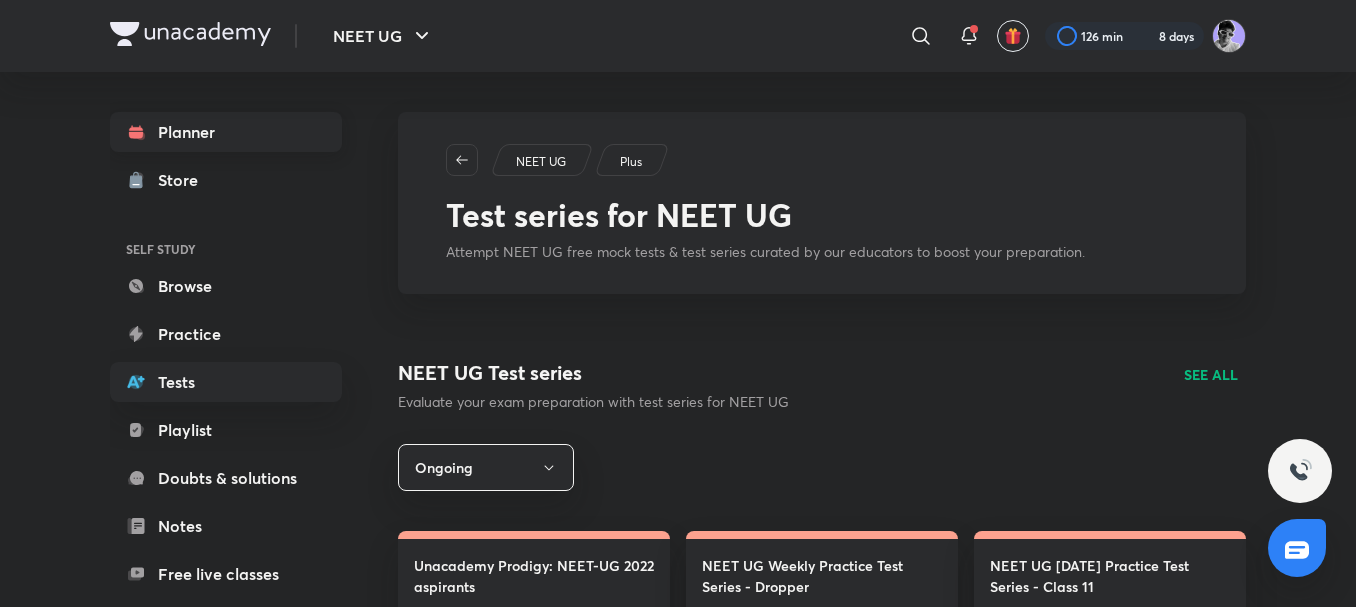 click on "Planner" at bounding box center (226, 132) 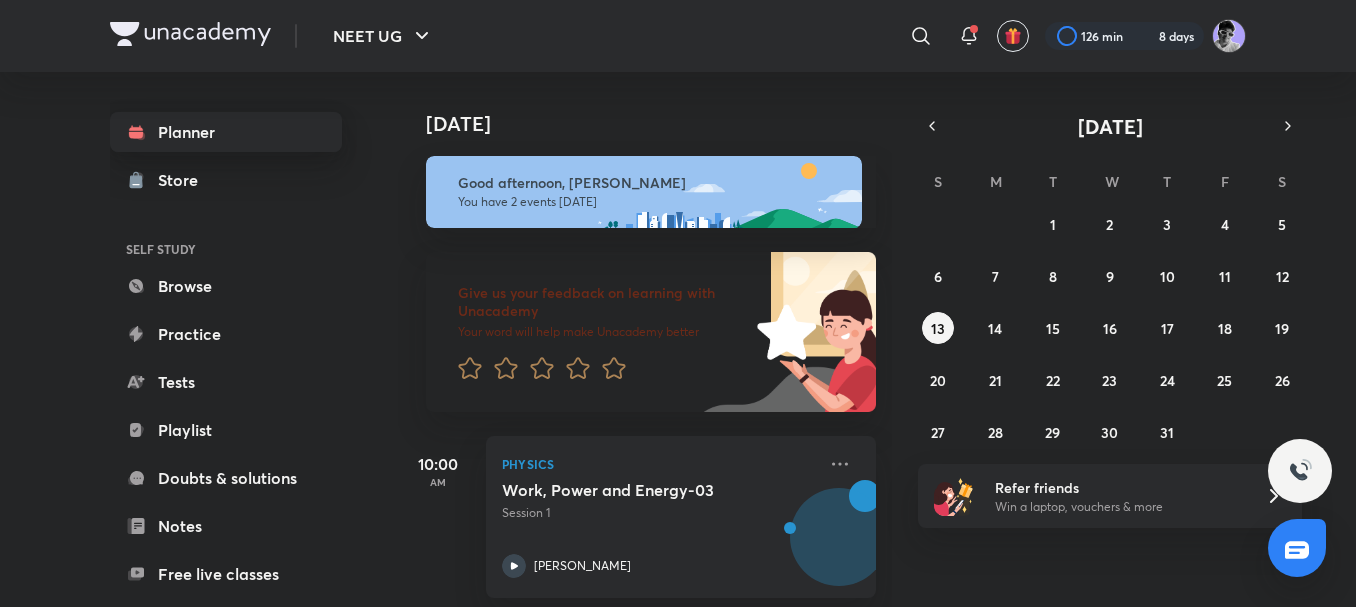 click on "Planner" at bounding box center (226, 132) 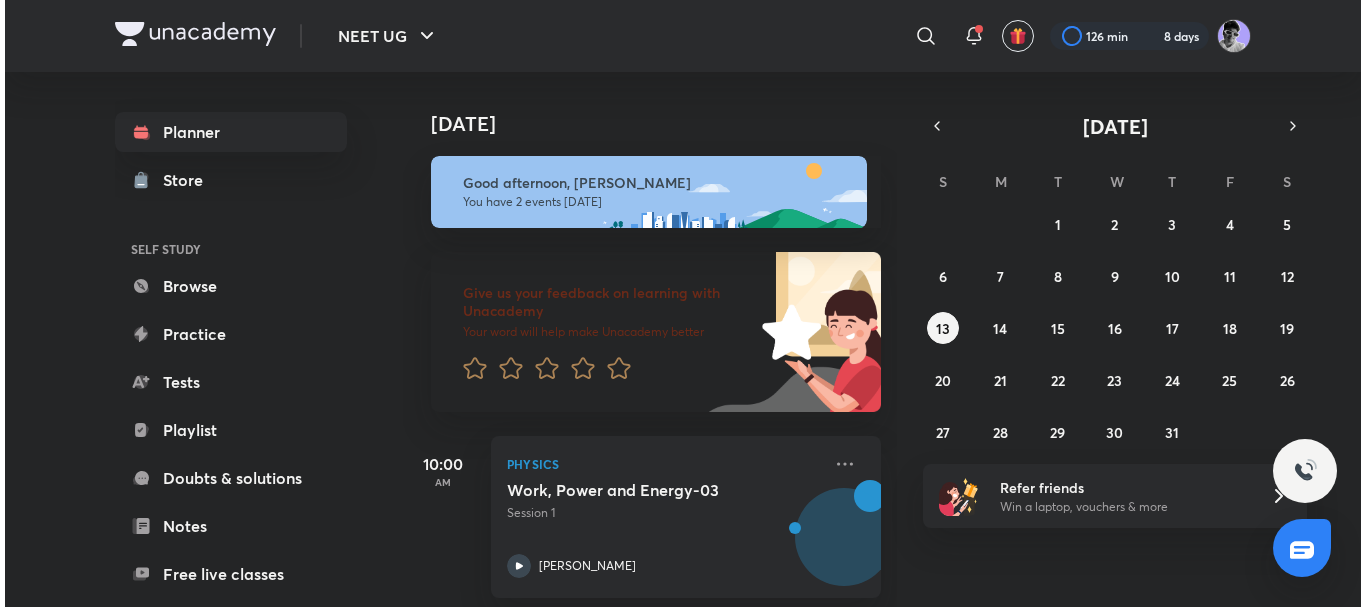 scroll, scrollTop: 0, scrollLeft: 0, axis: both 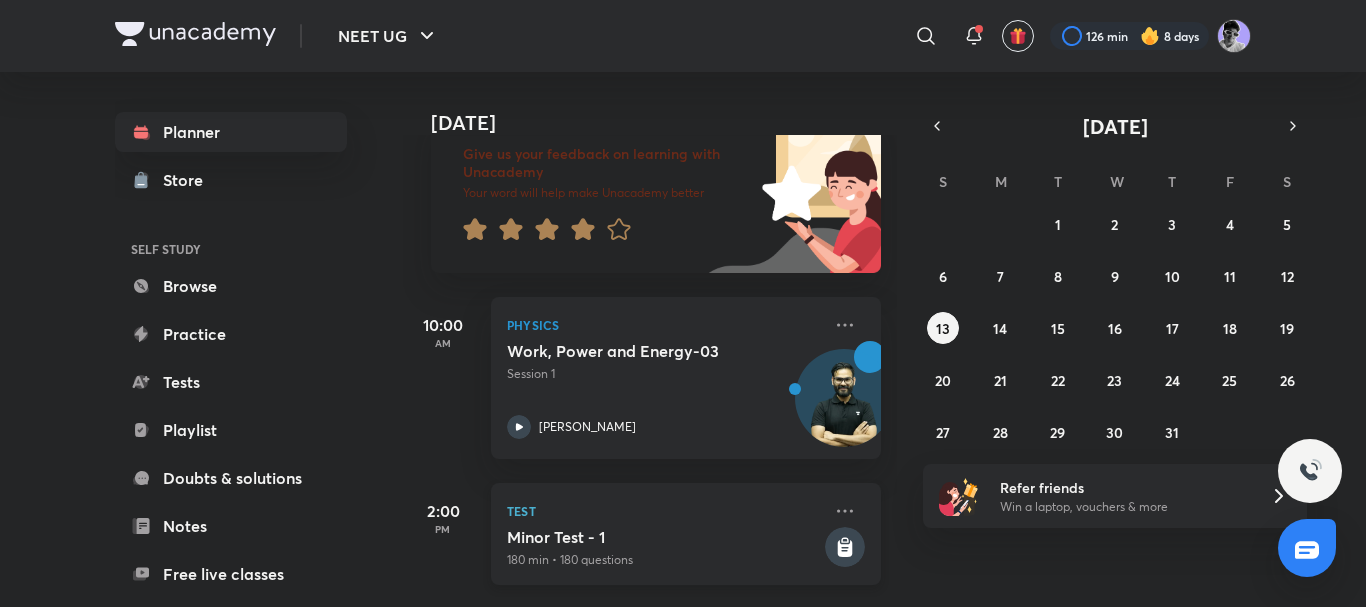drag, startPoint x: 662, startPoint y: 523, endPoint x: 661, endPoint y: 511, distance: 12.0415945 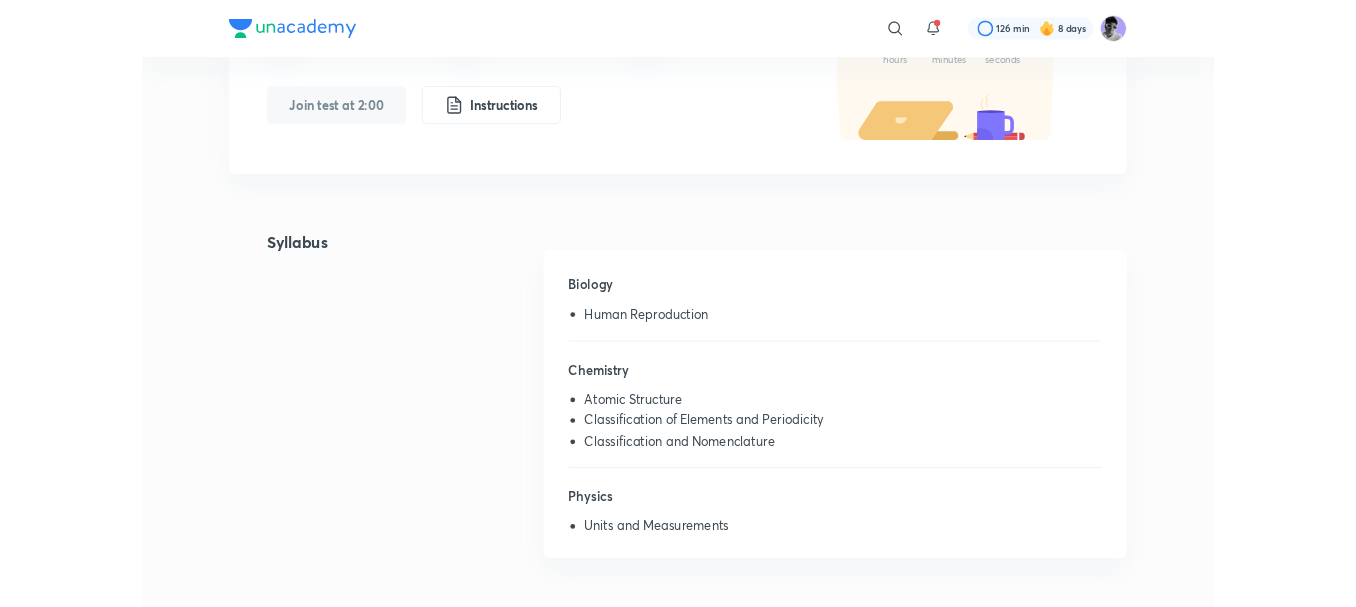 scroll, scrollTop: 0, scrollLeft: 0, axis: both 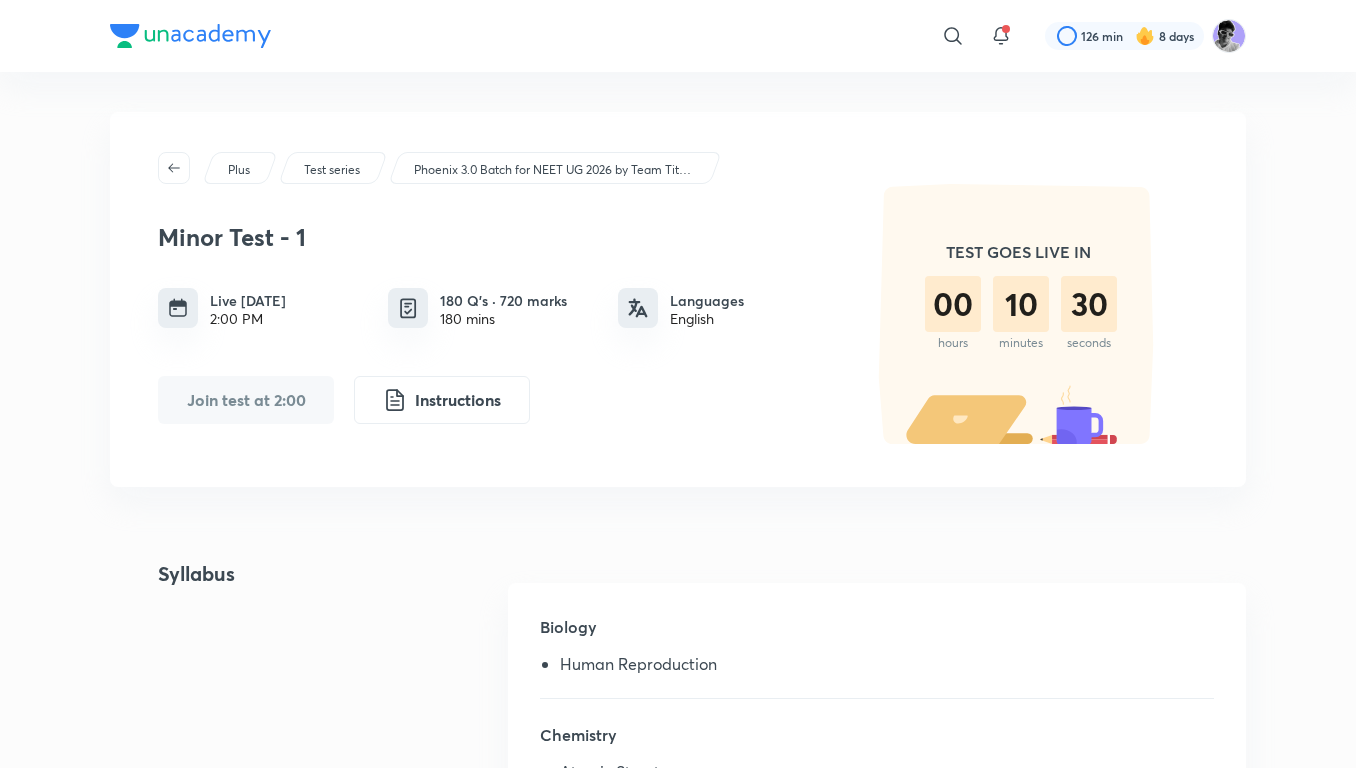 click on "Languages" at bounding box center [707, 300] 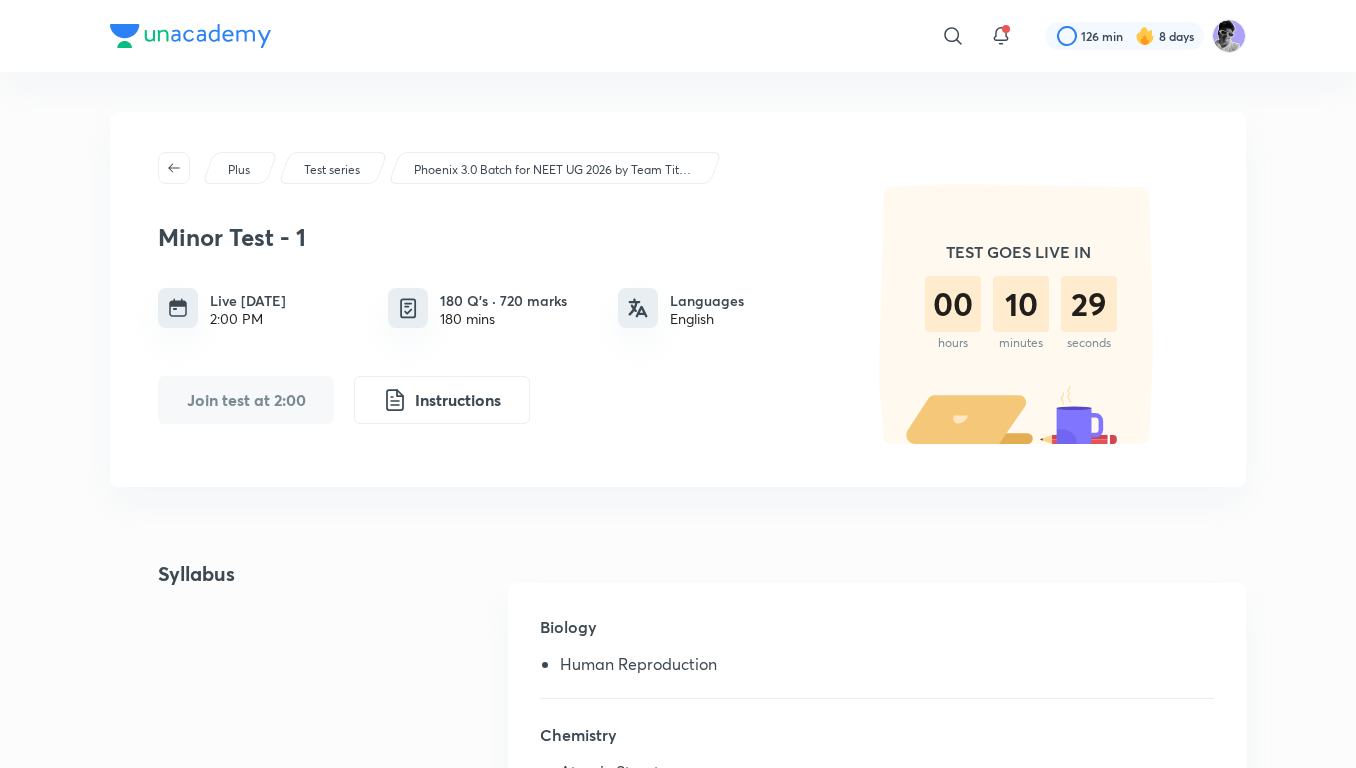 click on "Languages" at bounding box center [707, 300] 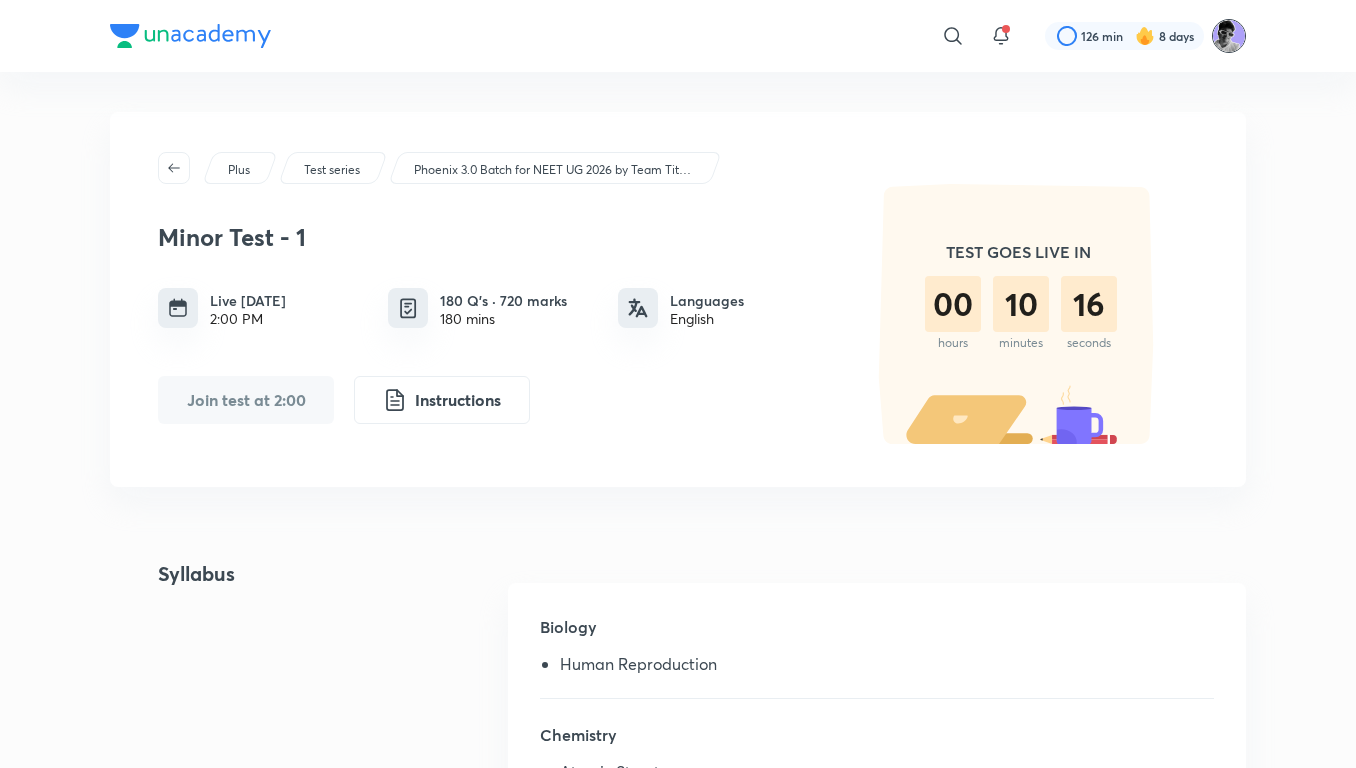 click at bounding box center (1229, 36) 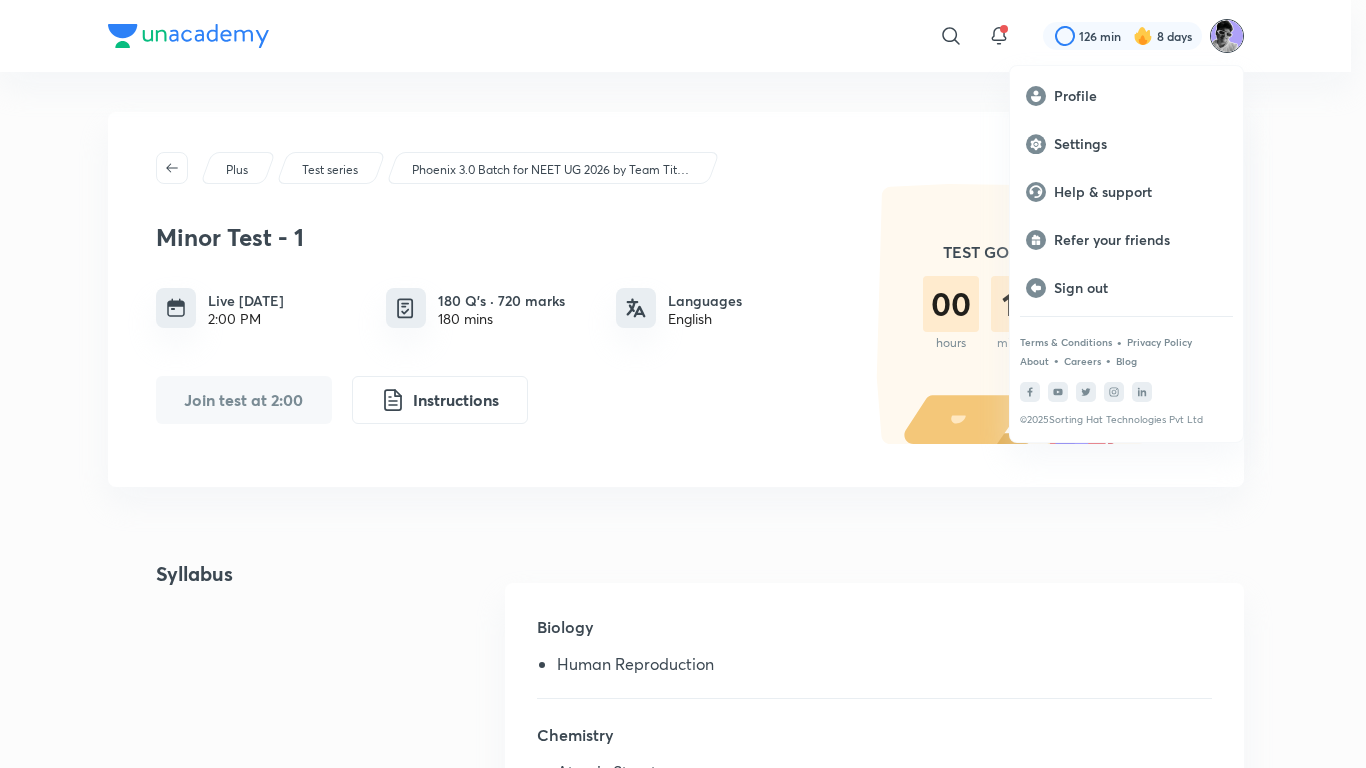 click at bounding box center (683, 384) 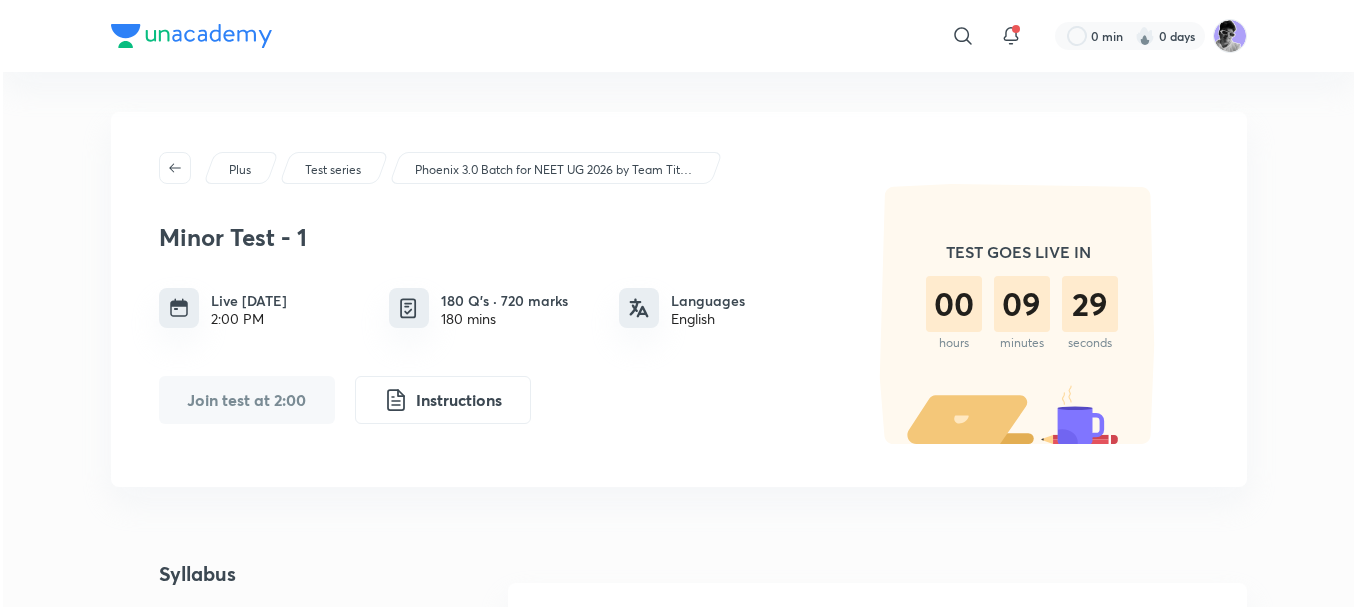 scroll, scrollTop: 0, scrollLeft: 0, axis: both 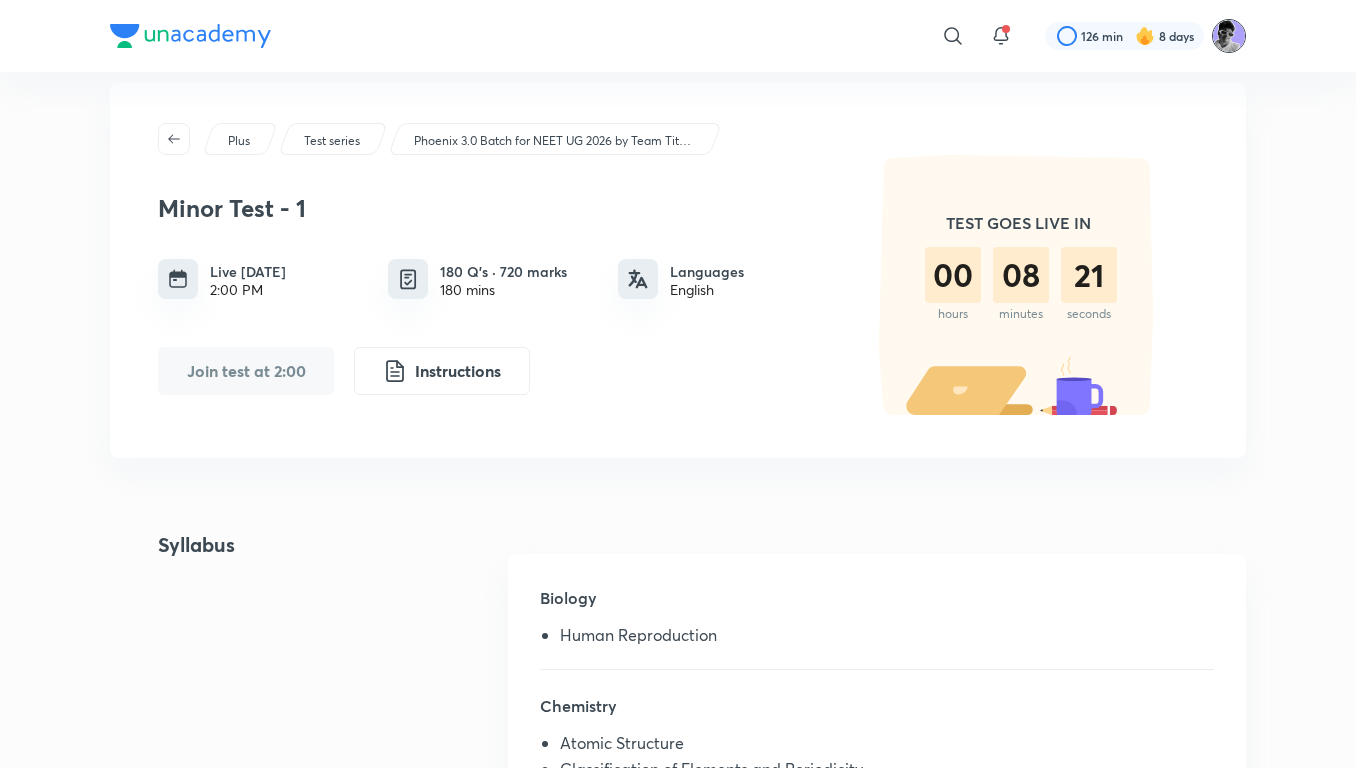 click at bounding box center [1229, 36] 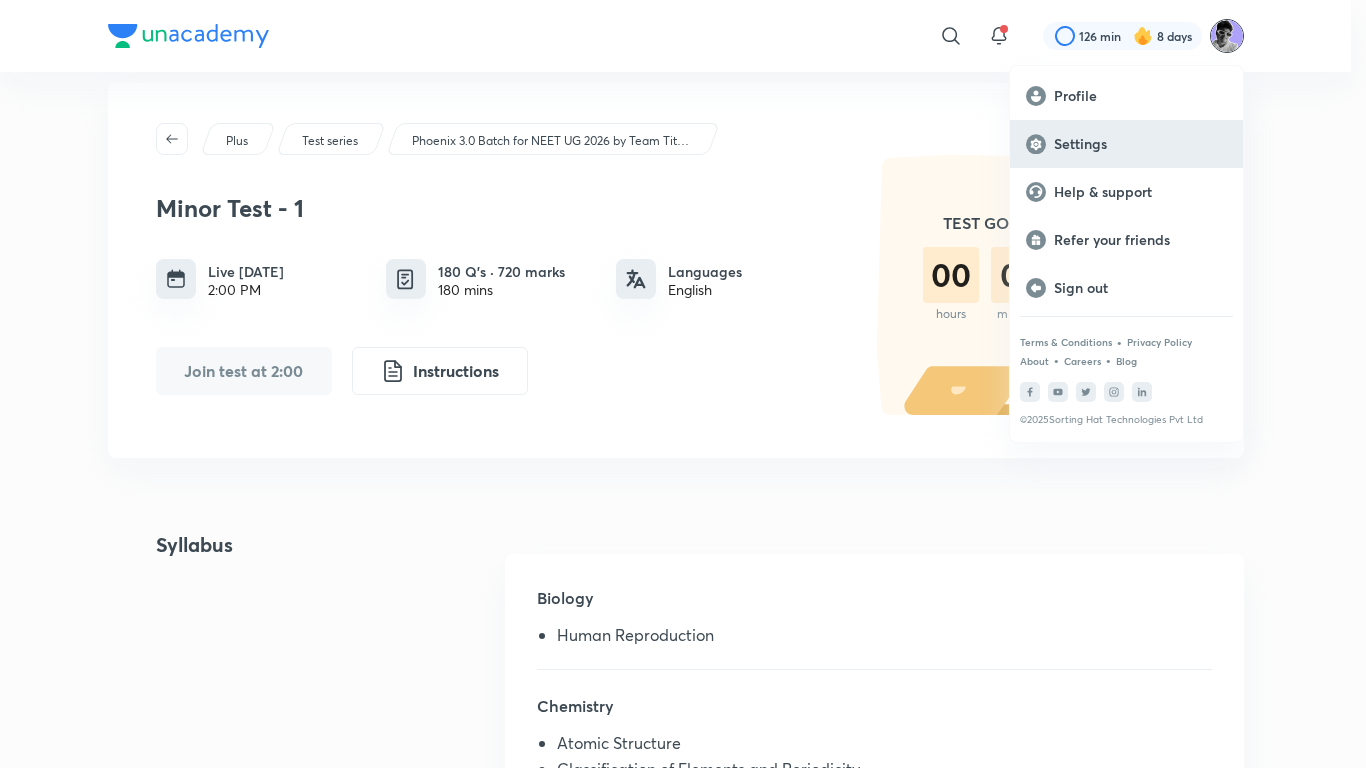 click on "Settings" at bounding box center (1126, 144) 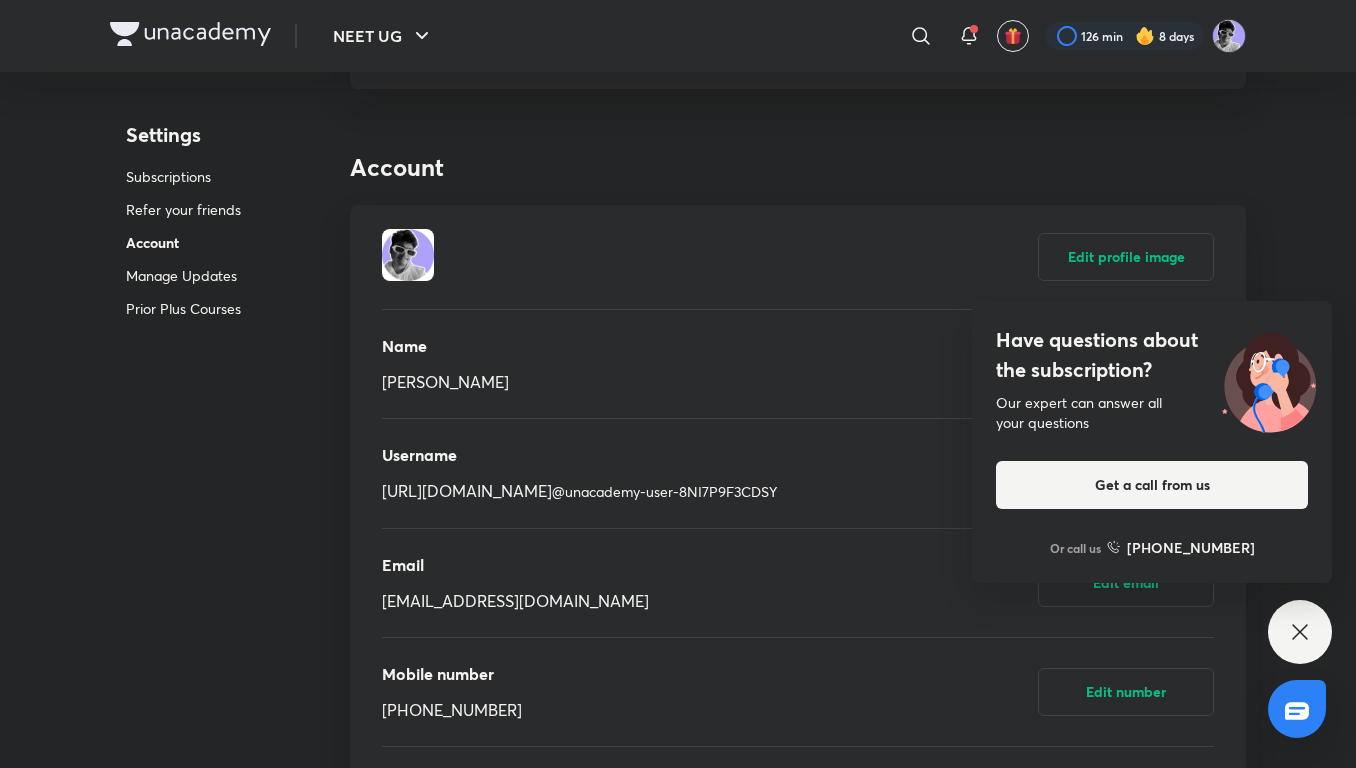 scroll, scrollTop: 800, scrollLeft: 0, axis: vertical 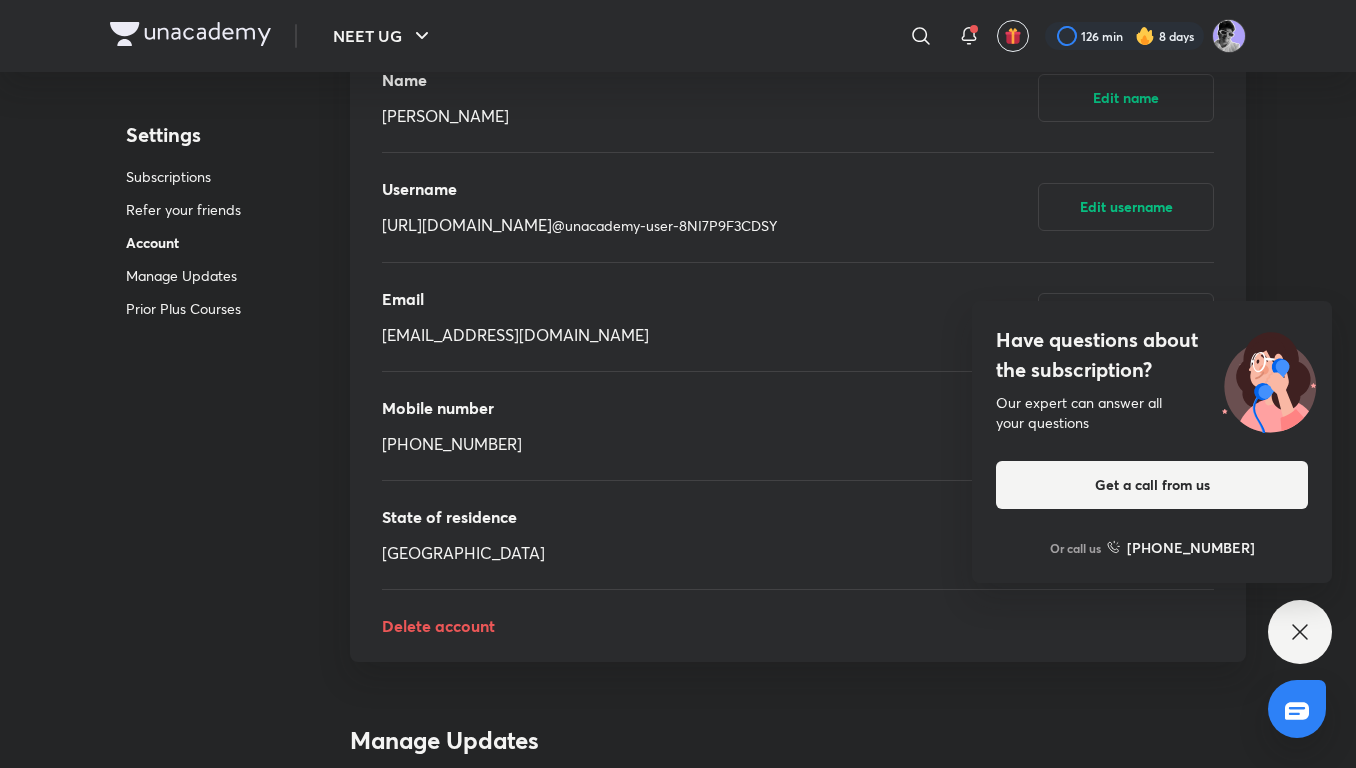 click on "Have questions about the subscription? Our expert can answer all your questions Get a call from us Or call us +91 8585858585" at bounding box center [1300, 632] 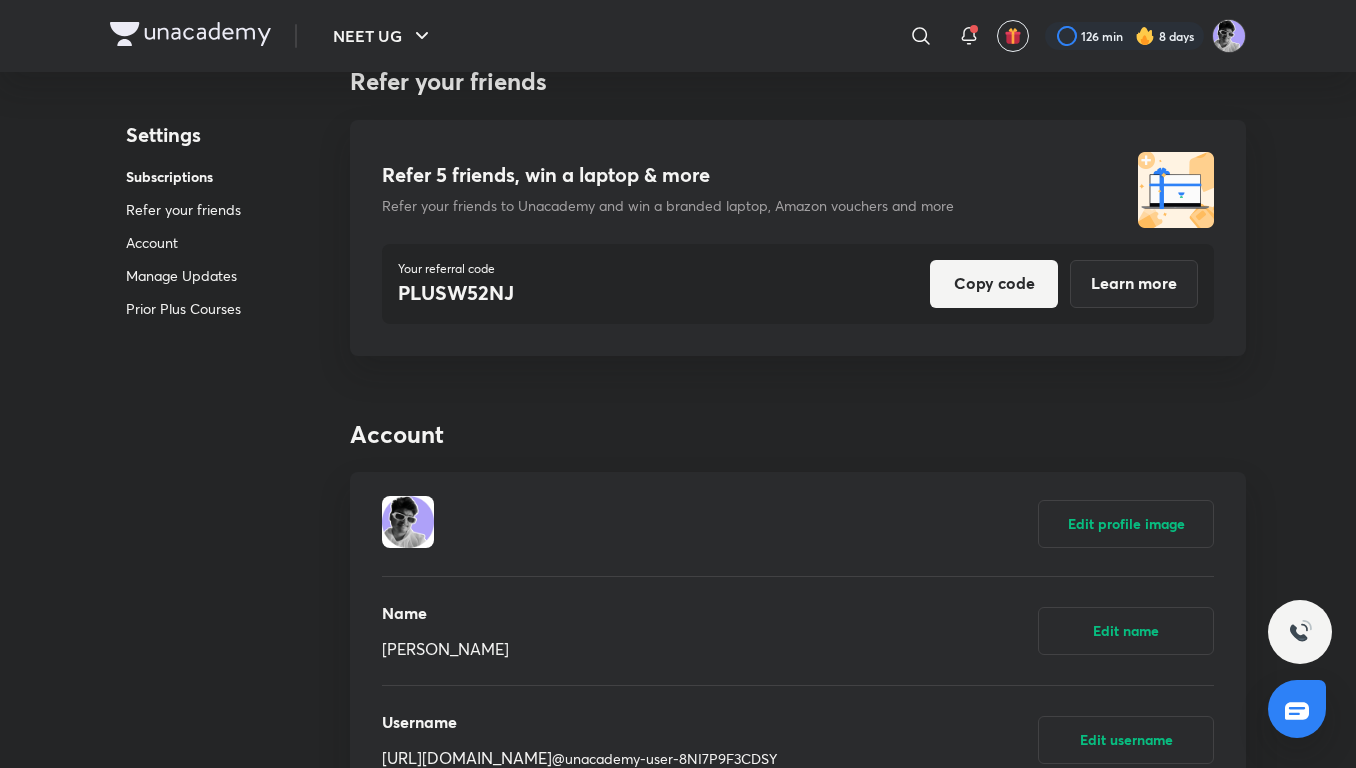 scroll, scrollTop: 0, scrollLeft: 0, axis: both 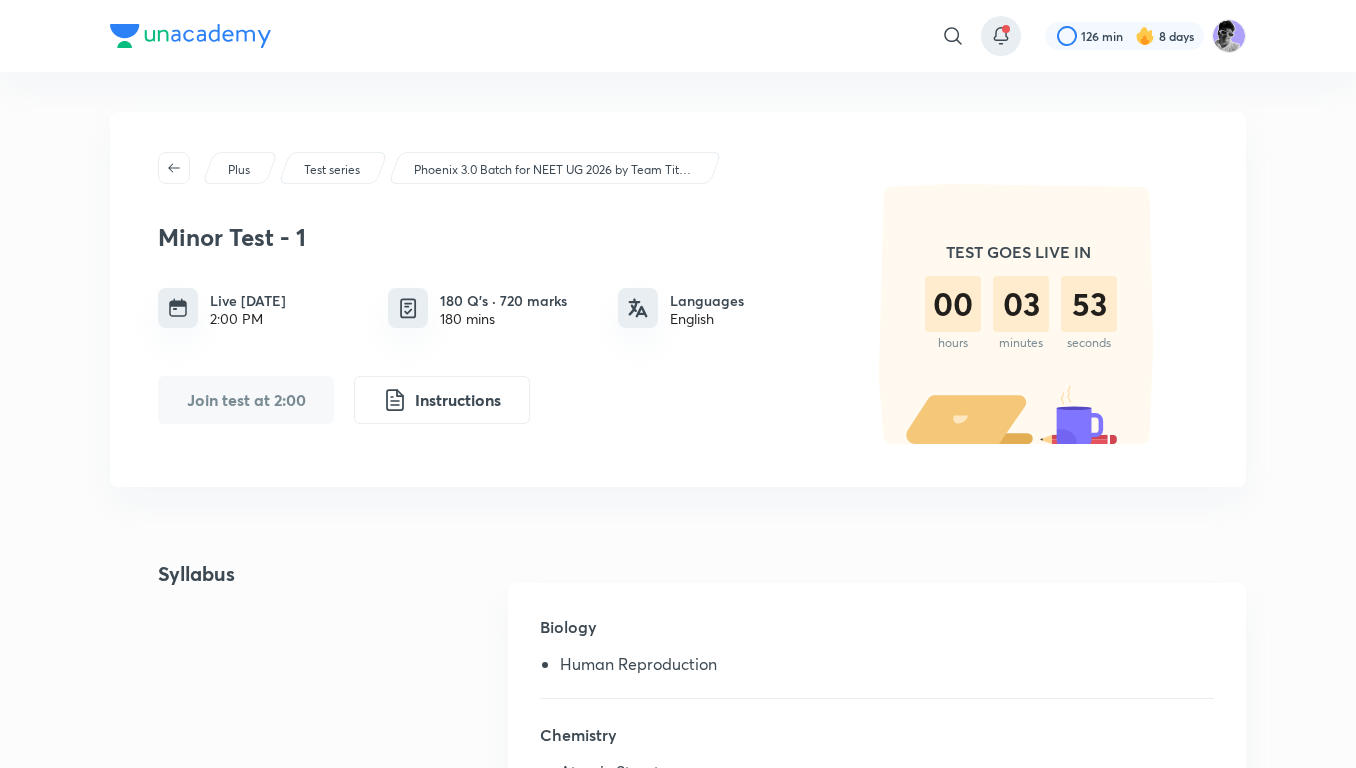 click 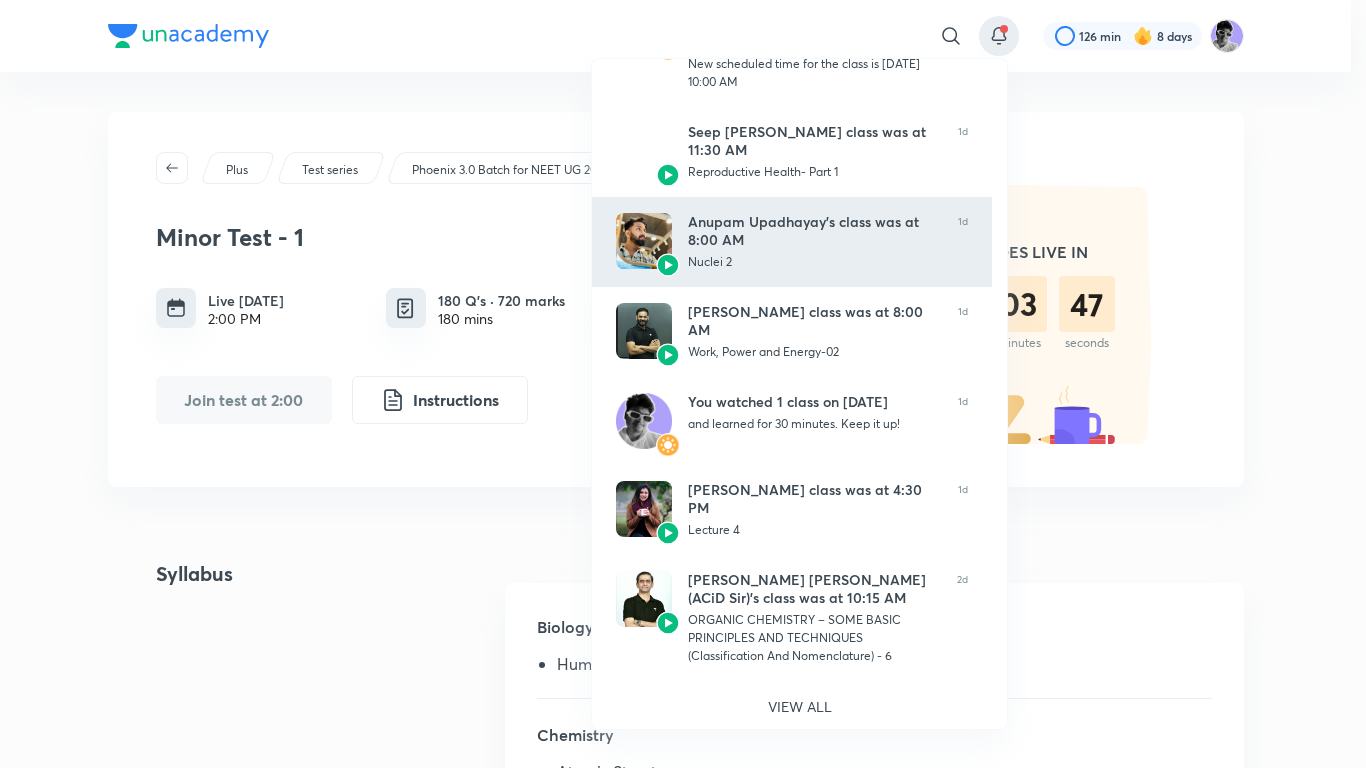 scroll, scrollTop: 0, scrollLeft: 0, axis: both 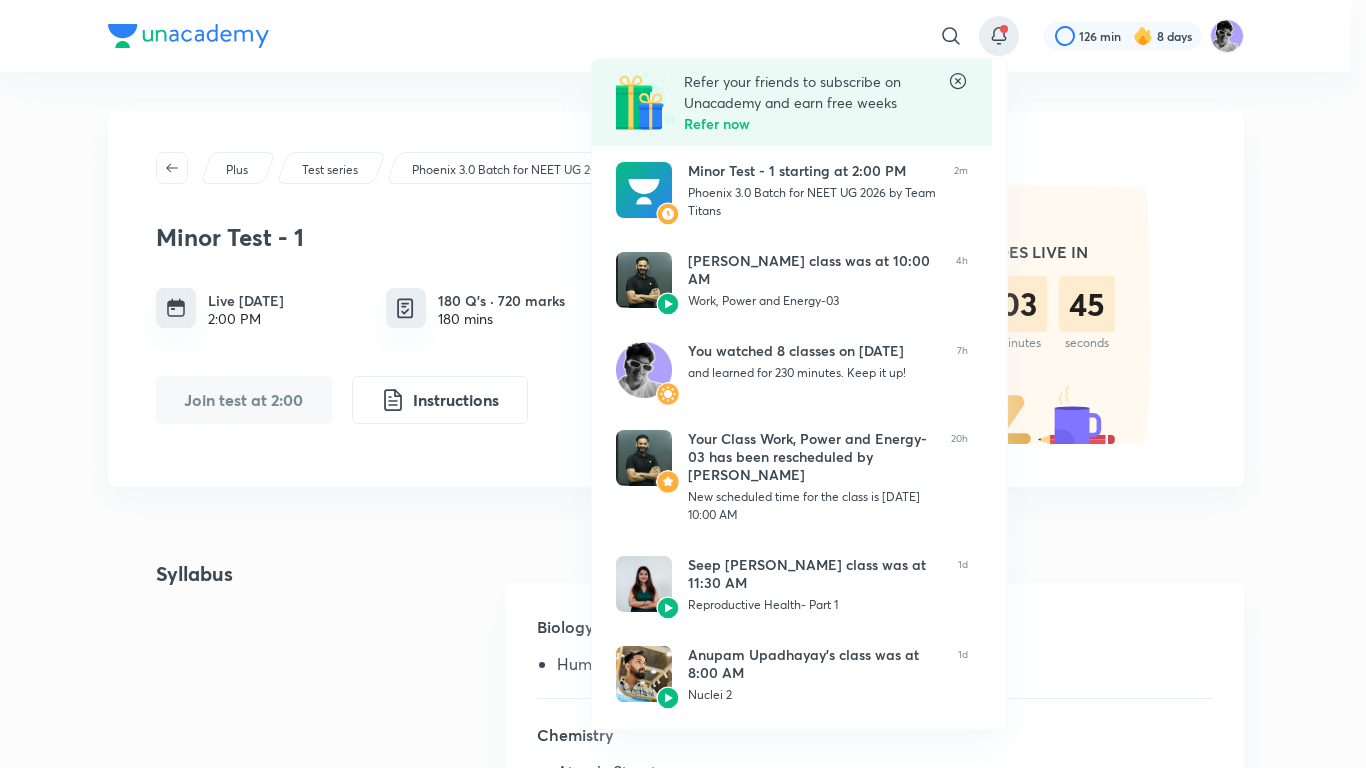 click at bounding box center (683, 384) 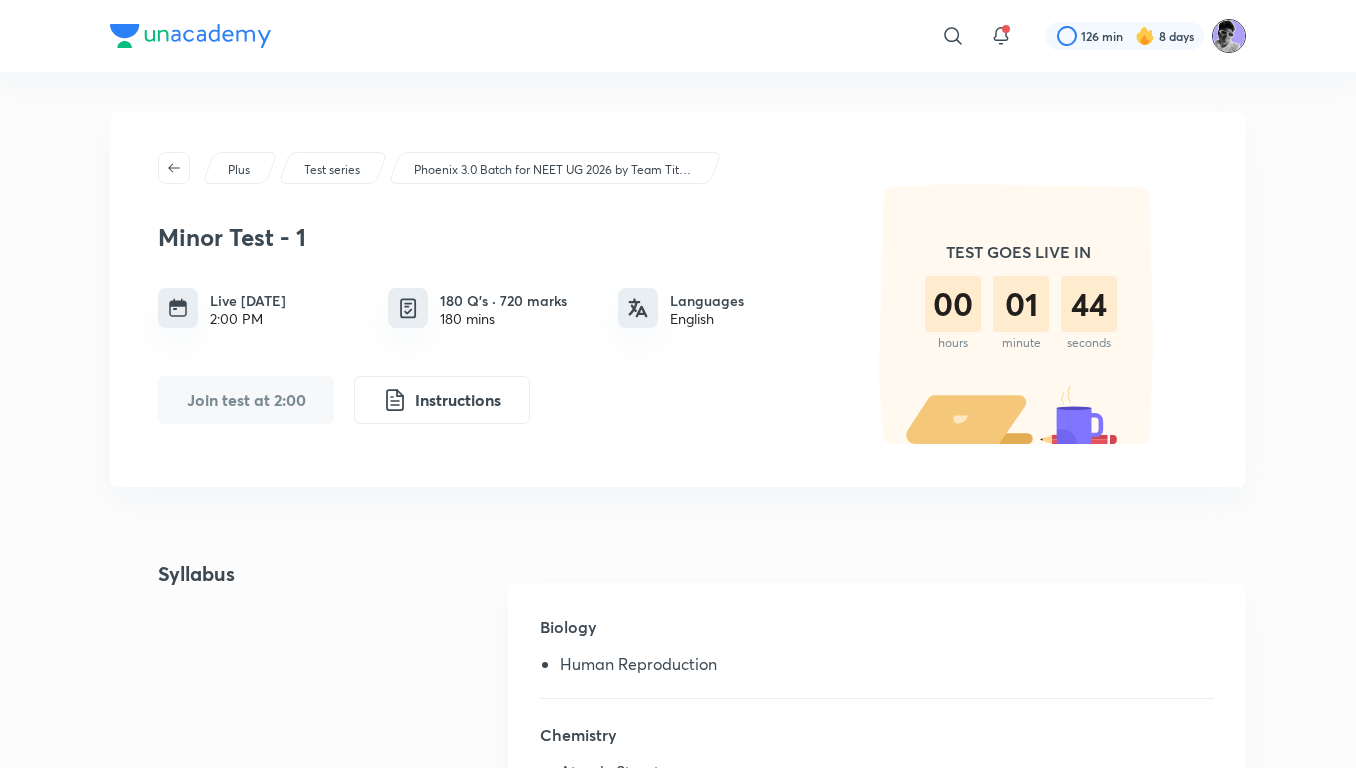 click at bounding box center (1229, 36) 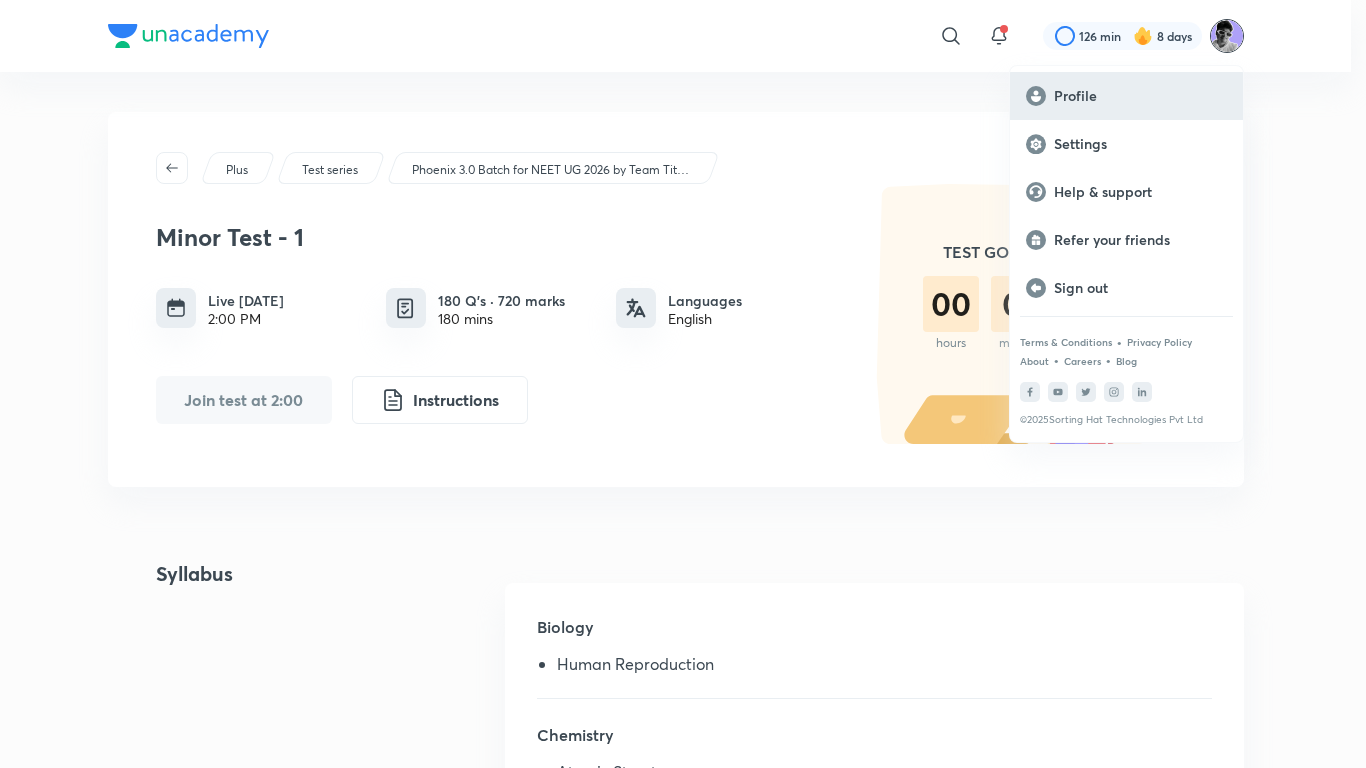 click on "Profile" at bounding box center [1126, 96] 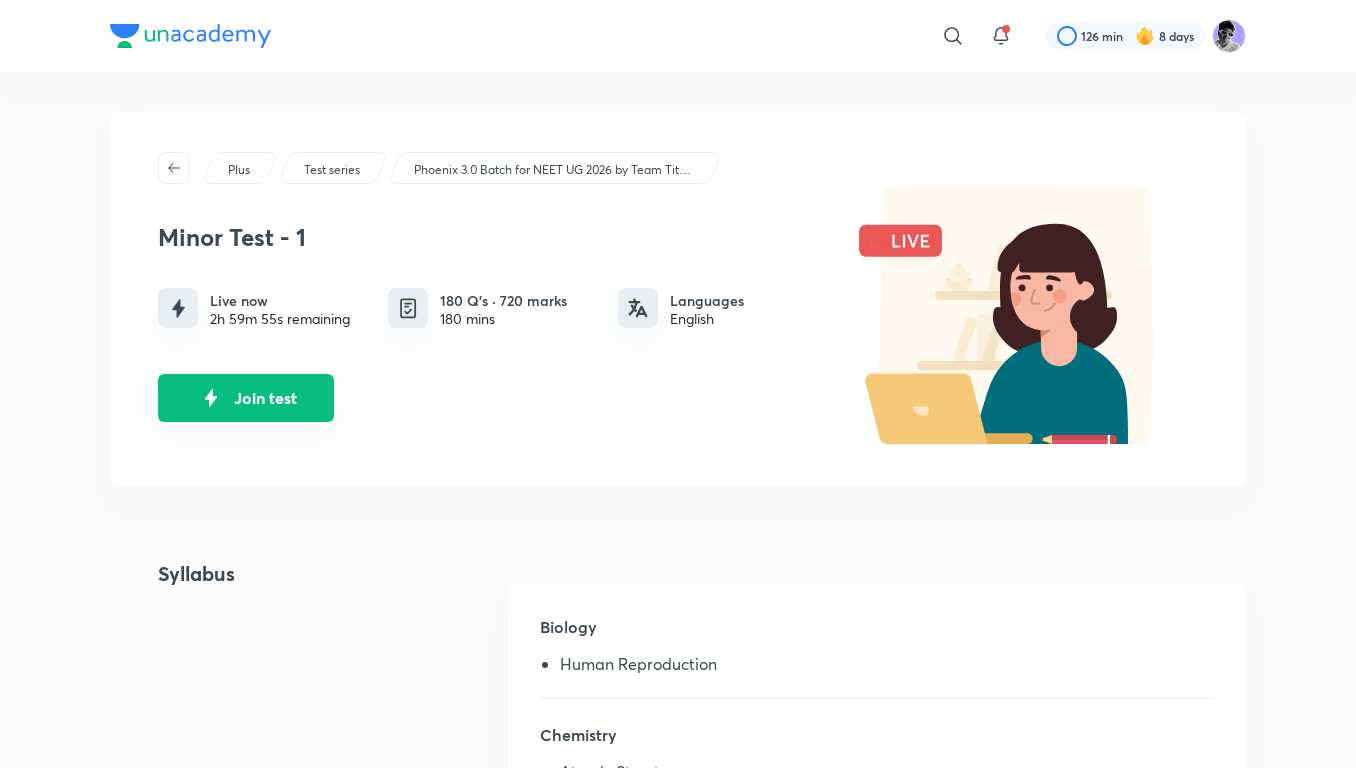 click on "Join test" at bounding box center [246, 398] 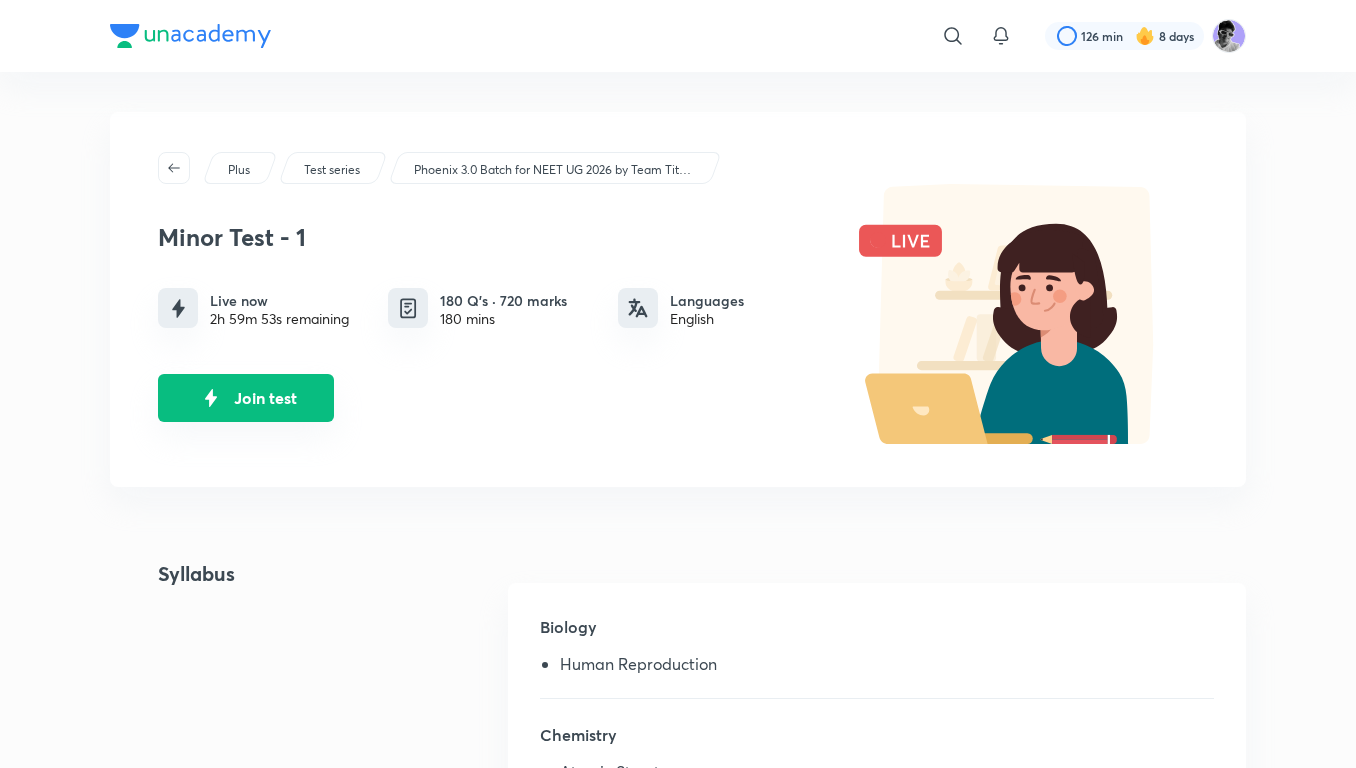 scroll, scrollTop: 0, scrollLeft: 0, axis: both 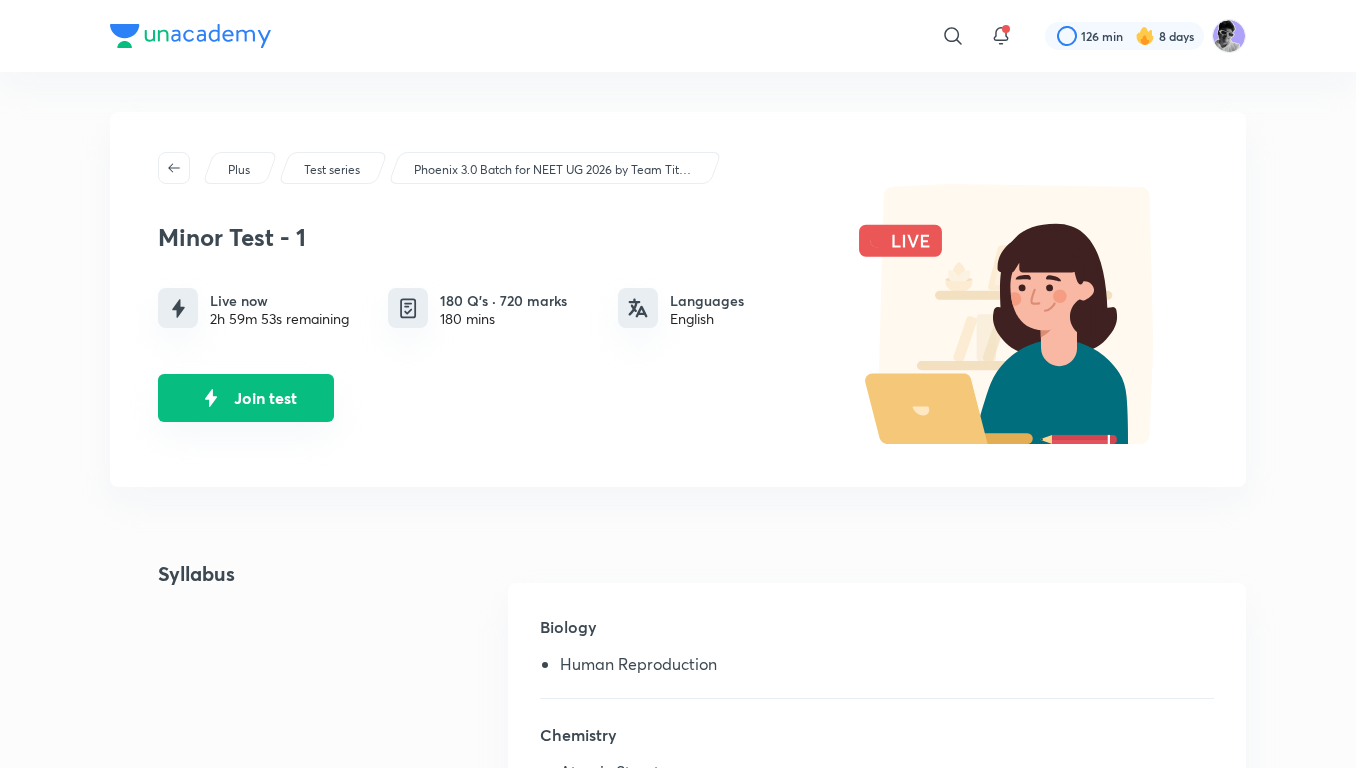 click on "Join test" at bounding box center (246, 398) 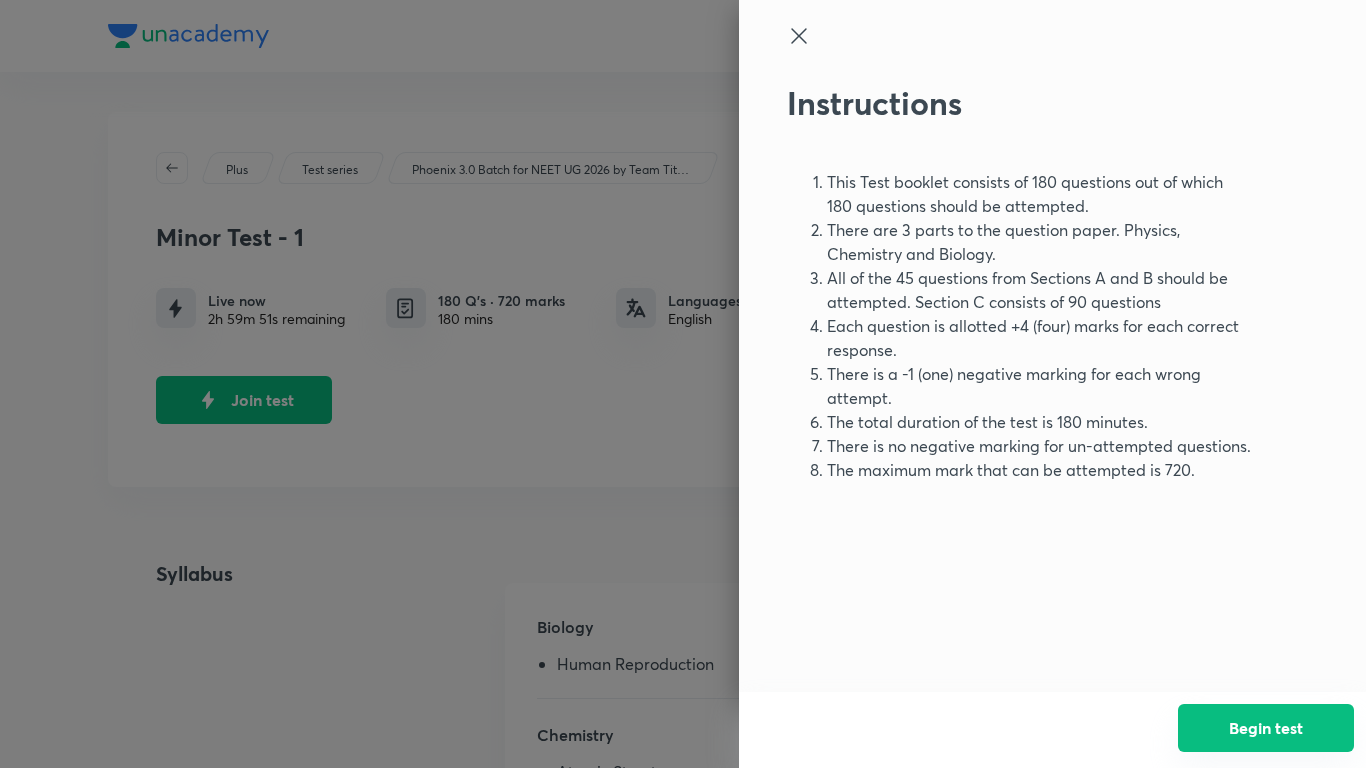 click on "Begin test" at bounding box center (1266, 728) 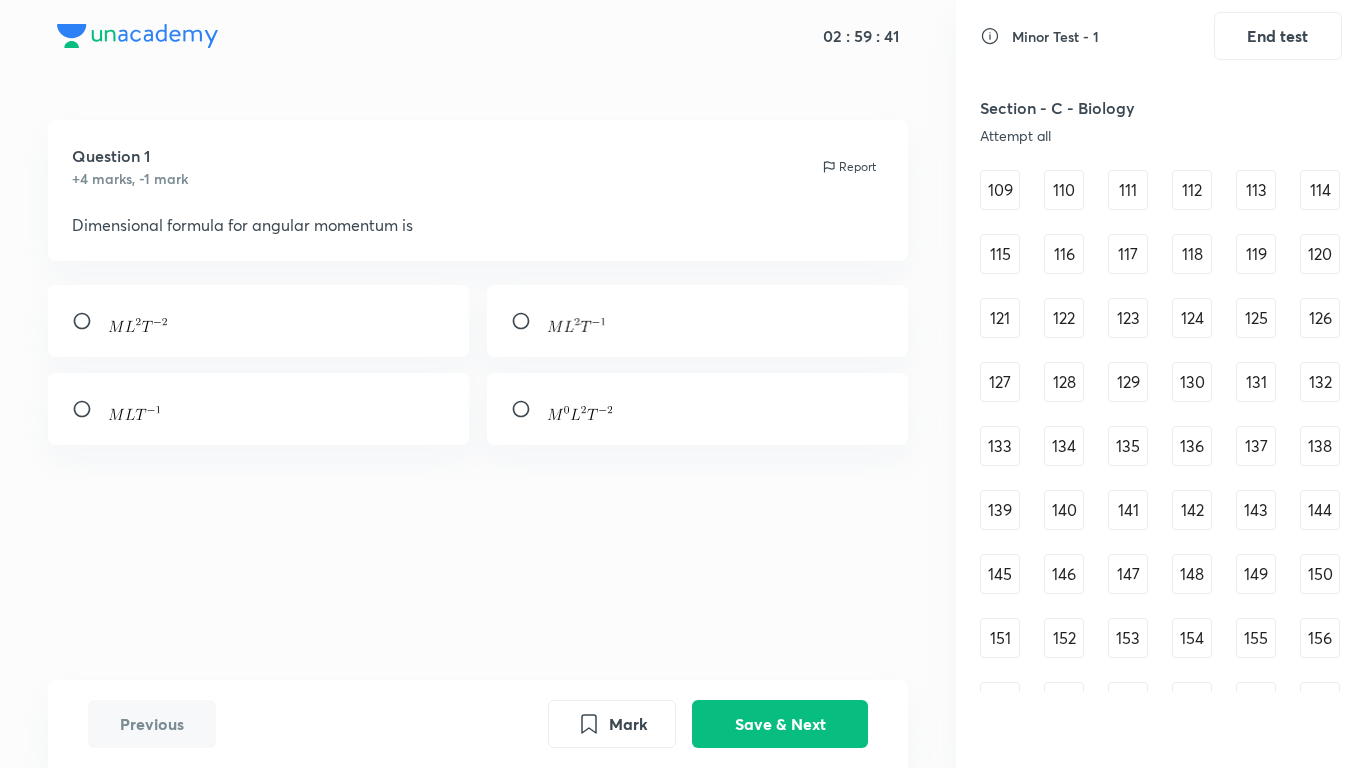 scroll, scrollTop: 1323, scrollLeft: 0, axis: vertical 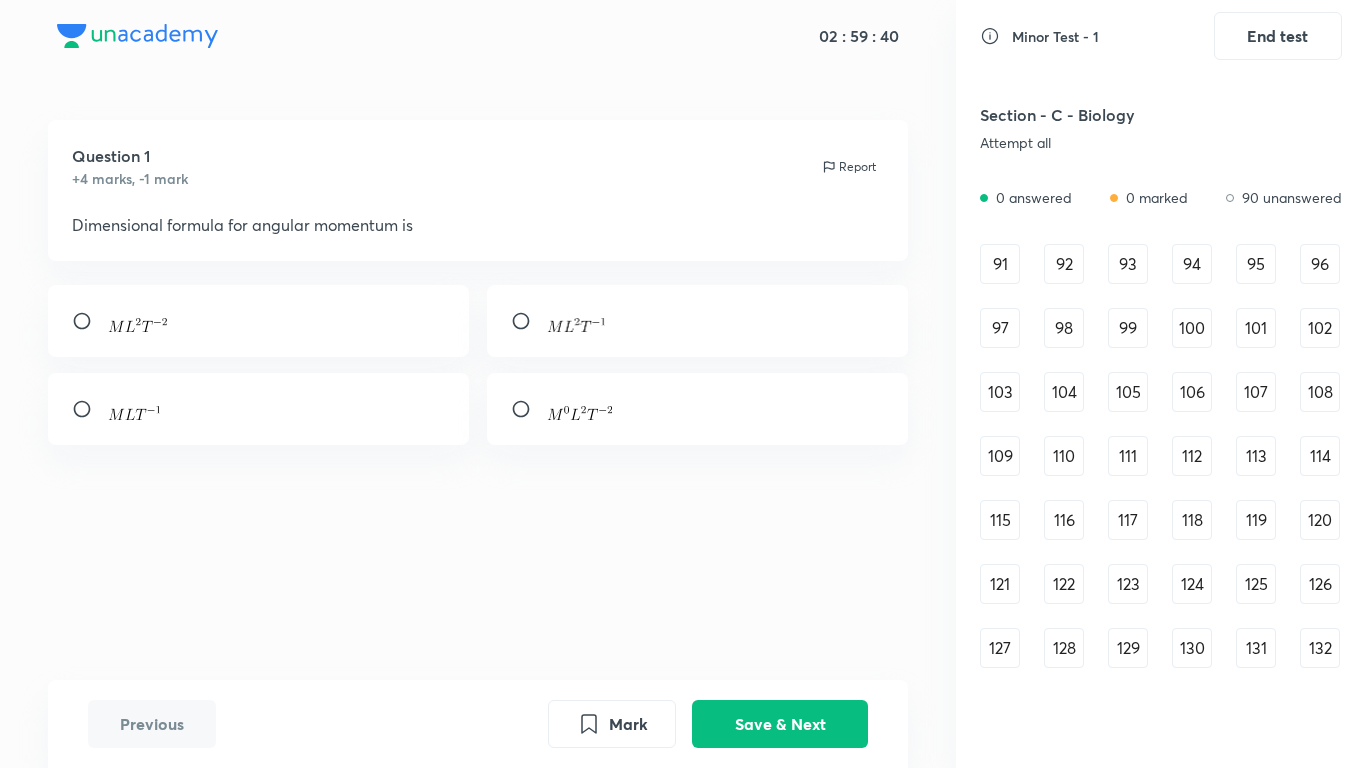 click on "91" at bounding box center (1000, 264) 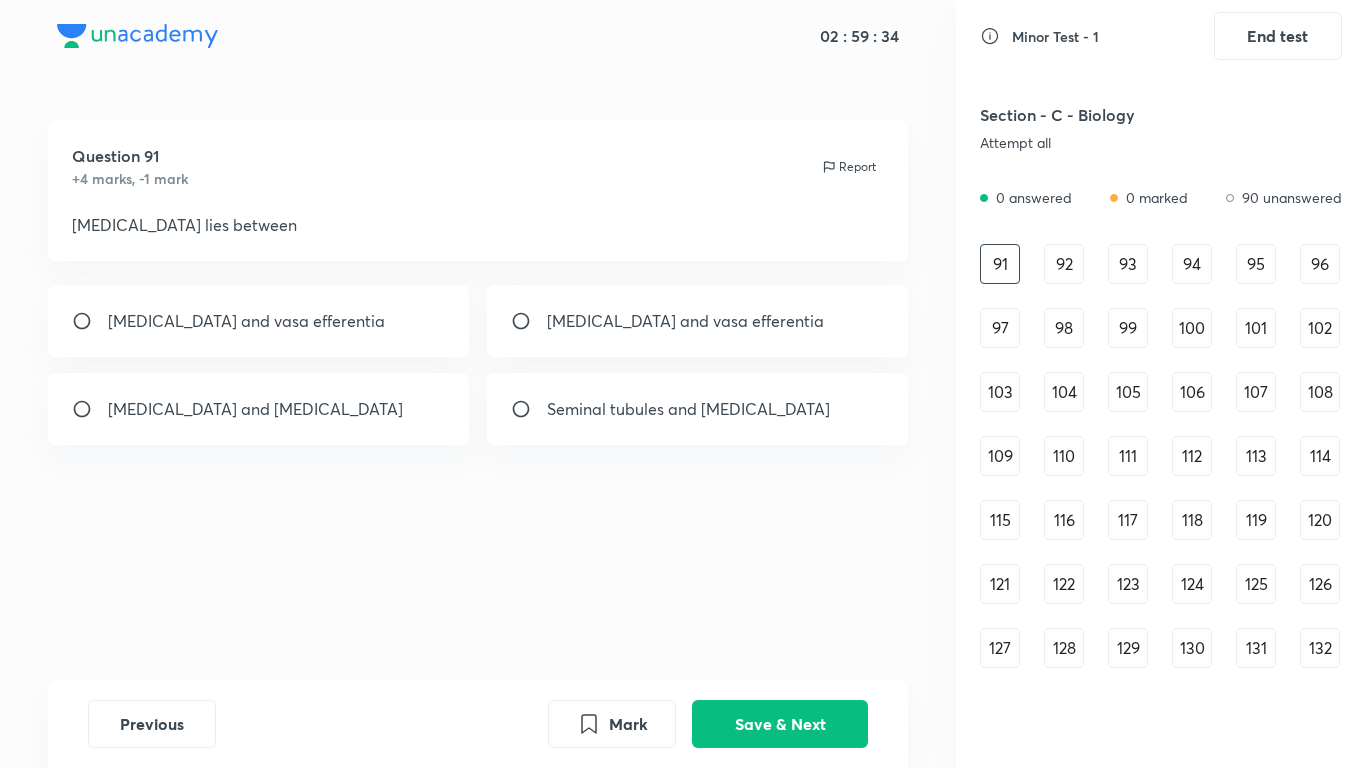 click on "[MEDICAL_DATA] and vasa efferentia" at bounding box center [246, 321] 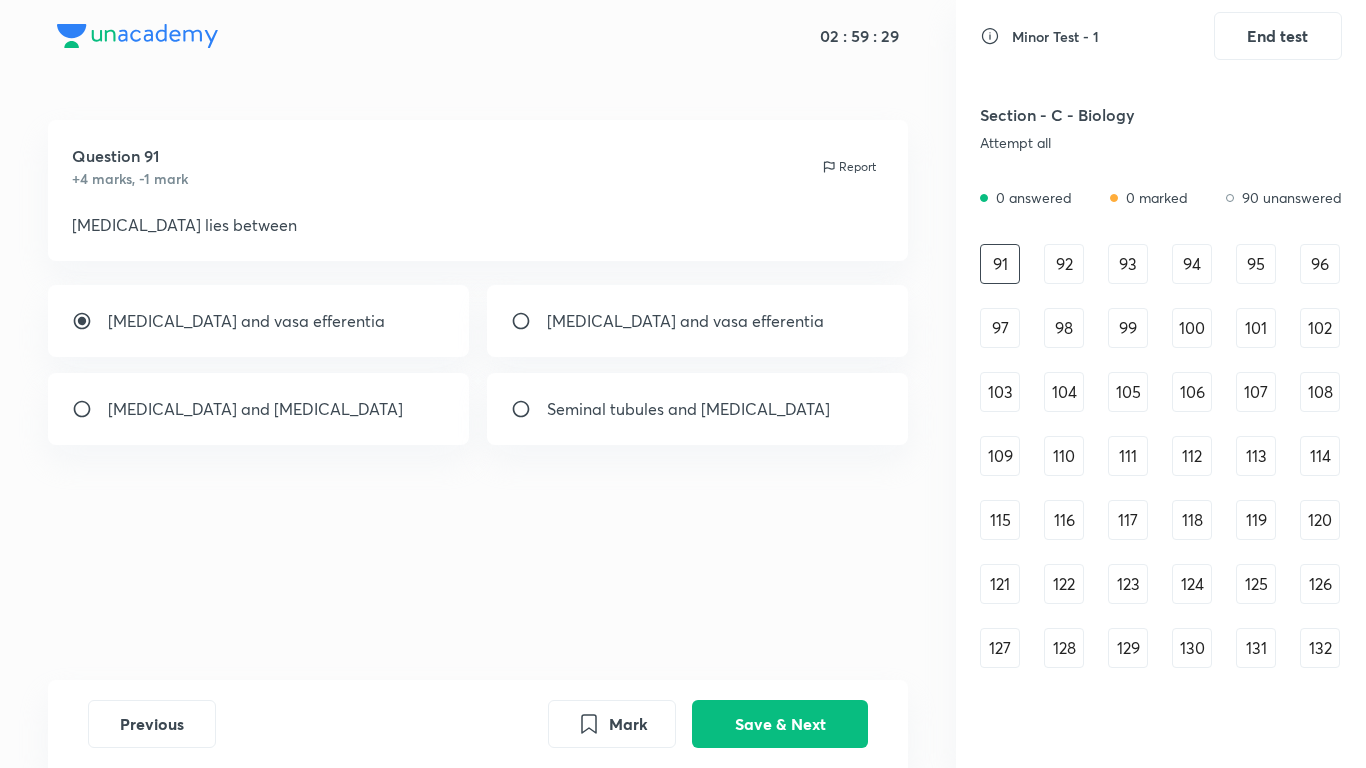 click on "[MEDICAL_DATA] and vasa efferentia" at bounding box center [685, 321] 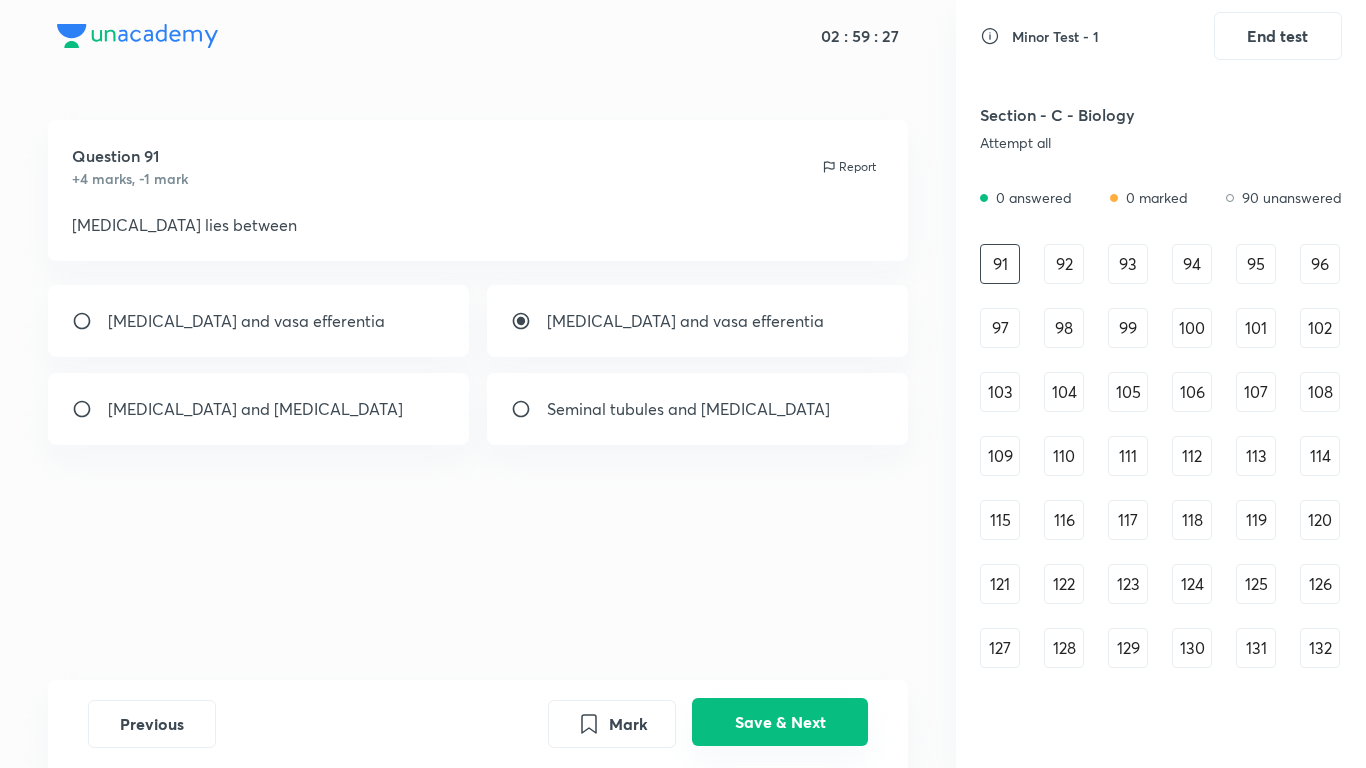 click on "Save & Next" at bounding box center (780, 722) 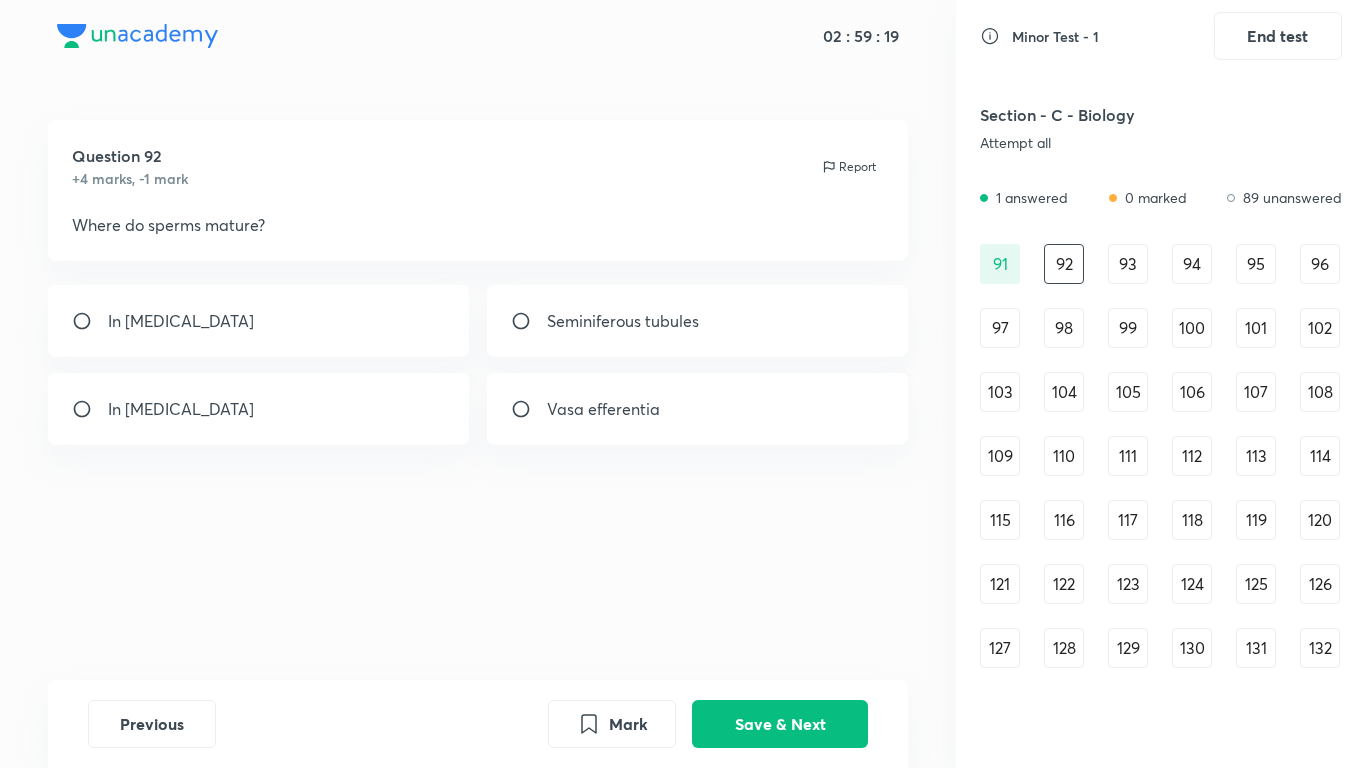 click on "In epididymis" at bounding box center (259, 409) 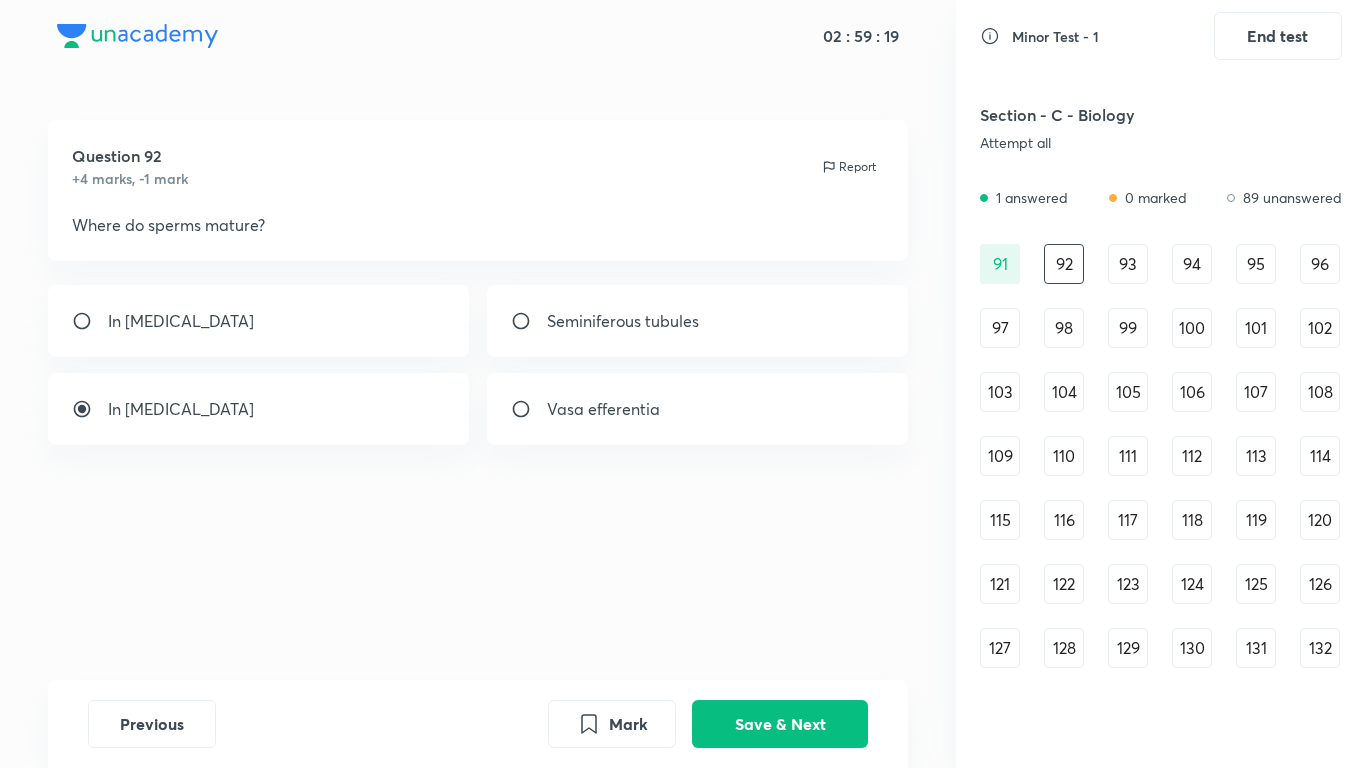 radio on "true" 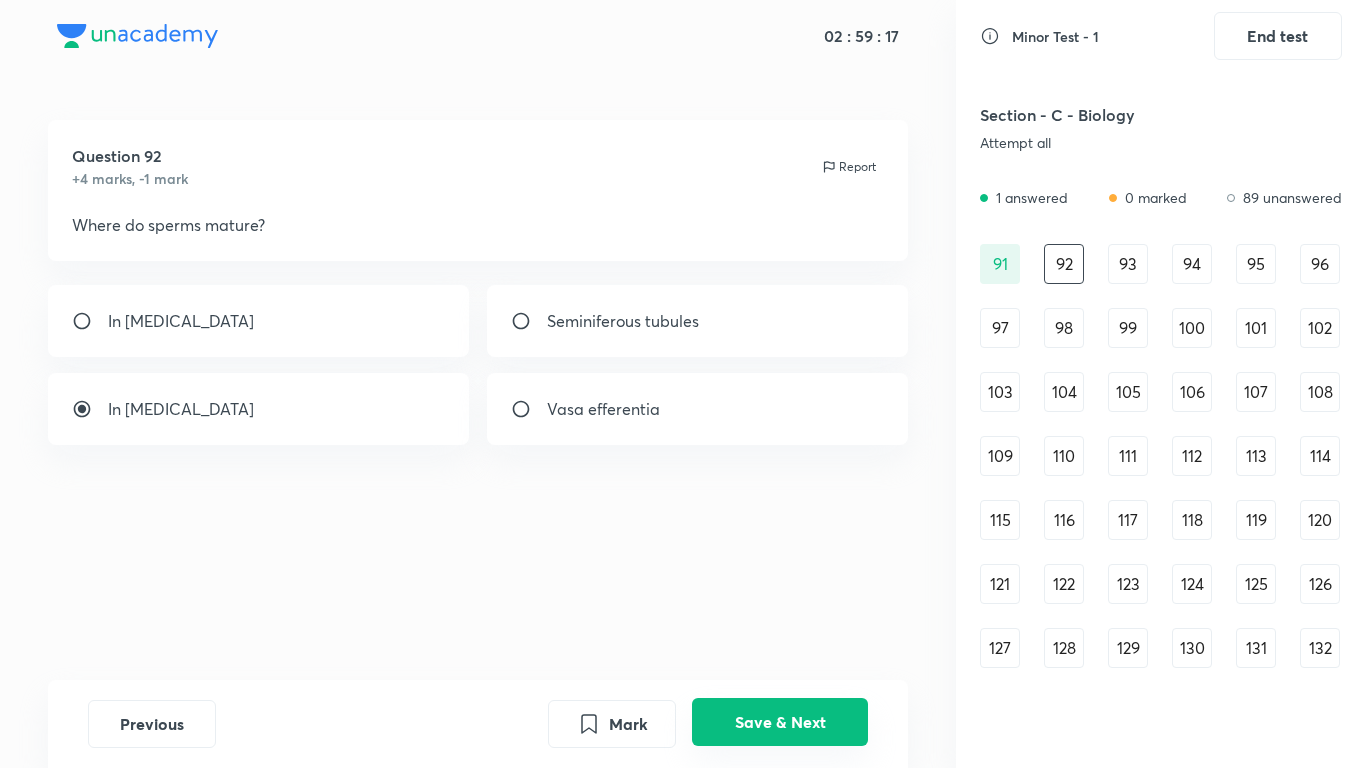 click on "Save & Next" at bounding box center (780, 722) 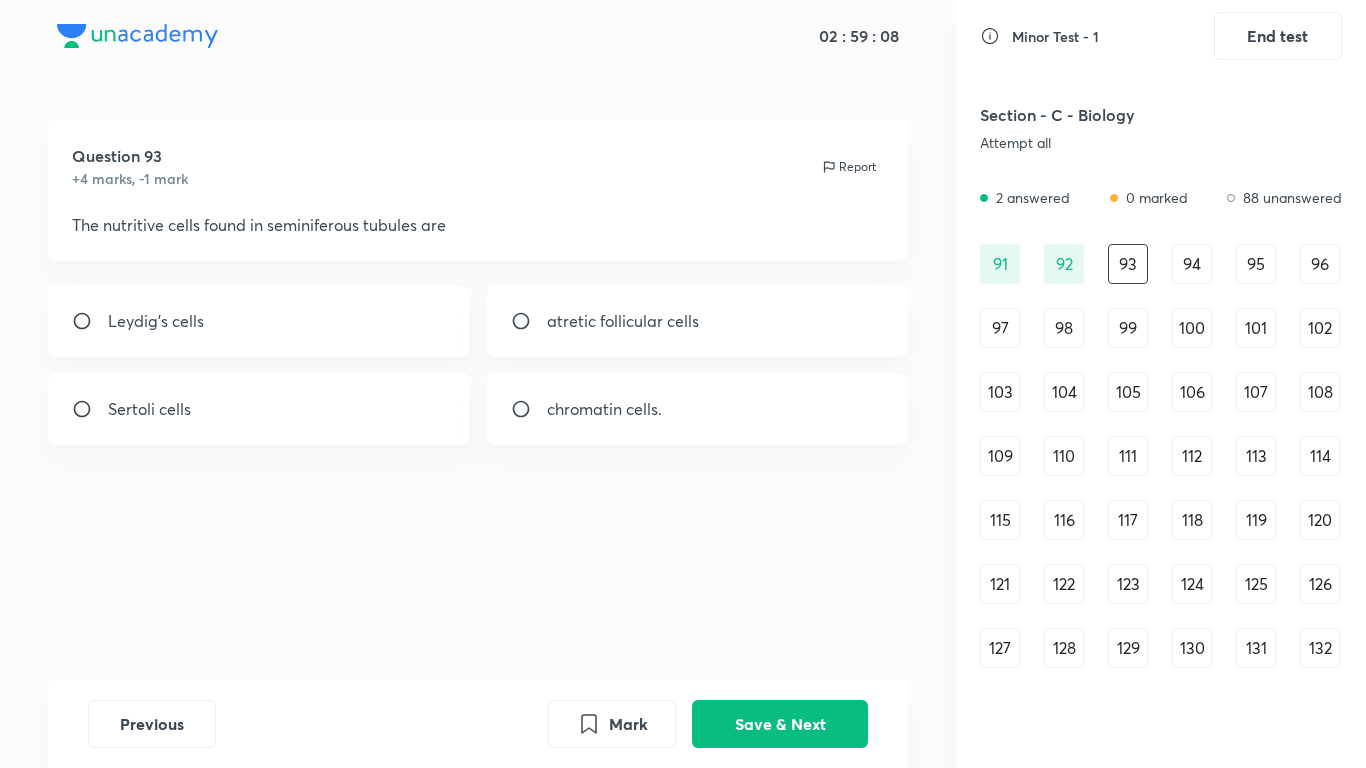 drag, startPoint x: 191, startPoint y: 425, endPoint x: 244, endPoint y: 426, distance: 53.009434 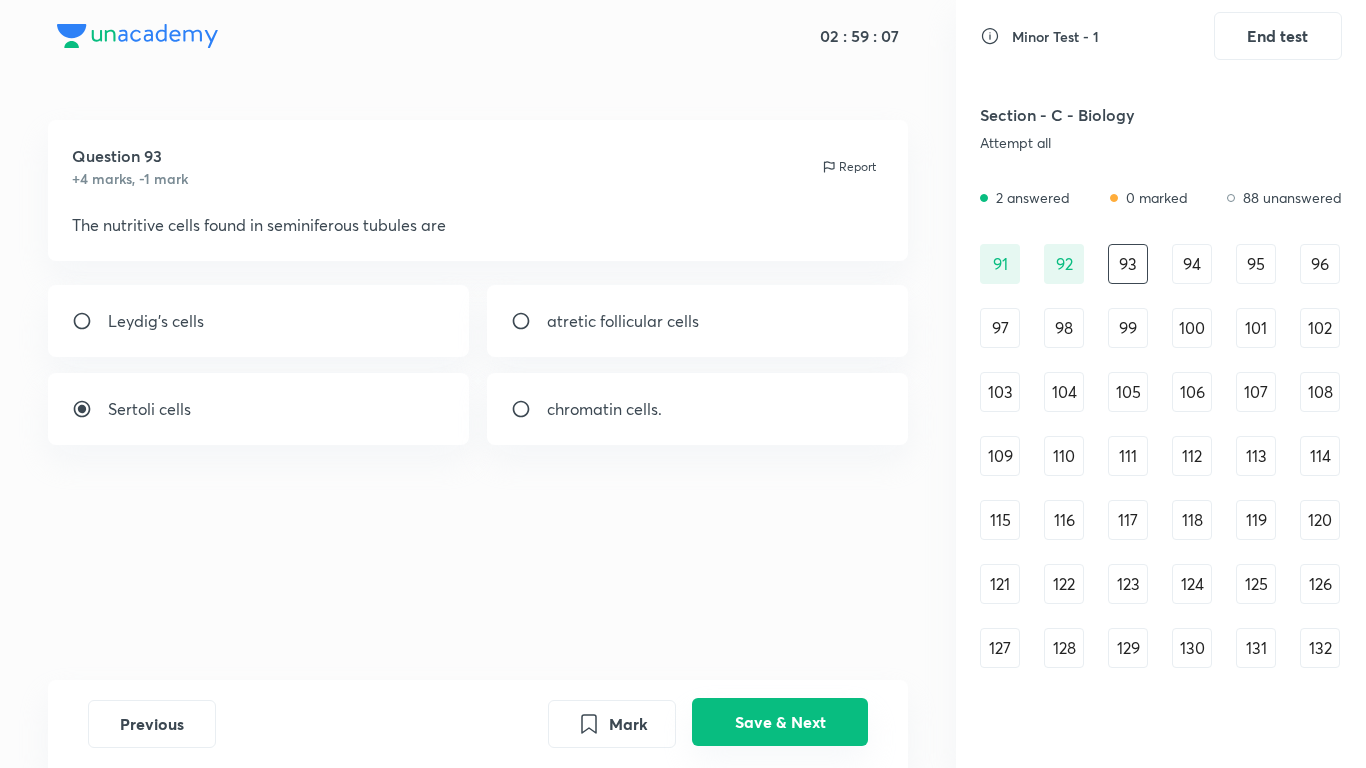 drag, startPoint x: 812, startPoint y: 728, endPoint x: 800, endPoint y: 720, distance: 14.422205 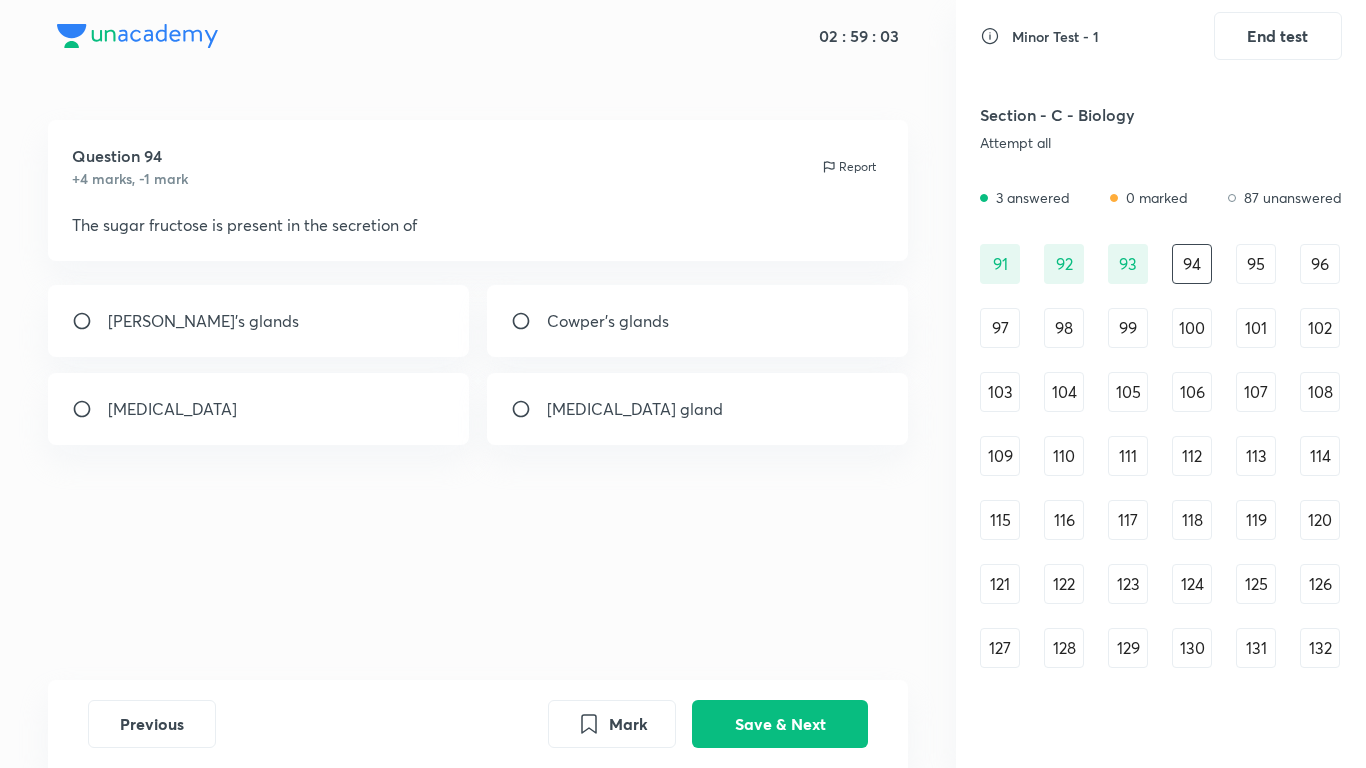 drag, startPoint x: 248, startPoint y: 411, endPoint x: 332, endPoint y: 434, distance: 87.0919 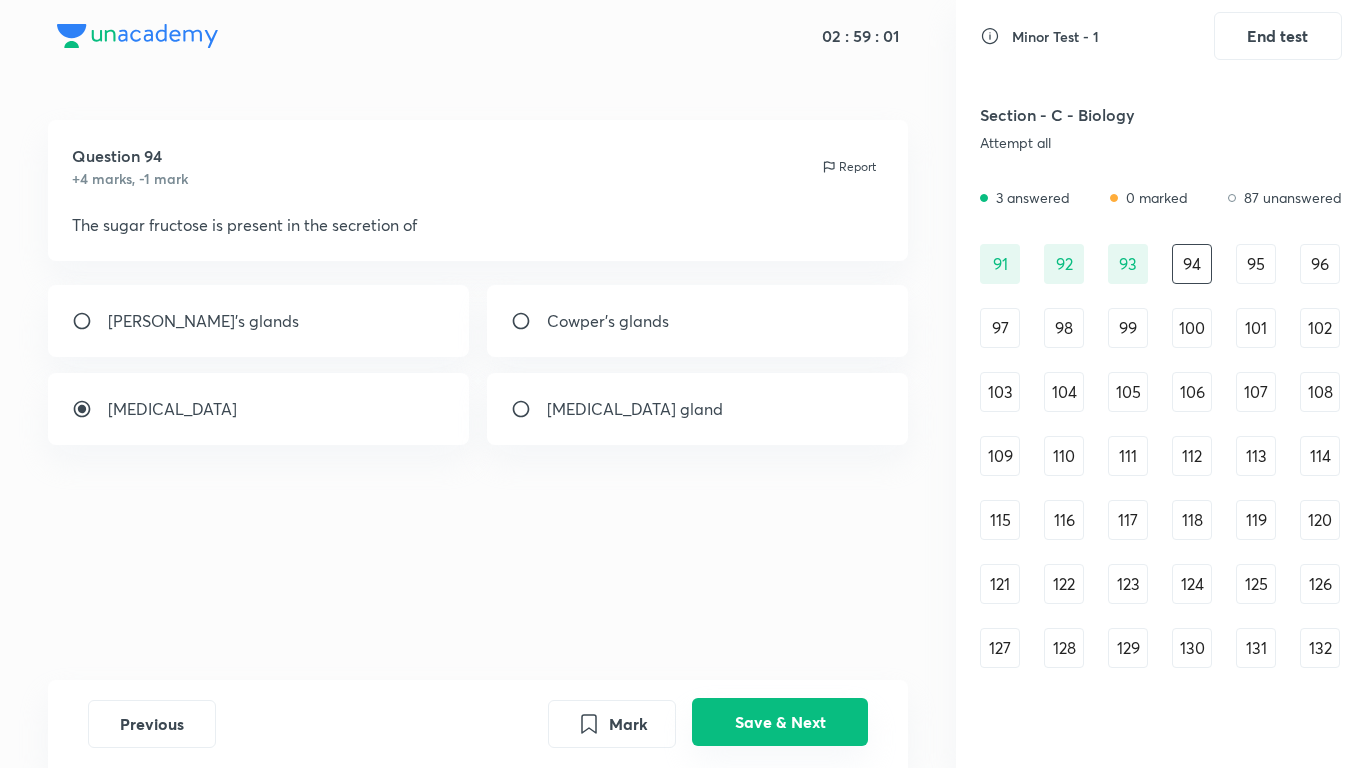 click on "Save & Next" at bounding box center [780, 722] 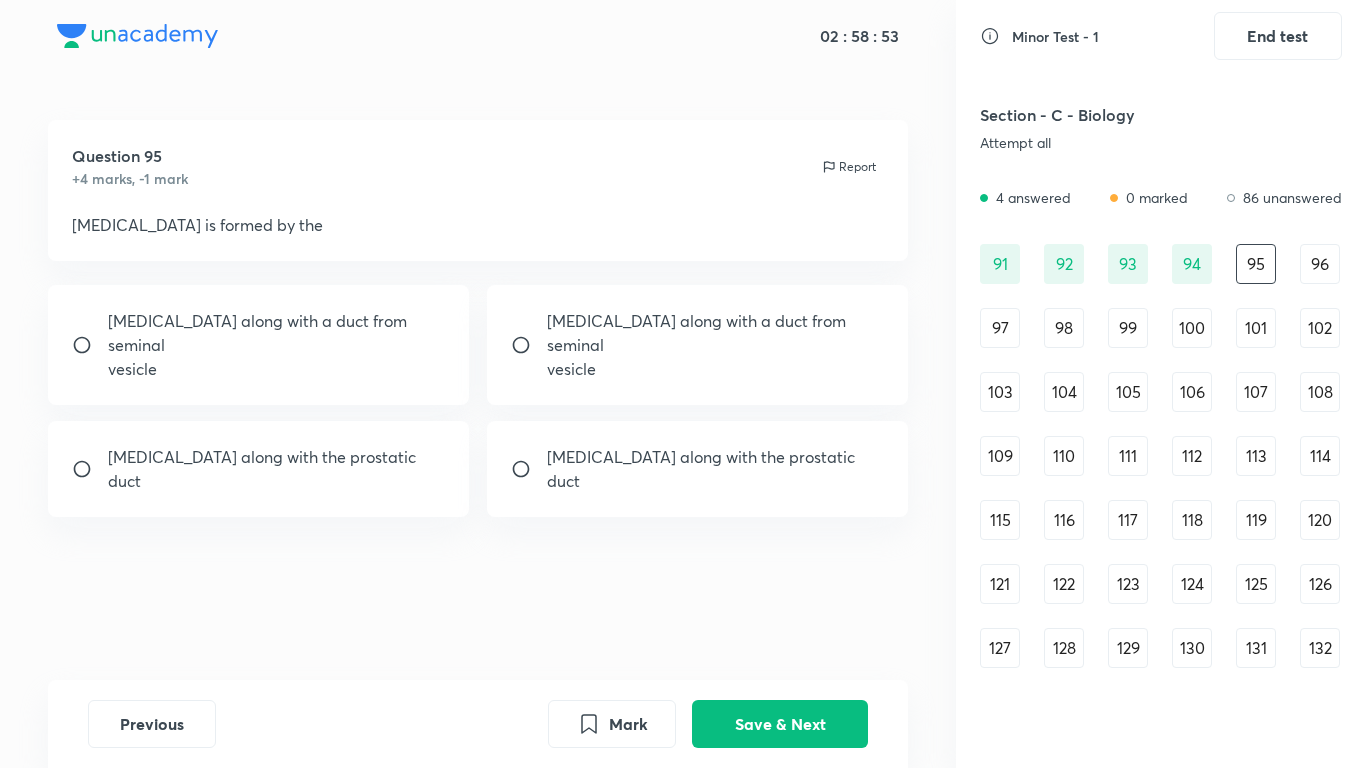 click on "vesicle" at bounding box center (277, 369) 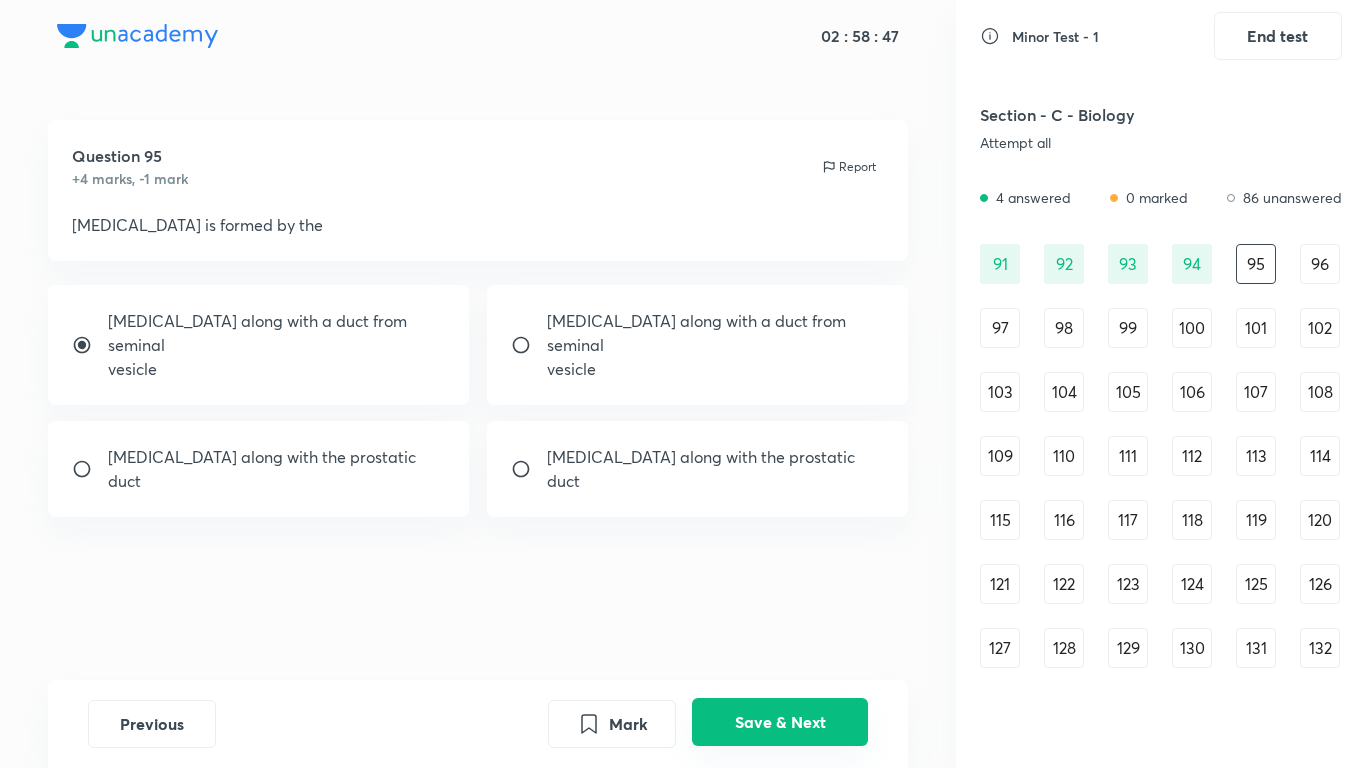 click on "Save & Next" at bounding box center (780, 722) 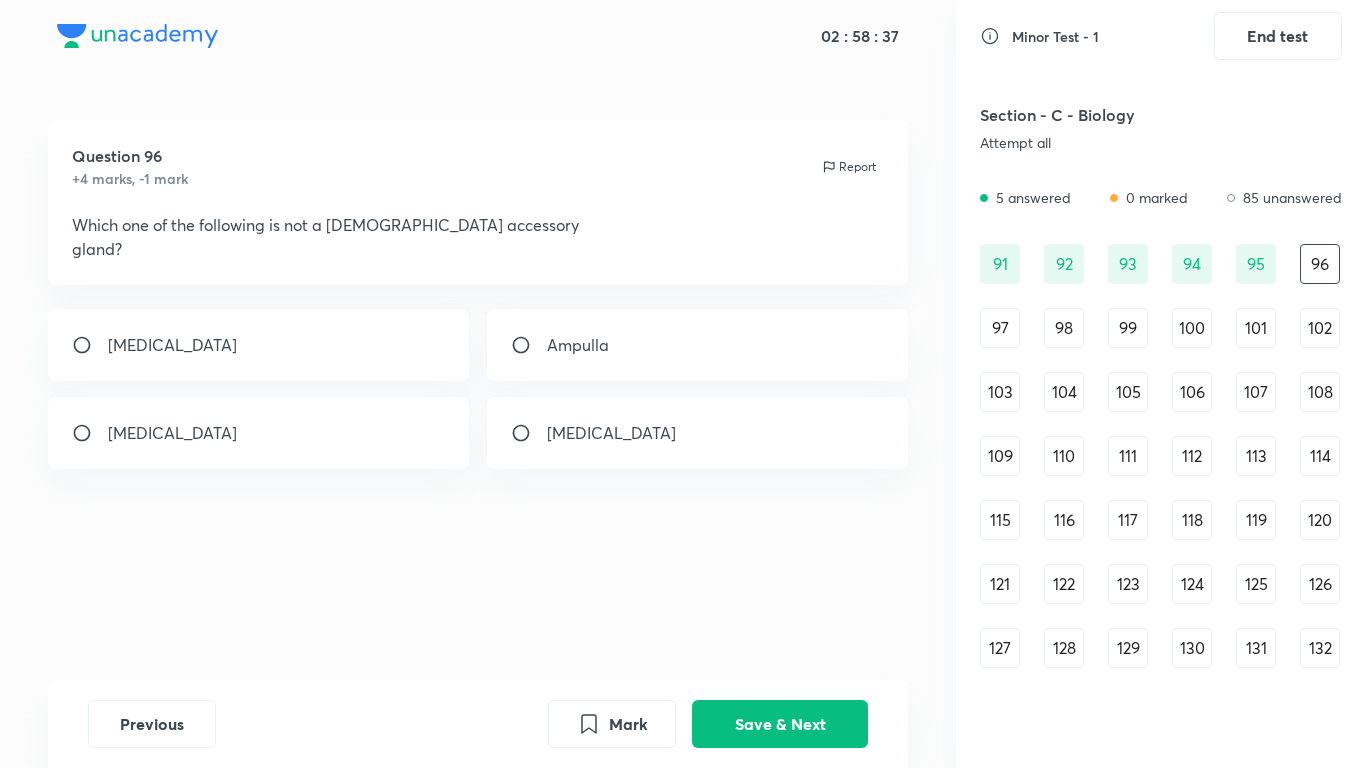 click at bounding box center (529, 433) 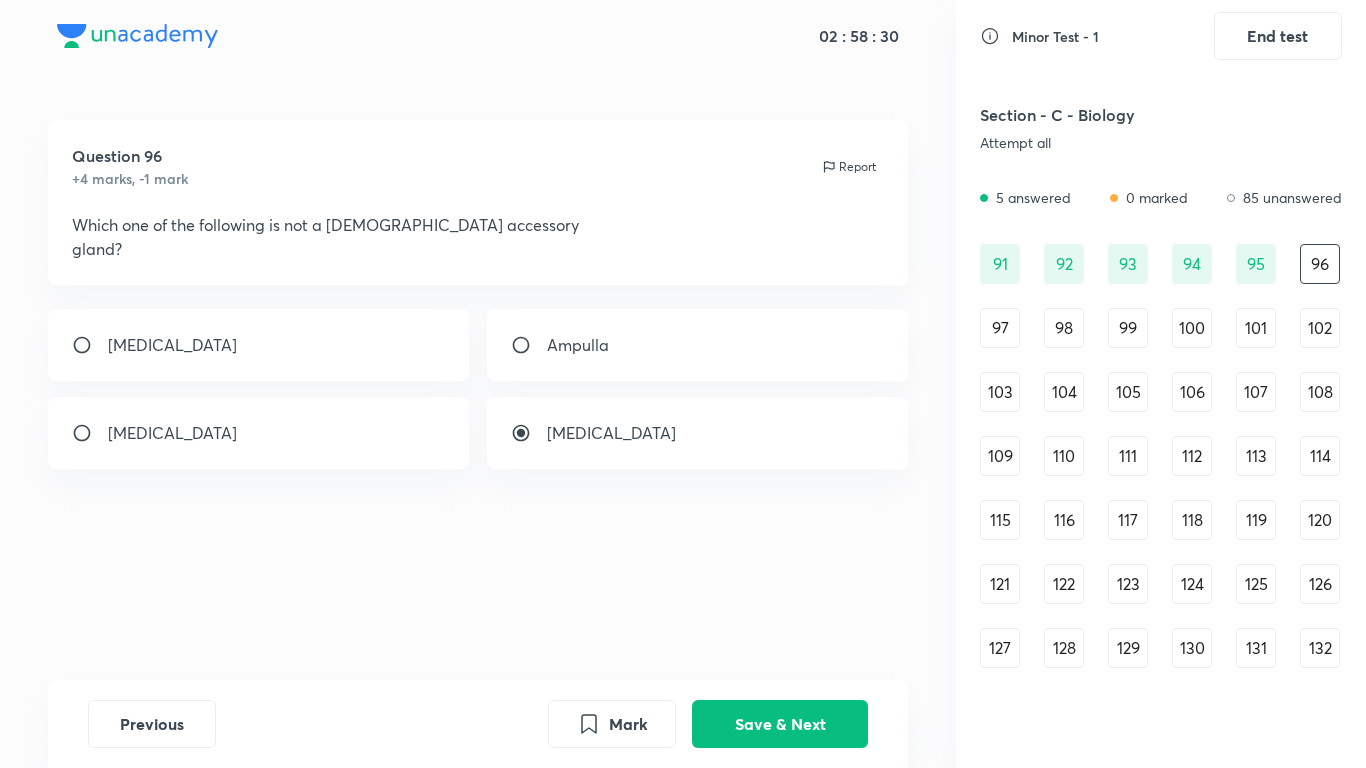 click on "Ampulla" at bounding box center [698, 345] 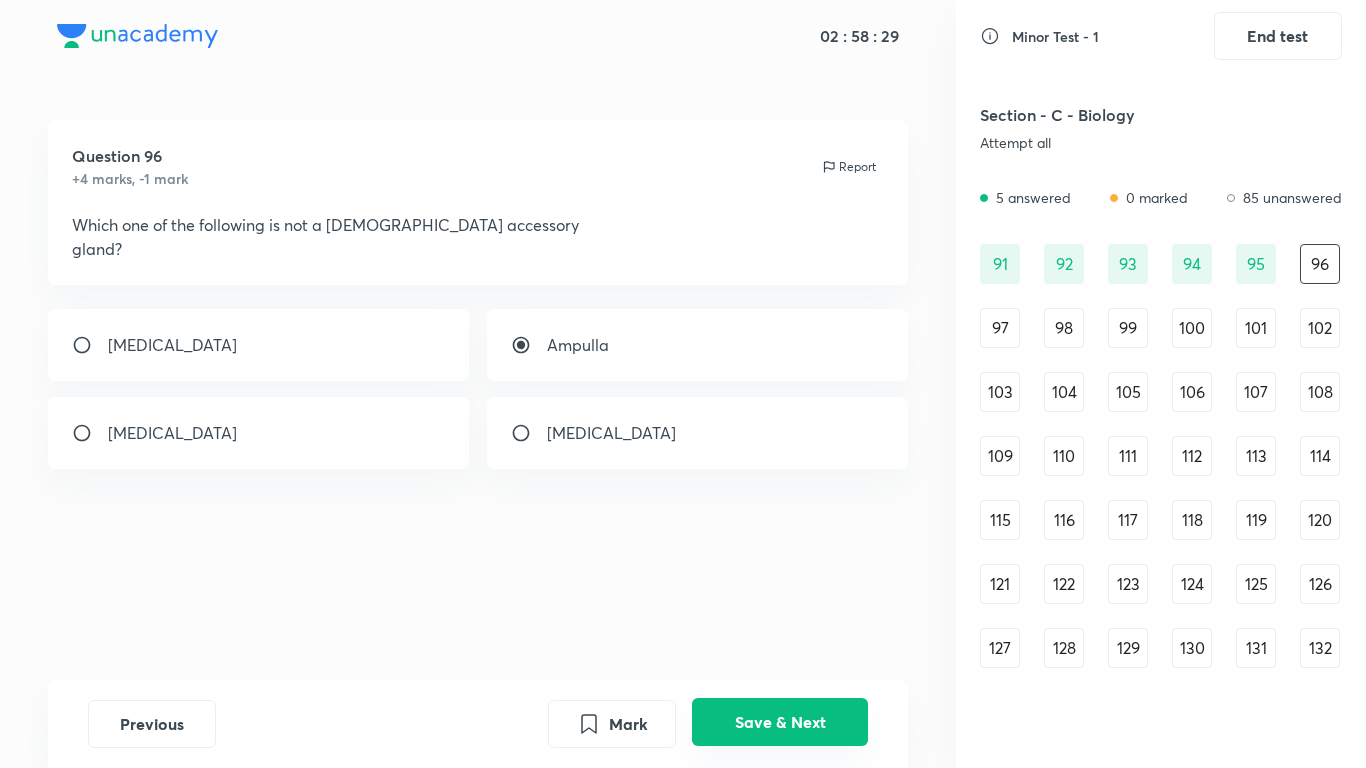 click on "Save & Next" at bounding box center [780, 722] 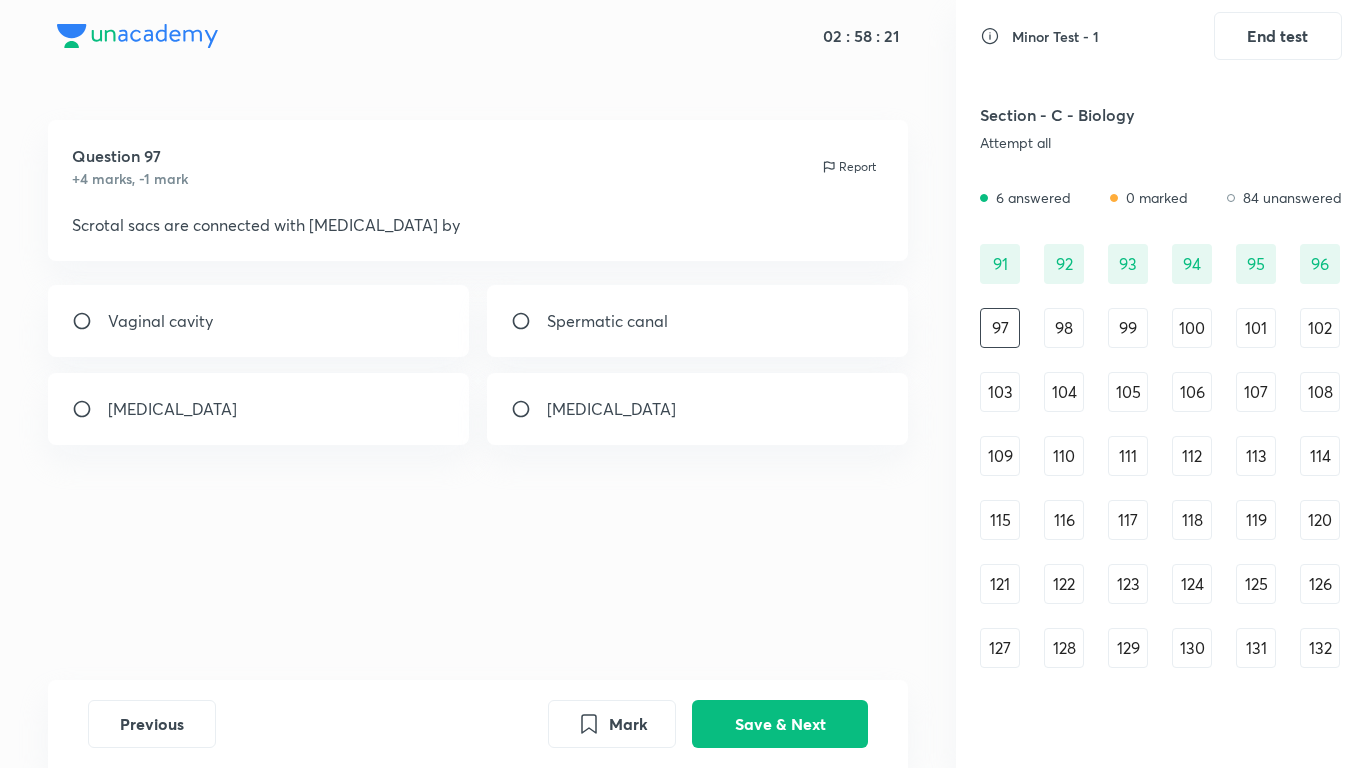 click on "Inguinal canal" at bounding box center [259, 409] 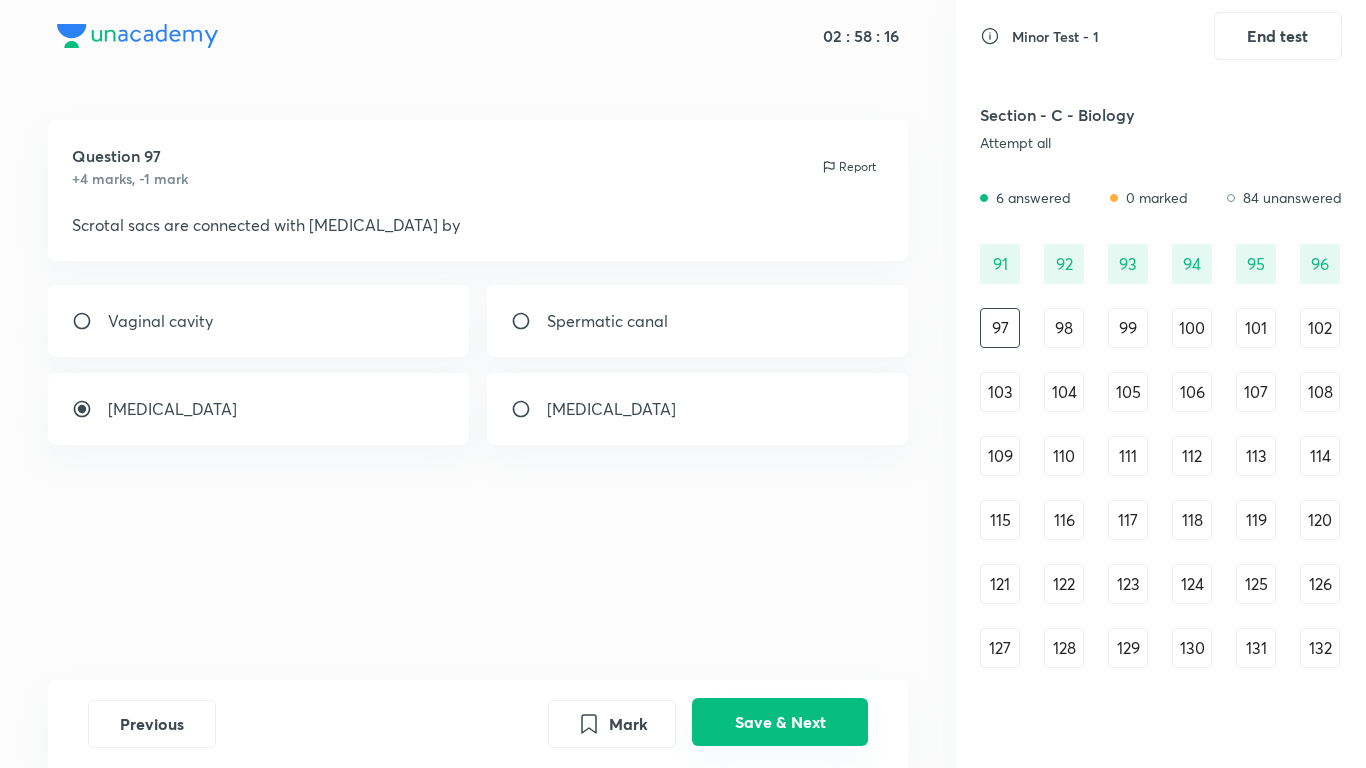 click on "Save & Next" at bounding box center (780, 722) 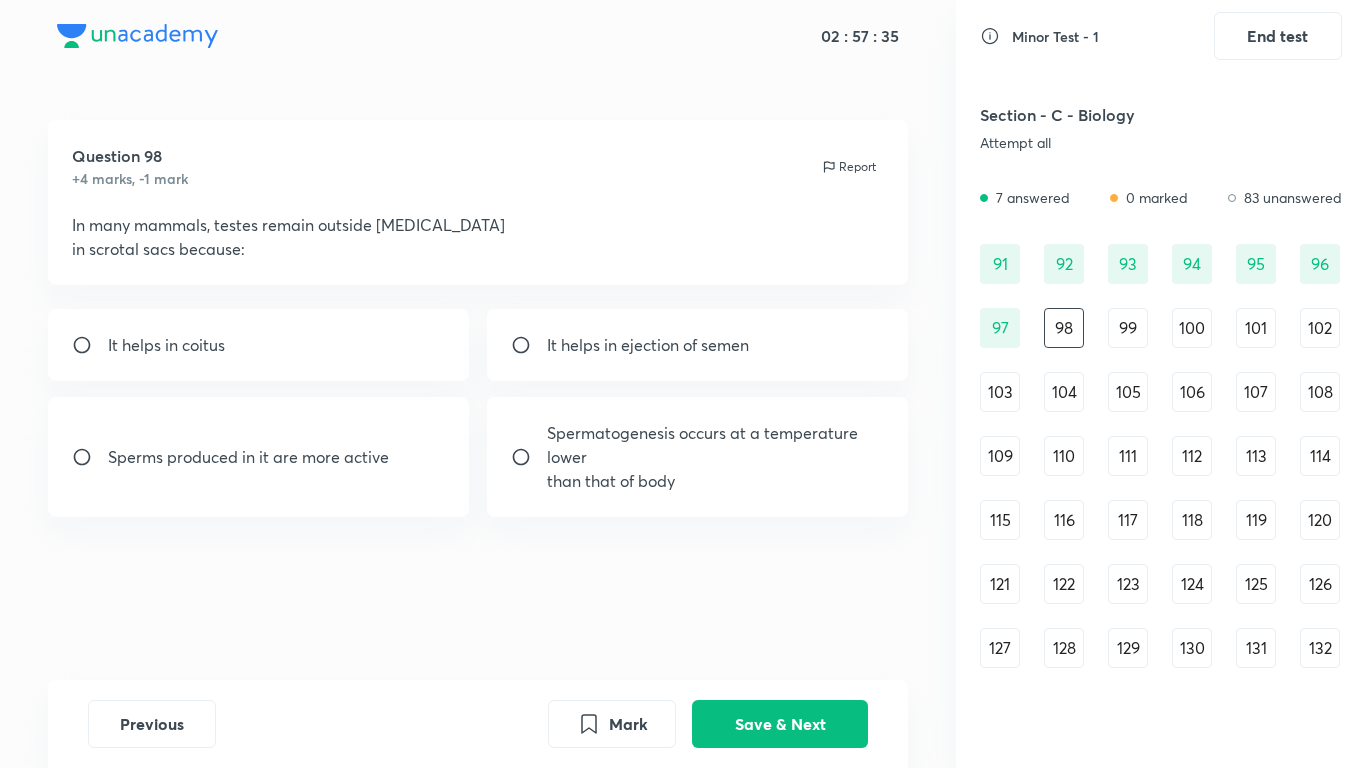 click on "than that of body" at bounding box center [716, 481] 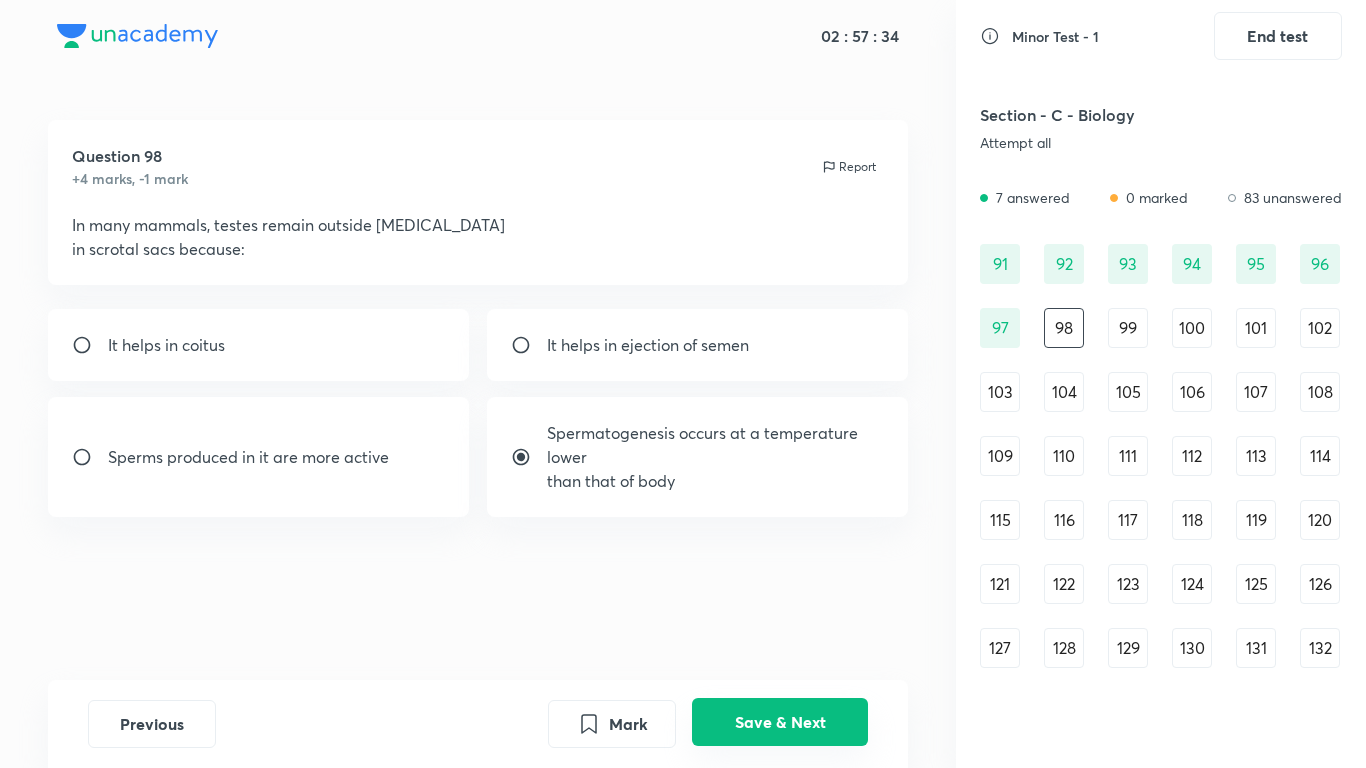 click on "Save & Next" at bounding box center (780, 722) 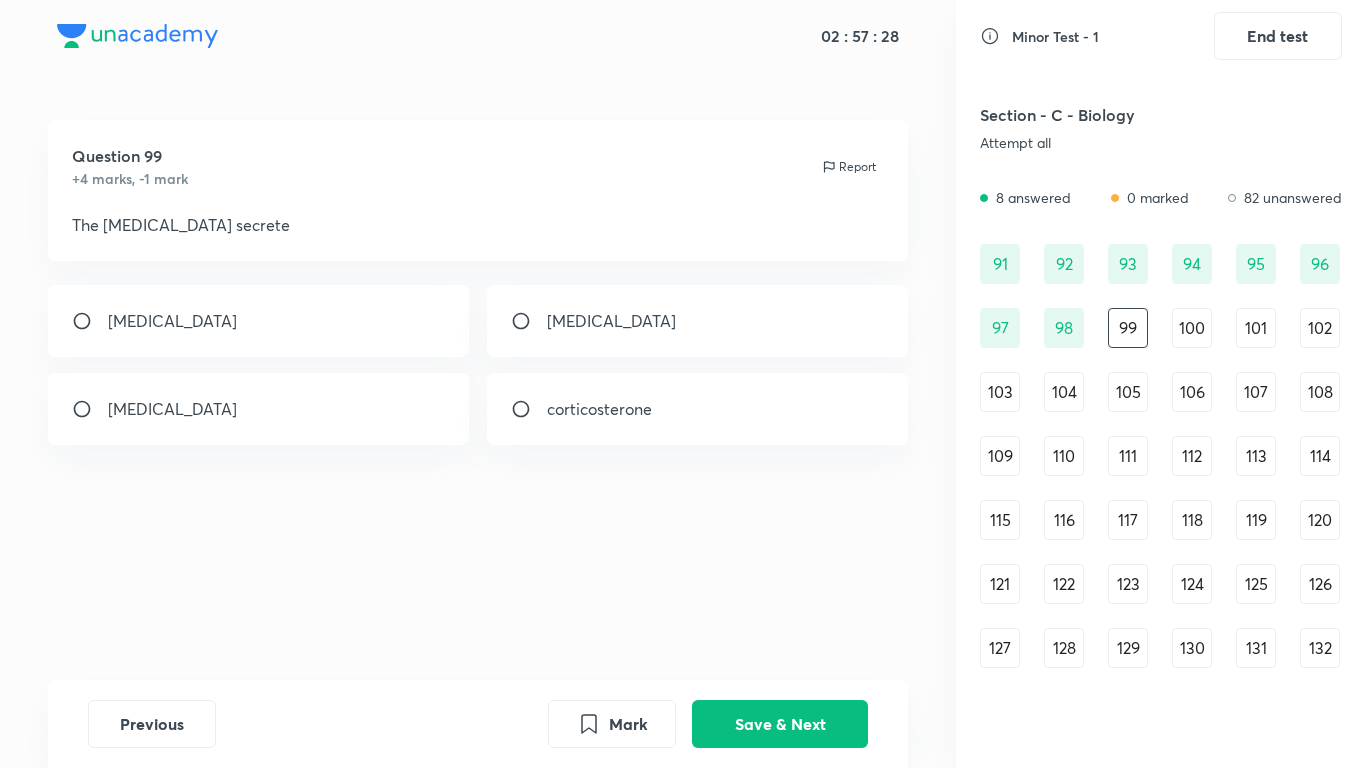 click on "testosterone" at bounding box center (611, 321) 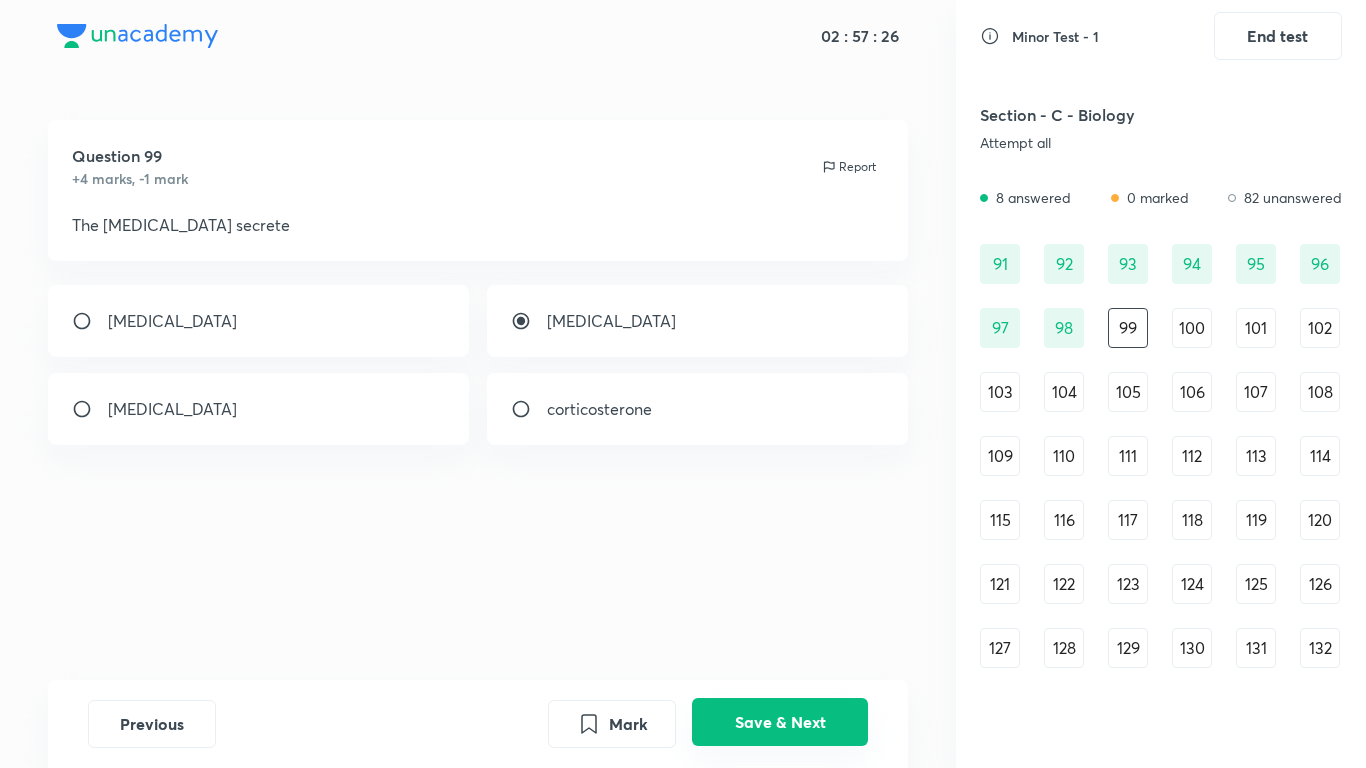 click on "Save & Next" at bounding box center [780, 722] 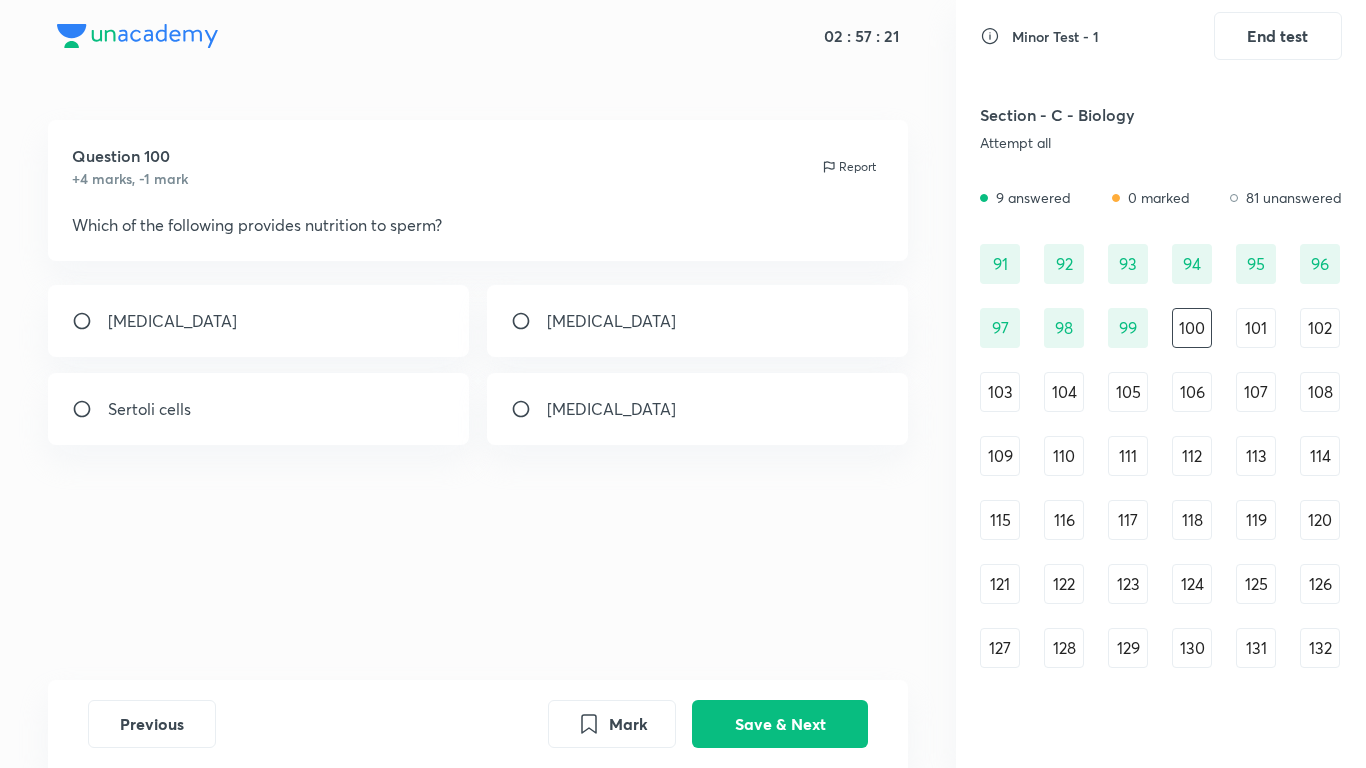click on "Sertoli cells" at bounding box center [259, 409] 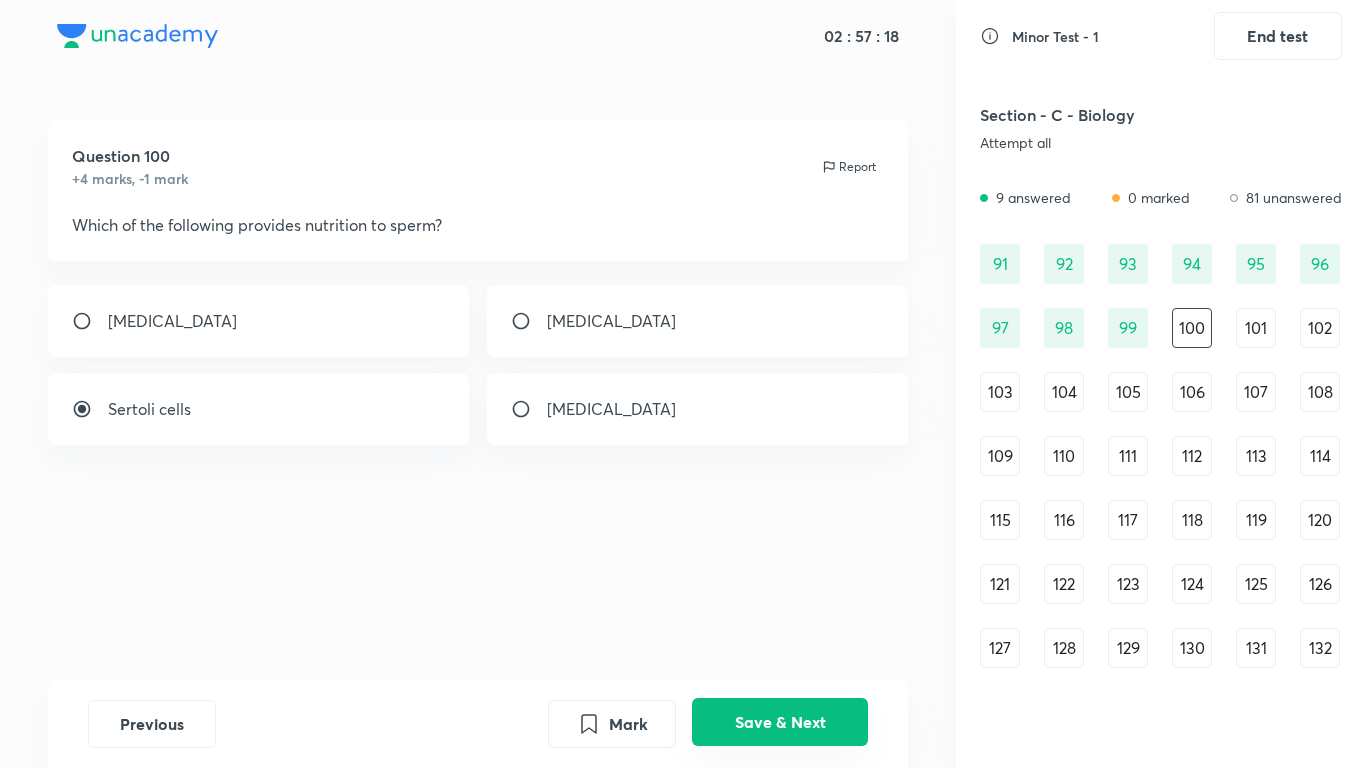 drag, startPoint x: 779, startPoint y: 739, endPoint x: 774, endPoint y: 715, distance: 24.5153 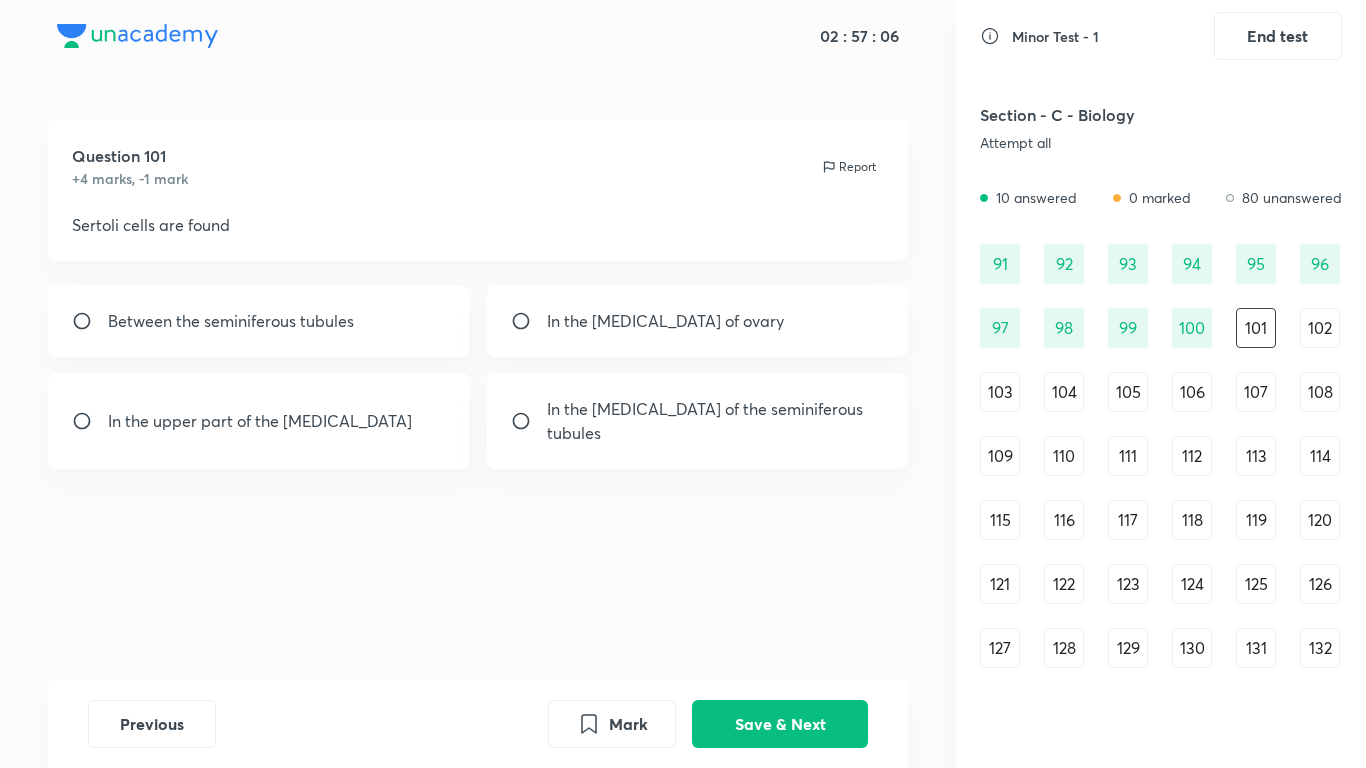 click on "Between the seminiferous tubules" at bounding box center (259, 321) 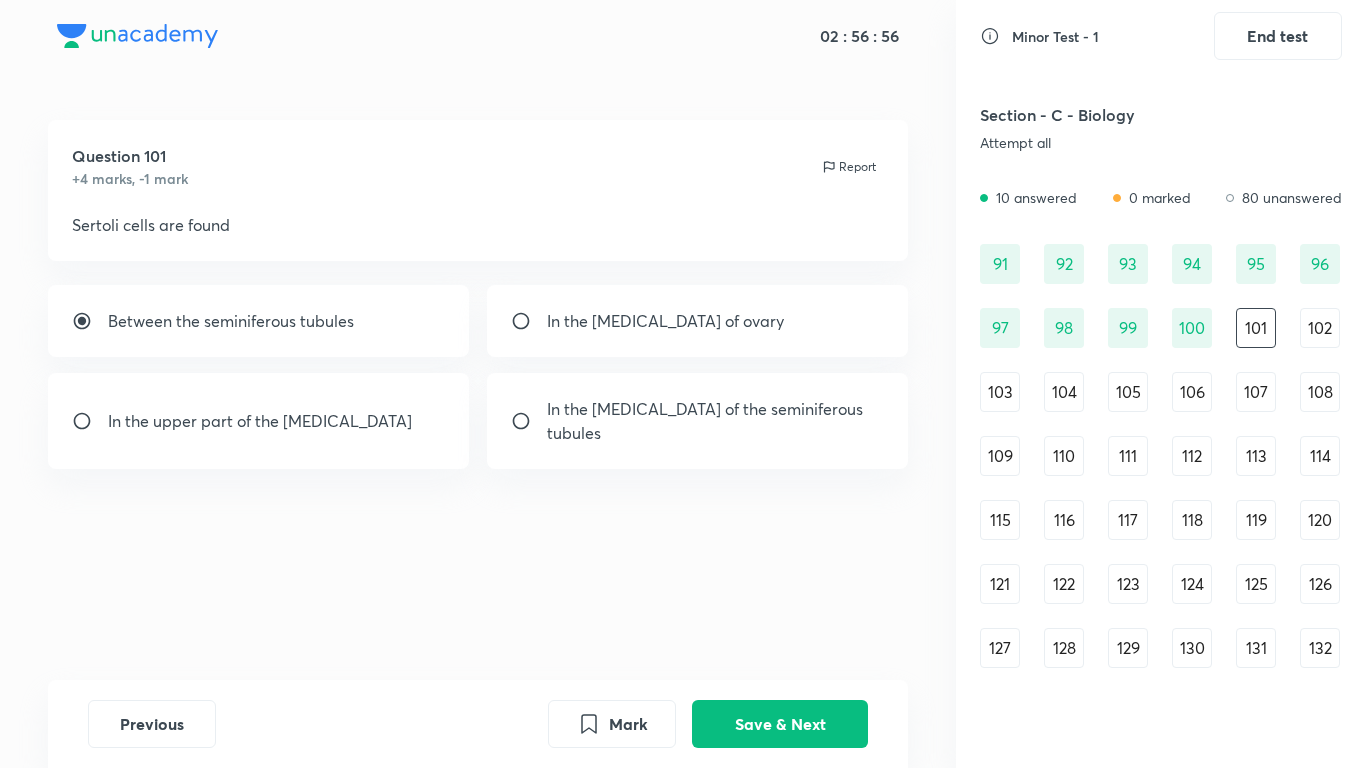 click on "tubules" at bounding box center [705, 433] 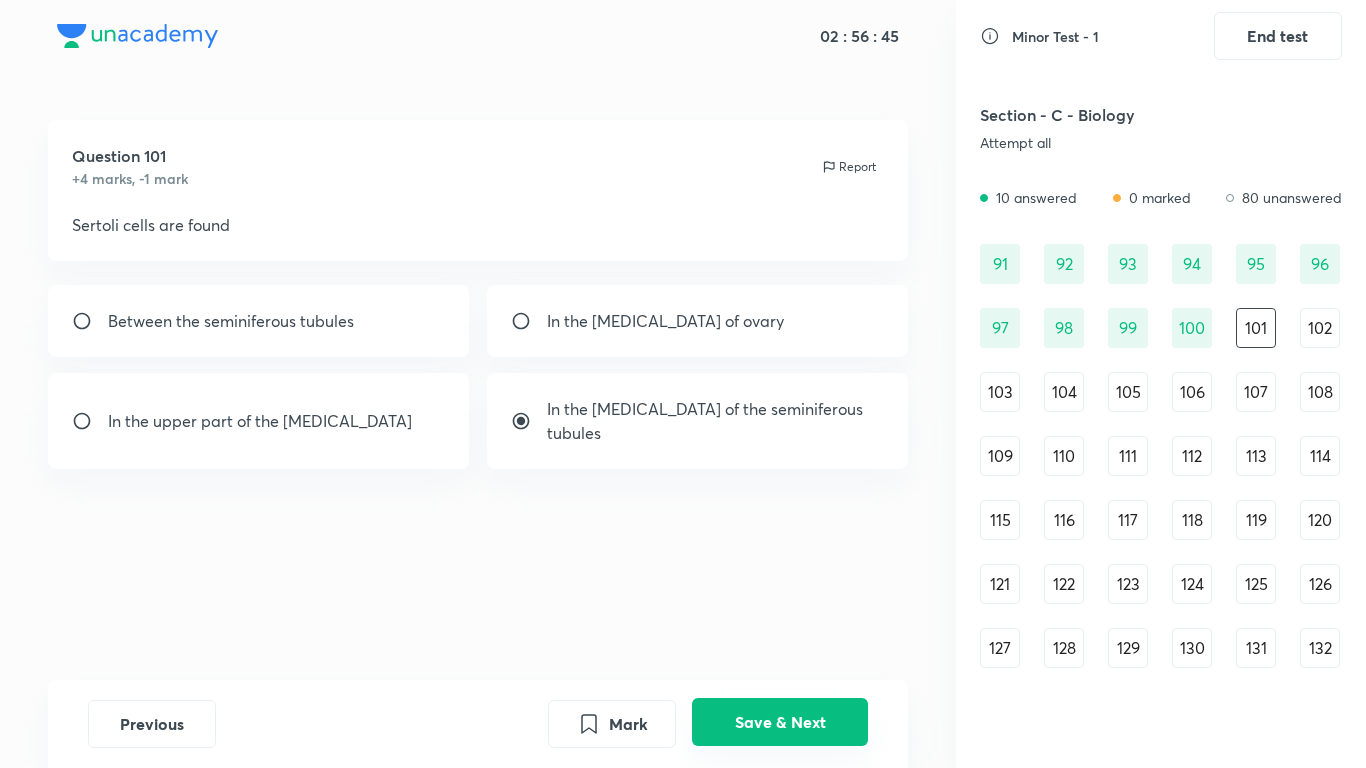 drag, startPoint x: 795, startPoint y: 727, endPoint x: 785, endPoint y: 687, distance: 41.231056 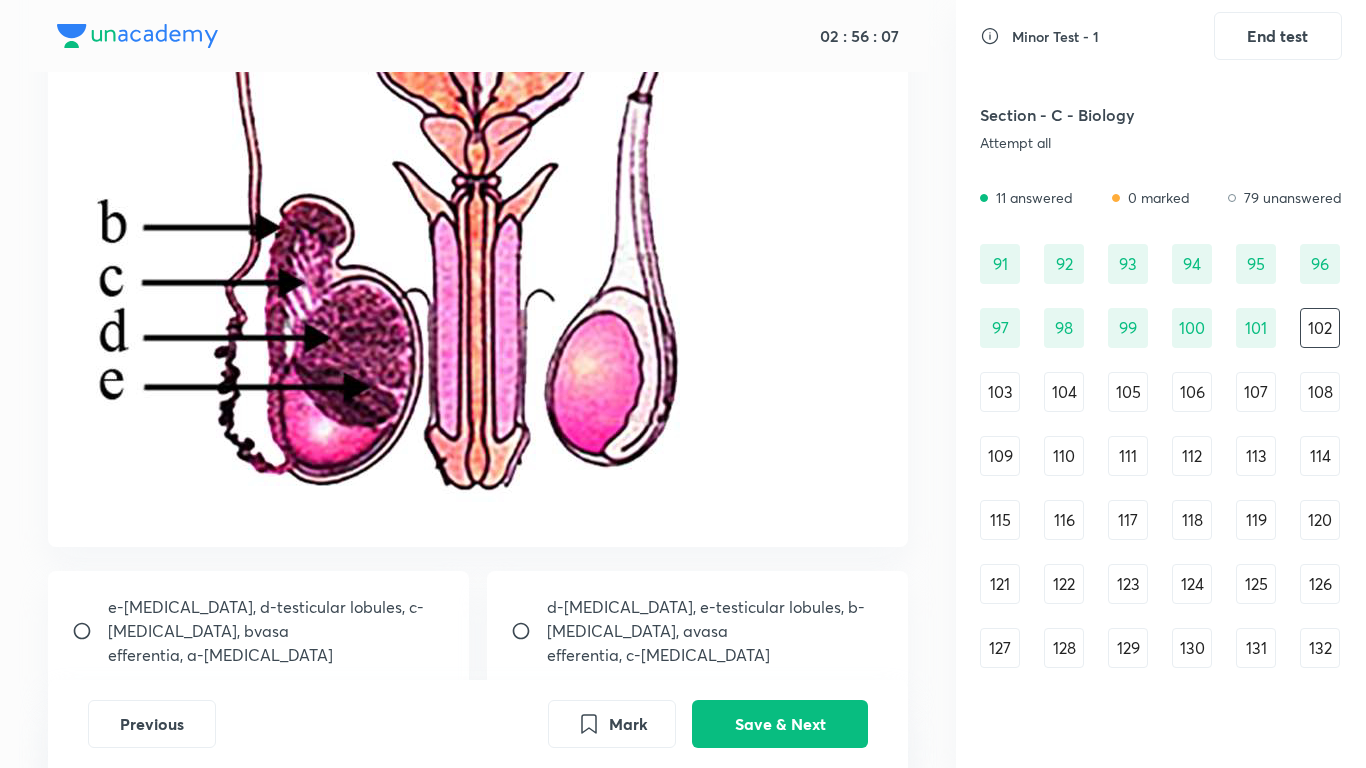 scroll, scrollTop: 666, scrollLeft: 0, axis: vertical 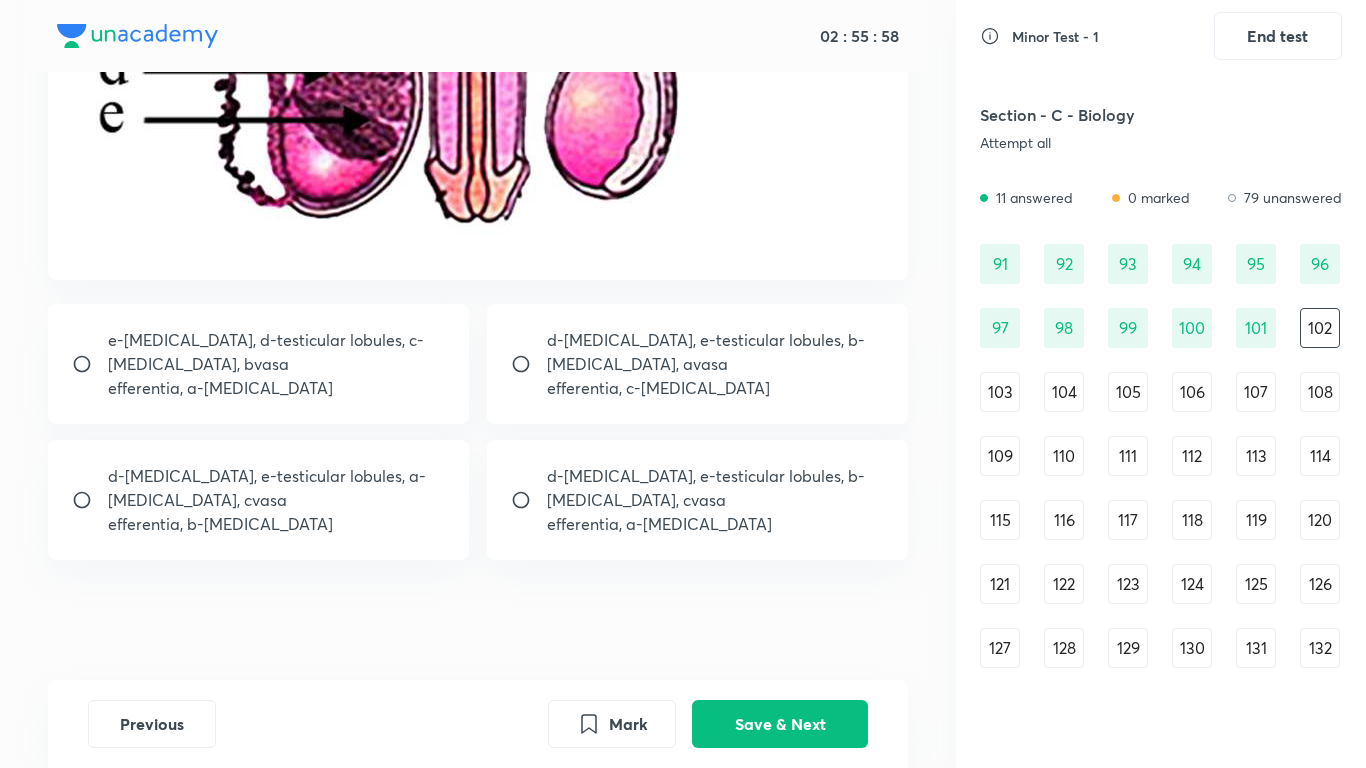 click on "efferentia, a-vas deferens" at bounding box center (716, 524) 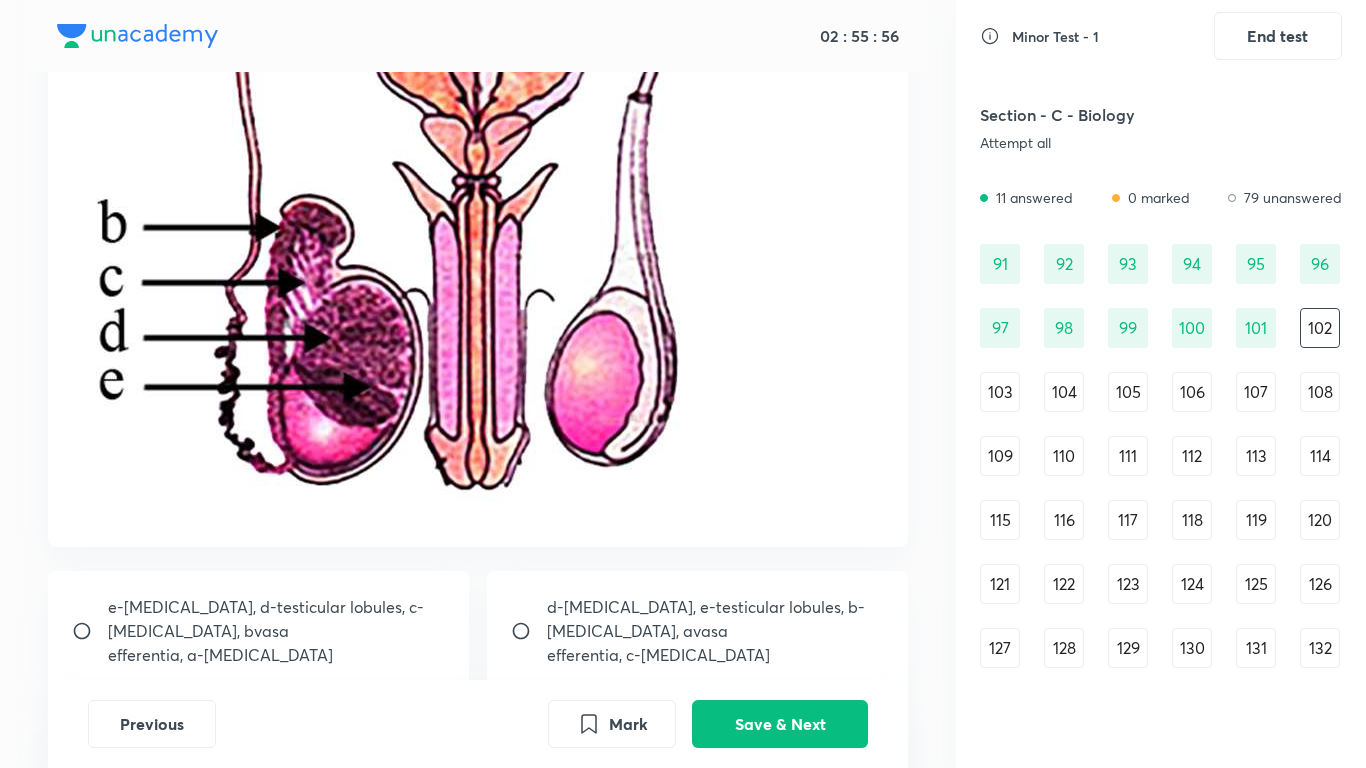 scroll, scrollTop: 666, scrollLeft: 0, axis: vertical 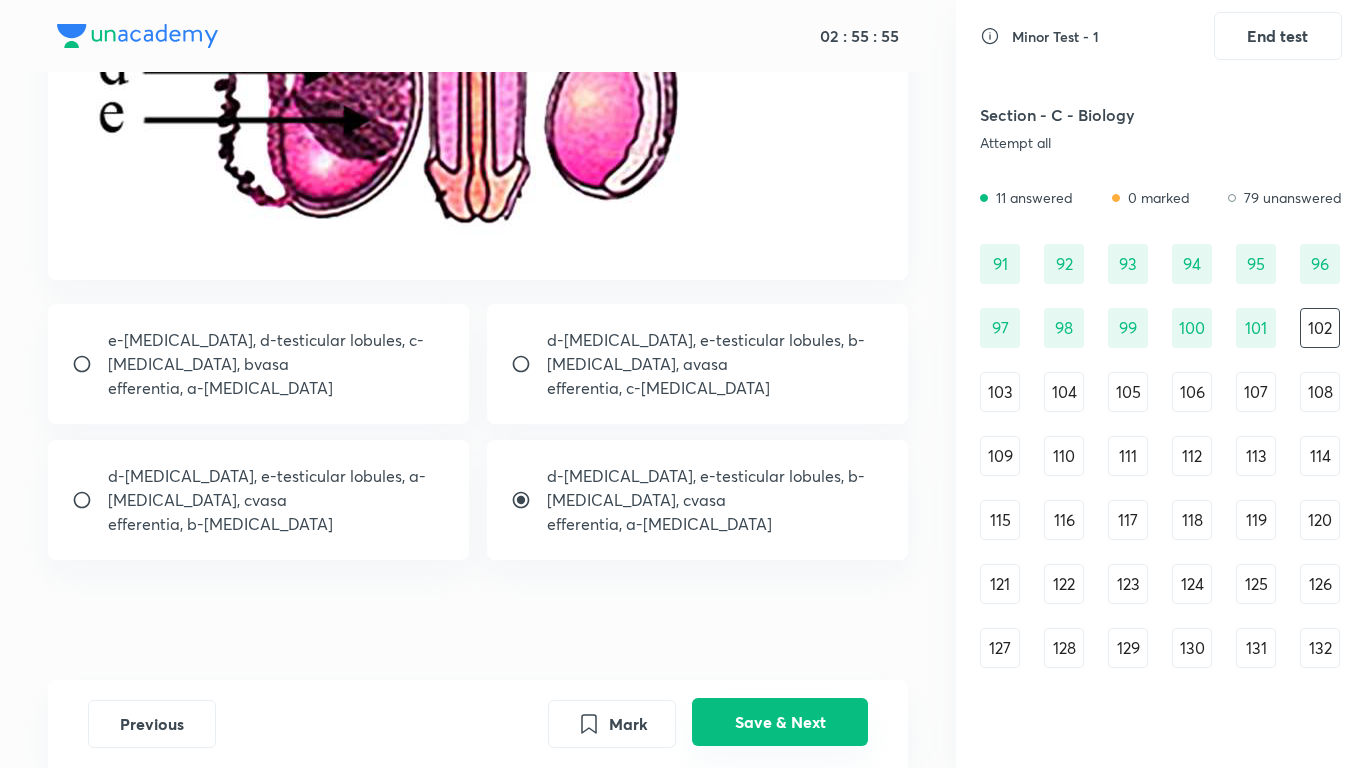 drag, startPoint x: 758, startPoint y: 732, endPoint x: 743, endPoint y: 710, distance: 26.627054 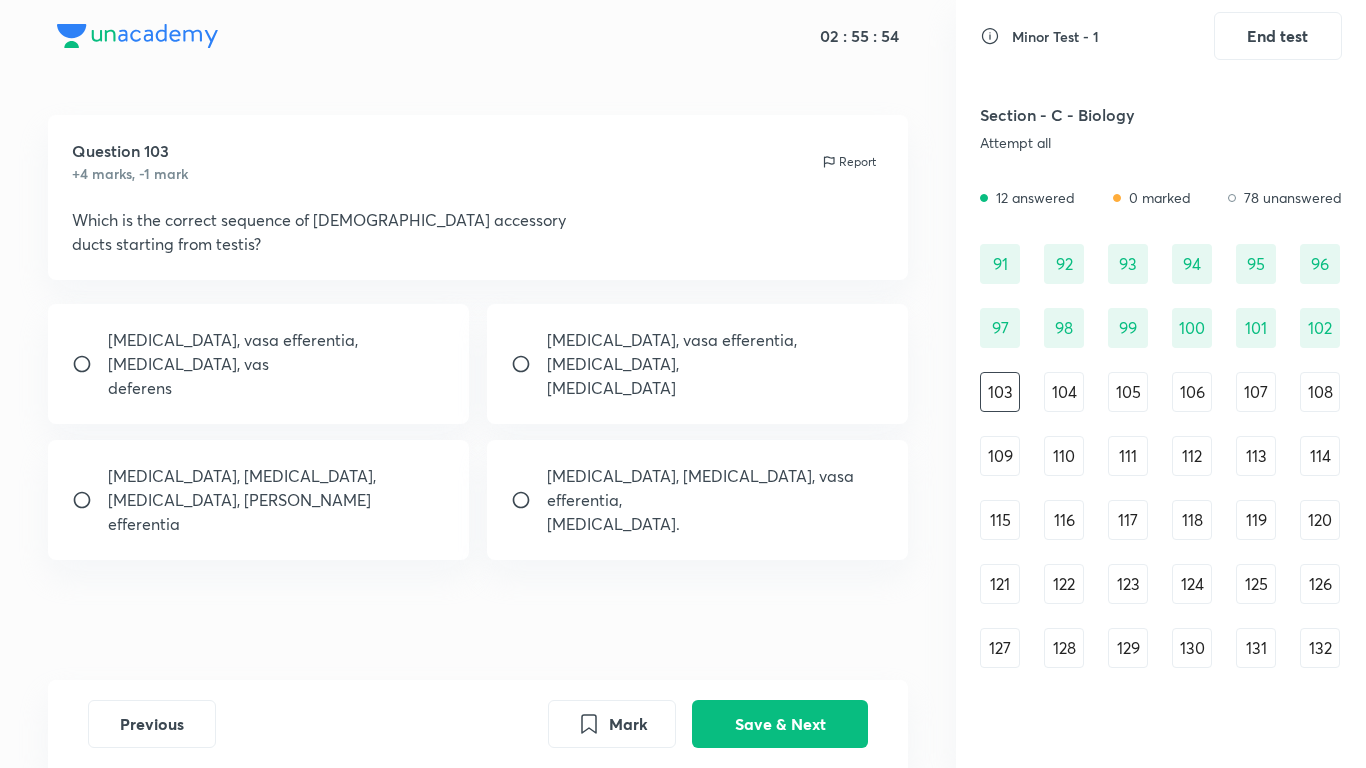 scroll, scrollTop: 0, scrollLeft: 0, axis: both 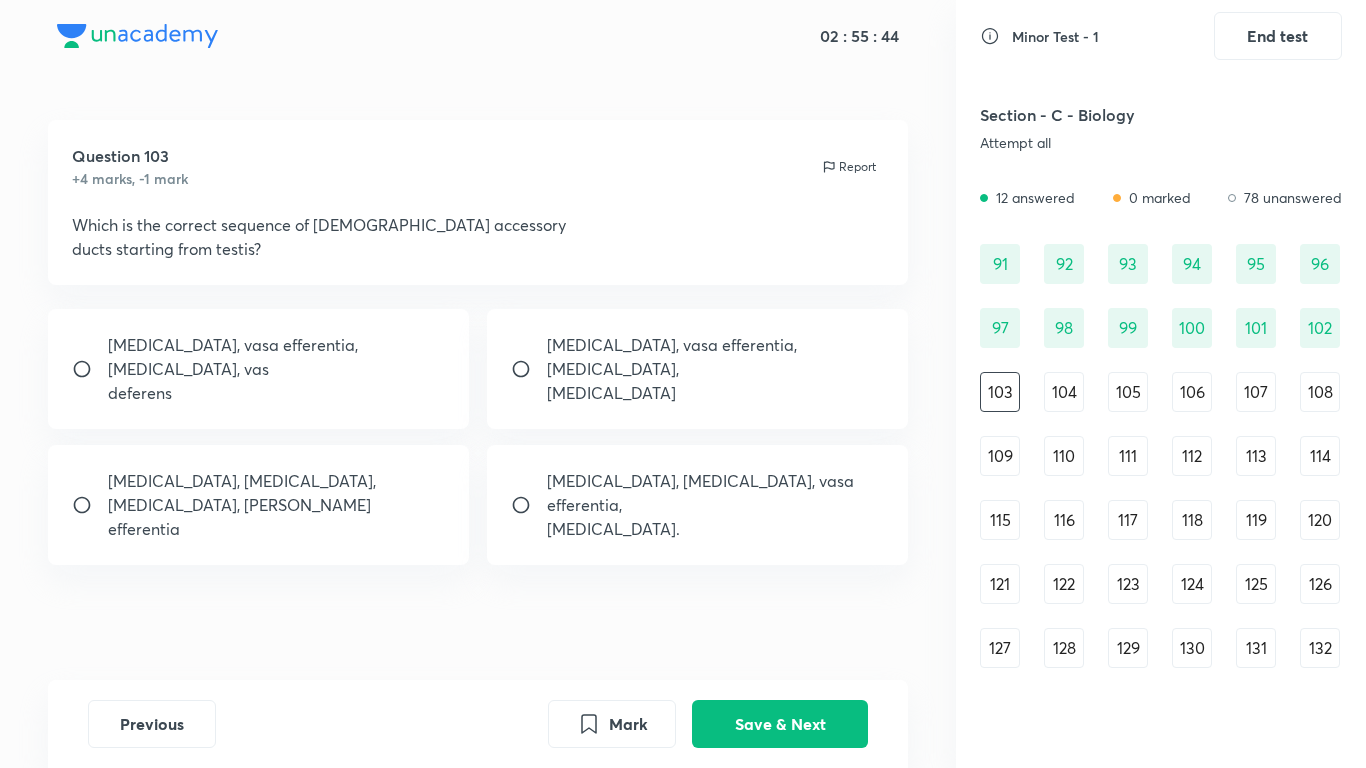 click on "deferens" at bounding box center [277, 393] 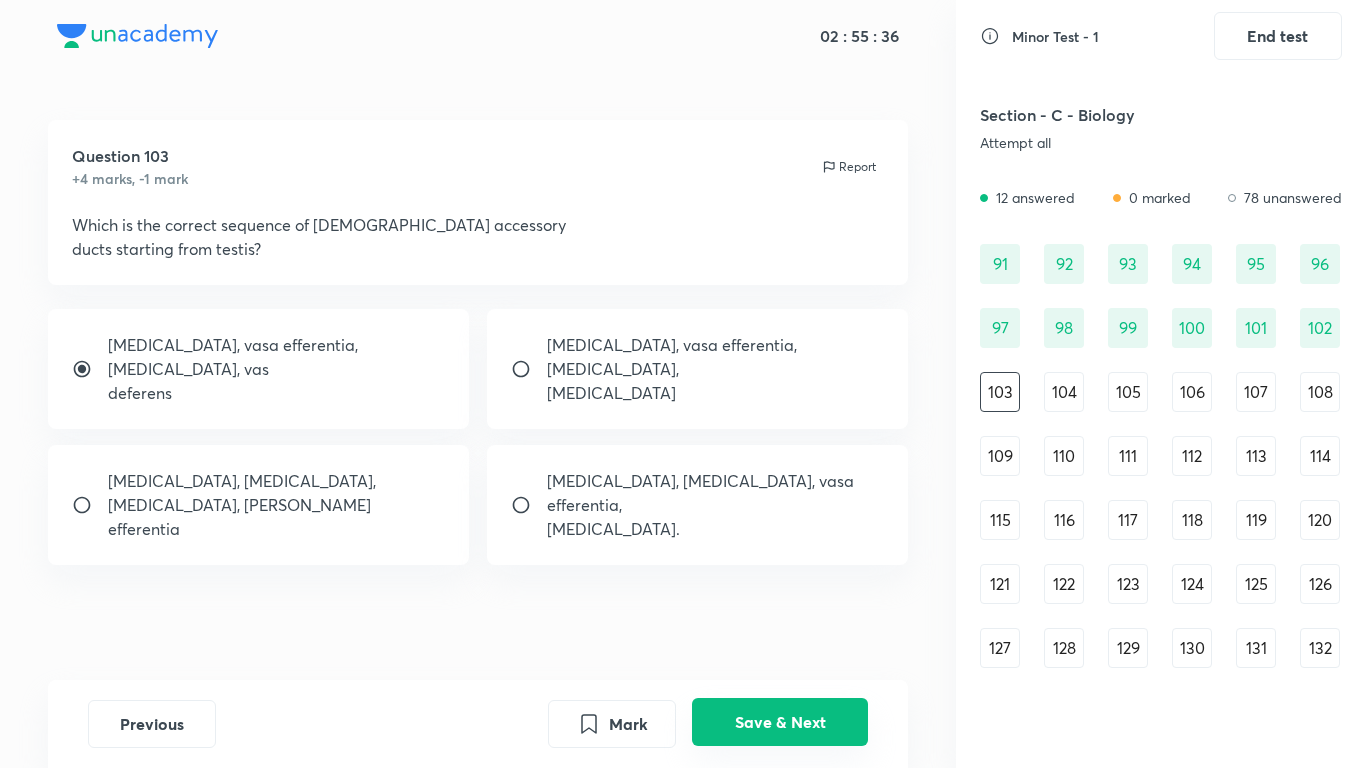 click on "Save & Next" at bounding box center (780, 722) 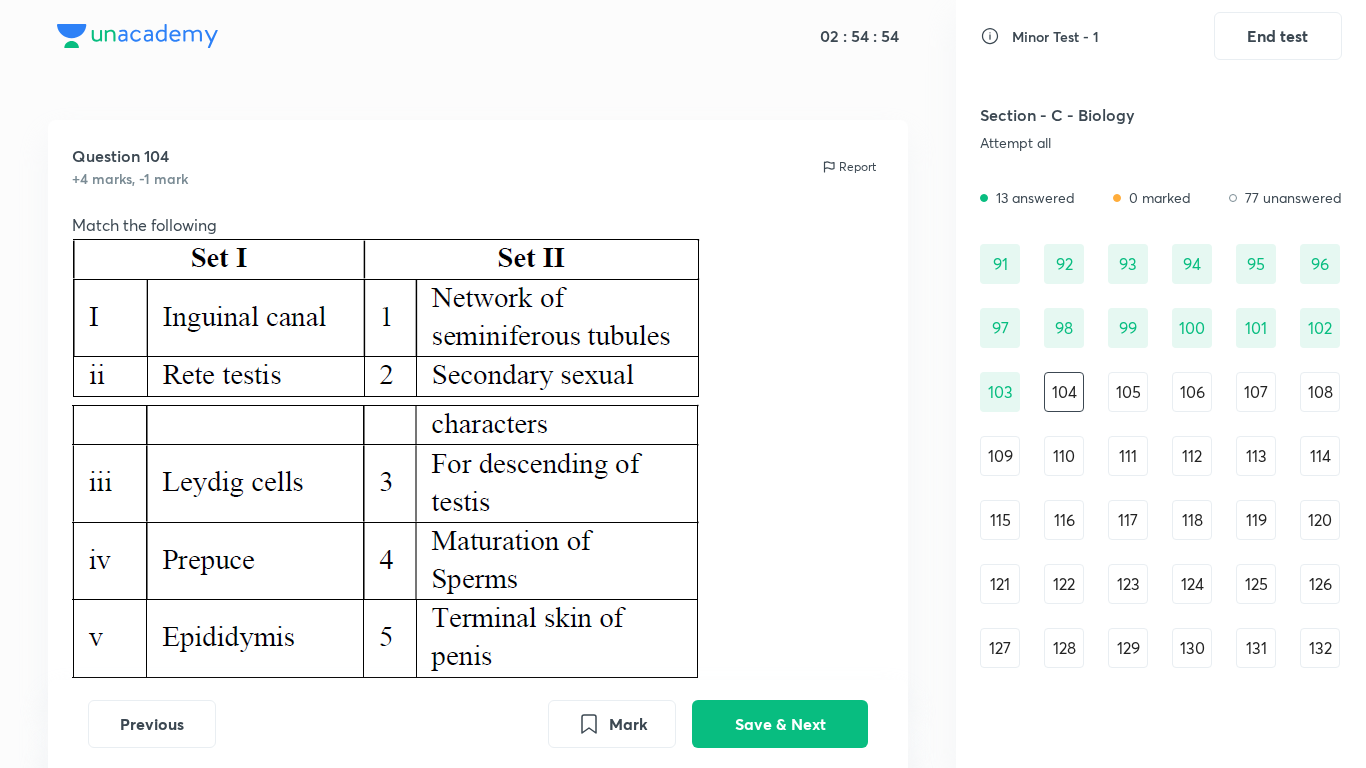 scroll, scrollTop: 334, scrollLeft: 0, axis: vertical 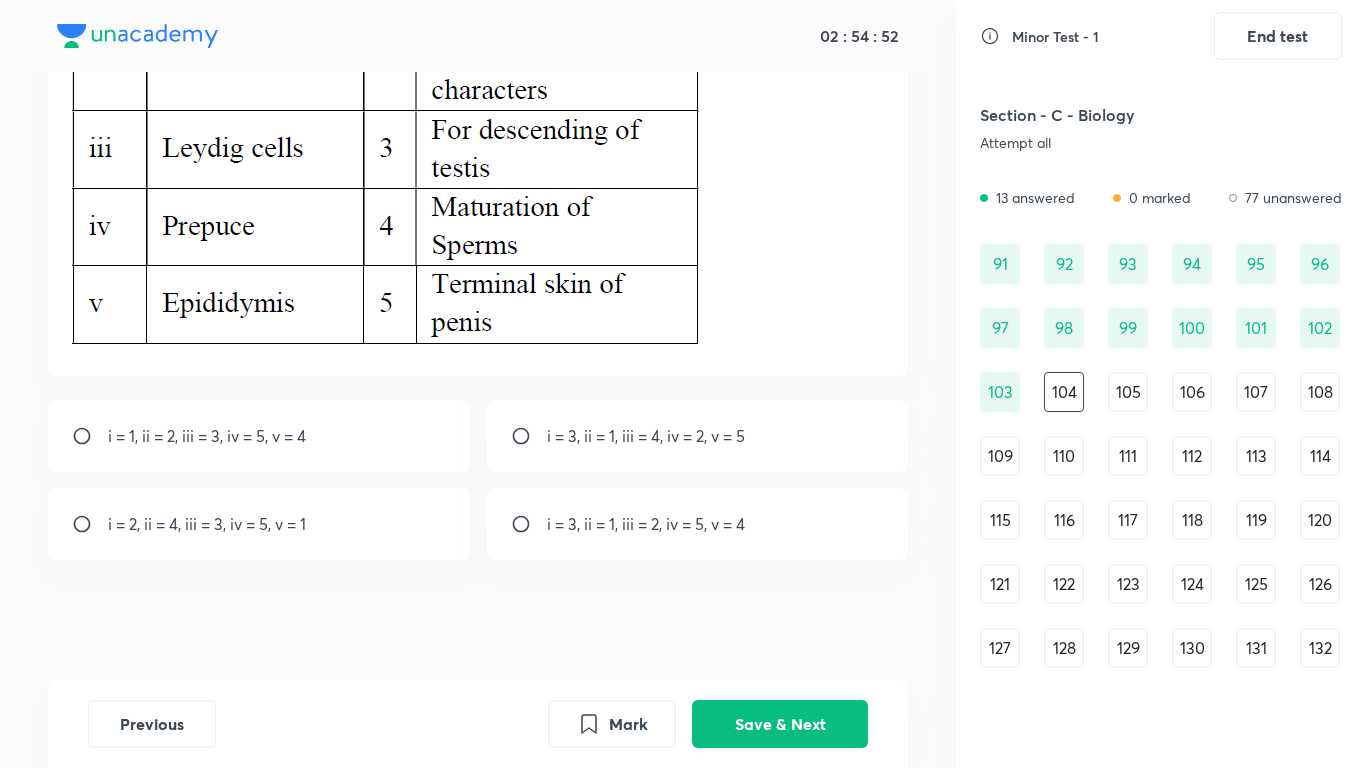 click on "i = 3, ii = 1, iii = 2, iv = 5, v = 4" at bounding box center [646, 524] 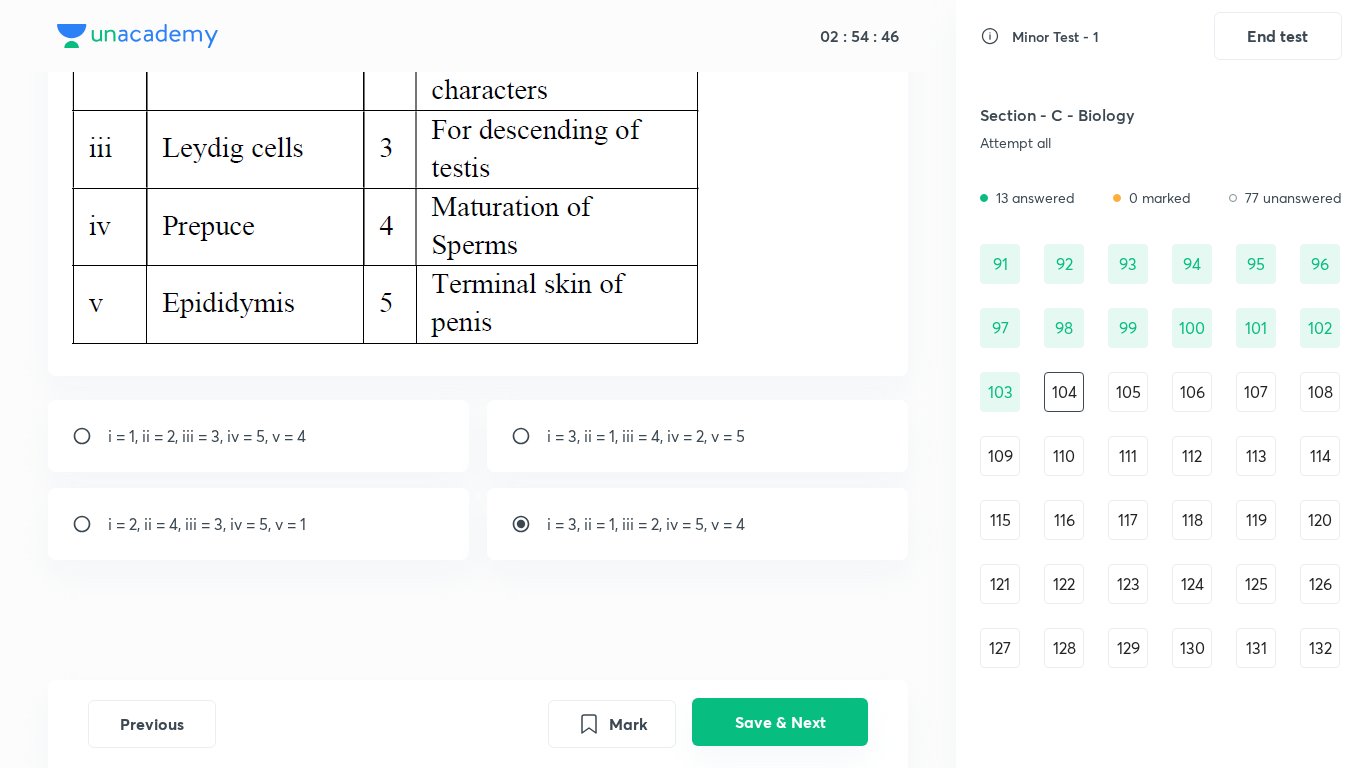 click on "Save & Next" at bounding box center [780, 722] 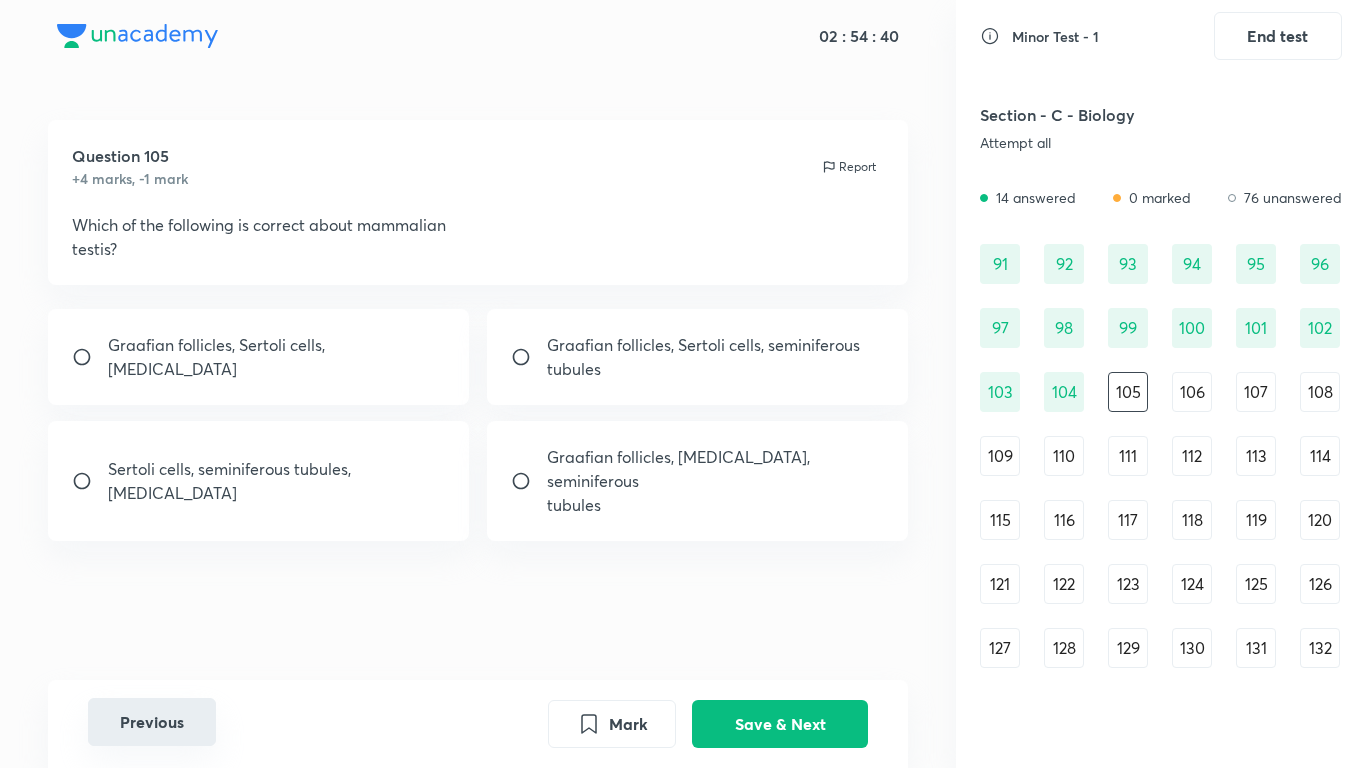 click on "Previous" at bounding box center (152, 722) 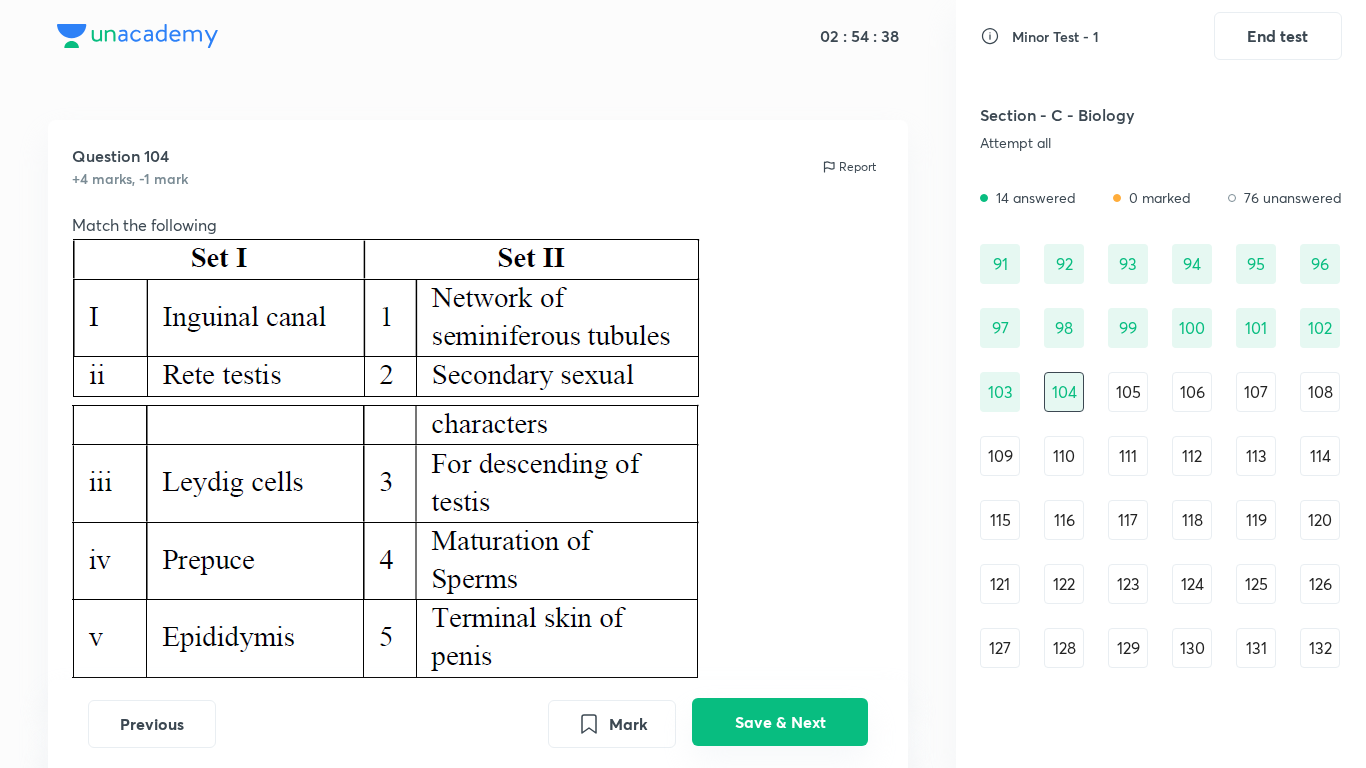 click on "Save & Next" at bounding box center [780, 722] 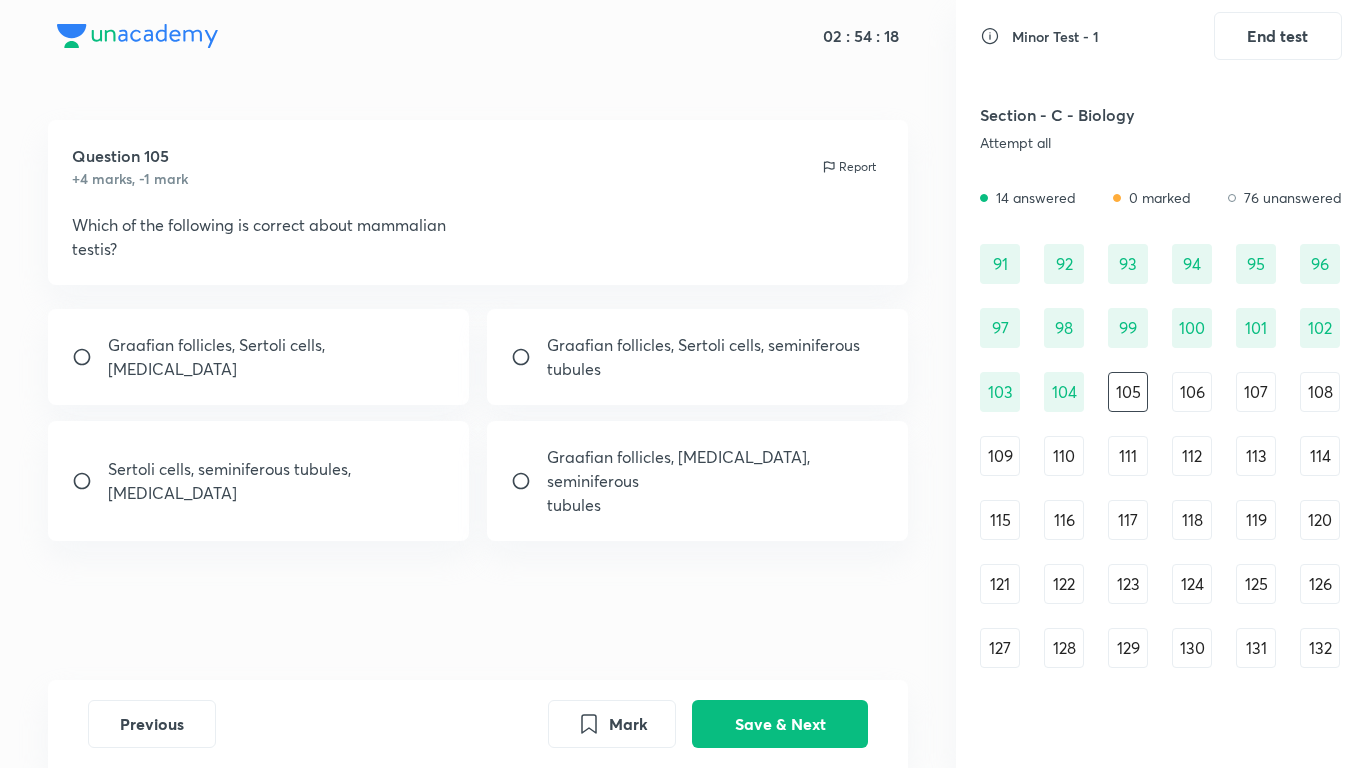 click on "Sertoli cells, seminiferous tubules, Leydig cells" at bounding box center [277, 481] 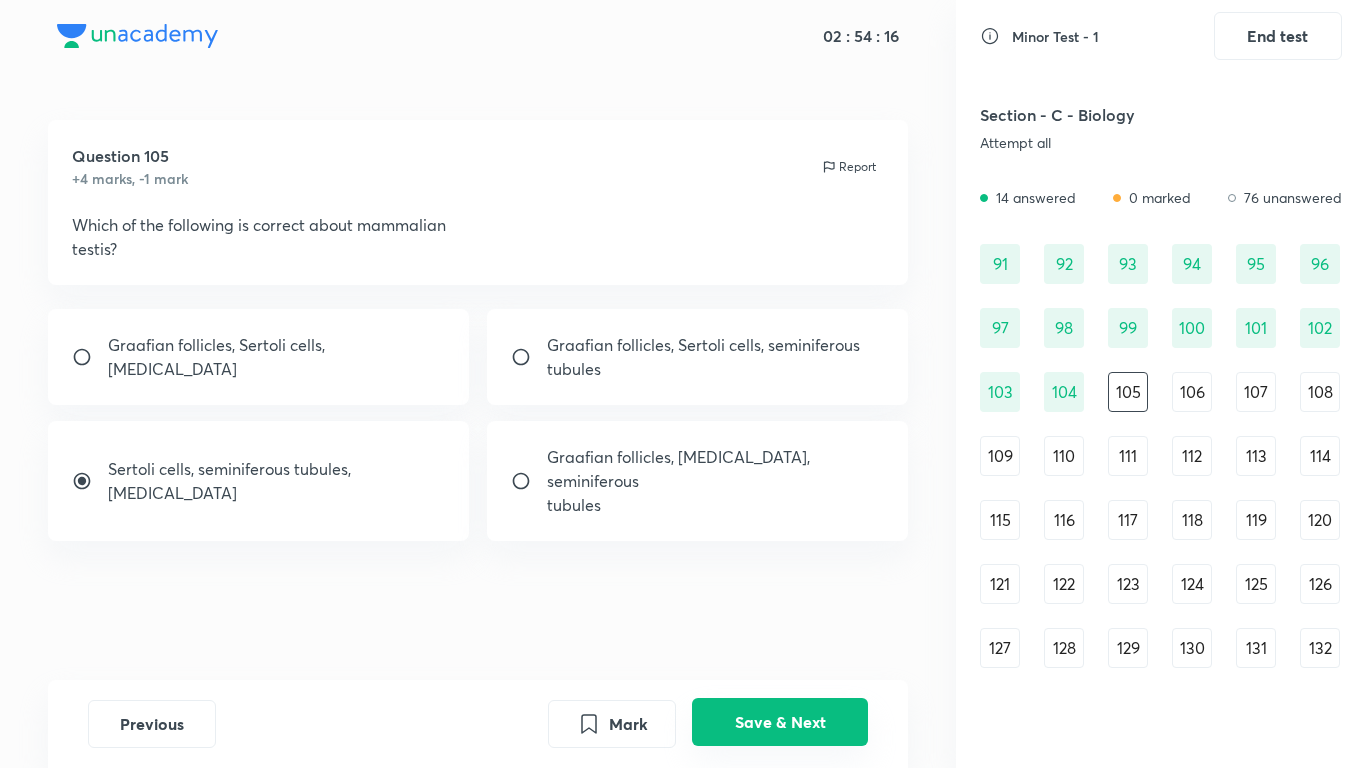 click on "Save & Next" at bounding box center (780, 722) 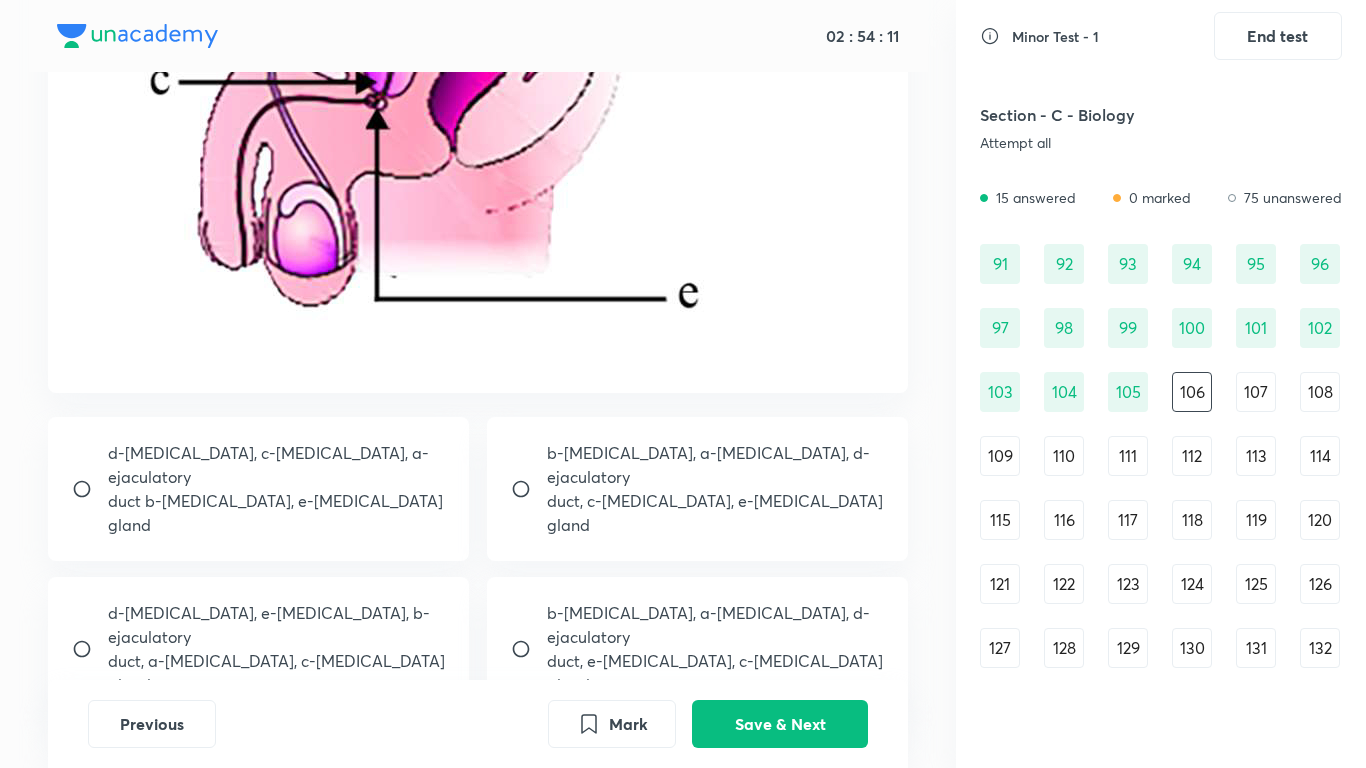 scroll, scrollTop: 646, scrollLeft: 0, axis: vertical 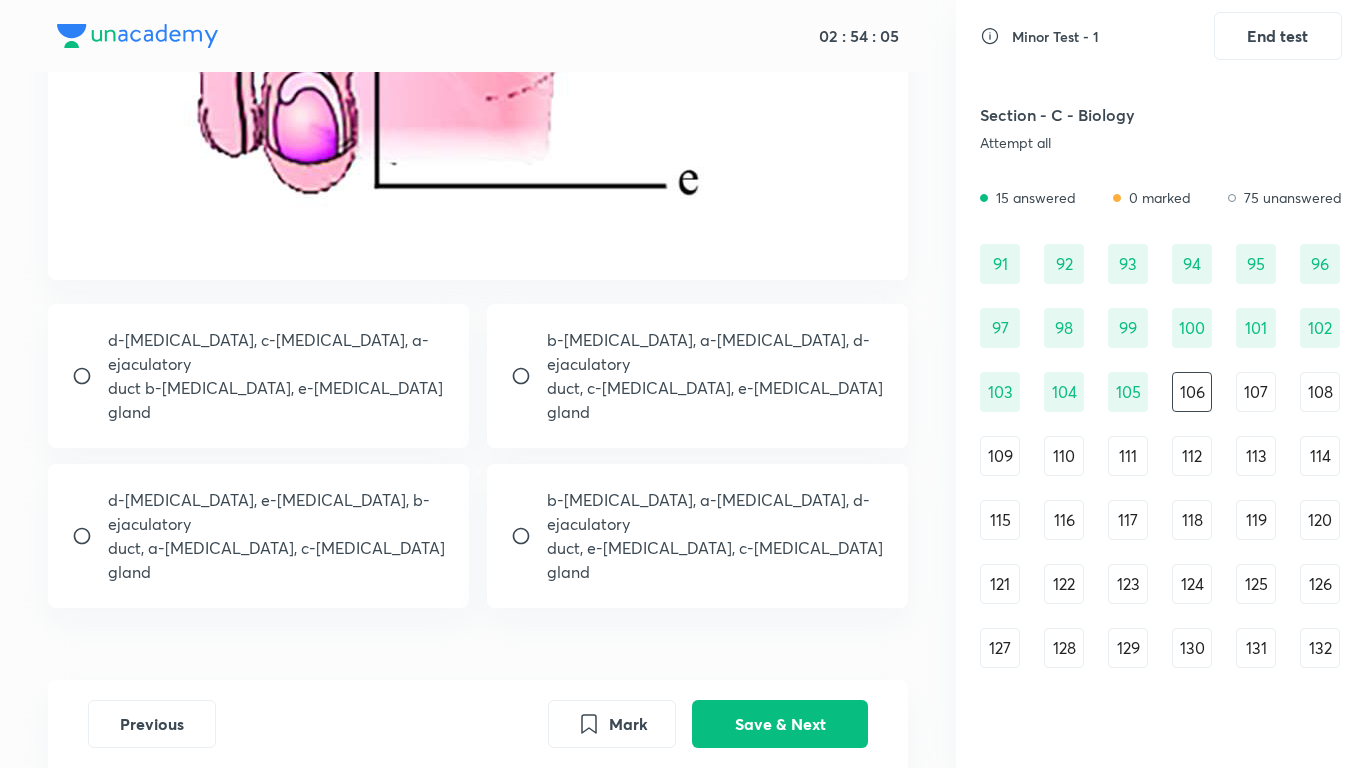 click on "b-vas deferens, a-seminal vesicle, d-ejaculatory" at bounding box center (716, 512) 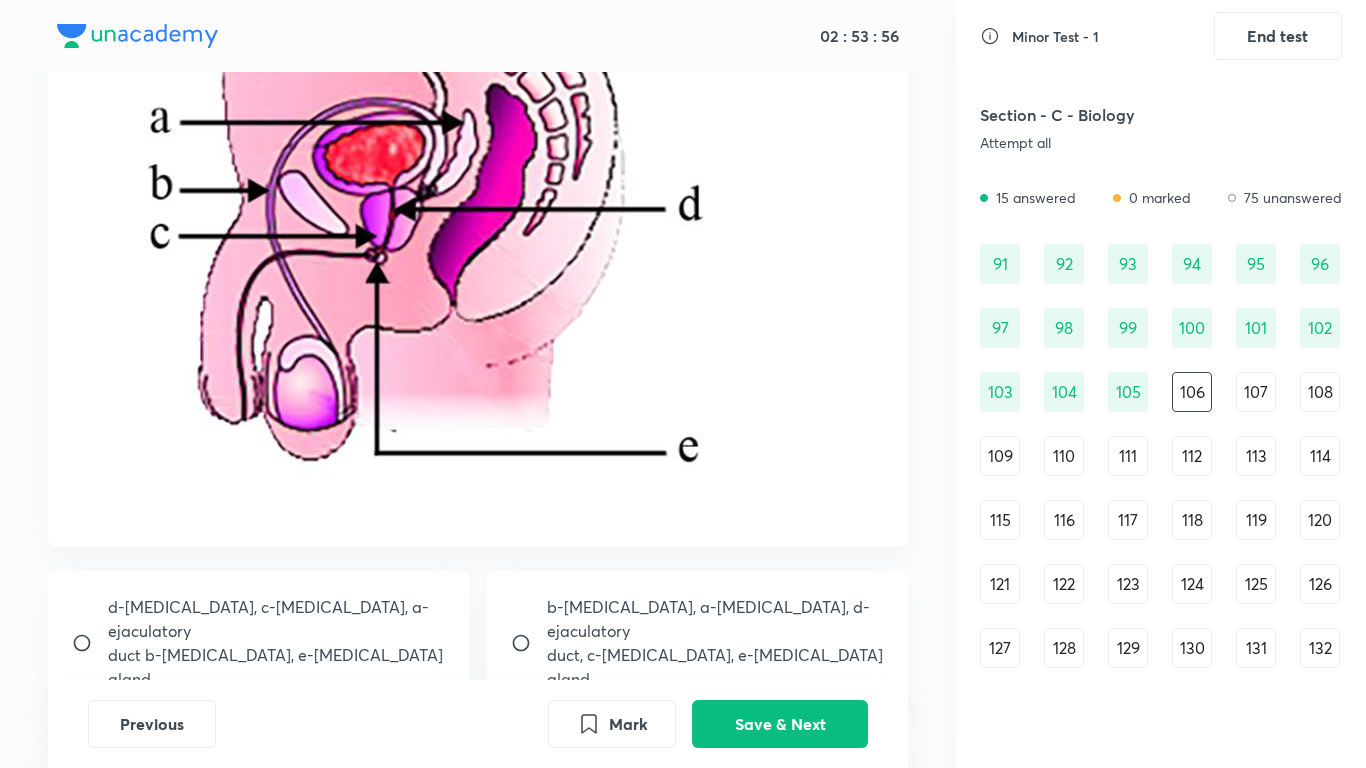 scroll, scrollTop: 646, scrollLeft: 0, axis: vertical 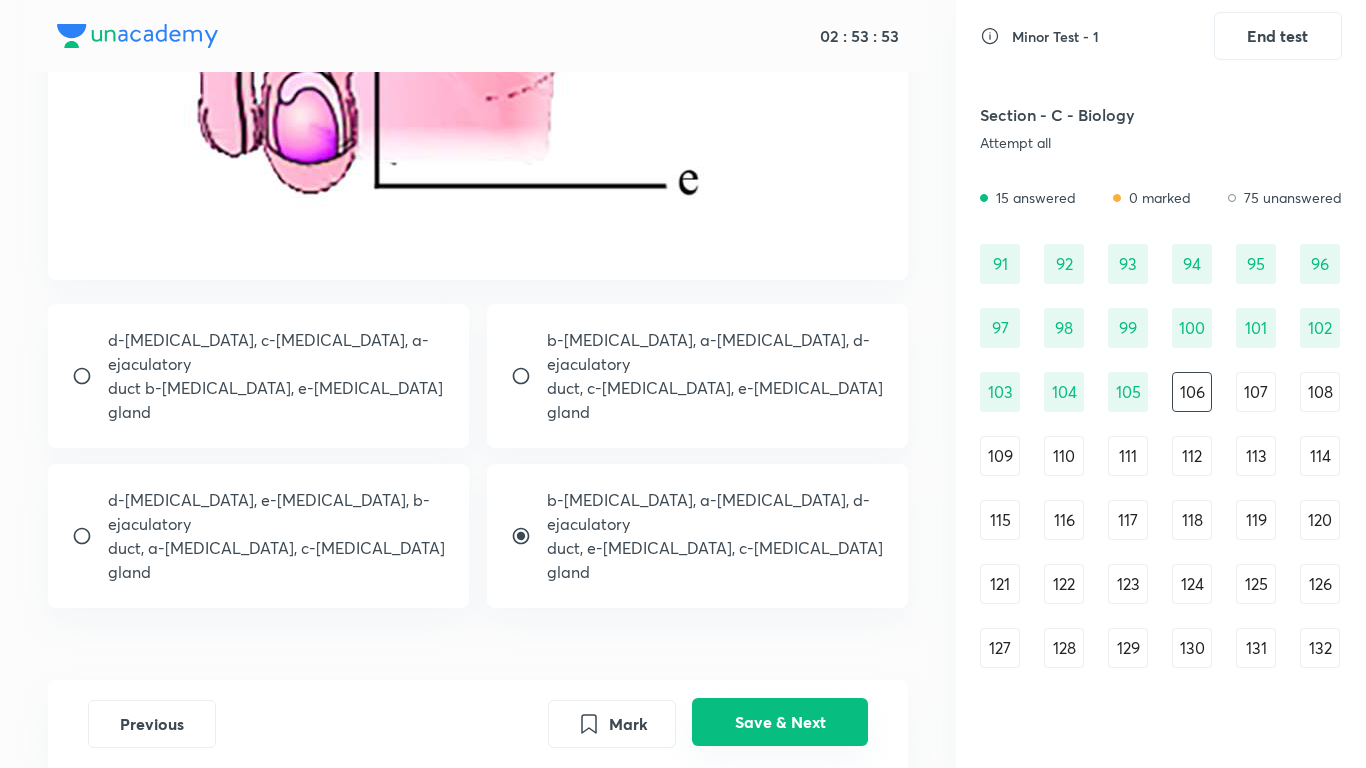 click on "Save & Next" at bounding box center [780, 722] 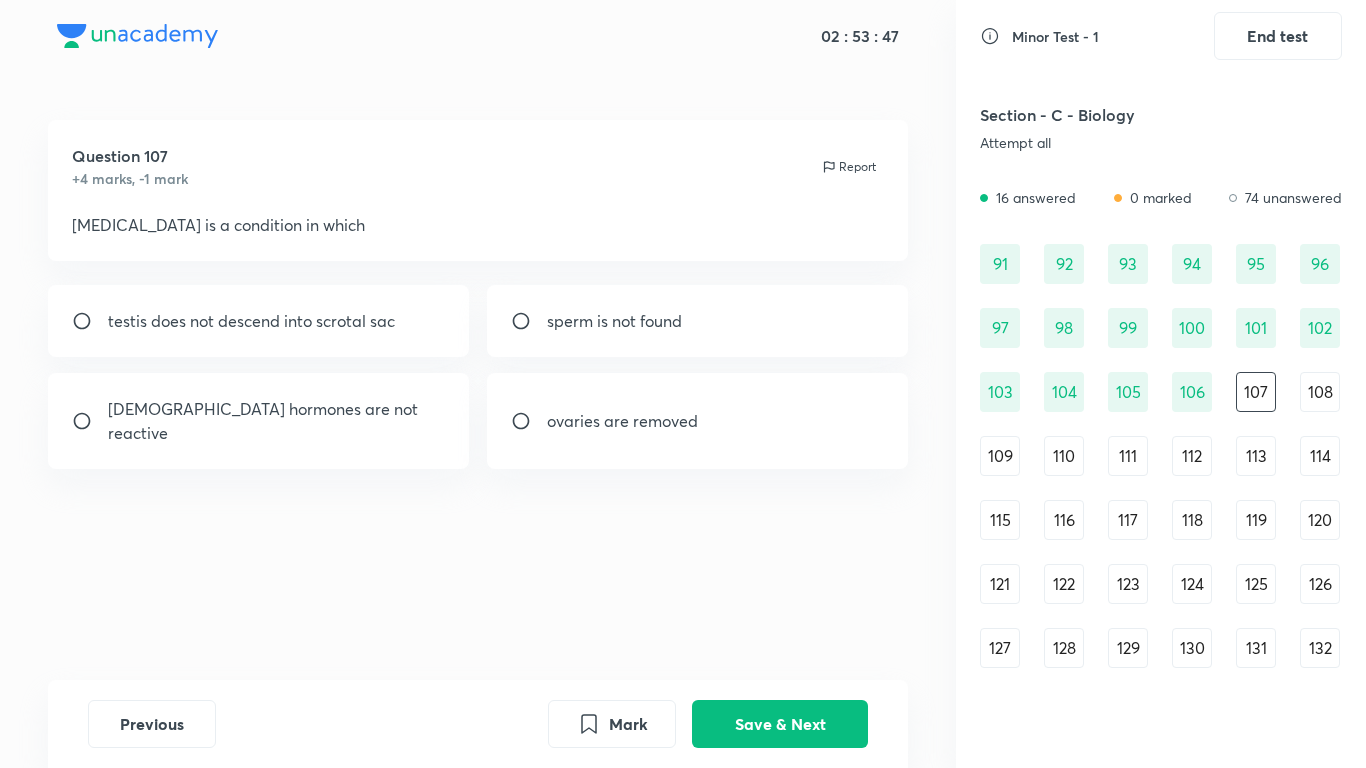 click on "testis does not descend into scrotal sac" at bounding box center (259, 321) 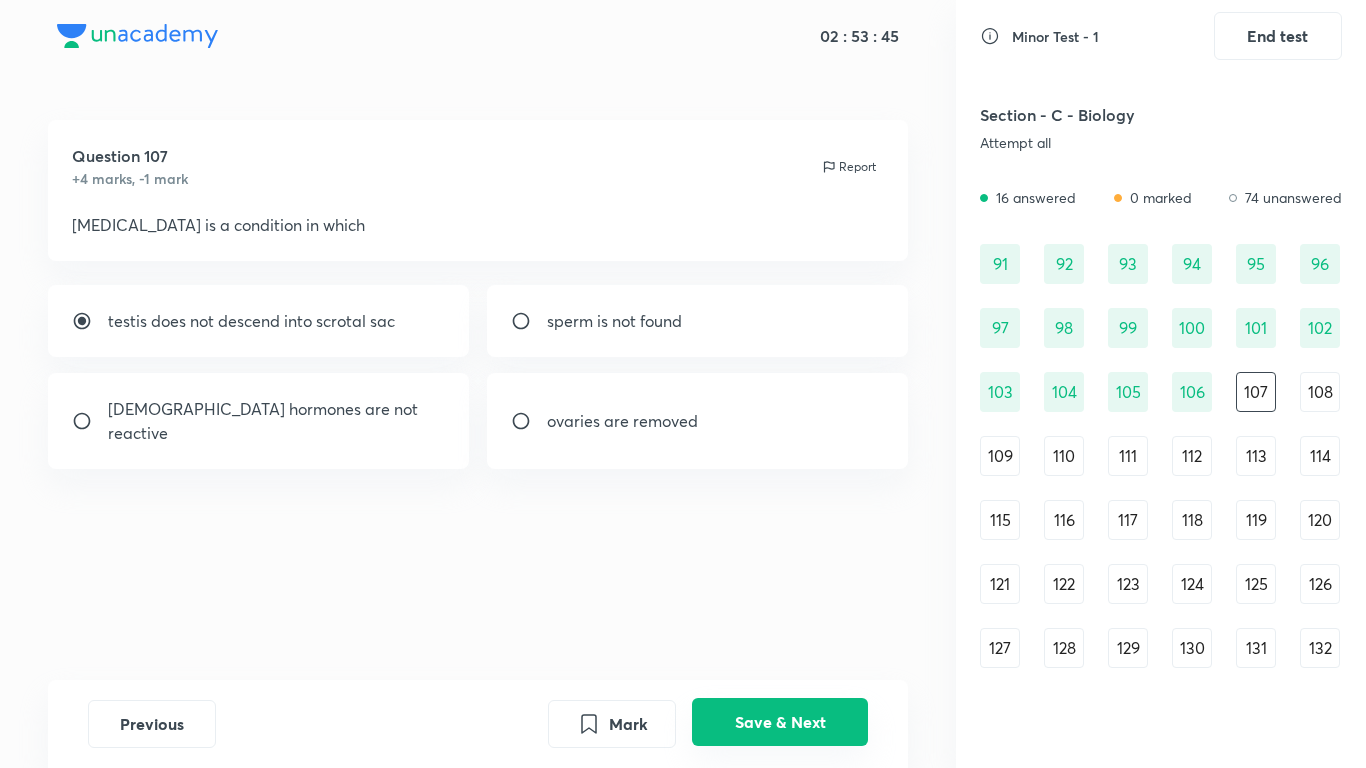 click on "Save & Next" at bounding box center (780, 722) 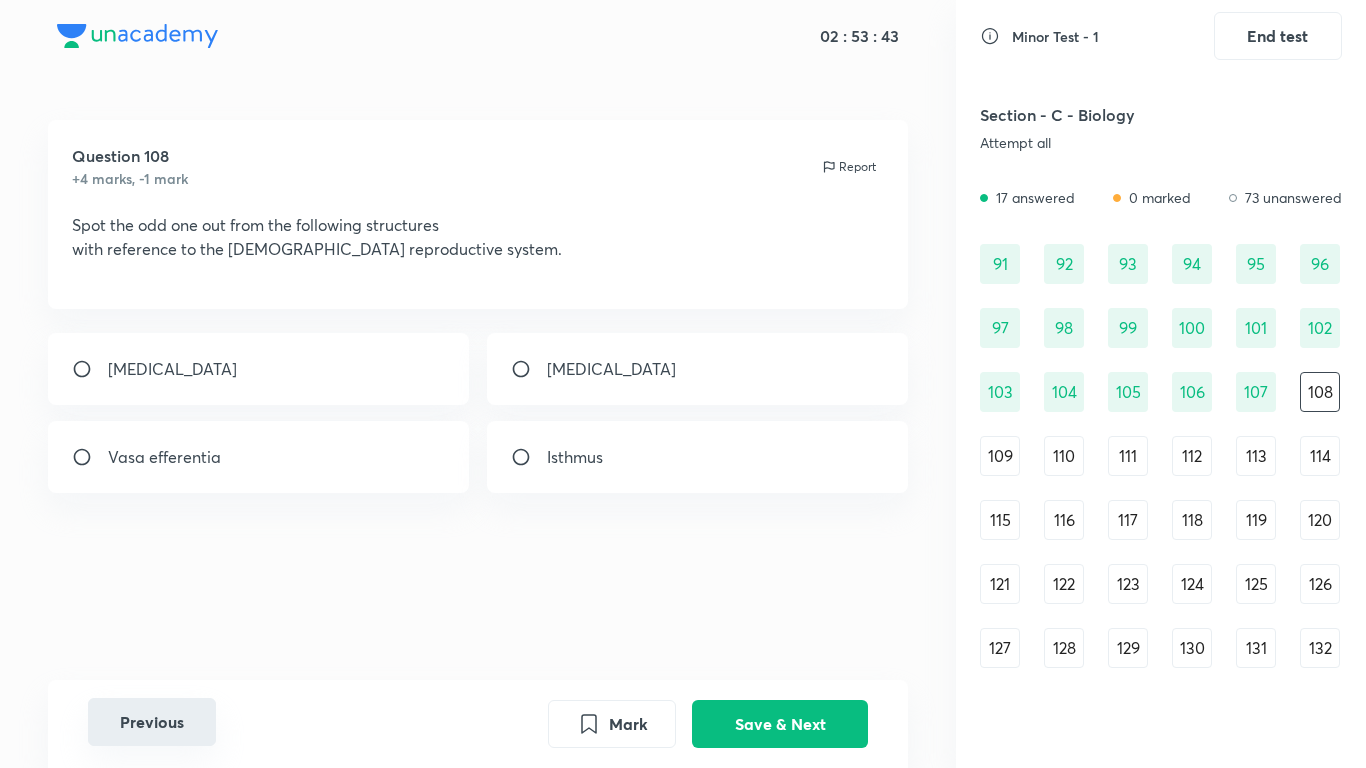 click on "Previous" at bounding box center [152, 722] 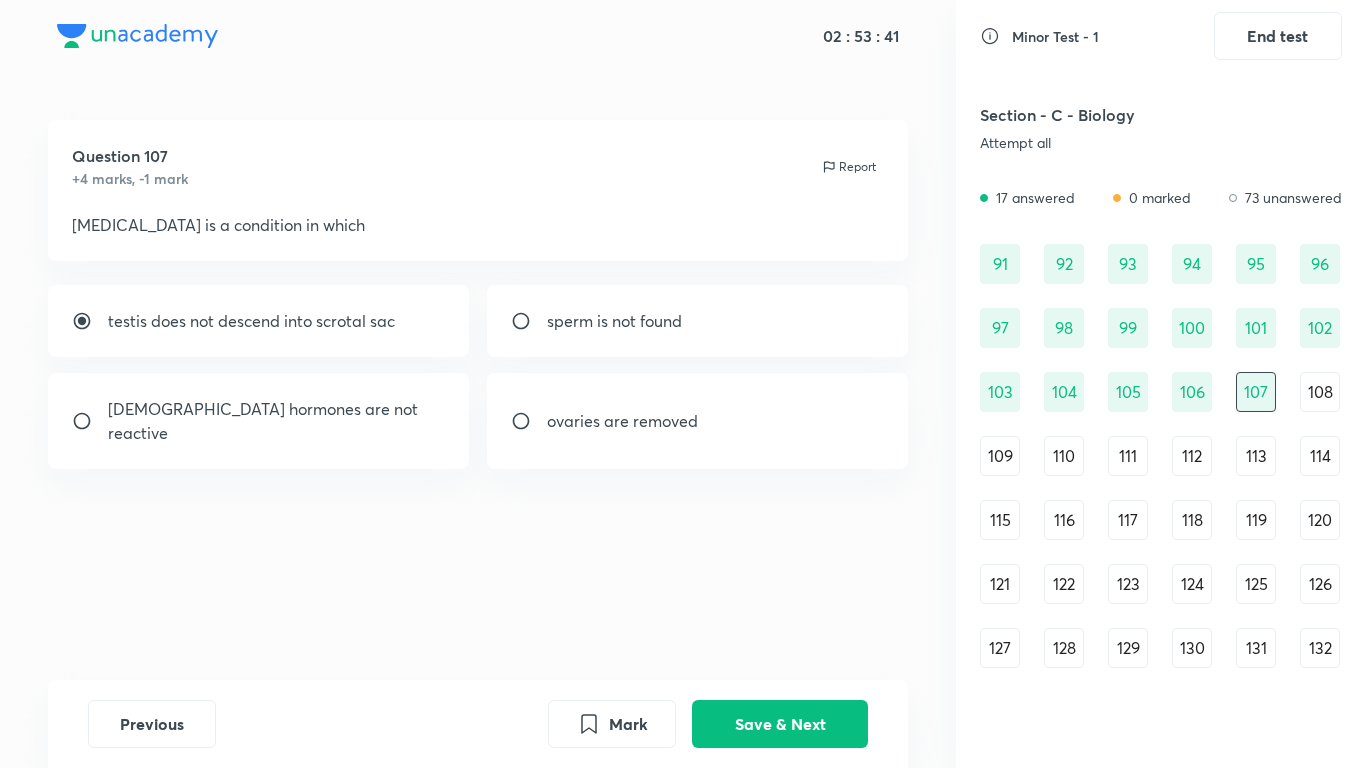 drag, startPoint x: 786, startPoint y: 717, endPoint x: 768, endPoint y: 692, distance: 30.805843 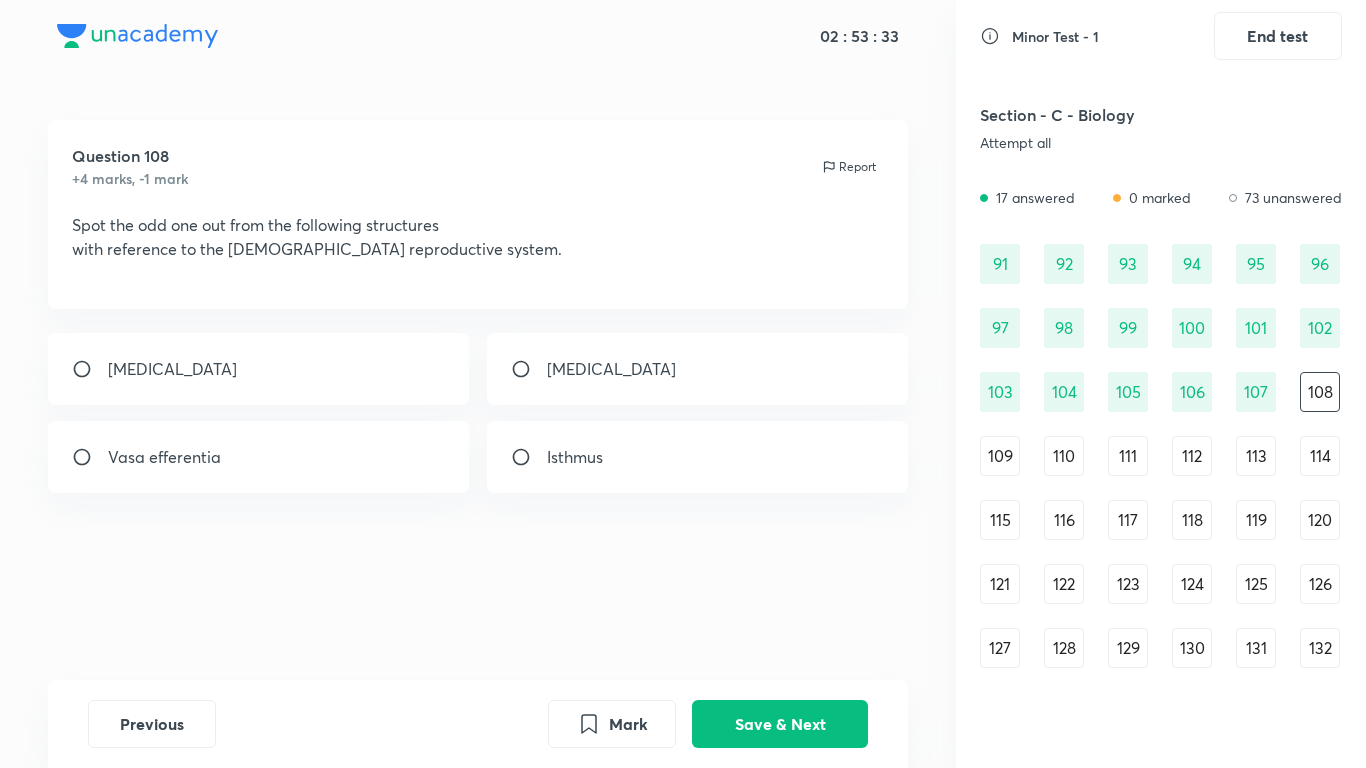 click on "Isthmus" at bounding box center (698, 457) 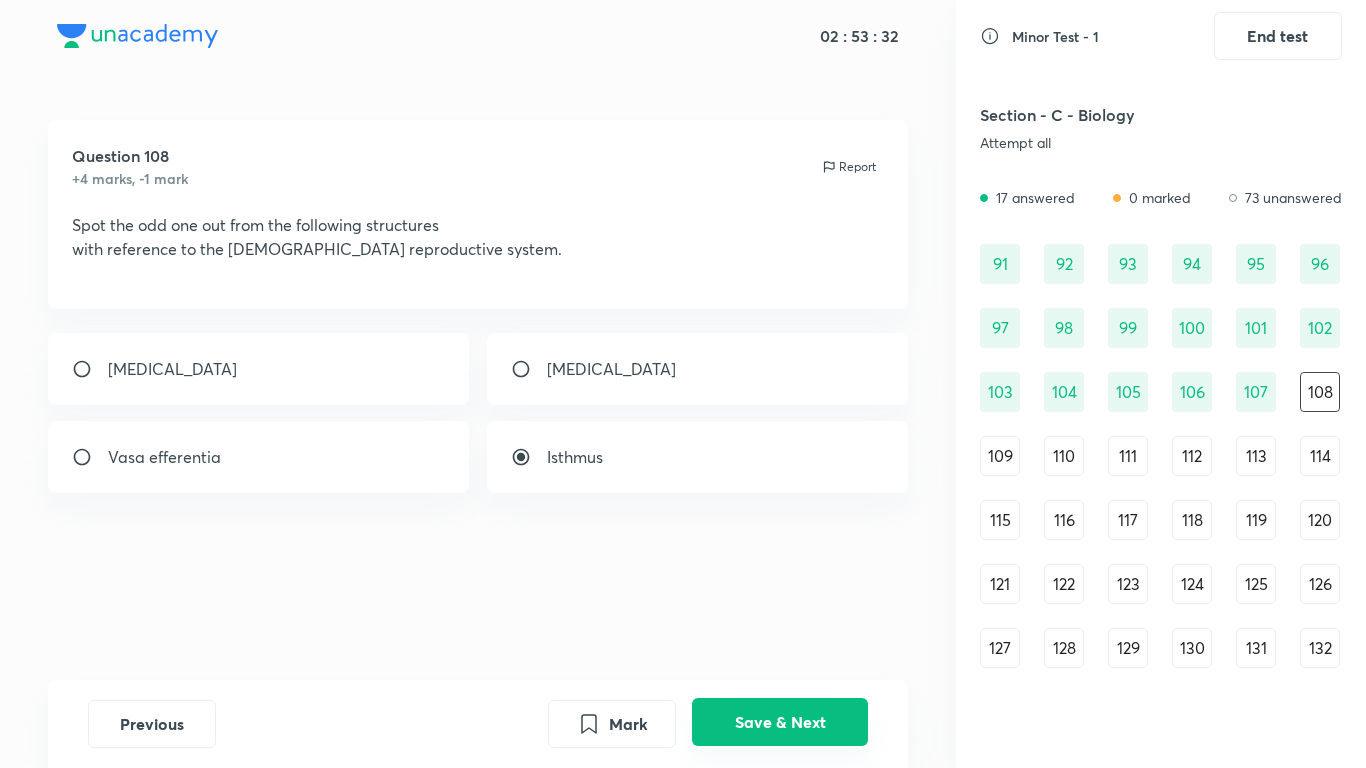 click on "Save & Next" at bounding box center [780, 722] 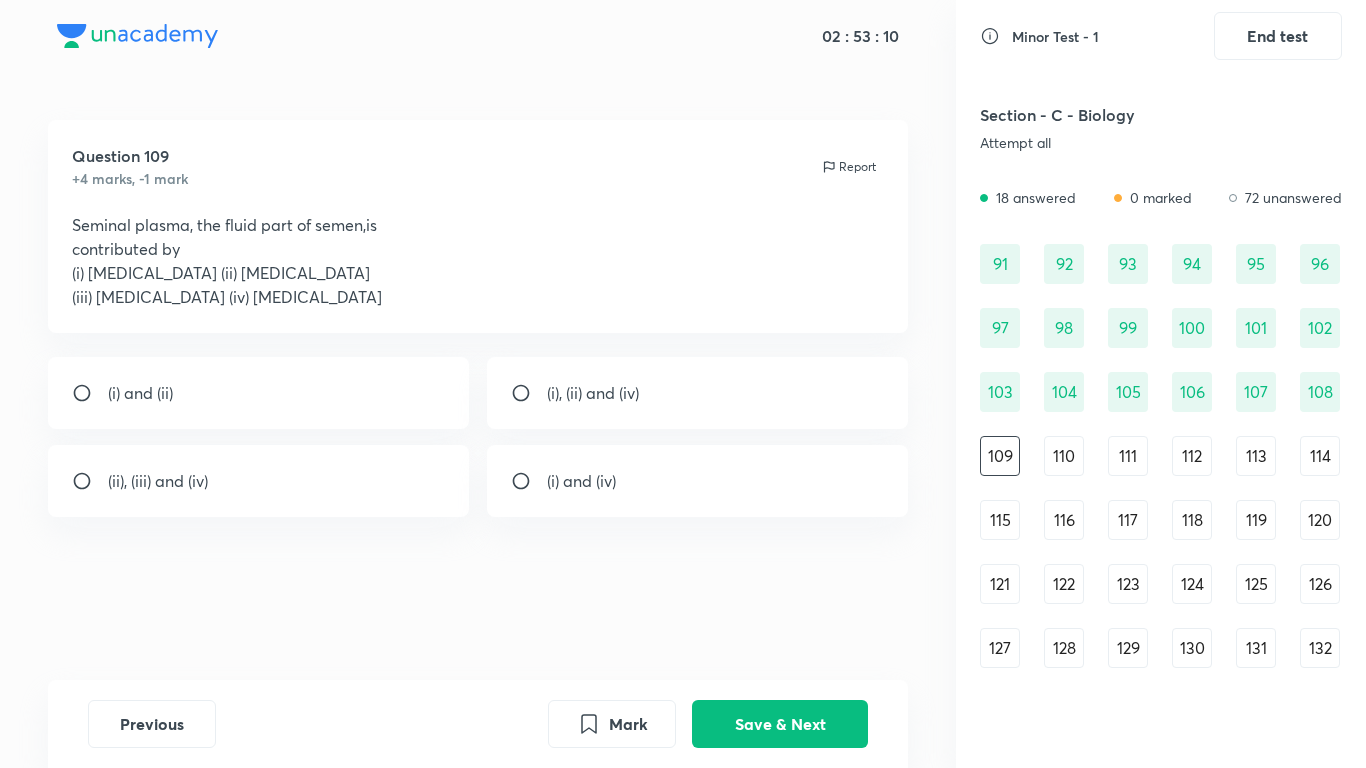 click at bounding box center (529, 393) 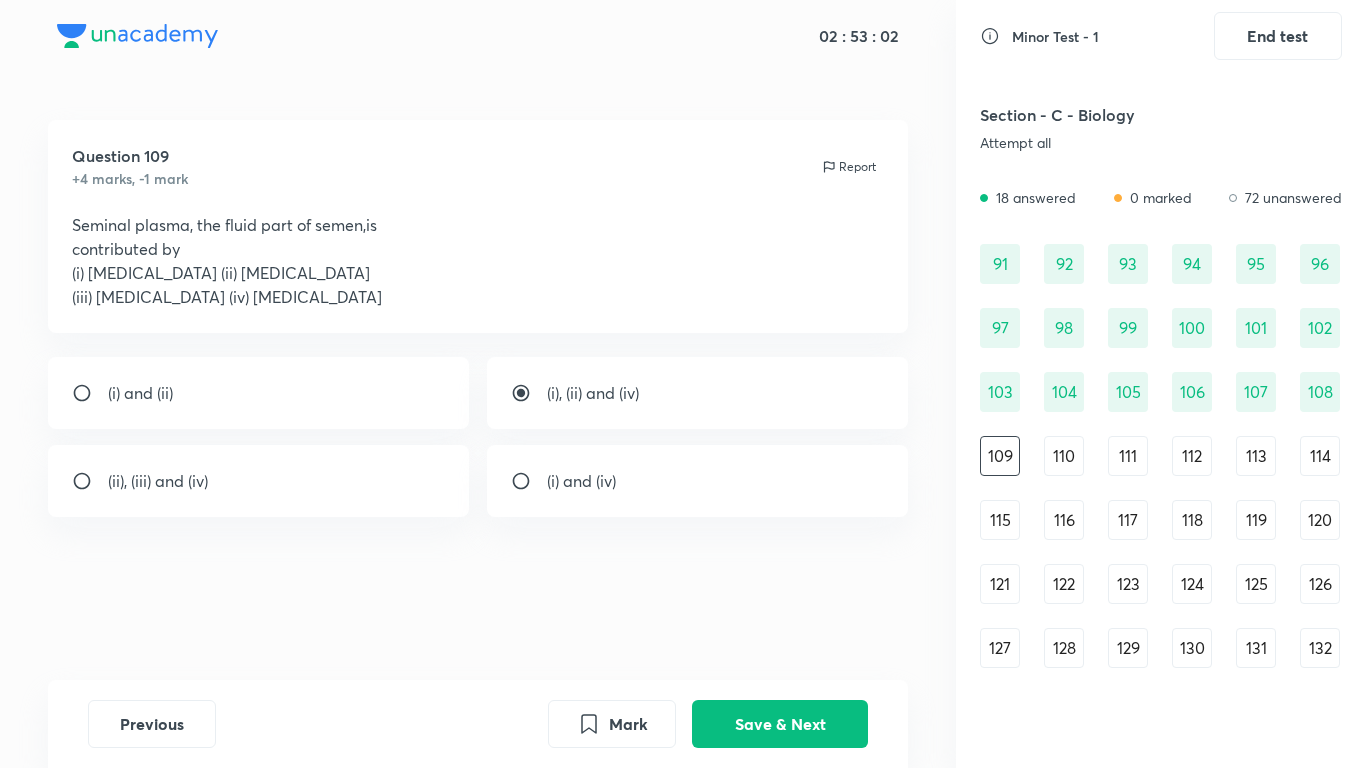 drag, startPoint x: 803, startPoint y: 716, endPoint x: 771, endPoint y: 688, distance: 42.520584 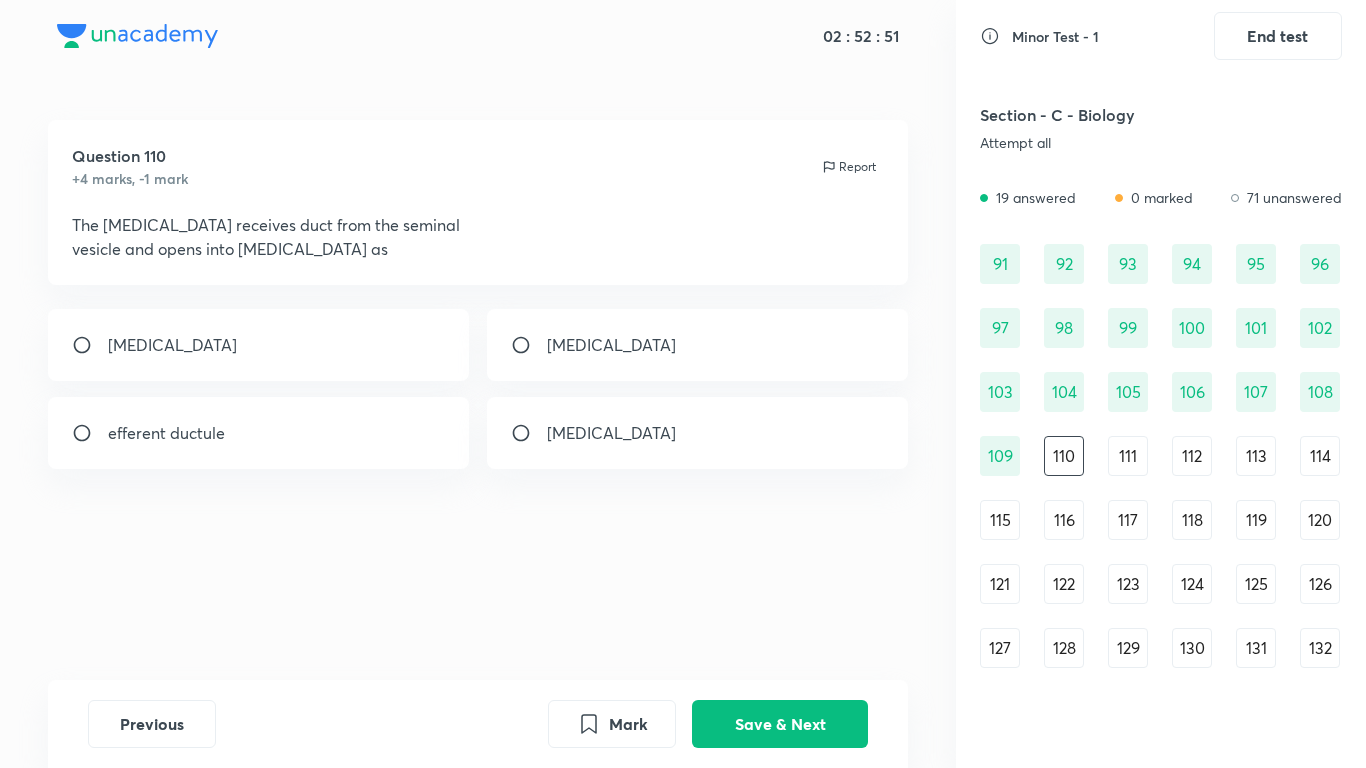 click on "ejaculatory duct" at bounding box center [611, 345] 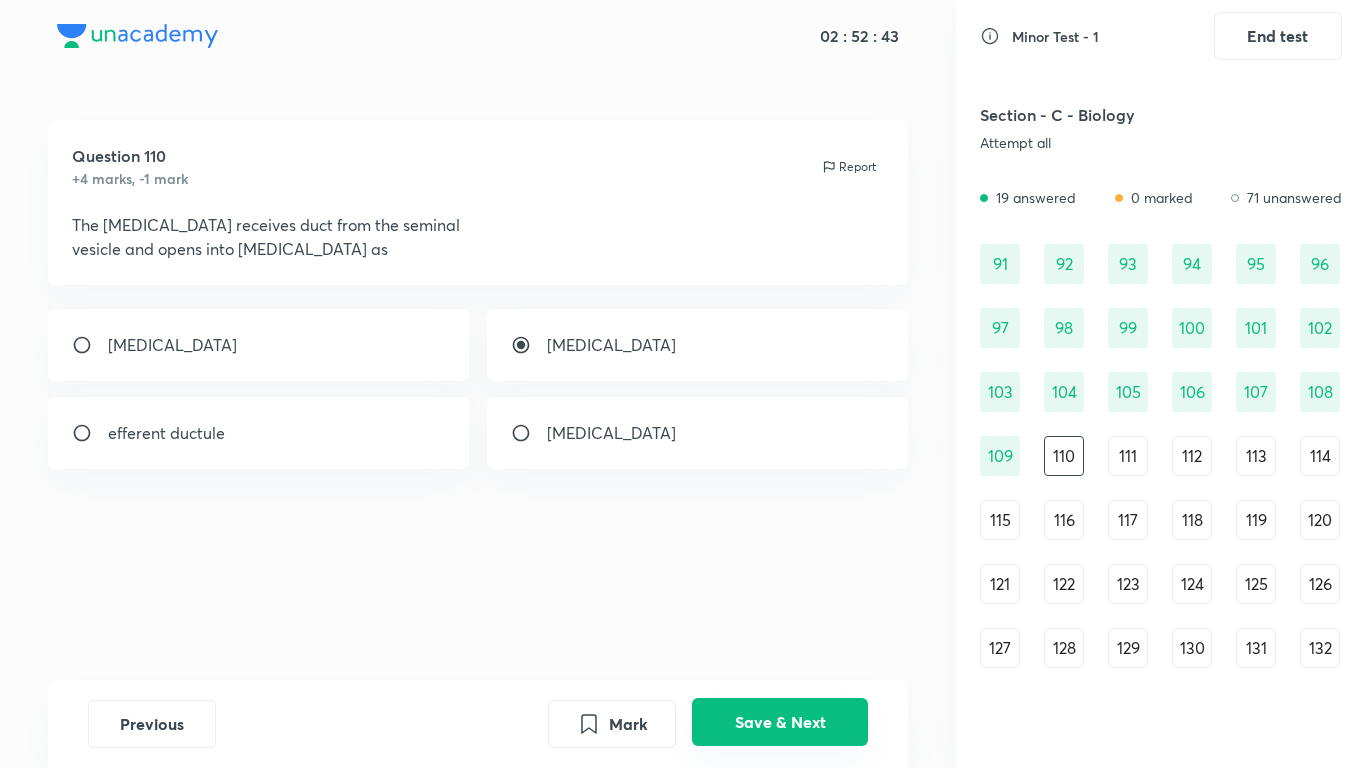 click on "Save & Next" at bounding box center [780, 722] 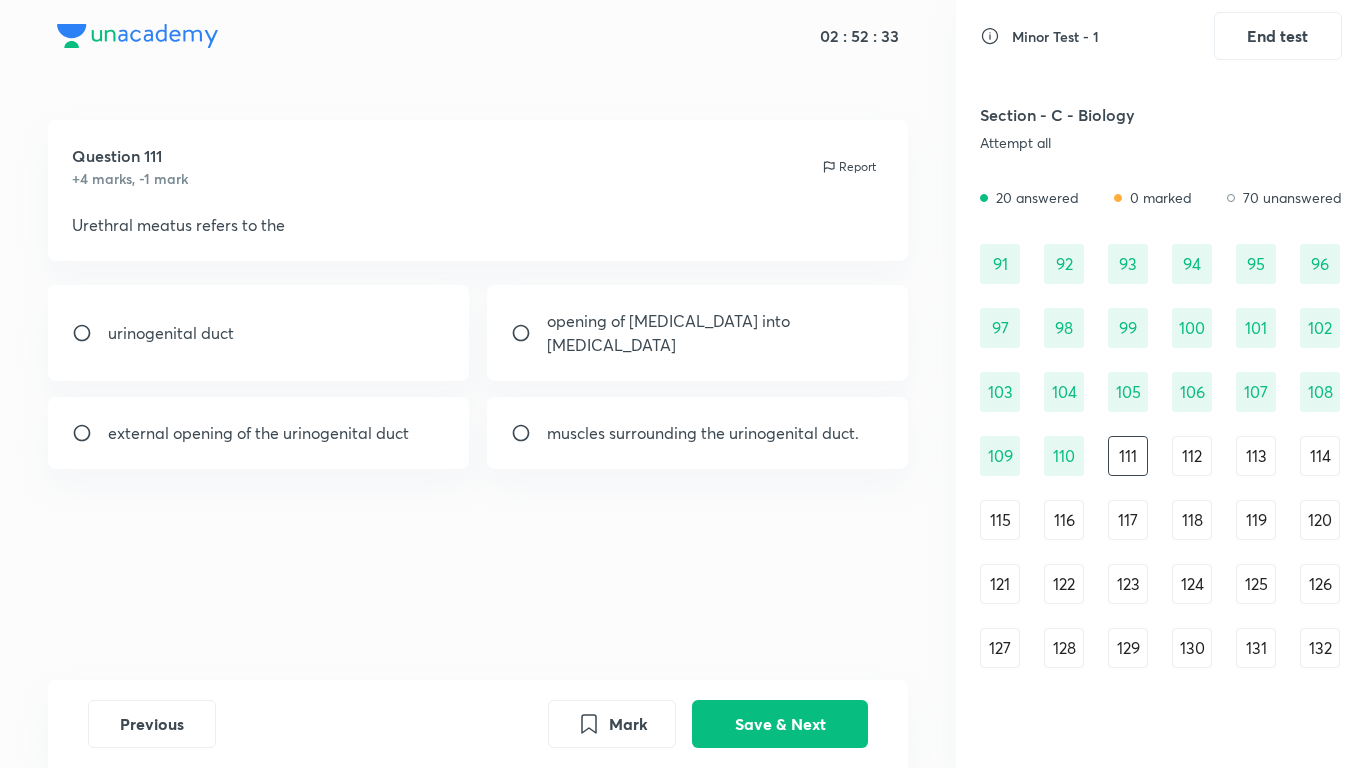 click on "external opening of the urinogenital duct" at bounding box center [258, 433] 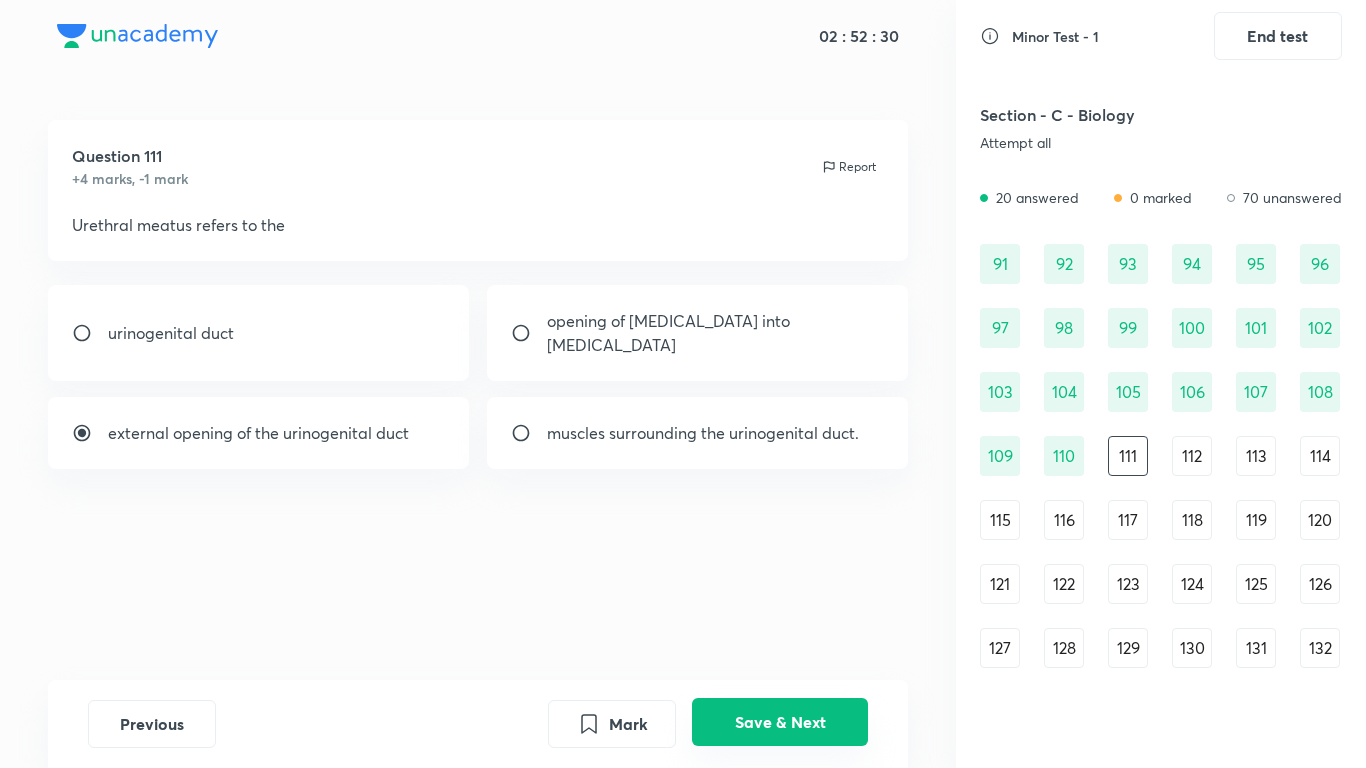 click on "Save & Next" at bounding box center (780, 722) 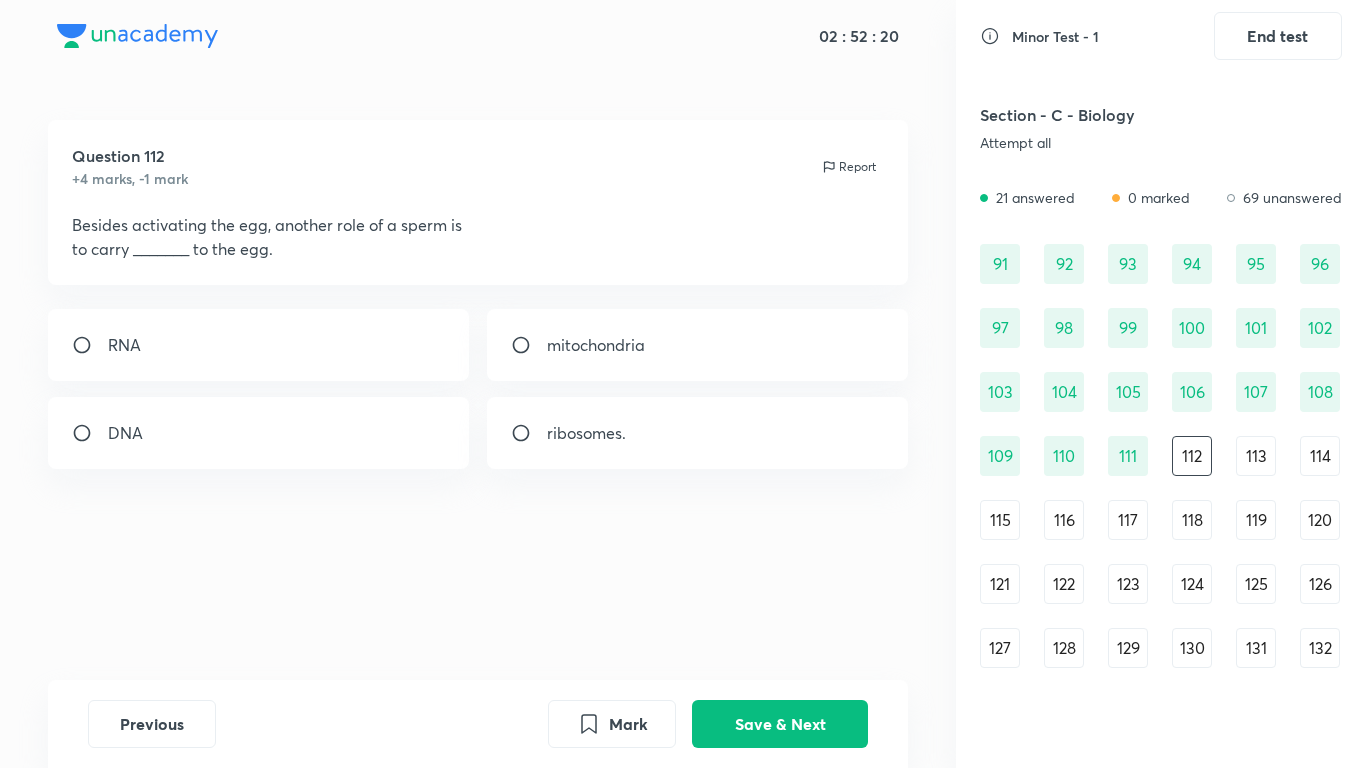 click on "DNA" at bounding box center (259, 433) 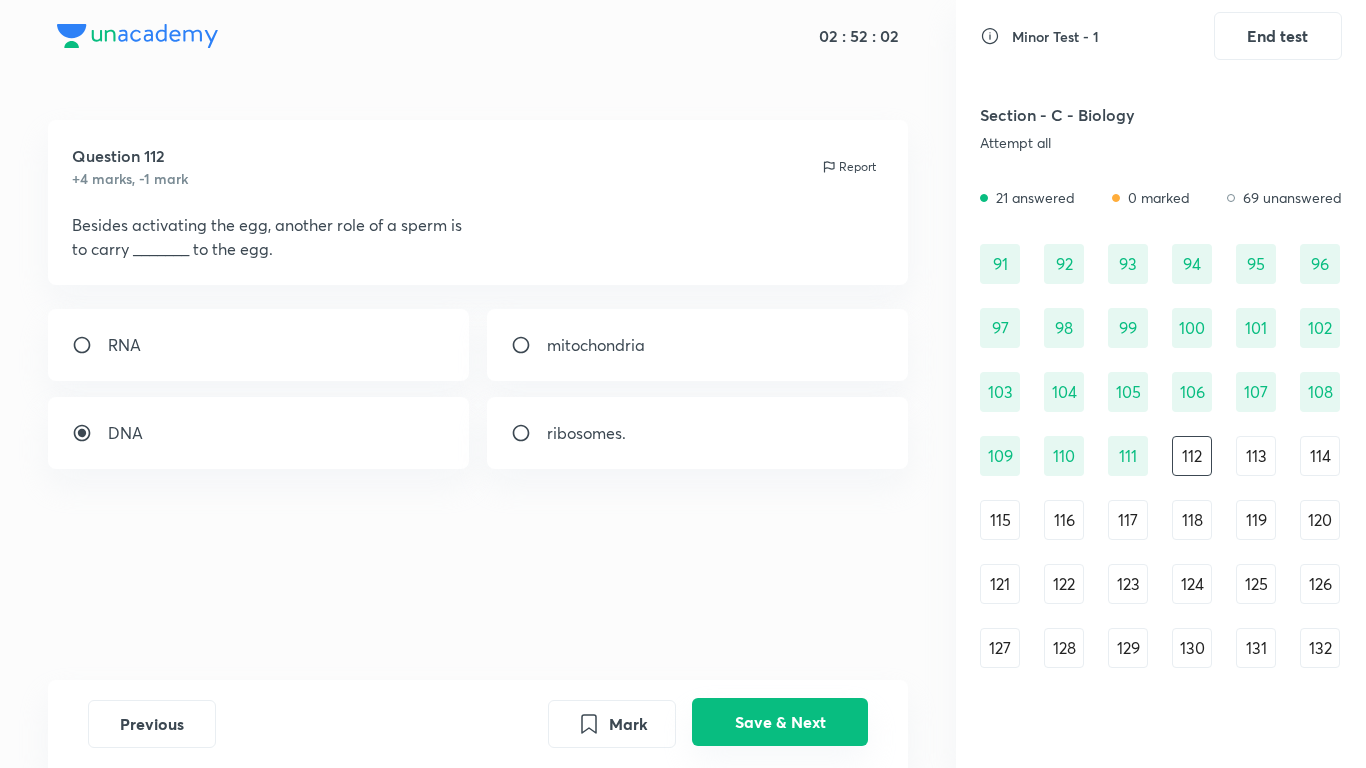 click on "Save & Next" at bounding box center [780, 722] 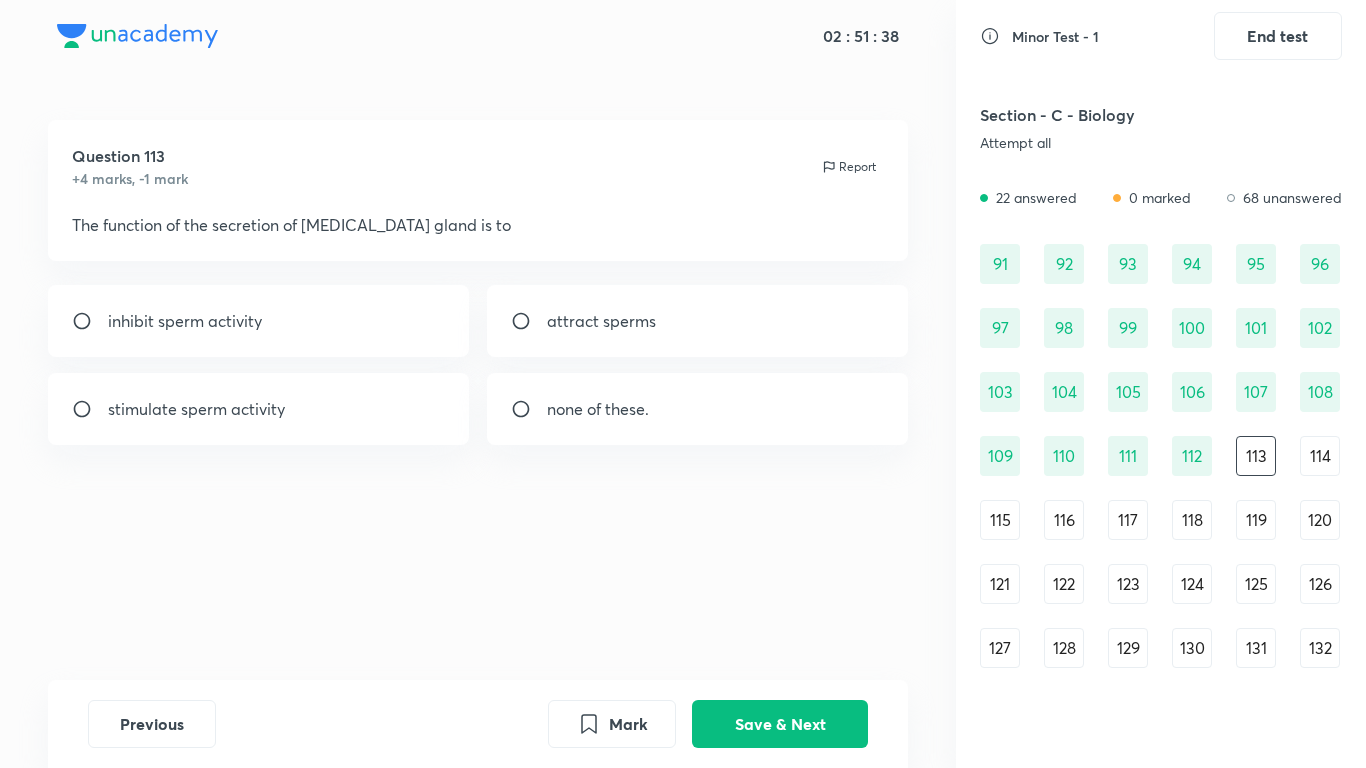 click on "stimulate sperm activity" at bounding box center (259, 409) 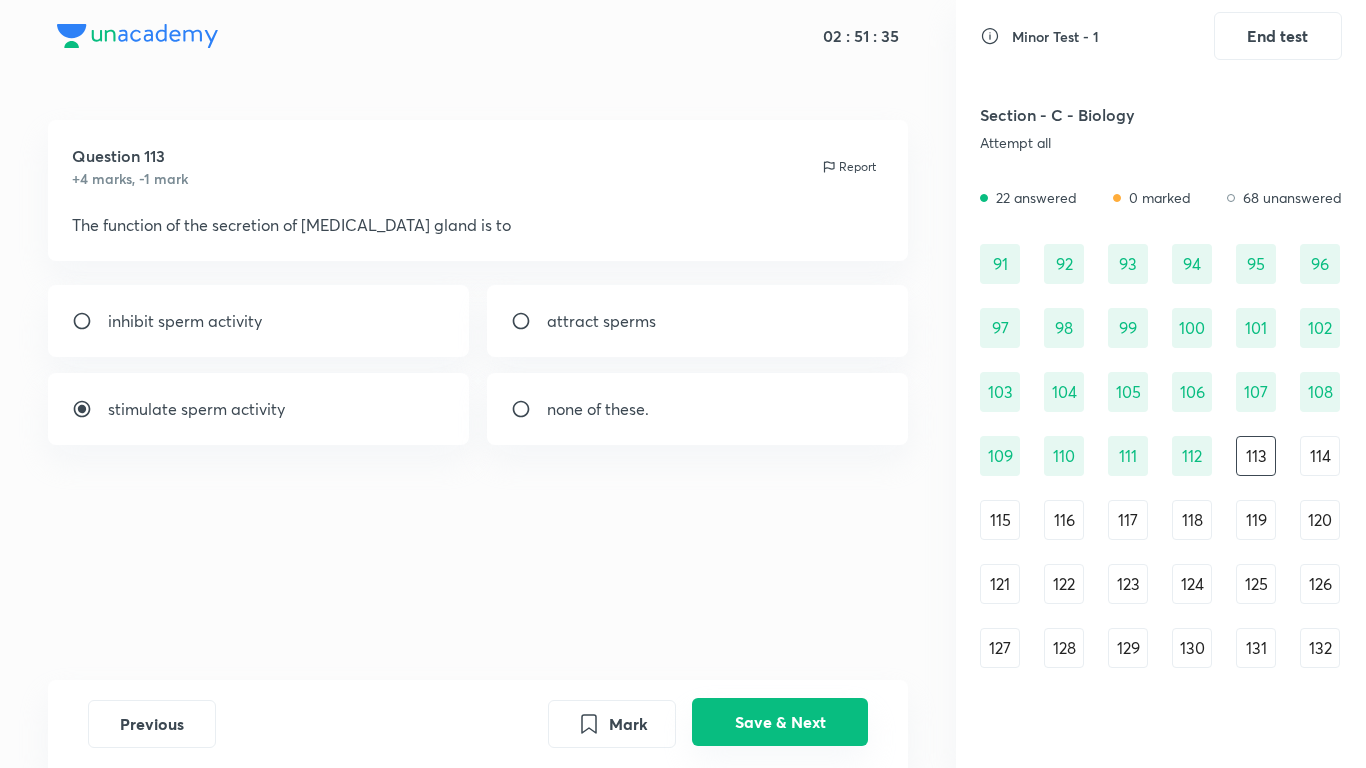 click on "Save & Next" at bounding box center [780, 722] 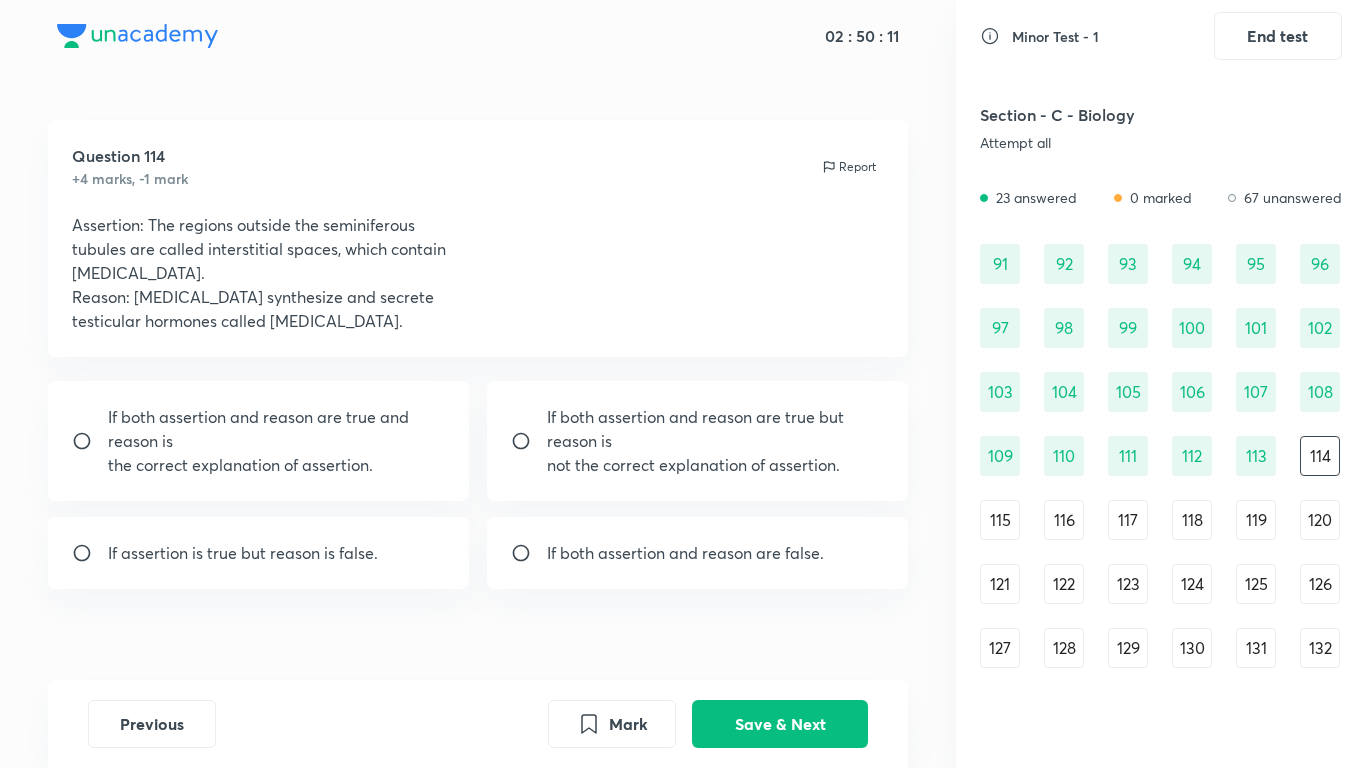 click on "not the correct explanation of assertion." at bounding box center (716, 465) 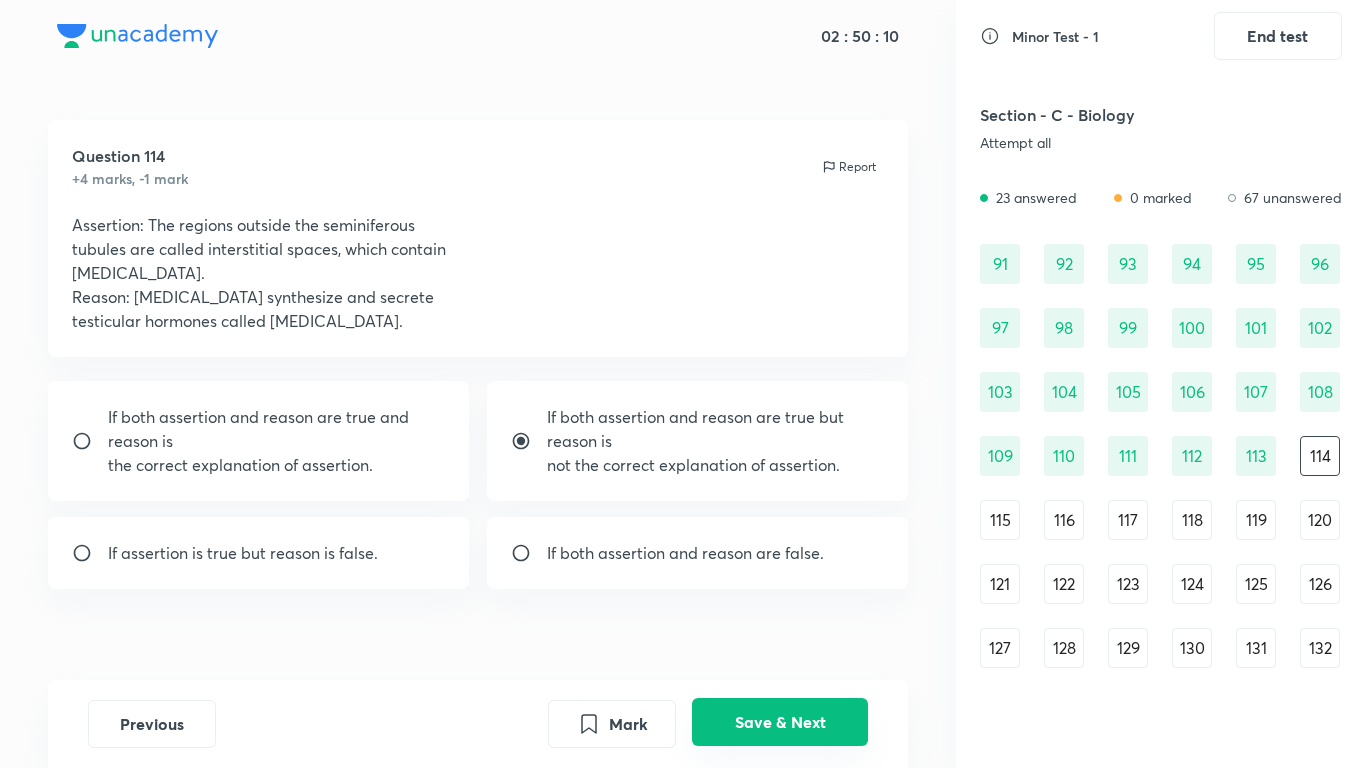 click on "Save & Next" at bounding box center (780, 722) 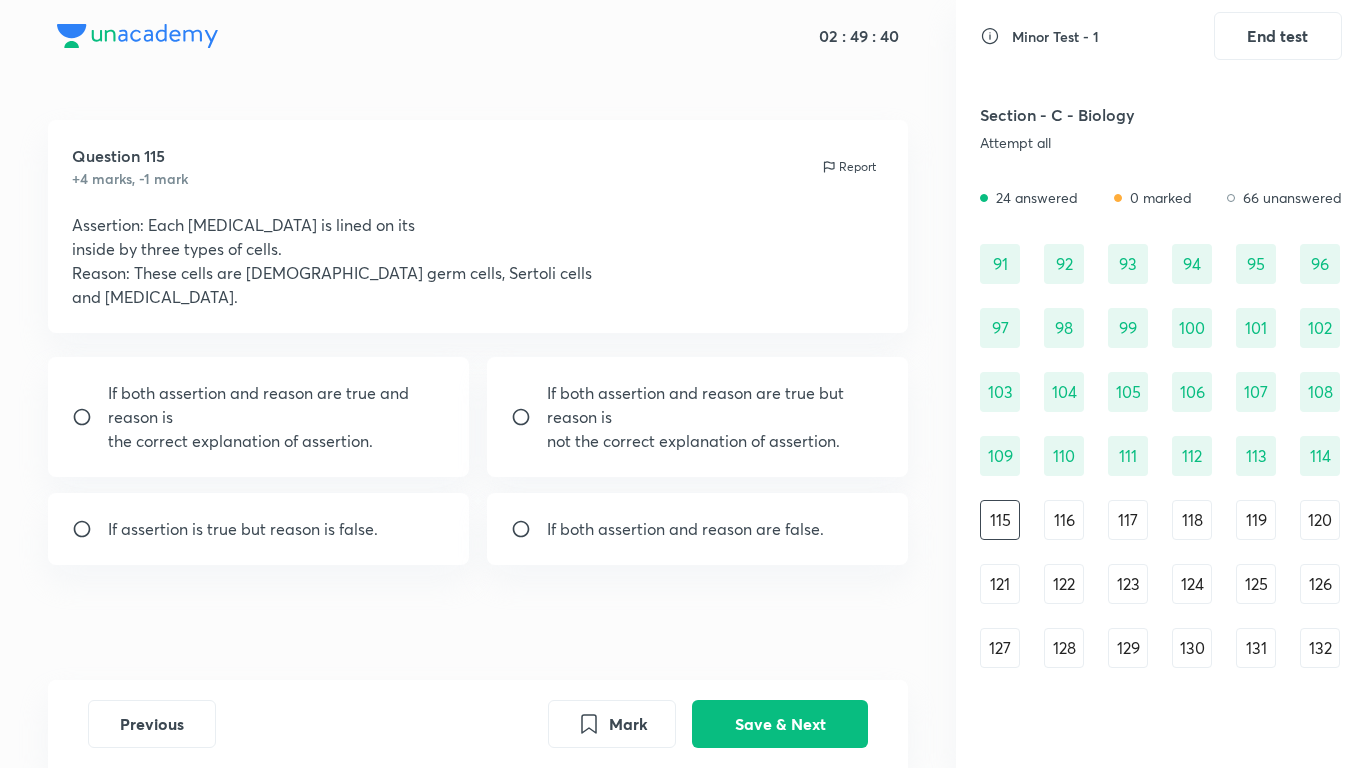 click on "If both assertion and reason are false." at bounding box center (685, 529) 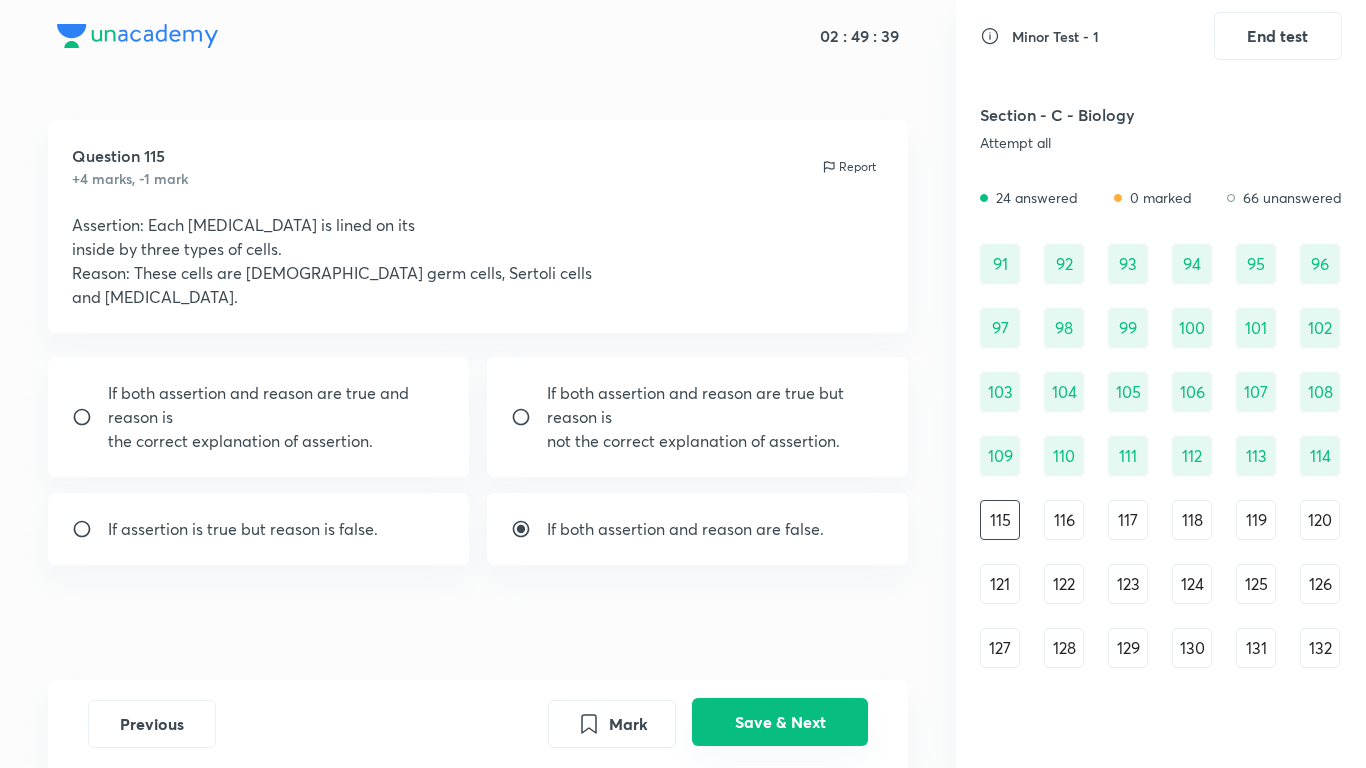 click on "Save & Next" at bounding box center (780, 722) 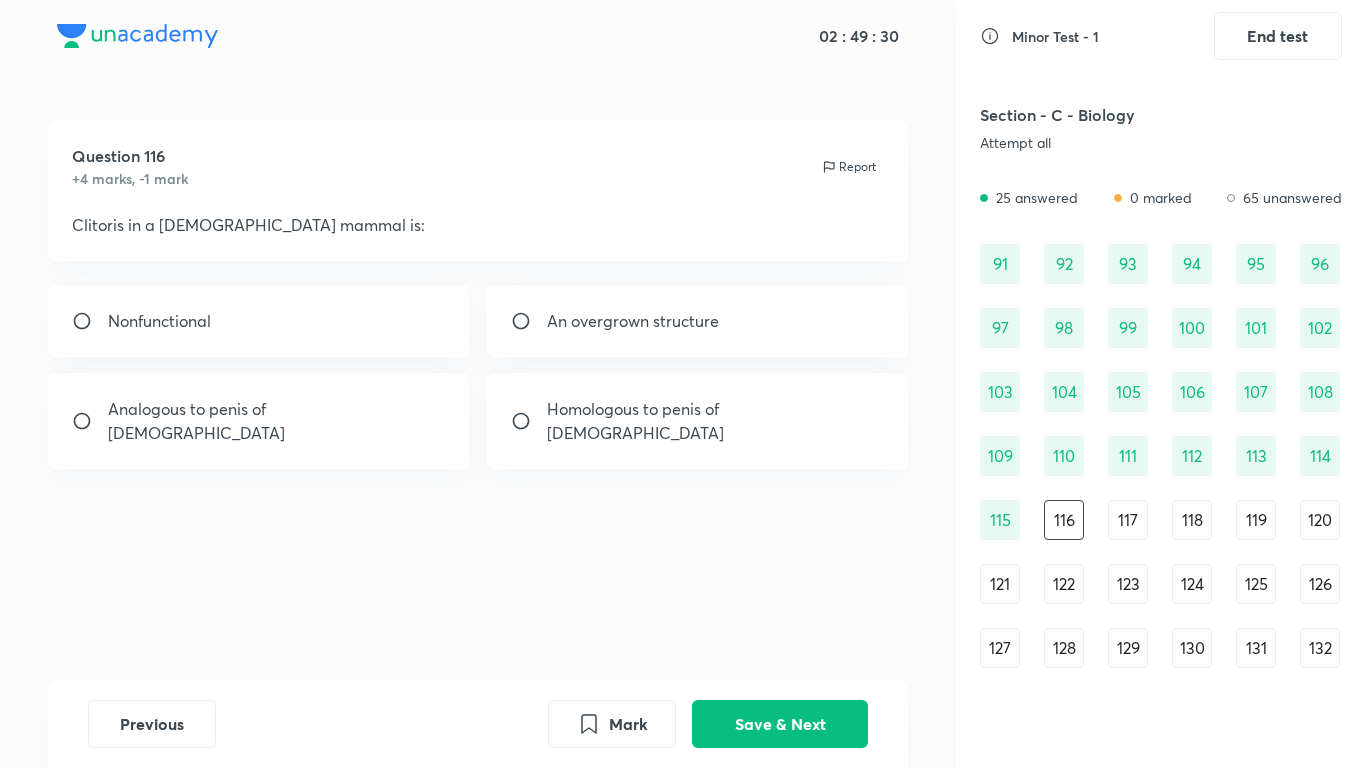 click on "Homologous to penis of male" at bounding box center [716, 421] 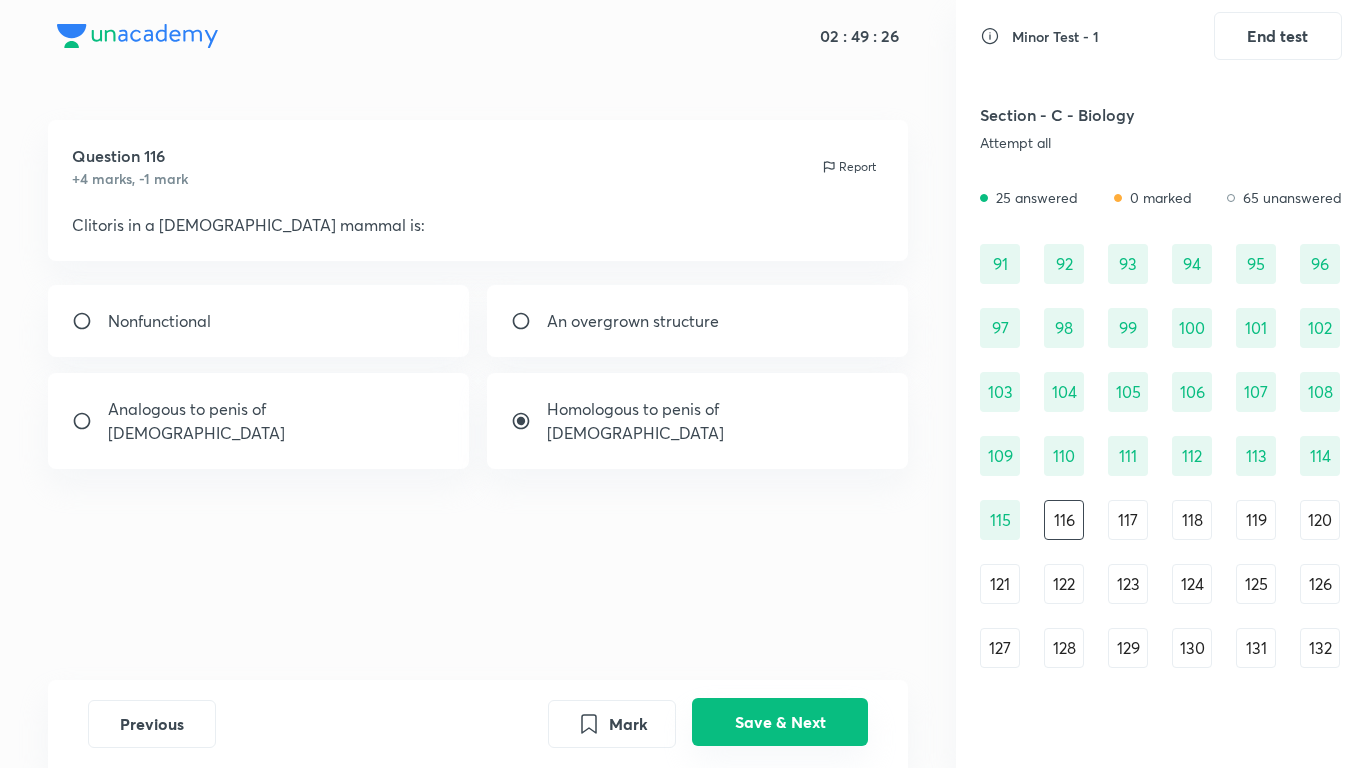 click on "Save & Next" at bounding box center (780, 722) 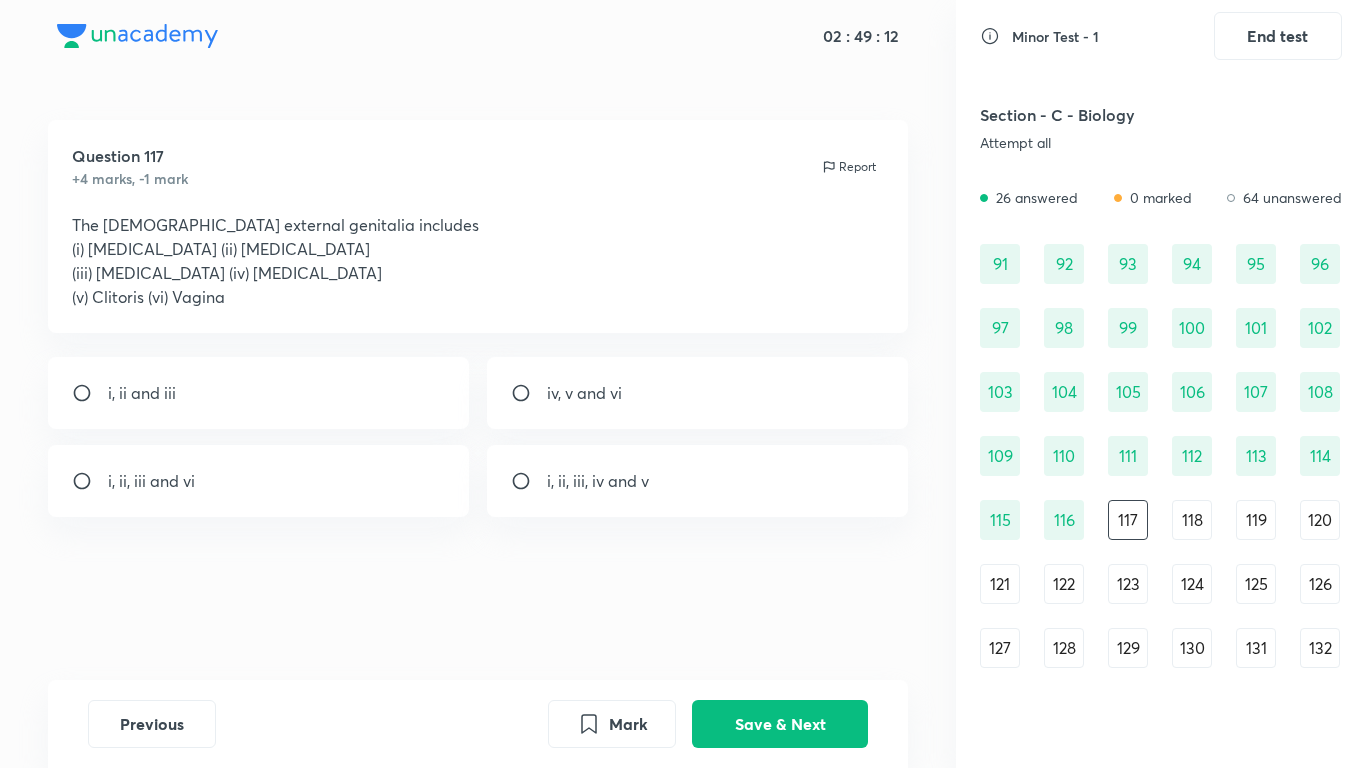 click on "i, ii, iii, iv and v" at bounding box center [598, 481] 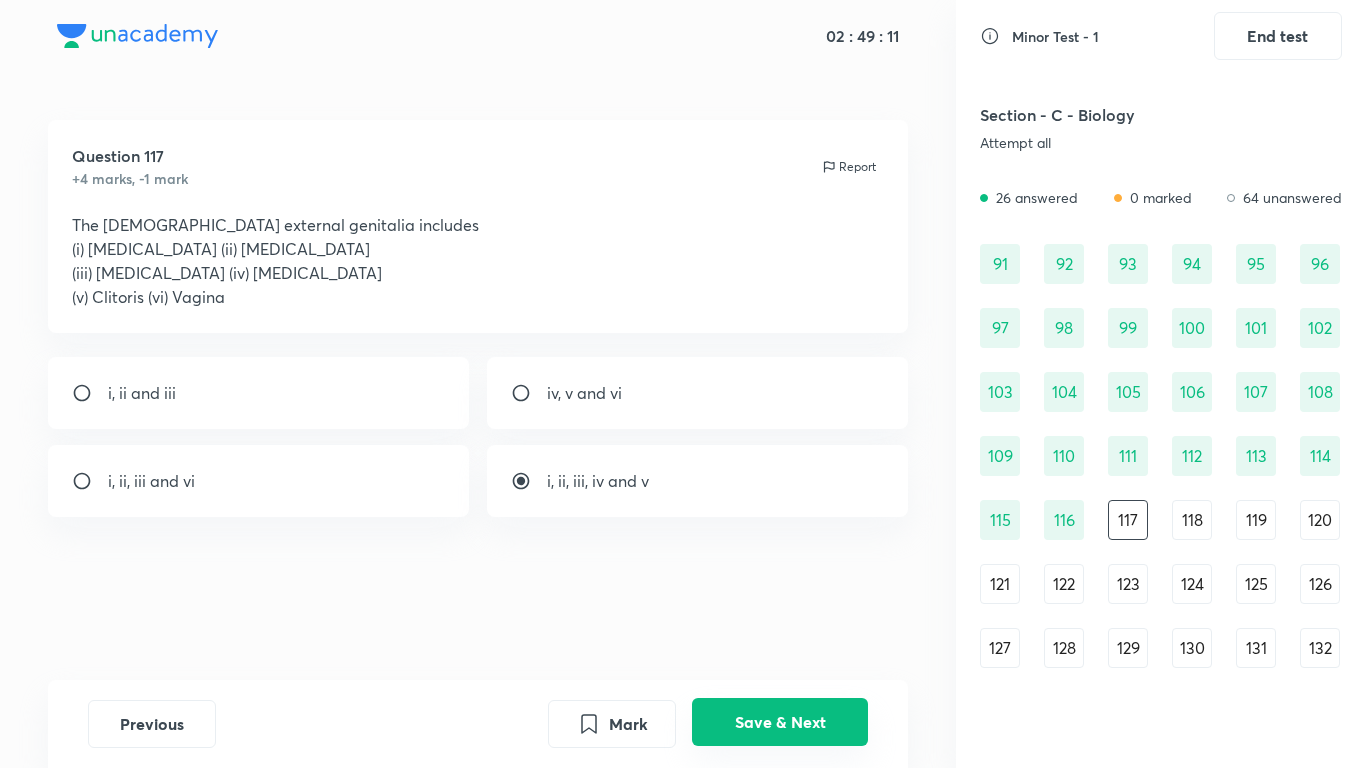 drag, startPoint x: 772, startPoint y: 729, endPoint x: 748, endPoint y: 729, distance: 24 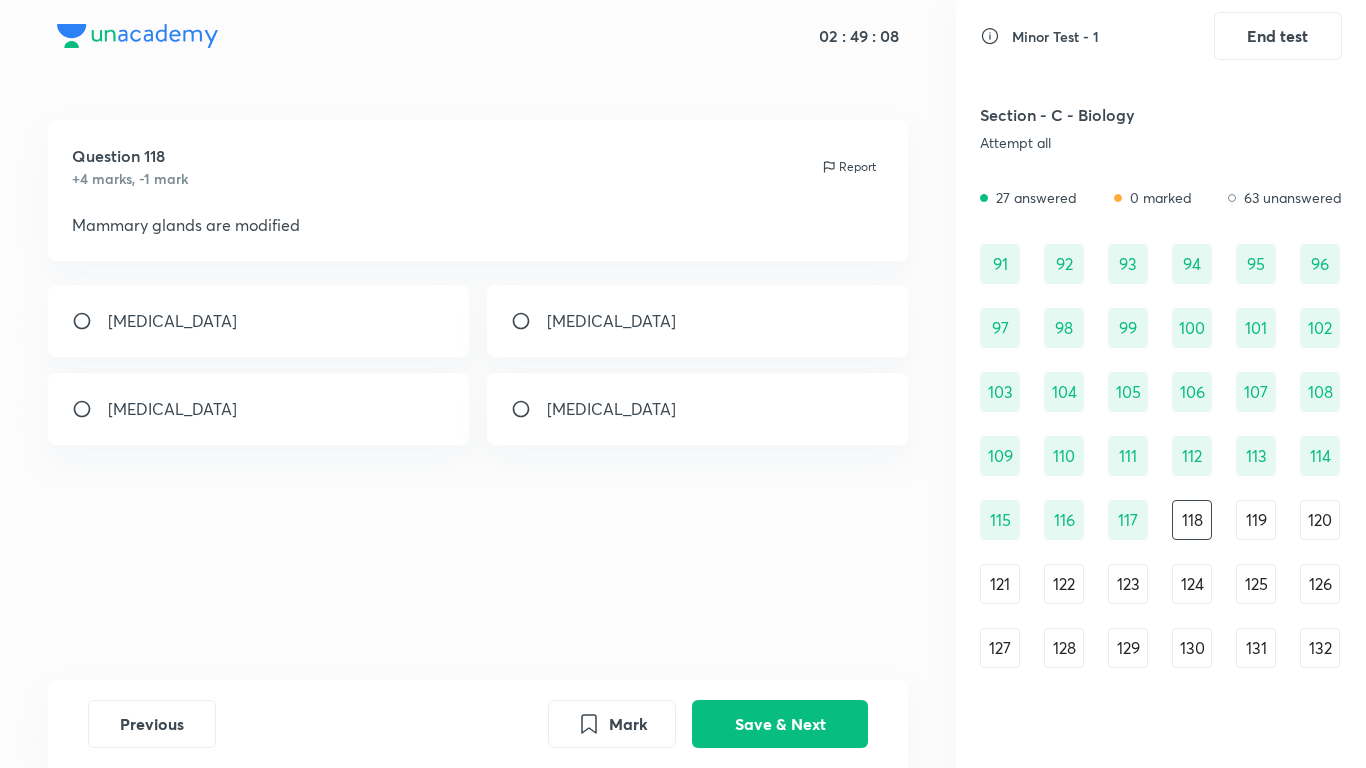 click on "sweat gland" at bounding box center (259, 321) 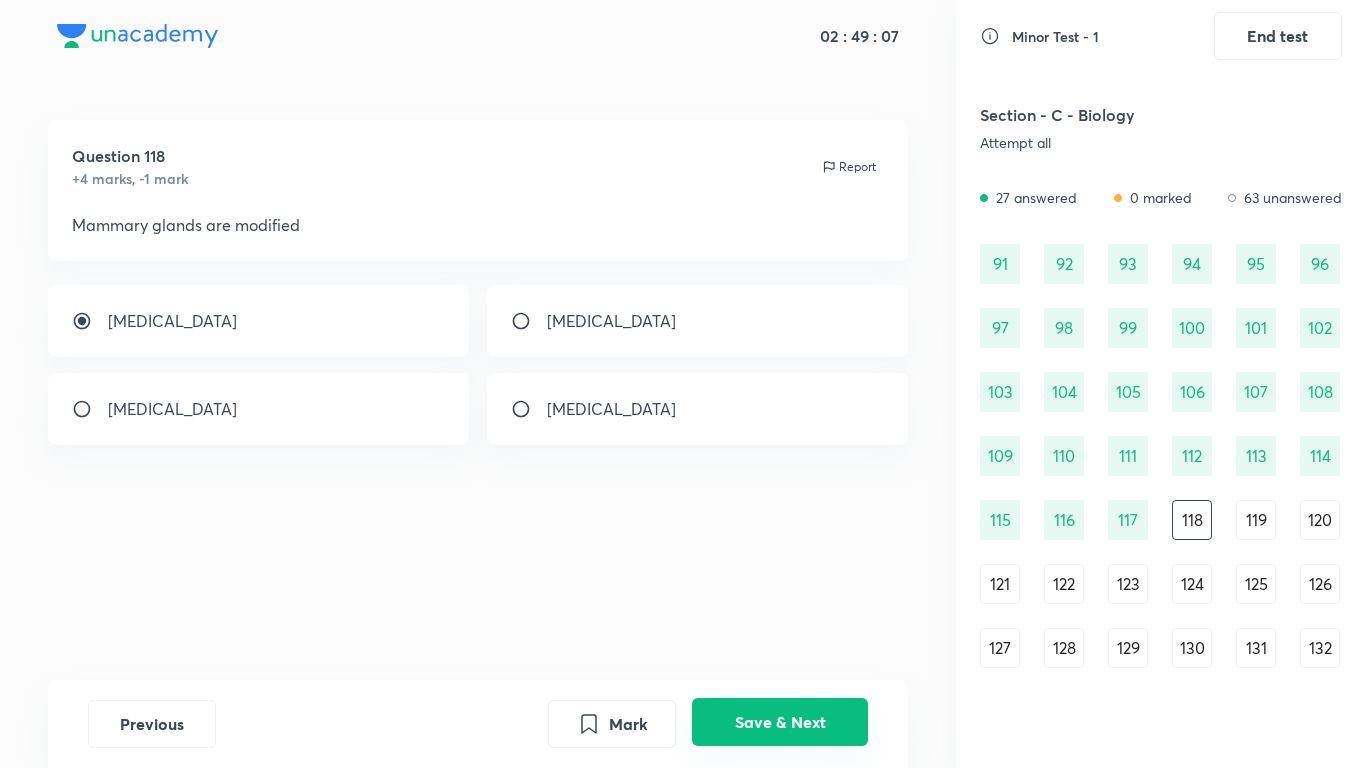 click on "Save & Next" at bounding box center (780, 722) 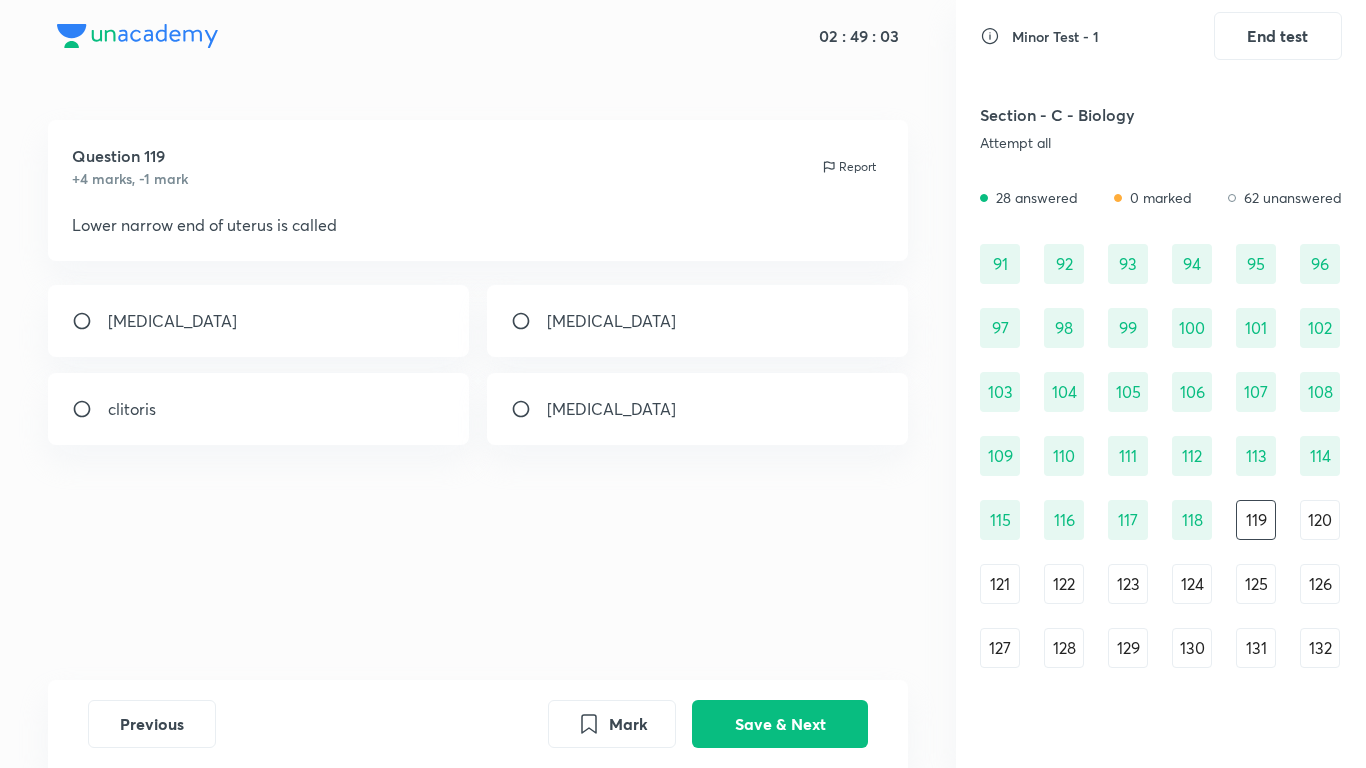 click on "cervix" at bounding box center [698, 321] 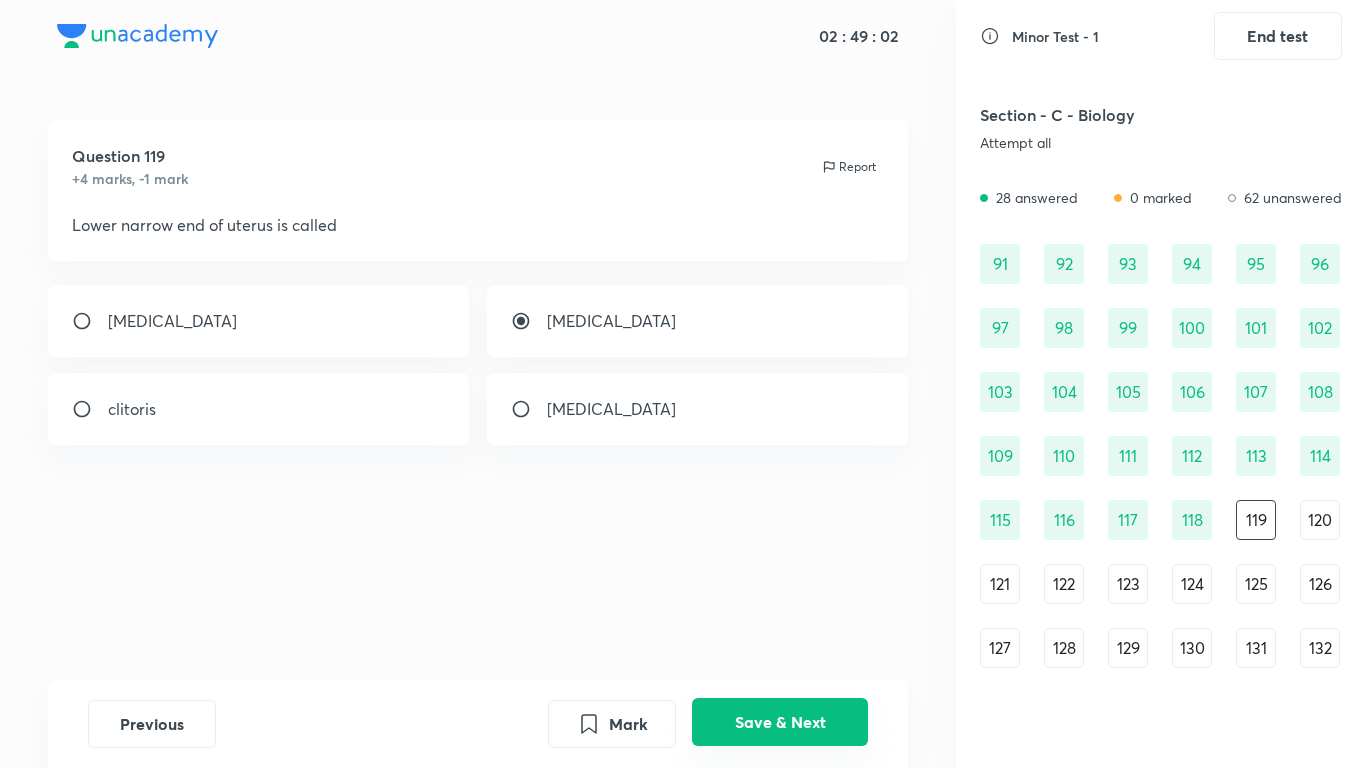 click on "Save & Next" at bounding box center [780, 722] 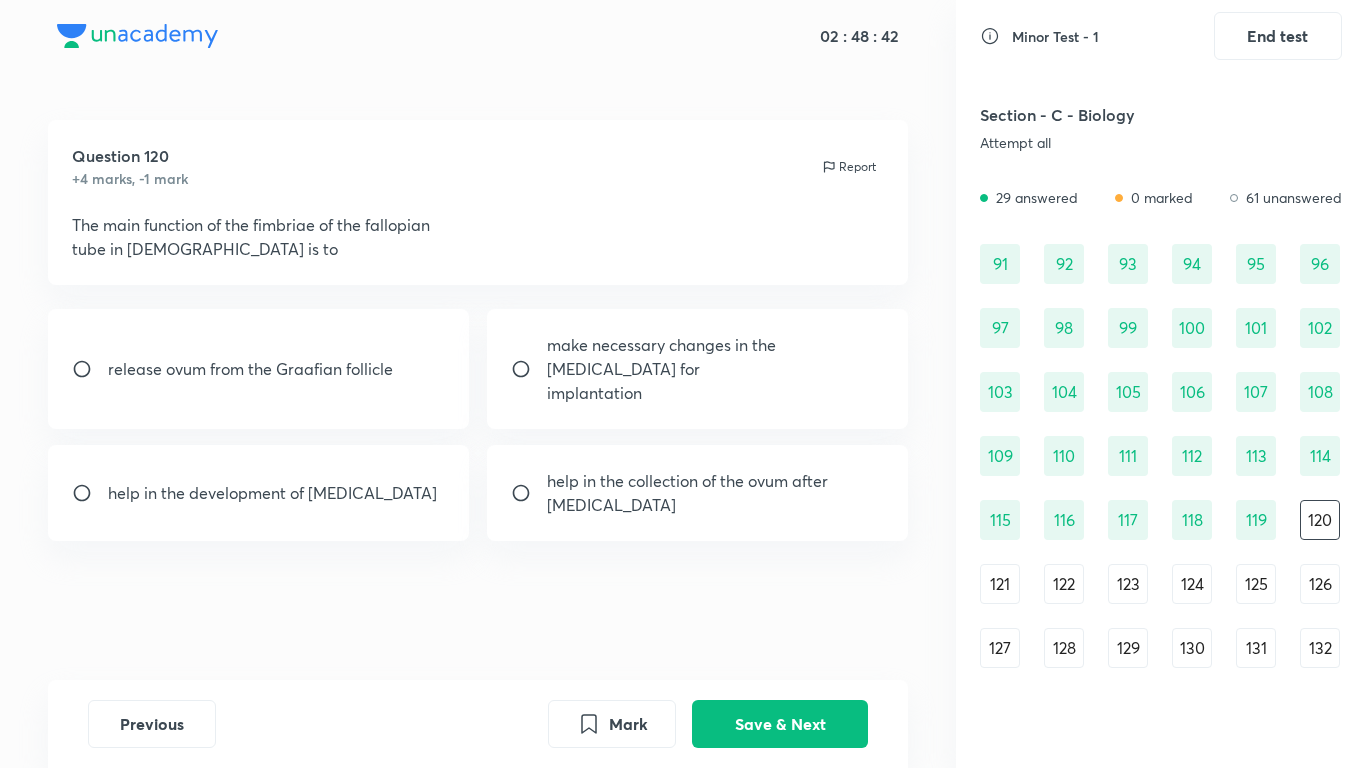 click on "help in the collection of the ovum after ovulation" at bounding box center (716, 493) 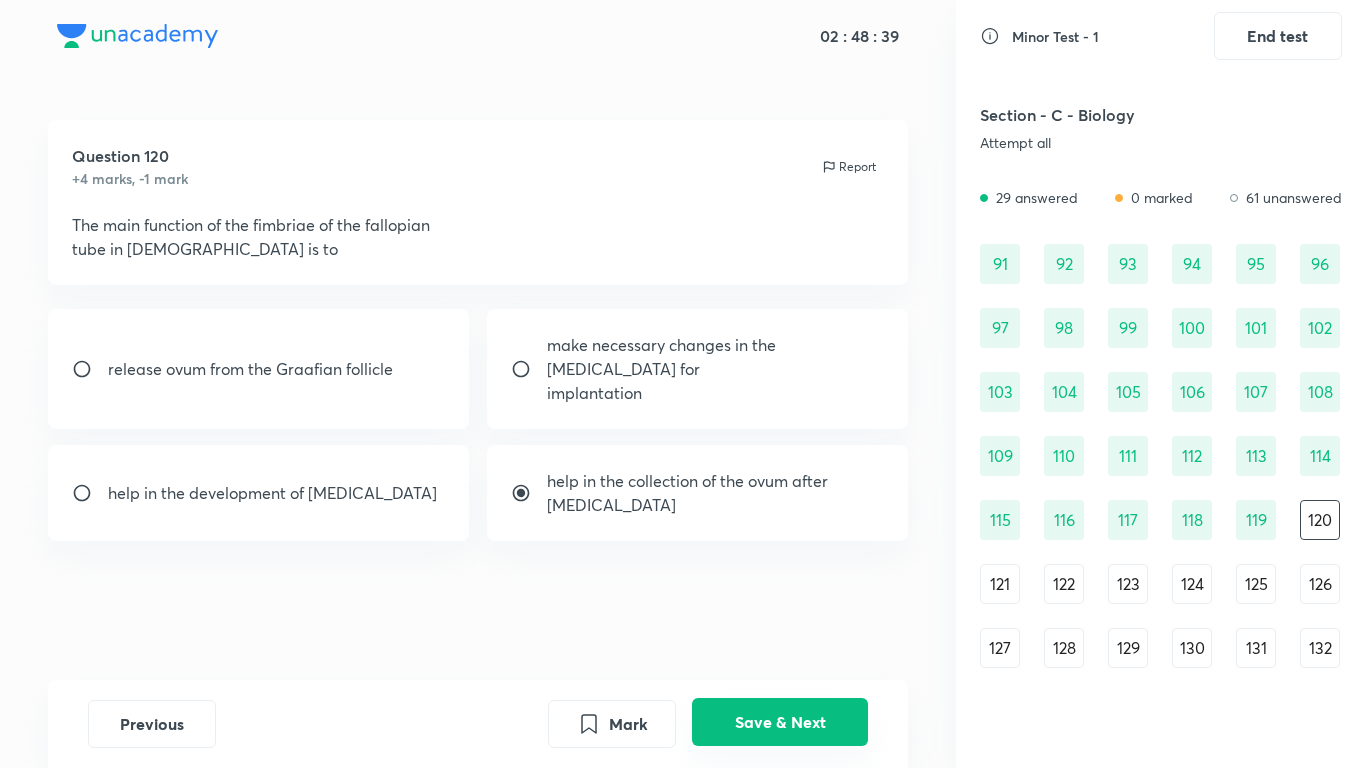click on "Save & Next" at bounding box center [780, 722] 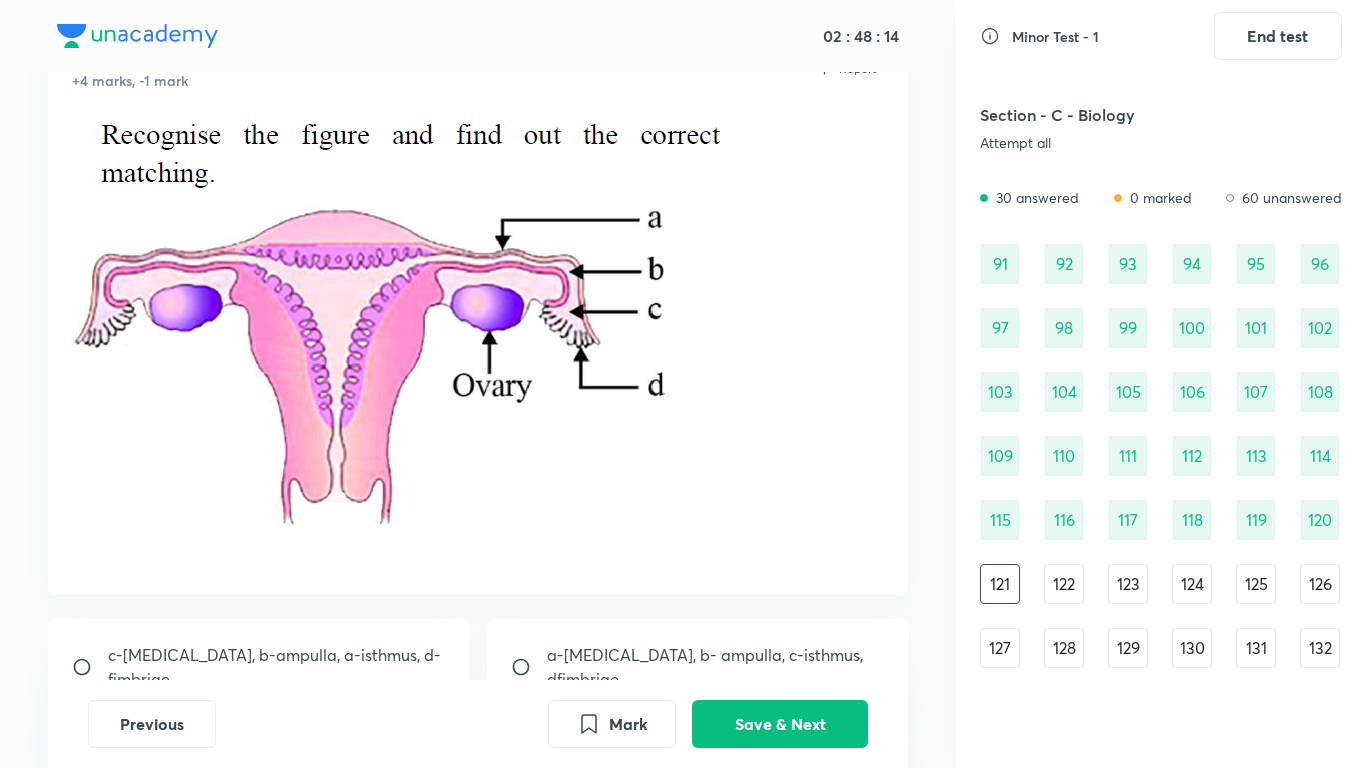 scroll, scrollTop: 365, scrollLeft: 0, axis: vertical 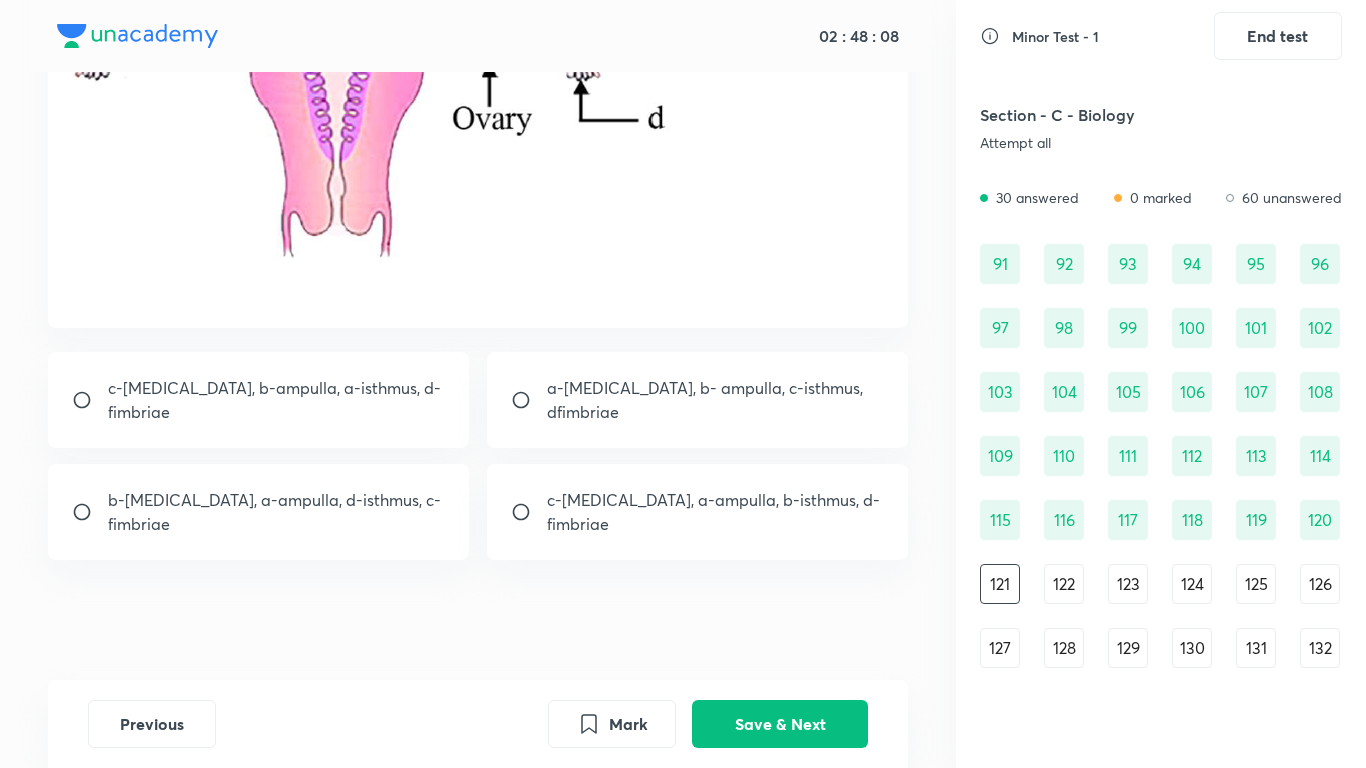 click on "c-infundibulum, b-ampulla, a-isthmus, d-fimbriae" at bounding box center [277, 400] 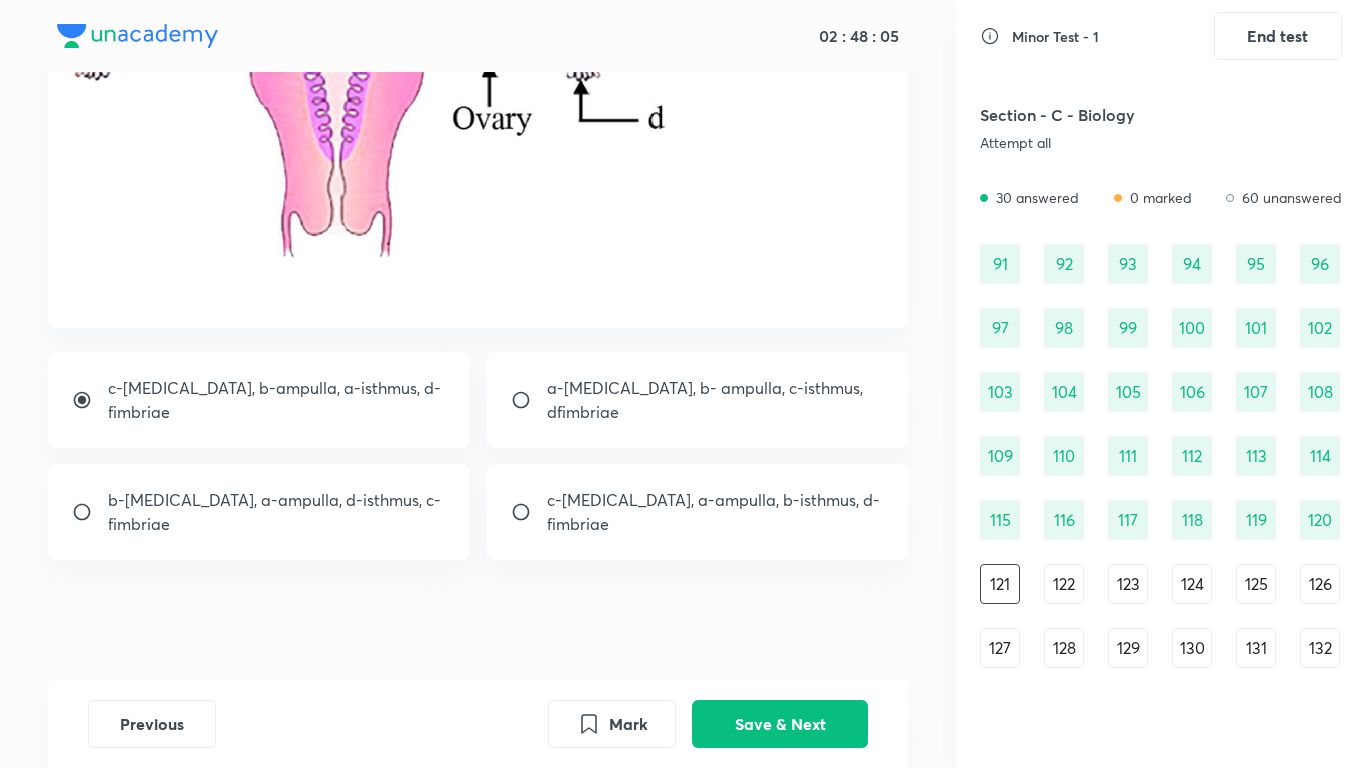 scroll, scrollTop: 98, scrollLeft: 0, axis: vertical 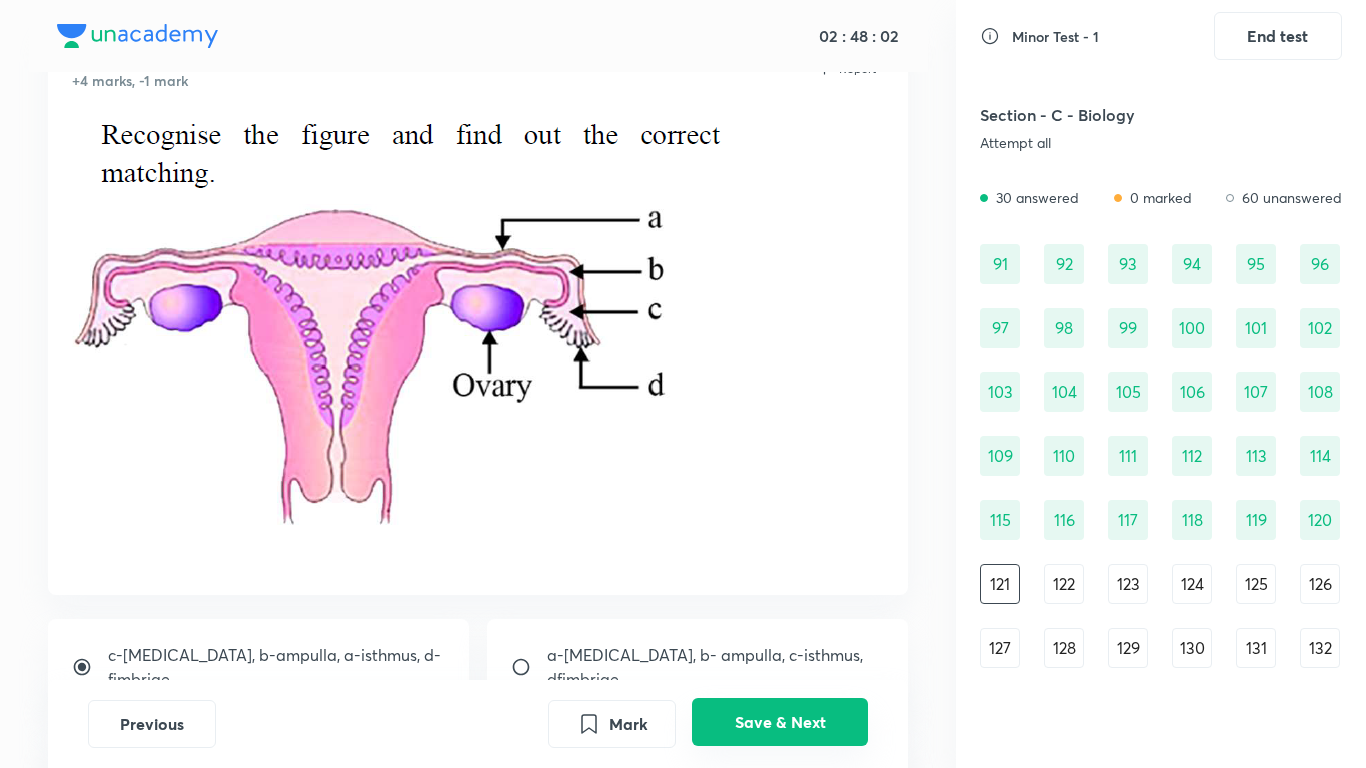 click on "Save & Next" at bounding box center (780, 722) 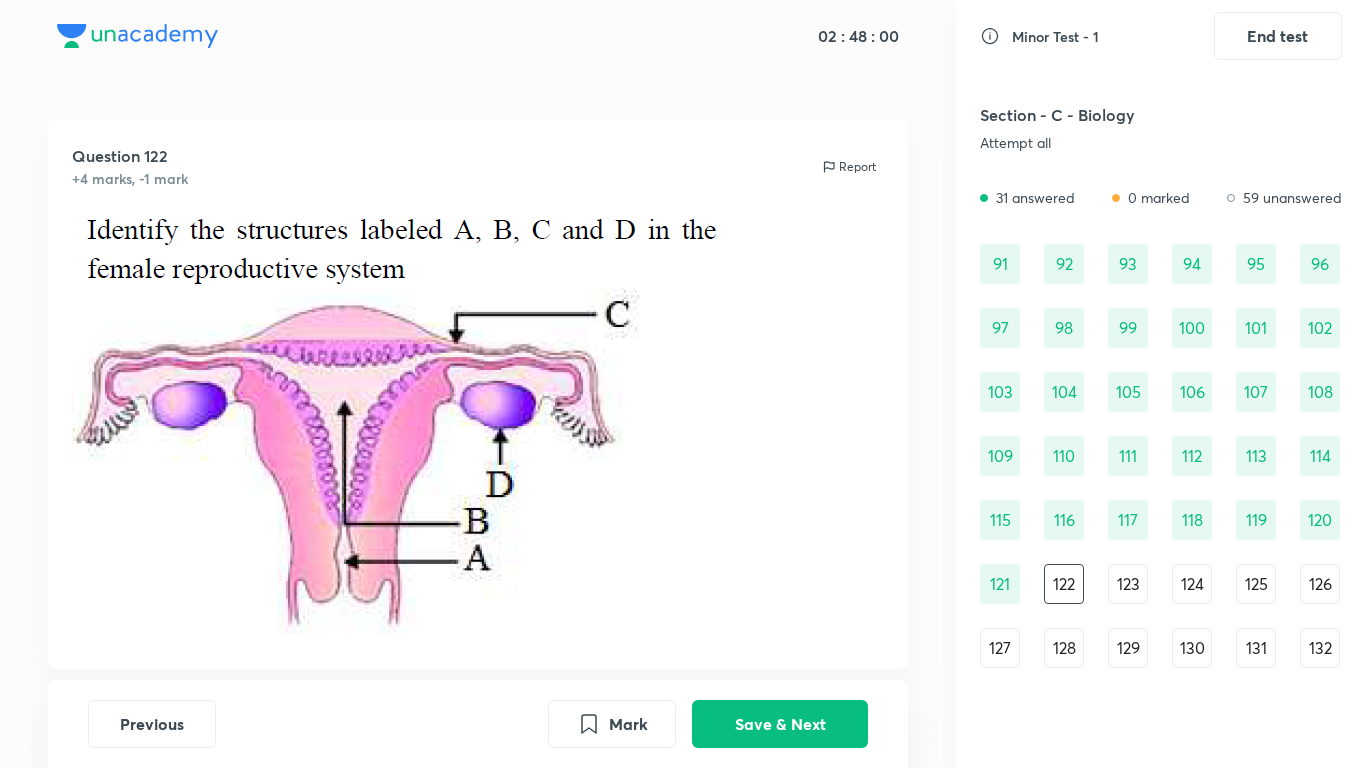 scroll, scrollTop: 317, scrollLeft: 0, axis: vertical 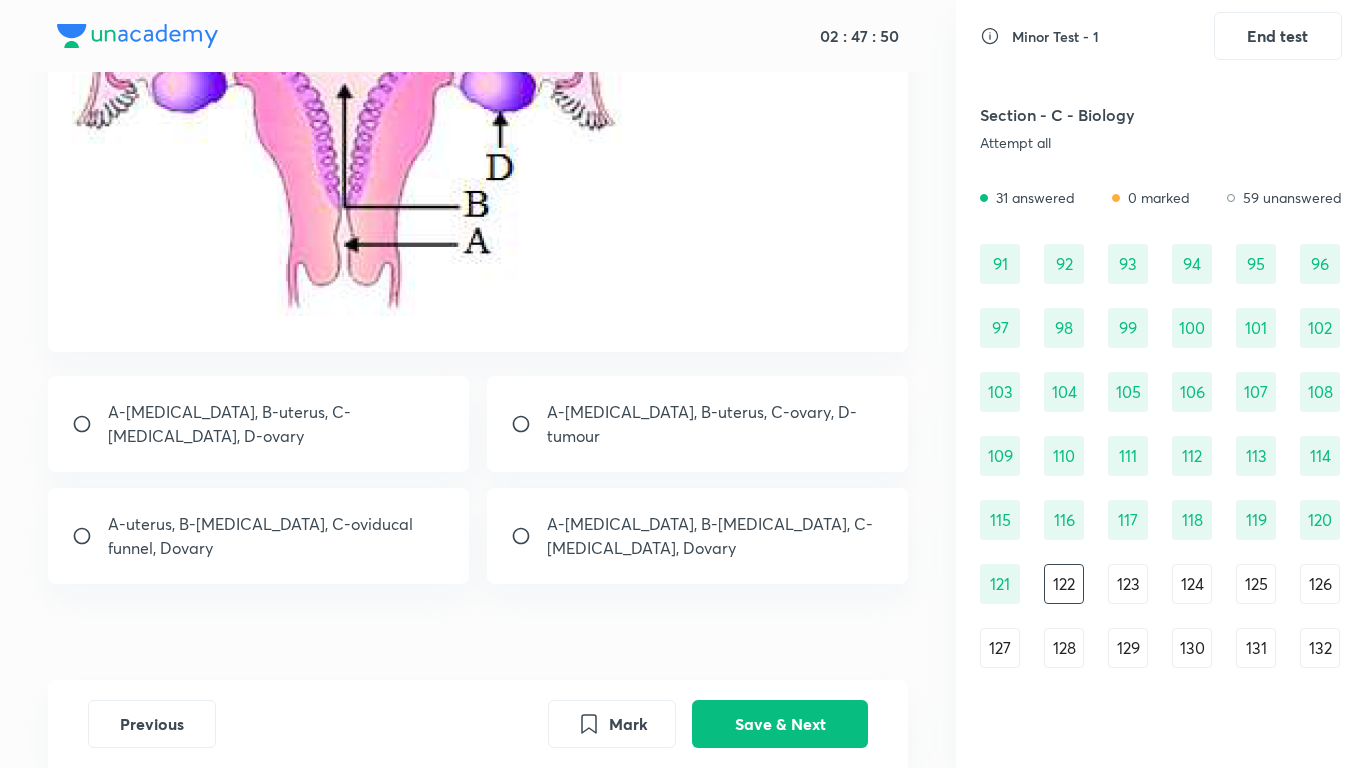 drag, startPoint x: 667, startPoint y: 508, endPoint x: 666, endPoint y: 486, distance: 22.022715 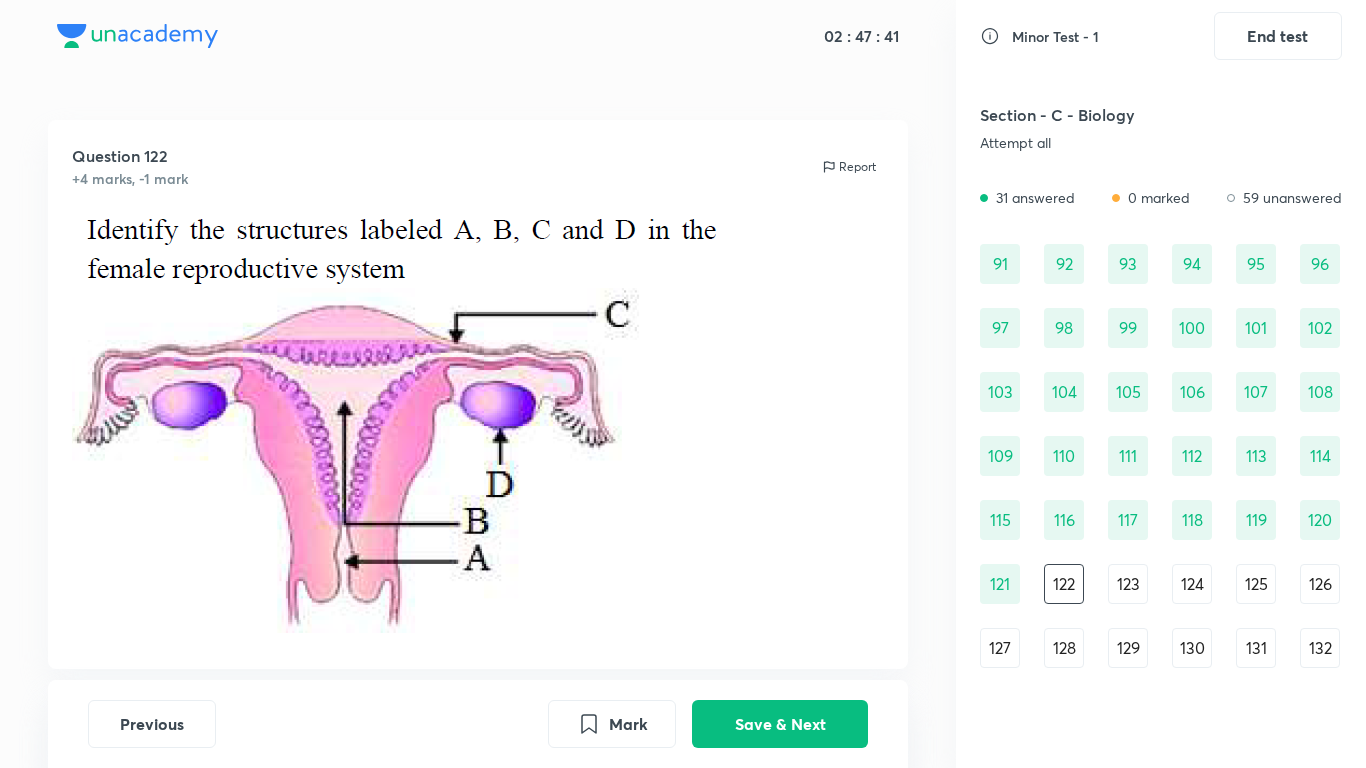 scroll, scrollTop: 267, scrollLeft: 0, axis: vertical 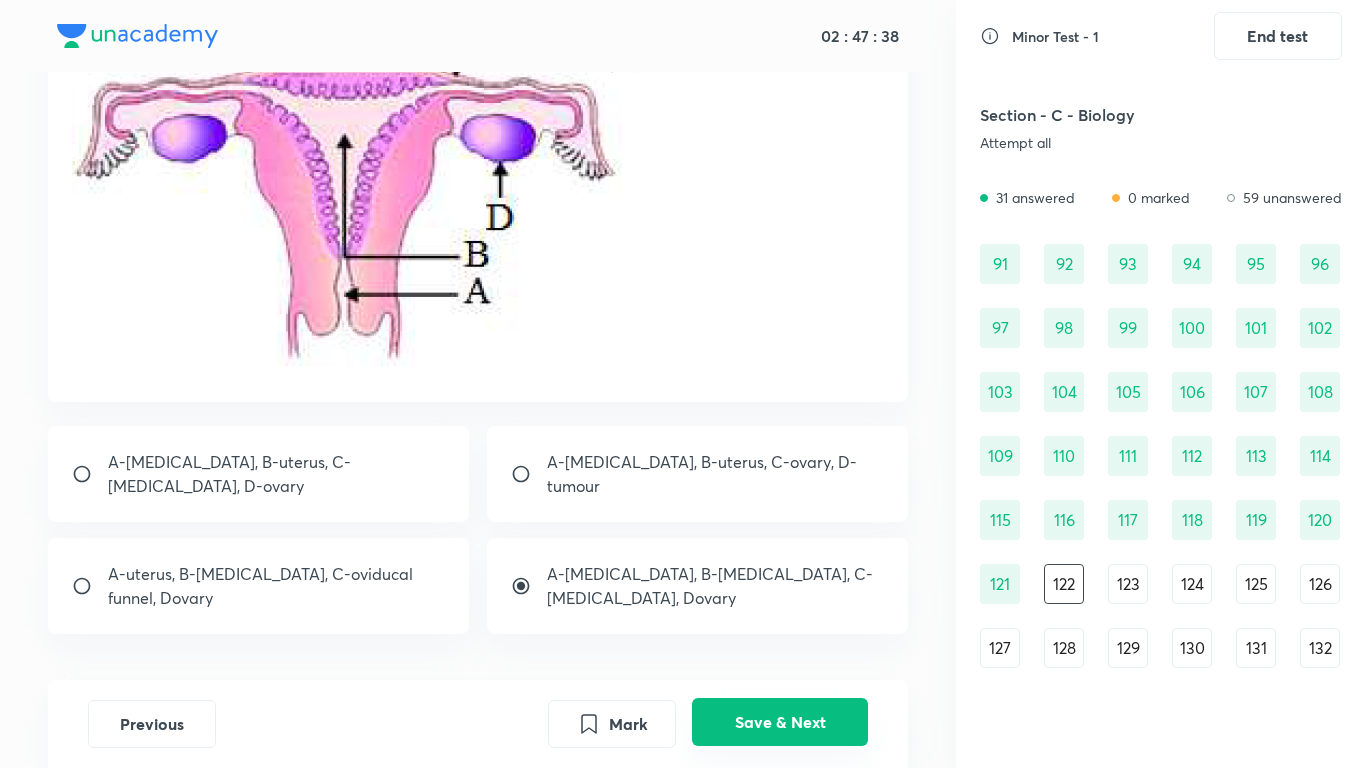 click on "Save & Next" at bounding box center (780, 722) 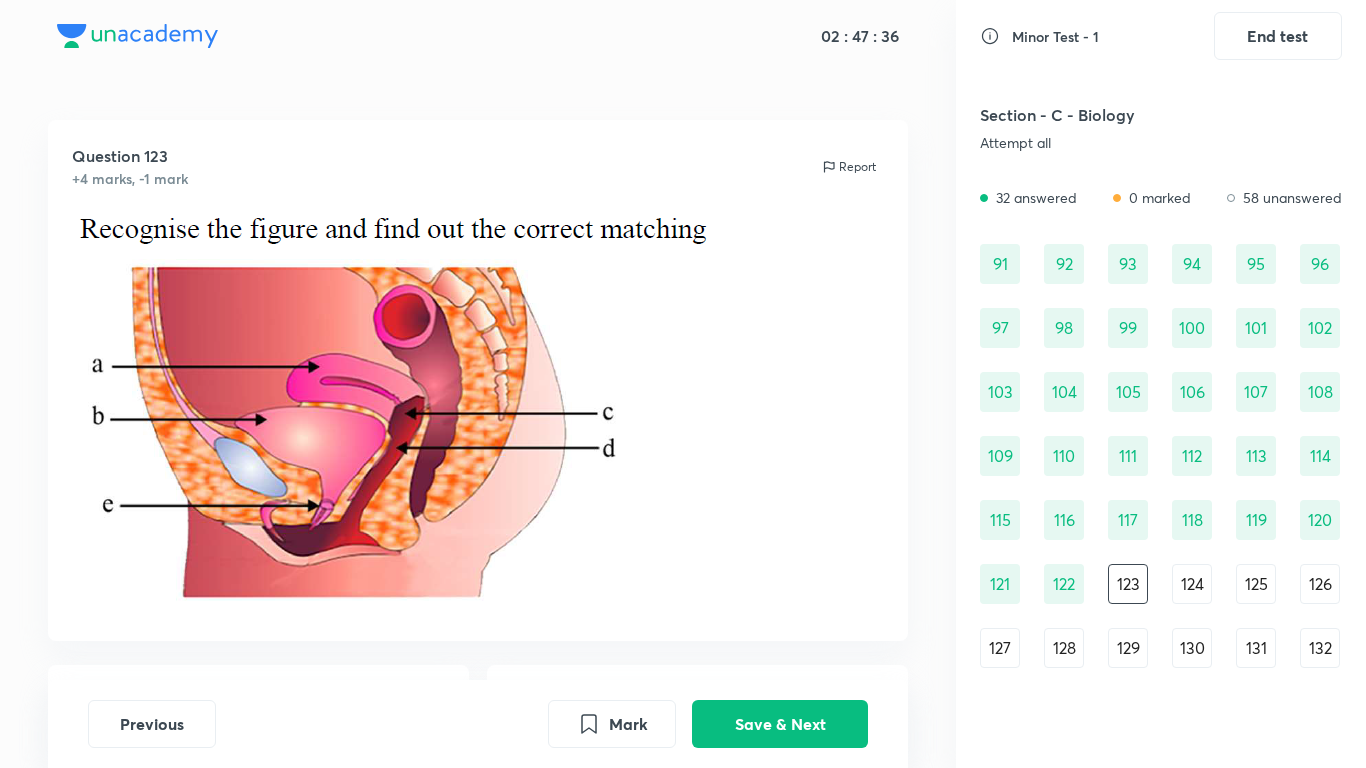 scroll, scrollTop: 267, scrollLeft: 0, axis: vertical 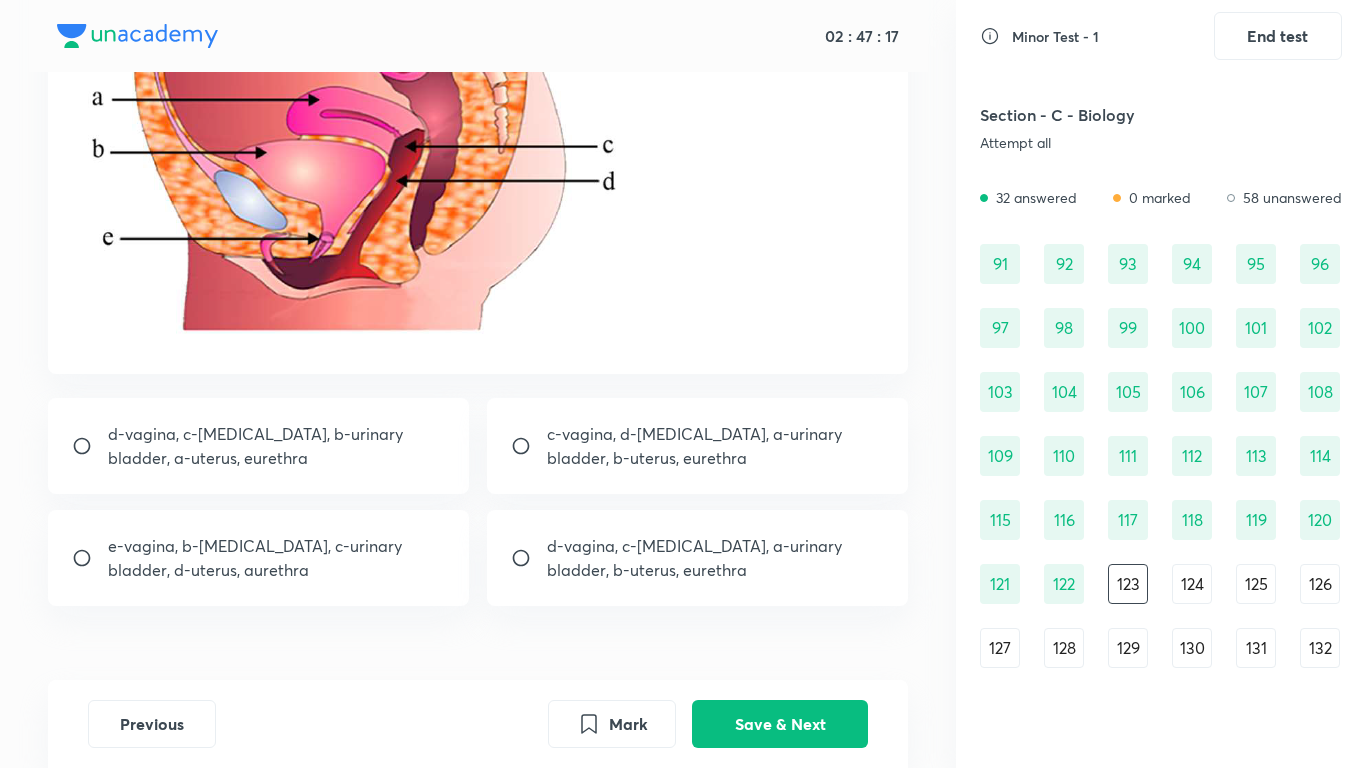 click on "d-vagina, c-cervix, b-urinary bladder, a-uterus, eurethra" at bounding box center [277, 446] 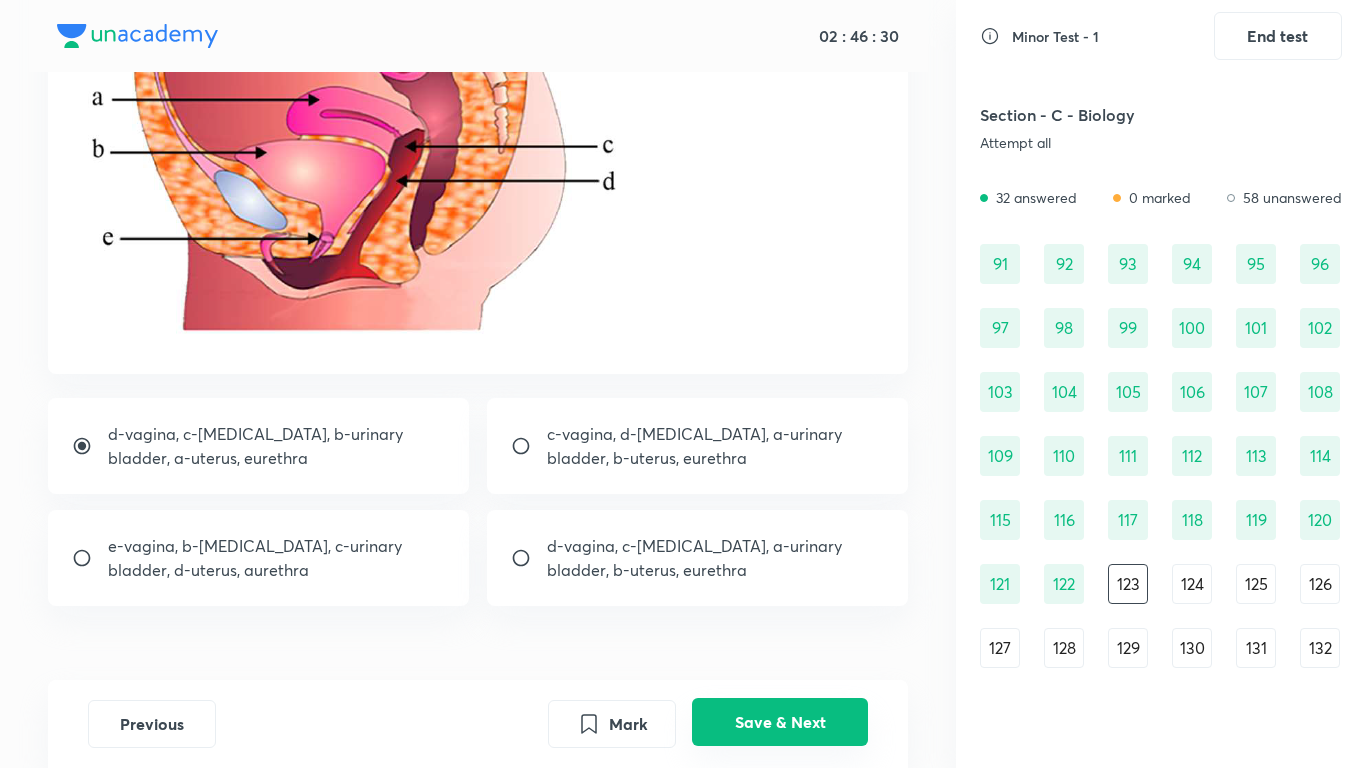 drag, startPoint x: 748, startPoint y: 730, endPoint x: 750, endPoint y: 709, distance: 21.095022 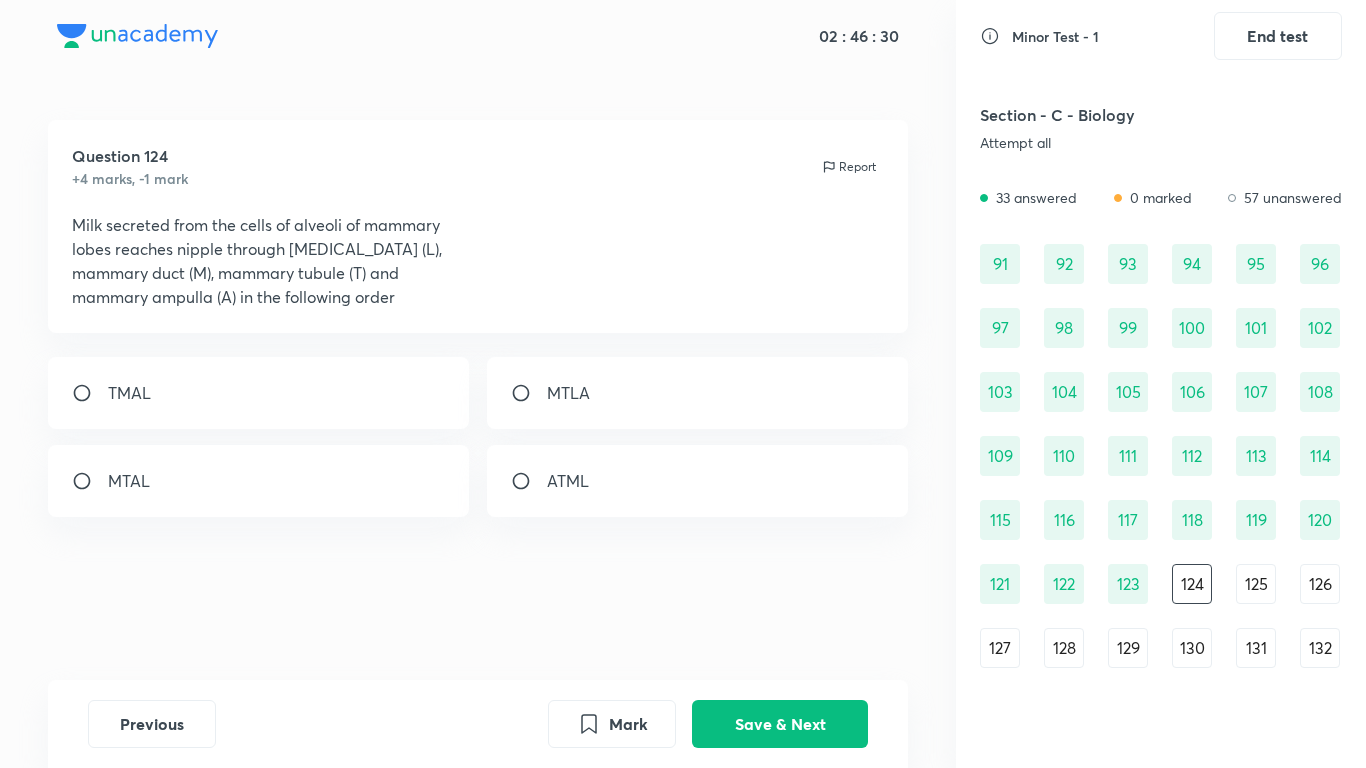 scroll, scrollTop: 0, scrollLeft: 0, axis: both 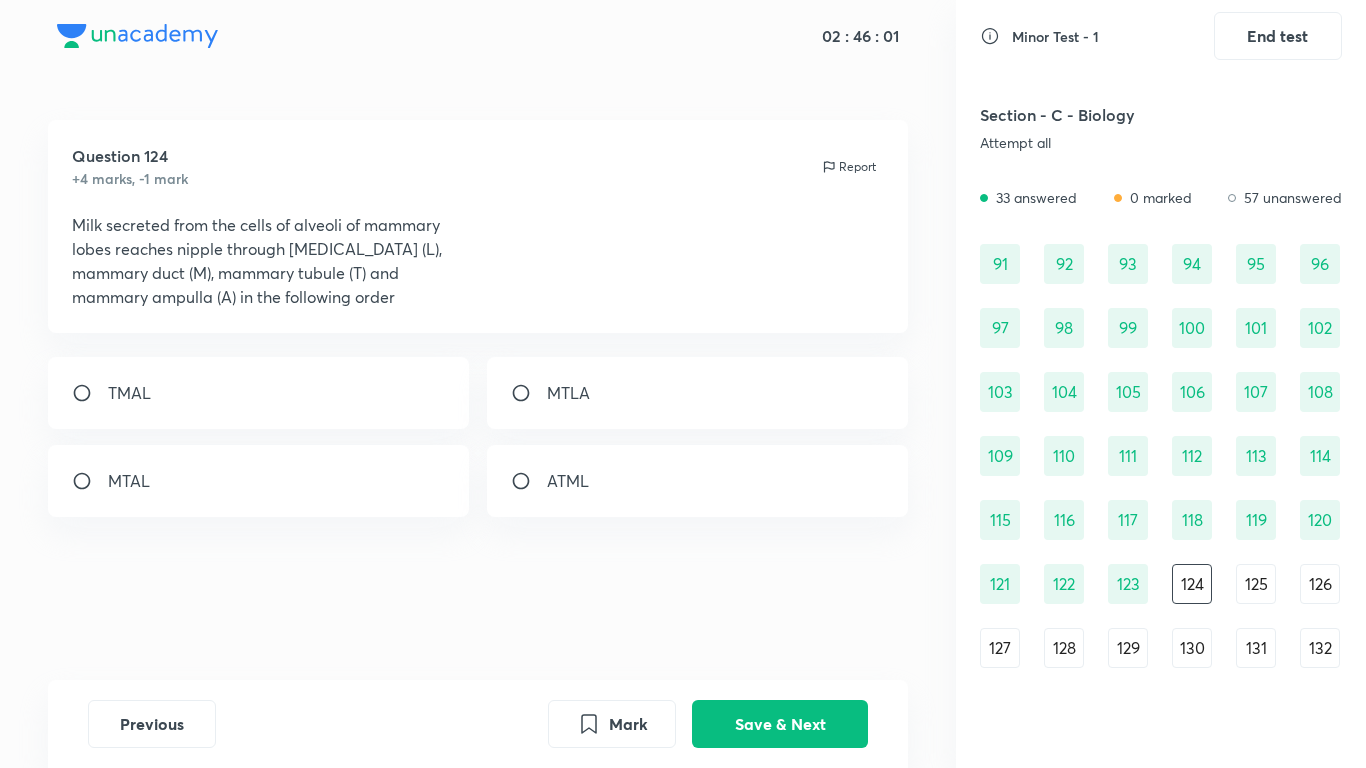 click on "TMAL" at bounding box center (259, 393) 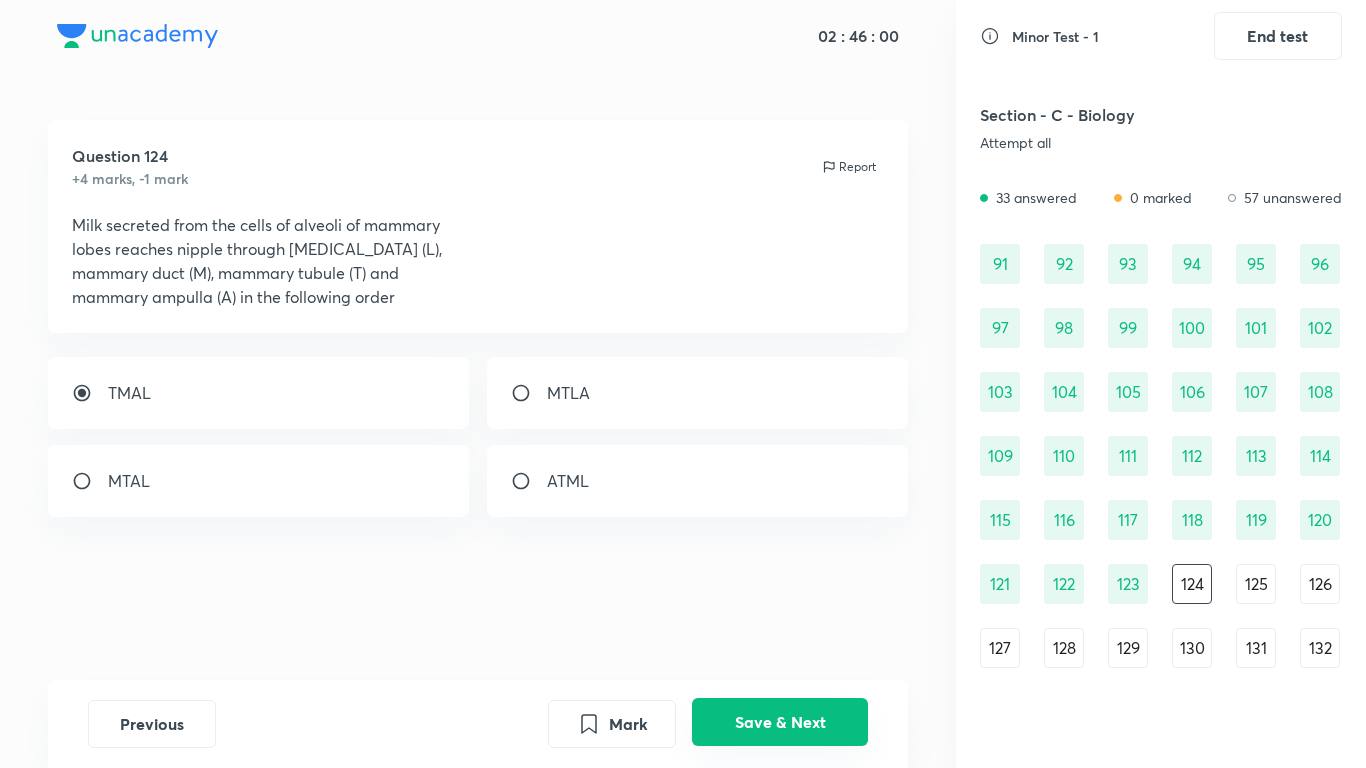 click on "Save & Next" at bounding box center (780, 722) 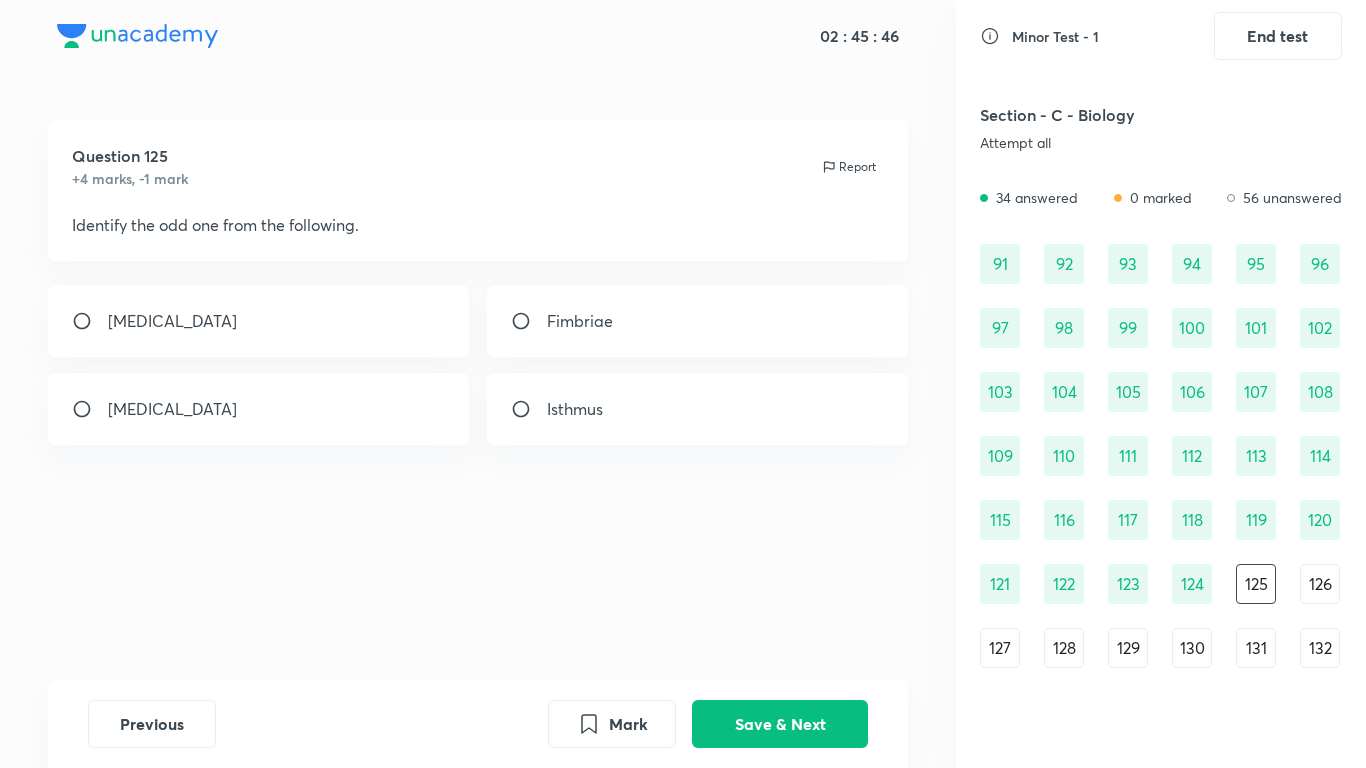 click on "Labia minora" at bounding box center [259, 321] 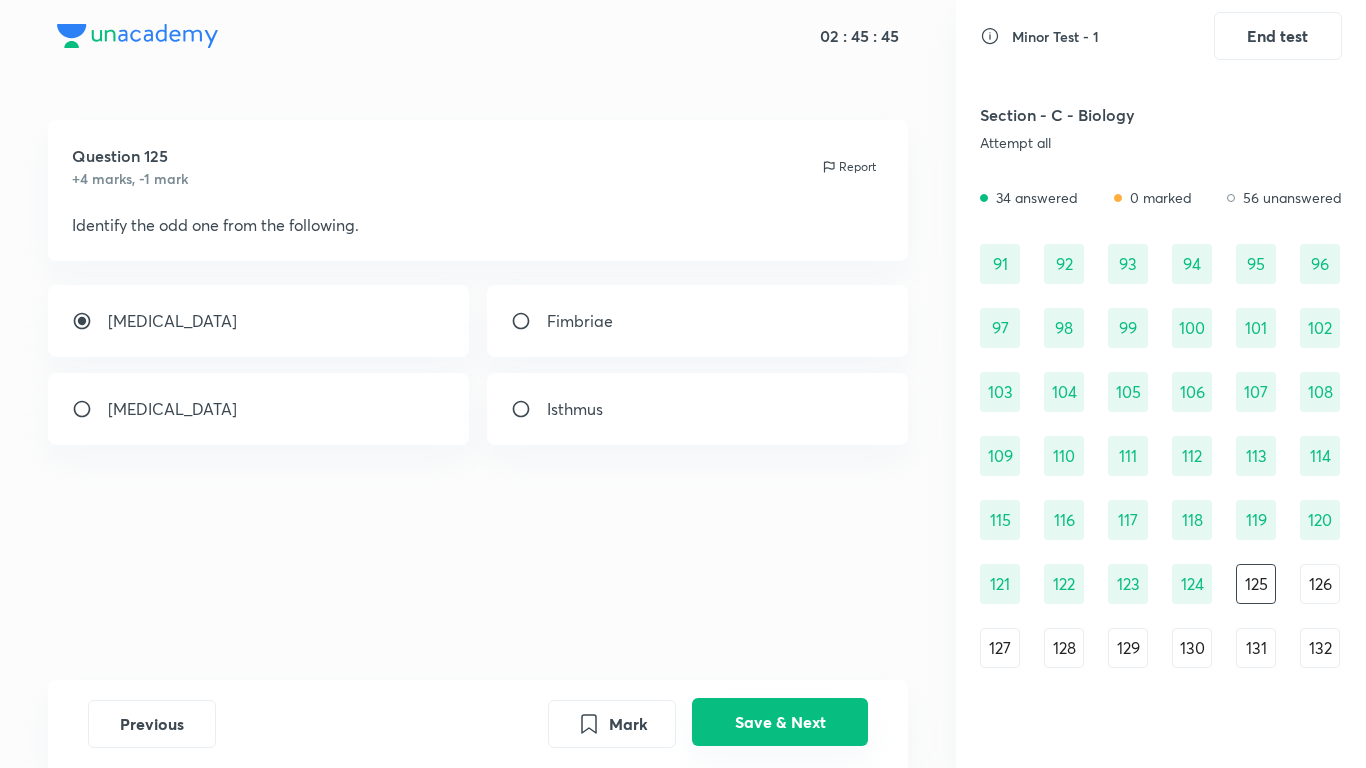 click on "Save & Next" at bounding box center [780, 722] 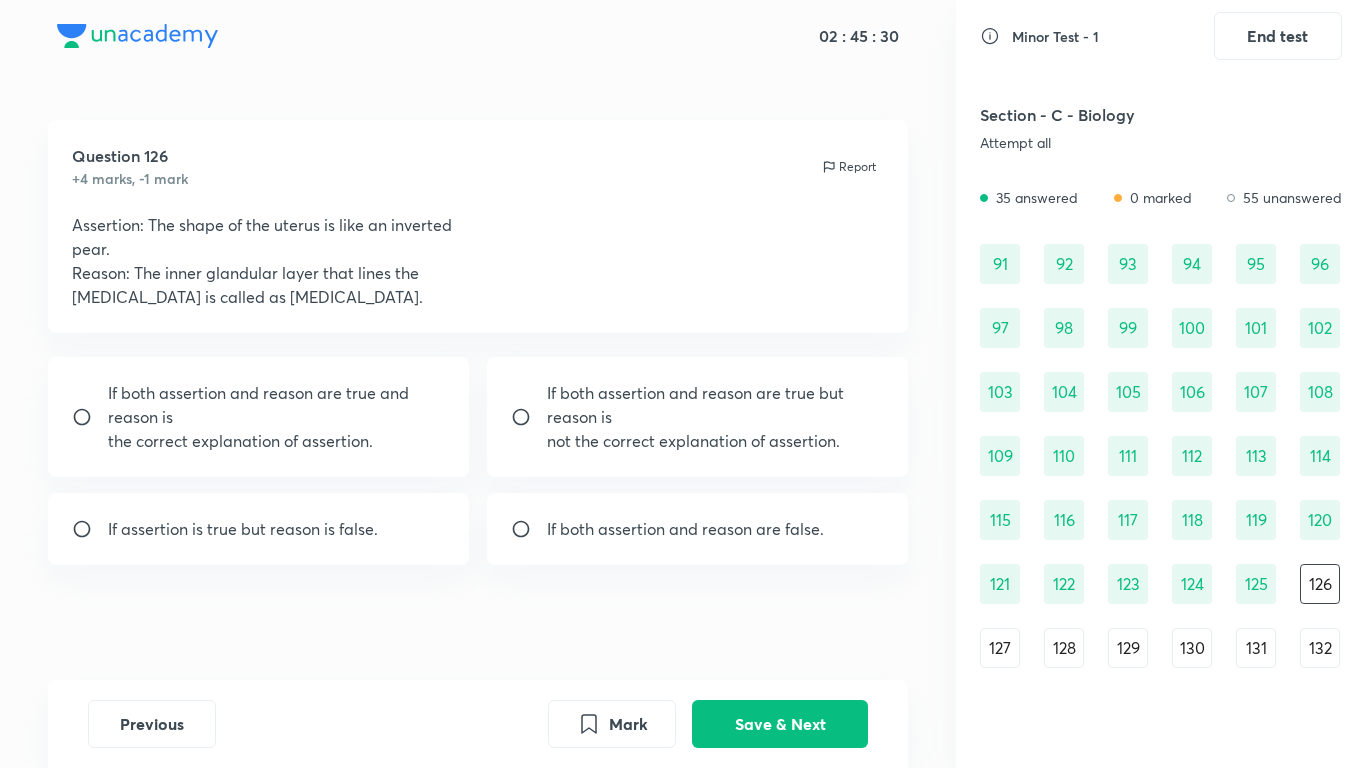 click on "If assertion is true but reason is false." at bounding box center (243, 529) 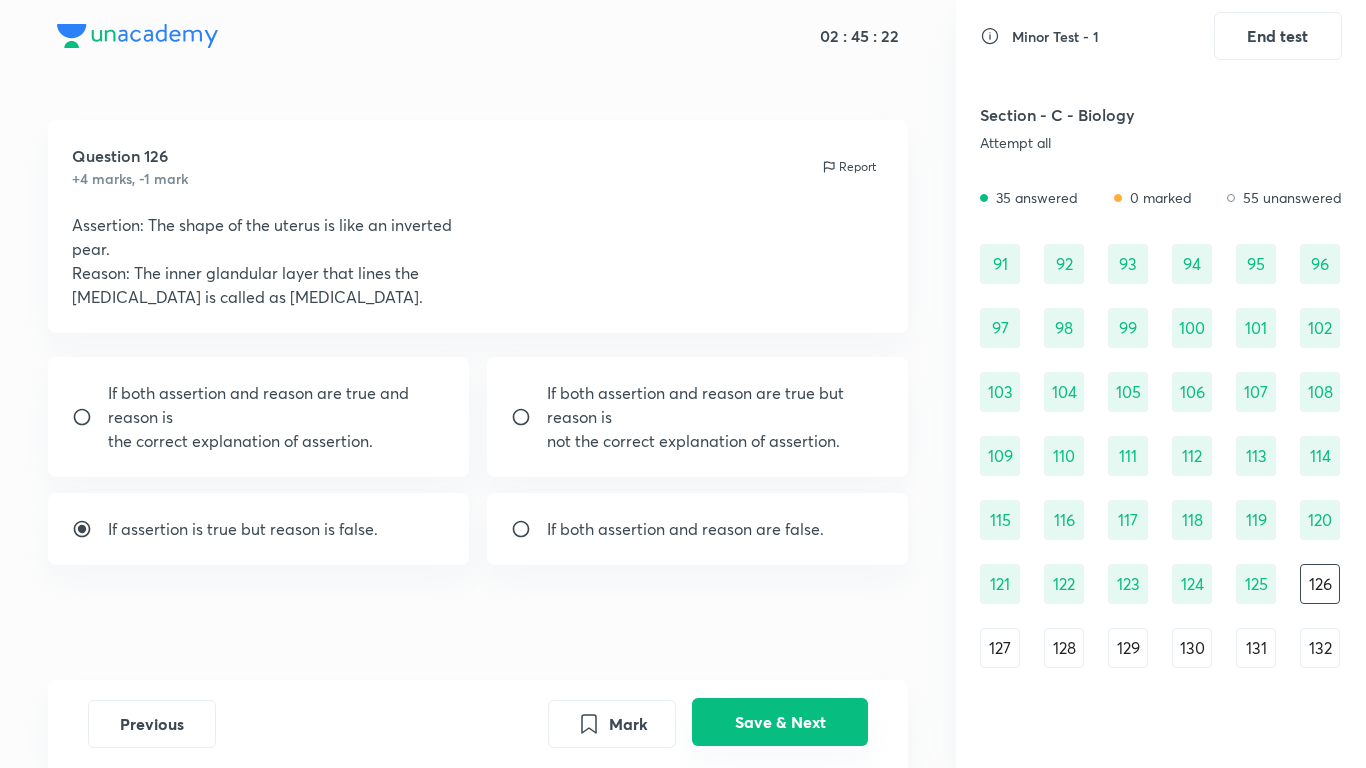 click on "Save & Next" at bounding box center [780, 722] 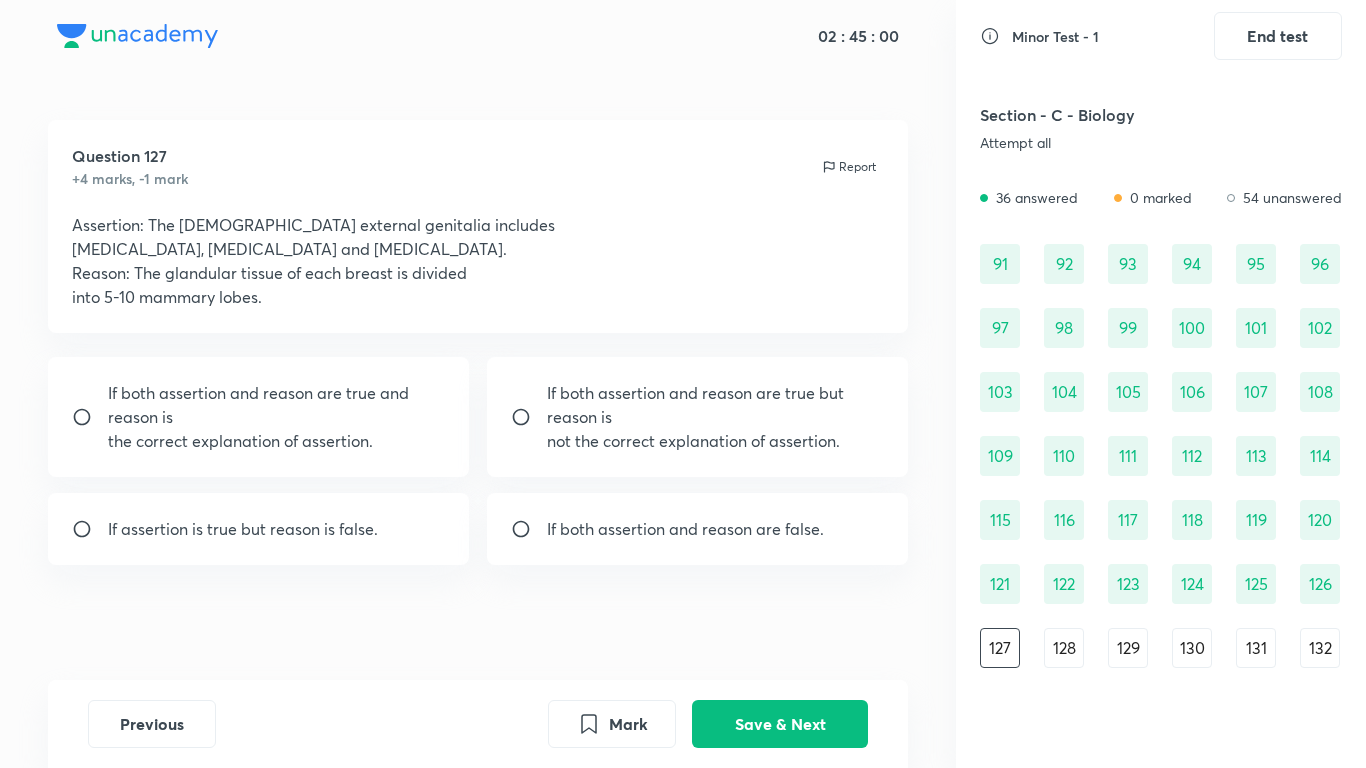 click on "If assertion is true but reason is false." at bounding box center [243, 529] 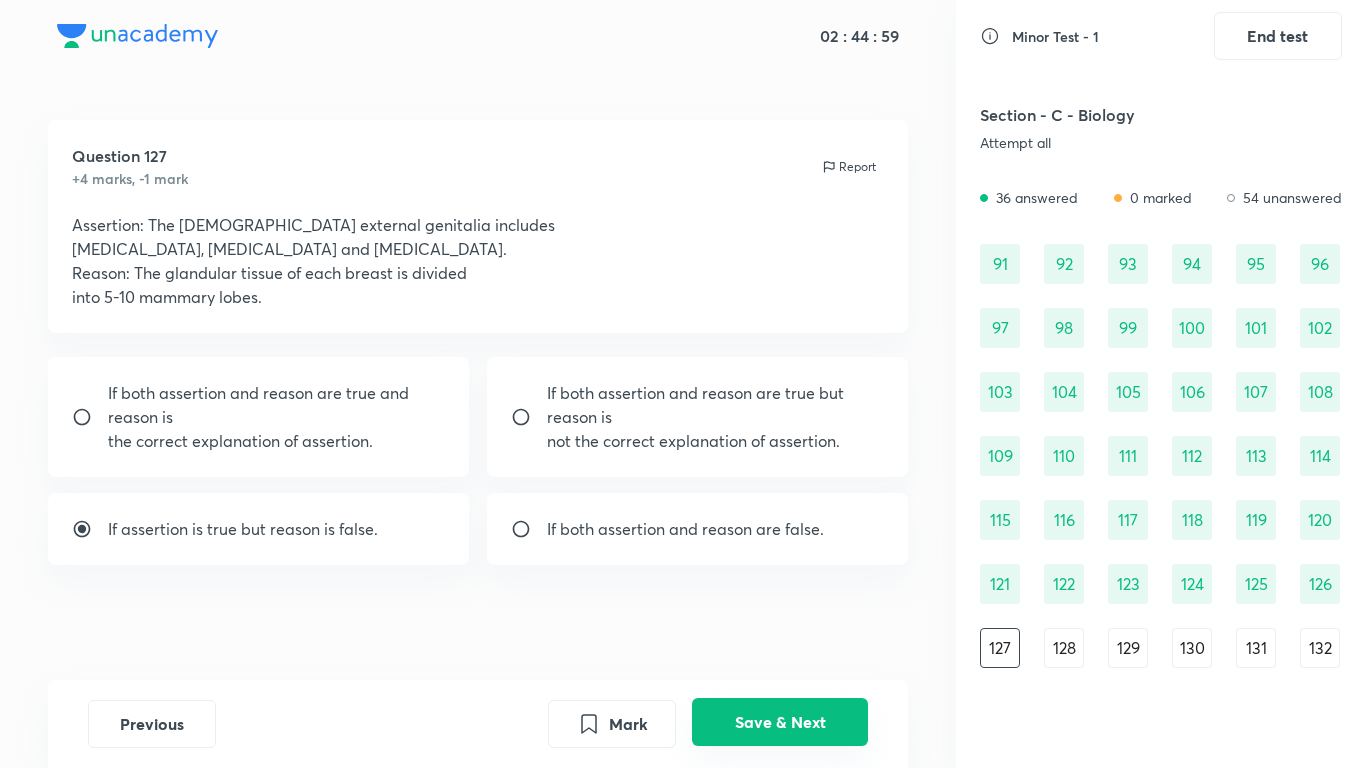 click on "Save & Next" at bounding box center (780, 722) 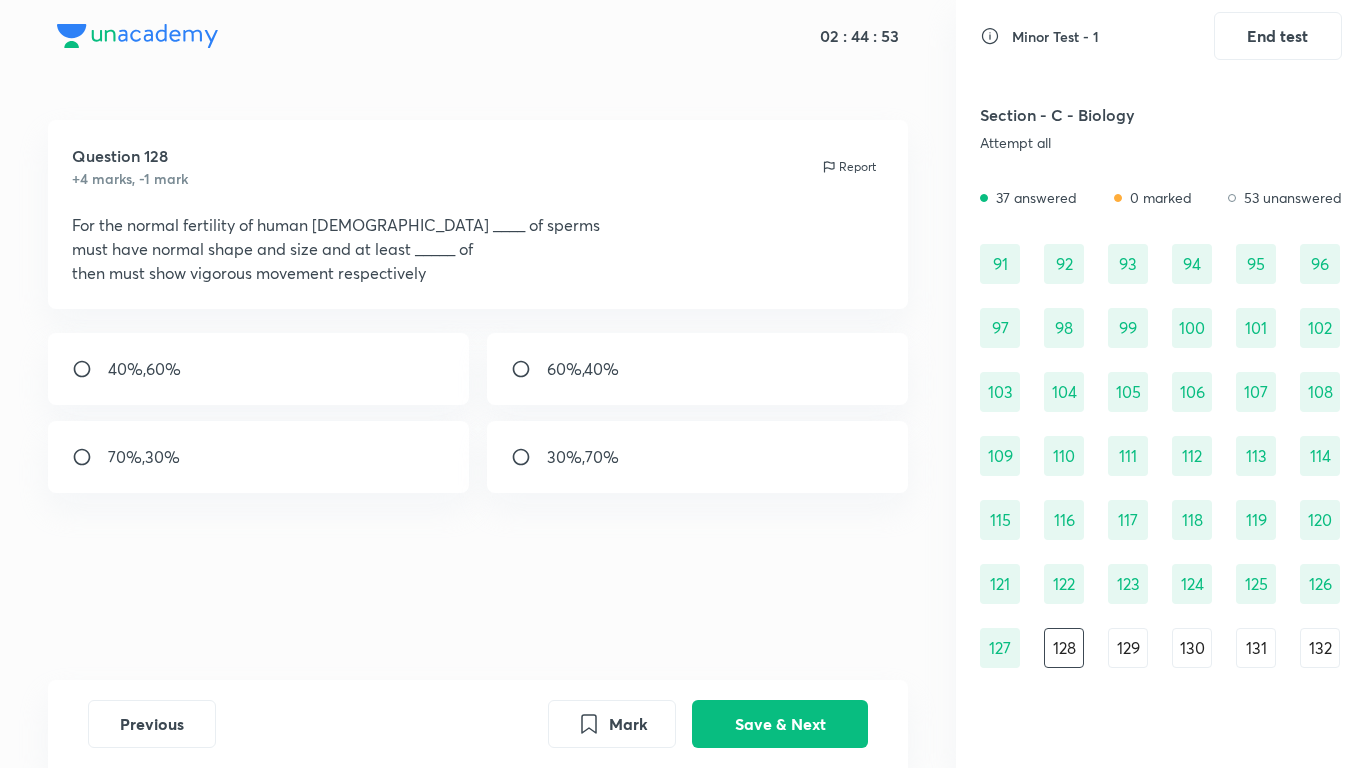 click on "60%,40%" at bounding box center (698, 369) 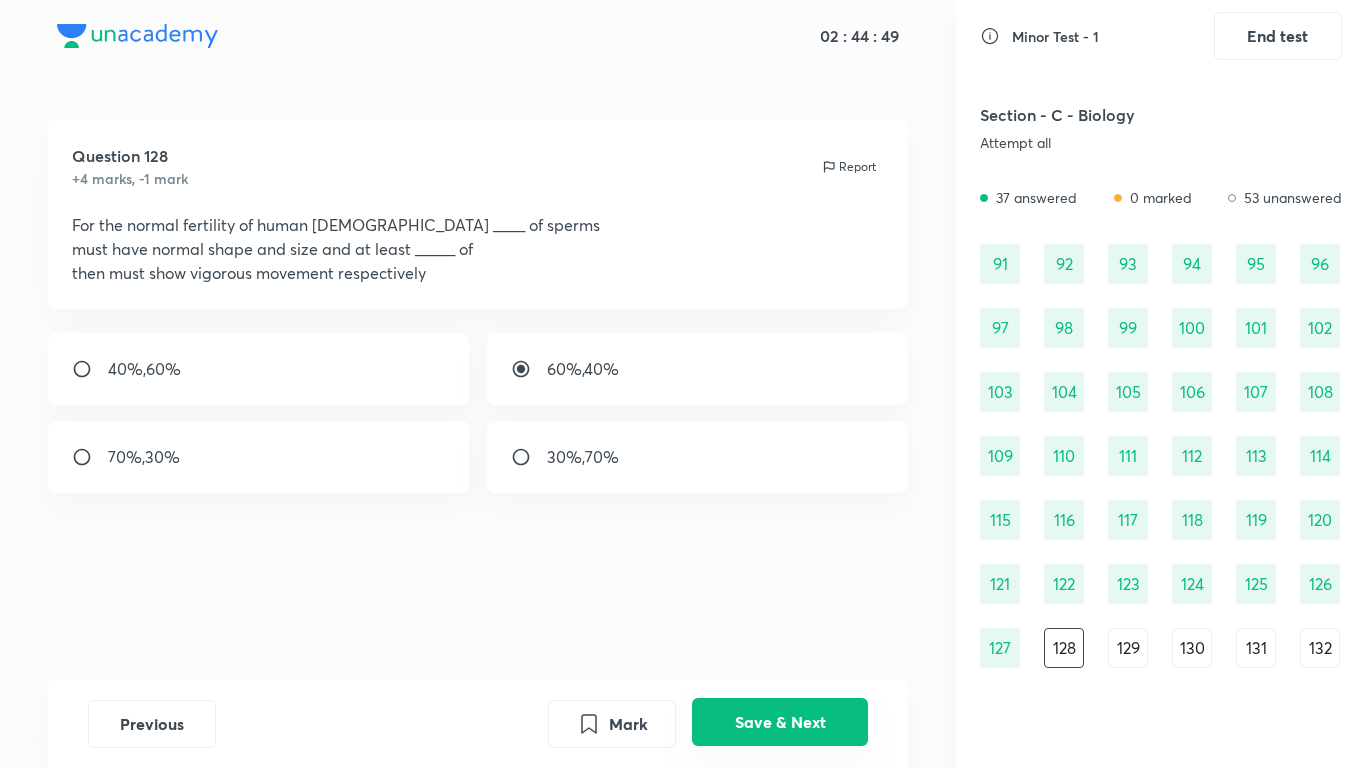 click on "Save & Next" at bounding box center (780, 722) 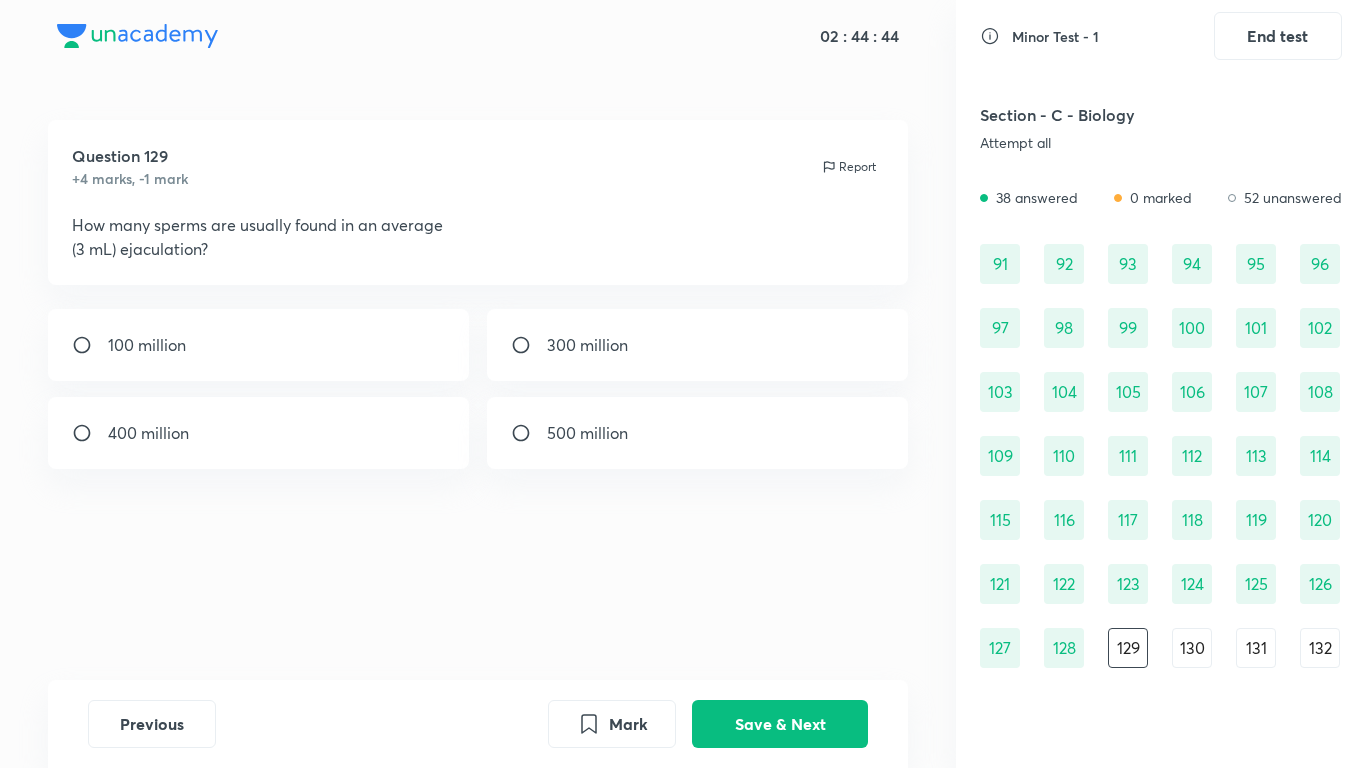 click on "300 million" at bounding box center (698, 345) 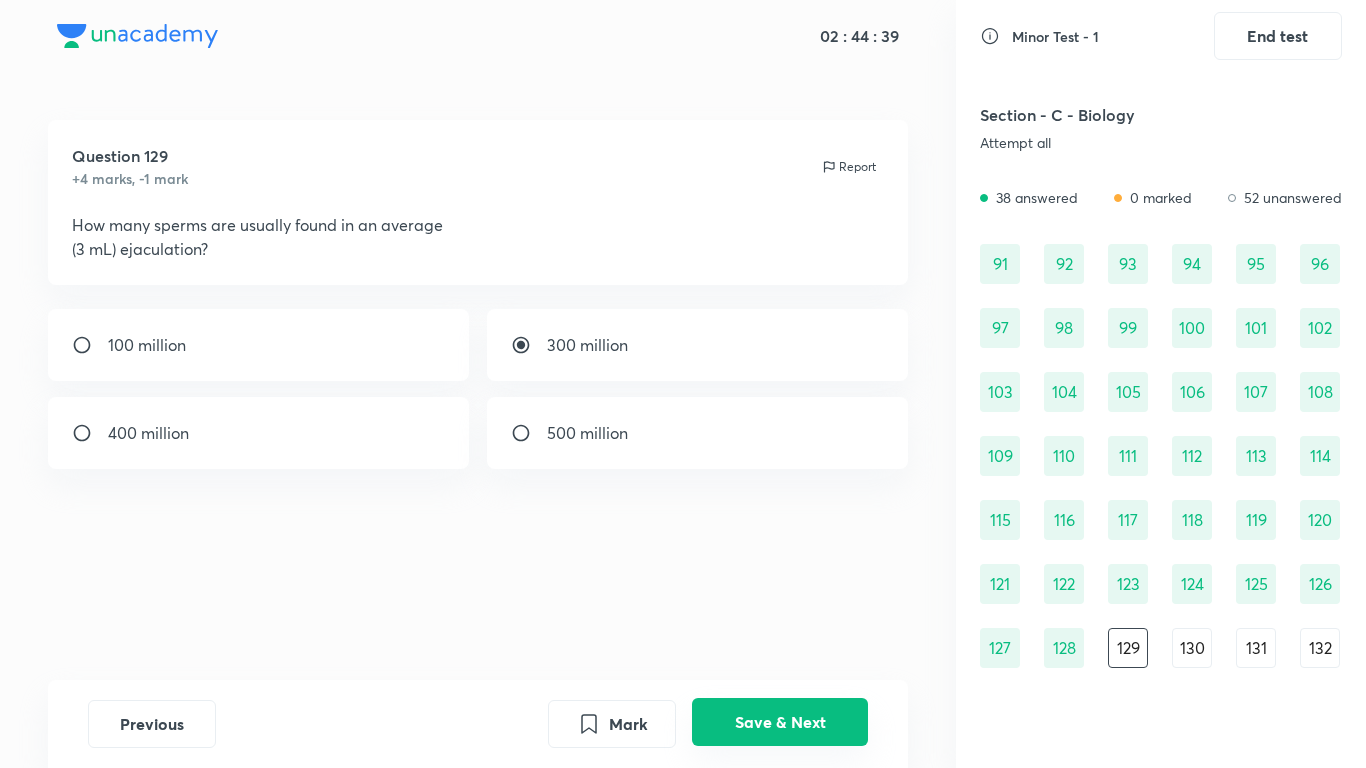 click on "Save & Next" at bounding box center (780, 722) 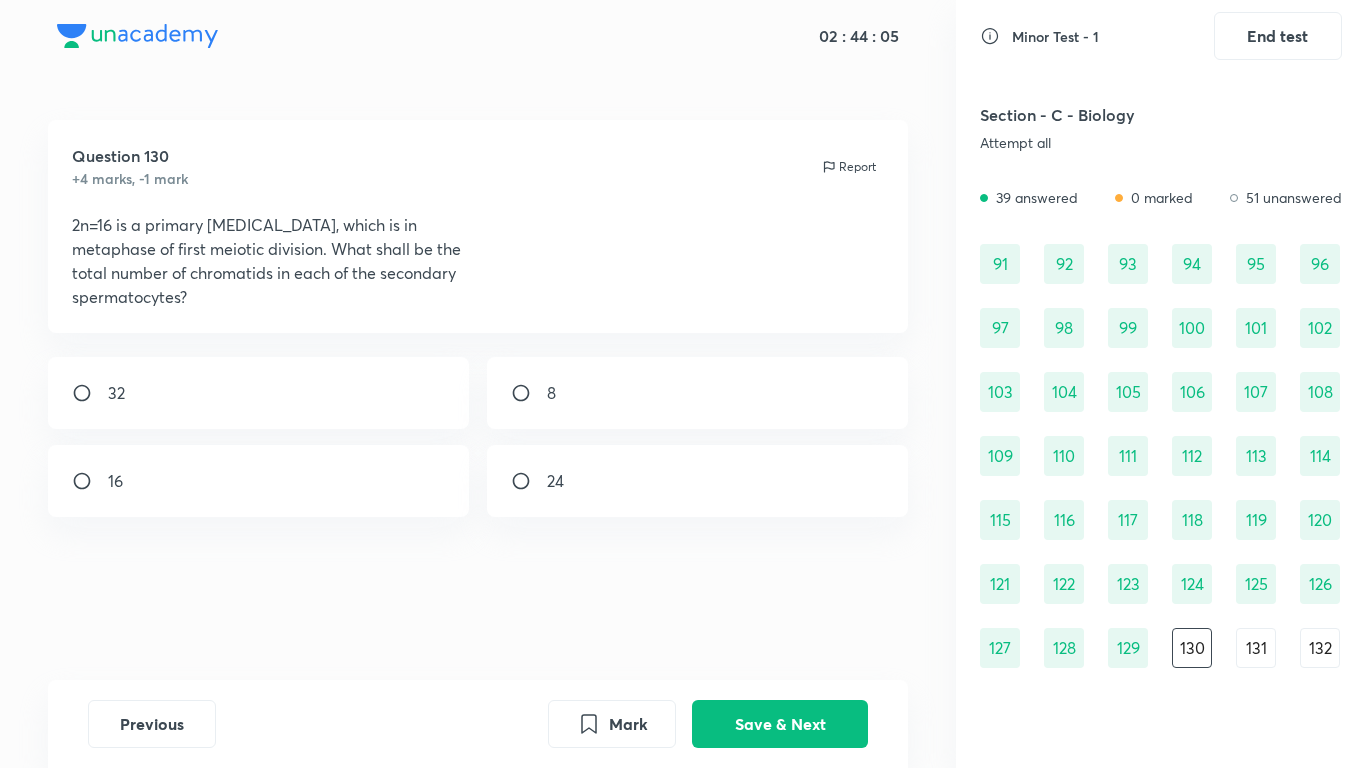 click on "8" at bounding box center (698, 393) 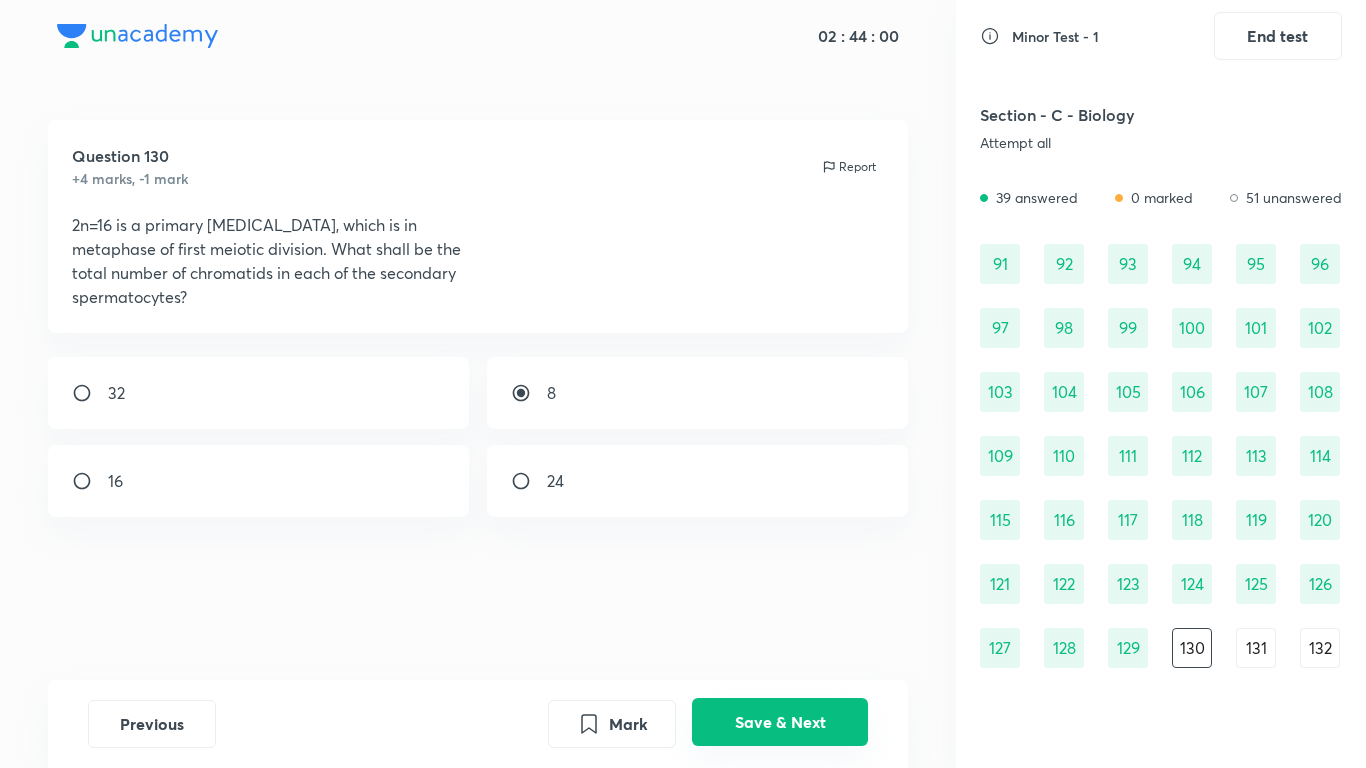 click on "Save & Next" at bounding box center (780, 722) 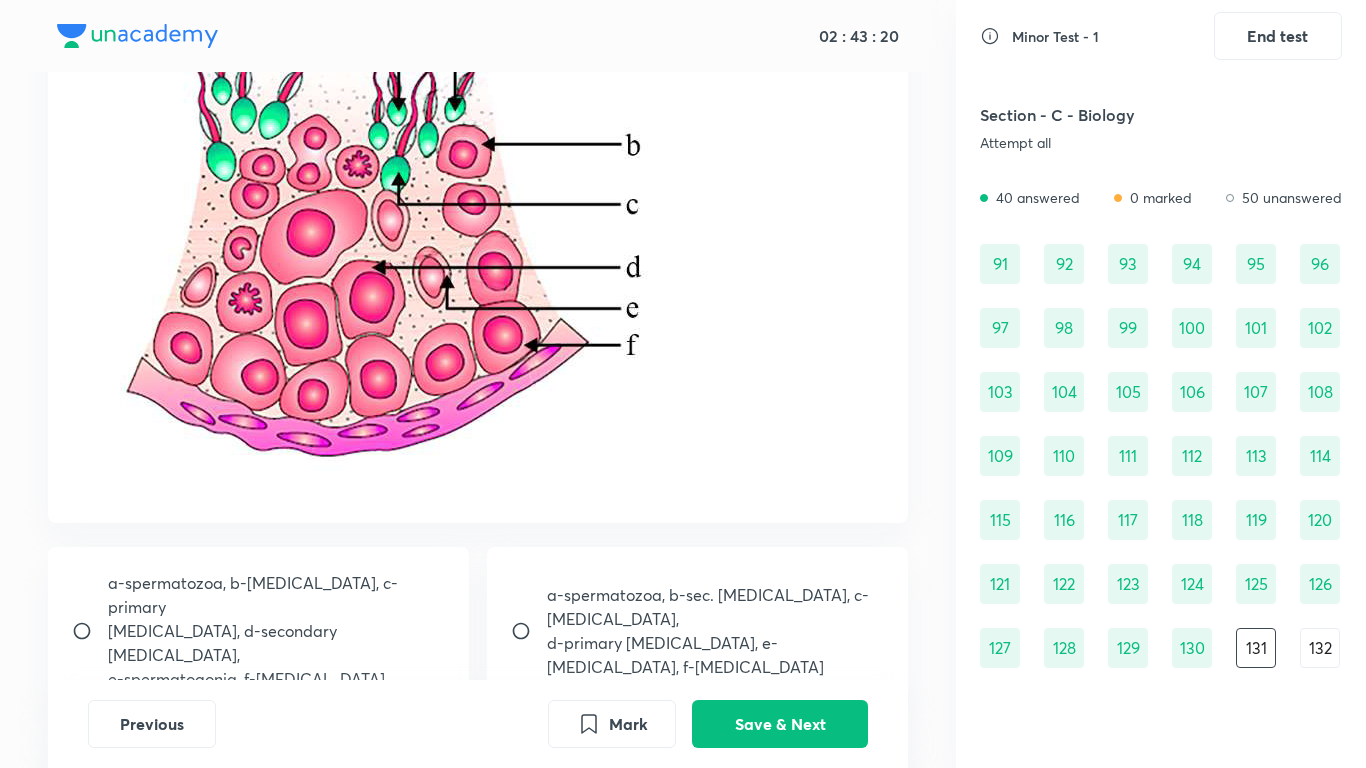 scroll, scrollTop: 561, scrollLeft: 0, axis: vertical 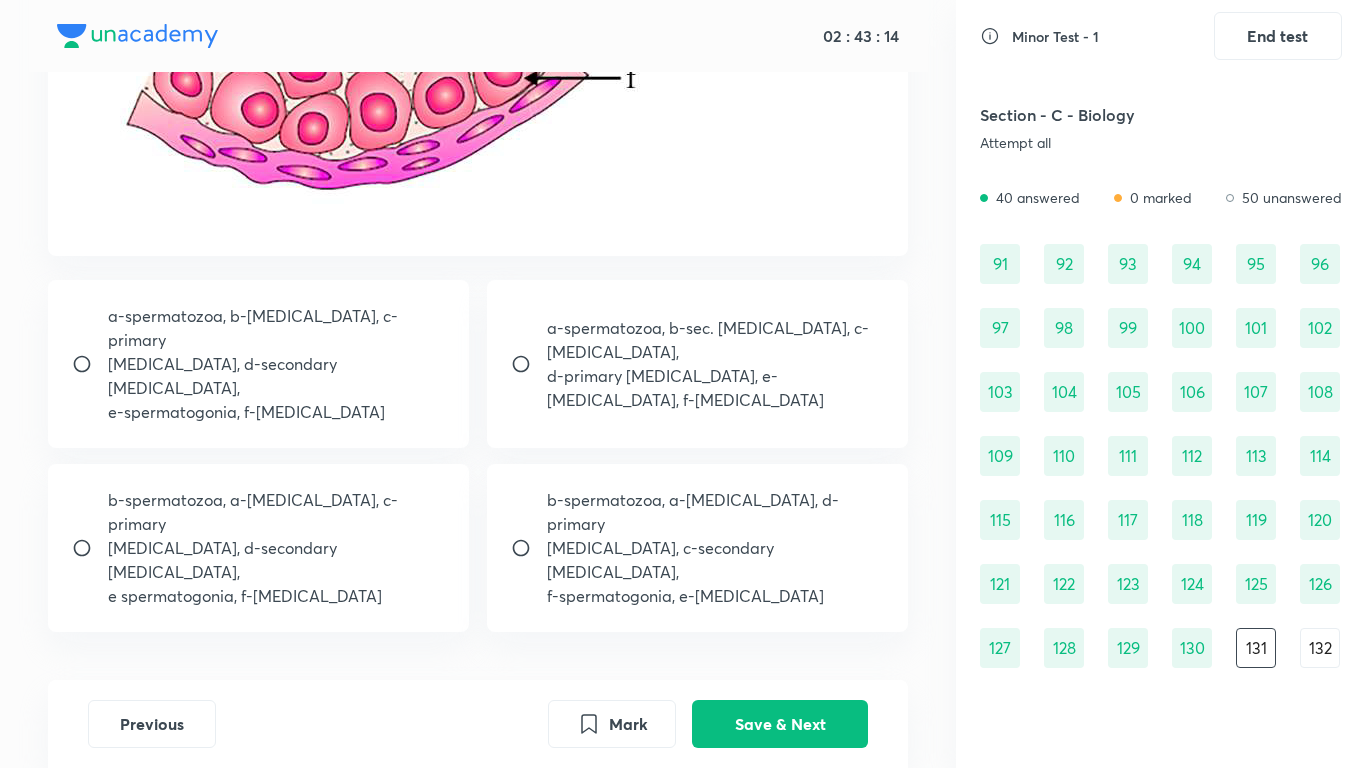 click on "d-primary spermatocyte, e-sertoli cell, f-spermatogonium" at bounding box center (716, 388) 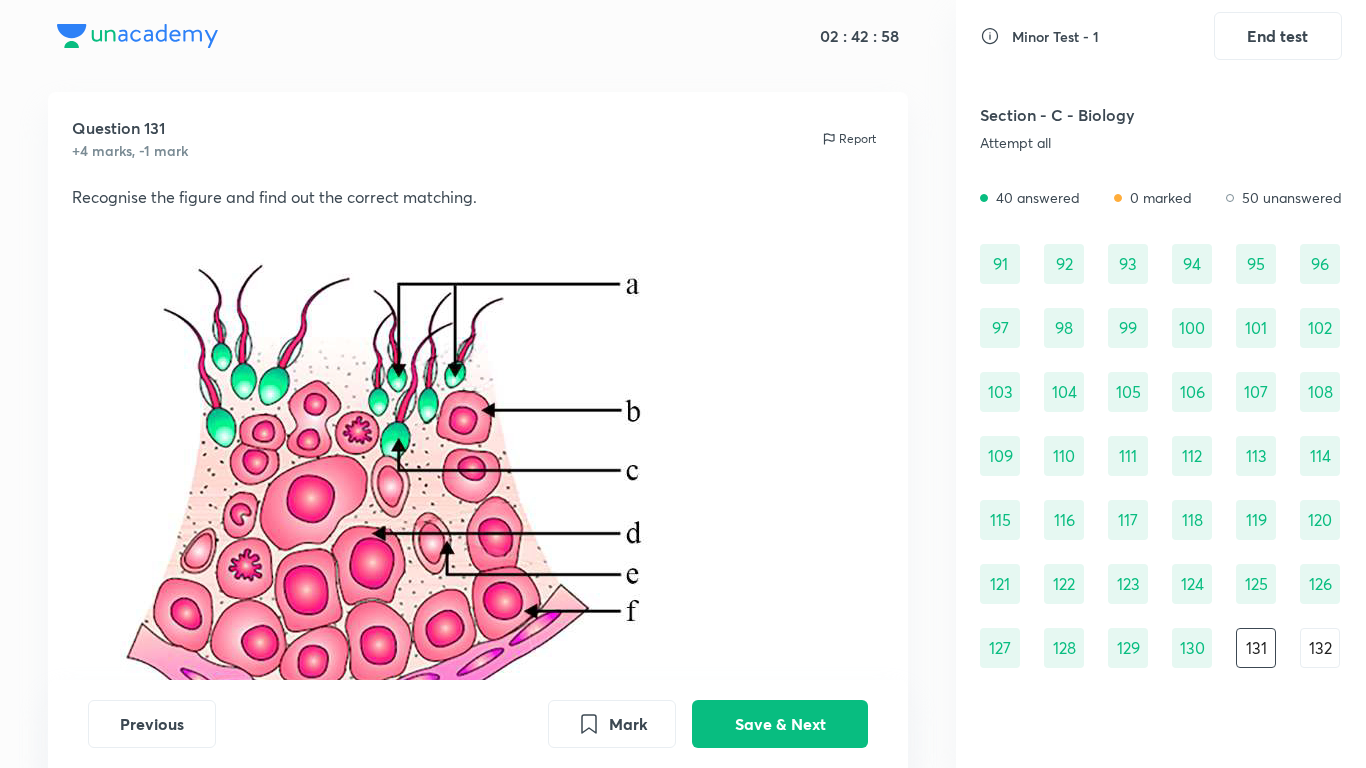 scroll, scrollTop: 561, scrollLeft: 0, axis: vertical 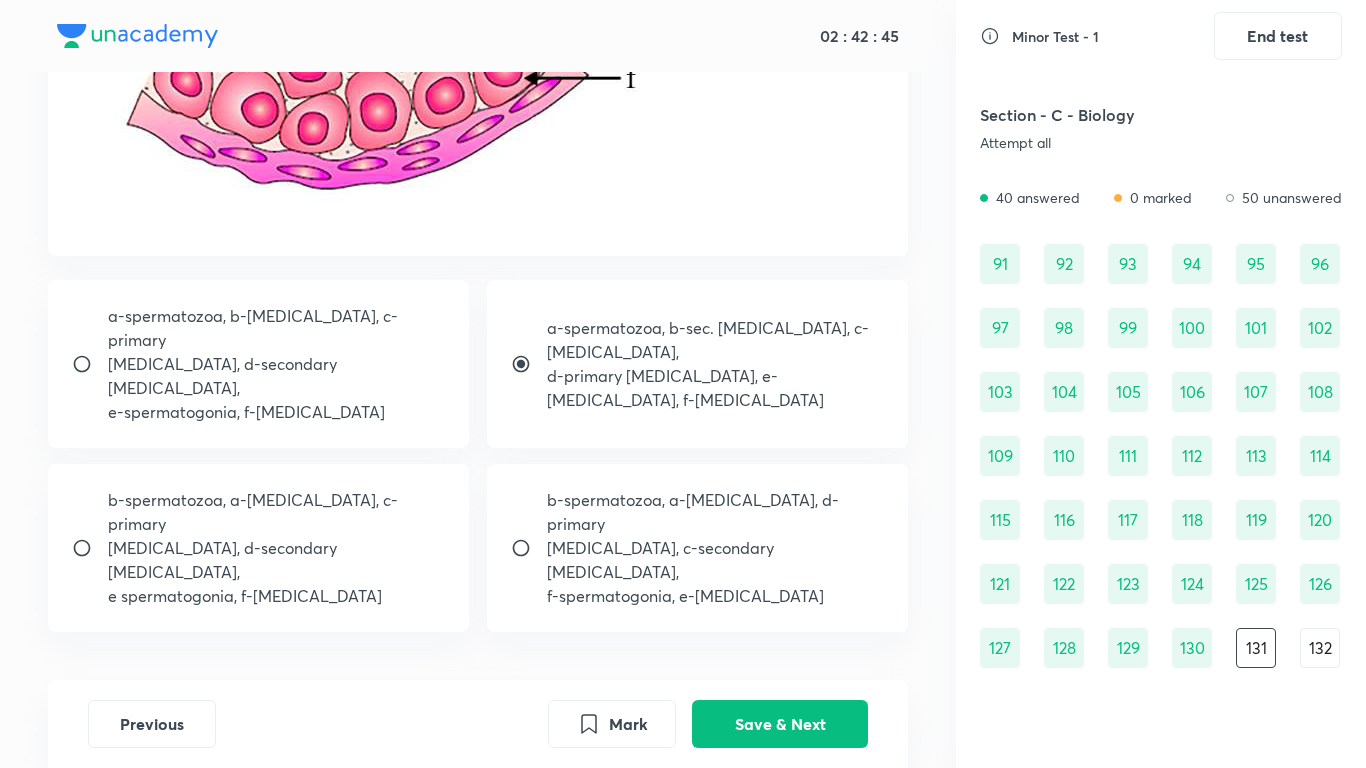 click on "spermatocyte, c-secondary spermatocyte," at bounding box center [716, 560] 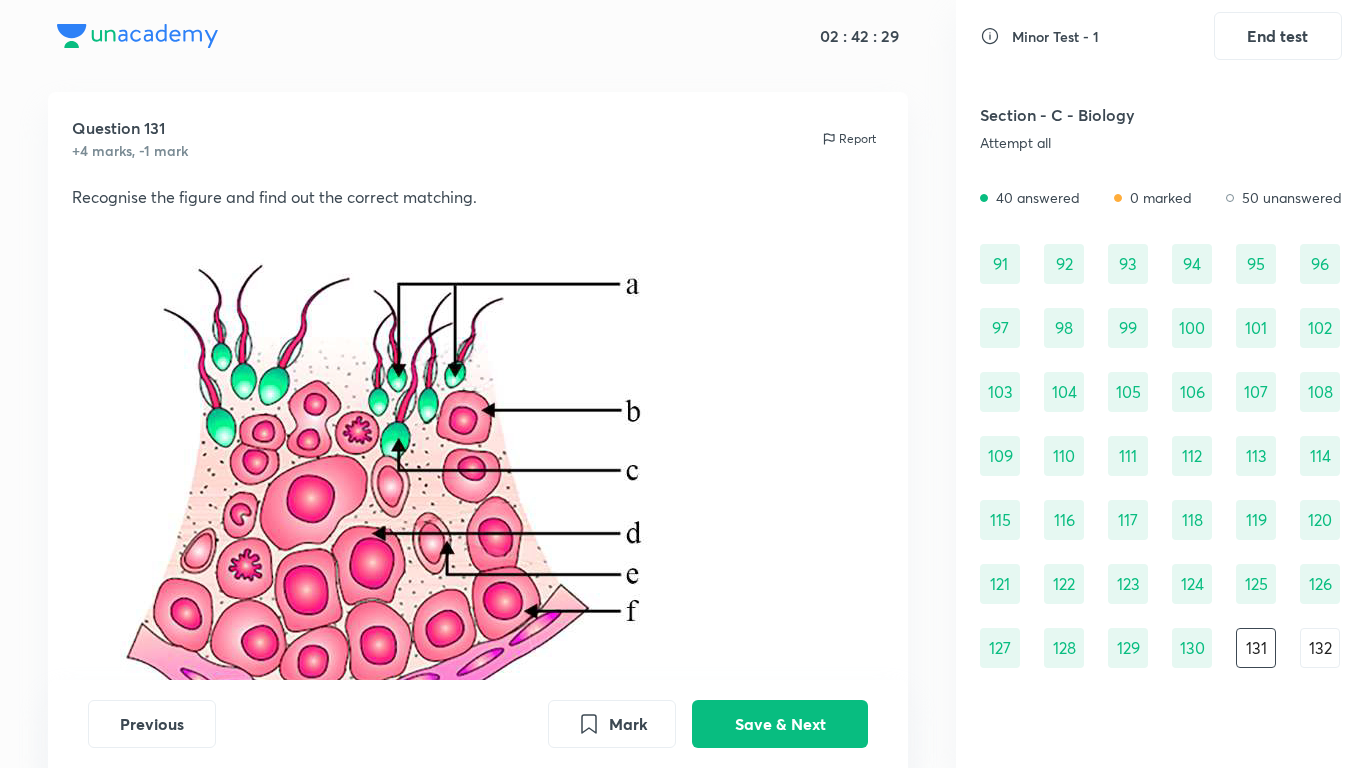 scroll, scrollTop: 0, scrollLeft: 0, axis: both 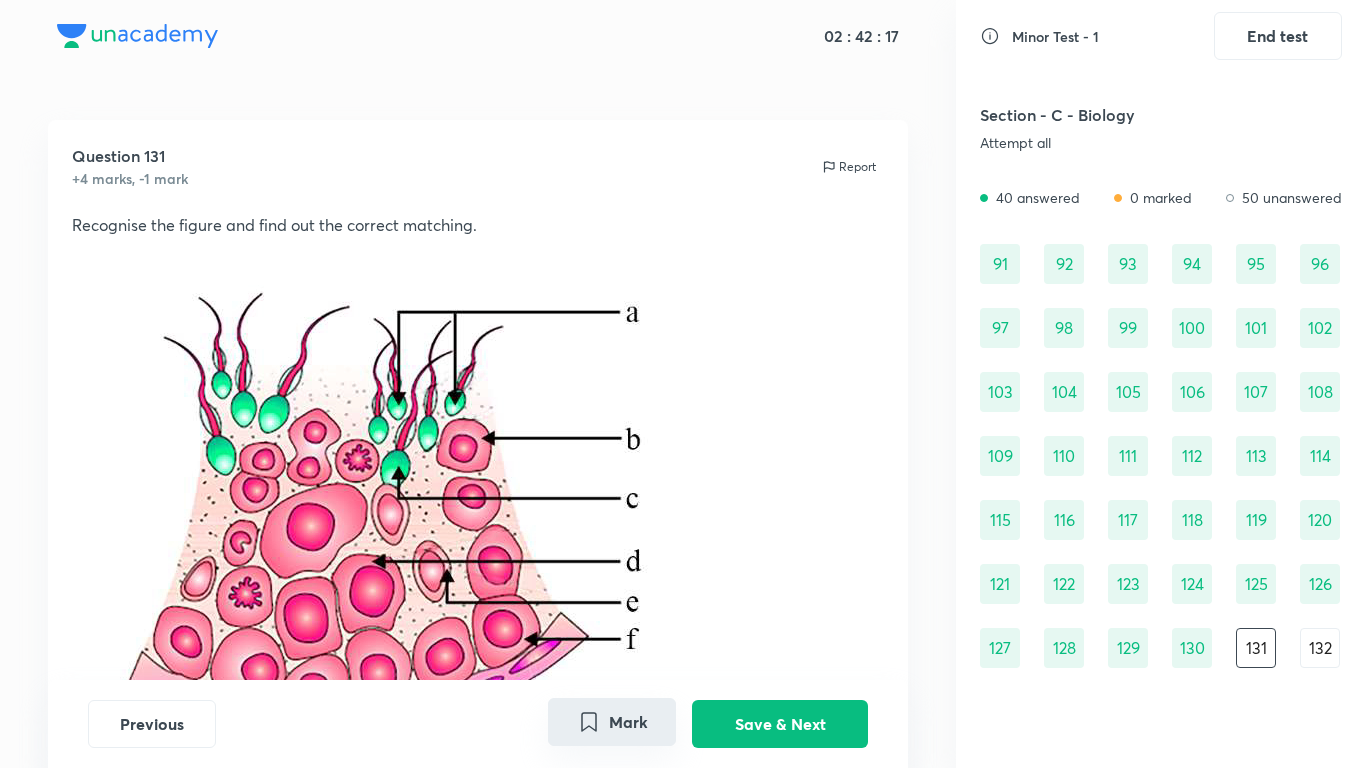 click 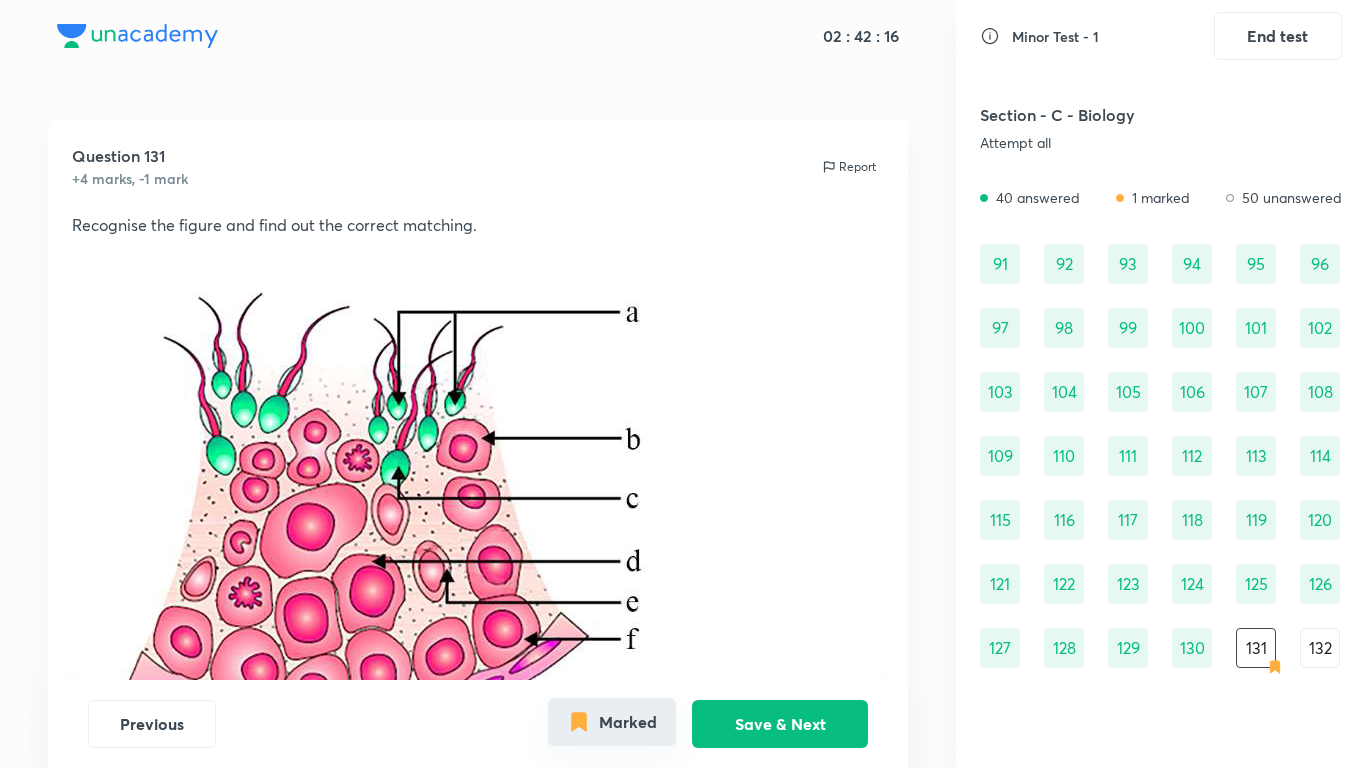 click on "132" at bounding box center (1320, 648) 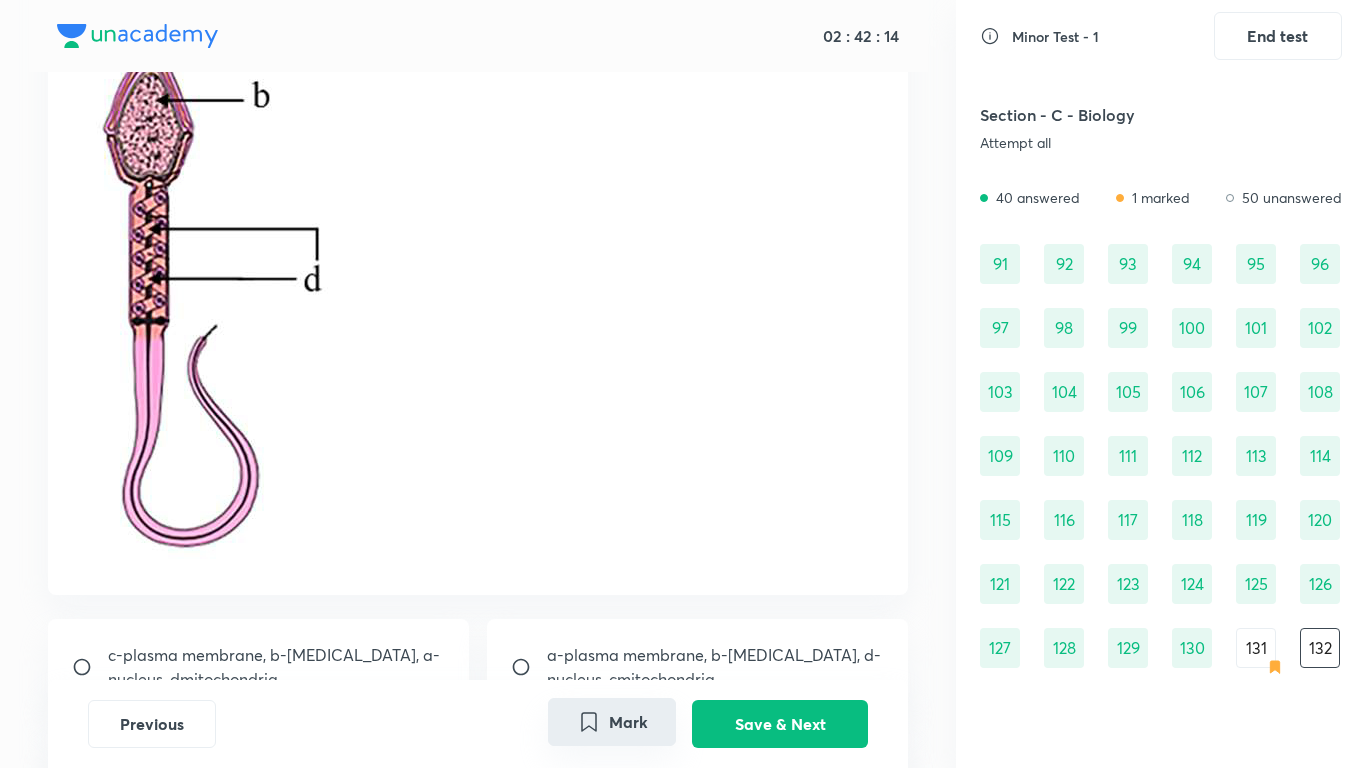 scroll, scrollTop: 20, scrollLeft: 0, axis: vertical 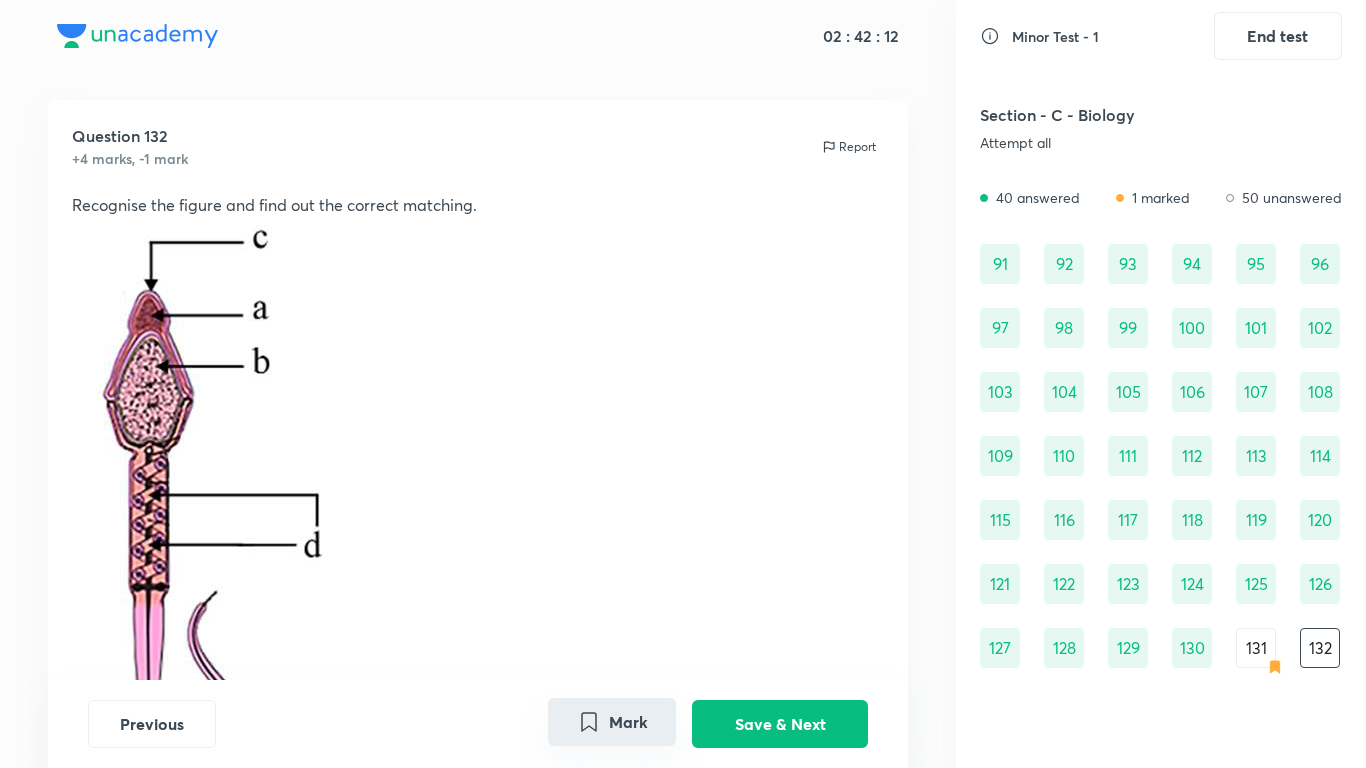 click on "131" at bounding box center [1256, 648] 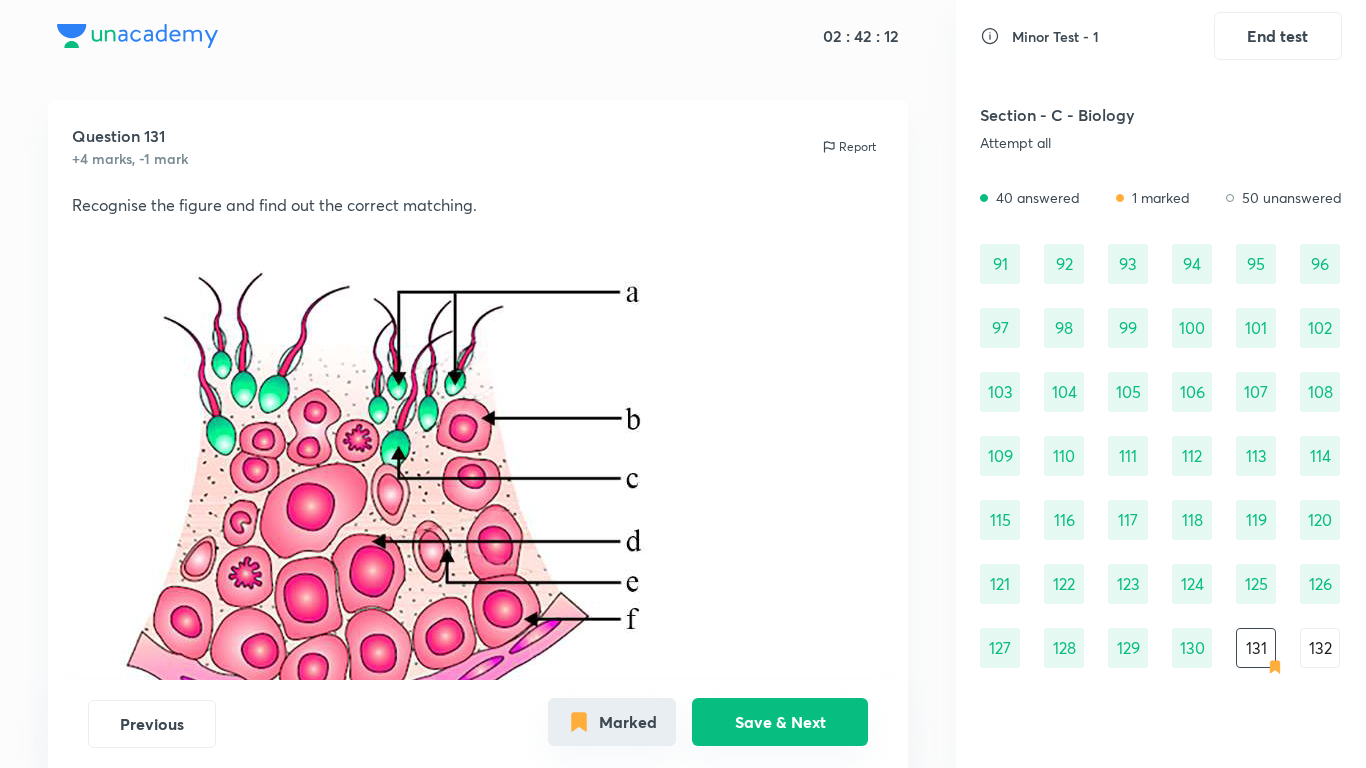 click on "Save & Next" at bounding box center (780, 722) 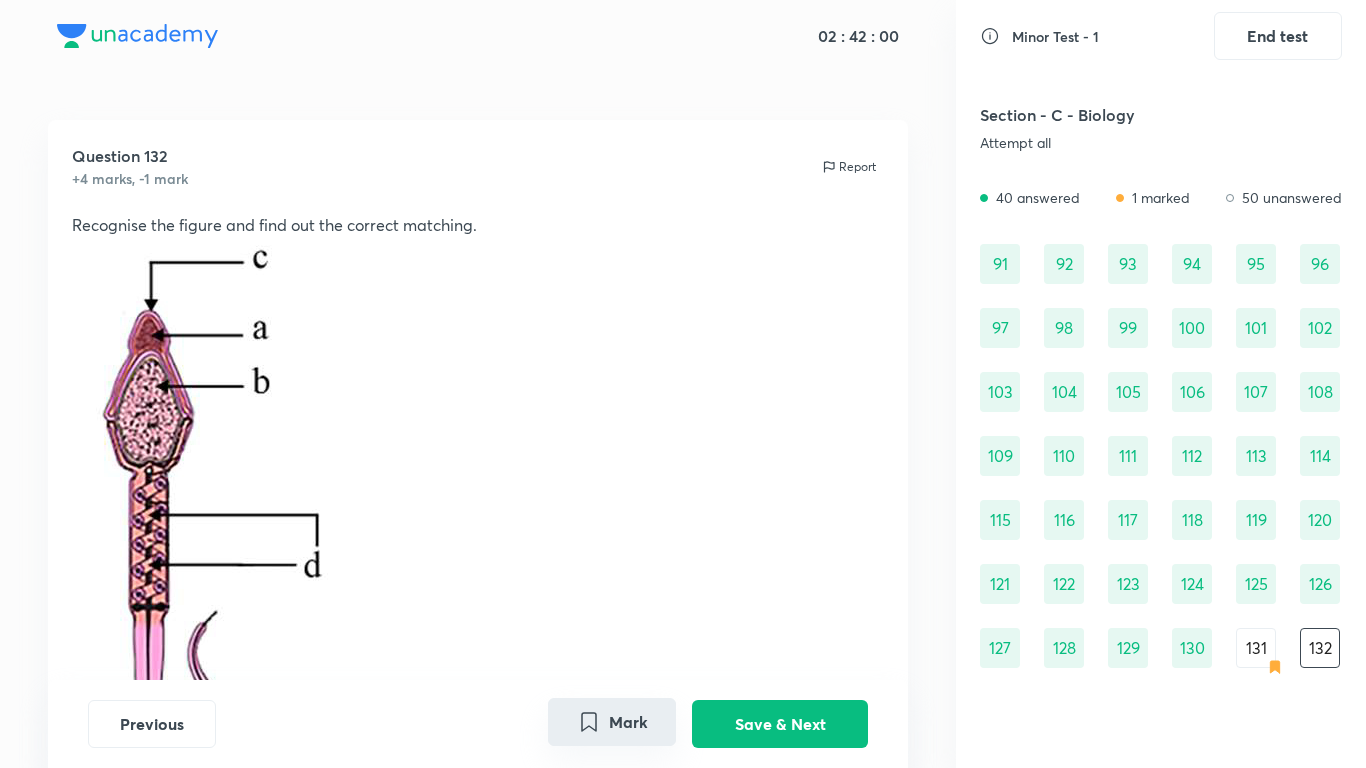 scroll, scrollTop: 533, scrollLeft: 0, axis: vertical 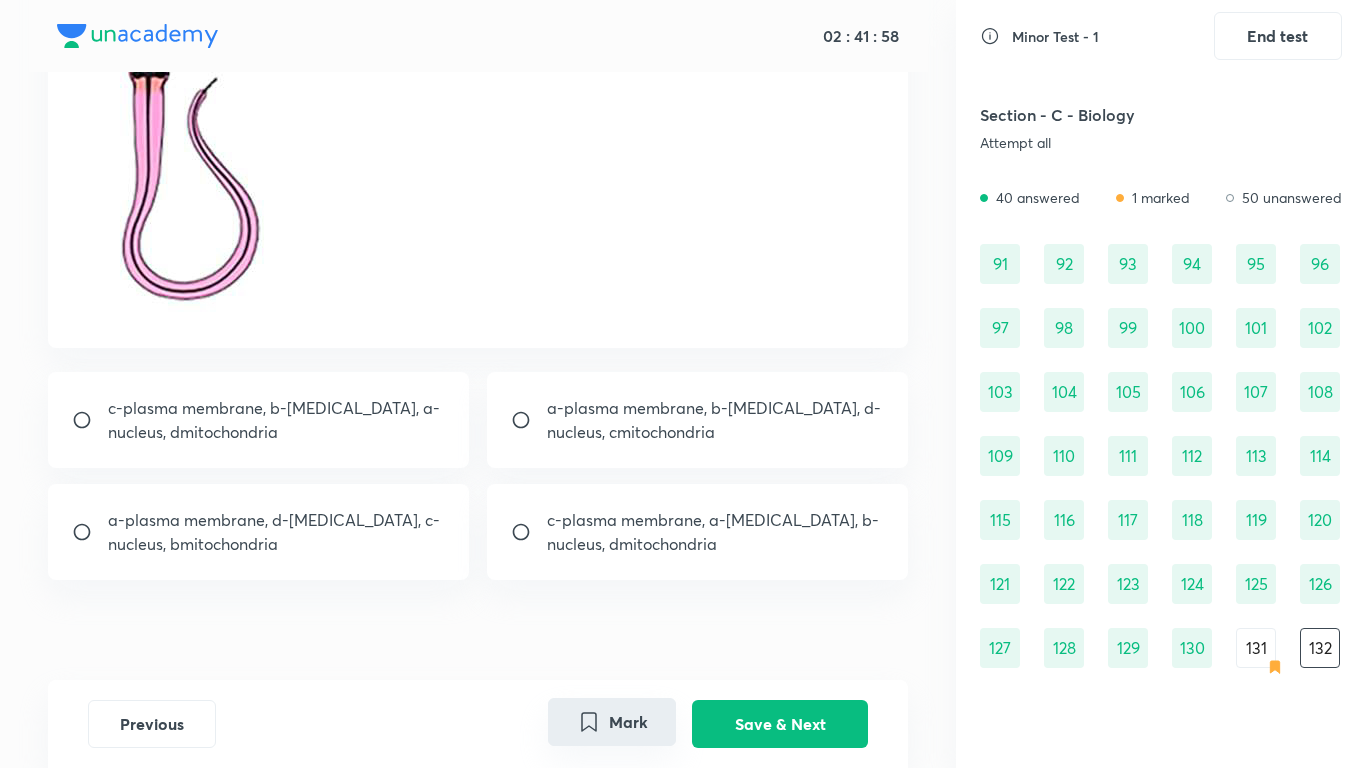 click on "c-plasma membrane, b-acrosome, a-nucleus, dmitochondria" at bounding box center [277, 420] 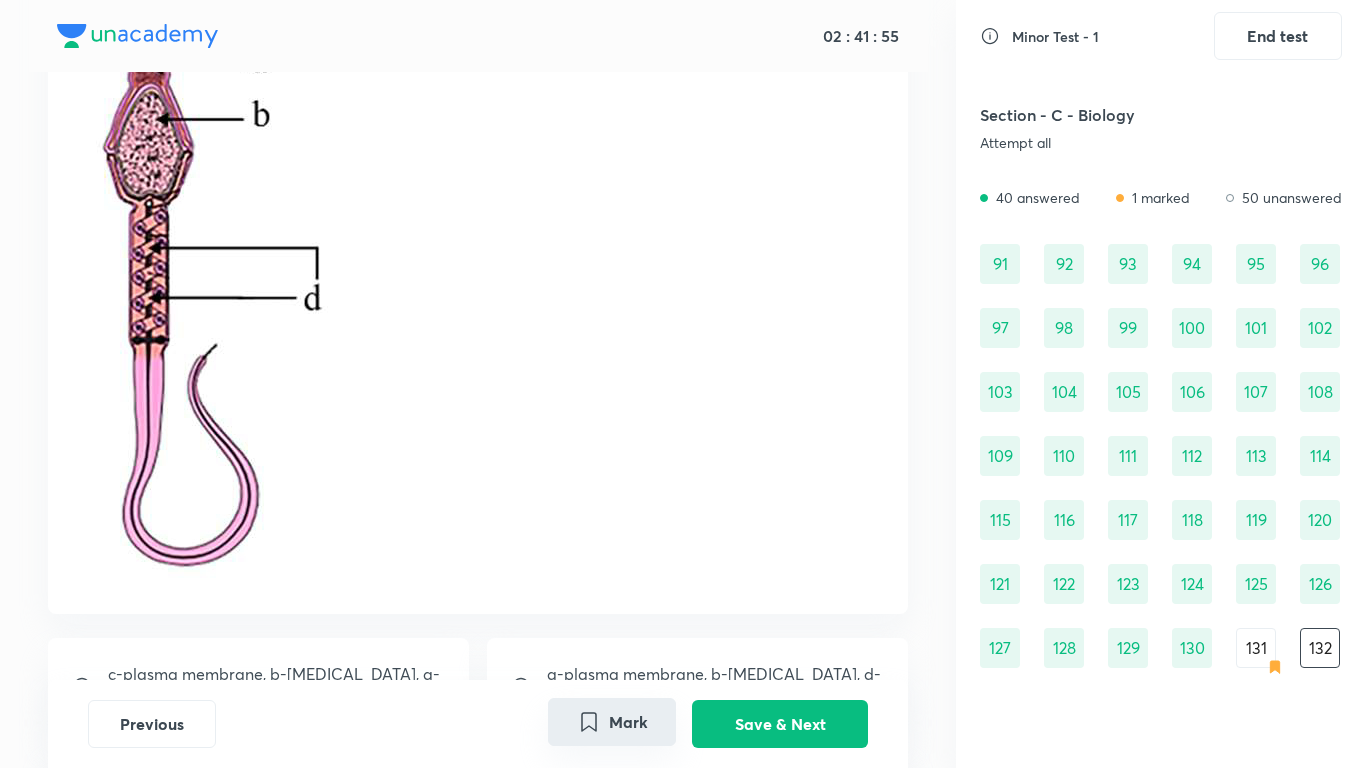 scroll, scrollTop: 533, scrollLeft: 0, axis: vertical 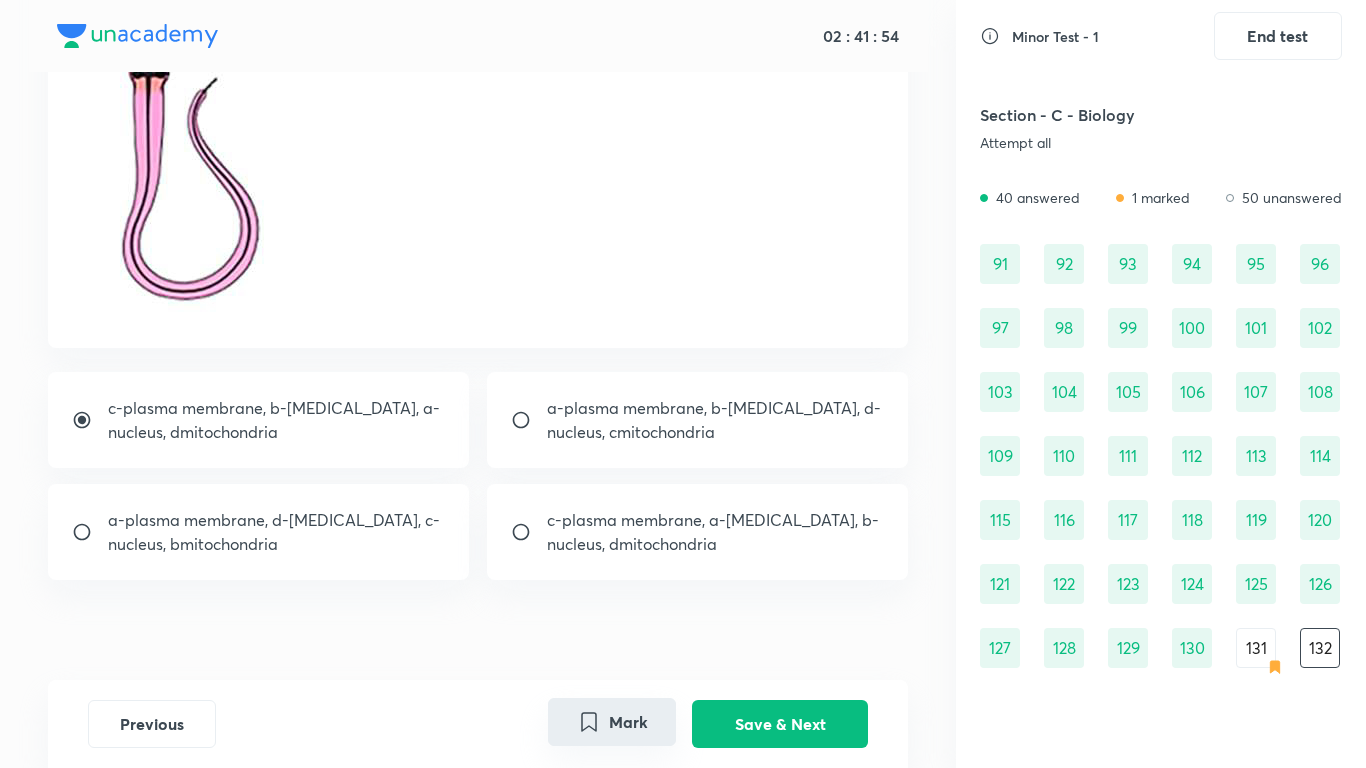 click on "a-plasma membrane, d-acrosome, c-nucleus, bmitochondria" at bounding box center (277, 532) 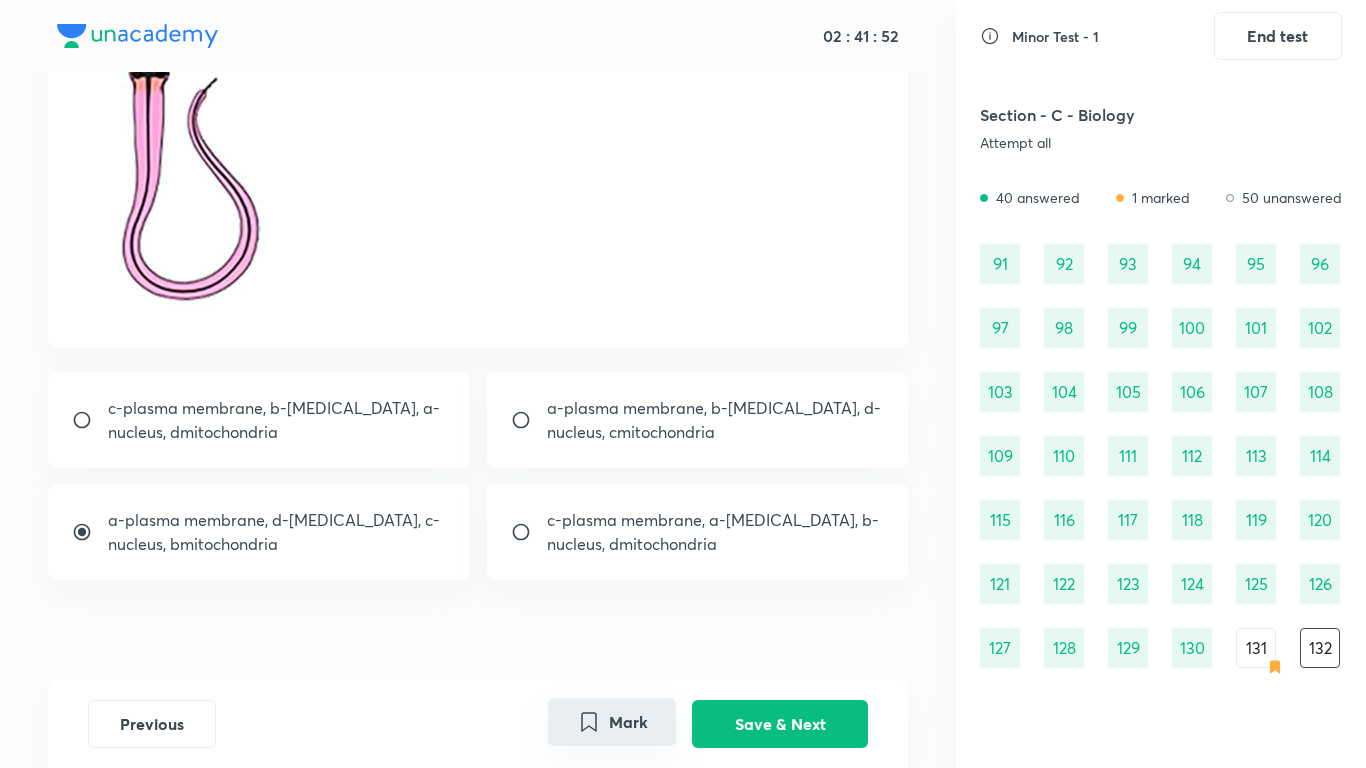 click on "a-plasma membrane, b-acrosome, d-nucleus, cmitochondria" at bounding box center [698, 420] 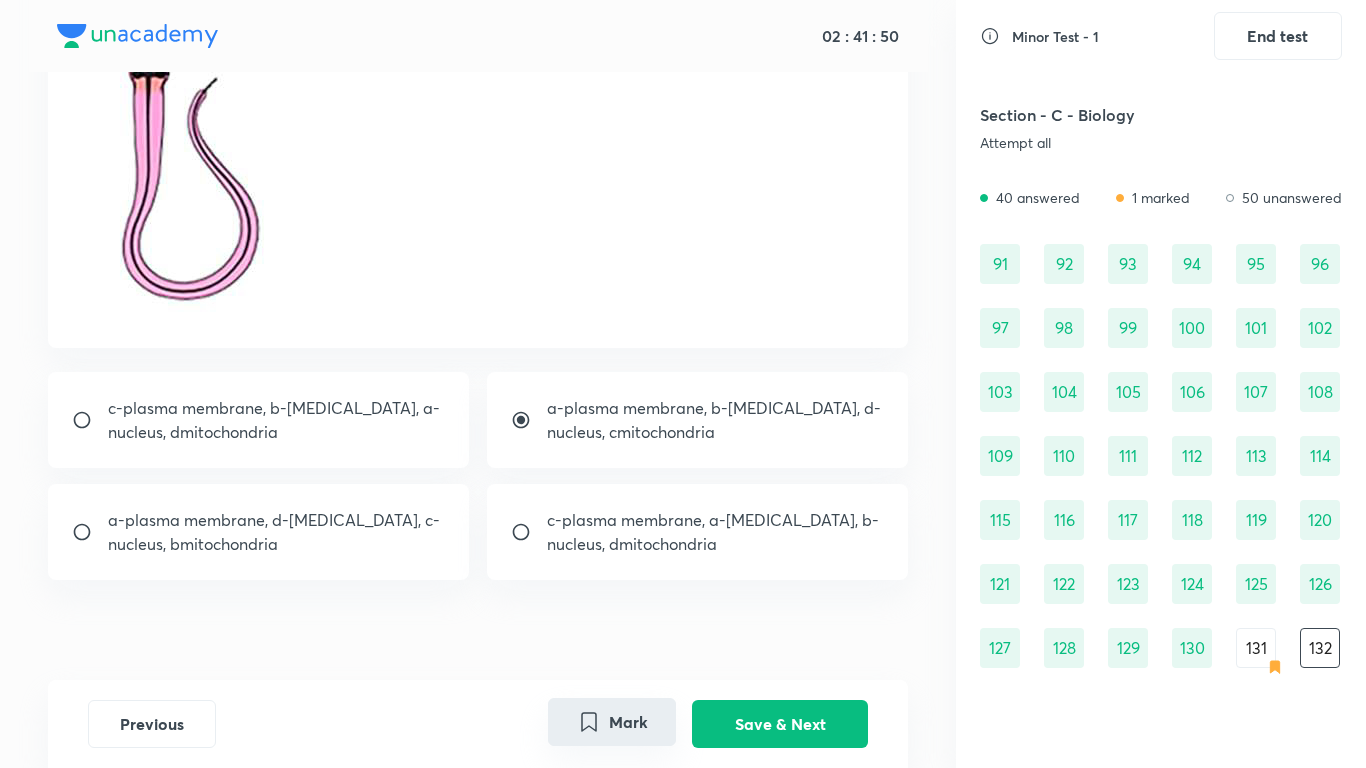 click on "c-plasma membrane, a-acrosome, b-nucleus, dmitochondria" at bounding box center (716, 532) 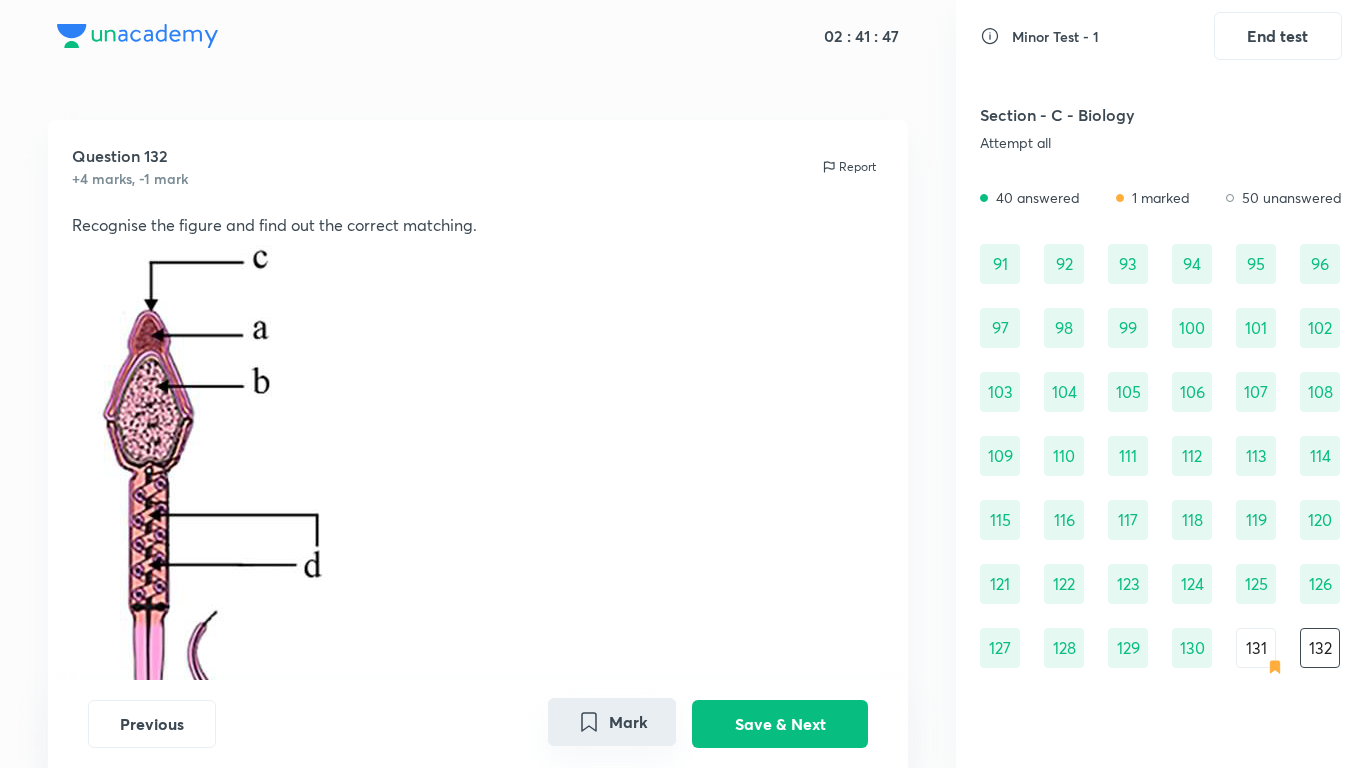 scroll, scrollTop: 533, scrollLeft: 0, axis: vertical 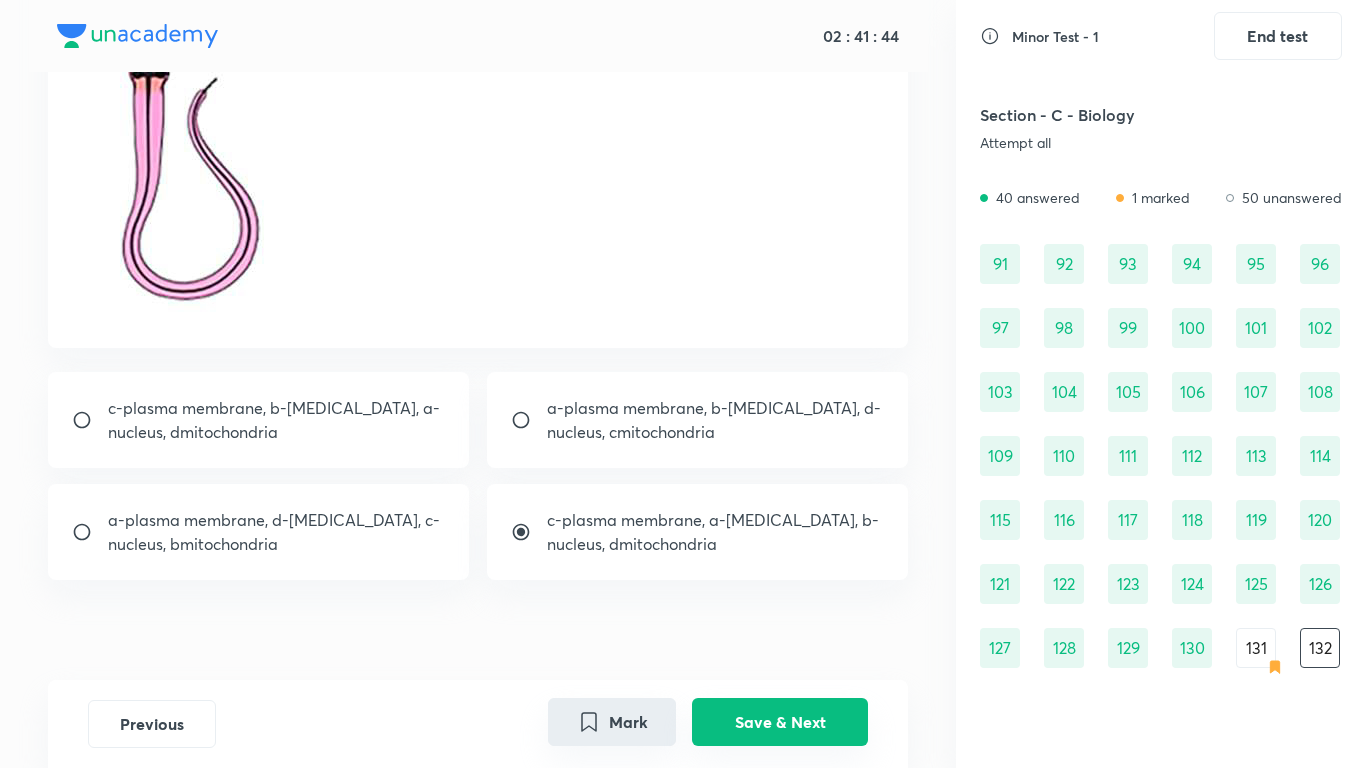 drag, startPoint x: 762, startPoint y: 720, endPoint x: 762, endPoint y: 690, distance: 30 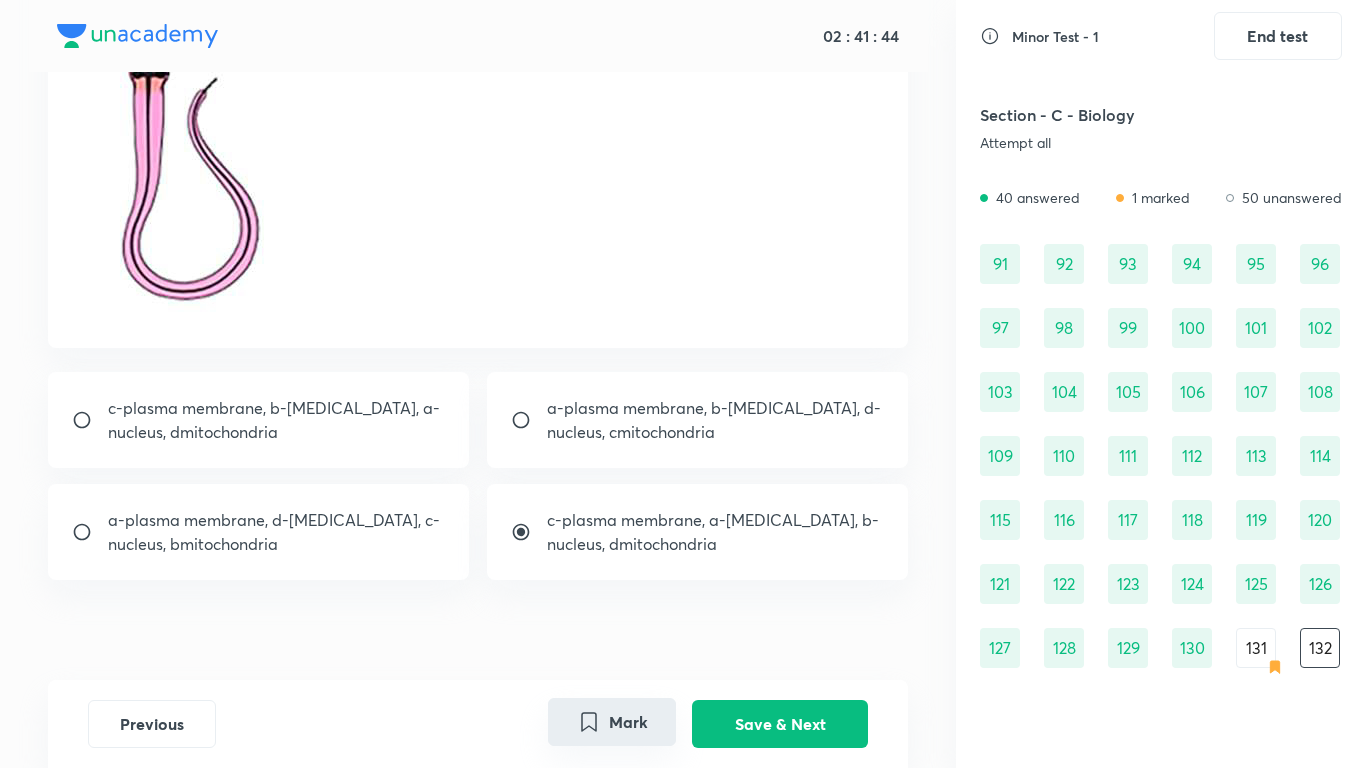 click on "Save & Next" at bounding box center (780, 724) 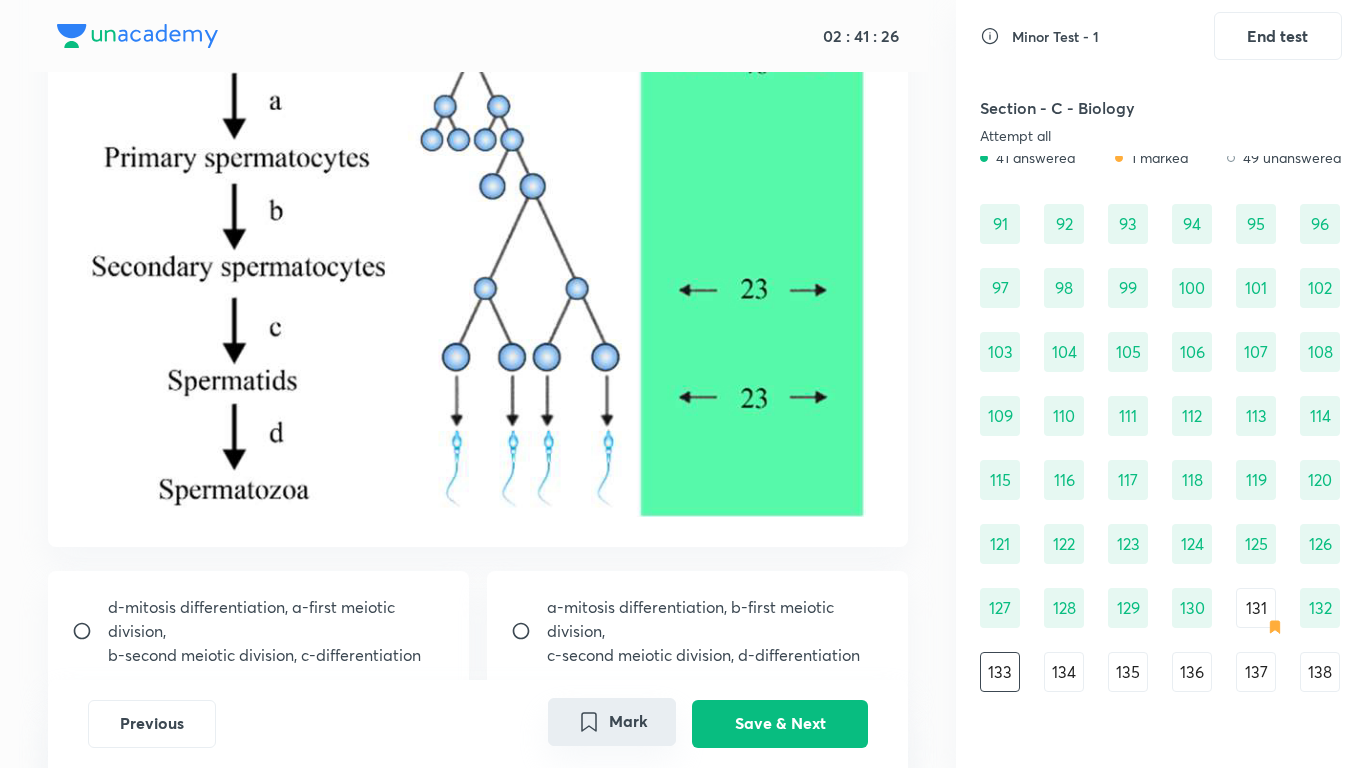 scroll, scrollTop: 547, scrollLeft: 0, axis: vertical 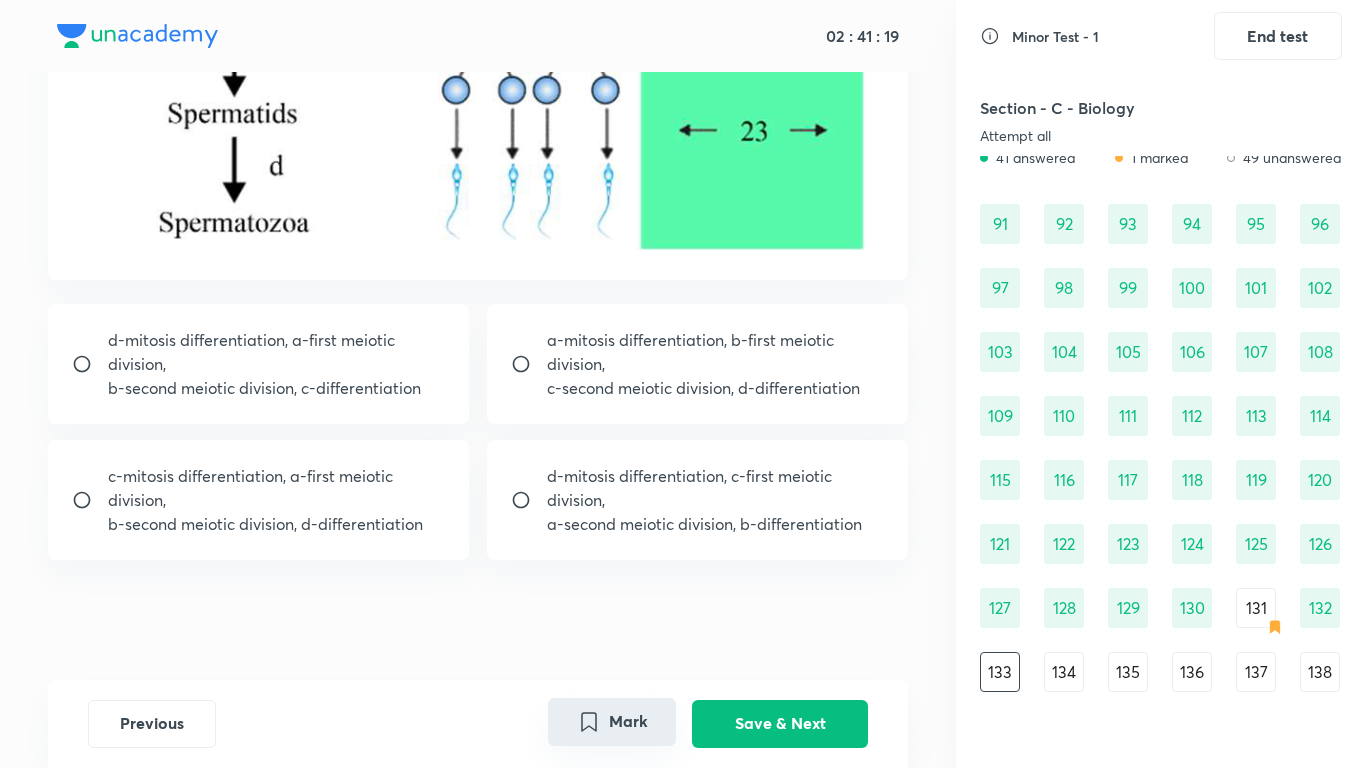 click on "a-mitosis differentiation, b-first meiotic division," at bounding box center (716, 352) 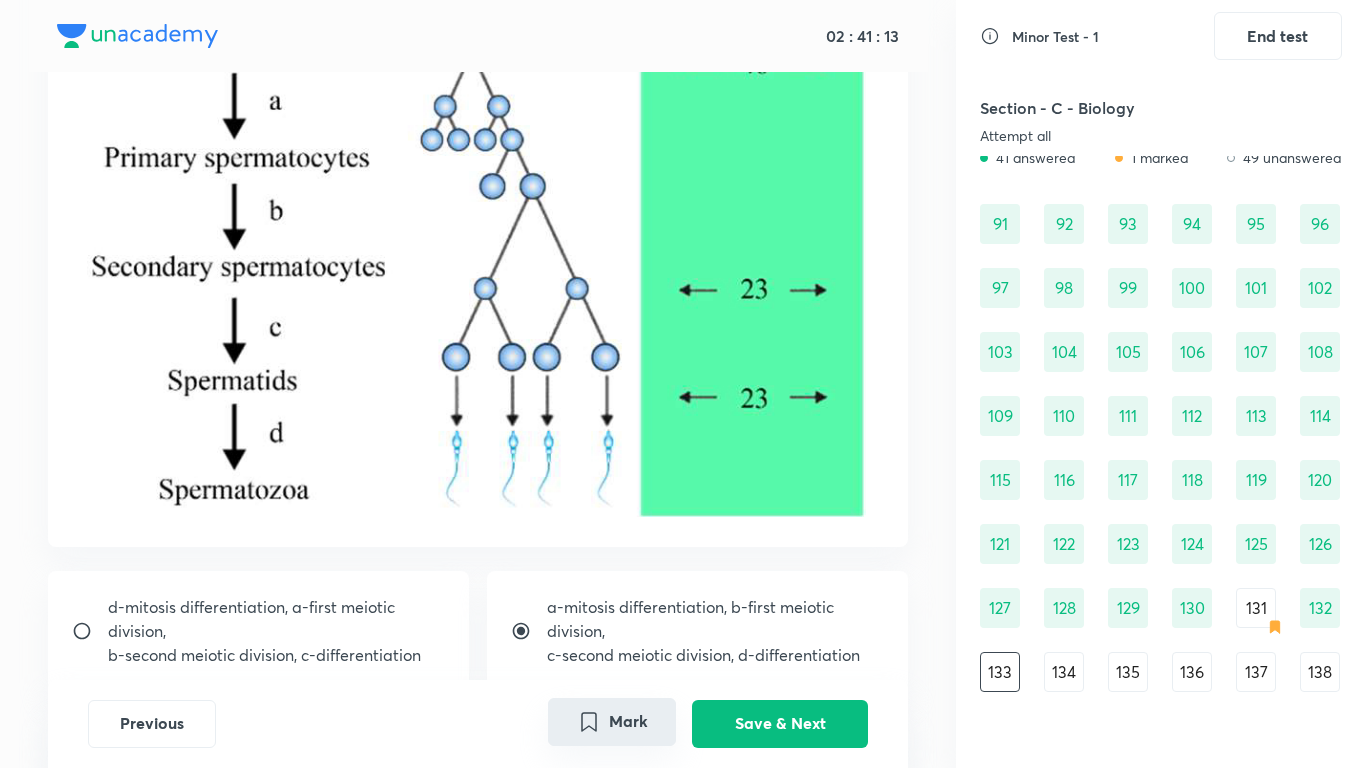 scroll, scrollTop: 547, scrollLeft: 0, axis: vertical 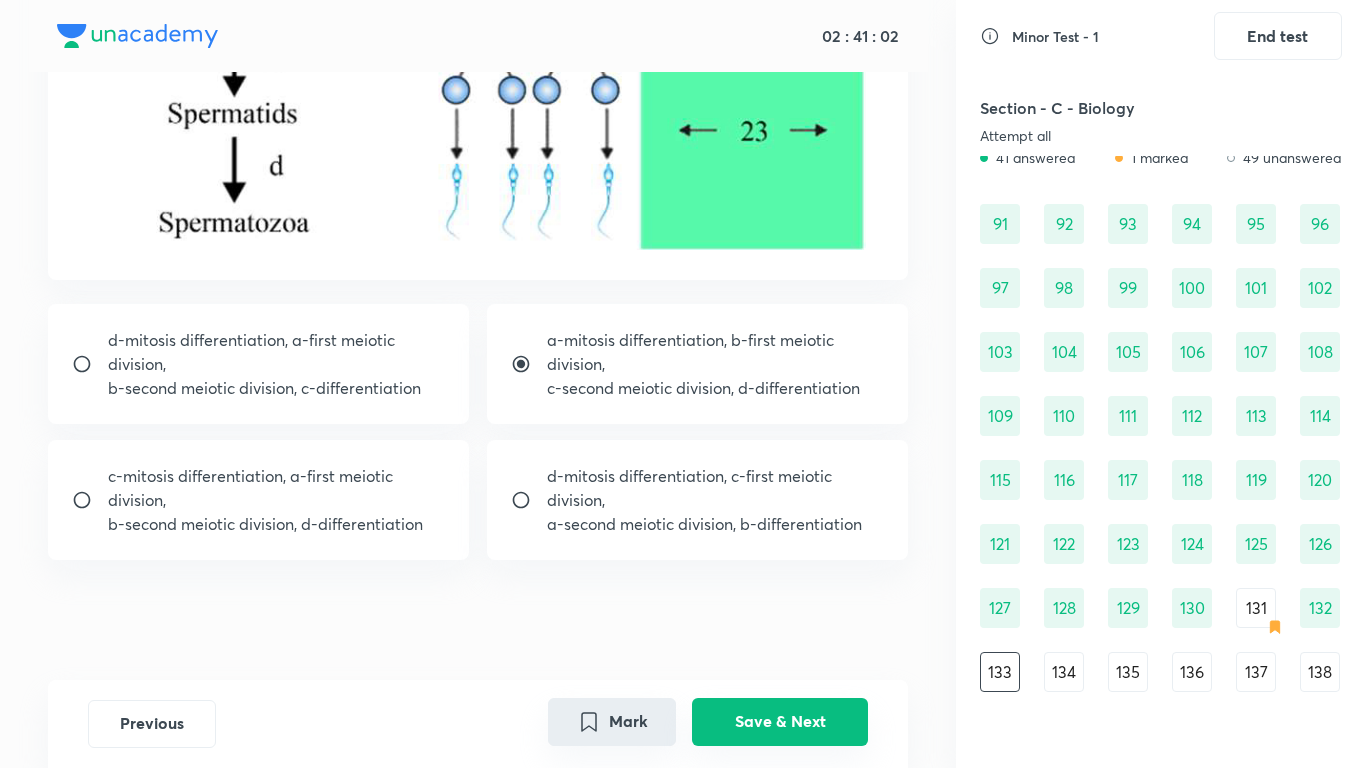 click on "Save & Next" at bounding box center (780, 722) 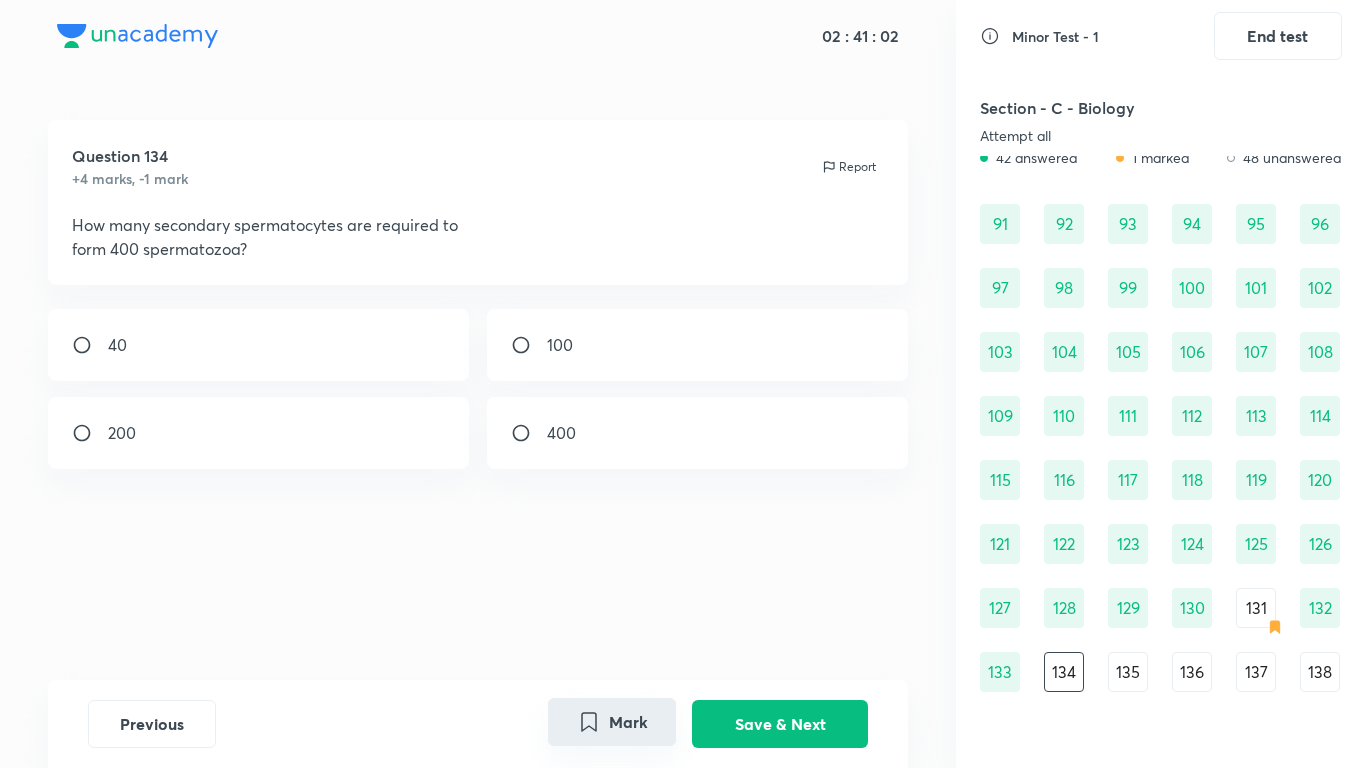 scroll, scrollTop: 0, scrollLeft: 0, axis: both 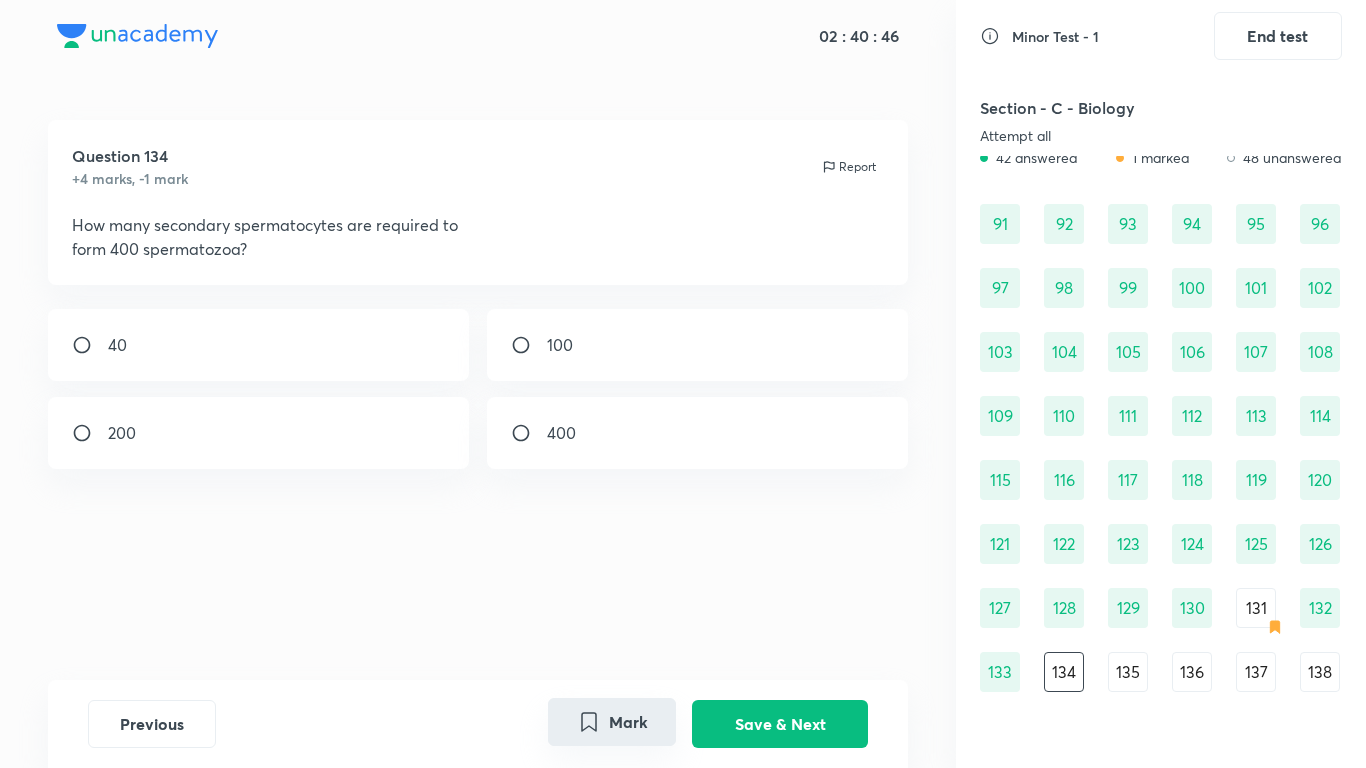 click on "Question 134 +4 marks, -1 mark Report How many secondary spermatocytes are required to form 400 spermatozoa? 40  100  200 400" at bounding box center [478, 400] 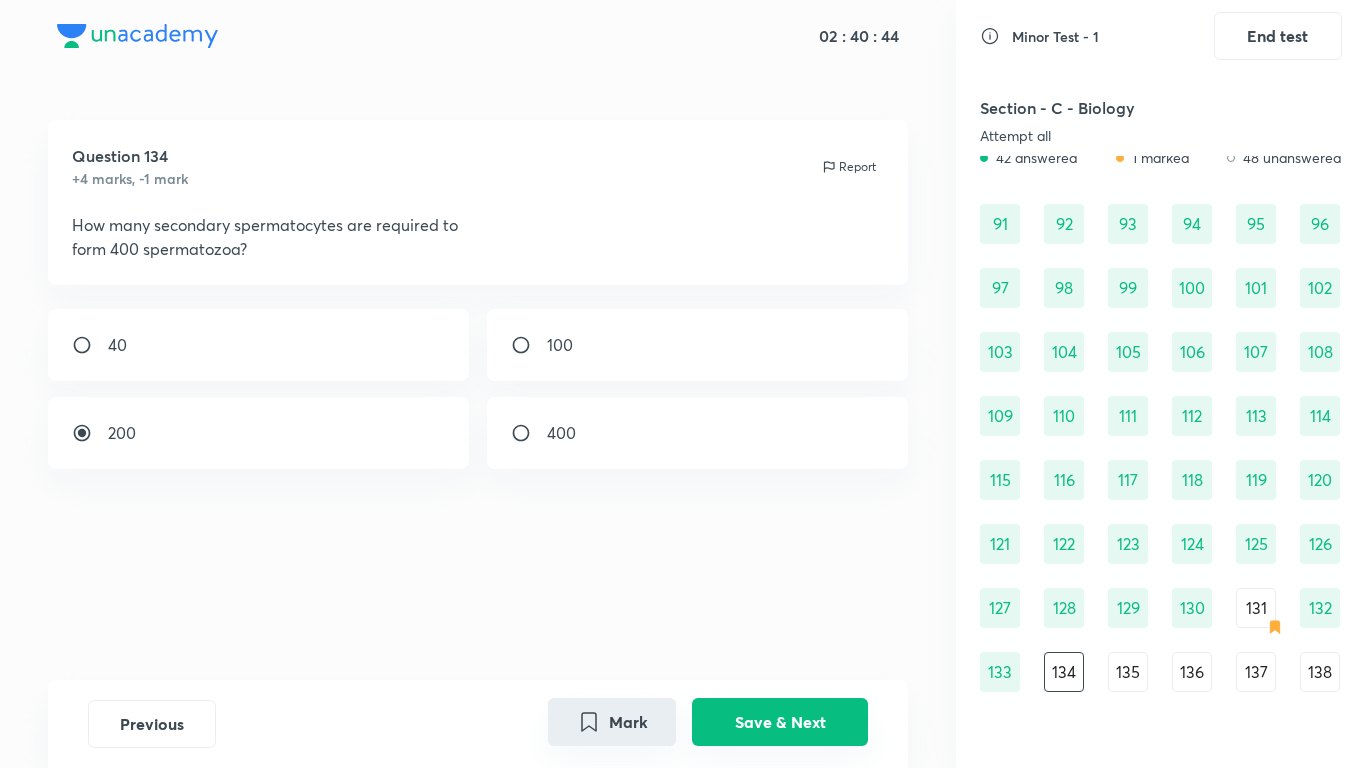 click on "Save & Next" at bounding box center (780, 722) 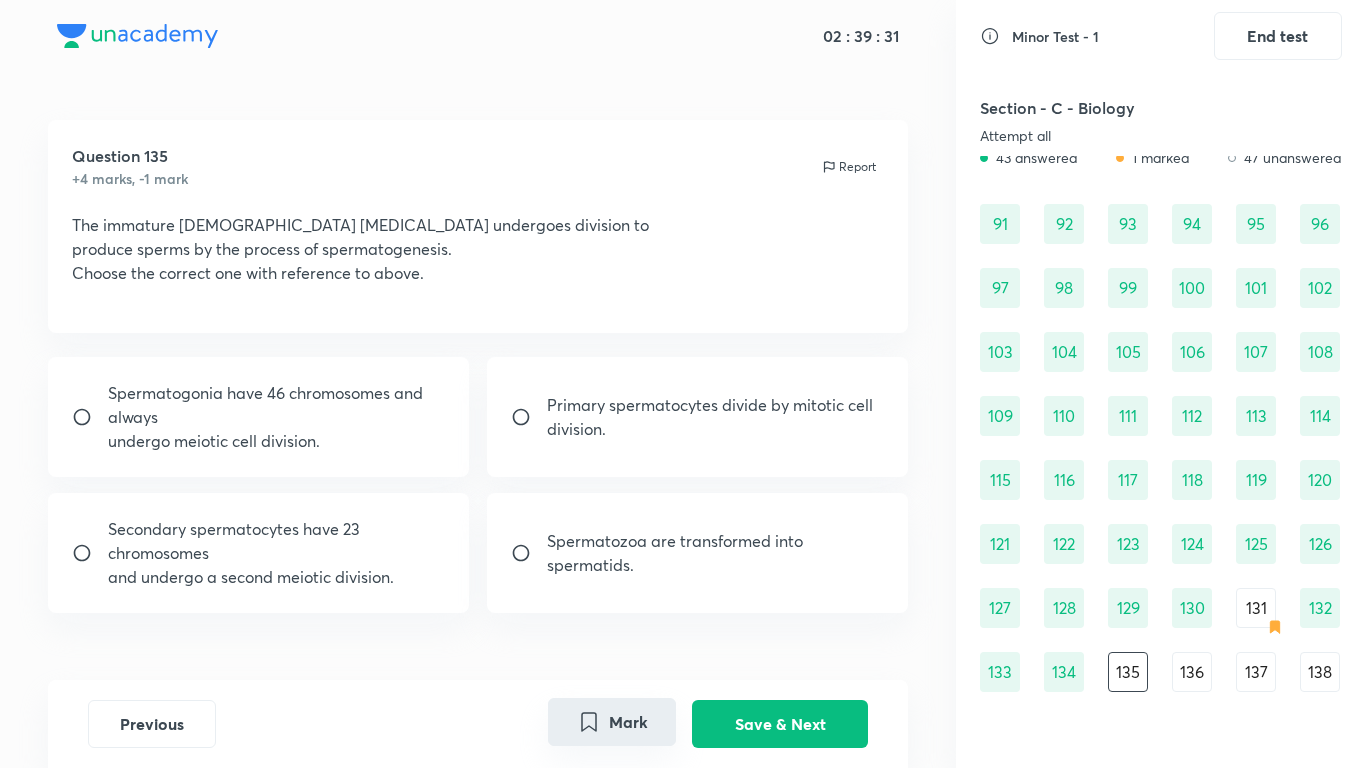 click on "Spermatogonia have 46 chromosomes and always" at bounding box center [277, 405] 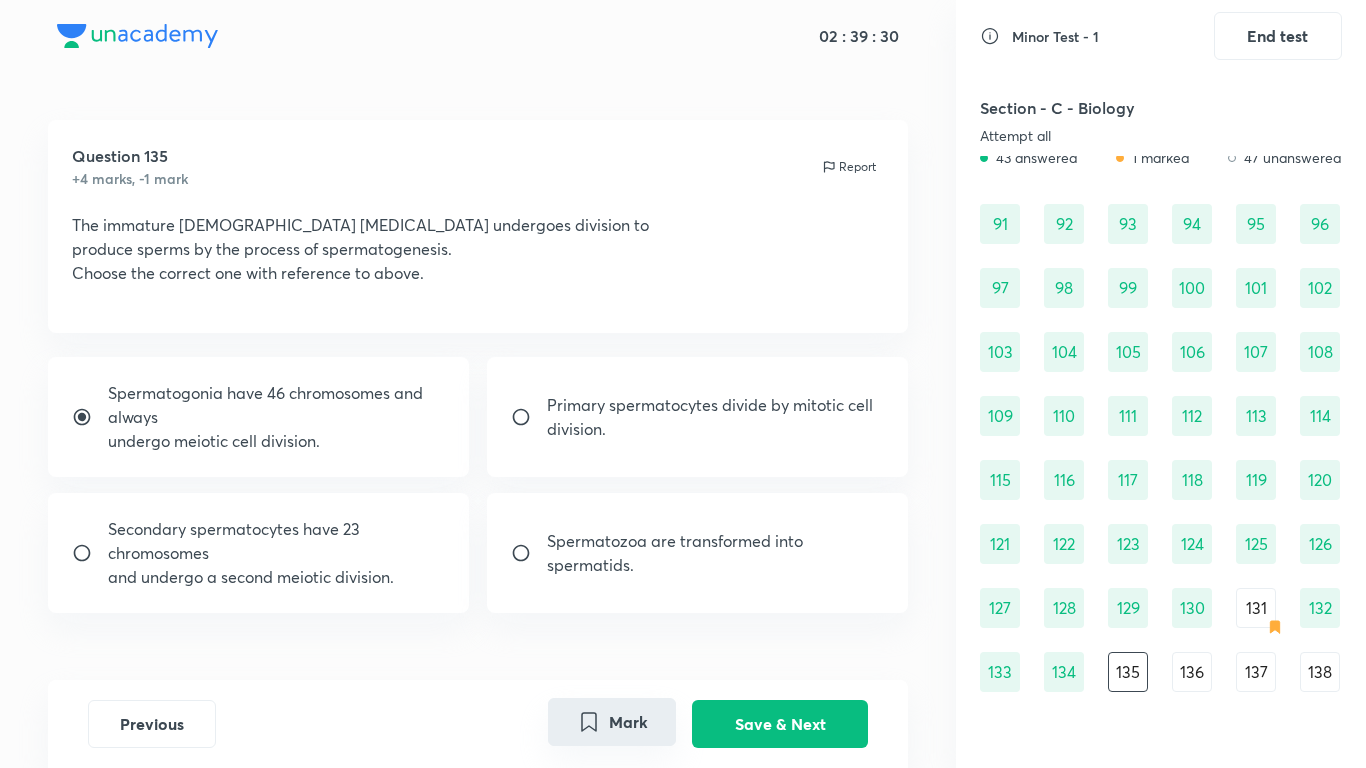 click on "Secondary spermatocytes have 23 chromosomes" at bounding box center [277, 541] 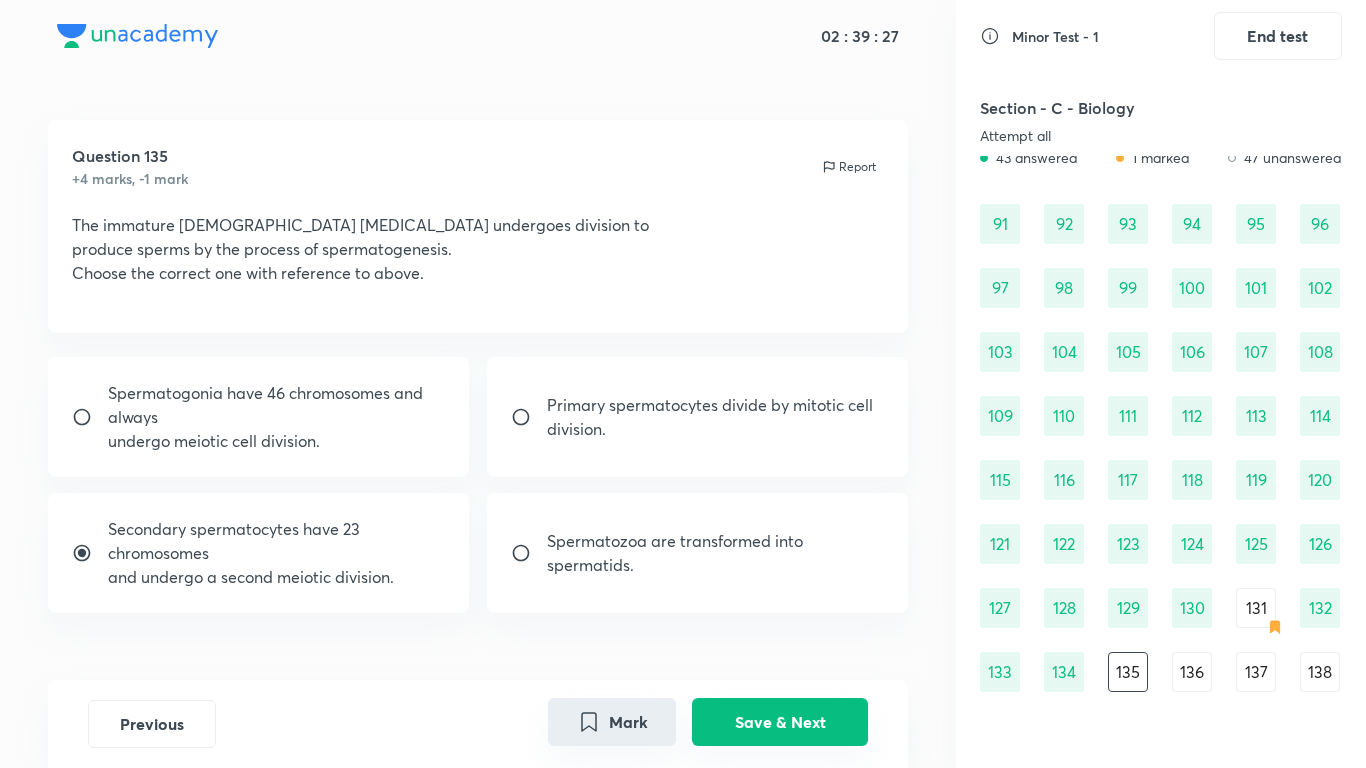 click on "Save & Next" at bounding box center [780, 722] 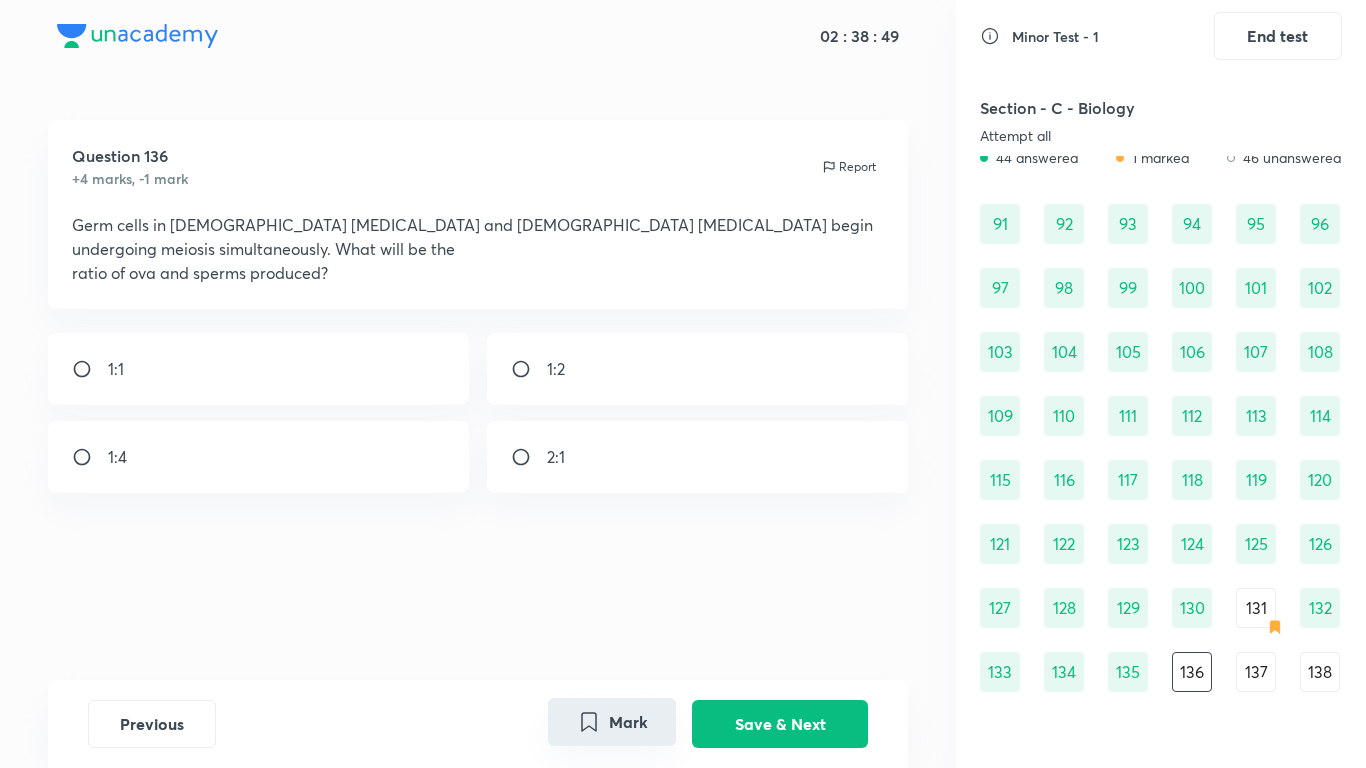 drag, startPoint x: 171, startPoint y: 431, endPoint x: 175, endPoint y: 444, distance: 13.601471 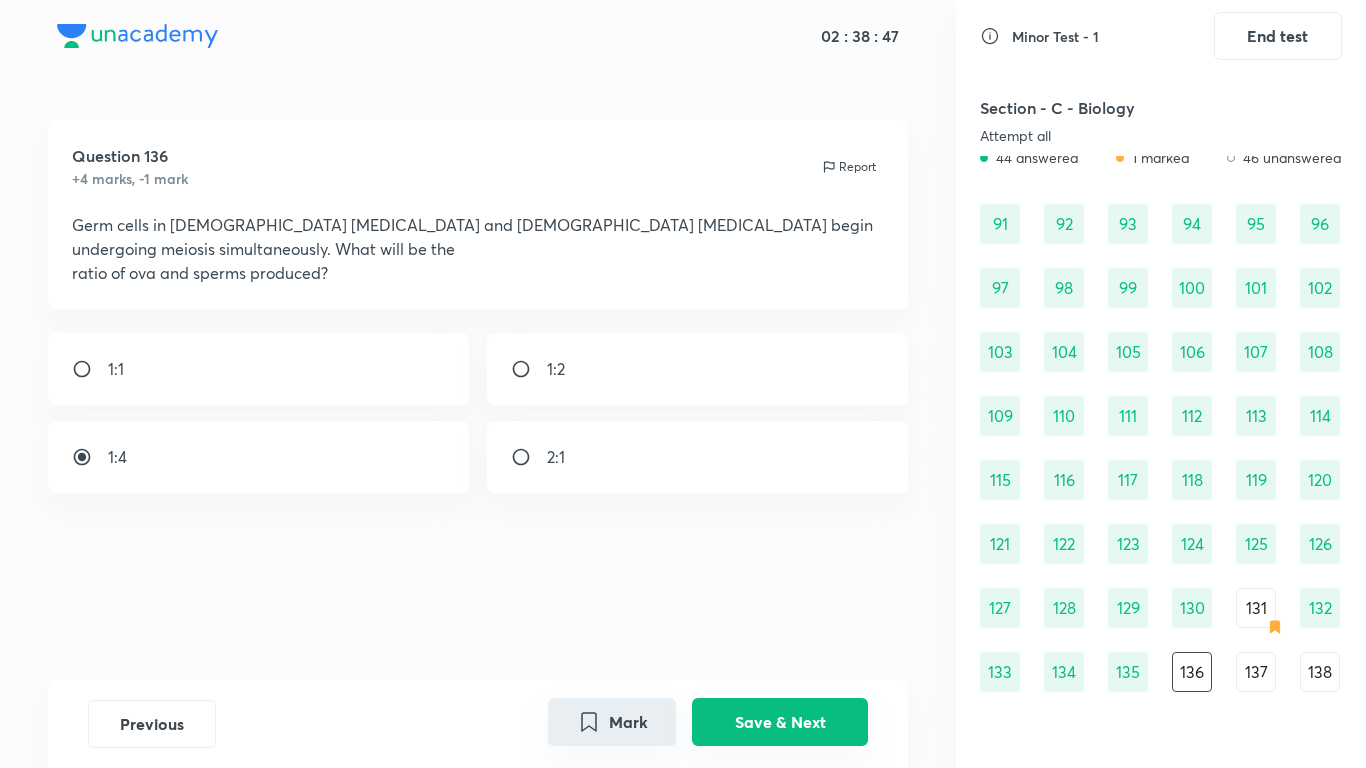 click on "Save & Next" at bounding box center [780, 722] 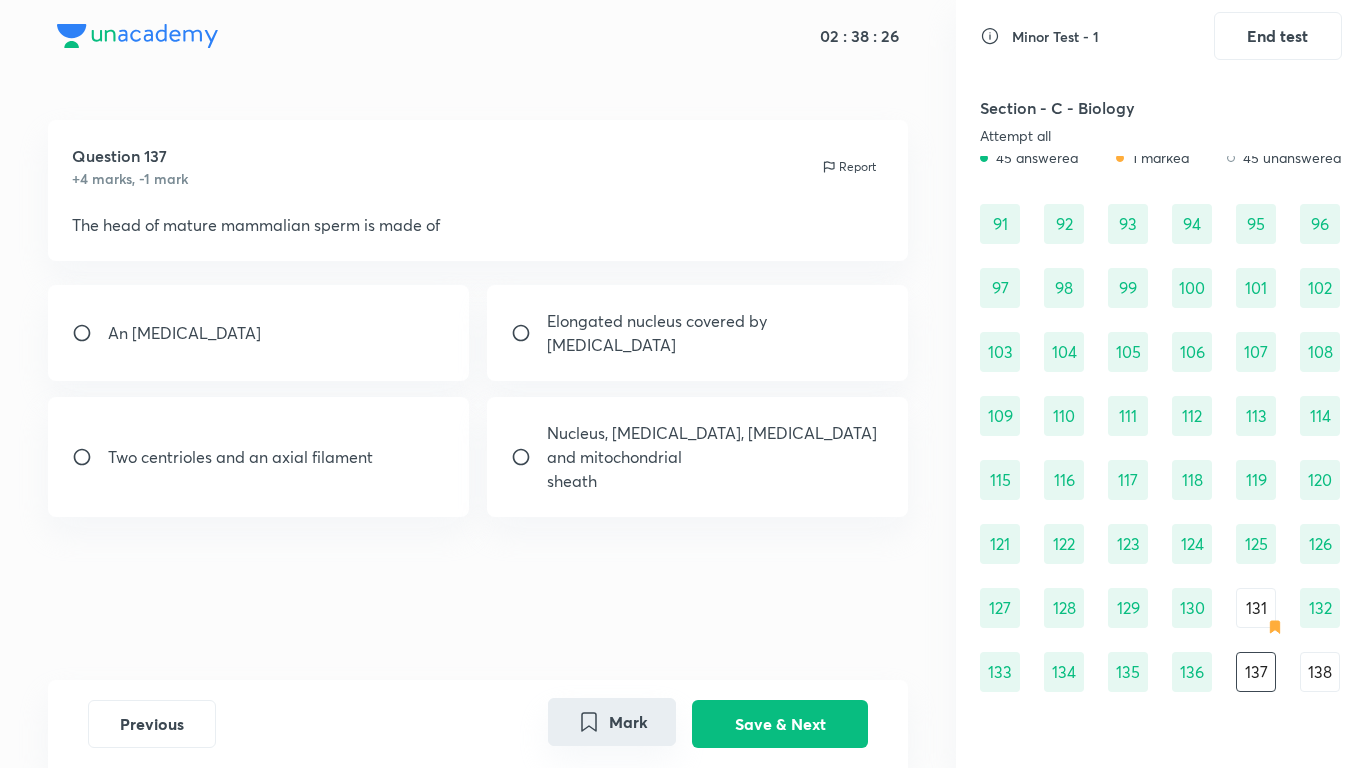 click on "Nucleus, acrosome, cytoplasm and mitochondrial" at bounding box center [716, 445] 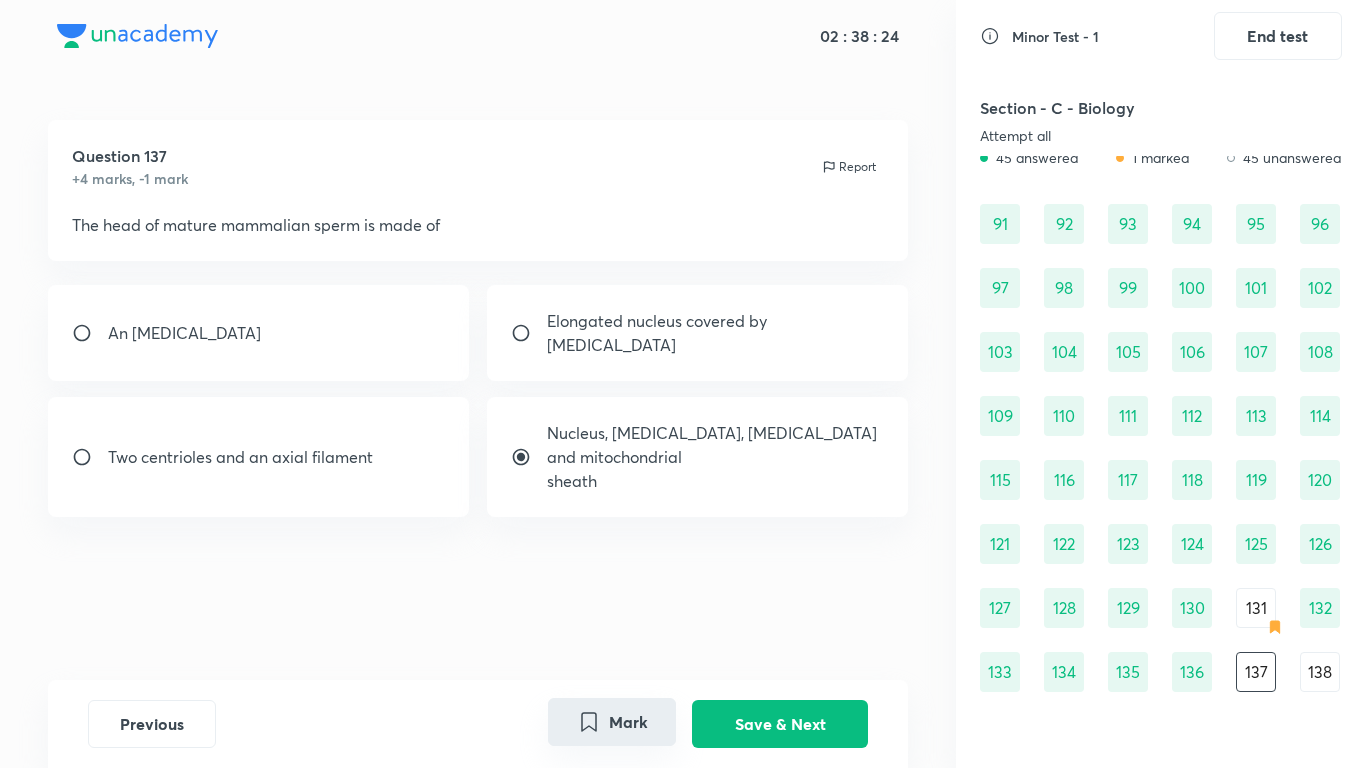 click on "Two centrioles and an axial filament" at bounding box center [259, 457] 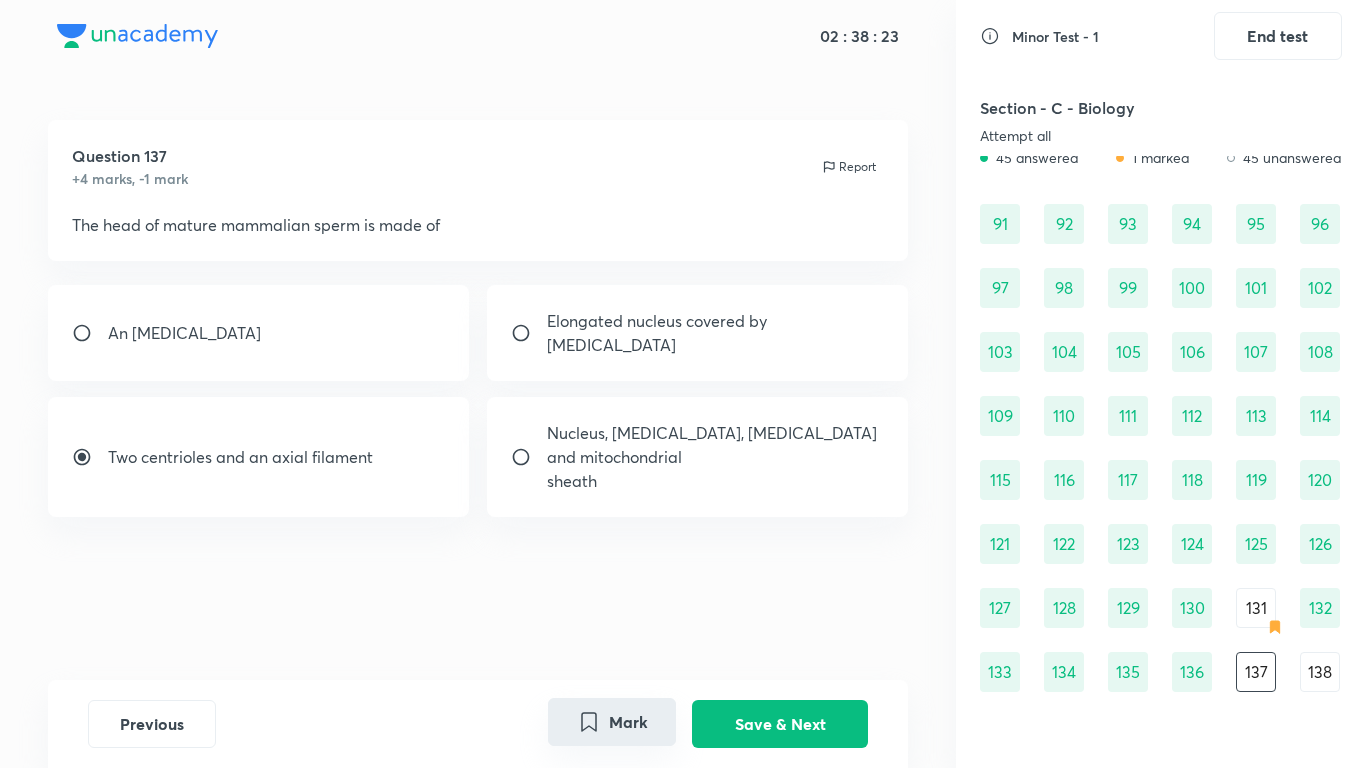 click on "An acrosome" at bounding box center (259, 333) 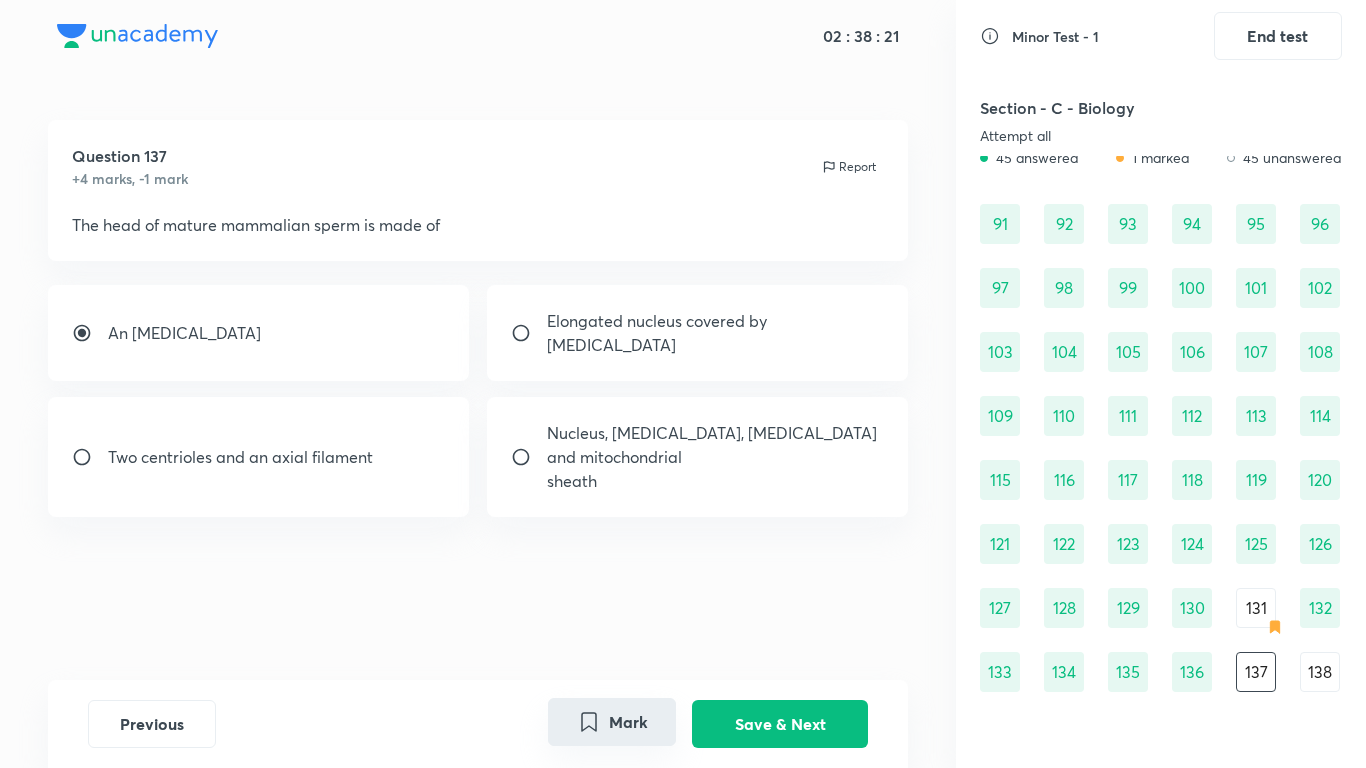 click on "Elongated nucleus covered by acrosome" at bounding box center [716, 333] 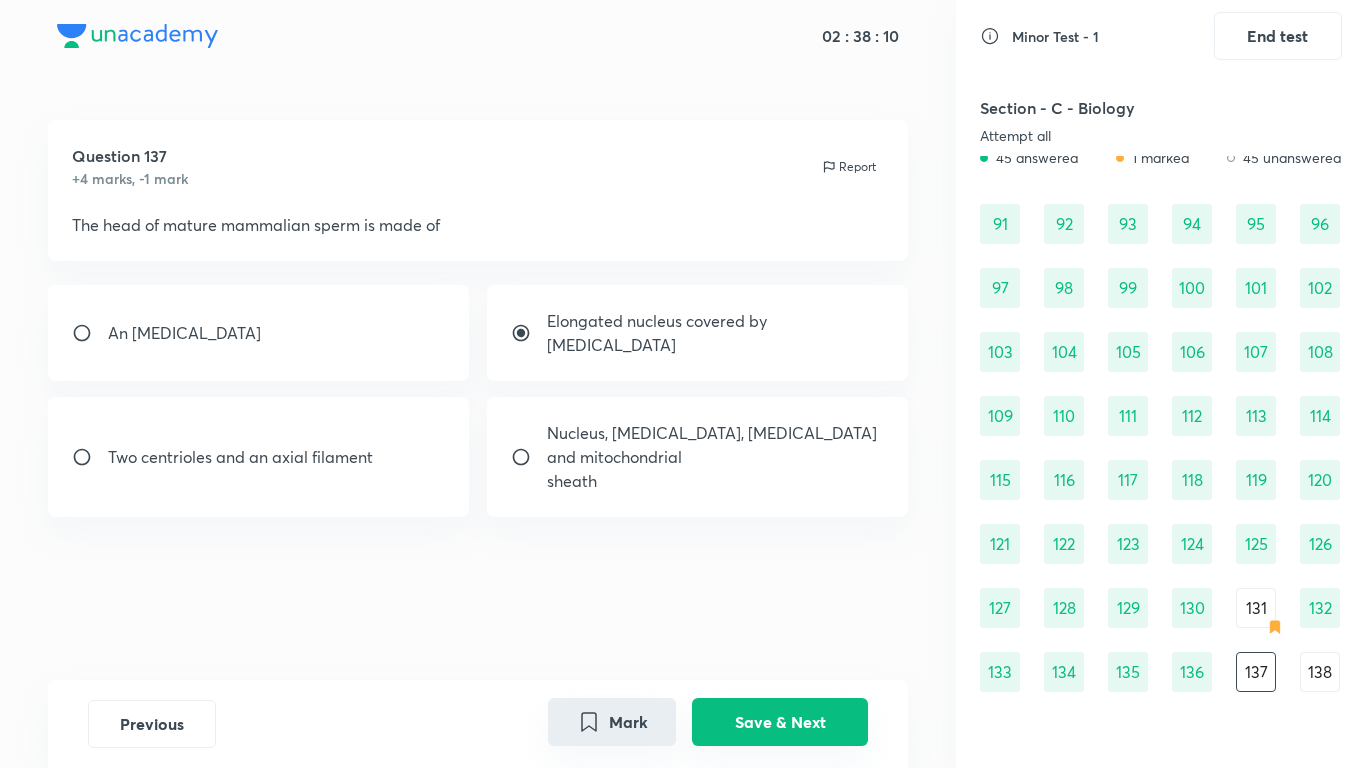 click on "Save & Next" at bounding box center (780, 722) 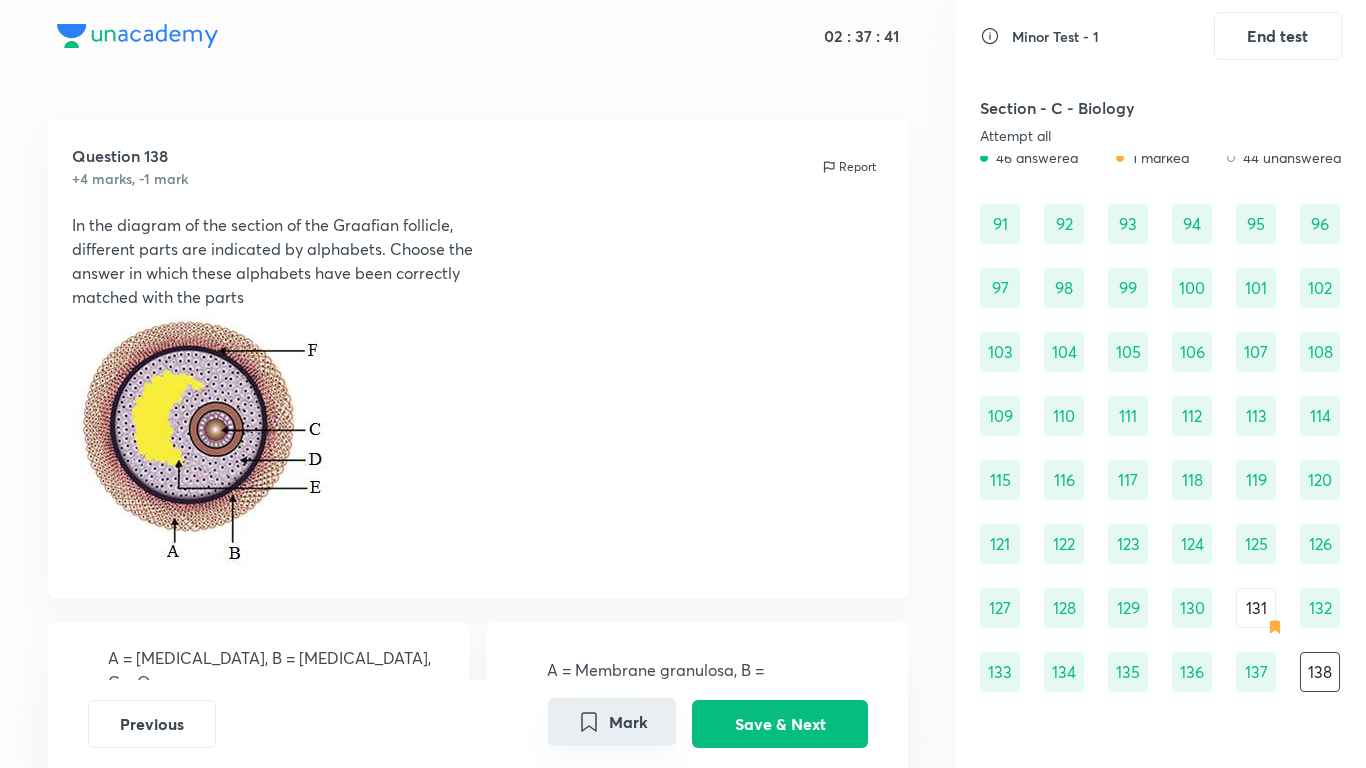 scroll, scrollTop: 267, scrollLeft: 0, axis: vertical 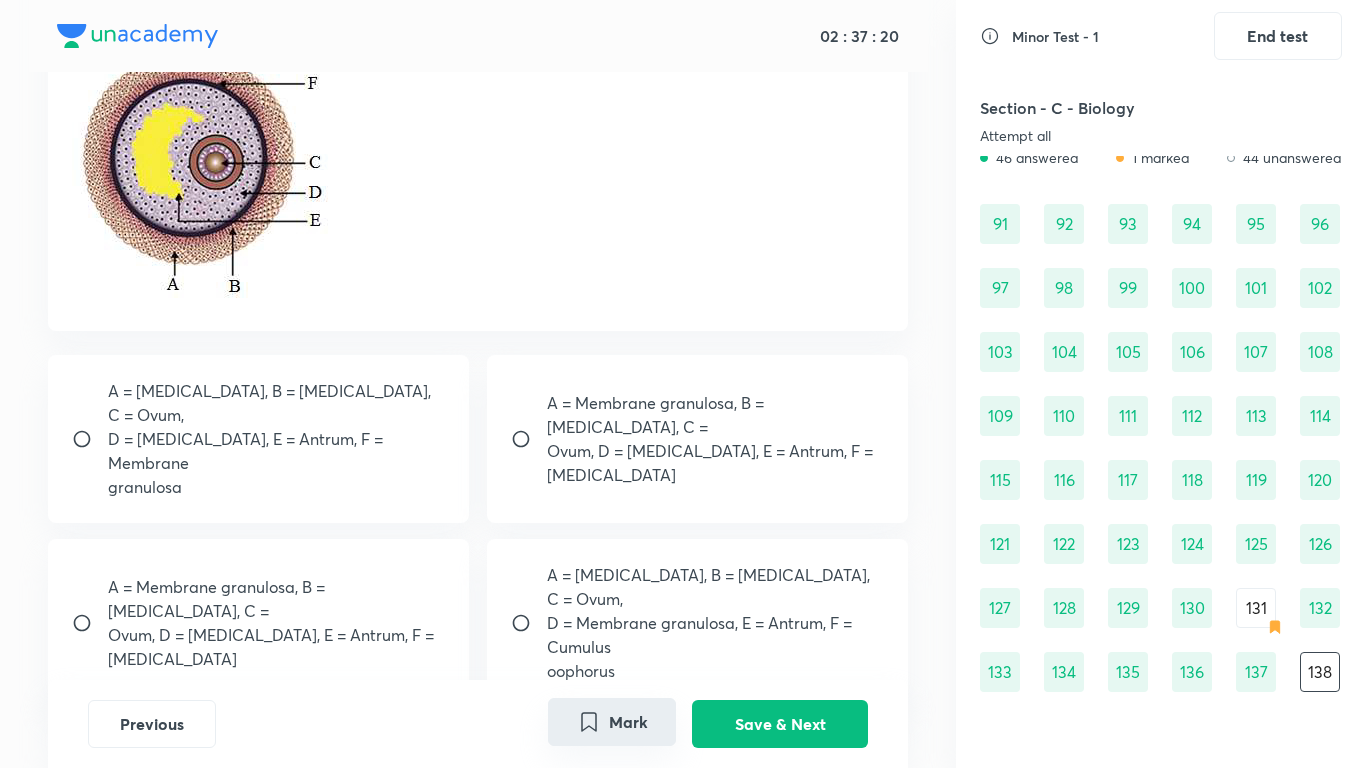 click on "D = Cumulus oophorus, E = Antrum, F = Membrane" at bounding box center (277, 451) 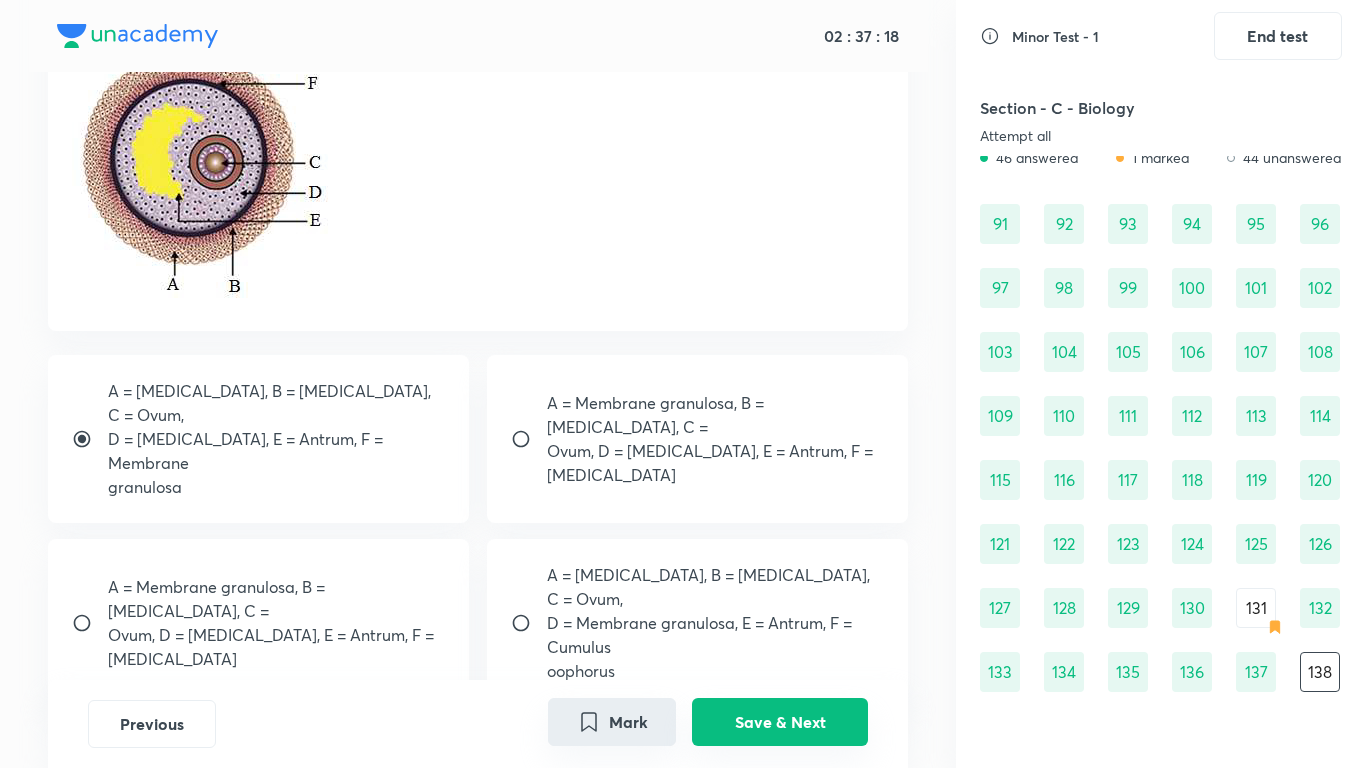 click on "Save & Next" at bounding box center [780, 722] 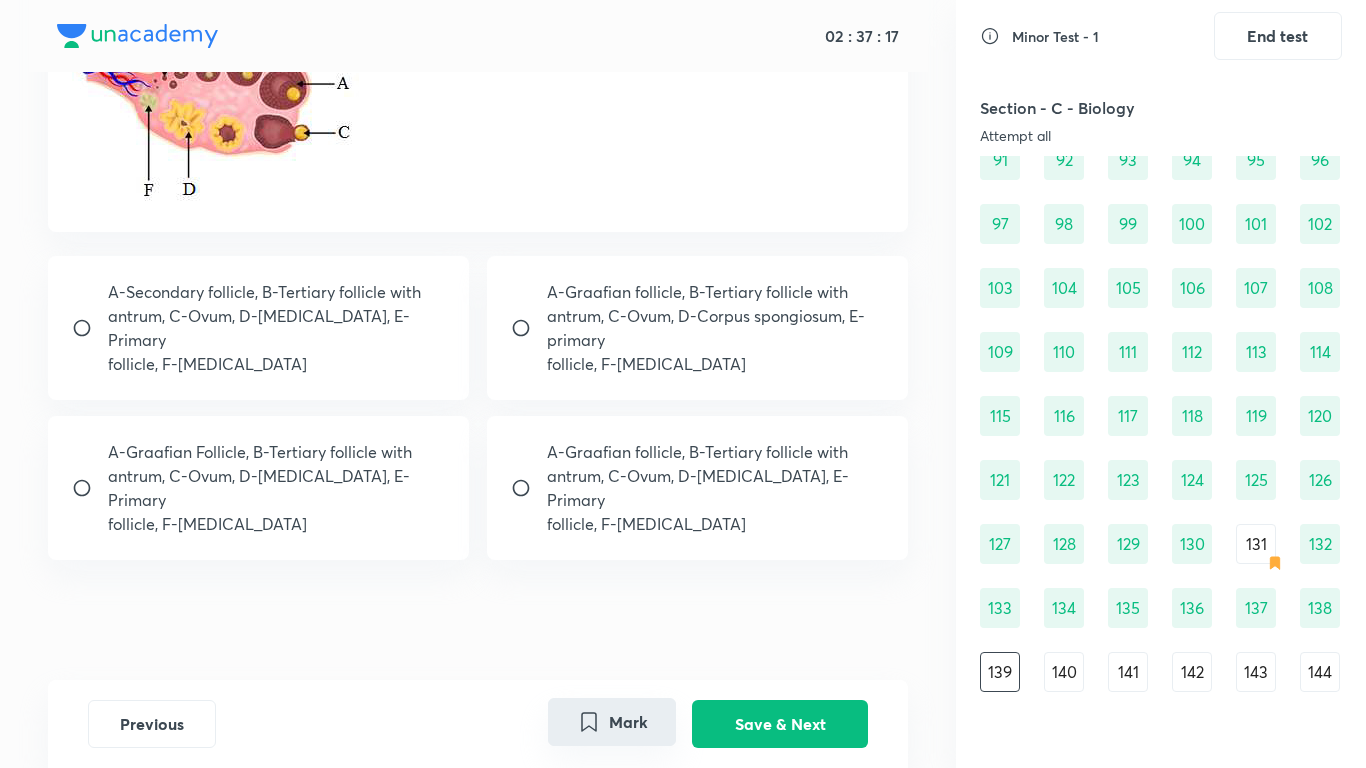 scroll, scrollTop: 0, scrollLeft: 0, axis: both 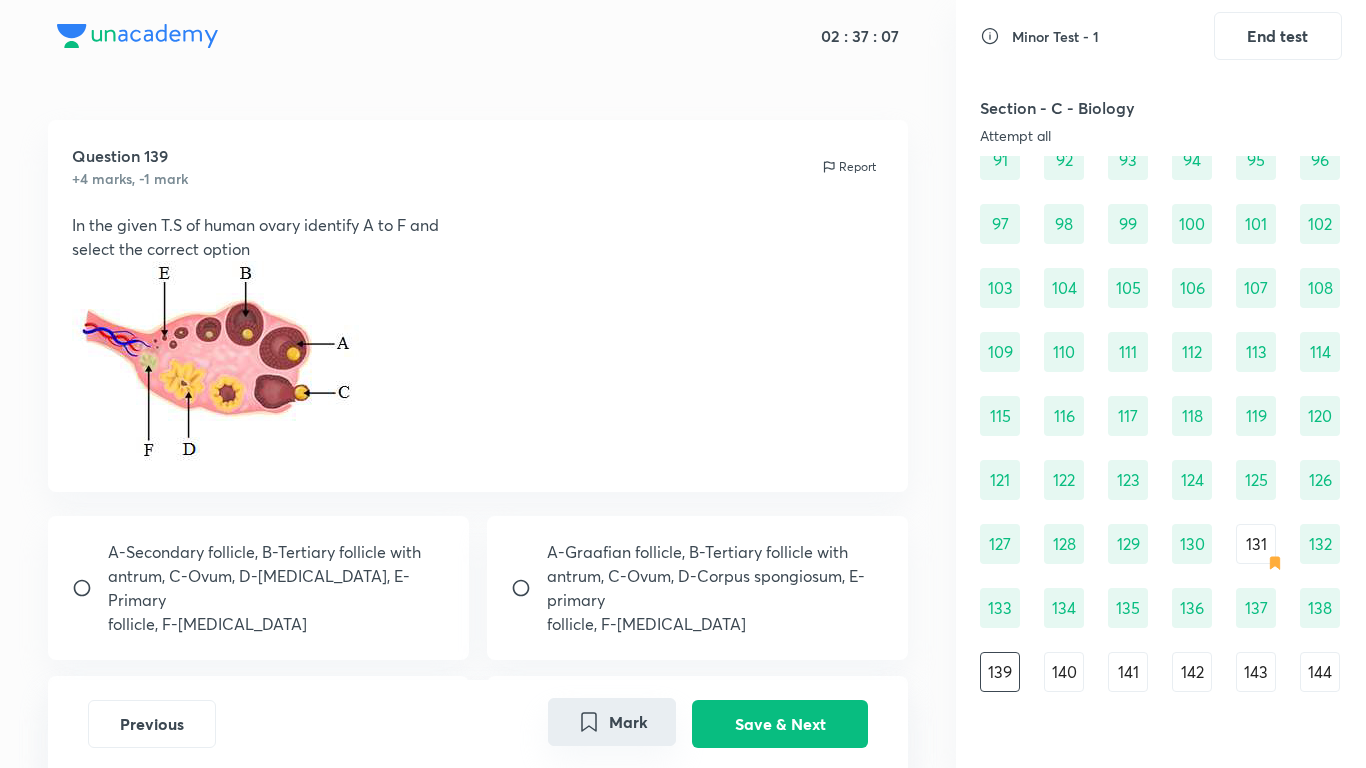 click on "antrum, C-Ovum, D-Corpus luteum, E-Primary" at bounding box center (277, 588) 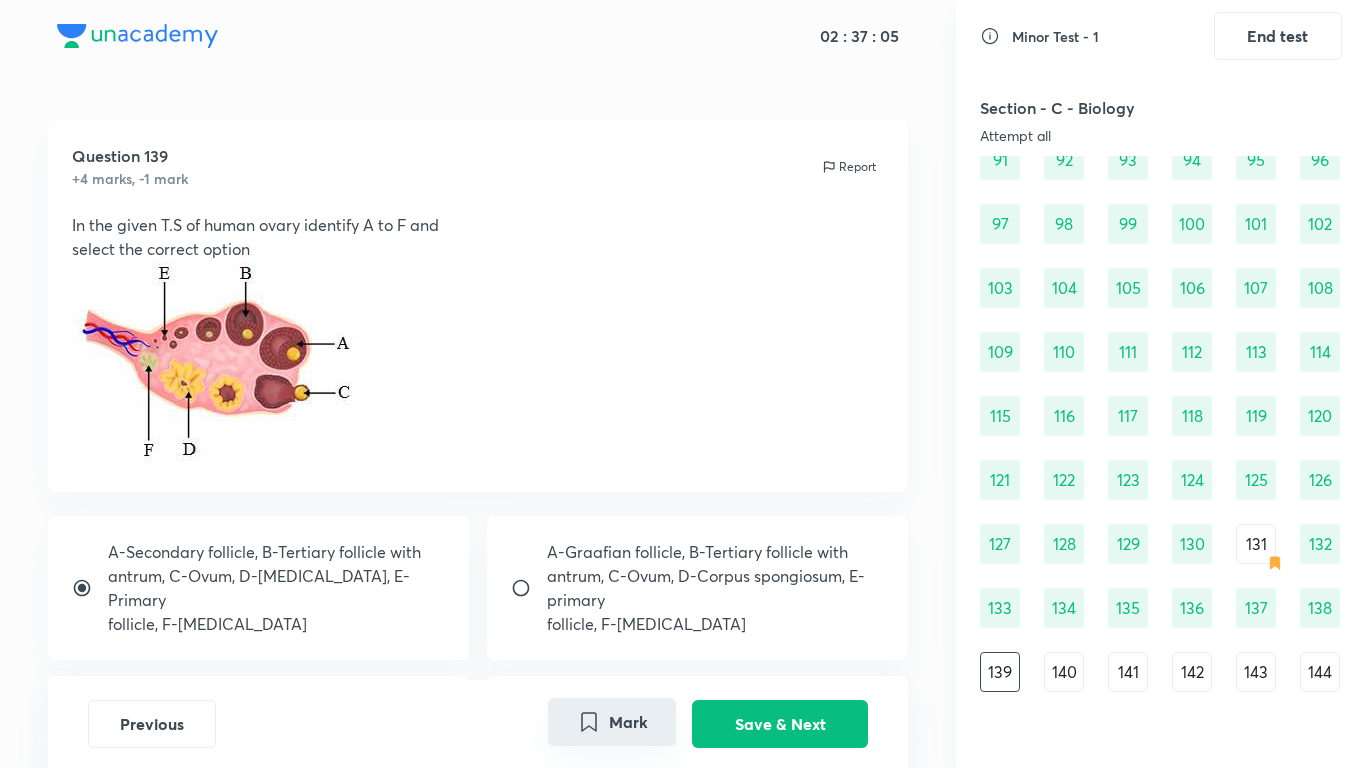 scroll, scrollTop: 260, scrollLeft: 0, axis: vertical 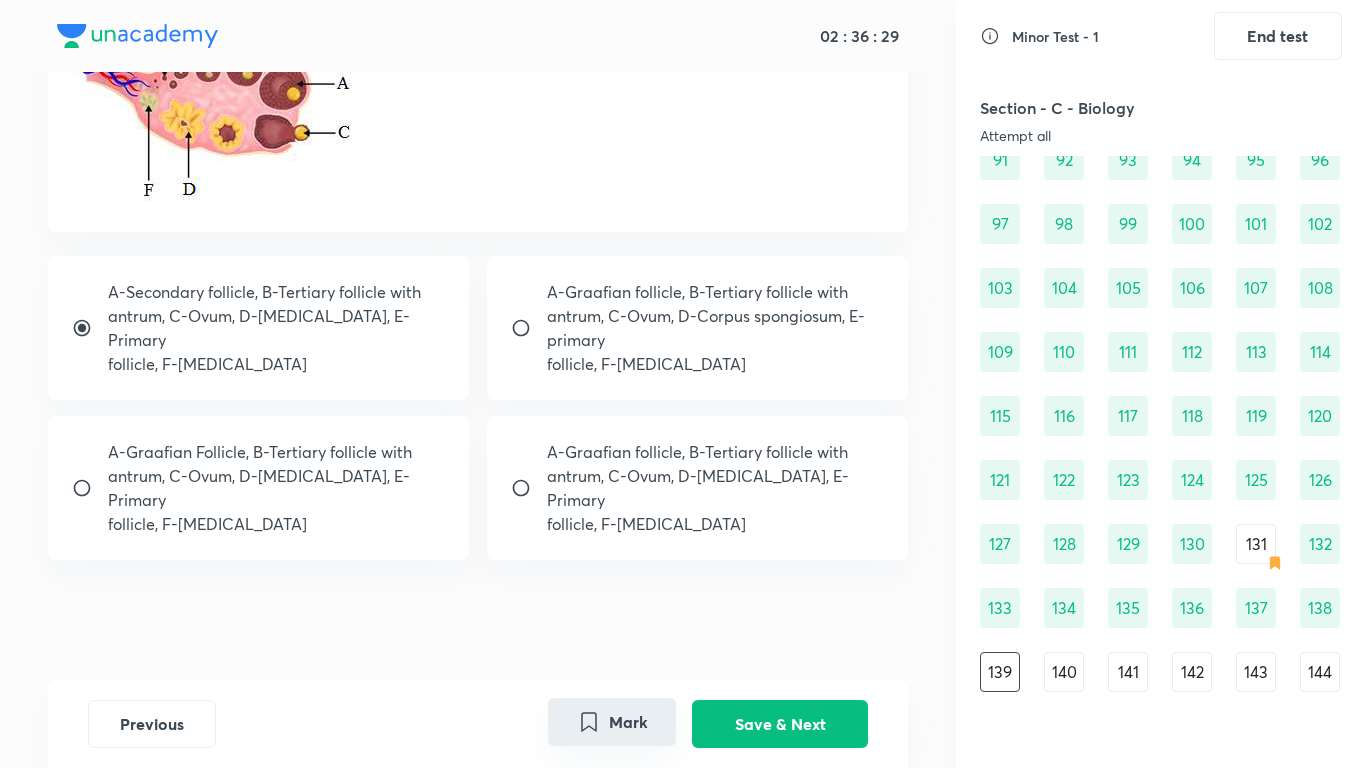 drag, startPoint x: 360, startPoint y: 347, endPoint x: 377, endPoint y: 363, distance: 23.345236 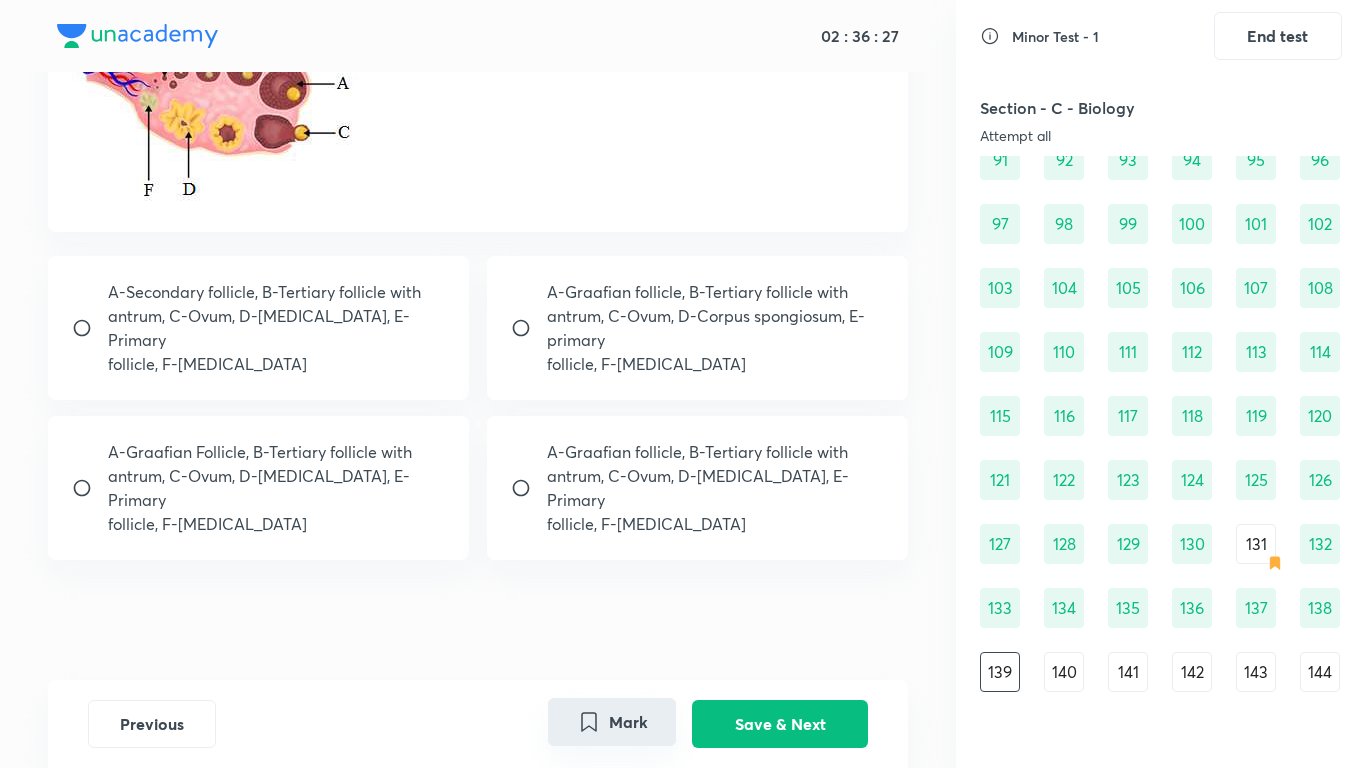 scroll, scrollTop: 0, scrollLeft: 0, axis: both 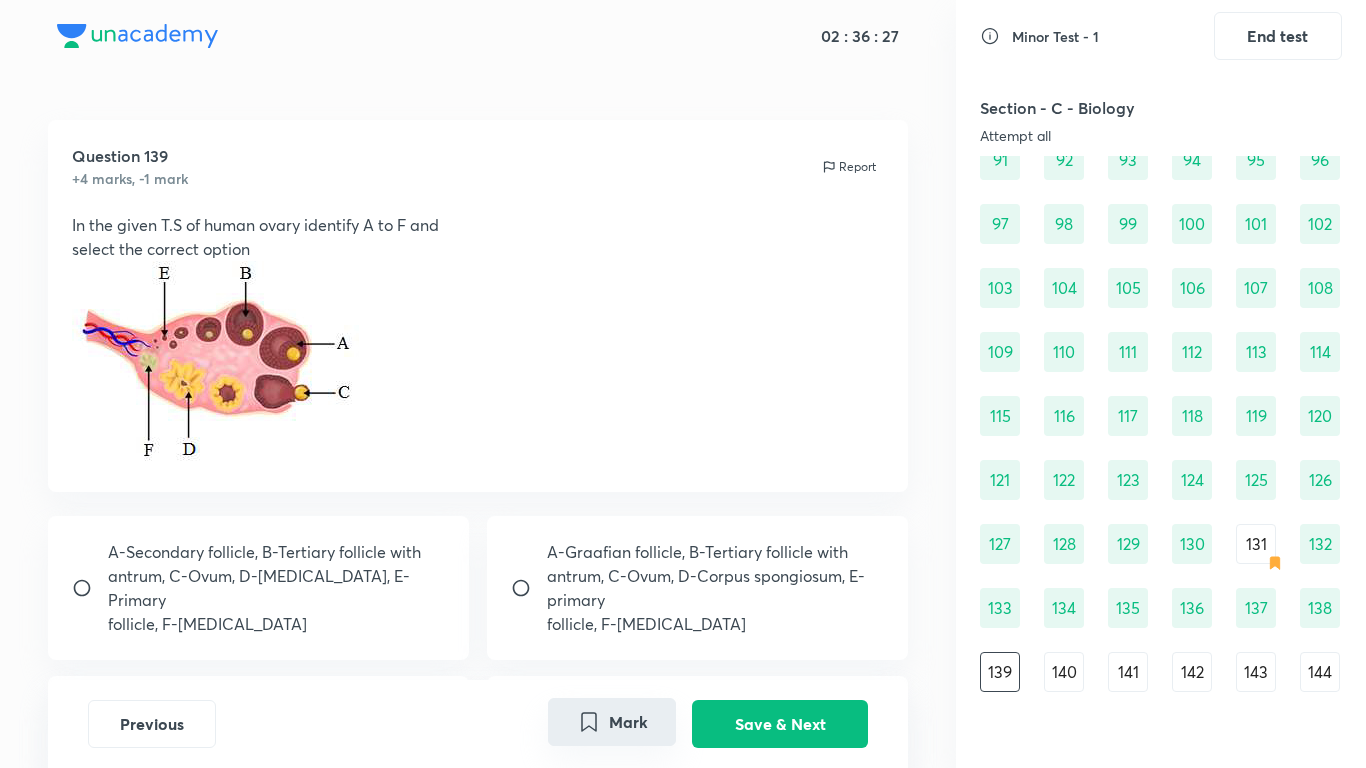 click at bounding box center (215, 361) 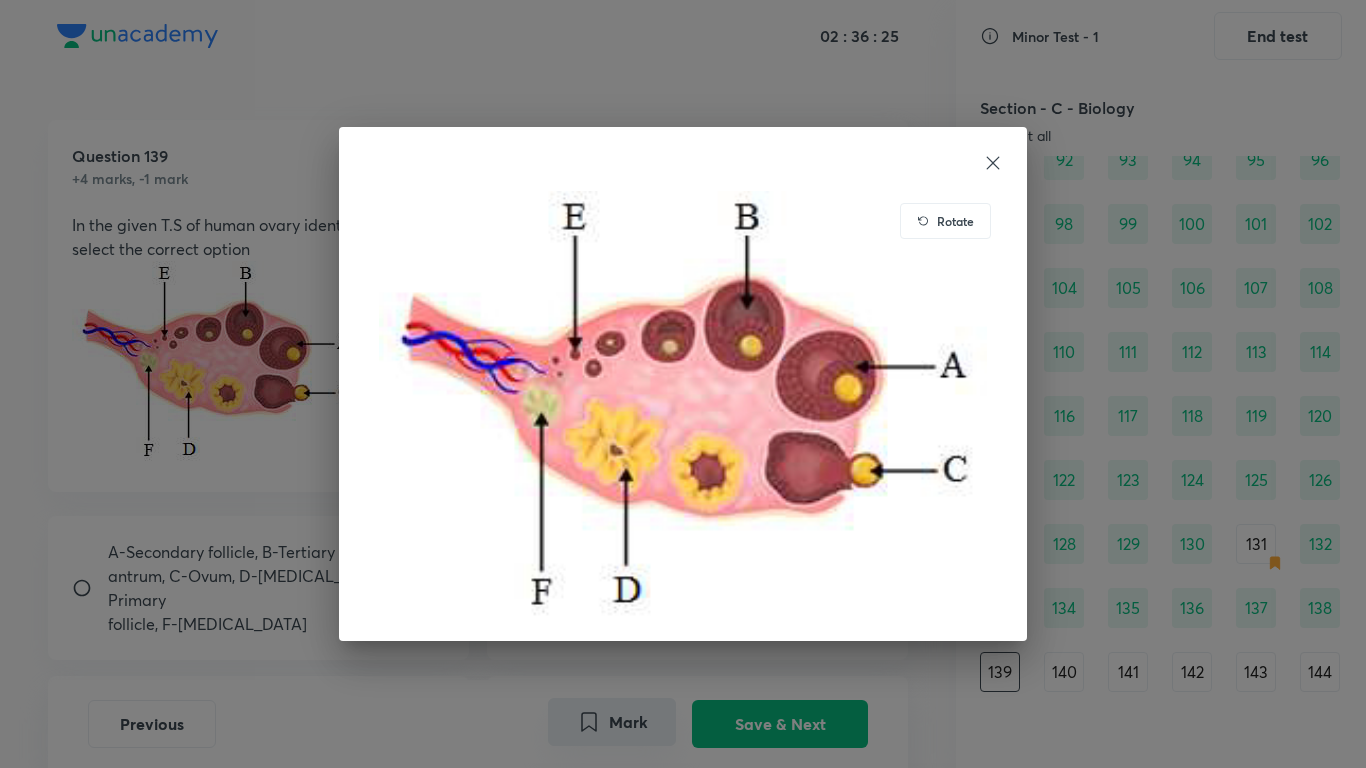 click 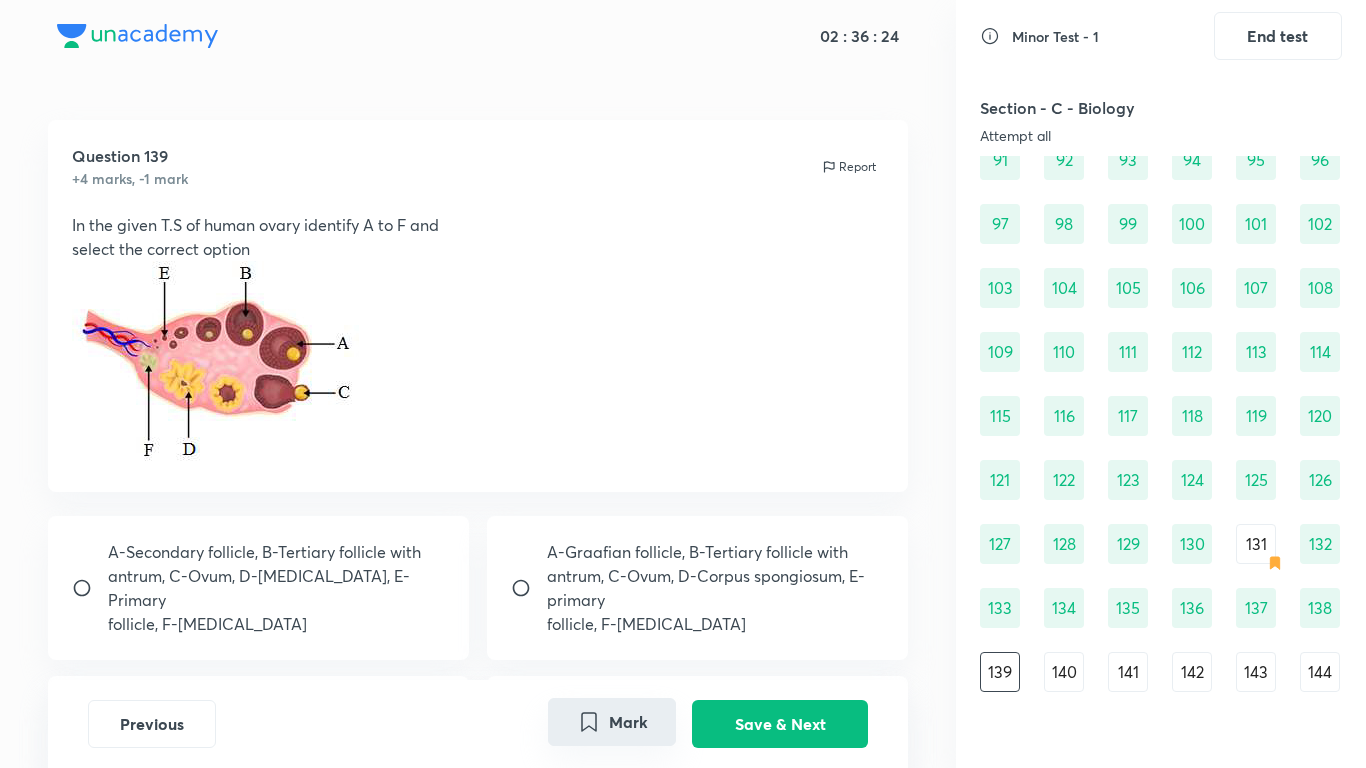 click on "follicle, F-Corpus albicans" at bounding box center [277, 624] 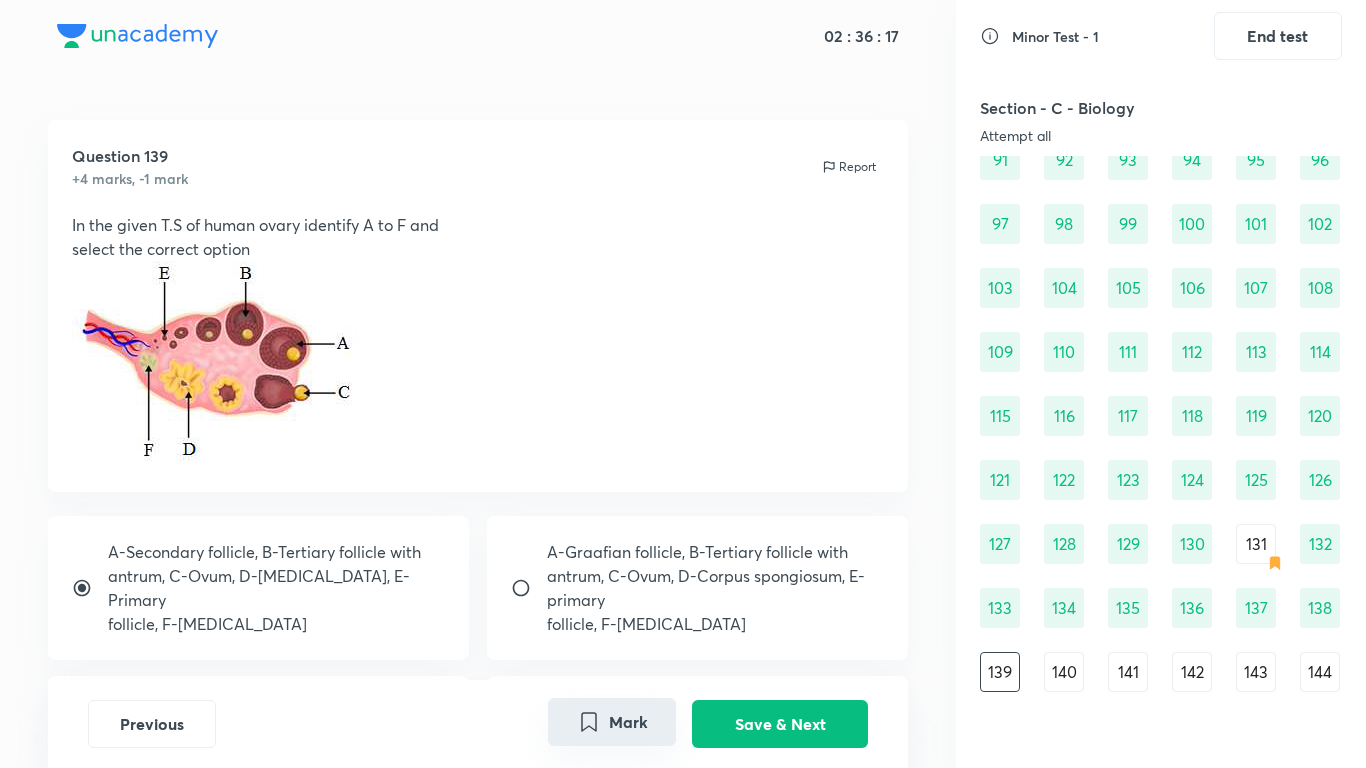 scroll, scrollTop: 260, scrollLeft: 0, axis: vertical 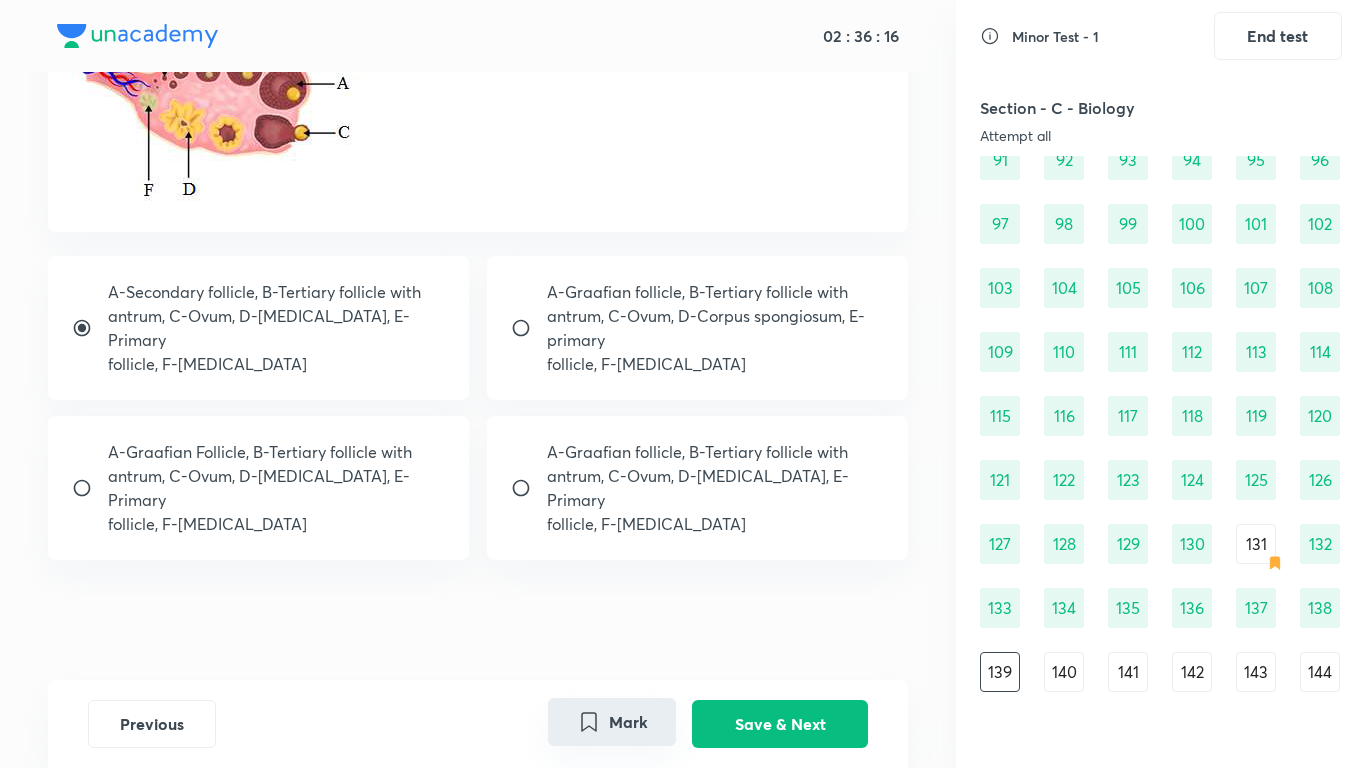 click on "antrum, C-Ovum, D-Corpus luteum, E-Primary" at bounding box center (716, 488) 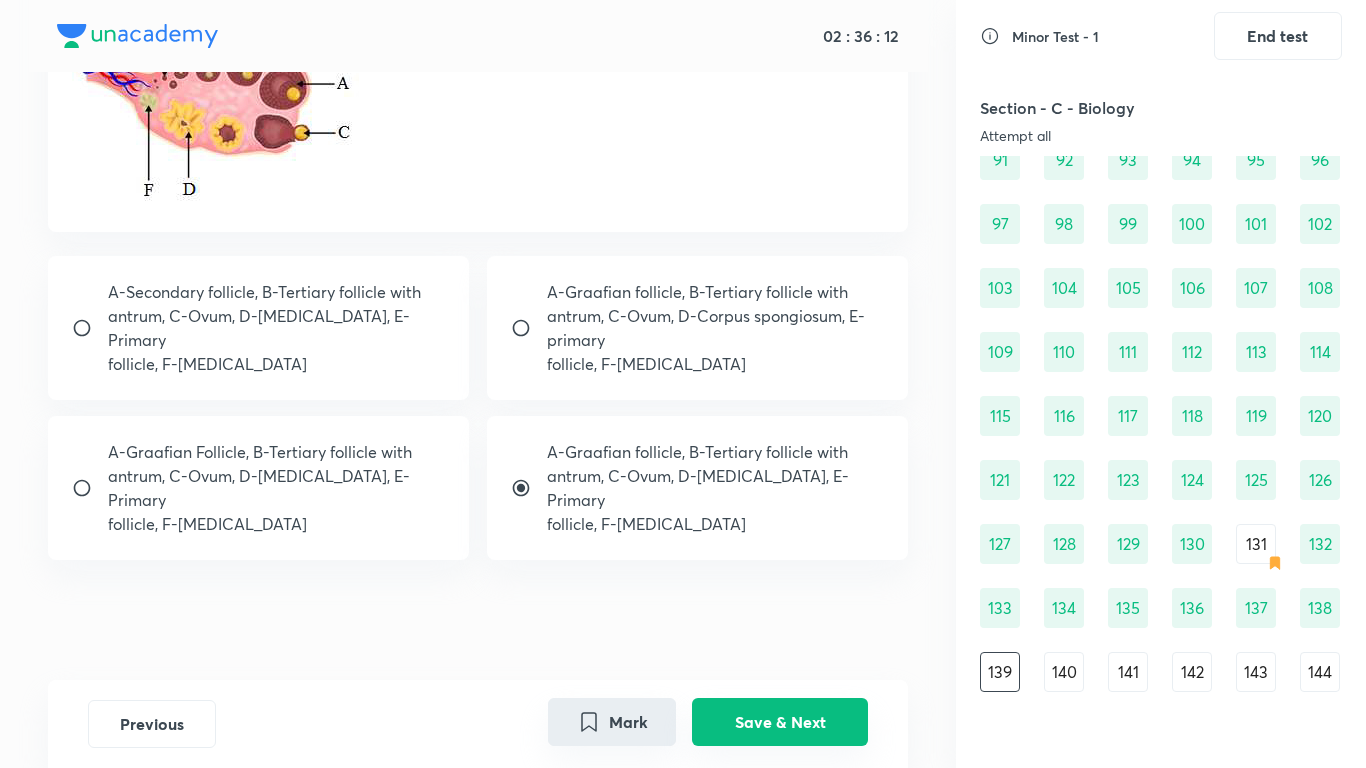 click on "Save & Next" at bounding box center [780, 722] 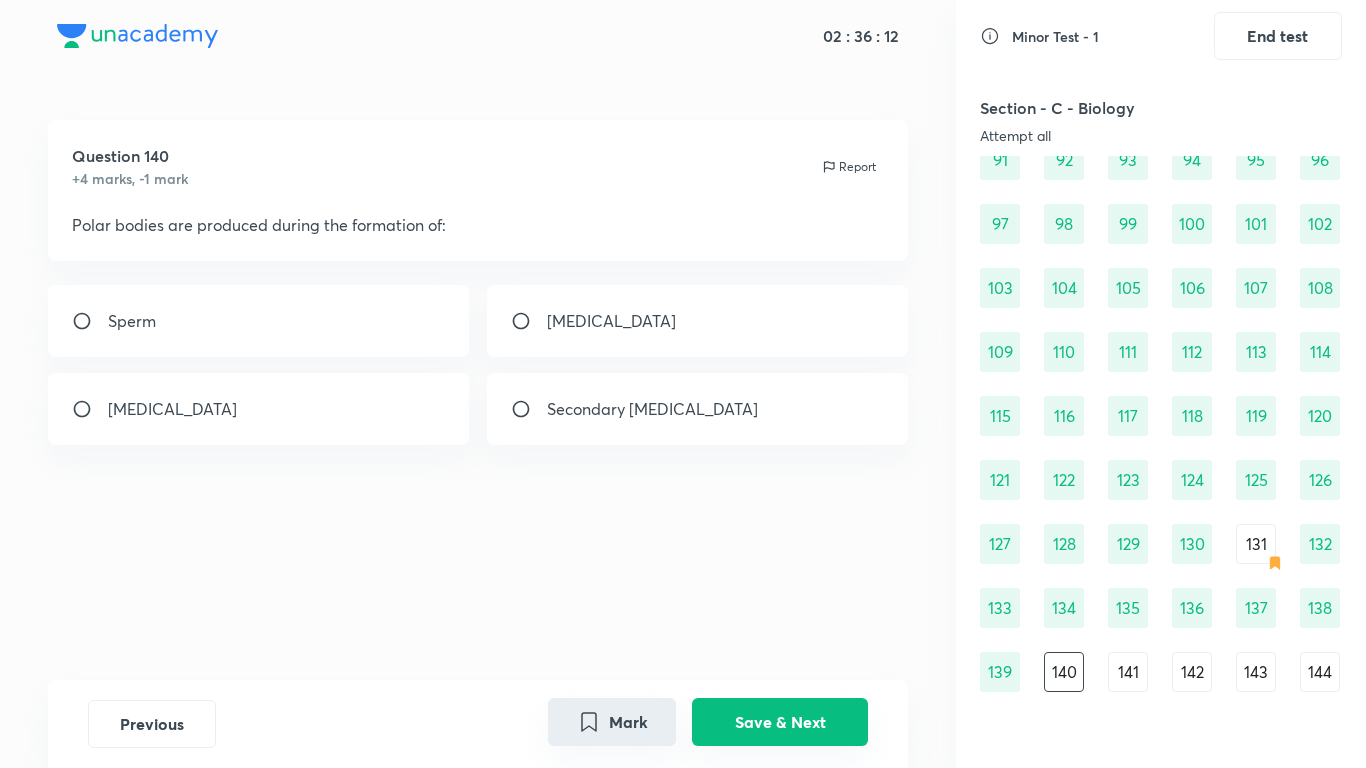 scroll, scrollTop: 0, scrollLeft: 0, axis: both 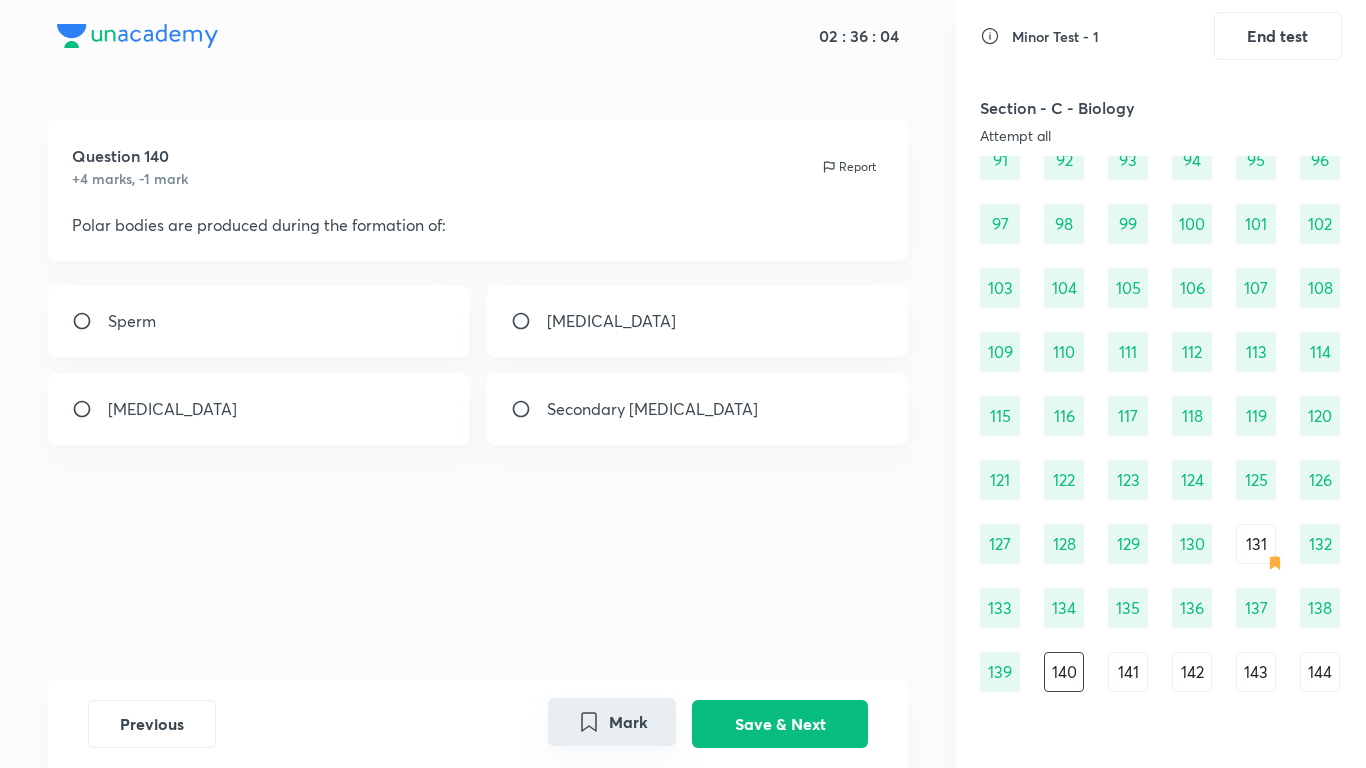 click on "Secondary oocyte" at bounding box center [652, 409] 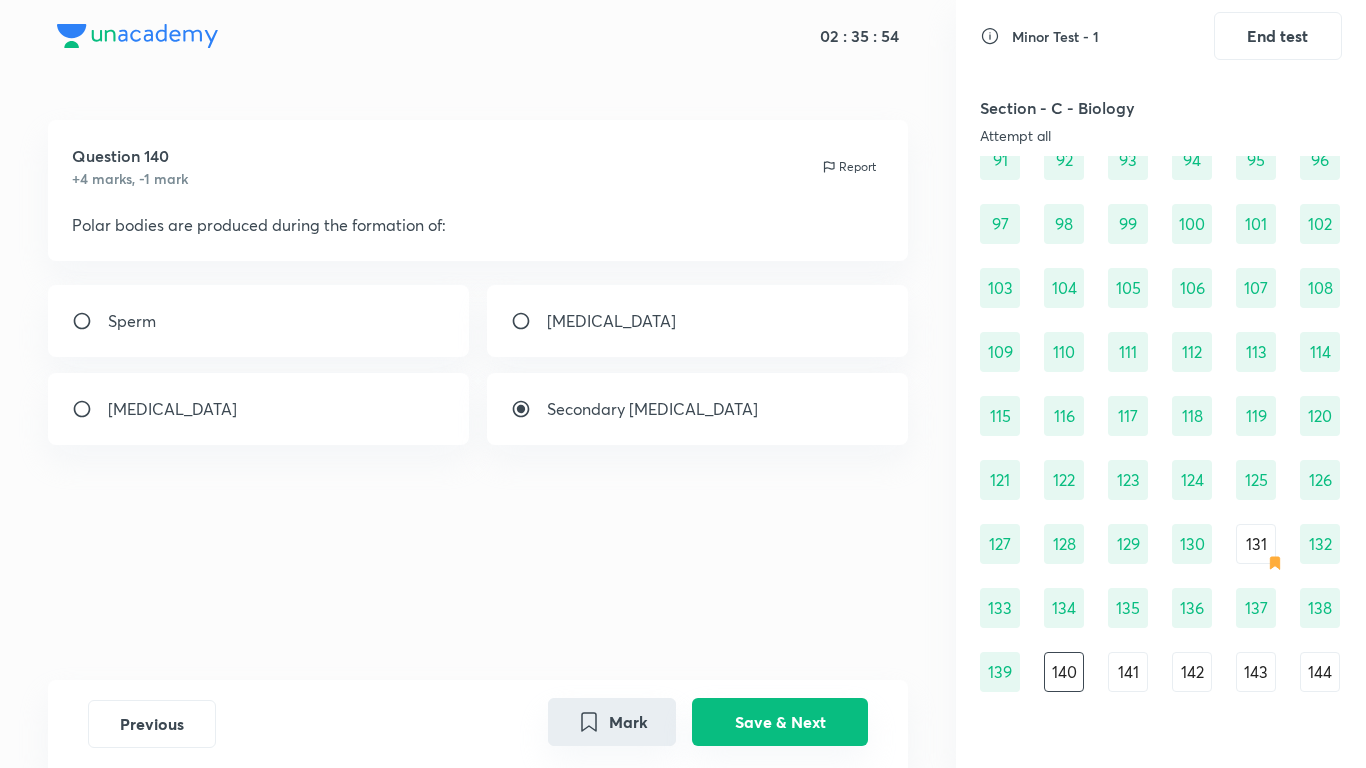 click on "Save & Next" at bounding box center [780, 722] 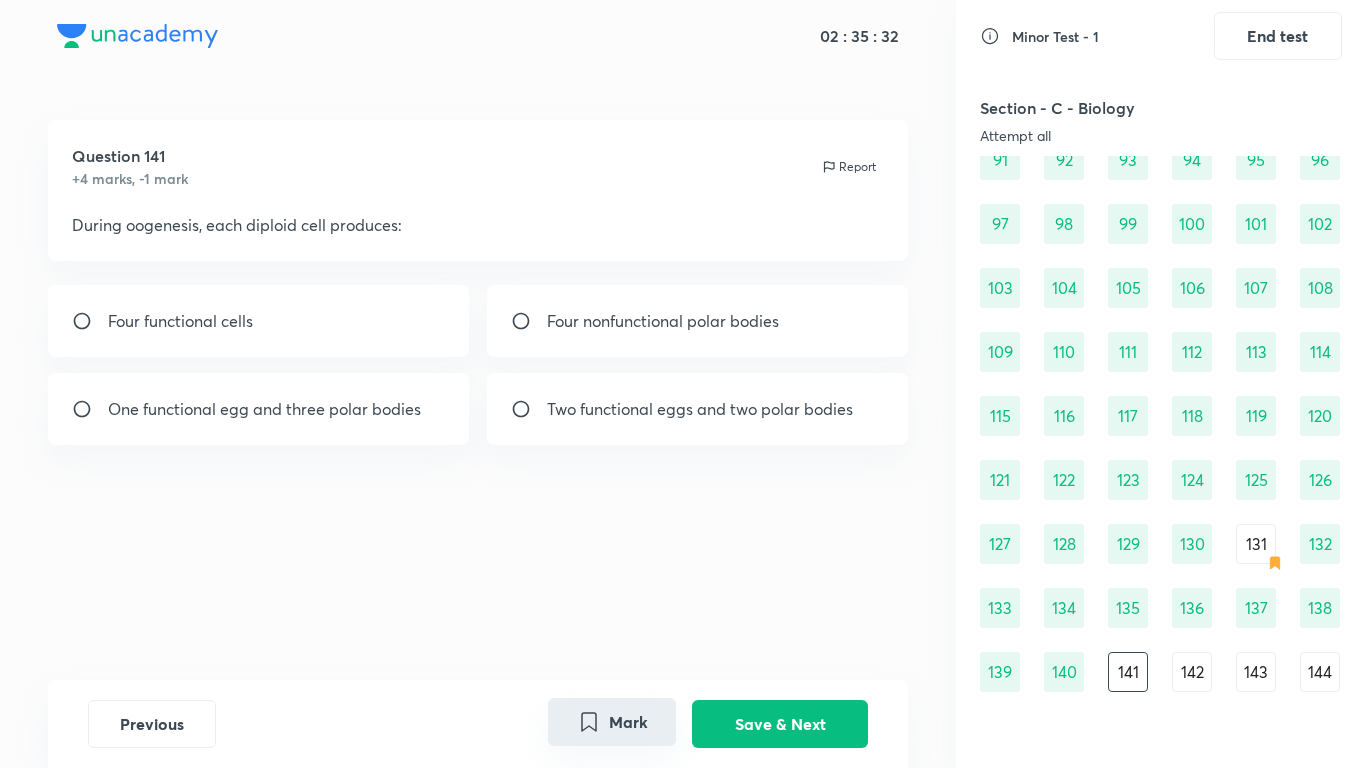 click on "One functional egg and three polar bodies" at bounding box center [264, 409] 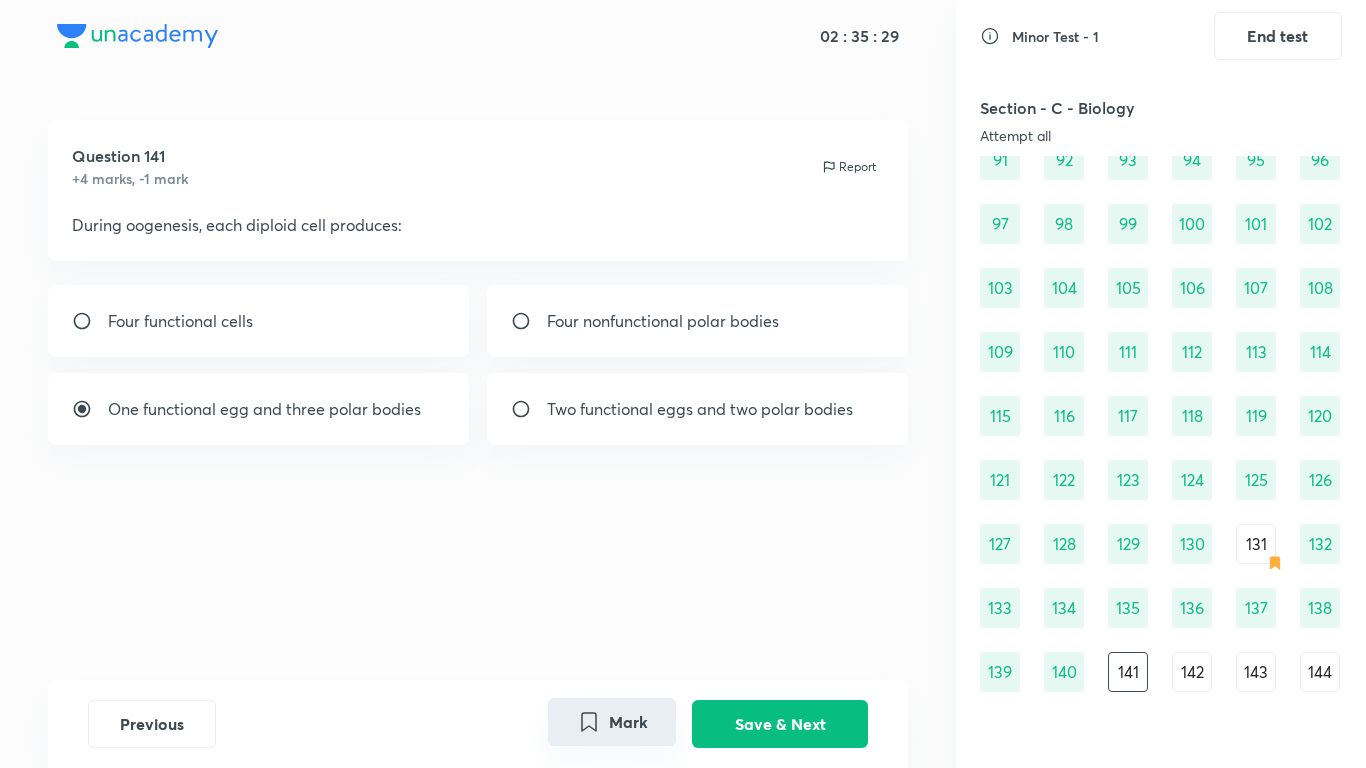 click on "Two functional eggs and two polar bodies" at bounding box center [698, 409] 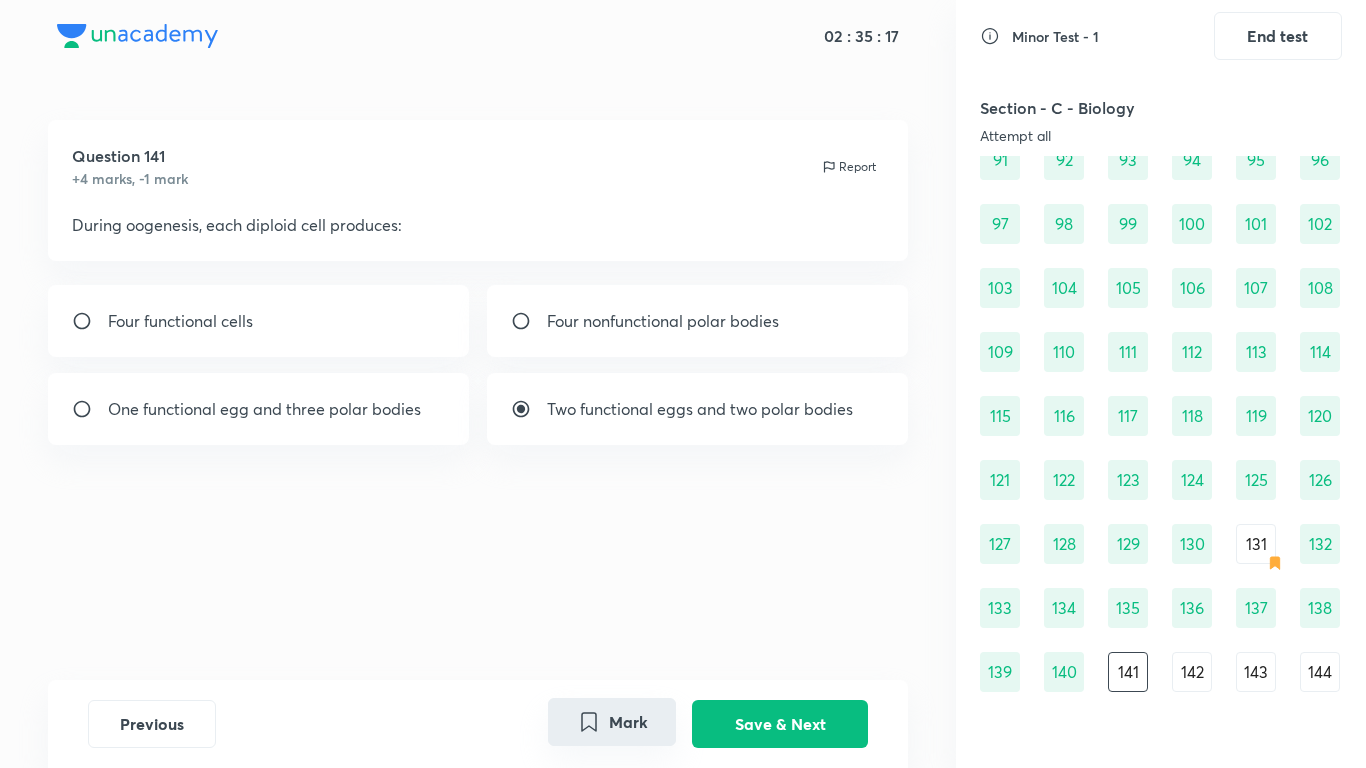 click on "Previous Mark Save & Next" at bounding box center (478, 724) 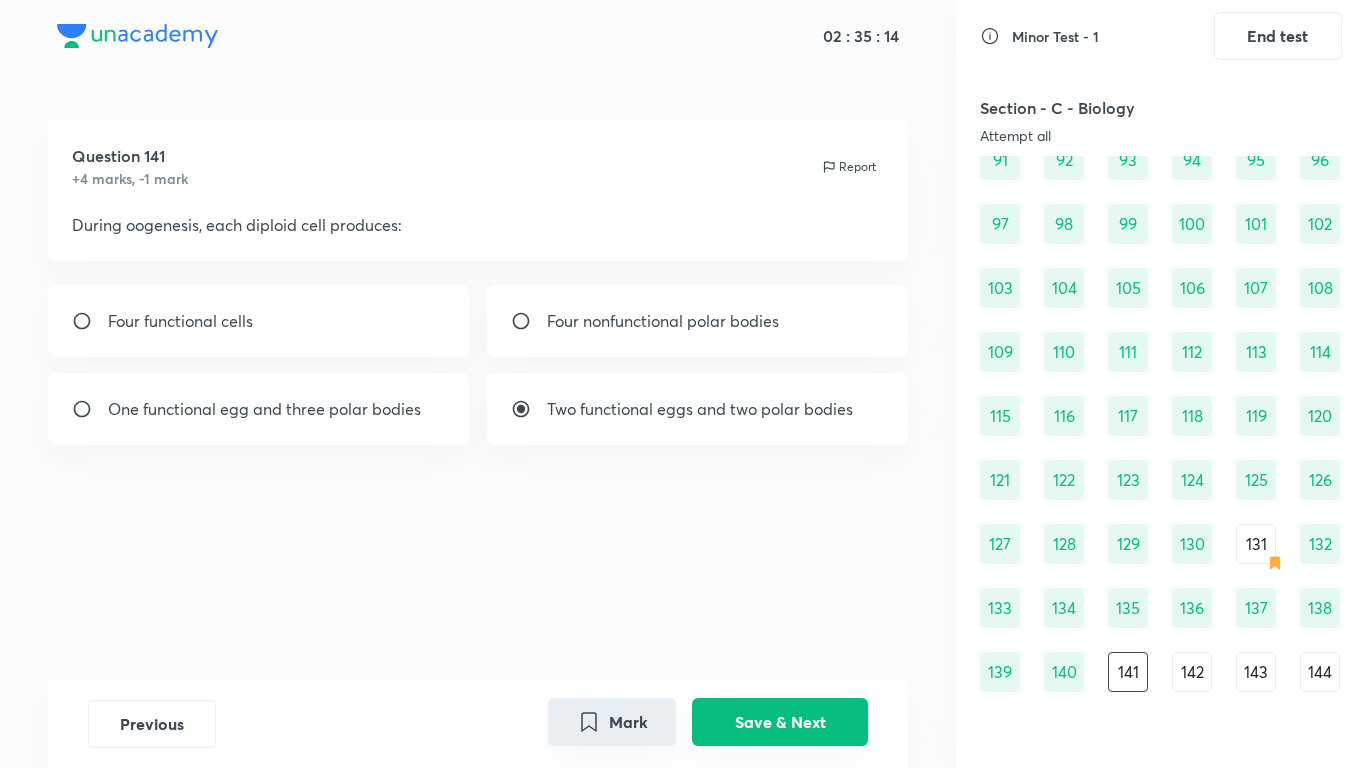 click on "Save & Next" at bounding box center [780, 722] 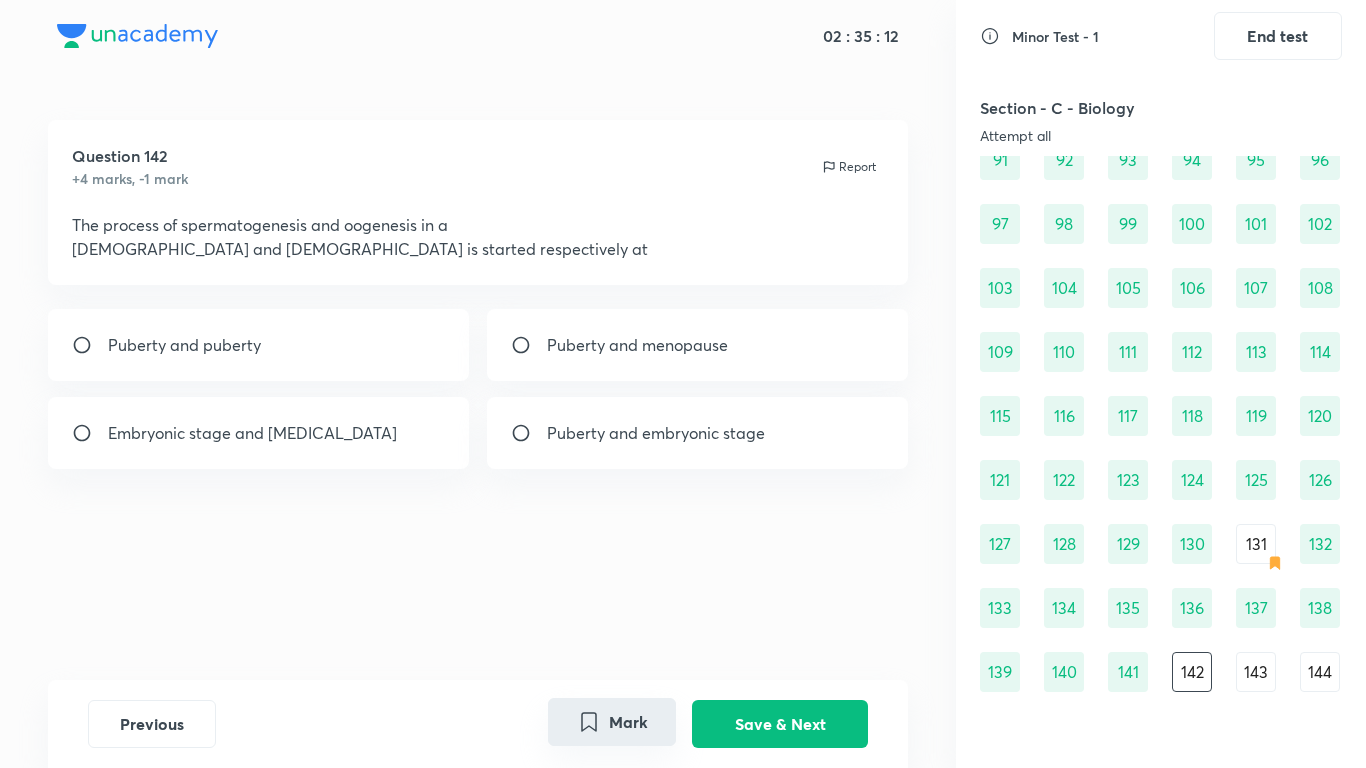 drag, startPoint x: 1128, startPoint y: 685, endPoint x: 1140, endPoint y: 684, distance: 12.0415945 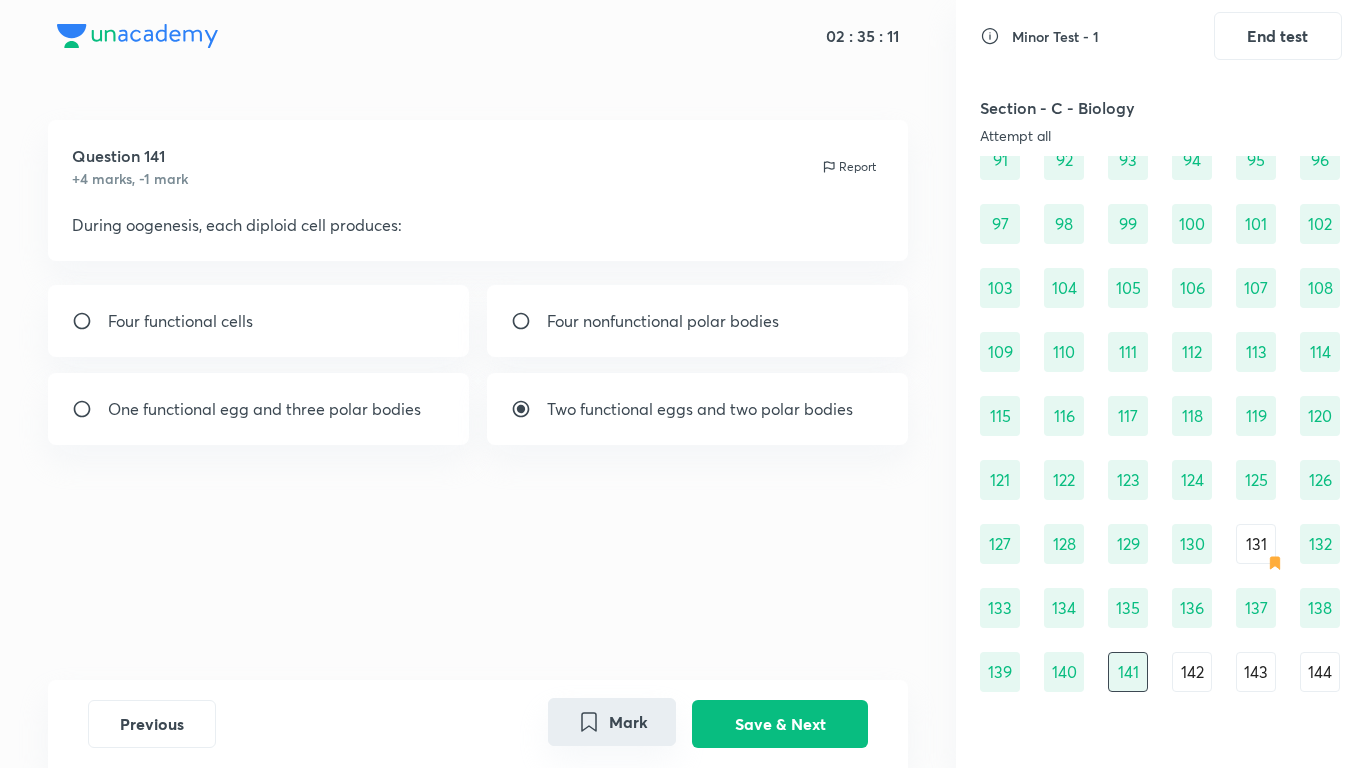 click on "142" at bounding box center (1192, 672) 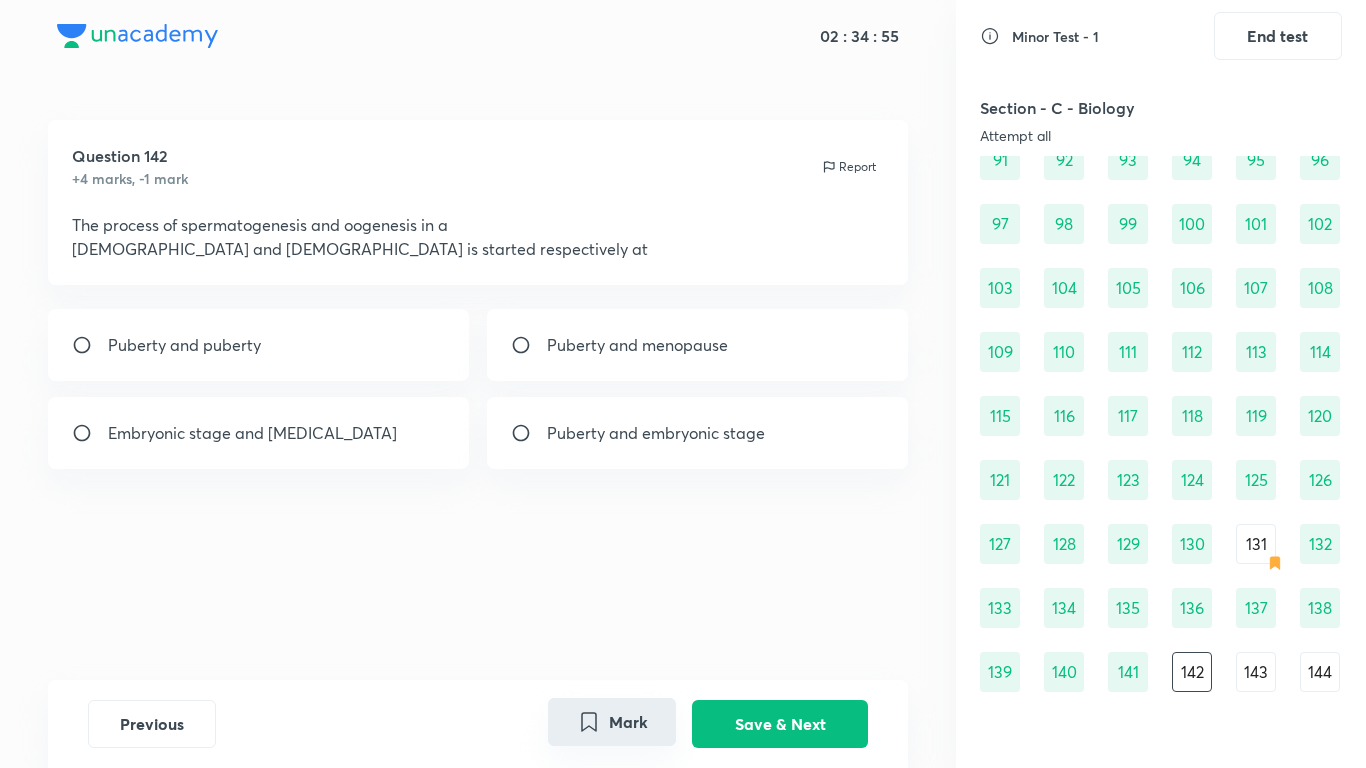click on "Puberty and embryonic stage" at bounding box center [656, 433] 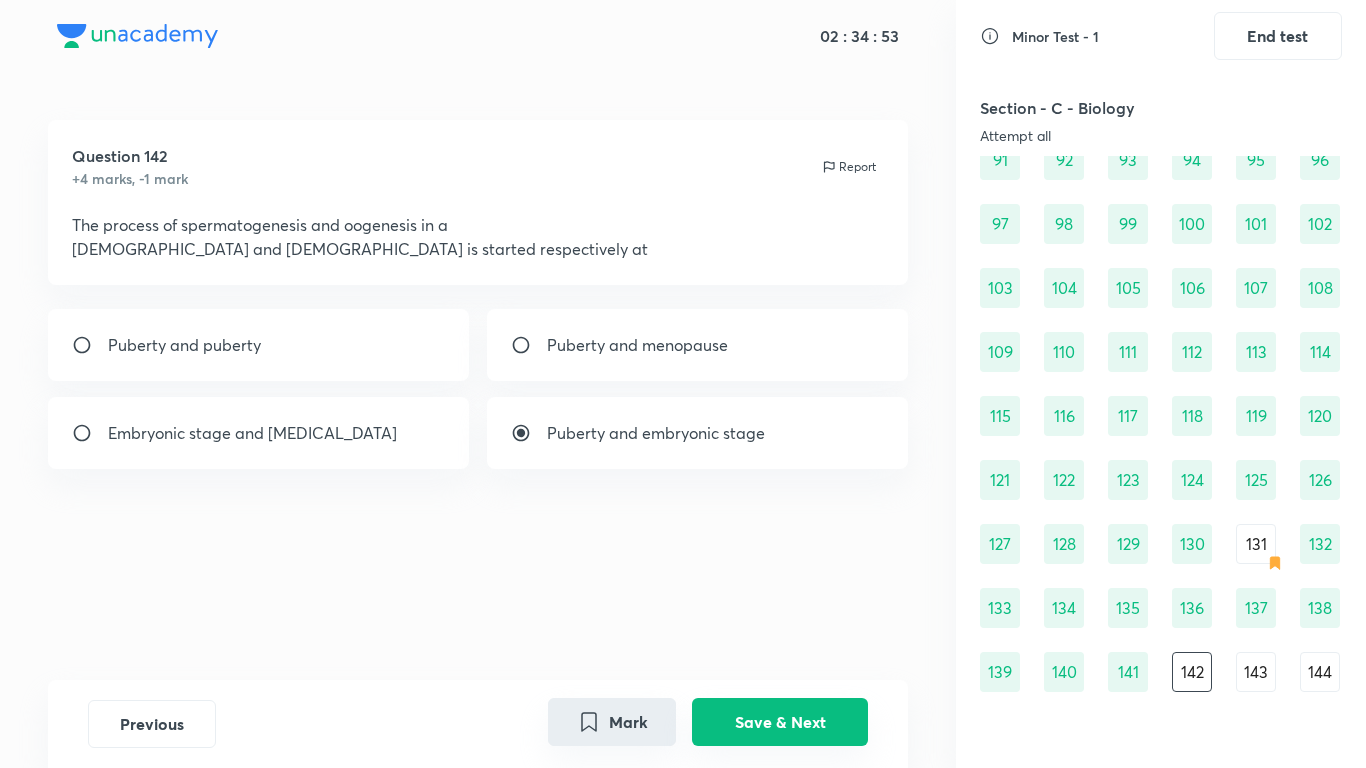 click on "Save & Next" at bounding box center (780, 722) 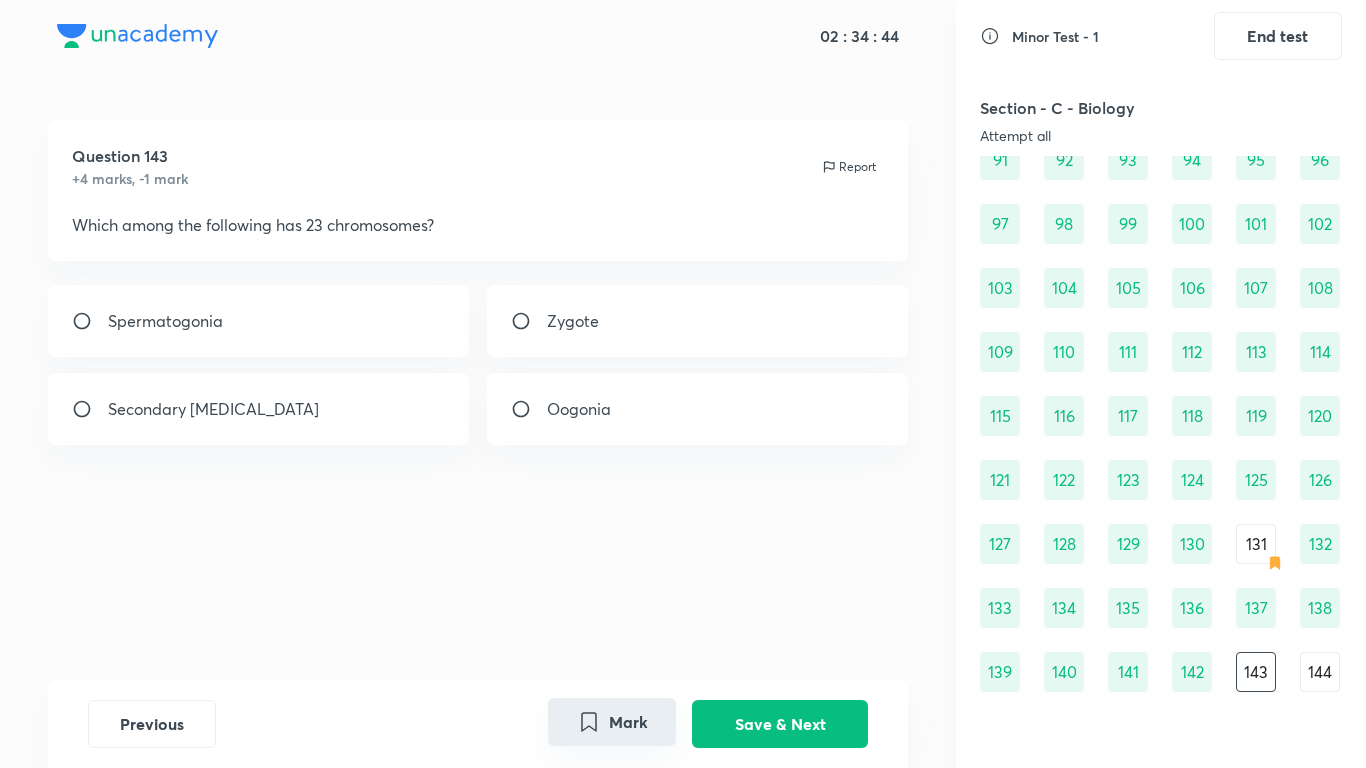 click on "Secondary oocyte" at bounding box center [259, 409] 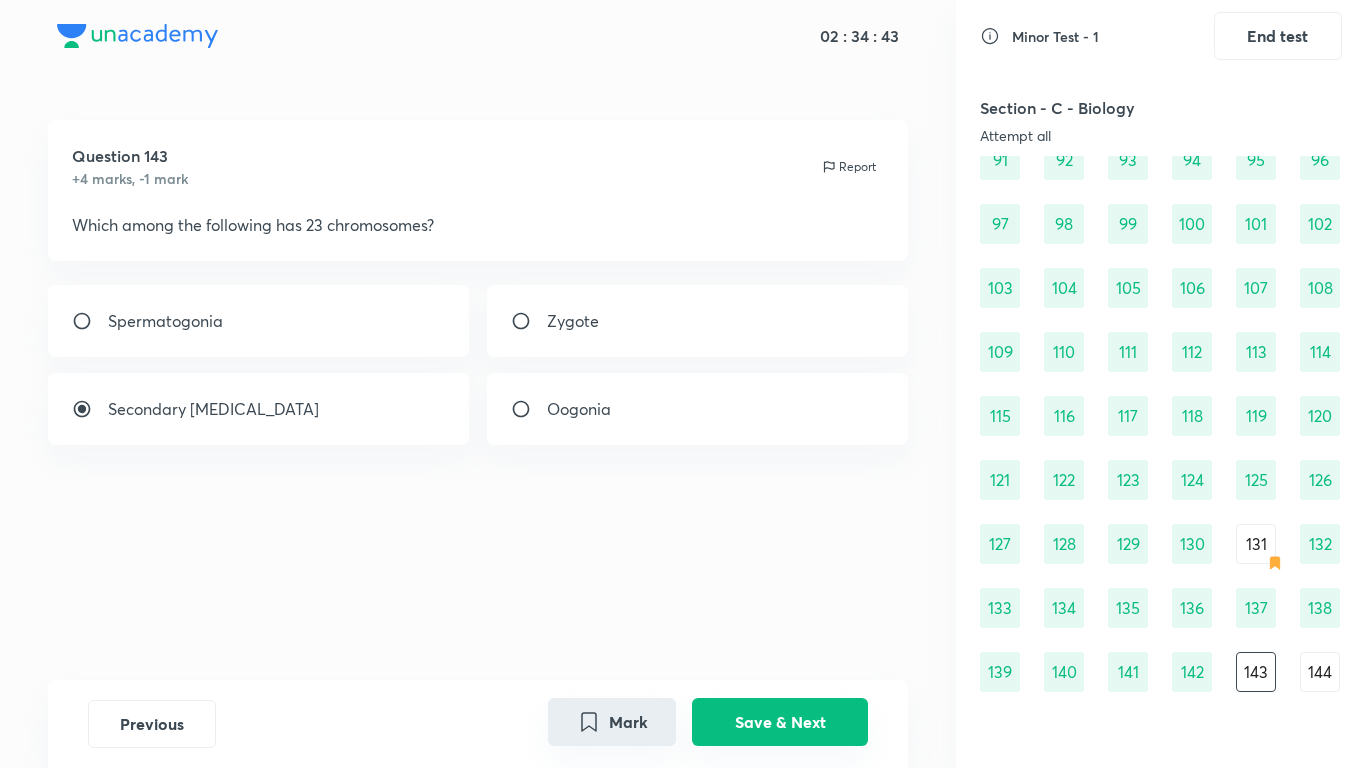 click on "Save & Next" at bounding box center [780, 722] 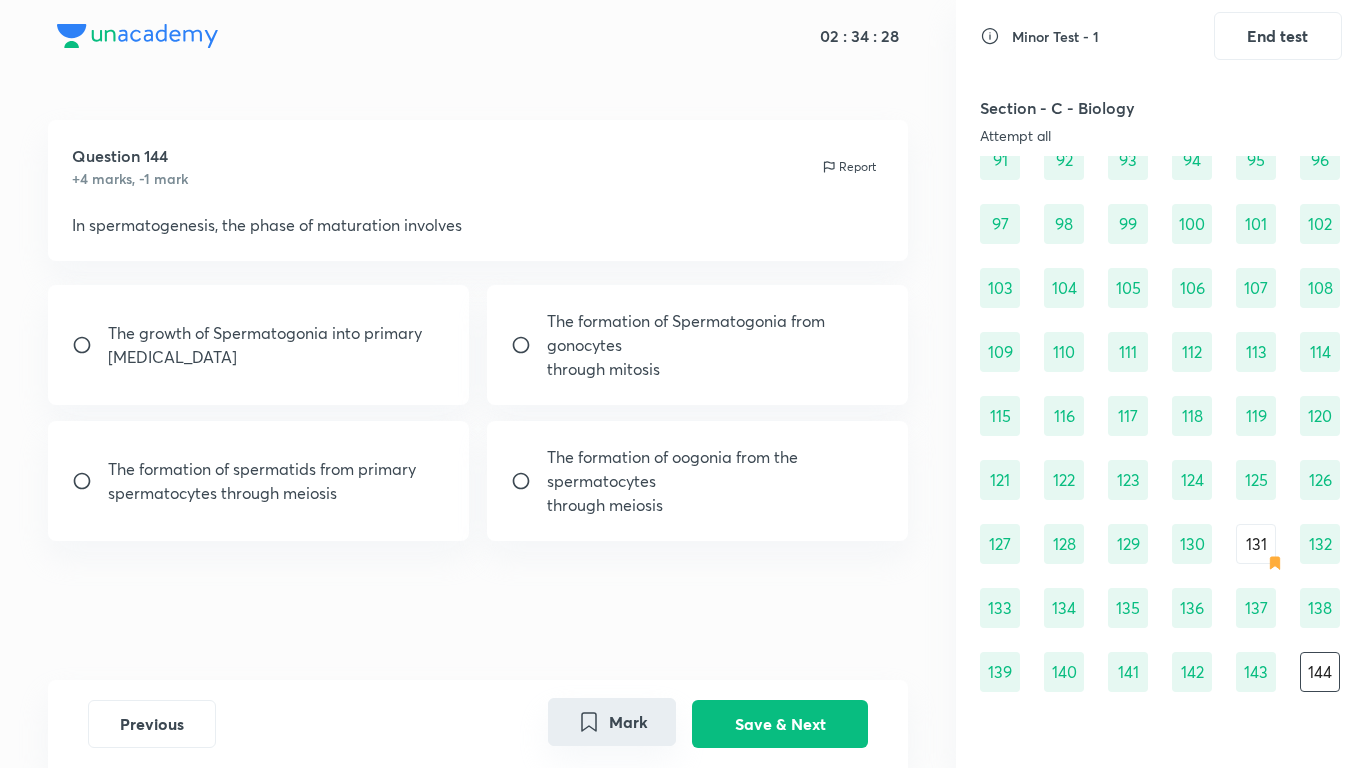 click on "131" at bounding box center (1256, 544) 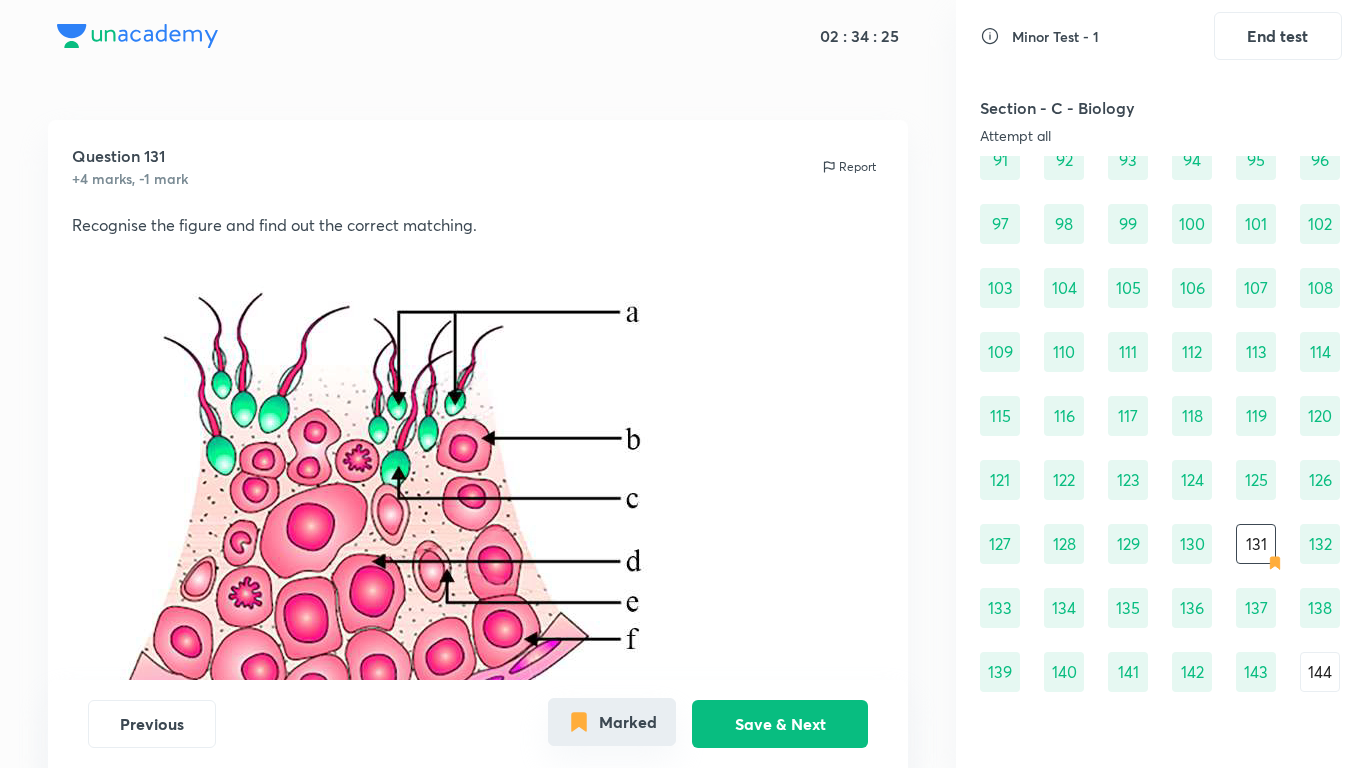 click on "144" at bounding box center [1320, 672] 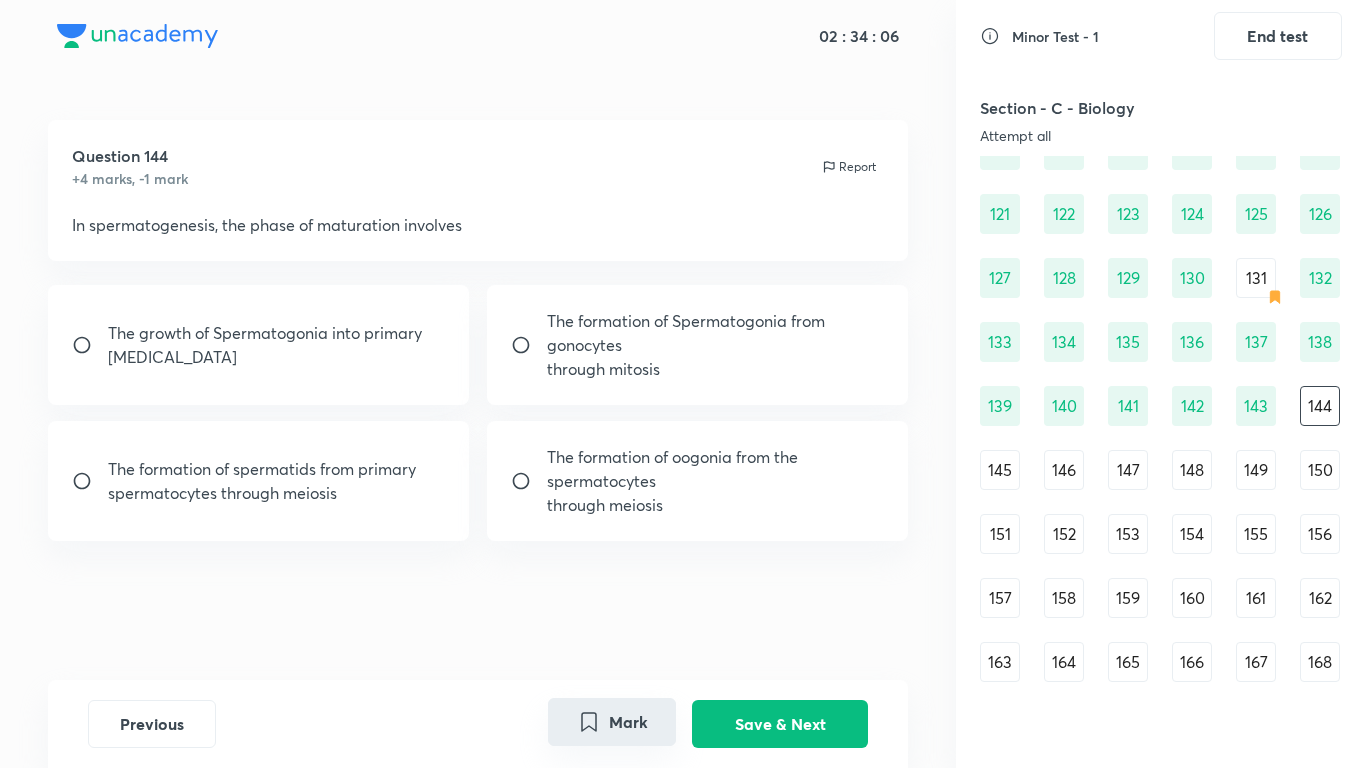 scroll, scrollTop: 1856, scrollLeft: 0, axis: vertical 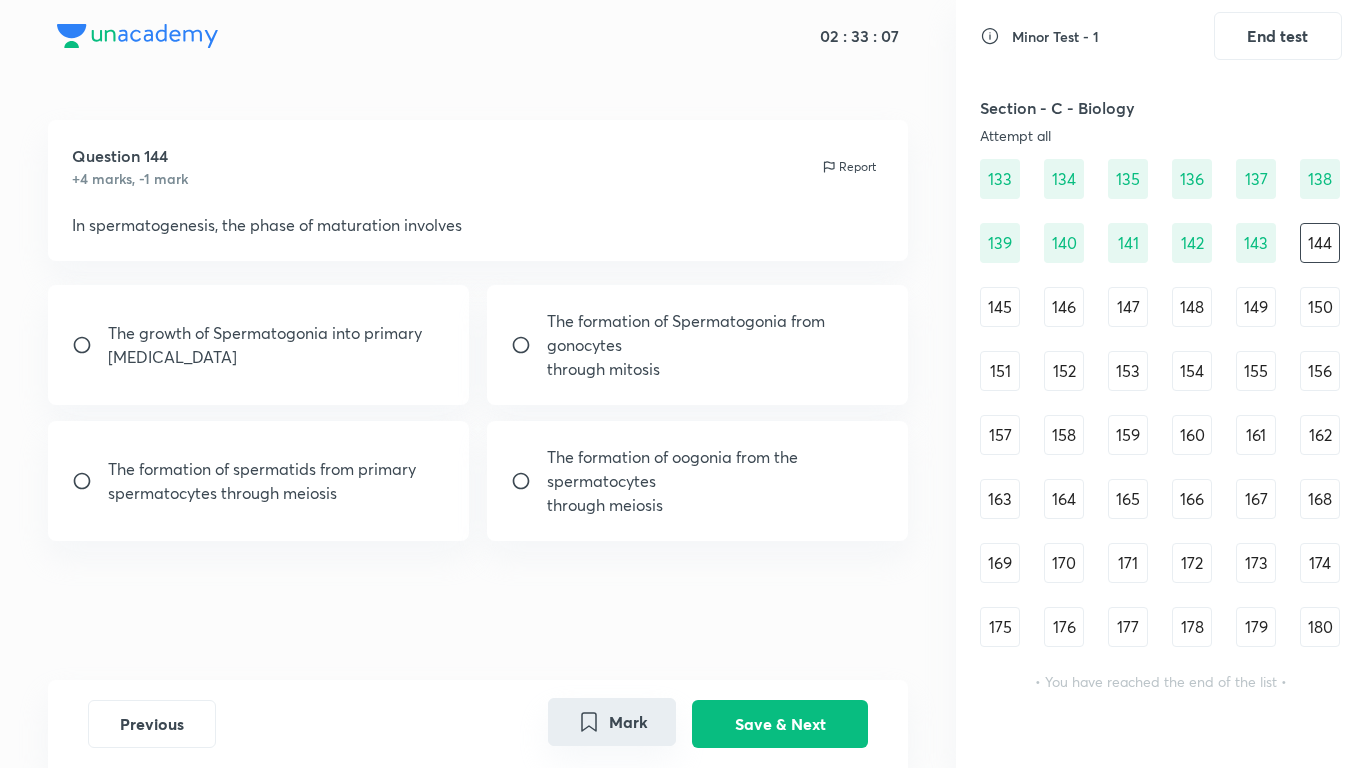 click on "The growth of Spermatogonia into primary spermatocyte" at bounding box center [259, 345] 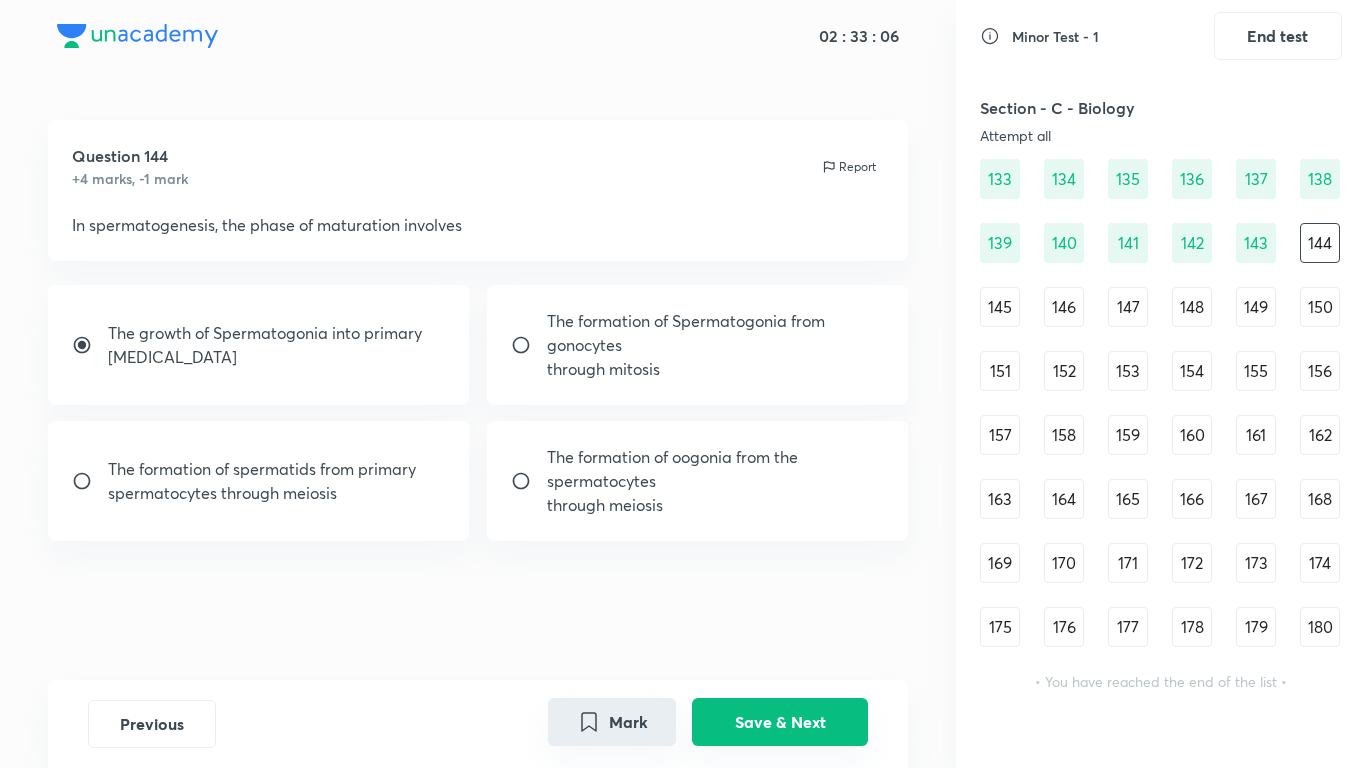 click on "Save & Next" at bounding box center [780, 722] 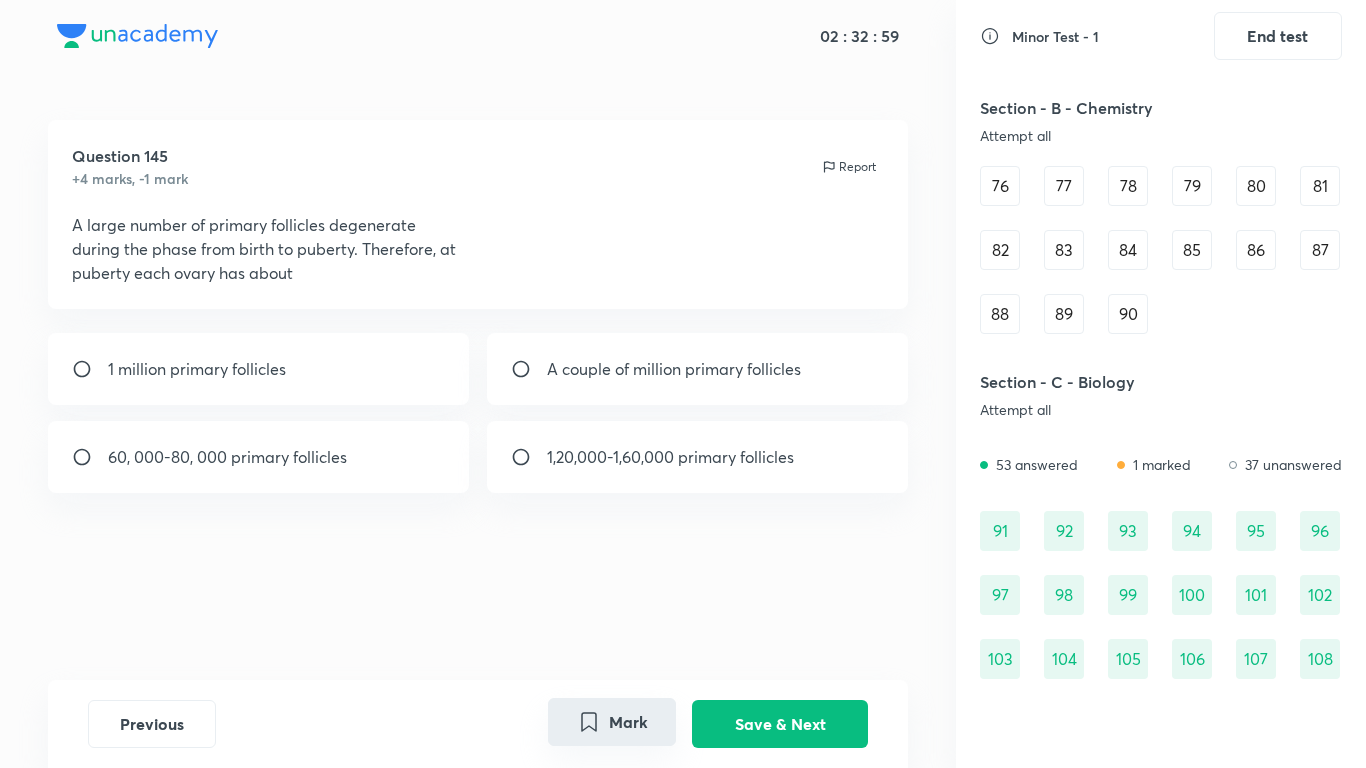 scroll, scrollTop: 1323, scrollLeft: 0, axis: vertical 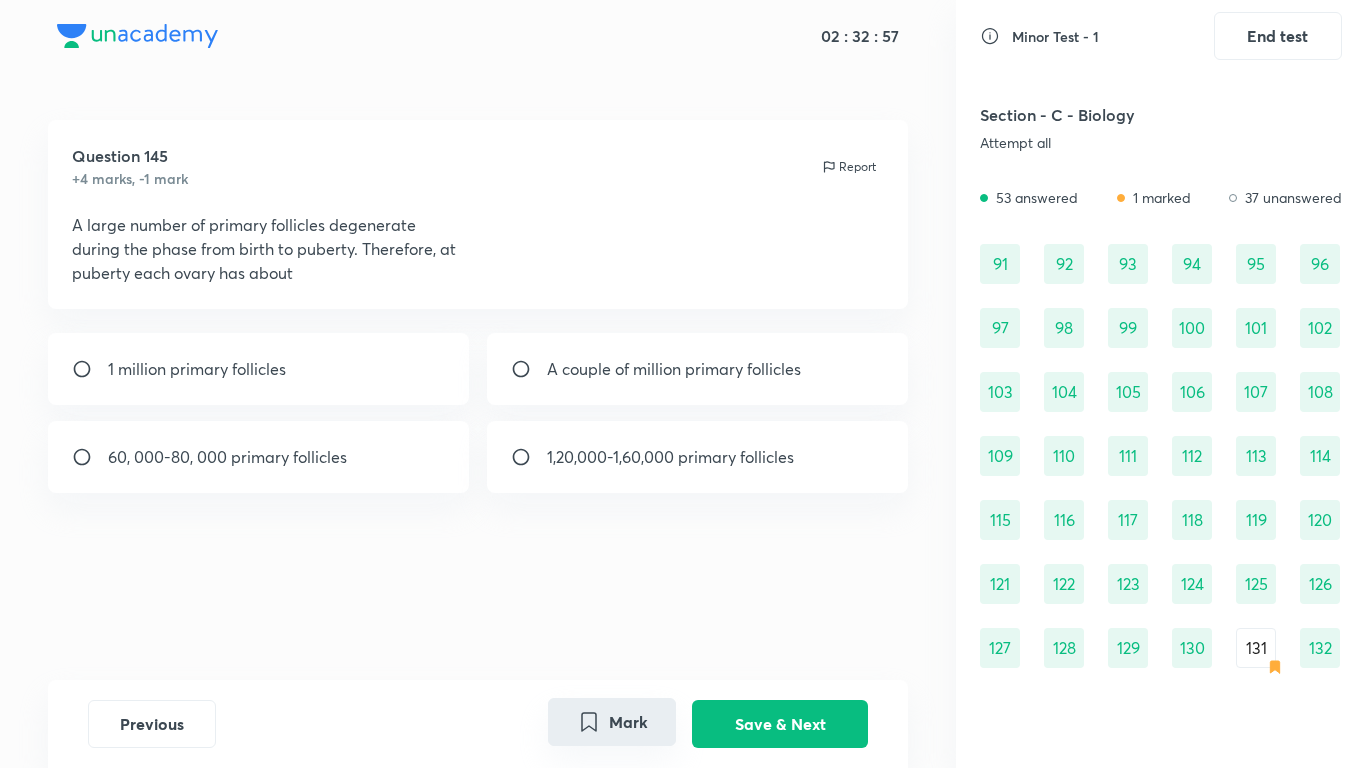 click on "114" at bounding box center [1320, 456] 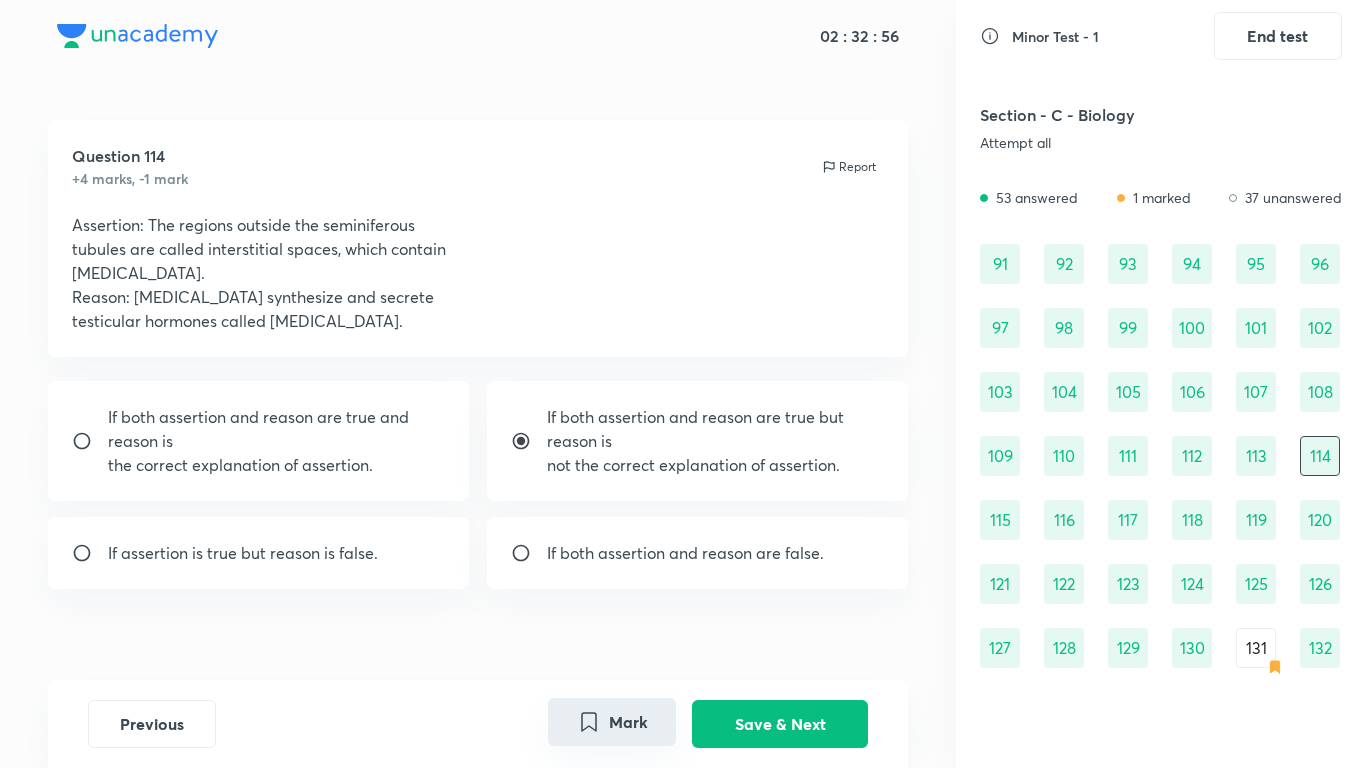 scroll, scrollTop: 1856, scrollLeft: 0, axis: vertical 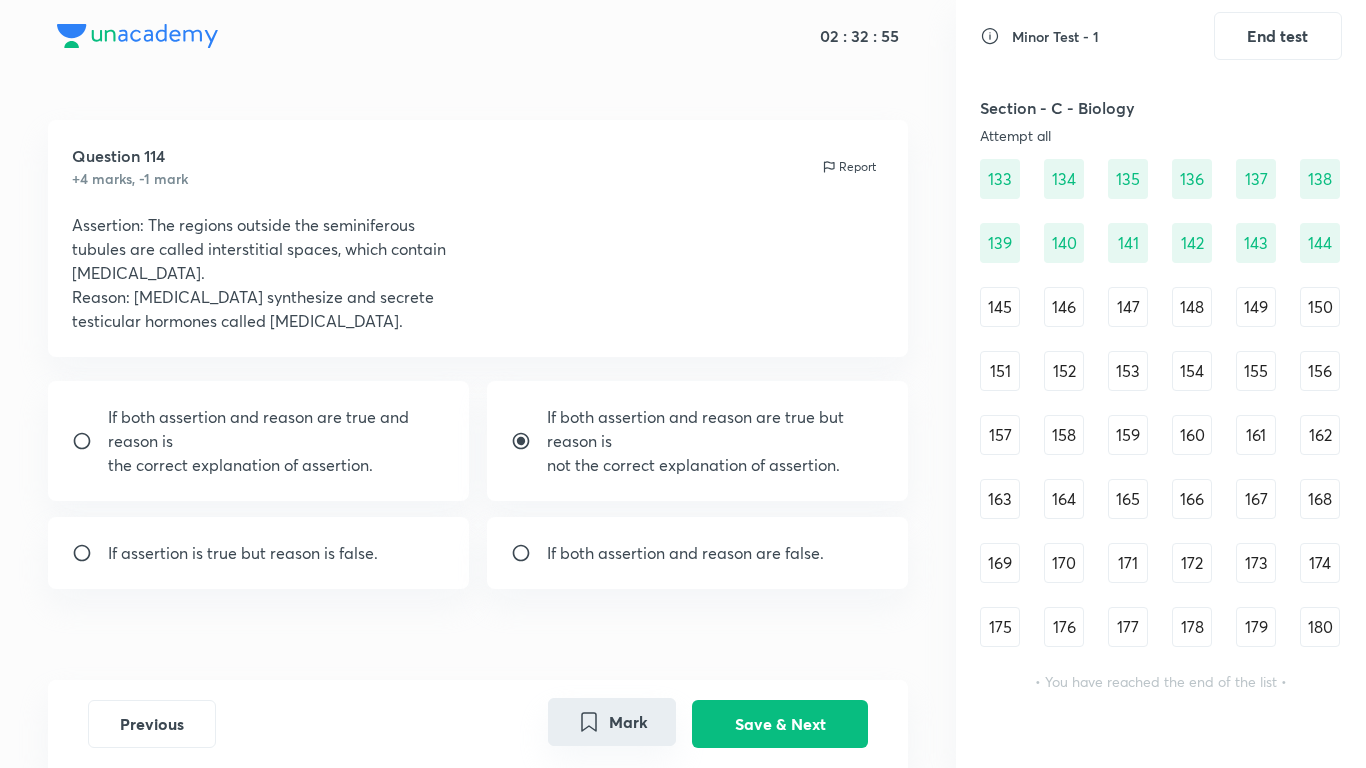 click on "145" at bounding box center (1000, 307) 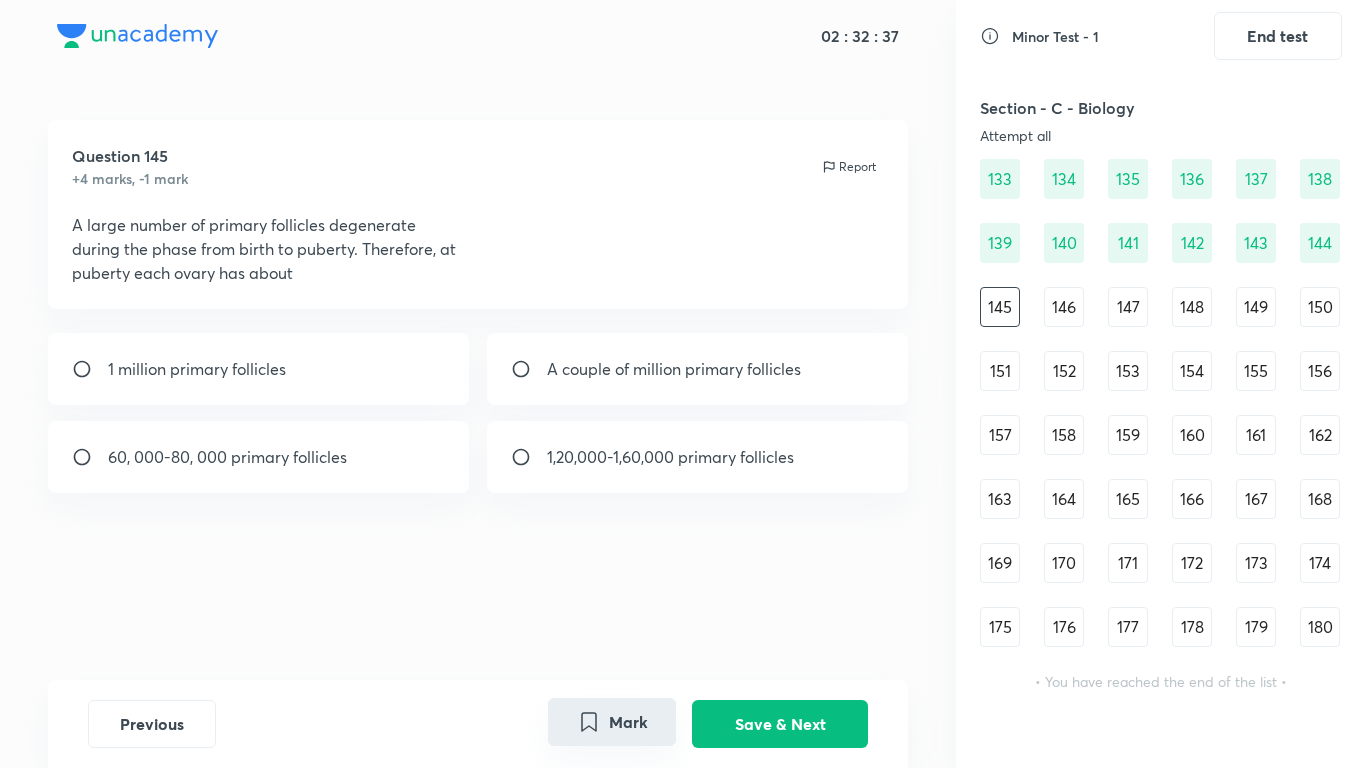 click on "1 million primary follicles  A couple of million primary follicles  60, 000-80, 000 primary follicles  1,20,000-1,60,000 primary follicles" at bounding box center (478, 413) 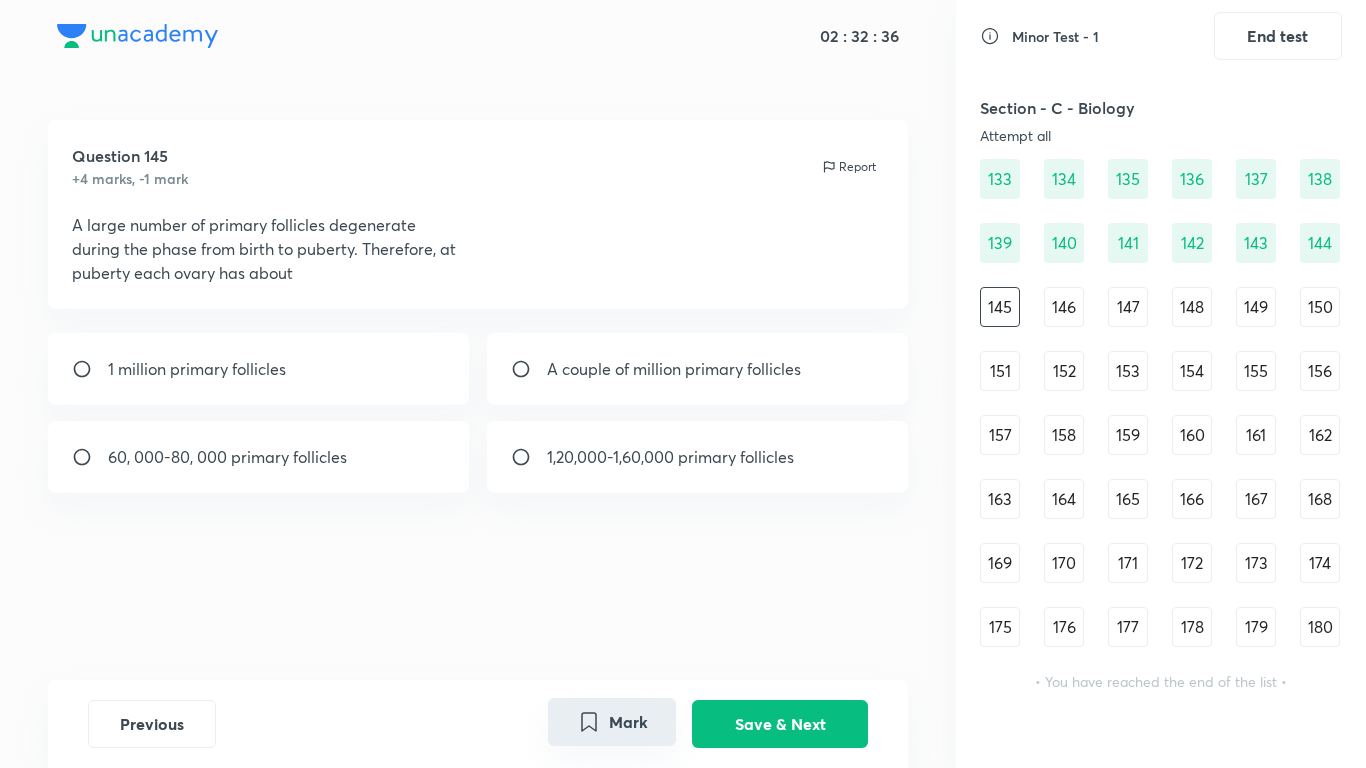 click on "60, 000-80, 000 primary follicles" at bounding box center (227, 457) 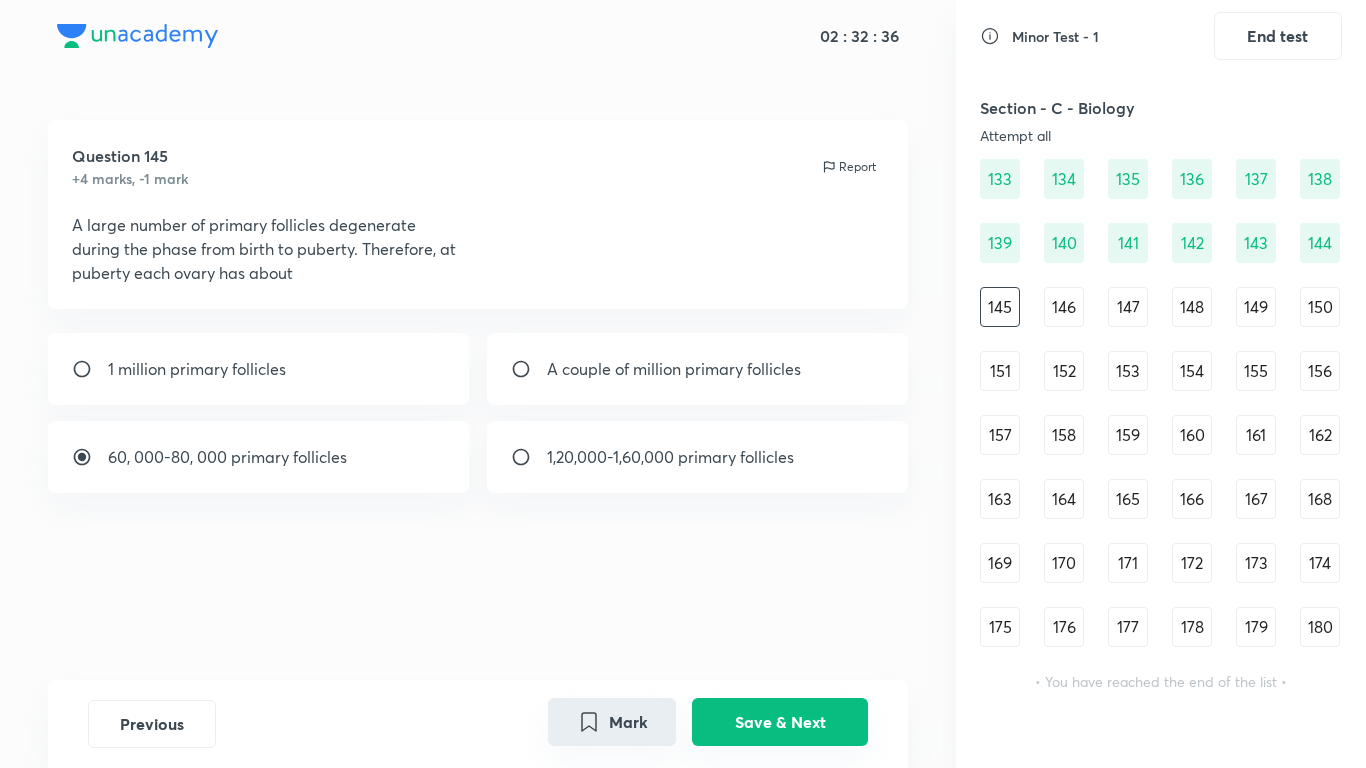 click on "Save & Next" at bounding box center (780, 722) 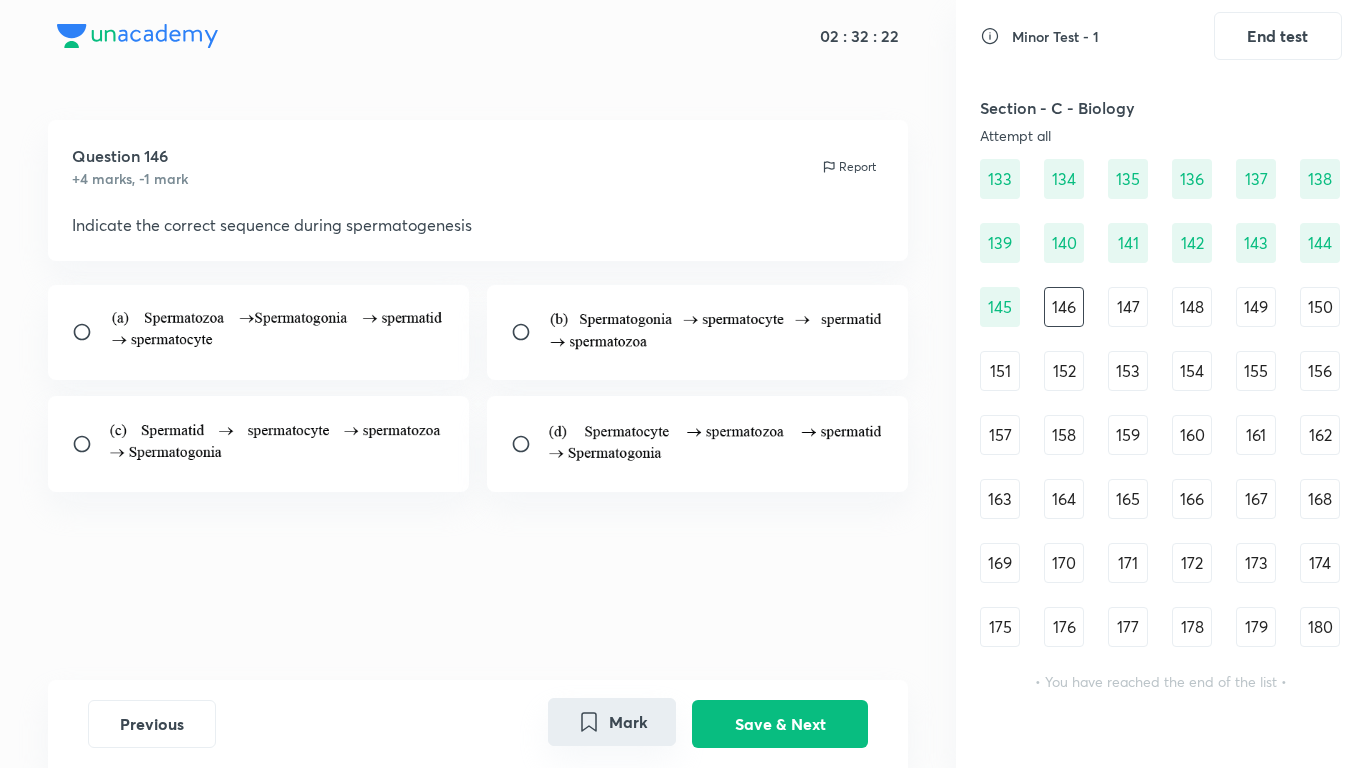 click at bounding box center [716, 329] 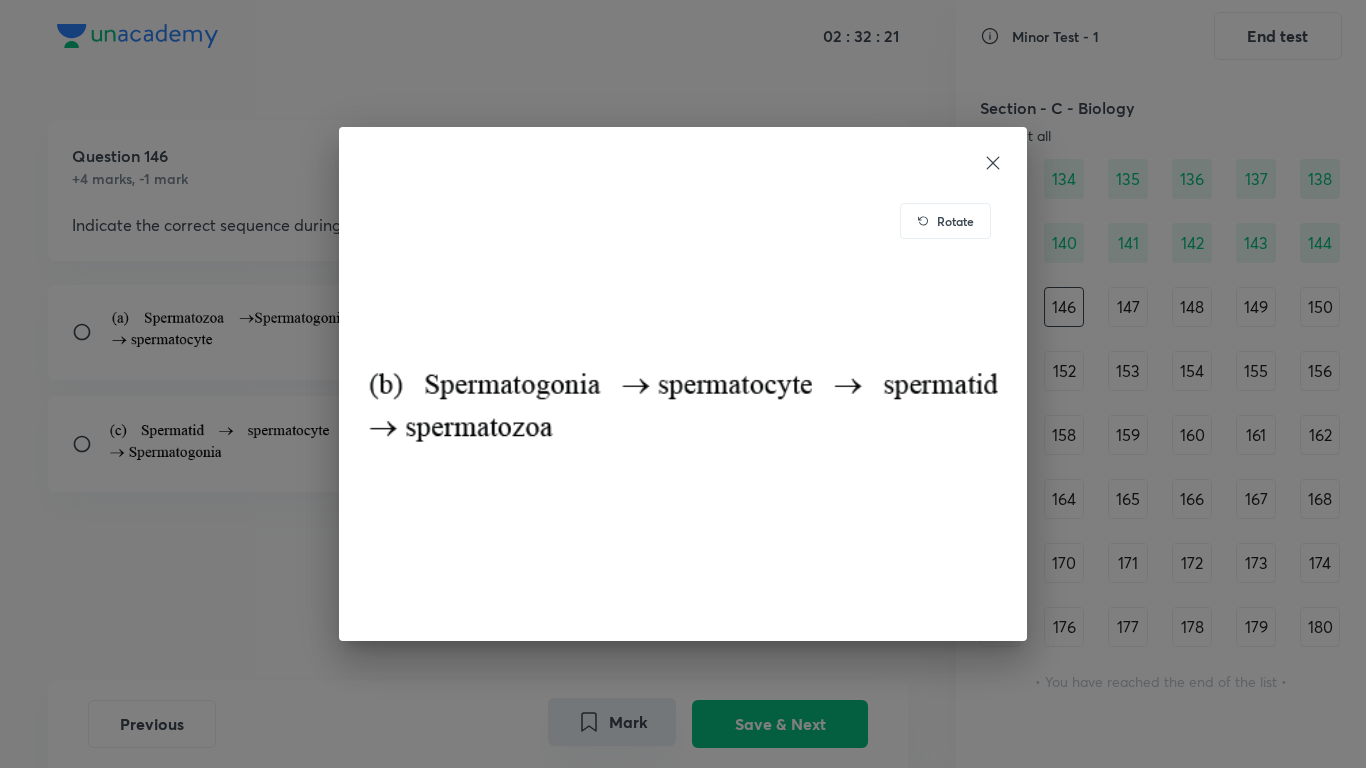click 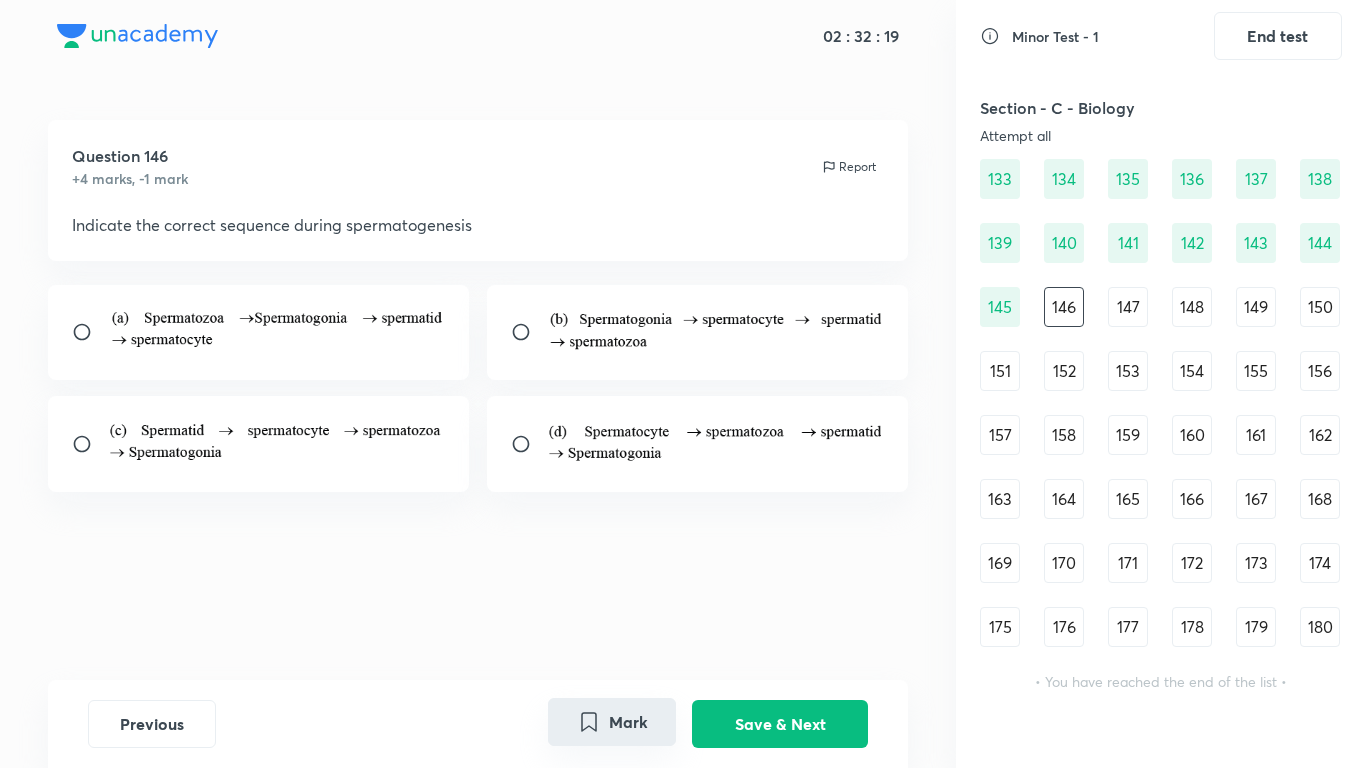 click at bounding box center [529, 332] 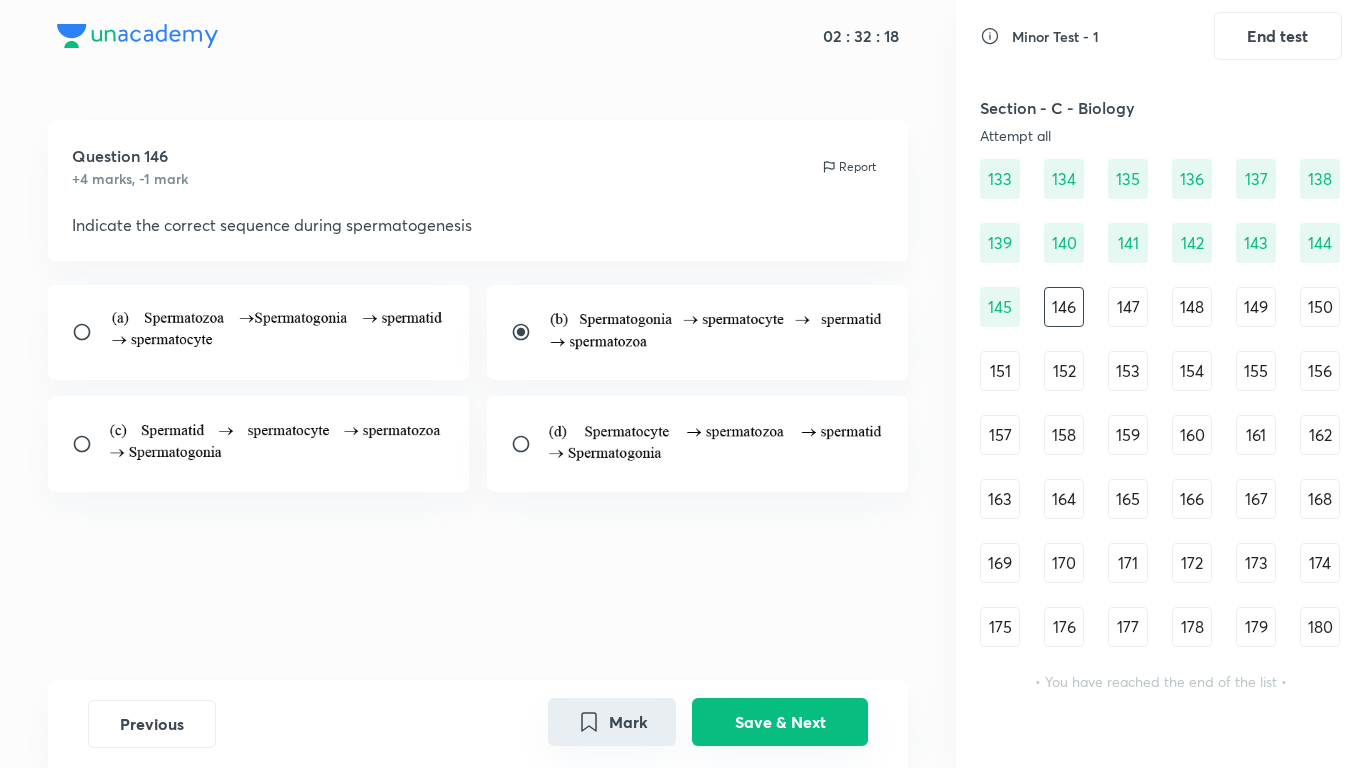click on "Save & Next" at bounding box center (780, 722) 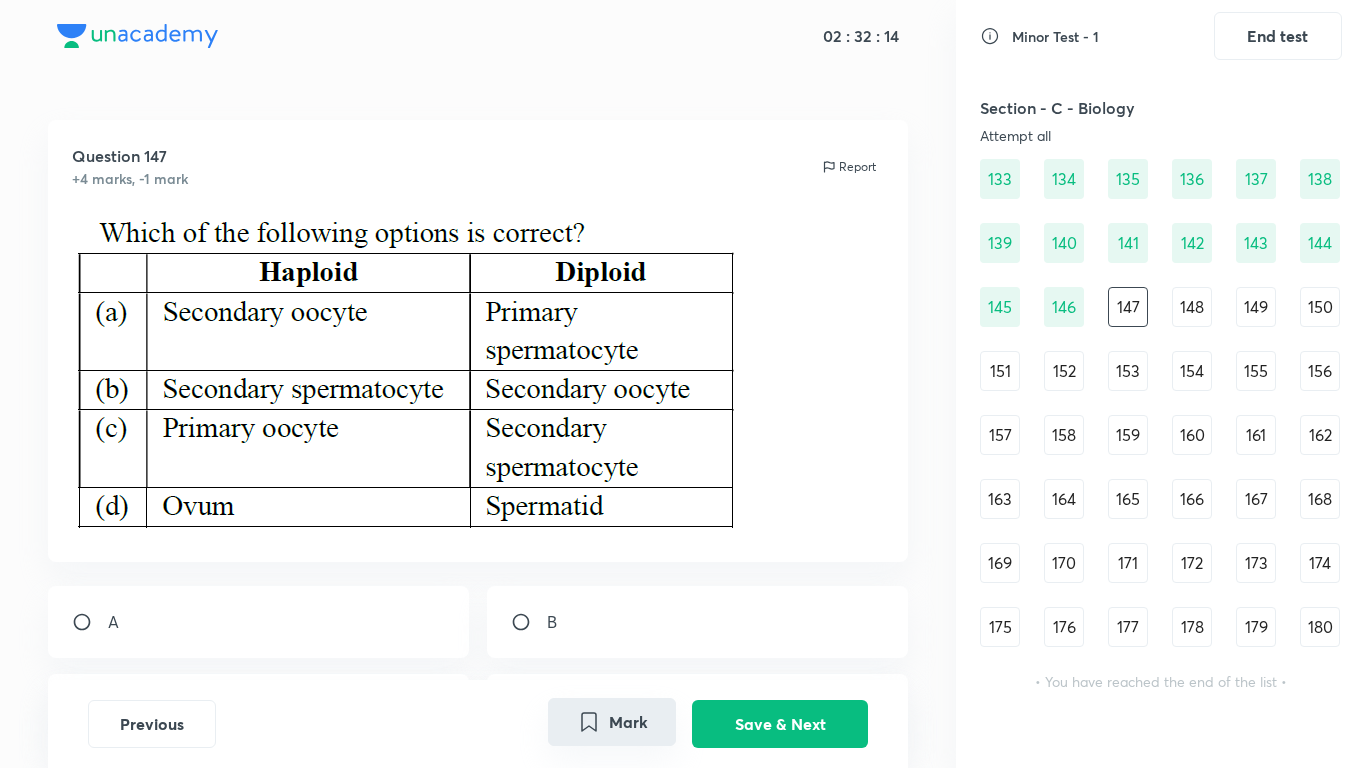 scroll, scrollTop: 1589, scrollLeft: 0, axis: vertical 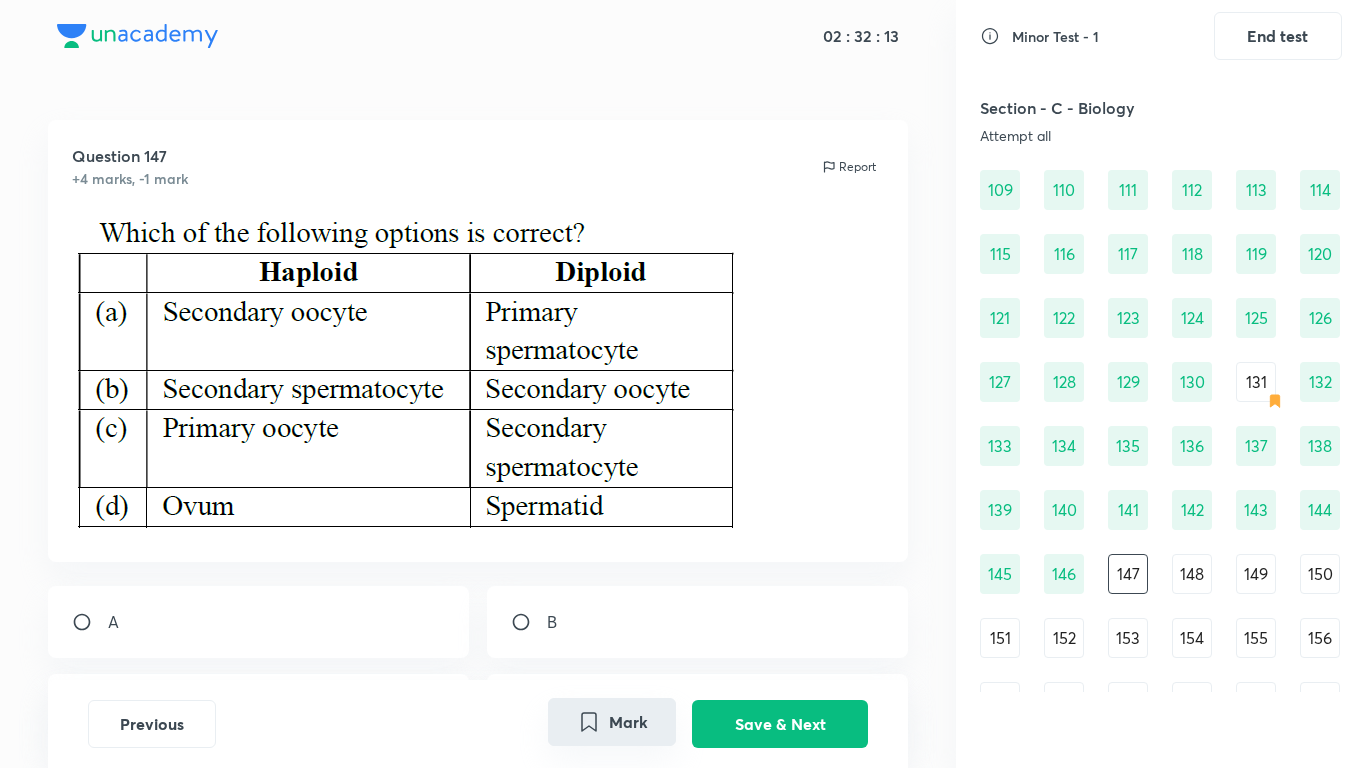 click on "131" at bounding box center [1256, 382] 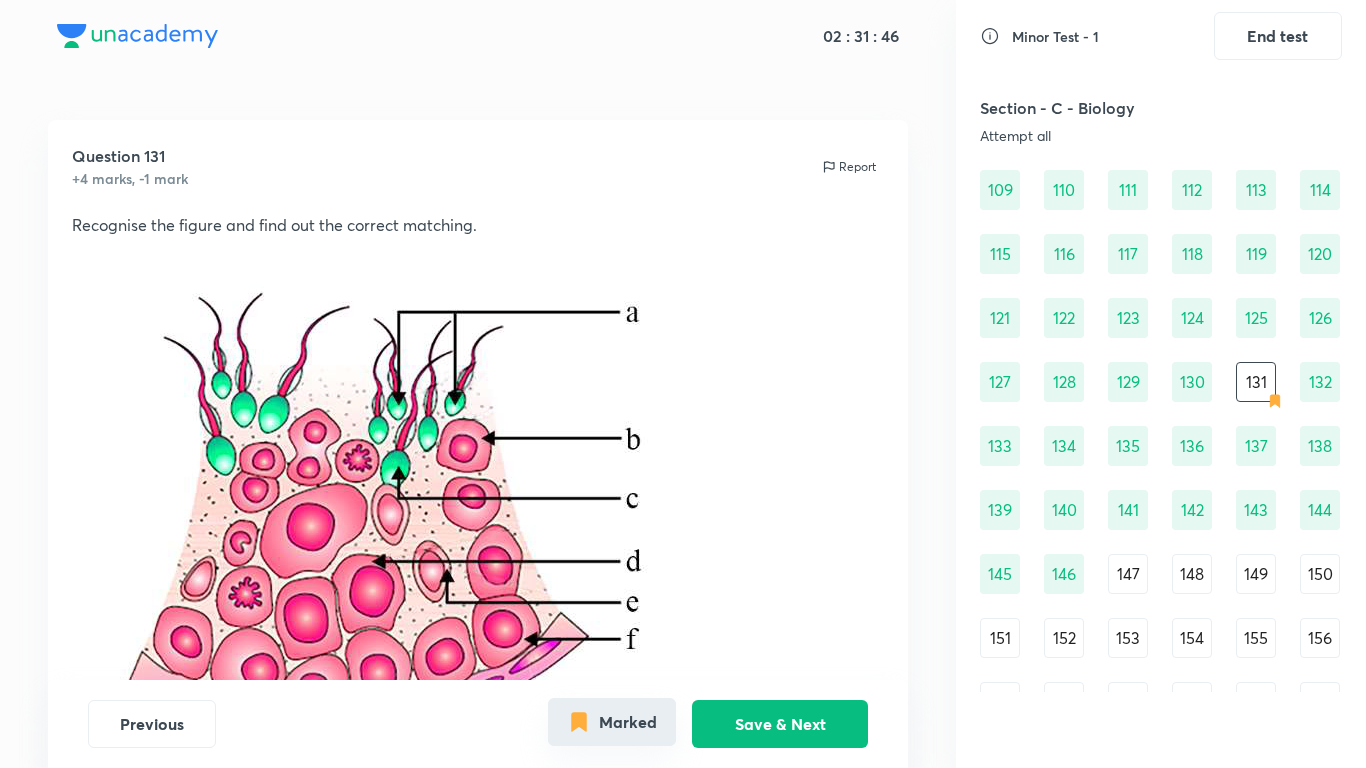 scroll, scrollTop: 533, scrollLeft: 0, axis: vertical 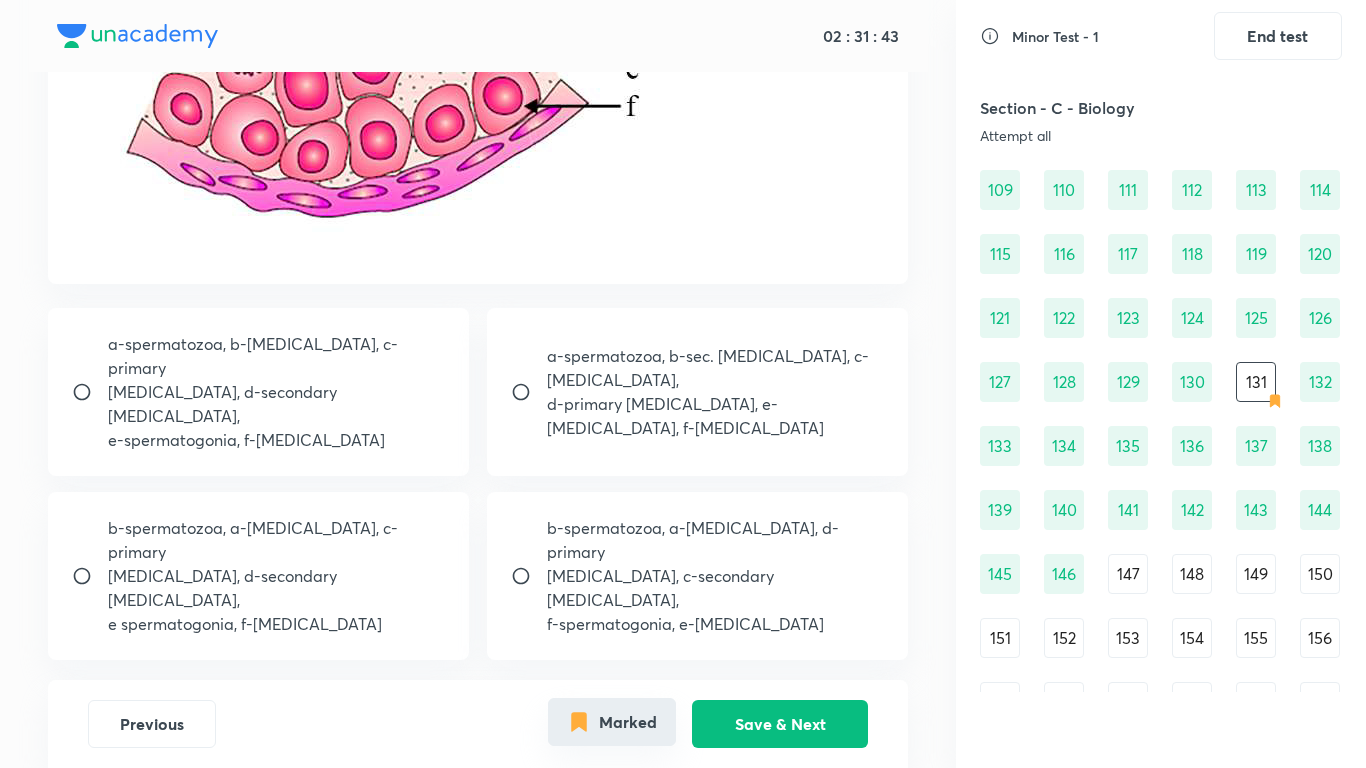 click on "d-primary spermatocyte, e-sertoli cell, f-spermatogonium" at bounding box center (716, 416) 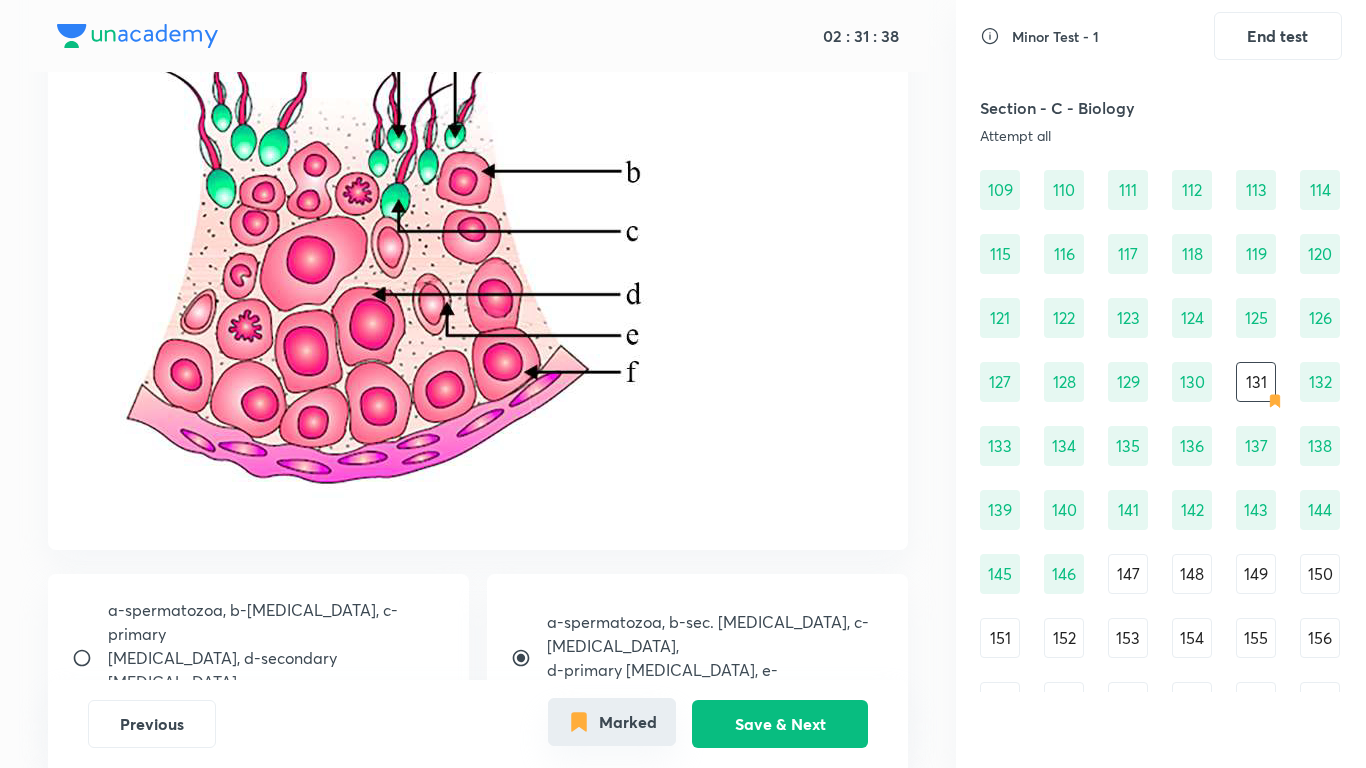 scroll, scrollTop: 561, scrollLeft: 0, axis: vertical 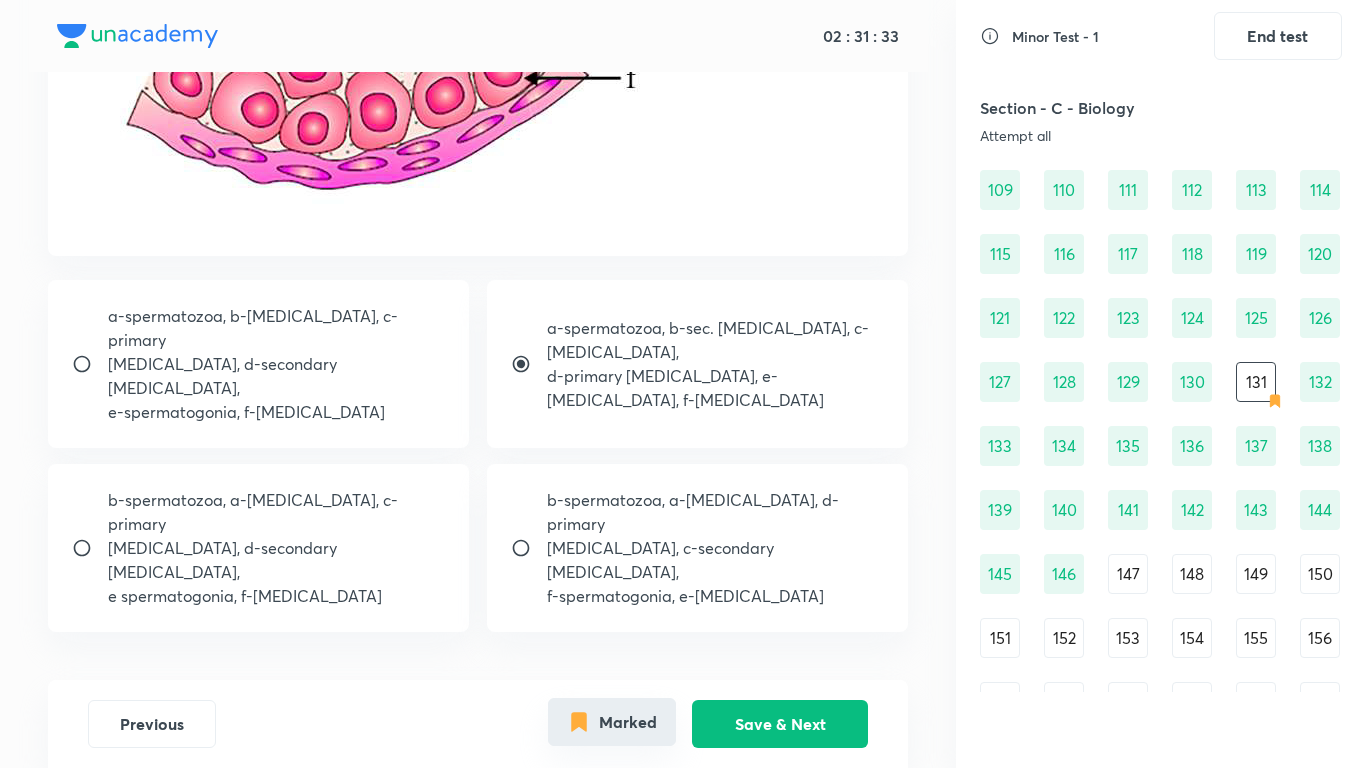 click on "Marked" at bounding box center [612, 722] 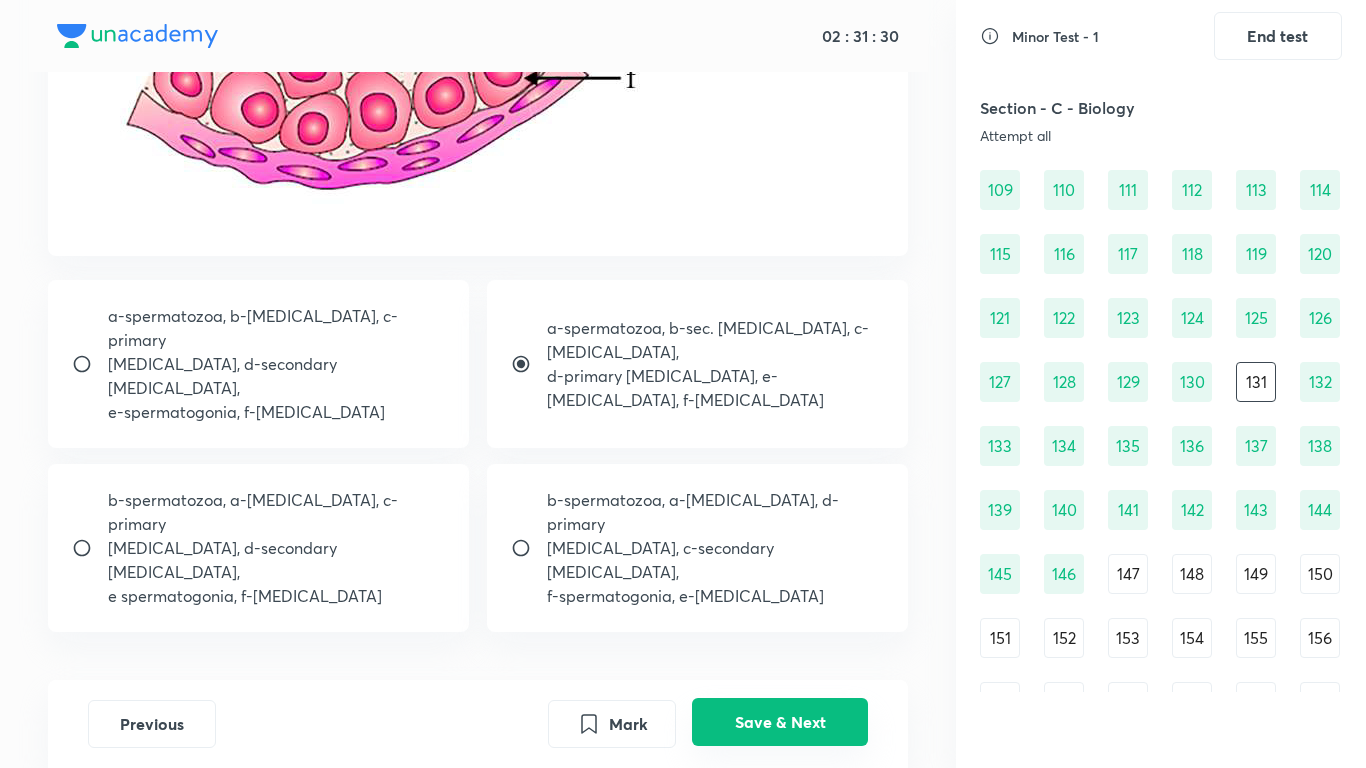 click on "Save & Next" at bounding box center [780, 722] 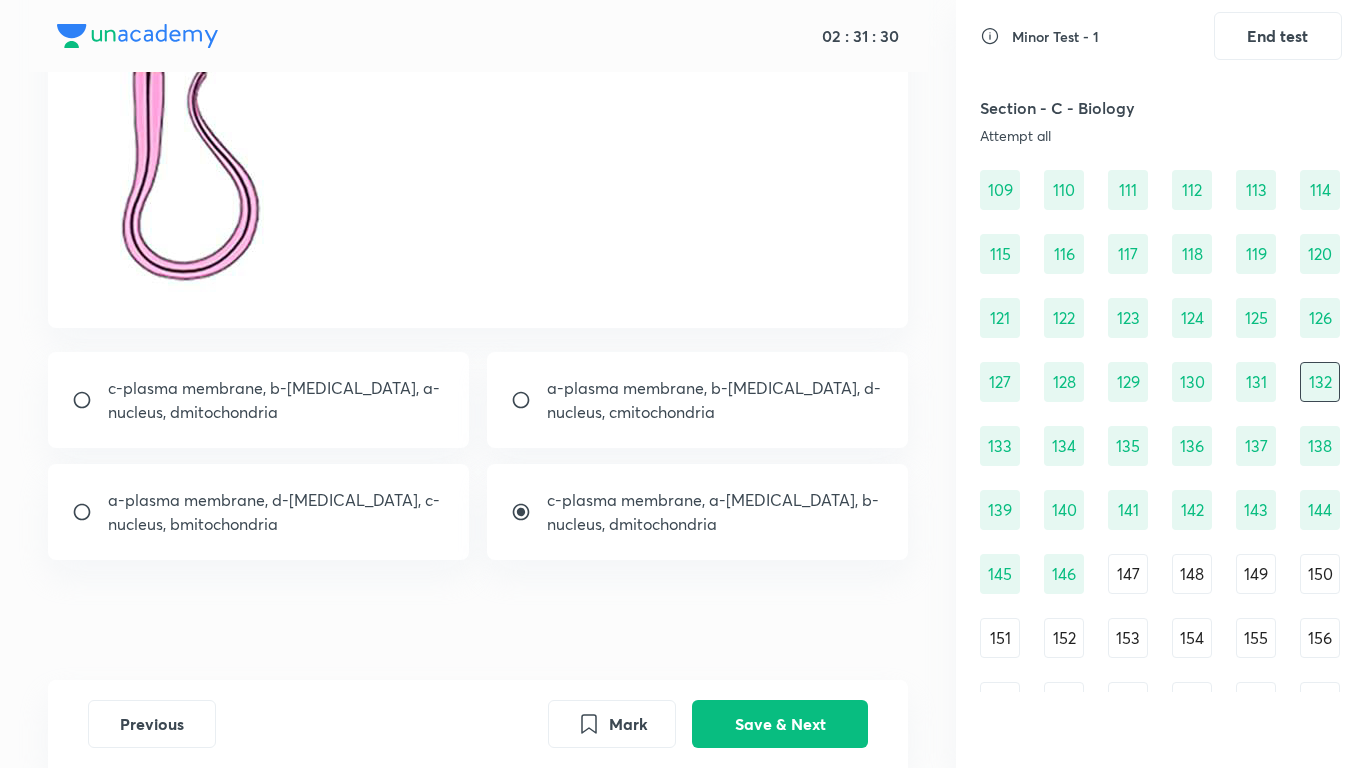 scroll, scrollTop: 0, scrollLeft: 0, axis: both 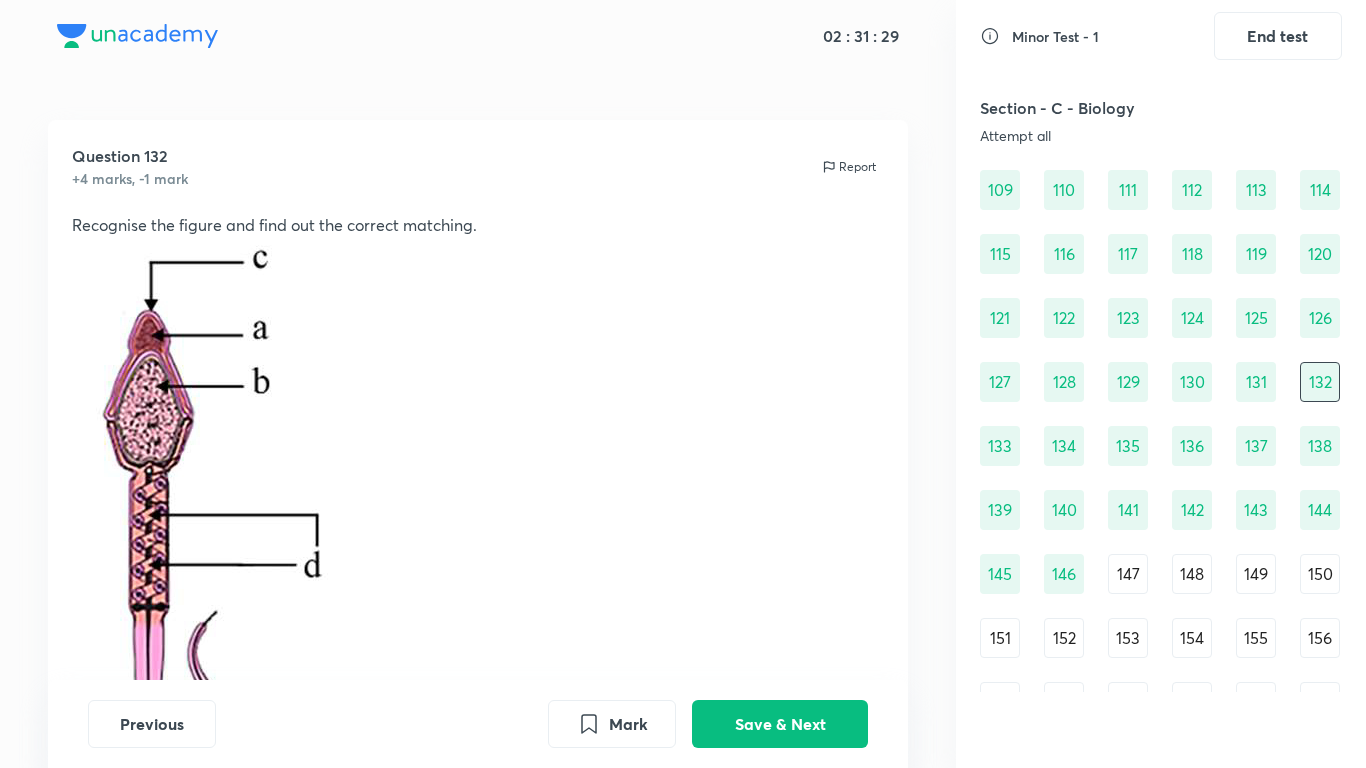 click on "147" at bounding box center (1128, 574) 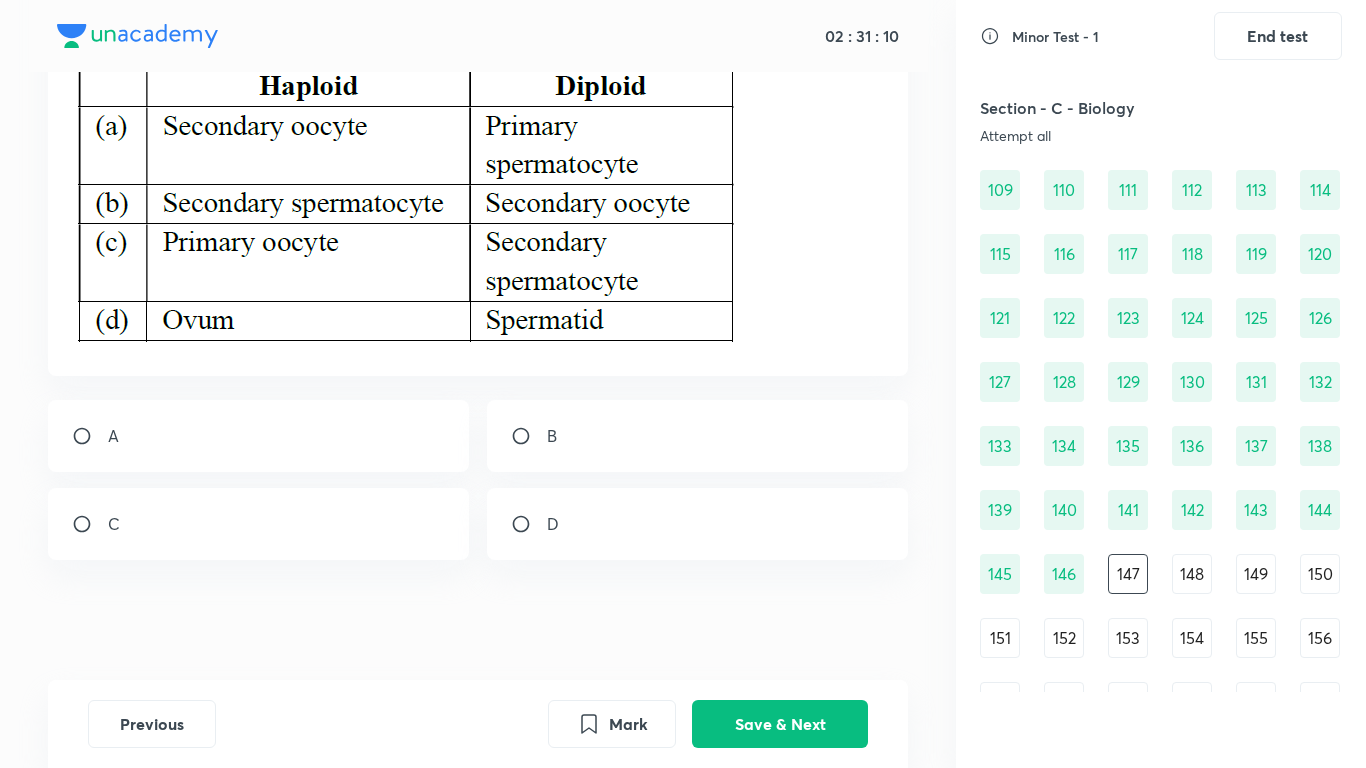 scroll, scrollTop: 0, scrollLeft: 0, axis: both 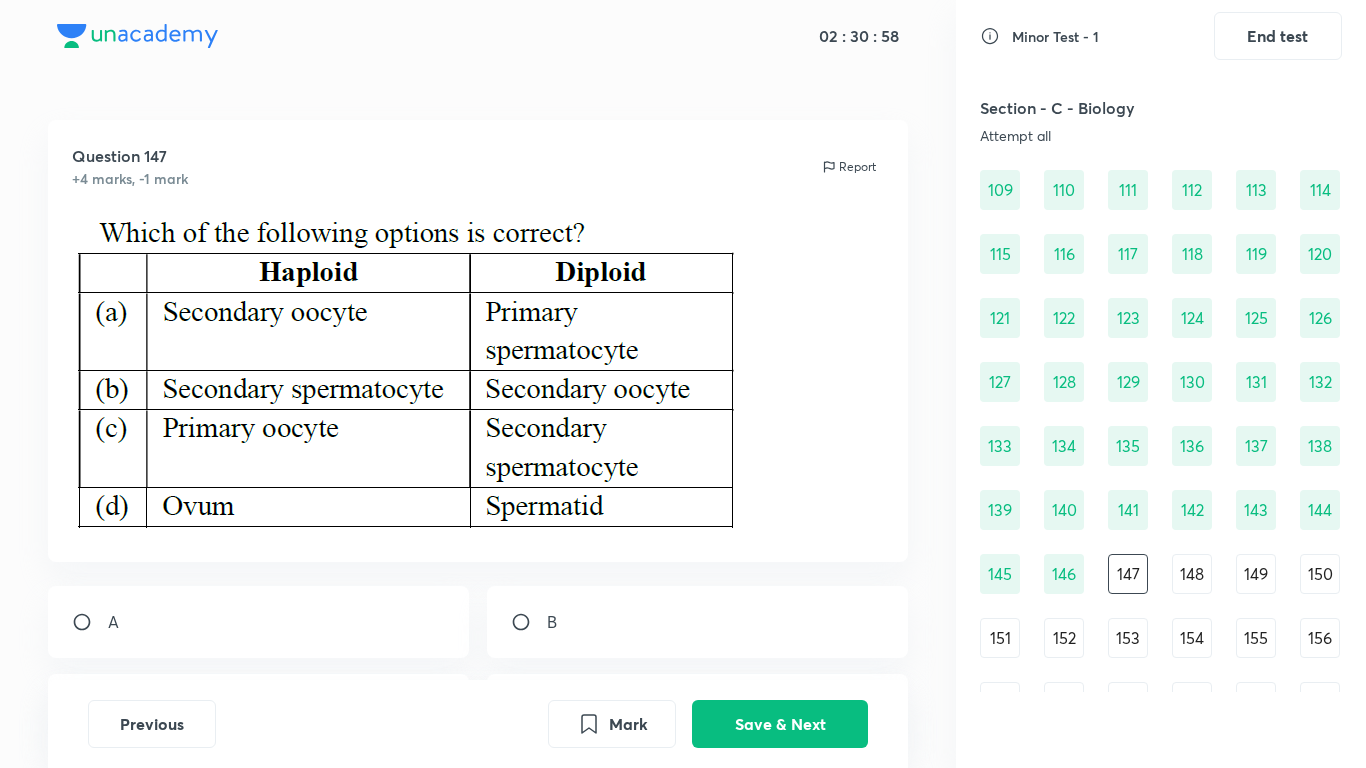 click on "A" at bounding box center (259, 622) 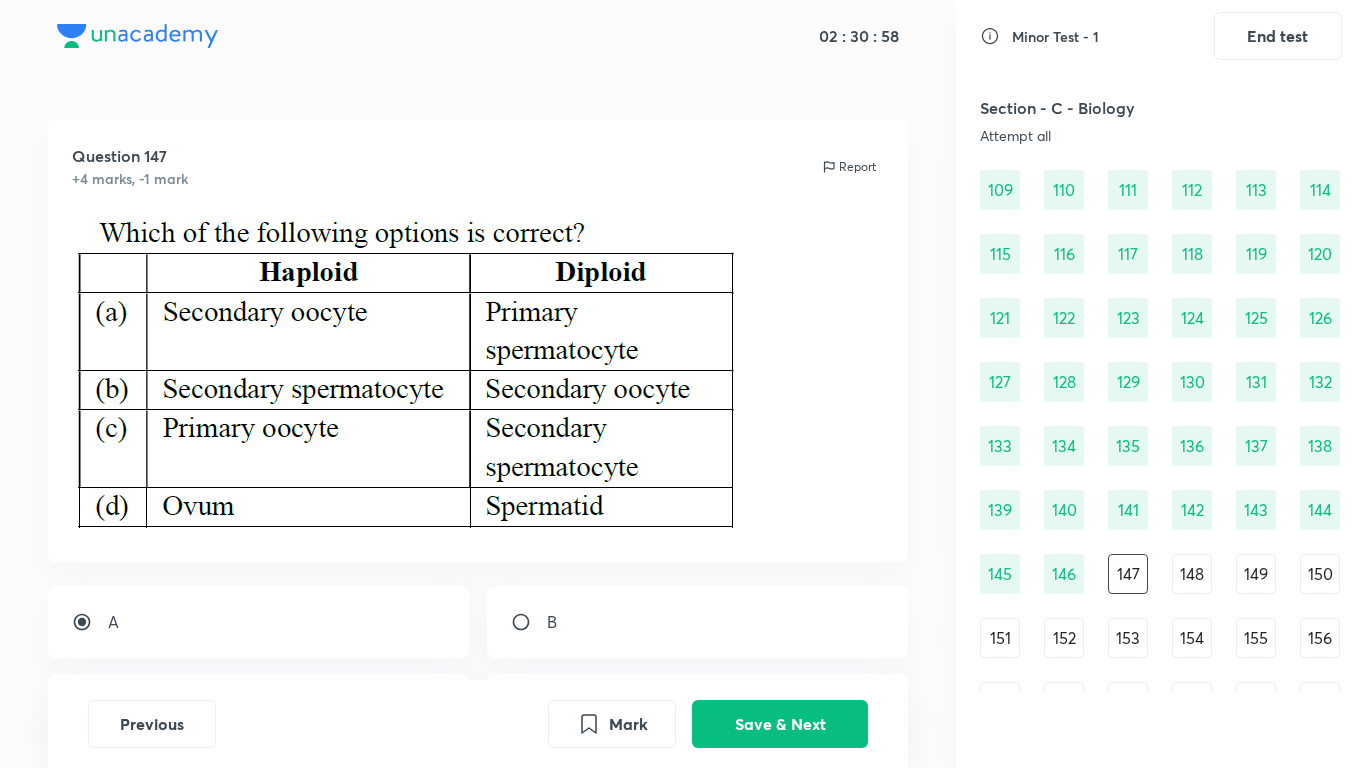 radio on "true" 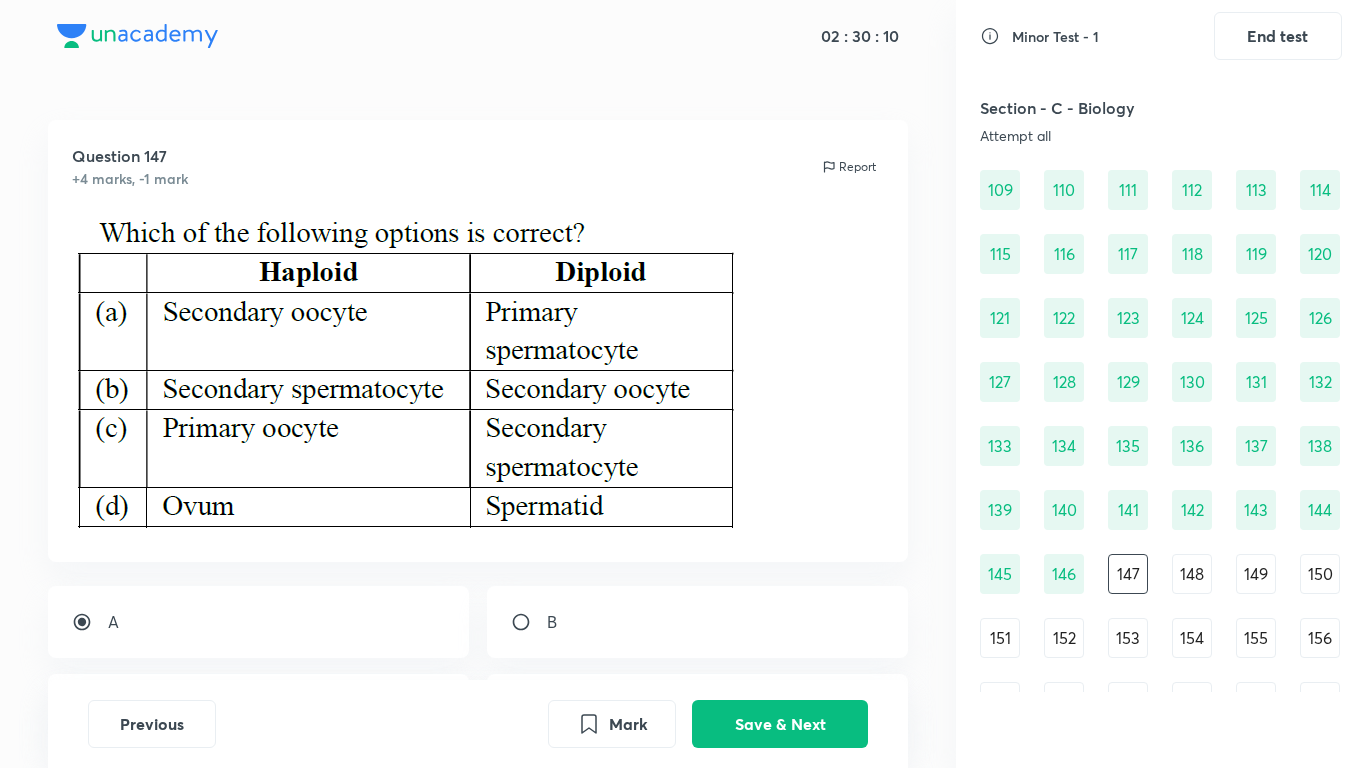 scroll, scrollTop: 186, scrollLeft: 0, axis: vertical 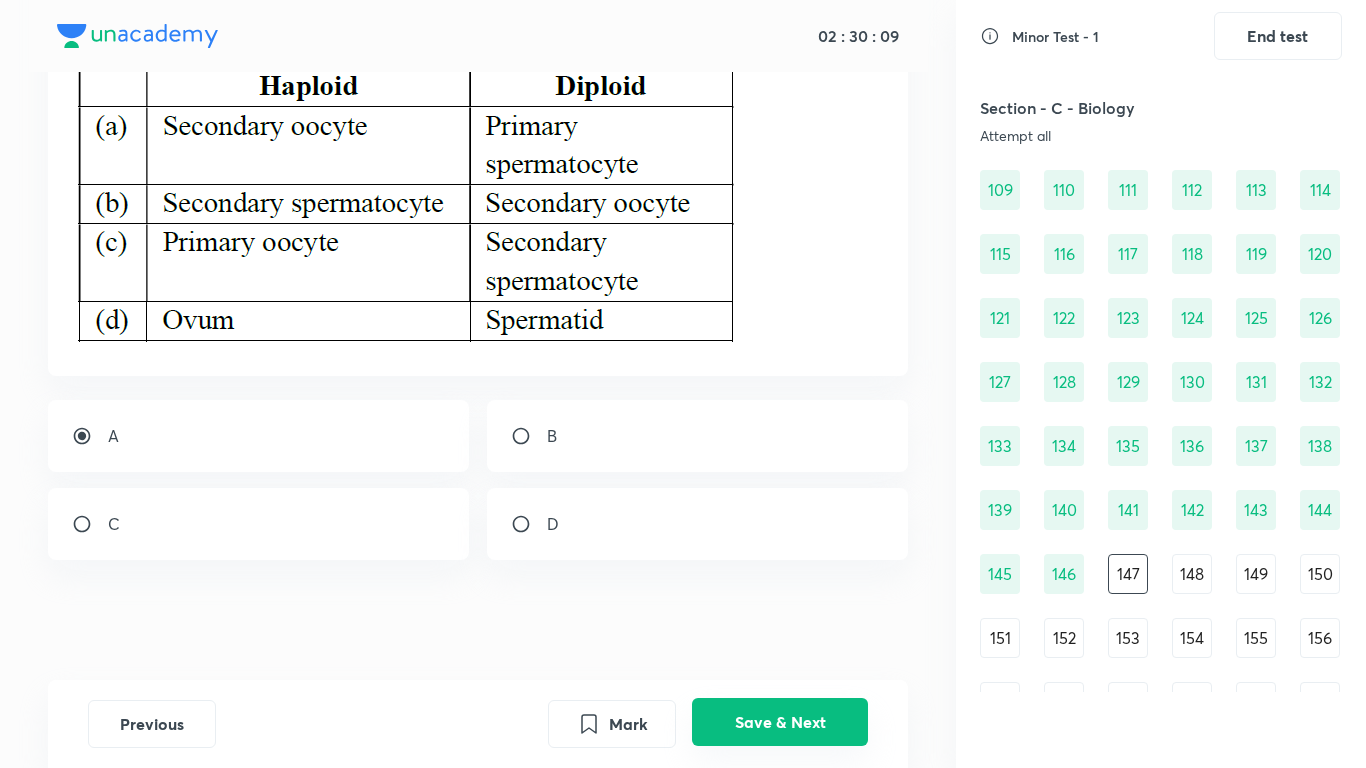 click on "Save & Next" at bounding box center [780, 722] 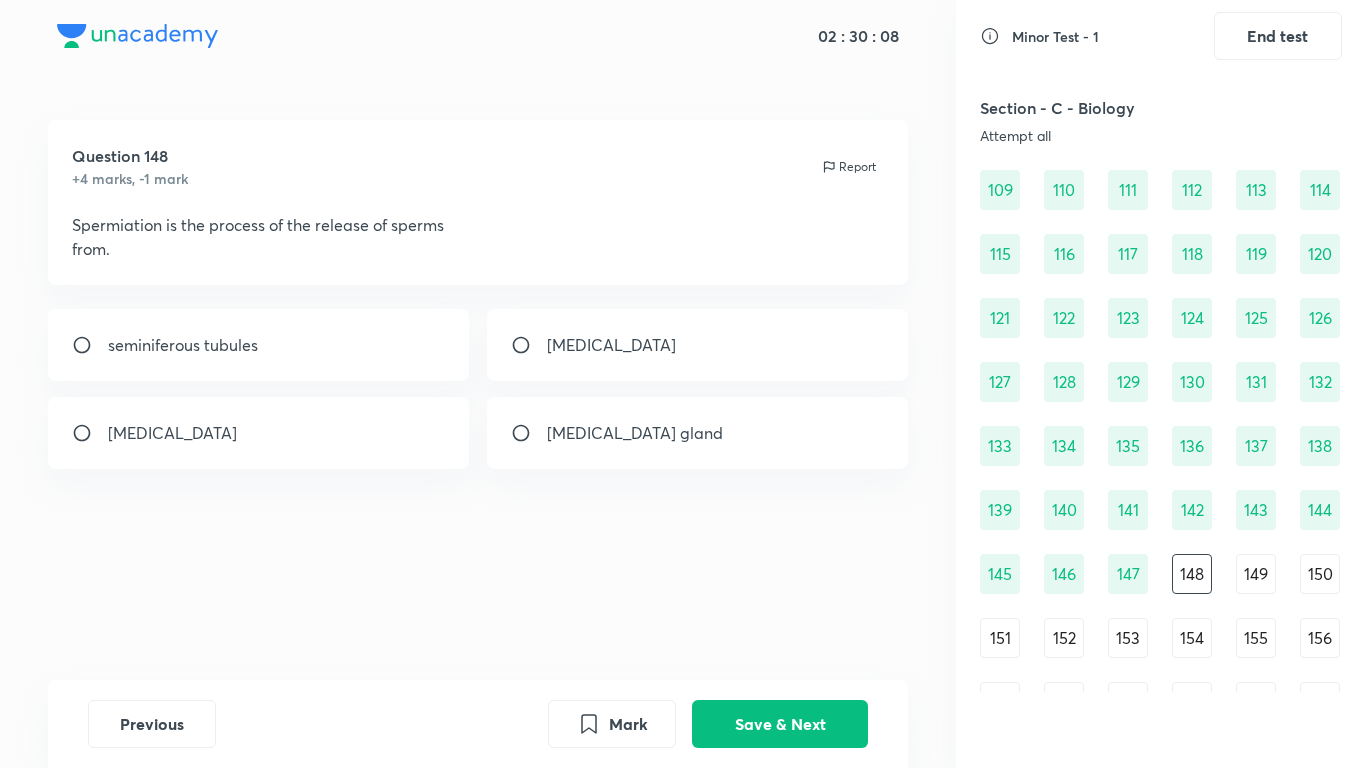 scroll, scrollTop: 0, scrollLeft: 0, axis: both 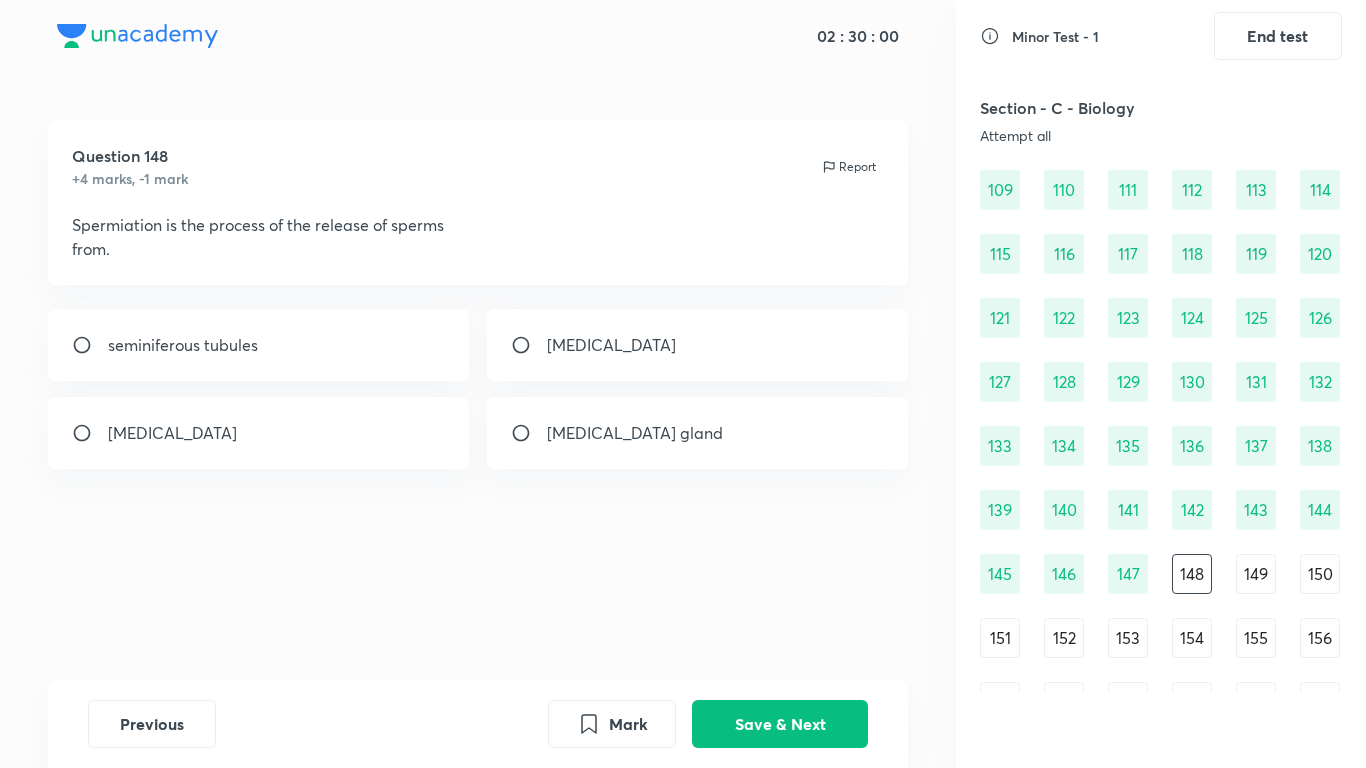 click on "seminiferous tubules" at bounding box center (259, 345) 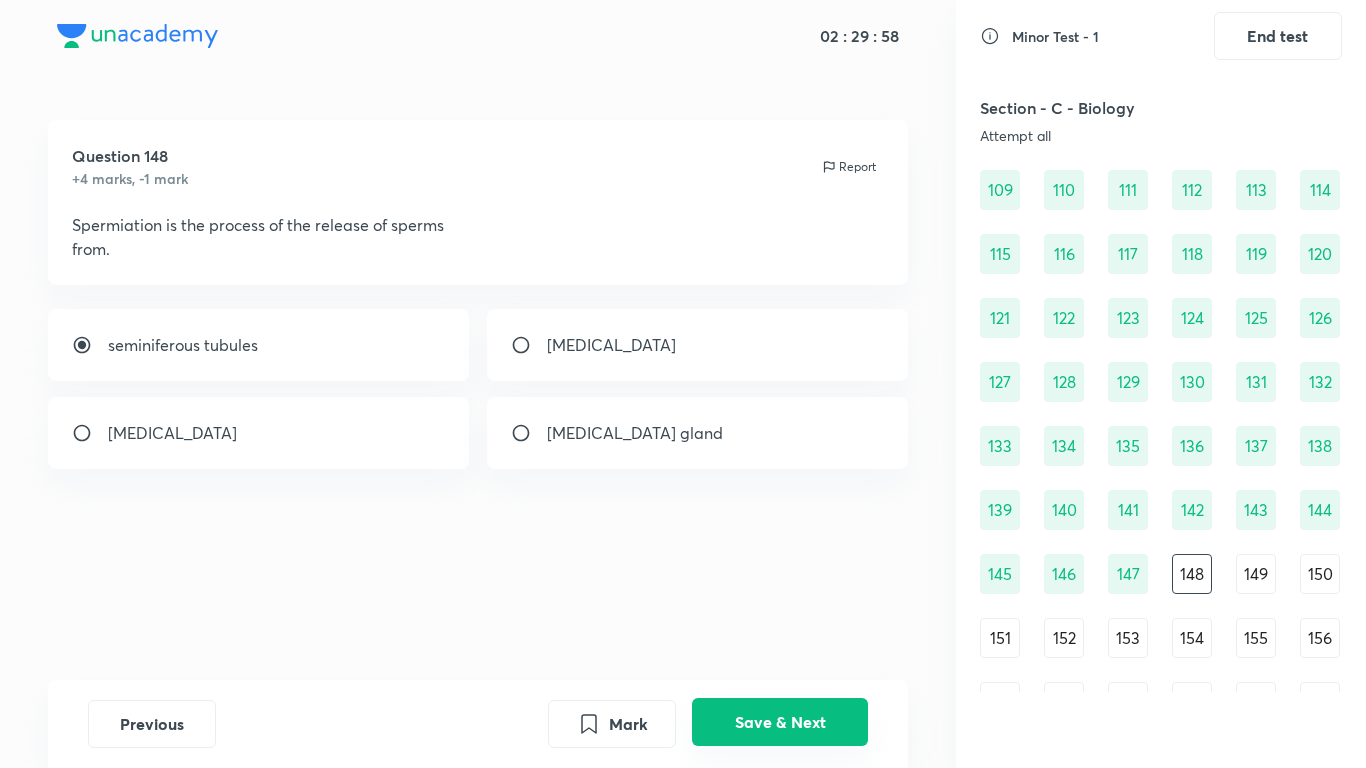 click on "Save & Next" at bounding box center (780, 722) 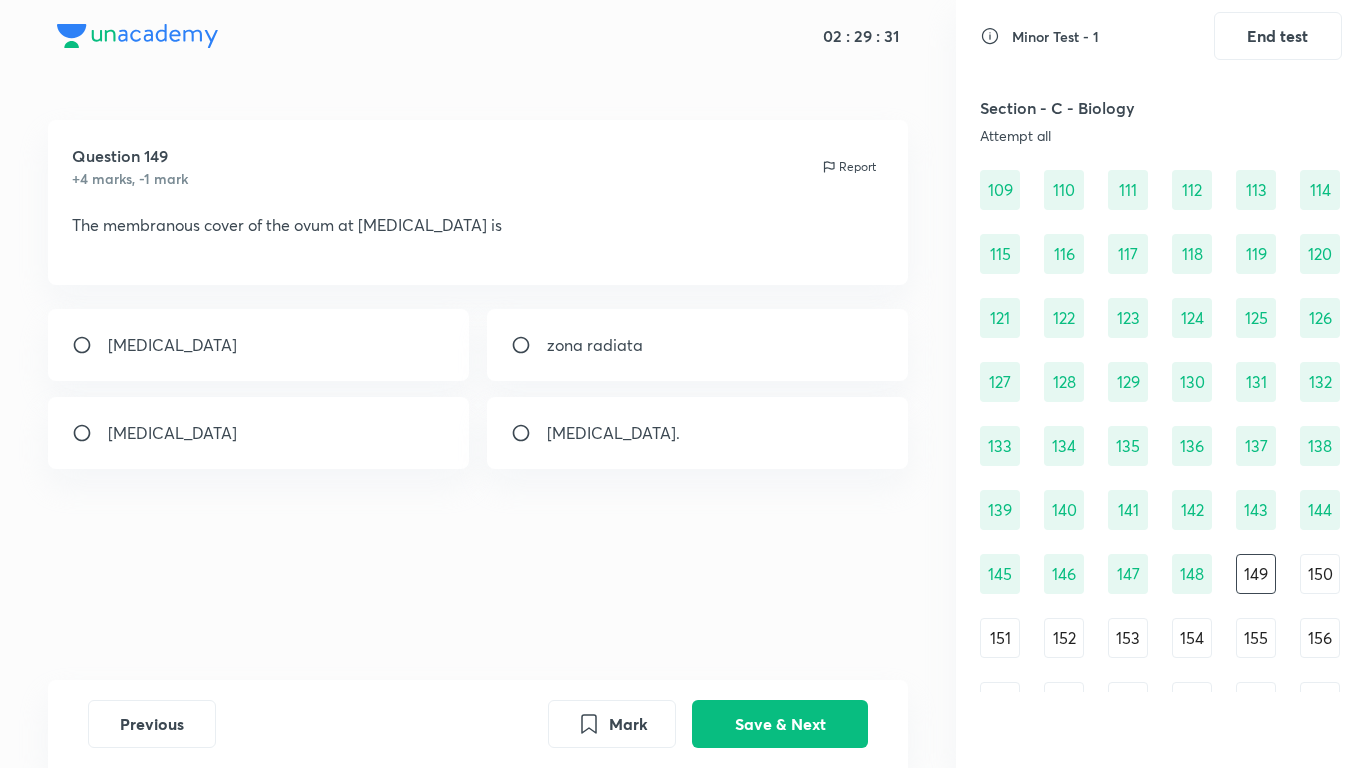 click on "corona radiata" at bounding box center (172, 345) 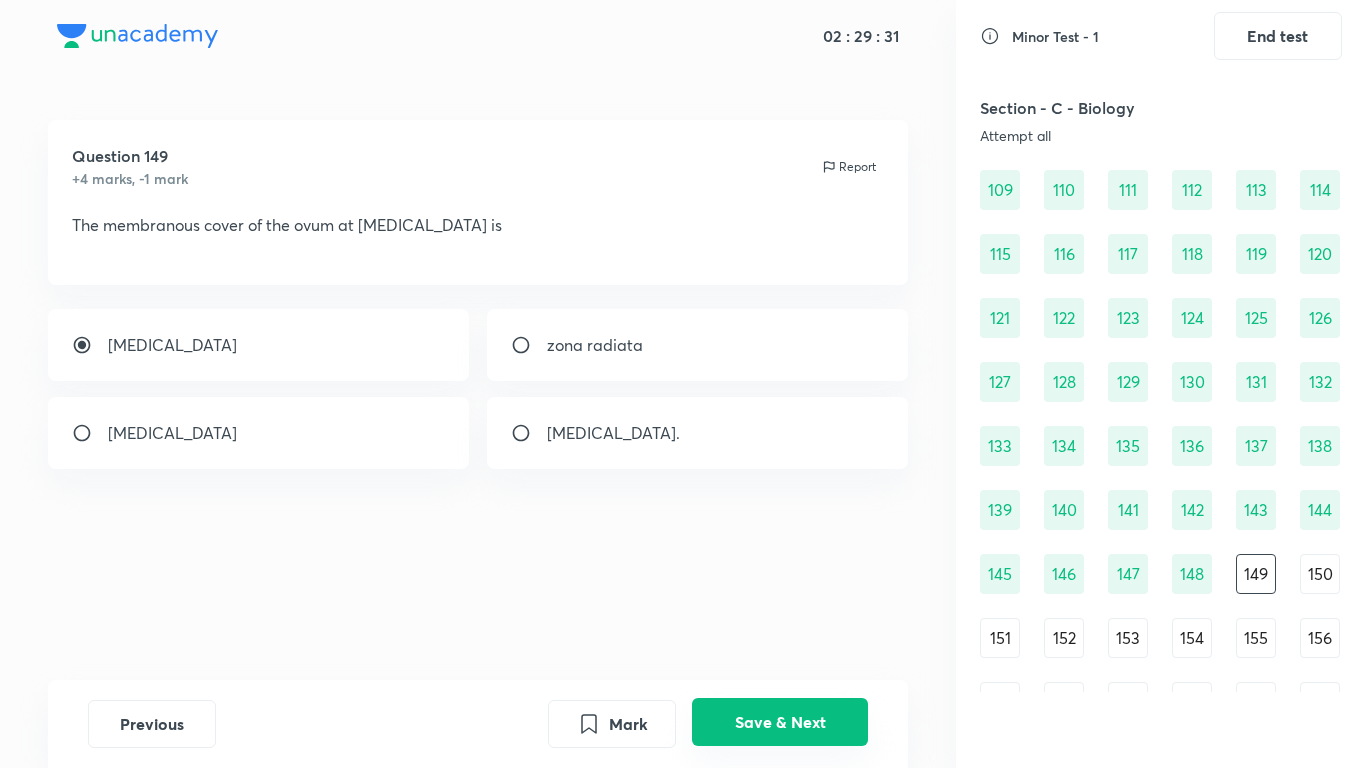click on "Save & Next" at bounding box center [780, 722] 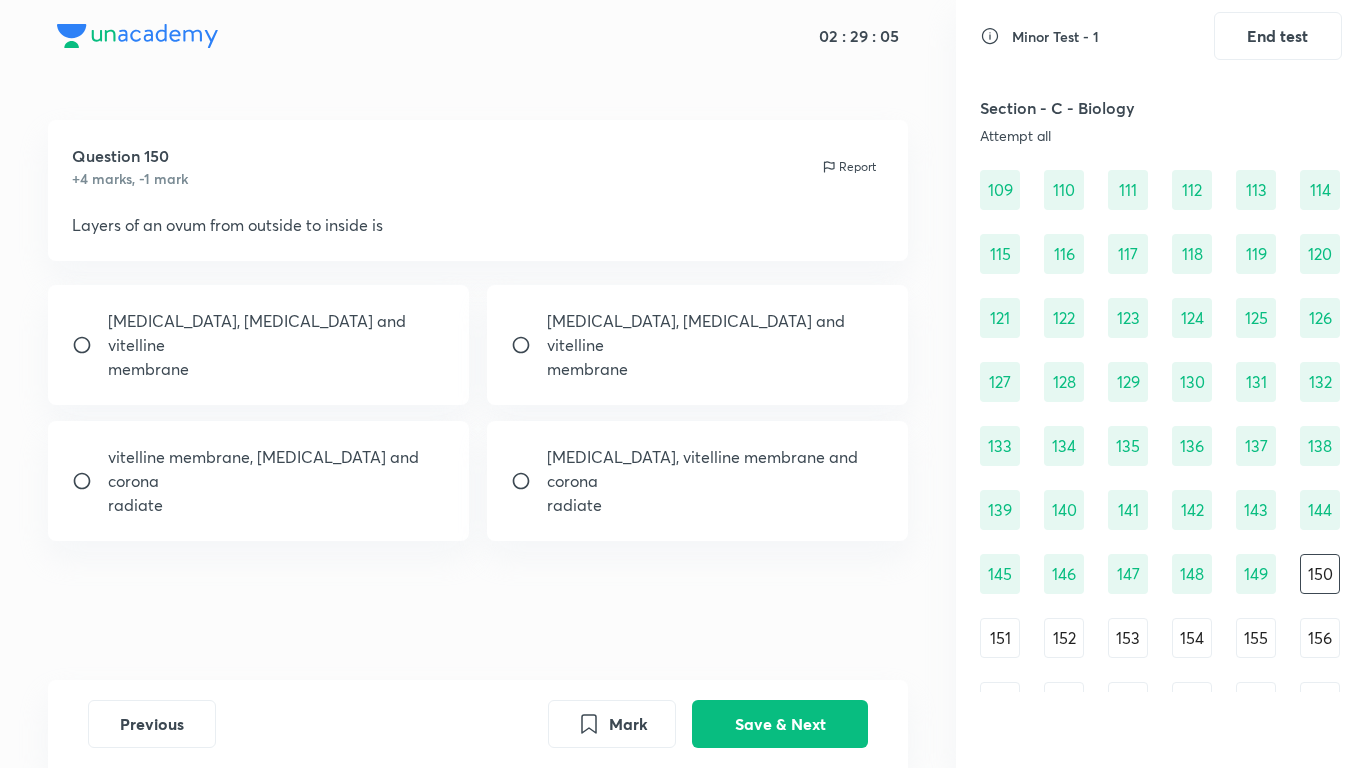 click on "membrane" at bounding box center (277, 369) 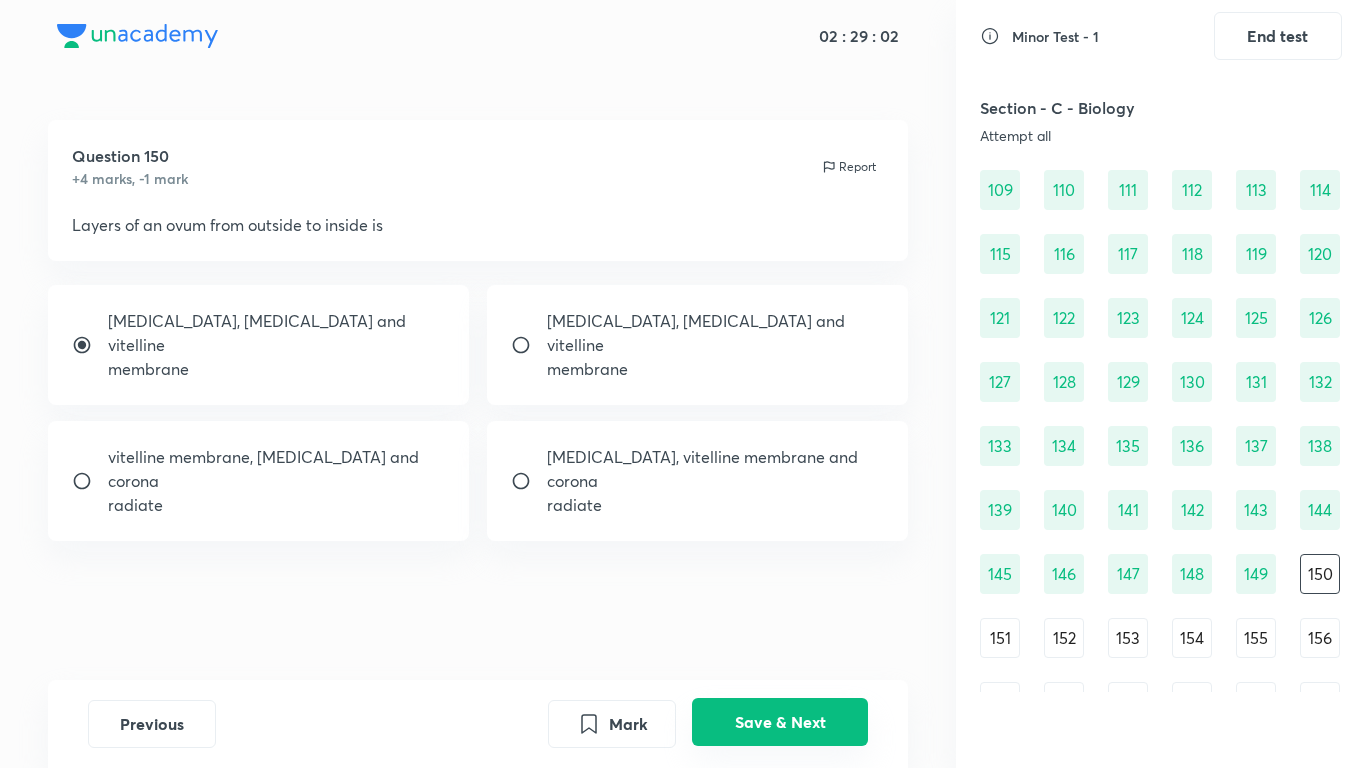 click on "Save & Next" at bounding box center (780, 722) 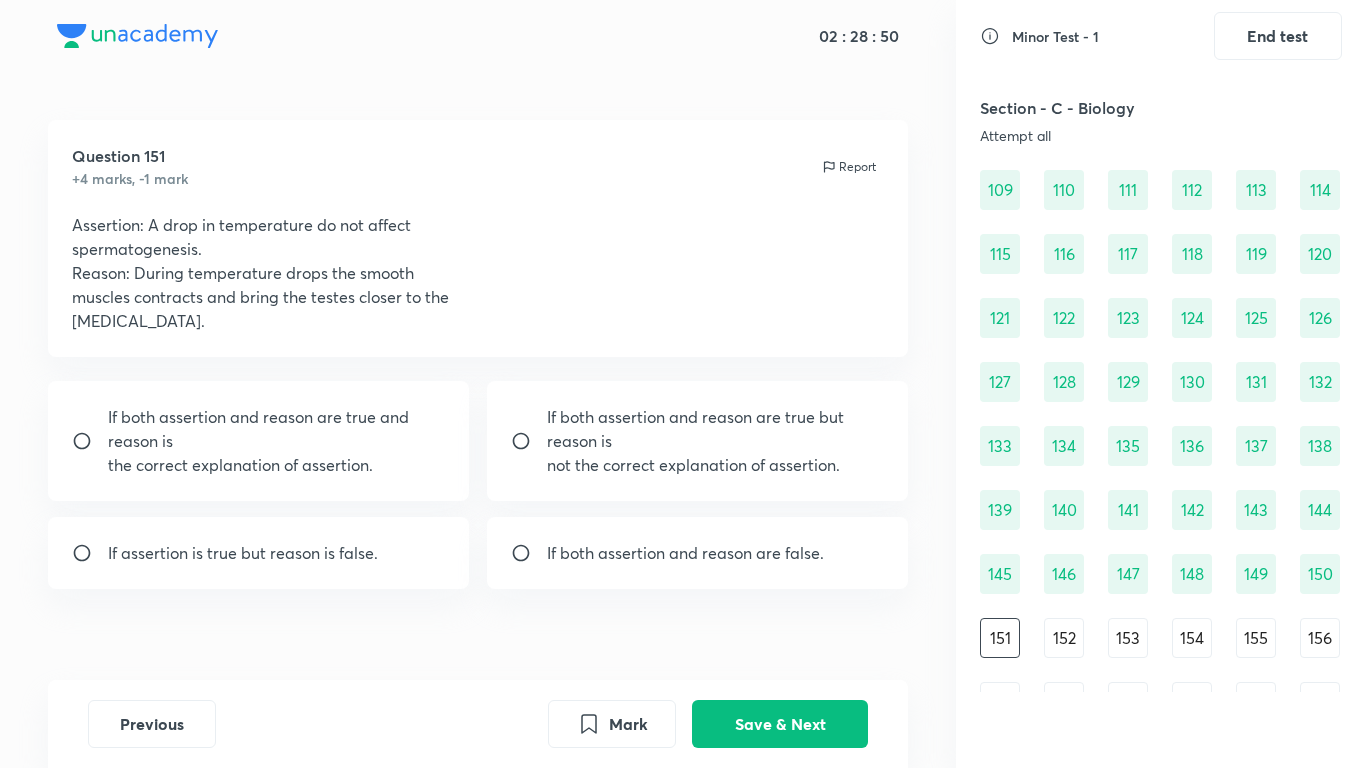 click on "If both assertion and reason are false." at bounding box center [685, 553] 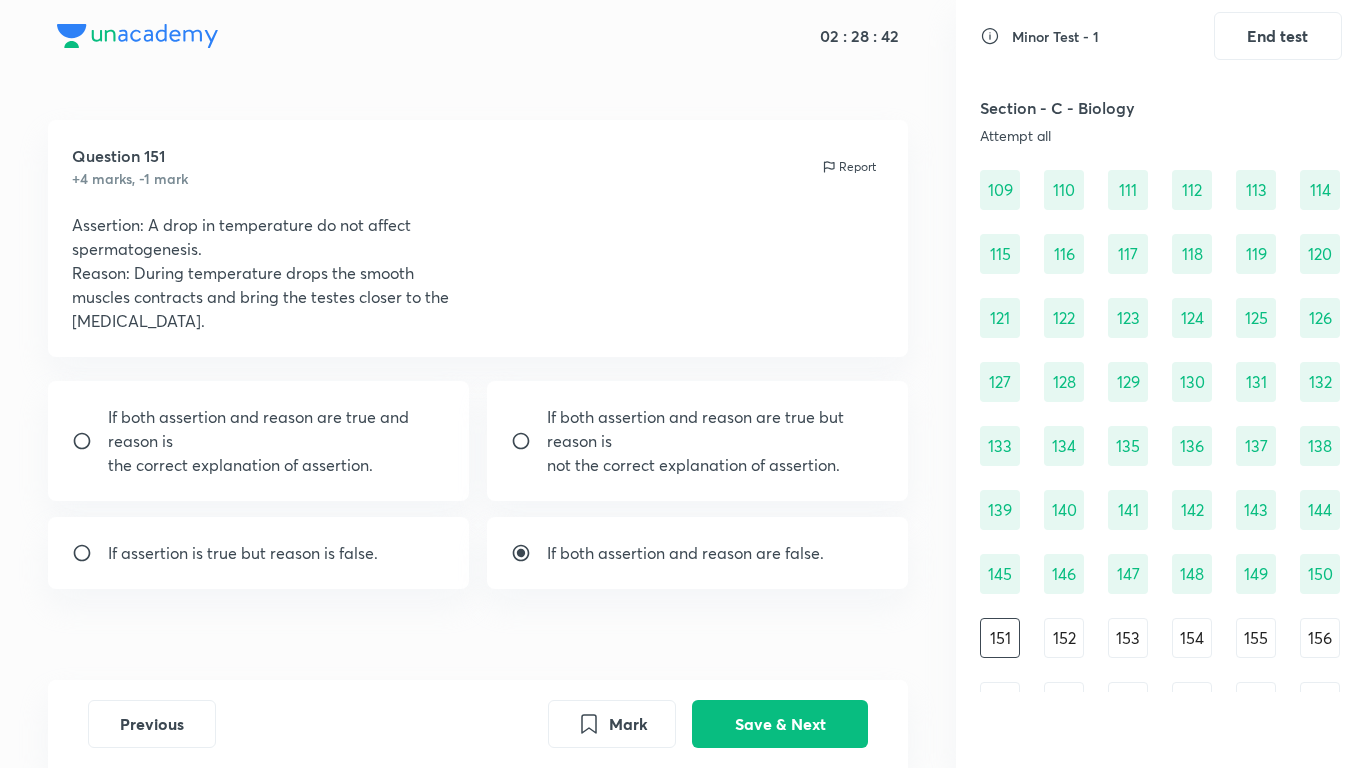 click on "If both assertion and reason are true and reason is" at bounding box center (277, 429) 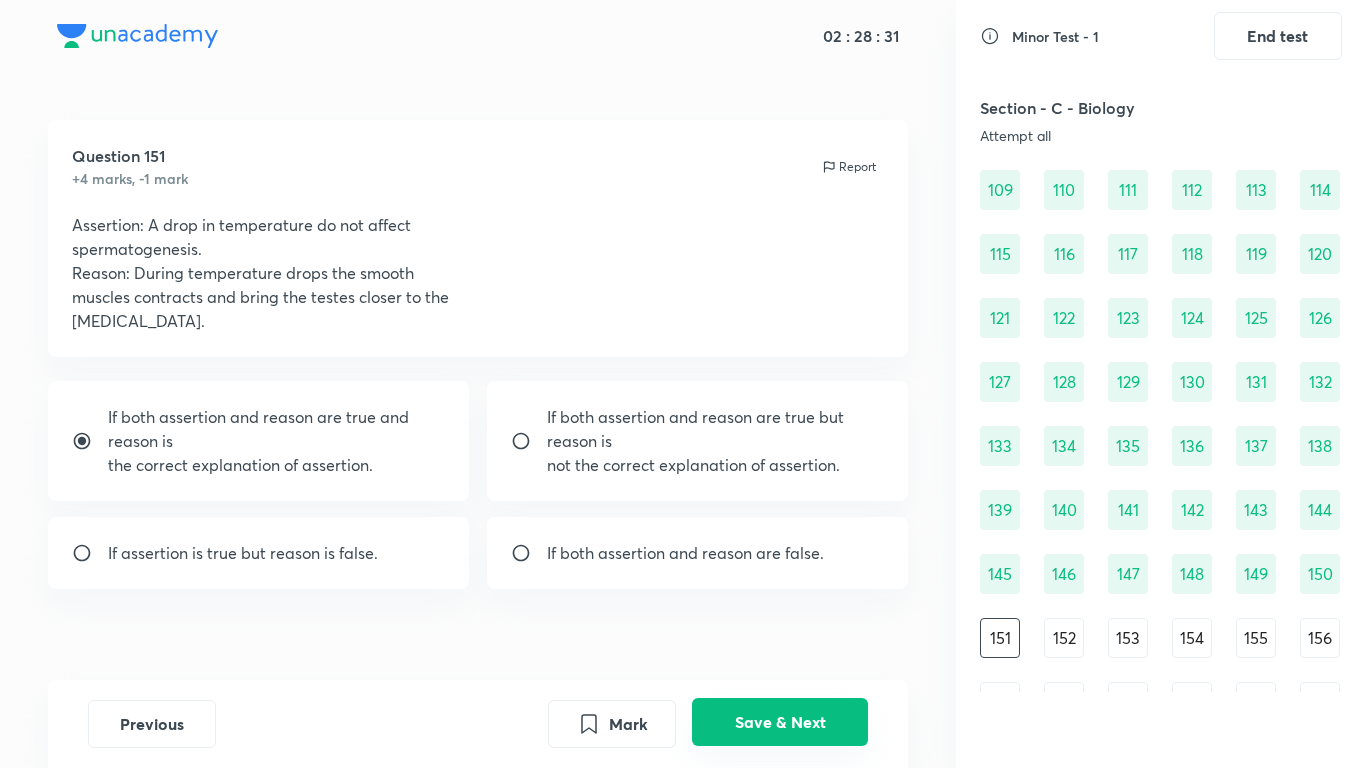 click on "Save & Next" at bounding box center [780, 722] 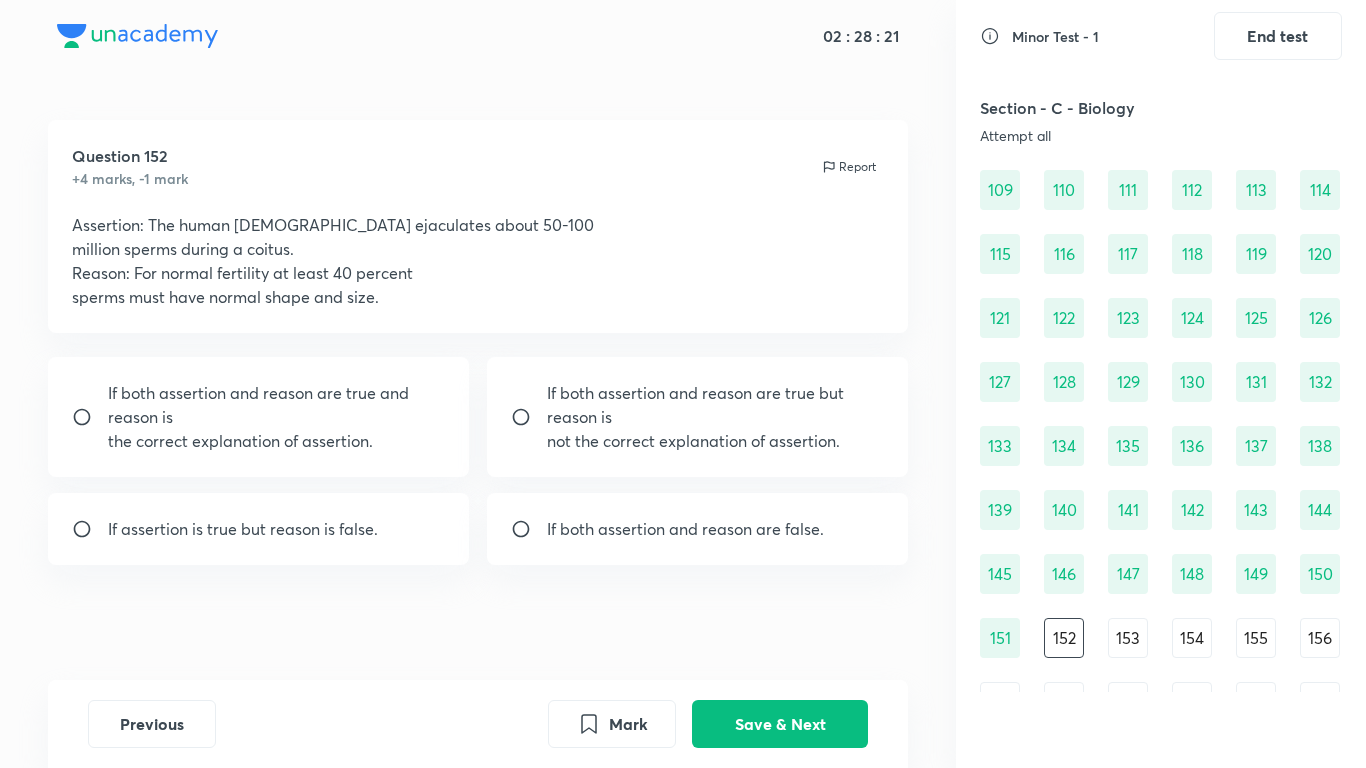 click on "If both assertion and reason are false." at bounding box center (685, 529) 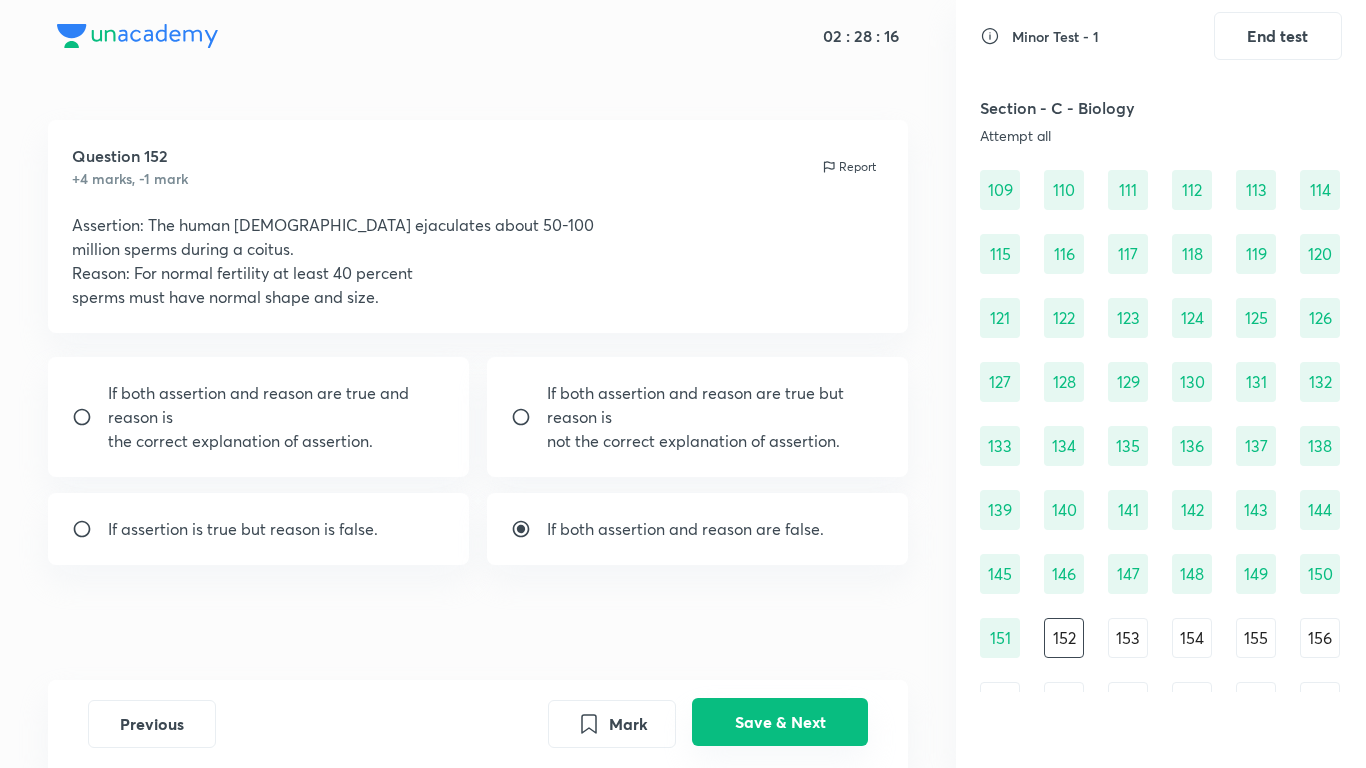 click on "Save & Next" at bounding box center [780, 722] 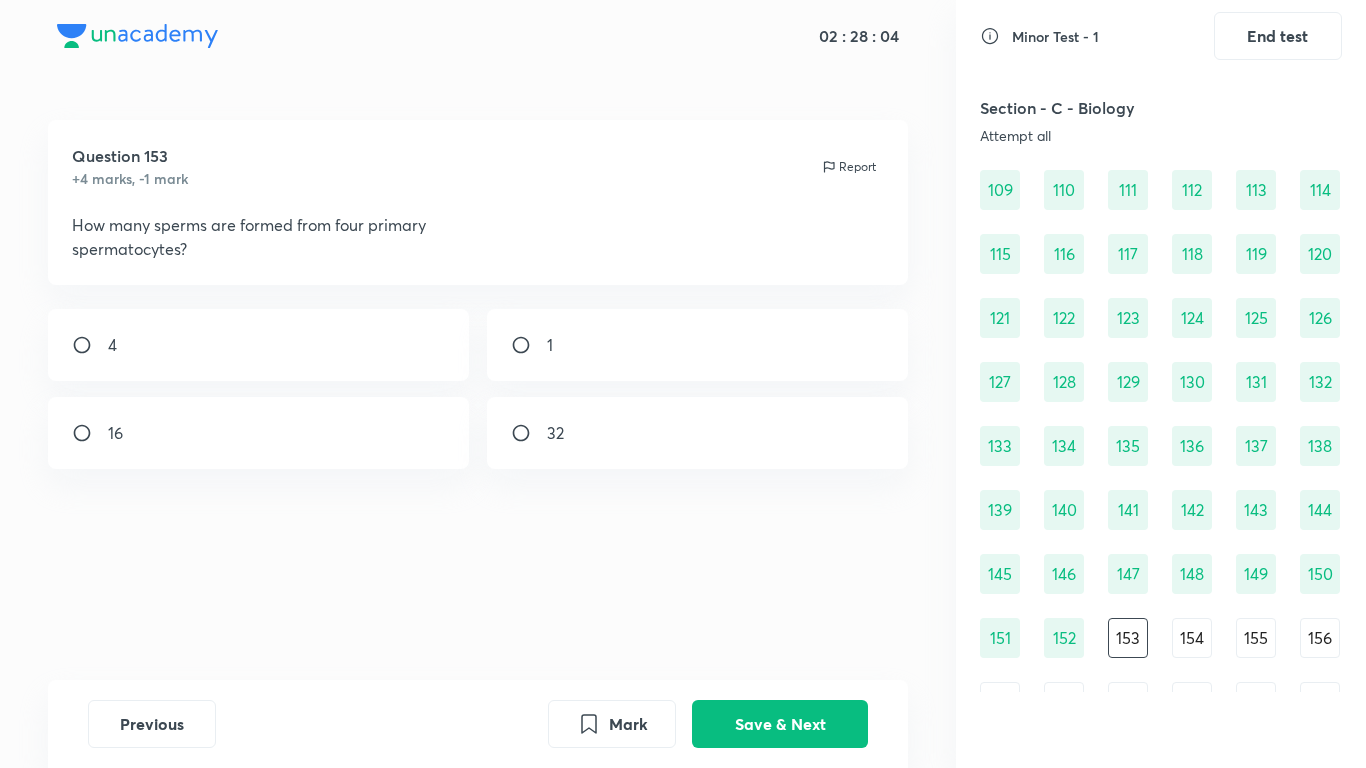 click on "16" at bounding box center [259, 433] 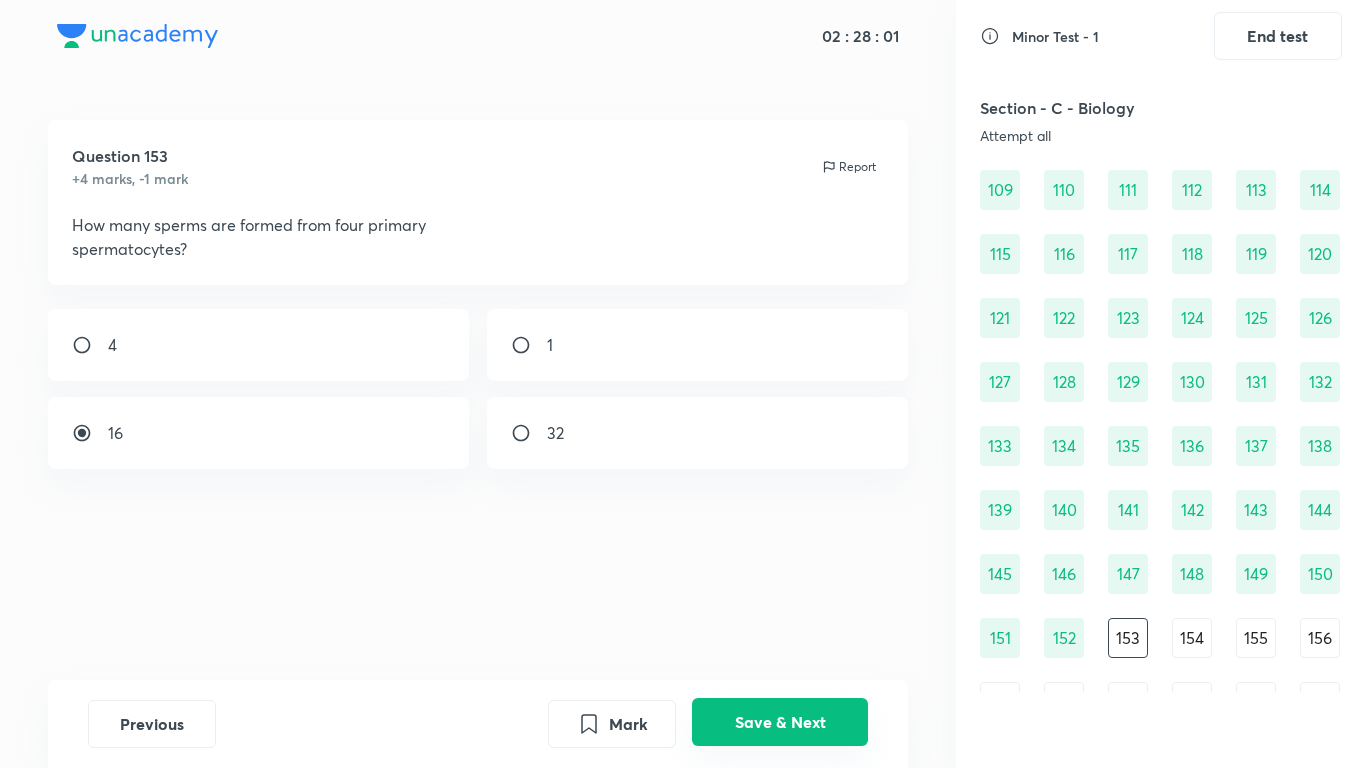 click on "Save & Next" at bounding box center (780, 722) 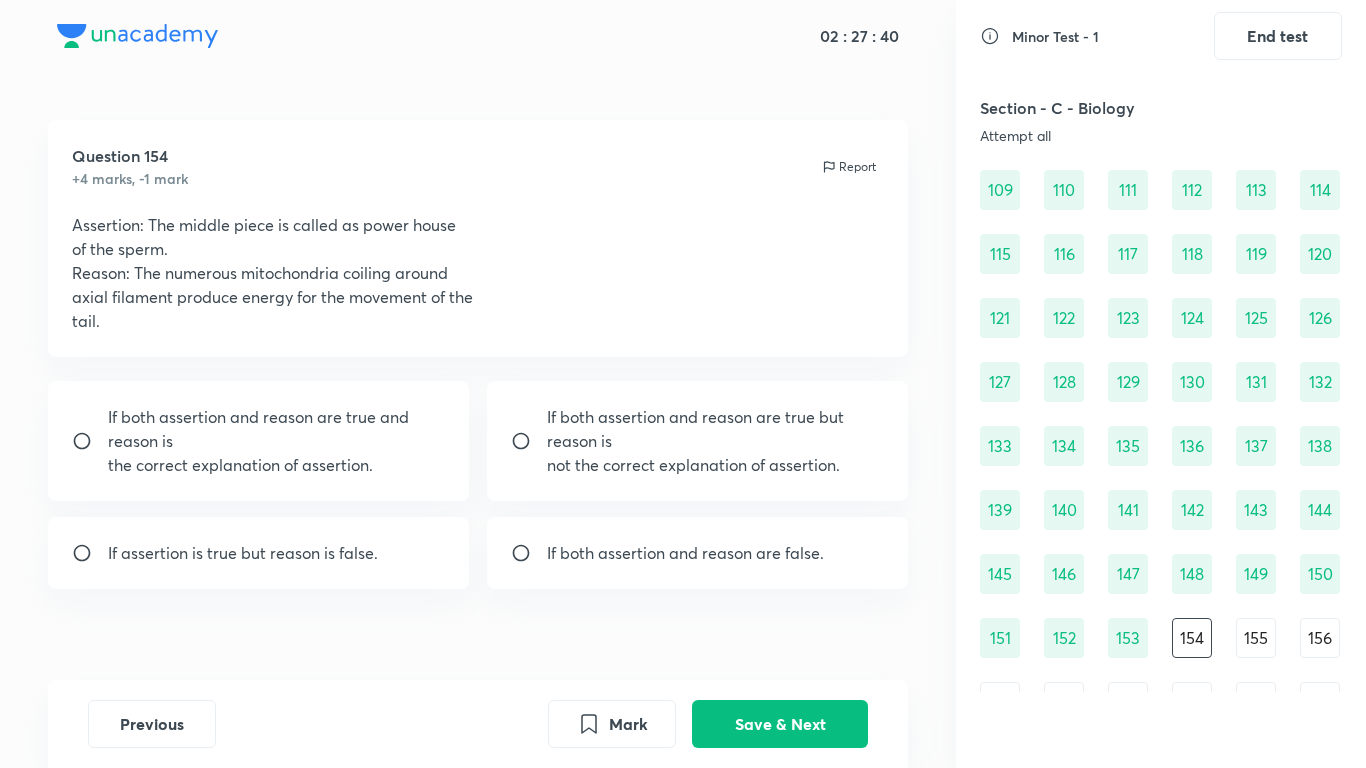 click on "the correct explanation of assertion." at bounding box center [277, 465] 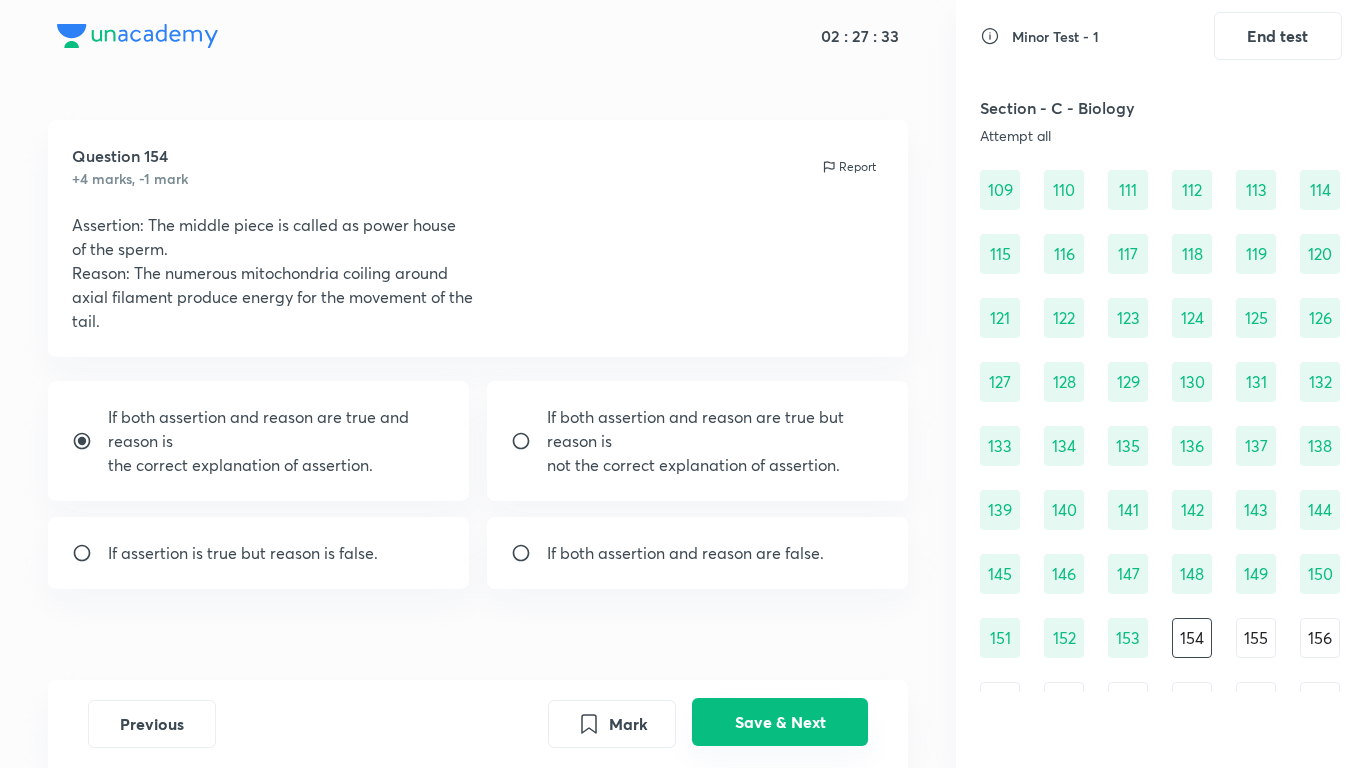 click on "Save & Next" at bounding box center [780, 722] 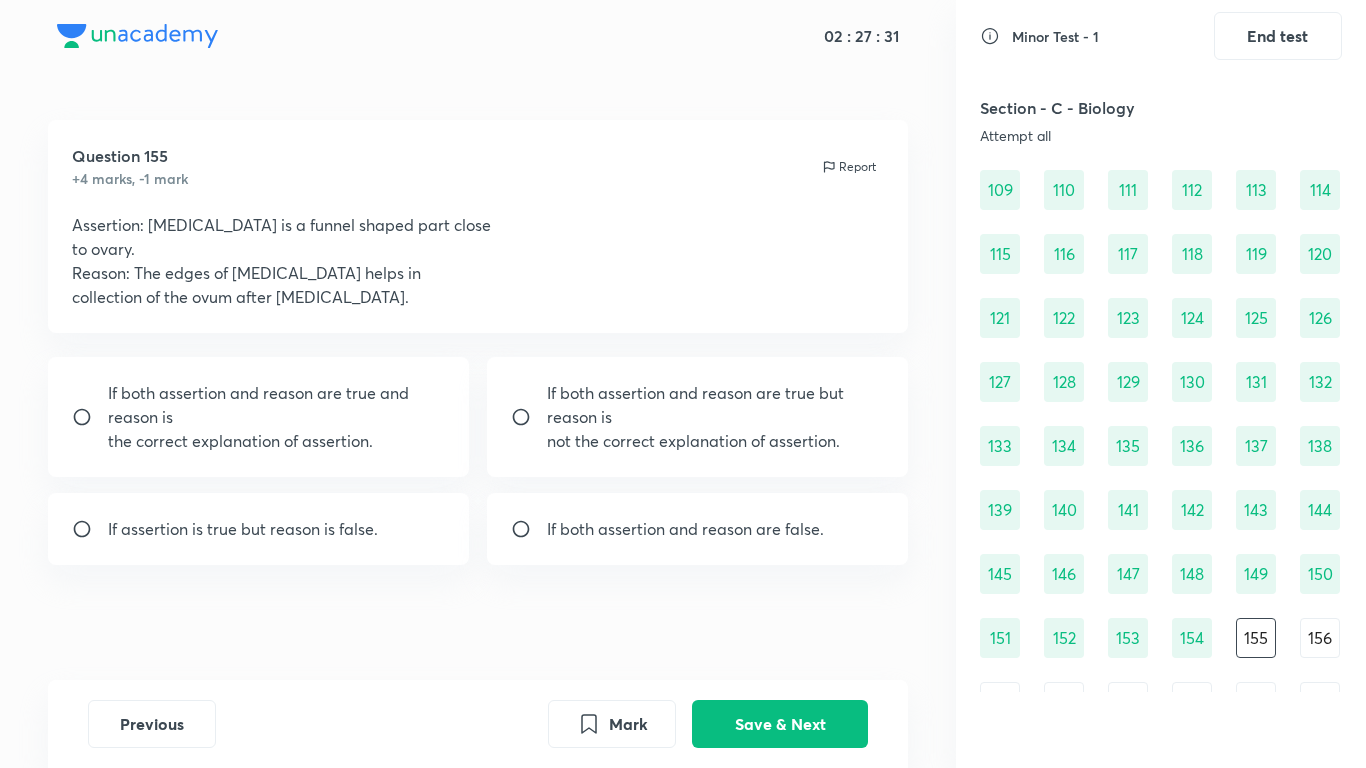 click on "153" at bounding box center (1128, 638) 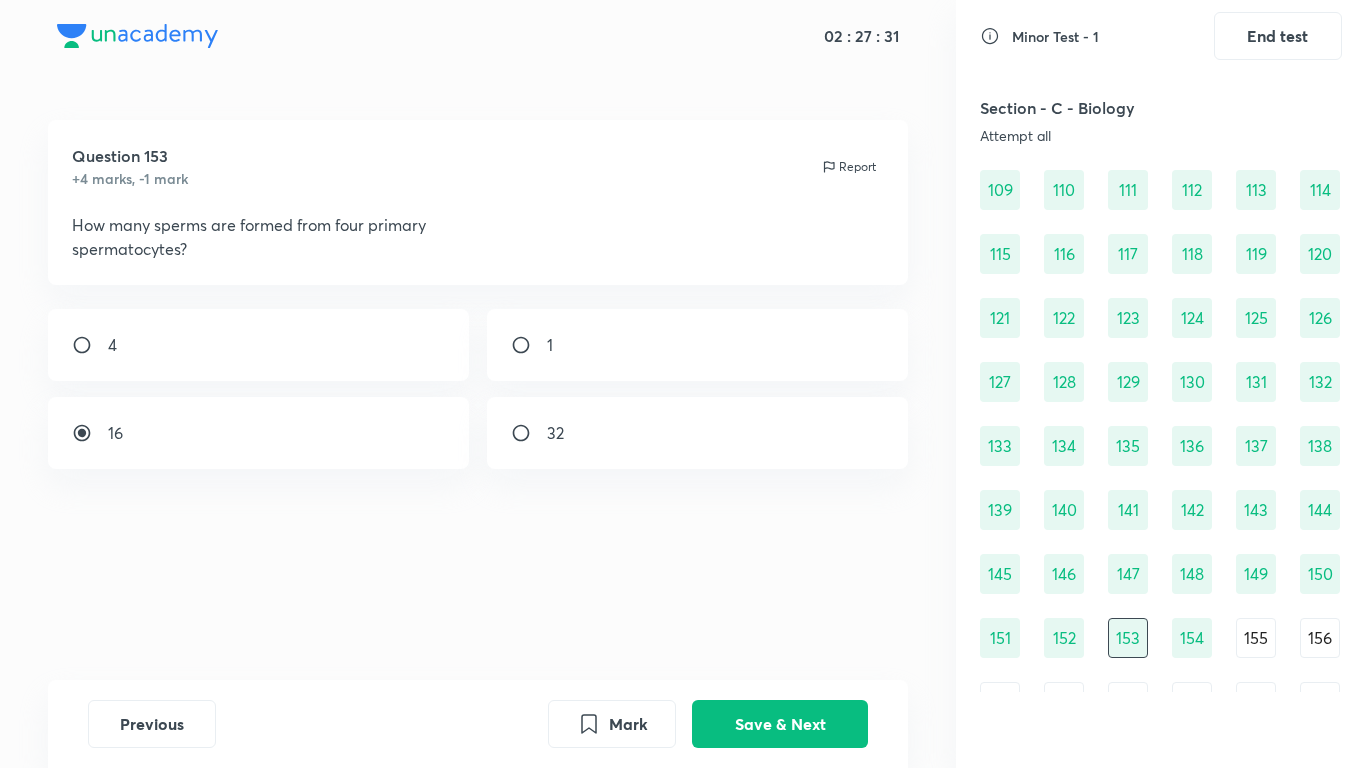 click on "152" at bounding box center [1064, 638] 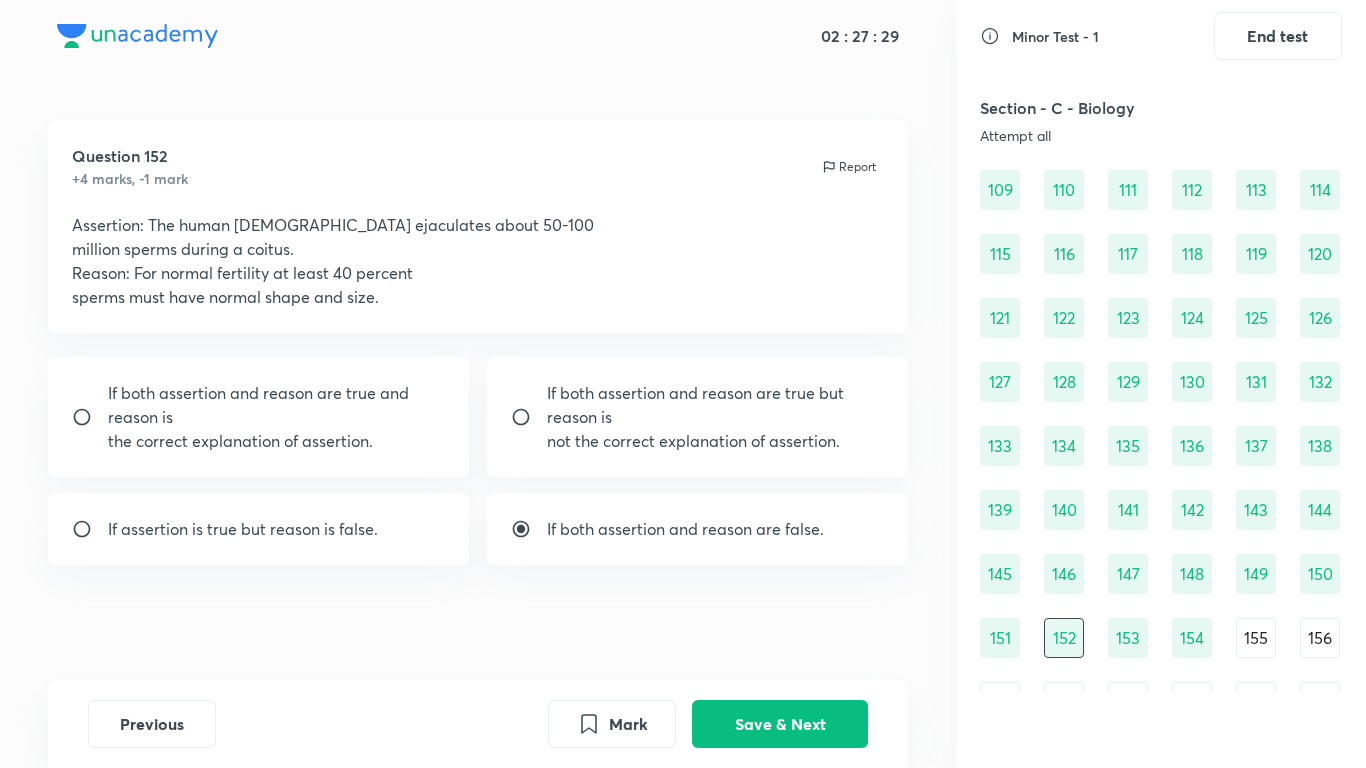 click on "151" at bounding box center [1000, 638] 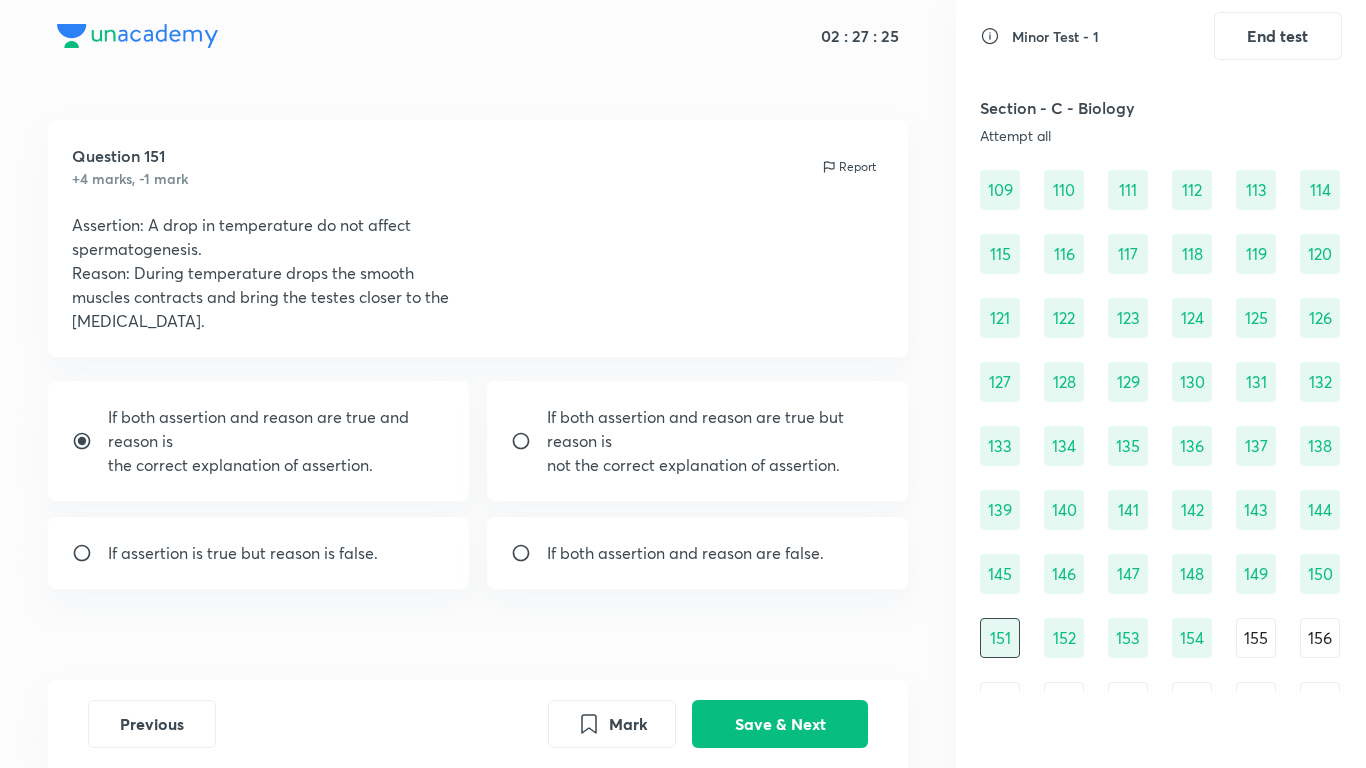 click on "155" at bounding box center (1256, 638) 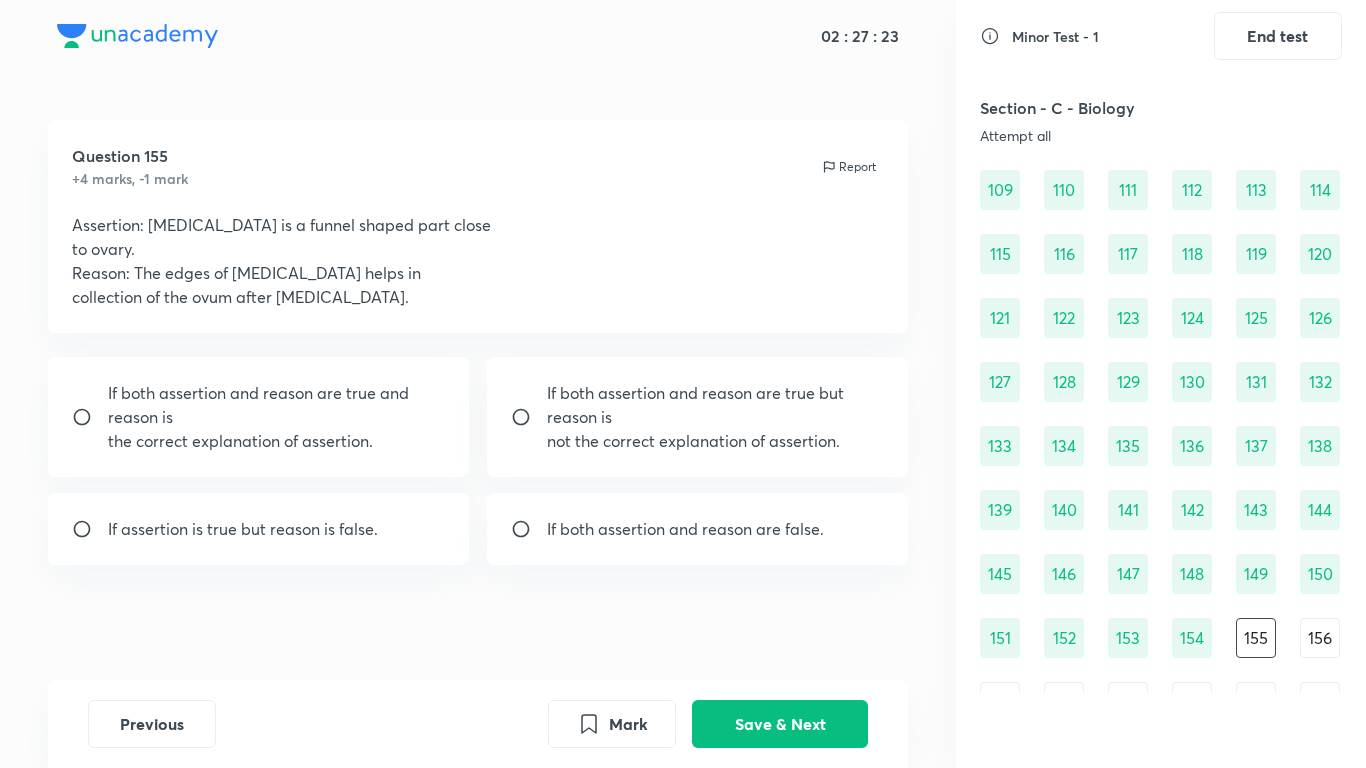 scroll, scrollTop: 1856, scrollLeft: 0, axis: vertical 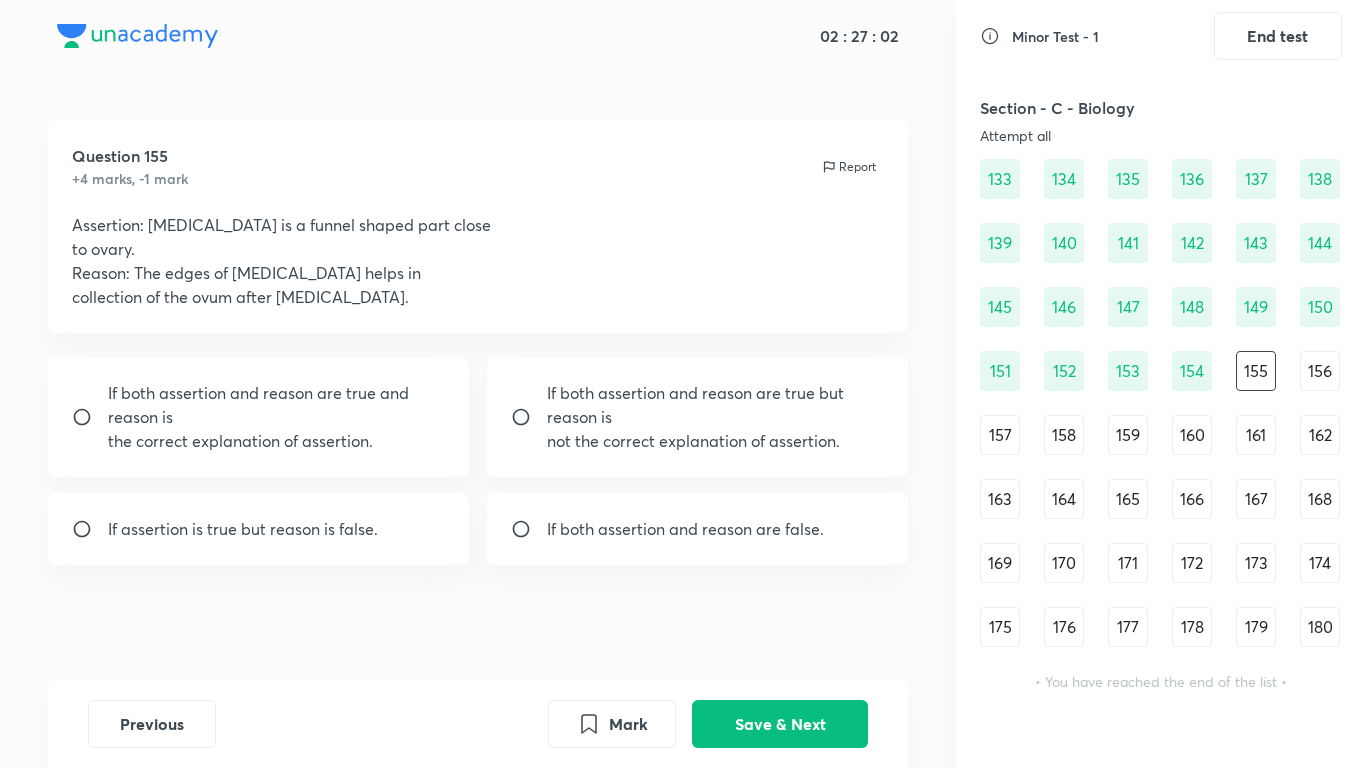 click on "If both assertion and reason are true and reason is" at bounding box center [277, 405] 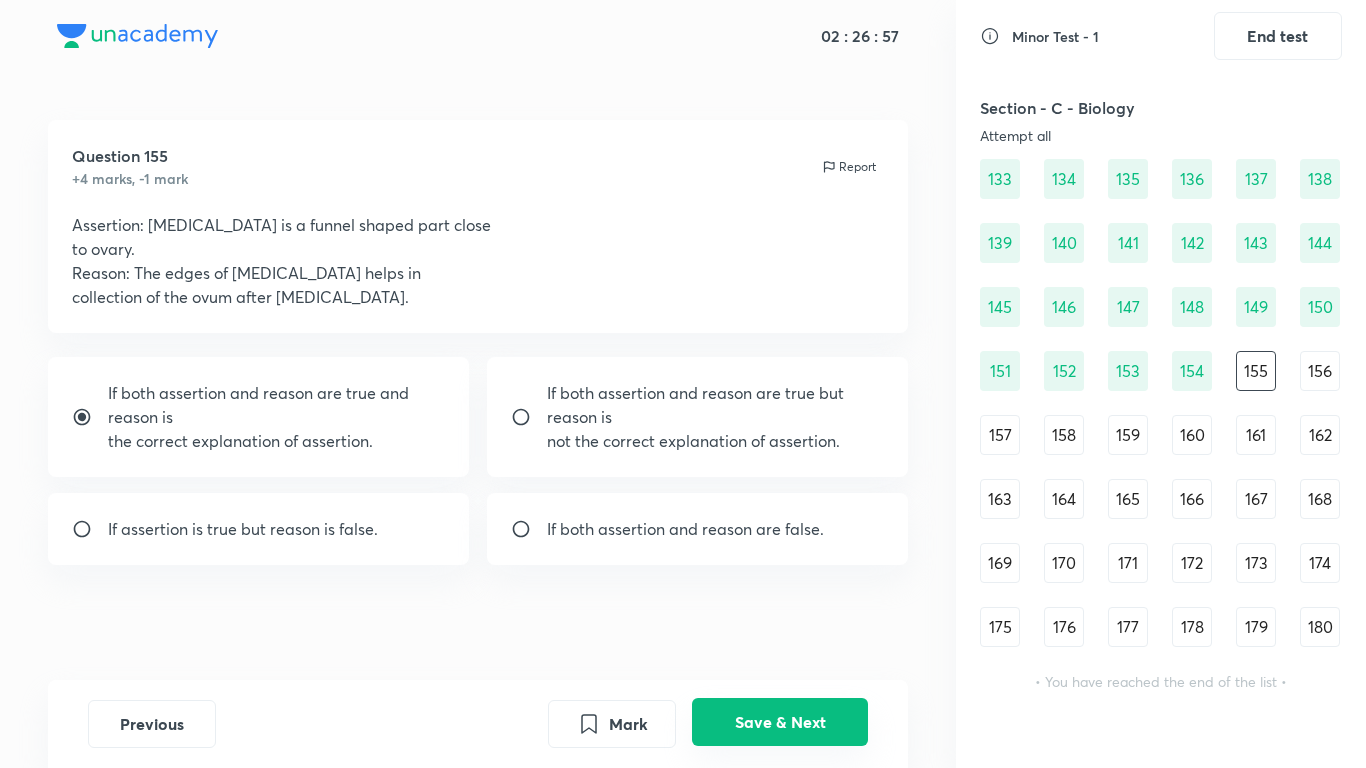 click on "Save & Next" at bounding box center (780, 722) 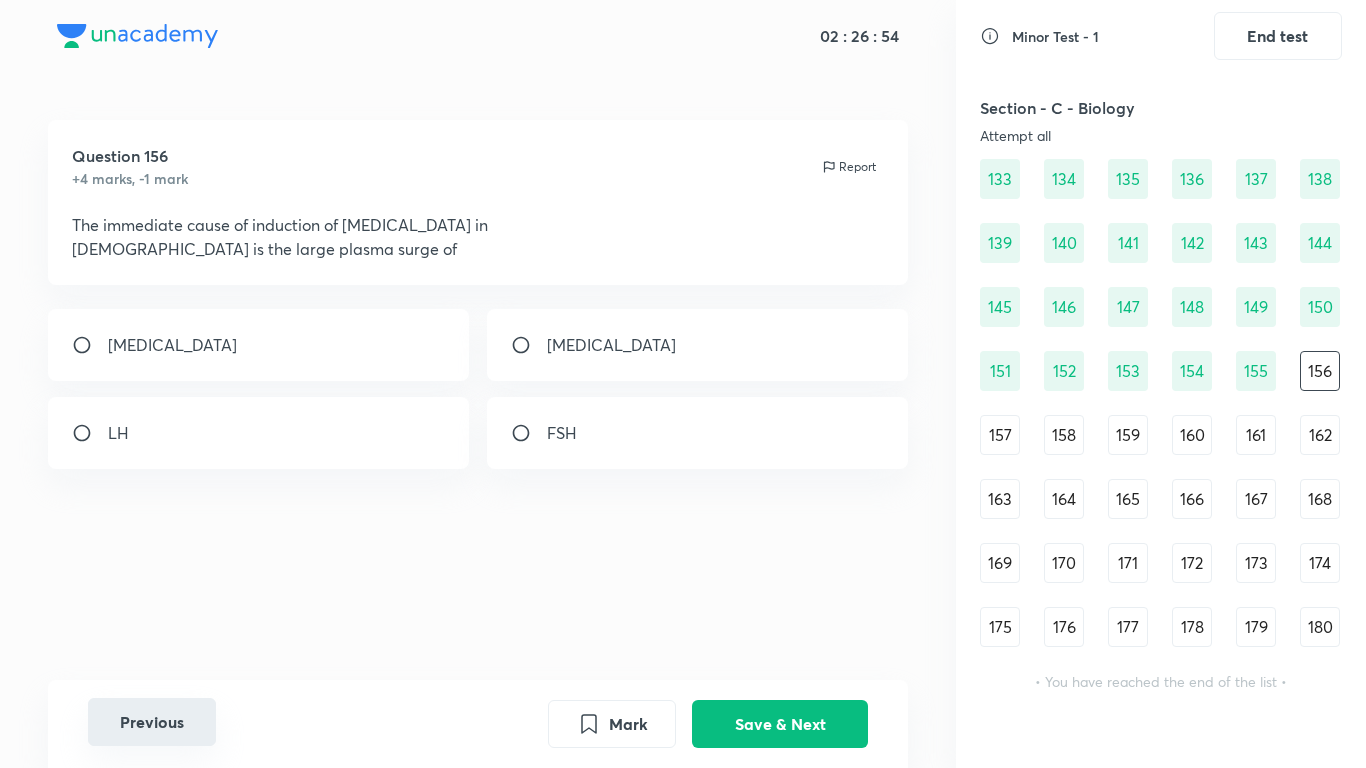 click on "Previous" at bounding box center (152, 722) 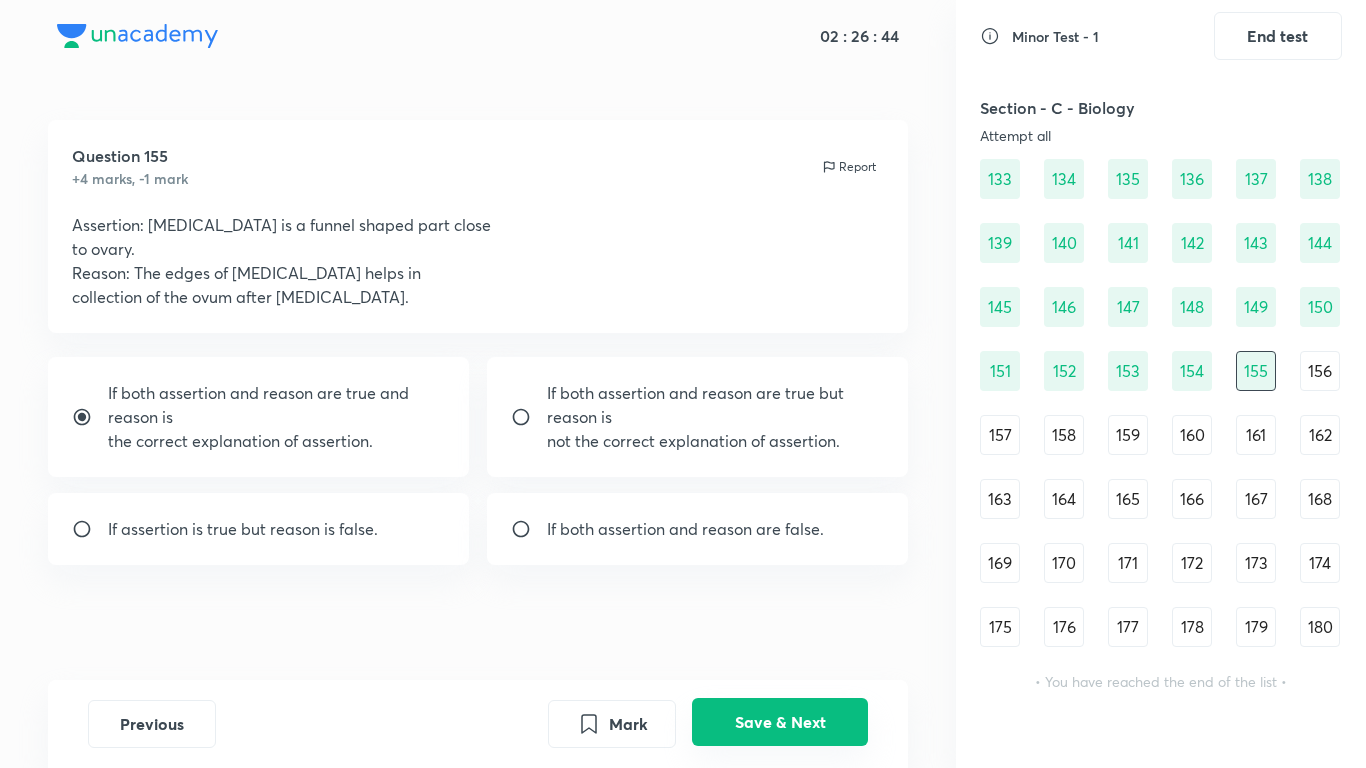 click on "Save & Next" at bounding box center (780, 722) 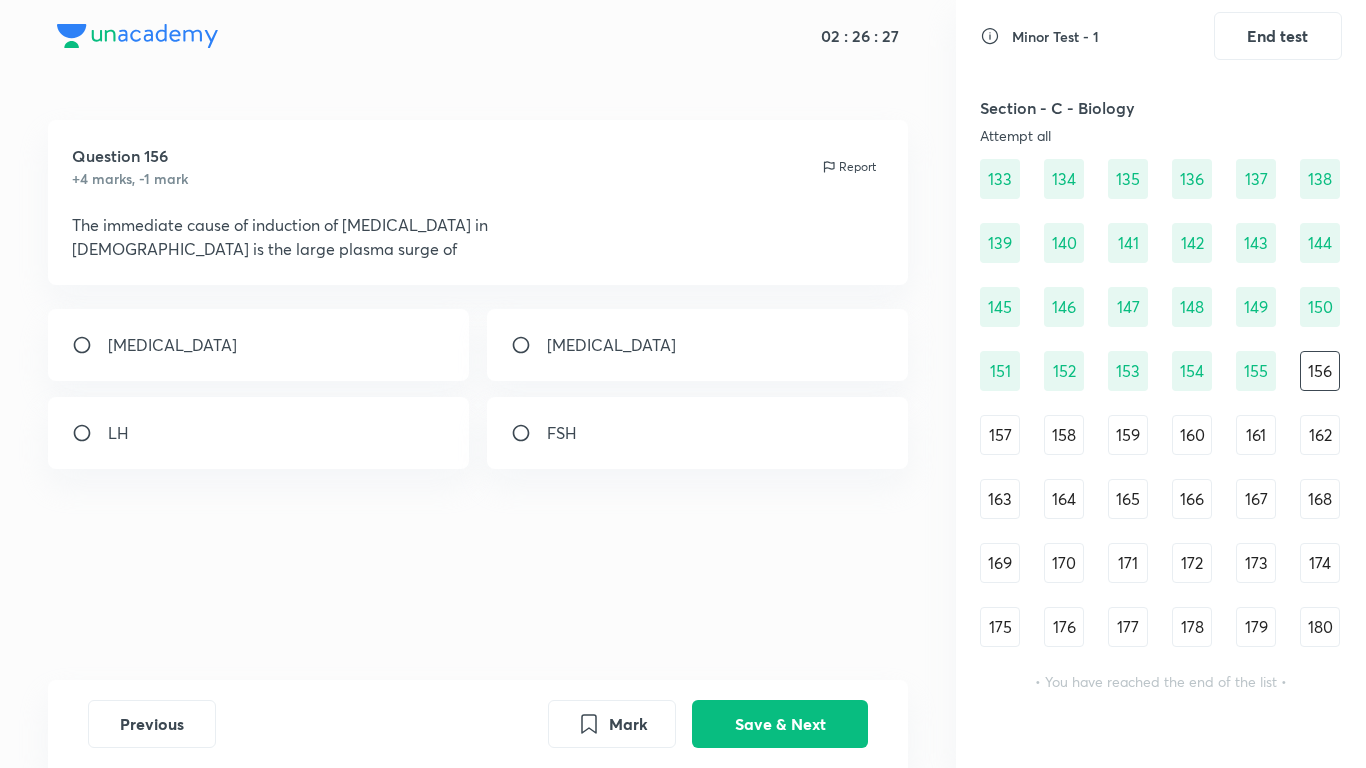 click on "LH" at bounding box center [259, 433] 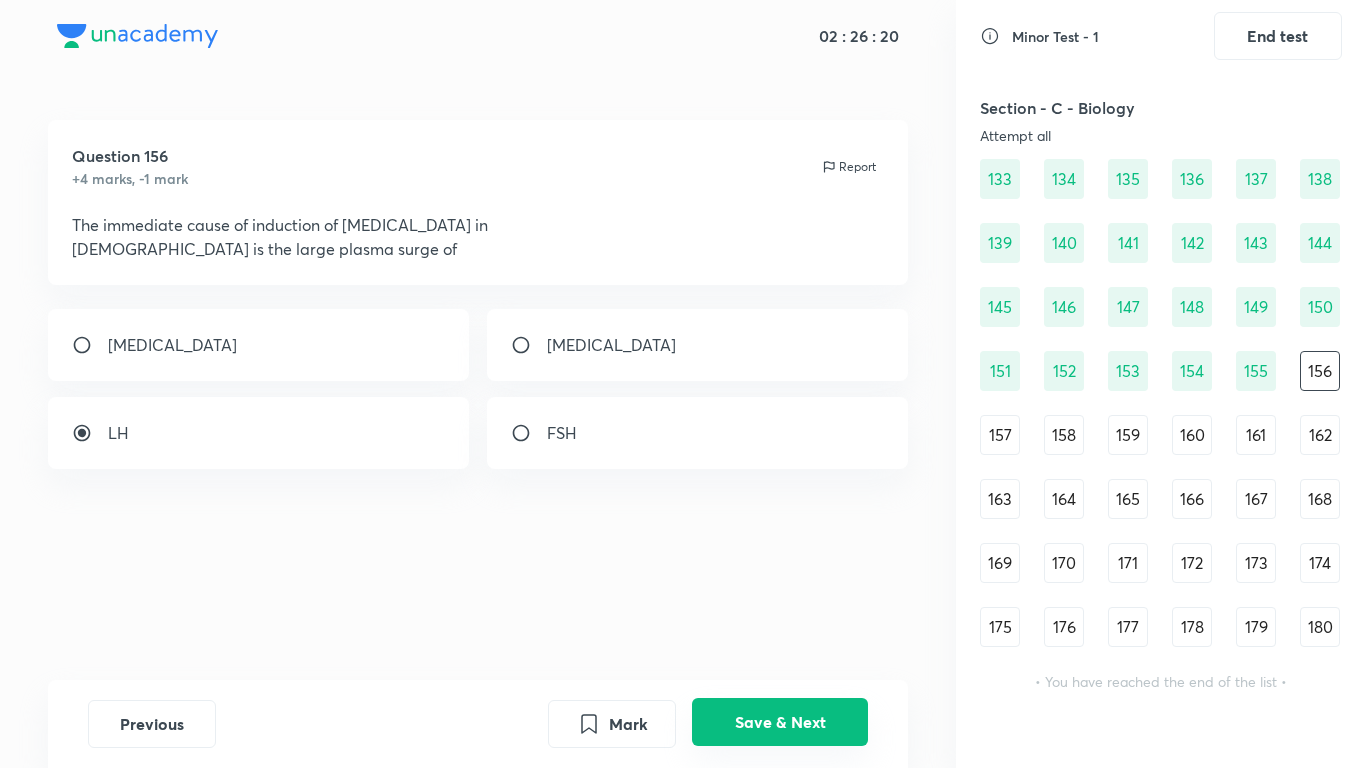 click on "Save & Next" at bounding box center [780, 722] 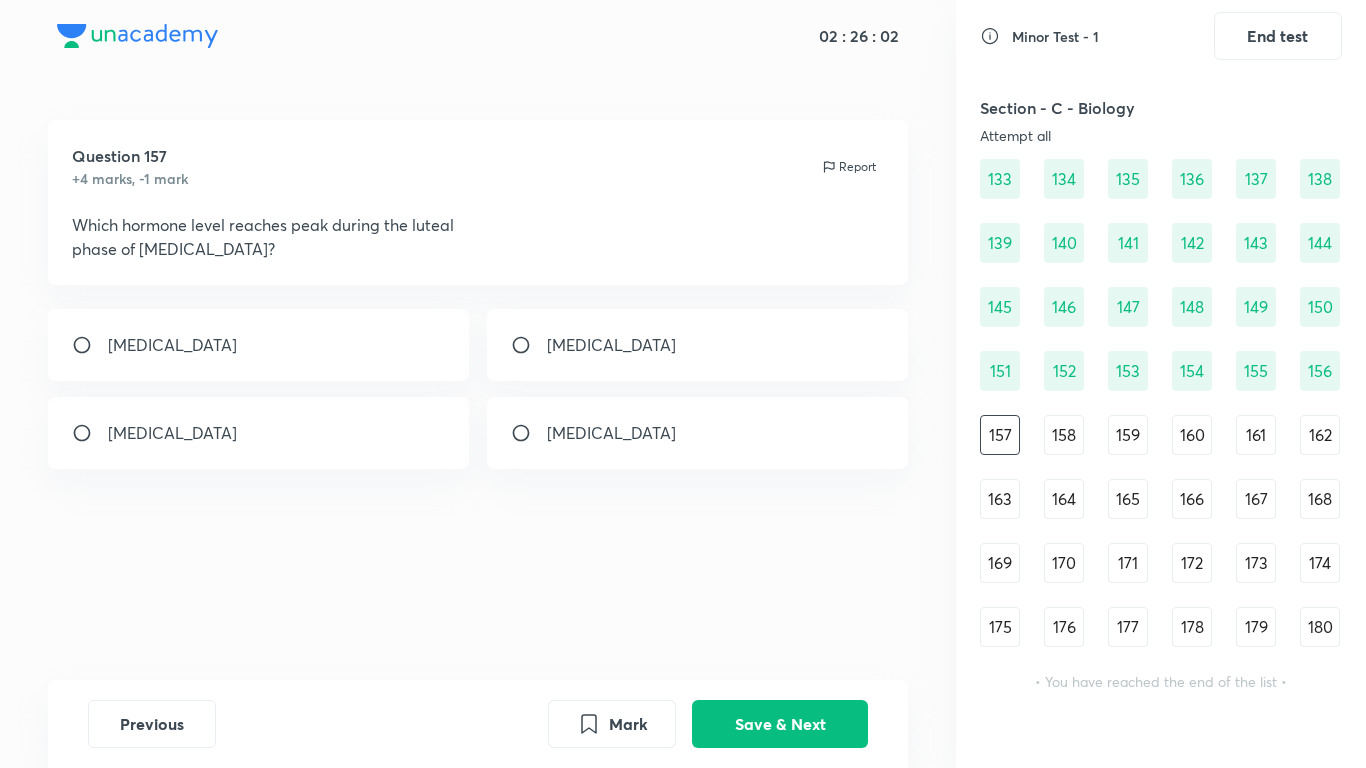 click on "Progesterone" at bounding box center [698, 345] 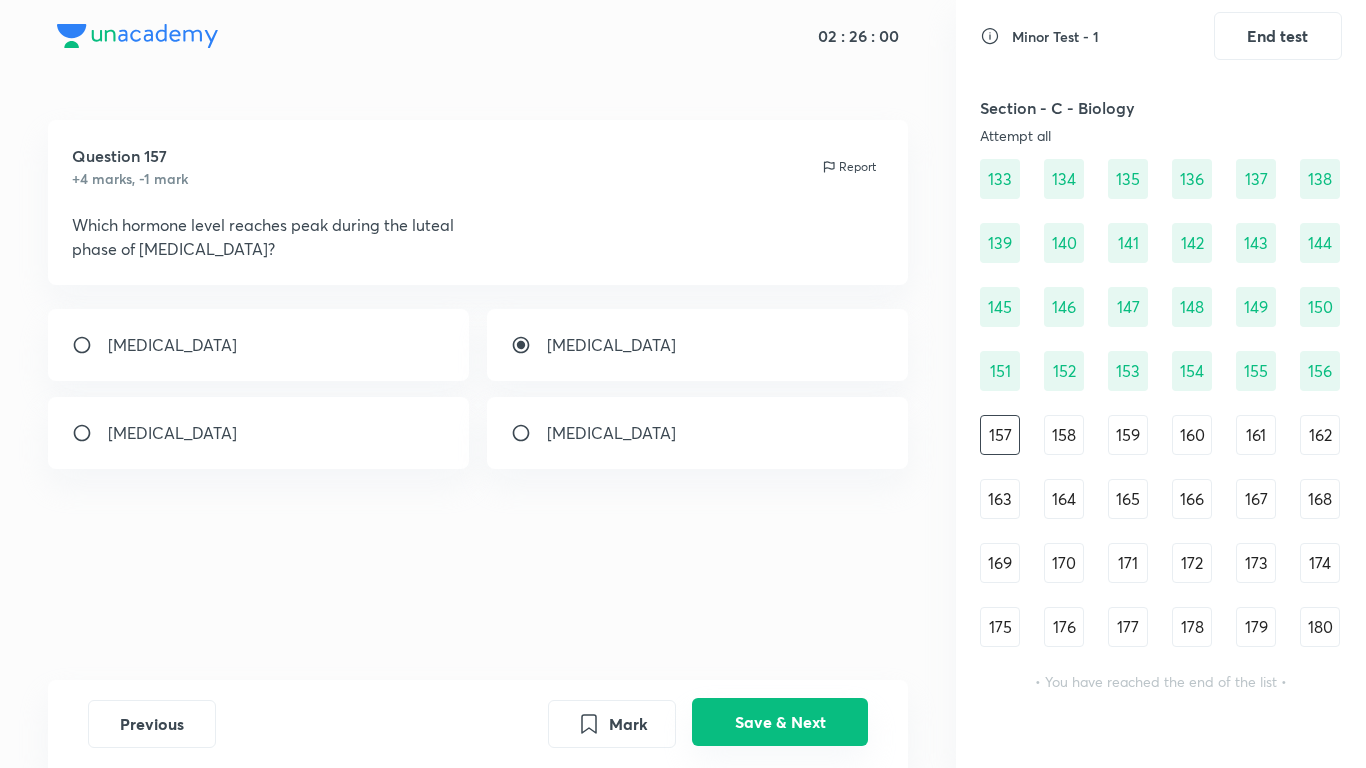 drag, startPoint x: 767, startPoint y: 728, endPoint x: 707, endPoint y: 588, distance: 152.31546 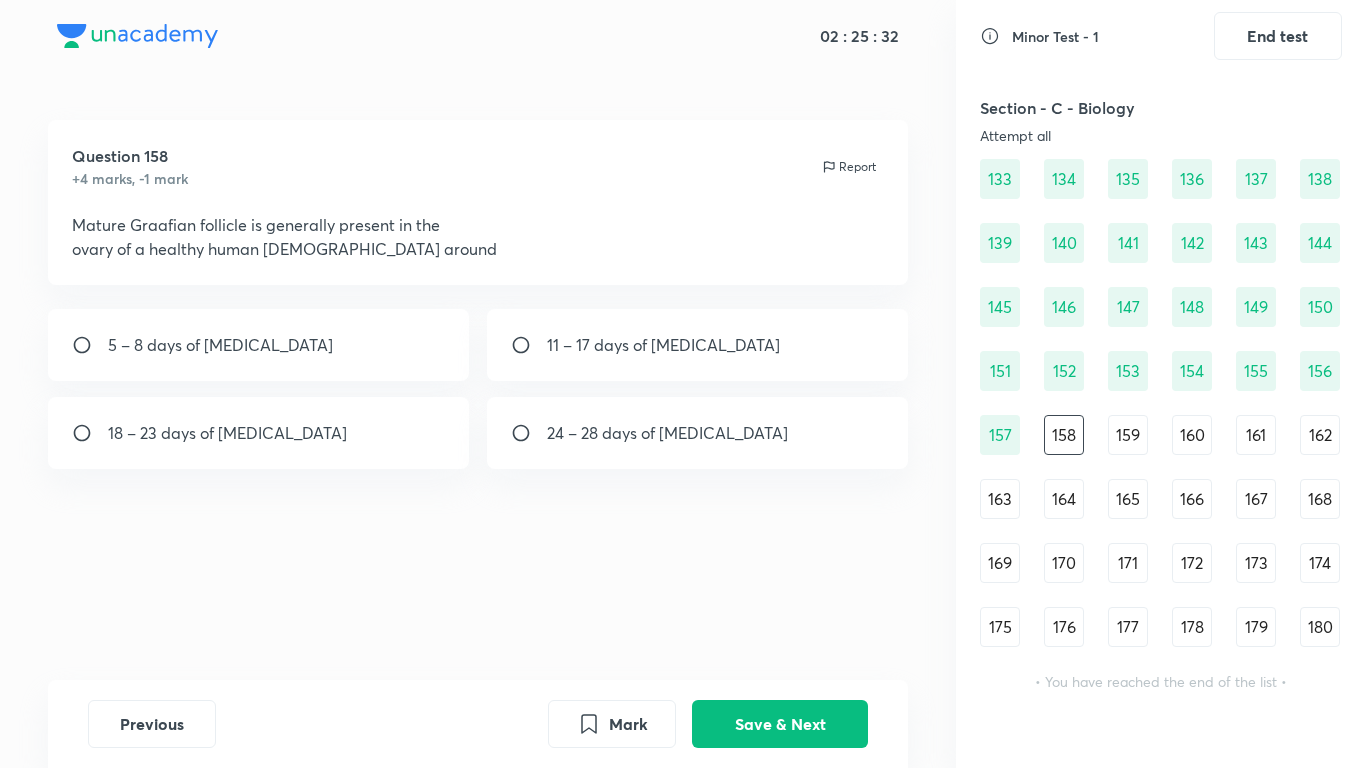 click on "5 – 8 days of menstrual cycle" at bounding box center [259, 345] 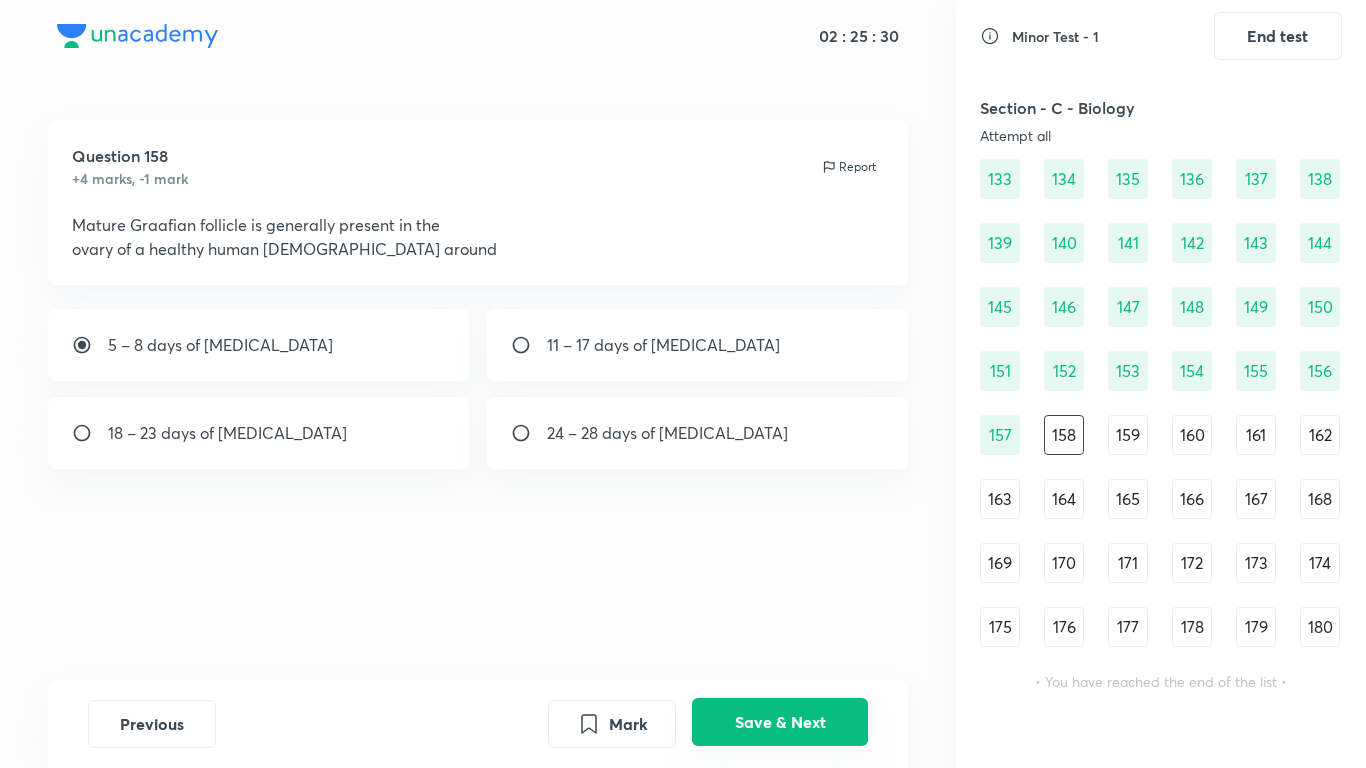 click on "Save & Next" at bounding box center (780, 722) 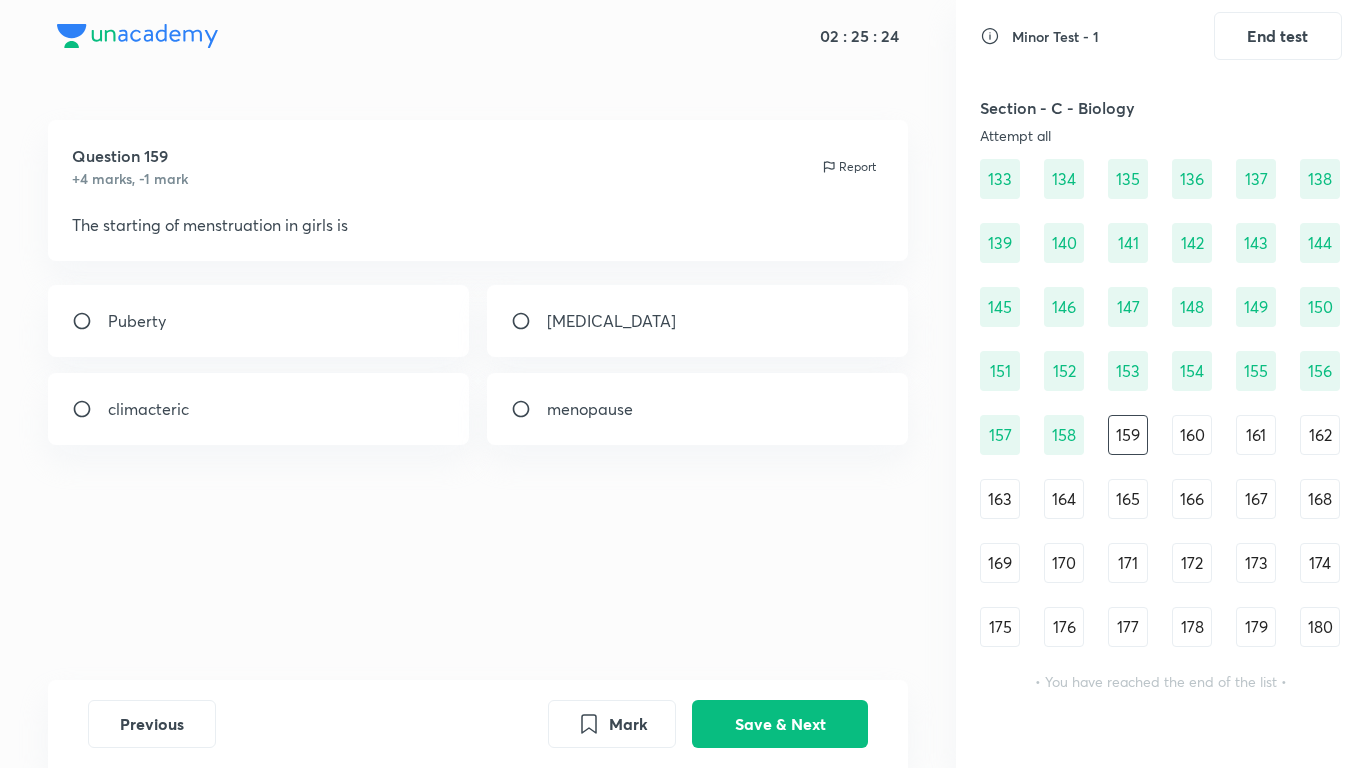 click on "Puberty" at bounding box center [259, 321] 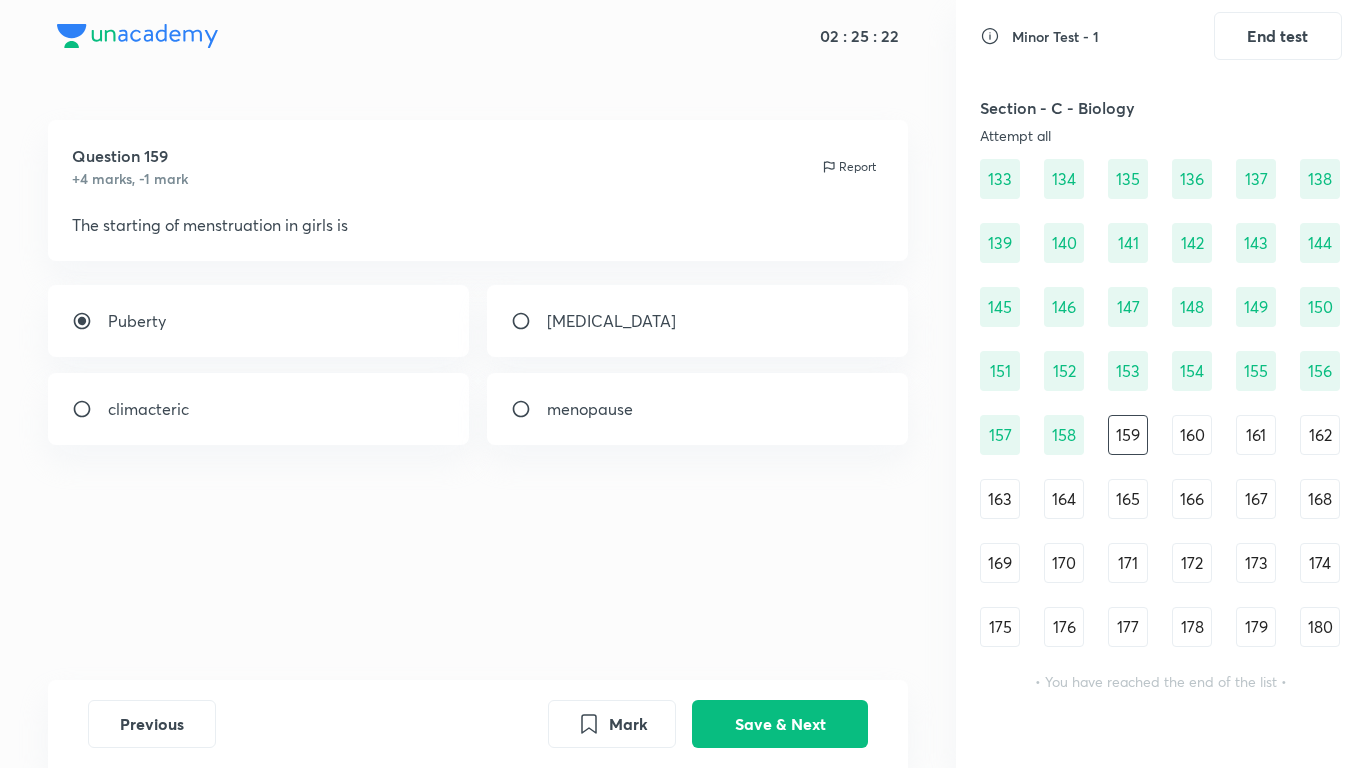 click on "menarche" at bounding box center [698, 321] 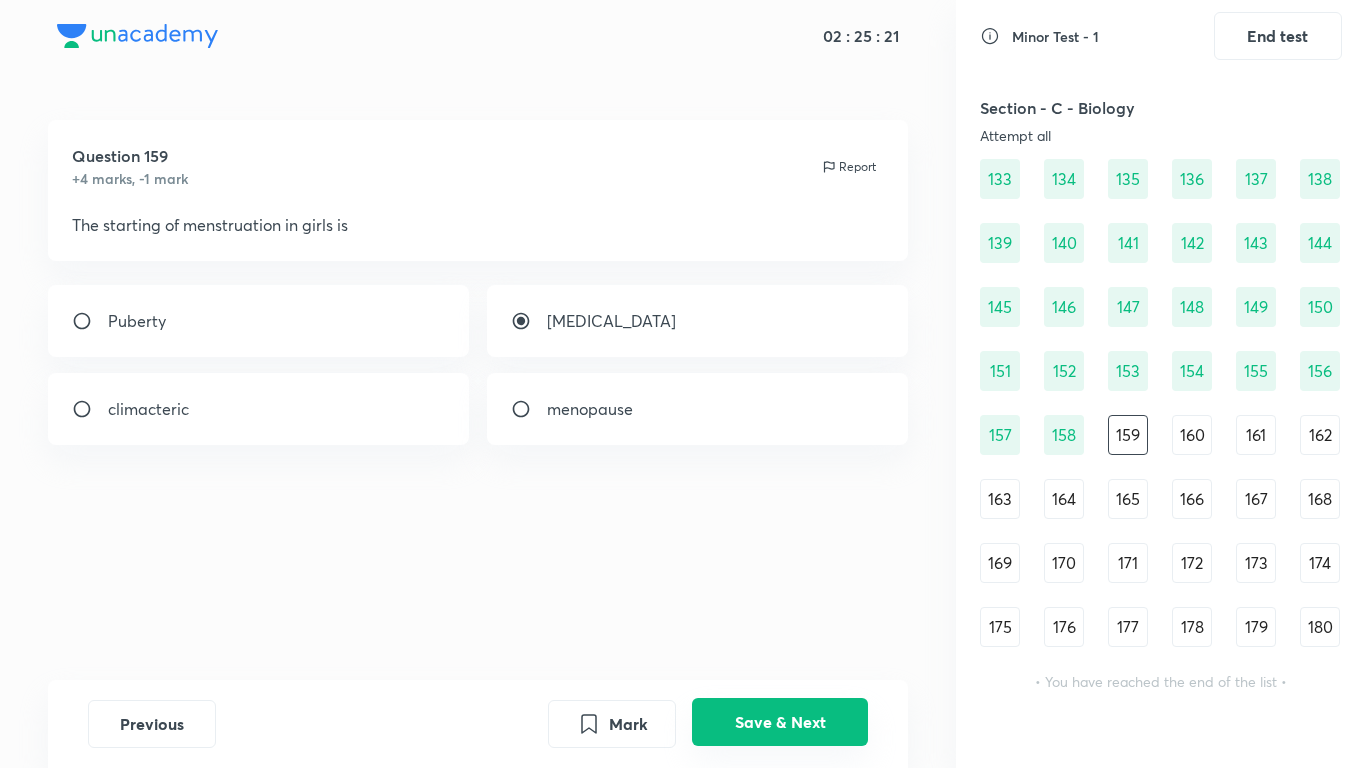 click on "Save & Next" at bounding box center [780, 722] 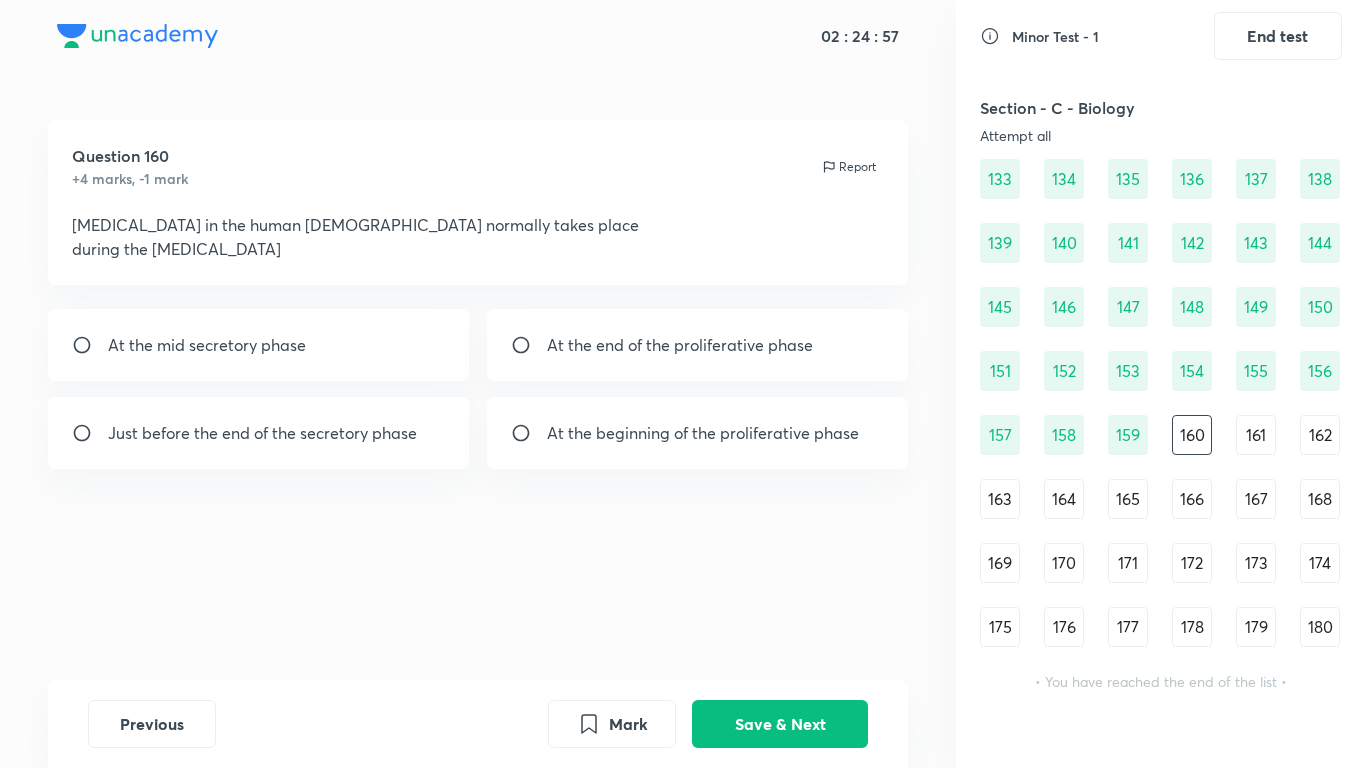 click on "At the end of the proliferative phase" at bounding box center [680, 345] 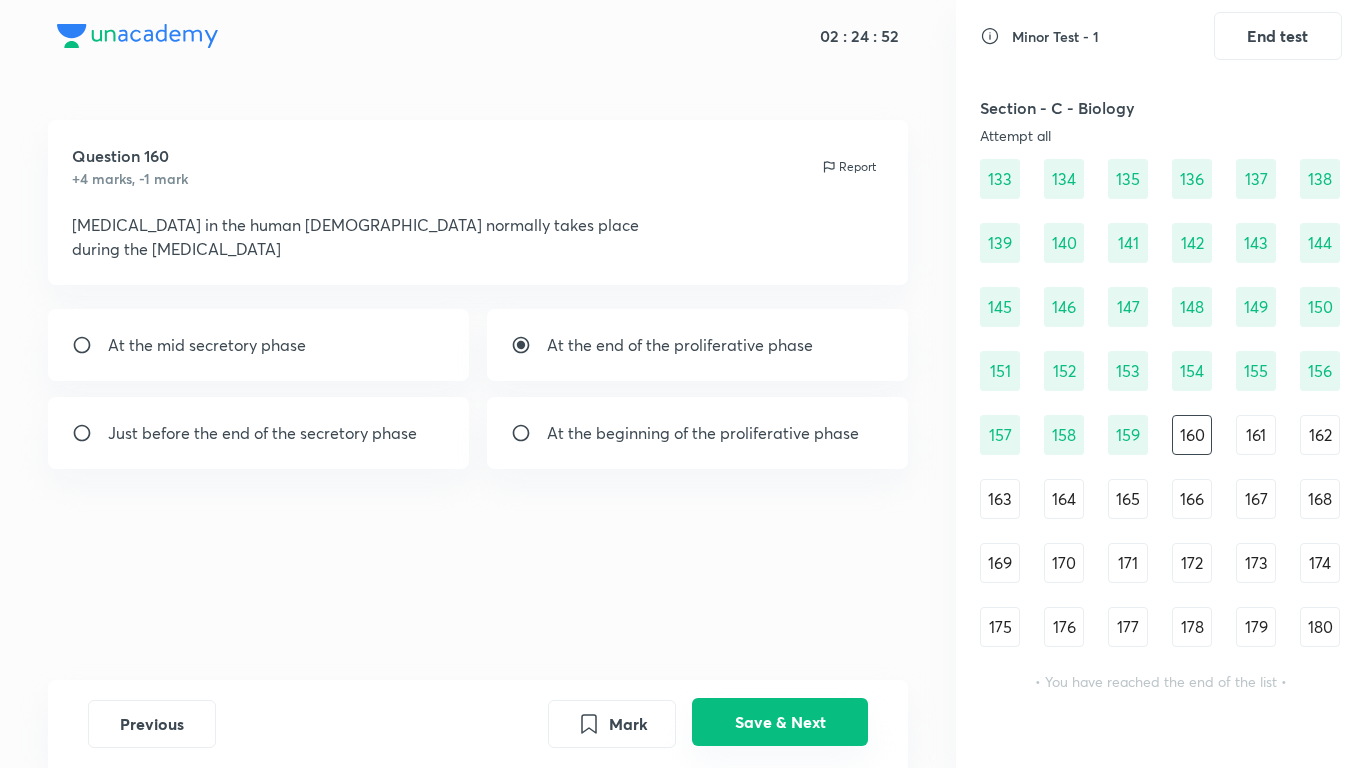 click on "Save & Next" at bounding box center (780, 722) 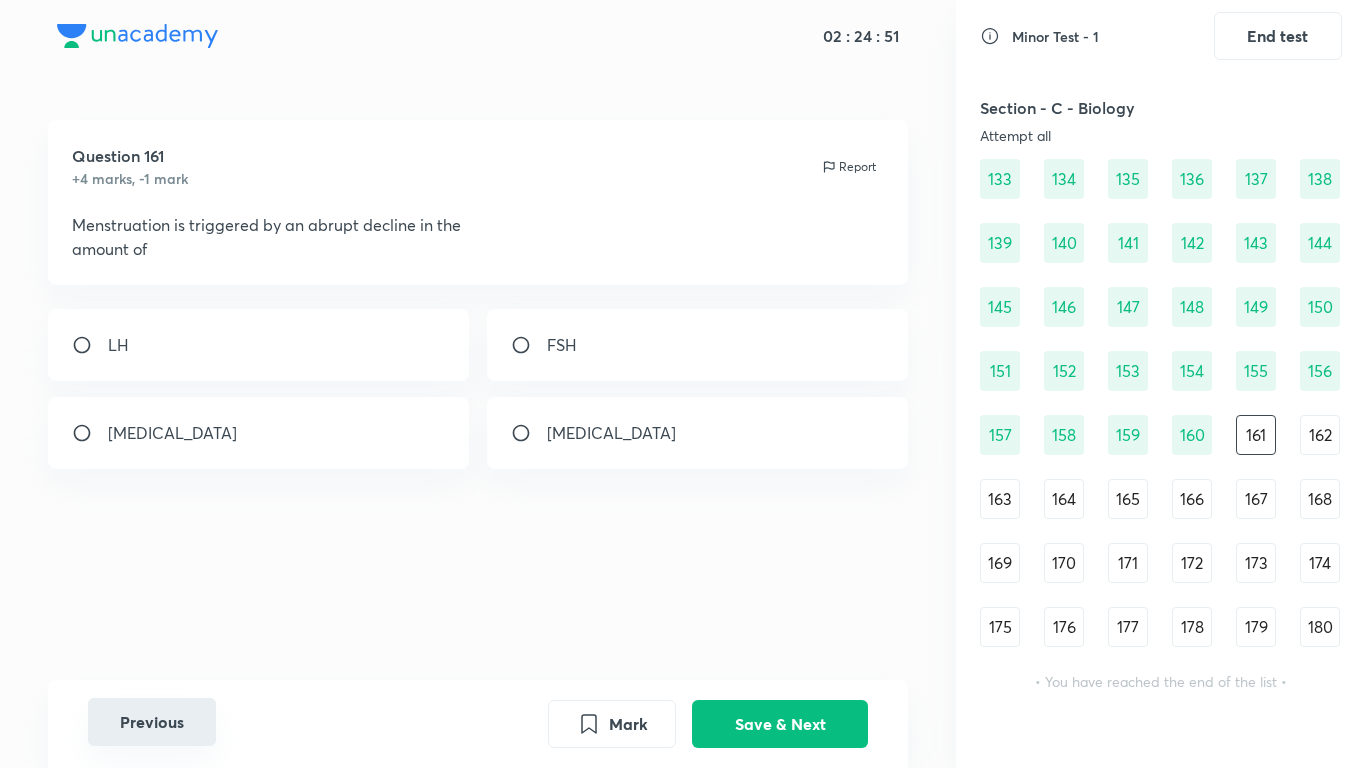 click on "Previous" at bounding box center (152, 722) 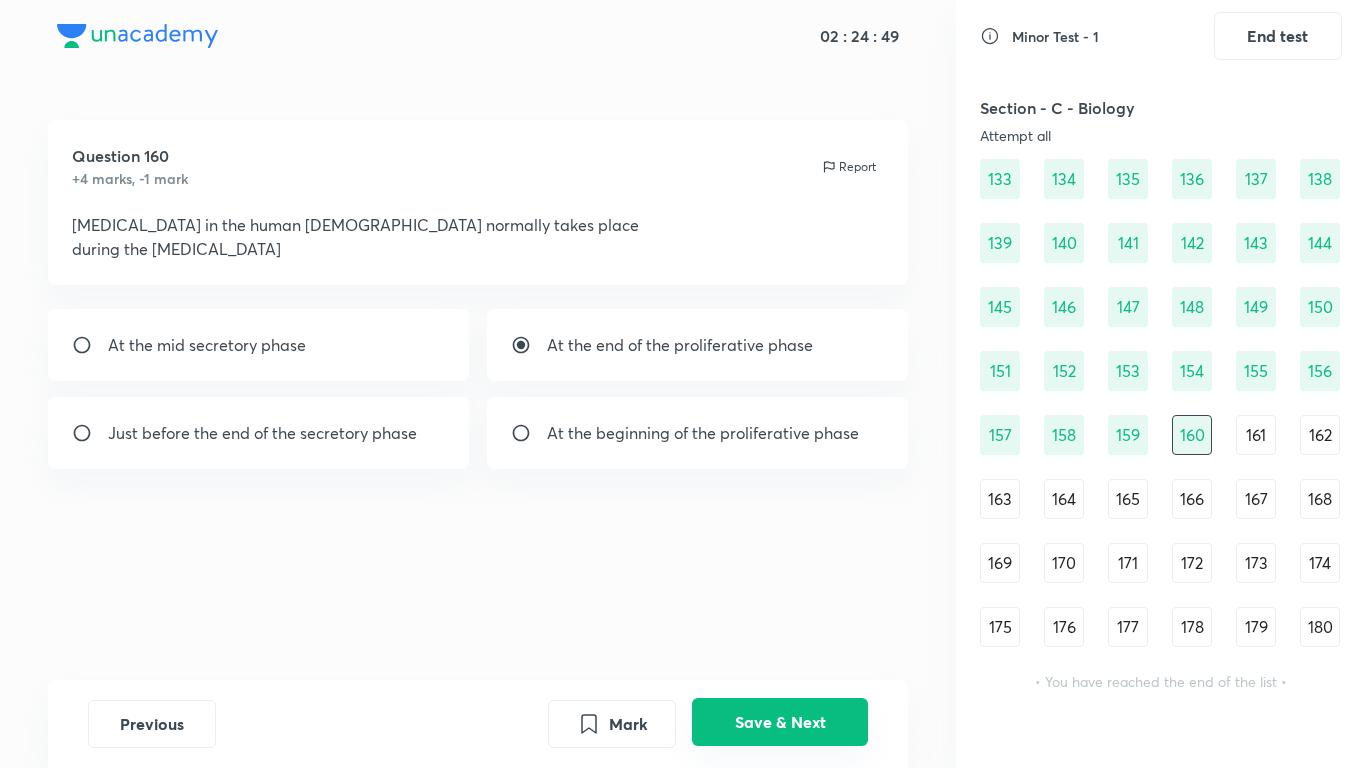 click on "Save & Next" at bounding box center (780, 722) 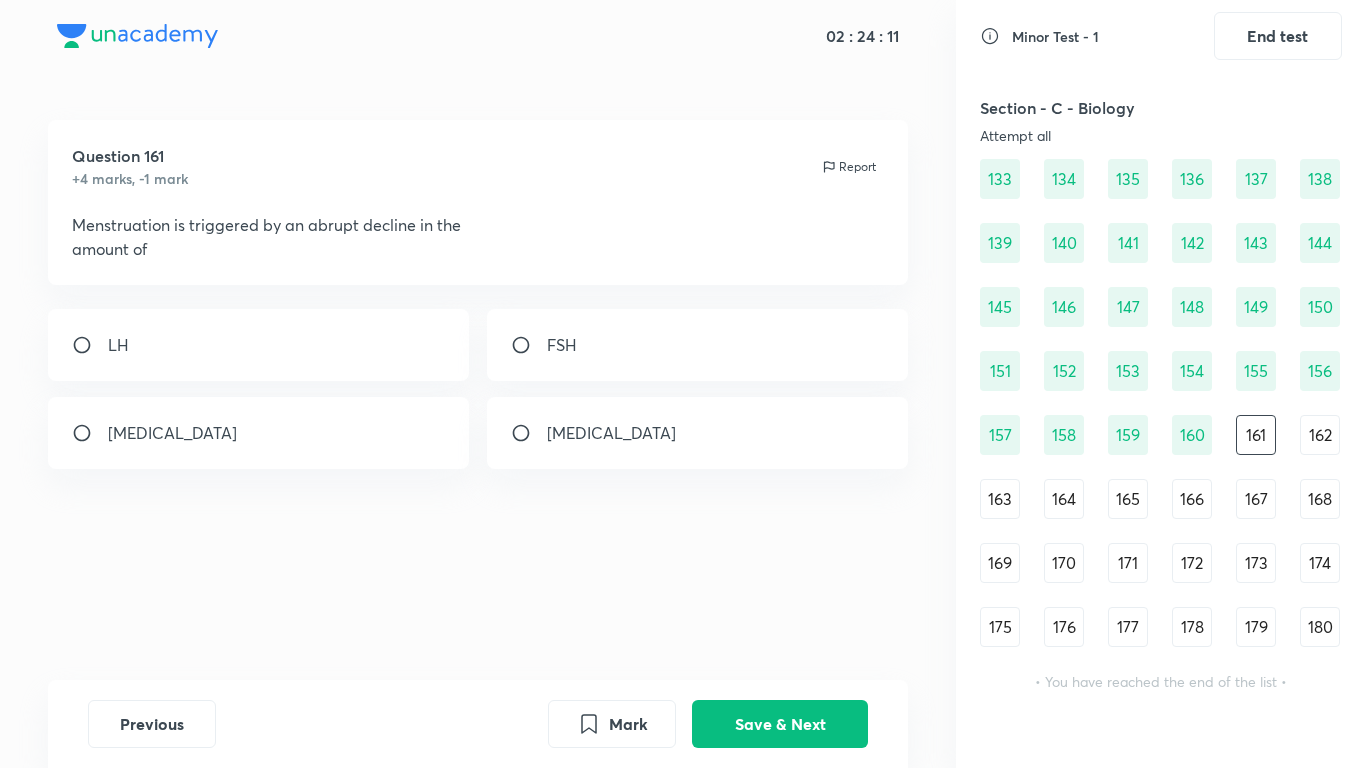 click on "Progesterone" at bounding box center [611, 433] 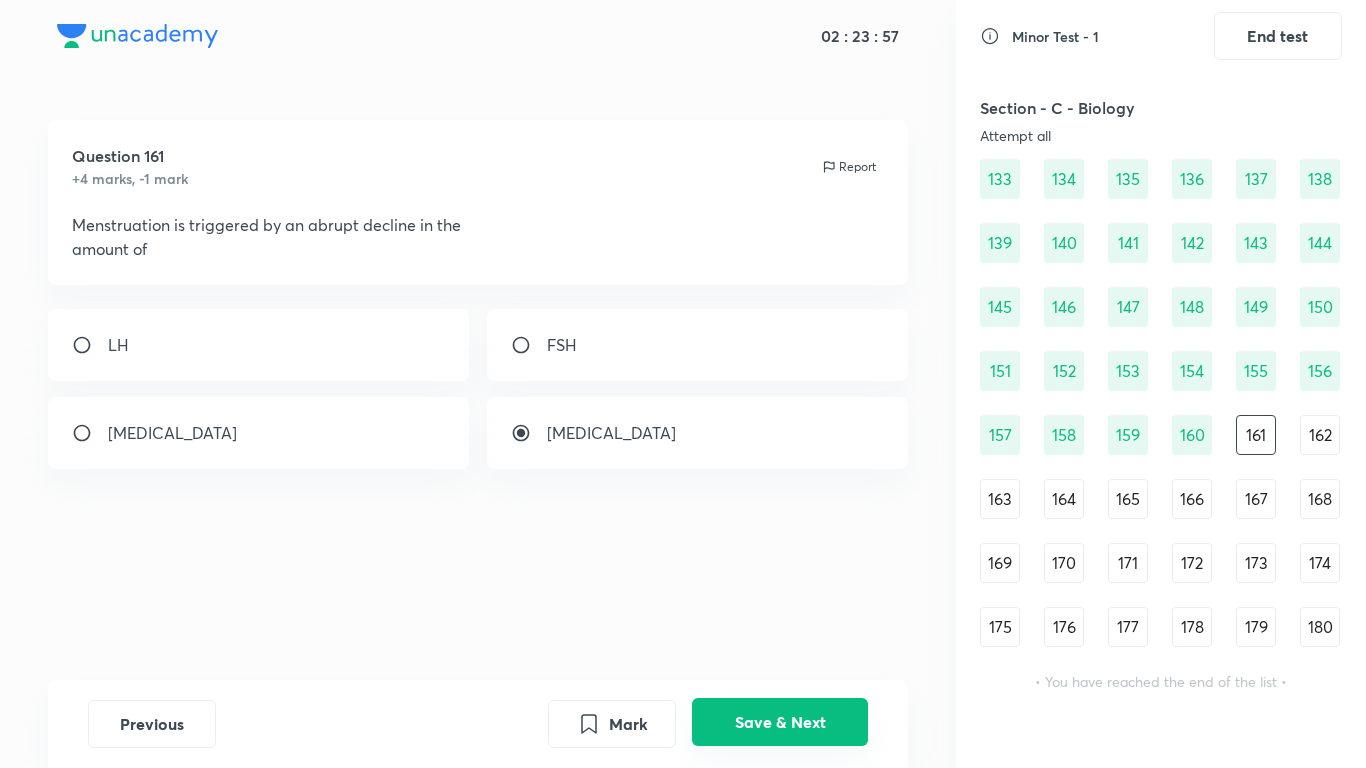 click on "Save & Next" at bounding box center (780, 722) 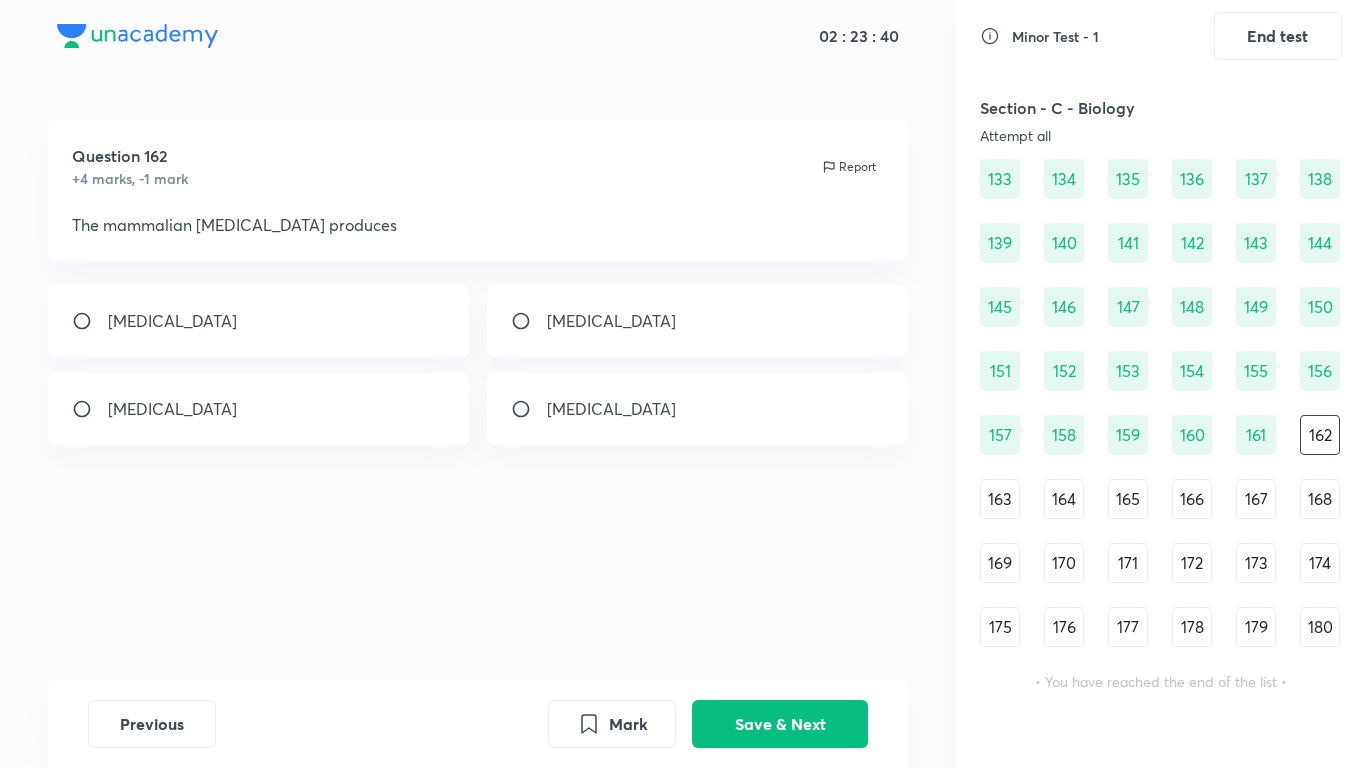 click on "Progesterone" at bounding box center [611, 321] 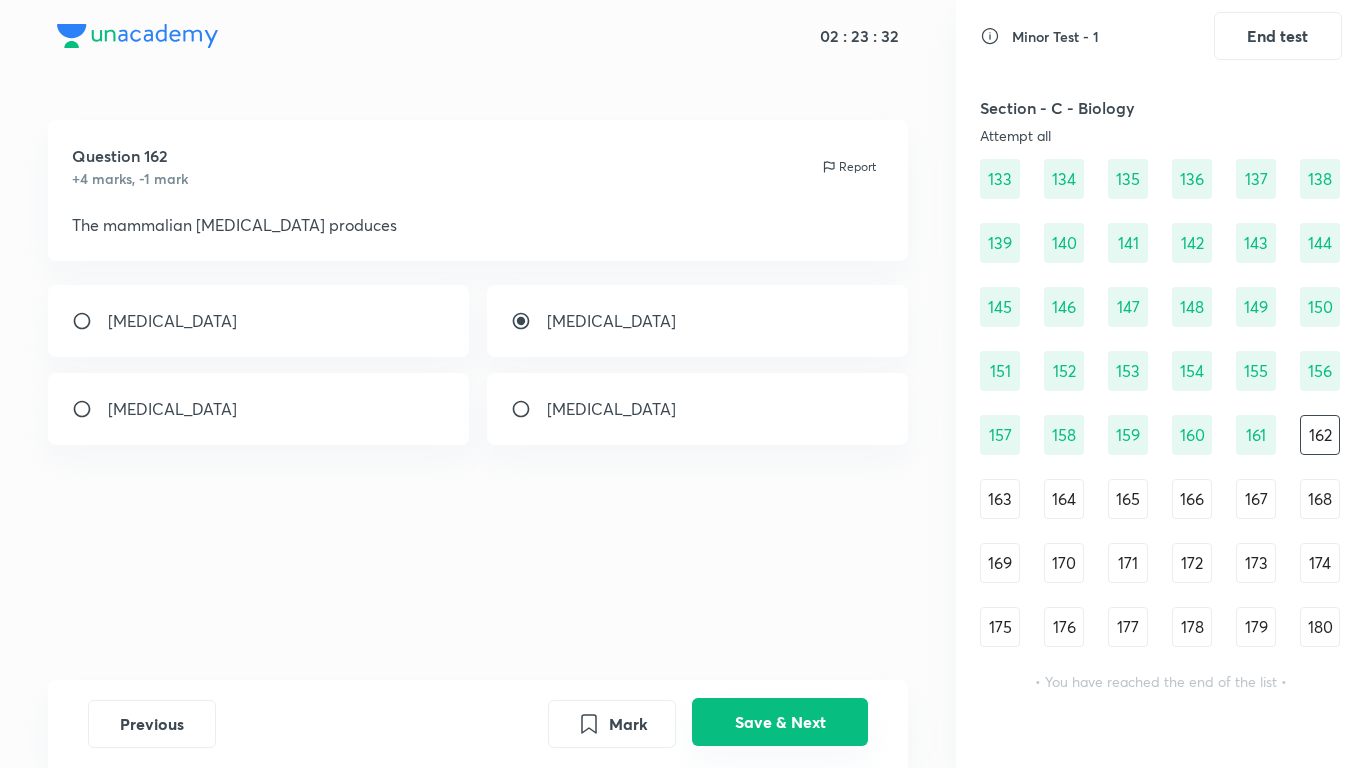 click on "Save & Next" at bounding box center [780, 722] 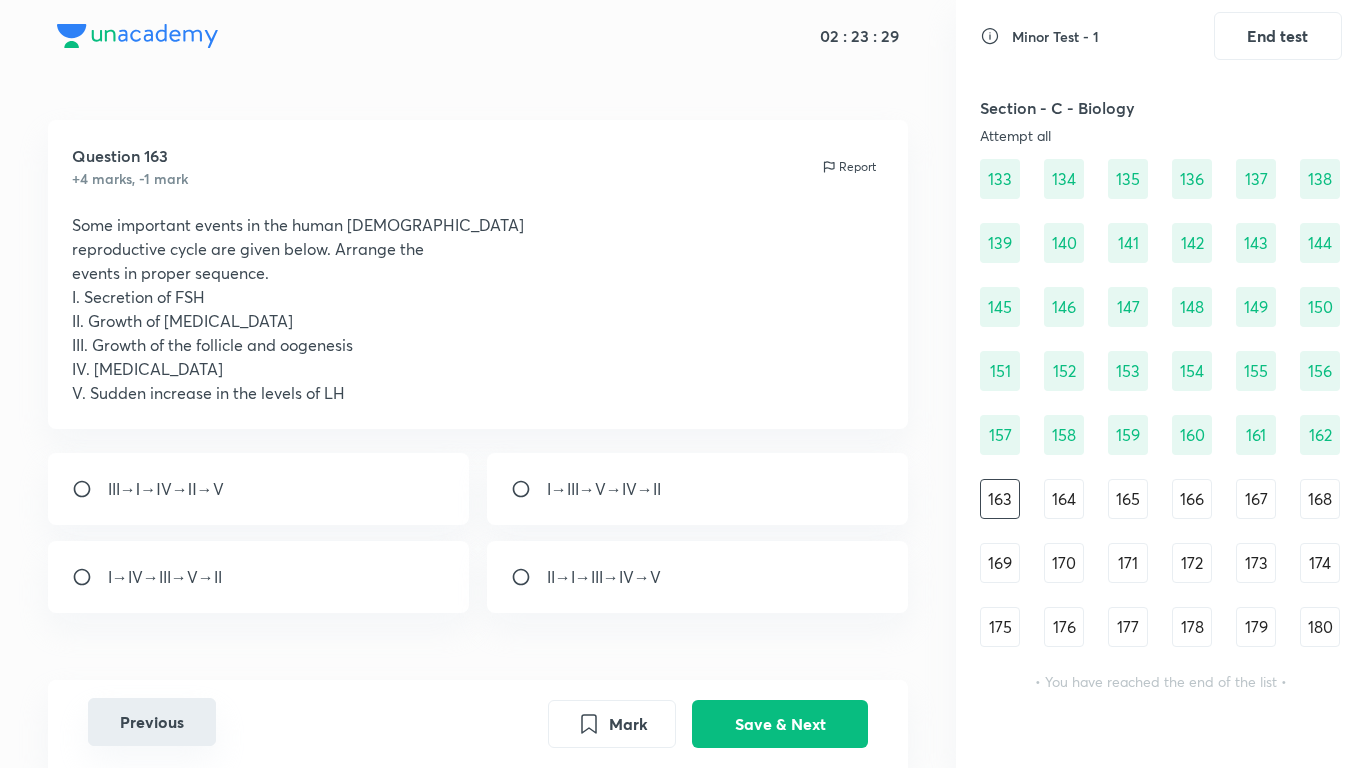 click on "Previous" at bounding box center (152, 722) 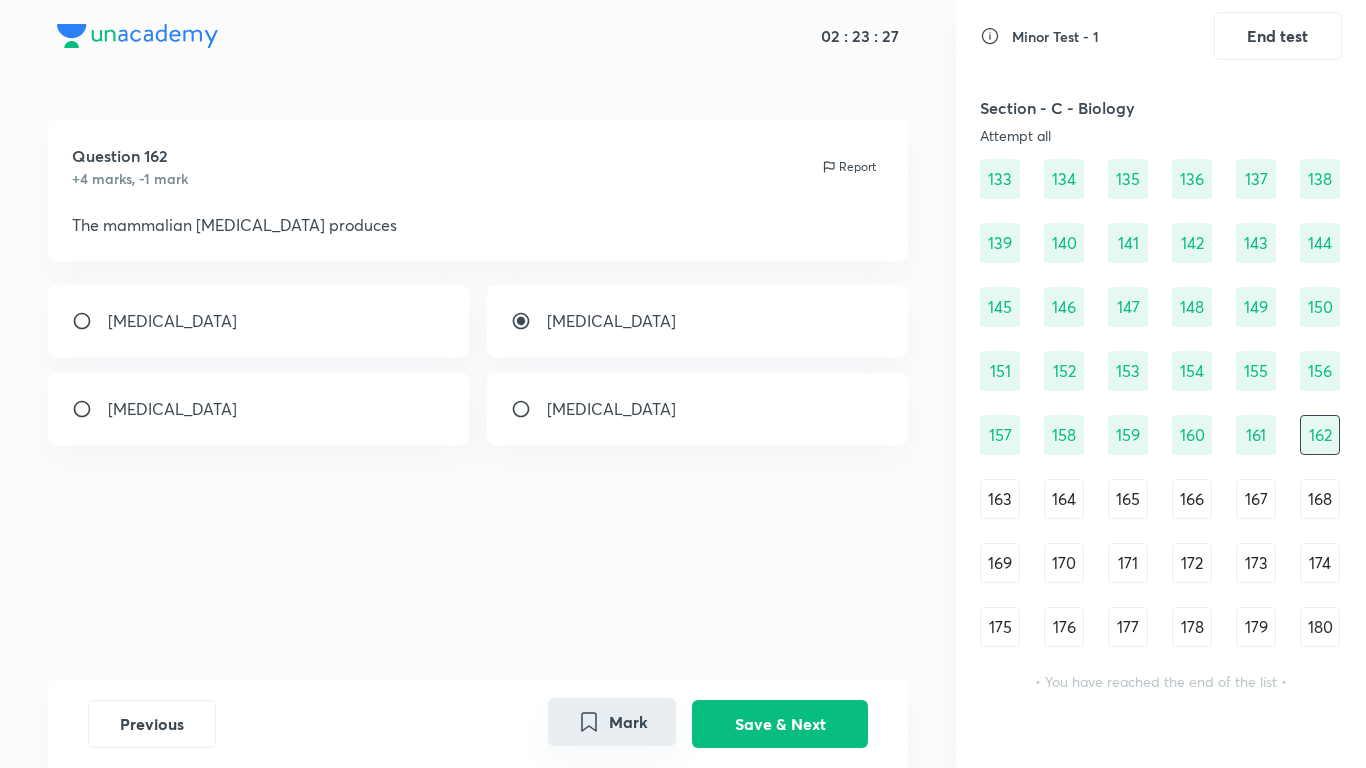 click on "Mark" at bounding box center [612, 722] 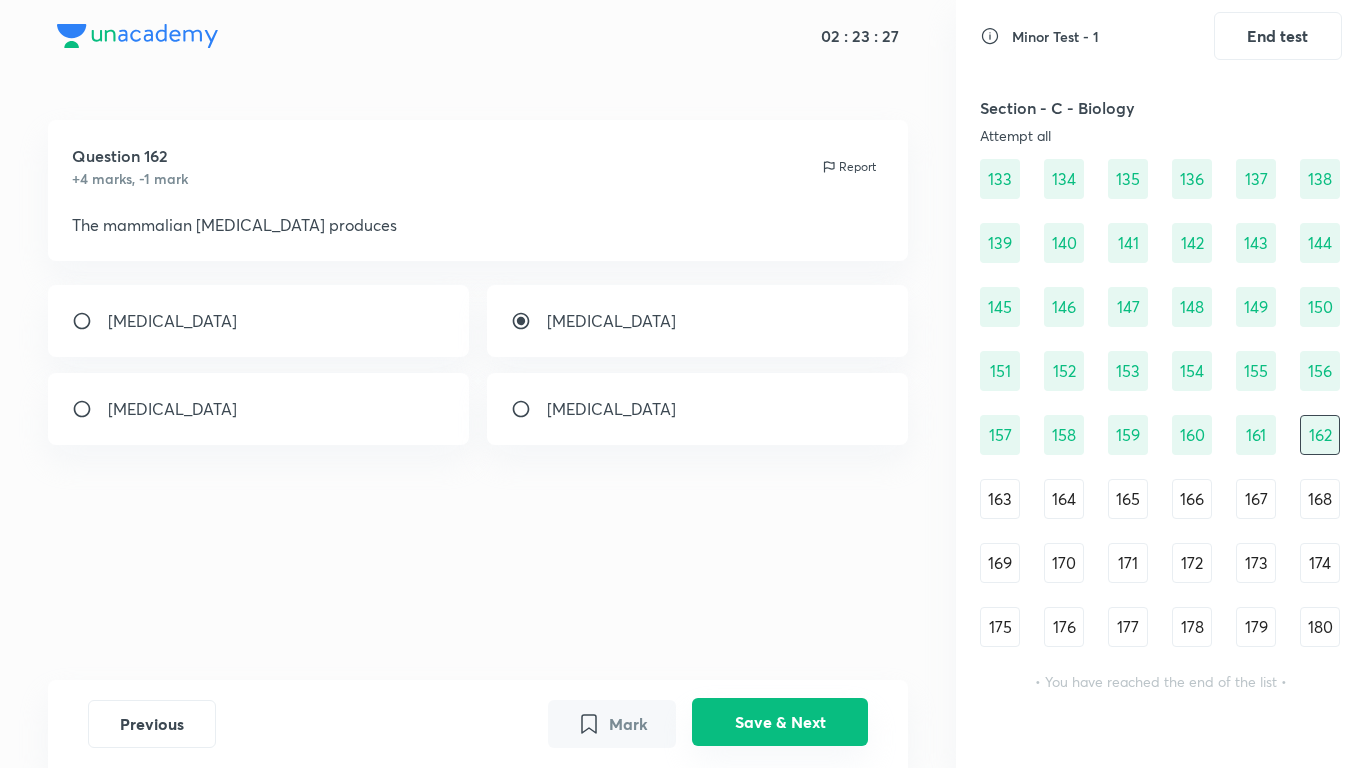 click on "Save & Next" at bounding box center [780, 722] 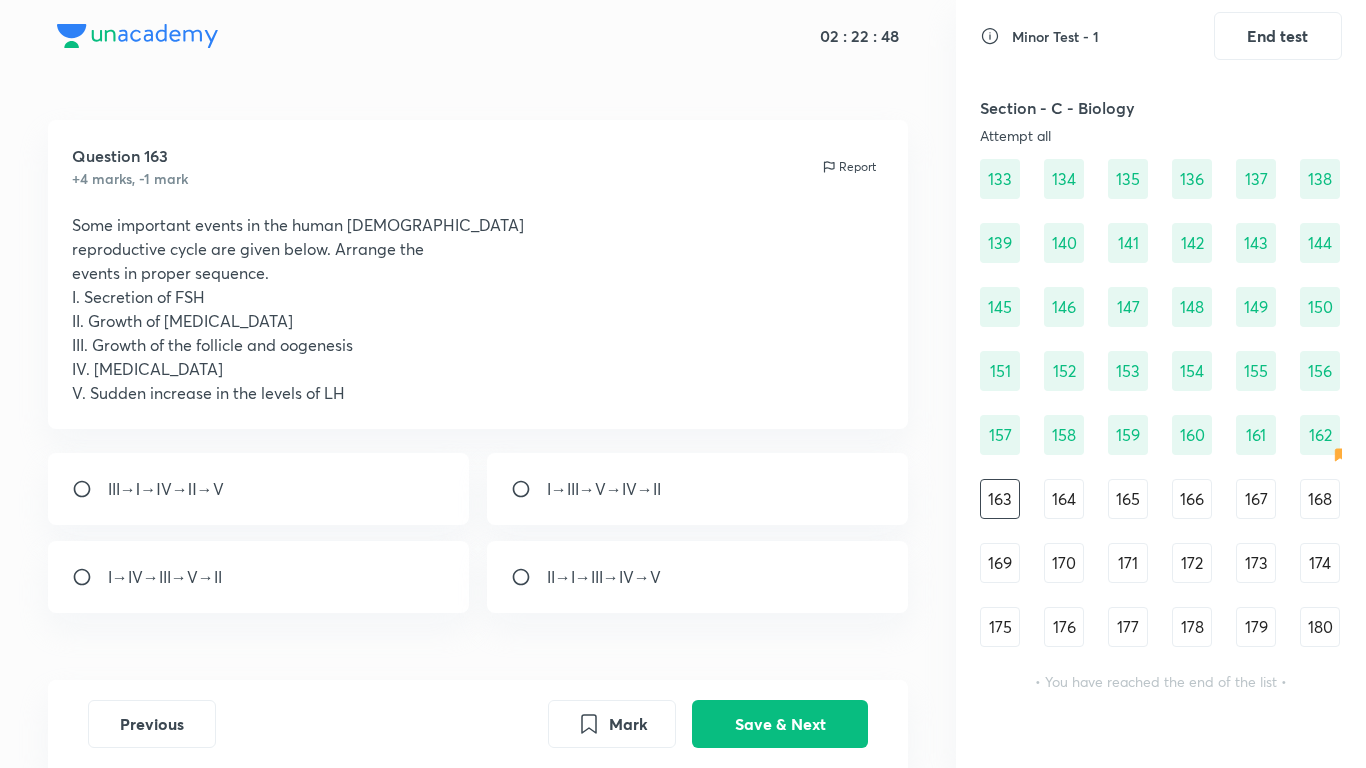 click on "I→III→V→IV→II" at bounding box center [698, 489] 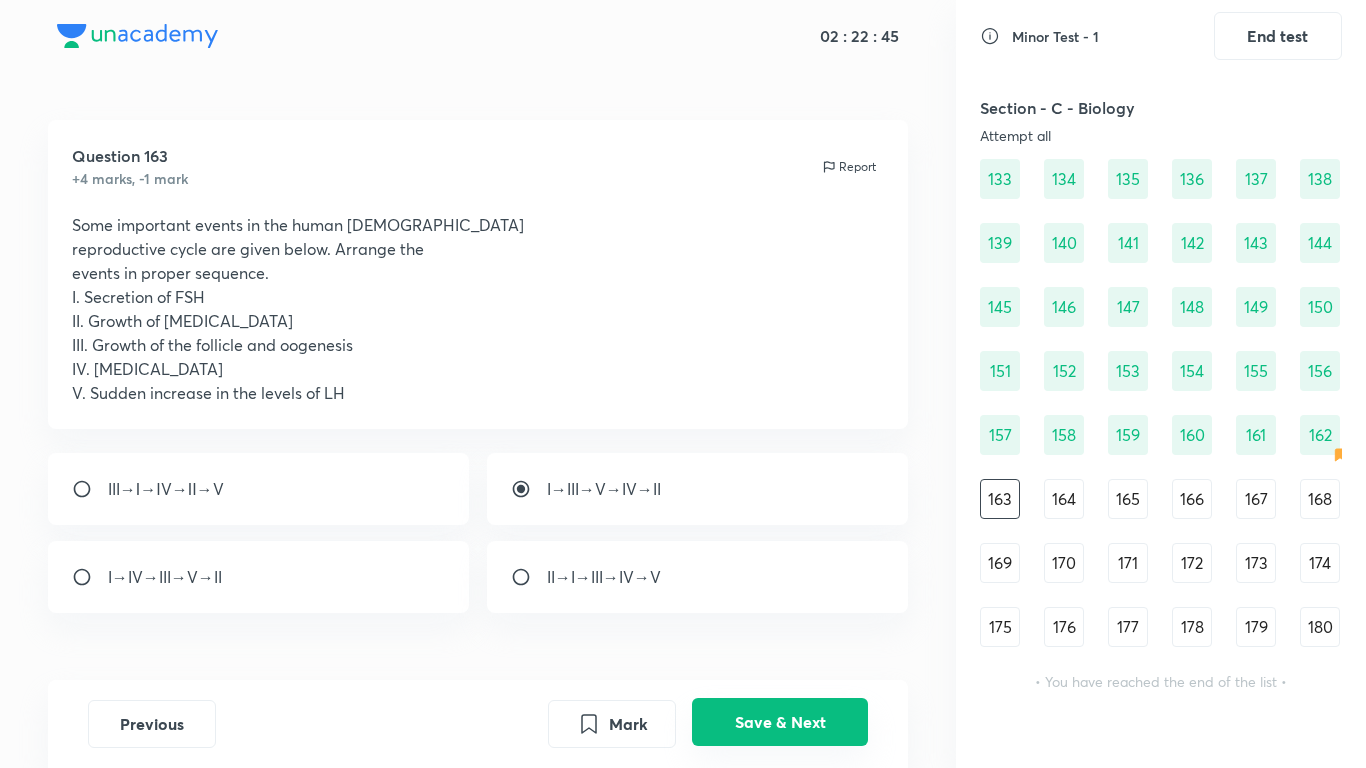 click on "Save & Next" at bounding box center [780, 722] 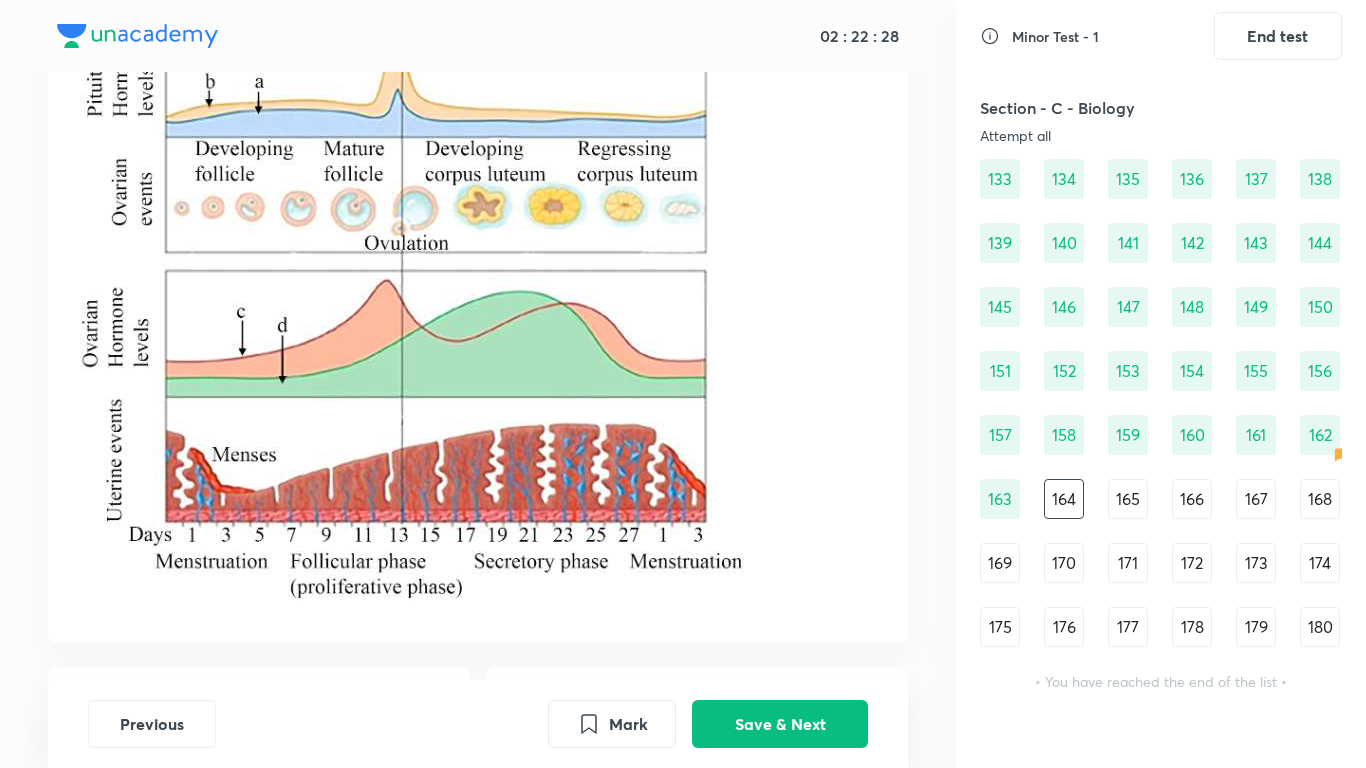 scroll, scrollTop: 514, scrollLeft: 0, axis: vertical 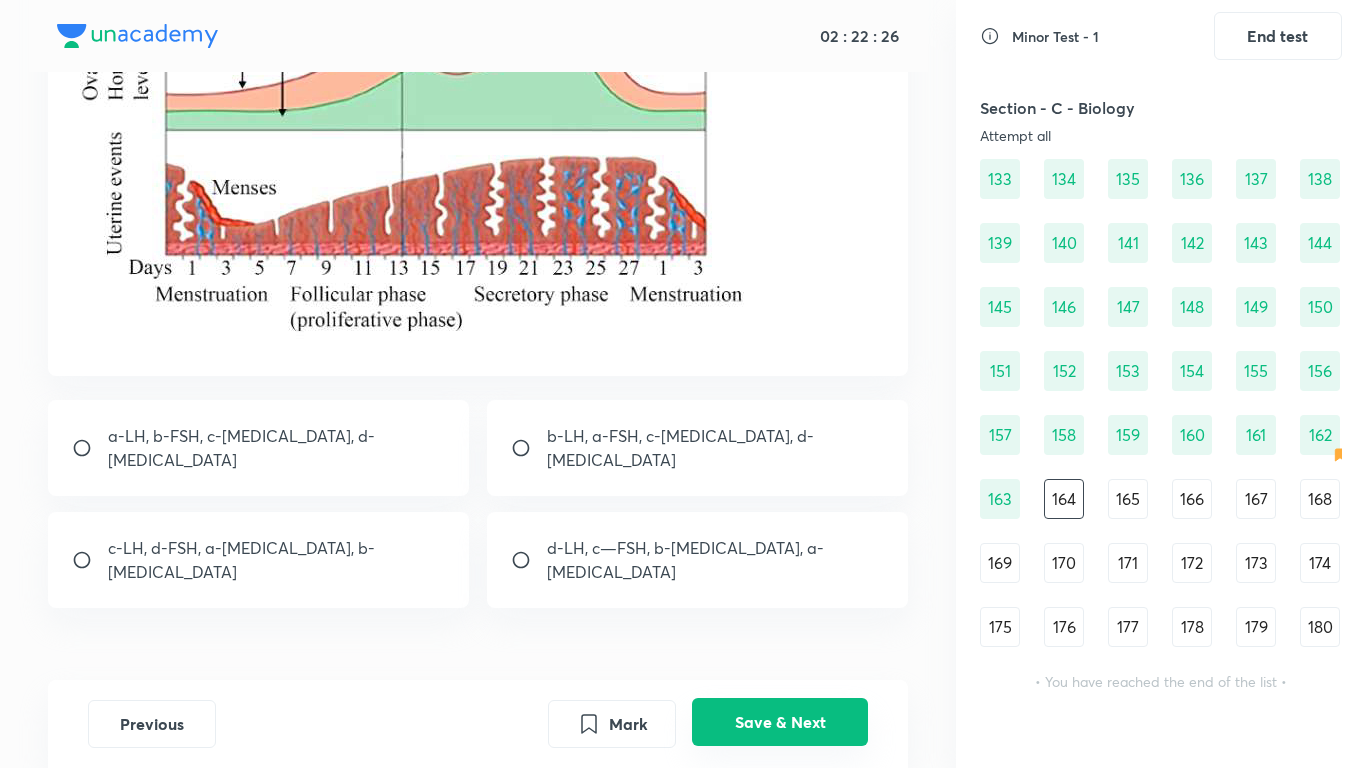 click on "Save & Next" at bounding box center [780, 722] 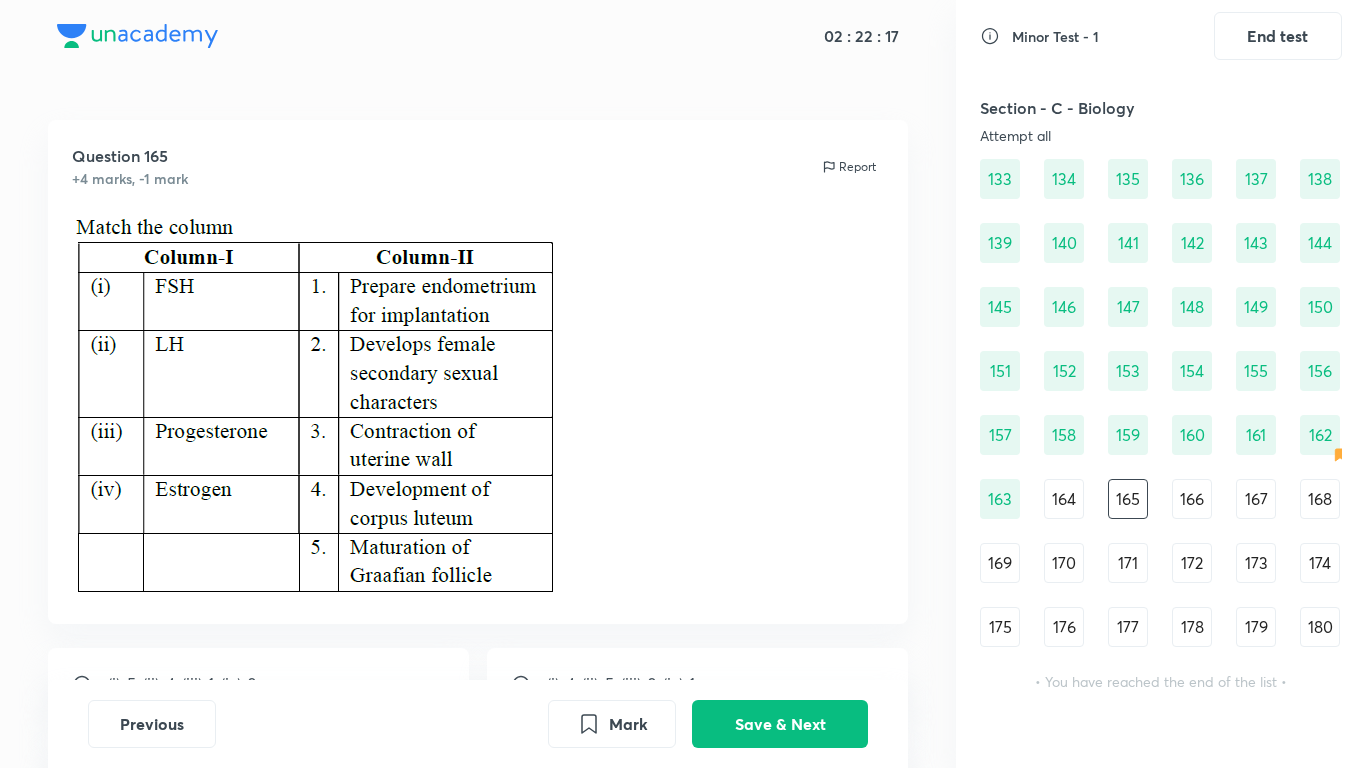 scroll, scrollTop: 248, scrollLeft: 0, axis: vertical 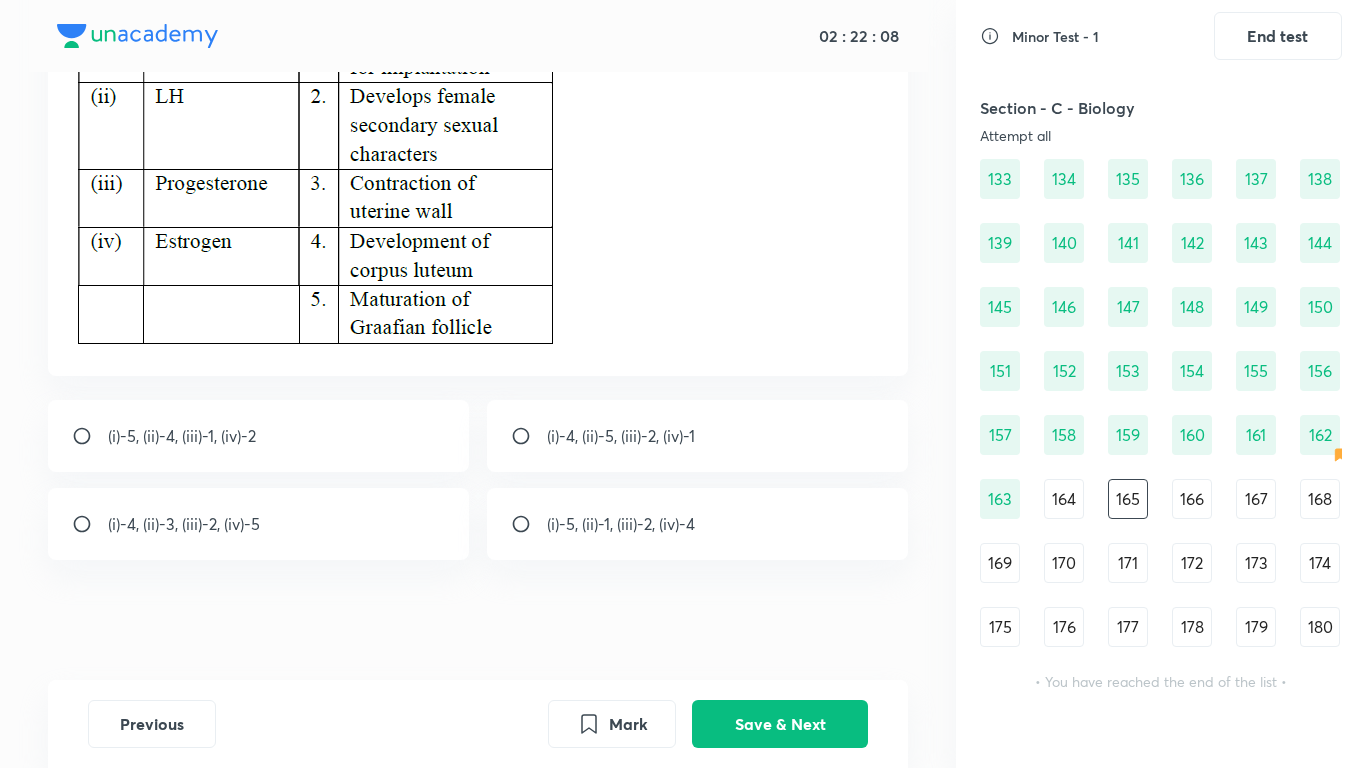 click on "(i)-5, (ii)-1, (iii)-2, (iv)-4" at bounding box center (621, 524) 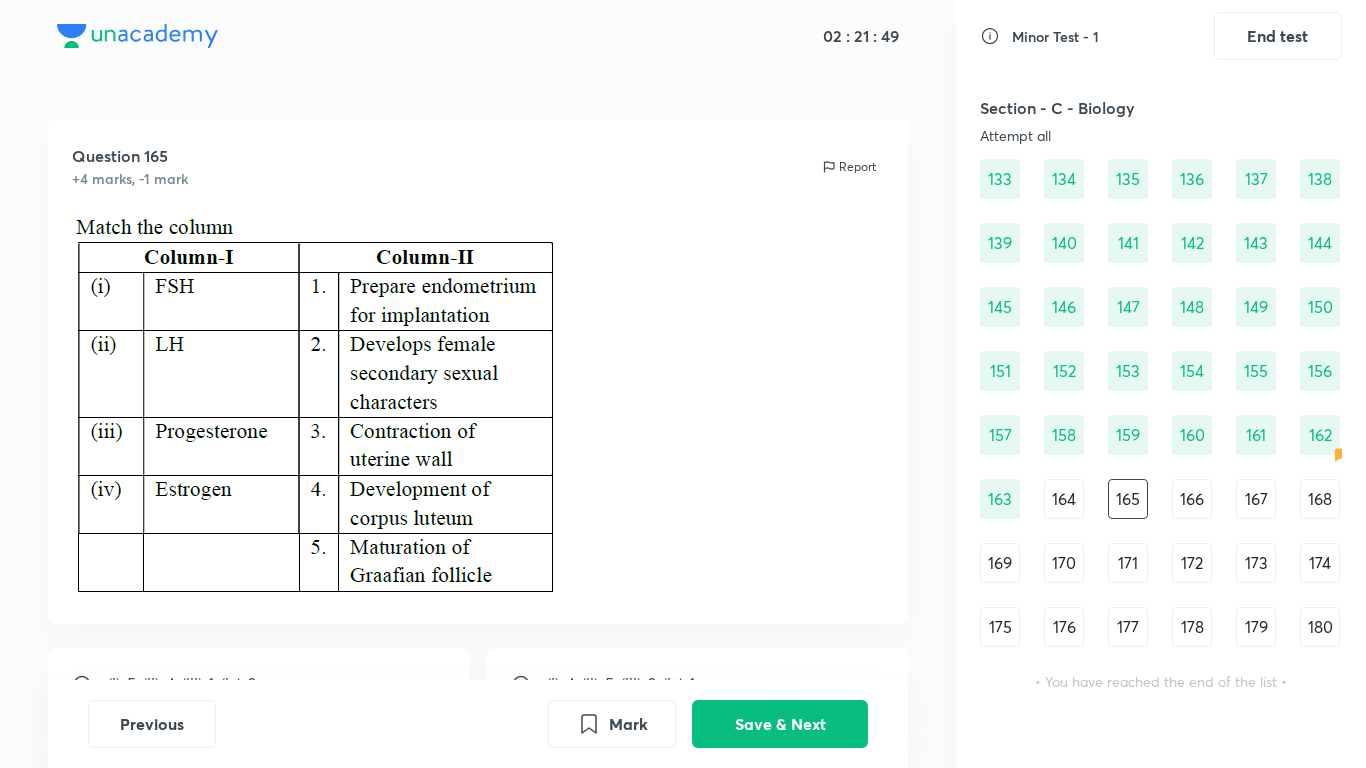 scroll, scrollTop: 248, scrollLeft: 0, axis: vertical 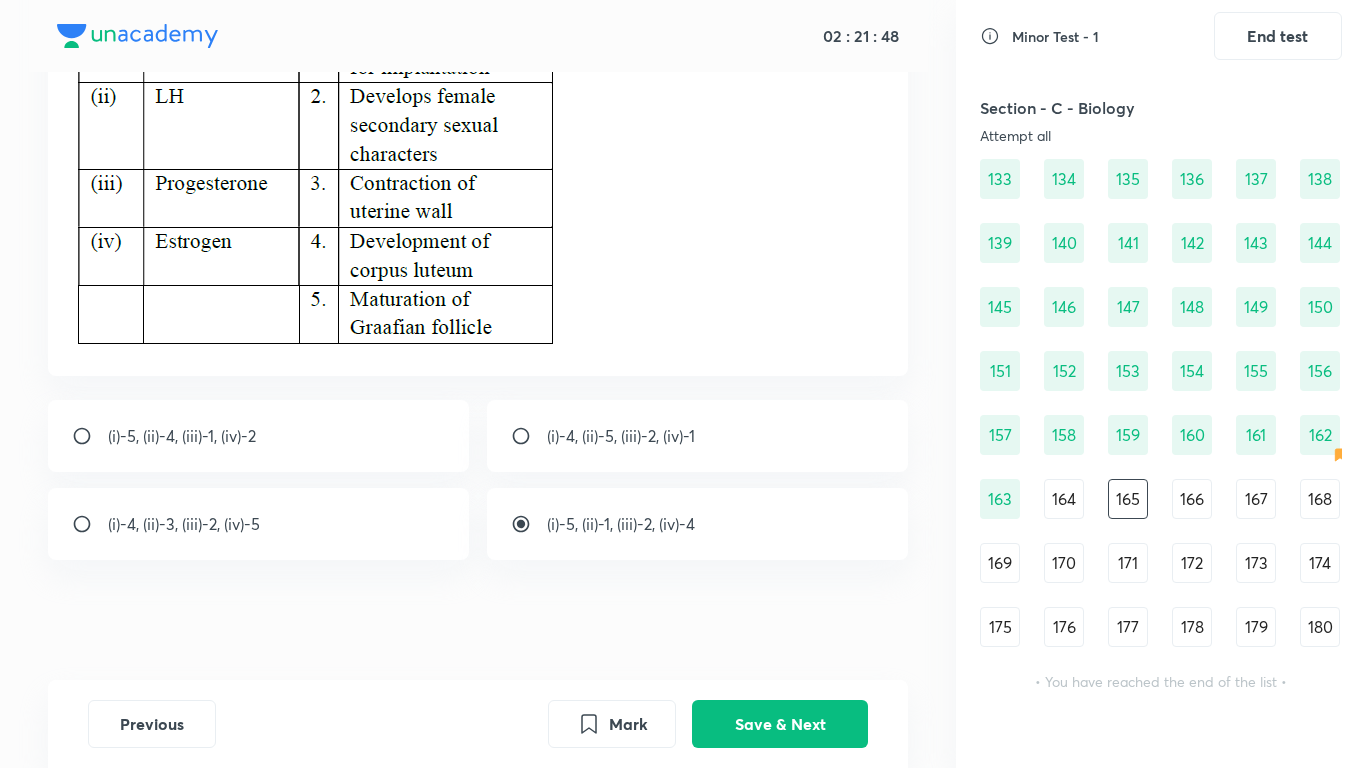 click on "(i)-5, (ii)-4, (iii)-1, (iv)-2" at bounding box center (259, 436) 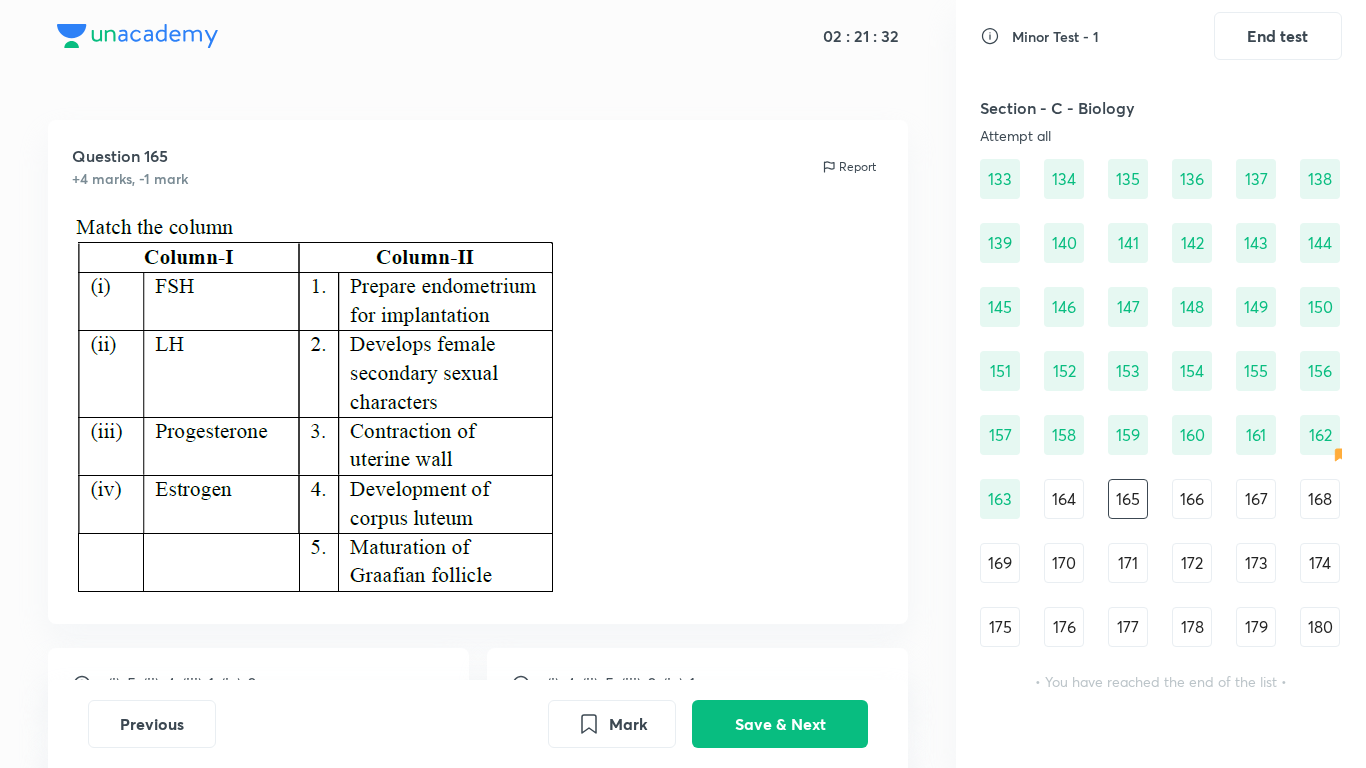 scroll, scrollTop: 248, scrollLeft: 0, axis: vertical 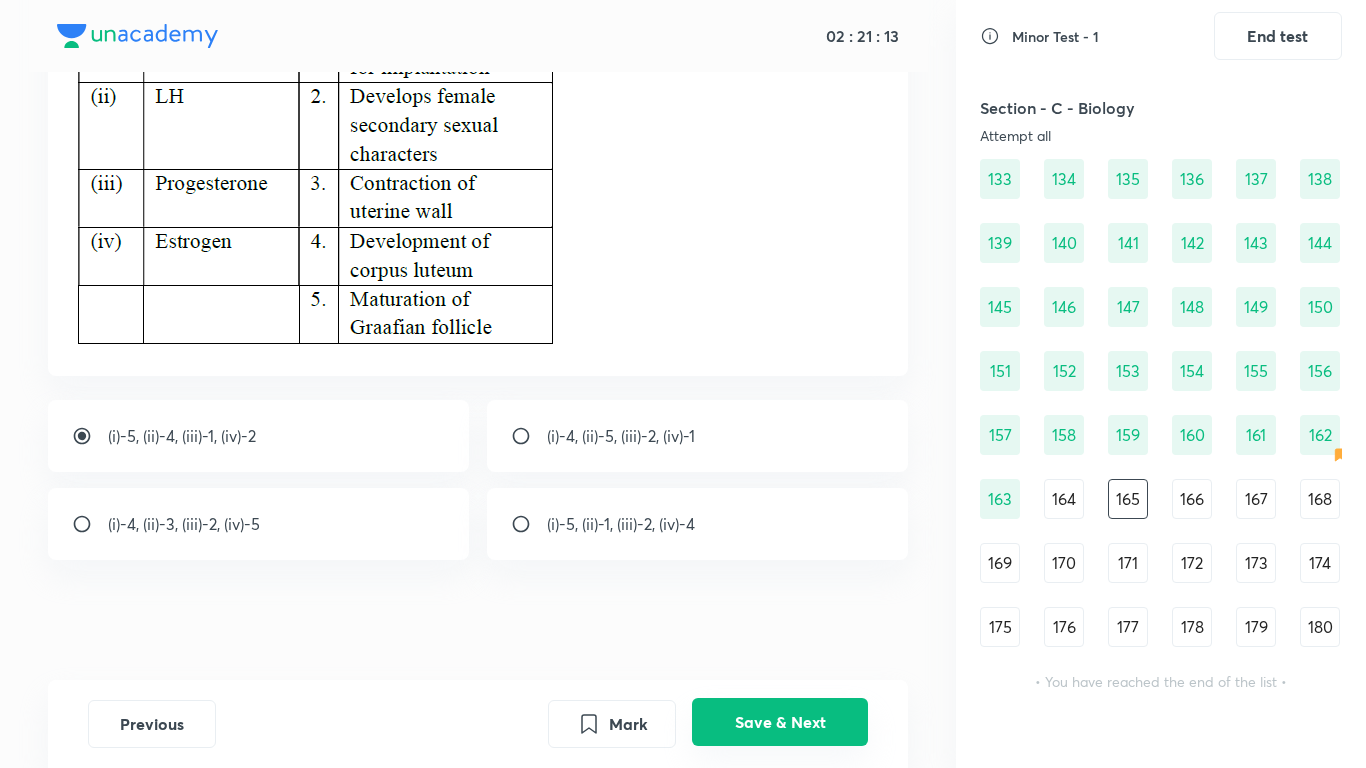 click on "Save & Next" at bounding box center [780, 722] 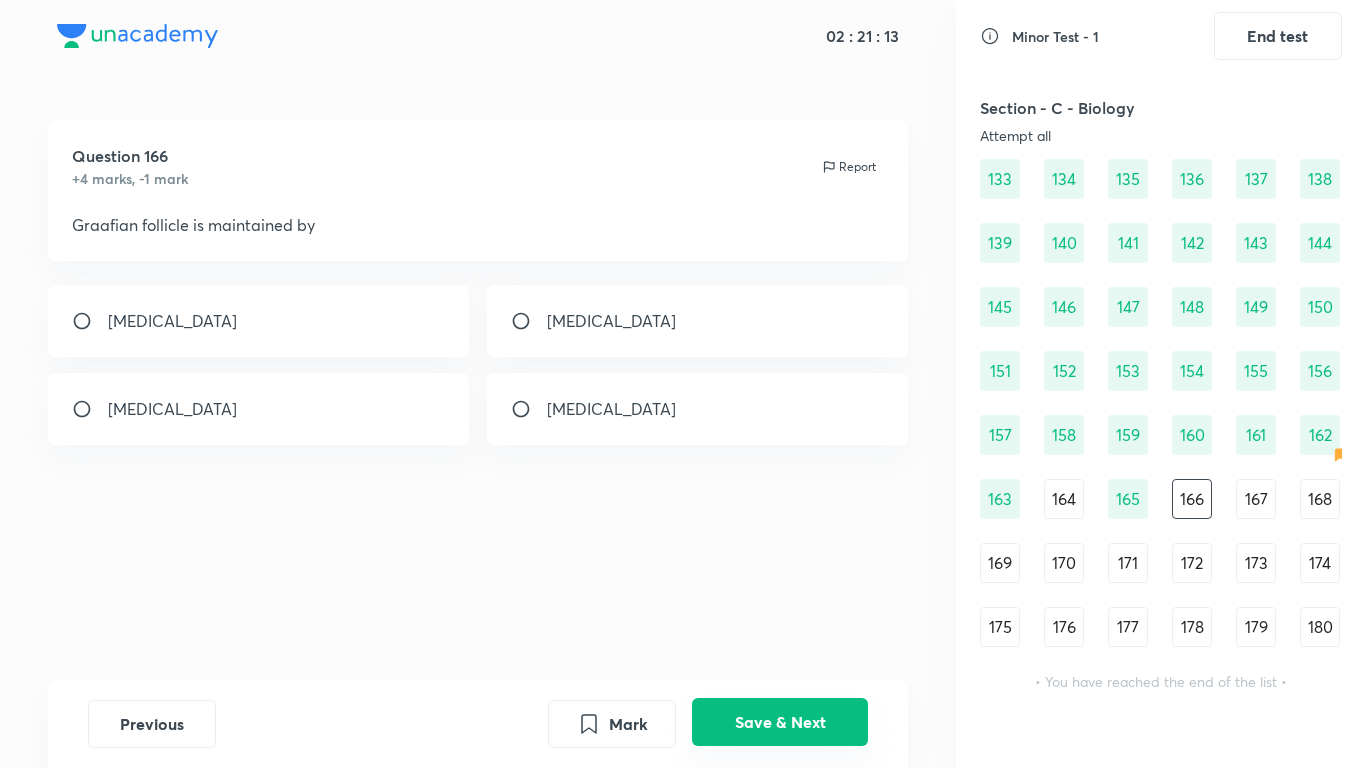 scroll, scrollTop: 0, scrollLeft: 0, axis: both 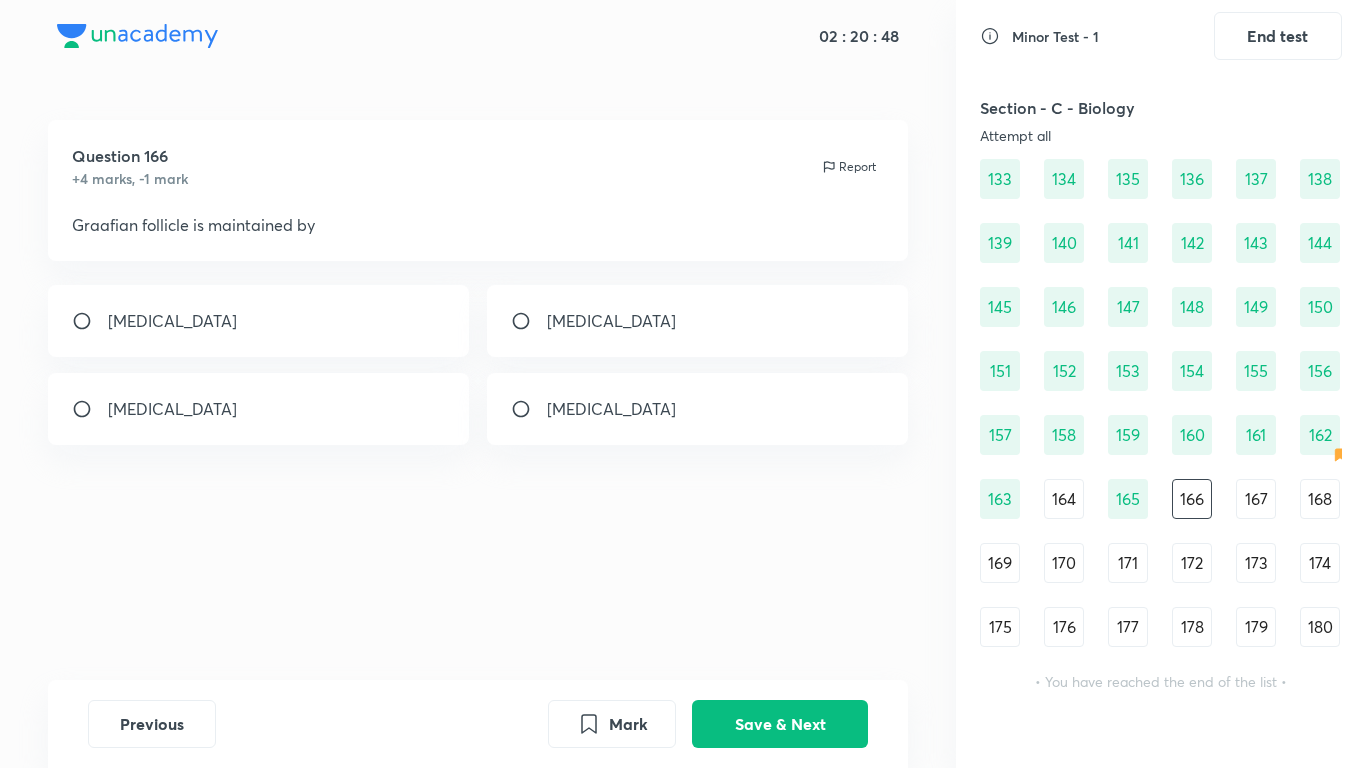 click on "Follicle stimulating hormone" at bounding box center [611, 409] 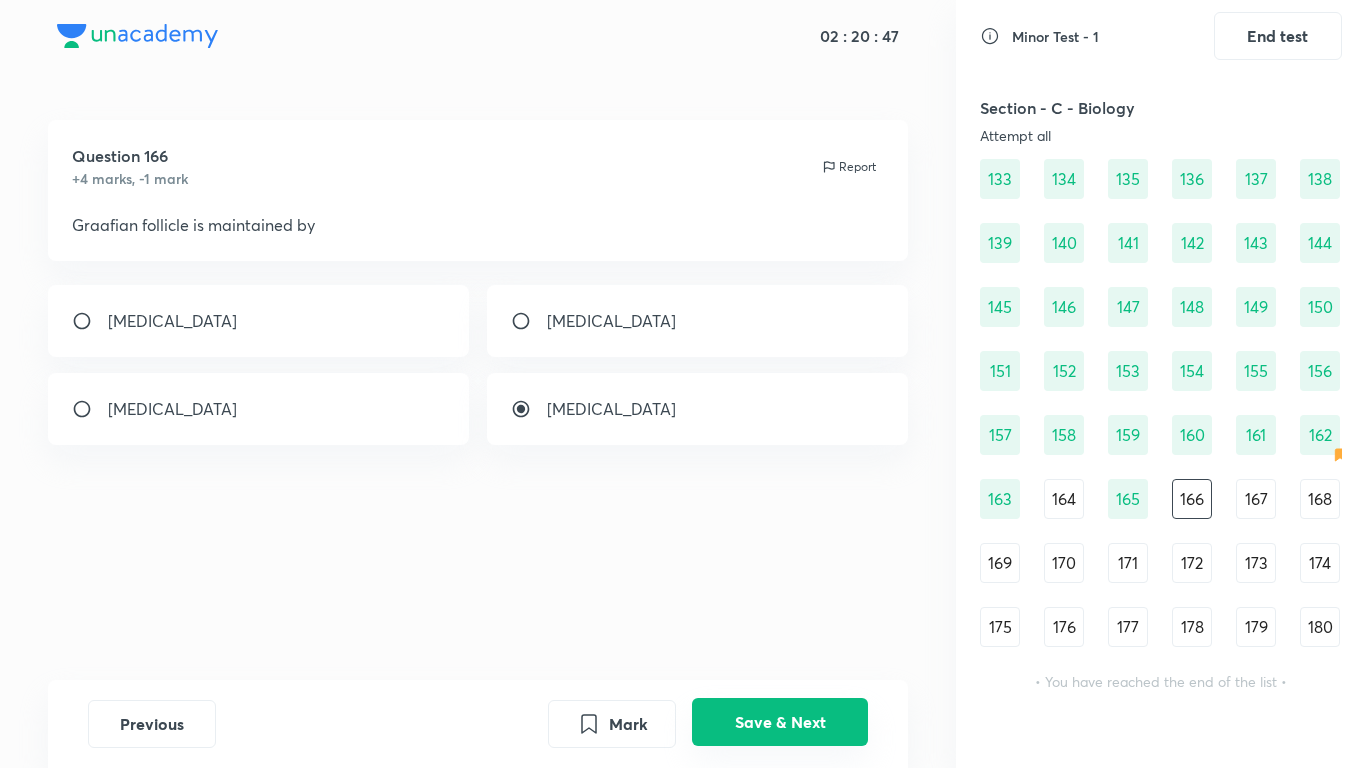 click on "Save & Next" at bounding box center (780, 722) 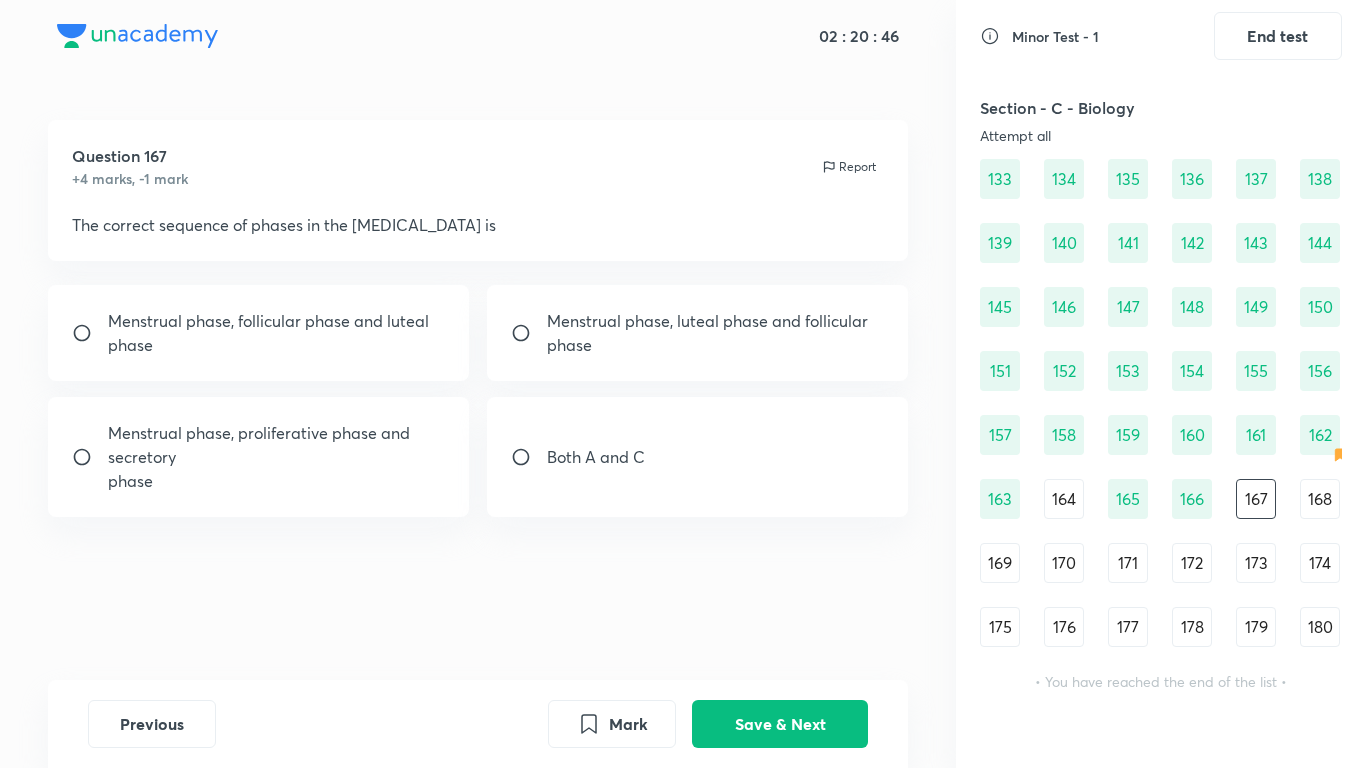 click on "164" at bounding box center [1064, 499] 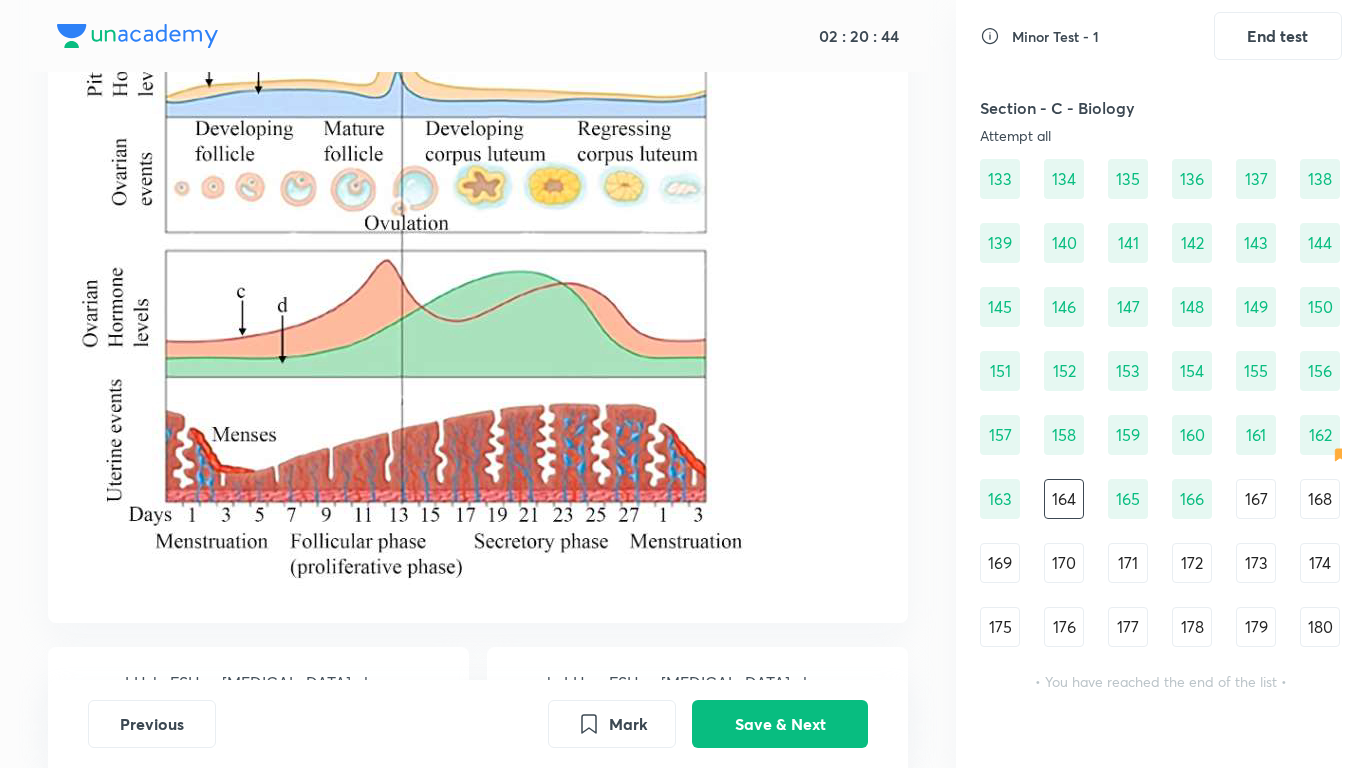 scroll, scrollTop: 514, scrollLeft: 0, axis: vertical 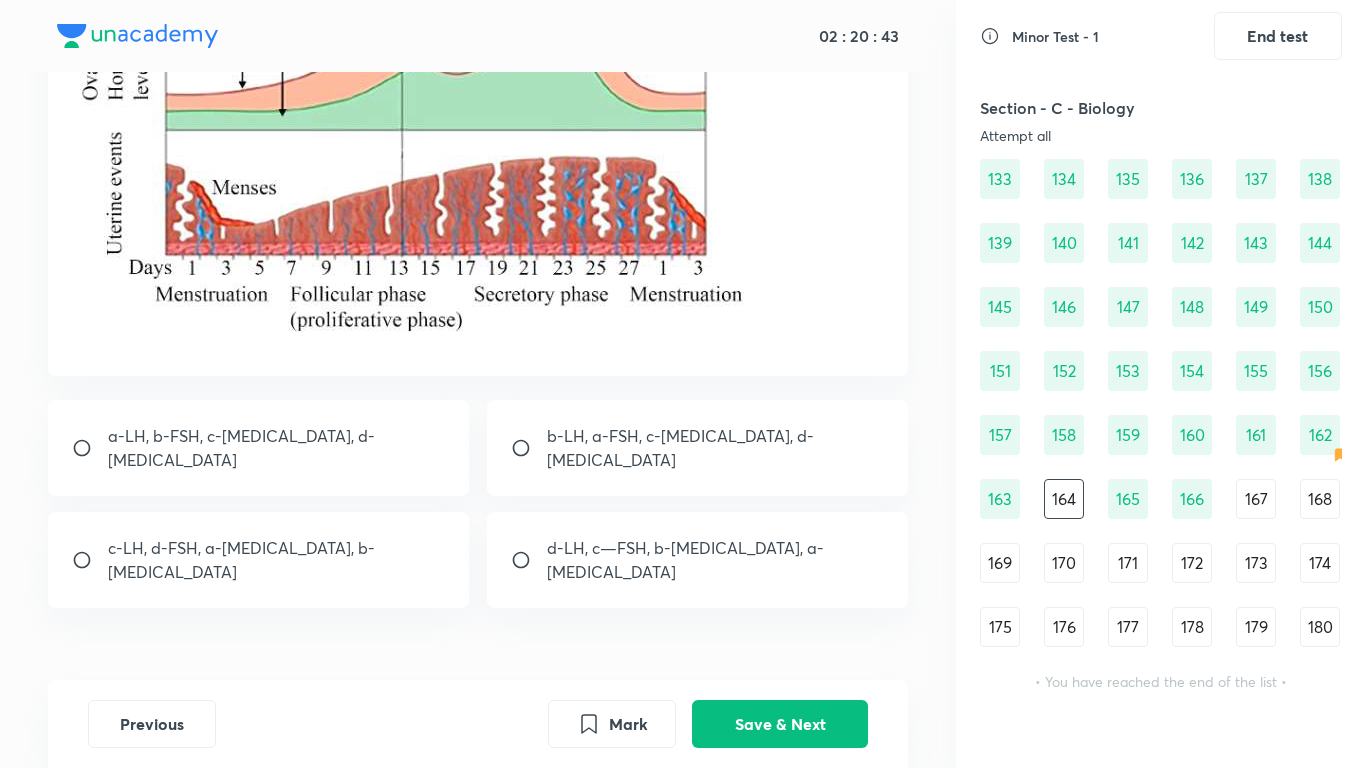 click on "b-LH, a-FSH, c-estrogen, d-progesterone" at bounding box center (716, 448) 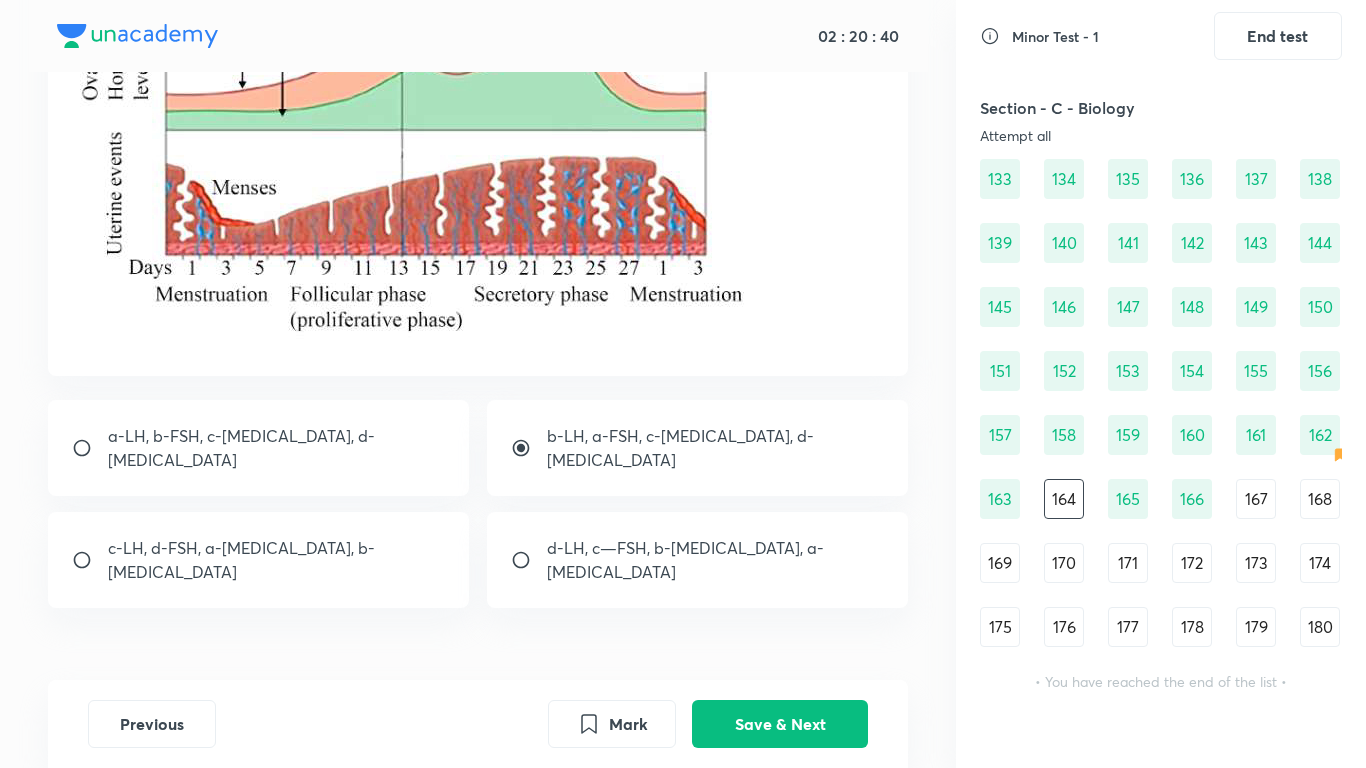 scroll, scrollTop: 0, scrollLeft: 0, axis: both 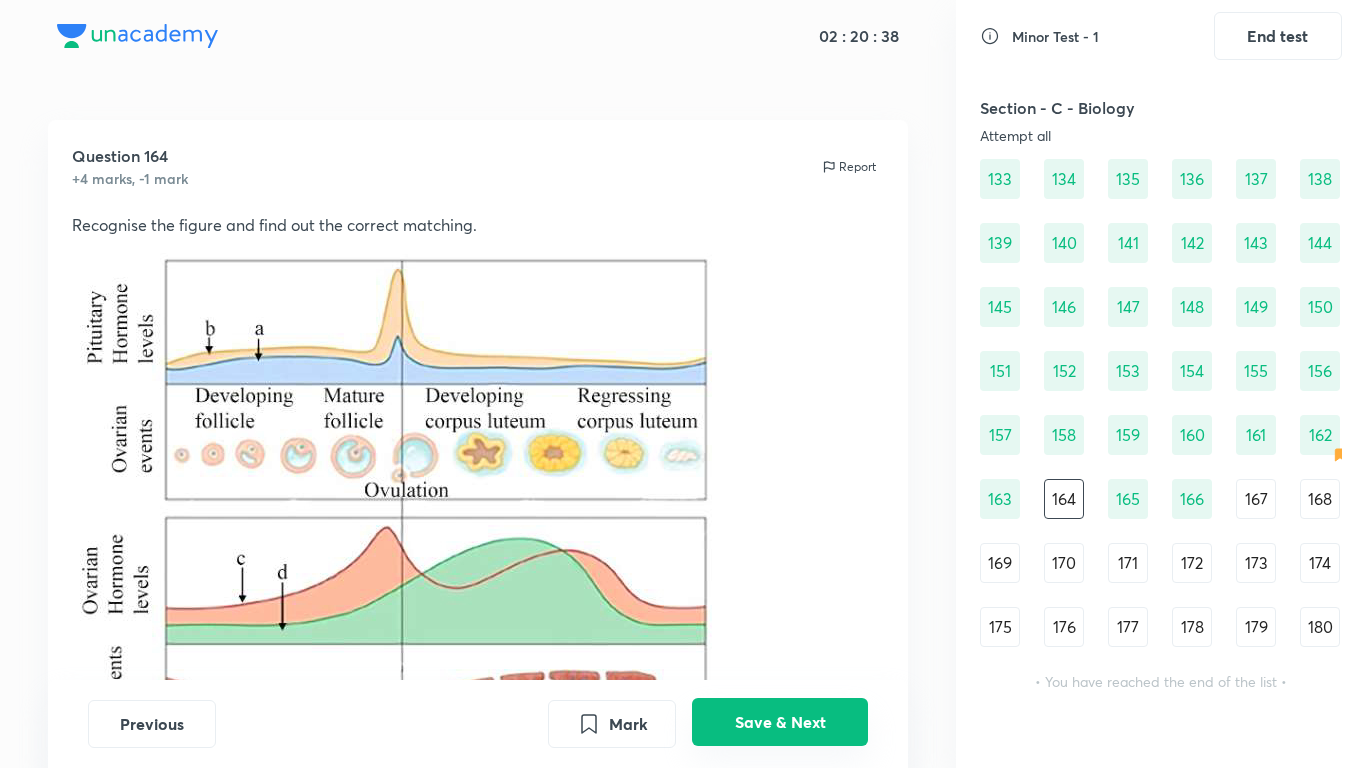 click on "Save & Next" at bounding box center [780, 722] 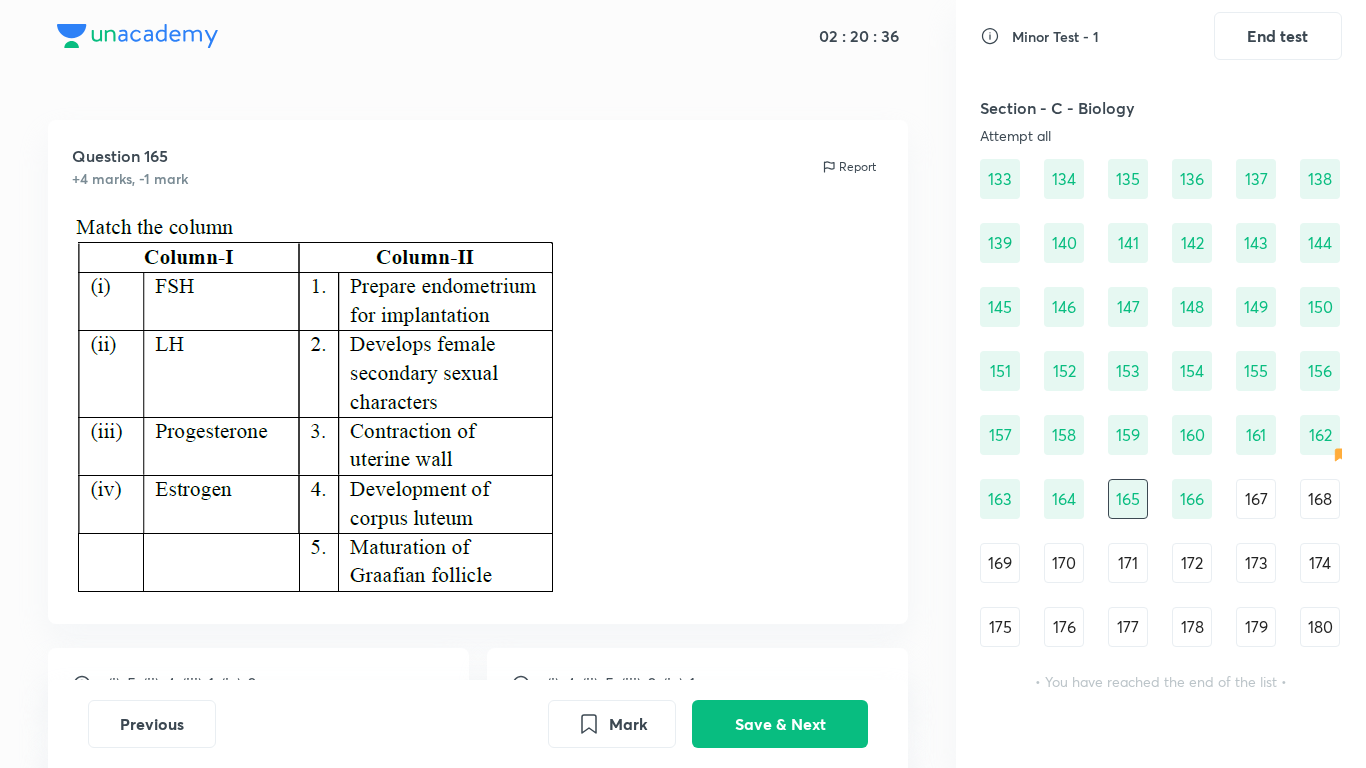 click on "167" at bounding box center (1256, 499) 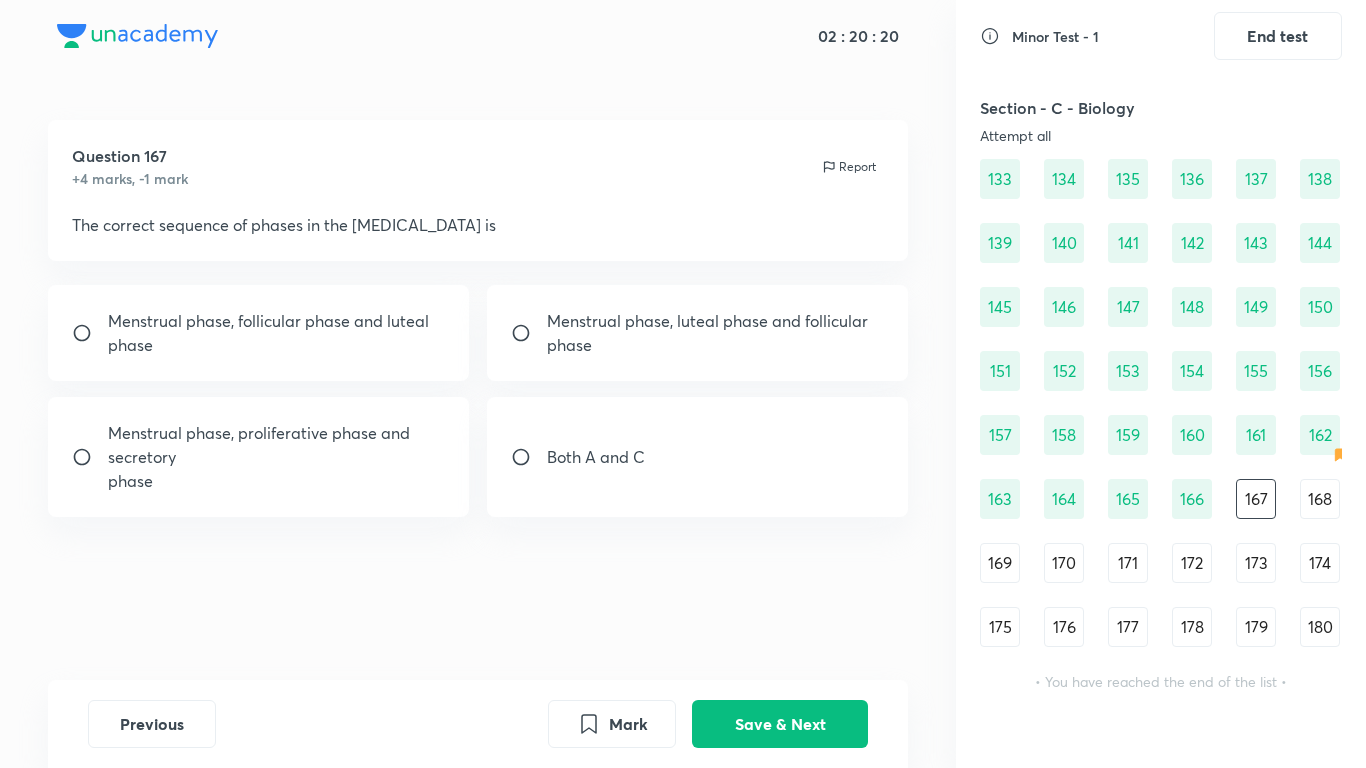 click on "Menstrual phase, proliferative phase and secretory" at bounding box center [277, 445] 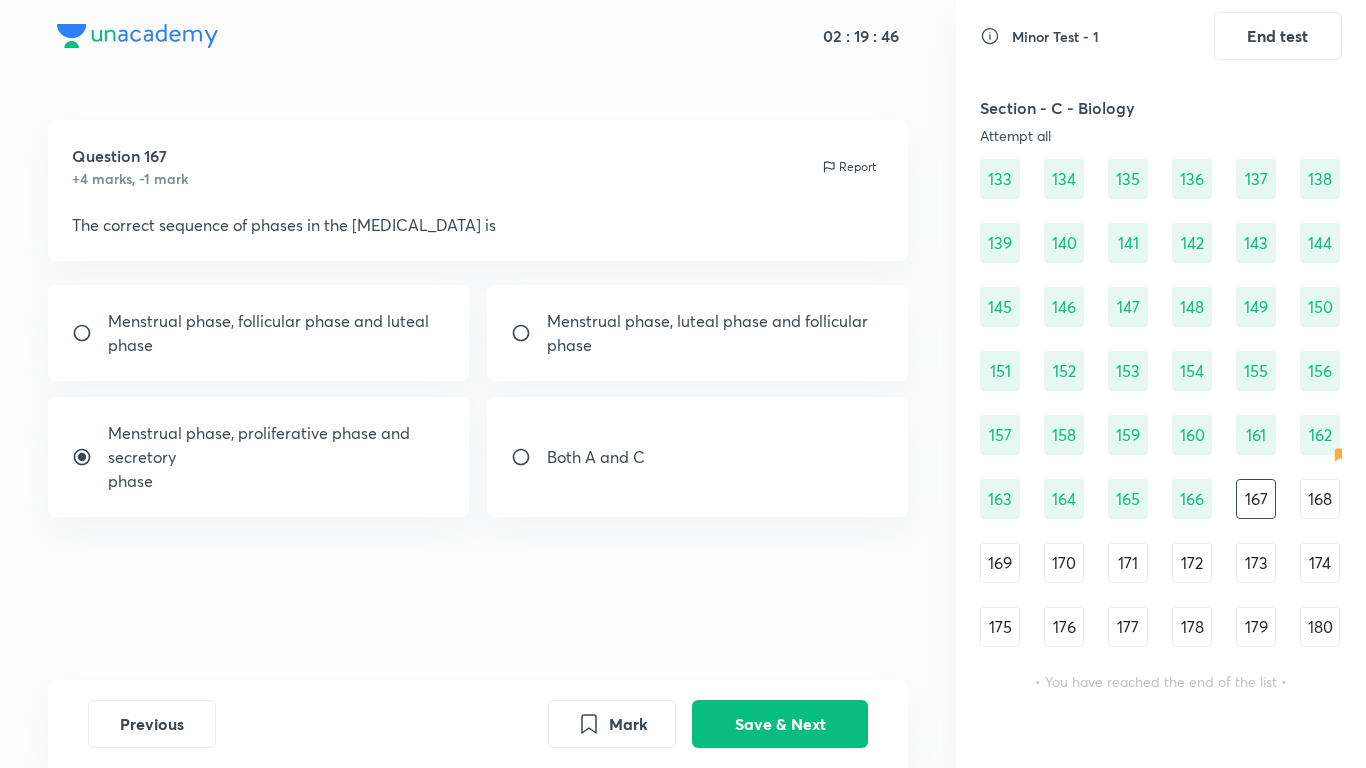 drag, startPoint x: 759, startPoint y: 727, endPoint x: 762, endPoint y: 680, distance: 47.095646 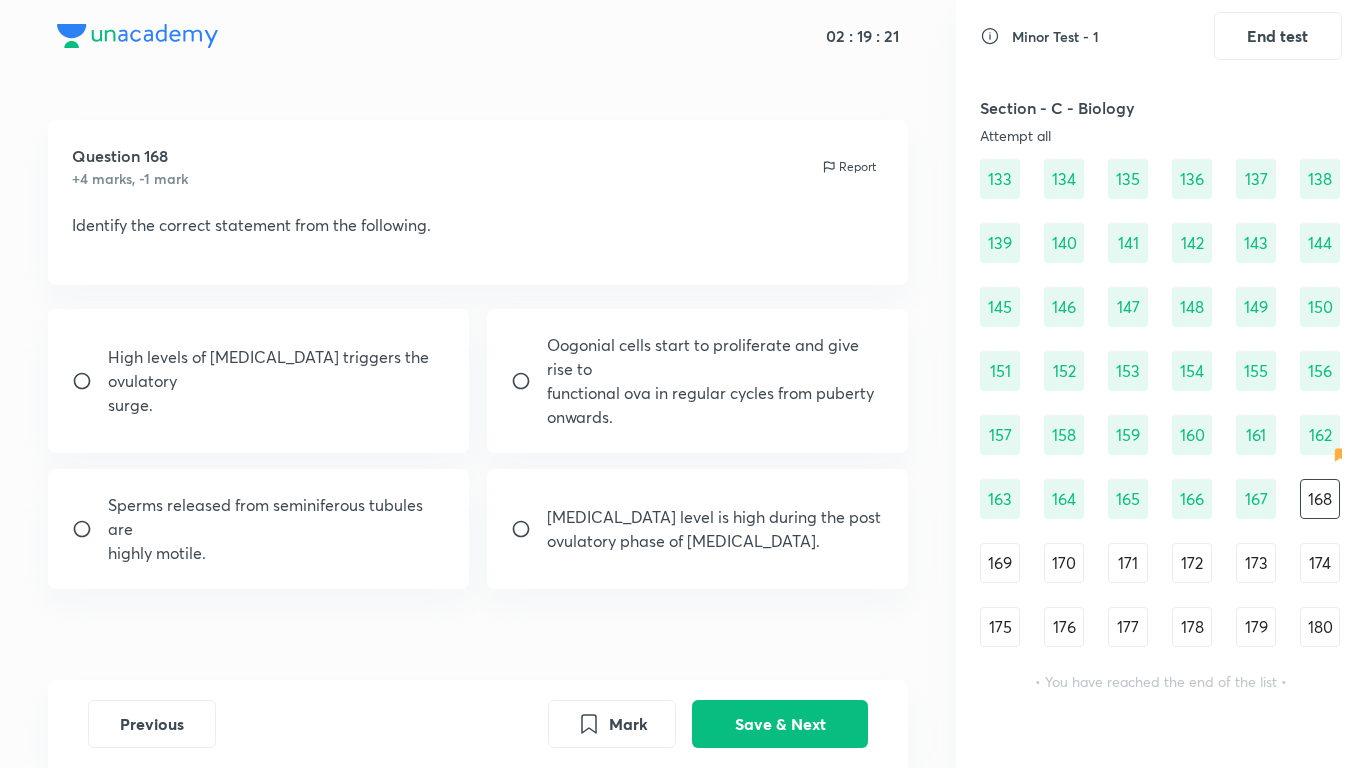 click on "163" at bounding box center (1000, 499) 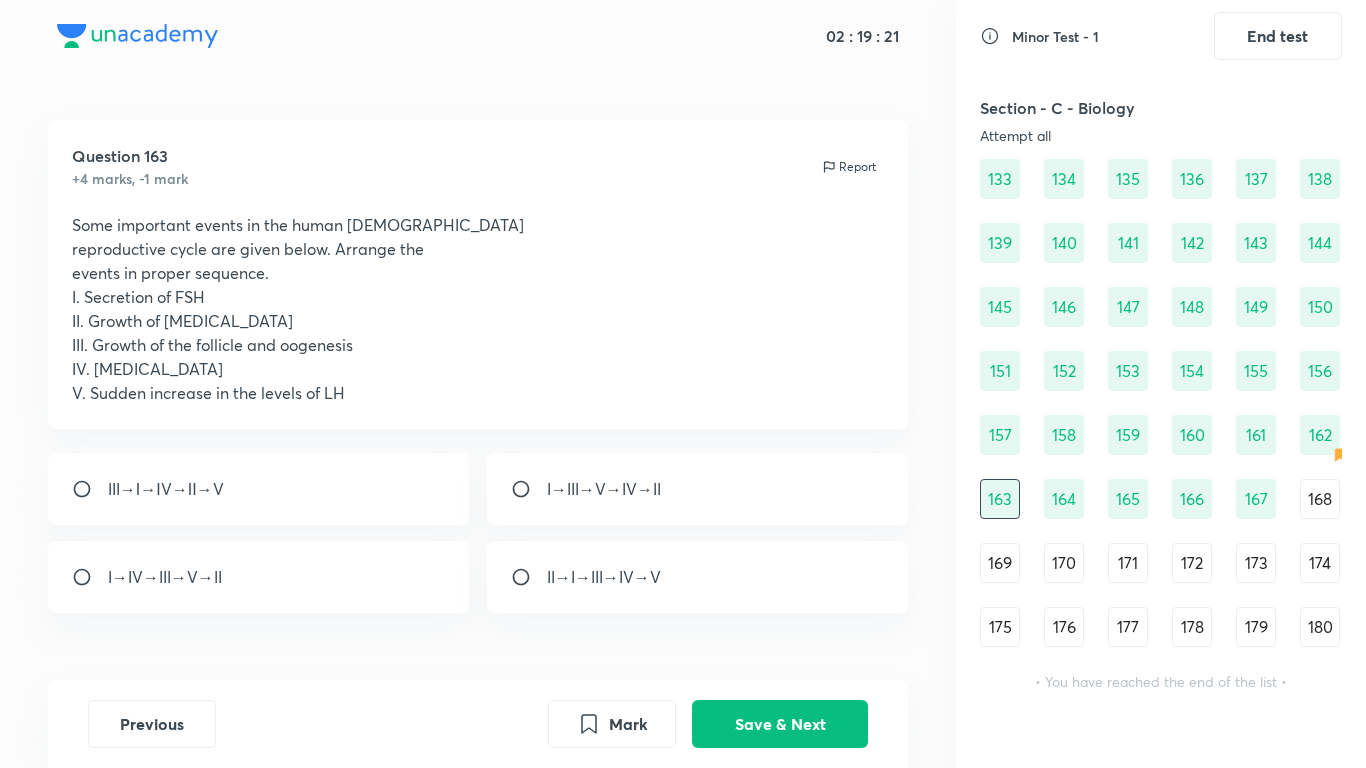 radio on "true" 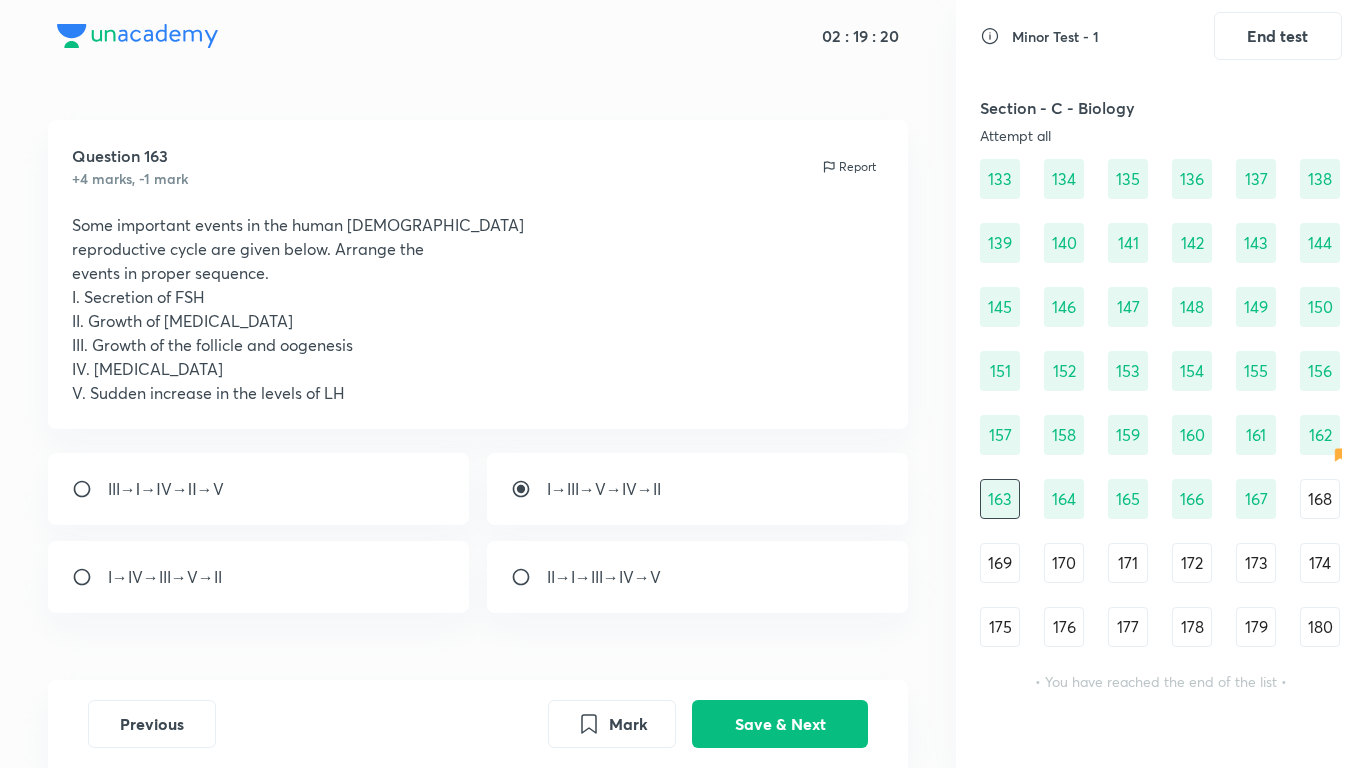 click on "91 92 93 94 95 96 97 98 99 100 101 102 103 104 105 106 107 108 109 110 111 112 113 114 115 116 117 118 119 120 121 122 123 124 125 126 127 128 129 130 131 132 133 134 135 136 137 138 139 140 141 142 143 144 145 146 147 148 149 150 151 152 153 154 155 156 157 158 159 160 161 162 163 164 165 166 167 168 169 170 171 172 173 174 175 176 177 178 179 180" at bounding box center [1161, 179] 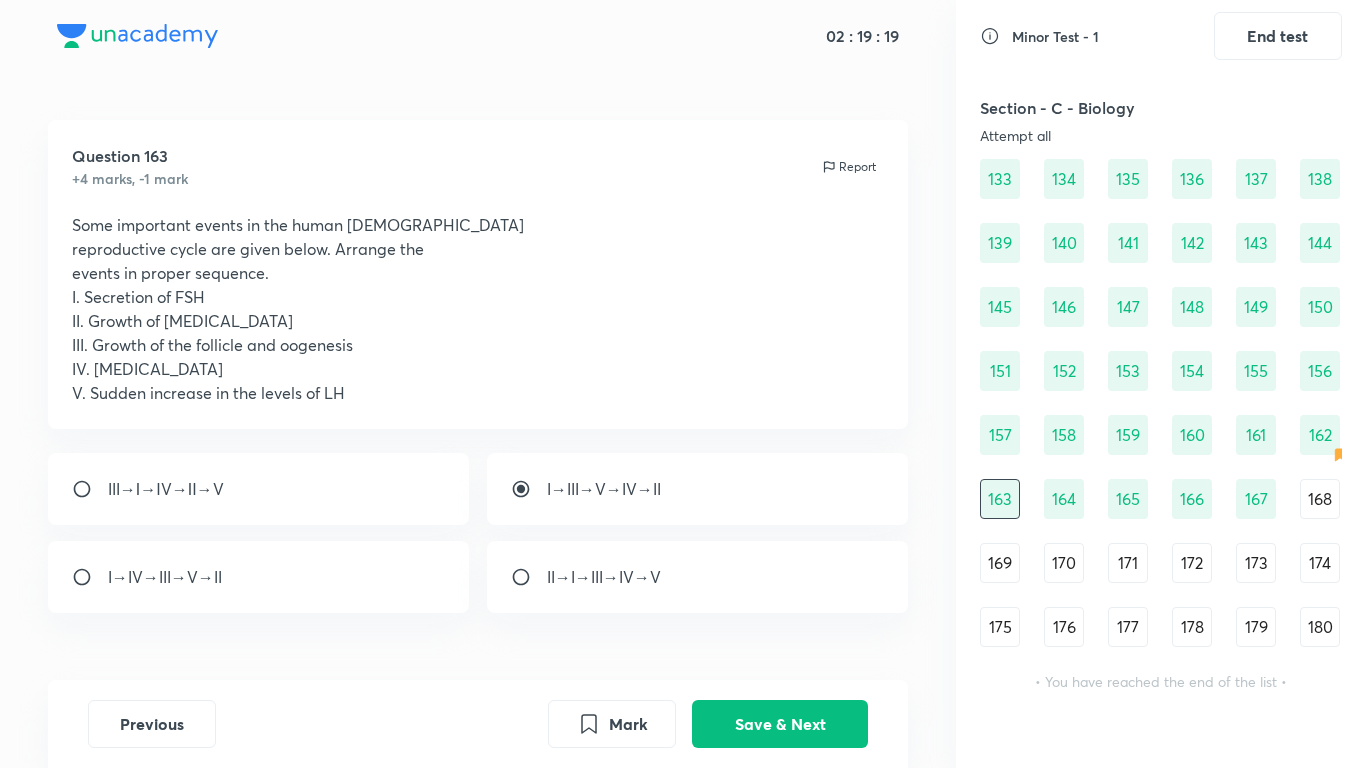 click on "164" at bounding box center [1064, 499] 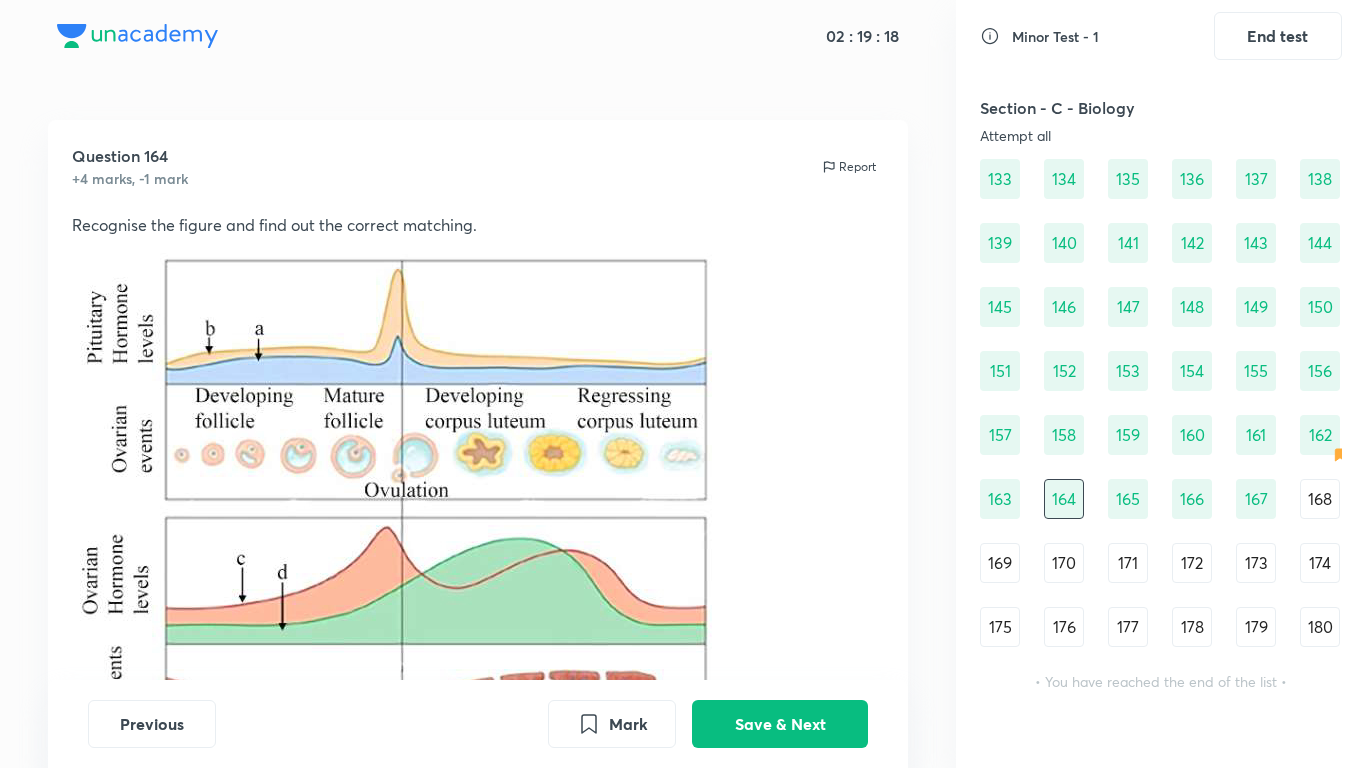 click on "165" at bounding box center (1128, 499) 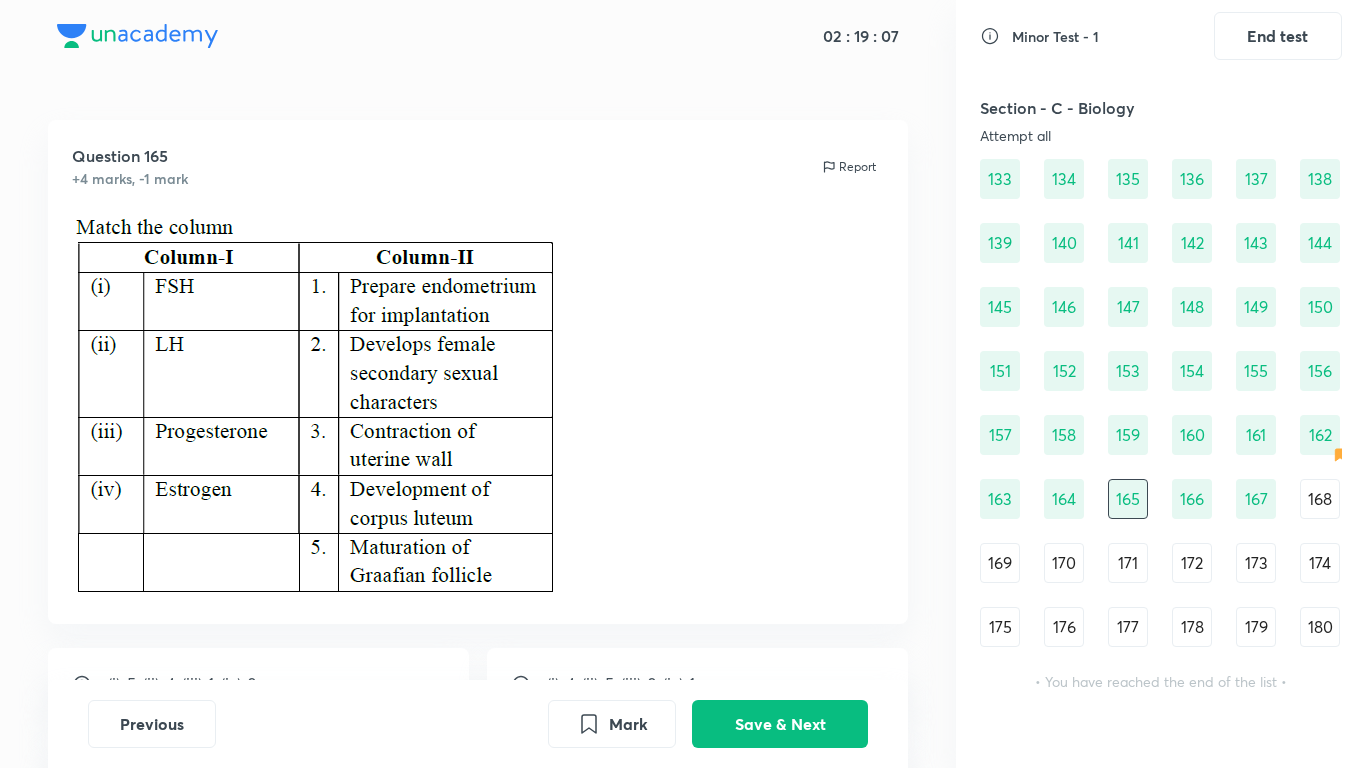 scroll, scrollTop: 248, scrollLeft: 0, axis: vertical 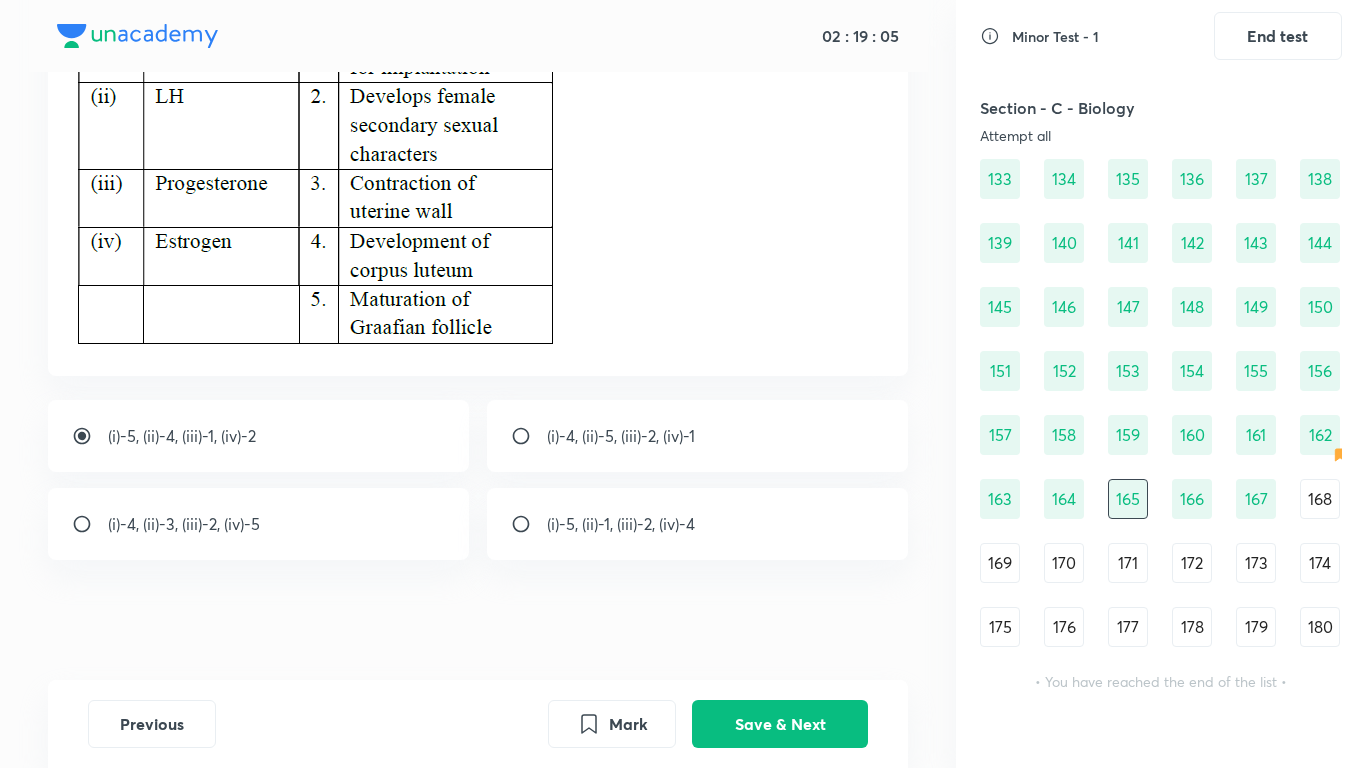 click on "(i)-4, (ii)-5, (iii)-2, (iv)-1" at bounding box center (621, 436) 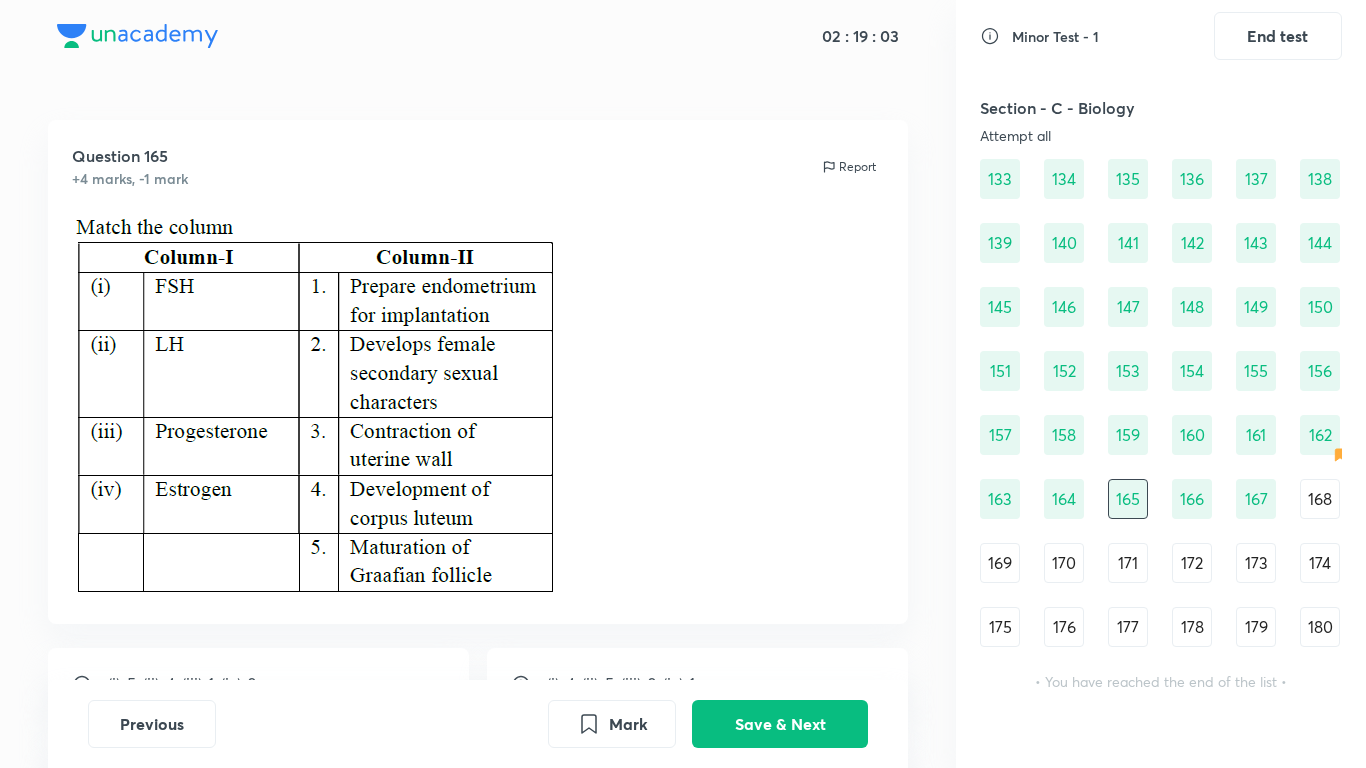 scroll, scrollTop: 248, scrollLeft: 0, axis: vertical 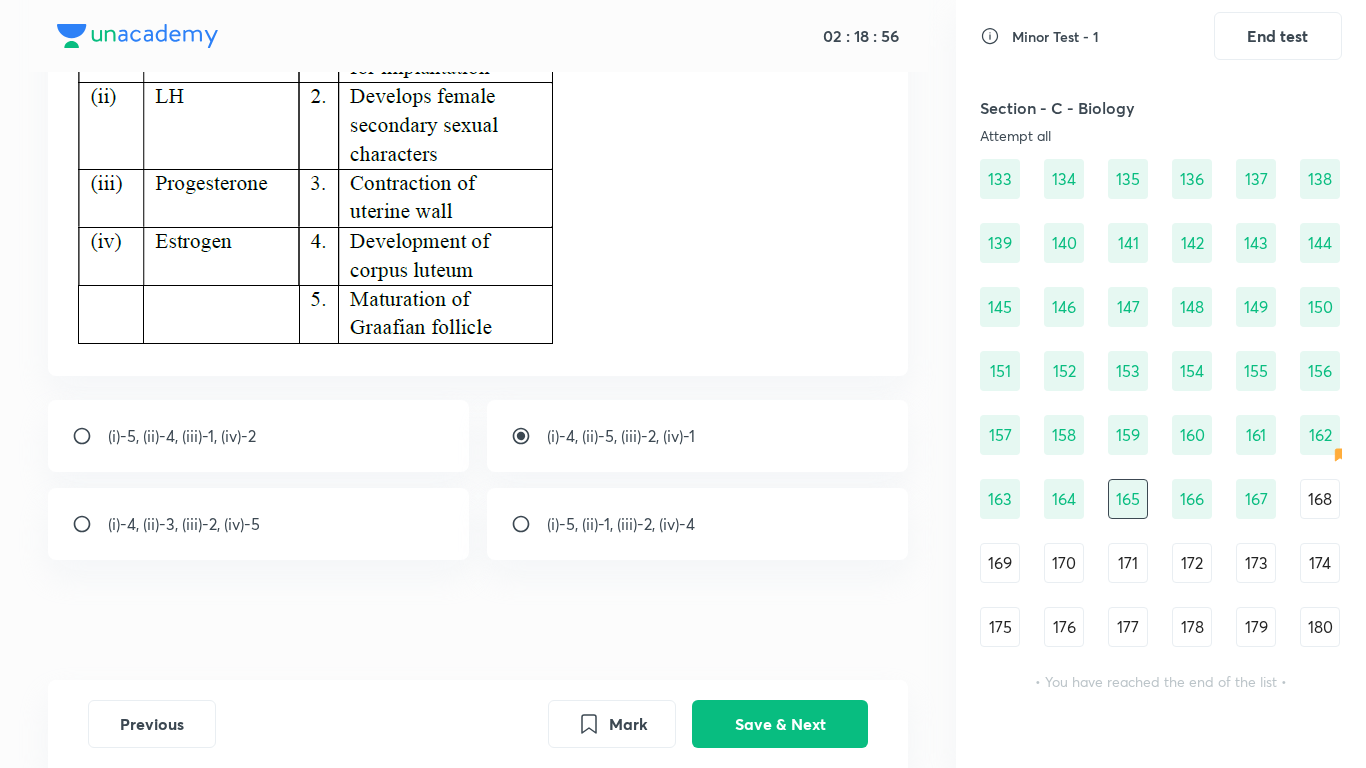 click on "(i)-5, (ii)-4, (iii)-1, (iv)-2" at bounding box center (259, 436) 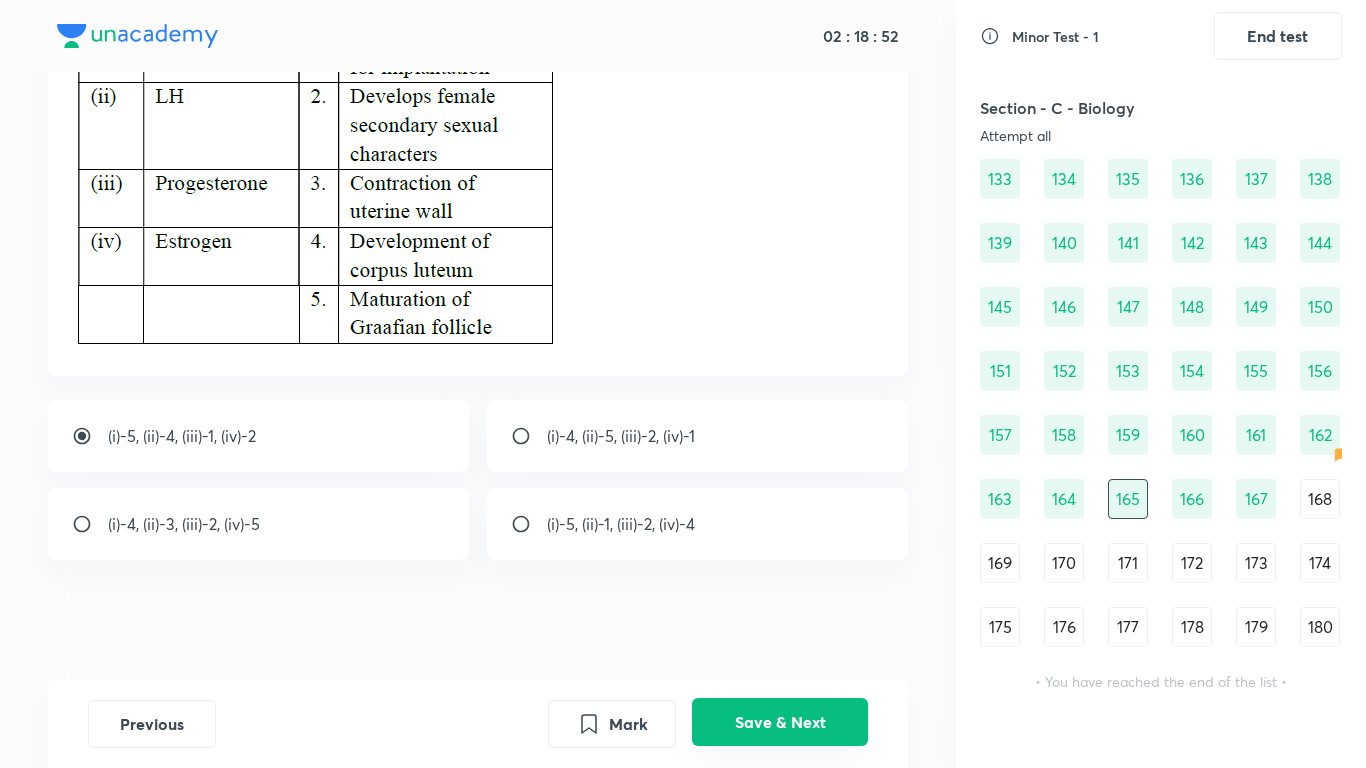 click on "Save & Next" at bounding box center [780, 722] 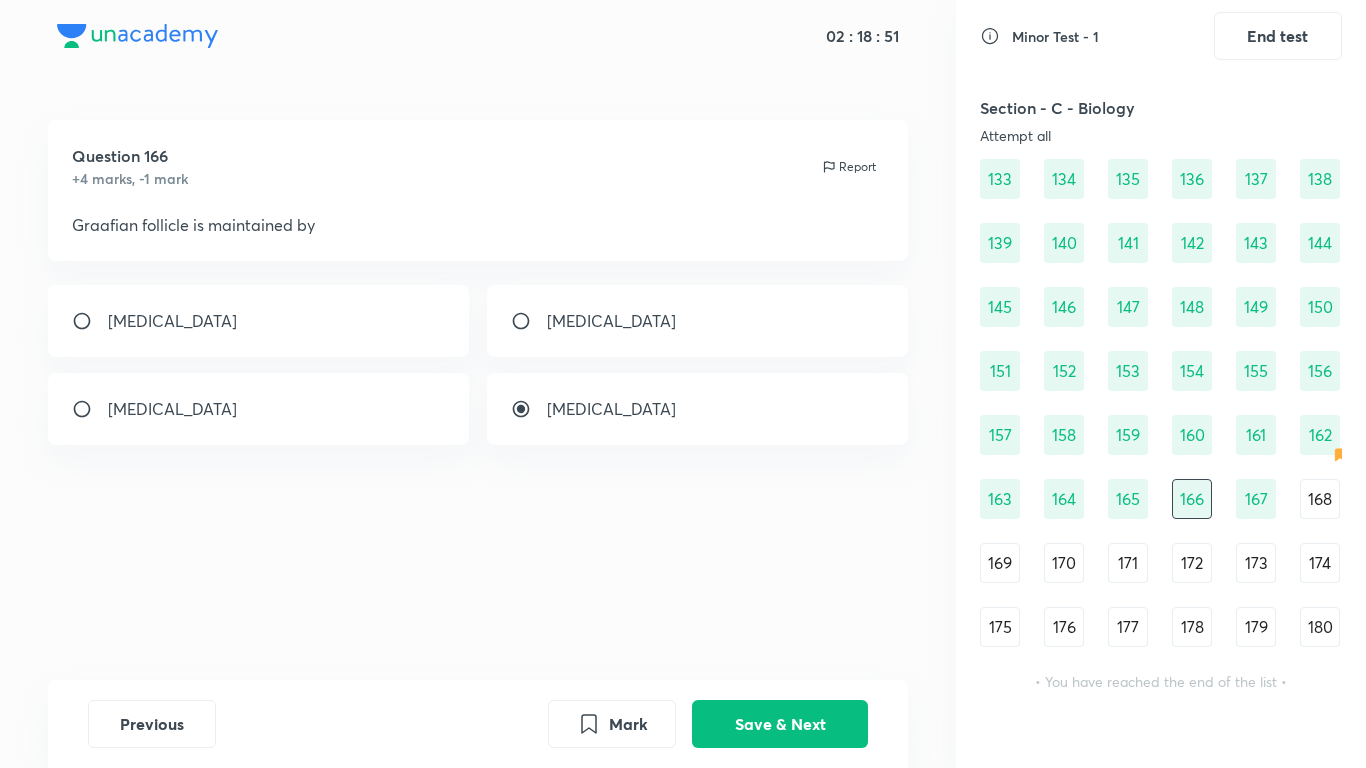 scroll, scrollTop: 0, scrollLeft: 0, axis: both 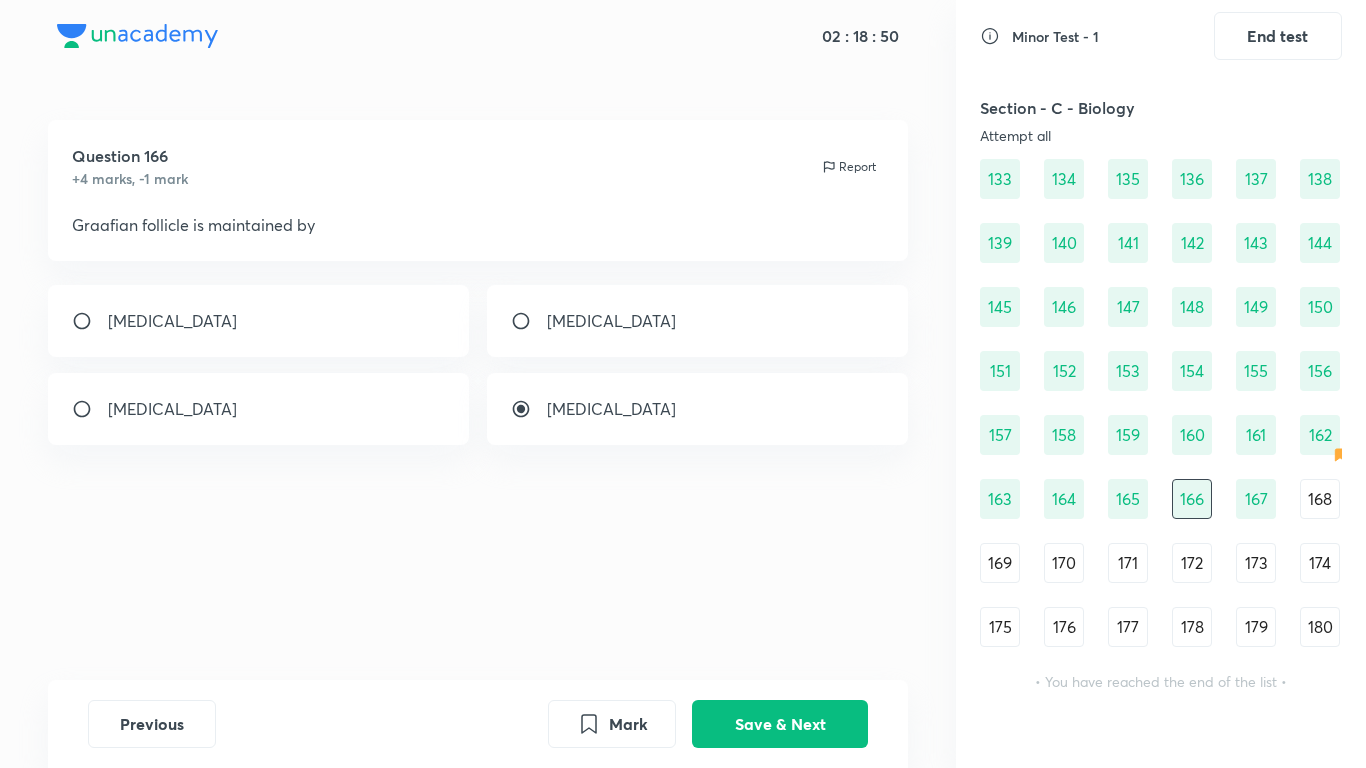 click on "168" at bounding box center [1320, 499] 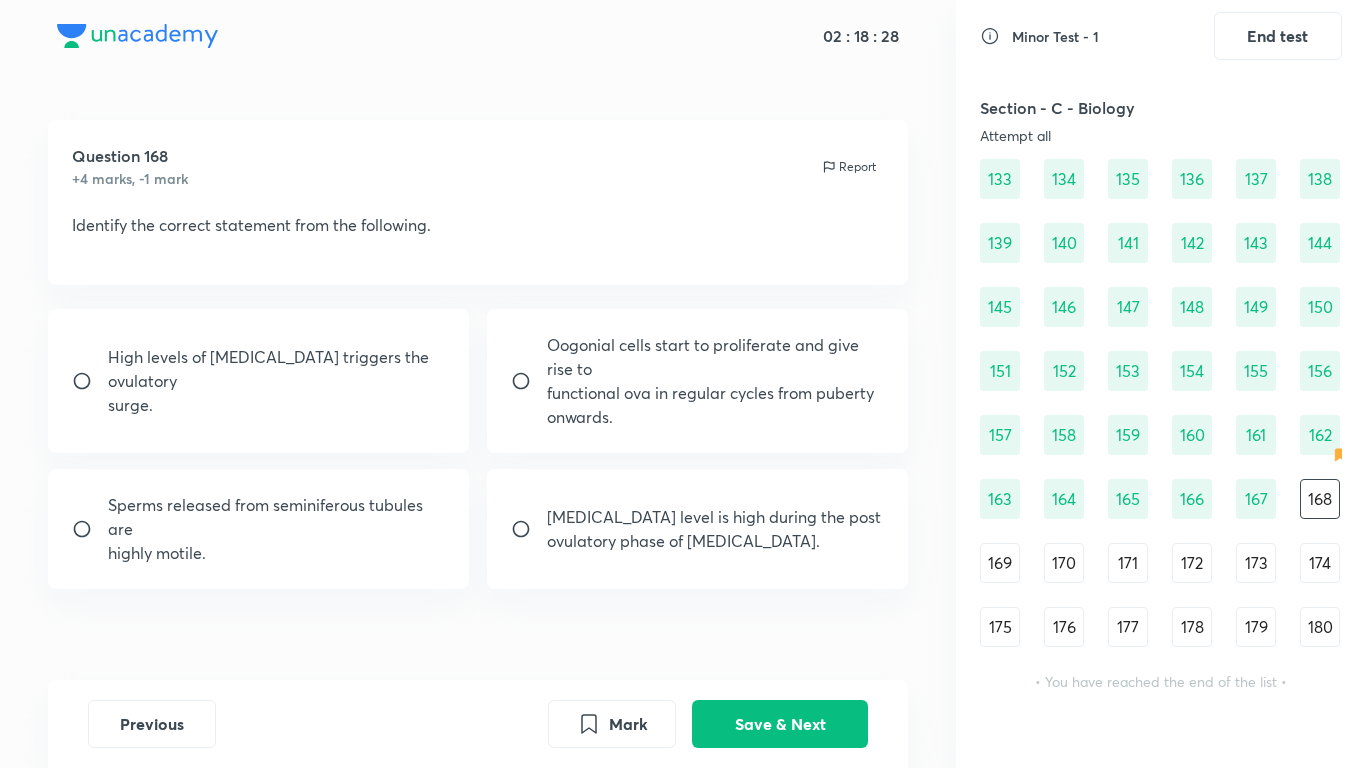 click on "ovulatory phase of menstrual cycle." at bounding box center (714, 541) 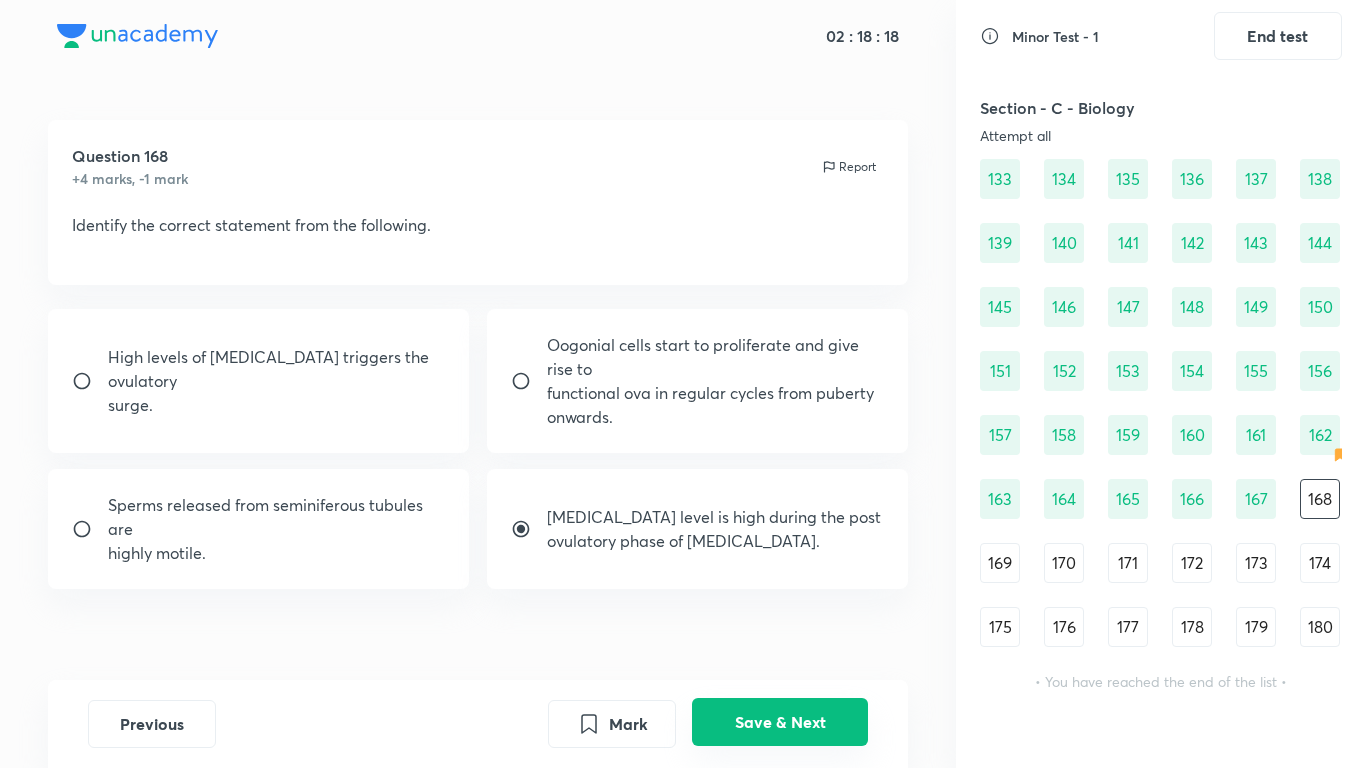 click on "Save & Next" at bounding box center (780, 722) 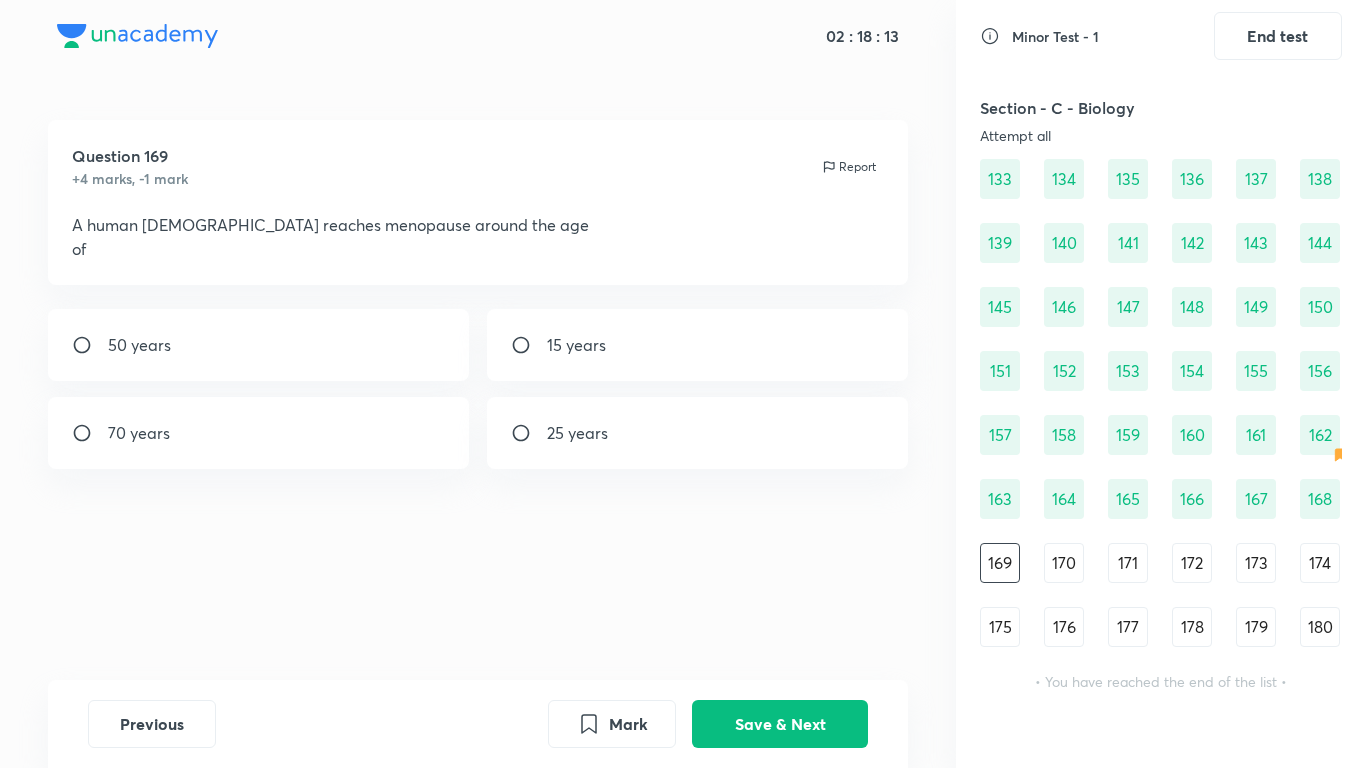 click on "50 years" at bounding box center [259, 345] 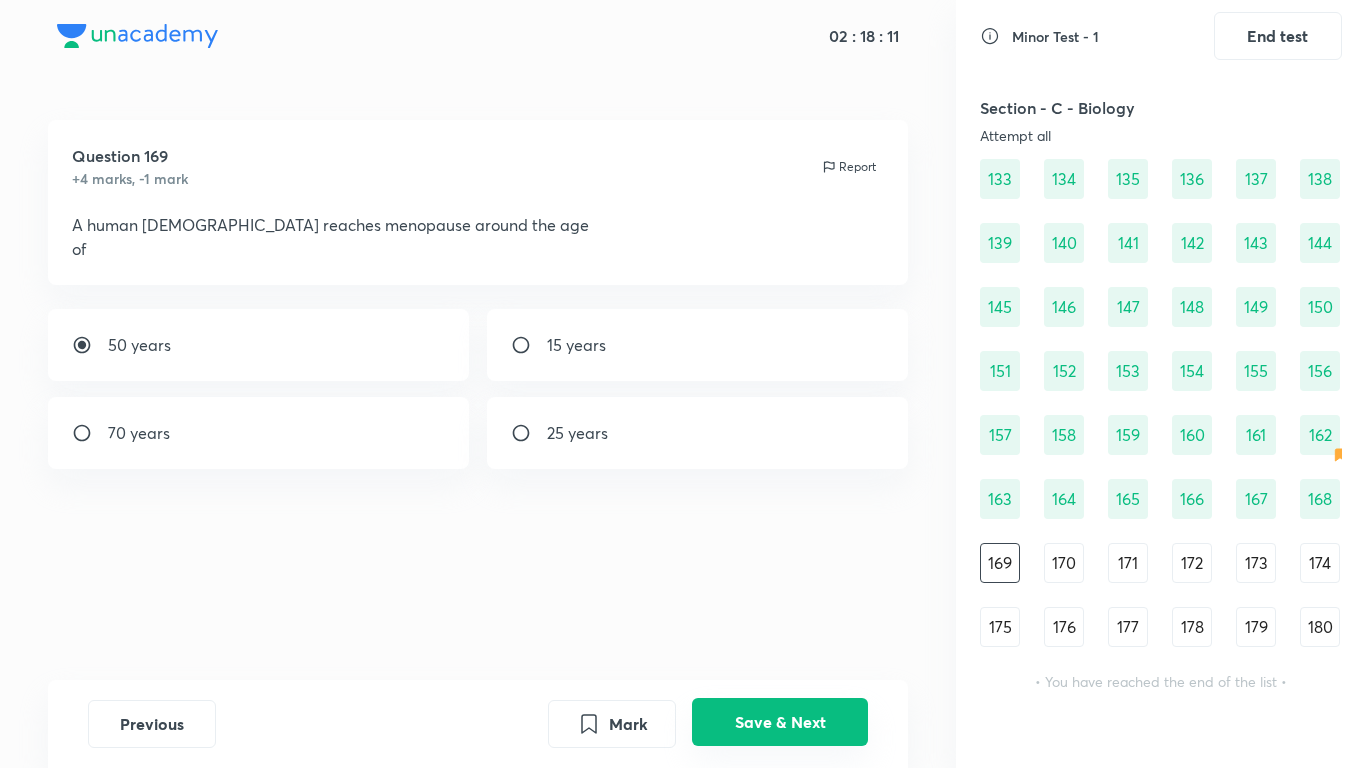 click on "Save & Next" at bounding box center [780, 722] 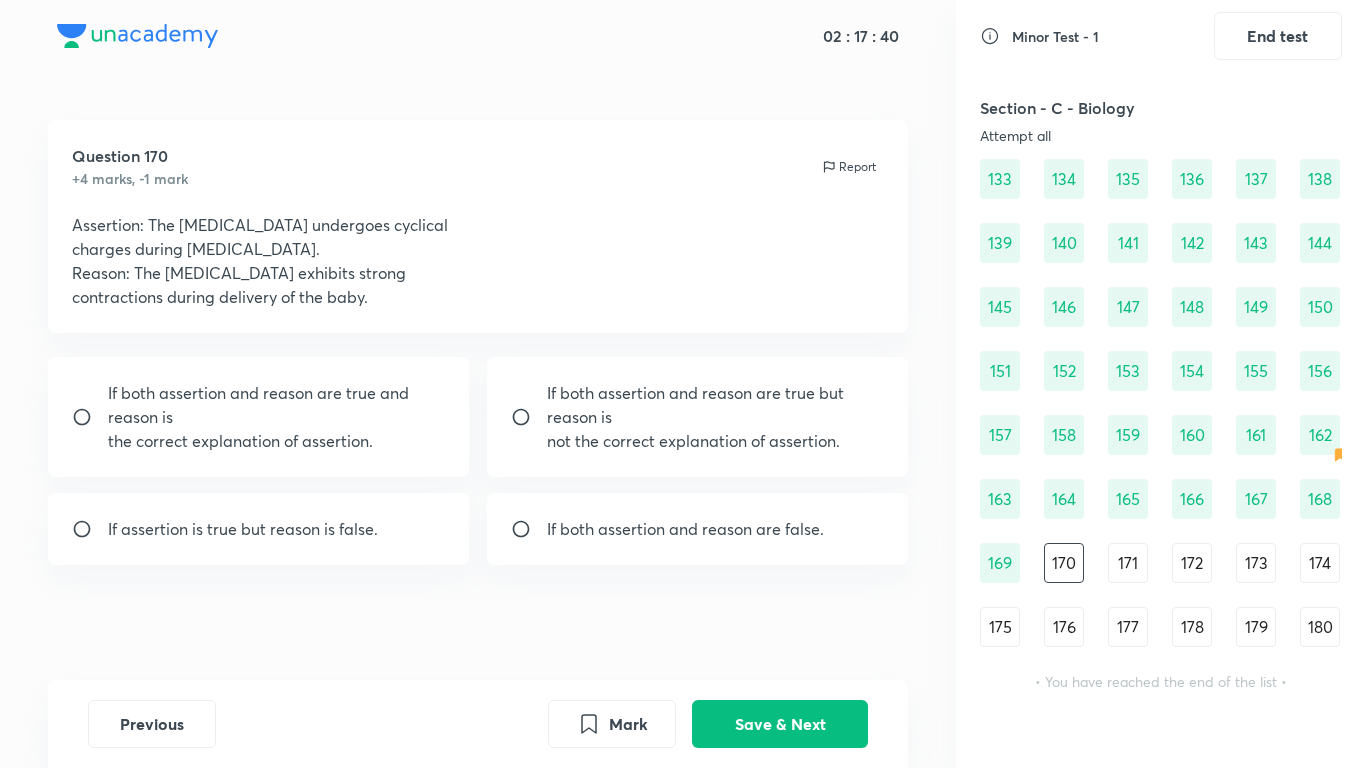 click on "not the correct explanation of assertion." at bounding box center (716, 441) 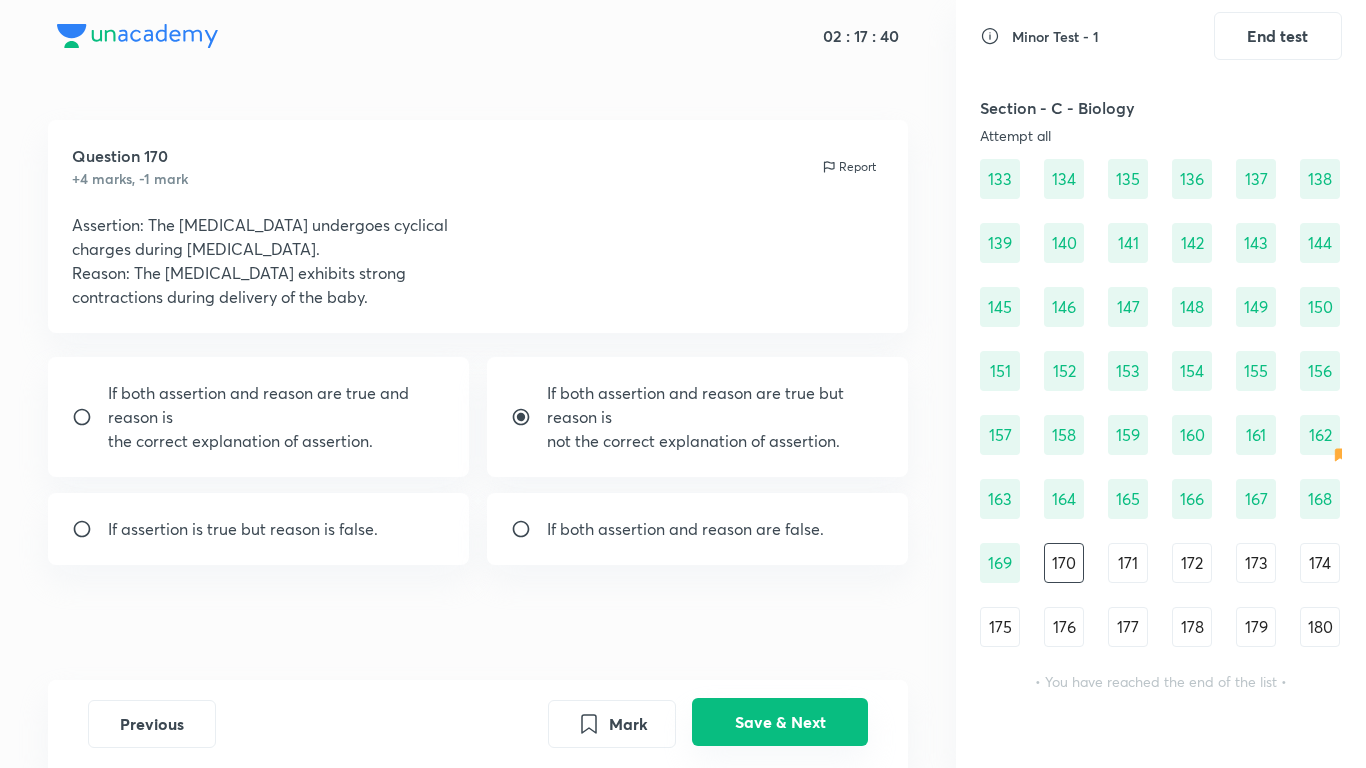 click on "Save & Next" at bounding box center [780, 722] 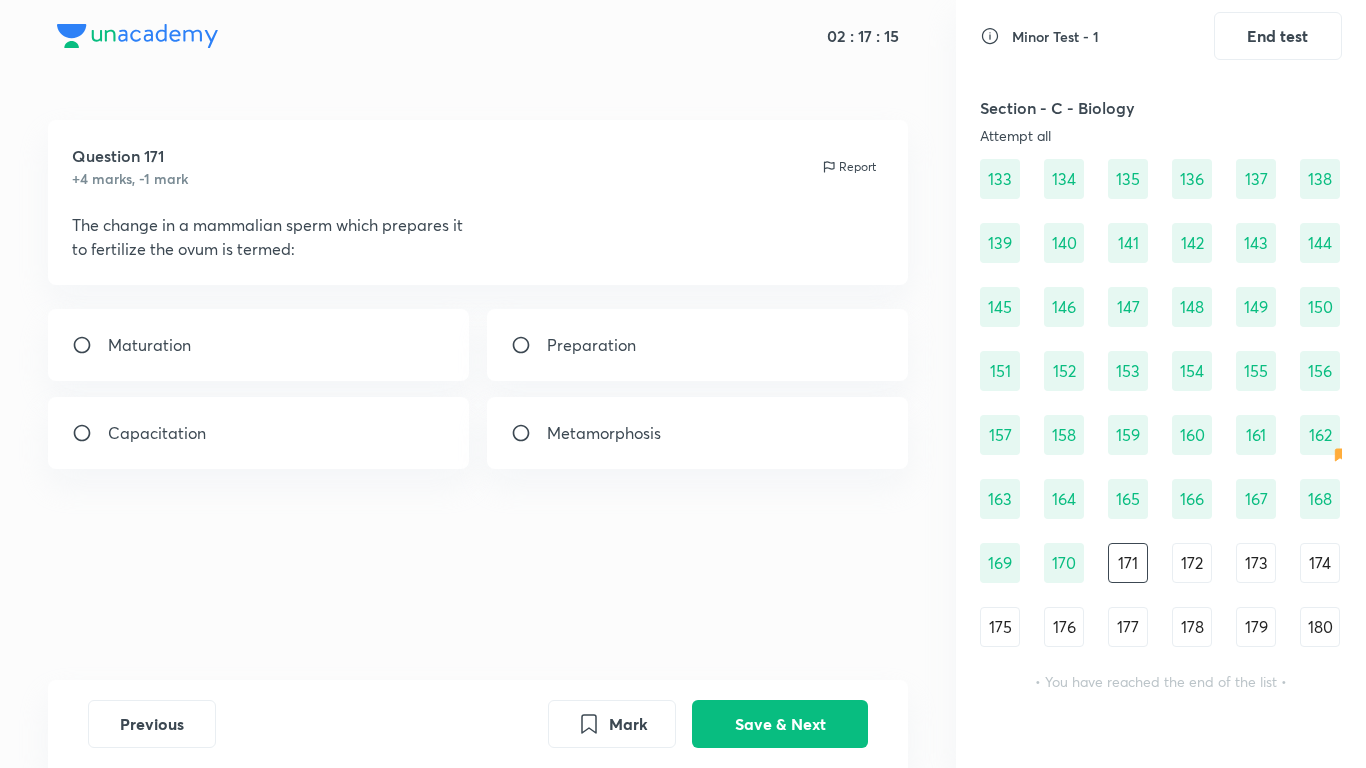click on "Capacitation" at bounding box center (259, 433) 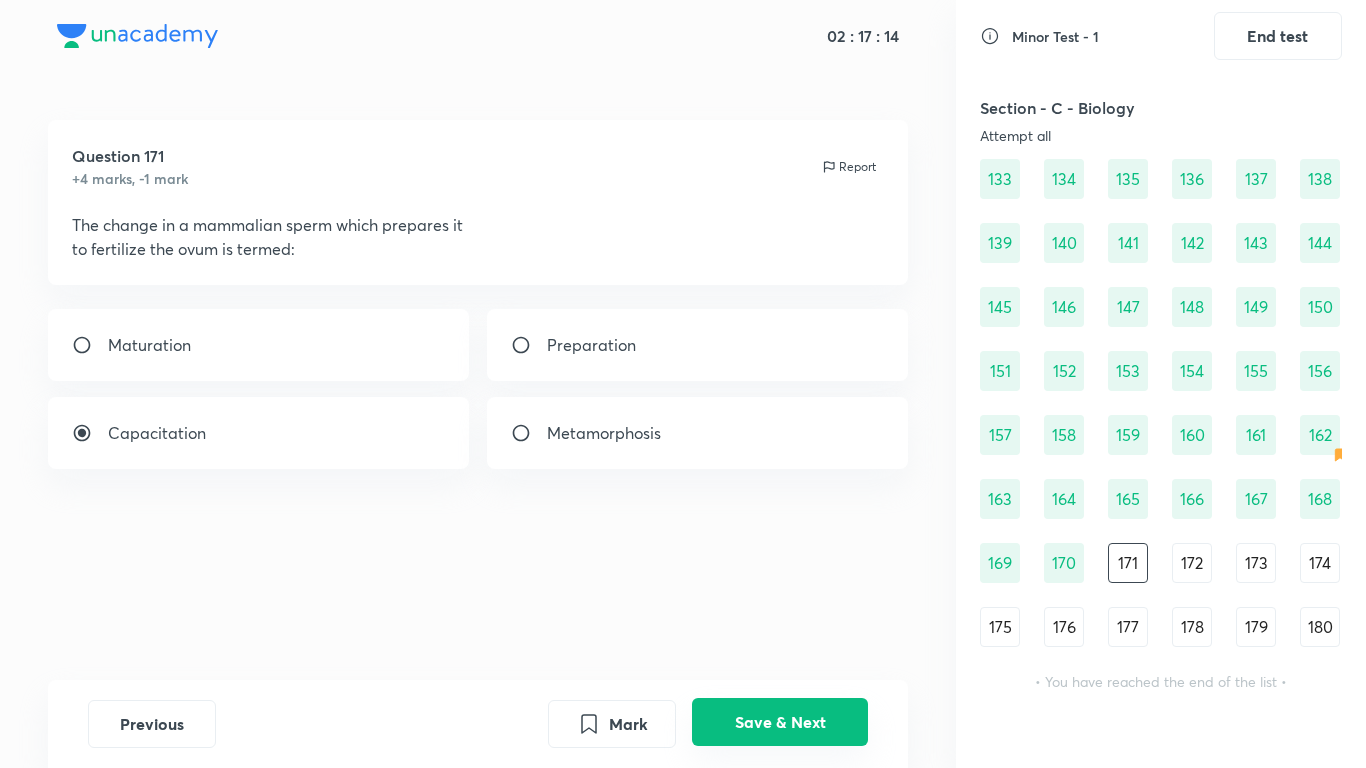 click on "Save & Next" at bounding box center [780, 722] 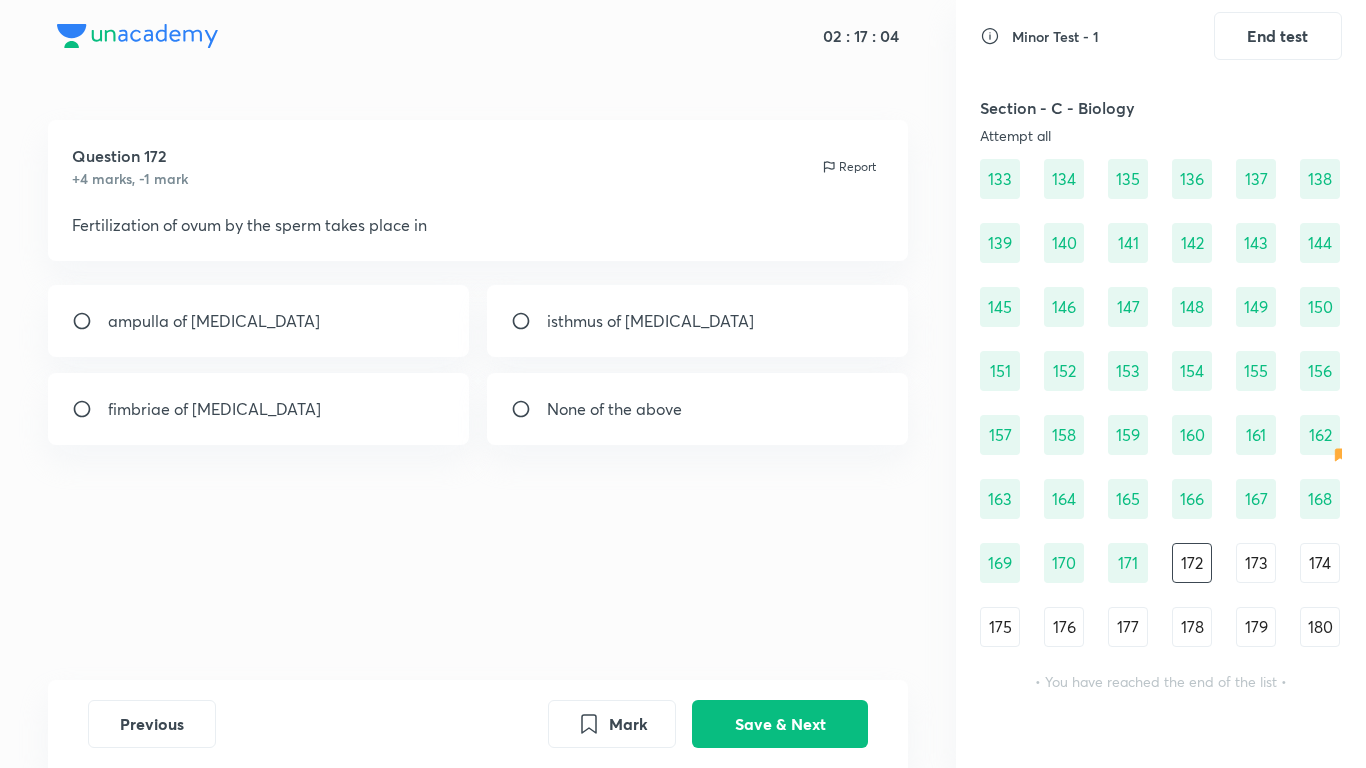 click on "ampulla of oviduct" at bounding box center [259, 321] 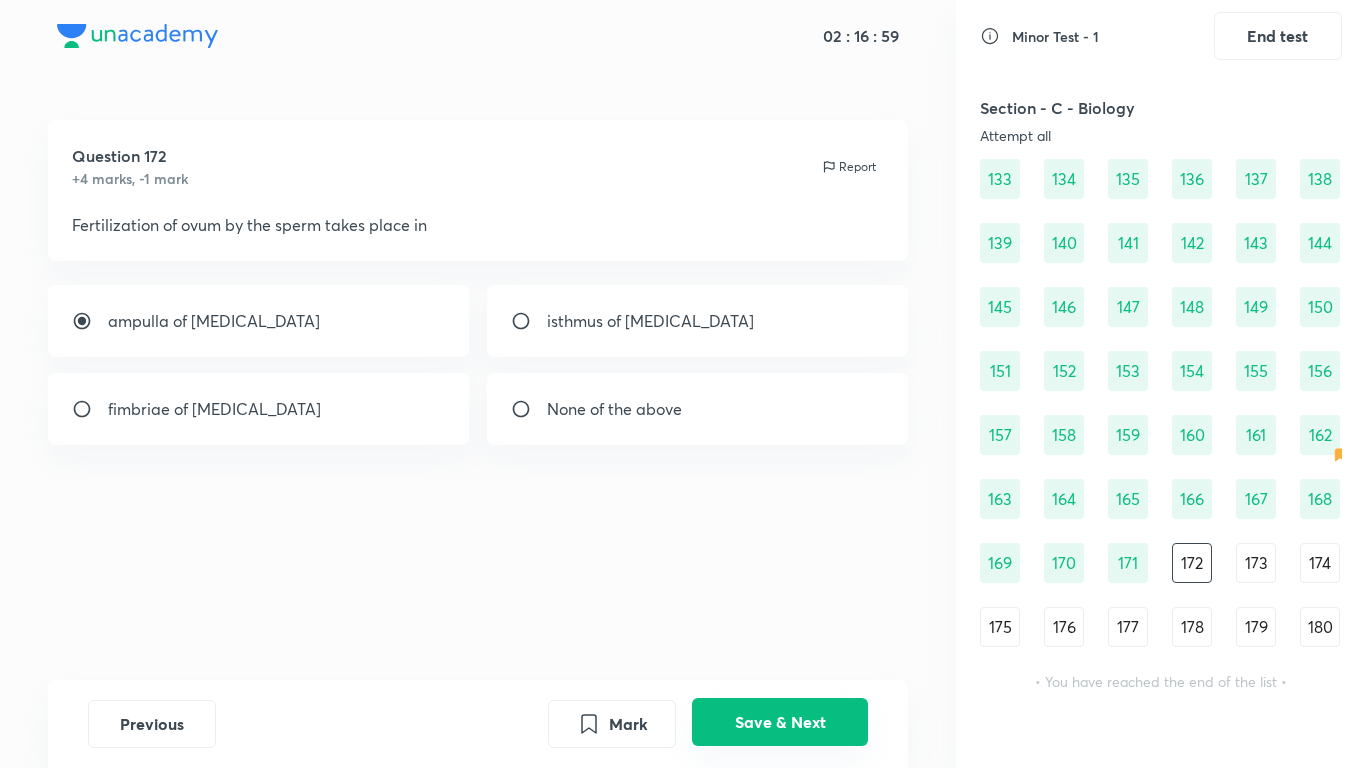 click on "Save & Next" at bounding box center [780, 722] 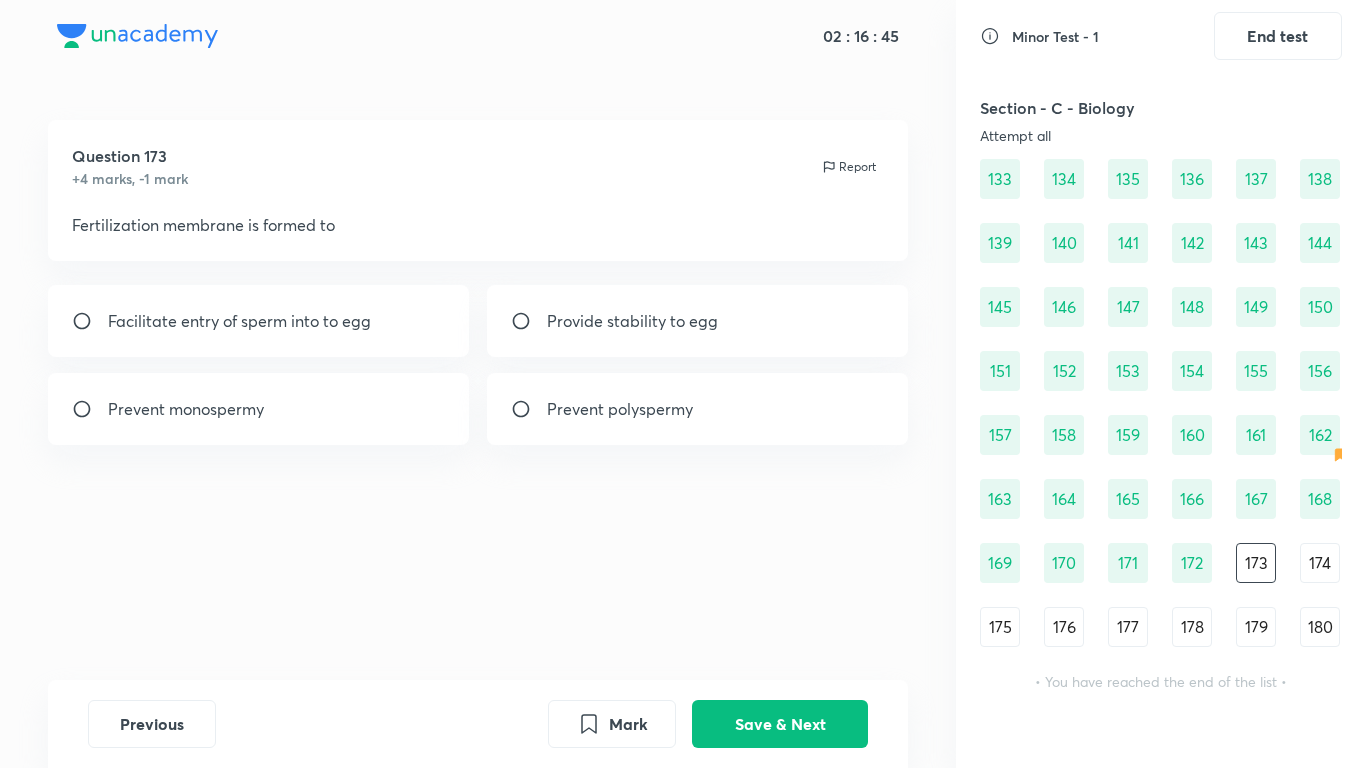 click on "Prevent polyspermy" at bounding box center (698, 409) 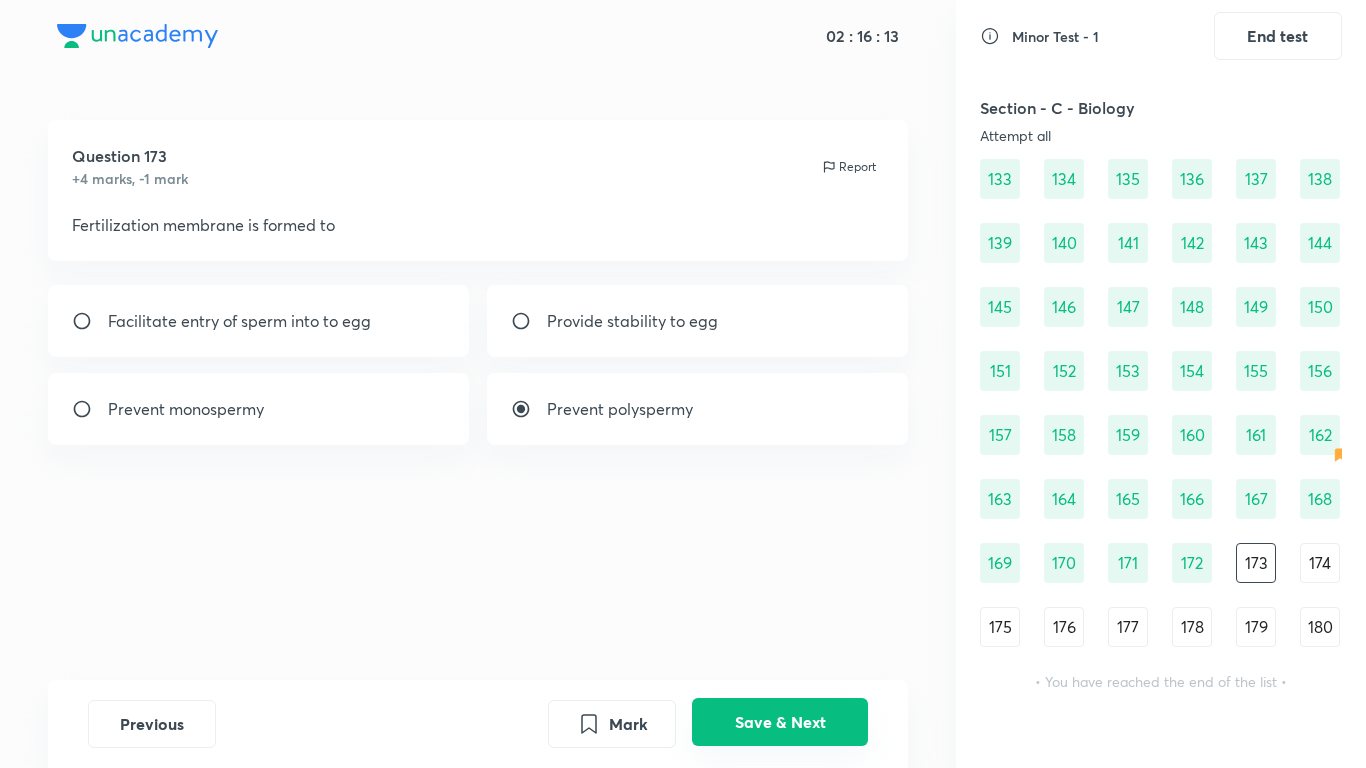 click on "Save & Next" at bounding box center (780, 722) 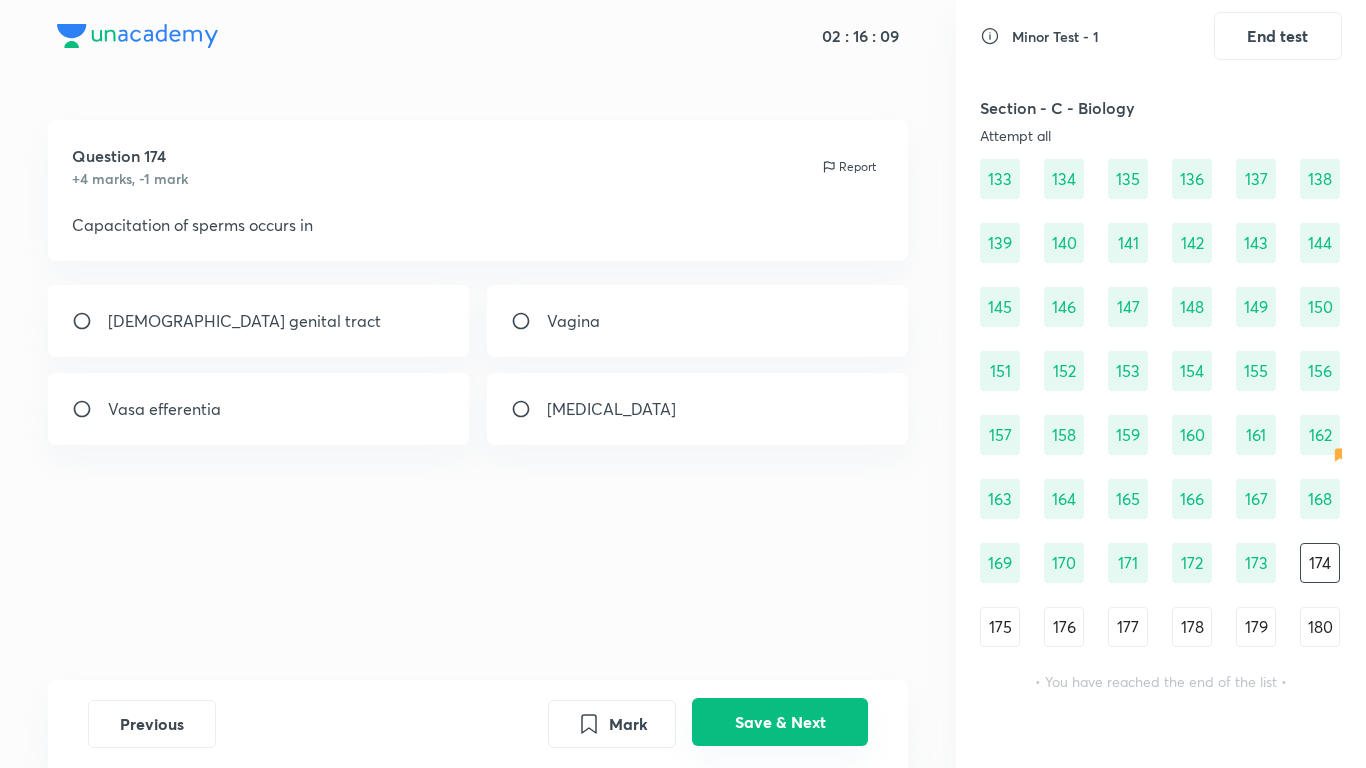 click on "Save & Next" at bounding box center (780, 722) 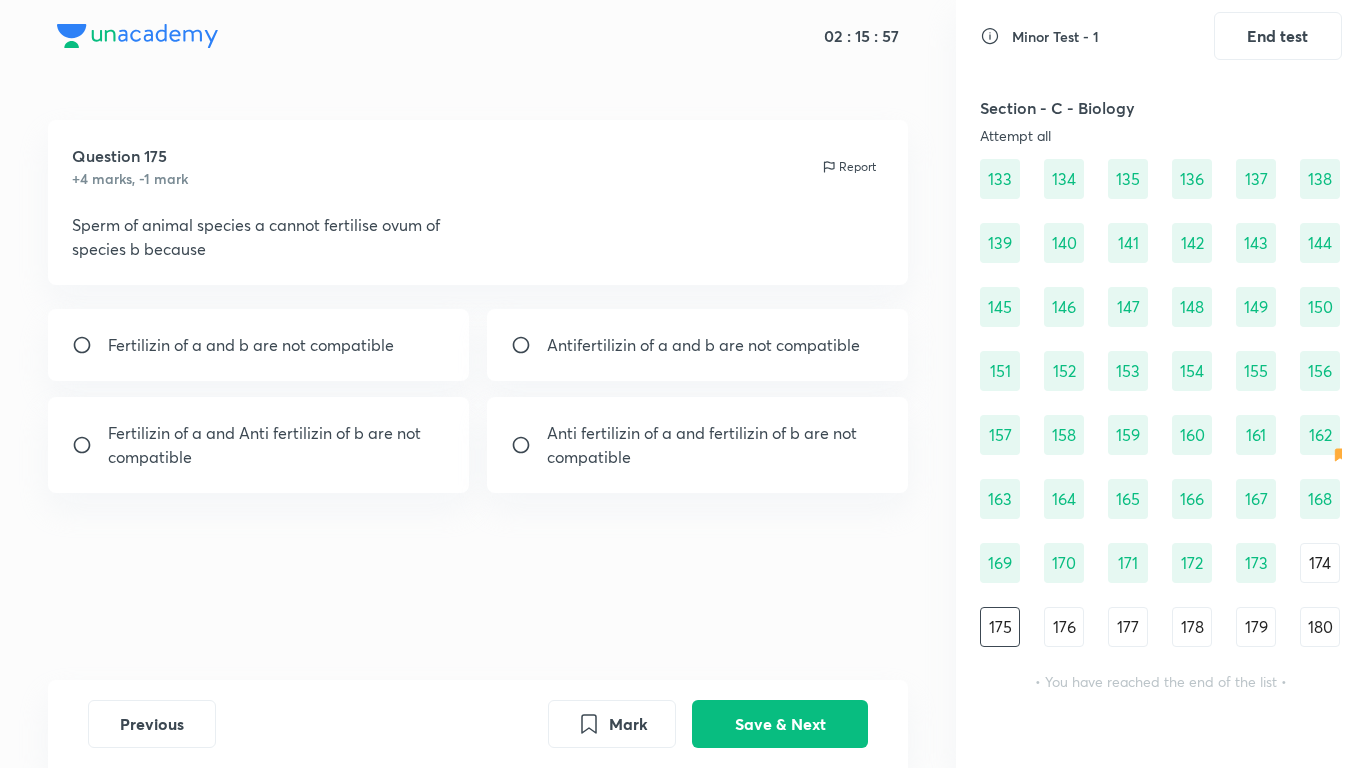 click on "Fertilizin of a and b are not compatible" at bounding box center [251, 345] 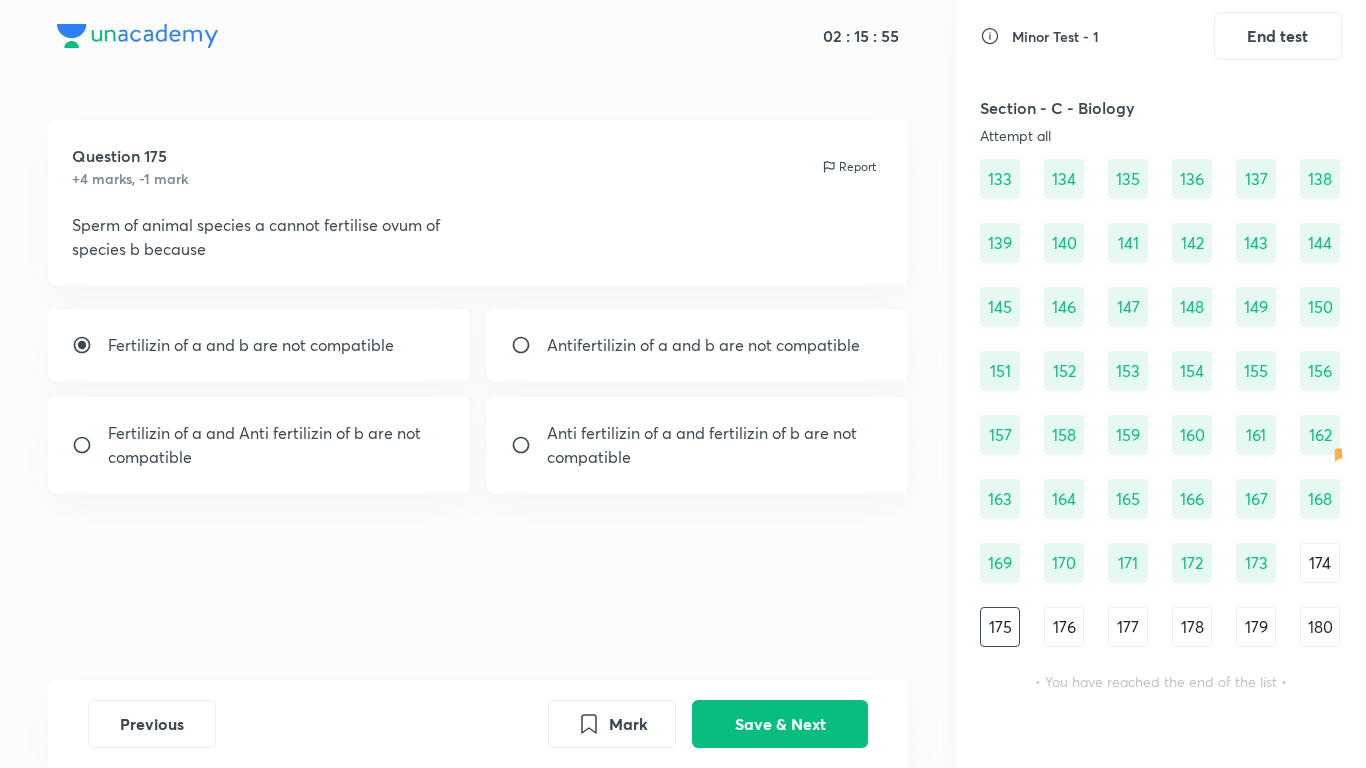 click on "Antifertilizin of a and b are not compatible" at bounding box center (703, 345) 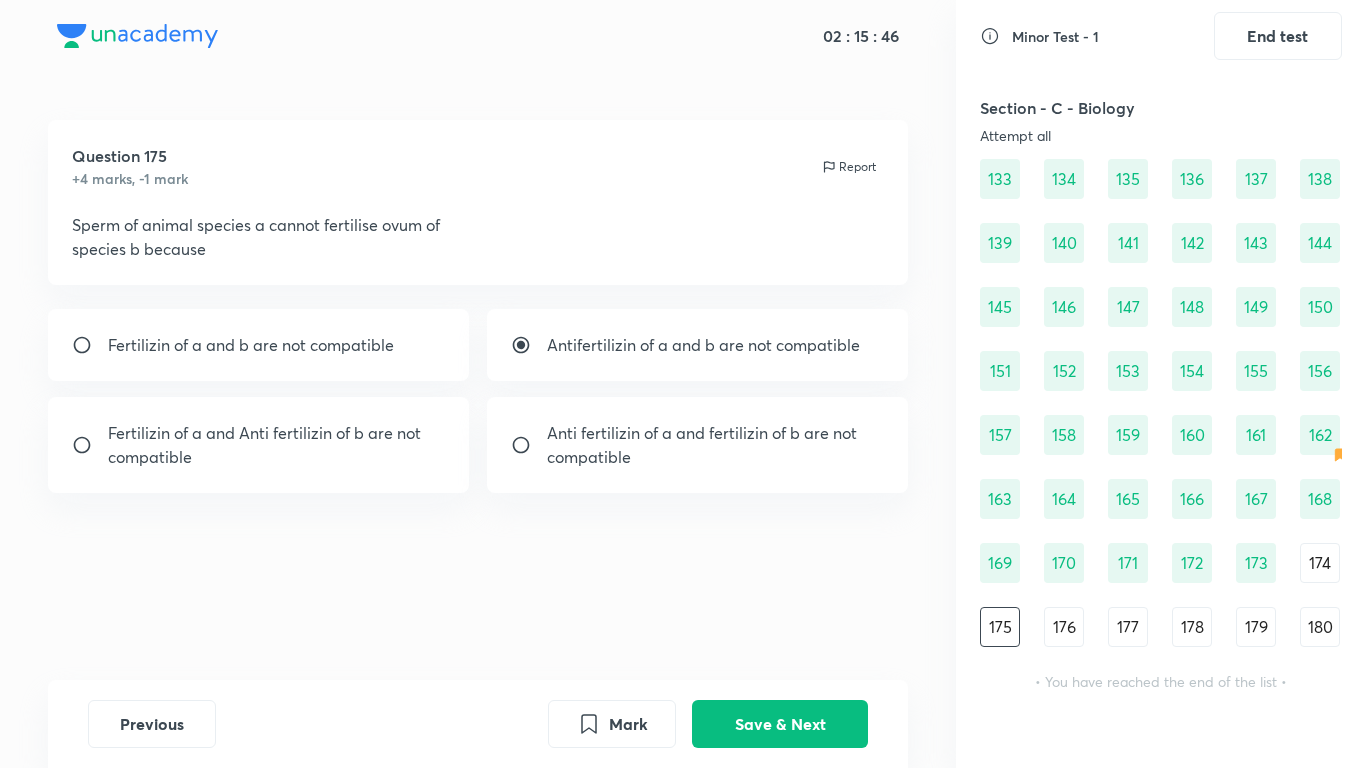 click on "compatible" at bounding box center [702, 457] 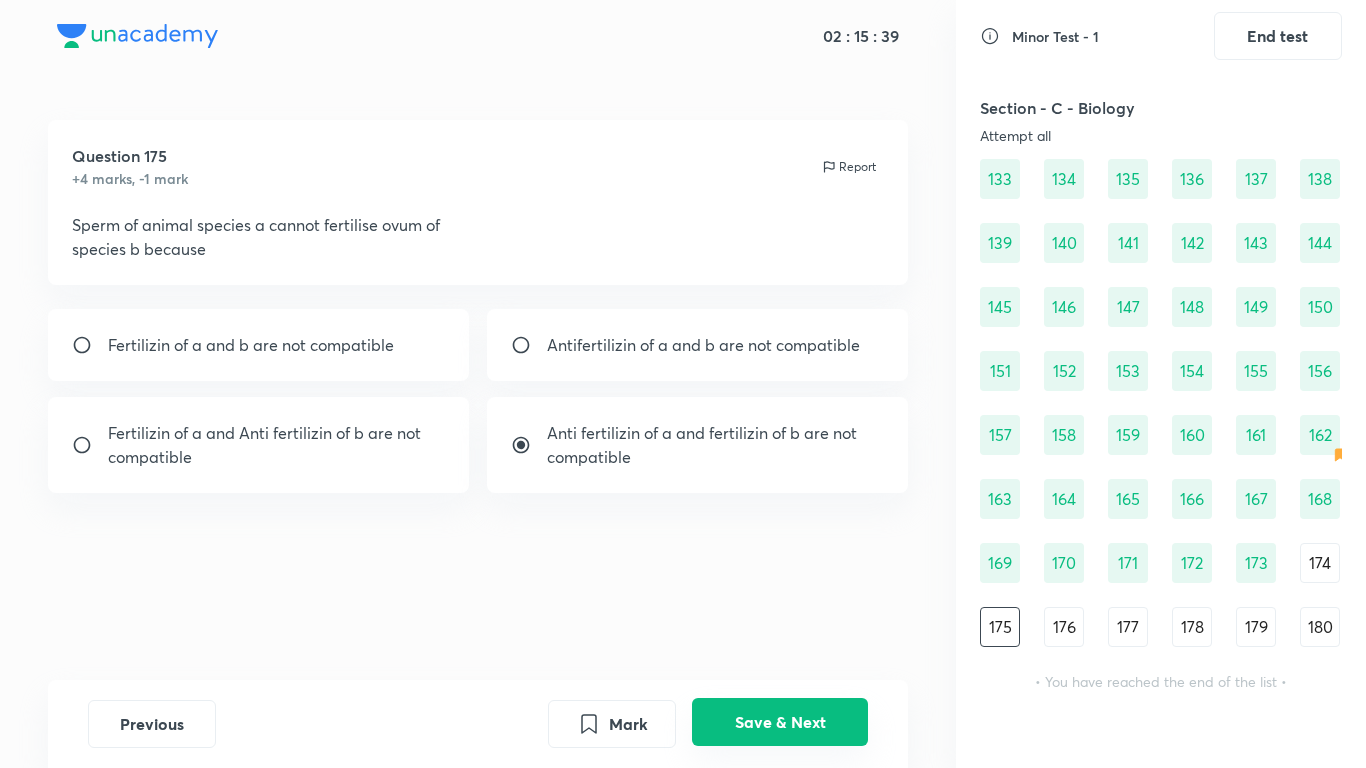 drag, startPoint x: 818, startPoint y: 733, endPoint x: 798, endPoint y: 699, distance: 39.446167 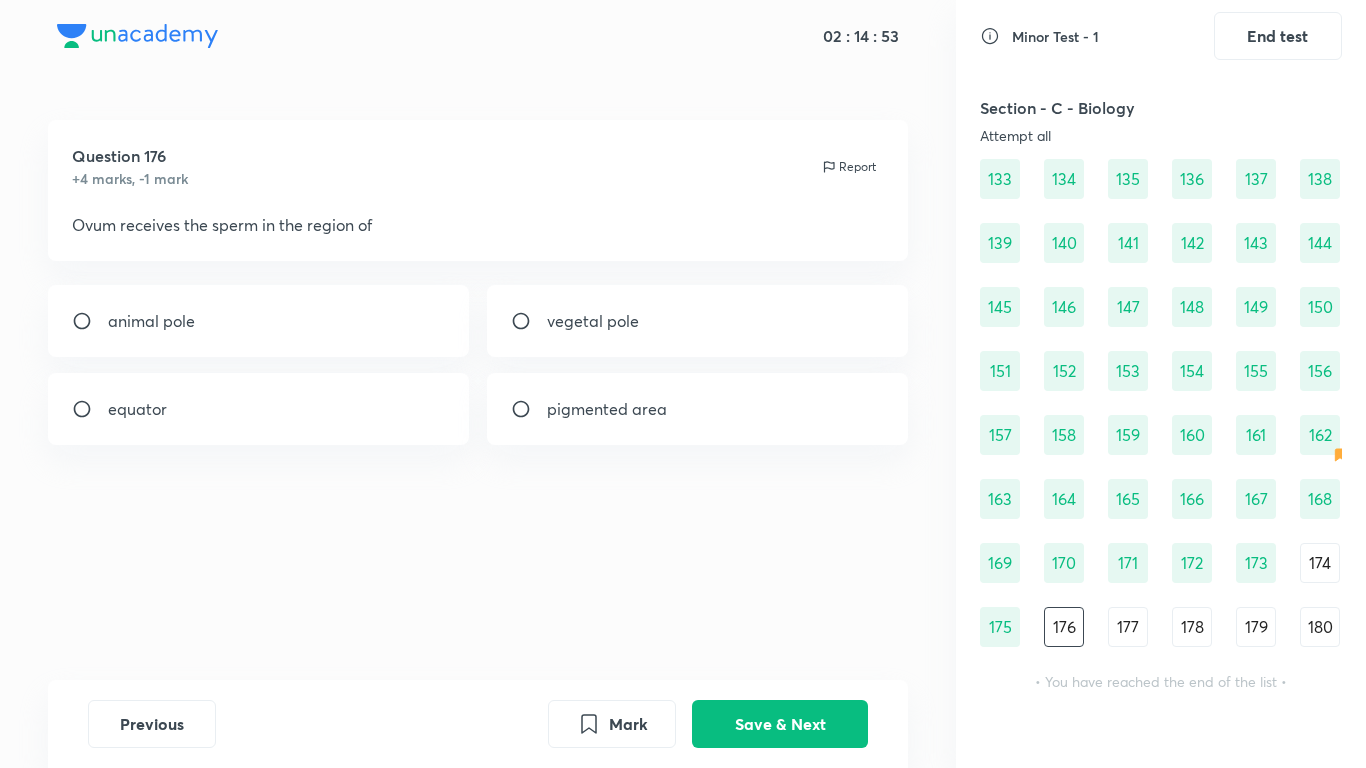 click 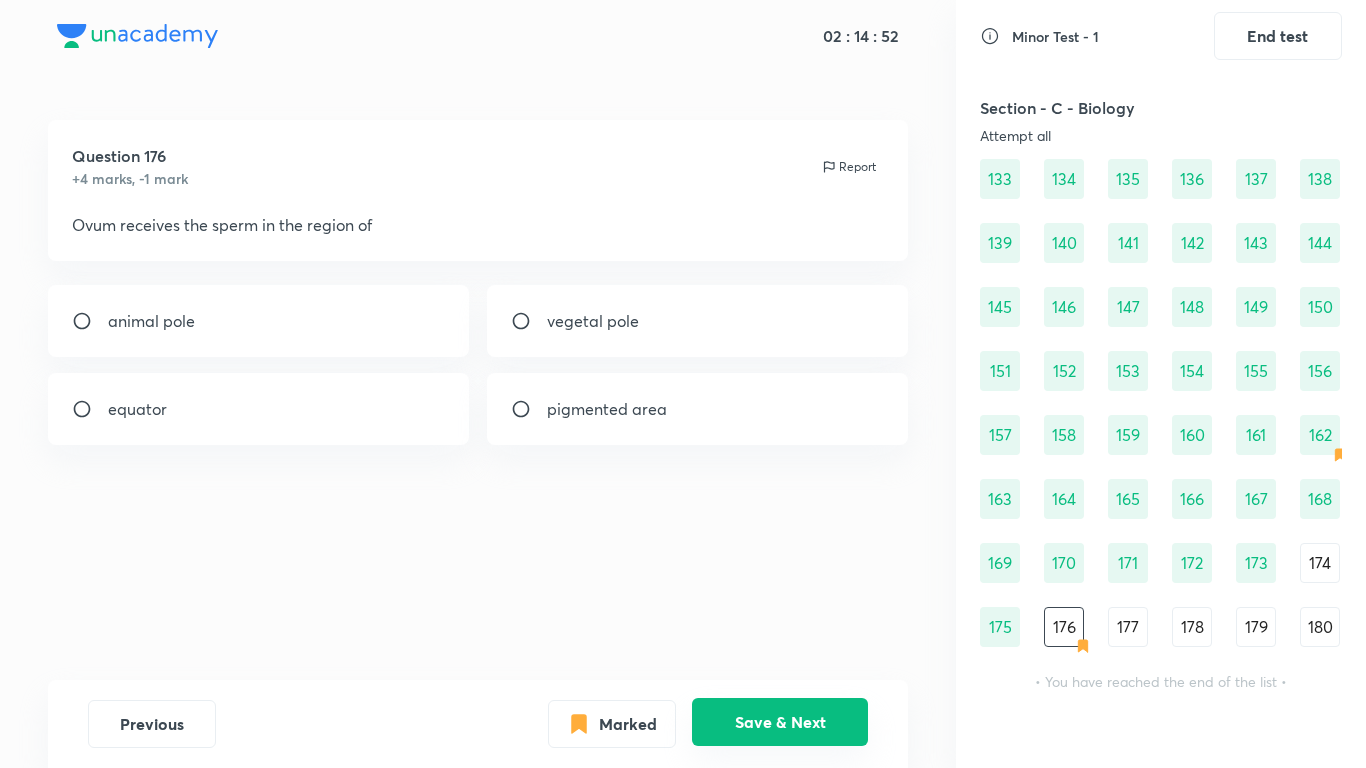 click on "Save & Next" at bounding box center [780, 722] 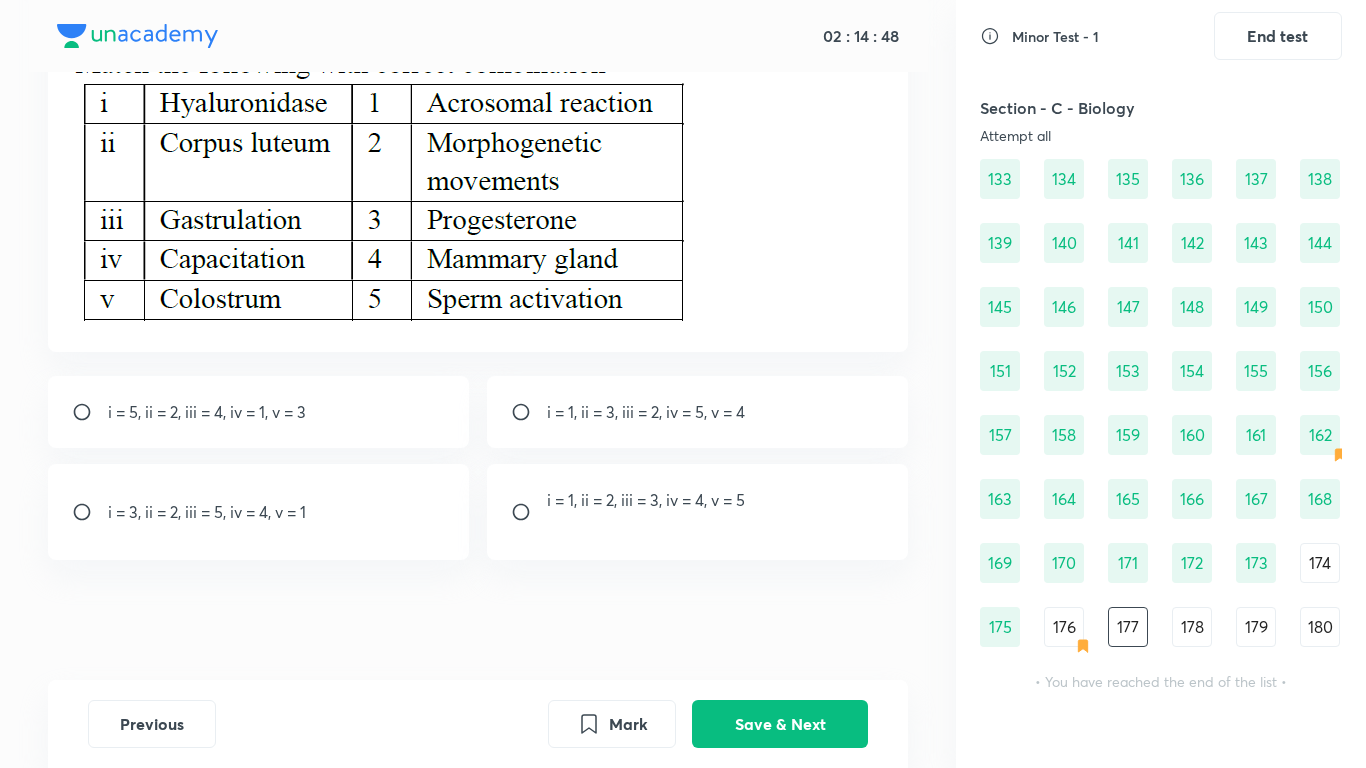 scroll, scrollTop: 0, scrollLeft: 0, axis: both 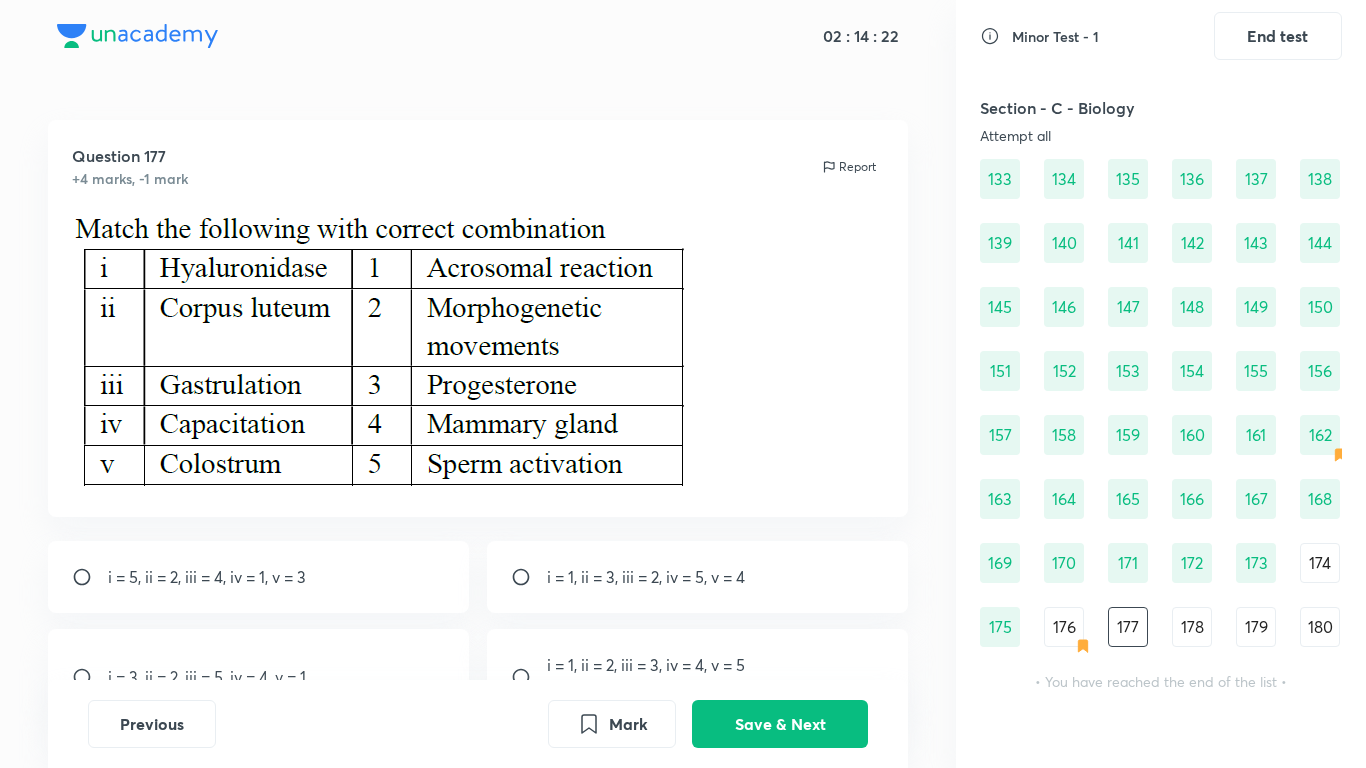 click on "i = 1, ii = 3, iii = 2, iv = 5, v = 4" at bounding box center [646, 577] 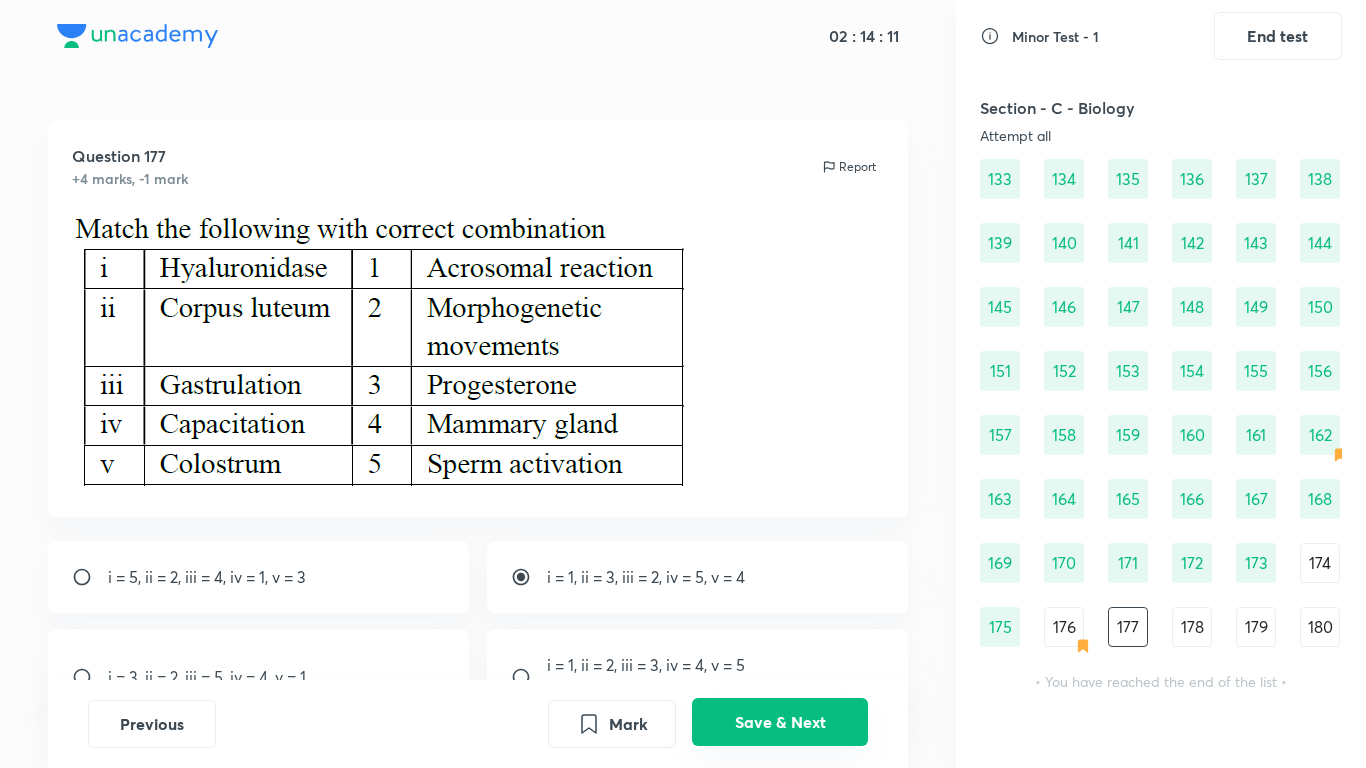 click on "Save & Next" at bounding box center [780, 722] 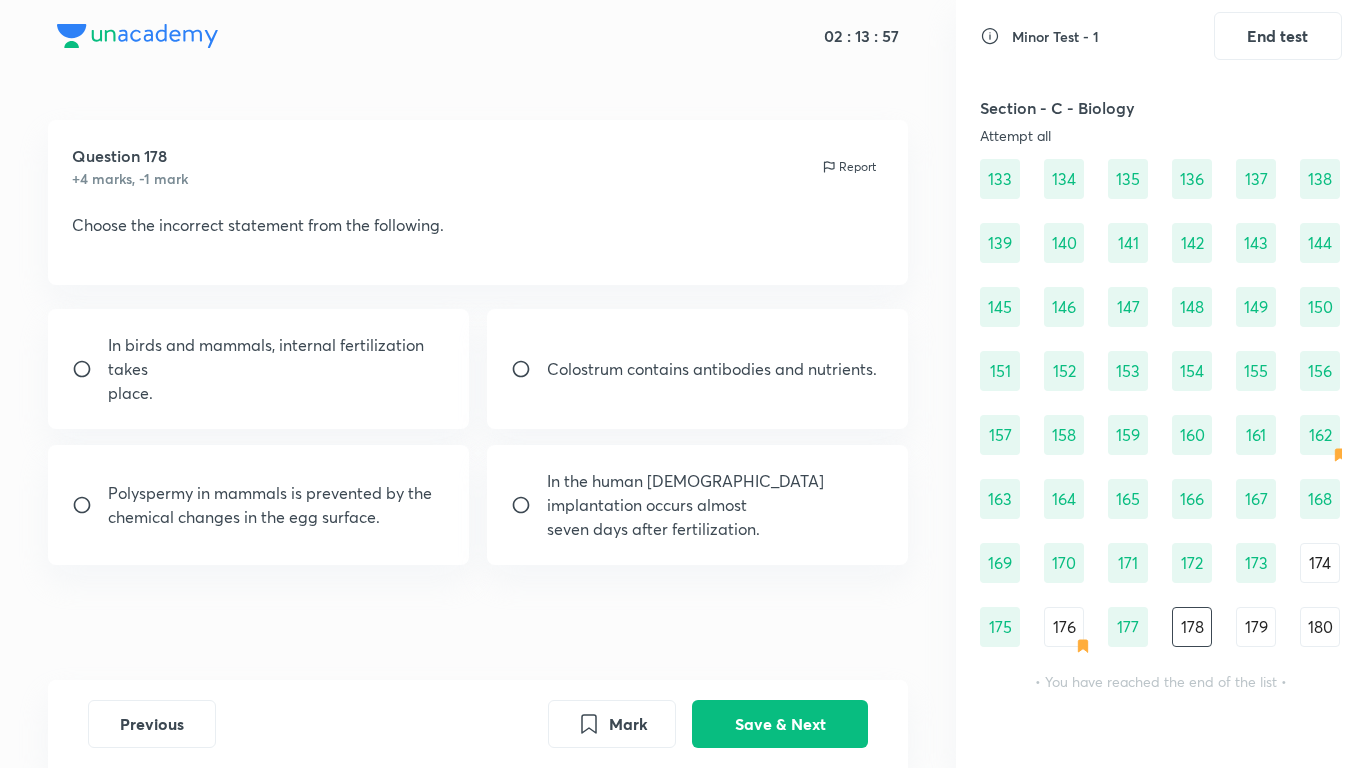 click on "Colostrum contains antibodies and nutrients." at bounding box center [698, 369] 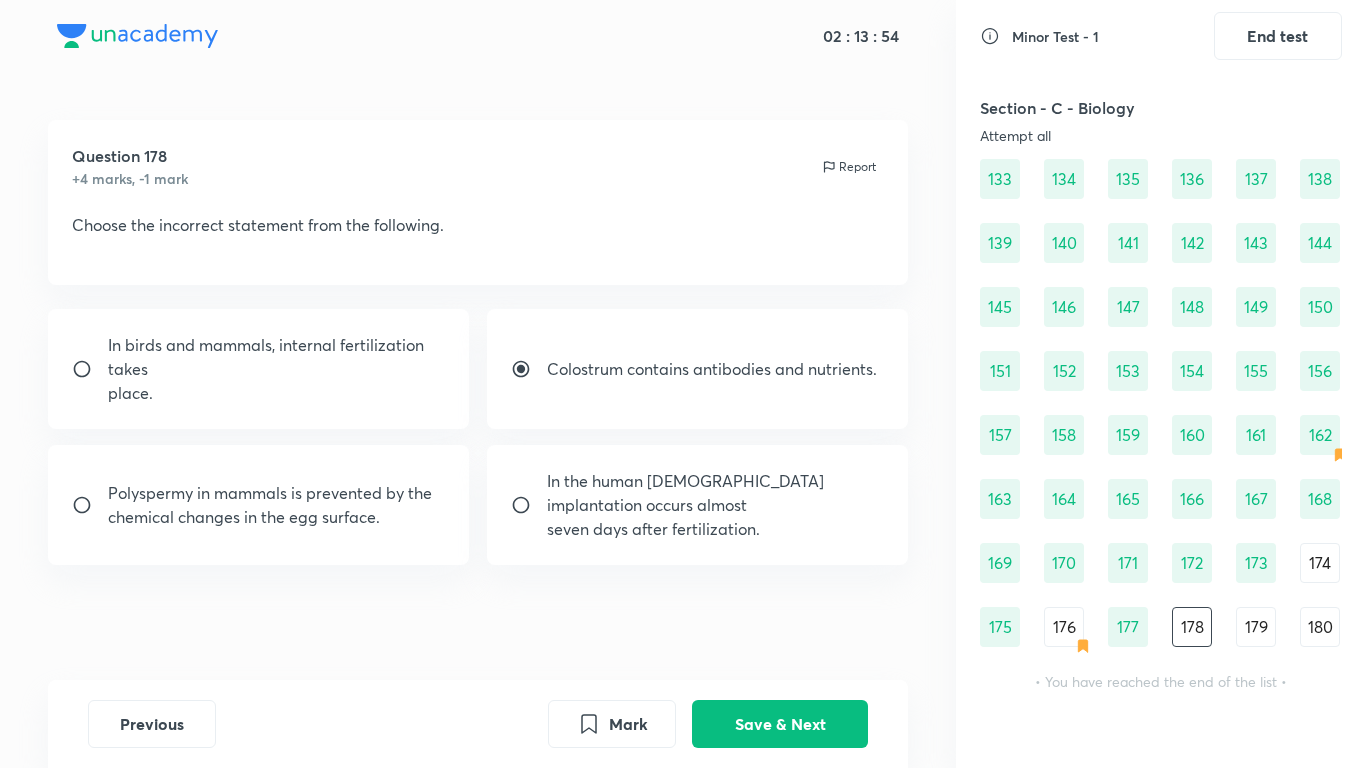 click on "Polyspermy in mammals is prevented by the" at bounding box center [270, 493] 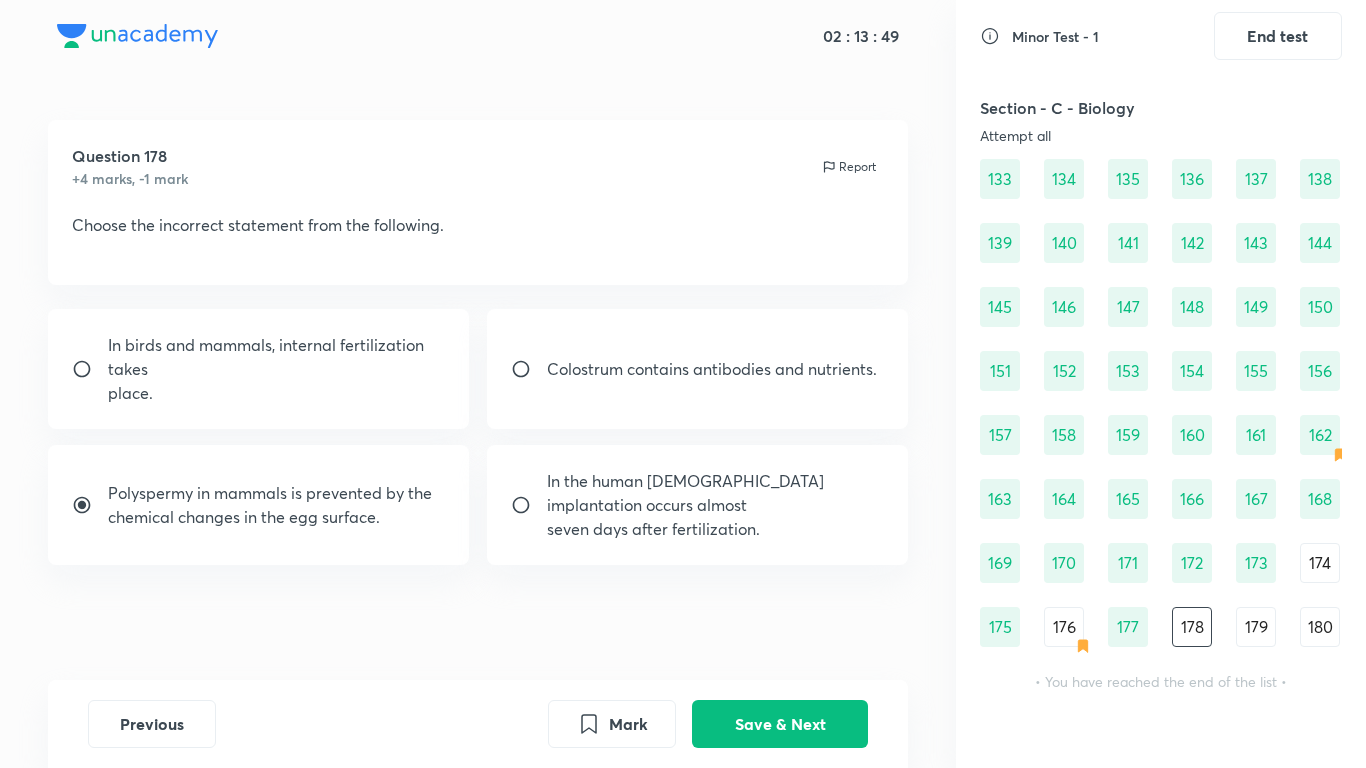click on "In the human female implantation occurs almost" at bounding box center [716, 493] 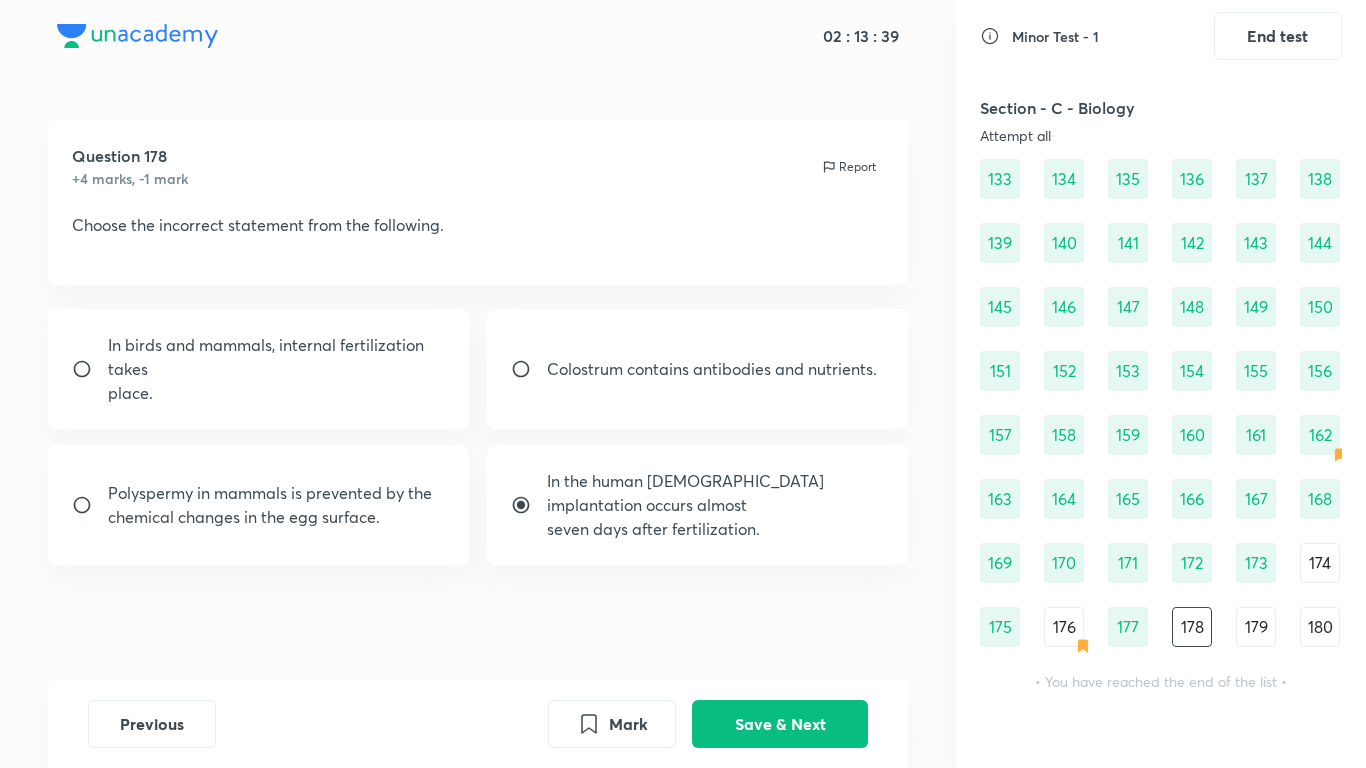 click on "In birds and mammals, internal fertilization takes" at bounding box center (277, 357) 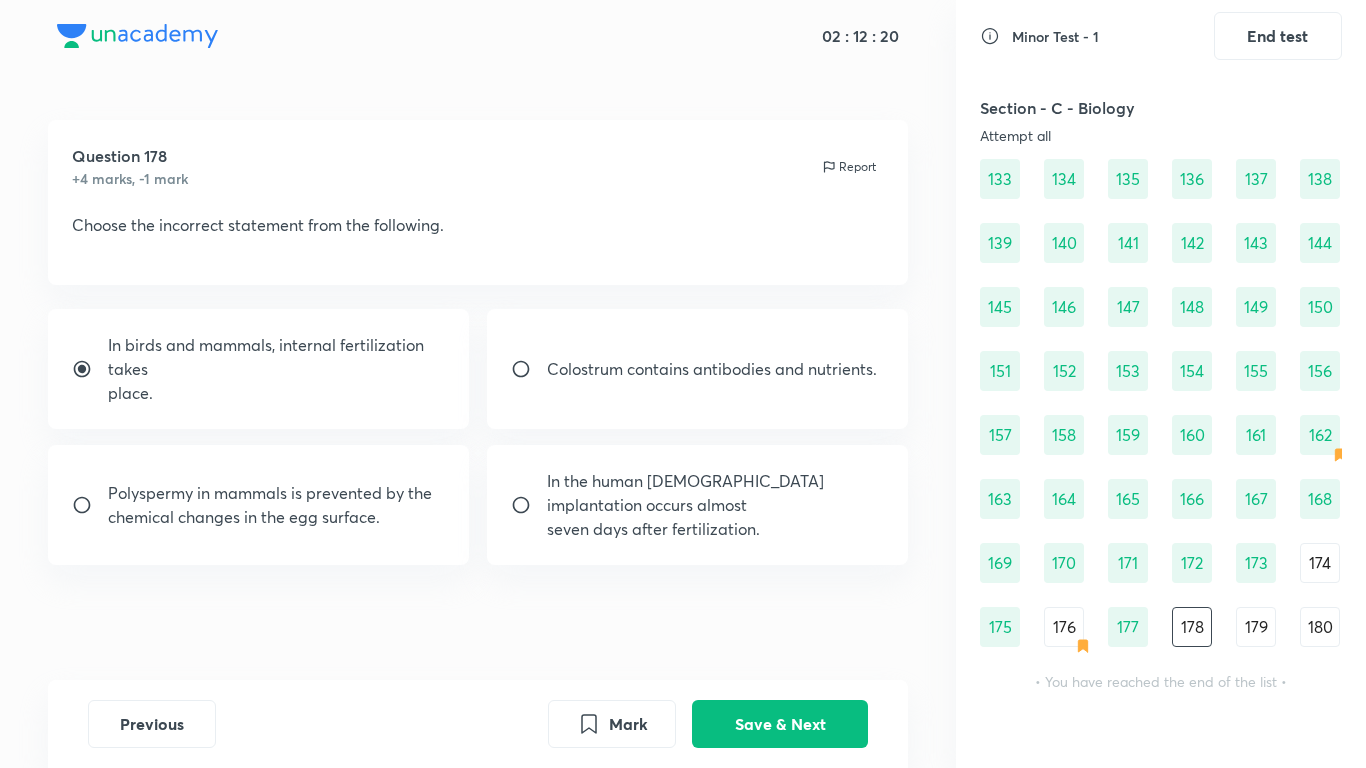 click on "Polyspermy in mammals is prevented by the" at bounding box center (270, 493) 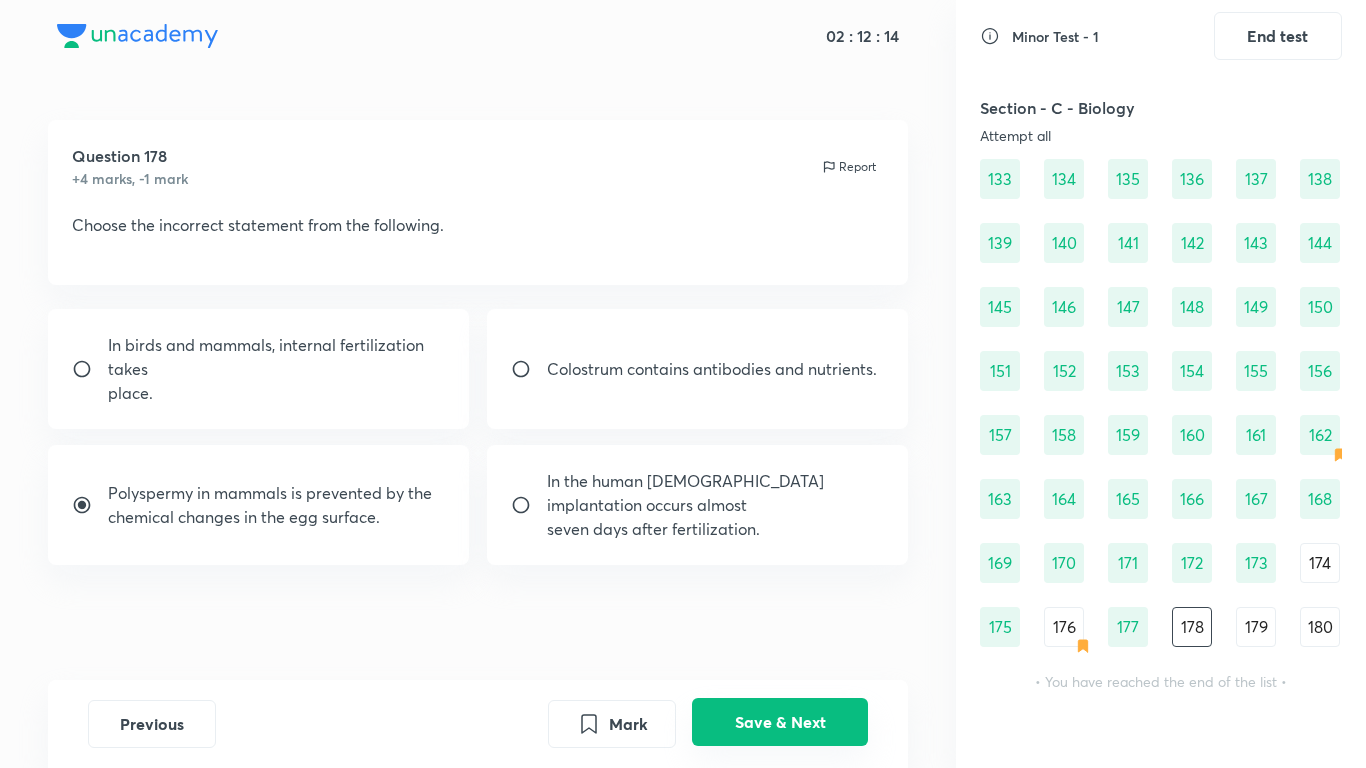 click on "Save & Next" at bounding box center [780, 722] 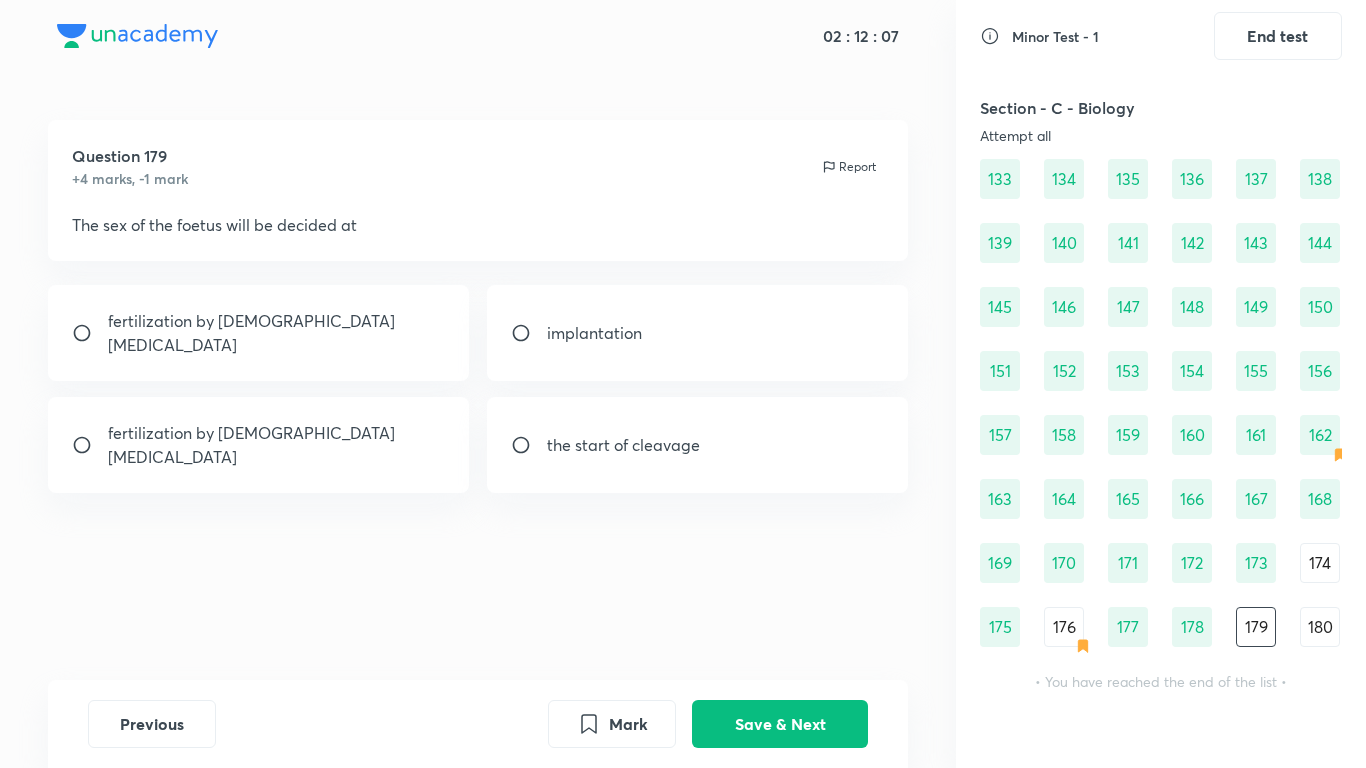 click on "fertilization by male gamete" at bounding box center [259, 333] 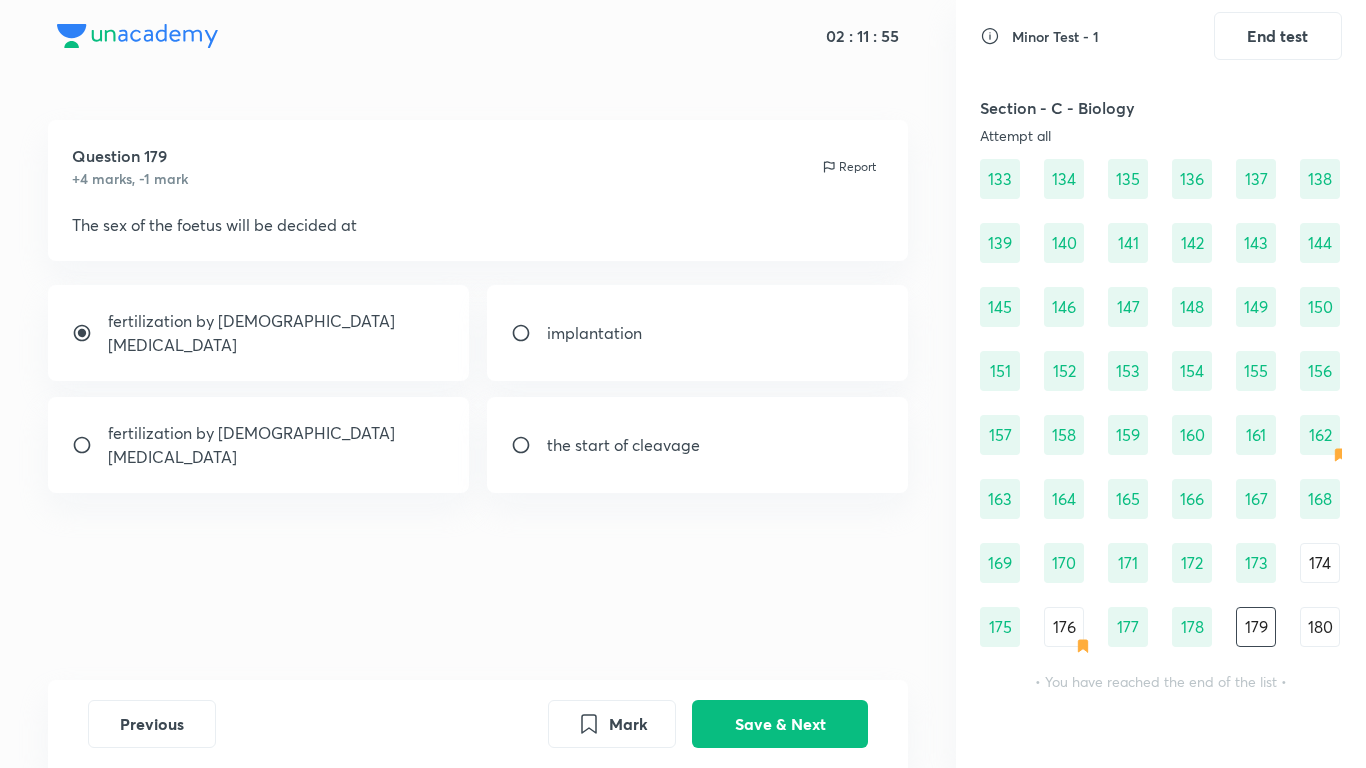 click on "the start of cleavage" at bounding box center [623, 445] 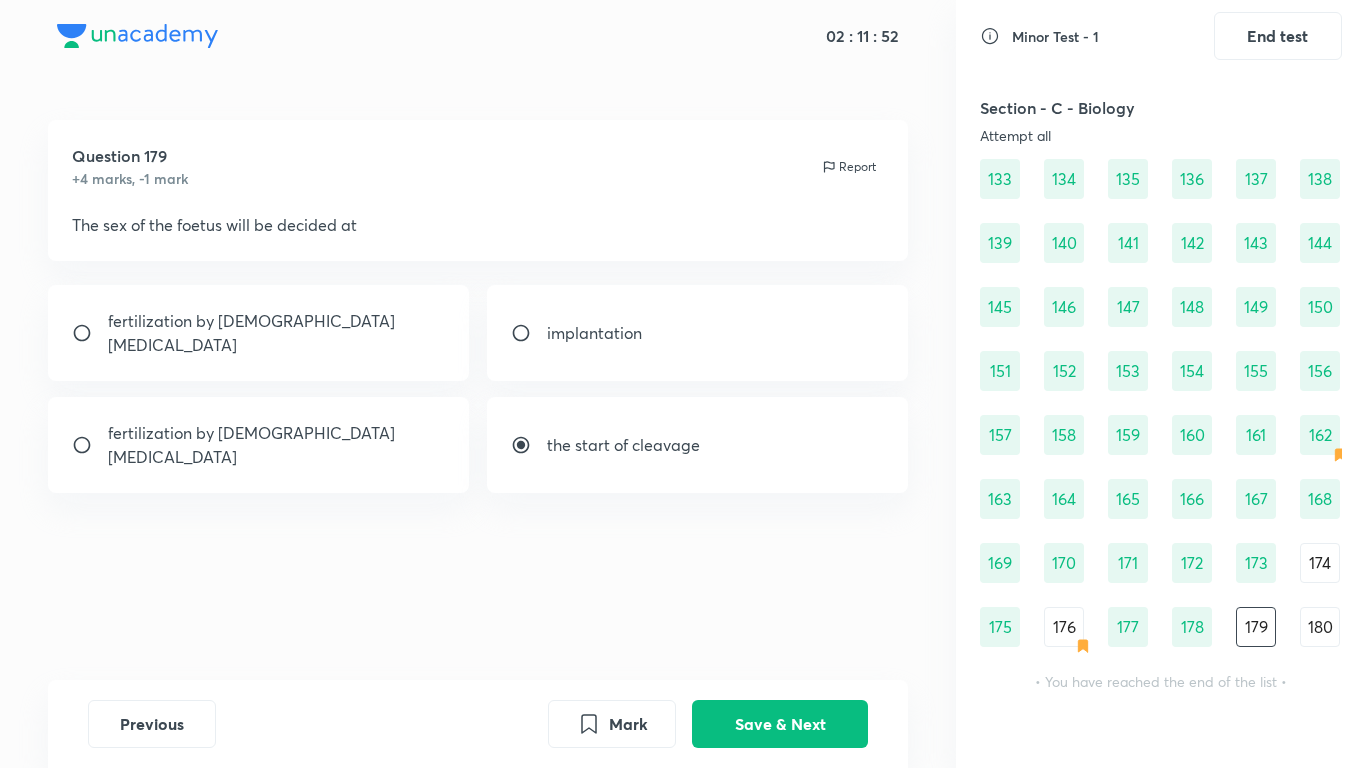 click on "fertilization by male gamete" at bounding box center [259, 333] 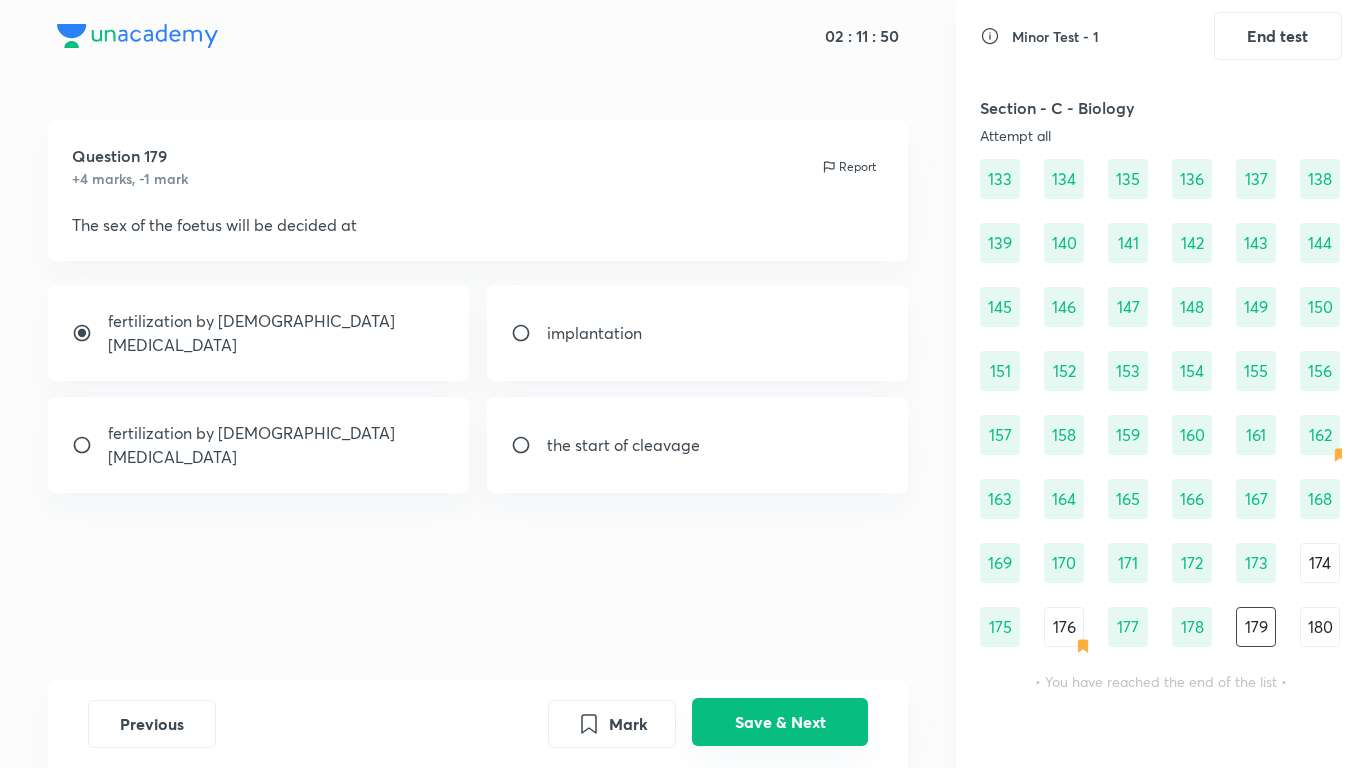 click on "Save & Next" at bounding box center [780, 722] 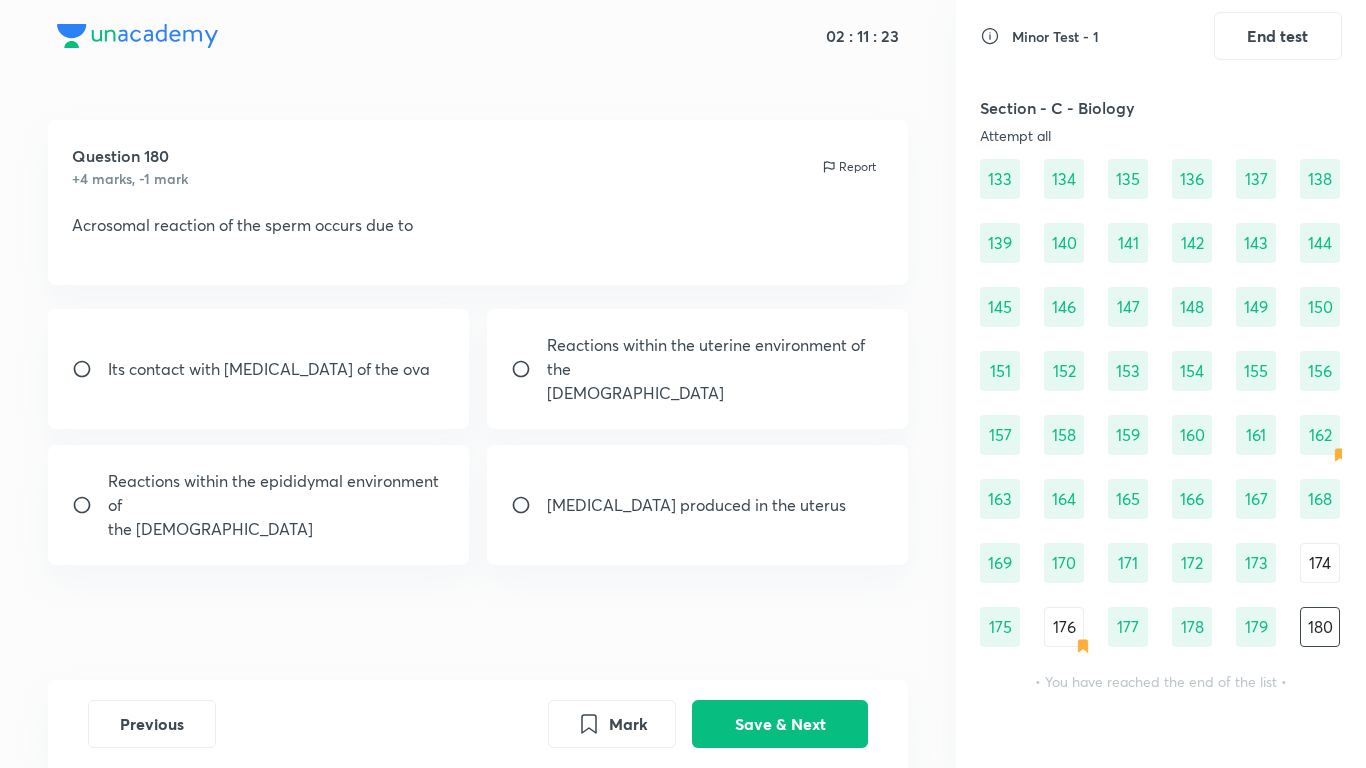 click on "Its contact with zona pellucida of the ova" at bounding box center [259, 369] 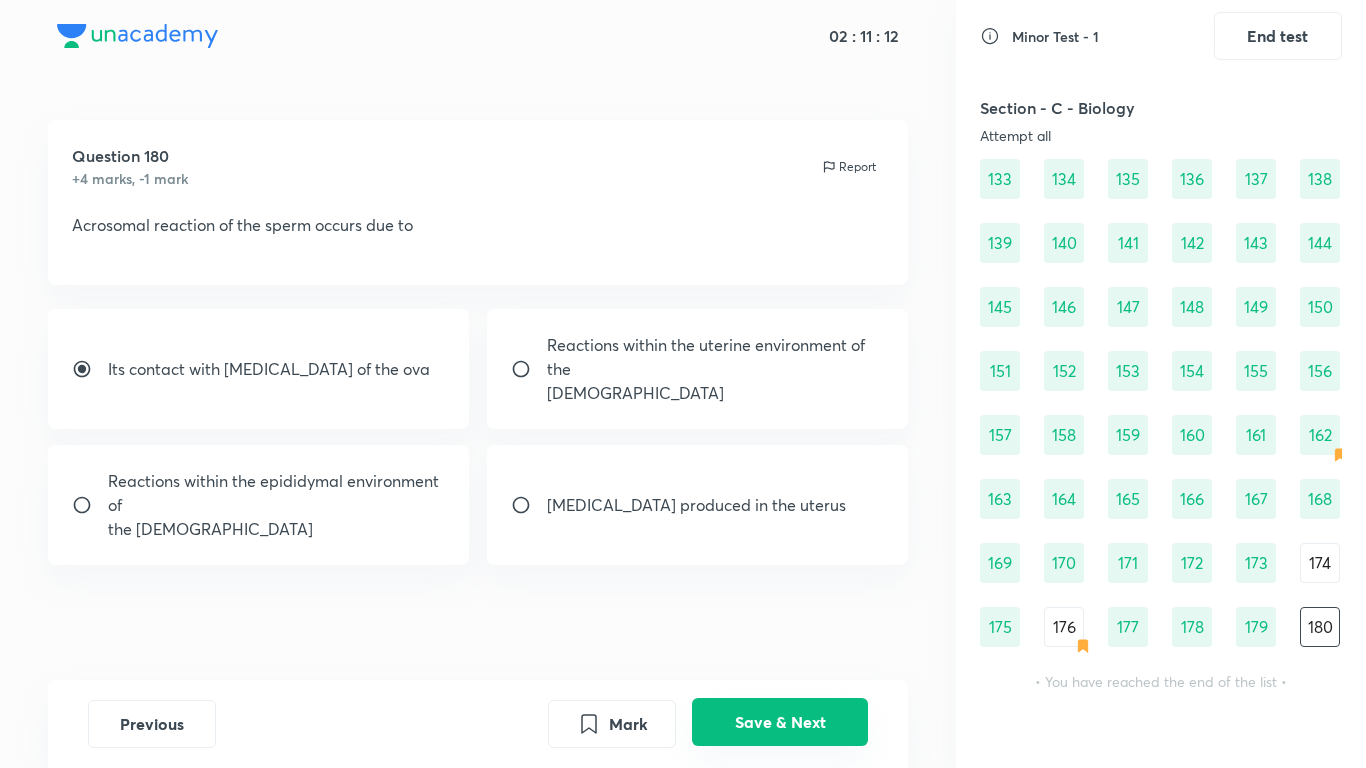click on "Save & Next" at bounding box center (780, 722) 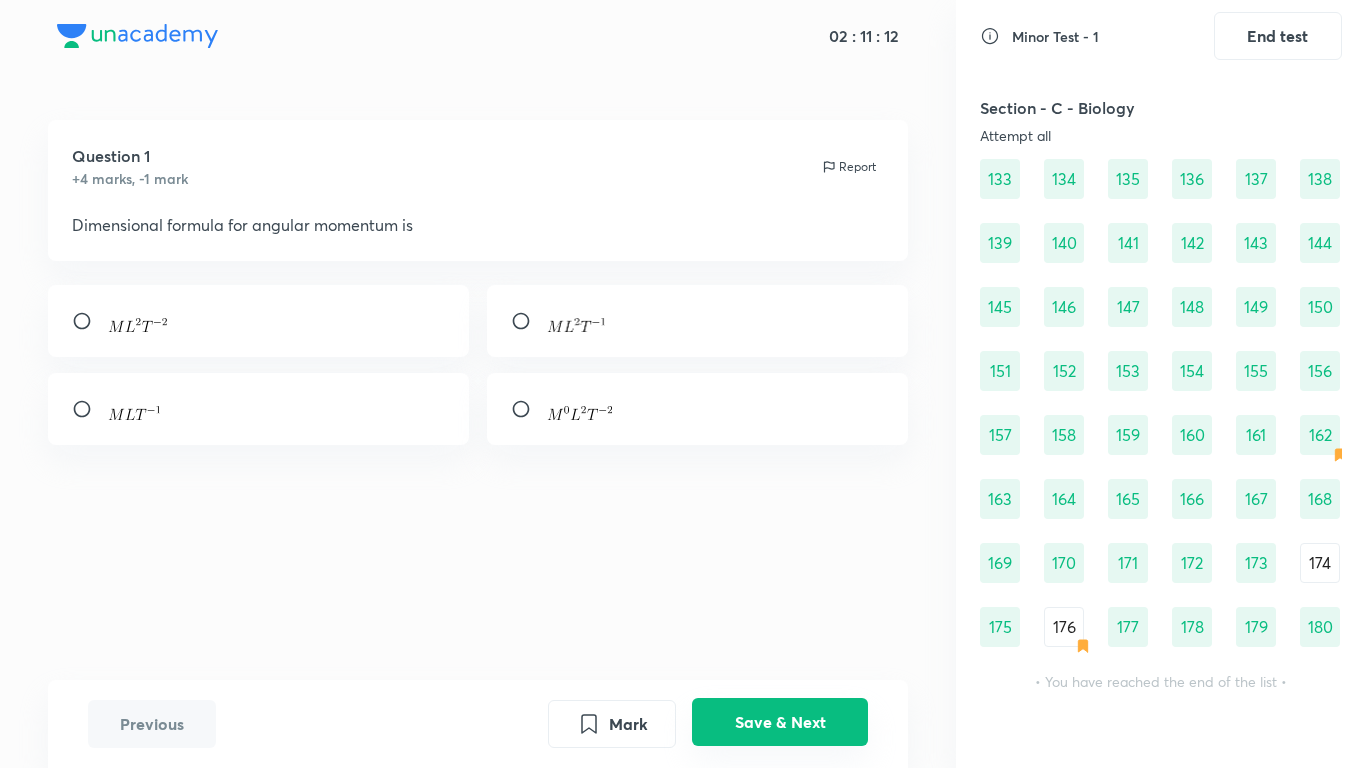 scroll, scrollTop: 0, scrollLeft: 0, axis: both 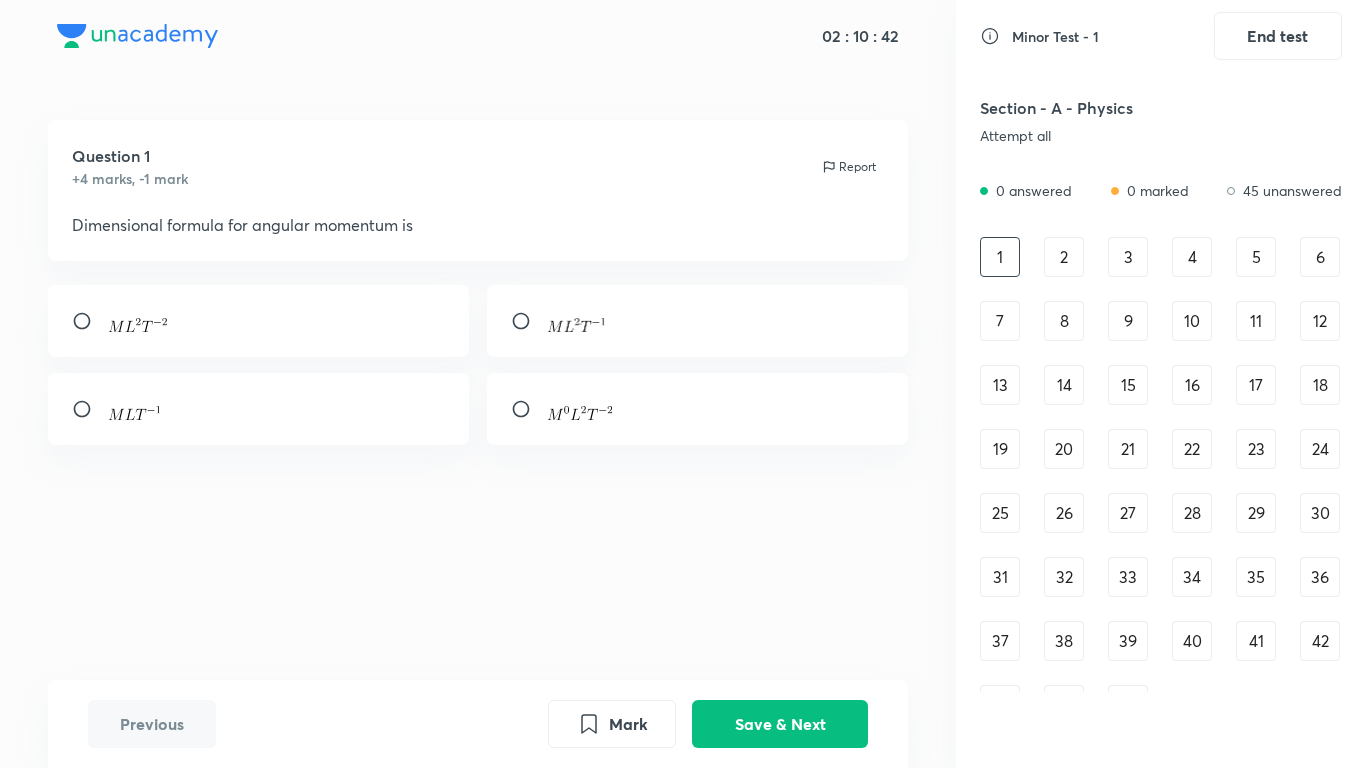 click at bounding box center (698, 321) 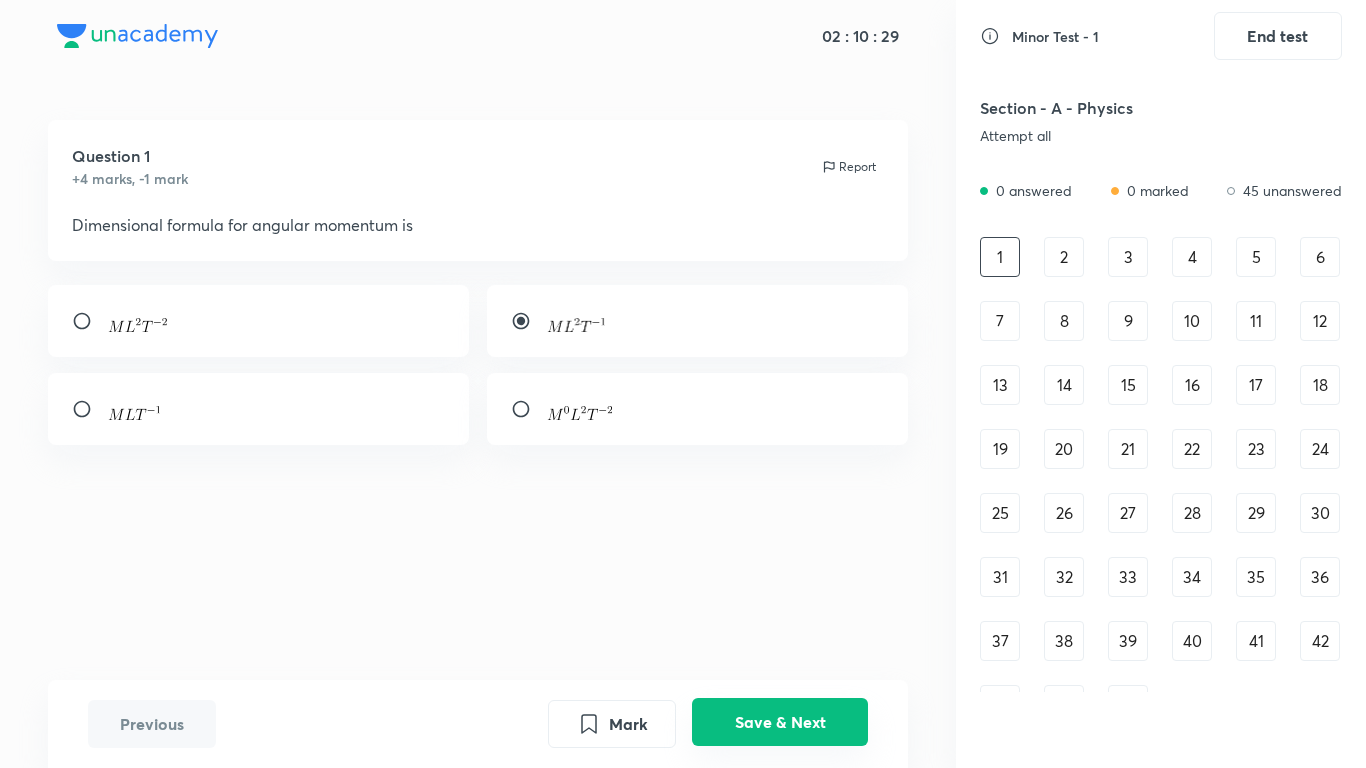 click on "Save & Next" at bounding box center (780, 722) 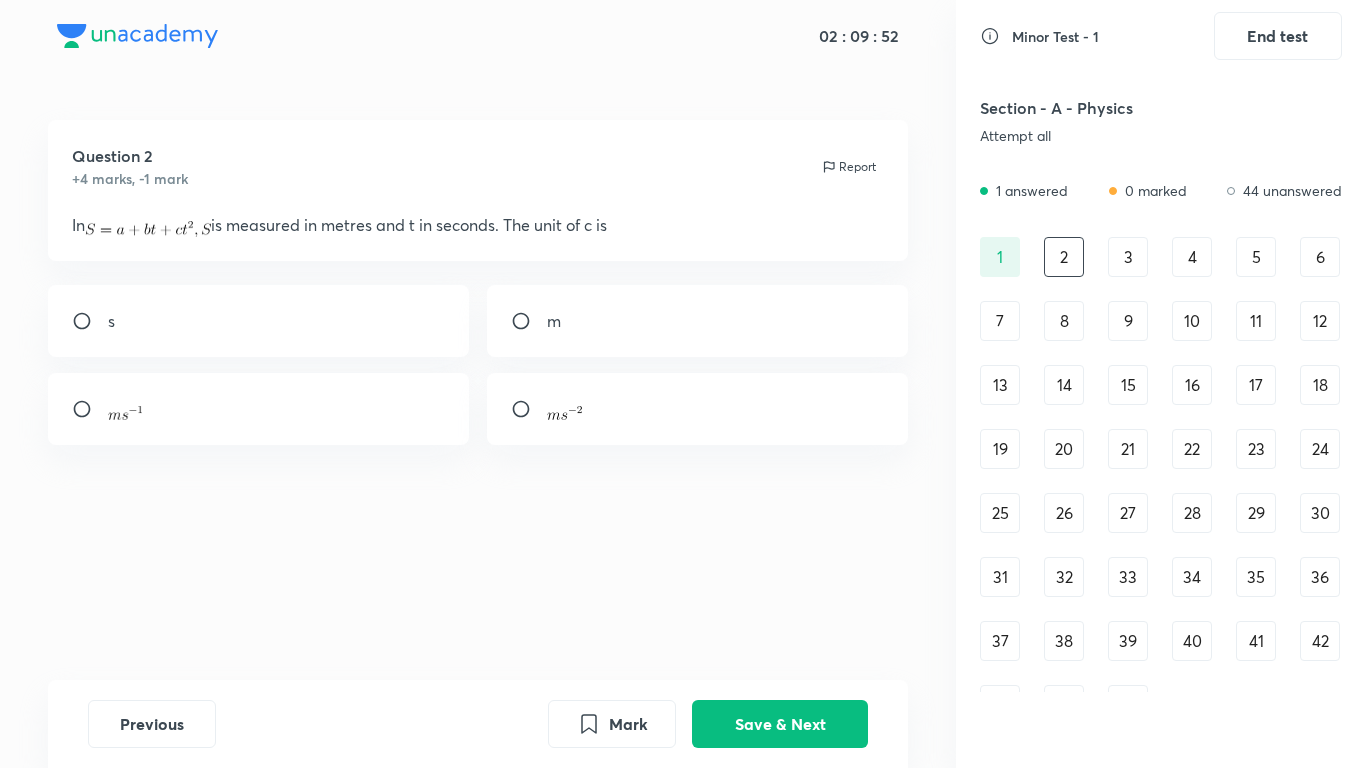 drag, startPoint x: 782, startPoint y: 386, endPoint x: 751, endPoint y: 387, distance: 31.016125 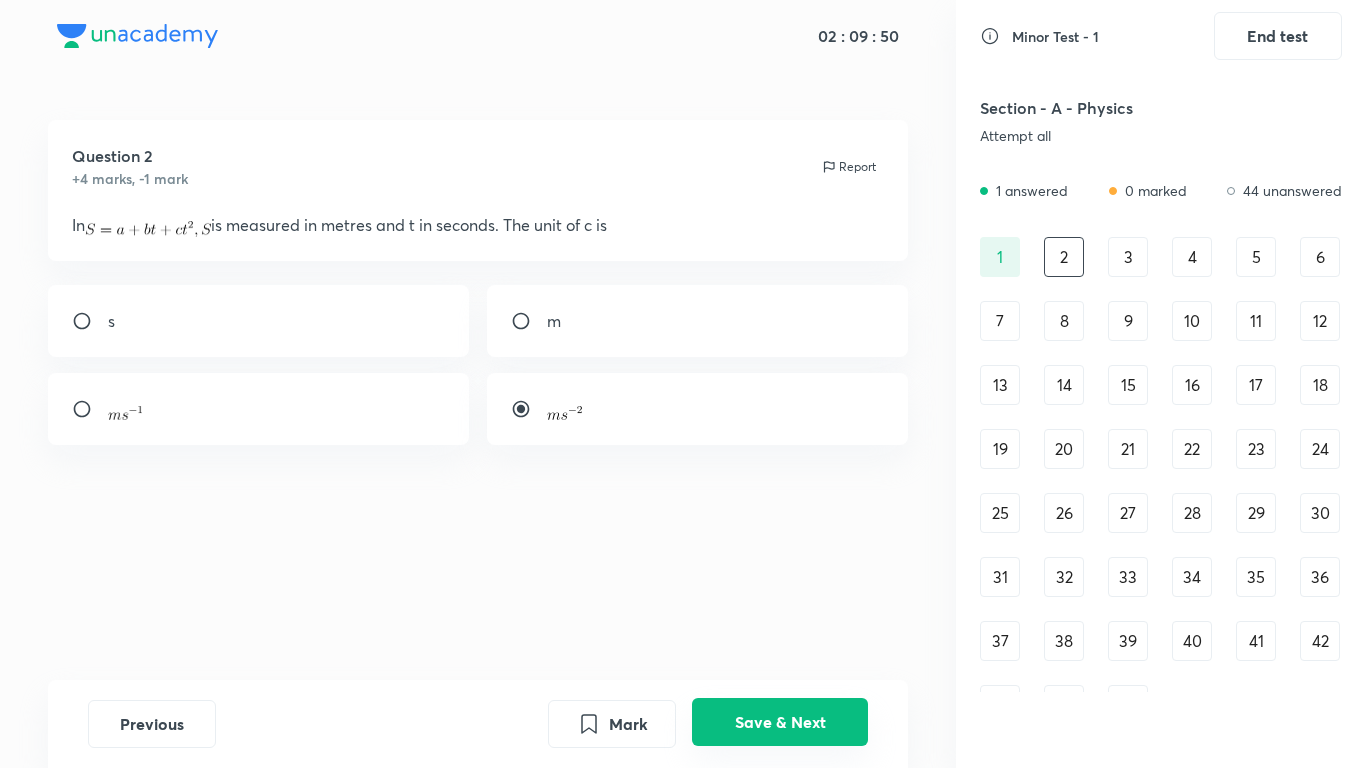 click on "Save & Next" at bounding box center (780, 722) 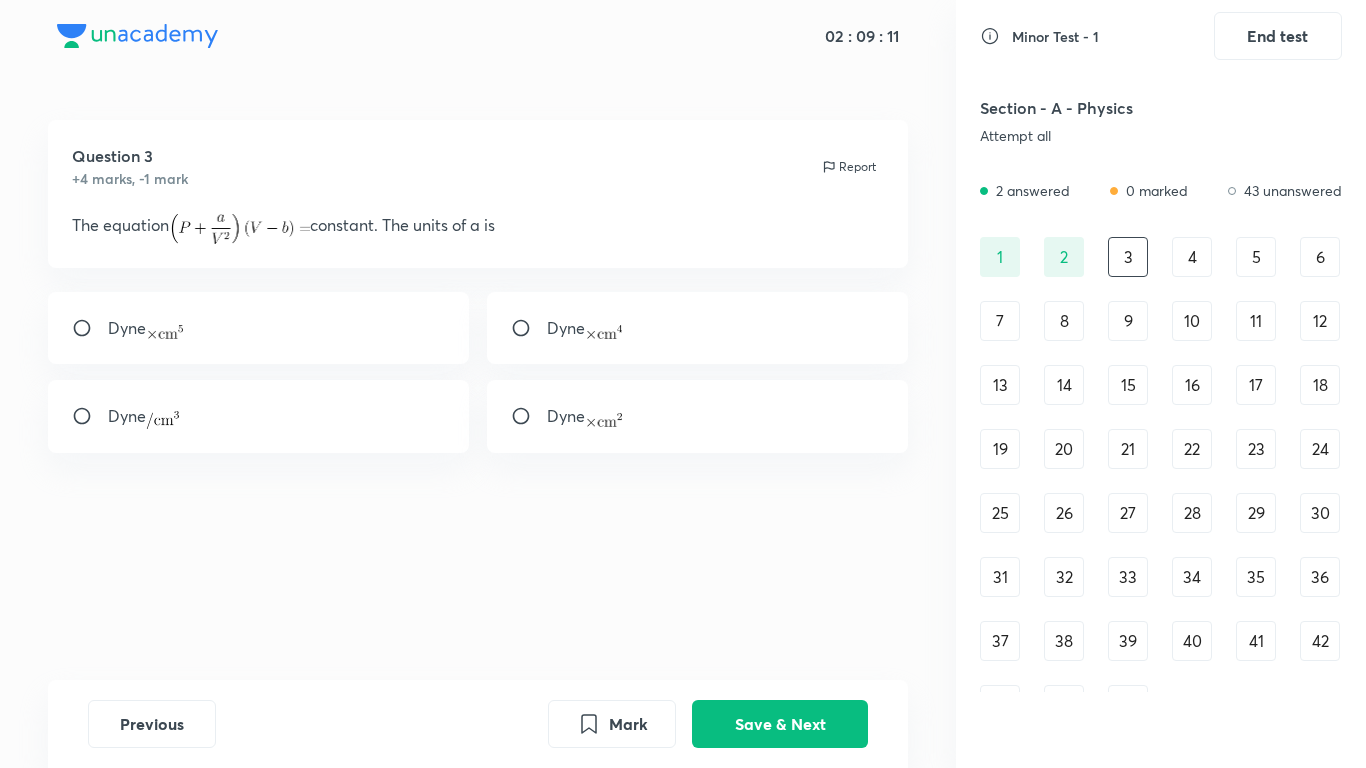 click 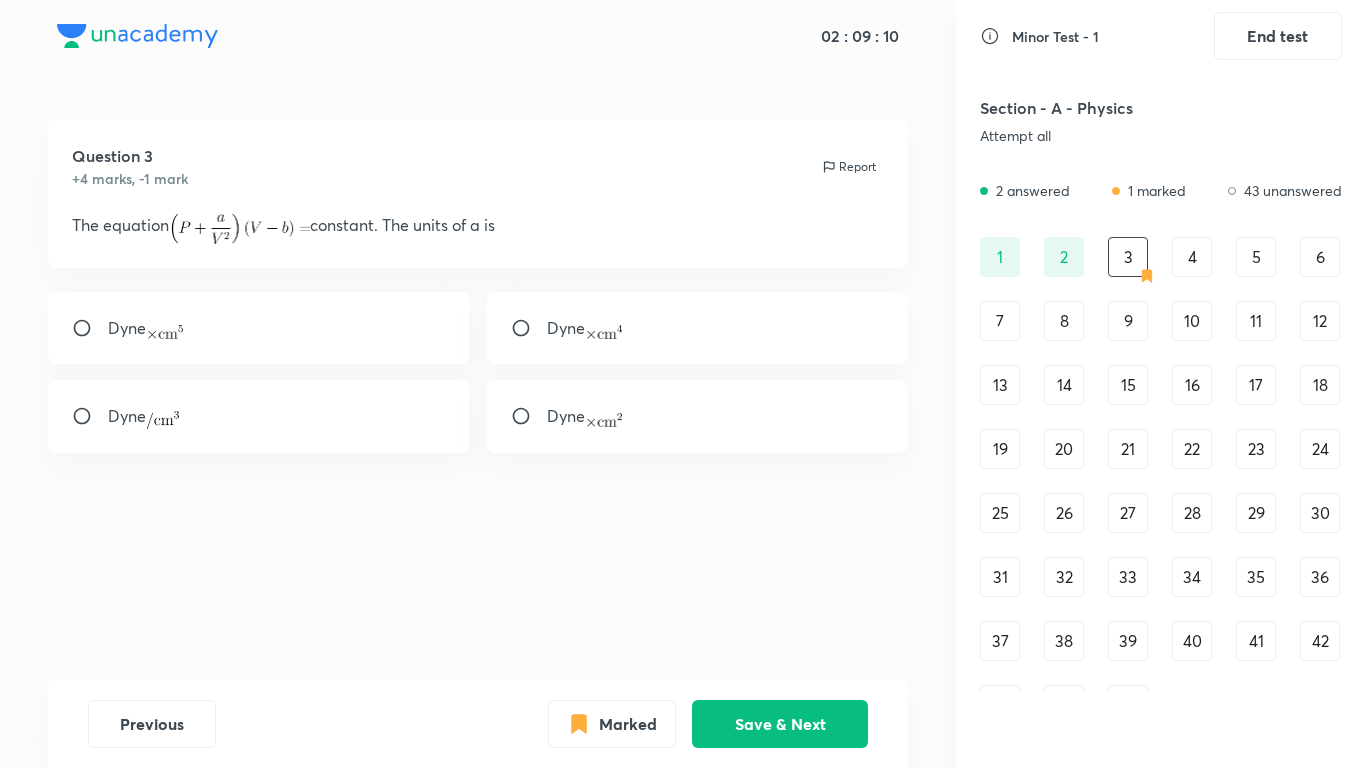 drag, startPoint x: 752, startPoint y: 725, endPoint x: 734, endPoint y: 690, distance: 39.357338 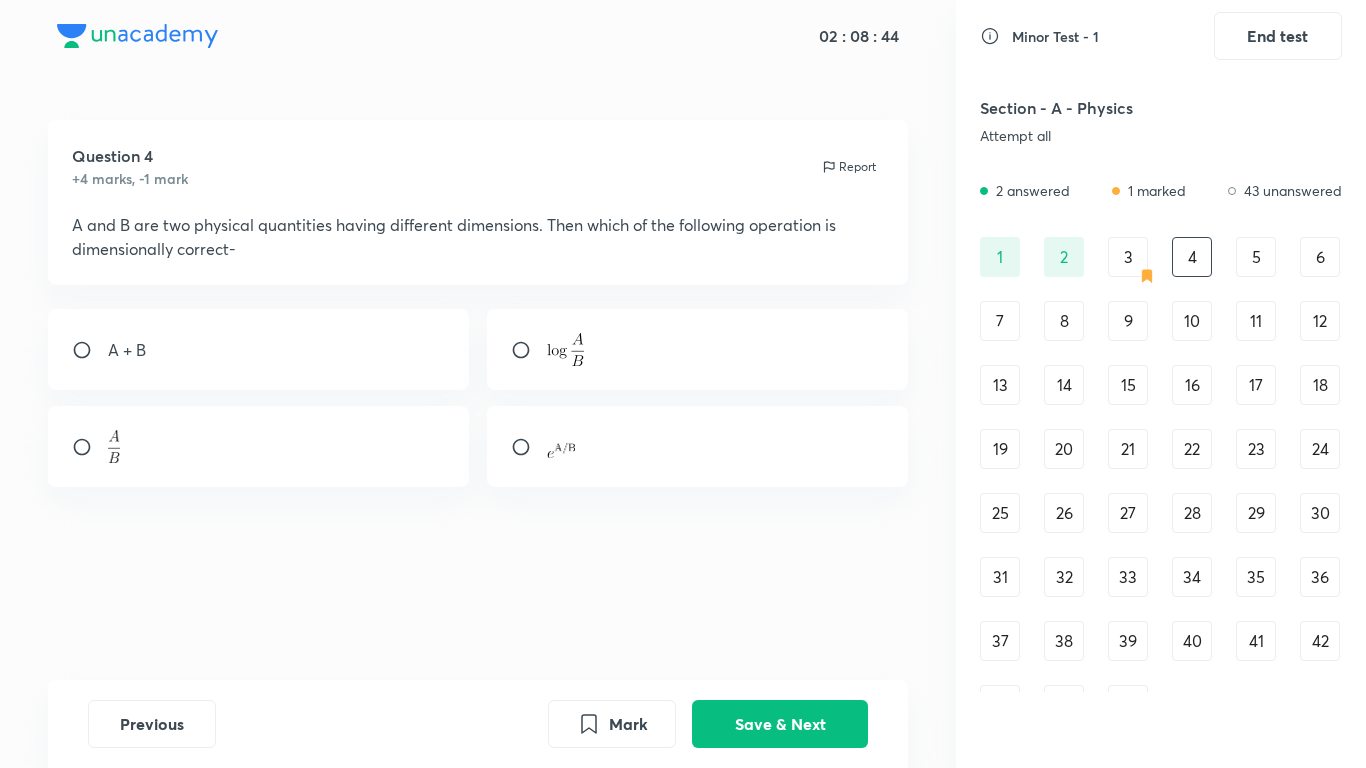 click at bounding box center (259, 446) 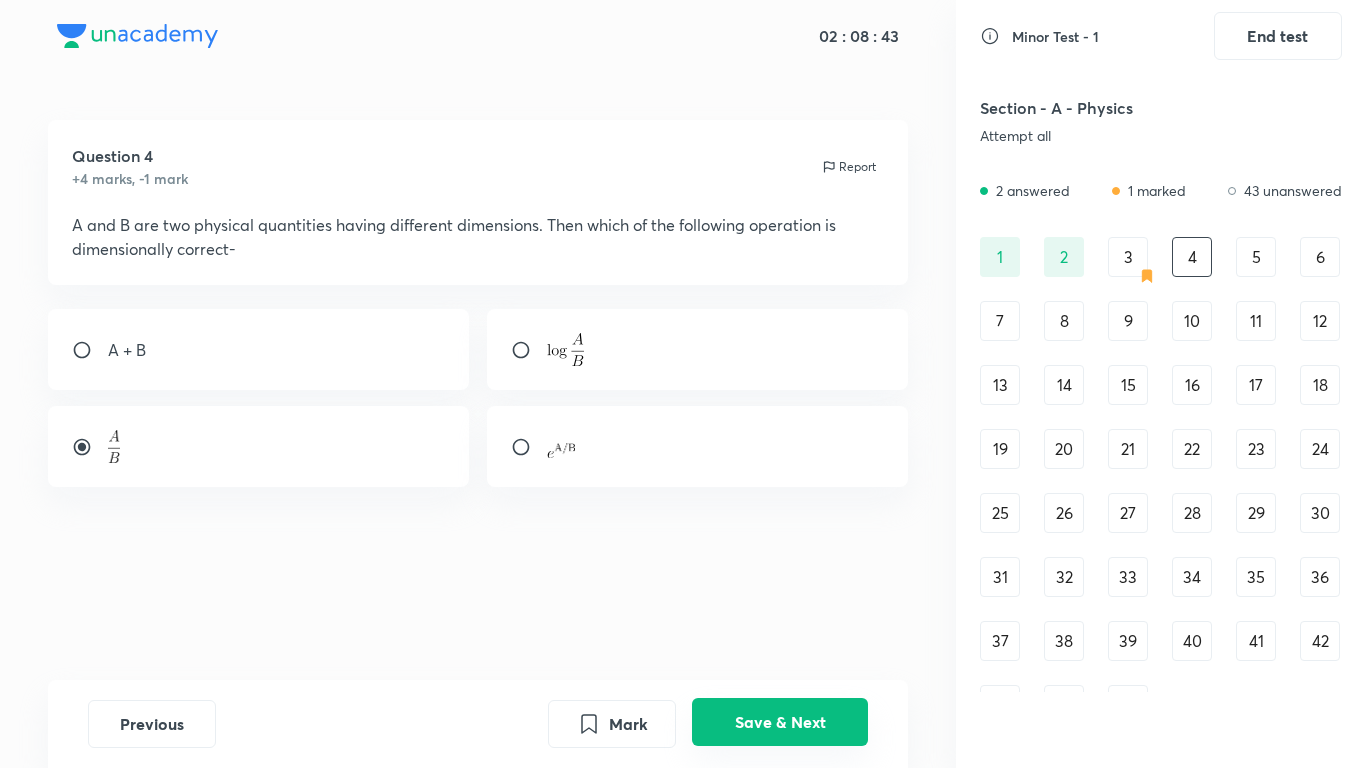 click on "Save & Next" at bounding box center (780, 722) 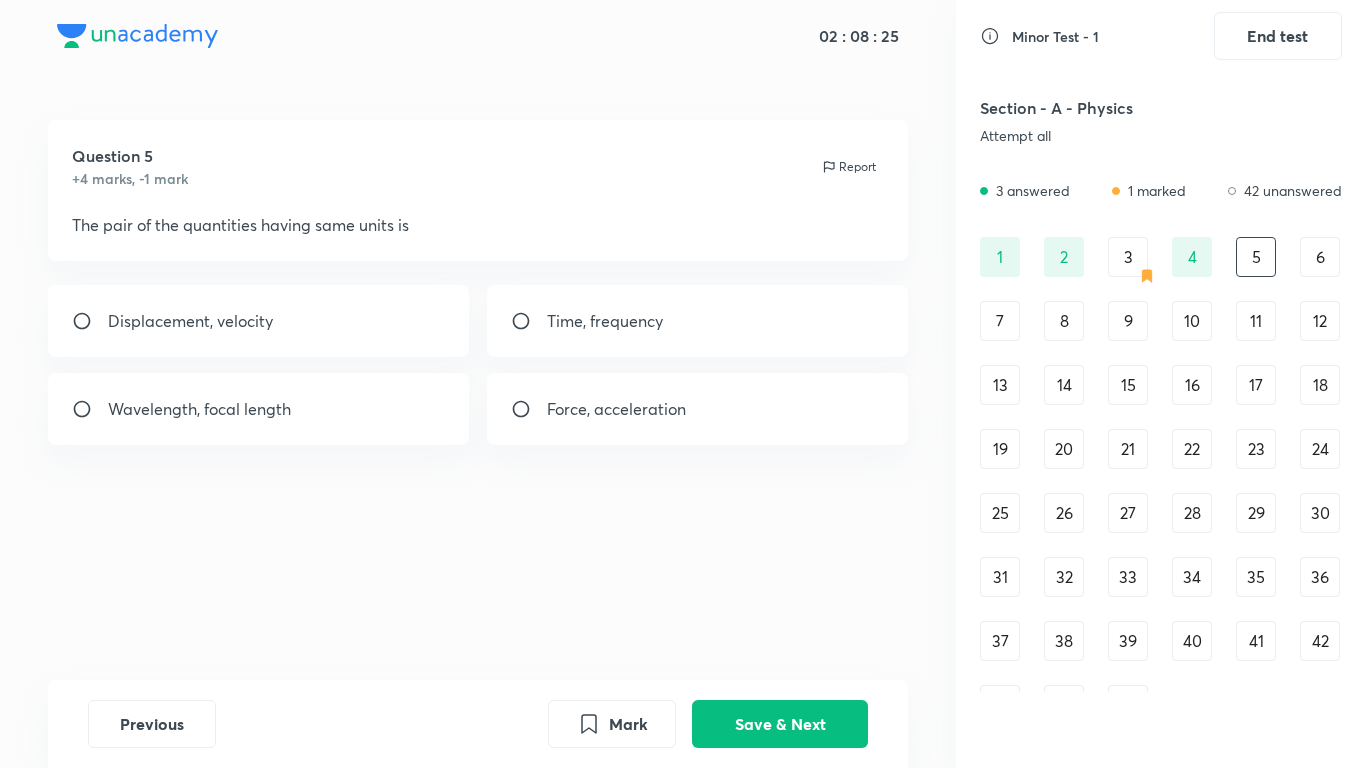 click on "Wavelength, focal length" at bounding box center [259, 409] 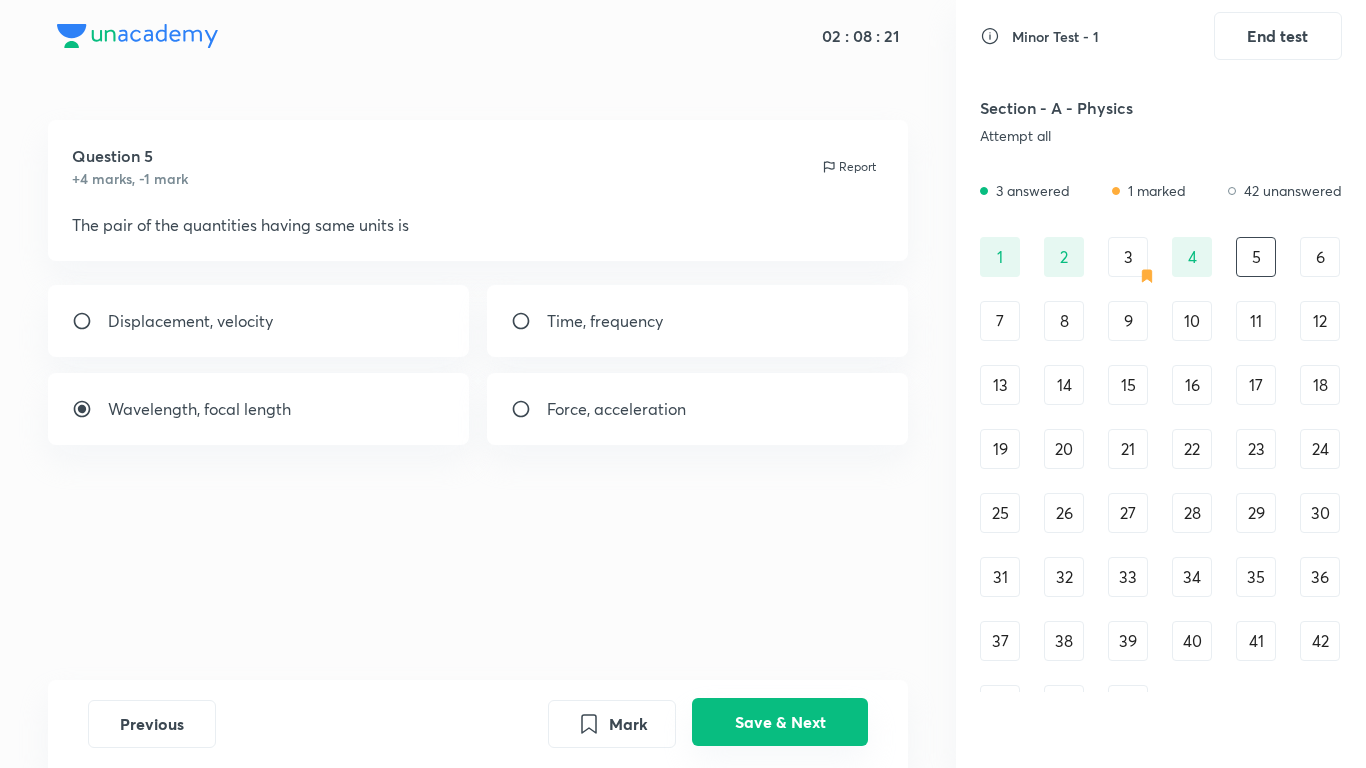 click on "Save & Next" at bounding box center [780, 722] 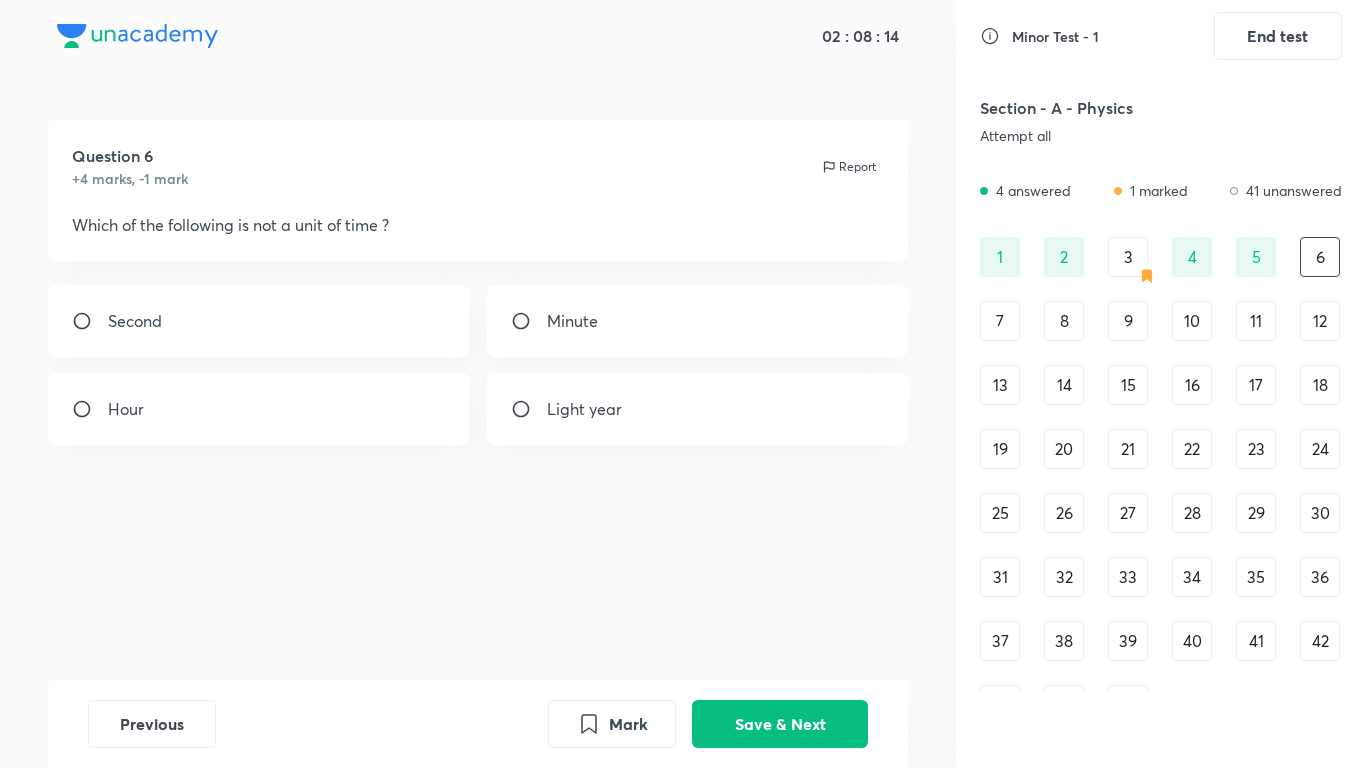 click on "Hour" at bounding box center (259, 409) 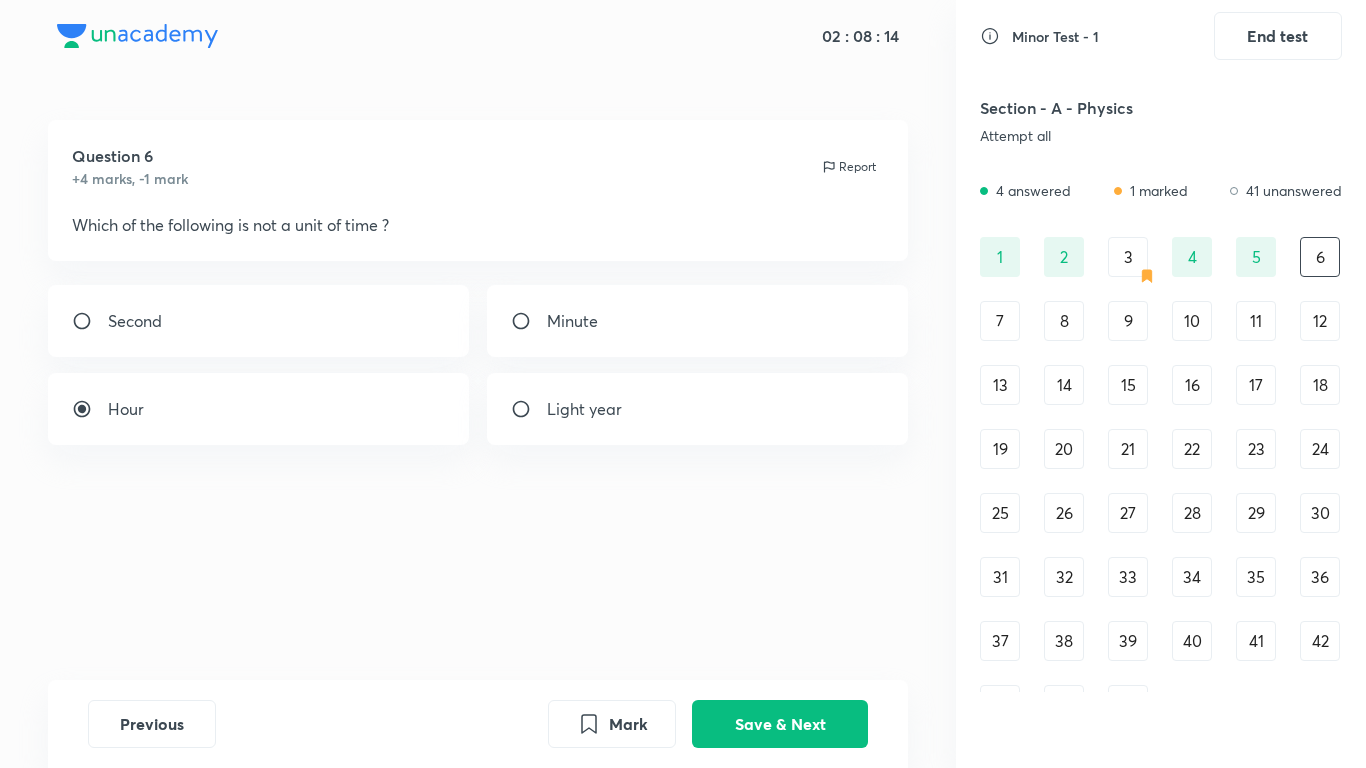 click on "Light year" at bounding box center (584, 409) 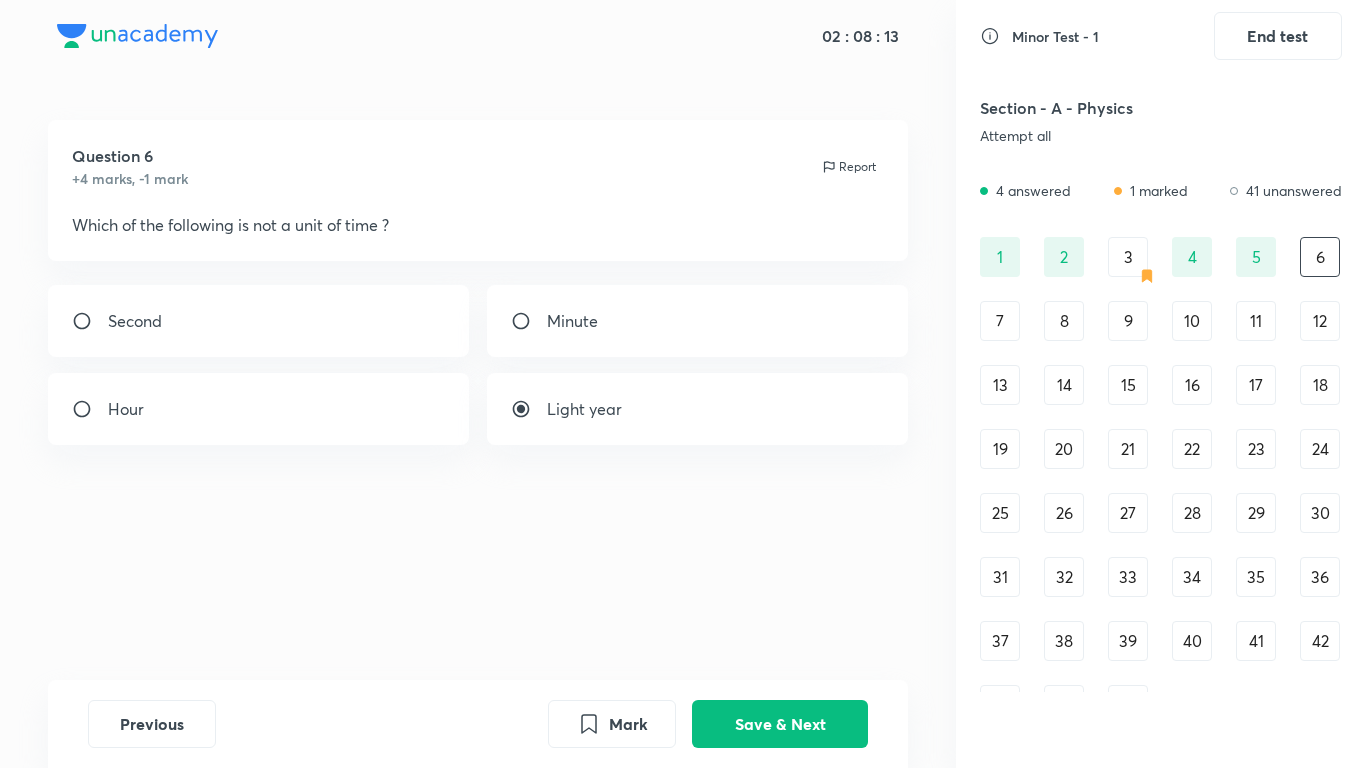 drag, startPoint x: 575, startPoint y: 314, endPoint x: 564, endPoint y: 335, distance: 23.70654 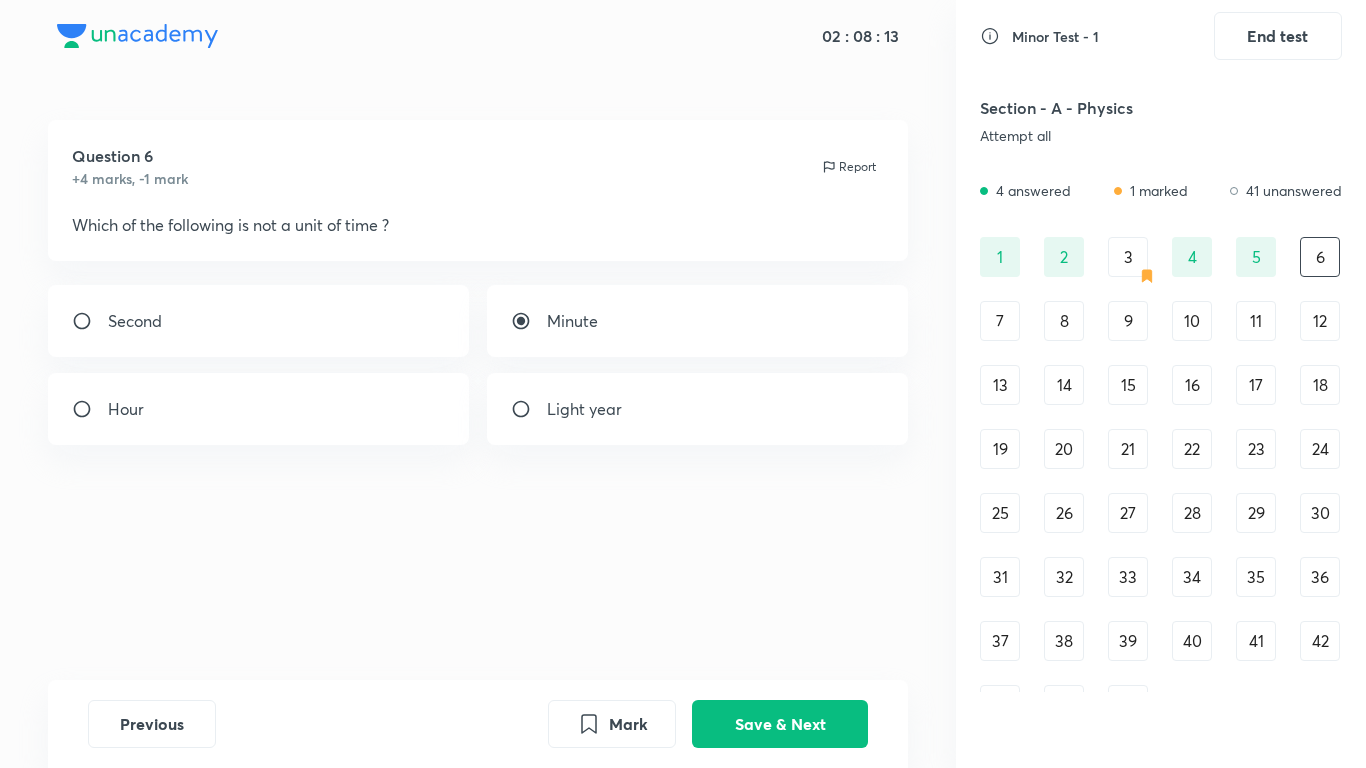 click on "Light year" at bounding box center [584, 409] 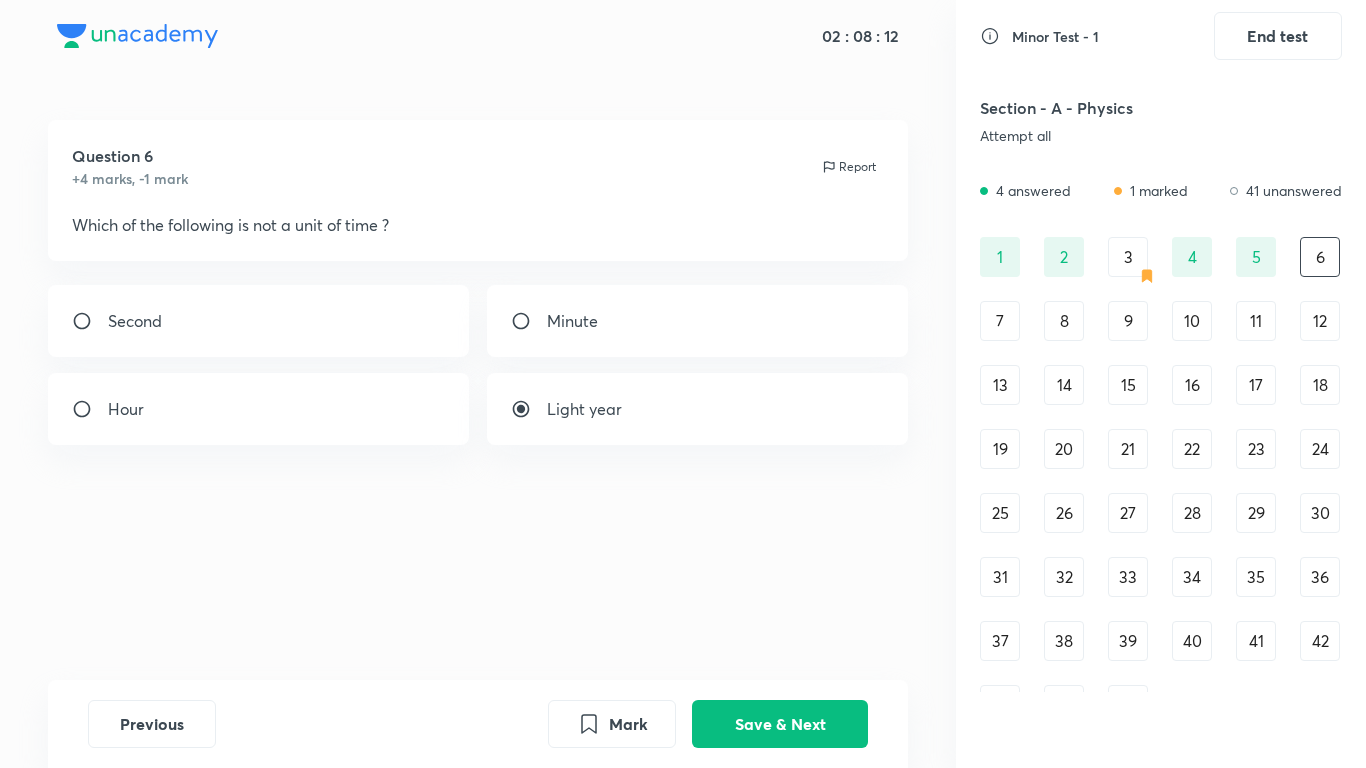 drag, startPoint x: 748, startPoint y: 726, endPoint x: 680, endPoint y: 626, distance: 120.92973 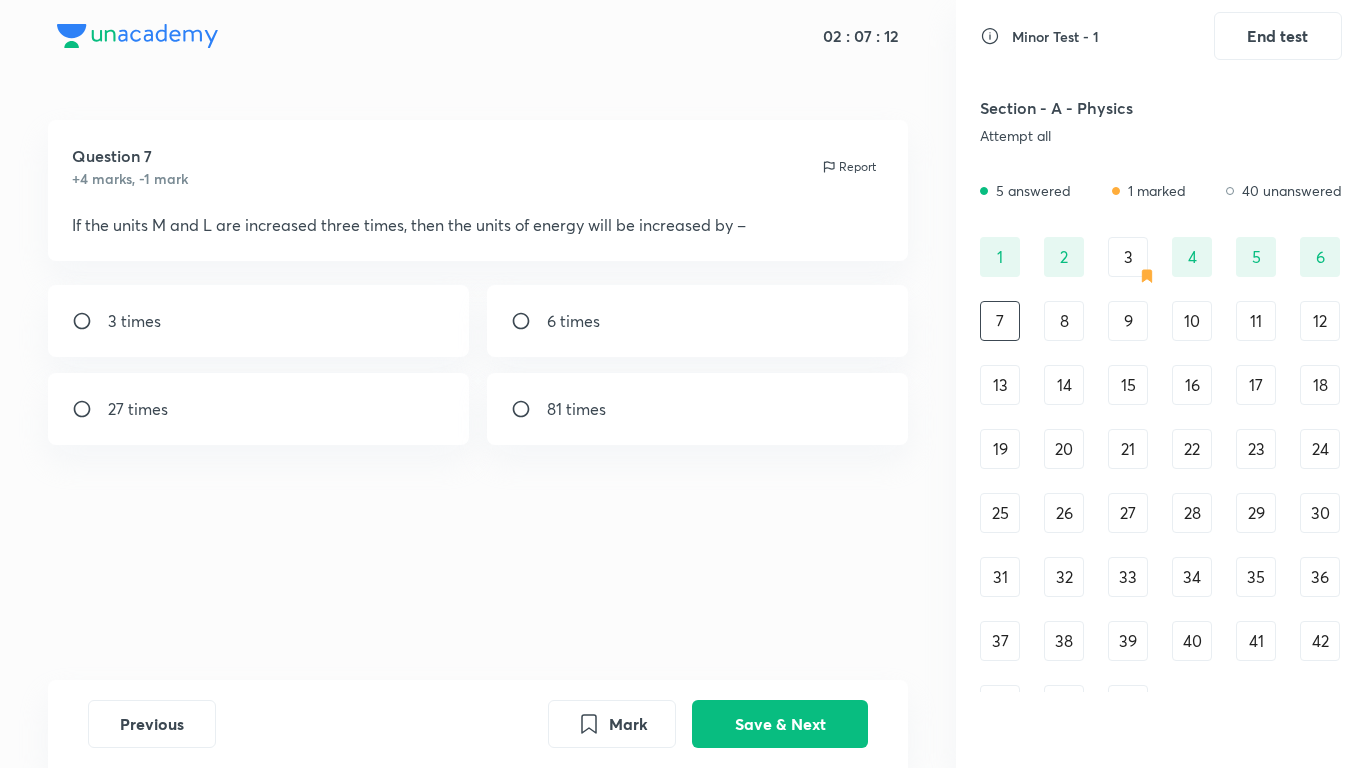 click on "27 times" at bounding box center [259, 409] 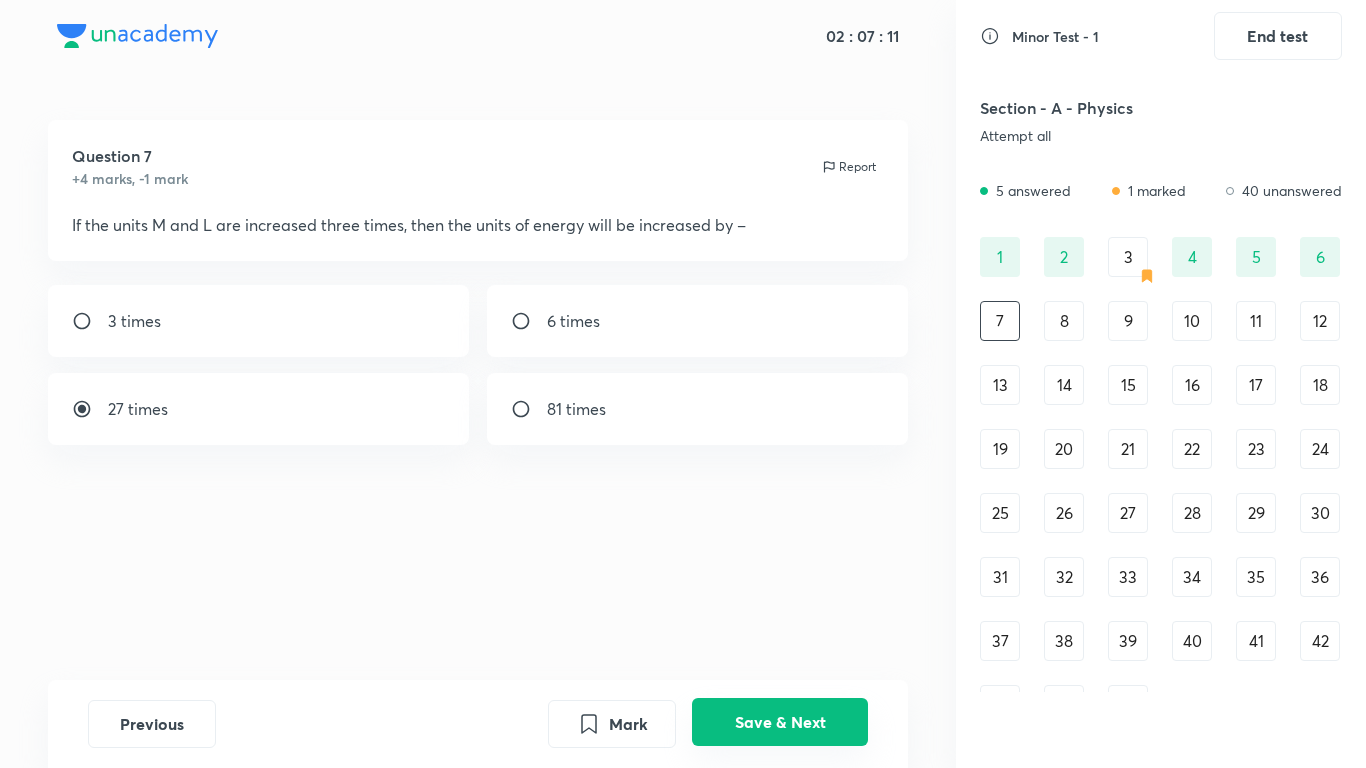 click on "Save & Next" at bounding box center [780, 722] 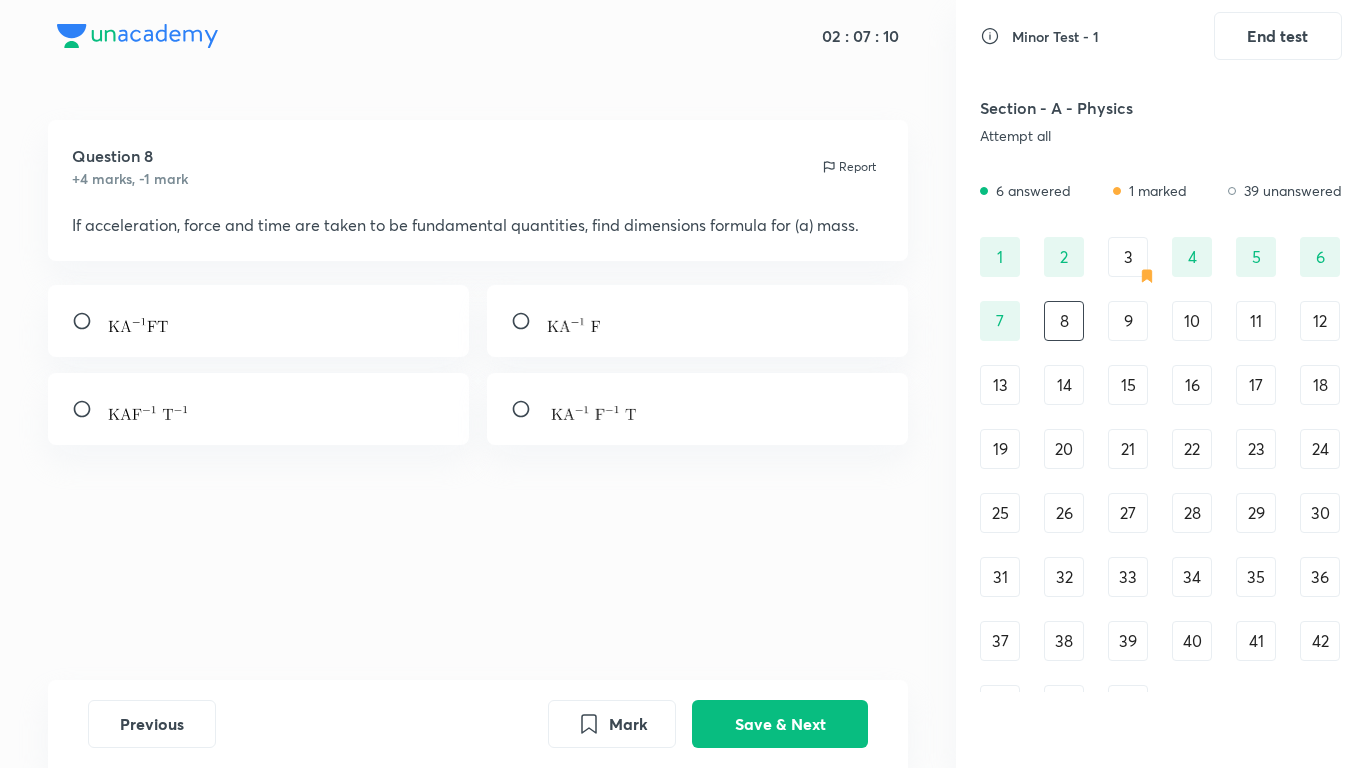click on "3" at bounding box center [1128, 257] 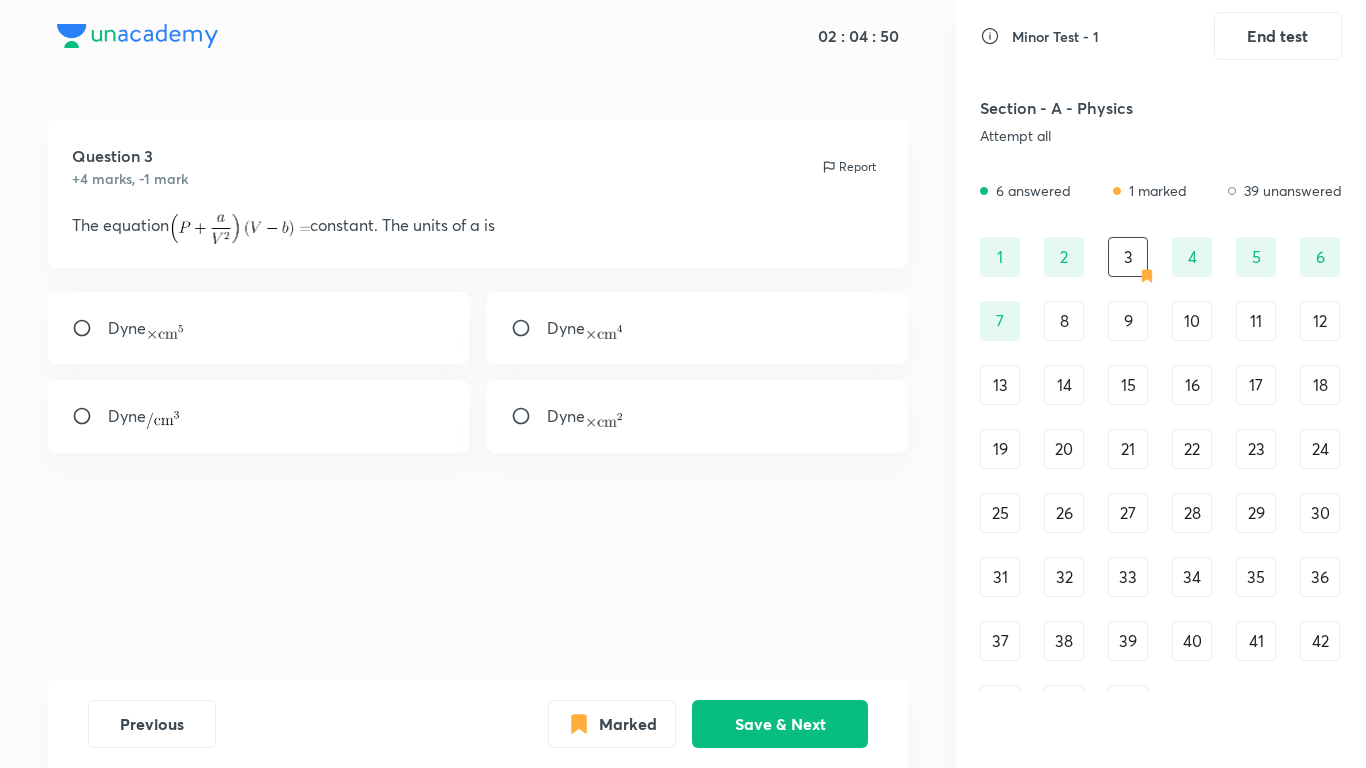 click on "Dyne" at bounding box center (698, 328) 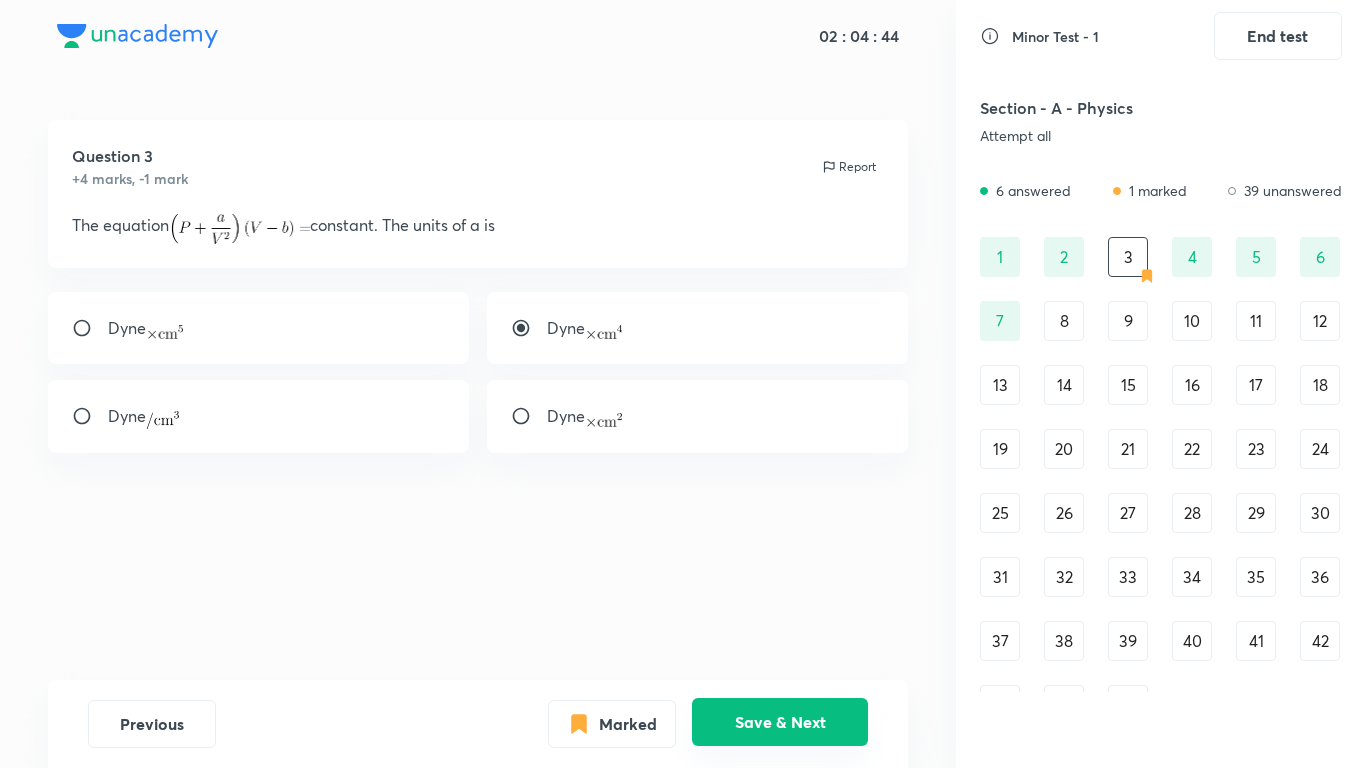 click on "Save & Next" at bounding box center (780, 722) 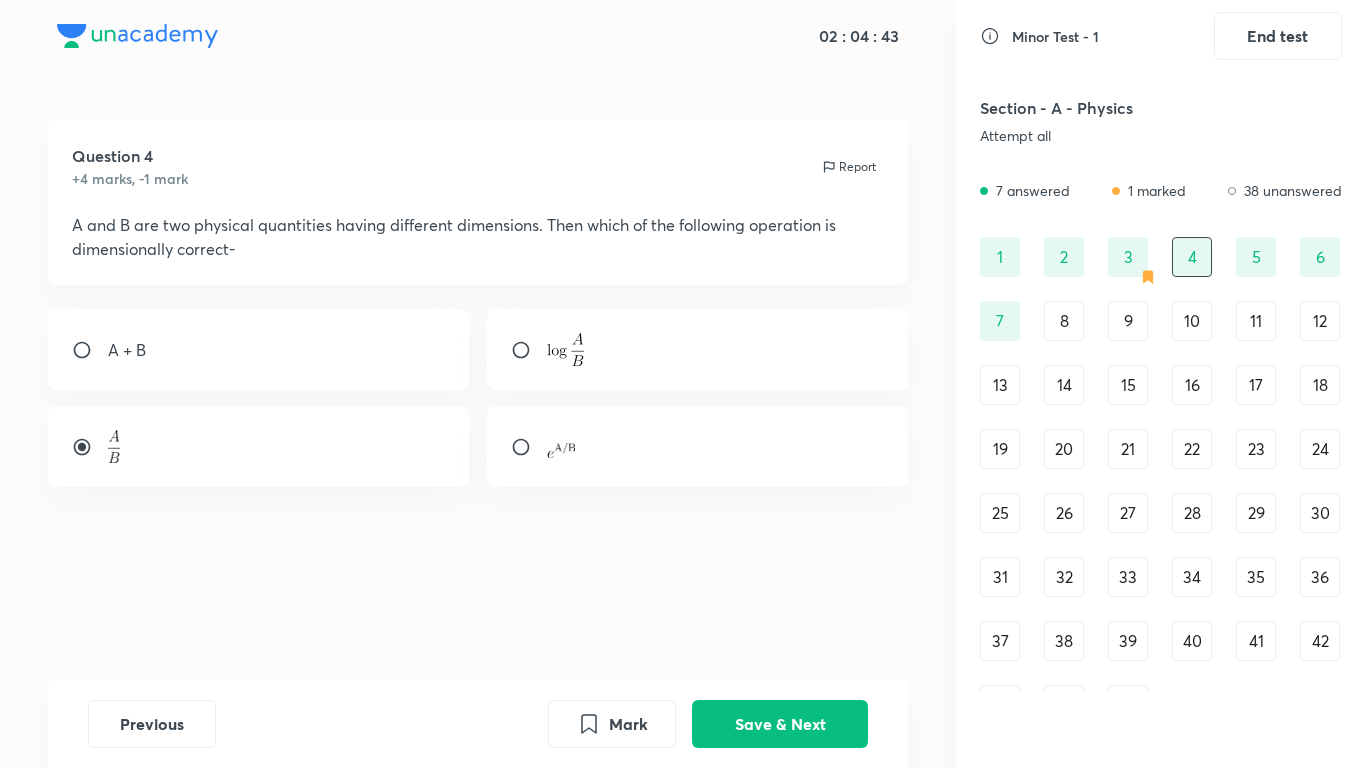 click on "8" at bounding box center (1064, 321) 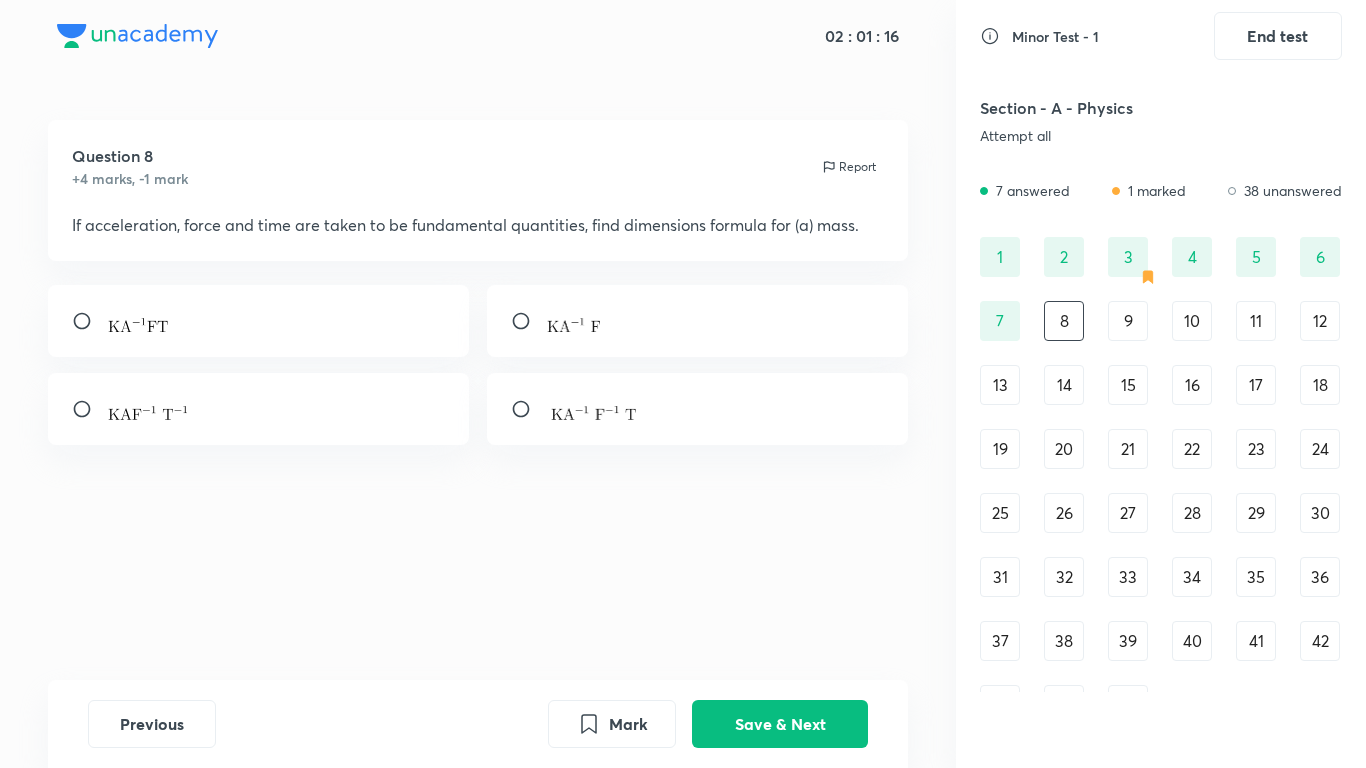 click at bounding box center [698, 321] 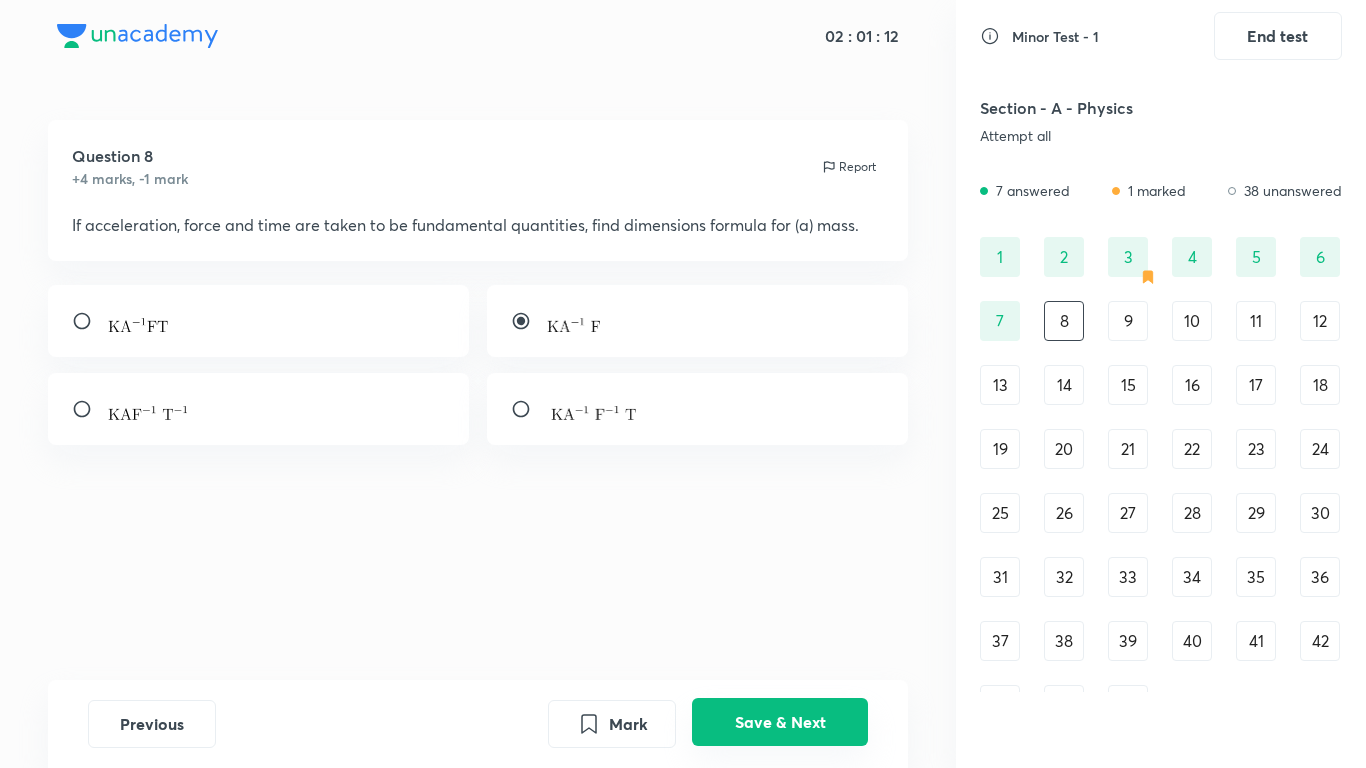 click on "Save & Next" at bounding box center [780, 722] 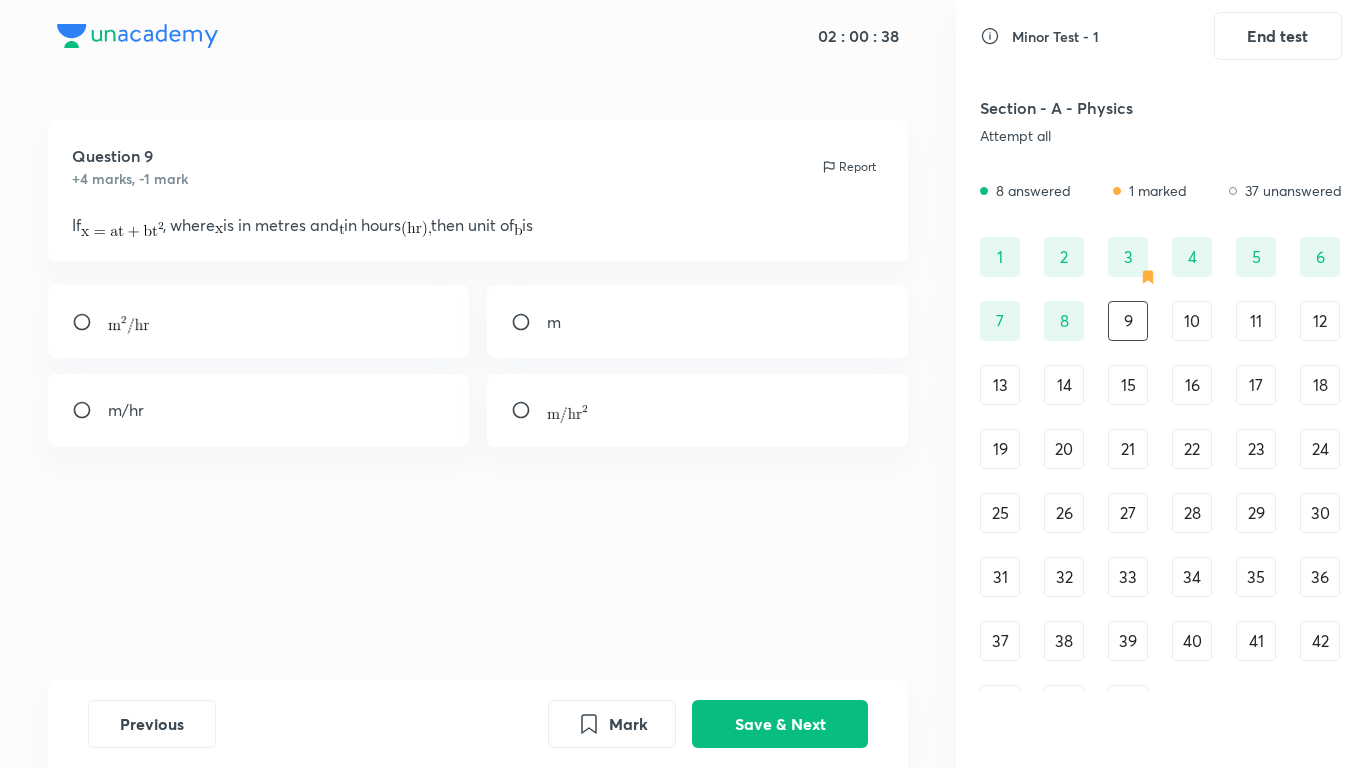 click at bounding box center (698, 410) 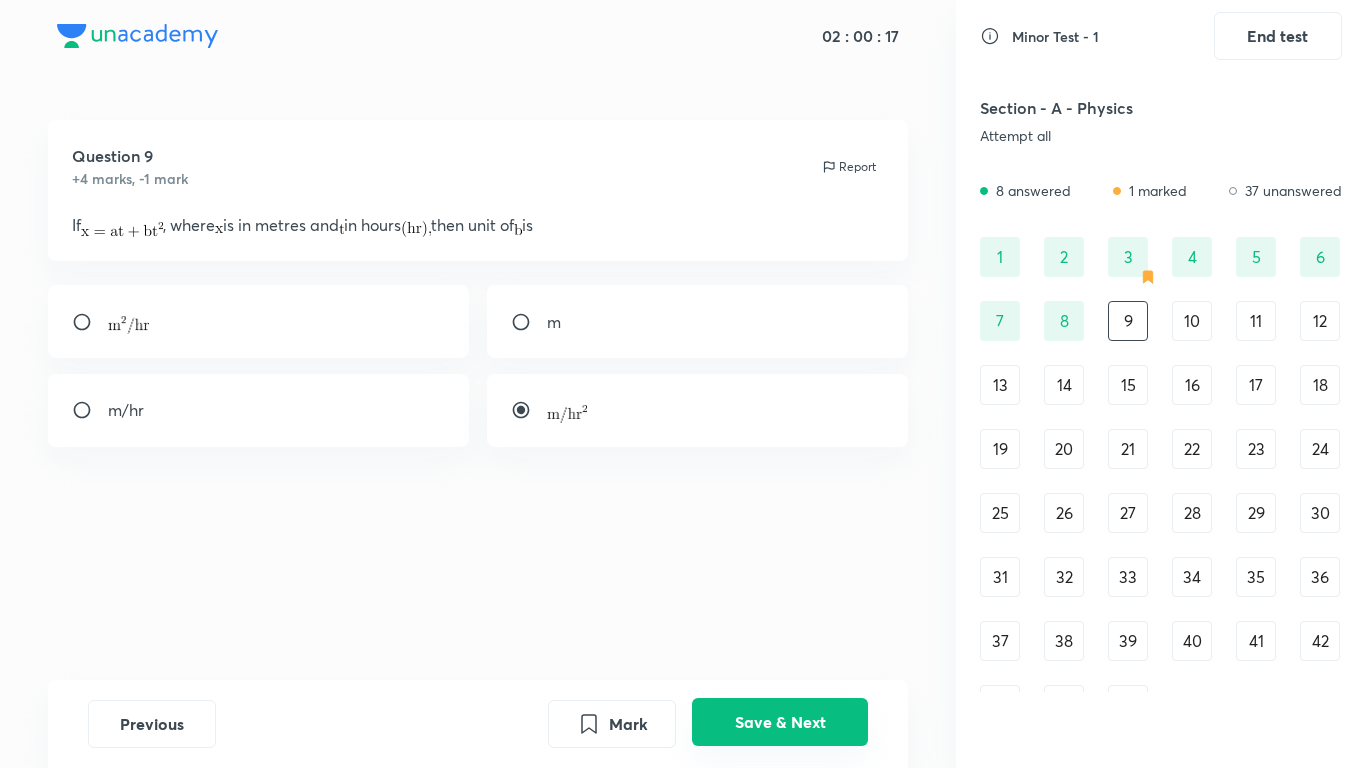 click on "Save & Next" at bounding box center [780, 722] 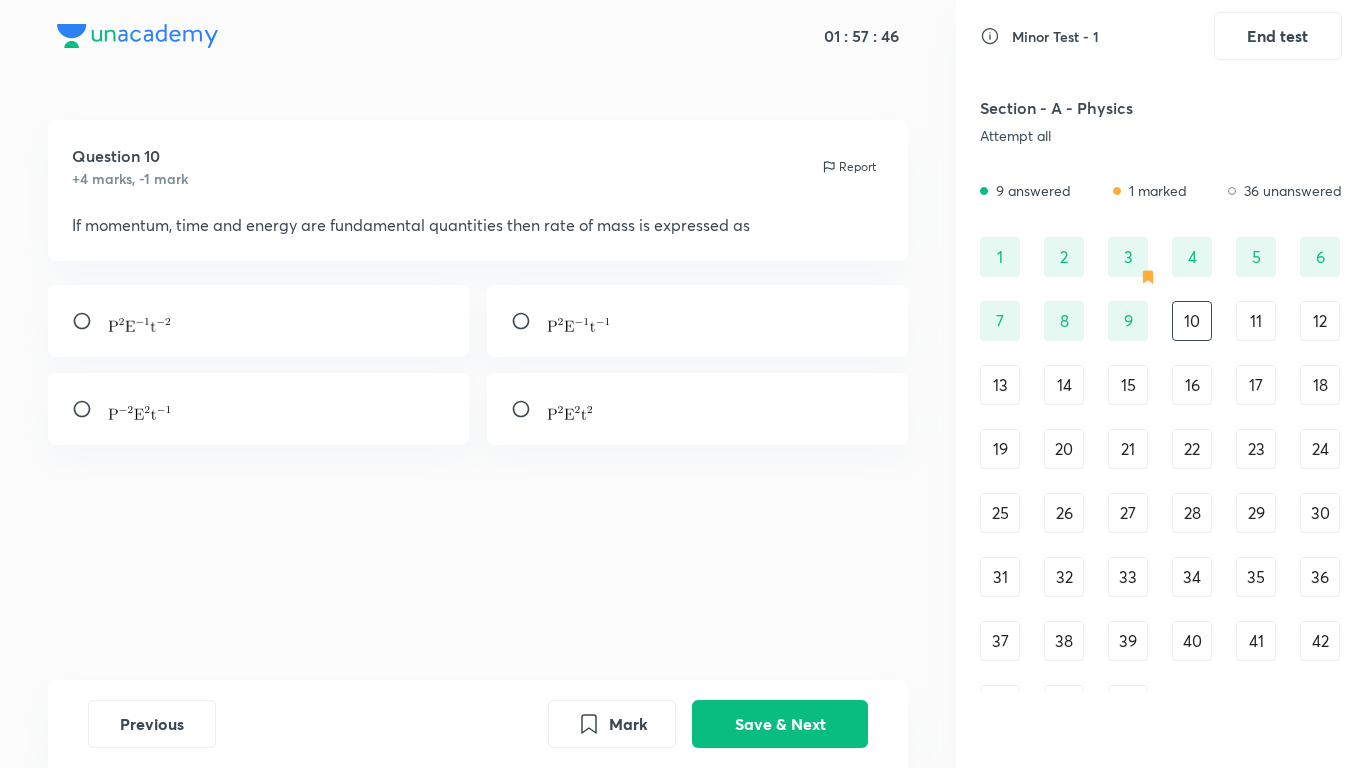 click on "3" at bounding box center (1128, 257) 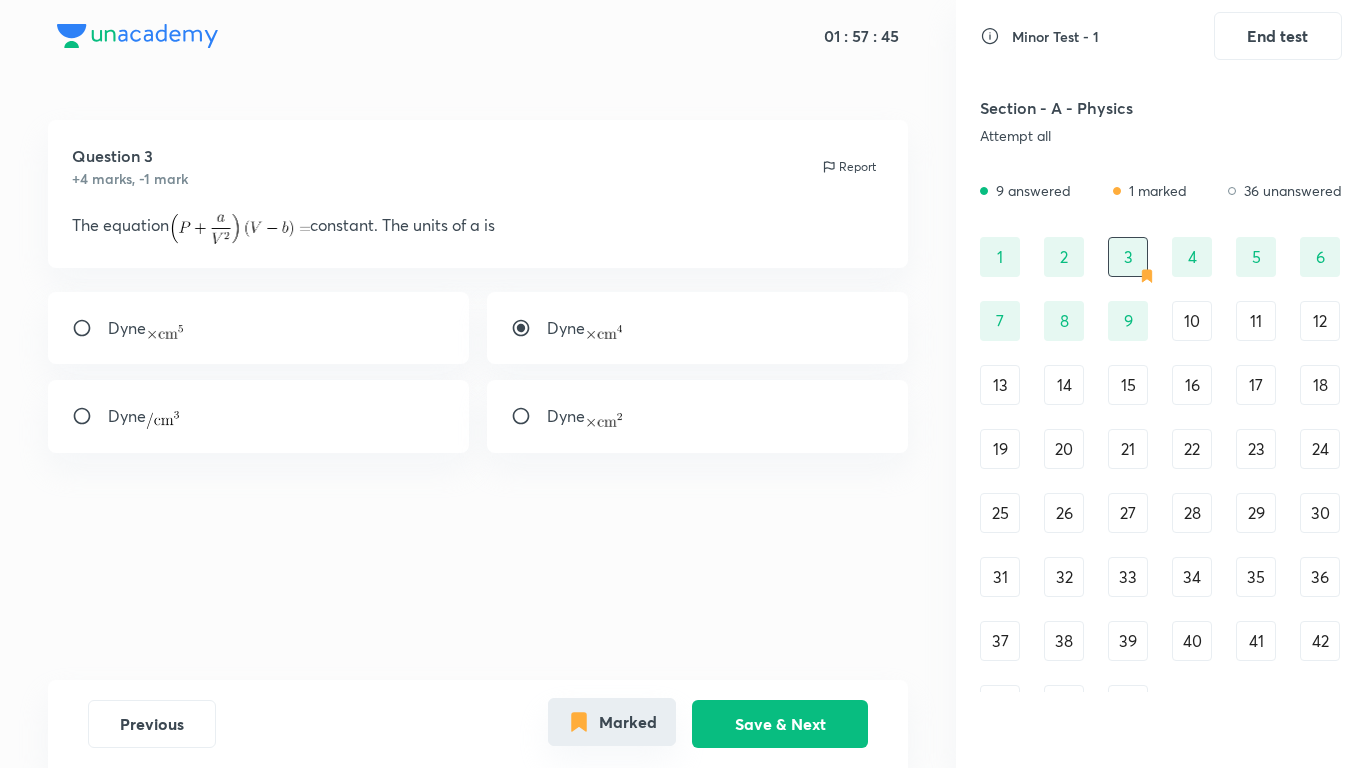 click on "Marked" at bounding box center [612, 722] 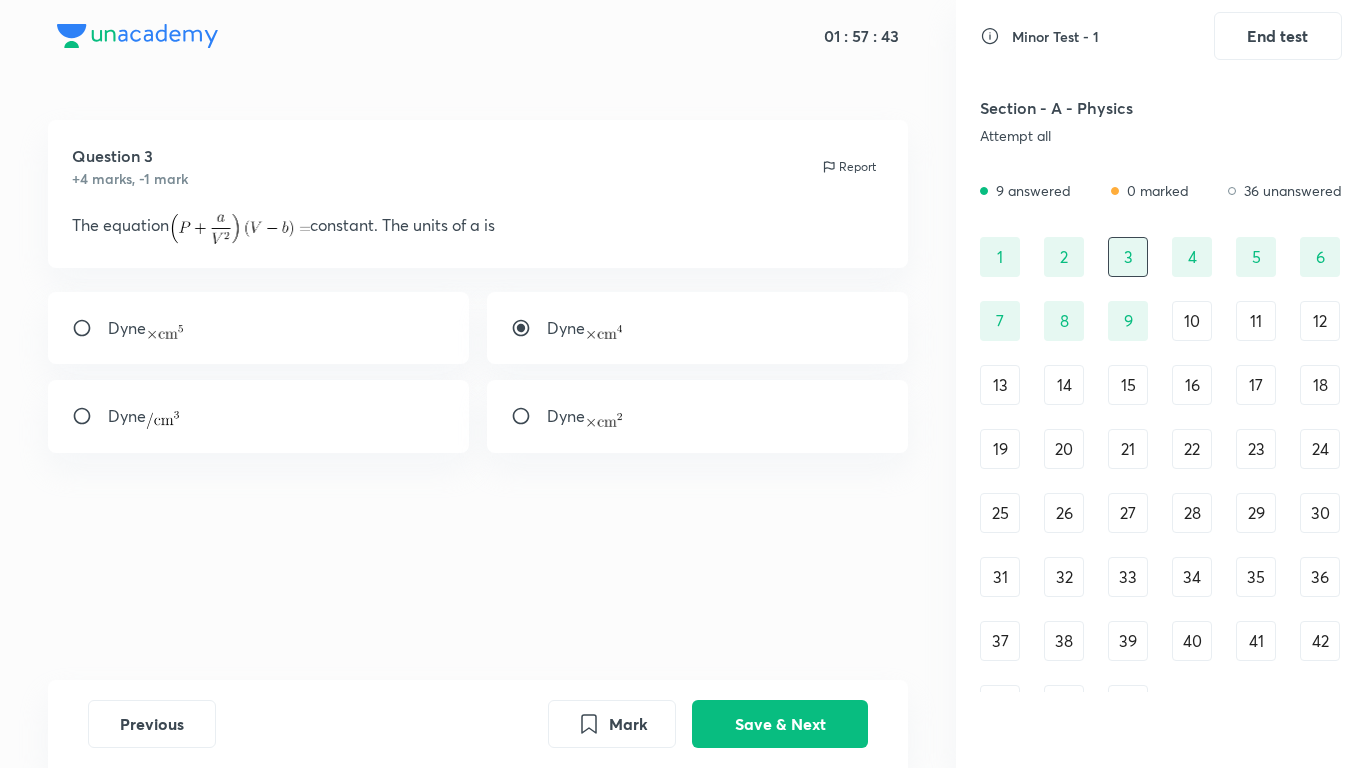 drag, startPoint x: 1211, startPoint y: 321, endPoint x: 1193, endPoint y: 311, distance: 20.59126 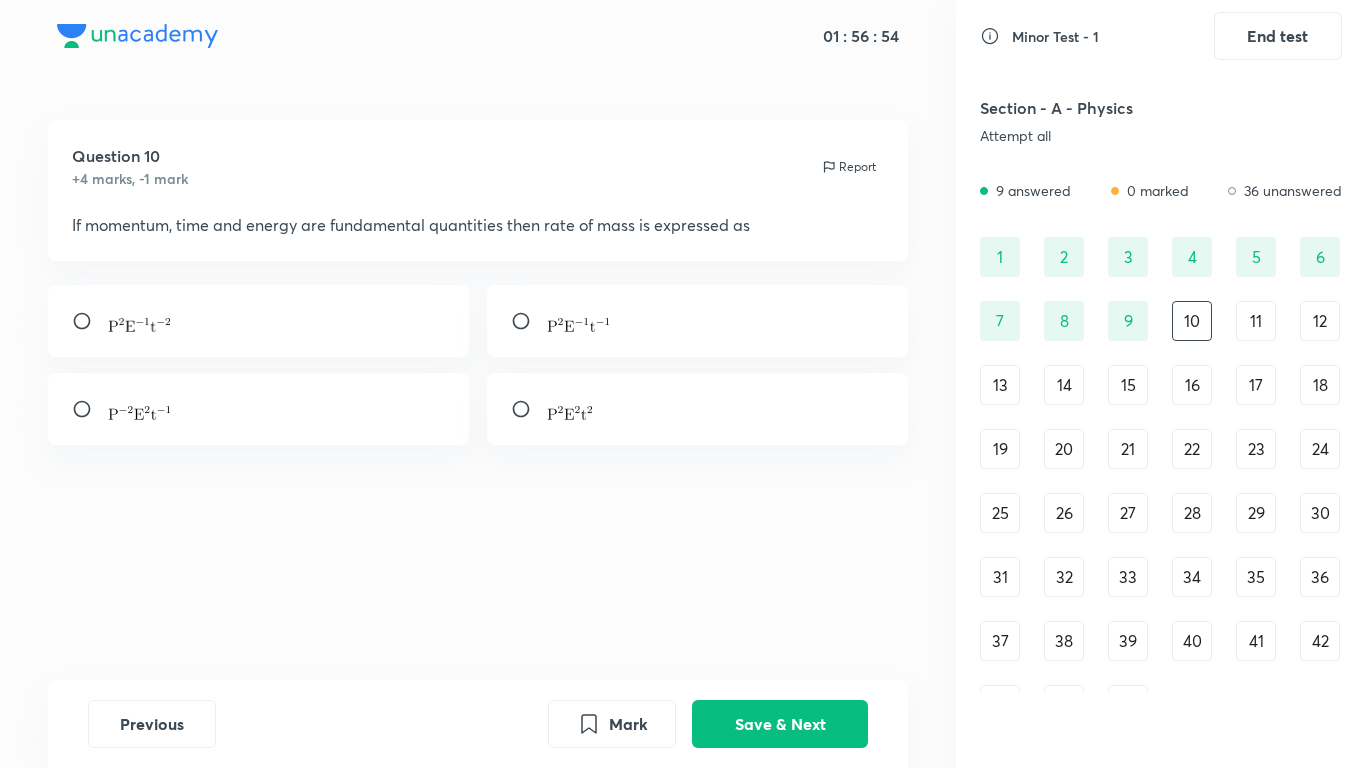 click at bounding box center (259, 321) 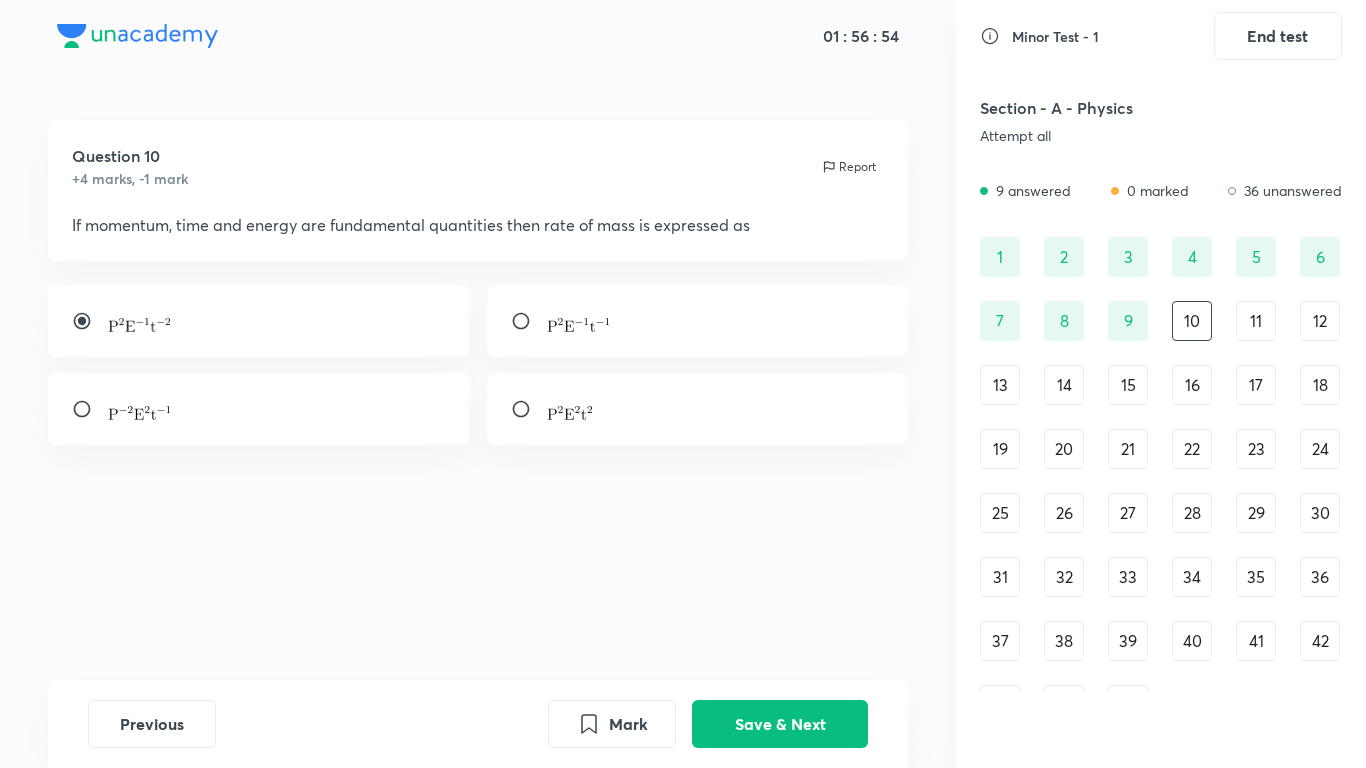 click at bounding box center [698, 321] 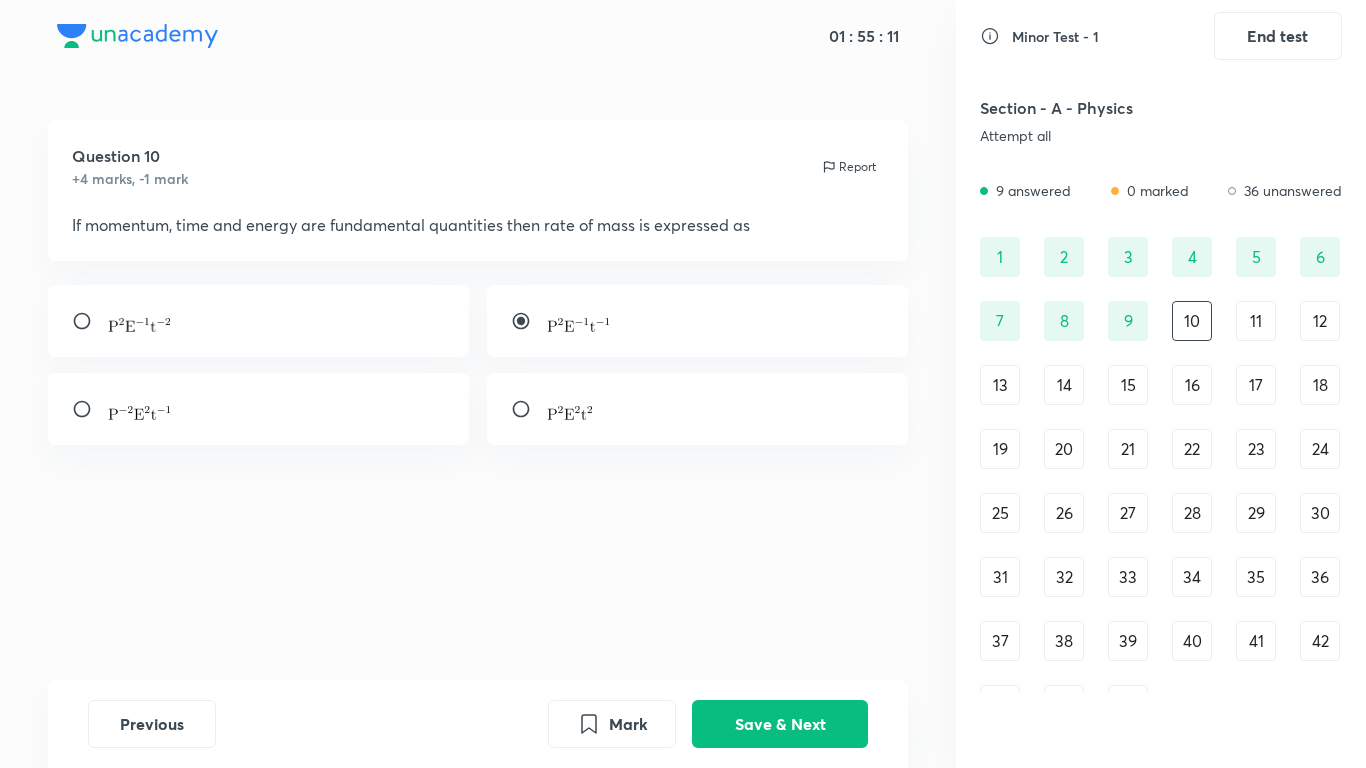 click at bounding box center (578, 325) 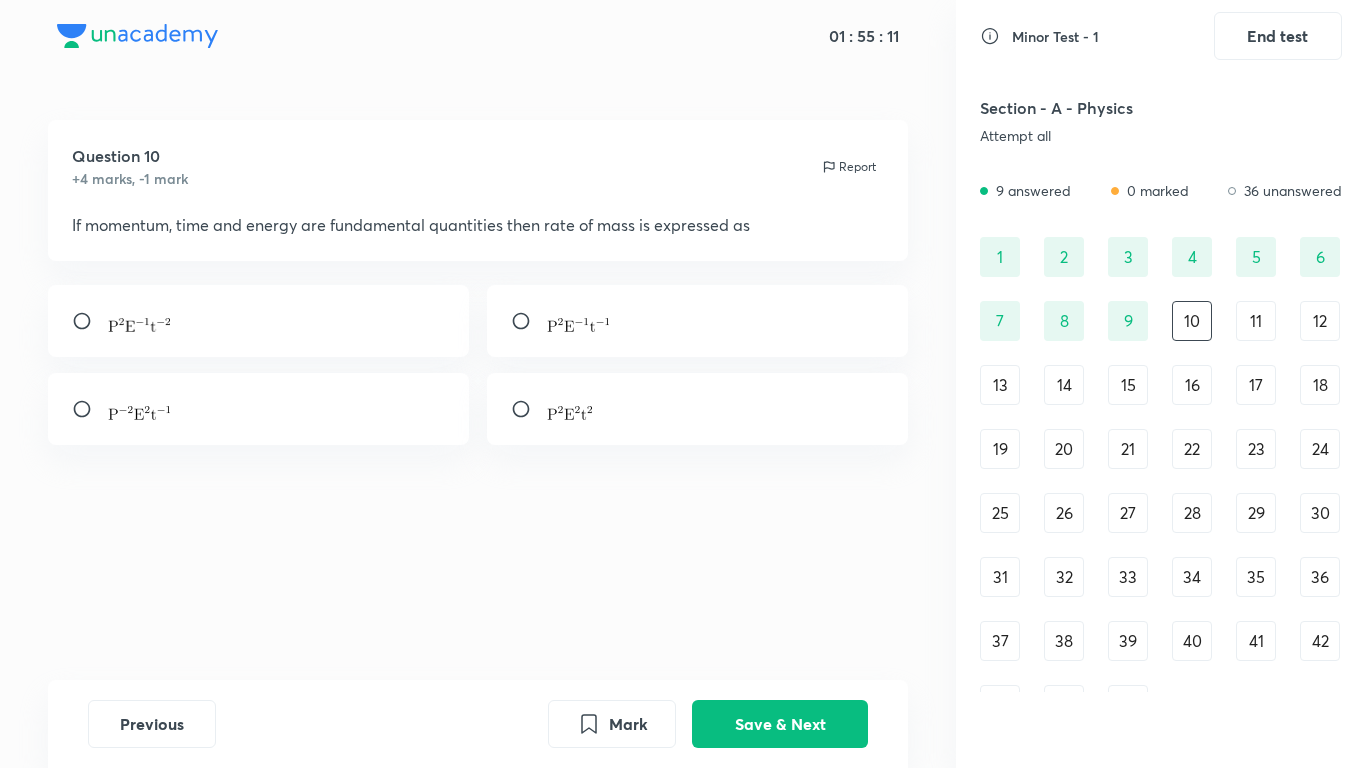 click at bounding box center [578, 325] 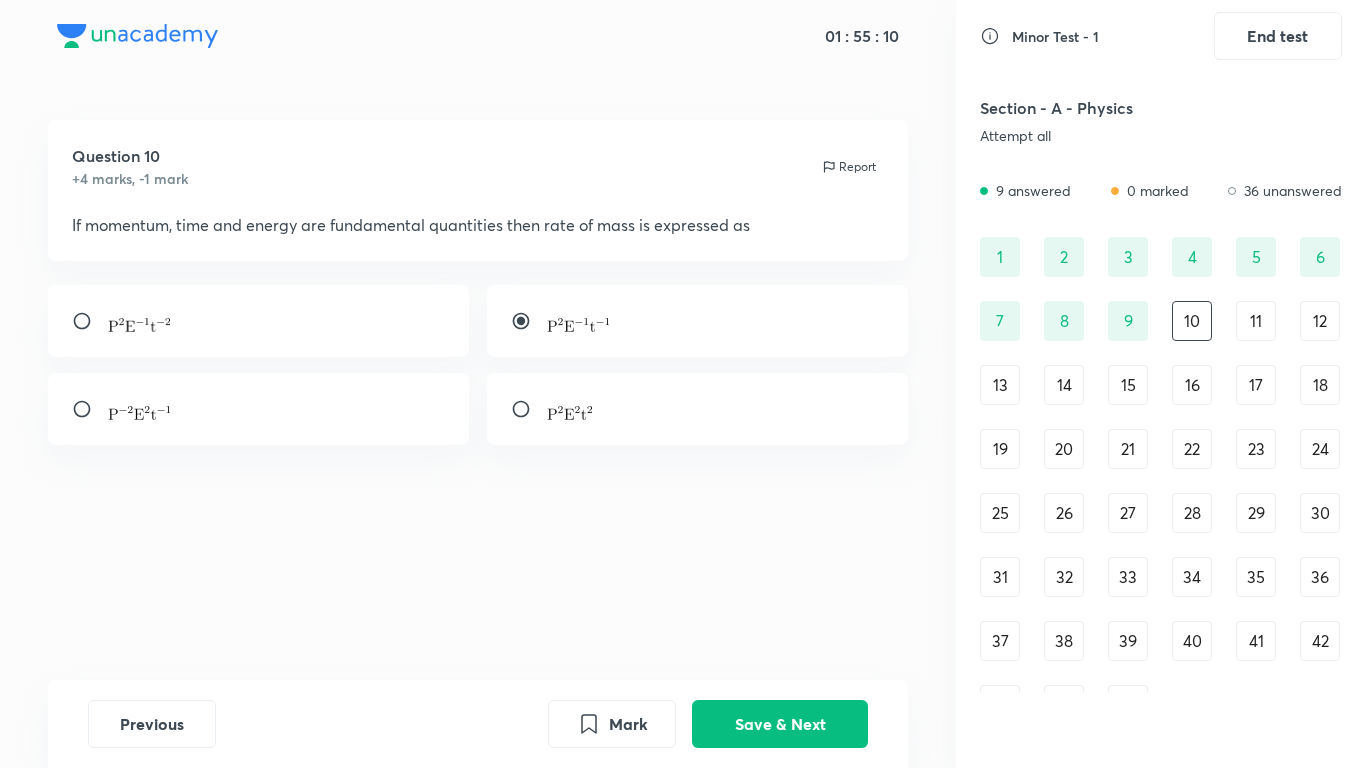 click at bounding box center (578, 325) 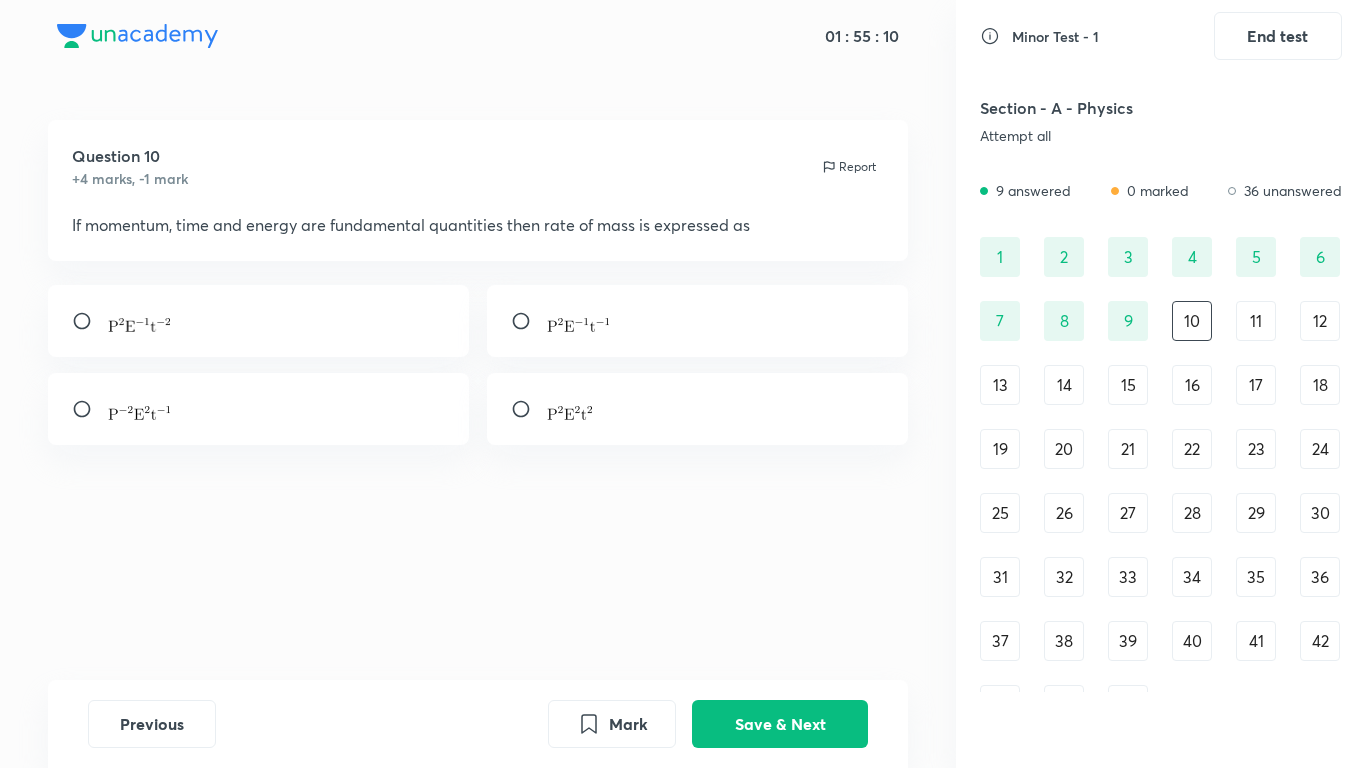 click at bounding box center (578, 325) 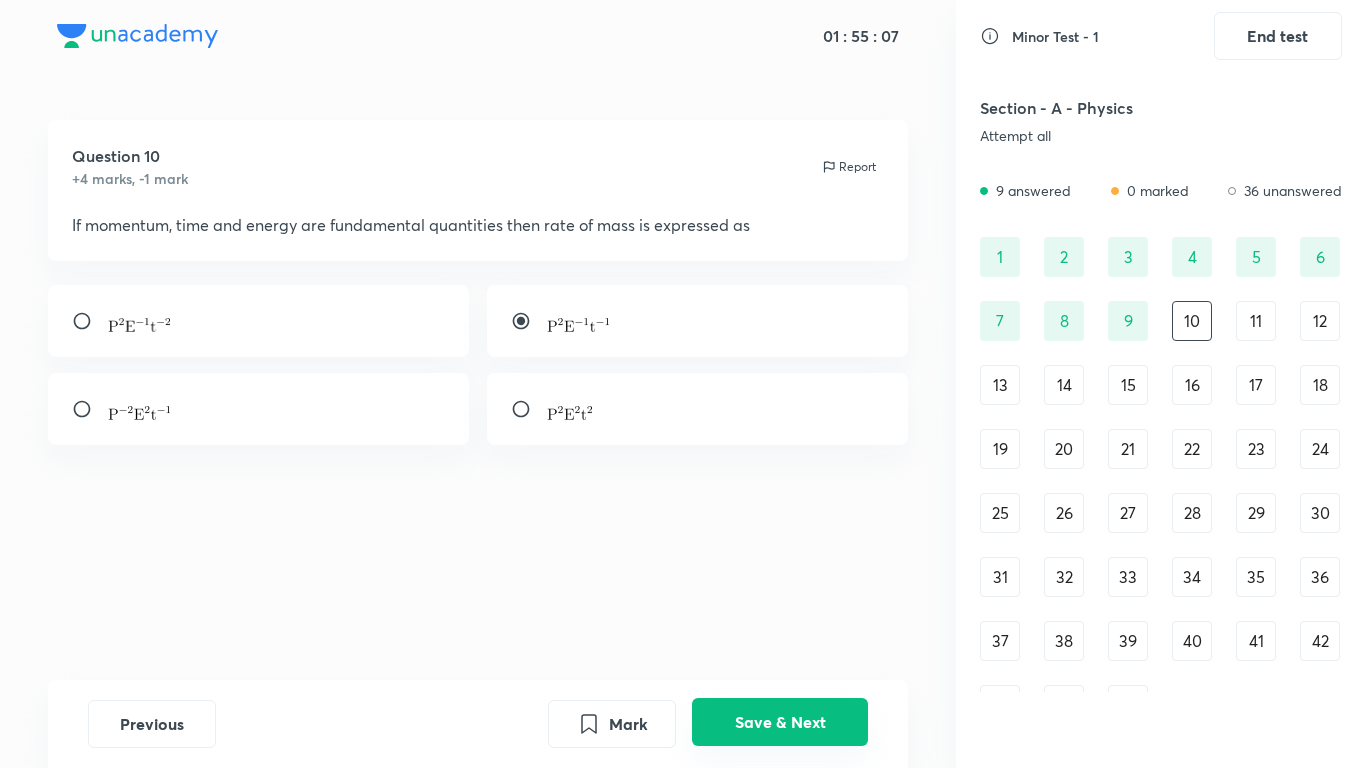 click on "Save & Next" at bounding box center [780, 722] 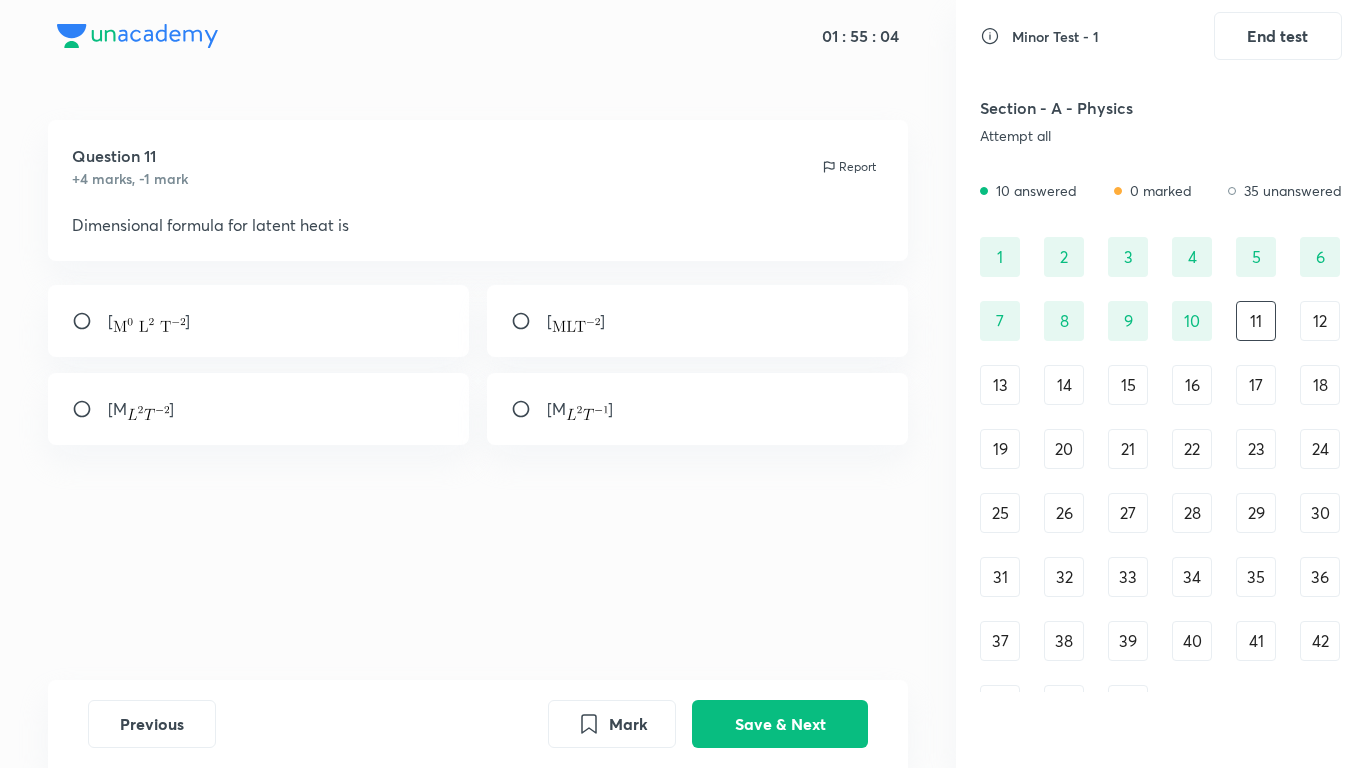 click on "1 2 3 4 5 6 7 8 9 10 11 12 13 14 15 16 17 18 19 20 21 22 23 24 25 26 27 28 29 30 31 32 33 34 35 36 37 38 39 40 41 42 43 44 45" at bounding box center [1161, 481] 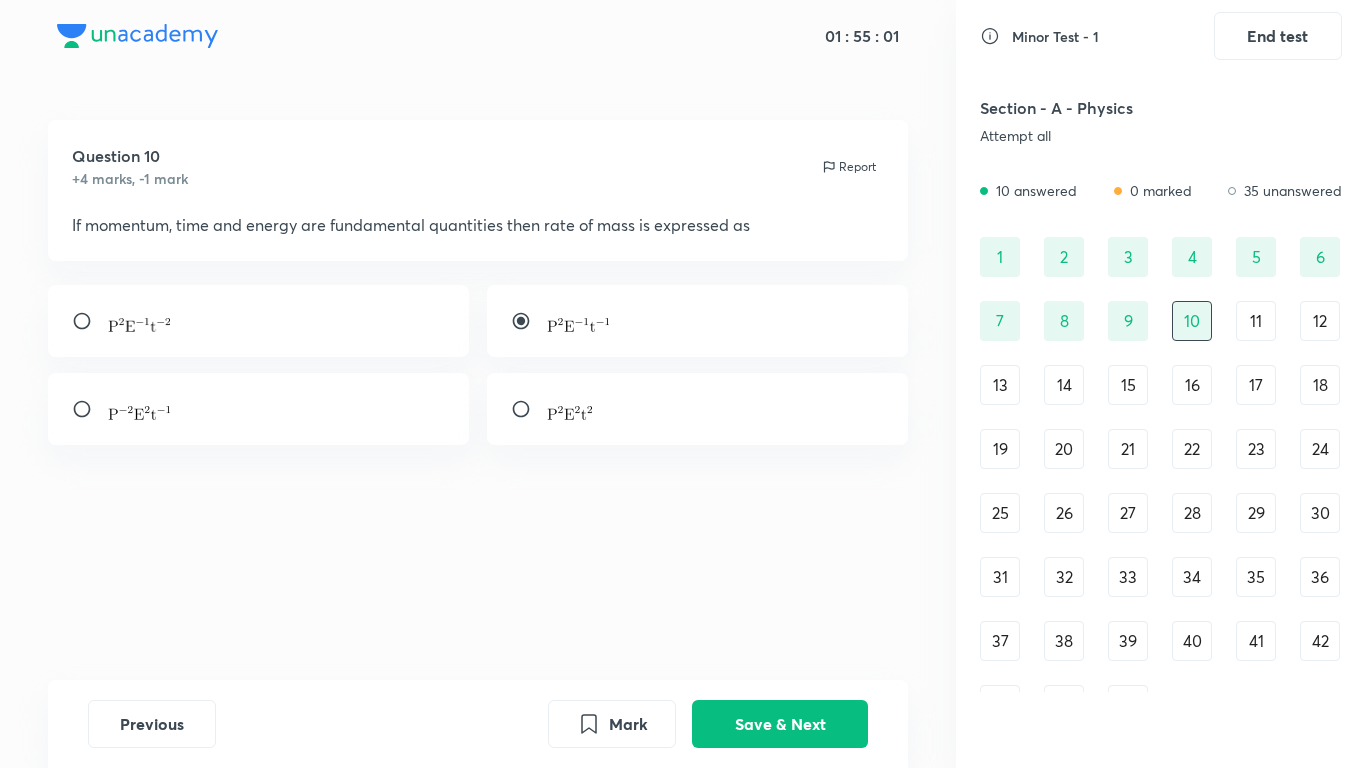 click on "9" at bounding box center (1128, 321) 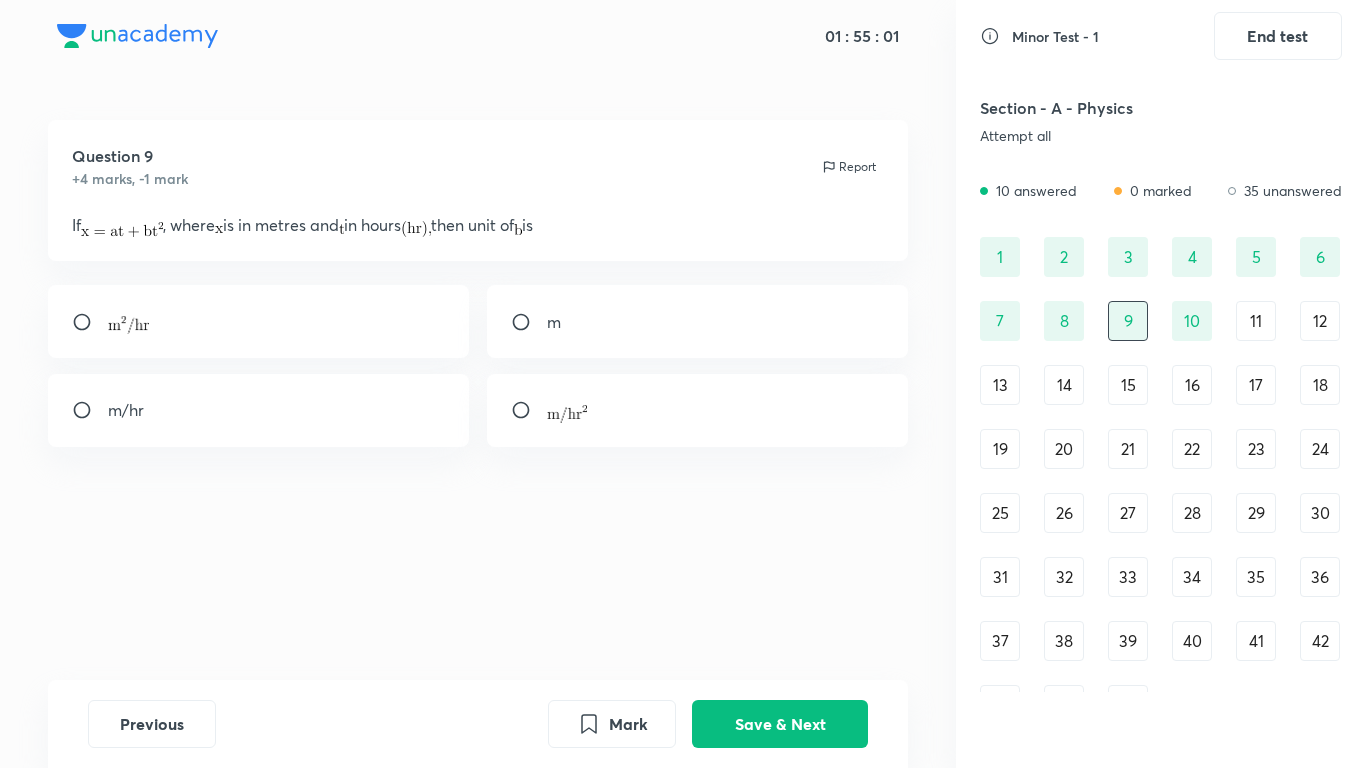 radio on "true" 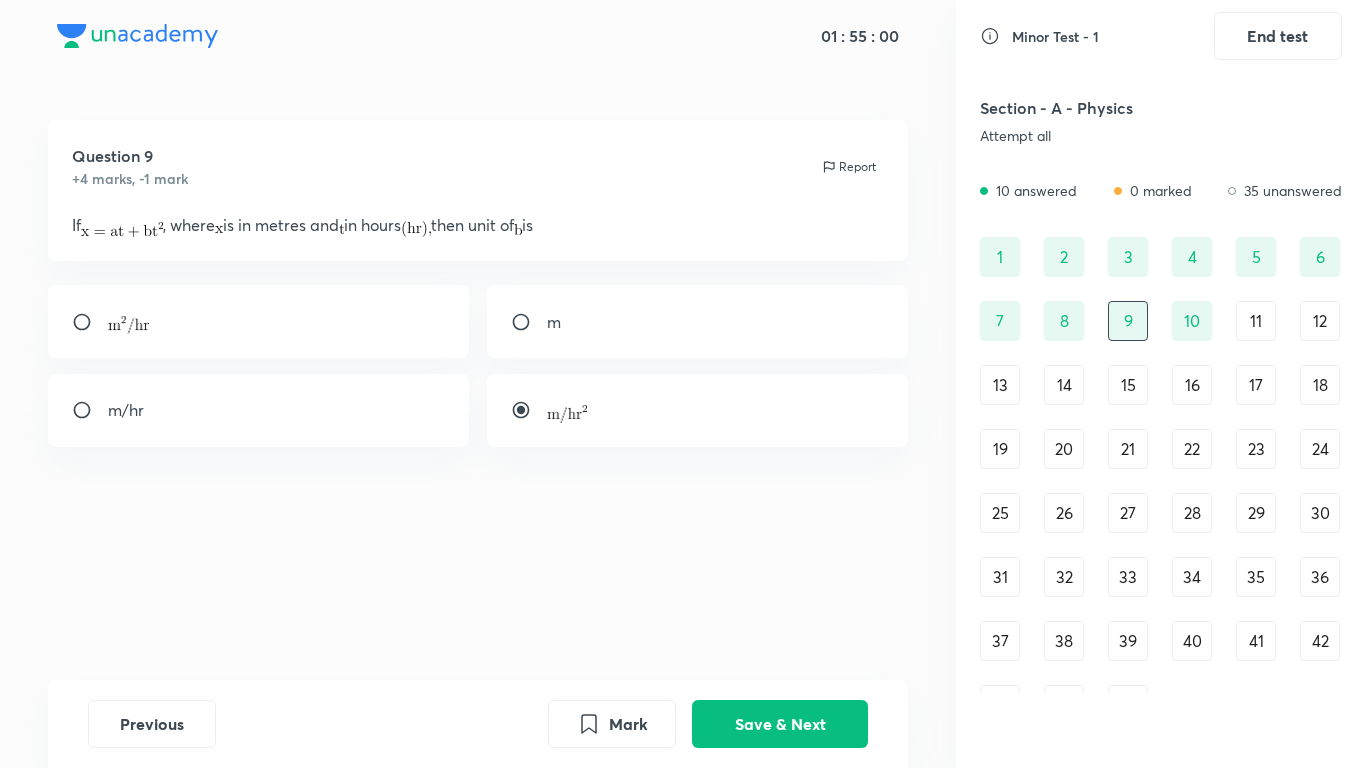click on "8" at bounding box center [1064, 321] 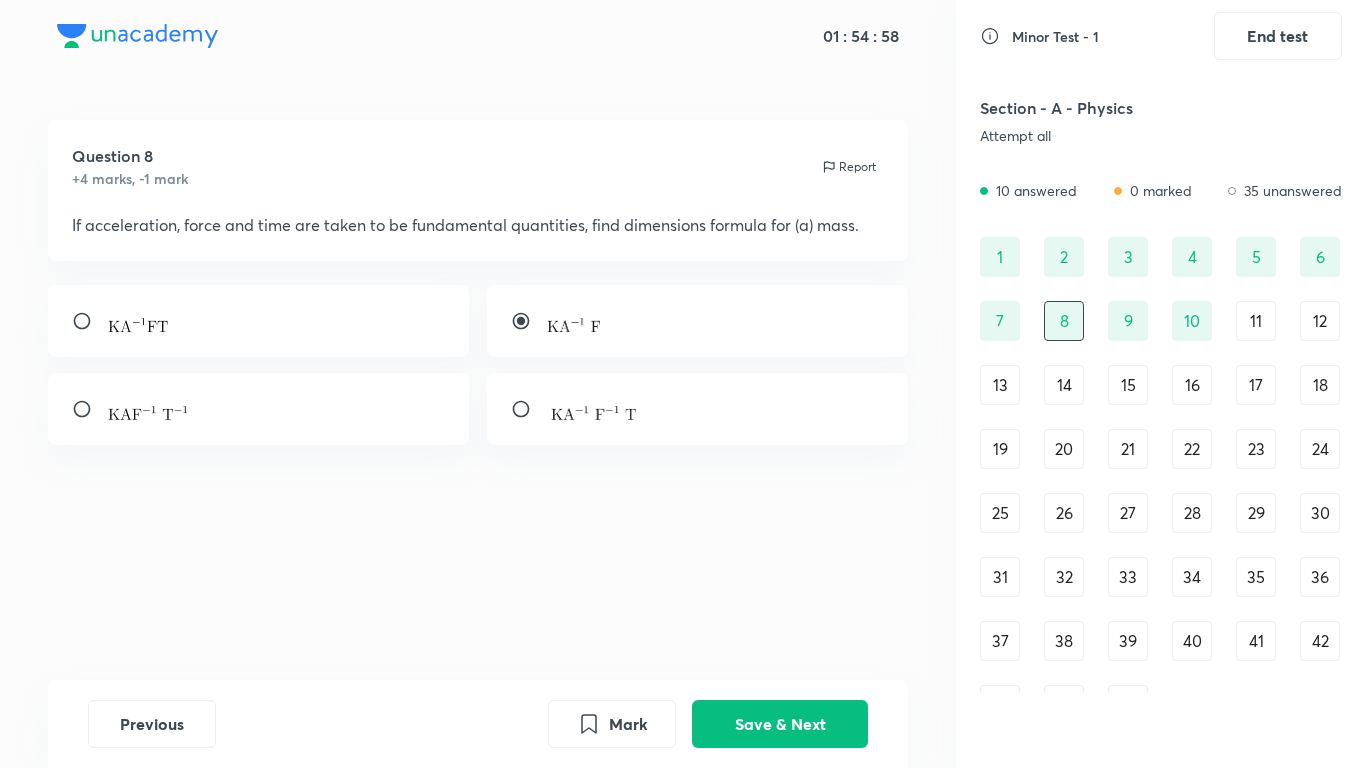 click on "10" at bounding box center (1192, 321) 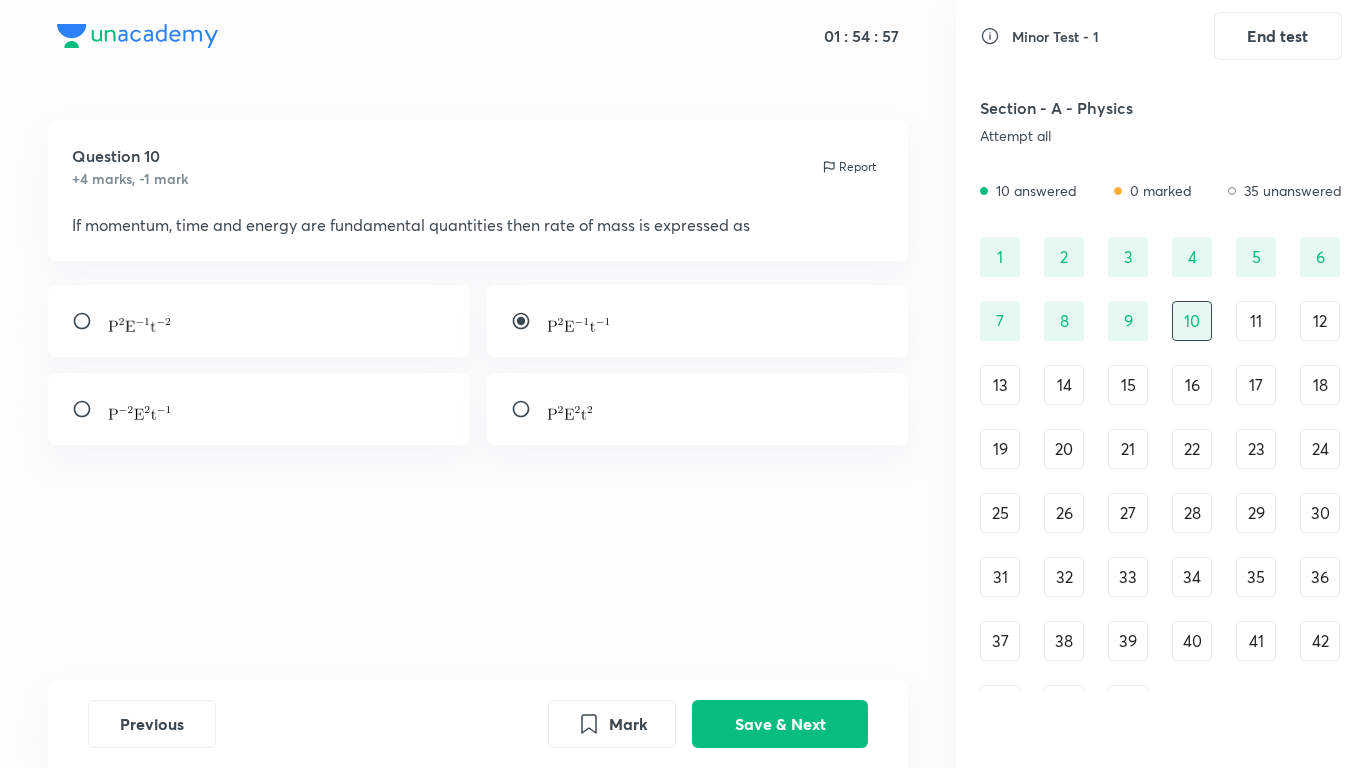 click on "11" at bounding box center (1256, 321) 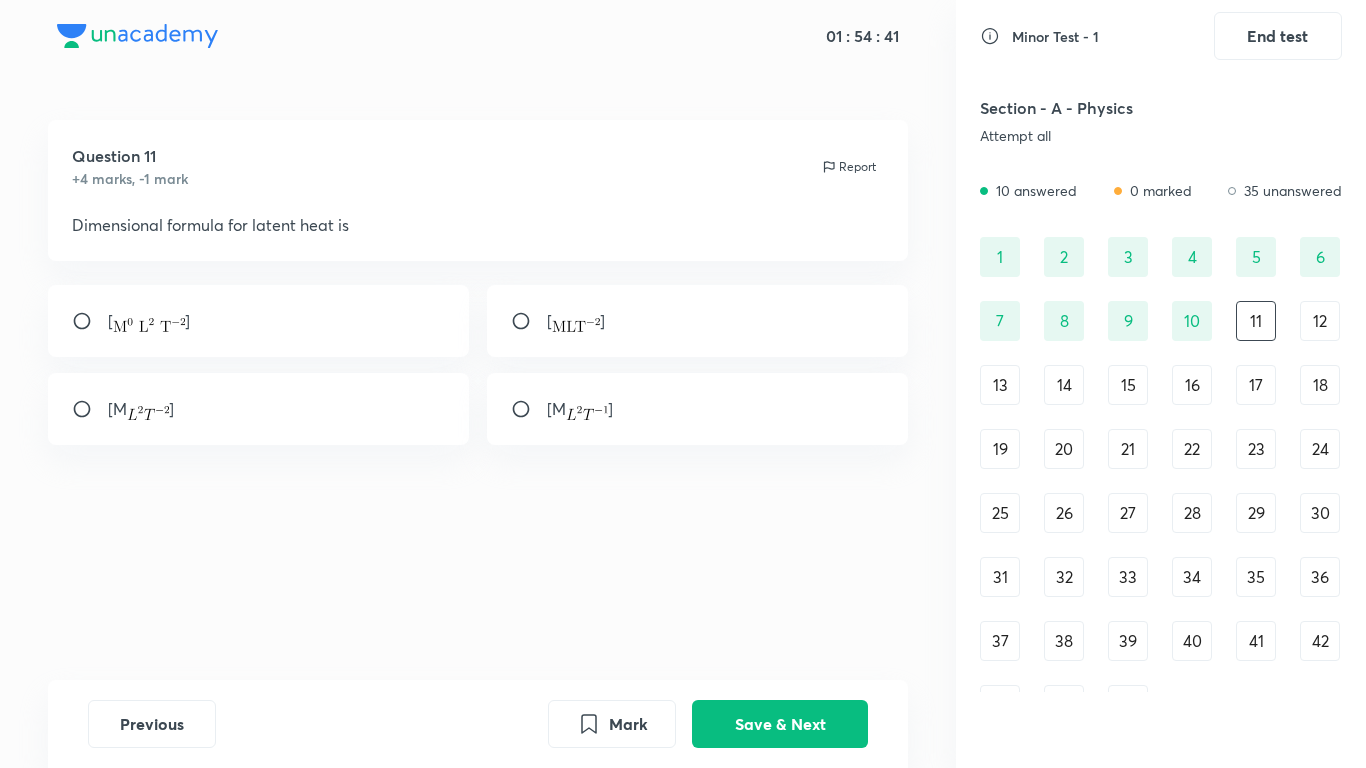click on "[ ]" at bounding box center [259, 321] 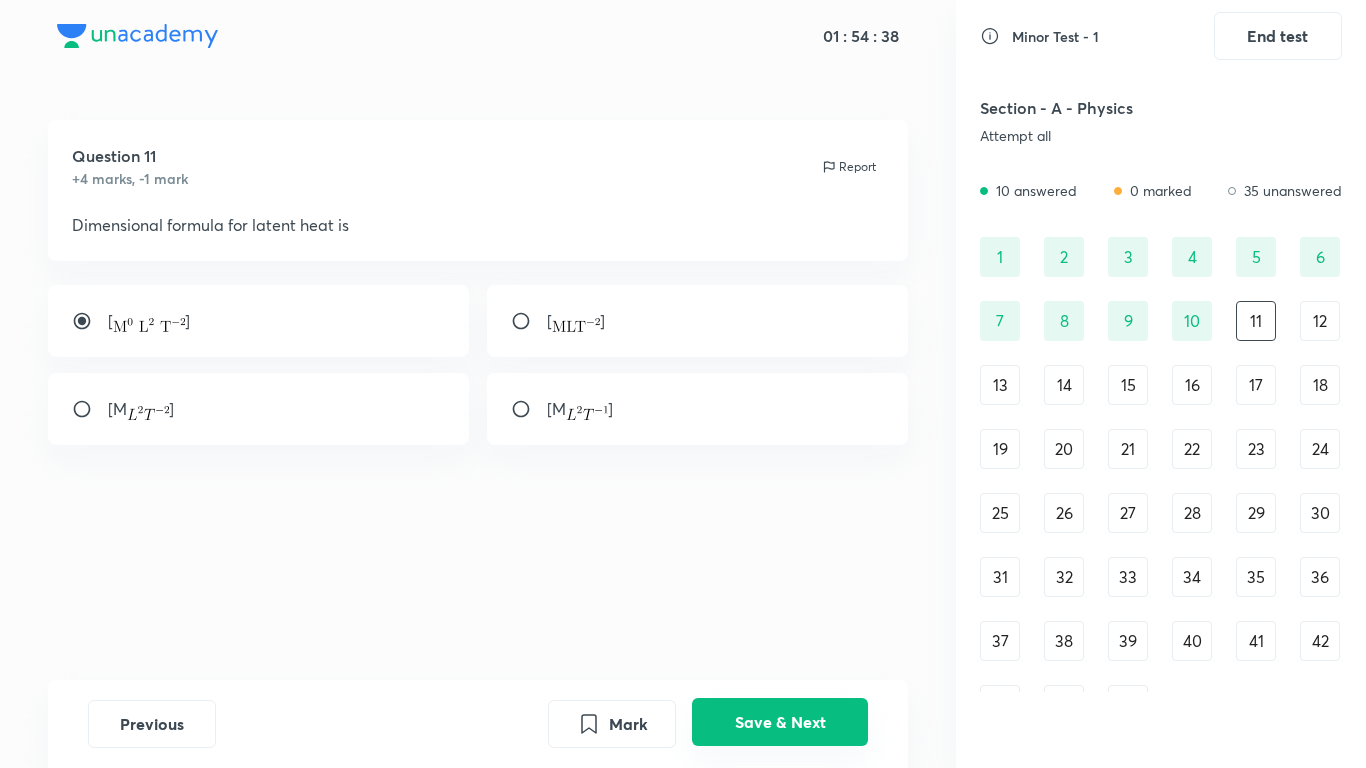 click on "Save & Next" at bounding box center [780, 722] 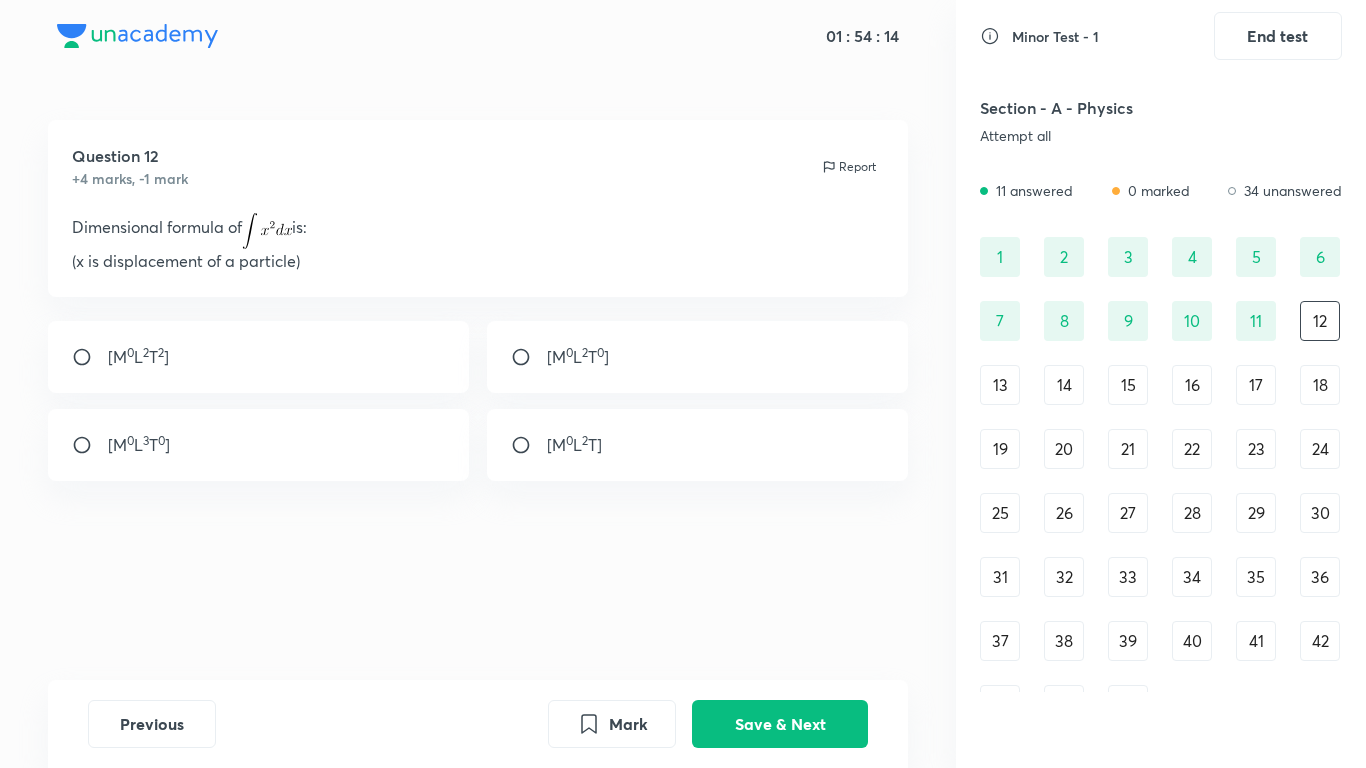 drag, startPoint x: 179, startPoint y: 430, endPoint x: 198, endPoint y: 438, distance: 20.615528 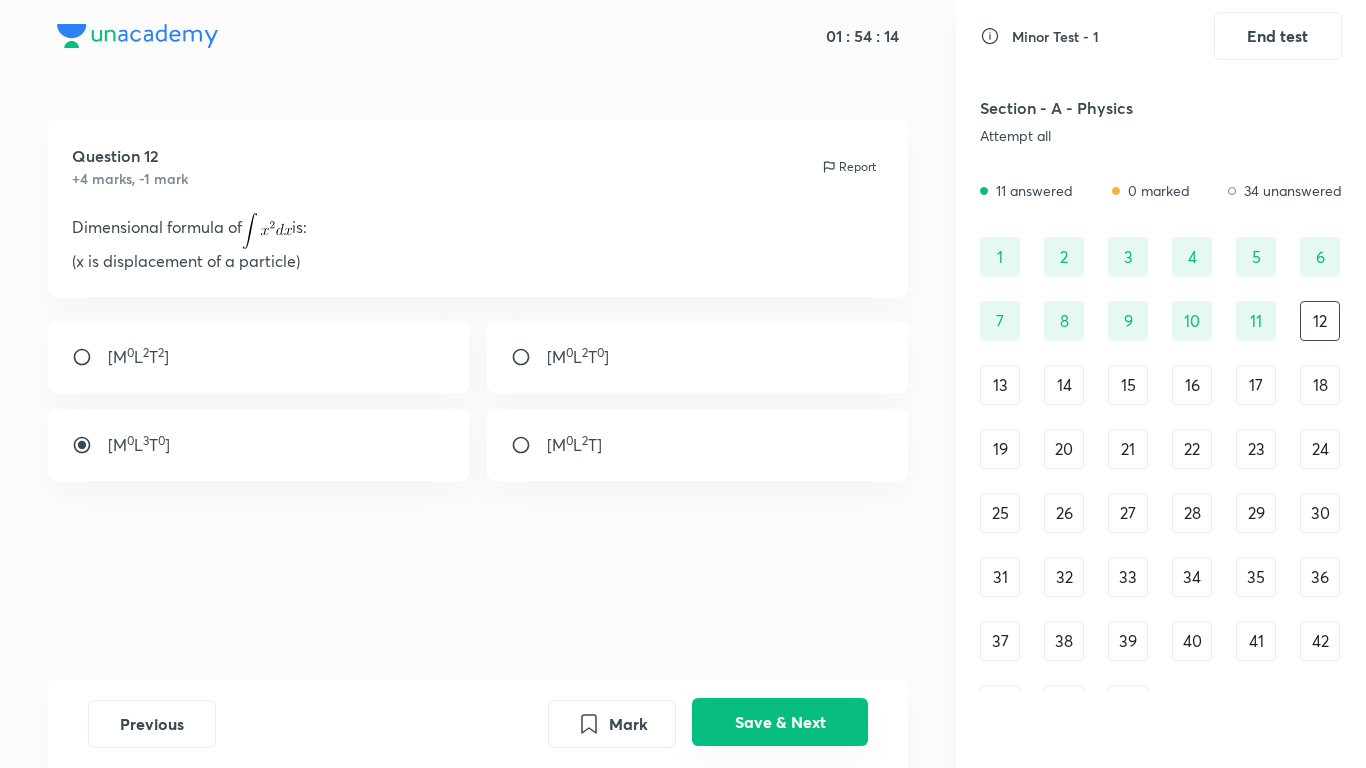 click on "Save & Next" at bounding box center [780, 722] 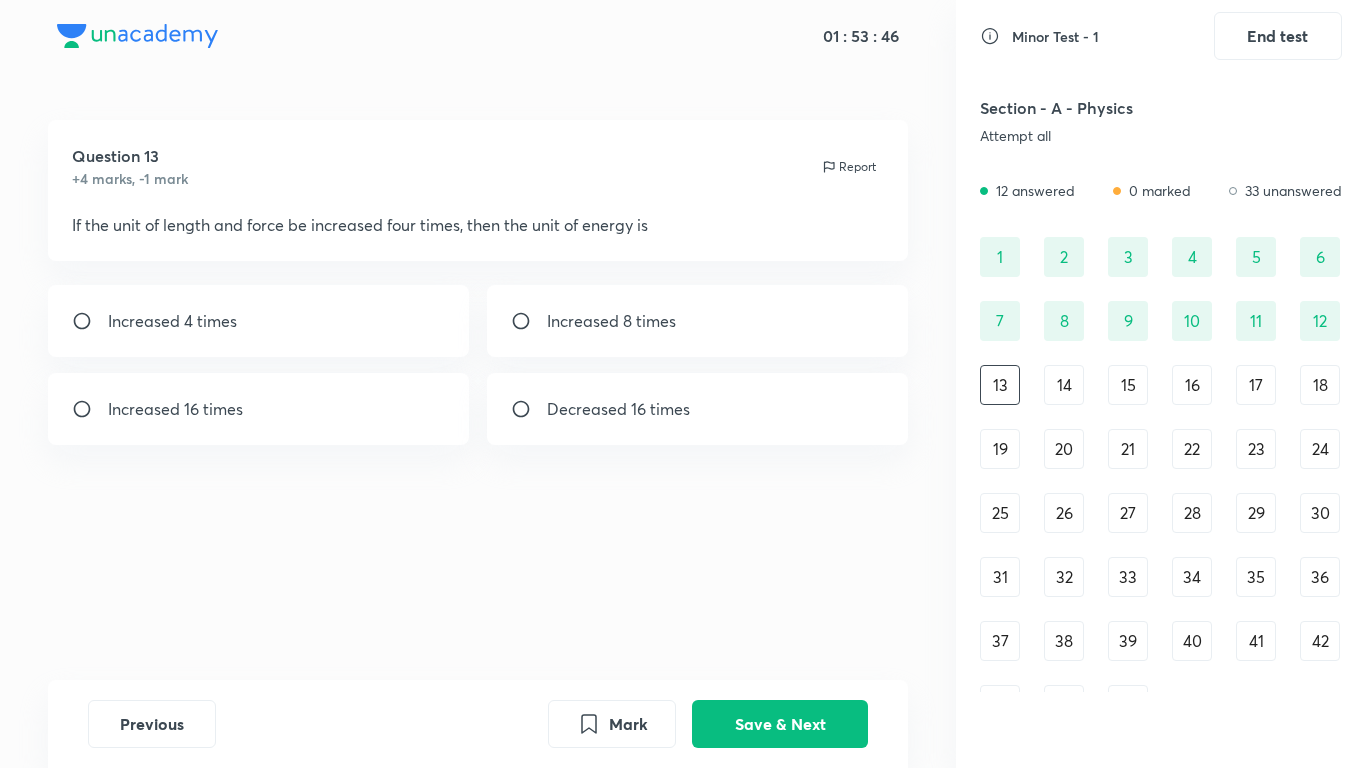 click on "Increased 16 times" at bounding box center (259, 409) 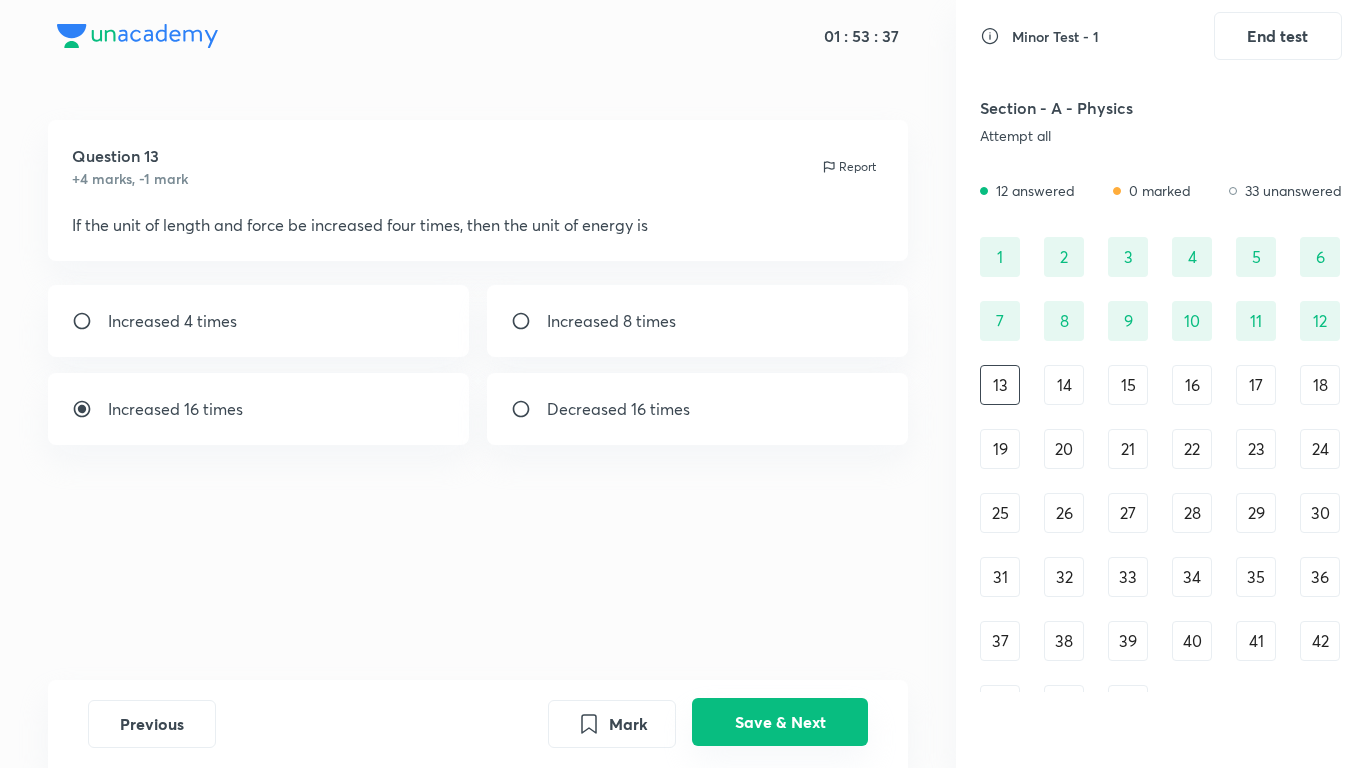 click on "Save & Next" at bounding box center (780, 722) 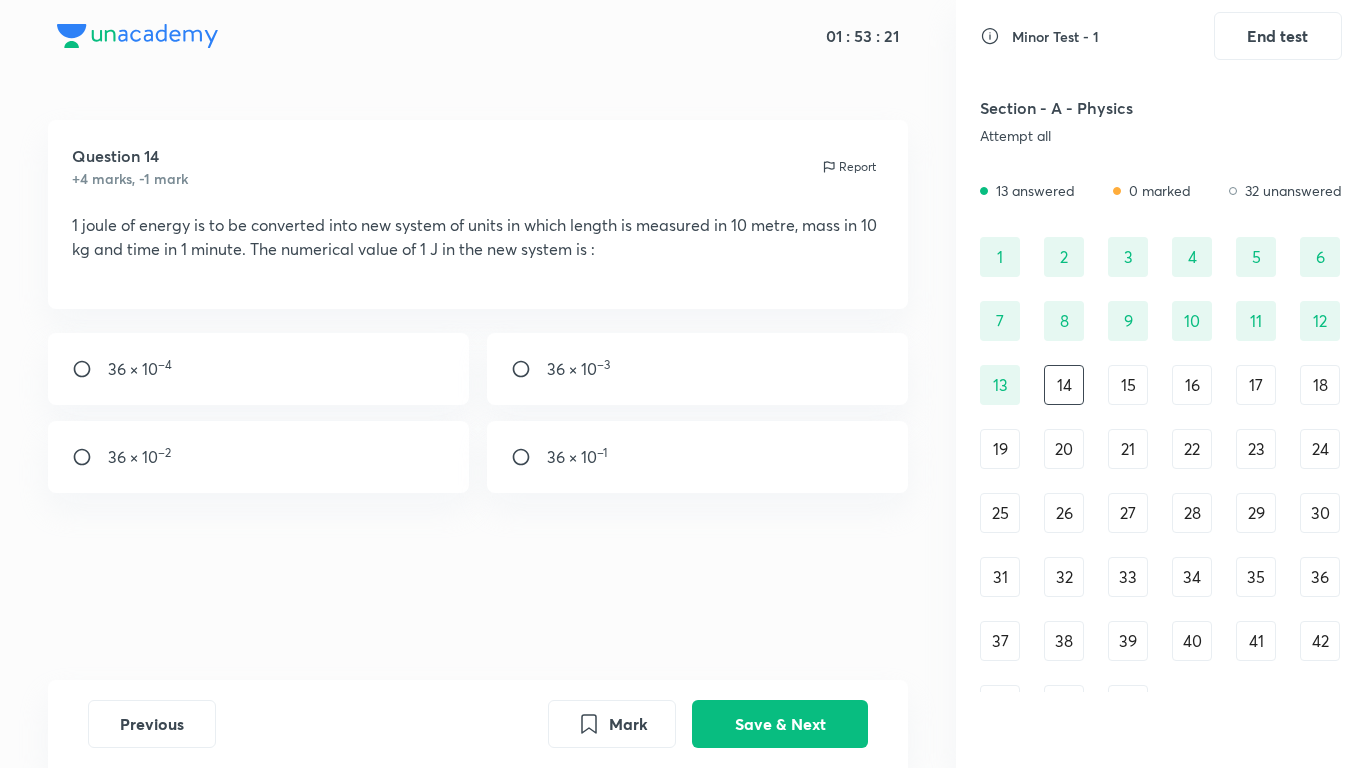 click on "36 × 10 –1" at bounding box center [698, 457] 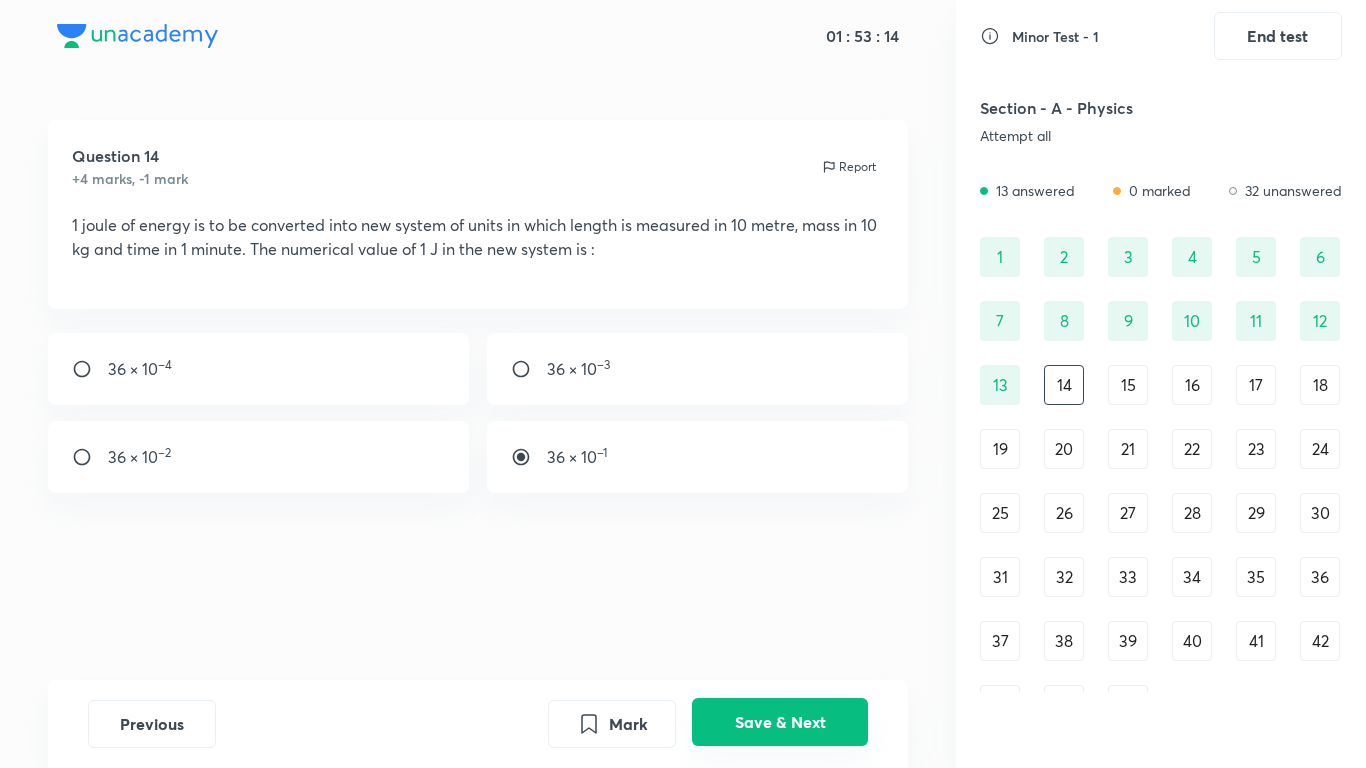 click on "Save & Next" at bounding box center [780, 722] 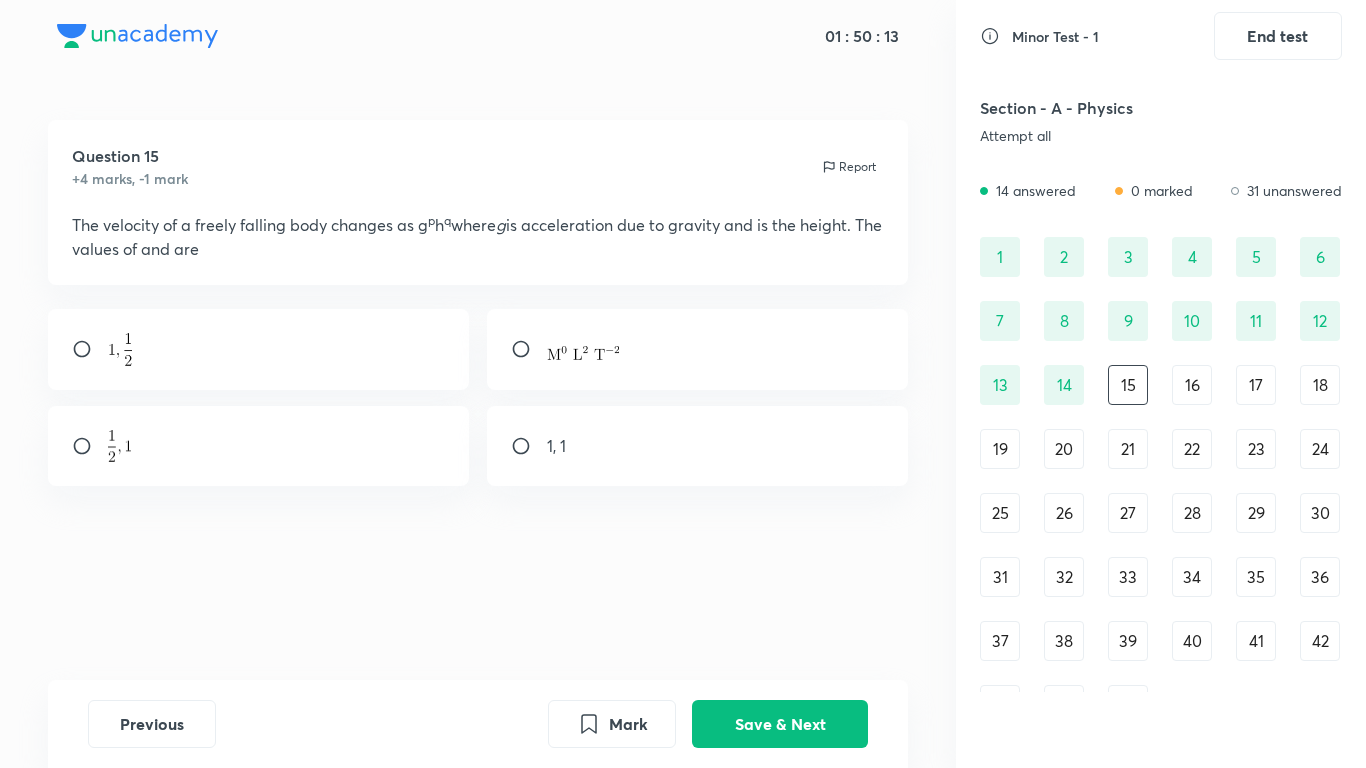 click at bounding box center (698, 349) 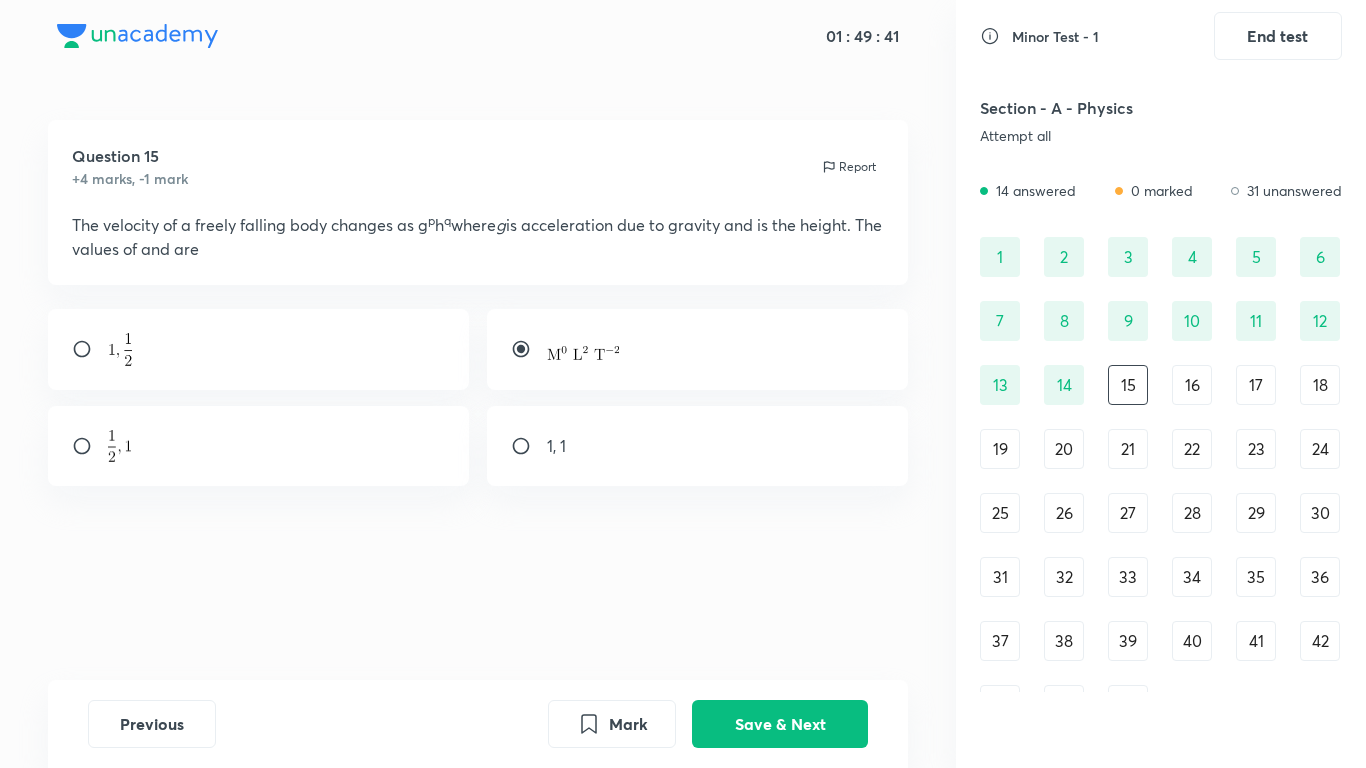 click on "Question 15 +4 marks, -1 mark Report" at bounding box center (478, 166) 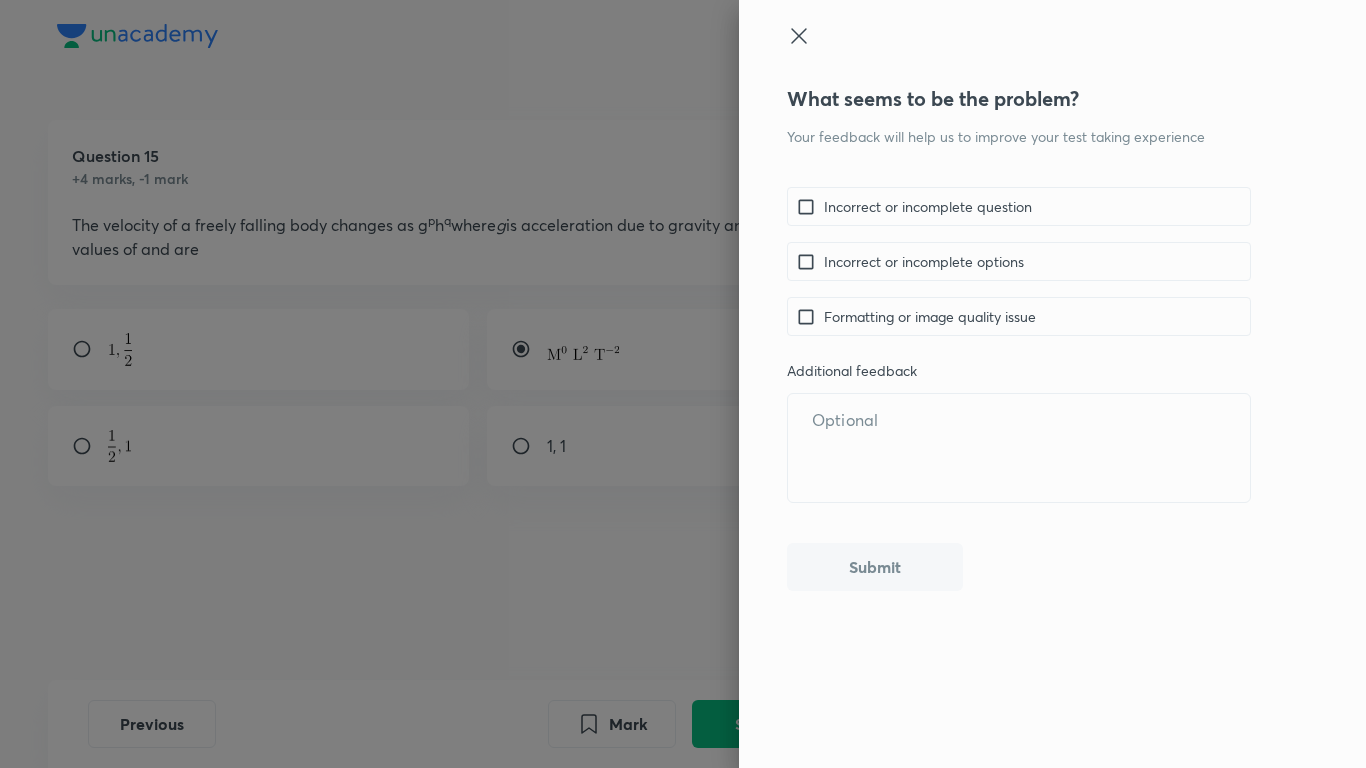 click on "Incorrect or incomplete question" at bounding box center [928, 206] 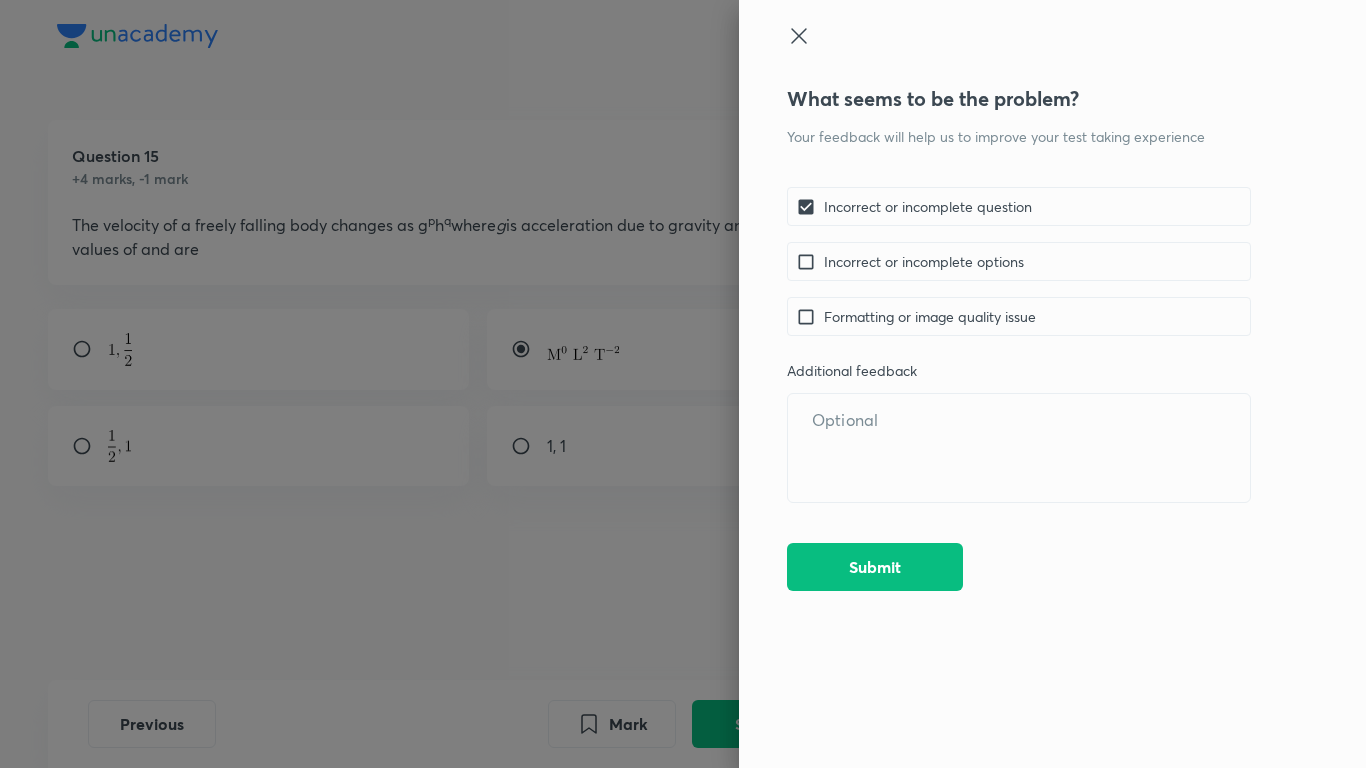 click on "Incorrect or incomplete options" at bounding box center (924, 261) 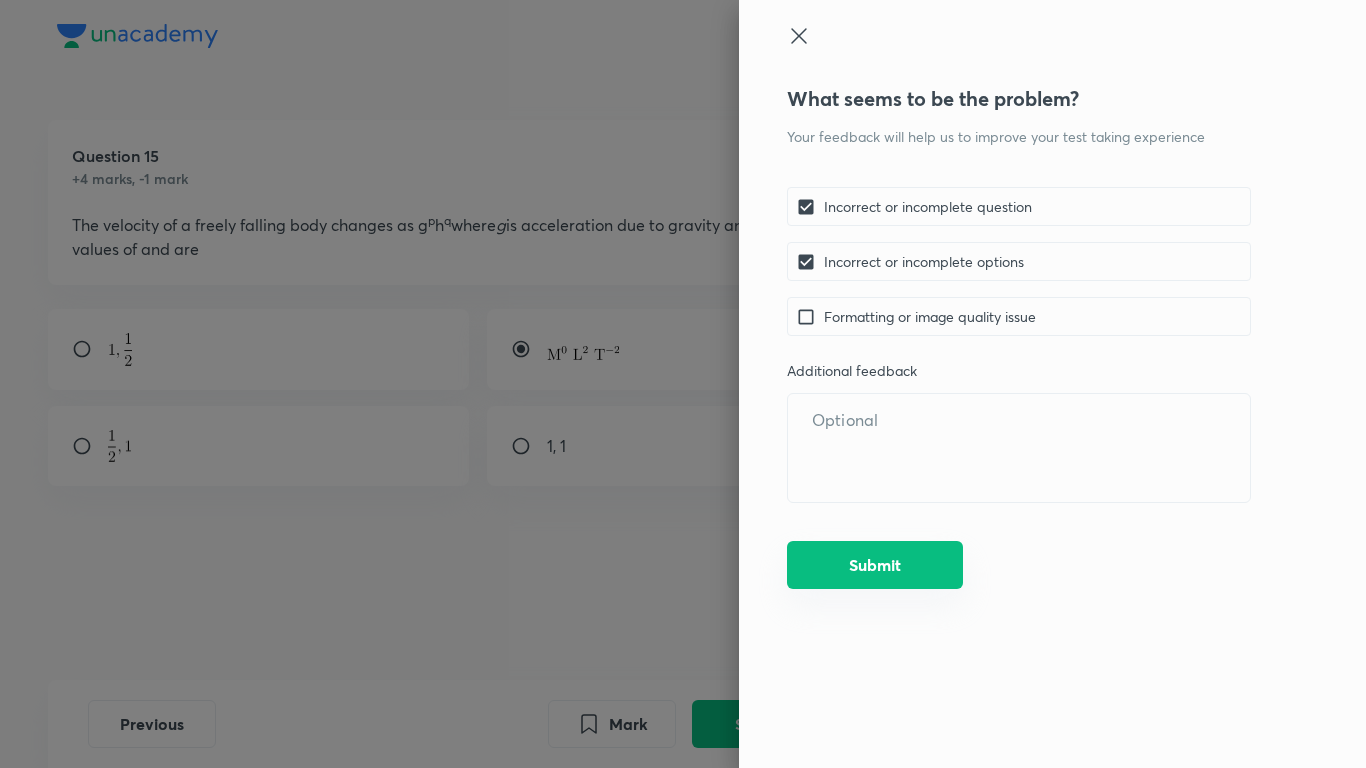 click on "Submit" at bounding box center (875, 565) 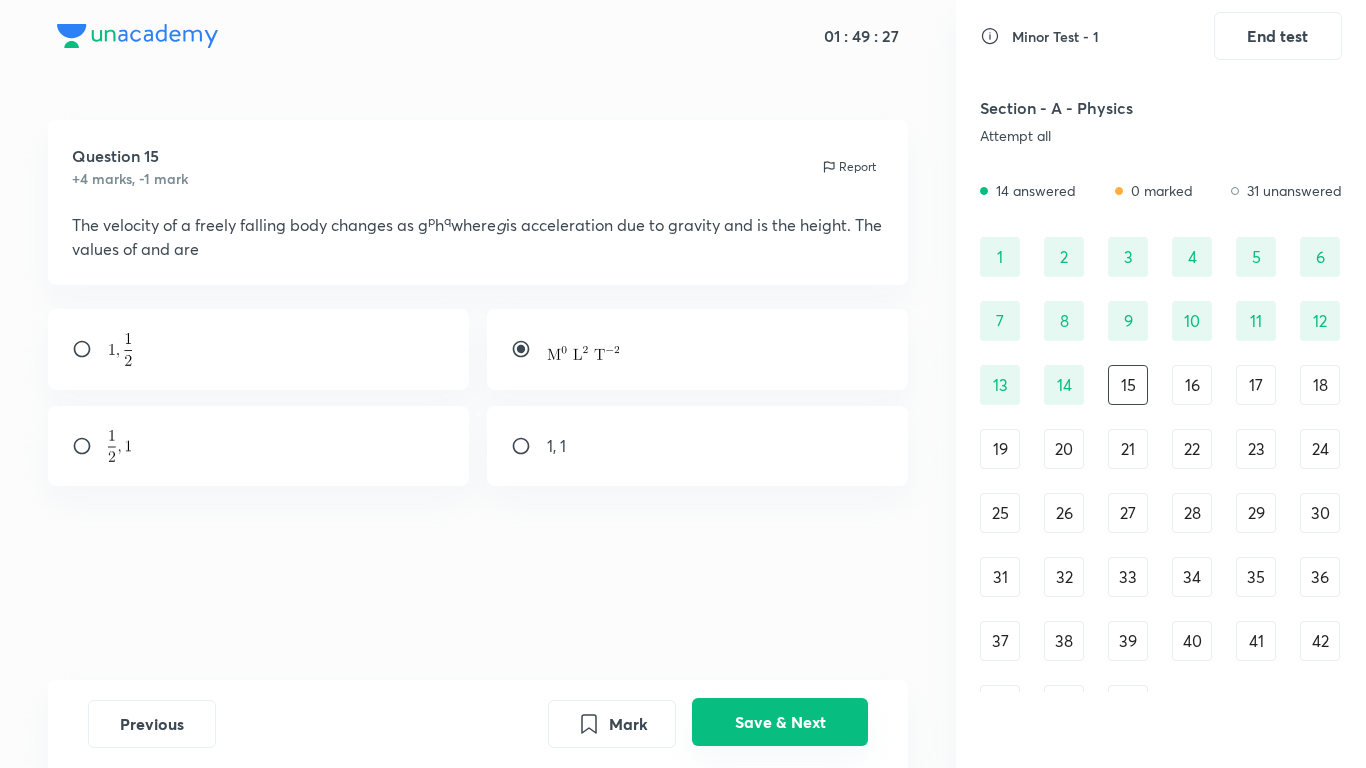 click on "Mark Save & Next" at bounding box center [708, 724] 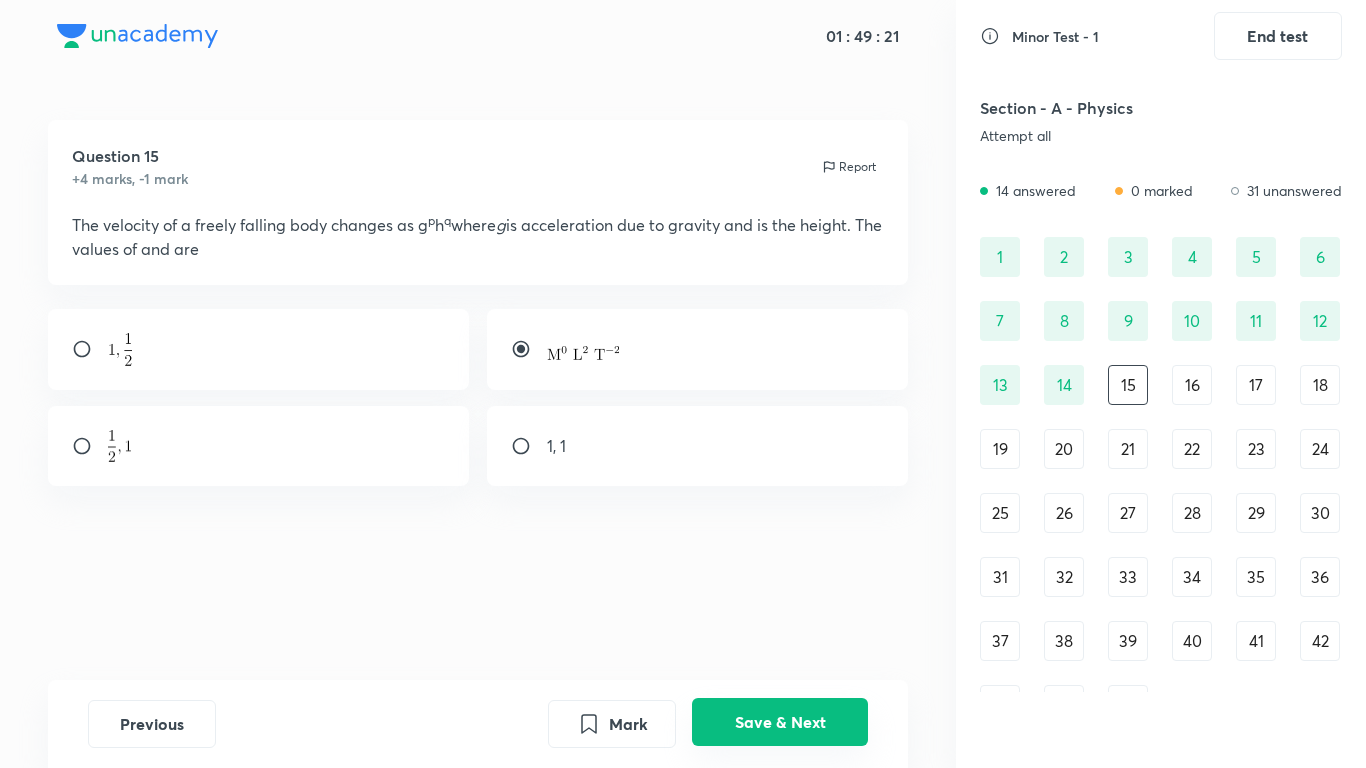 click on "Save & Next" at bounding box center (780, 722) 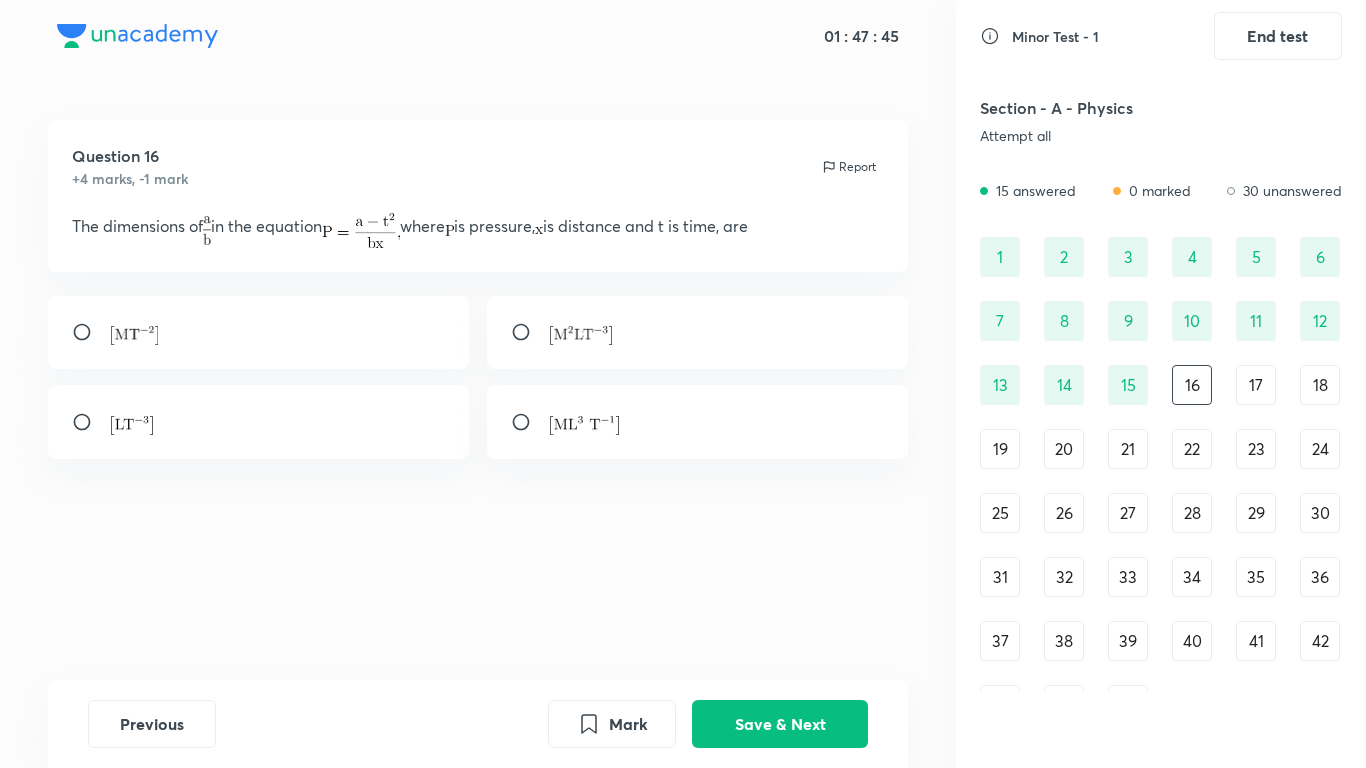 click at bounding box center [259, 333] 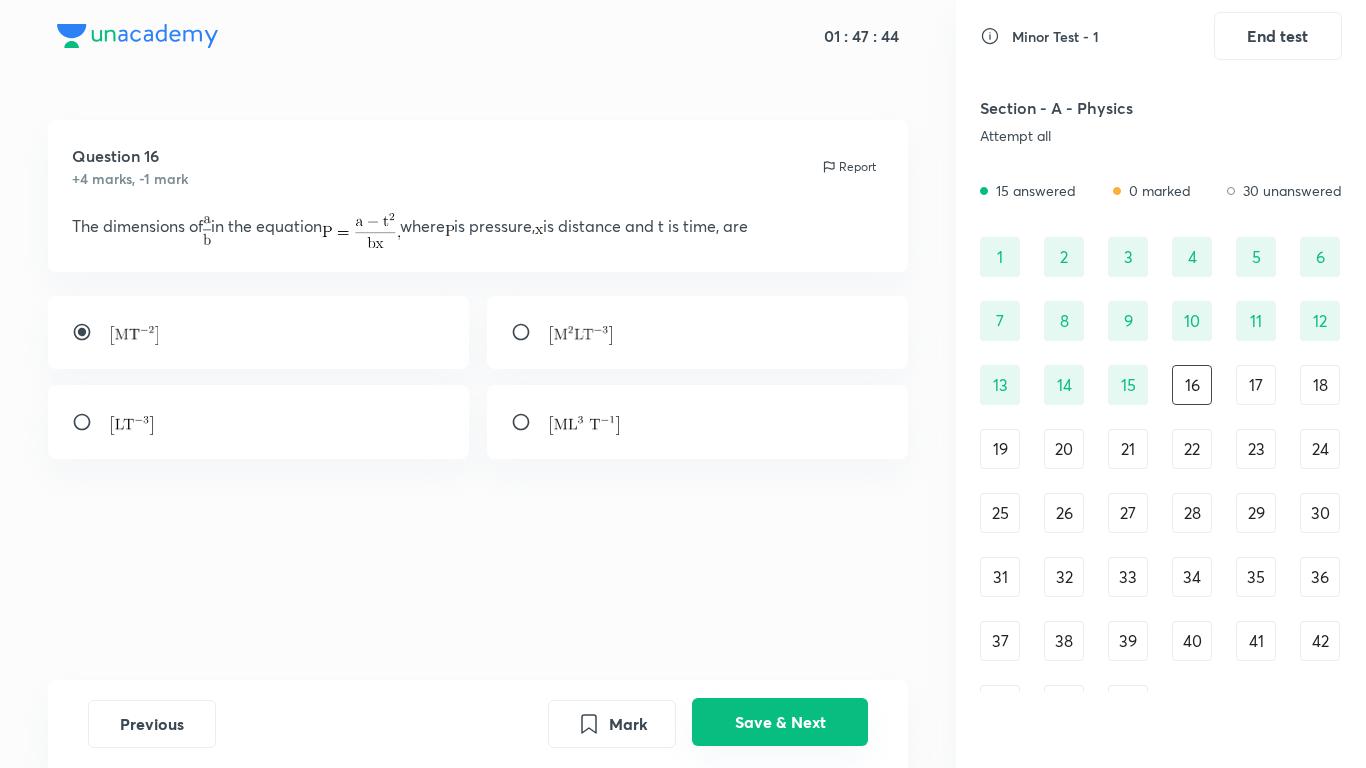 click on "Save & Next" at bounding box center [780, 722] 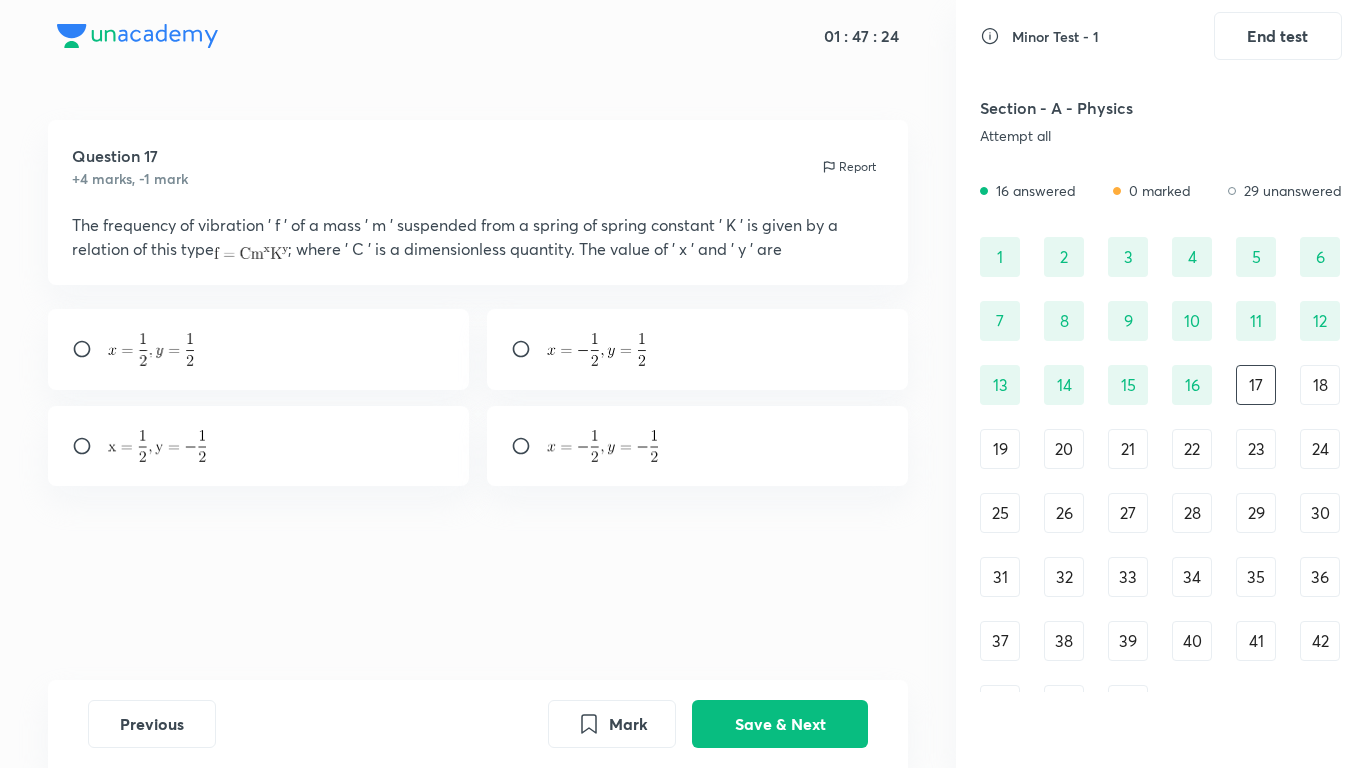 click at bounding box center (698, 349) 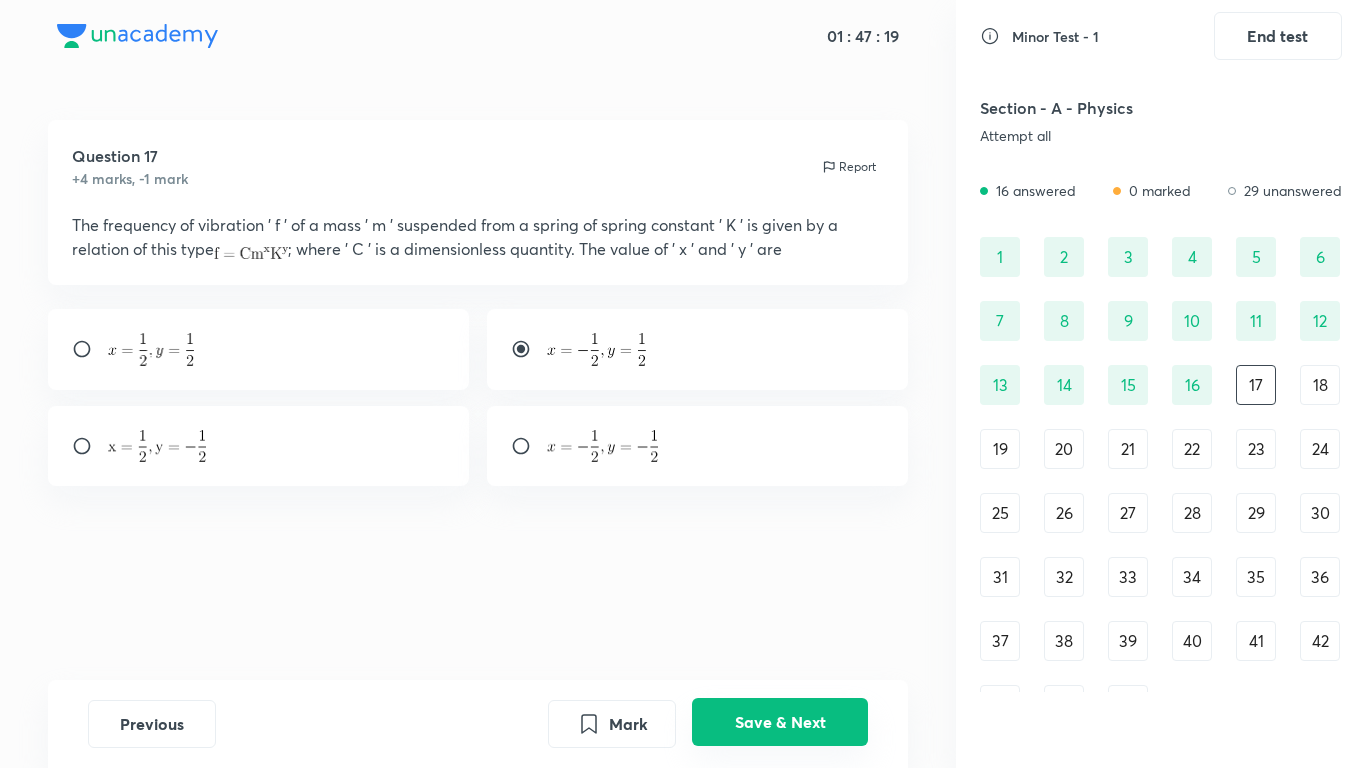 click on "Save & Next" at bounding box center (780, 722) 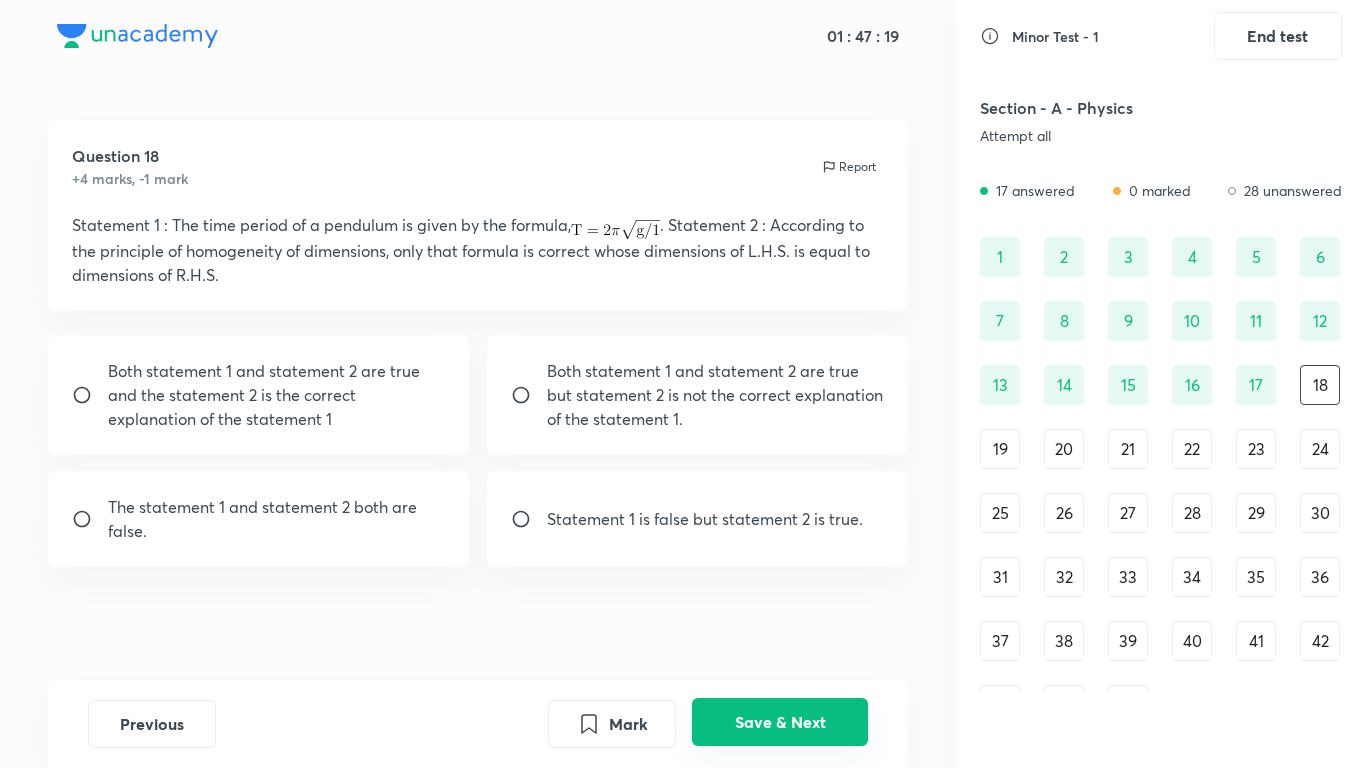 click on "Save & Next" at bounding box center [780, 722] 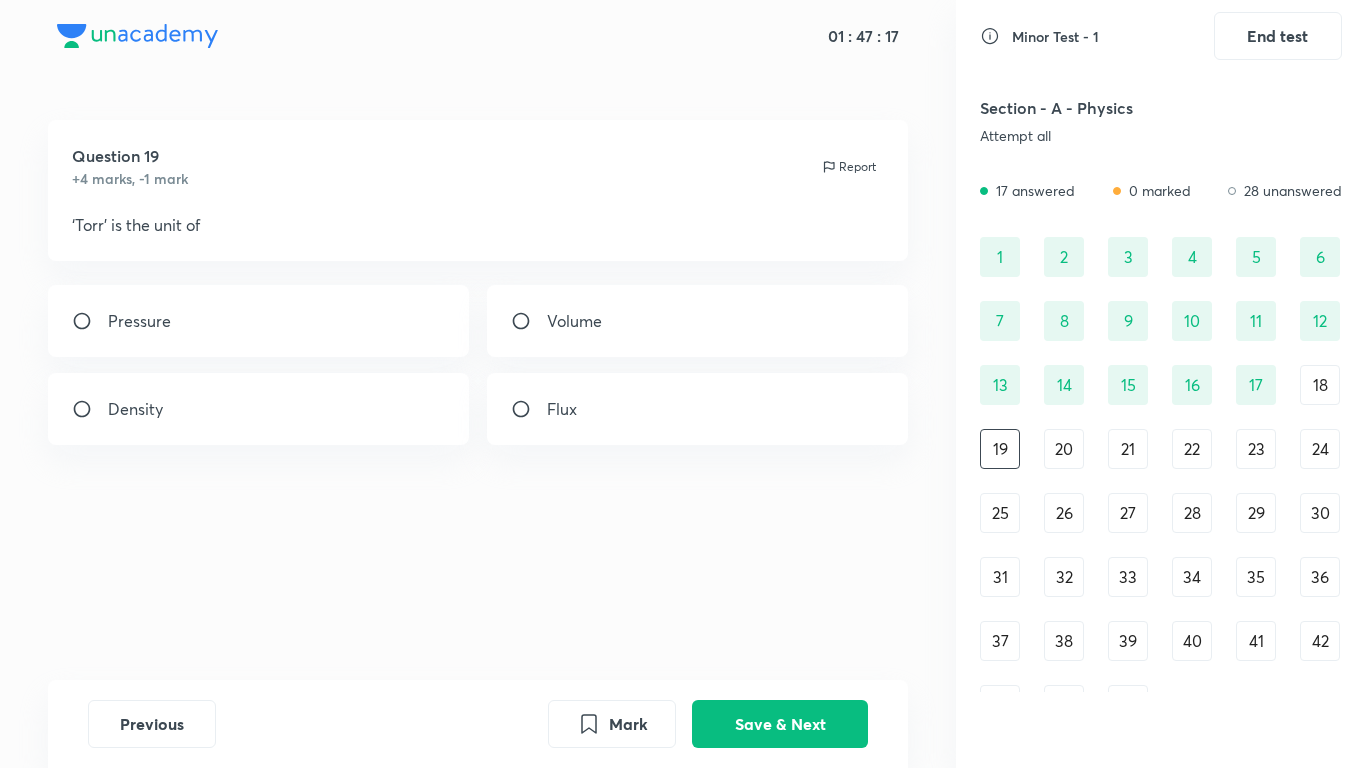 click on "18" at bounding box center [1320, 385] 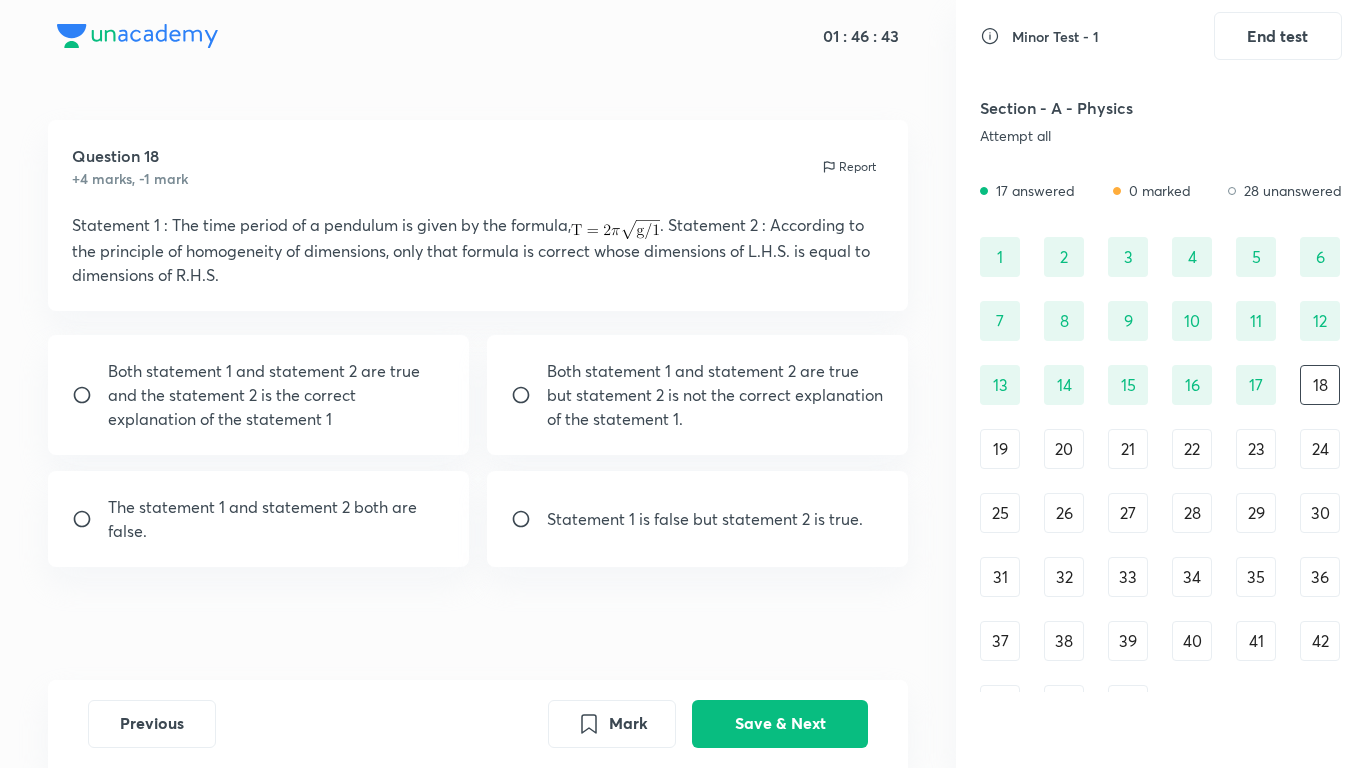 click on "Statement 1 is false but statement 2 is true." at bounding box center [705, 519] 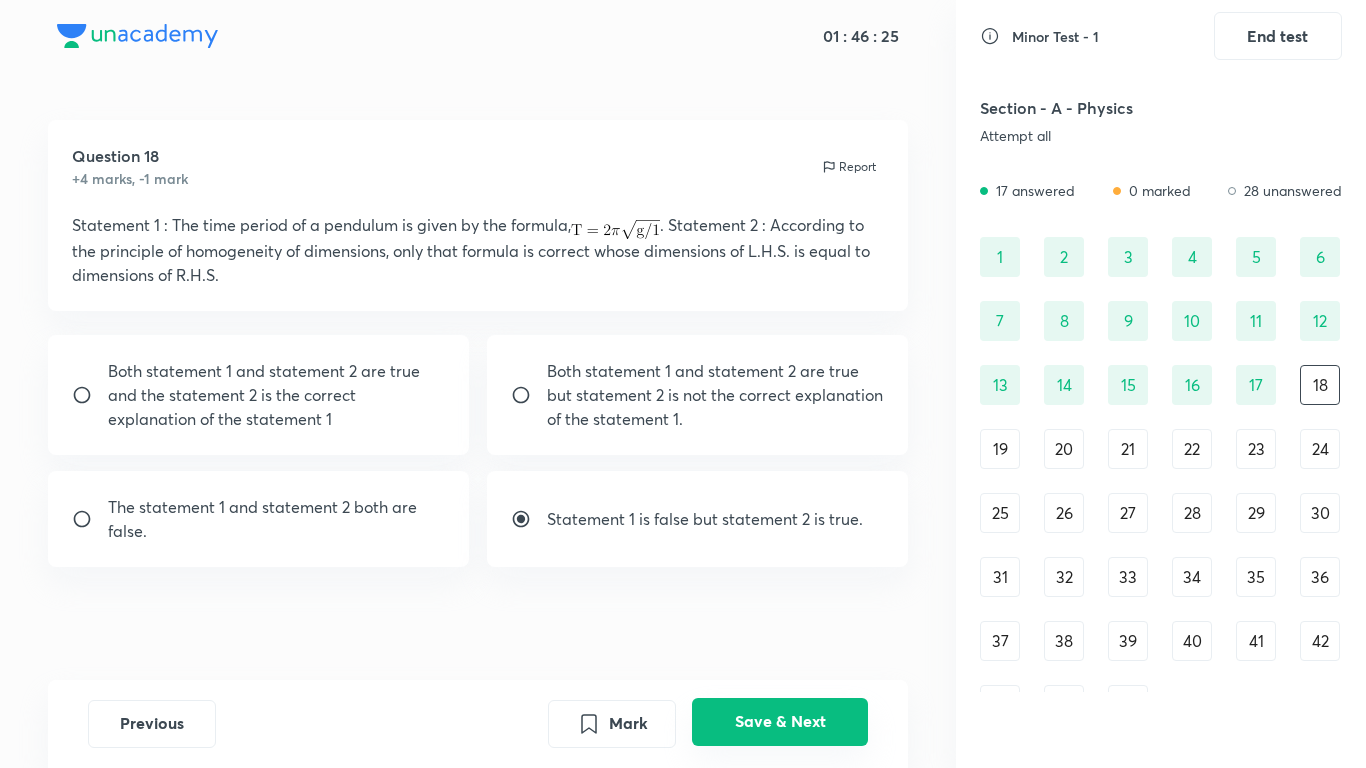 click on "Save & Next" at bounding box center [780, 722] 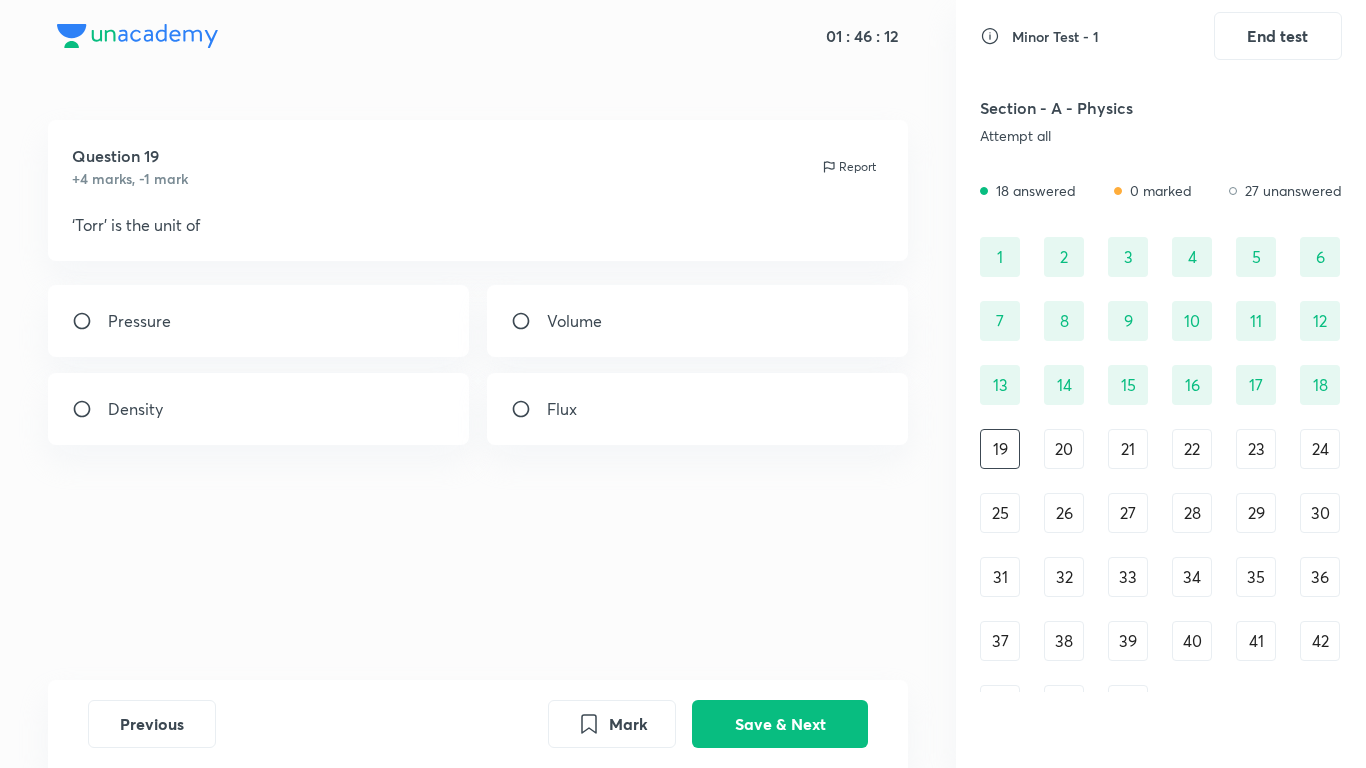 drag, startPoint x: 162, startPoint y: 311, endPoint x: 197, endPoint y: 348, distance: 50.931328 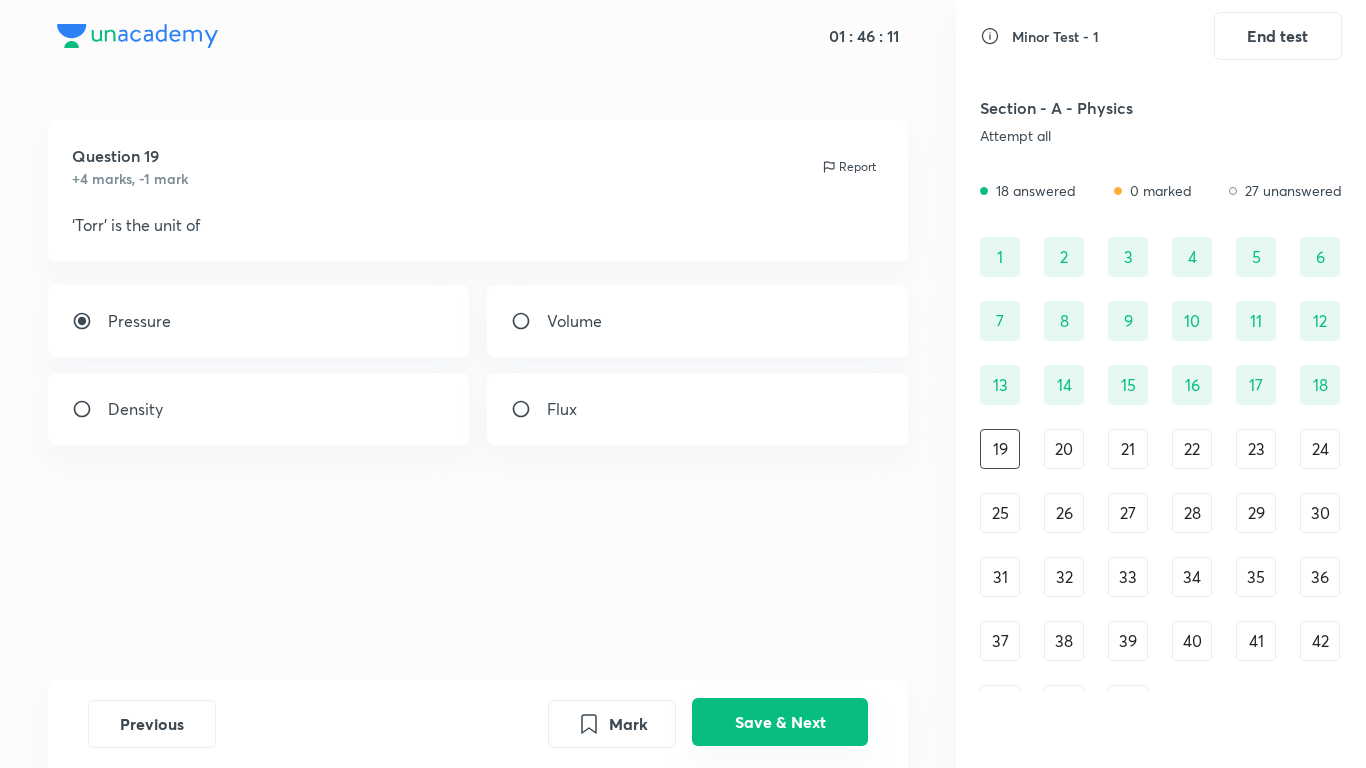 click on "Save & Next" at bounding box center (780, 722) 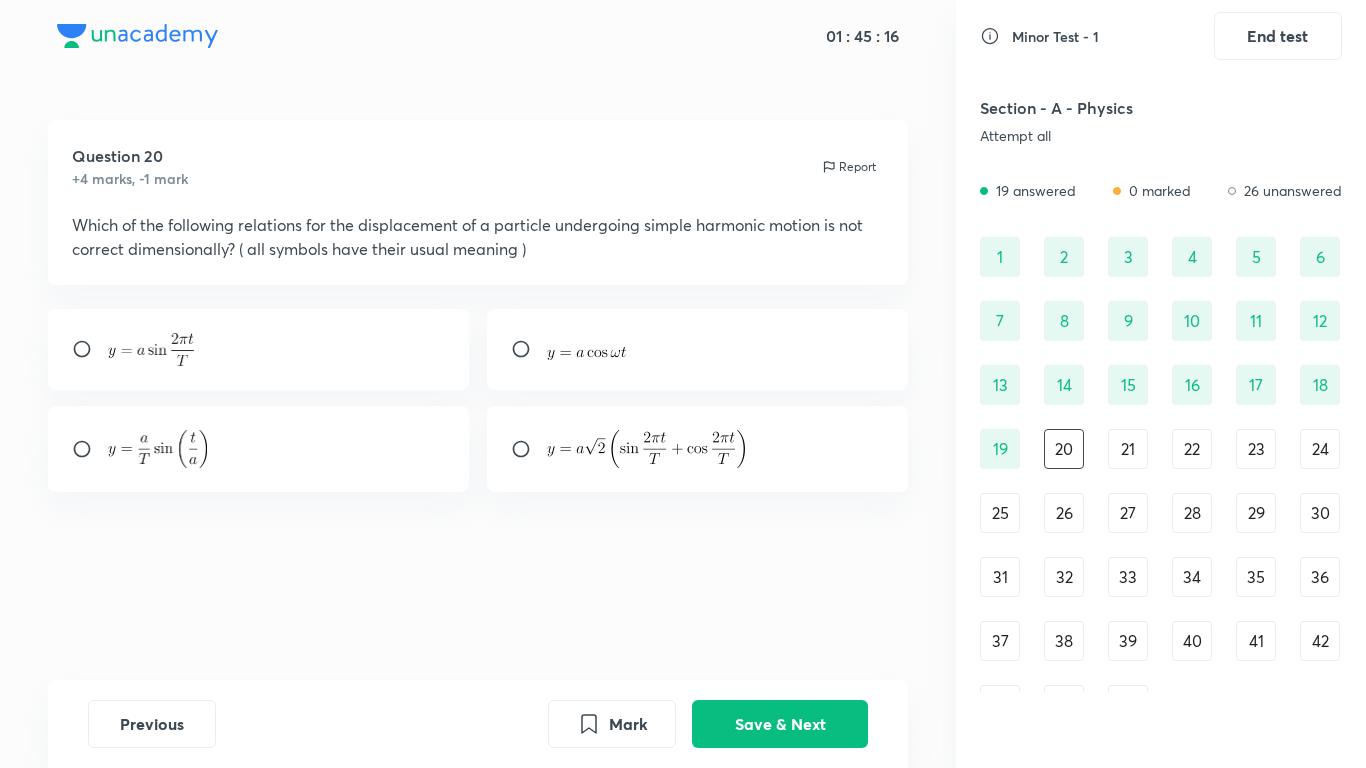 click at bounding box center [158, 449] 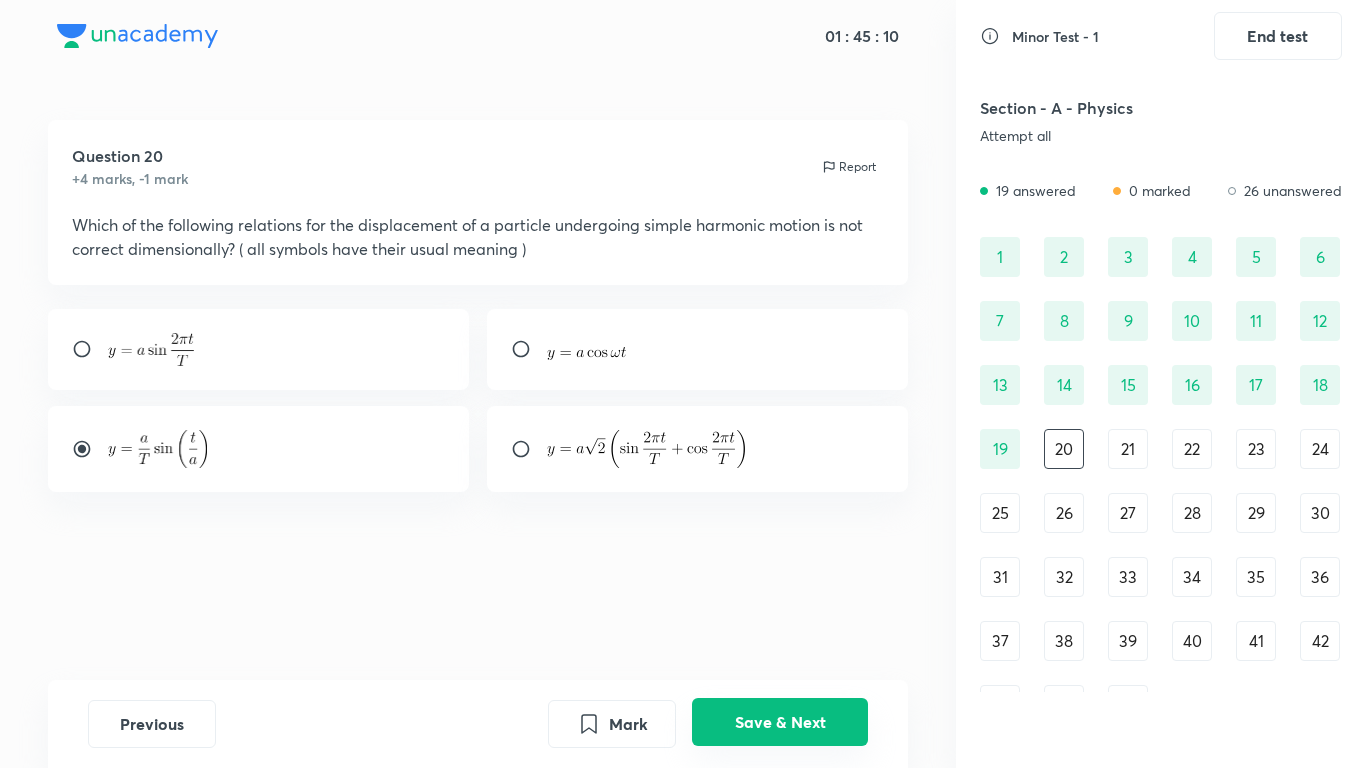 click on "Save & Next" at bounding box center [780, 722] 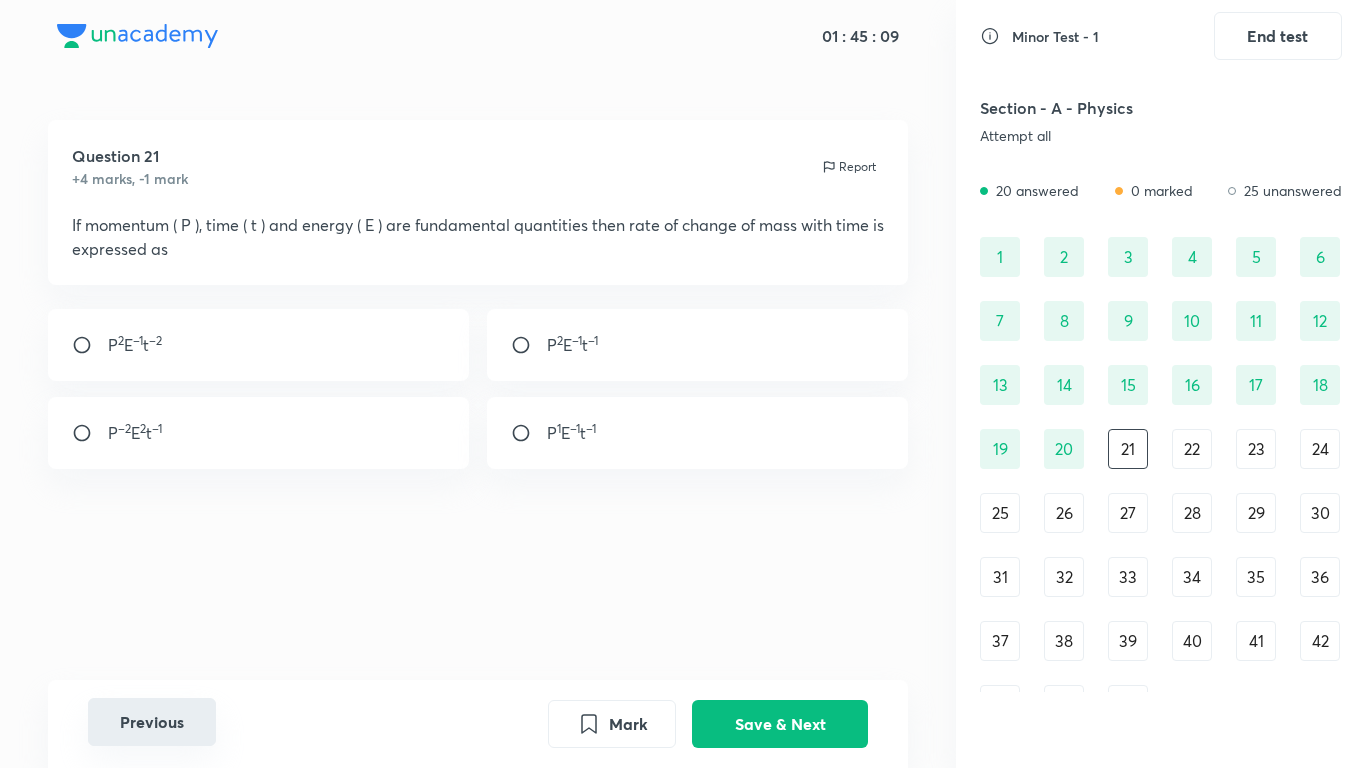 click on "Previous" at bounding box center [152, 722] 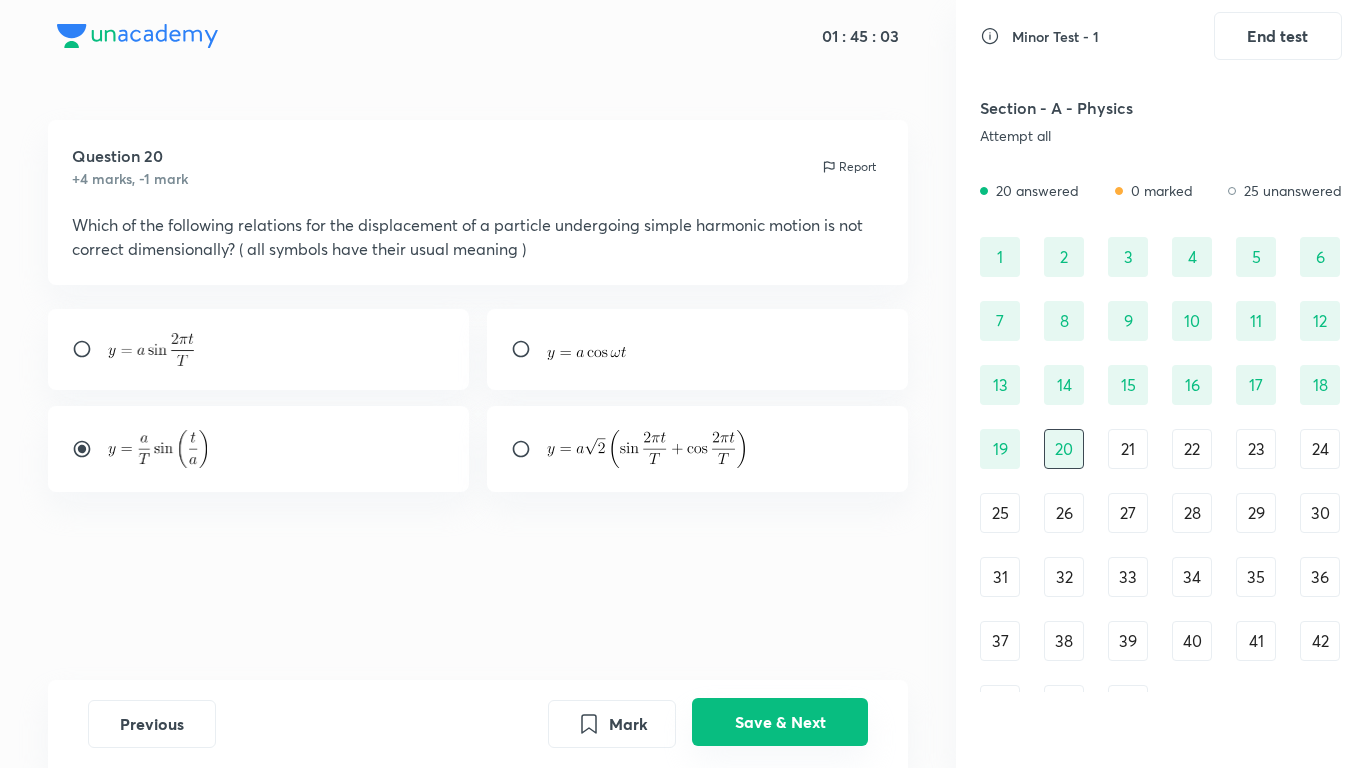 click on "Save & Next" at bounding box center (780, 722) 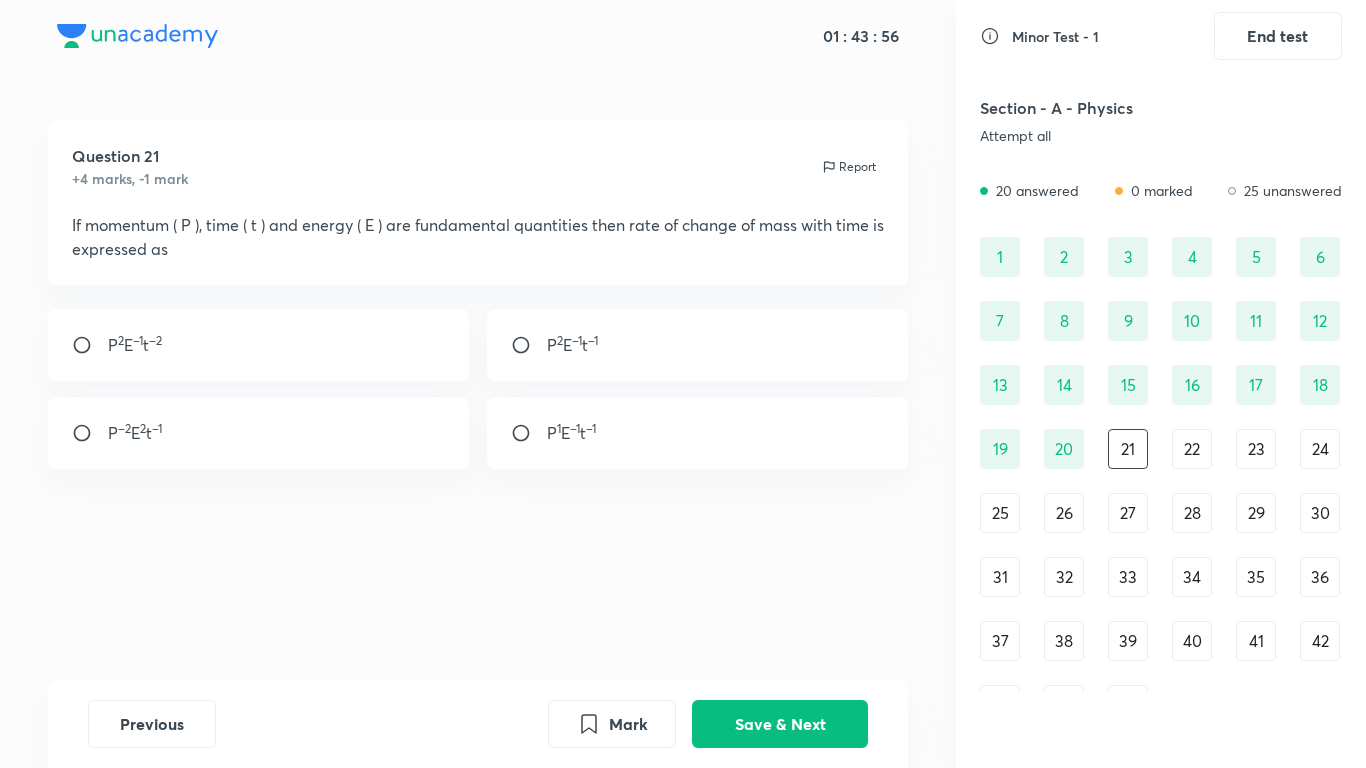 drag, startPoint x: 586, startPoint y: 348, endPoint x: 661, endPoint y: 446, distance: 123.40584 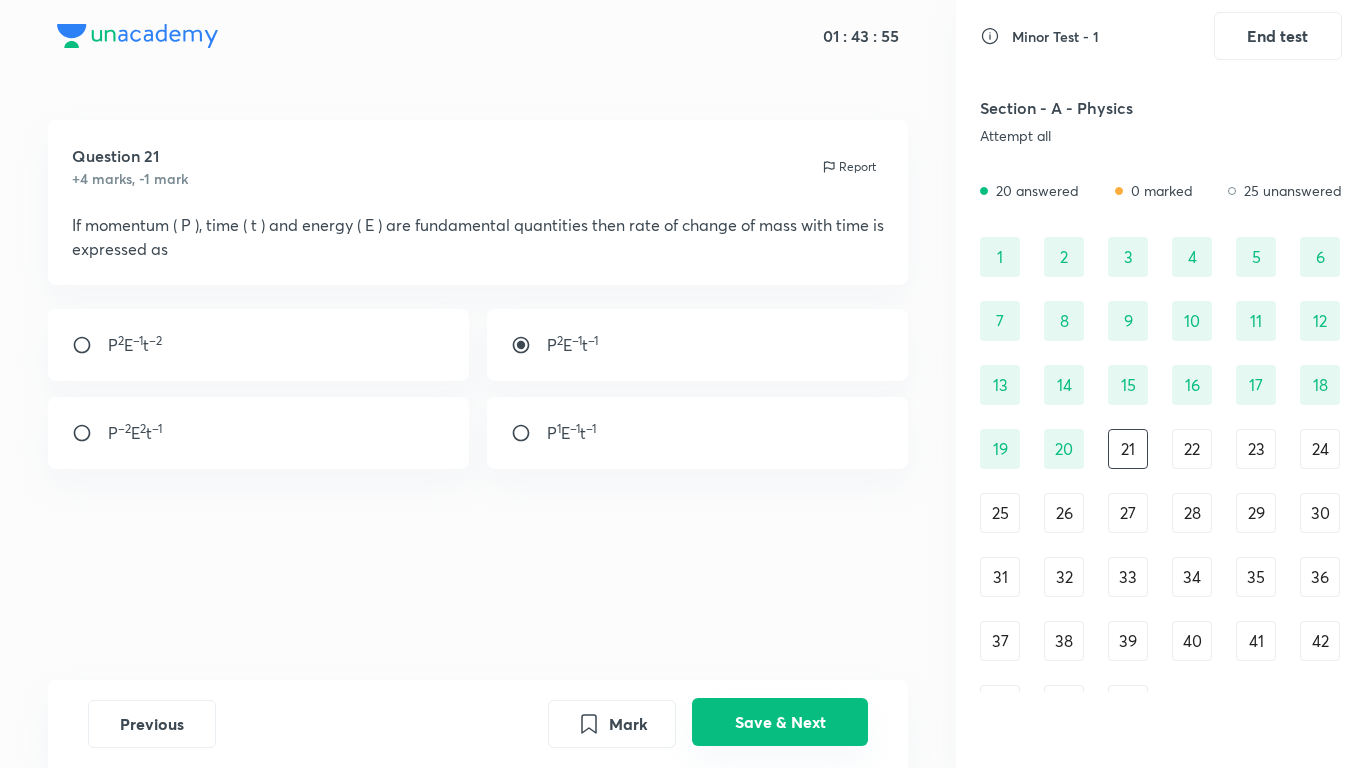 click on "Save & Next" at bounding box center [780, 722] 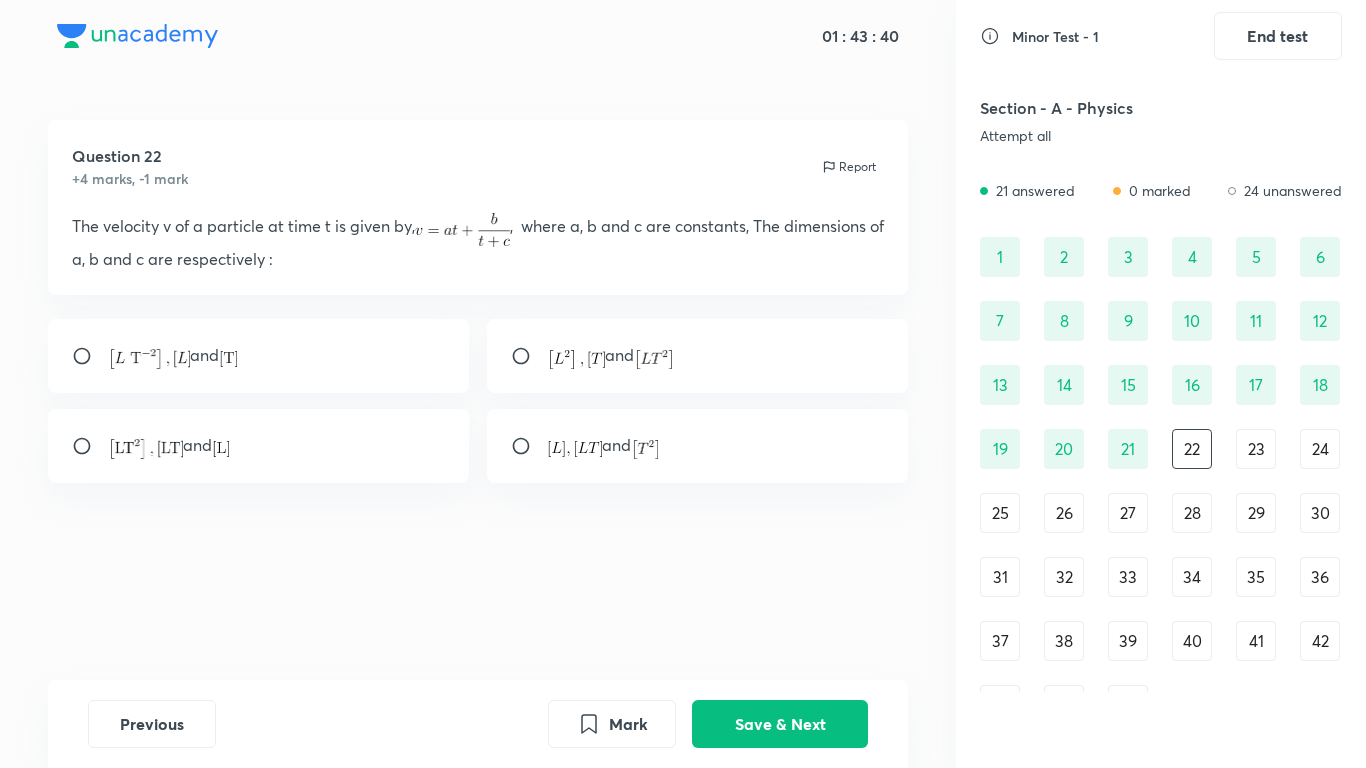 drag, startPoint x: 222, startPoint y: 341, endPoint x: 236, endPoint y: 354, distance: 19.104973 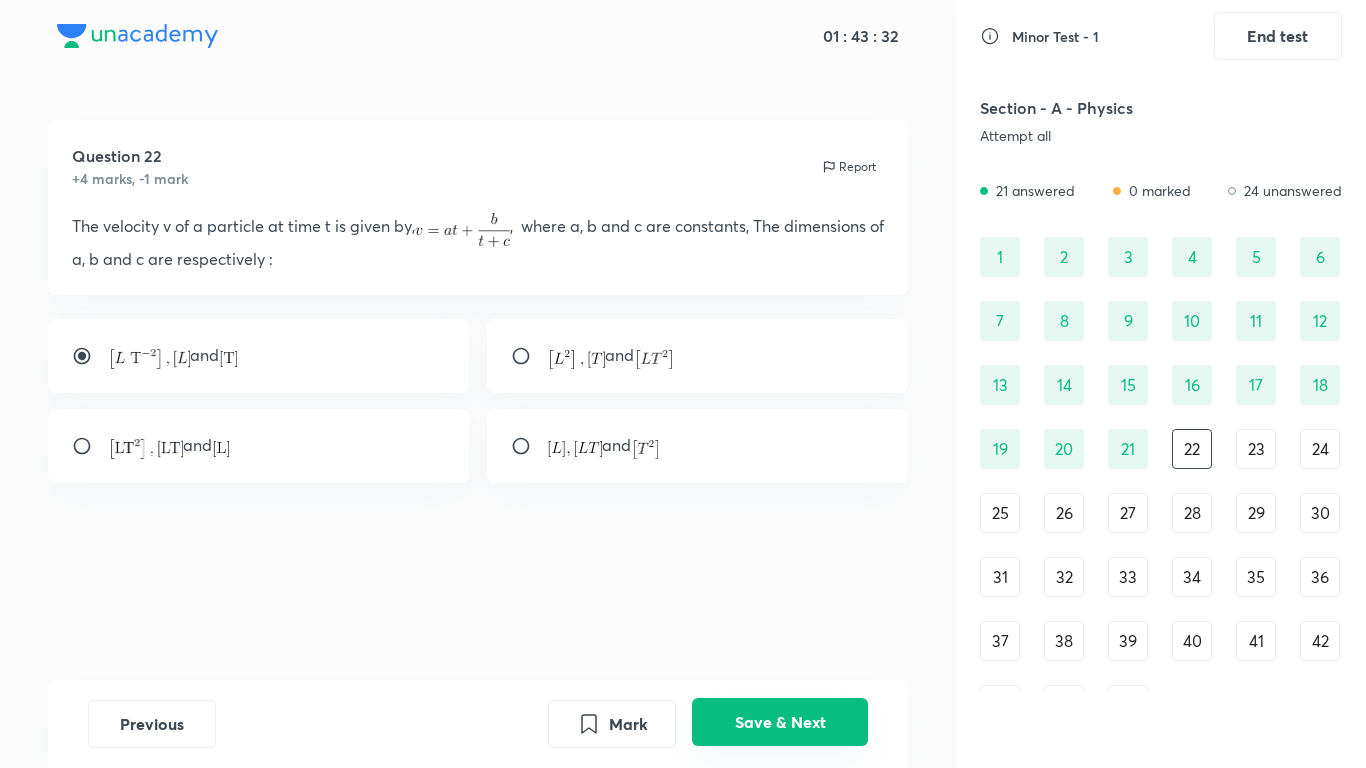 click on "Save & Next" at bounding box center [780, 722] 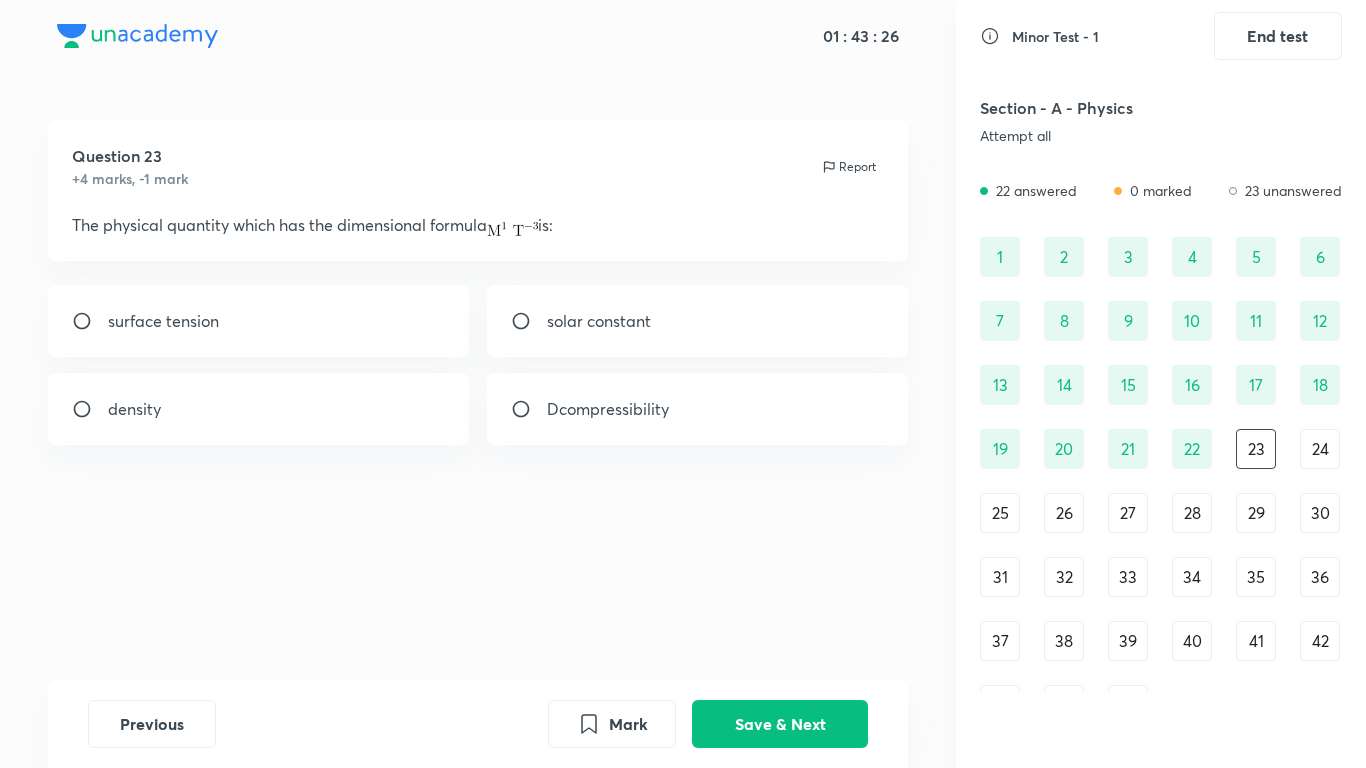 drag, startPoint x: 260, startPoint y: 454, endPoint x: 257, endPoint y: 422, distance: 32.140316 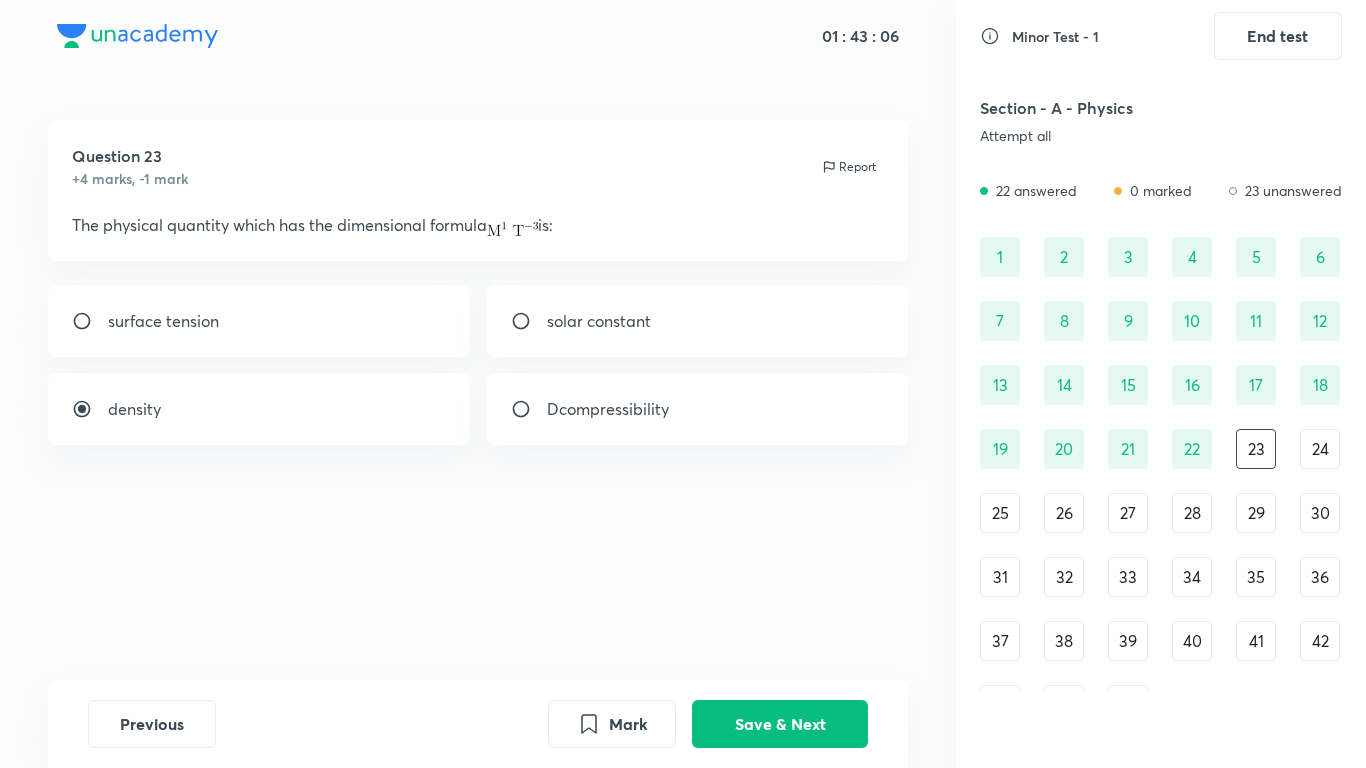 drag, startPoint x: 165, startPoint y: 398, endPoint x: 203, endPoint y: 416, distance: 42.047592 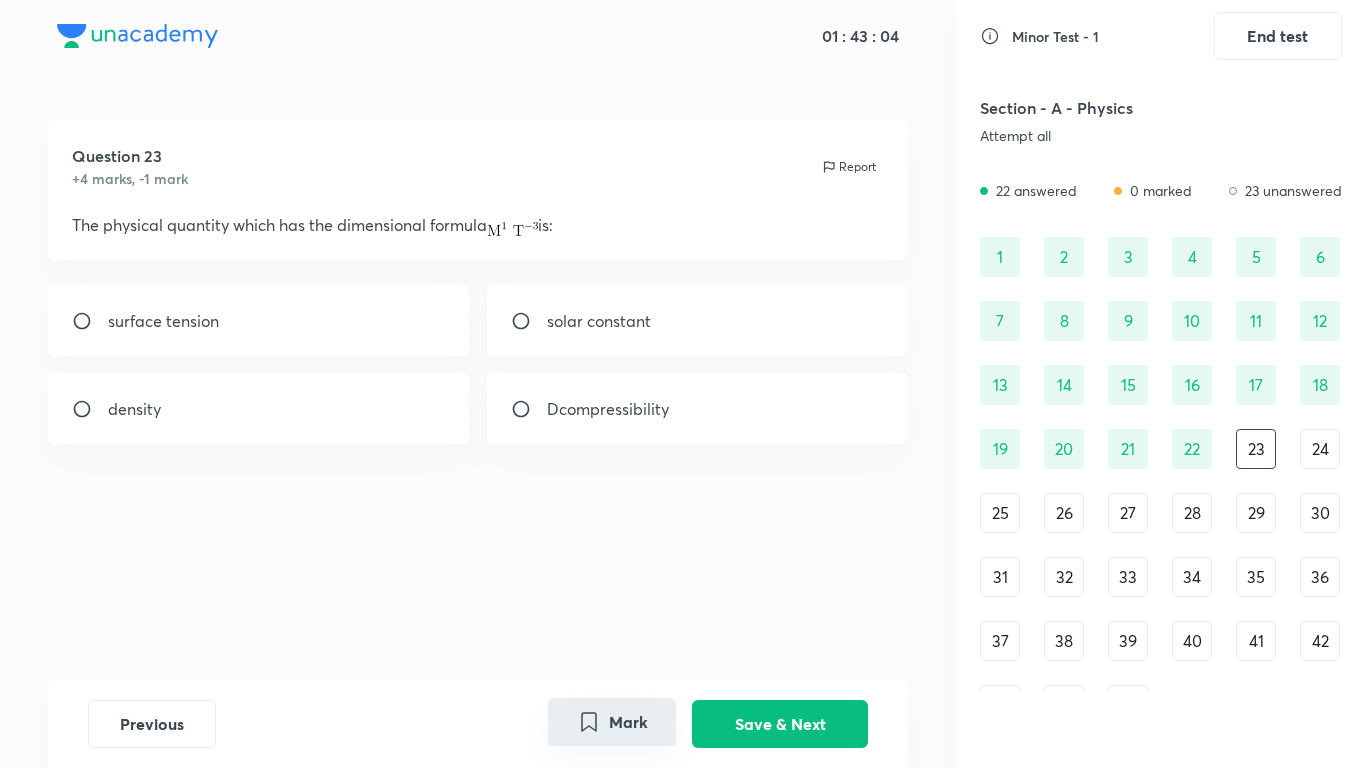 click on "Mark" at bounding box center (612, 722) 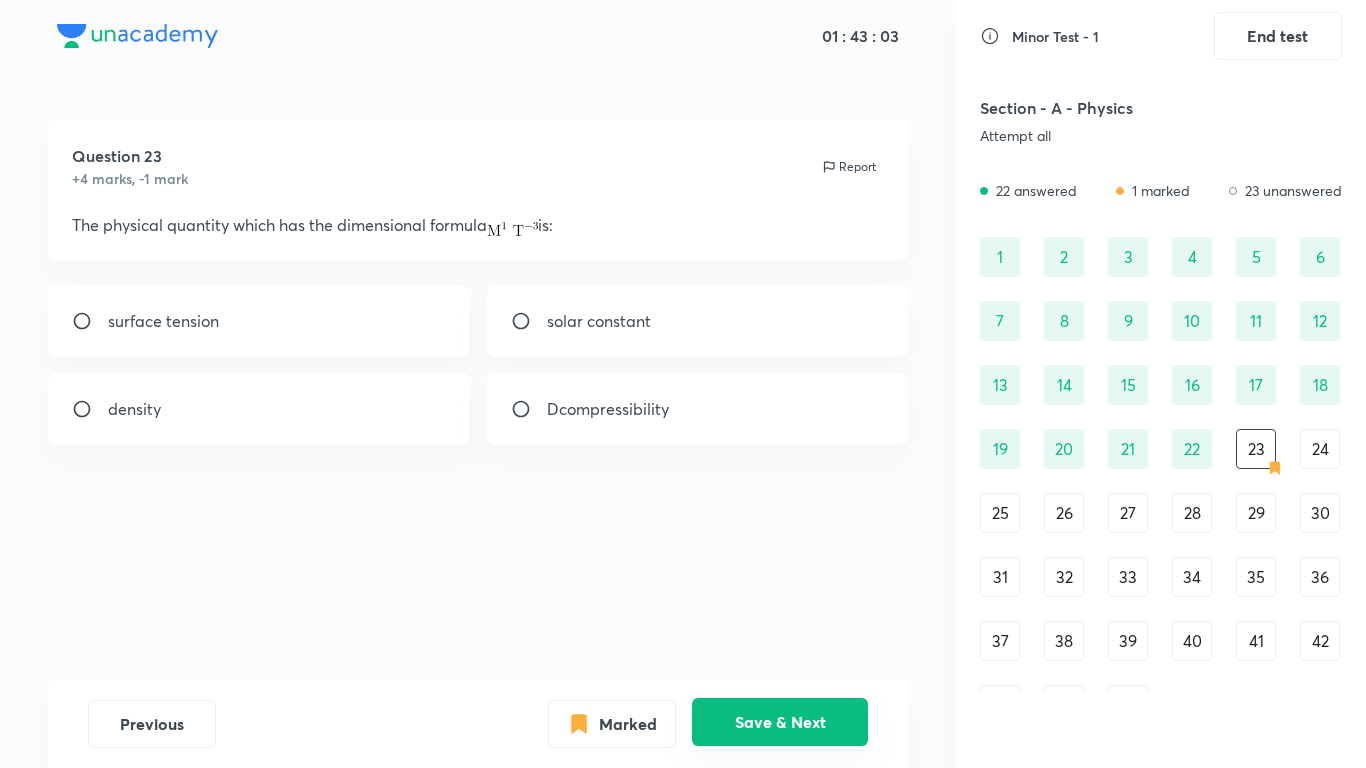 click on "Save & Next" at bounding box center [780, 722] 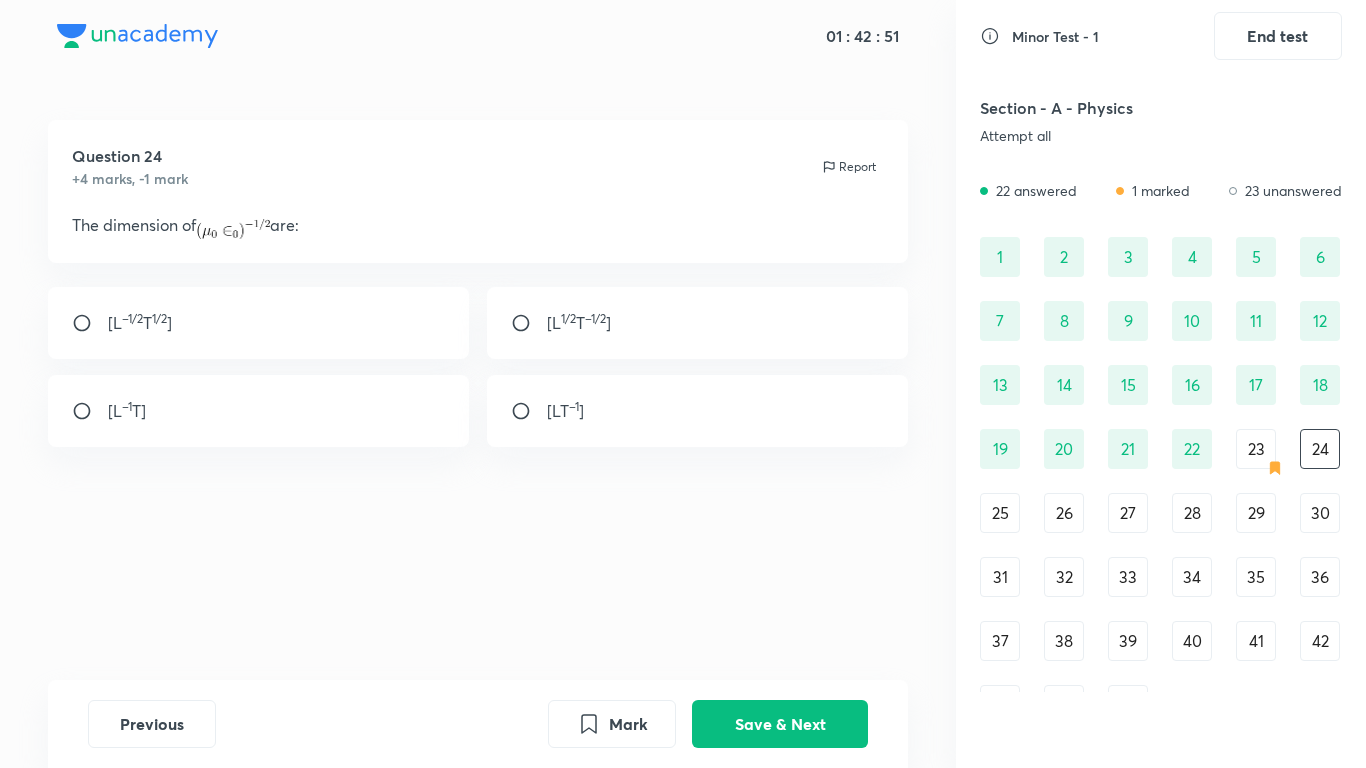 click on "[L –1 T]" at bounding box center (259, 411) 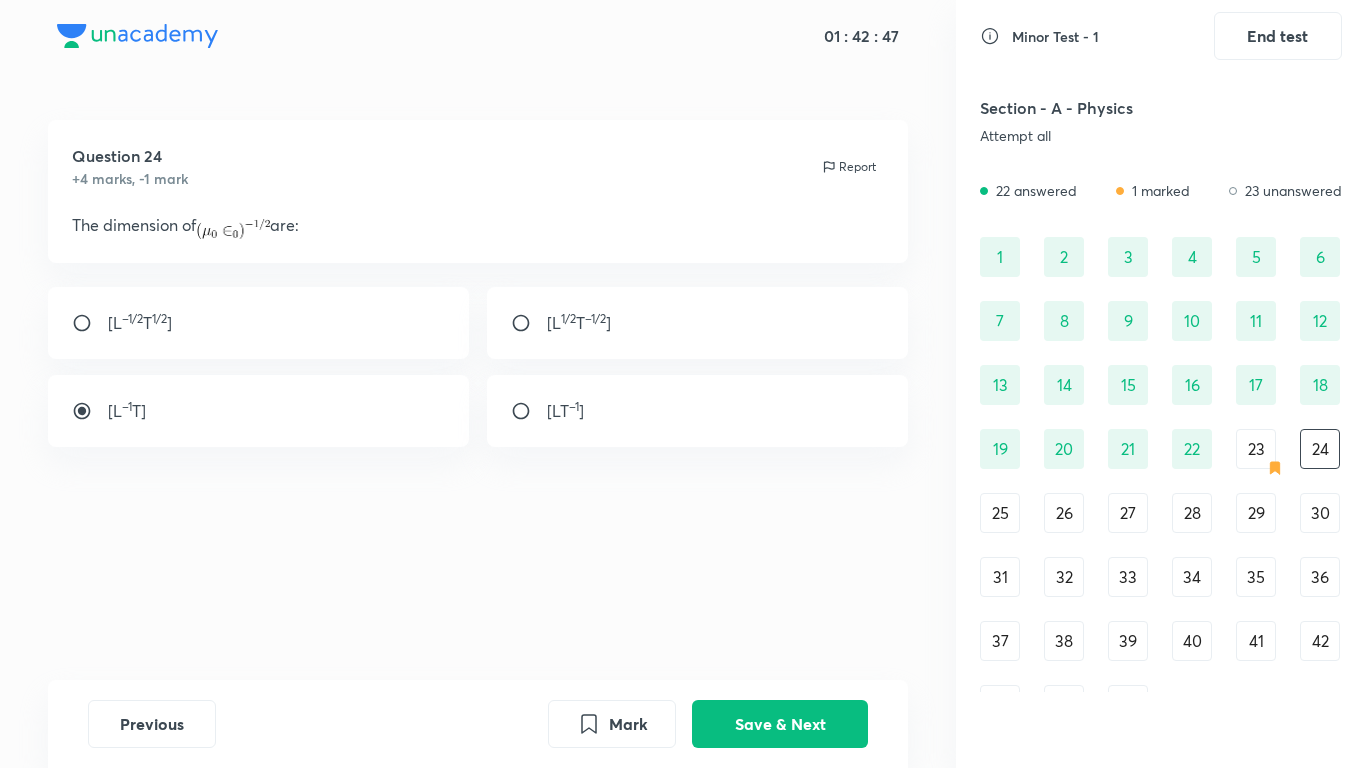 click on "[L –1 T]" at bounding box center [259, 411] 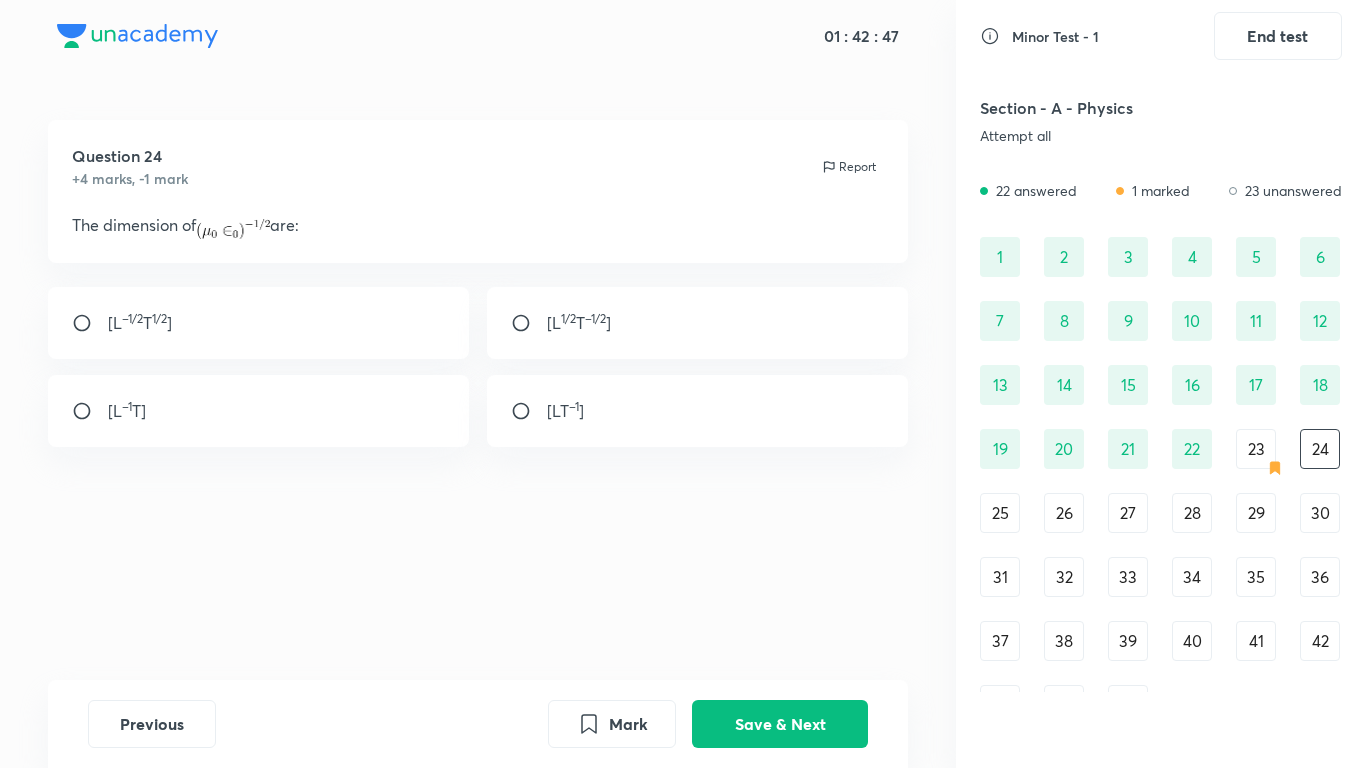 click at bounding box center (529, 411) 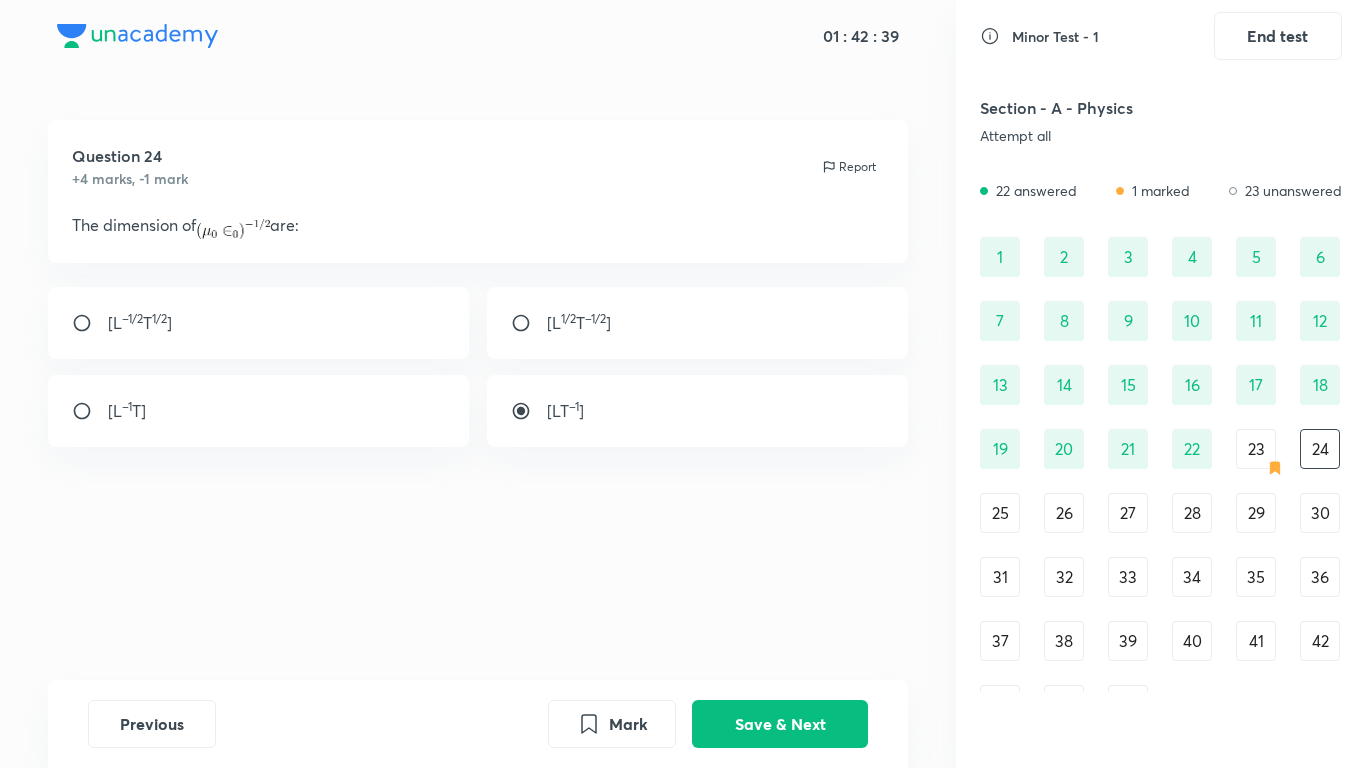 click on "Previous Mark Save & Next" at bounding box center [478, 724] 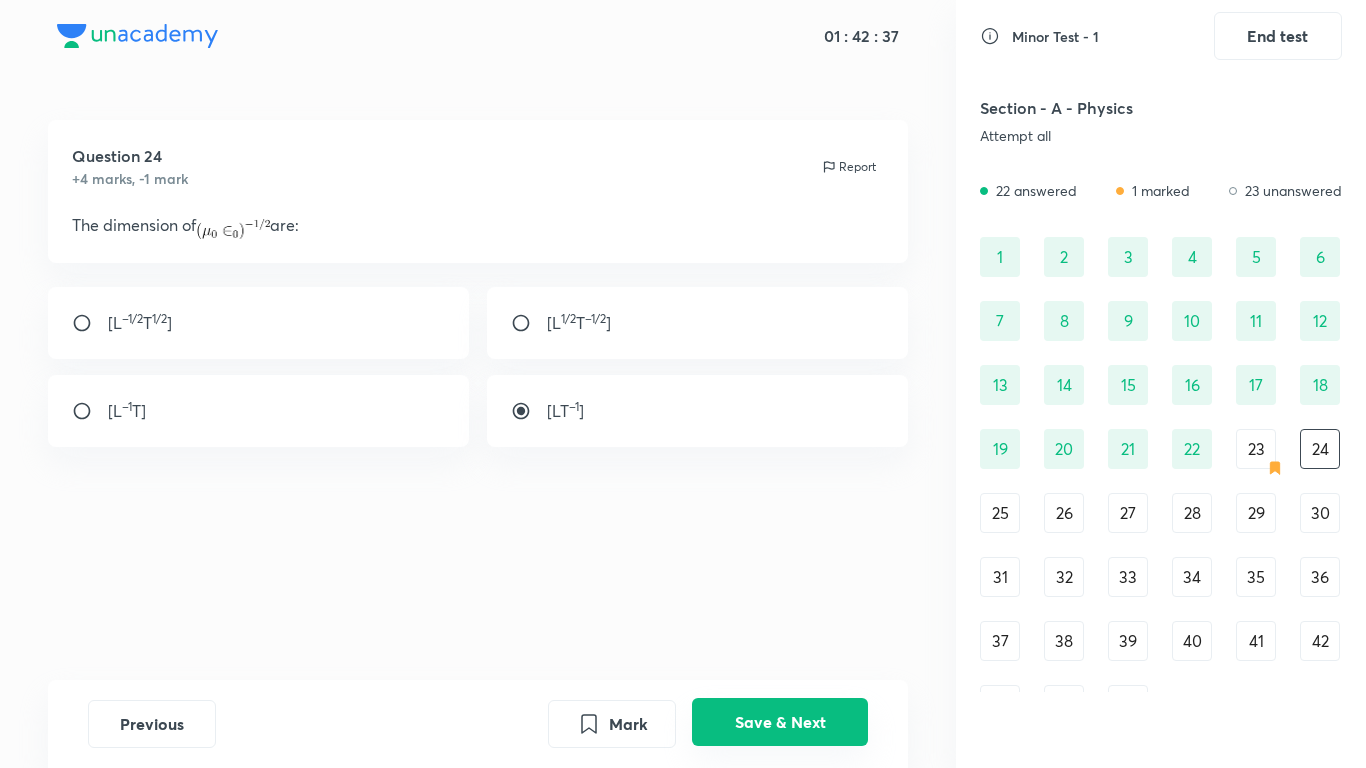 drag, startPoint x: 810, startPoint y: 724, endPoint x: 799, endPoint y: 725, distance: 11.045361 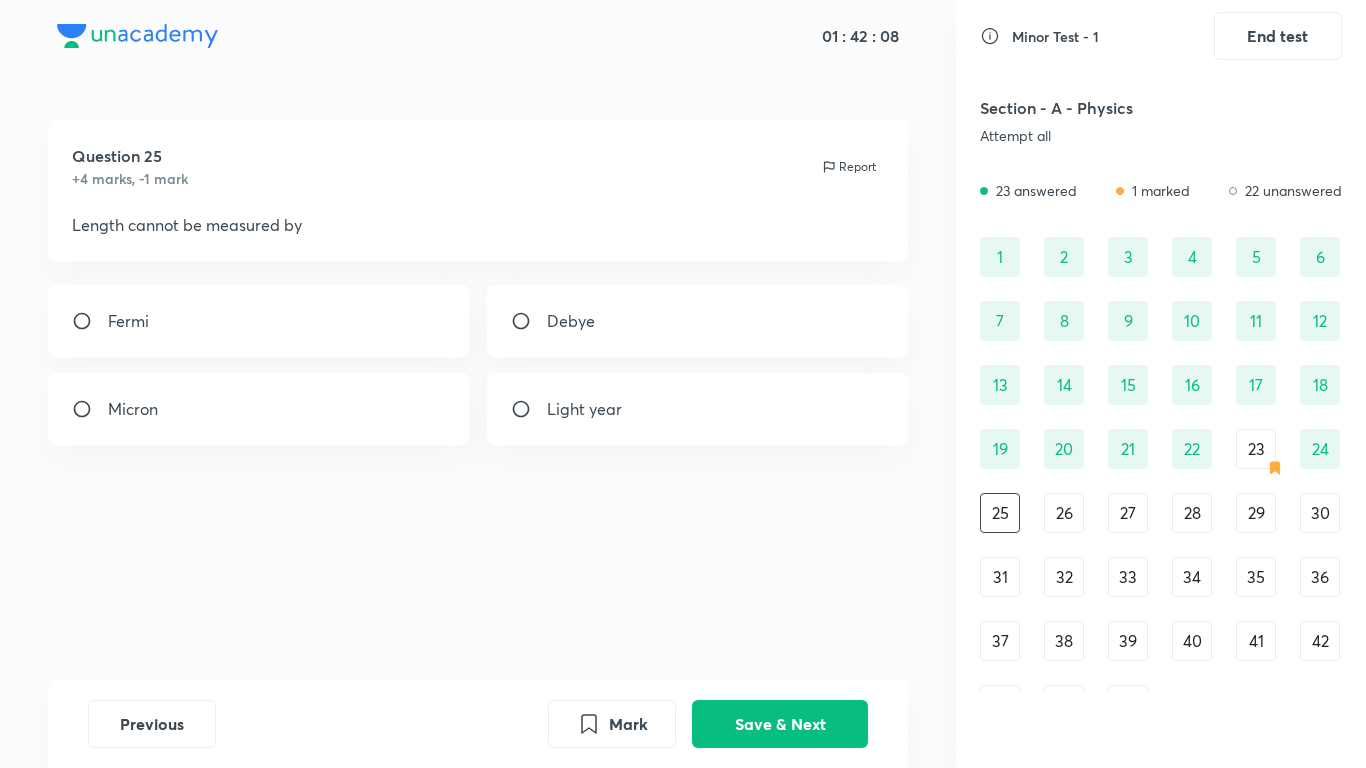 click on "Debye" at bounding box center [698, 321] 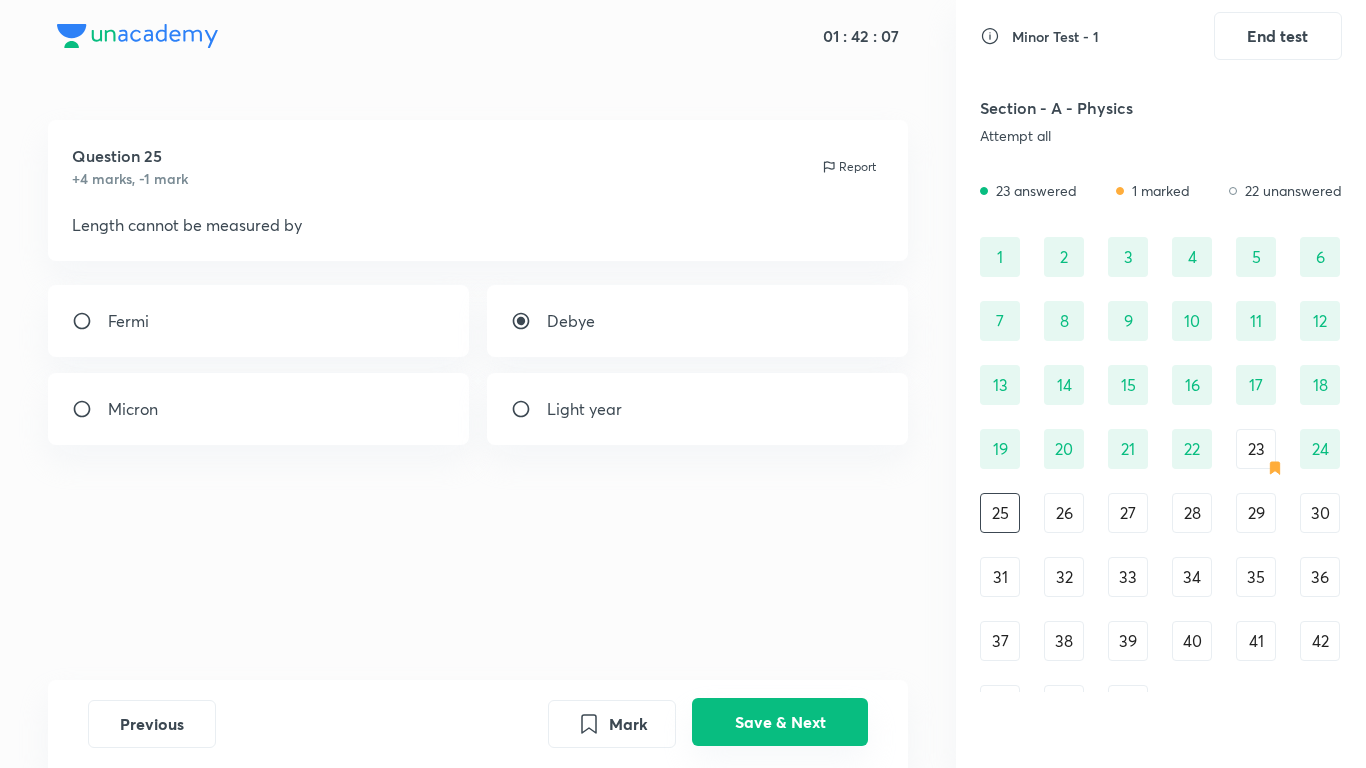 click on "Save & Next" at bounding box center (780, 722) 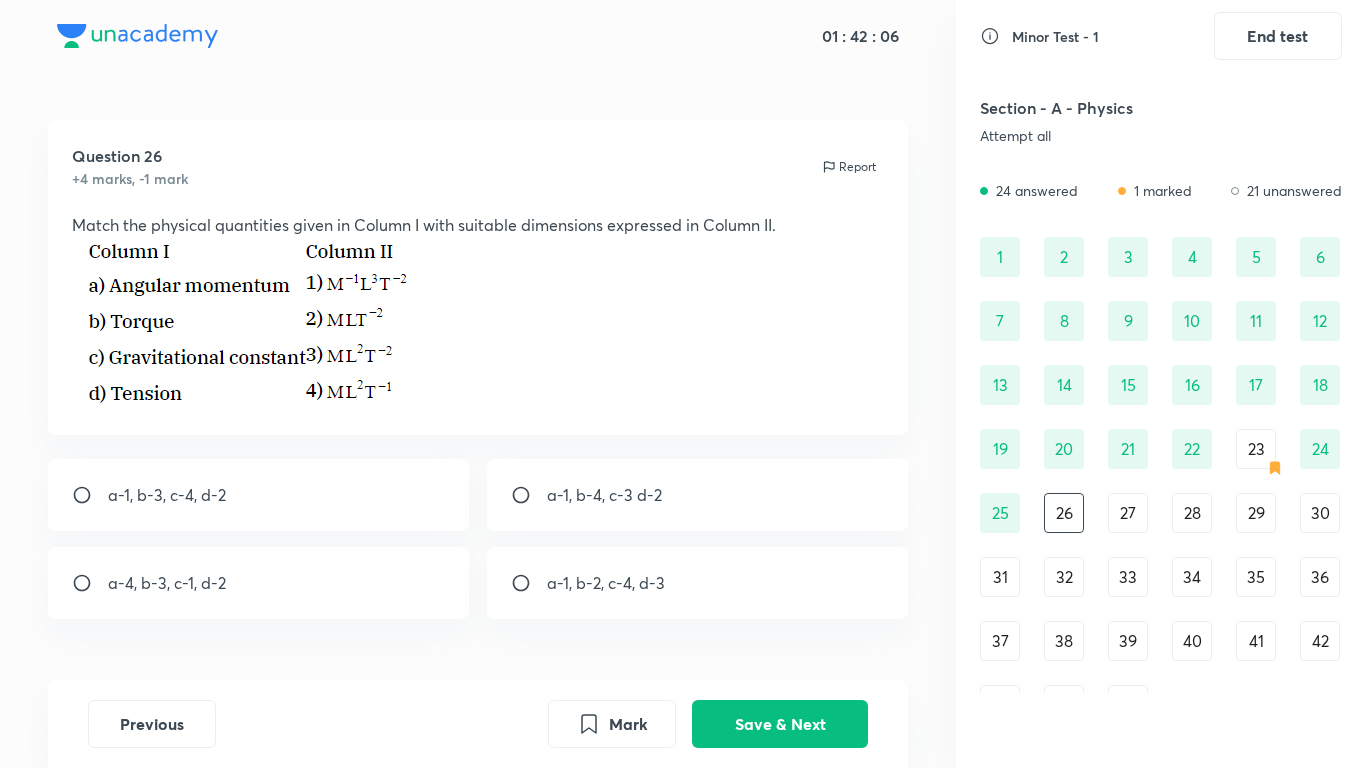 scroll, scrollTop: 59, scrollLeft: 0, axis: vertical 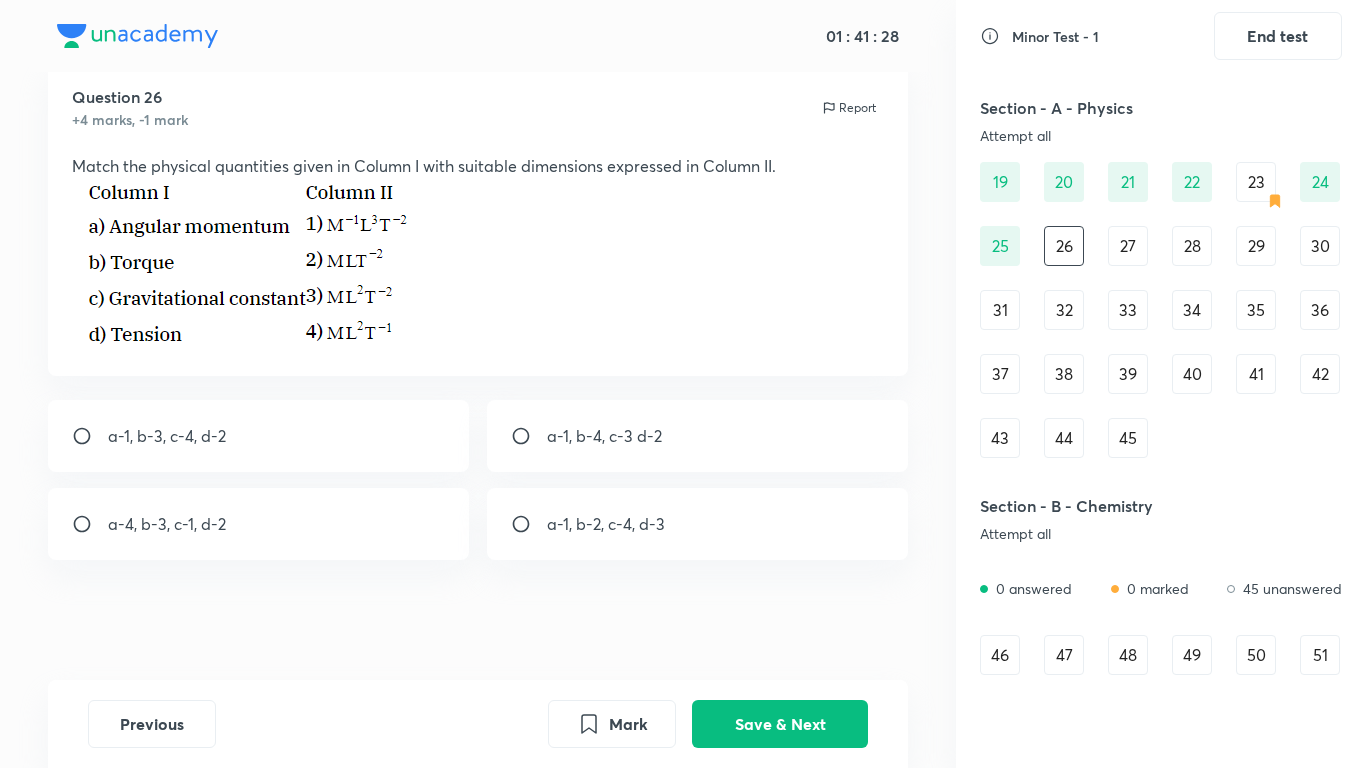 click on "a-4, b-3, c-1, d-2" at bounding box center (259, 524) 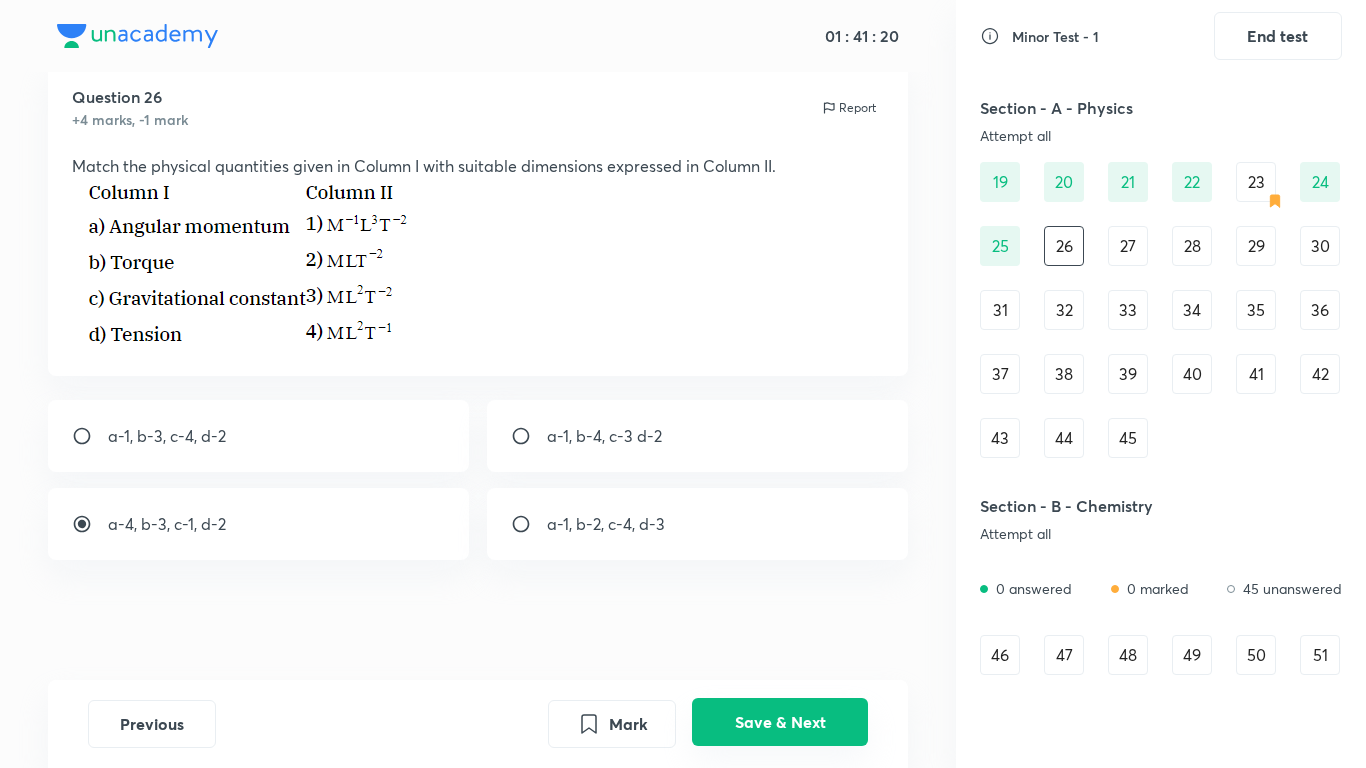click on "Save & Next" at bounding box center [780, 722] 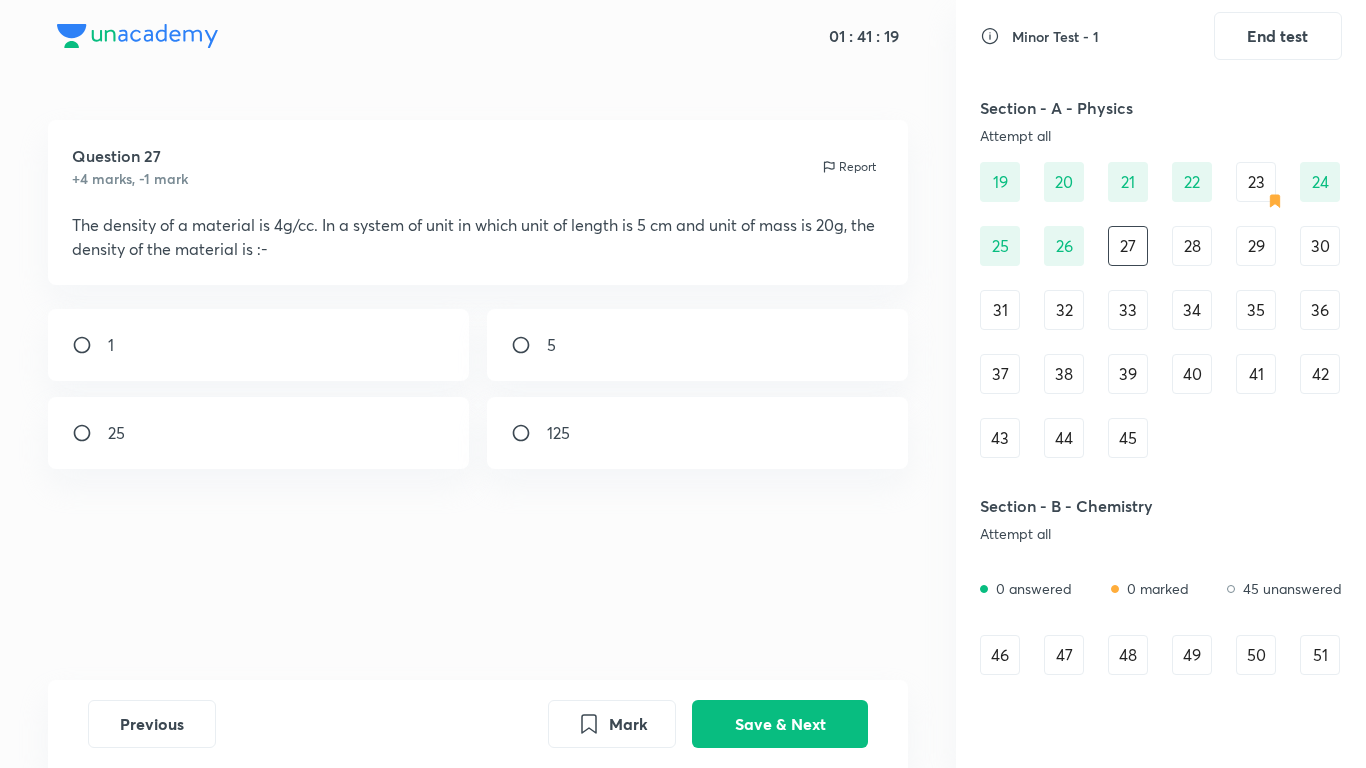 scroll, scrollTop: 0, scrollLeft: 0, axis: both 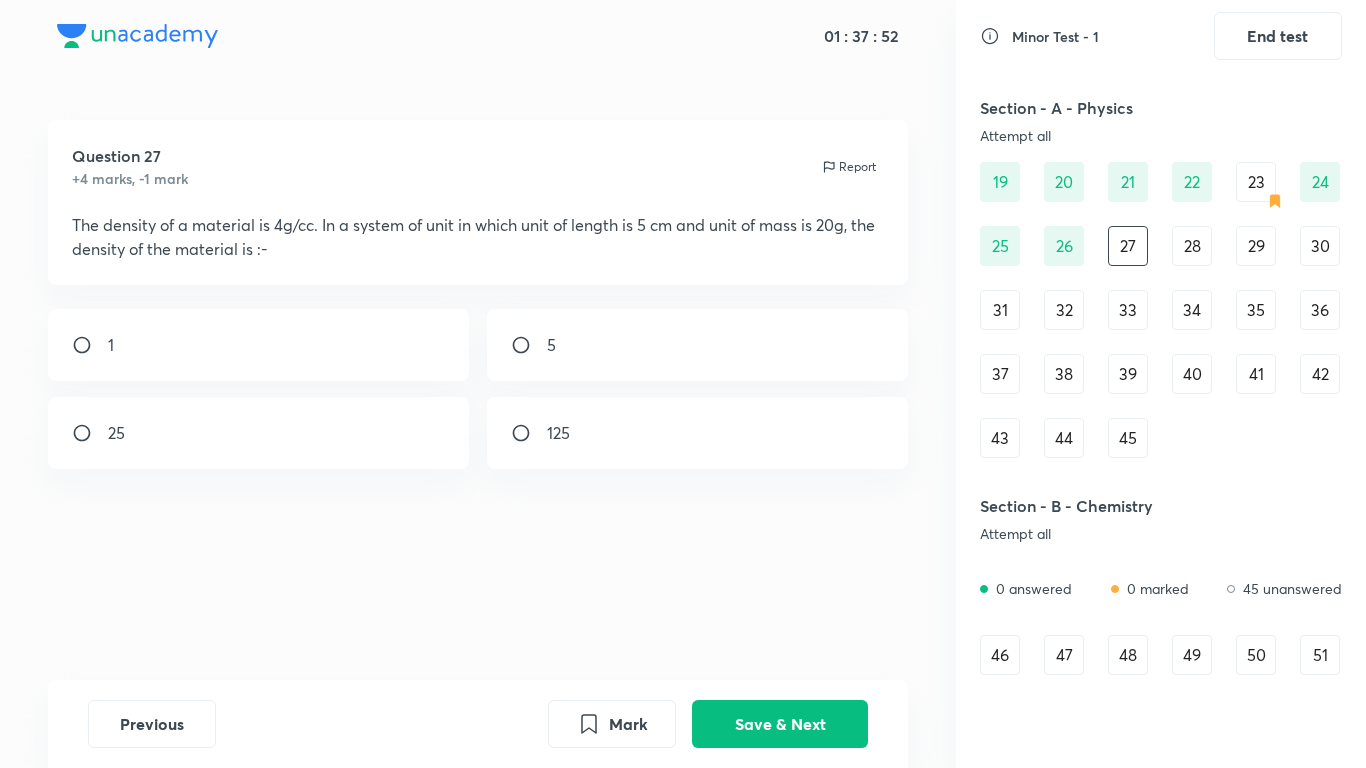 click on "25" at bounding box center [259, 433] 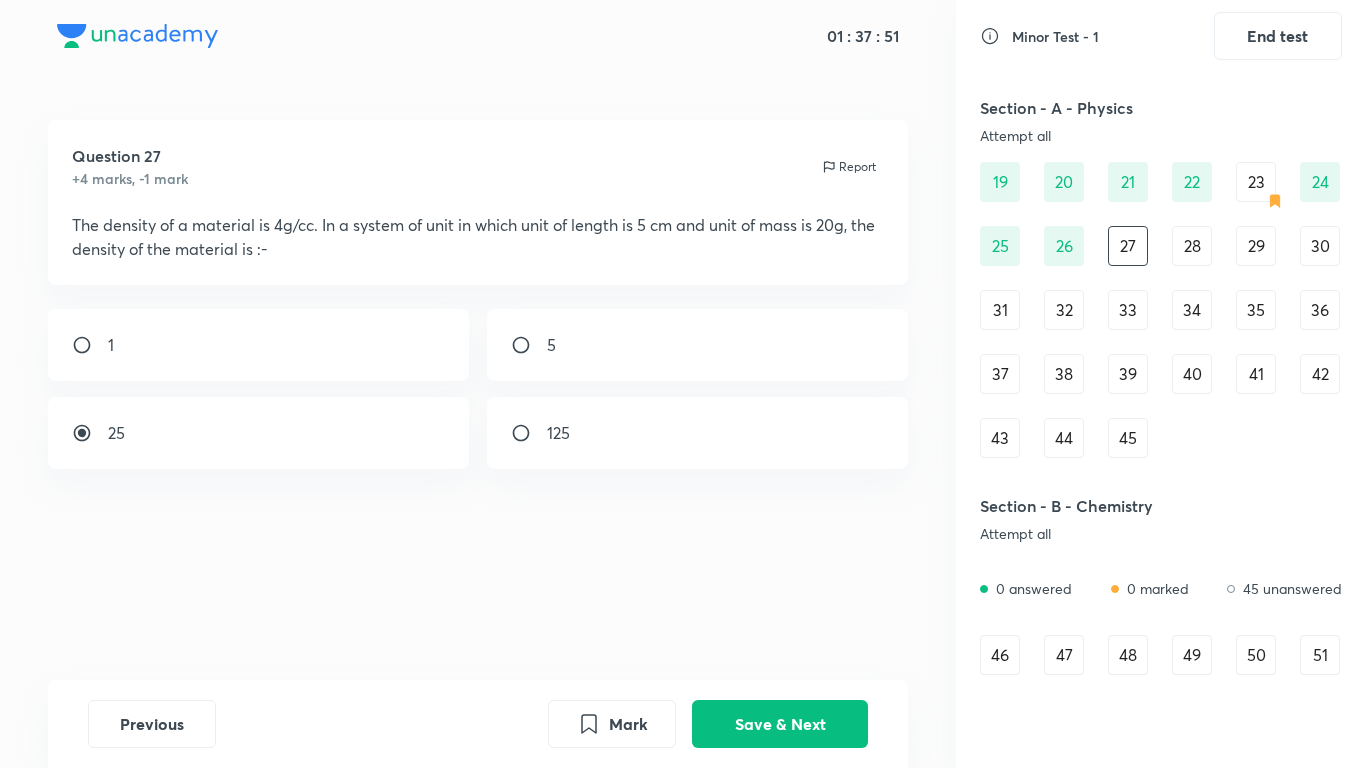 drag, startPoint x: 722, startPoint y: 733, endPoint x: 715, endPoint y: 688, distance: 45.54119 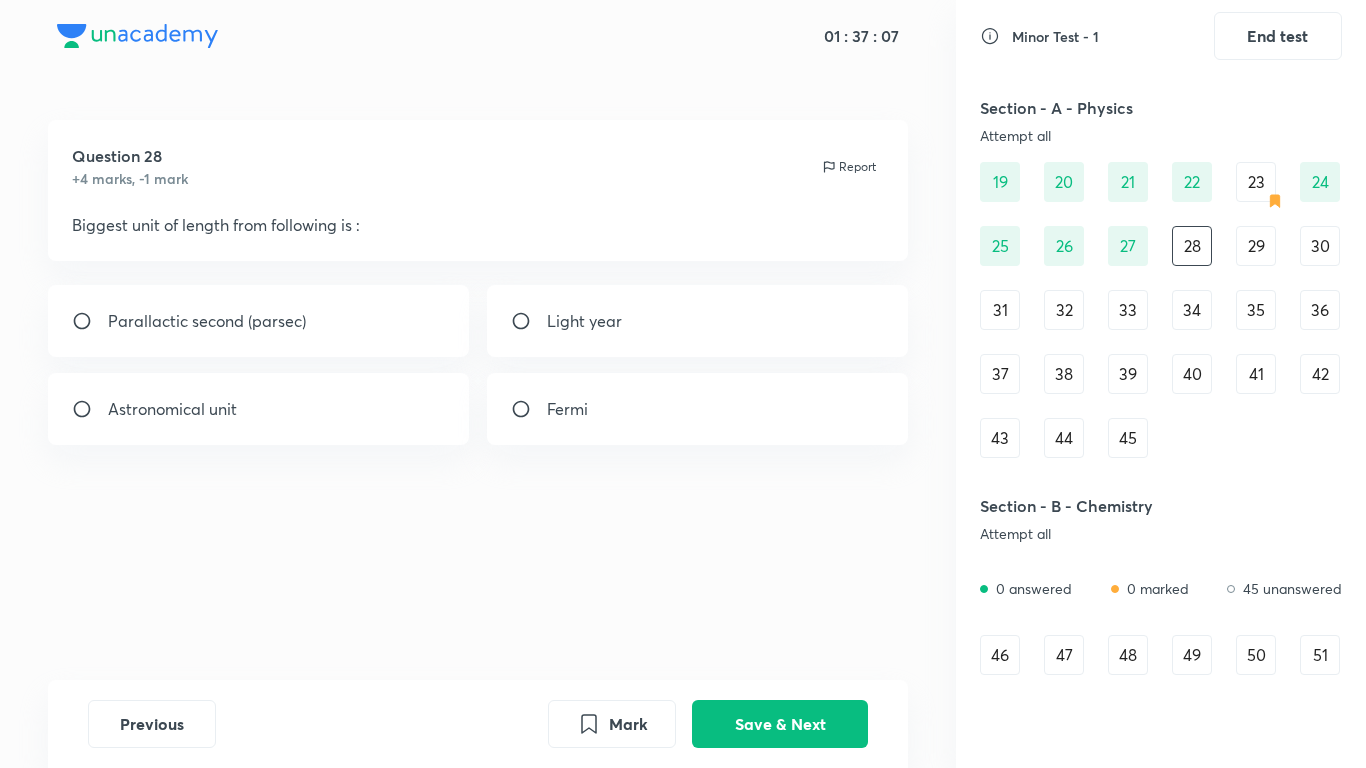 click on "Parallactic second (parsec)" at bounding box center [207, 321] 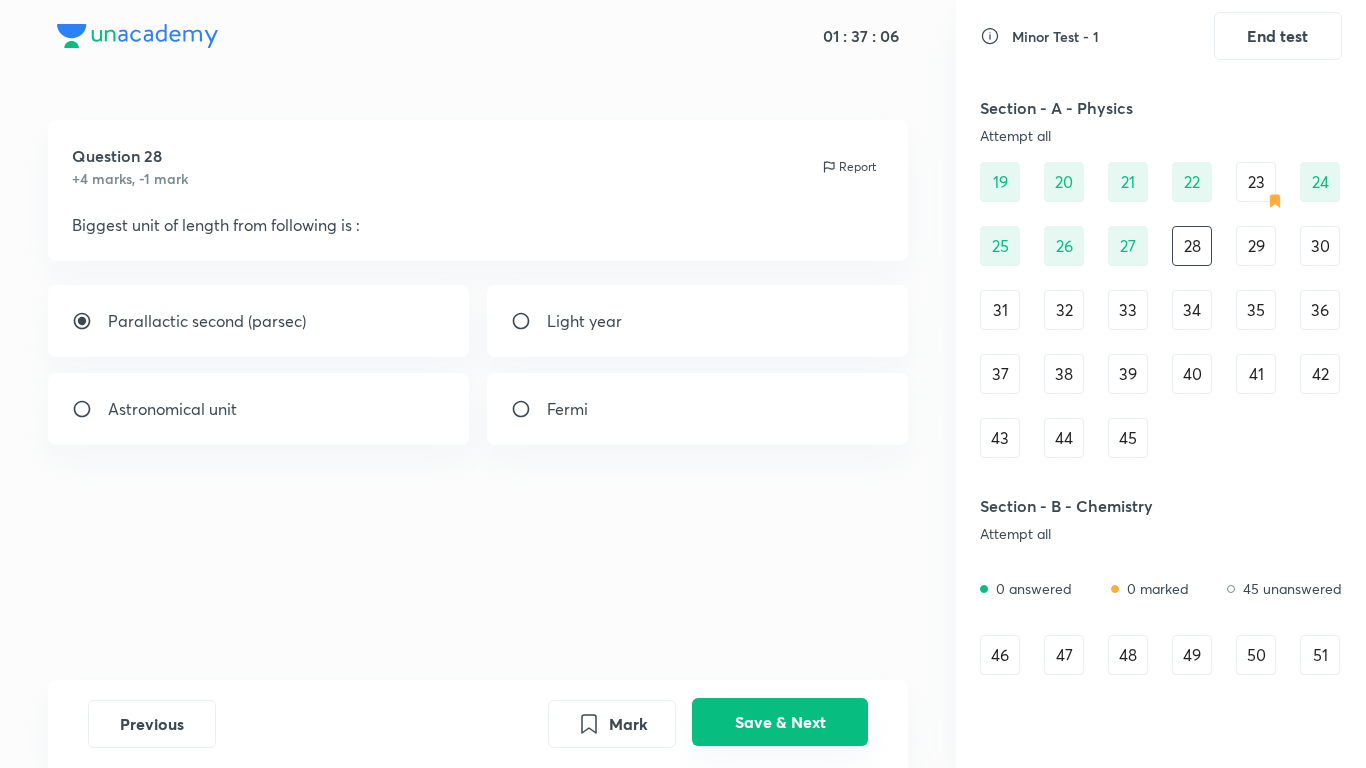 click on "Save & Next" at bounding box center (780, 722) 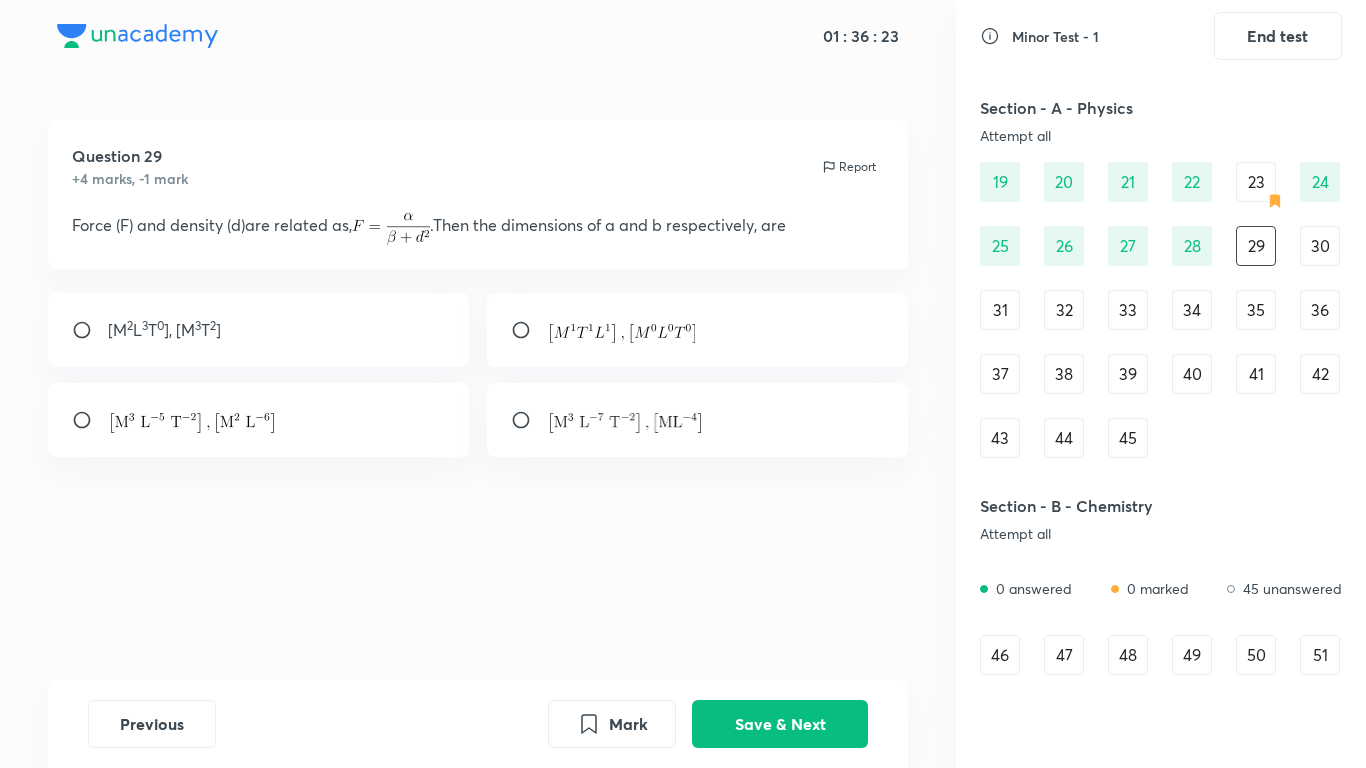 click at bounding box center [259, 420] 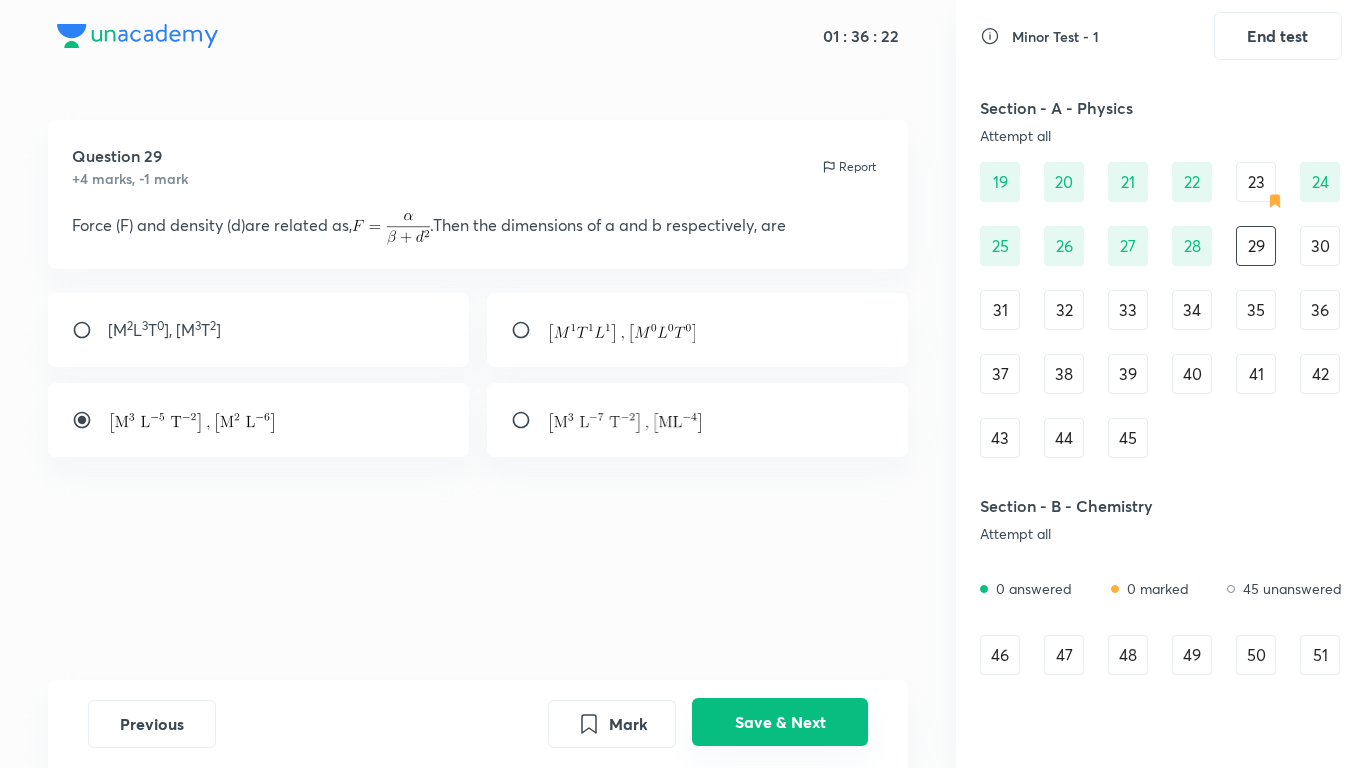 click on "Save & Next" at bounding box center [780, 722] 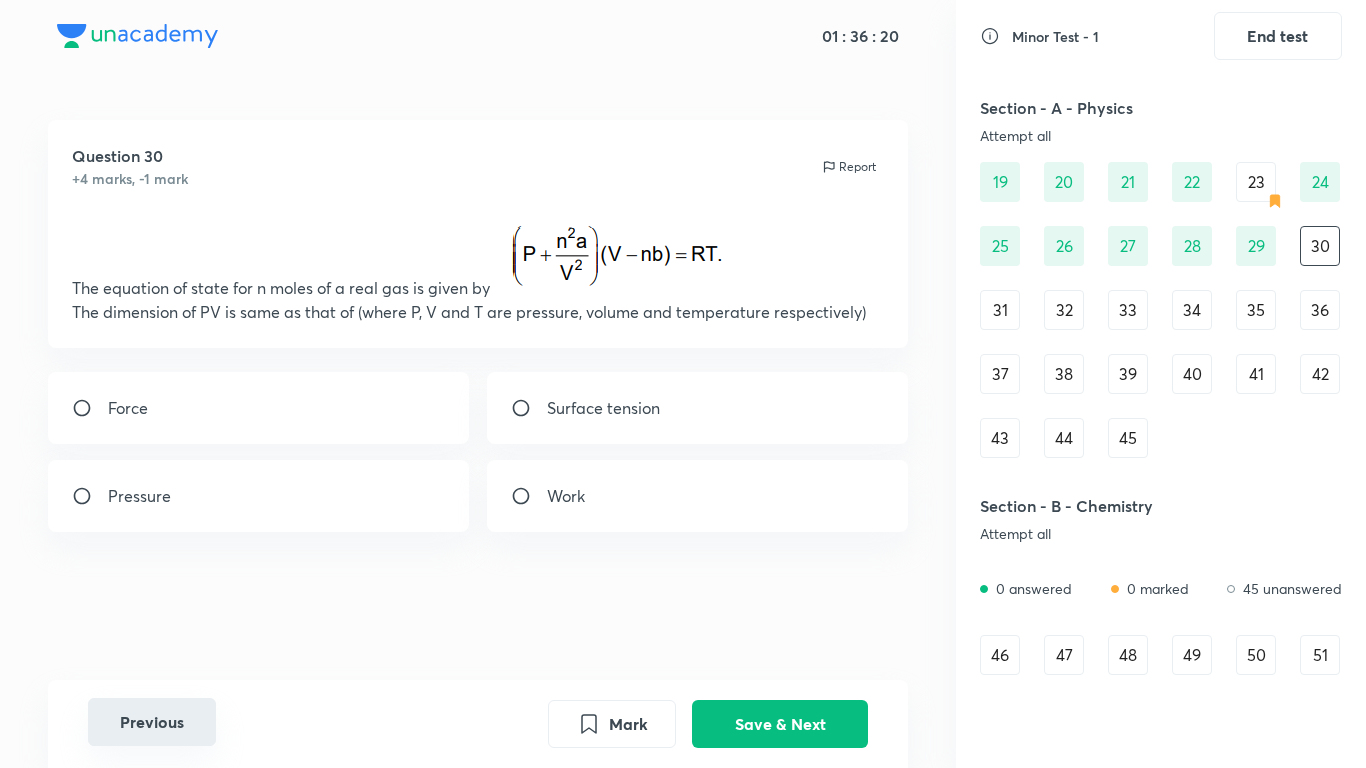 click on "Previous" at bounding box center [152, 722] 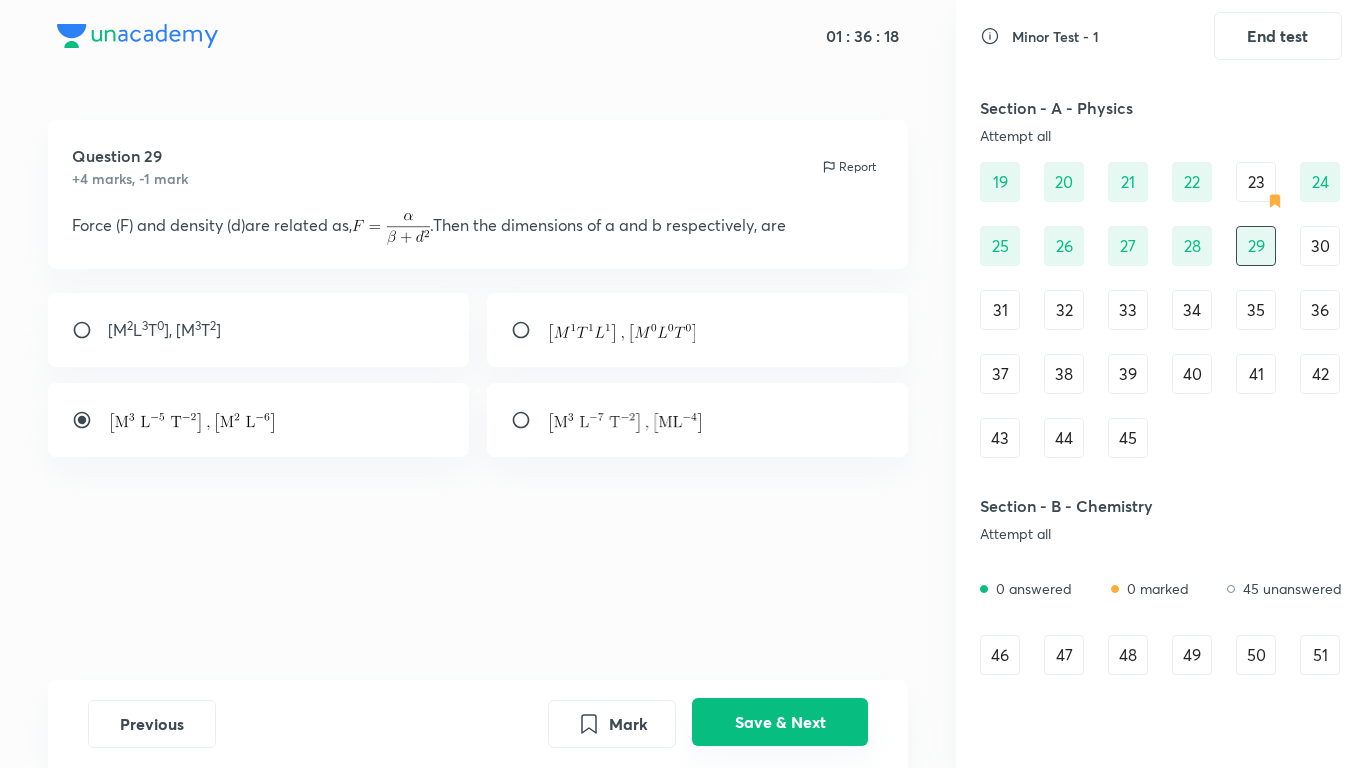 click on "Save & Next" at bounding box center [780, 722] 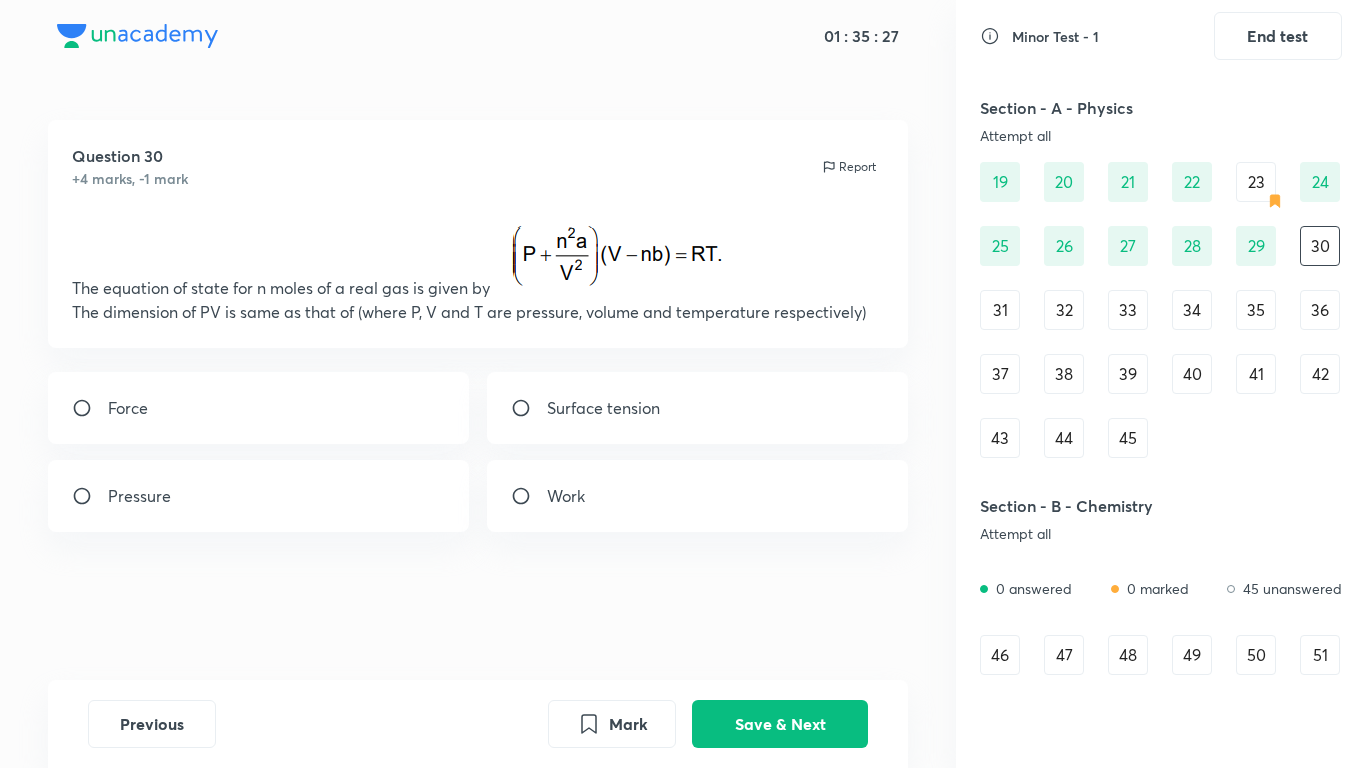 click on "Work" at bounding box center (698, 496) 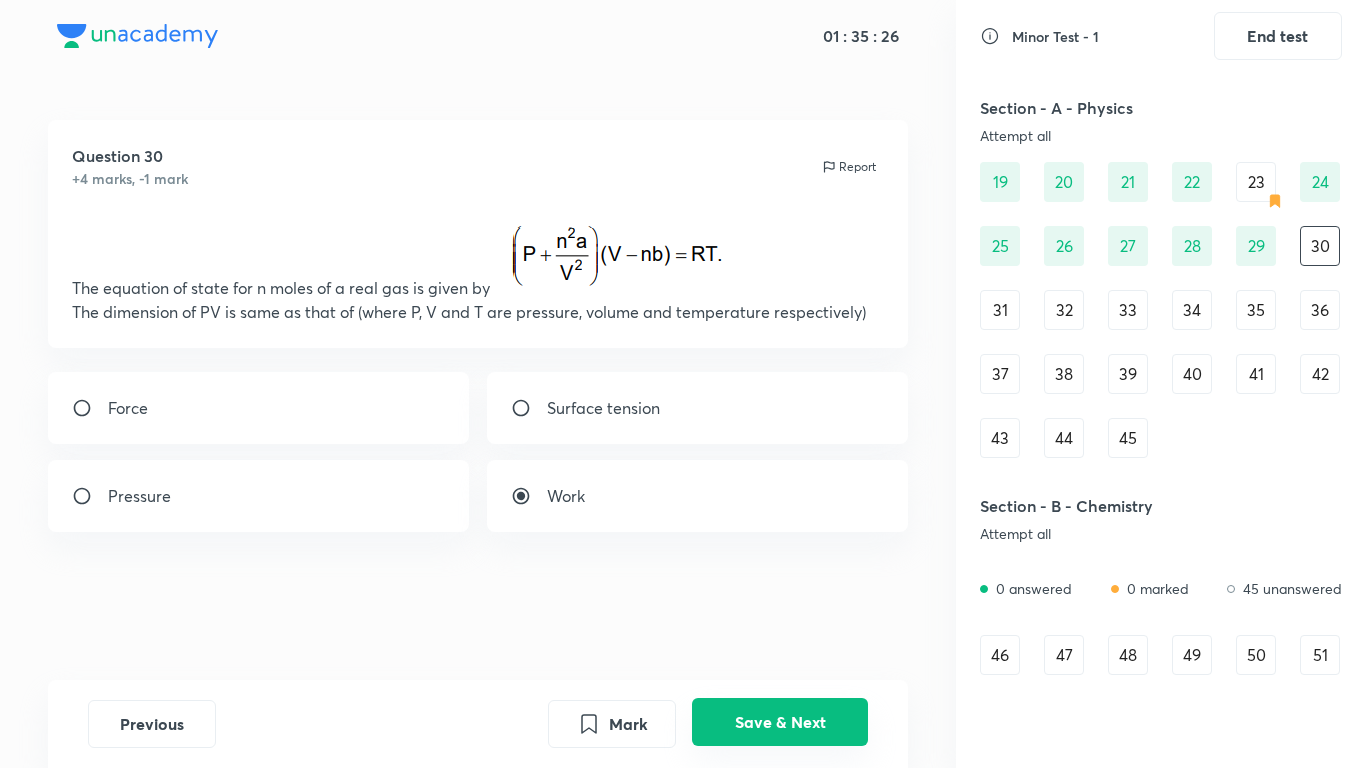 click on "Save & Next" at bounding box center [780, 722] 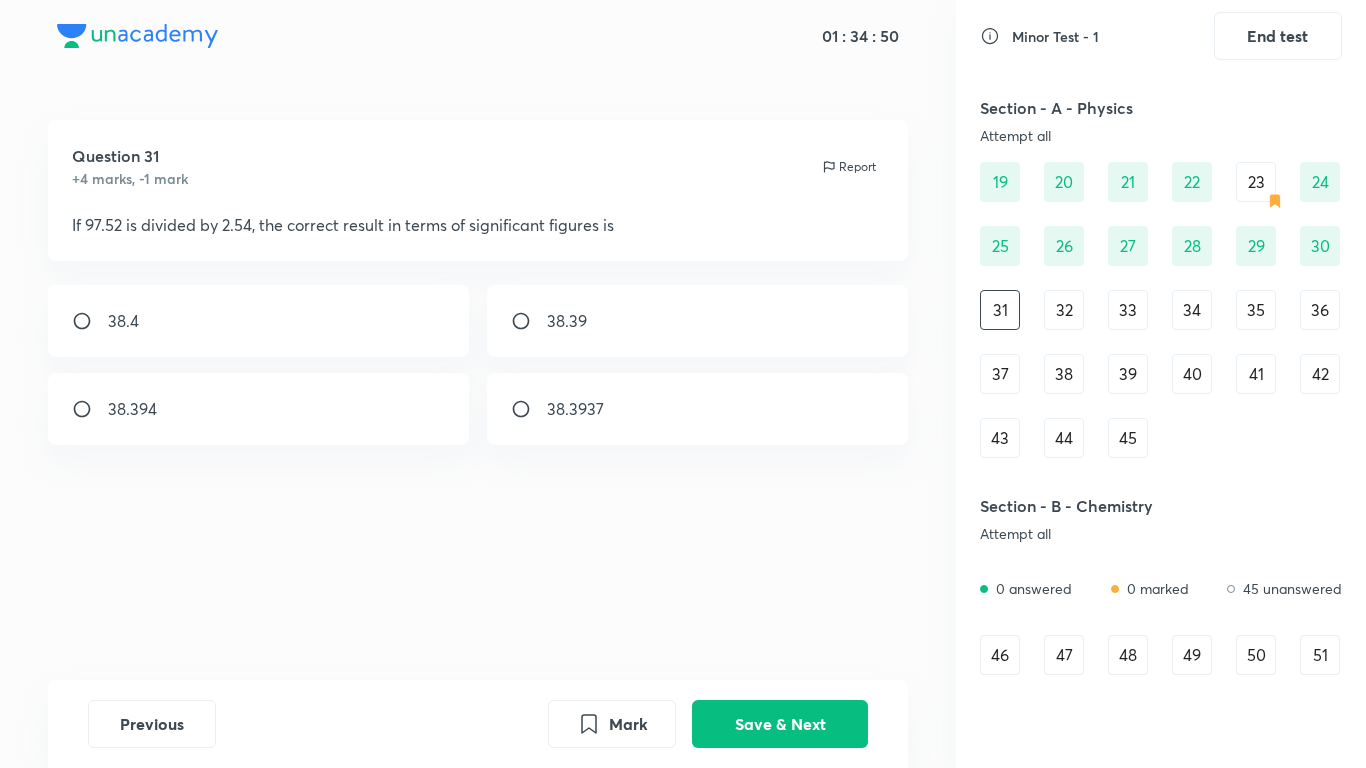 click on "38.4" at bounding box center [259, 321] 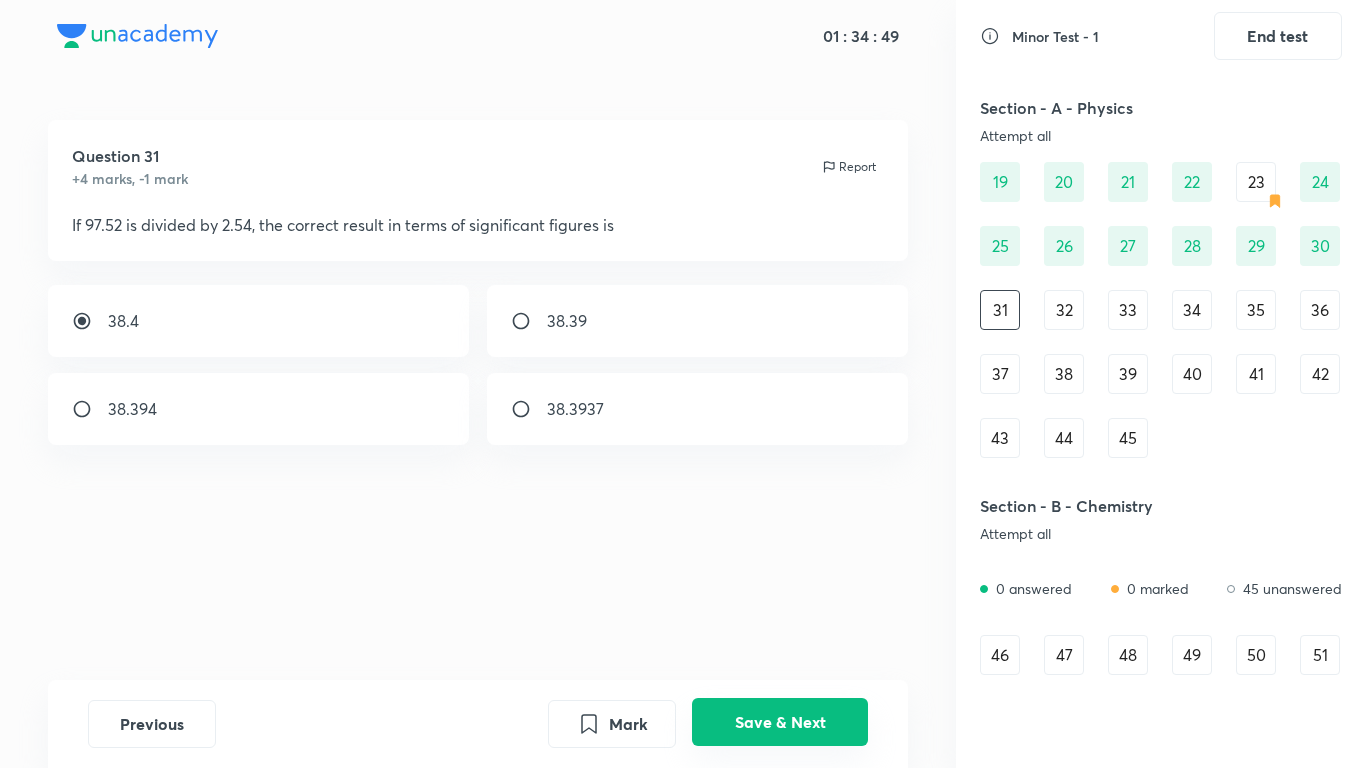 click on "Save & Next" at bounding box center (780, 722) 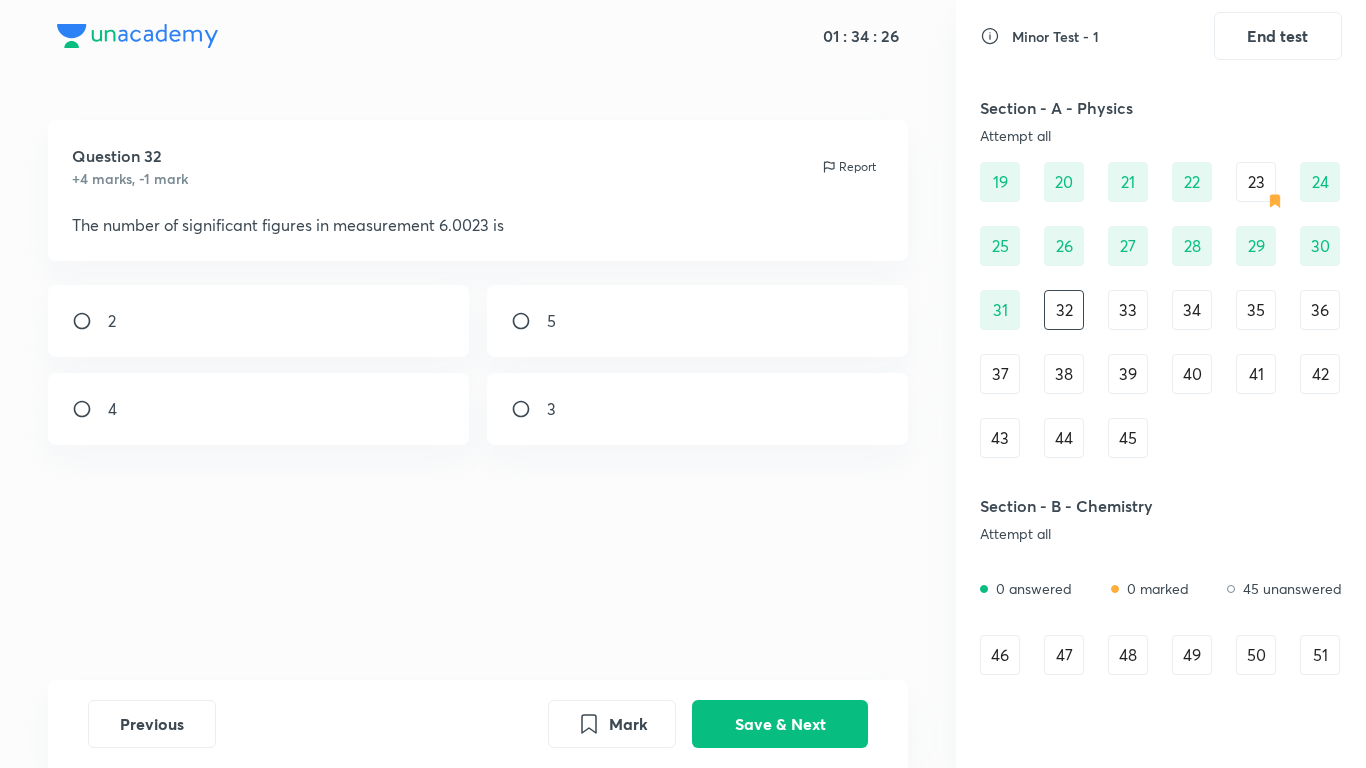 click on "5" at bounding box center (698, 321) 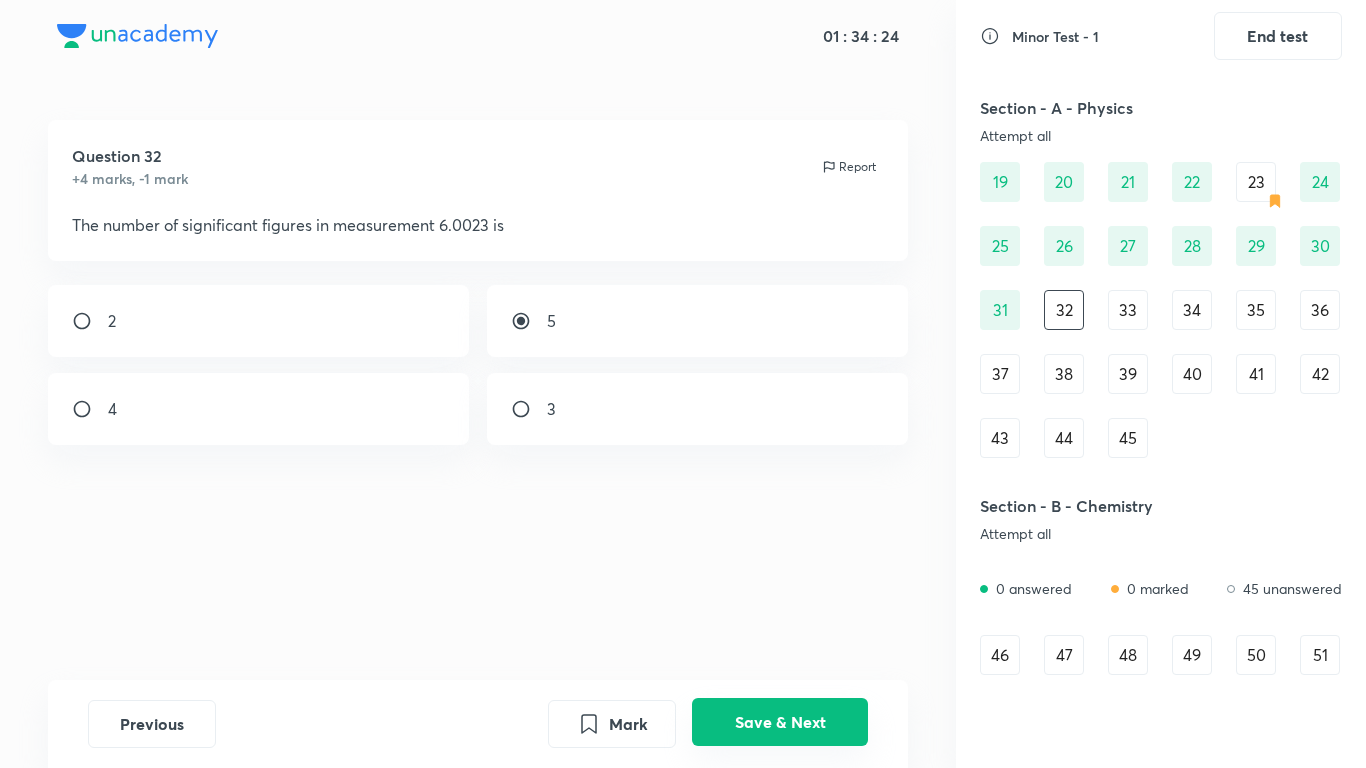 click on "Save & Next" at bounding box center (780, 722) 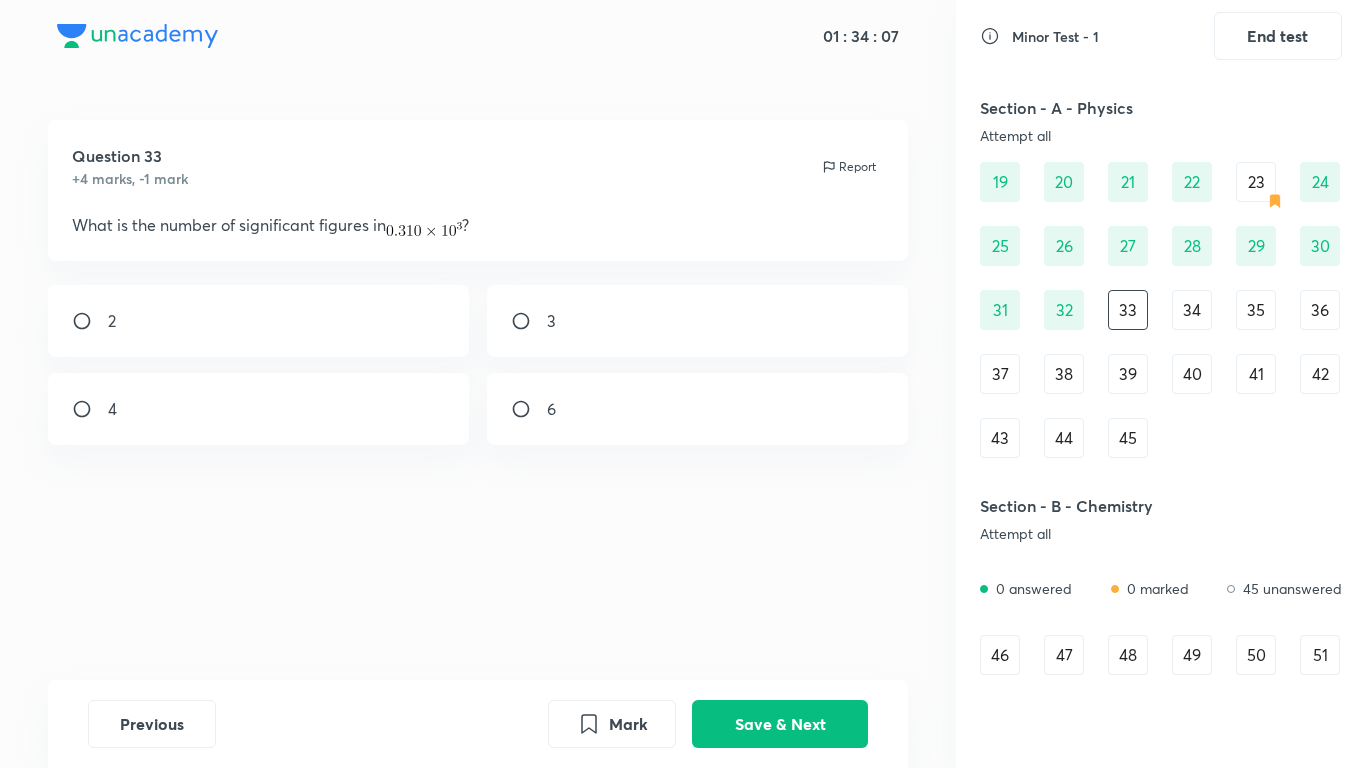 click on "3" at bounding box center (698, 321) 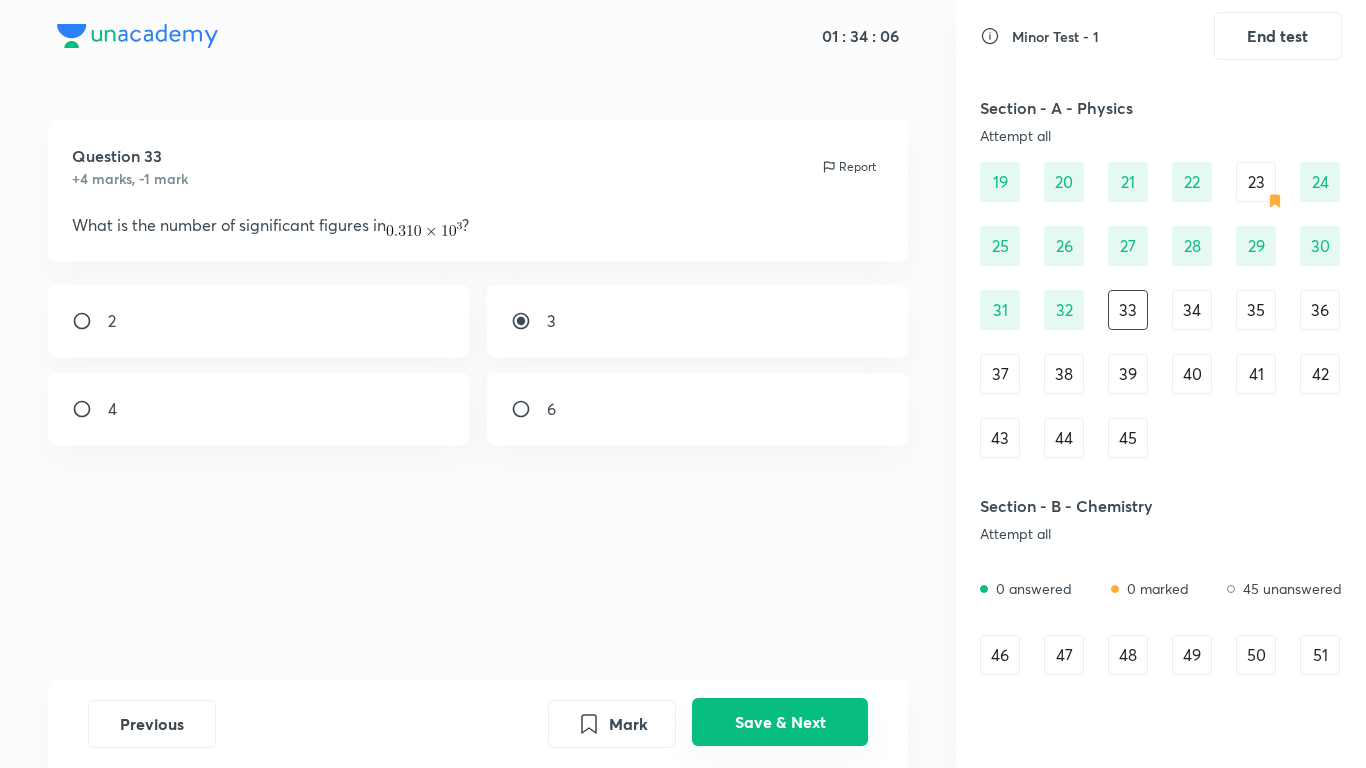 click on "Save & Next" at bounding box center [780, 722] 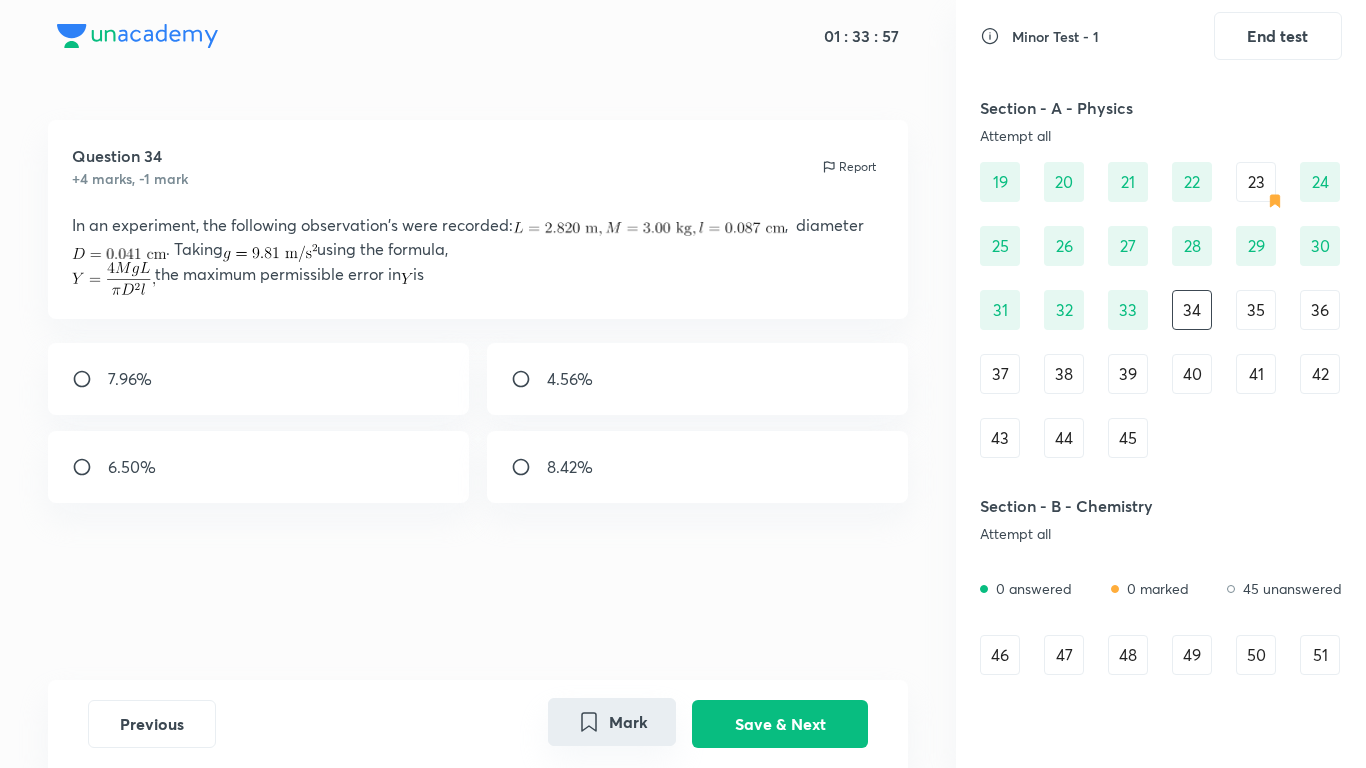 click on "Mark" at bounding box center [612, 722] 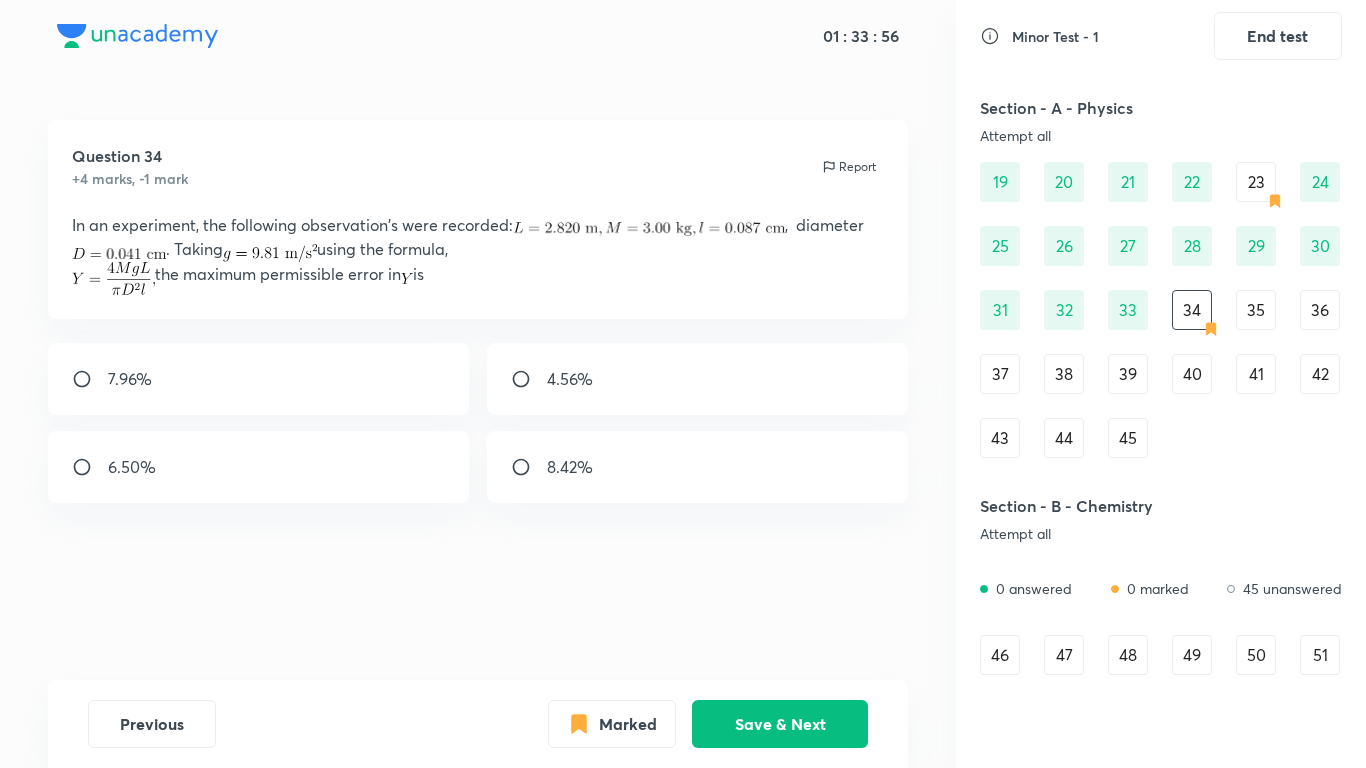 click on "35" at bounding box center [1256, 310] 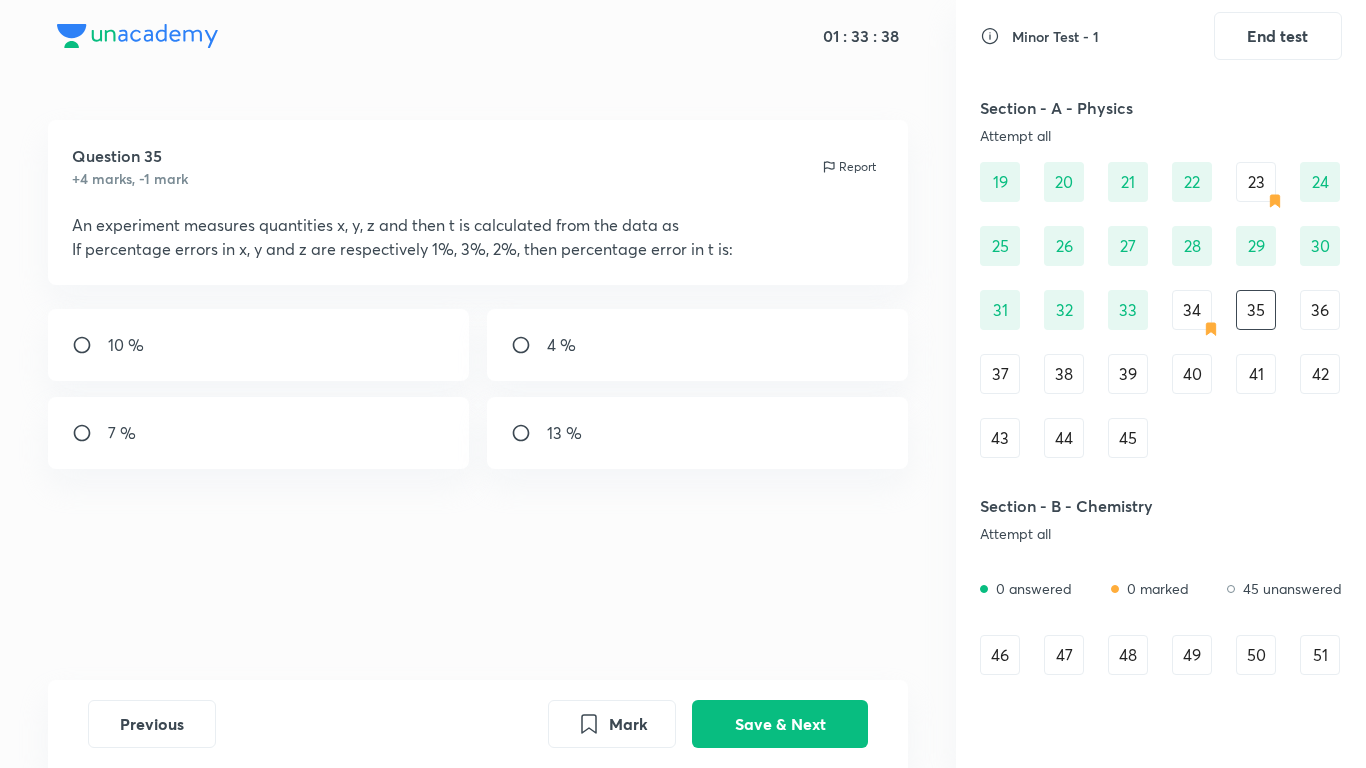 click on "13 %" at bounding box center [698, 433] 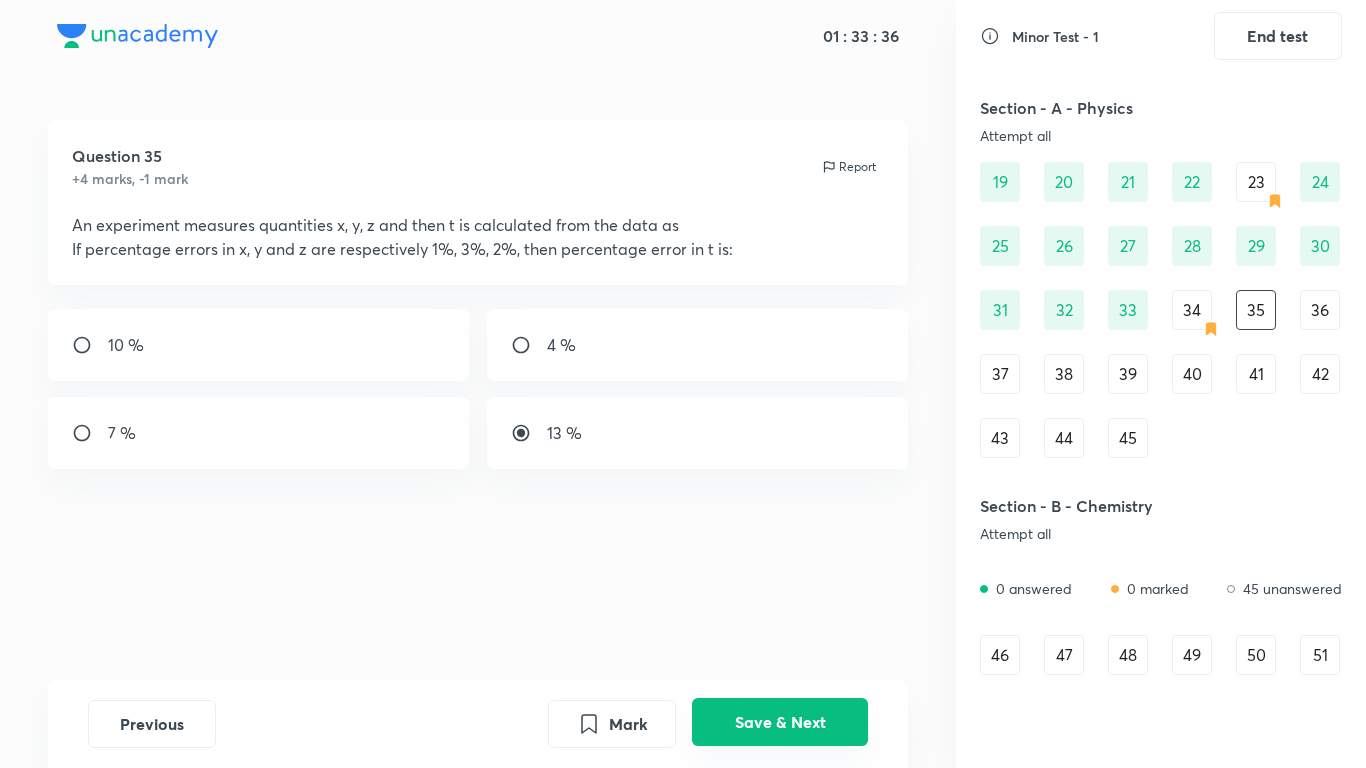 click on "Save & Next" at bounding box center [780, 722] 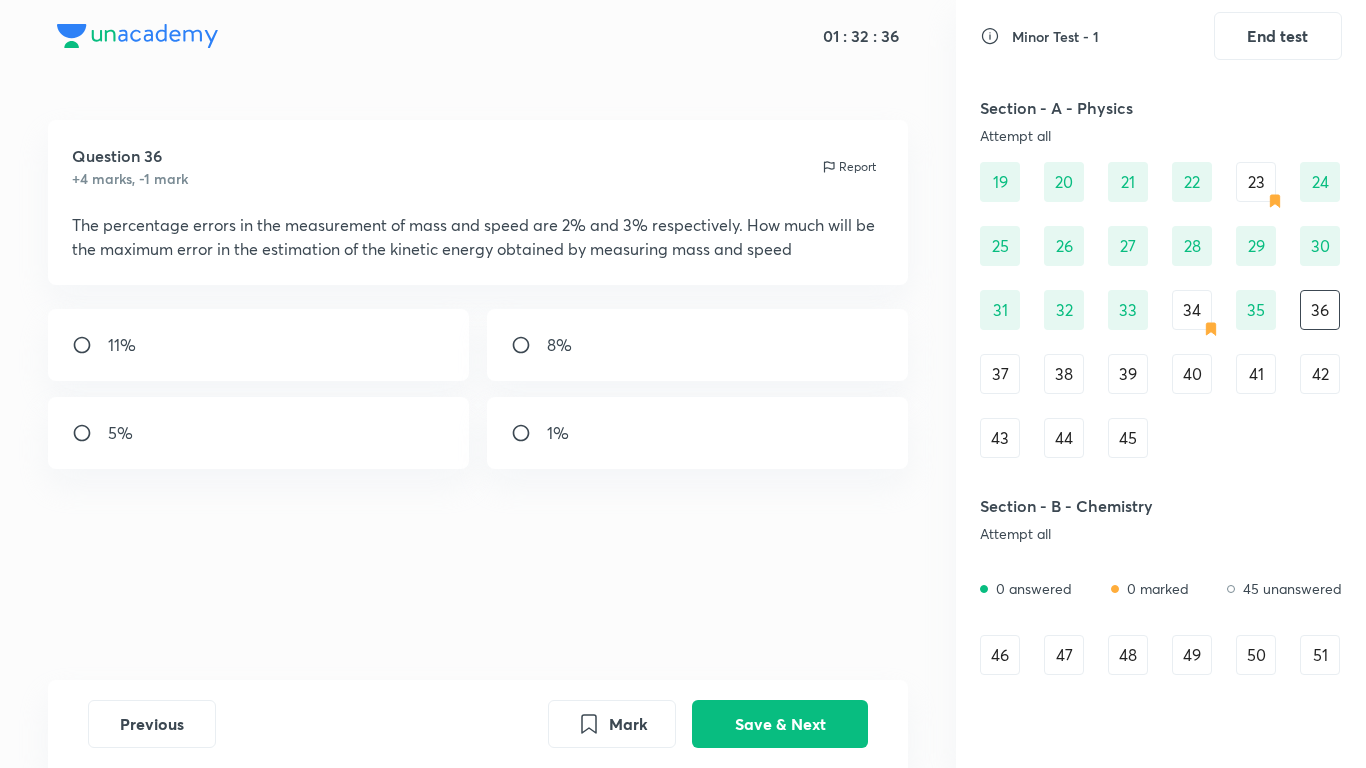 click on "8%" at bounding box center [698, 345] 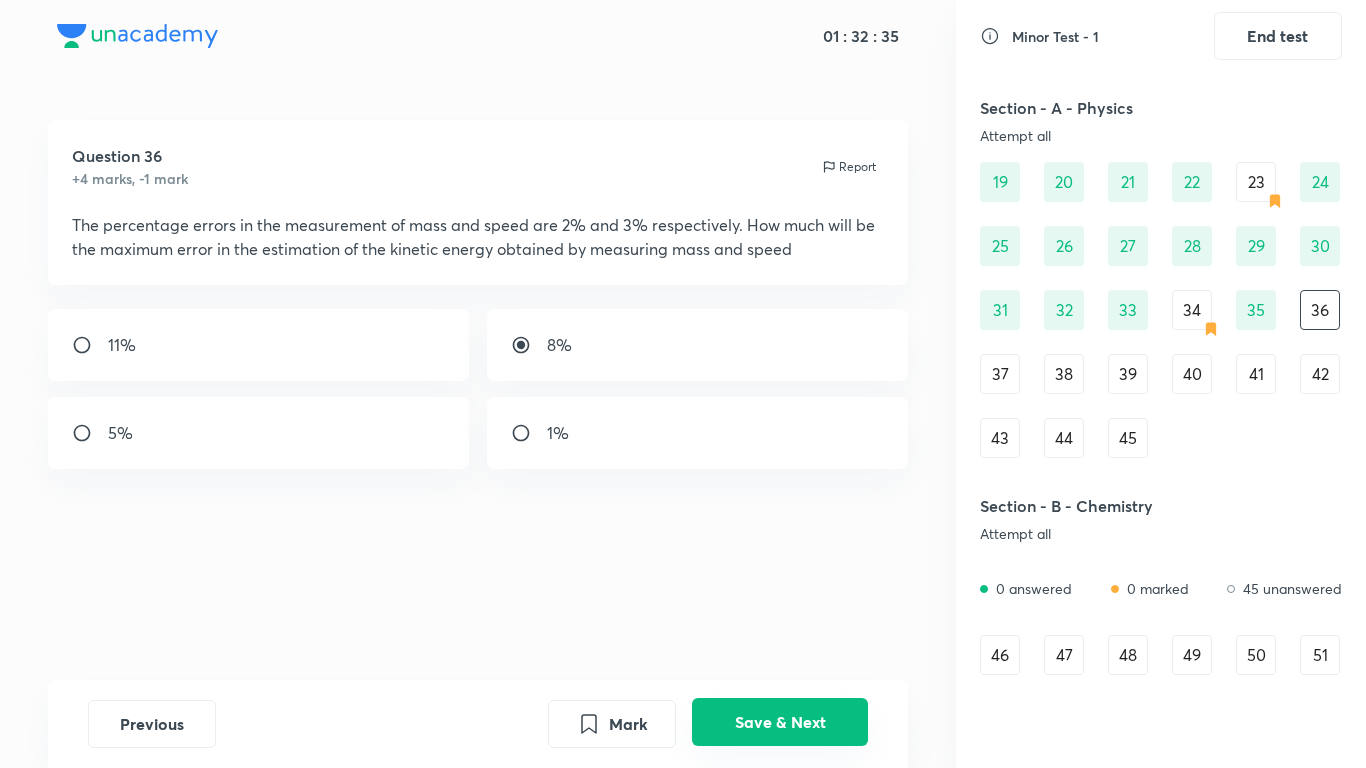 click on "Save & Next" at bounding box center [780, 722] 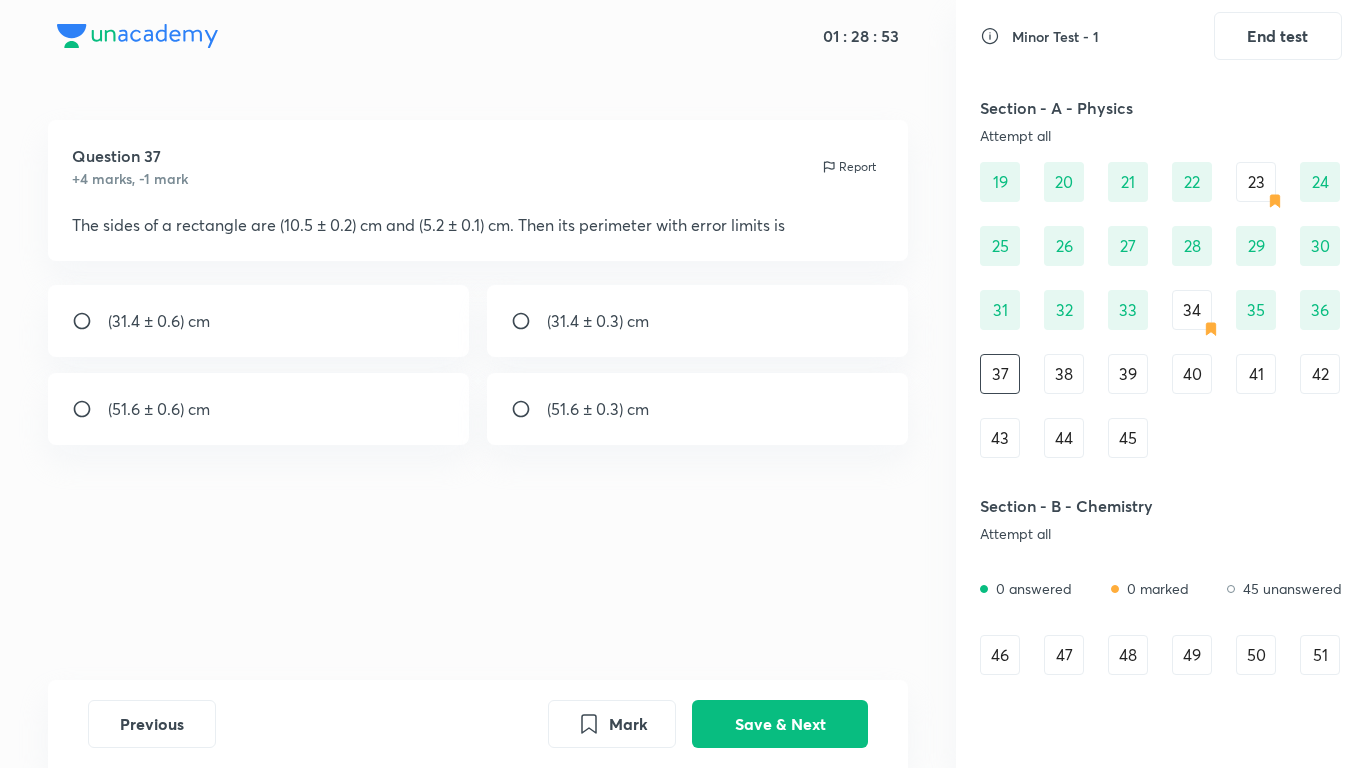 click on "(31.4 ± 0.6) cm" at bounding box center (259, 321) 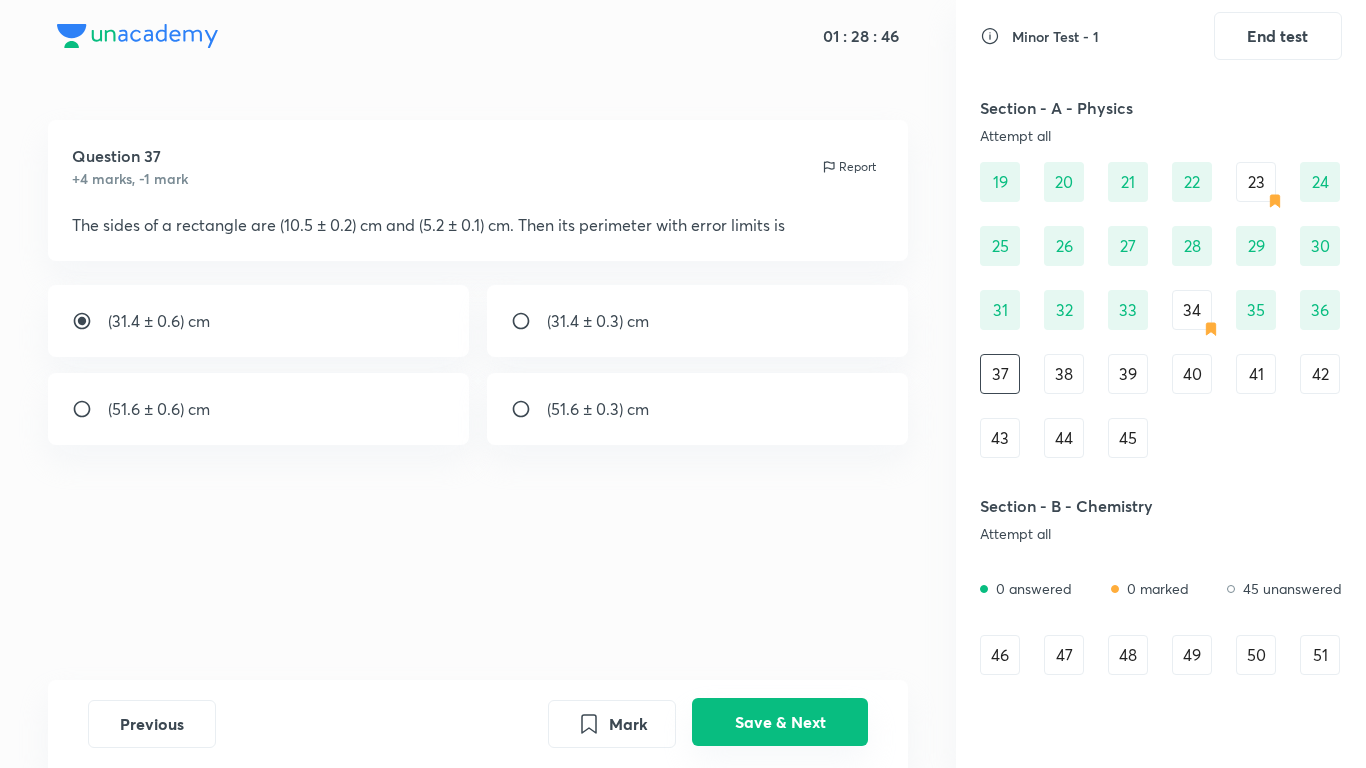 click on "Save & Next" at bounding box center (780, 722) 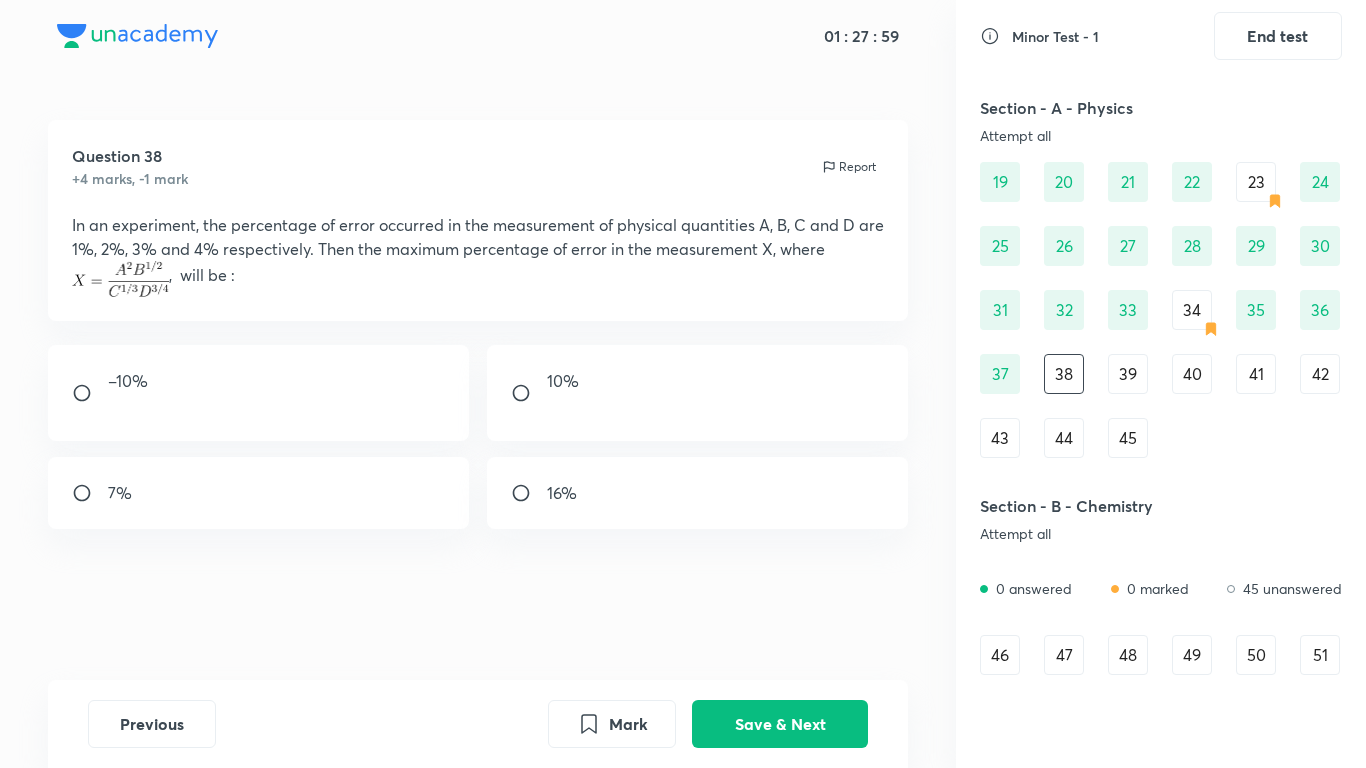 click on "7%" at bounding box center (120, 493) 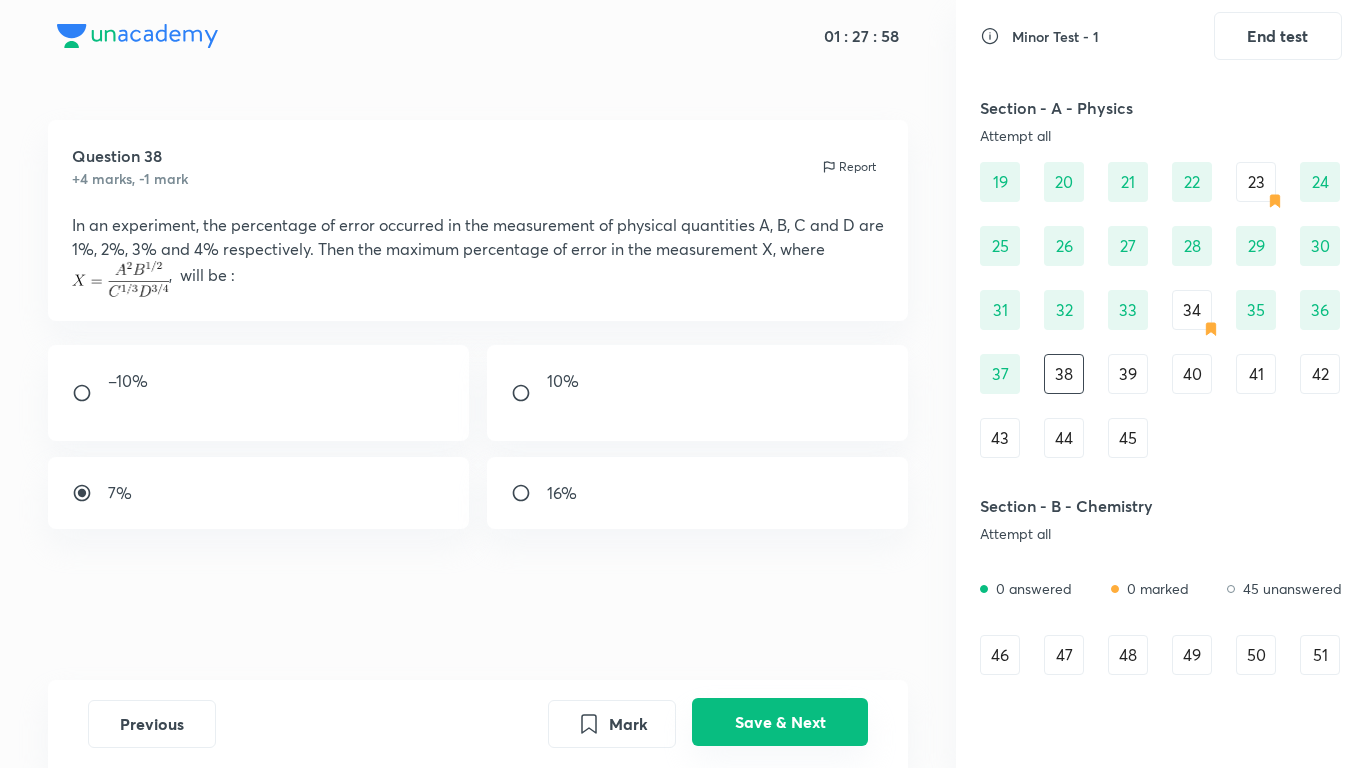 click on "Save & Next" at bounding box center [780, 722] 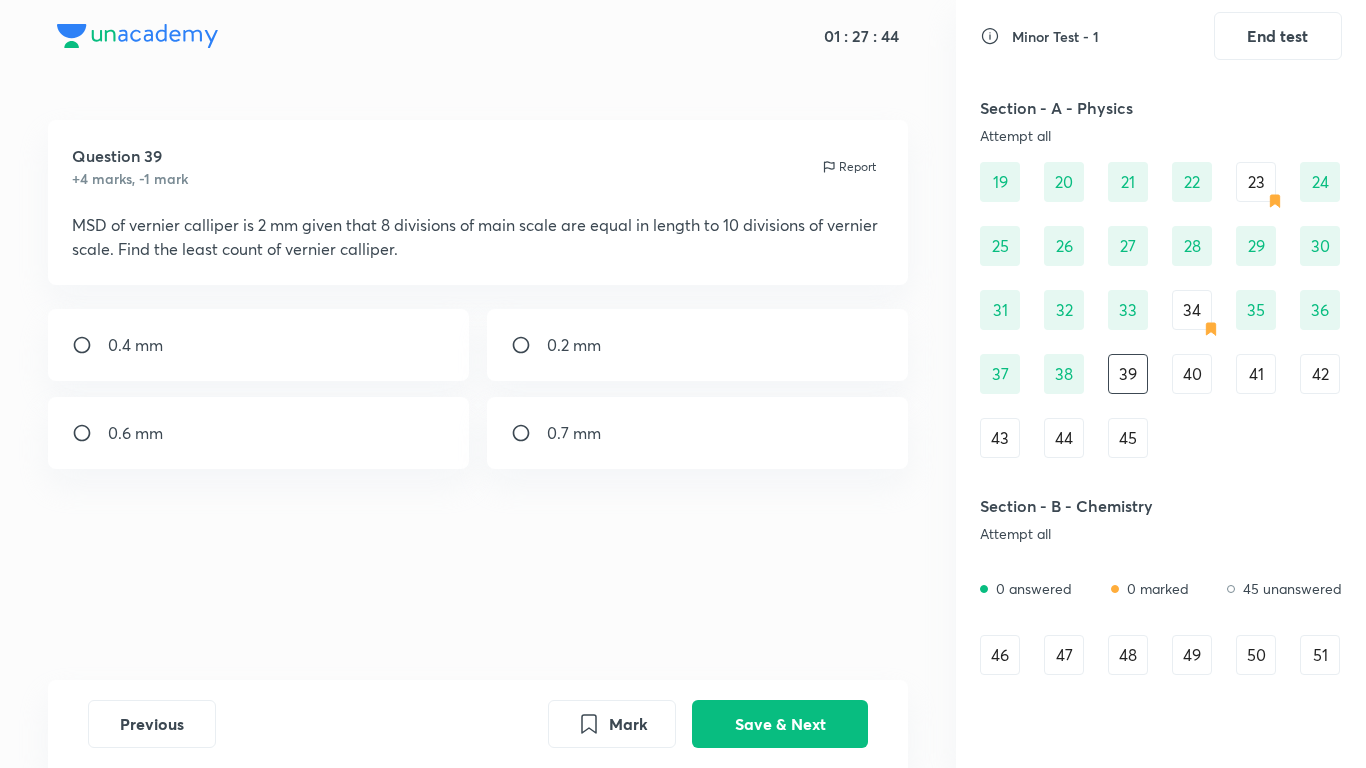 click on "Question 39 +4 marks, -1 mark Report MSD of vernier calliper is 2 mm given that 8 divisions of main scale are equal in length to 10 divisions of vernier scale. Find the least count of vernier calliper. 0.4 mm 0.2 mm 0.6 mm 0.7 mm" at bounding box center (478, 400) 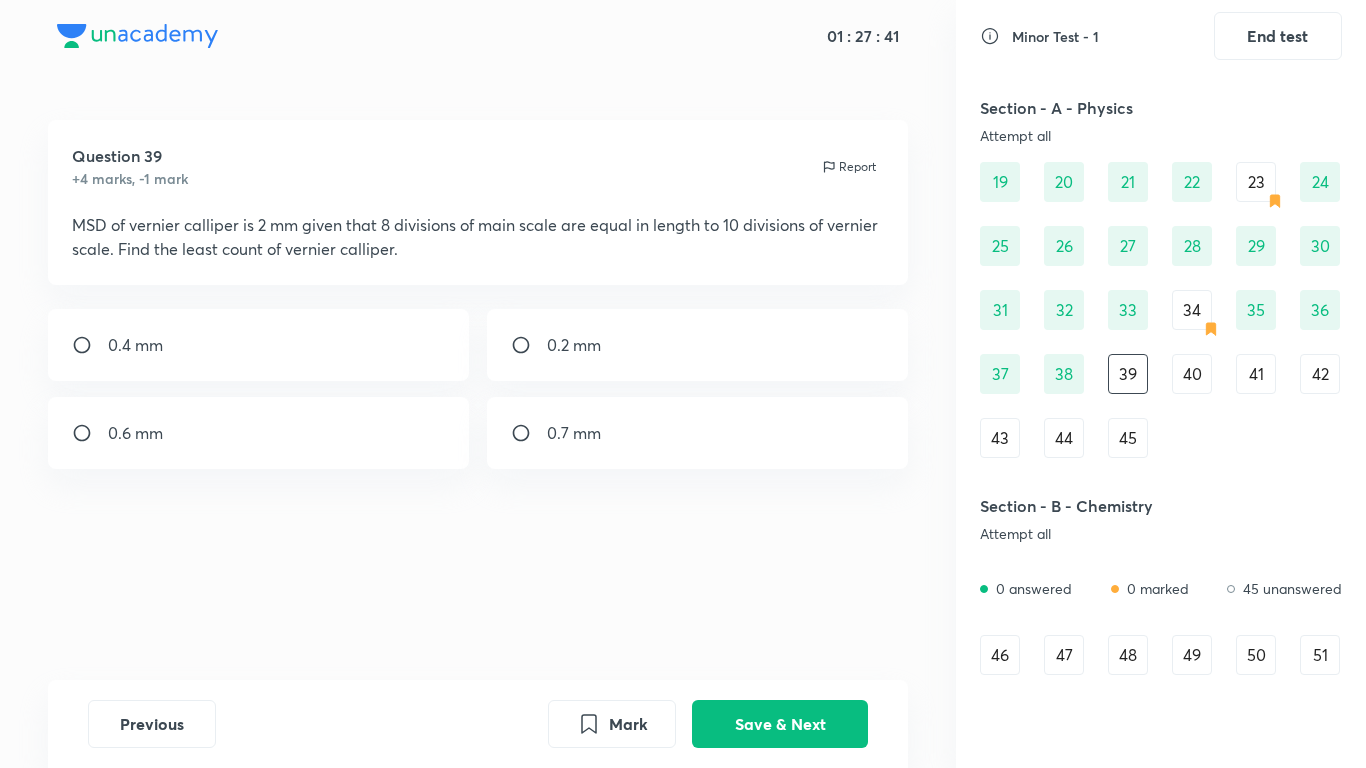 click on "0.4 mm" at bounding box center (259, 345) 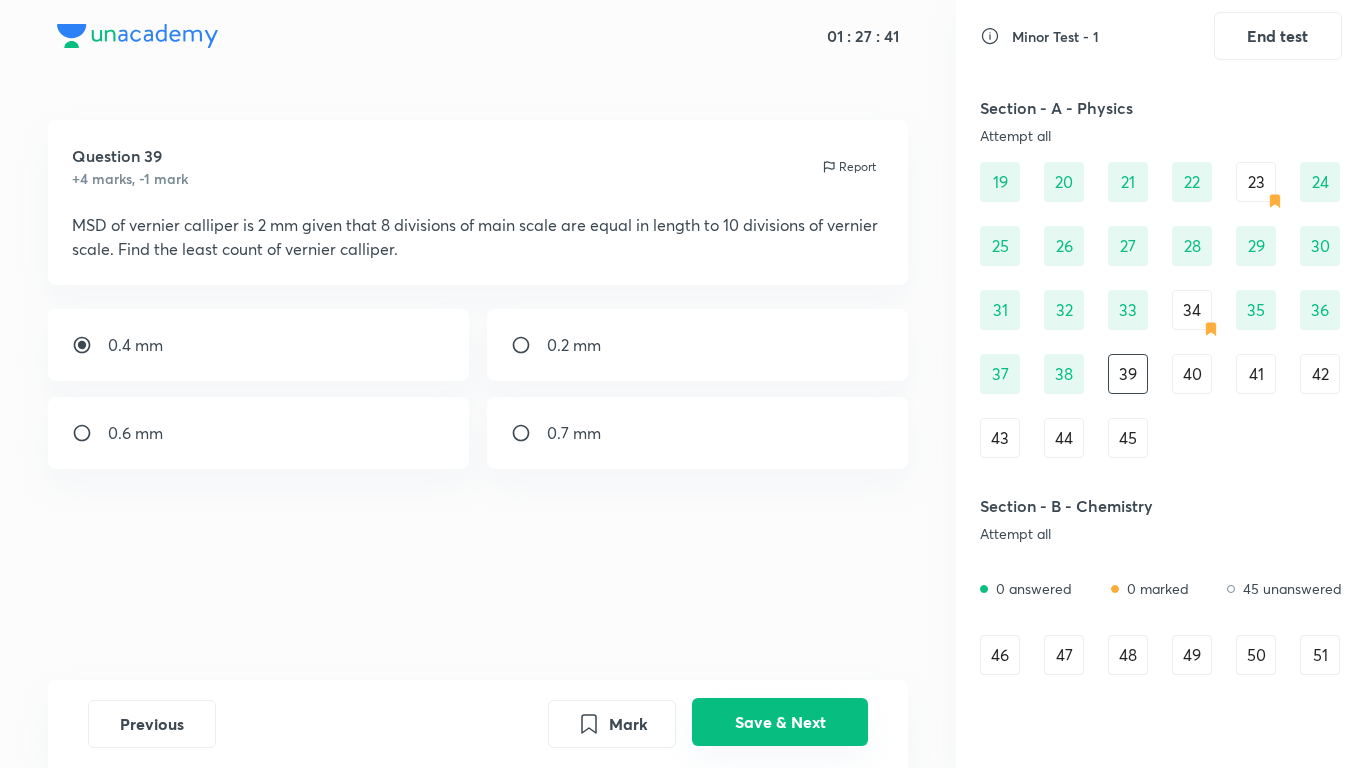 click on "Save & Next" at bounding box center [780, 722] 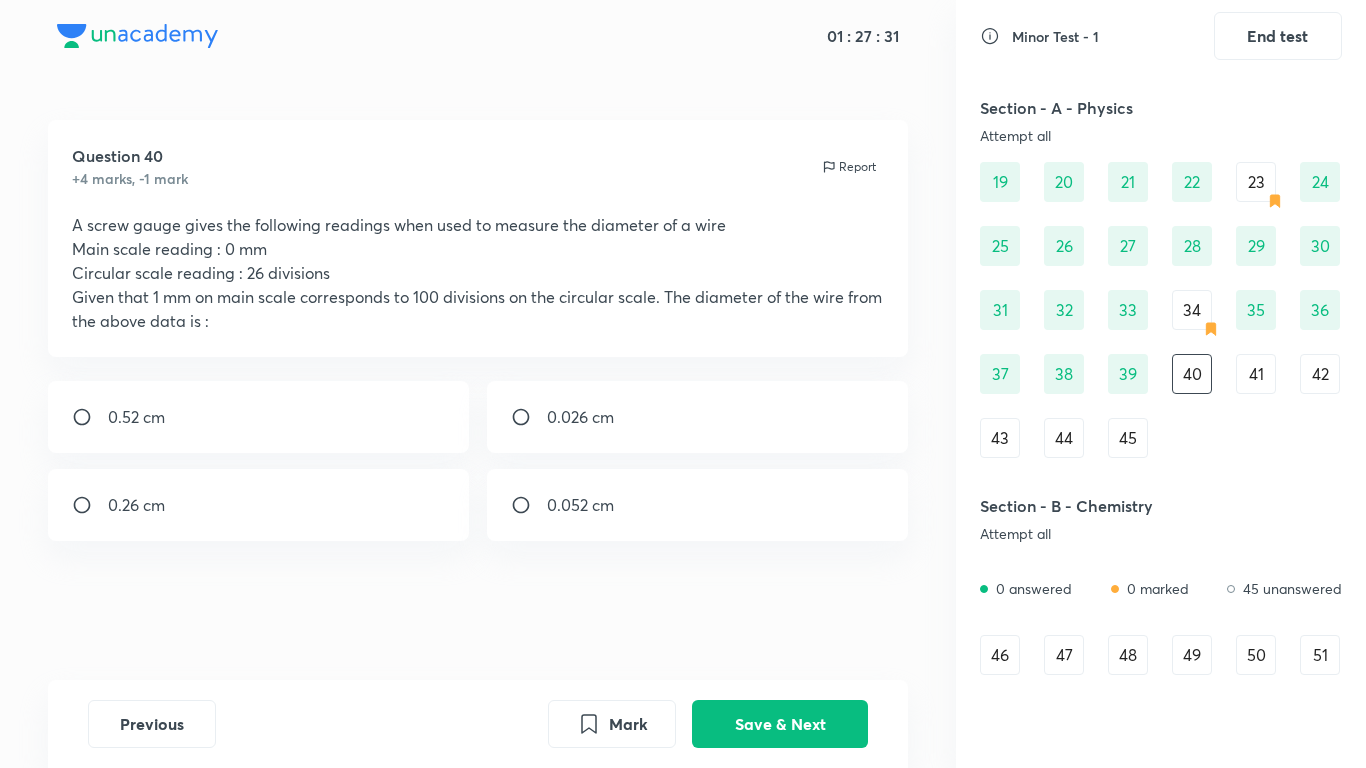 click on "41" at bounding box center (1256, 374) 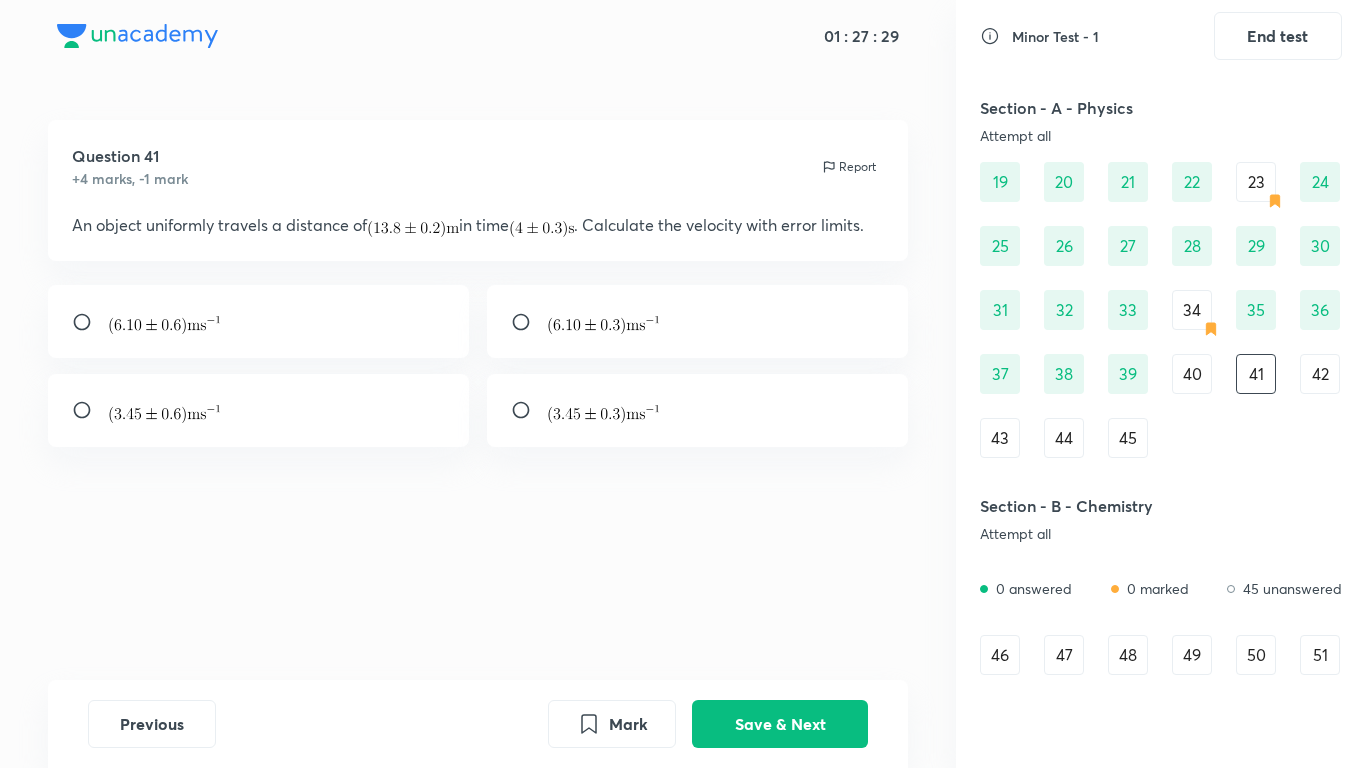 click on "40" at bounding box center (1192, 374) 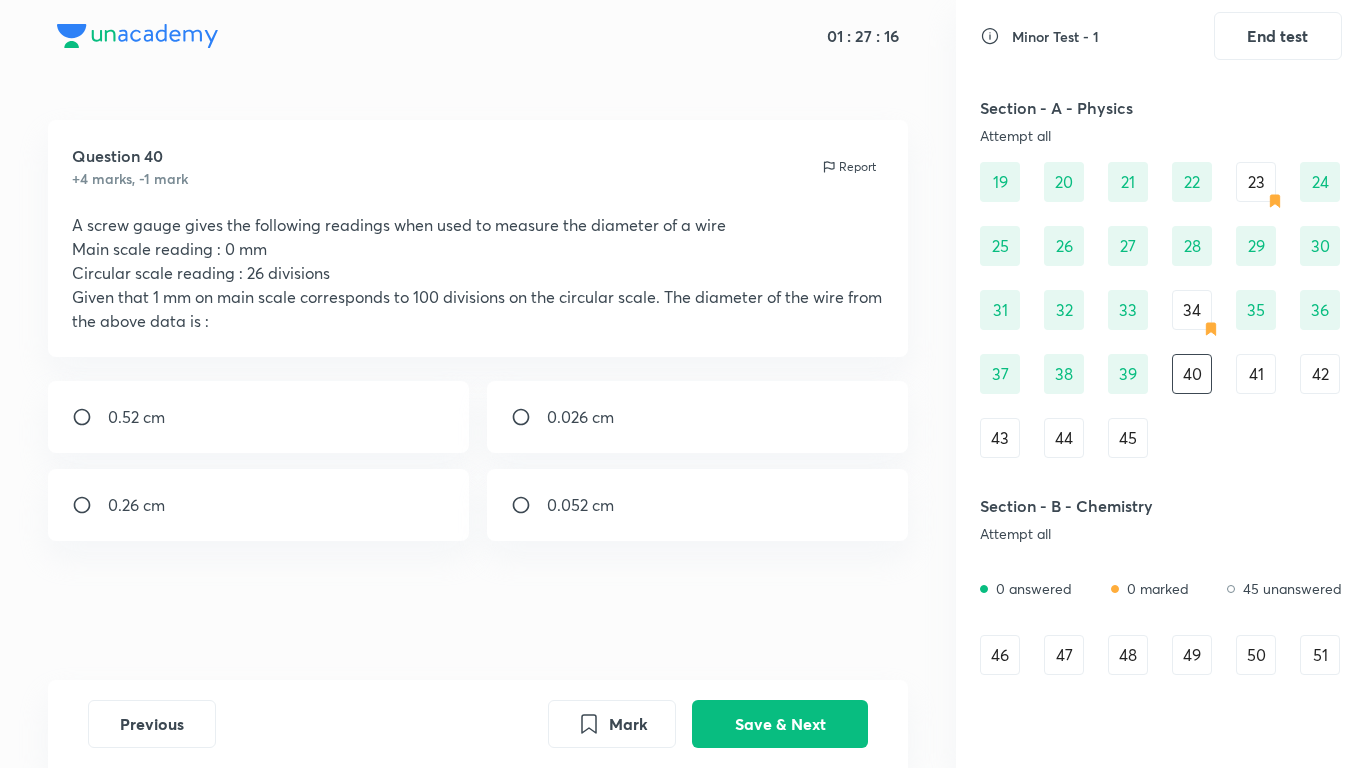 click on "0.026 cm" at bounding box center (698, 417) 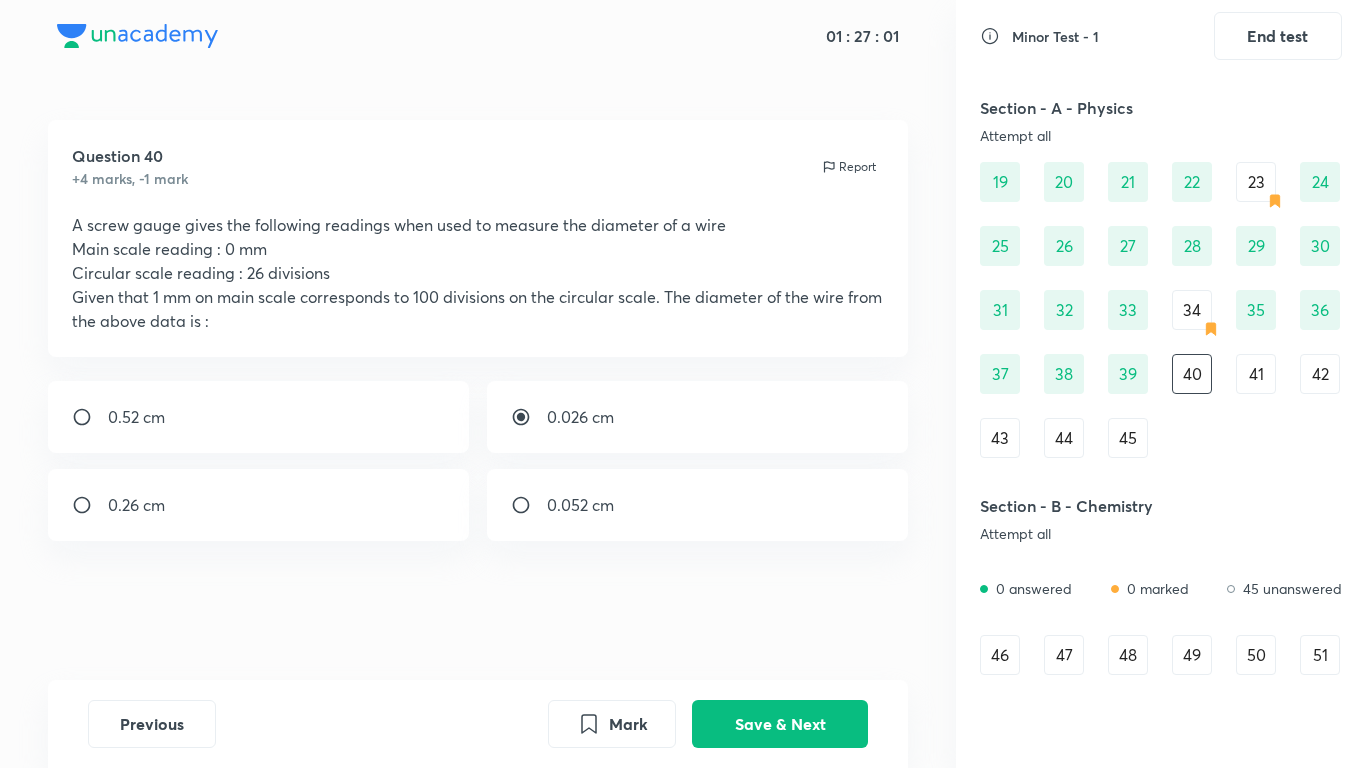 click on "0.026 cm" at bounding box center (698, 417) 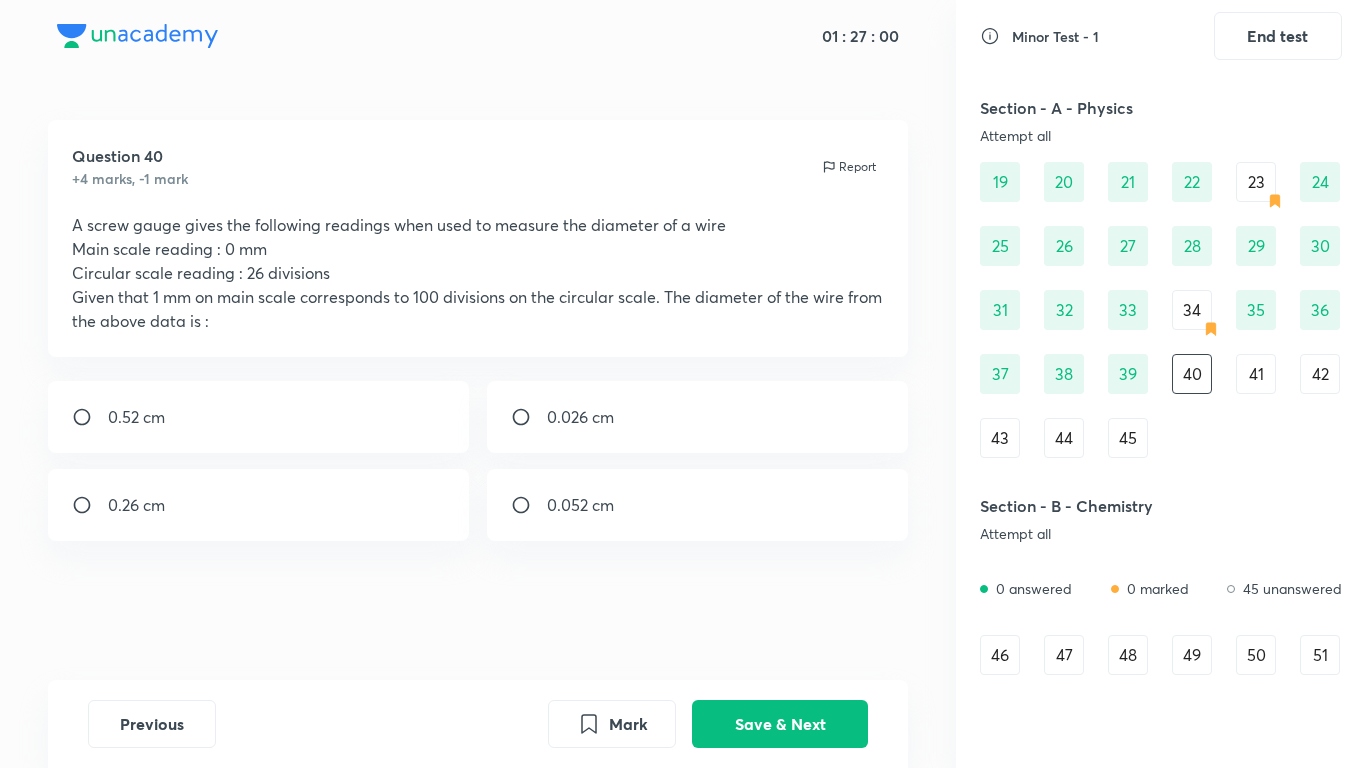 click on "0.026 cm" at bounding box center [698, 417] 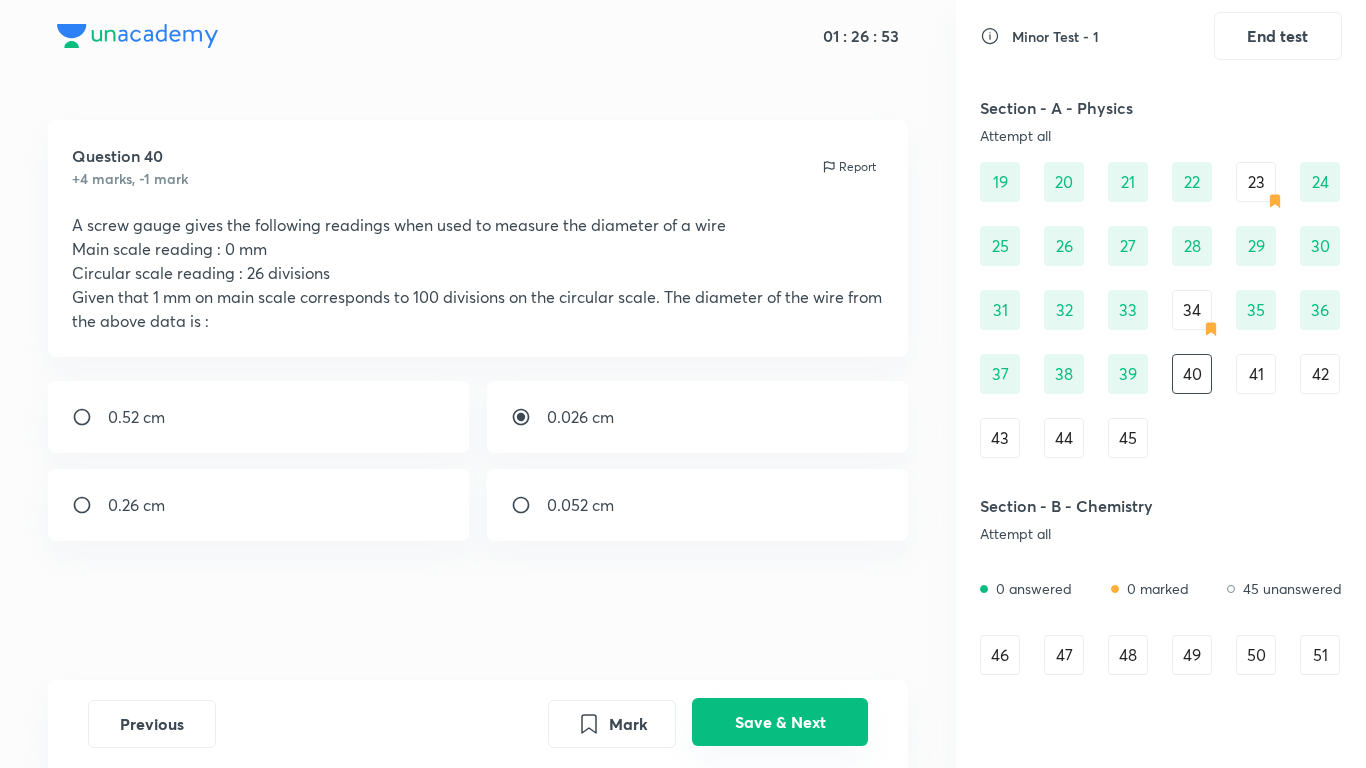 click on "Save & Next" at bounding box center [780, 722] 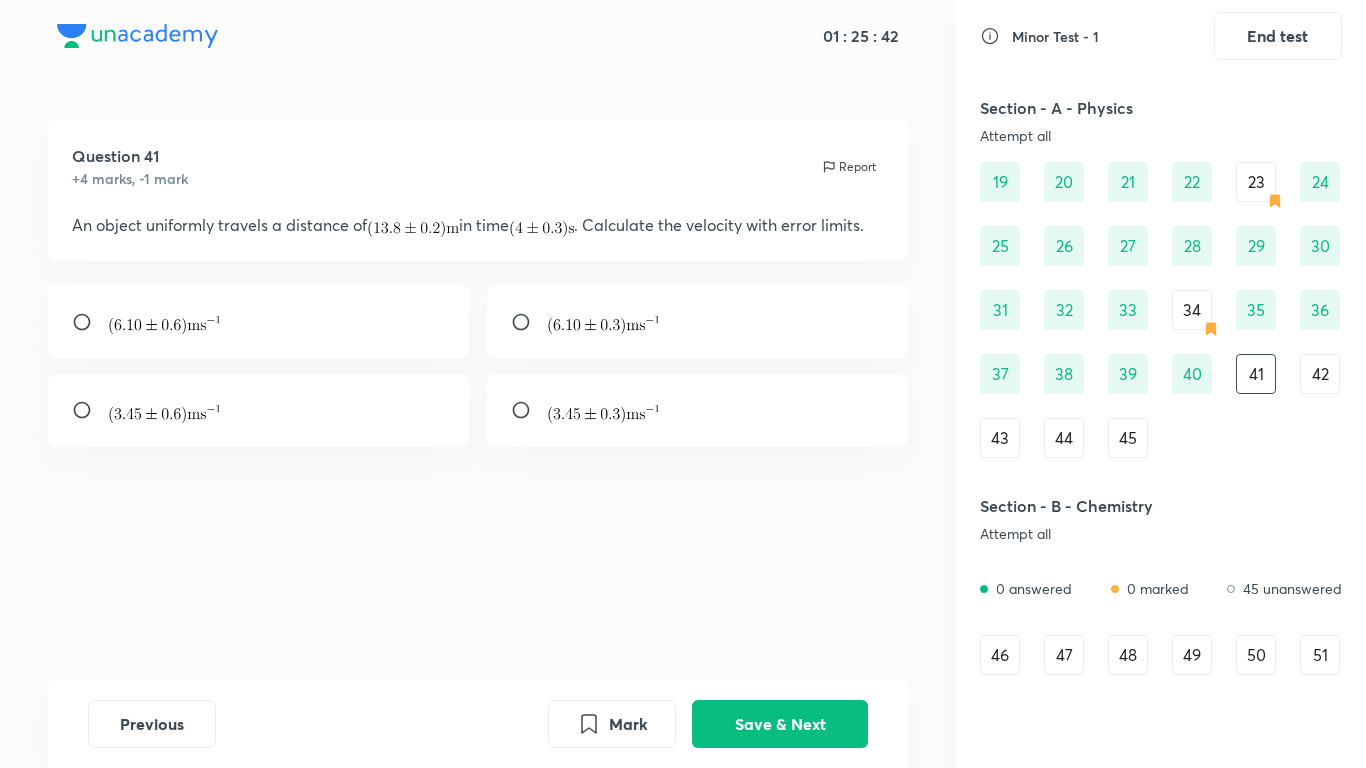 click at bounding box center [698, 410] 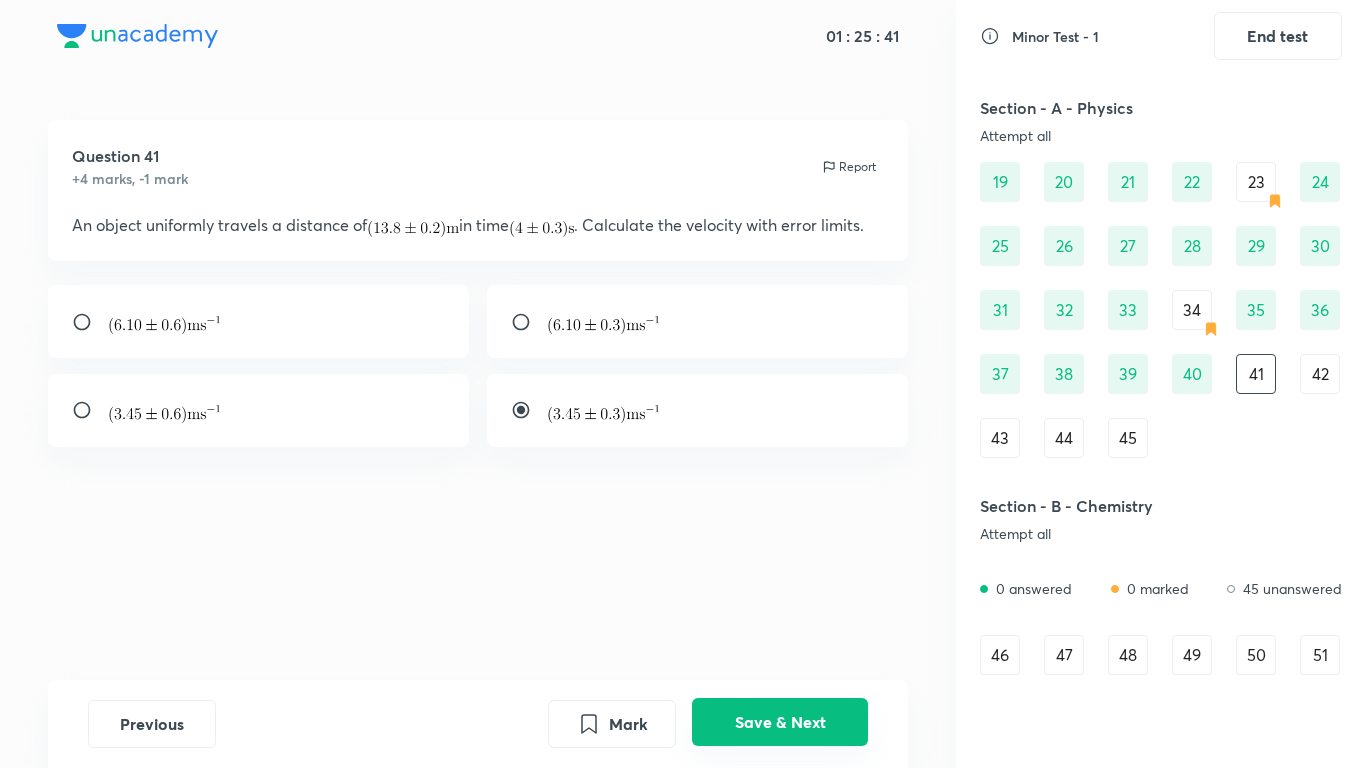 click on "Save & Next" at bounding box center [780, 722] 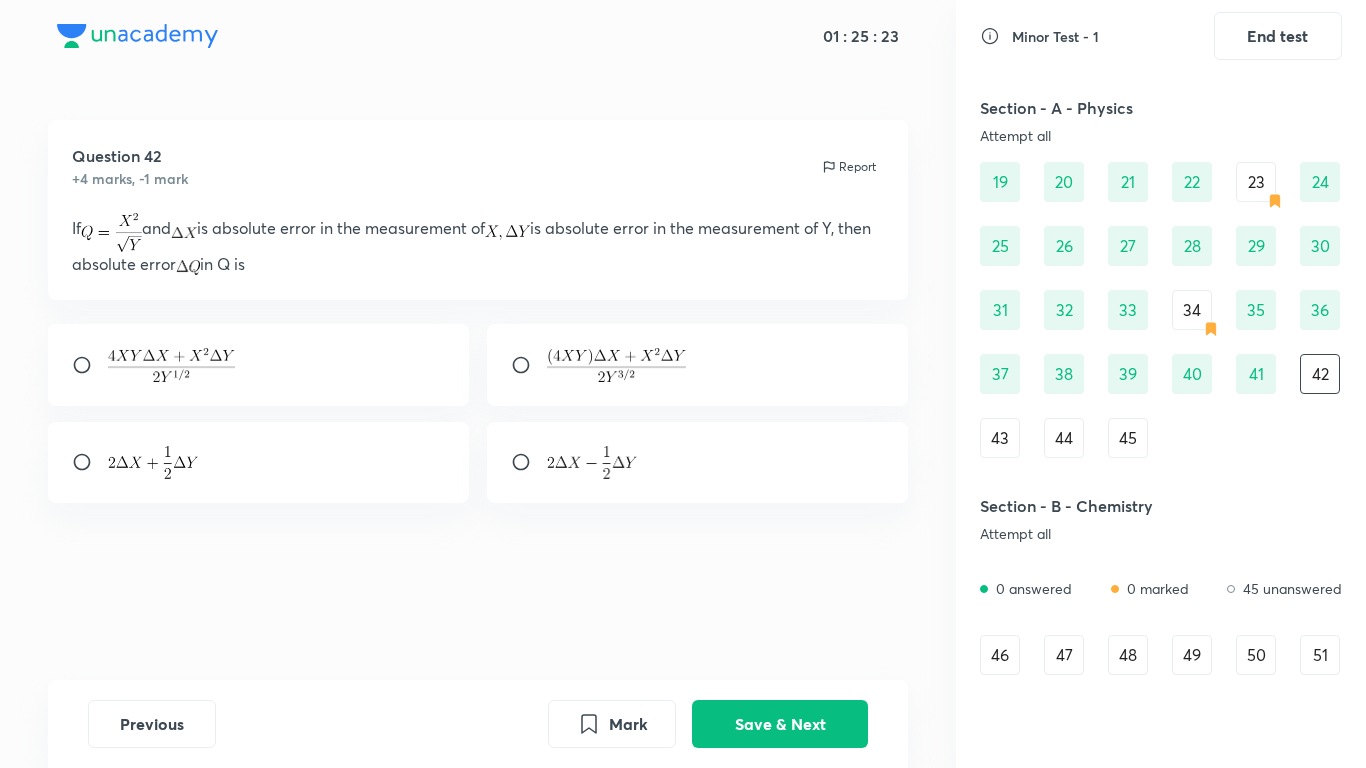click on "41" at bounding box center (1256, 374) 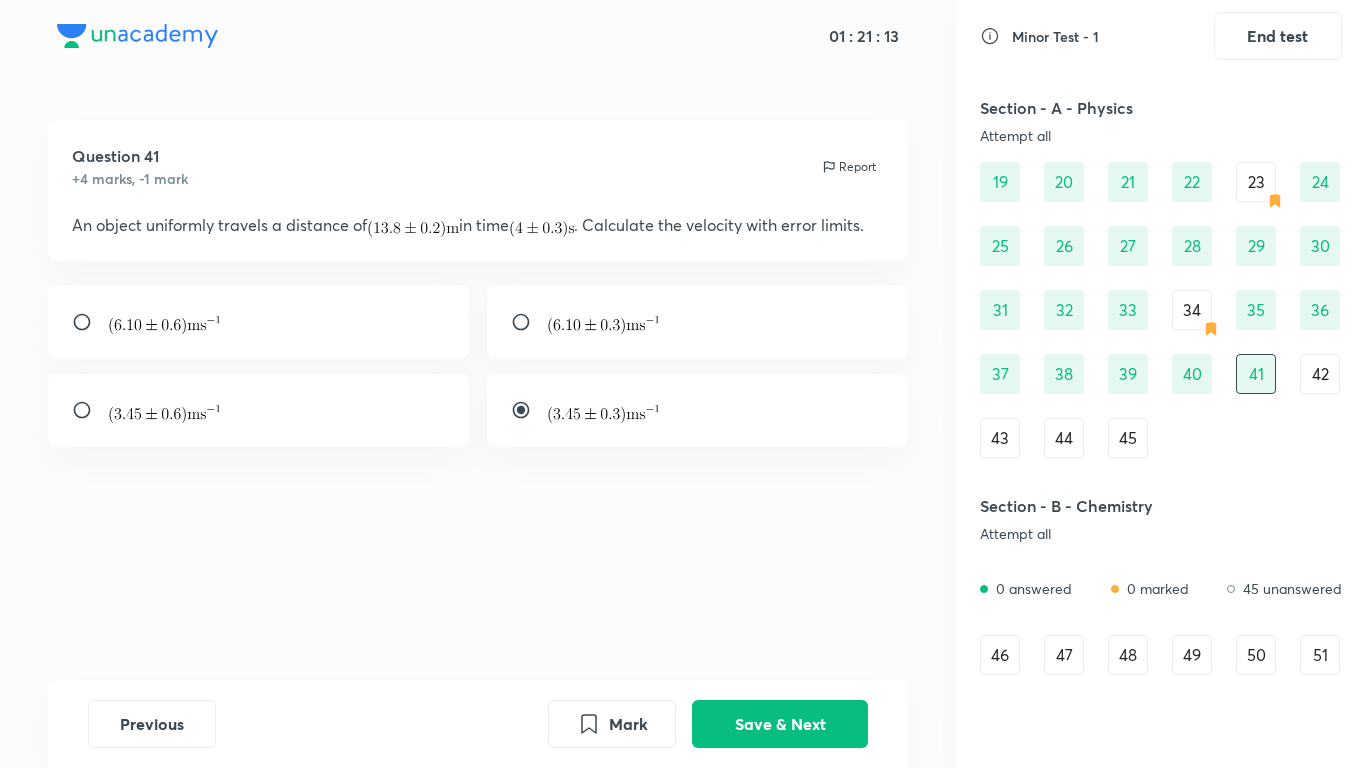 click on "Previous Mark Save & Next" at bounding box center [478, 724] 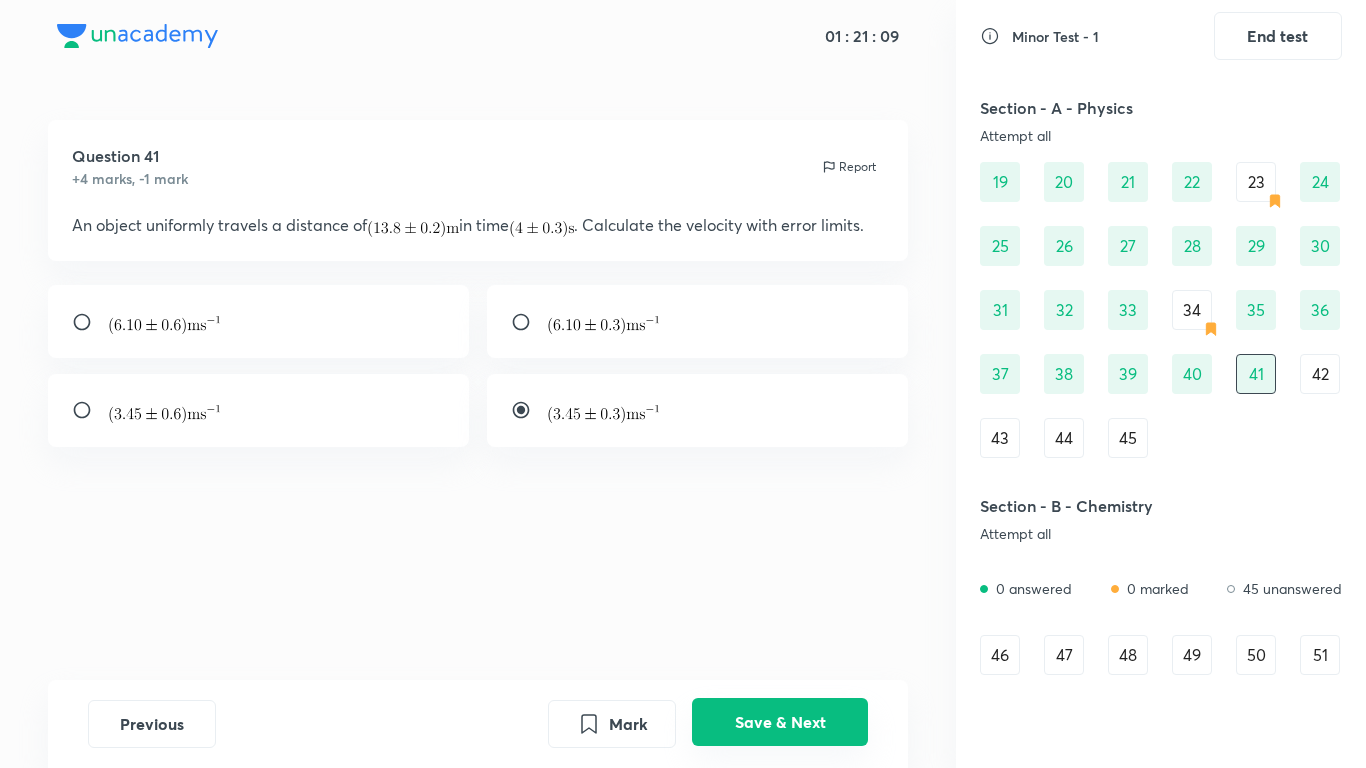 click on "Save & Next" at bounding box center (780, 722) 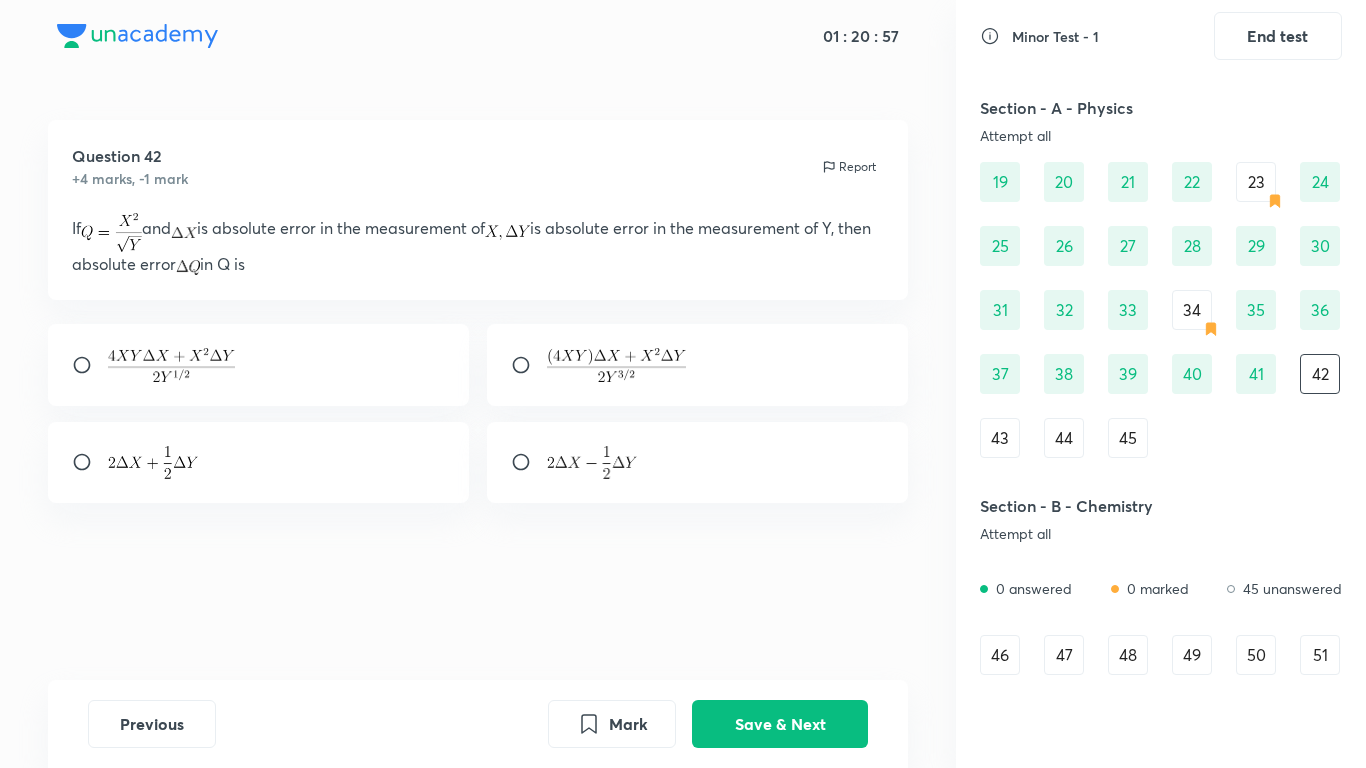 click on "43" at bounding box center [1000, 438] 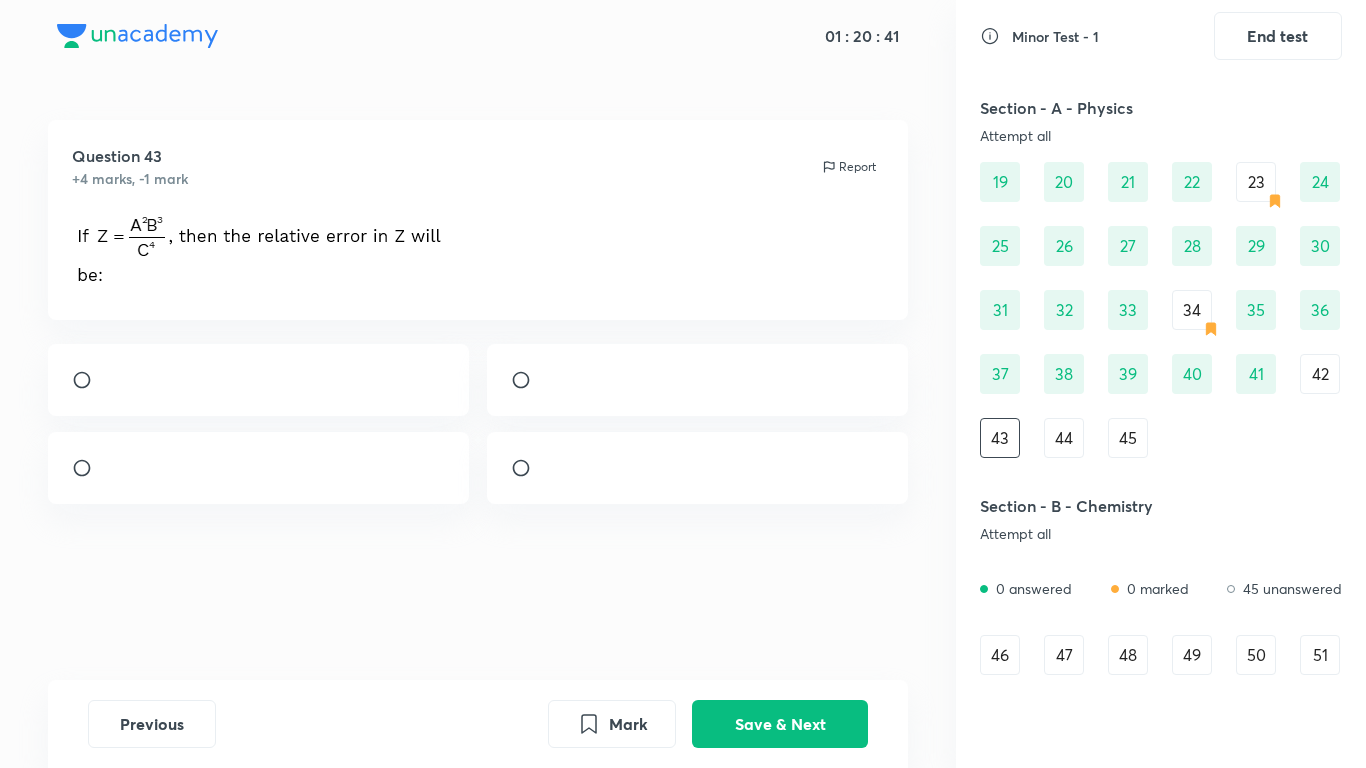 click at bounding box center (259, 468) 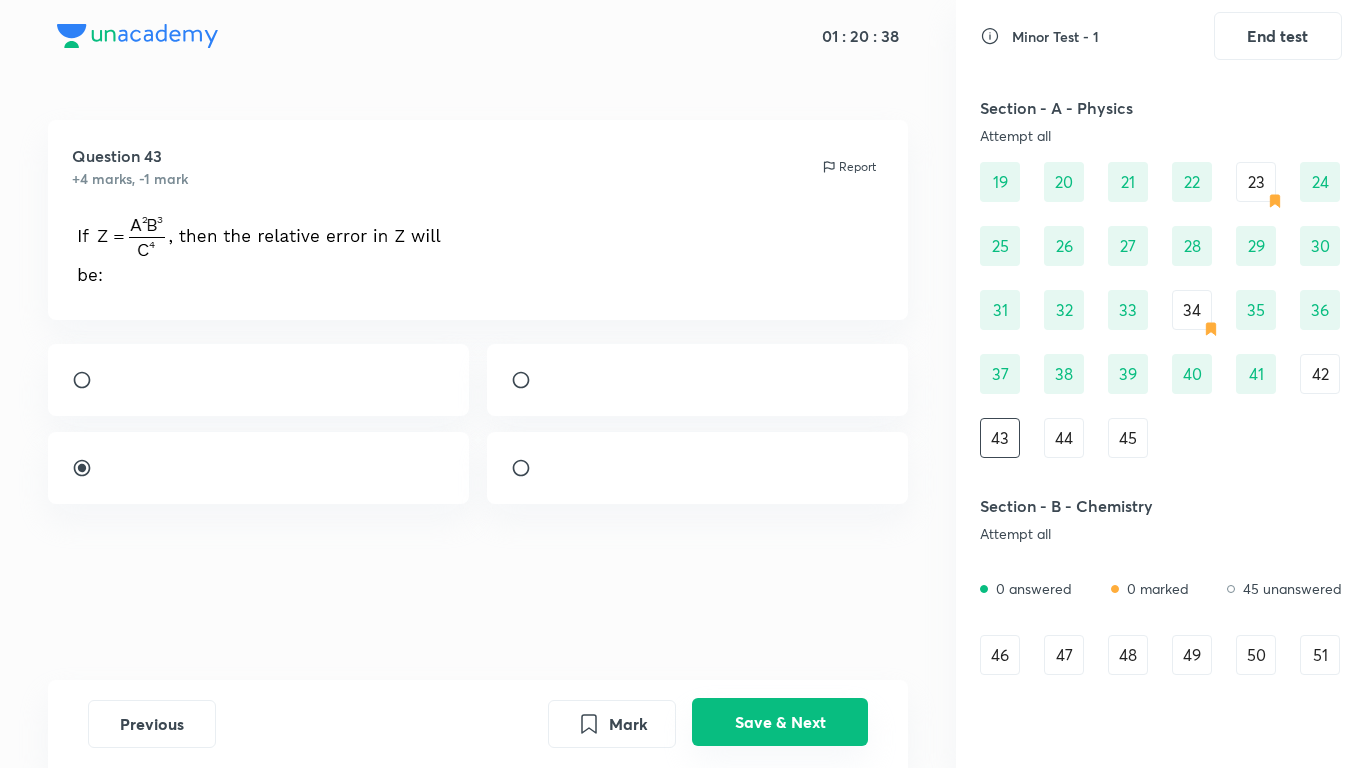 click on "Save & Next" at bounding box center [780, 722] 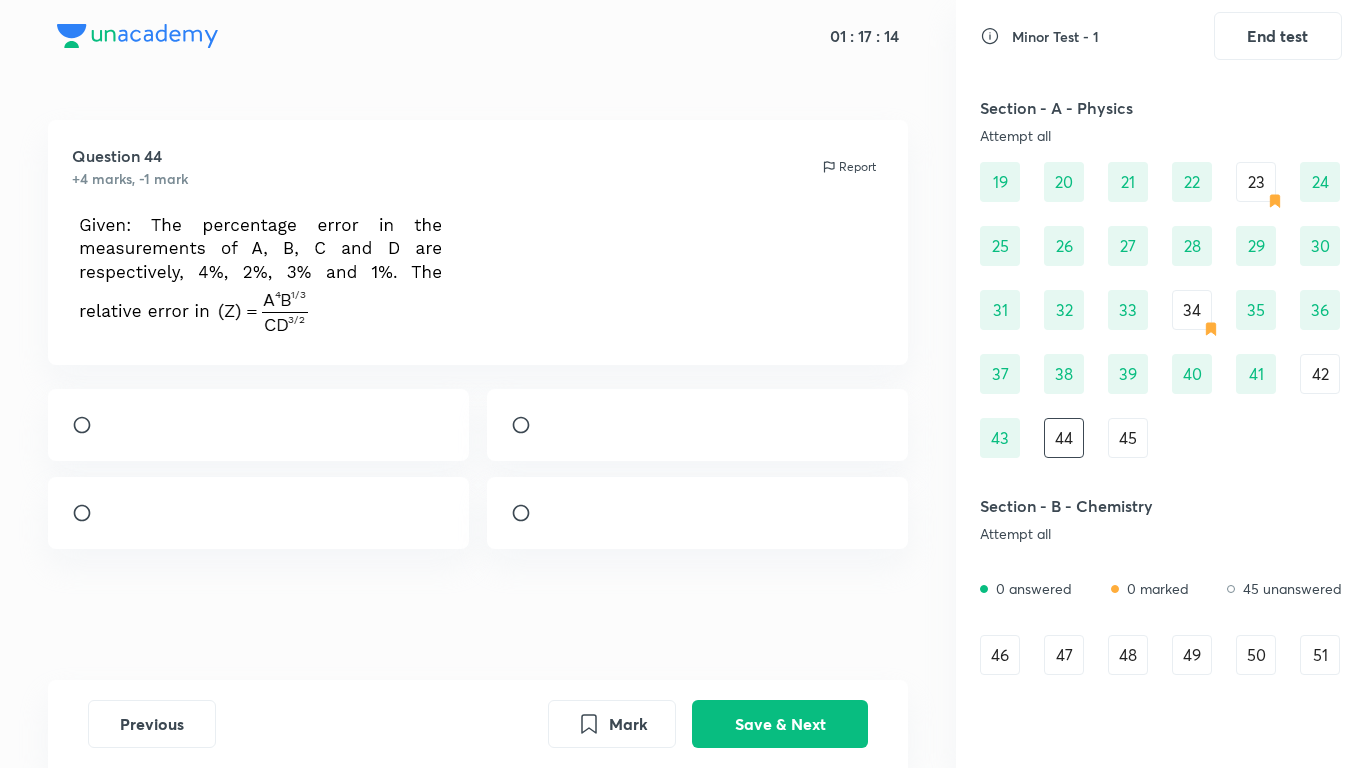 click at bounding box center [259, 513] 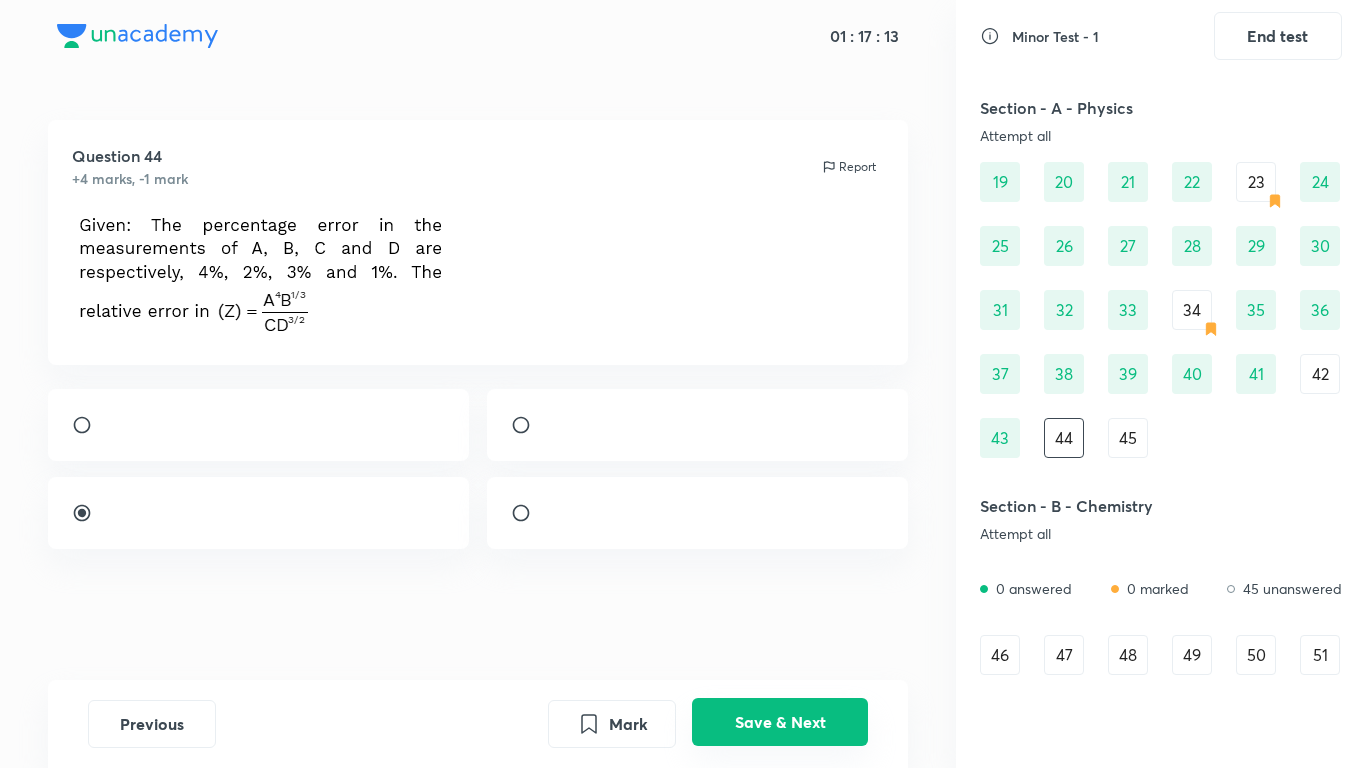 click on "Save & Next" at bounding box center [780, 722] 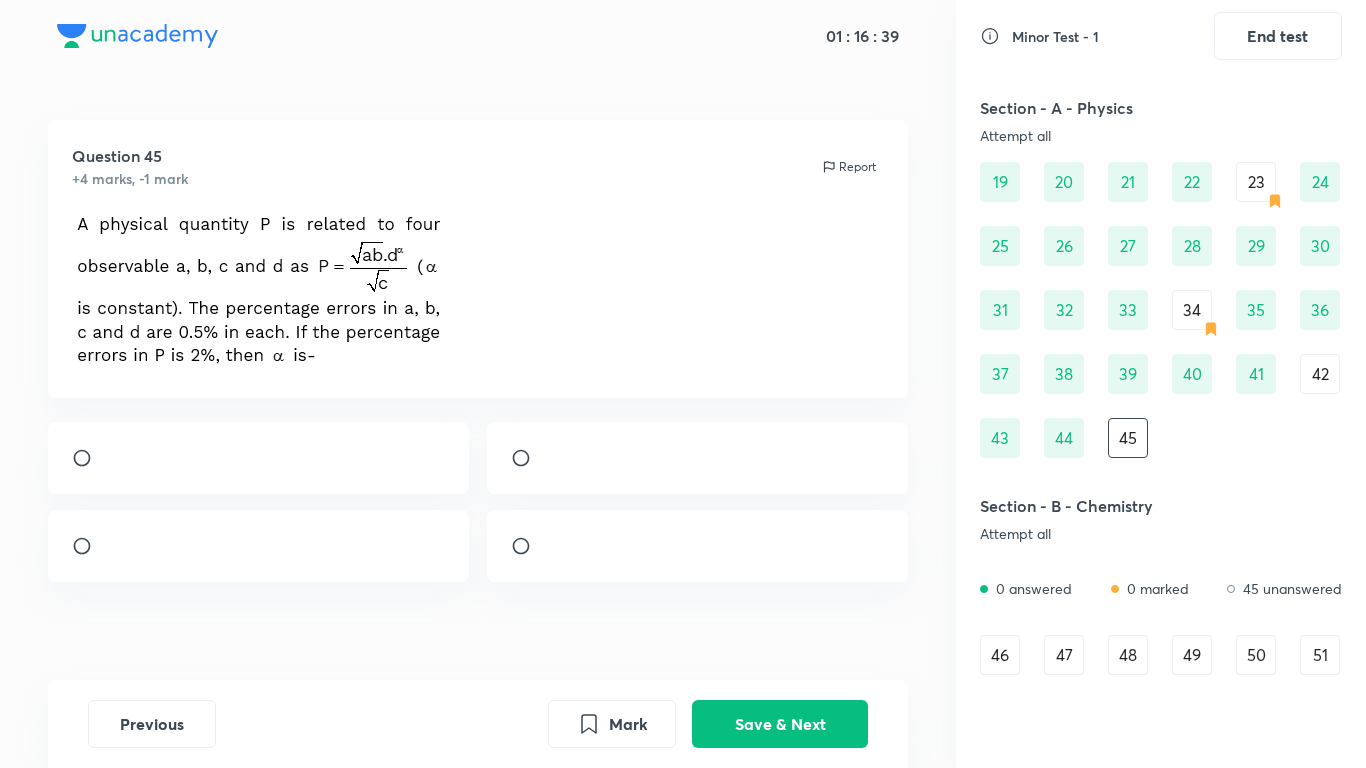 click at bounding box center (259, 458) 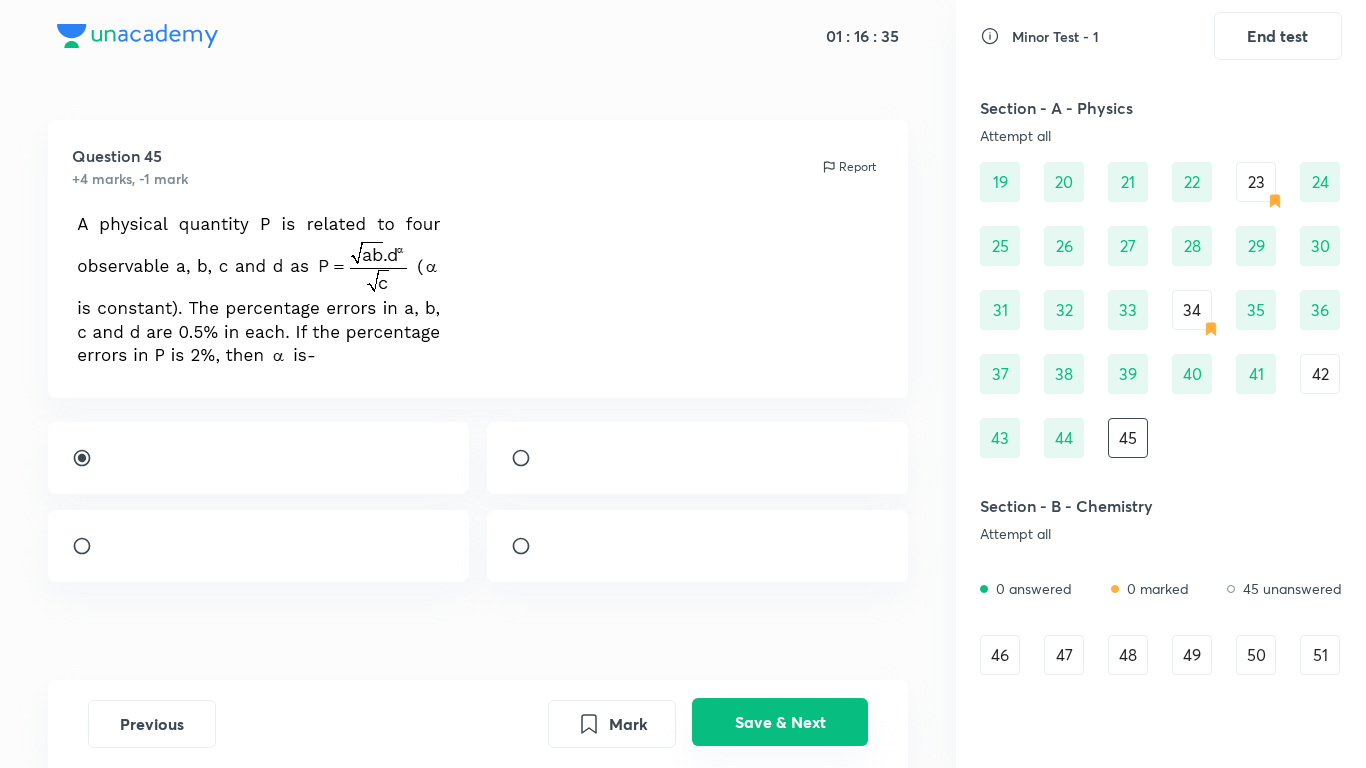 click on "Save & Next" at bounding box center (780, 722) 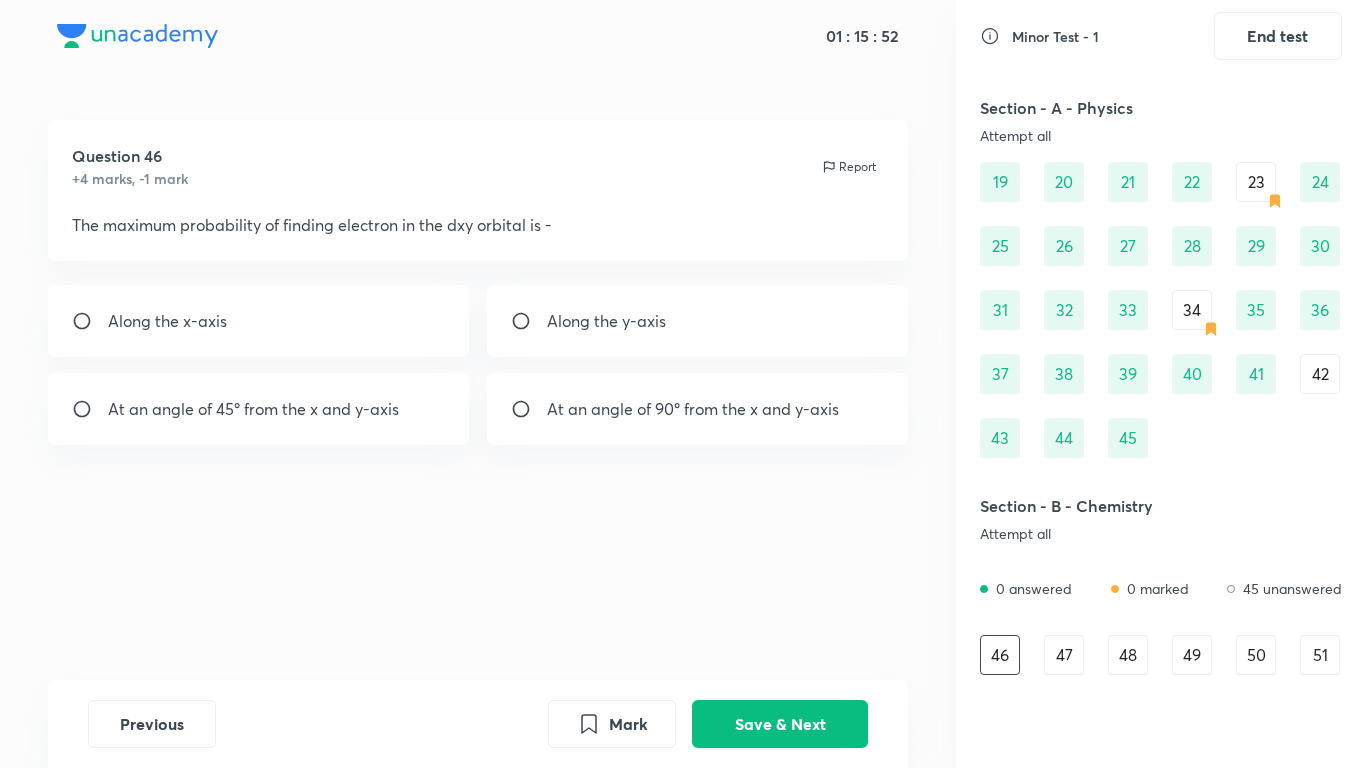 click on "At an angle of 45º from the x and y-axis" at bounding box center [253, 409] 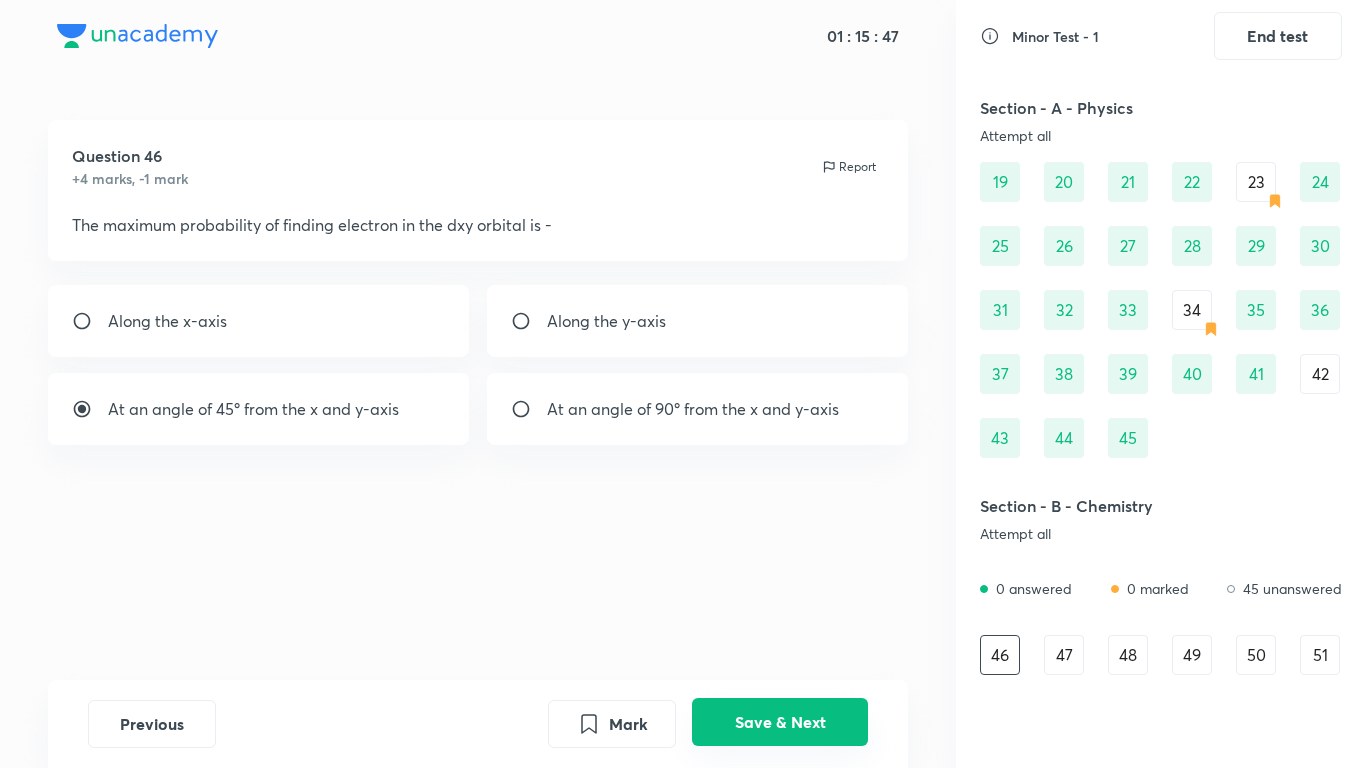 click on "Save & Next" at bounding box center (780, 722) 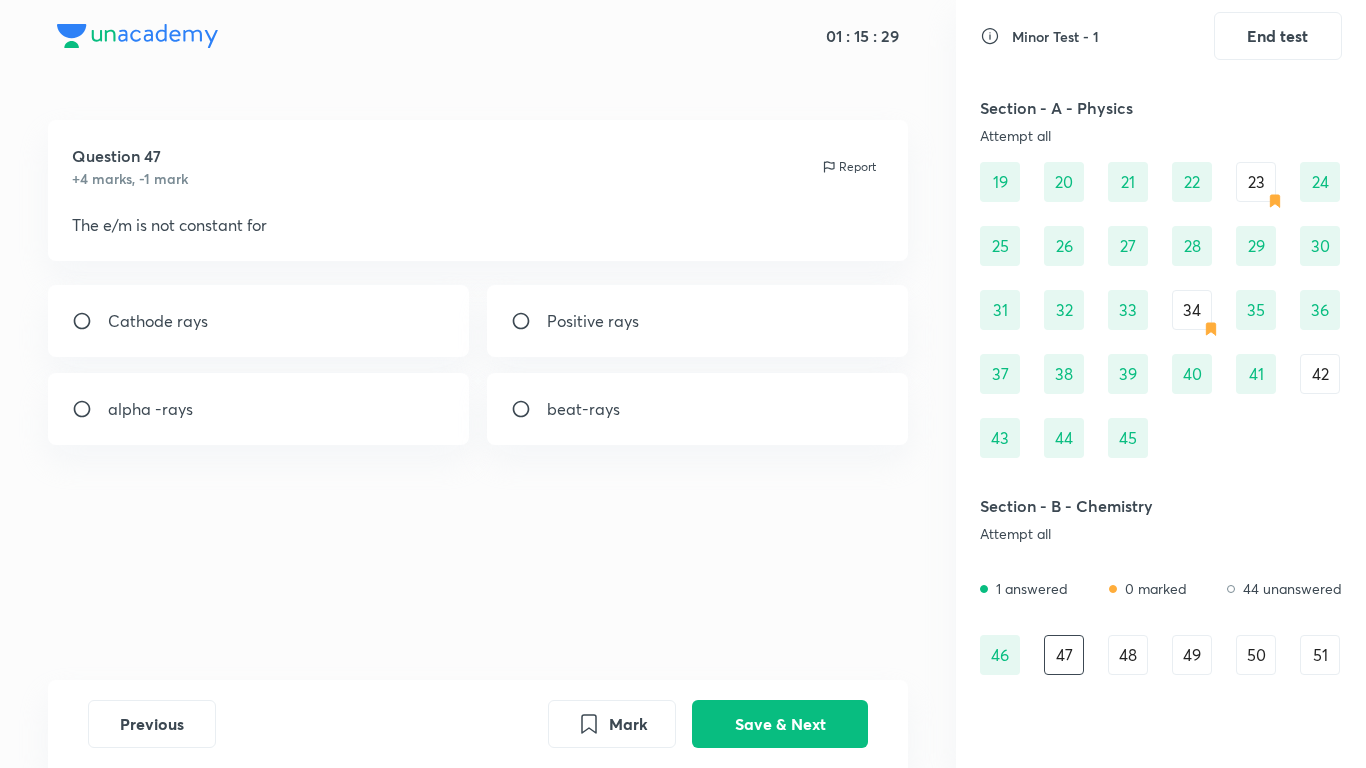 click on "Positive rays" at bounding box center [698, 321] 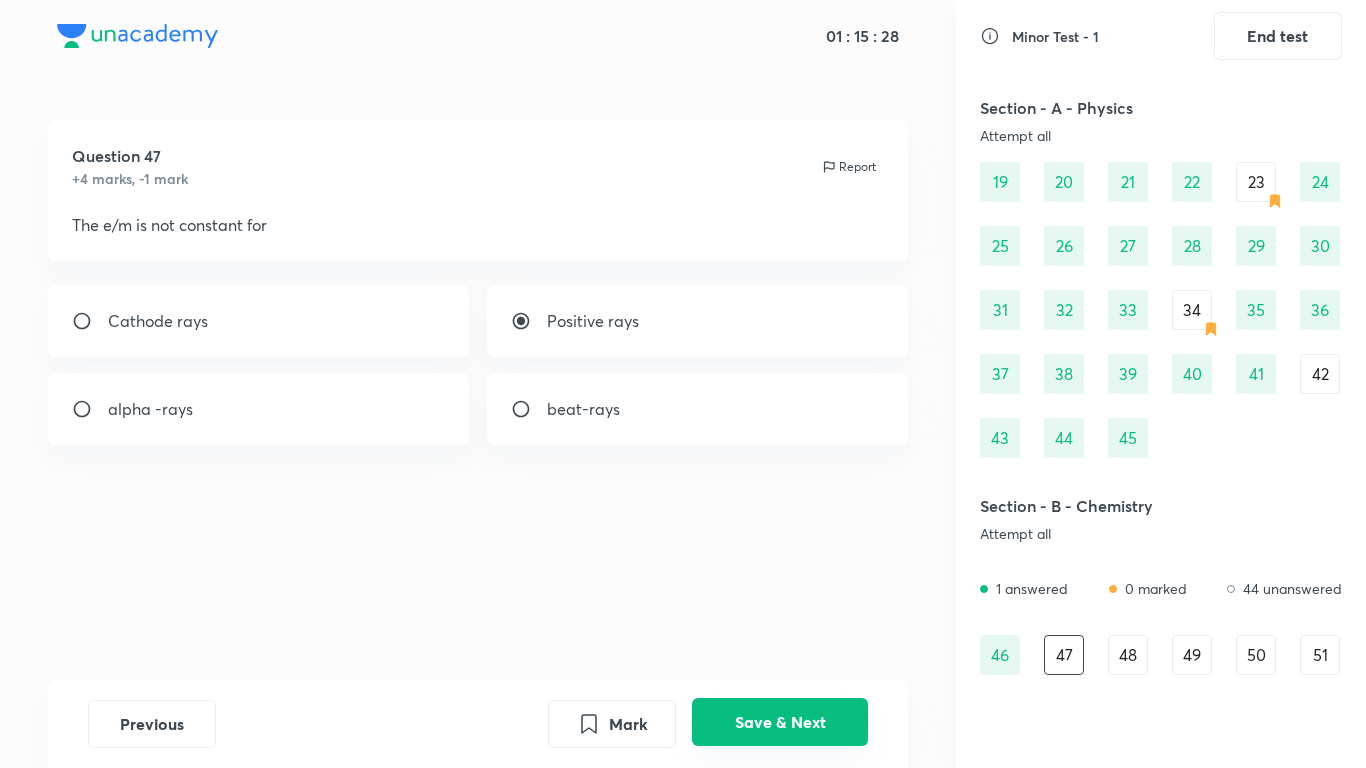 click on "Save & Next" at bounding box center (780, 722) 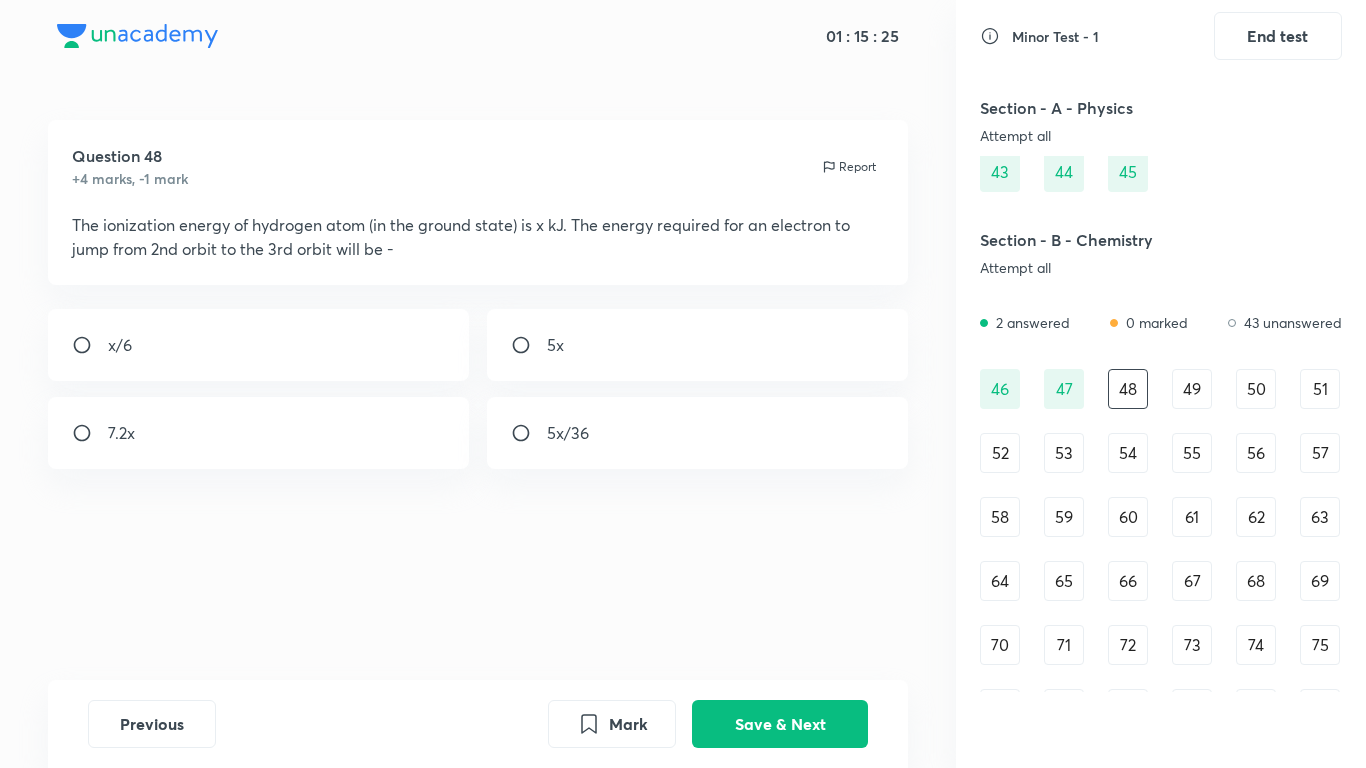 scroll, scrollTop: 0, scrollLeft: 0, axis: both 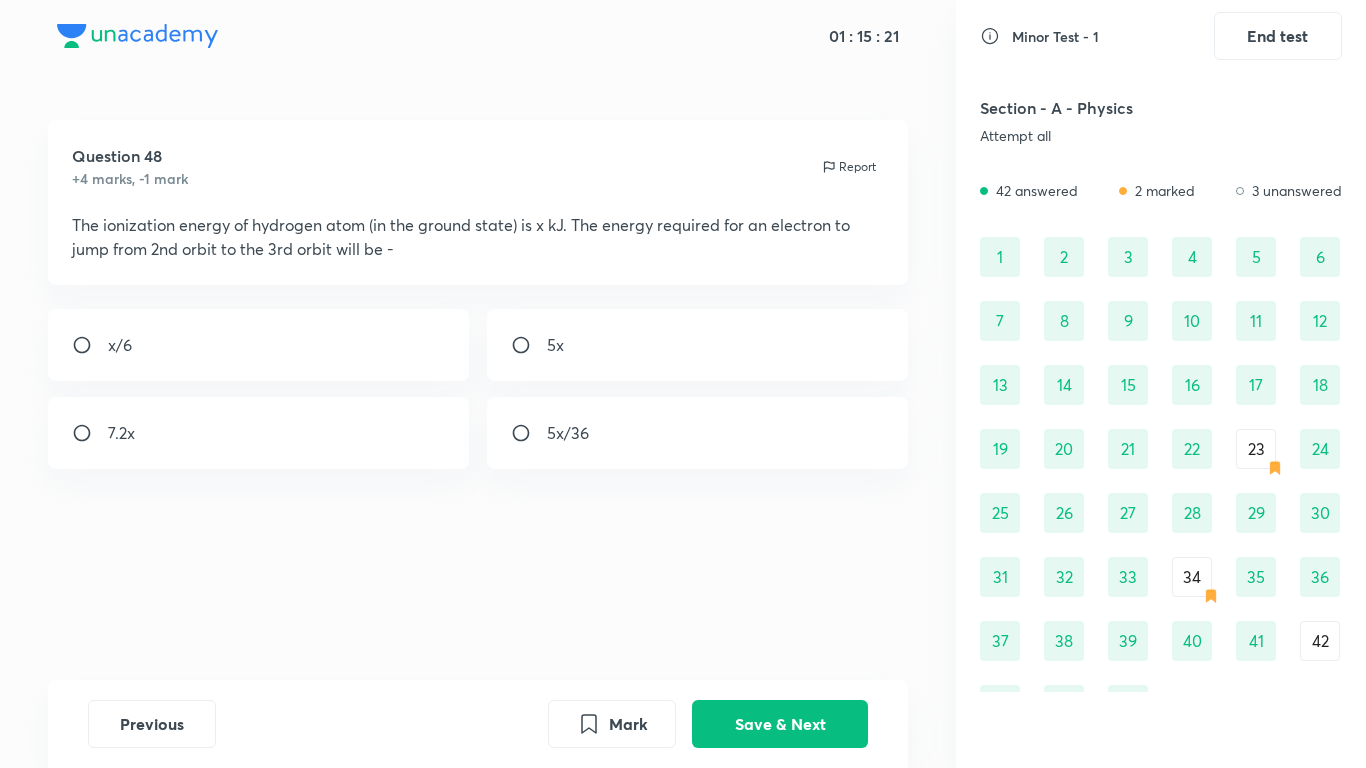 click on "23" at bounding box center [1256, 449] 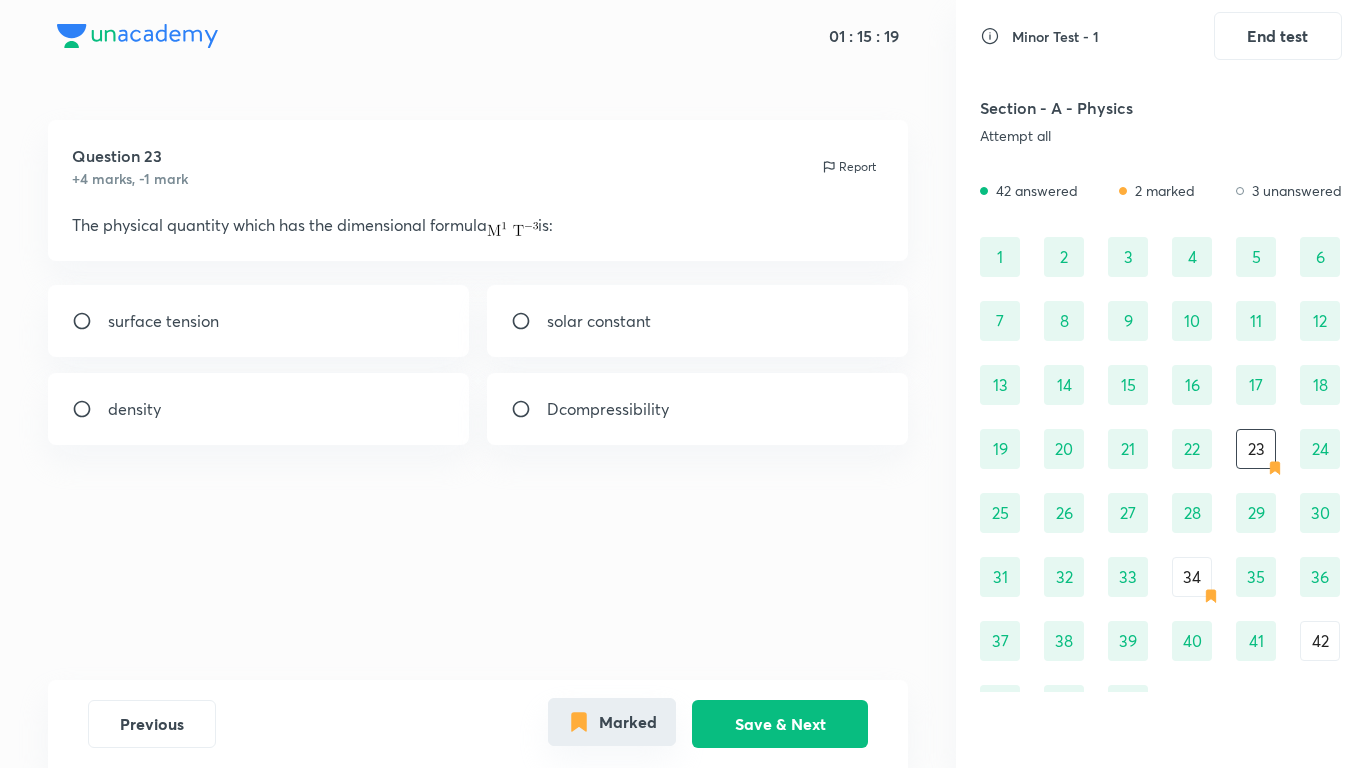 click on "Marked" at bounding box center (612, 722) 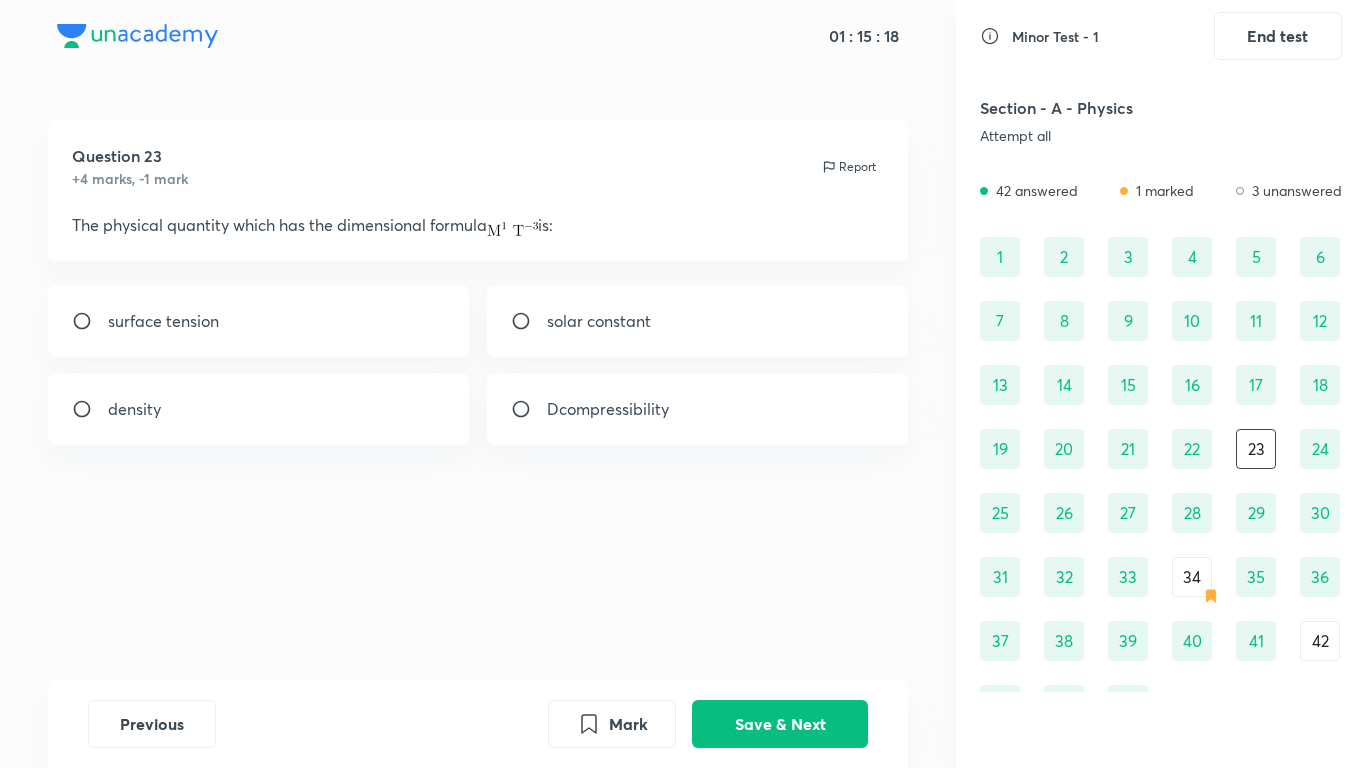 click on "34" at bounding box center (1192, 577) 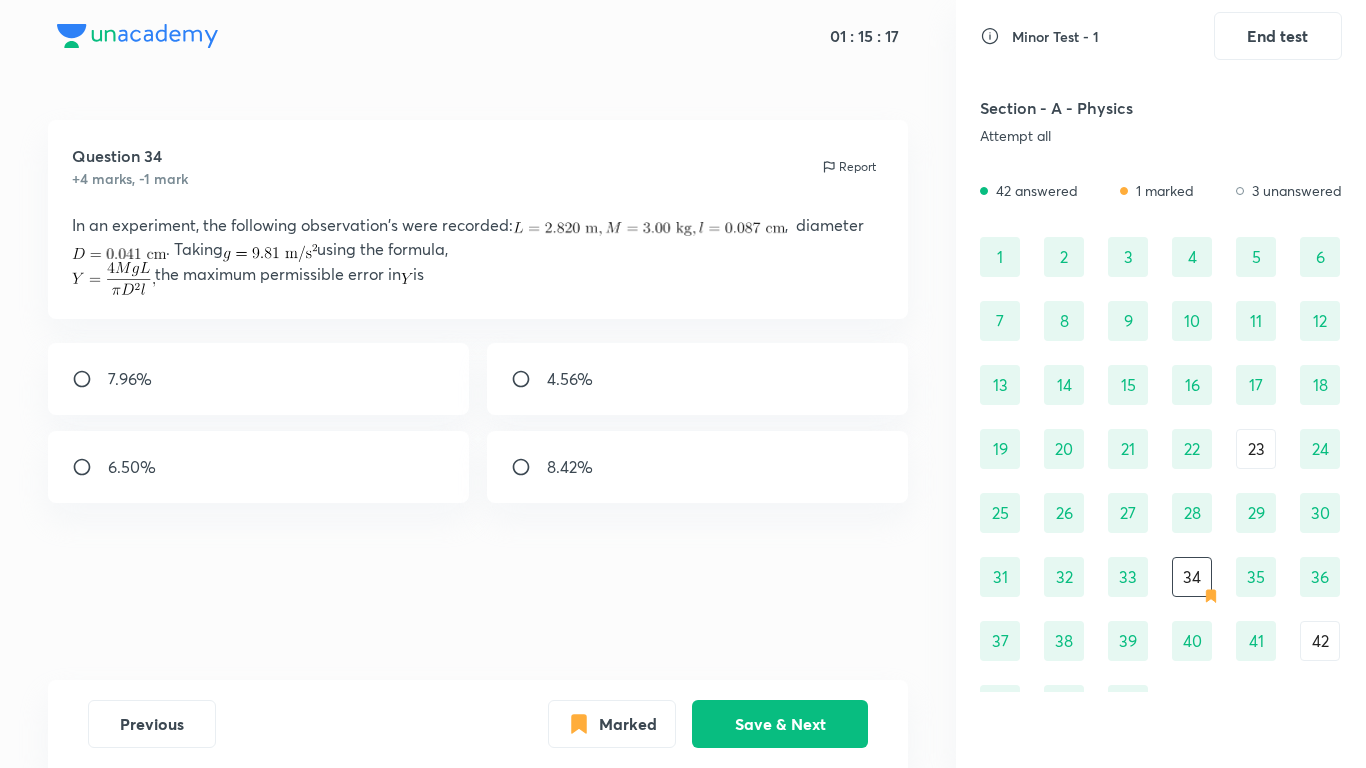 drag, startPoint x: 646, startPoint y: 726, endPoint x: 759, endPoint y: 680, distance: 122.0041 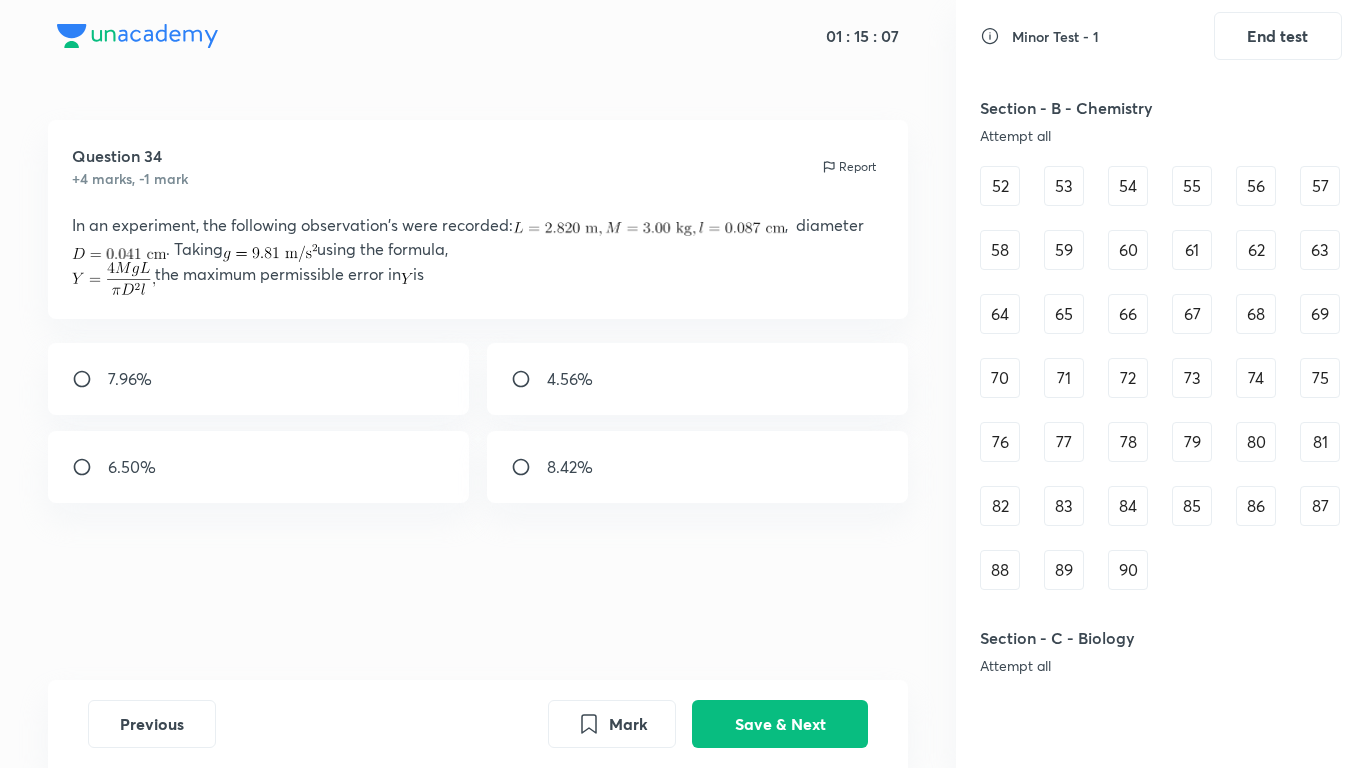scroll, scrollTop: 533, scrollLeft: 0, axis: vertical 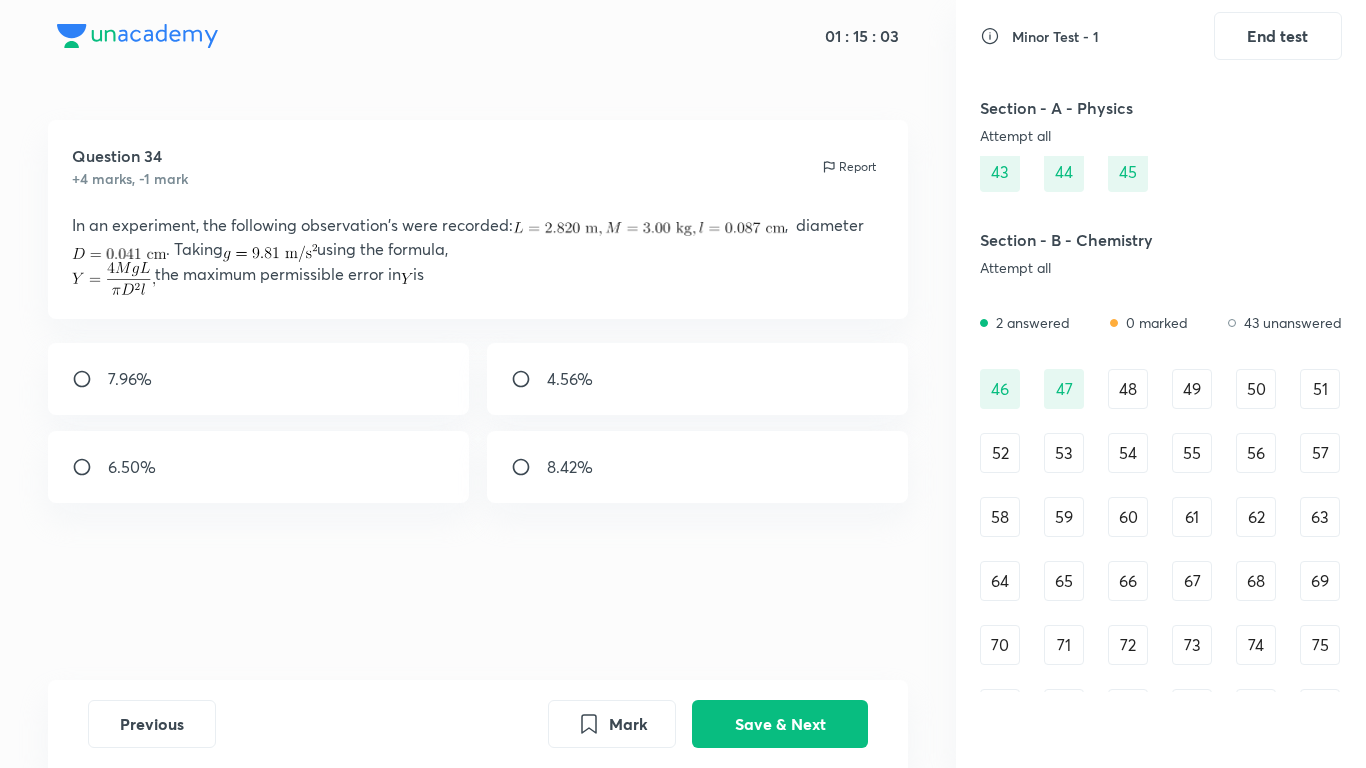 click on "48" at bounding box center [1128, 389] 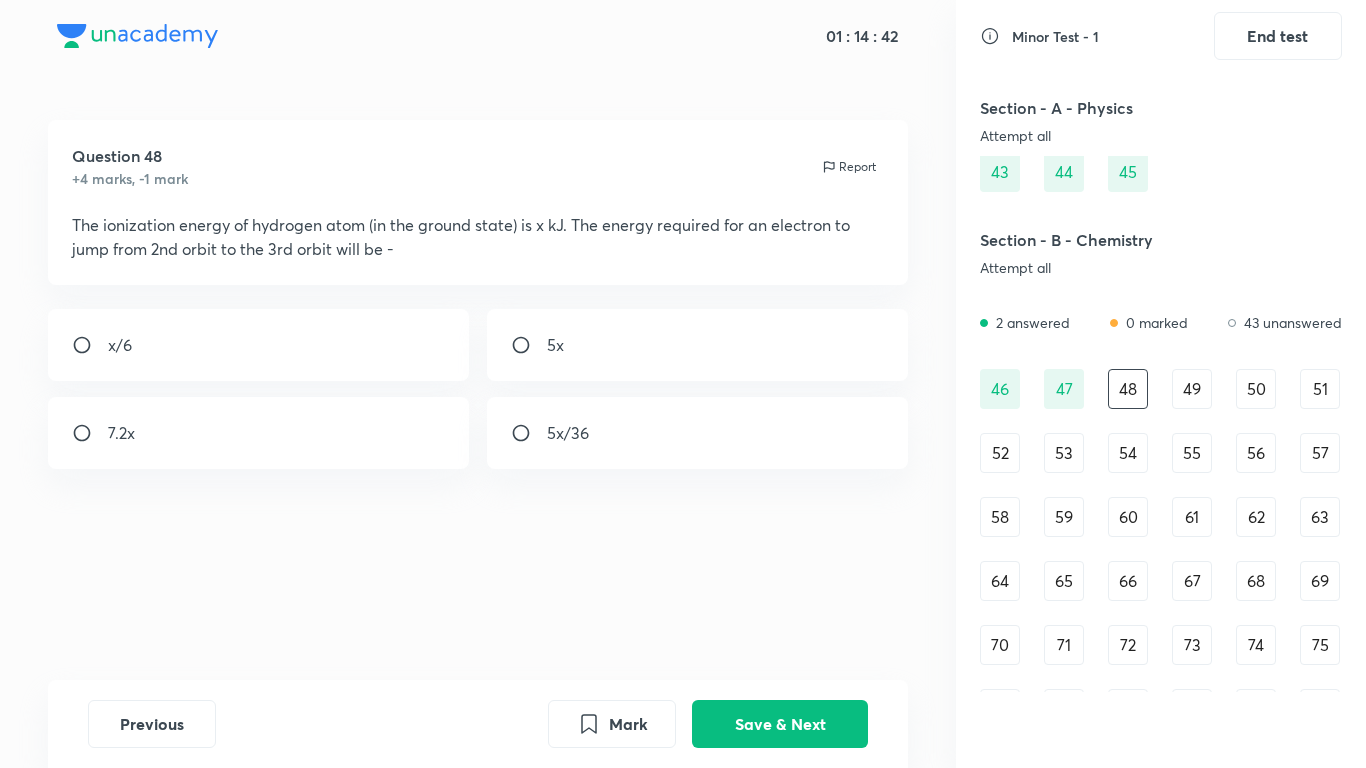click on "5x/36" at bounding box center [698, 433] 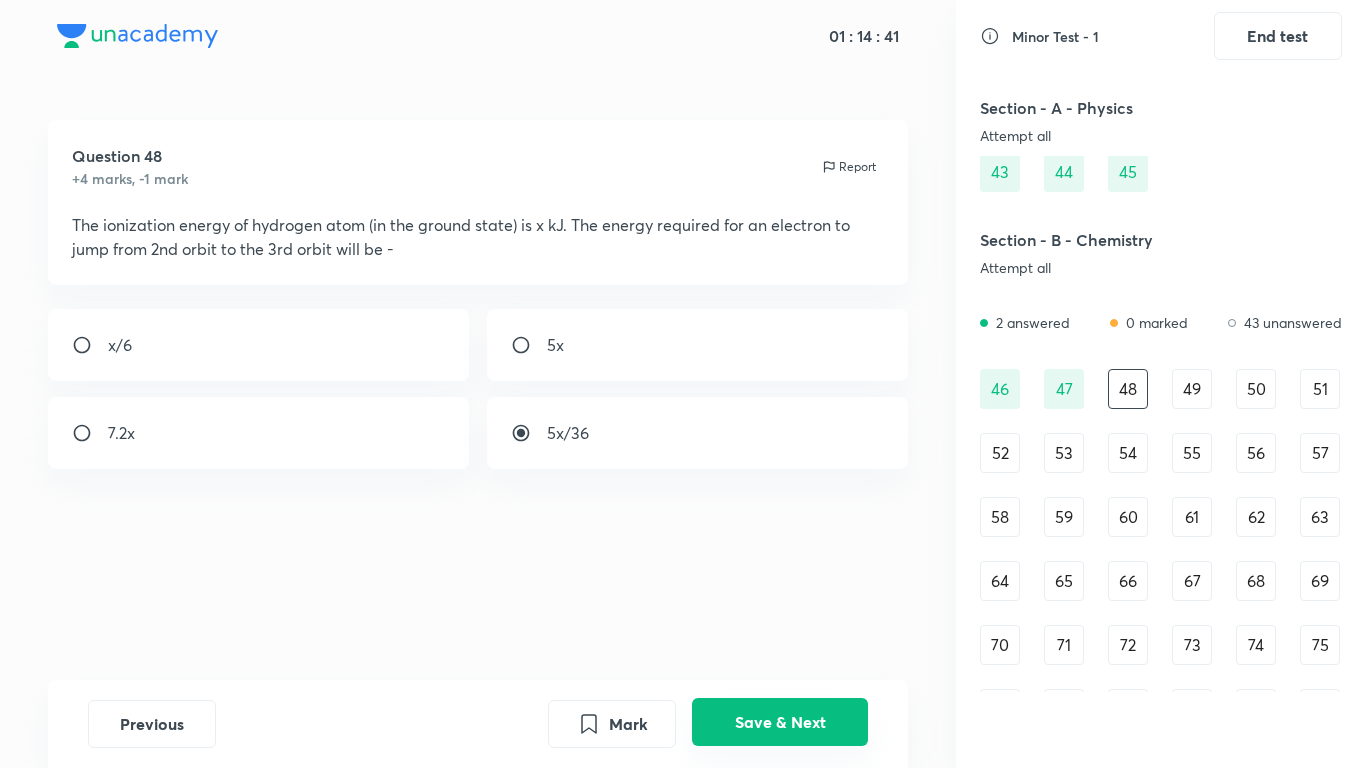 click on "Save & Next" at bounding box center (780, 722) 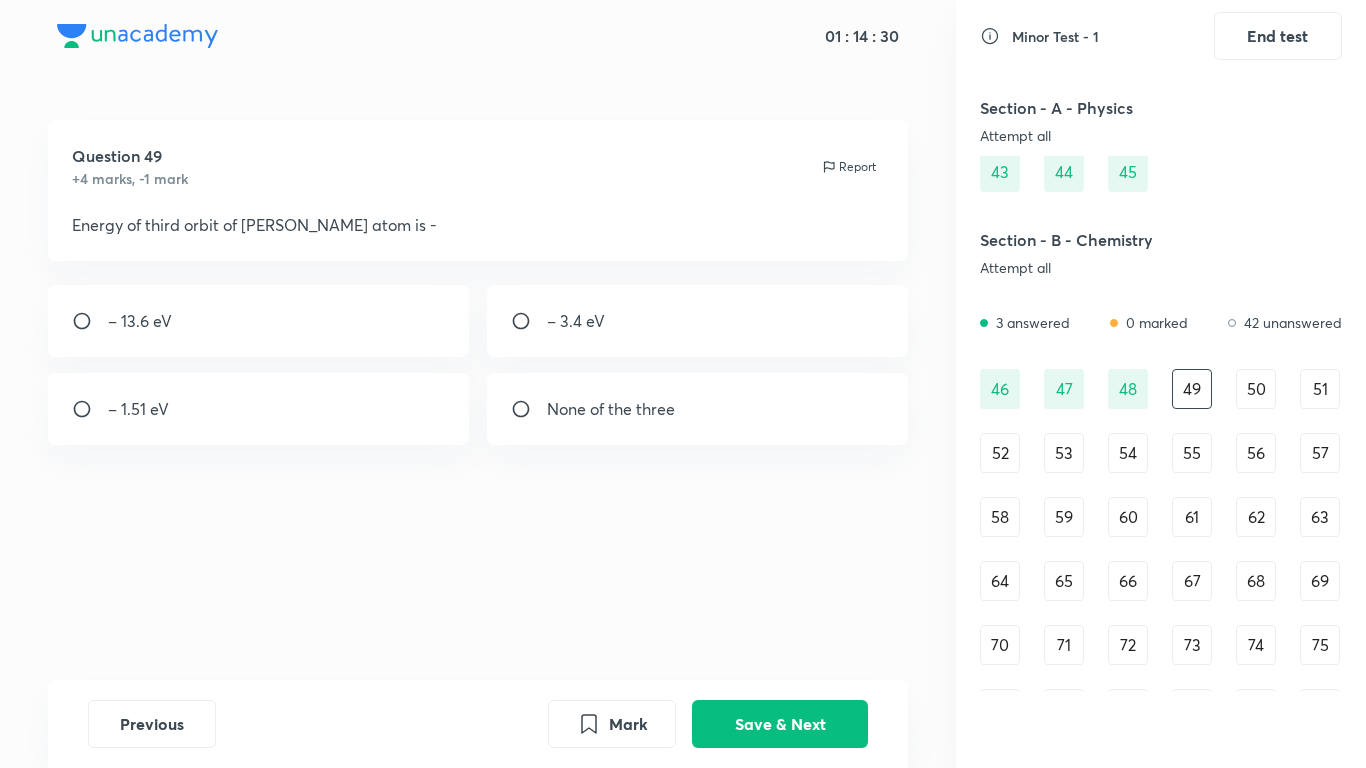 click on "– 1.51 eV" at bounding box center [138, 409] 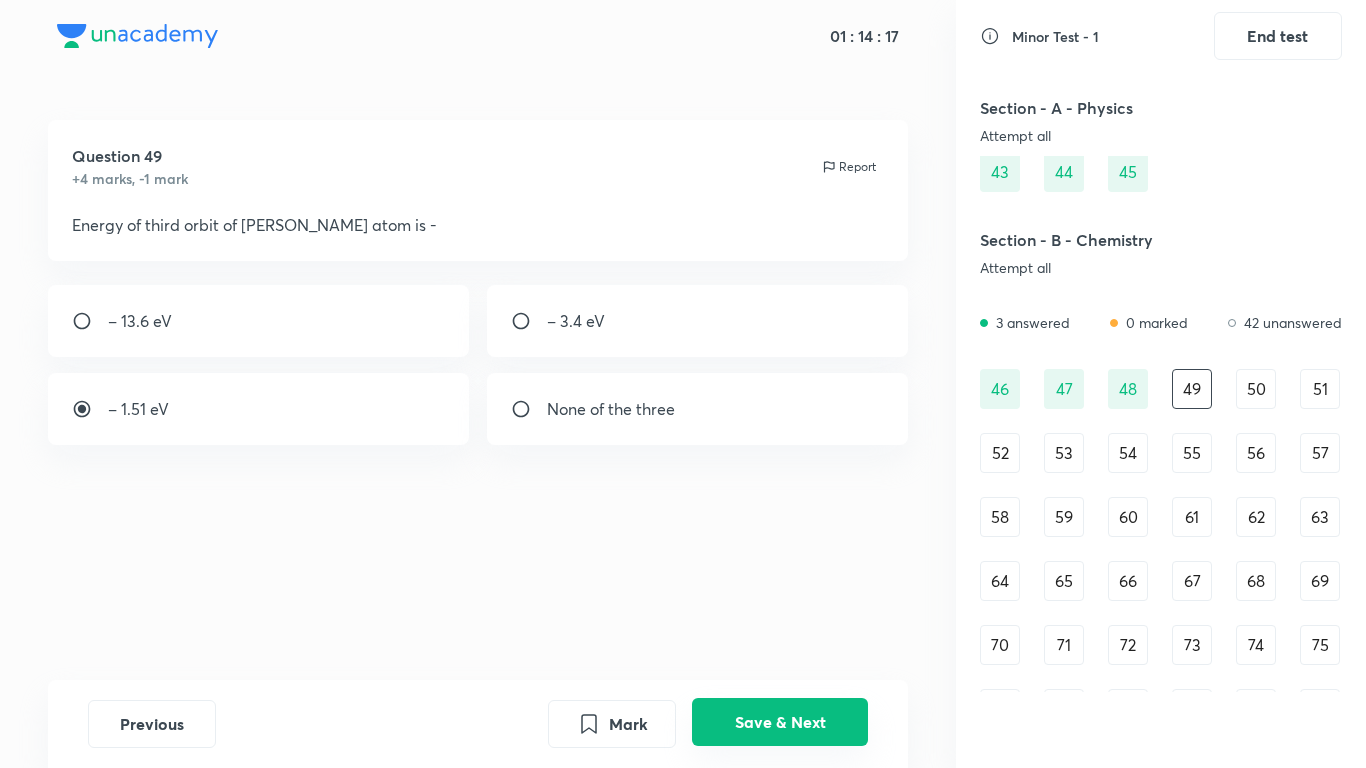 click on "Save & Next" at bounding box center (780, 722) 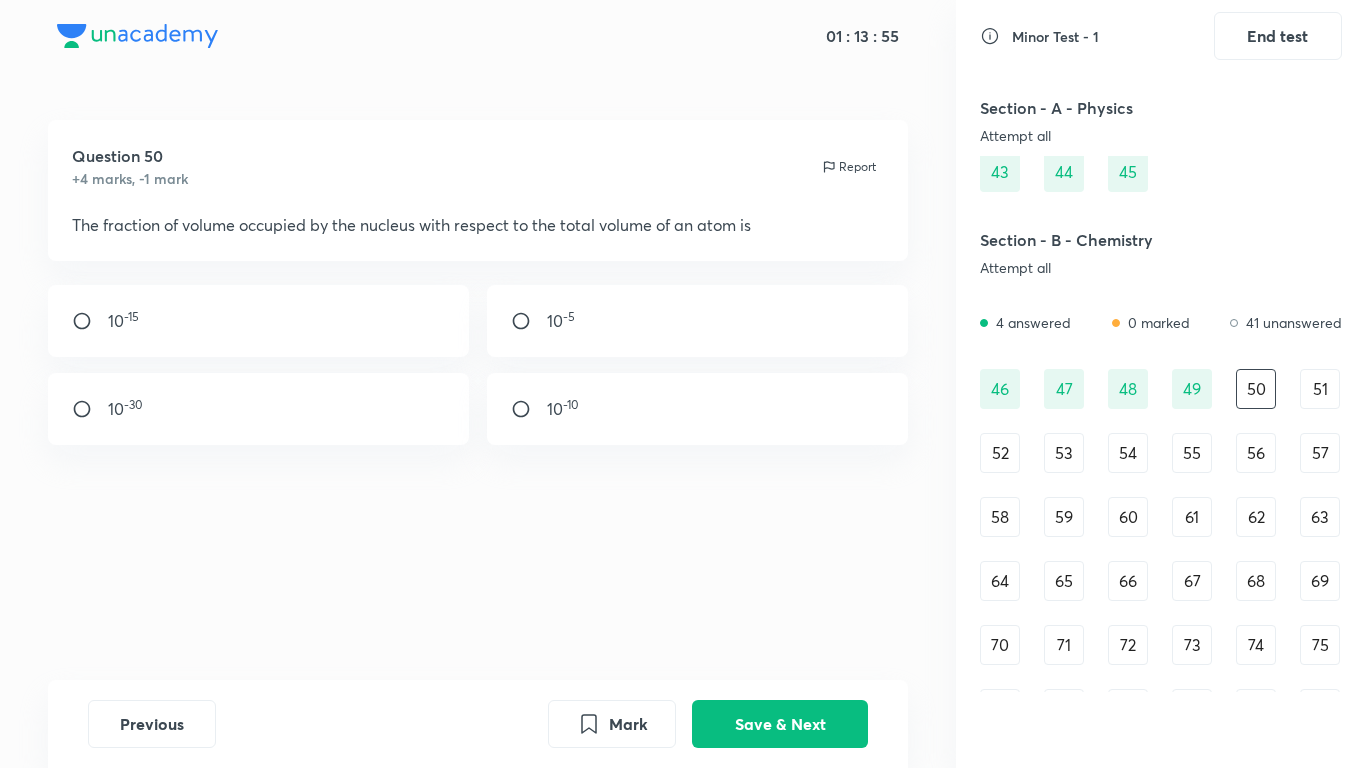click on "10 -15" at bounding box center [259, 321] 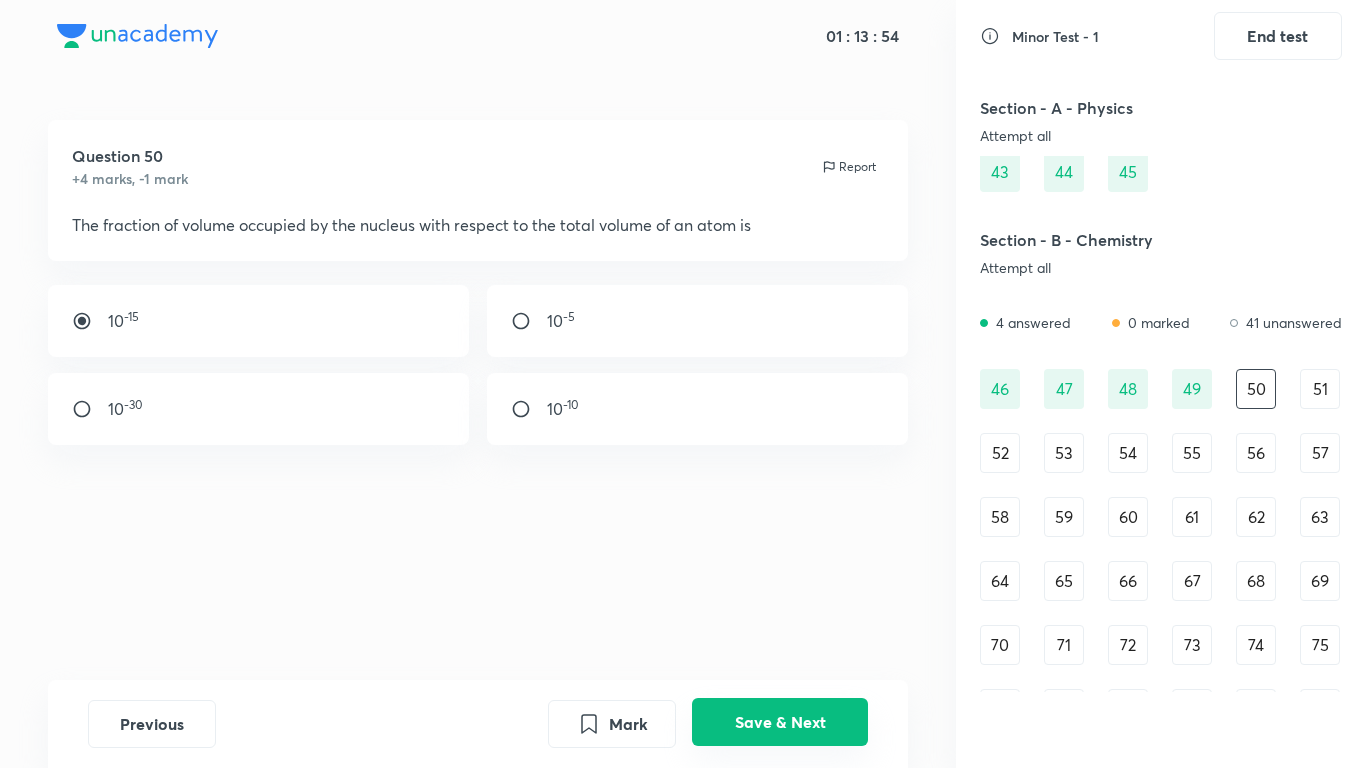 drag, startPoint x: 773, startPoint y: 728, endPoint x: 702, endPoint y: 495, distance: 243.5775 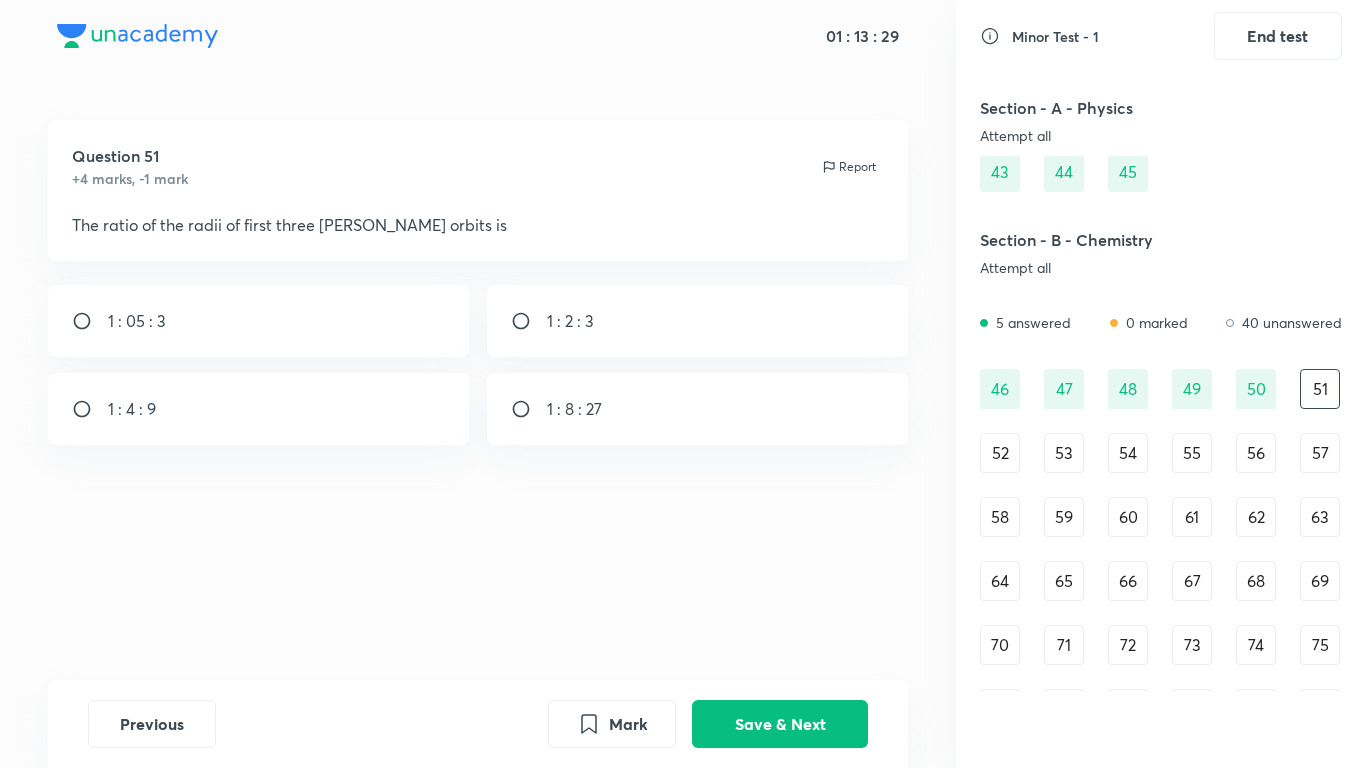 click on "1 : 4 : 9" at bounding box center [259, 409] 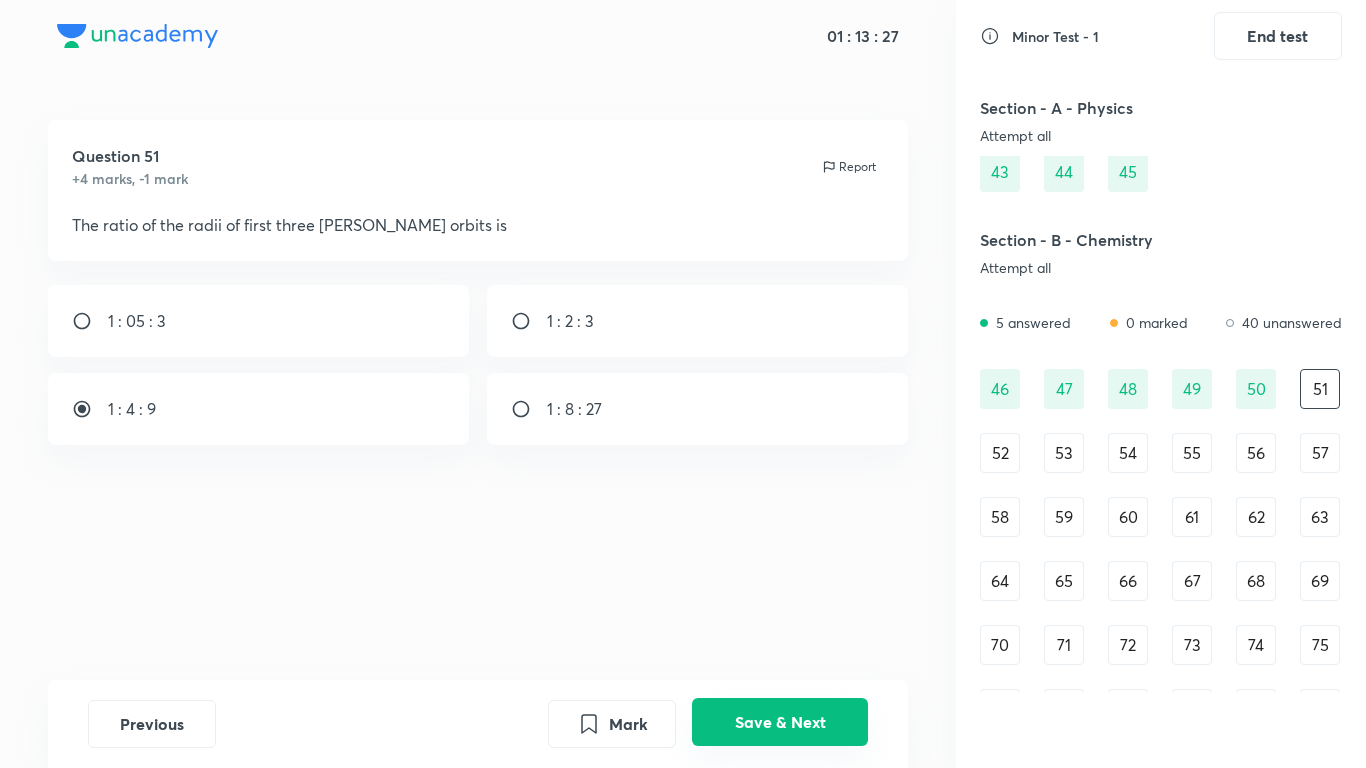 click on "Save & Next" at bounding box center [780, 722] 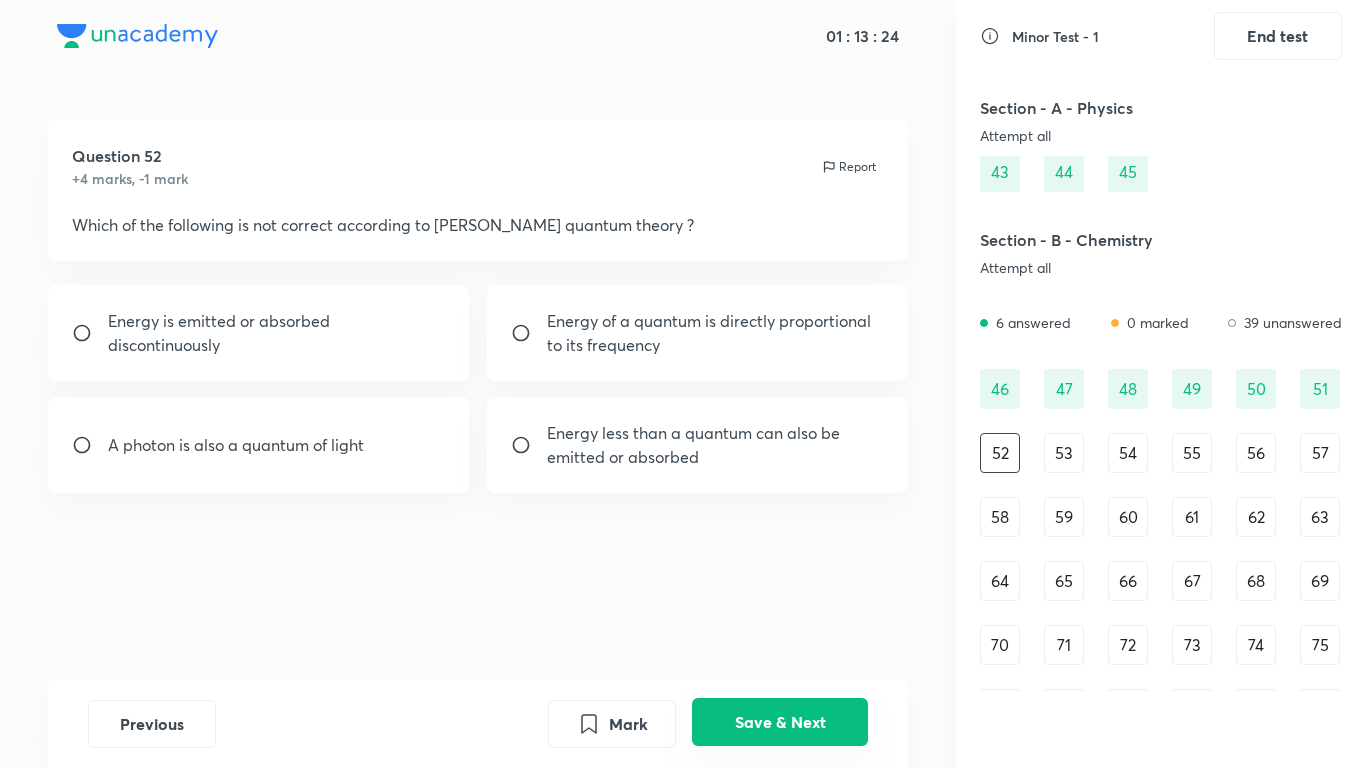 click on "Save & Next" at bounding box center [780, 722] 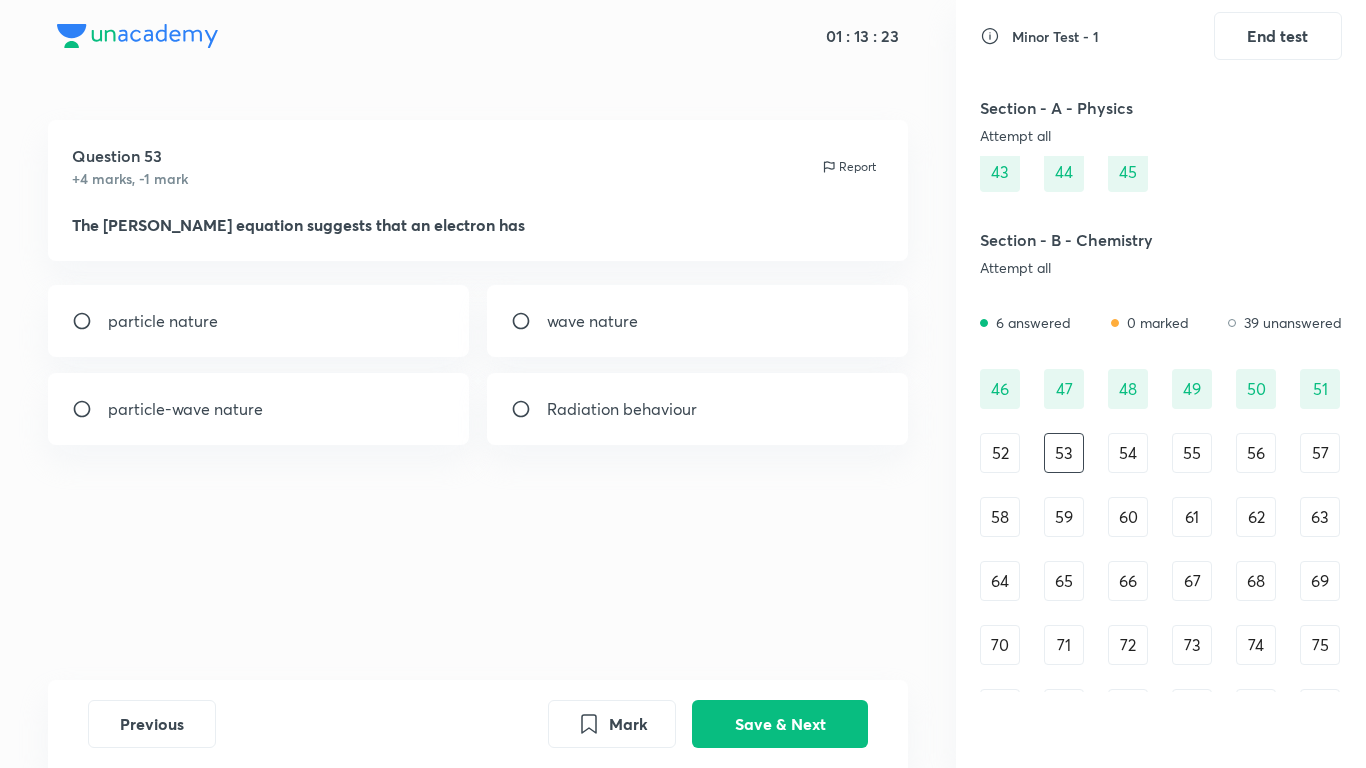 click on "52" at bounding box center [1000, 453] 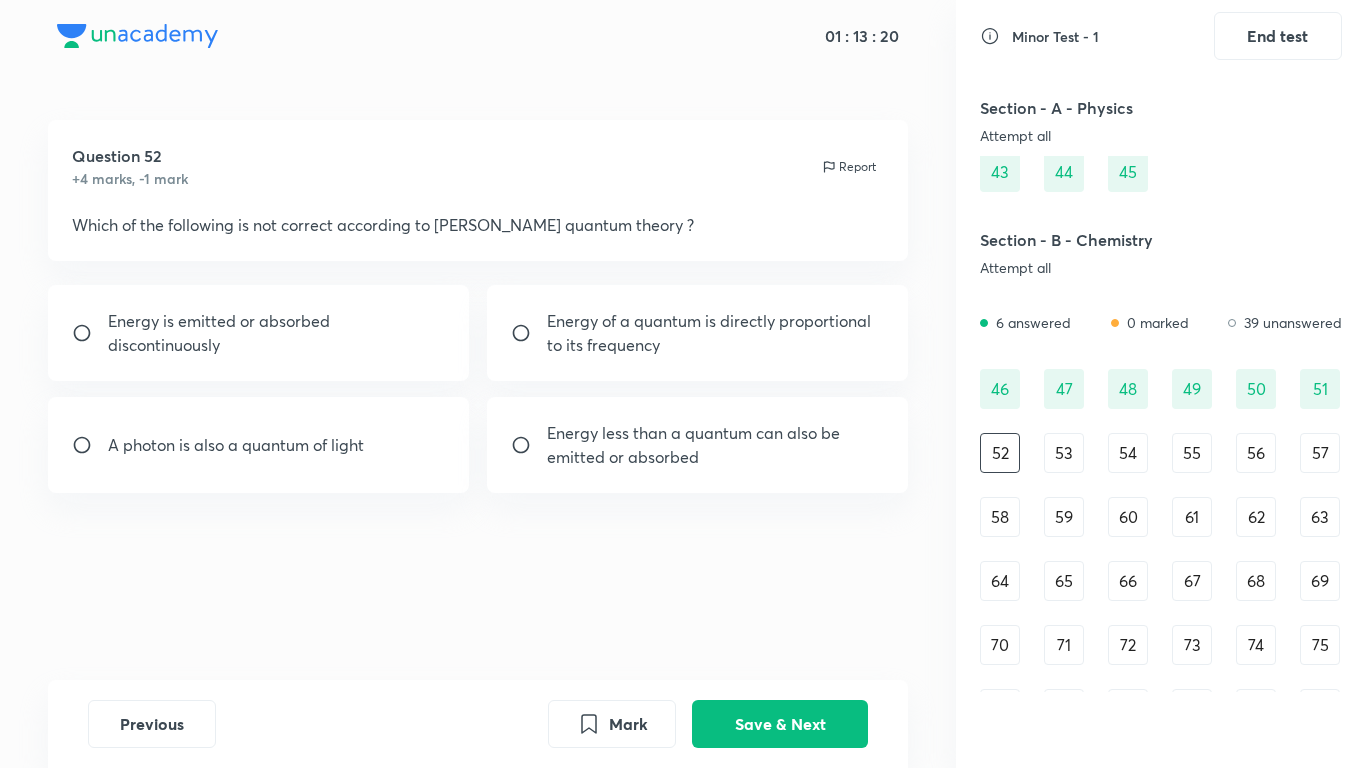 click on "51" at bounding box center (1320, 389) 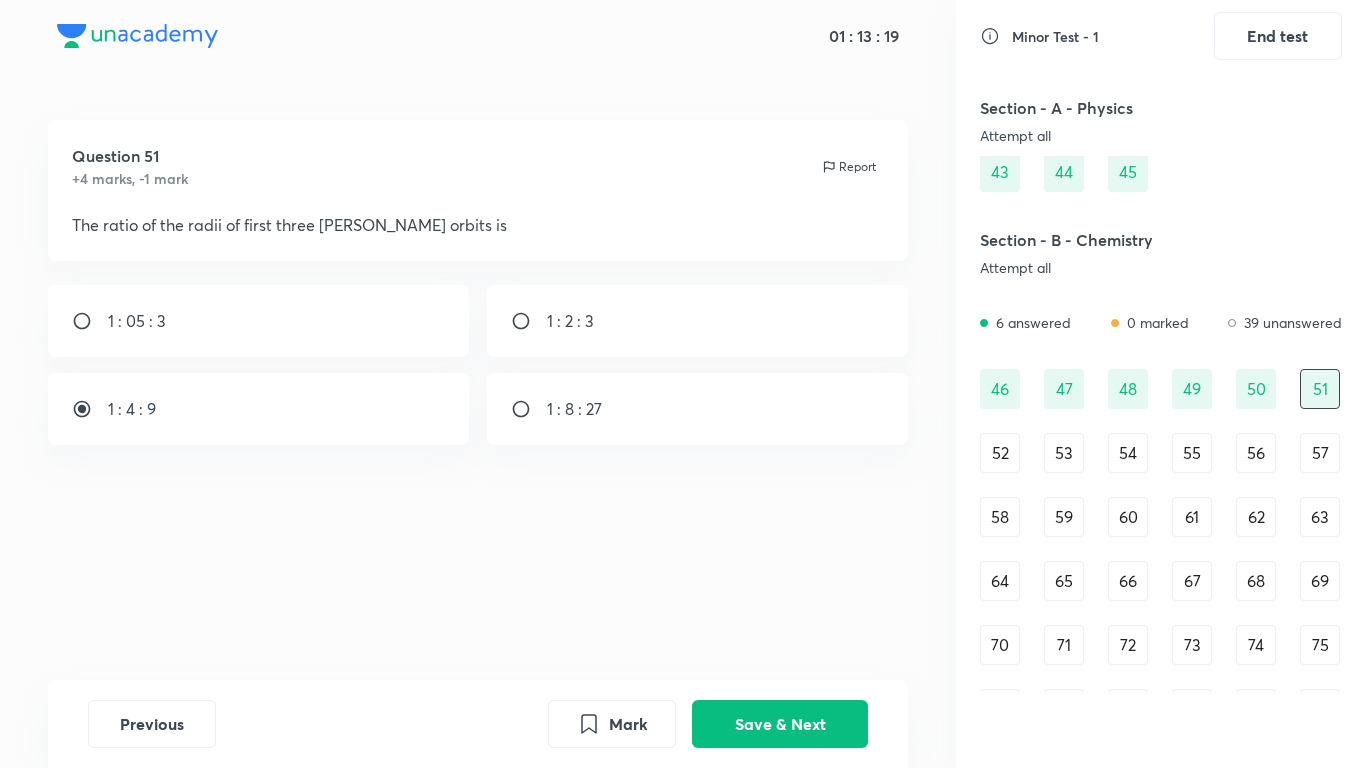 click on "52" at bounding box center (1000, 453) 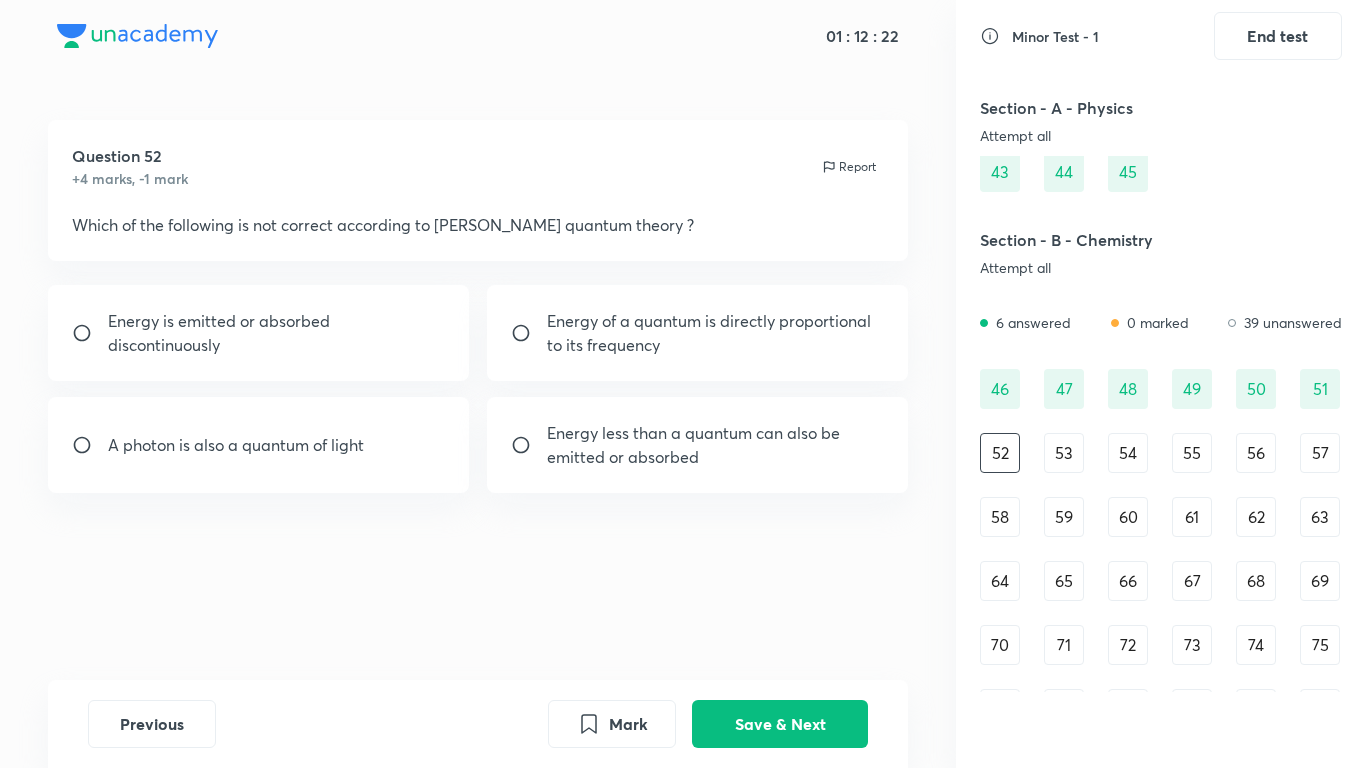 click on "Energy less than a quantum can also be emitted or absorbed" at bounding box center (716, 445) 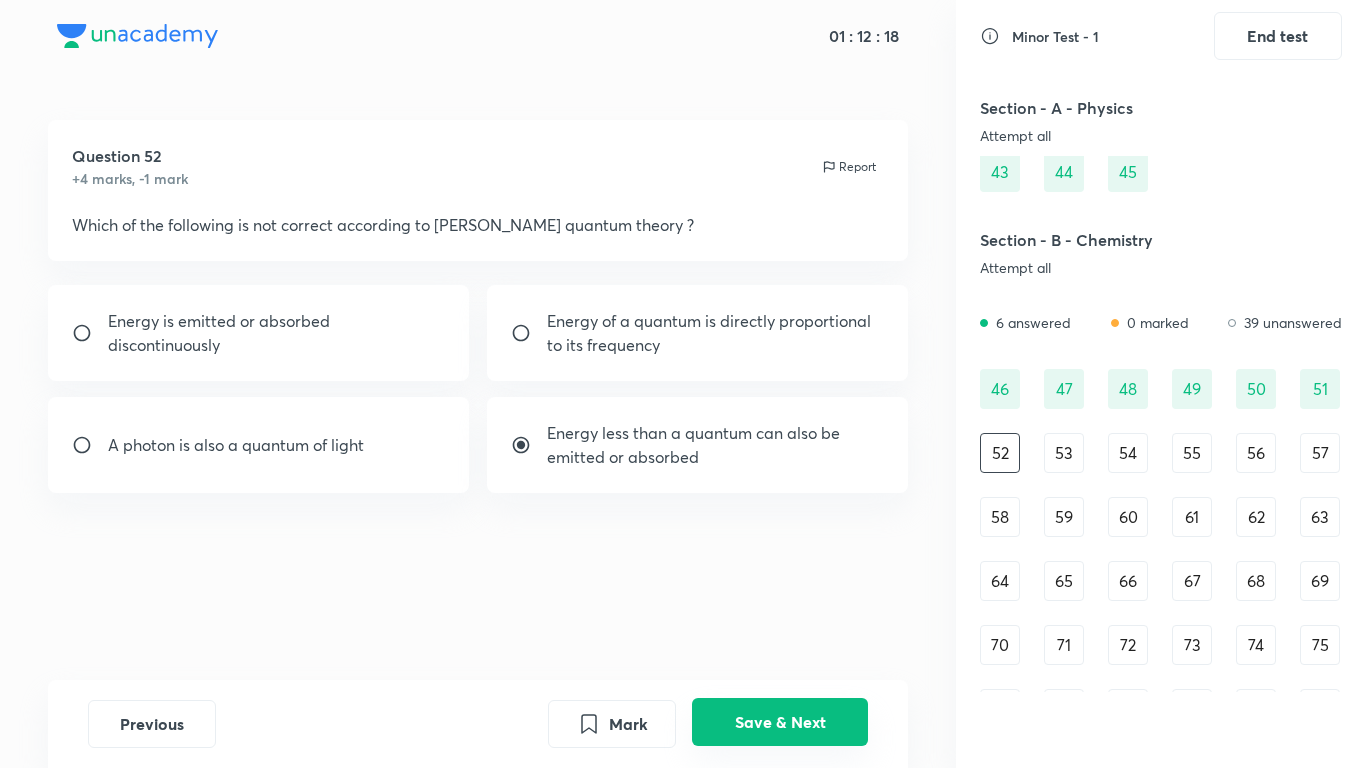click on "Save & Next" at bounding box center [780, 722] 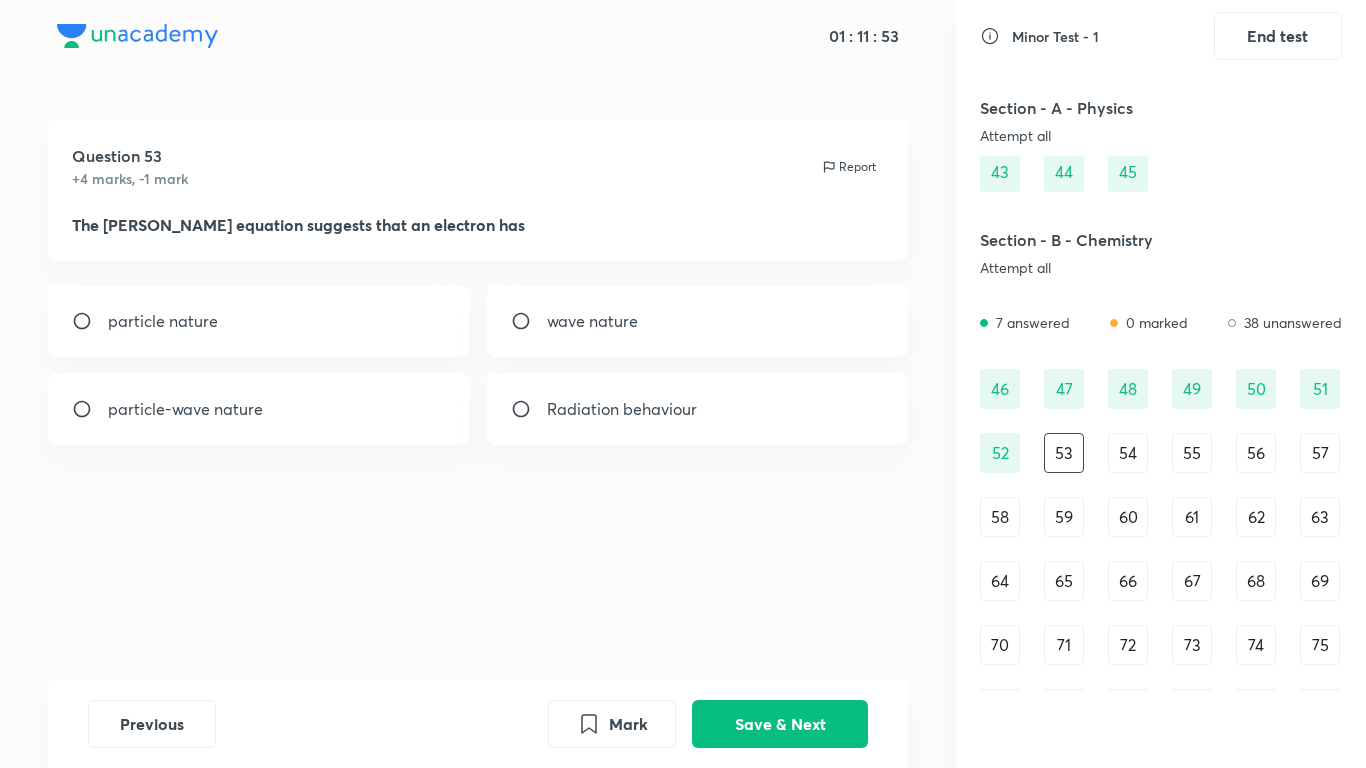 click on "particle-wave nature" at bounding box center [259, 409] 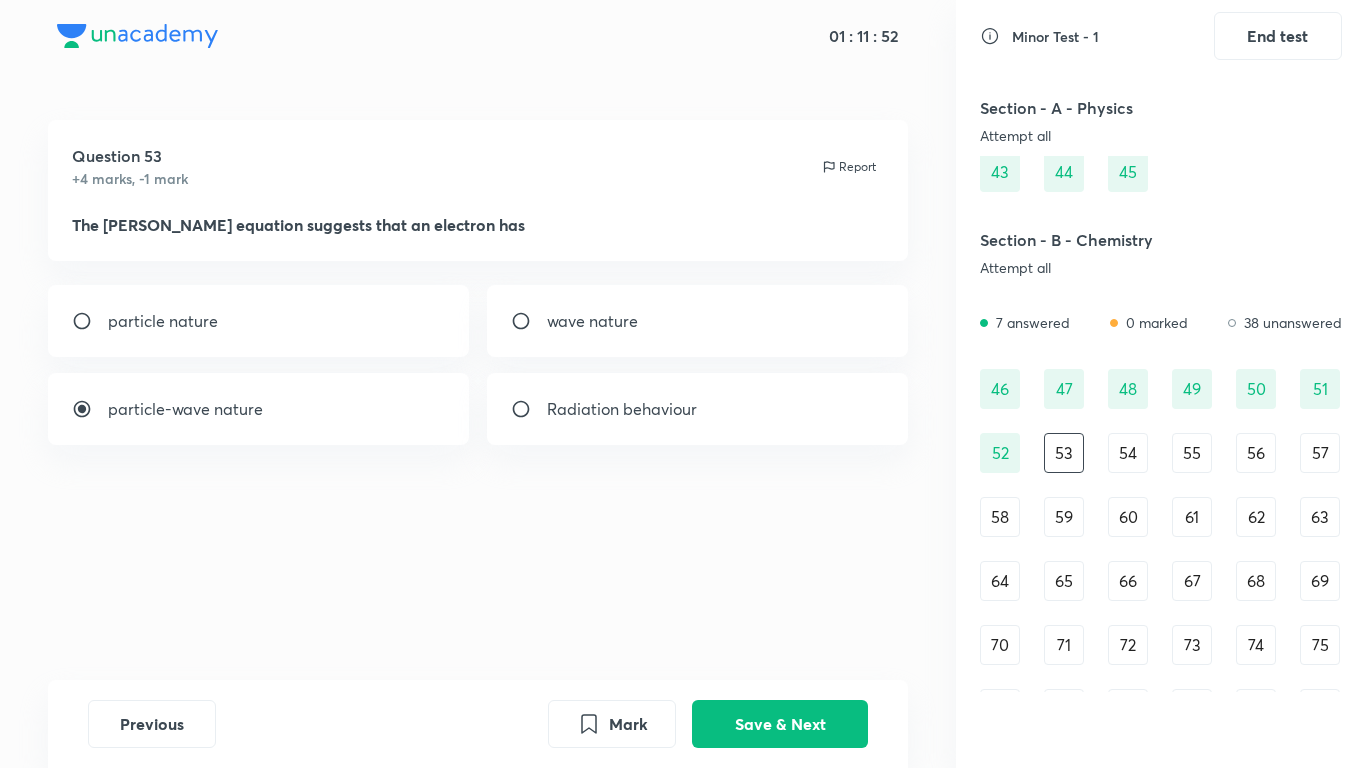 click at bounding box center [529, 409] 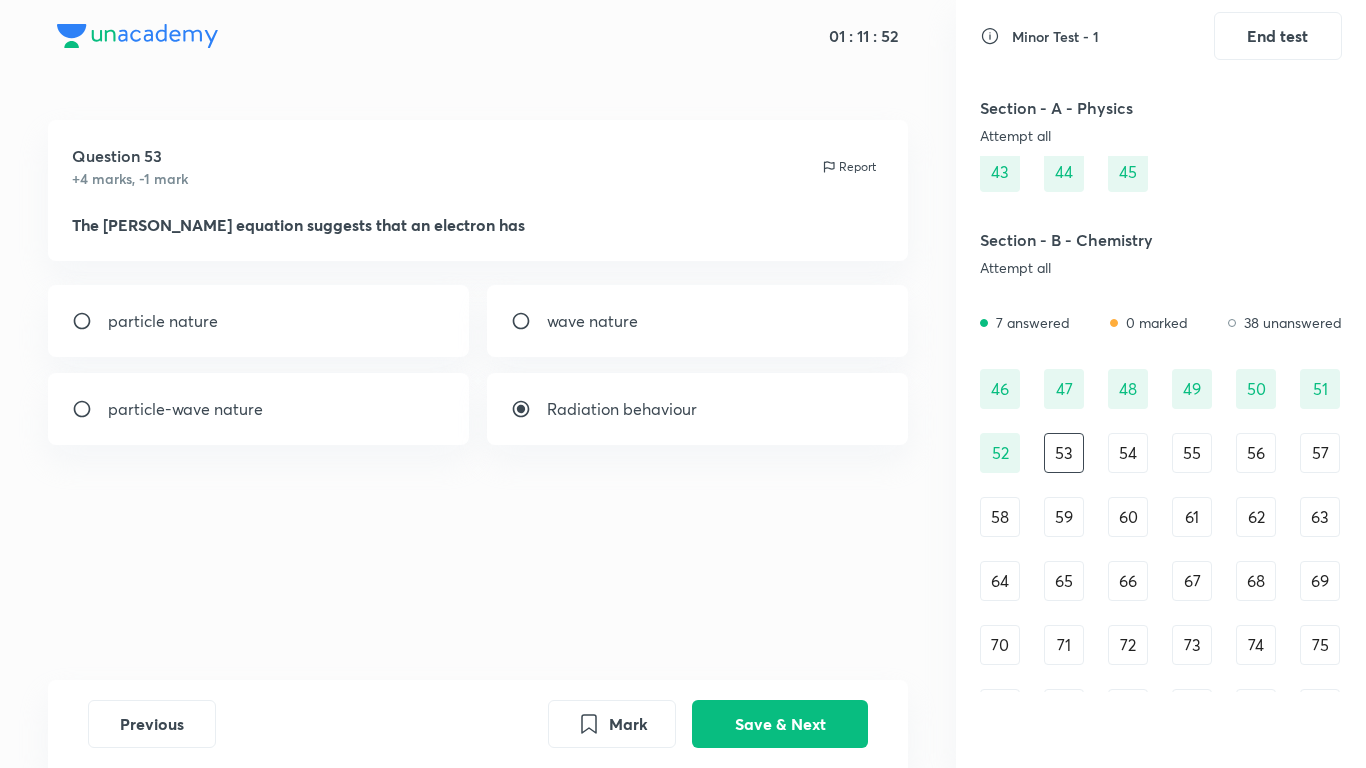 click on "wave nature" at bounding box center (592, 321) 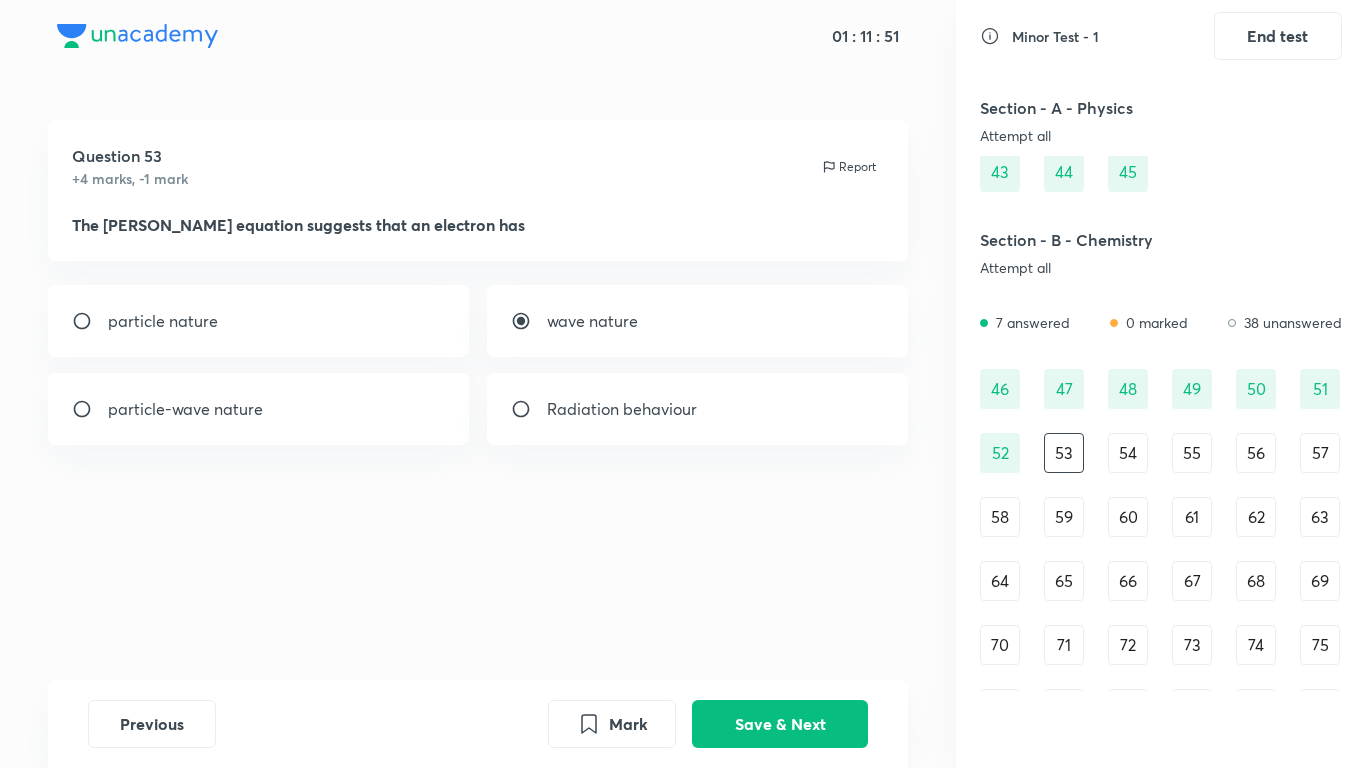 click on "particle-wave nature" at bounding box center [259, 409] 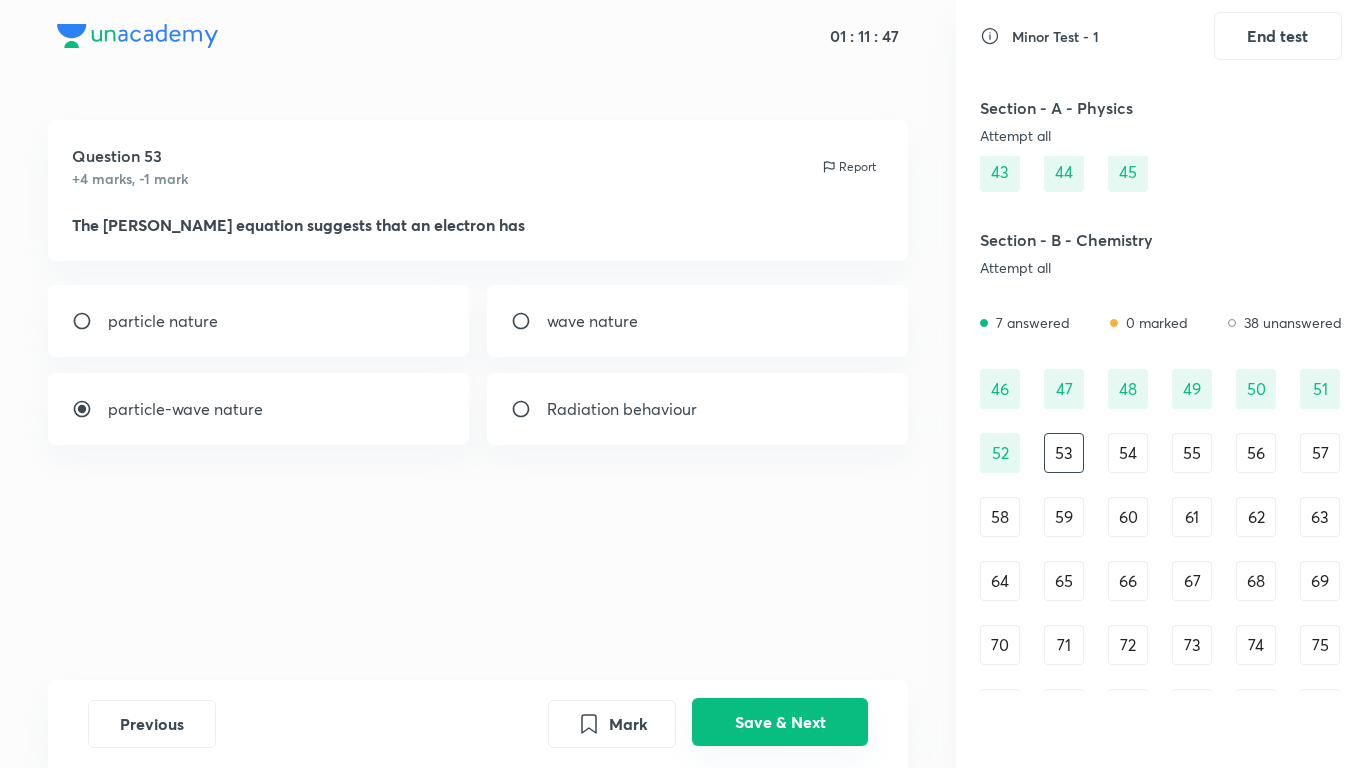 click on "Save & Next" at bounding box center [780, 722] 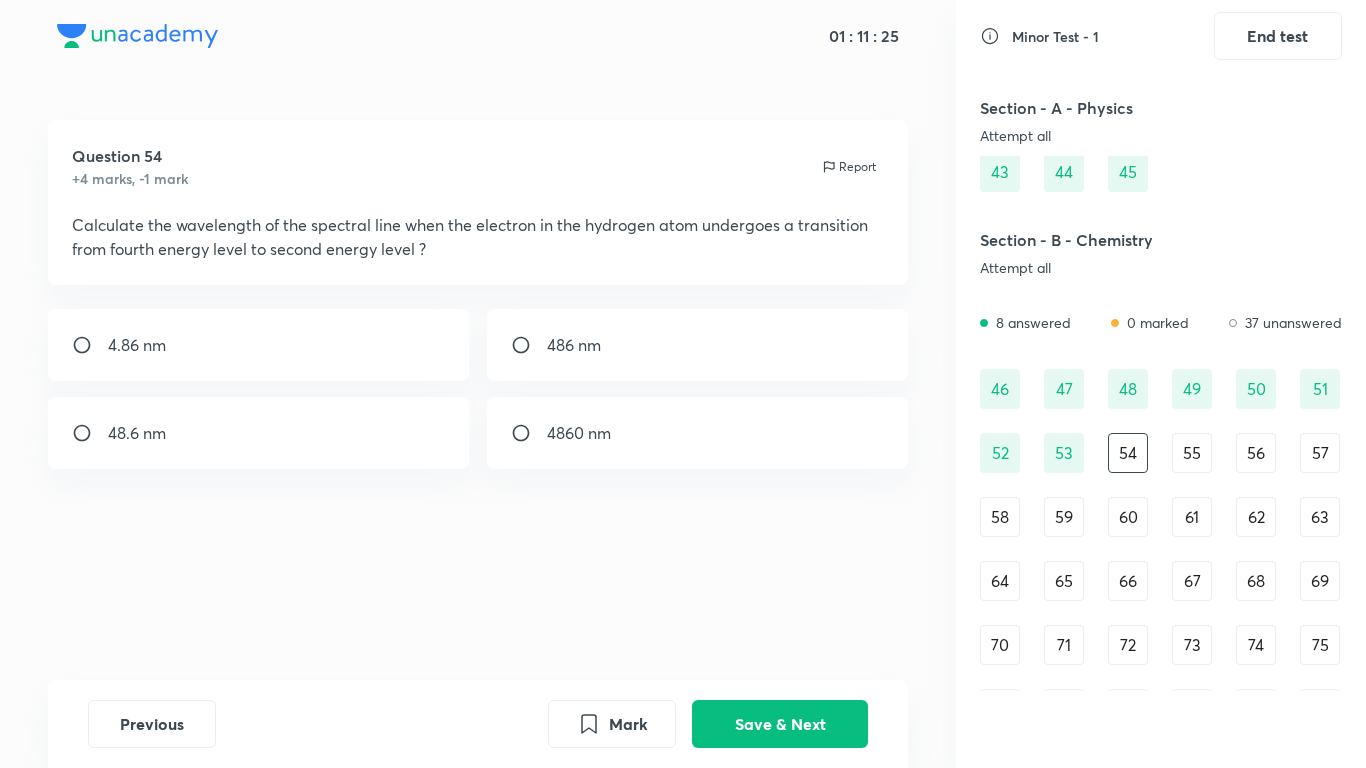 click on "486 nm" at bounding box center (574, 345) 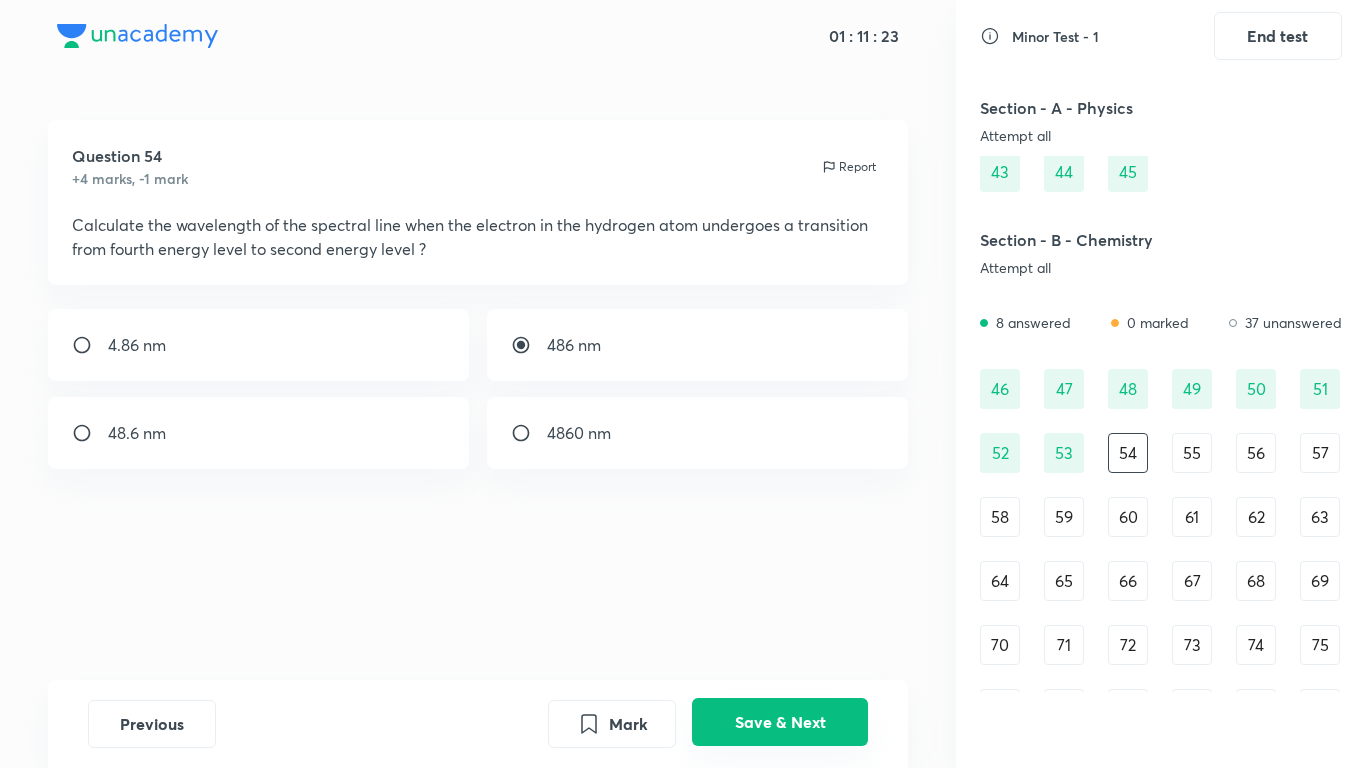 click on "Save & Next" at bounding box center [780, 722] 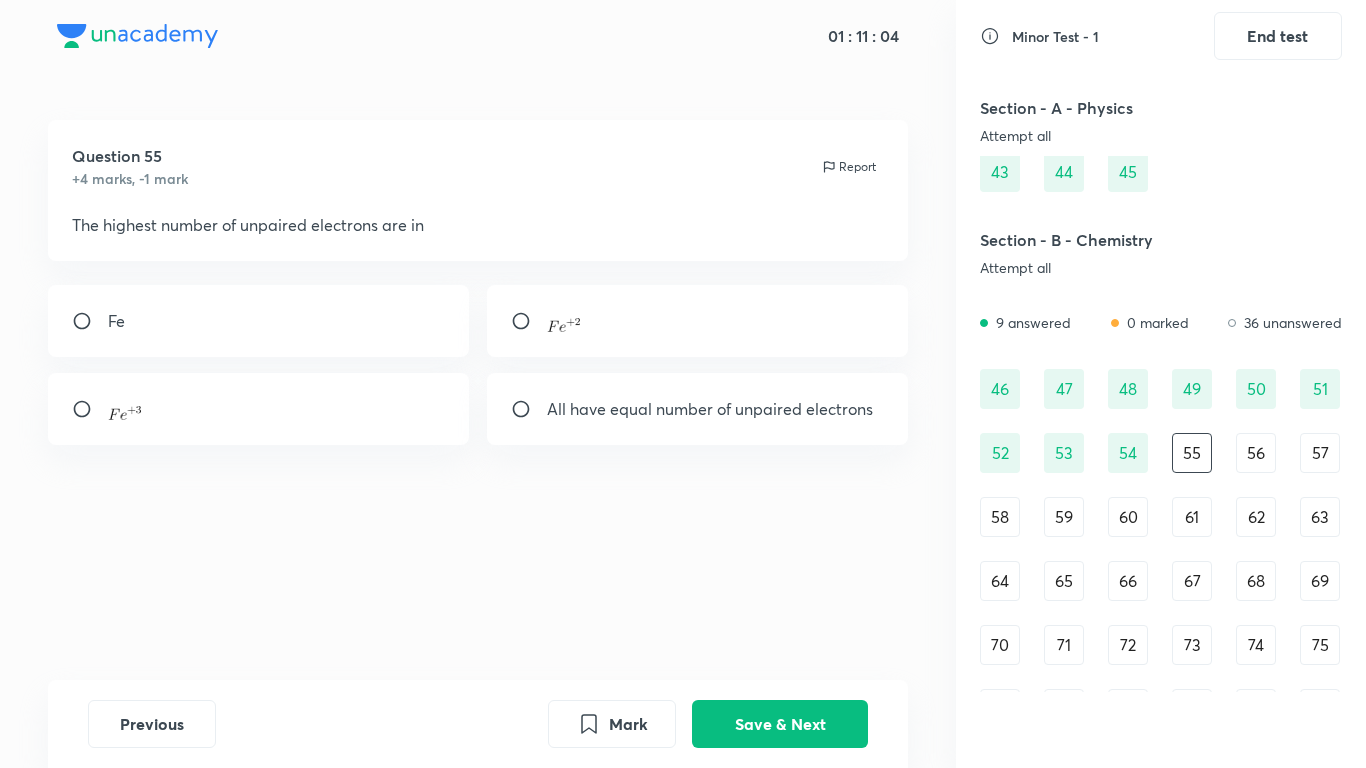 click at bounding box center (698, 321) 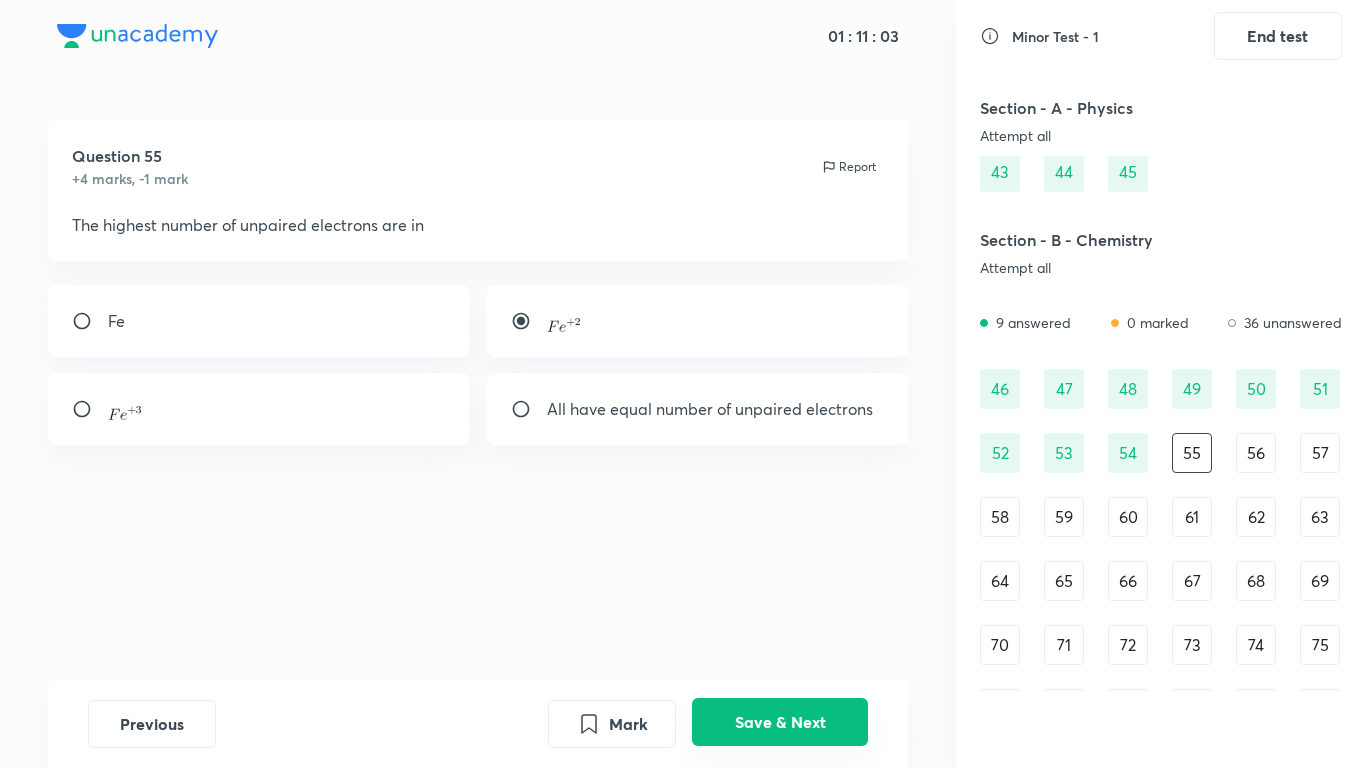 click on "Save & Next" at bounding box center [780, 722] 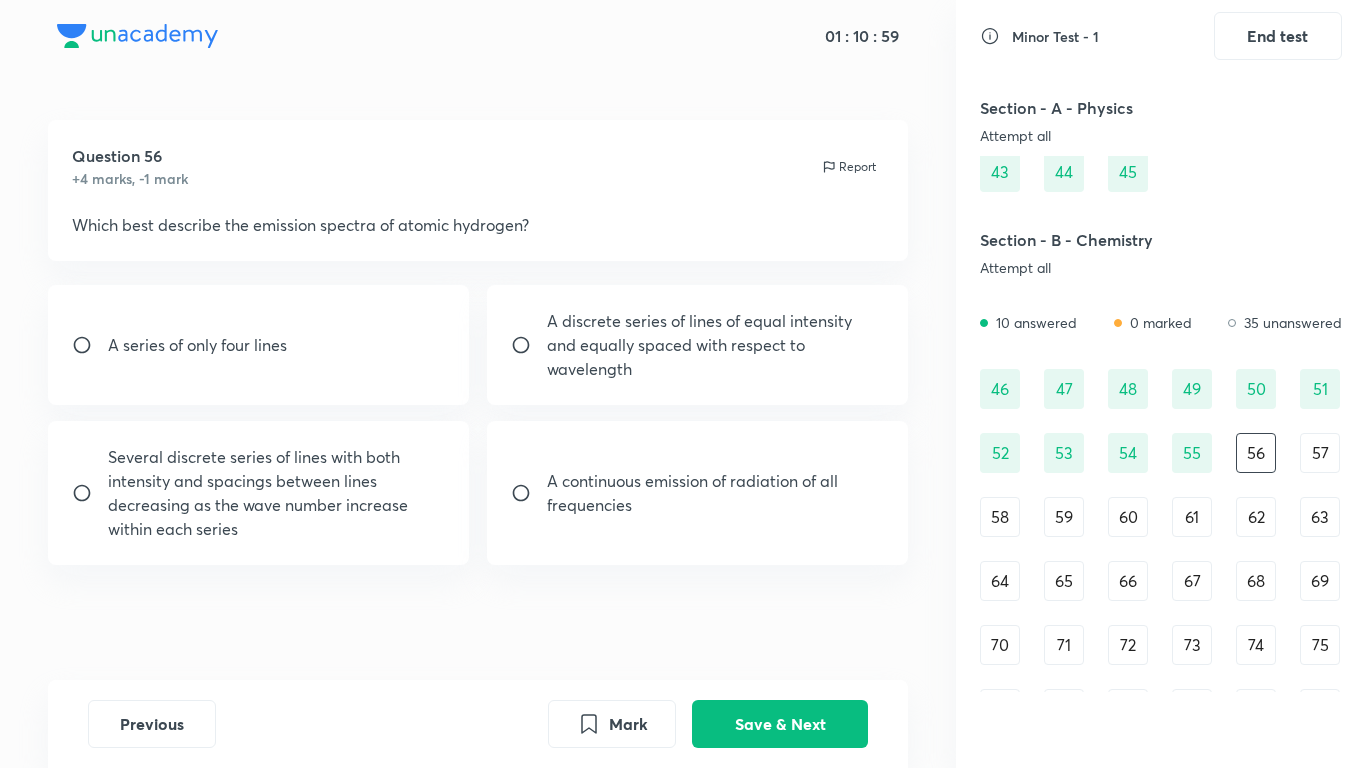 click on "53" at bounding box center (1064, 453) 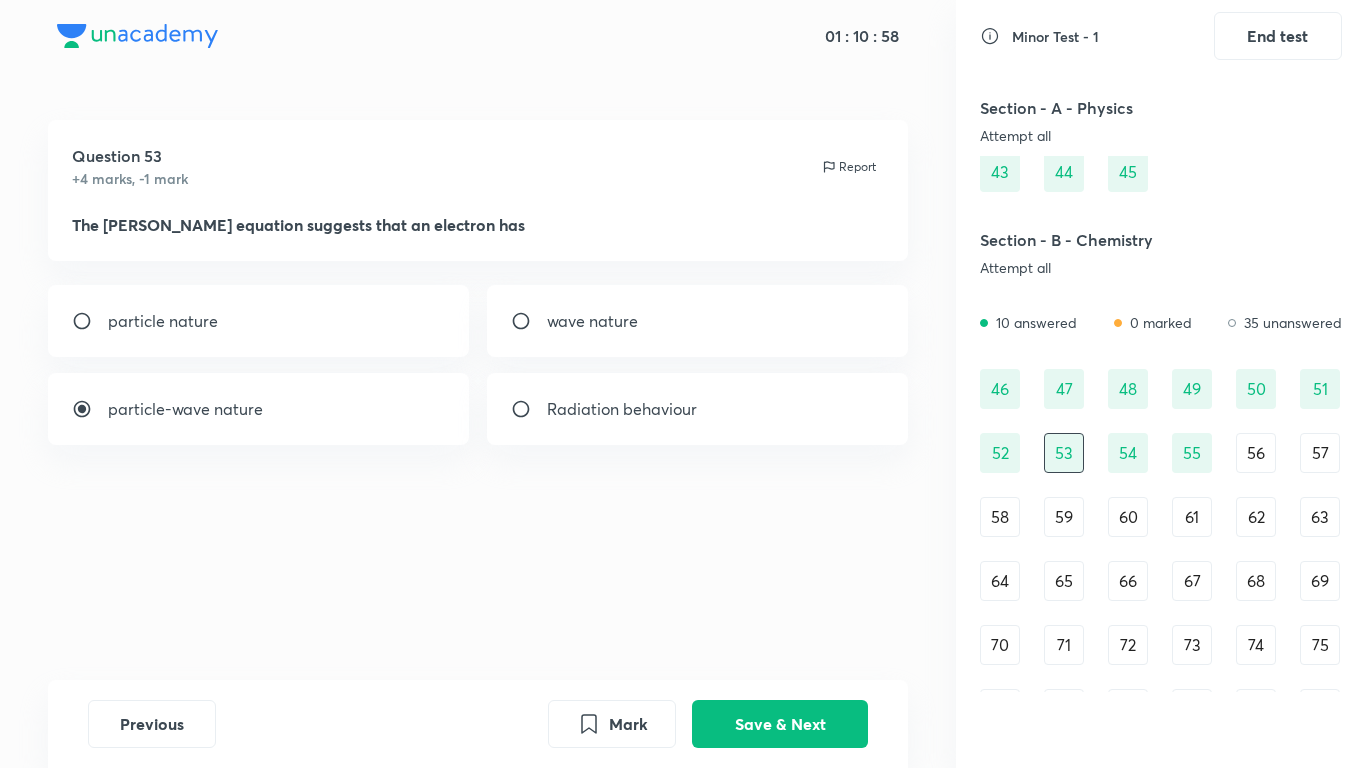 click on "52" at bounding box center [1000, 453] 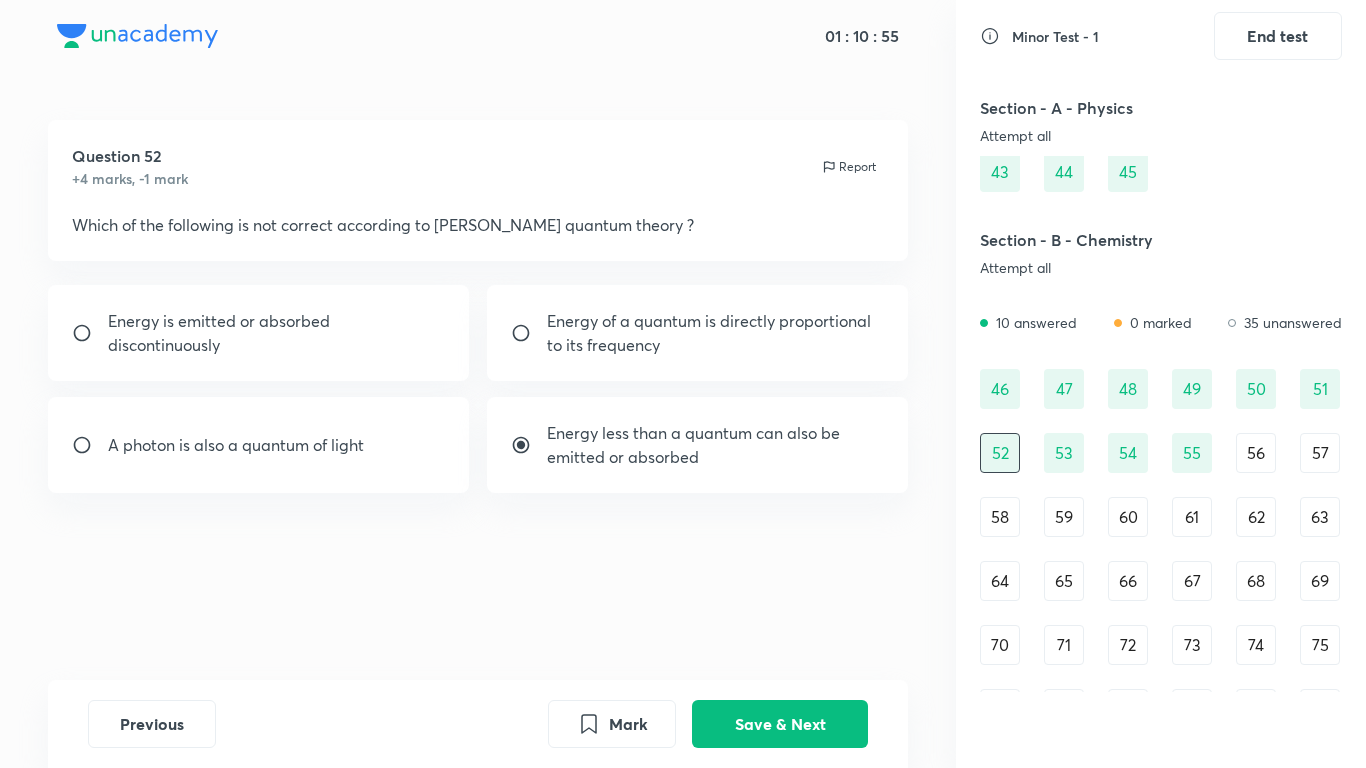 click on "Energy less than a quantum can also be emitted or absorbed" at bounding box center [716, 445] 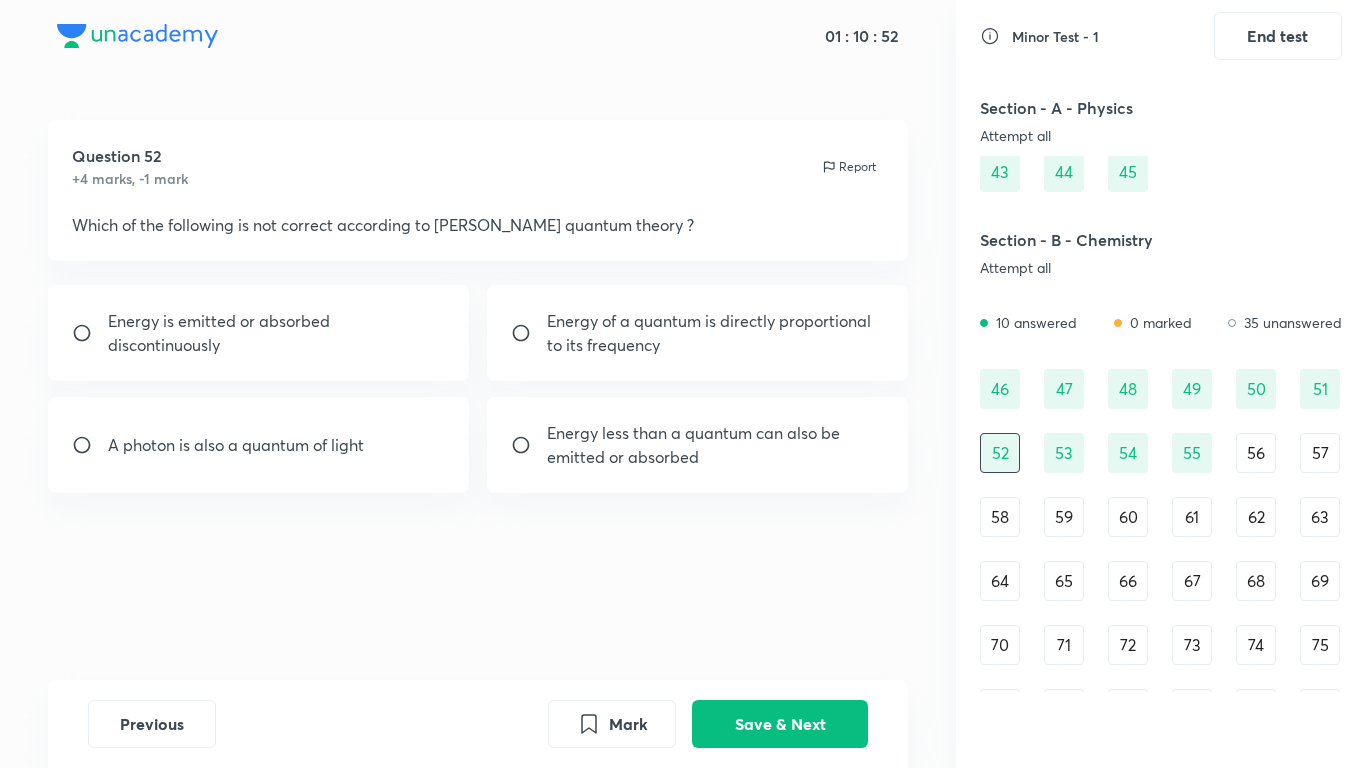 click on "56" at bounding box center [1256, 453] 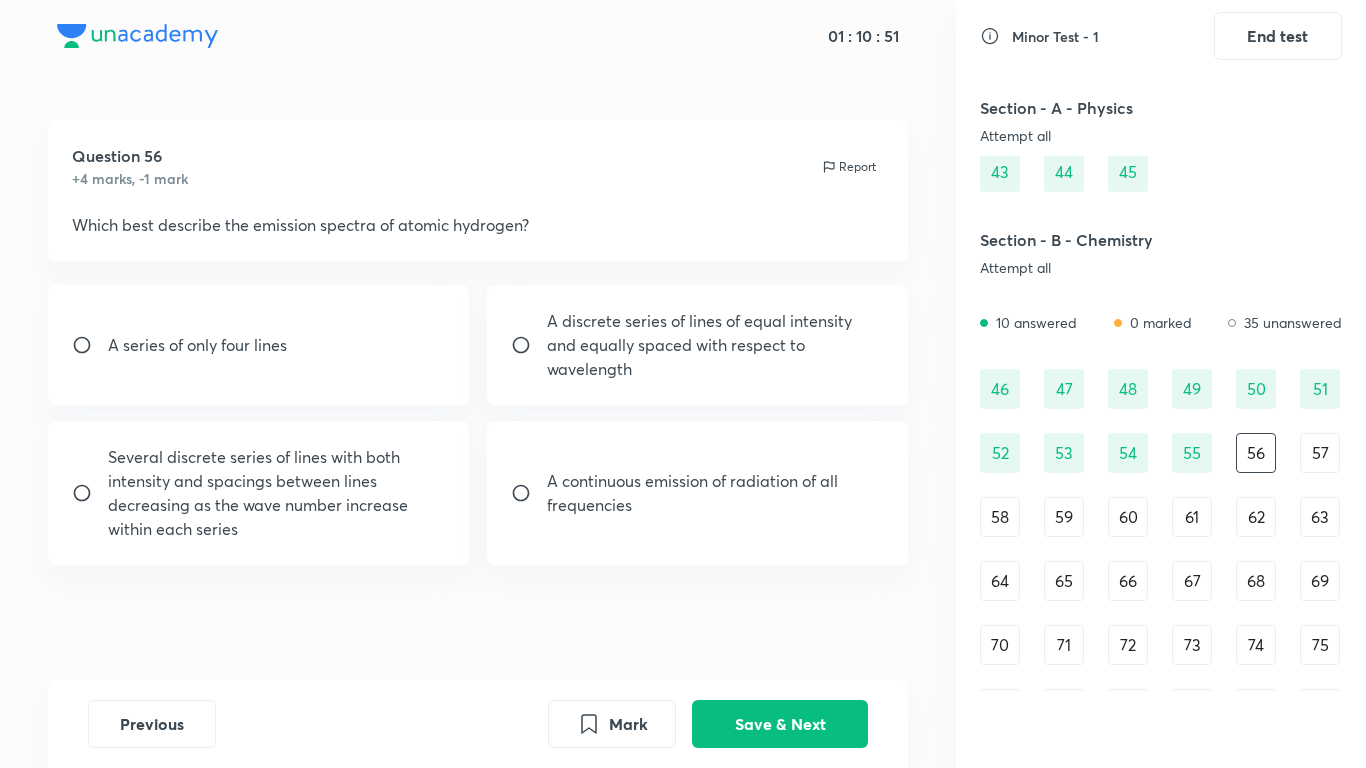 click on "52" at bounding box center [1000, 453] 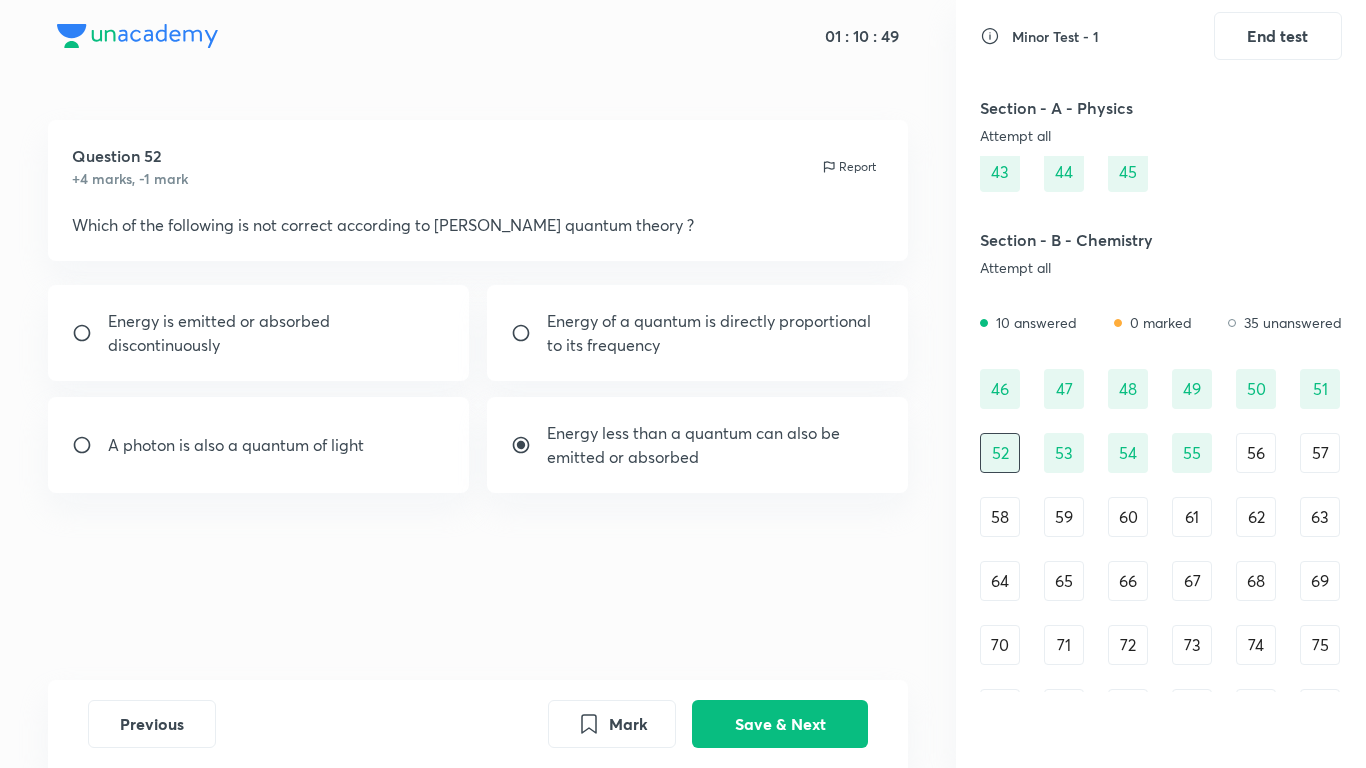 click on "Energy less than a quantum can also be emitted or absorbed" at bounding box center [716, 445] 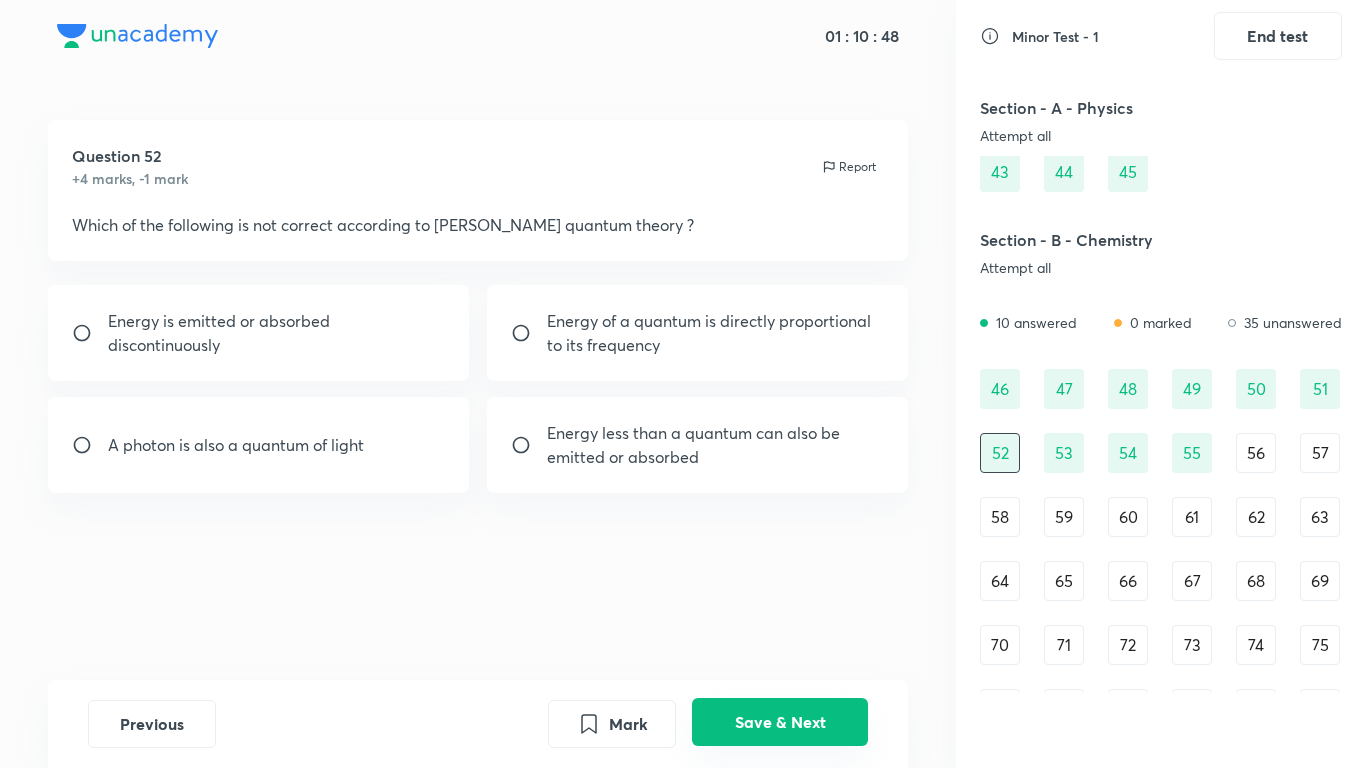 click on "Save & Next" at bounding box center (780, 722) 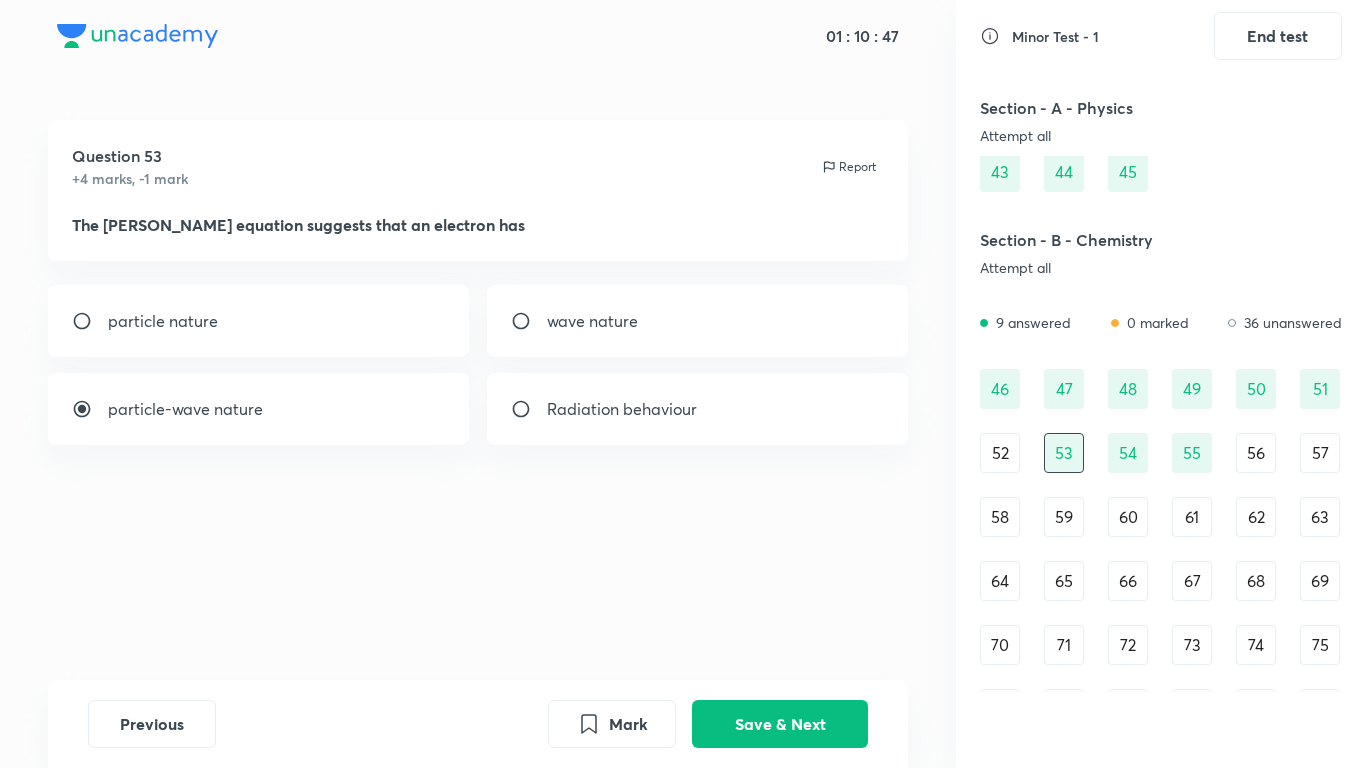 click on "56" at bounding box center [1256, 453] 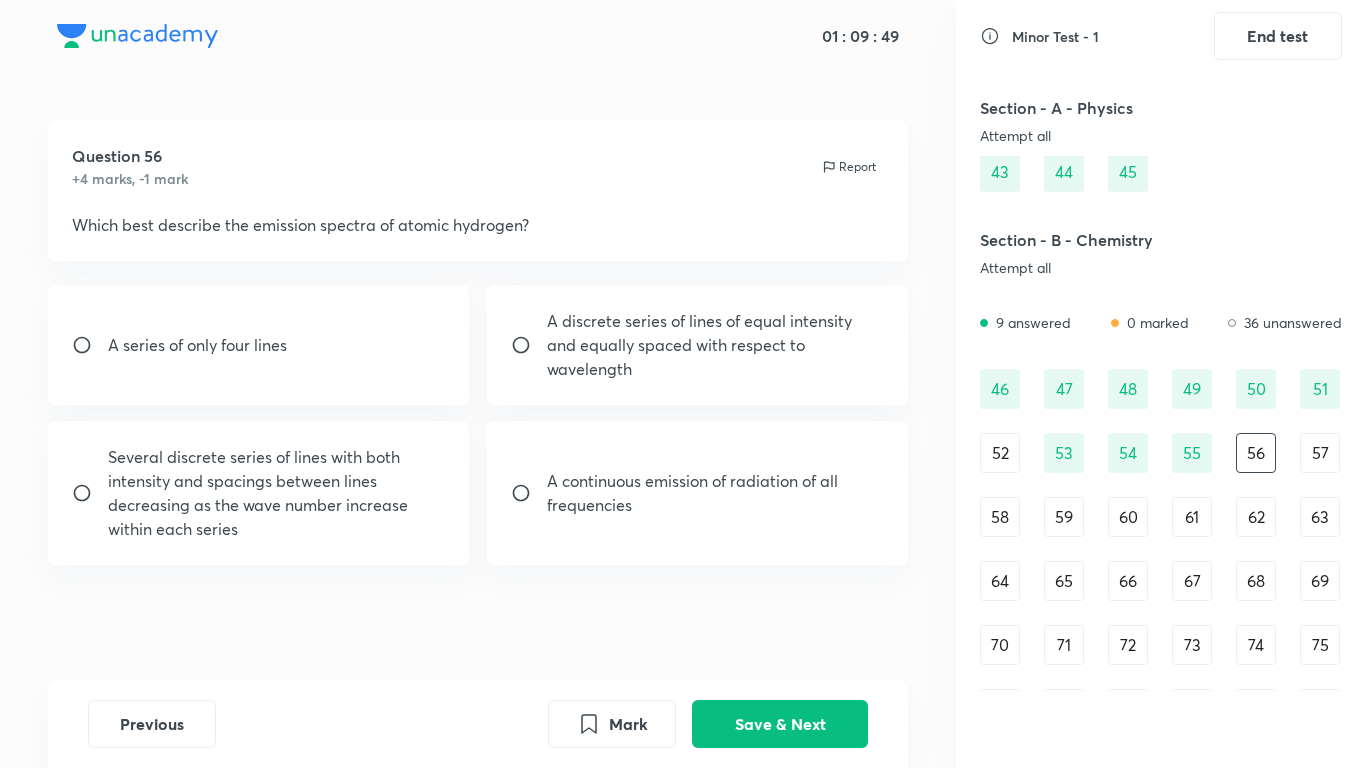 click on "Several discrete series of lines with both intensity and spacings between lines decreasing as the wave number increase within each series" at bounding box center (277, 493) 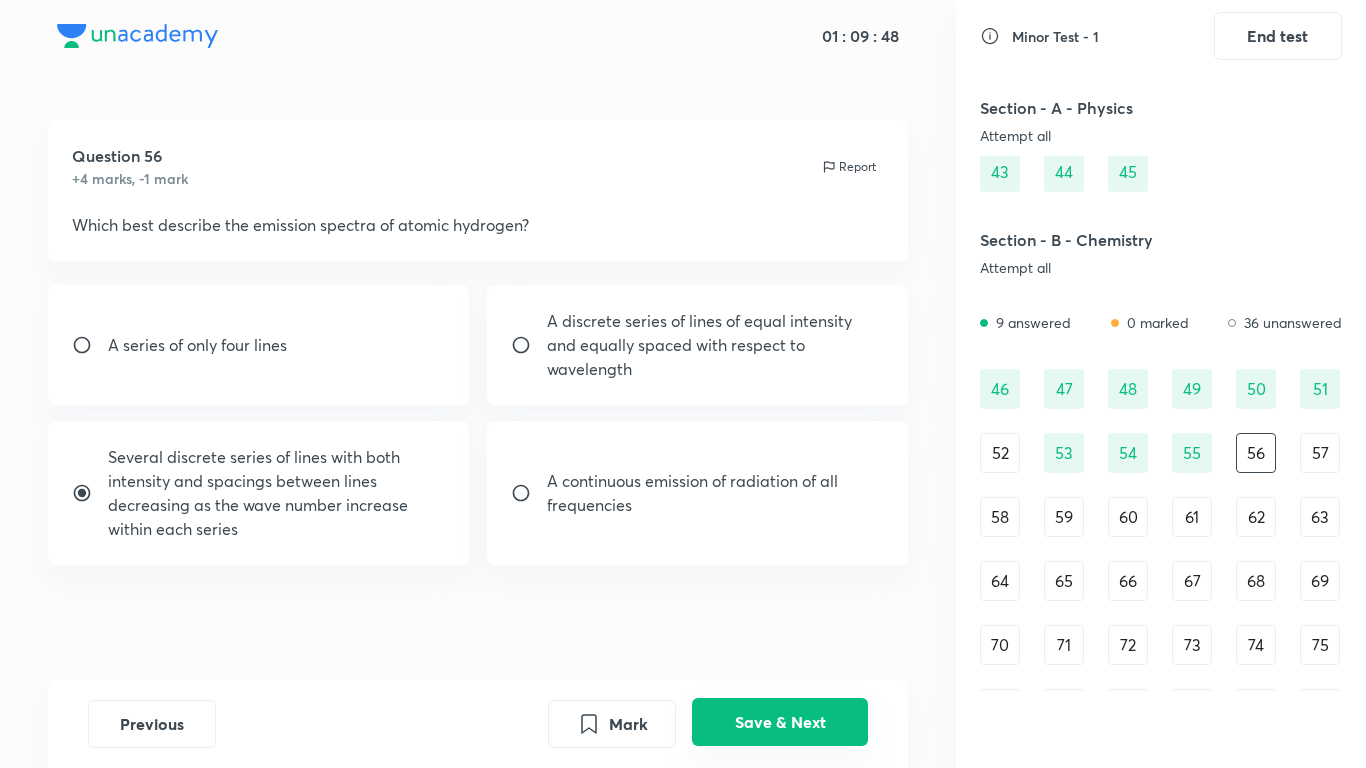 click on "Save & Next" at bounding box center [780, 722] 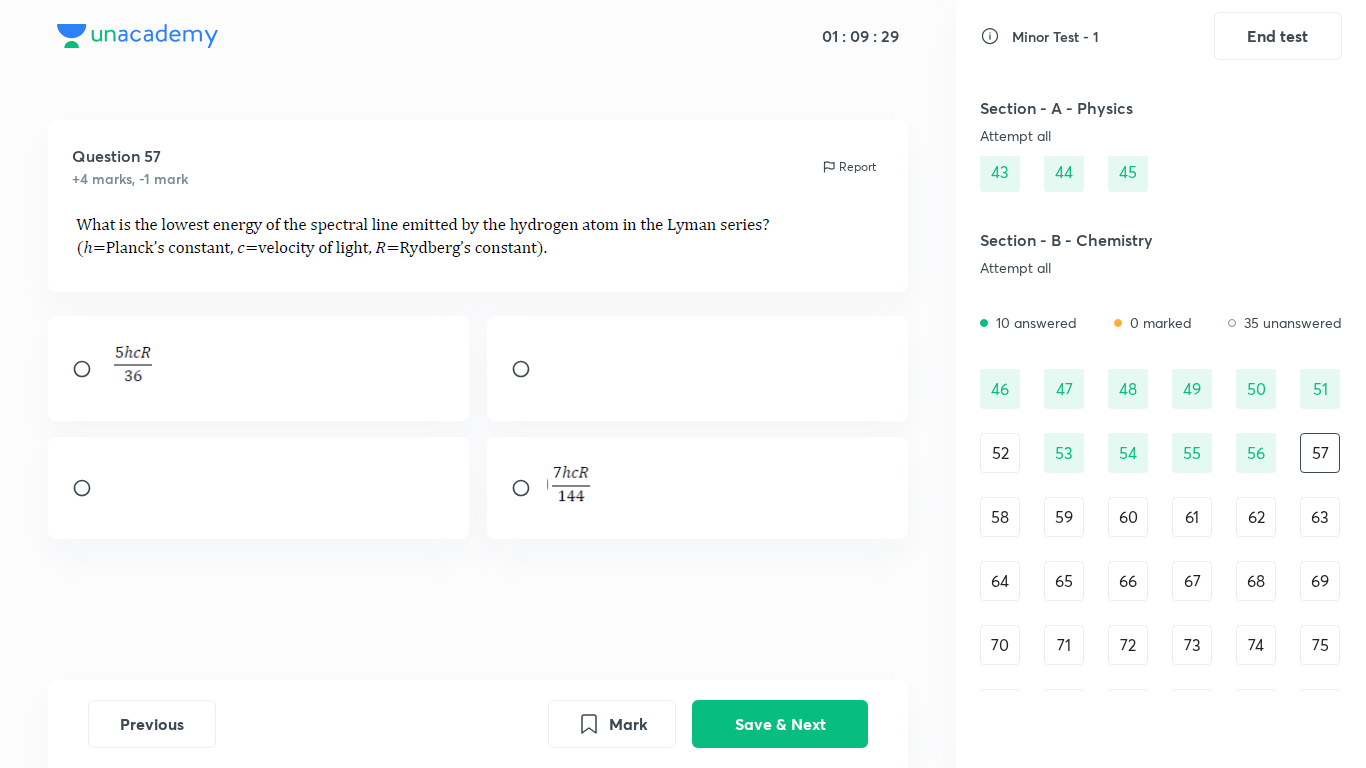 click at bounding box center (259, 488) 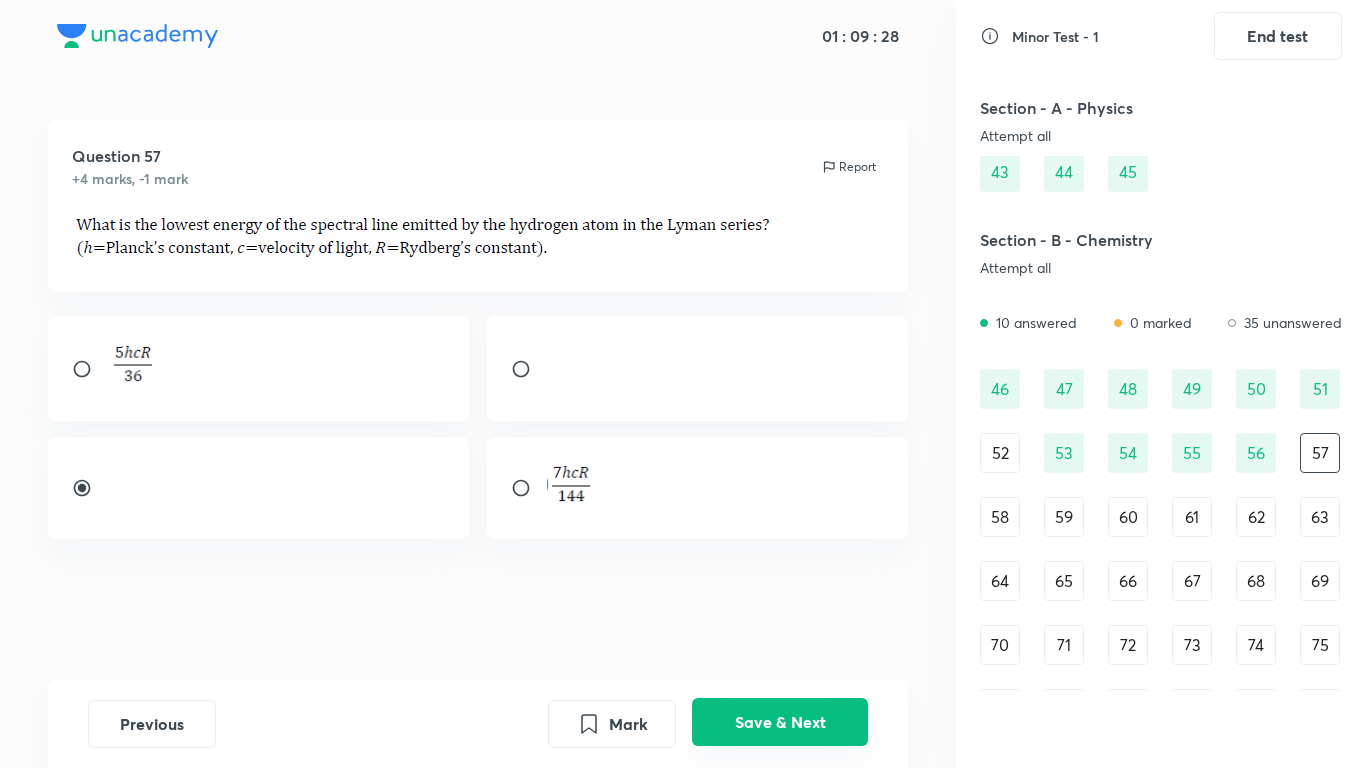 click on "Save & Next" at bounding box center (780, 722) 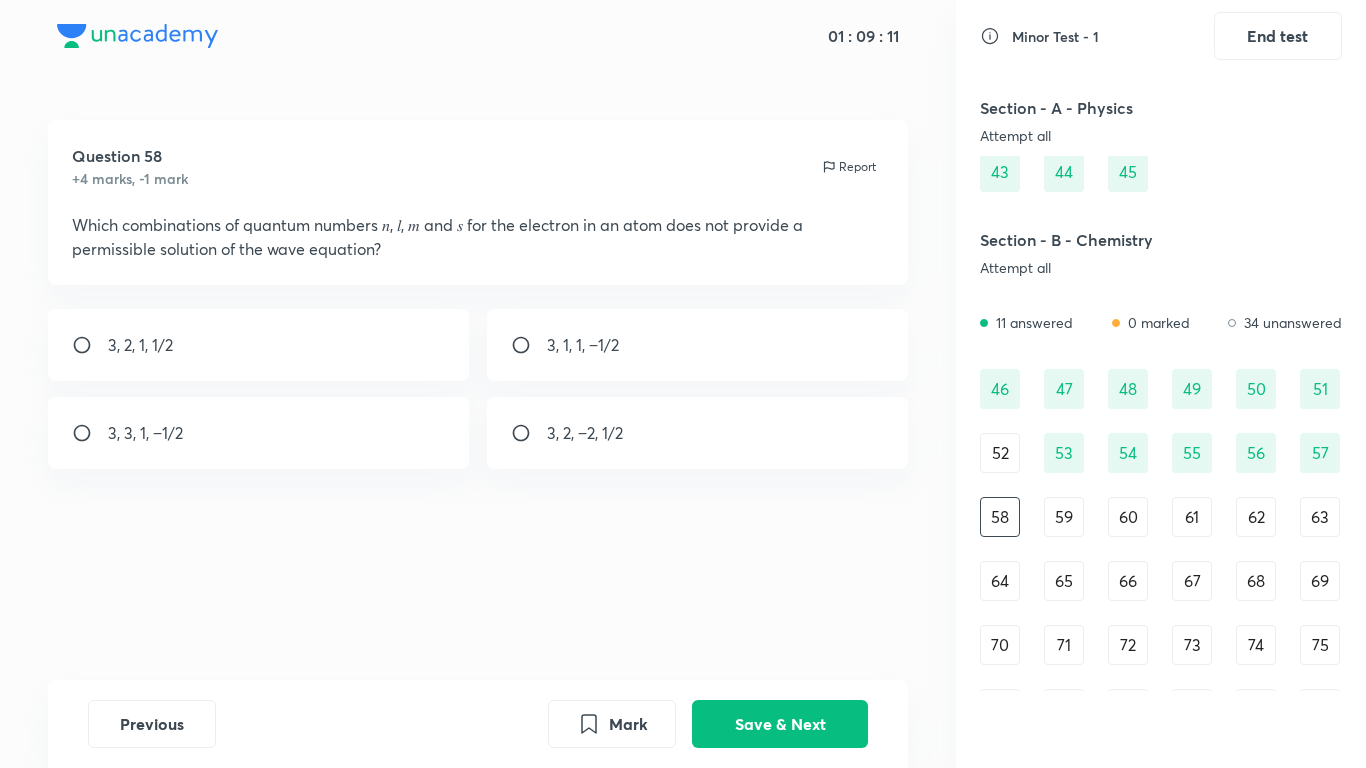 click on "3, 3, 1, −1/2" at bounding box center (259, 433) 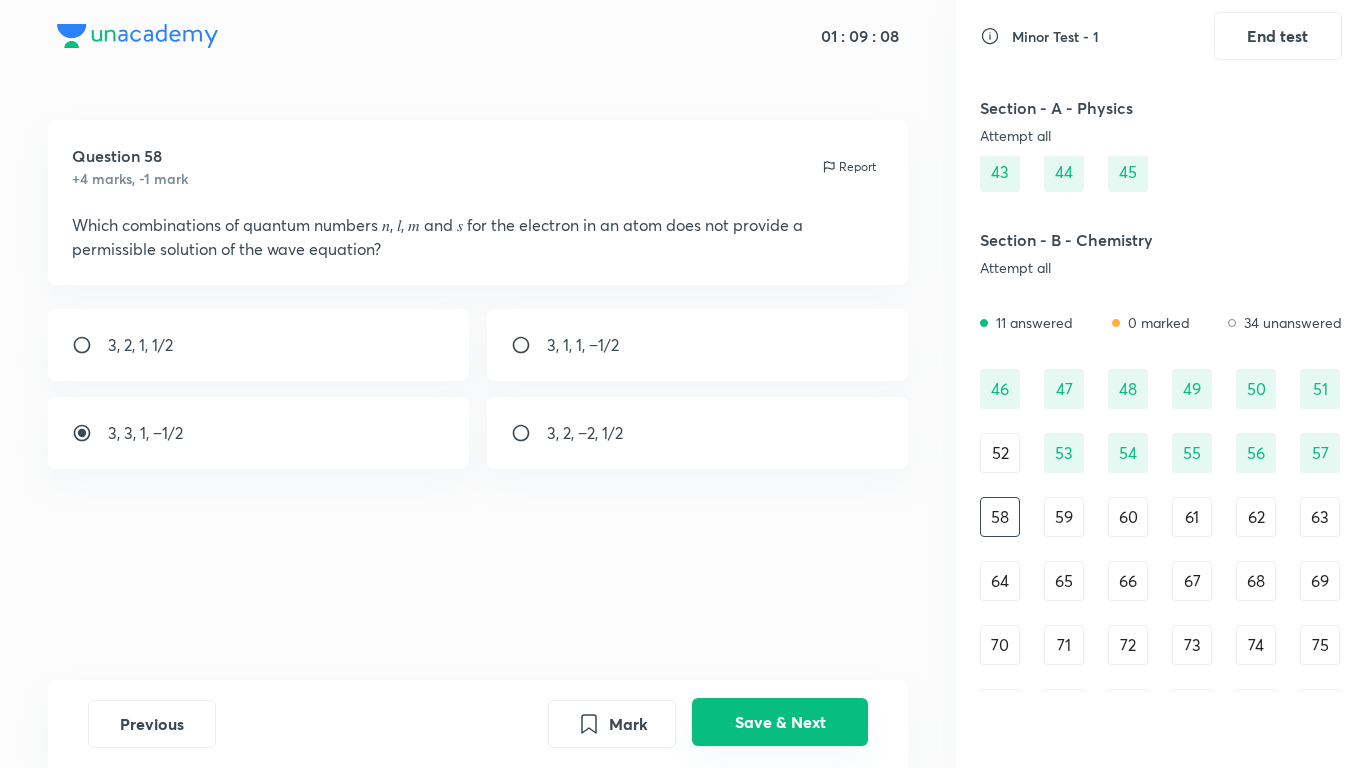 click on "Save & Next" at bounding box center (780, 722) 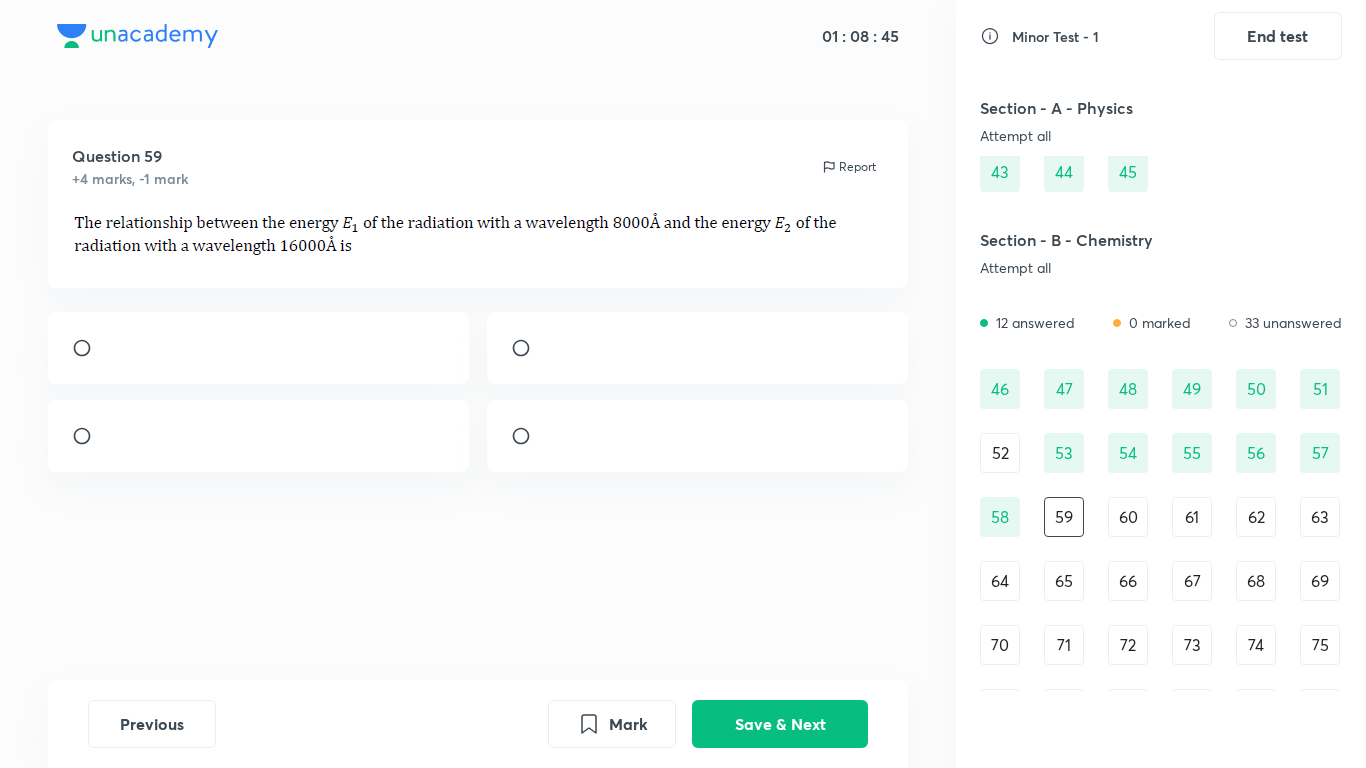 click at bounding box center [698, 348] 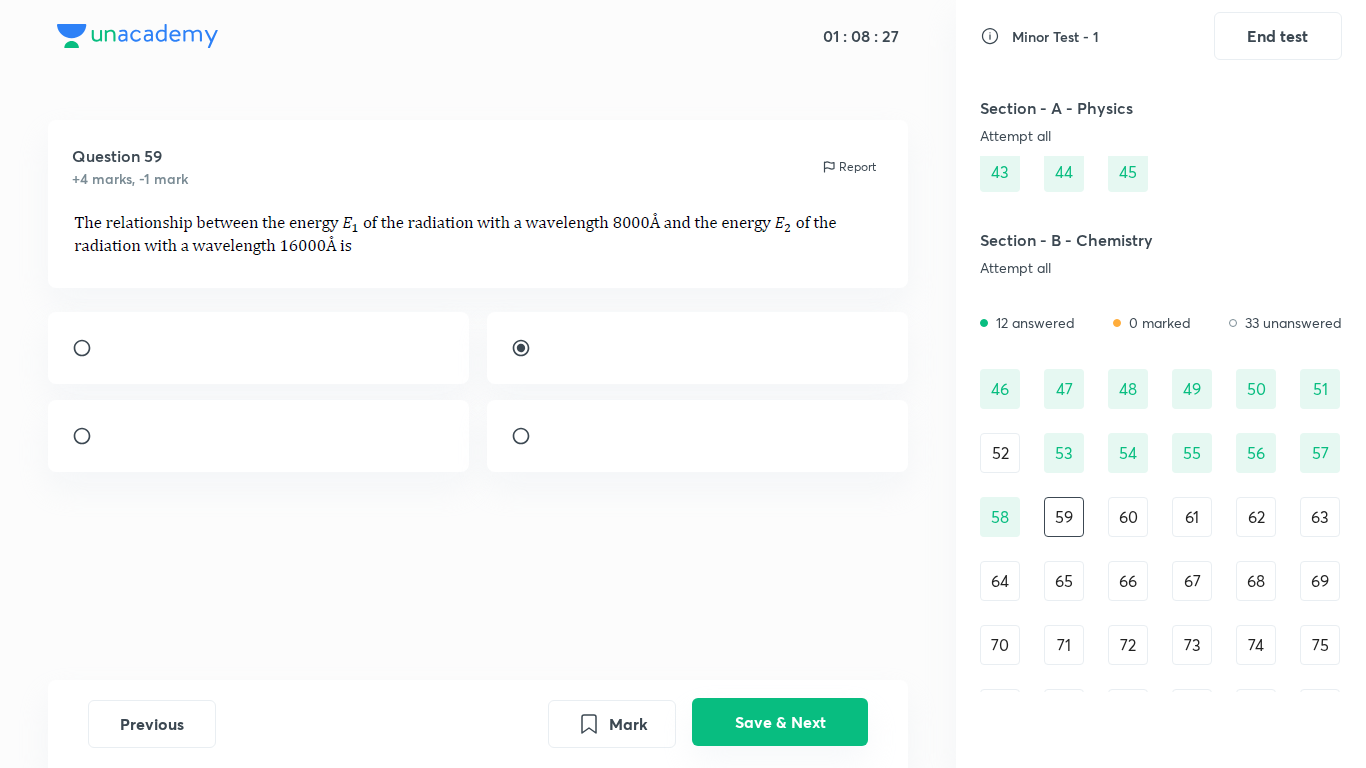 click on "Save & Next" at bounding box center [780, 722] 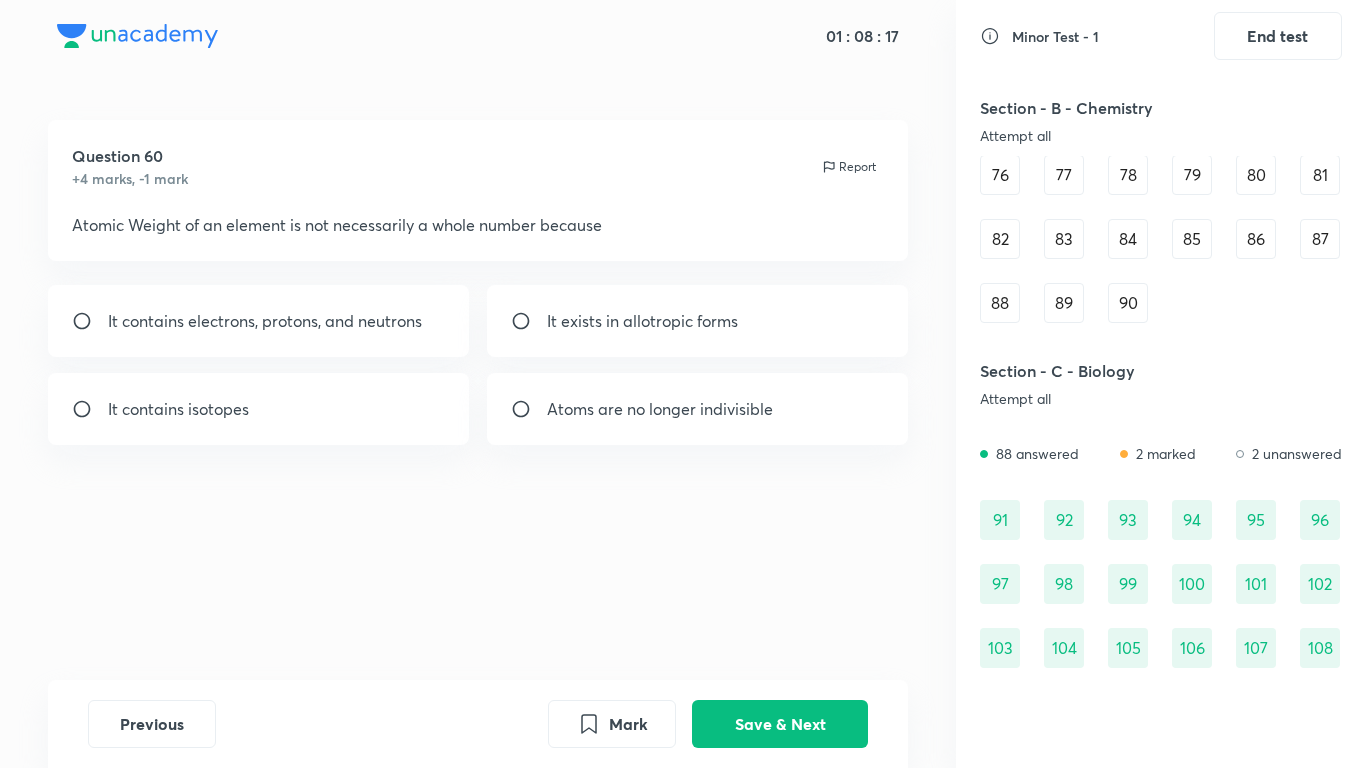 scroll, scrollTop: 800, scrollLeft: 0, axis: vertical 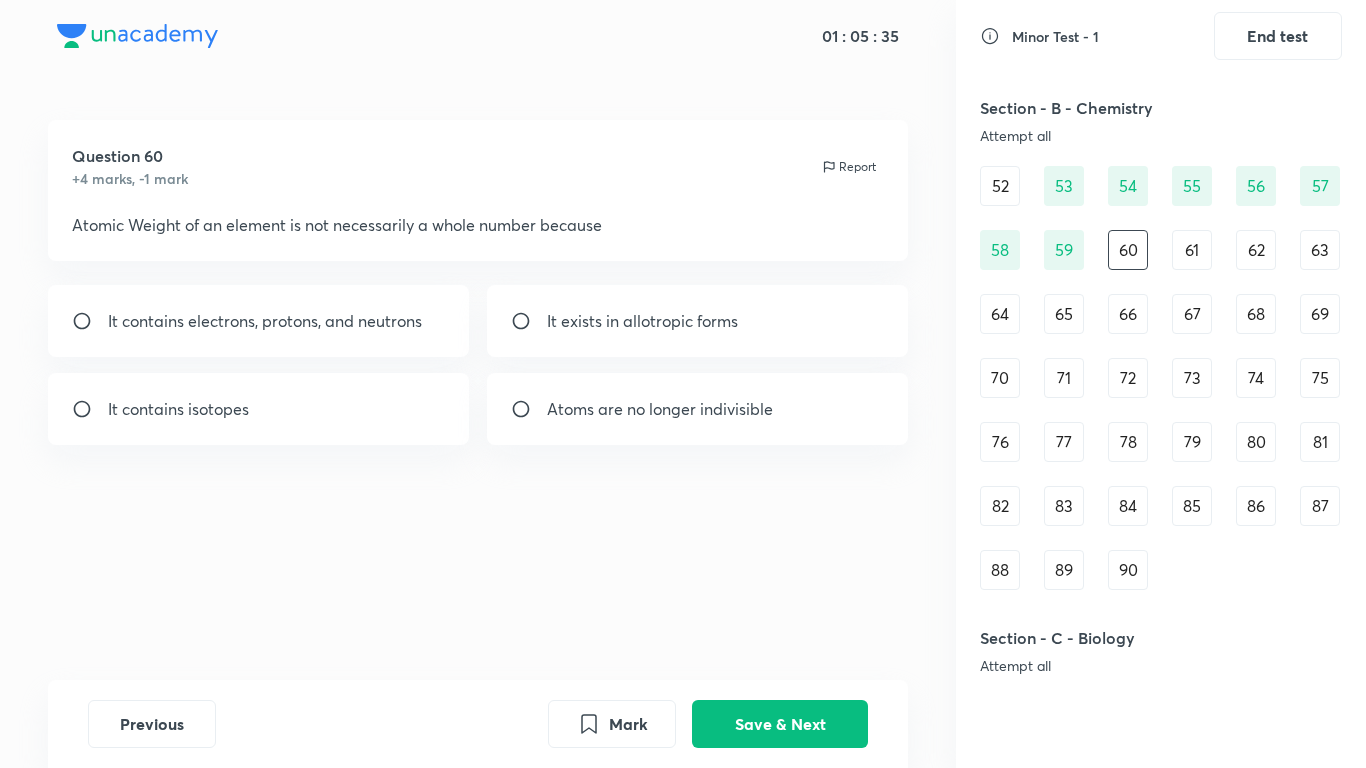 click on "Question 60 +4 marks, -1 mark Report Atomic Weight of an element is not necessarily a whole number because It contains electrons, protons, and neutrons It exists in allotropic forms  It contains isotopes Atoms are no longer indivisible" at bounding box center [478, 400] 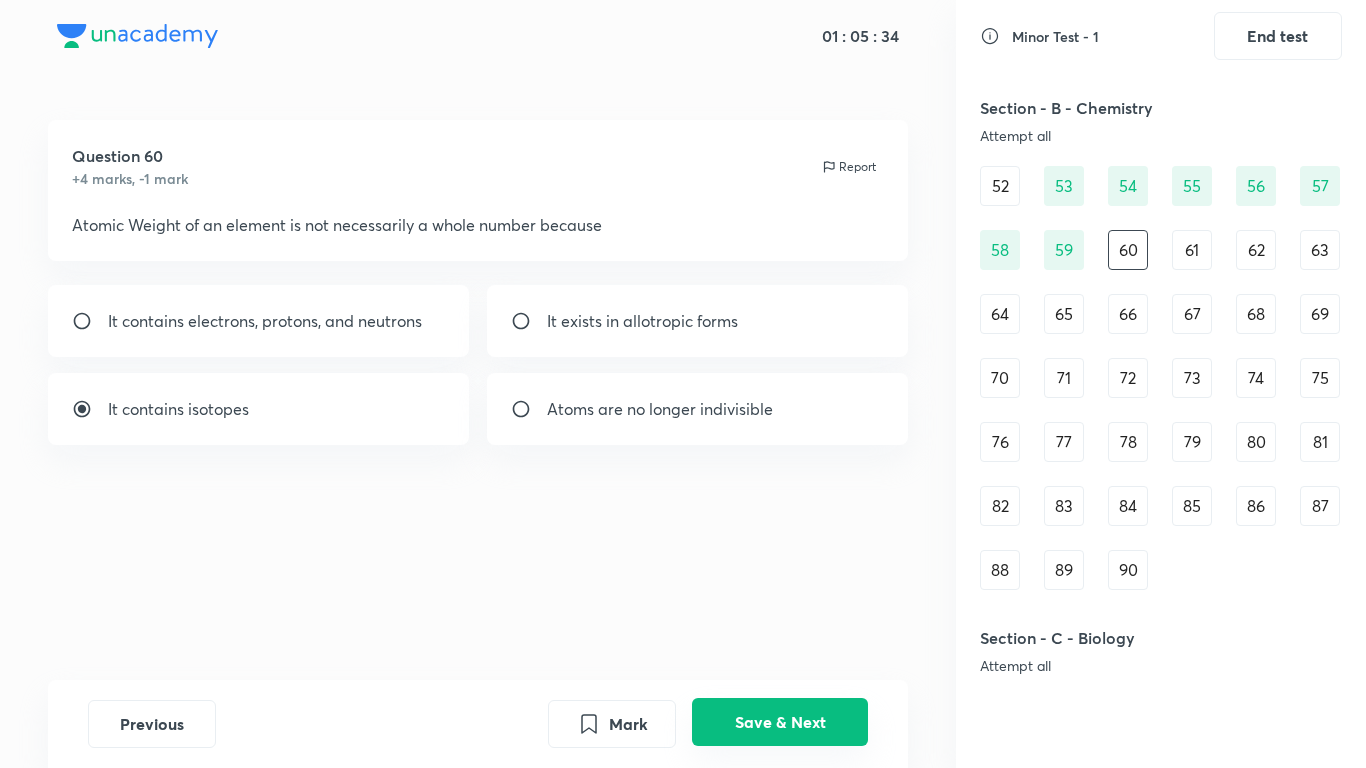 click on "Save & Next" at bounding box center [780, 722] 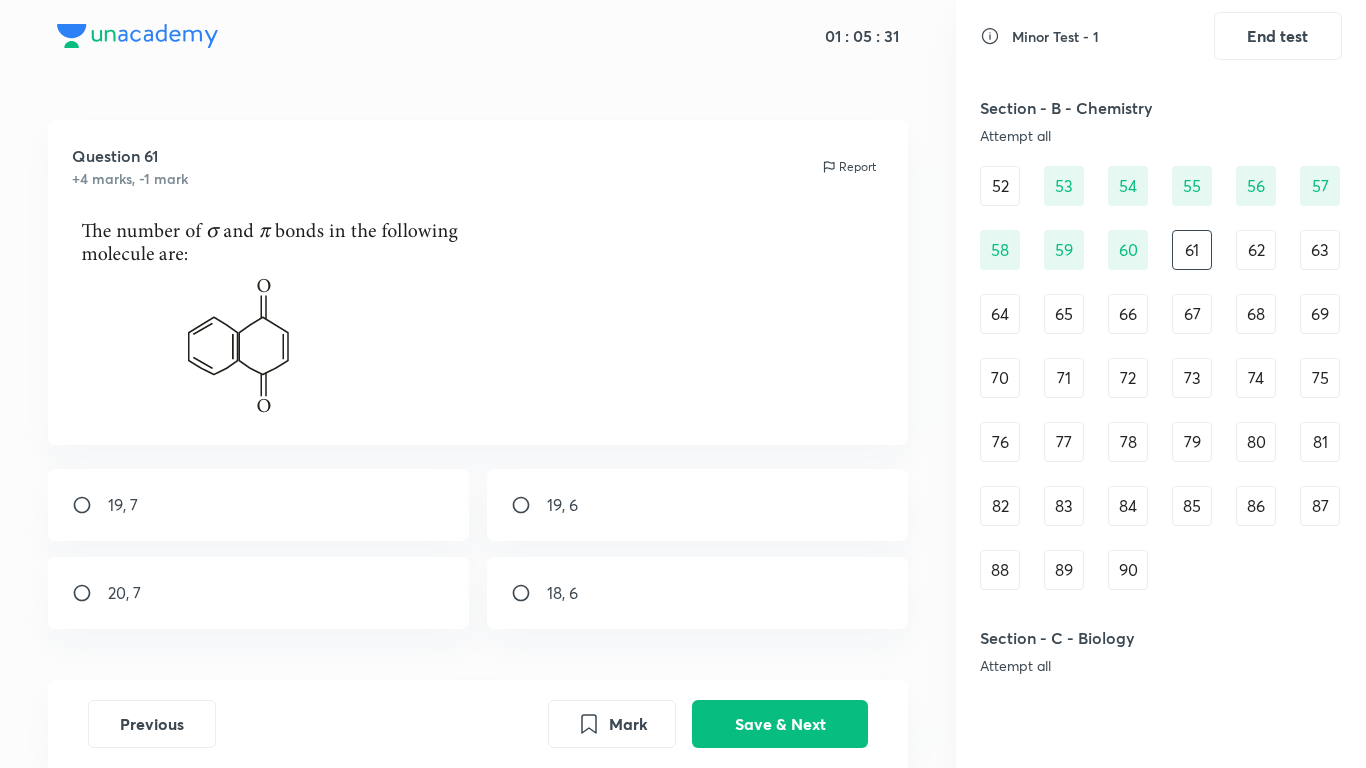 scroll, scrollTop: 69, scrollLeft: 0, axis: vertical 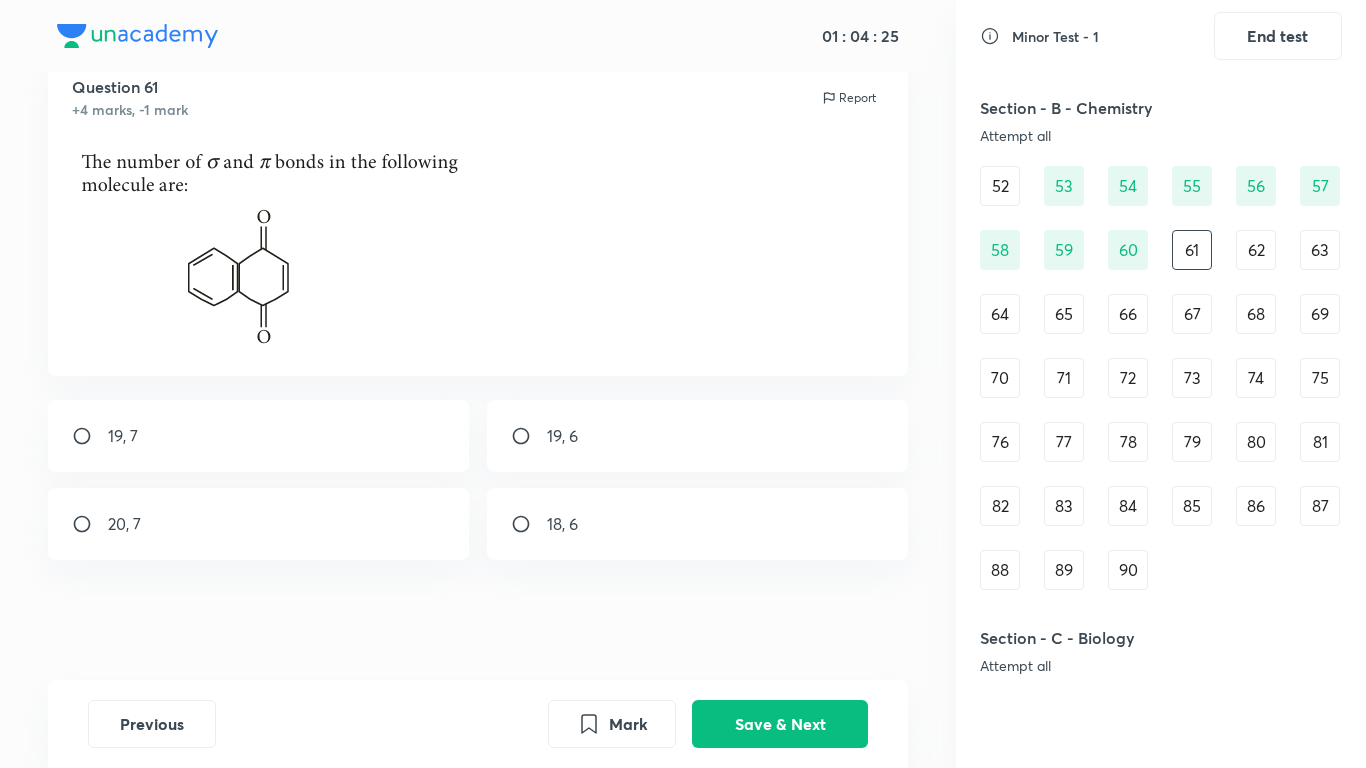 click on "19, 6" at bounding box center [698, 436] 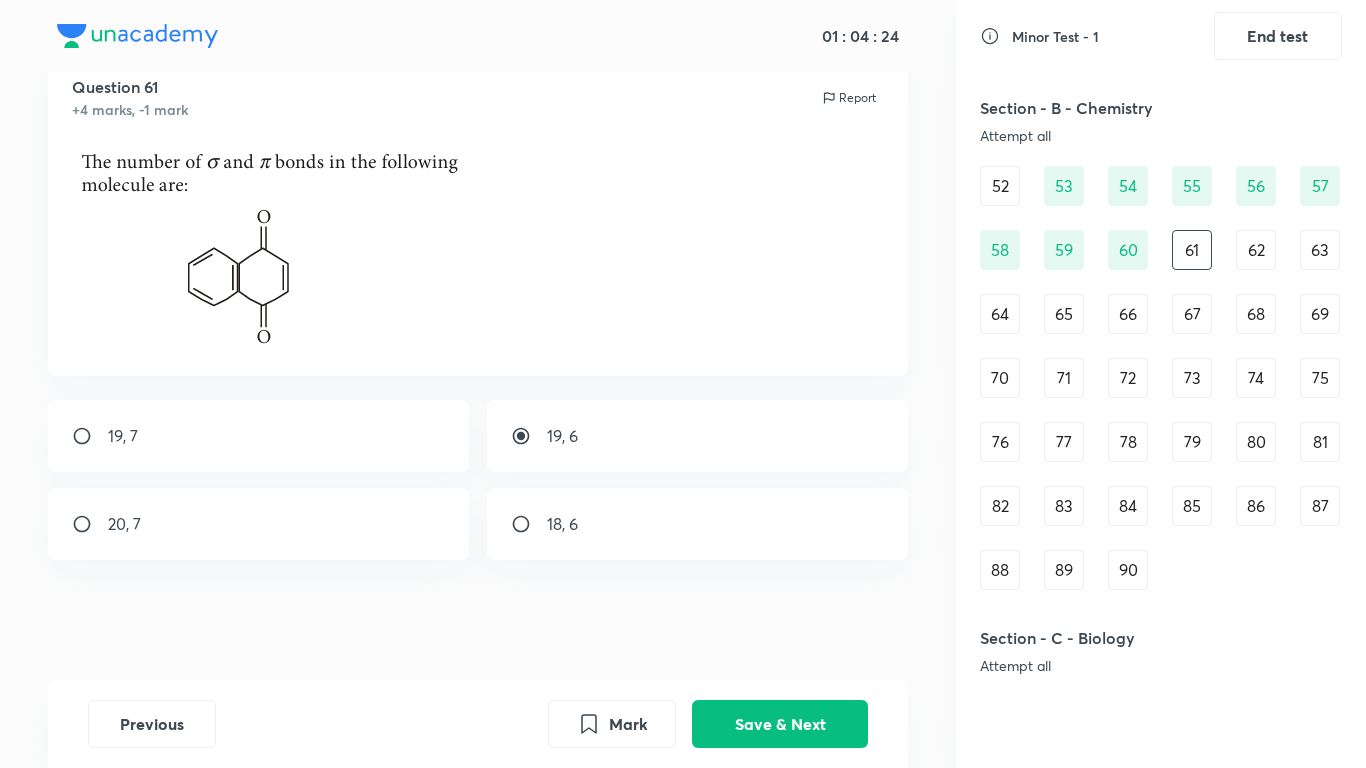 click on "Previous Mark Save & Next" at bounding box center (478, 724) 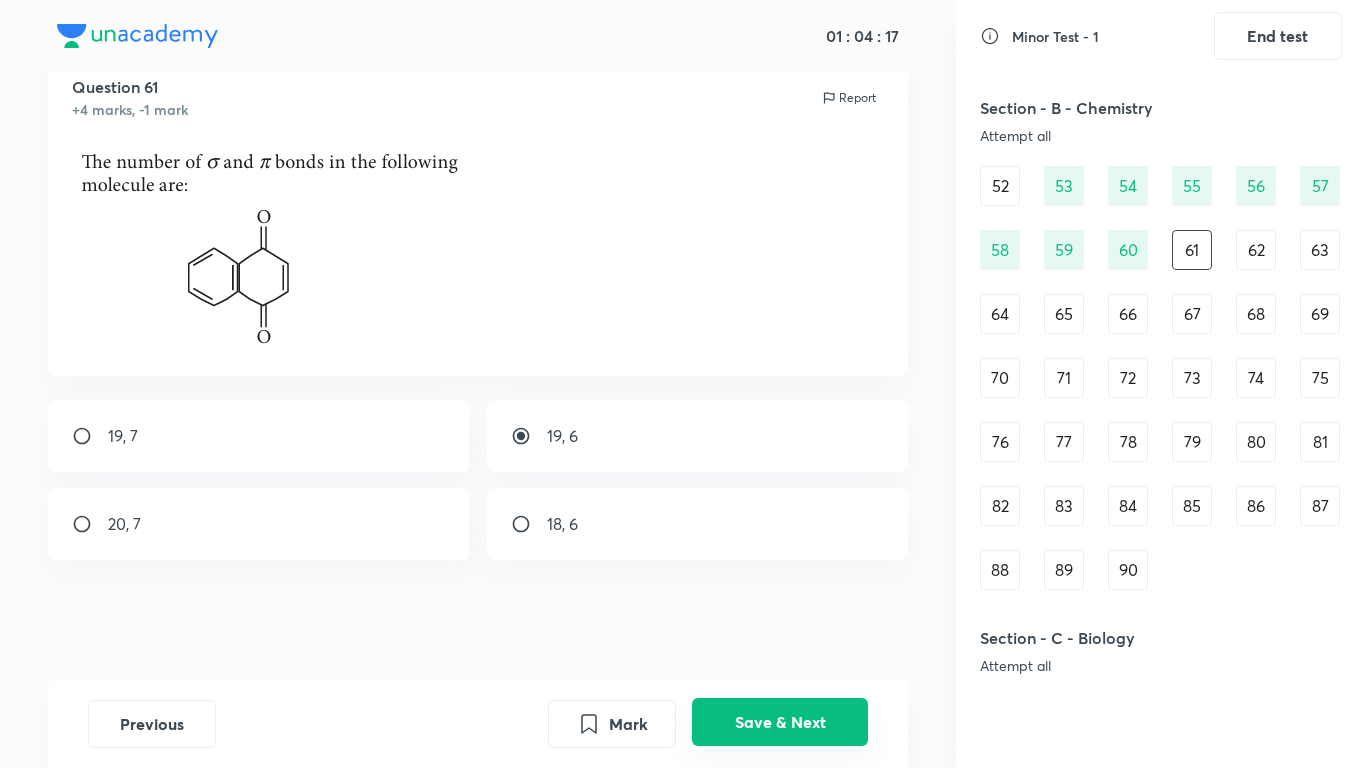 click on "Save & Next" at bounding box center (780, 722) 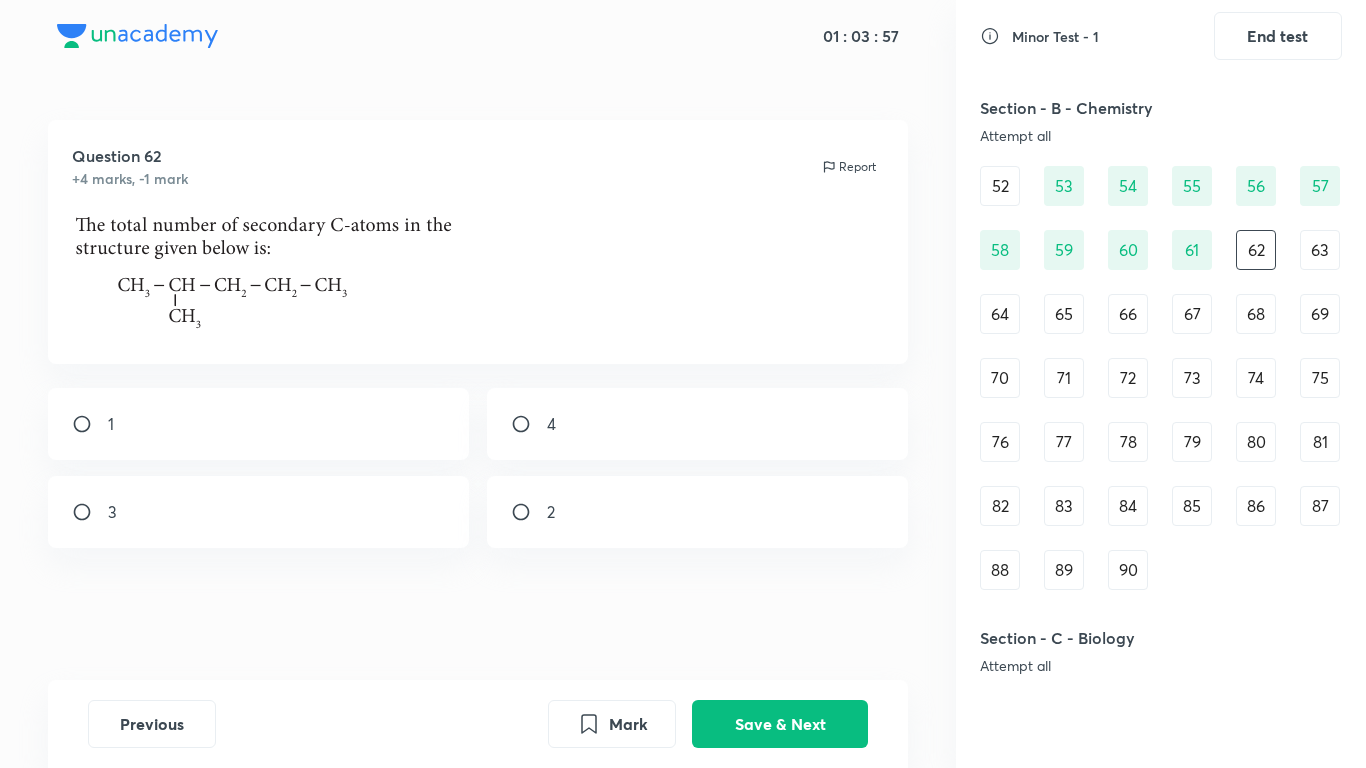 click on "2" at bounding box center [698, 512] 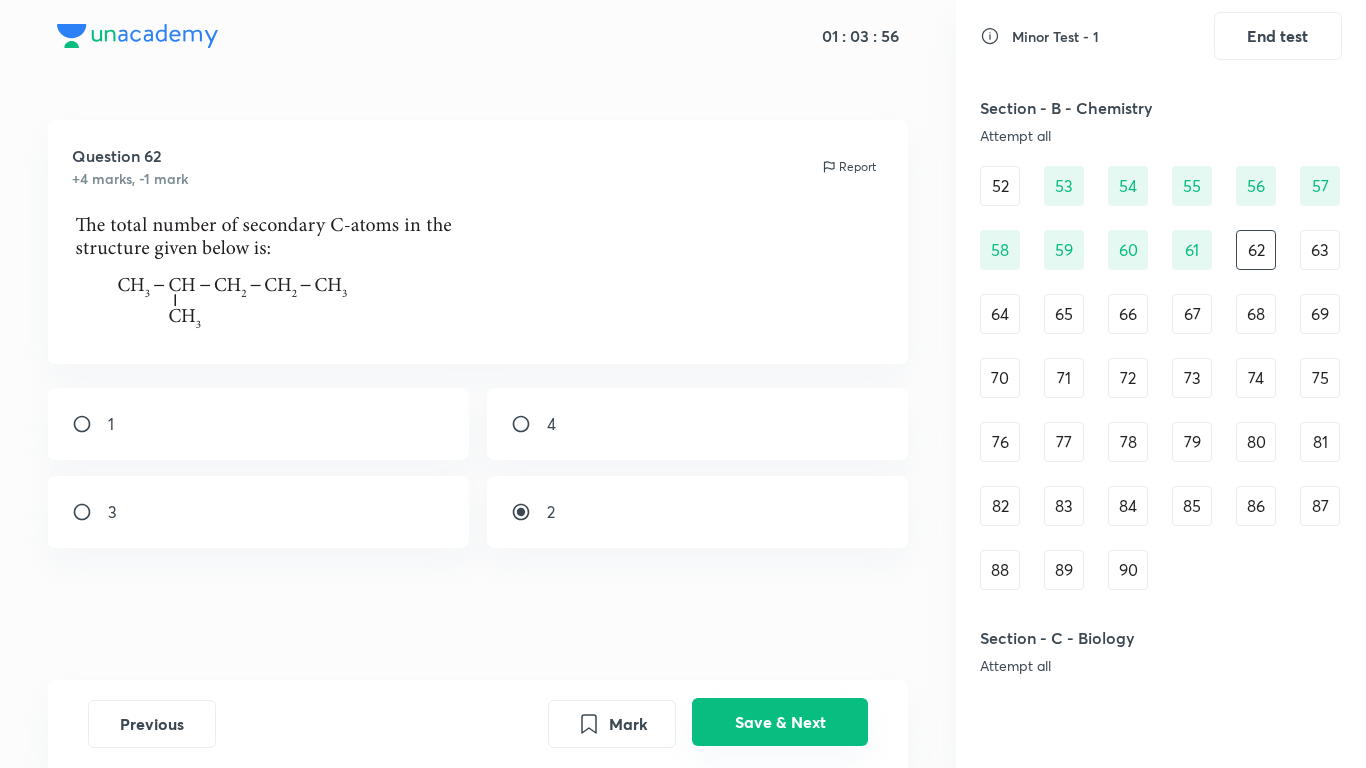 click on "Save & Next" at bounding box center [780, 722] 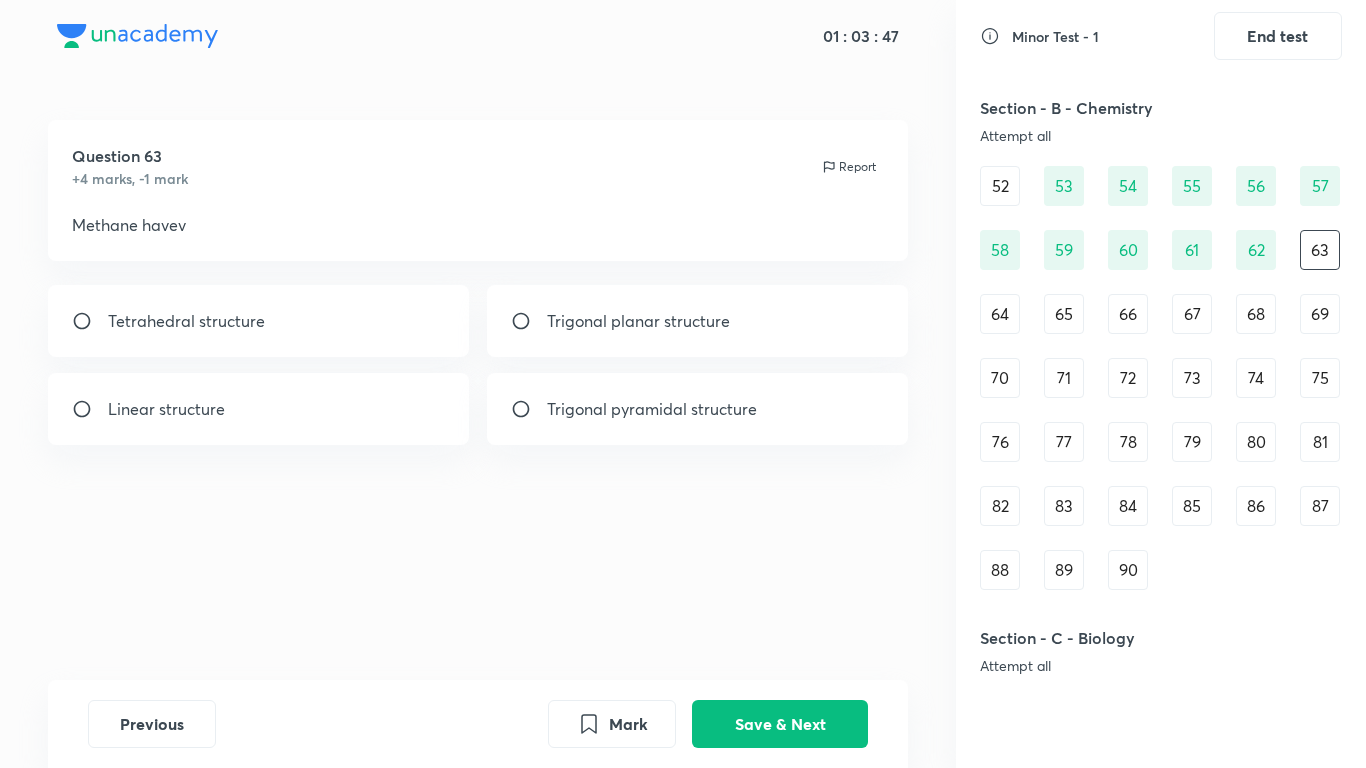 click on "Tetrahedral structure" at bounding box center (259, 321) 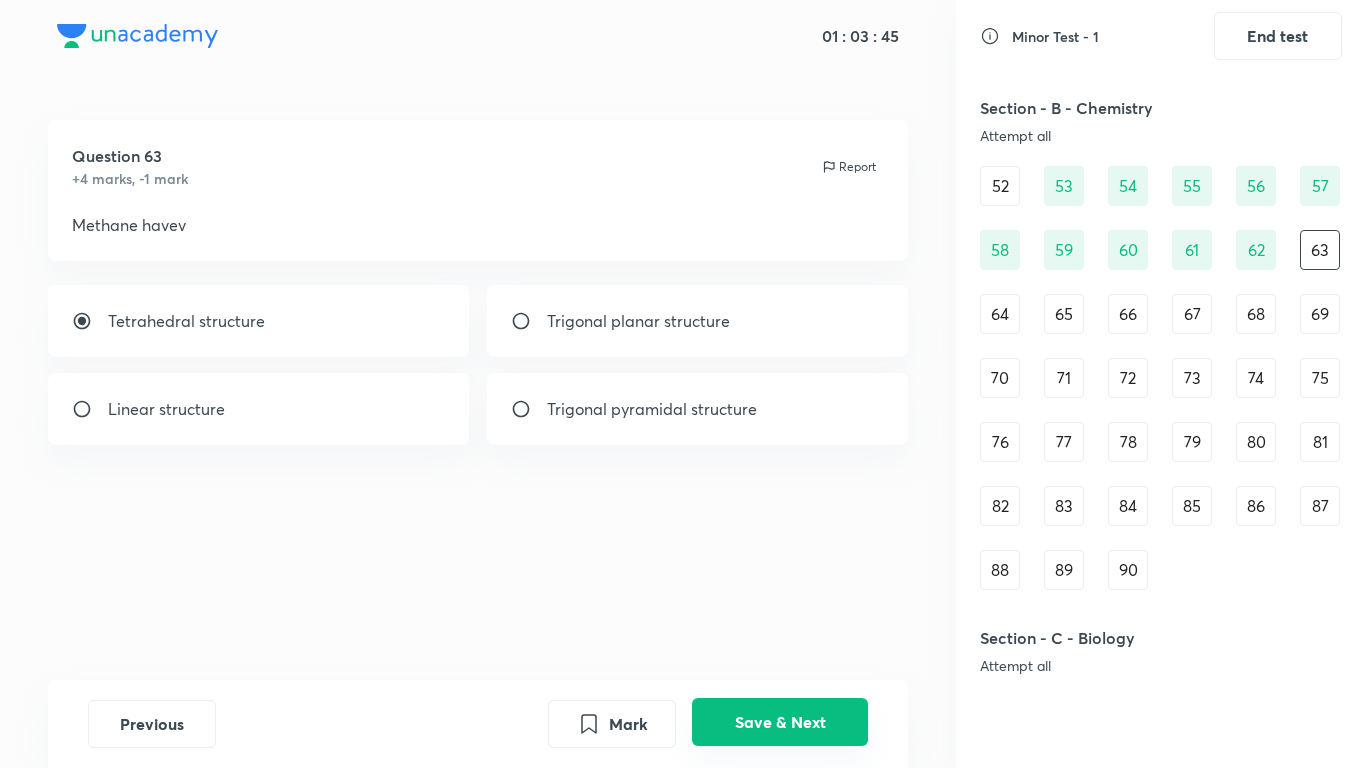 click on "Save & Next" at bounding box center (780, 722) 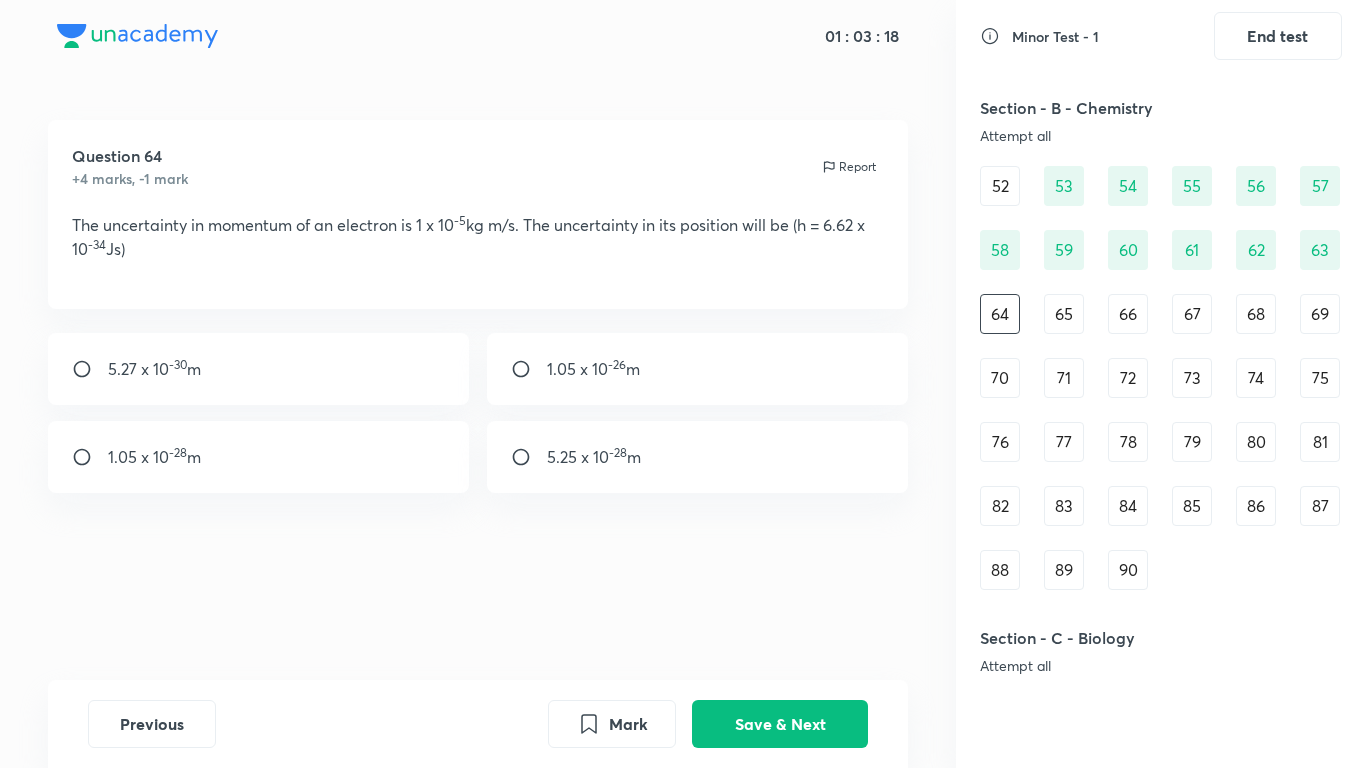 click on "5.27 x 10 -30  m" at bounding box center (259, 369) 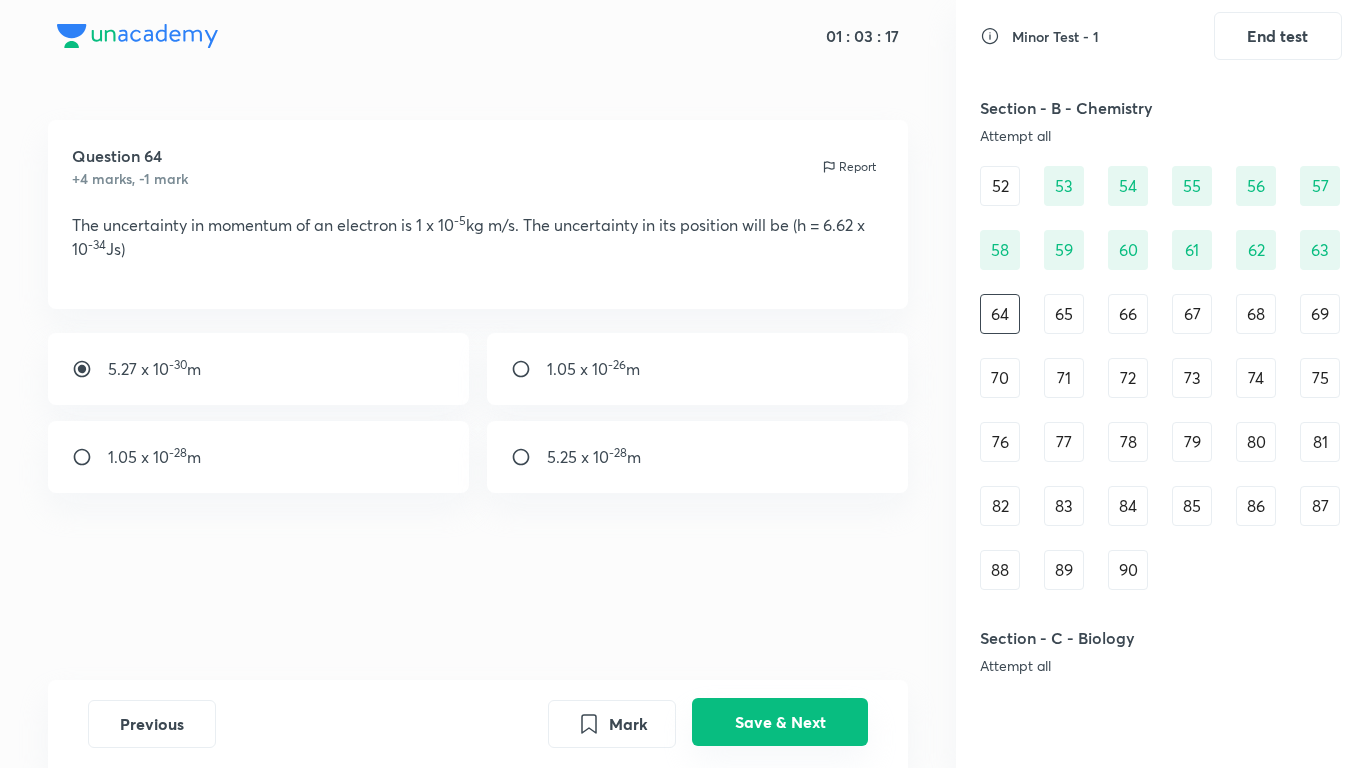 click on "Save & Next" at bounding box center (780, 722) 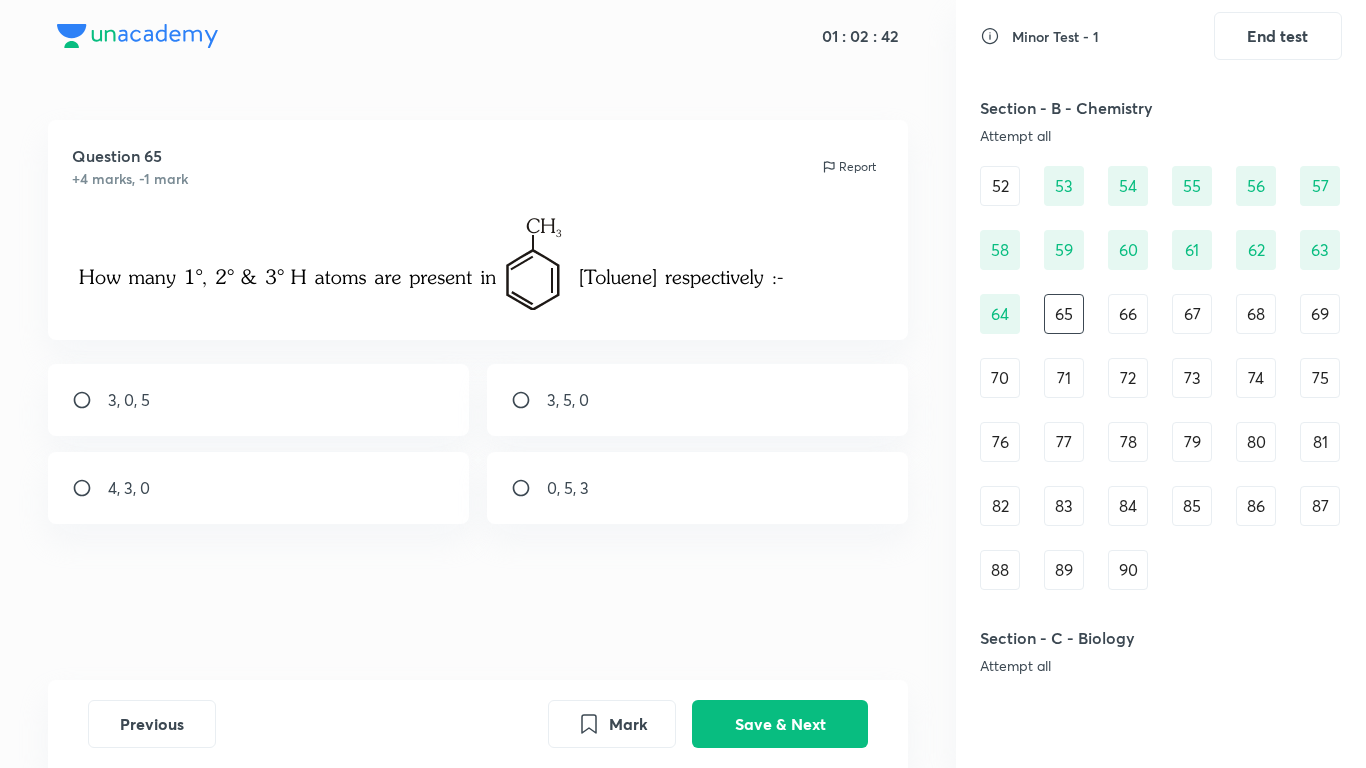 click on "3, 5, 0" at bounding box center (698, 400) 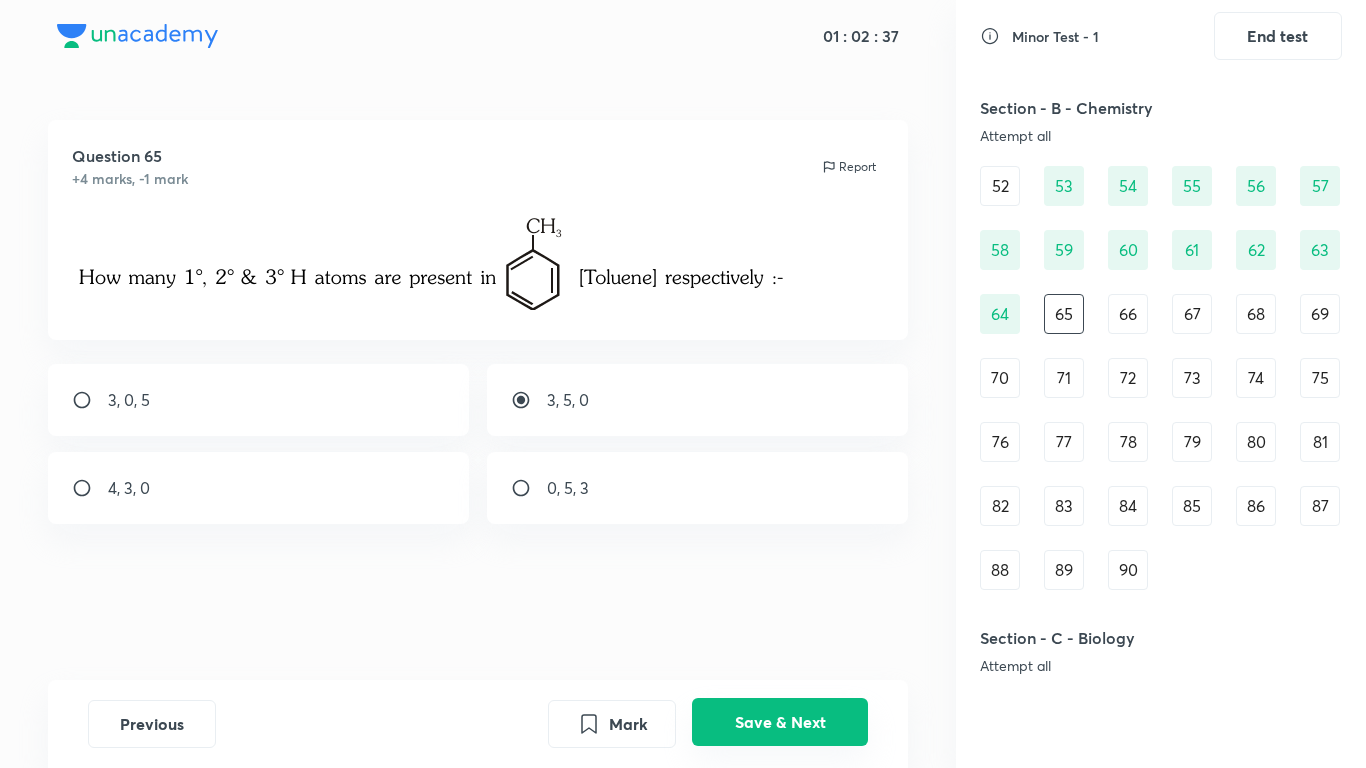 click on "Save & Next" at bounding box center (780, 722) 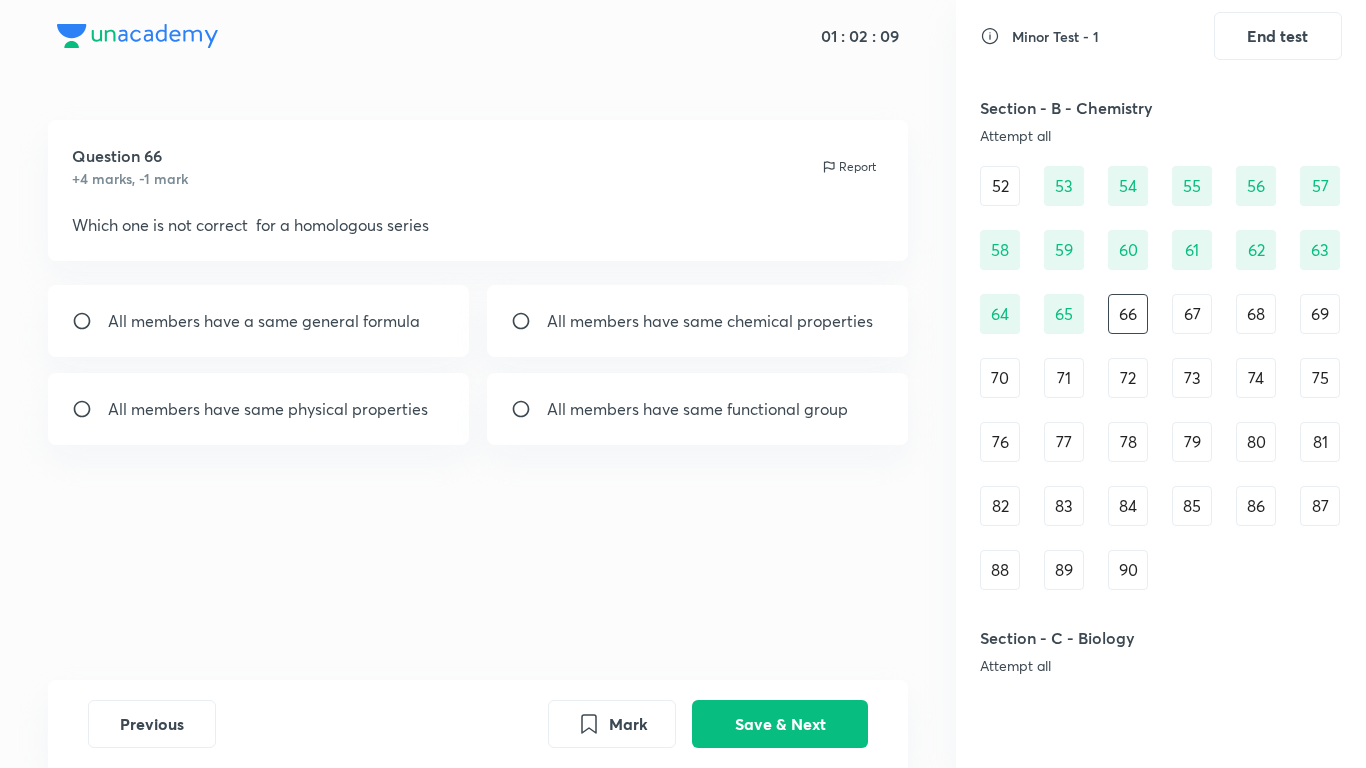 click on "All members have same physical properties" at bounding box center [268, 409] 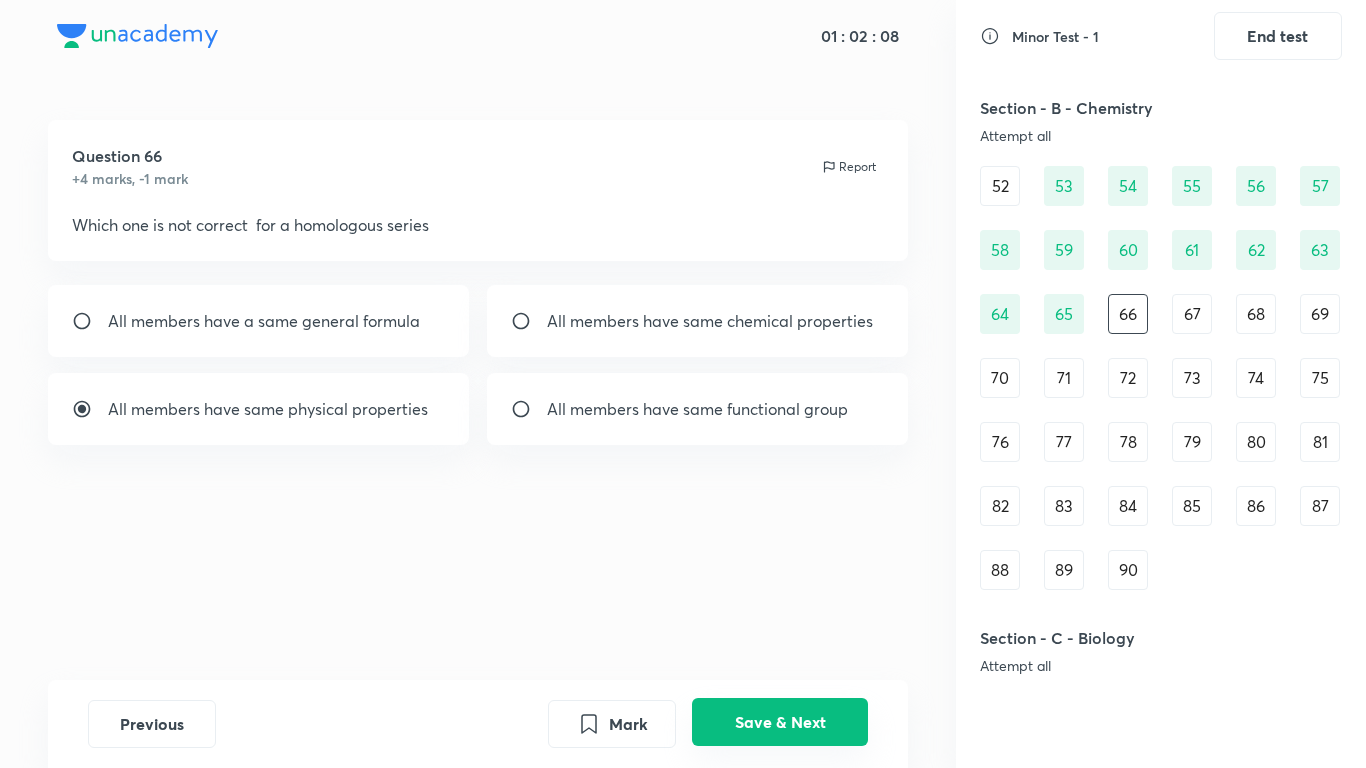 click on "Save & Next" at bounding box center [780, 722] 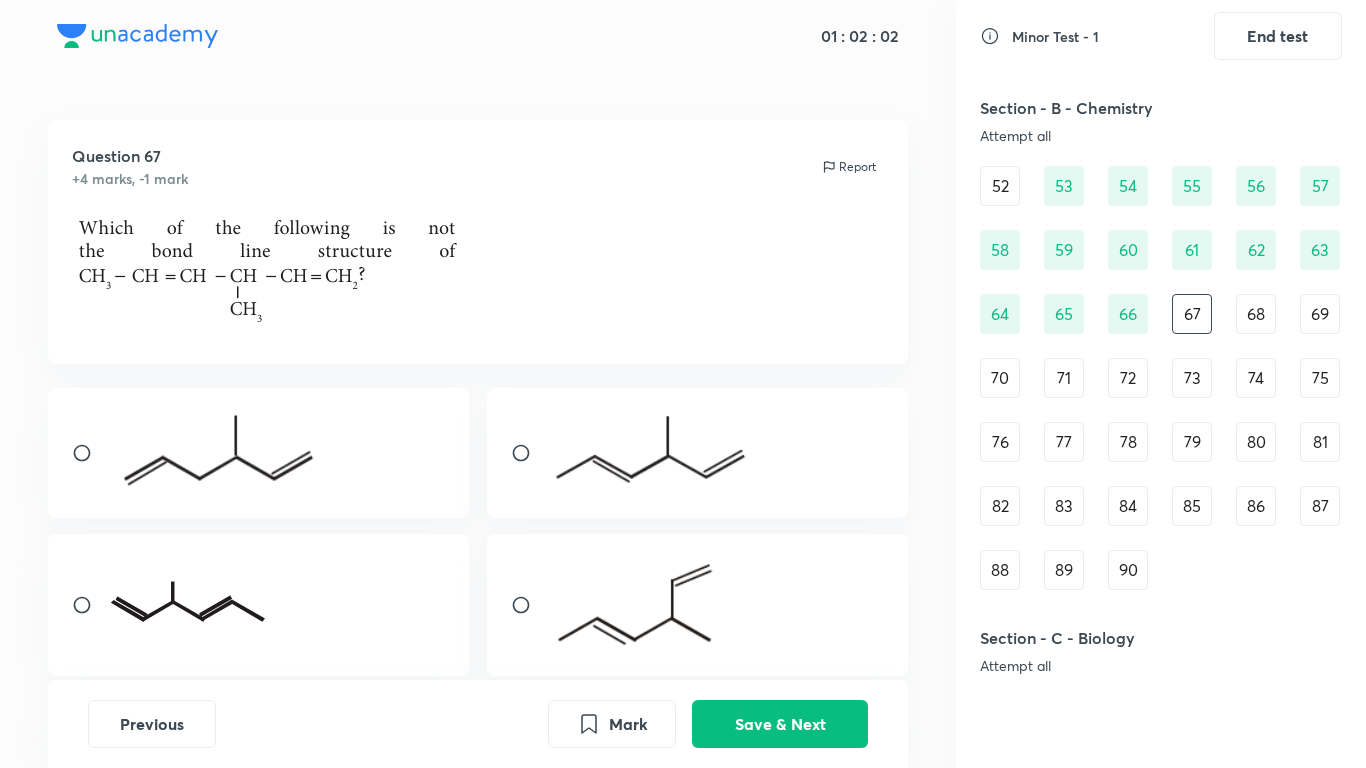 scroll, scrollTop: 116, scrollLeft: 0, axis: vertical 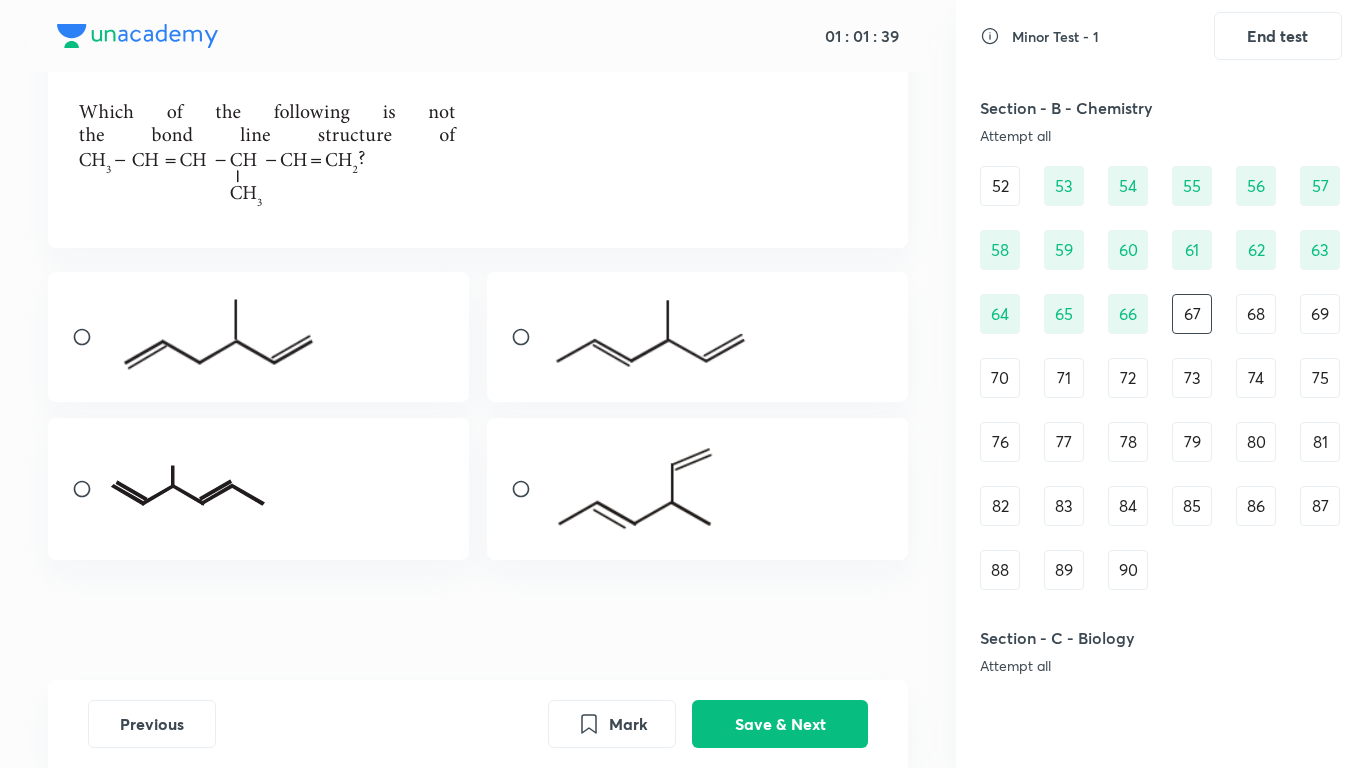 click at bounding box center [221, 334] 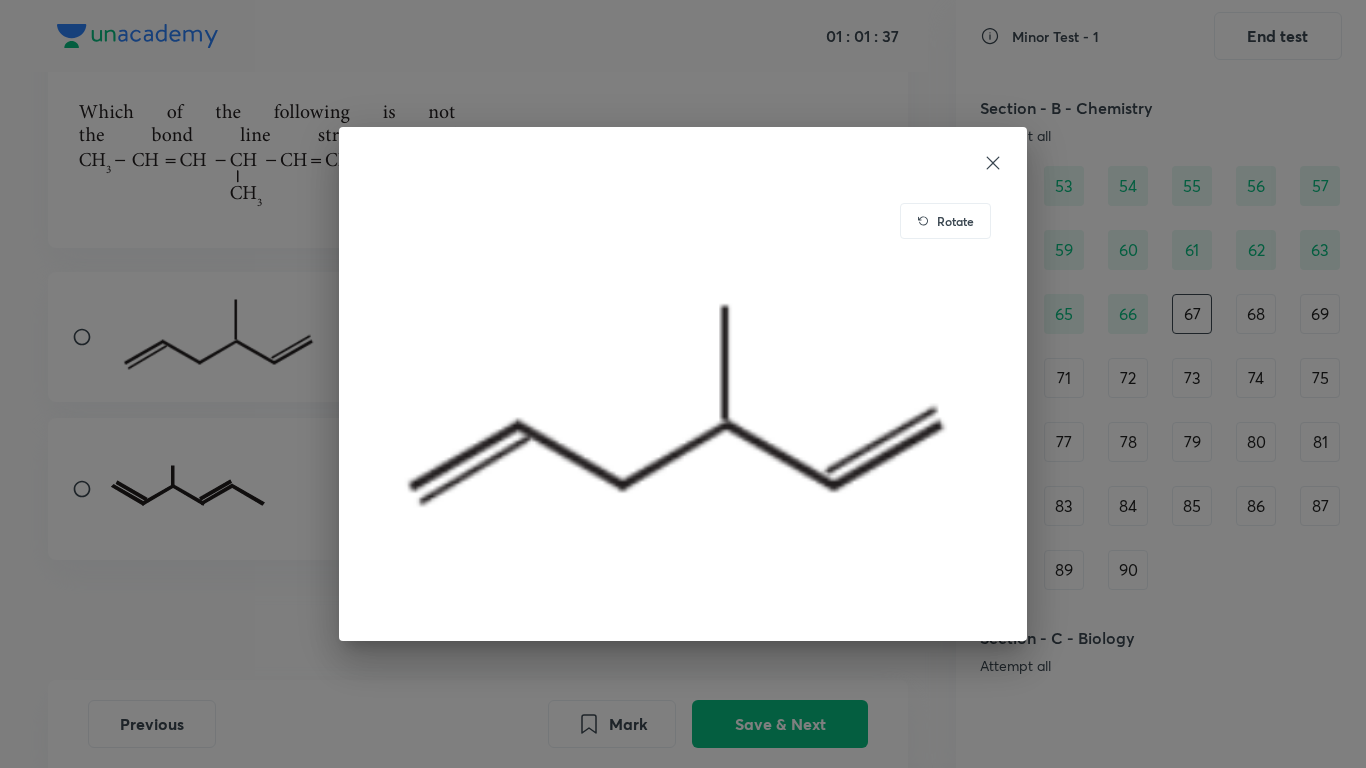 click 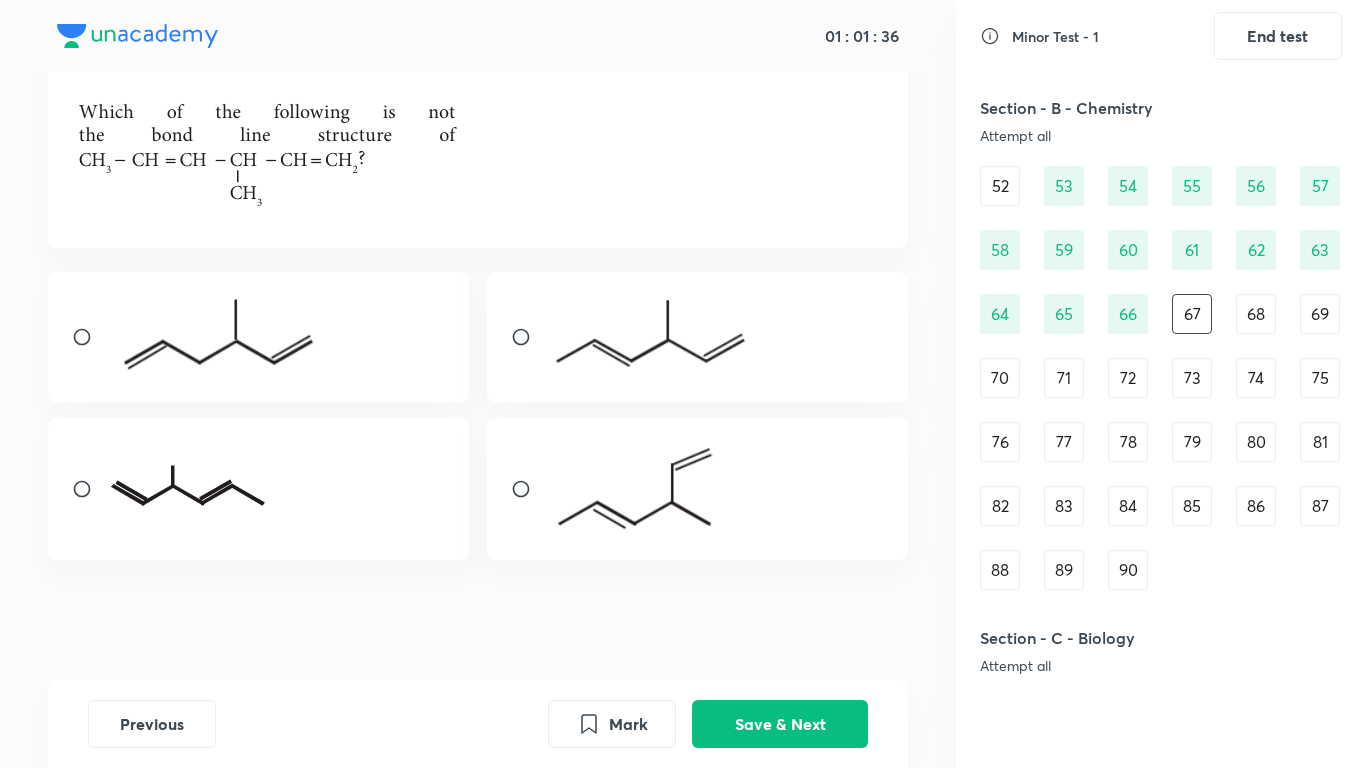 click at bounding box center [221, 334] 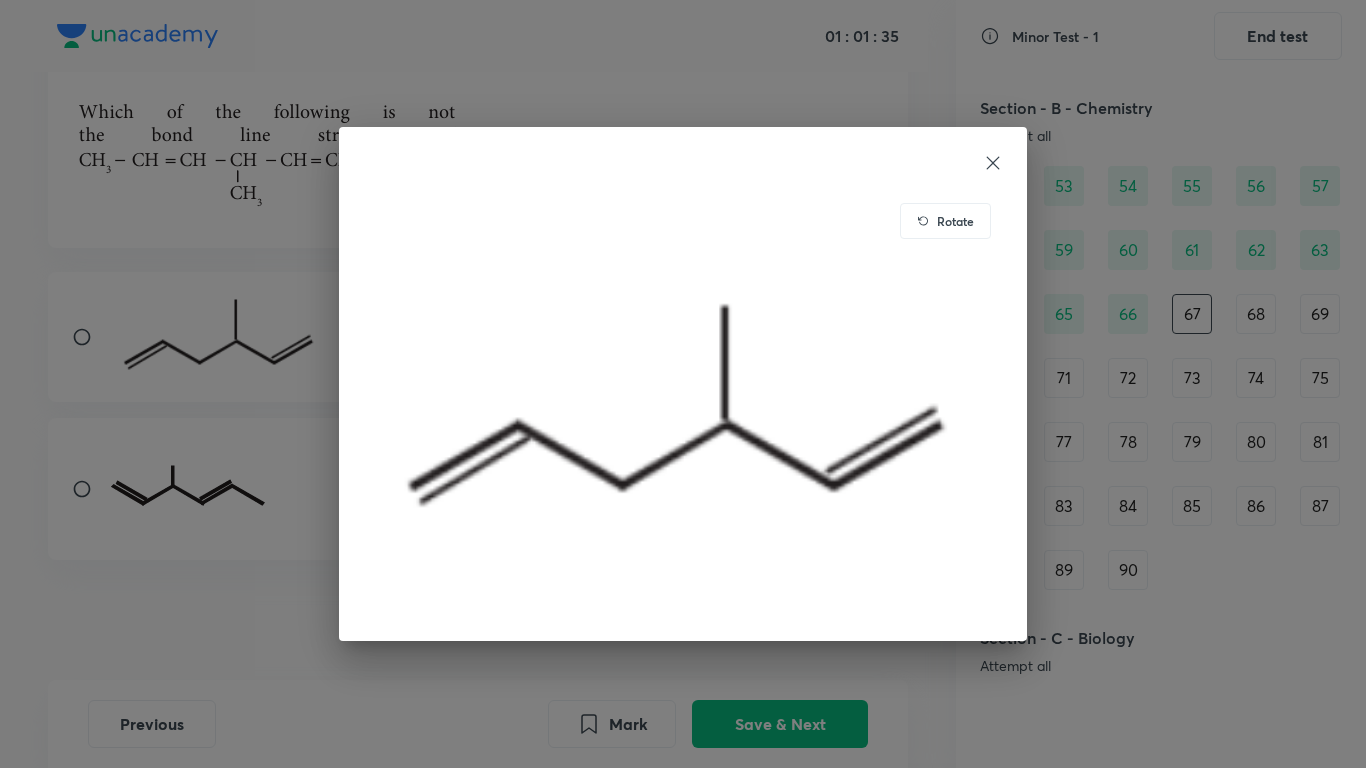 click at bounding box center (683, 163) 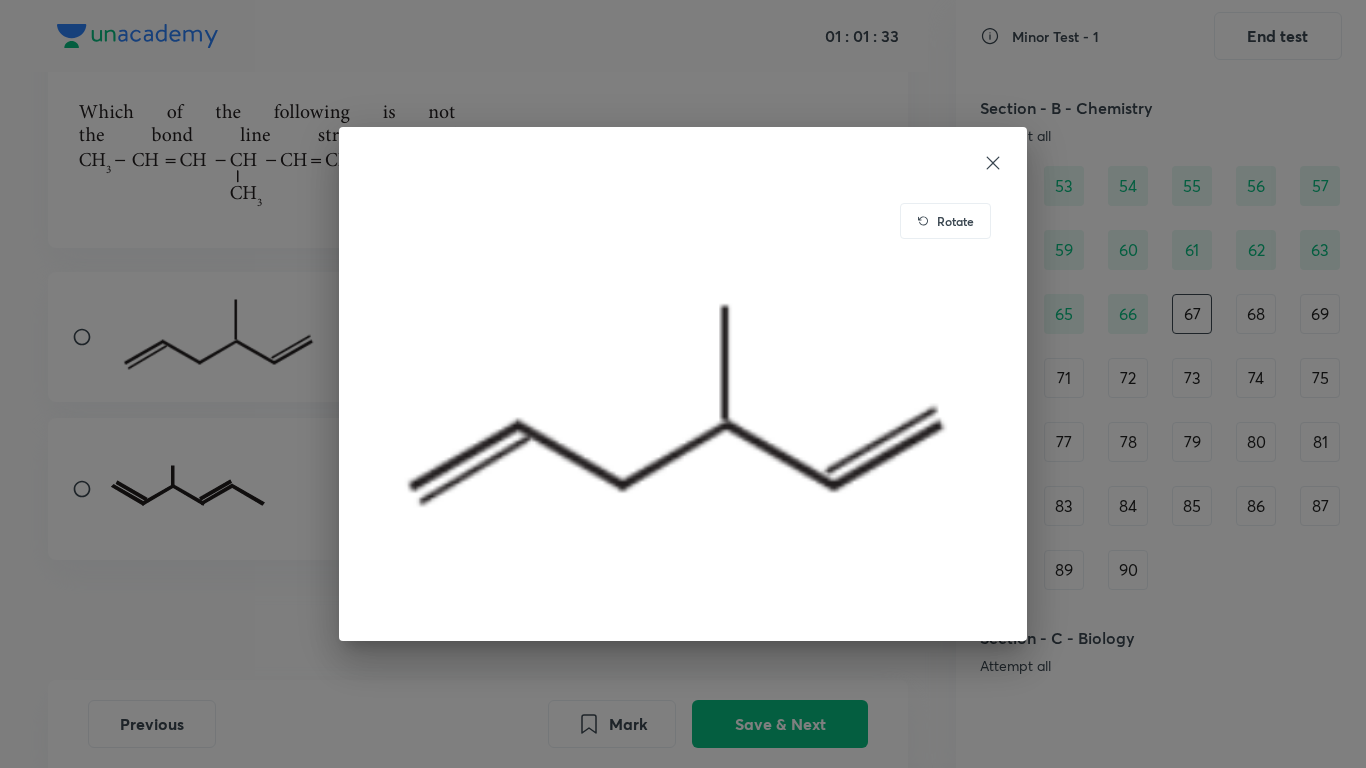 click on "Rotate" at bounding box center [955, 221] 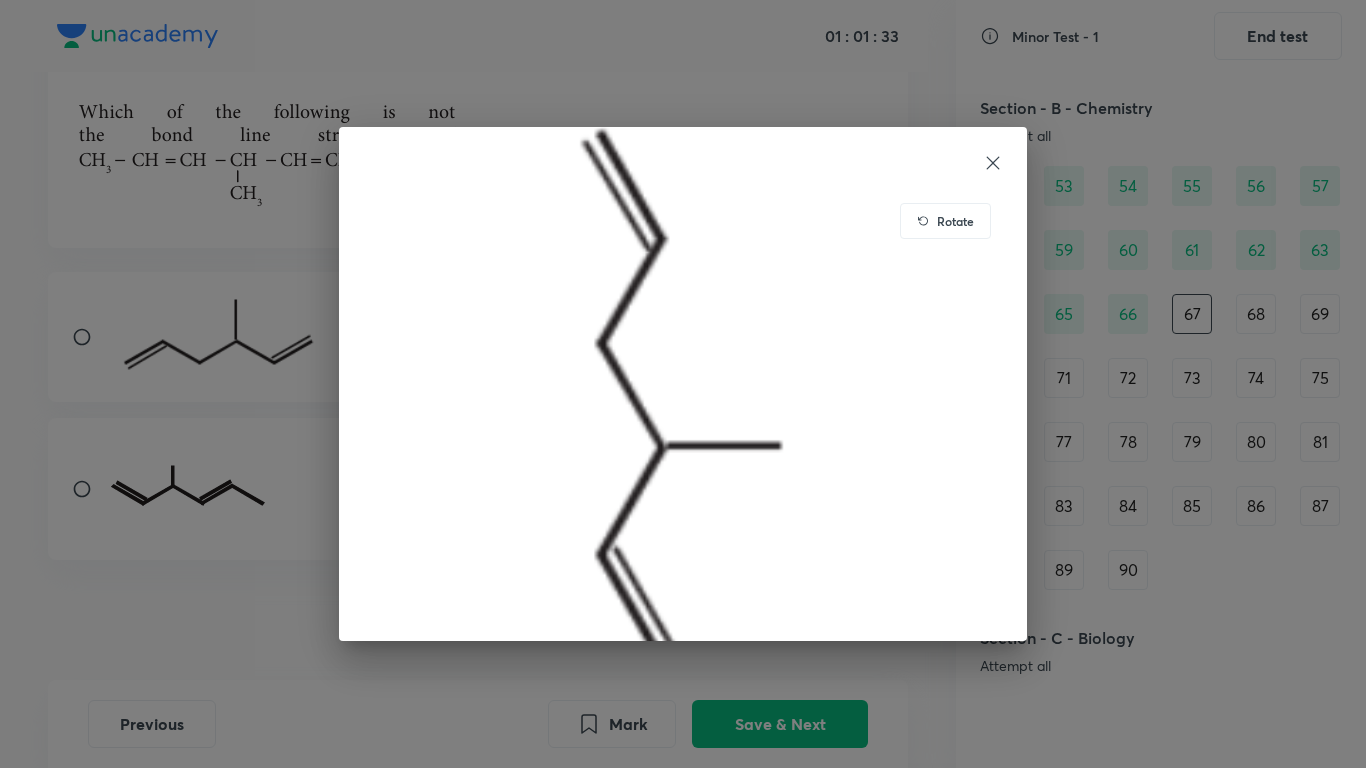 click on "Rotate" at bounding box center [955, 221] 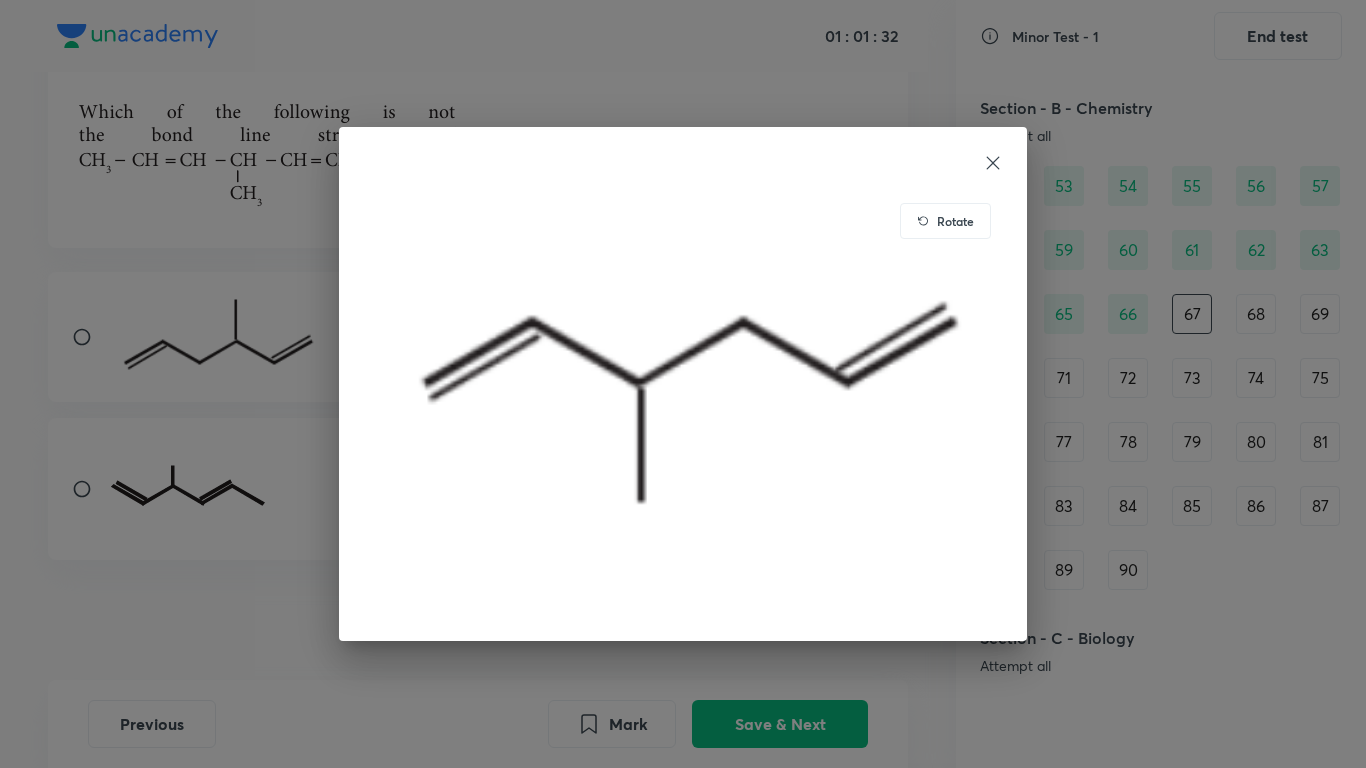 click 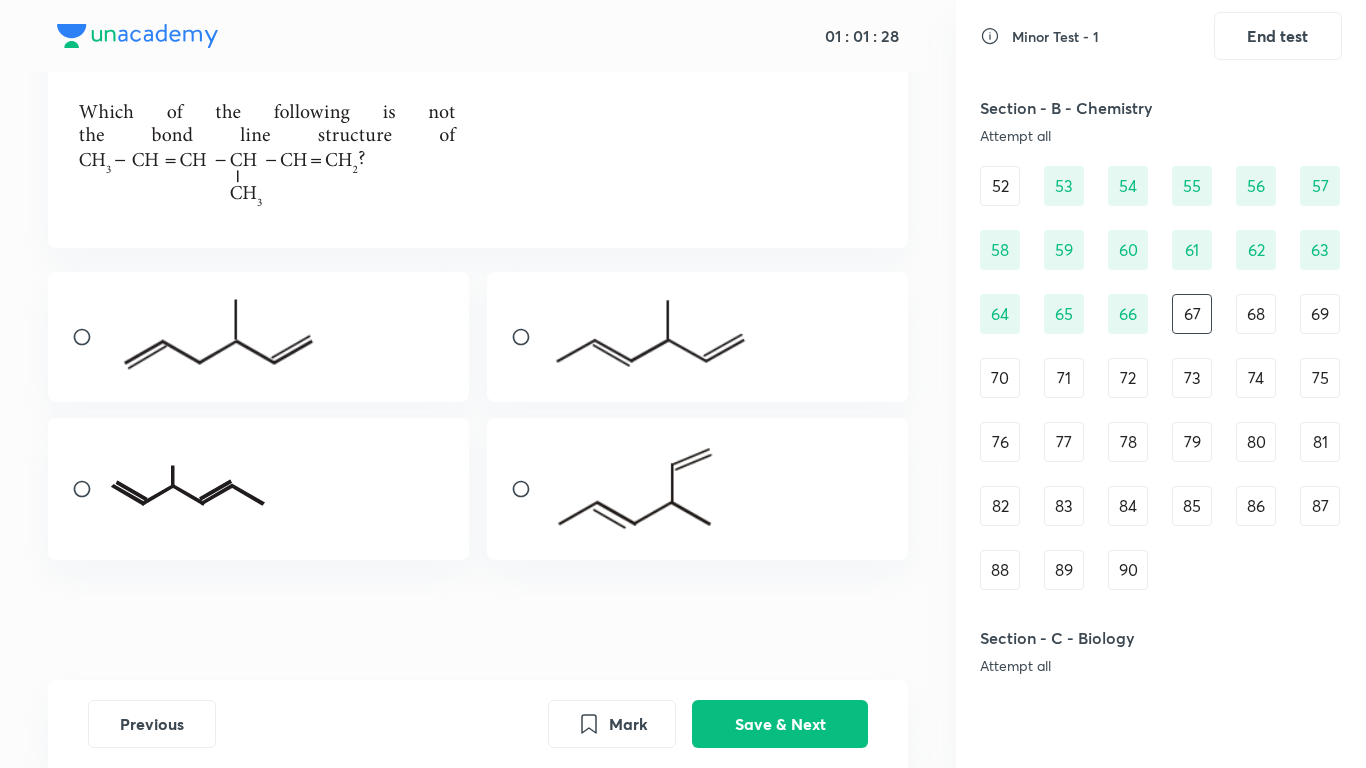 click at bounding box center [90, 337] 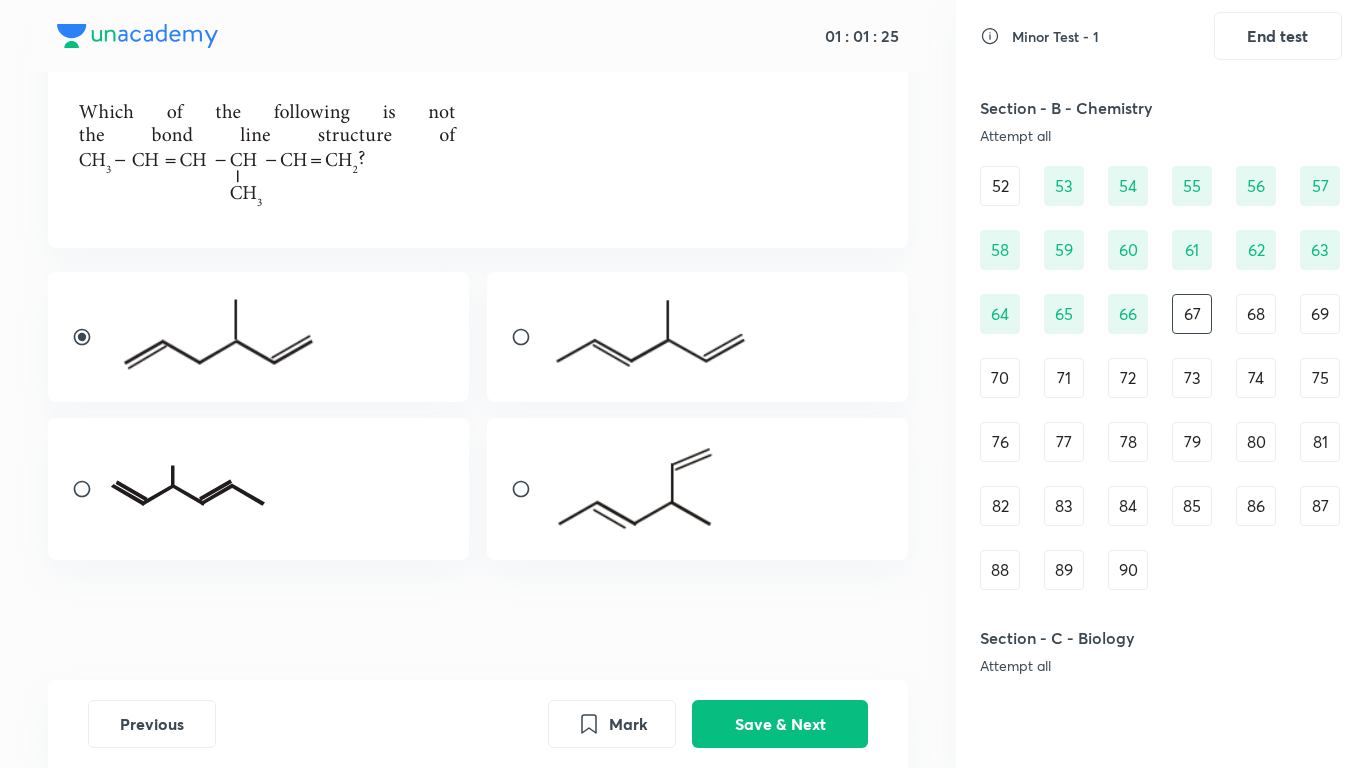 click at bounding box center (189, 486) 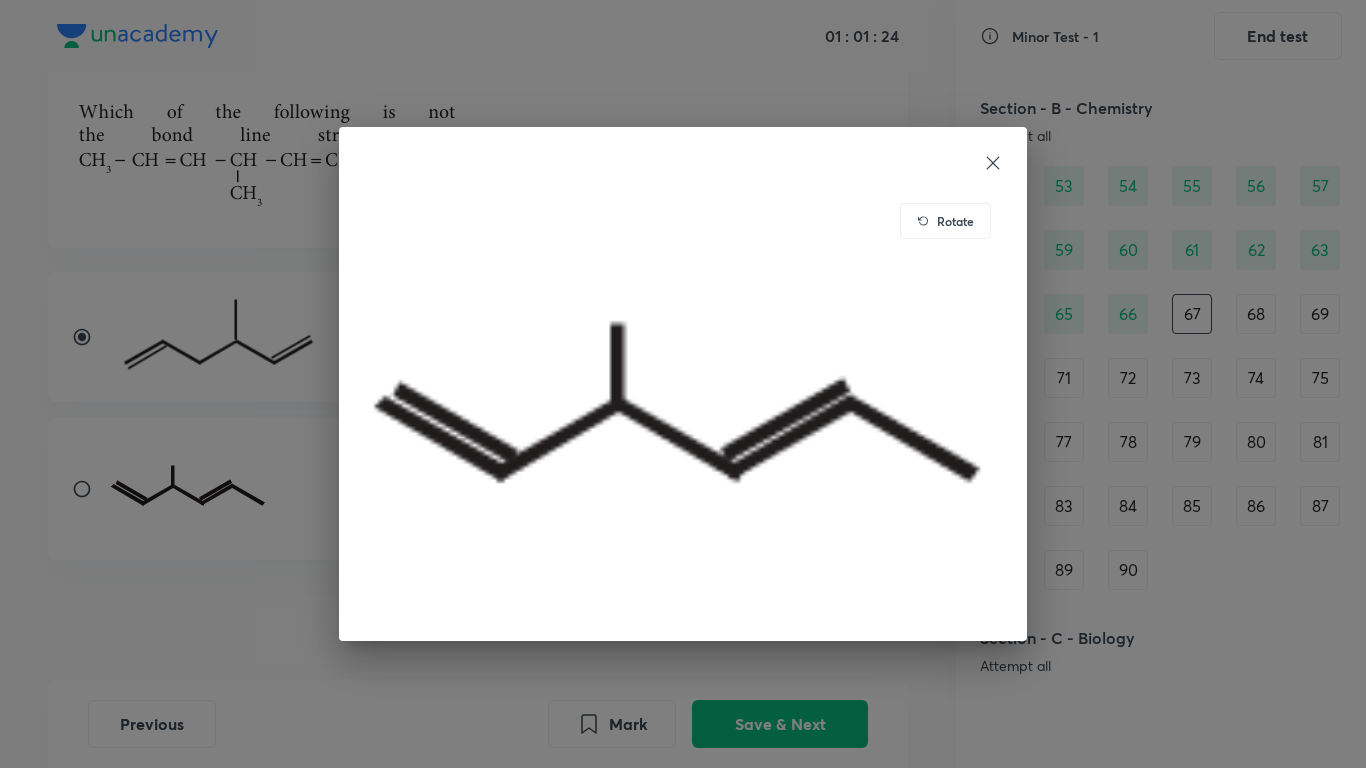 click on "Rotate" at bounding box center (945, 221) 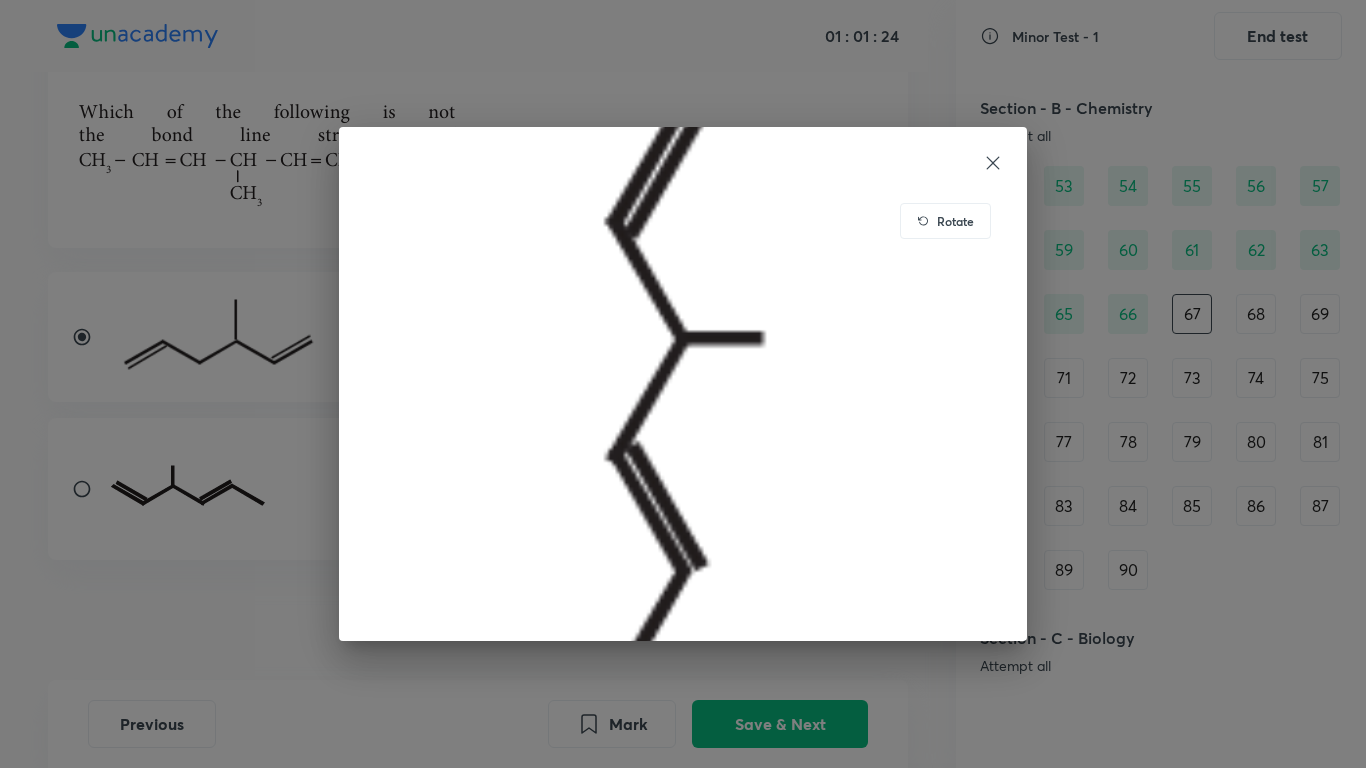 click on "Rotate" at bounding box center (955, 221) 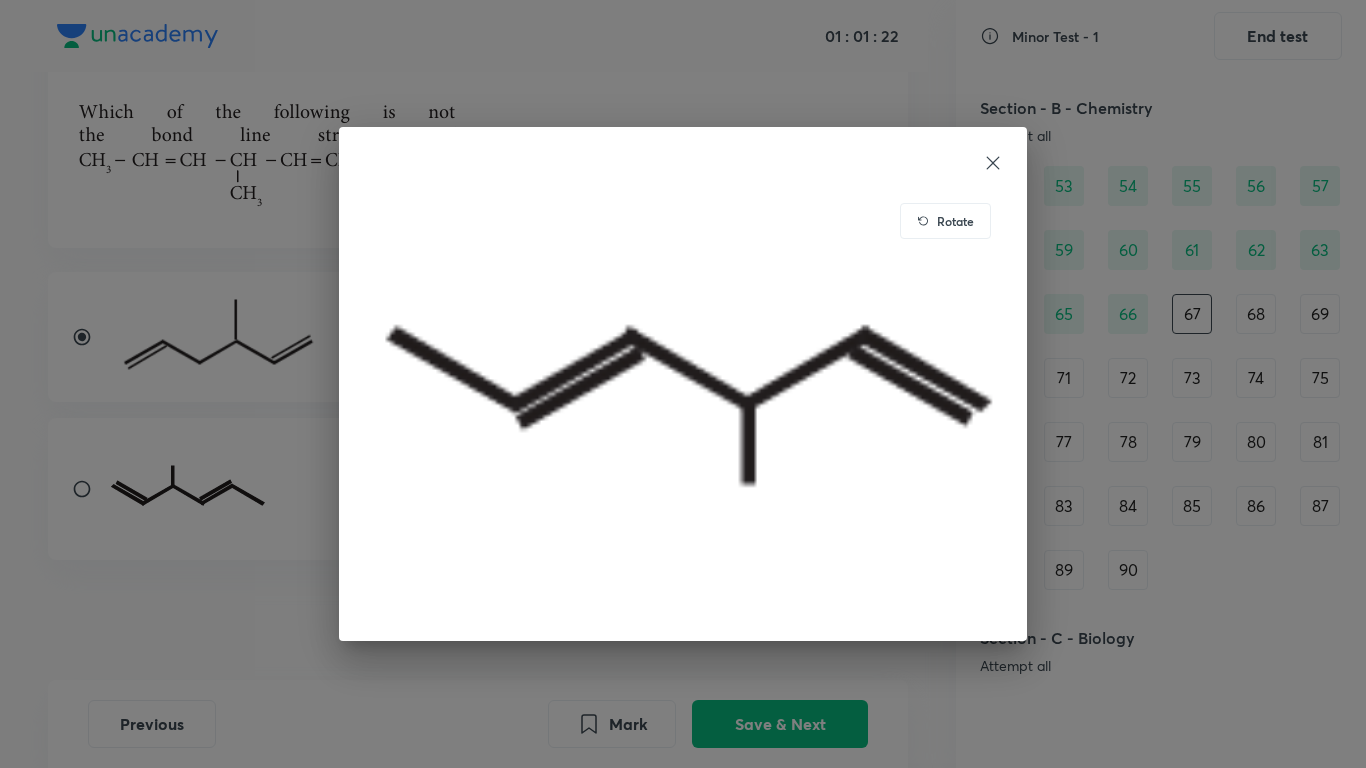 click 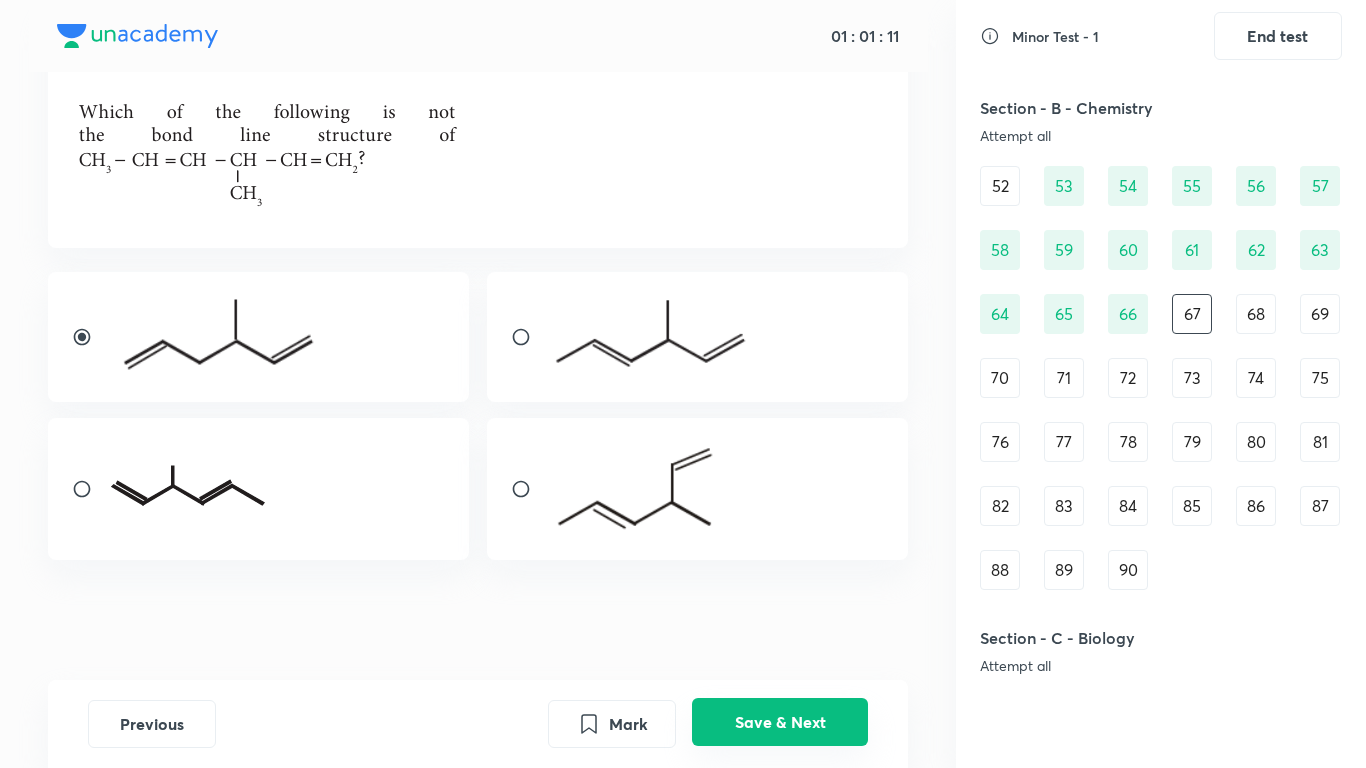 click on "Save & Next" at bounding box center [780, 722] 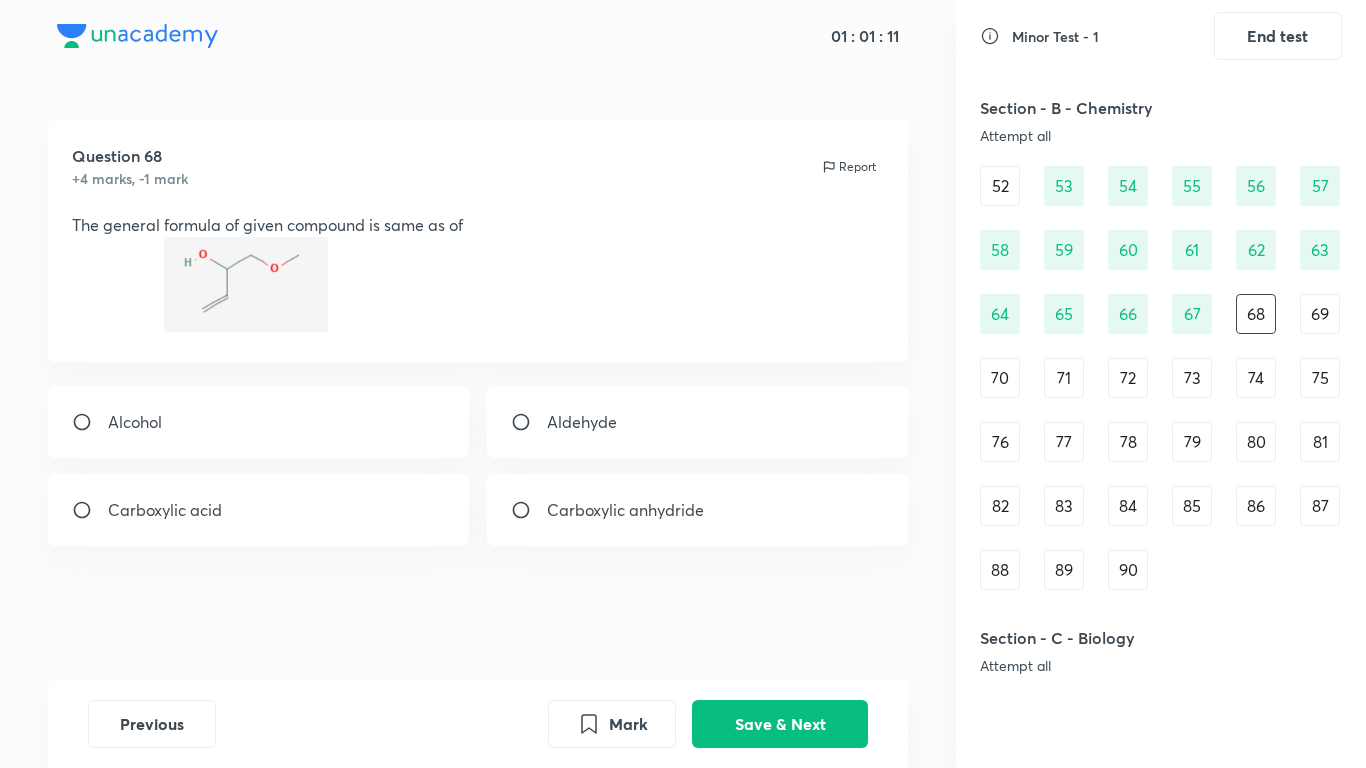 scroll, scrollTop: 0, scrollLeft: 0, axis: both 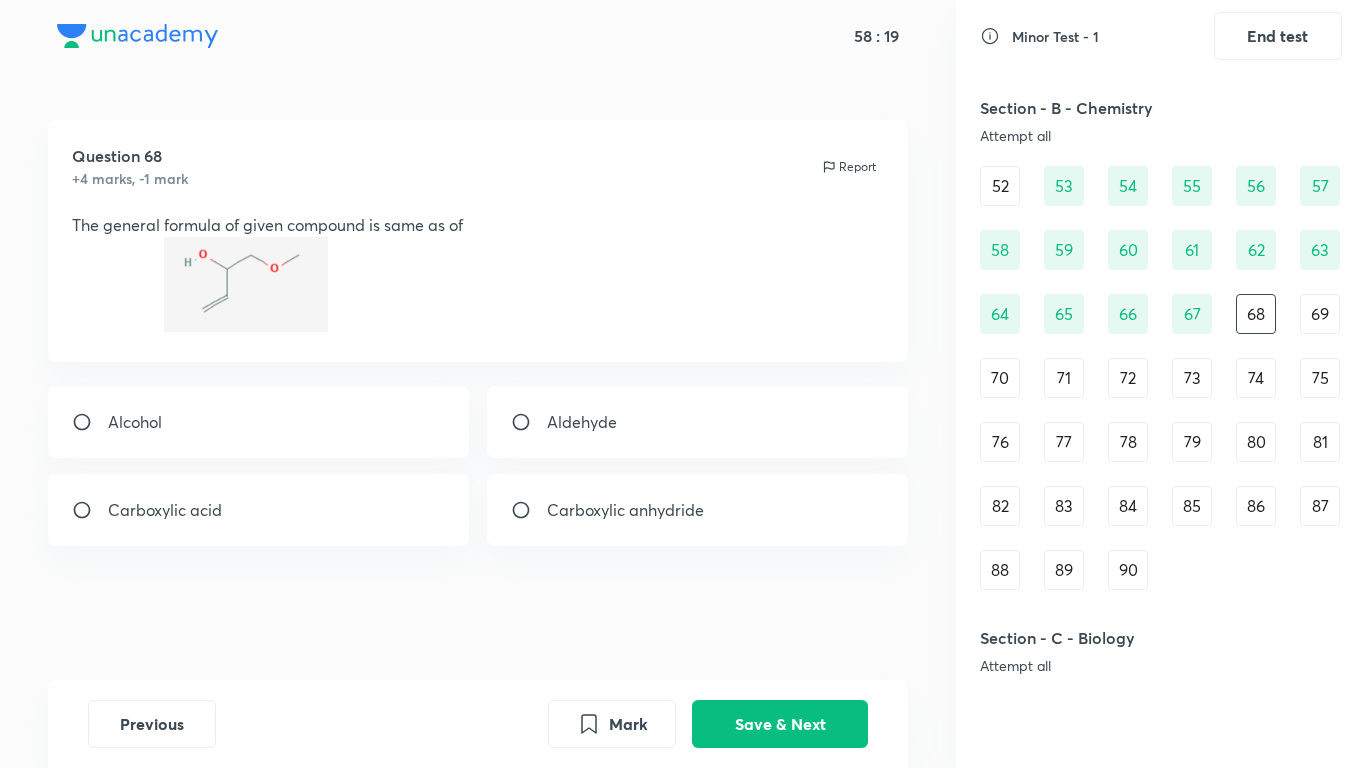 click on "Carboxylic acid" at bounding box center [165, 510] 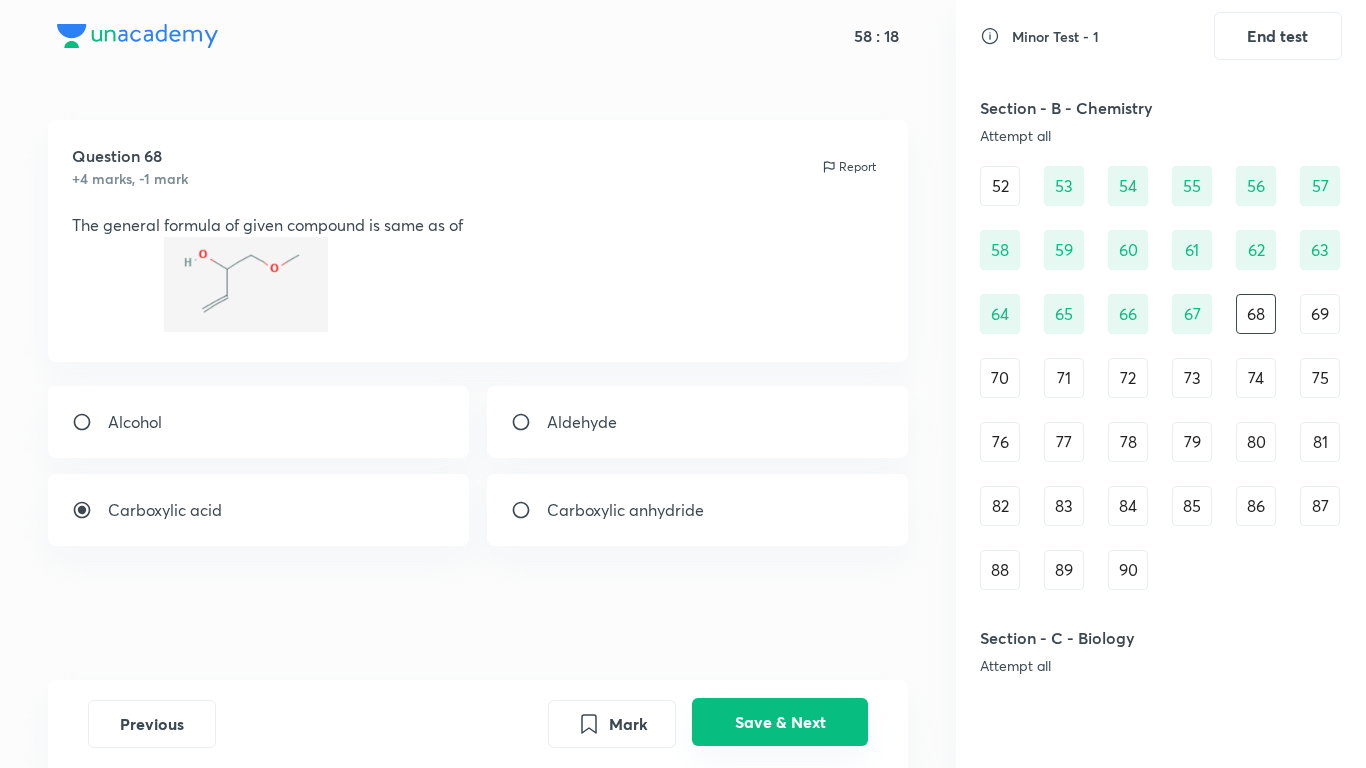 click on "Save & Next" at bounding box center (780, 722) 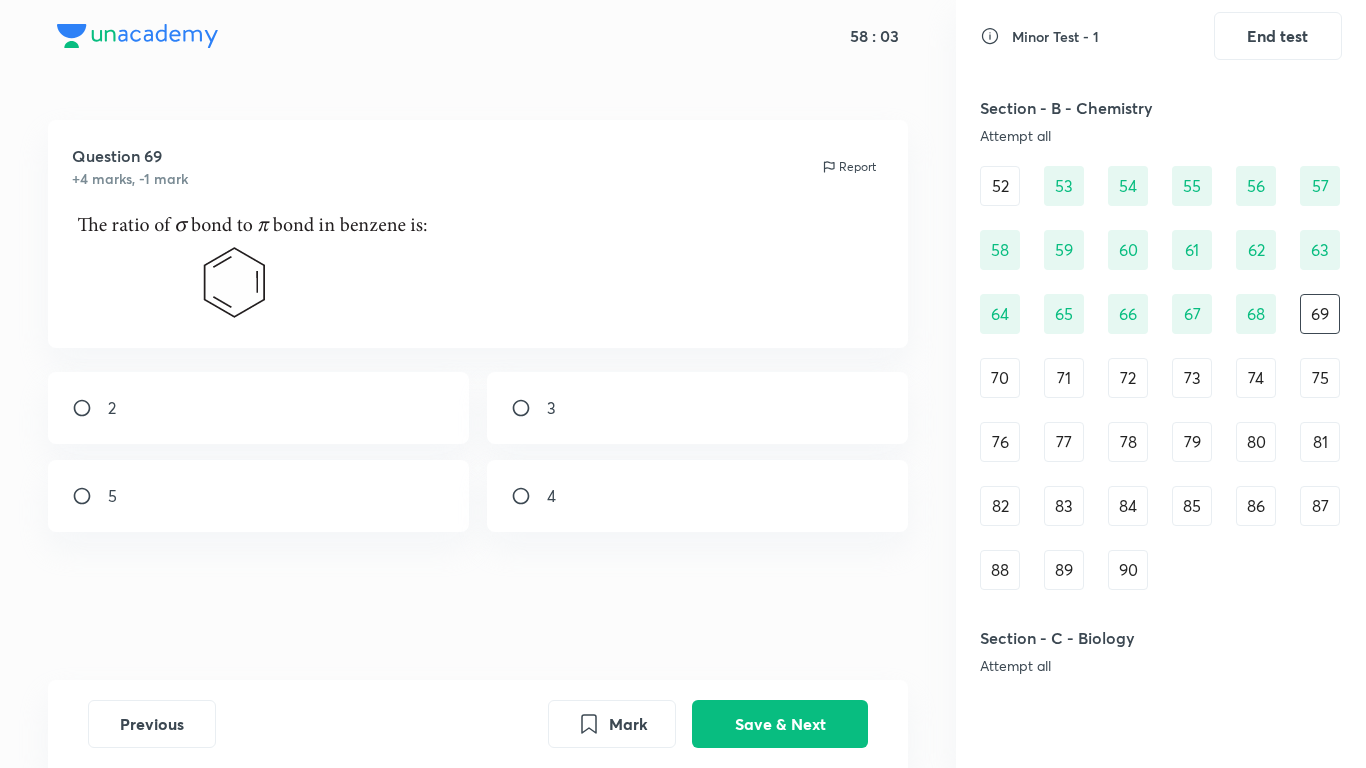 click at bounding box center (529, 496) 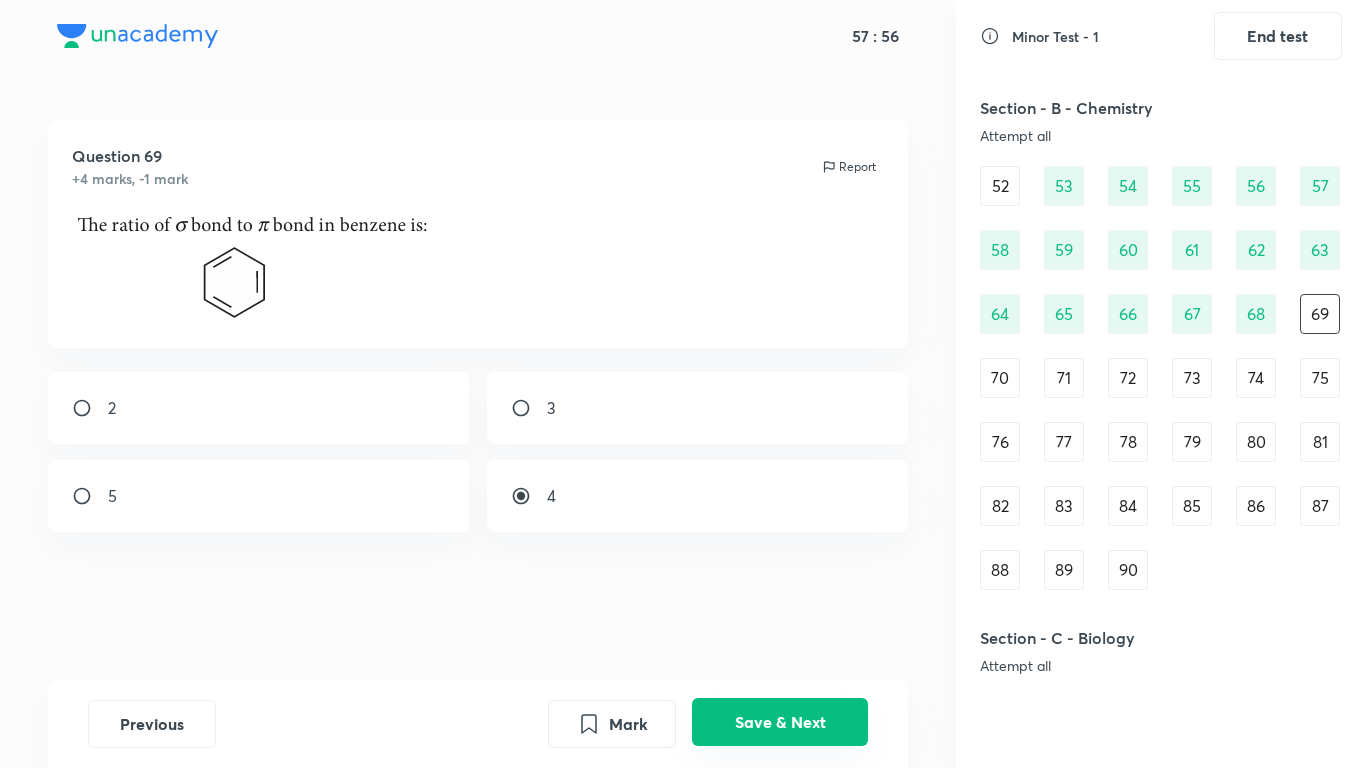 click on "Save & Next" at bounding box center [780, 722] 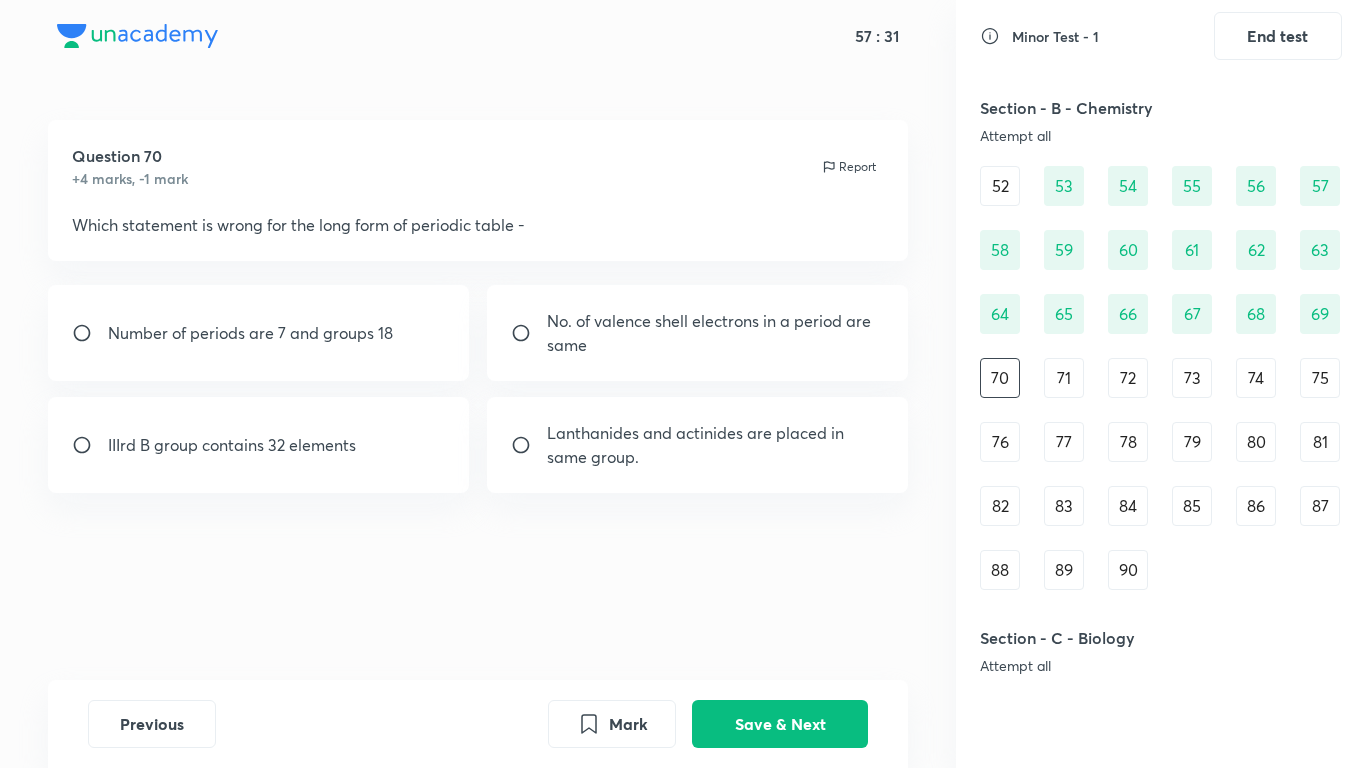 click on "No. of valence shell electrons in a period are same" at bounding box center (716, 333) 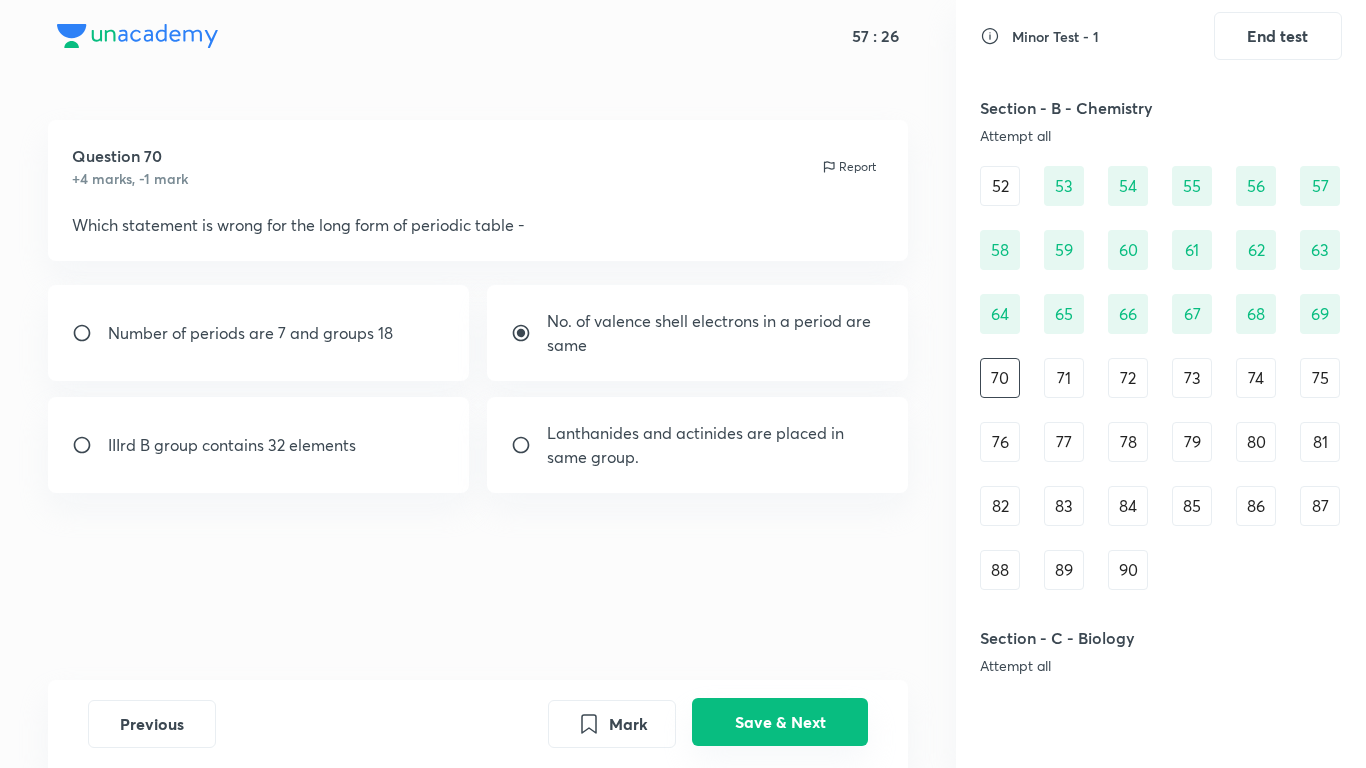 click on "Save & Next" at bounding box center (780, 722) 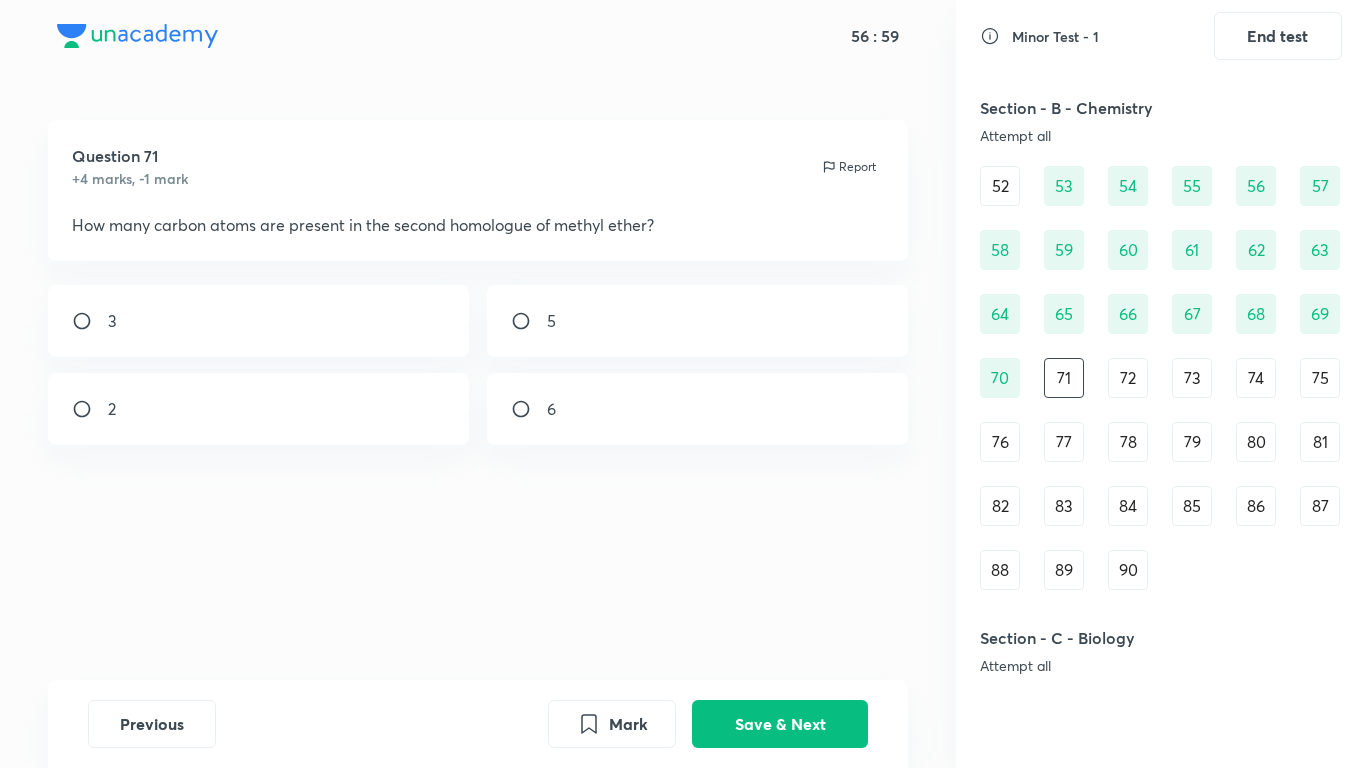 drag, startPoint x: 280, startPoint y: 328, endPoint x: 387, endPoint y: 376, distance: 117.273186 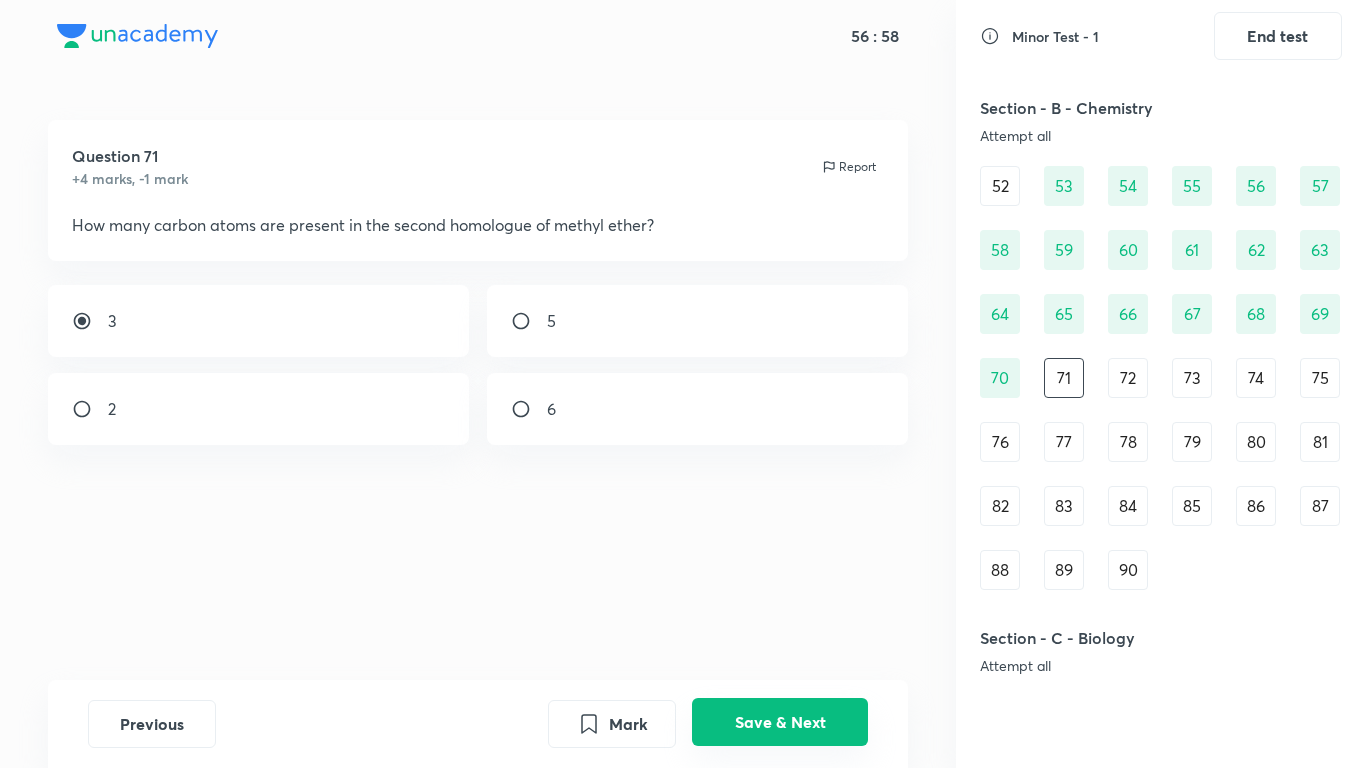 click on "Save & Next" at bounding box center (780, 722) 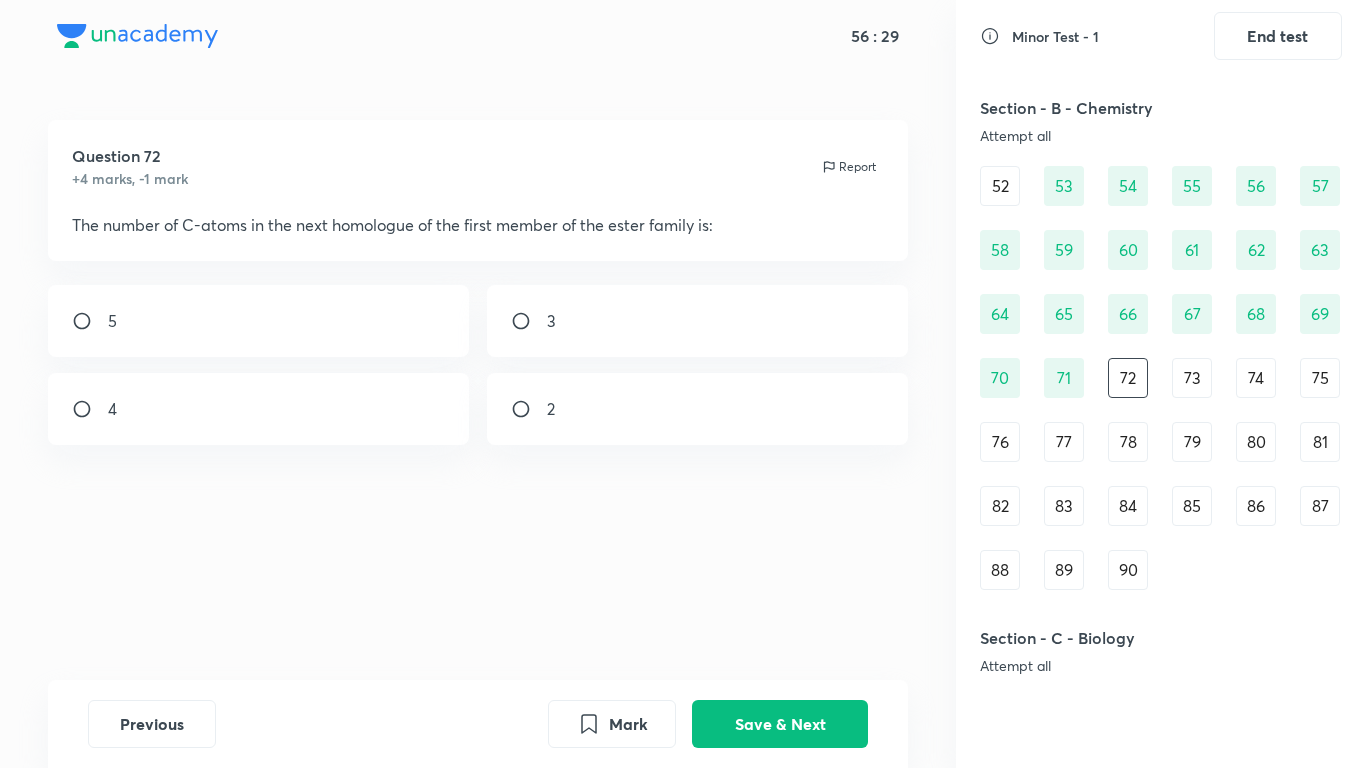 click on "3" at bounding box center (698, 321) 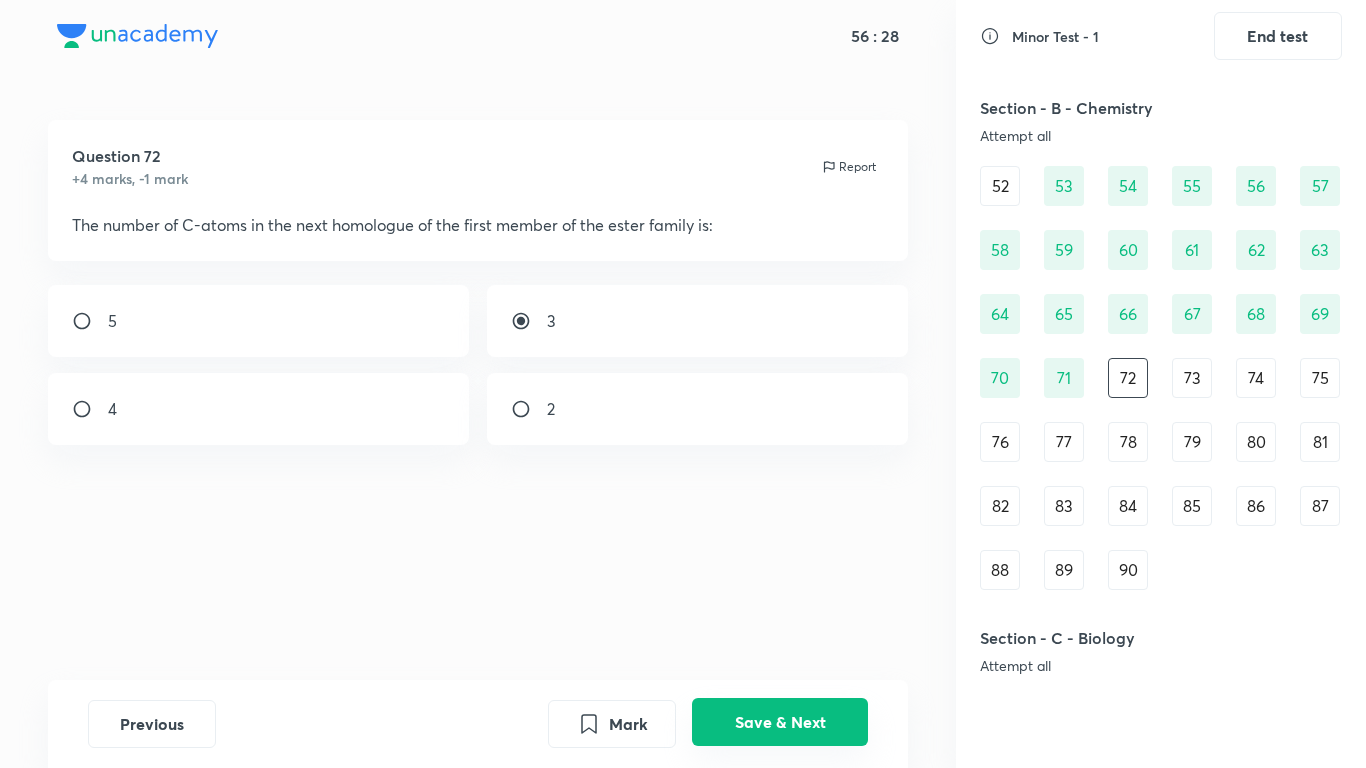 click on "Save & Next" at bounding box center (780, 722) 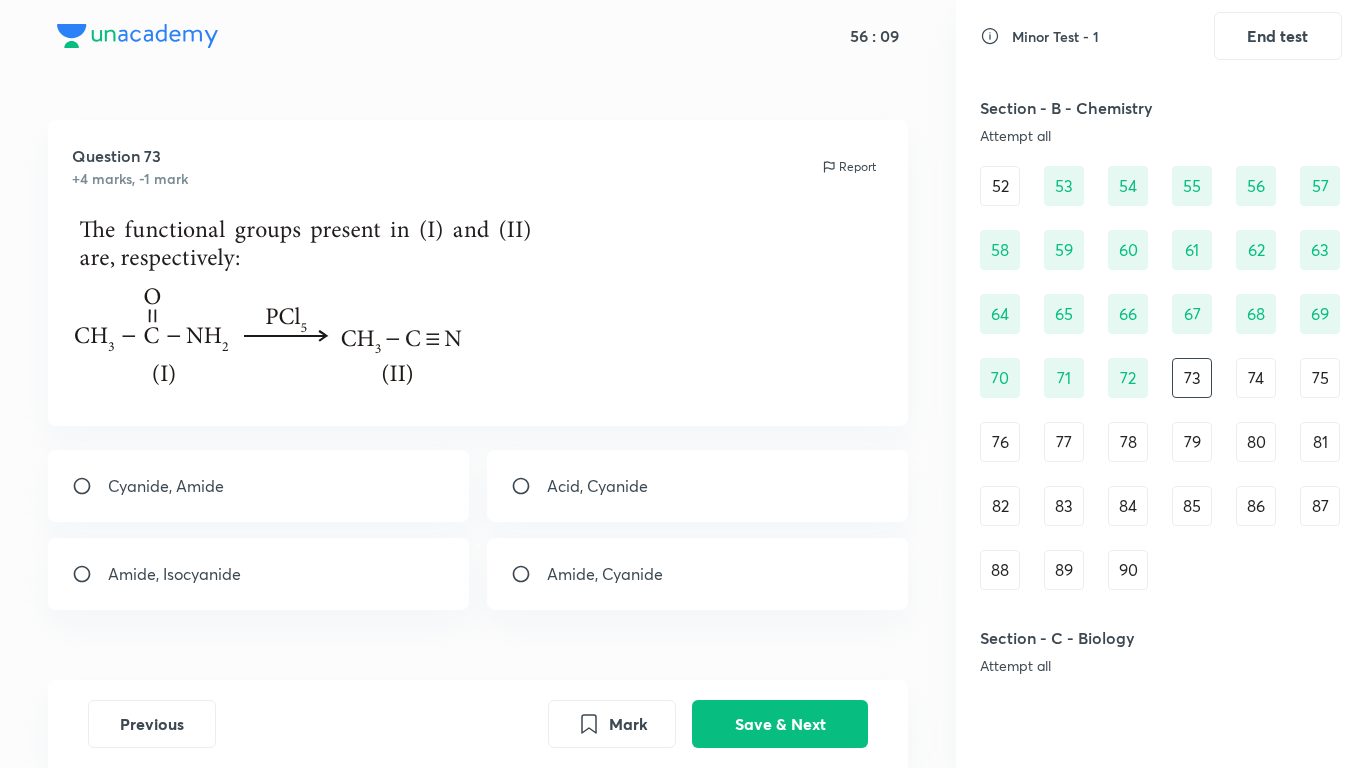 click on "Acid, Cyanide" at bounding box center (698, 486) 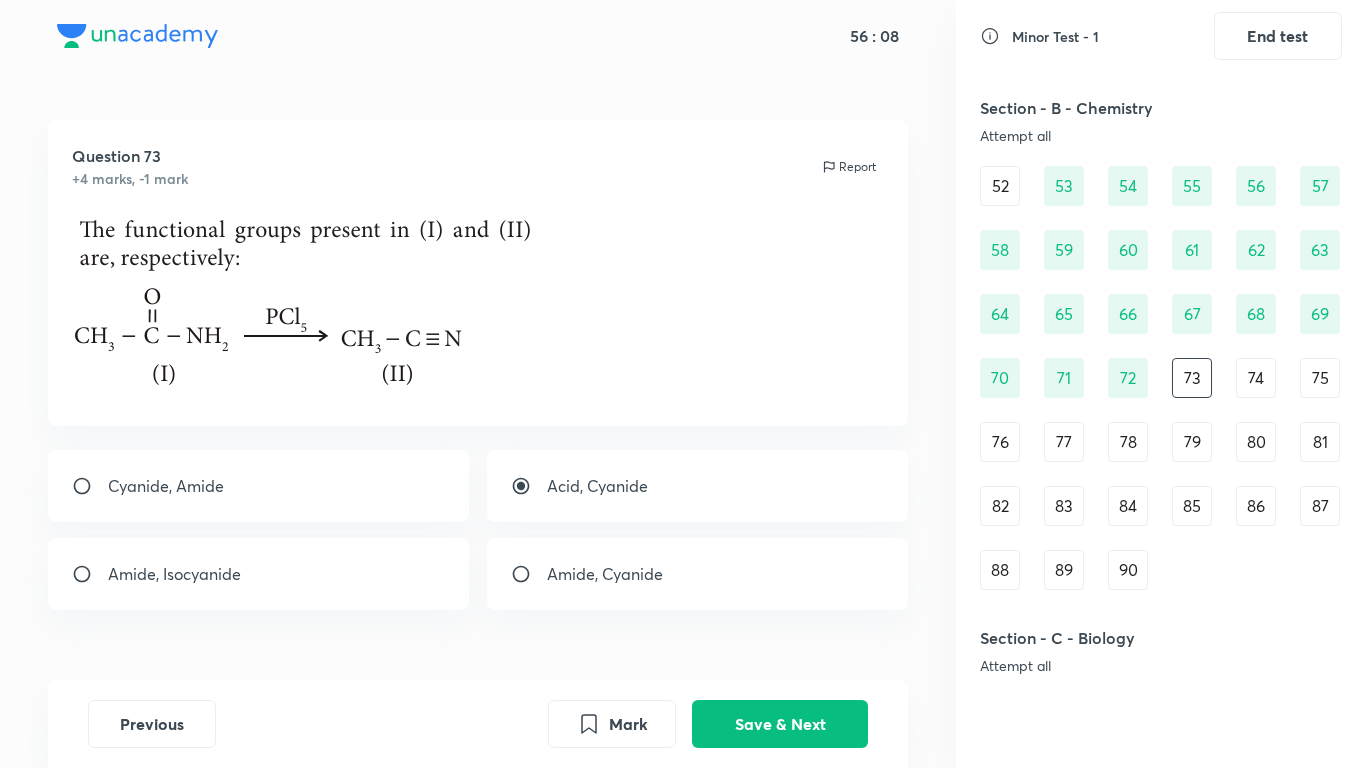 click on "Amide, Cyanide" at bounding box center [698, 574] 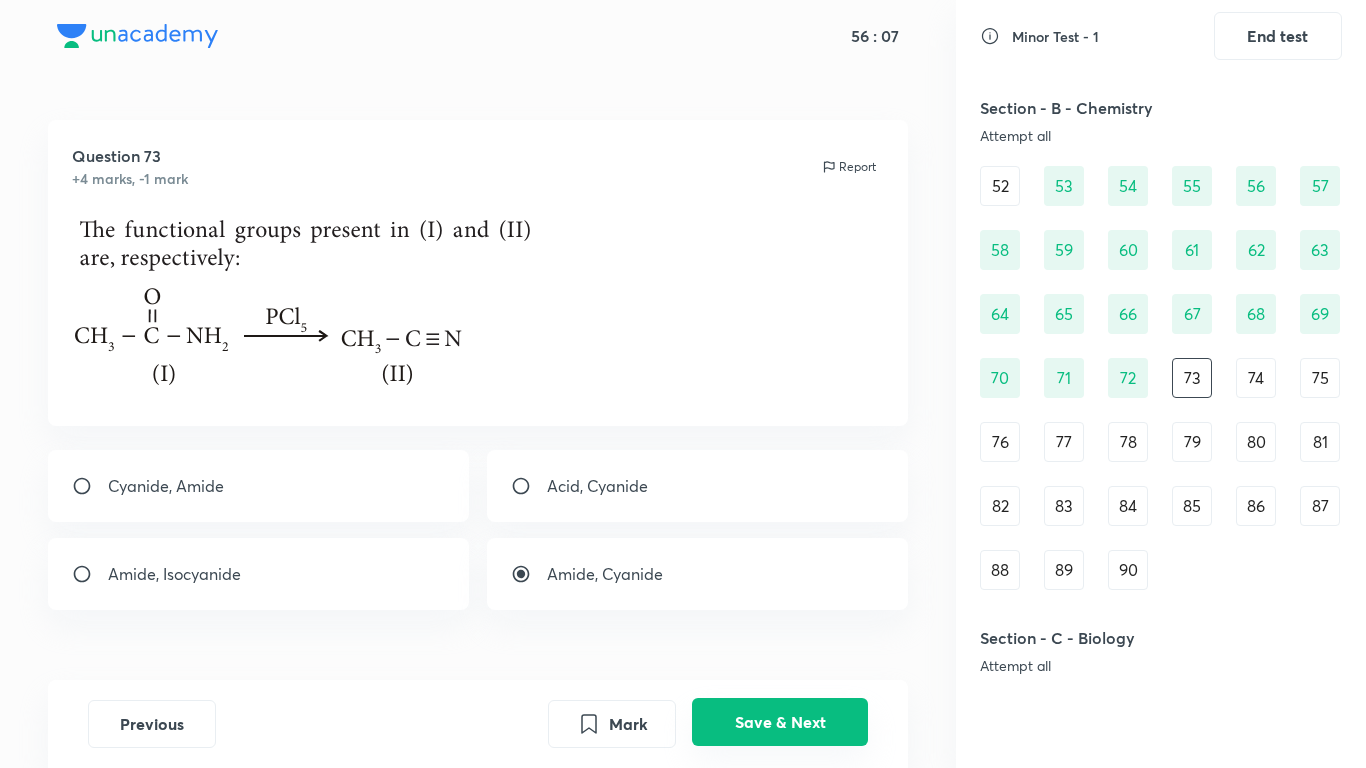 click on "Save & Next" at bounding box center [780, 722] 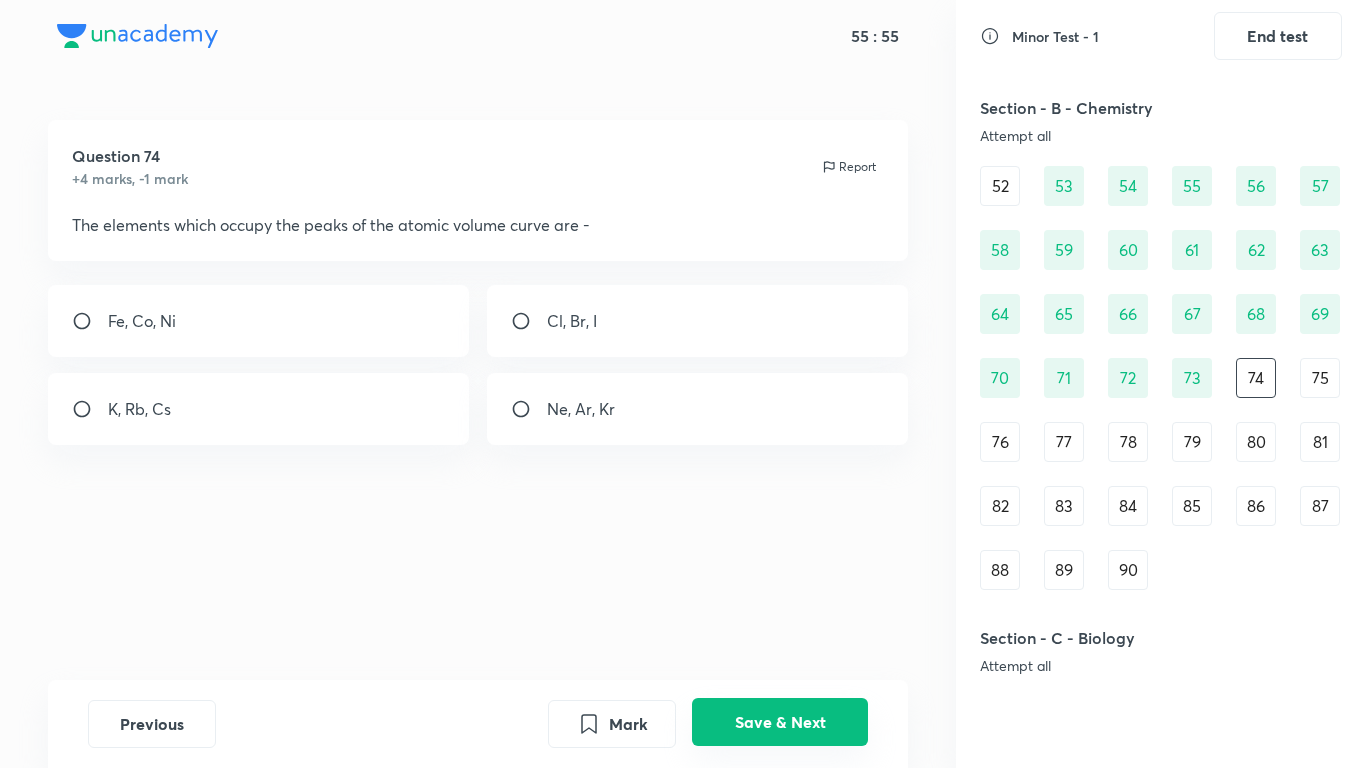 click on "Save & Next" at bounding box center (780, 722) 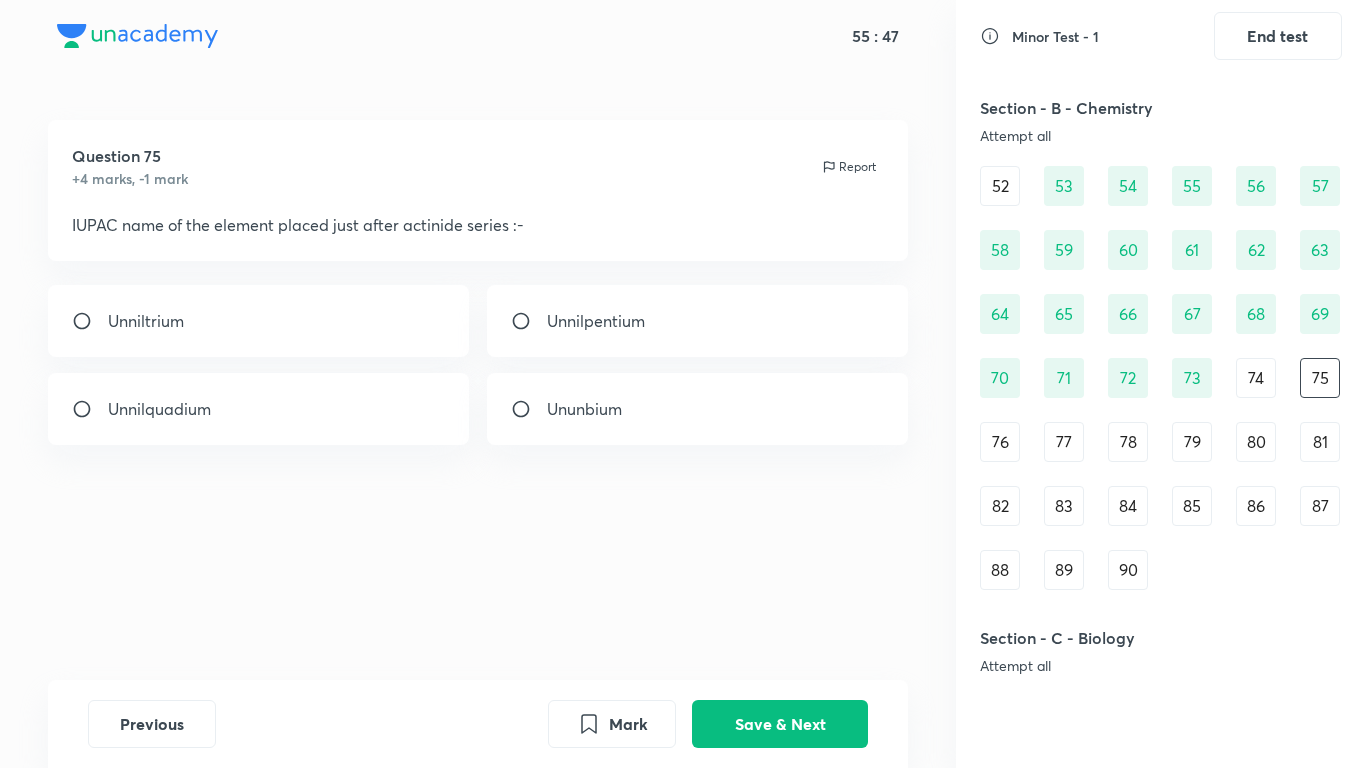 click on "76" at bounding box center [1000, 442] 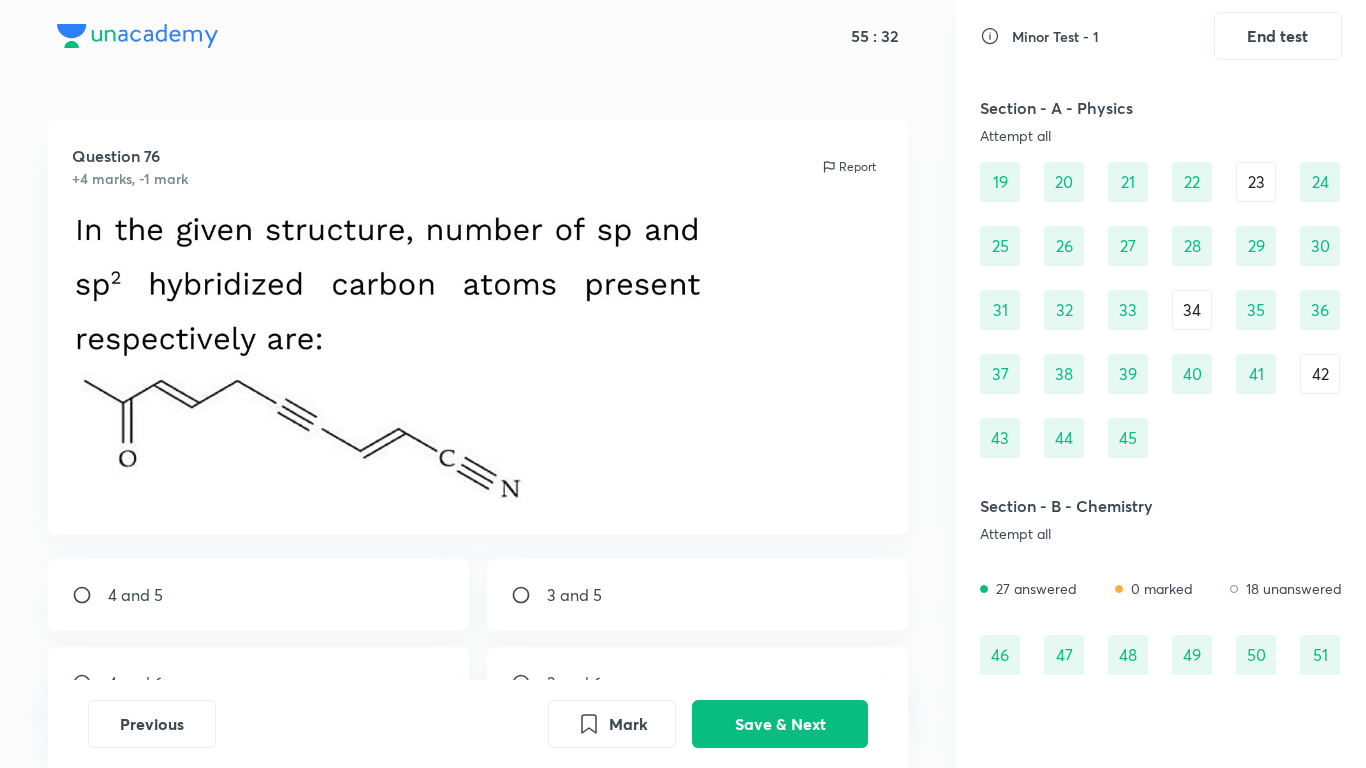 scroll, scrollTop: 800, scrollLeft: 0, axis: vertical 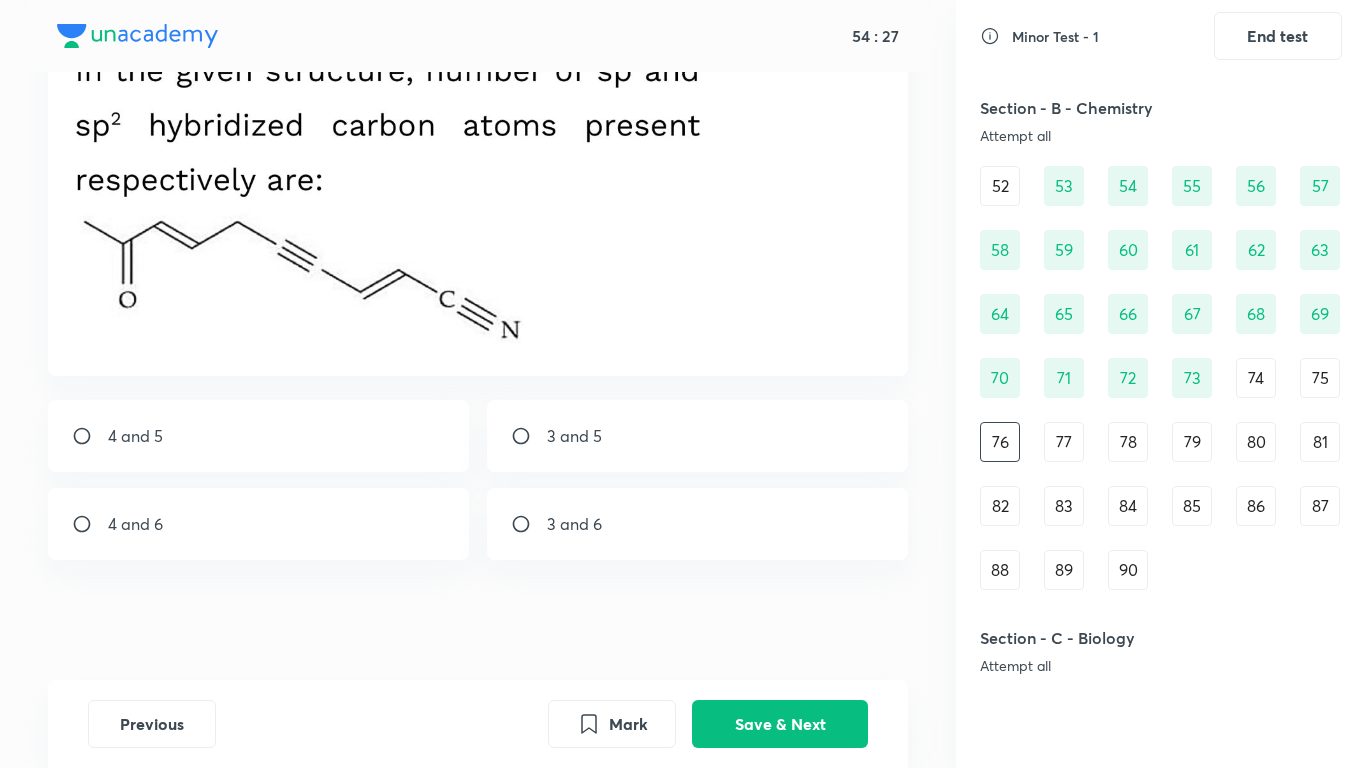 click on "3 and 5" at bounding box center [574, 436] 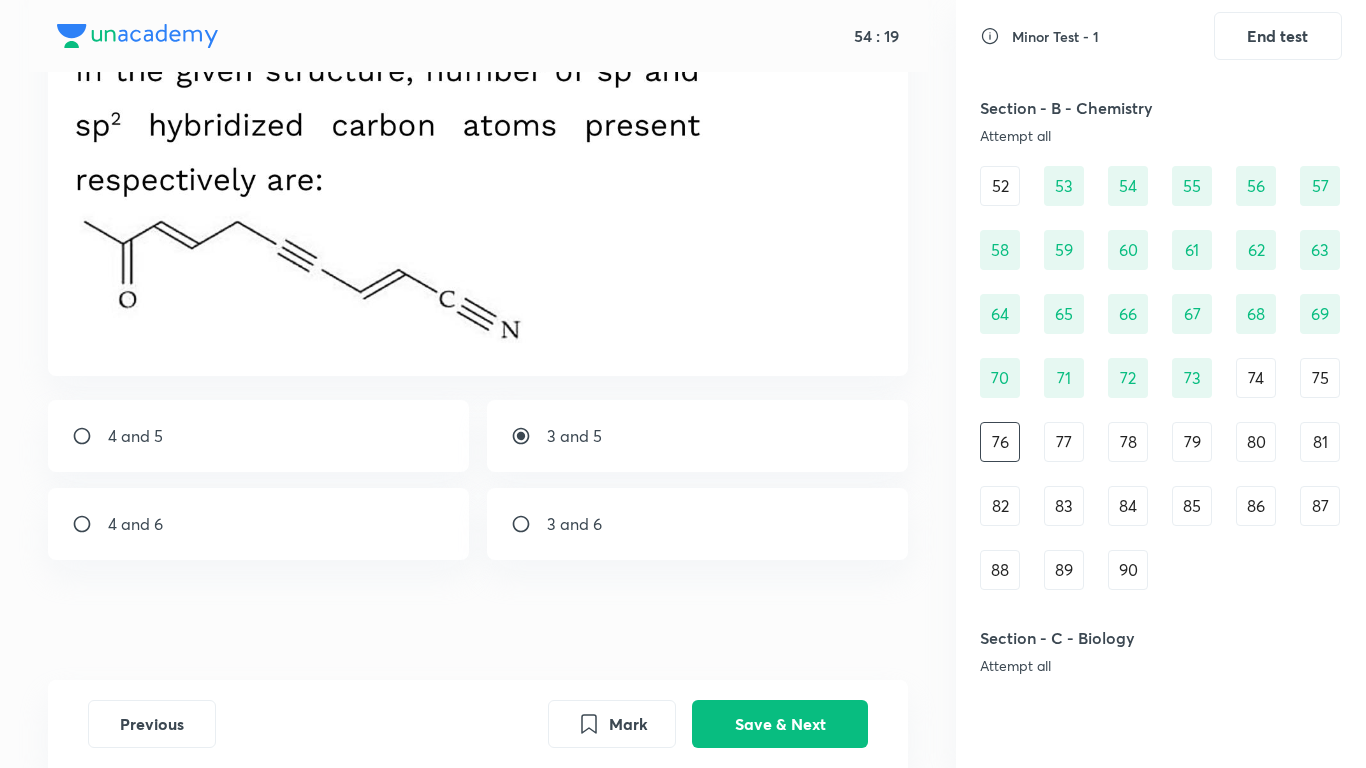 click at bounding box center [387, 200] 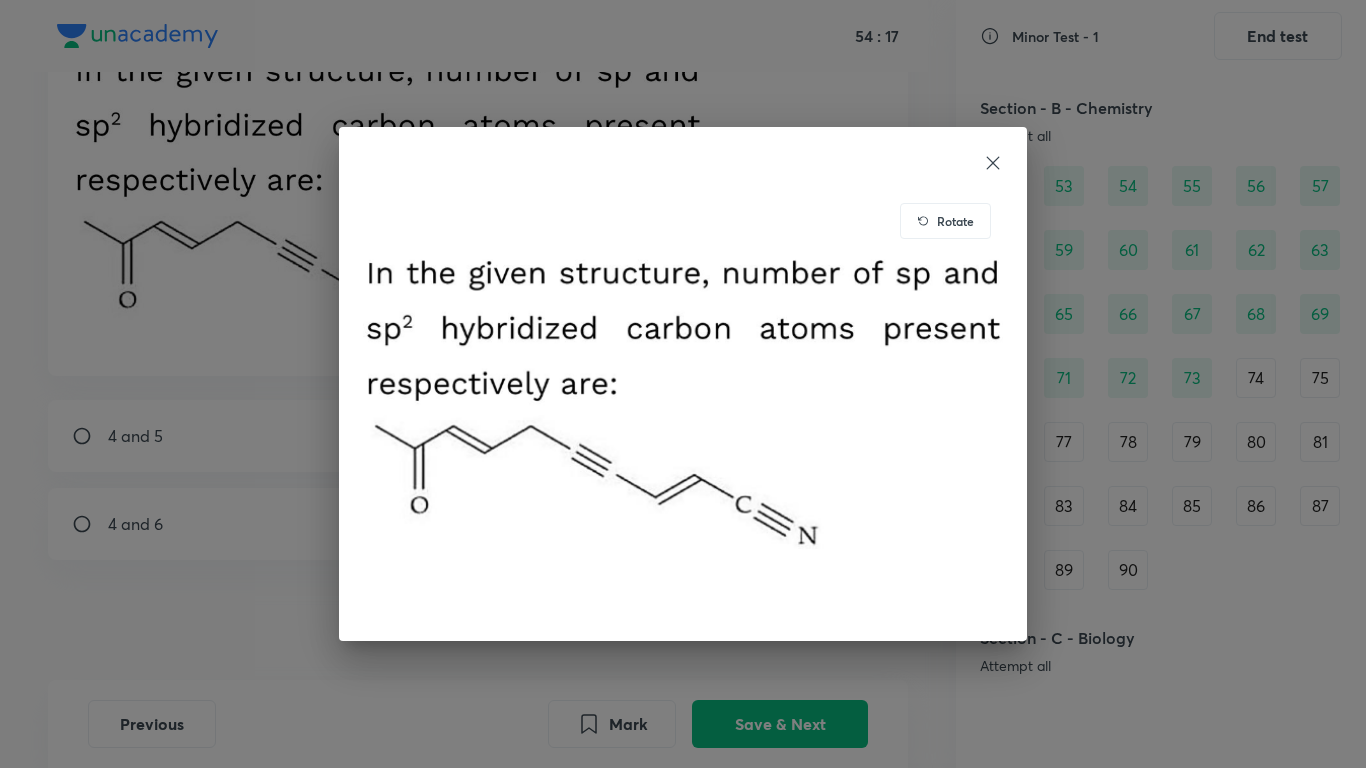 click at bounding box center [683, 404] 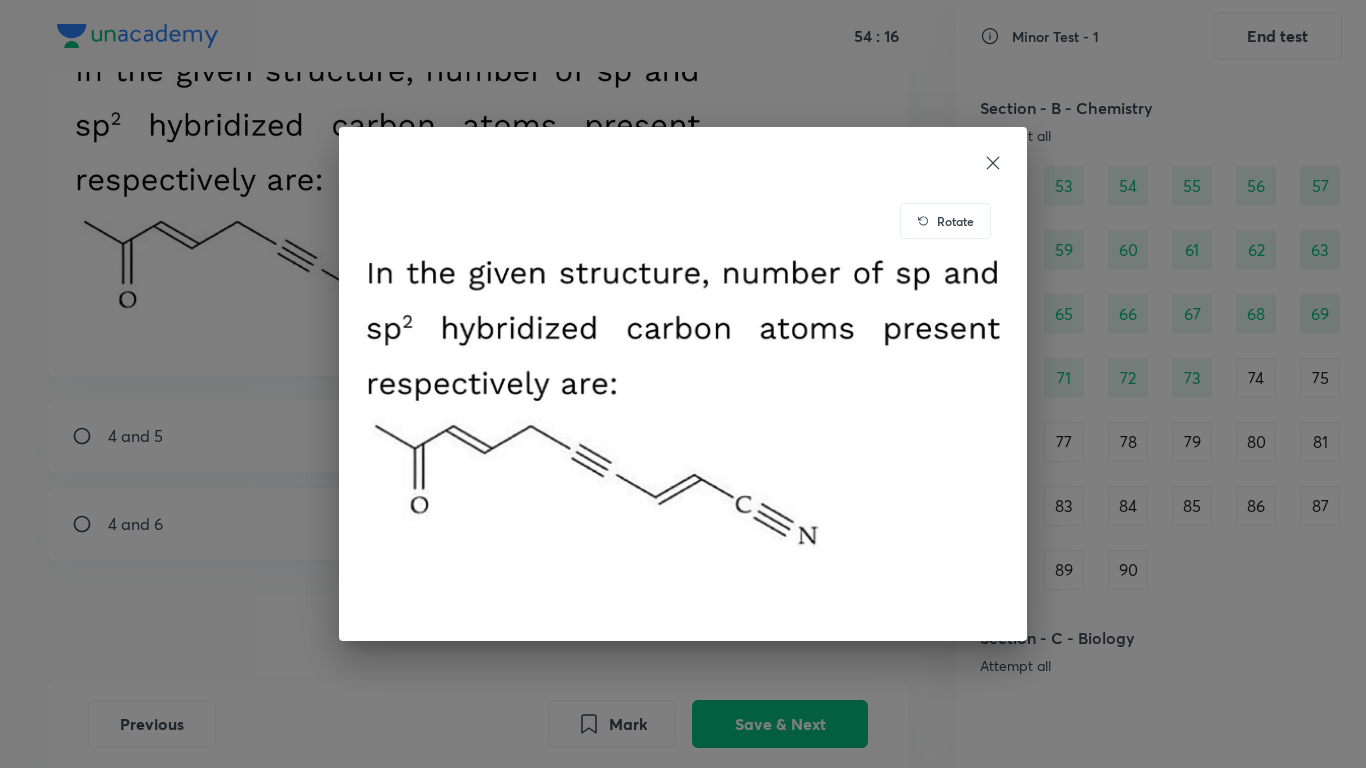 drag, startPoint x: 443, startPoint y: 428, endPoint x: 483, endPoint y: 430, distance: 40.04997 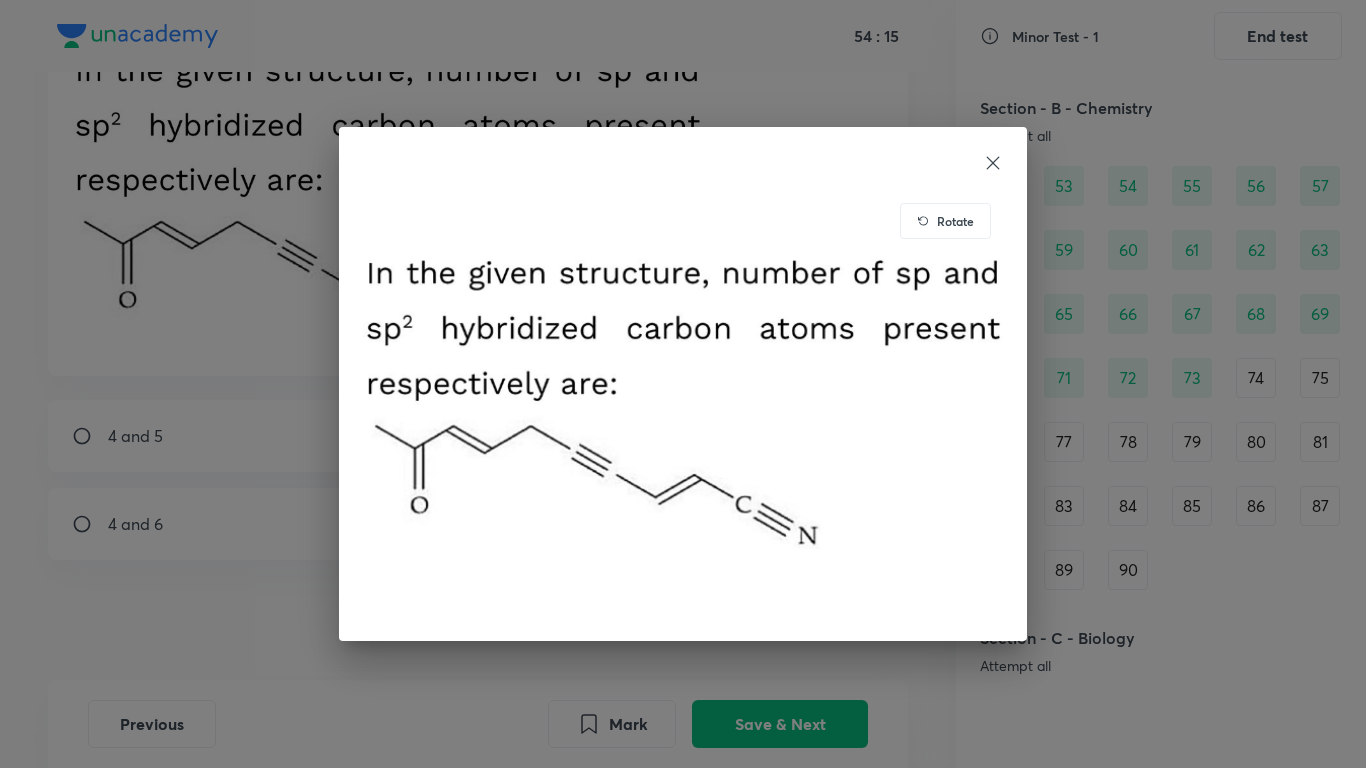 click at bounding box center [683, 404] 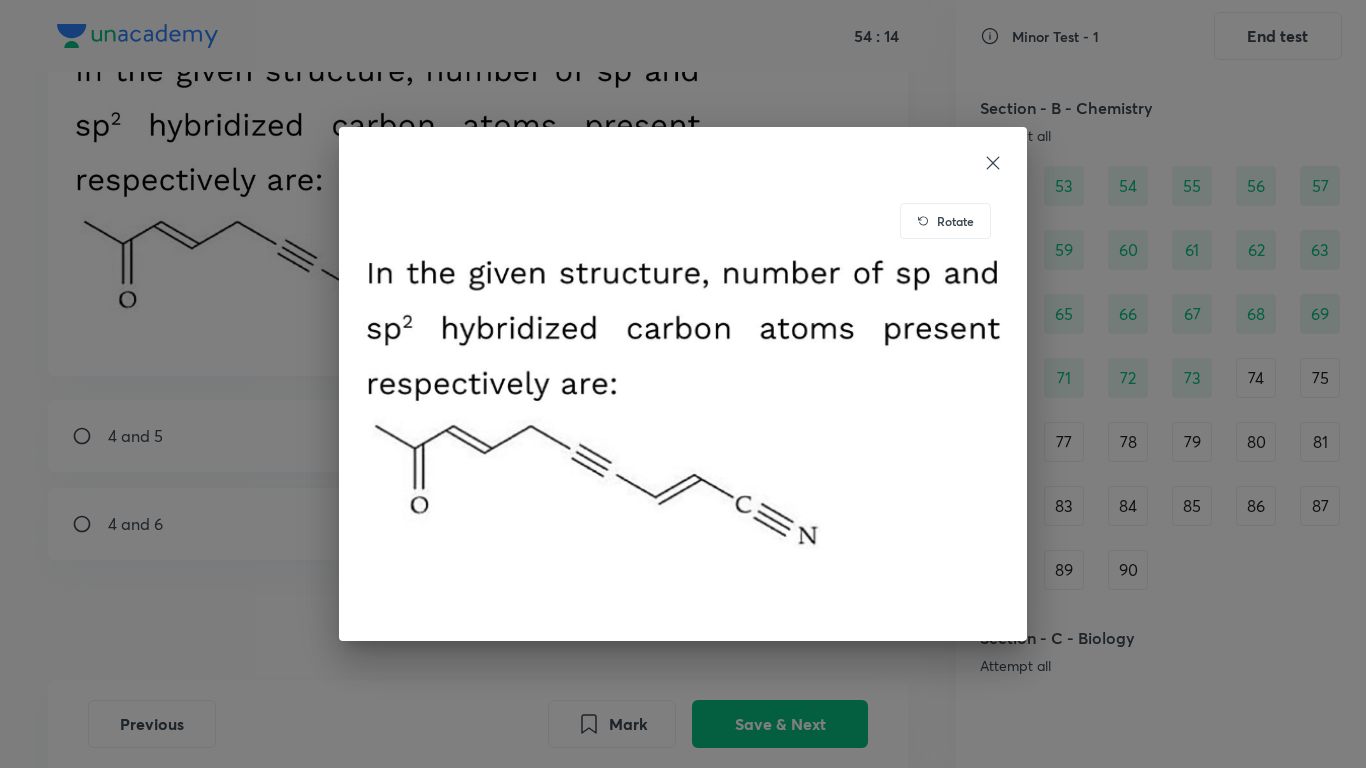 drag, startPoint x: 707, startPoint y: 483, endPoint x: 905, endPoint y: 331, distance: 249.6157 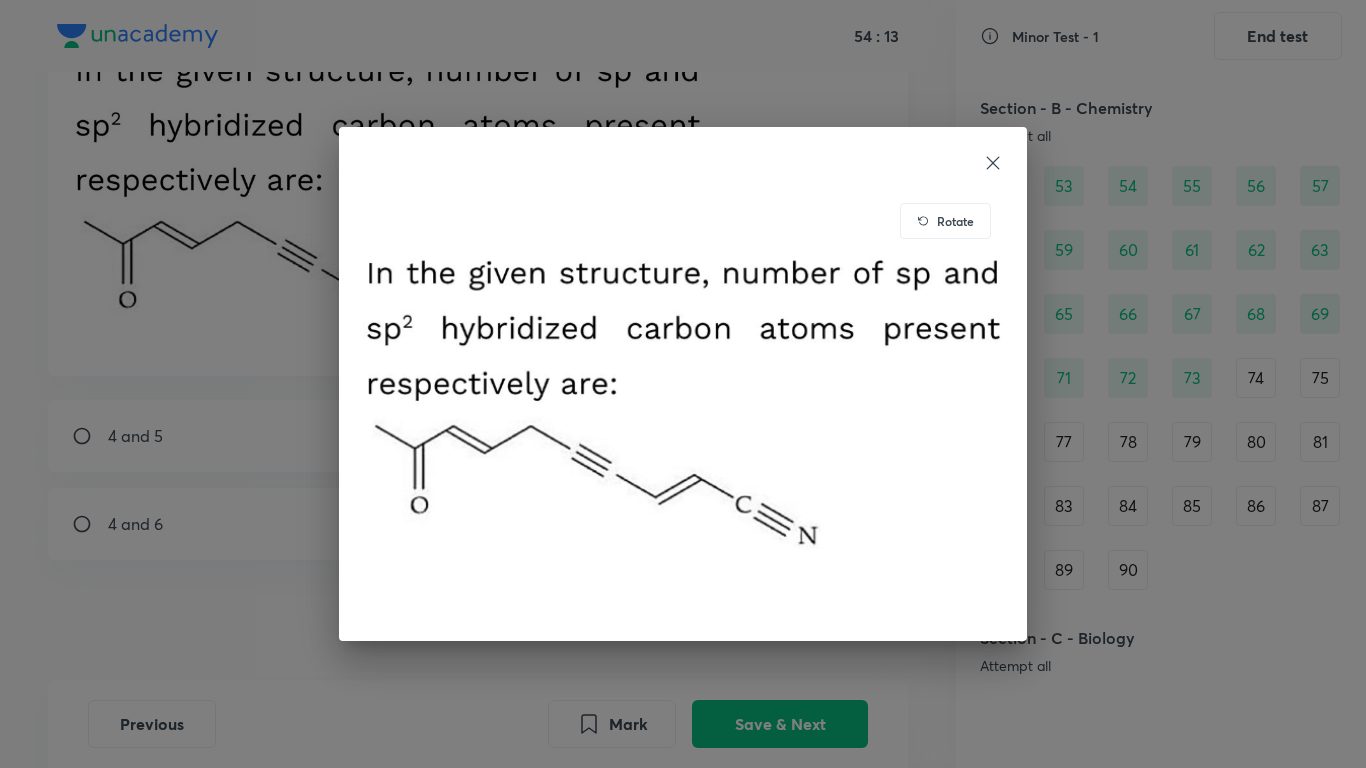 click 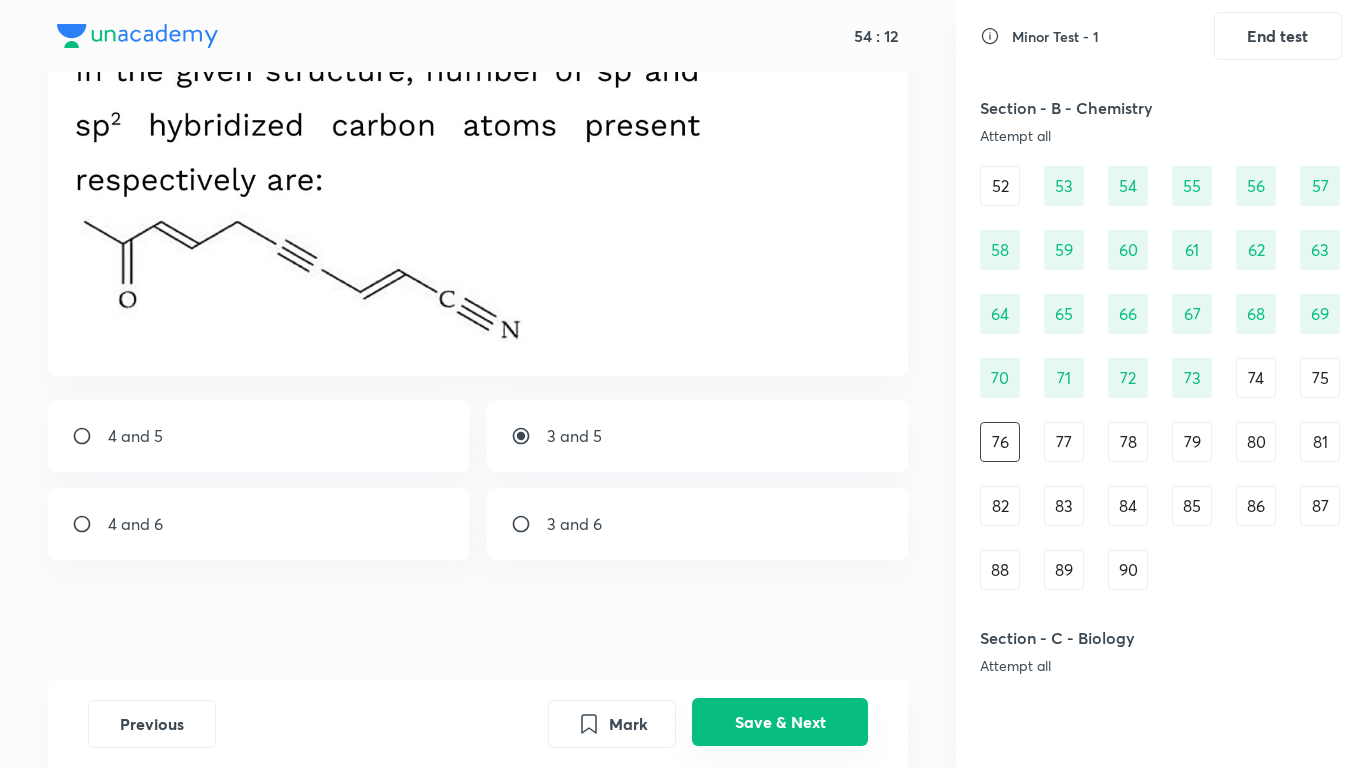 click on "Save & Next" at bounding box center [780, 722] 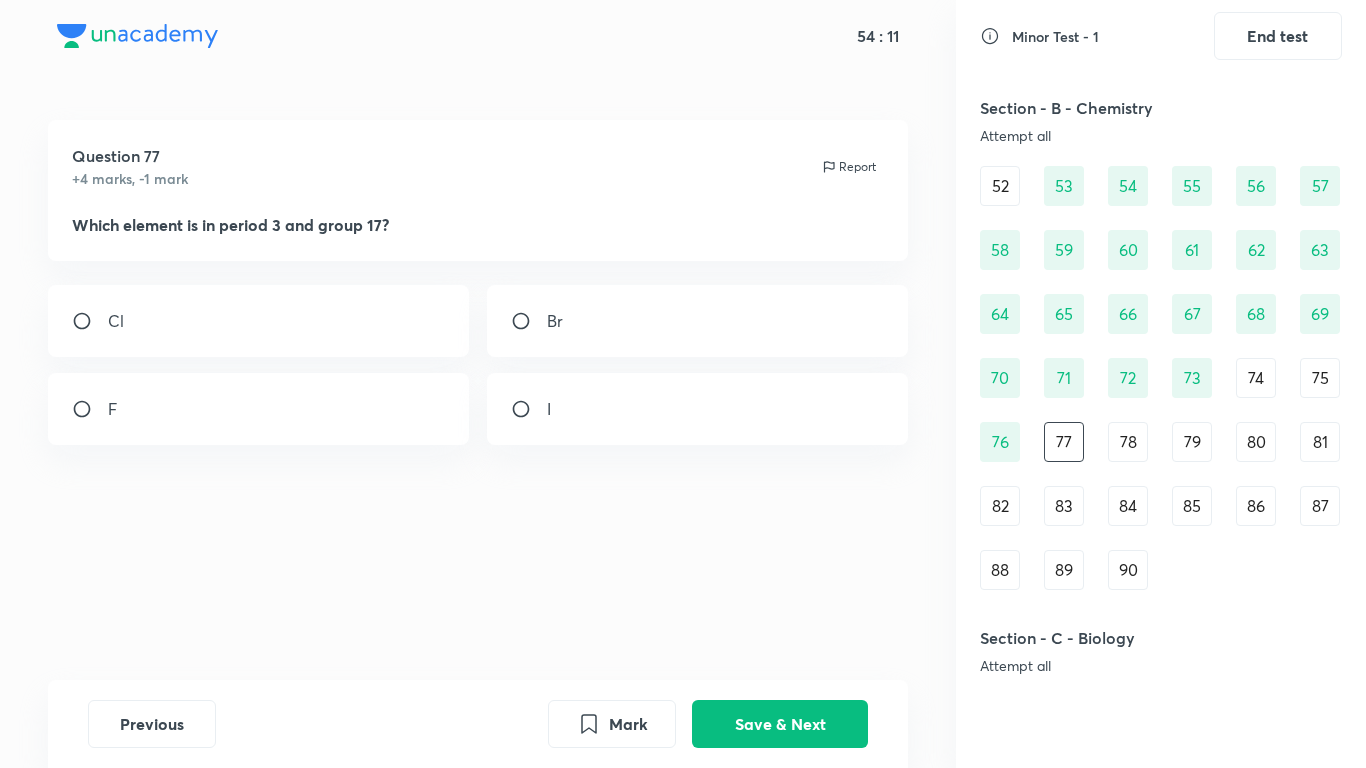 scroll, scrollTop: 0, scrollLeft: 0, axis: both 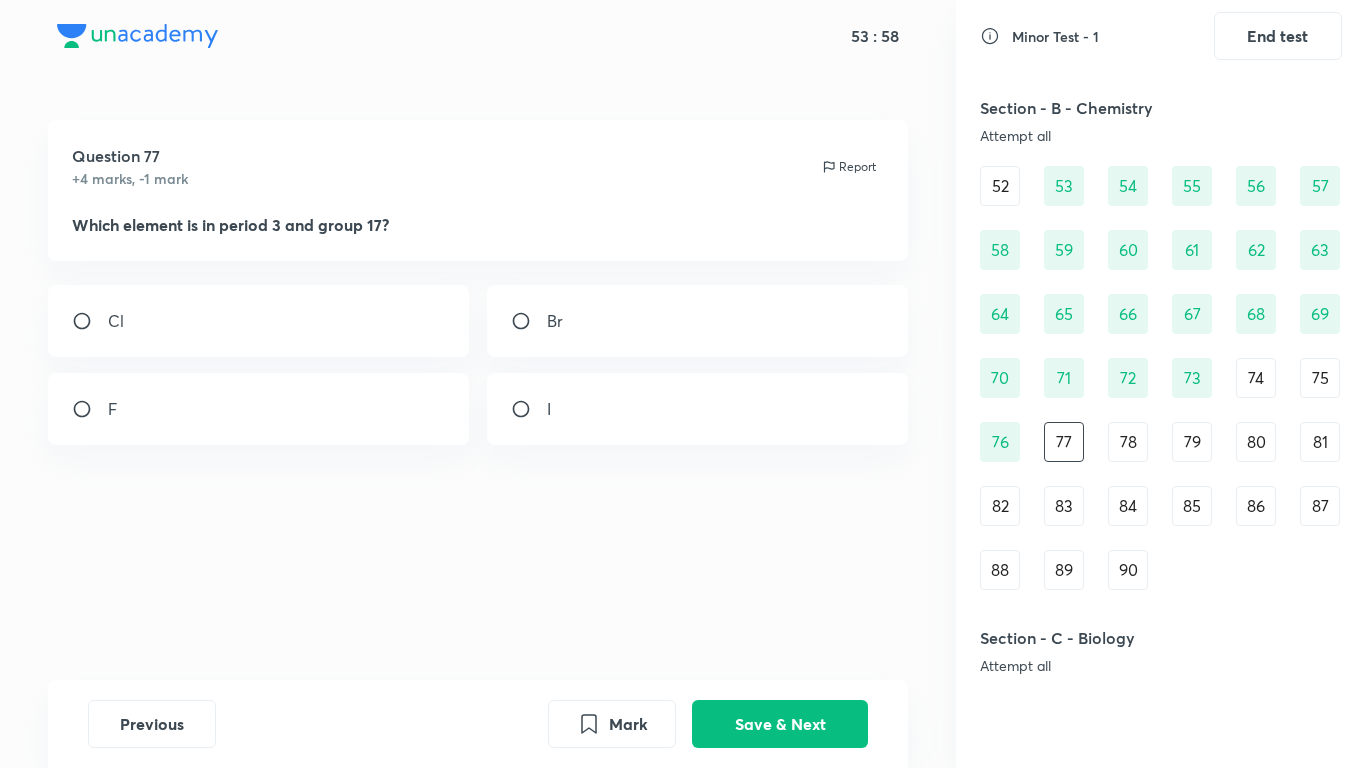 click on "F" at bounding box center [259, 409] 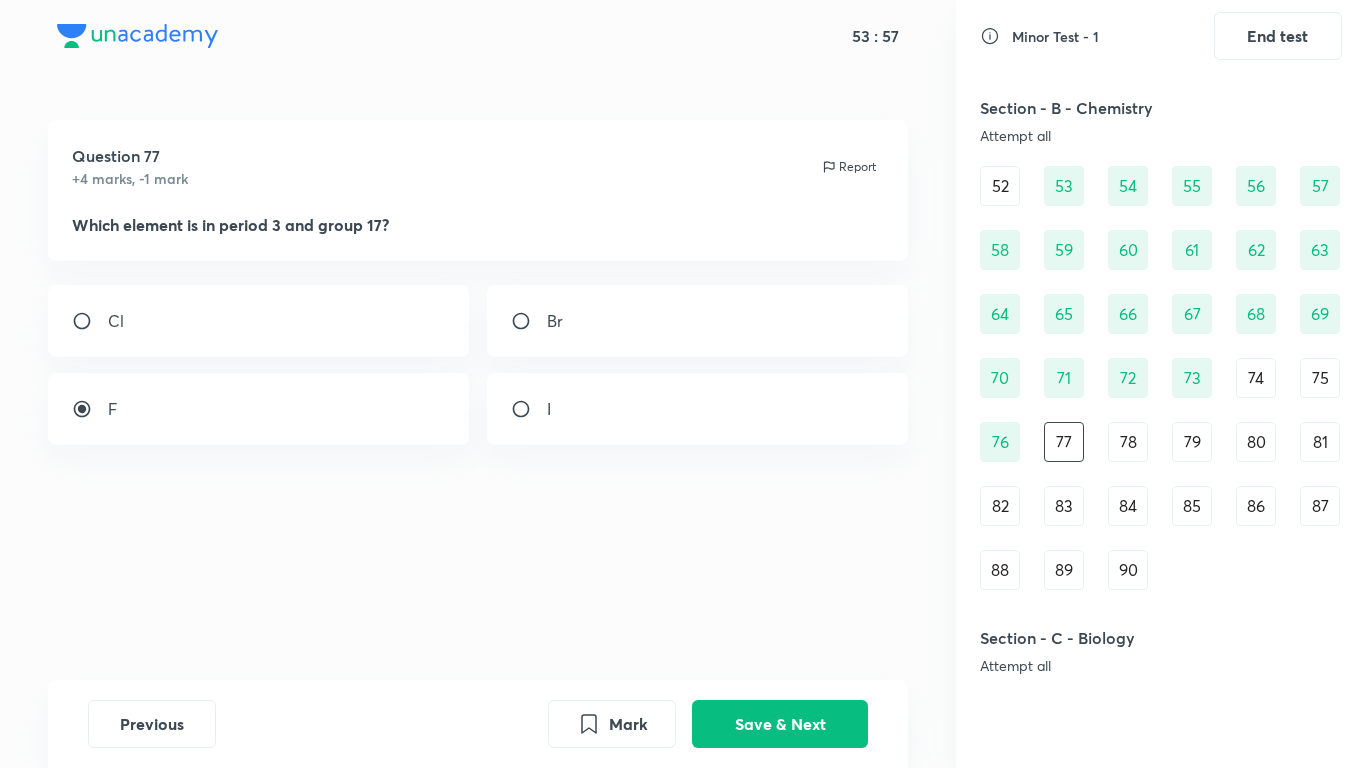click on "Cl" at bounding box center [259, 321] 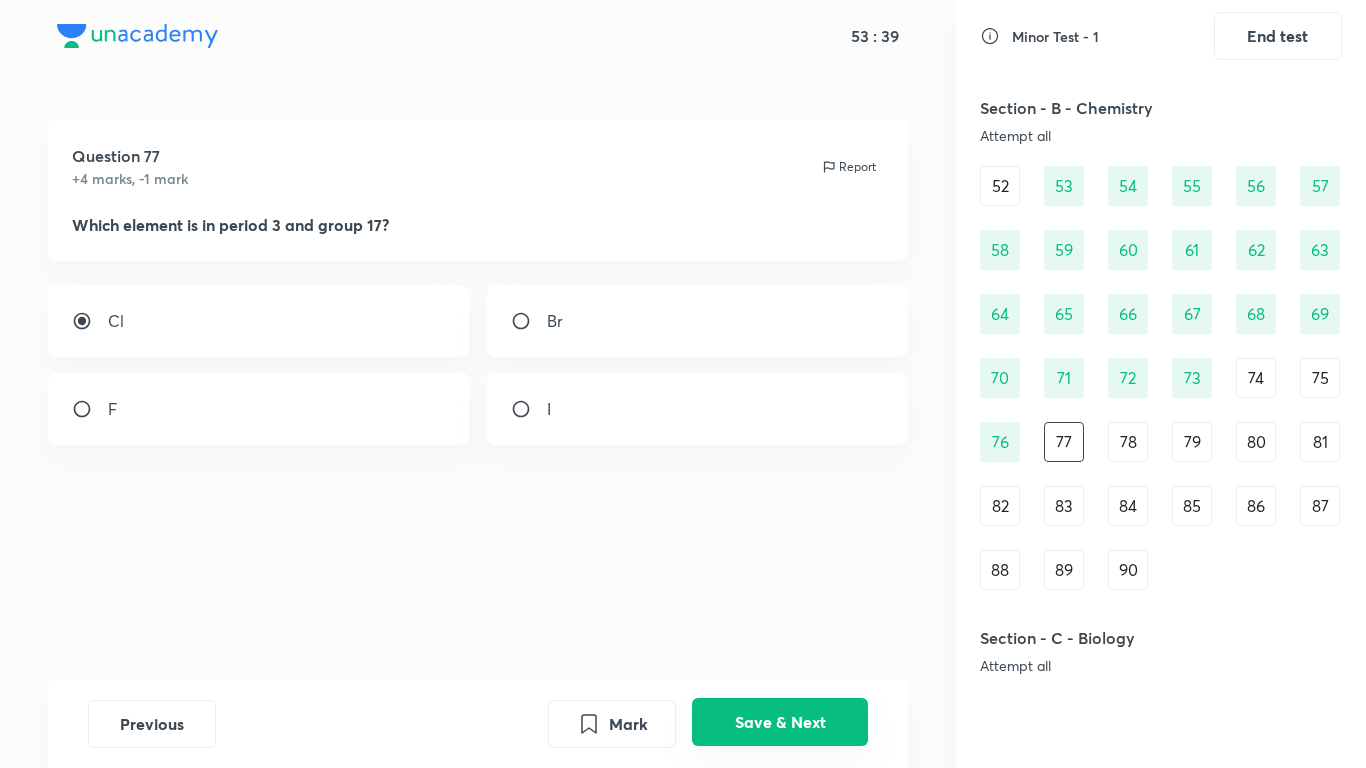 click on "Save & Next" at bounding box center (780, 722) 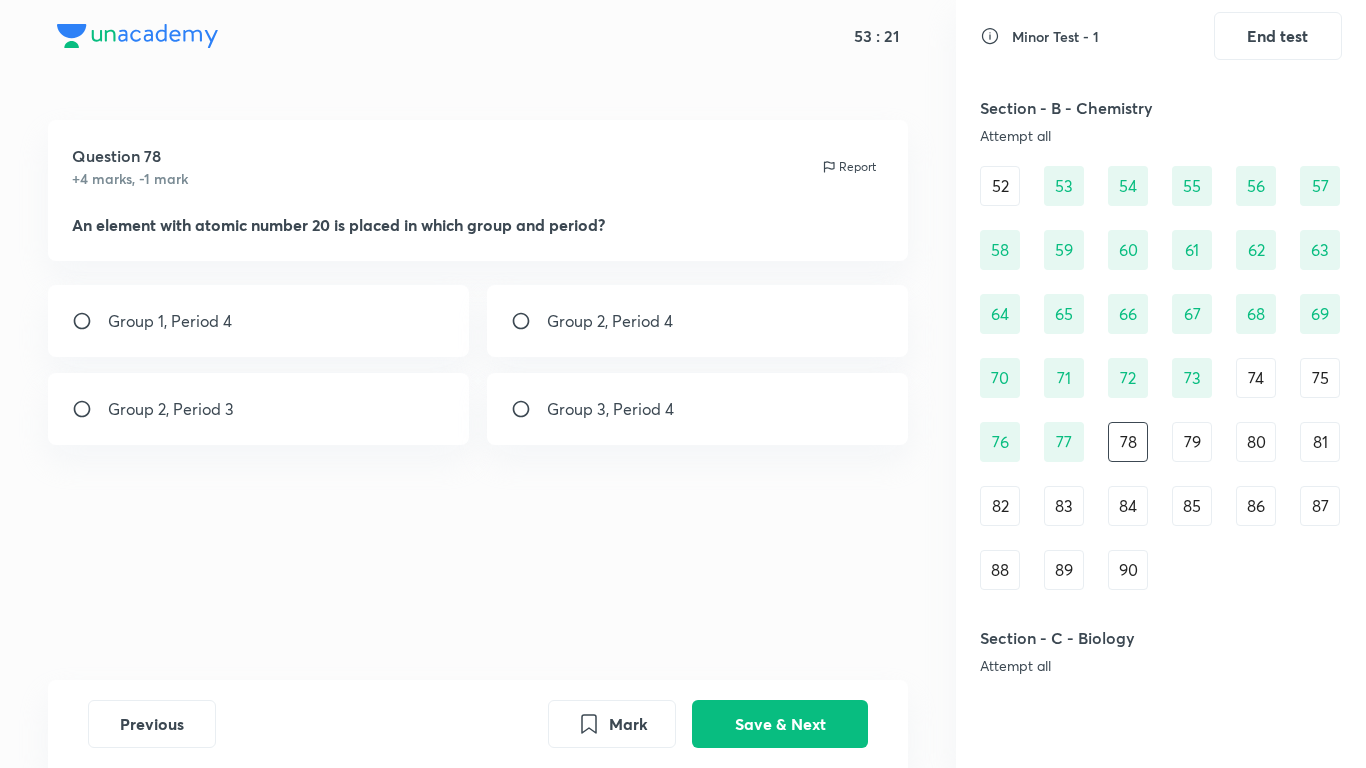 click on "Group 2, Period 4" at bounding box center (698, 321) 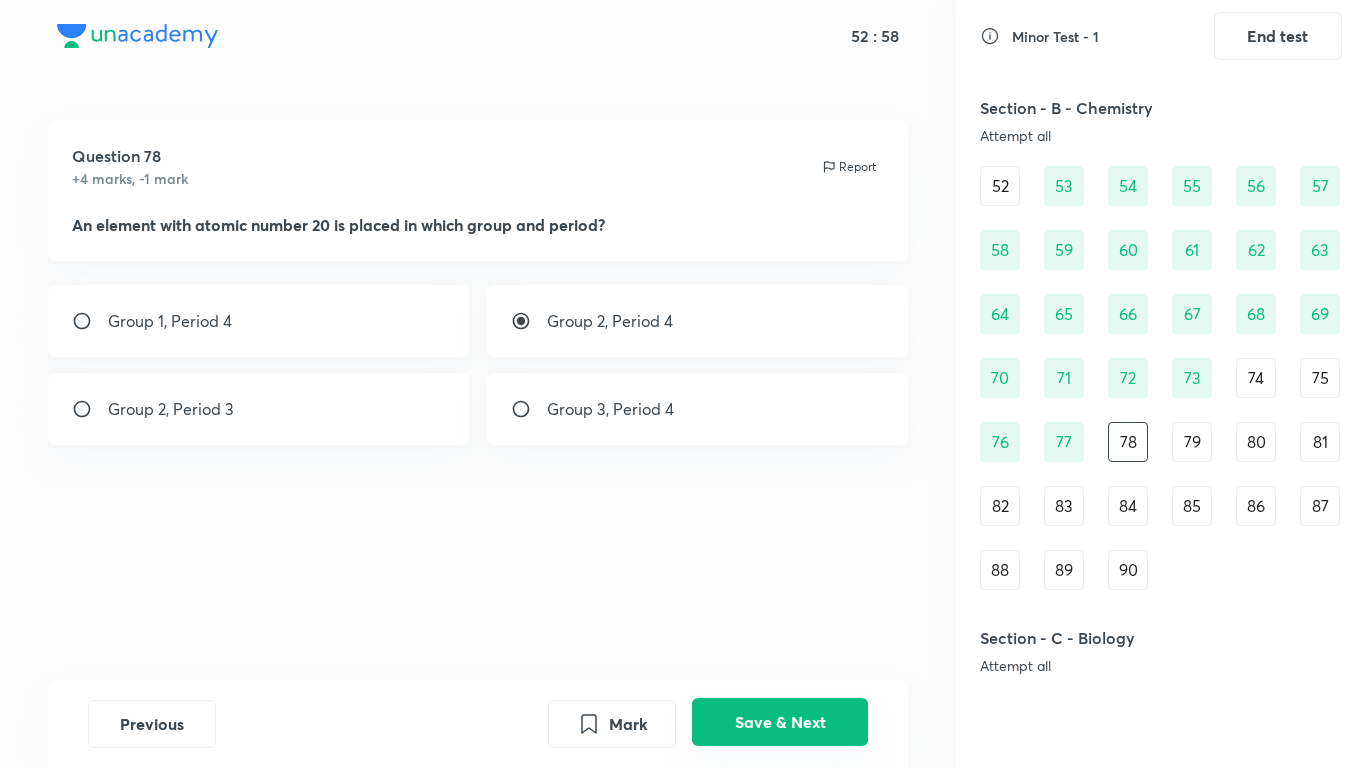 click on "Save & Next" at bounding box center (780, 722) 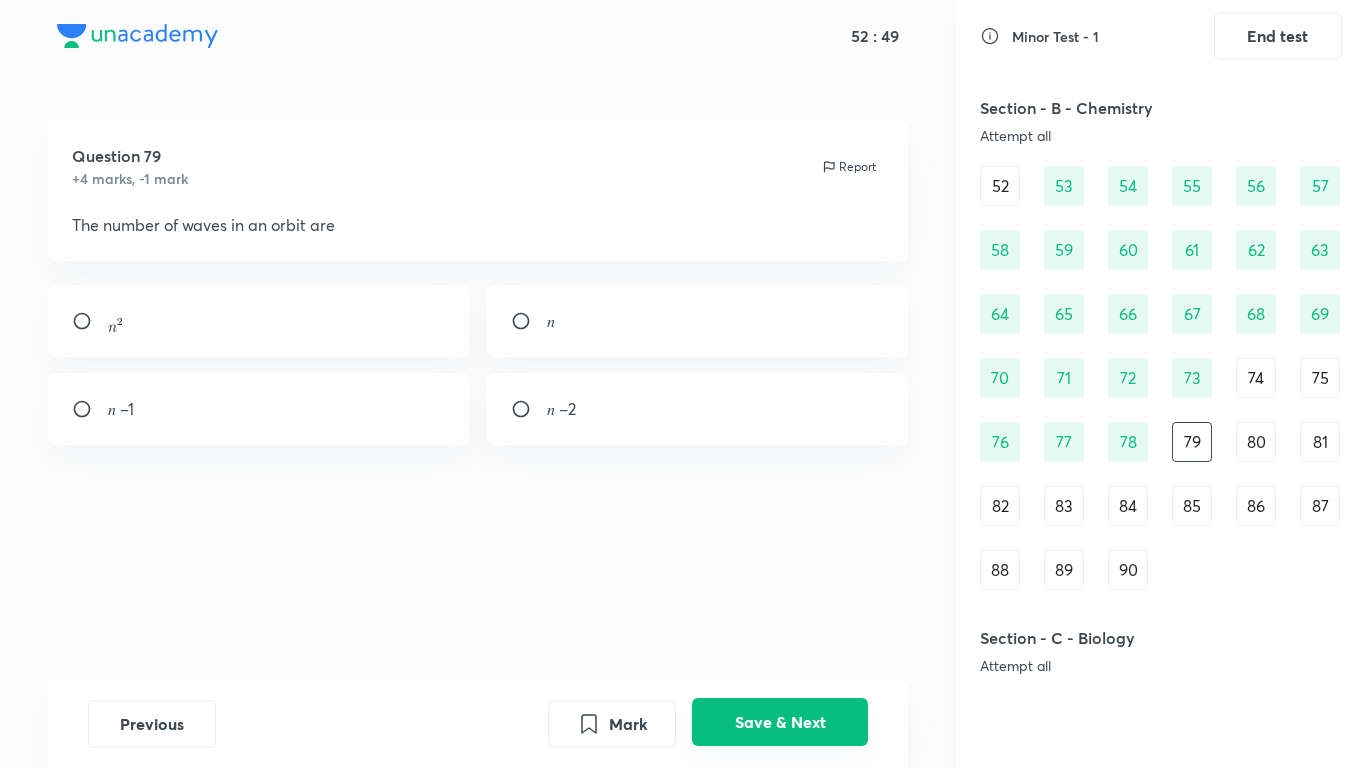 click on "Save & Next" at bounding box center [780, 722] 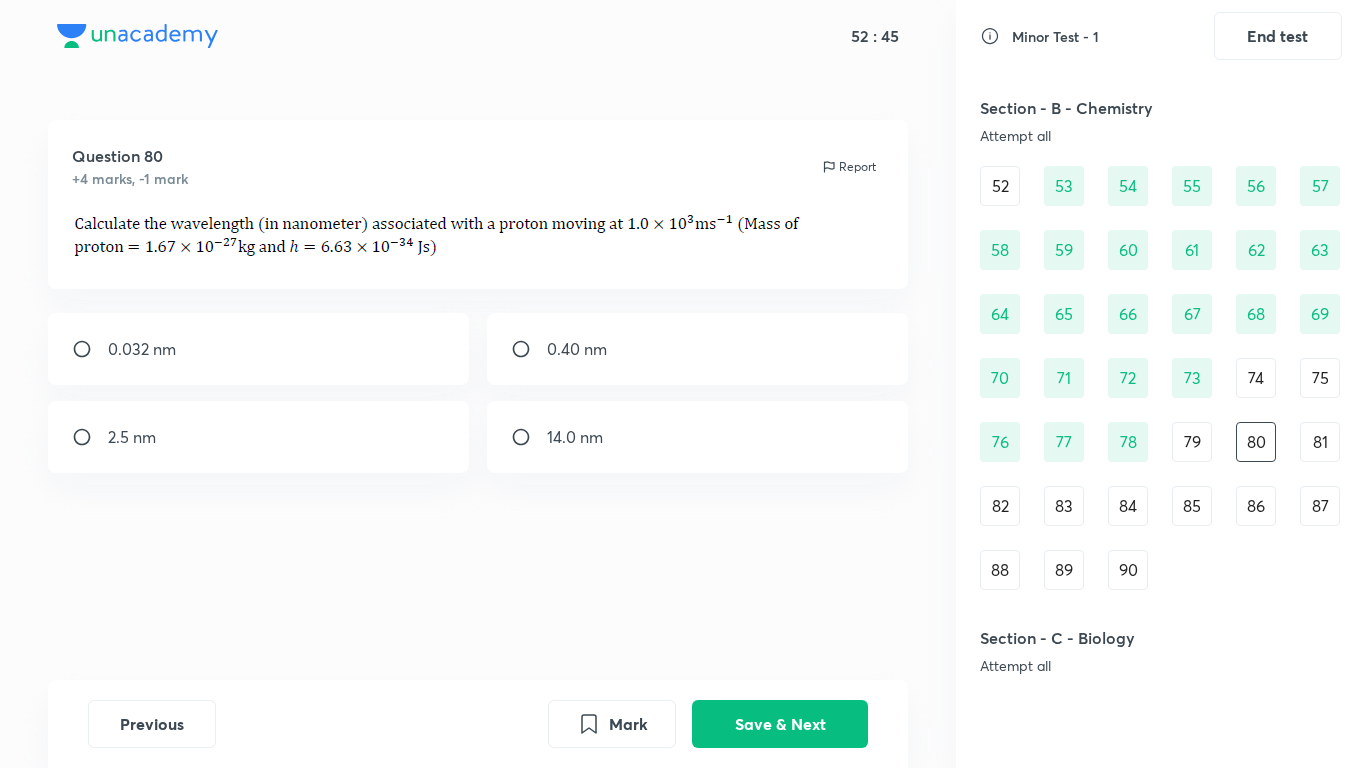 click on "79" at bounding box center (1192, 442) 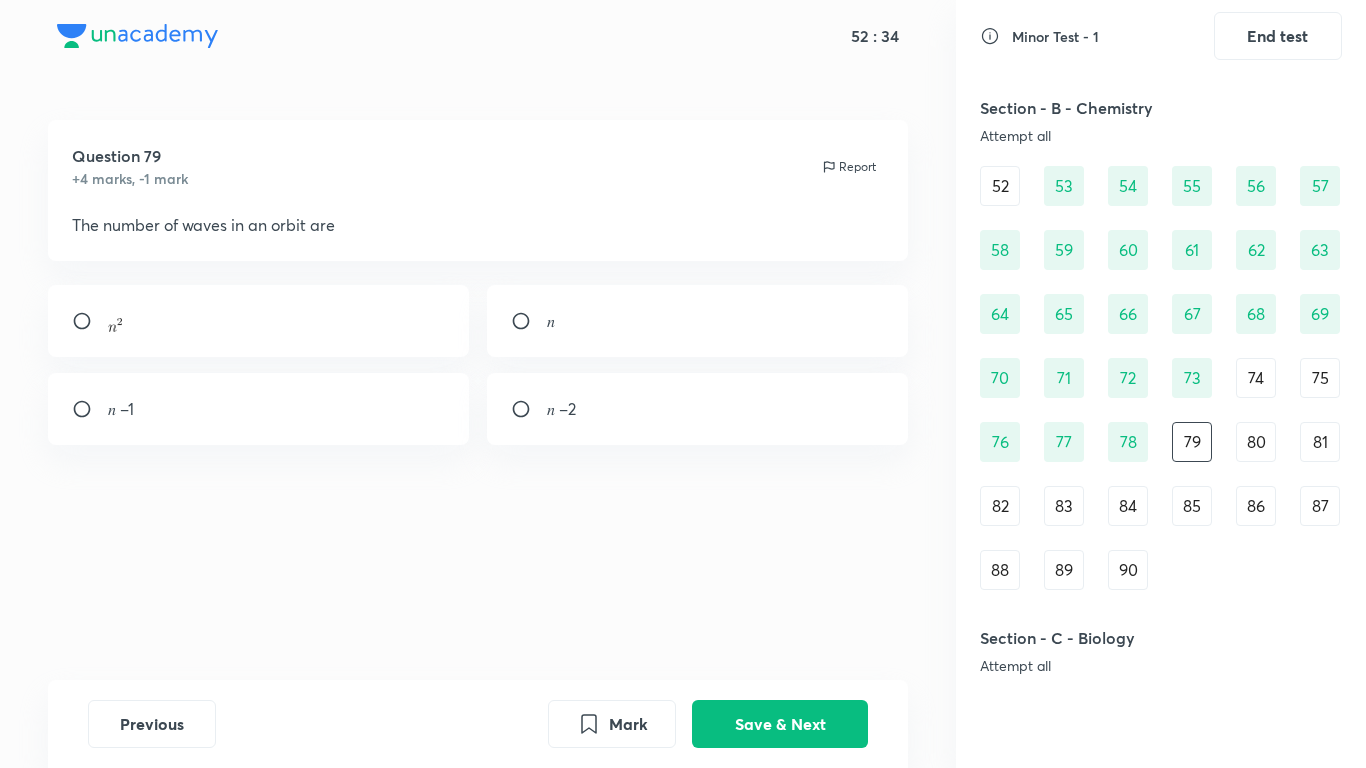 click on "𝑛" at bounding box center [698, 321] 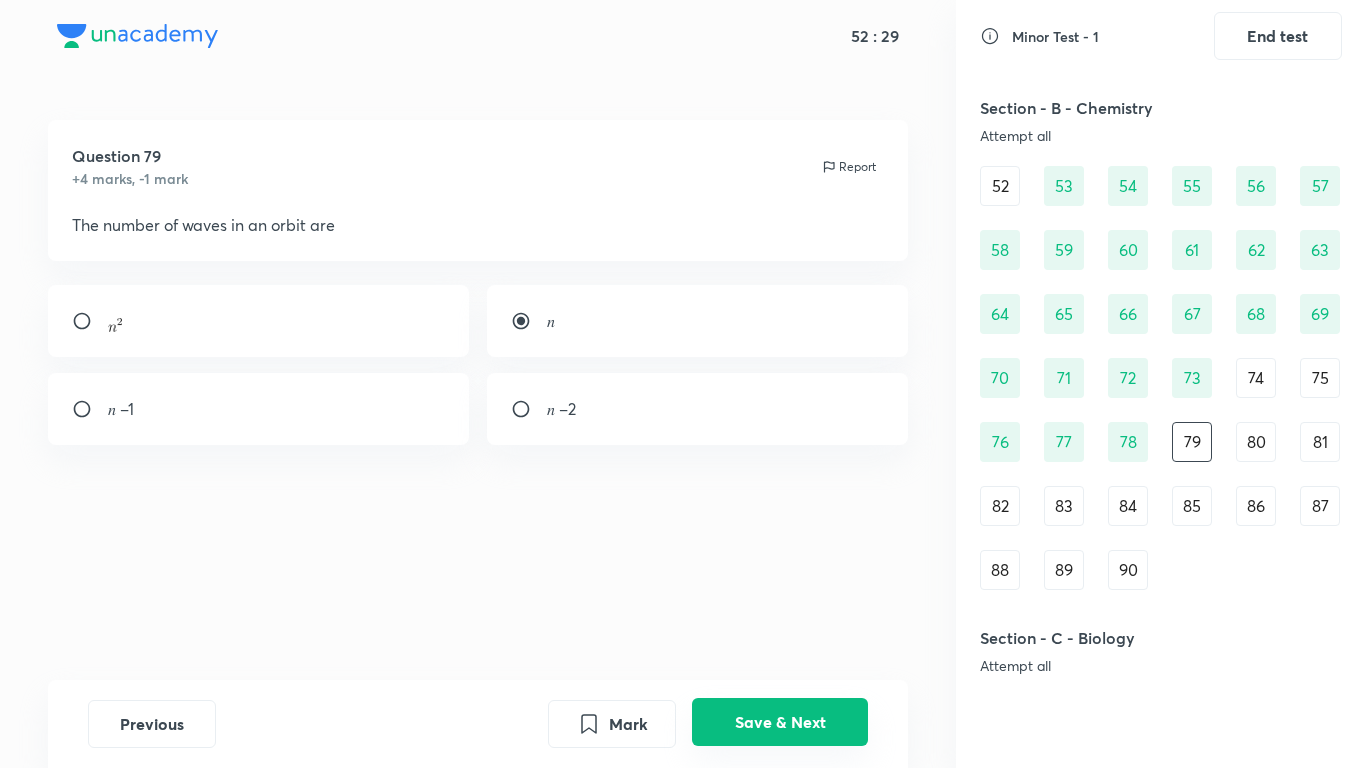 click on "Save & Next" at bounding box center [780, 722] 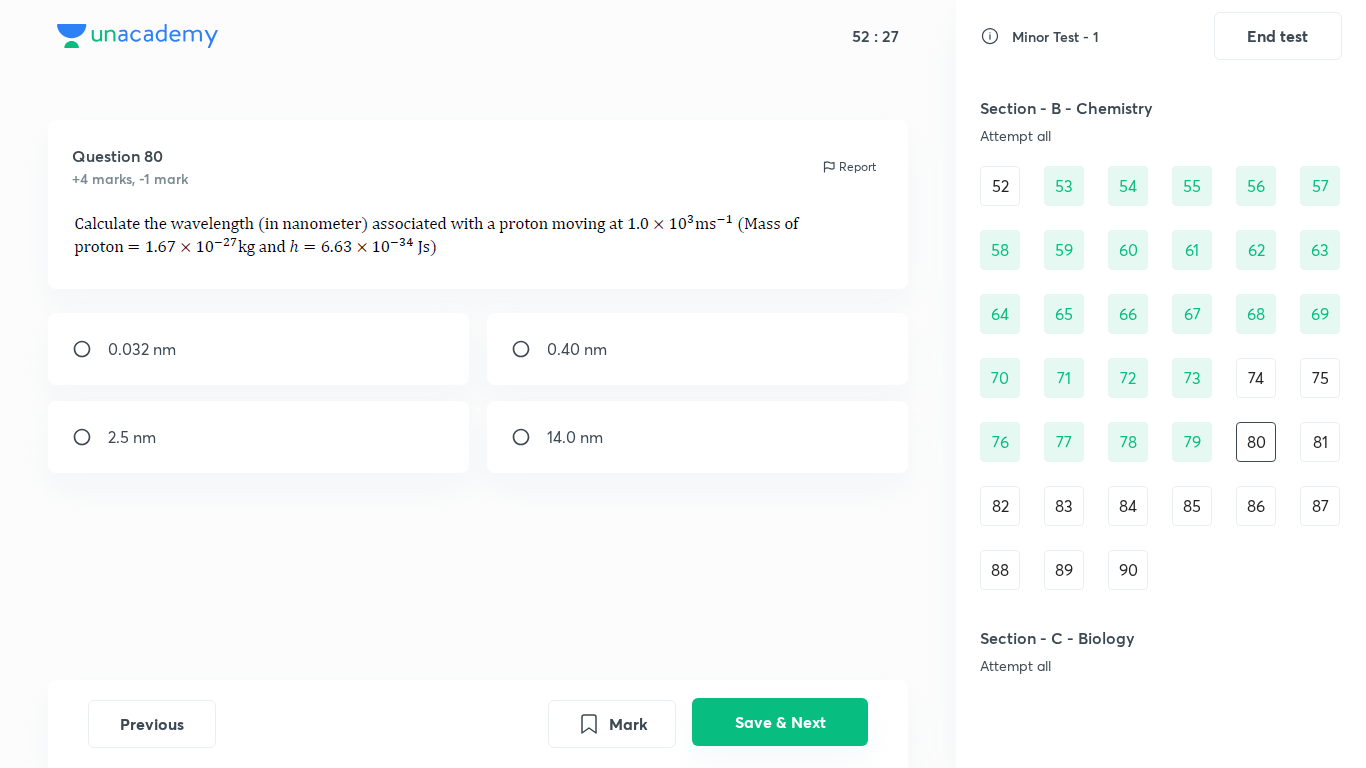 click on "Save & Next" at bounding box center [780, 722] 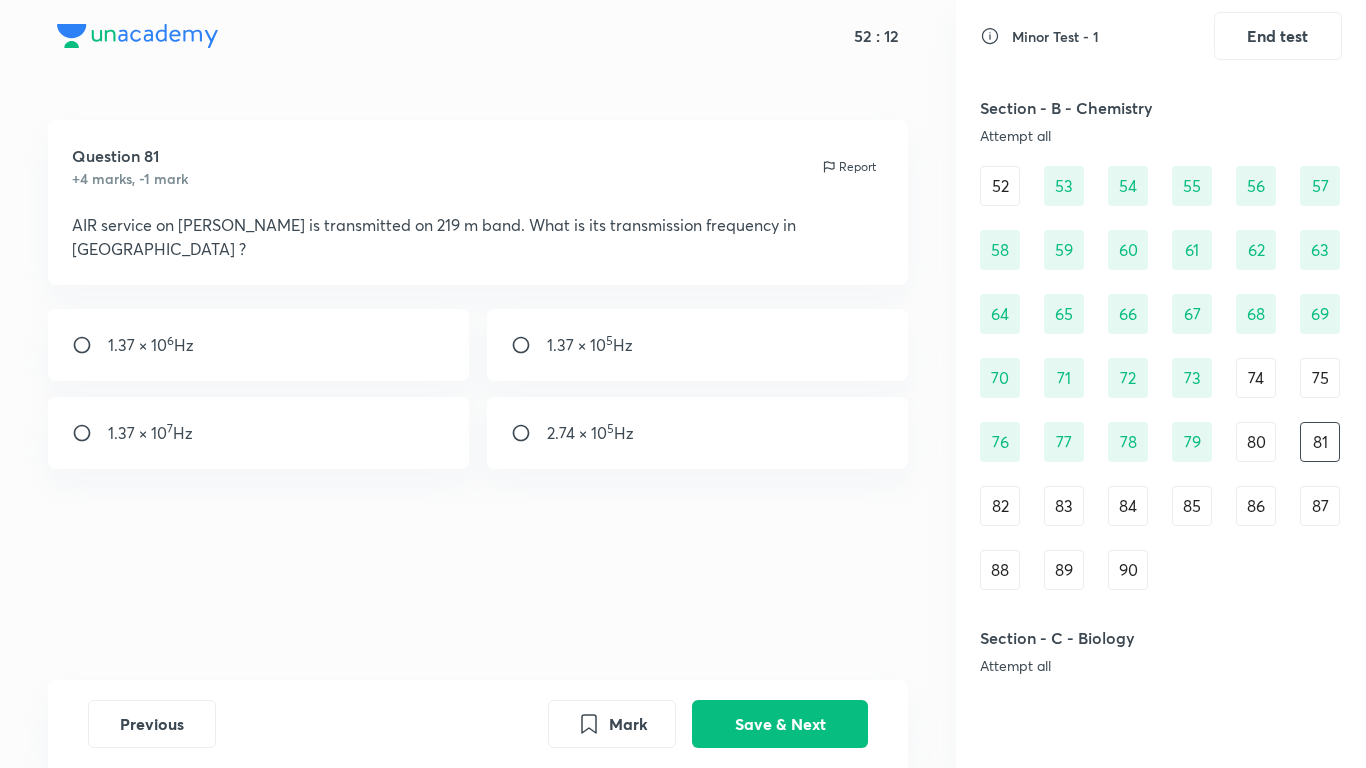 click on "1.37 × 10 6  Hz" at bounding box center (259, 345) 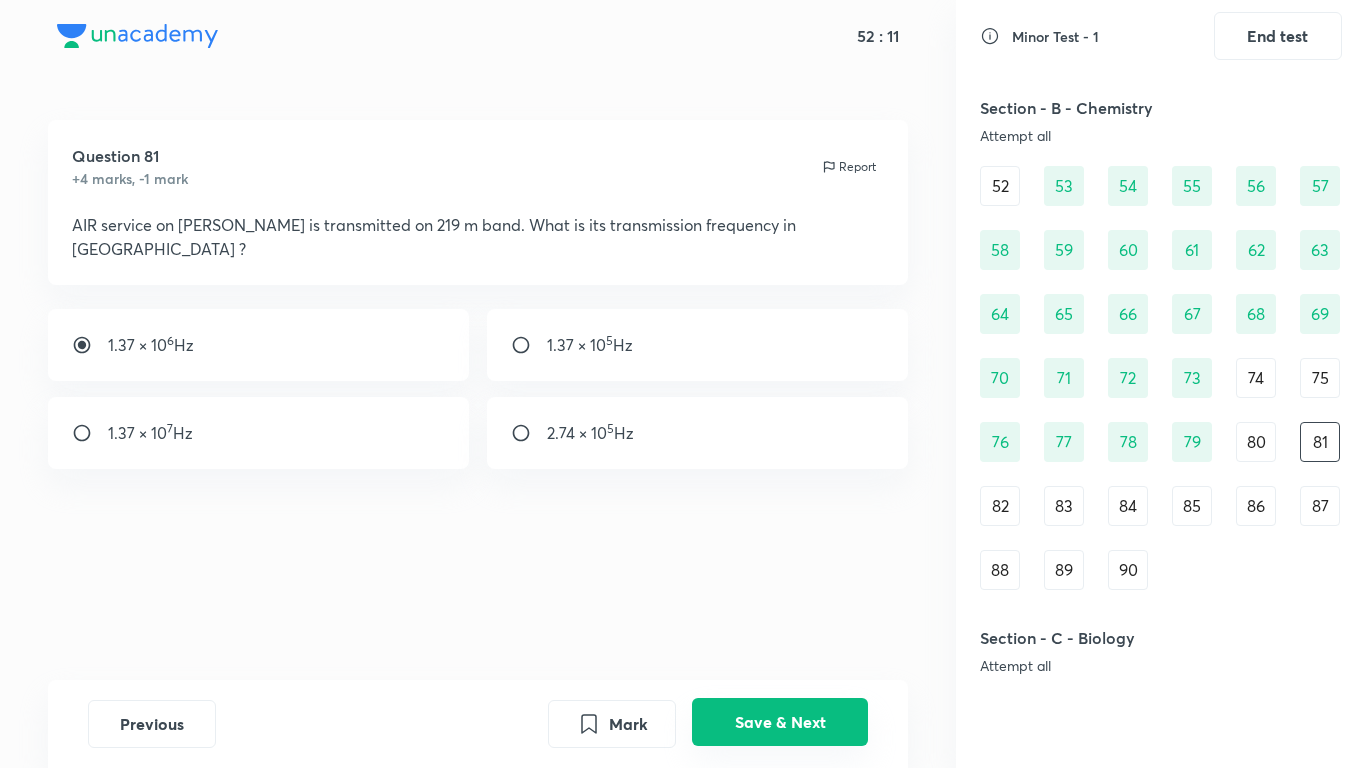 click on "Save & Next" at bounding box center [780, 722] 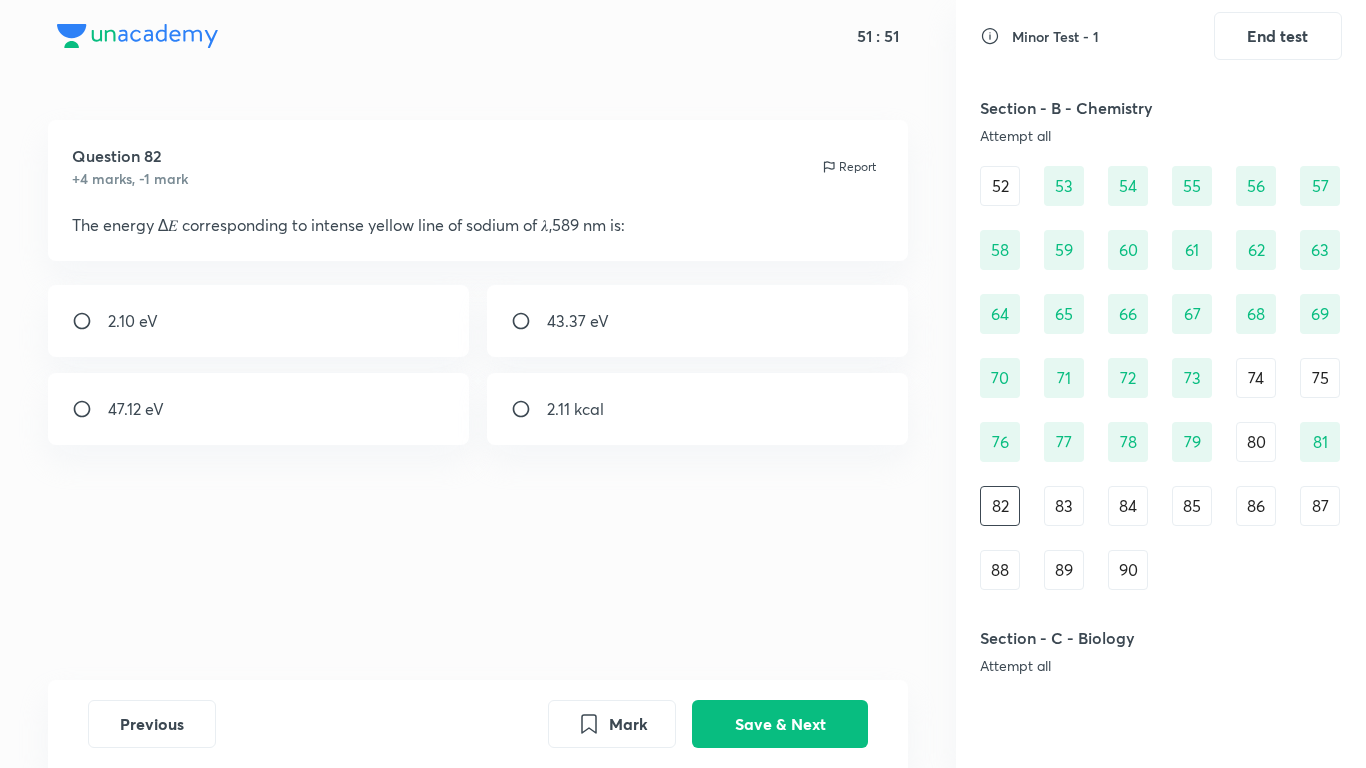 click on "2.10 eV" at bounding box center [259, 321] 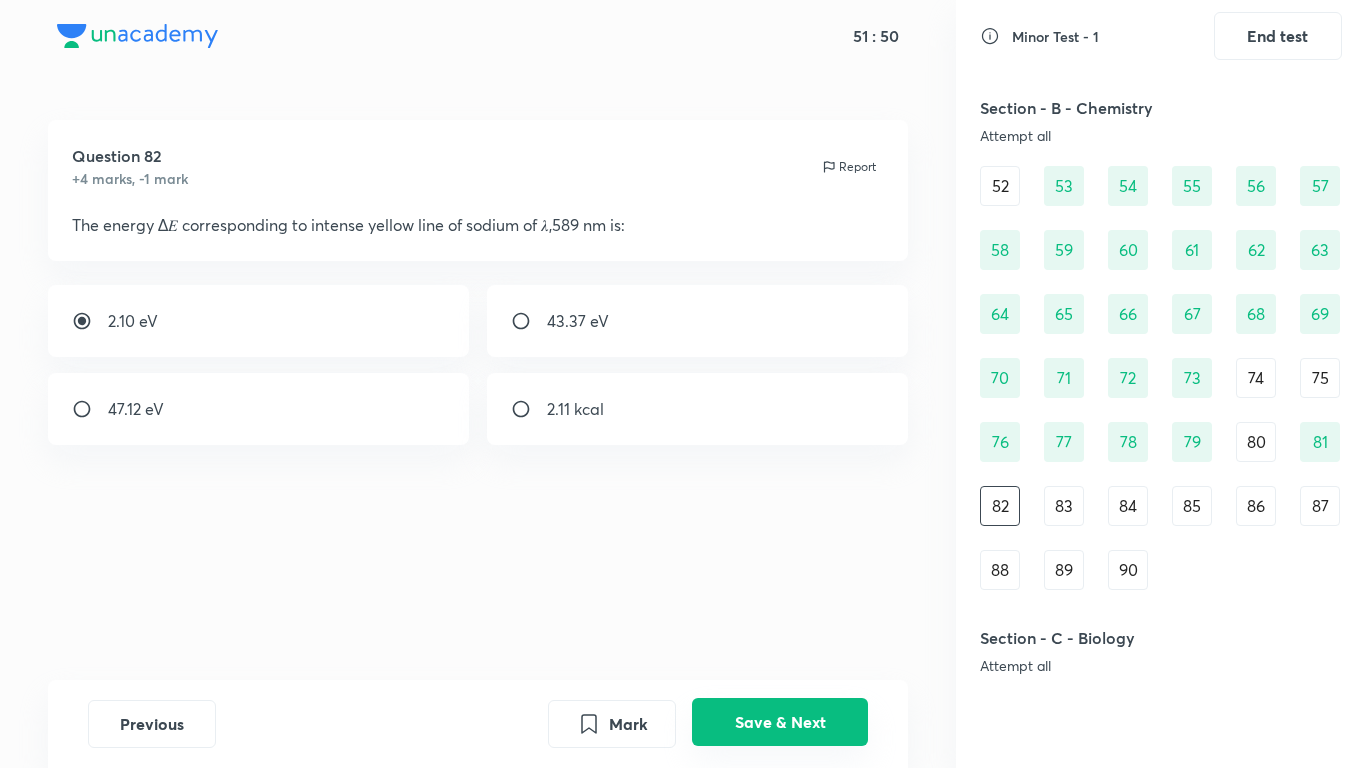 click on "Save & Next" at bounding box center (780, 722) 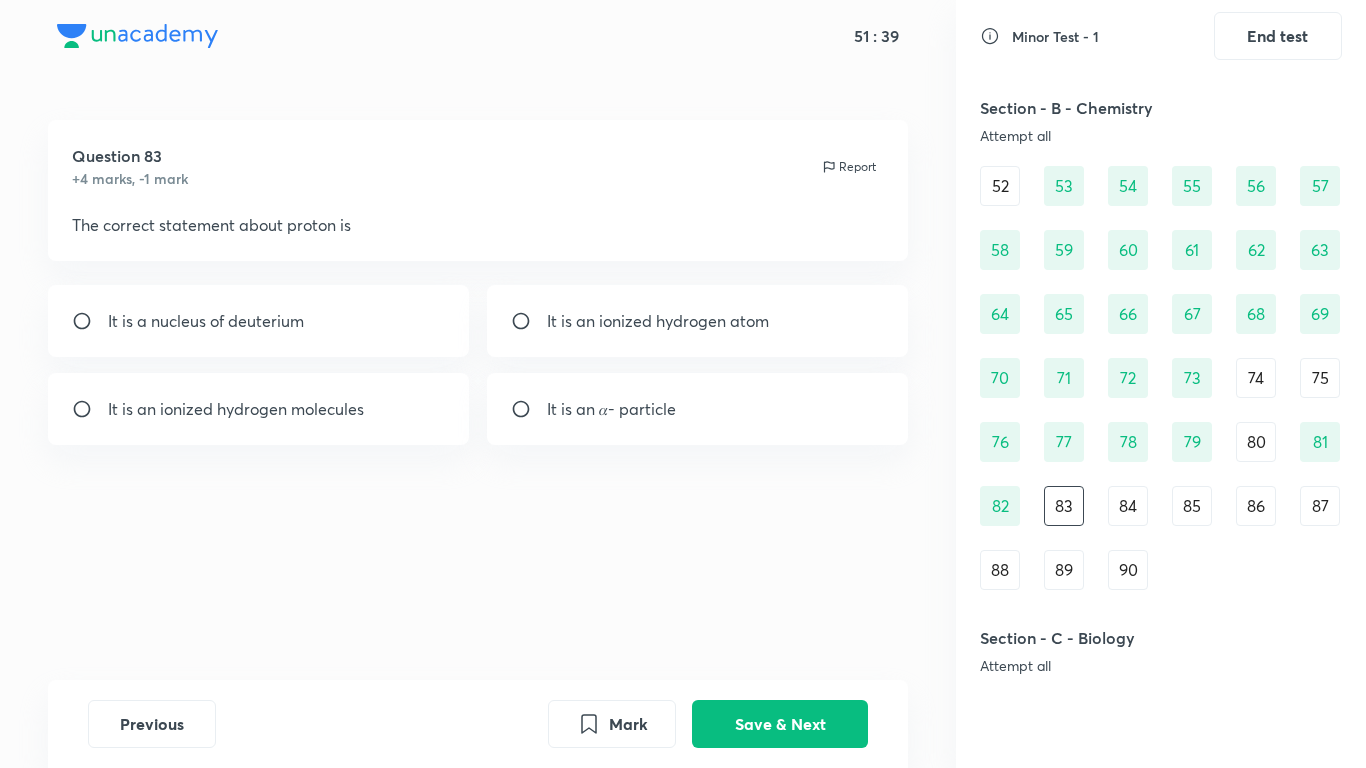 click on "It is an ionized hydrogen atom" at bounding box center [698, 321] 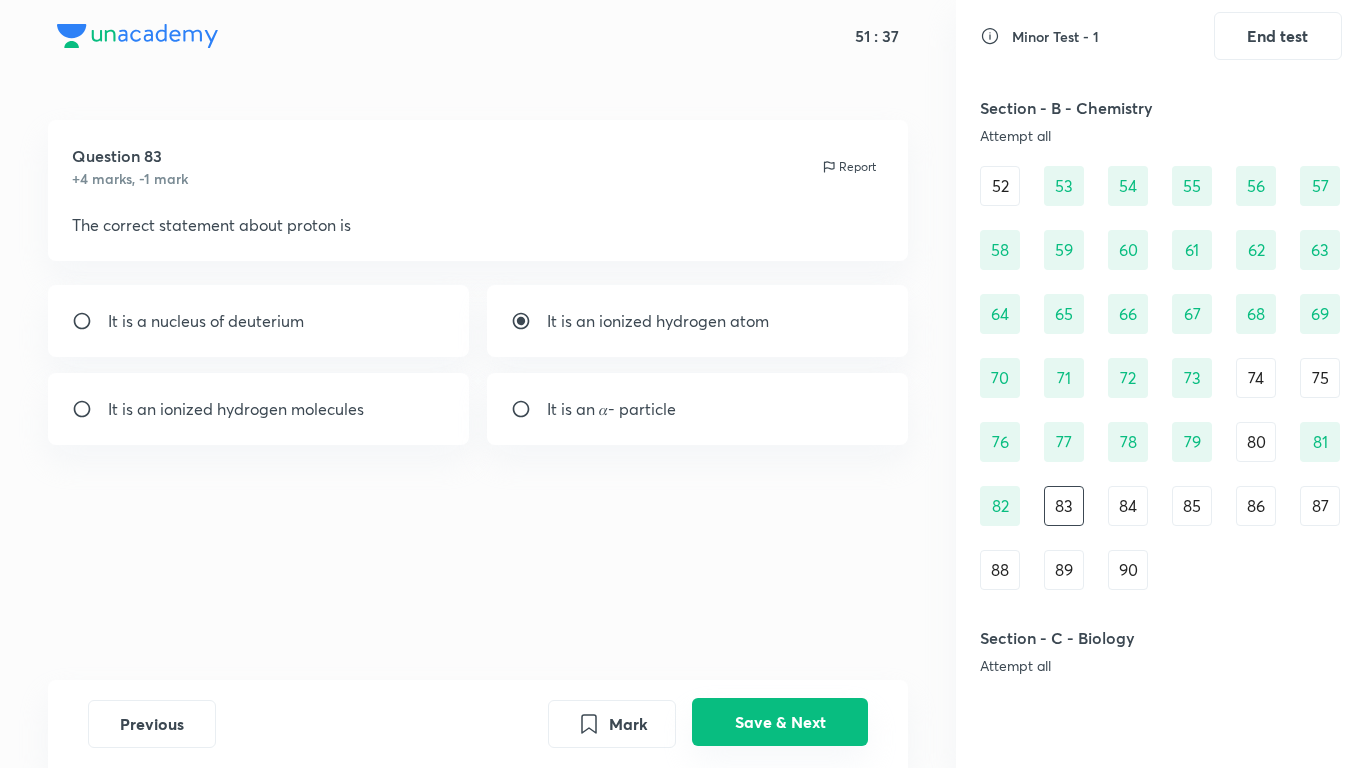 click on "Save & Next" at bounding box center (780, 722) 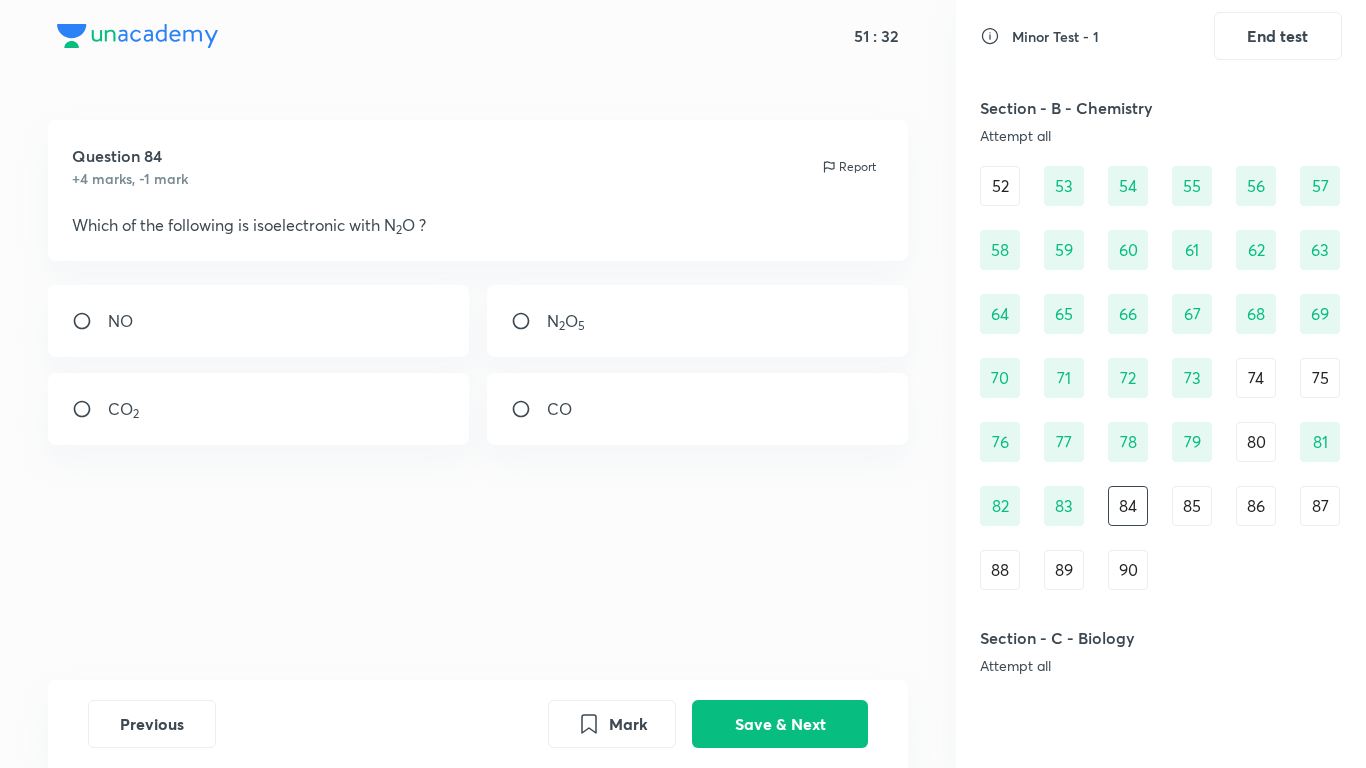 click on "85" at bounding box center [1192, 506] 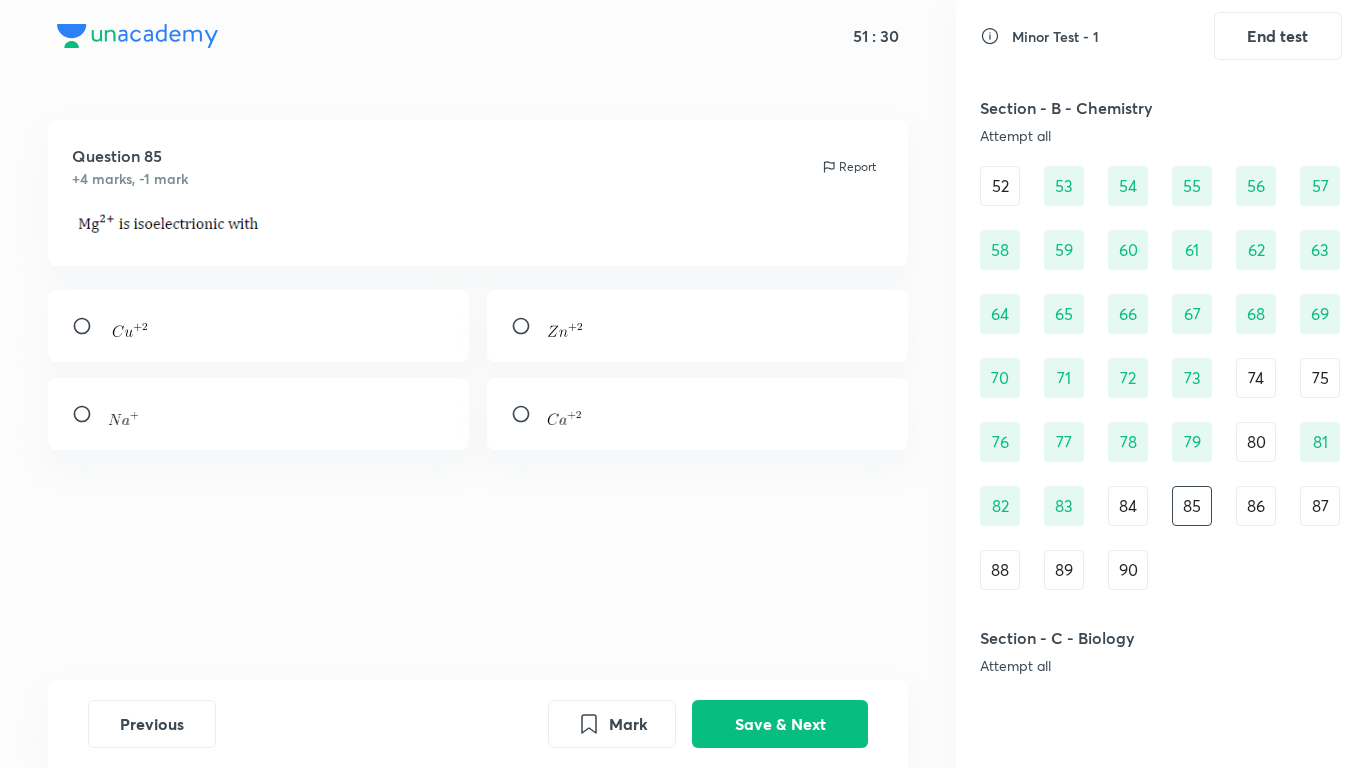 click on "86" at bounding box center (1256, 506) 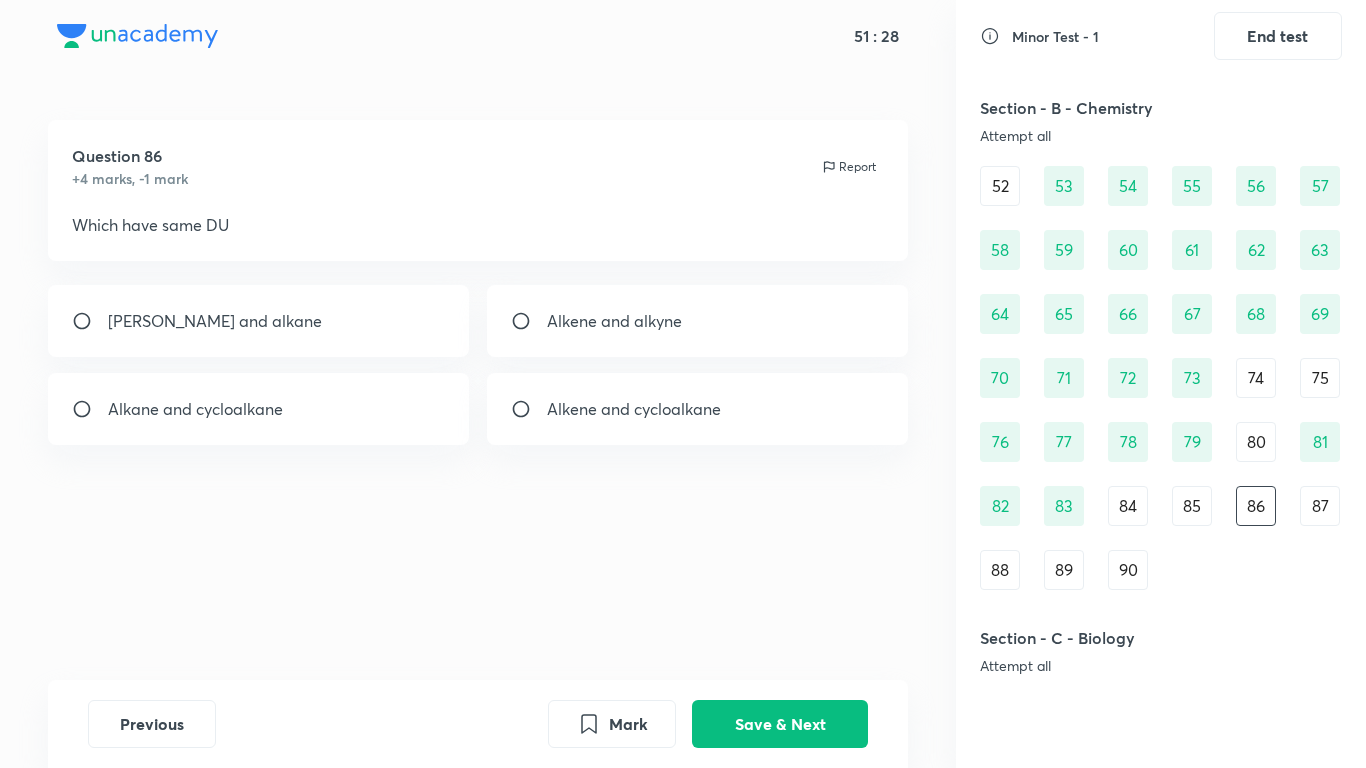 drag, startPoint x: 1109, startPoint y: 516, endPoint x: 1156, endPoint y: 526, distance: 48.052055 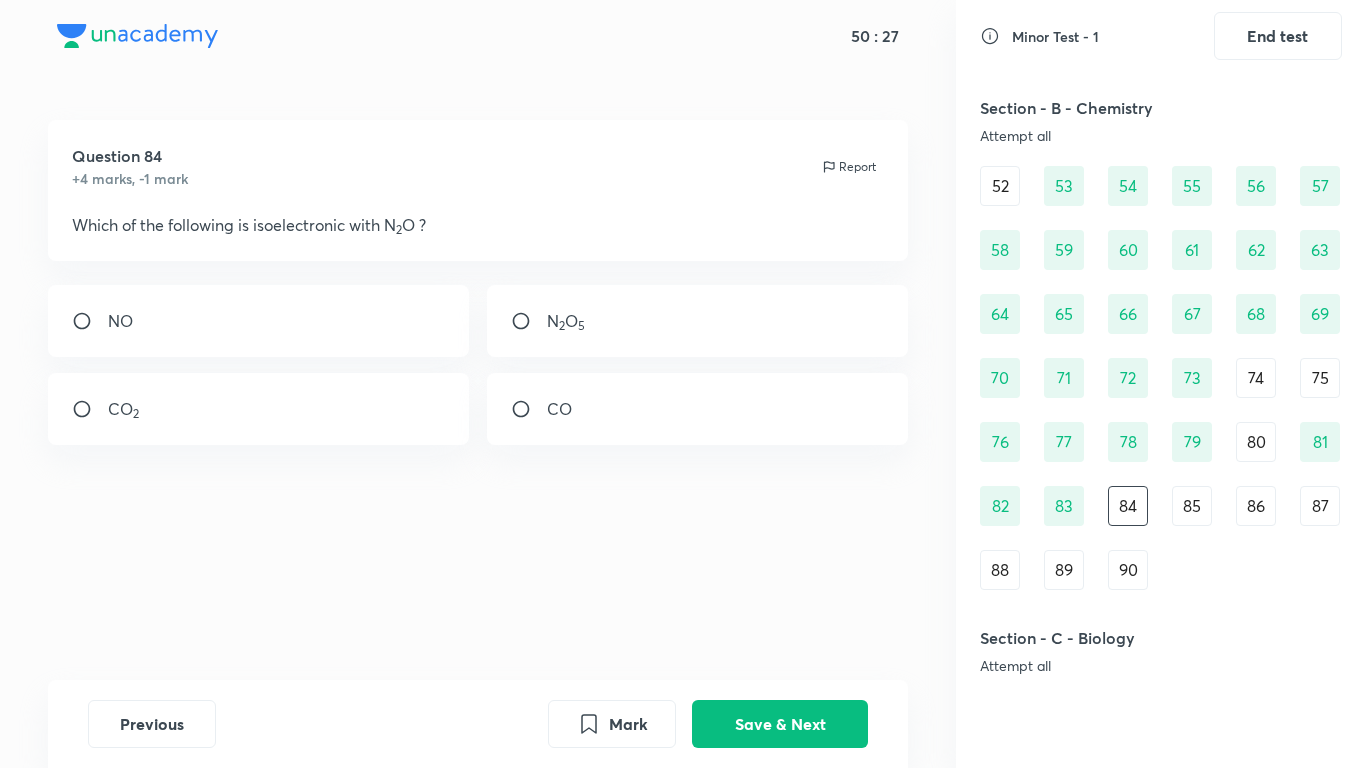 drag, startPoint x: 543, startPoint y: 410, endPoint x: 528, endPoint y: 471, distance: 62.817196 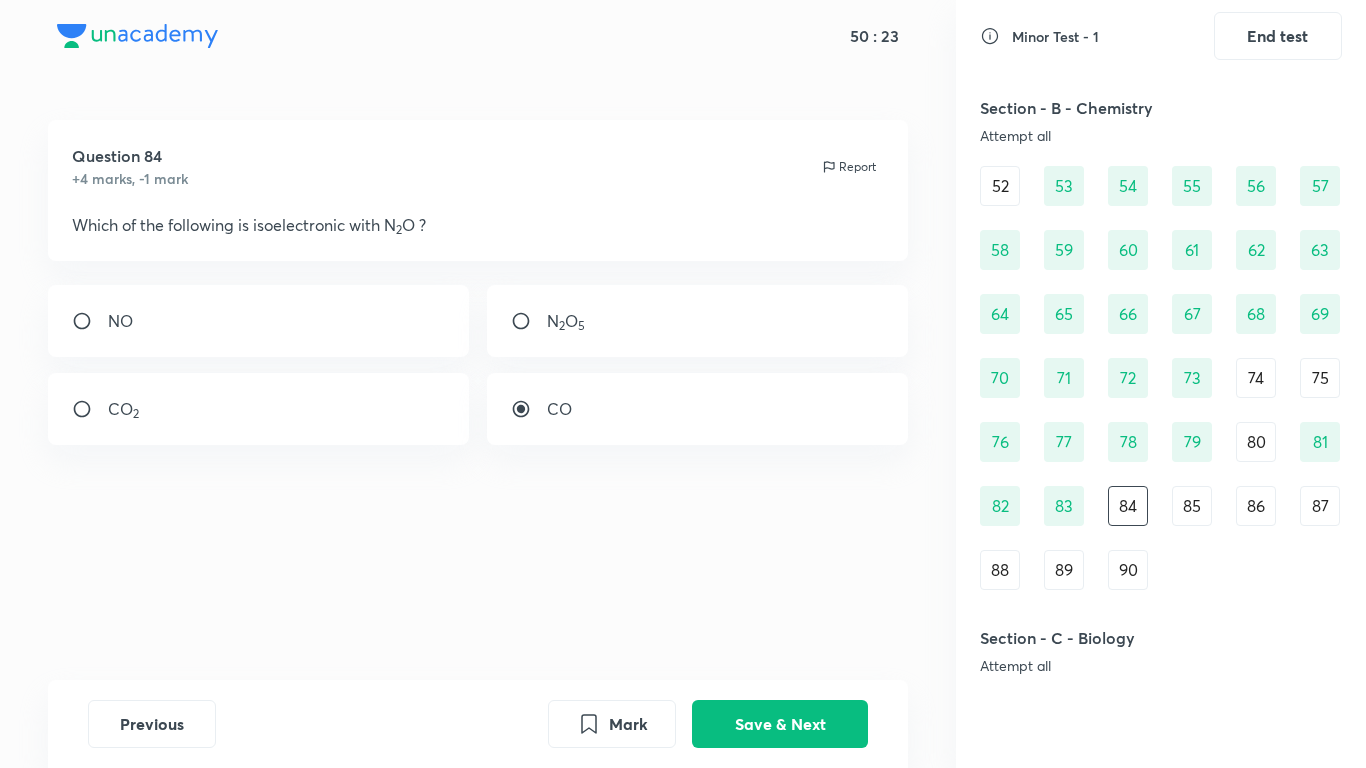drag, startPoint x: 156, startPoint y: 403, endPoint x: 206, endPoint y: 425, distance: 54.626 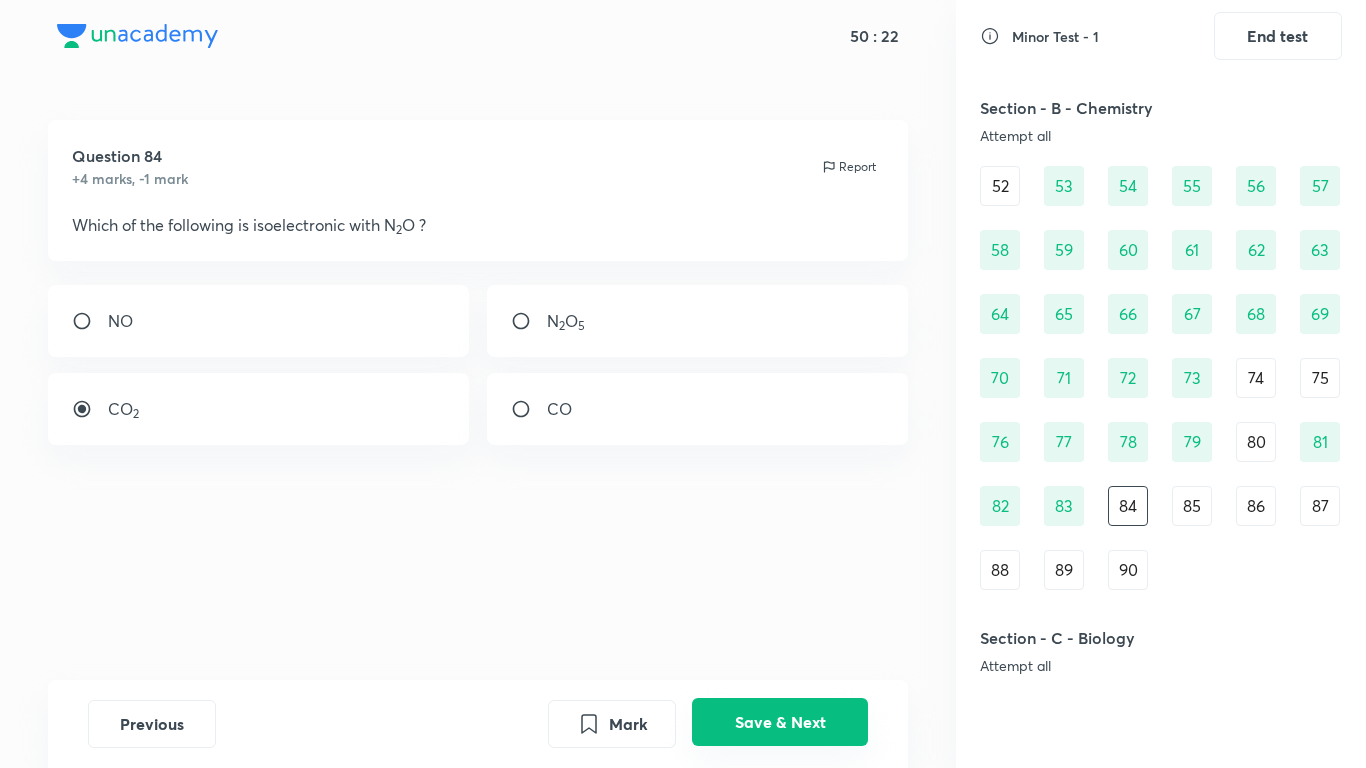 click on "Save & Next" at bounding box center [780, 722] 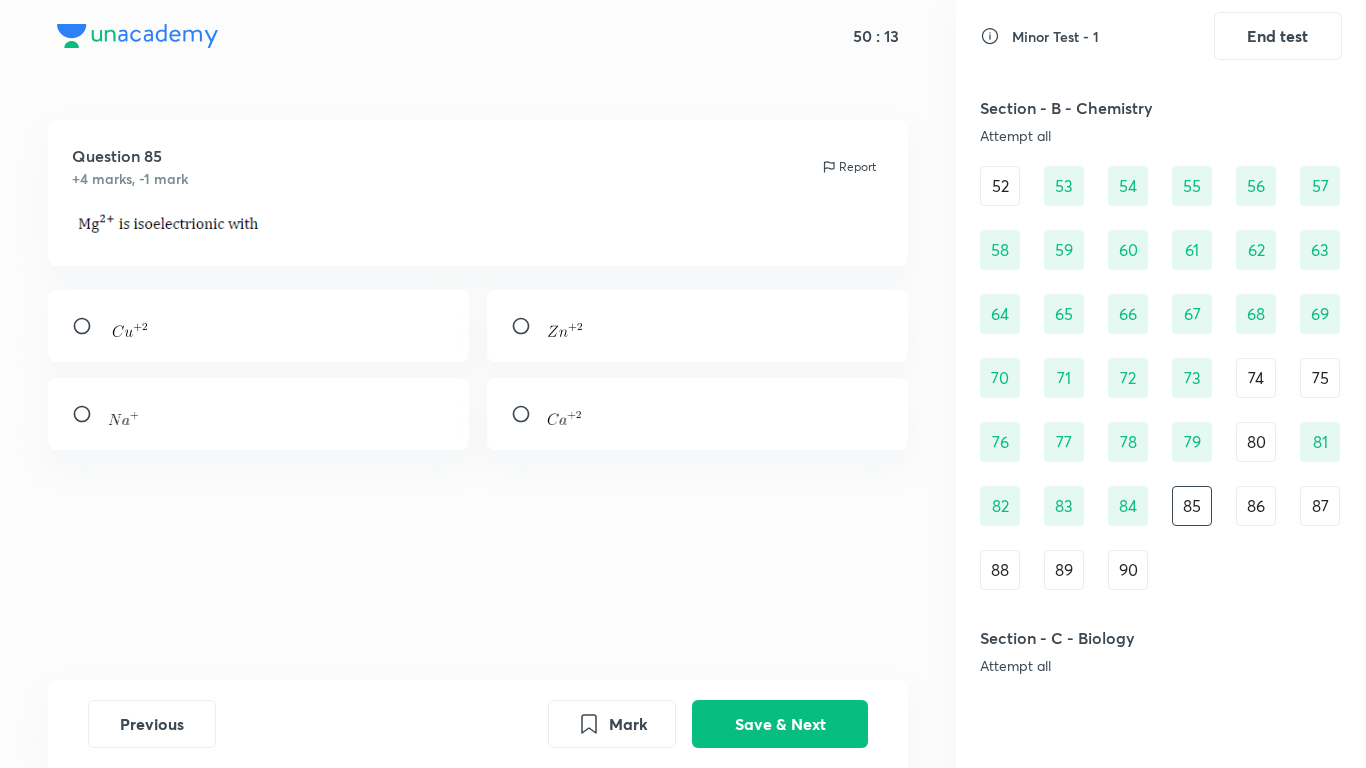 click at bounding box center (259, 414) 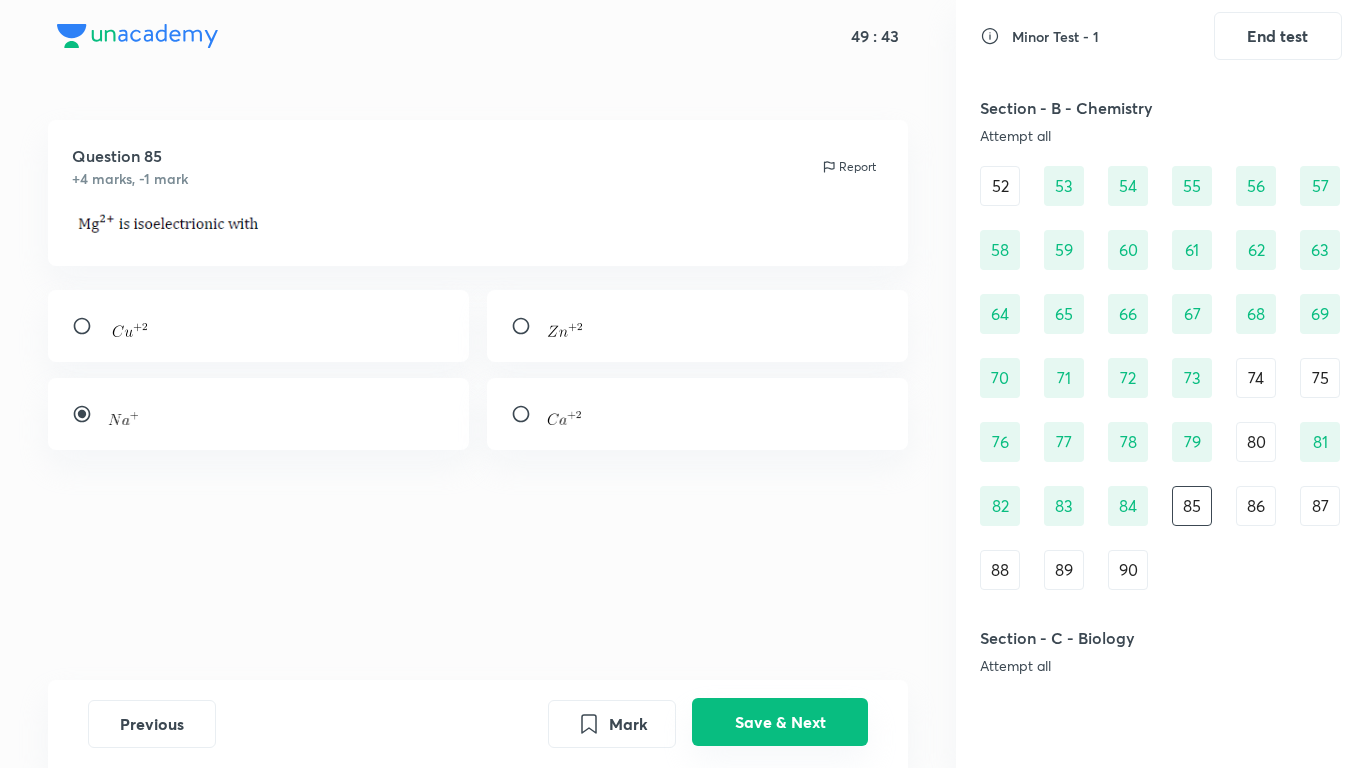 click on "Save & Next" at bounding box center [780, 722] 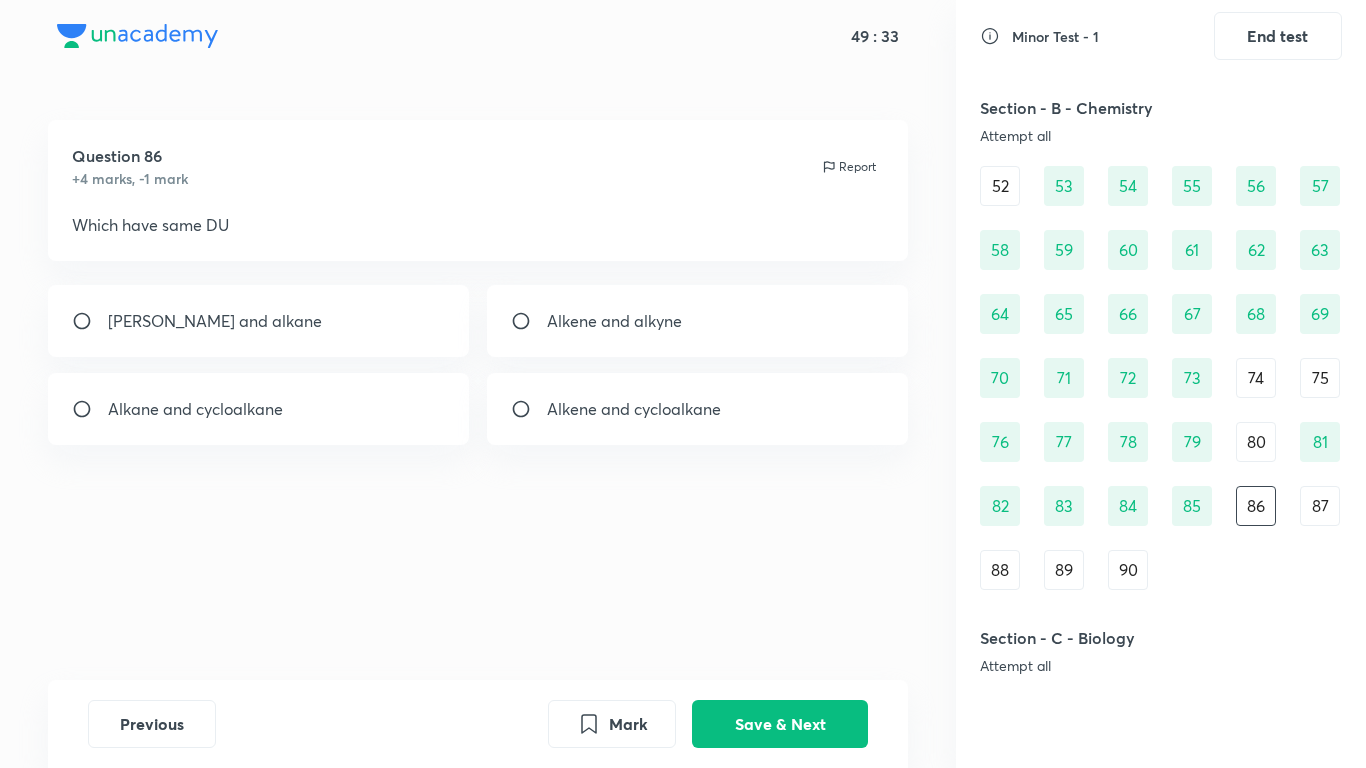 click on "Alkene and cycloalkane" at bounding box center (634, 409) 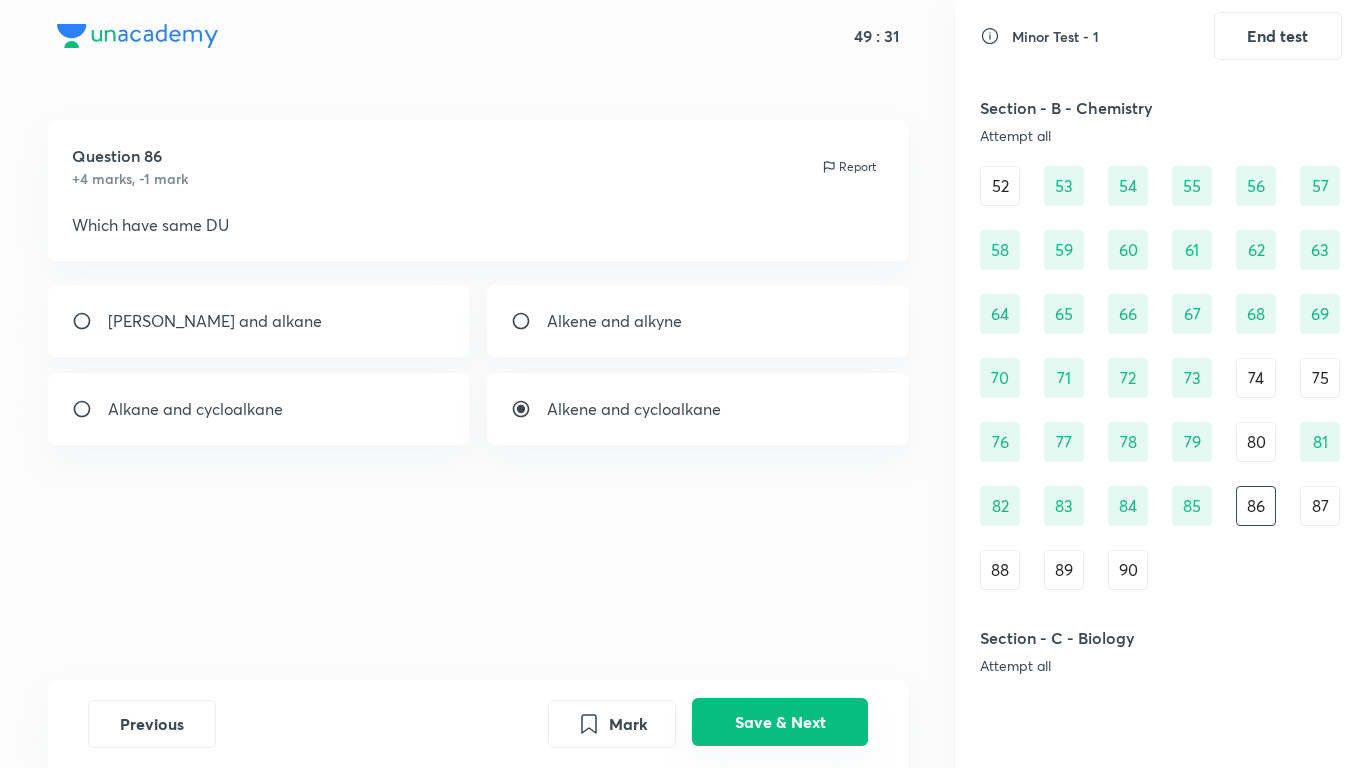 click on "Save & Next" at bounding box center (780, 722) 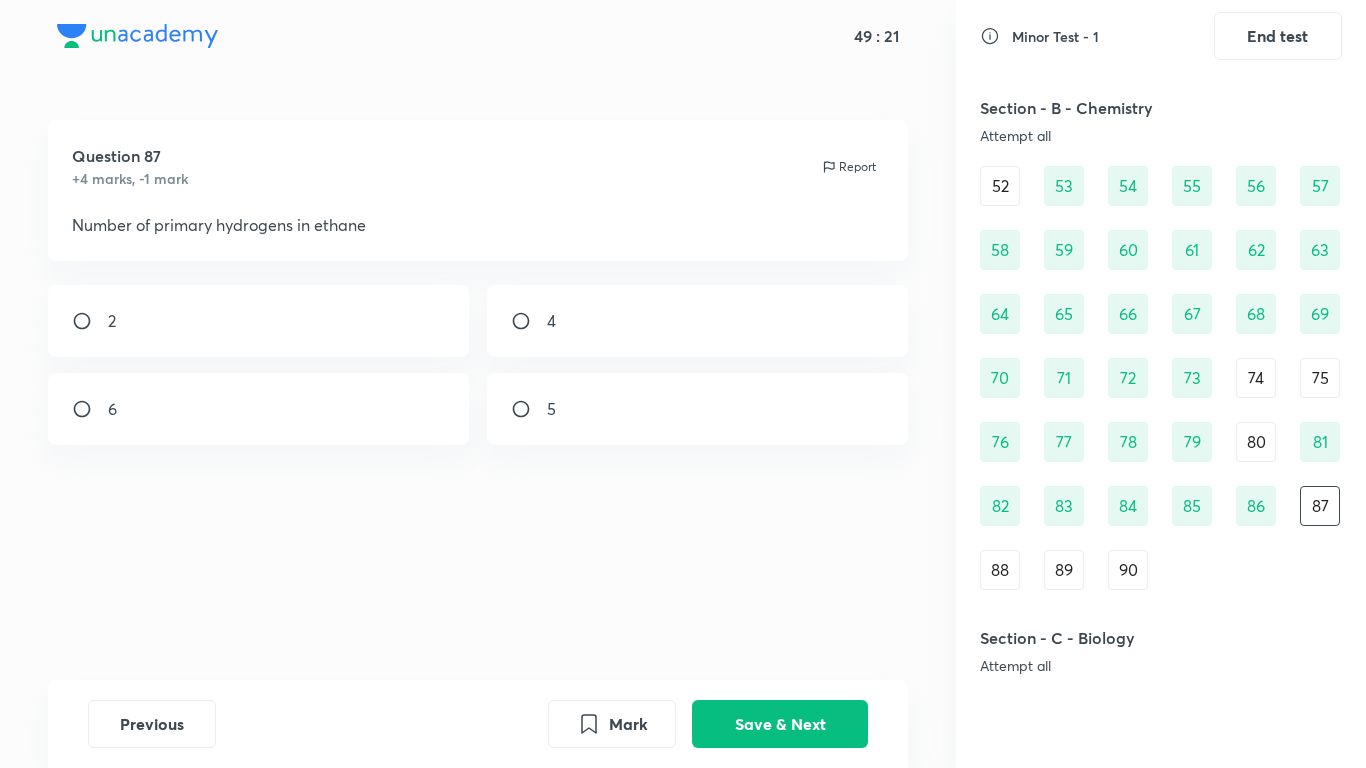 click on "6" at bounding box center (259, 409) 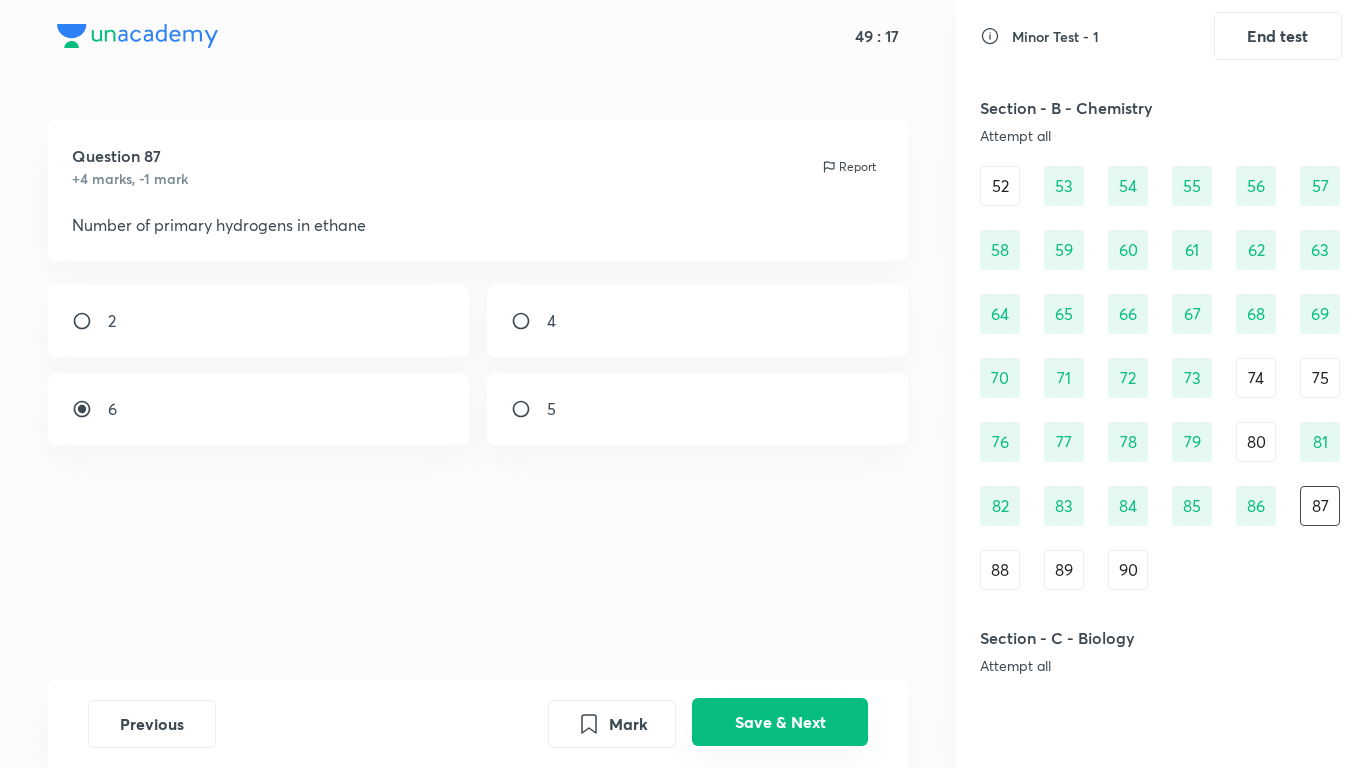 click on "Save & Next" at bounding box center [780, 722] 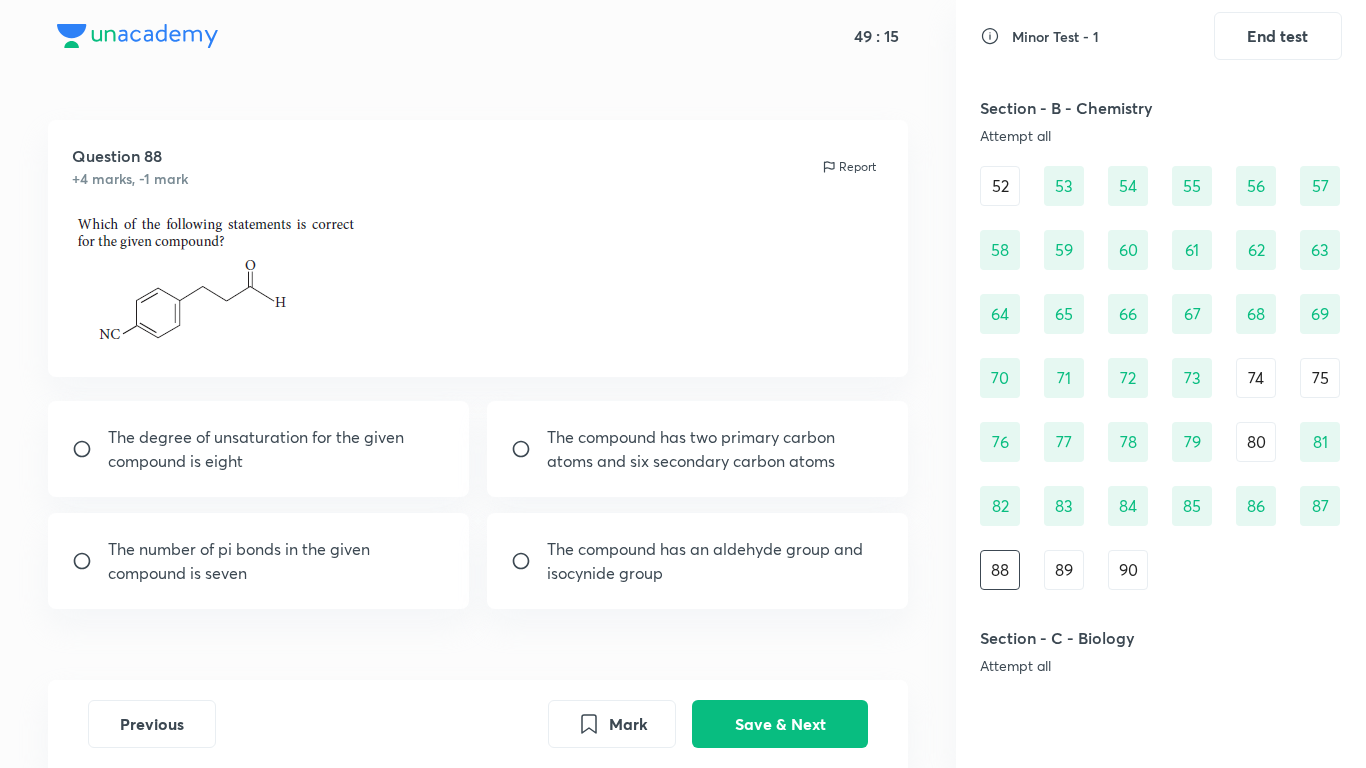 click on "52" at bounding box center (1000, 186) 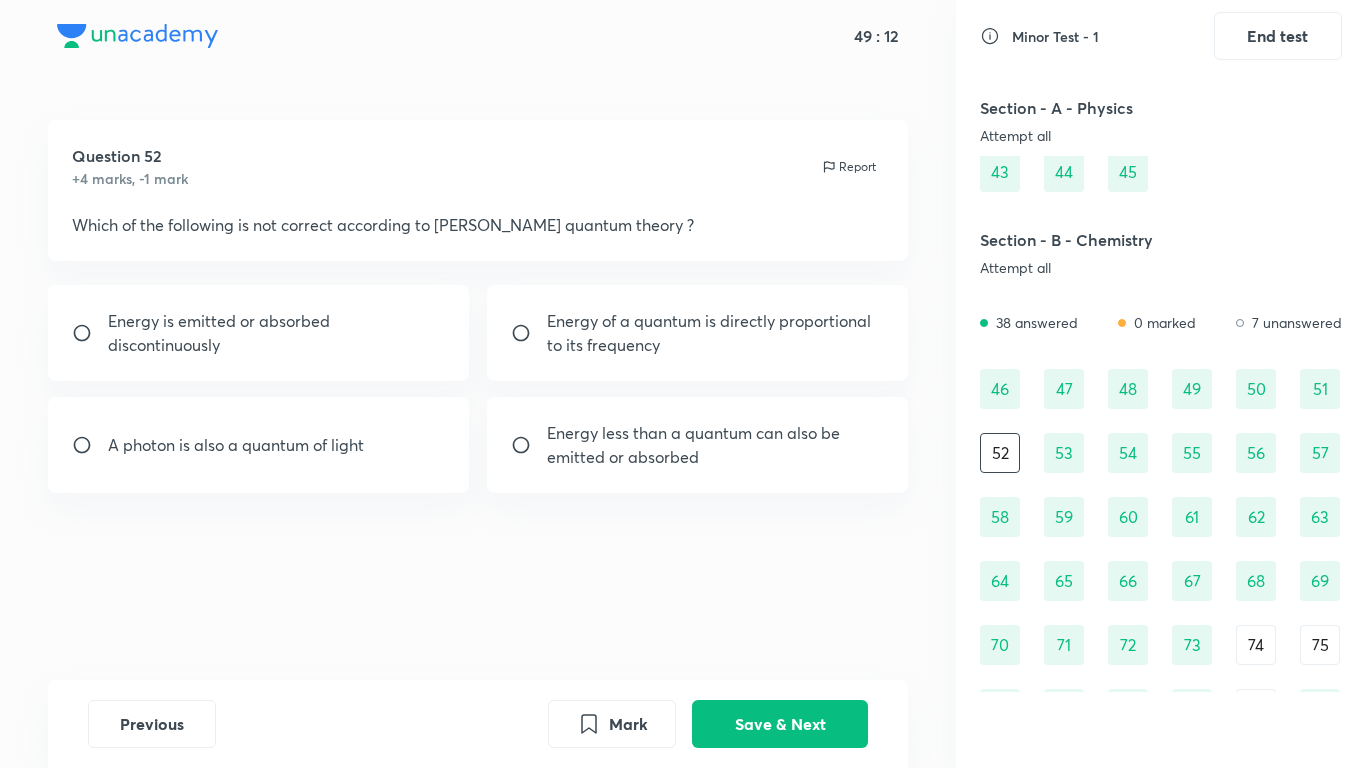 scroll, scrollTop: 267, scrollLeft: 0, axis: vertical 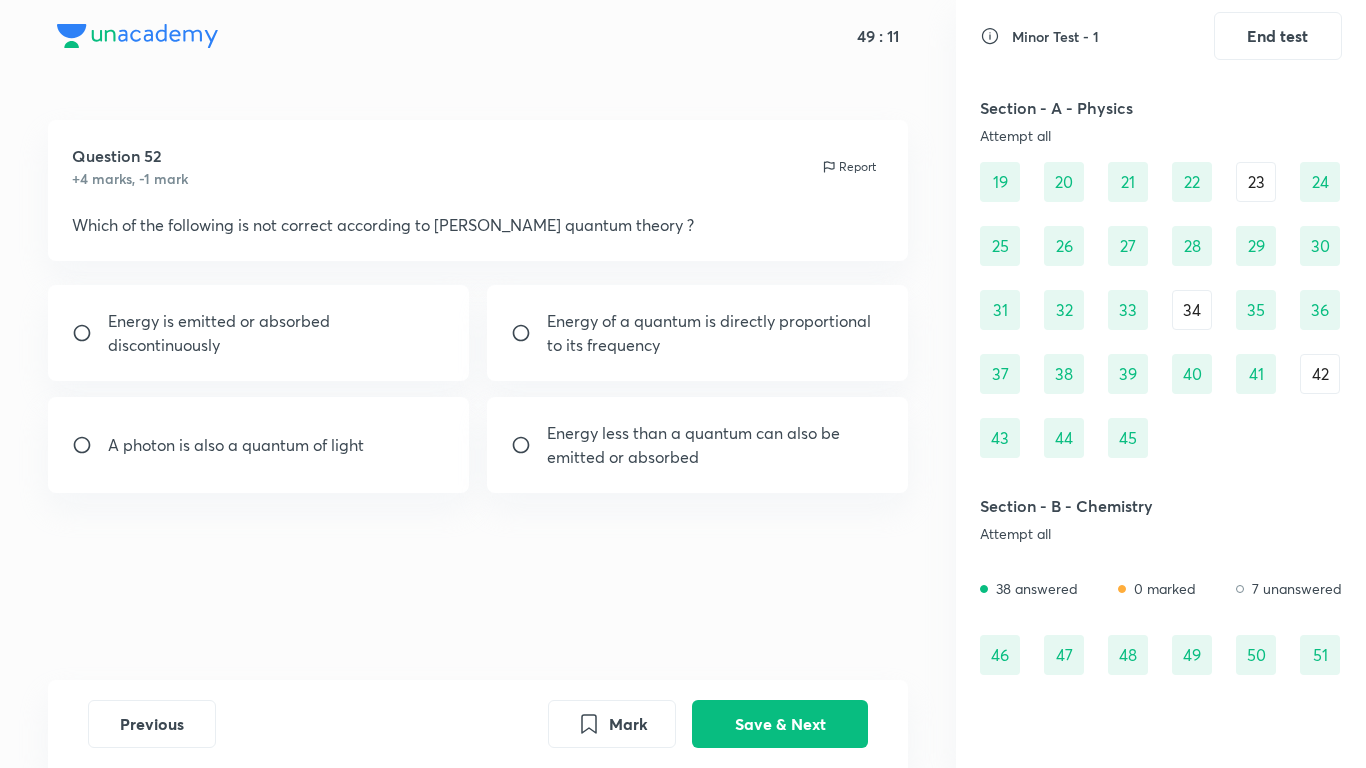 click on "34" at bounding box center [1192, 310] 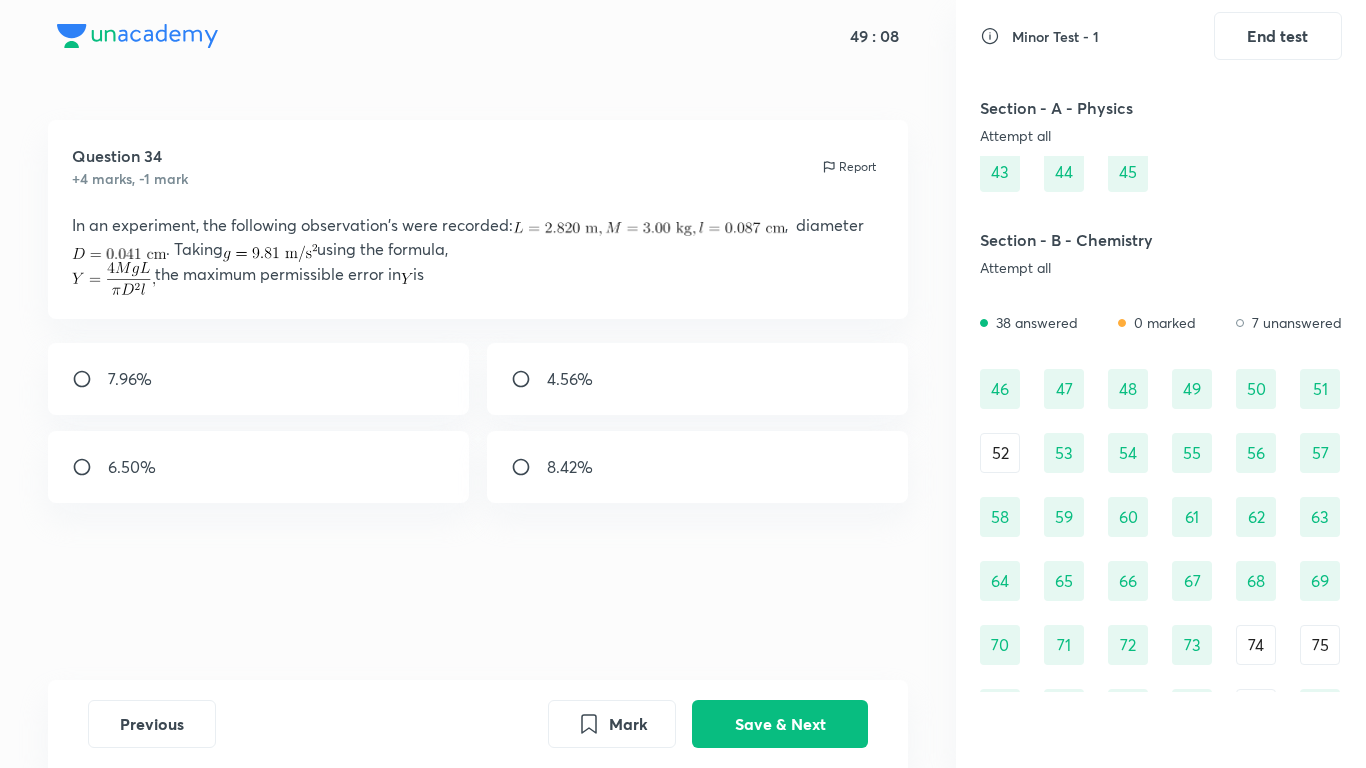 scroll, scrollTop: 800, scrollLeft: 0, axis: vertical 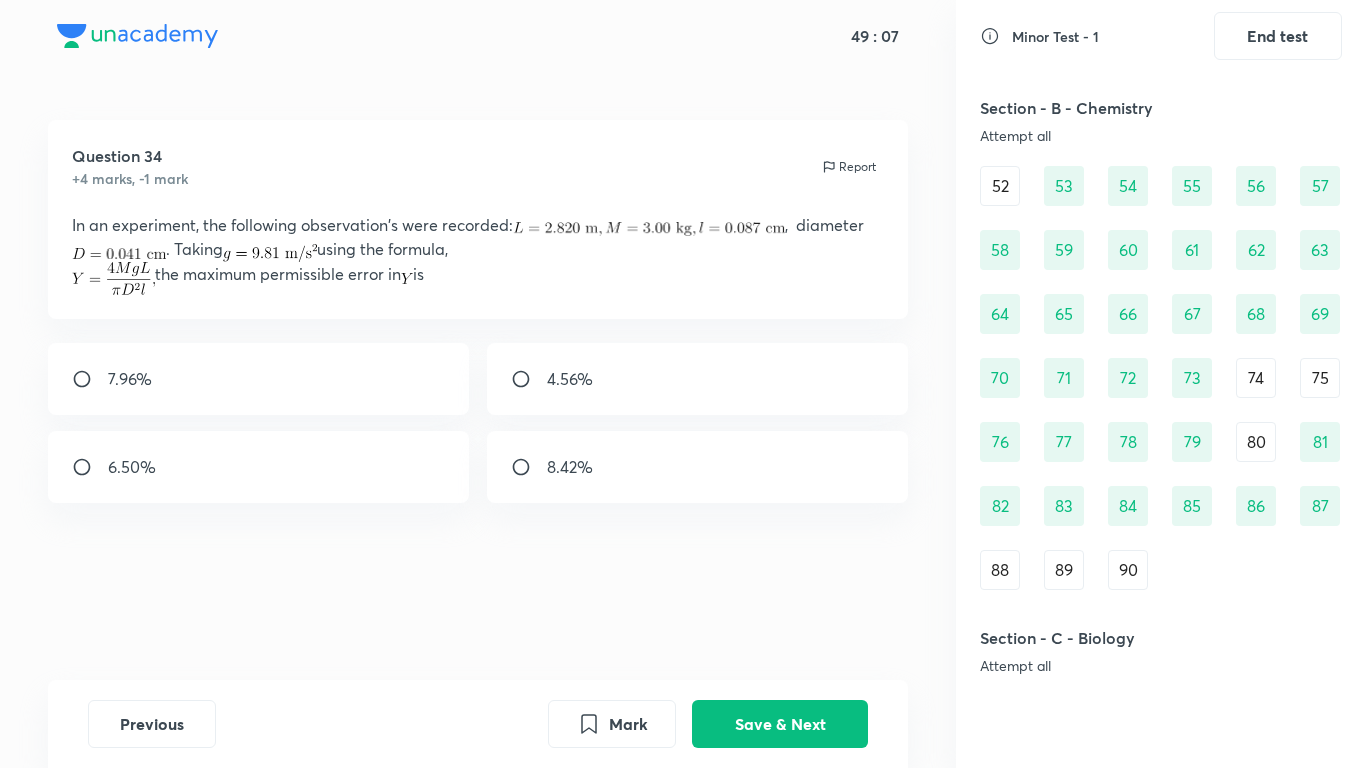 click on "88" at bounding box center (1000, 570) 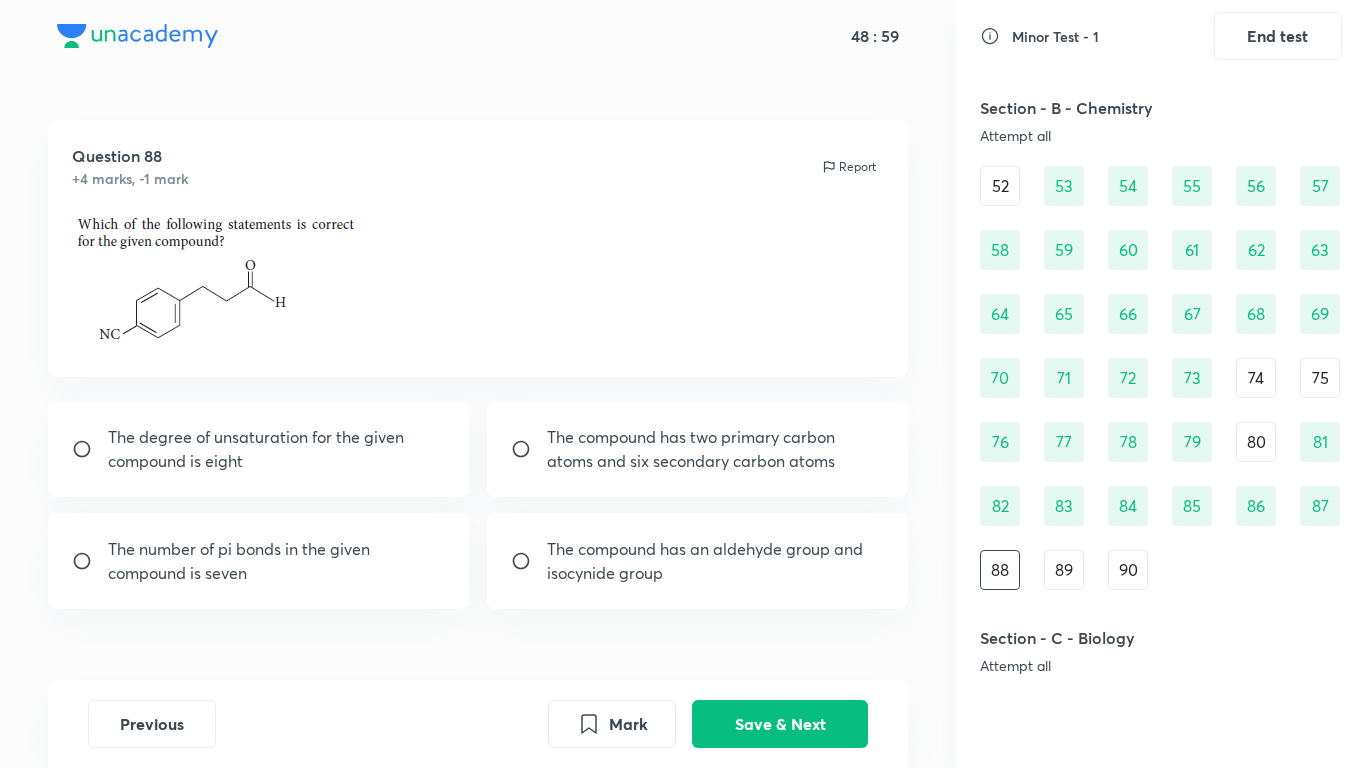click on "89" at bounding box center [1064, 570] 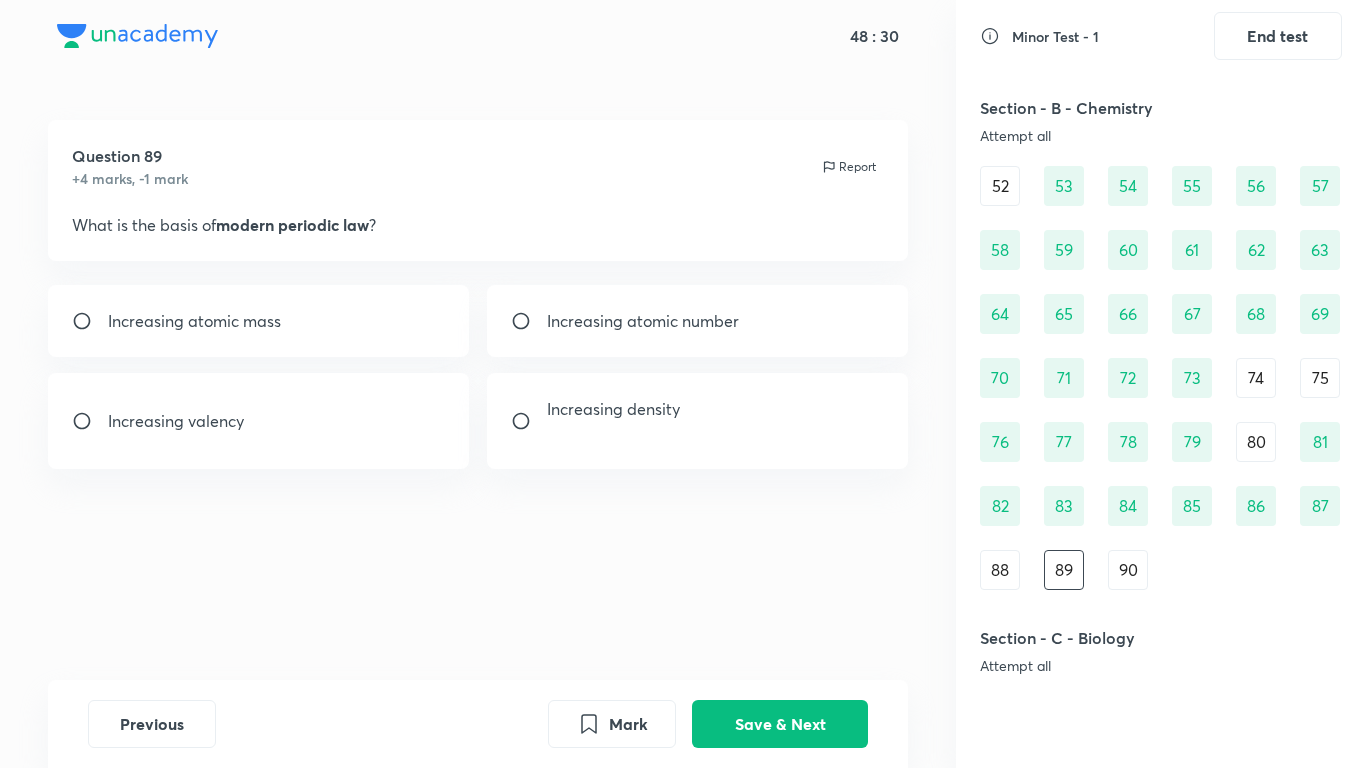 click on "Increasing atomic mass" at bounding box center (259, 321) 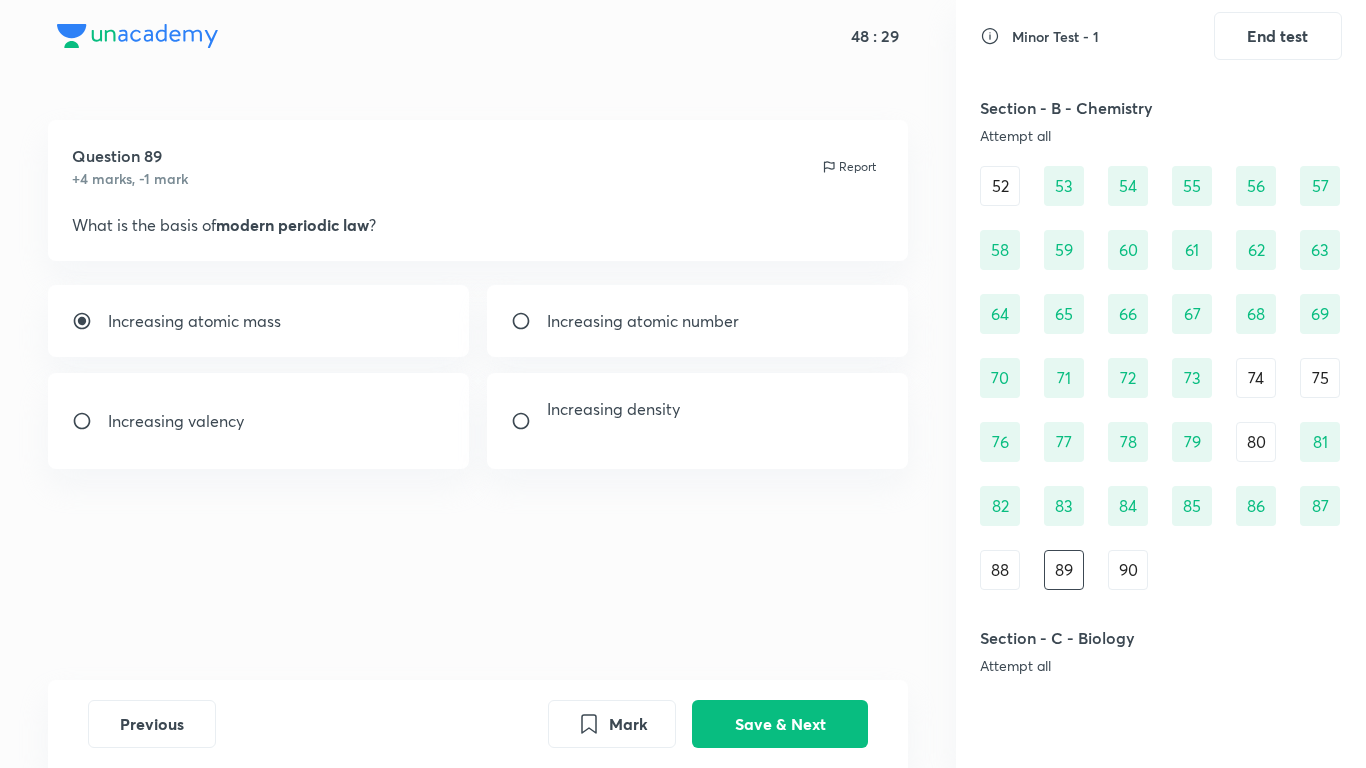 click on "Increasing atomic number" at bounding box center [698, 321] 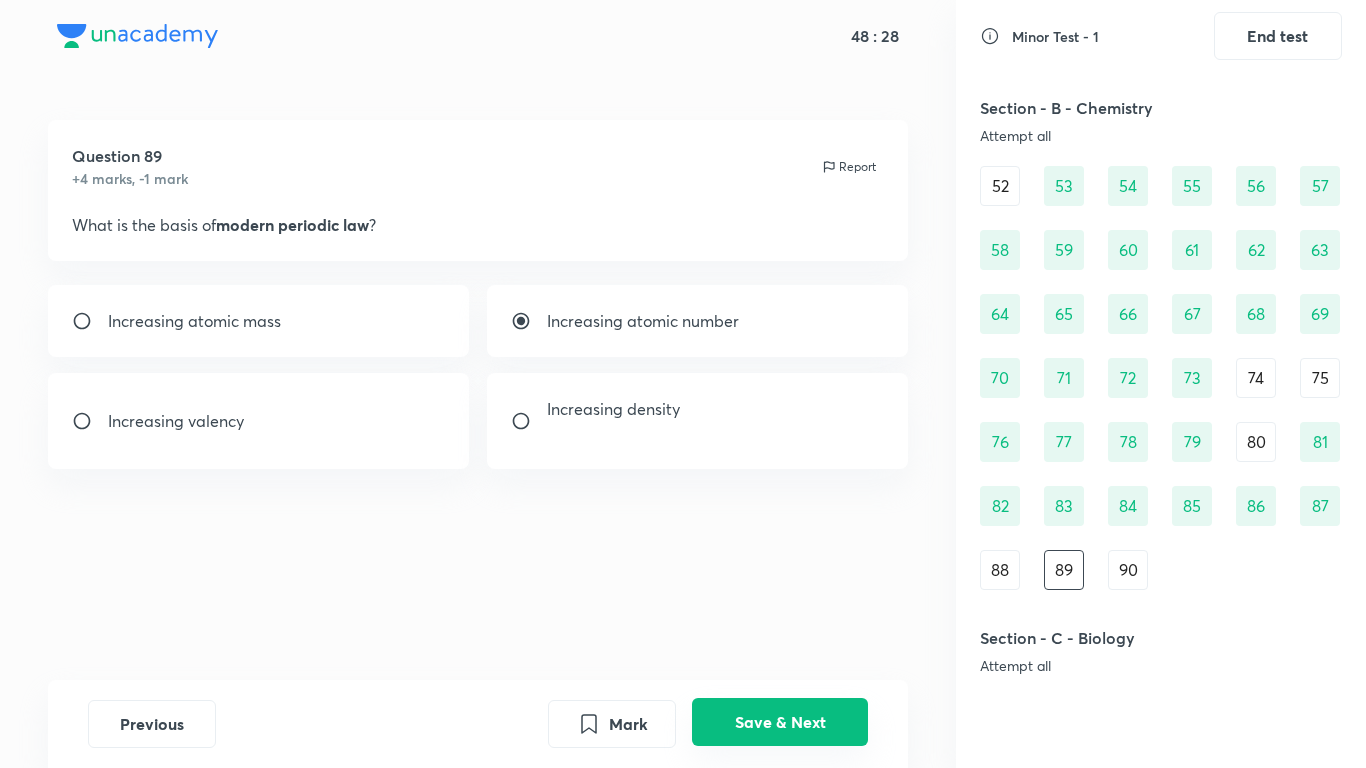 click on "Save & Next" at bounding box center [780, 722] 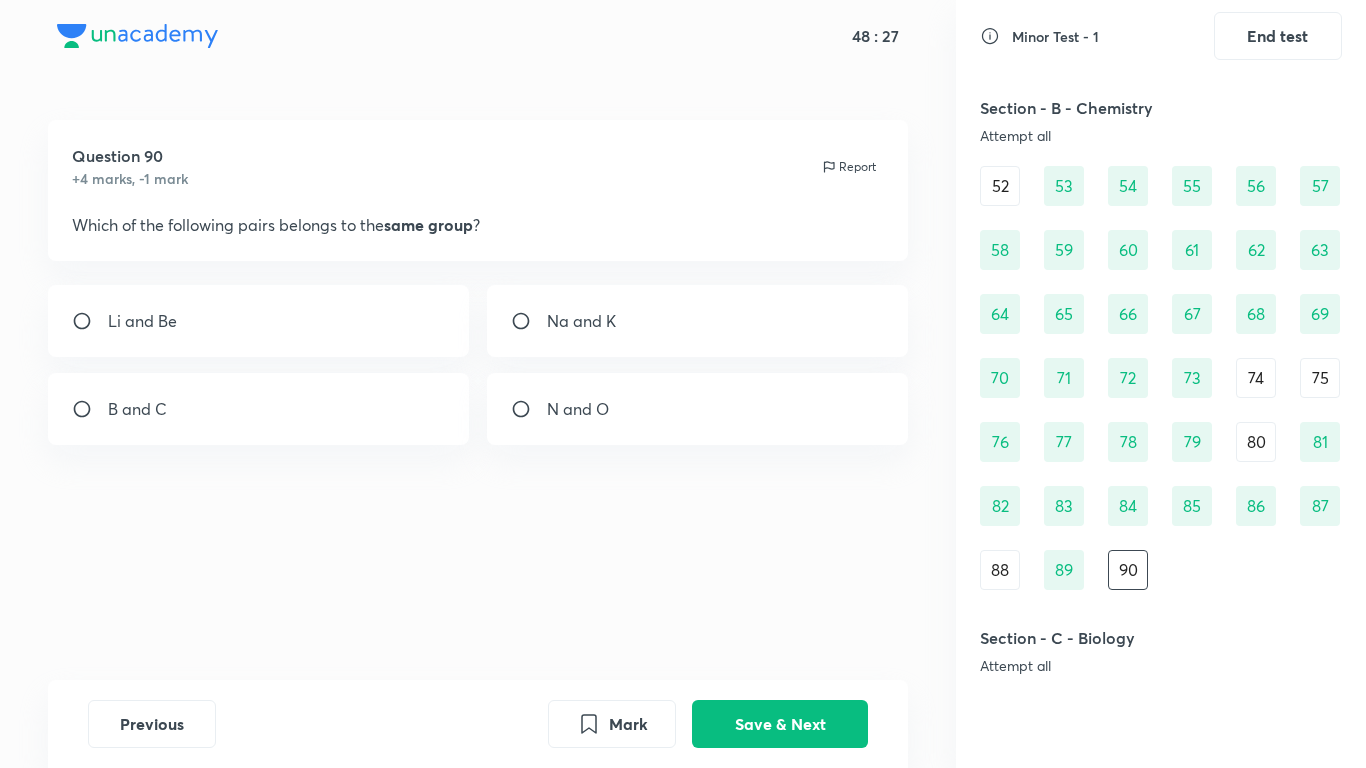 click on "88" at bounding box center (1000, 570) 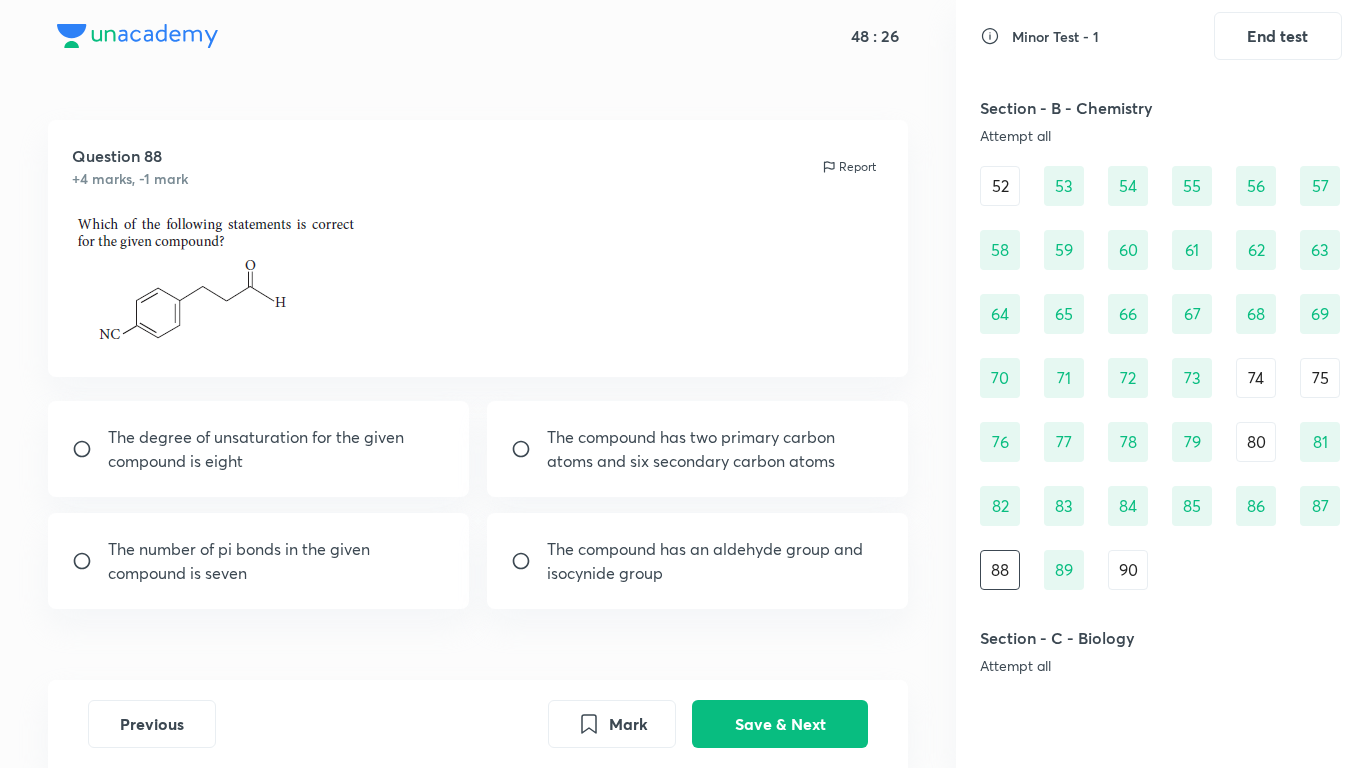 click on "90" at bounding box center (1128, 570) 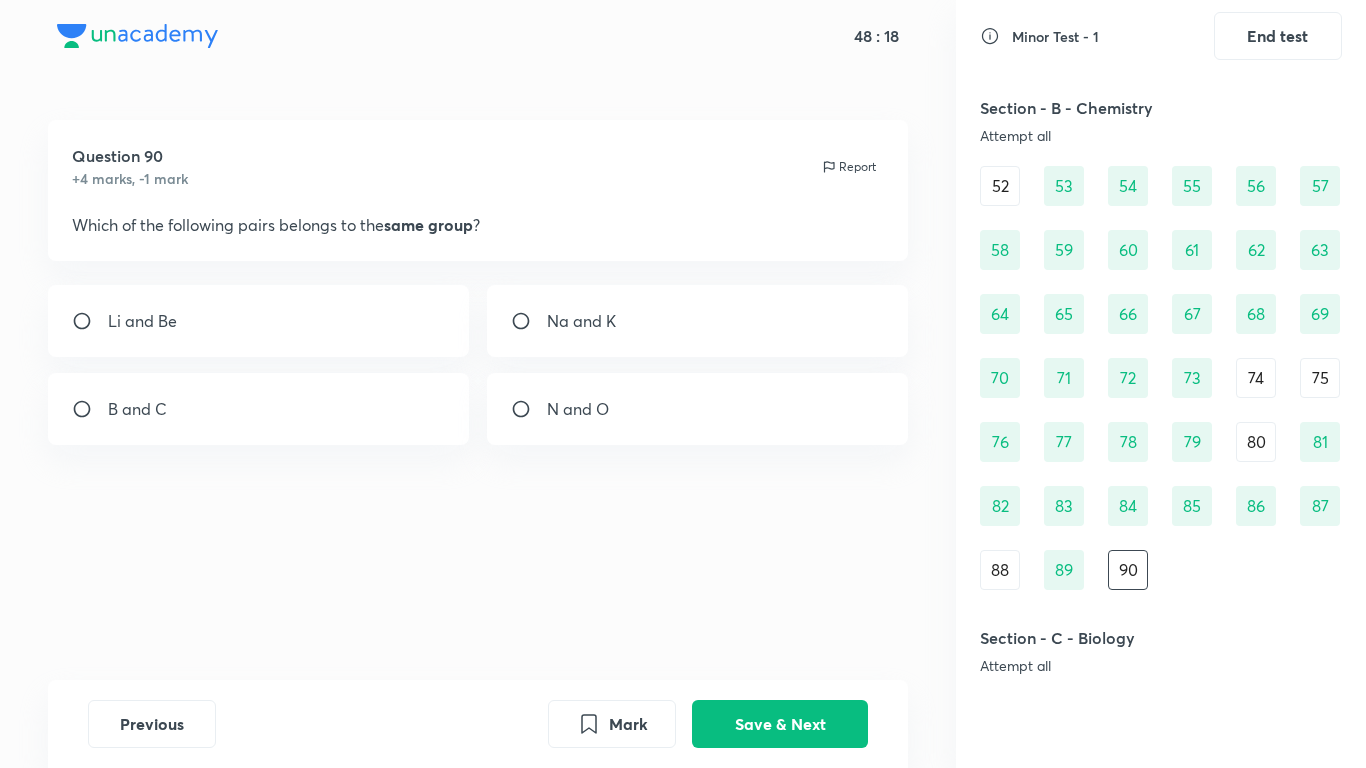 click on "Na and K" at bounding box center [581, 321] 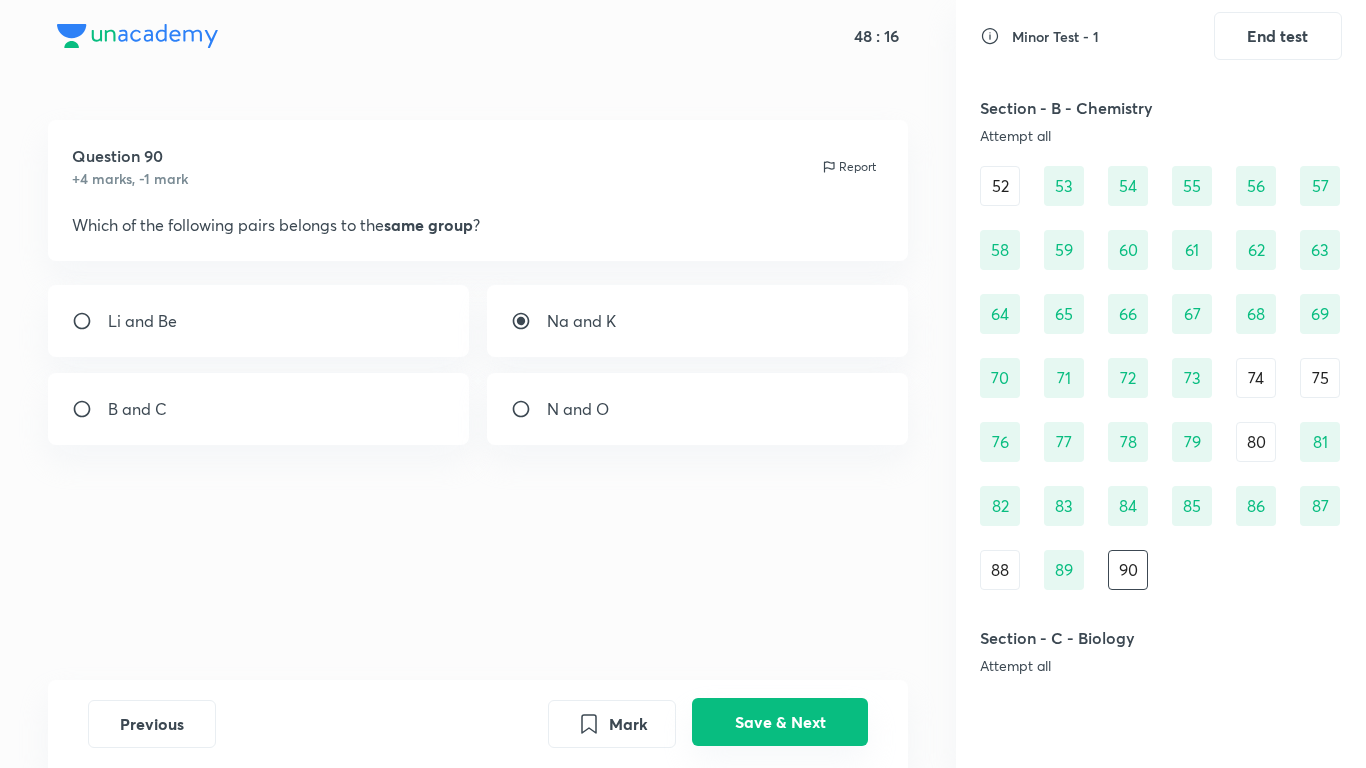 click on "Save & Next" at bounding box center [780, 722] 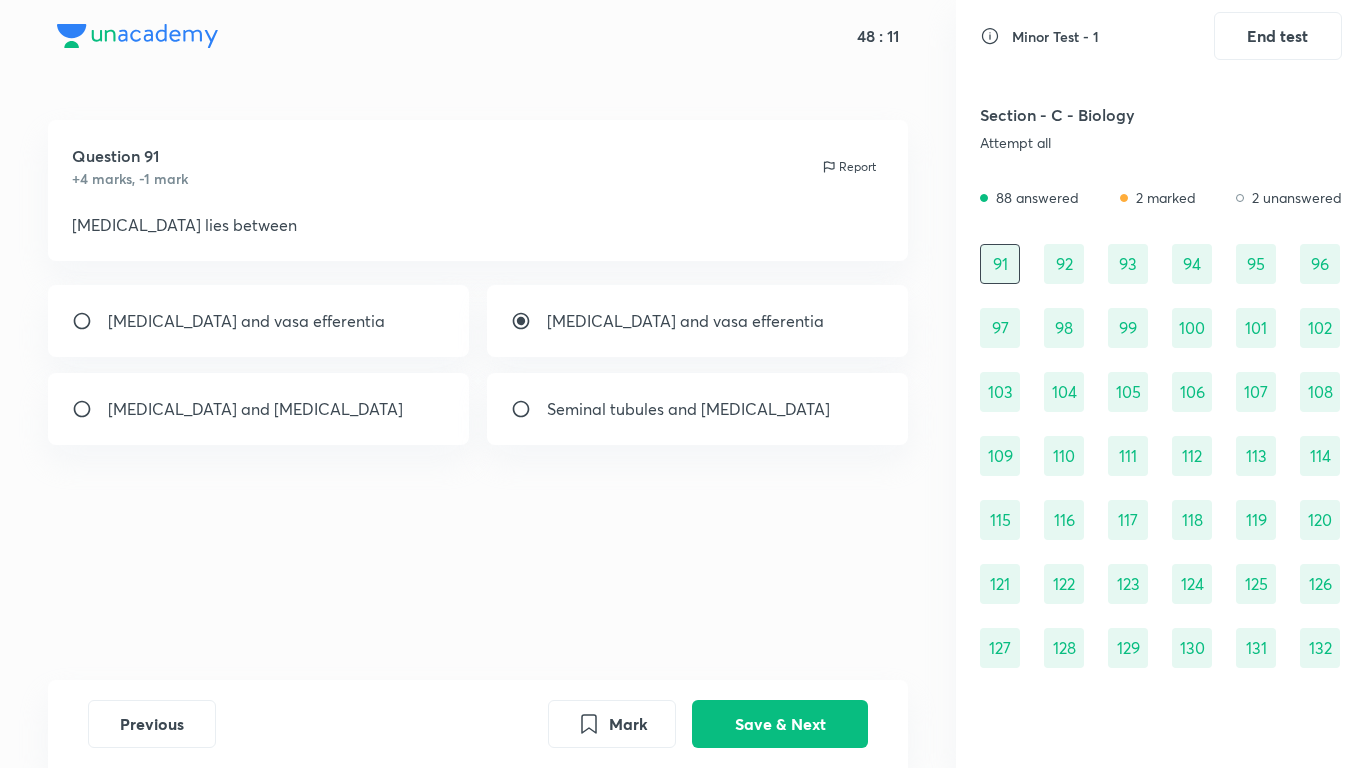 scroll, scrollTop: 1856, scrollLeft: 0, axis: vertical 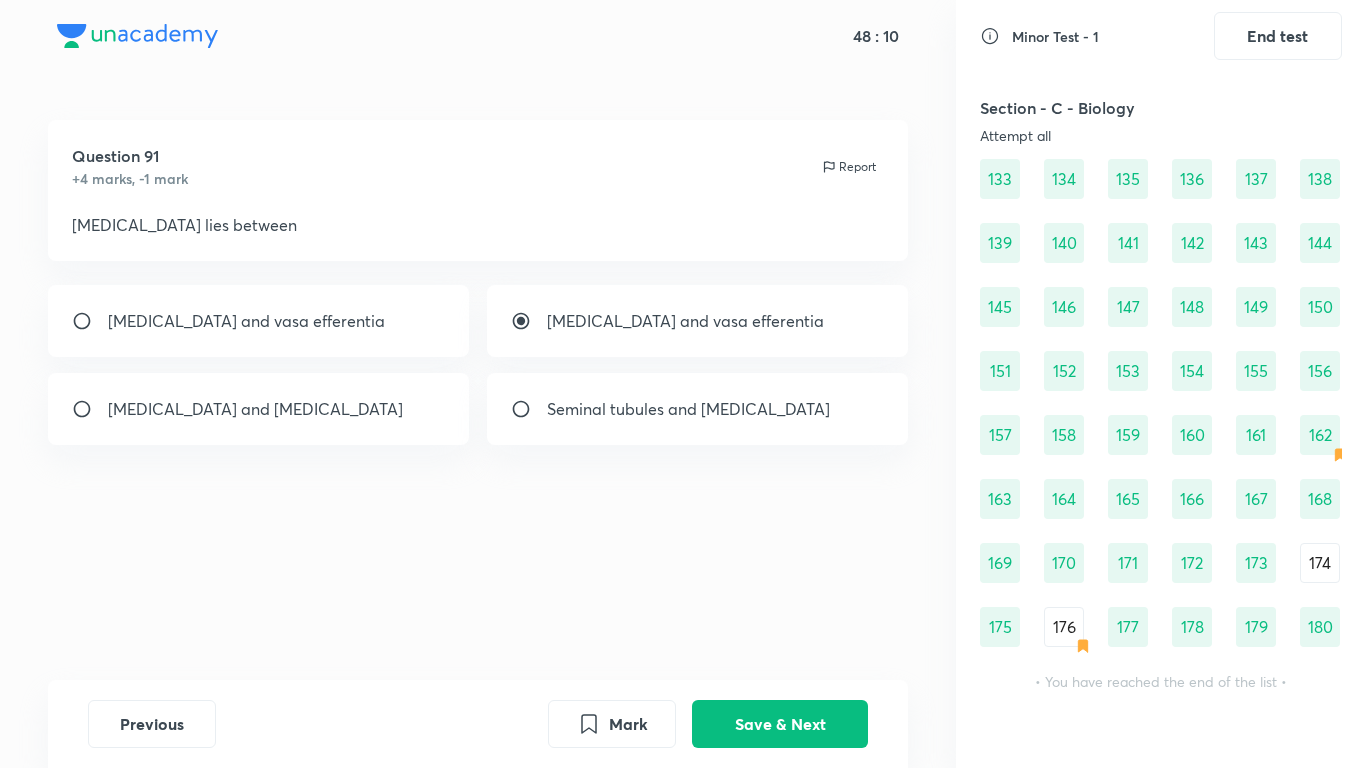 click on "162" at bounding box center [1320, 435] 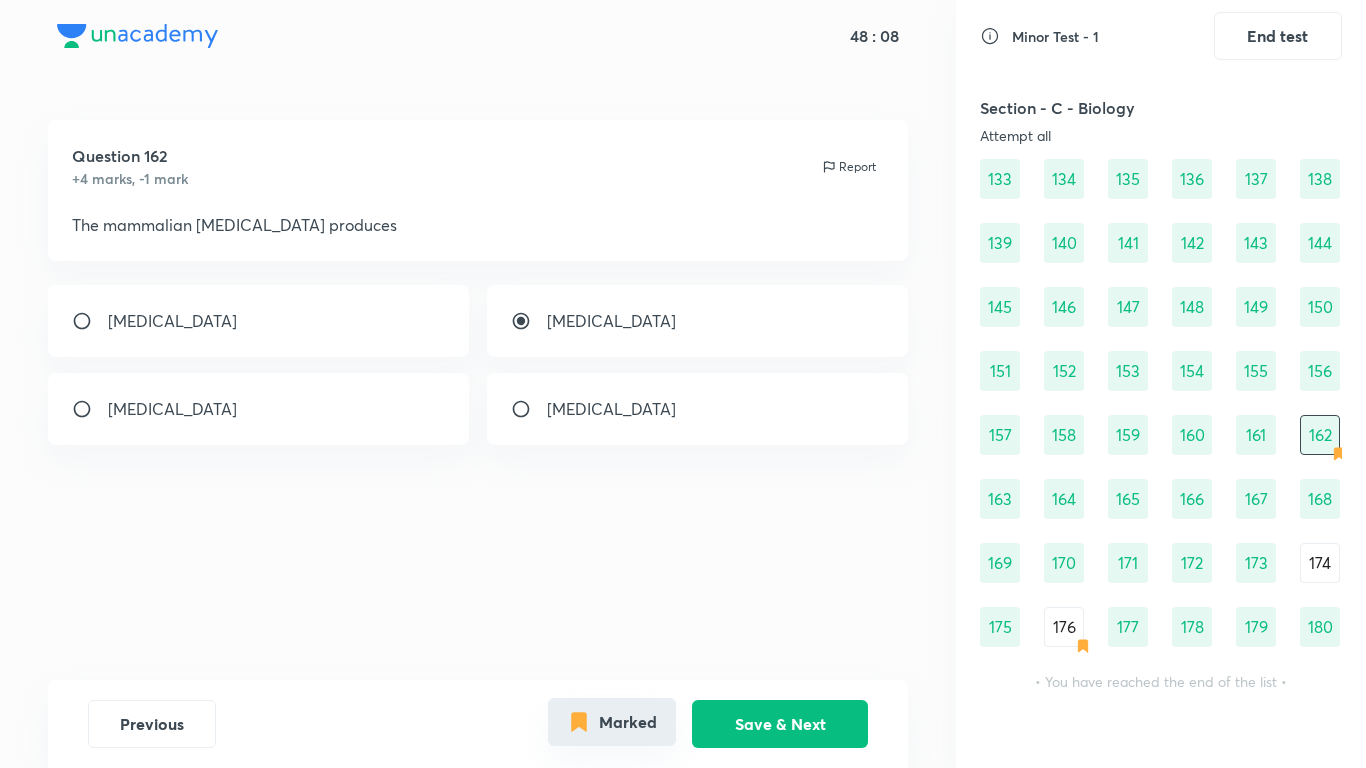 click on "Marked" at bounding box center (612, 722) 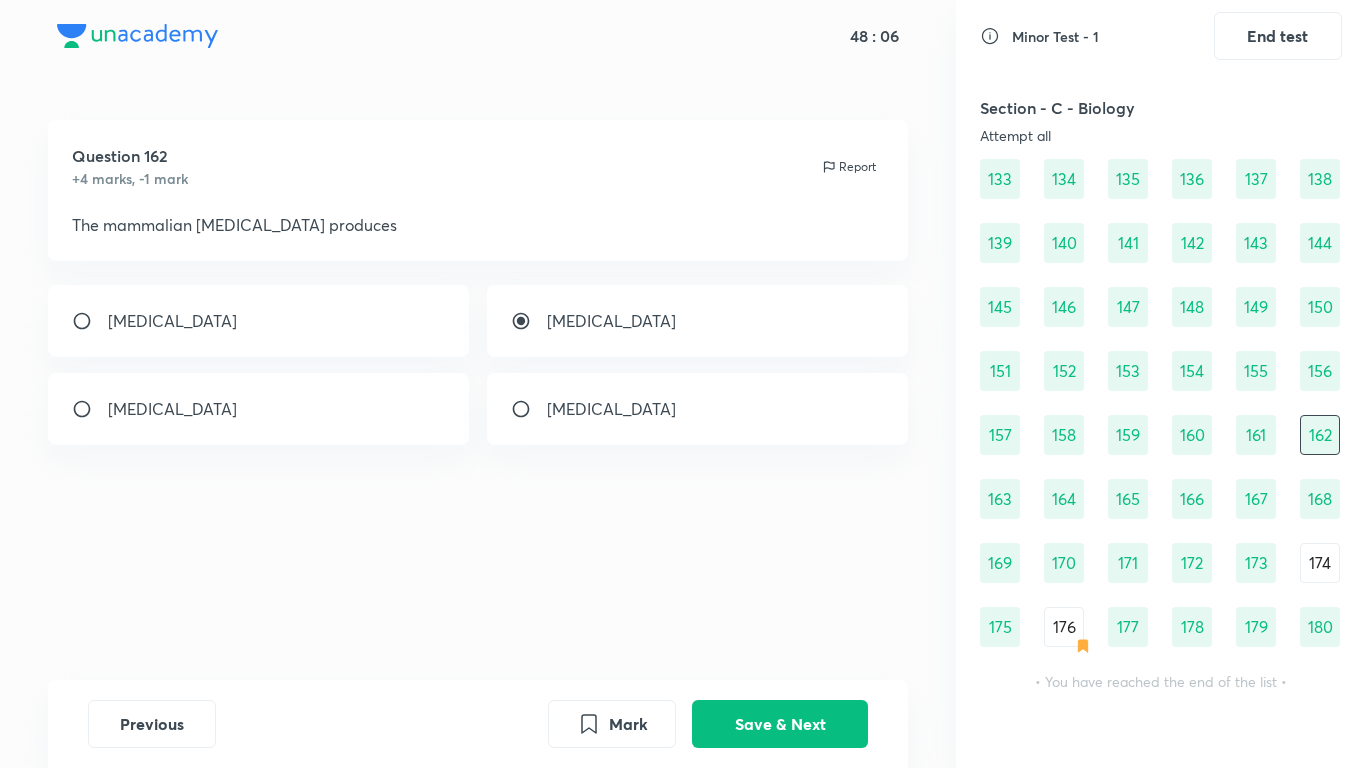 click on "176" at bounding box center [1064, 627] 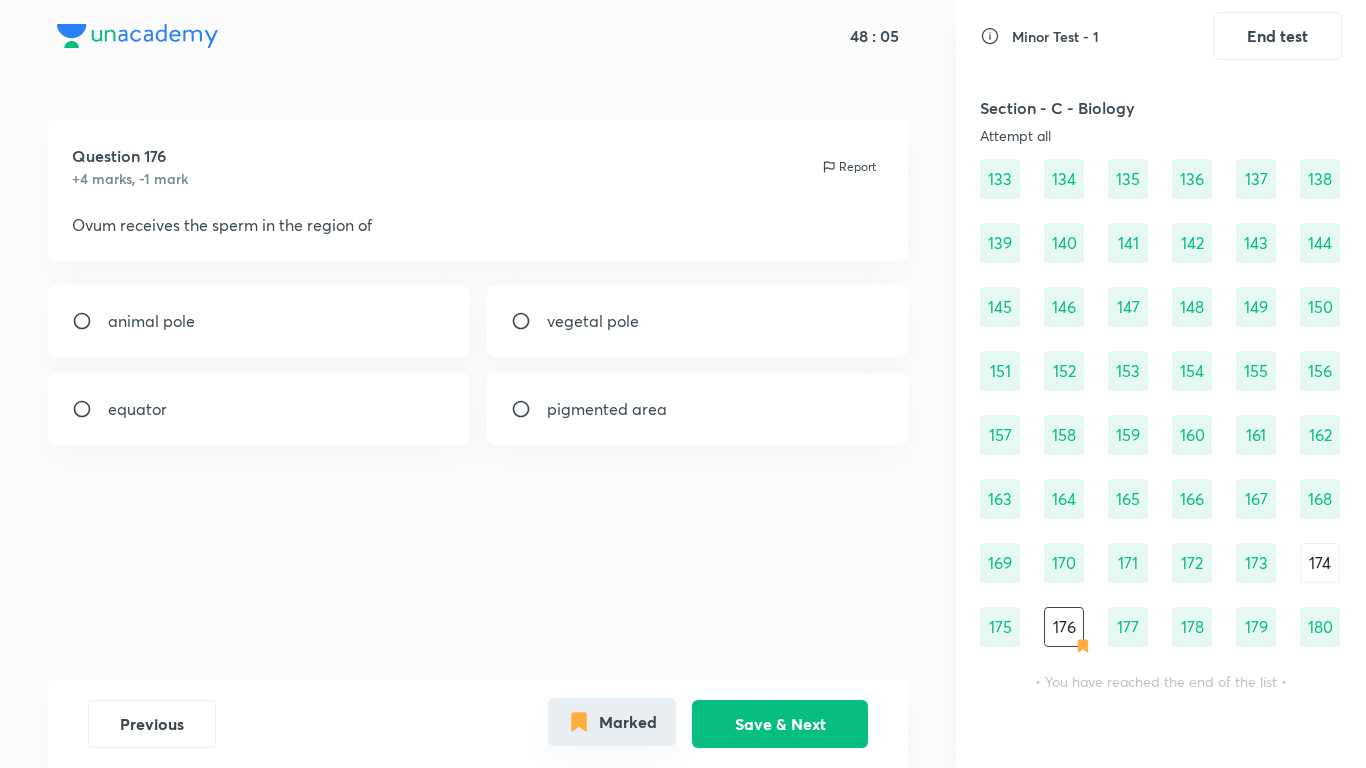 click on "Marked" at bounding box center [612, 722] 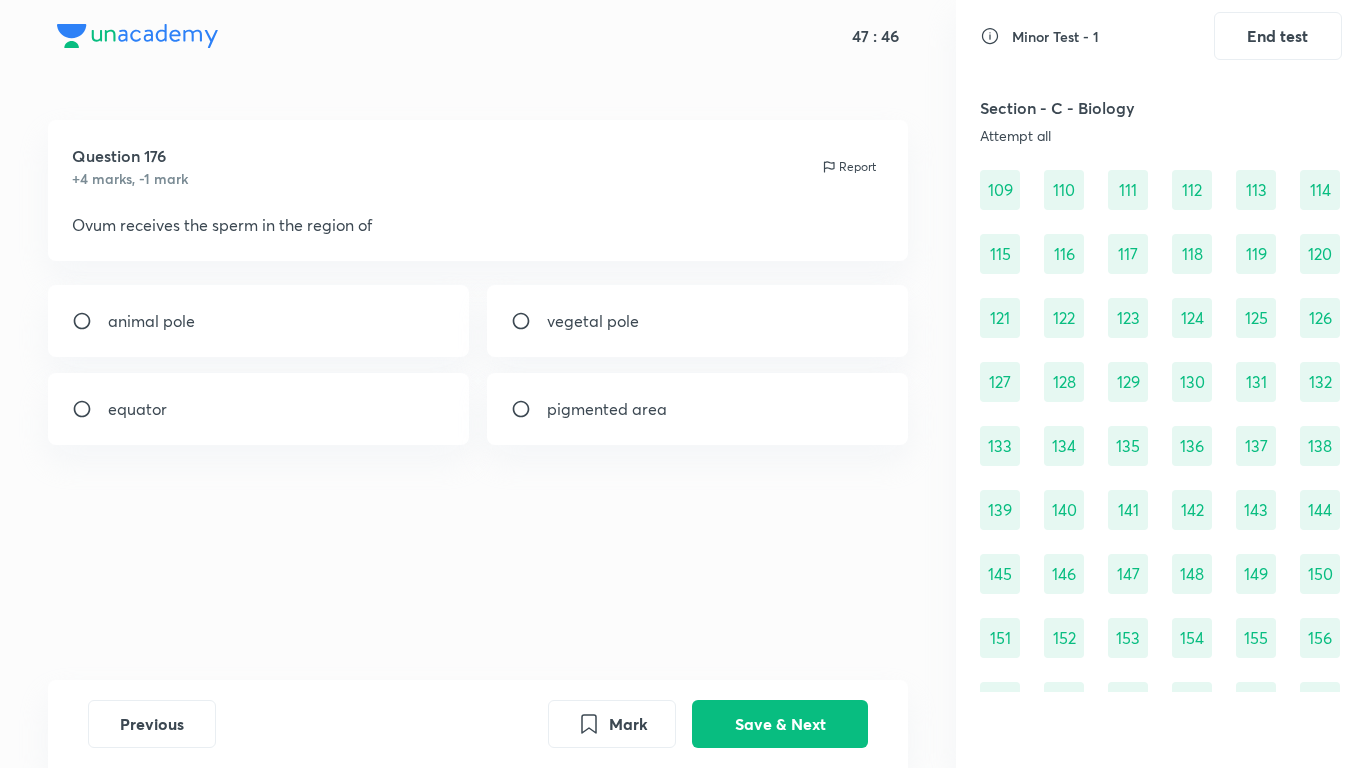 scroll, scrollTop: 1856, scrollLeft: 0, axis: vertical 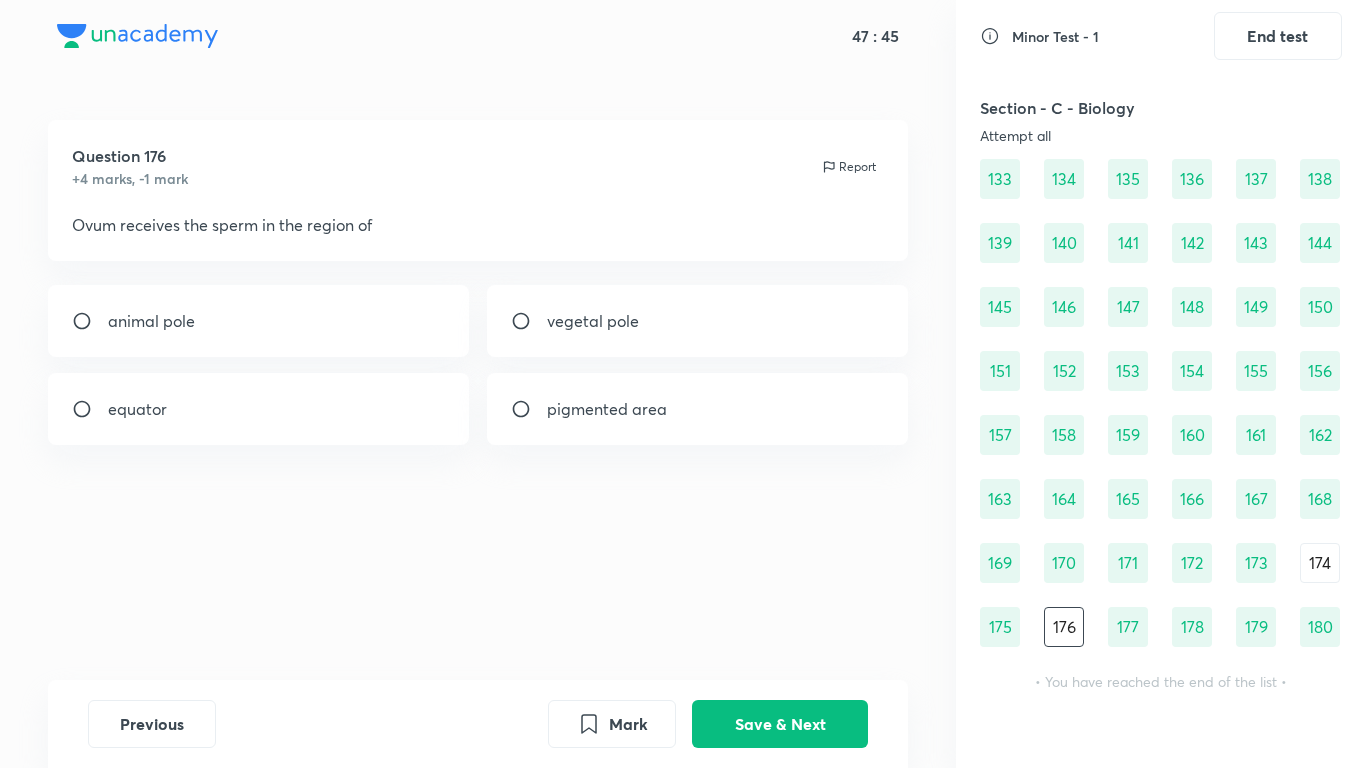 click on "174" at bounding box center [1320, 563] 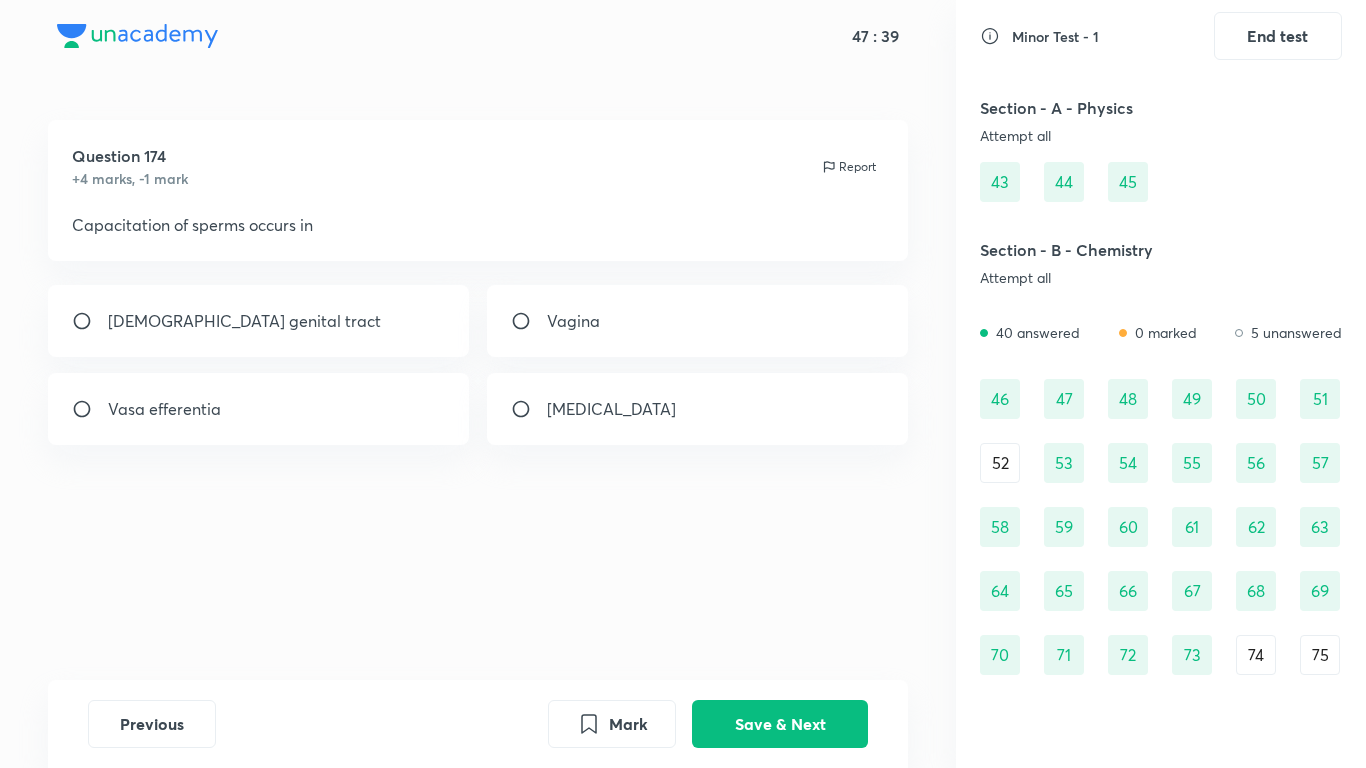 scroll, scrollTop: 1056, scrollLeft: 0, axis: vertical 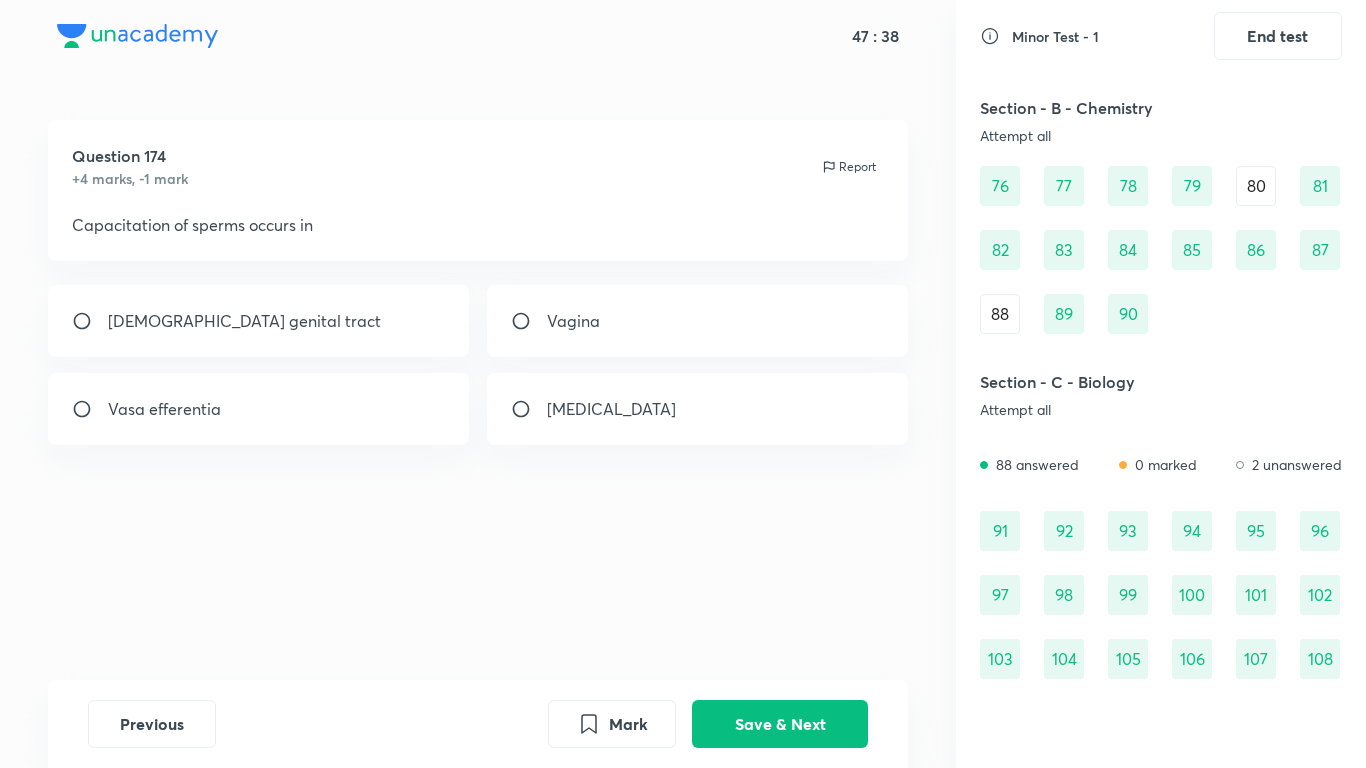 click on "88" at bounding box center (1000, 314) 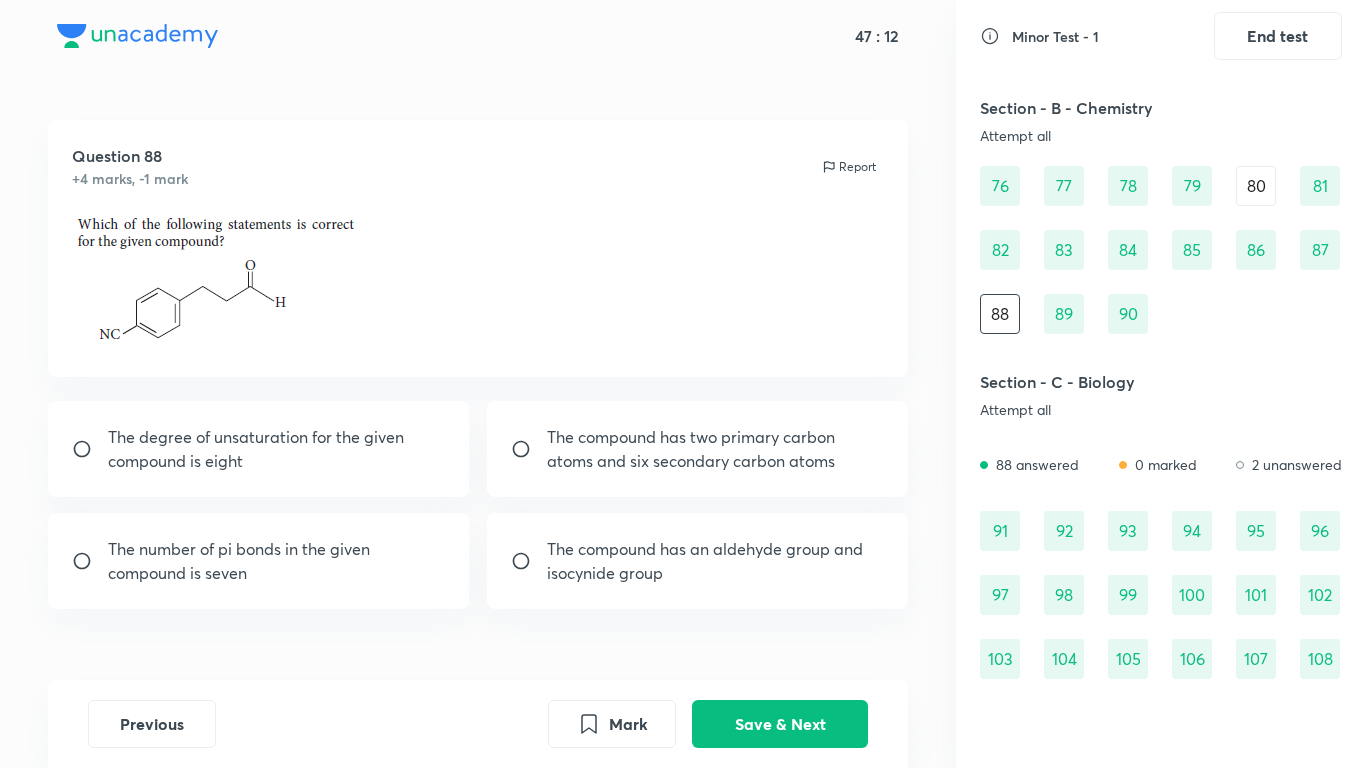 click on "The number of pi bonds in the given compound is seven" at bounding box center [277, 561] 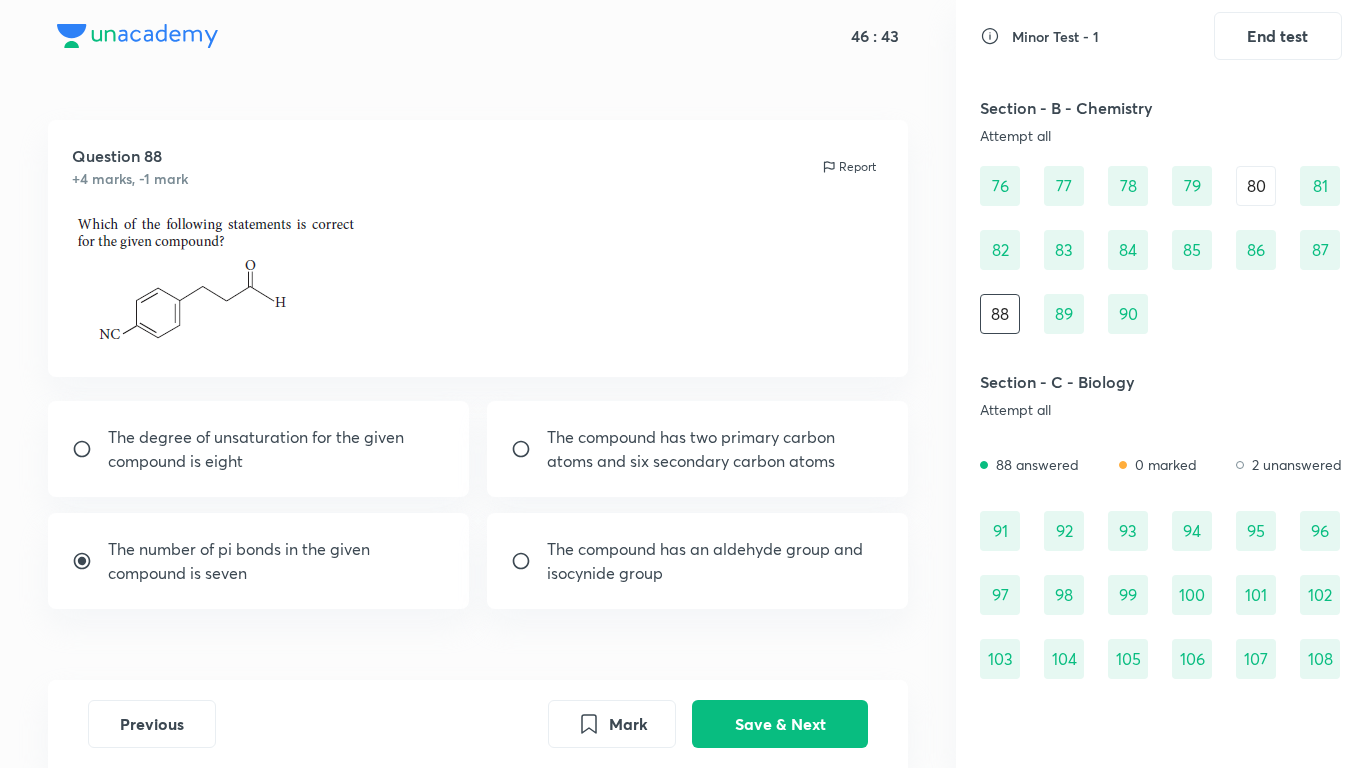 click on "The number of pi bonds in the given compound is seven" at bounding box center [277, 561] 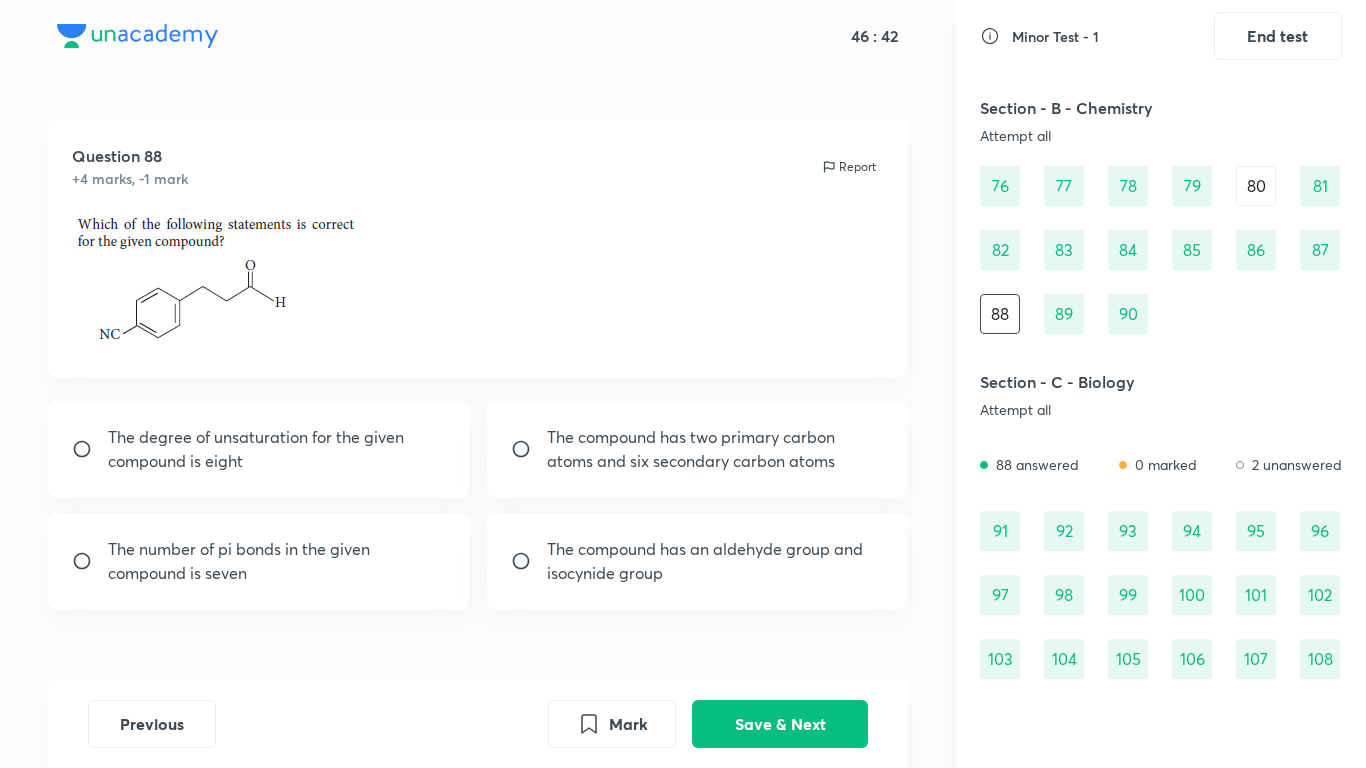 click on "The number of pi bonds in the given compound is seven" at bounding box center (277, 561) 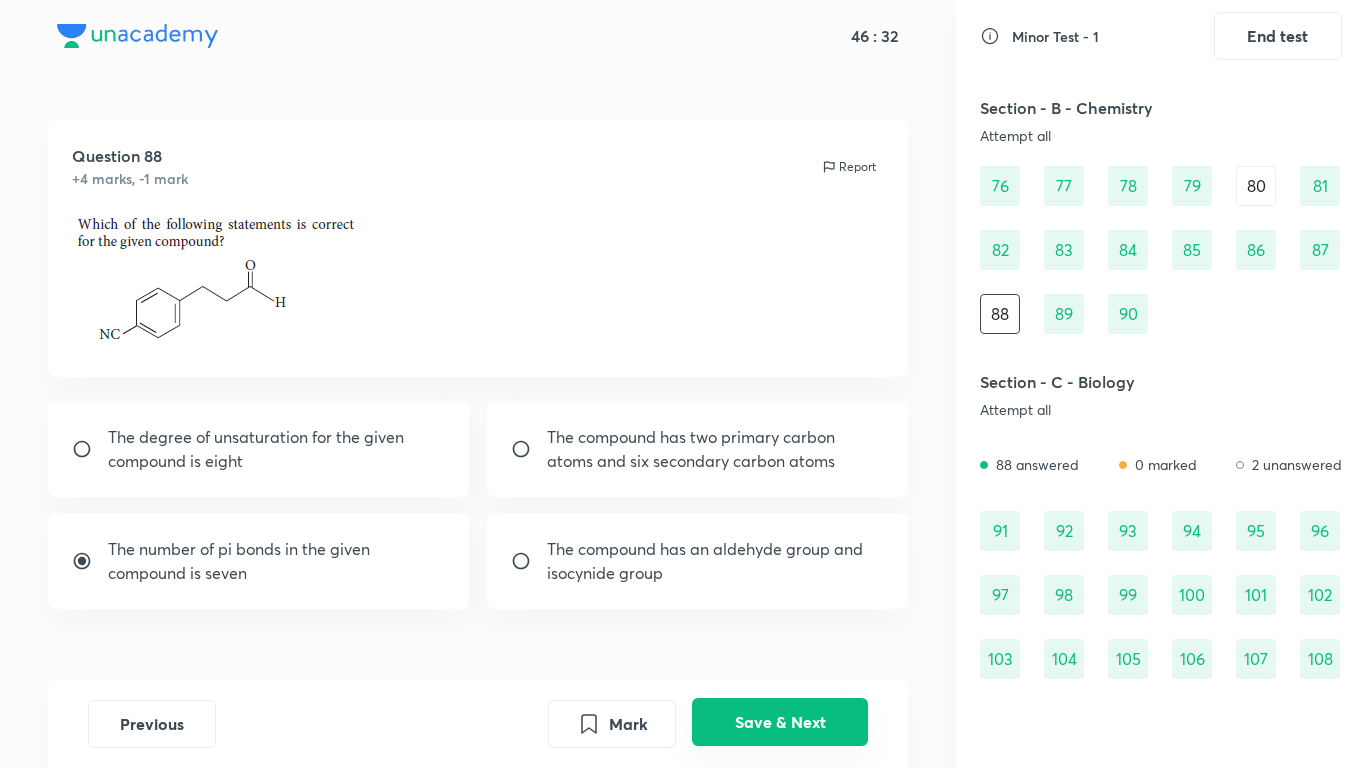 click on "Save & Next" at bounding box center (780, 722) 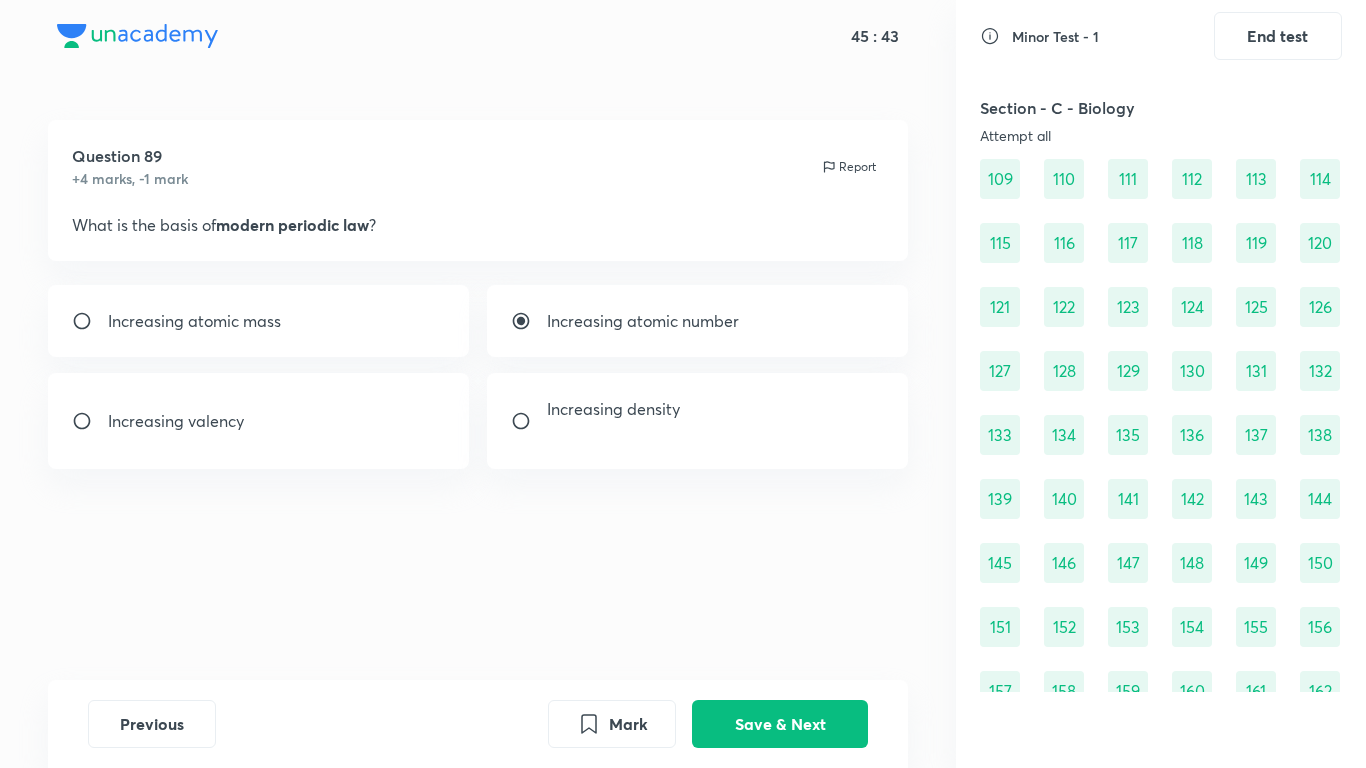 scroll, scrollTop: 1856, scrollLeft: 0, axis: vertical 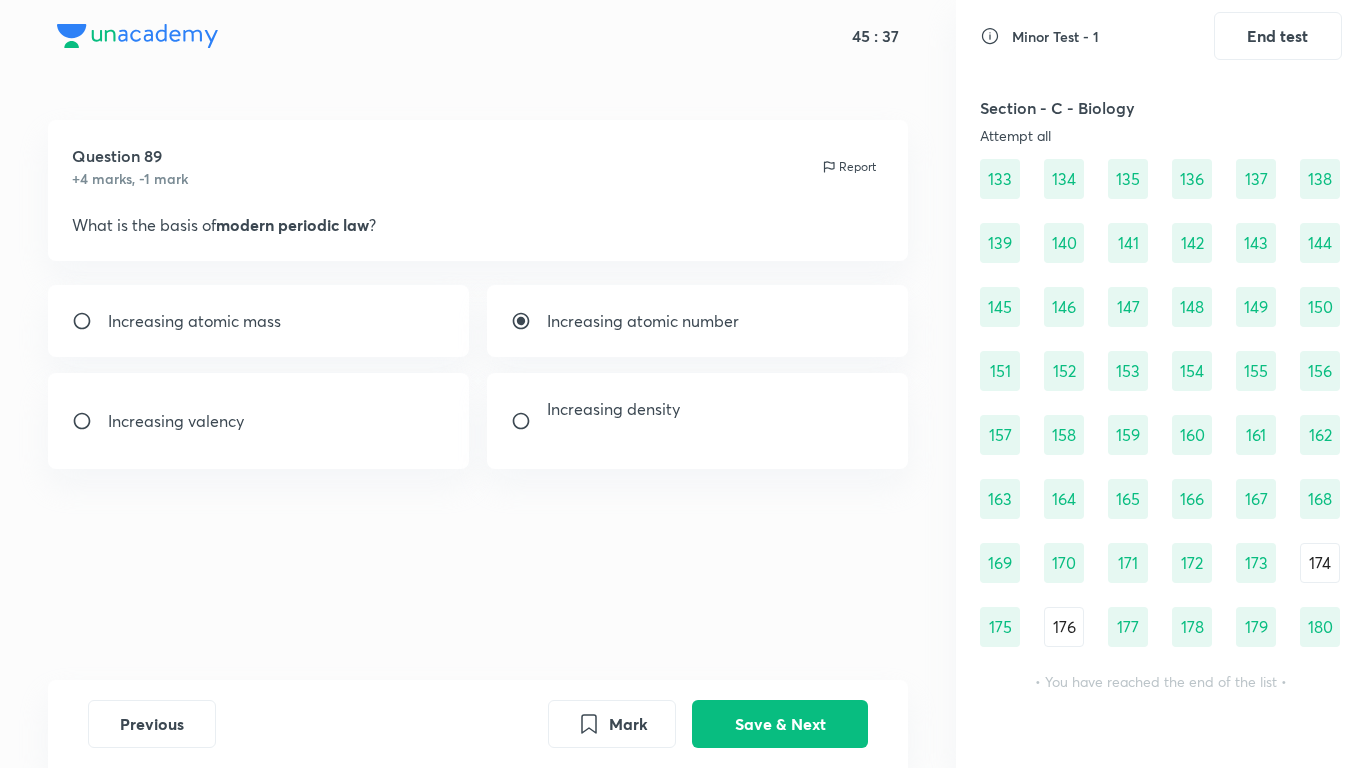 click on "174" at bounding box center (1320, 563) 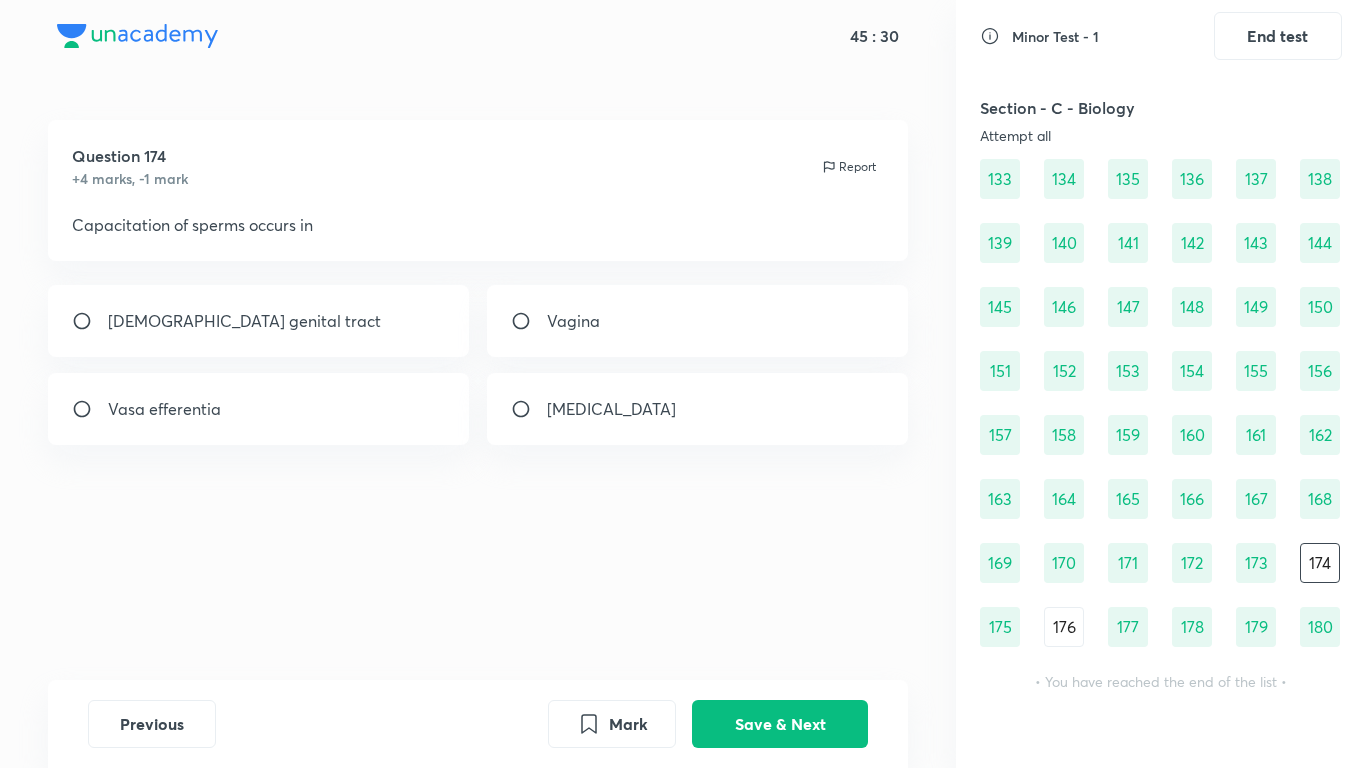 click on "Vagina" at bounding box center (573, 321) 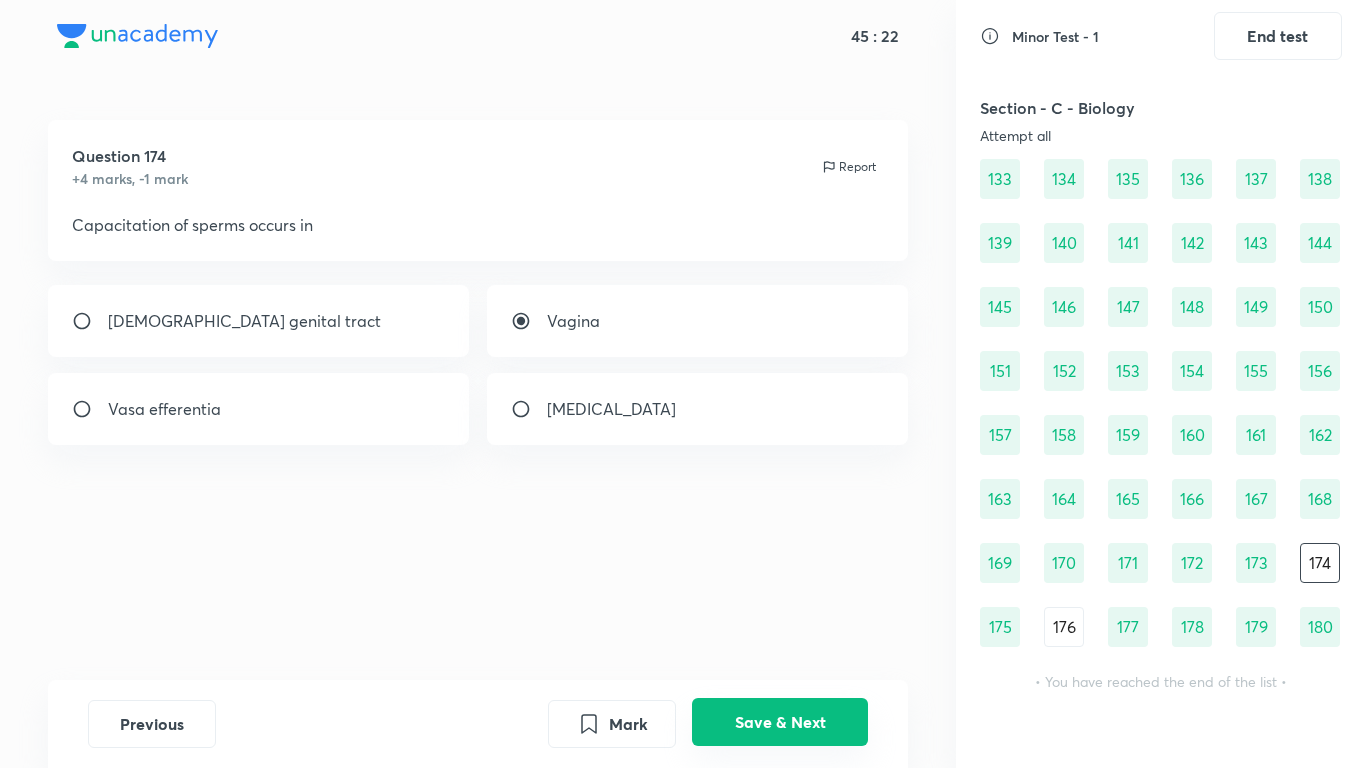 click on "Save & Next" at bounding box center [780, 722] 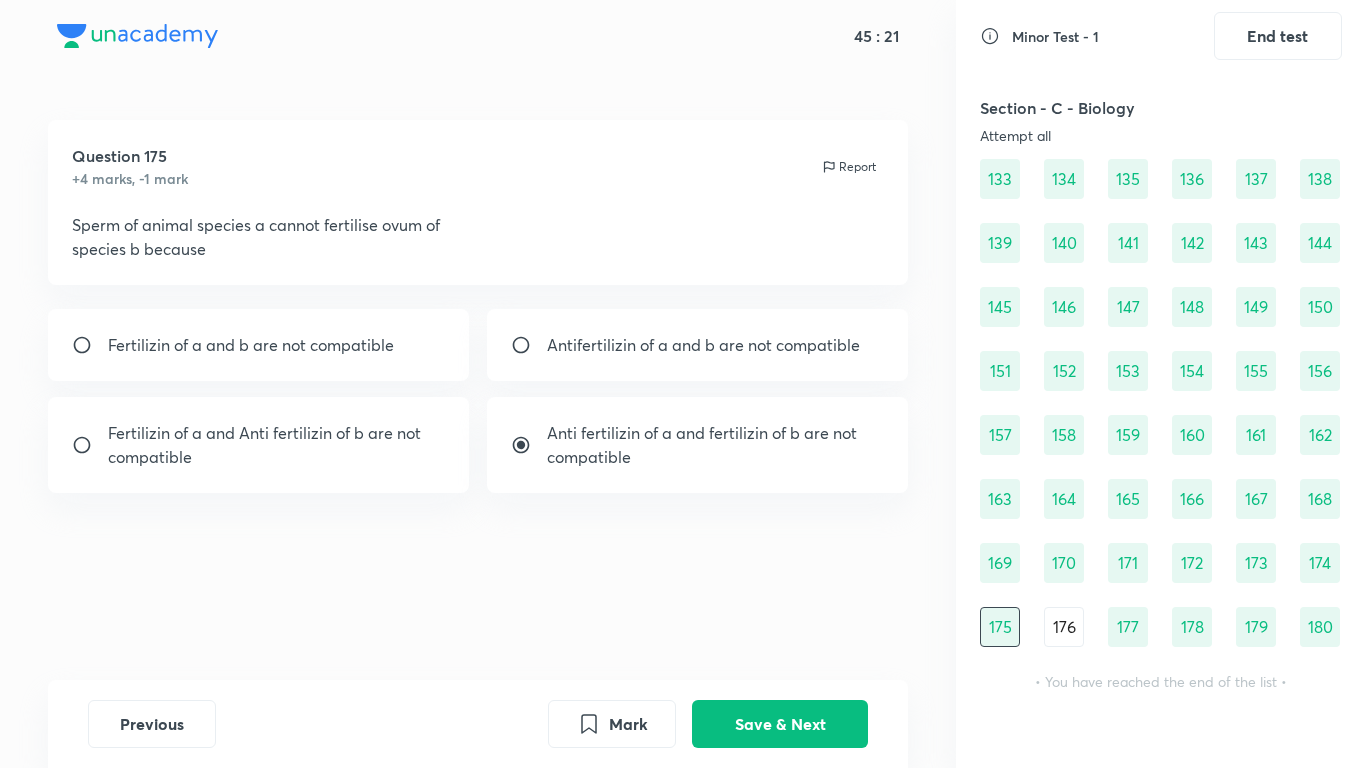 click on "173" at bounding box center [1256, 563] 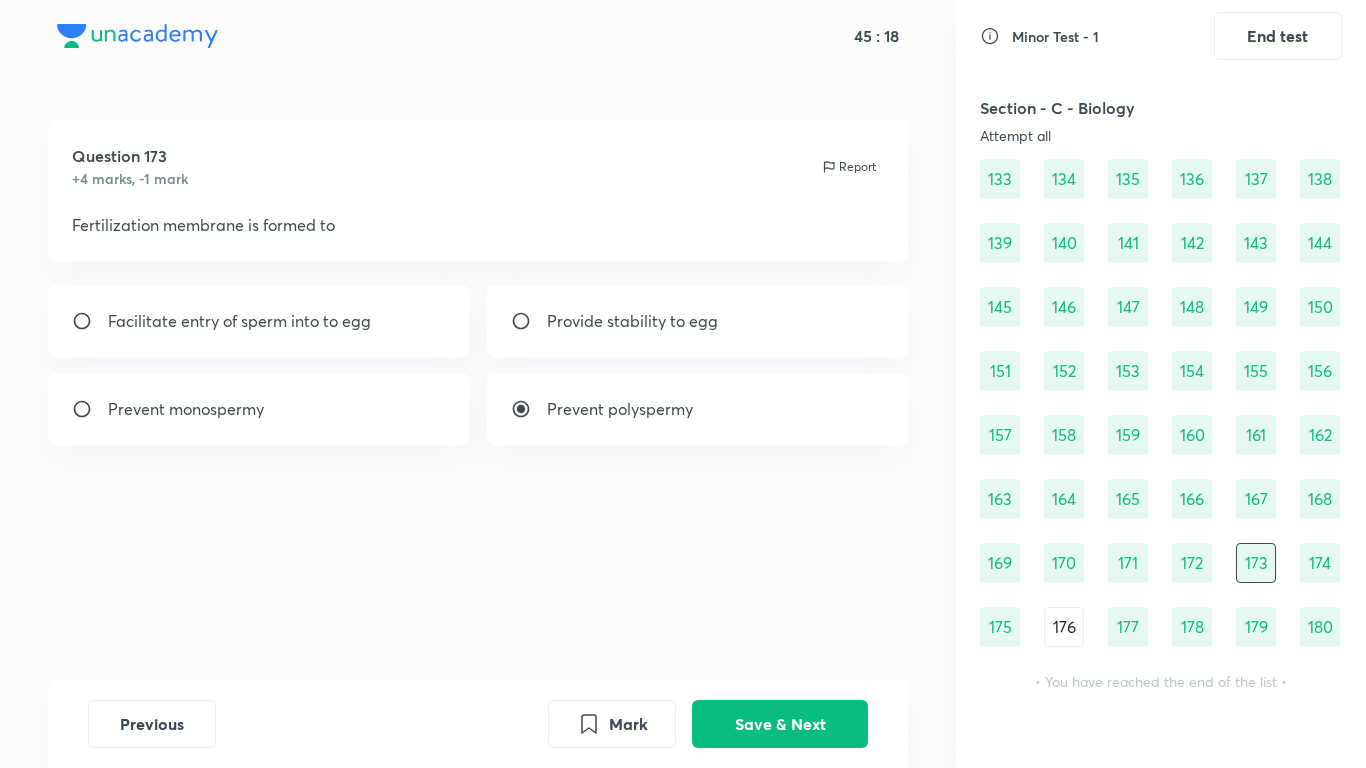 click on "175" at bounding box center [1000, 627] 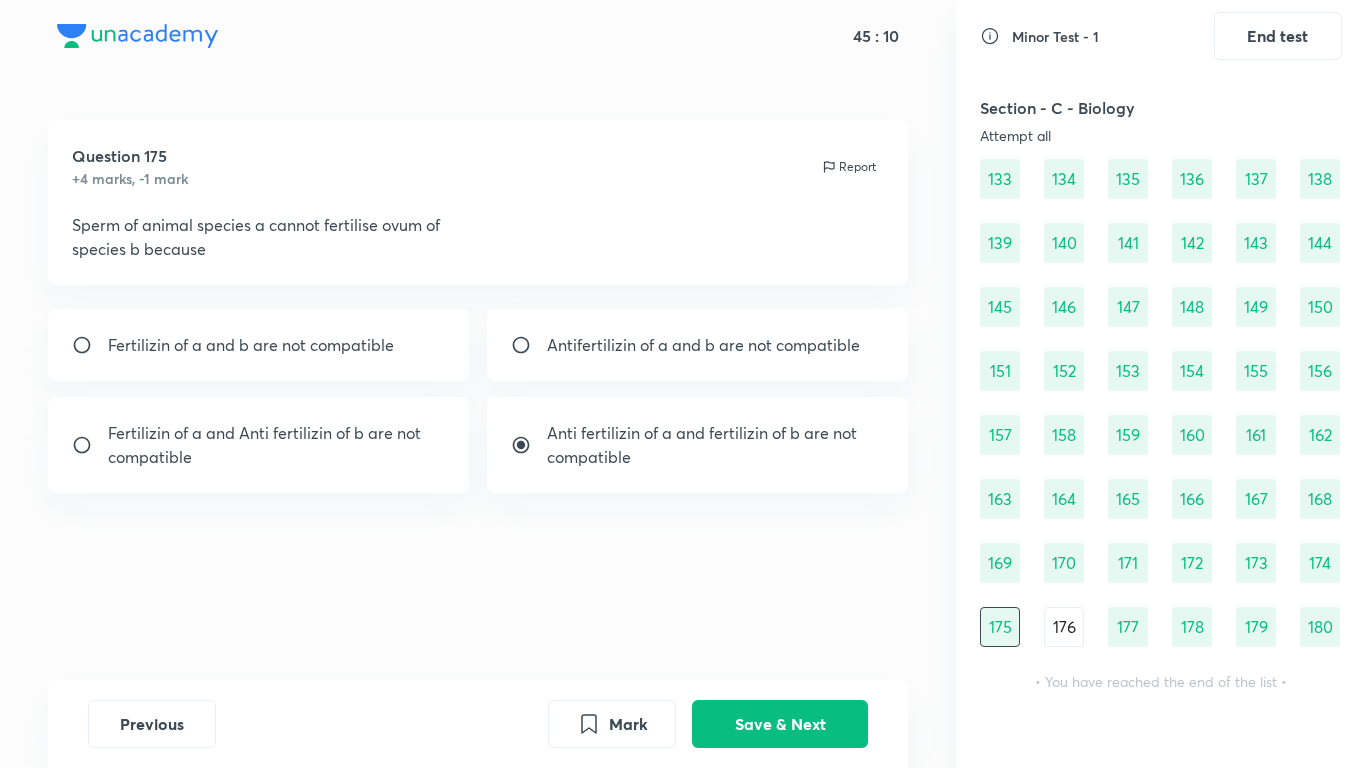 click on "176" at bounding box center [1064, 627] 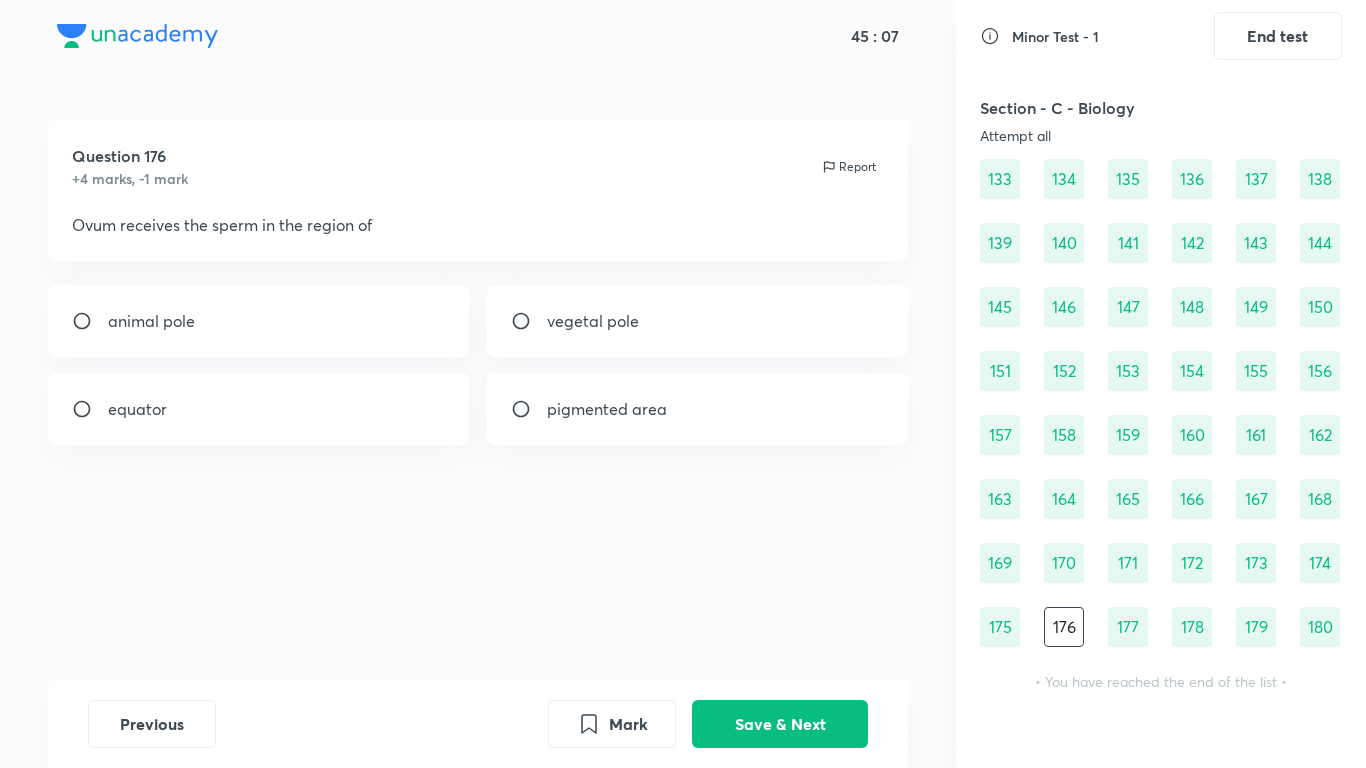 scroll, scrollTop: 1589, scrollLeft: 0, axis: vertical 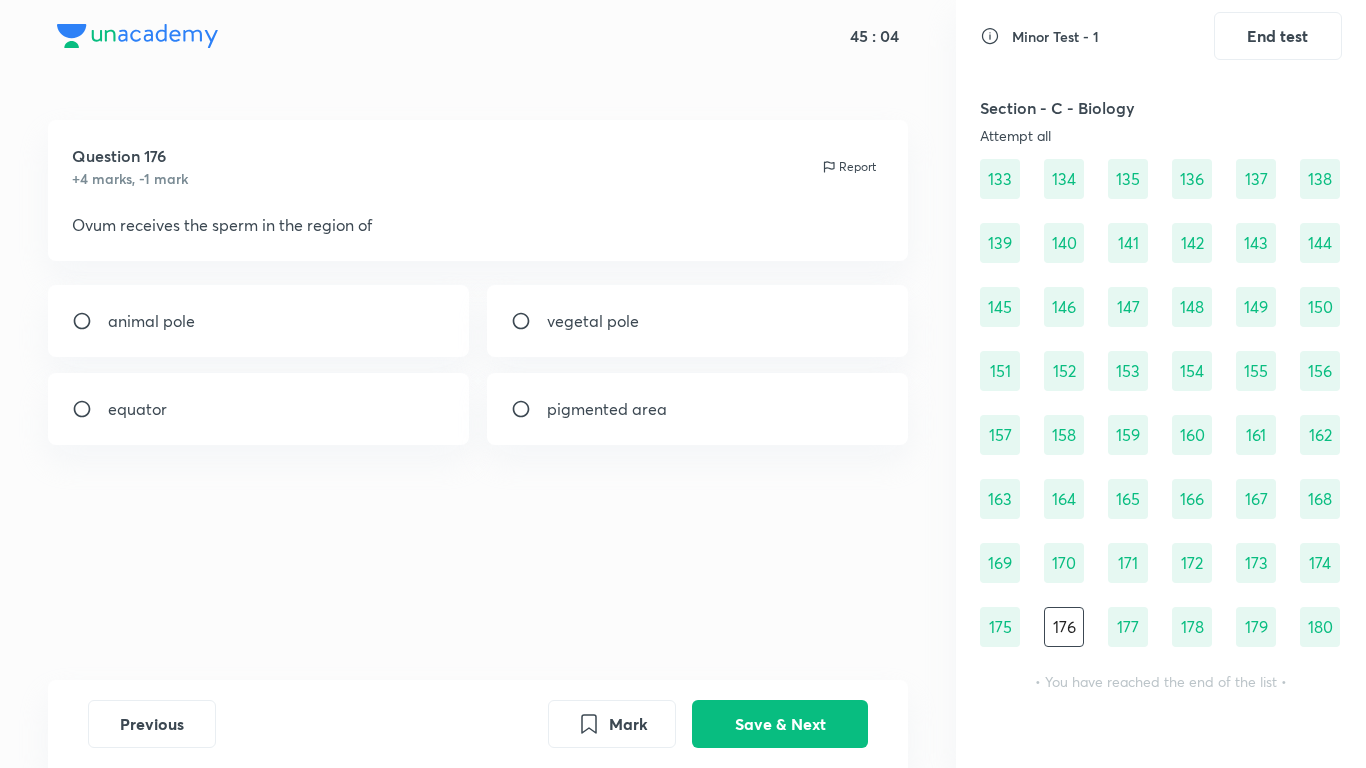 click on "146" at bounding box center [1064, 307] 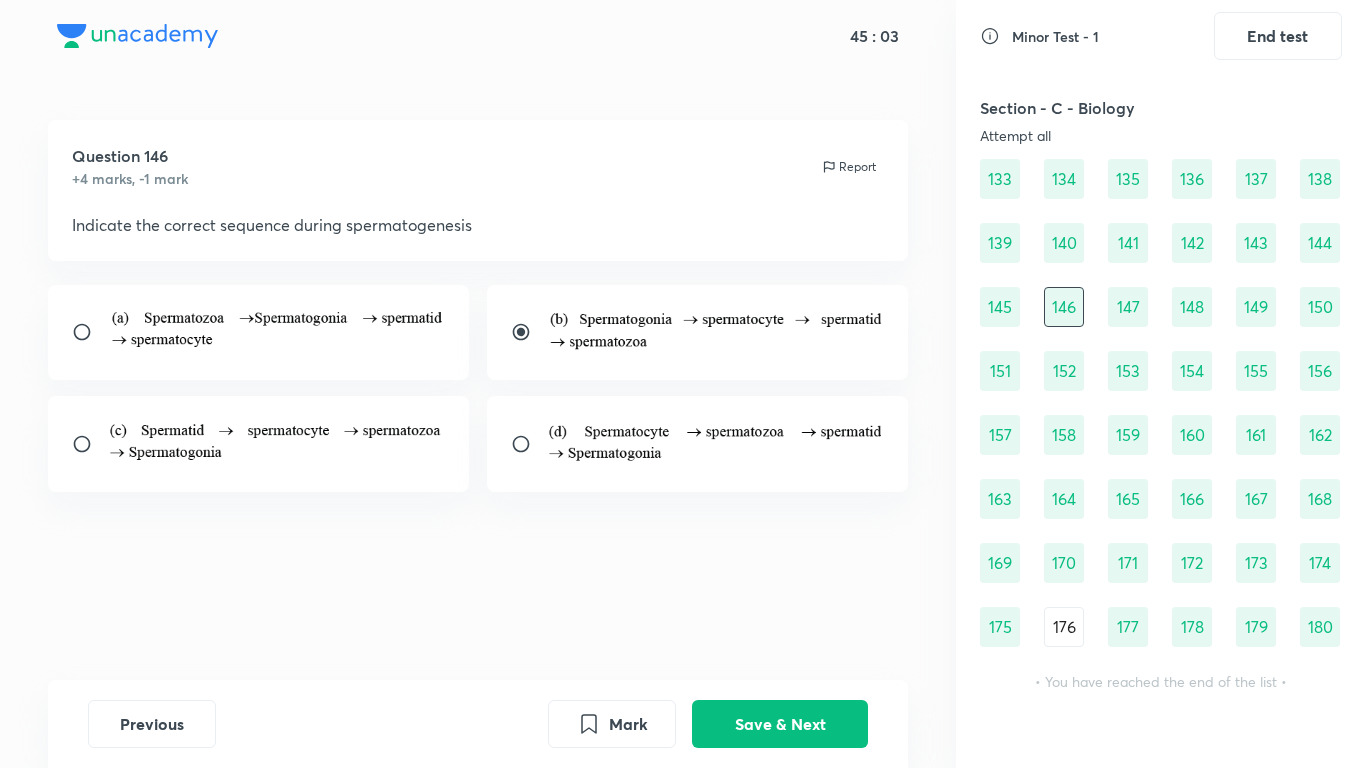 click on "91 92 93 94 95 96 97 98 99 100 101 102 103 104 105 106 107 108 109 110 111 112 113 114 115 116 117 118 119 120 121 122 123 124 125 126 127 128 129 130 131 132 133 134 135 136 137 138 139 140 141 142 143 144 145 146 147 148 149 150 151 152 153 154 155 156 157 158 159 160 161 162 163 164 165 166 167 168 169 170 171 172 173 174 175 176 177 178 179 180" at bounding box center (1161, 179) 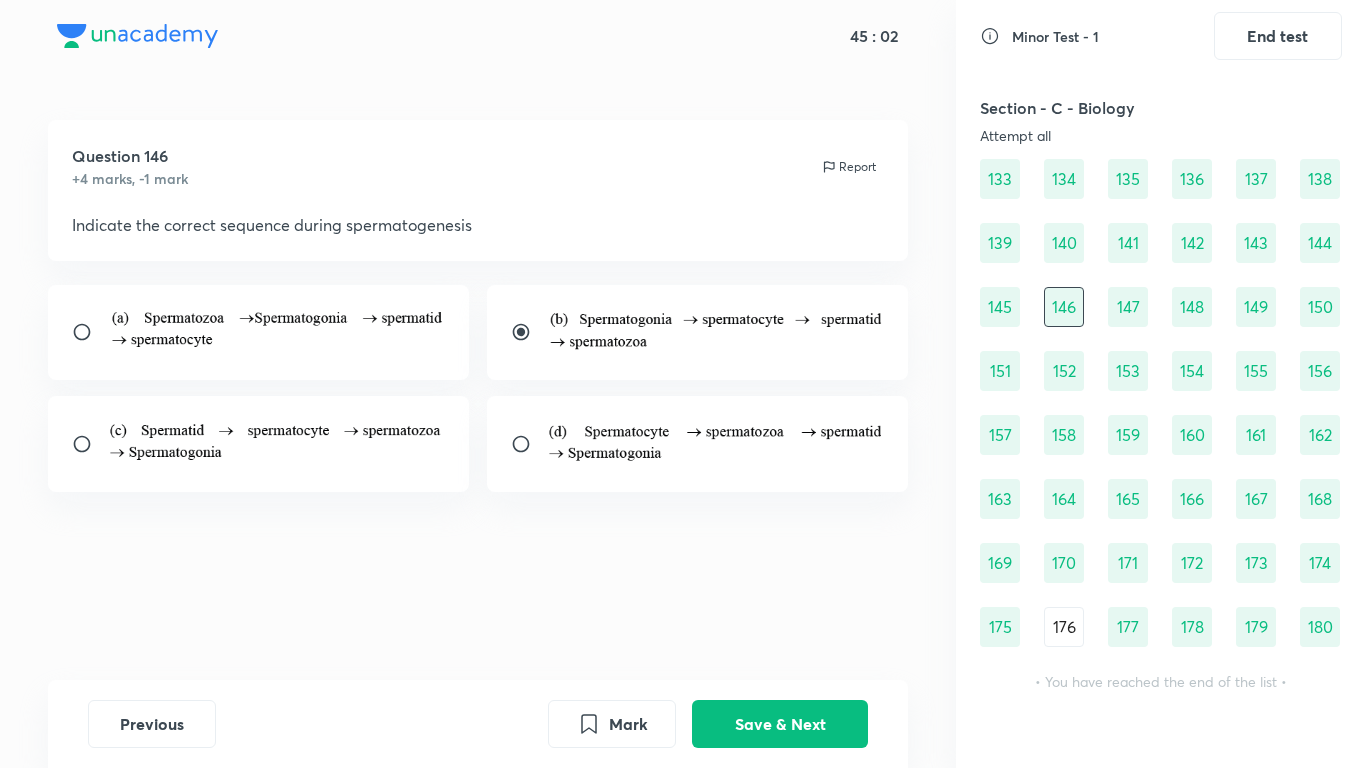 click on "153" at bounding box center (1128, 371) 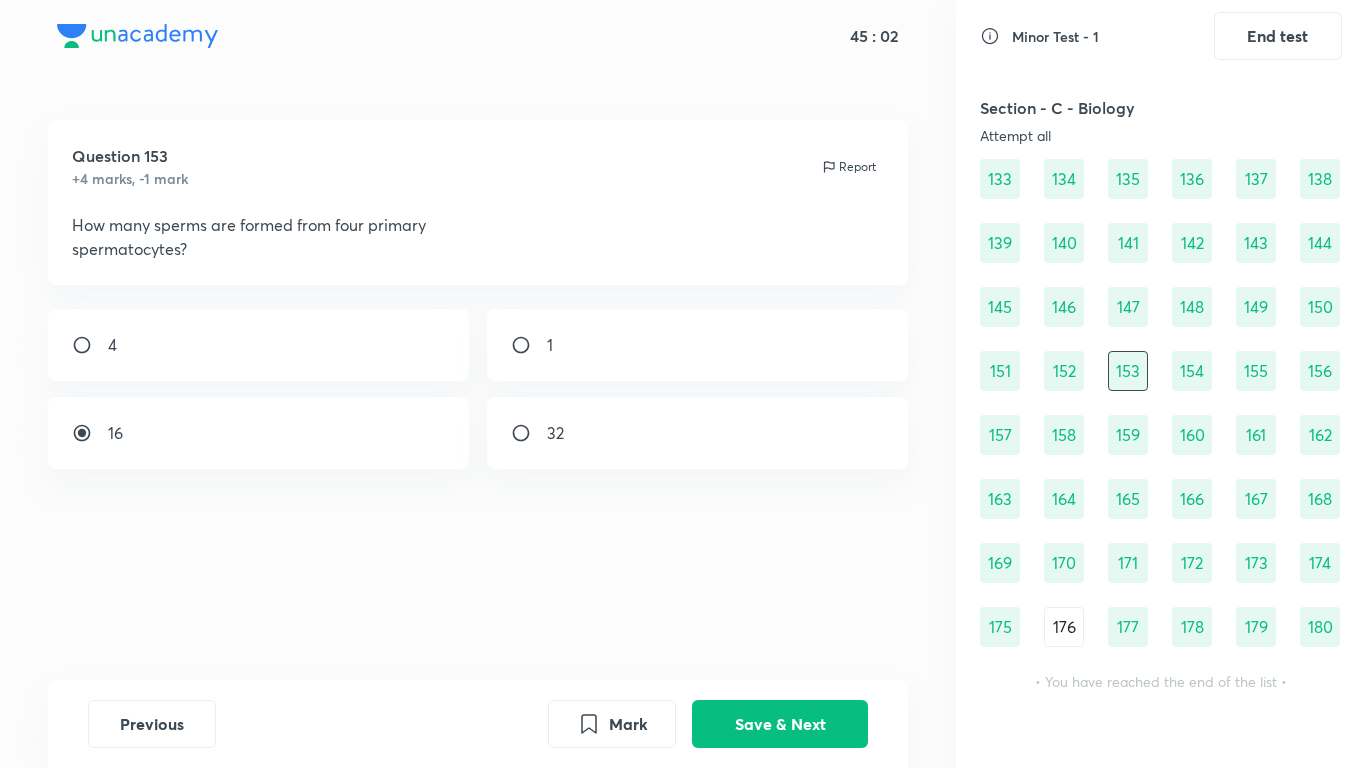 click on "91 92 93 94 95 96 97 98 99 100 101 102 103 104 105 106 107 108 109 110 111 112 113 114 115 116 117 118 119 120 121 122 123 124 125 126 127 128 129 130 131 132 133 134 135 136 137 138 139 140 141 142 143 144 145 146 147 148 149 150 151 152 153 154 155 156 157 158 159 160 161 162 163 164 165 166 167 168 169 170 171 172 173 174 175 176 177 178 179 180" at bounding box center [1161, 179] 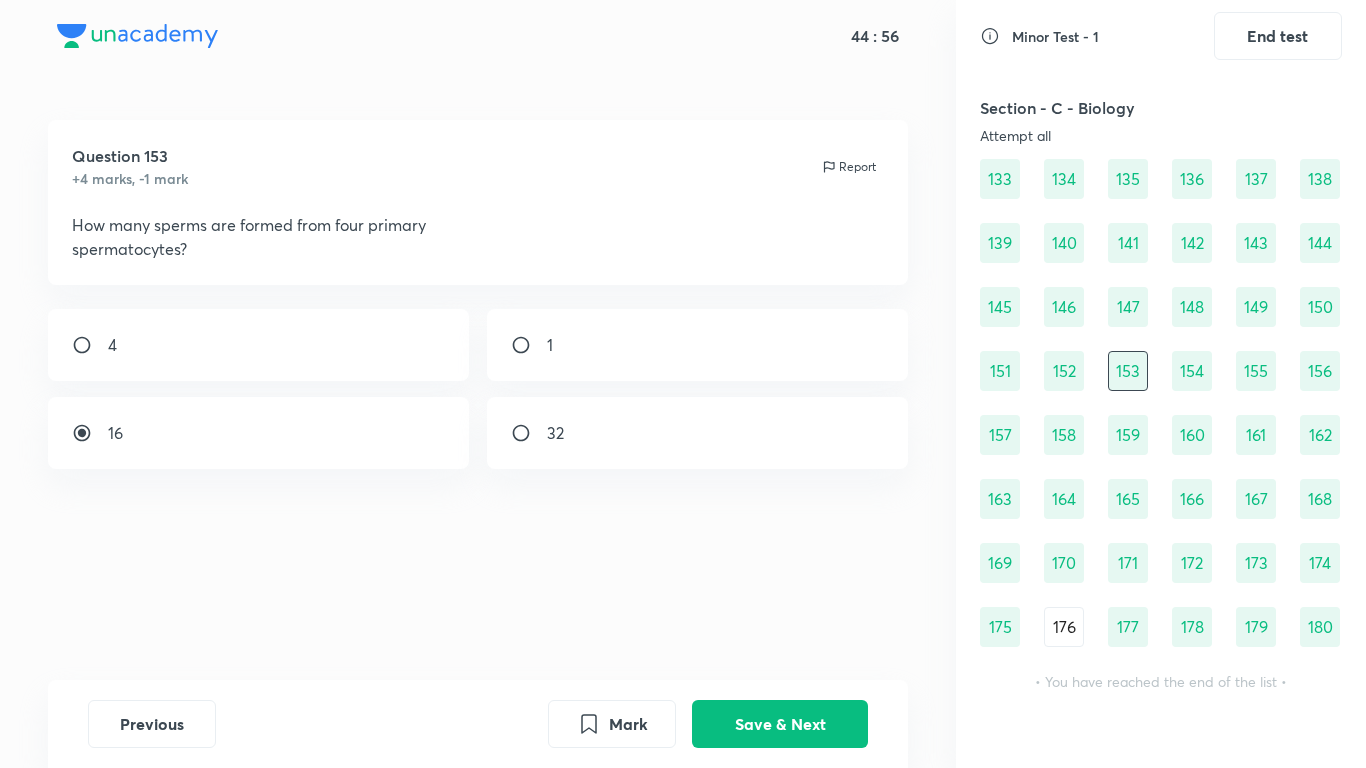 scroll, scrollTop: 1323, scrollLeft: 0, axis: vertical 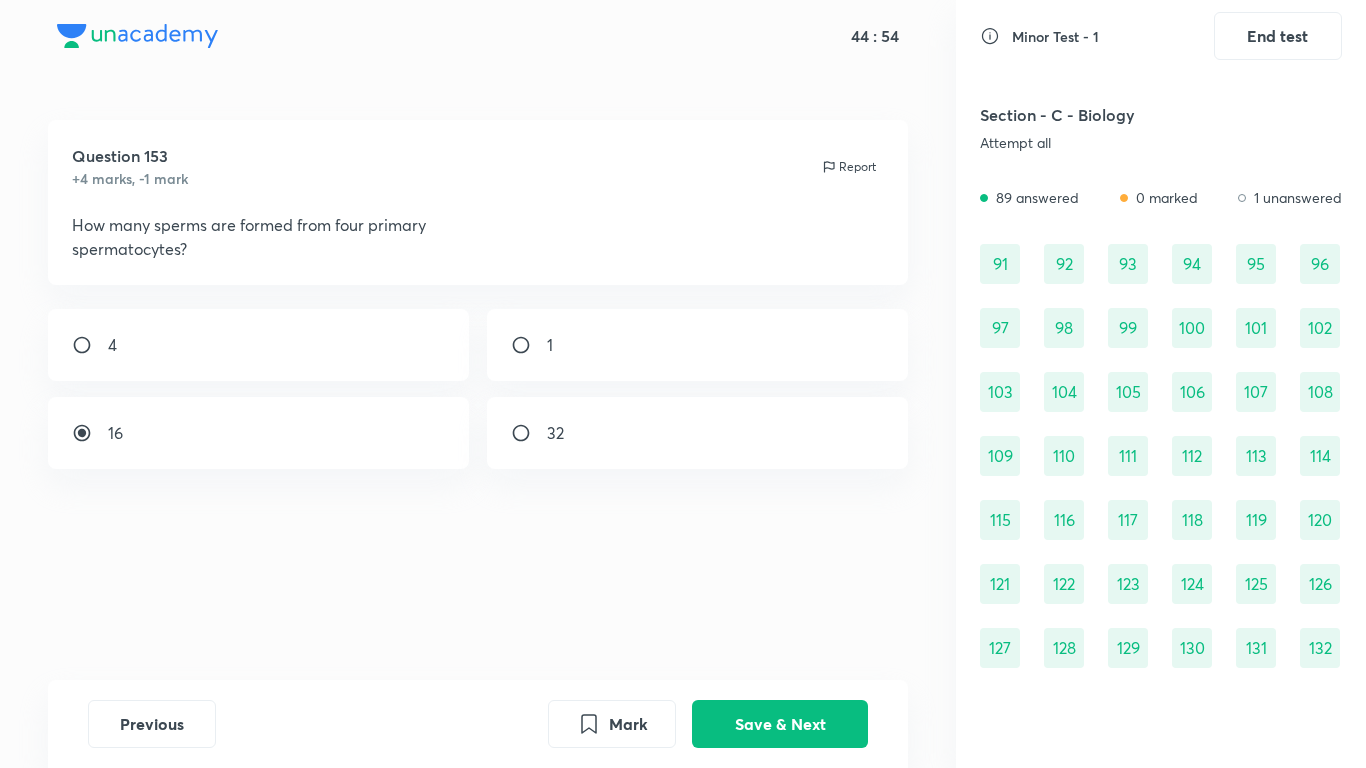 click on "97" at bounding box center [1000, 328] 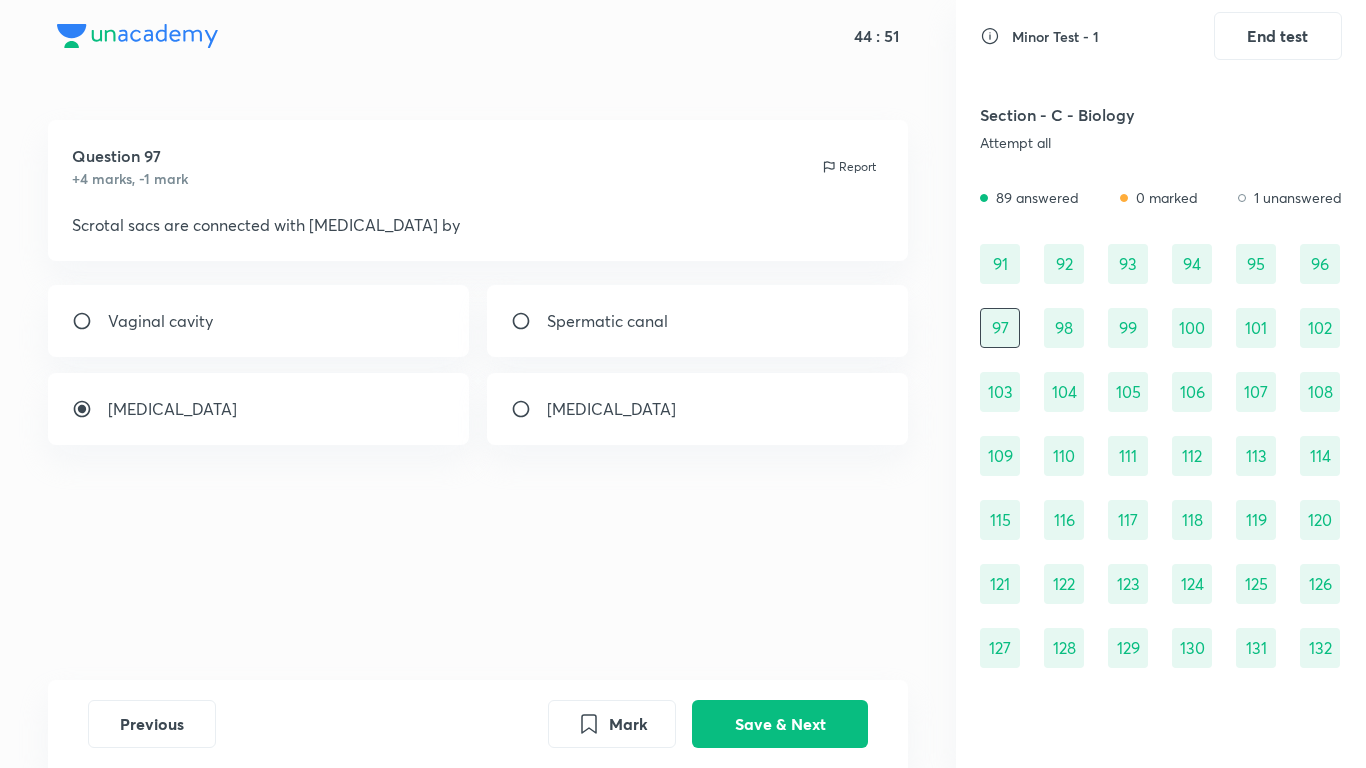 click on "101" at bounding box center [1256, 328] 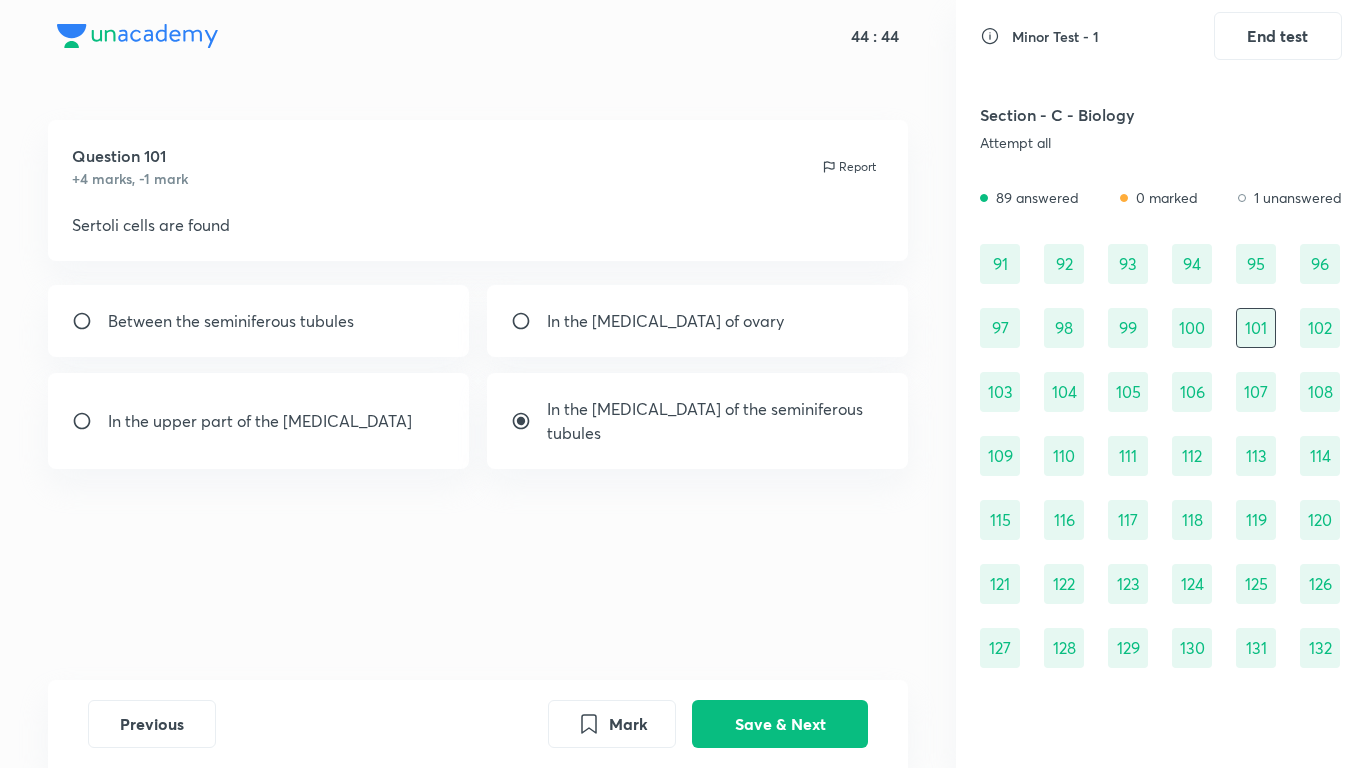 click on "114" at bounding box center (1320, 456) 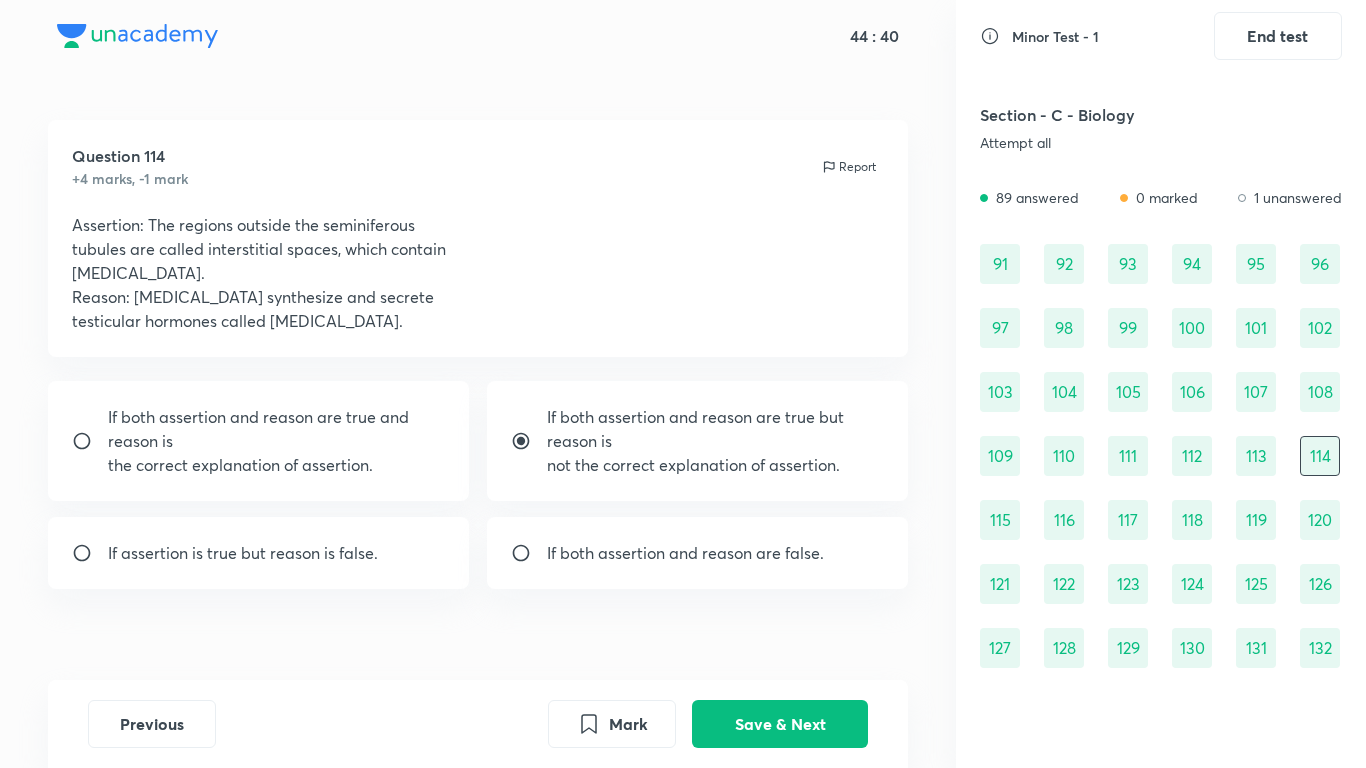 click on "131" at bounding box center (1256, 648) 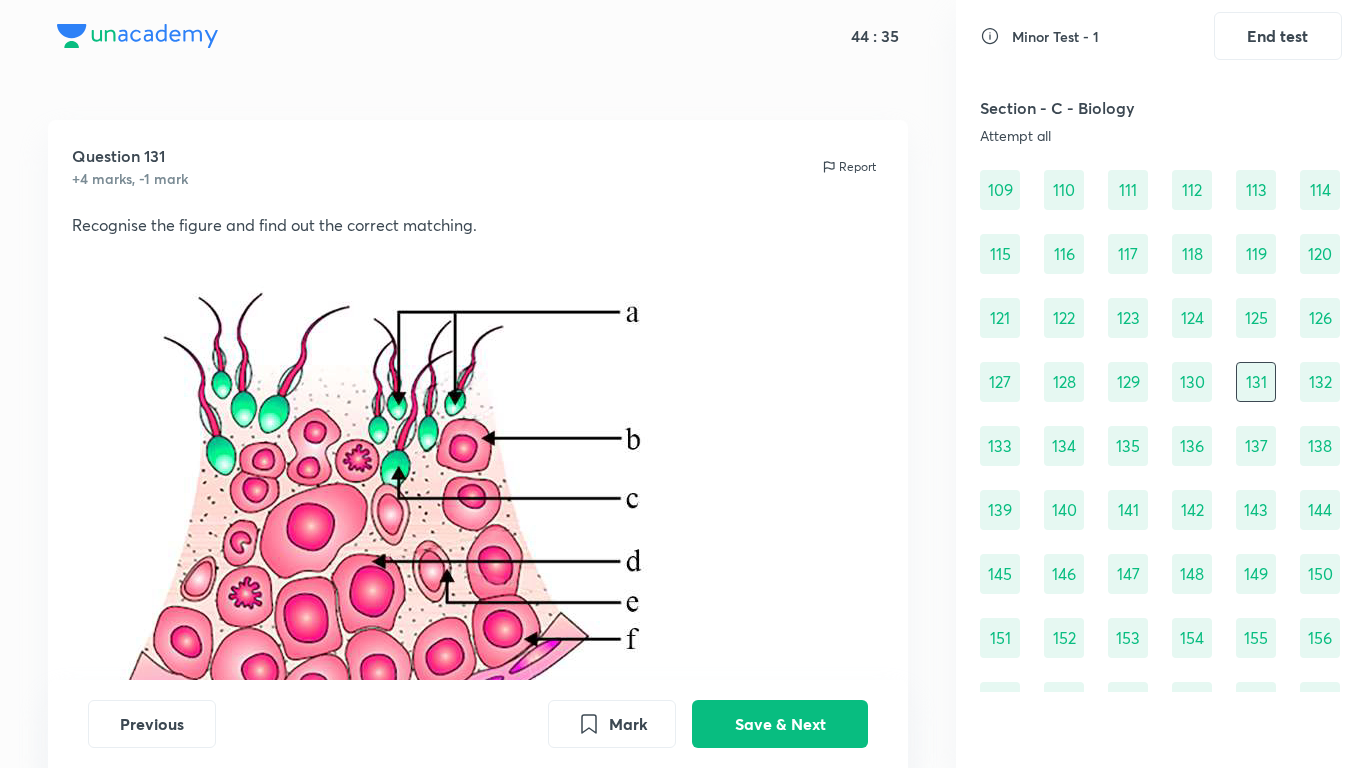 scroll, scrollTop: 1856, scrollLeft: 0, axis: vertical 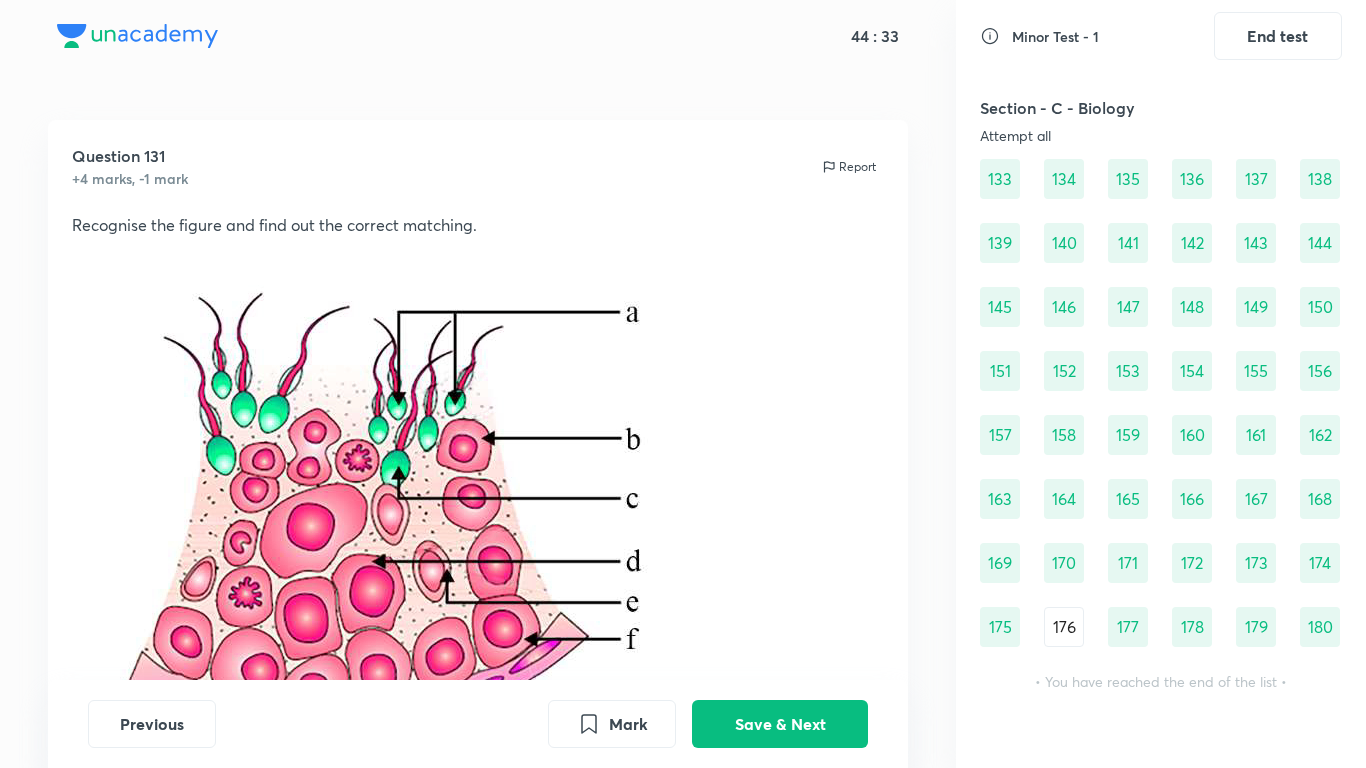 click on "161" at bounding box center (1256, 435) 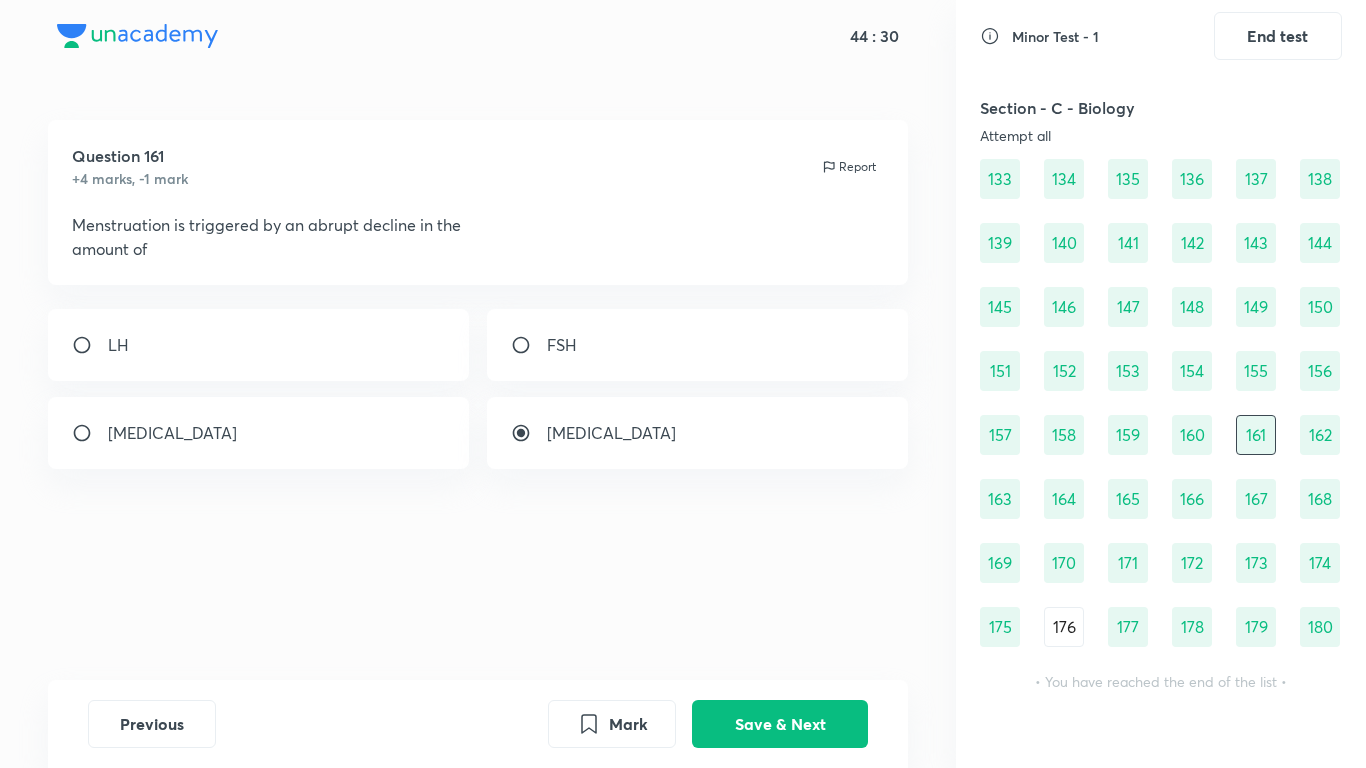 click on "162" at bounding box center (1320, 435) 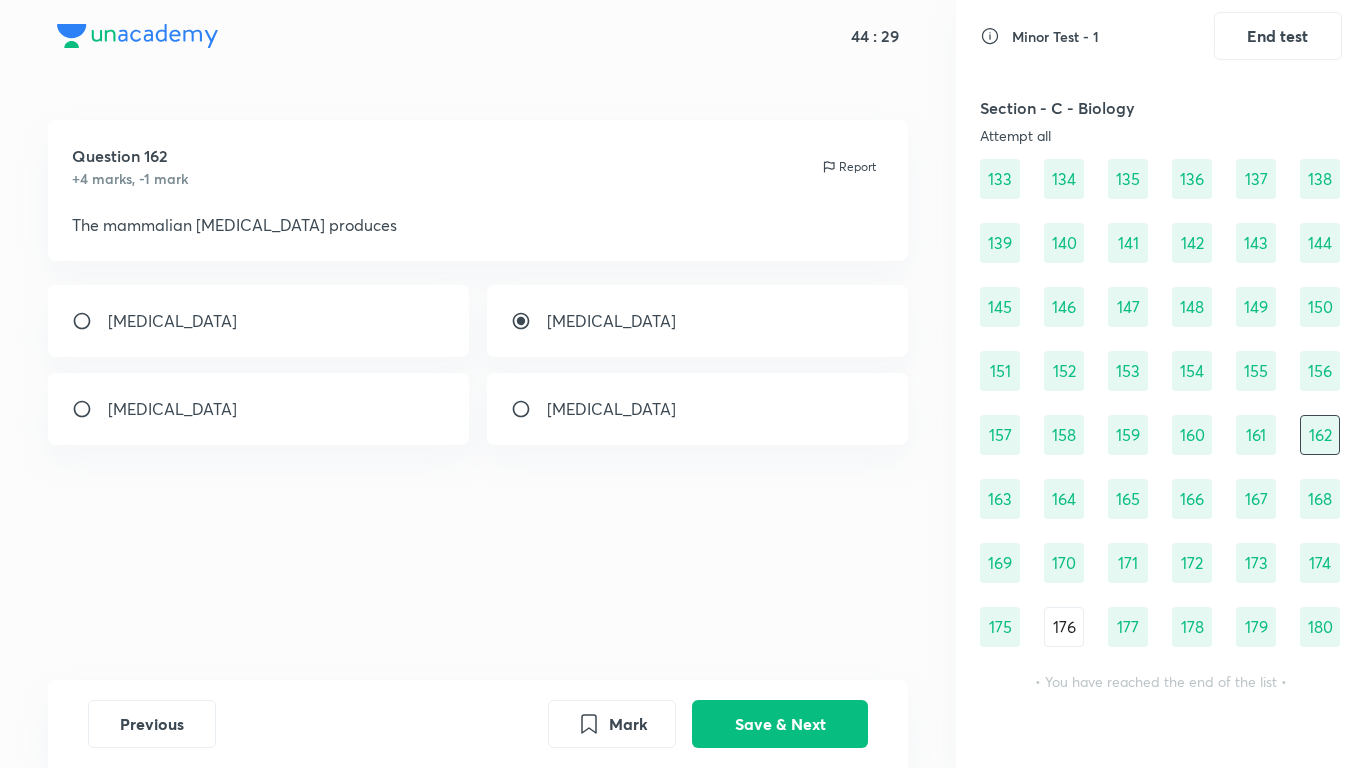 click on "161" at bounding box center [1256, 435] 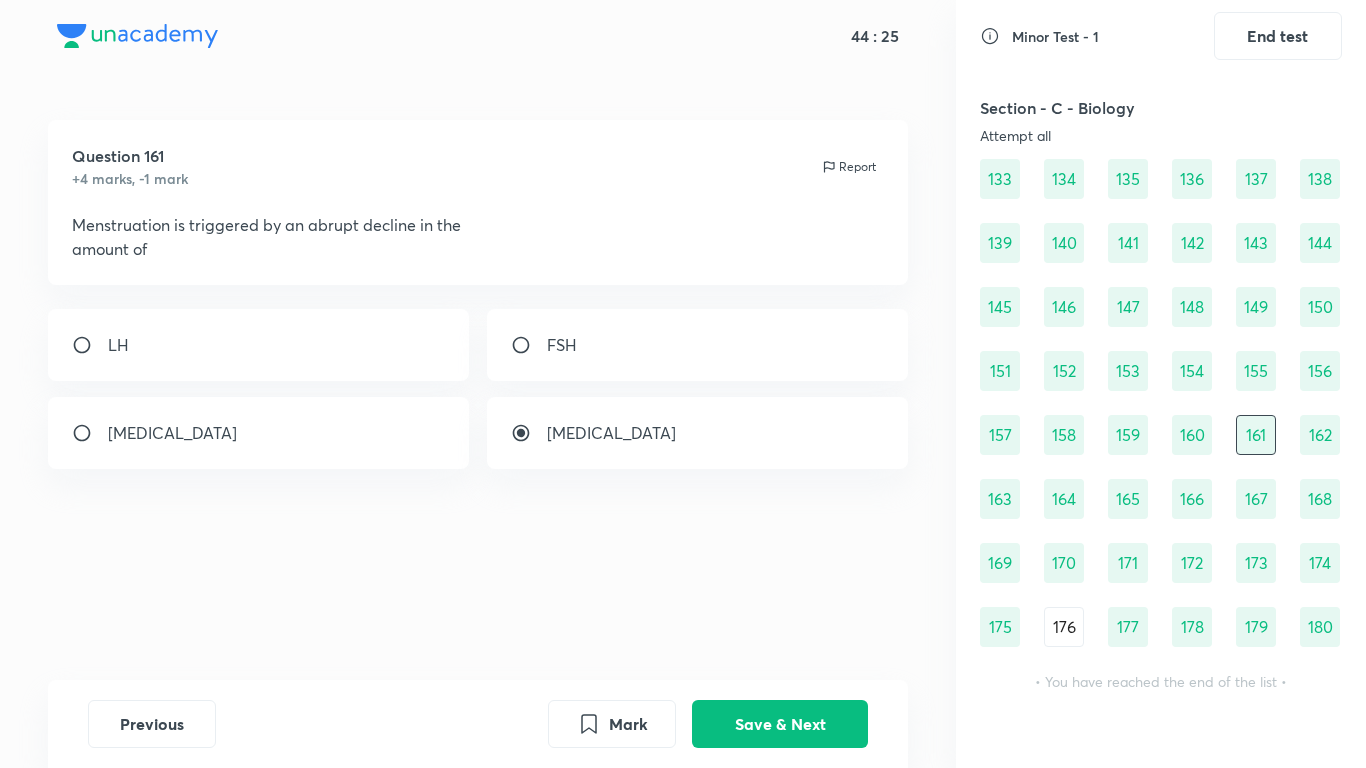click on "162" at bounding box center [1320, 435] 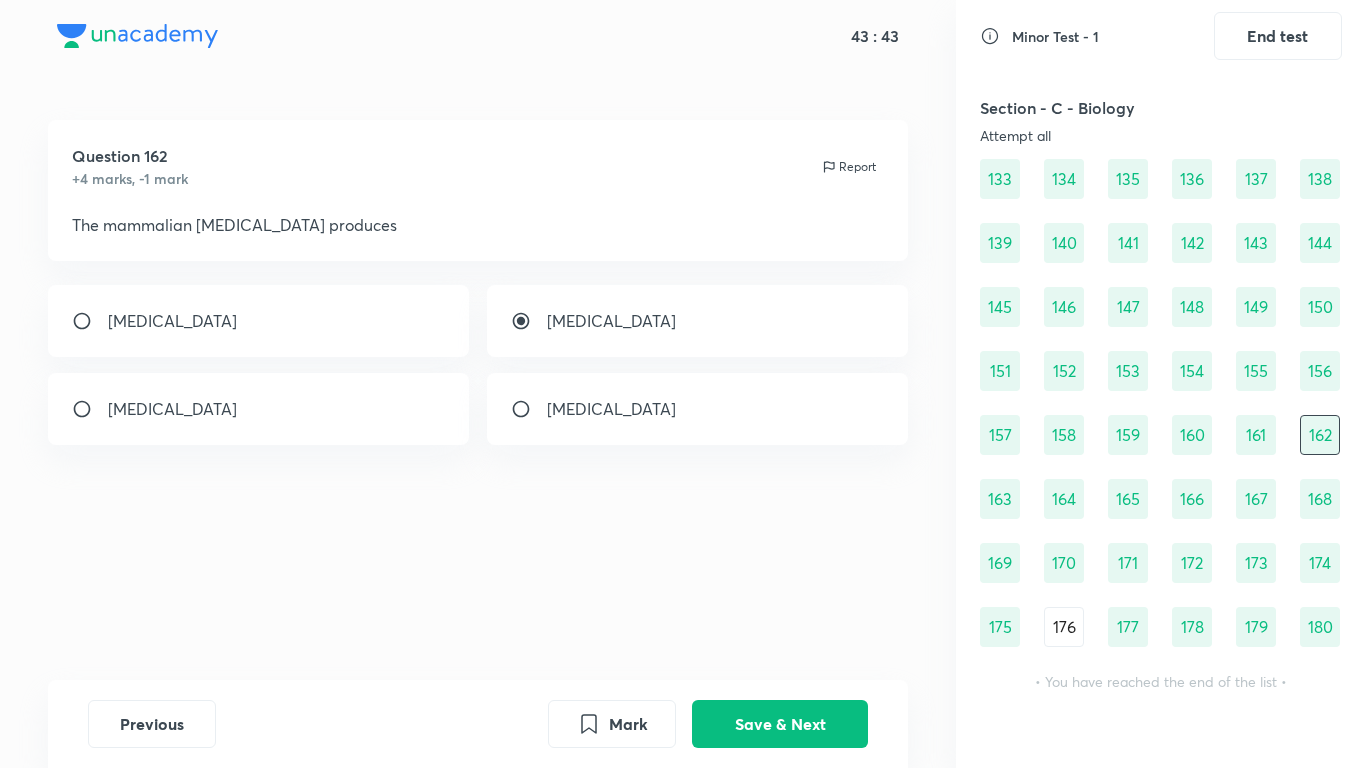 click on "163" at bounding box center [1000, 499] 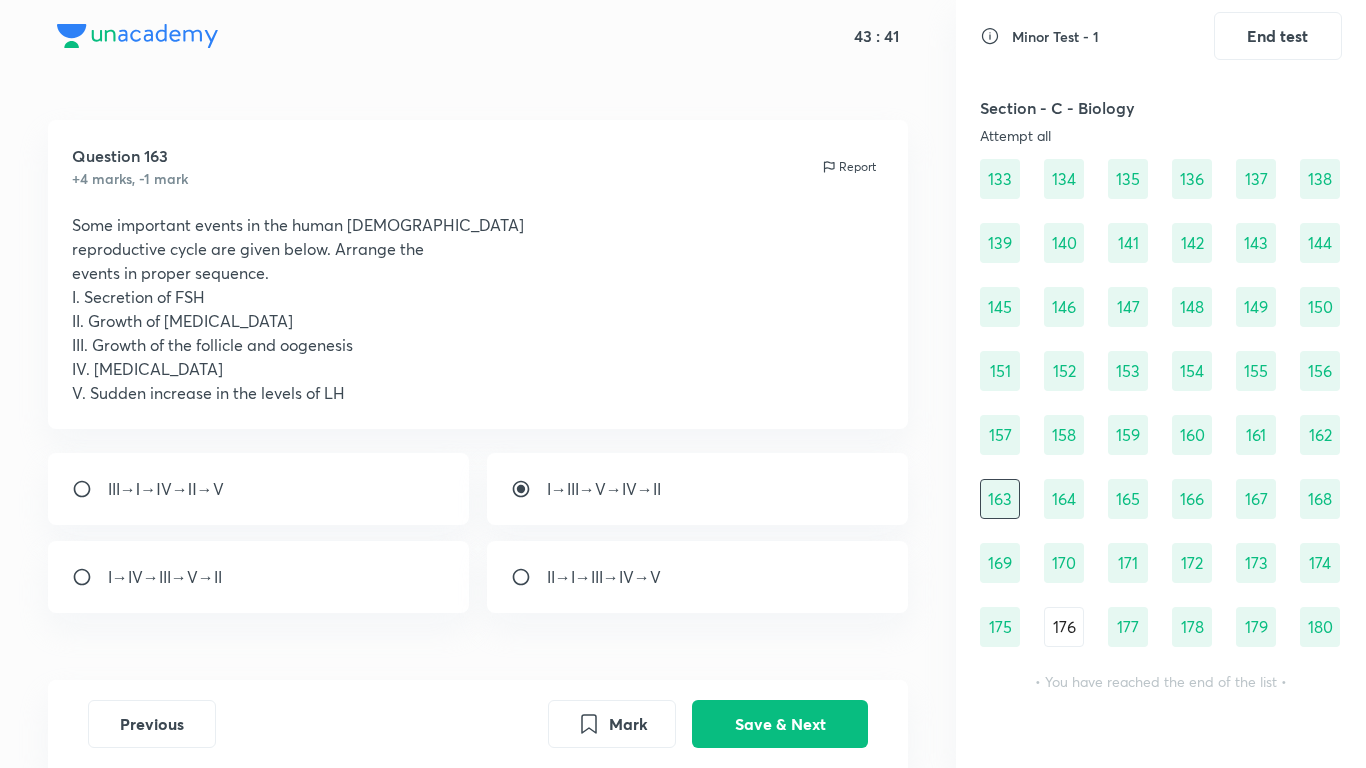 click on "173" at bounding box center [1256, 563] 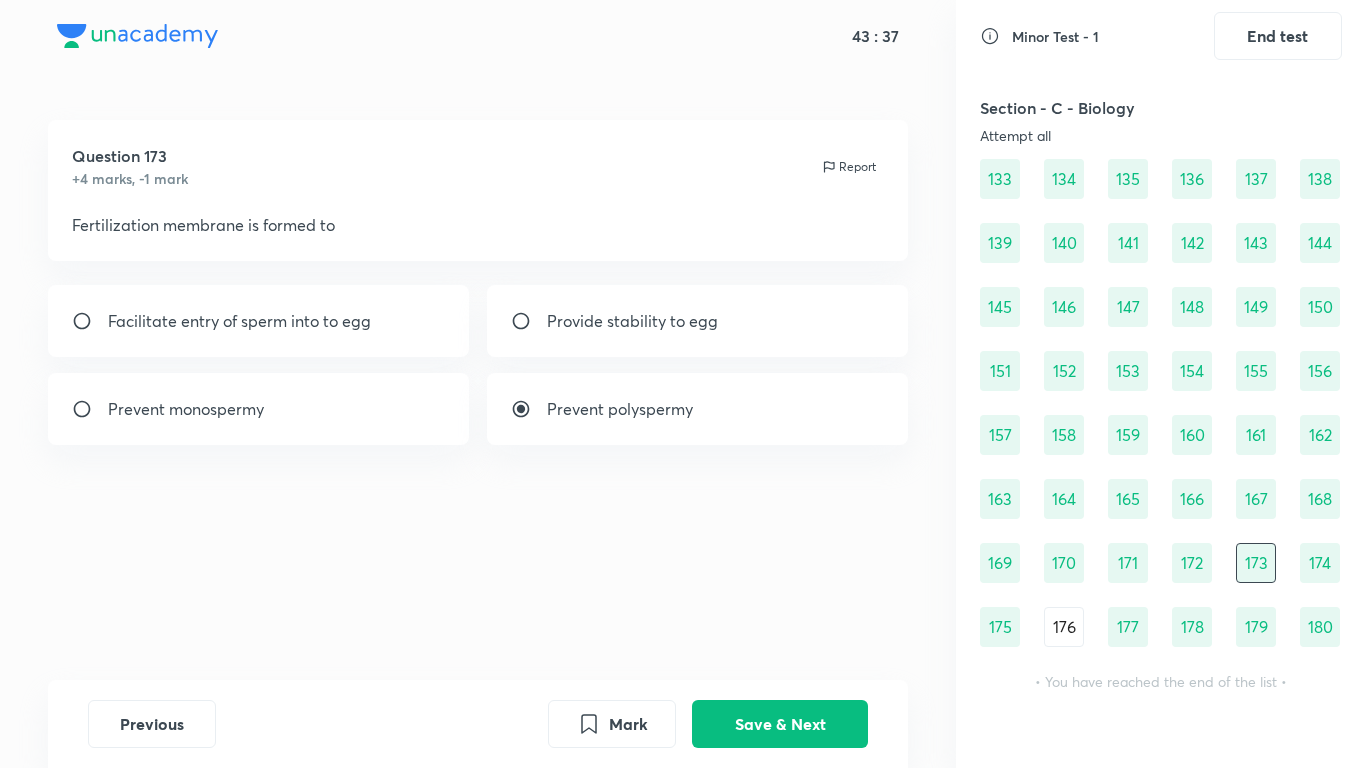 click on "178" at bounding box center [1192, 627] 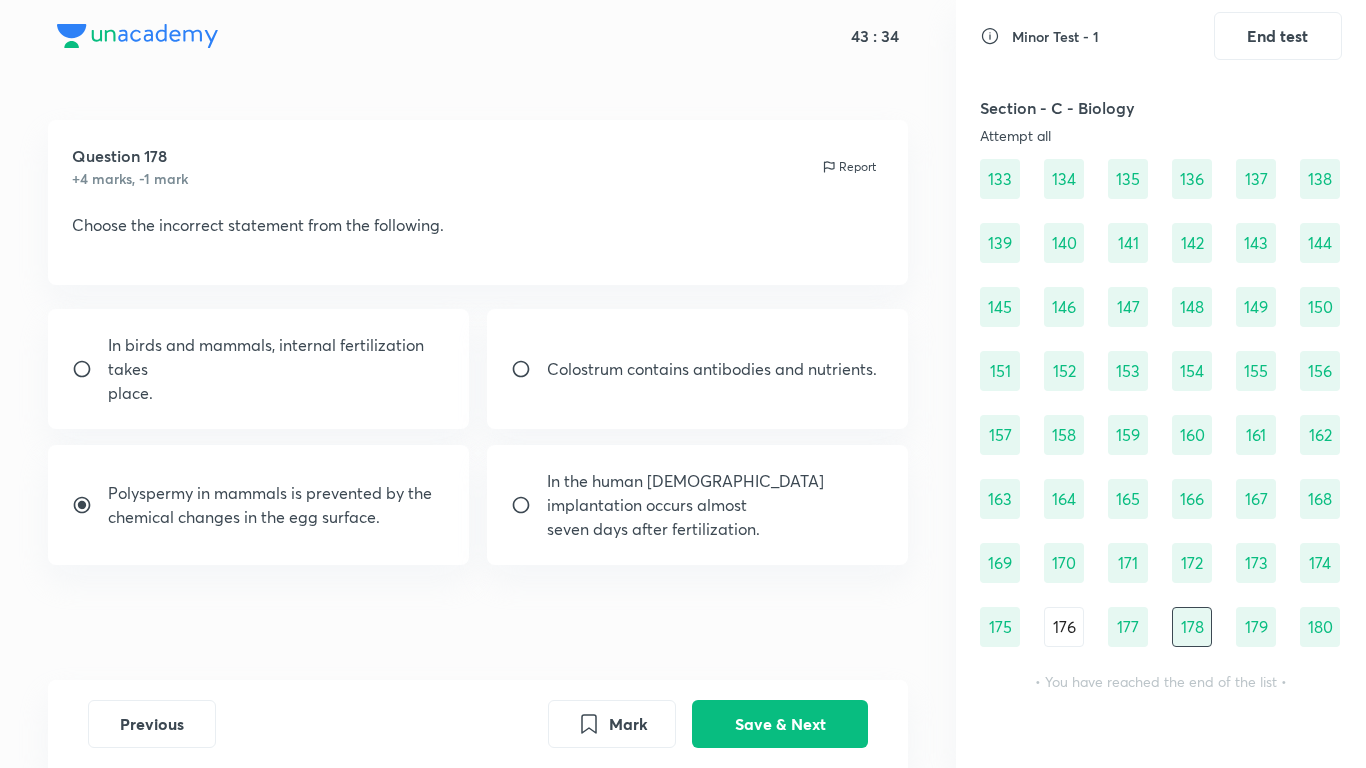 click on "Polyspermy in mammals is prevented by the" at bounding box center (270, 493) 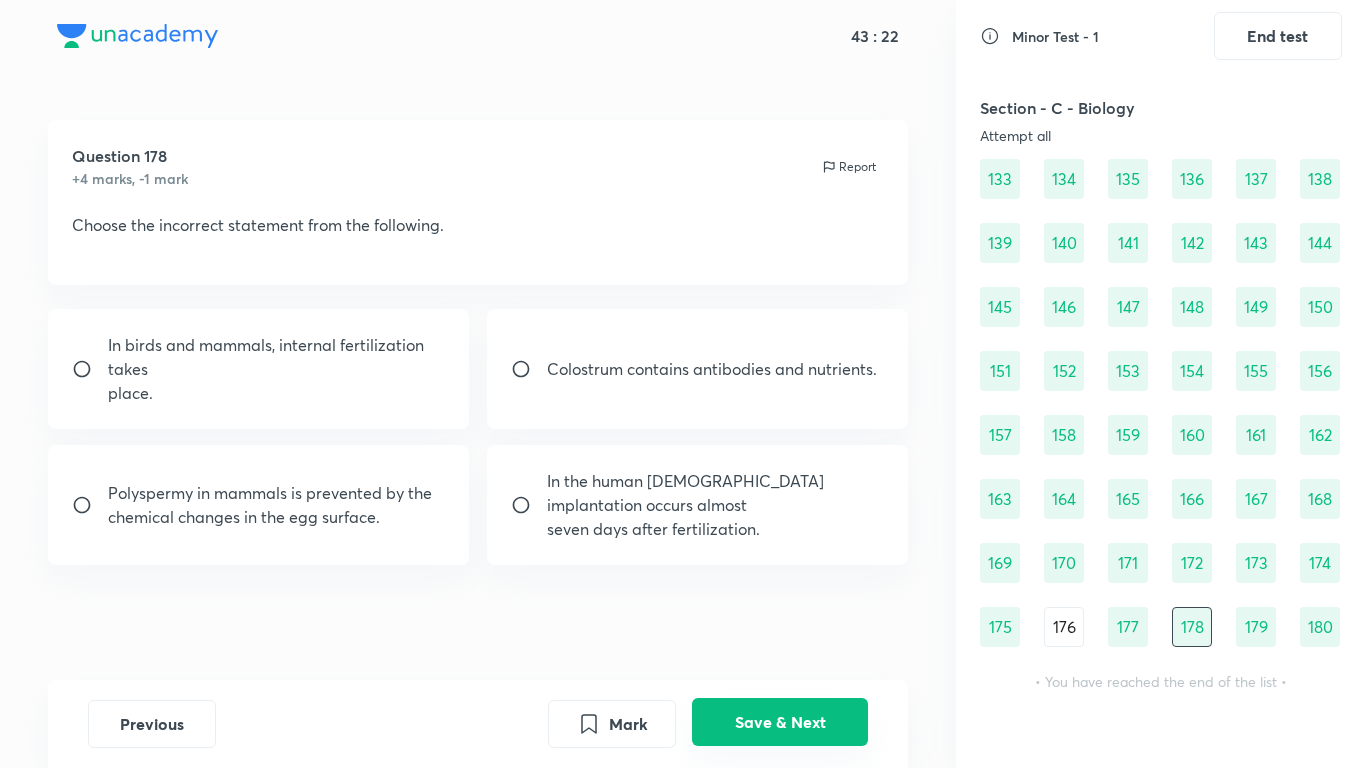 click on "Save & Next" at bounding box center (780, 722) 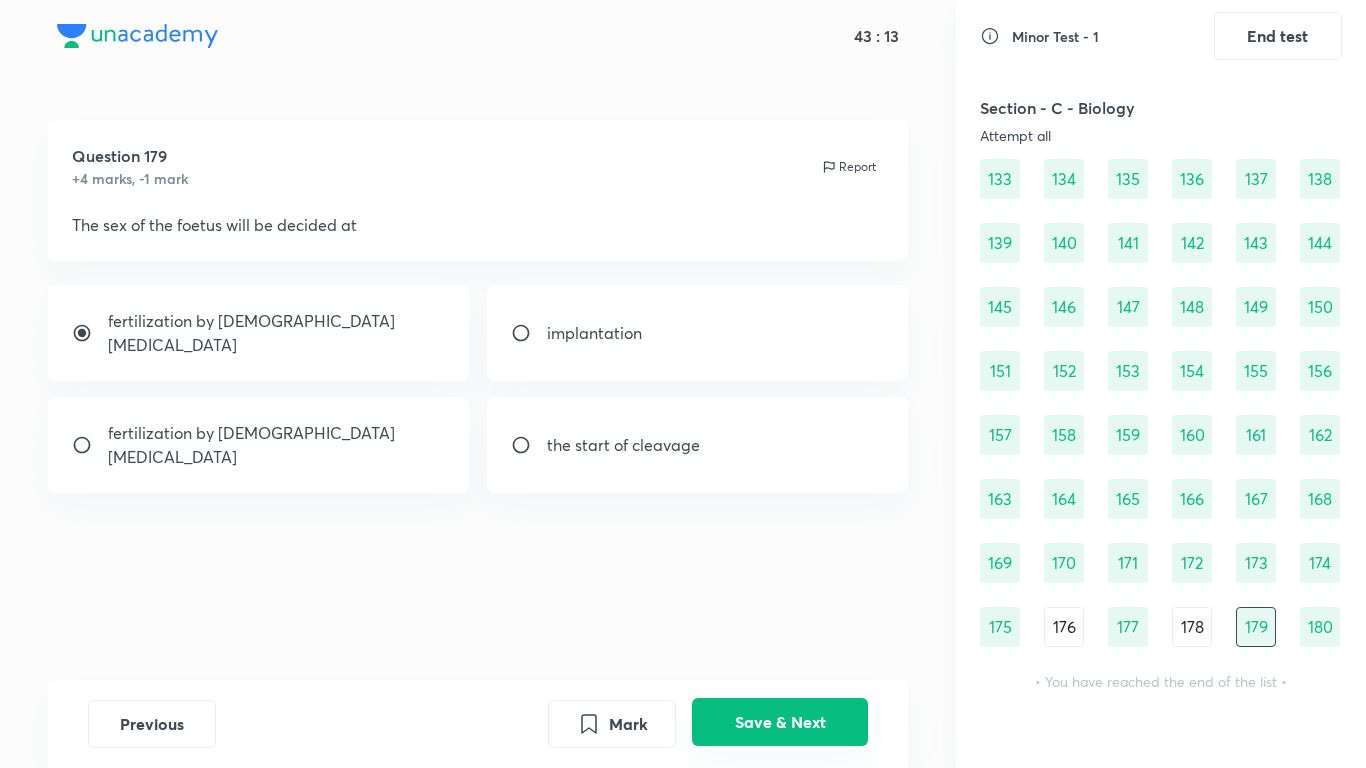 click on "Save & Next" at bounding box center [780, 722] 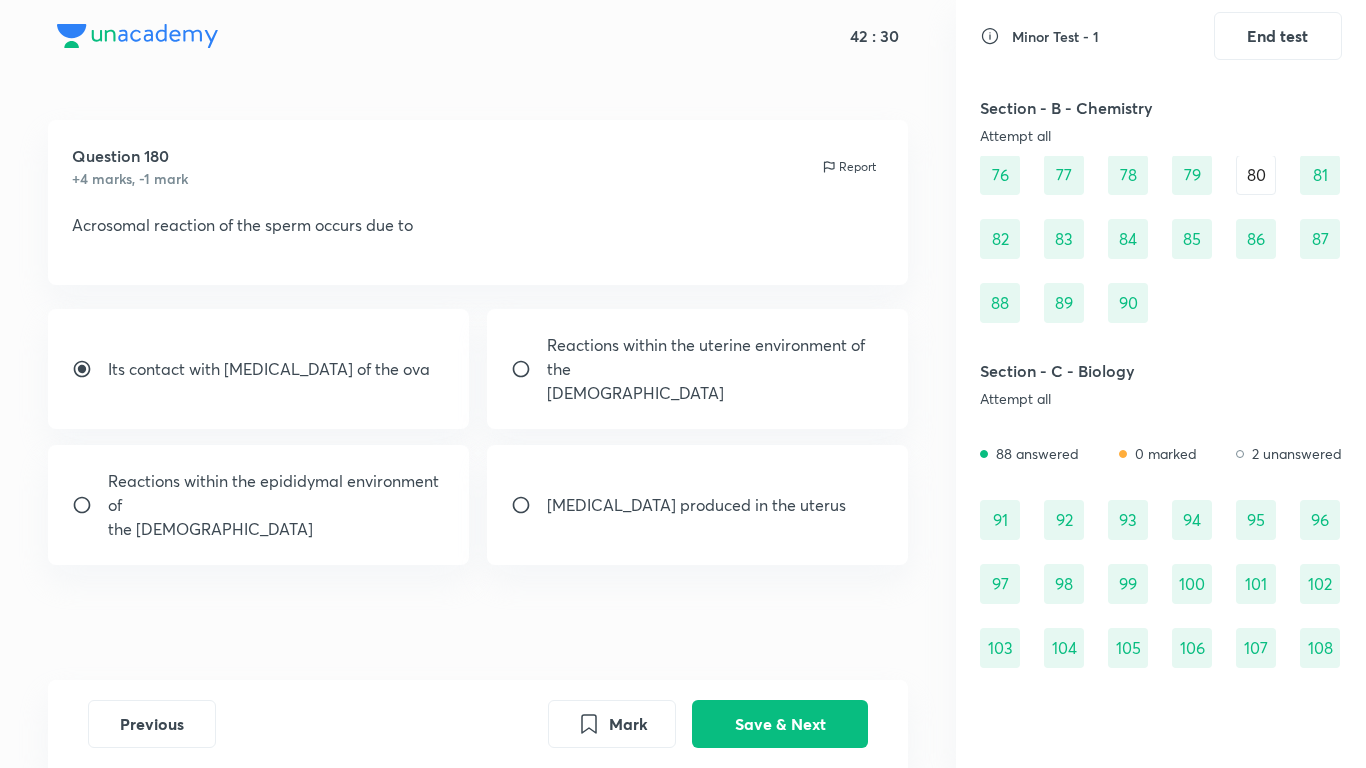 scroll, scrollTop: 1856, scrollLeft: 0, axis: vertical 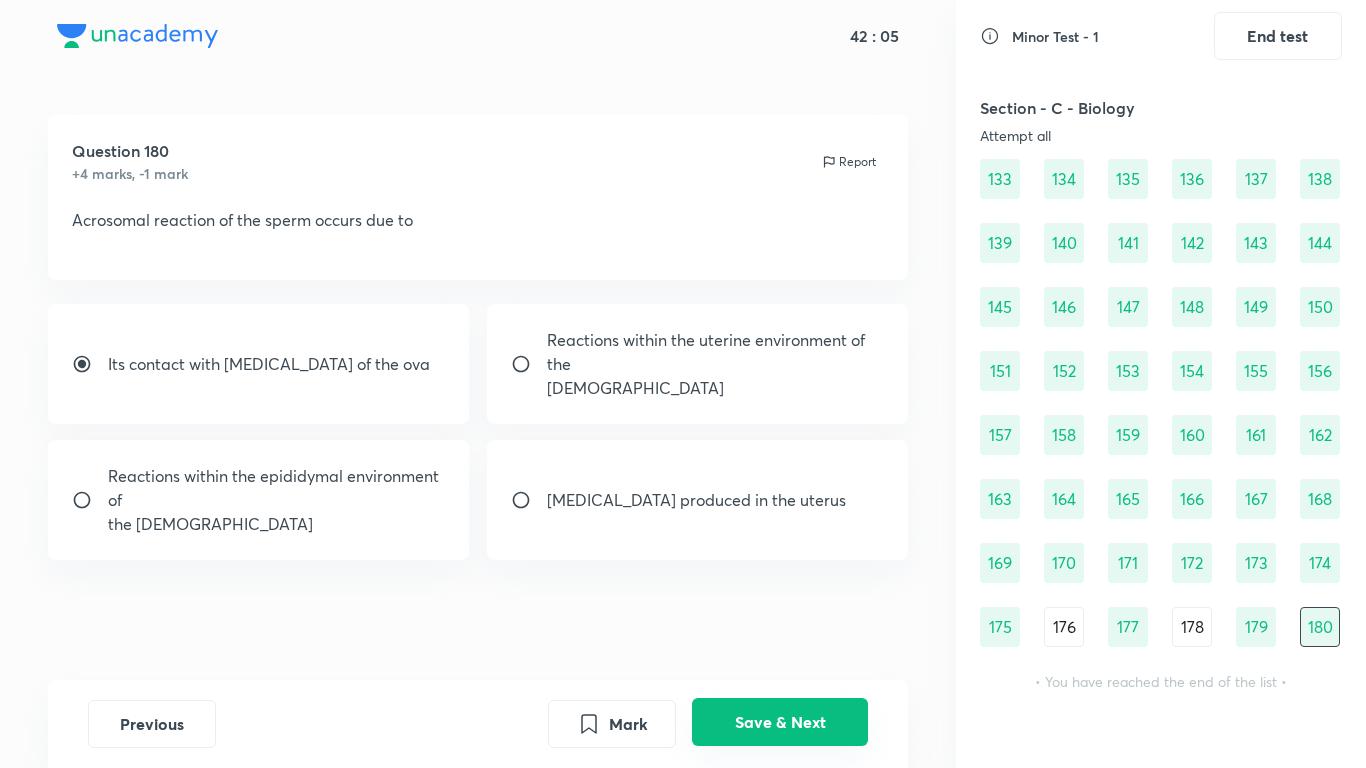 click on "Save & Next" at bounding box center (780, 722) 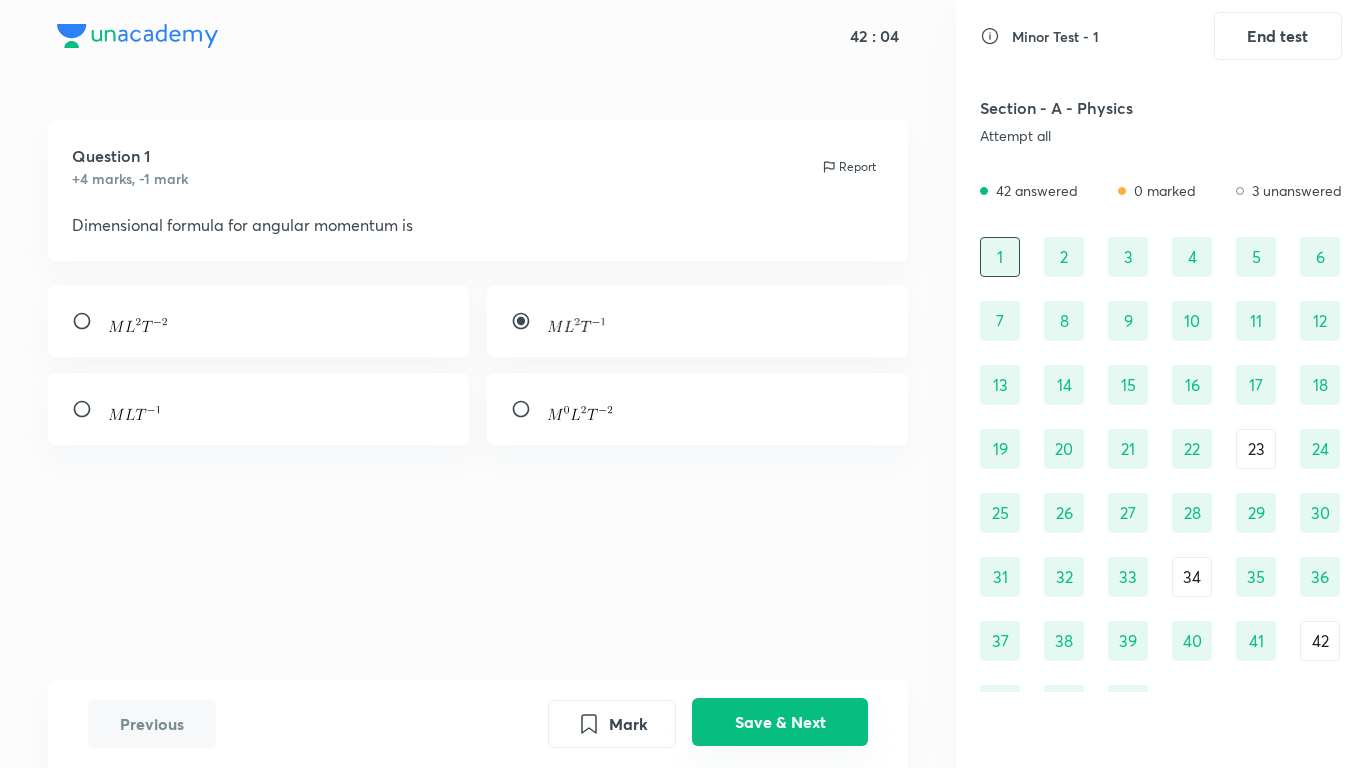 click on "Save & Next" at bounding box center (780, 722) 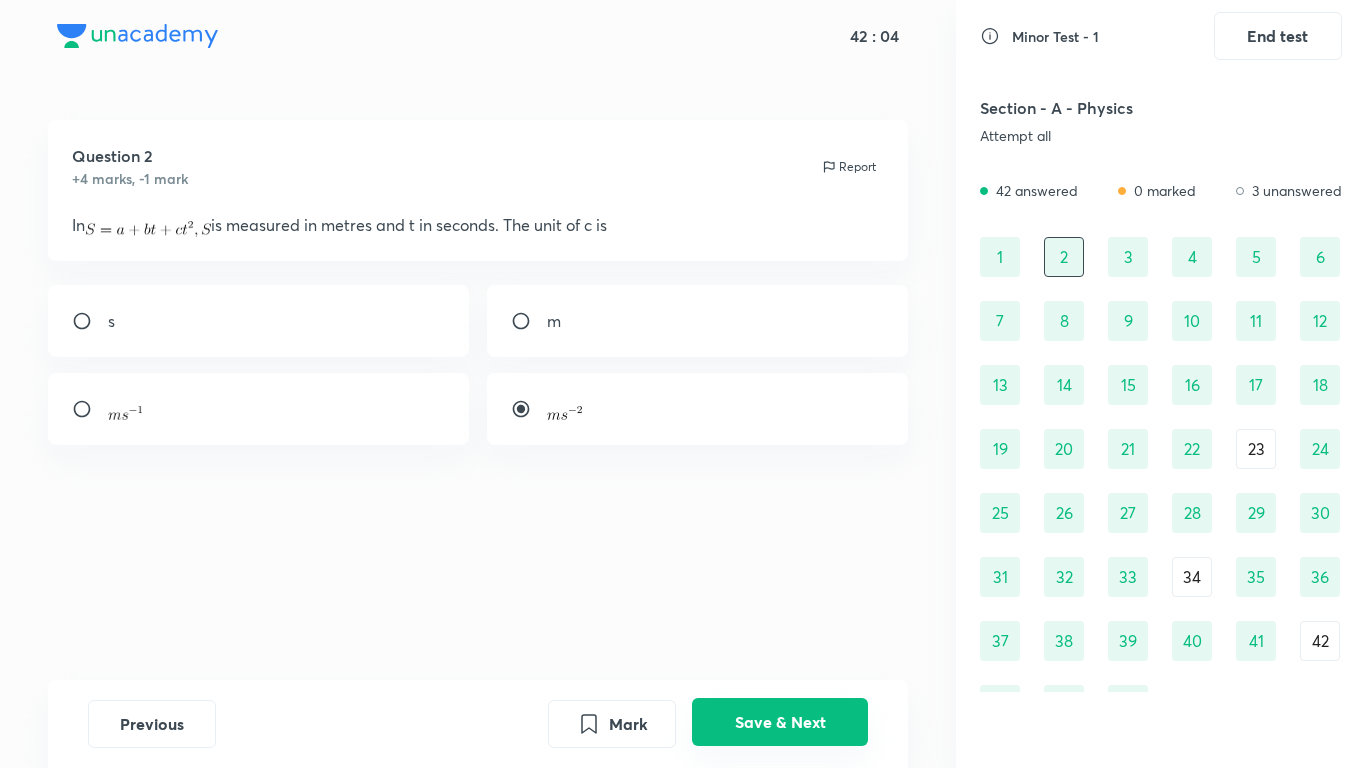 click on "Save & Next" at bounding box center [780, 722] 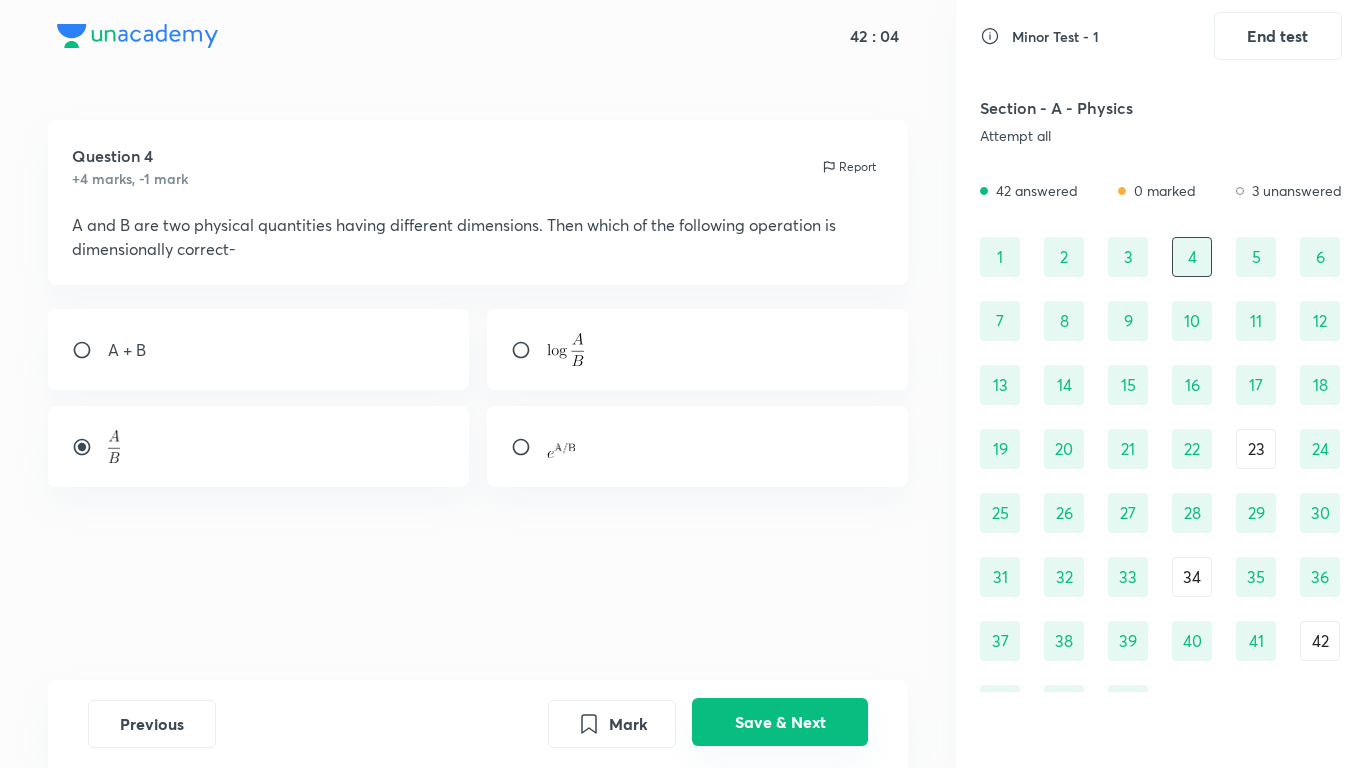 click on "Save & Next" at bounding box center (780, 722) 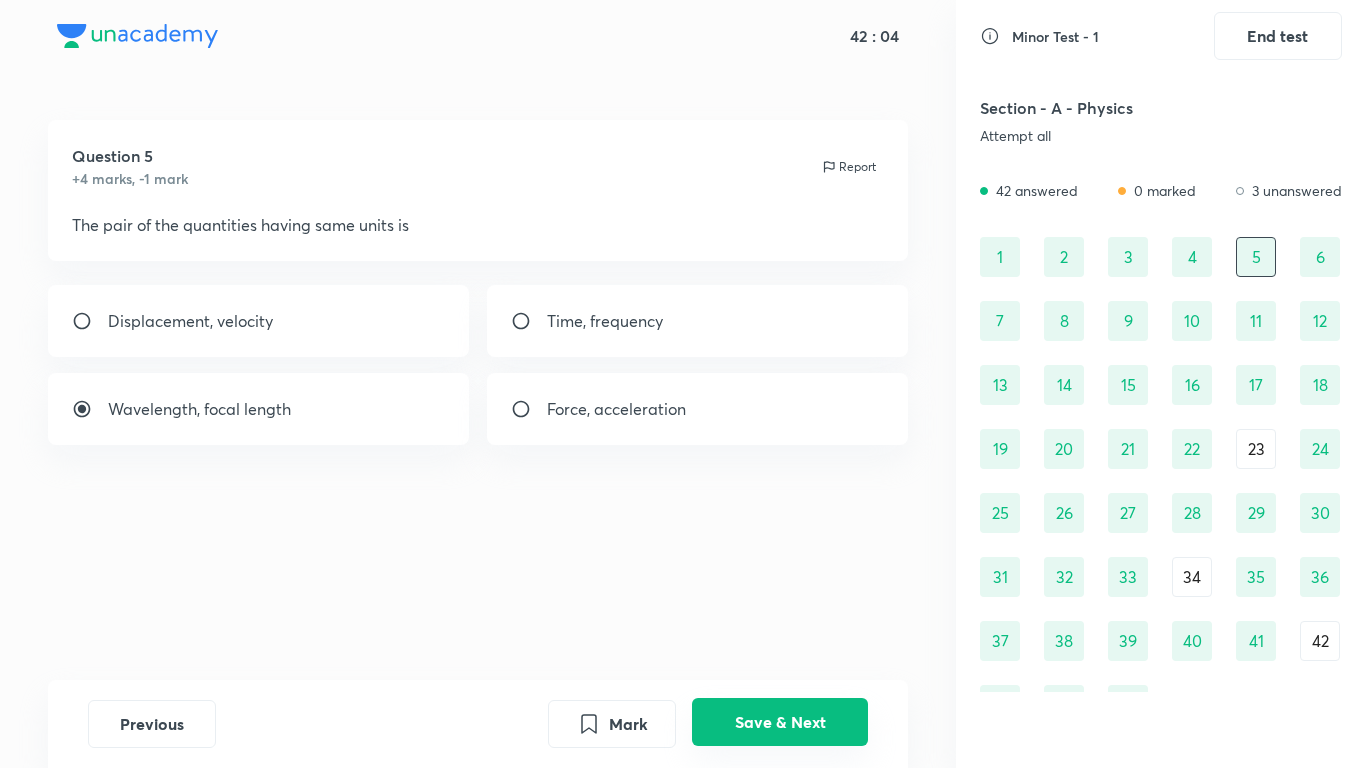 click on "Save & Next" at bounding box center [780, 722] 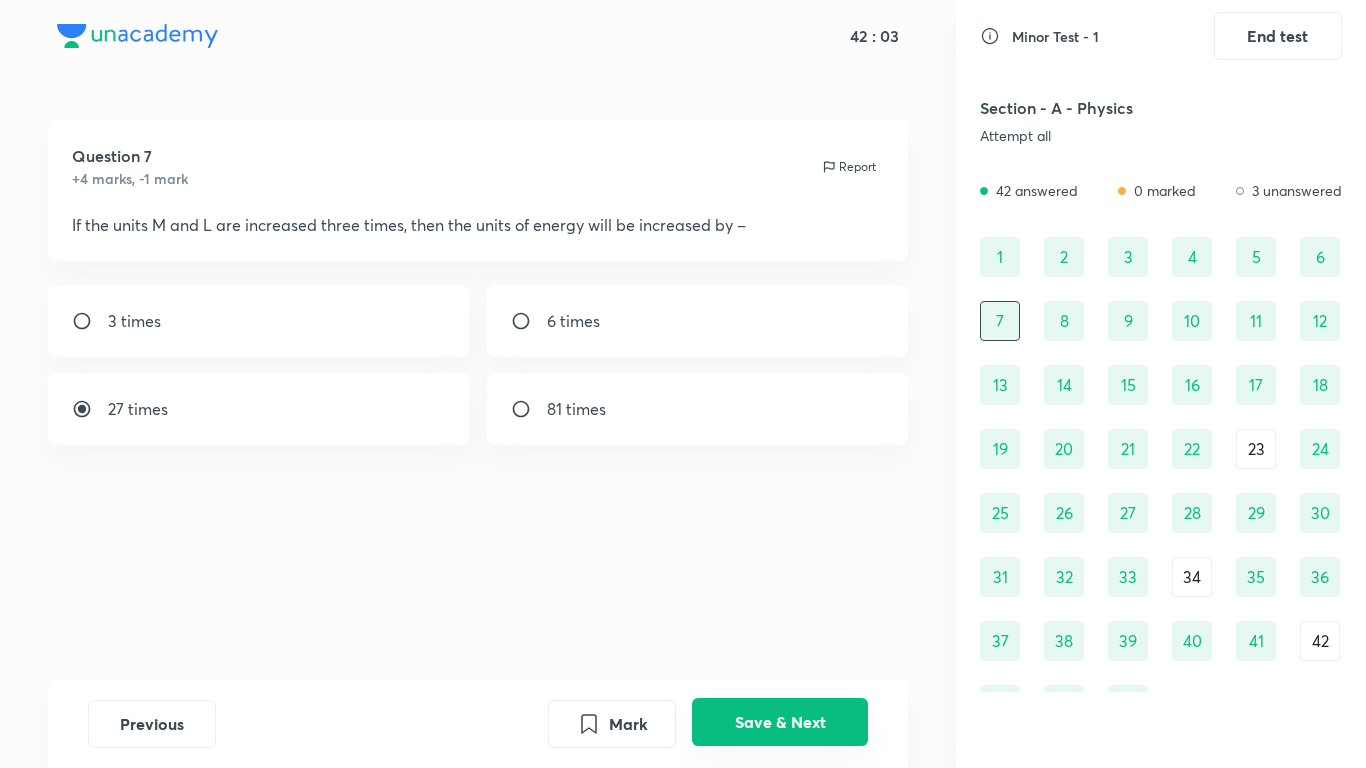 click on "Save & Next" at bounding box center [780, 722] 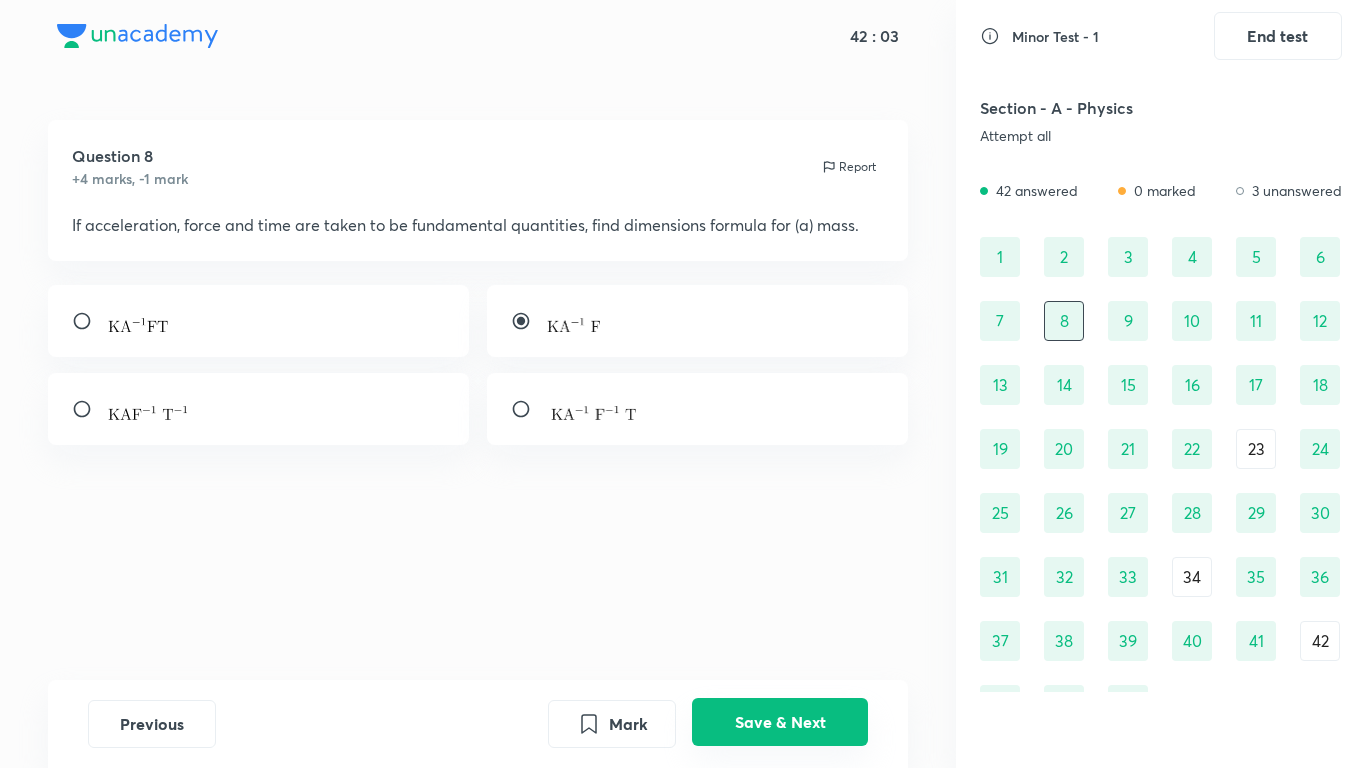 click on "Save & Next" at bounding box center [780, 722] 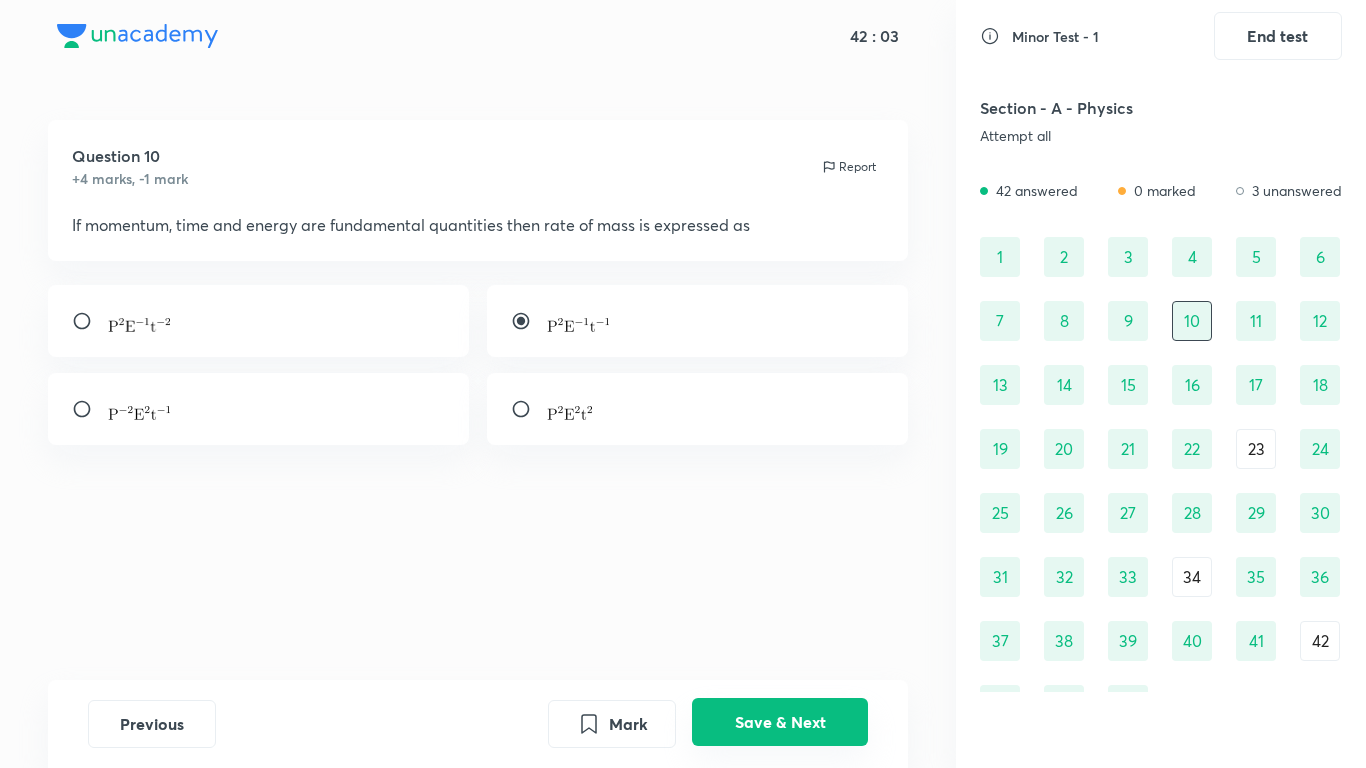 click on "Save & Next" at bounding box center [780, 722] 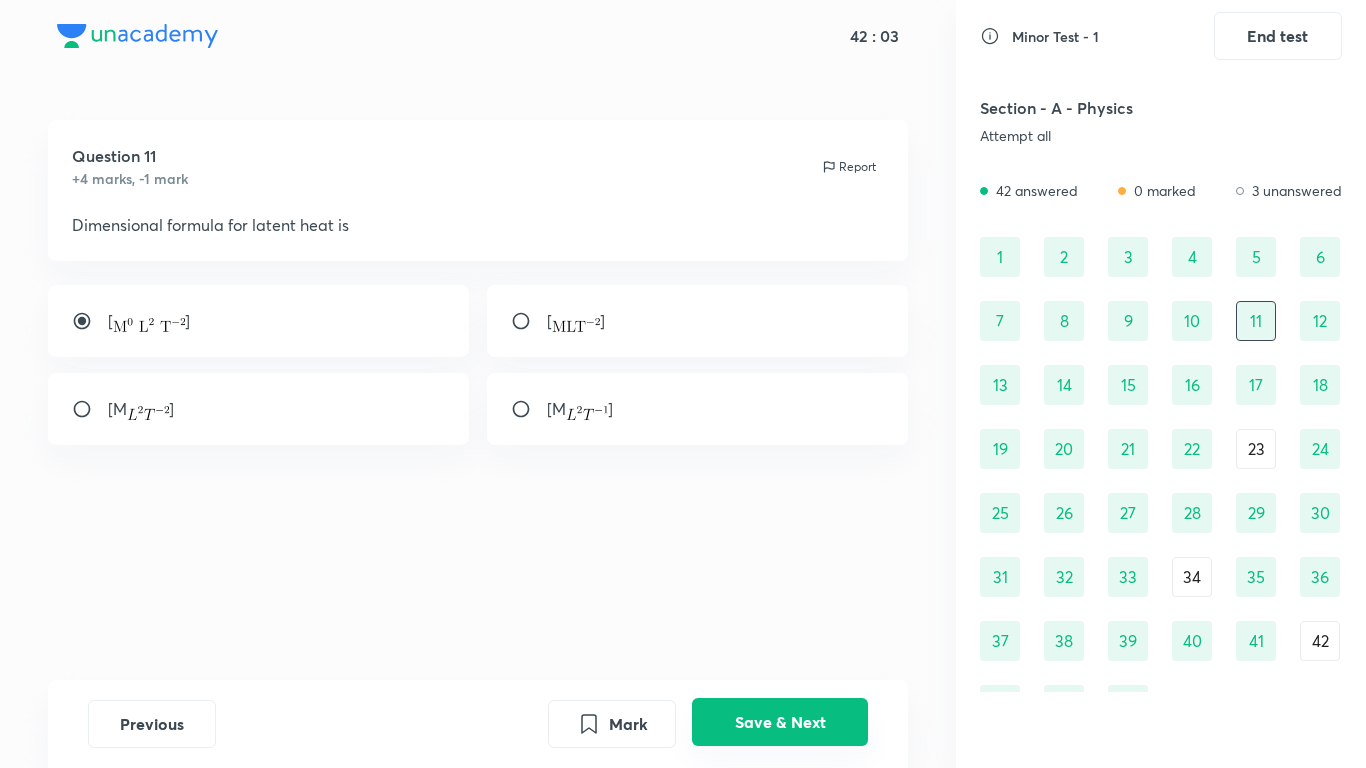 click on "Save & Next" at bounding box center (780, 722) 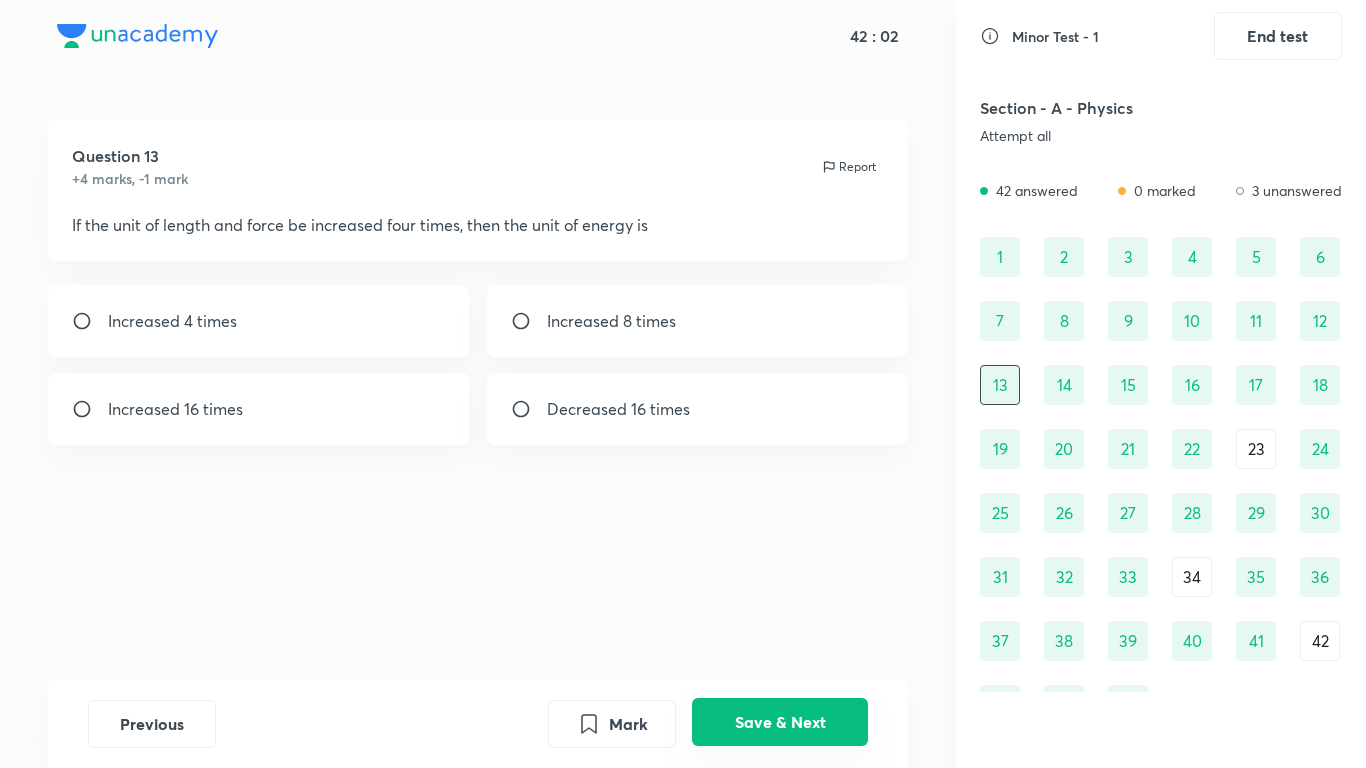 click on "Save & Next" at bounding box center (780, 722) 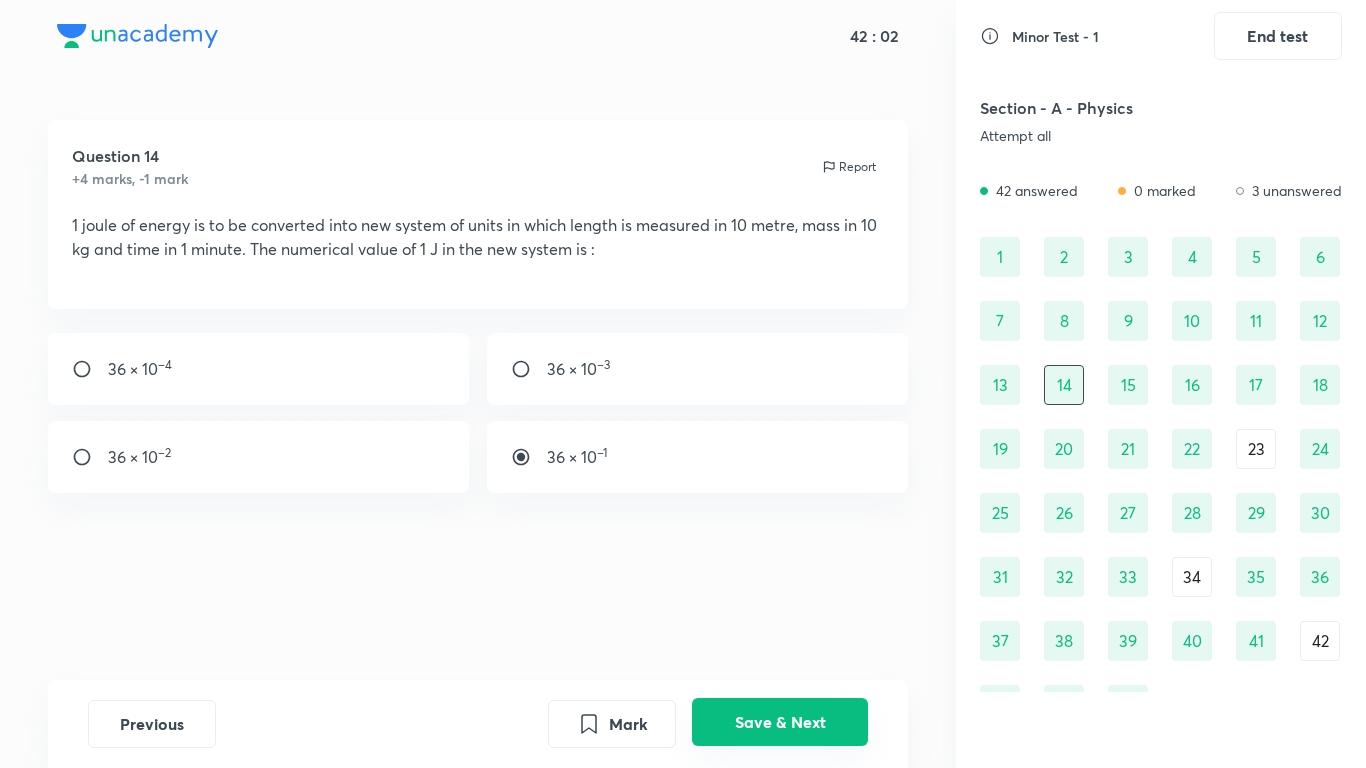 click on "Save & Next" at bounding box center (780, 722) 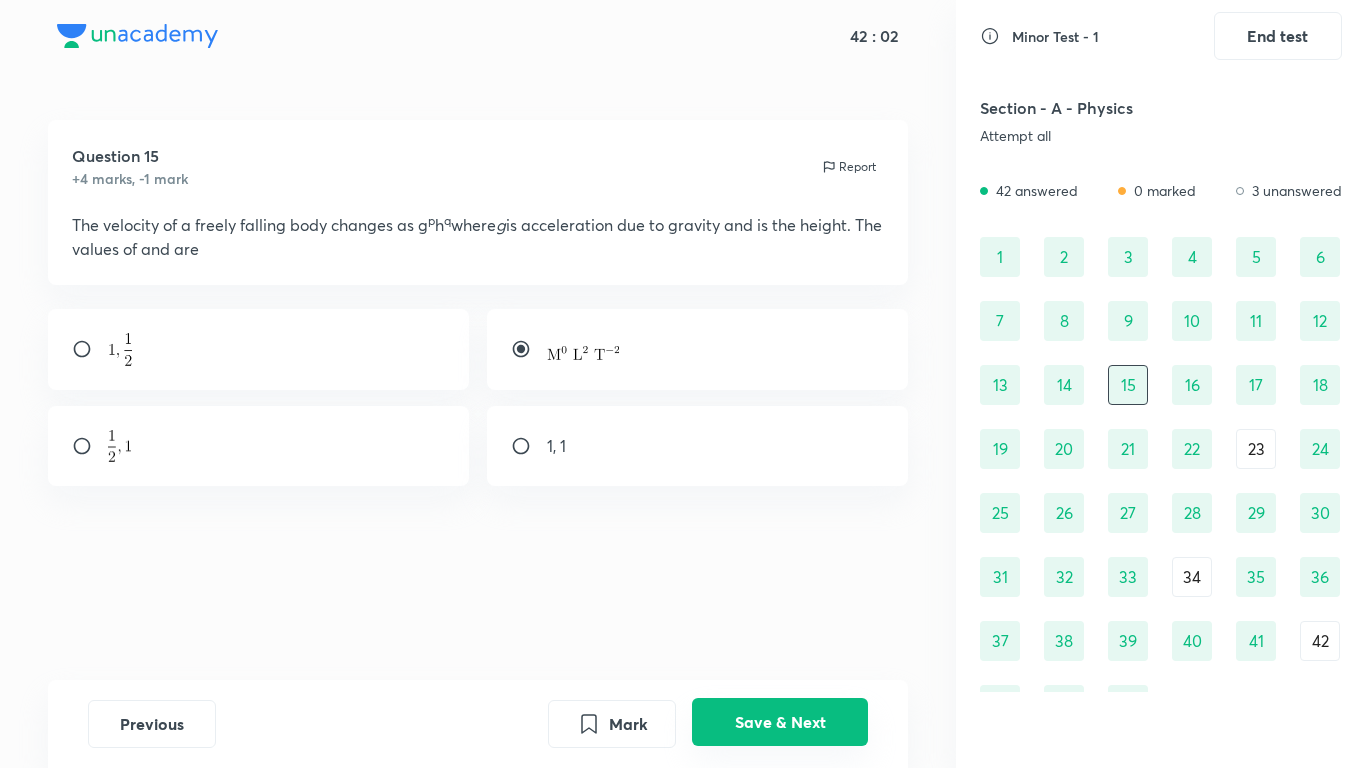 click on "Save & Next" at bounding box center (780, 722) 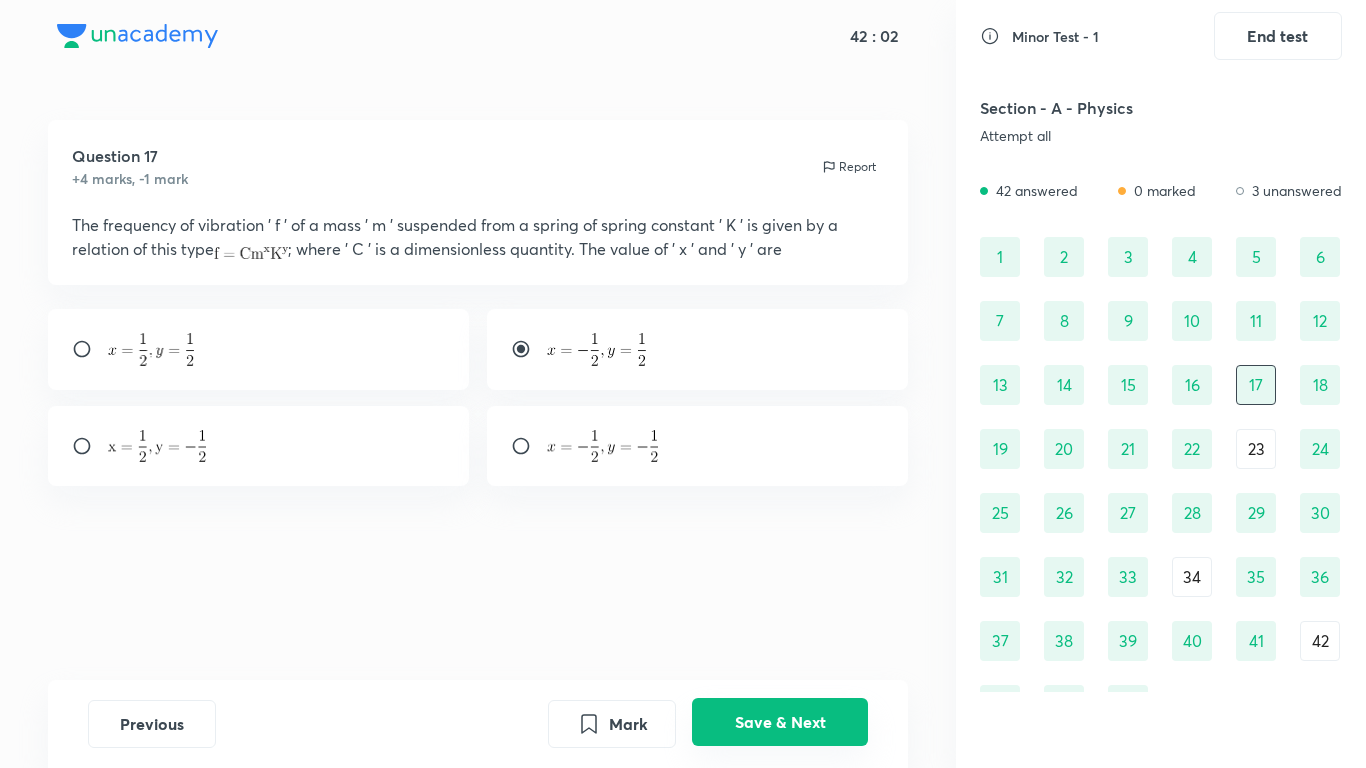 click on "Save & Next" at bounding box center [780, 722] 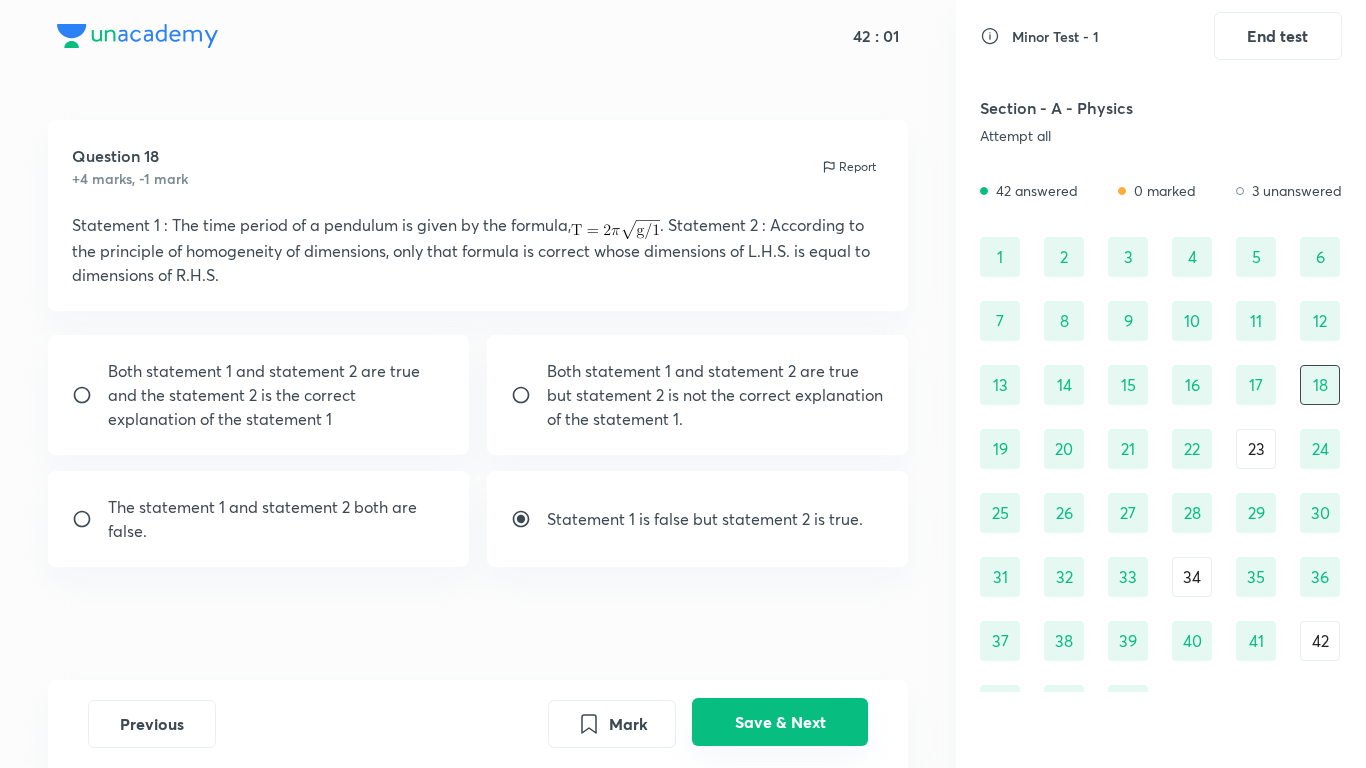 click on "Save & Next" at bounding box center (780, 722) 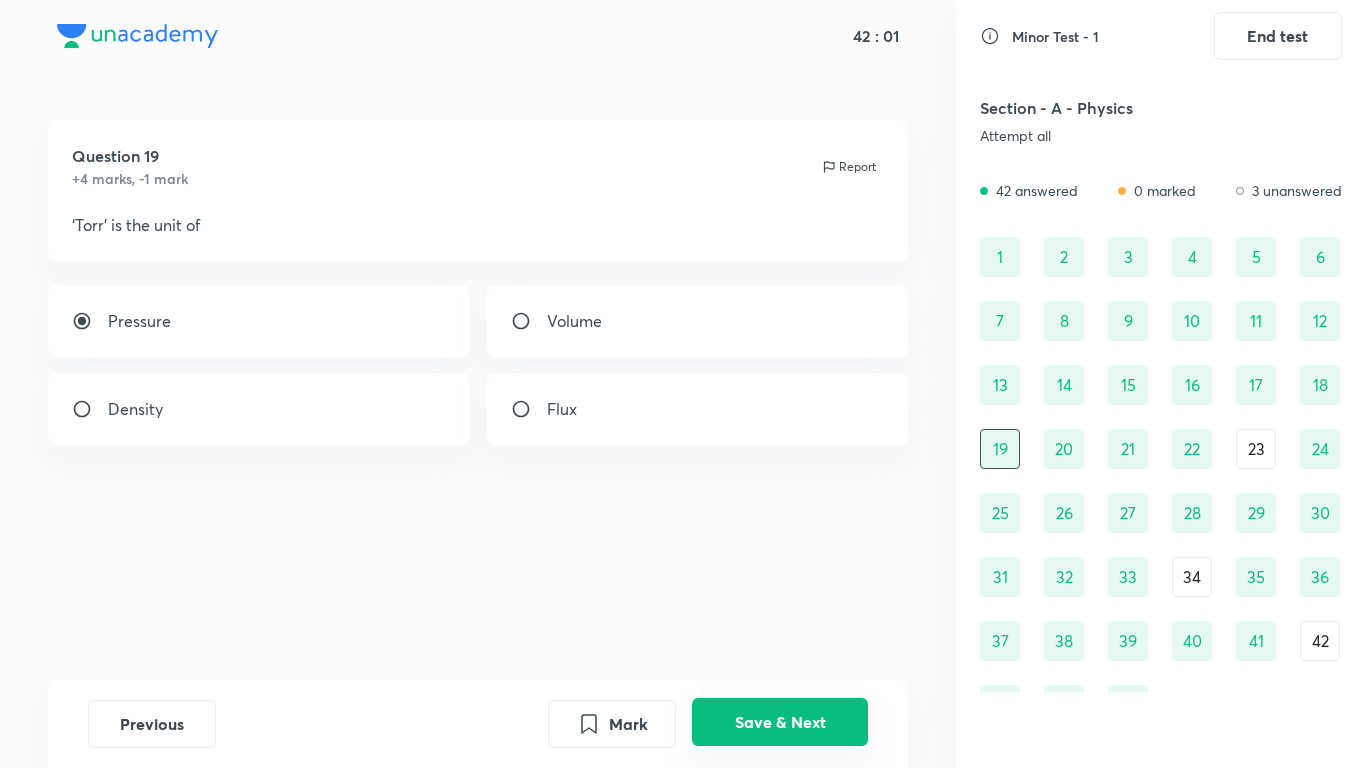click on "Save & Next" at bounding box center [780, 722] 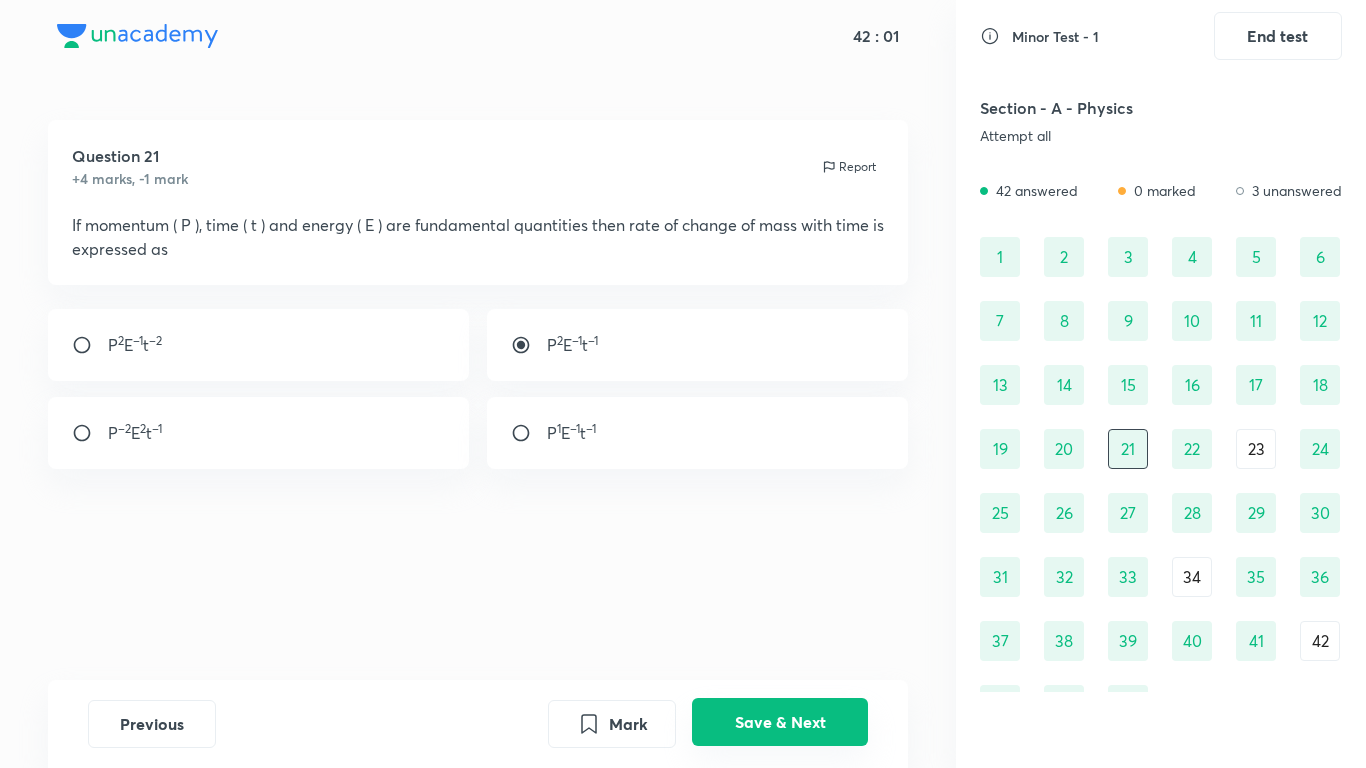click on "Save & Next" at bounding box center (780, 722) 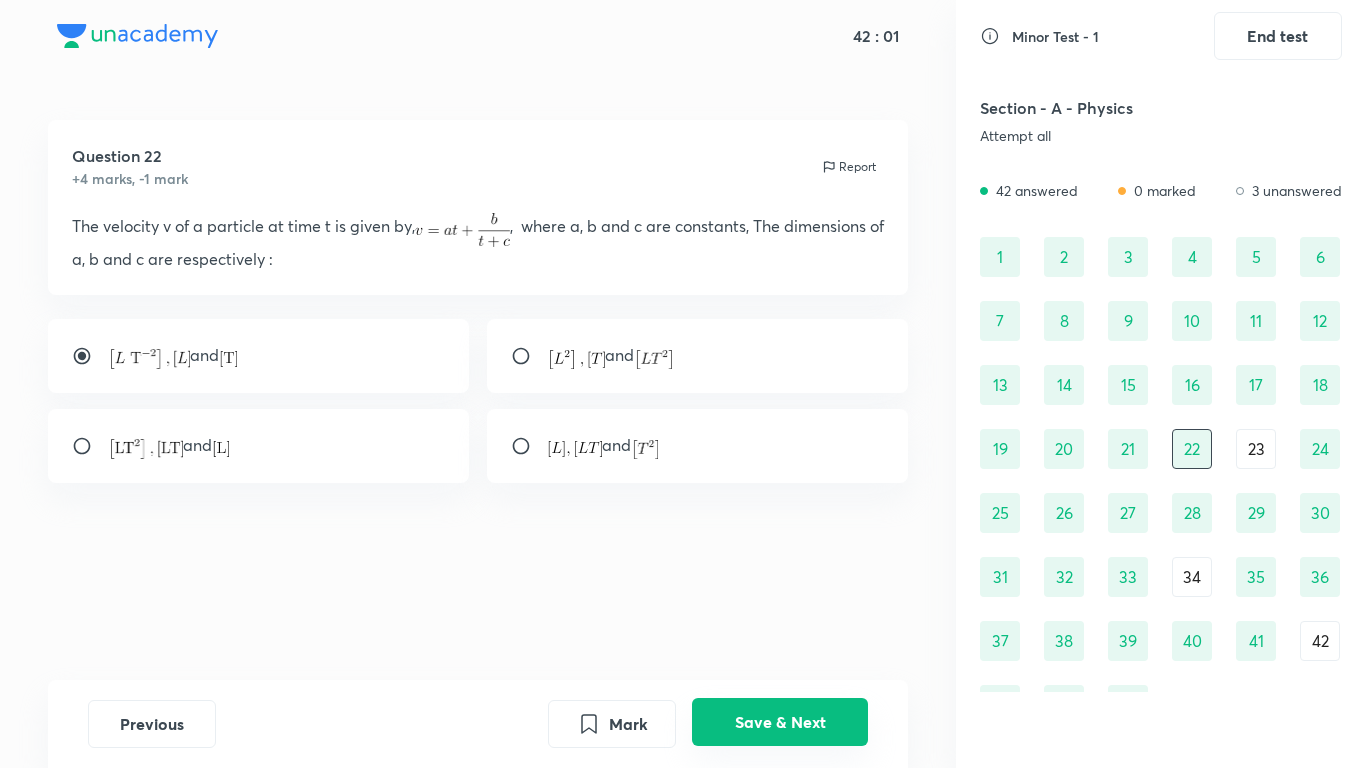click on "Save & Next" at bounding box center (780, 722) 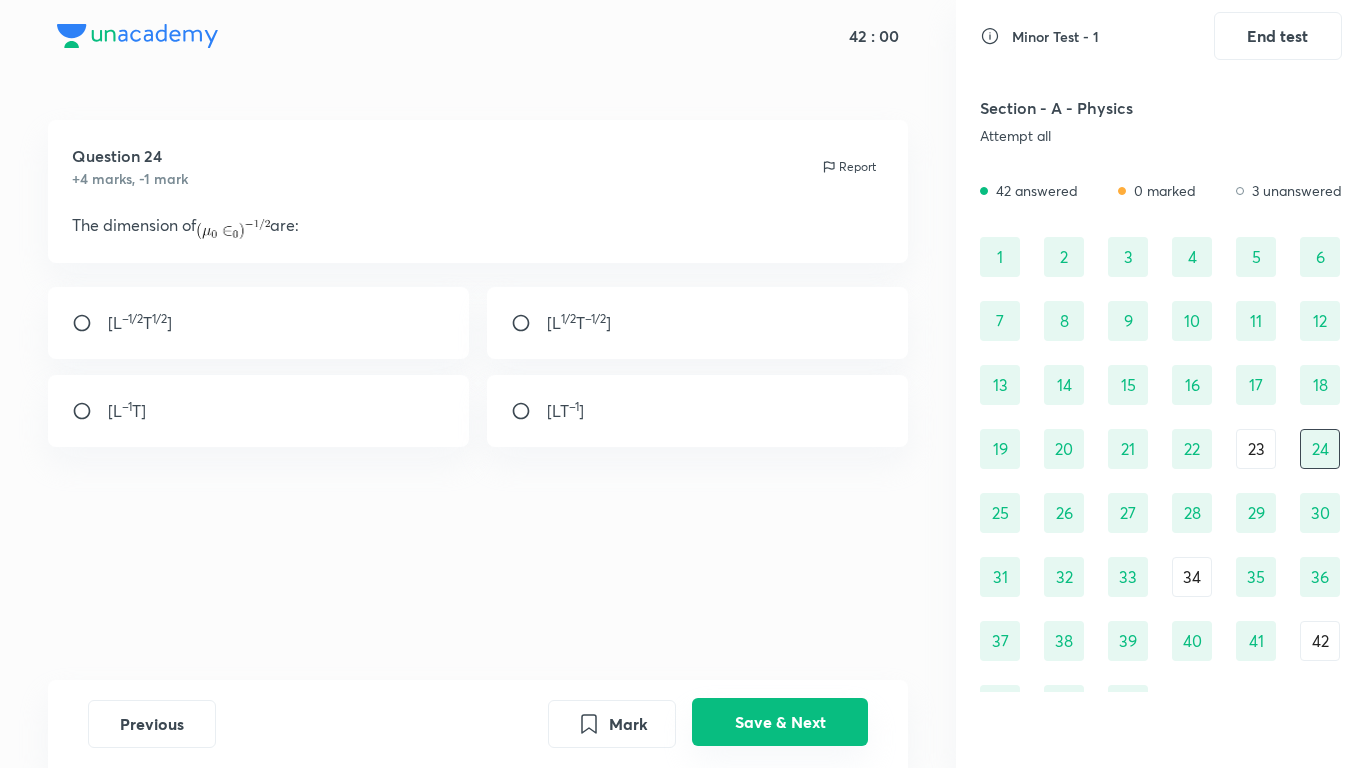 click on "Save & Next" at bounding box center (780, 722) 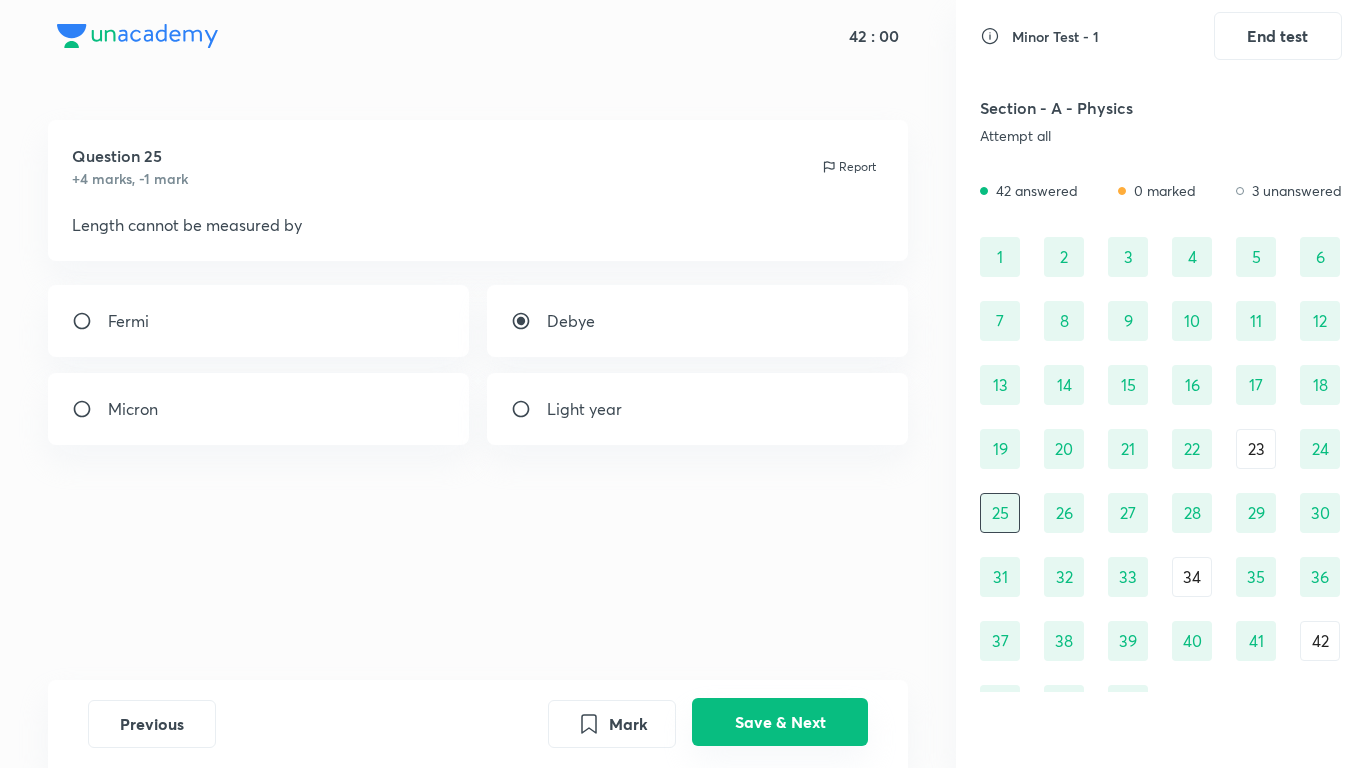 click on "Save & Next" at bounding box center [780, 722] 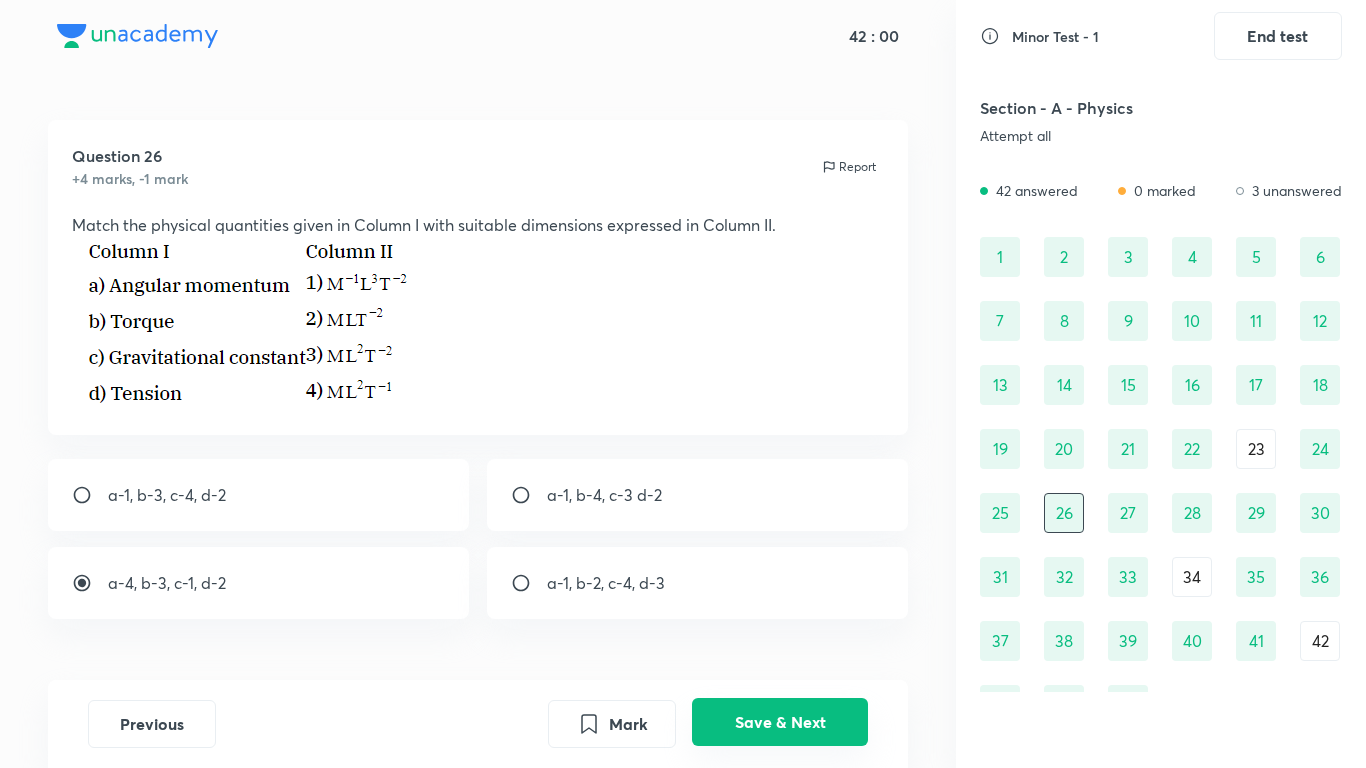 click on "Save & Next" at bounding box center (780, 722) 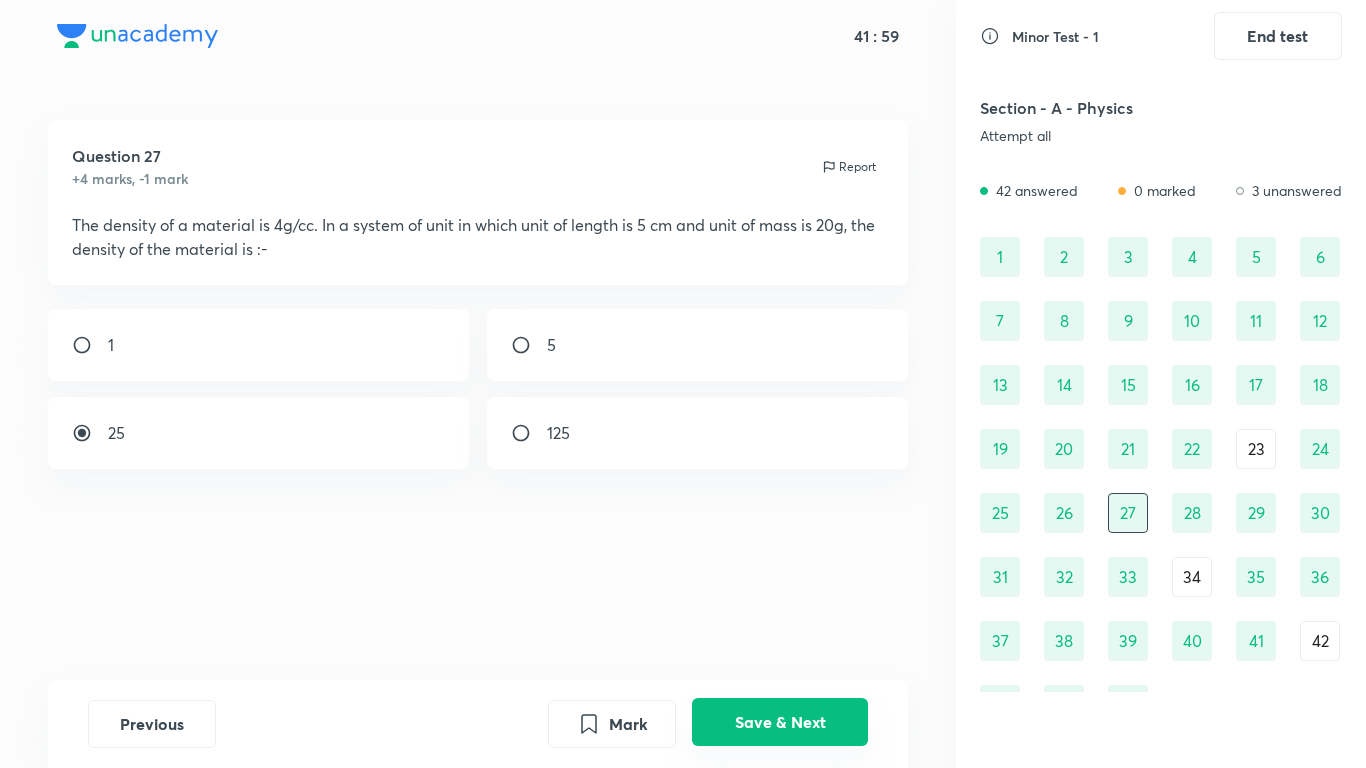 click on "Save & Next" at bounding box center (780, 722) 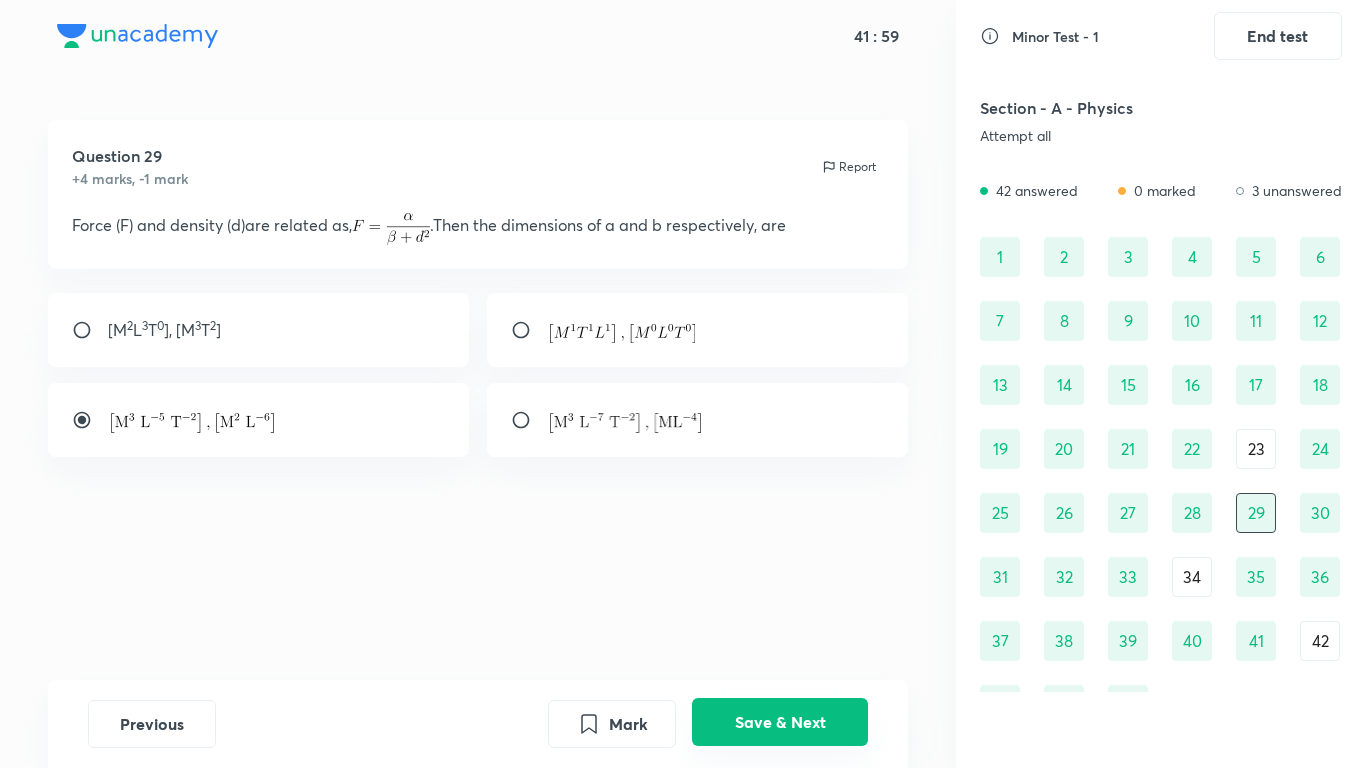 click on "Save & Next" at bounding box center [780, 722] 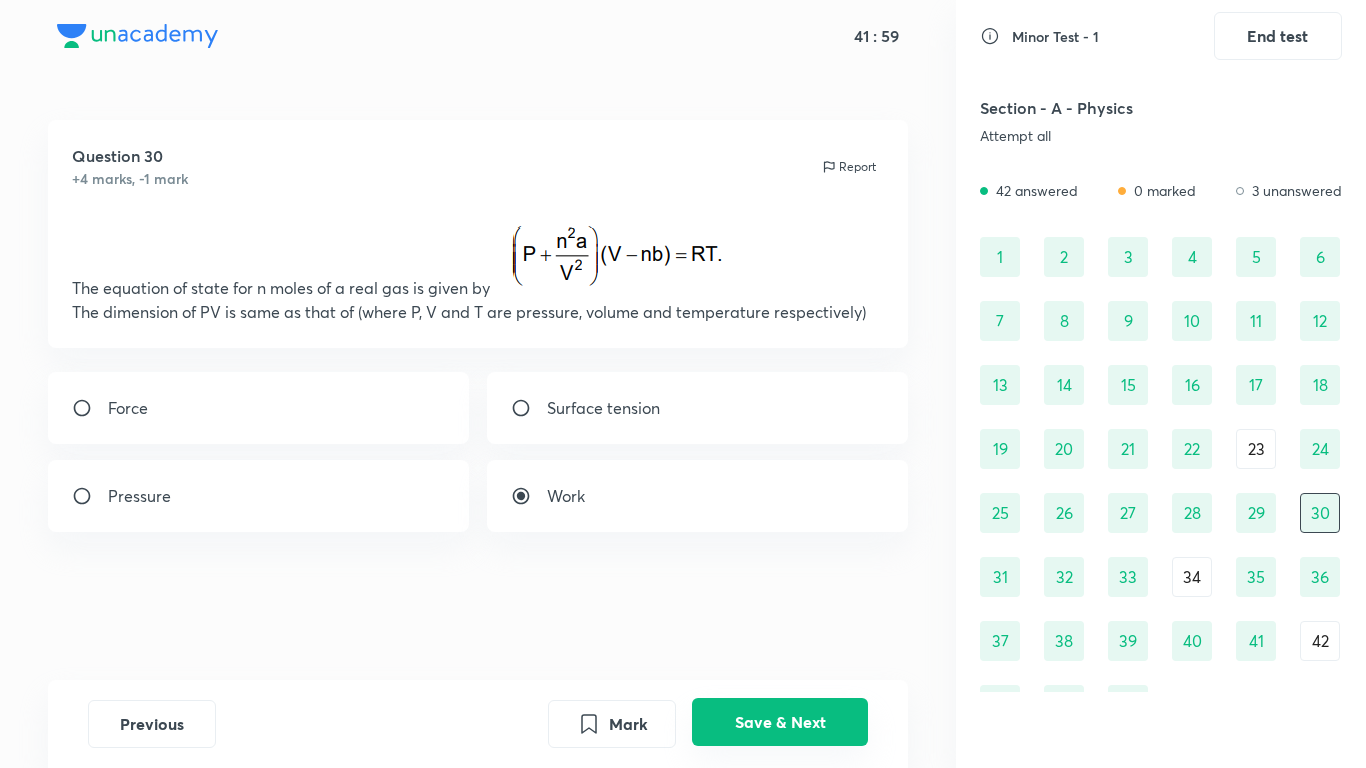 click on "Save & Next" at bounding box center [780, 722] 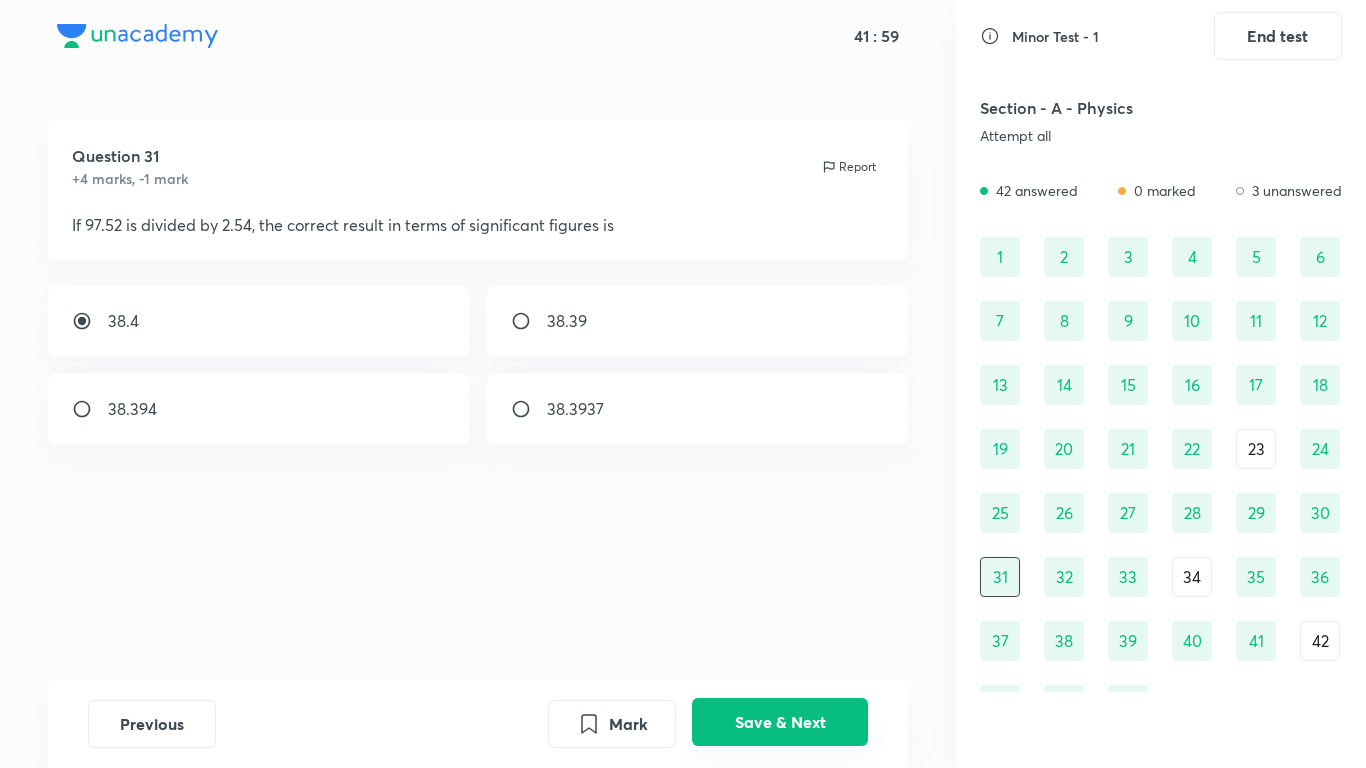 click on "Save & Next" at bounding box center (780, 722) 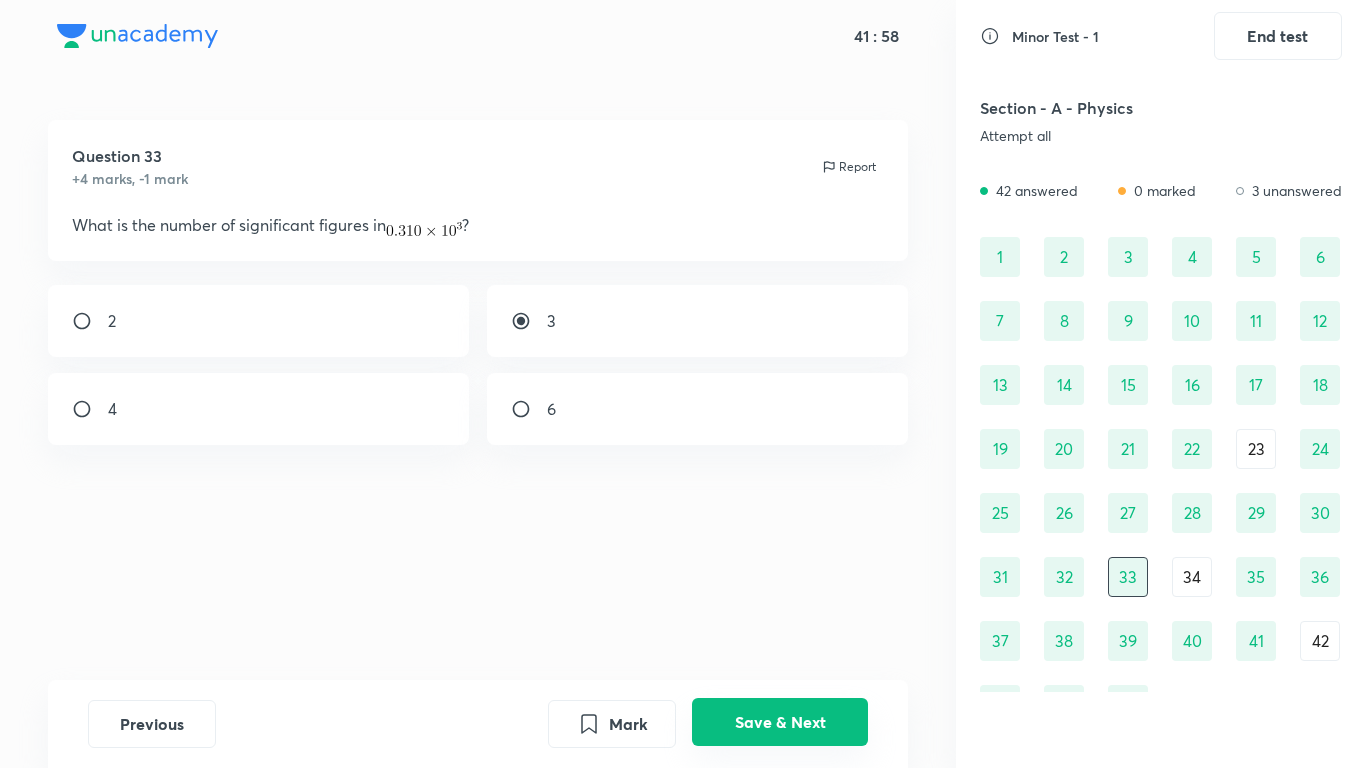 click on "Save & Next" at bounding box center (780, 722) 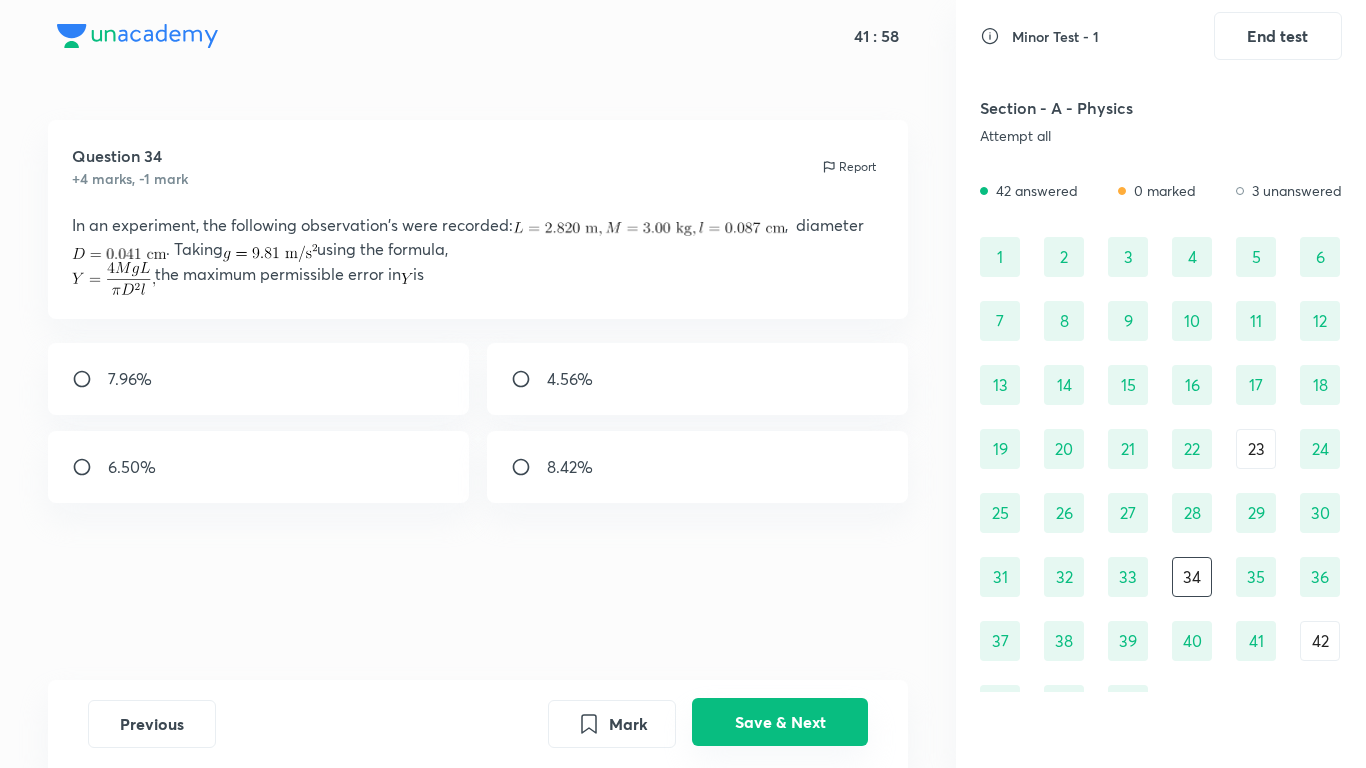 click on "Save & Next" at bounding box center (780, 722) 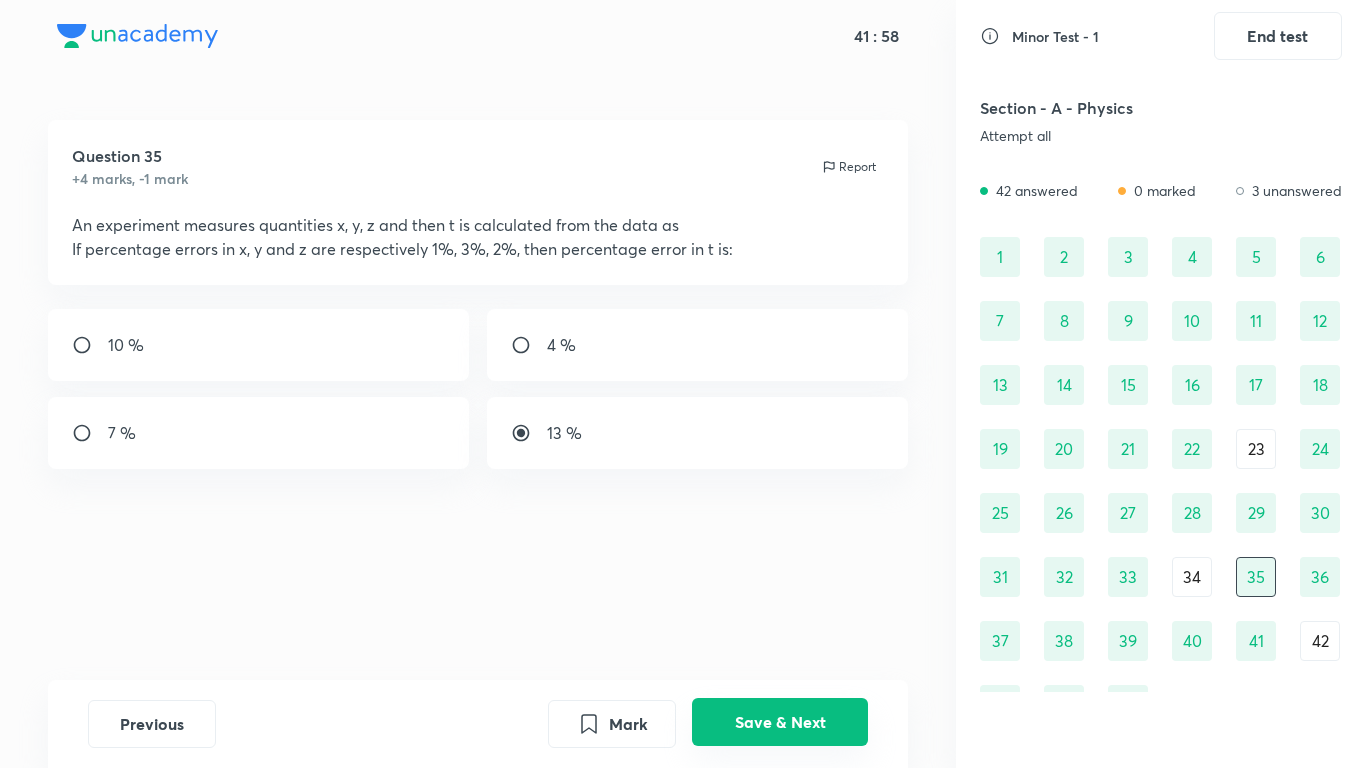 click on "Save & Next" at bounding box center [780, 722] 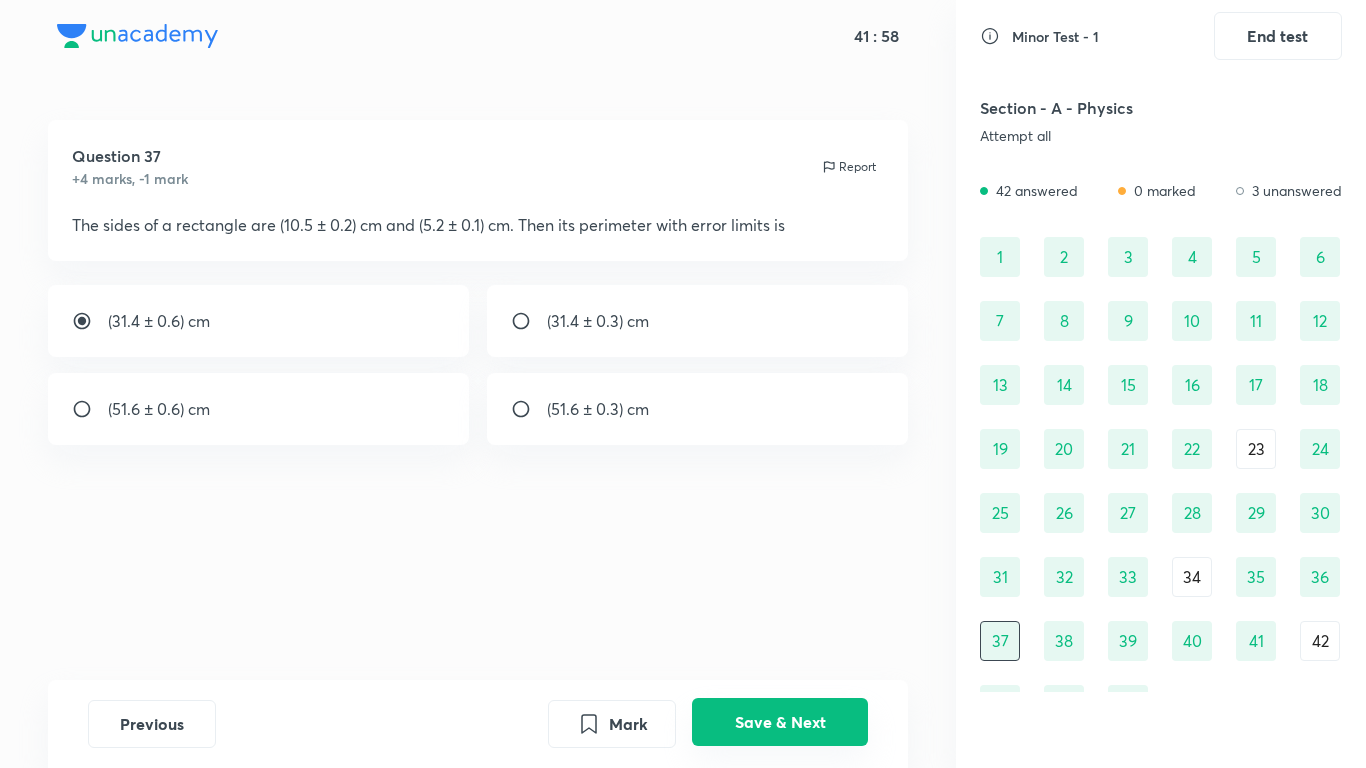 click on "Save & Next" at bounding box center (780, 722) 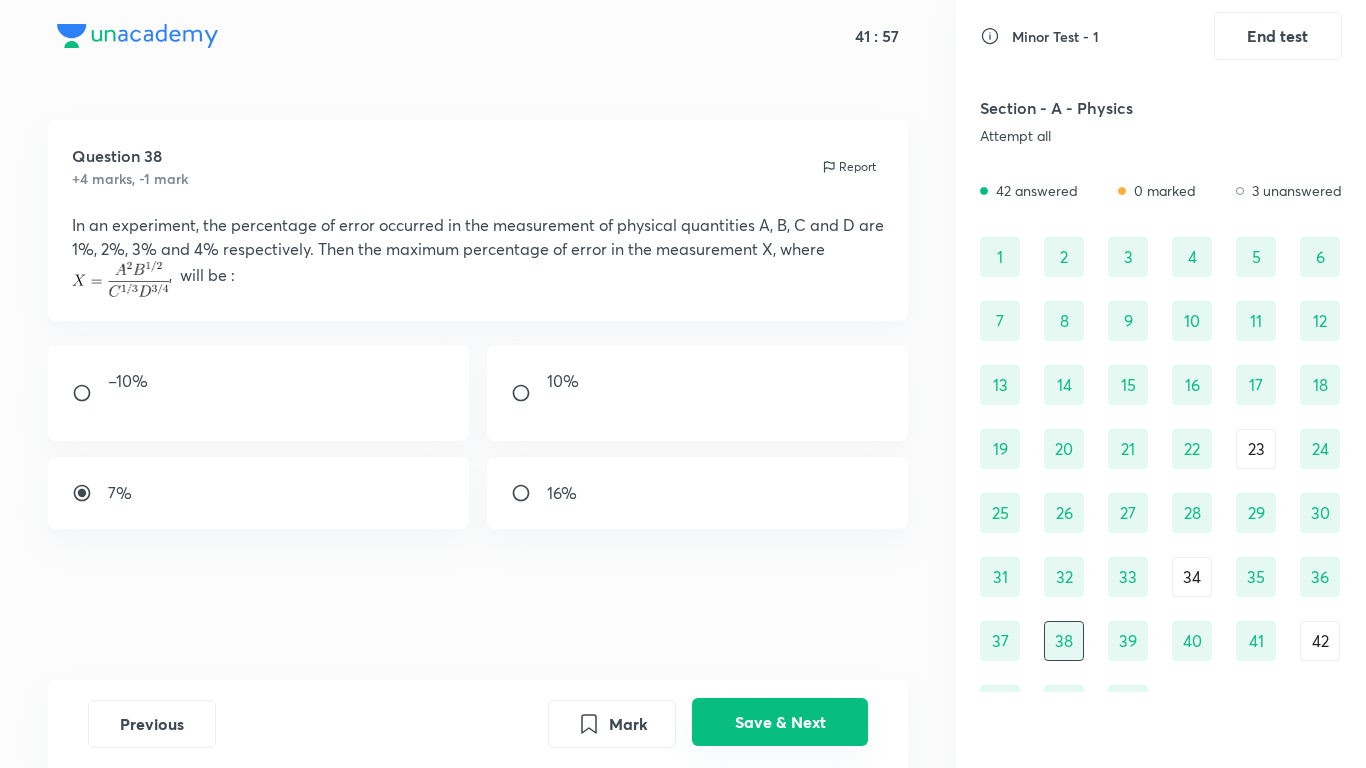 click on "Save & Next" at bounding box center [780, 722] 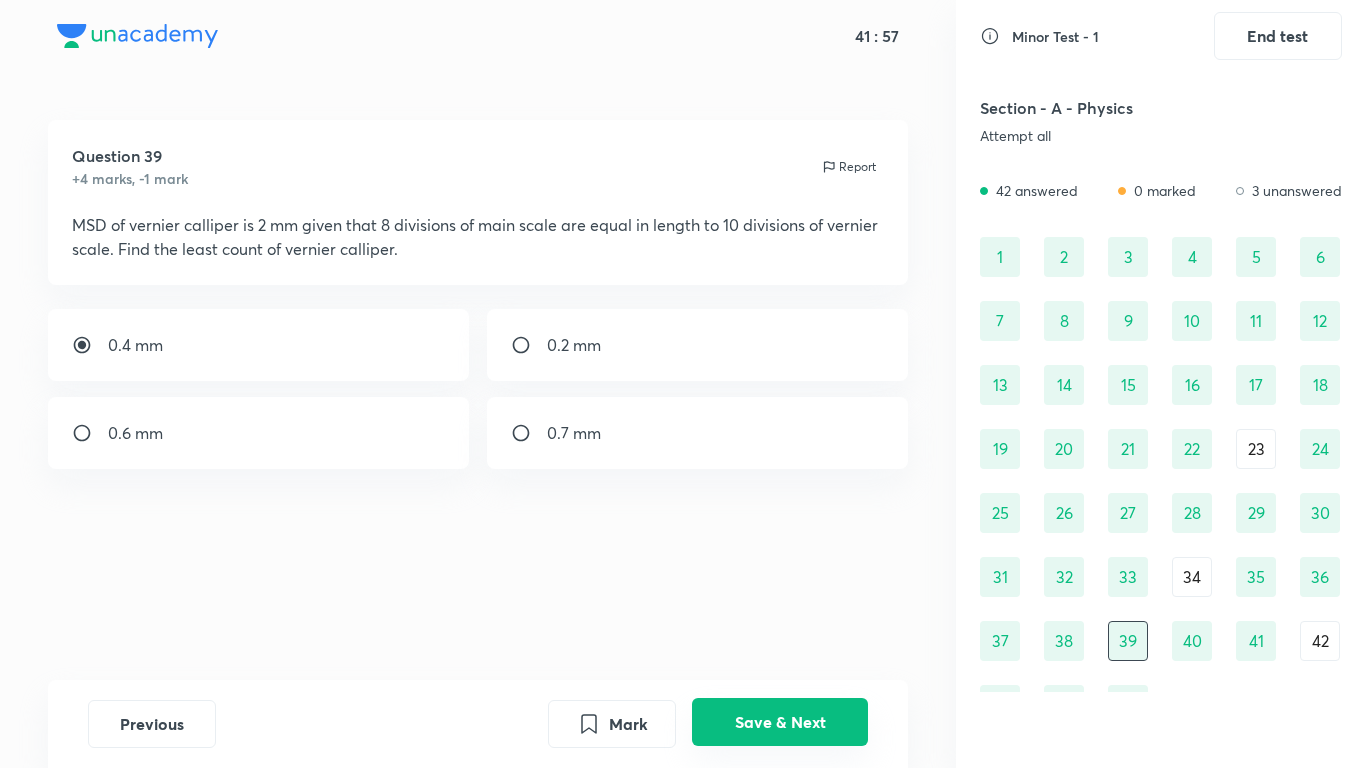 click on "Save & Next" at bounding box center (780, 722) 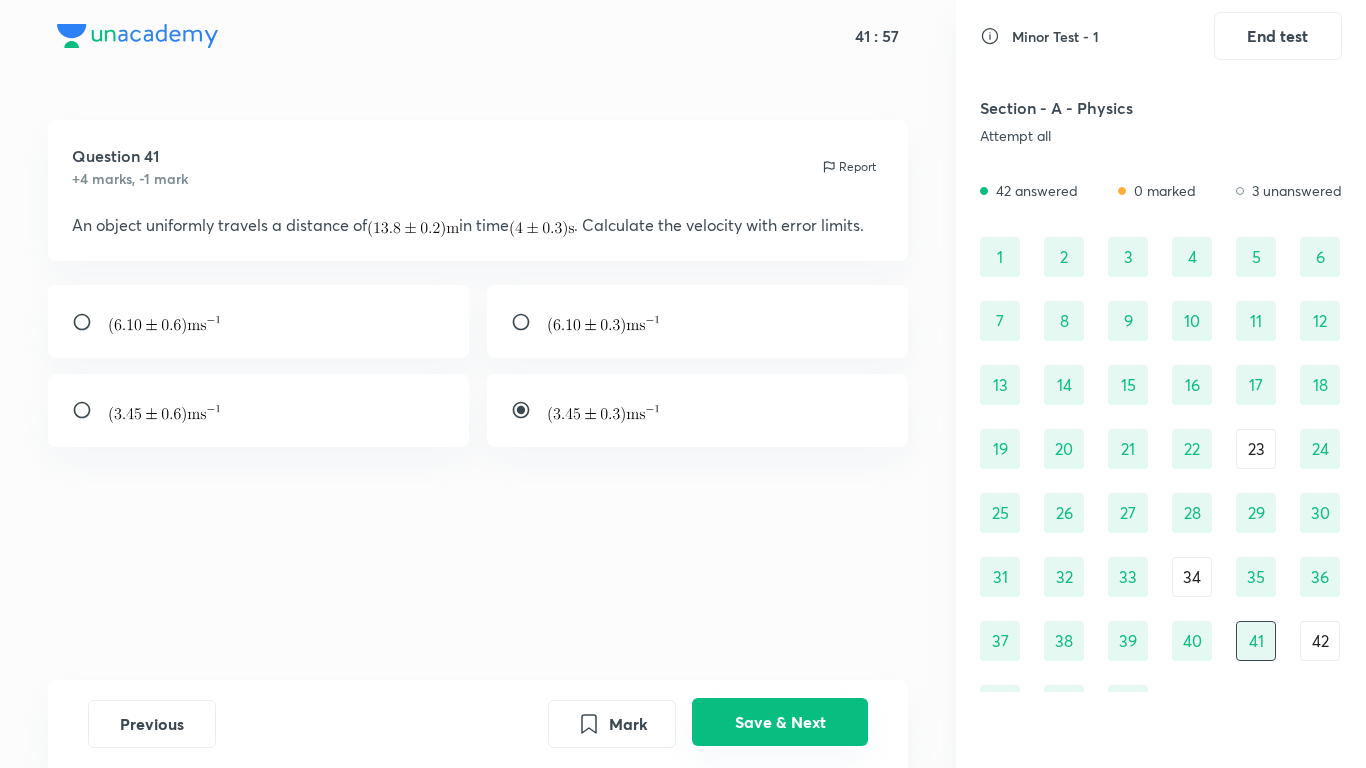 click on "Save & Next" at bounding box center (780, 722) 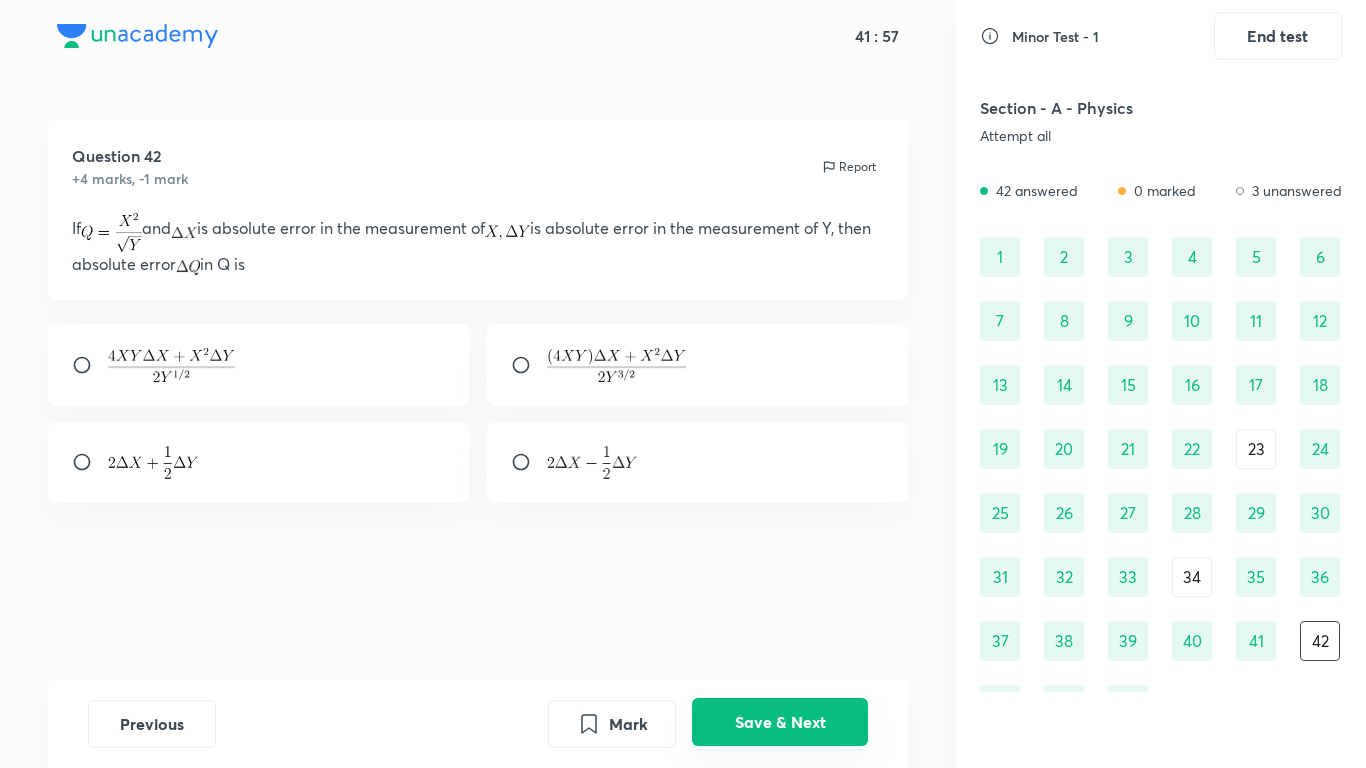 click on "Save & Next" at bounding box center [780, 722] 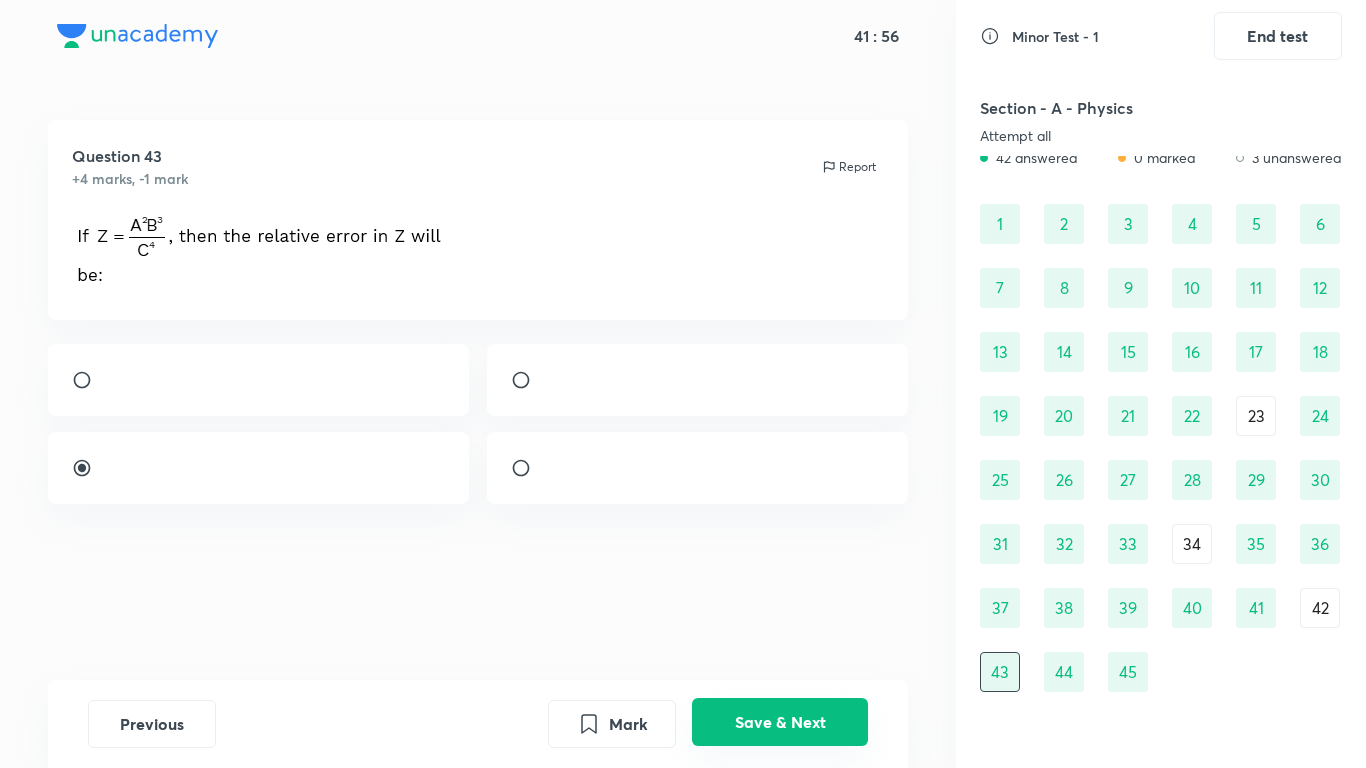 click on "Save & Next" at bounding box center [780, 722] 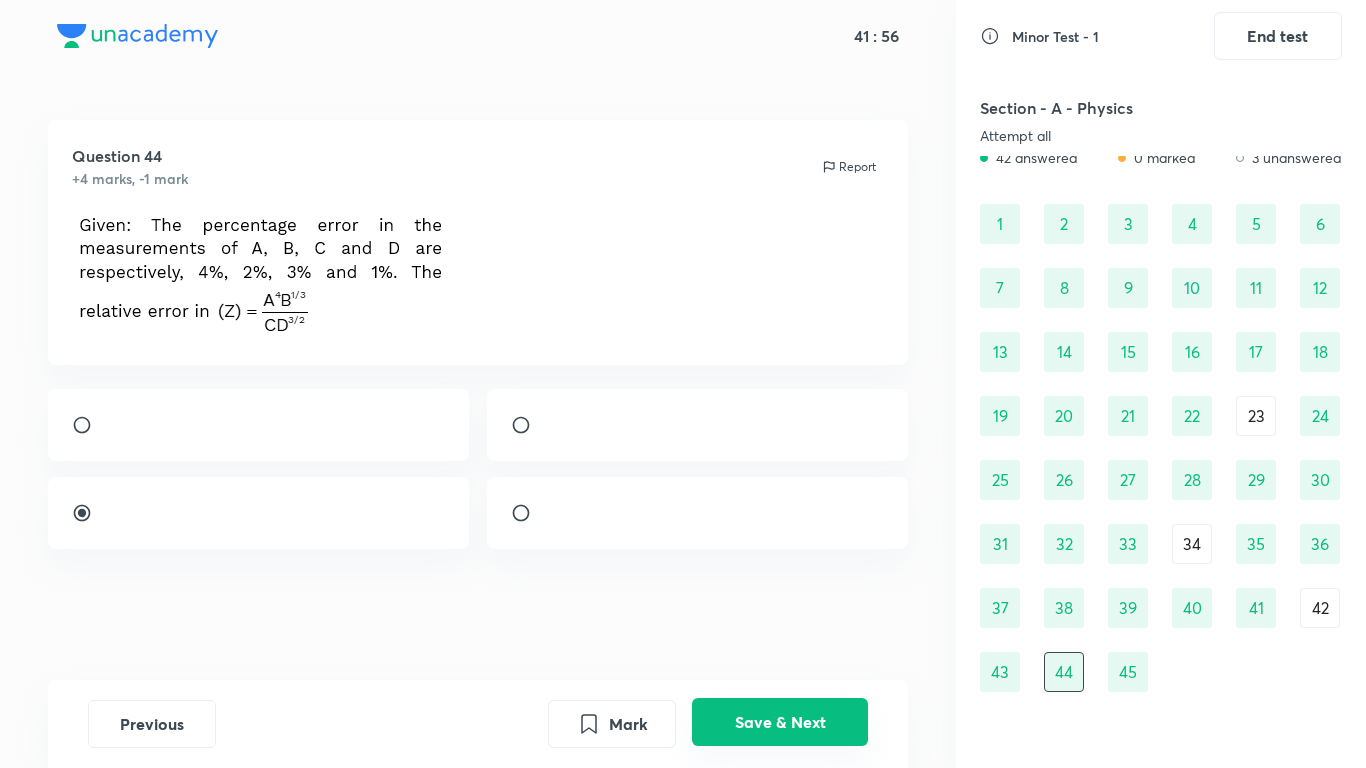 click on "Save & Next" at bounding box center (780, 722) 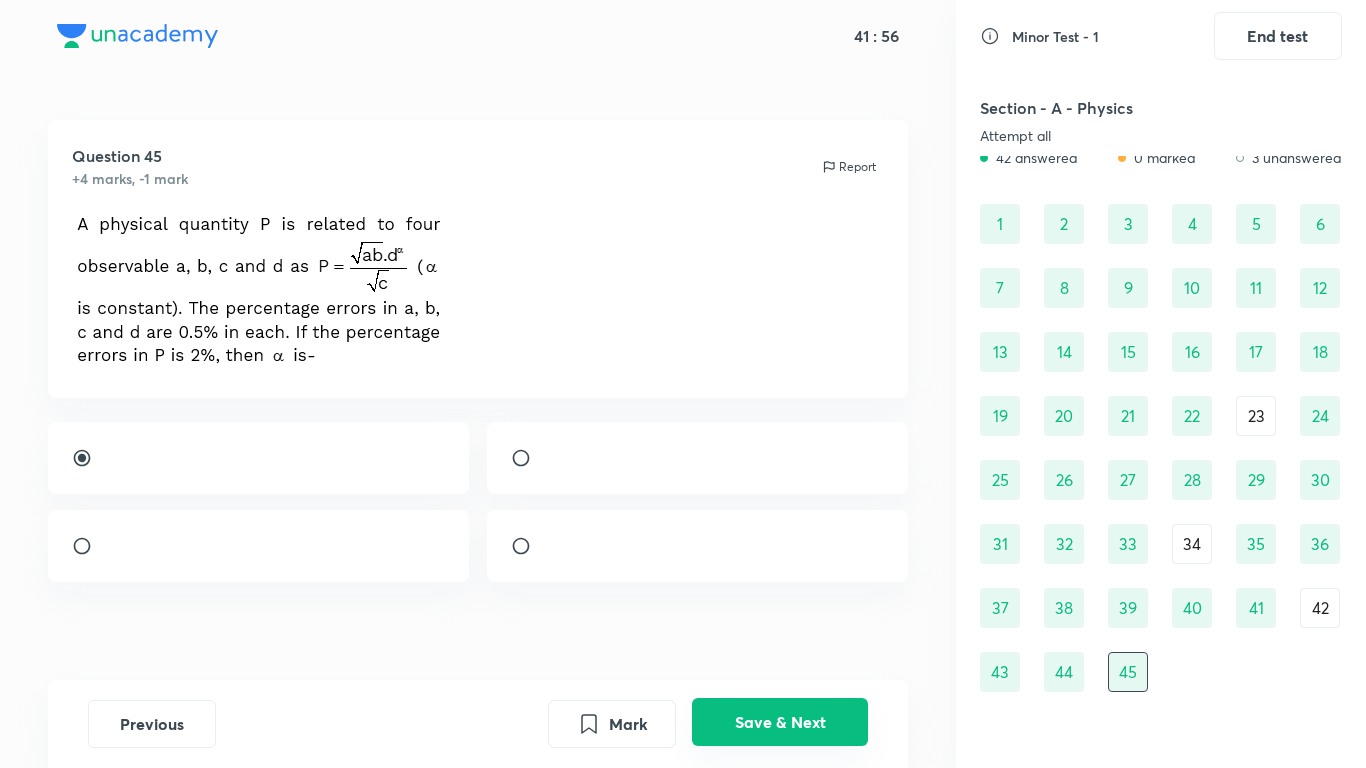 click on "Save & Next" at bounding box center [780, 722] 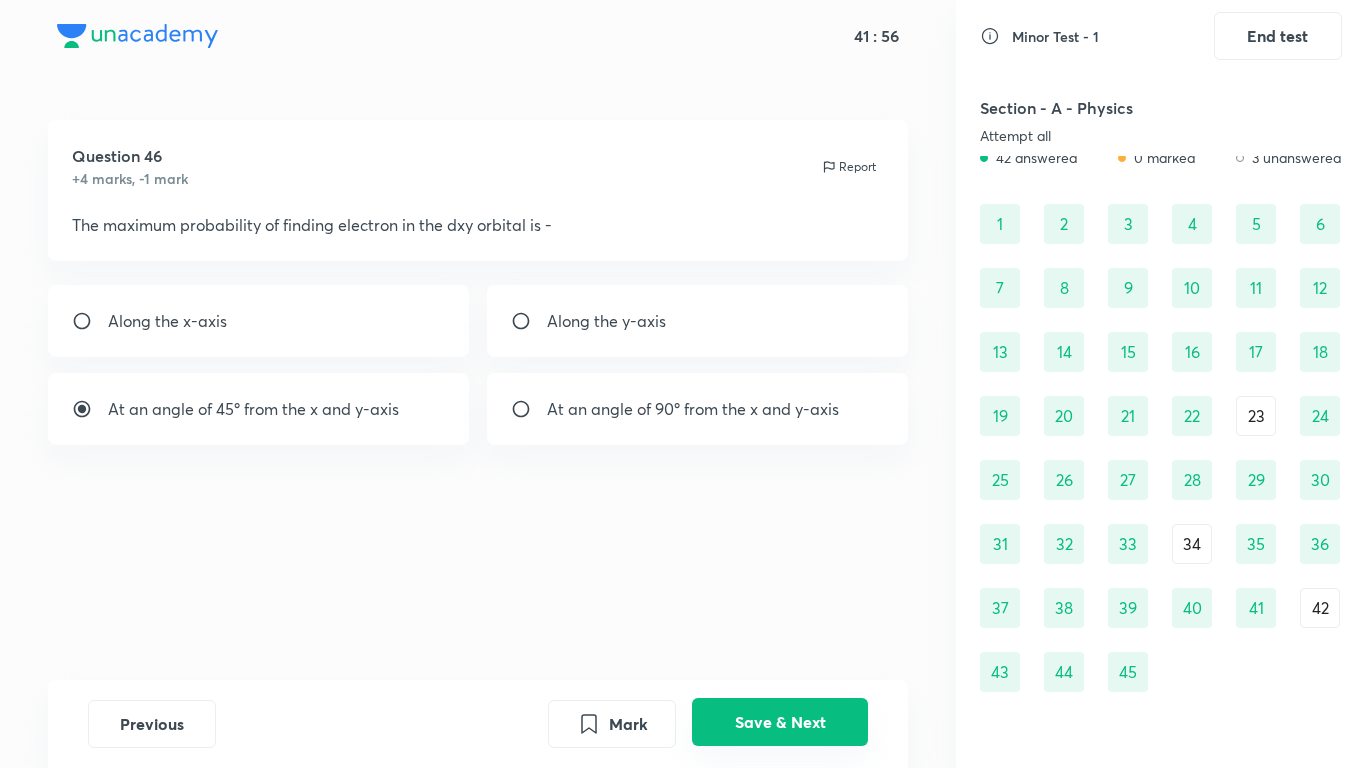 scroll, scrollTop: 250, scrollLeft: 0, axis: vertical 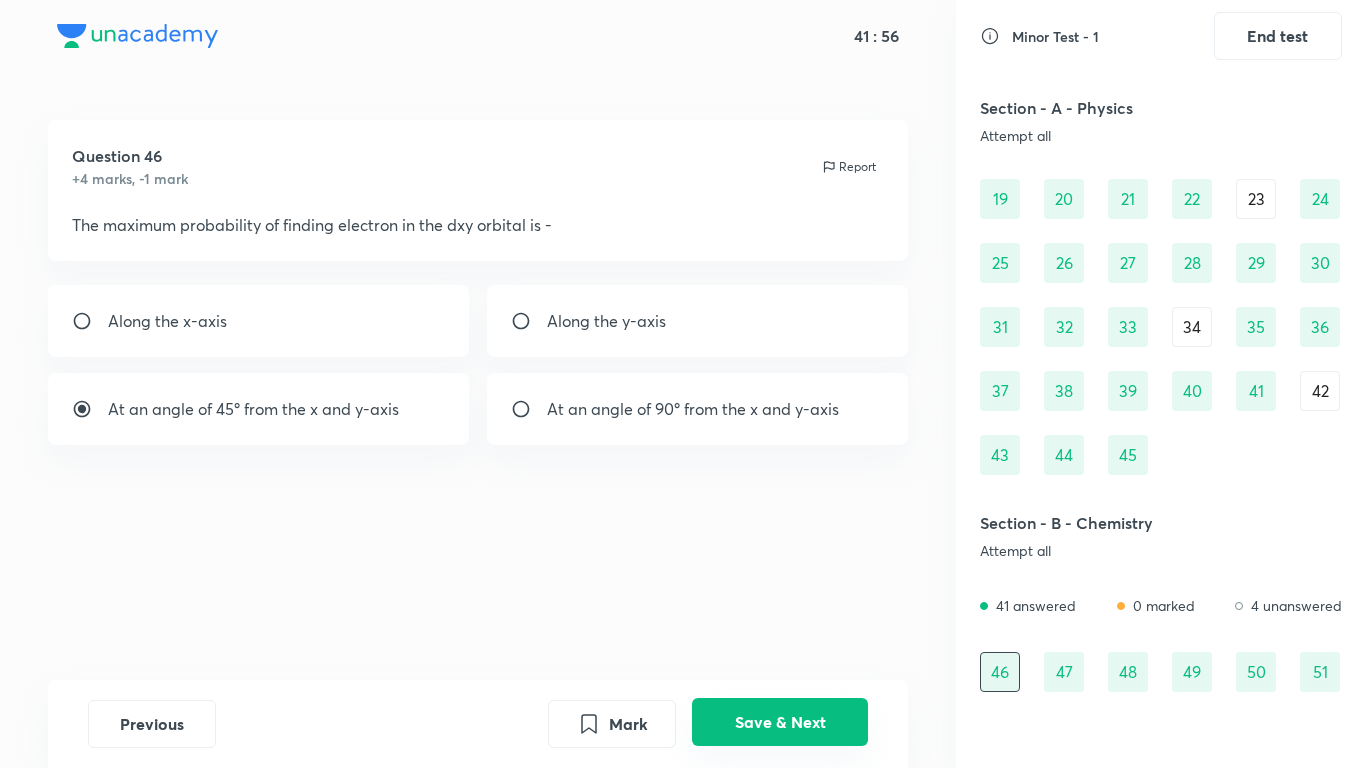 click on "Save & Next" at bounding box center [780, 722] 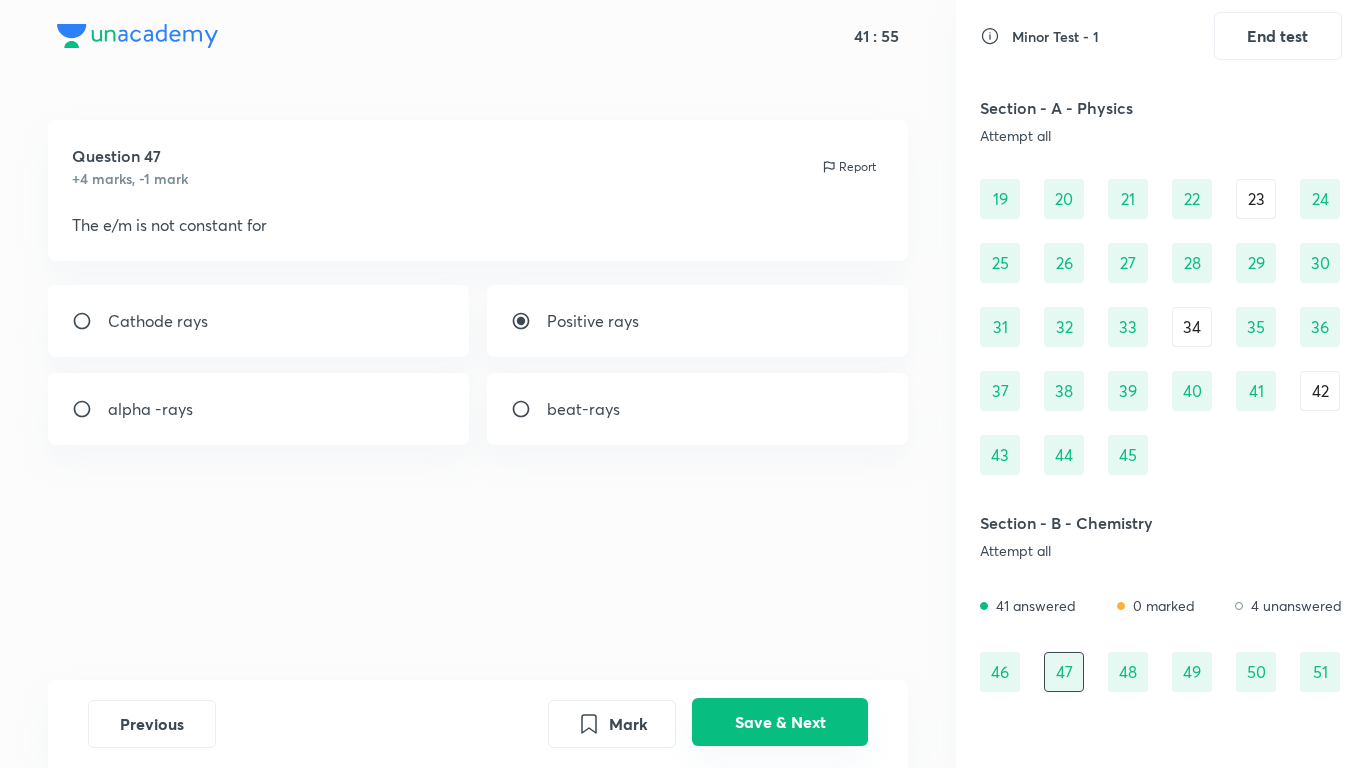 click on "Save & Next" at bounding box center [780, 722] 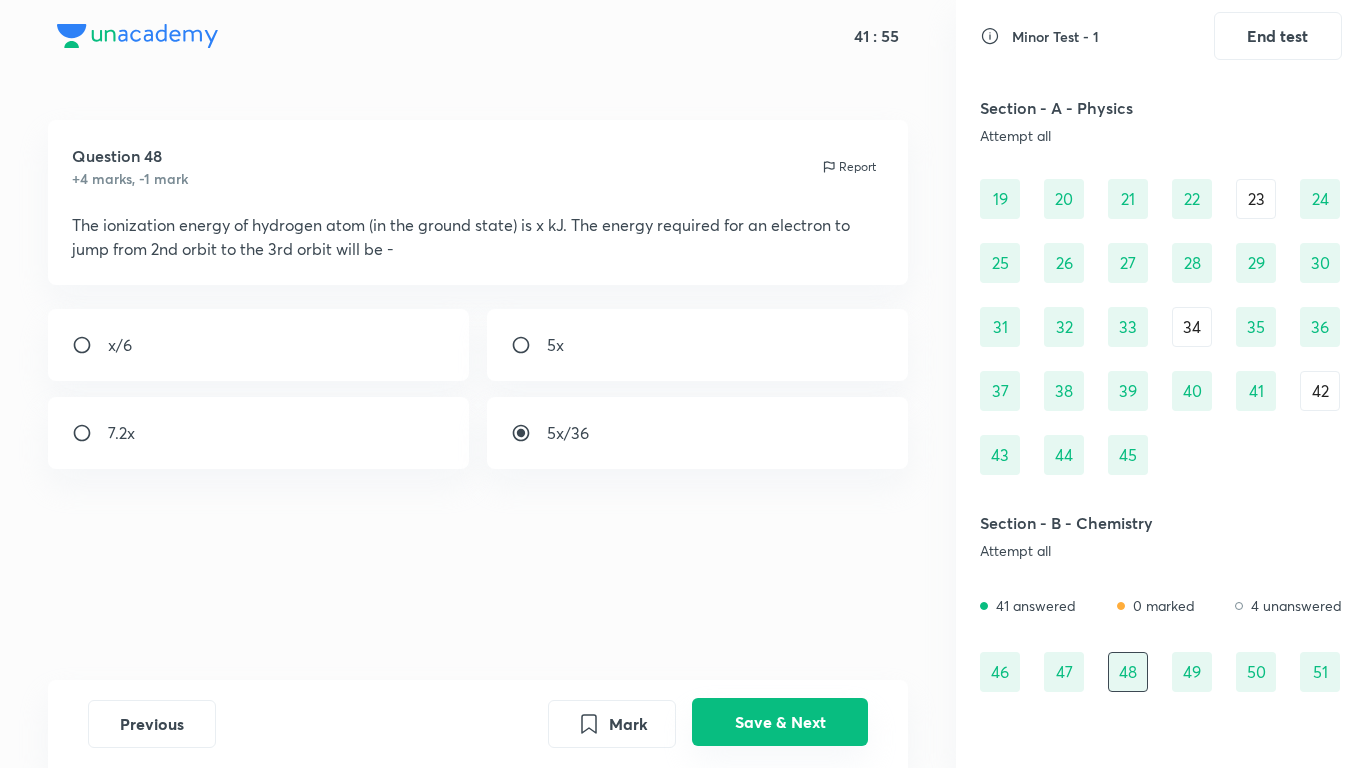 click on "Save & Next" at bounding box center (780, 722) 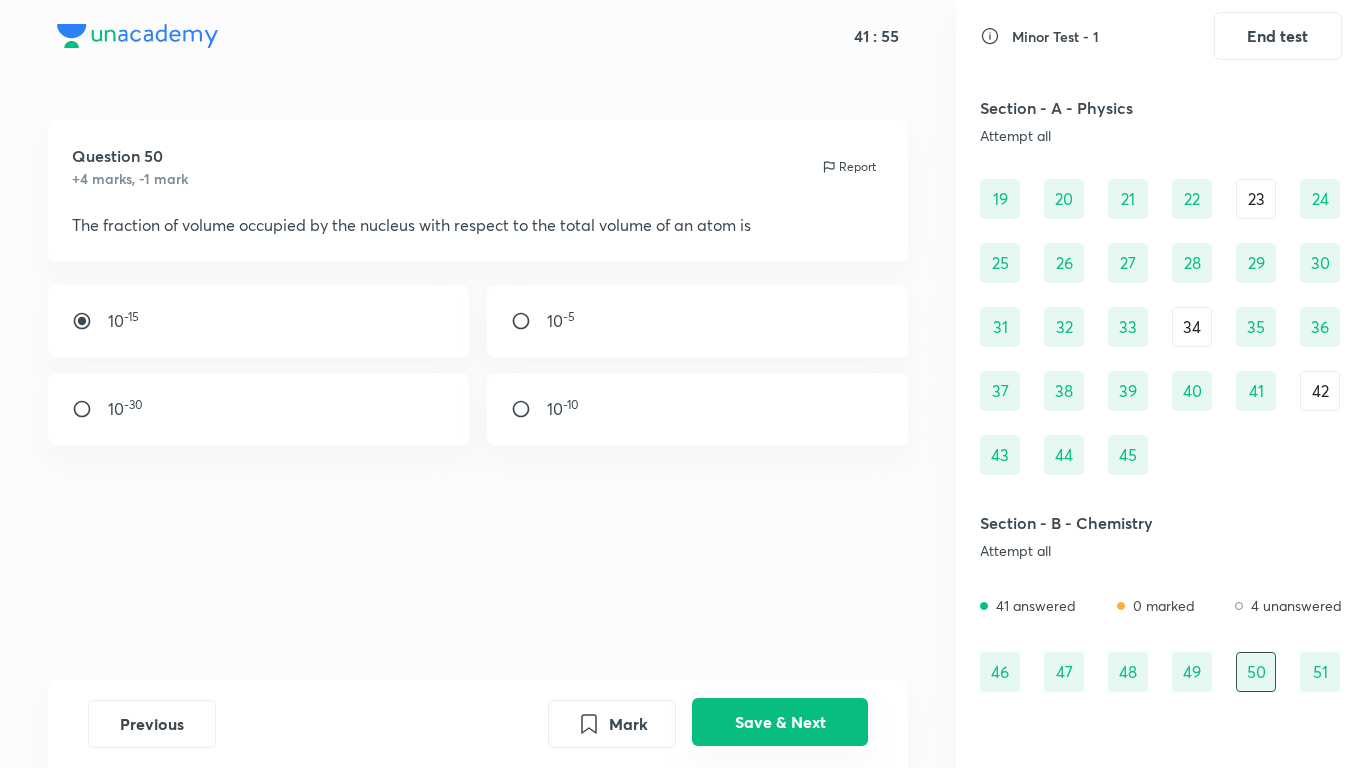 click on "Save & Next" at bounding box center (780, 722) 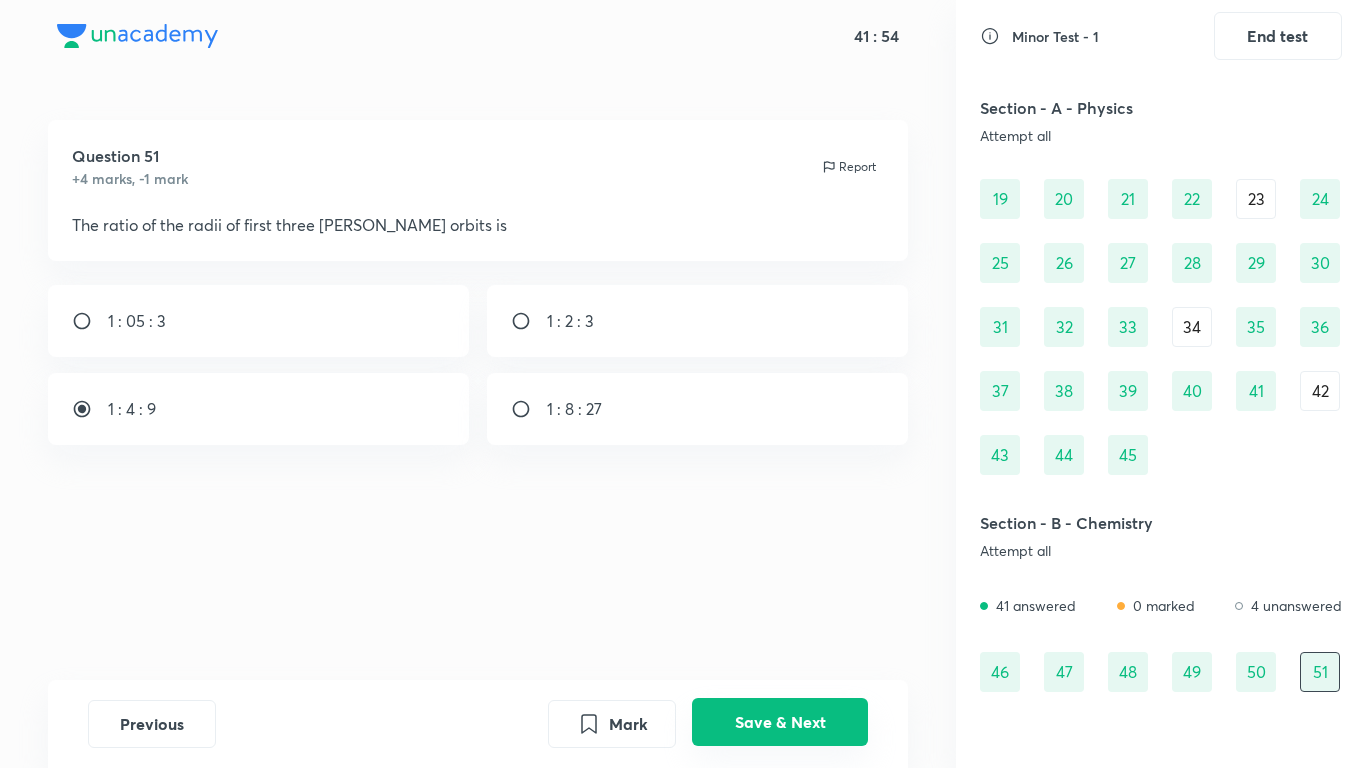 click on "Save & Next" at bounding box center (780, 722) 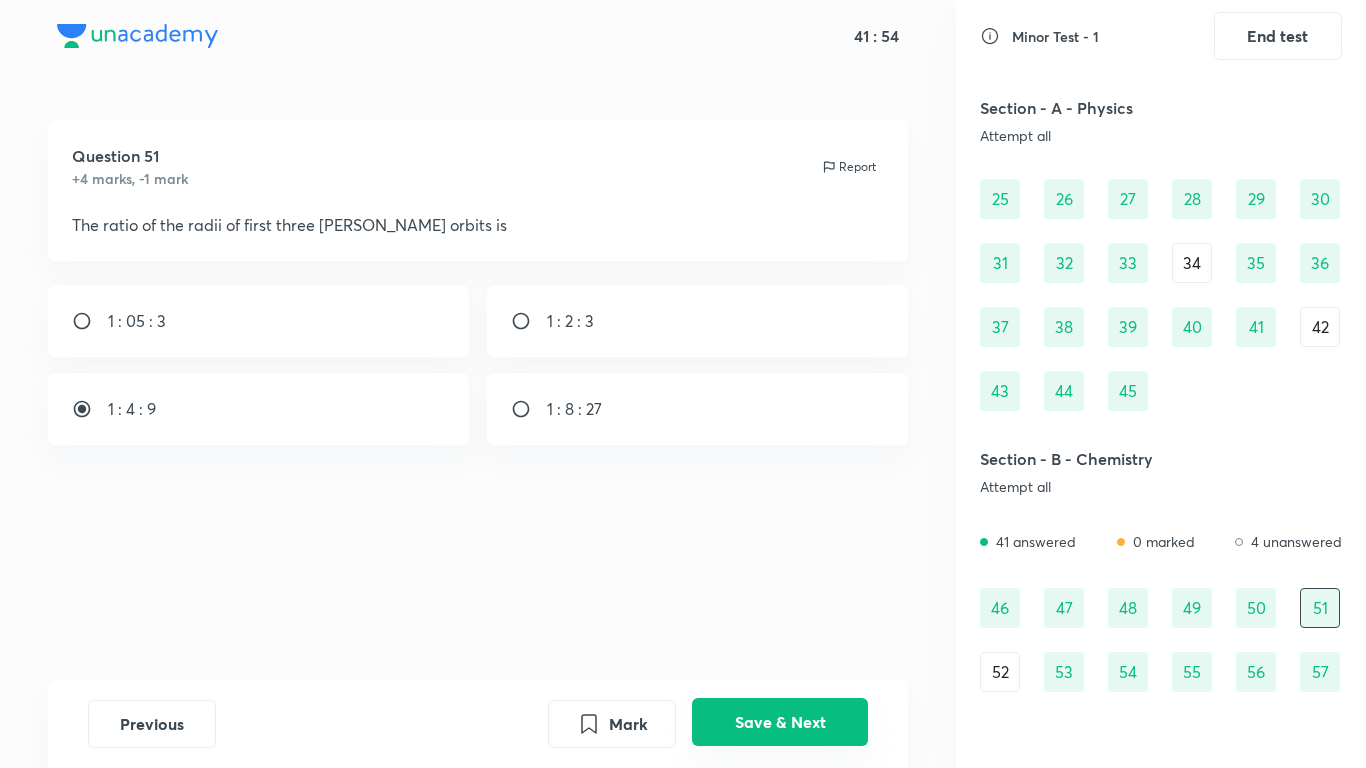 click on "Save & Next" at bounding box center [780, 722] 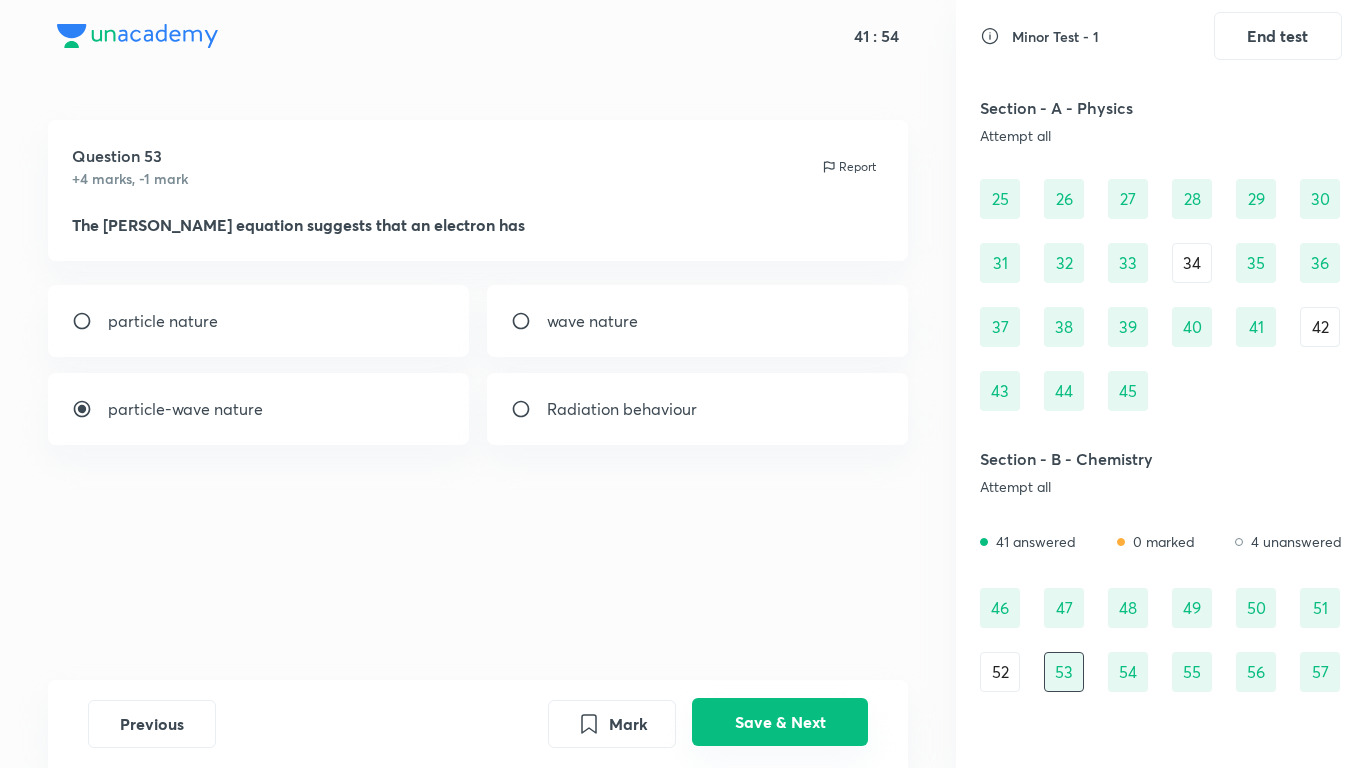 click on "Save & Next" at bounding box center (780, 722) 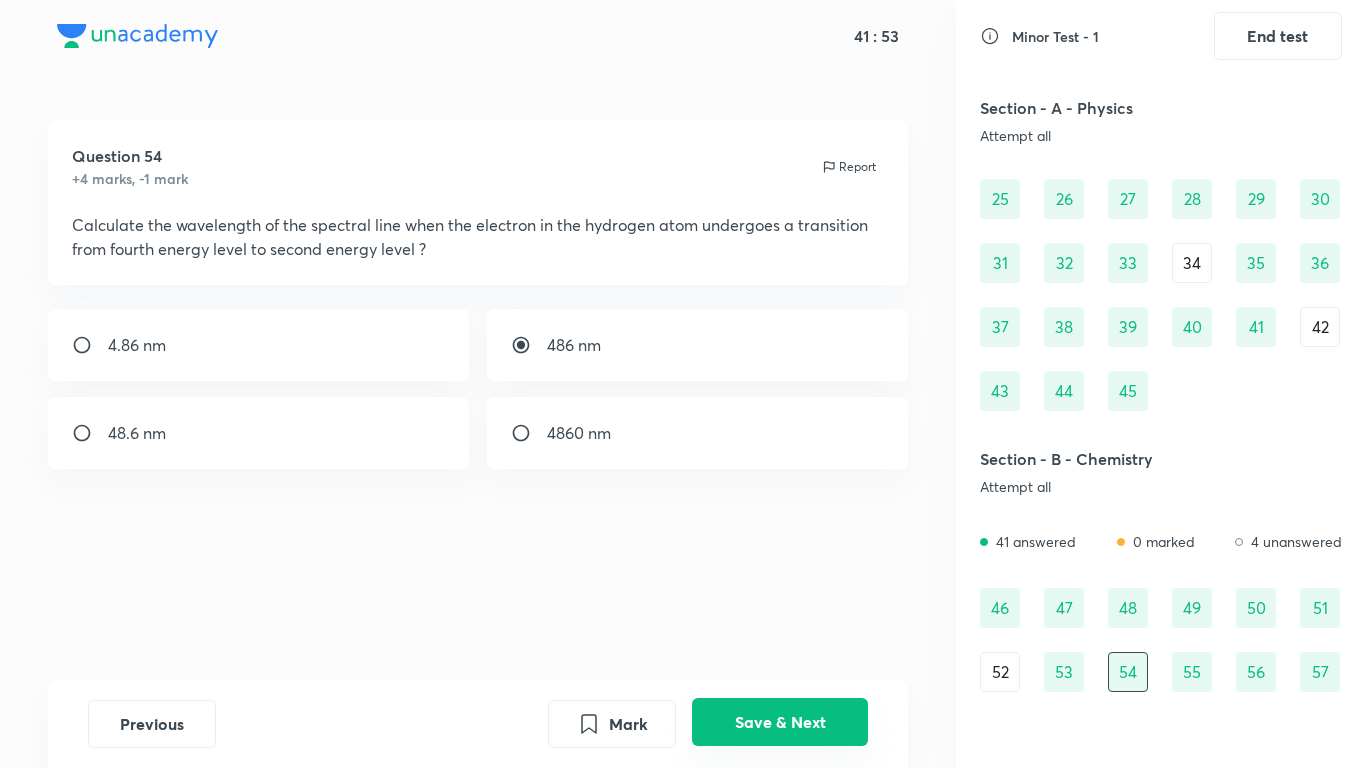 click on "Save & Next" at bounding box center (780, 722) 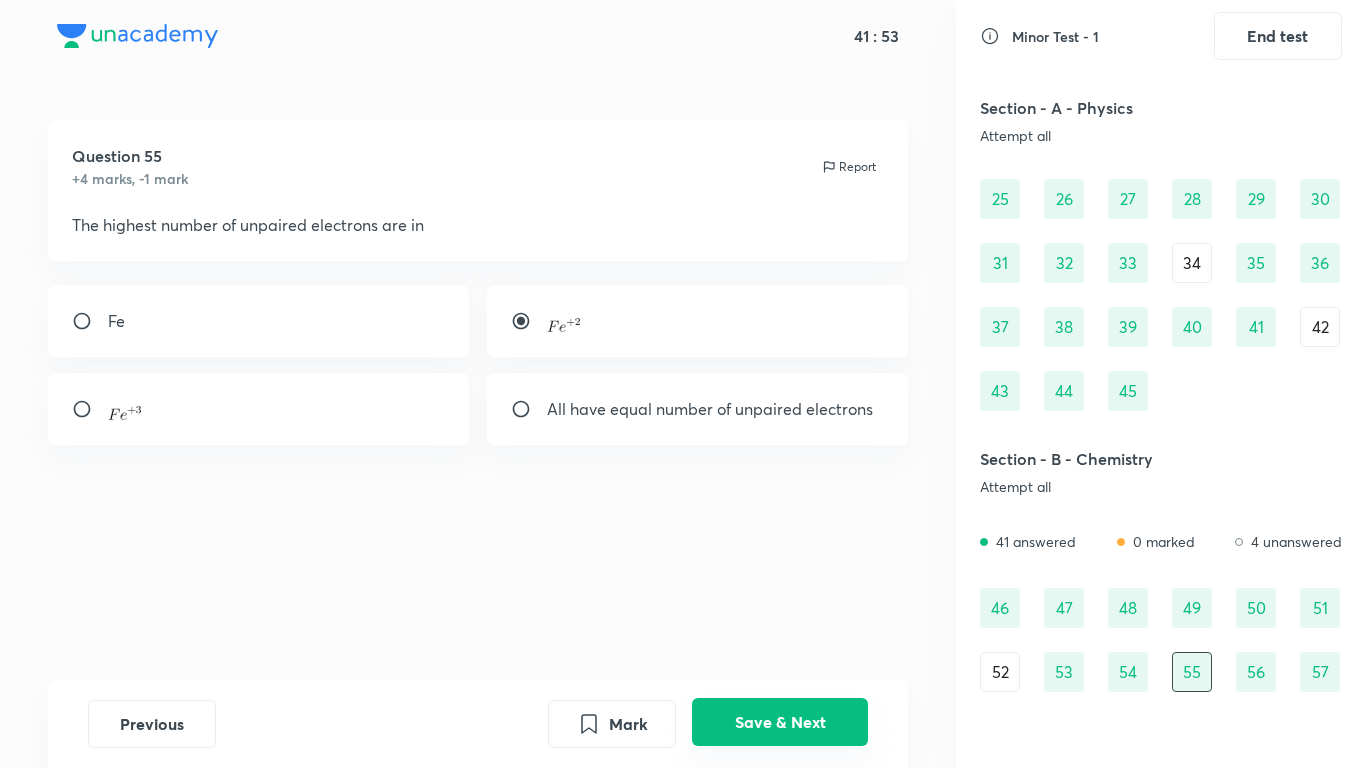 click on "Save & Next" at bounding box center (780, 722) 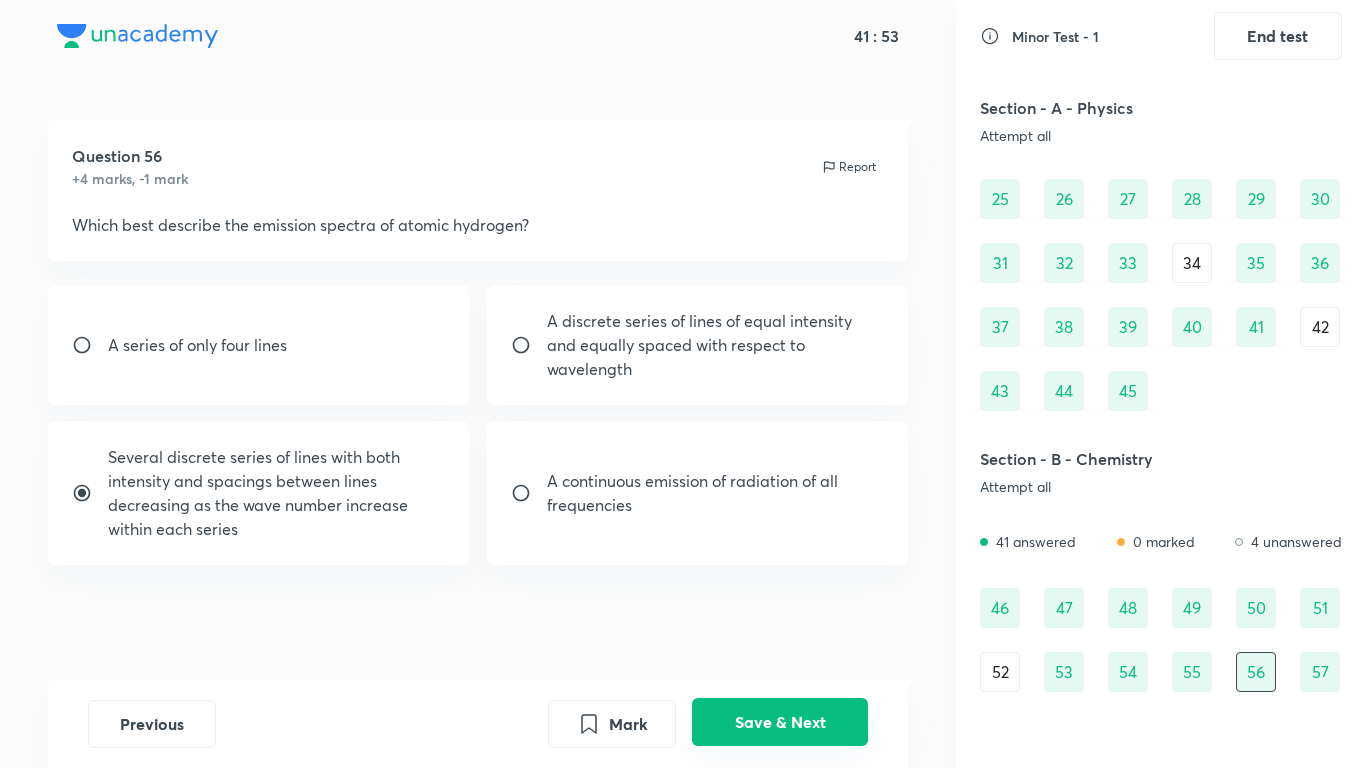 click on "Save & Next" at bounding box center [780, 722] 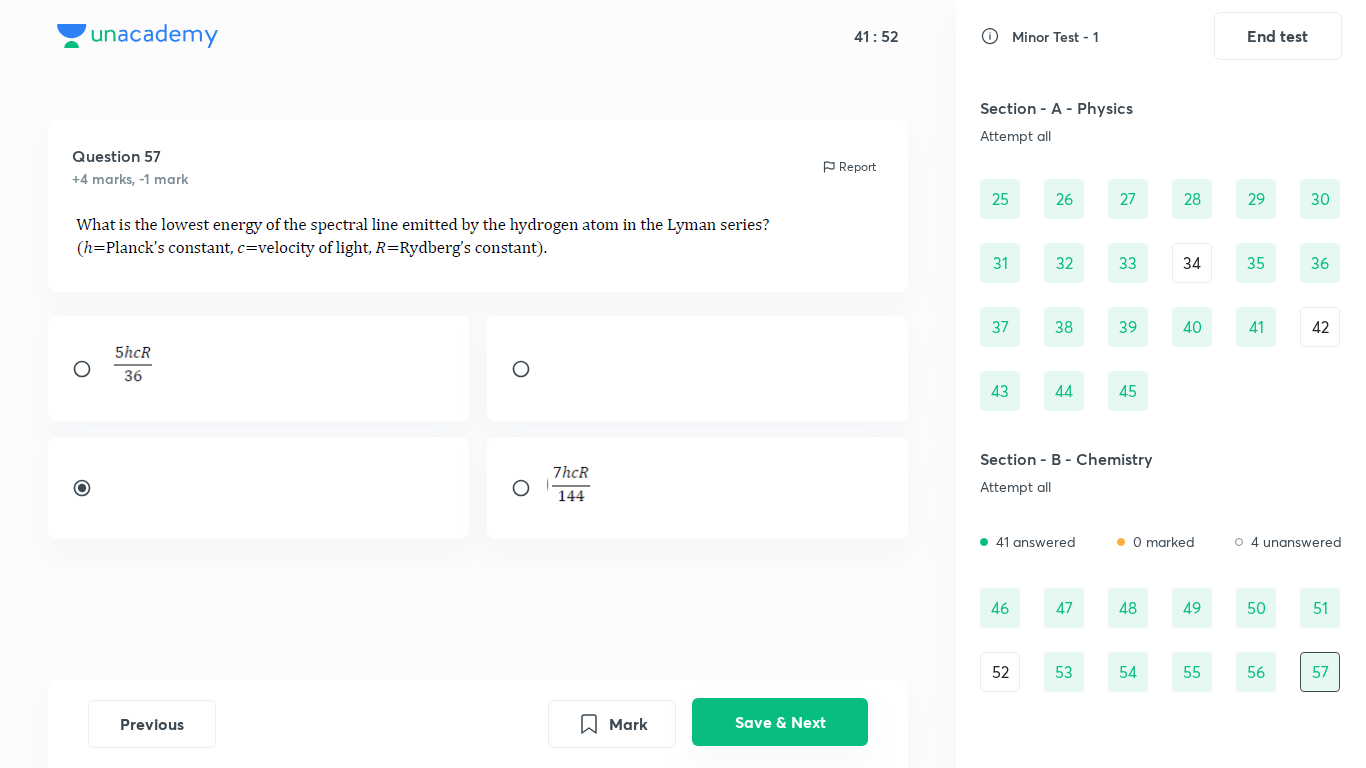 click on "Save & Next" at bounding box center [780, 722] 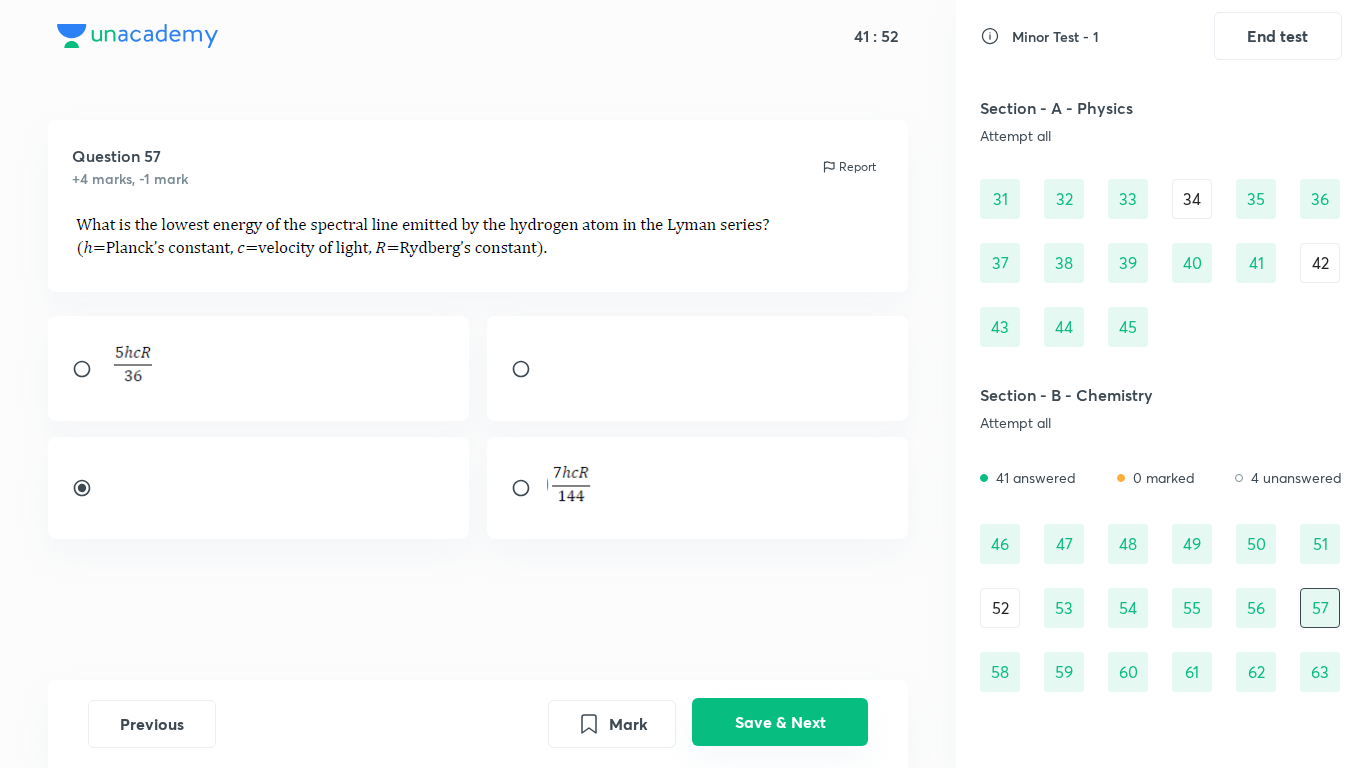 click on "Save & Next" at bounding box center [780, 722] 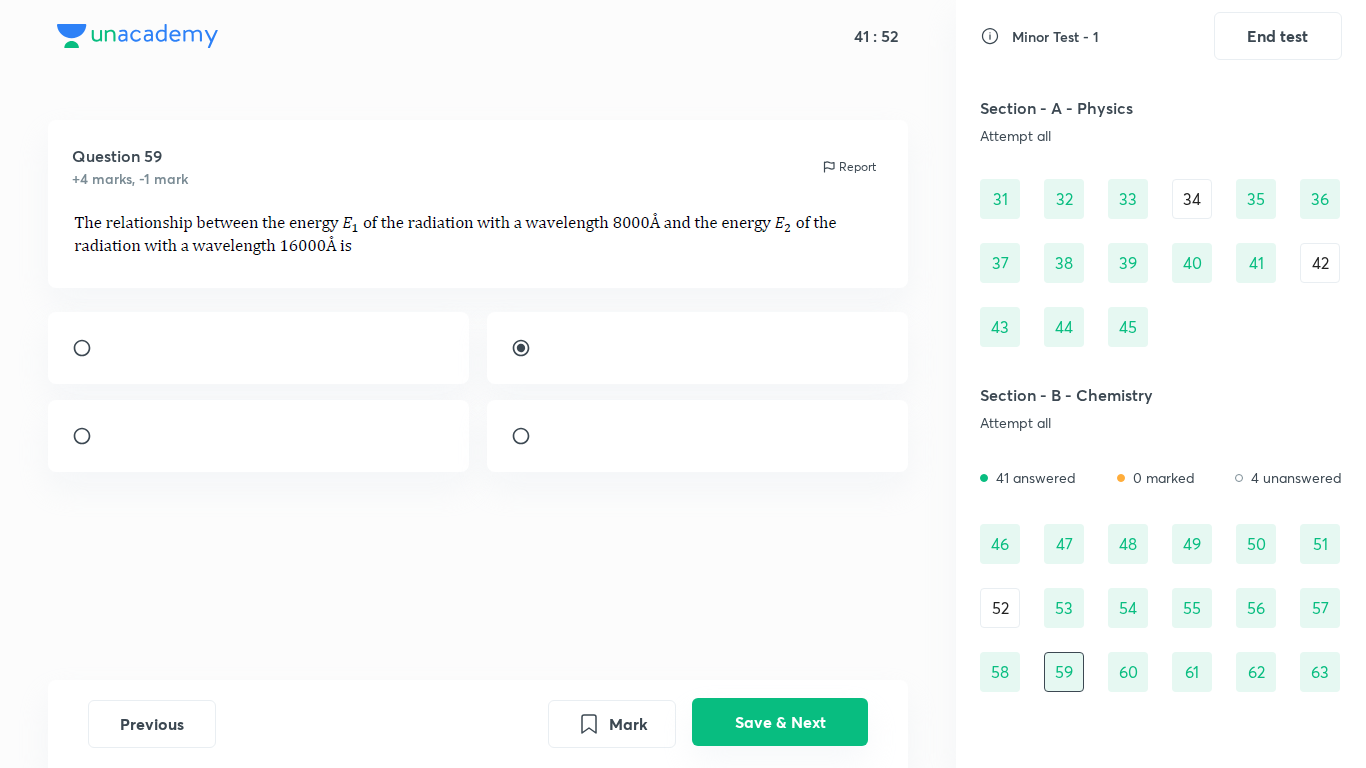 click on "Save & Next" at bounding box center (780, 722) 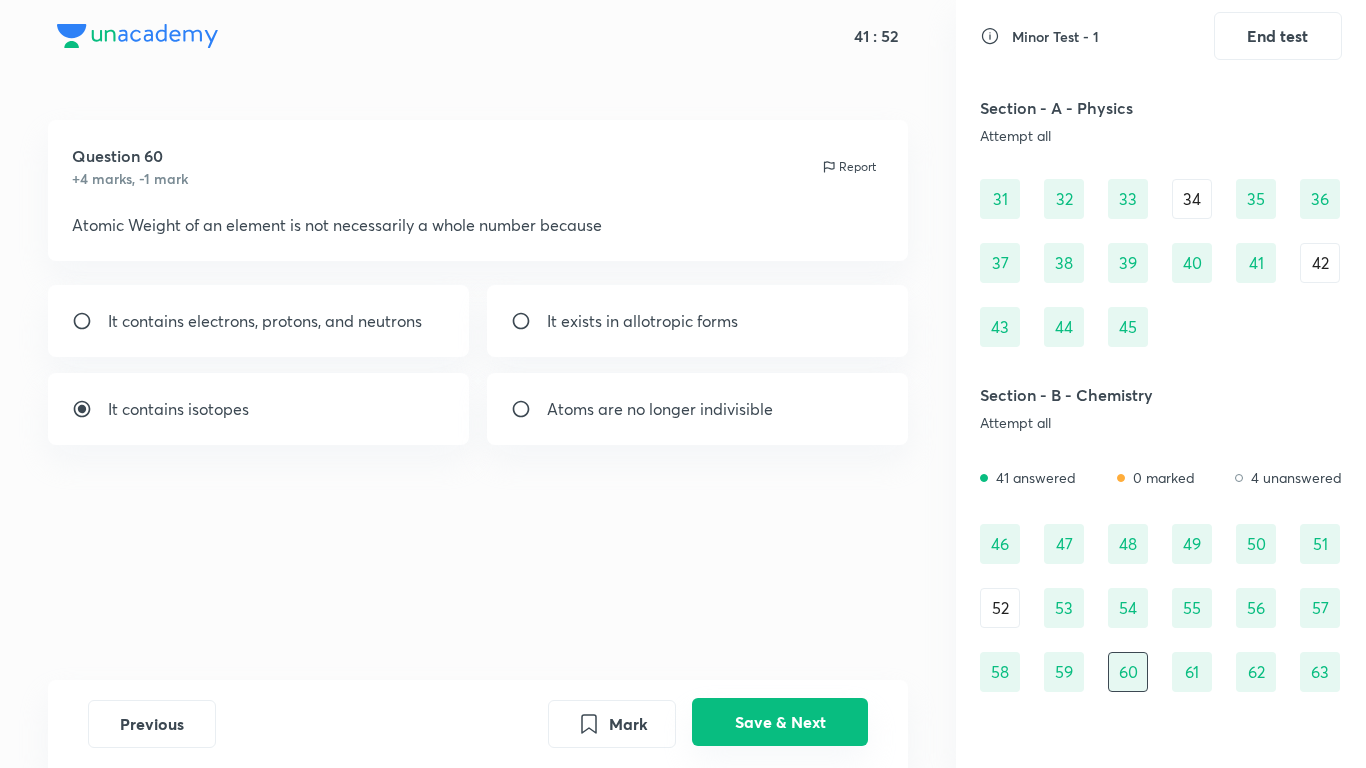 click on "Save & Next" at bounding box center [780, 722] 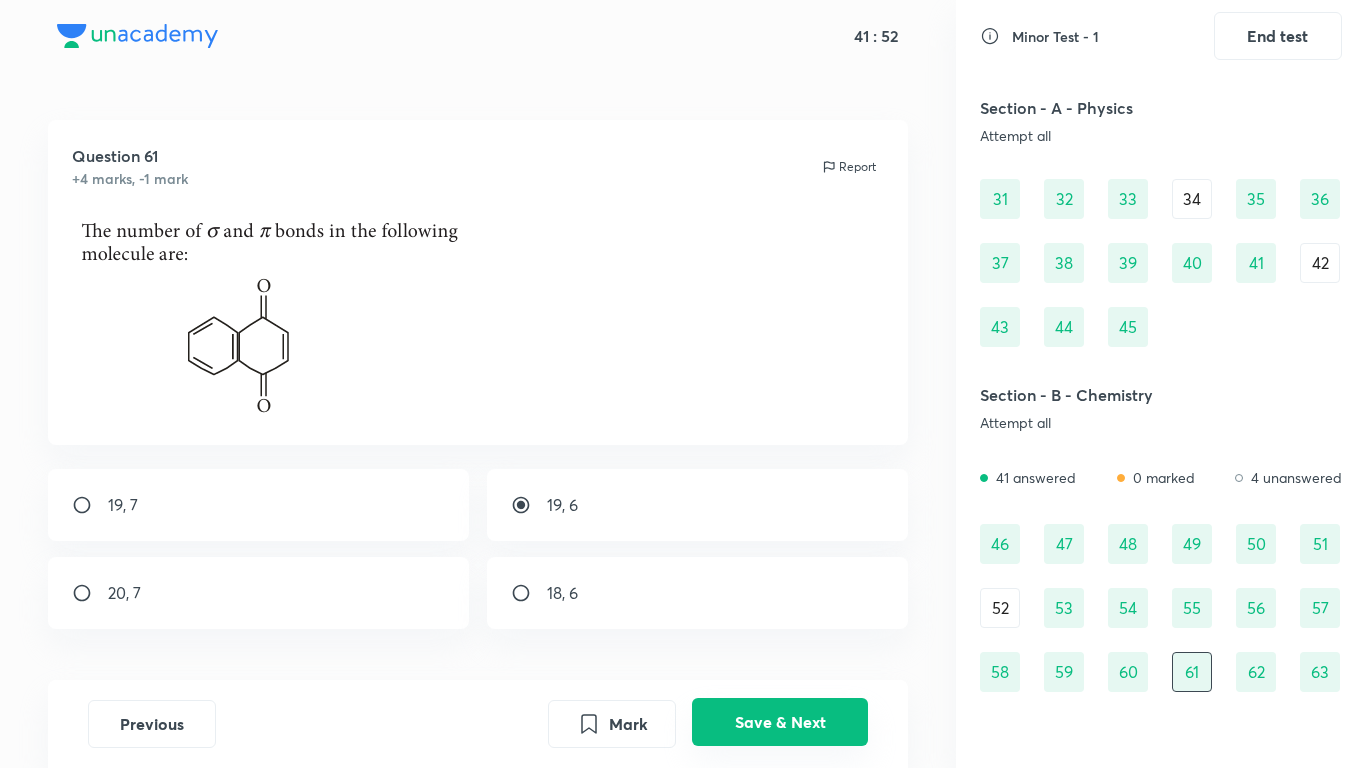 click on "Save & Next" at bounding box center (780, 722) 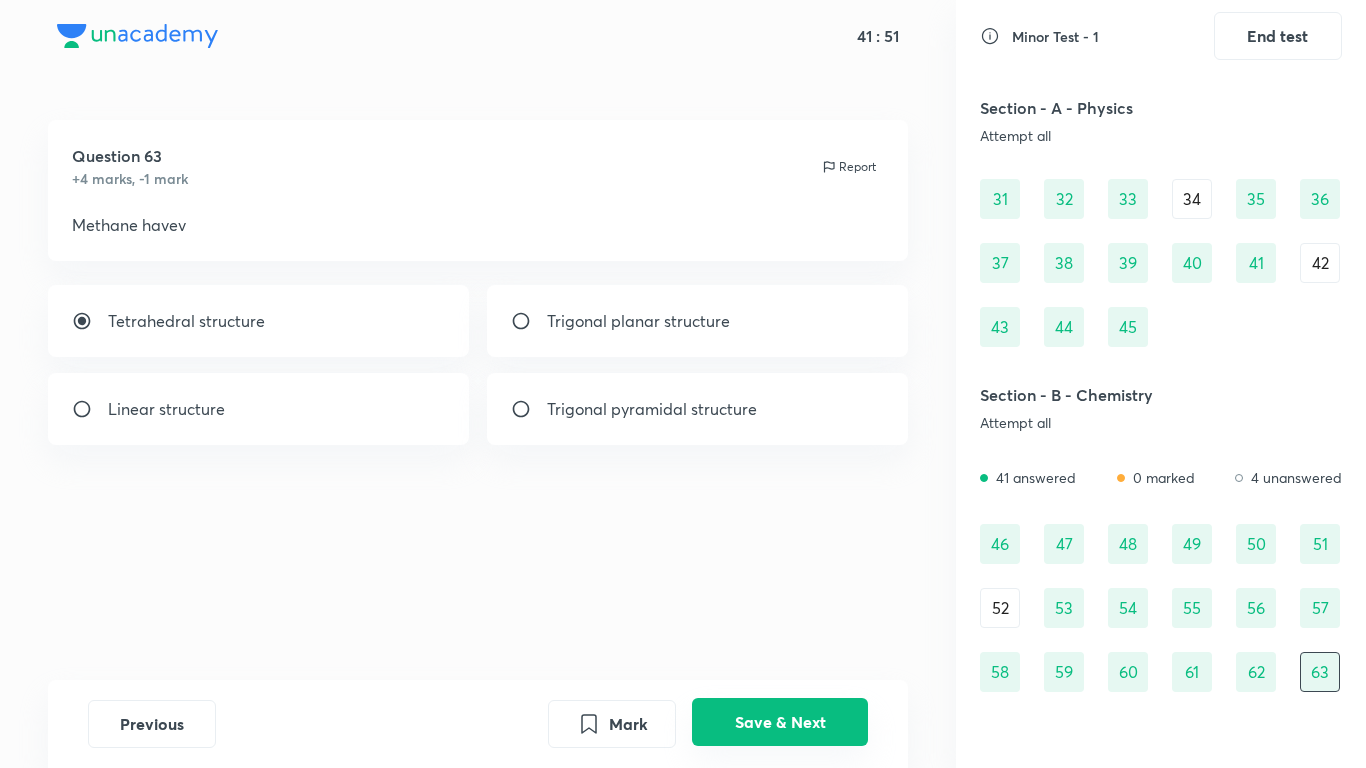 click on "Save & Next" at bounding box center (780, 722) 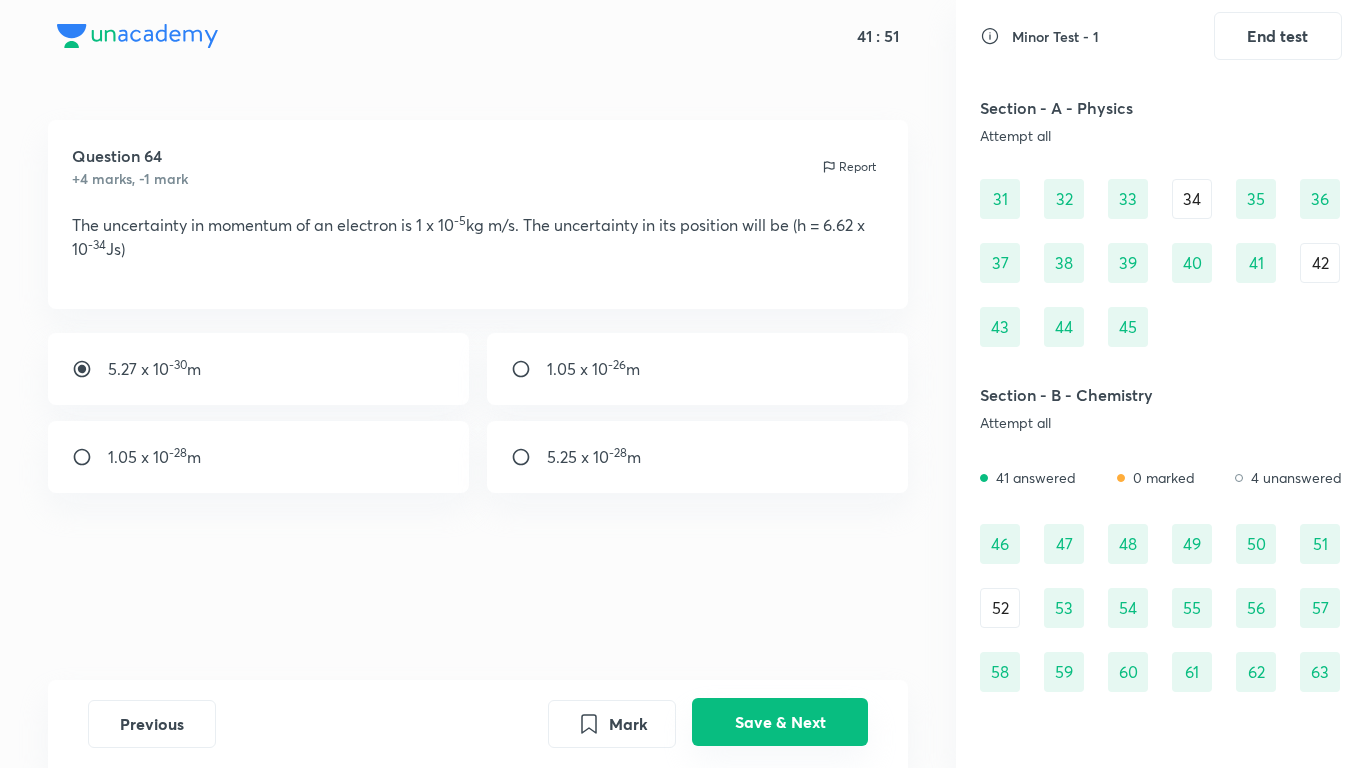 scroll, scrollTop: 442, scrollLeft: 0, axis: vertical 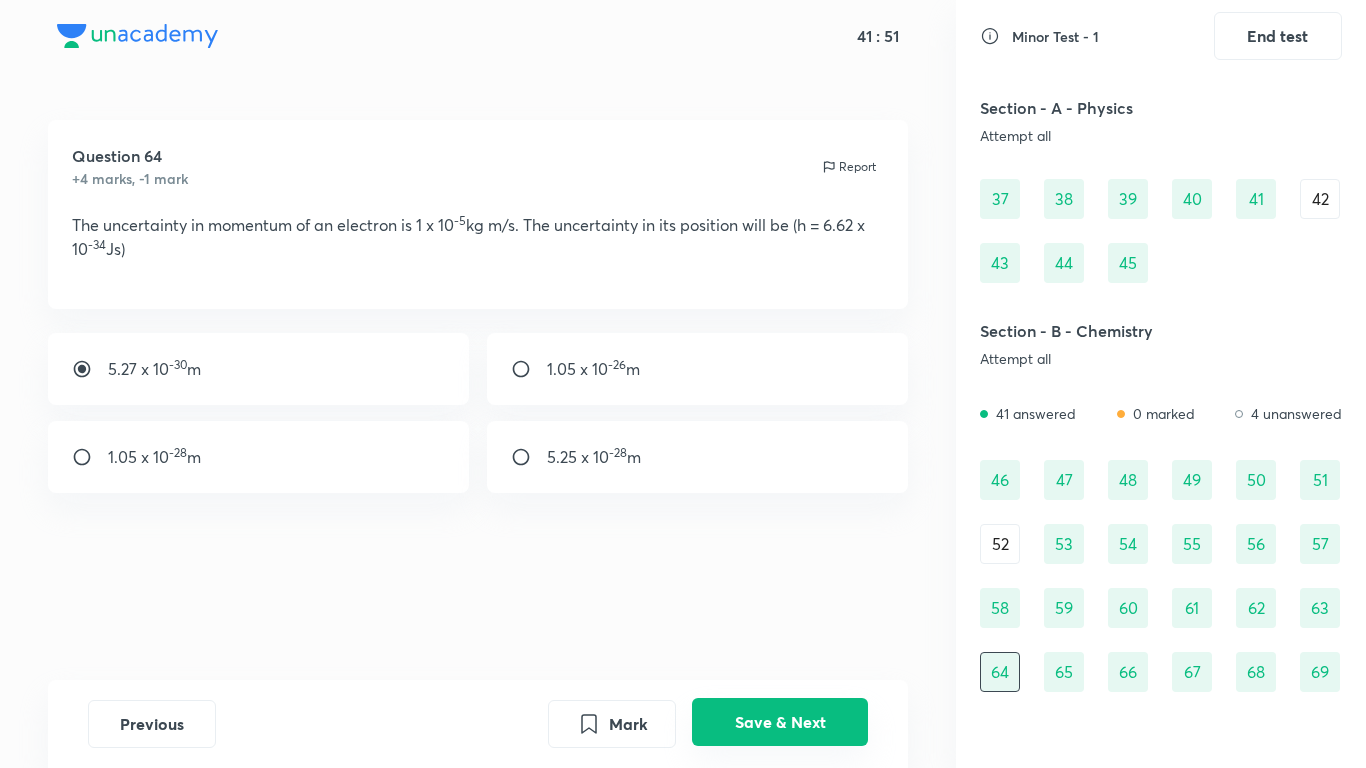 click on "Save & Next" at bounding box center (780, 722) 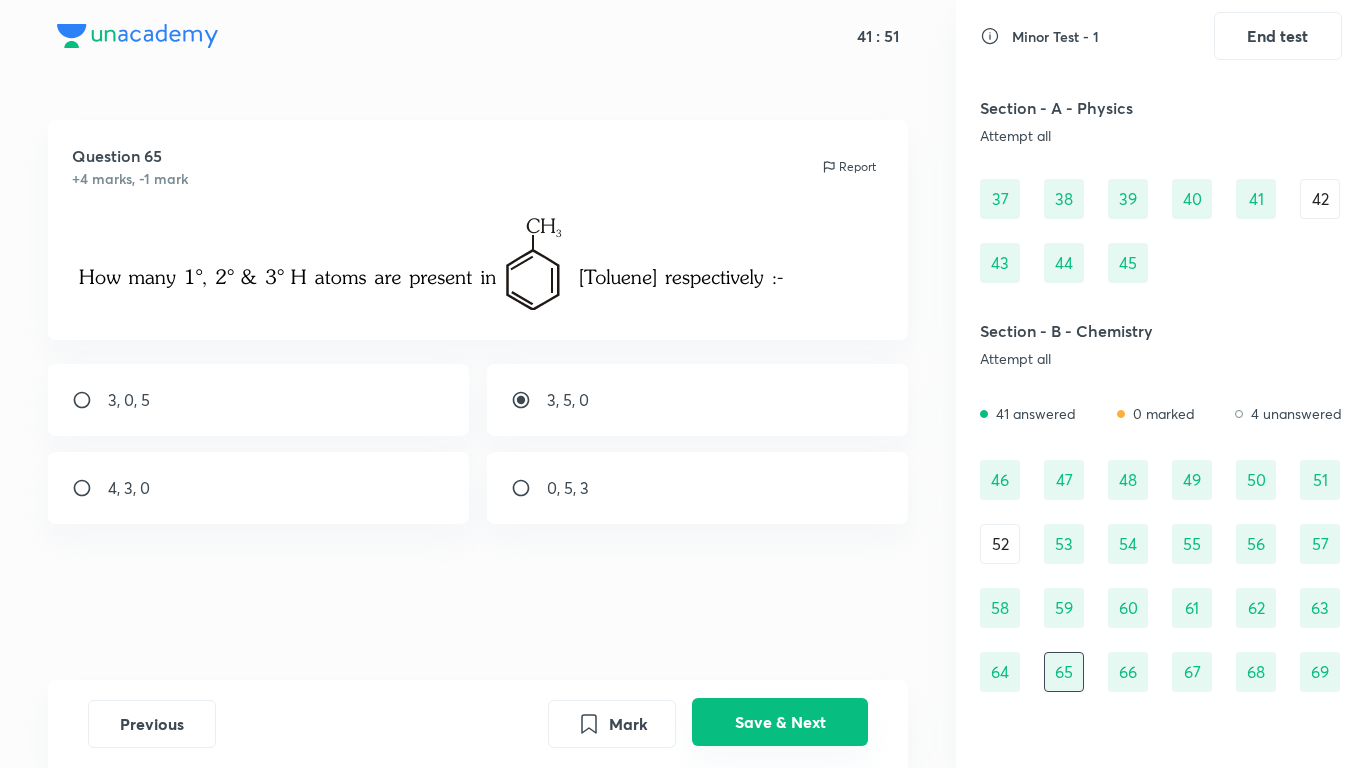 click on "Save & Next" at bounding box center [780, 722] 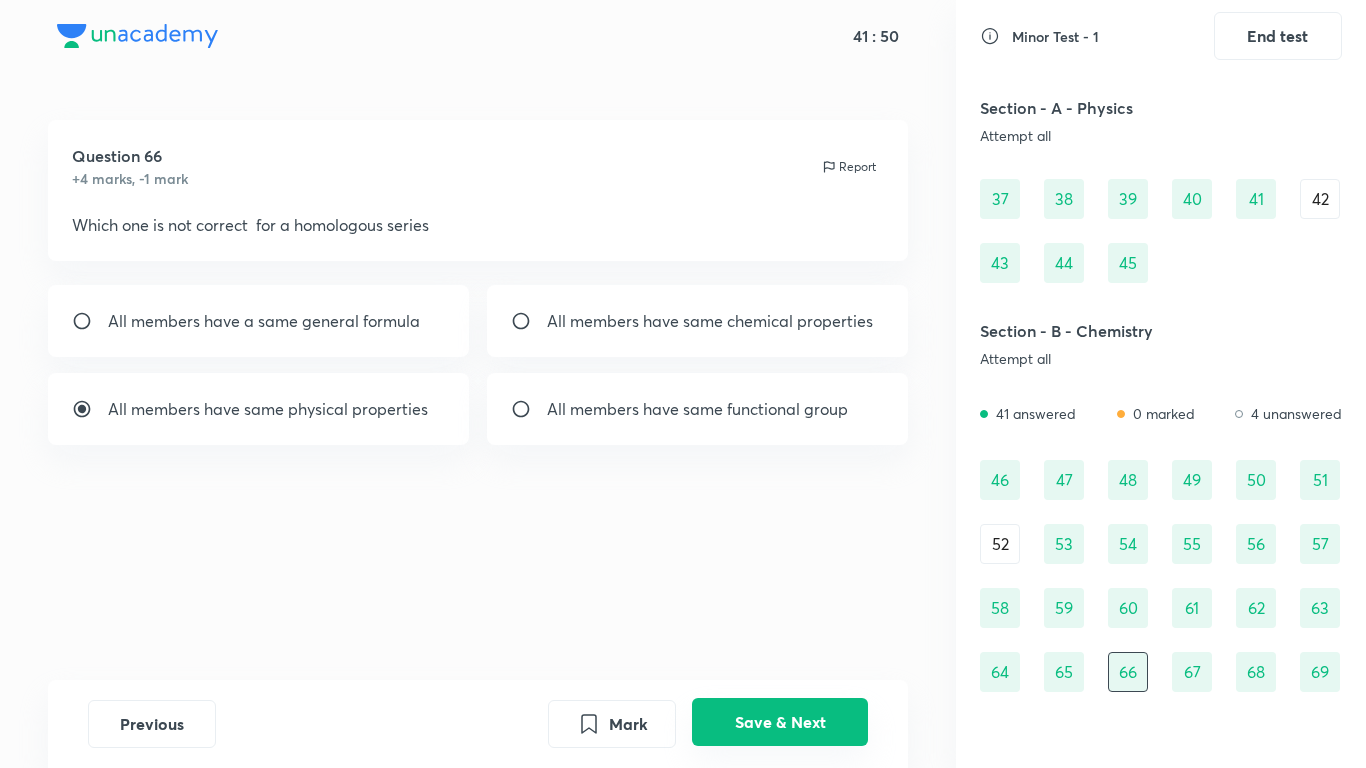 click on "Save & Next" at bounding box center (780, 722) 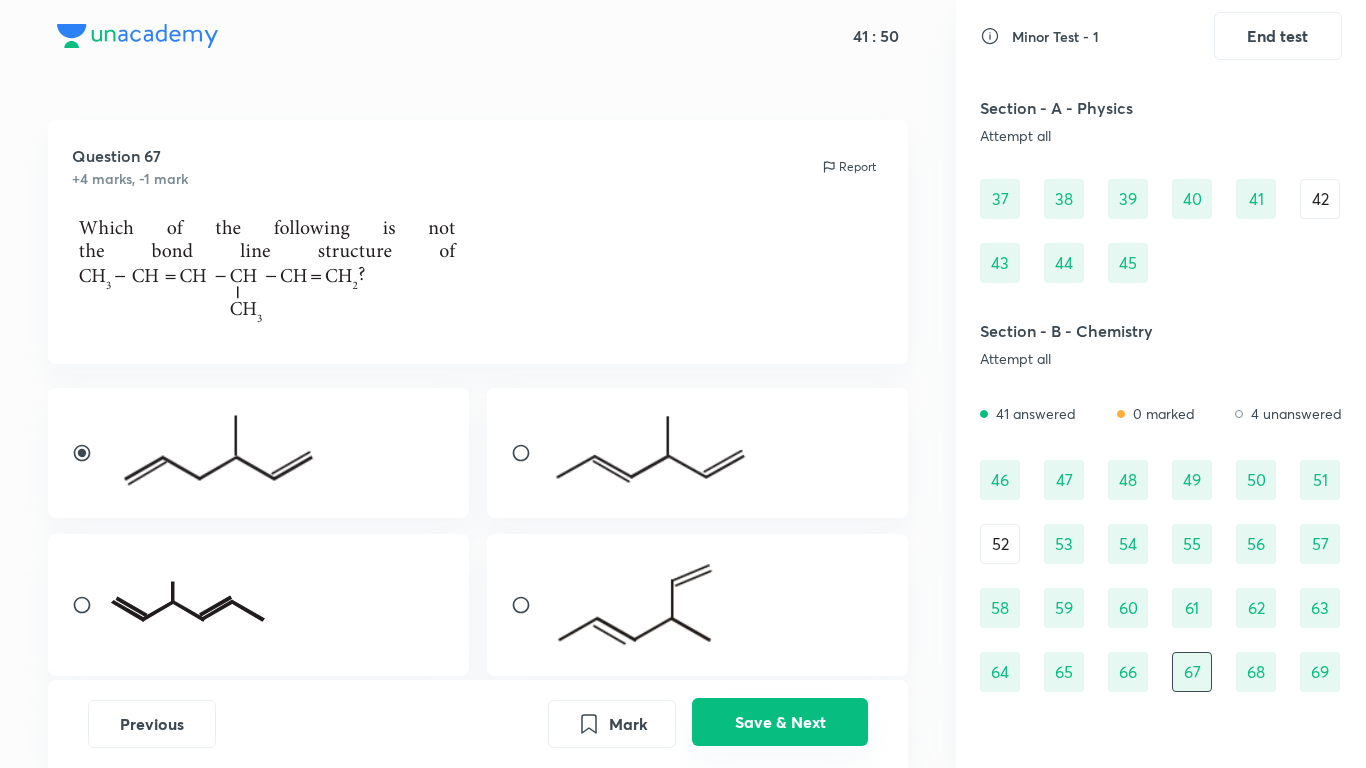 click on "Save & Next" at bounding box center (780, 722) 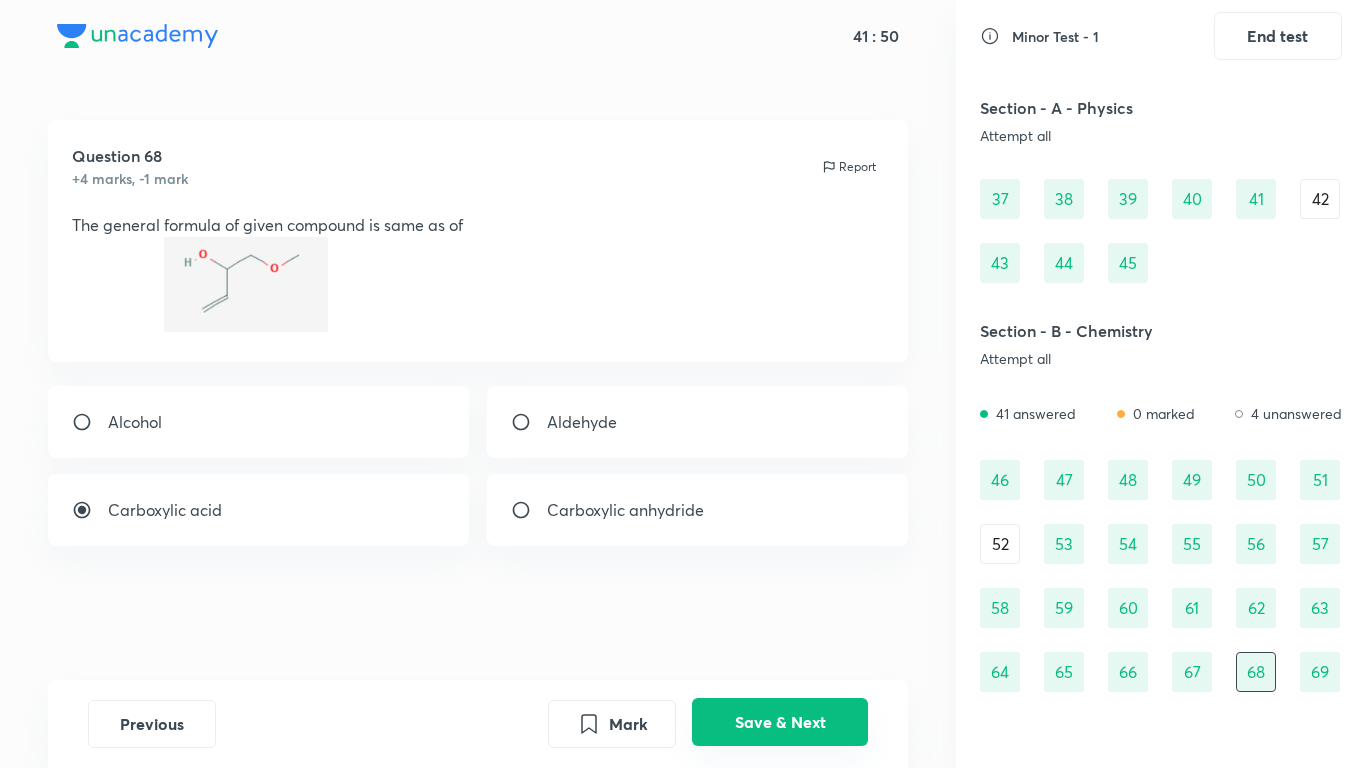 click on "Save & Next" at bounding box center (780, 722) 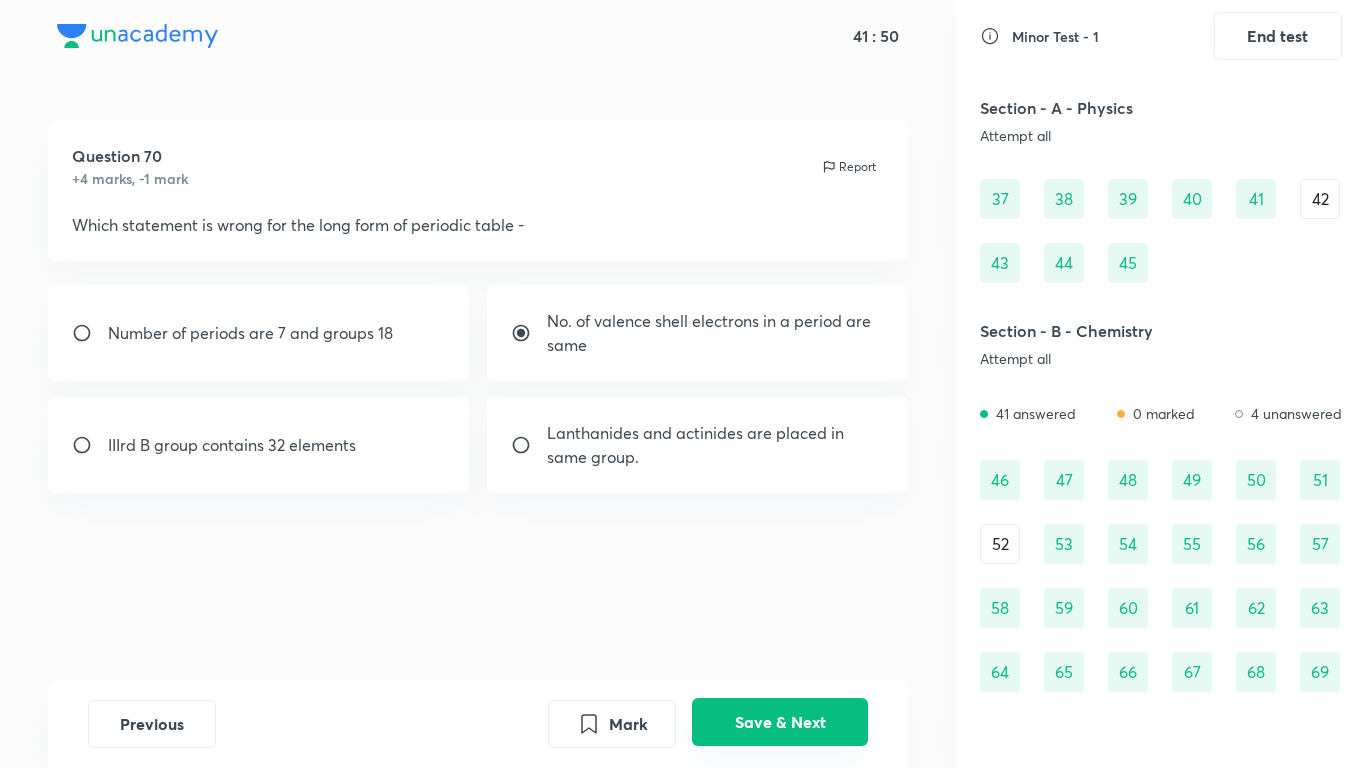 scroll, scrollTop: 506, scrollLeft: 0, axis: vertical 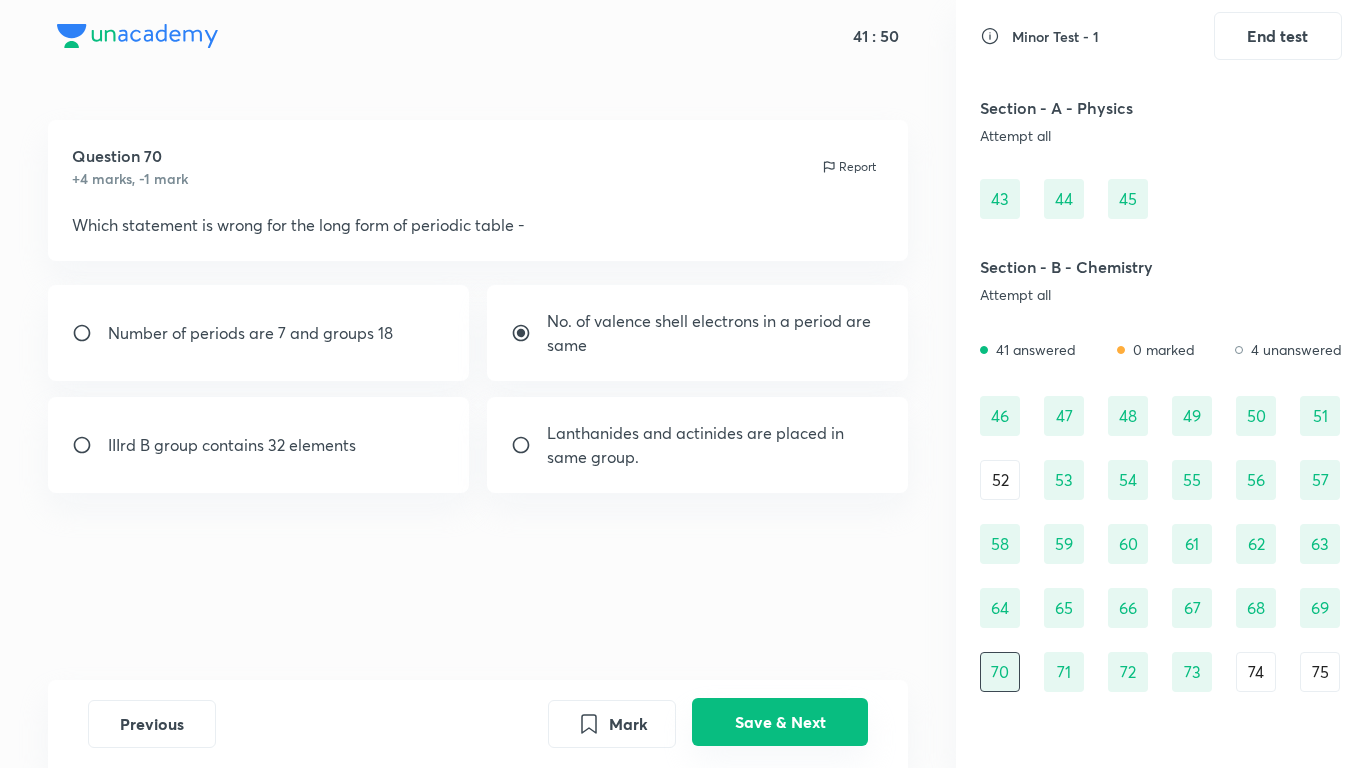 click on "Save & Next" at bounding box center (780, 722) 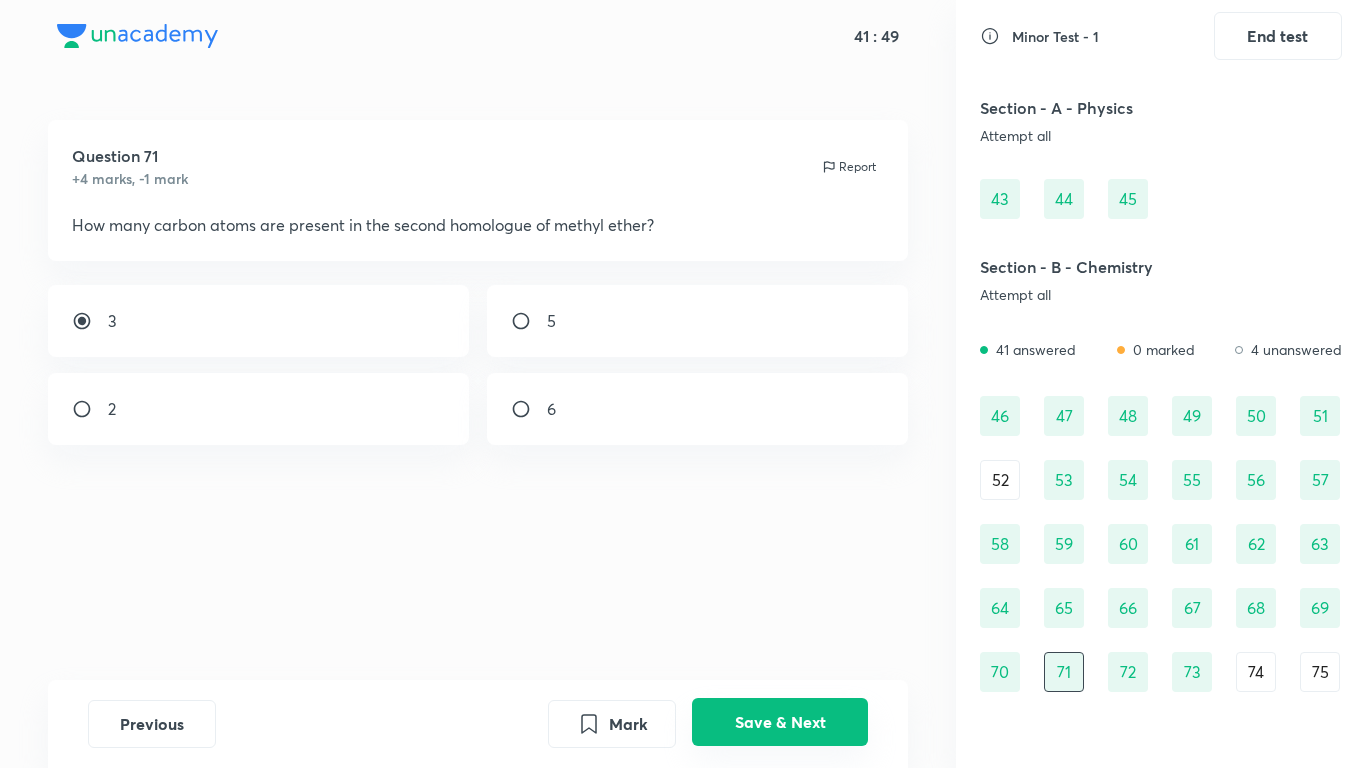 click on "Save & Next" at bounding box center (780, 722) 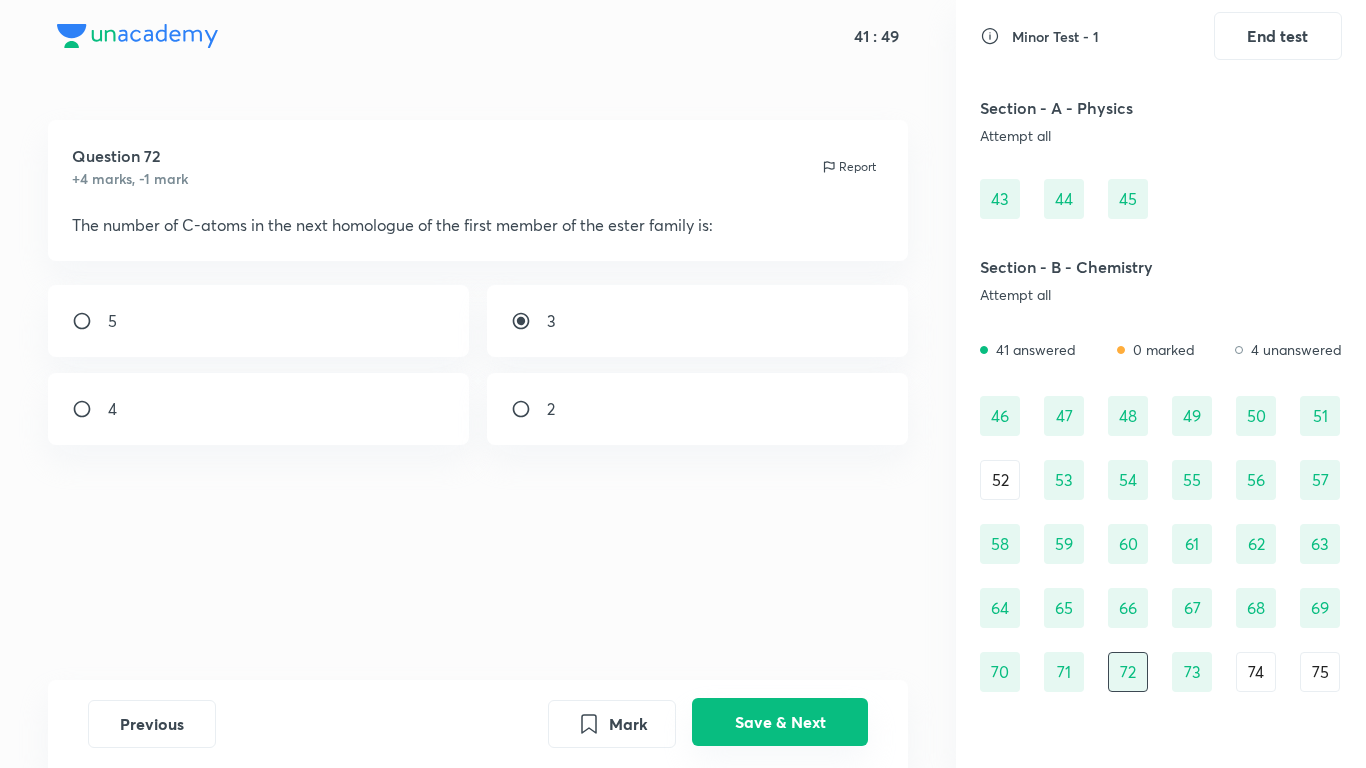 click on "Save & Next" at bounding box center [780, 722] 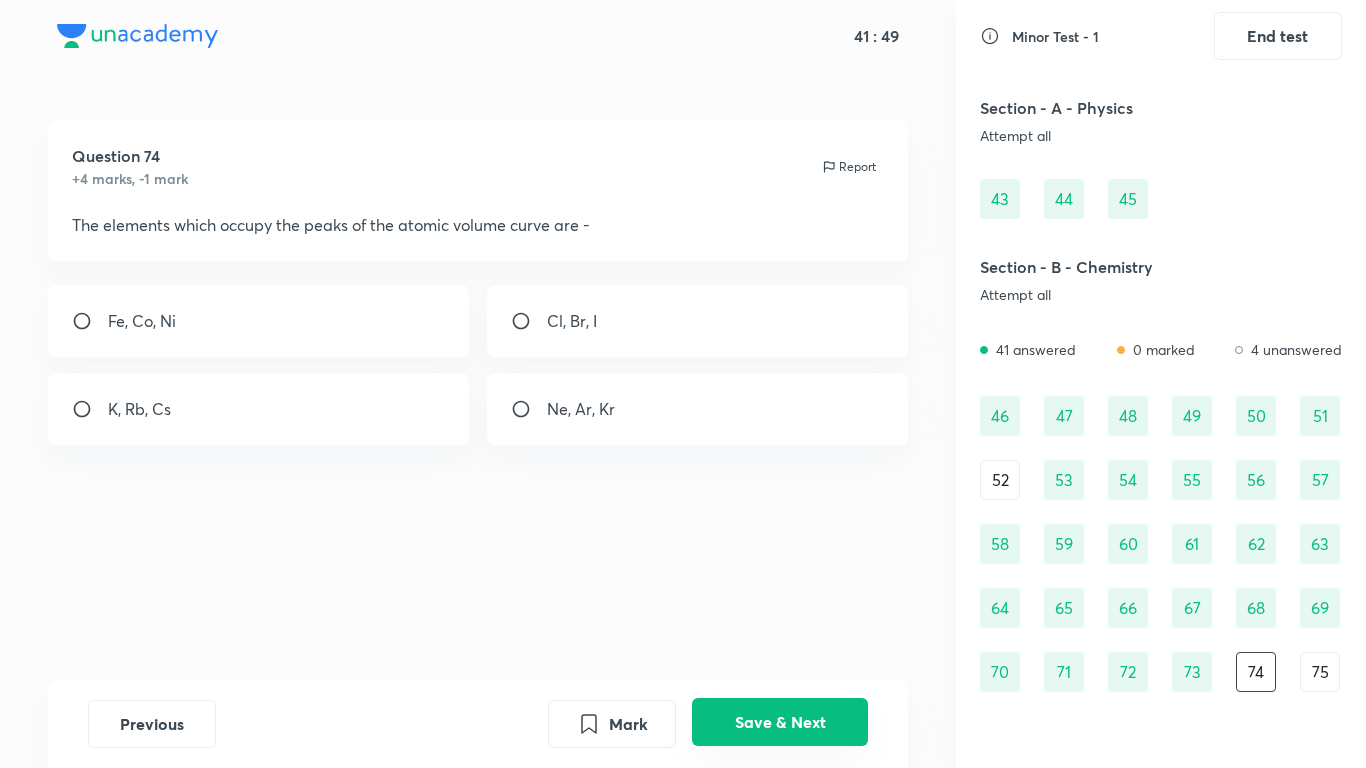 click on "Save & Next" at bounding box center (780, 722) 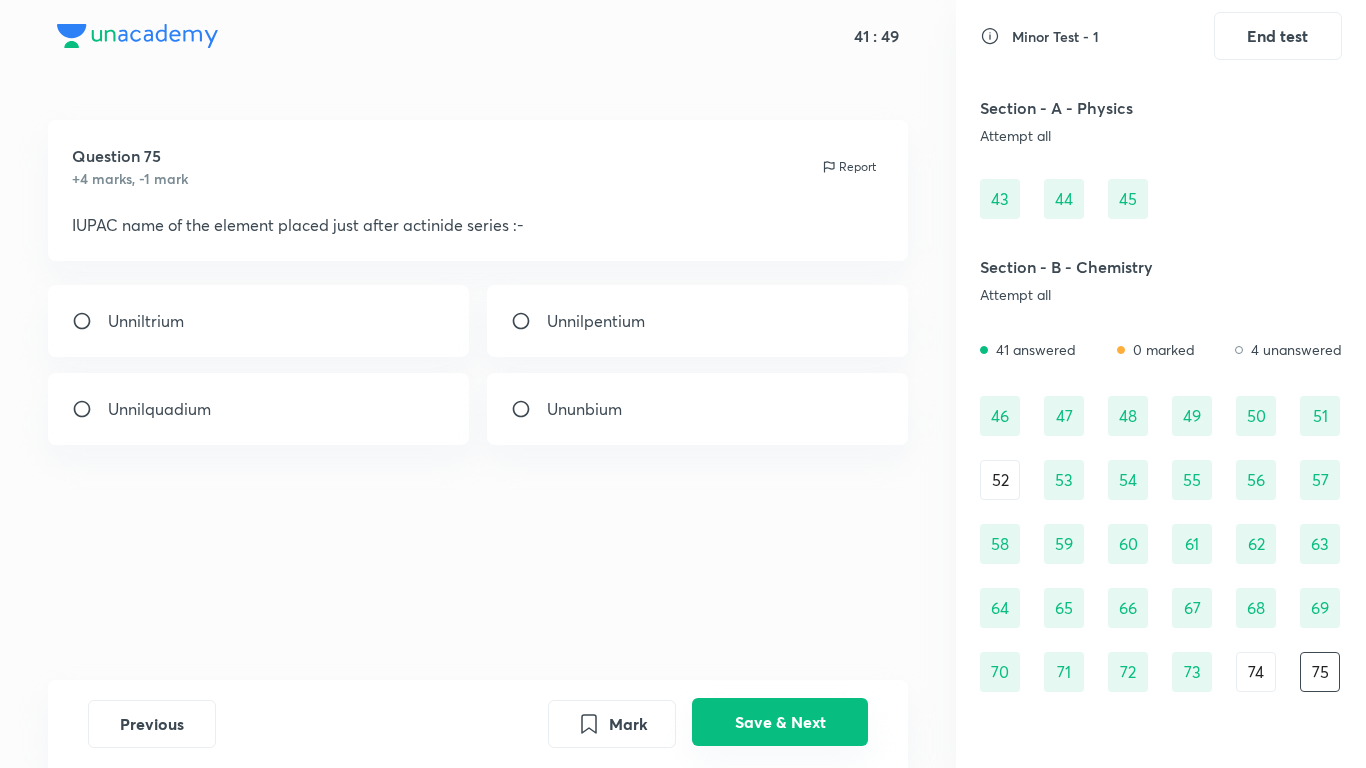 click on "Save & Next" at bounding box center (780, 722) 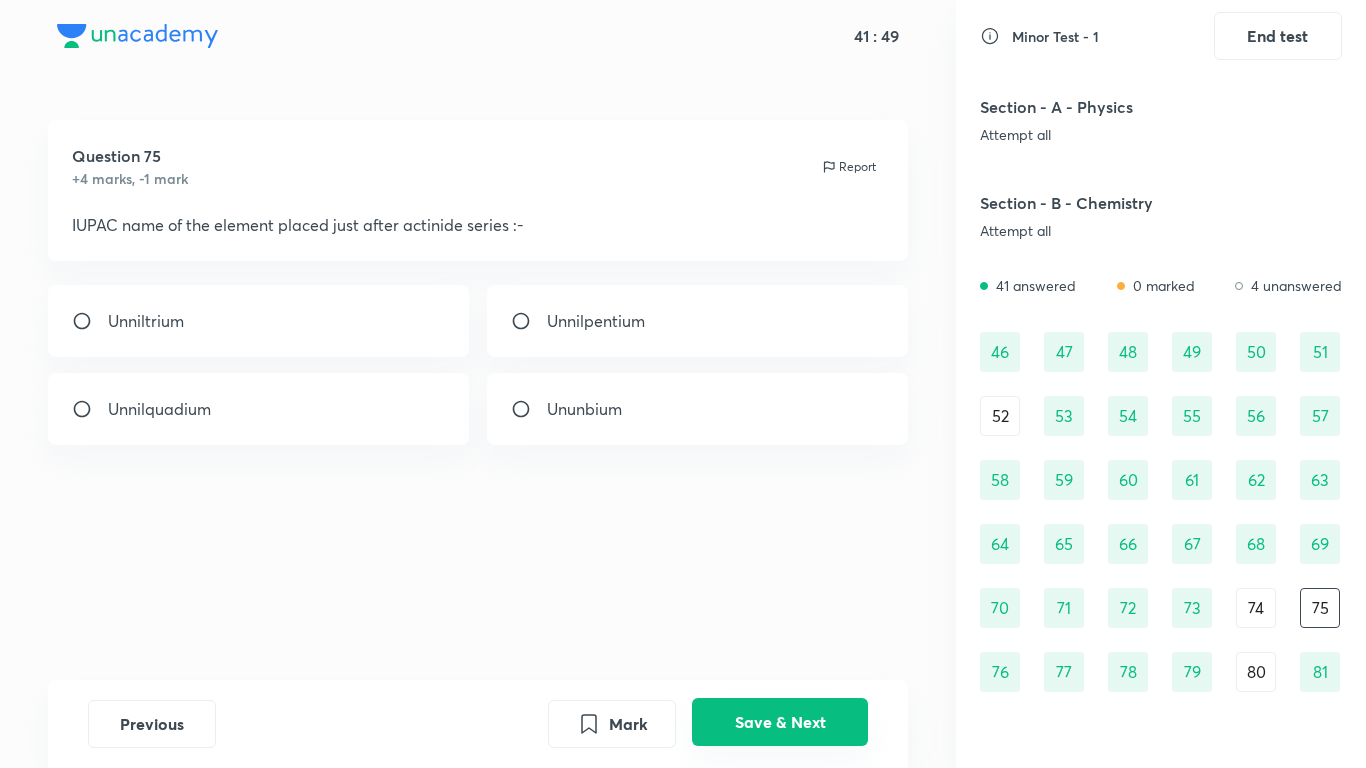 click on "Save & Next" at bounding box center [780, 722] 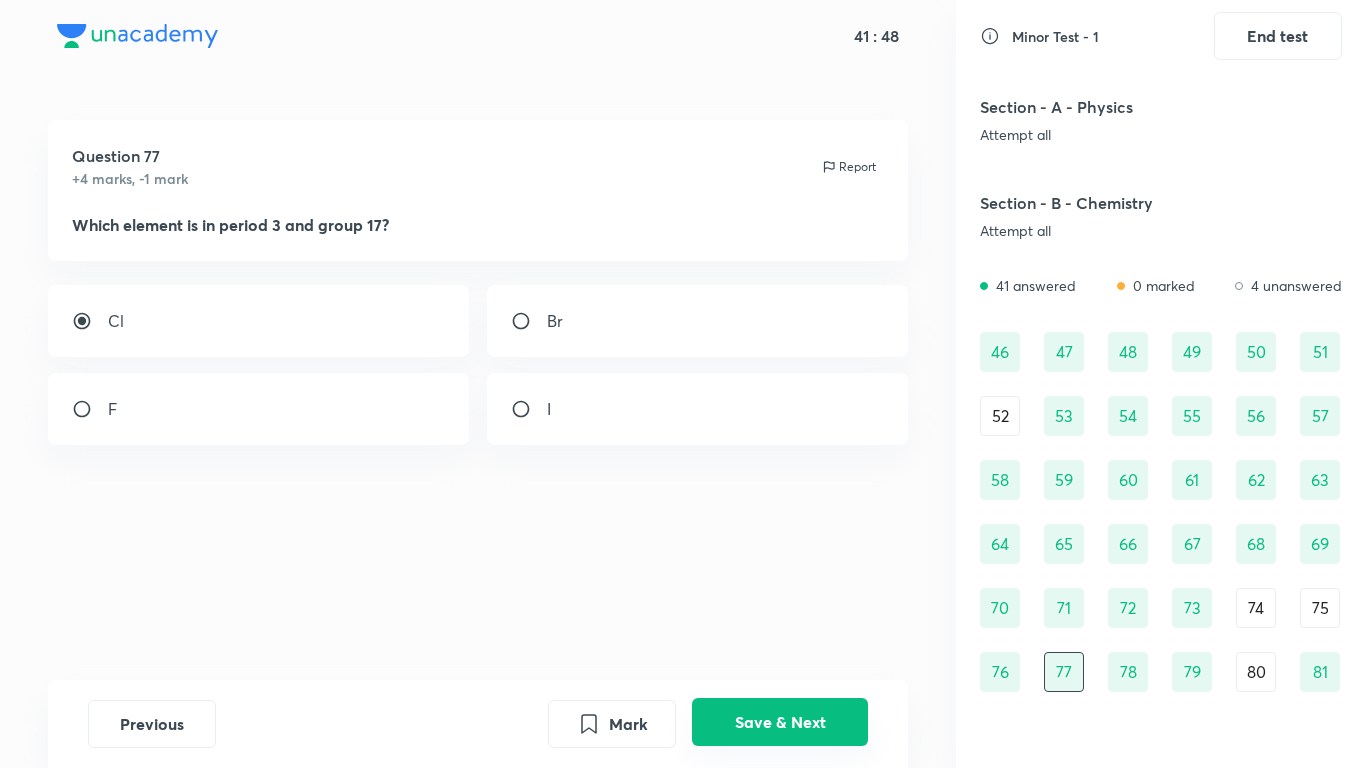 click on "Save & Next" at bounding box center (780, 722) 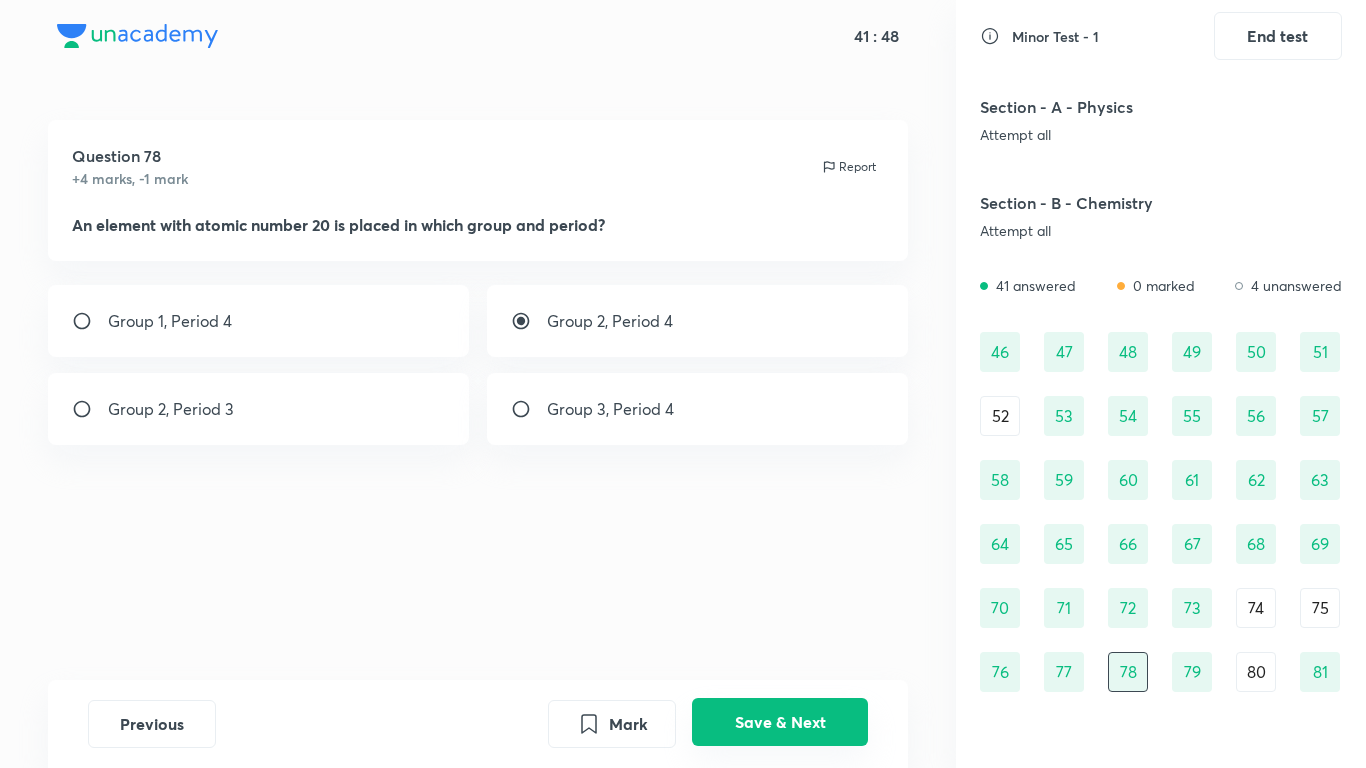 click on "Save & Next" at bounding box center [780, 722] 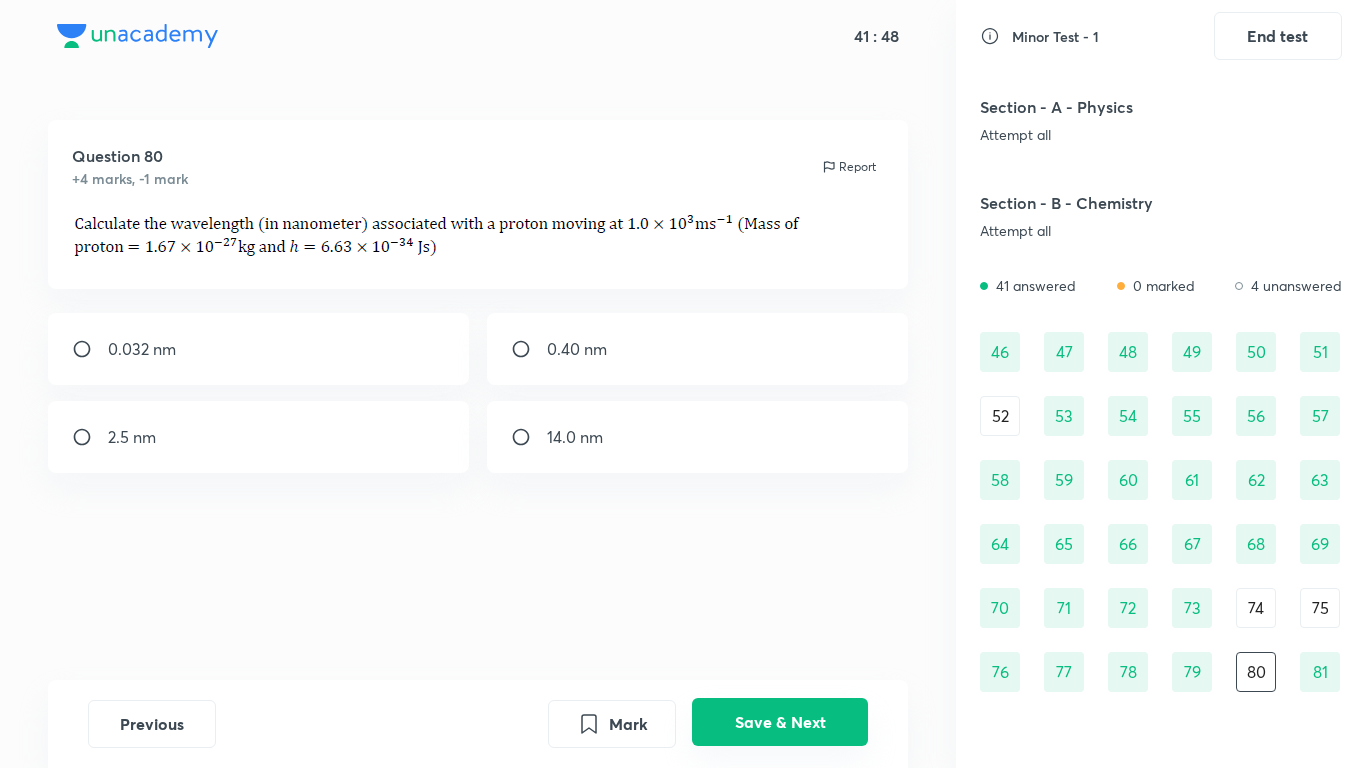 click on "Save & Next" at bounding box center [780, 722] 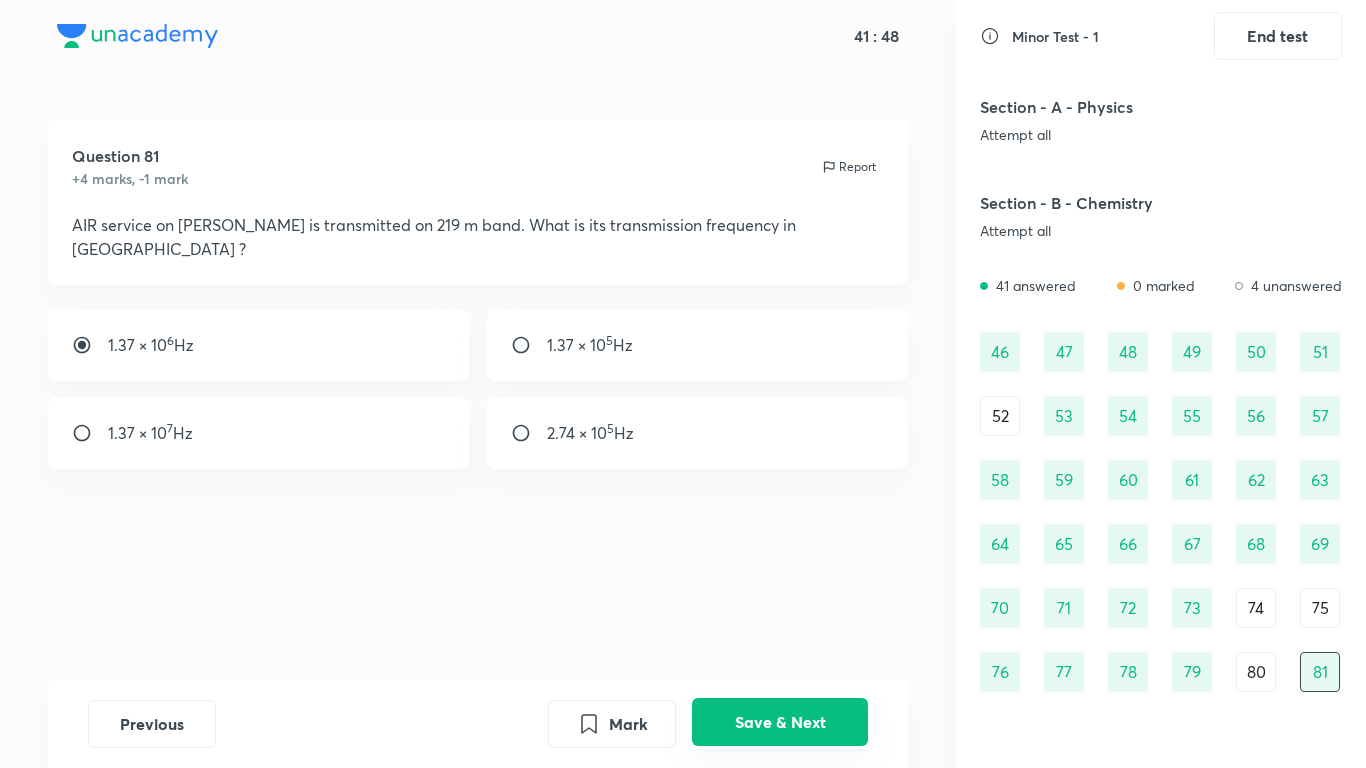click on "Save & Next" at bounding box center (780, 722) 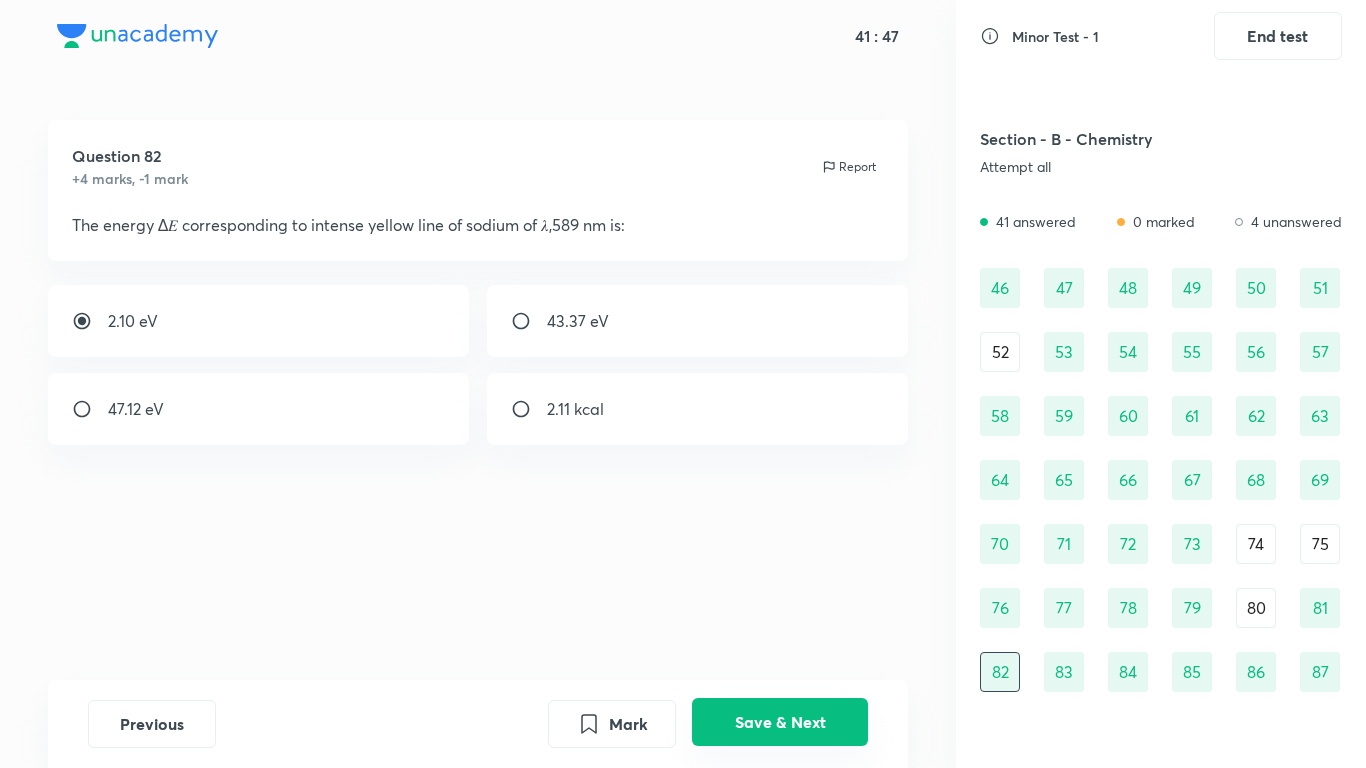 click on "Save & Next" at bounding box center [780, 722] 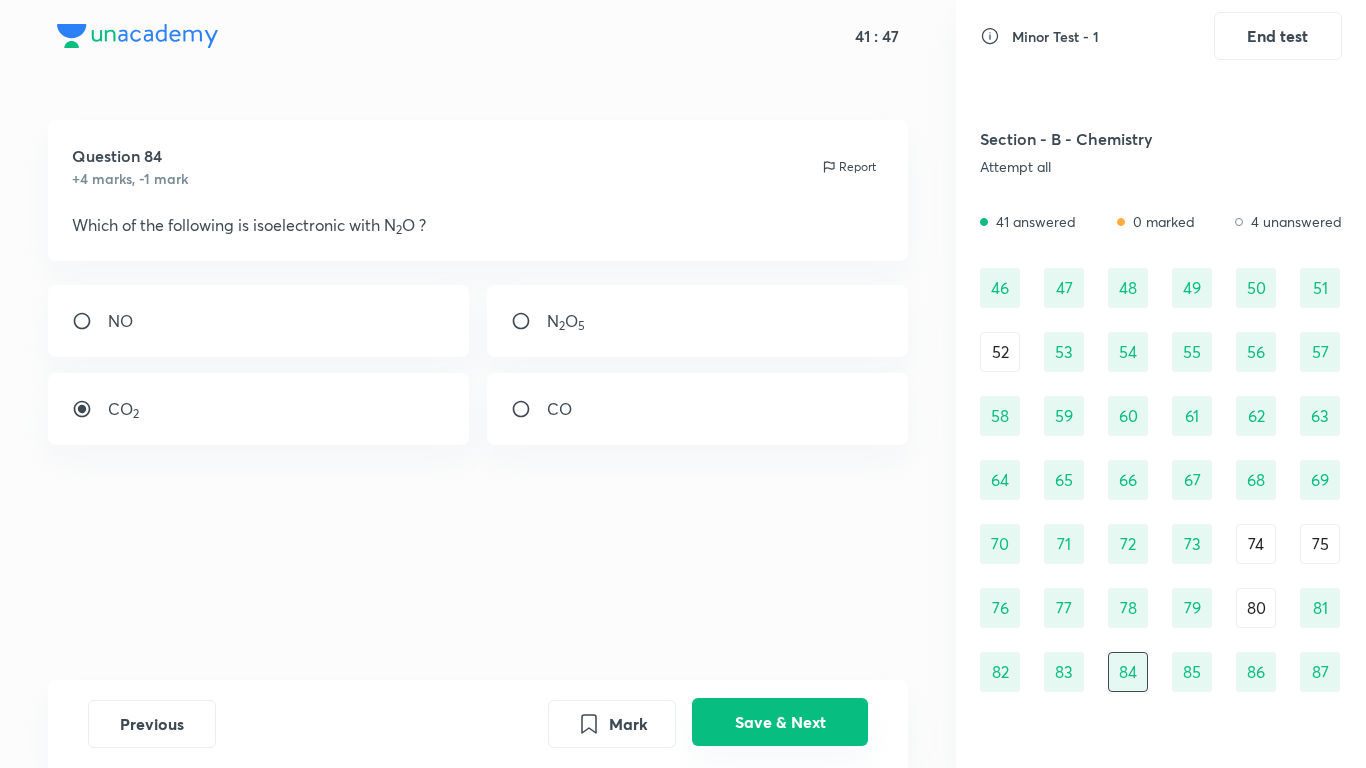 click on "Save & Next" at bounding box center [780, 722] 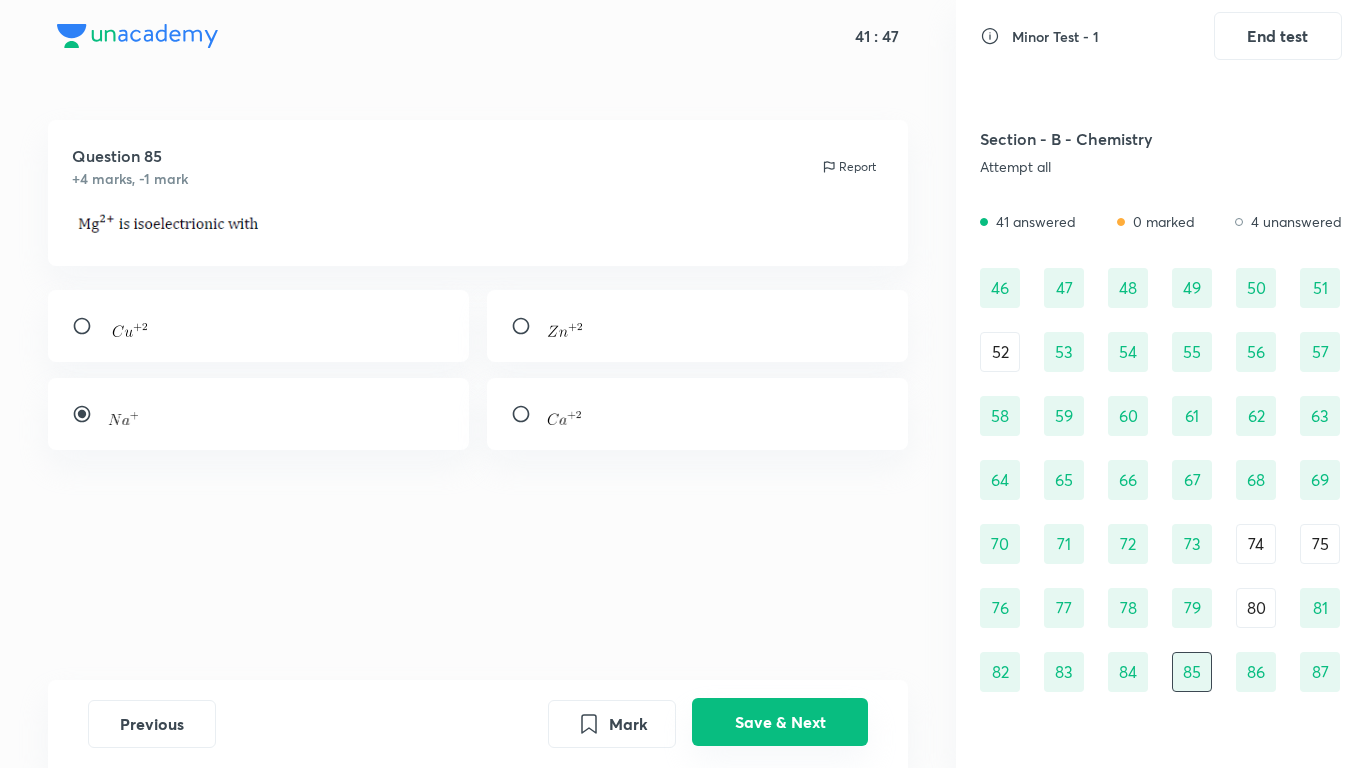 click on "Save & Next" at bounding box center (780, 722) 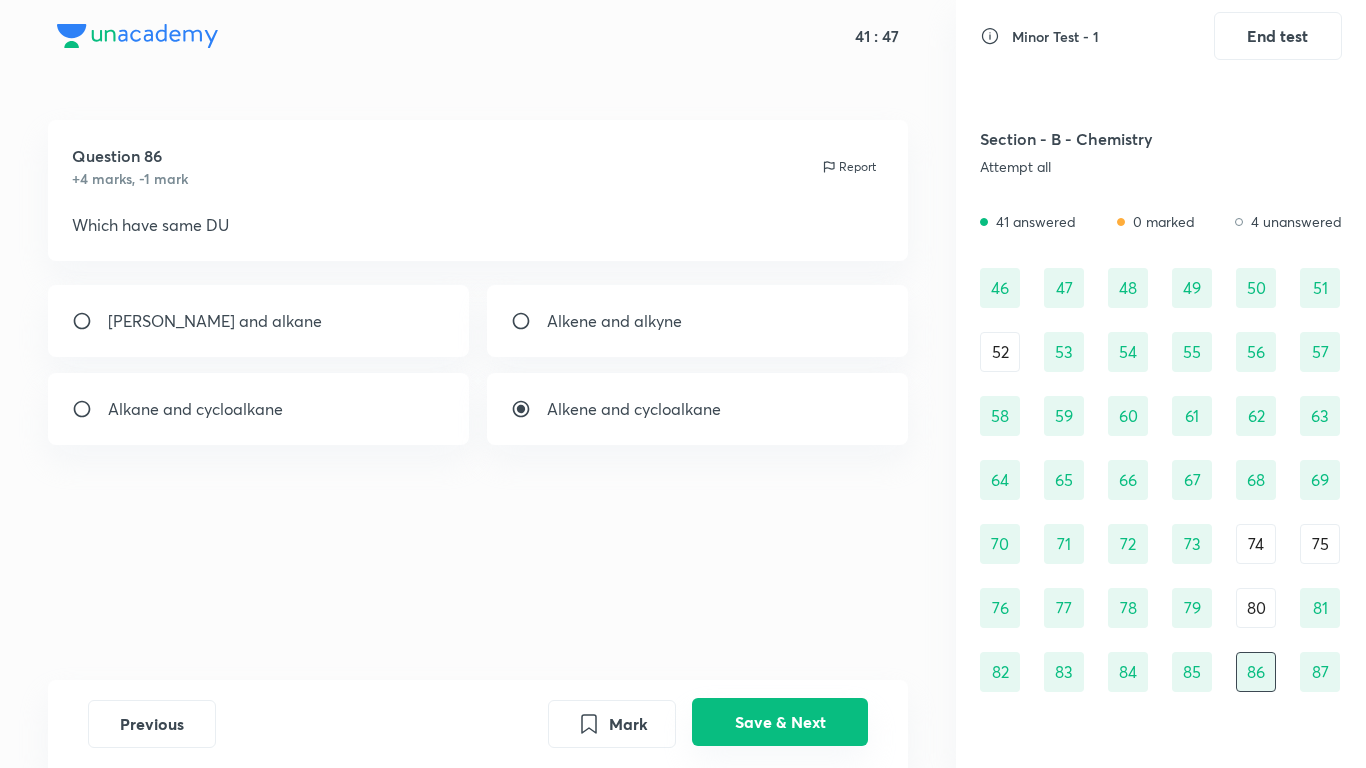 click on "Save & Next" at bounding box center [780, 722] 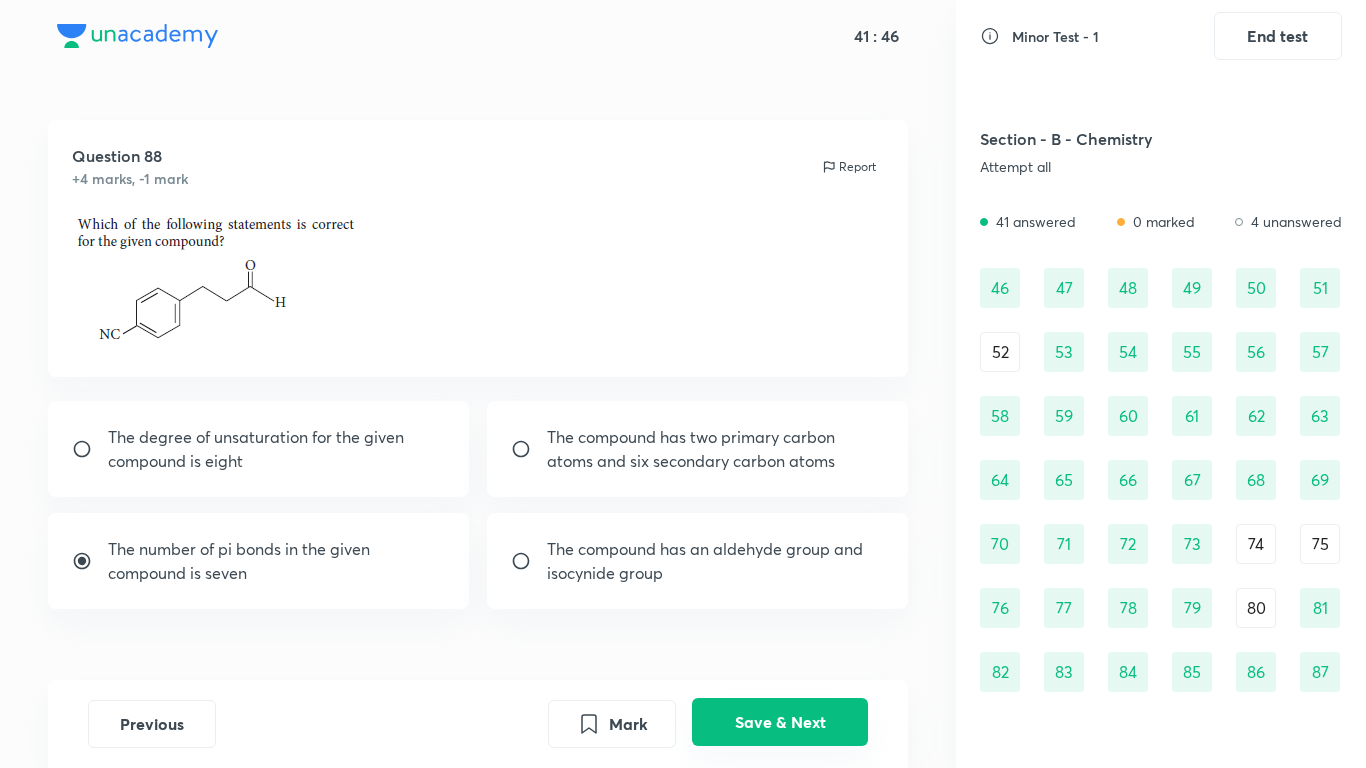 scroll, scrollTop: 698, scrollLeft: 0, axis: vertical 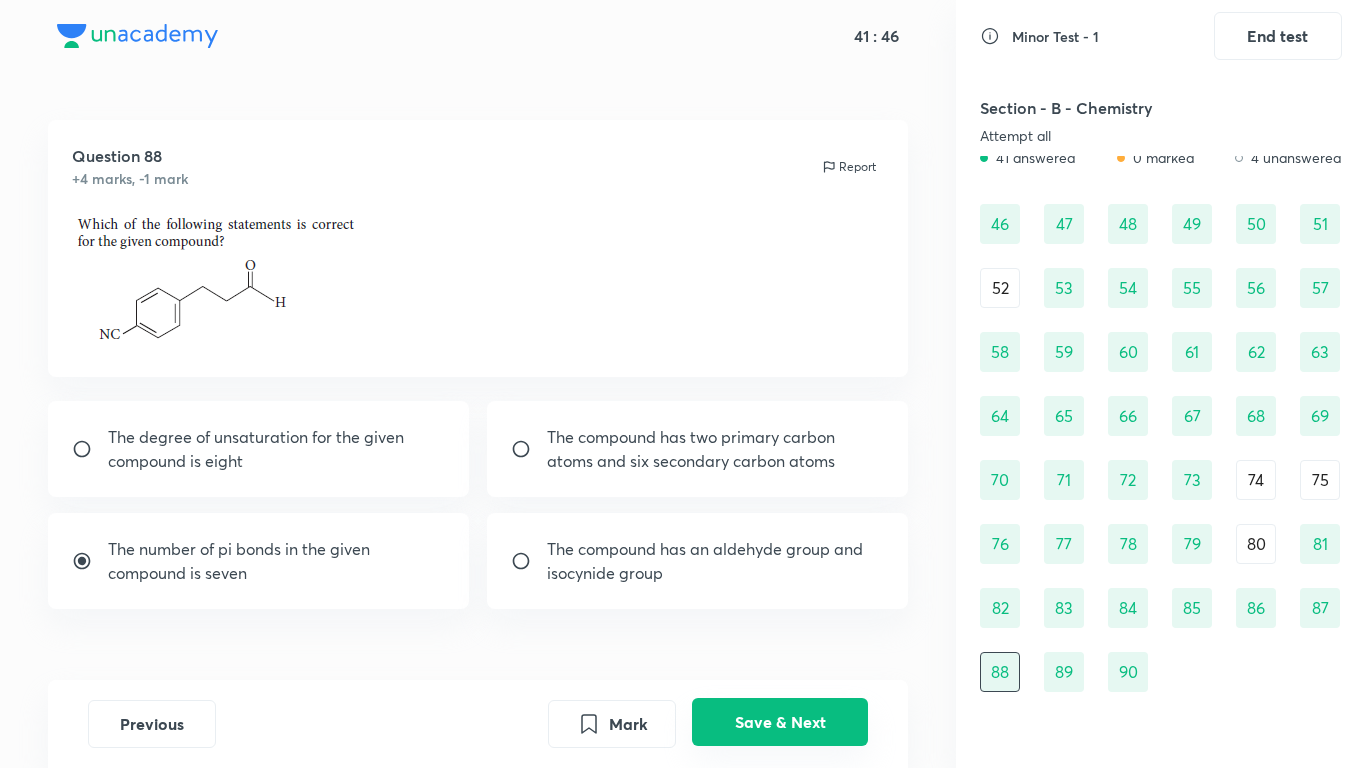 click on "Save & Next" at bounding box center [780, 722] 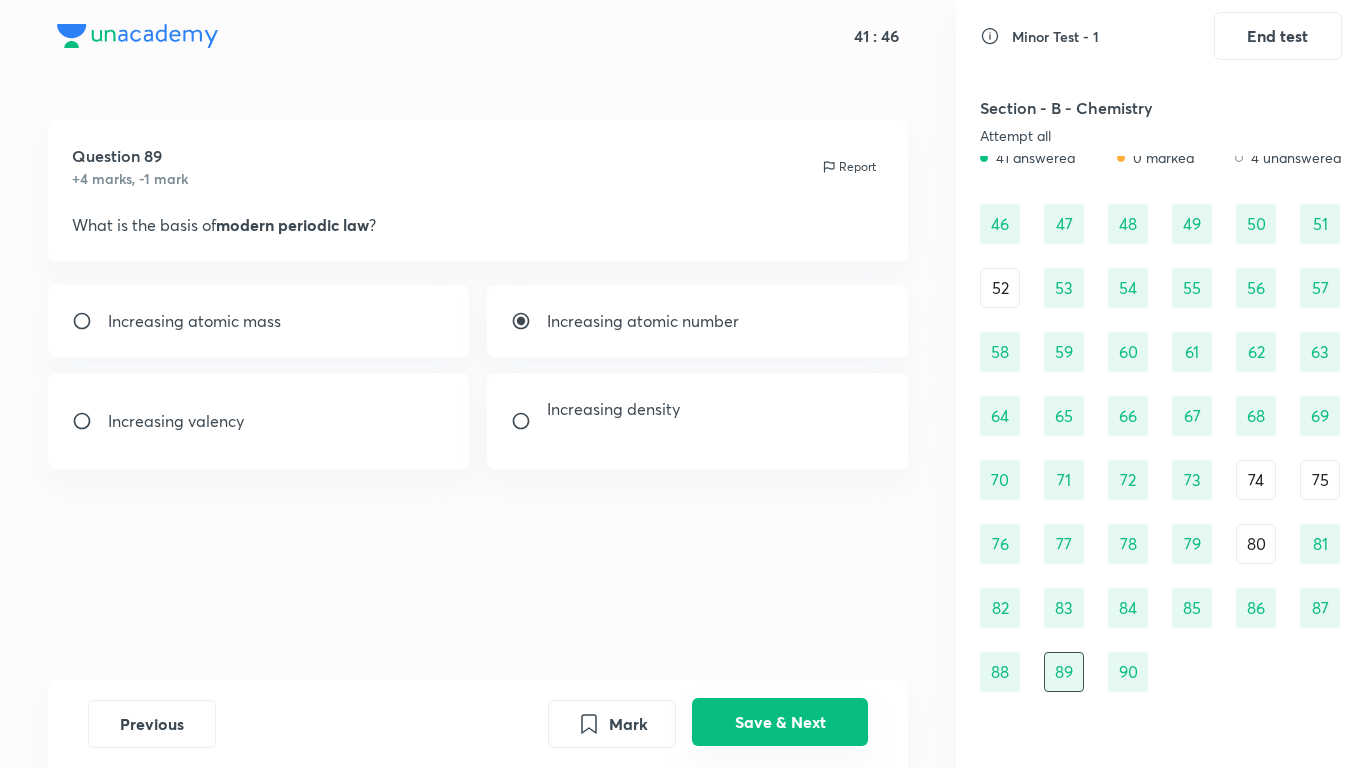 click on "Save & Next" at bounding box center [780, 722] 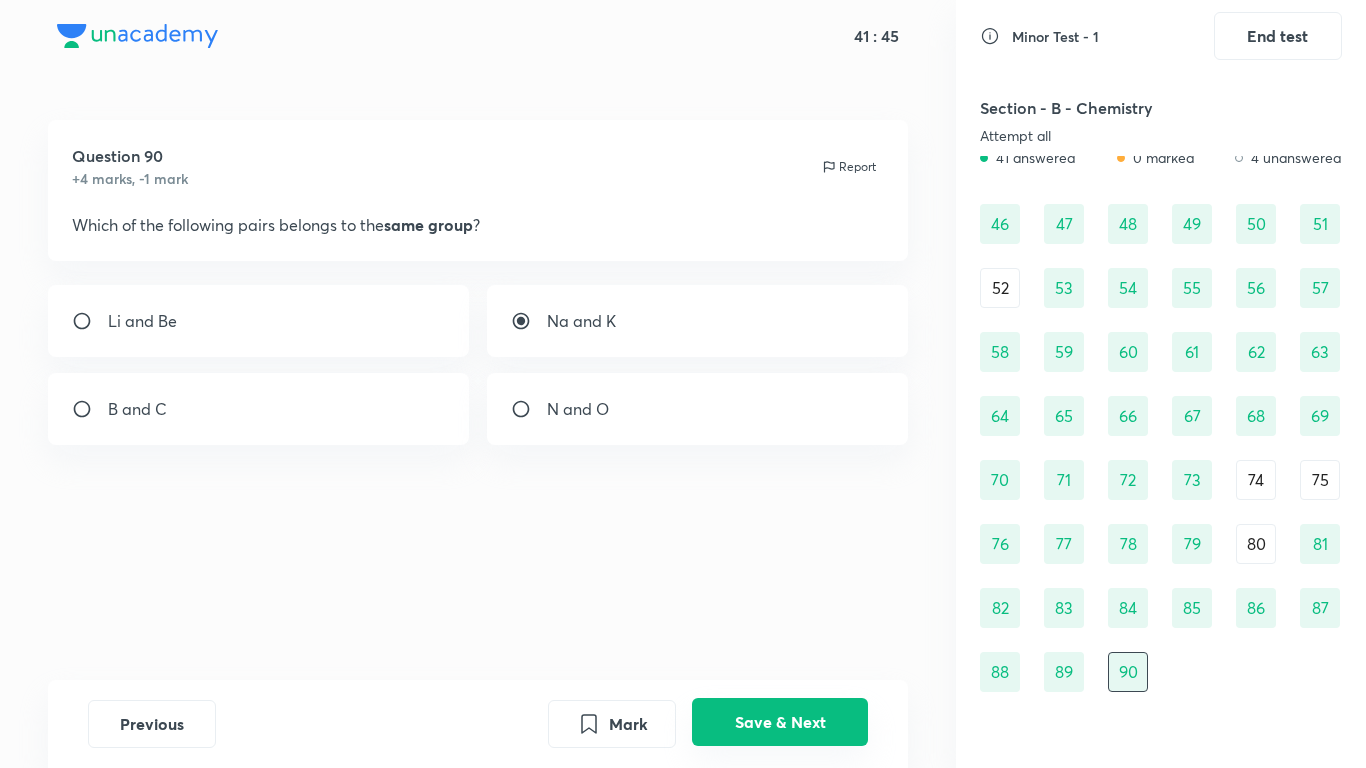 click on "Save & Next" at bounding box center [780, 722] 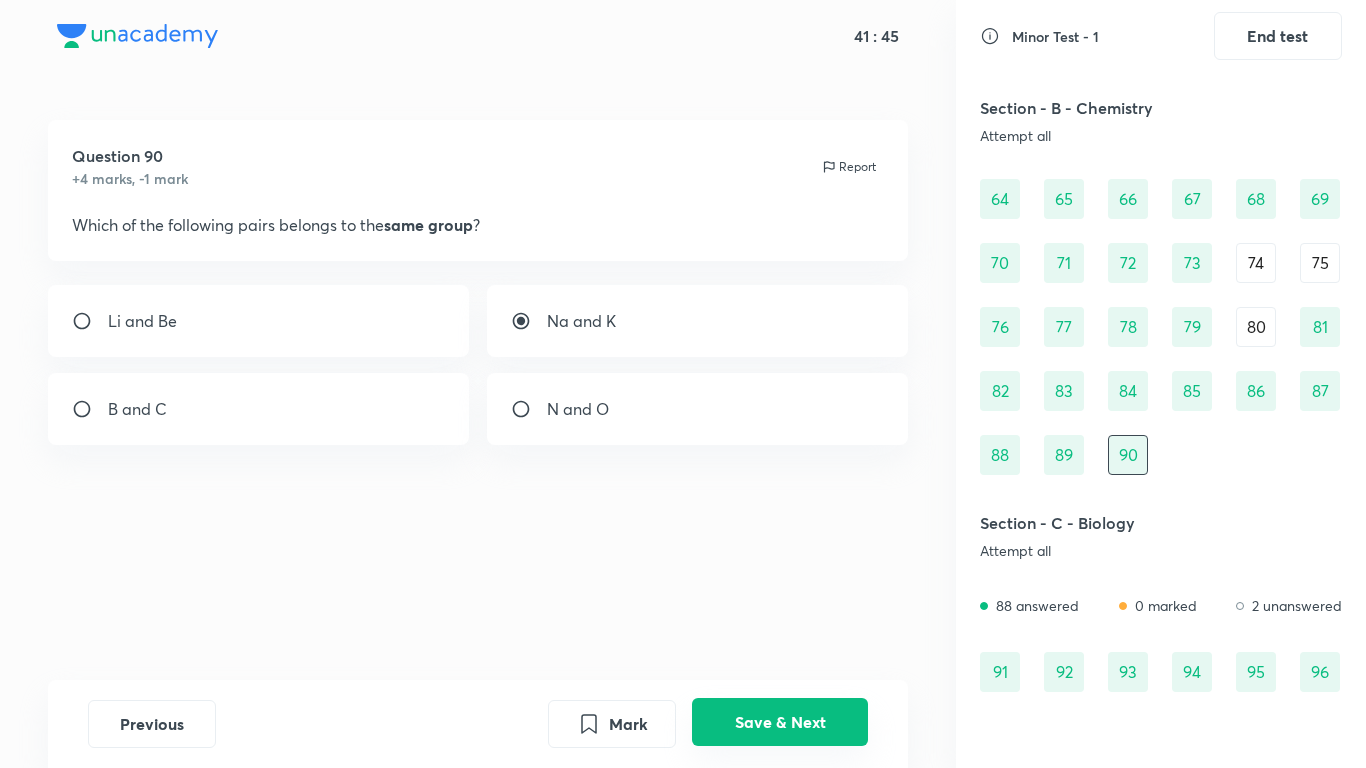 click on "Save & Next" at bounding box center [780, 722] 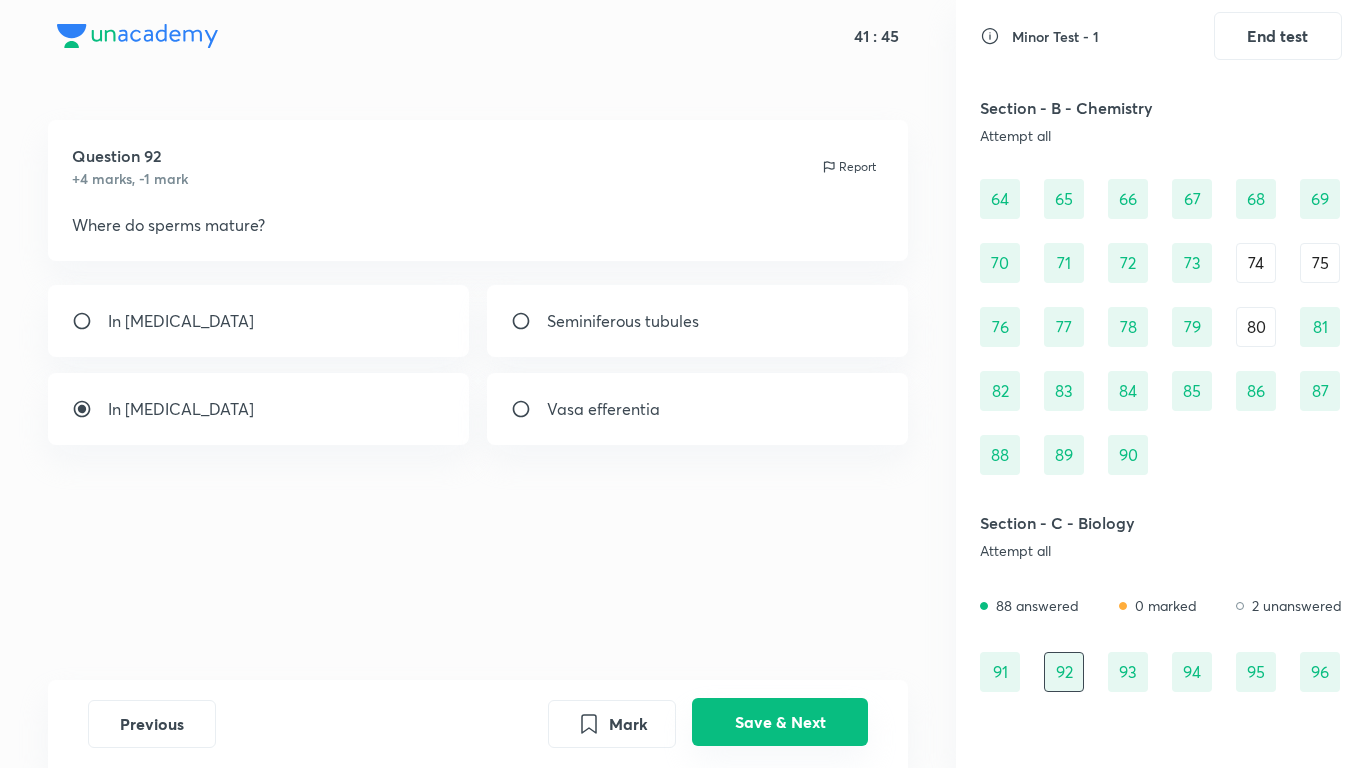 click on "Save & Next" at bounding box center (780, 722) 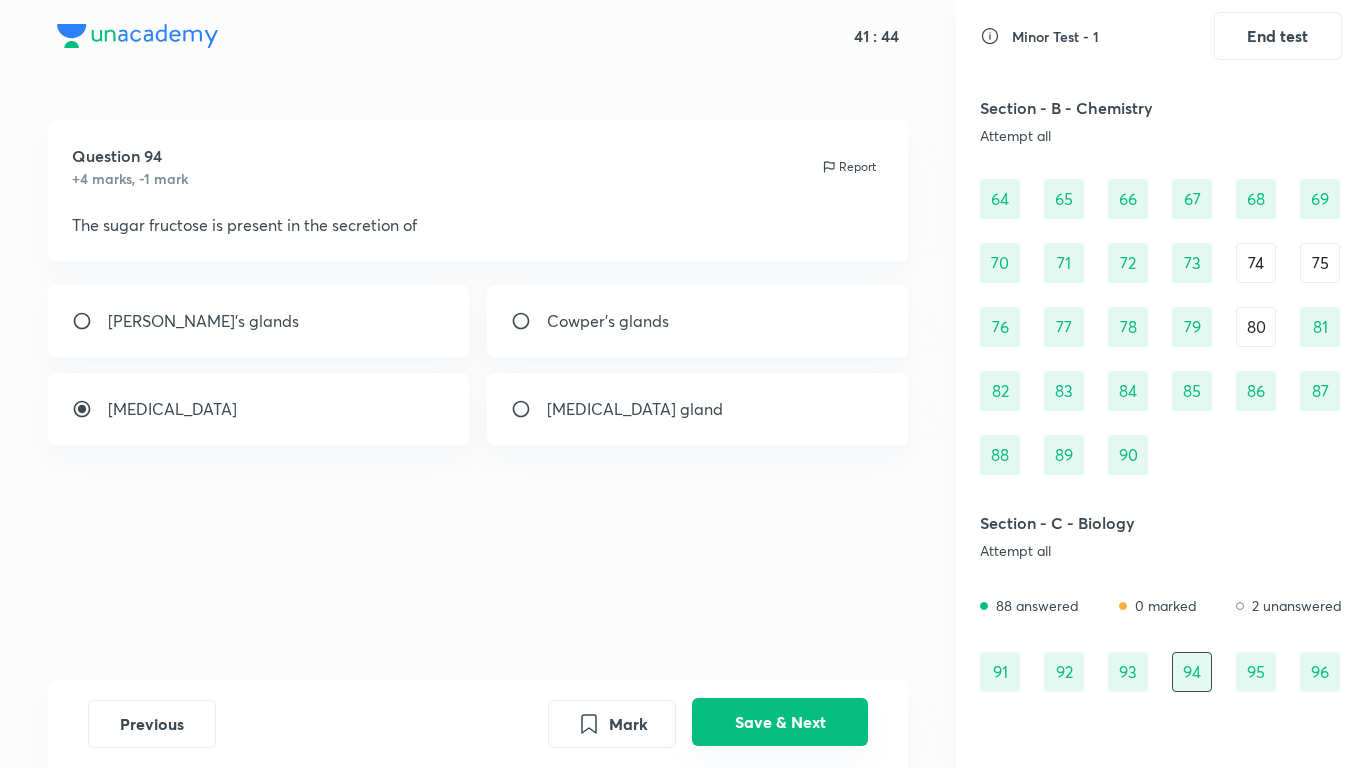 click on "Save & Next" at bounding box center [780, 722] 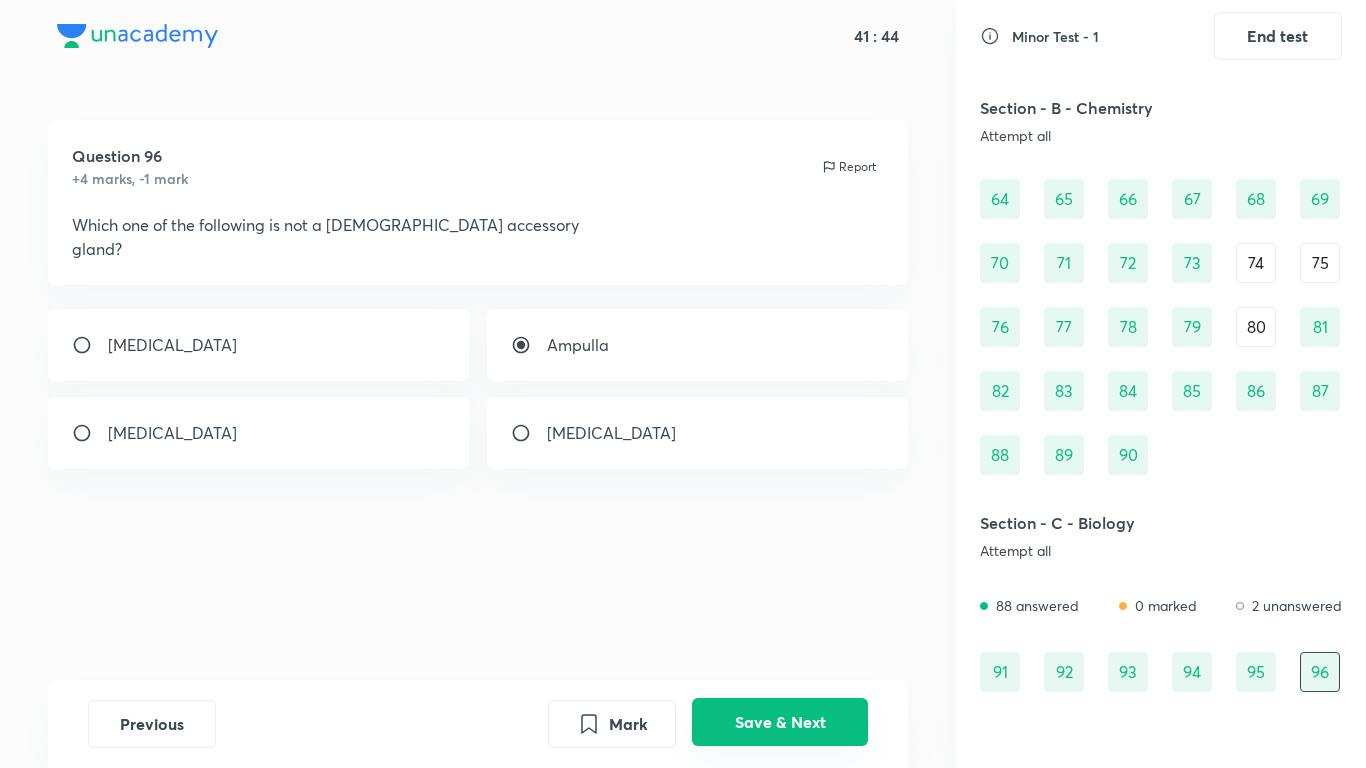 click on "Save & Next" at bounding box center [780, 722] 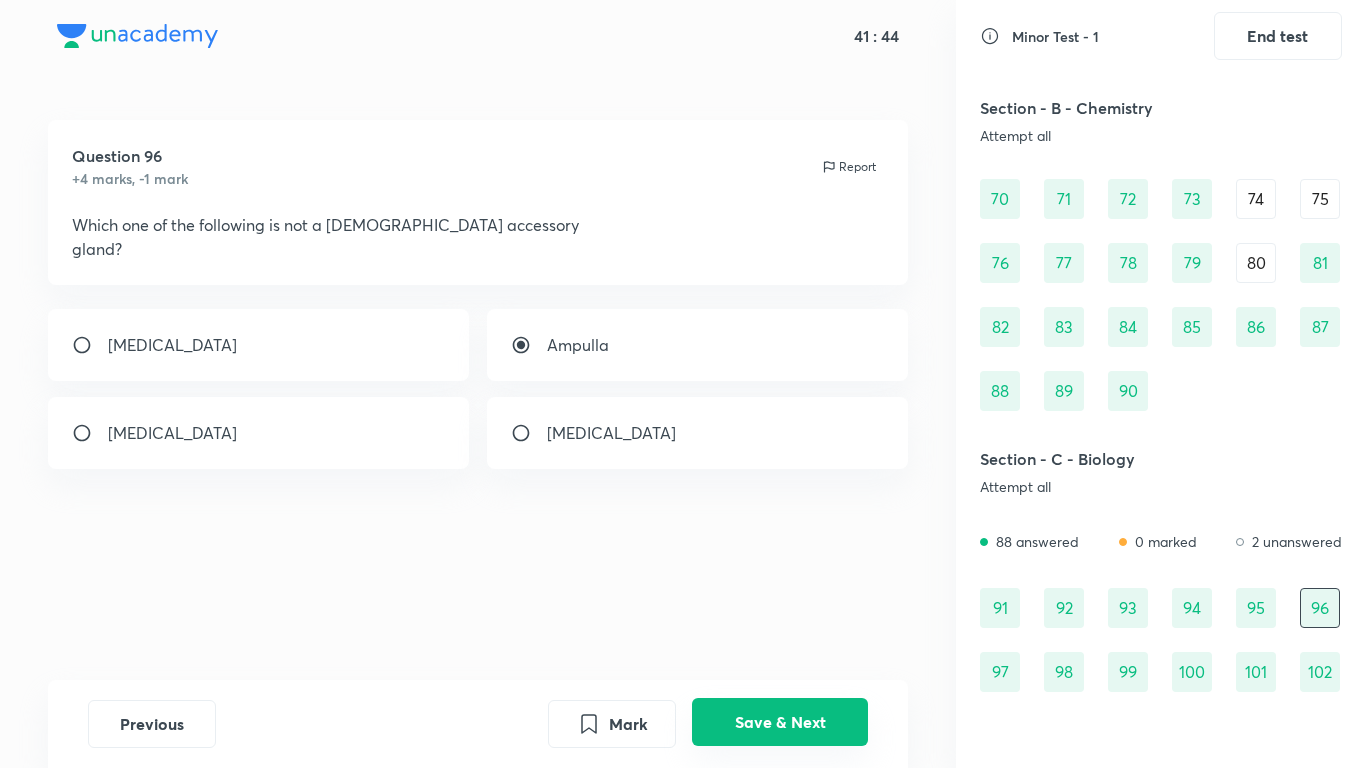 click on "Save & Next" at bounding box center [780, 722] 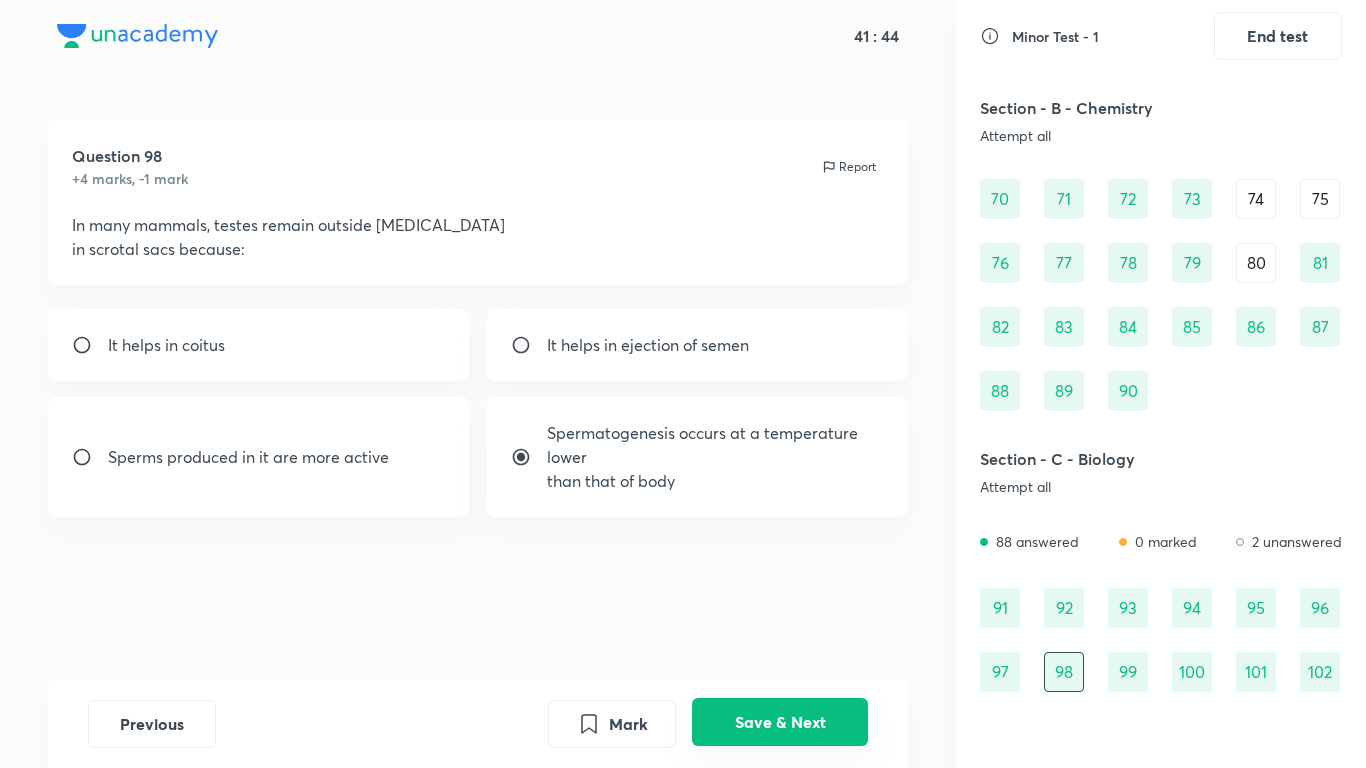 click on "Save & Next" at bounding box center (780, 722) 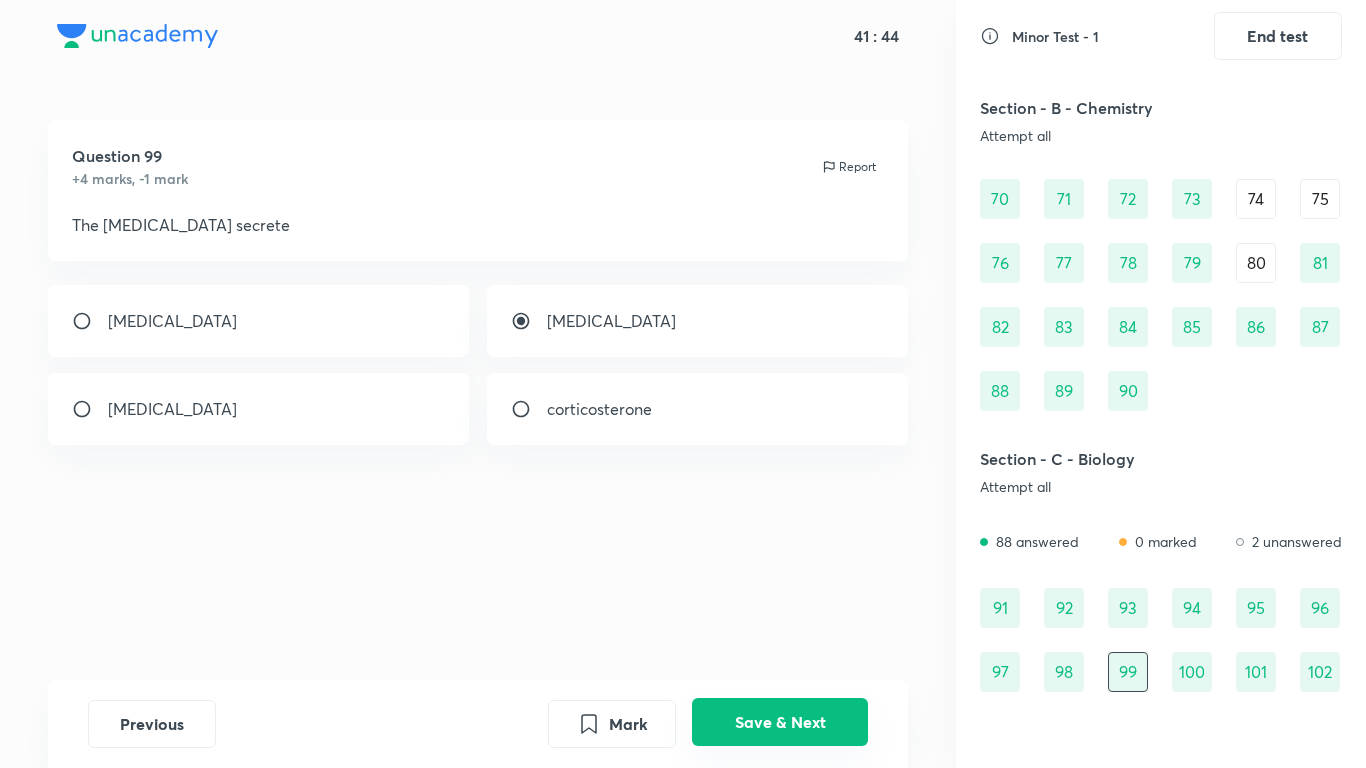 click on "Save & Next" at bounding box center [780, 722] 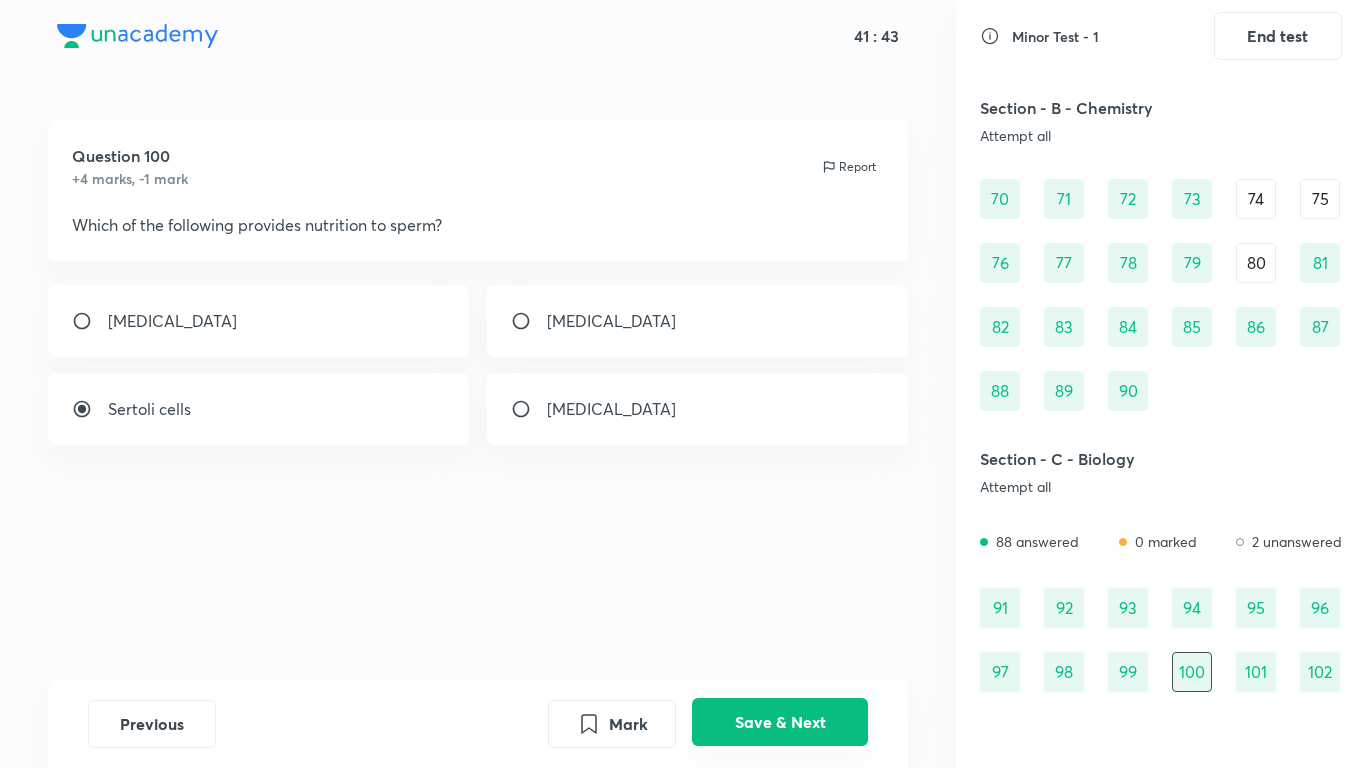 click on "Save & Next" at bounding box center (780, 722) 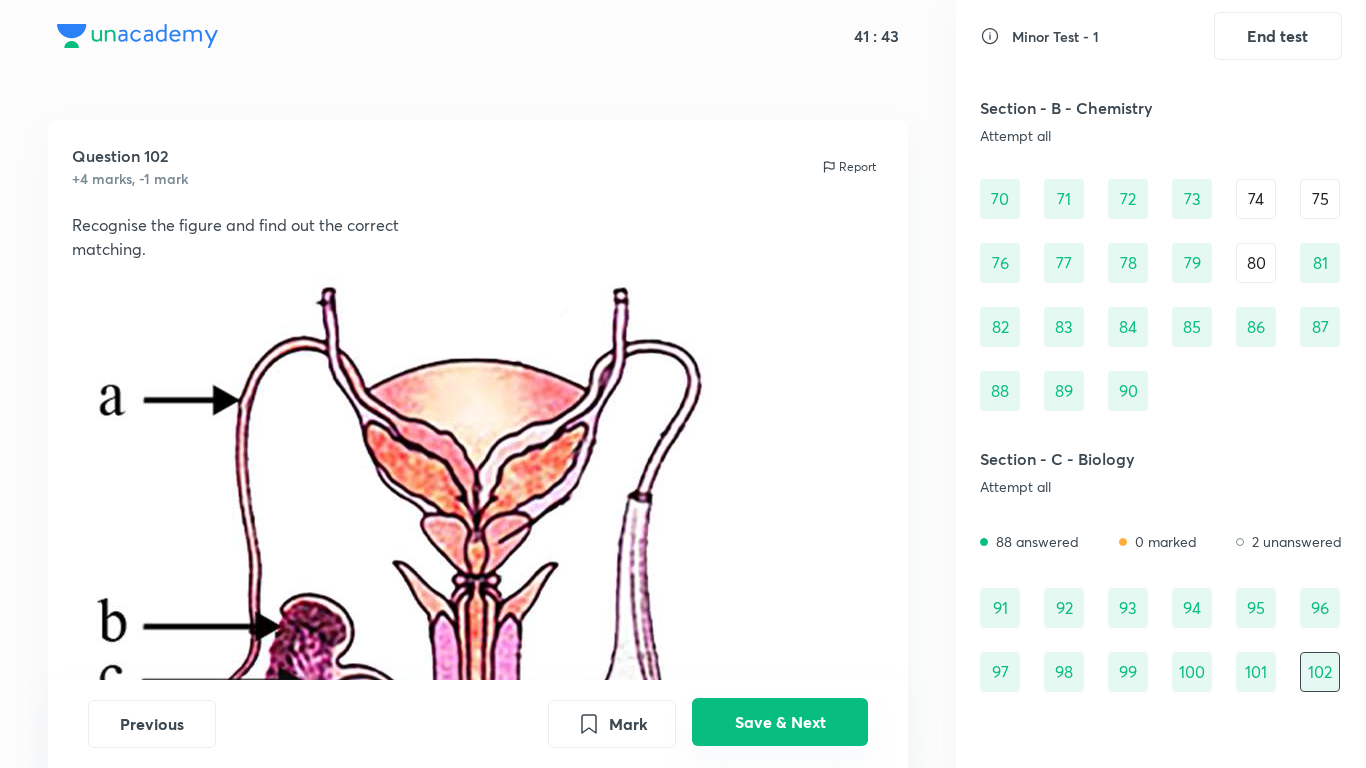 click on "Save & Next" at bounding box center [780, 722] 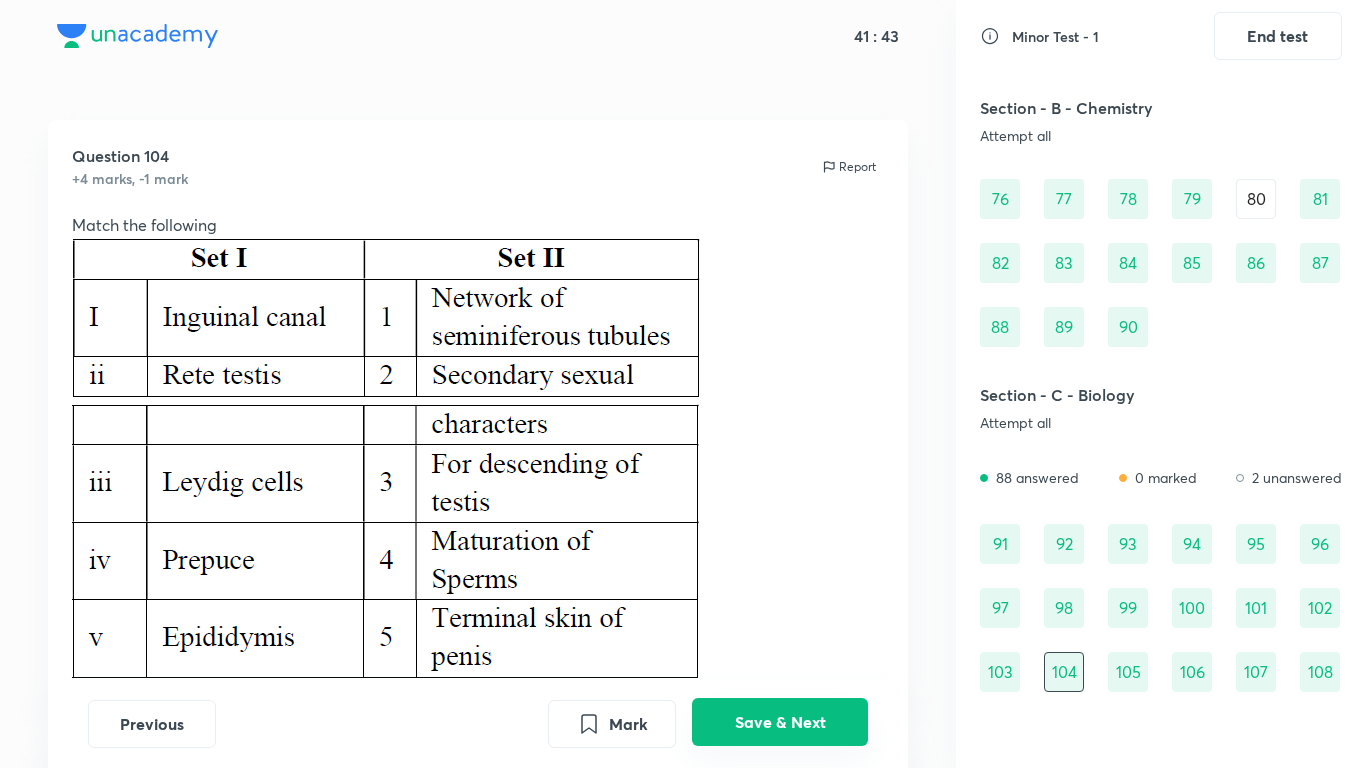 click on "Save & Next" at bounding box center (780, 722) 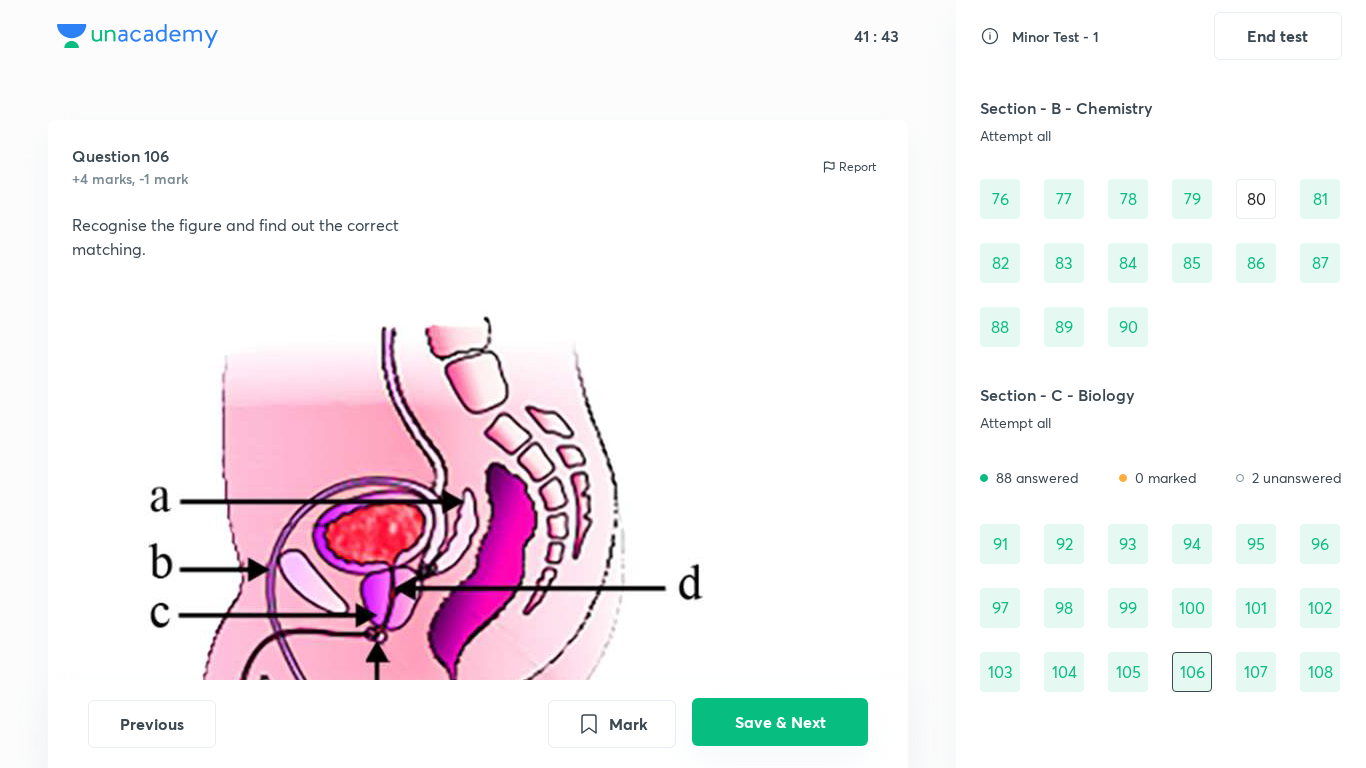 click on "Save & Next" at bounding box center [780, 722] 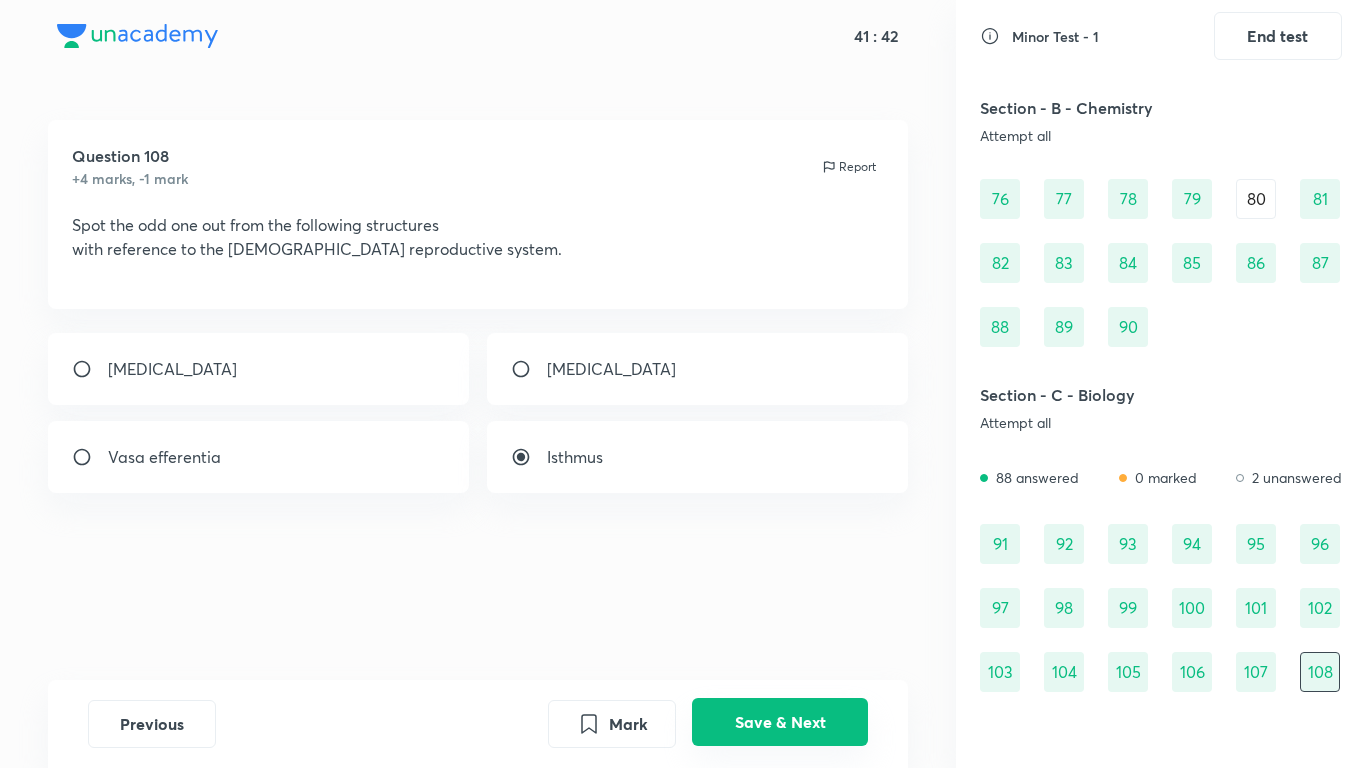 click on "Save & Next" at bounding box center [780, 722] 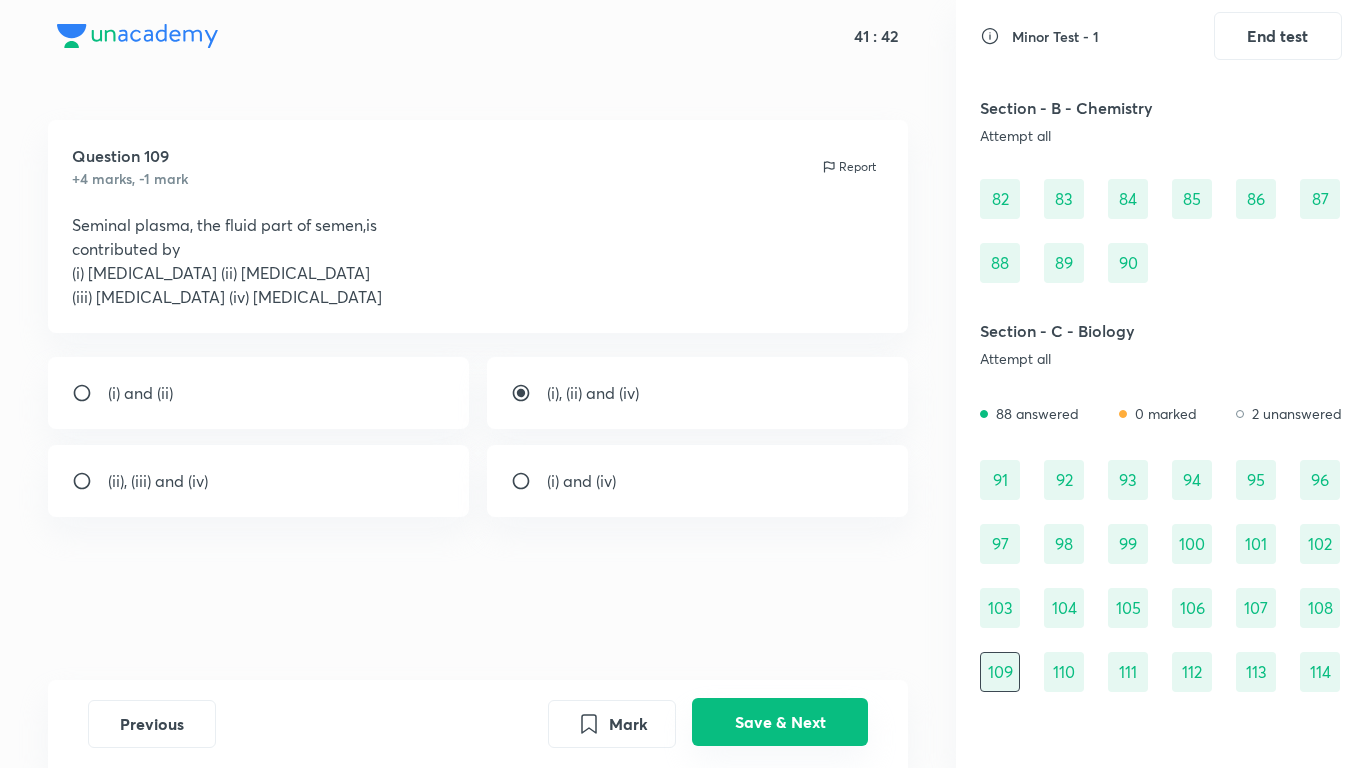 click on "Save & Next" at bounding box center (780, 722) 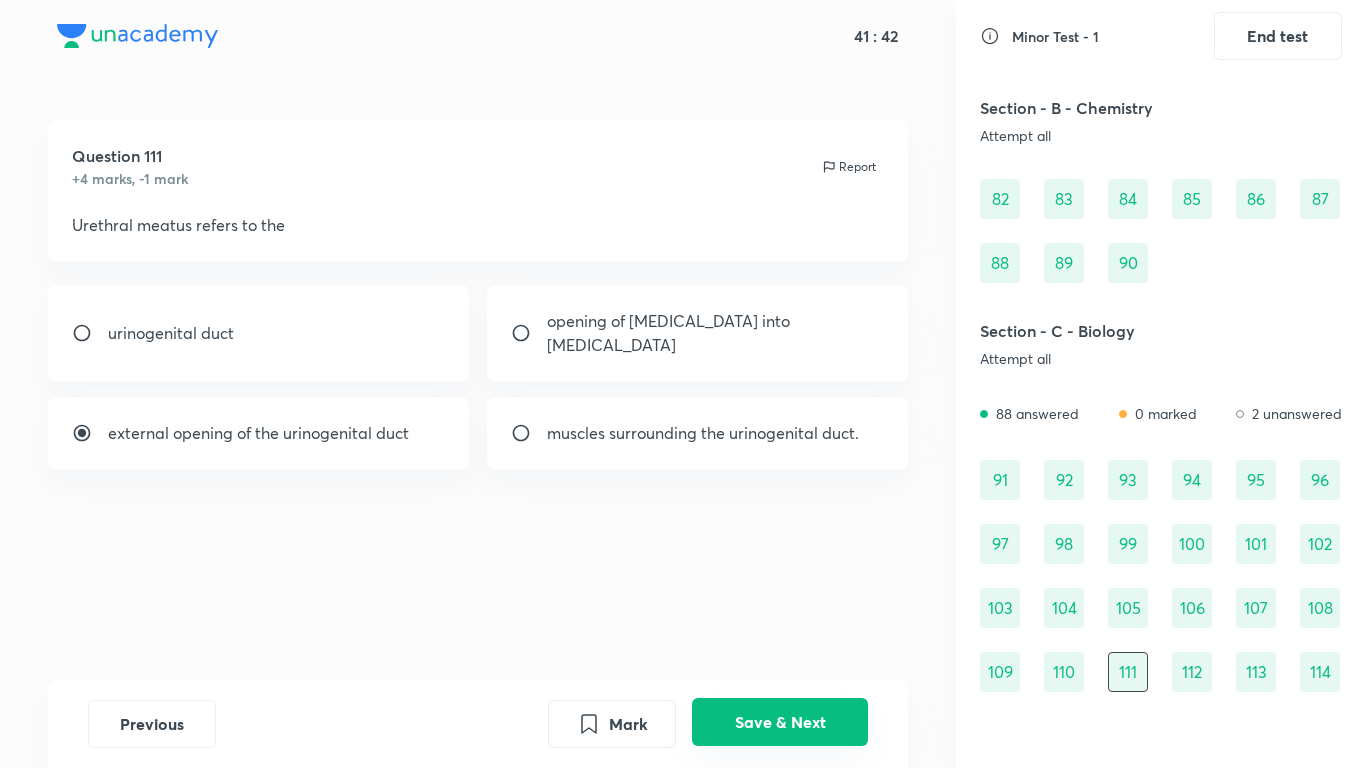 click on "Save & Next" at bounding box center [780, 722] 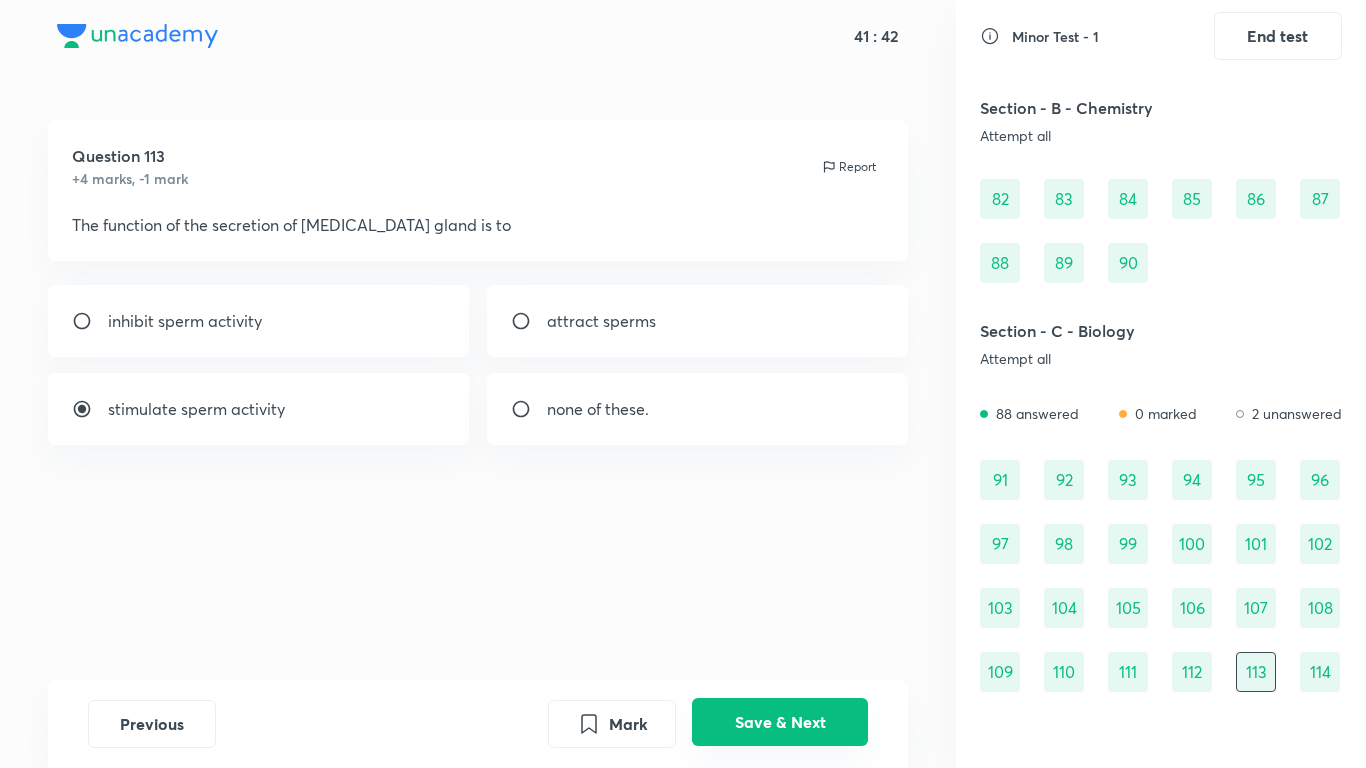click on "Save & Next" at bounding box center (780, 722) 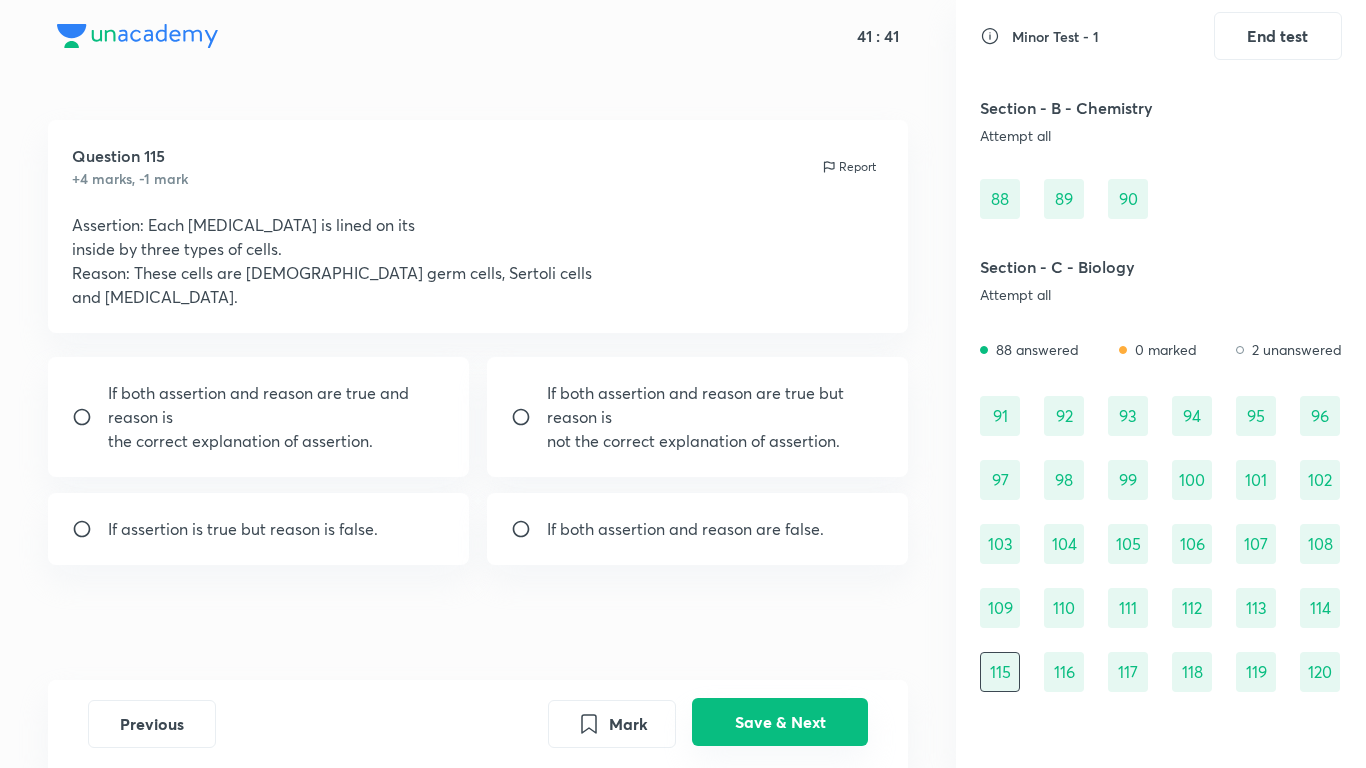 click on "Save & Next" at bounding box center [780, 722] 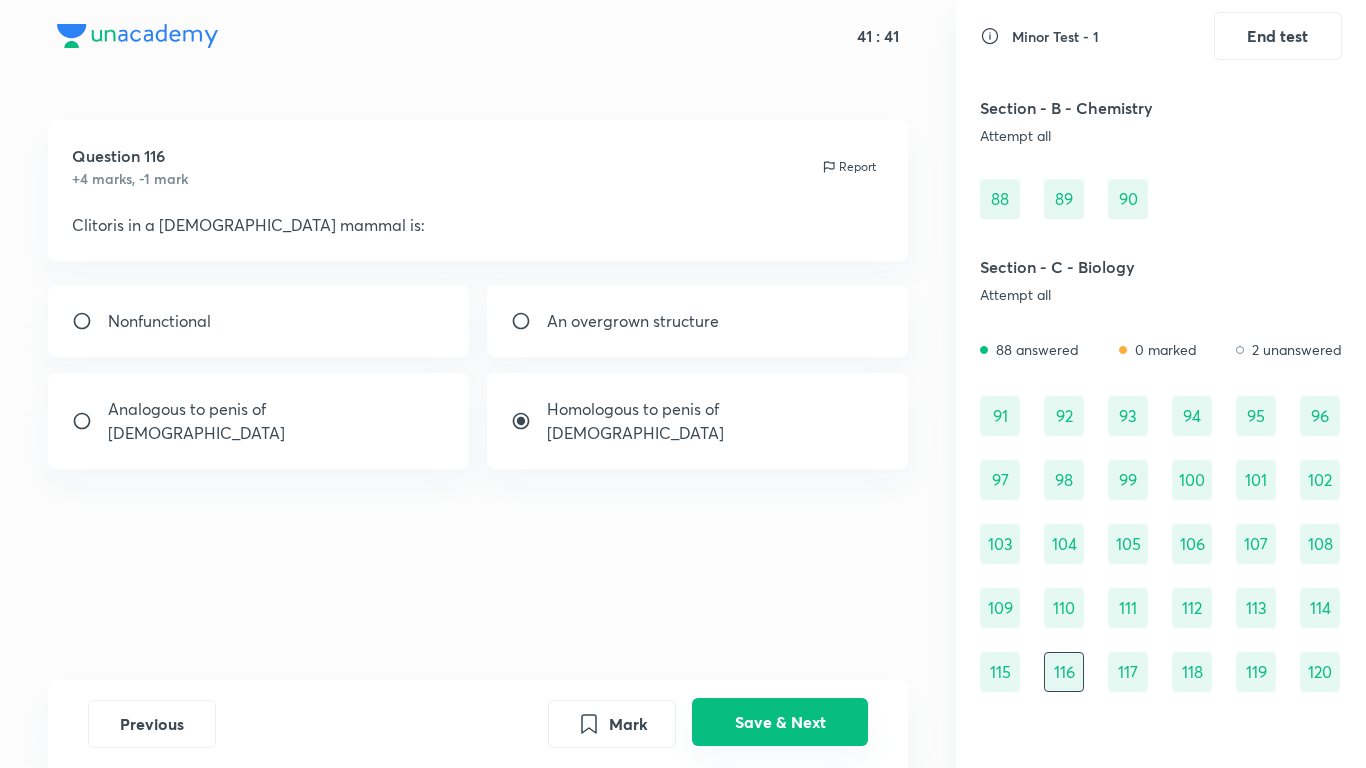 click on "Save & Next" at bounding box center [780, 722] 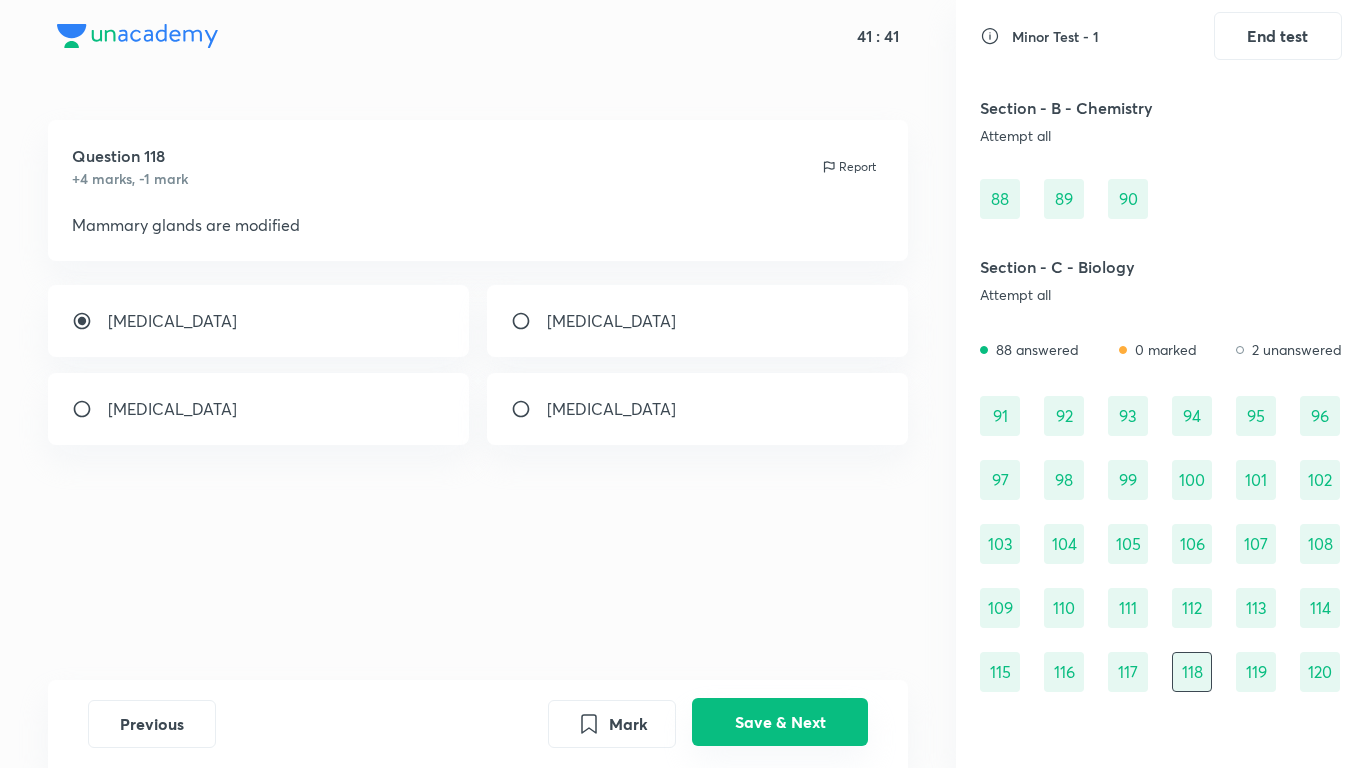 click on "Save & Next" at bounding box center (780, 722) 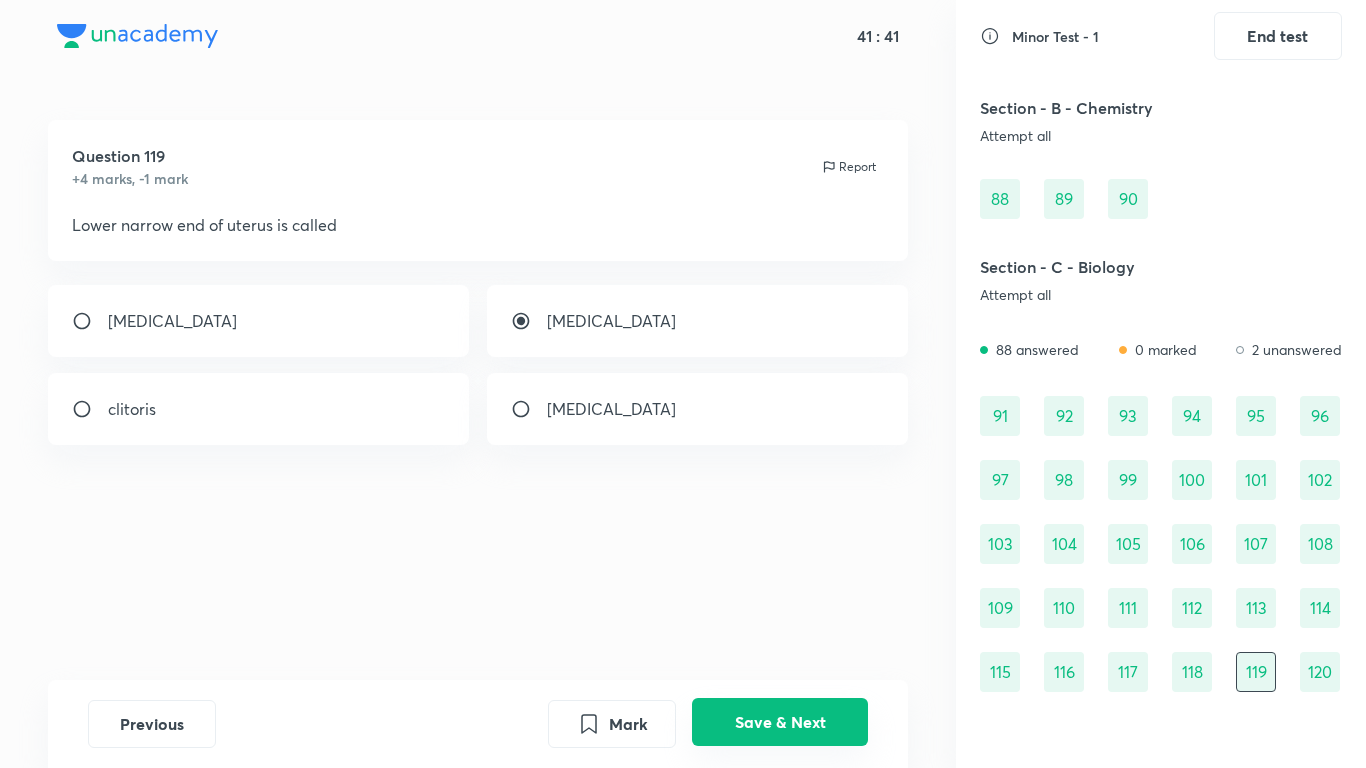 click on "Save & Next" at bounding box center [780, 722] 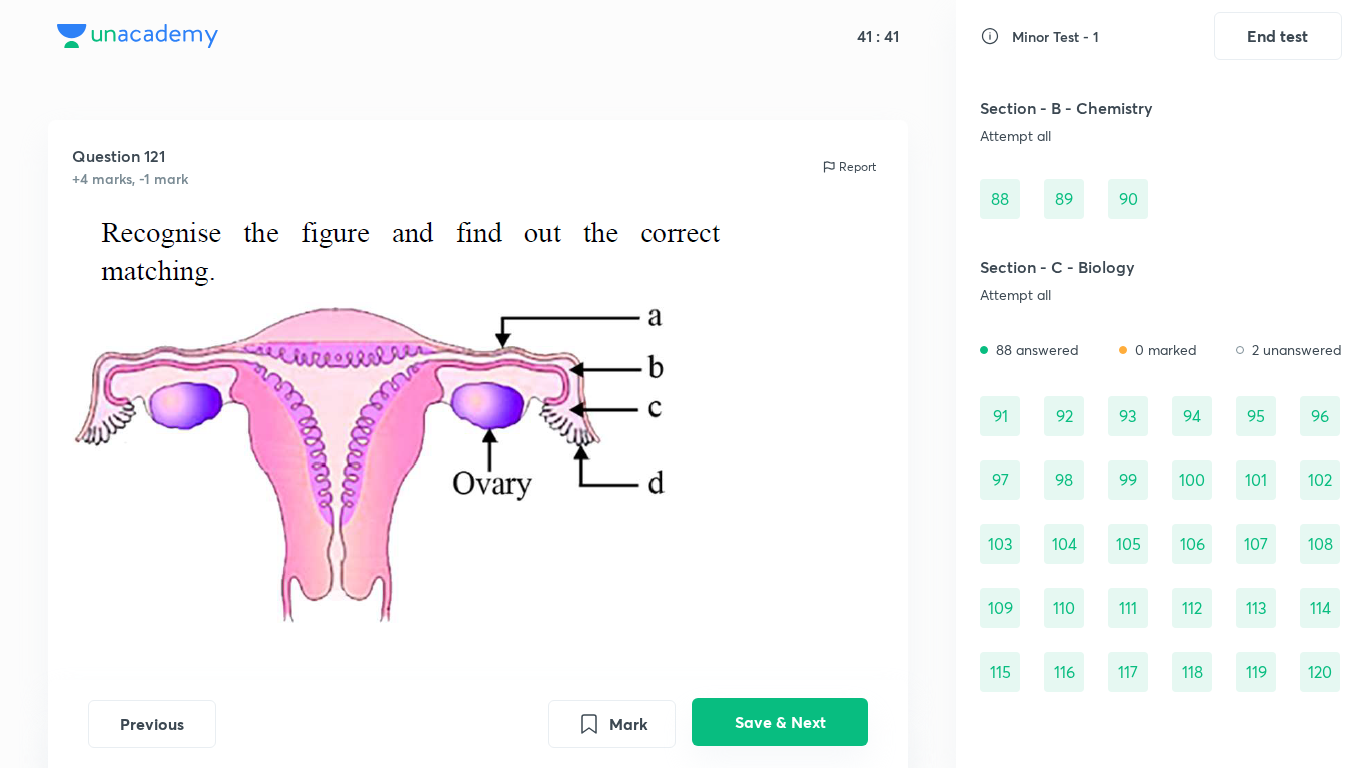 scroll, scrollTop: 1235, scrollLeft: 0, axis: vertical 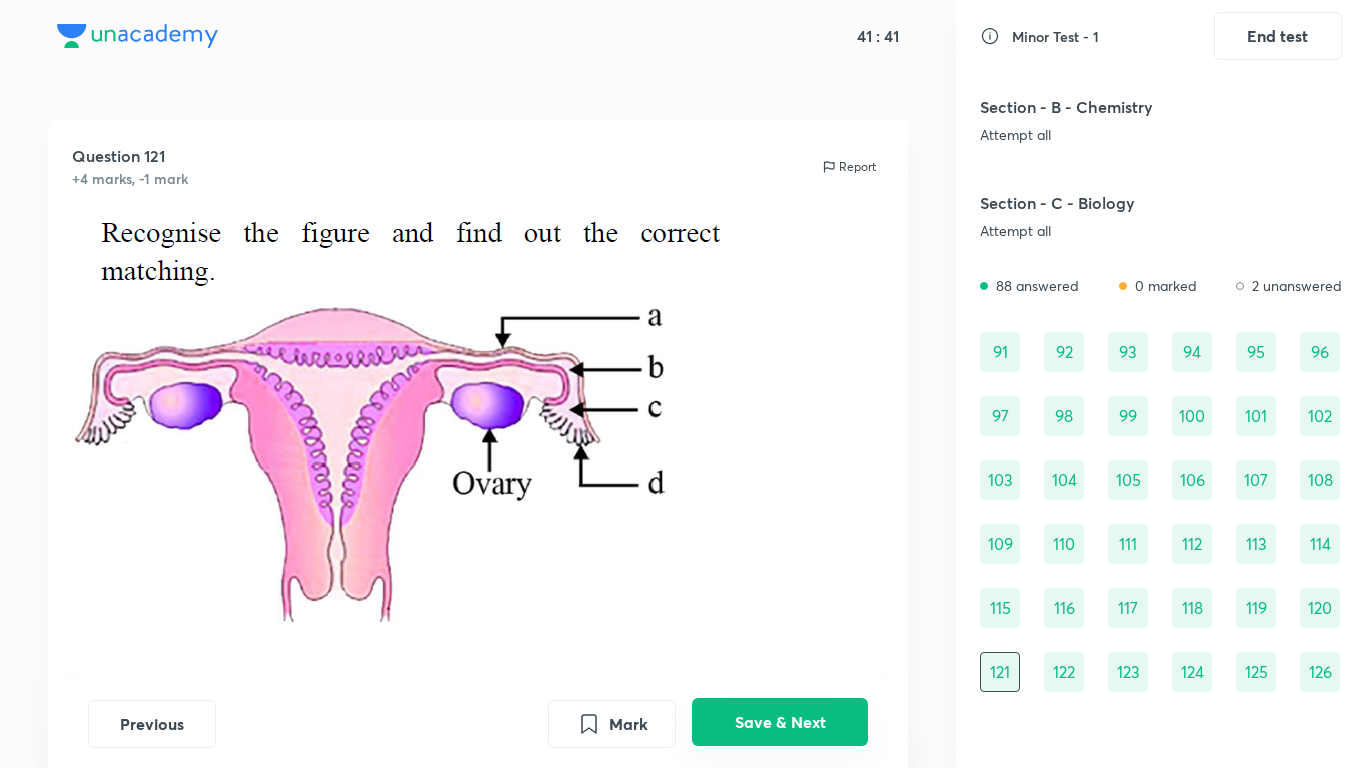 click on "Save & Next" at bounding box center (780, 722) 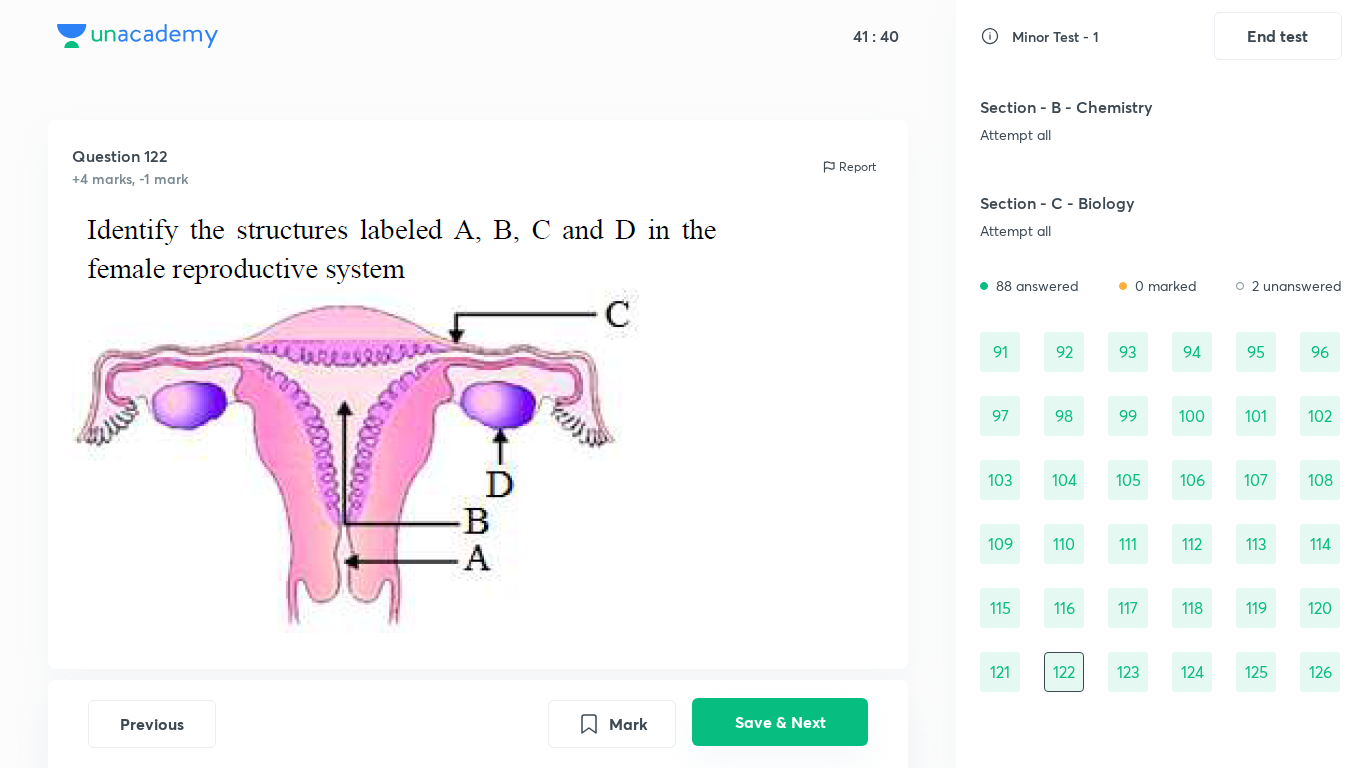 click on "Save & Next" at bounding box center [780, 722] 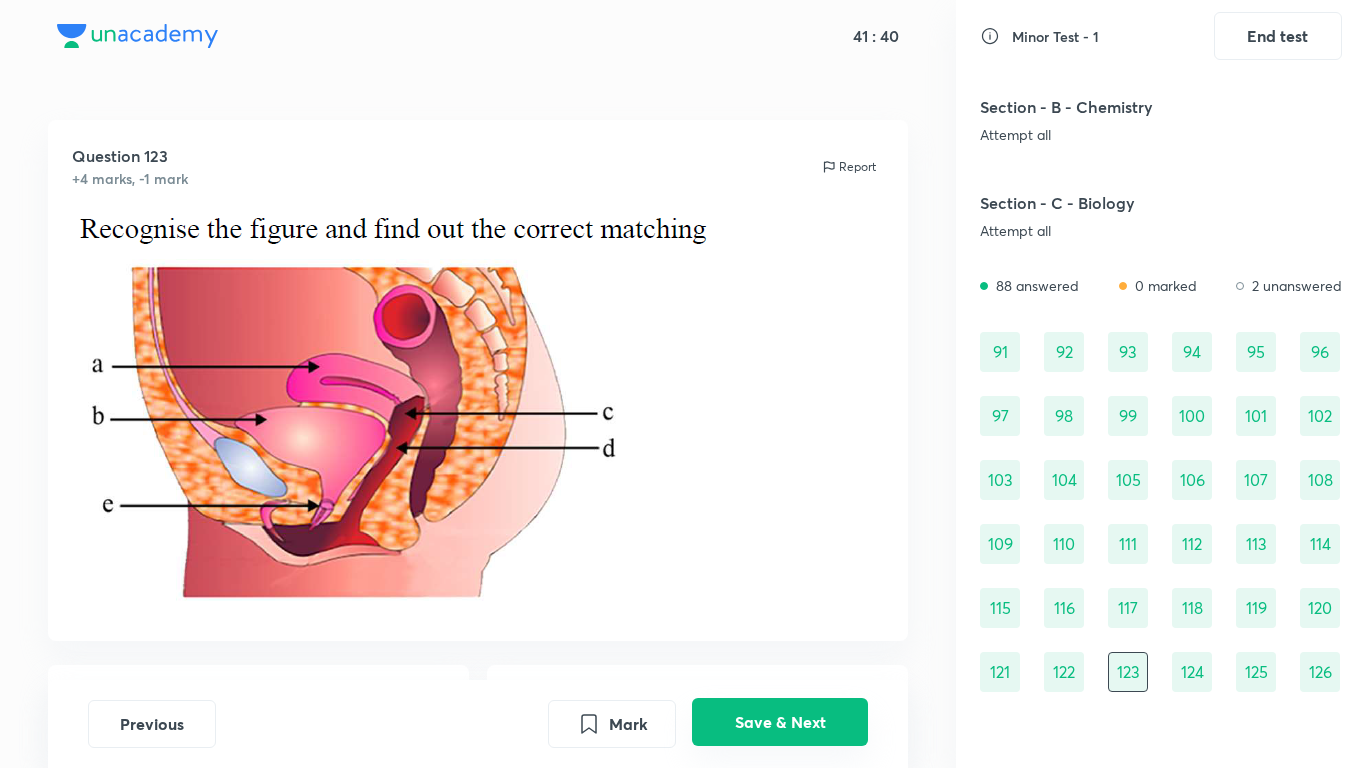 click on "Save & Next" at bounding box center [780, 722] 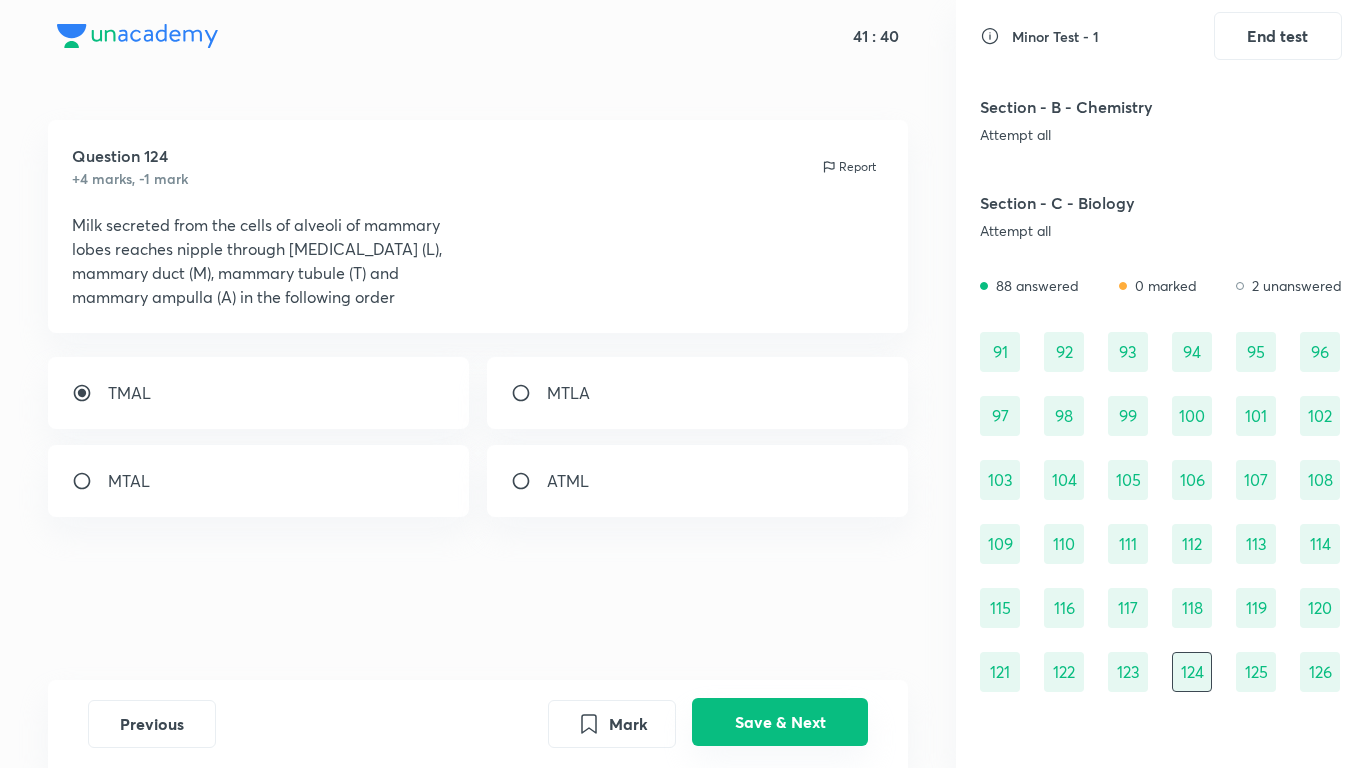 click on "Save & Next" at bounding box center [780, 722] 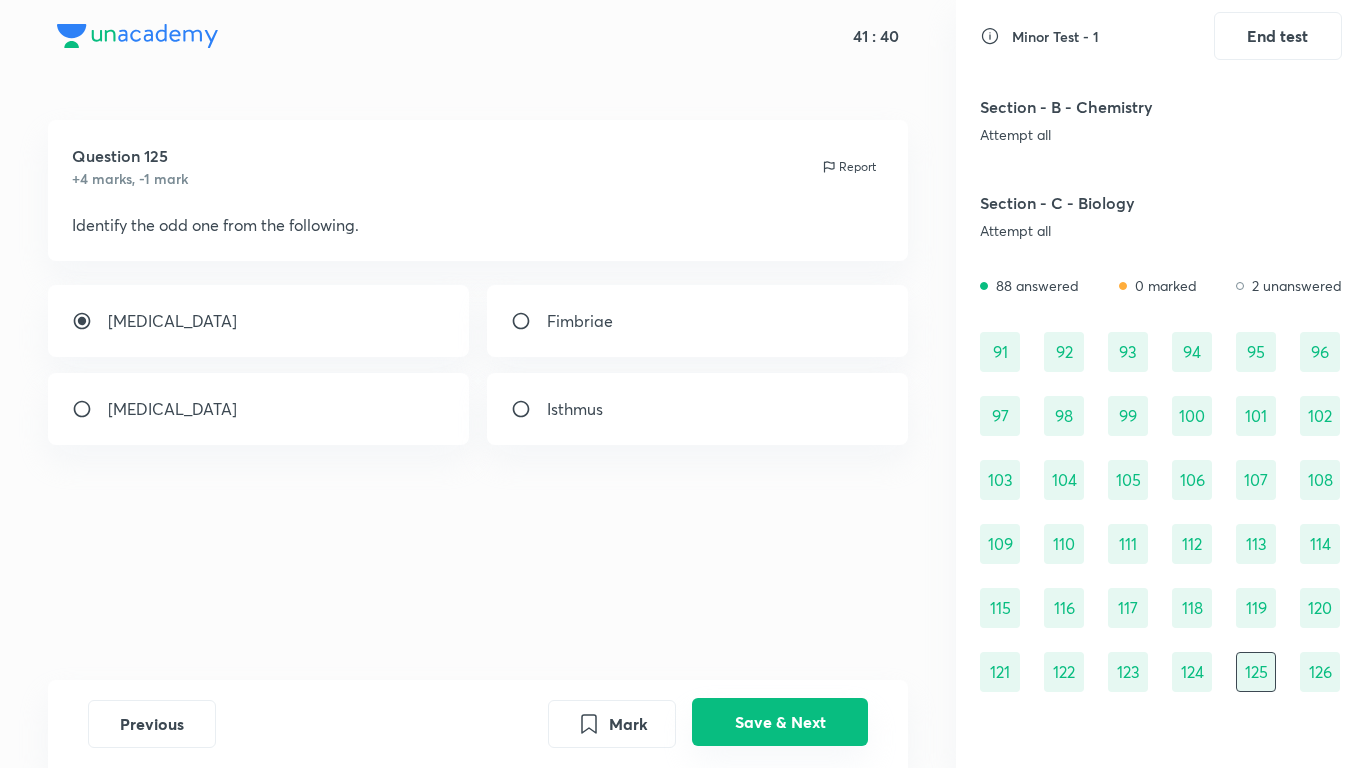 click on "Save & Next" at bounding box center (780, 722) 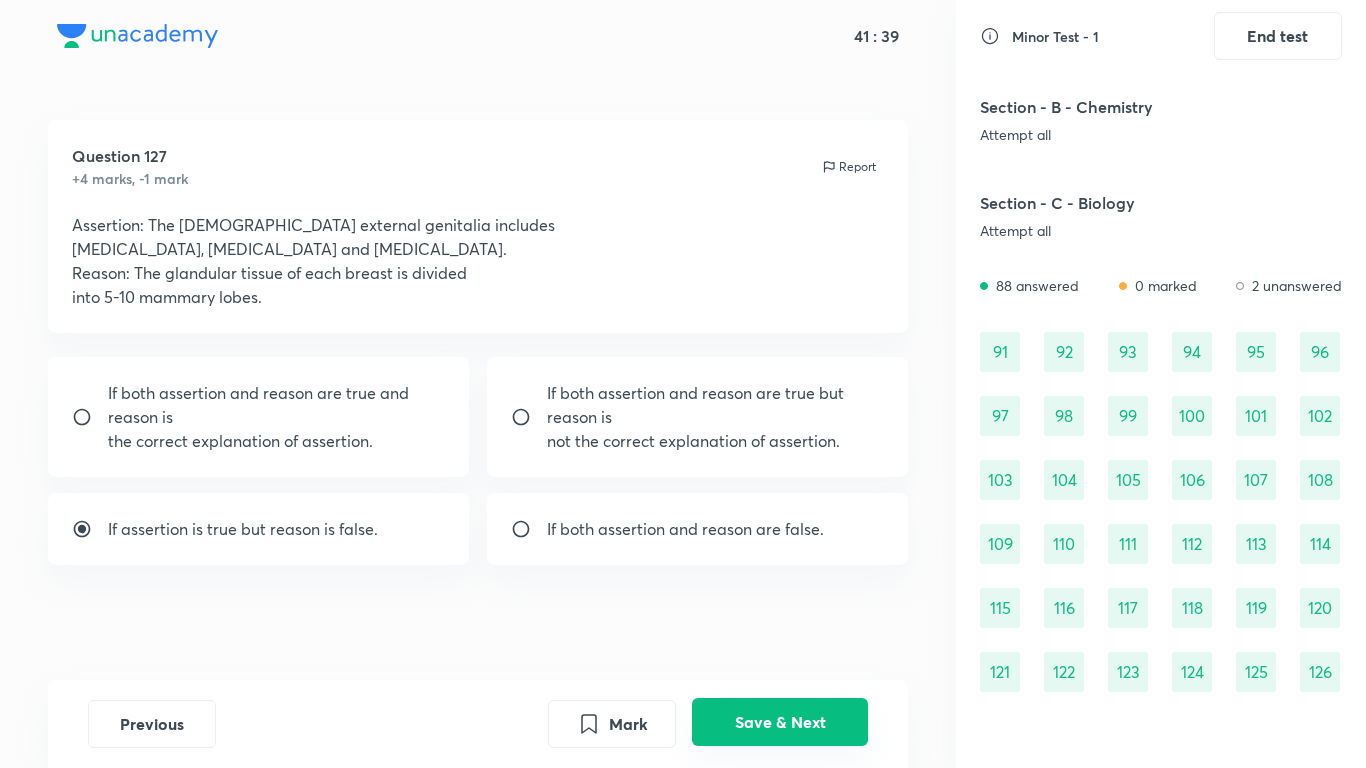 scroll, scrollTop: 1299, scrollLeft: 0, axis: vertical 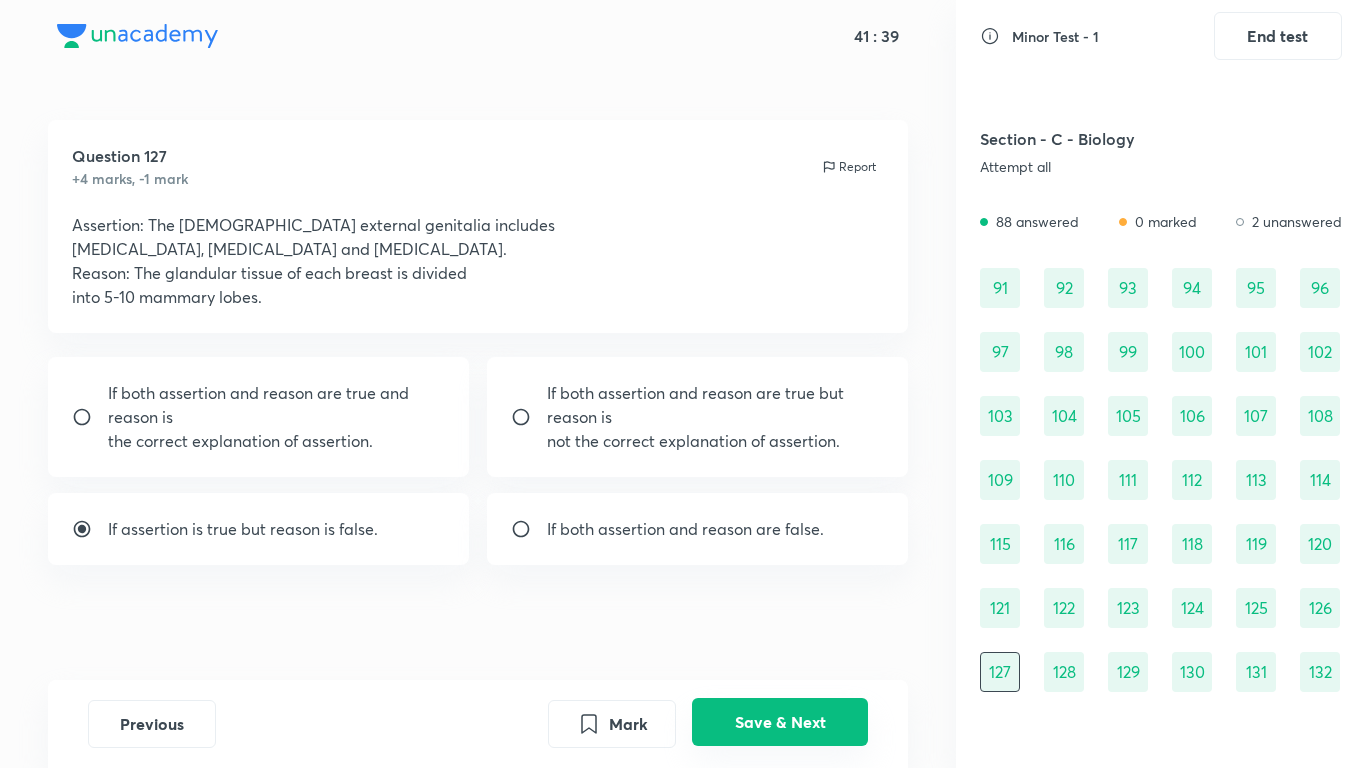 click on "Save & Next" at bounding box center (780, 722) 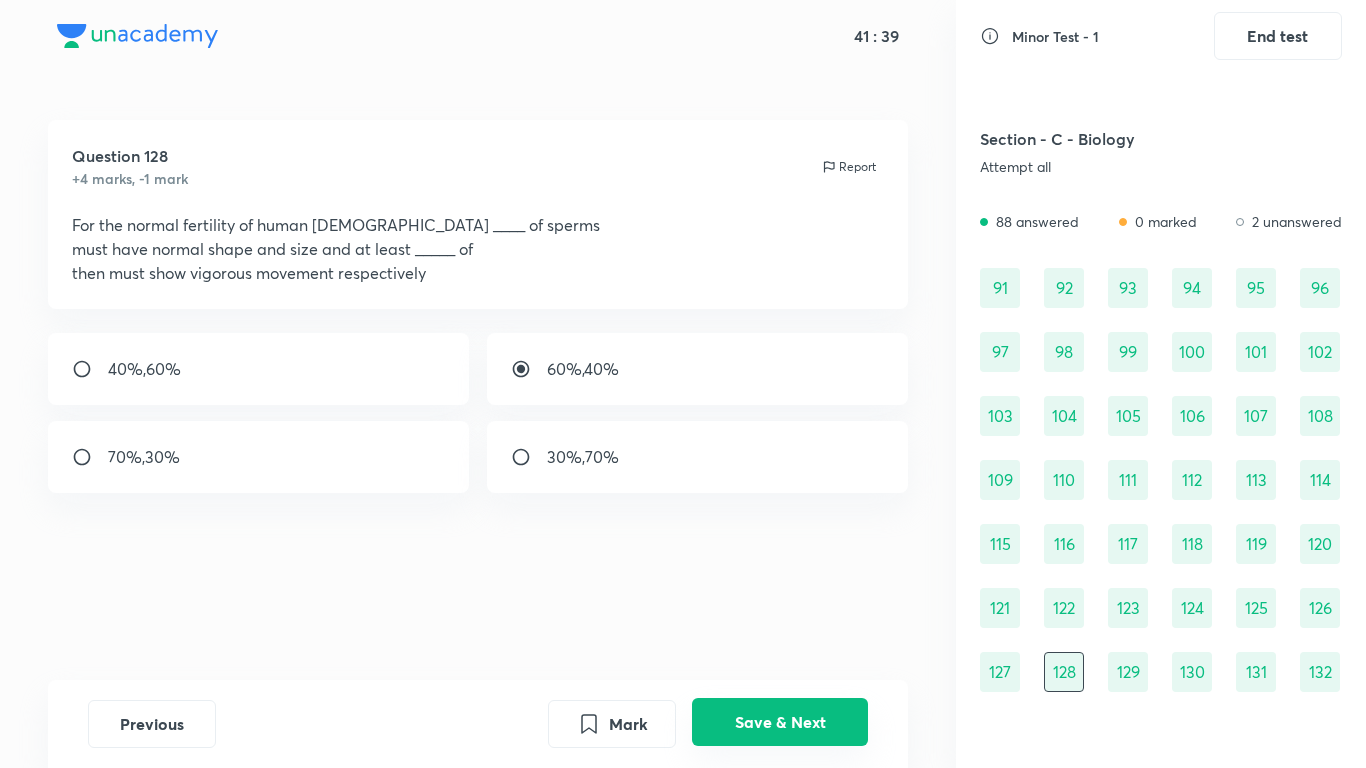 click on "Save & Next" at bounding box center (780, 722) 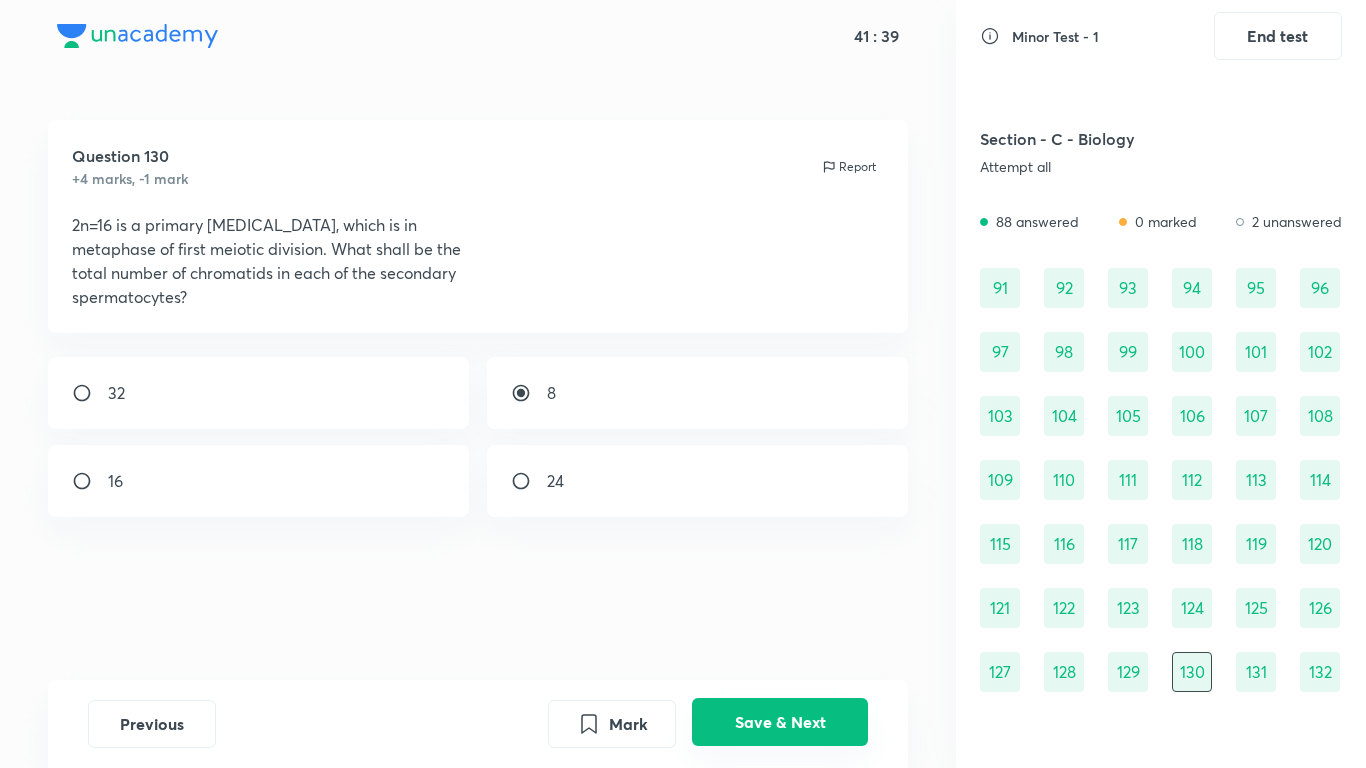 click on "Save & Next" at bounding box center [780, 722] 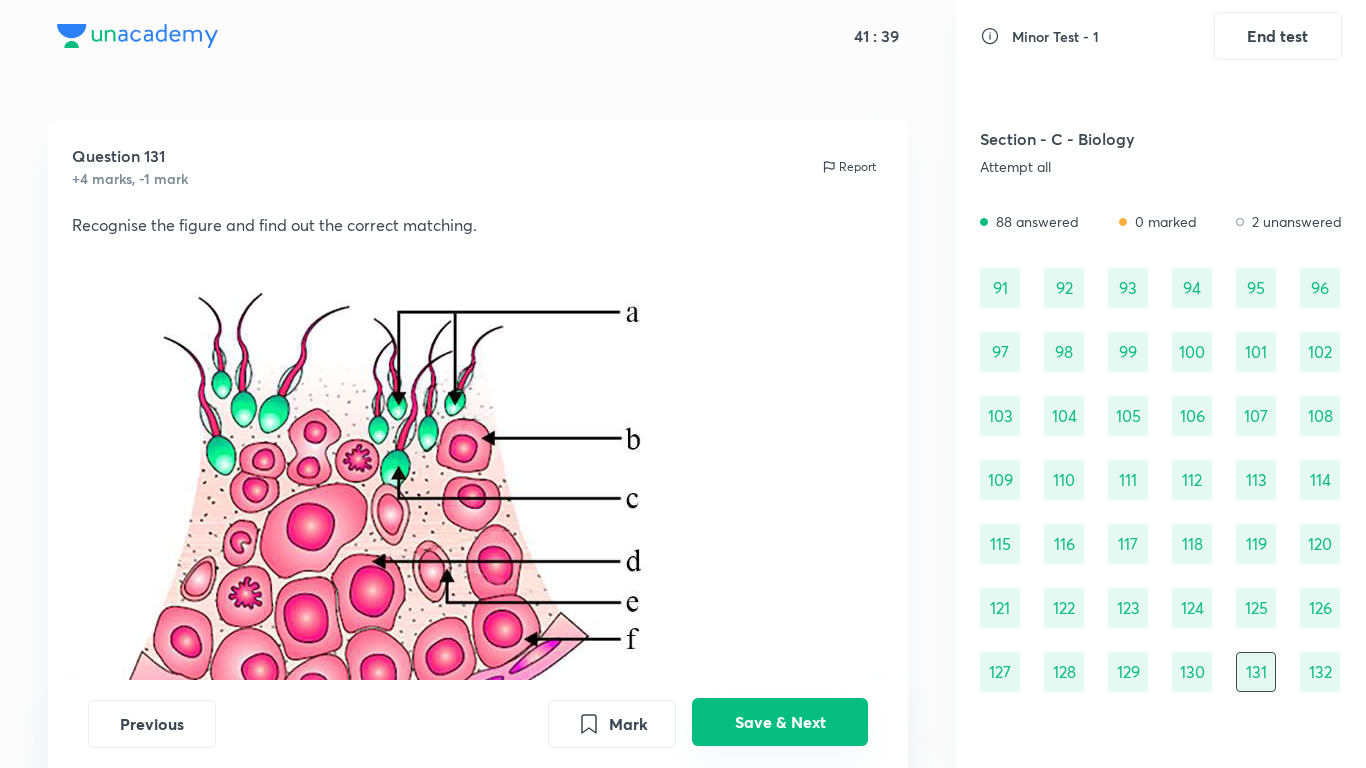 click on "Save & Next" at bounding box center [780, 722] 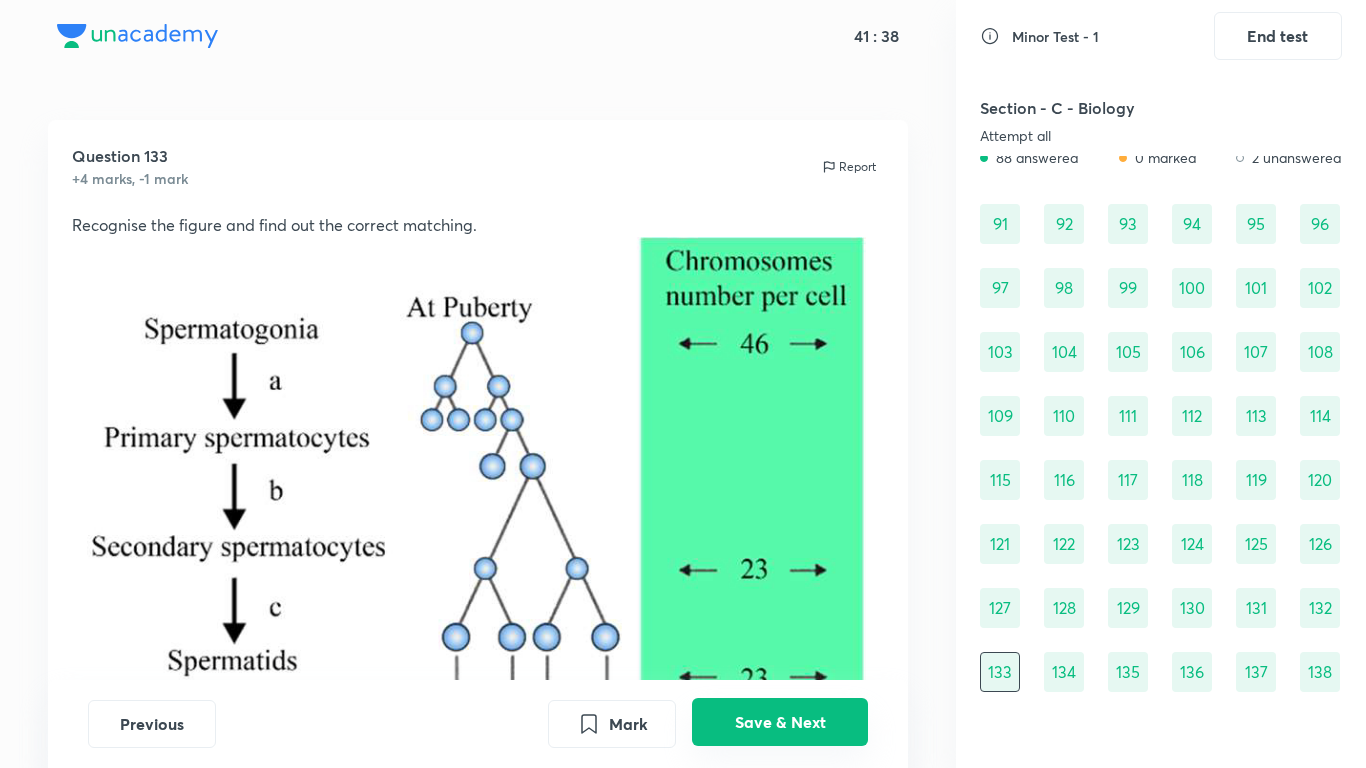 click on "Save & Next" at bounding box center (780, 722) 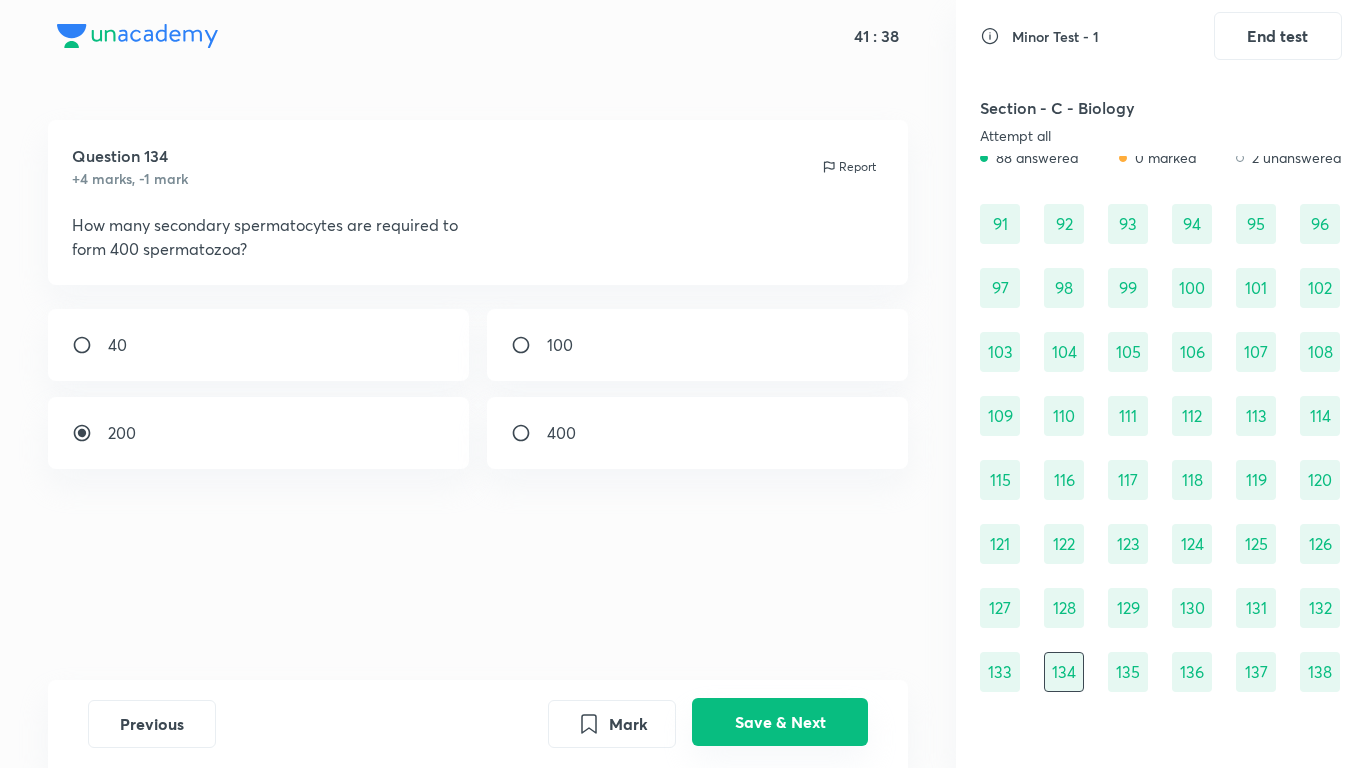 click on "Save & Next" at bounding box center [780, 722] 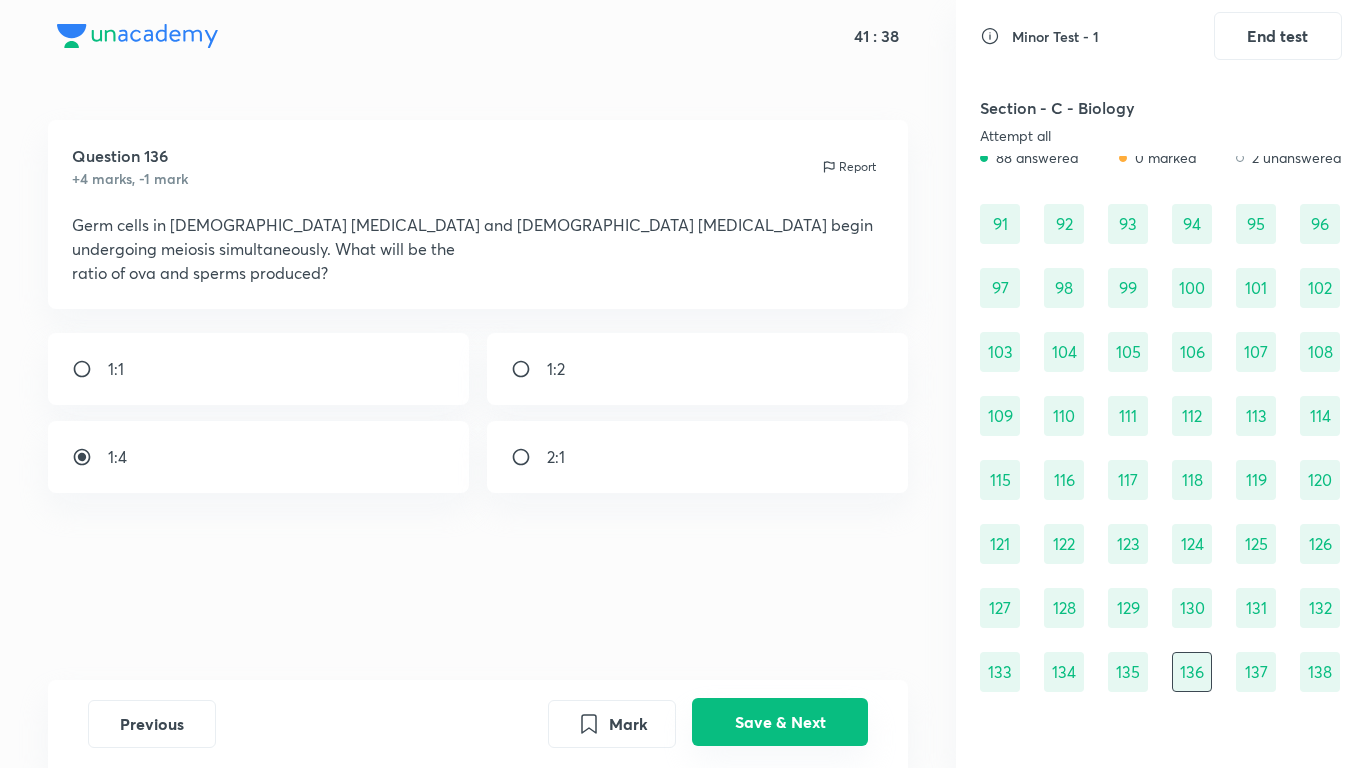click on "Save & Next" at bounding box center (780, 722) 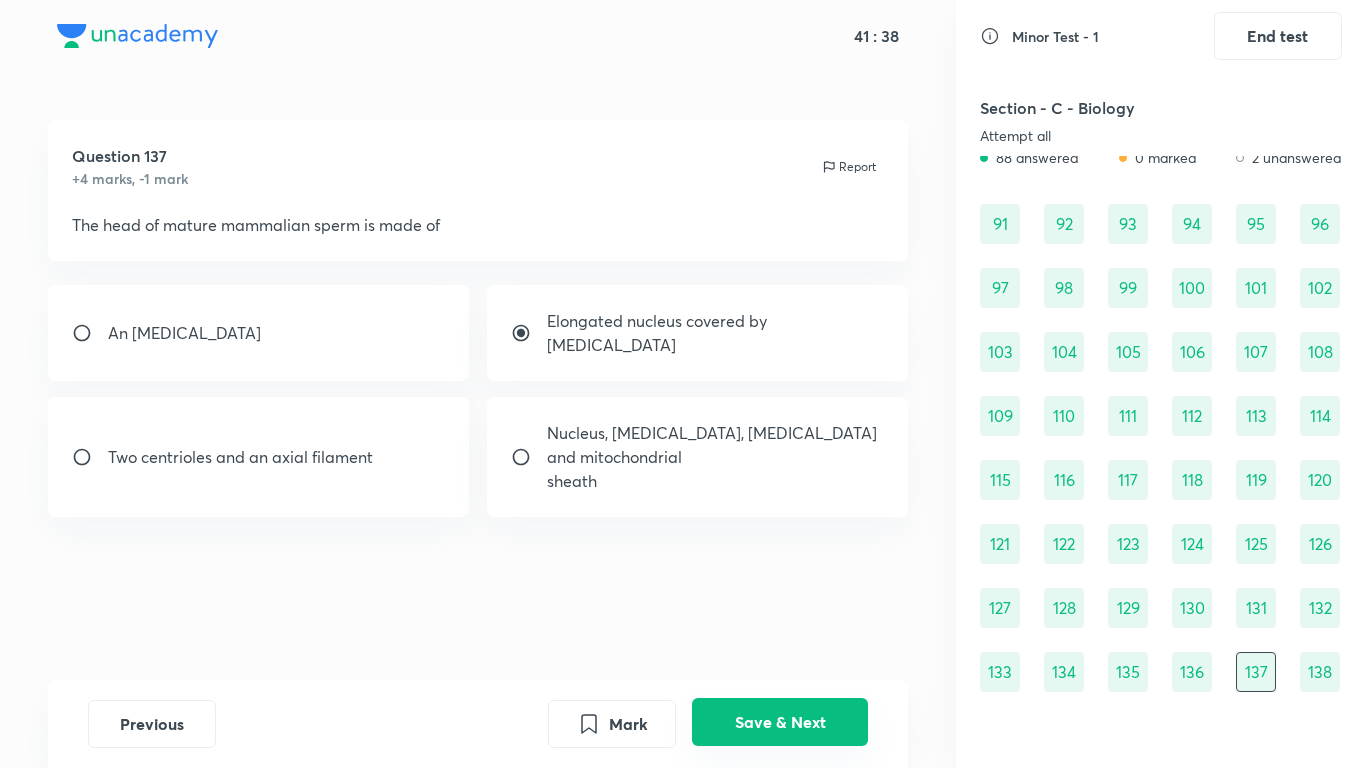 click on "Save & Next" at bounding box center (780, 722) 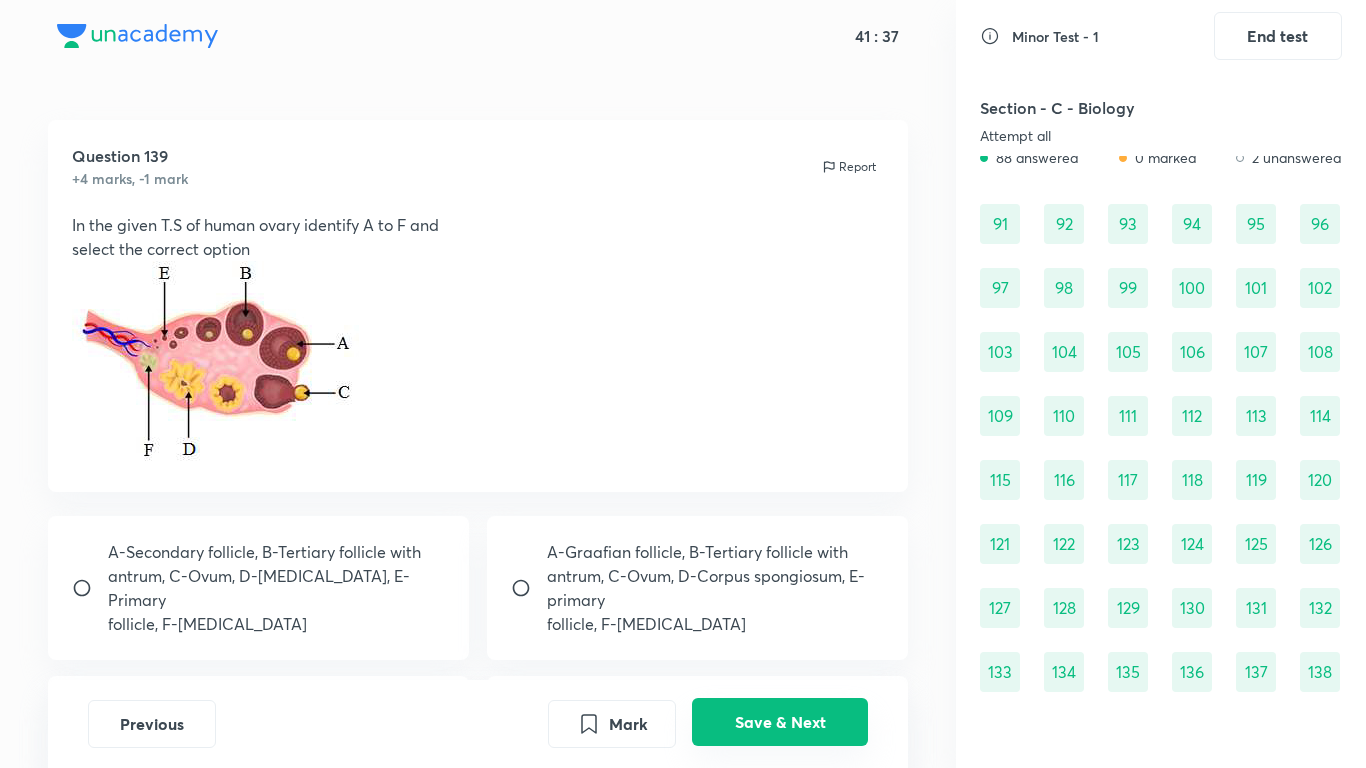scroll, scrollTop: 1427, scrollLeft: 0, axis: vertical 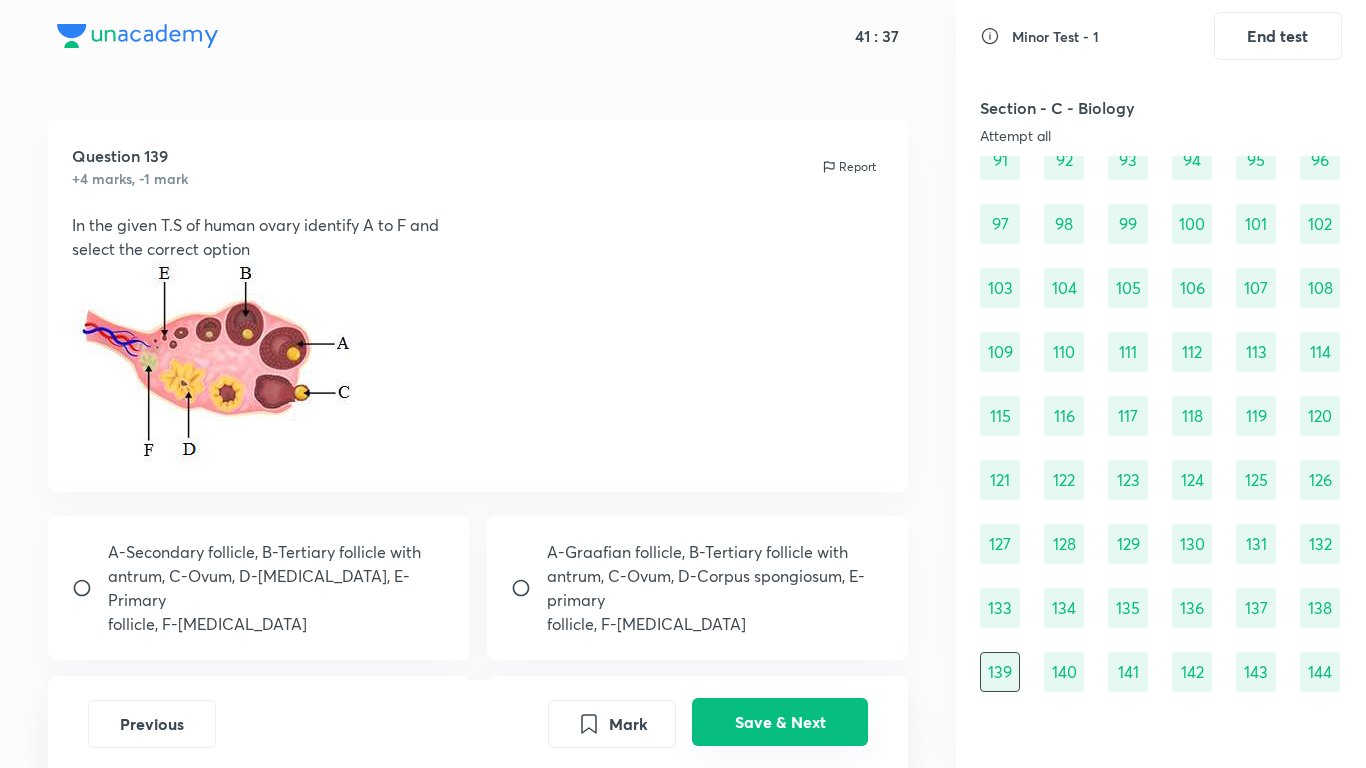 click on "Save & Next" at bounding box center (780, 722) 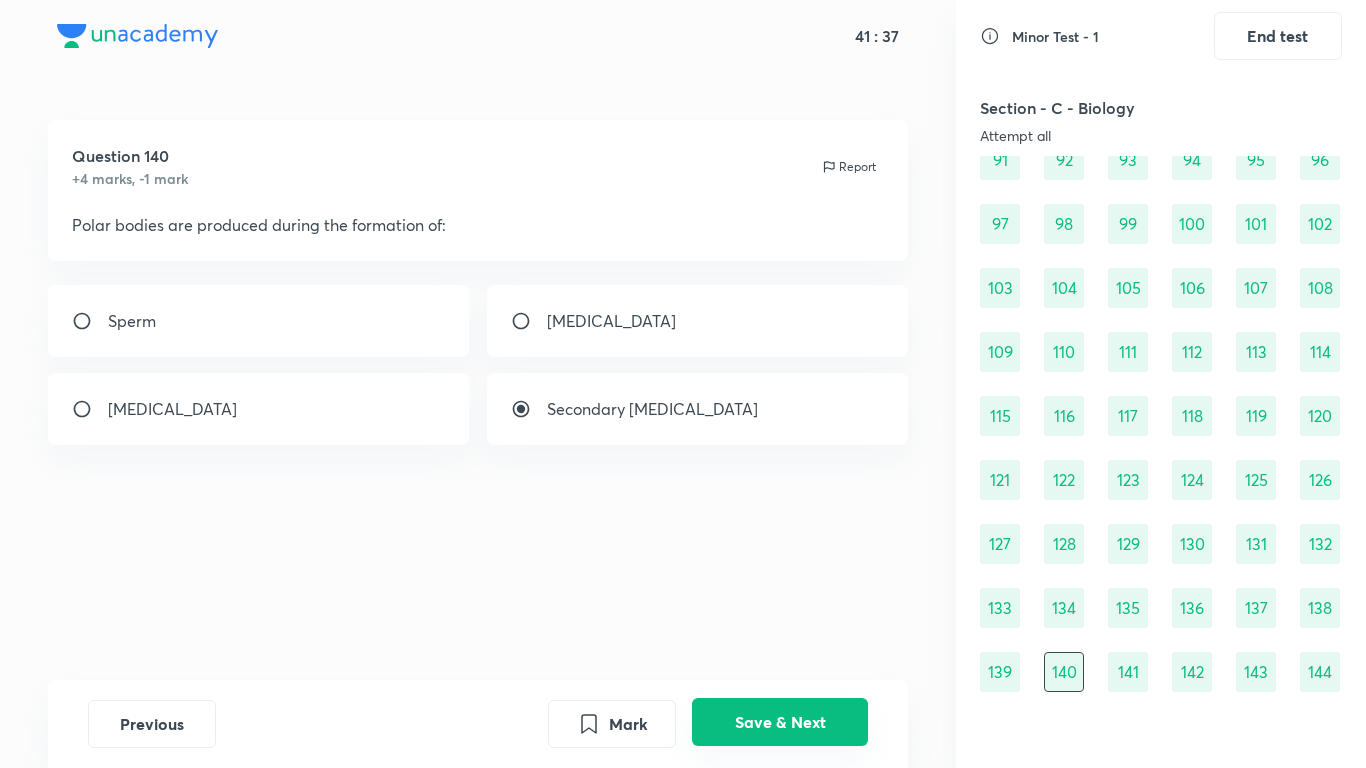 click on "Save & Next" at bounding box center (780, 722) 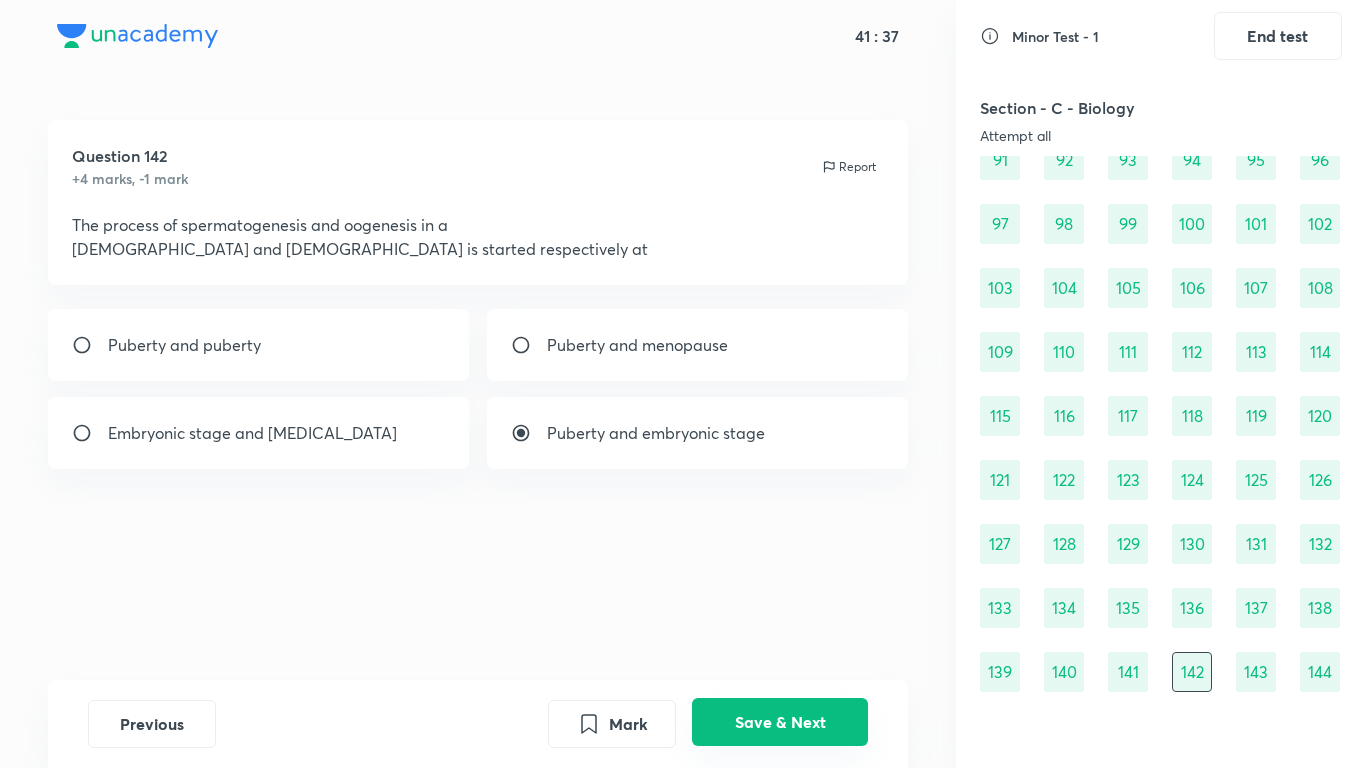 click on "Save & Next" at bounding box center (780, 722) 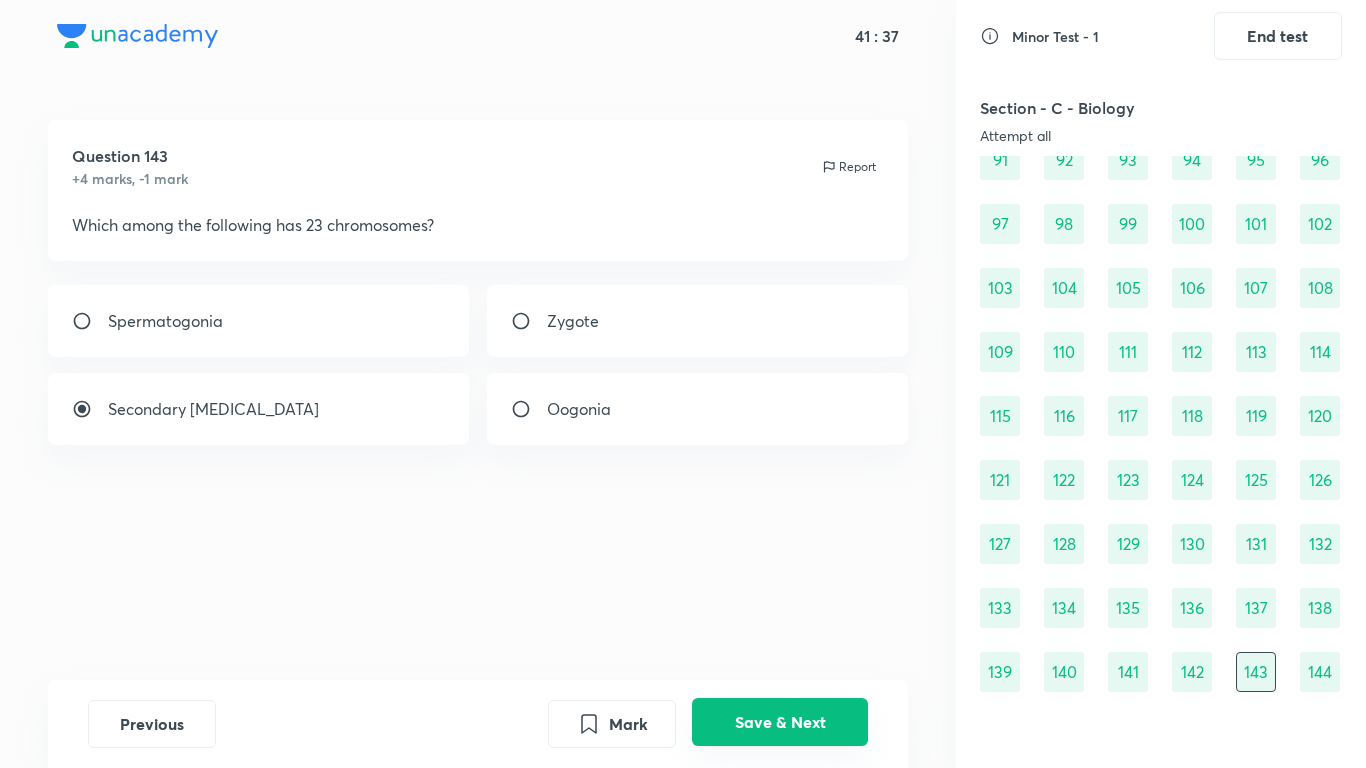 click on "Save & Next" at bounding box center (780, 722) 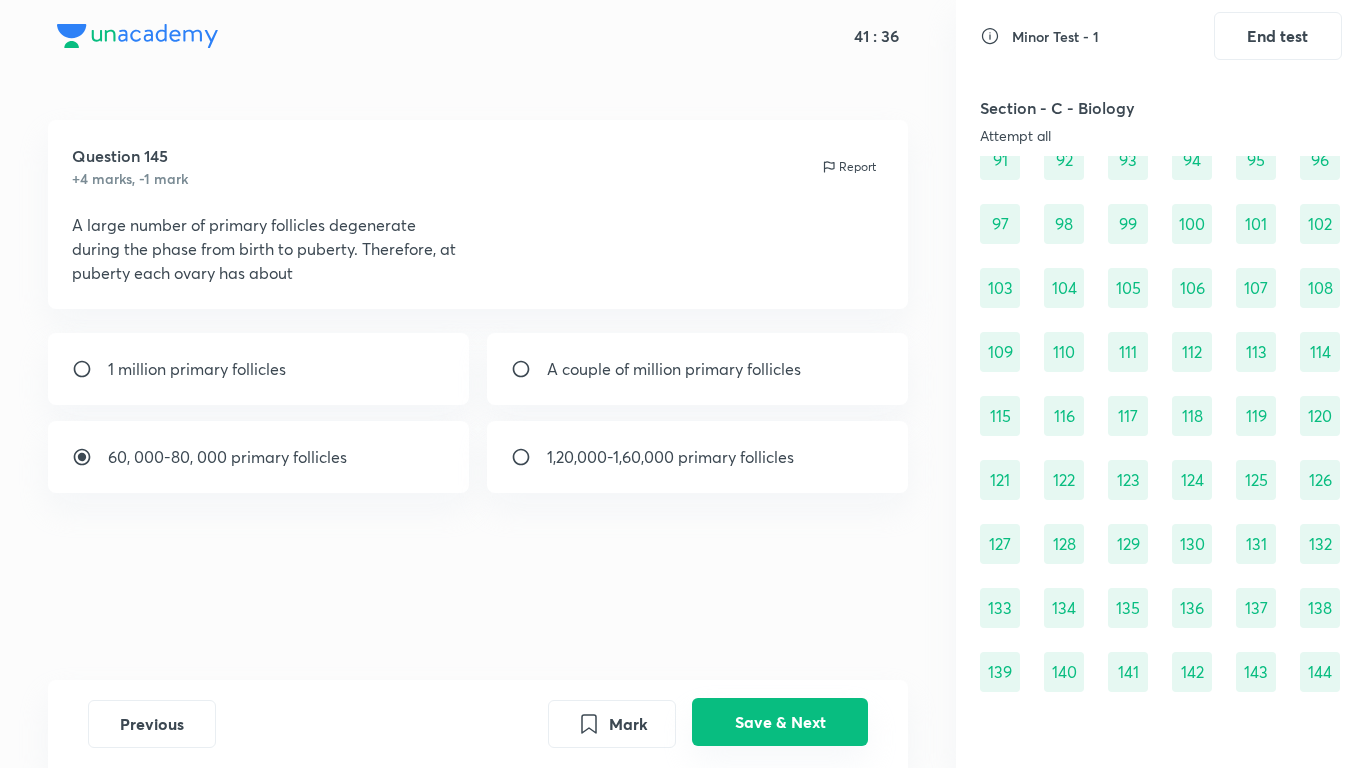 scroll, scrollTop: 1491, scrollLeft: 0, axis: vertical 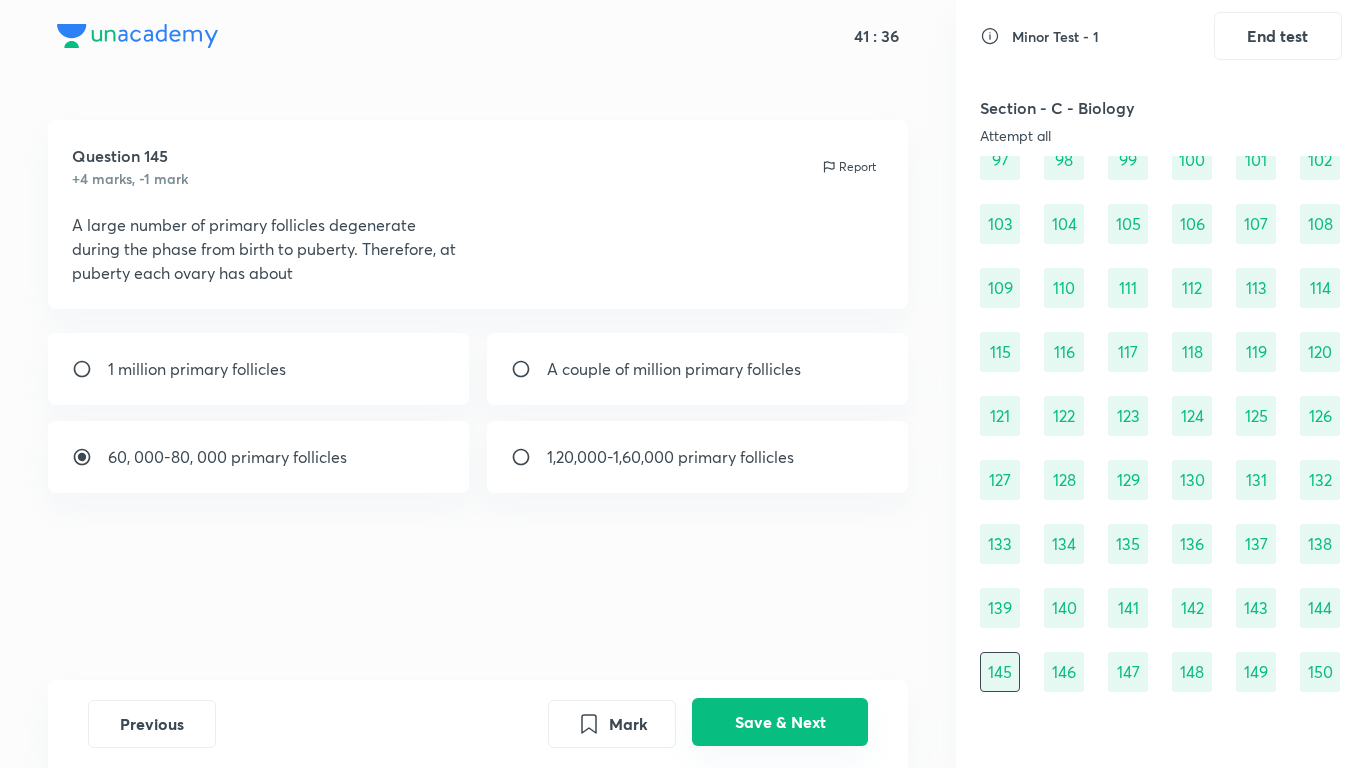 click on "Save & Next" at bounding box center (780, 722) 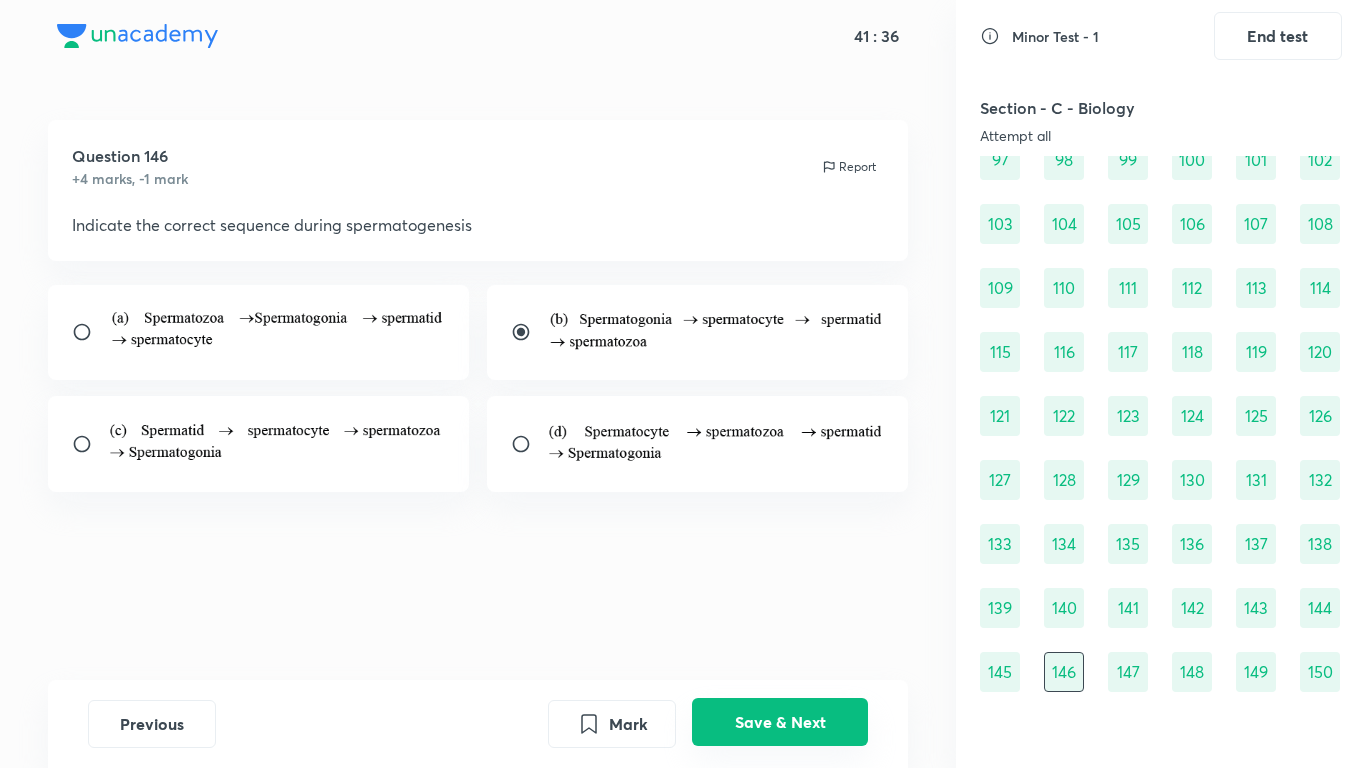 click on "Save & Next" at bounding box center (780, 722) 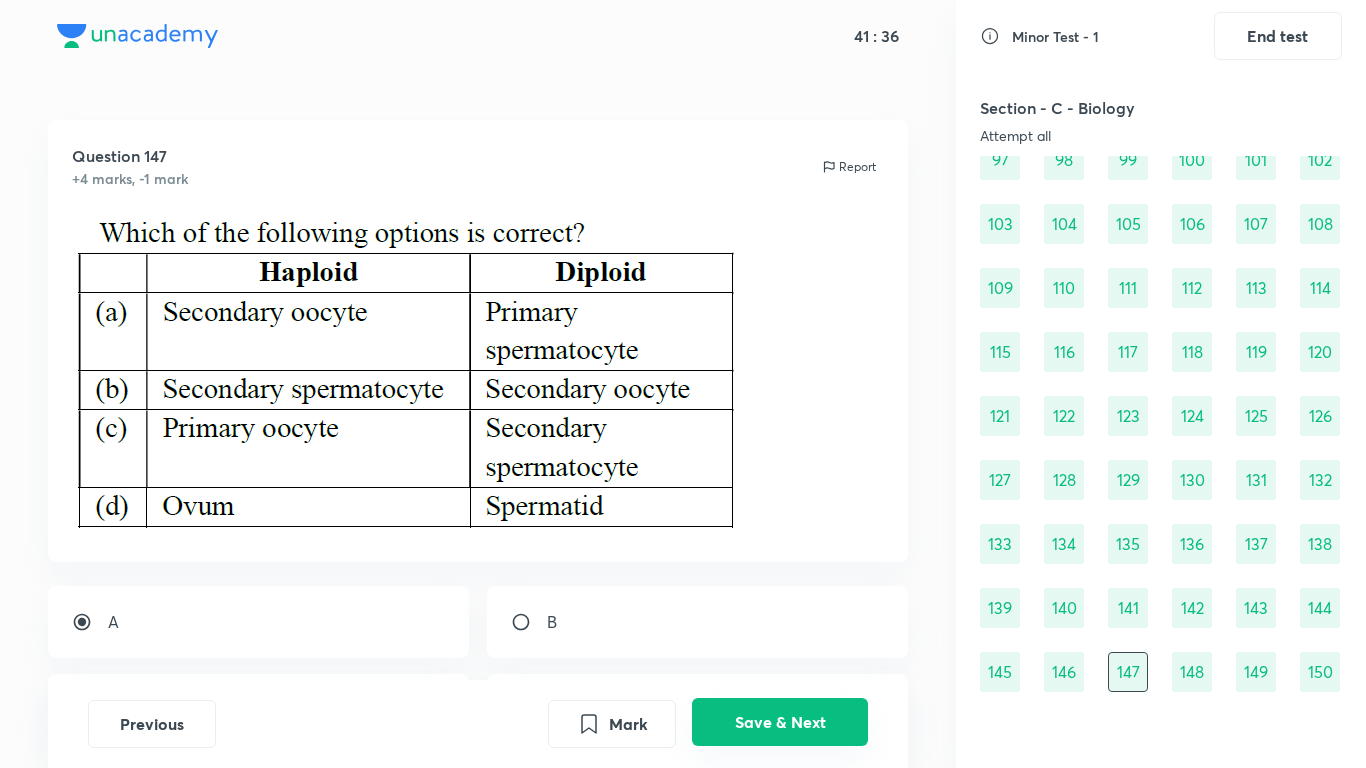click on "Save & Next" at bounding box center [780, 722] 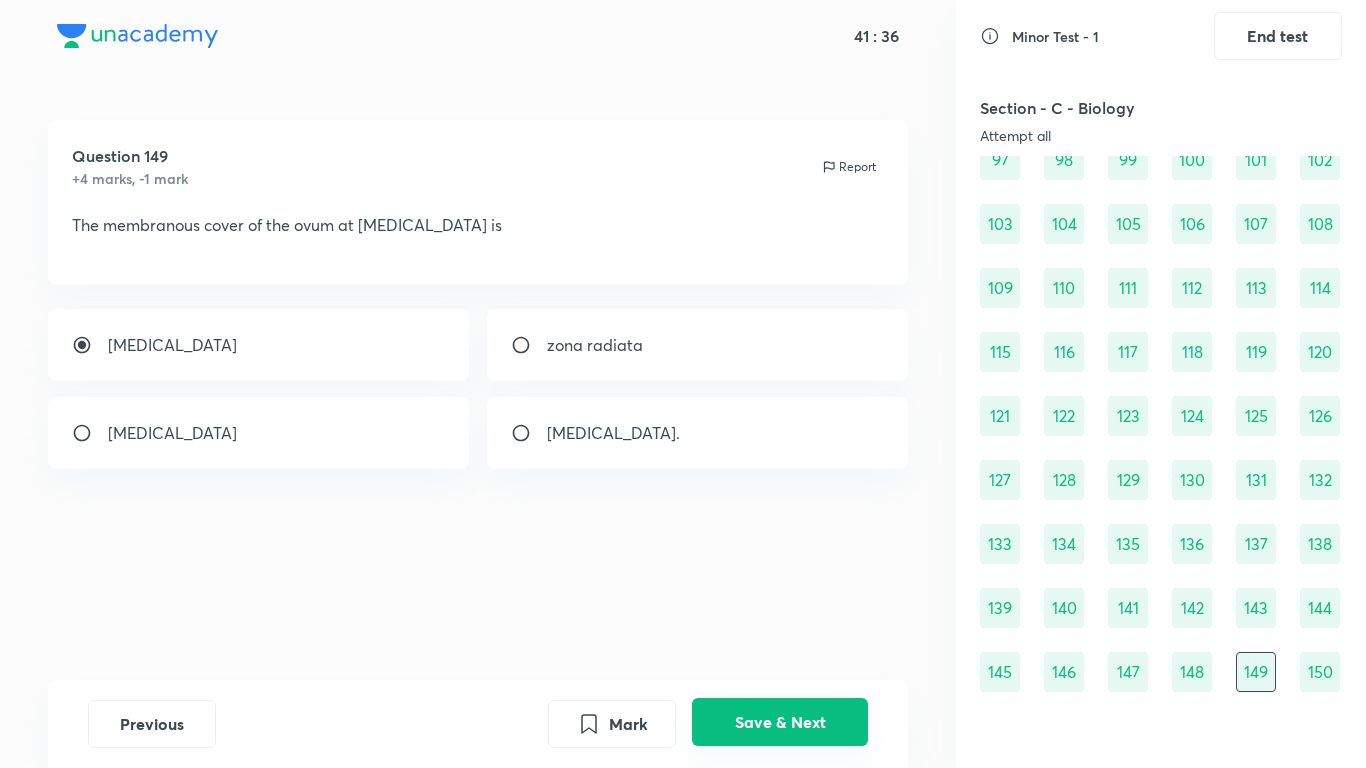 click on "Save & Next" at bounding box center [780, 722] 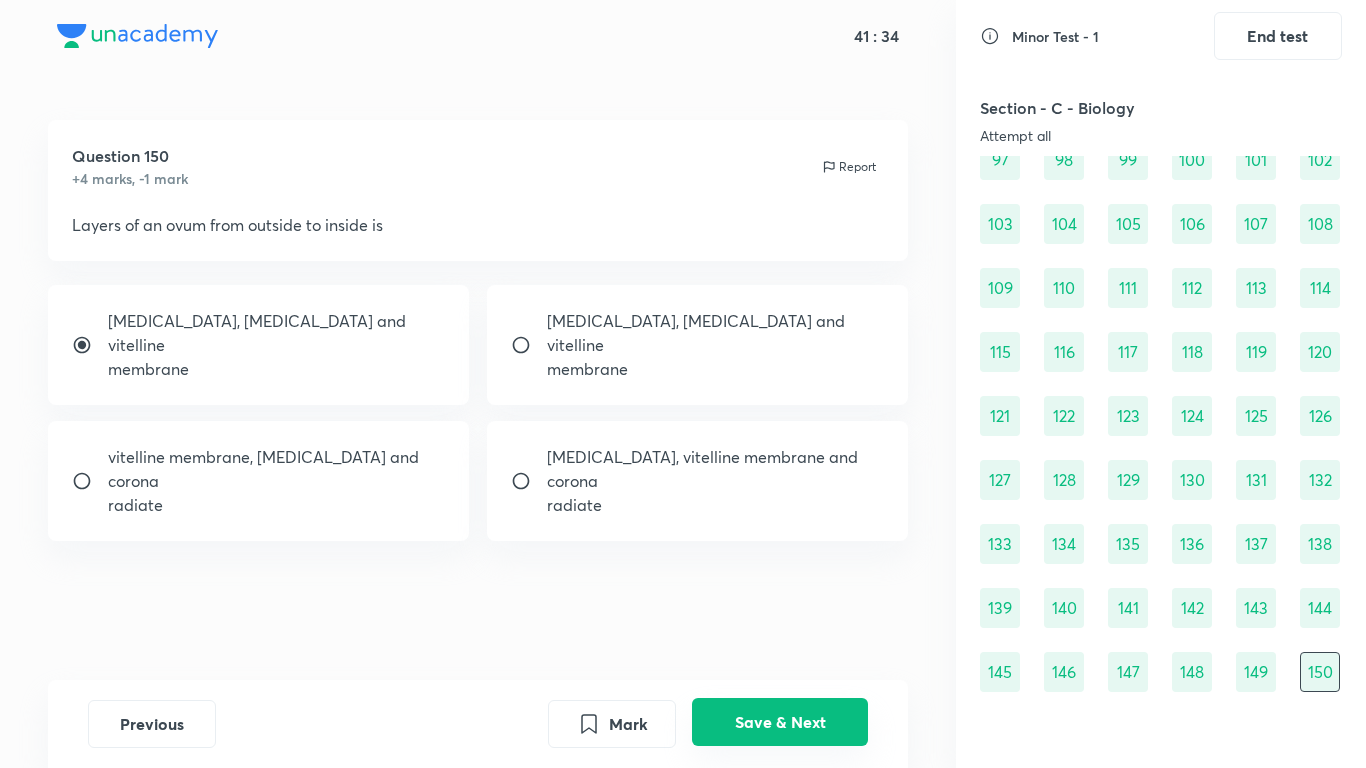 click on "Save & Next" at bounding box center (780, 722) 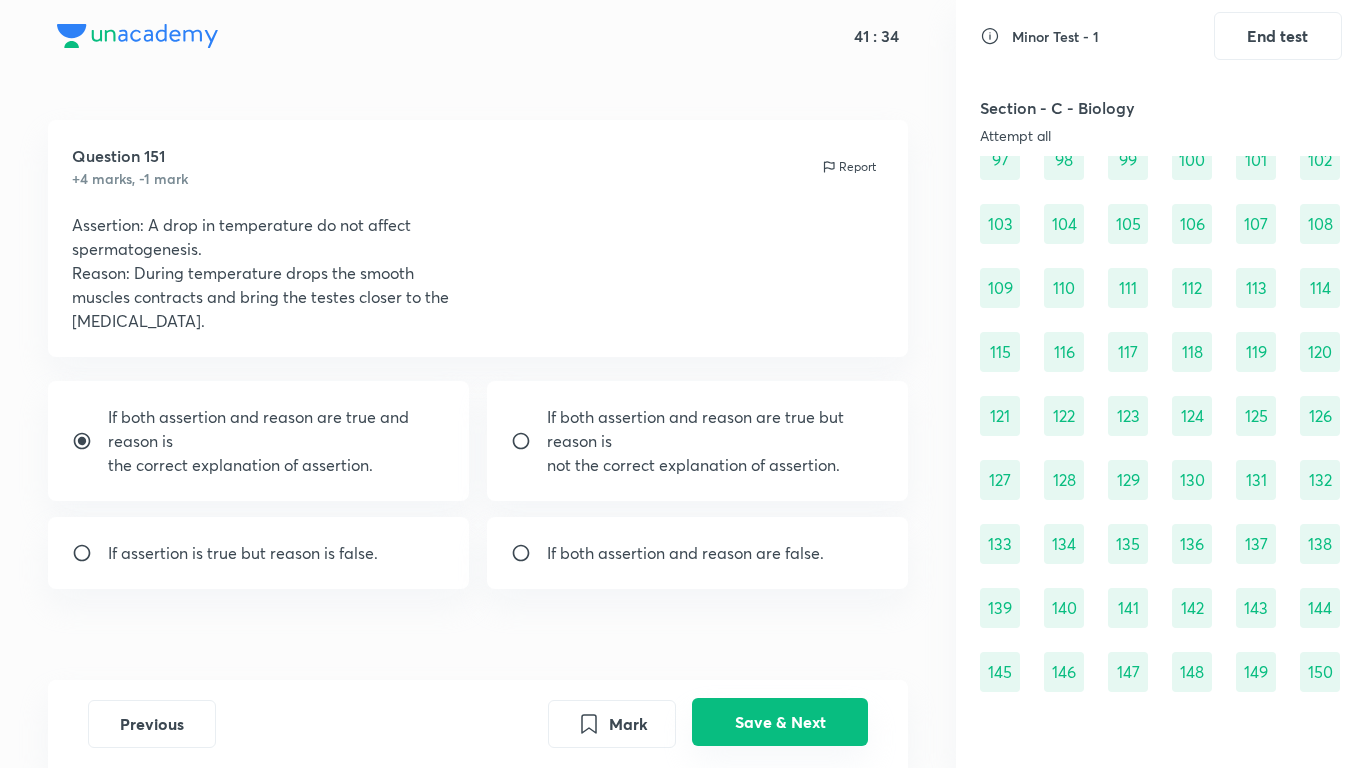 scroll, scrollTop: 1555, scrollLeft: 0, axis: vertical 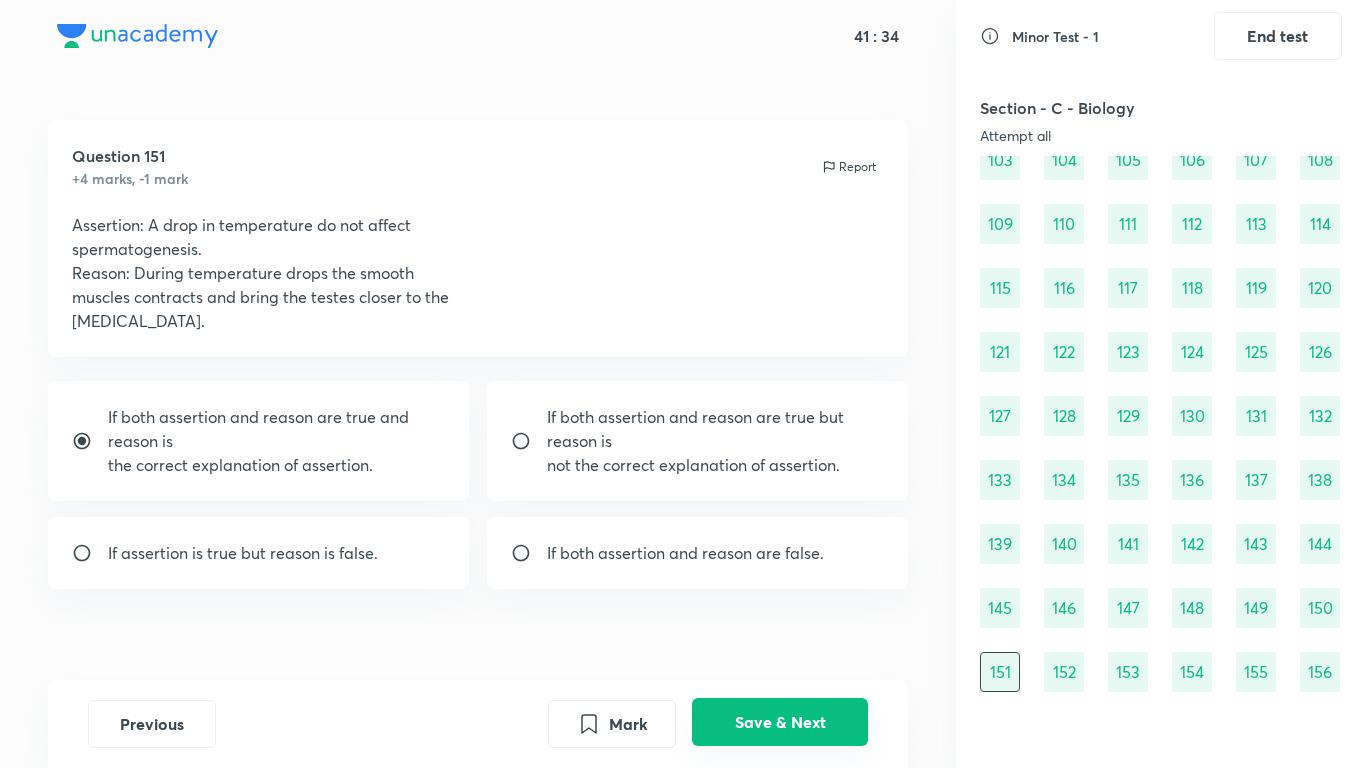 click on "Save & Next" at bounding box center (780, 722) 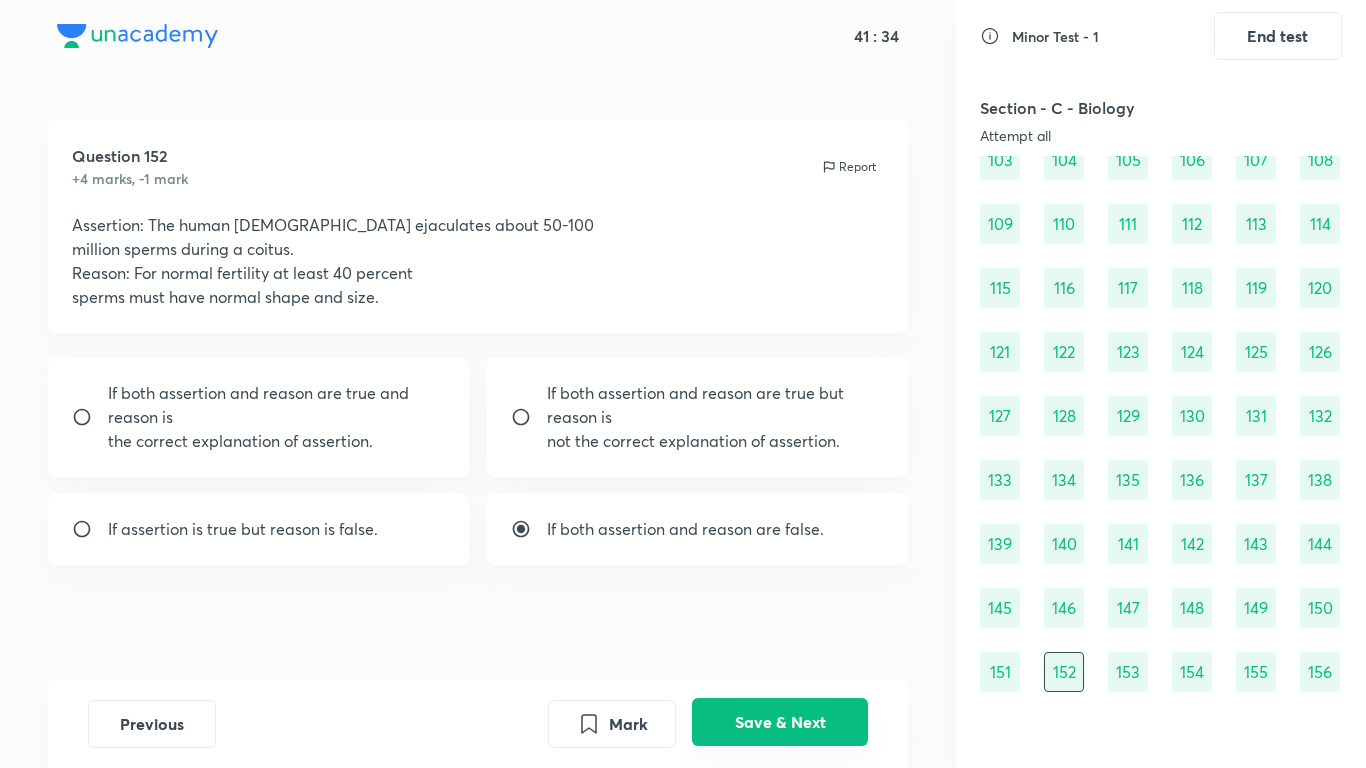 click on "Save & Next" at bounding box center (780, 722) 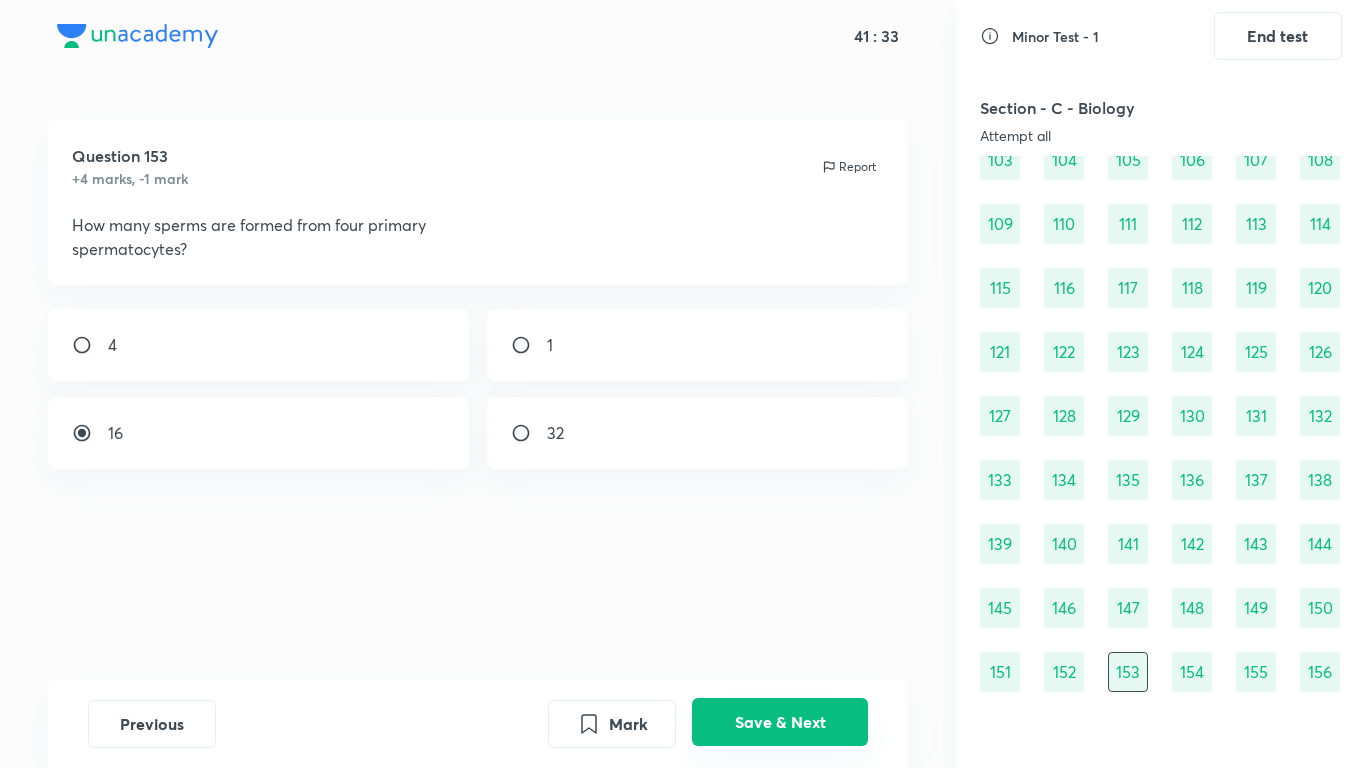 click on "Save & Next" at bounding box center (780, 722) 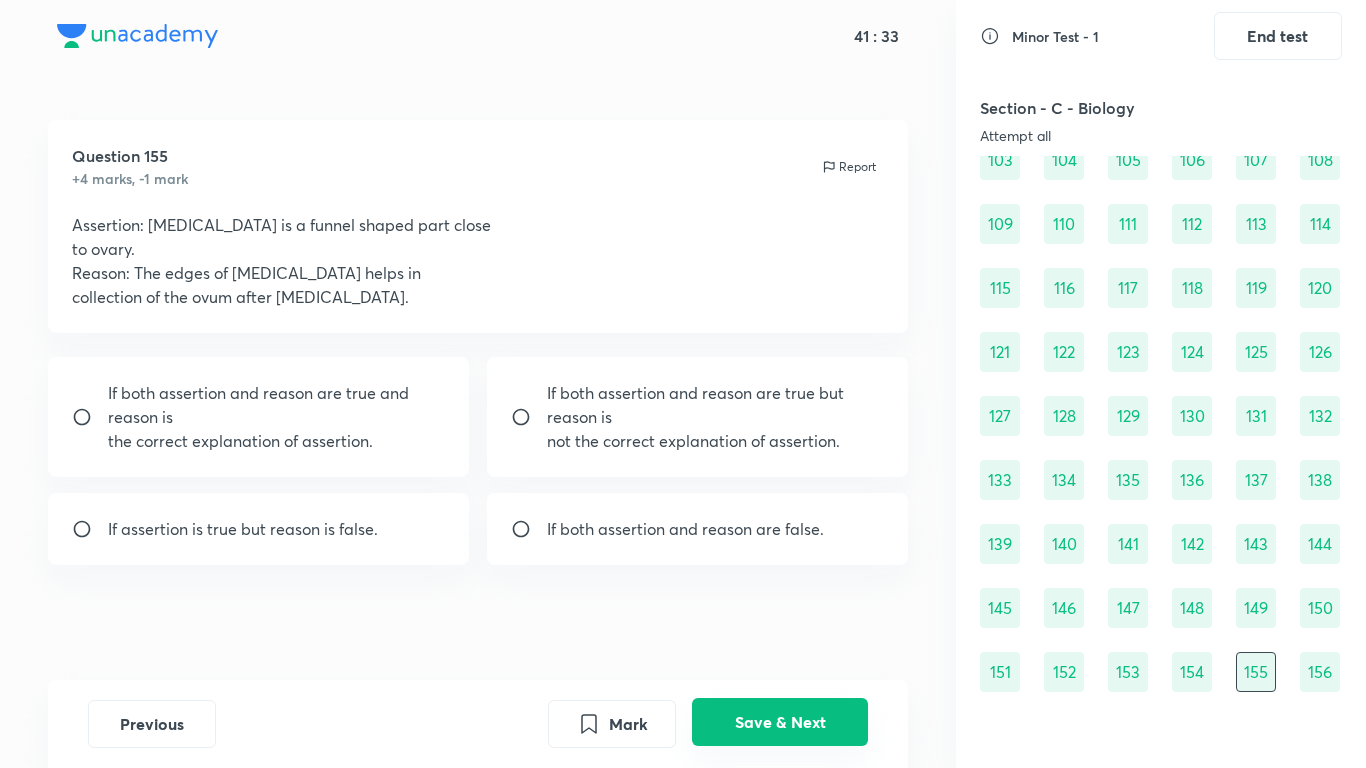 click on "Save & Next" at bounding box center [780, 722] 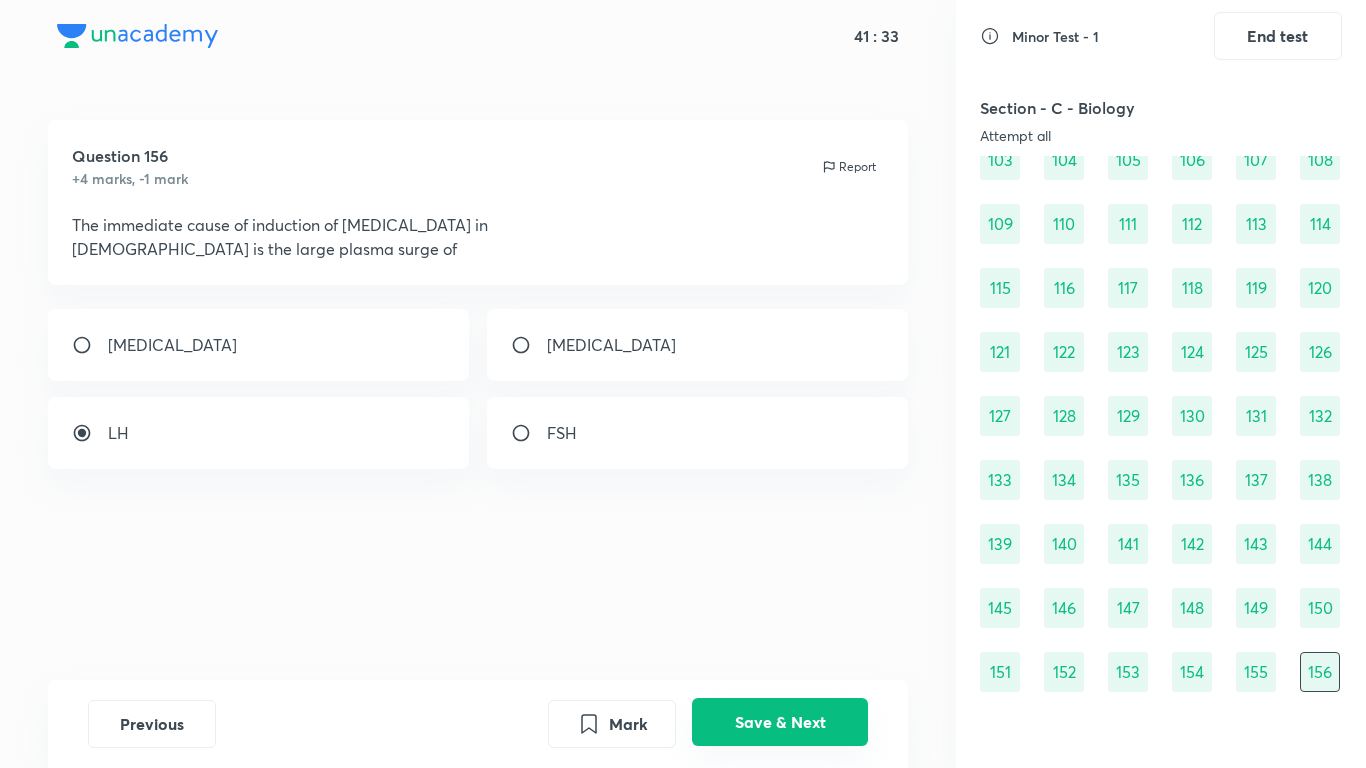 click on "Save & Next" at bounding box center [780, 722] 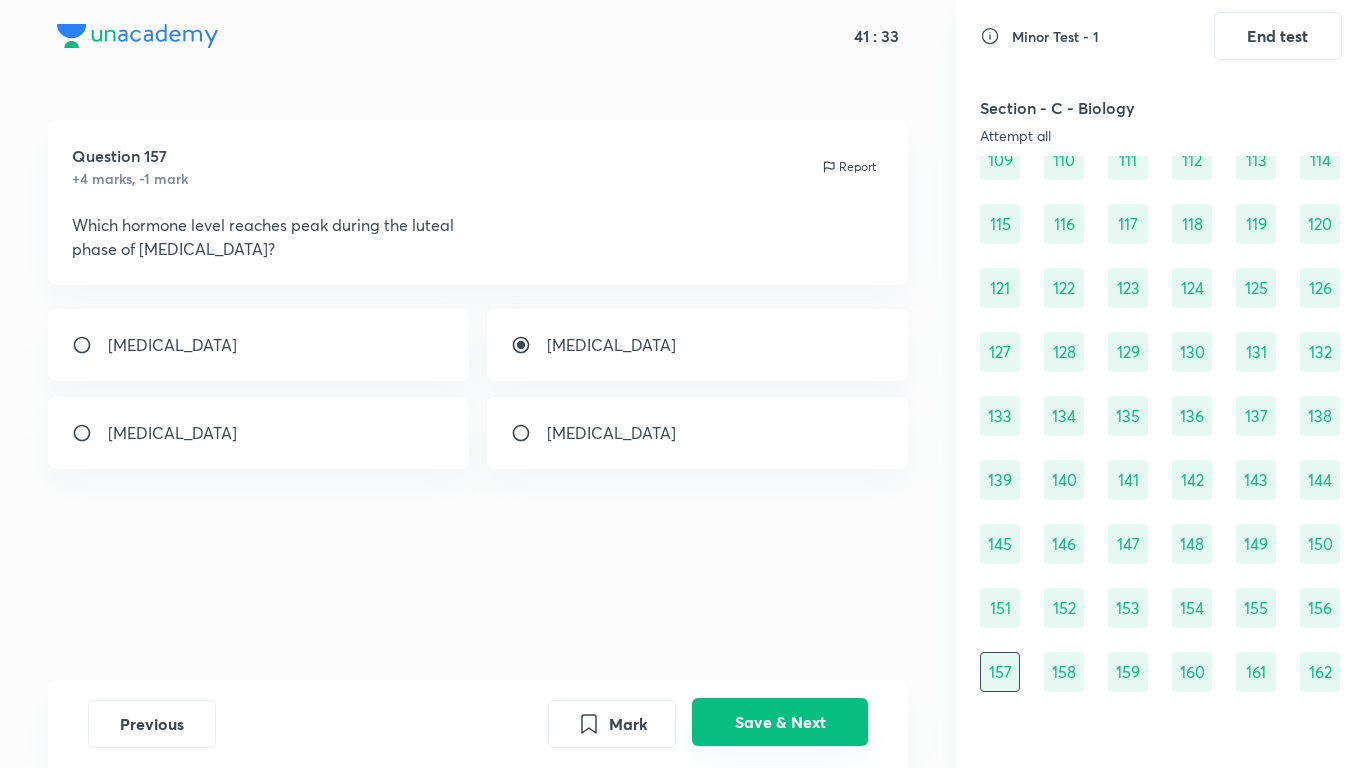 click on "Save & Next" at bounding box center [780, 722] 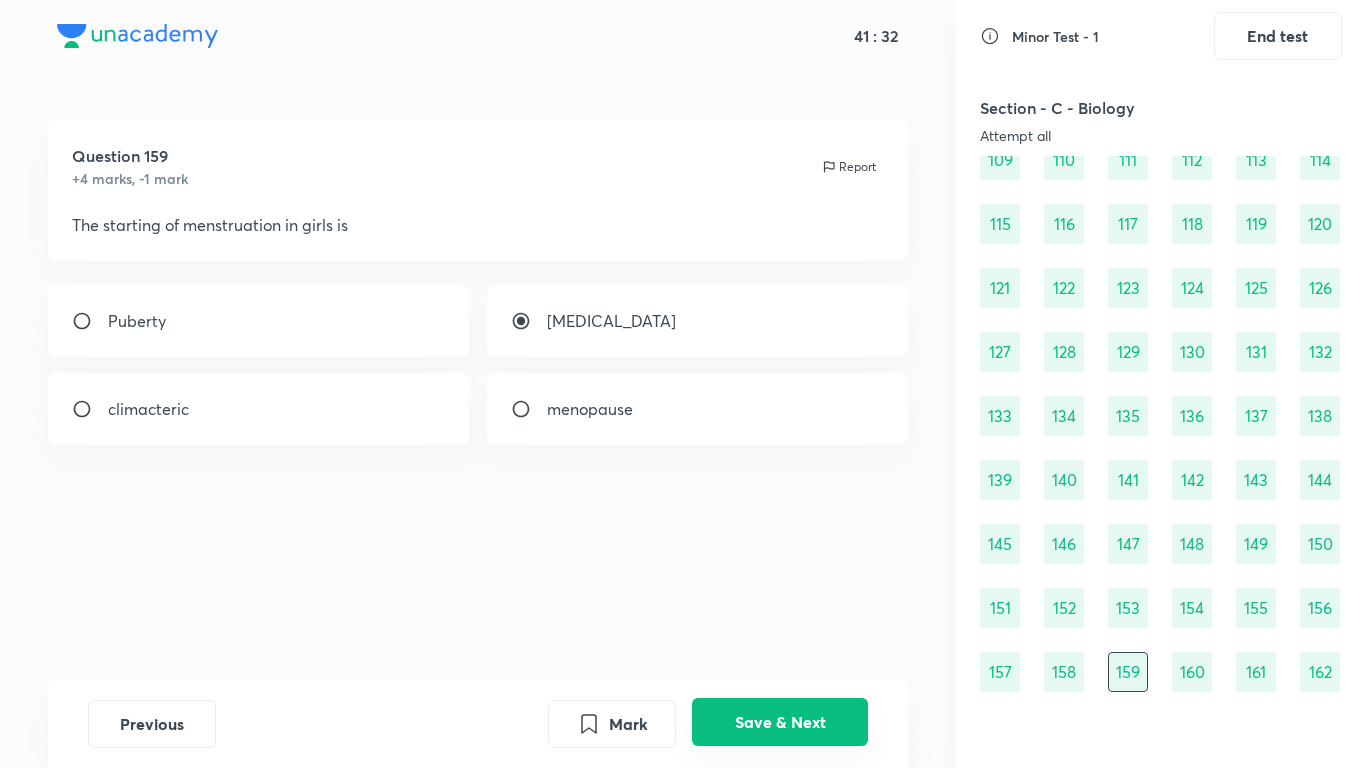 click on "Save & Next" at bounding box center [780, 722] 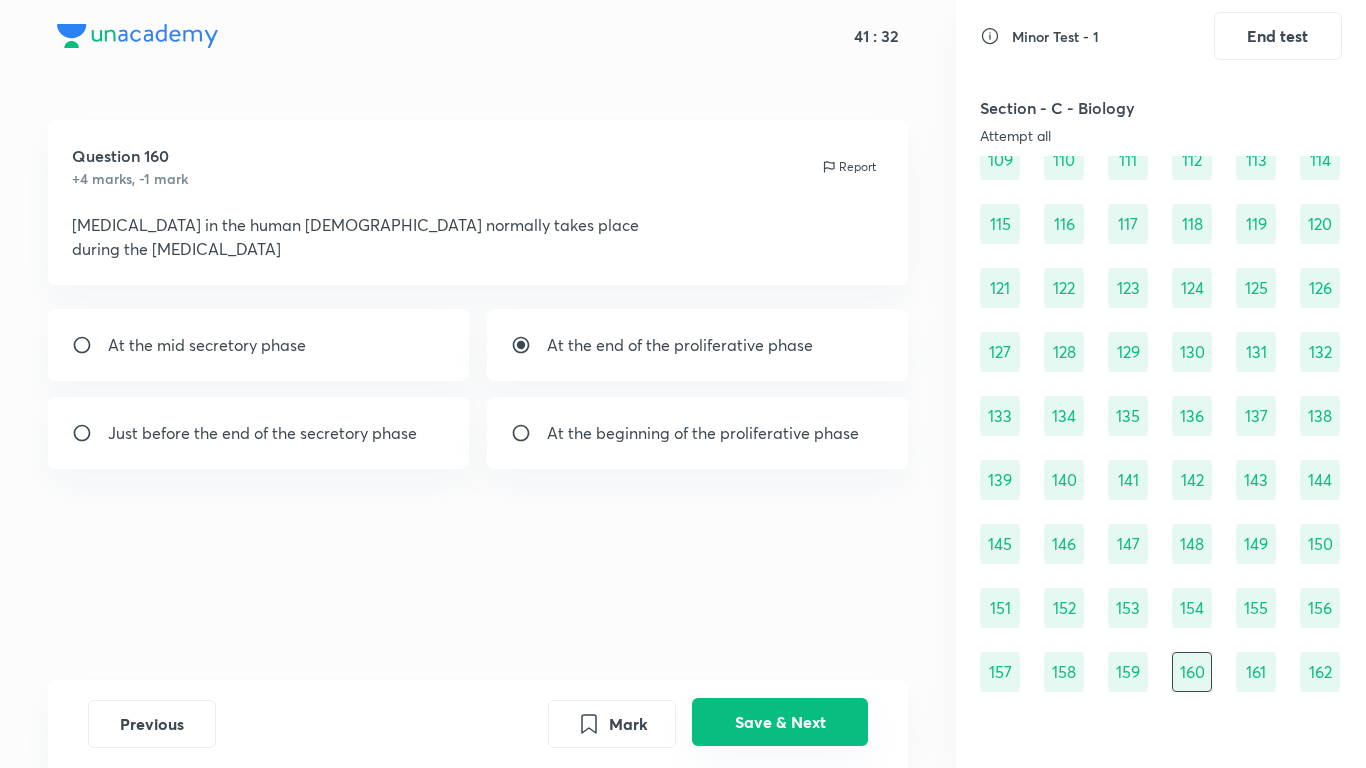 click on "Save & Next" at bounding box center (780, 722) 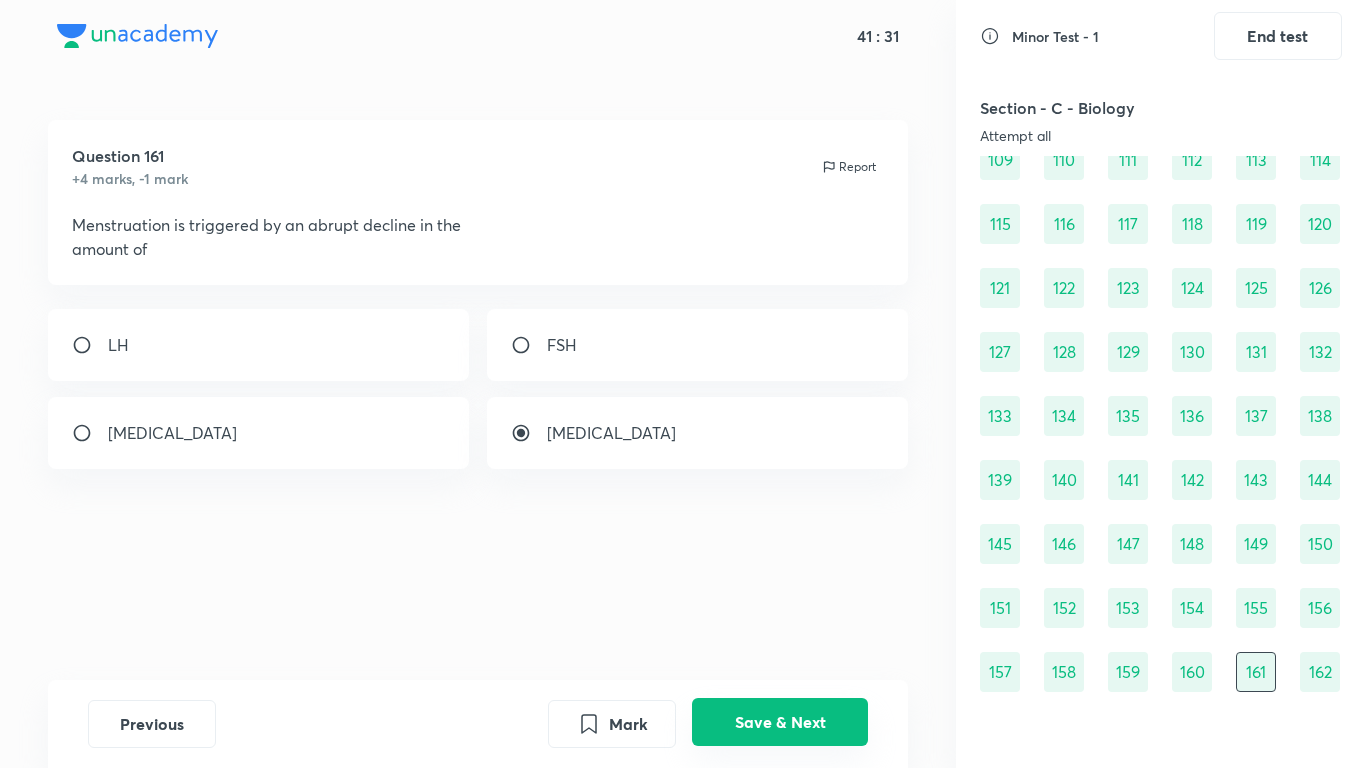click on "Save & Next" at bounding box center (780, 722) 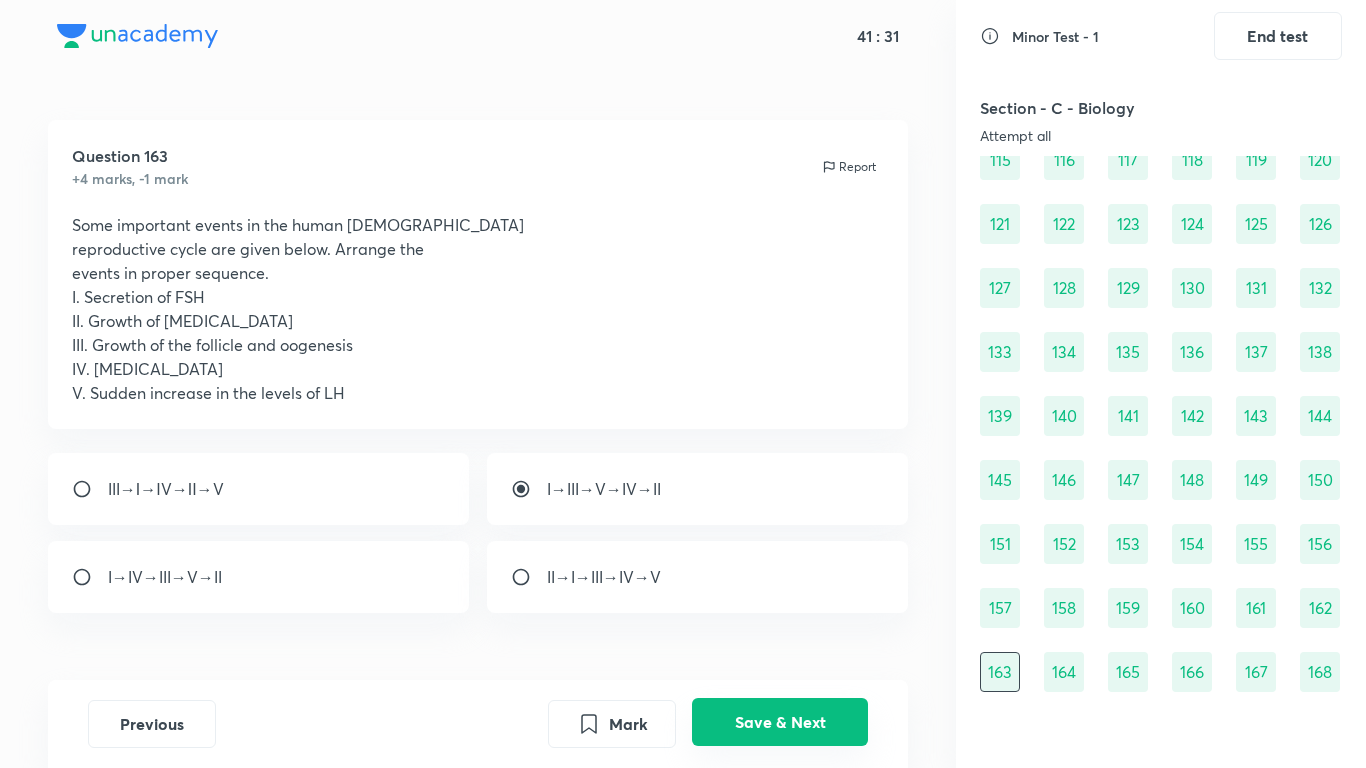click on "Save & Next" at bounding box center [780, 722] 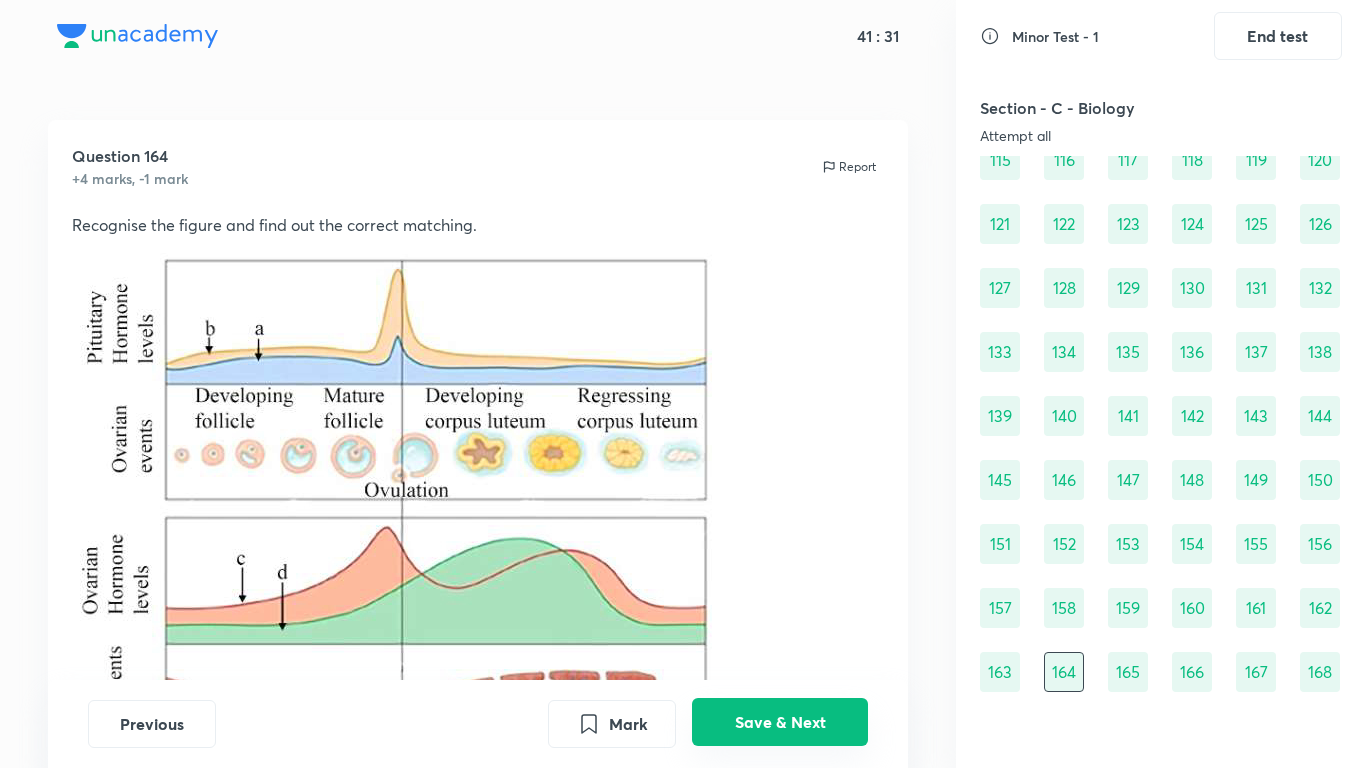 click on "Save & Next" at bounding box center (780, 722) 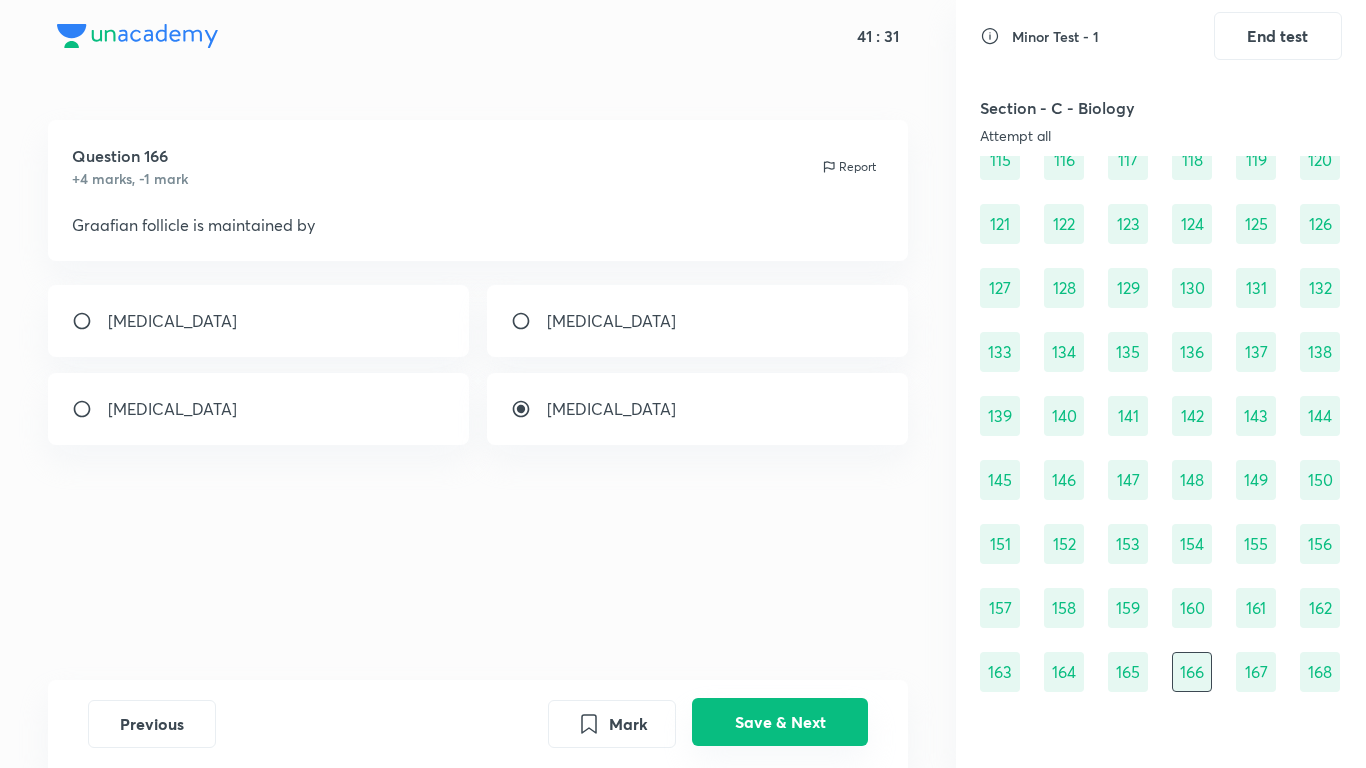 click on "Save & Next" at bounding box center (780, 722) 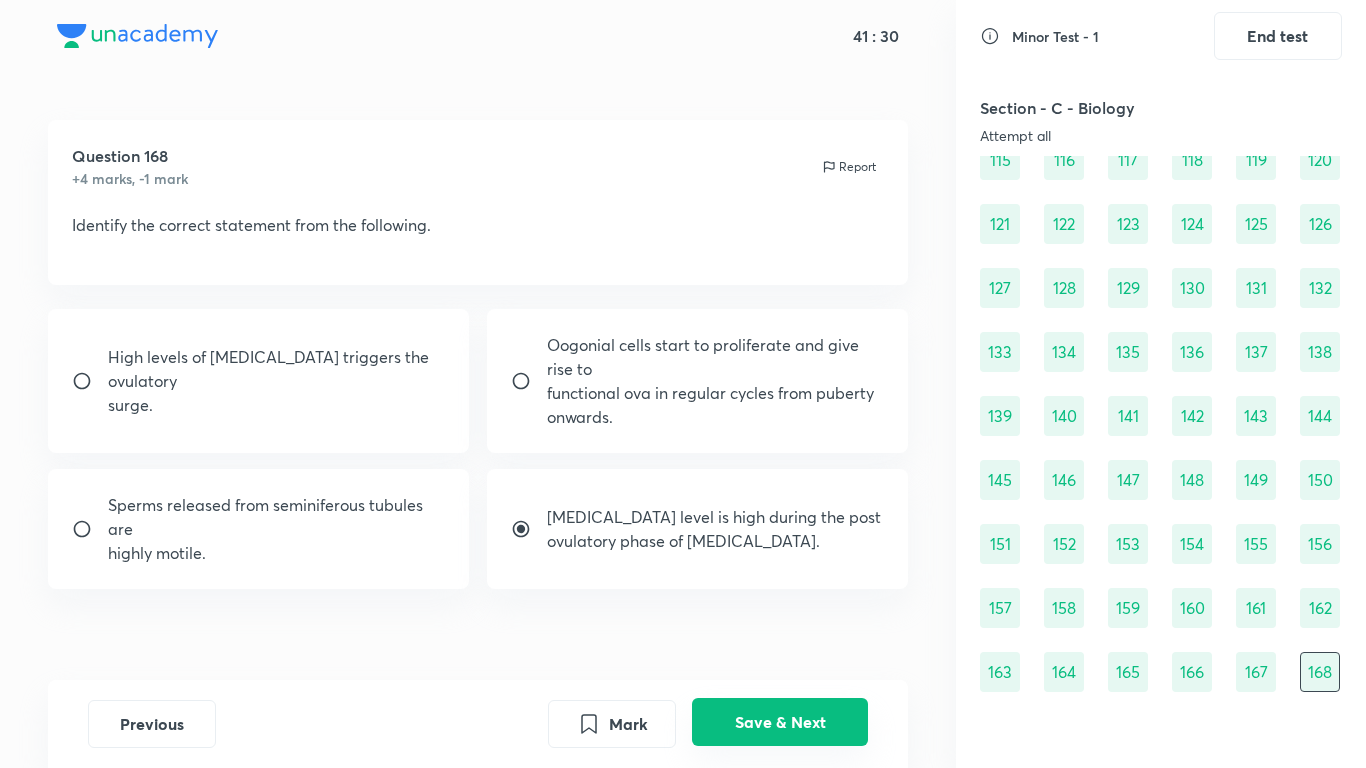 click on "Save & Next" at bounding box center [780, 722] 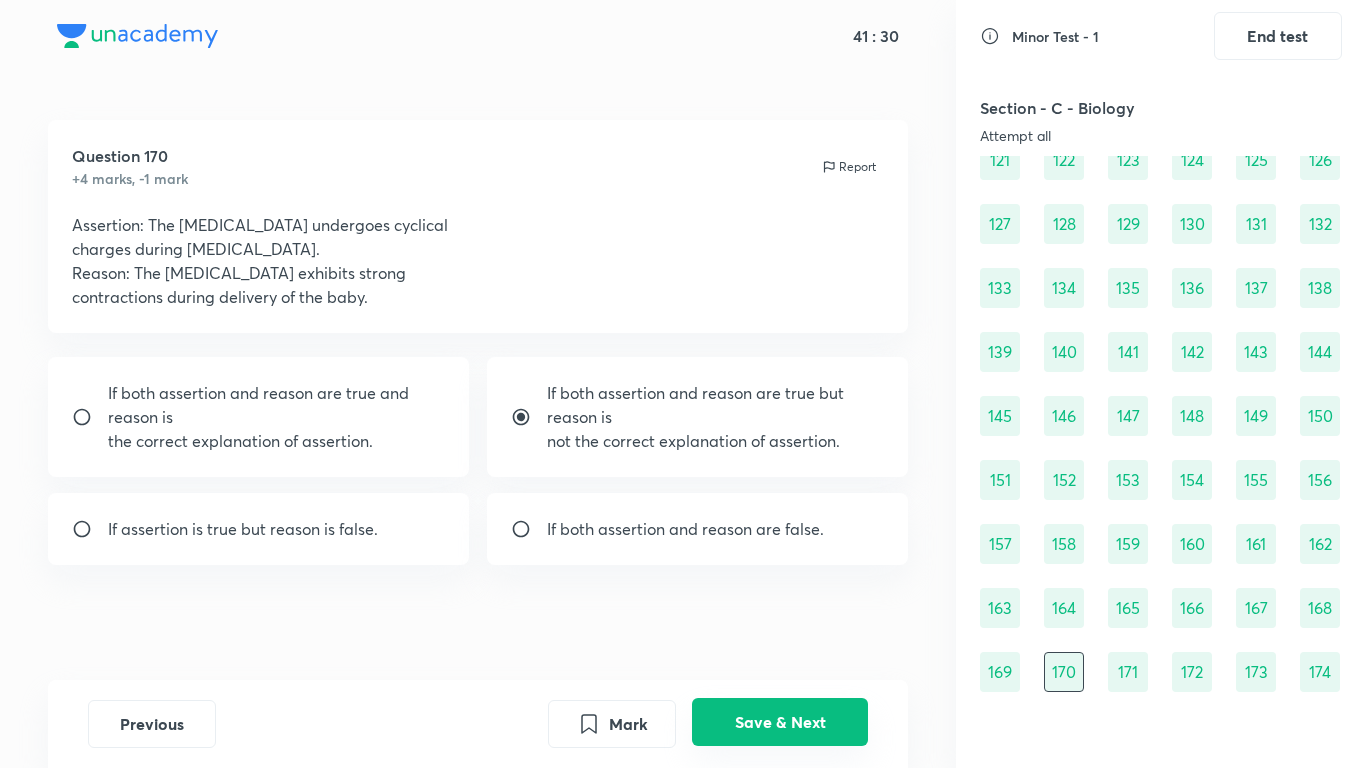 click on "Save & Next" at bounding box center [780, 722] 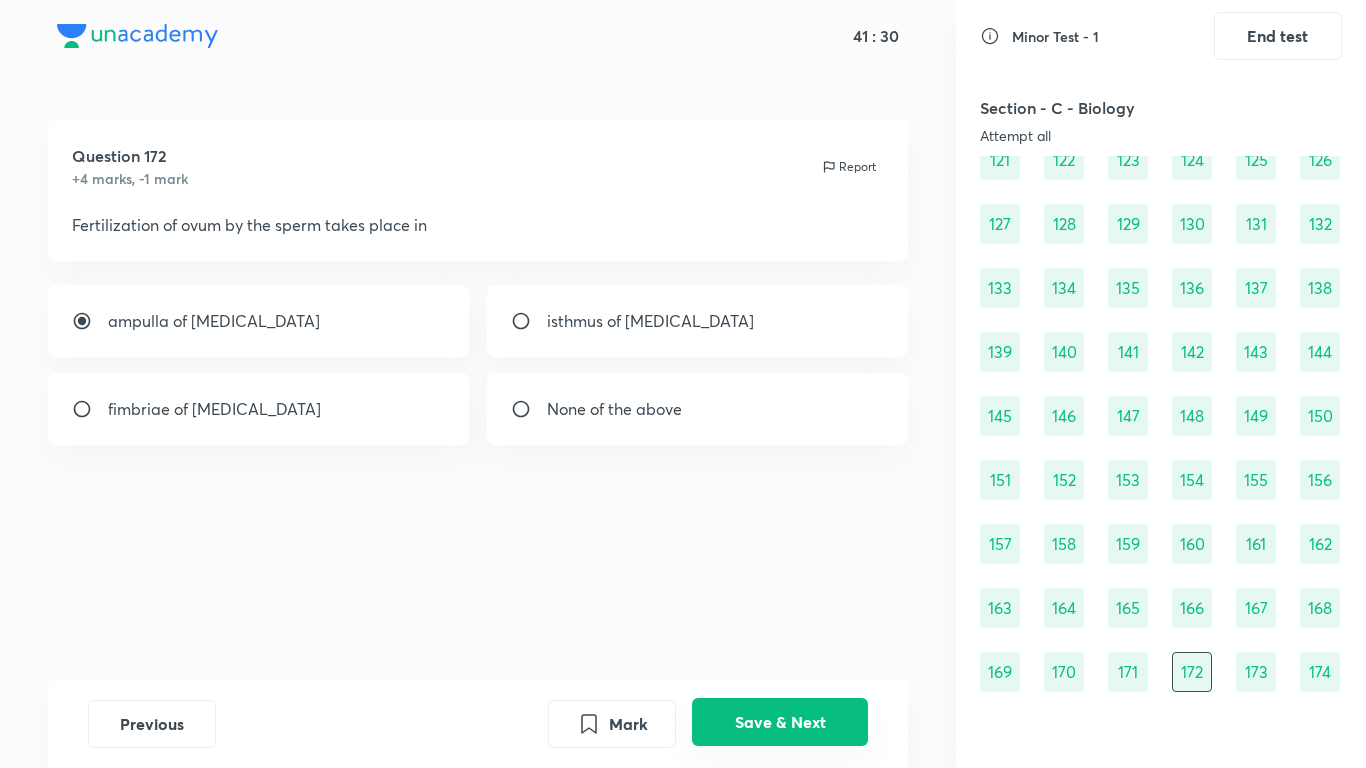 click on "Save & Next" at bounding box center (780, 722) 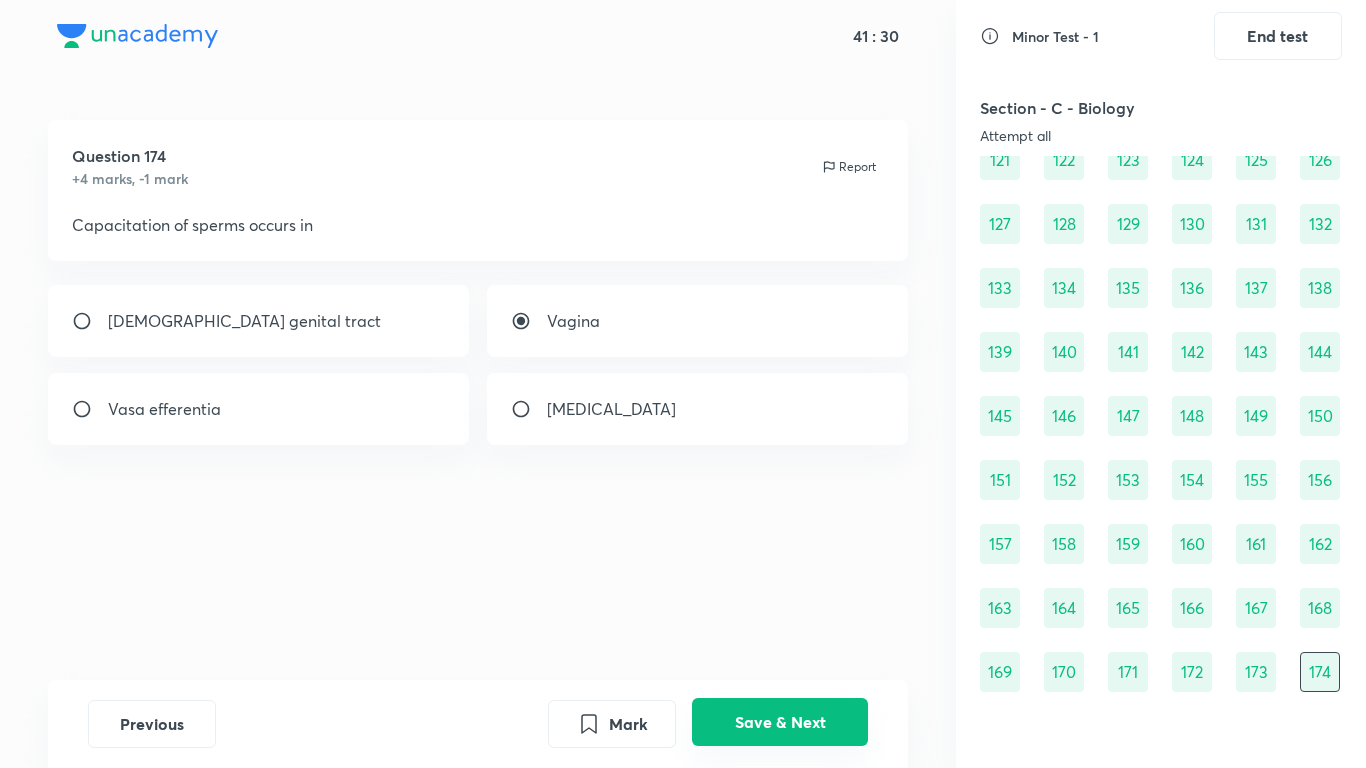 click on "Save & Next" at bounding box center (780, 722) 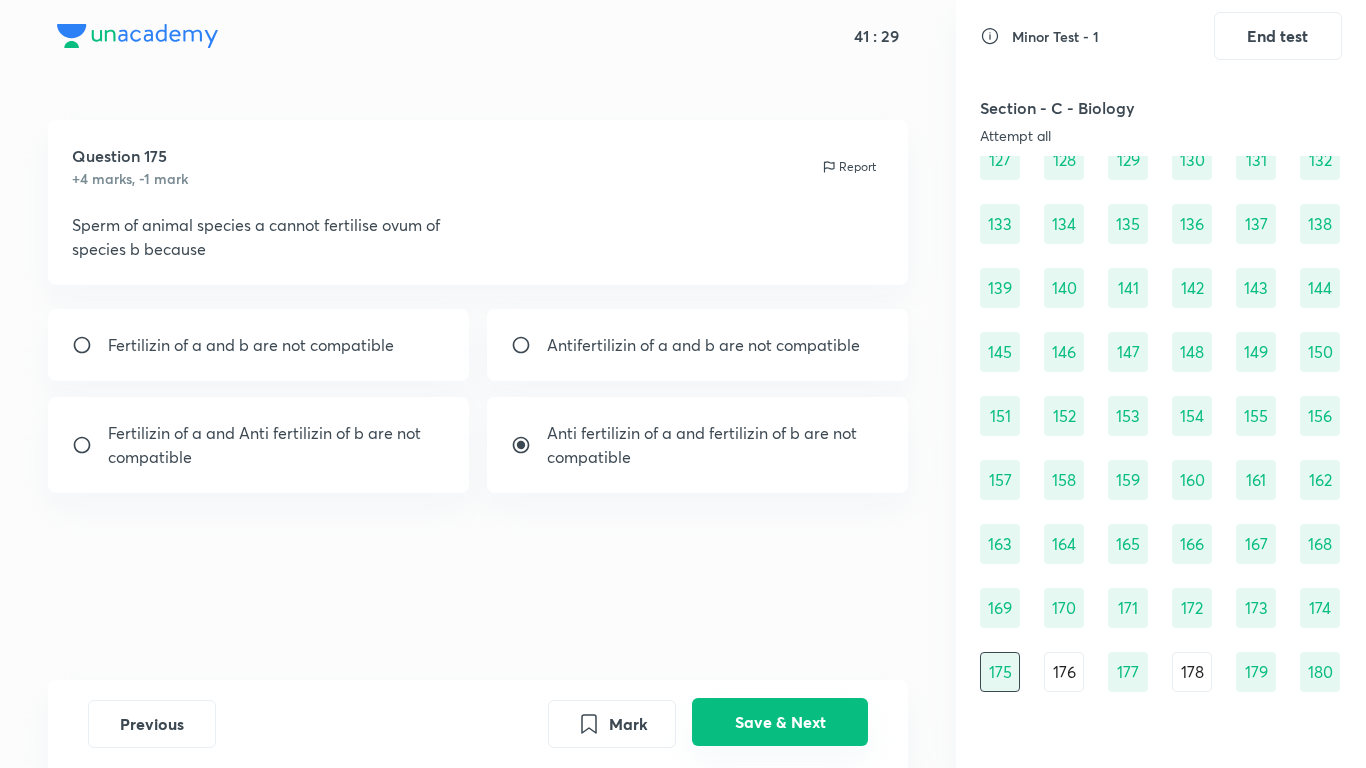 click on "Save & Next" at bounding box center (780, 722) 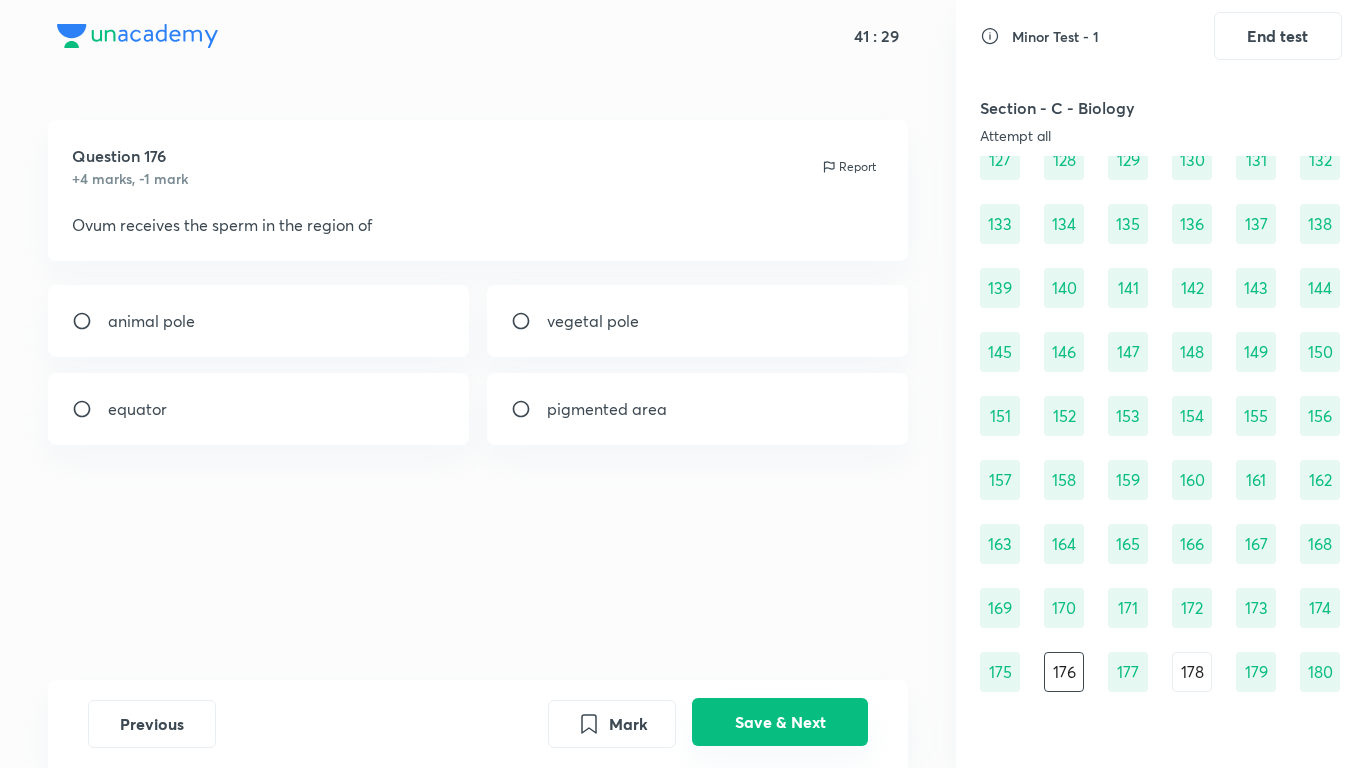 click on "Save & Next" at bounding box center [780, 722] 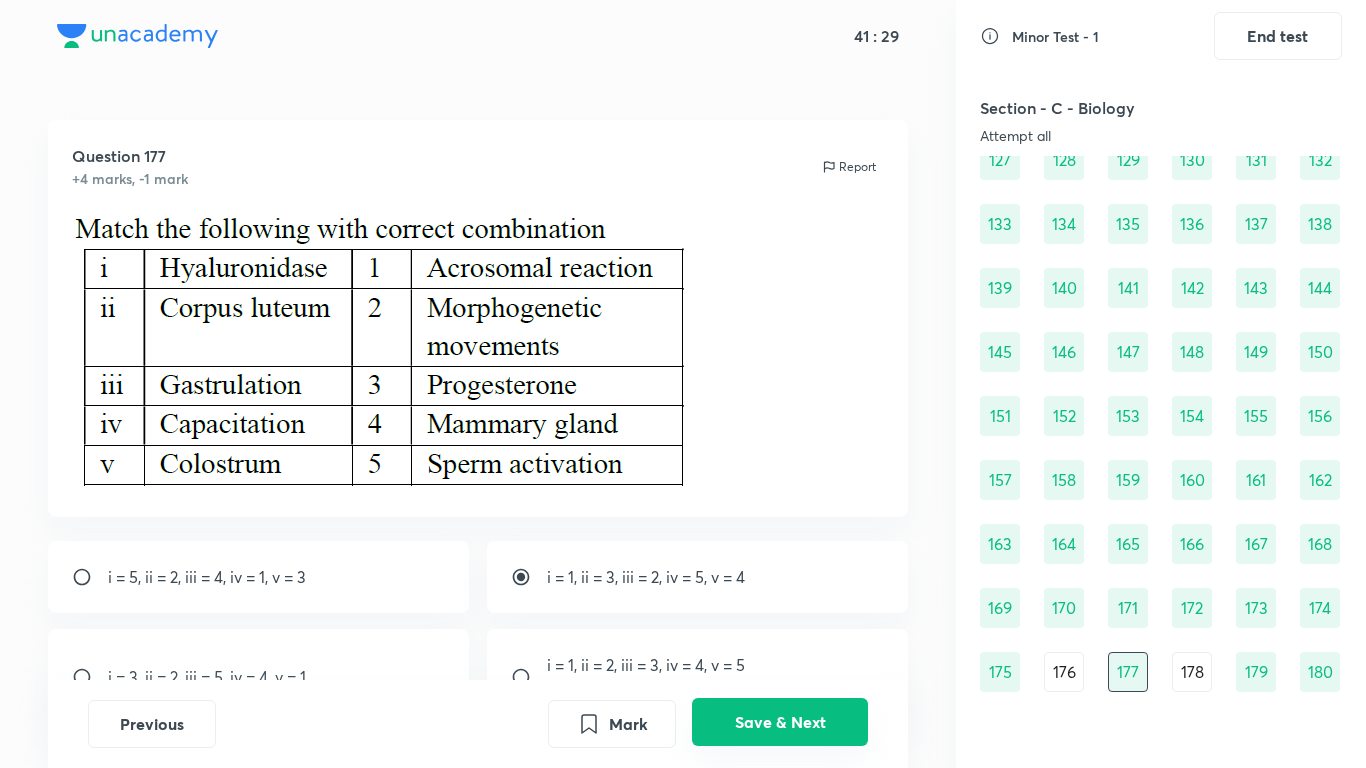 click on "Save & Next" at bounding box center [780, 722] 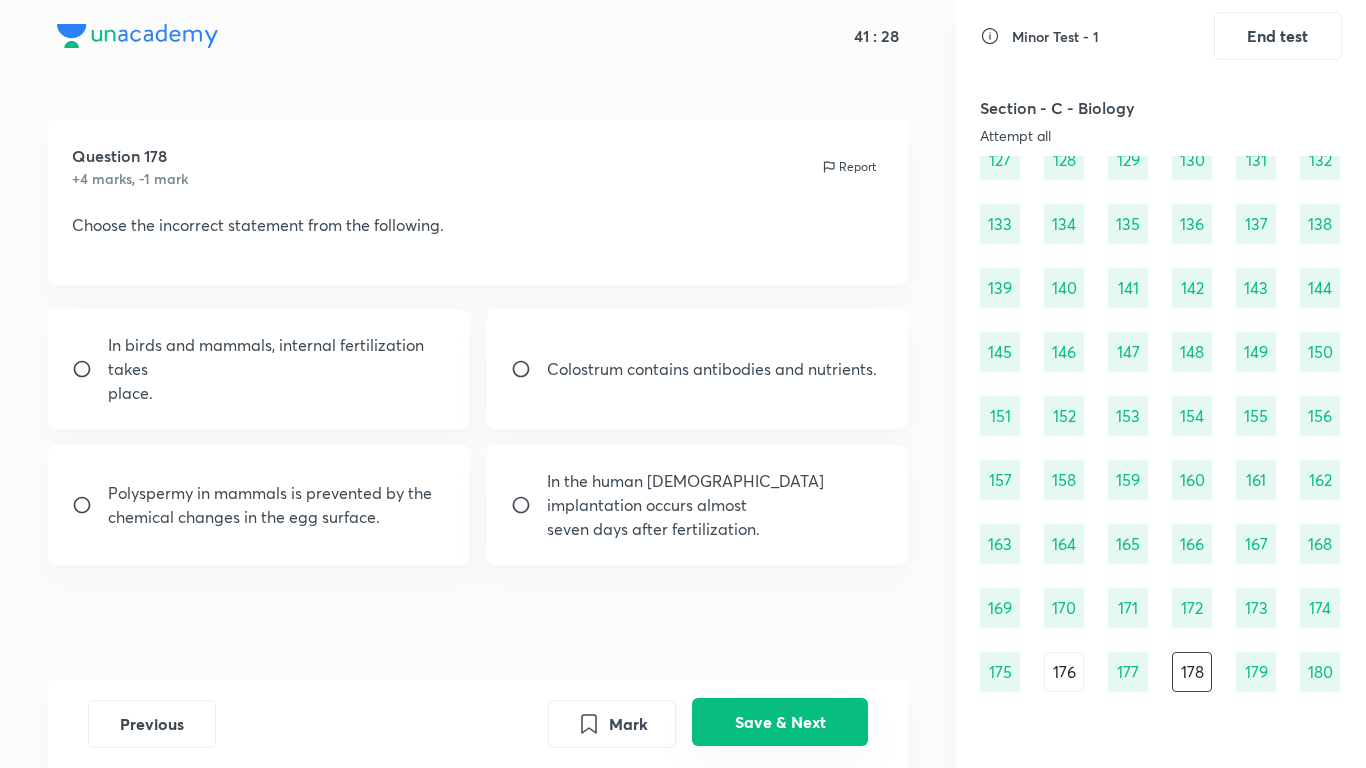 click on "Save & Next" at bounding box center (780, 722) 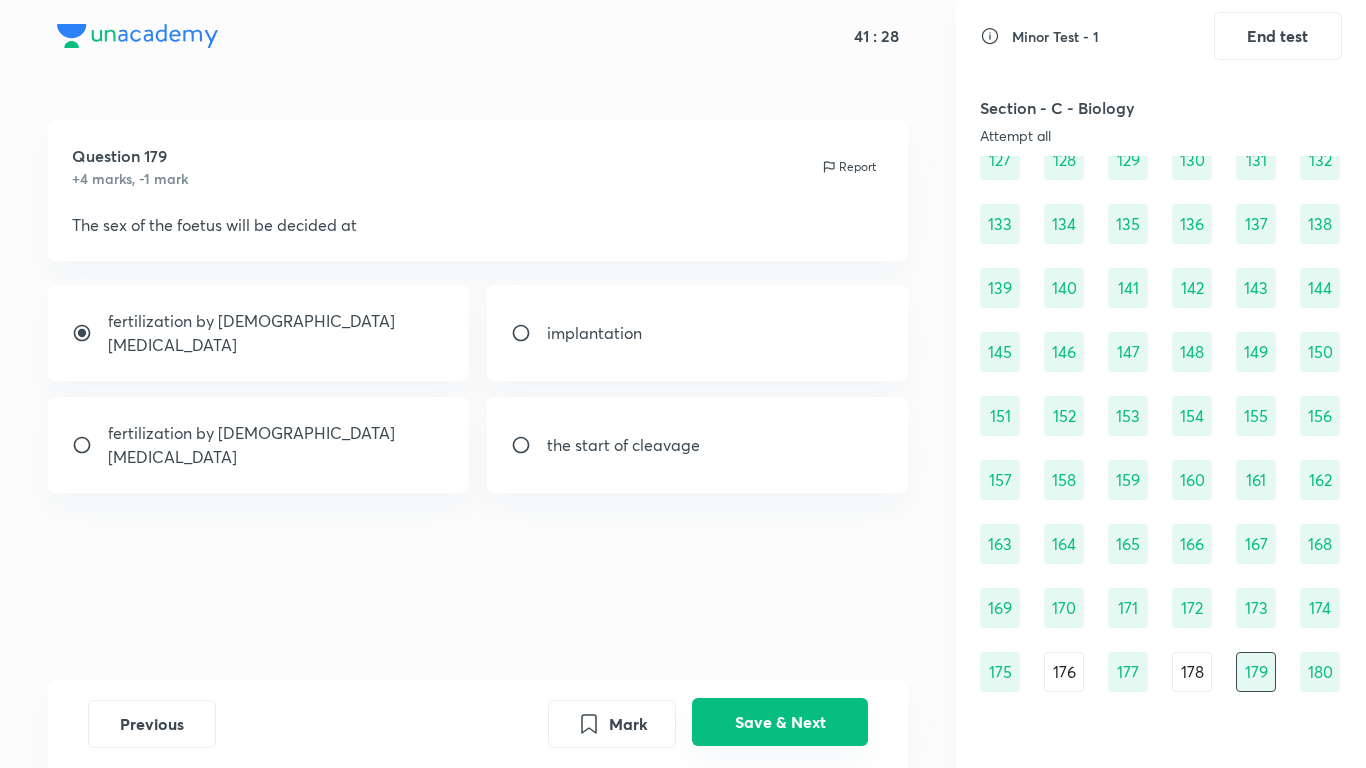 click on "Save & Next" at bounding box center (780, 722) 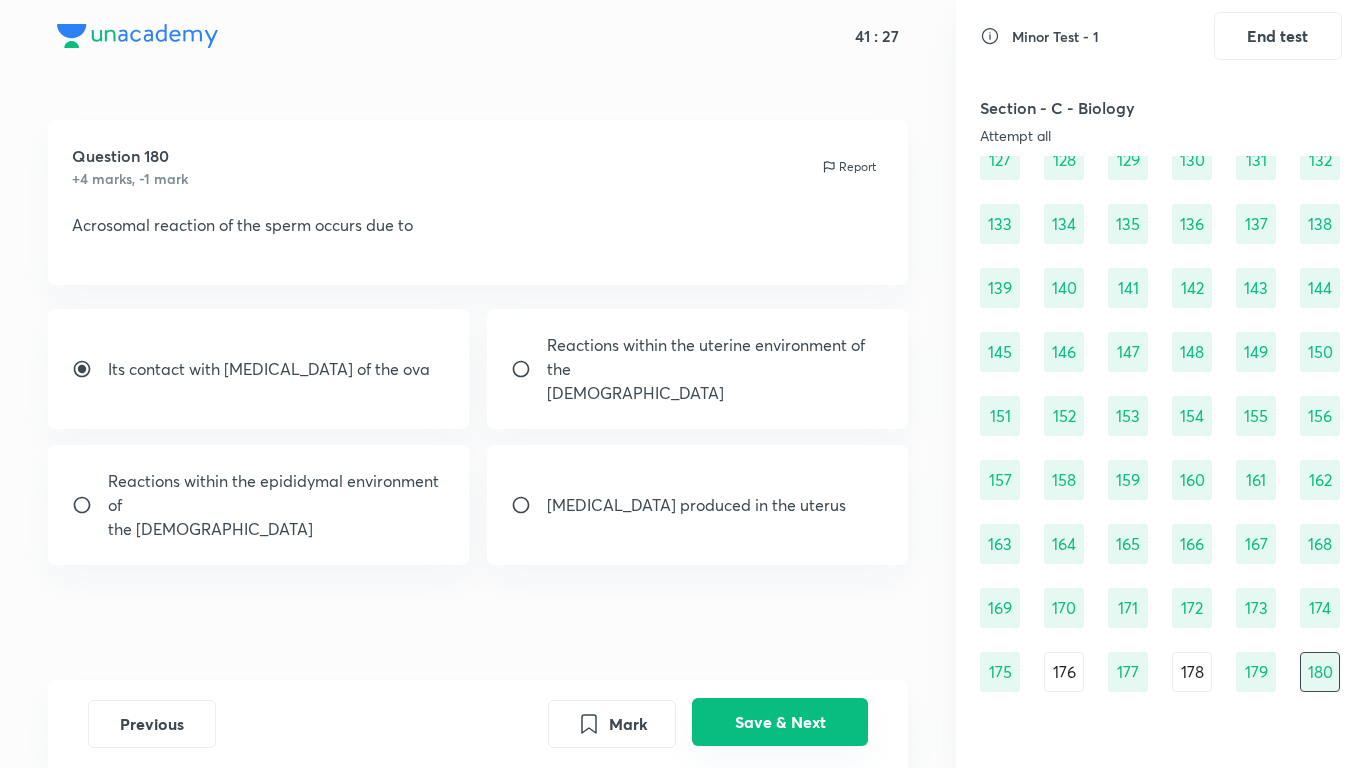 click on "Save & Next" at bounding box center [780, 722] 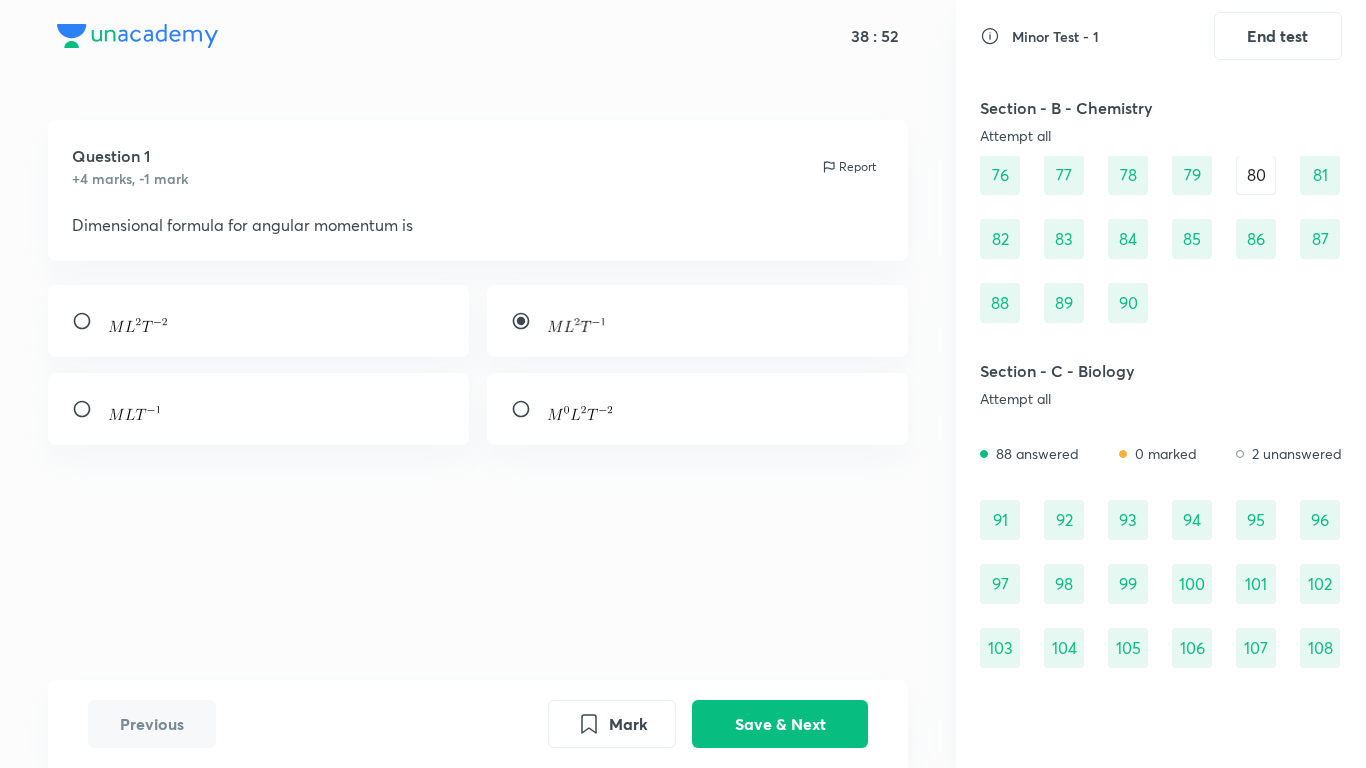 scroll, scrollTop: 1856, scrollLeft: 0, axis: vertical 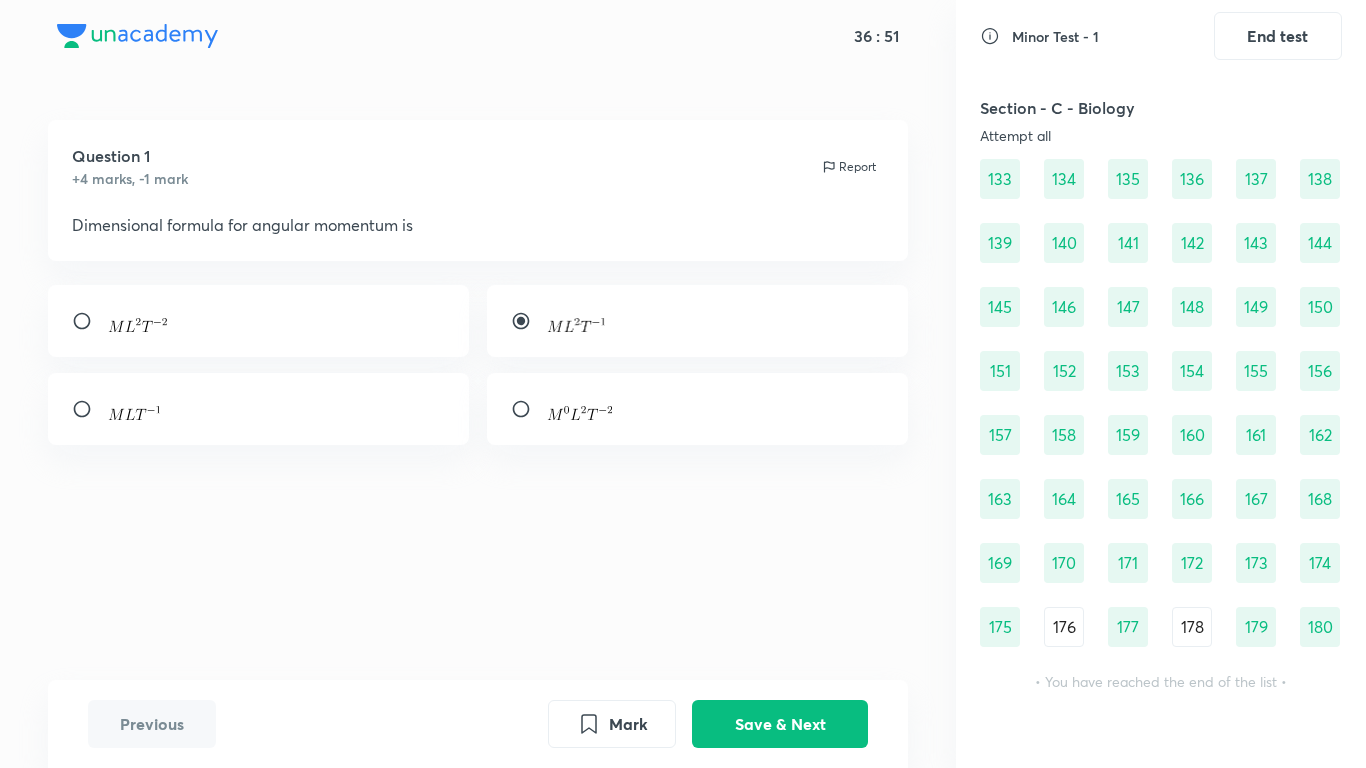 click on "176" at bounding box center (1064, 627) 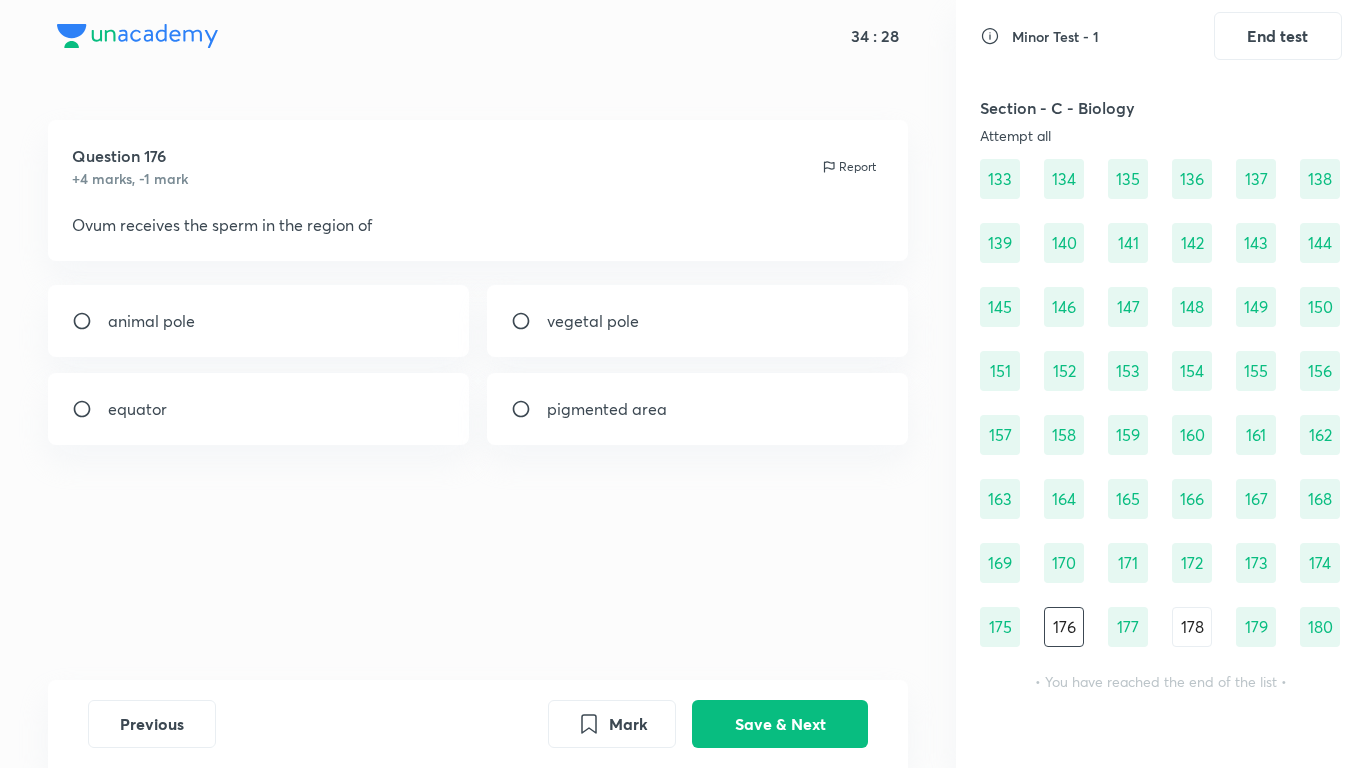 click on "178" at bounding box center (1192, 627) 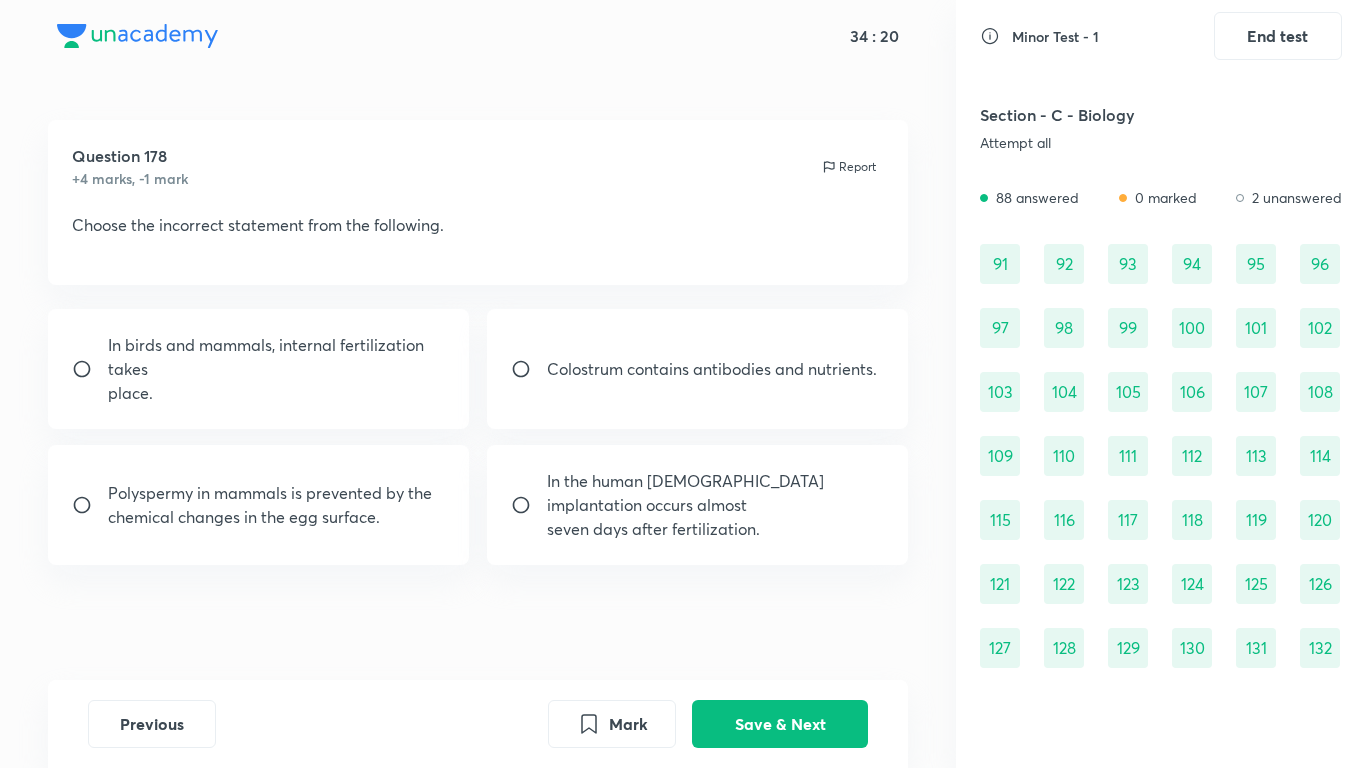 scroll, scrollTop: 789, scrollLeft: 0, axis: vertical 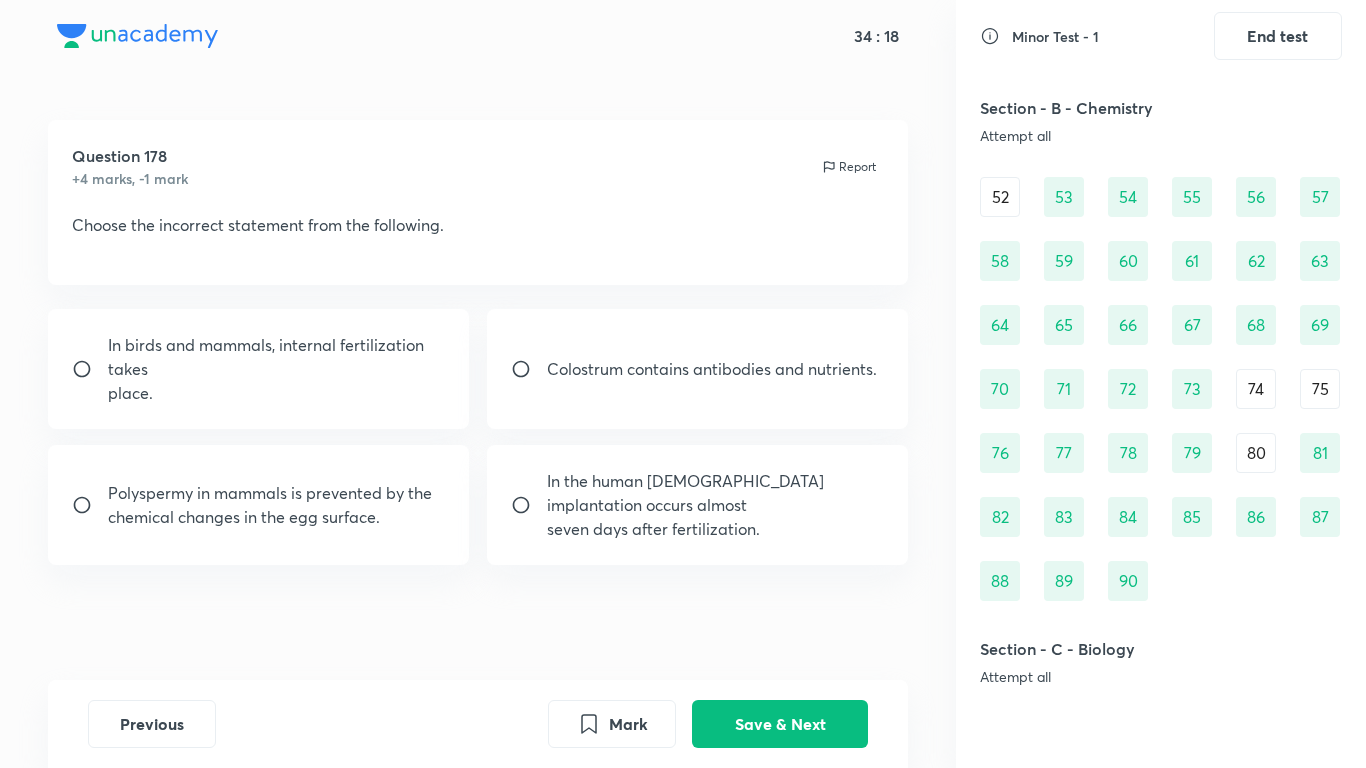 click on "80" at bounding box center (1256, 453) 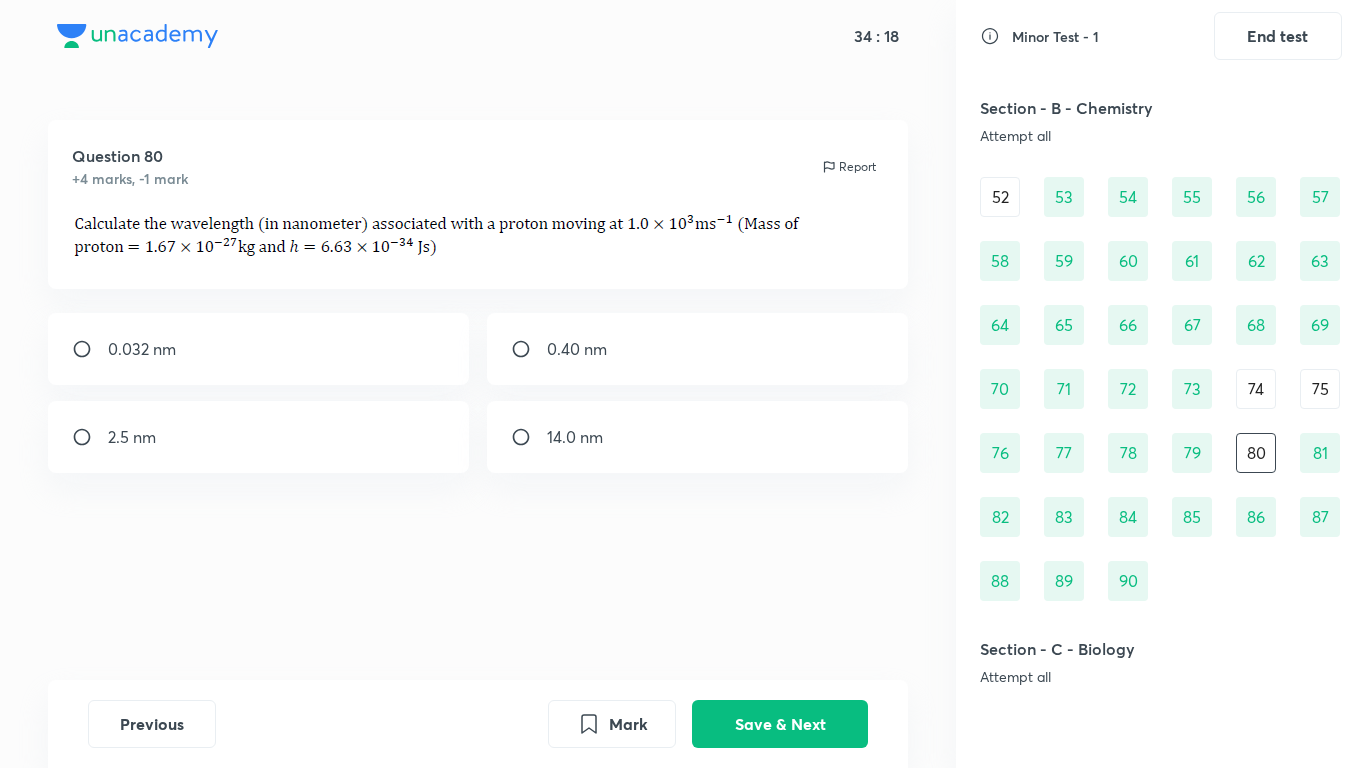 click on "74" at bounding box center [1256, 389] 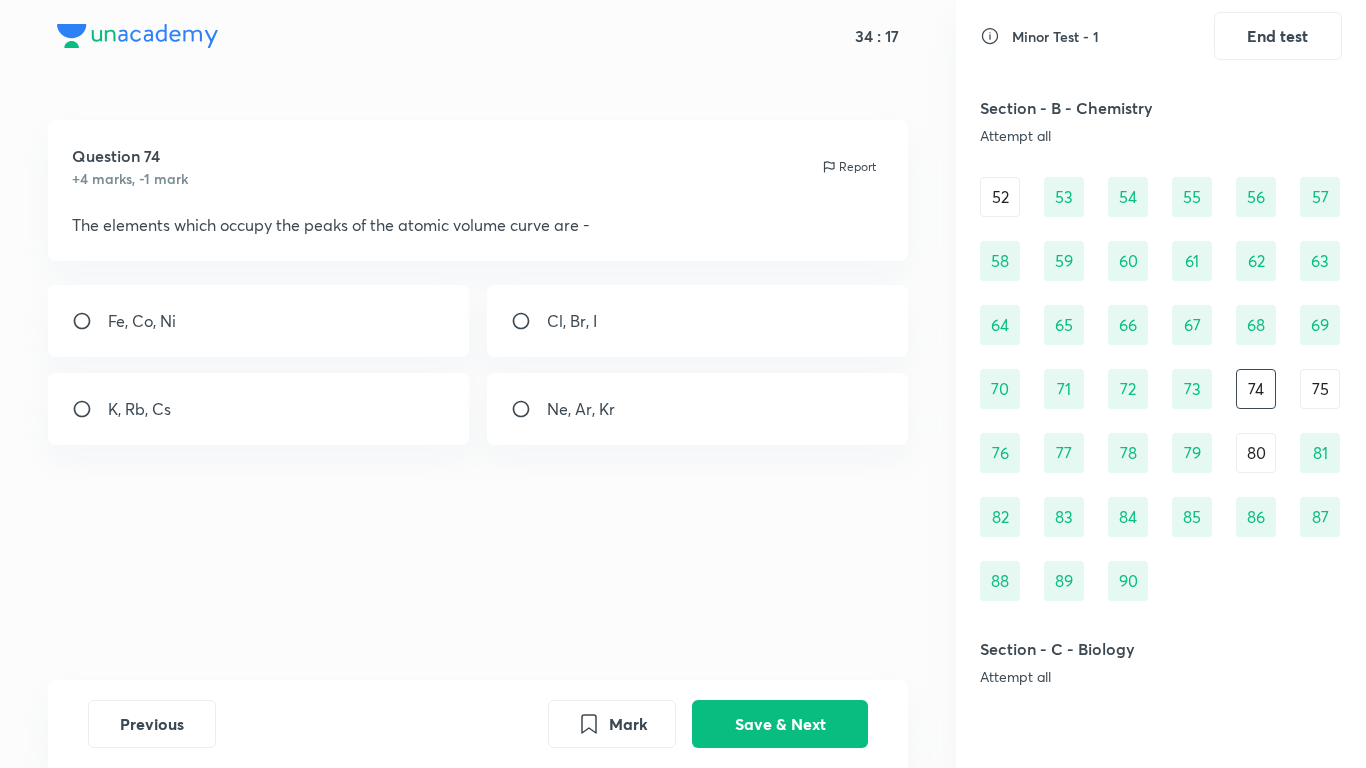 click on "75" at bounding box center [1320, 389] 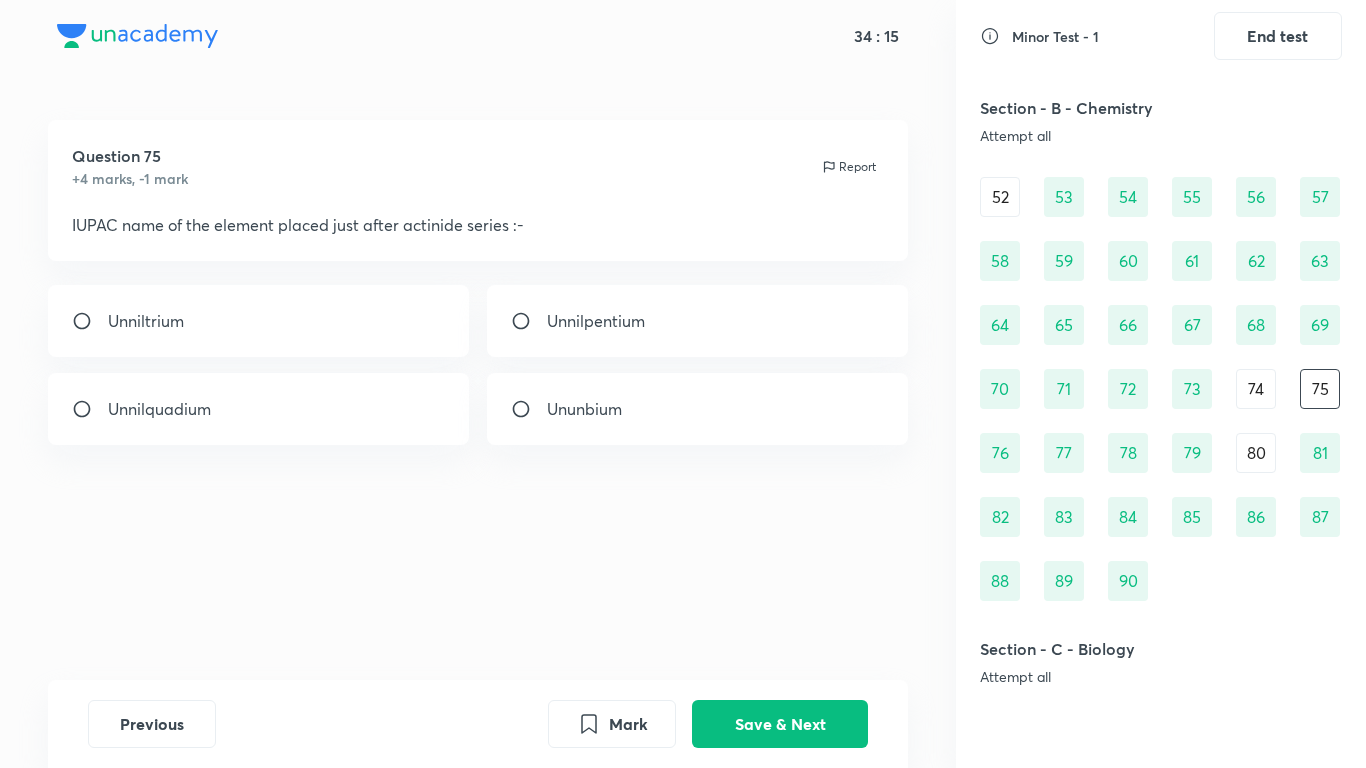 click on "52" at bounding box center (1000, 197) 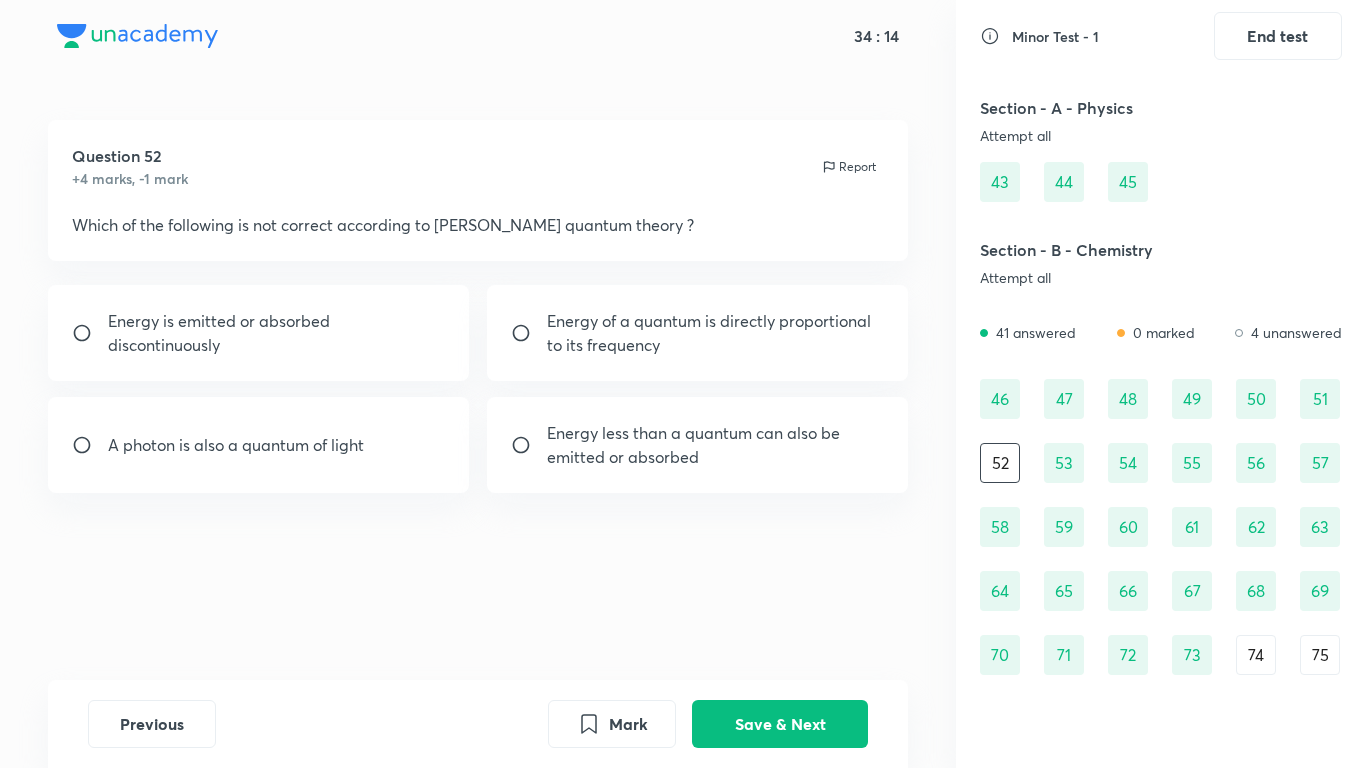 scroll, scrollTop: 0, scrollLeft: 0, axis: both 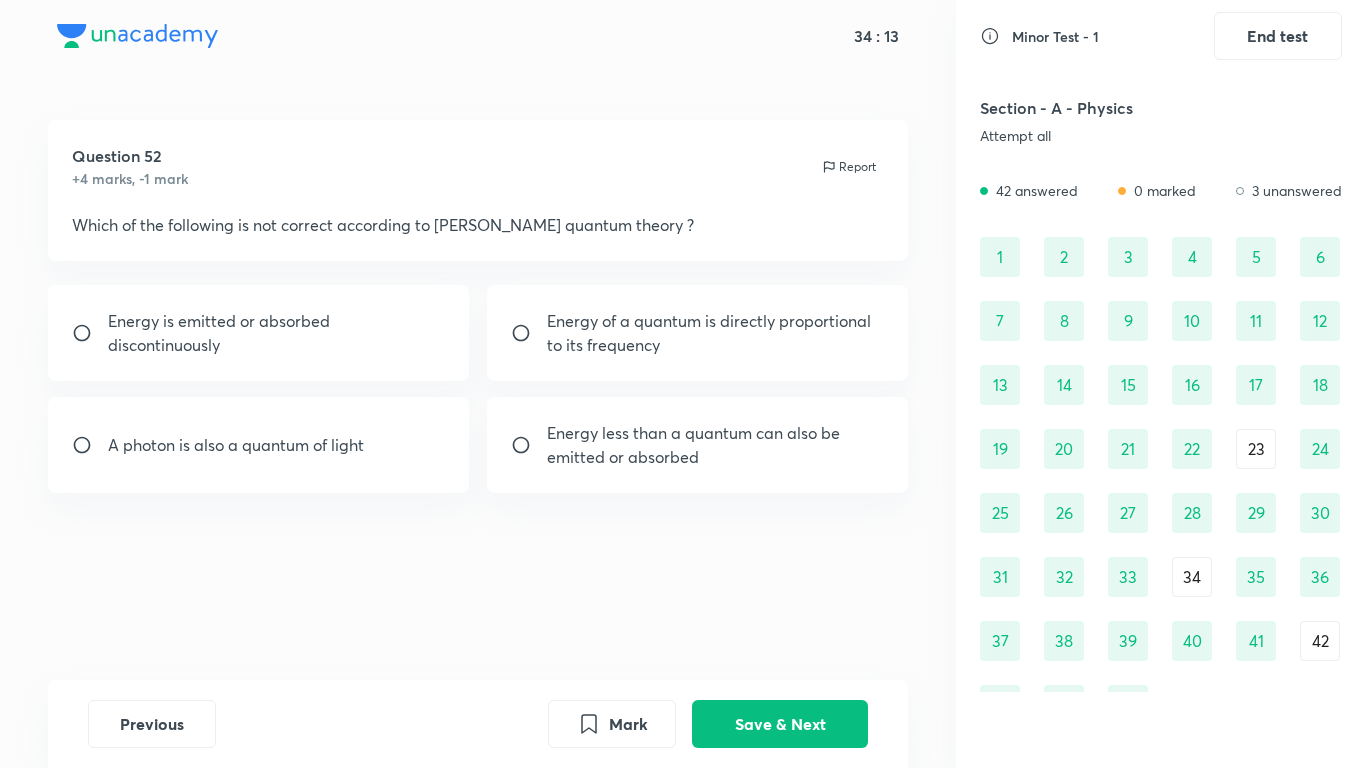 click on "9" at bounding box center [1128, 321] 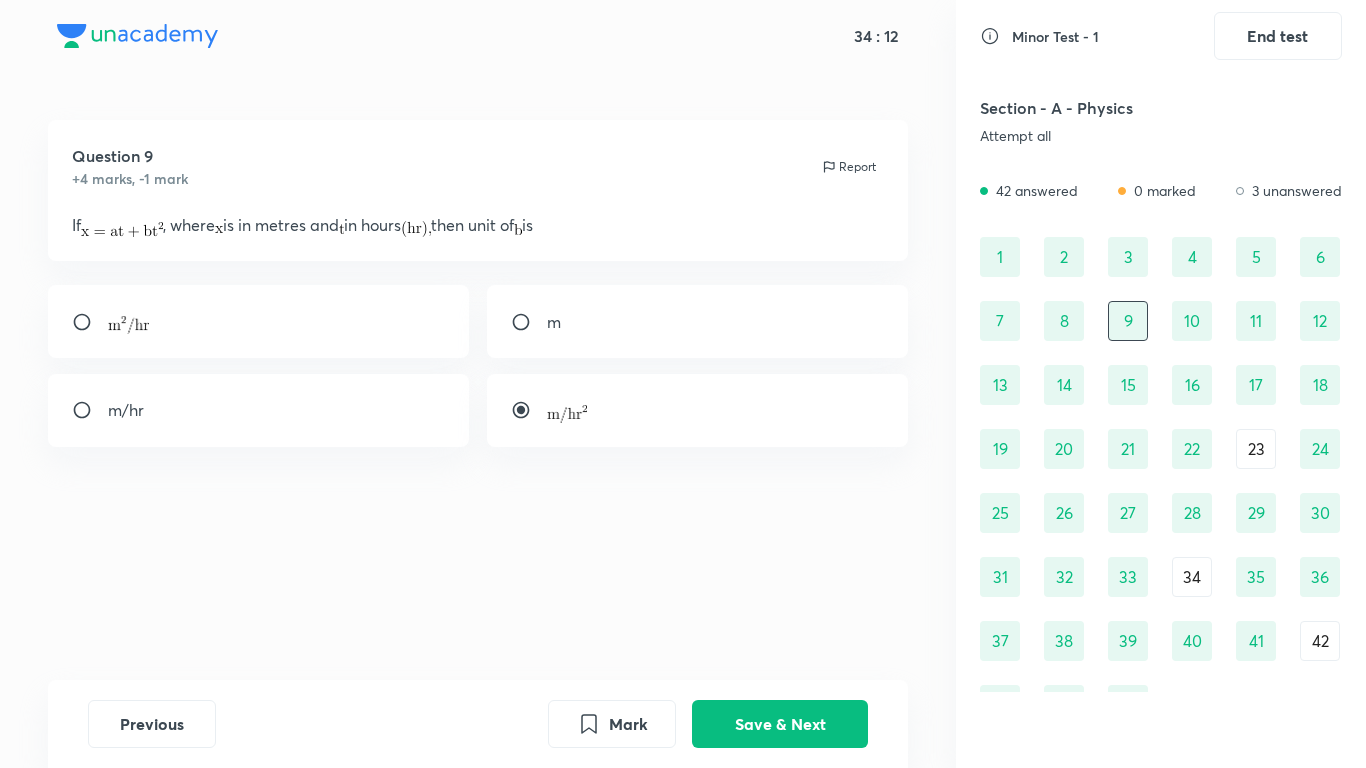 click on "10" at bounding box center (1192, 321) 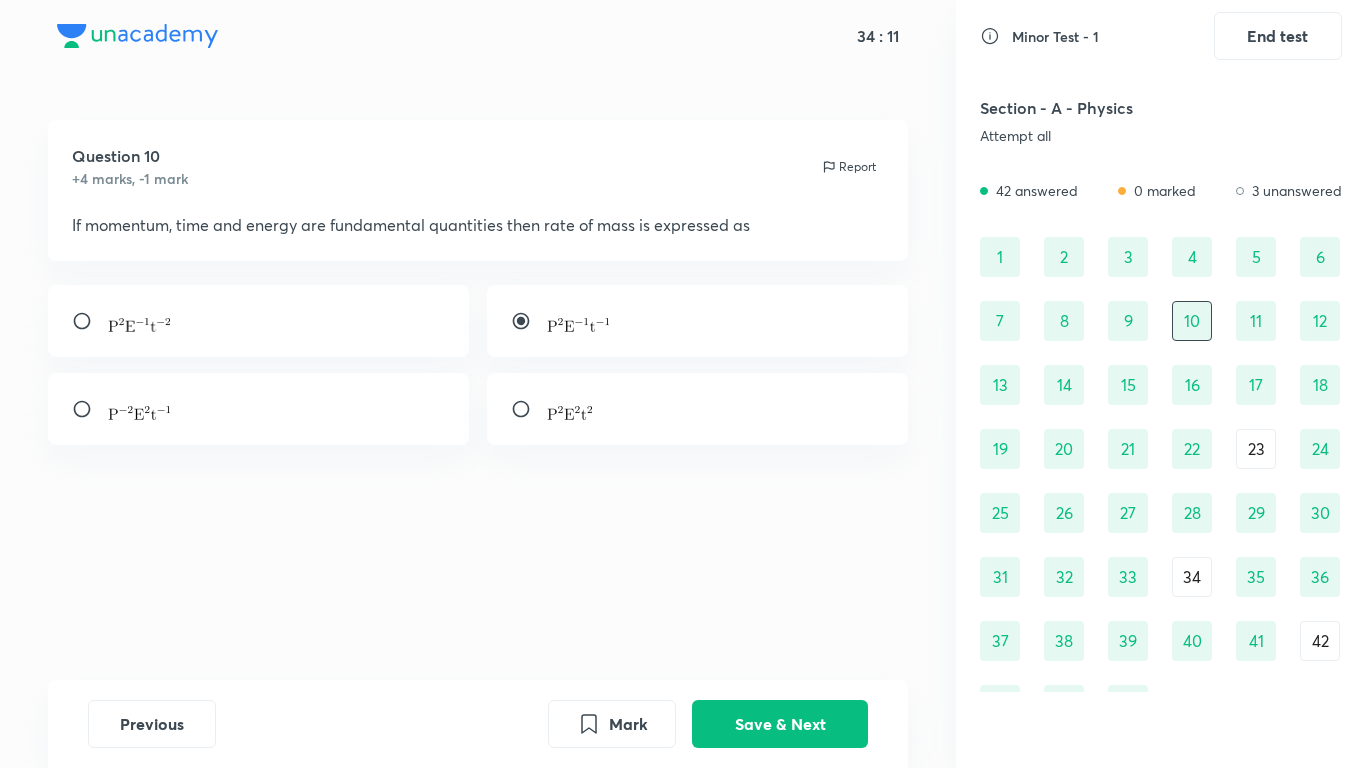 click on "1 2 3 4 5 6 7 8 9 10 11 12 13 14 15 16 17 18 19 20 21 22 23 24 25 26 27 28 29 30 31 32 33 34 35 36 37 38 39 40 41 42 43 44 45" at bounding box center (1161, 481) 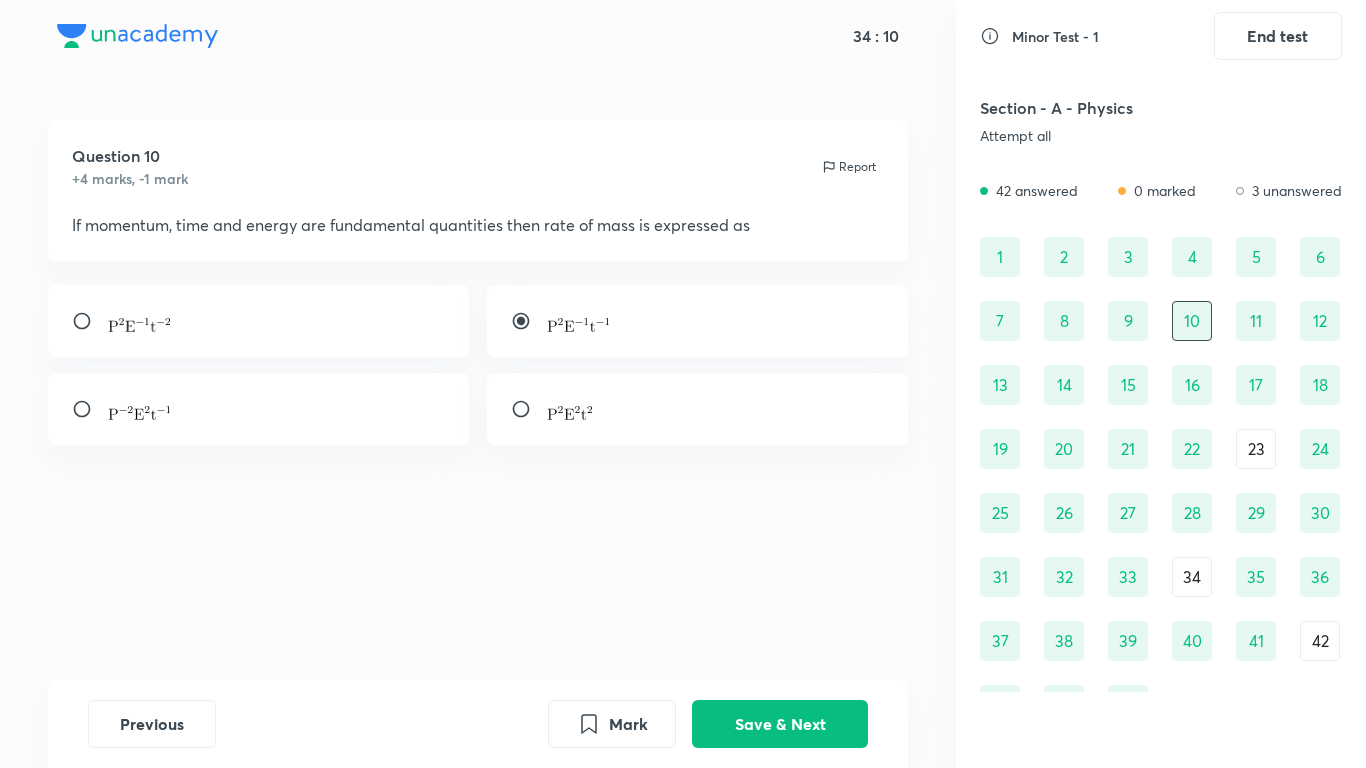 click on "11" at bounding box center [1256, 321] 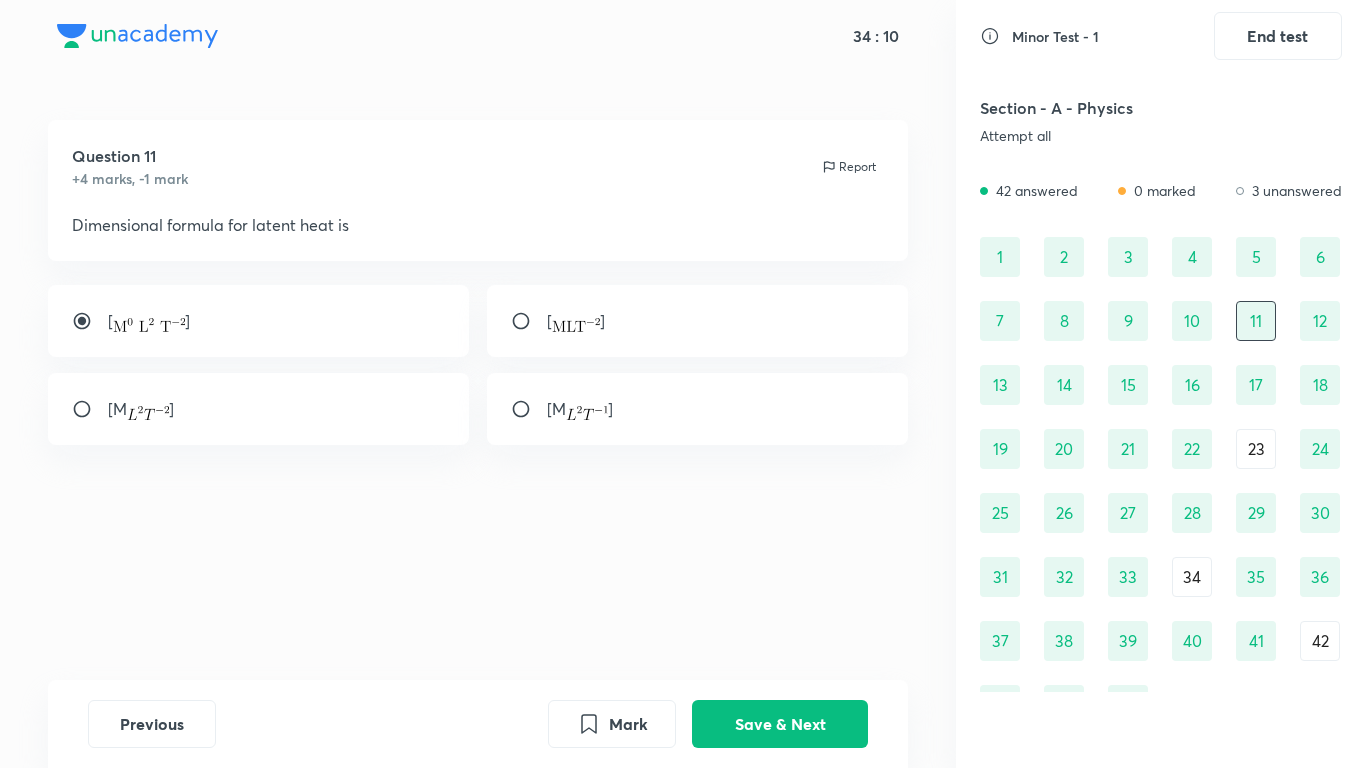 click on "12" at bounding box center [1320, 321] 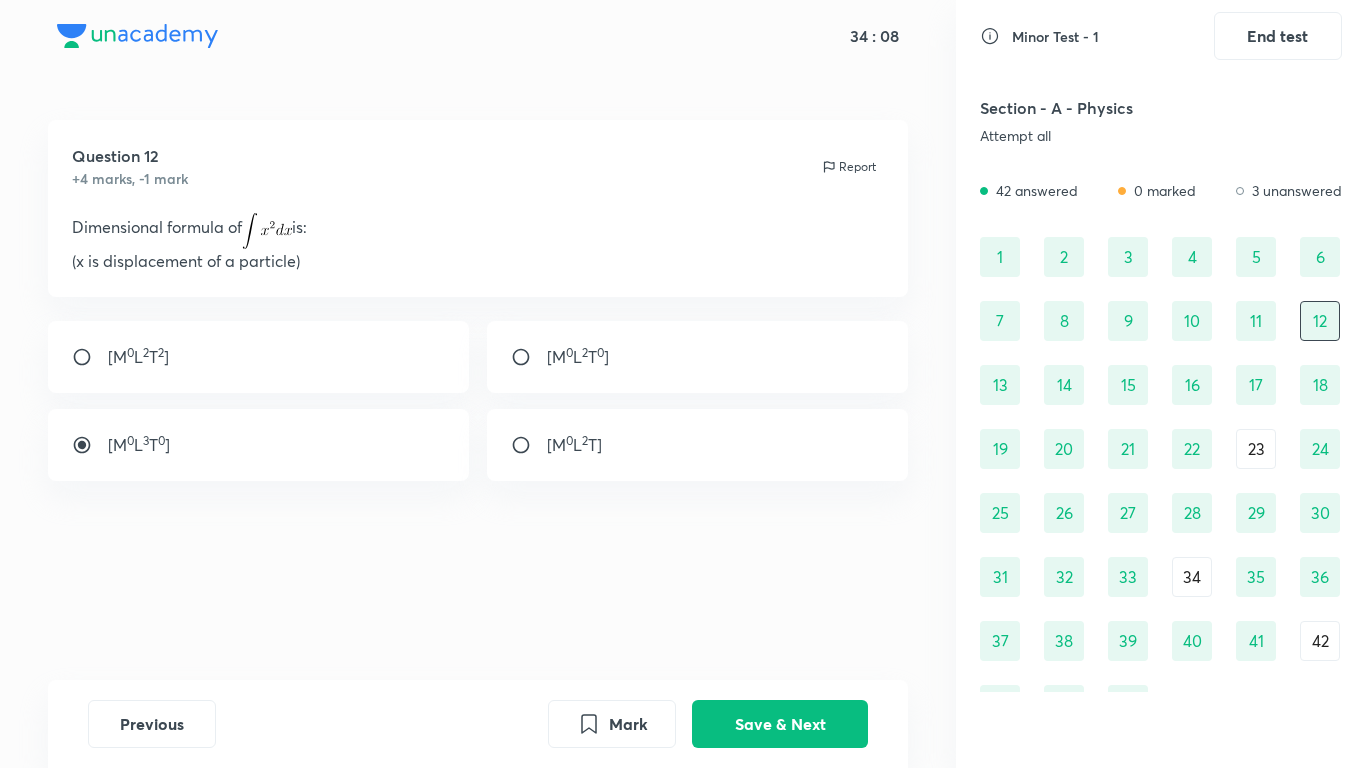 click on "17" at bounding box center [1256, 385] 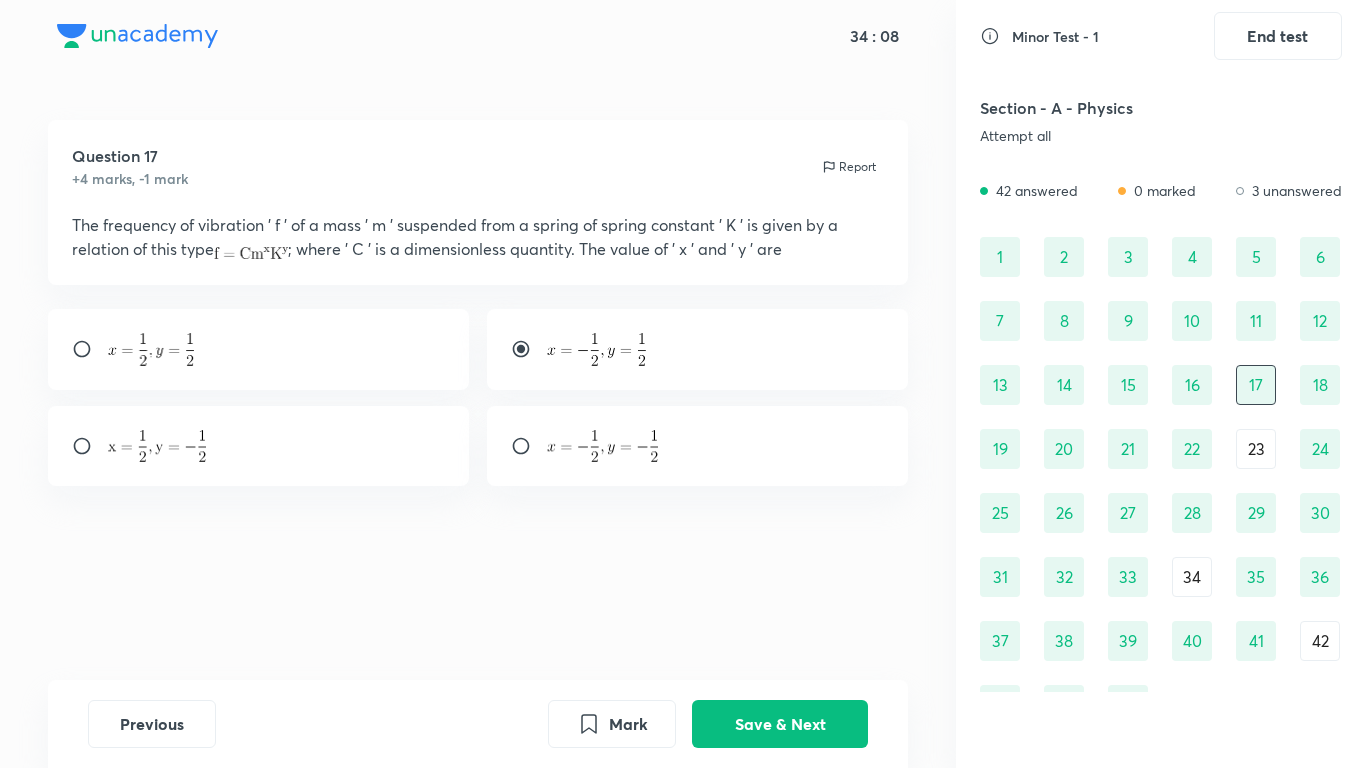 click on "16" at bounding box center (1192, 385) 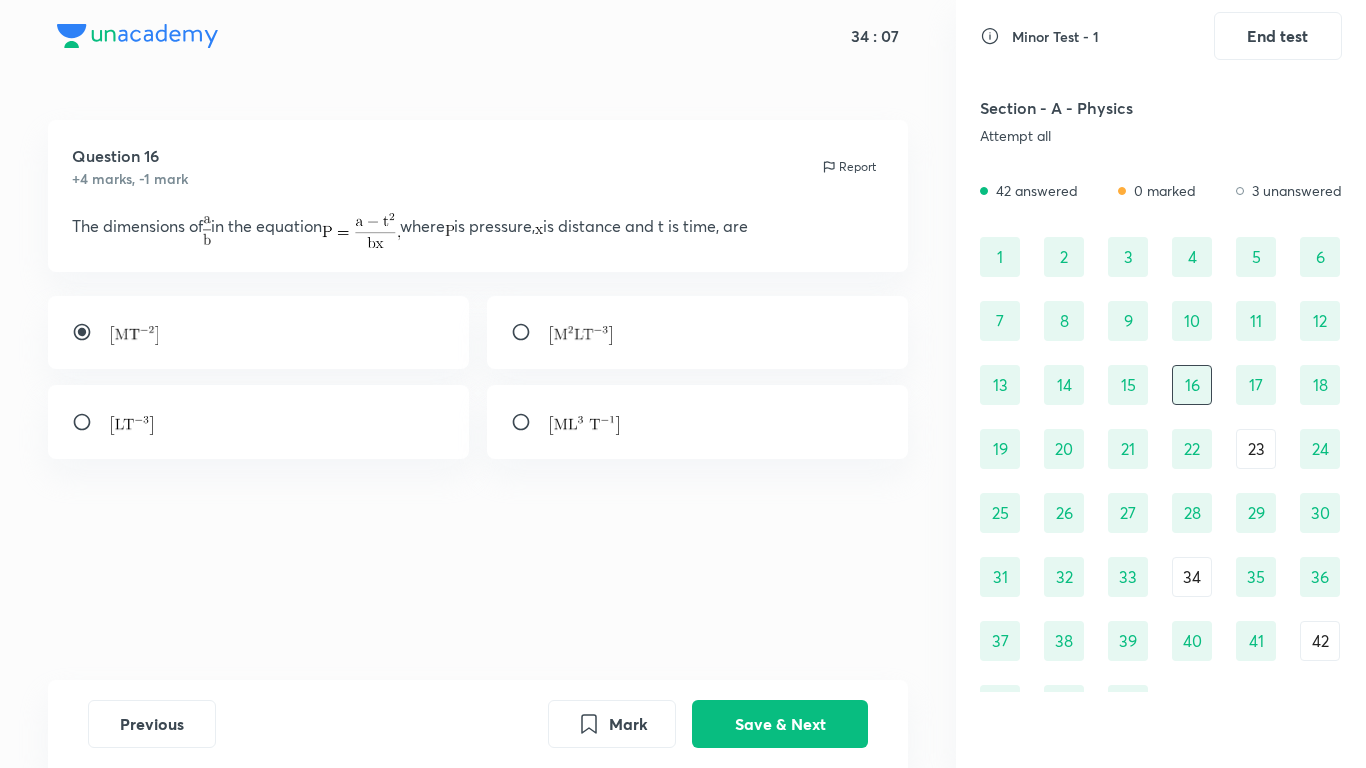 click on "15" at bounding box center [1128, 385] 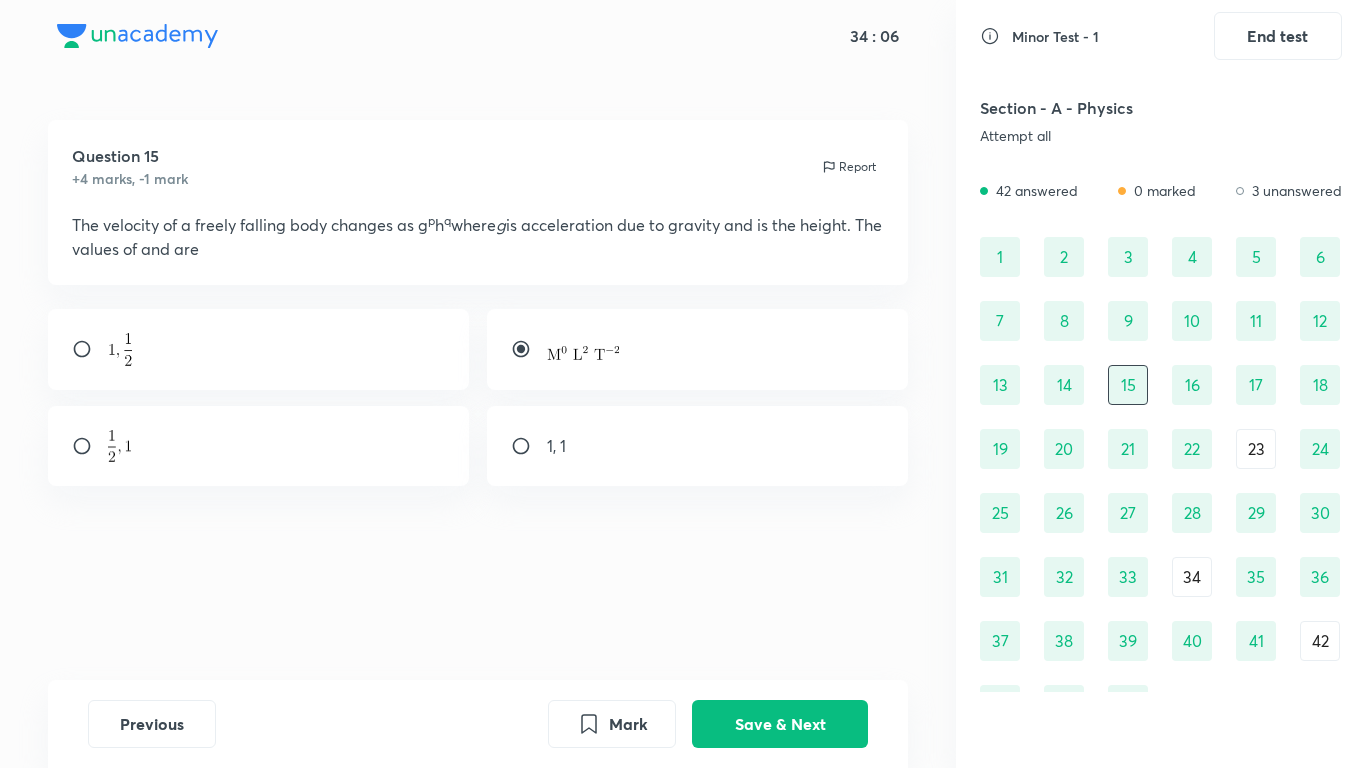 click on "14" at bounding box center (1064, 385) 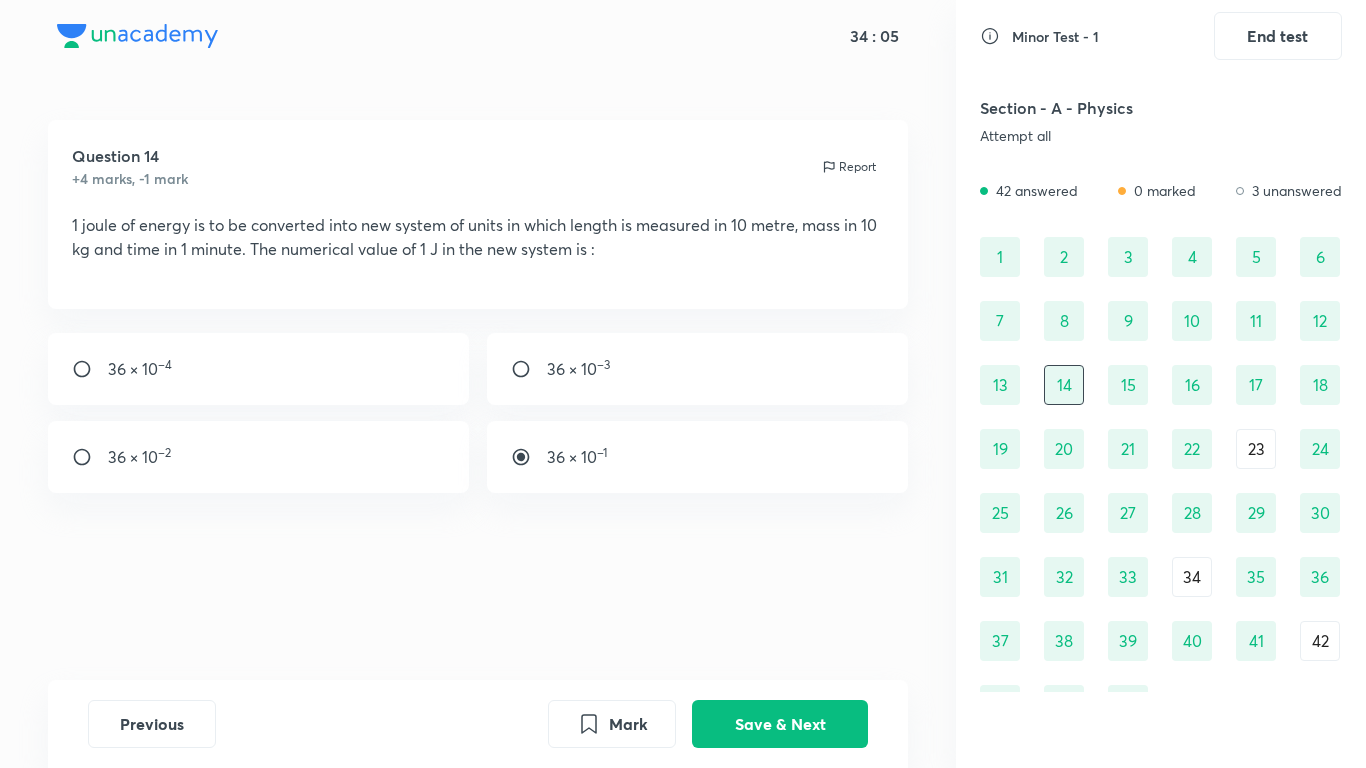 click on "15" at bounding box center (1128, 385) 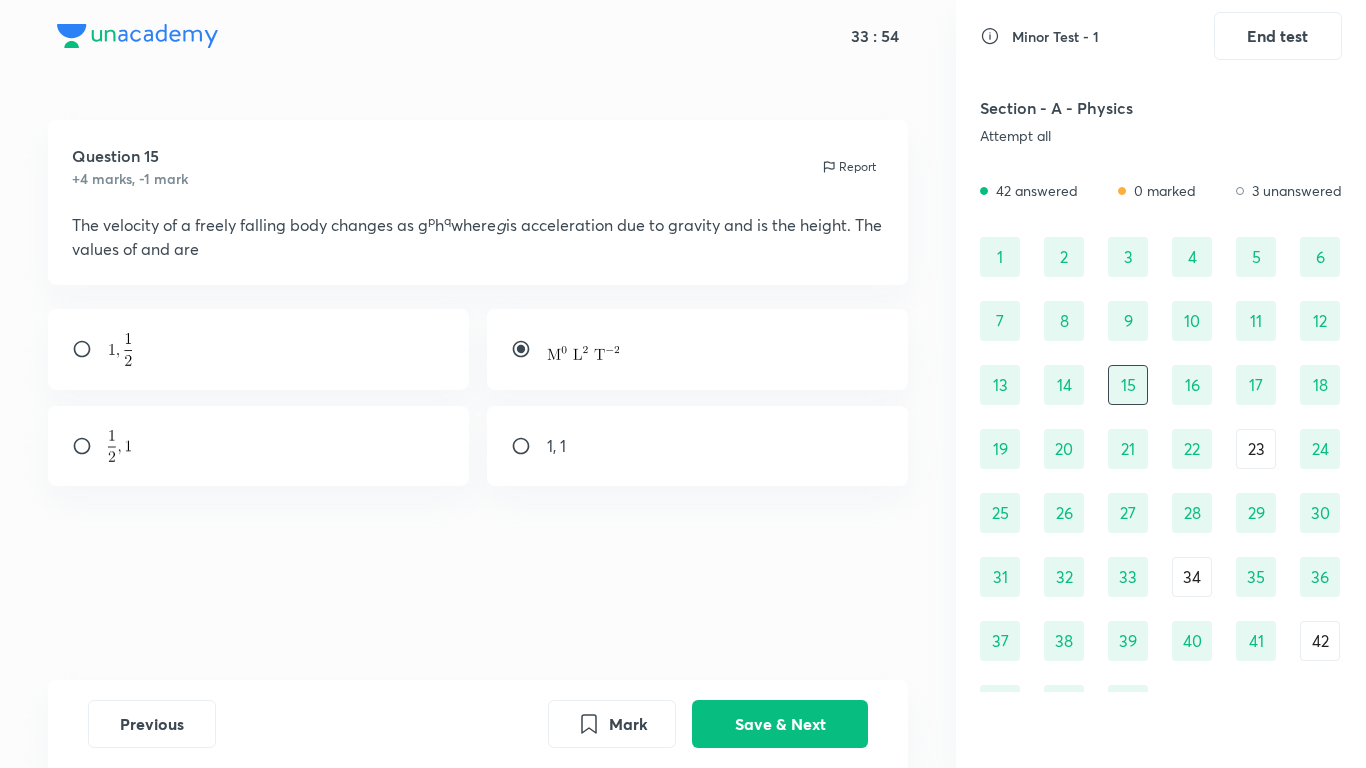 drag, startPoint x: 1250, startPoint y: 450, endPoint x: 1240, endPoint y: 480, distance: 31.622776 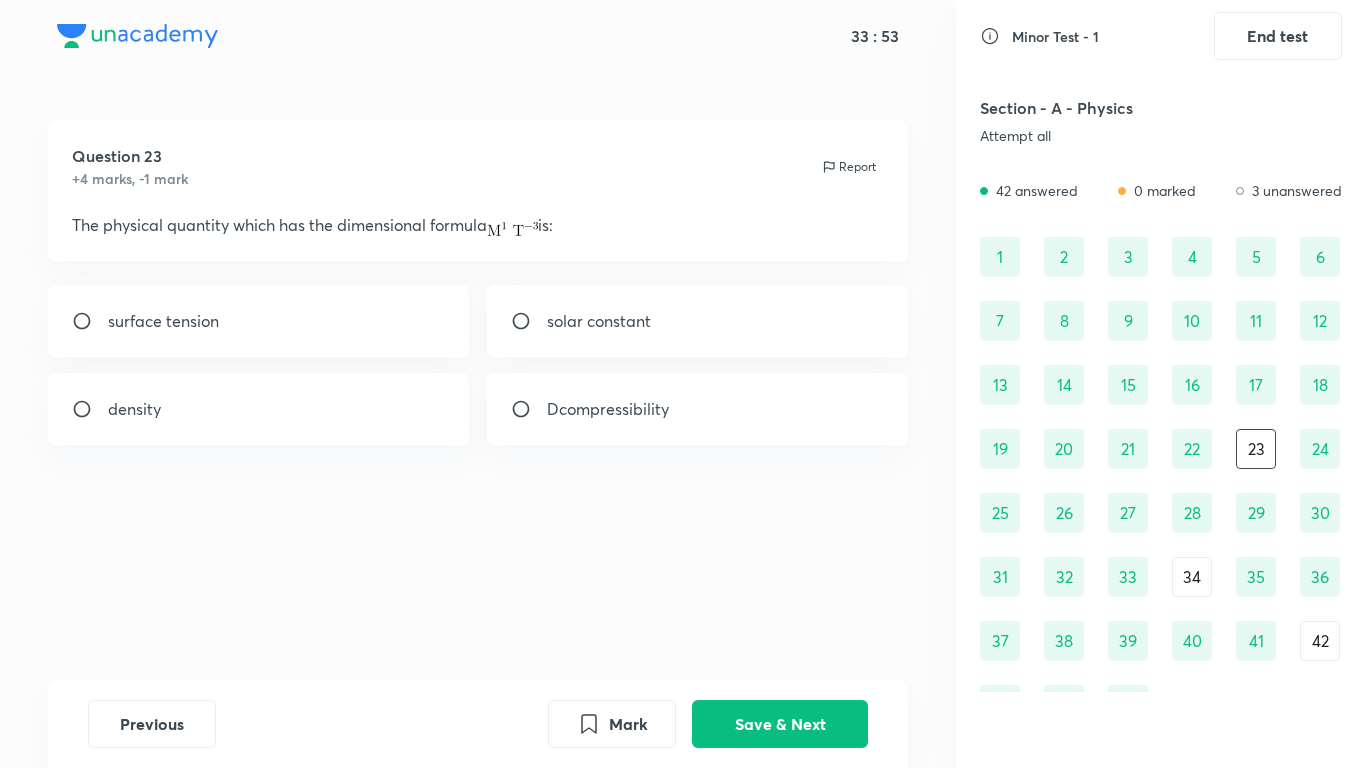 click on "34" at bounding box center [1192, 577] 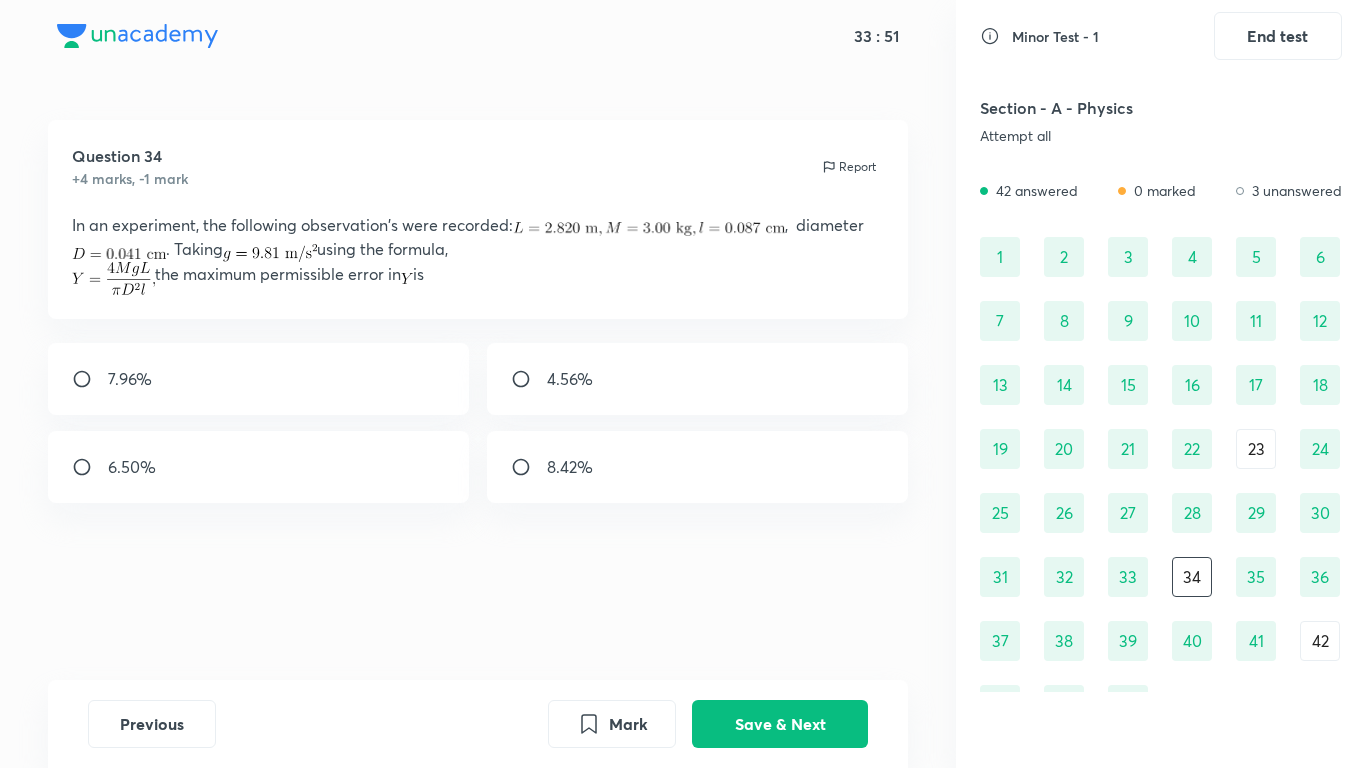 click on "42" at bounding box center [1320, 641] 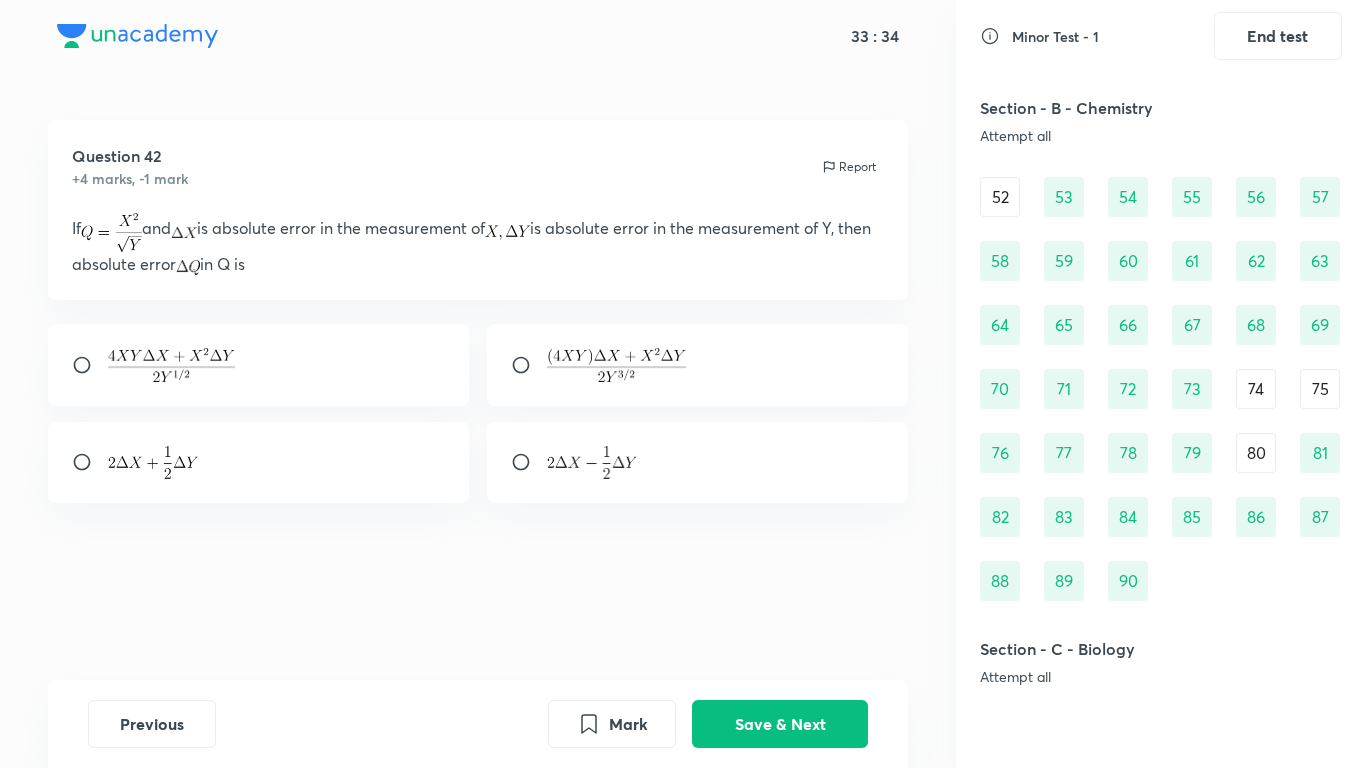 scroll, scrollTop: 0, scrollLeft: 0, axis: both 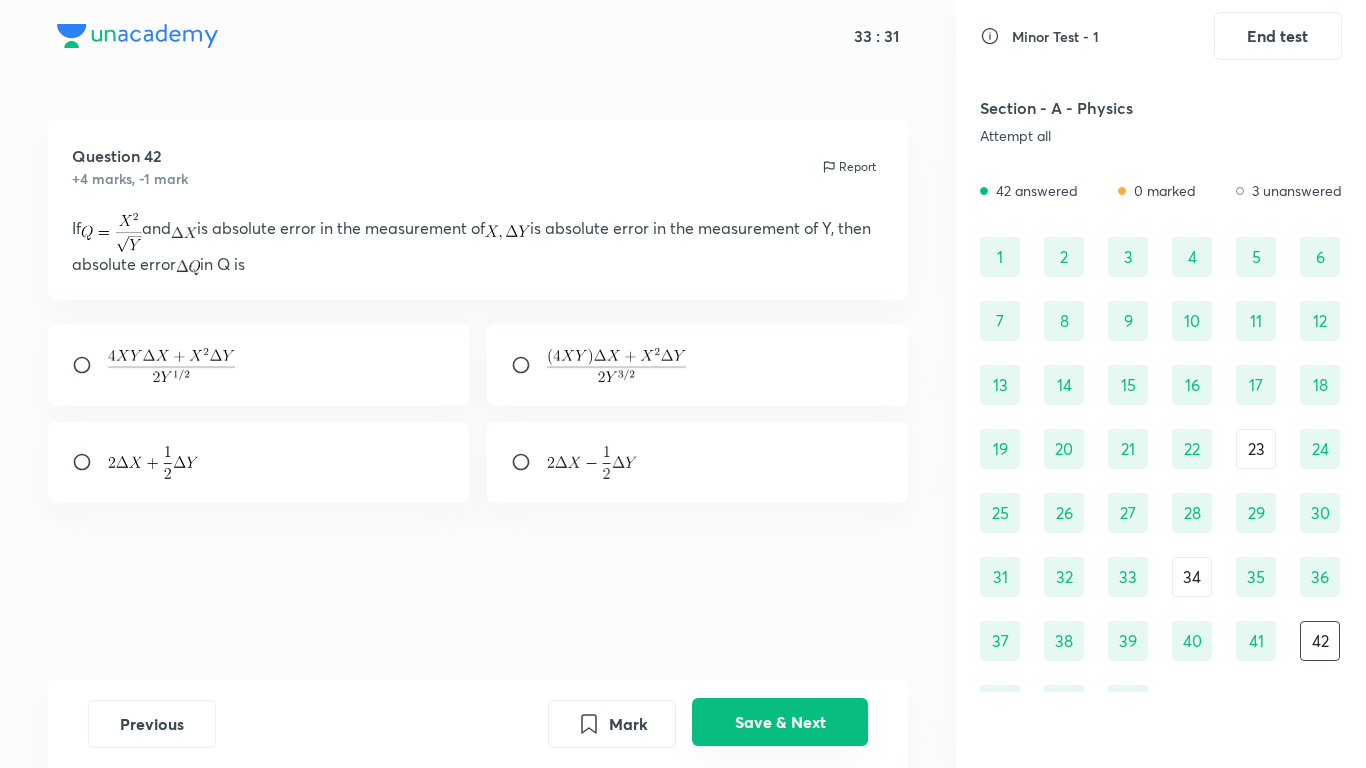 click on "Save & Next" at bounding box center (780, 722) 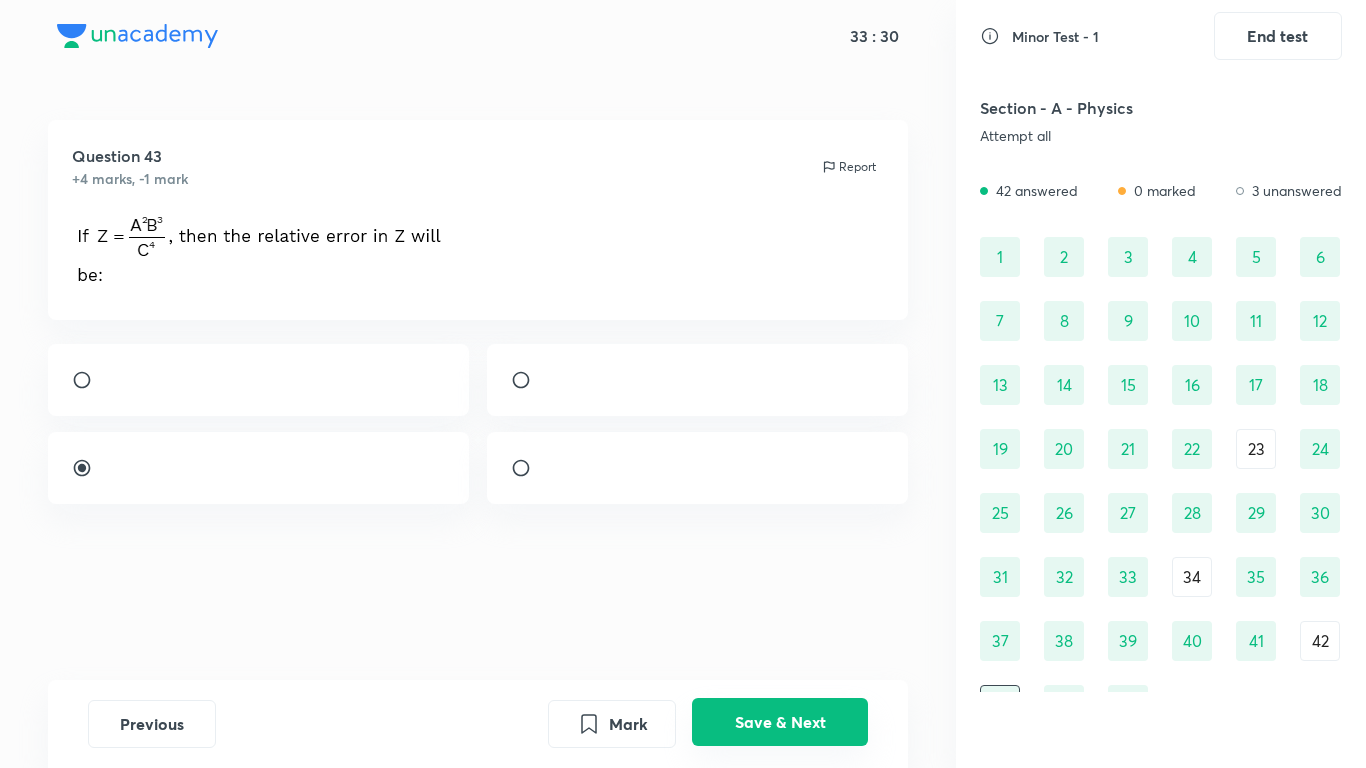 scroll, scrollTop: 33, scrollLeft: 0, axis: vertical 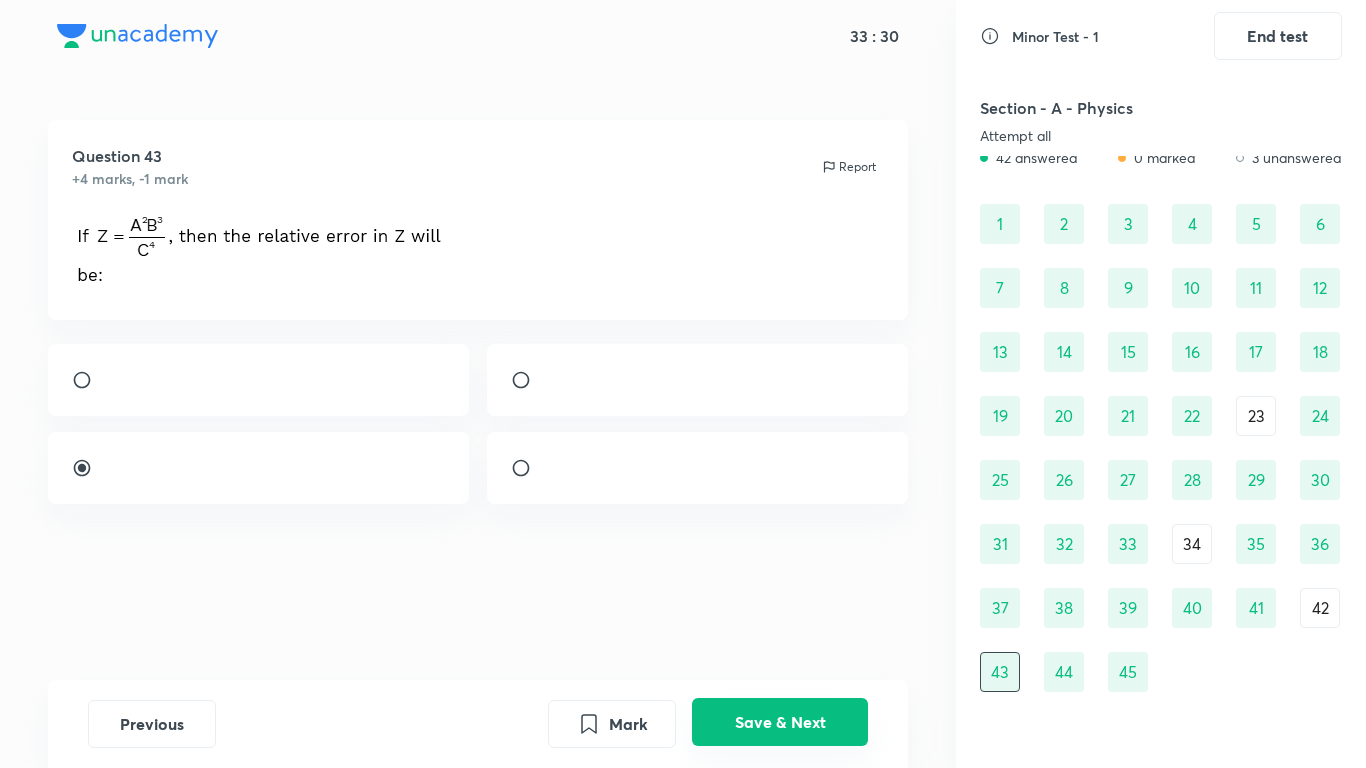 click on "Save & Next" at bounding box center (780, 722) 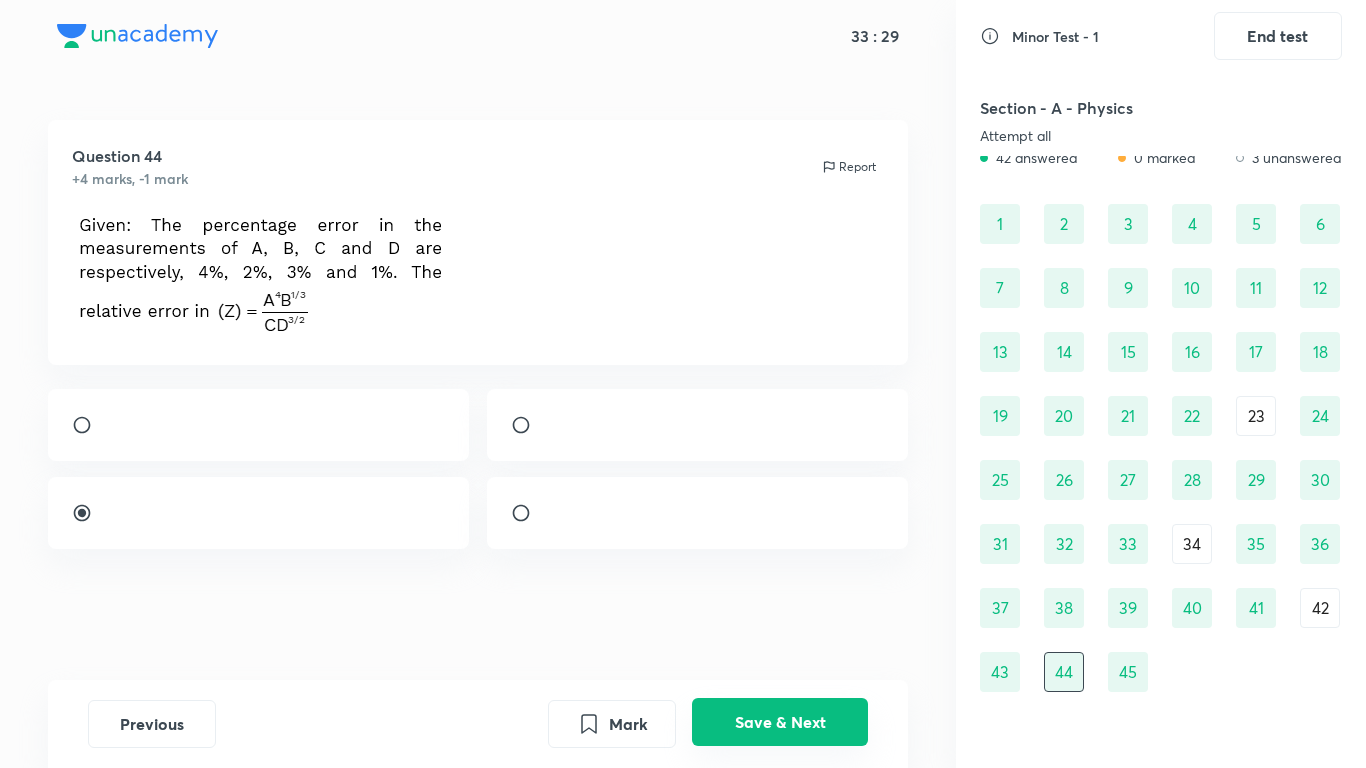 click on "Save & Next" at bounding box center [780, 722] 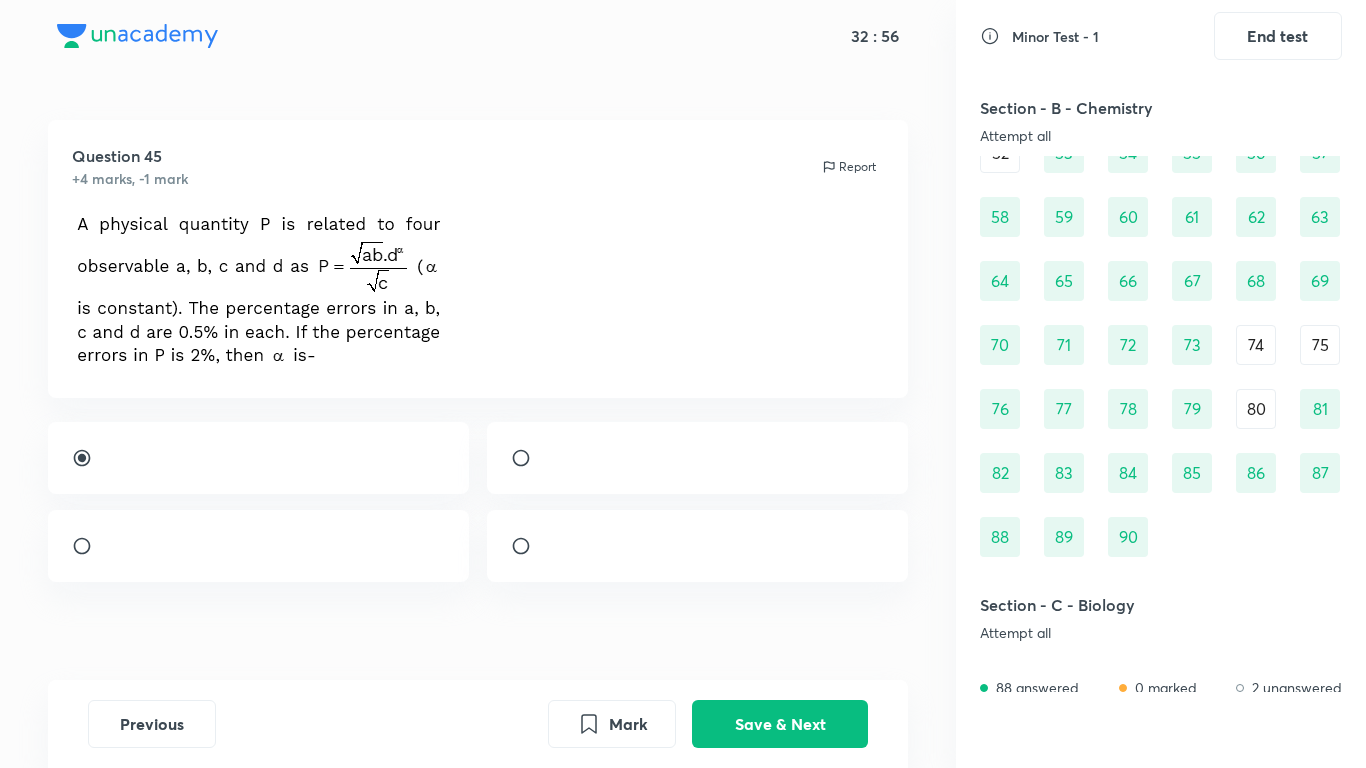 scroll, scrollTop: 566, scrollLeft: 0, axis: vertical 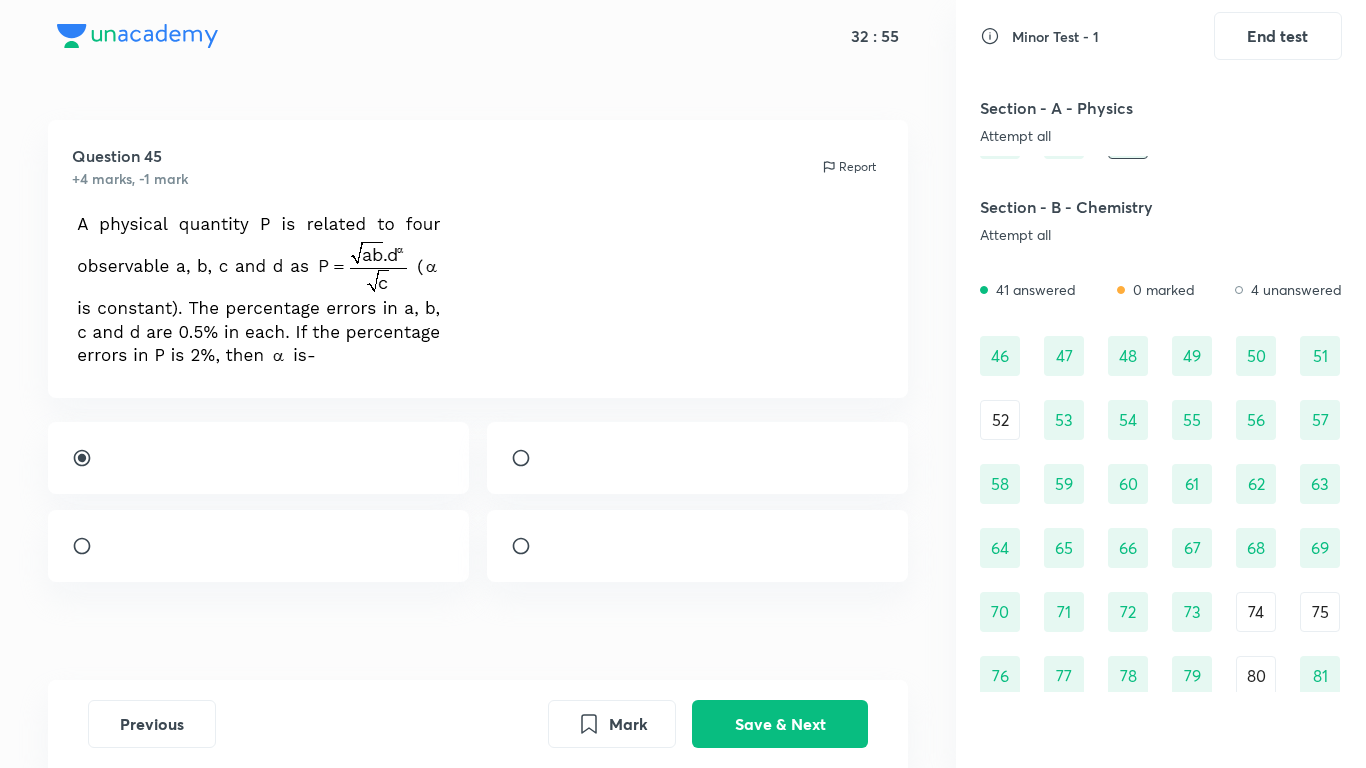 click on "46" at bounding box center (1000, 356) 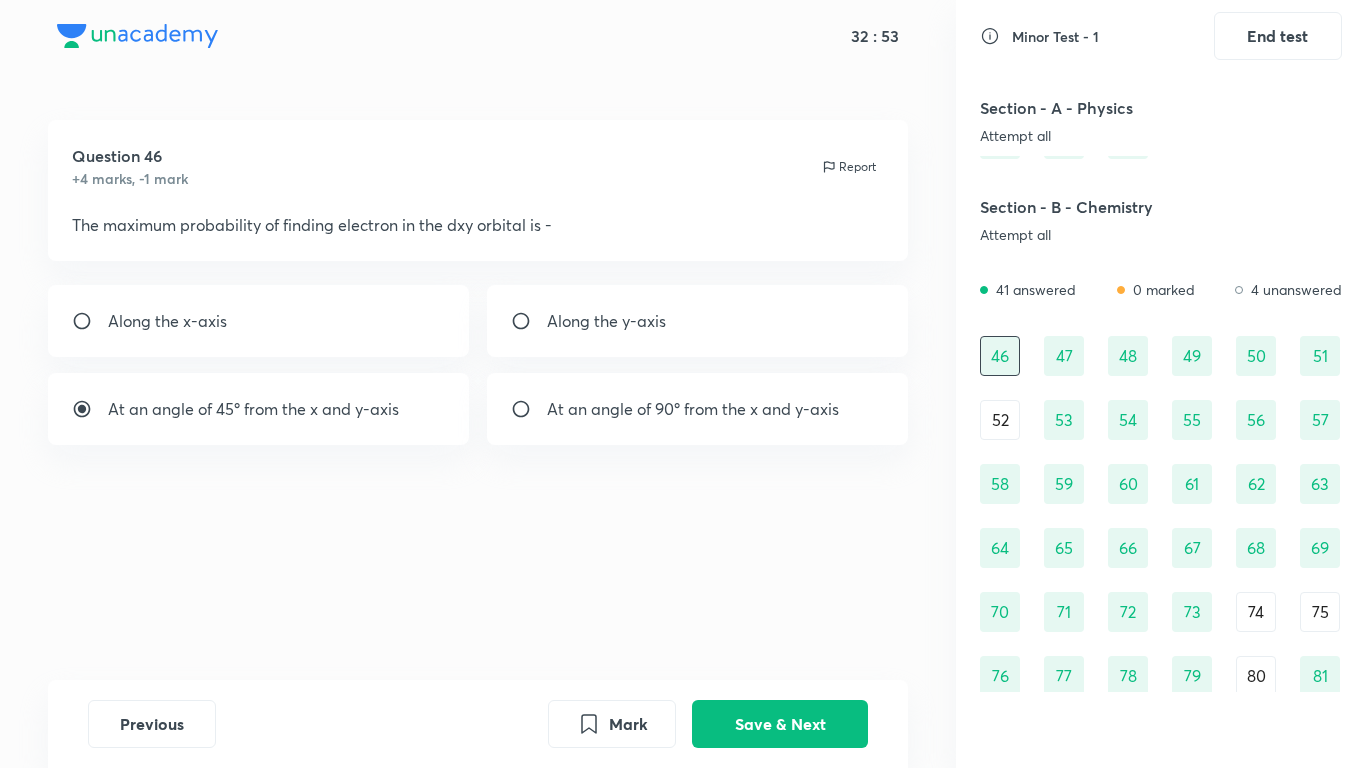 click on "47" at bounding box center [1064, 356] 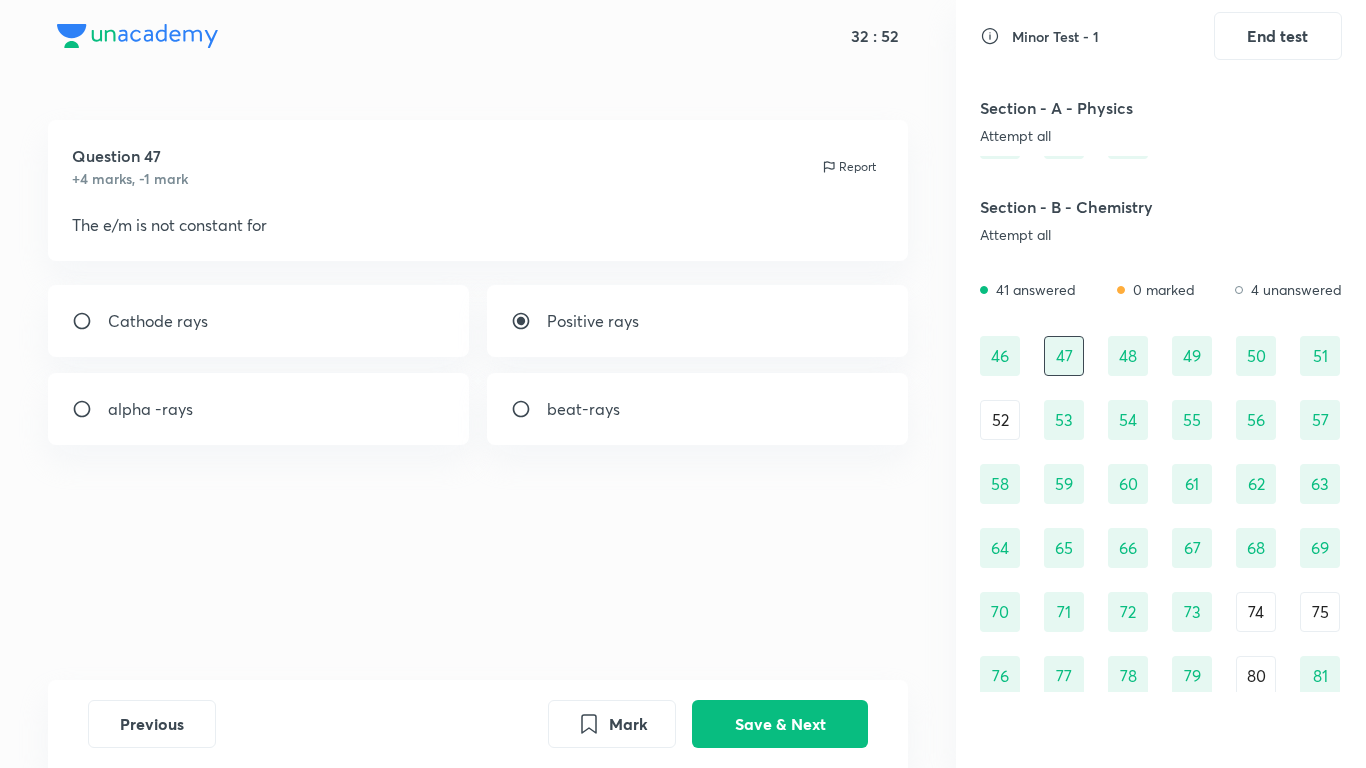 click on "Positive rays" at bounding box center (698, 321) 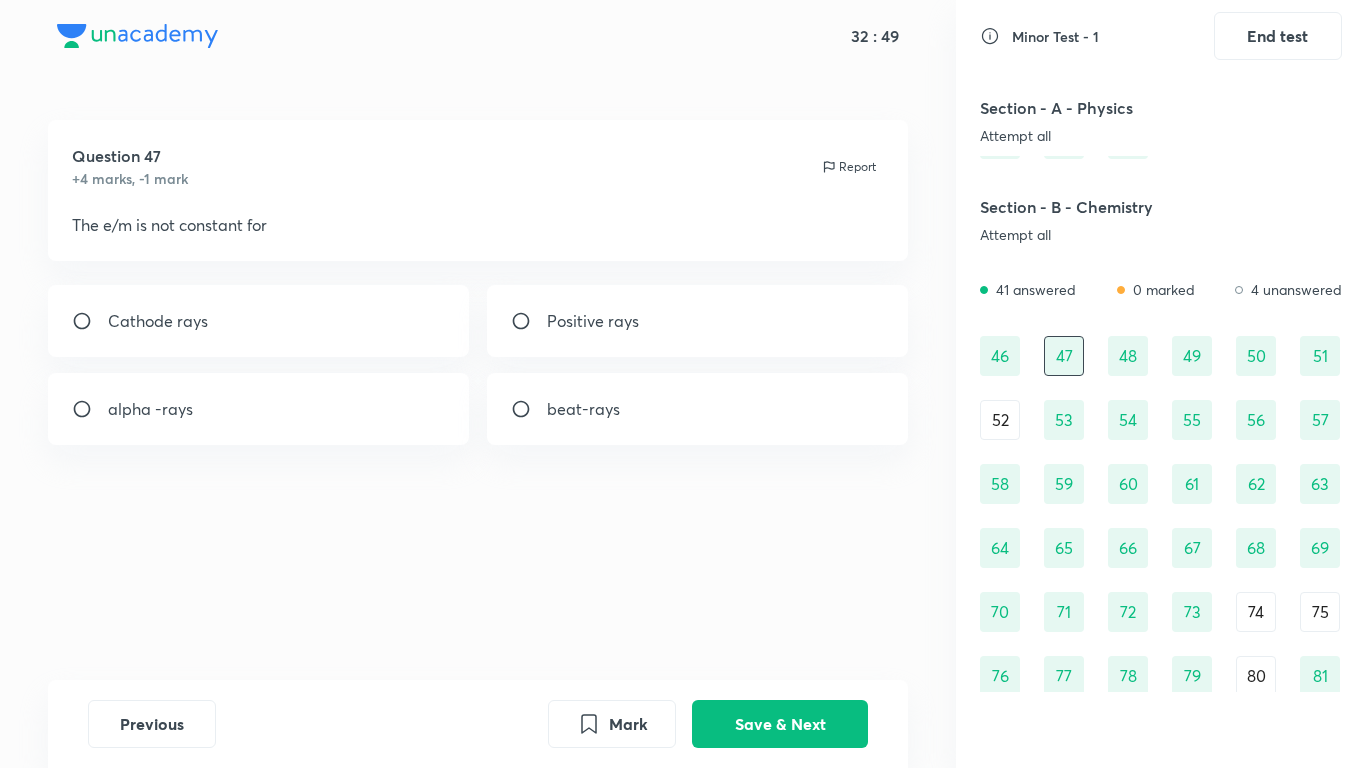 click on "Positive rays" at bounding box center (698, 321) 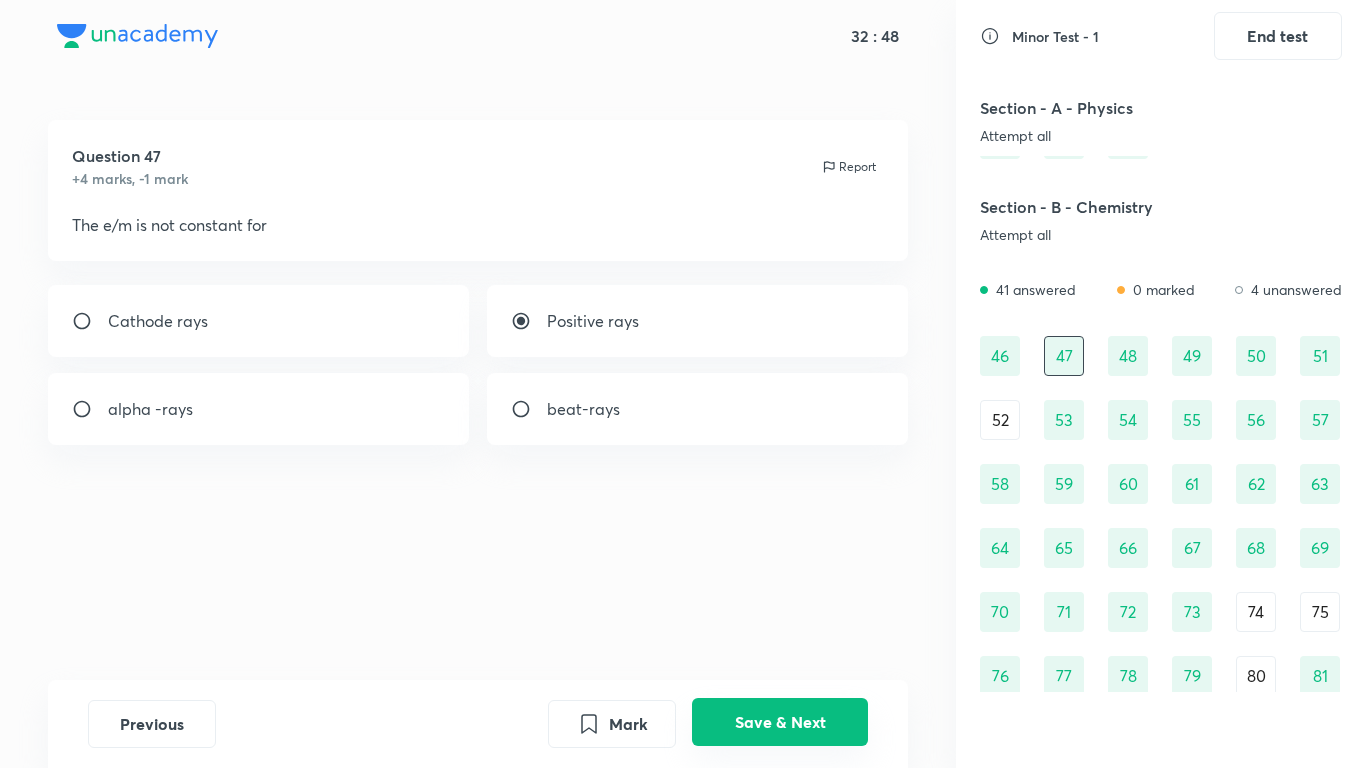 click on "Save & Next" at bounding box center [780, 722] 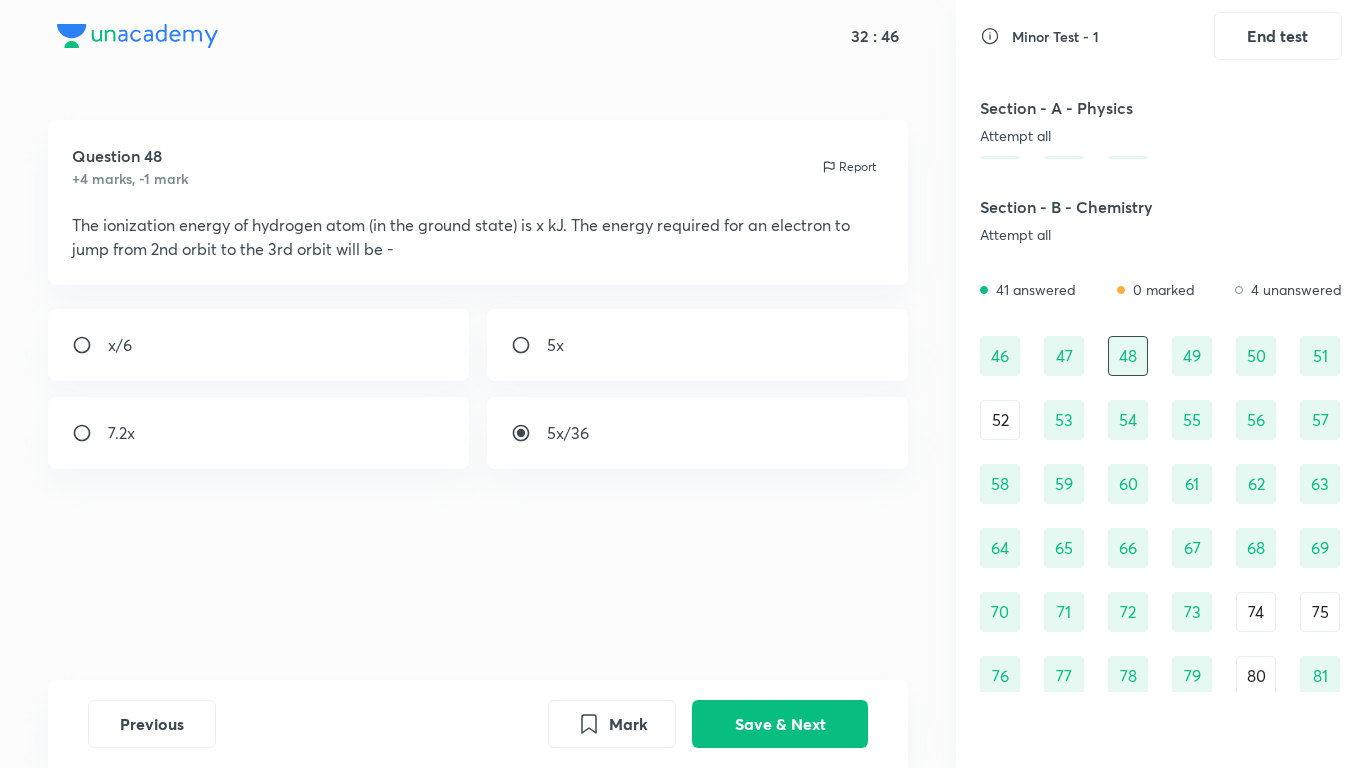 click on "5x/36" at bounding box center (698, 433) 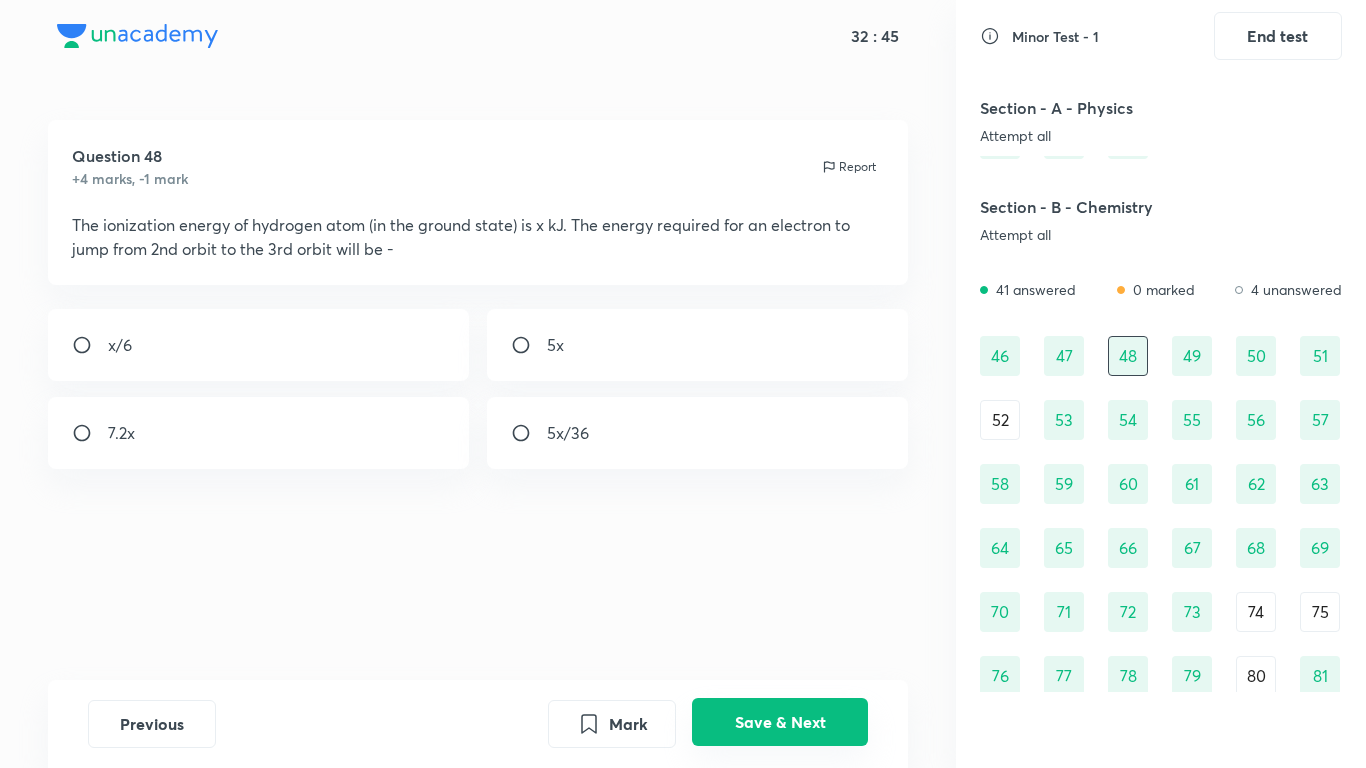 drag, startPoint x: 730, startPoint y: 734, endPoint x: 796, endPoint y: 667, distance: 94.04786 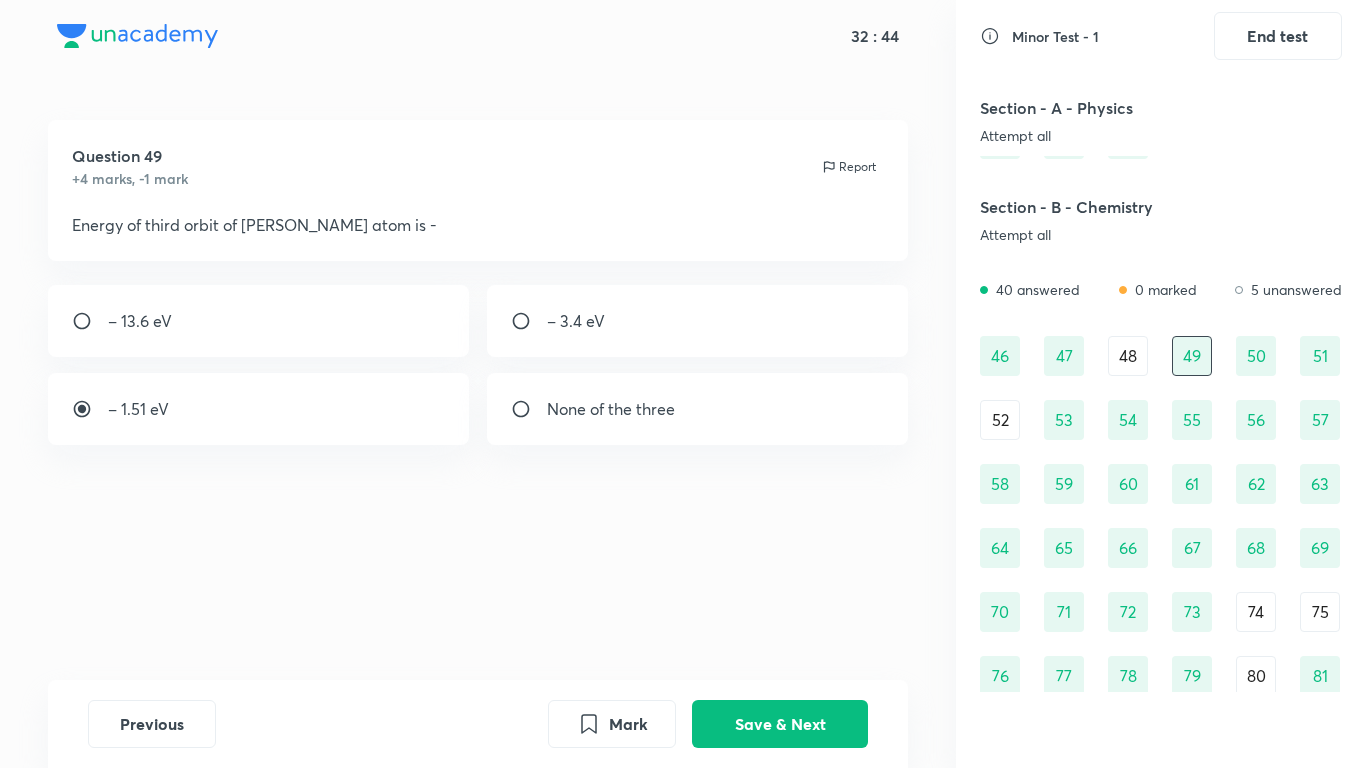 click on "48" at bounding box center [1128, 356] 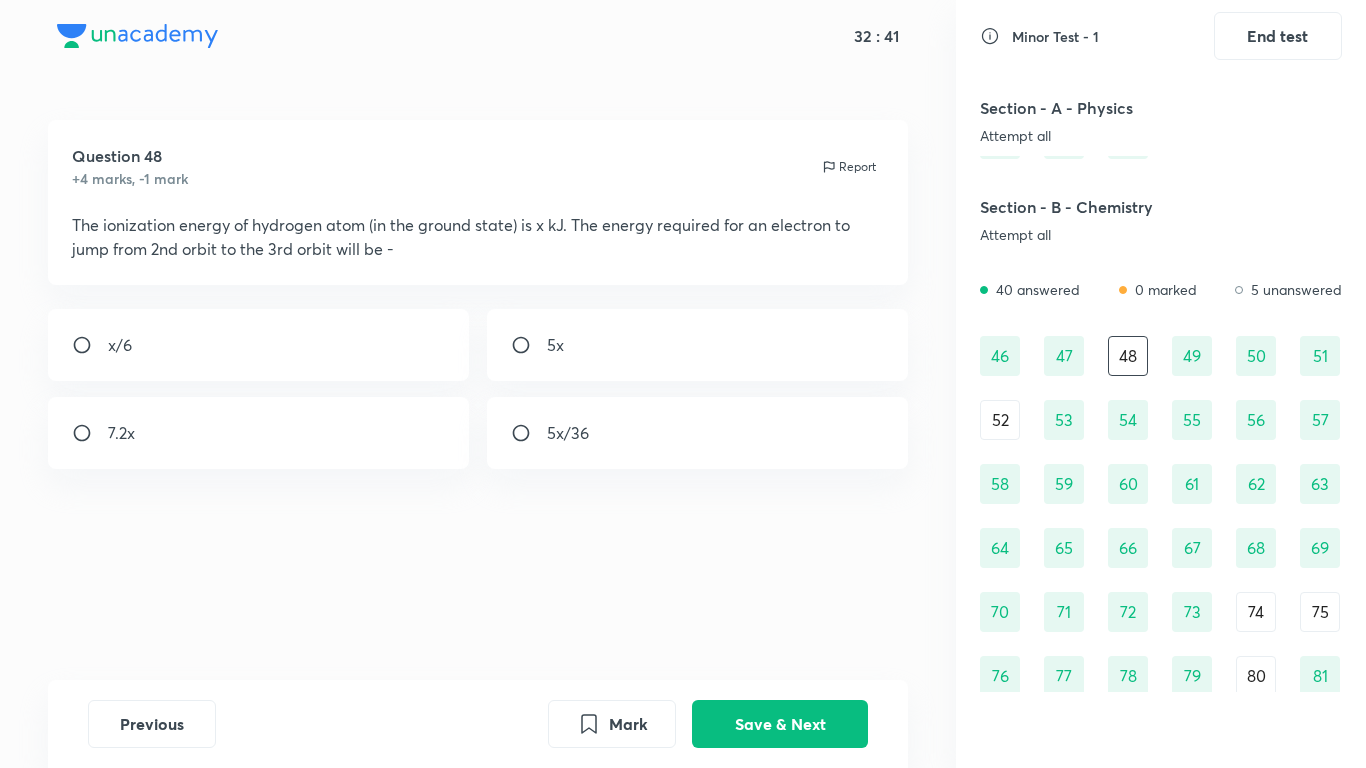 click on "5x/36" at bounding box center (698, 433) 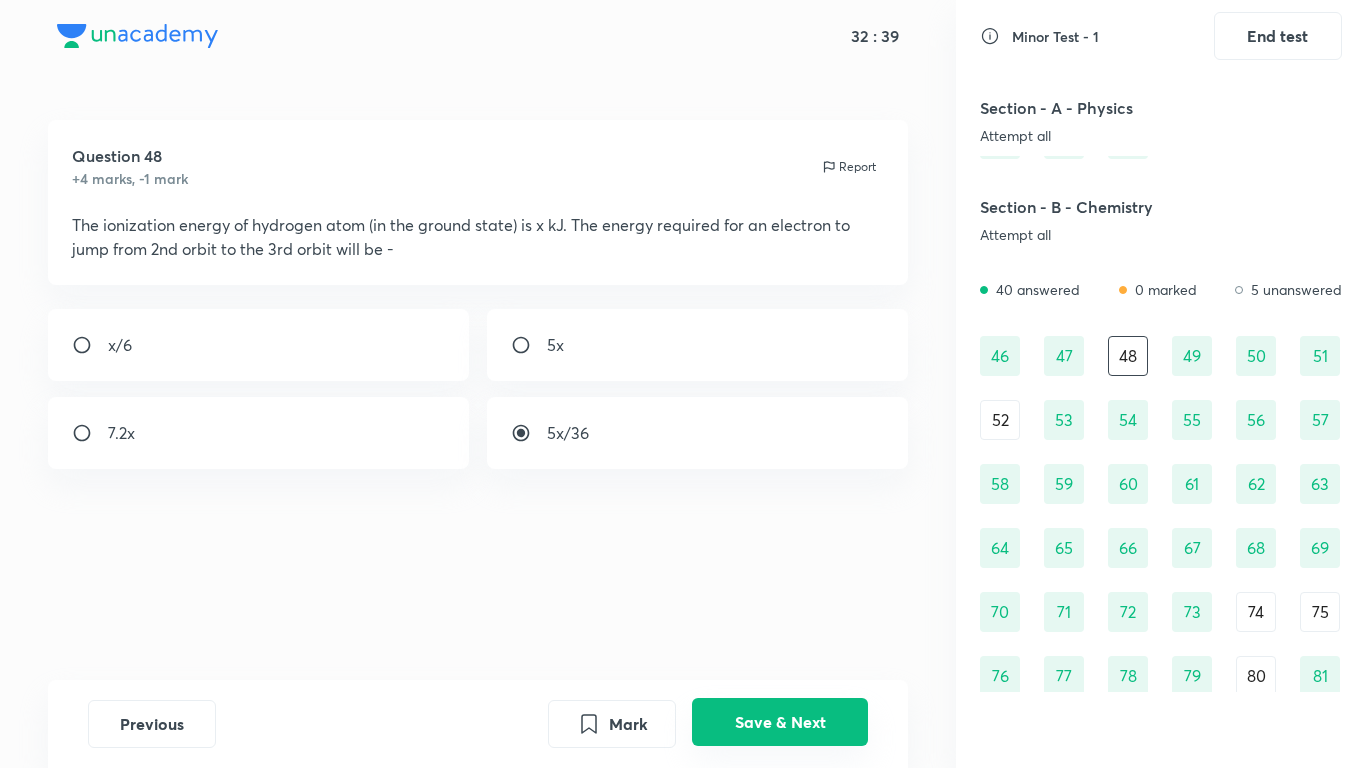 click on "Save & Next" at bounding box center [780, 722] 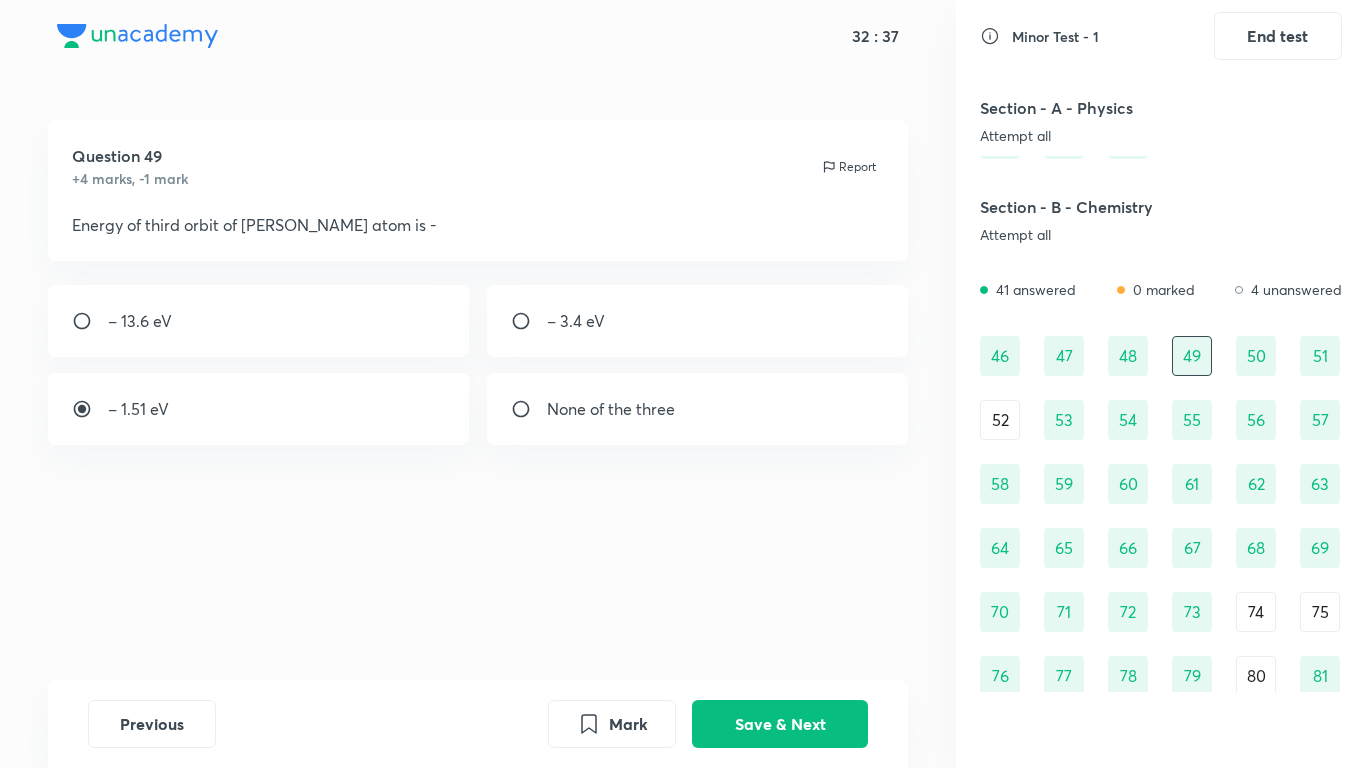 click at bounding box center (90, 409) 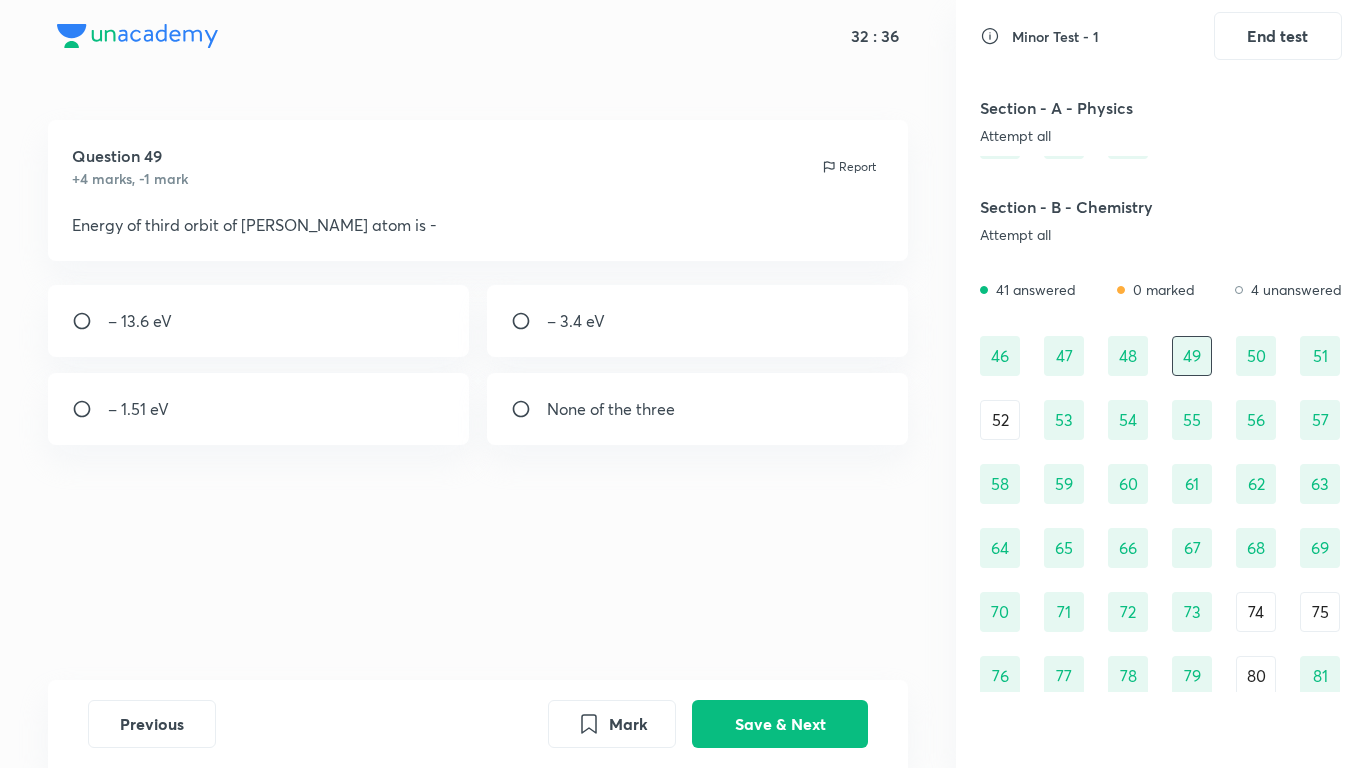 click on "– 1.51 eV" at bounding box center [138, 409] 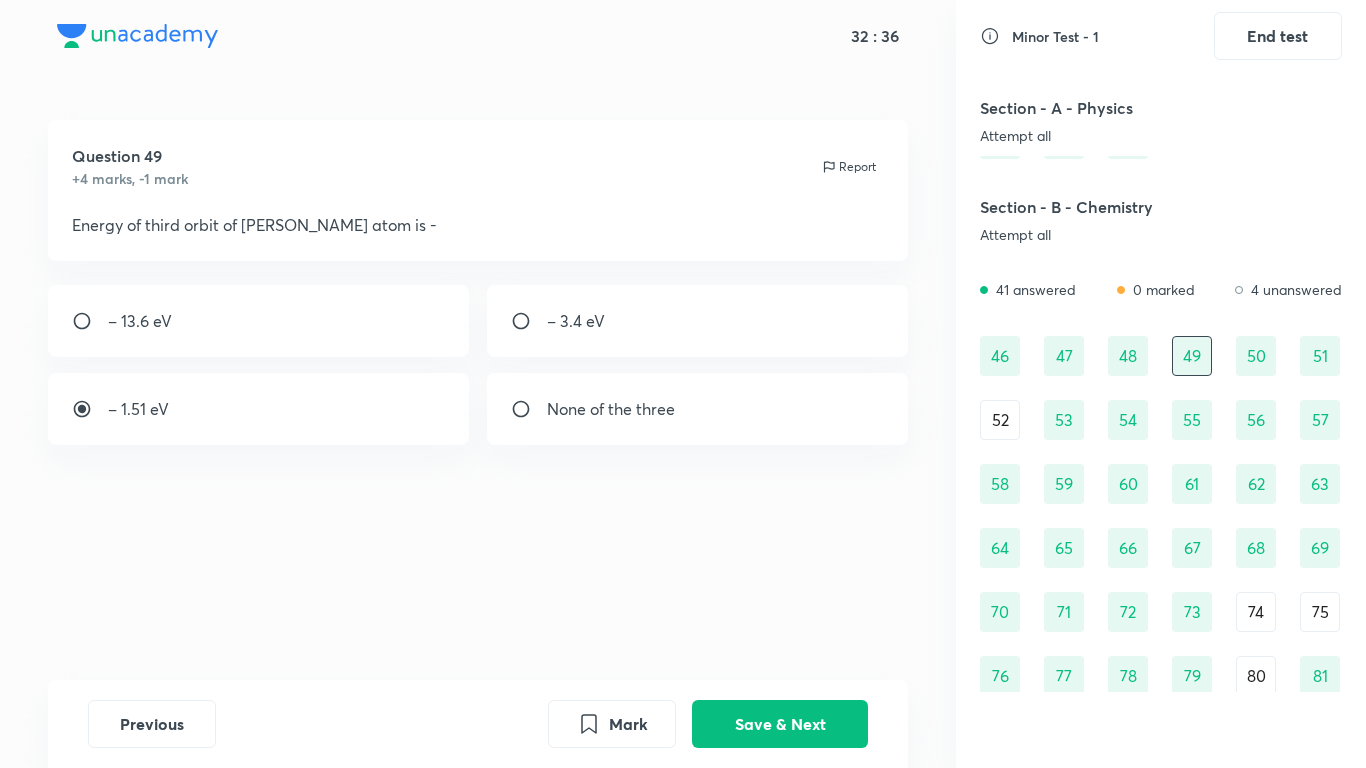 click on "– 1.51 eV" at bounding box center (138, 409) 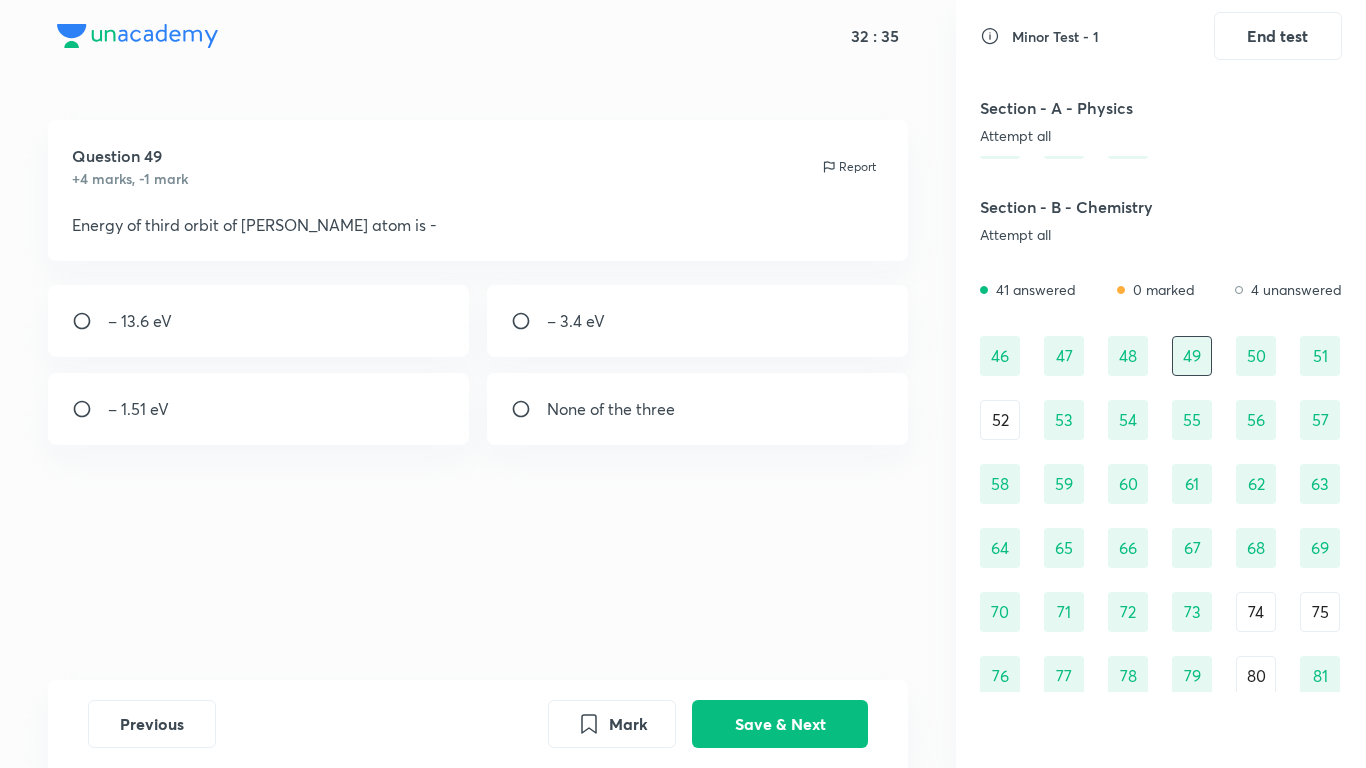 drag, startPoint x: 755, startPoint y: 727, endPoint x: 784, endPoint y: 693, distance: 44.687805 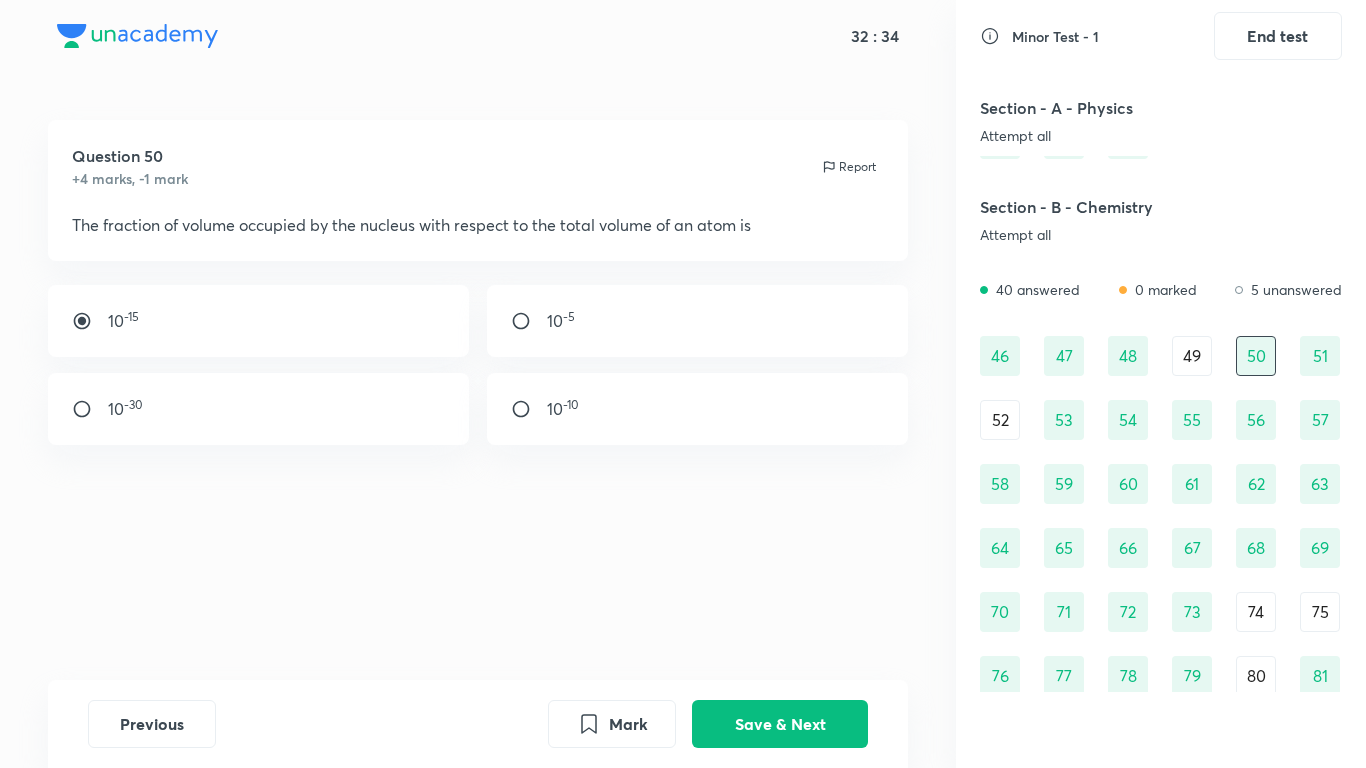 click on "49" at bounding box center [1192, 356] 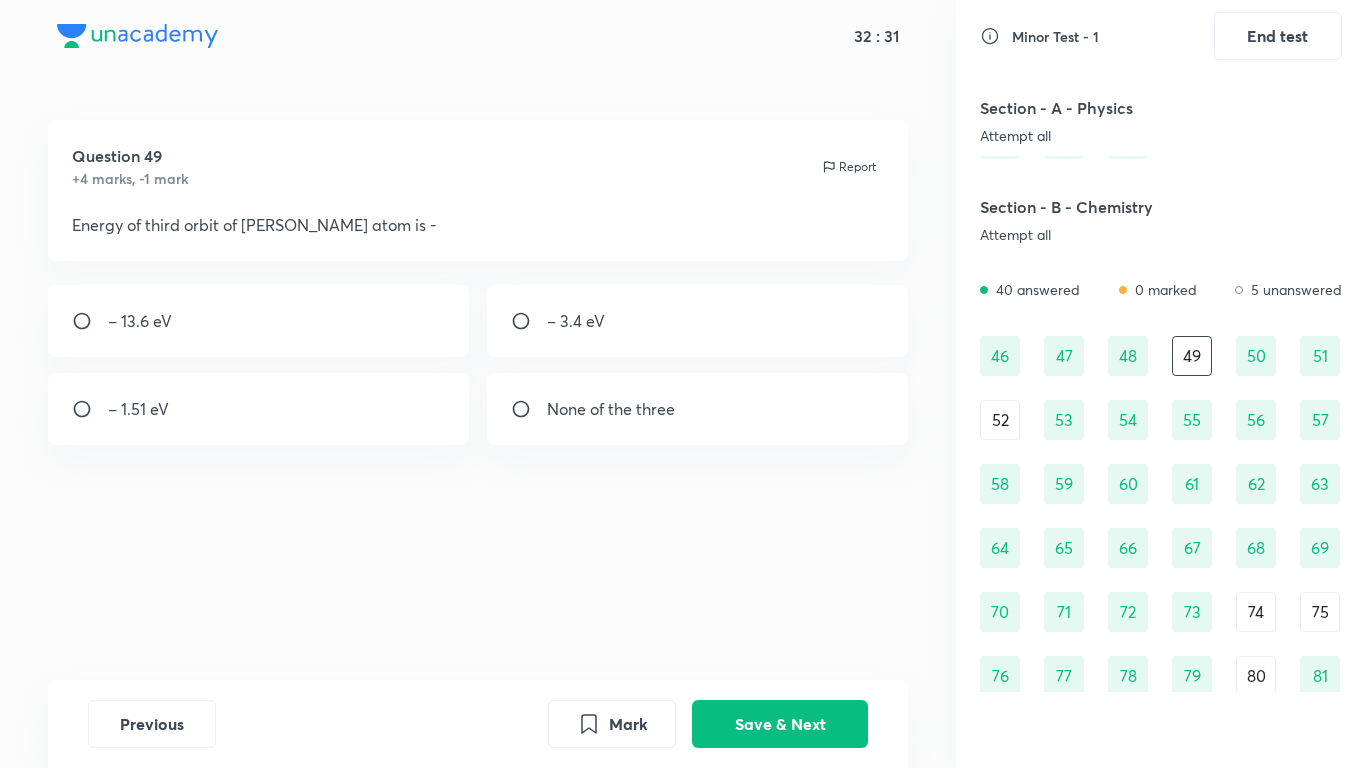 click on "– 1.51 eV" at bounding box center (259, 409) 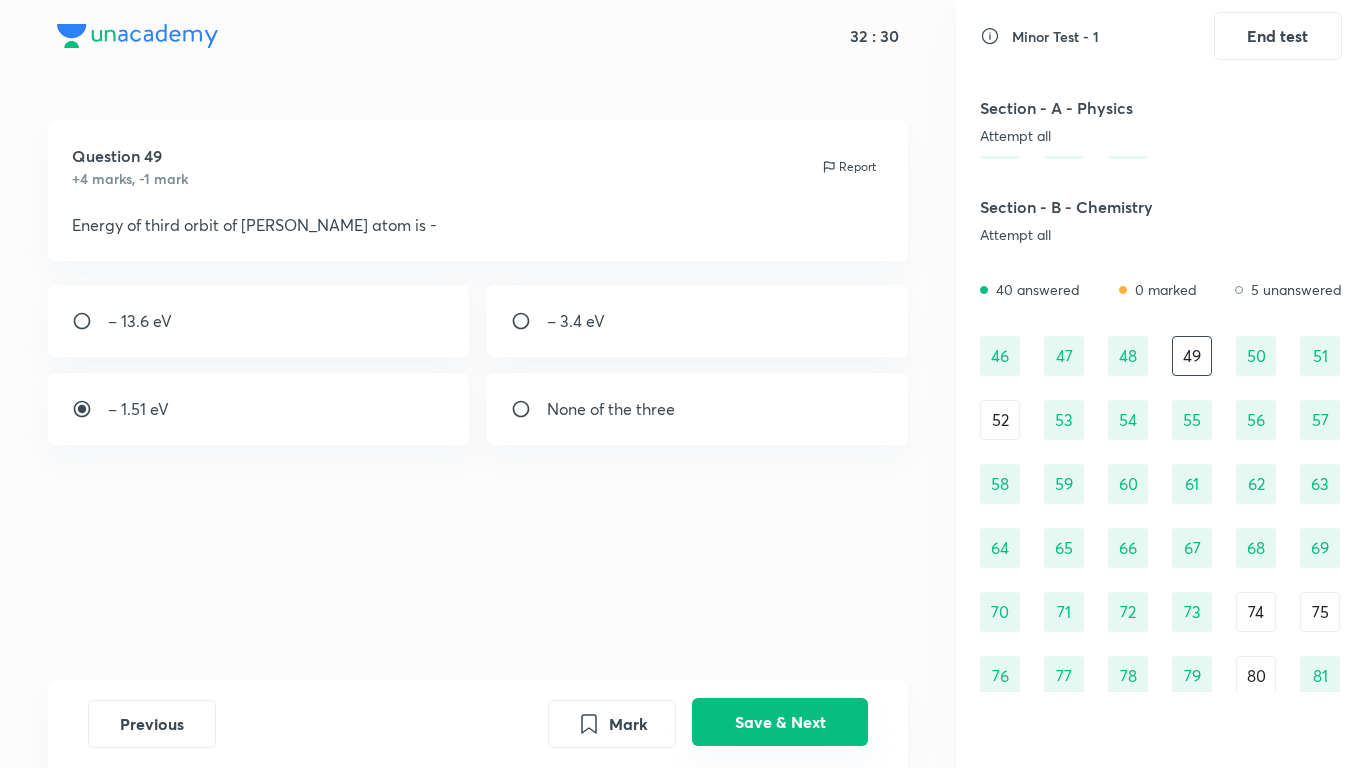click on "Save & Next" at bounding box center [780, 722] 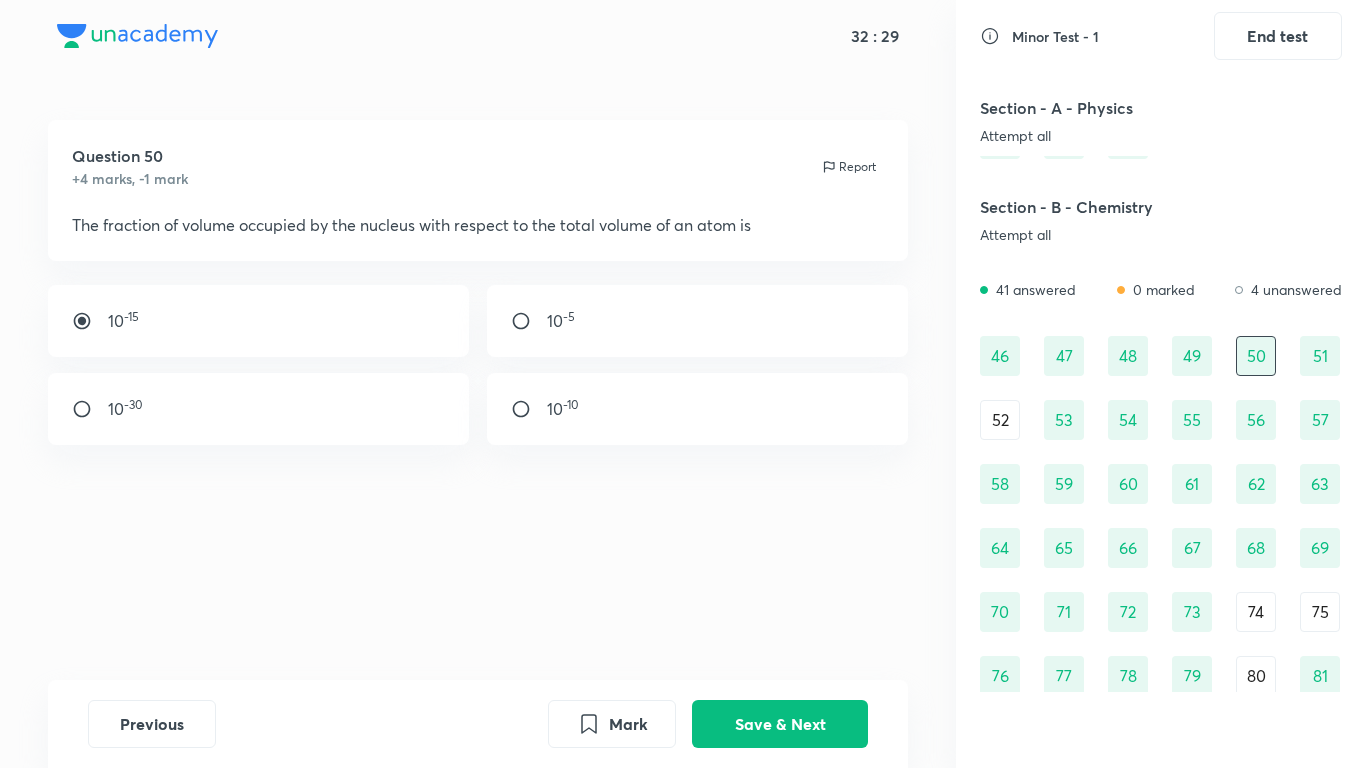 click on "52" at bounding box center [1000, 420] 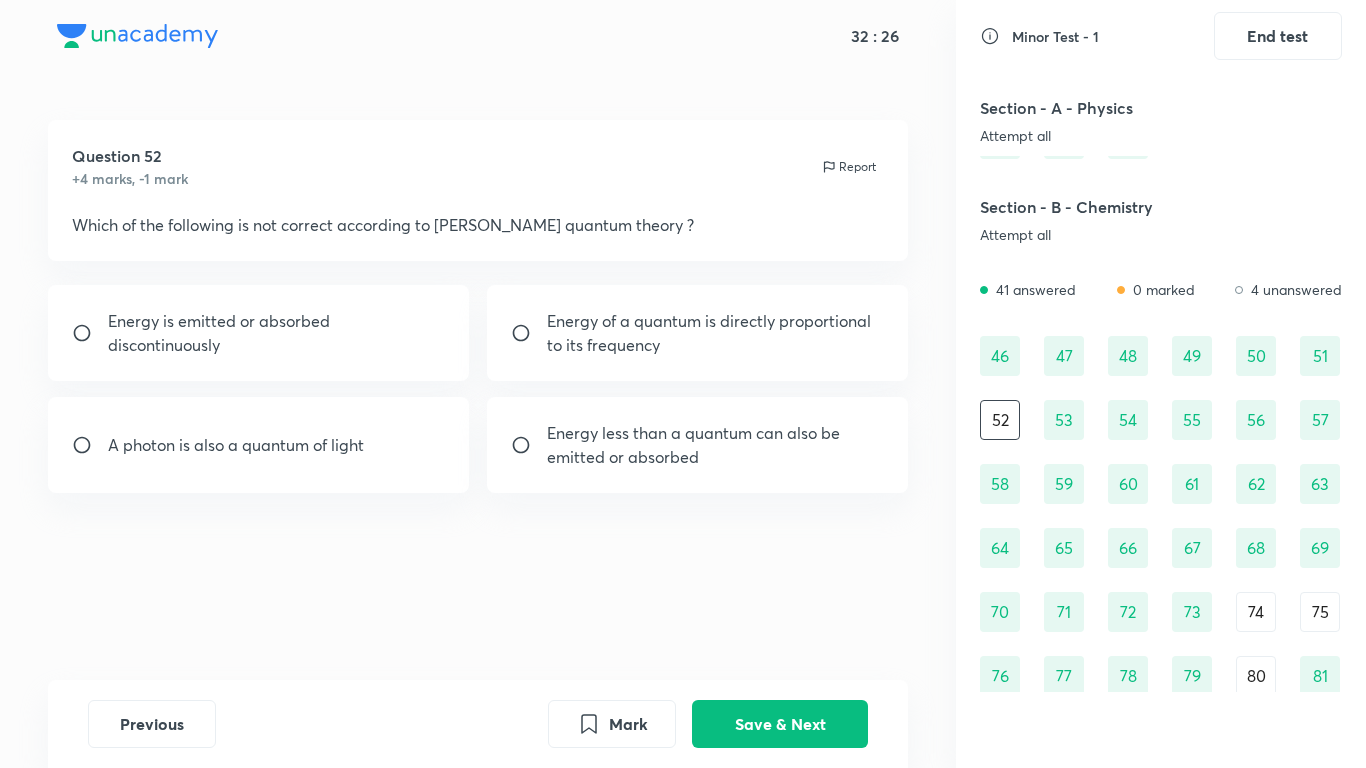 scroll, scrollTop: 833, scrollLeft: 0, axis: vertical 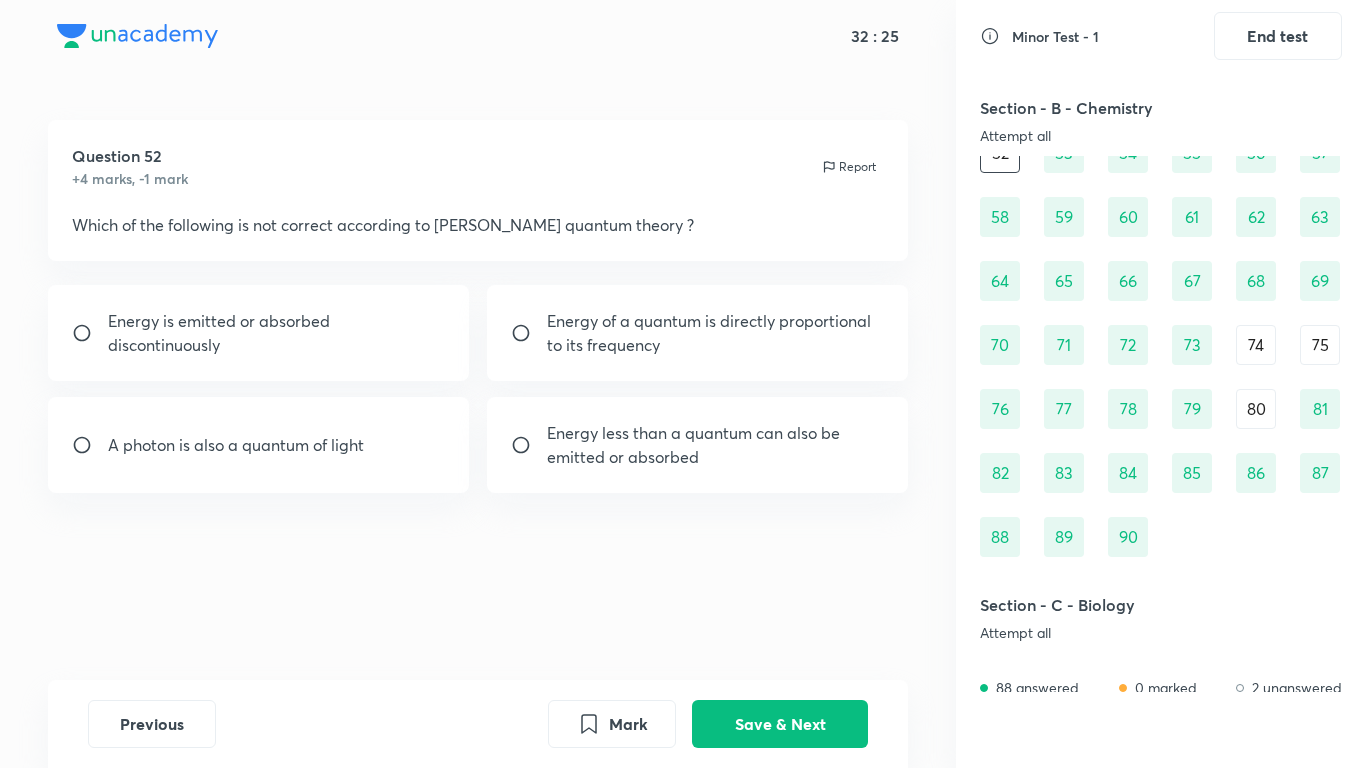 click on "74" at bounding box center [1256, 345] 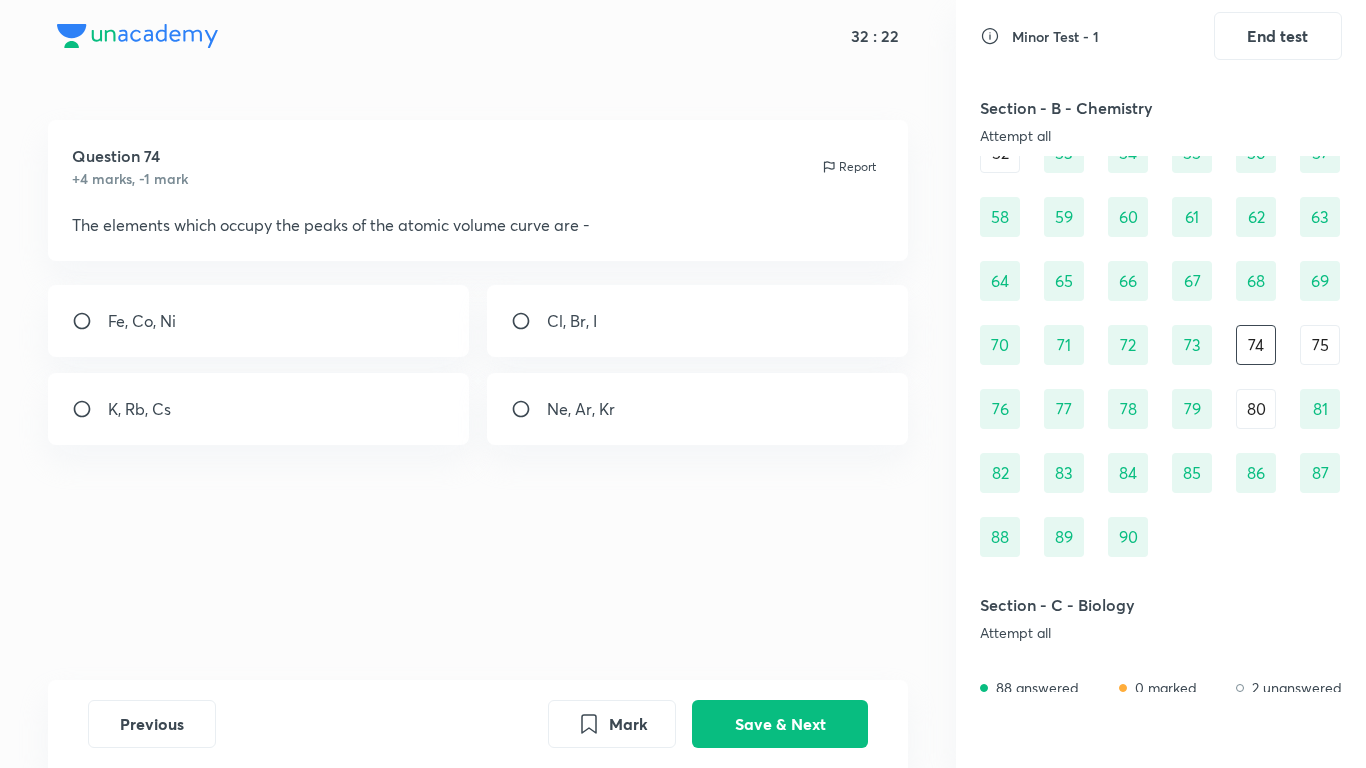 click on "75" at bounding box center (1320, 345) 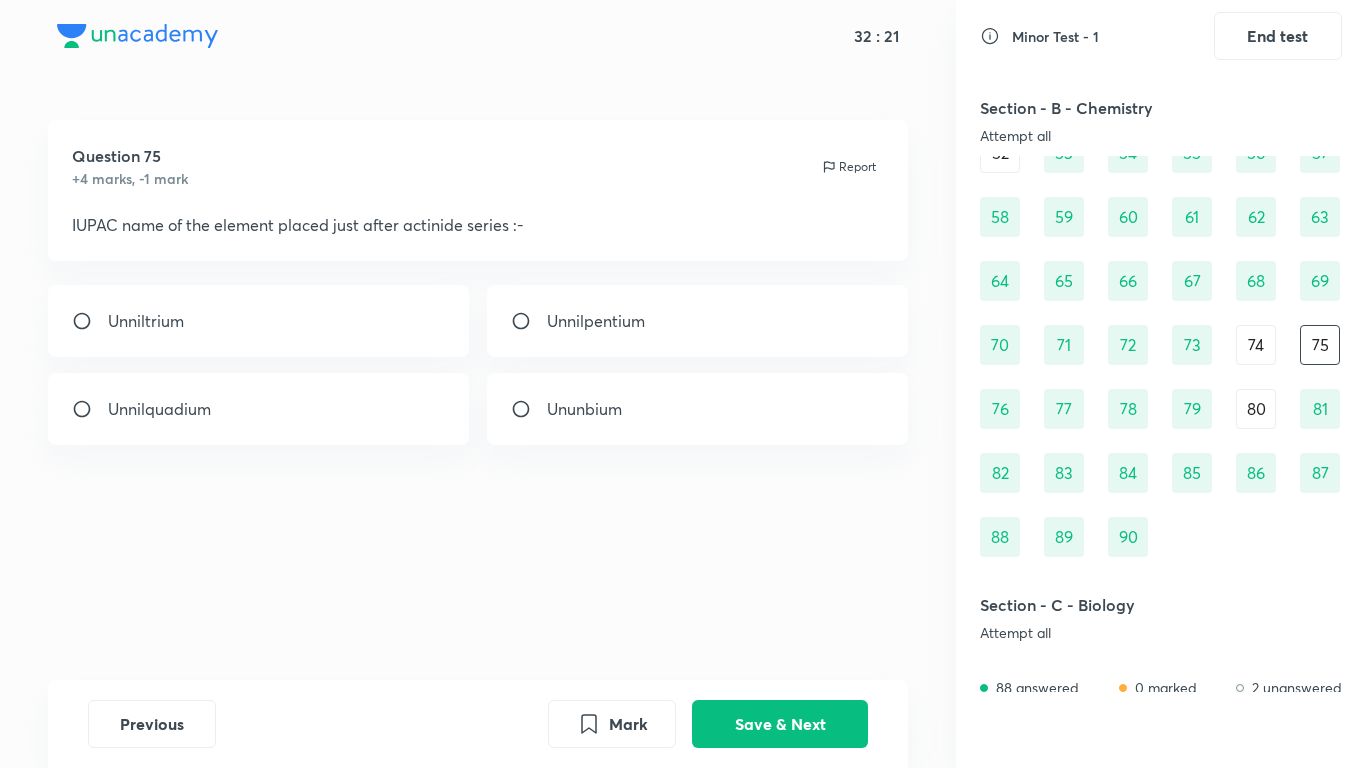 click on "46 47 48 49 50 51 52 53 54 55 56 57 58 59 60 61 62 63 64 65 66 67 68 69 70 71 72 73 74 75 76 77 78 79 80 81 82 83 84 85 86 87 88 89 90" at bounding box center (1161, 313) 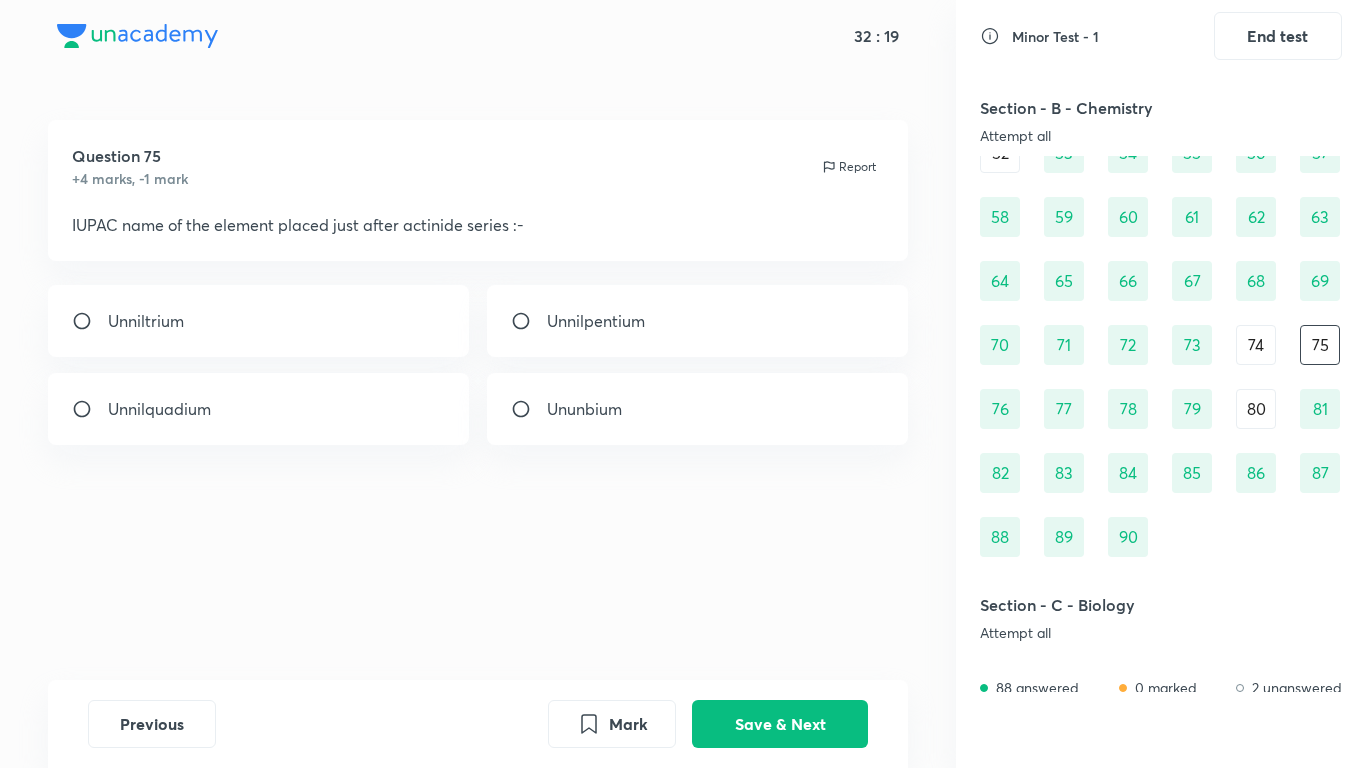 click on "46 47 48 49 50 51 52 53 54 55 56 57 58 59 60 61 62 63 64 65 66 67 68 69 70 71 72 73 74 75 76 77 78 79 80 81 82 83 84 85 86 87 88 89 90" at bounding box center (1161, 313) 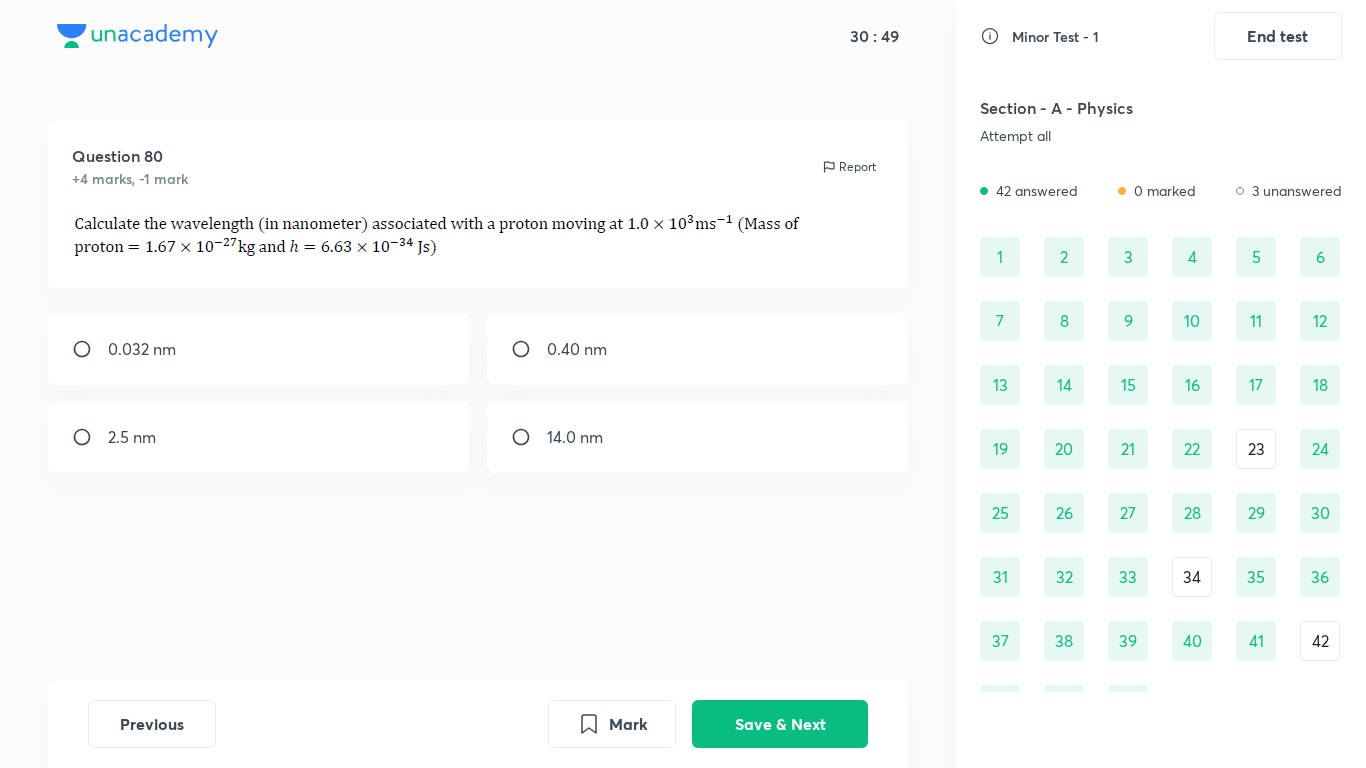 scroll, scrollTop: 800, scrollLeft: 0, axis: vertical 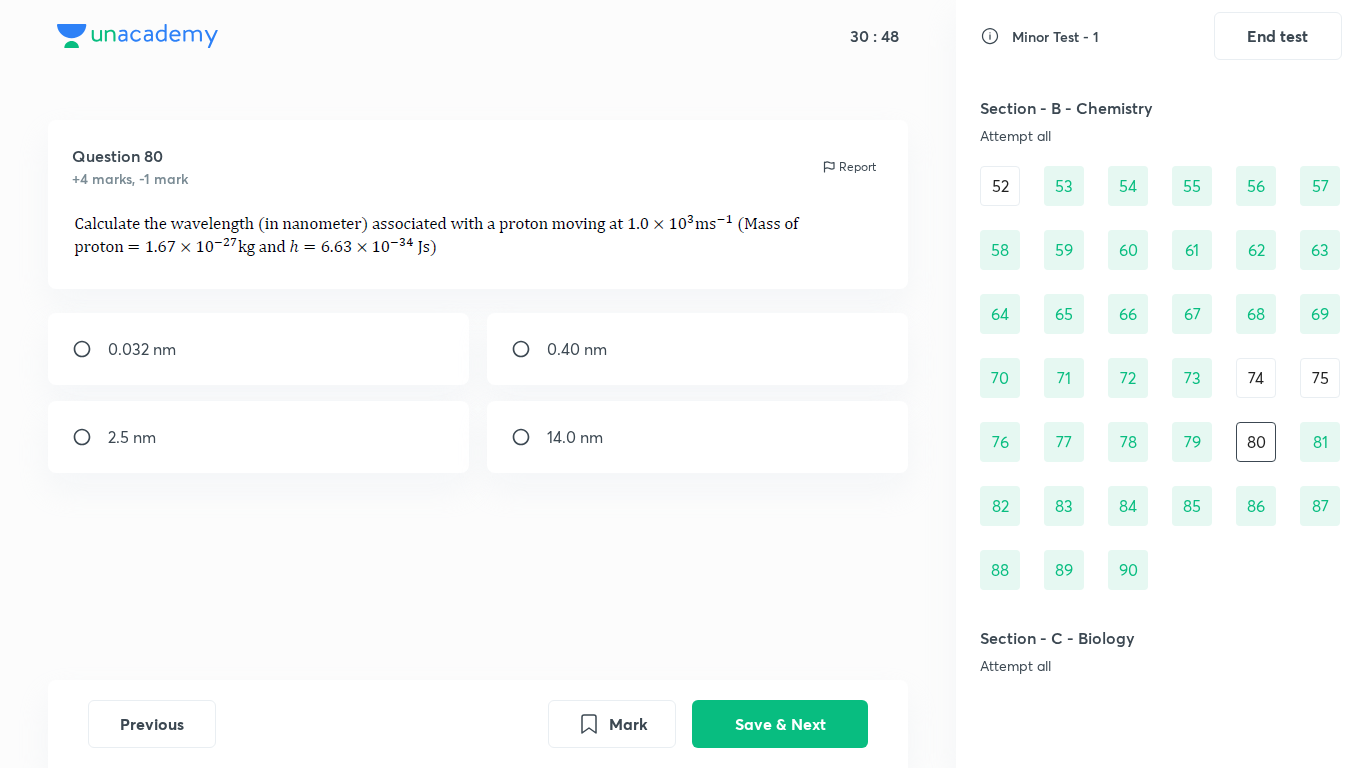 click on "74" at bounding box center [1256, 378] 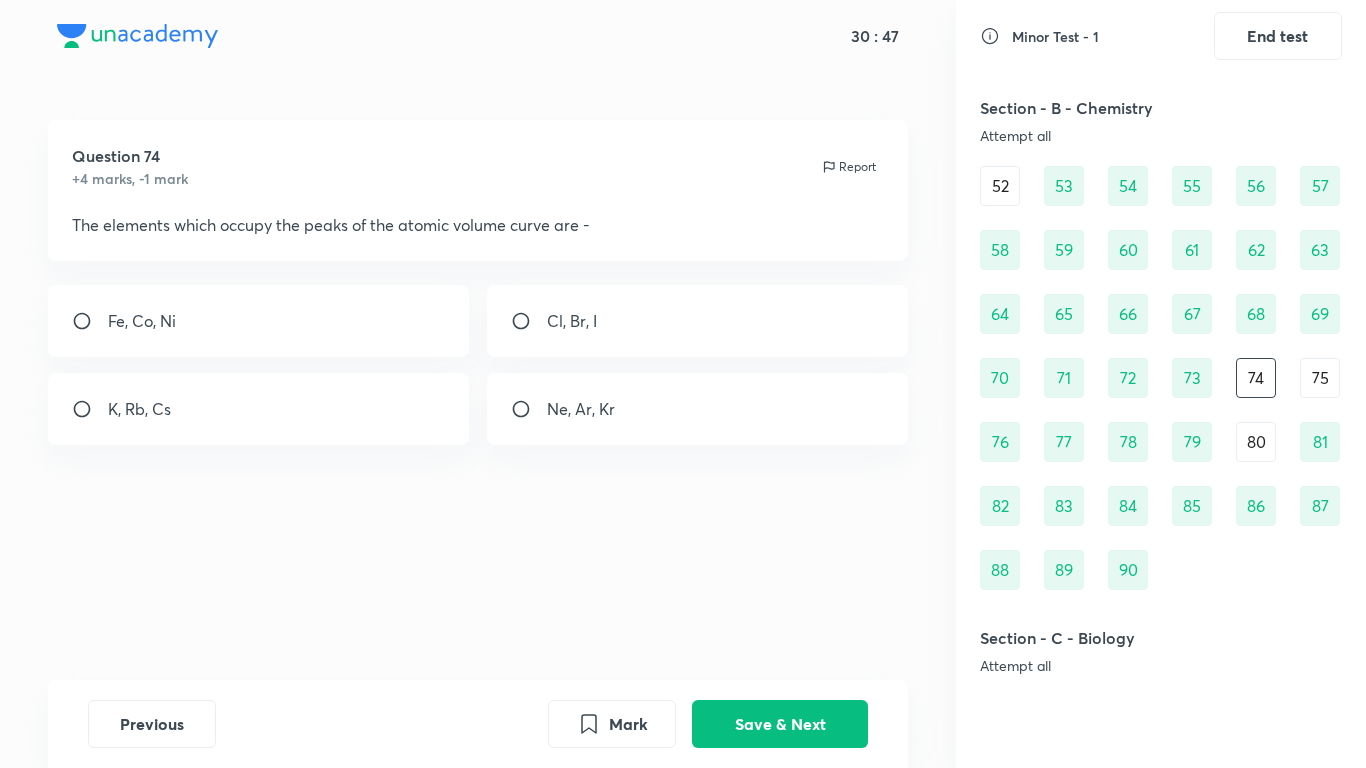 click on "75" at bounding box center (1320, 378) 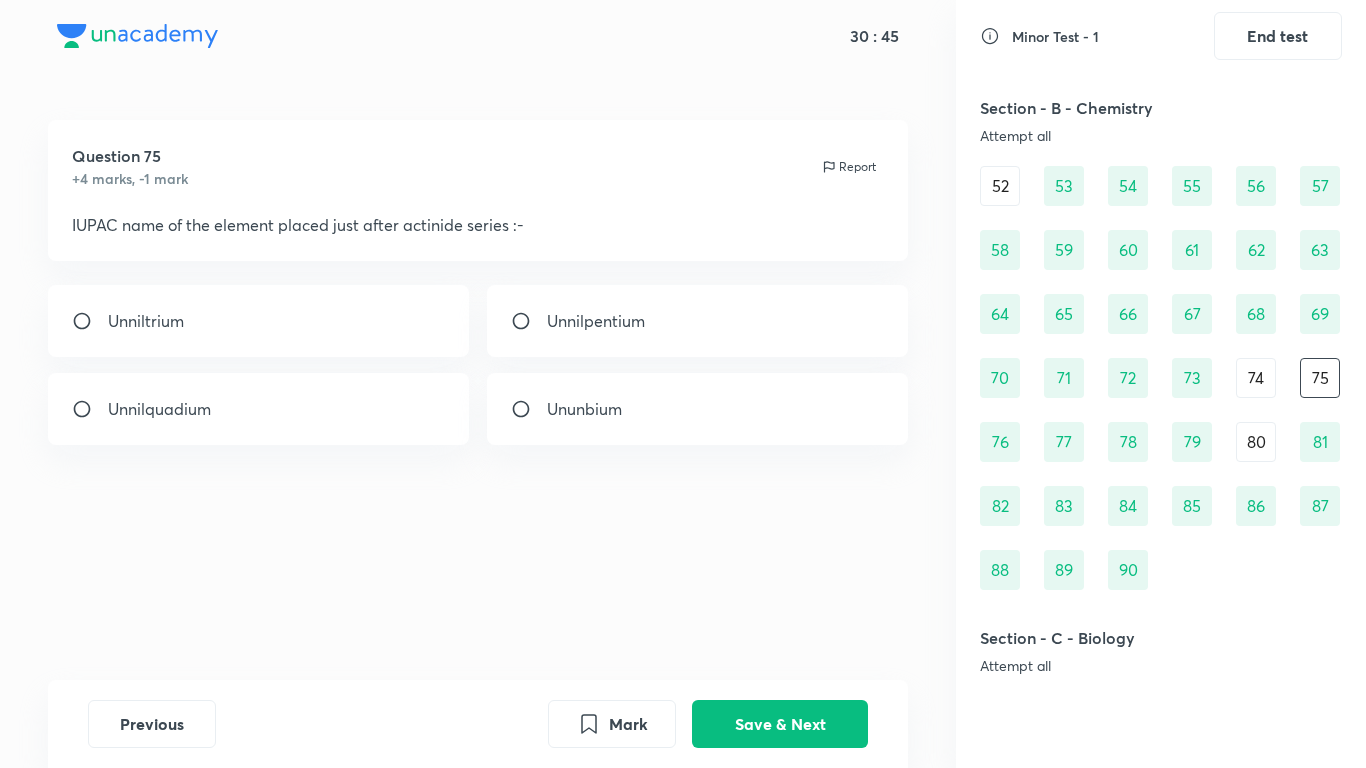 click on "52" at bounding box center [1000, 186] 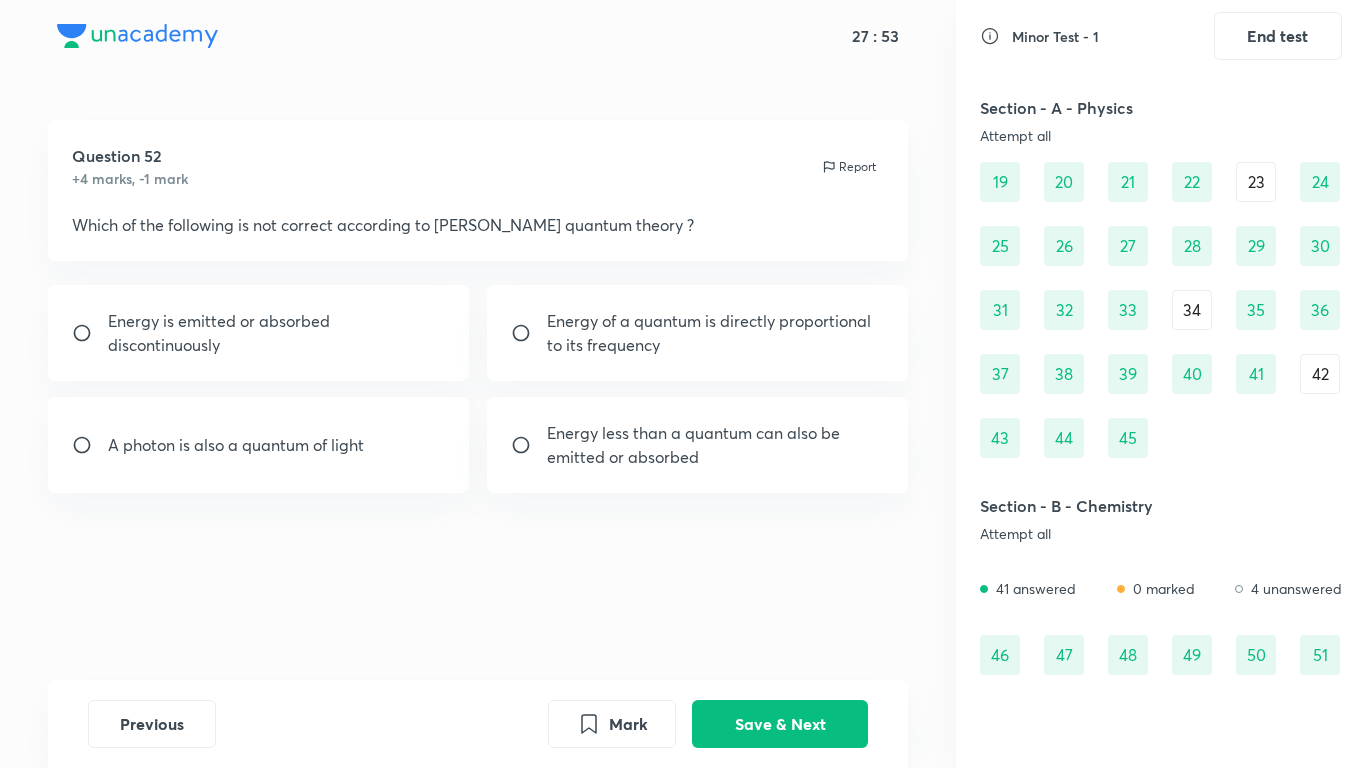 scroll, scrollTop: 800, scrollLeft: 0, axis: vertical 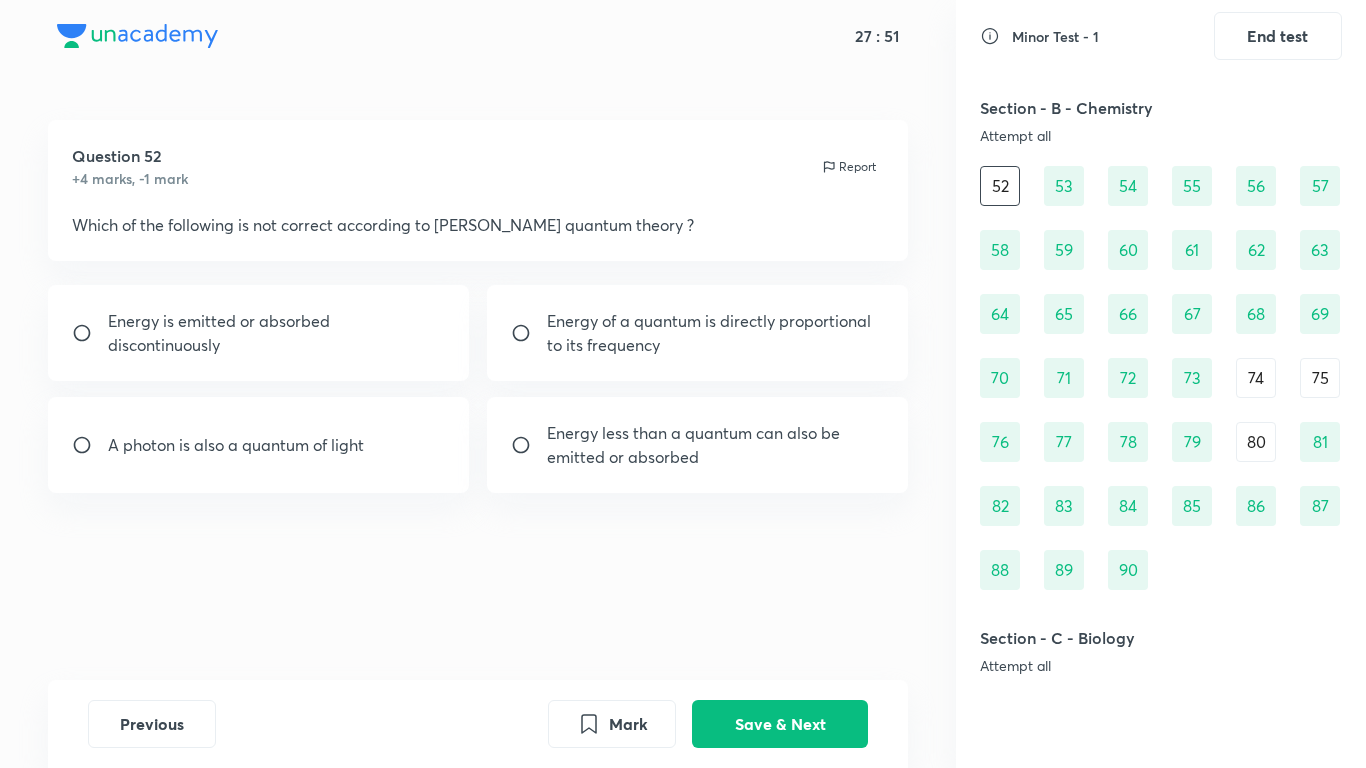 click on "80" at bounding box center [1256, 442] 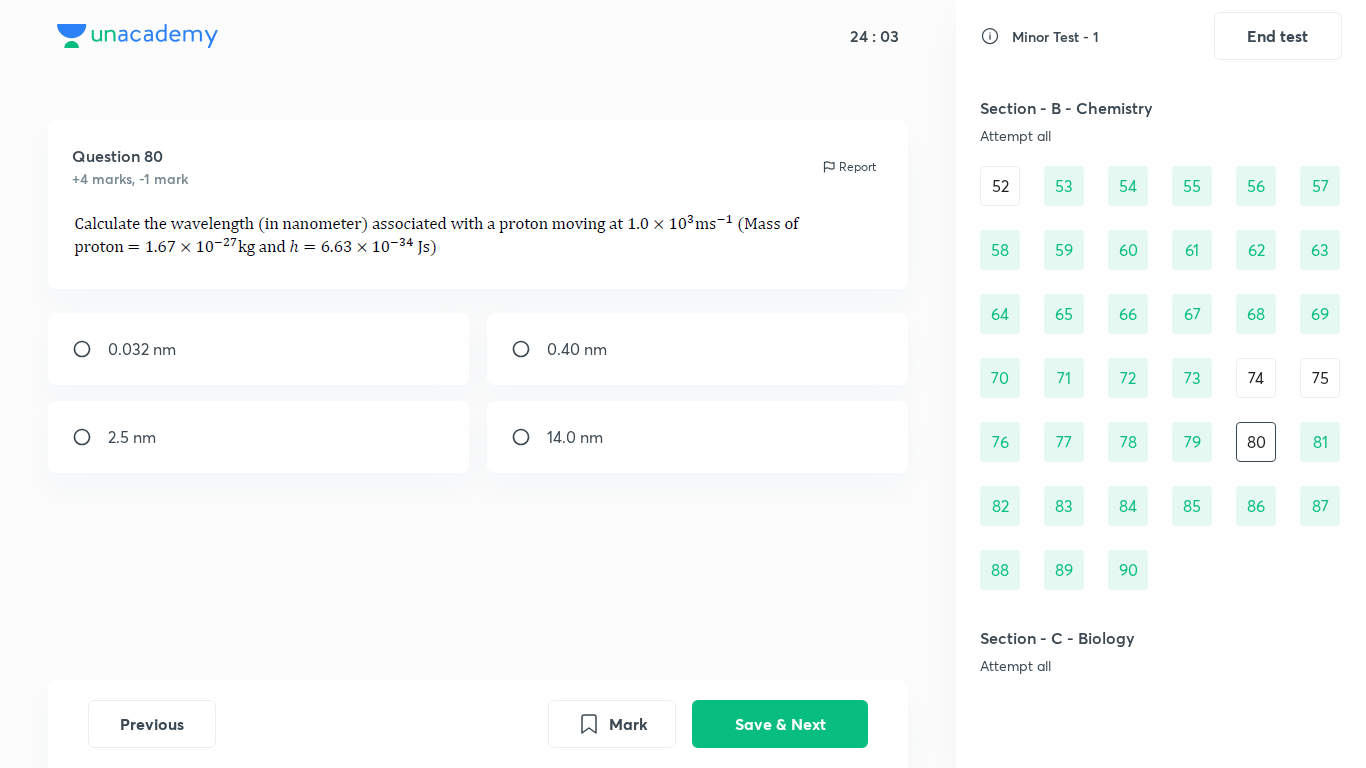 drag, startPoint x: 1258, startPoint y: 385, endPoint x: 1270, endPoint y: 367, distance: 21.633308 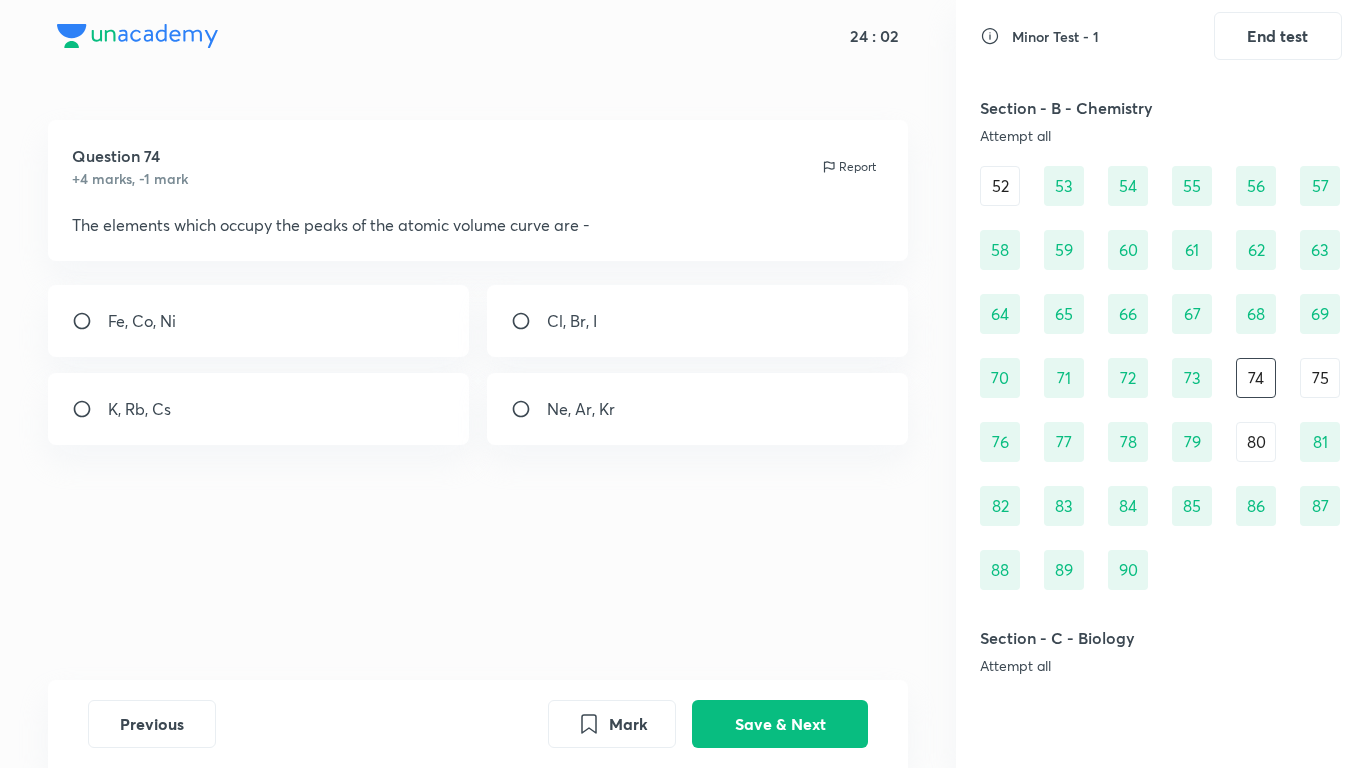 click on "75" at bounding box center (1320, 378) 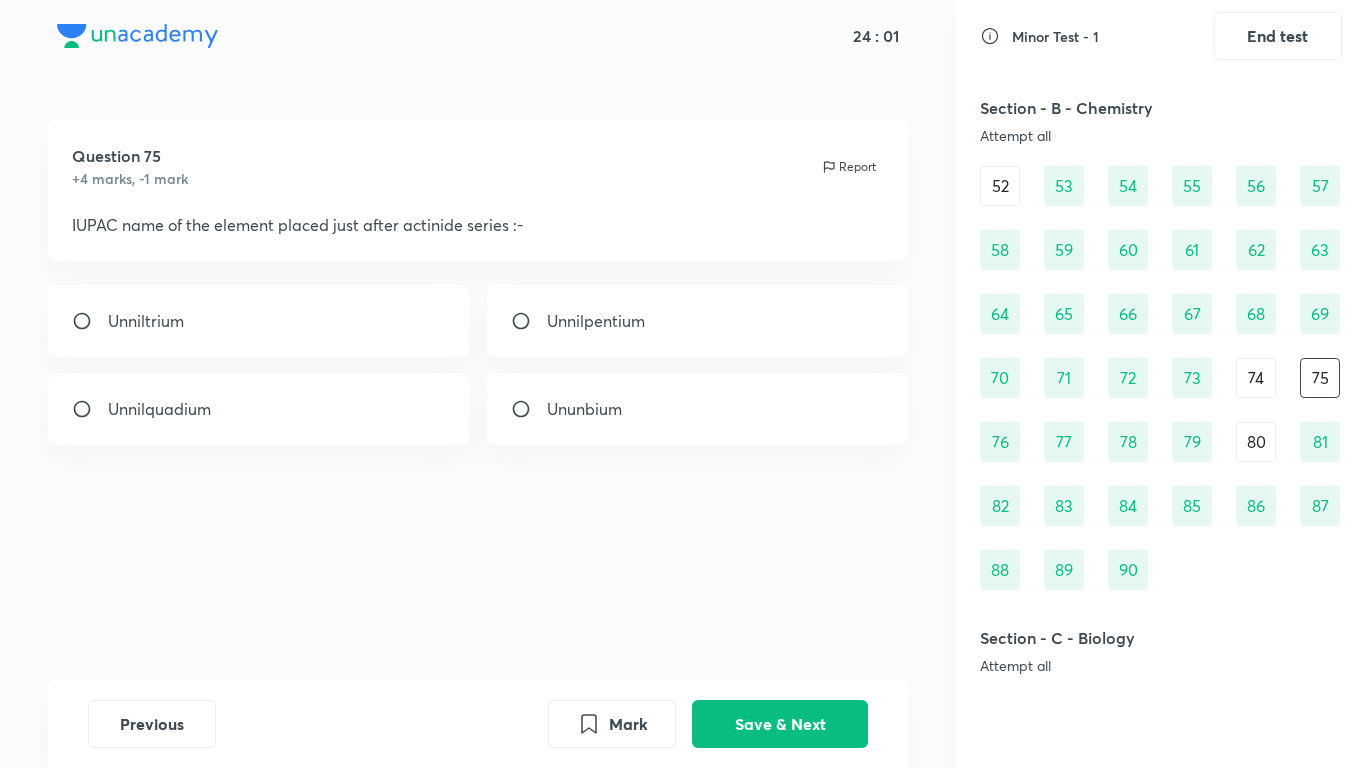 click on "52" at bounding box center [1000, 186] 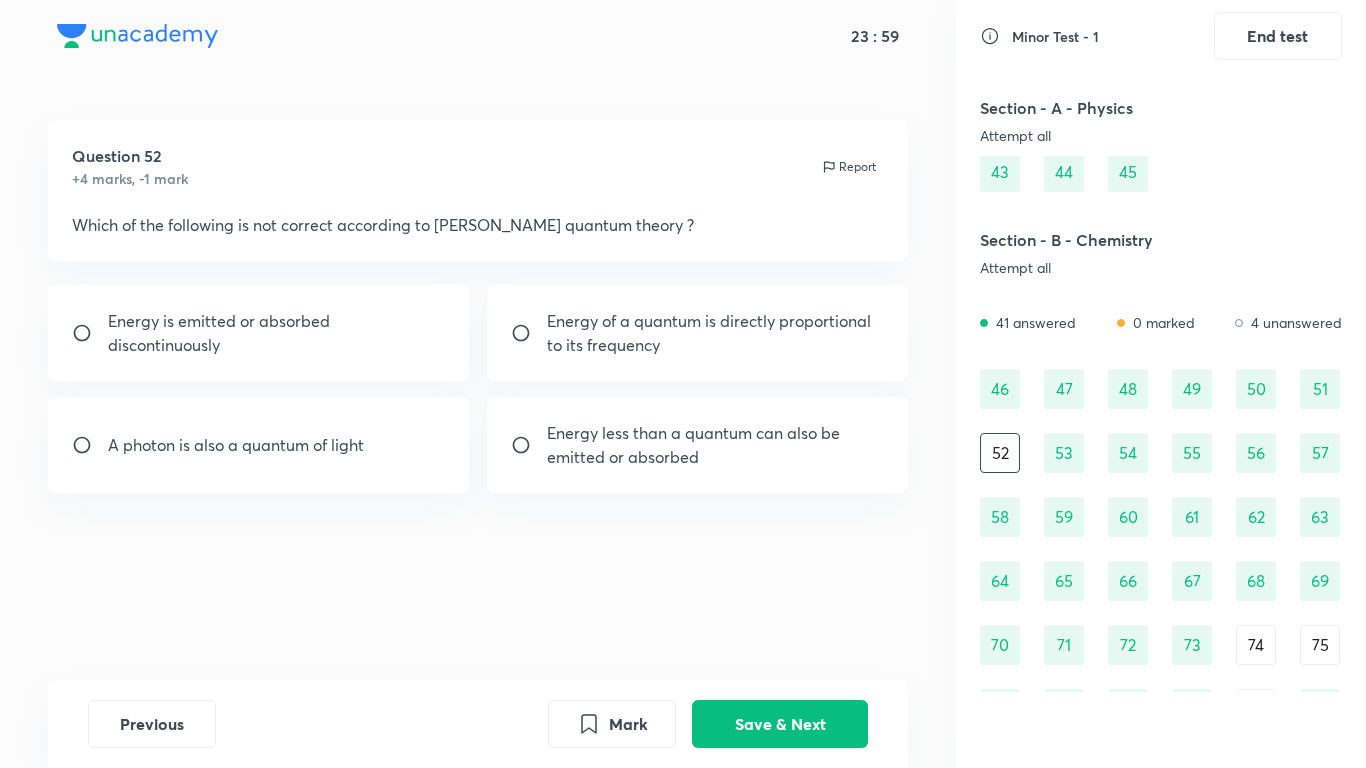 scroll, scrollTop: 800, scrollLeft: 0, axis: vertical 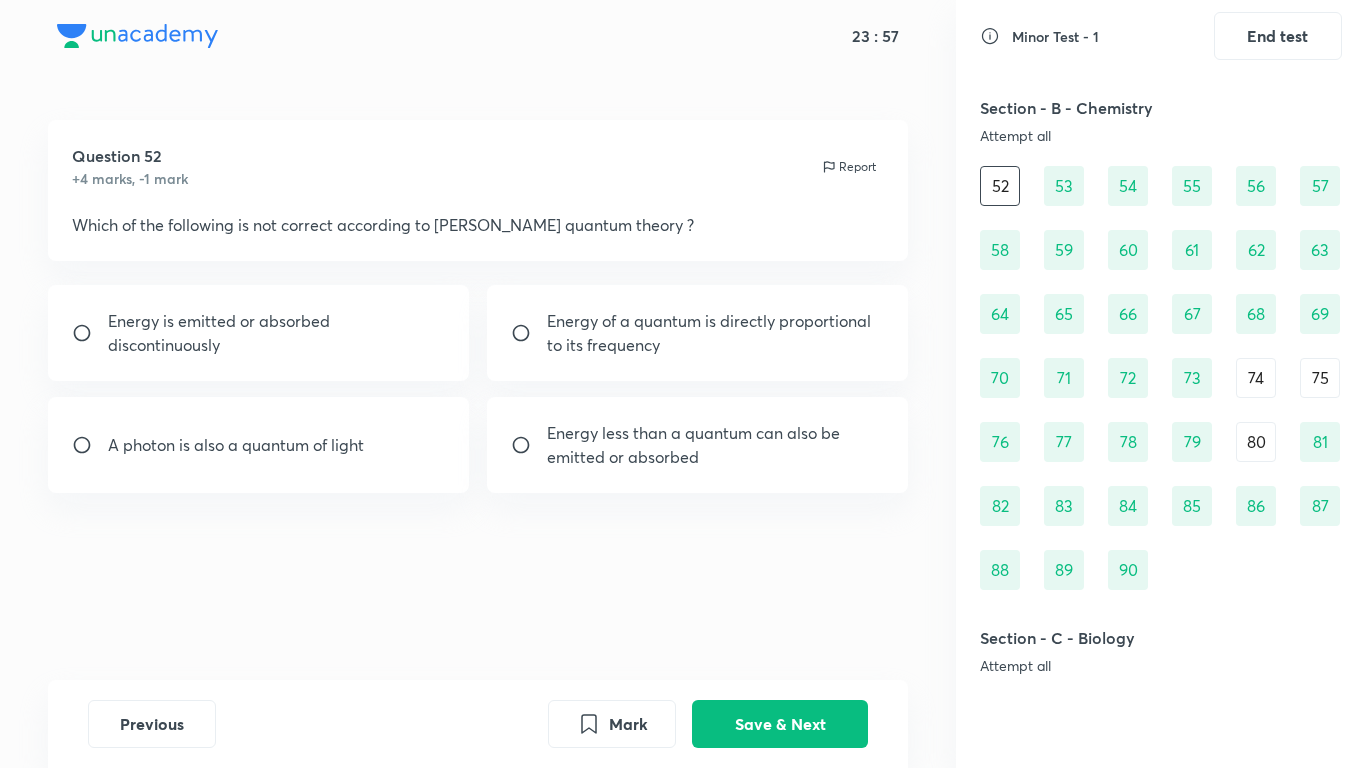 click on "80" at bounding box center (1256, 442) 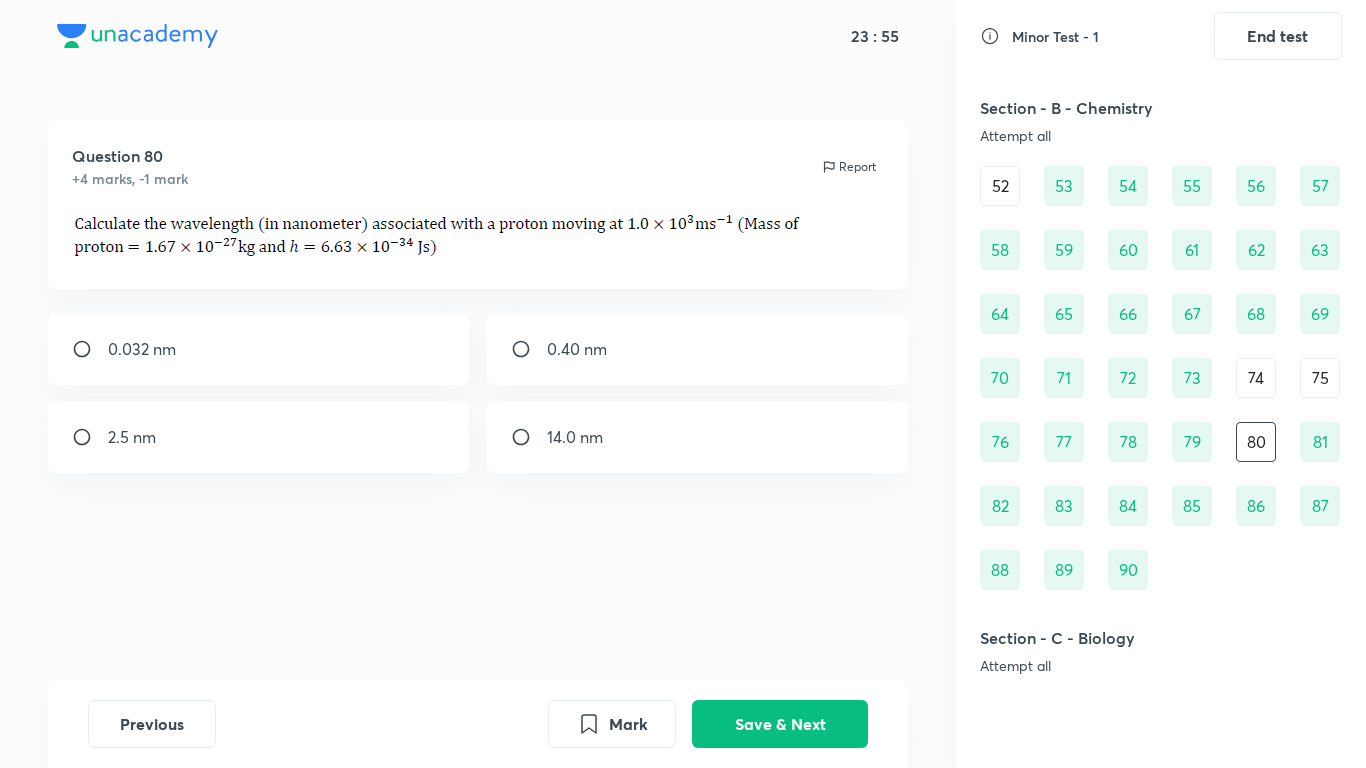 scroll, scrollTop: 533, scrollLeft: 0, axis: vertical 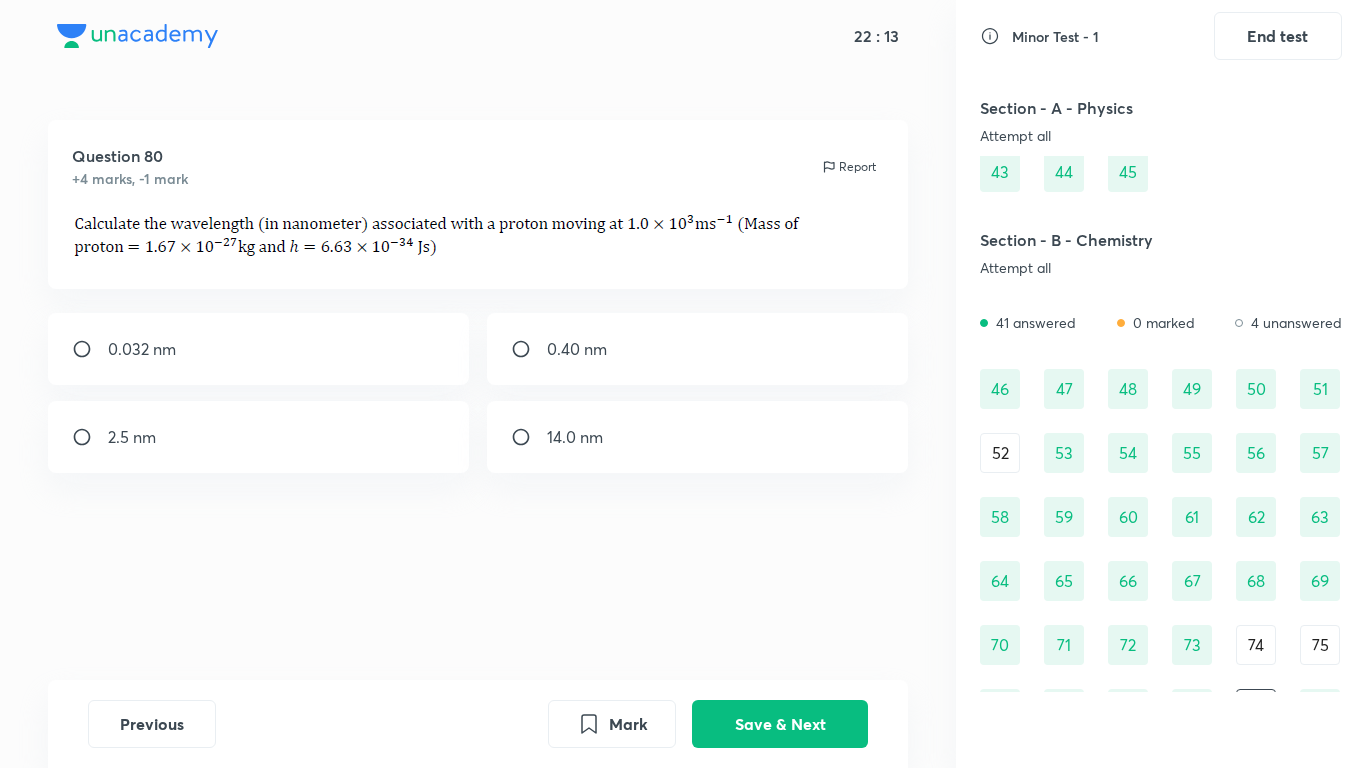 drag, startPoint x: 607, startPoint y: 330, endPoint x: 624, endPoint y: 351, distance: 27.018513 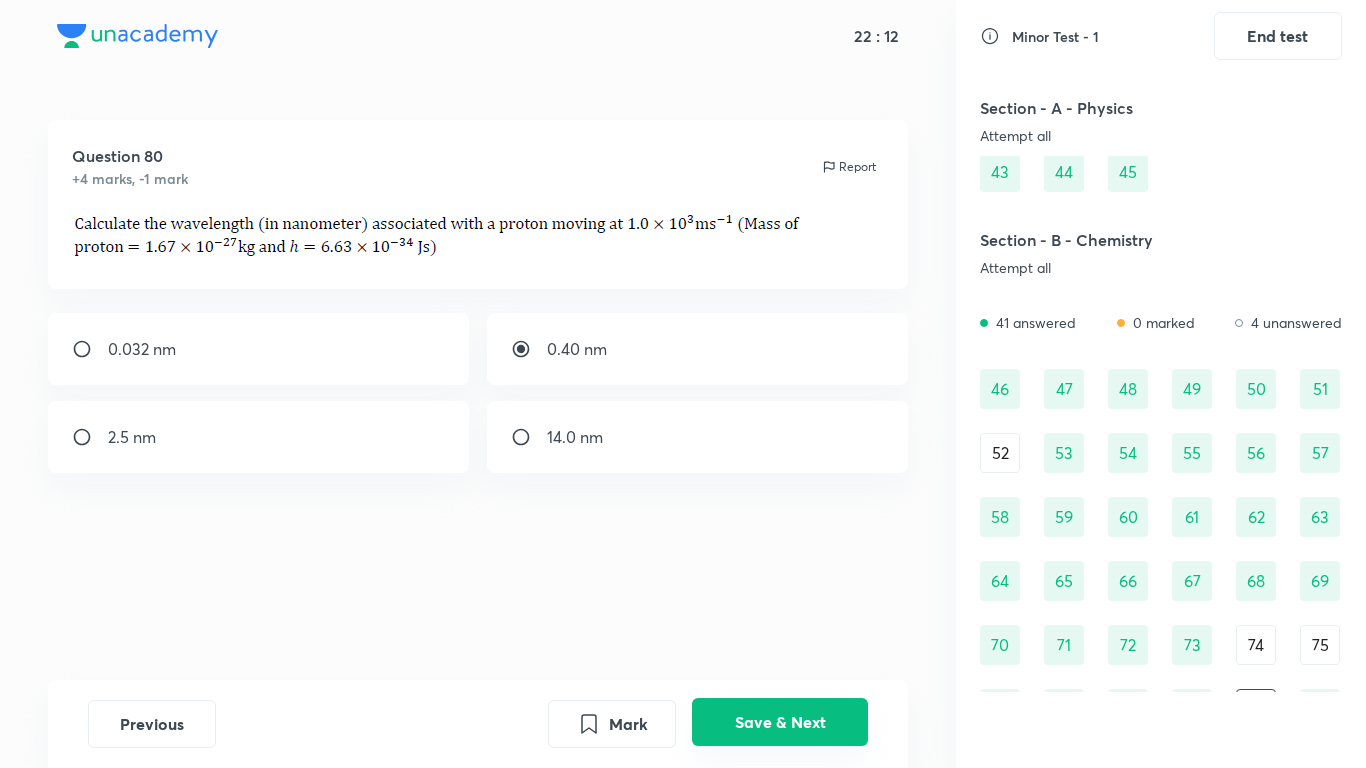 click on "Save & Next" at bounding box center (780, 722) 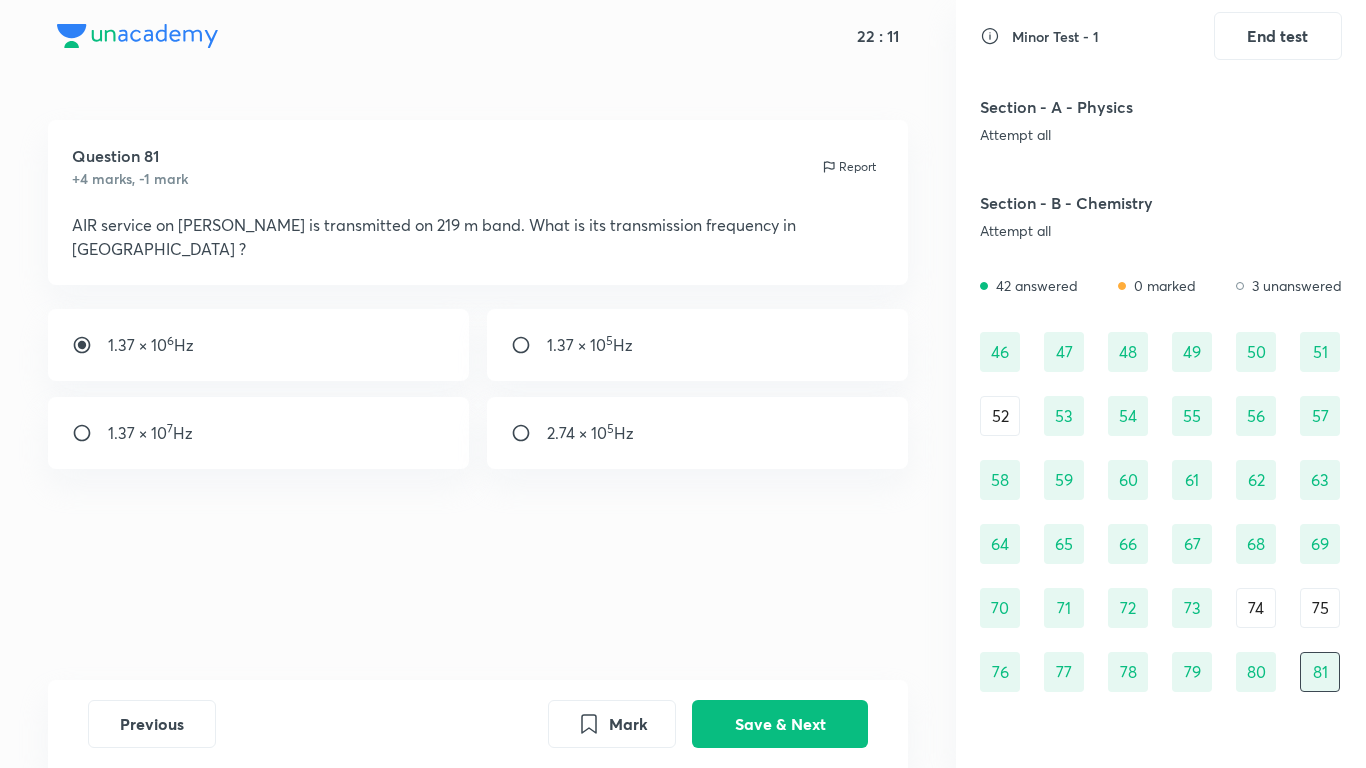 scroll, scrollTop: 0, scrollLeft: 0, axis: both 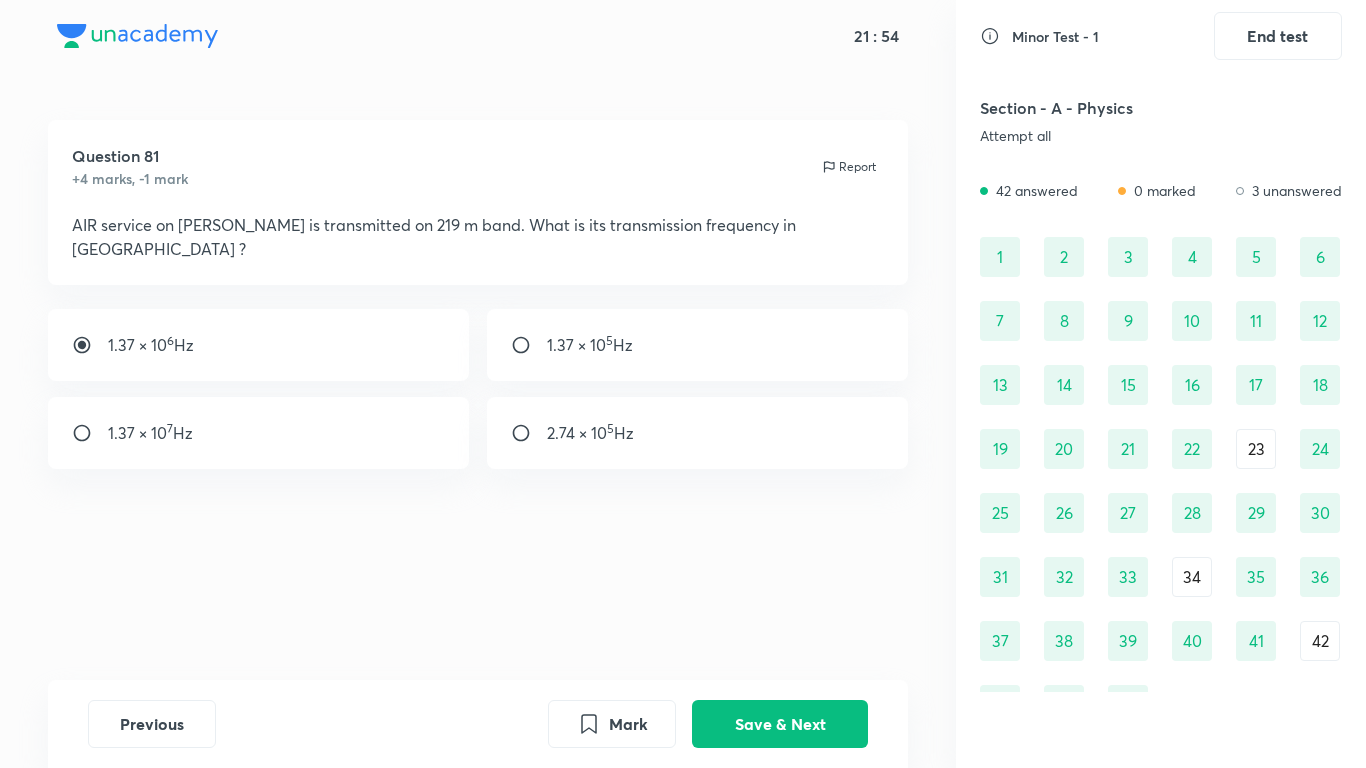drag, startPoint x: 1251, startPoint y: 467, endPoint x: 1250, endPoint y: 457, distance: 10.049875 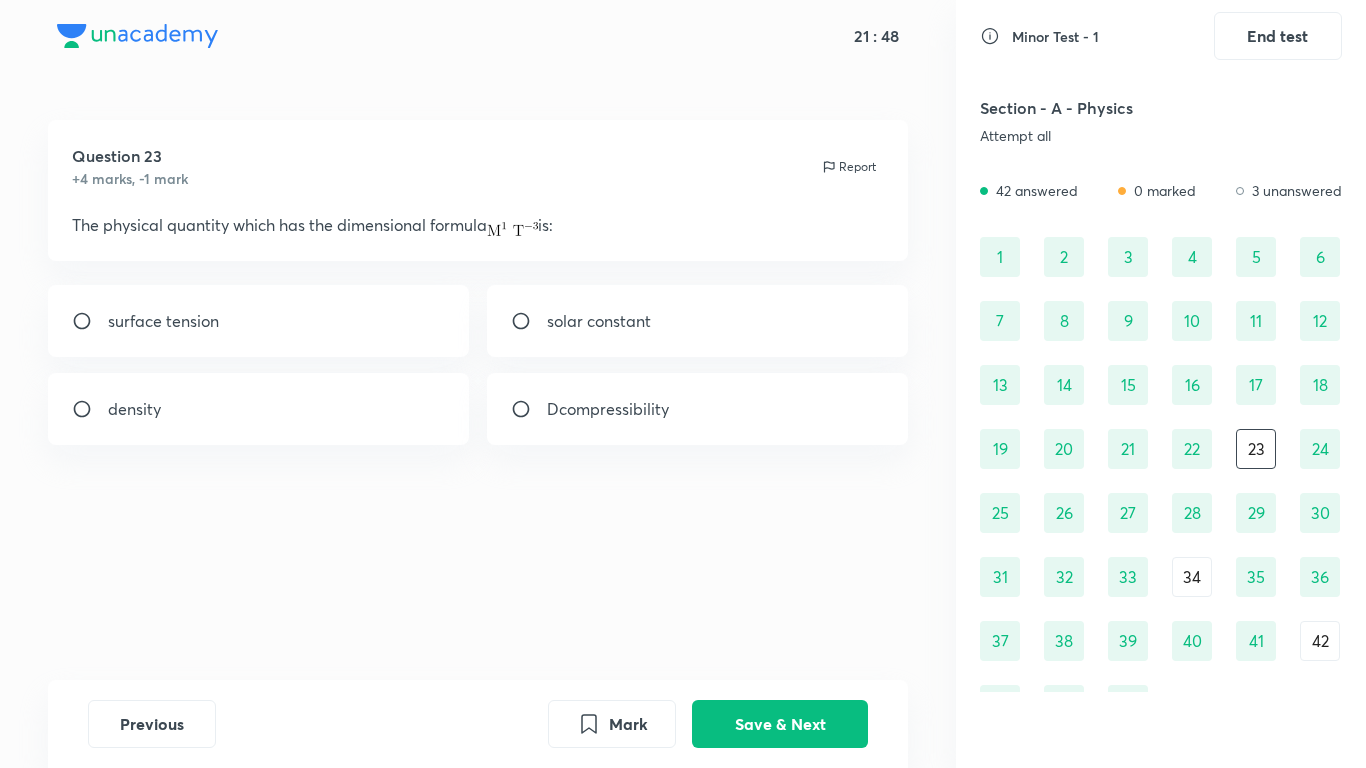 click on "34" at bounding box center [1192, 577] 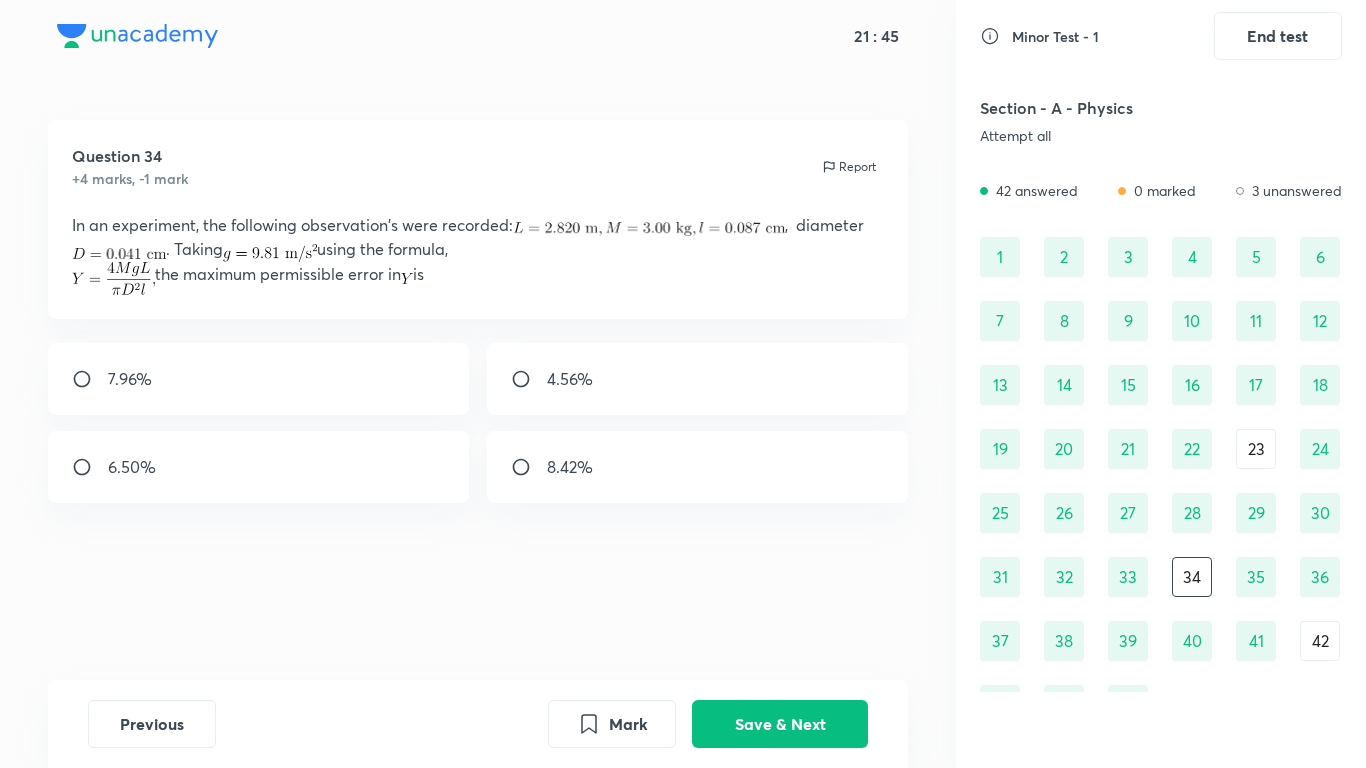 click on "42" at bounding box center [1320, 641] 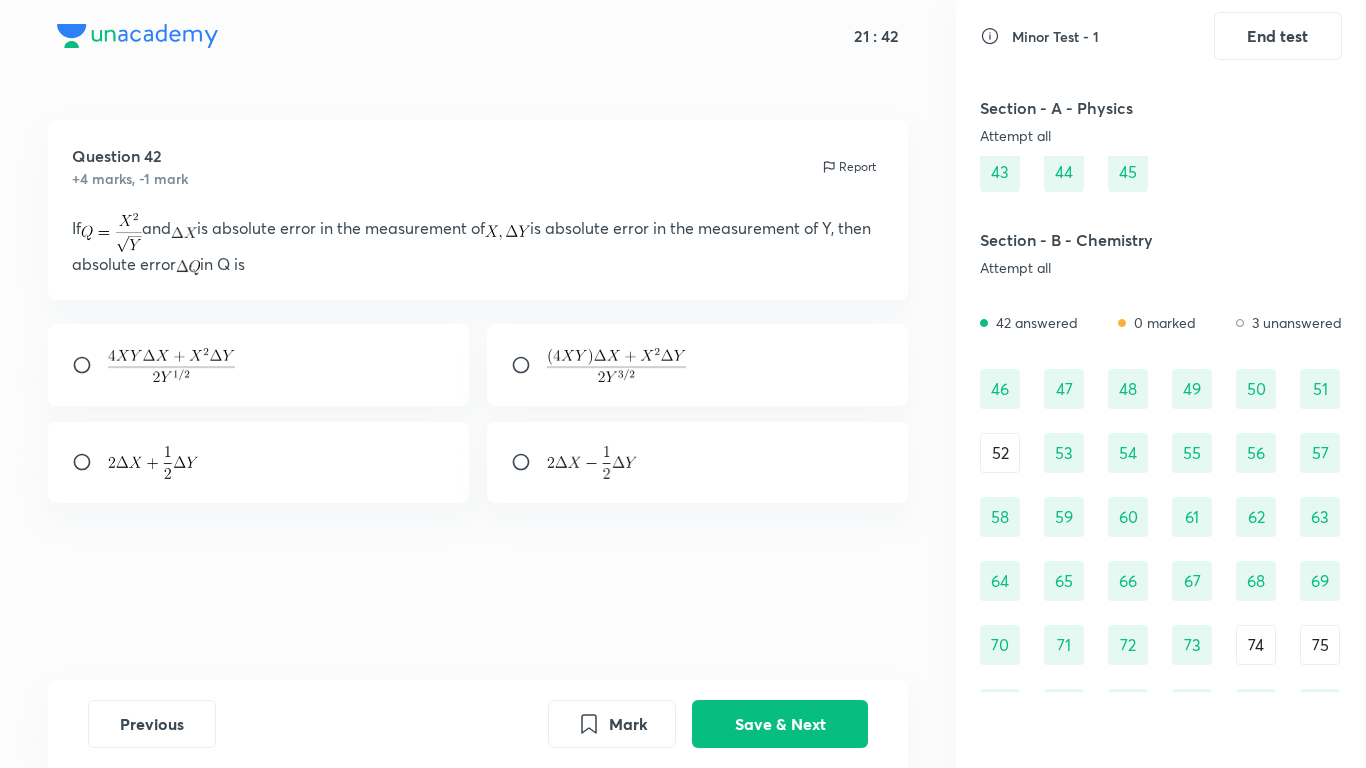 scroll, scrollTop: 800, scrollLeft: 0, axis: vertical 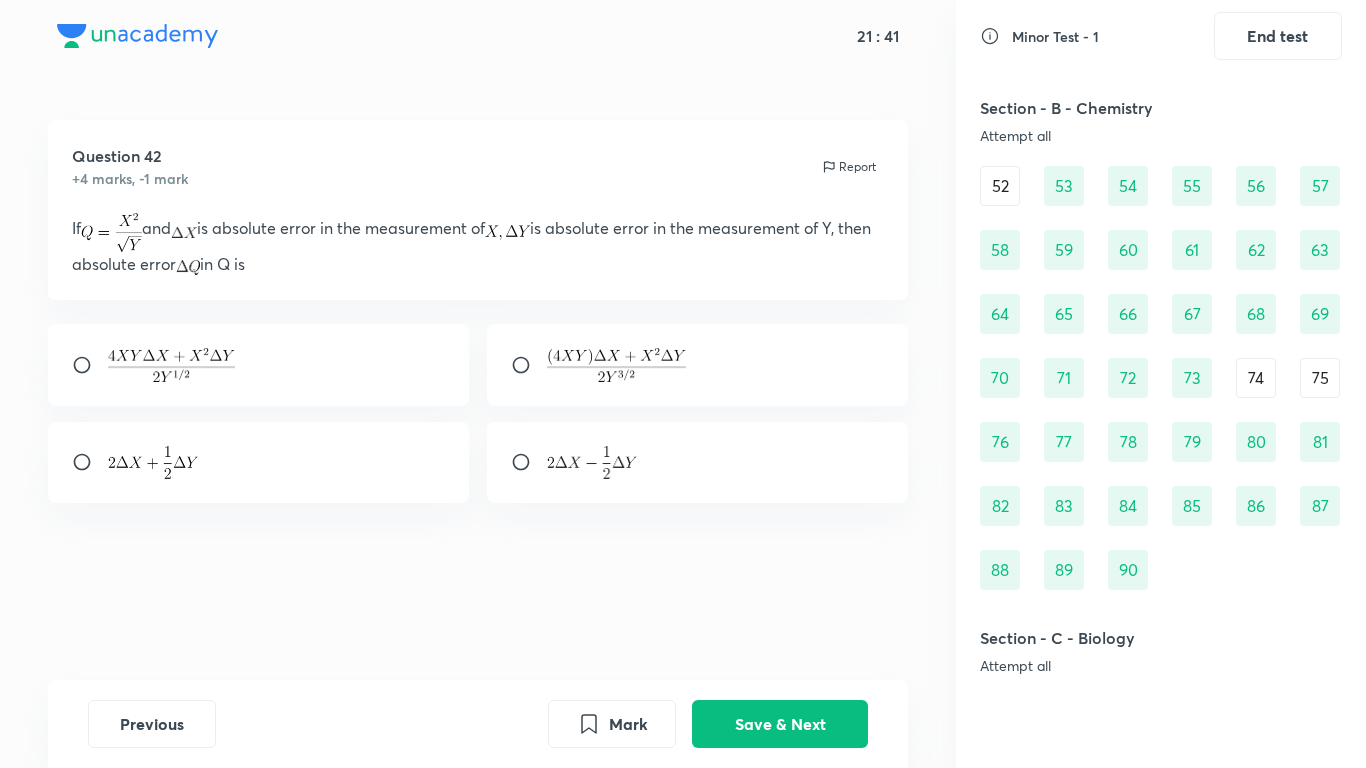 click on "52" at bounding box center (1000, 186) 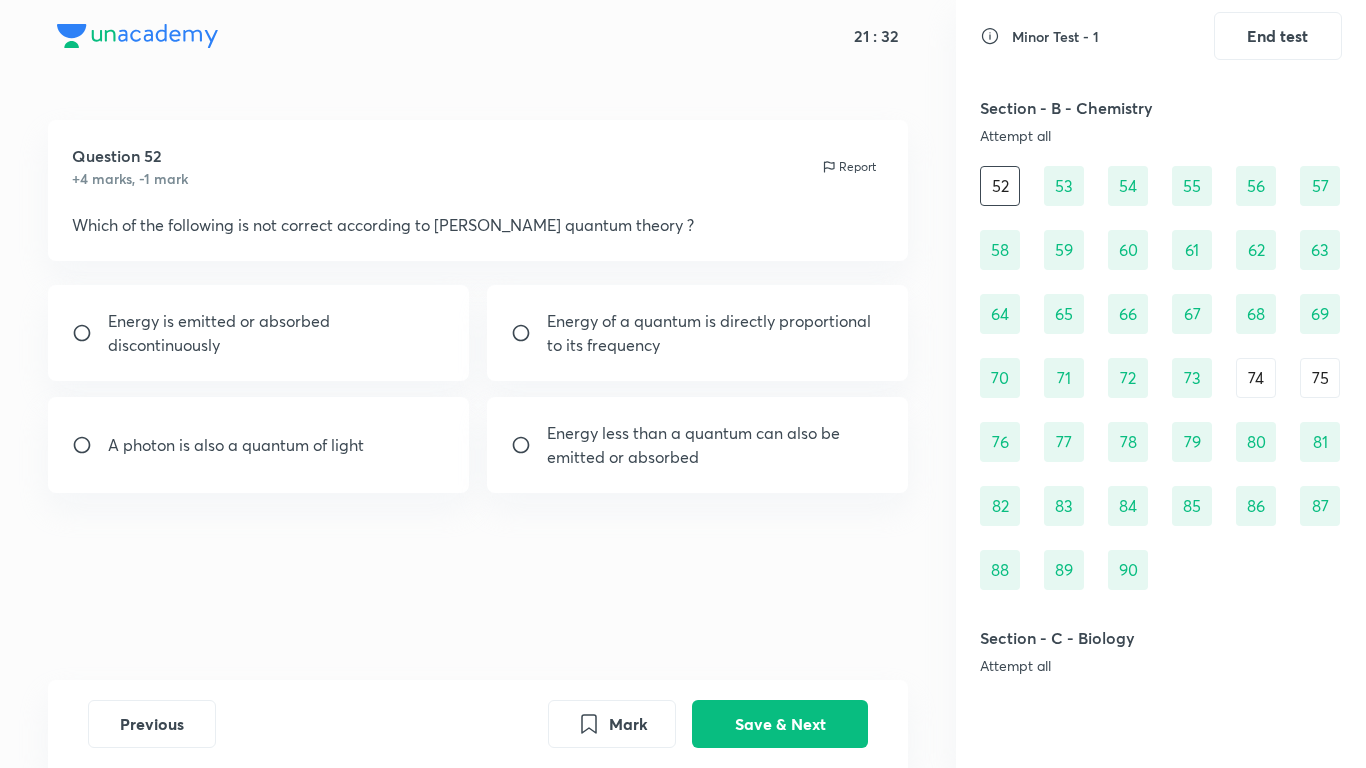 click on "74" at bounding box center [1256, 378] 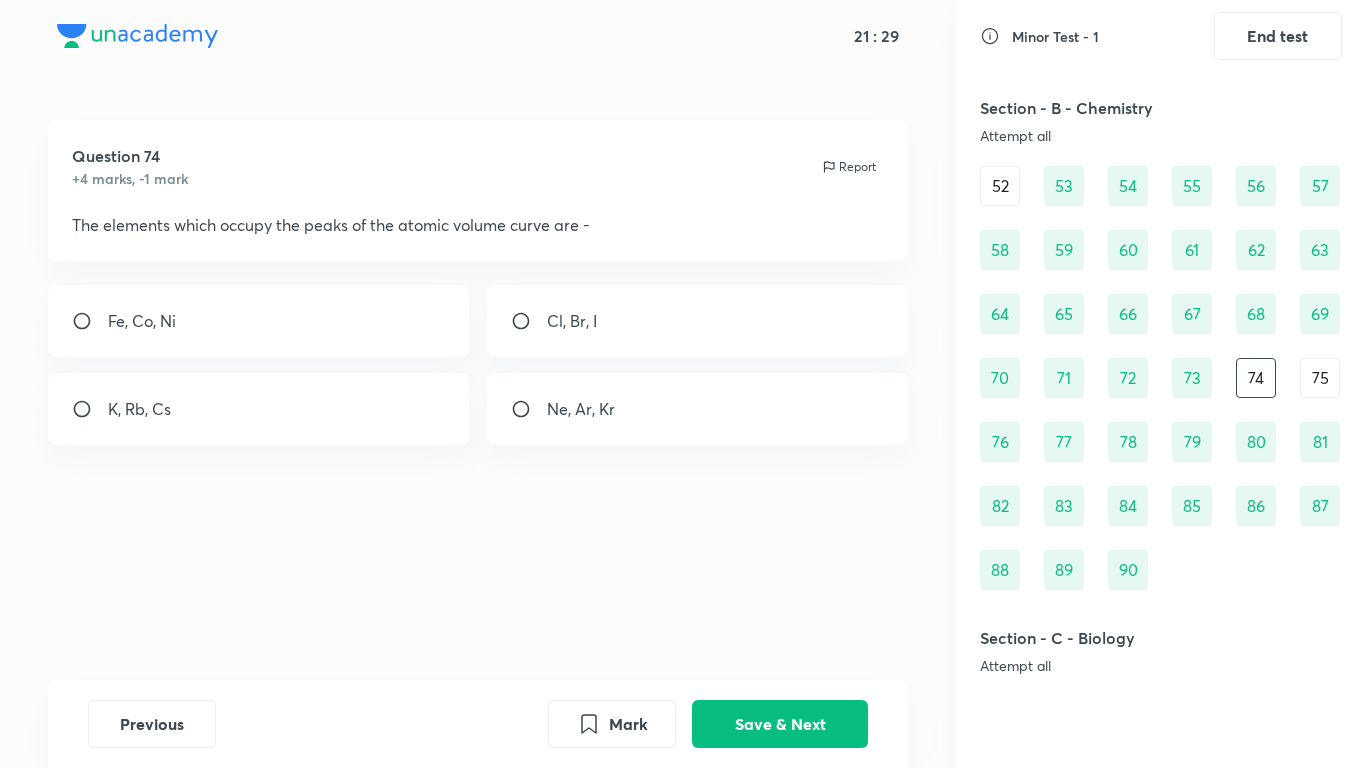 drag, startPoint x: 1320, startPoint y: 396, endPoint x: 1270, endPoint y: 396, distance: 50 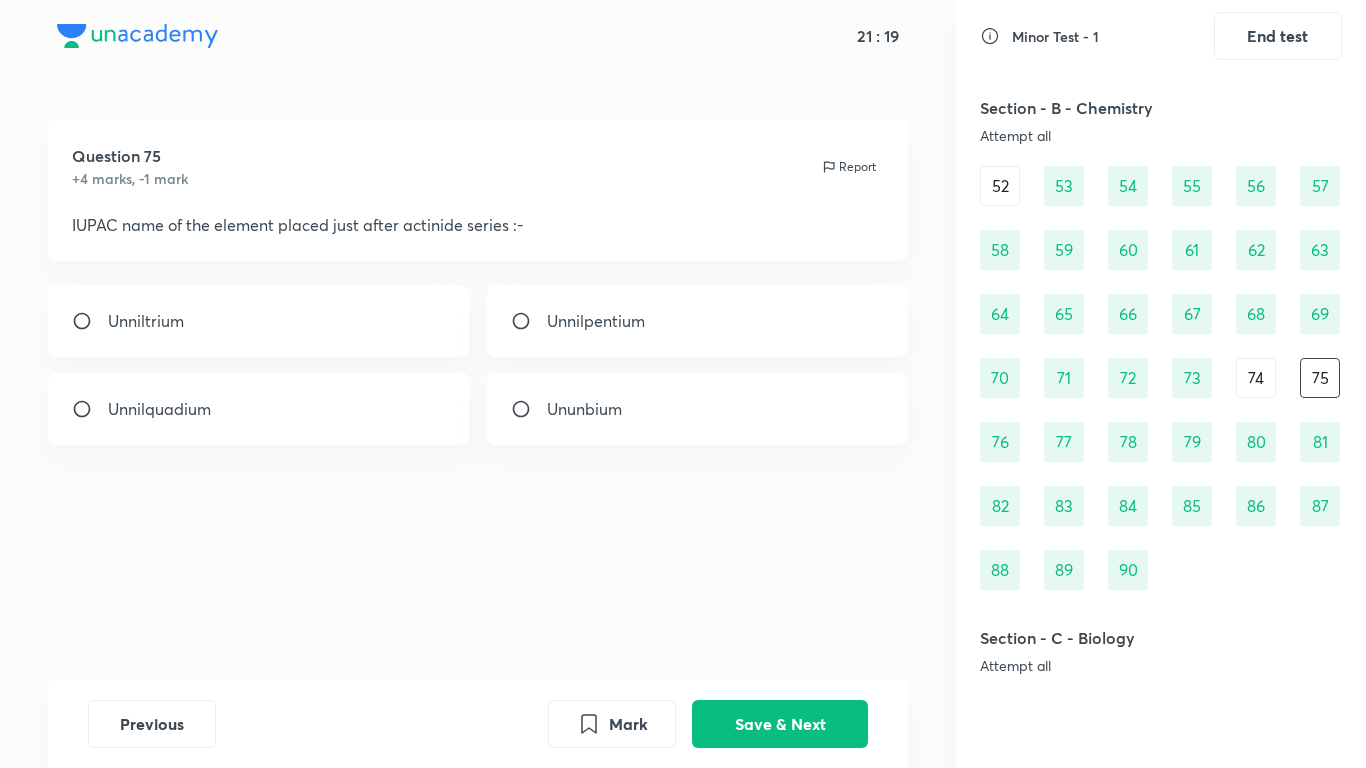 click on "74" at bounding box center [1256, 378] 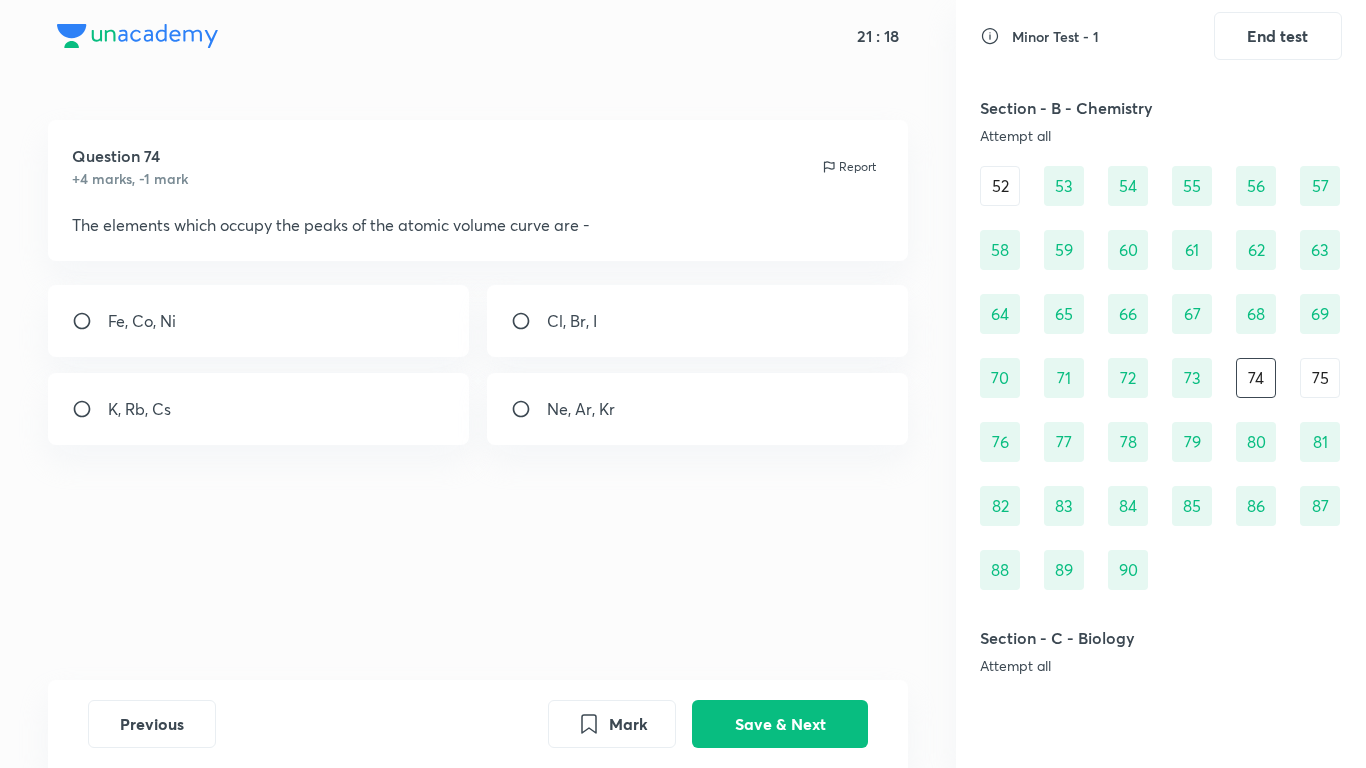 click on "75" at bounding box center (1320, 378) 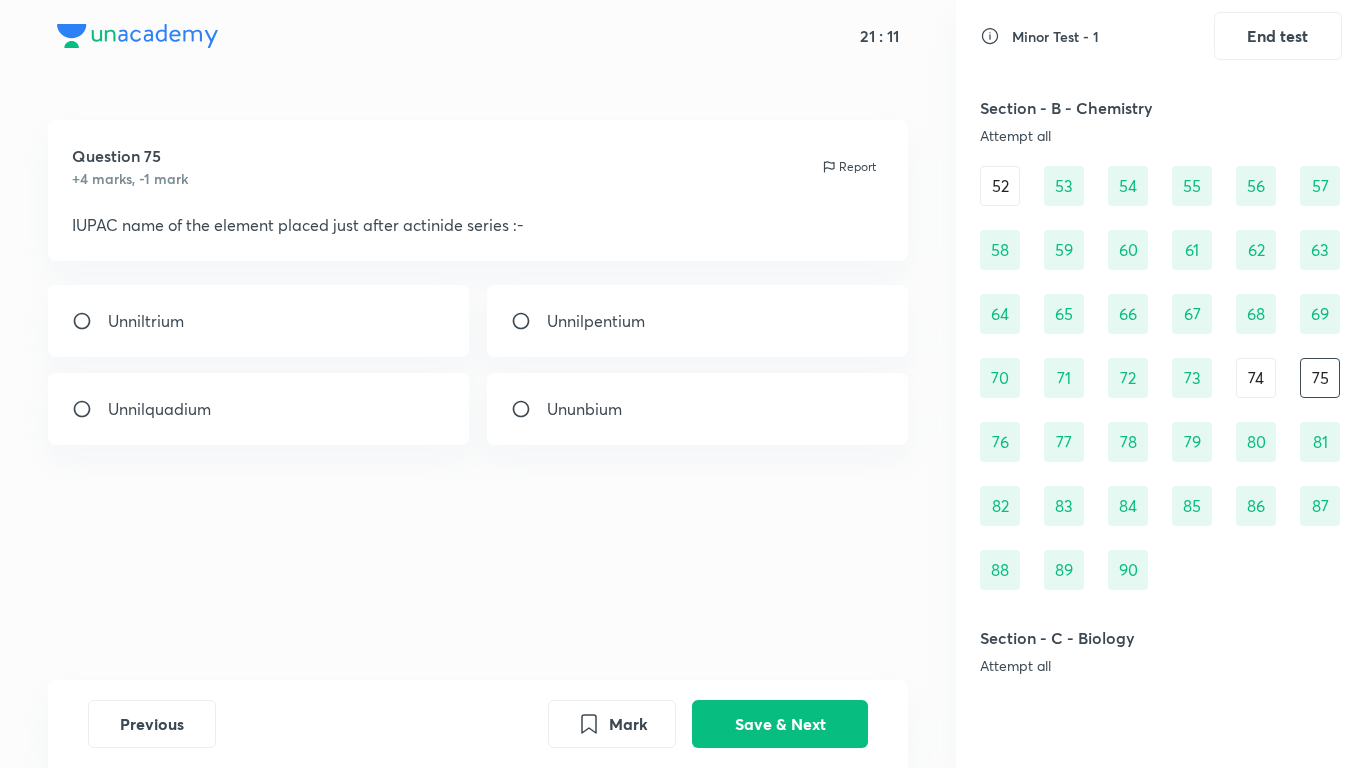 click on "52" at bounding box center (1000, 186) 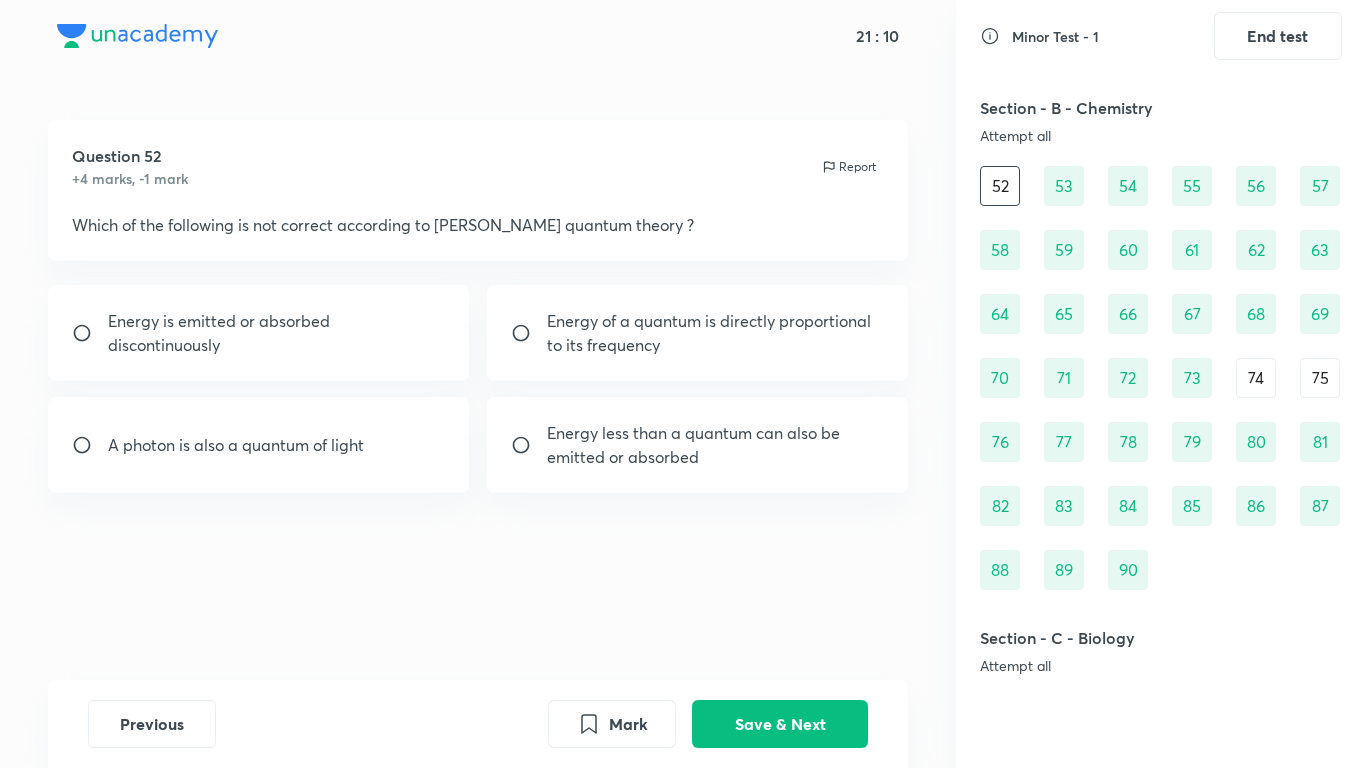 click on "74" at bounding box center [1256, 378] 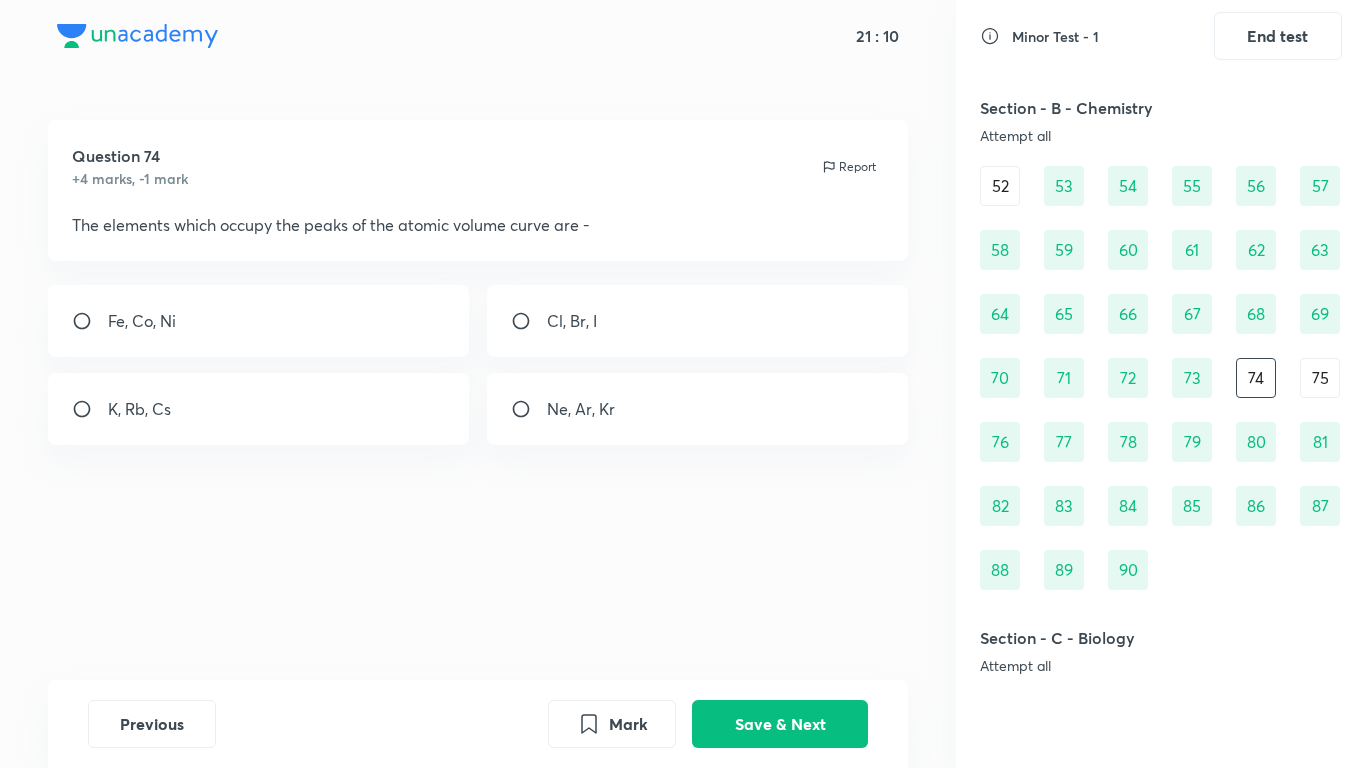 click on "75" at bounding box center [1320, 378] 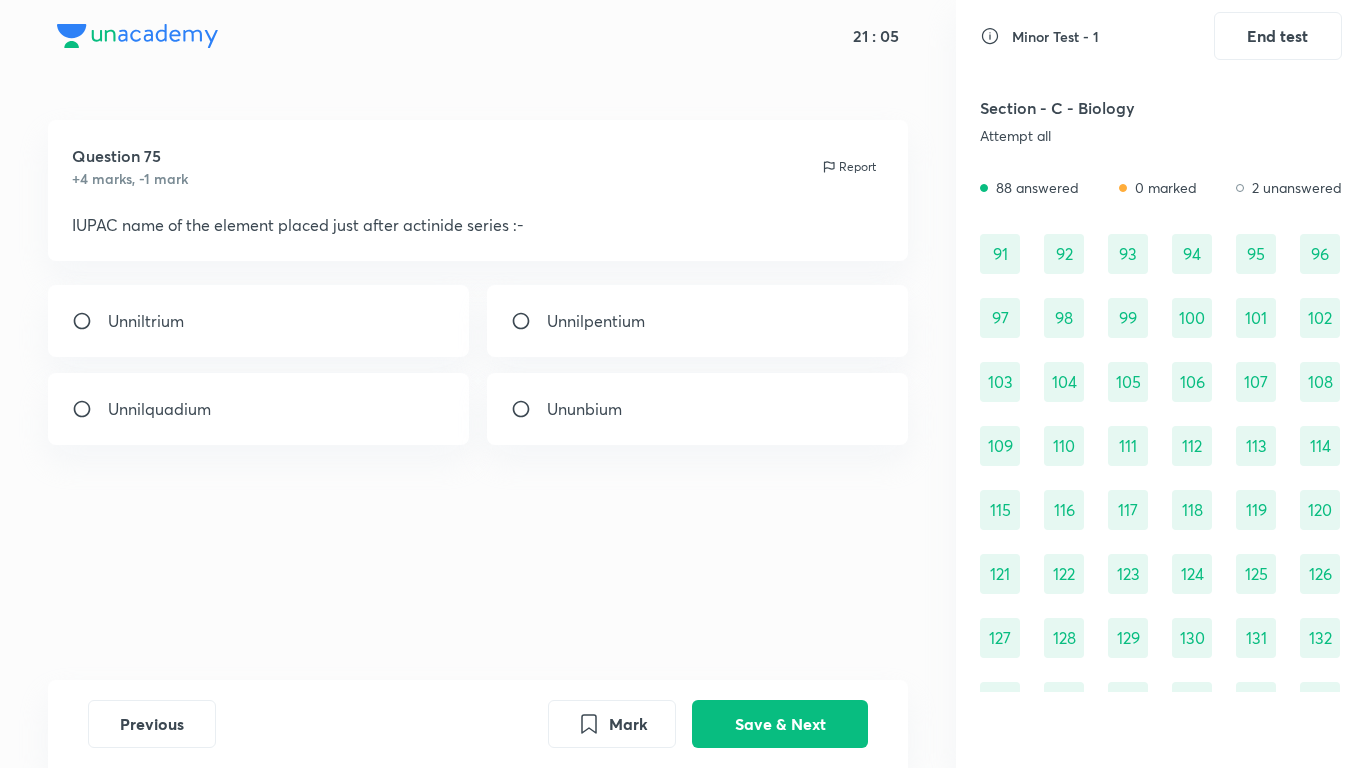scroll, scrollTop: 1856, scrollLeft: 0, axis: vertical 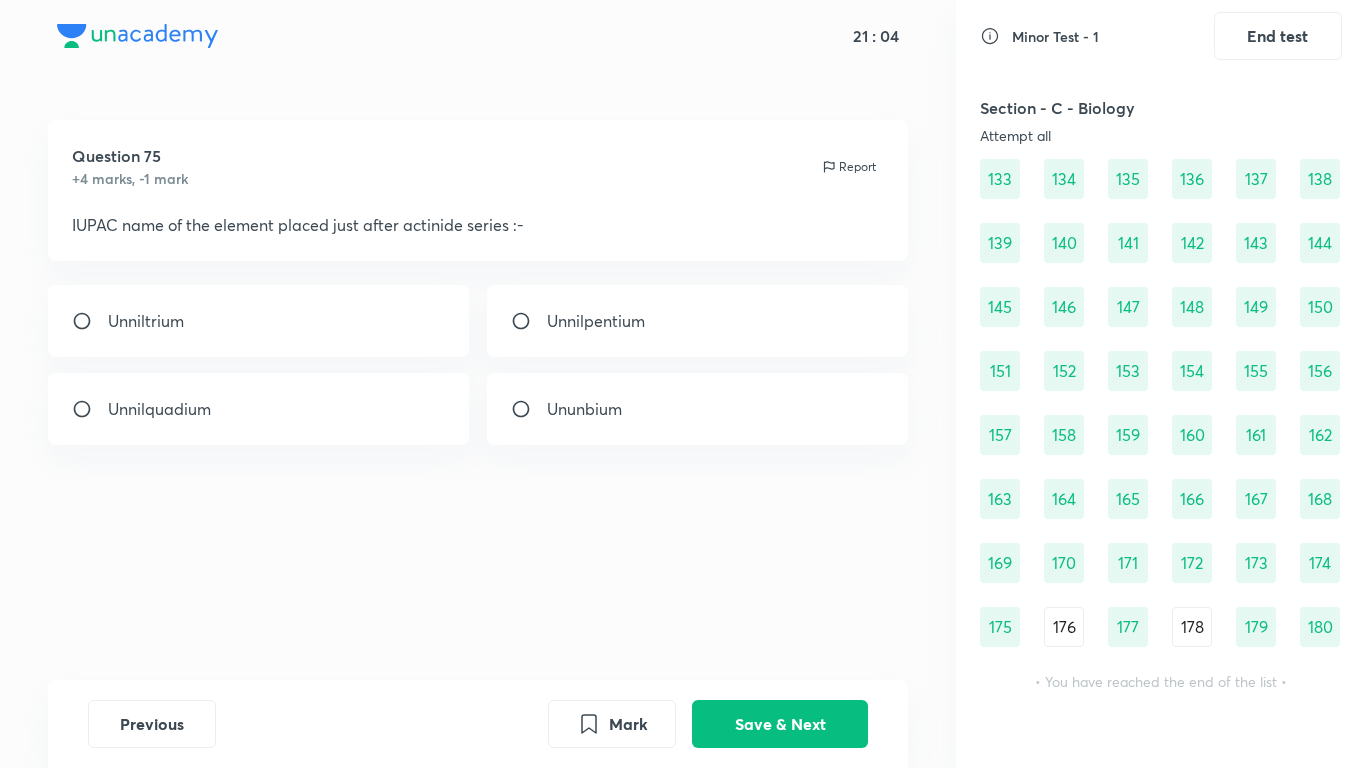 click on "176" at bounding box center [1064, 627] 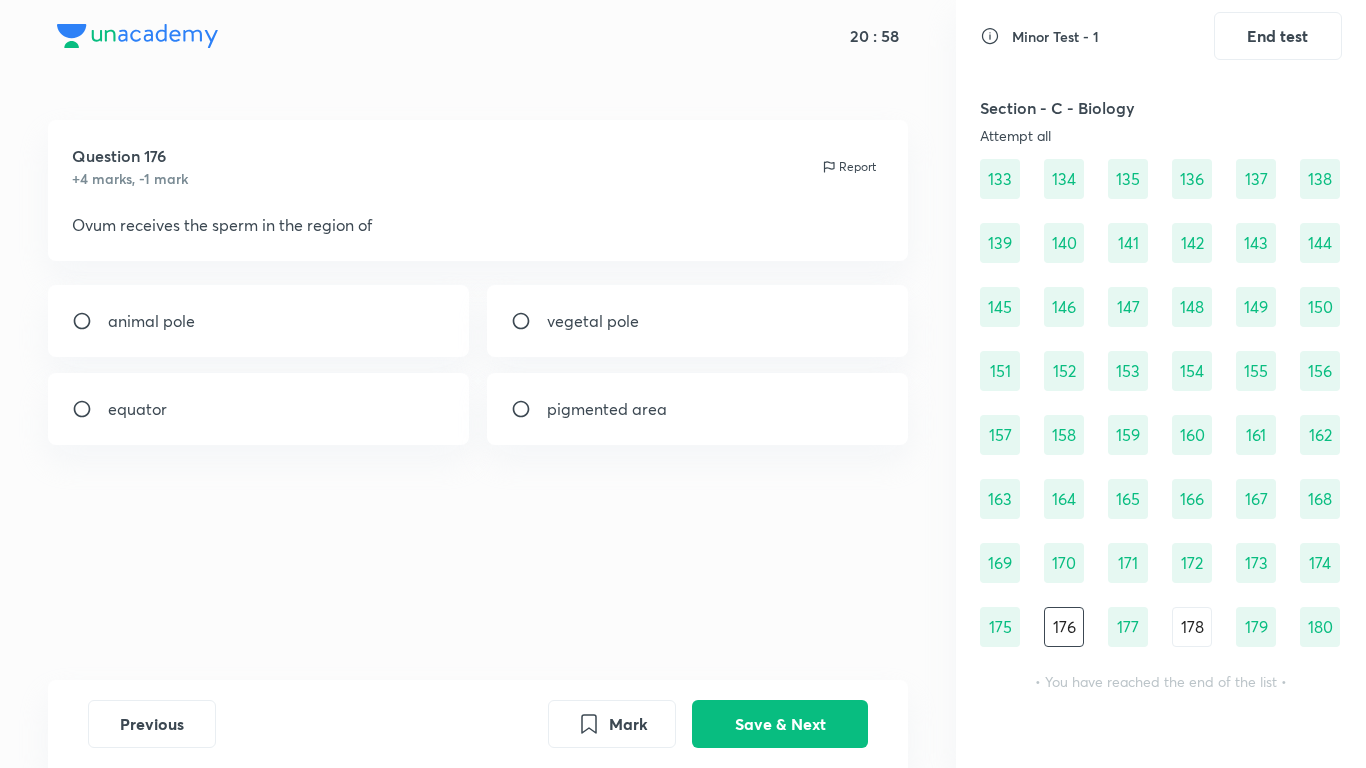 click on "Section - A - Physics Attempt all 42 answered 0 marked 3 unanswered 1 2 3 4 5 6 7 8 9 10 11 12 13 14 15 16 17 18 19 20 21 22 23 24 25 26 27 28 29 30 31 32 33 34 35 36 37 38 39 40 41 42 43 44 45 Section - B - Chemistry Attempt all 42 answered 0 marked 3 unanswered 46 47 48 49 50 51 52 53 54 55 56 57 58 59 60 61 62 63 64 65 66 67 68 69 70 71 72 73 74 75 76 77 78 79 80 81 82 83 84 85 86 87 88 89 90 Section - C - Biology Attempt all 88 answered 0 marked 2 unanswered 91 92 93 94 95 96 97 98 99 100 101 102 103 104 105 106 107 108 109 110 111 112 113 114 115 116 117 118 119 120 121 122 123 124 125 126 127 128 129 130 131 132 133 134 135 136 137 138 139 140 141 142 143 144 145 146 147 148 149 150 151 152 153 154 155 156 157 158 159 160 161 162 163 164 165 166 167 168 169 170 171 172 173 174 175 176 177 178 179 180 • You have reached the end of the list •" at bounding box center (1161, 388) 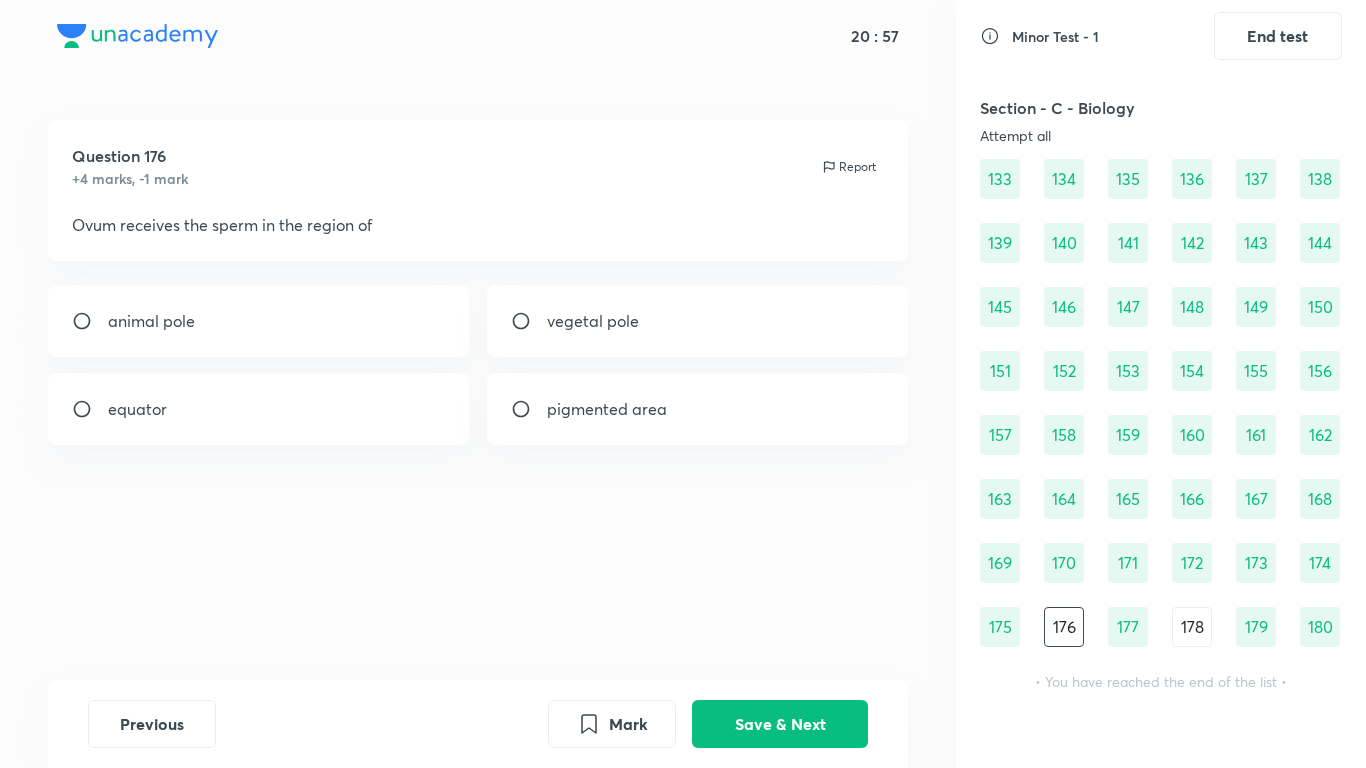 click on "178" at bounding box center [1192, 627] 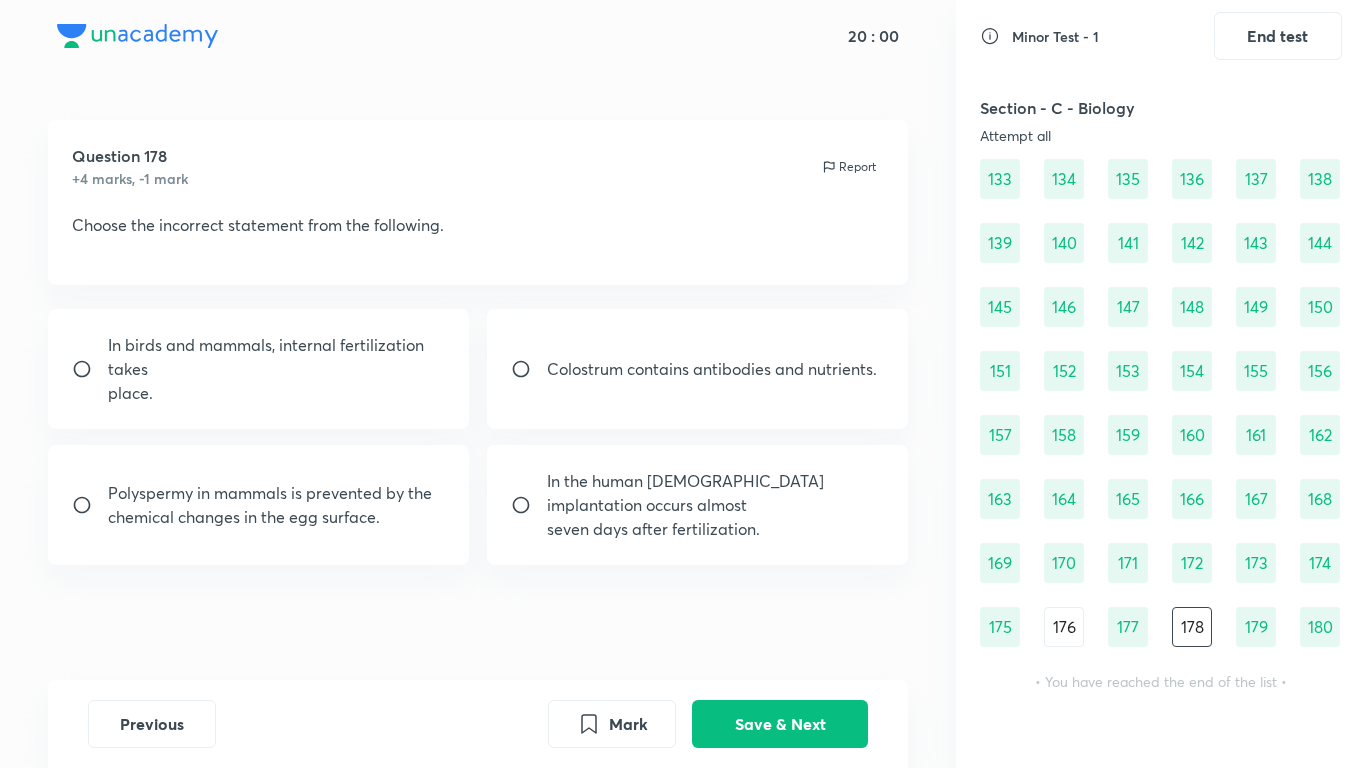 click on "seven days after fertilization." at bounding box center [716, 529] 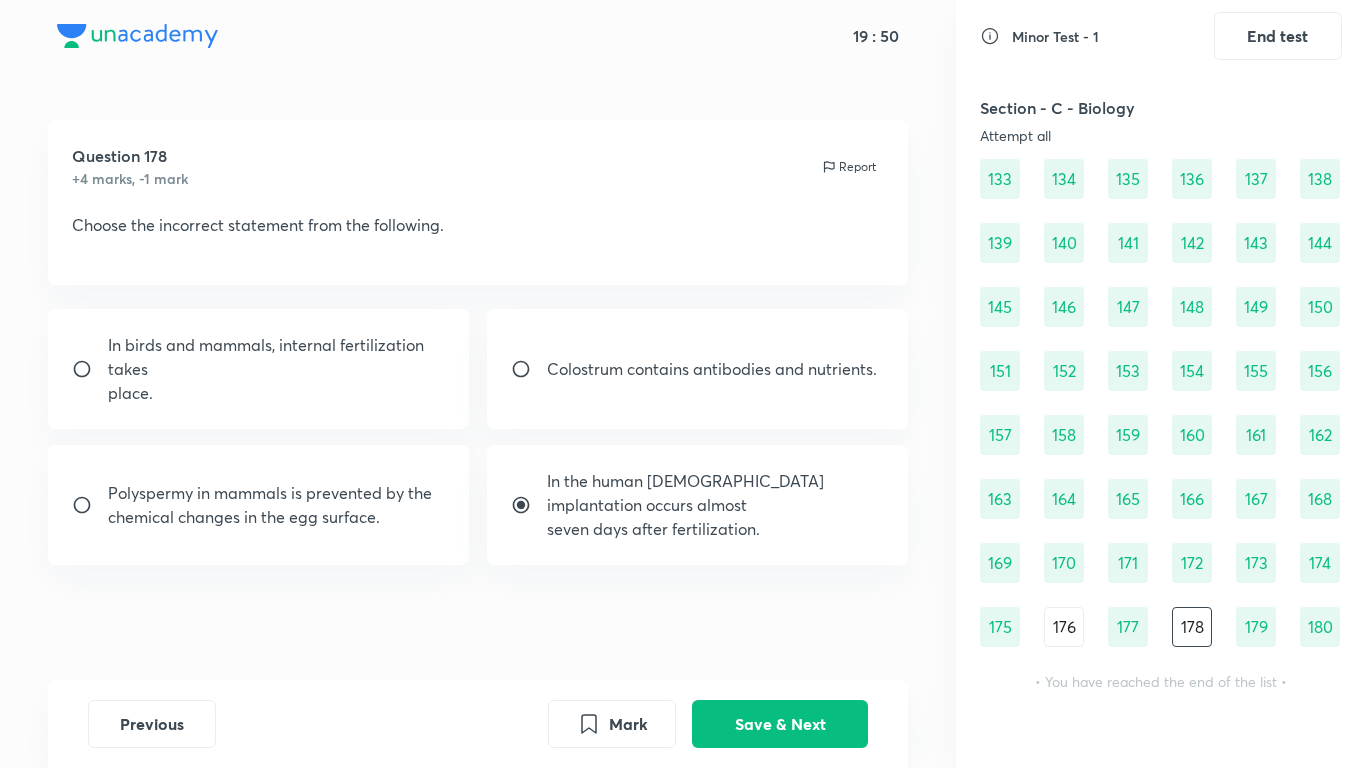 click on "Colostrum contains antibodies and nutrients." at bounding box center (712, 369) 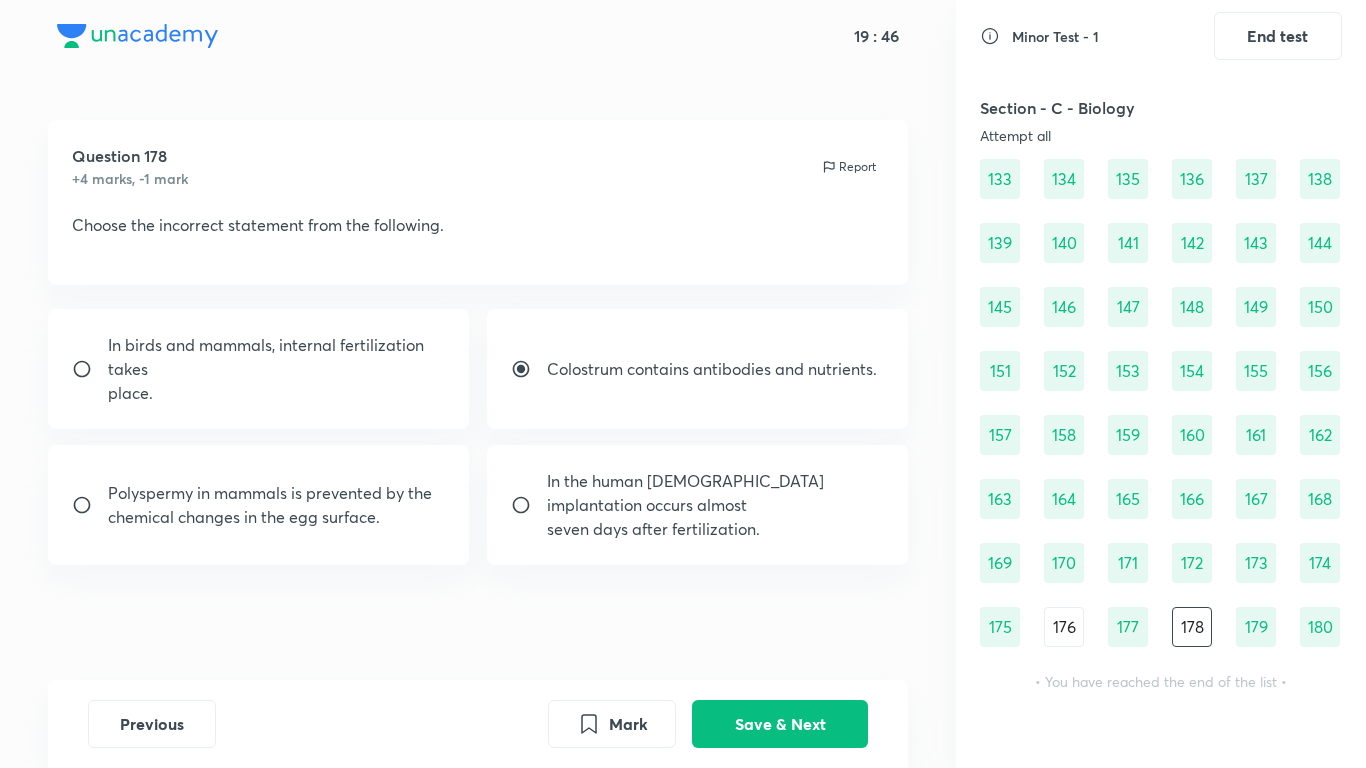 click on "In birds and mammals, internal fertilization takes" at bounding box center [277, 357] 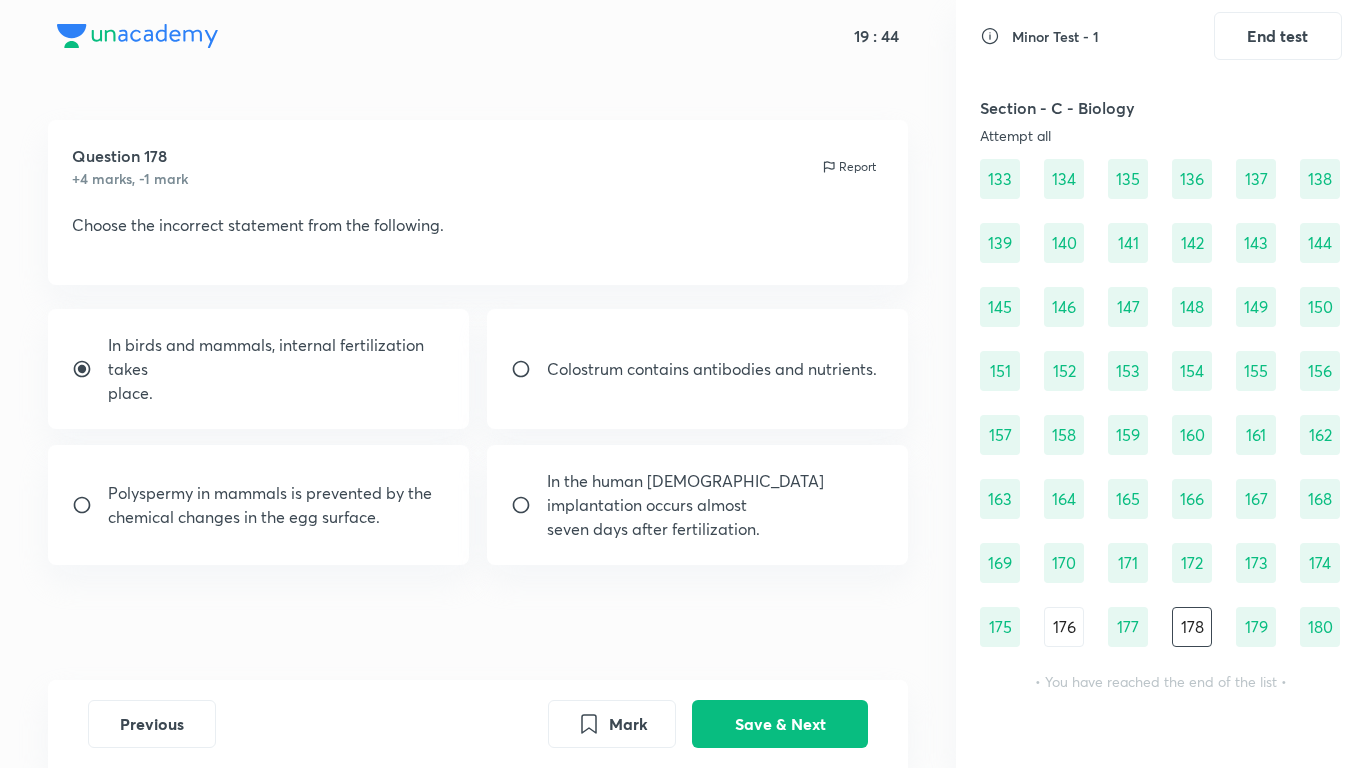 click on "chemical changes in the egg surface." at bounding box center [270, 517] 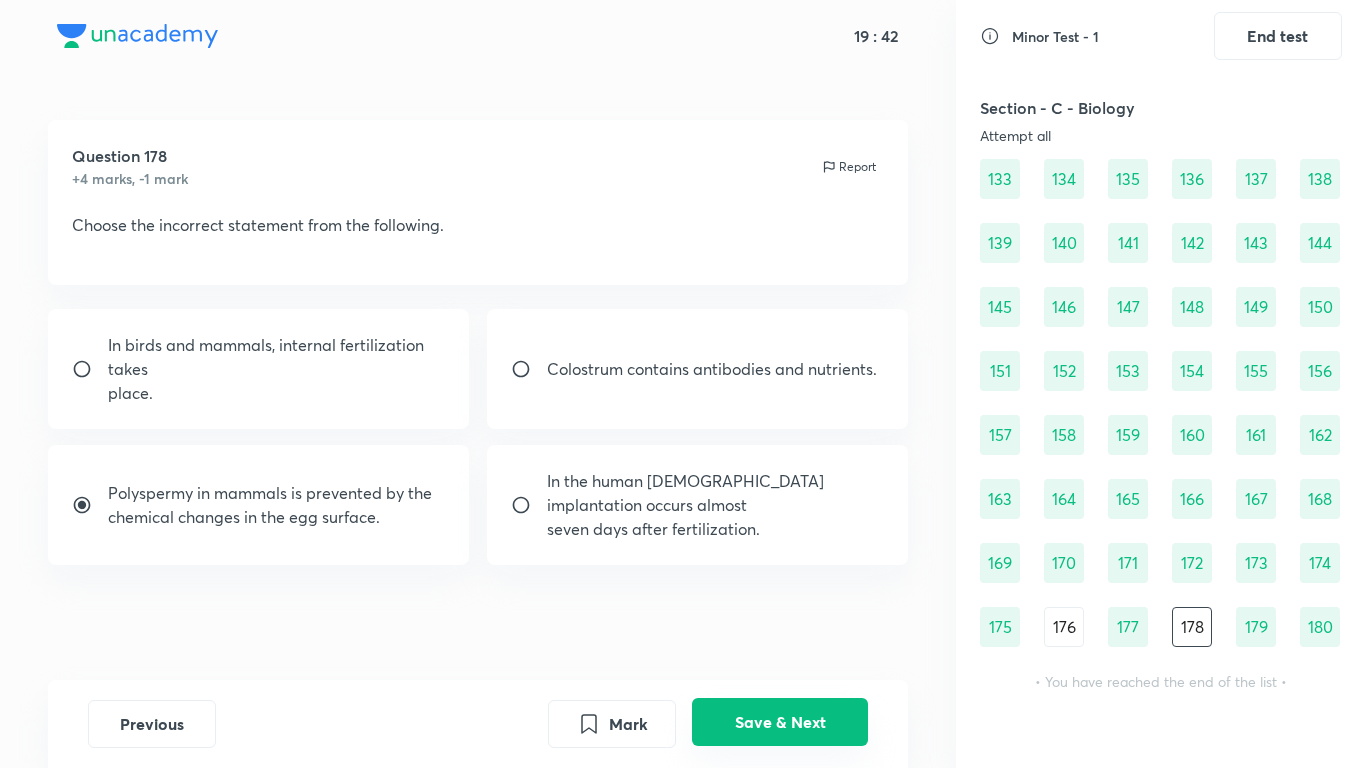 click on "Save & Next" at bounding box center [780, 722] 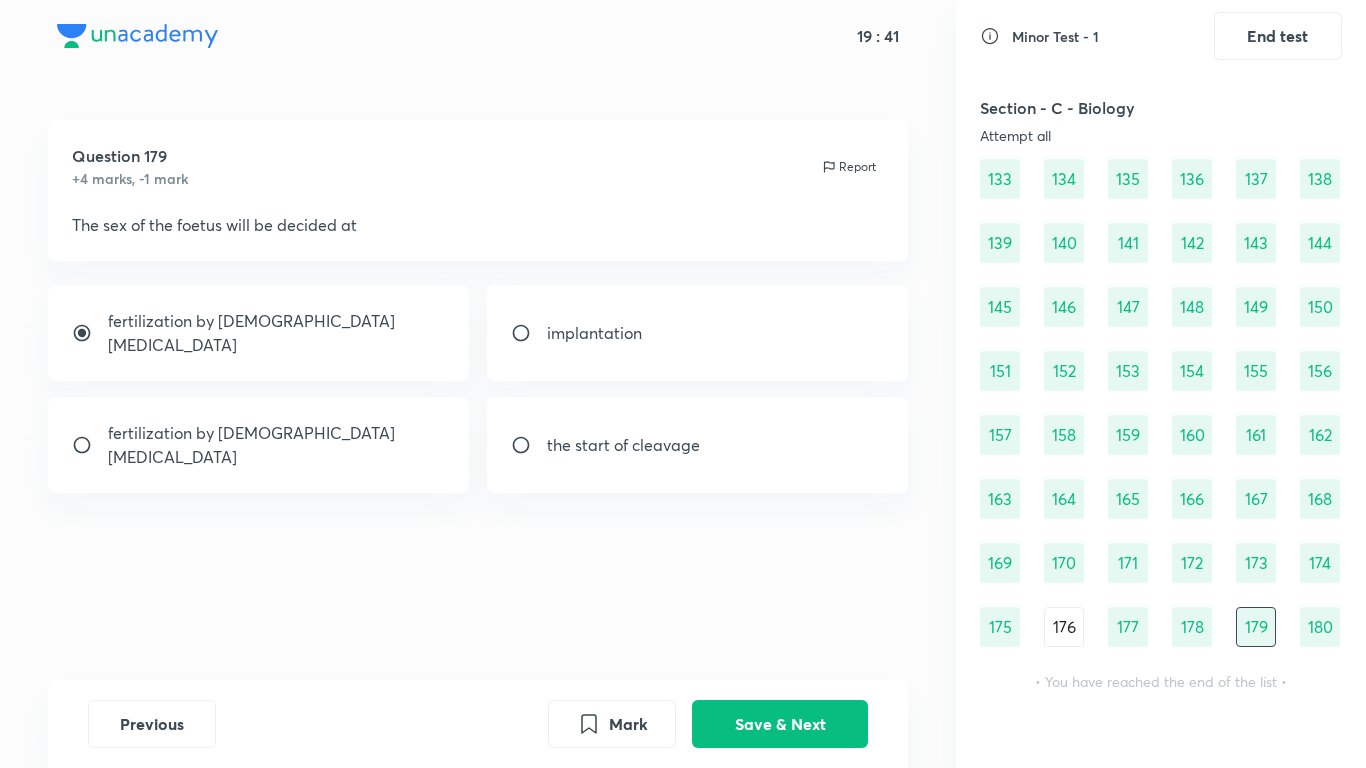 click on "91 92 93 94 95 96 97 98 99 100 101 102 103 104 105 106 107 108 109 110 111 112 113 114 115 116 117 118 119 120 121 122 123 124 125 126 127 128 129 130 131 132 133 134 135 136 137 138 139 140 141 142 143 144 145 146 147 148 149 150 151 152 153 154 155 156 157 158 159 160 161 162 163 164 165 166 167 168 169 170 171 172 173 174 175 176 177 178 179 180" at bounding box center [1161, 179] 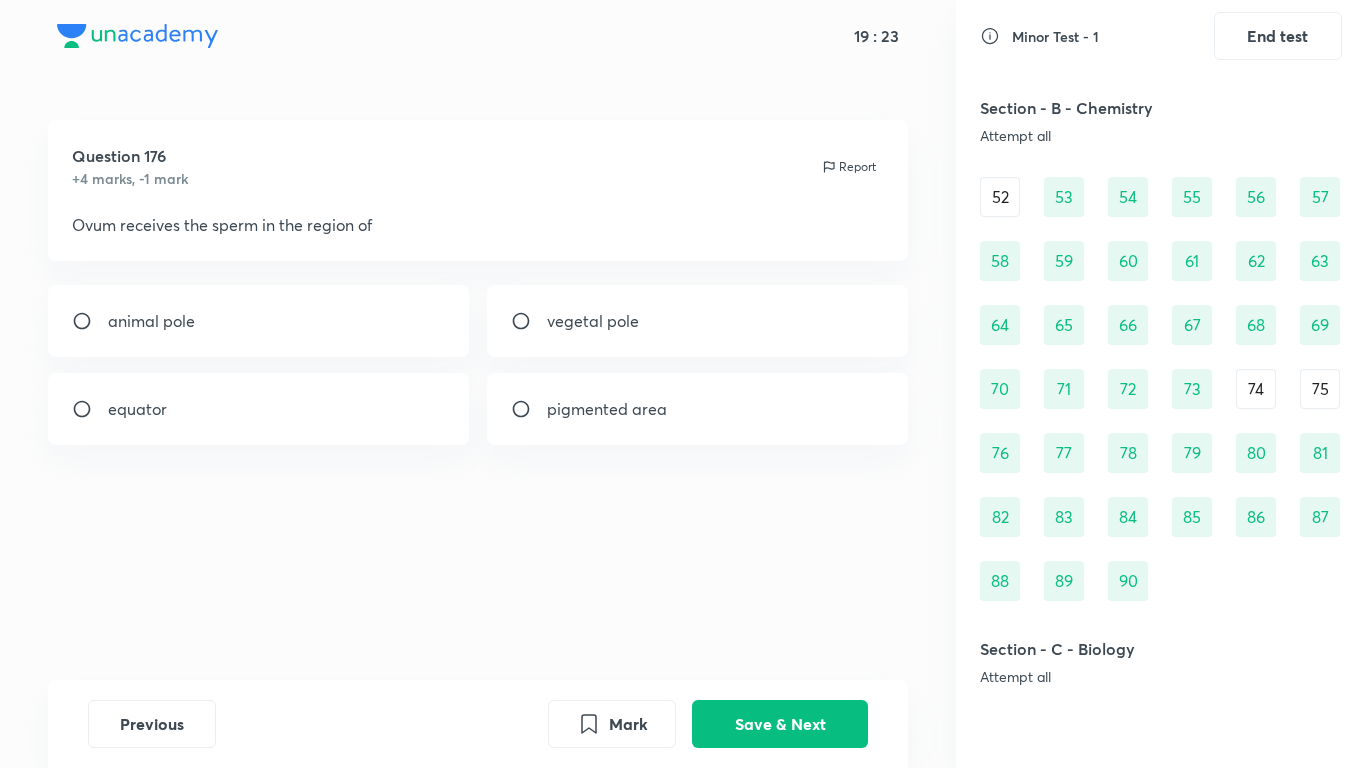 scroll, scrollTop: 523, scrollLeft: 0, axis: vertical 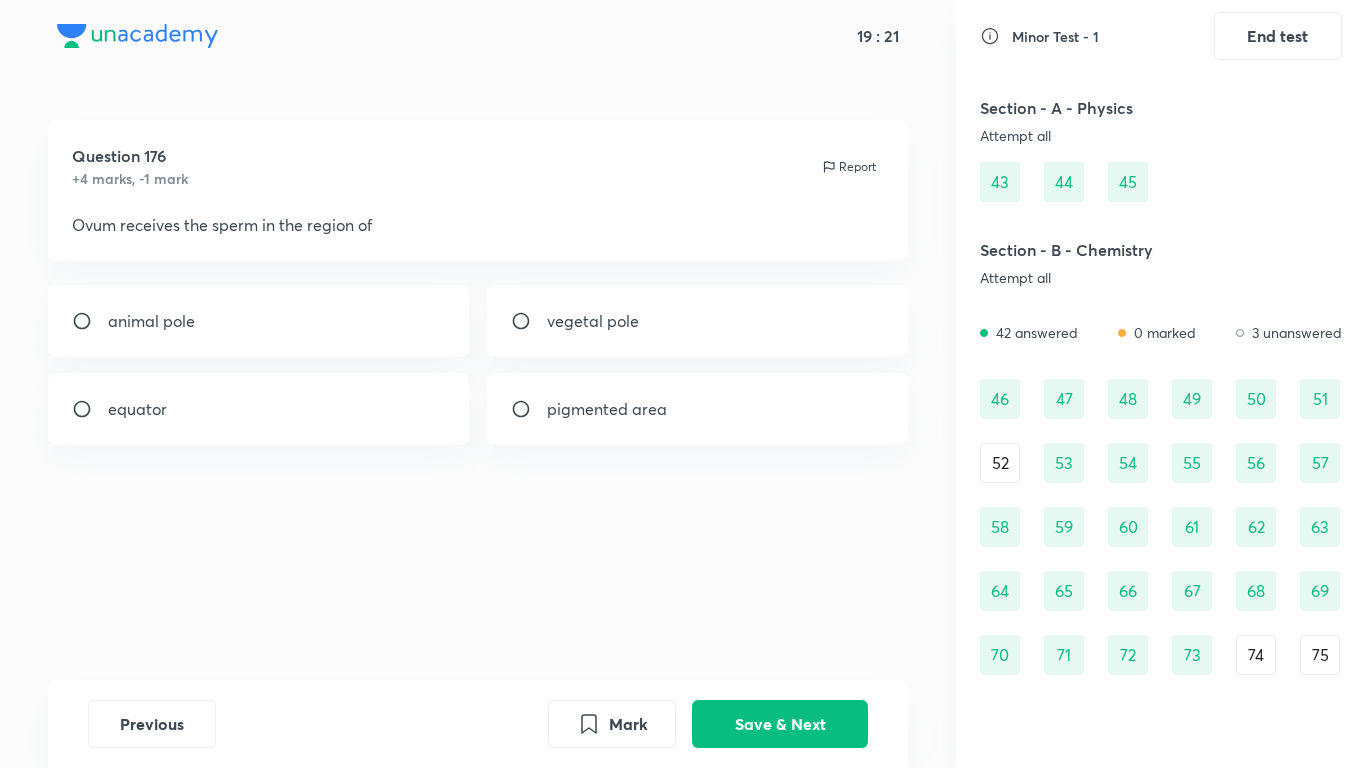 click on "46 47 48 49 50 51 52 53 54 55 56 57 58 59 60 61 62 63 64 65 66 67 68 69 70 71 72 73 74 75 76 77 78 79 80 81 82 83 84 85 86 87 88 89 90" at bounding box center (1161, 623) 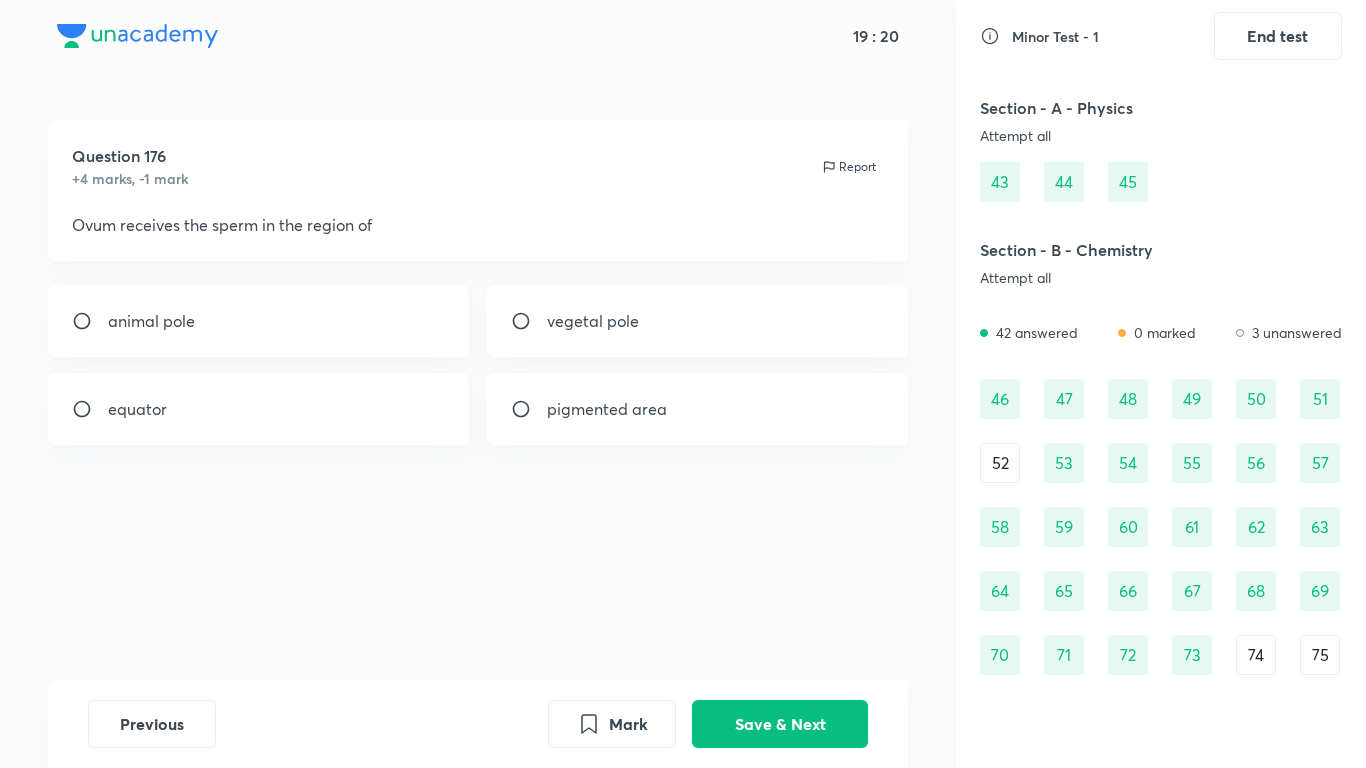 click on "52" at bounding box center (1000, 463) 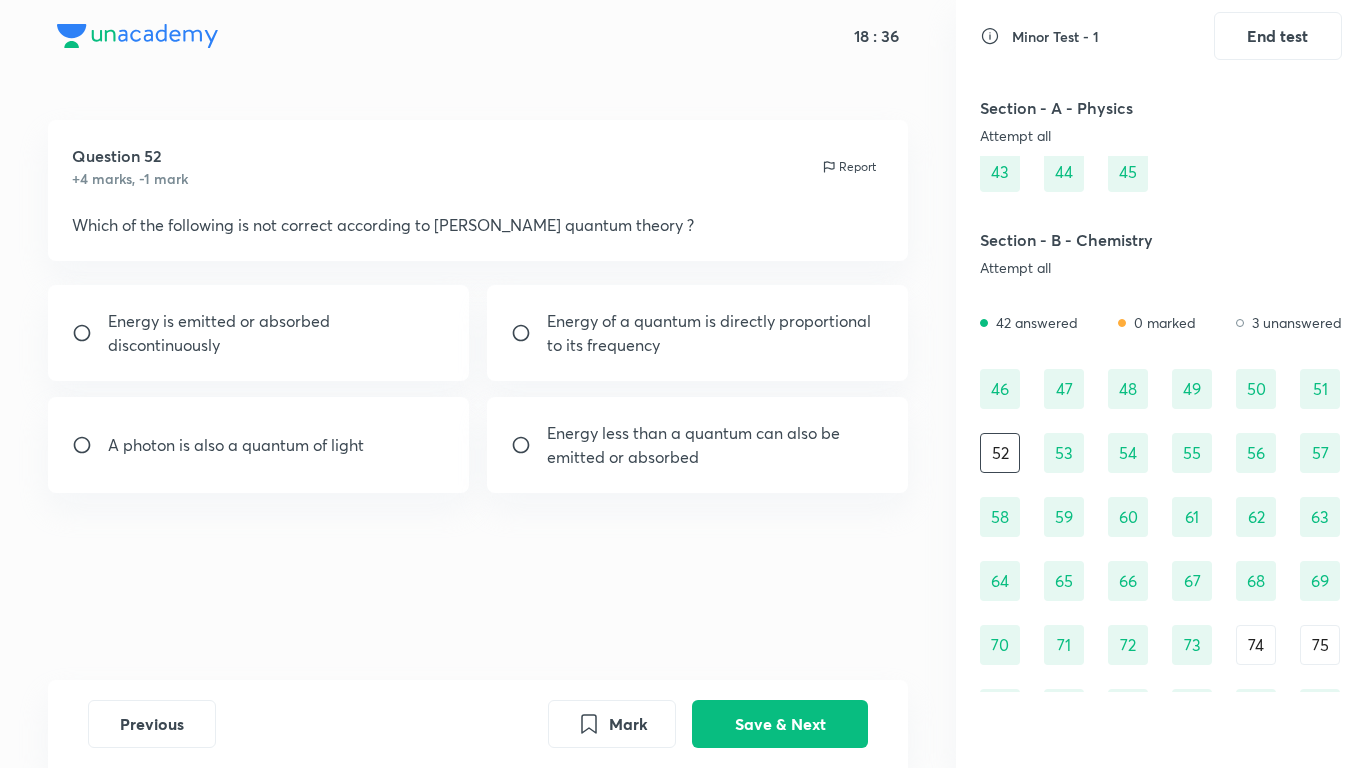 scroll, scrollTop: 0, scrollLeft: 0, axis: both 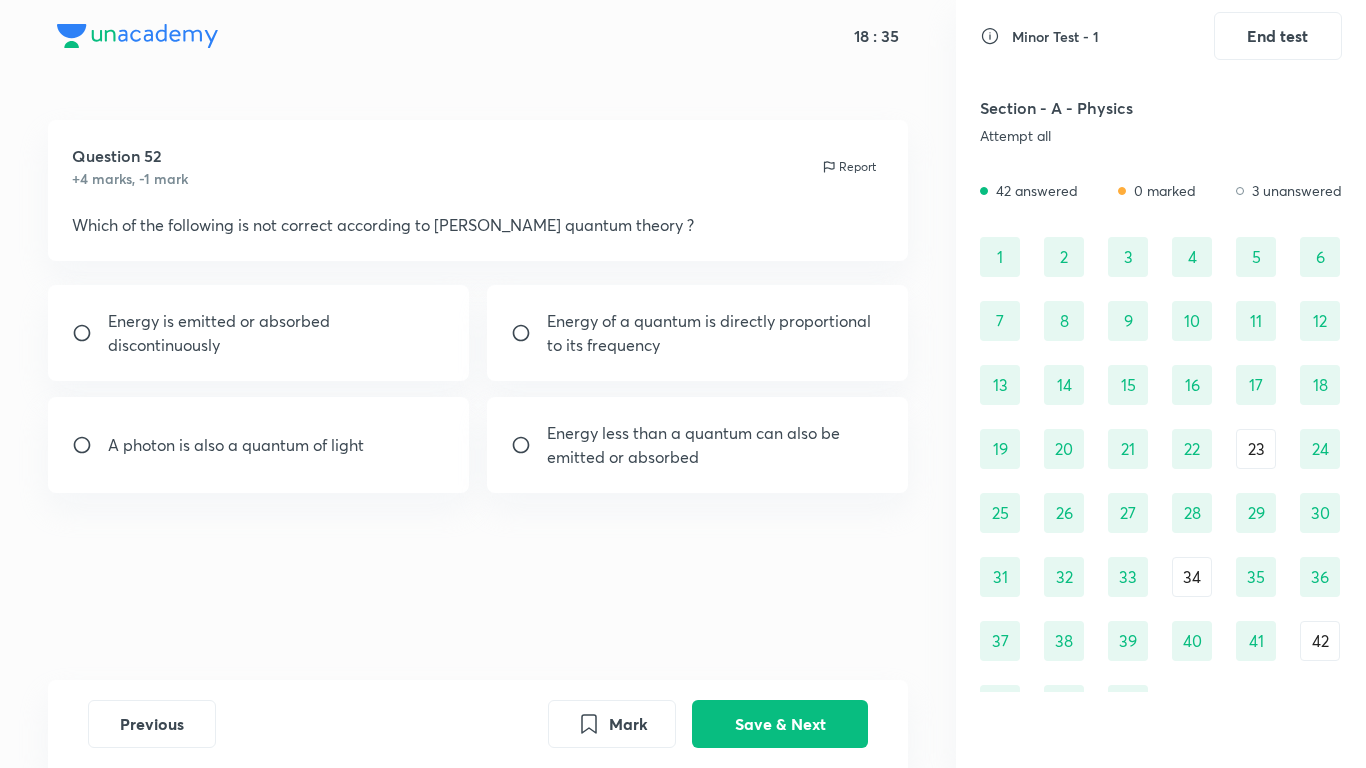 click on "23" at bounding box center [1256, 449] 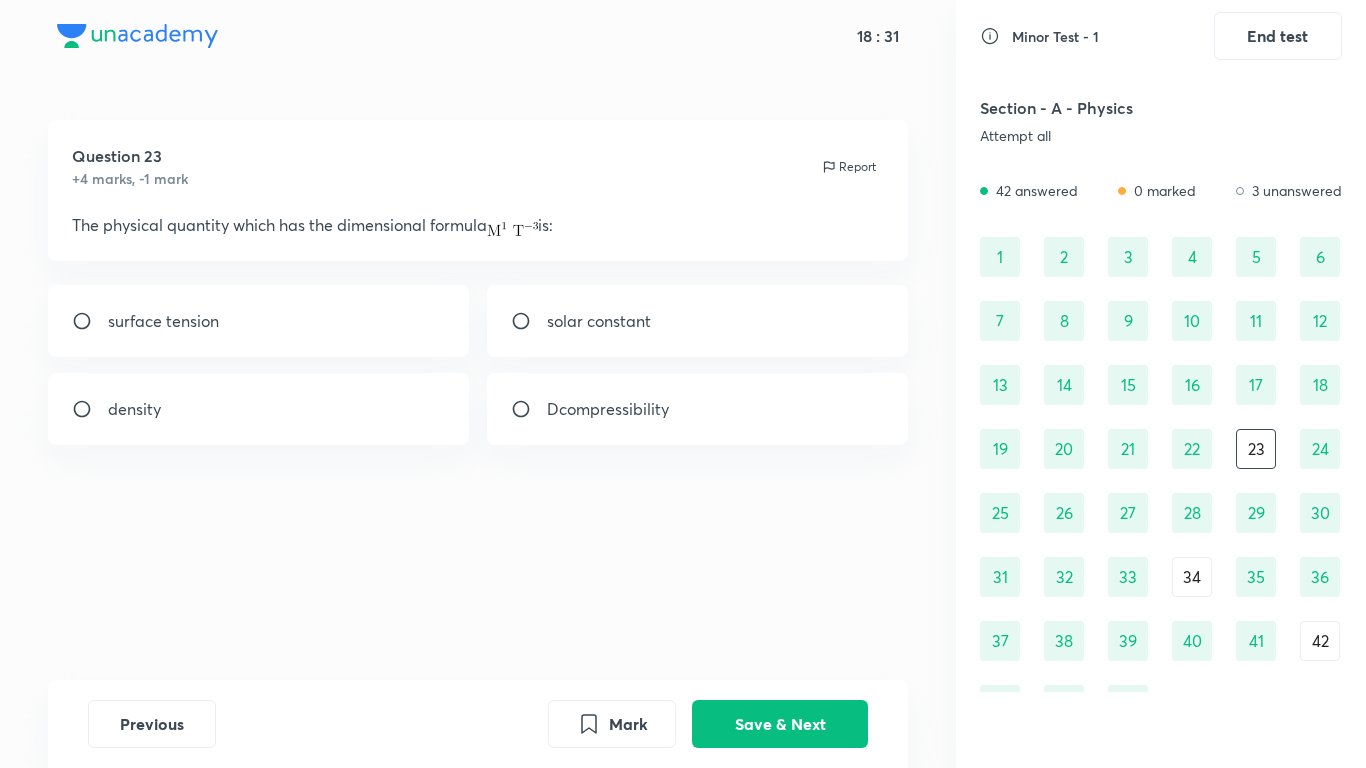 click on "1" at bounding box center (1000, 257) 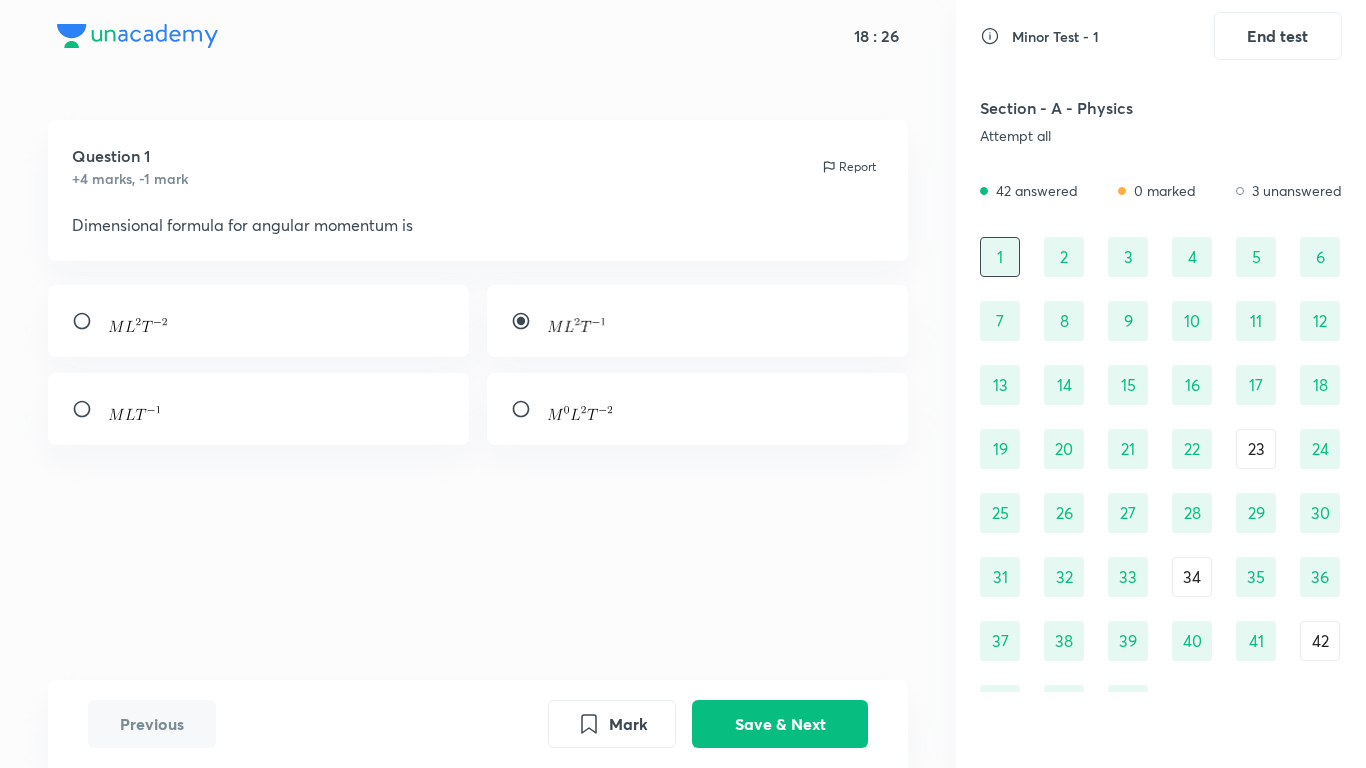click on "1 2 3 4 5 6 7 8 9 10 11 12 13 14 15 16 17 18 19 20 21 22 23 24 25 26 27 28 29 30 31 32 33 34 35 36 37 38 39 40 41 42 43 44 45" at bounding box center [1161, 481] 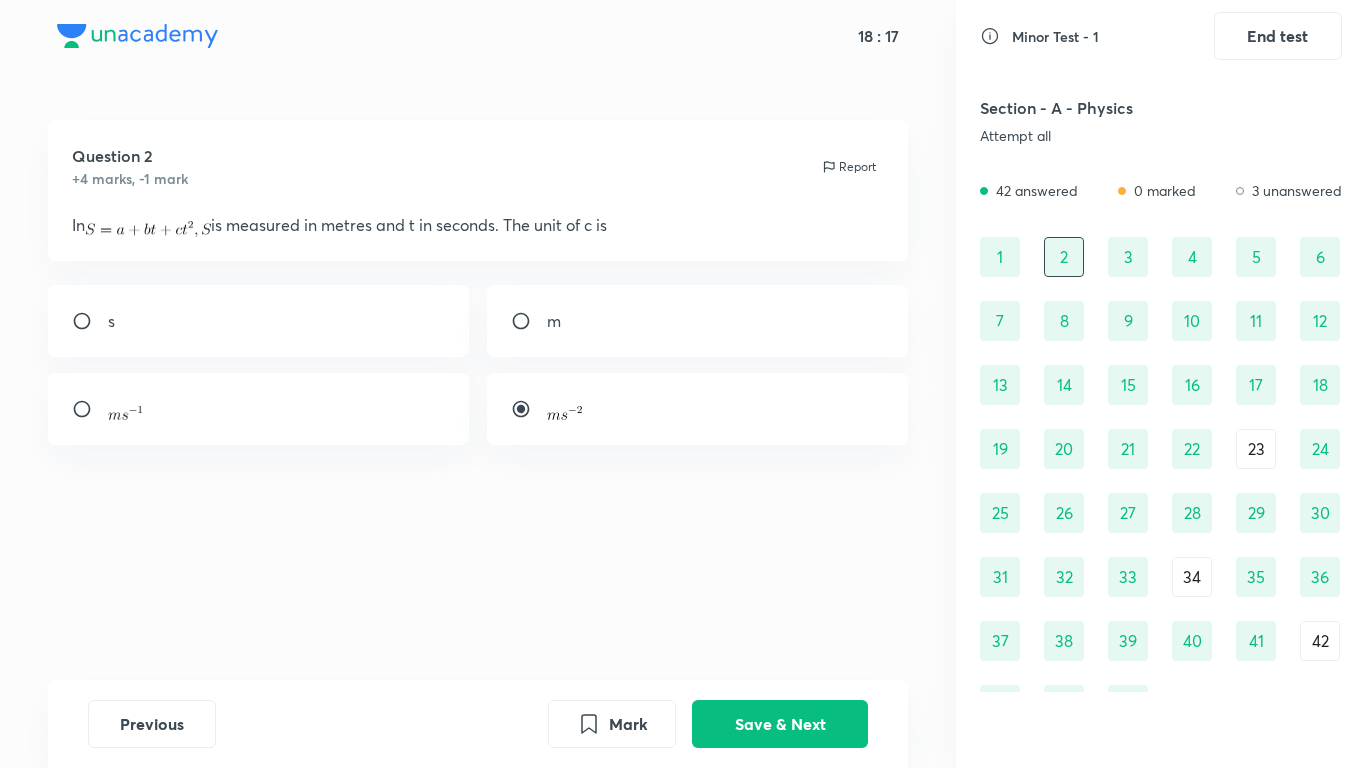 click on "3" at bounding box center (1128, 257) 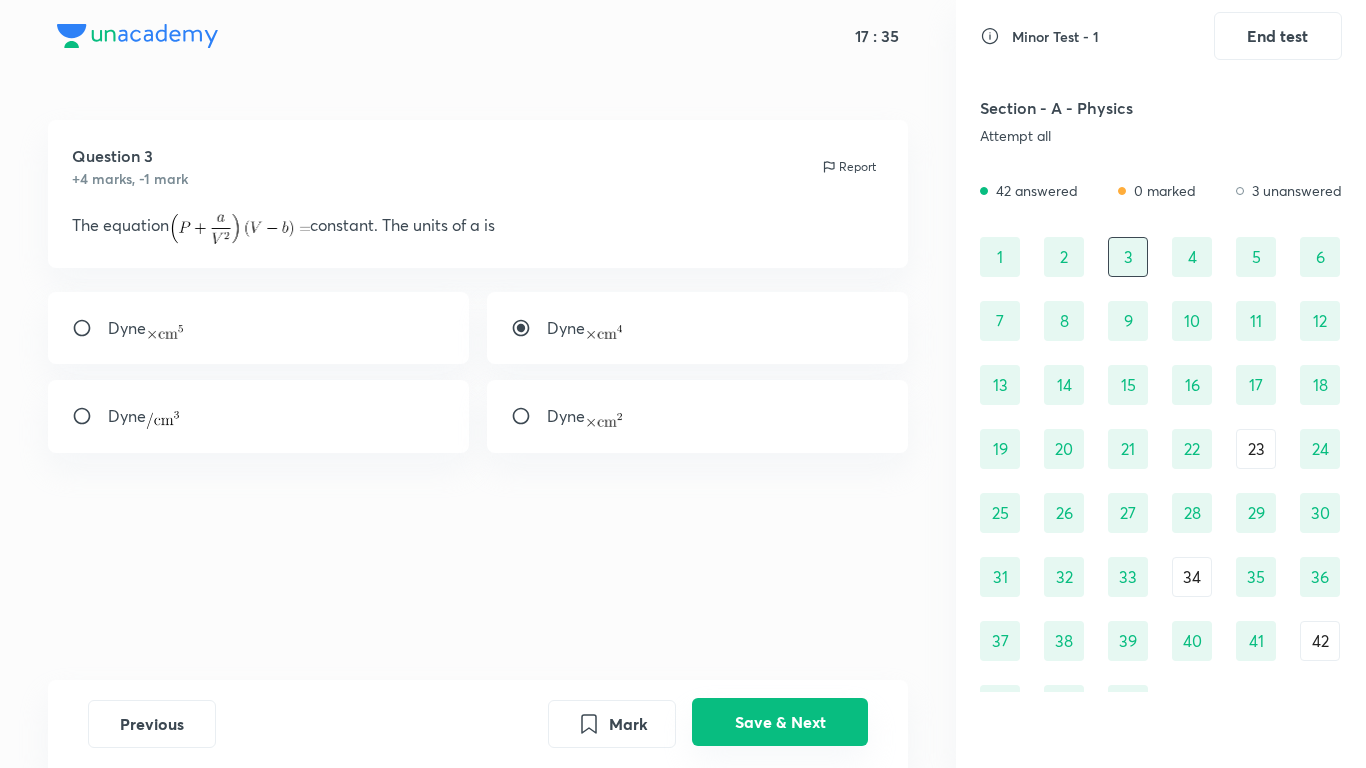 click on "Save & Next" at bounding box center (780, 722) 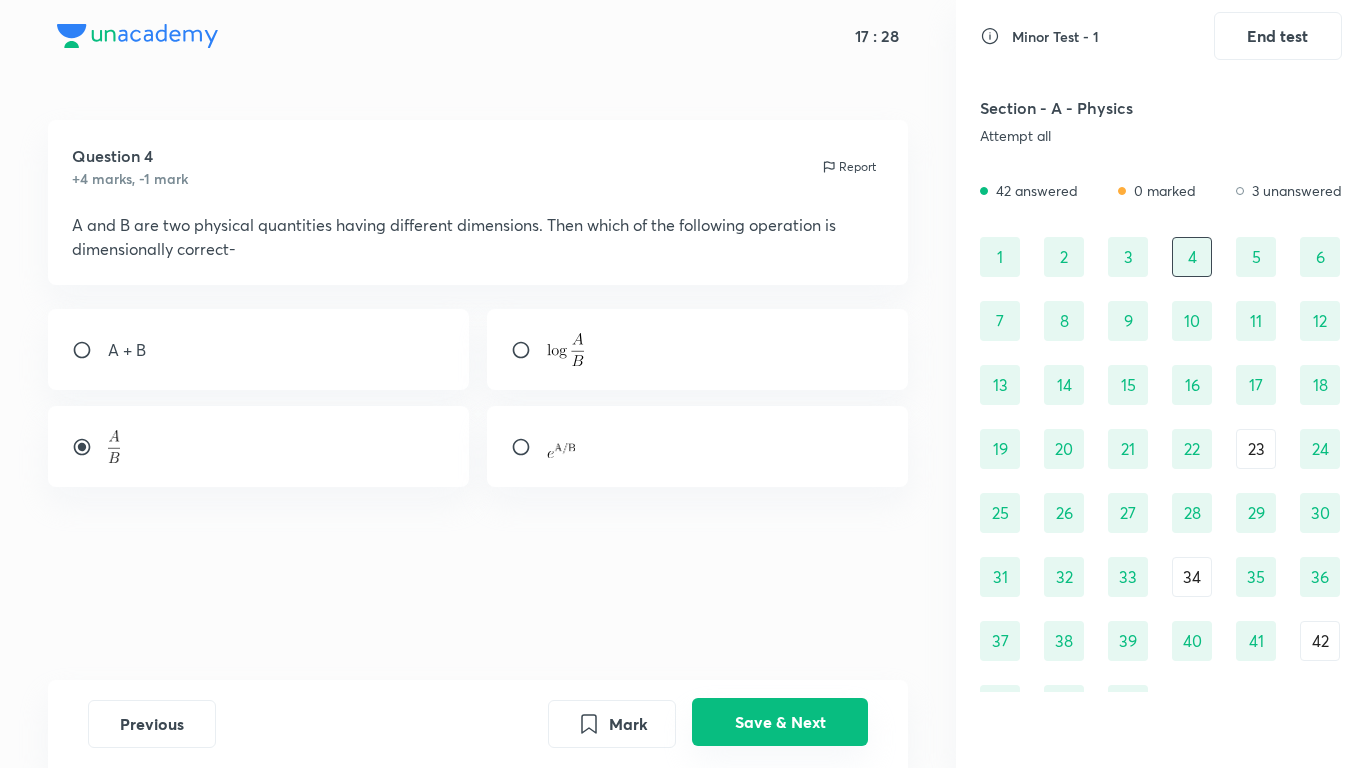 click on "Save & Next" at bounding box center (780, 722) 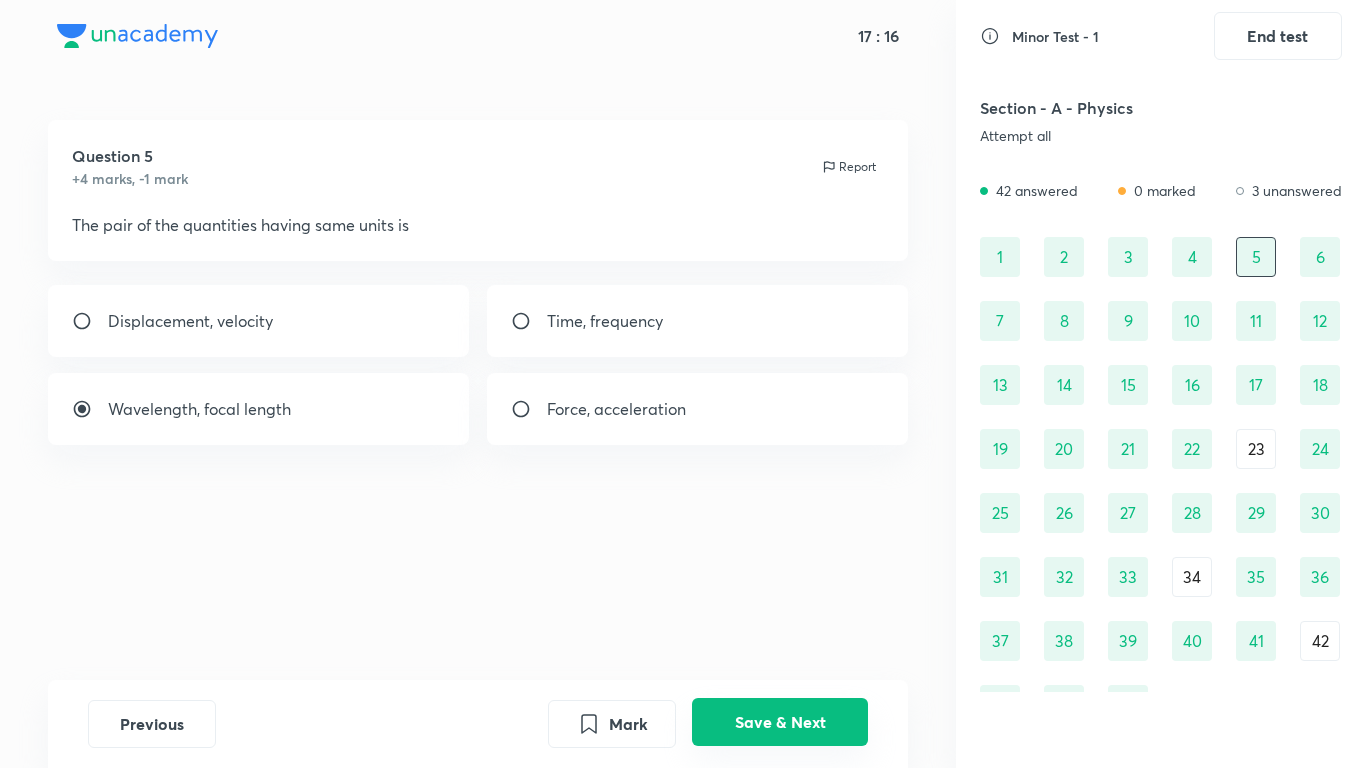 click on "Save & Next" at bounding box center [780, 722] 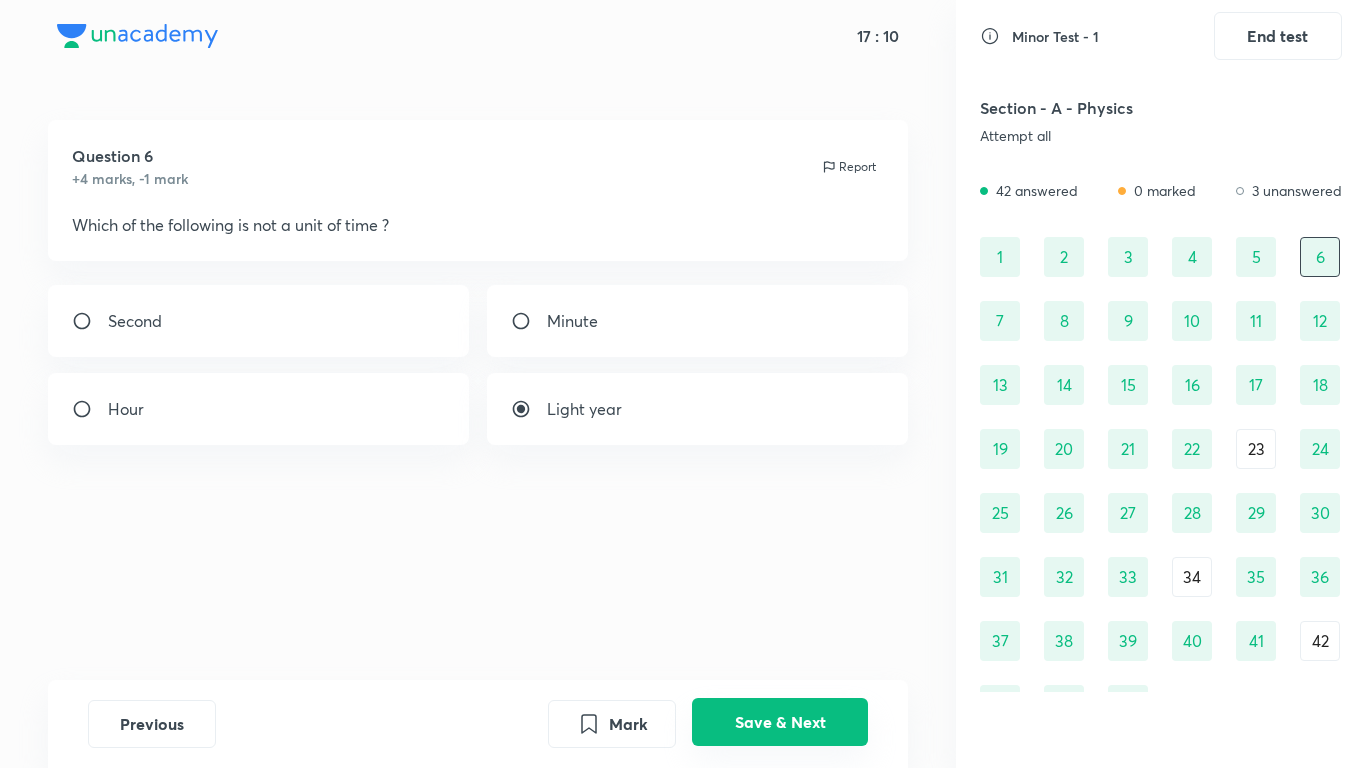 click on "Save & Next" at bounding box center [780, 722] 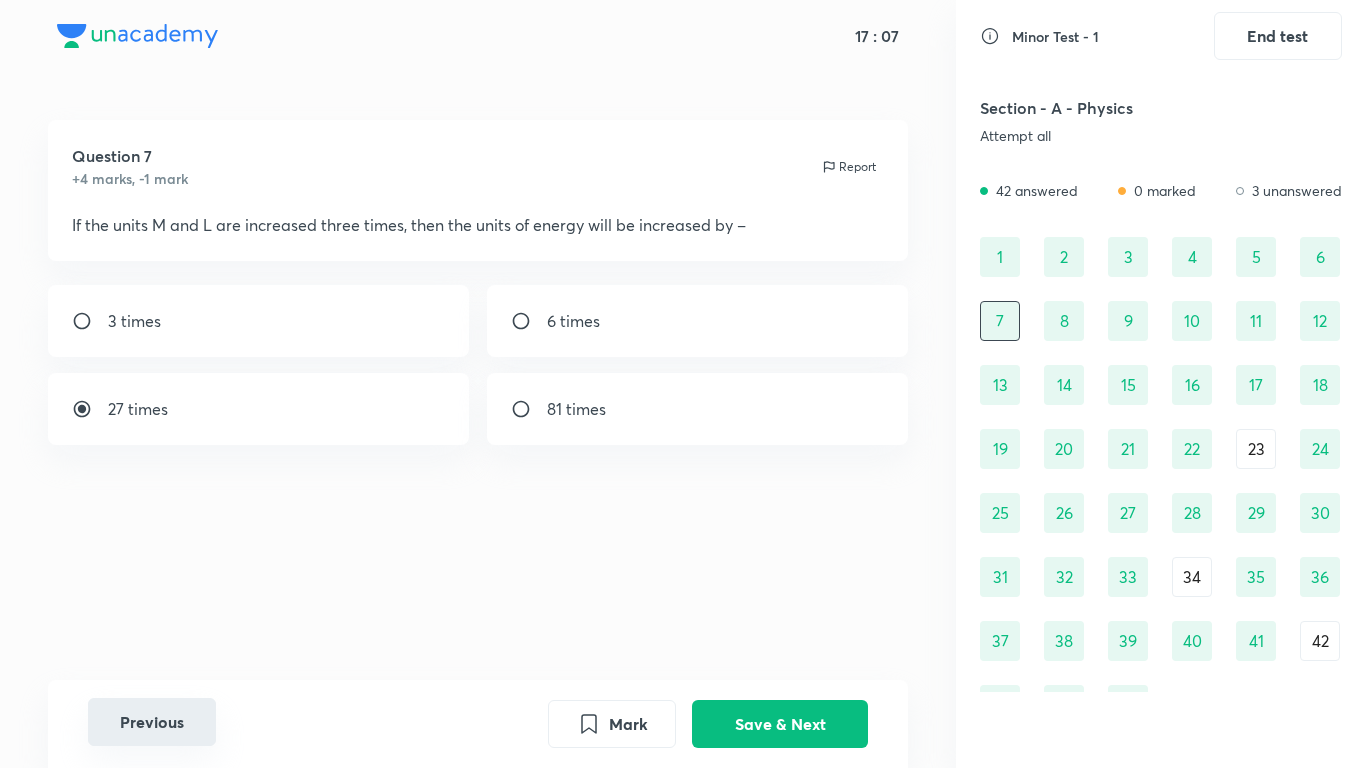click on "Previous" at bounding box center (152, 722) 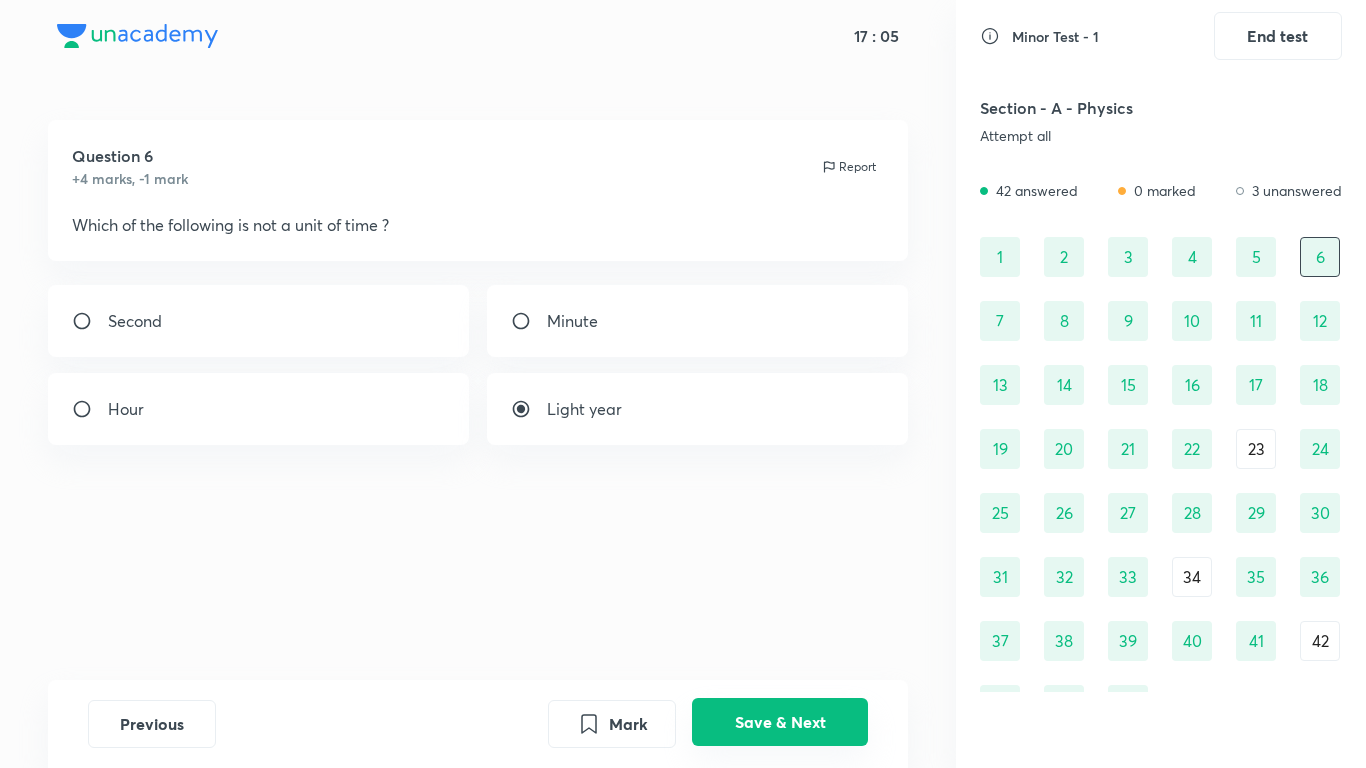 click on "Save & Next" at bounding box center (780, 722) 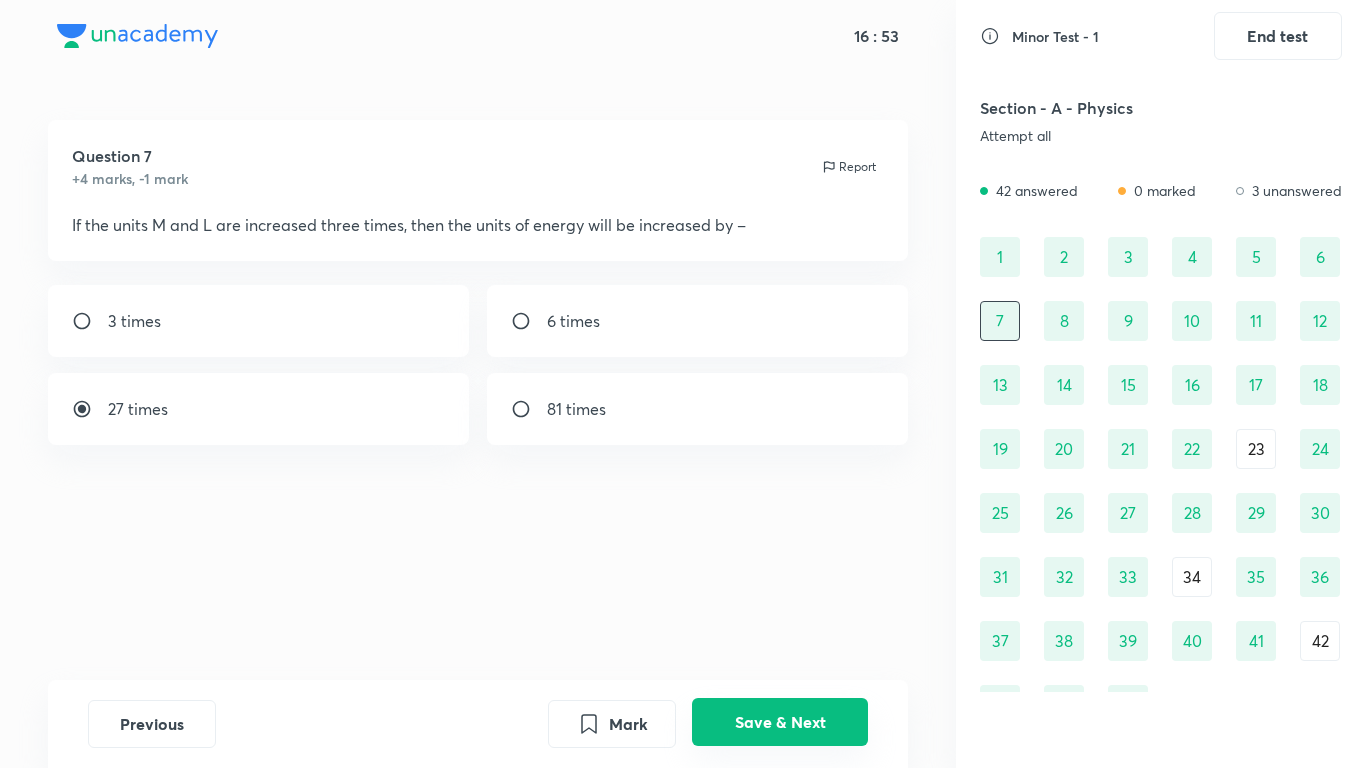 drag, startPoint x: 728, startPoint y: 723, endPoint x: 722, endPoint y: 699, distance: 24.738634 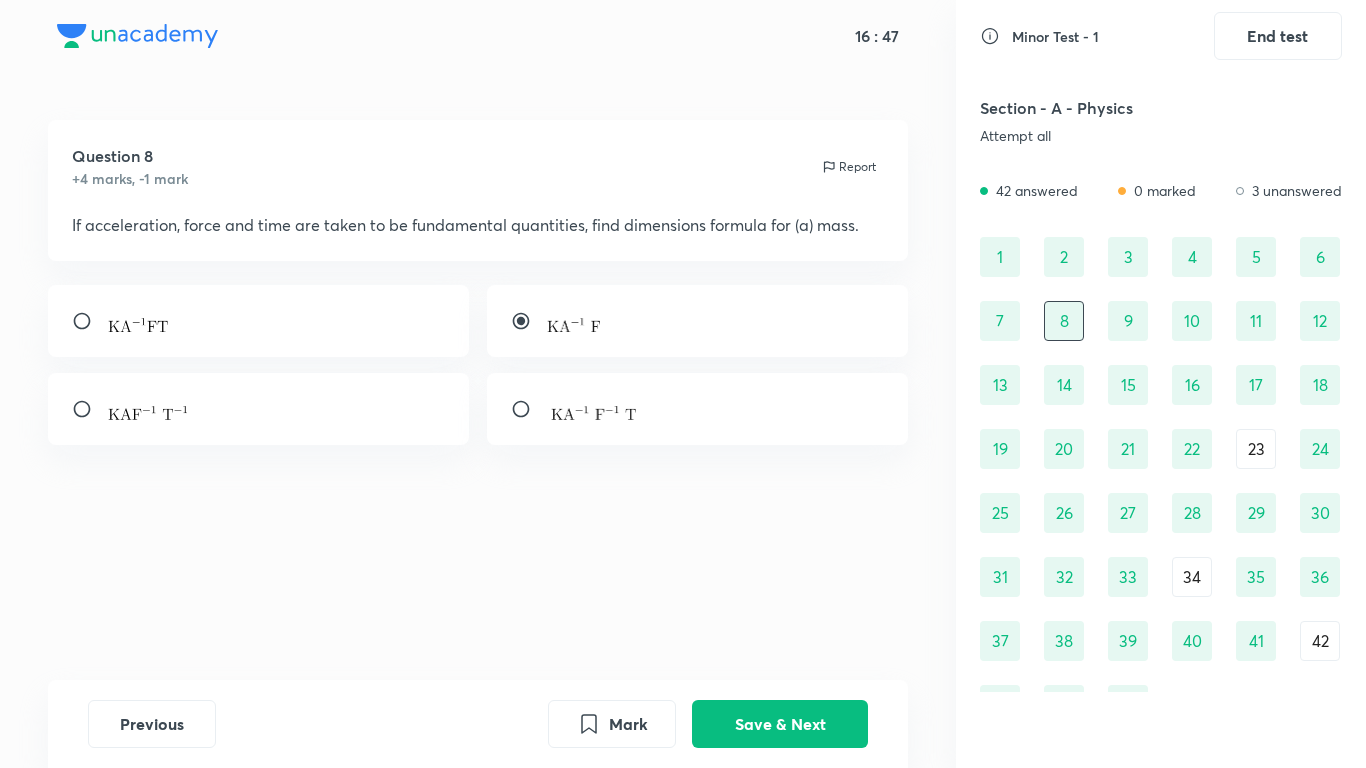drag, startPoint x: 762, startPoint y: 716, endPoint x: 429, endPoint y: 449, distance: 426.82315 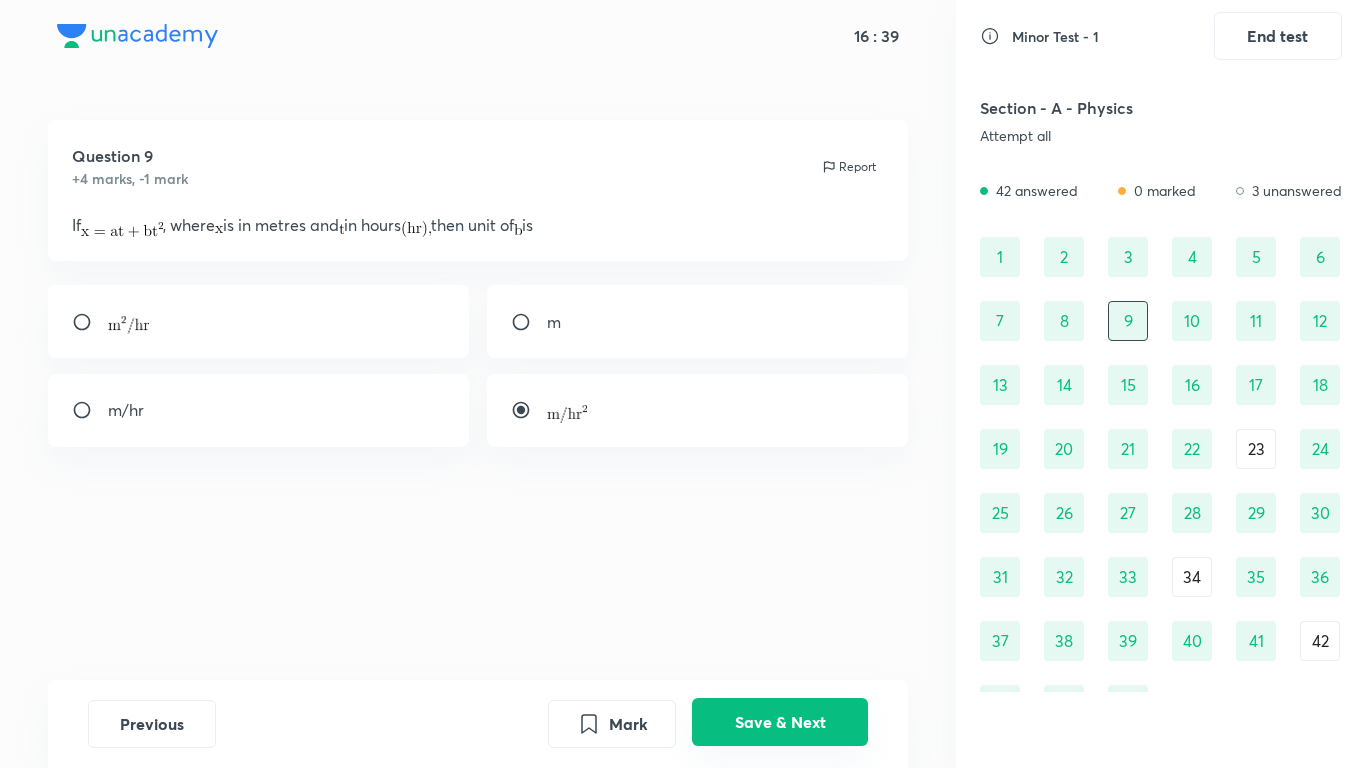 click on "Save & Next" at bounding box center (780, 722) 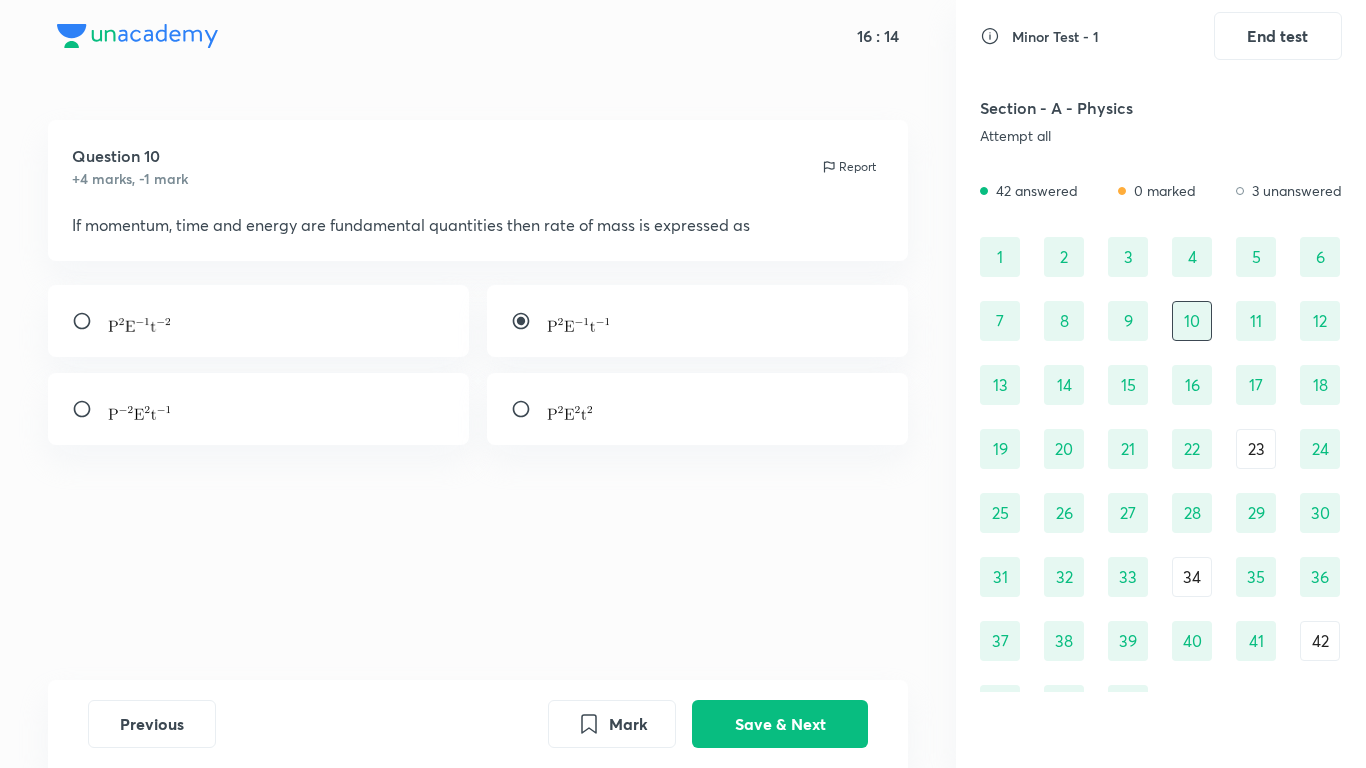 click on "21" at bounding box center (1128, 449) 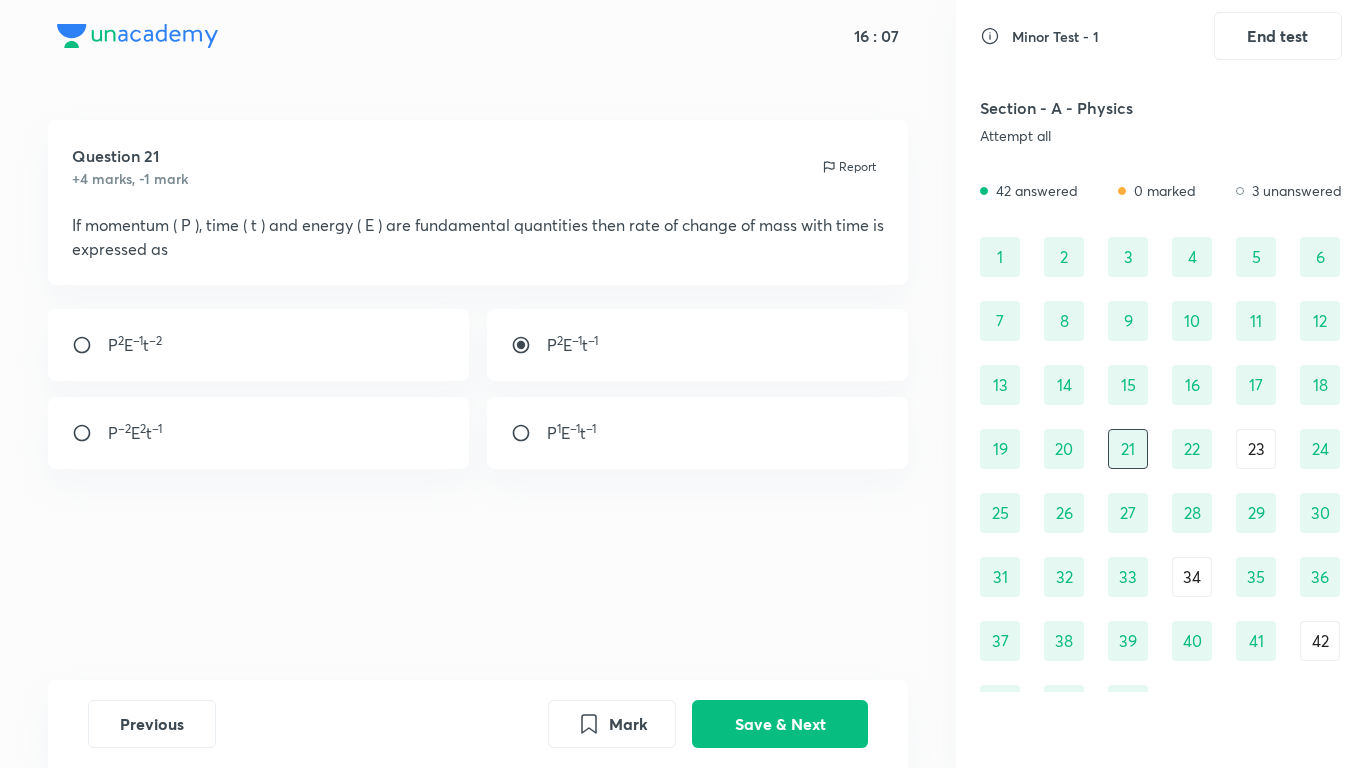click on "10" at bounding box center [1192, 321] 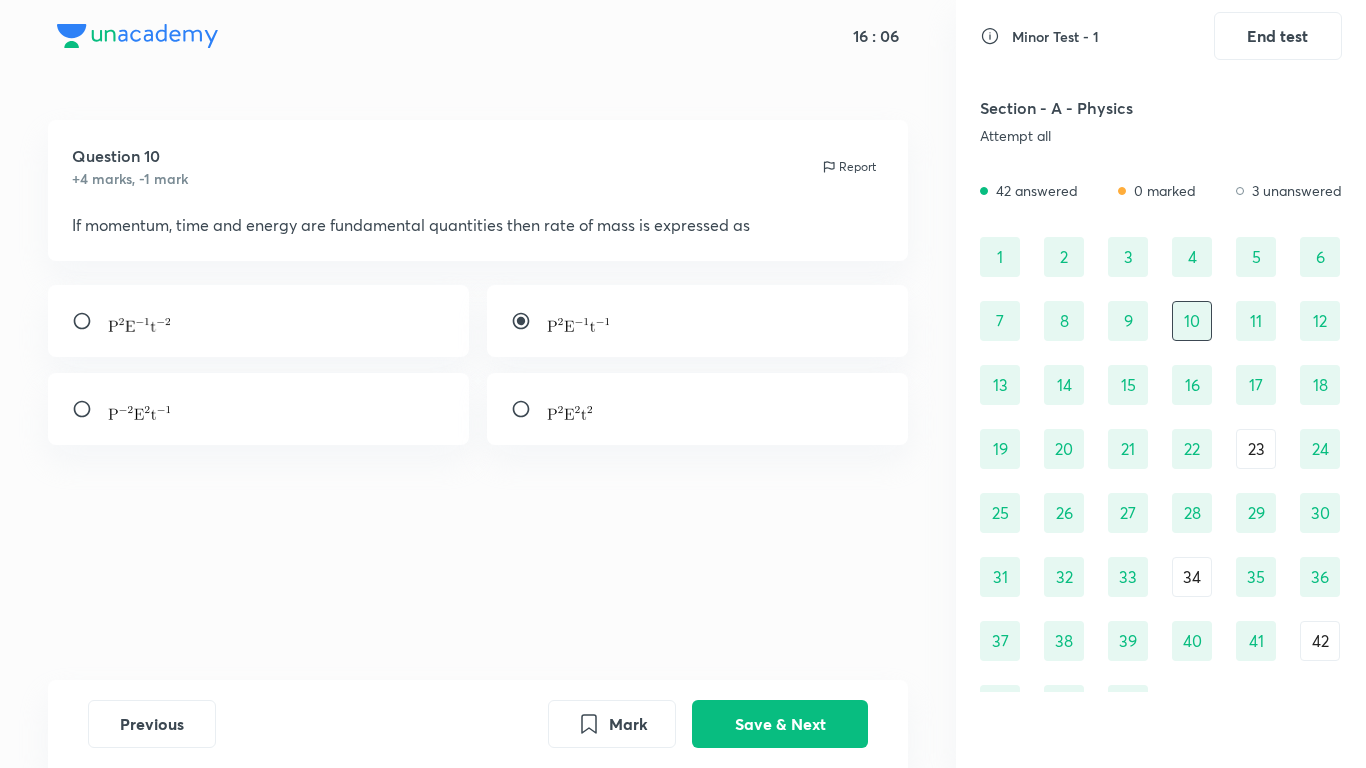 click on "21" at bounding box center [1128, 449] 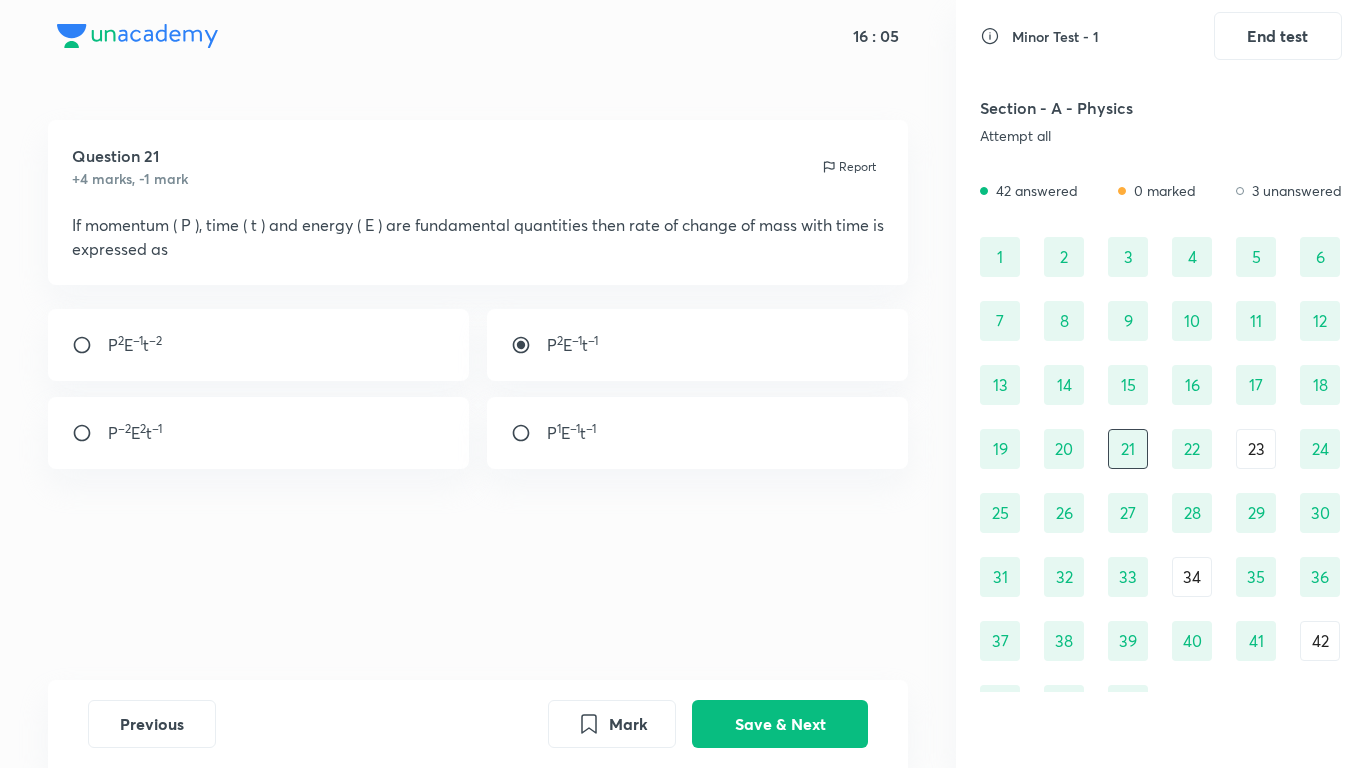click on "10" at bounding box center (1192, 321) 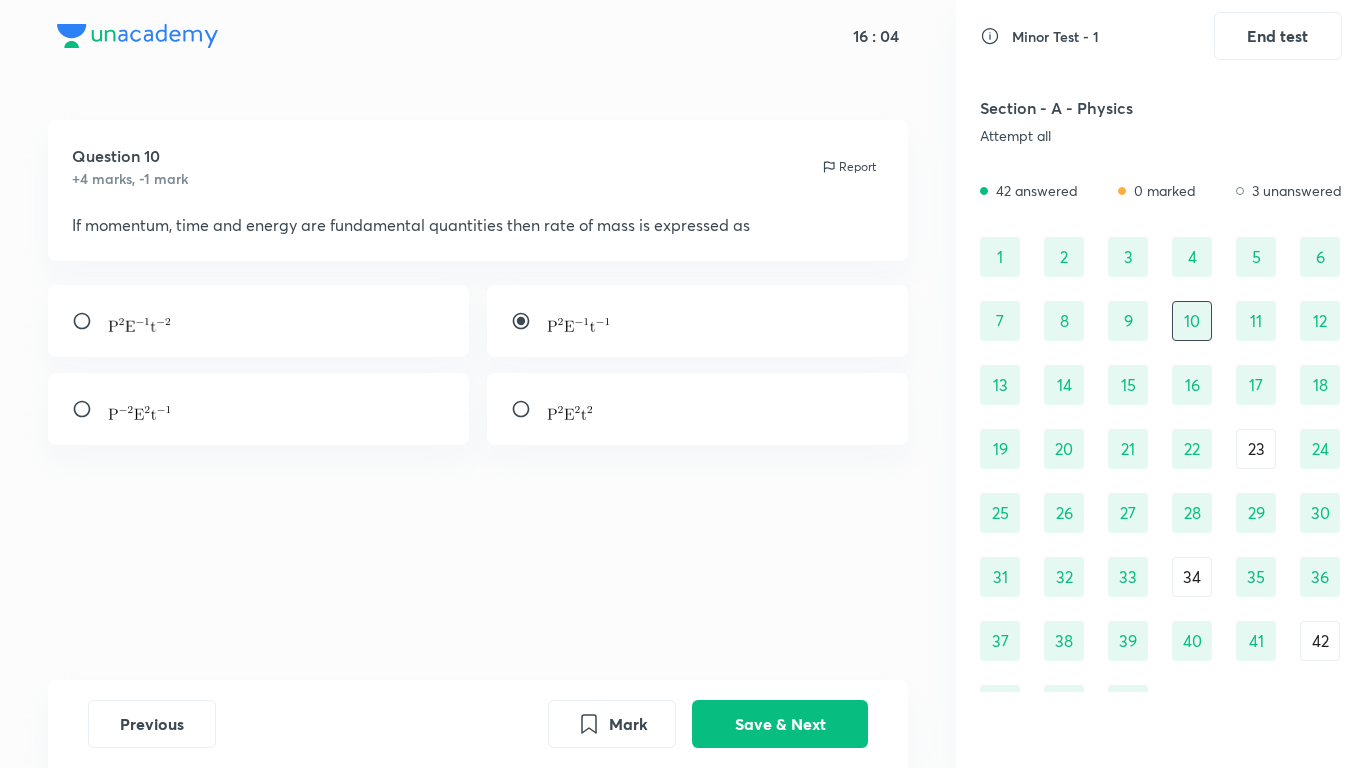 click on "21" at bounding box center (1128, 449) 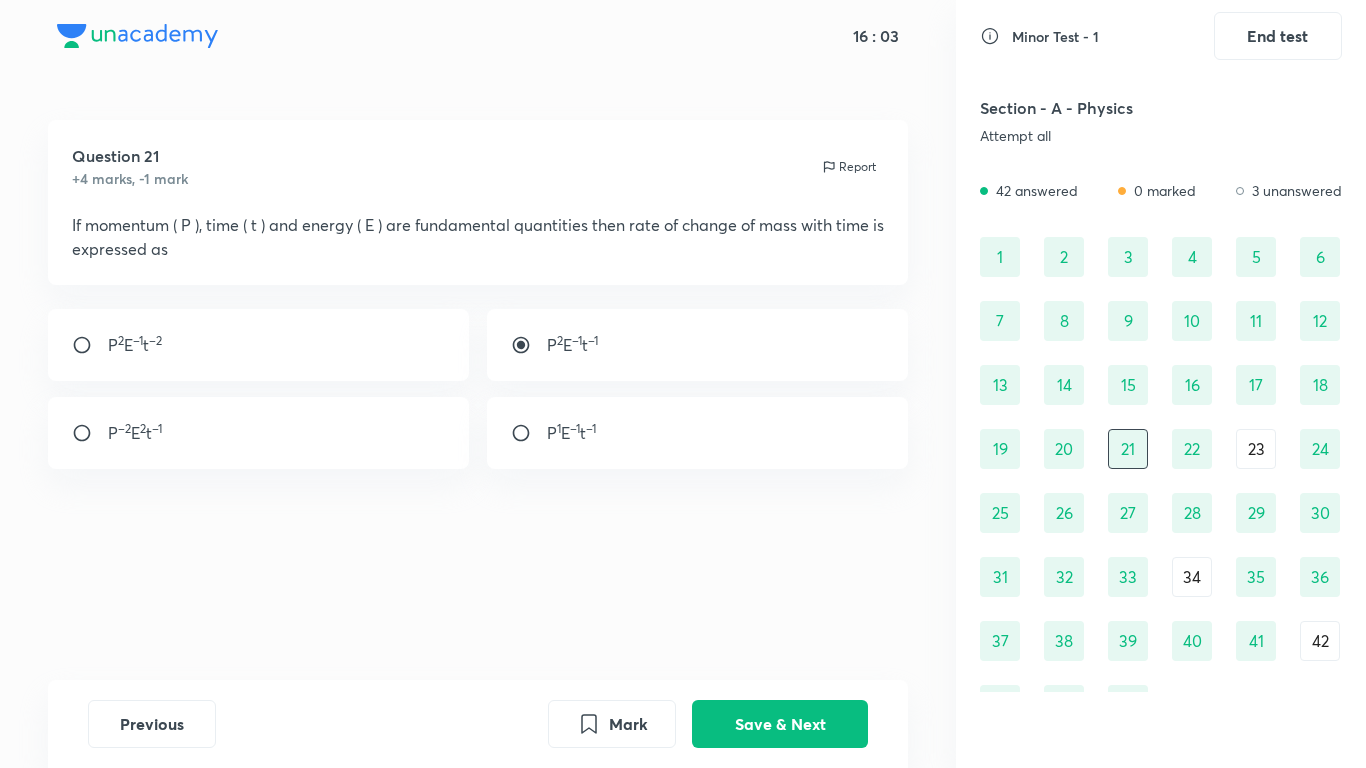 drag, startPoint x: 1187, startPoint y: 336, endPoint x: 1156, endPoint y: 404, distance: 74.73286 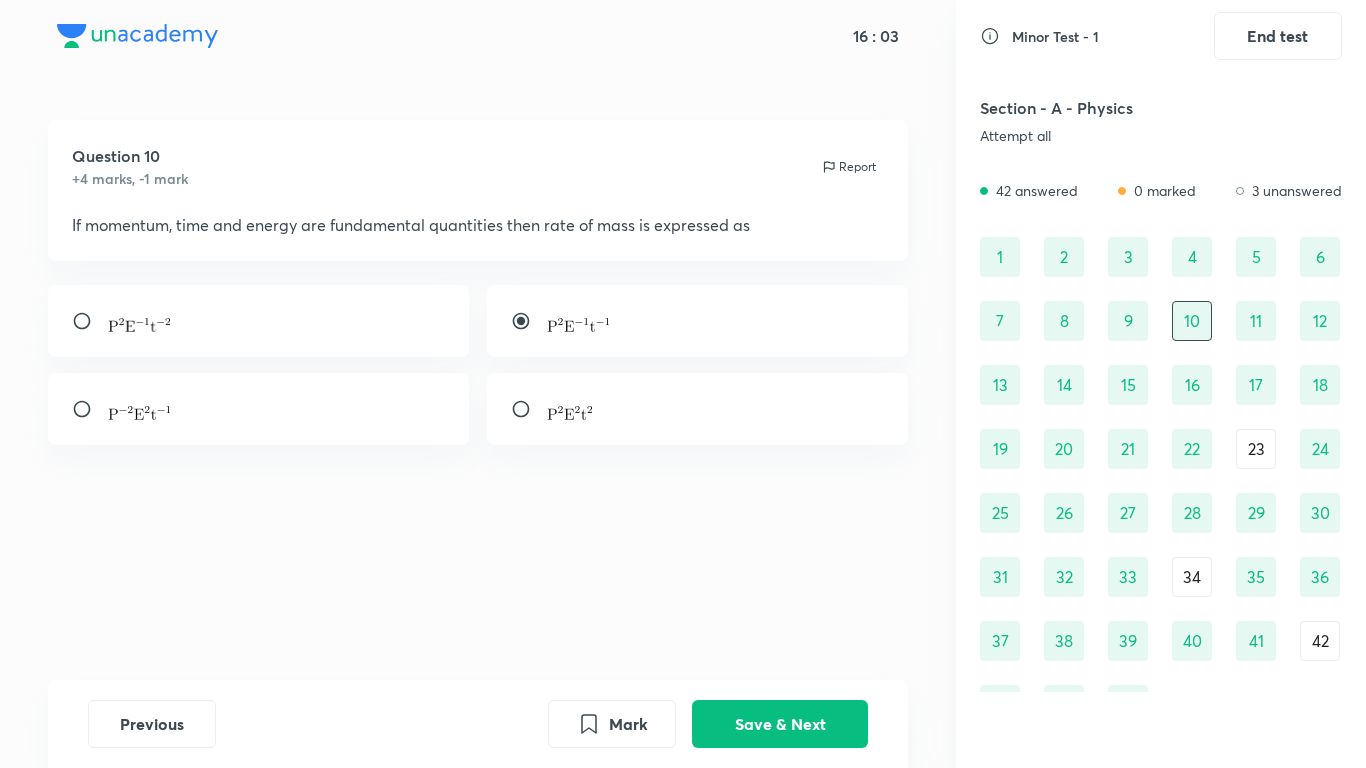 click on "21" at bounding box center [1128, 449] 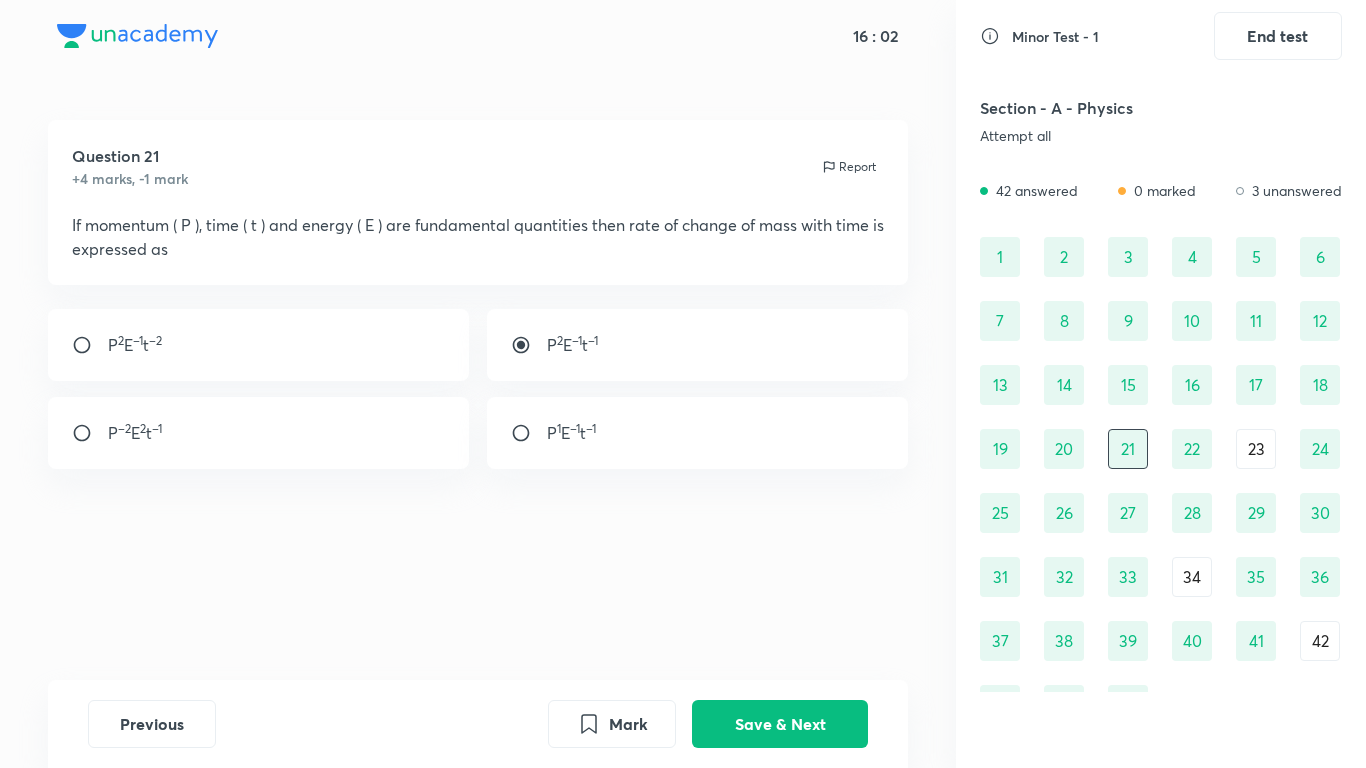 drag, startPoint x: 1181, startPoint y: 320, endPoint x: 1130, endPoint y: 433, distance: 123.97581 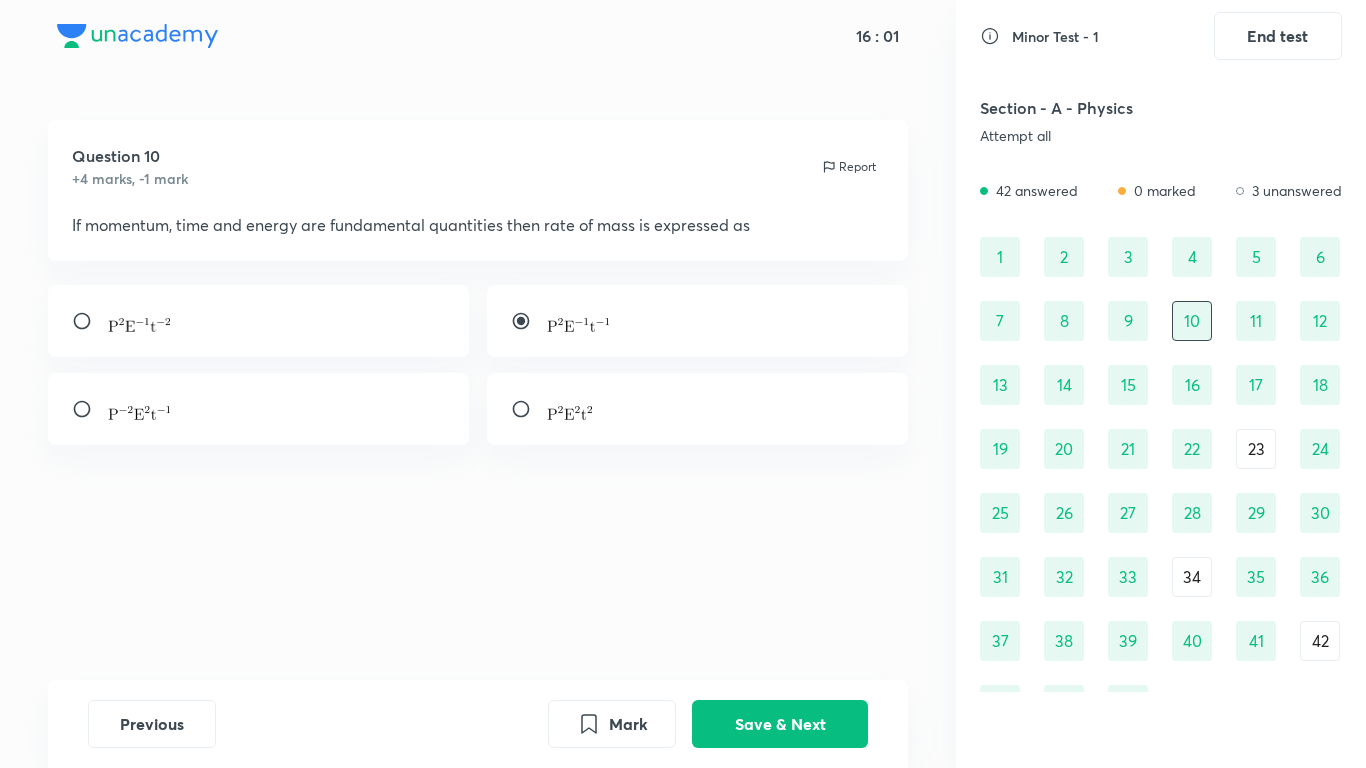 click on "21" at bounding box center (1128, 449) 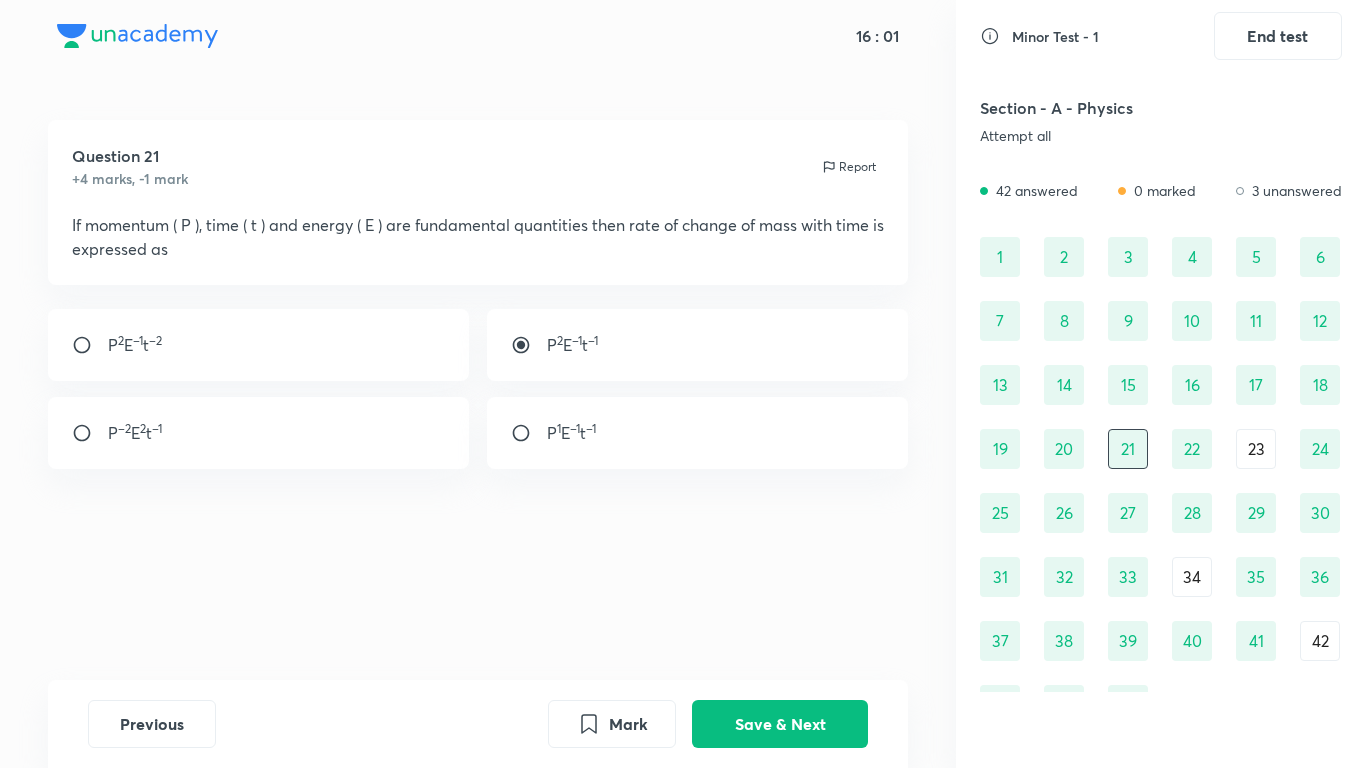 click on "10" at bounding box center (1192, 321) 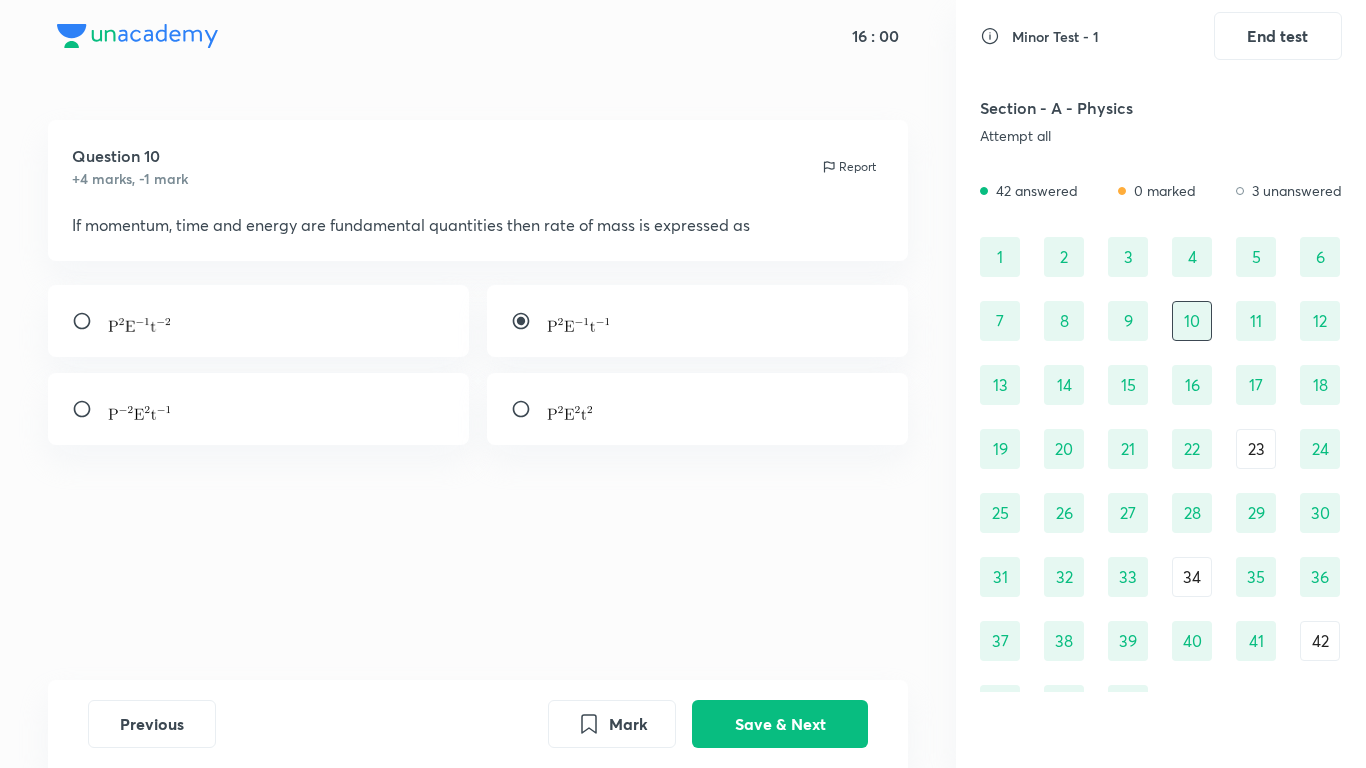 click on "21" at bounding box center (1128, 449) 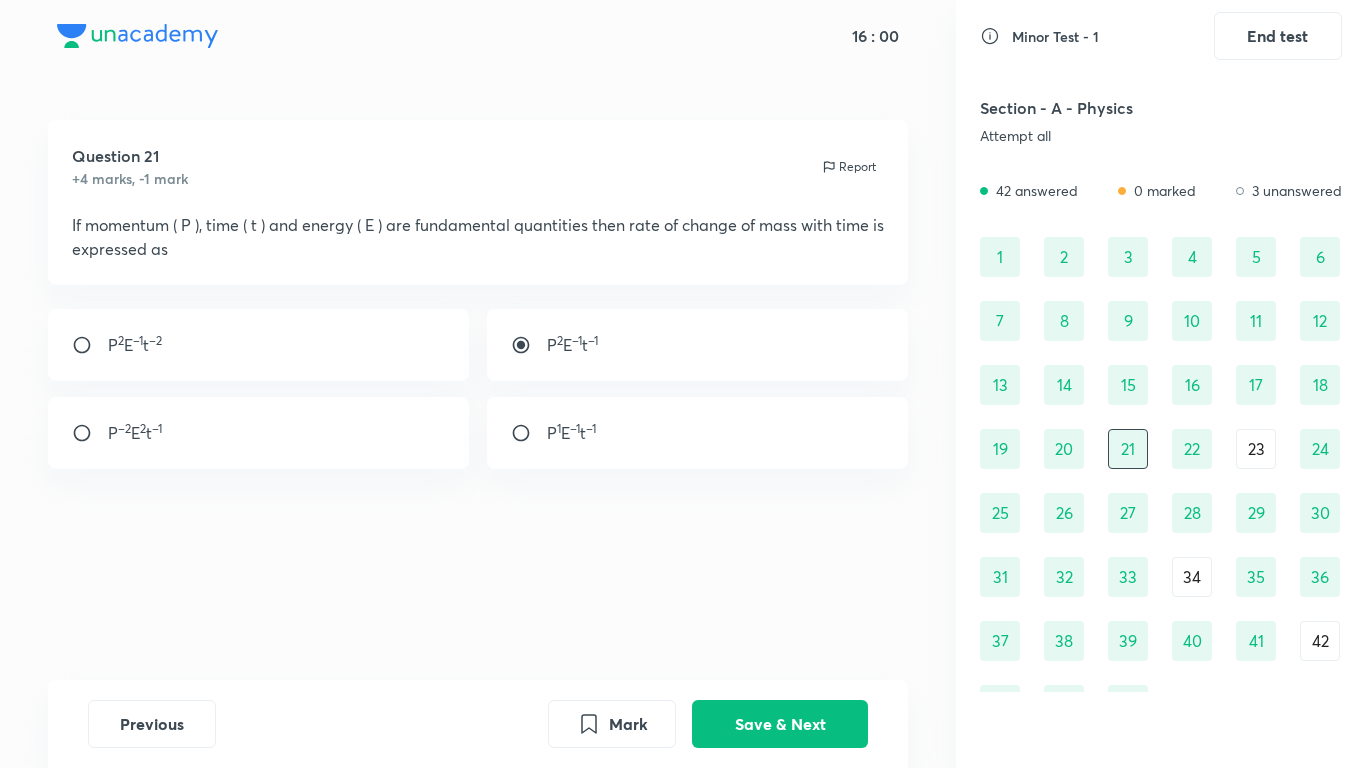 click on "10" at bounding box center (1192, 321) 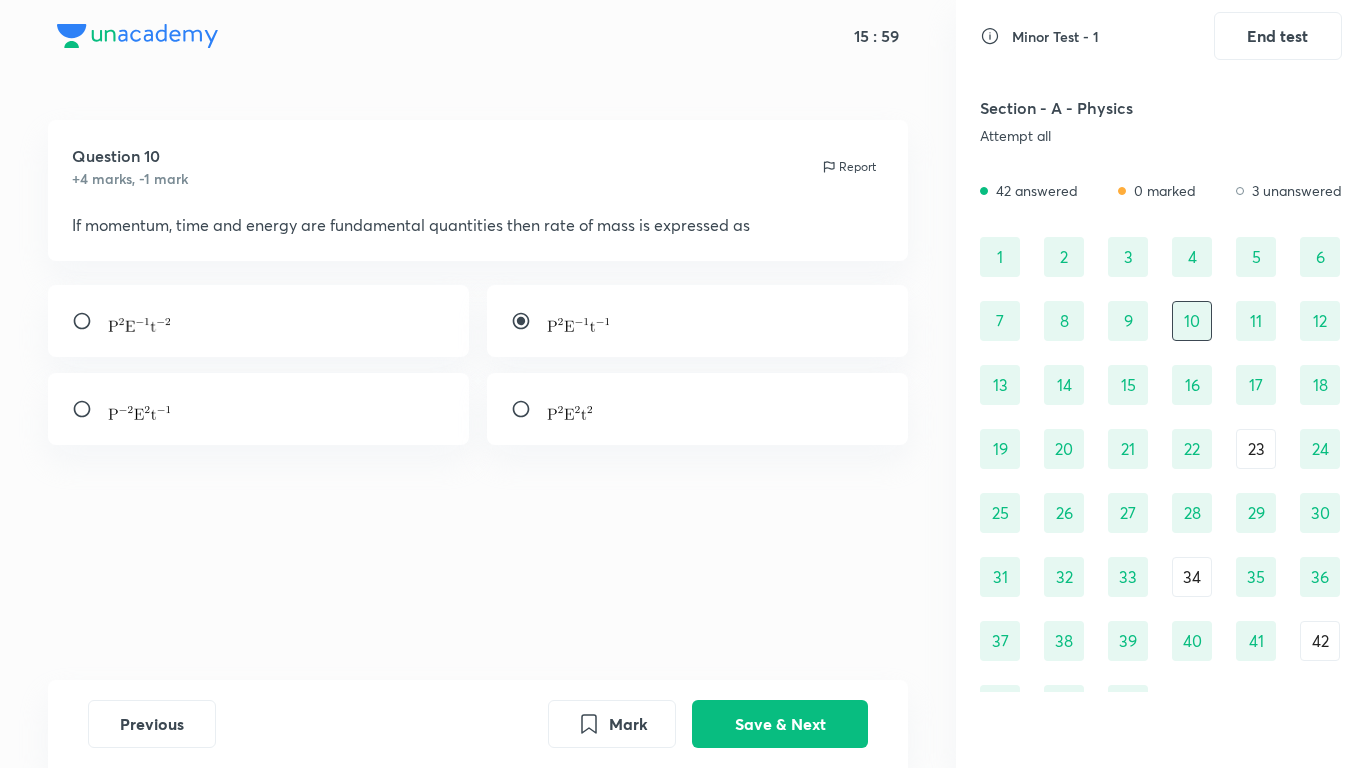click on "21" at bounding box center (1128, 449) 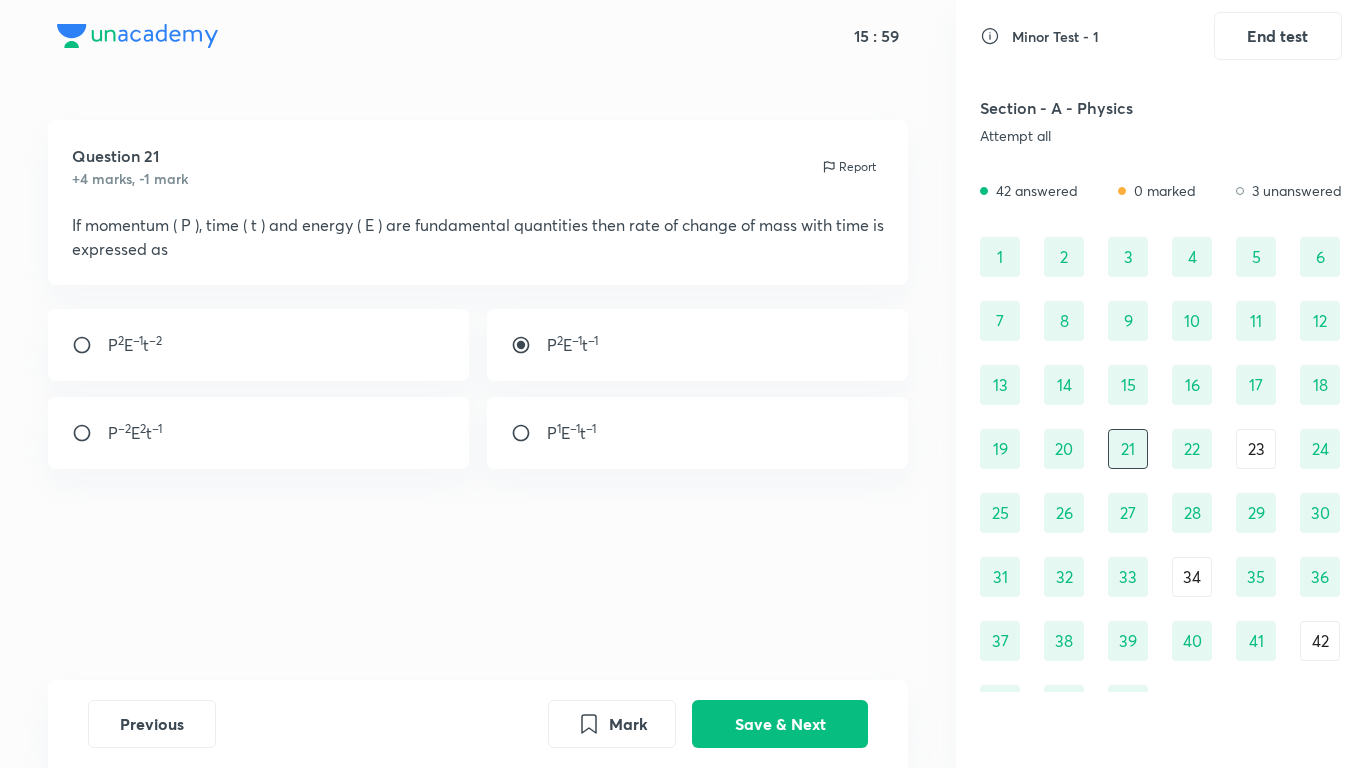 click on "10" at bounding box center [1192, 321] 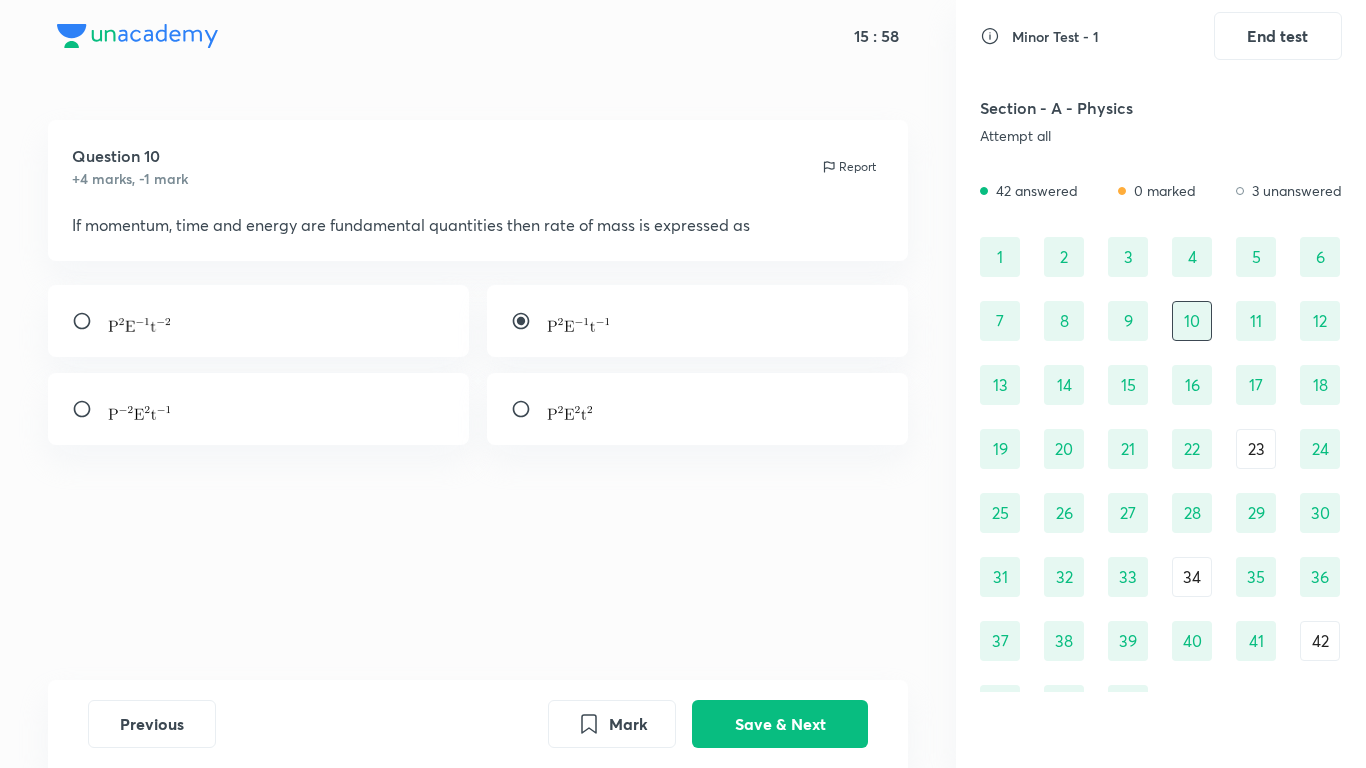 click on "21" at bounding box center (1128, 449) 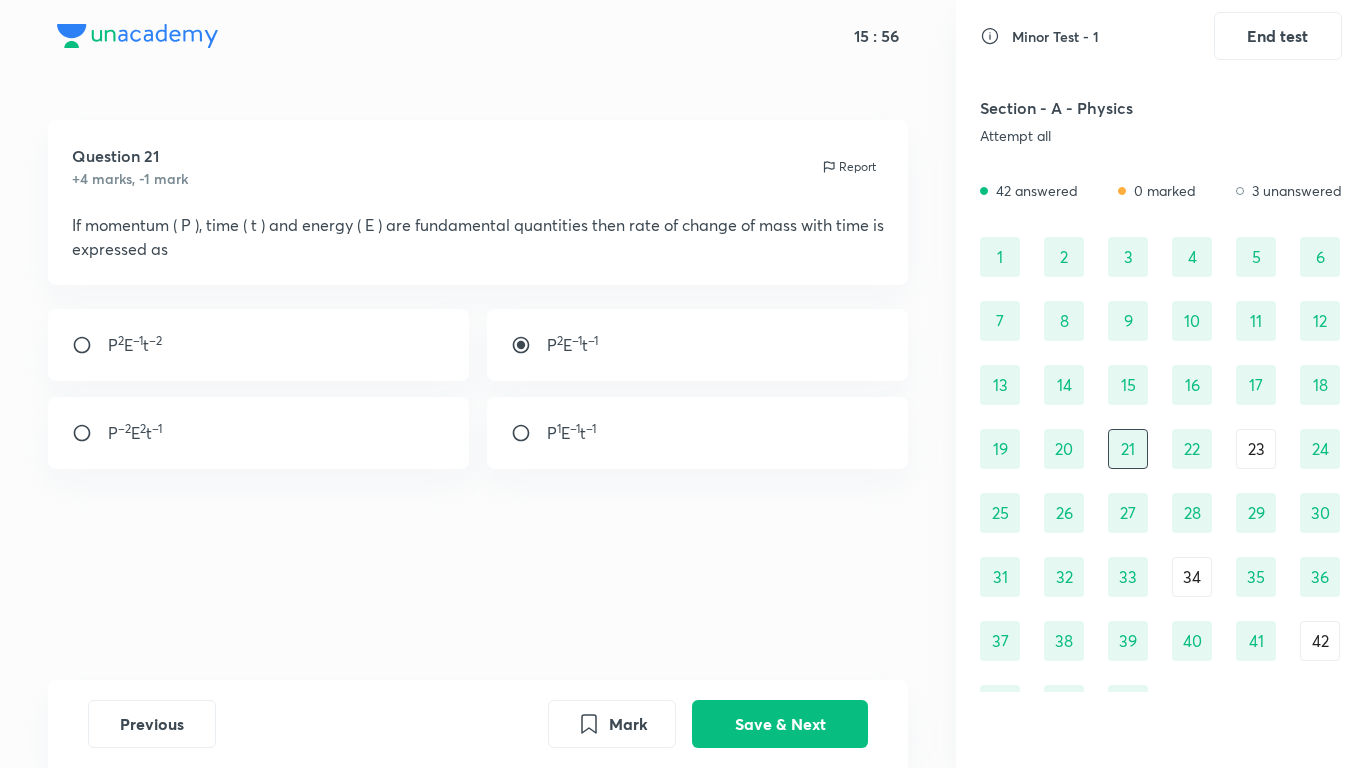 click on "10" at bounding box center (1192, 321) 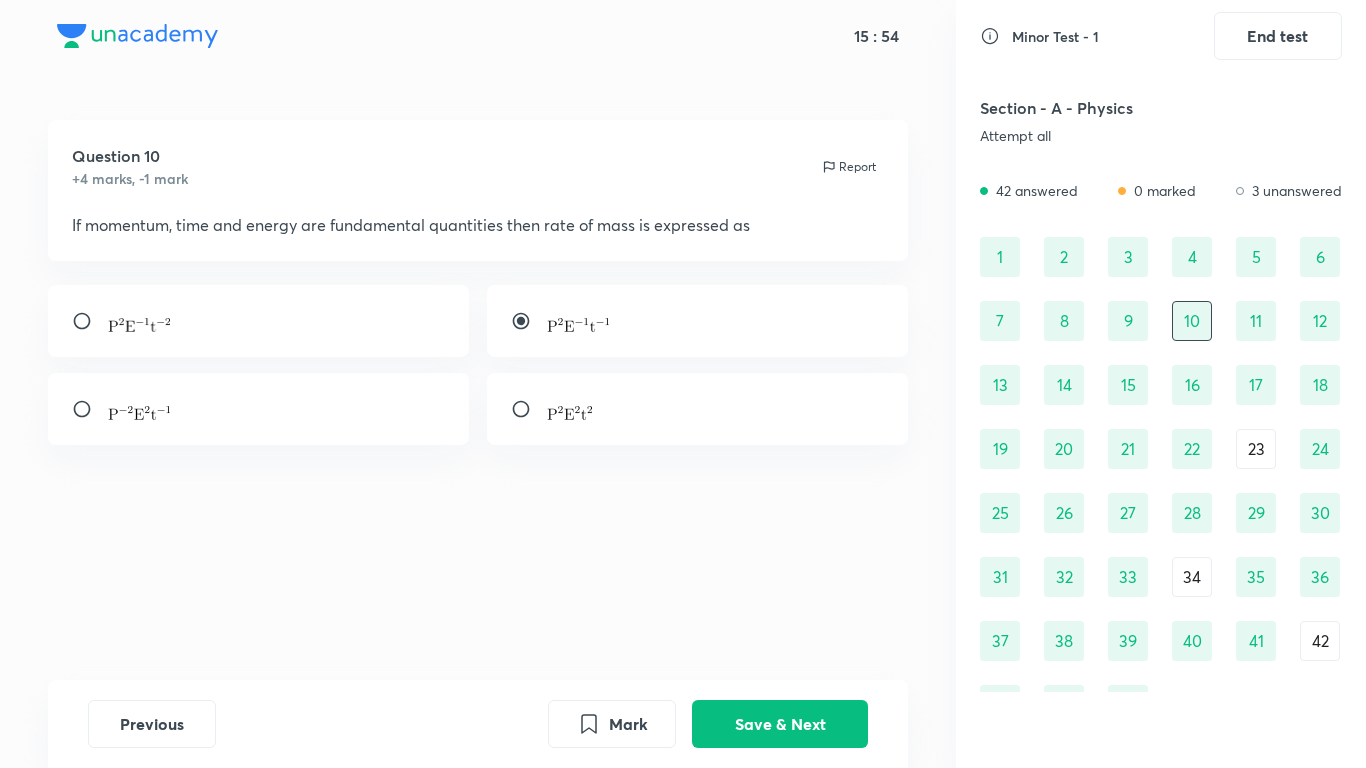 click on "21" at bounding box center [1128, 449] 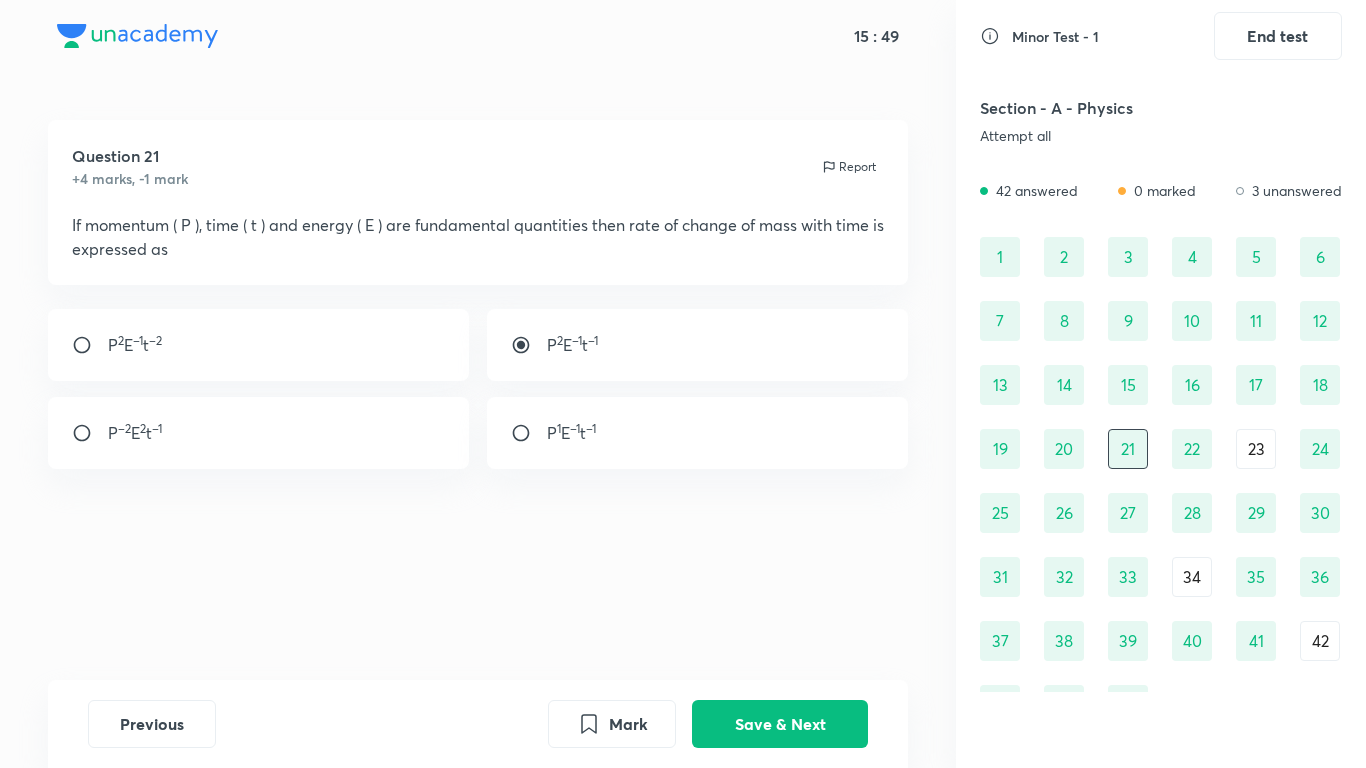 click on "21" at bounding box center (1128, 449) 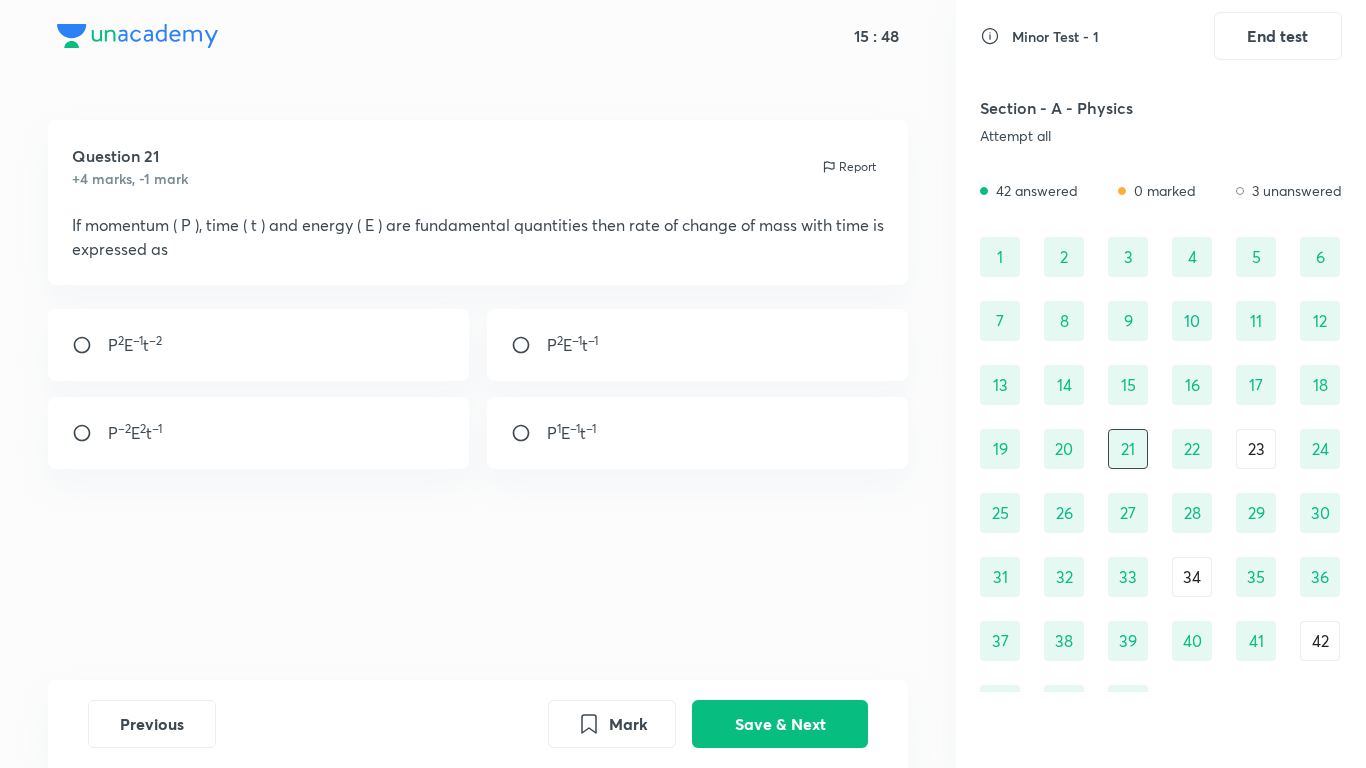 click on "10" at bounding box center [1192, 321] 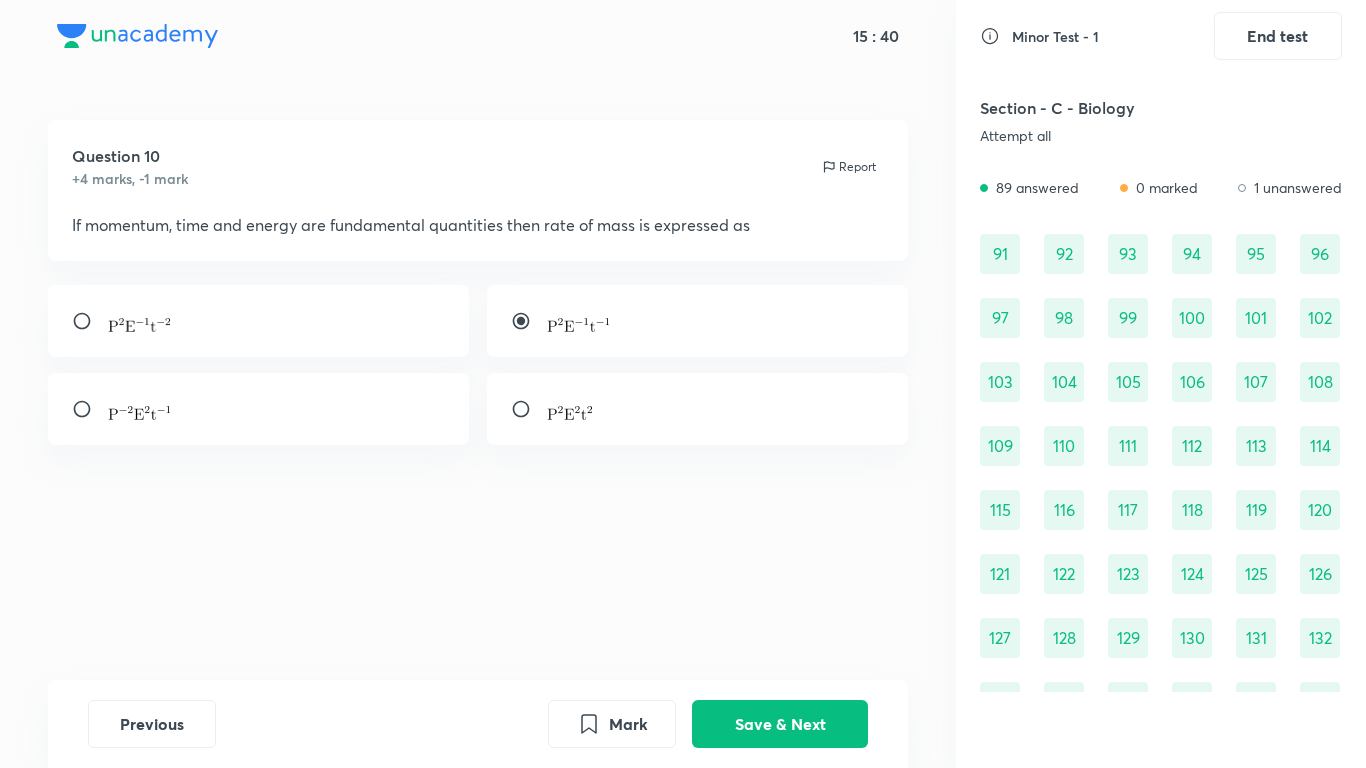 scroll, scrollTop: 800, scrollLeft: 0, axis: vertical 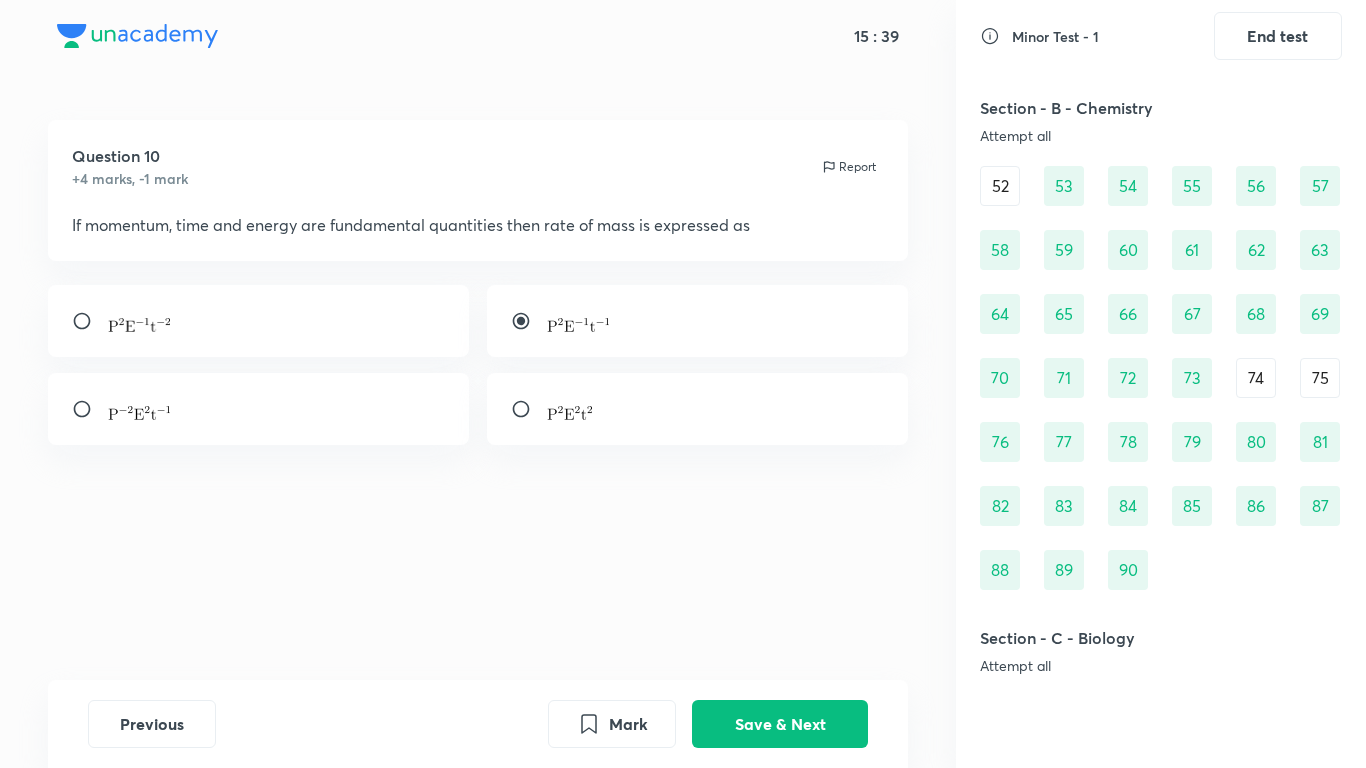 click on "59" at bounding box center (1064, 250) 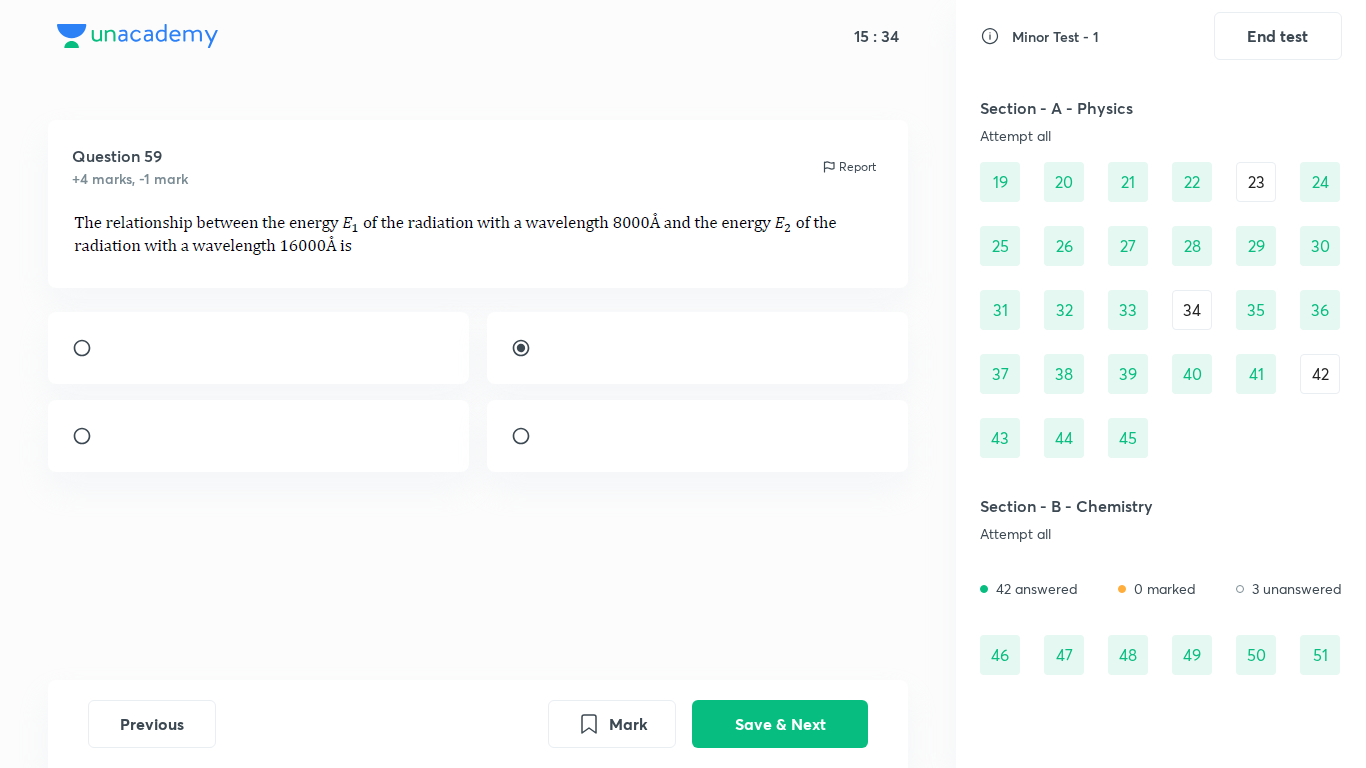 scroll, scrollTop: 0, scrollLeft: 0, axis: both 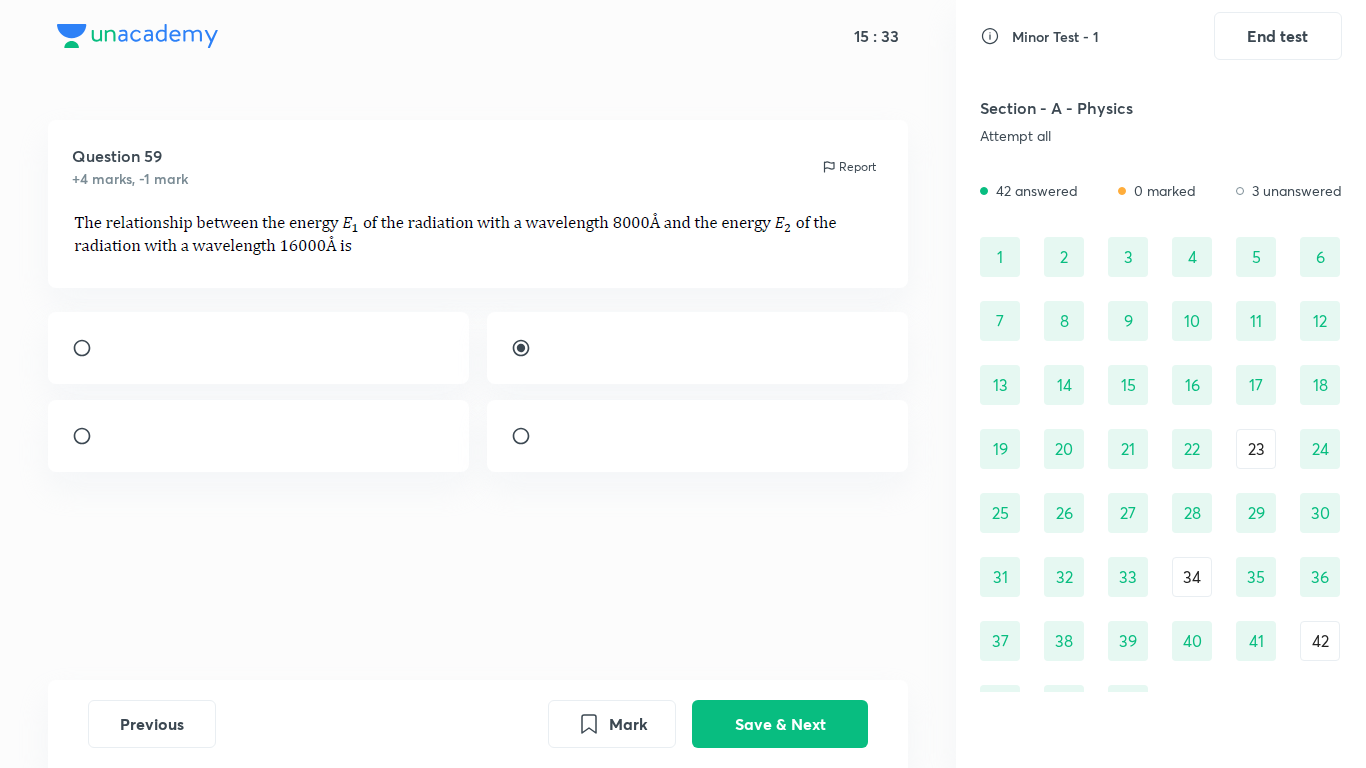 click on "10" at bounding box center (1192, 321) 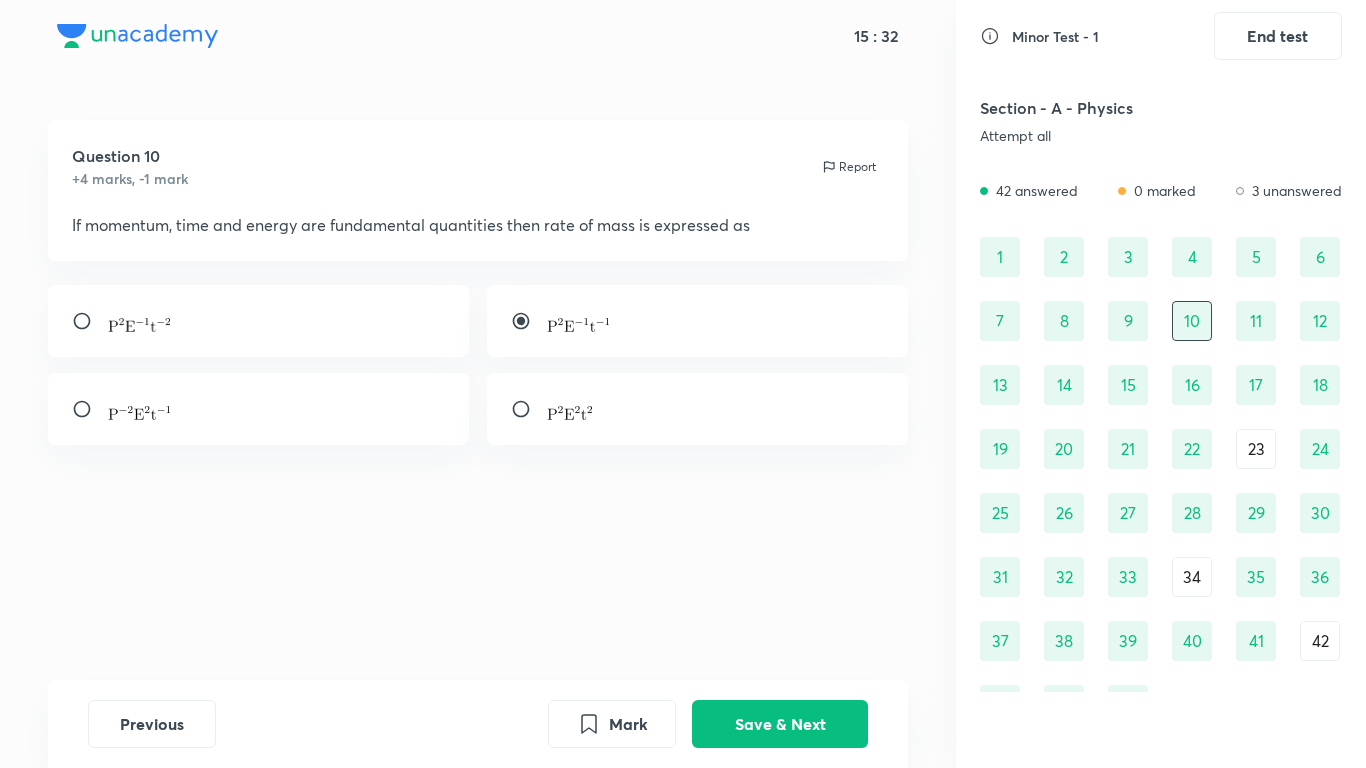 click on "11" at bounding box center (1256, 321) 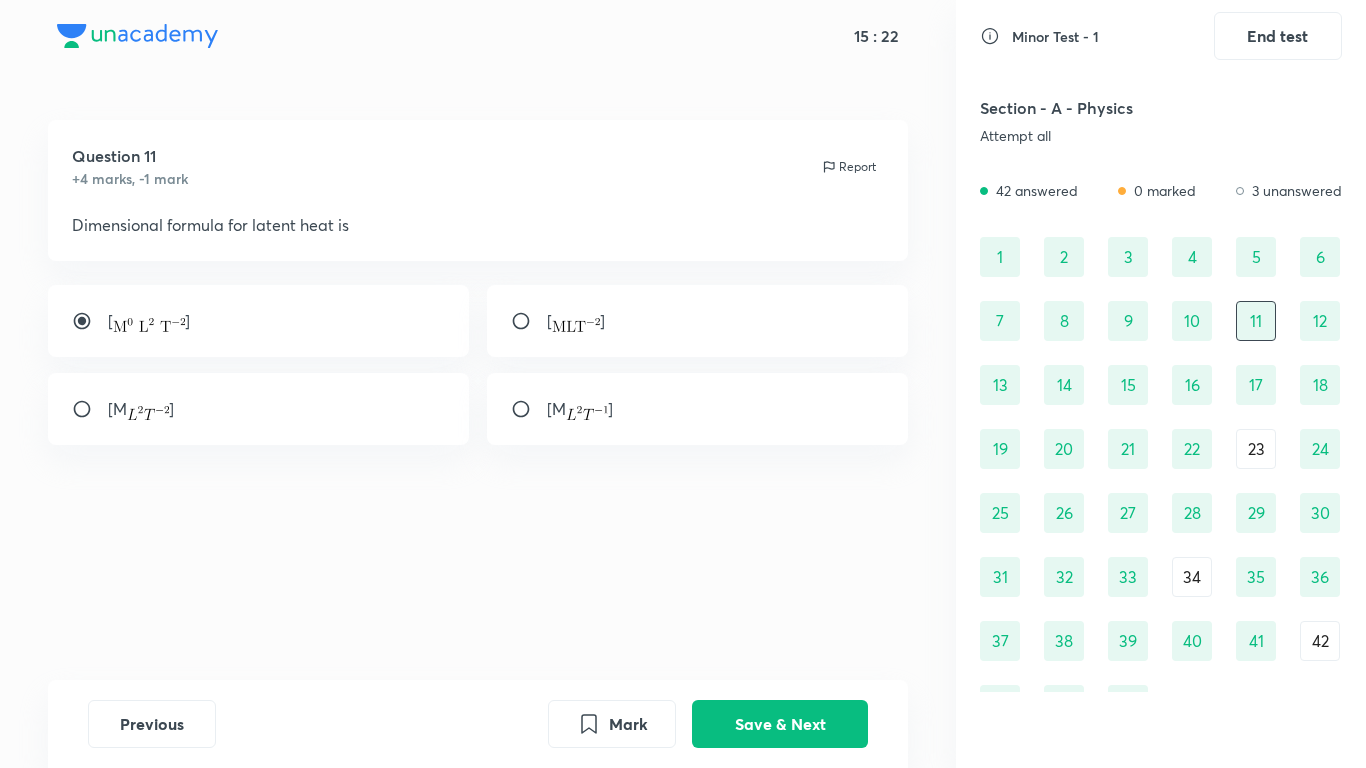 drag, startPoint x: 1313, startPoint y: 333, endPoint x: 1272, endPoint y: 358, distance: 48.02083 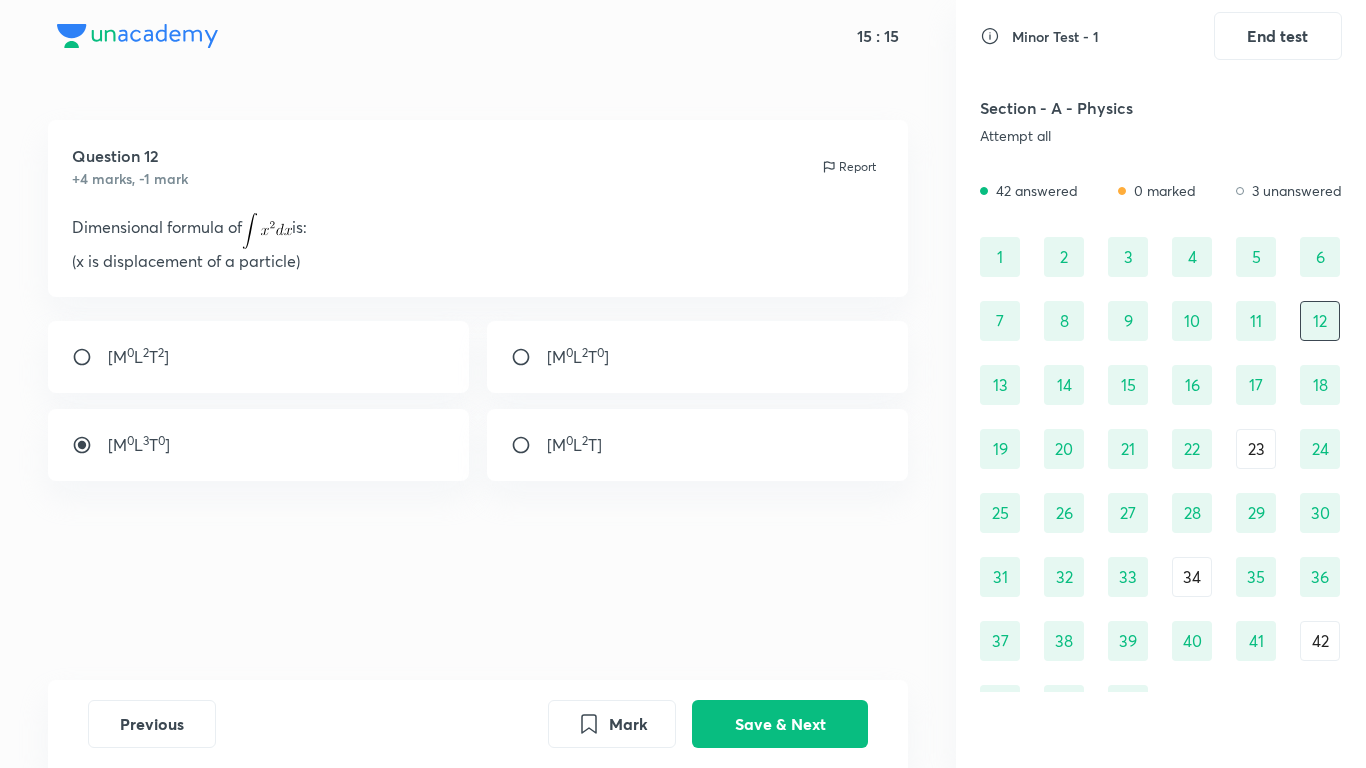 click on "13" at bounding box center (1000, 385) 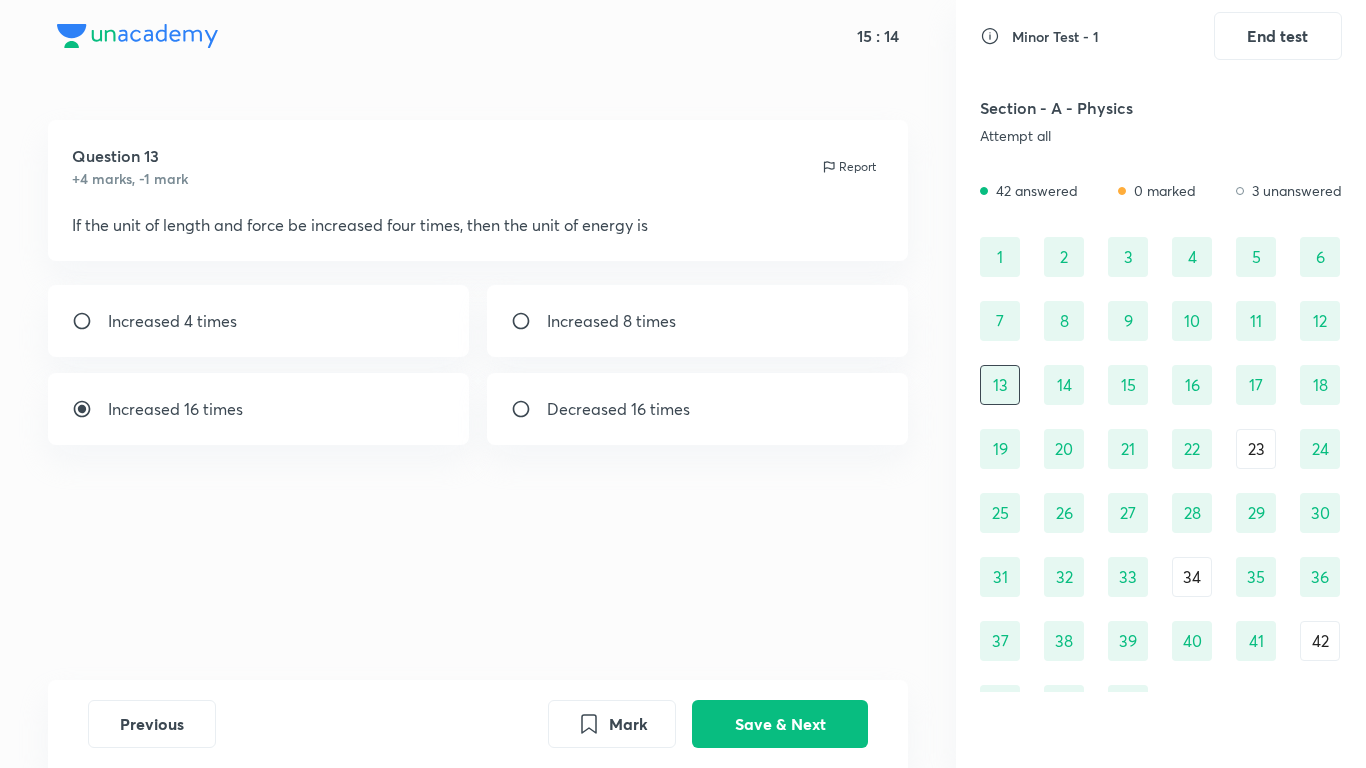 click on "14" at bounding box center (1064, 385) 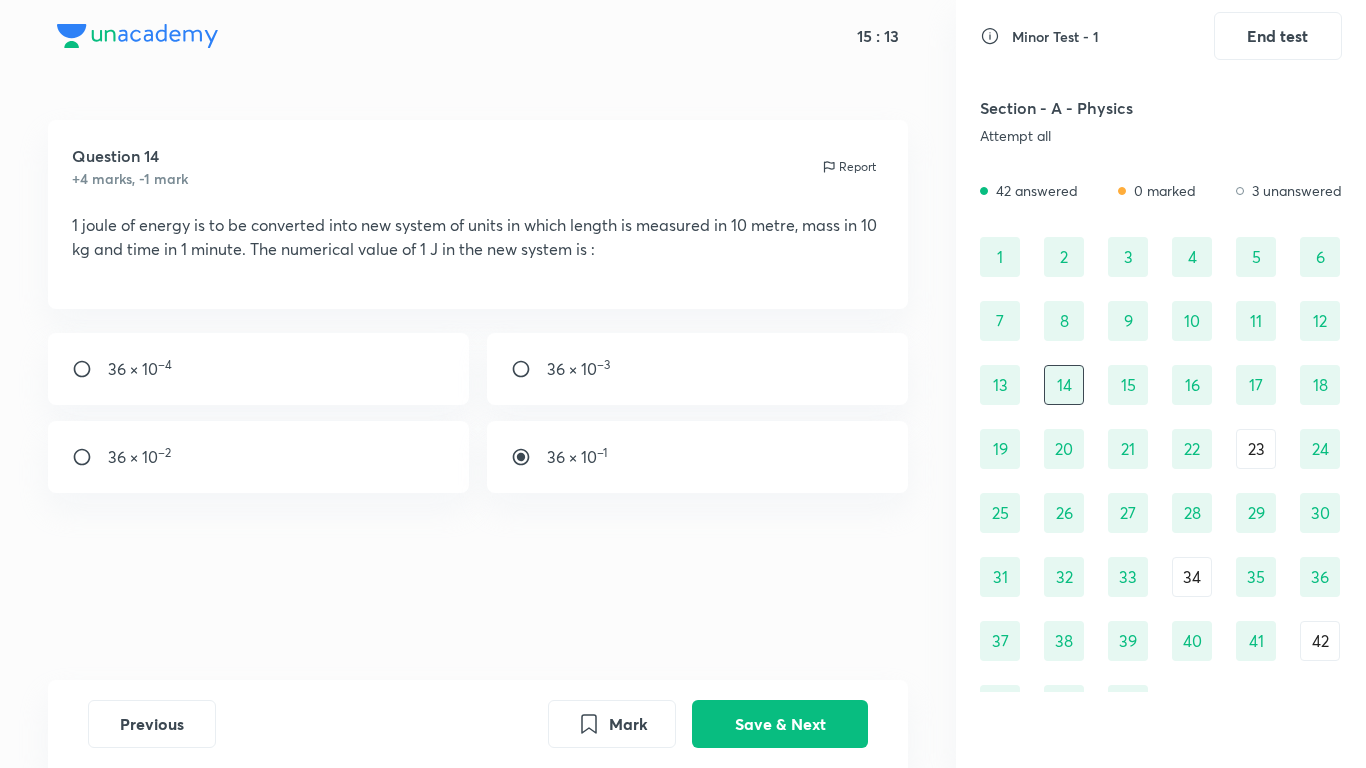 click on "1 2 3 4 5 6 7 8 9 10 11 12 13 14 15 16 17 18 19 20 21 22 23 24 25 26 27 28 29 30 31 32 33 34 35 36 37 38 39 40 41 42 43 44 45" at bounding box center (1161, 481) 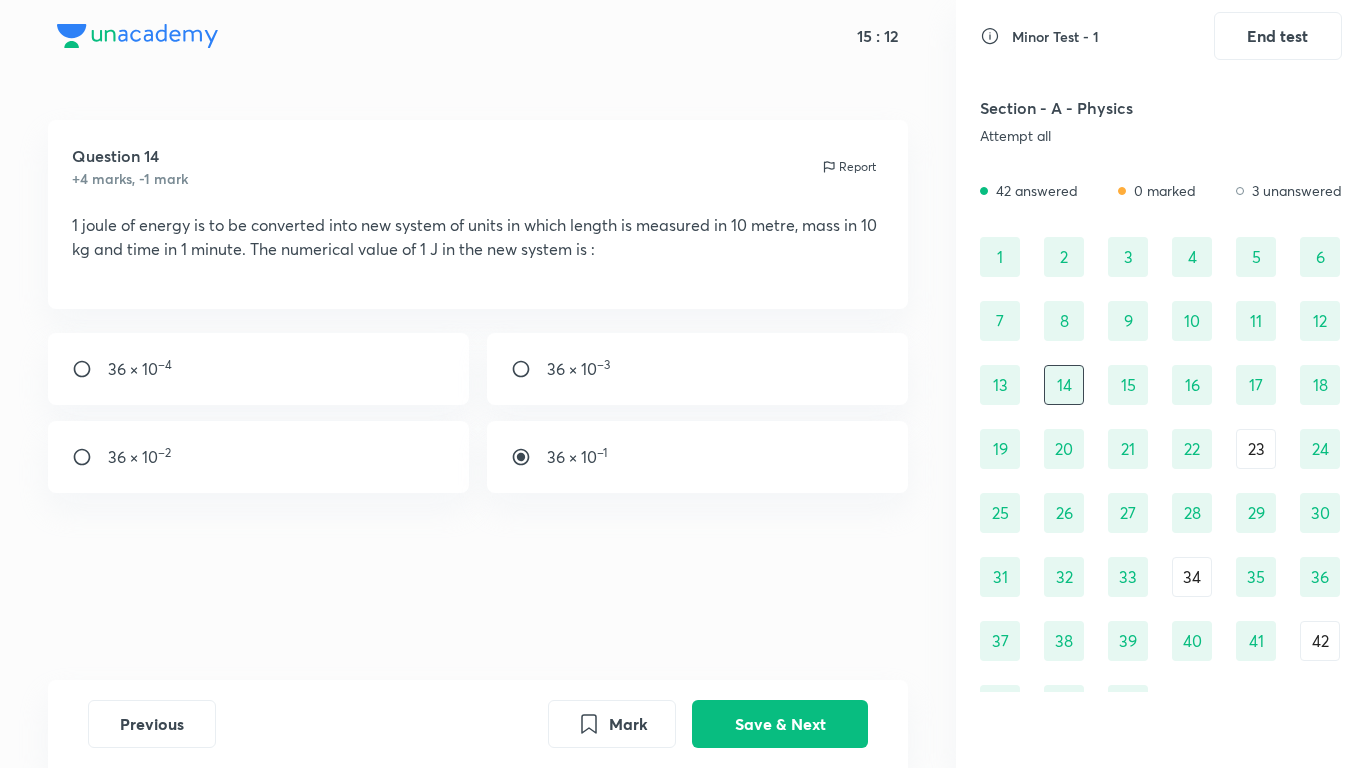 click on "15" at bounding box center [1128, 385] 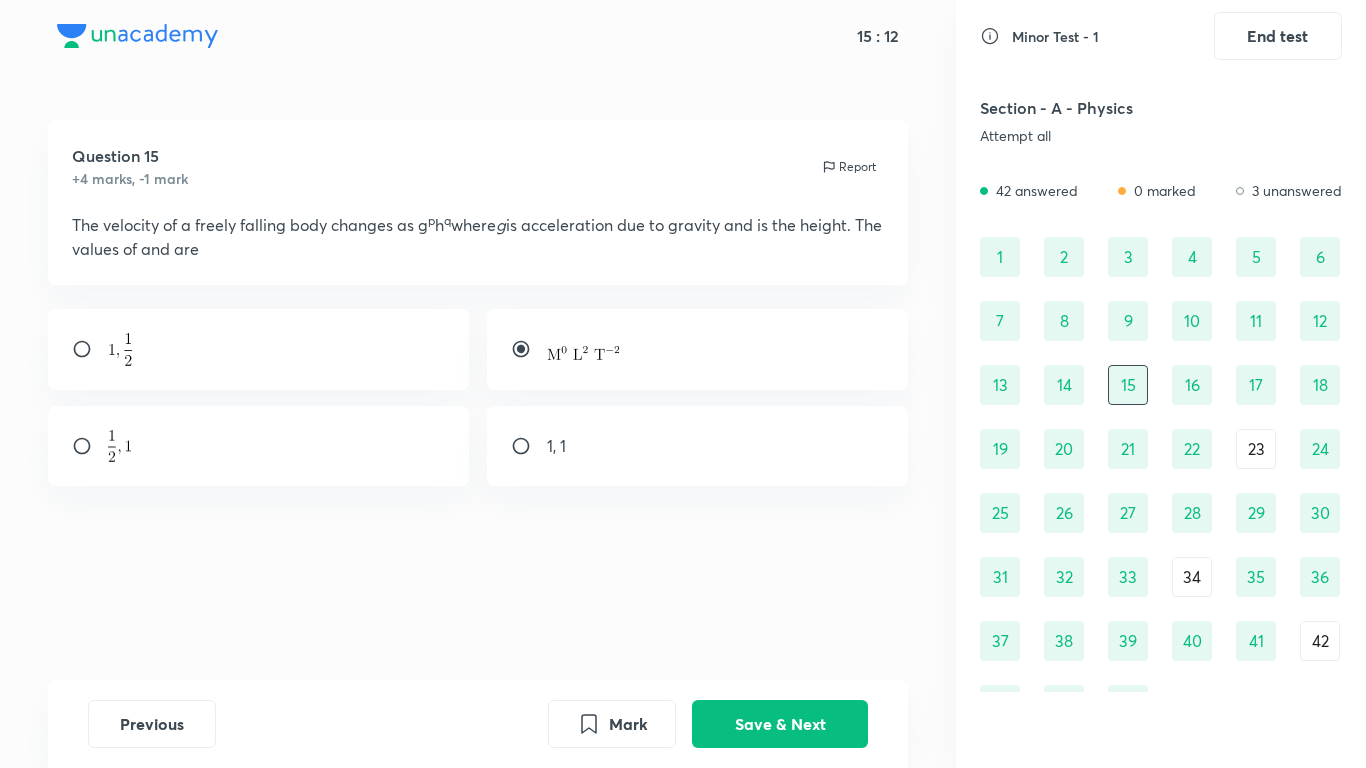click on "16" at bounding box center [1192, 385] 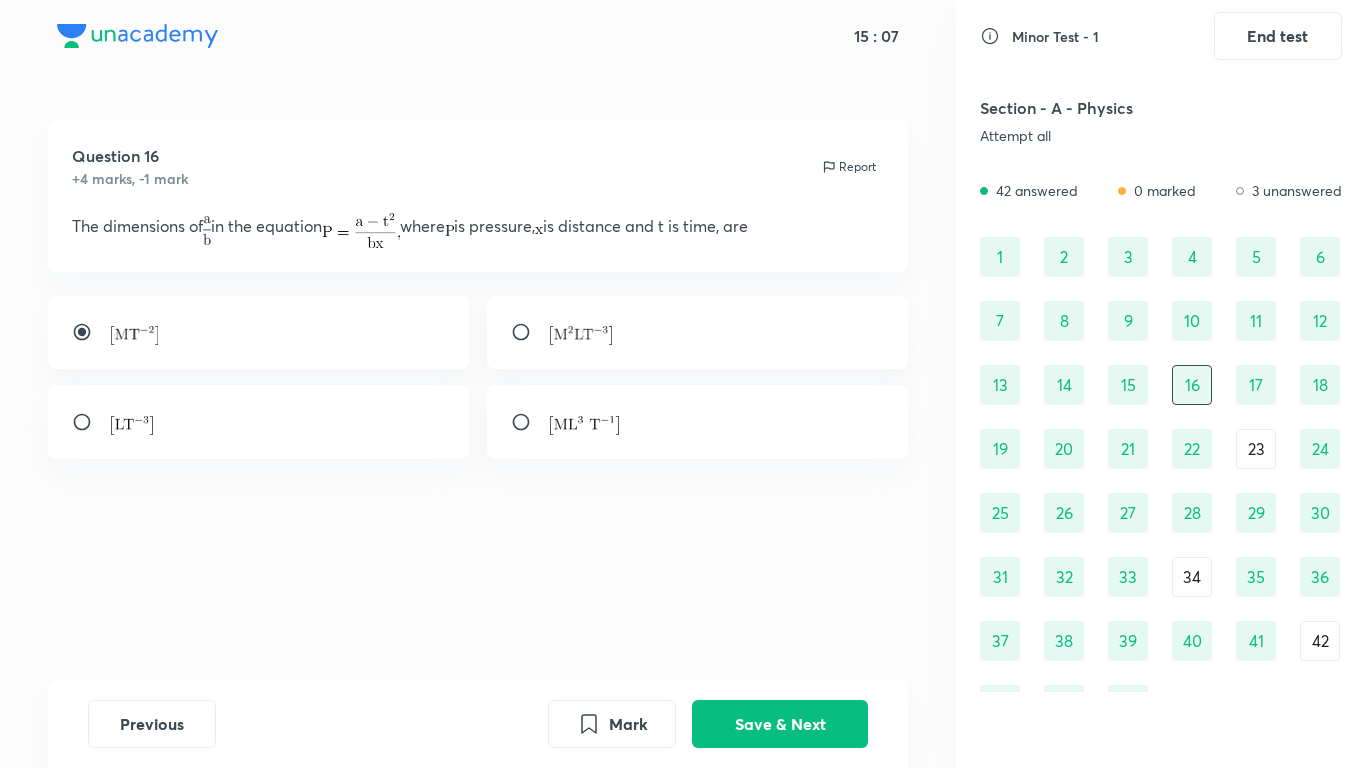 click on "17" at bounding box center [1256, 385] 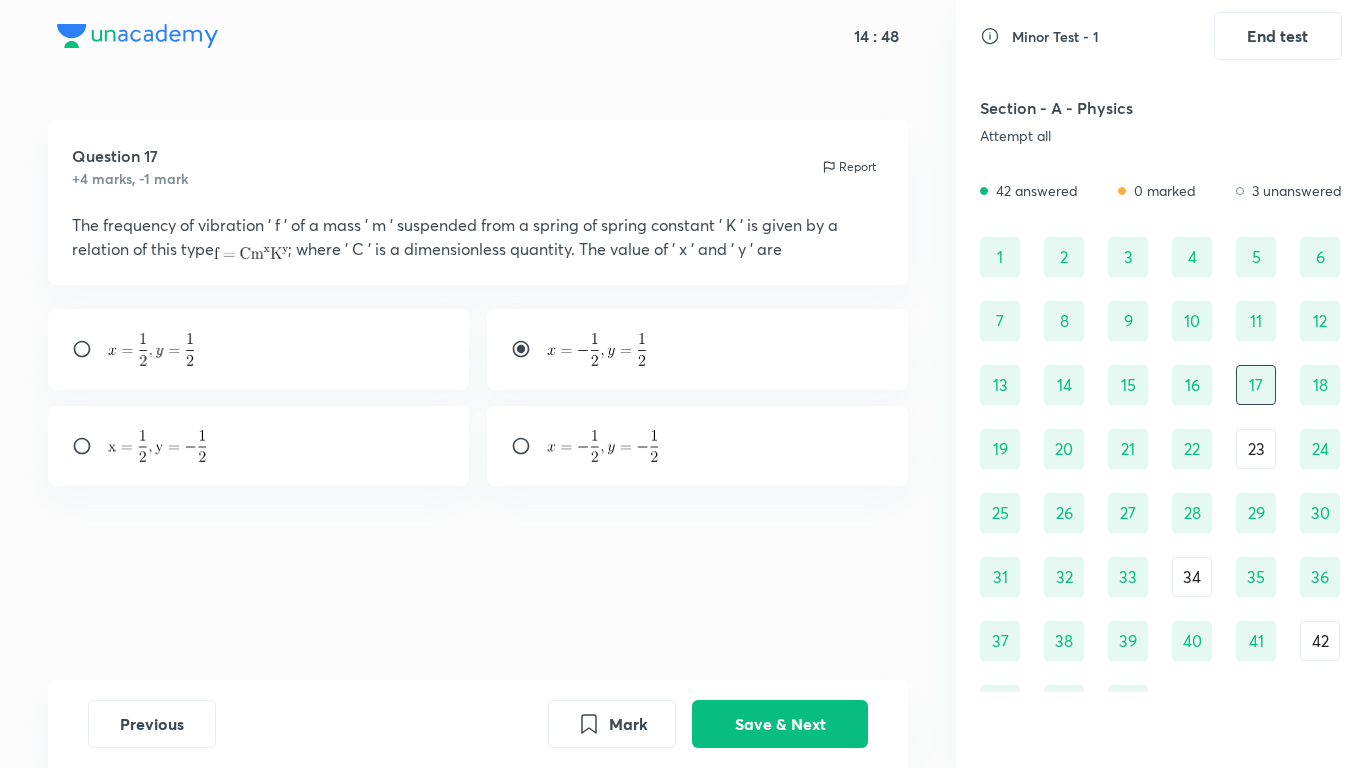 click on "18" at bounding box center (1320, 385) 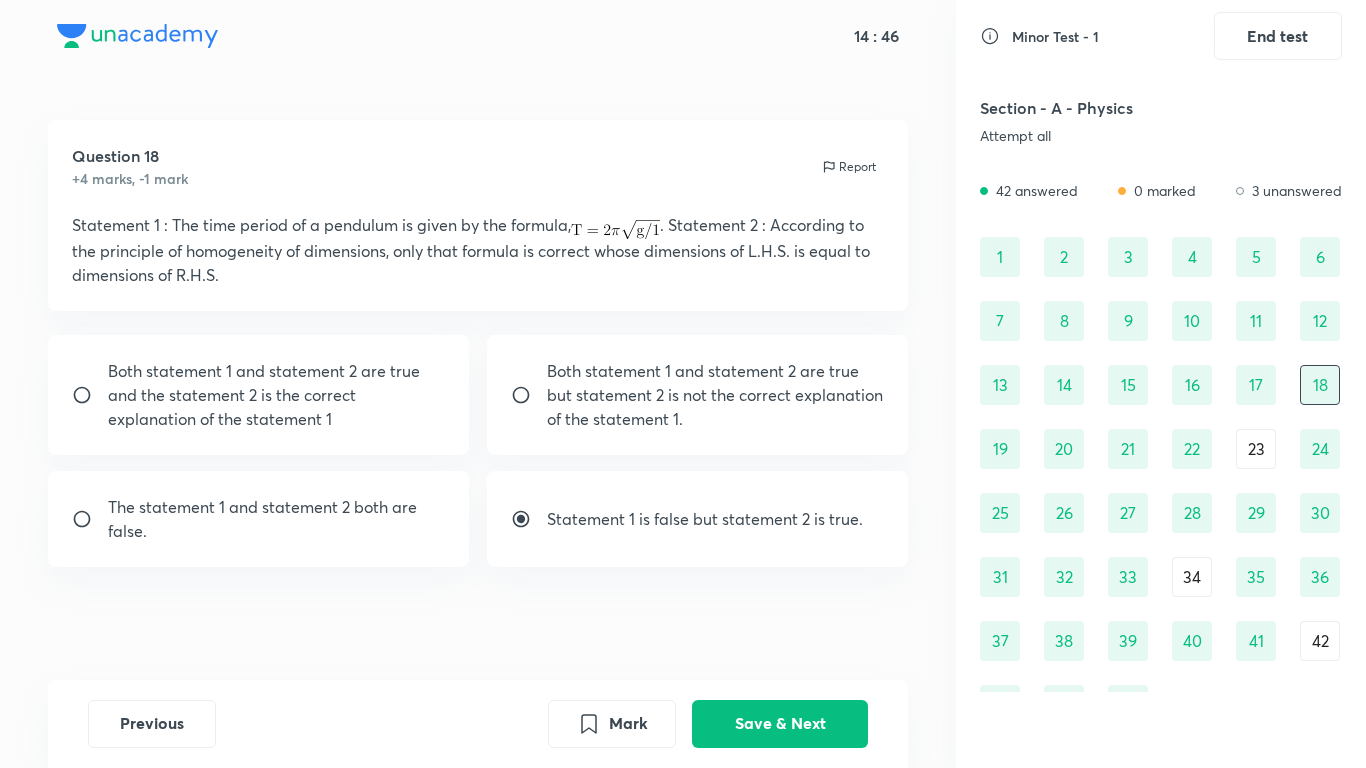 click on "20" at bounding box center (1064, 449) 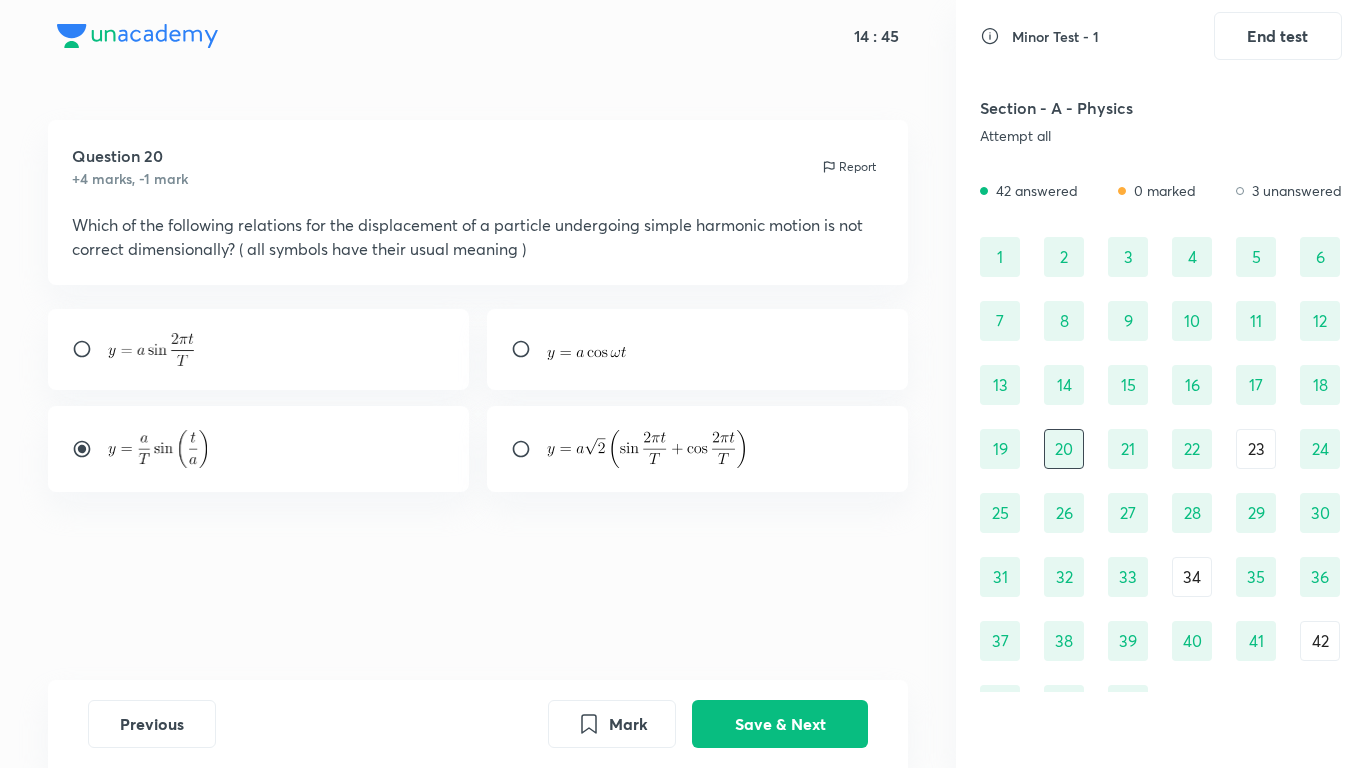 click on "19" at bounding box center [1000, 449] 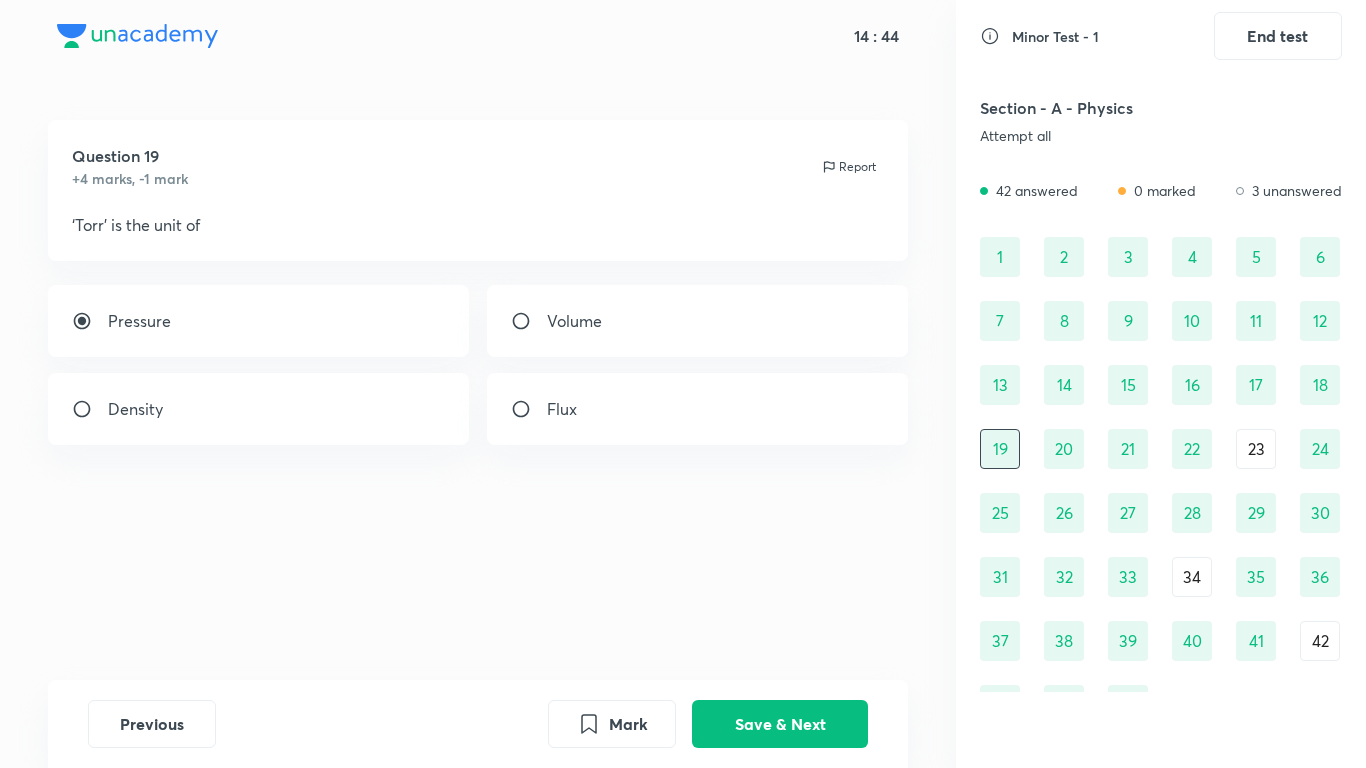 click on "1 2 3 4 5 6 7 8 9 10 11 12 13 14 15 16 17 18 19 20 21 22 23 24 25 26 27 28 29 30 31 32 33 34 35 36 37 38 39 40 41 42 43 44 45" at bounding box center (1161, 481) 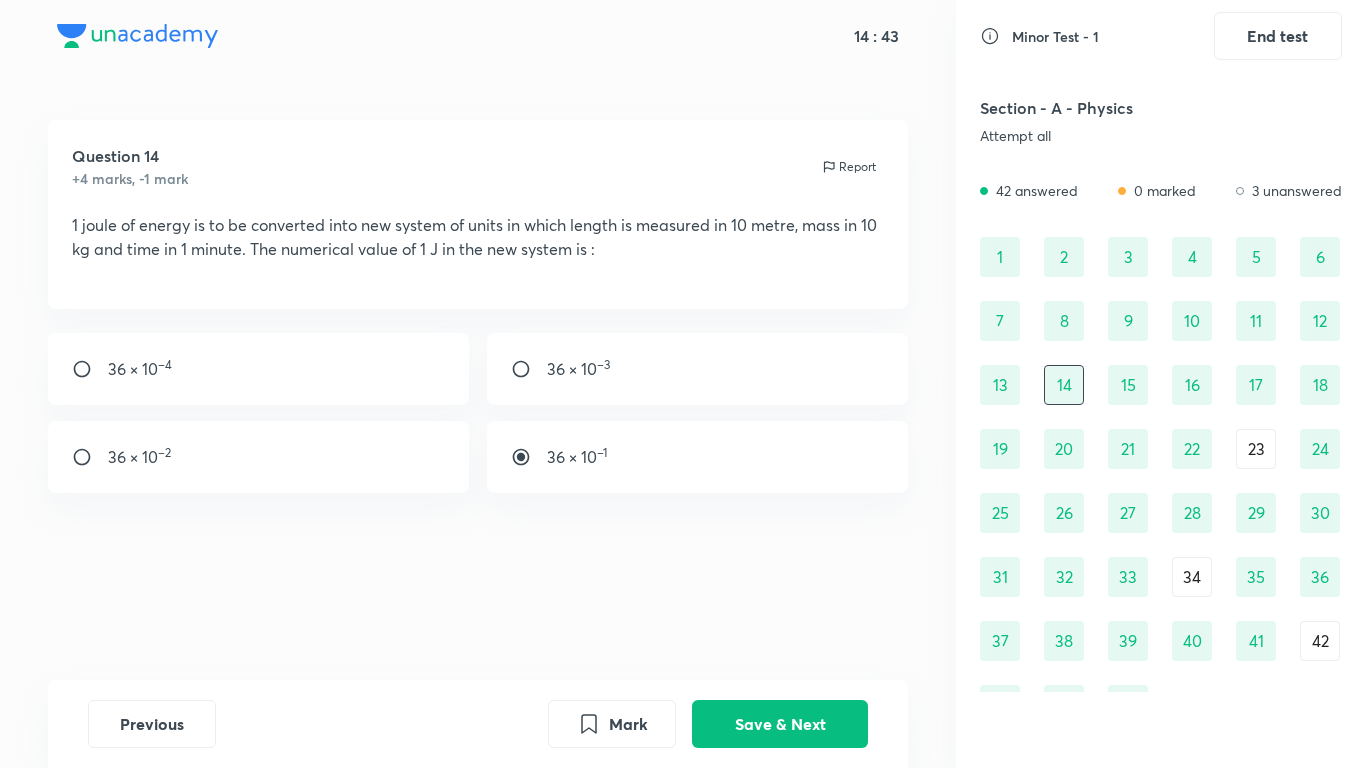 click on "15" at bounding box center [1128, 385] 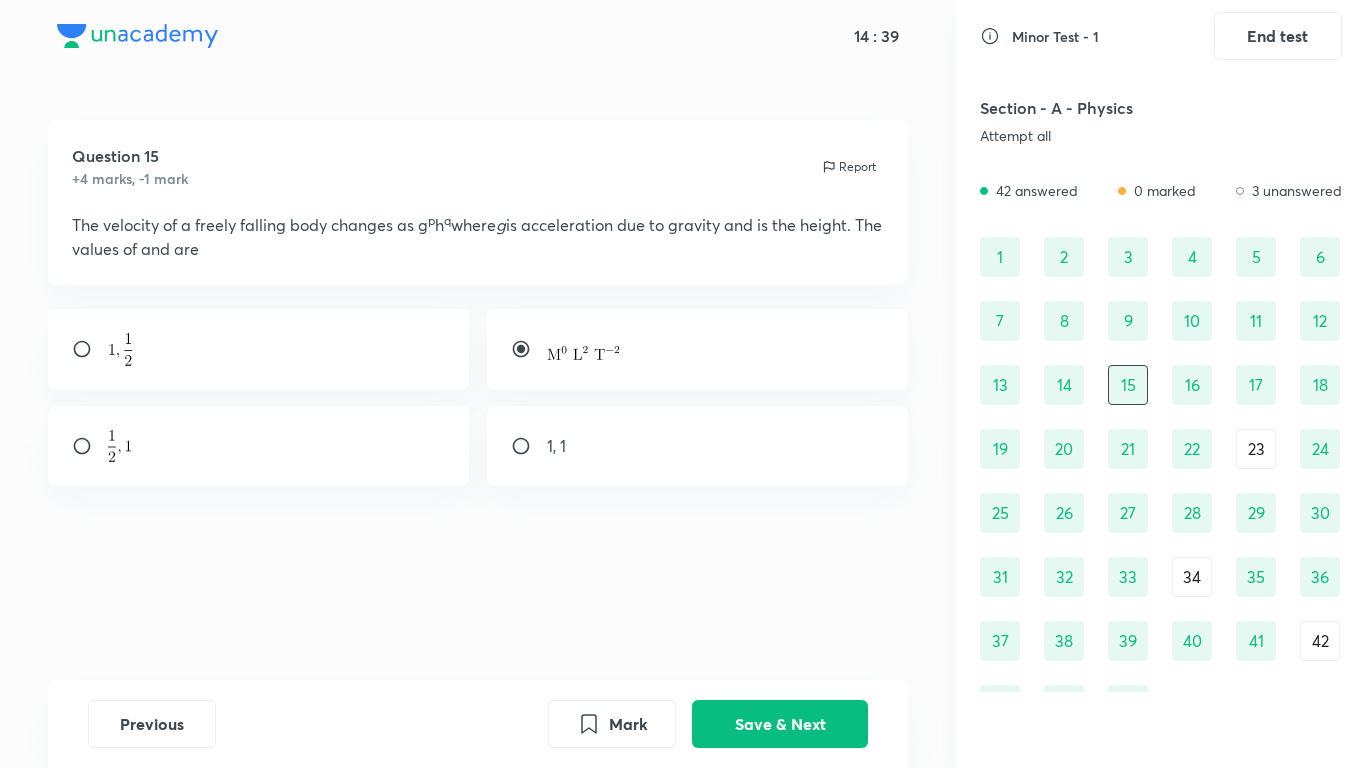 click on "16" at bounding box center [1192, 385] 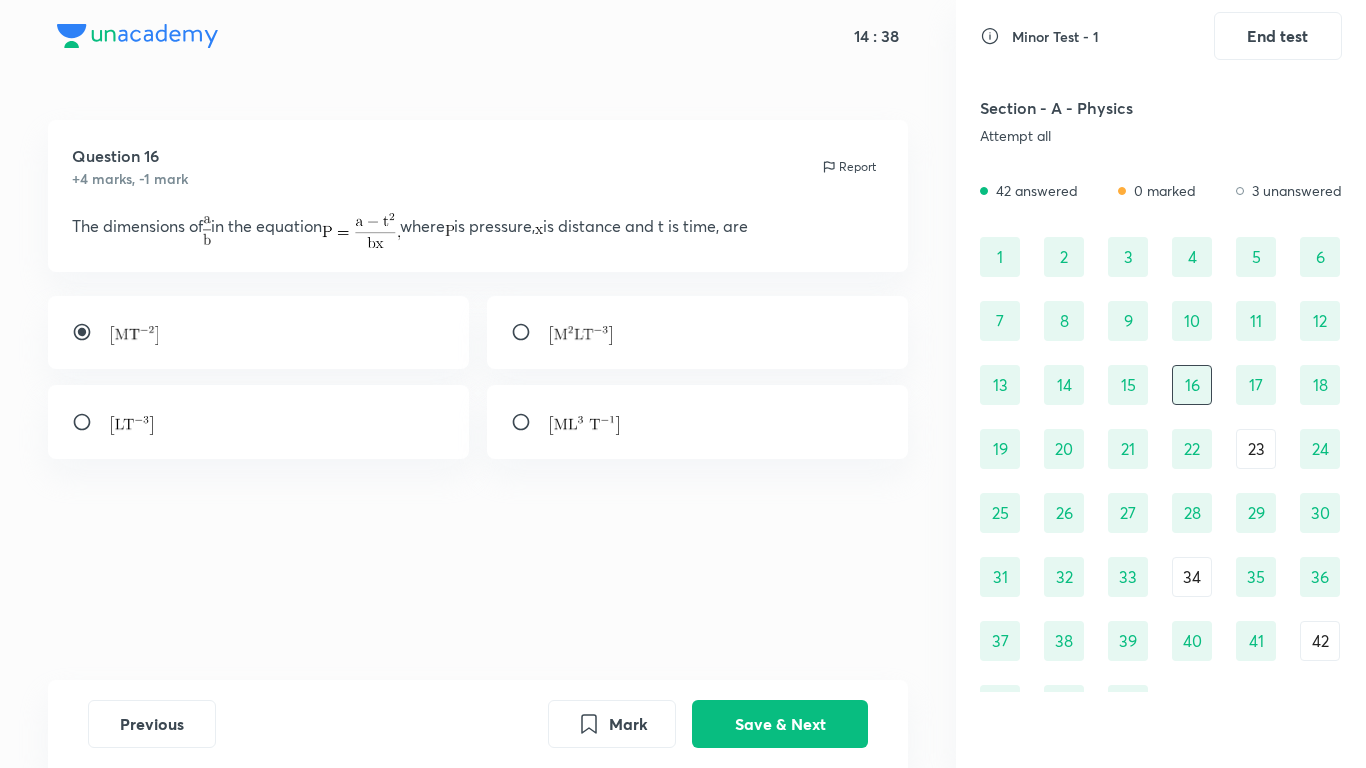 click on "17" at bounding box center (1256, 385) 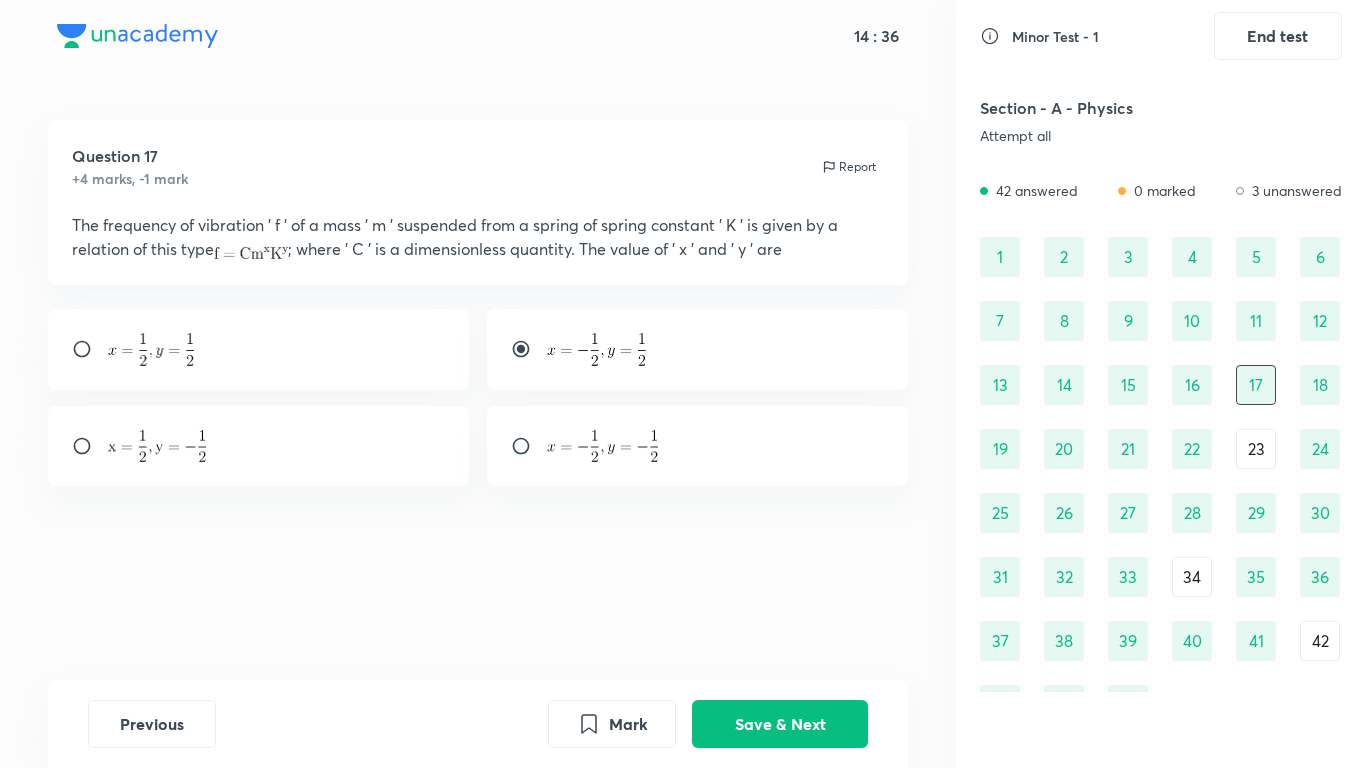 click on "18" at bounding box center [1320, 385] 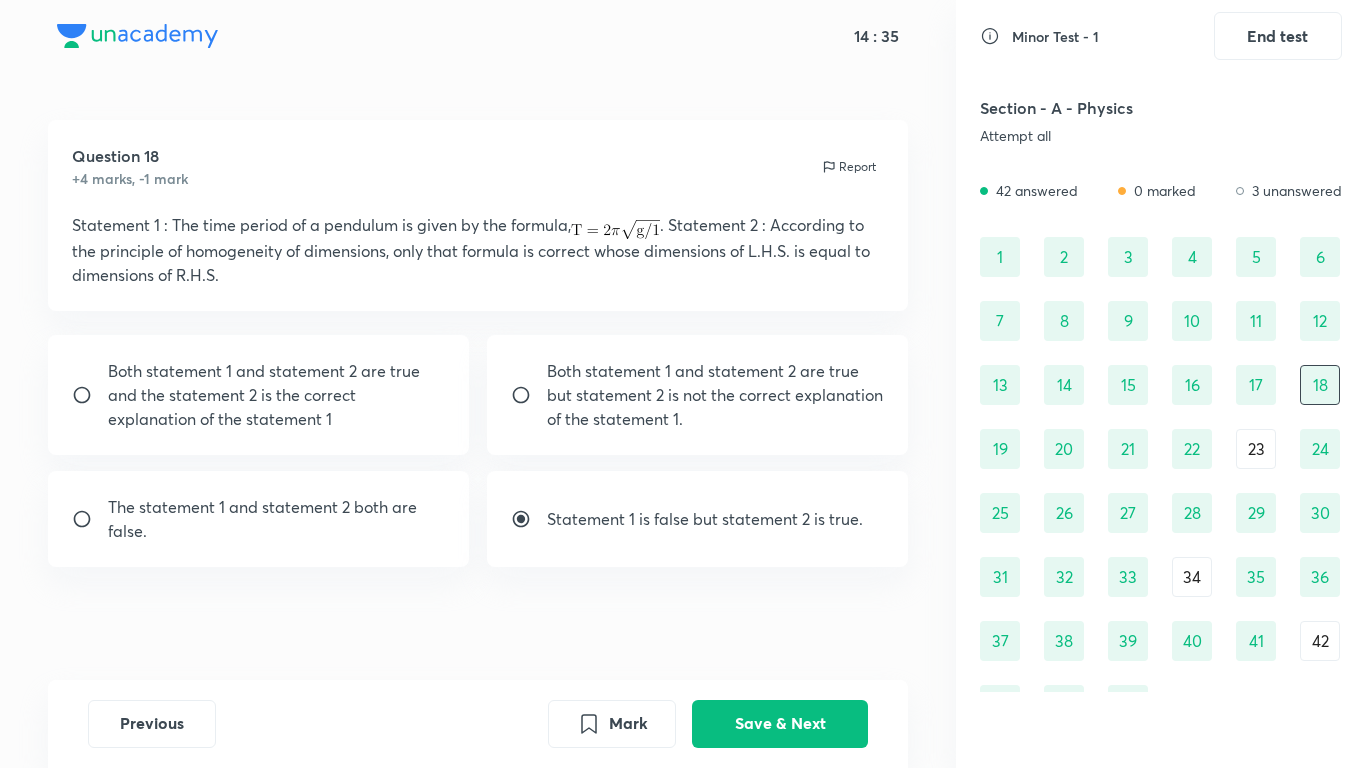 click on "20" at bounding box center [1064, 449] 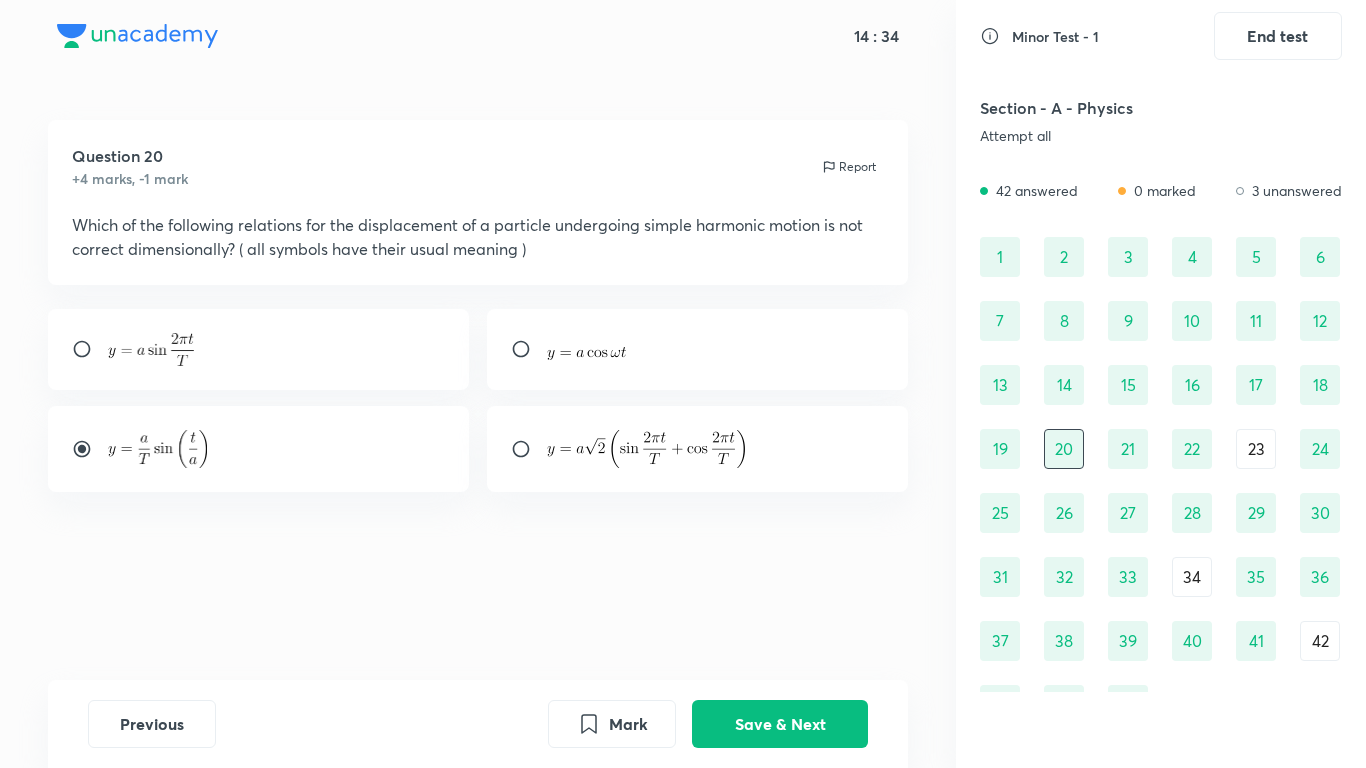 click on "1 2 3 4 5 6 7 8 9 10 11 12 13 14 15 16 17 18 19 20 21 22 23 24 25 26 27 28 29 30 31 32 33 34 35 36 37 38 39 40 41 42 43 44 45" at bounding box center [1161, 481] 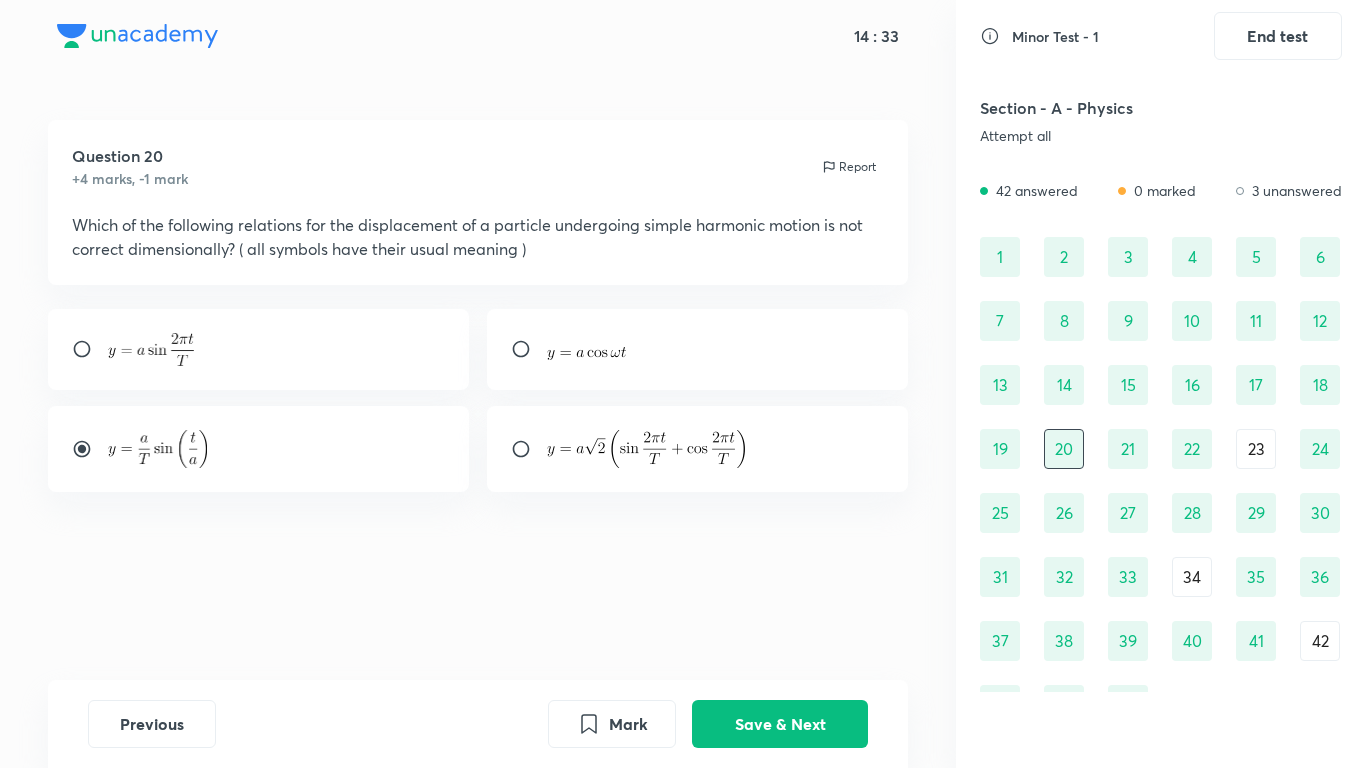 click on "21" at bounding box center (1128, 449) 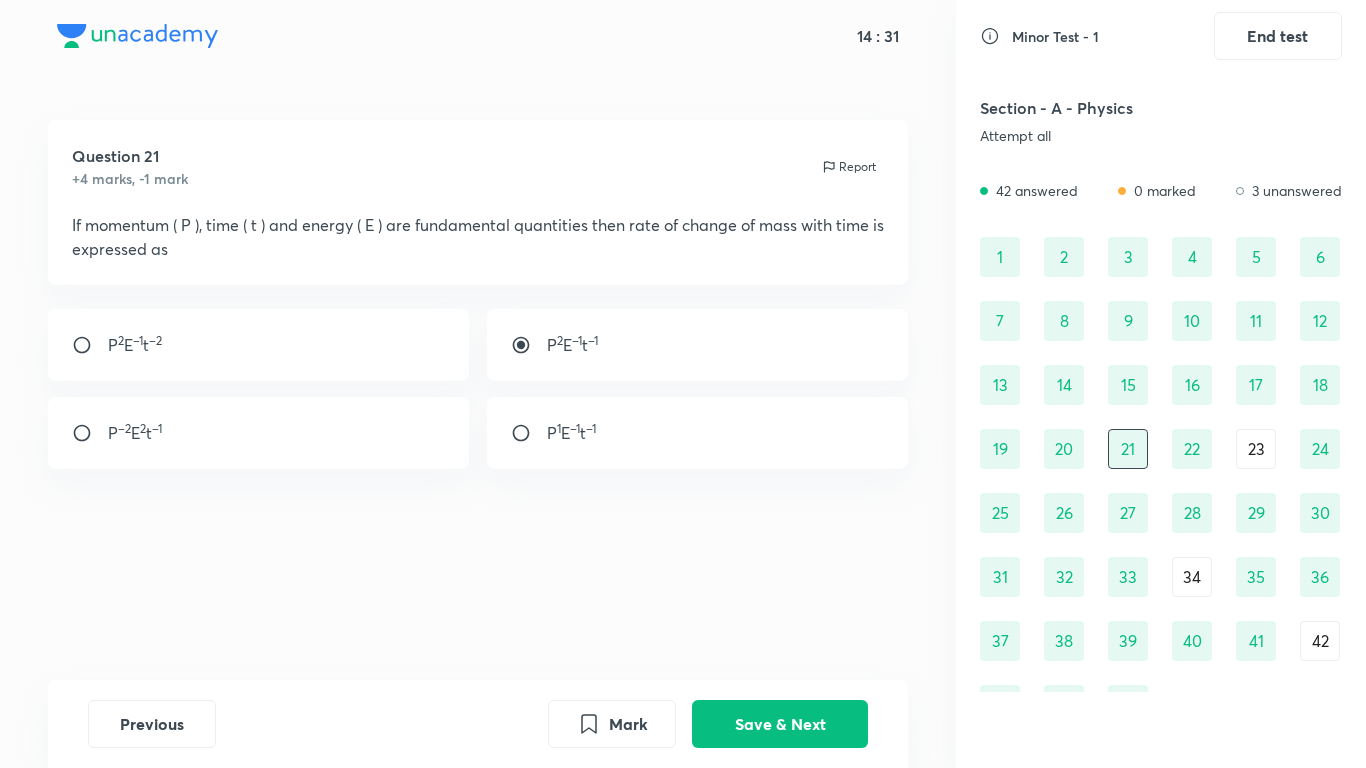 click on "22" at bounding box center [1192, 449] 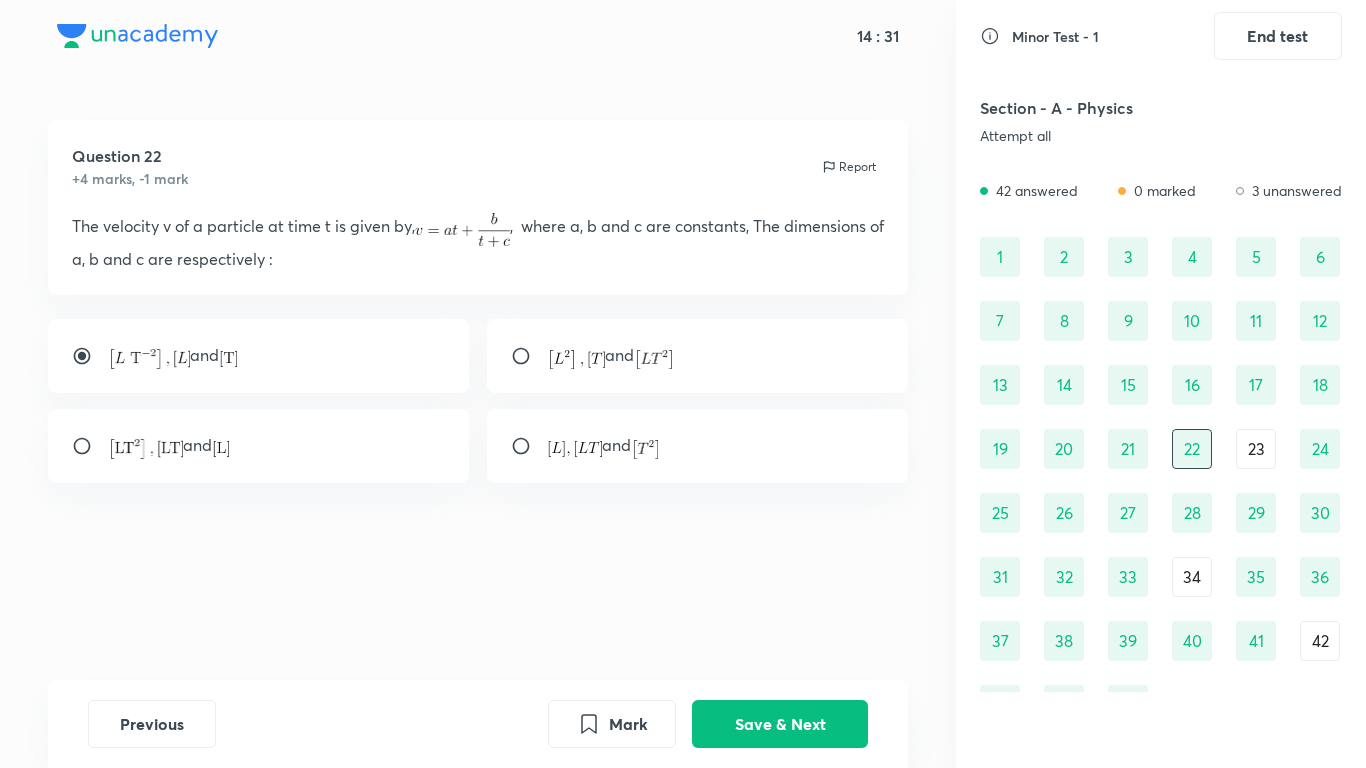 drag, startPoint x: 1198, startPoint y: 456, endPoint x: 1239, endPoint y: 451, distance: 41.303753 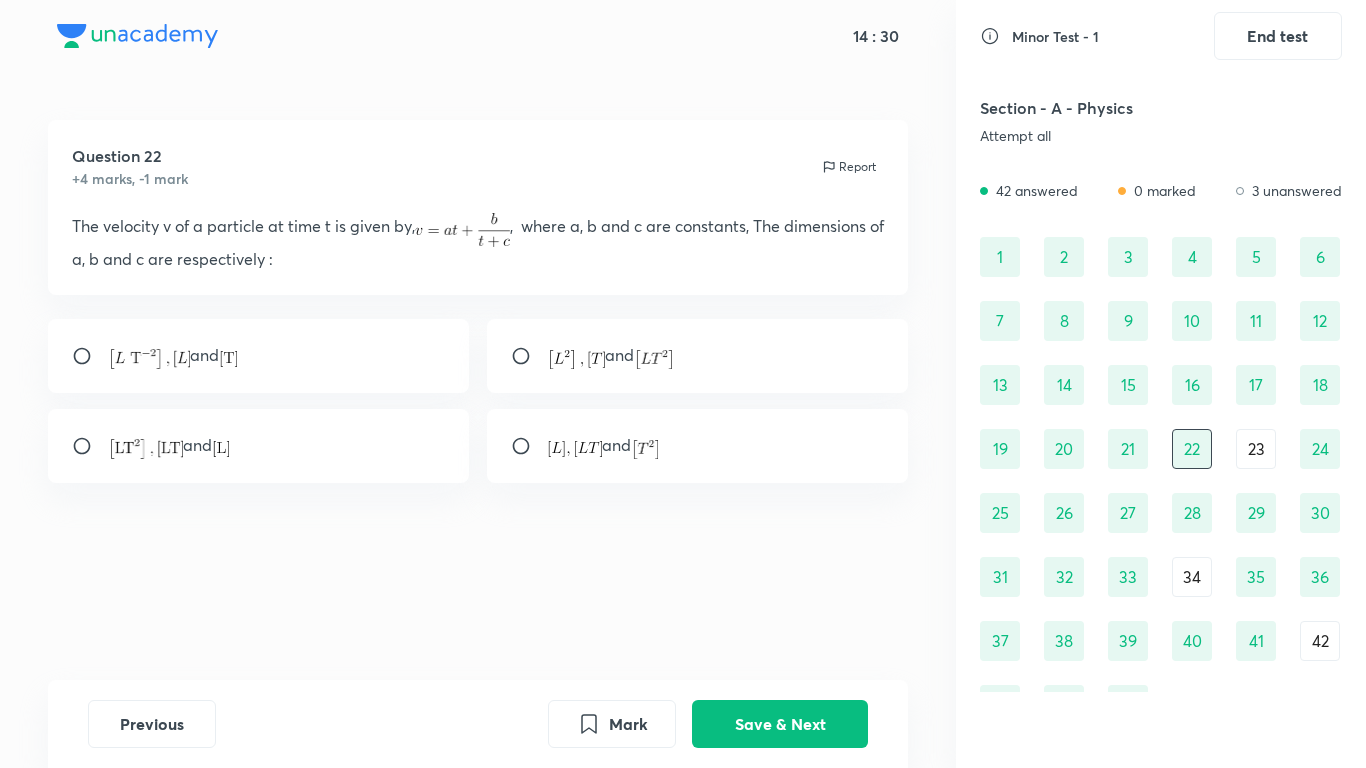 click on "23" at bounding box center (1256, 449) 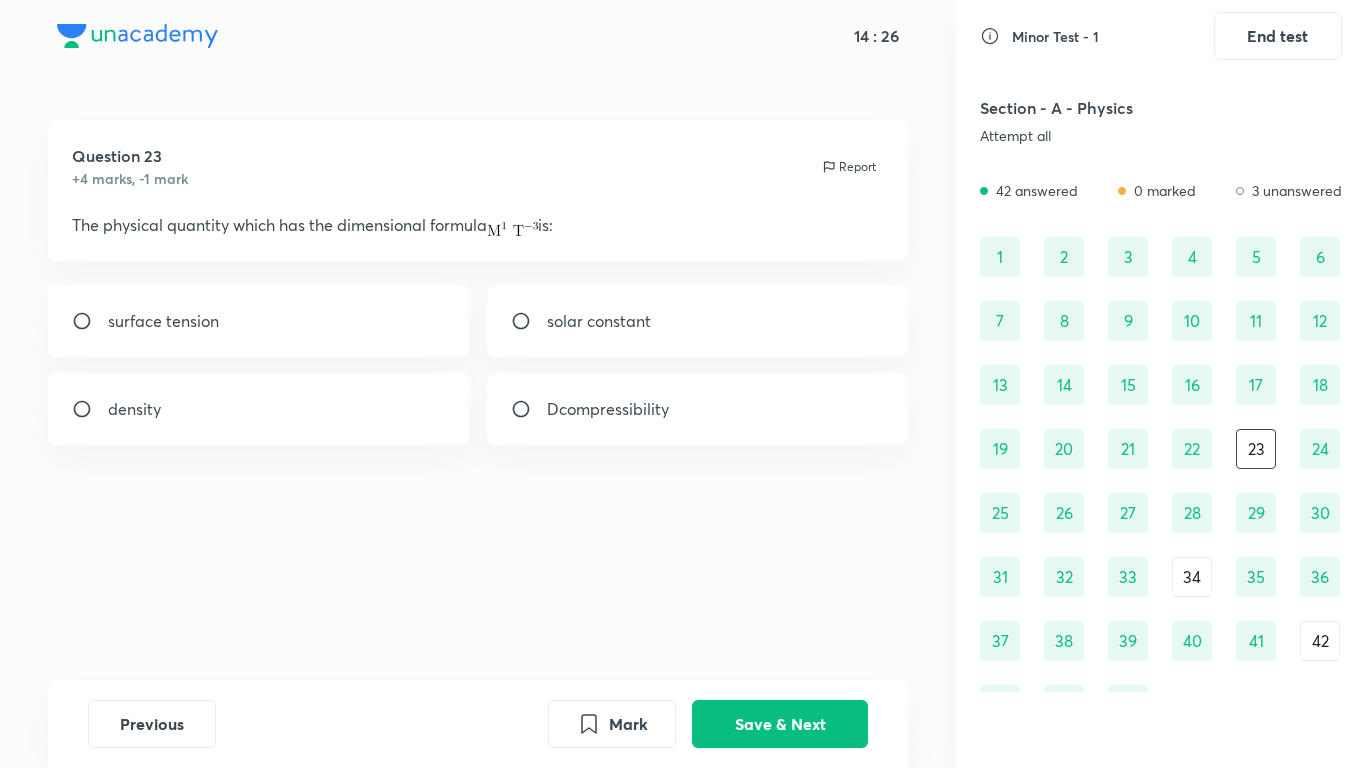 click on "24" at bounding box center [1320, 449] 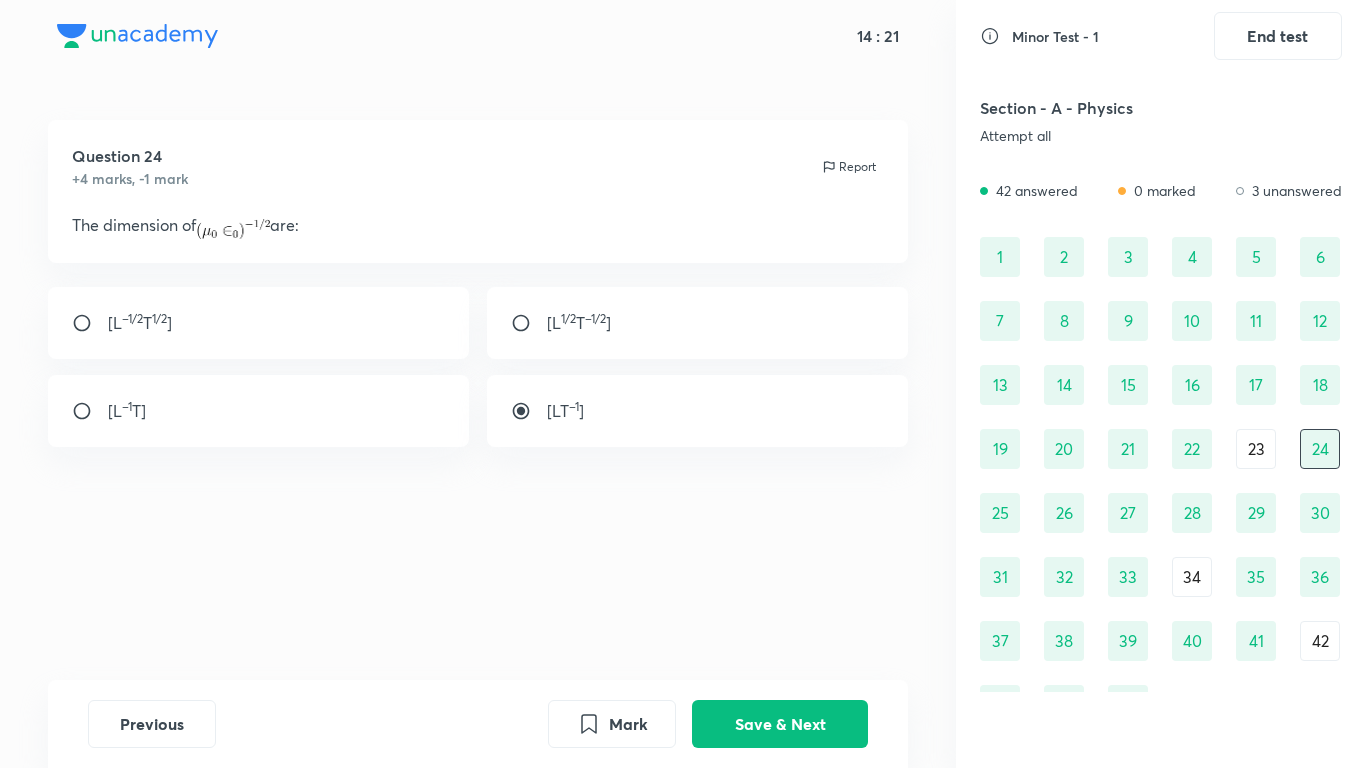 click on "25" at bounding box center [1000, 513] 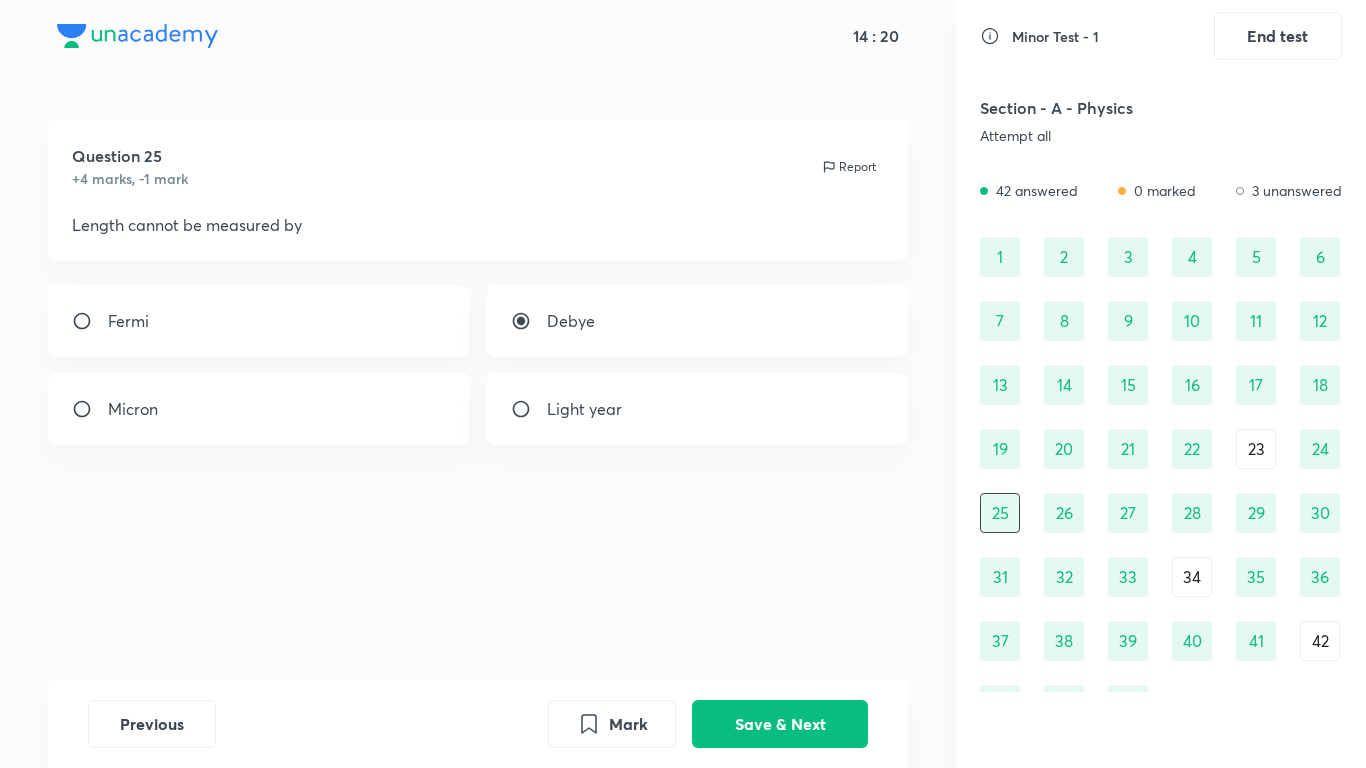 click on "26" at bounding box center [1064, 513] 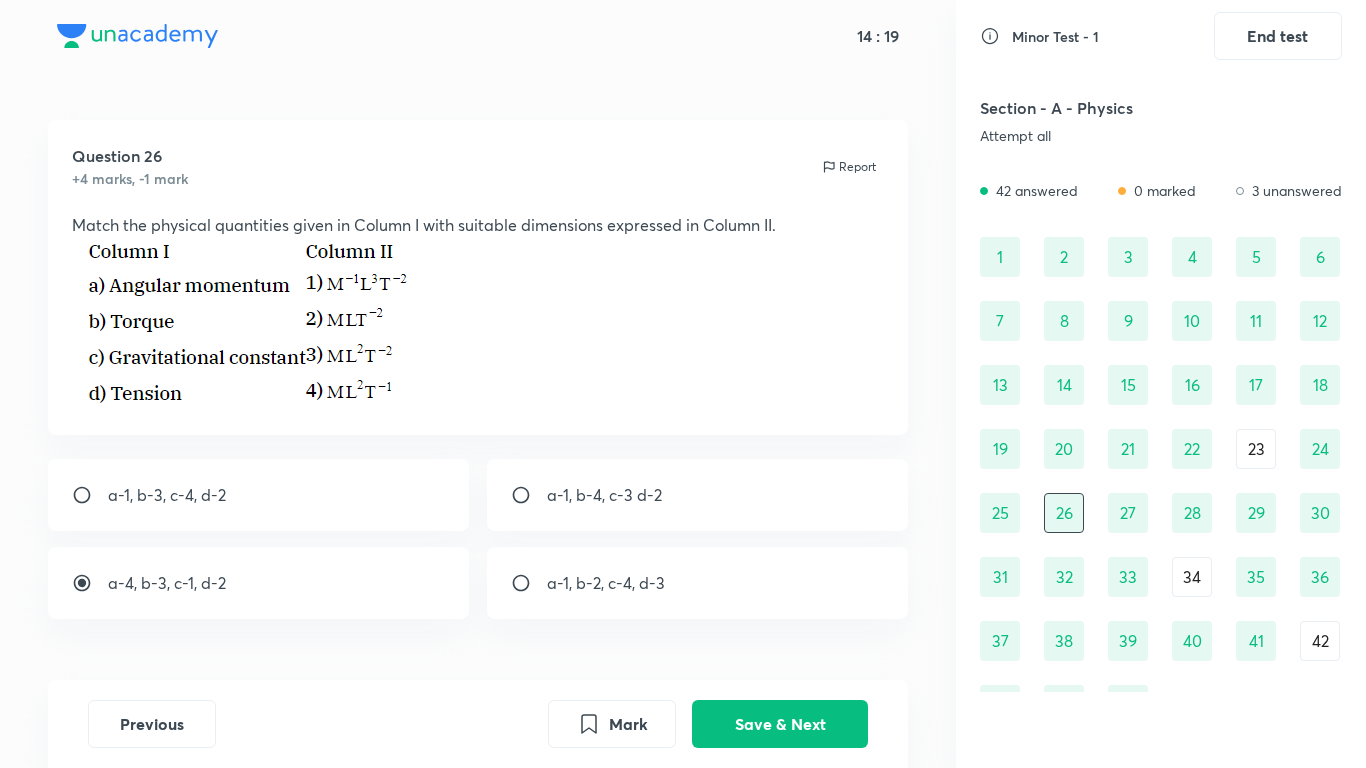 click on "27" at bounding box center [1128, 513] 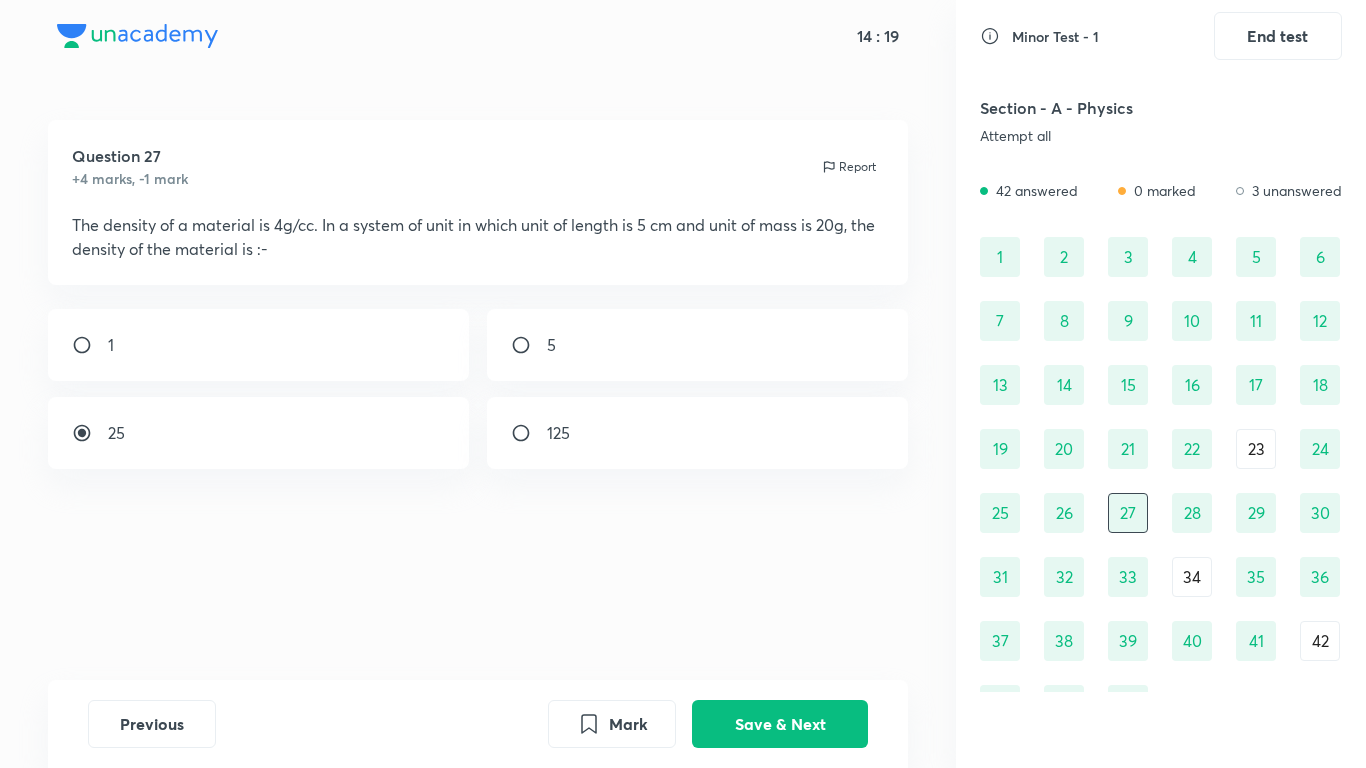 click on "28" at bounding box center [1192, 513] 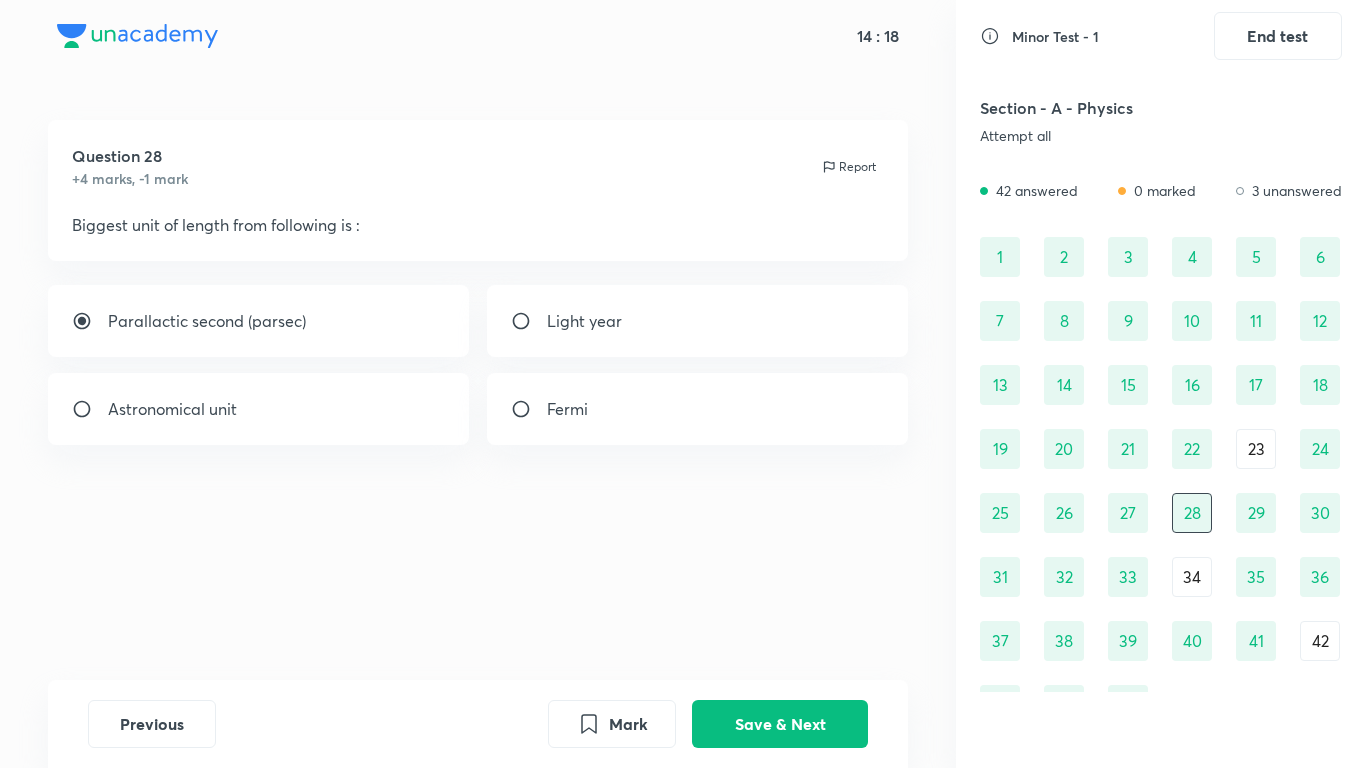click on "1 2 3 4 5 6 7 8 9 10 11 12 13 14 15 16 17 18 19 20 21 22 23 24 25 26 27 28 29 30 31 32 33 34 35 36 37 38 39 40 41 42 43 44 45" at bounding box center (1161, 481) 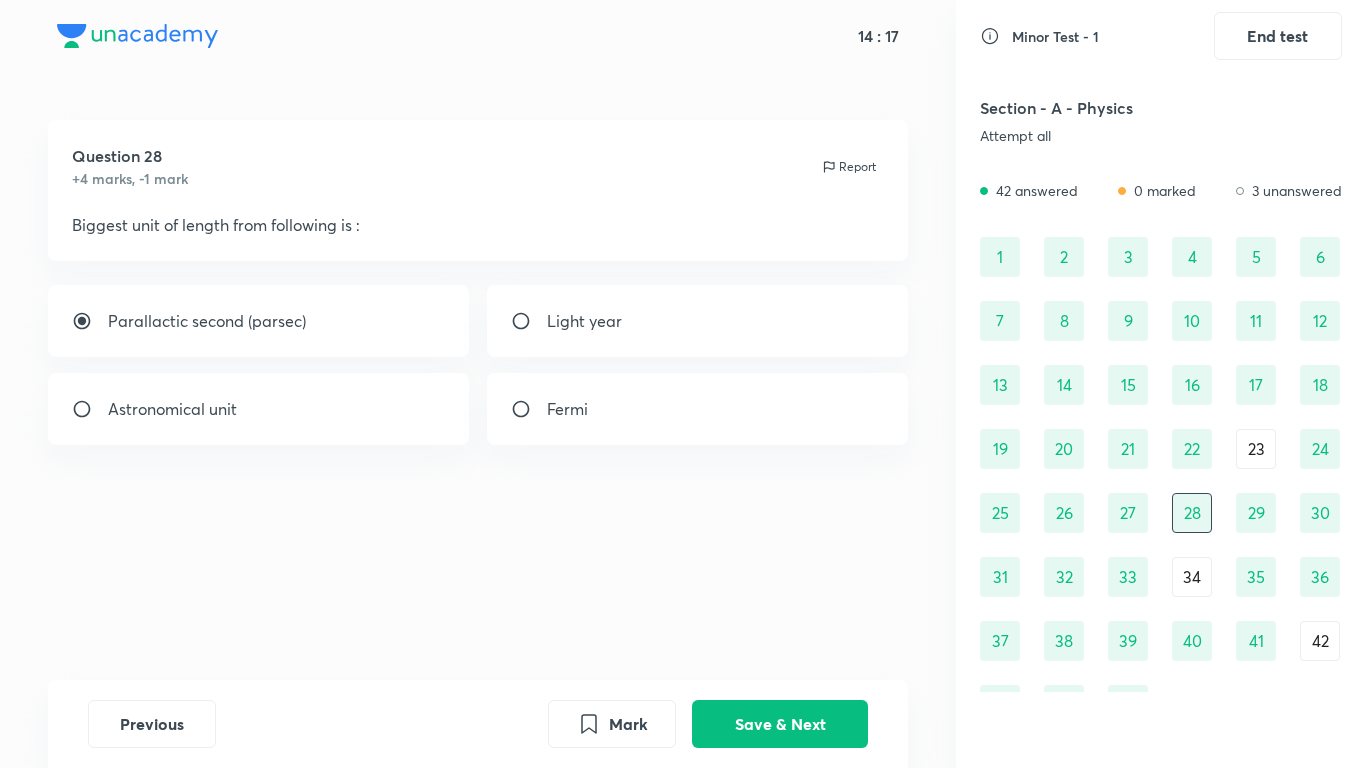 drag, startPoint x: 1263, startPoint y: 511, endPoint x: 1271, endPoint y: 523, distance: 14.422205 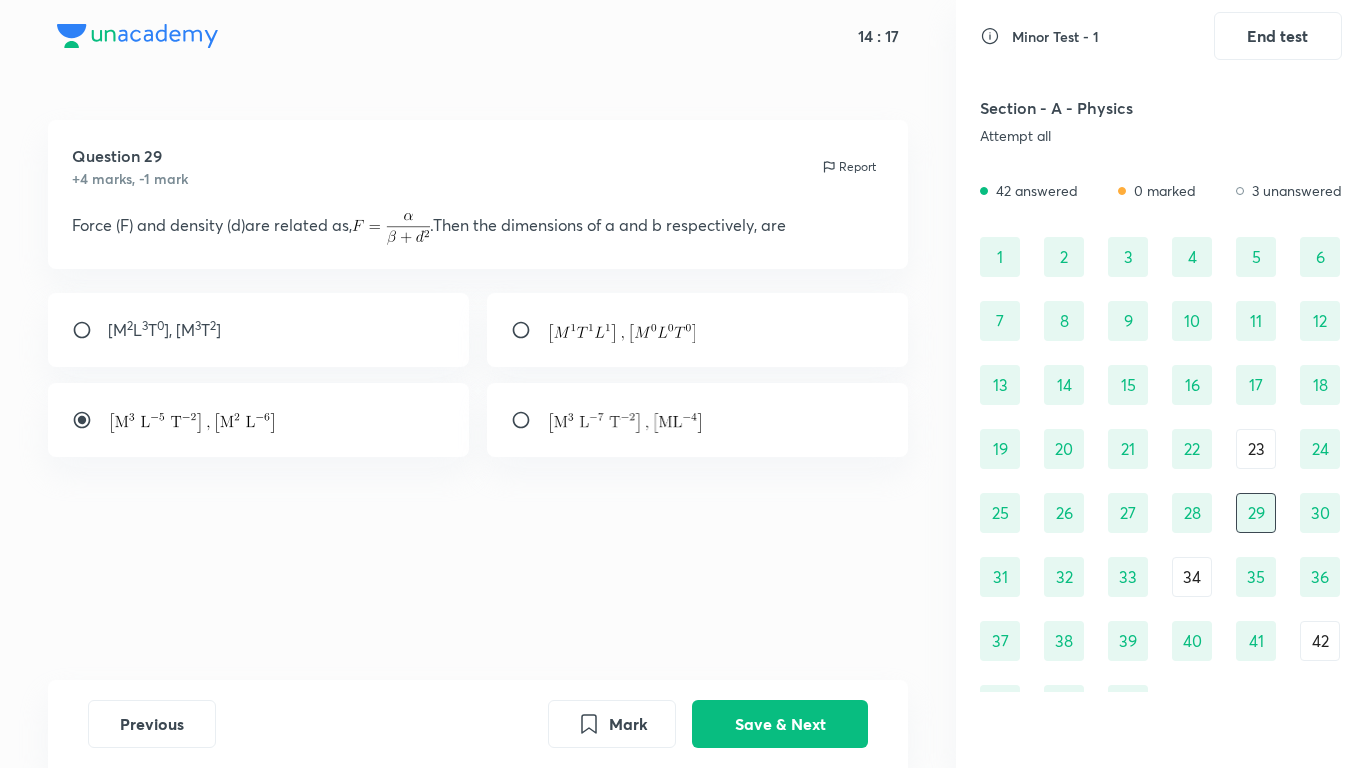 click on "30" at bounding box center [1320, 513] 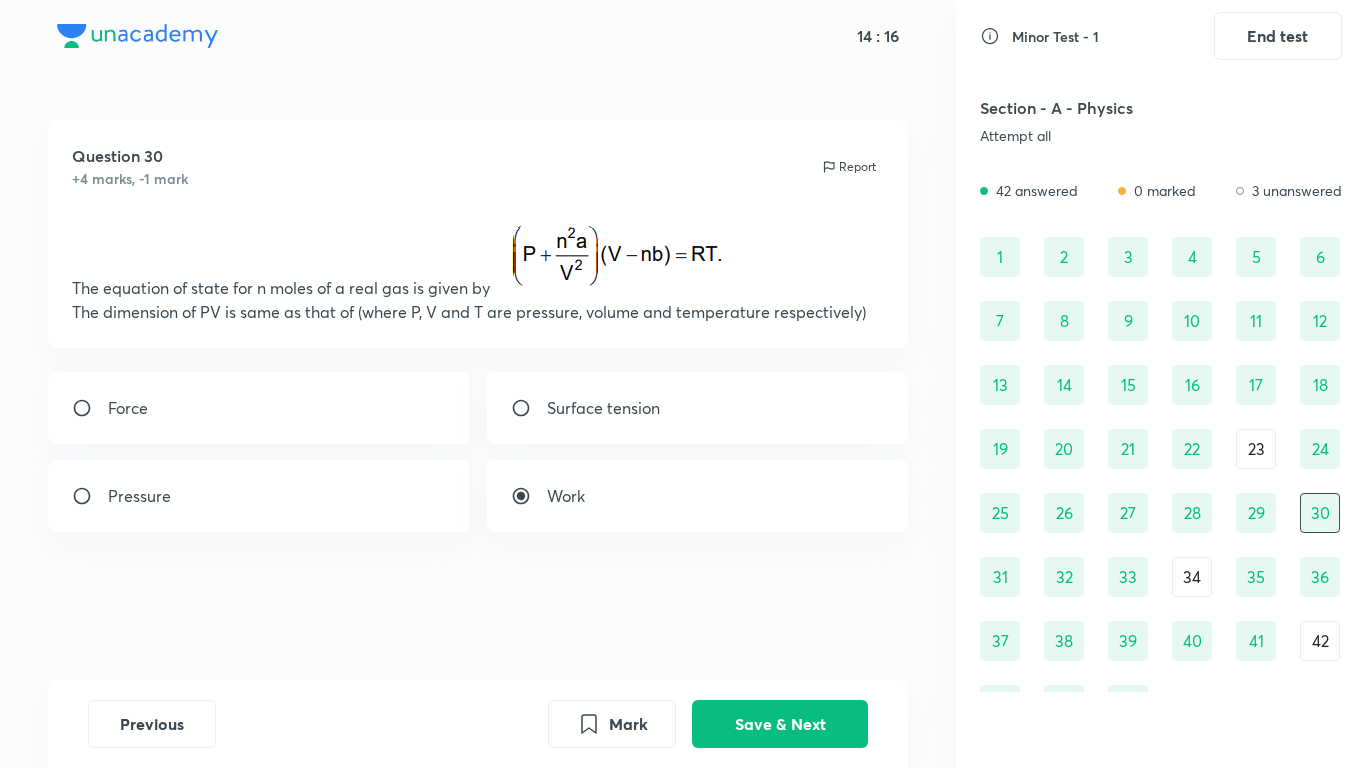 click on "36" at bounding box center [1320, 577] 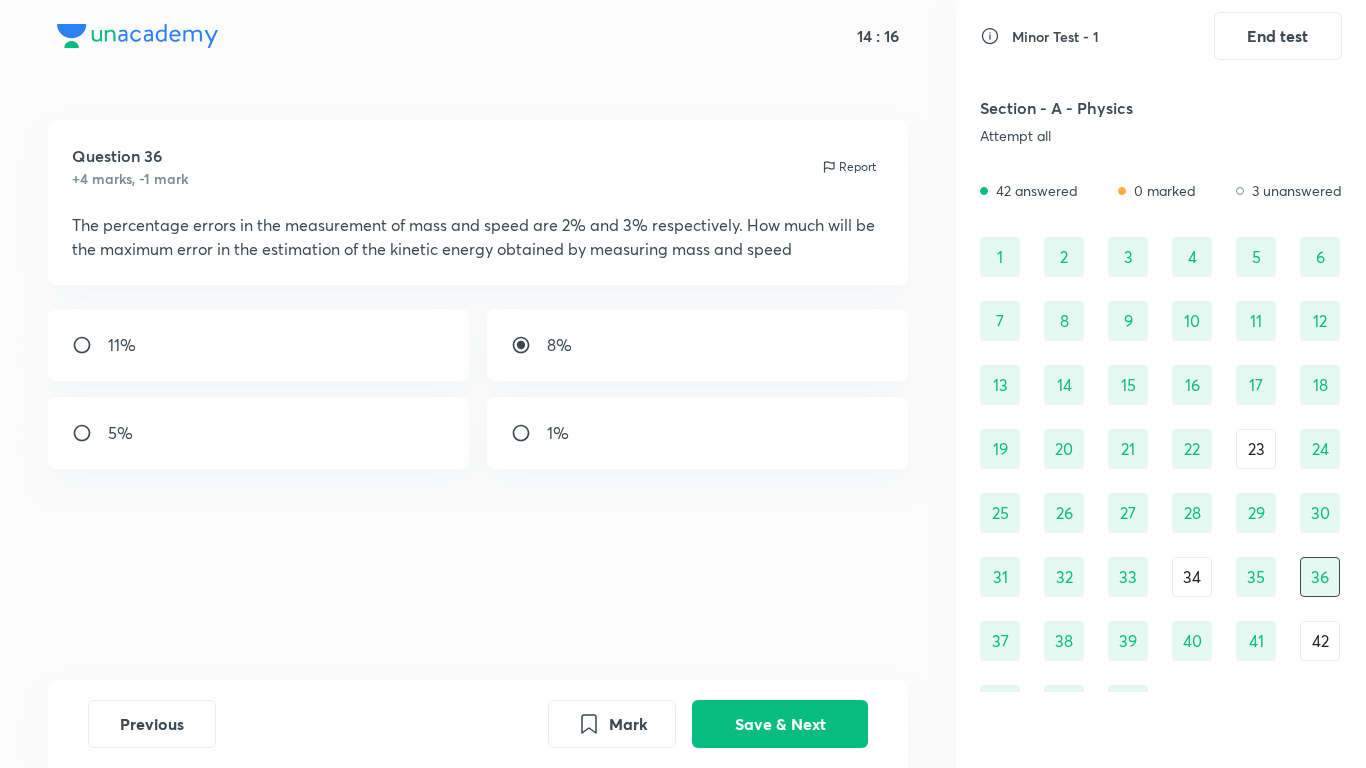 click on "35" at bounding box center [1256, 577] 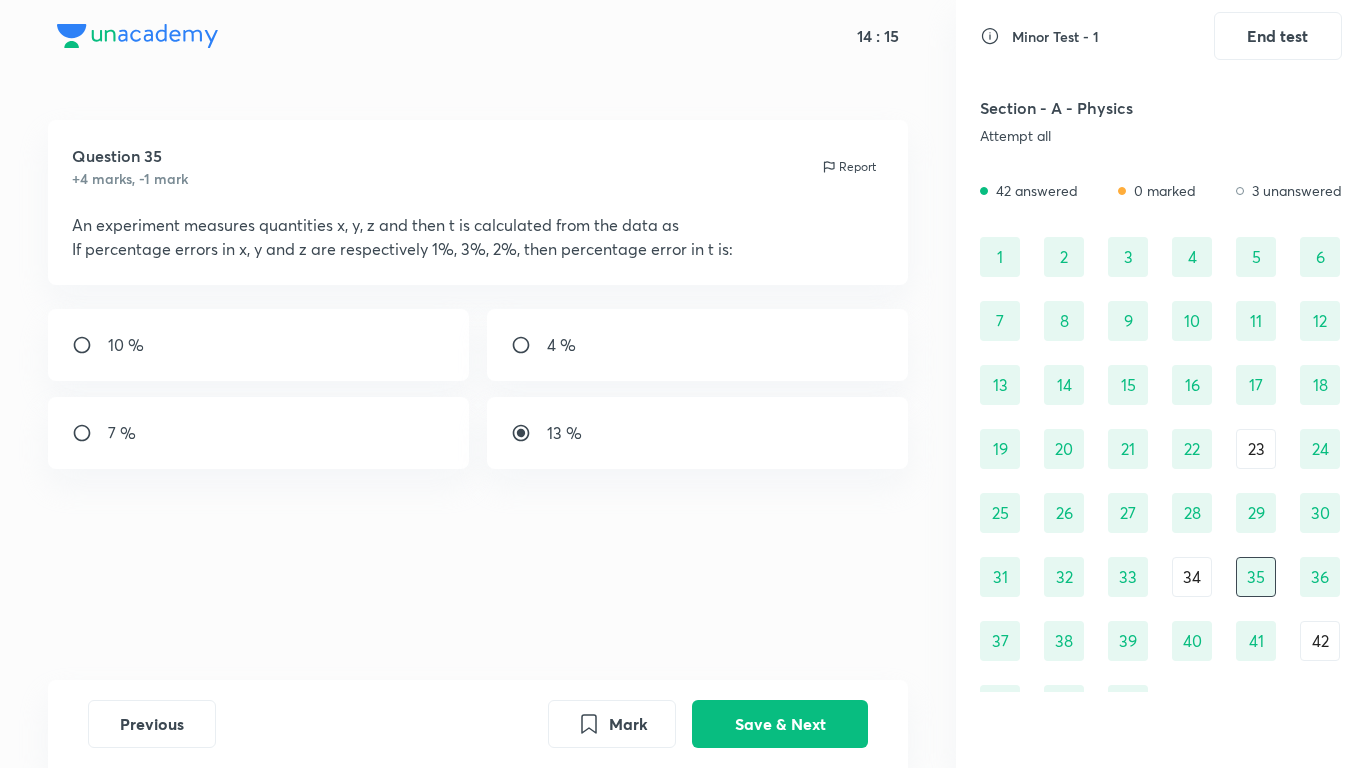 click on "34" at bounding box center (1192, 577) 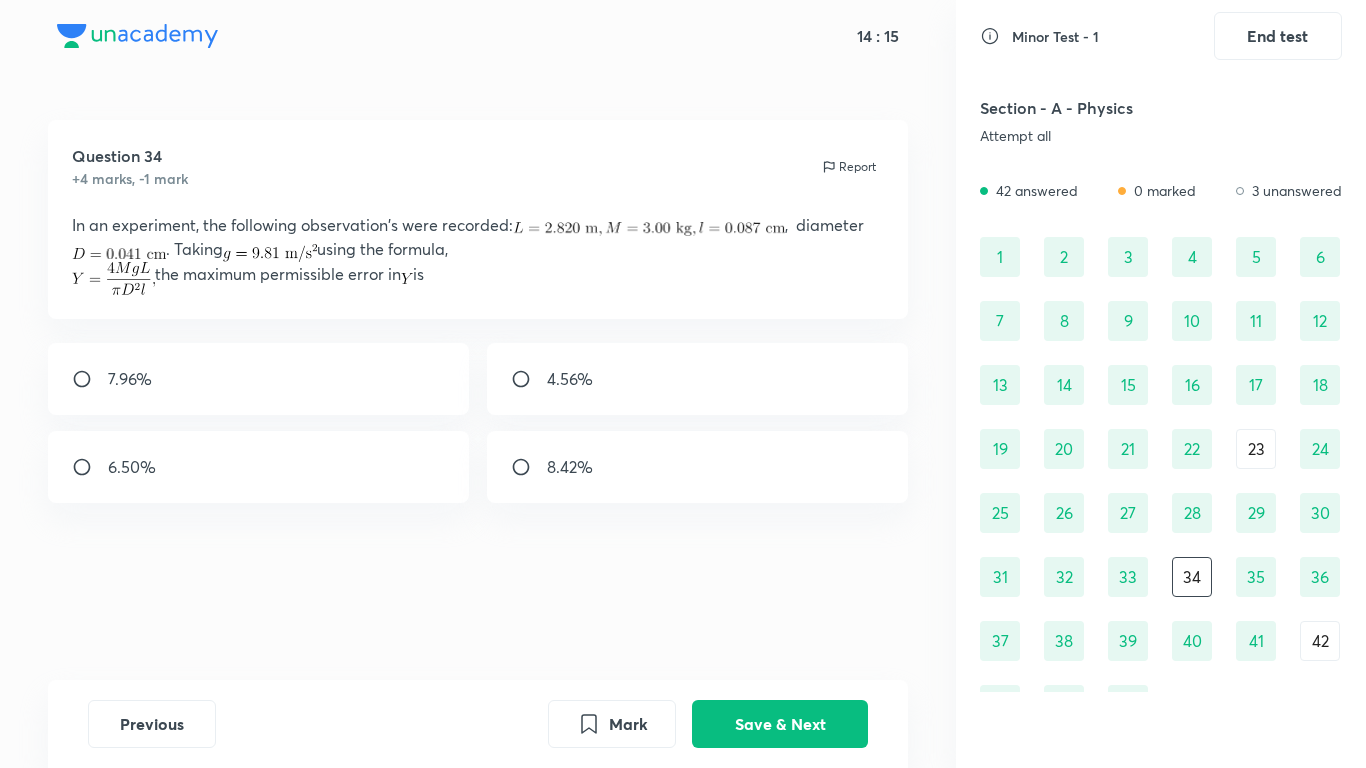 click on "33" at bounding box center (1128, 577) 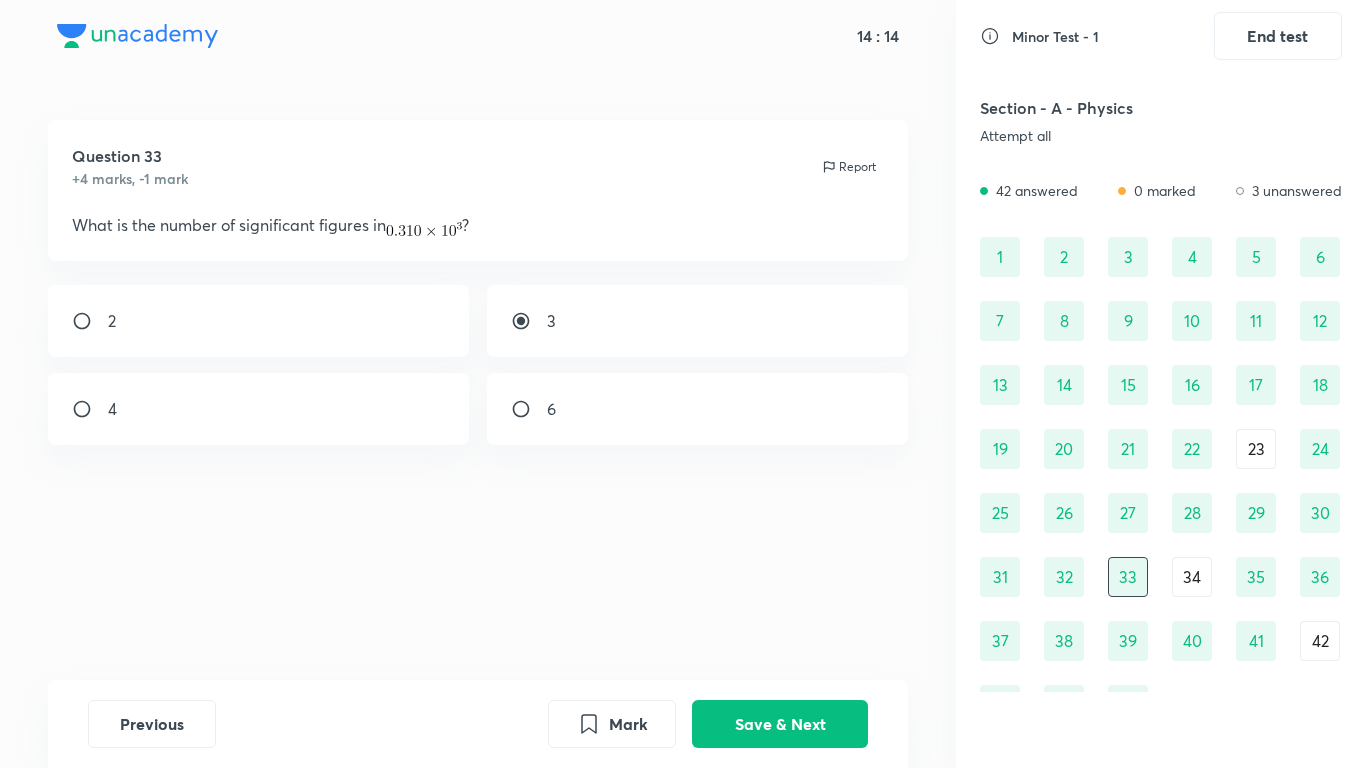 click on "32" at bounding box center (1064, 577) 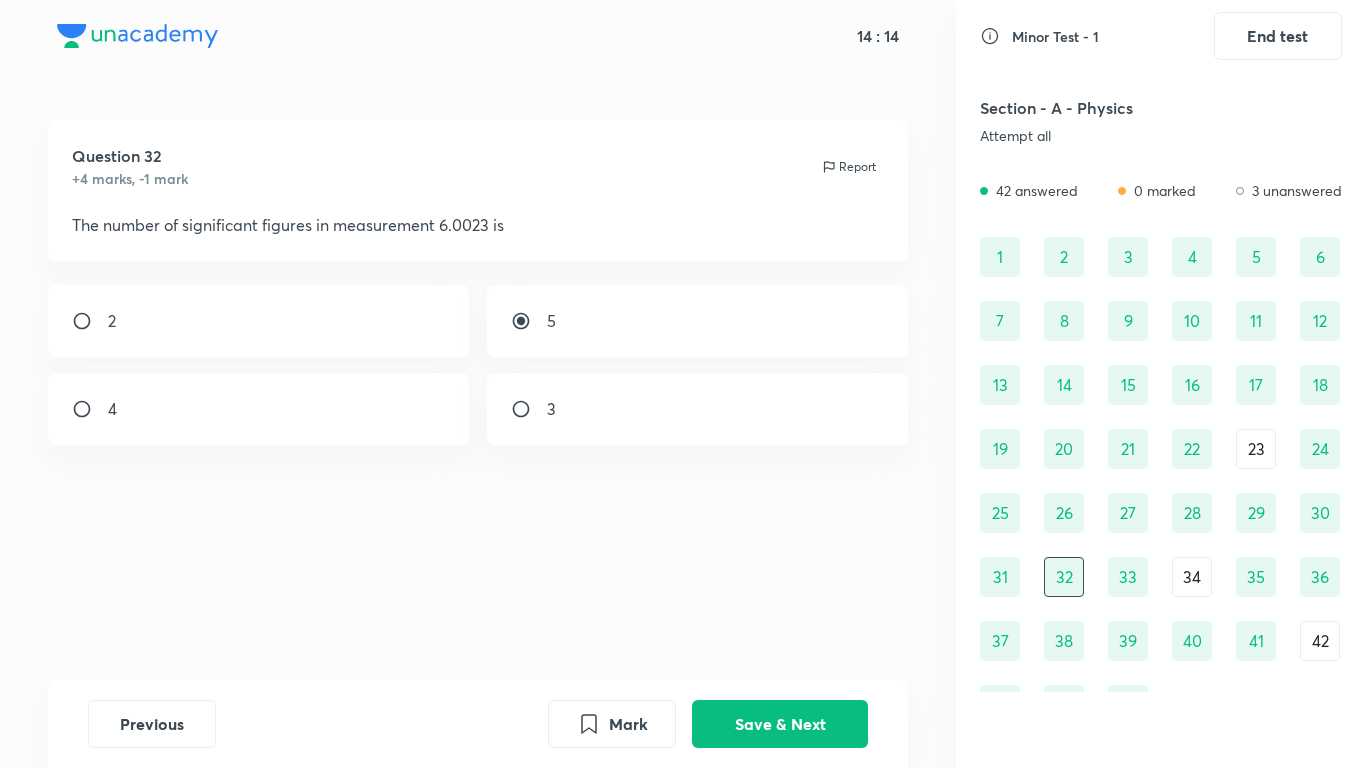 click on "31" at bounding box center (1000, 577) 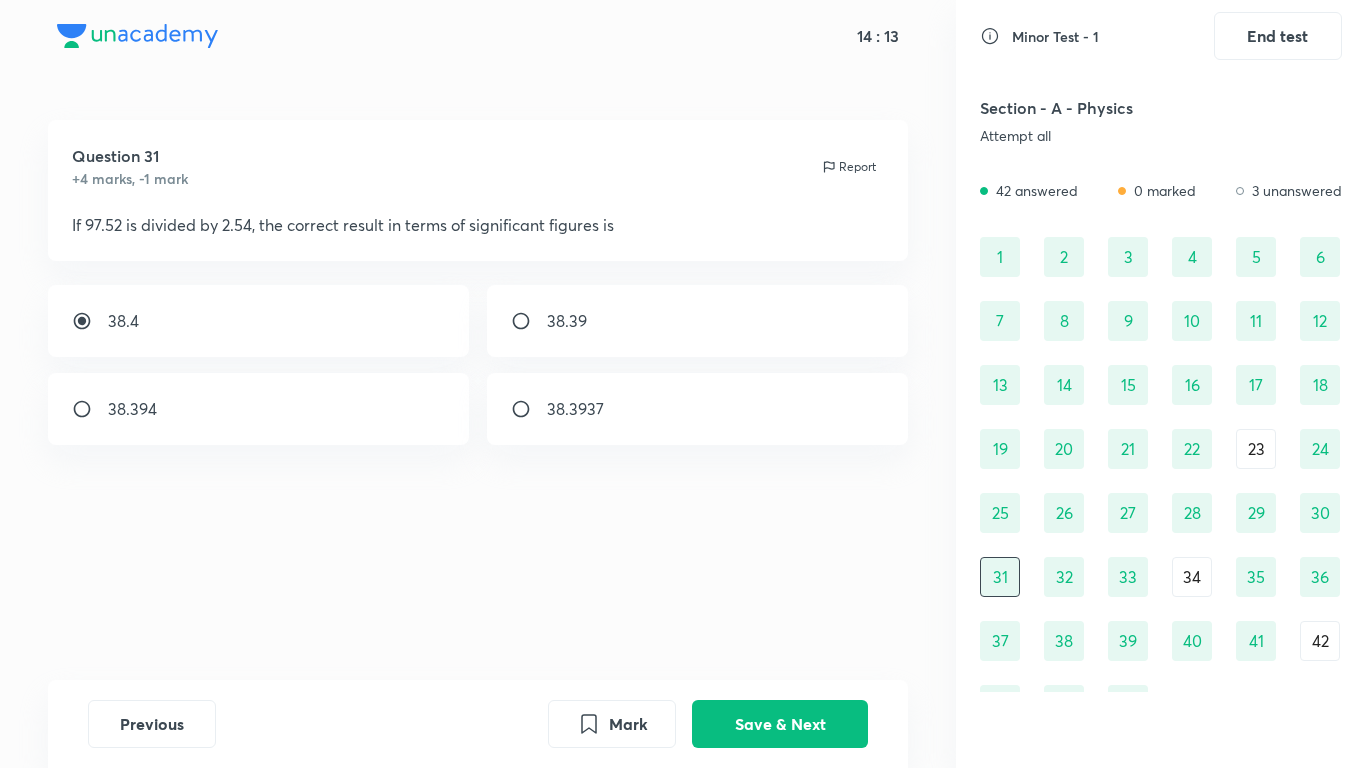 click on "37" at bounding box center [1000, 641] 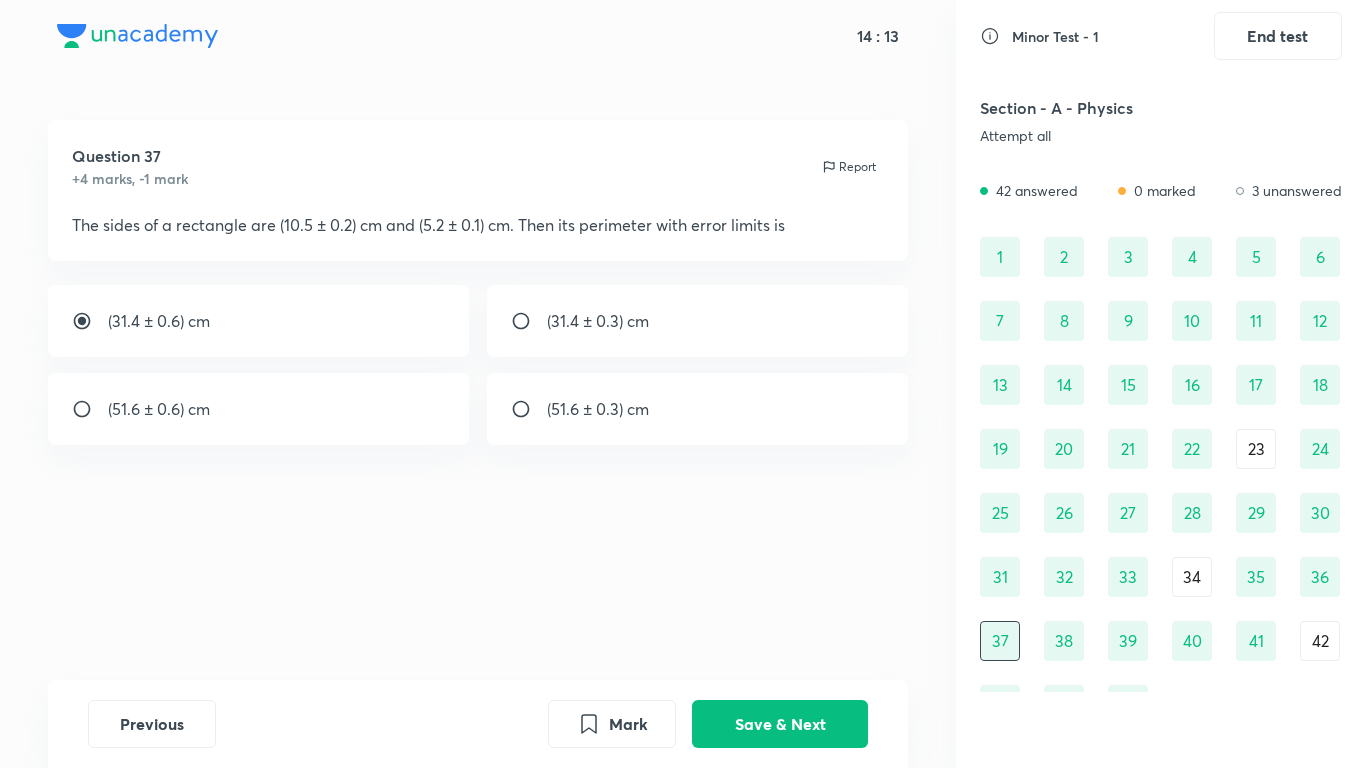 click on "38" at bounding box center (1064, 641) 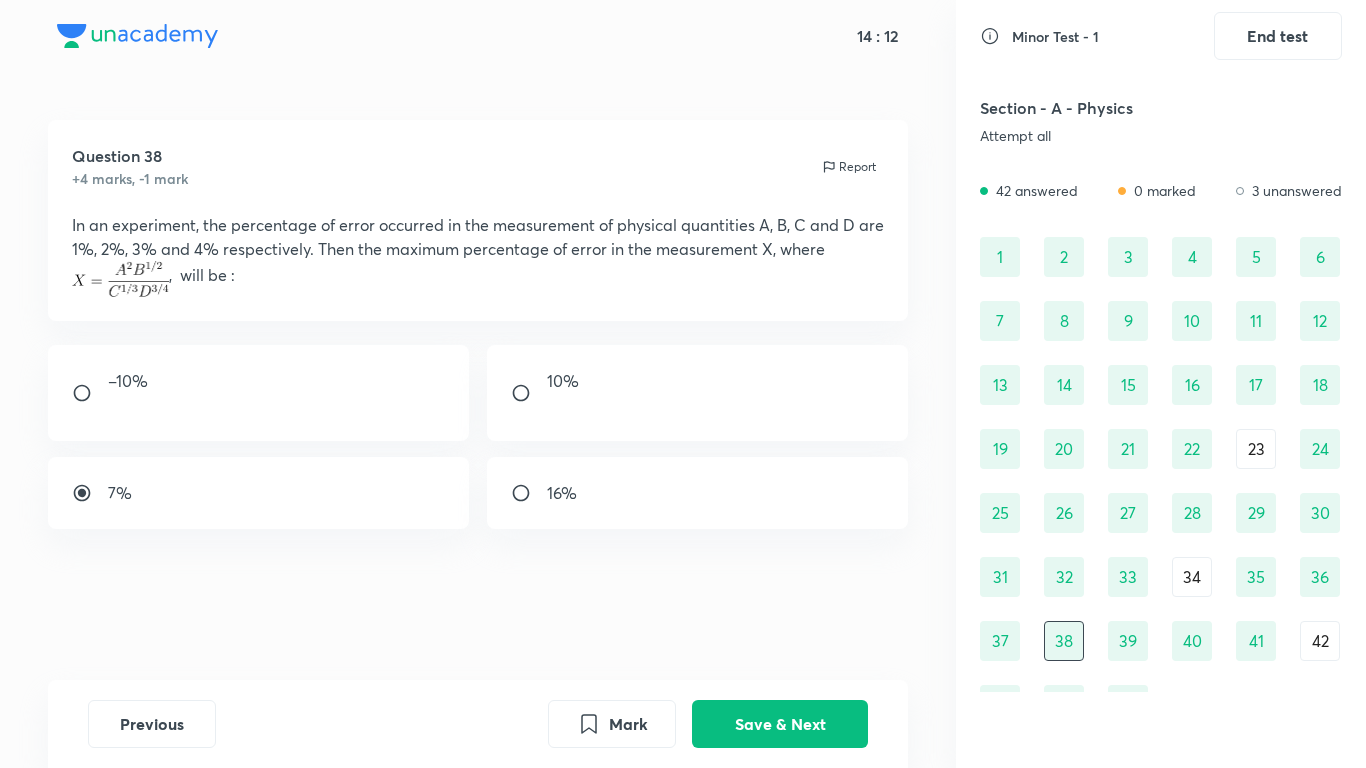 click on "39" at bounding box center (1128, 641) 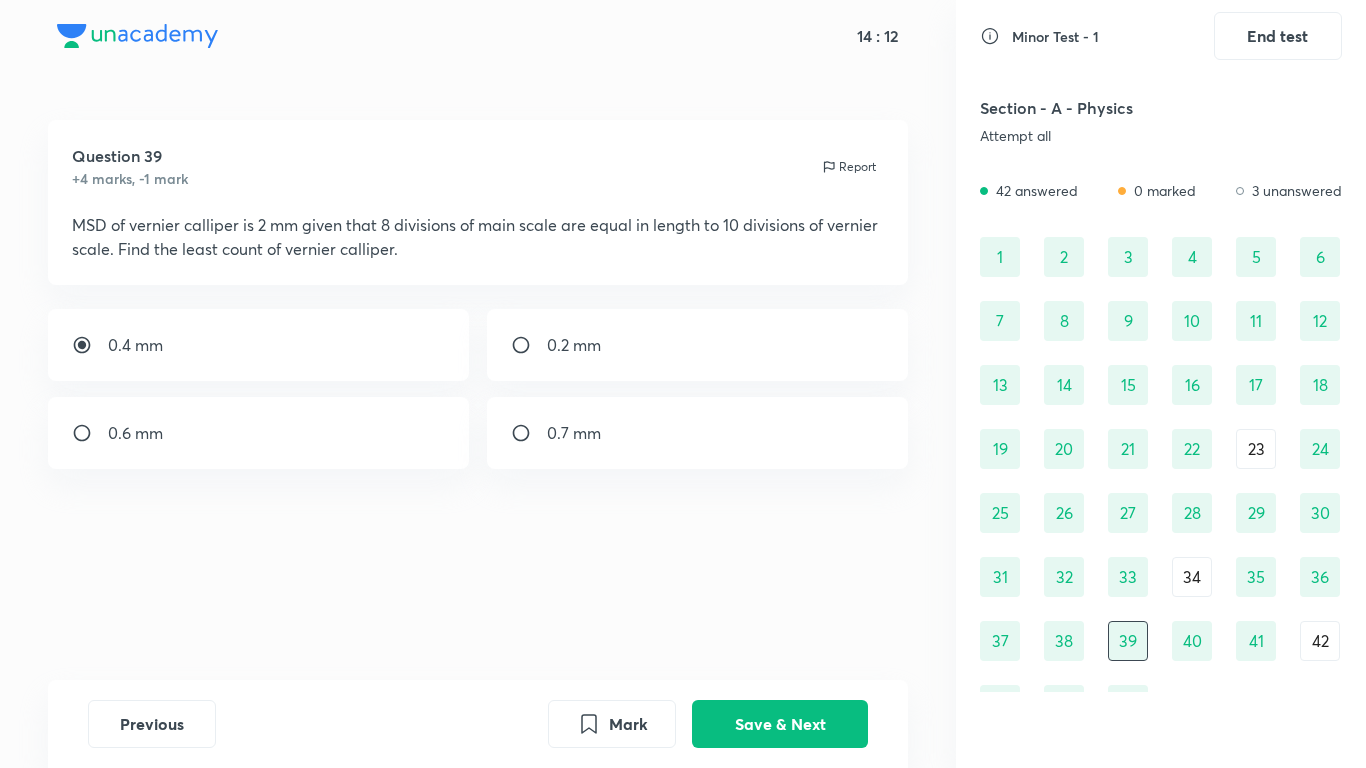 click on "40" at bounding box center [1192, 641] 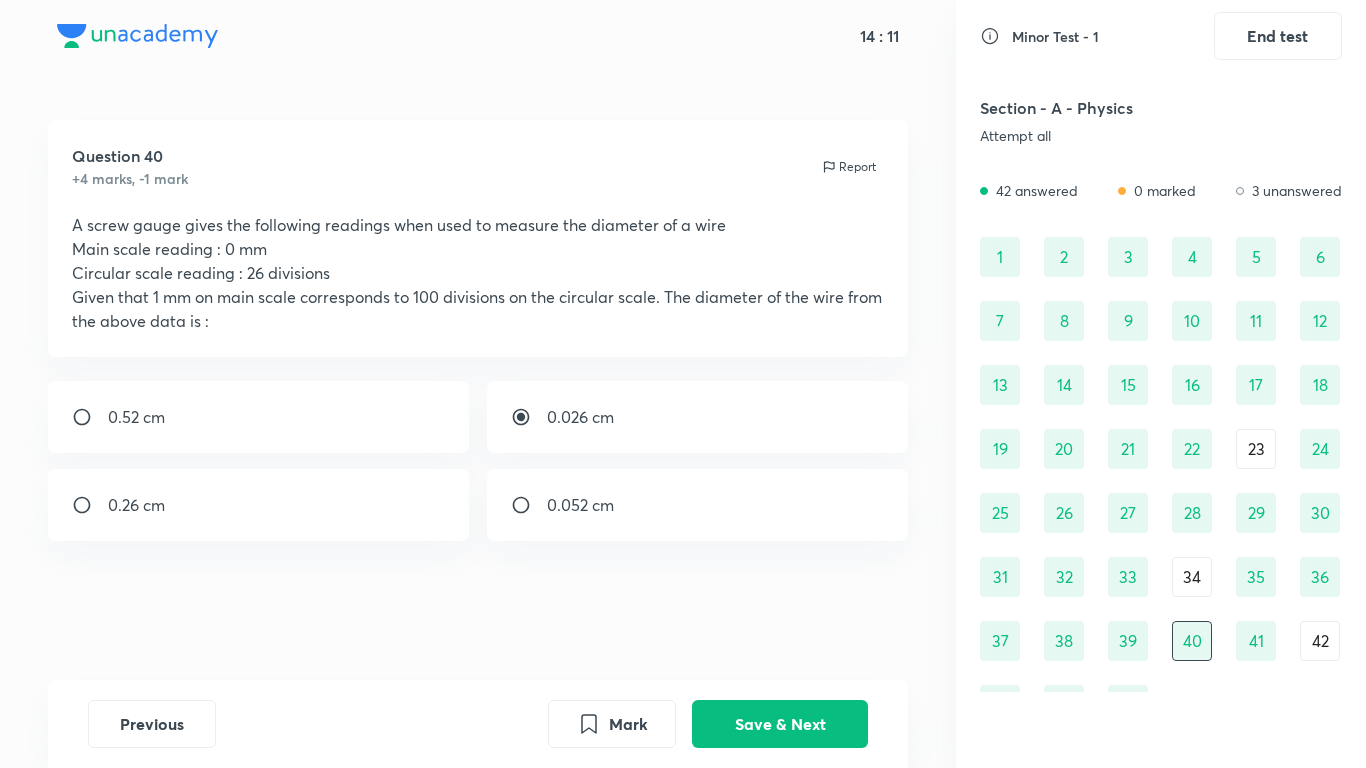 click on "41" at bounding box center (1256, 641) 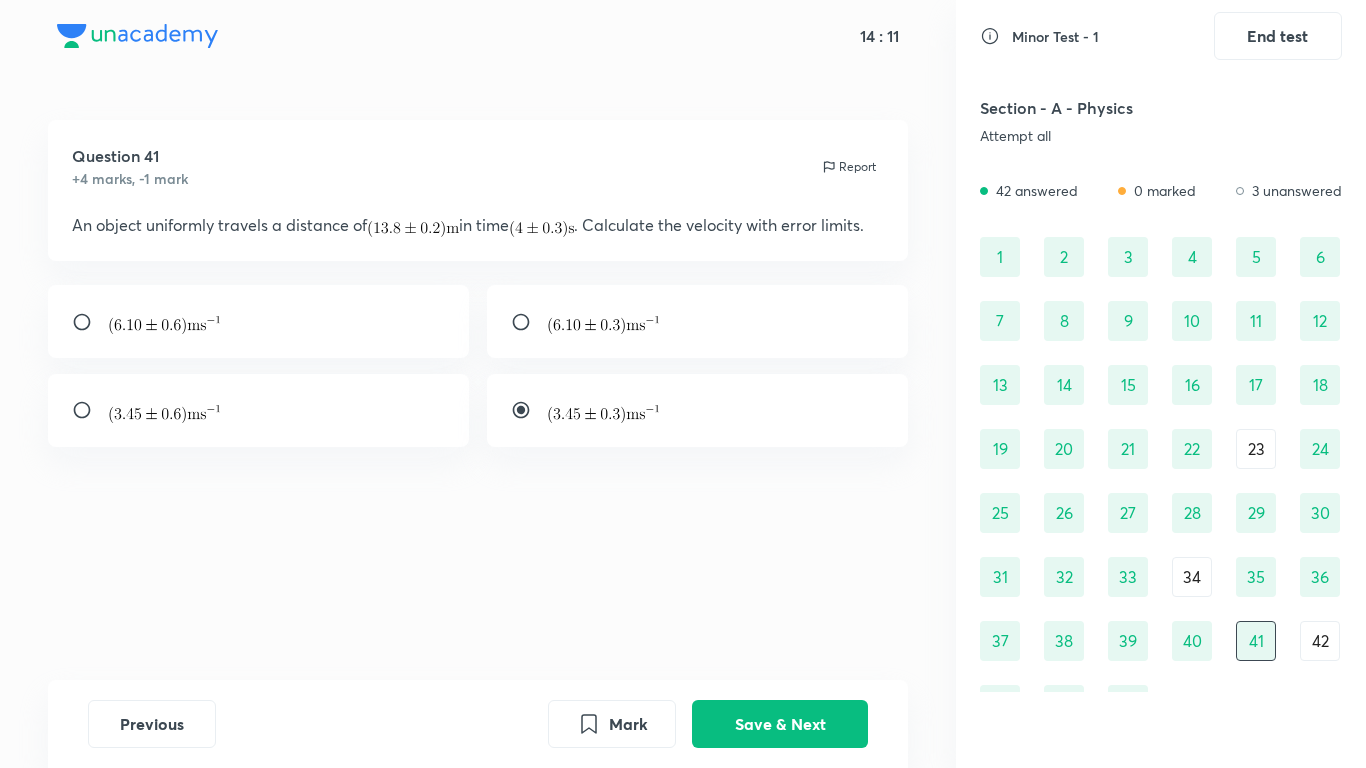 click on "42" at bounding box center (1320, 641) 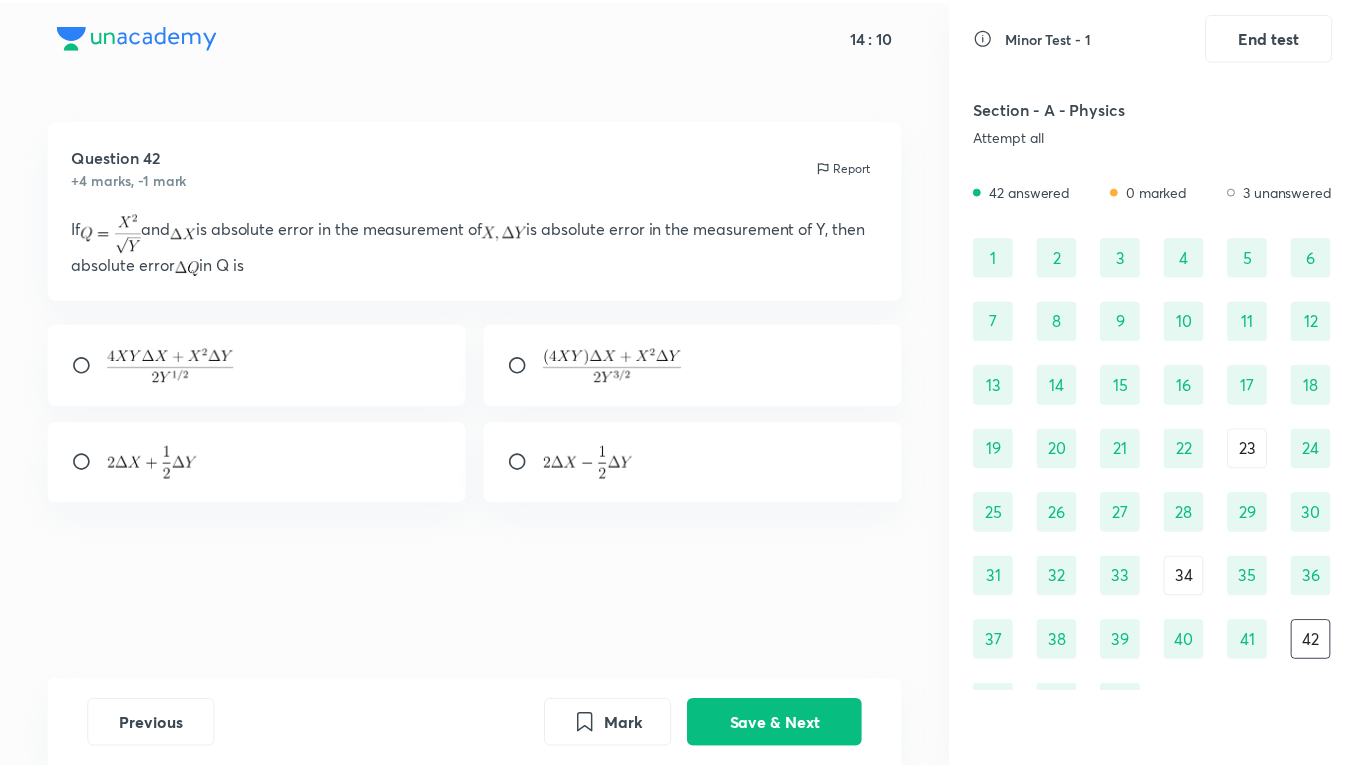 scroll, scrollTop: 533, scrollLeft: 0, axis: vertical 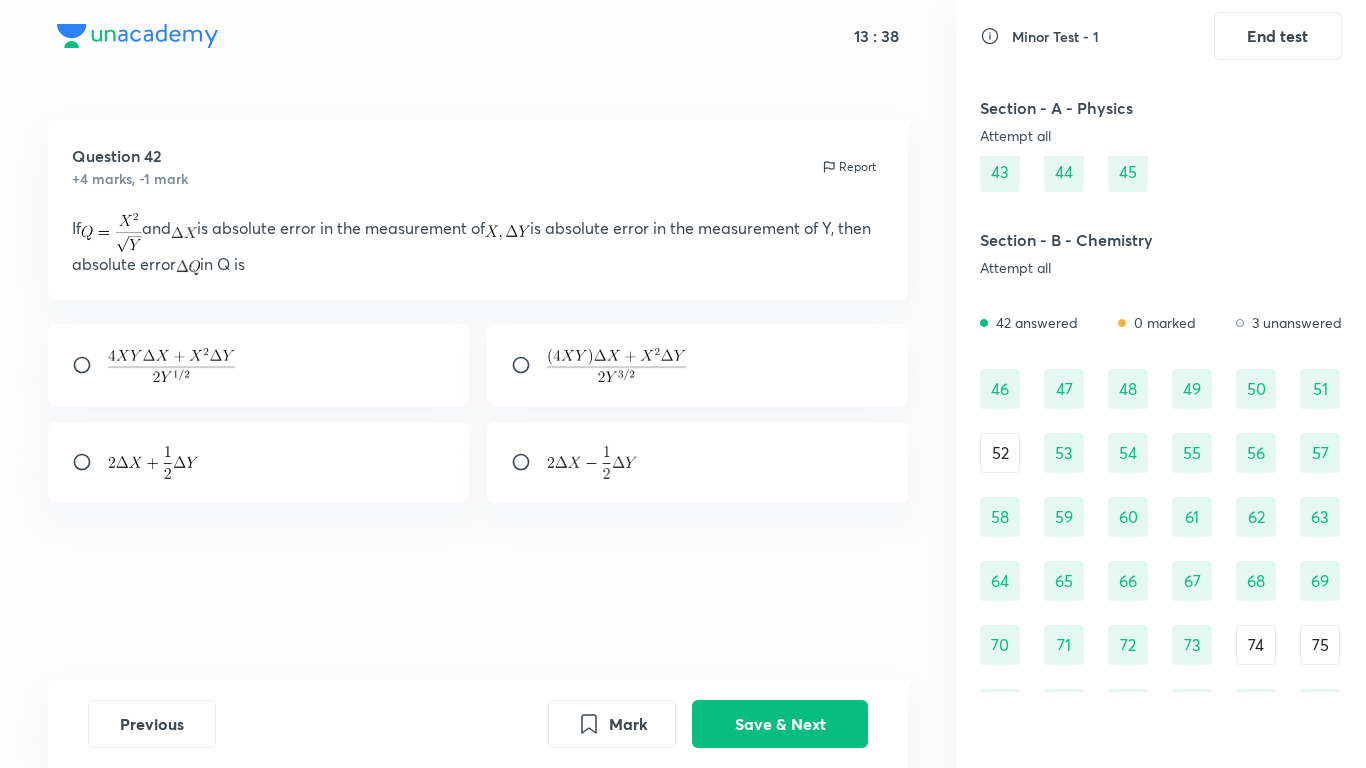 click on "53" at bounding box center (1064, 453) 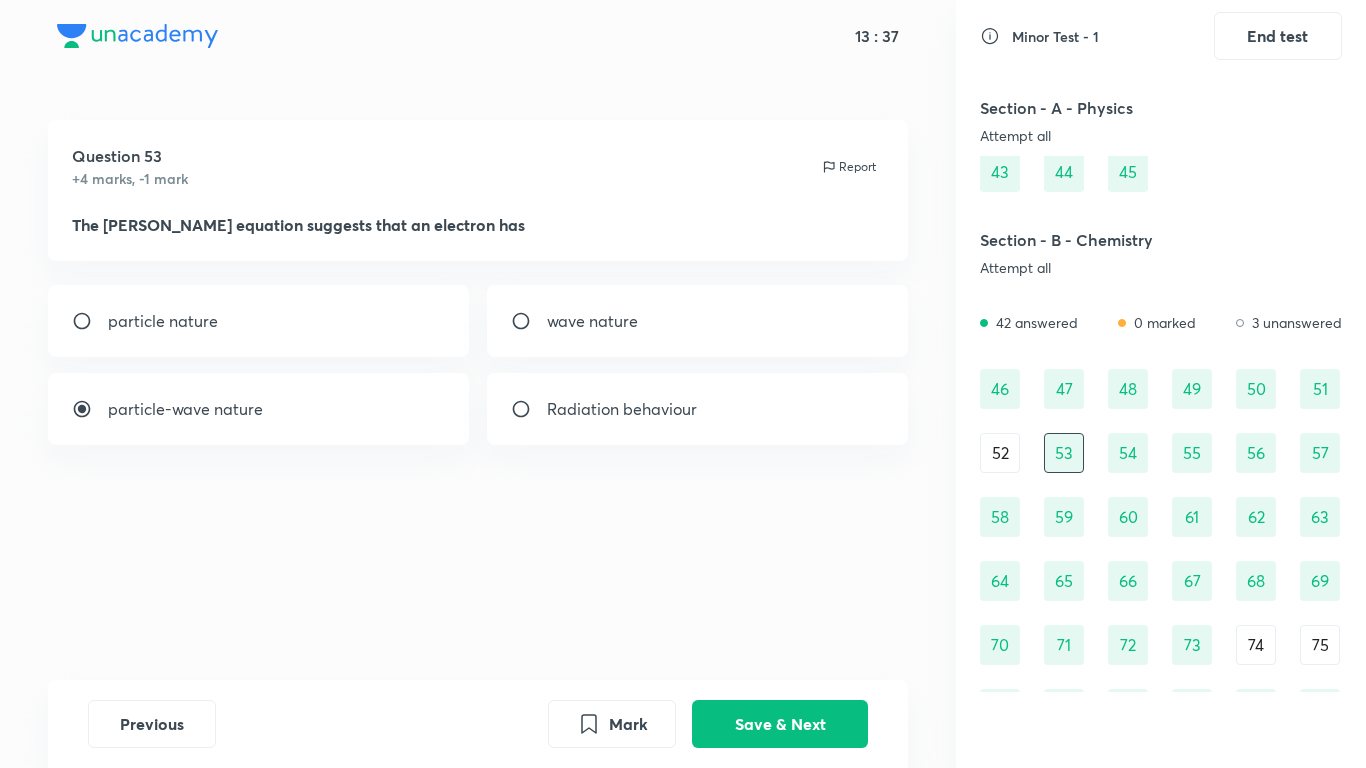 click on "54" at bounding box center (1128, 453) 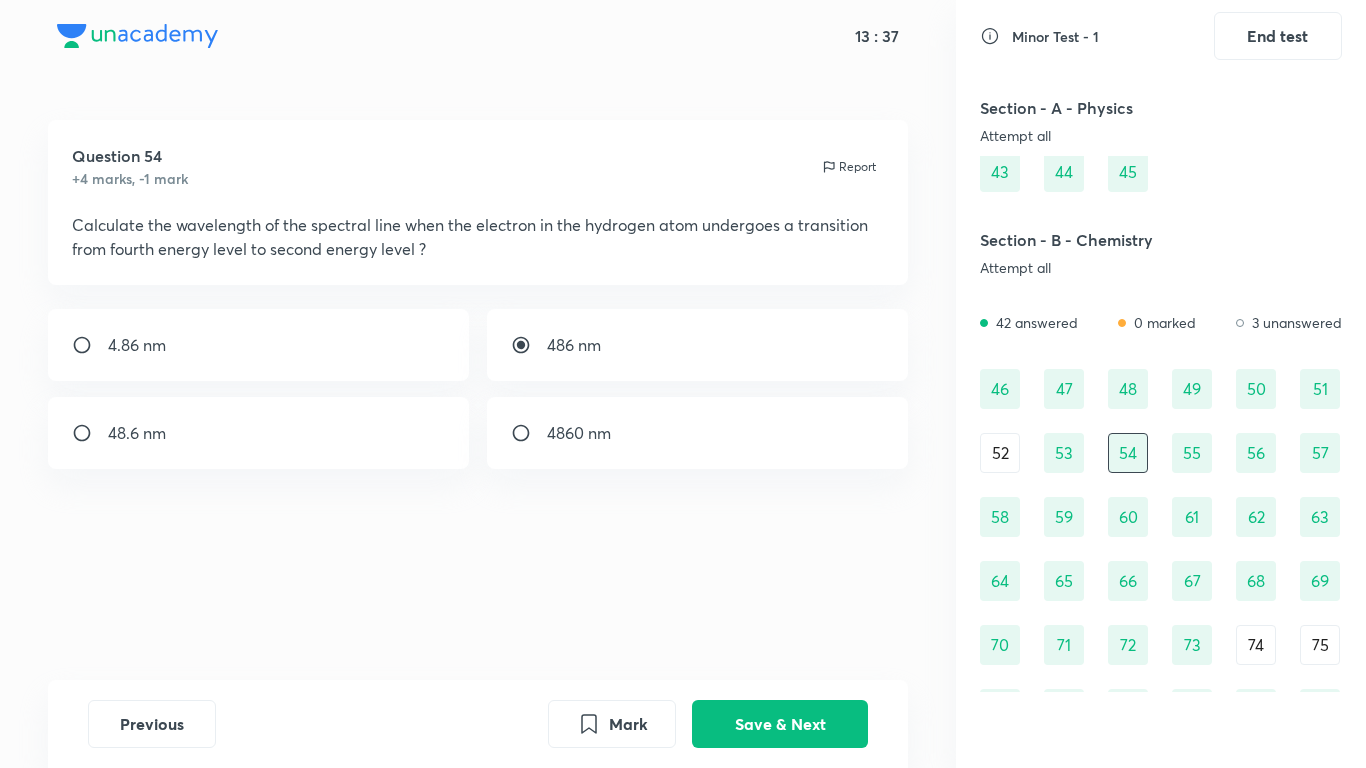 click on "46 47 48 49 50 51 52 53 54 55 56 57 58 59 60 61 62 63 64 65 66 67 68 69 70 71 72 73 74 75 76 77 78 79 80 81 82 83 84 85 86 87 88 89 90" at bounding box center (1161, 613) 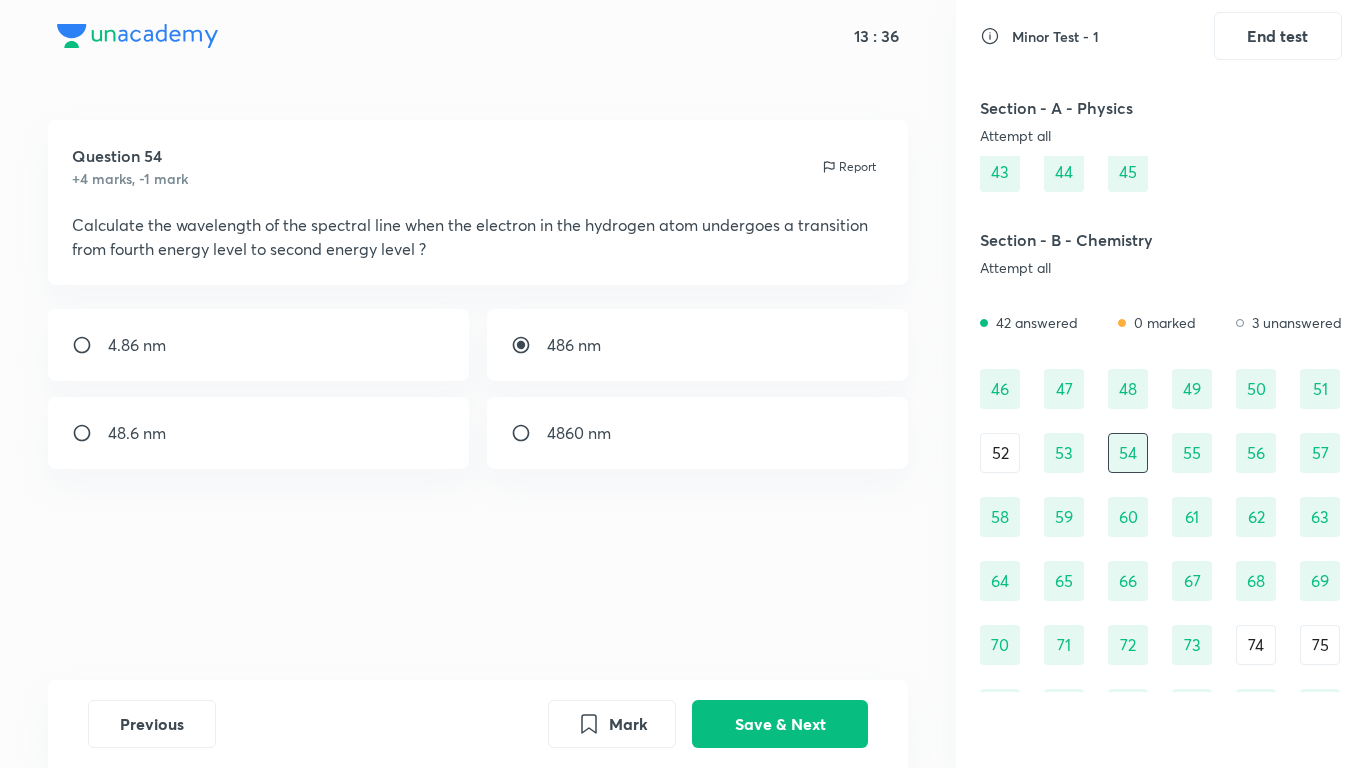 click on "55" at bounding box center [1192, 453] 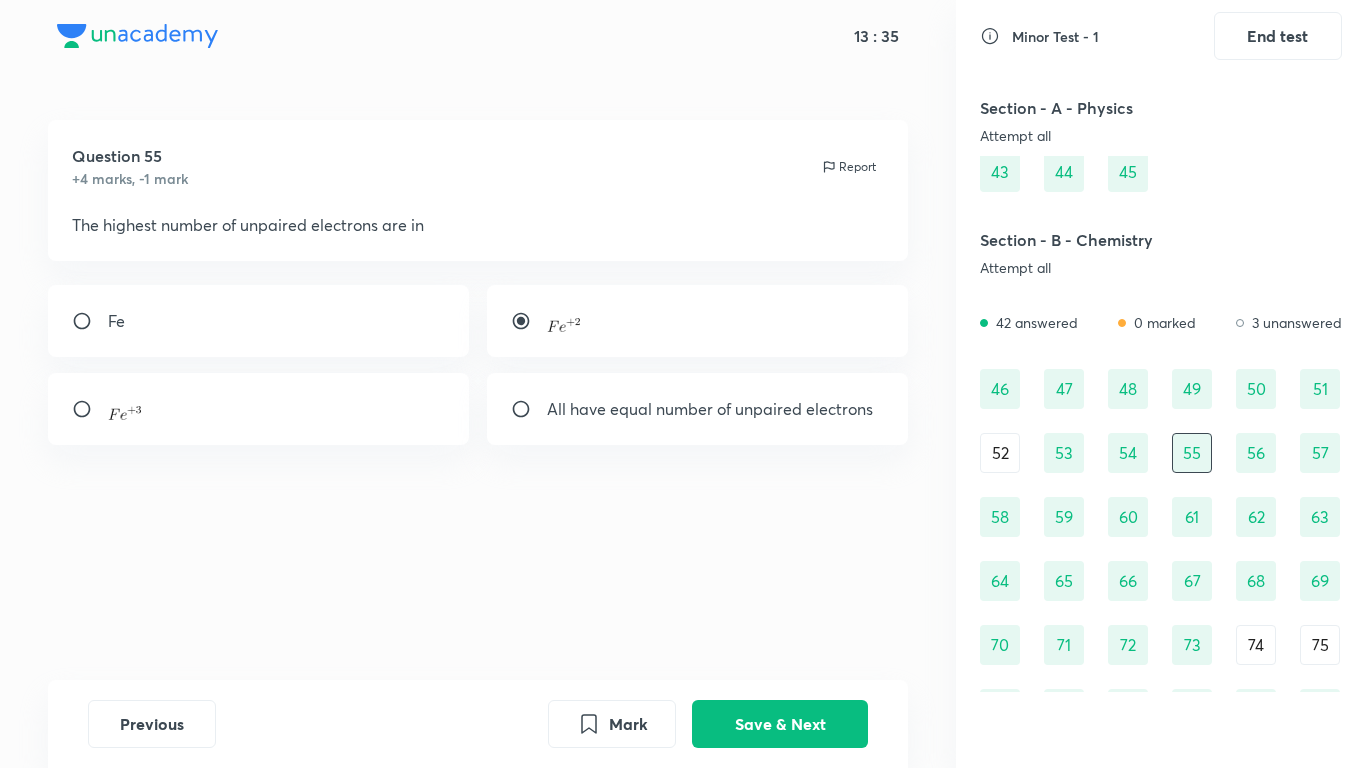 click on "56" at bounding box center [1256, 453] 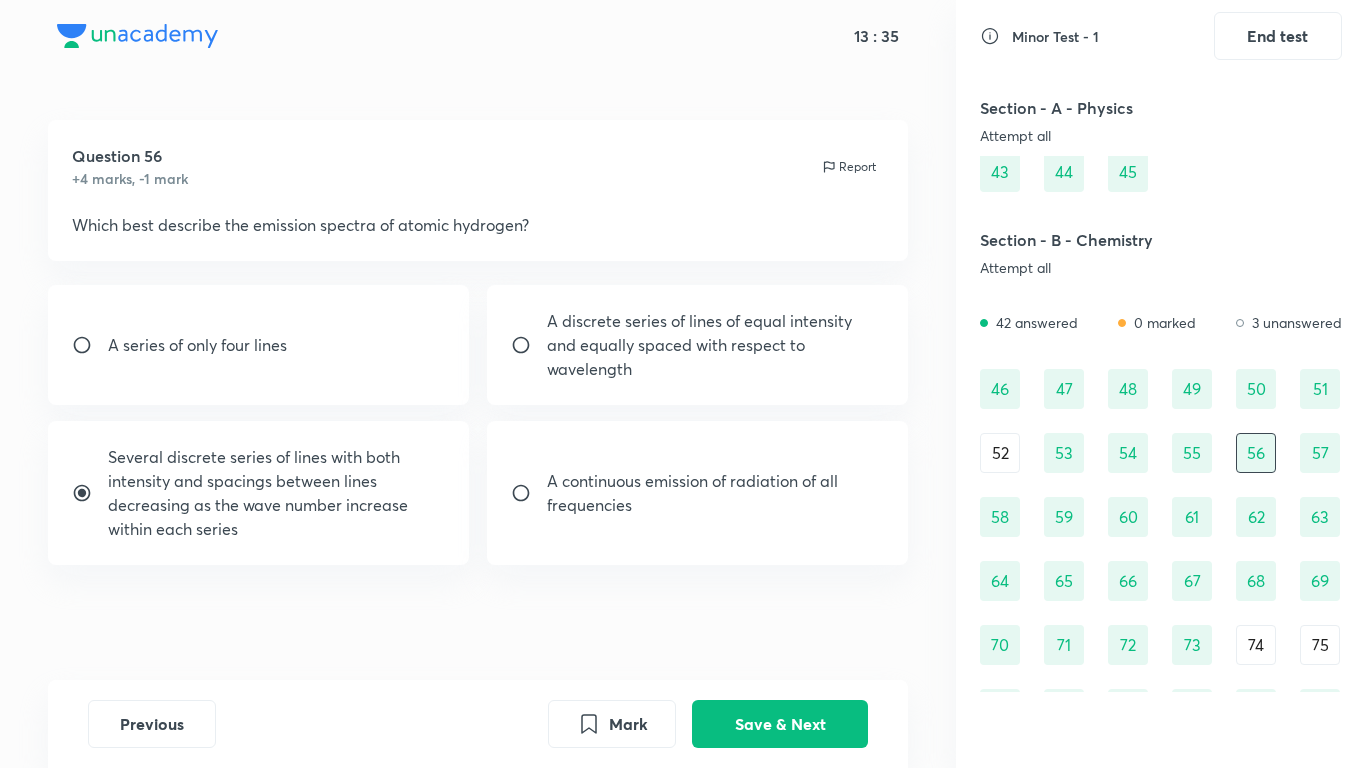click on "Minor Test - 1 End test Section - A - Physics Attempt all 42 answered 0 marked 3 unanswered 1 2 3 4 5 6 7 8 9 10 11 12 13 14 15 16 17 18 19 20 21 22 23 24 25 26 27 28 29 30 31 32 33 34 35 36 37 38 39 40 41 42 43 44 45 Section - B - Chemistry Attempt all 42 answered 0 marked 3 unanswered 46 47 48 49 50 51 52 53 54 55 56 57 58 59 60 61 62 63 64 65 66 67 68 69 70 71 72 73 74 75 76 77 78 79 80 81 82 83 84 85 86 87 88 89 90 Section - C - Biology Attempt all 89 answered 0 marked 1 unanswered 91 92 93 94 95 96 97 98 99 100 101 102 103 104 105 106 107 108 109 110 111 112 113 114 115 116 117 118 119 120 121 122 123 124 125 126 127 128 129 130 131 132 133 134 135 136 137 138 139 140 141 142 143 144 145 146 147 148 149 150 151 152 153 154 155 156 157 158 159 160 161 162 163 164 165 166 167 168 169 170 171 172 173 174 175 176 177 178 179 180 • You have reached the end of the list •" at bounding box center (1161, 384) 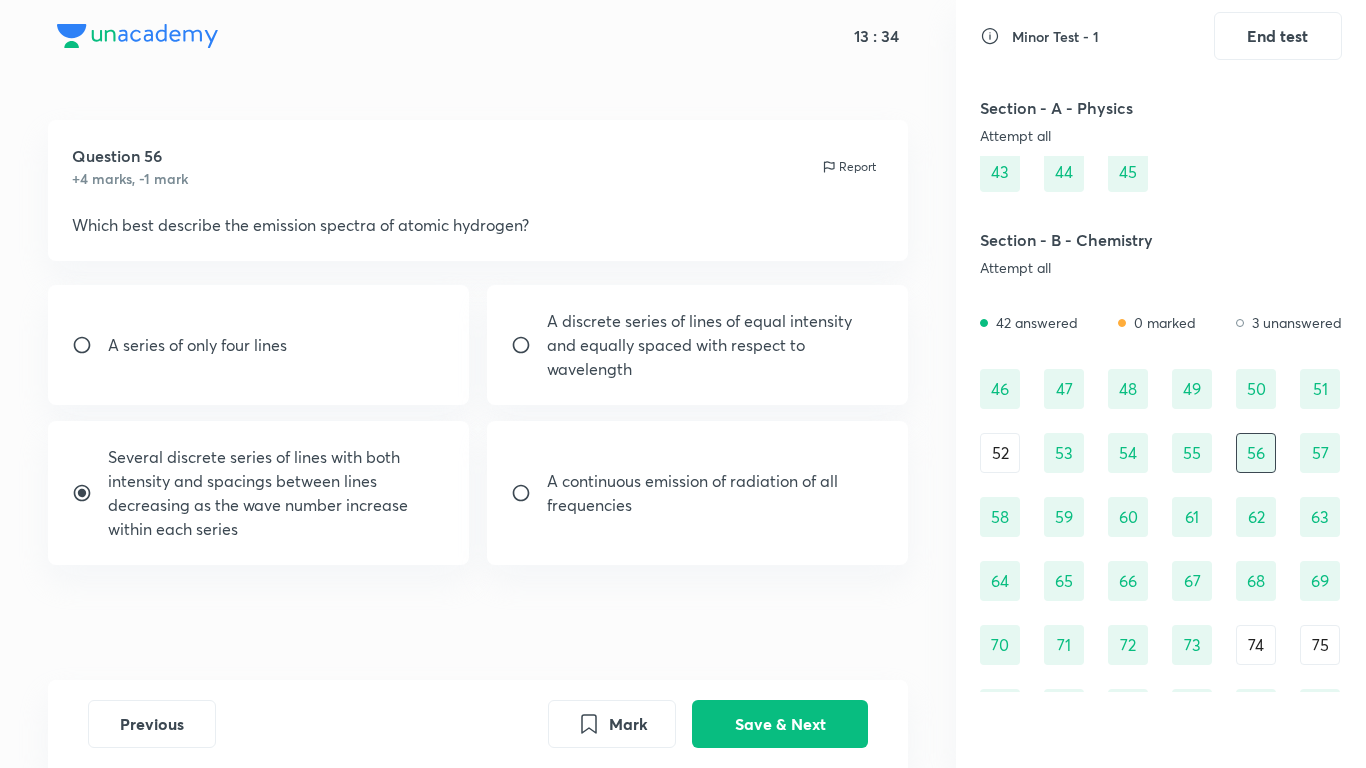 click on "60" at bounding box center (1128, 517) 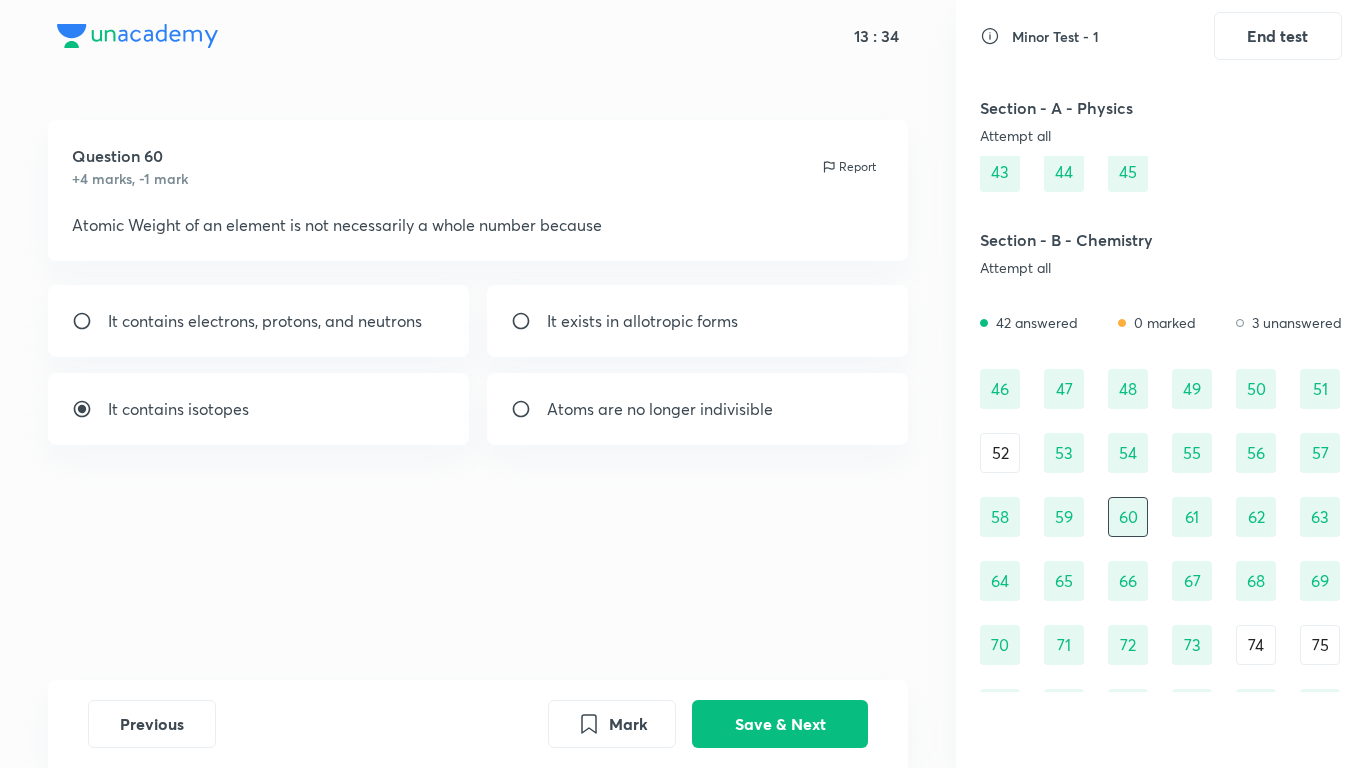 click on "59" at bounding box center [1064, 517] 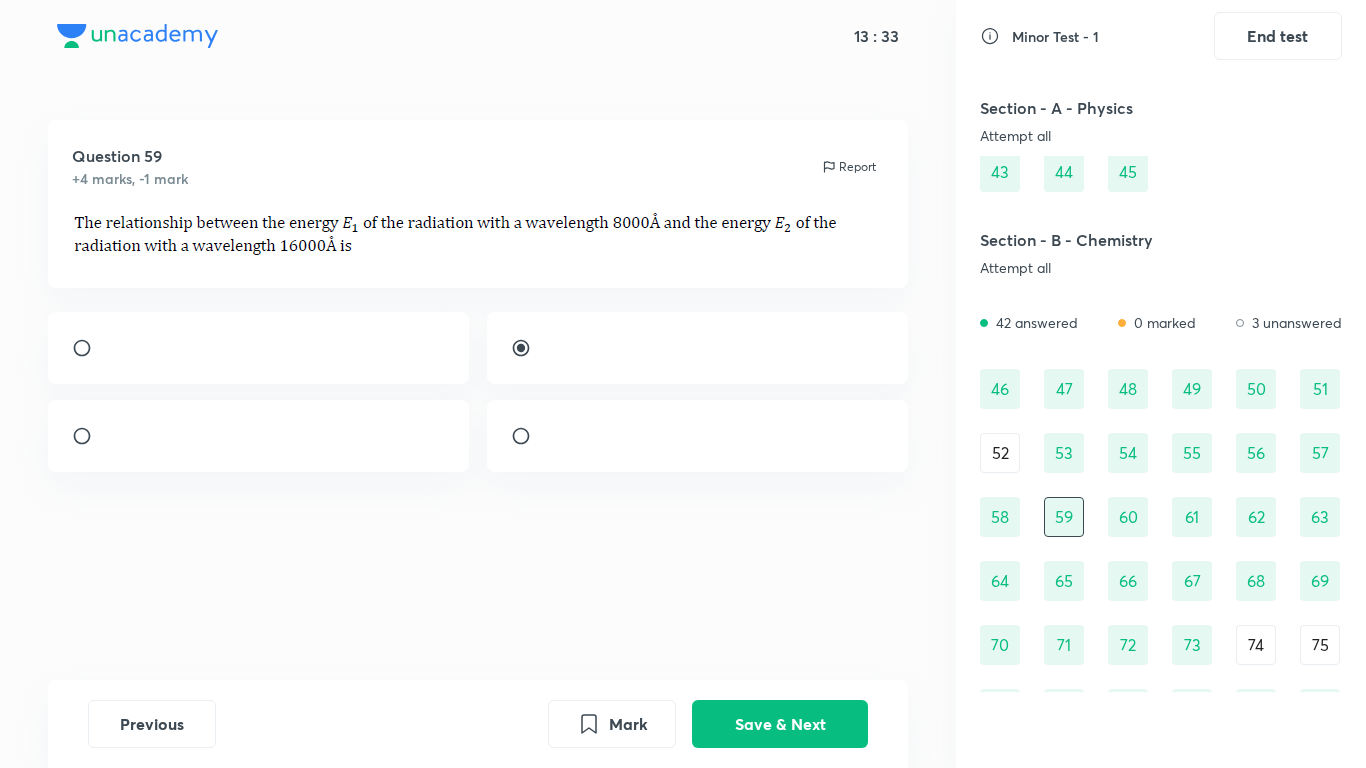 click on "61" at bounding box center [1192, 517] 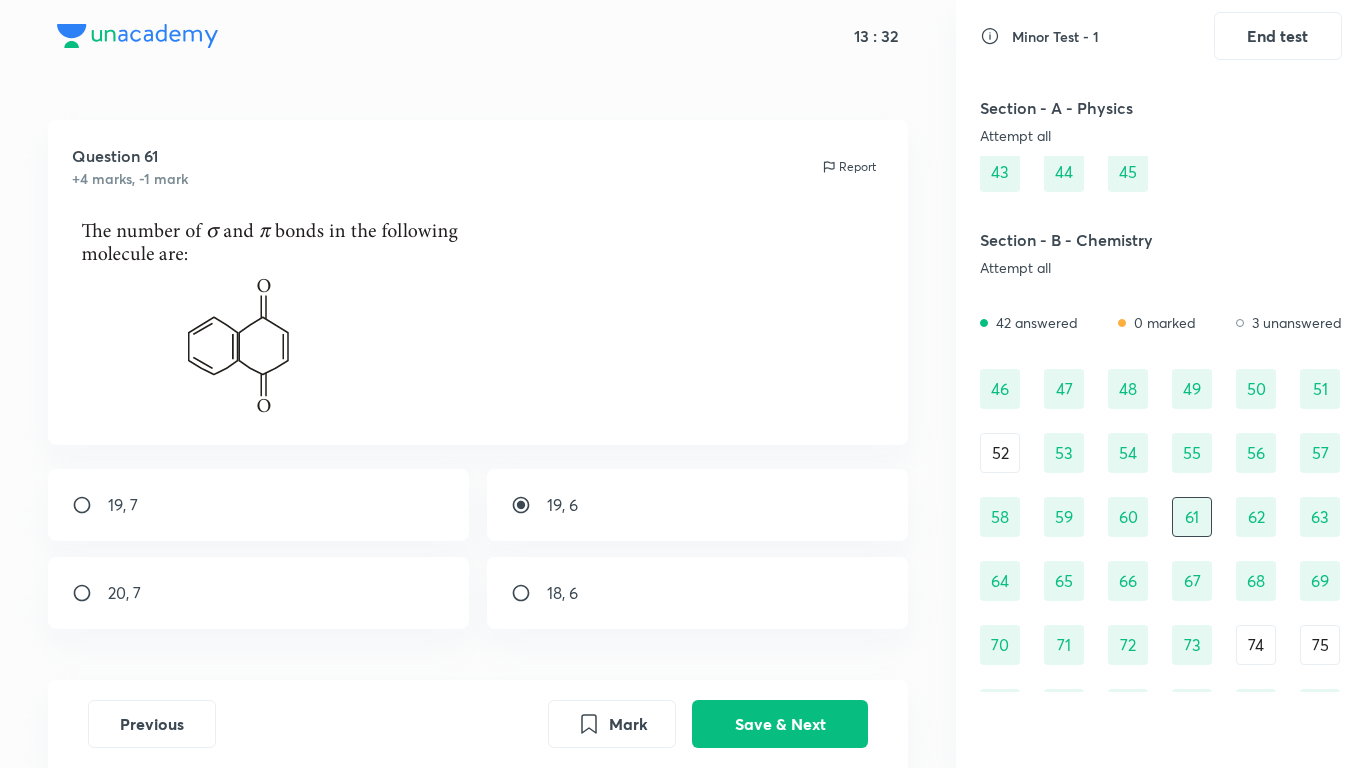 click on "46 47 48 49 50 51 52 53 54 55 56 57 58 59 60 61 62 63 64 65 66 67 68 69 70 71 72 73 74 75 76 77 78 79 80 81 82 83 84 85 86 87 88 89 90" at bounding box center (1161, 613) 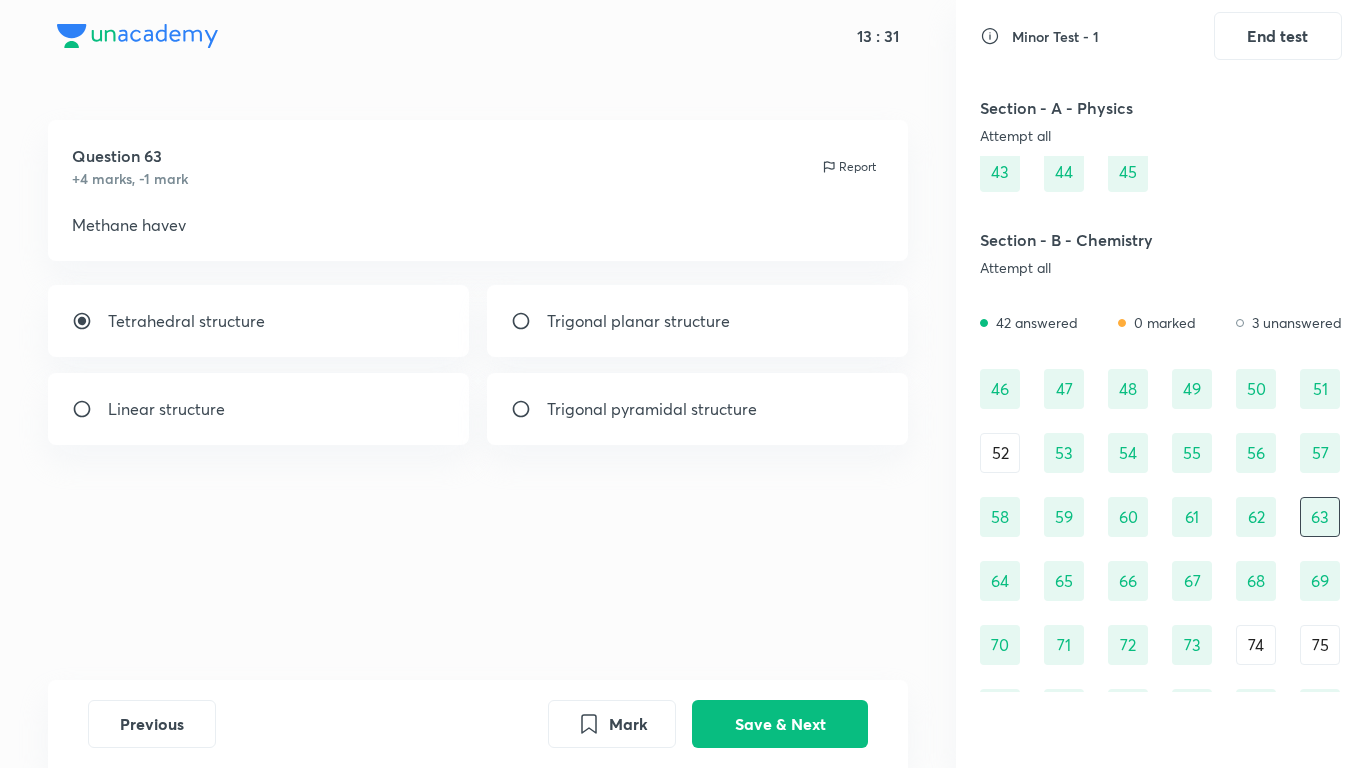 click on "62" at bounding box center [1256, 517] 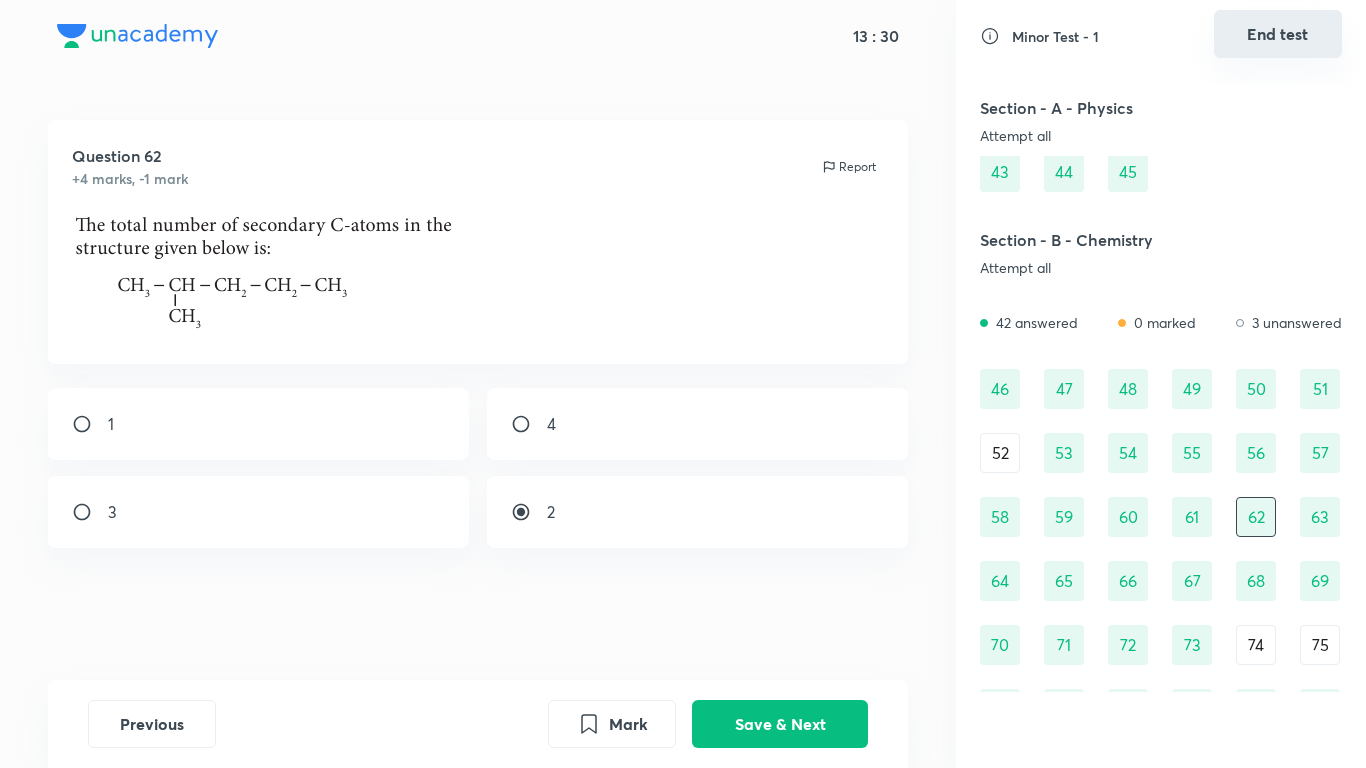 click on "End test" at bounding box center [1278, 34] 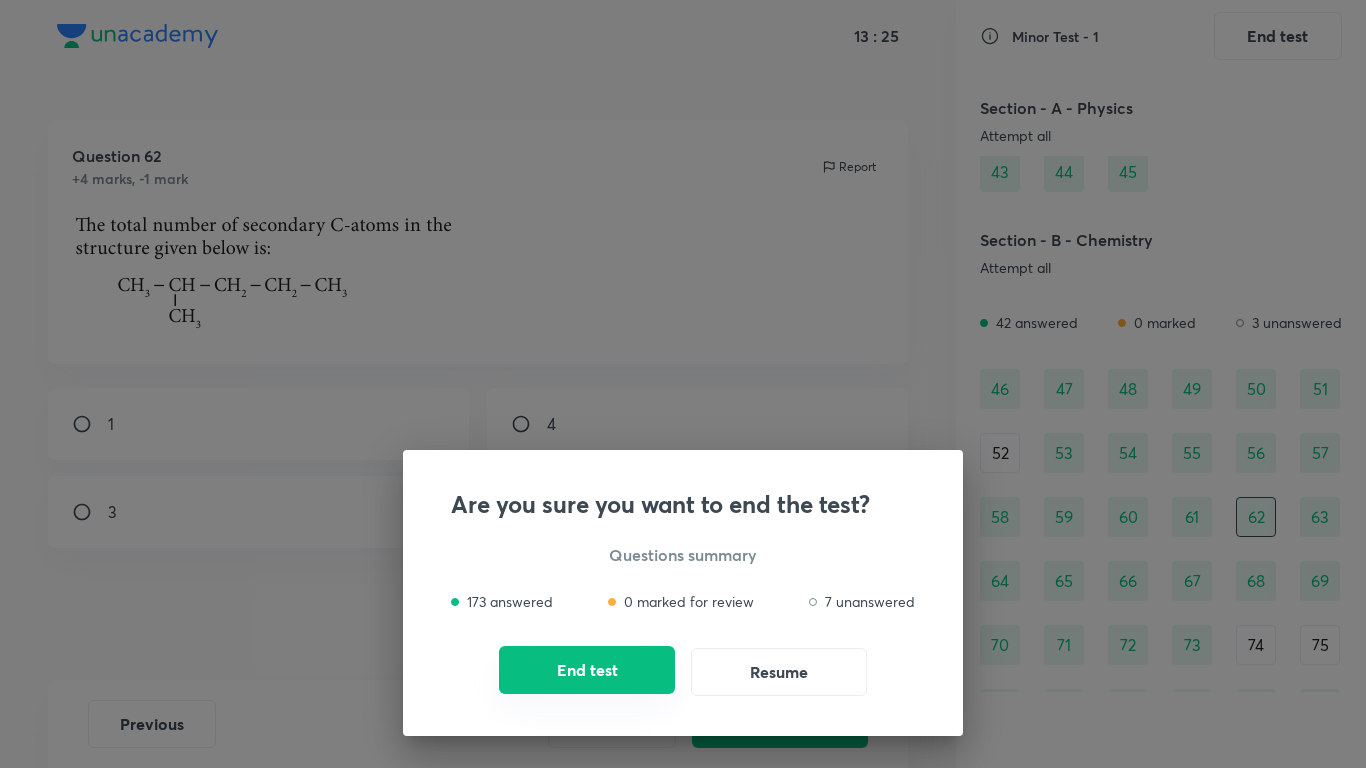 click on "End test" at bounding box center (587, 670) 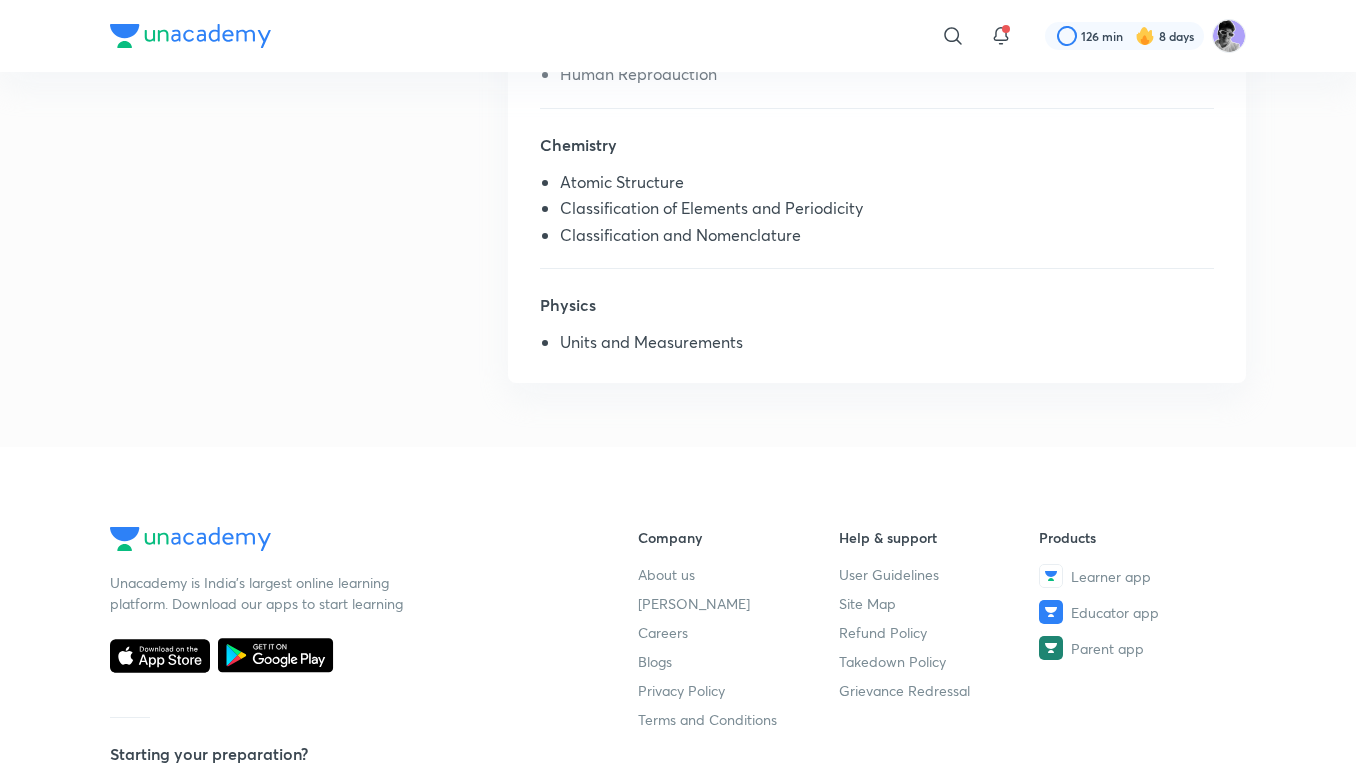 scroll, scrollTop: 267, scrollLeft: 0, axis: vertical 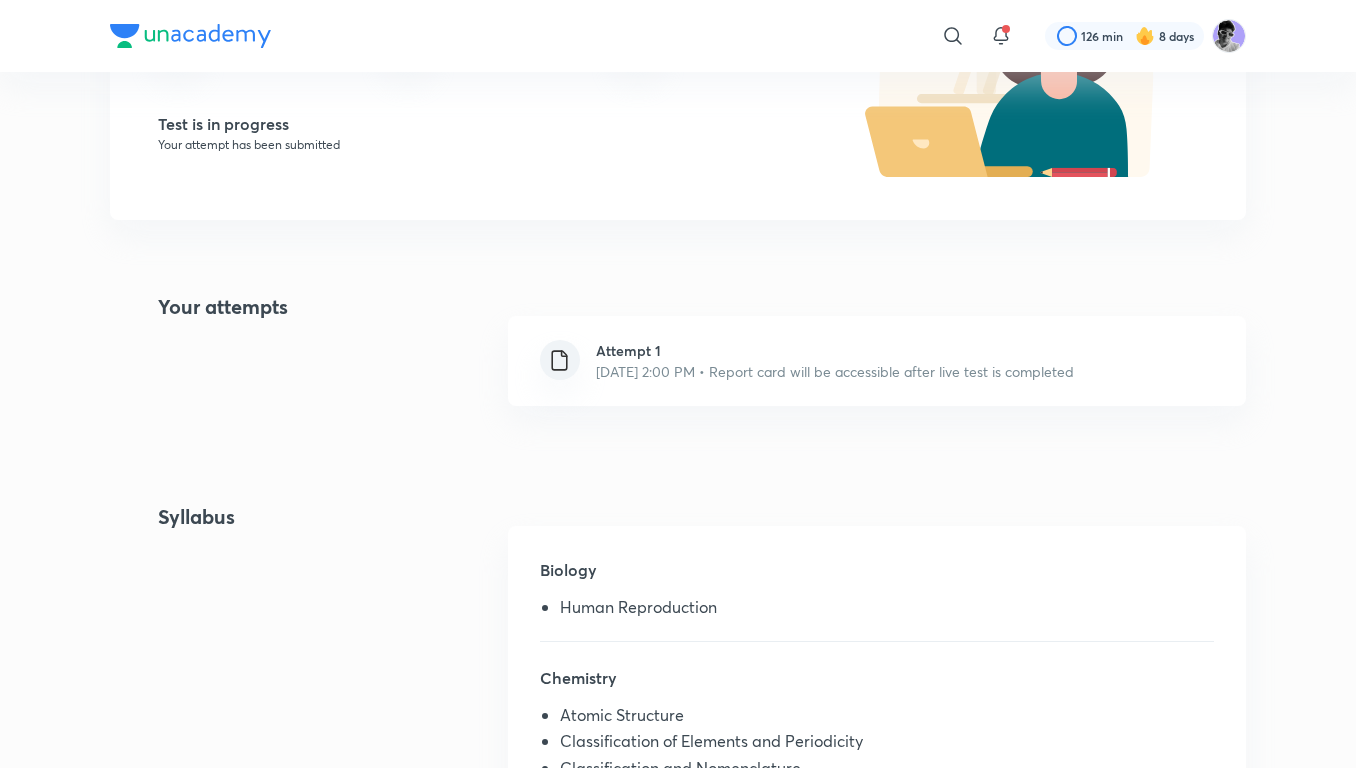 click on "Jul 13, 2025, 2:00 PM • Report card will be accessible after live test is completed" at bounding box center (835, 371) 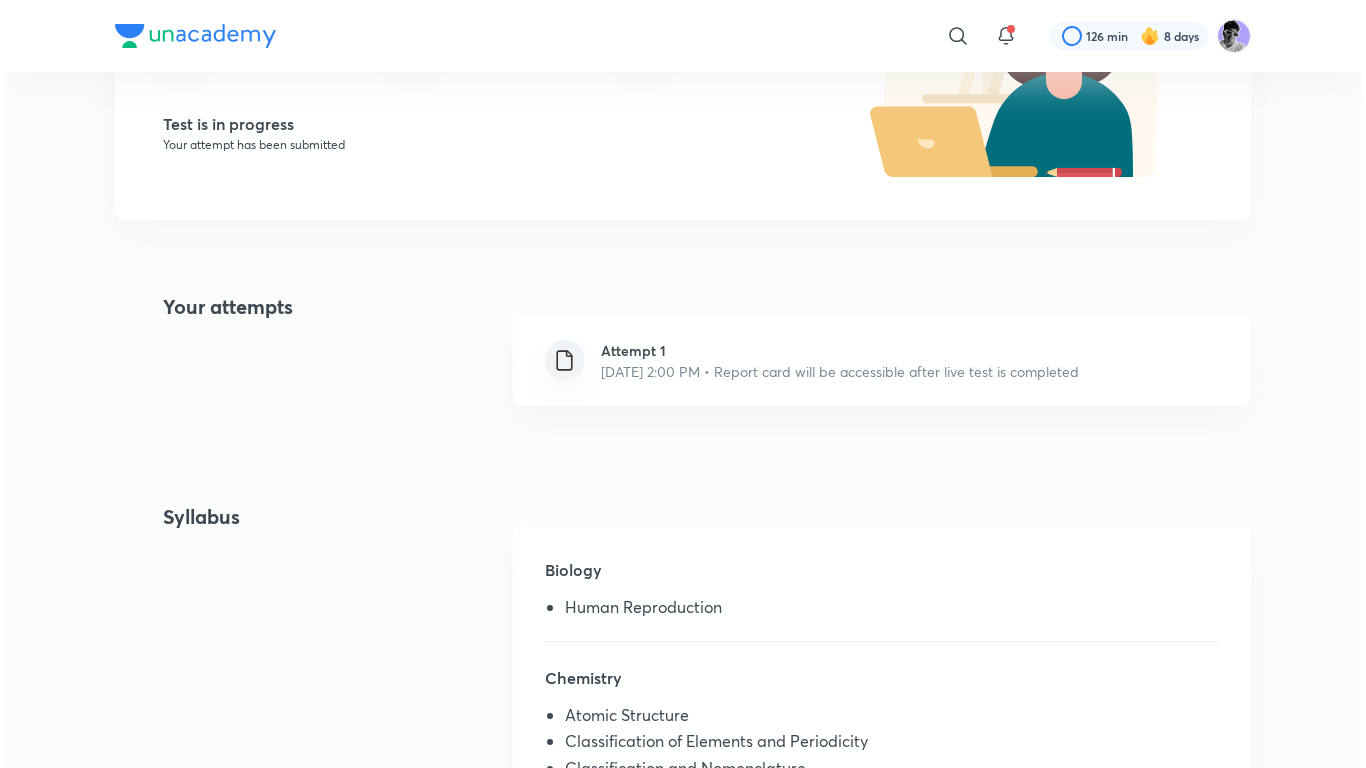 scroll, scrollTop: 0, scrollLeft: 0, axis: both 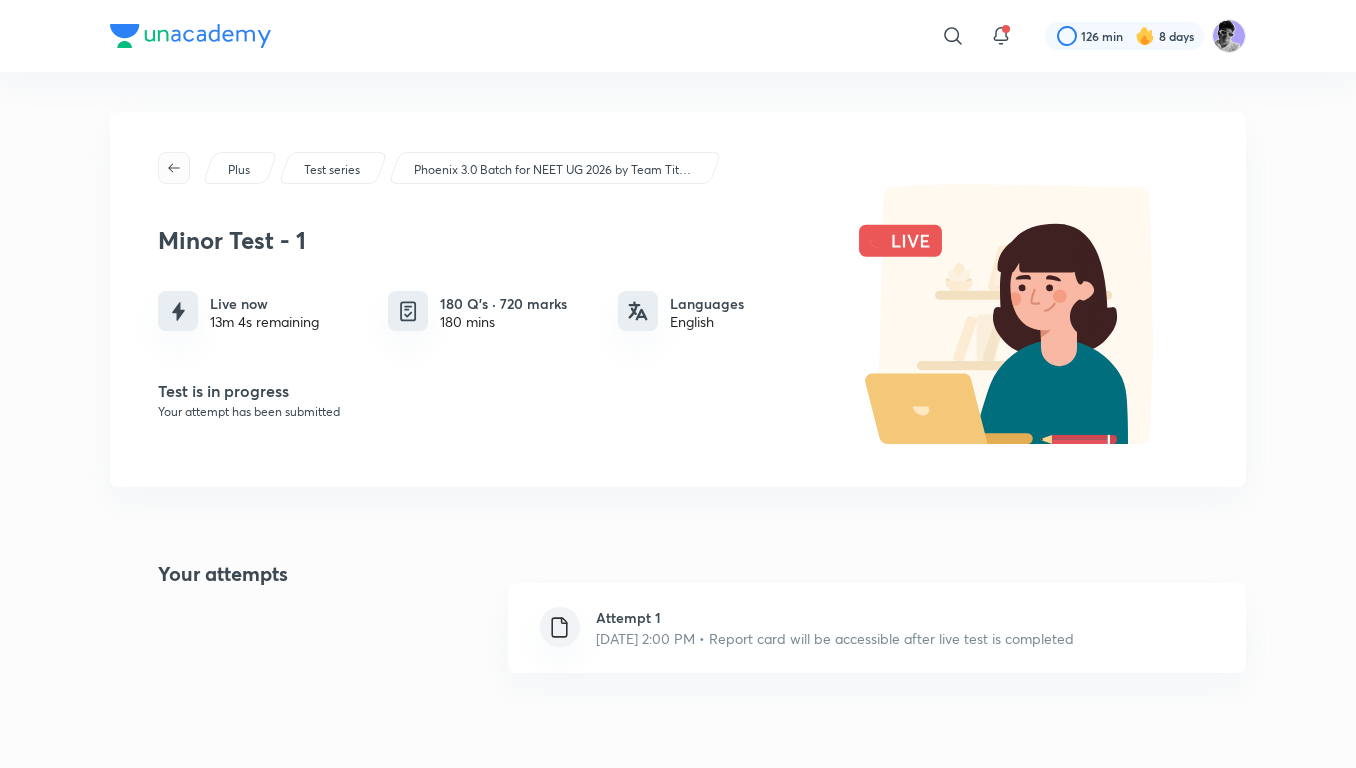 click 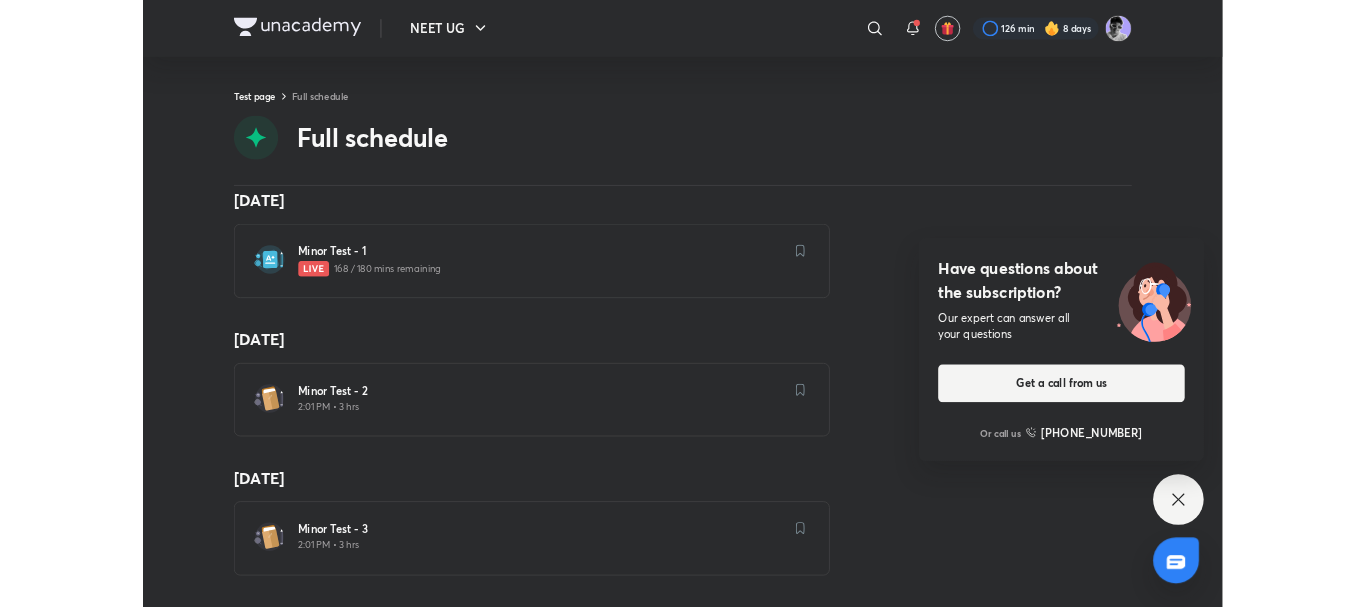 scroll, scrollTop: 0, scrollLeft: 0, axis: both 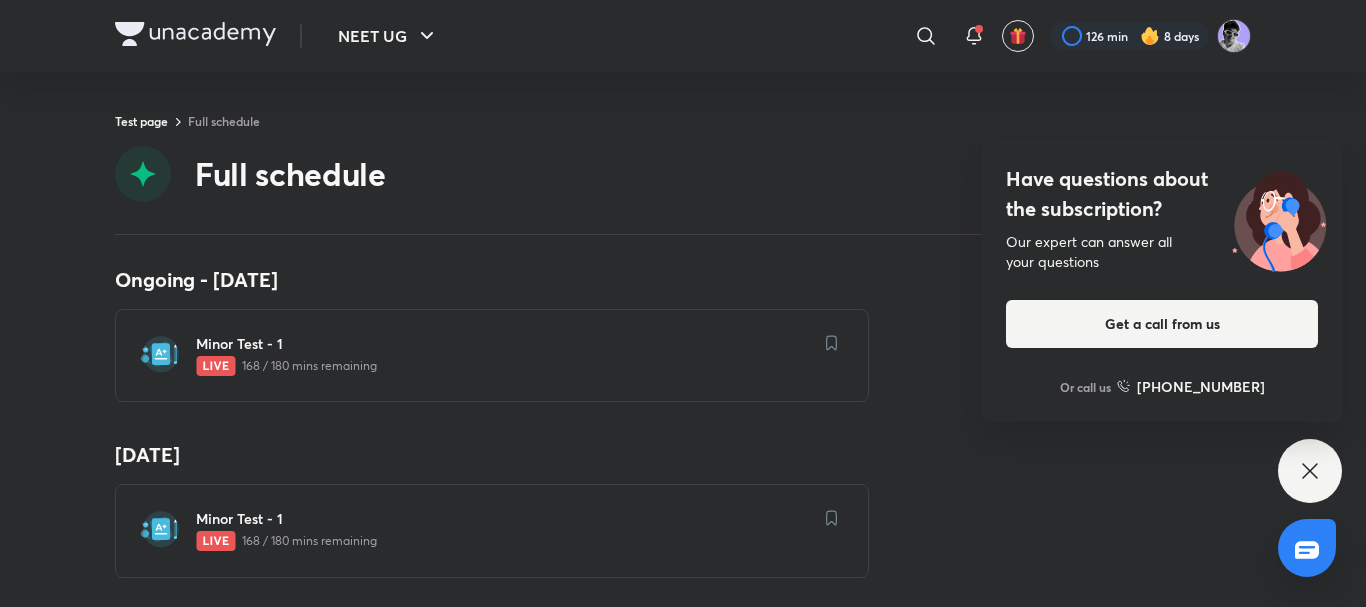 click at bounding box center [195, 34] 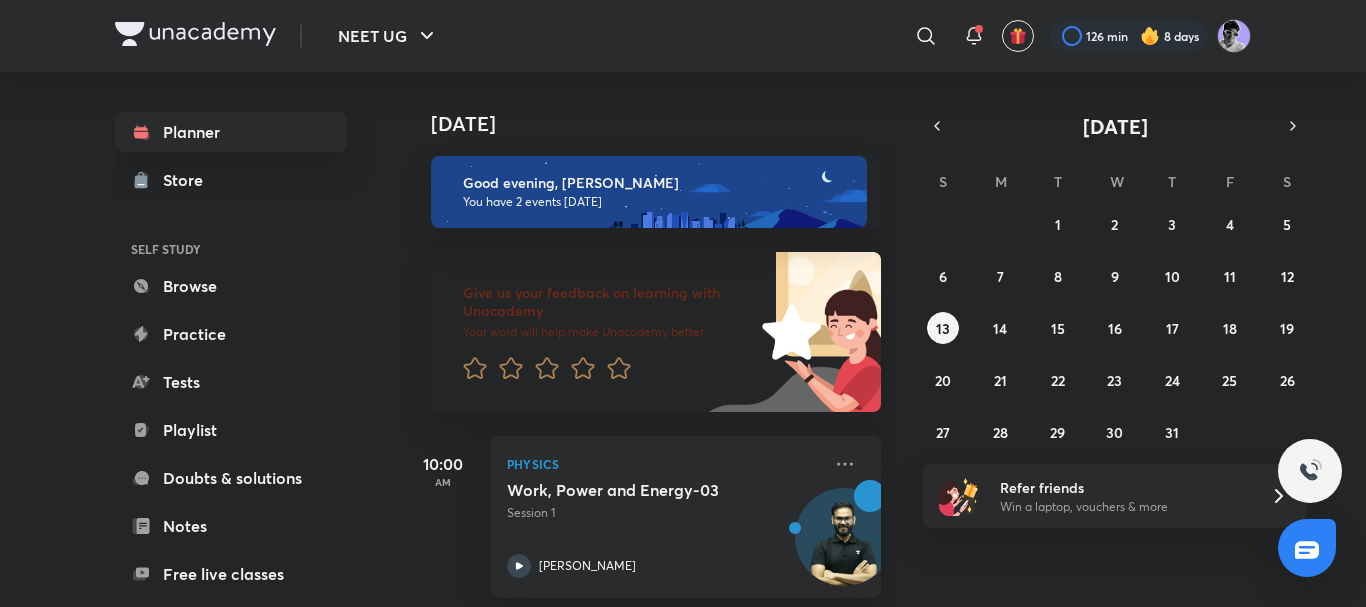 scroll, scrollTop: 0, scrollLeft: 0, axis: both 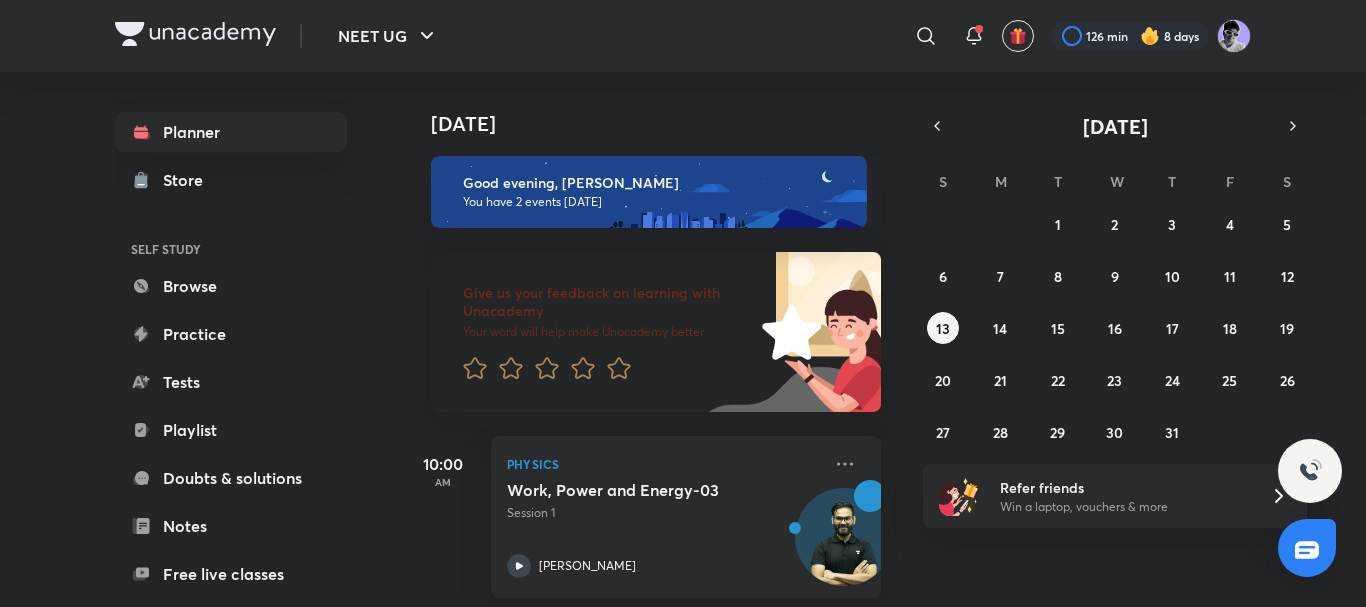 drag, startPoint x: 880, startPoint y: 161, endPoint x: 883, endPoint y: 189, distance: 28.160255 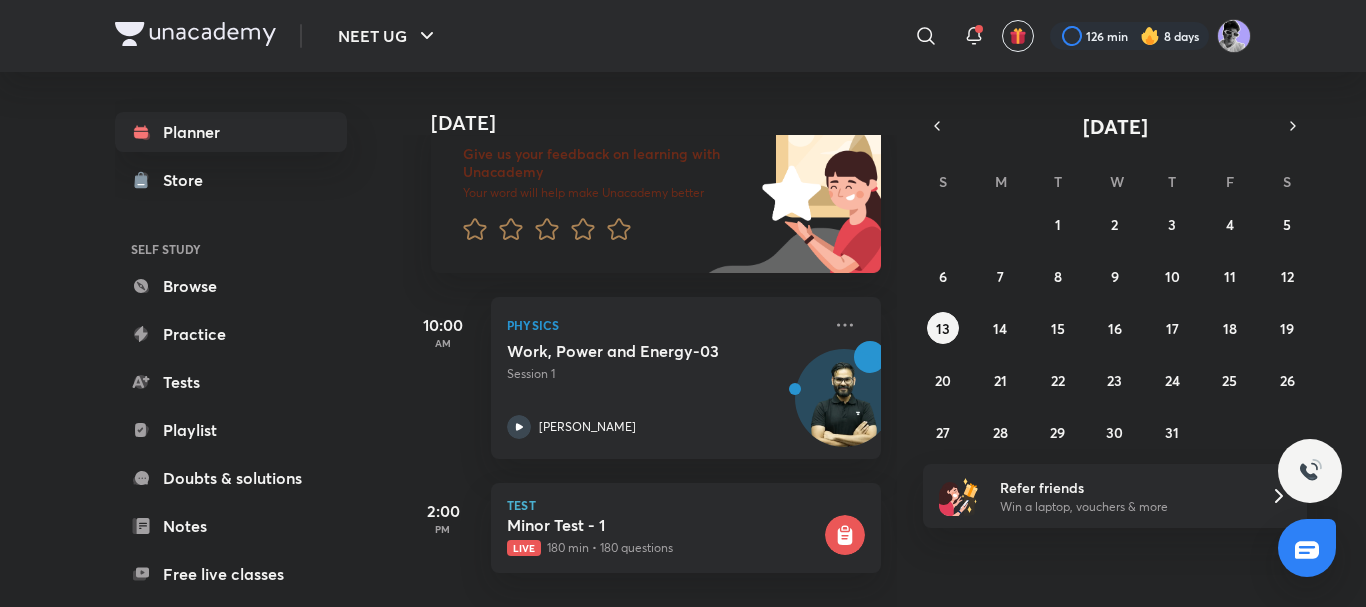 scroll, scrollTop: 154, scrollLeft: 0, axis: vertical 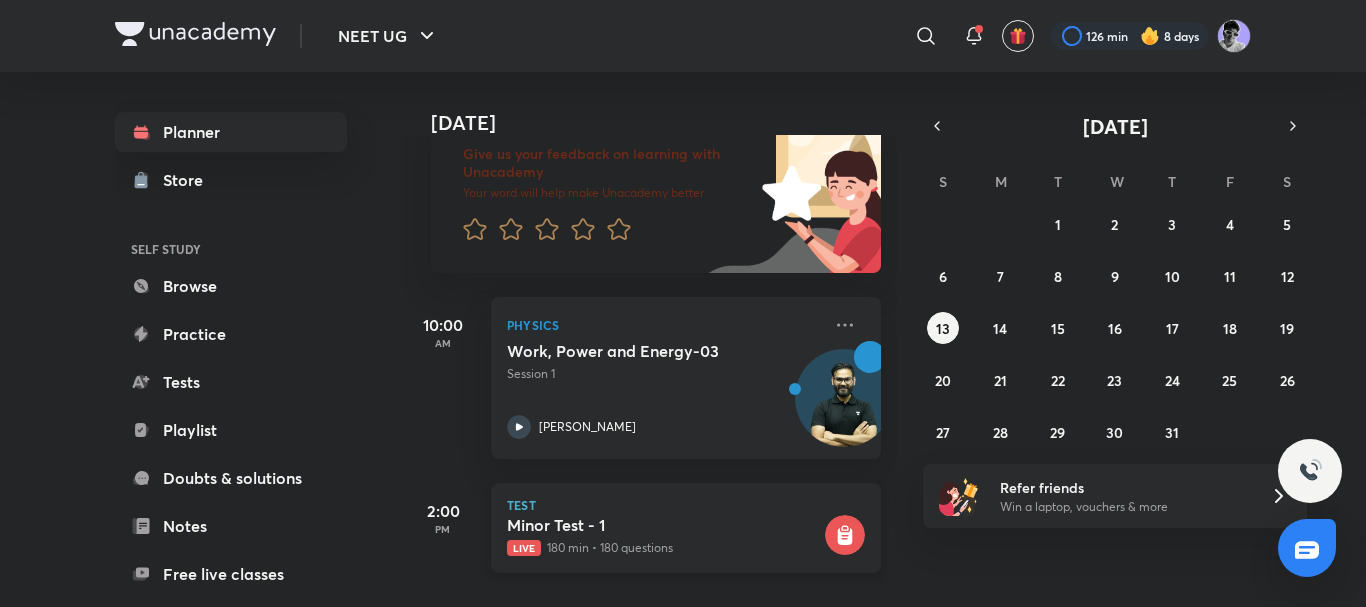 click 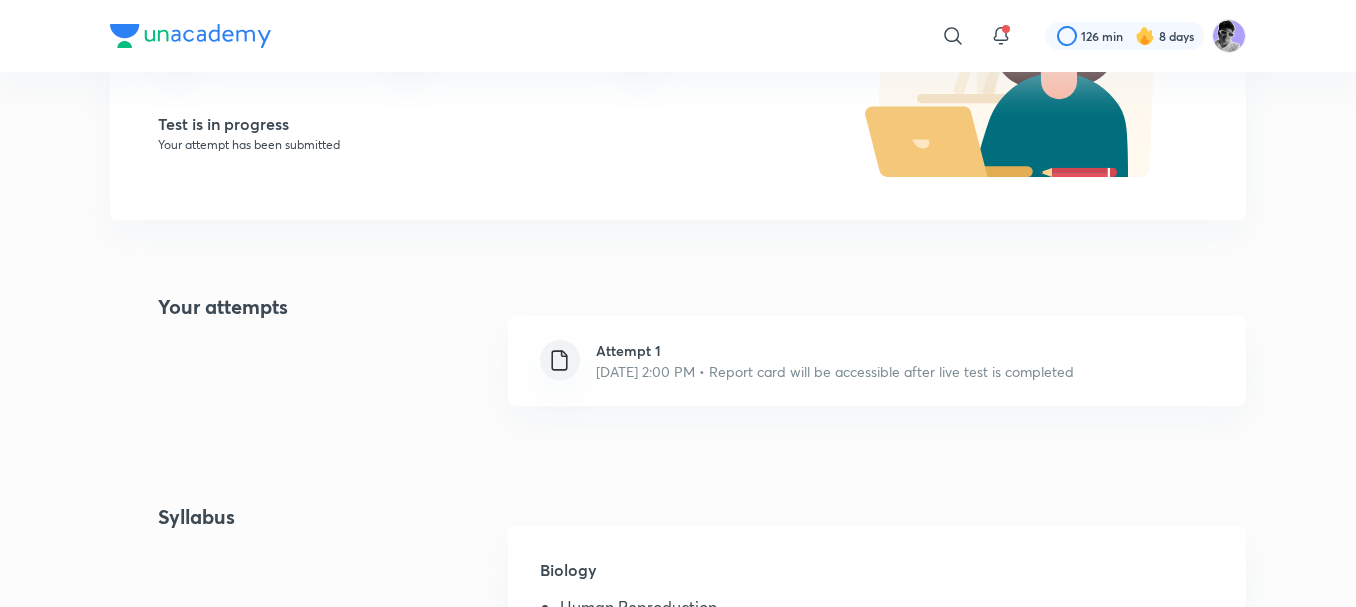 scroll, scrollTop: 0, scrollLeft: 0, axis: both 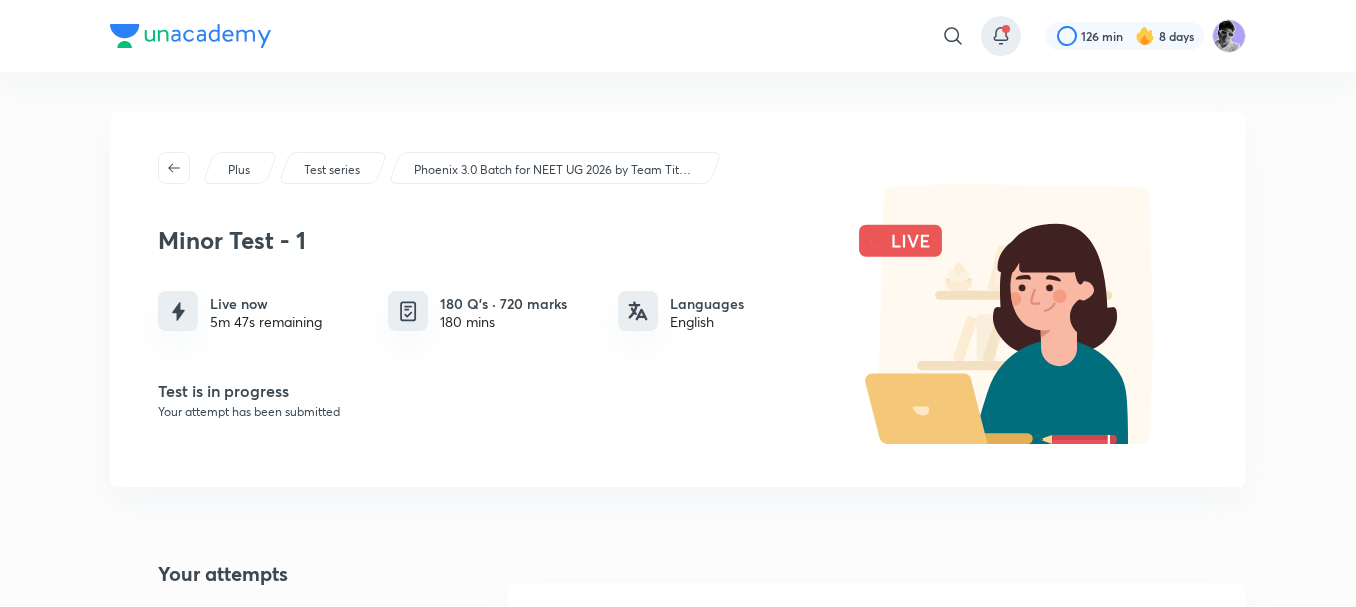 drag, startPoint x: 999, startPoint y: 37, endPoint x: 992, endPoint y: 29, distance: 10.630146 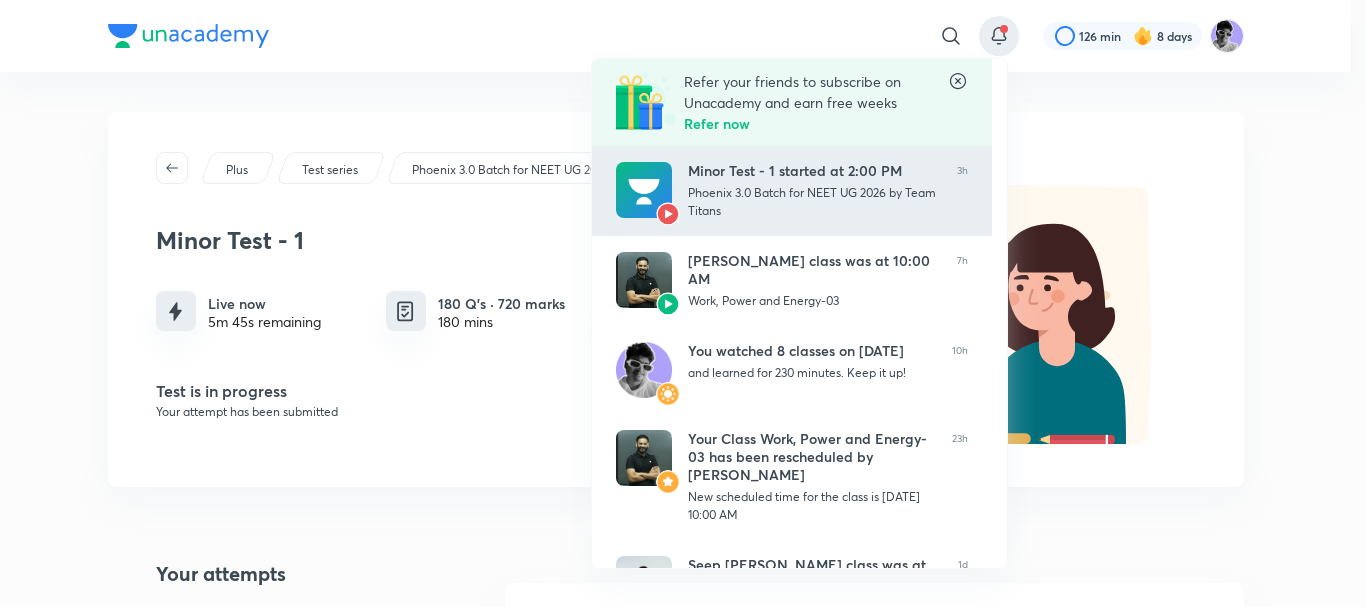 click on "Minor Test - 1 started at 2:00 PM" at bounding box center [814, 171] 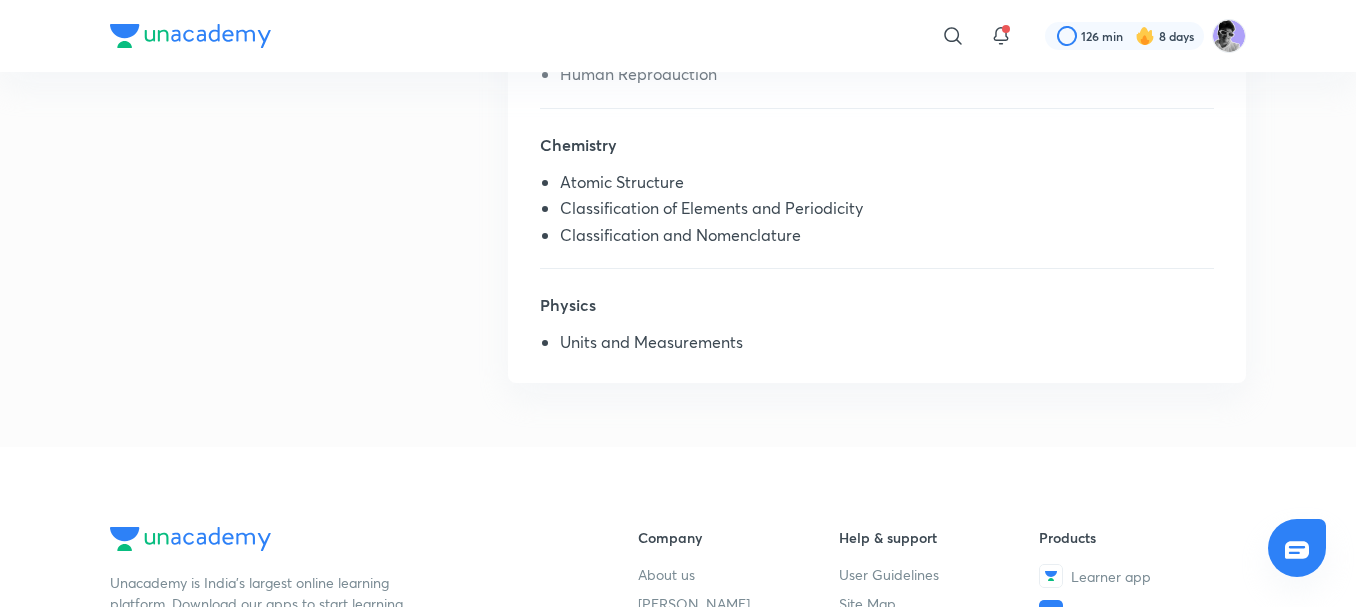 scroll, scrollTop: 0, scrollLeft: 0, axis: both 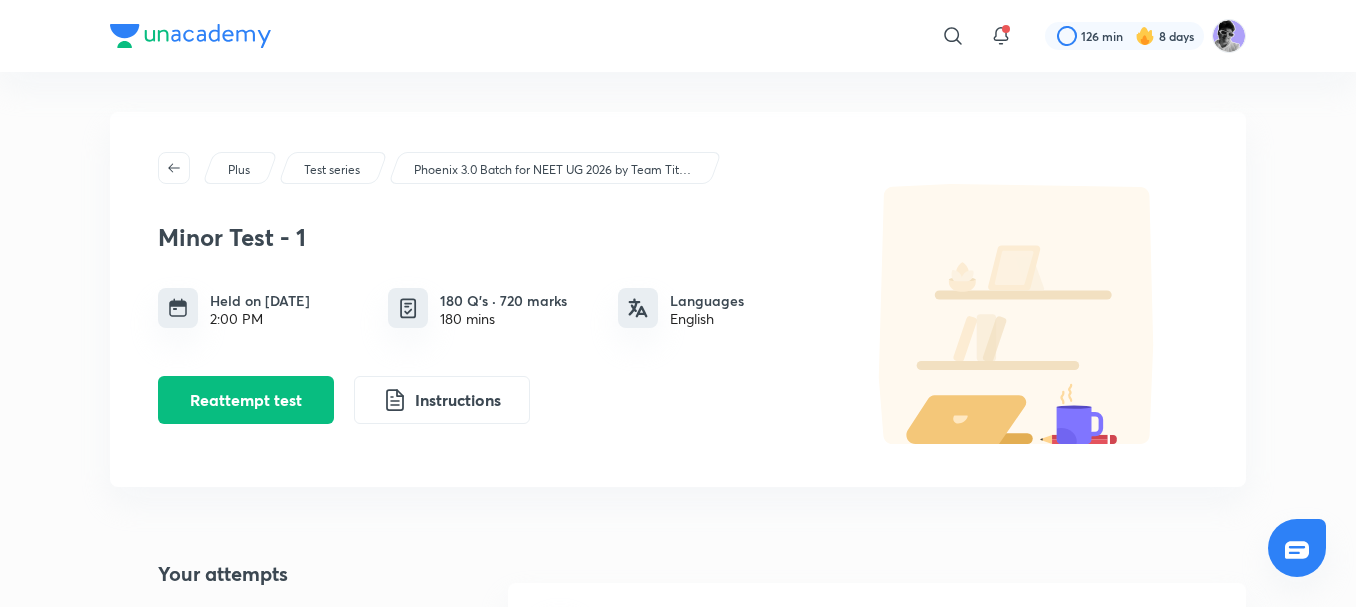 click at bounding box center (190, 36) 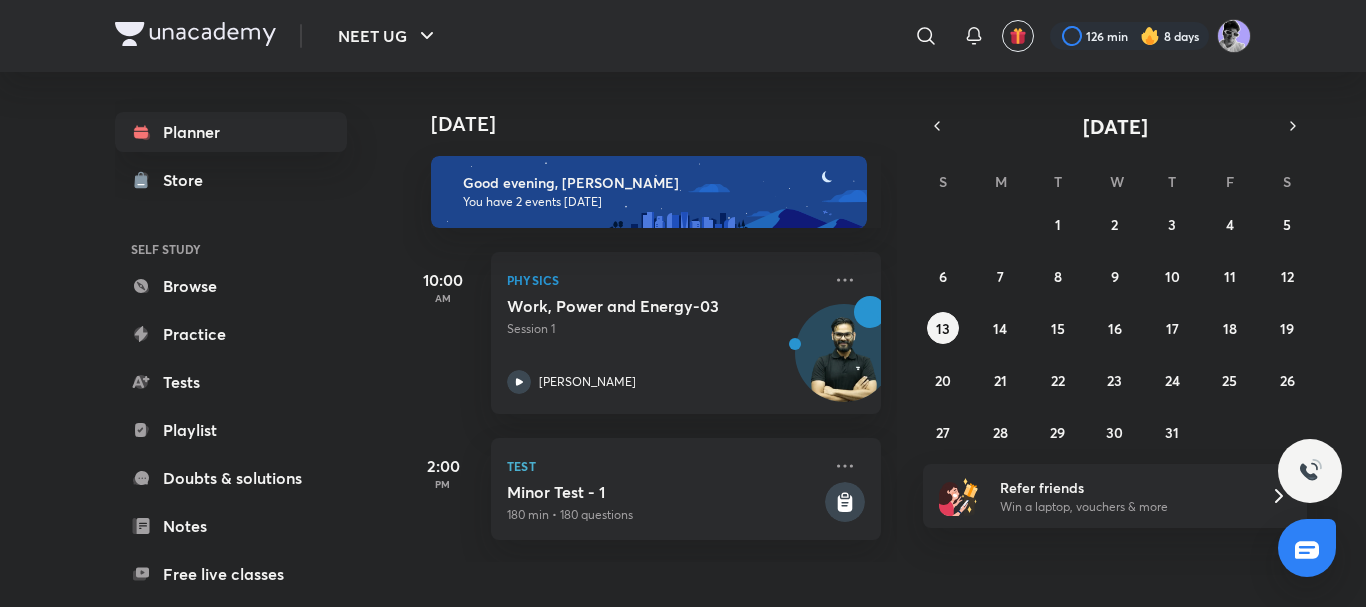 scroll, scrollTop: 0, scrollLeft: 0, axis: both 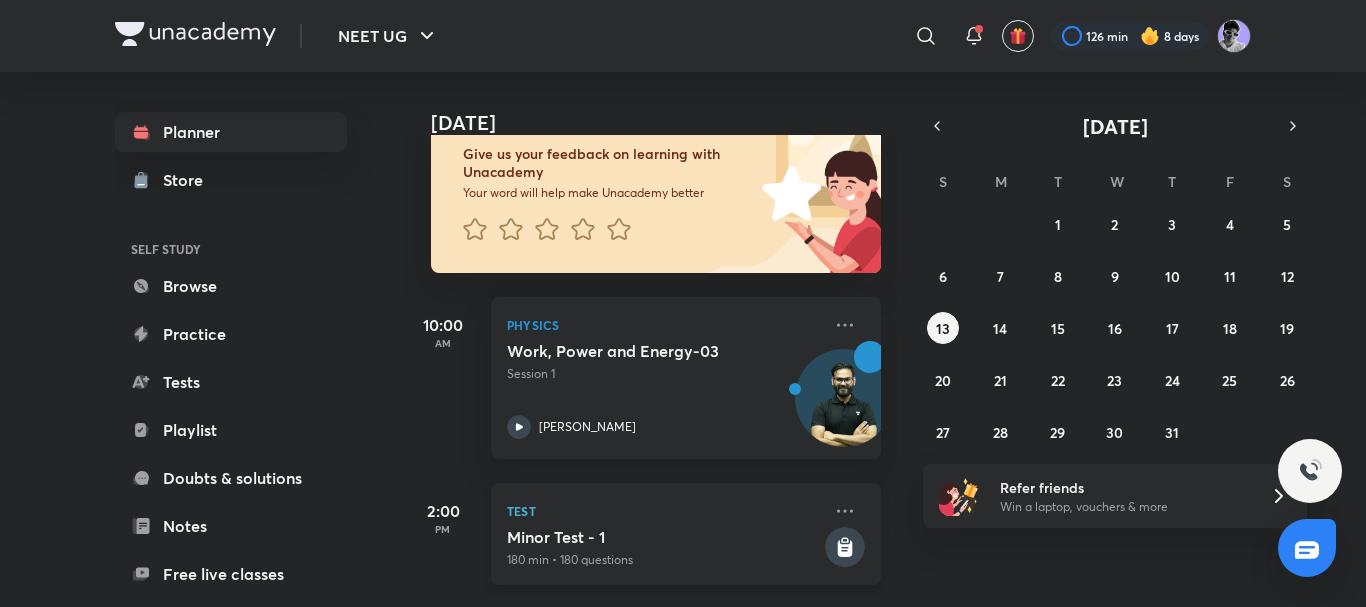 click on "Test" at bounding box center (664, 511) 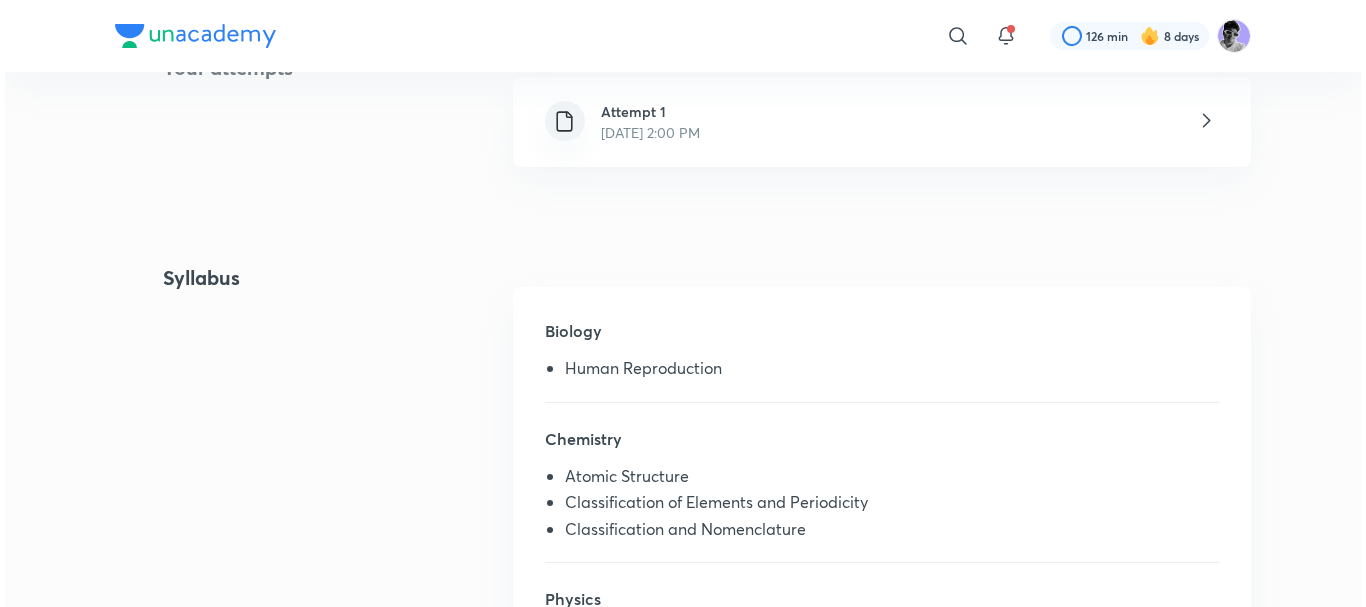 scroll, scrollTop: 0, scrollLeft: 0, axis: both 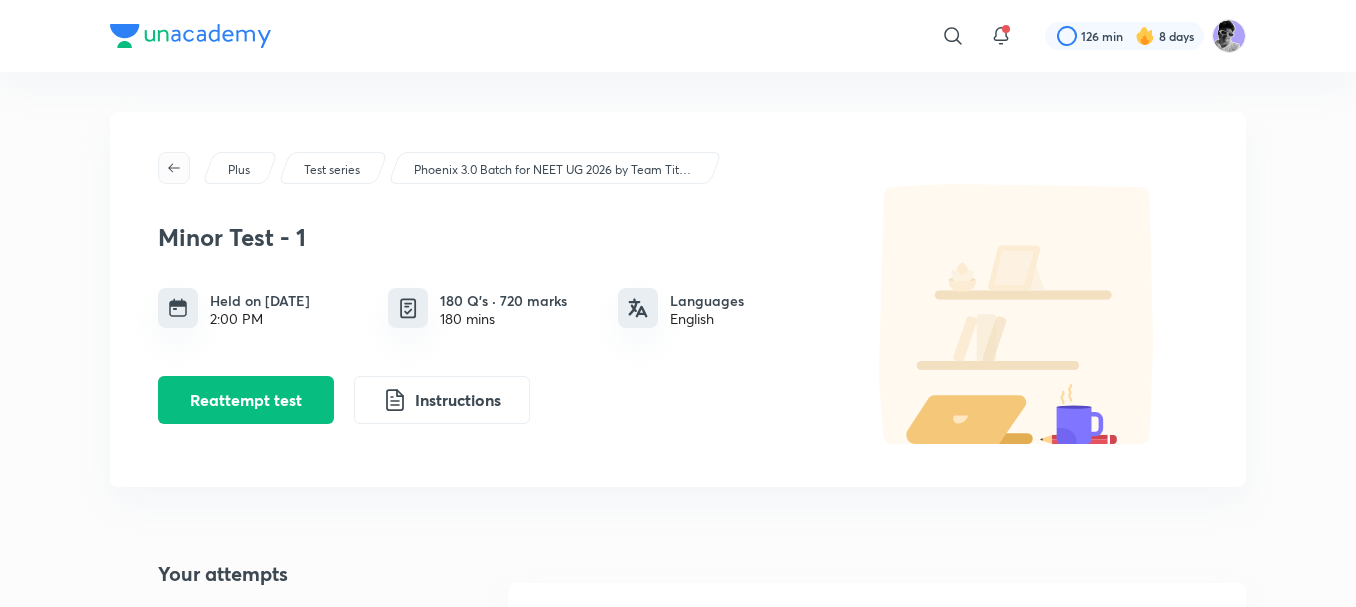 click at bounding box center [174, 168] 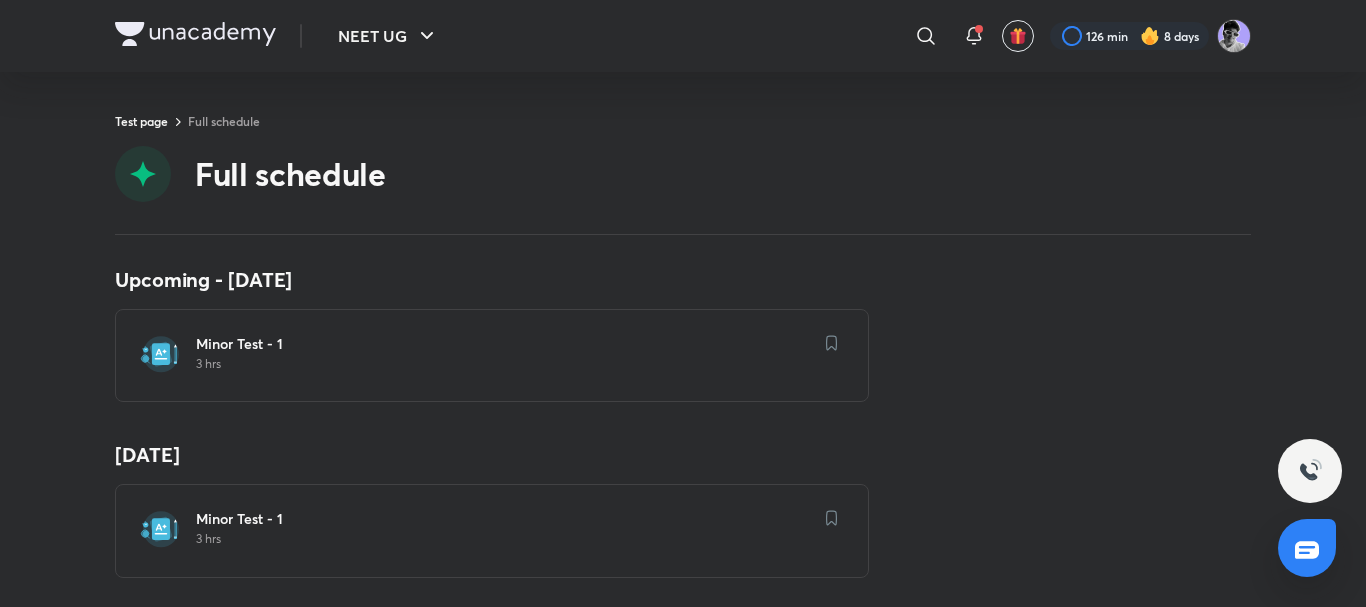 click at bounding box center [195, 34] 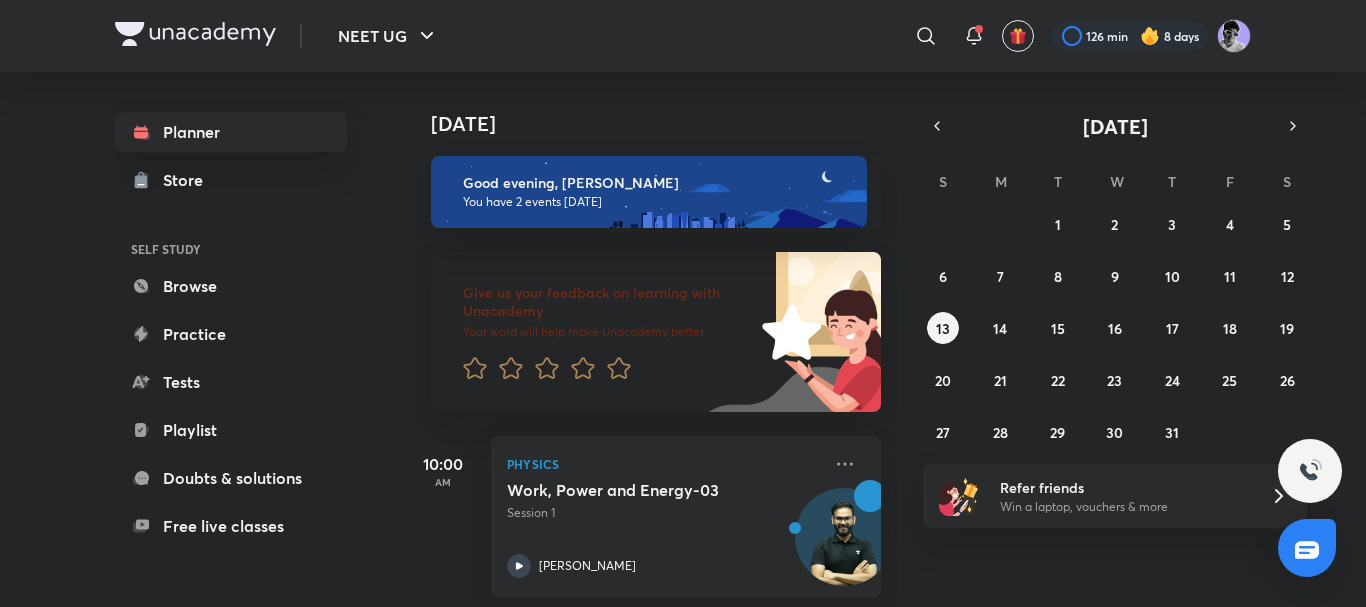 scroll, scrollTop: 0, scrollLeft: 0, axis: both 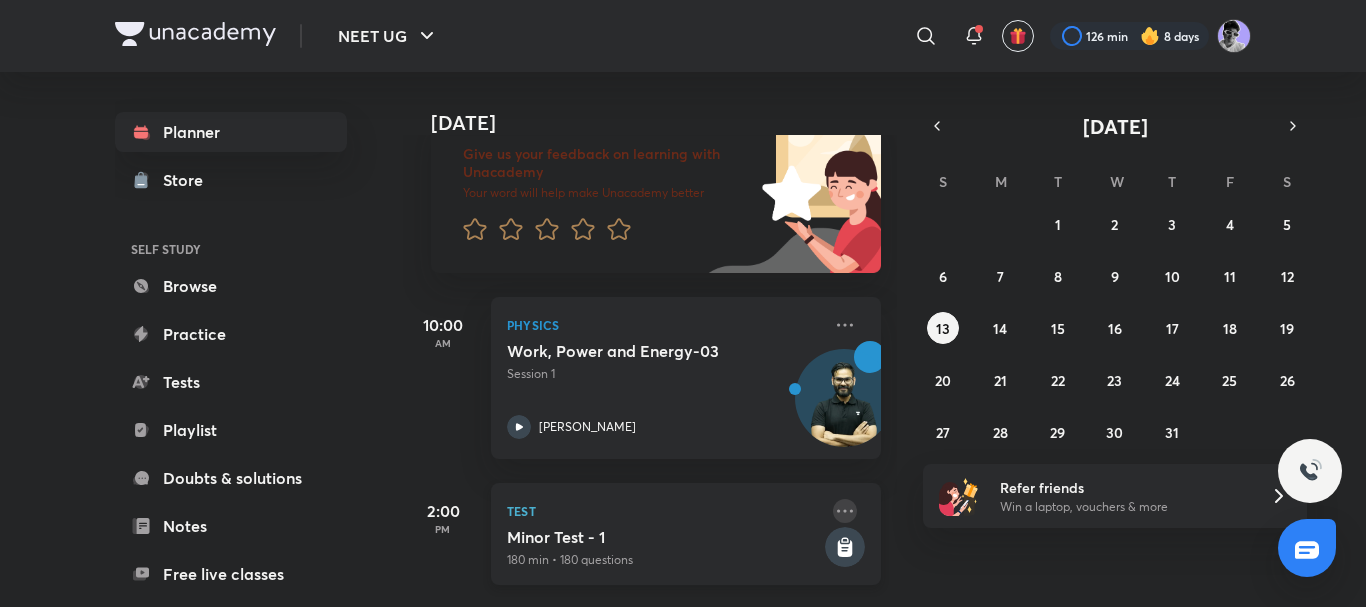 click 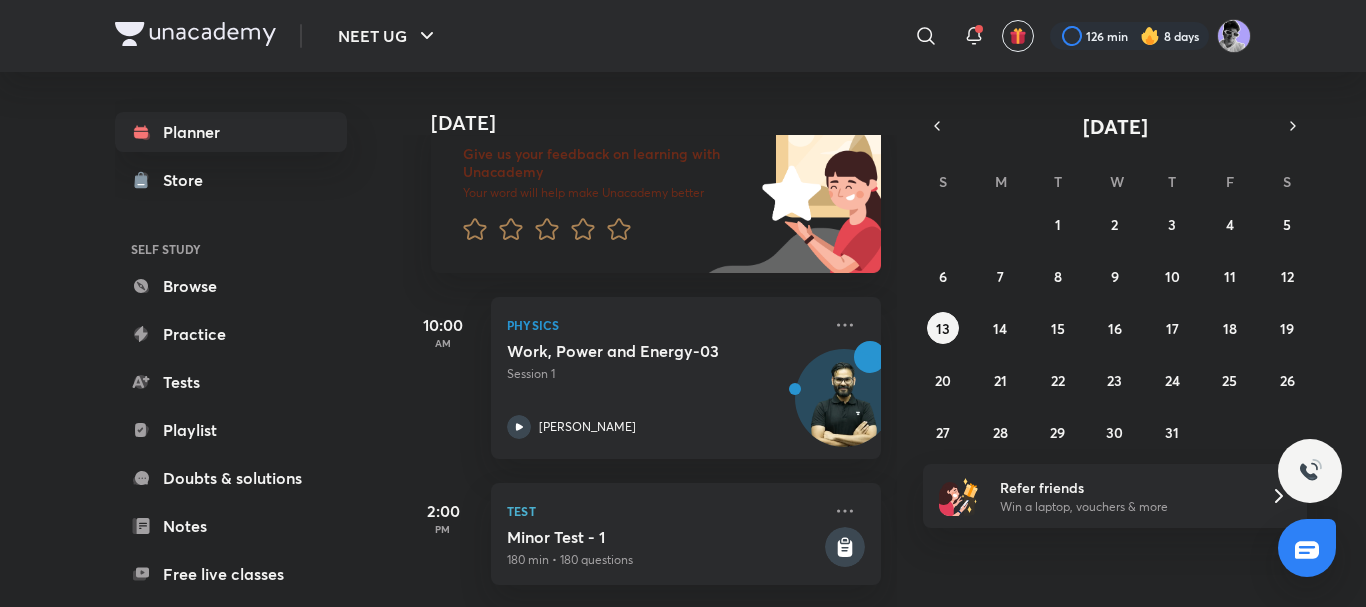 click on "[DATE] Good evening, [PERSON_NAME] You have 2 events [DATE] Give us your feedback on learning with Unacademy Your word will help make Unacademy better 10:00 AM Physics Work, Power and Energy-03 Session 1 [PERSON_NAME] 2:00 PM Test Minor Test - 1 180 min • 180 questions" at bounding box center [882, 339] 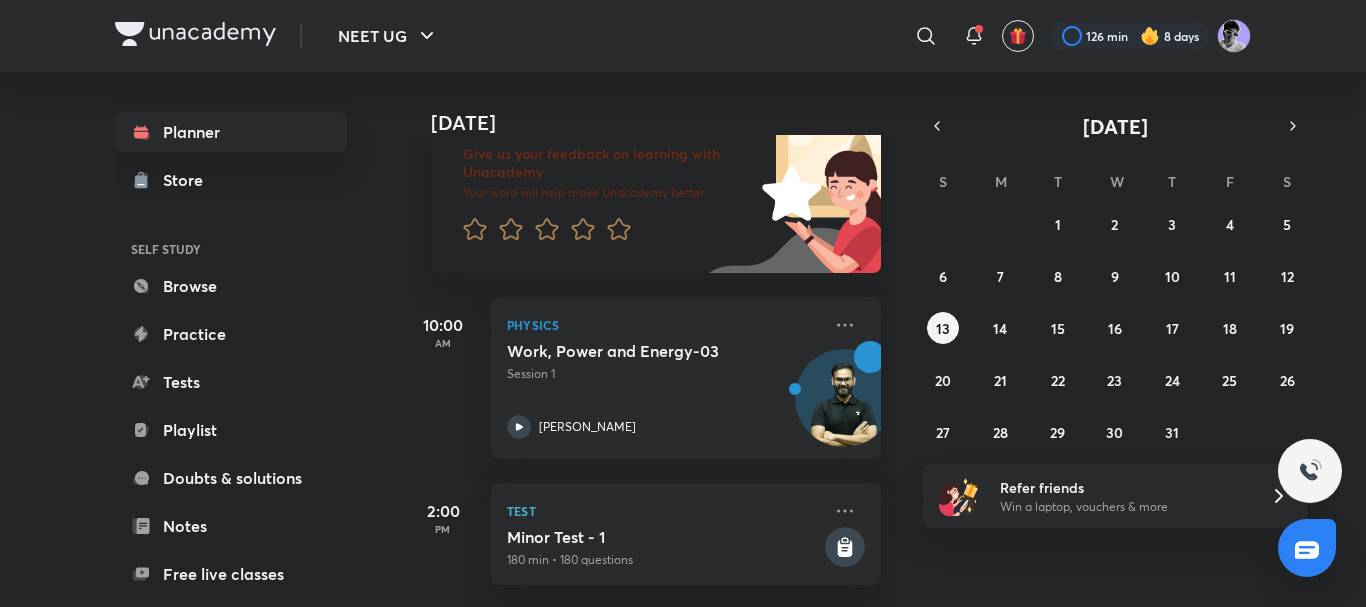 click at bounding box center (1307, 548) 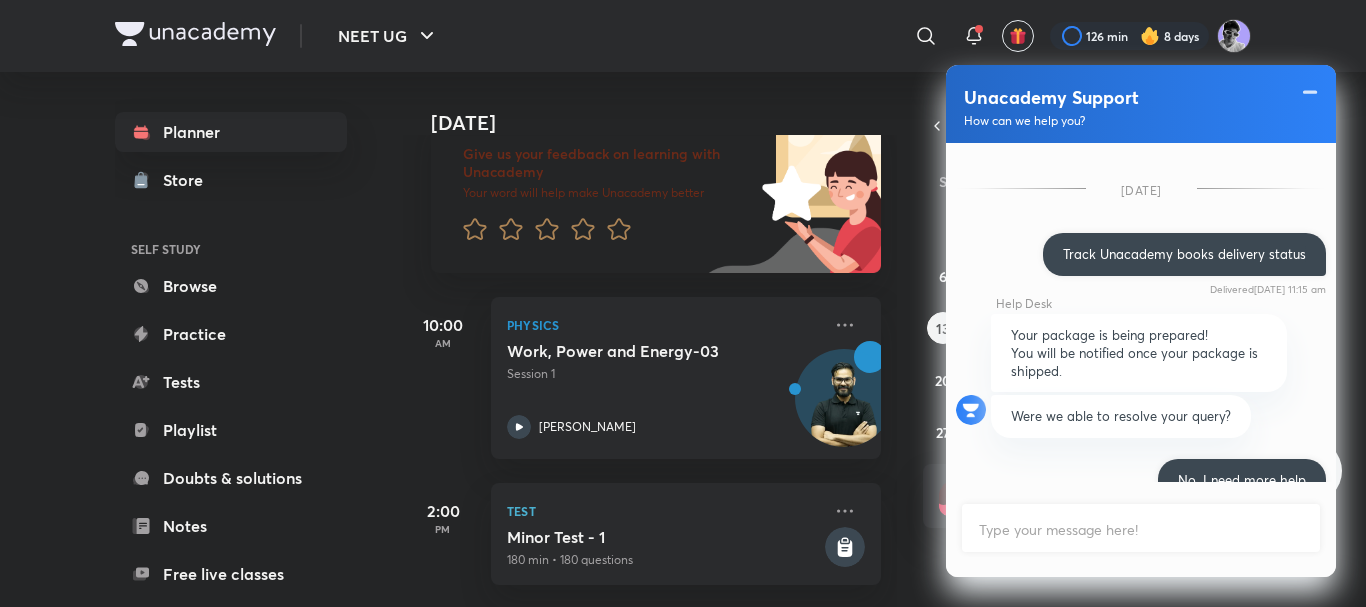 scroll, scrollTop: 858, scrollLeft: 0, axis: vertical 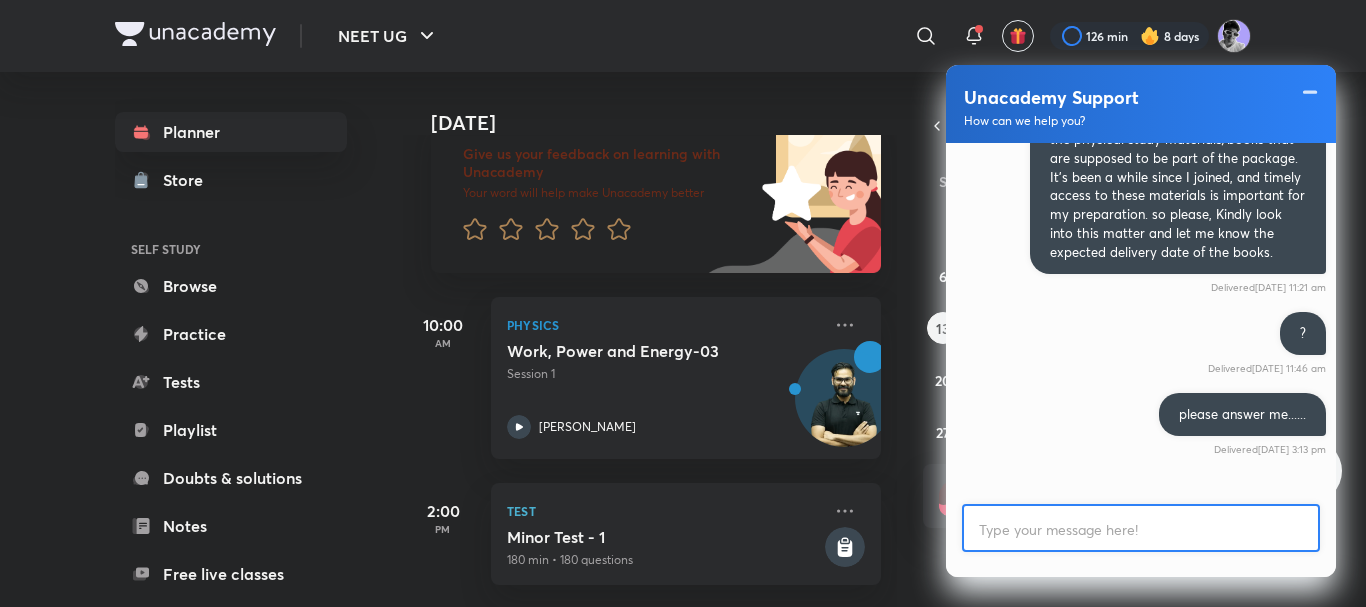 click at bounding box center [1141, 530] 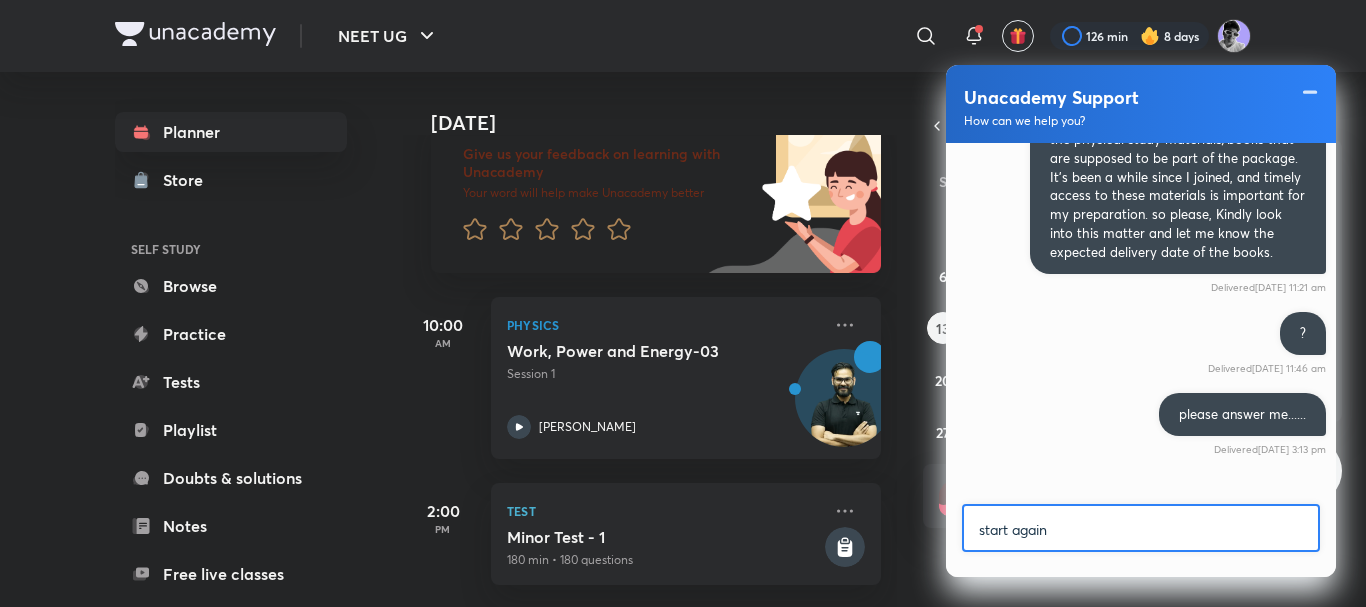 type on "start again" 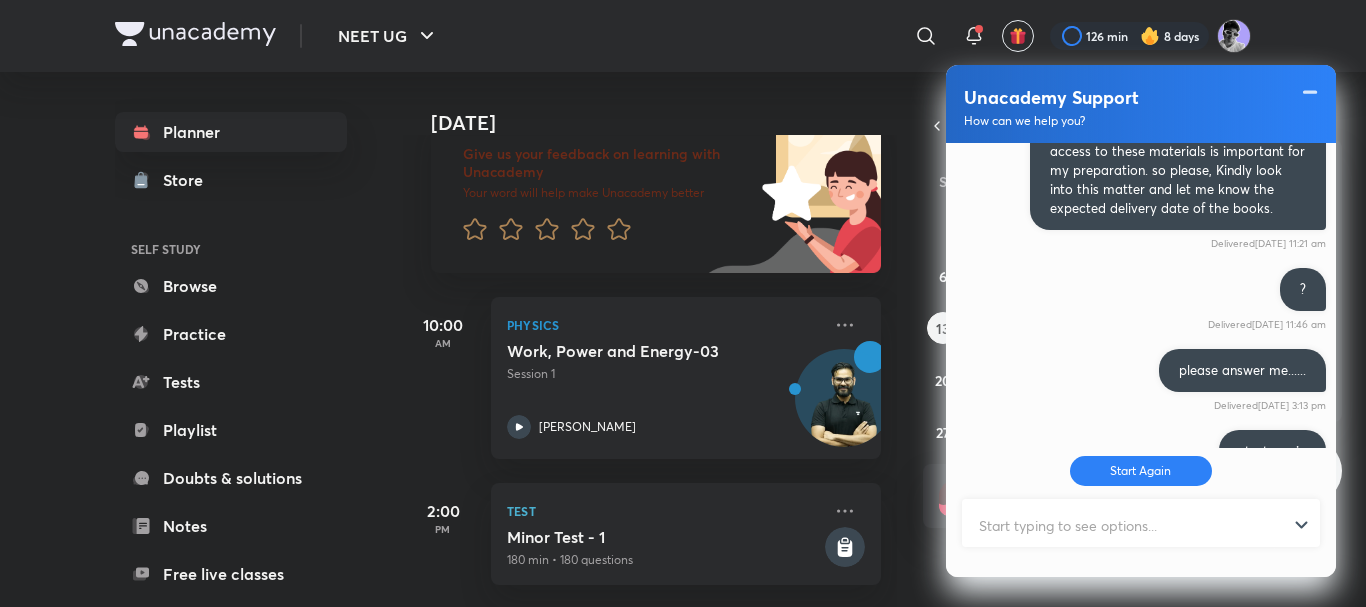 scroll, scrollTop: 1037, scrollLeft: 0, axis: vertical 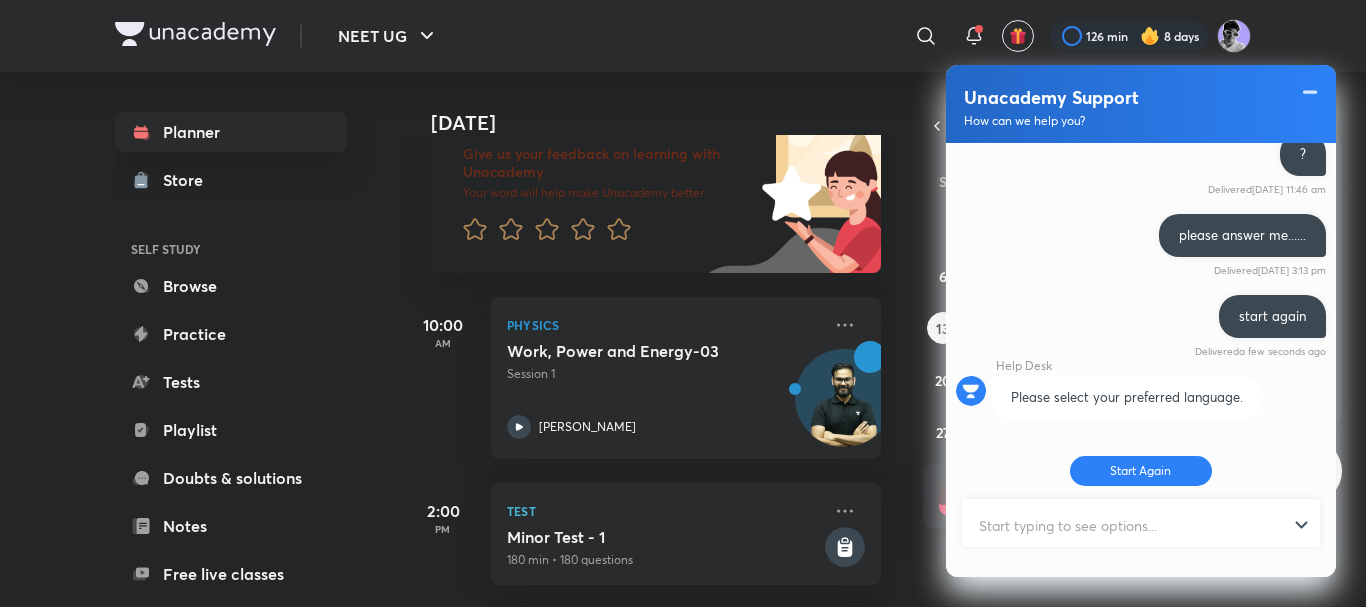click at bounding box center [1132, 525] 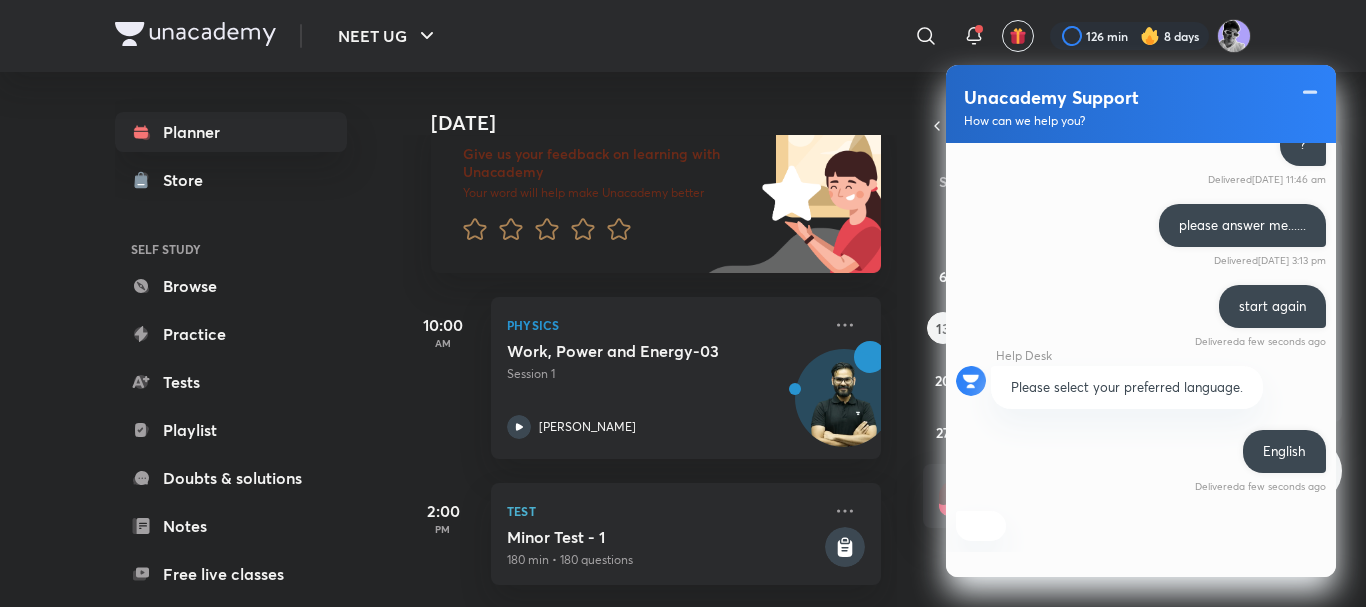 scroll, scrollTop: 1399, scrollLeft: 0, axis: vertical 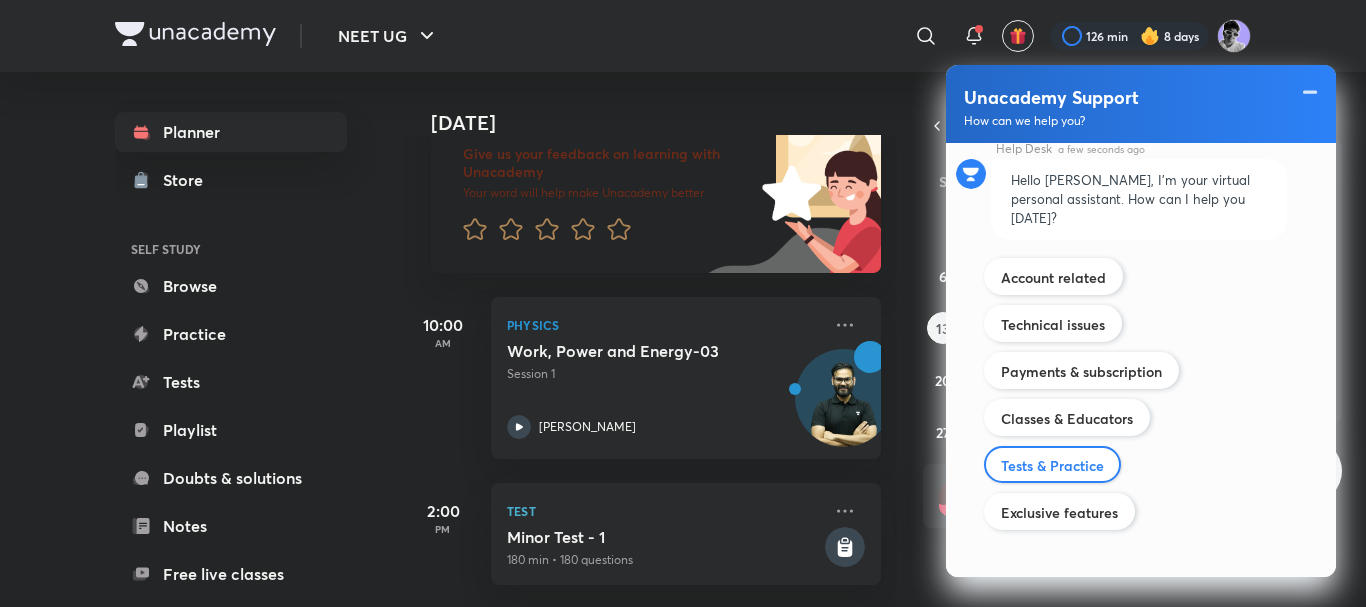 click on "Tests & Practice" at bounding box center (1052, 465) 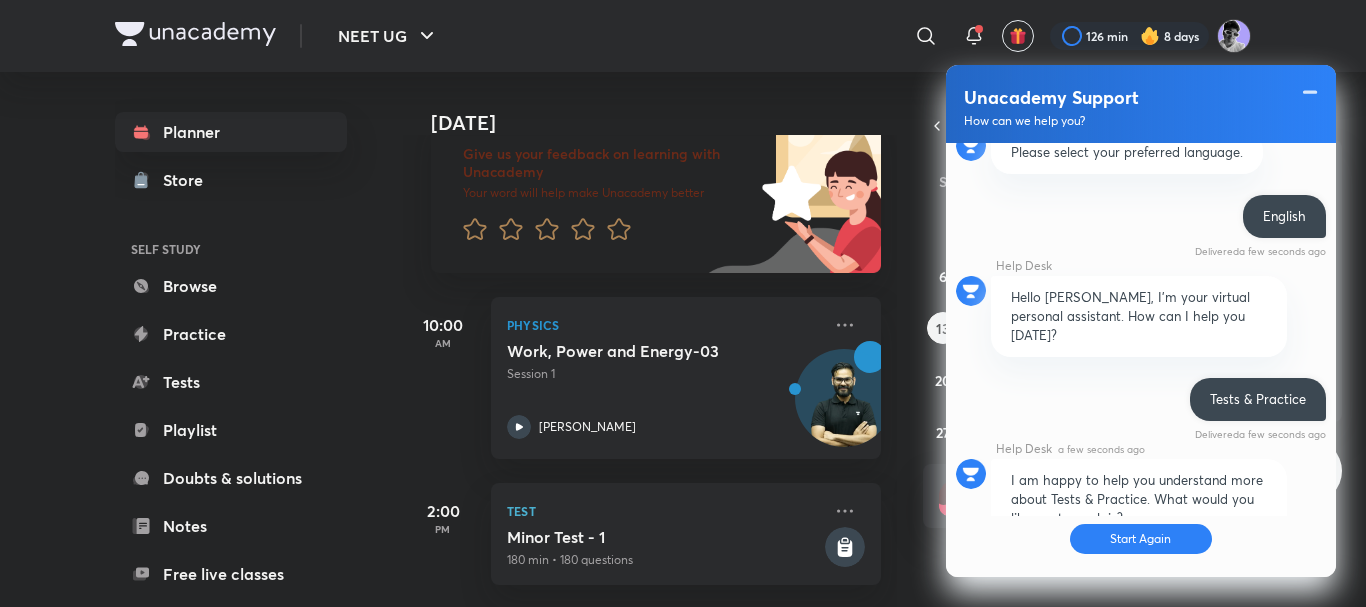 scroll, scrollTop: 1669, scrollLeft: 0, axis: vertical 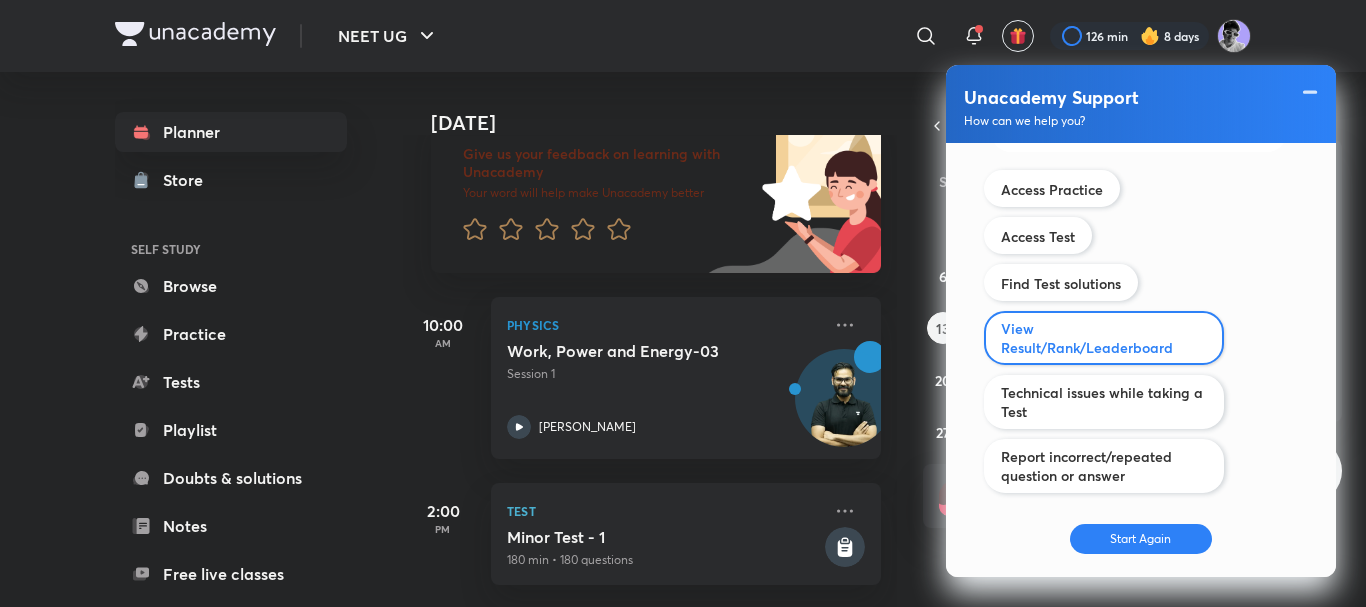 click on "View Result/Rank/Leaderboard" at bounding box center [1104, 338] 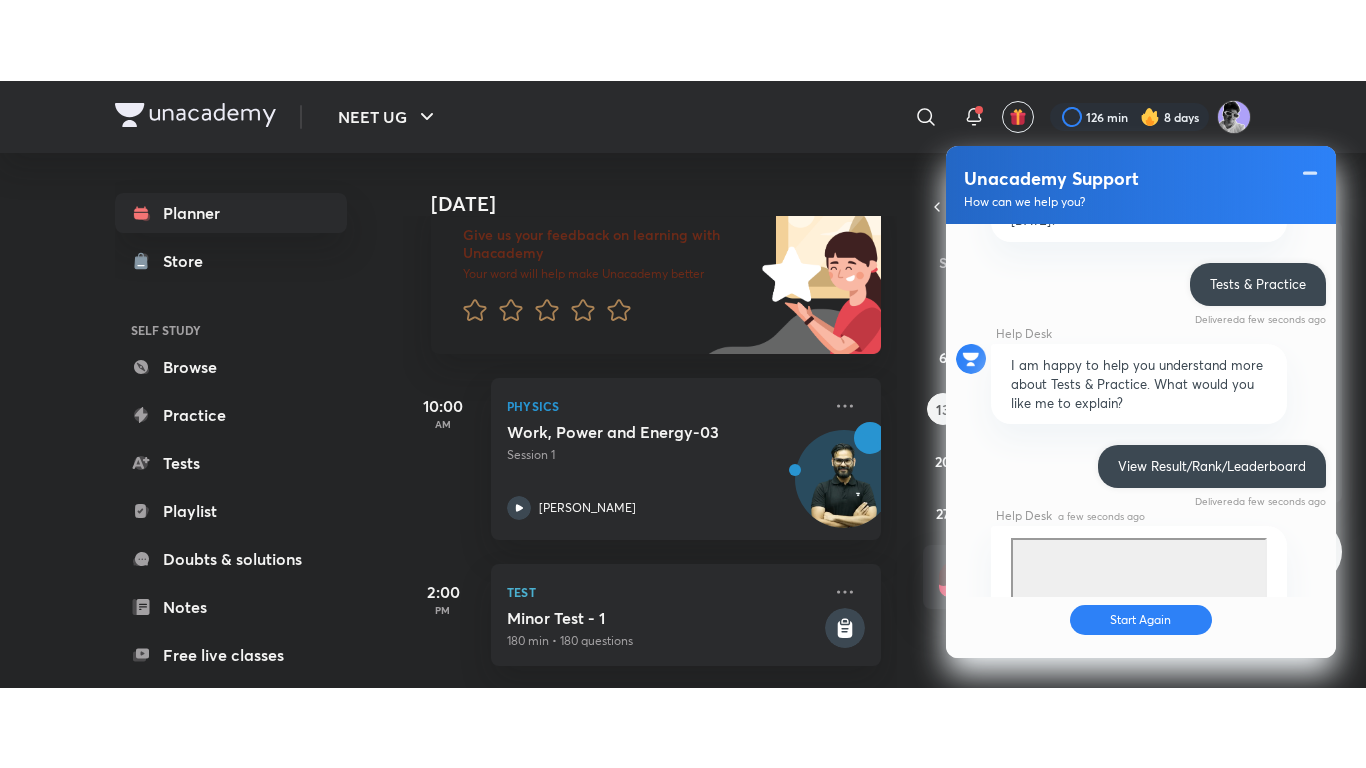 scroll, scrollTop: 1864, scrollLeft: 0, axis: vertical 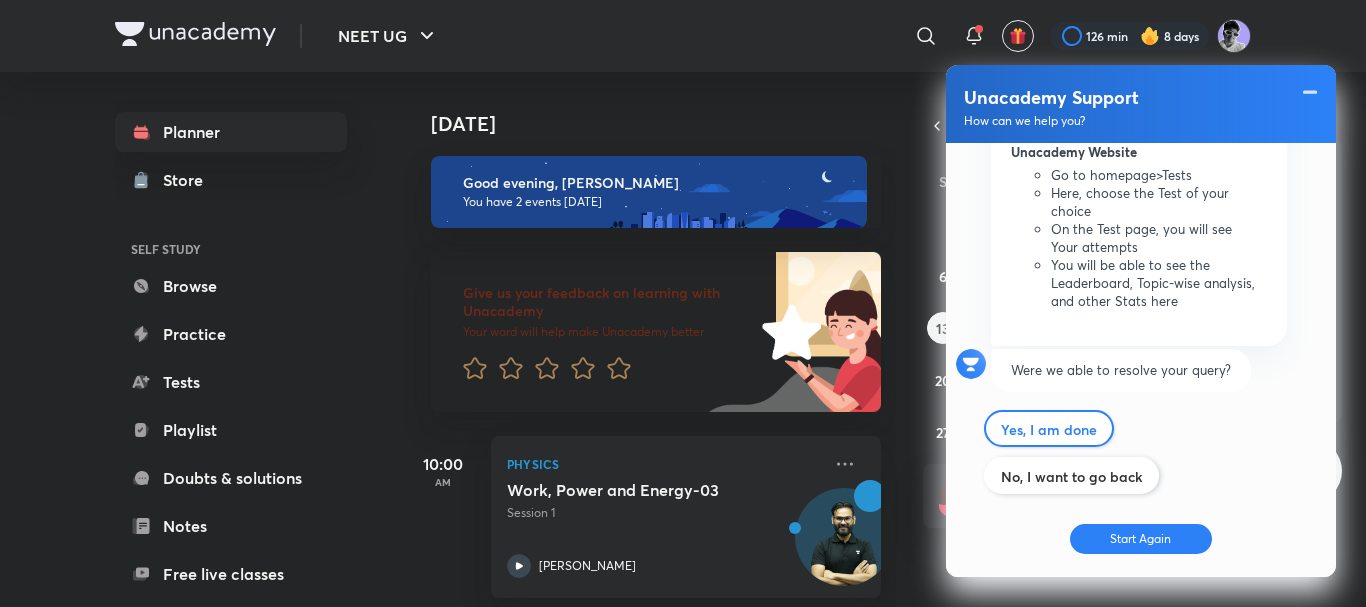 click on "Yes, I am done" at bounding box center [1049, 428] 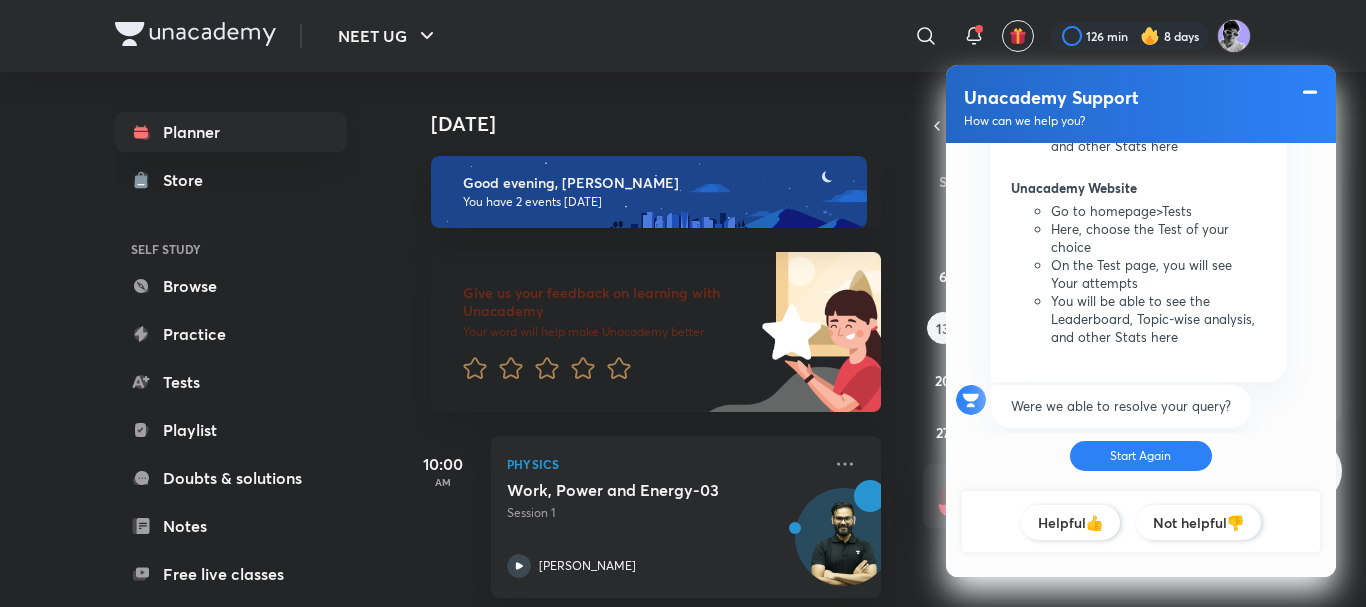 scroll, scrollTop: 2365, scrollLeft: 0, axis: vertical 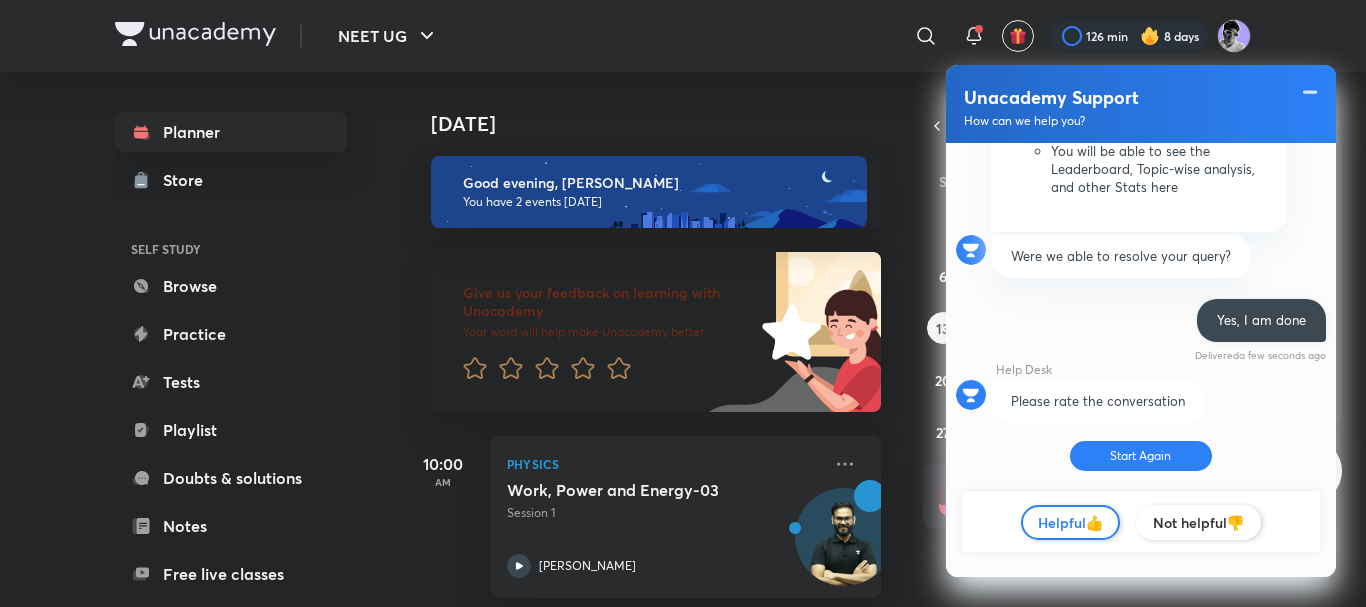 click on "Helpful👍" at bounding box center [1070, 522] 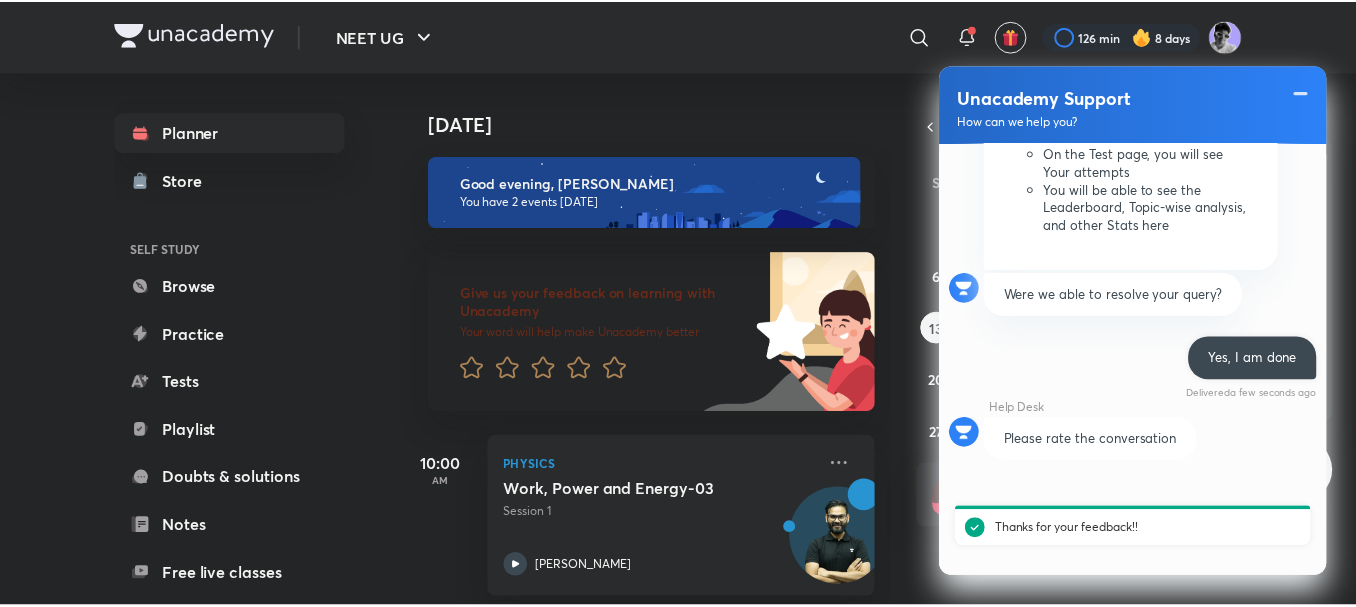 scroll, scrollTop: 2306, scrollLeft: 0, axis: vertical 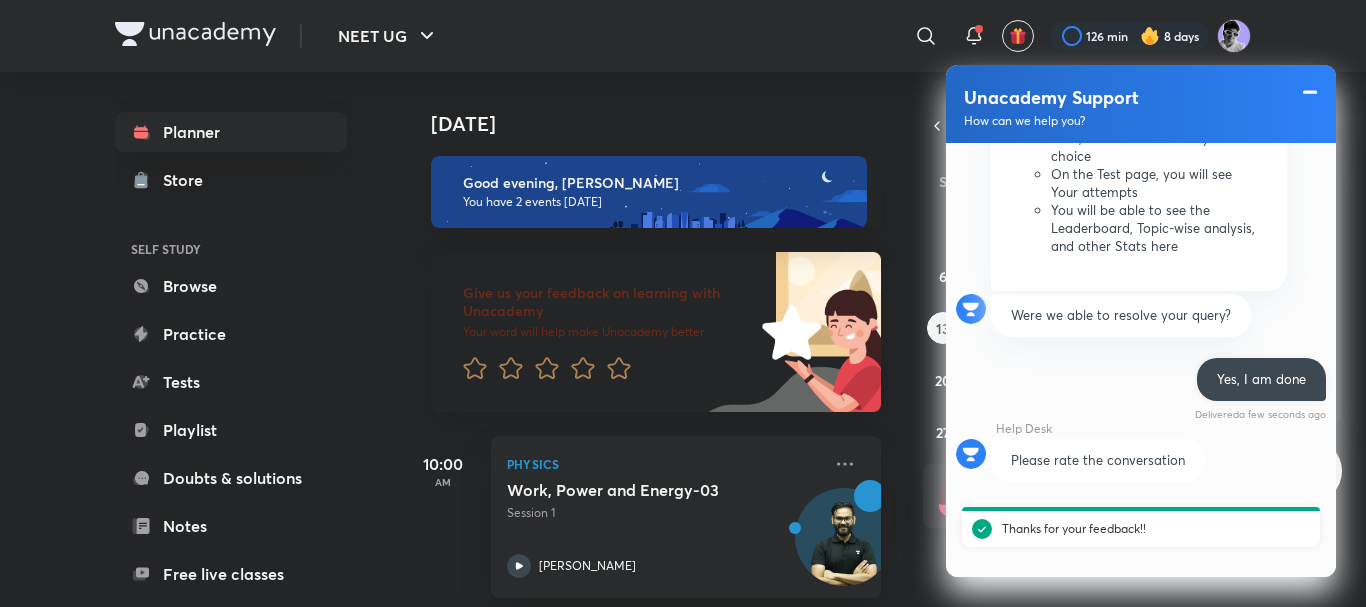 click at bounding box center (1310, 92) 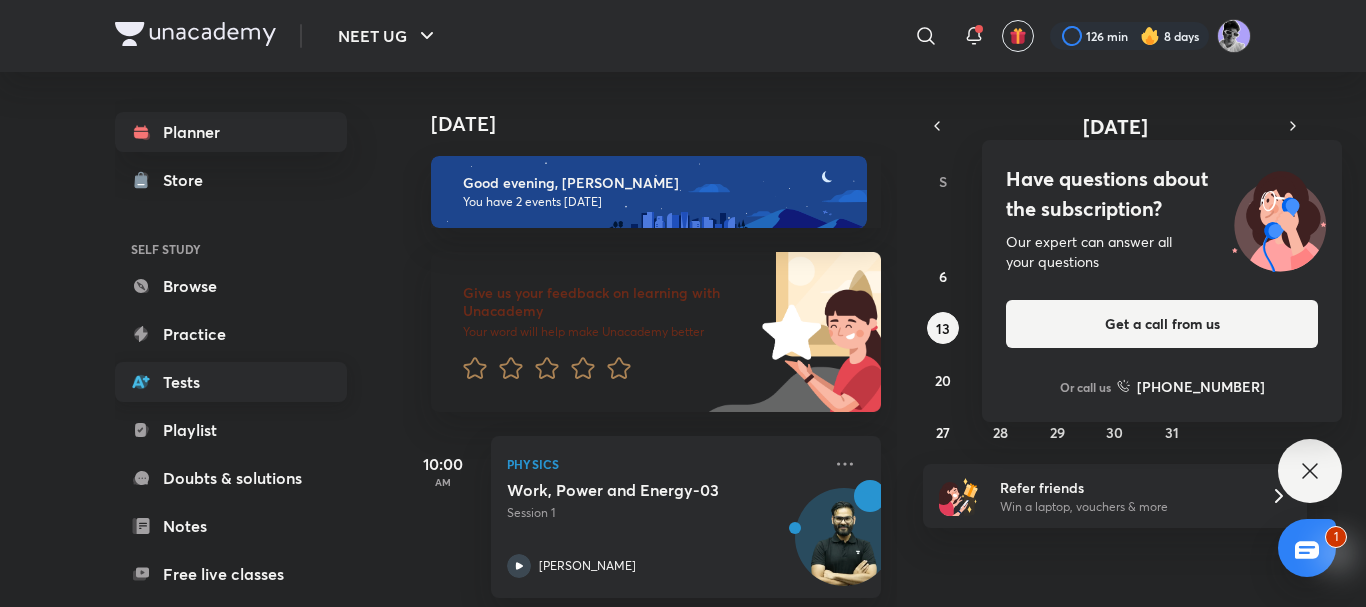 click on "Tests" at bounding box center (231, 382) 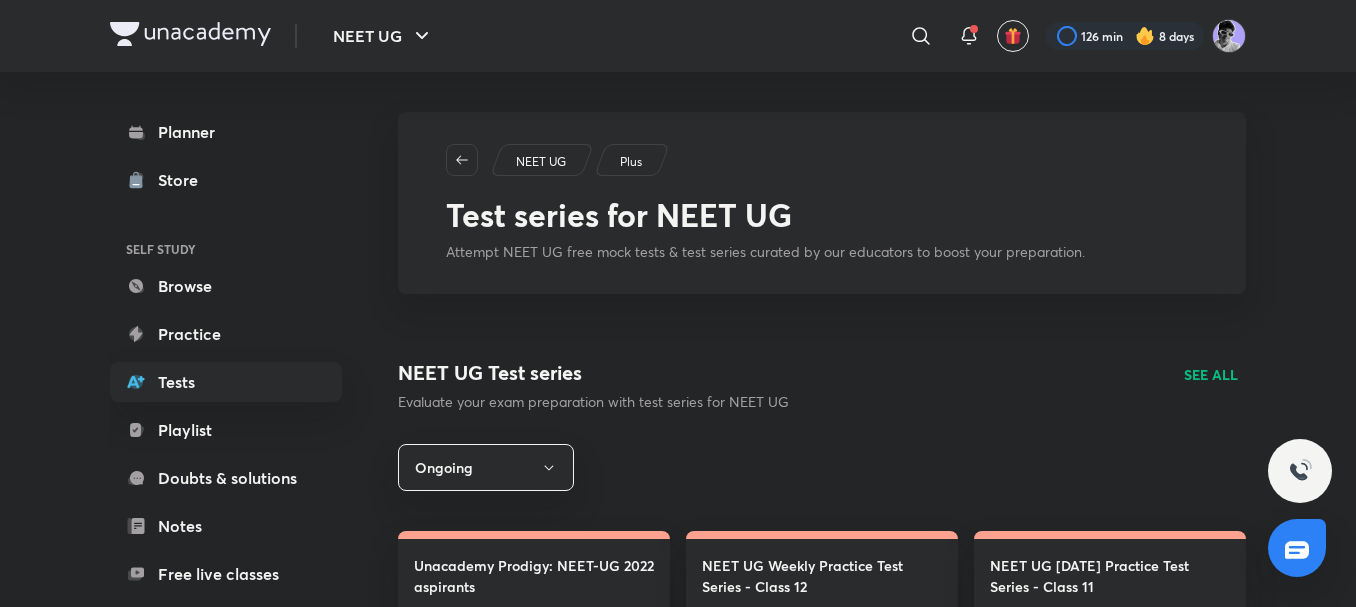 scroll, scrollTop: 267, scrollLeft: 0, axis: vertical 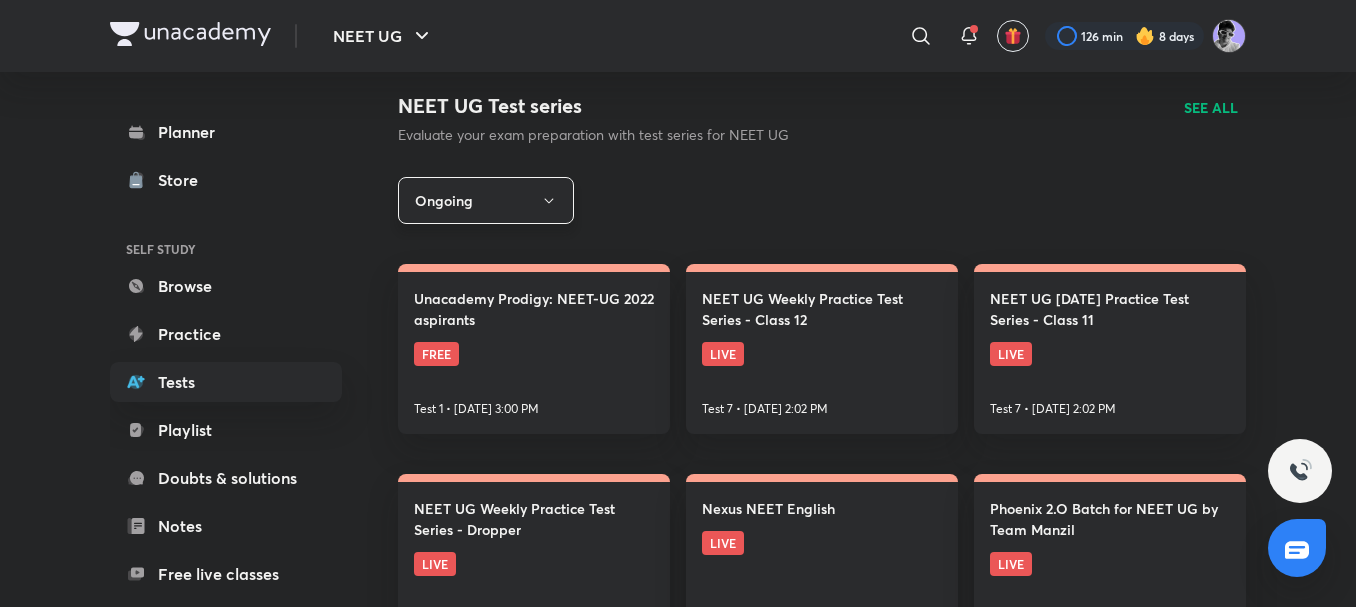 click on "Ongoing" at bounding box center [486, 200] 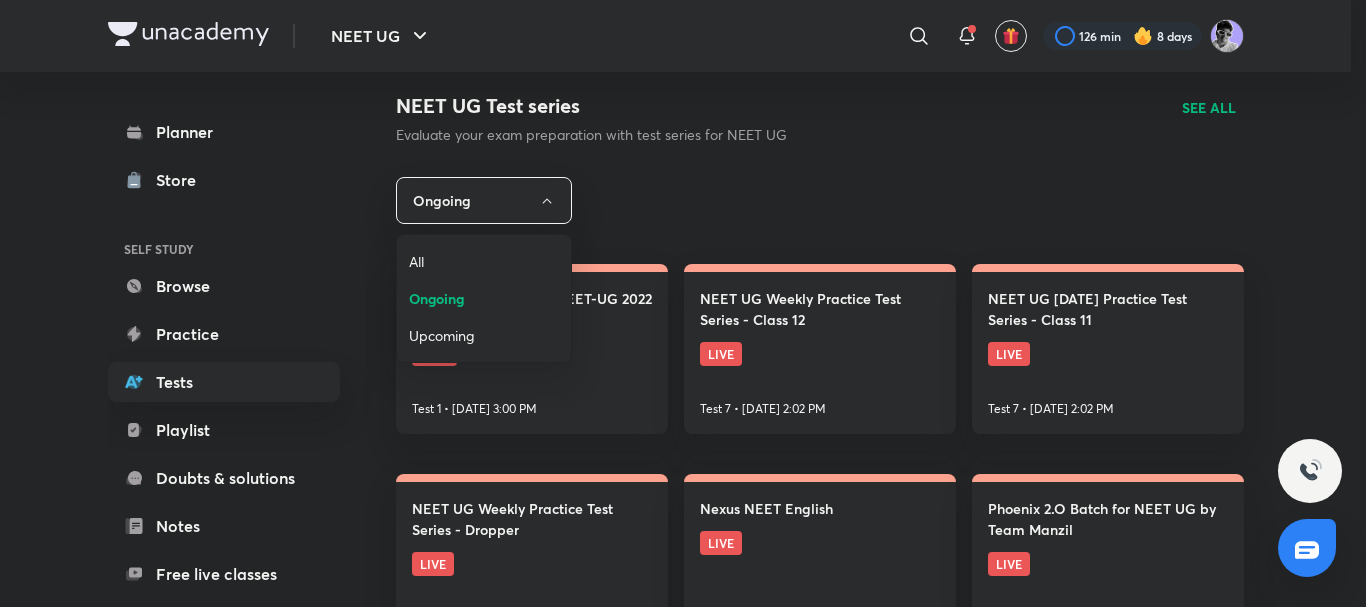 click on "All" at bounding box center (484, 261) 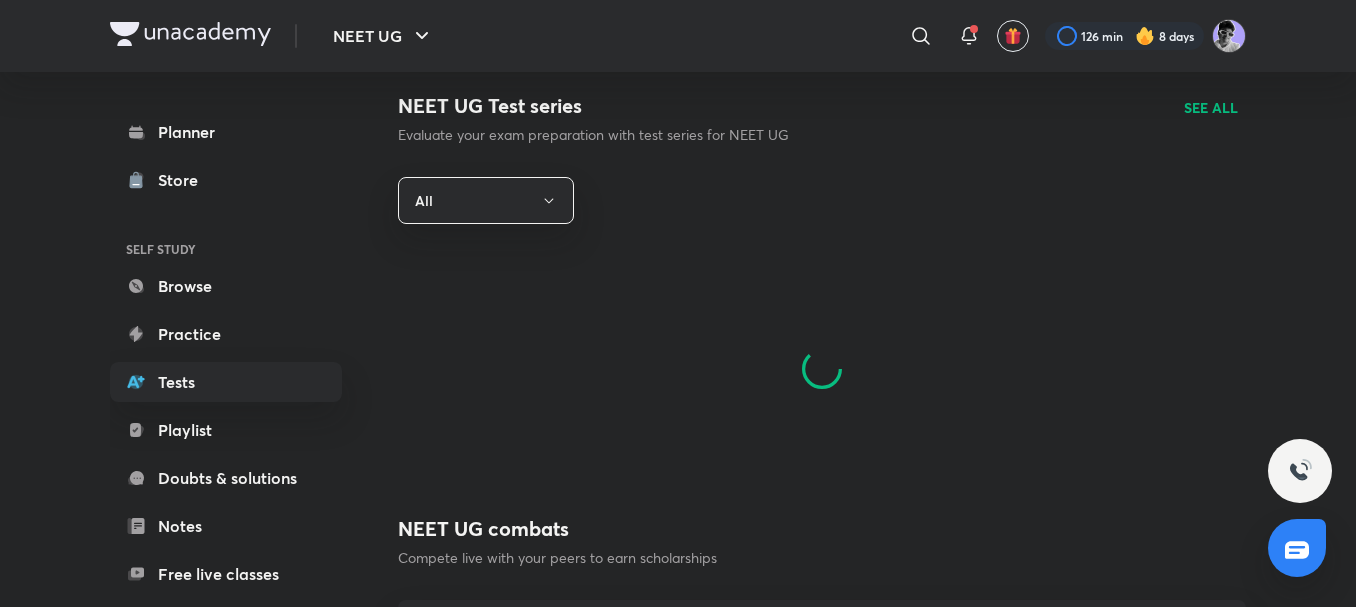 scroll, scrollTop: 0, scrollLeft: 0, axis: both 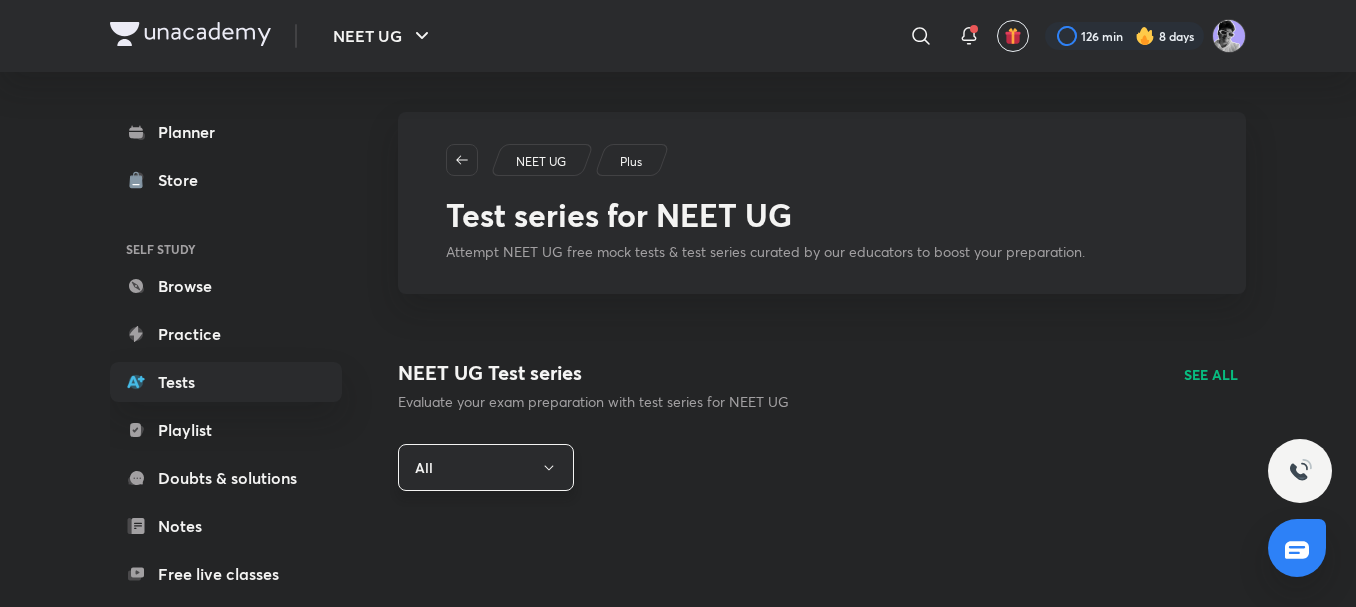 click on "All" at bounding box center [486, 467] 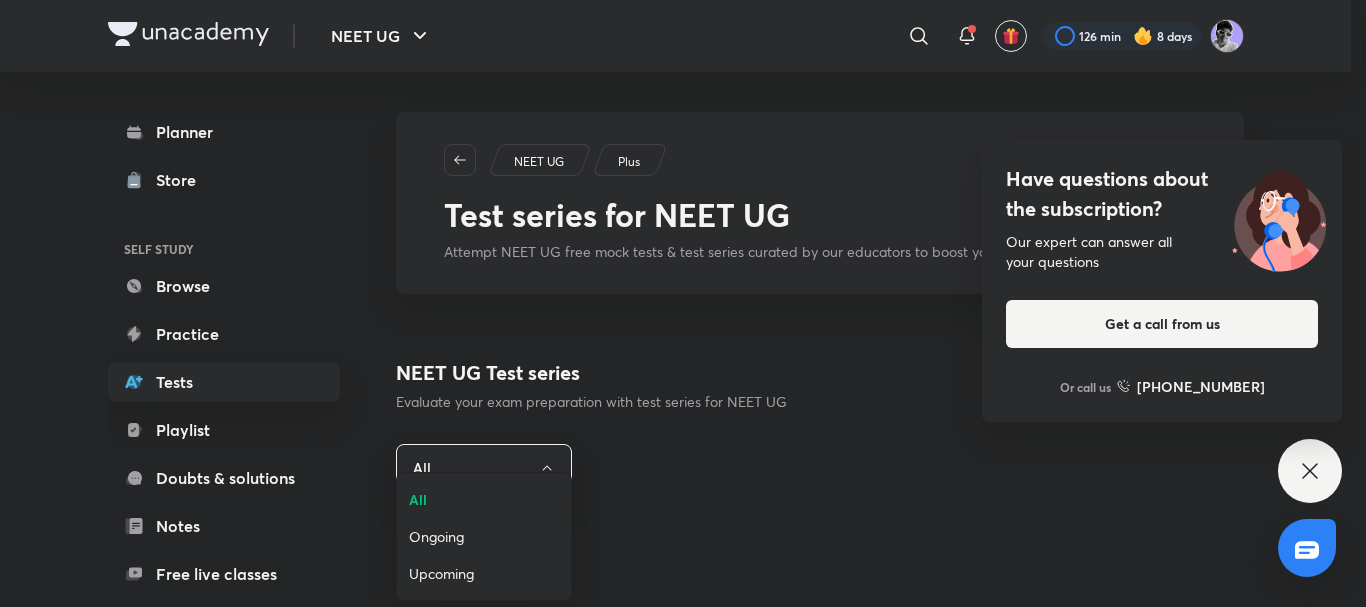 click on "Ongoing" at bounding box center [484, 536] 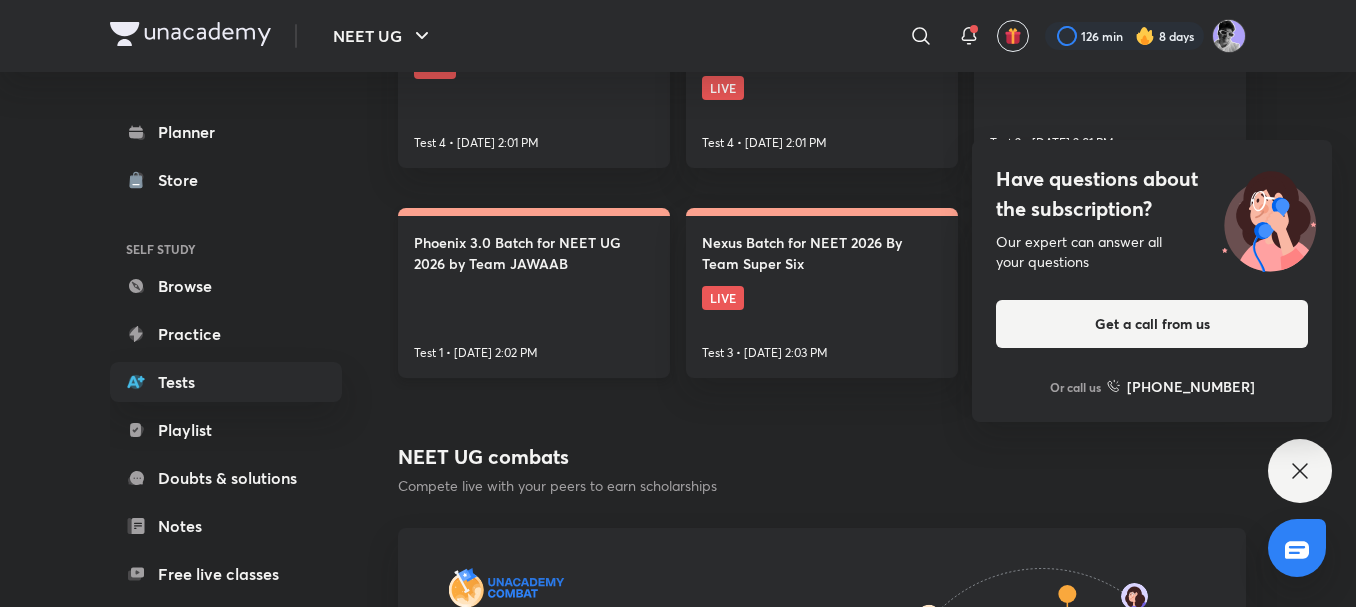 scroll, scrollTop: 267, scrollLeft: 0, axis: vertical 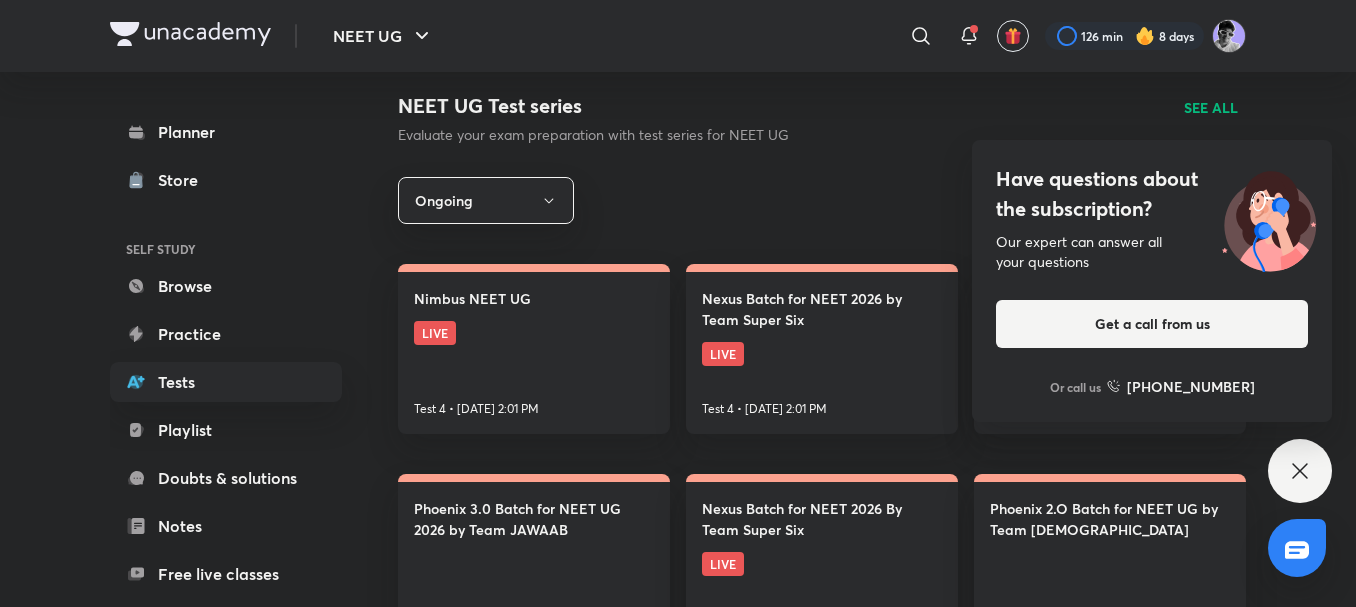 click 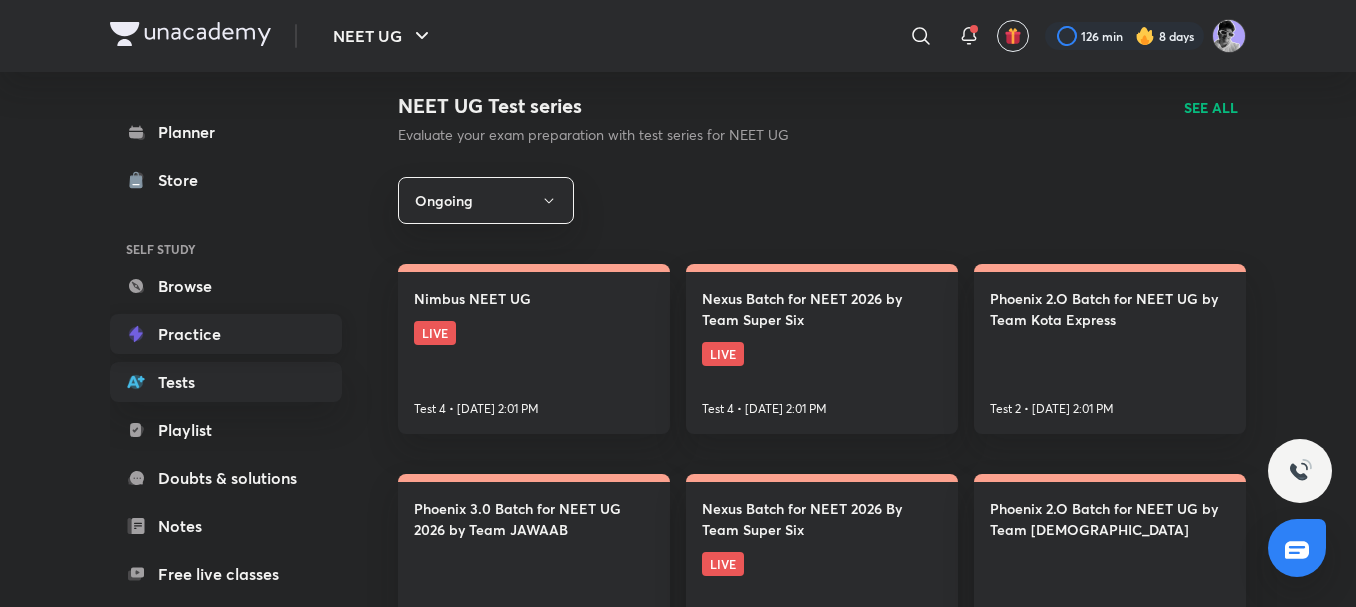 scroll, scrollTop: 293, scrollLeft: 0, axis: vertical 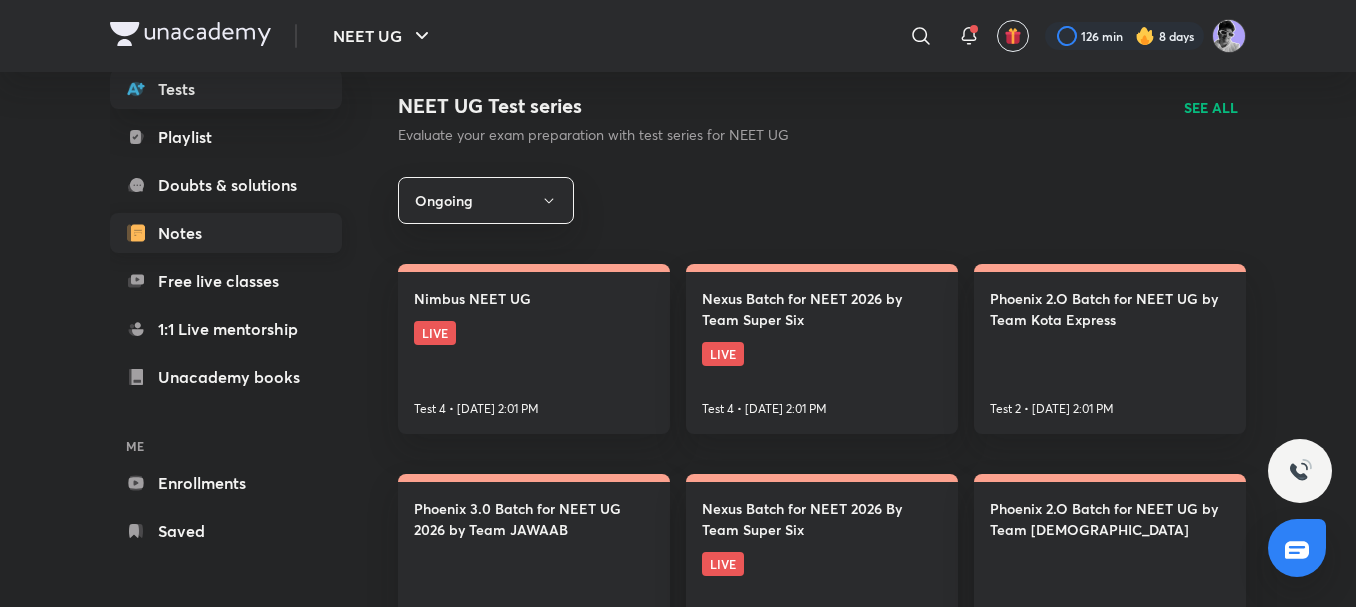 click on "Notes" at bounding box center [226, 233] 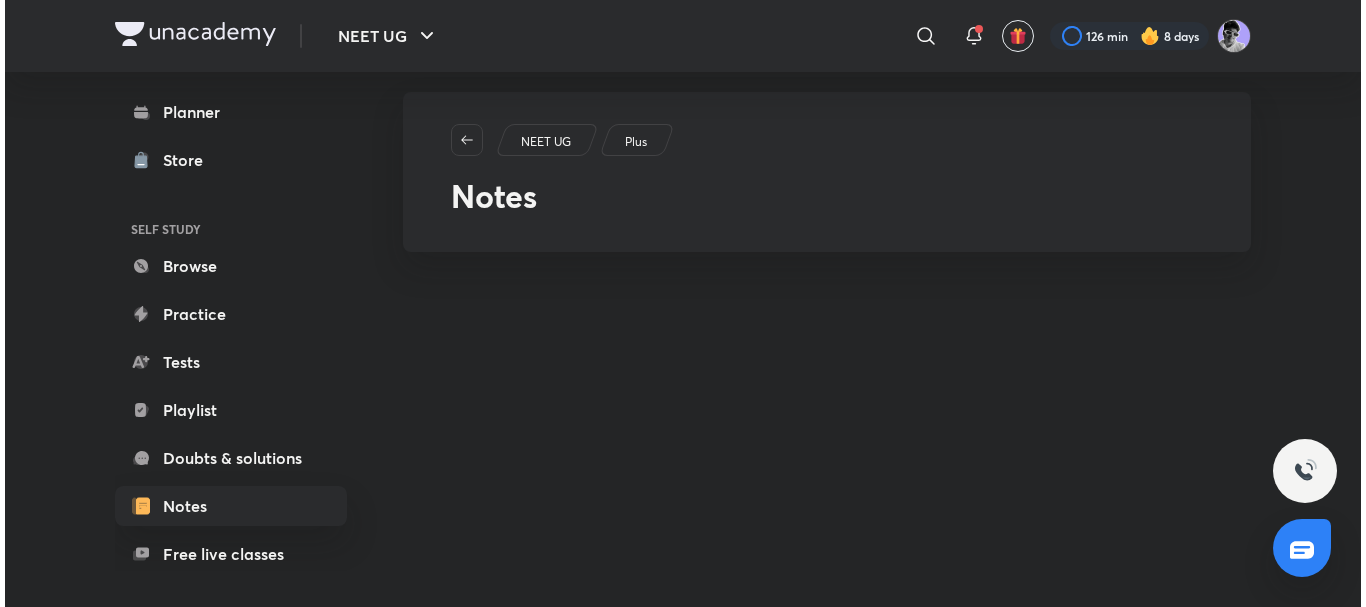 scroll, scrollTop: 0, scrollLeft: 0, axis: both 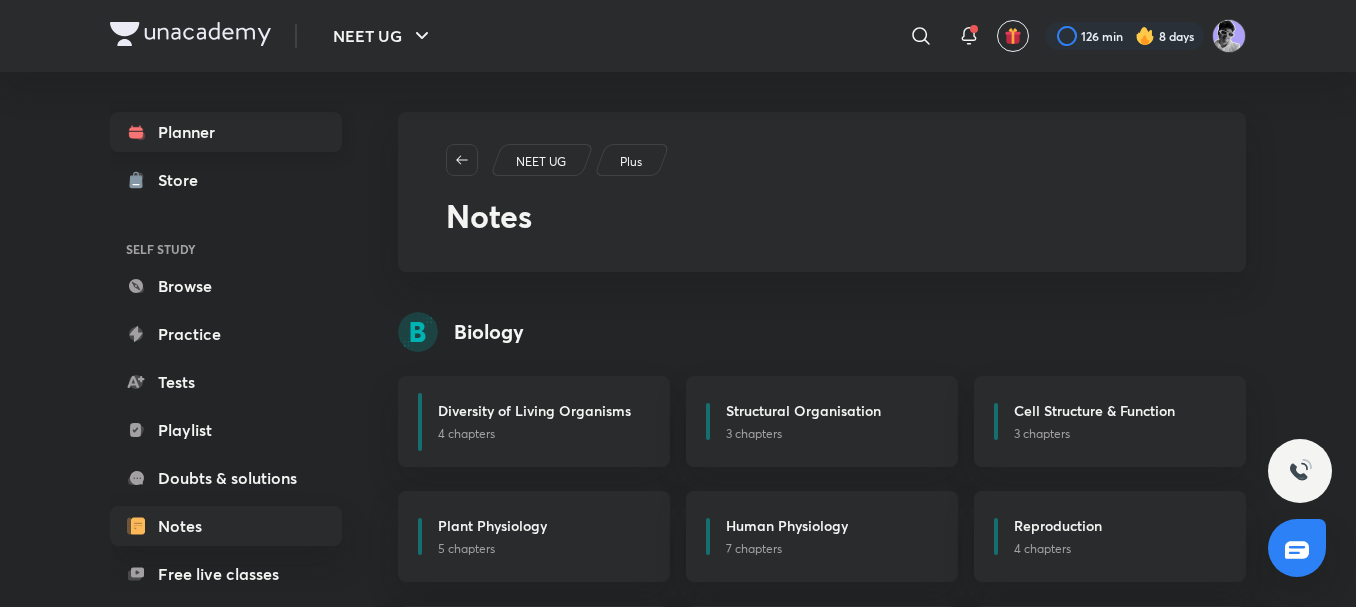 click on "Planner" at bounding box center (226, 132) 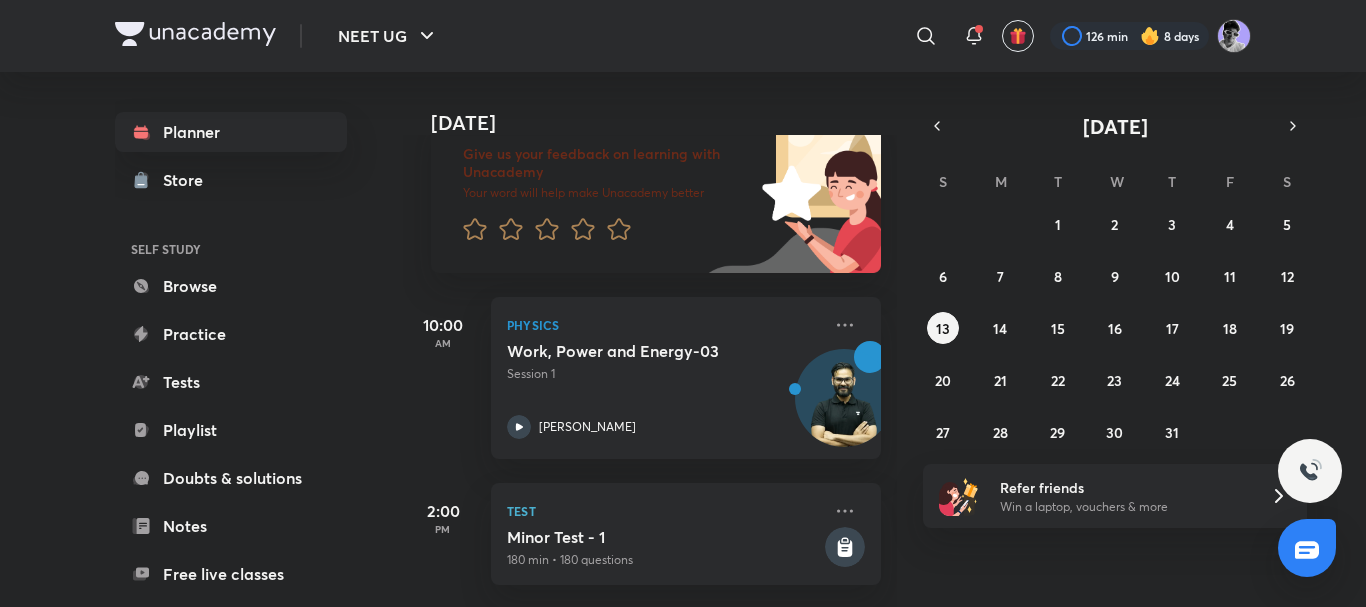 scroll, scrollTop: 0, scrollLeft: 0, axis: both 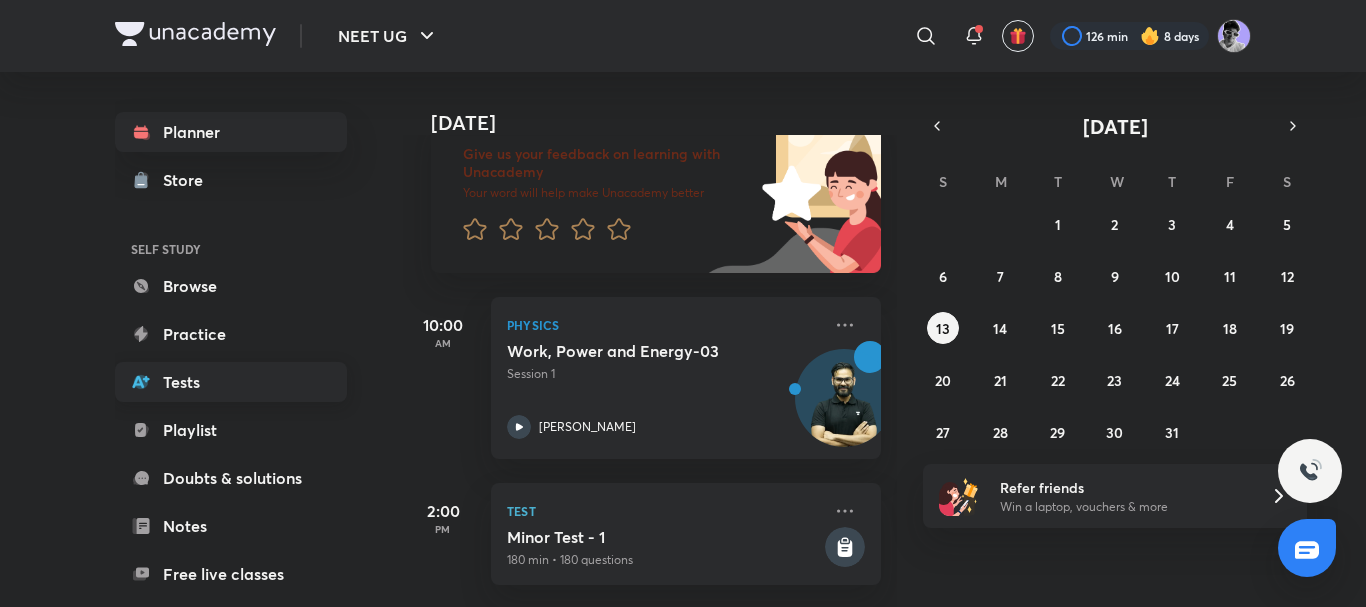 click on "Tests" at bounding box center [231, 382] 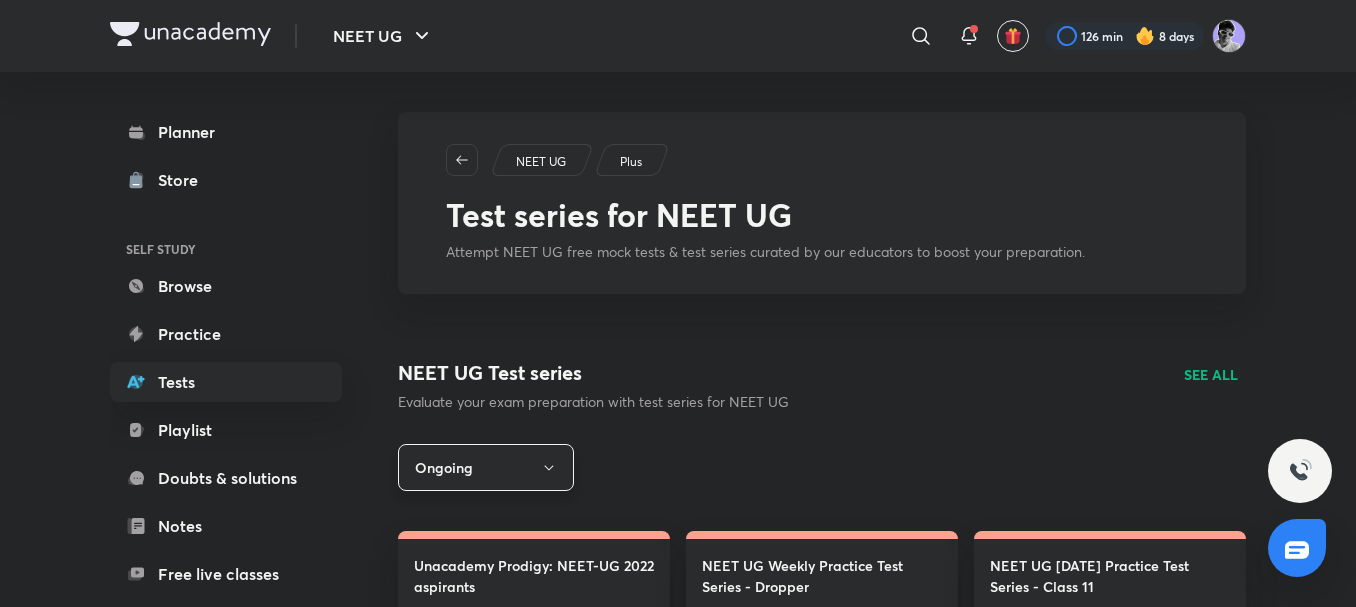 click on "Ongoing" at bounding box center (486, 467) 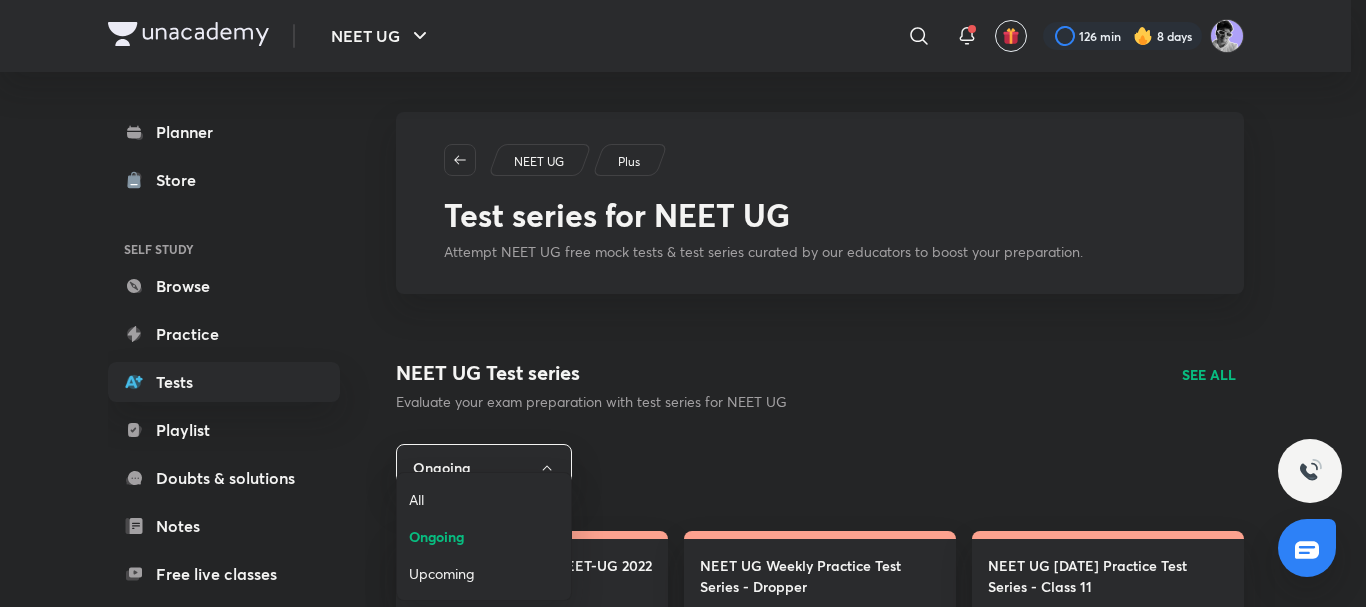 click on "All" at bounding box center [484, 499] 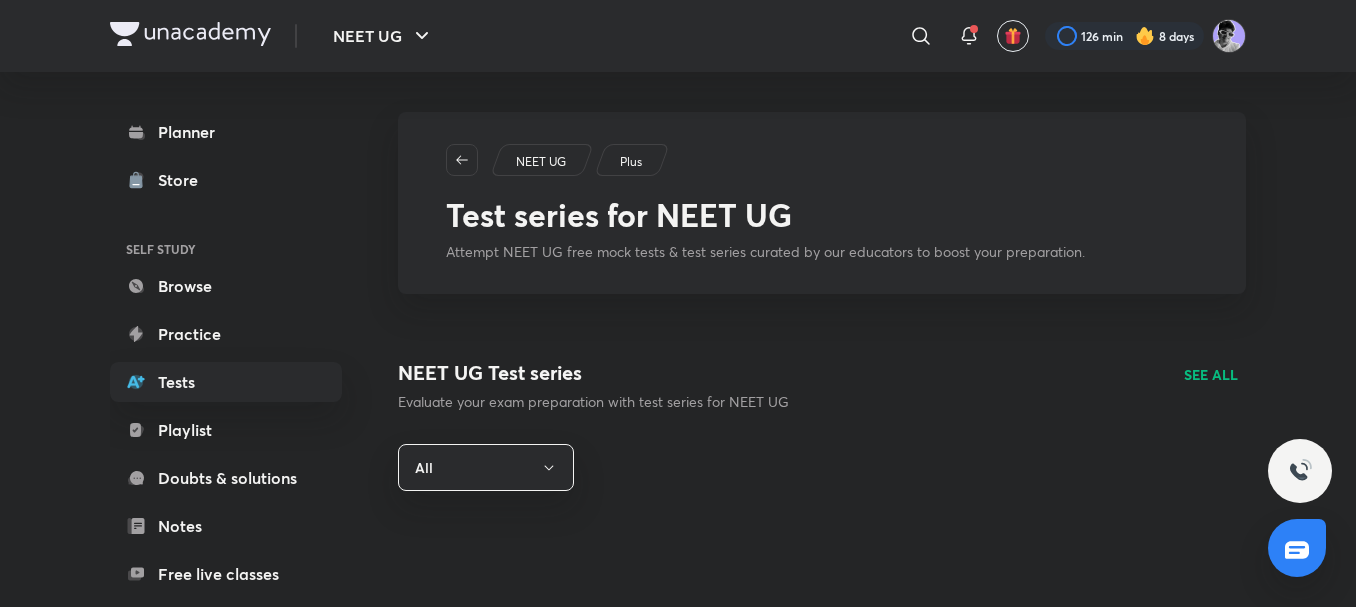 scroll, scrollTop: 267, scrollLeft: 0, axis: vertical 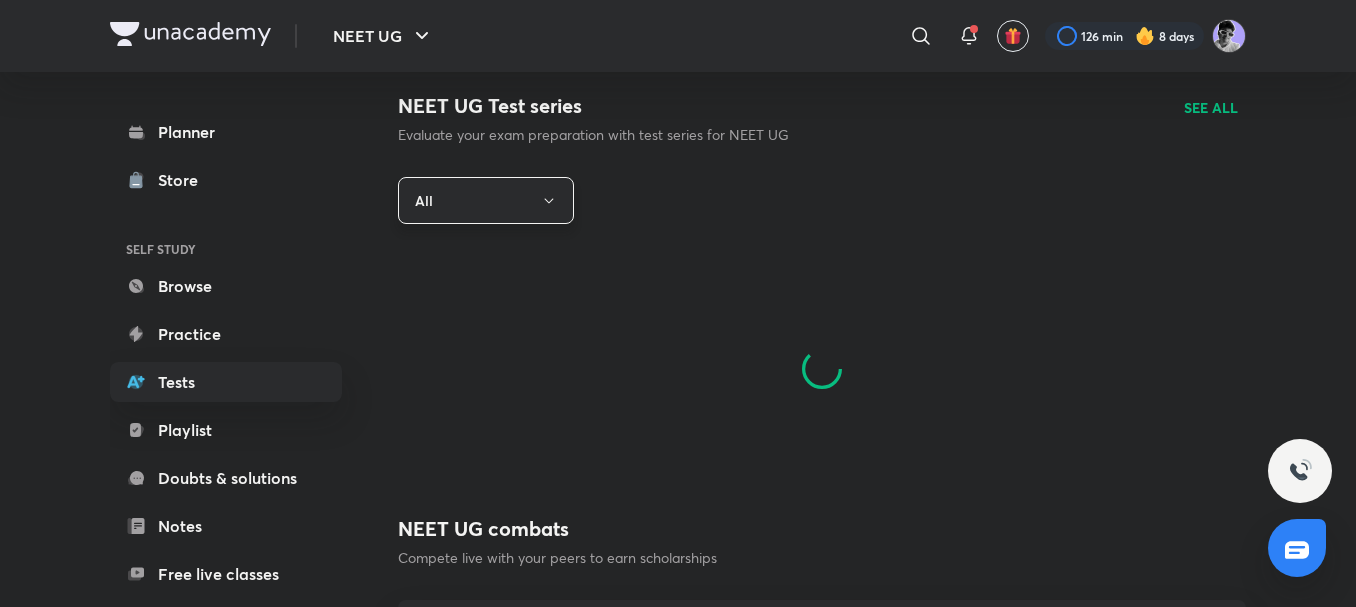 click on "All" at bounding box center [486, 200] 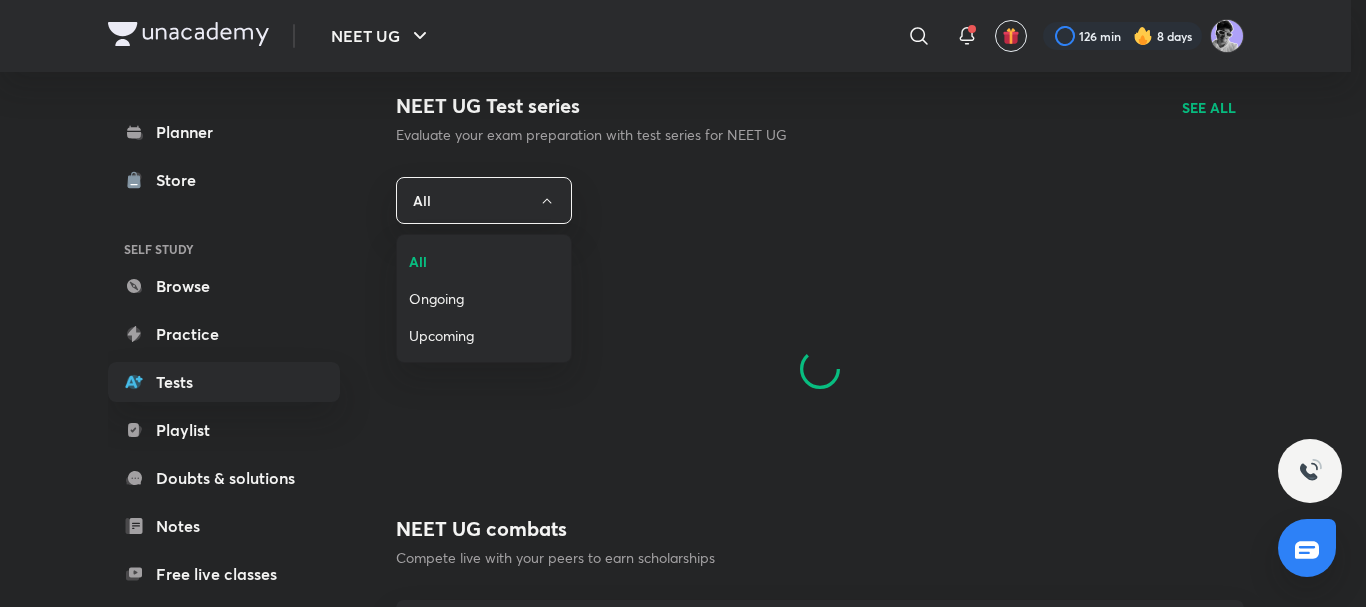click on "Ongoing" at bounding box center (484, 298) 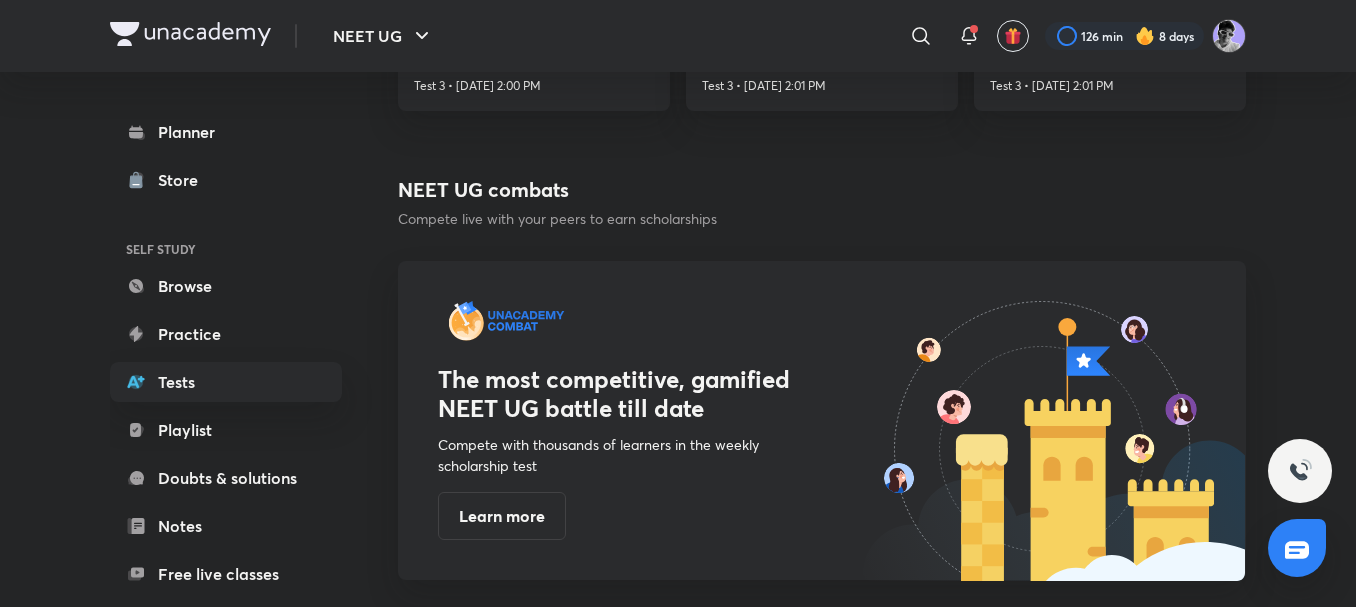 scroll, scrollTop: 267, scrollLeft: 0, axis: vertical 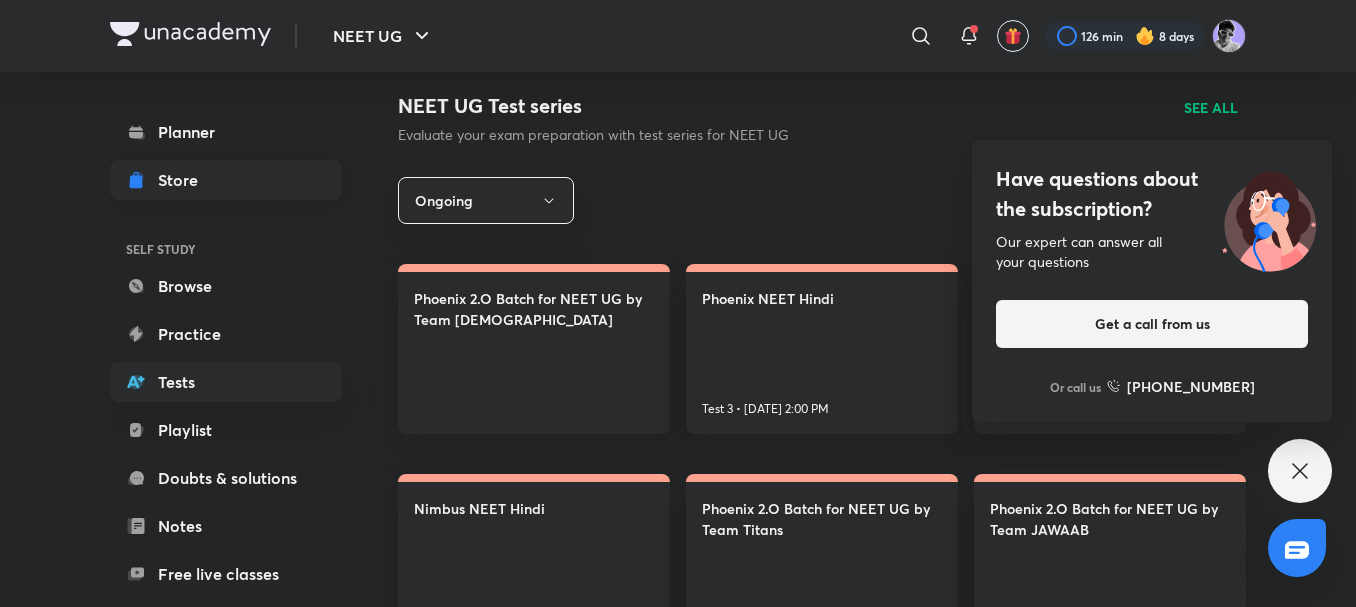 click on "Planner" at bounding box center (226, 132) 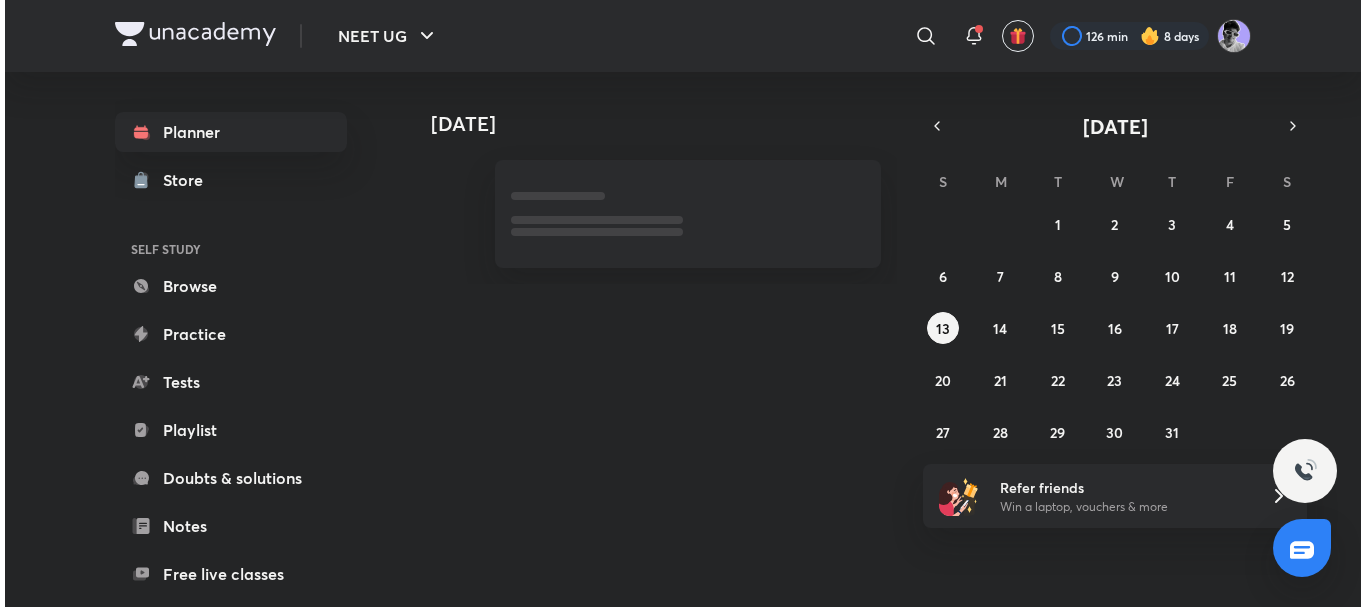 scroll, scrollTop: 0, scrollLeft: 0, axis: both 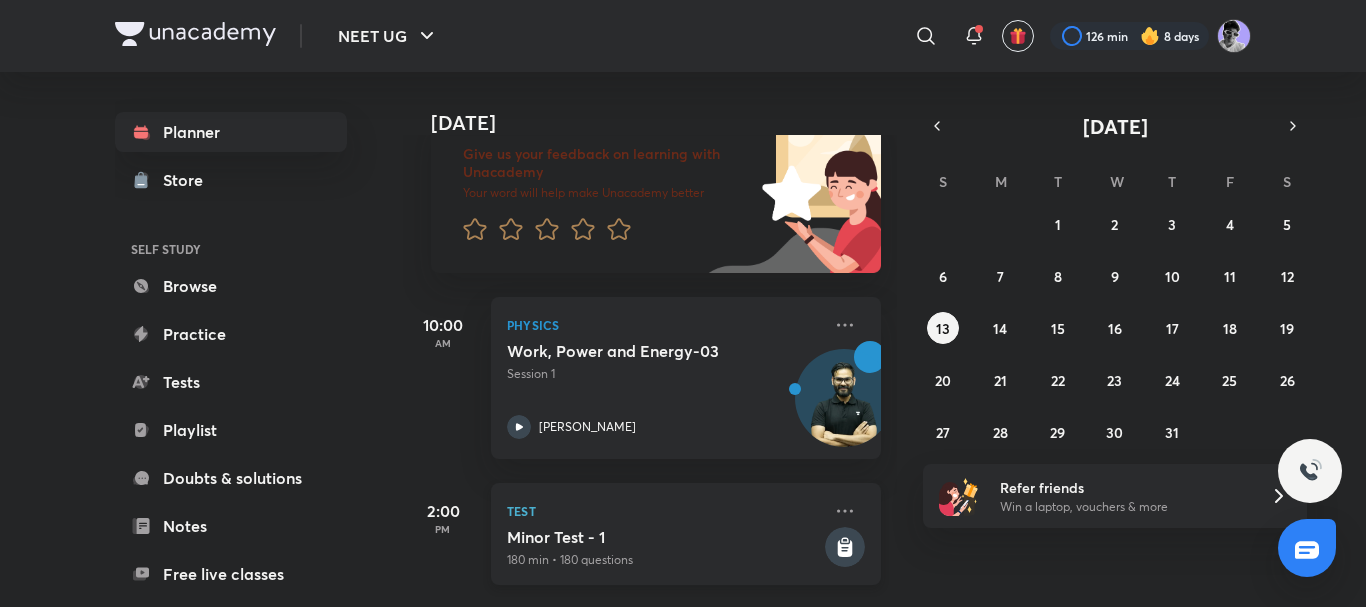 click on "Minor Test - 1" at bounding box center [664, 537] 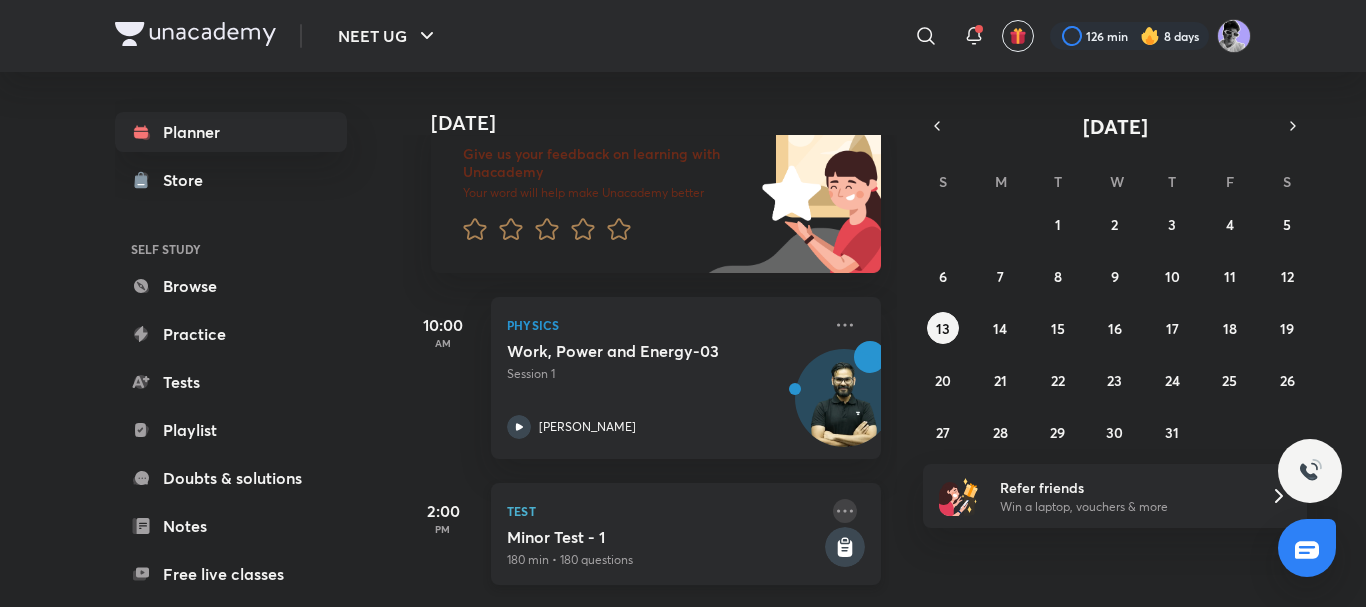 click 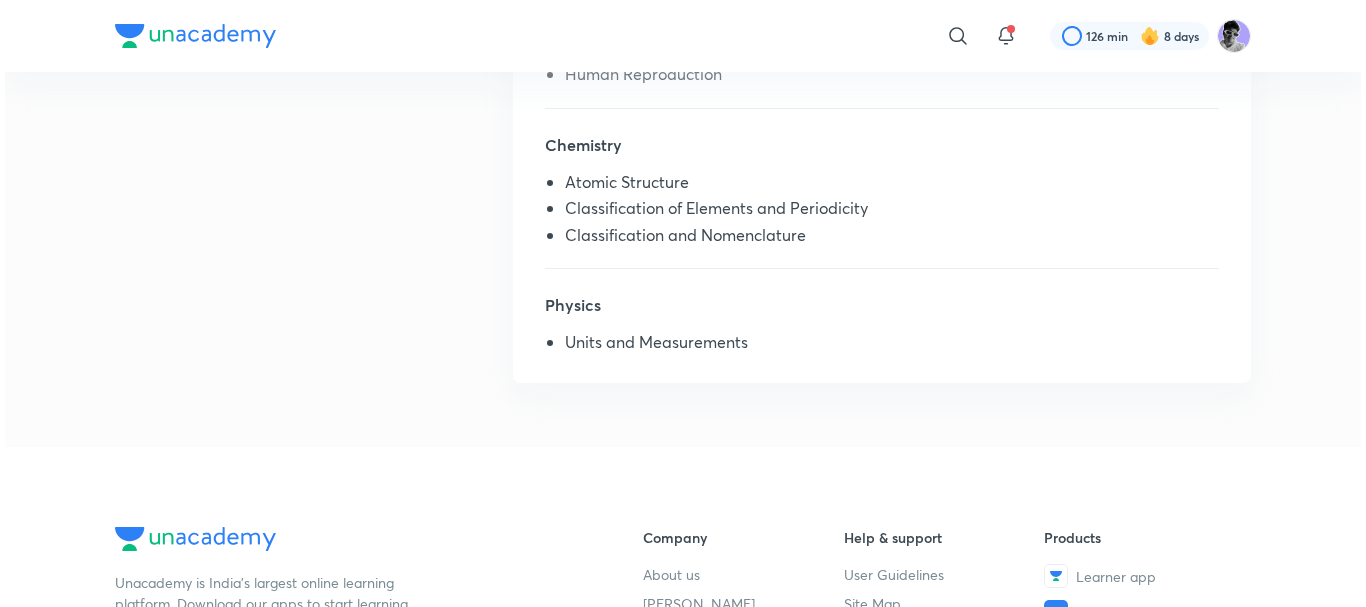 scroll, scrollTop: 0, scrollLeft: 0, axis: both 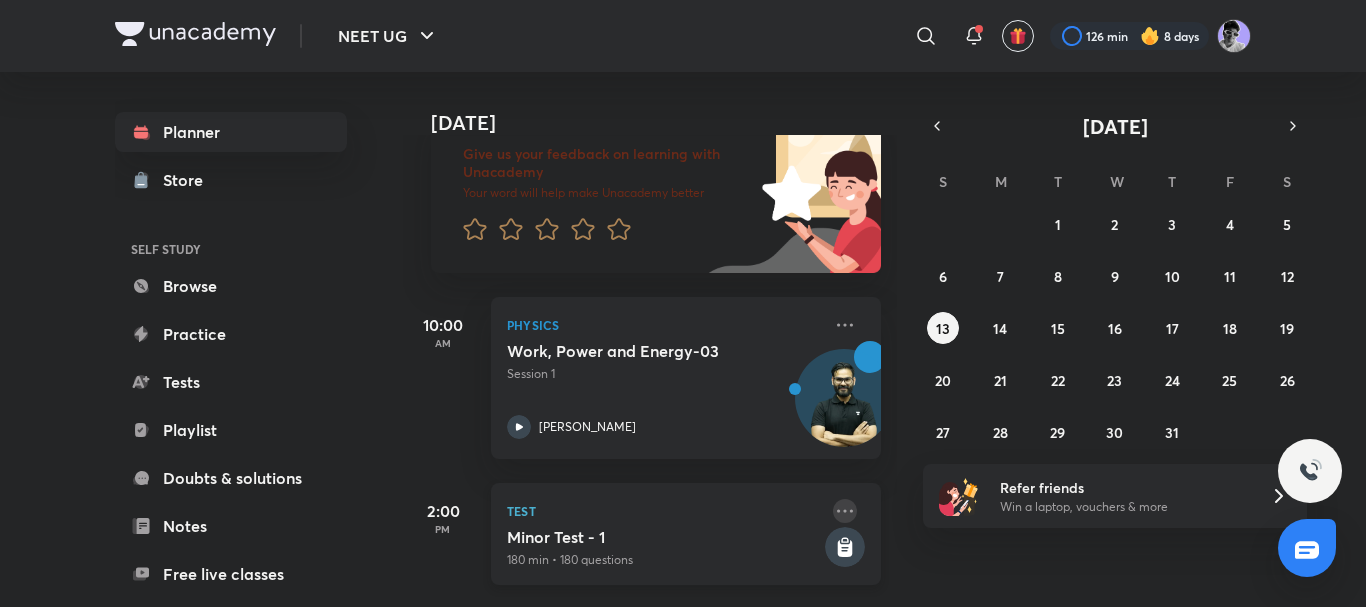 click 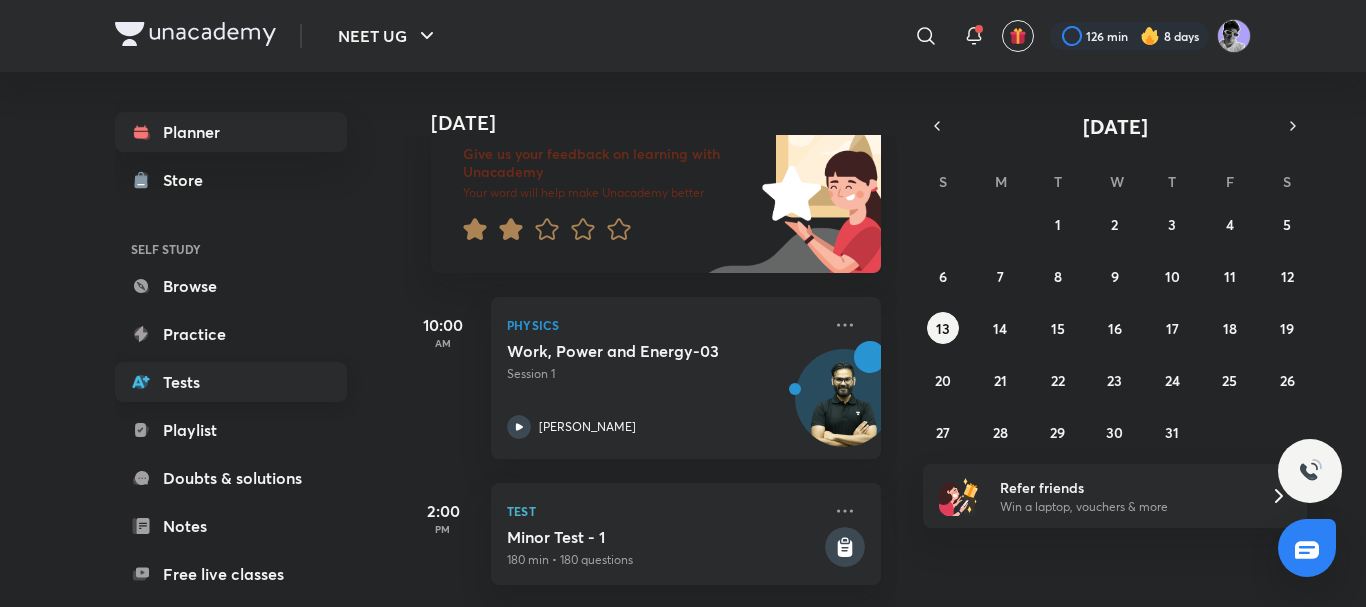 click on "Tests" at bounding box center (231, 382) 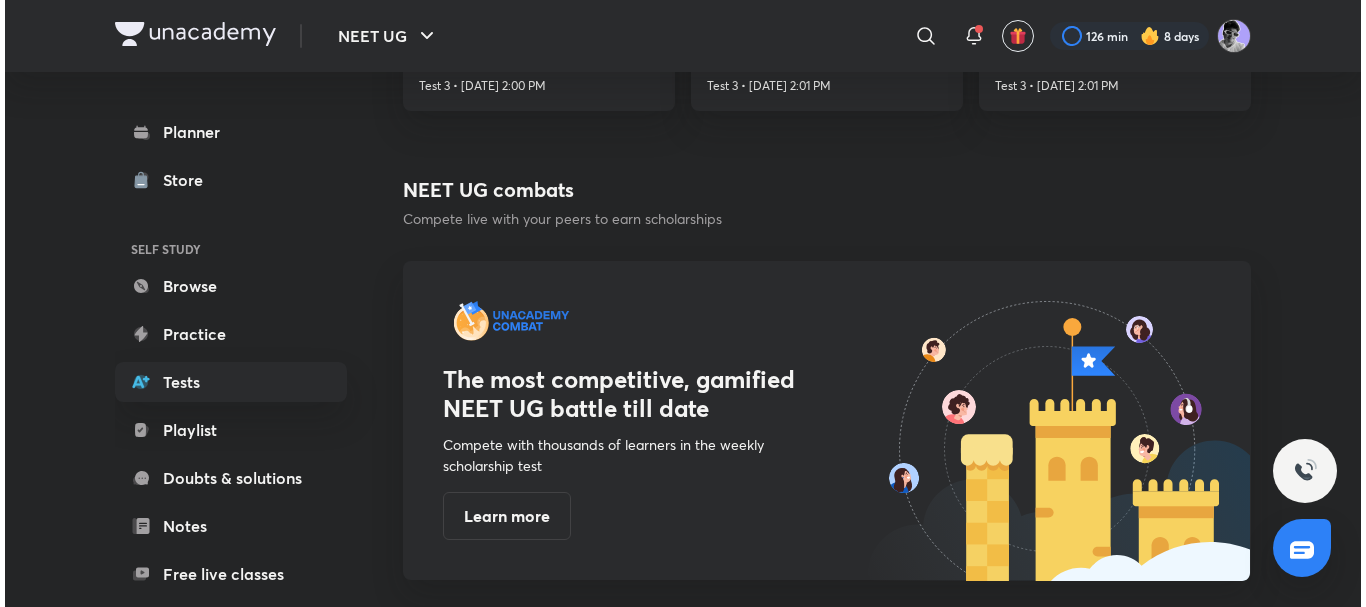 scroll, scrollTop: 267, scrollLeft: 0, axis: vertical 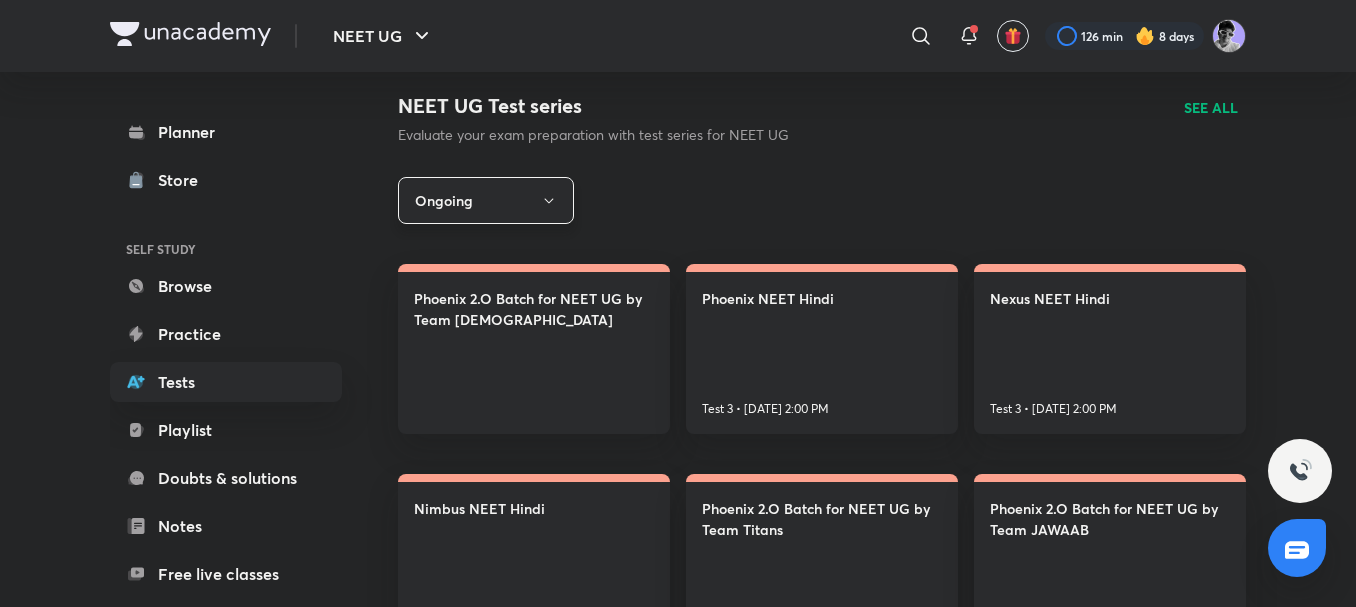 click on "Ongoing" at bounding box center (486, 200) 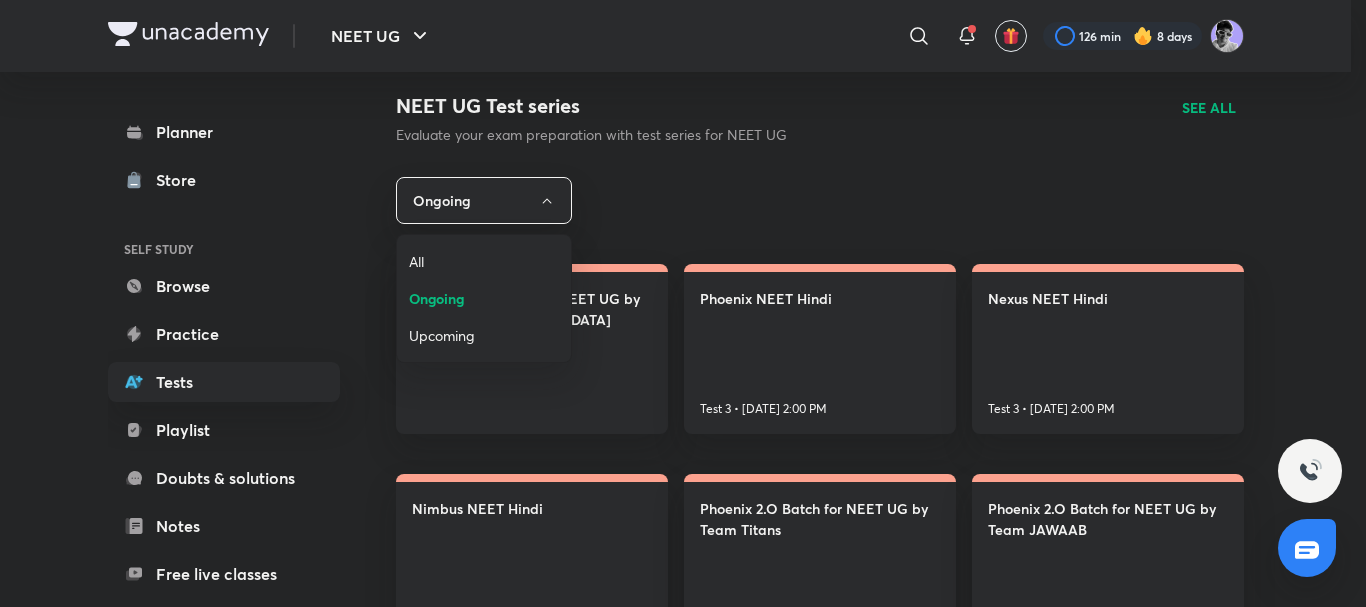 click on "Upcoming" at bounding box center (484, 335) 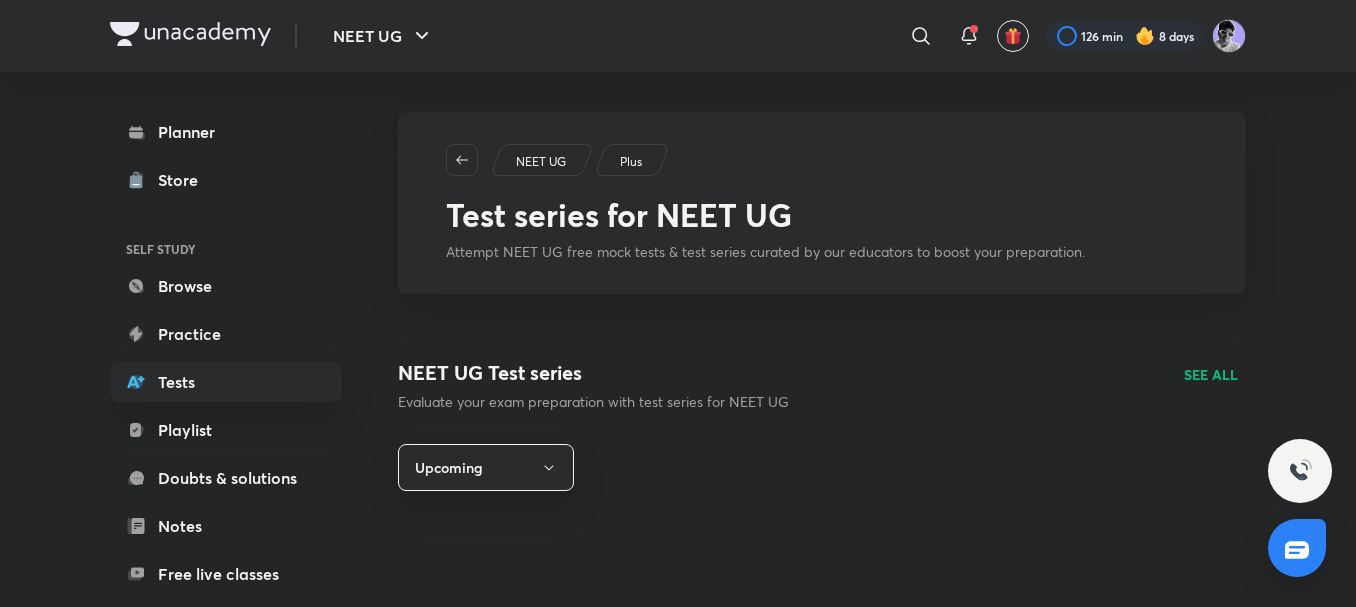 scroll, scrollTop: 267, scrollLeft: 0, axis: vertical 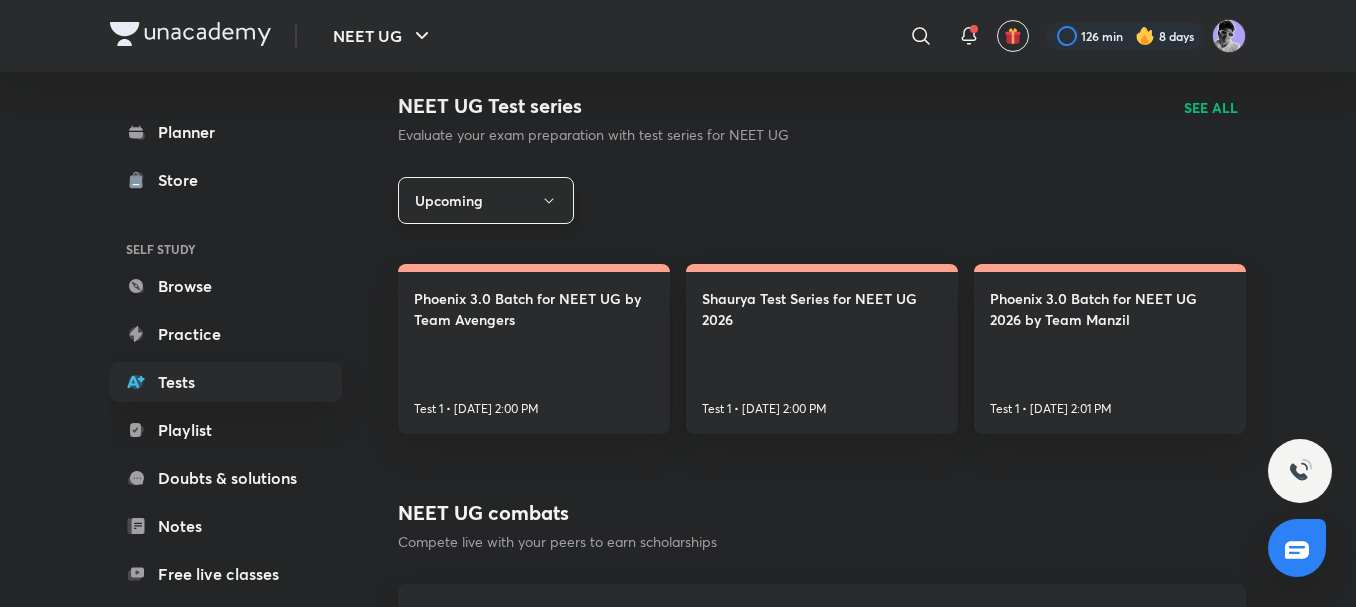 click on "Upcoming" at bounding box center (486, 200) 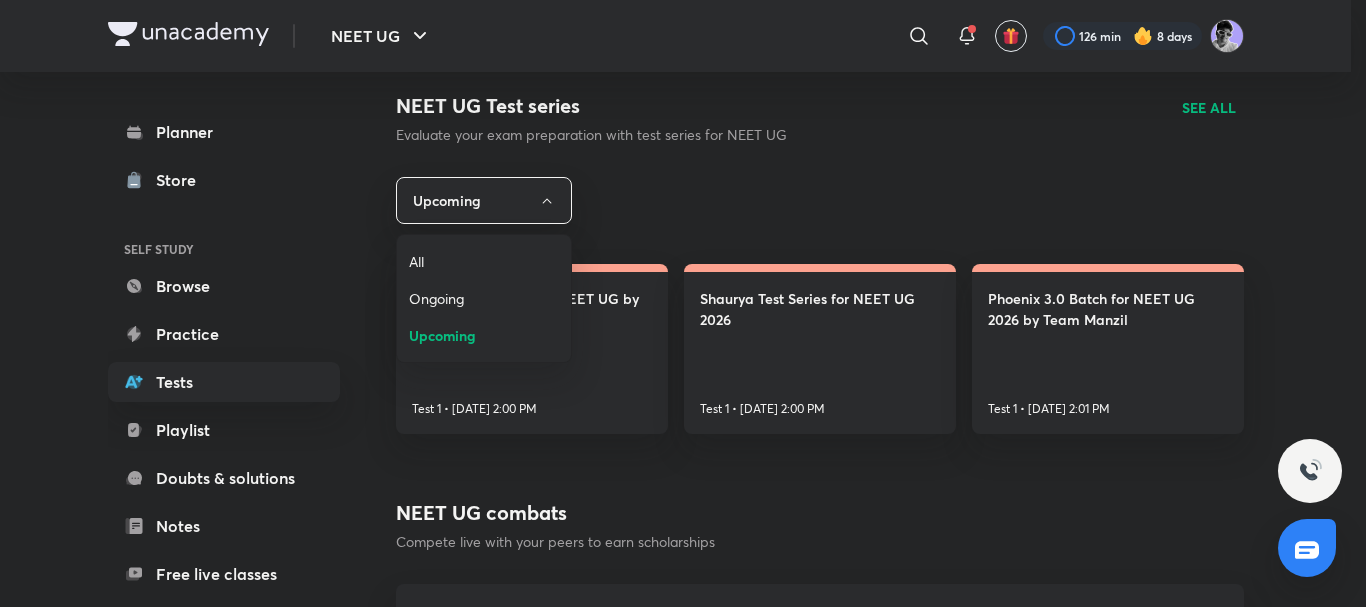 click on "All" at bounding box center (484, 261) 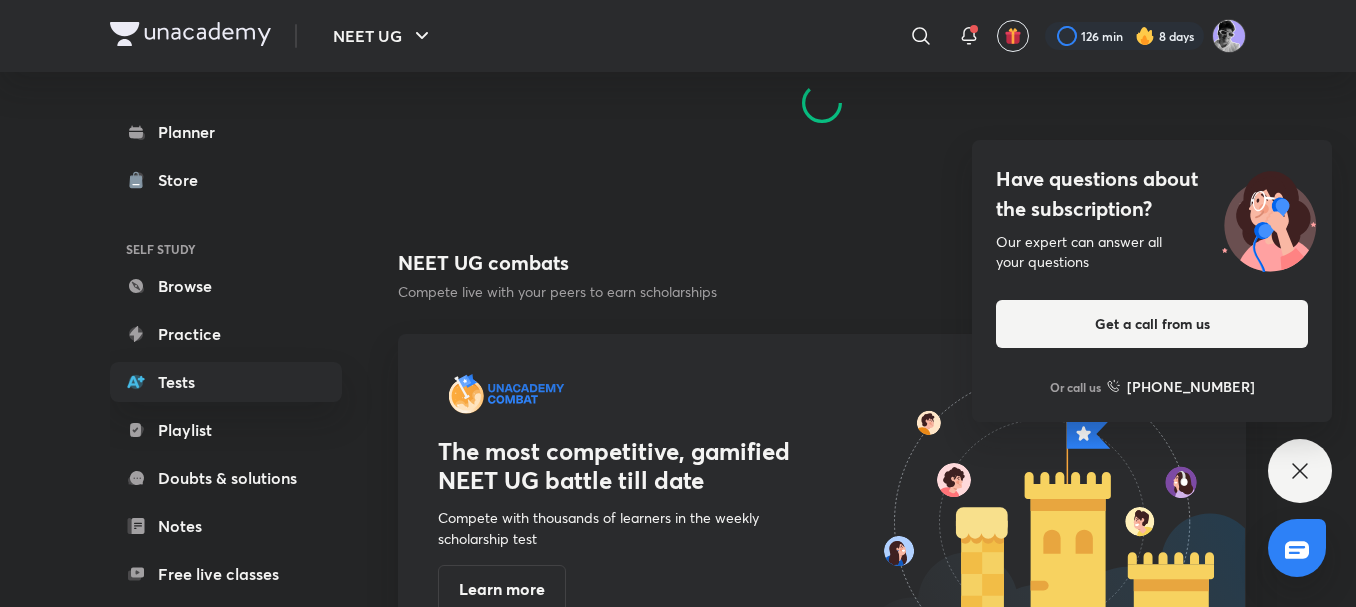 scroll, scrollTop: 1548, scrollLeft: 0, axis: vertical 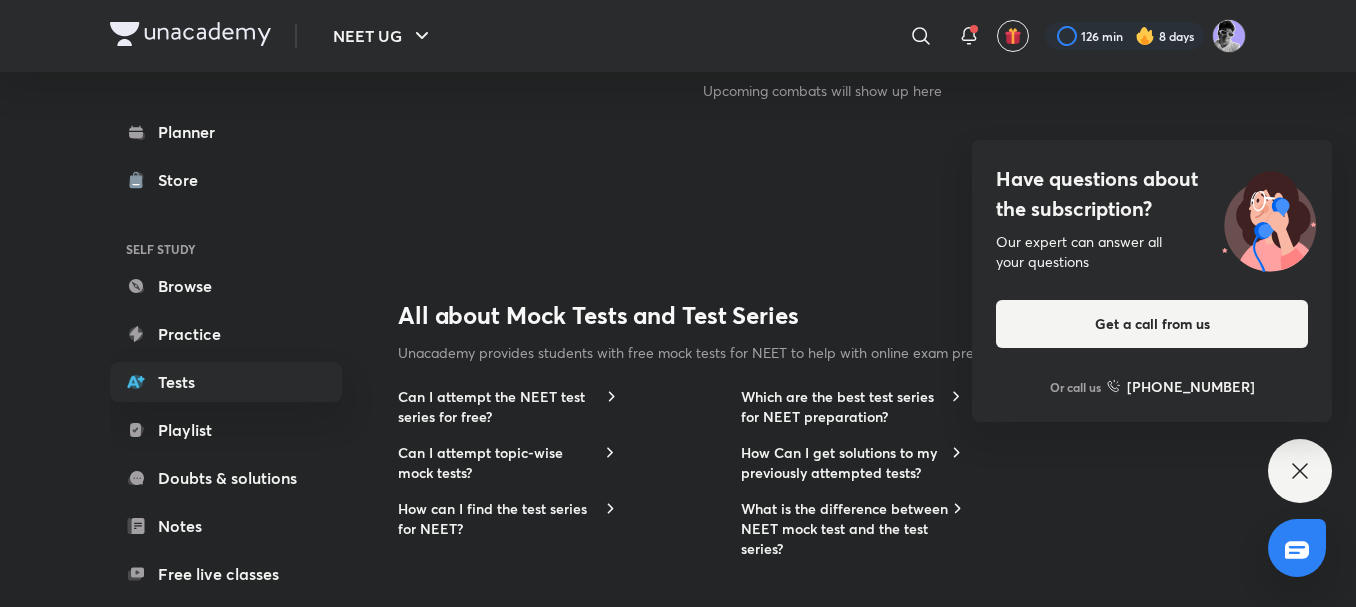 click 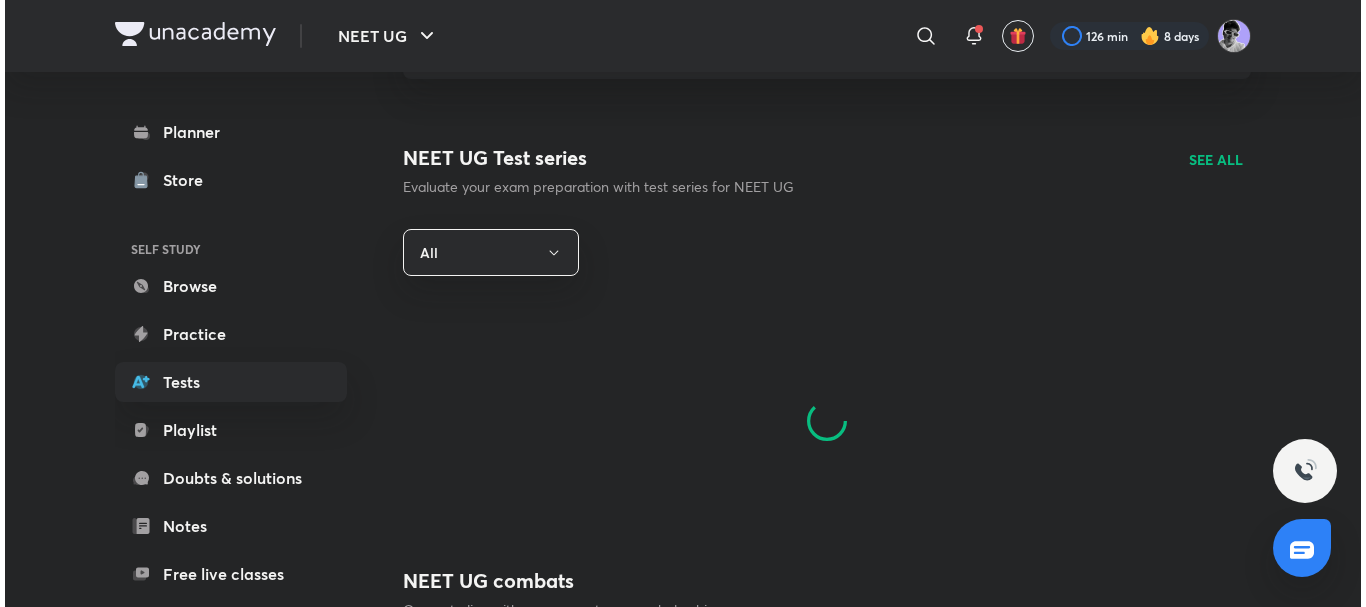 scroll, scrollTop: 0, scrollLeft: 0, axis: both 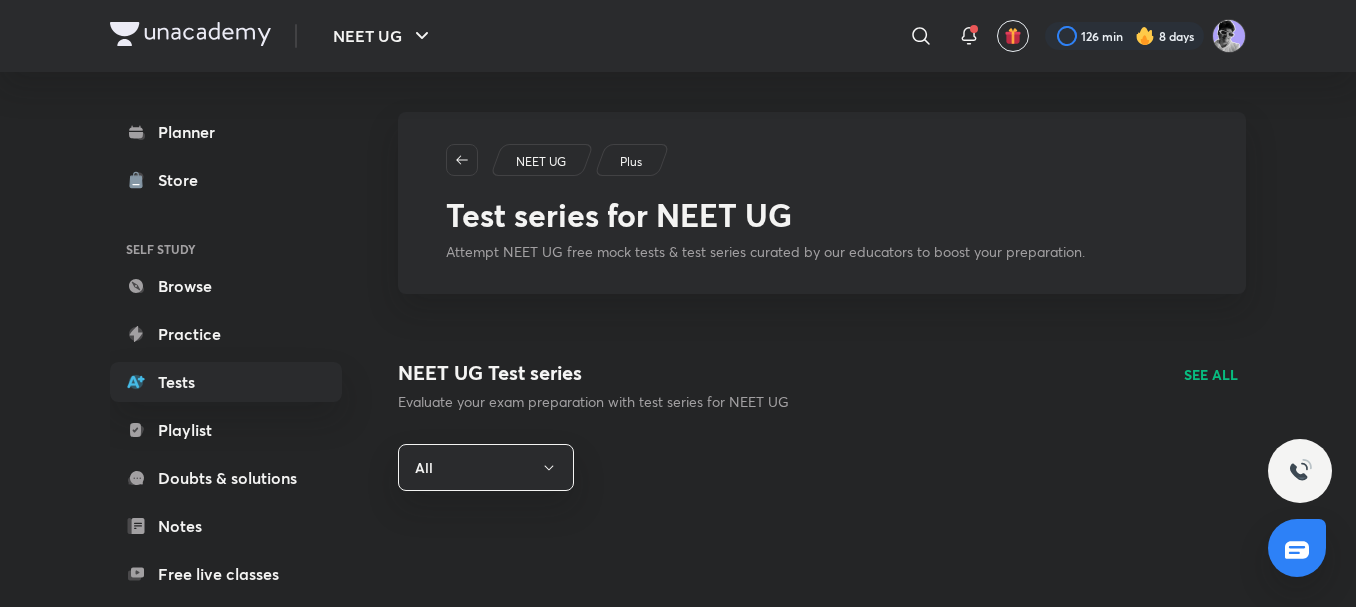 click on "NEET UG" at bounding box center (541, 162) 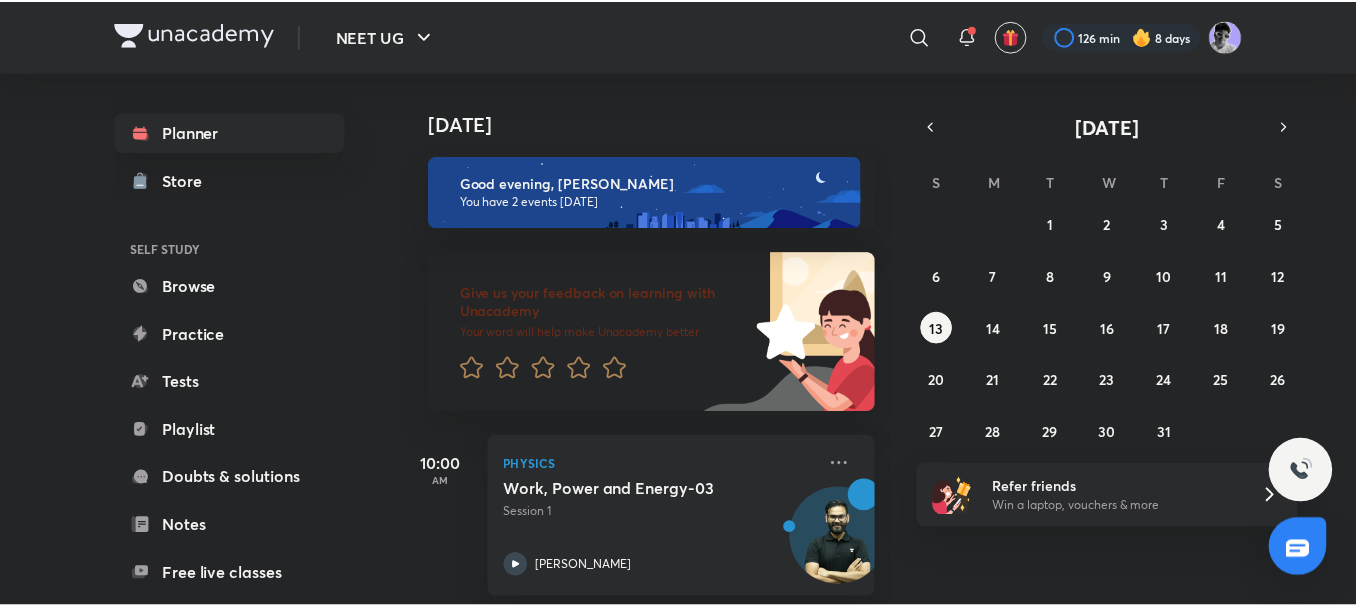 scroll, scrollTop: 154, scrollLeft: 0, axis: vertical 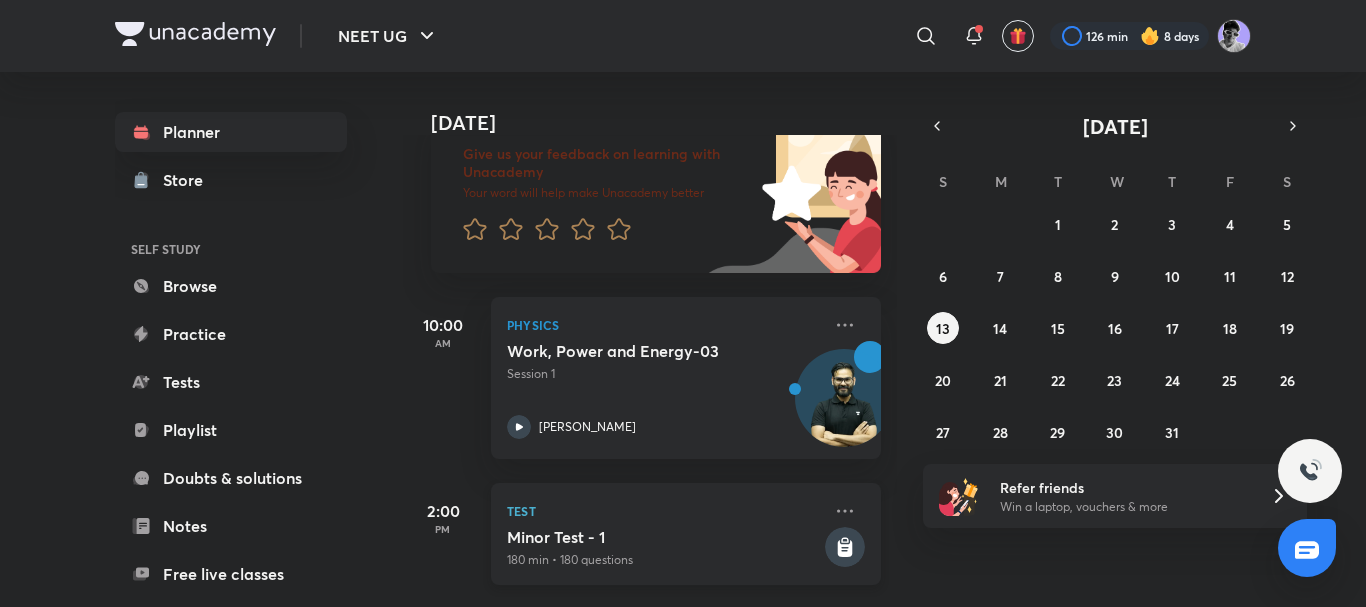 click on "Test Minor Test - 1 180 min • 180 questions" at bounding box center (686, 534) 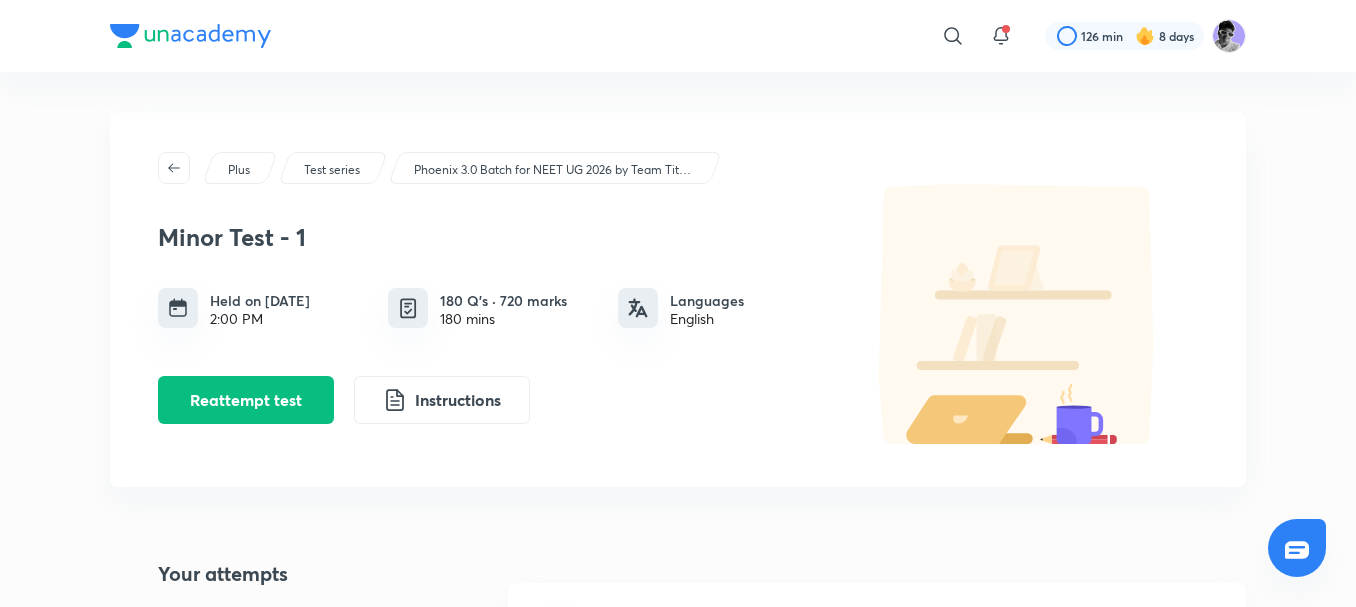 click on "Plus Test series Phoenix 3.0 Batch for NEET UG 2026 by Team Titans Minor Test - 1 Held on Jul 13, 2025 2:00 PM 180 Q’s · 720 marks 180 mins Languages English Reattempt test Instructions Your attempts Attempt 1 Jul 13, 2025, 2:00 PM Syllabus Biology Human Reproduction Chemistry Atomic Structure Classification of Elements and Periodicity Classification and Nomenclature Physics Units and Measurements" at bounding box center (678, 659) 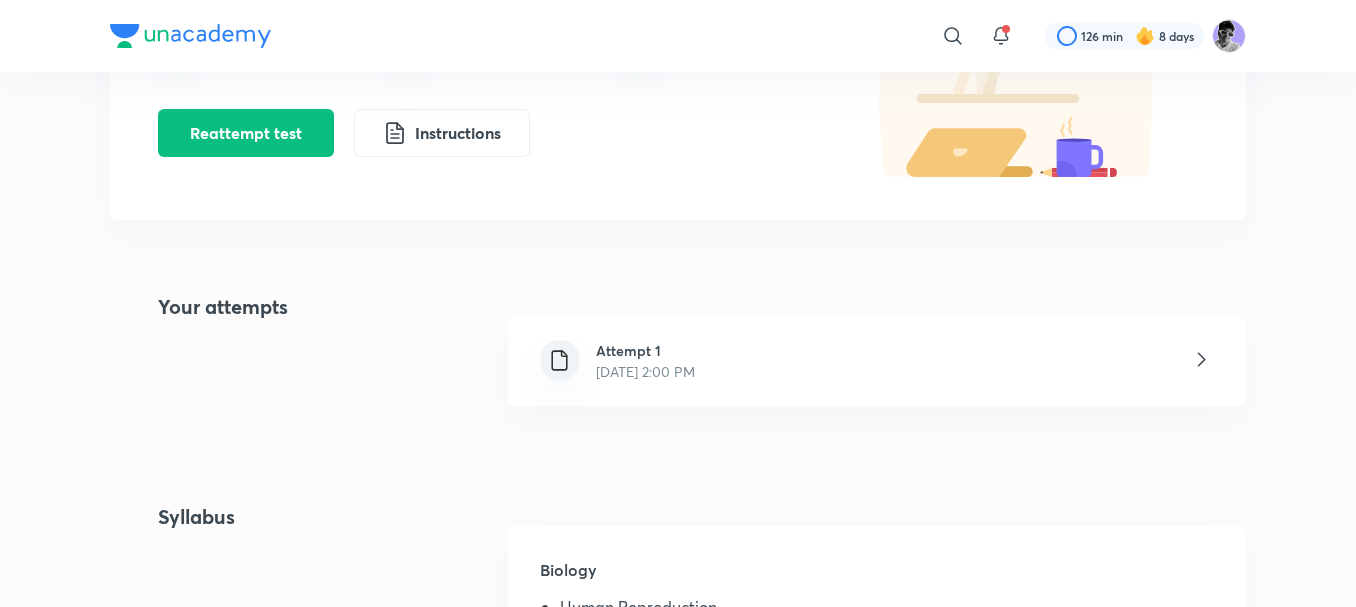 scroll, scrollTop: 0, scrollLeft: 0, axis: both 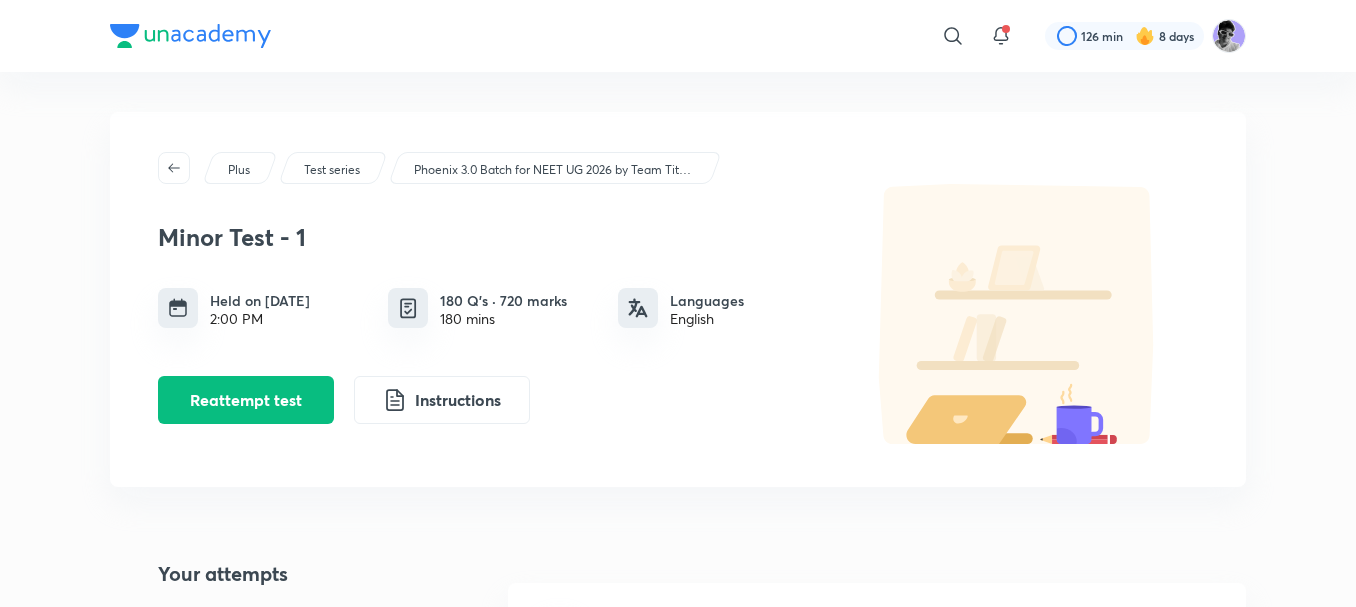 click on "Phoenix 3.0 Batch for NEET UG 2026 by Team Titans" at bounding box center [554, 170] 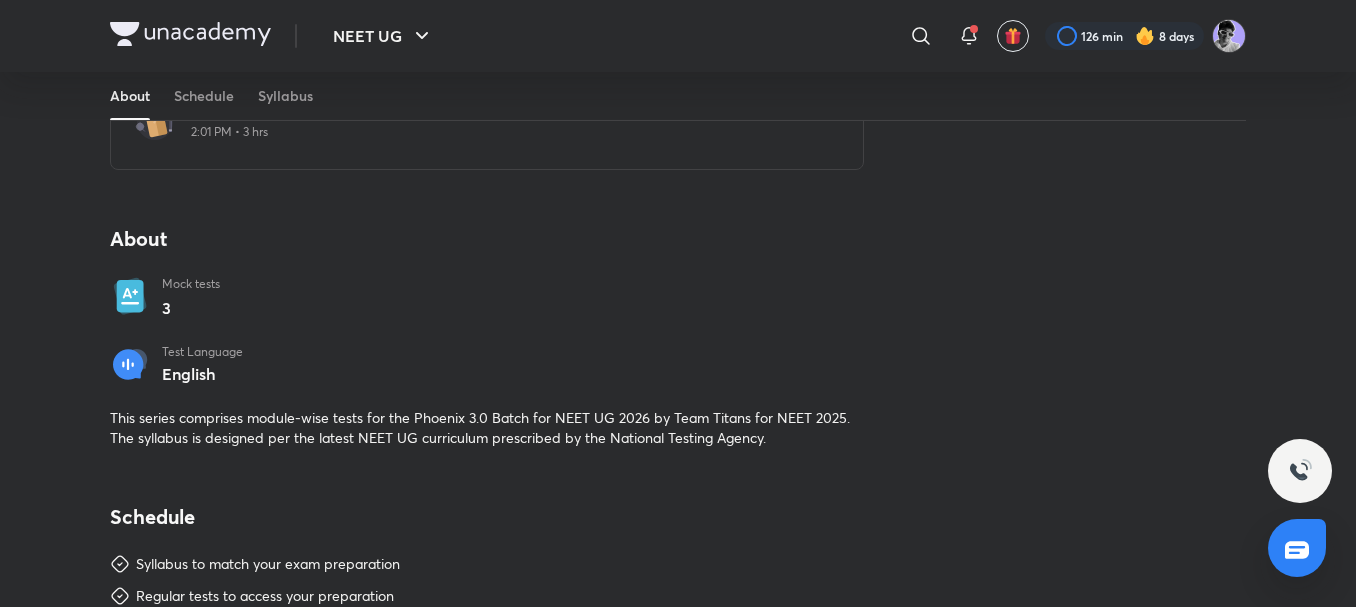 scroll, scrollTop: 267, scrollLeft: 0, axis: vertical 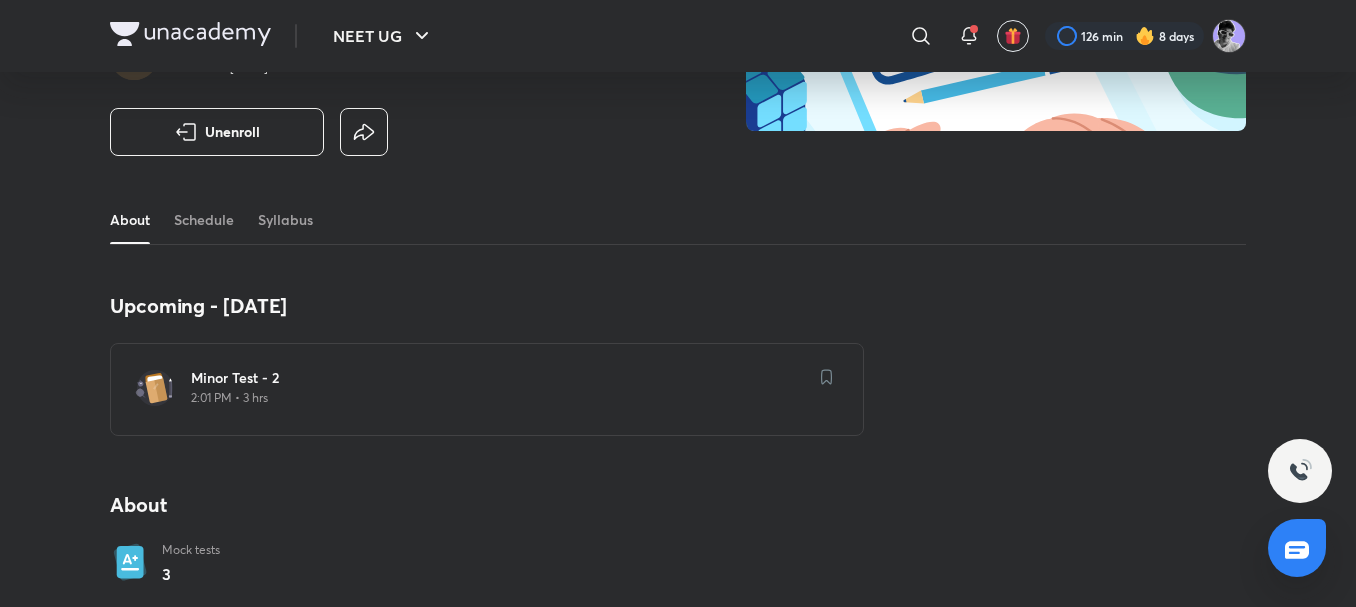 click on "About Schedule Syllabus" at bounding box center [678, 220] 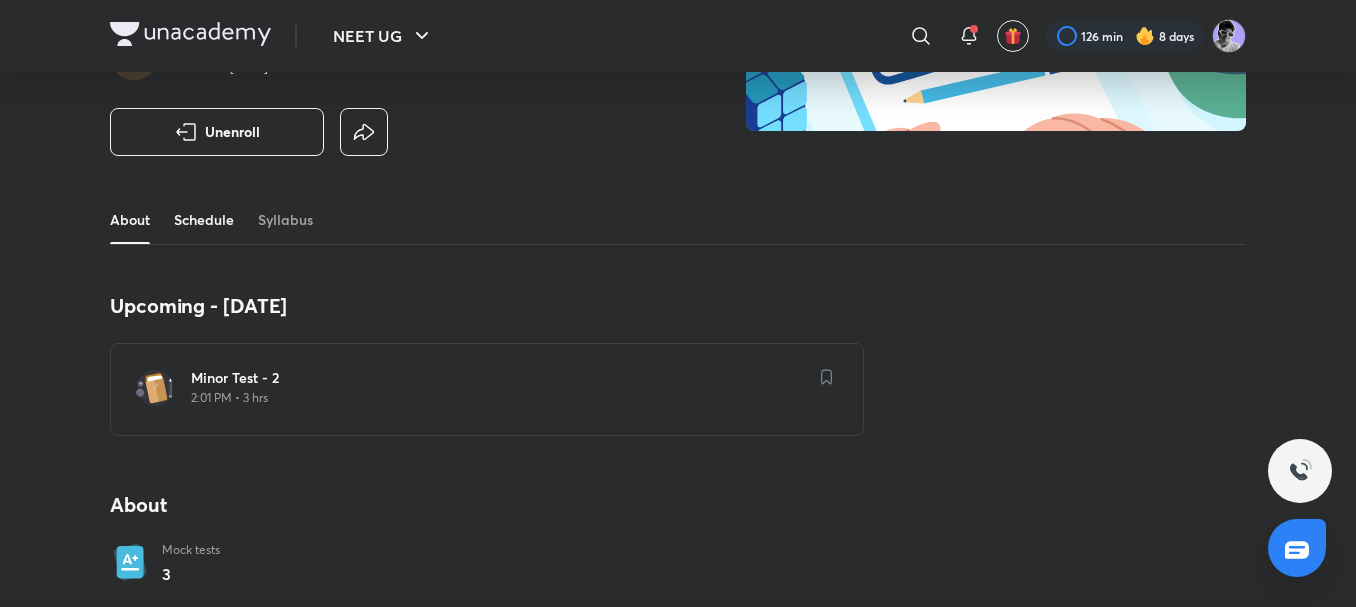 click on "Schedule" at bounding box center (204, 220) 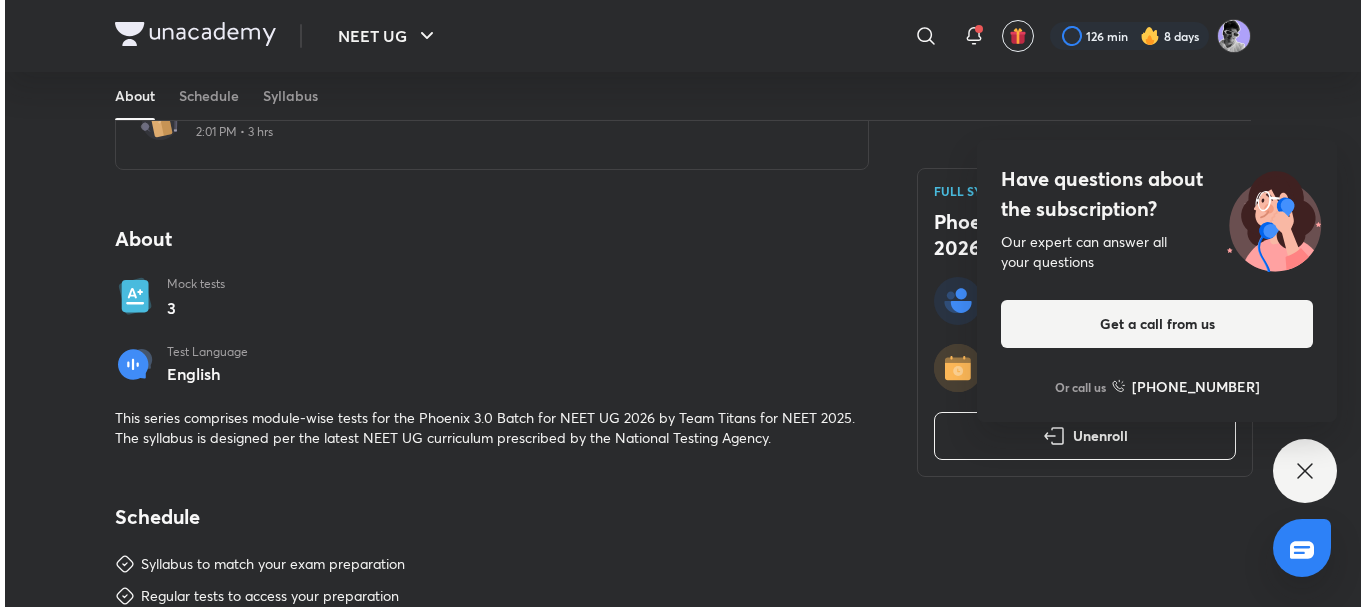 scroll, scrollTop: 0, scrollLeft: 0, axis: both 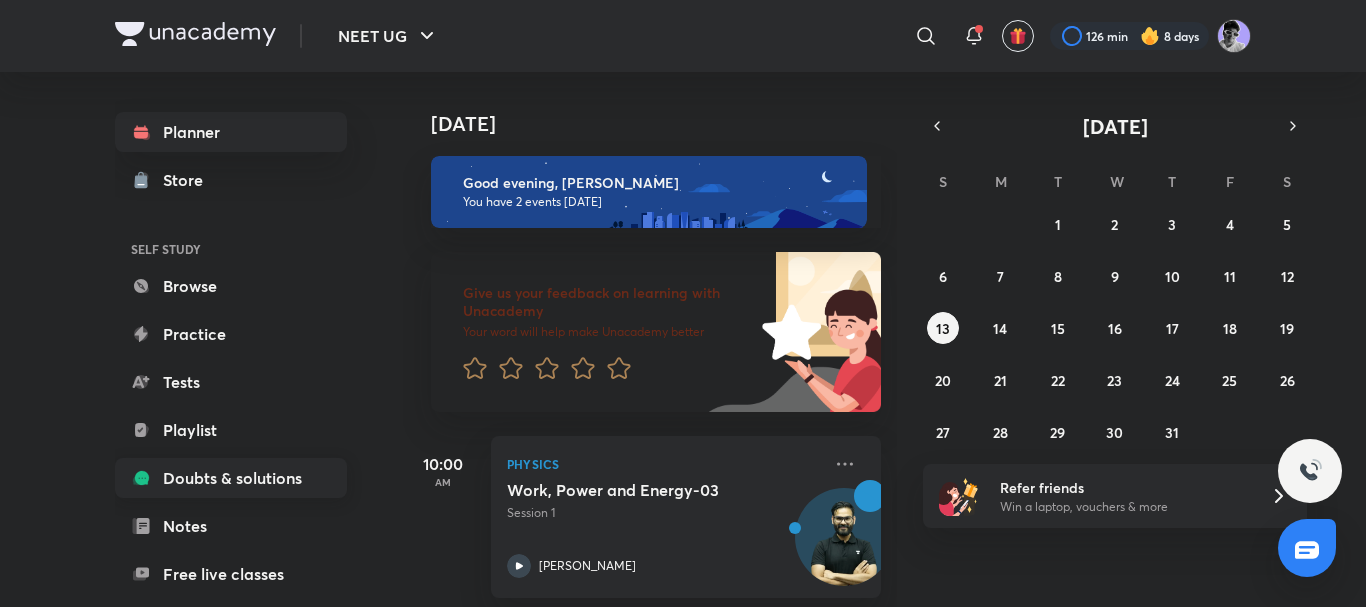 click on "Doubts & solutions" at bounding box center [231, 478] 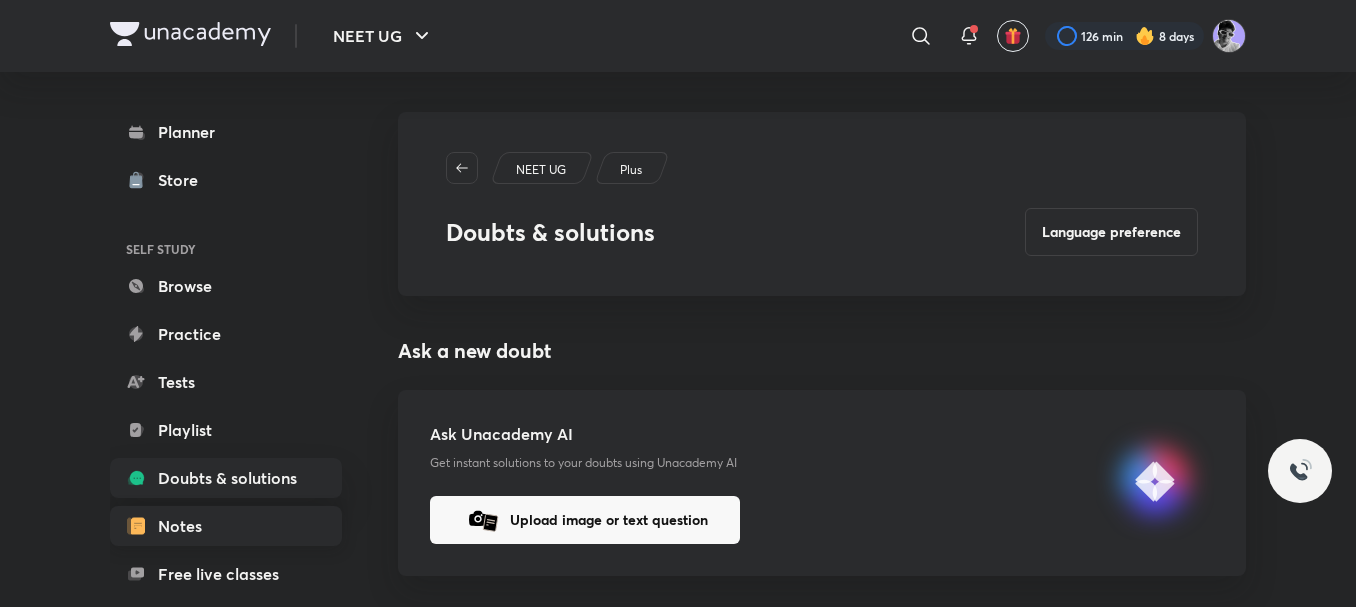 click on "Notes" at bounding box center (226, 526) 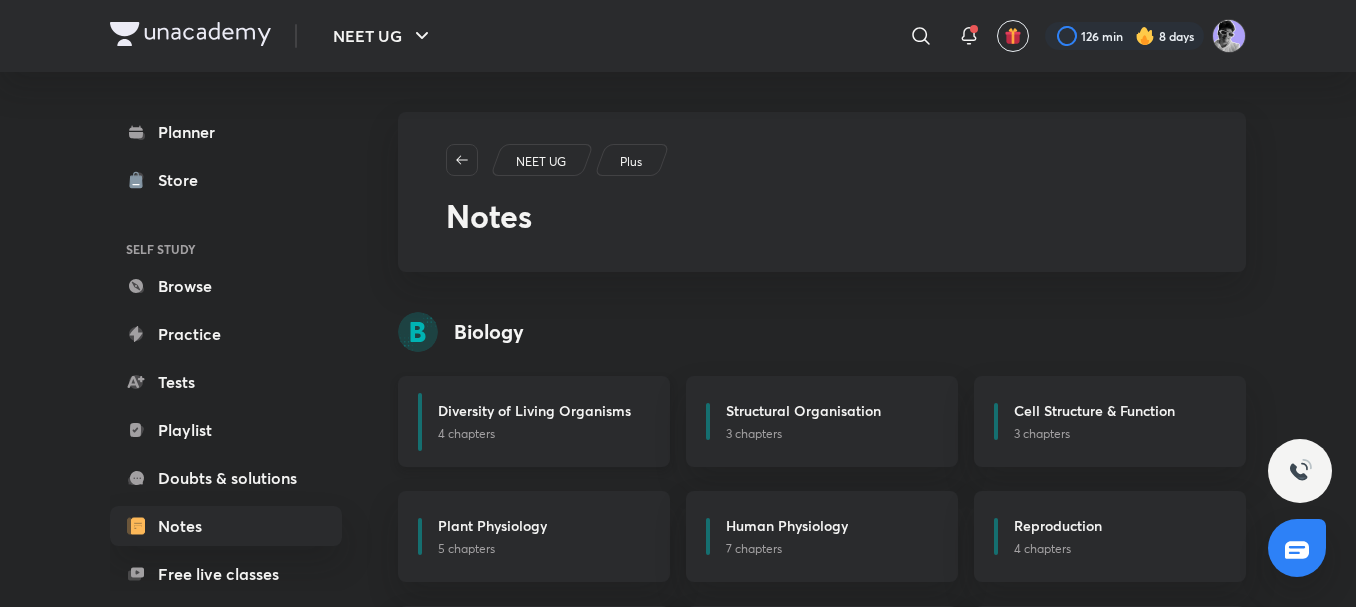 scroll, scrollTop: 267, scrollLeft: 0, axis: vertical 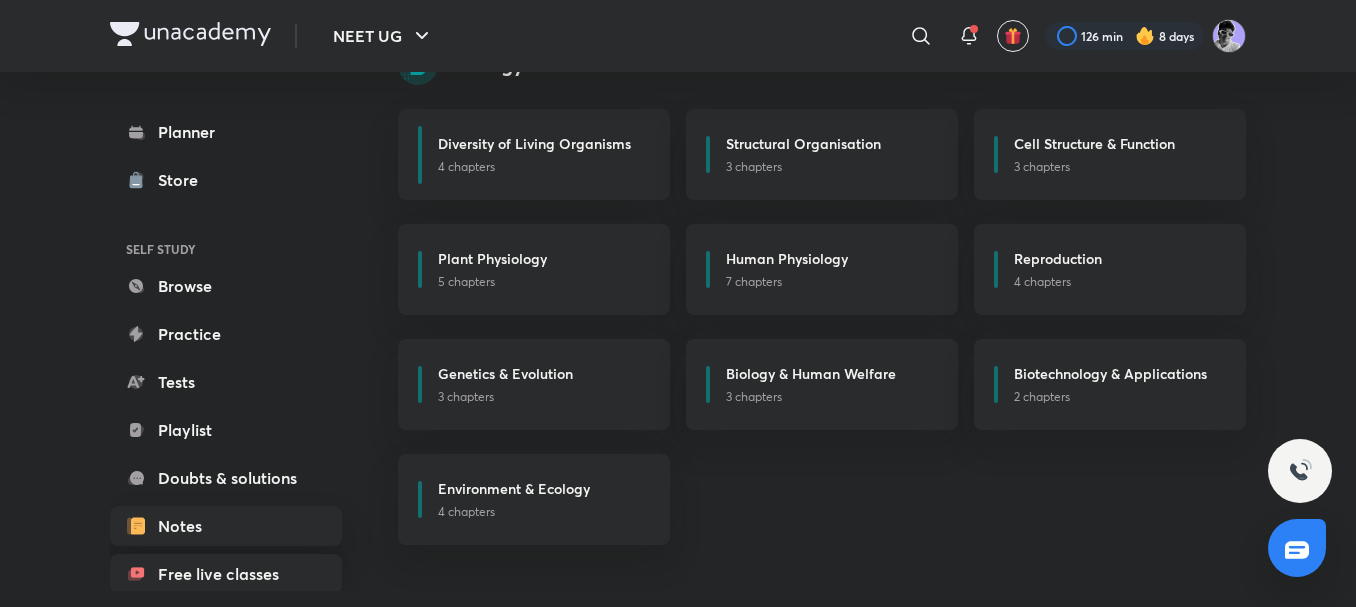 click on "Free live classes" at bounding box center (226, 574) 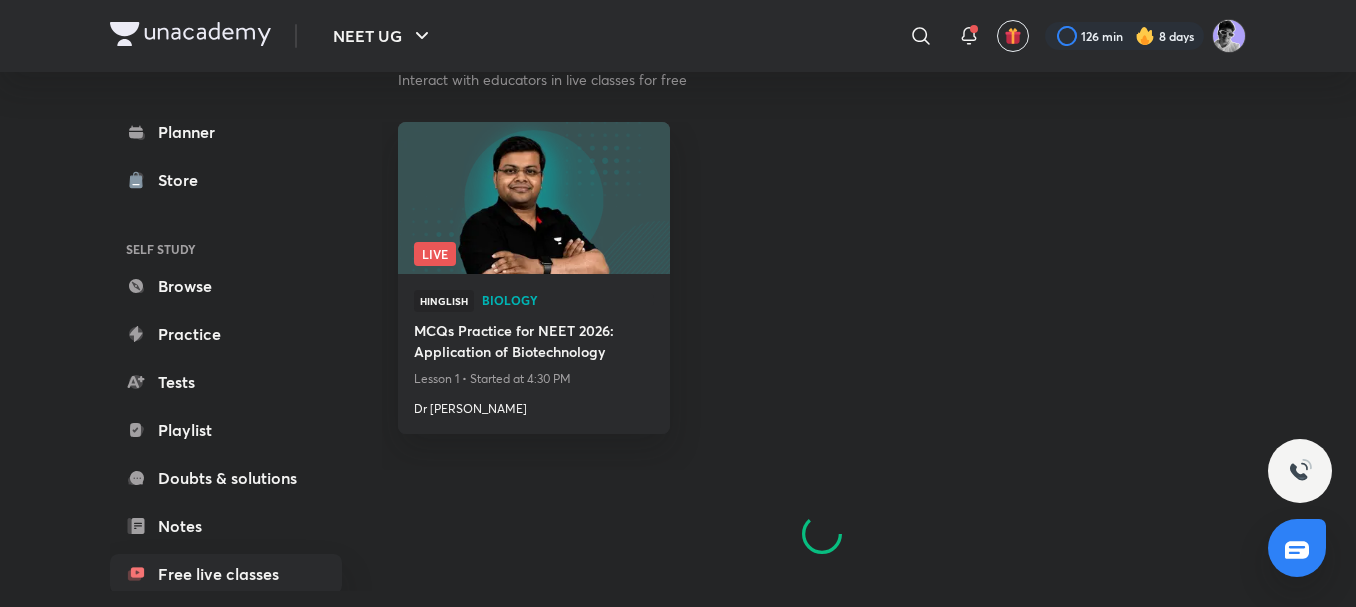 scroll, scrollTop: 1333, scrollLeft: 0, axis: vertical 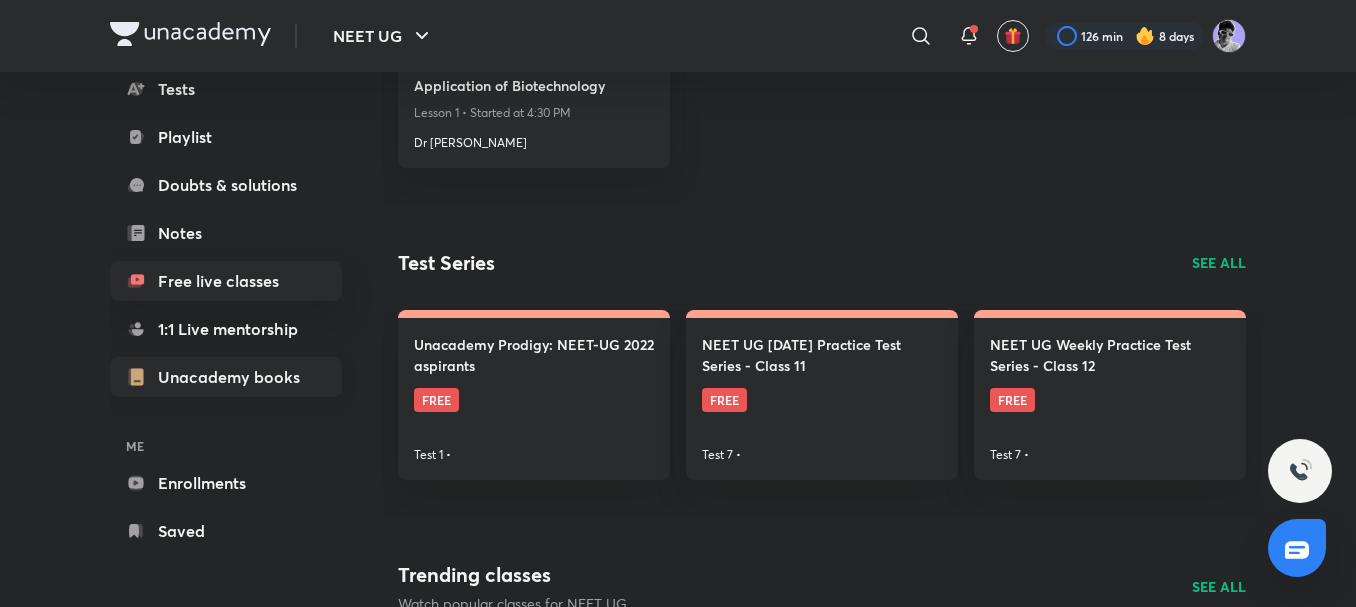 click on "Unacademy books" at bounding box center [226, 377] 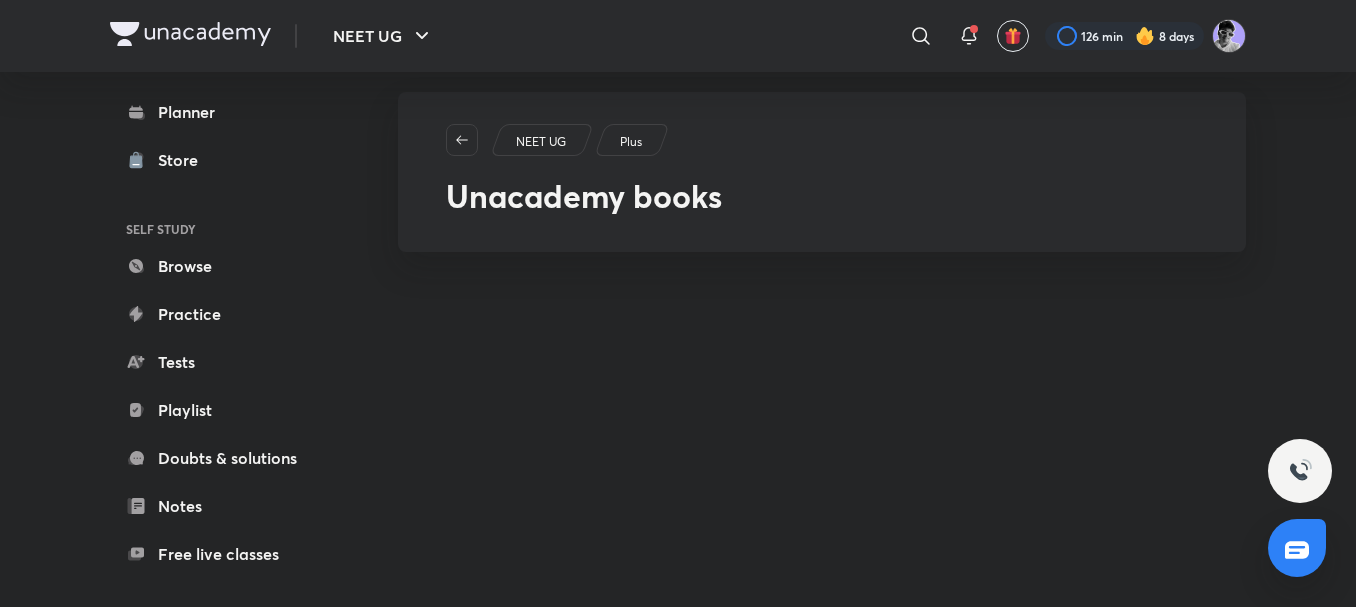 scroll, scrollTop: 0, scrollLeft: 0, axis: both 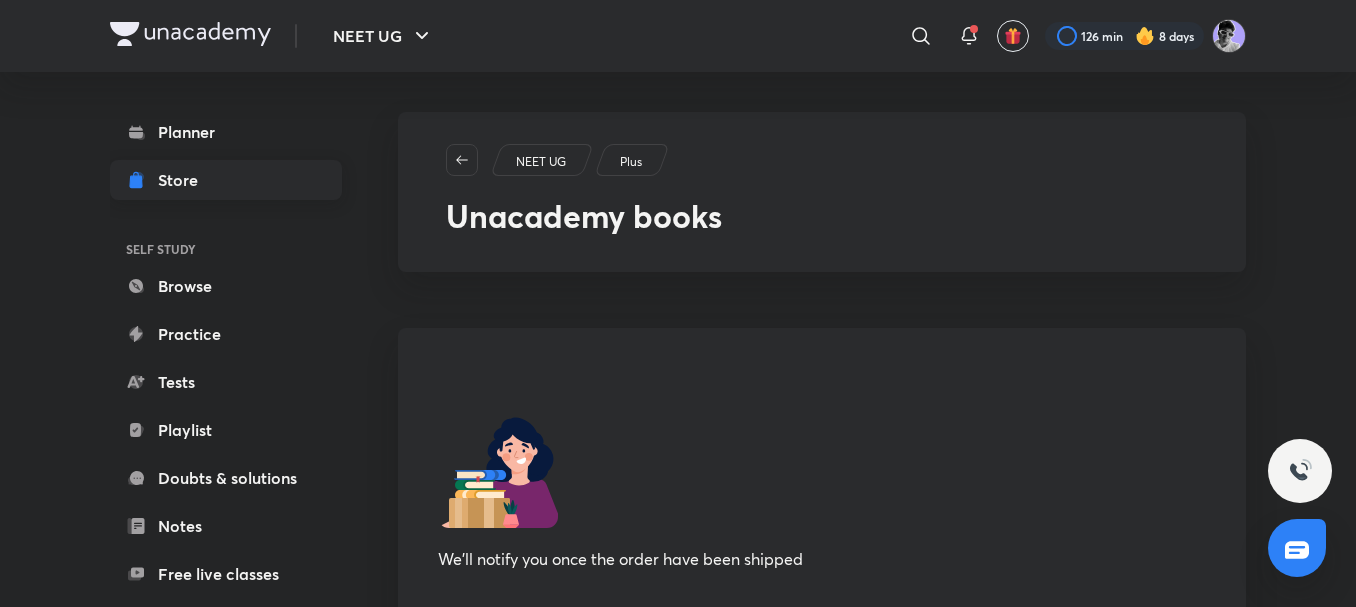 click on "Store" at bounding box center [226, 180] 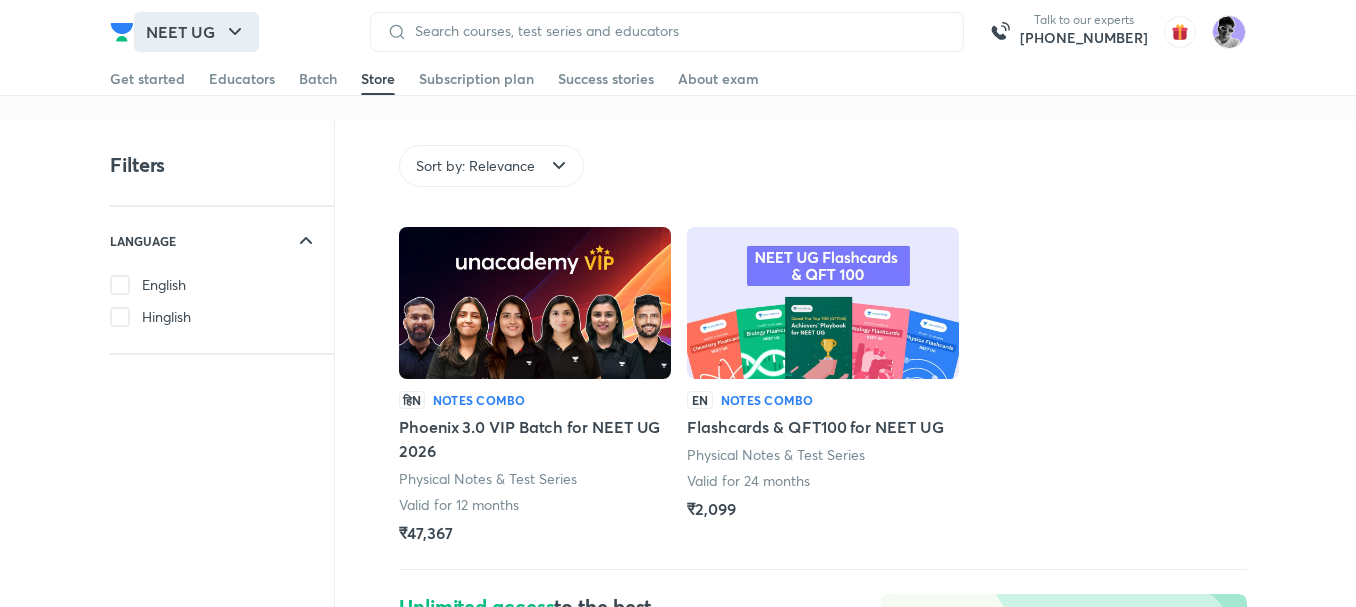 click on "NEET UG" at bounding box center (196, 32) 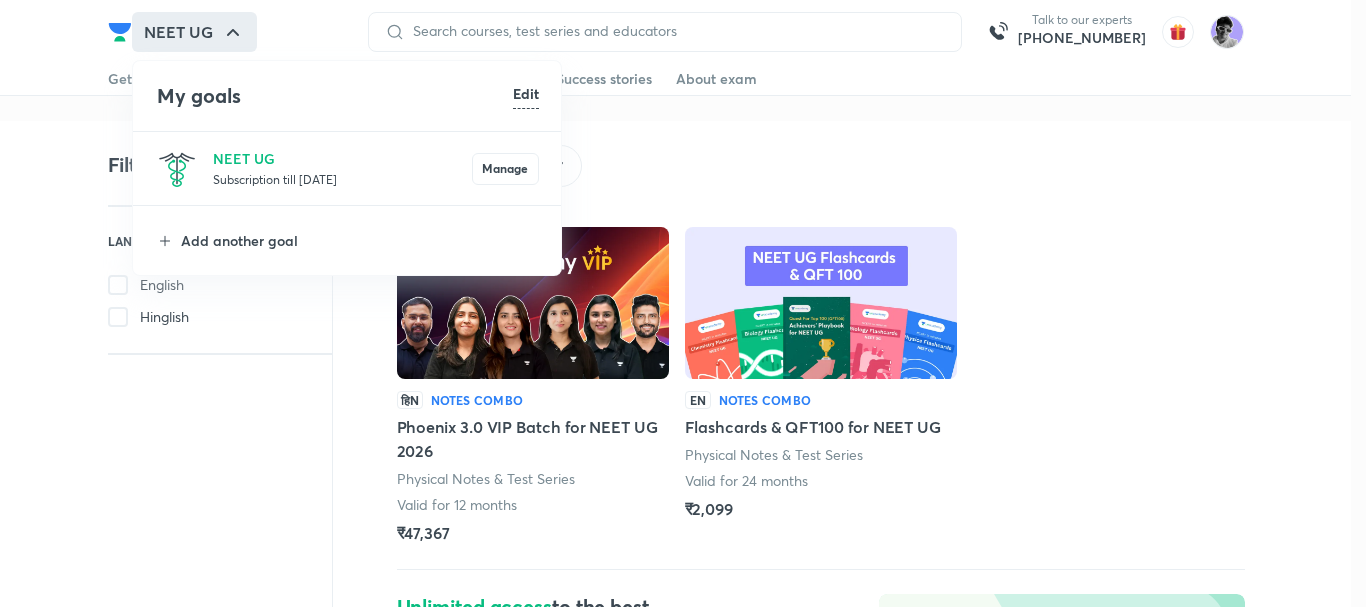 click on "Subscription till [DATE]" at bounding box center [342, 179] 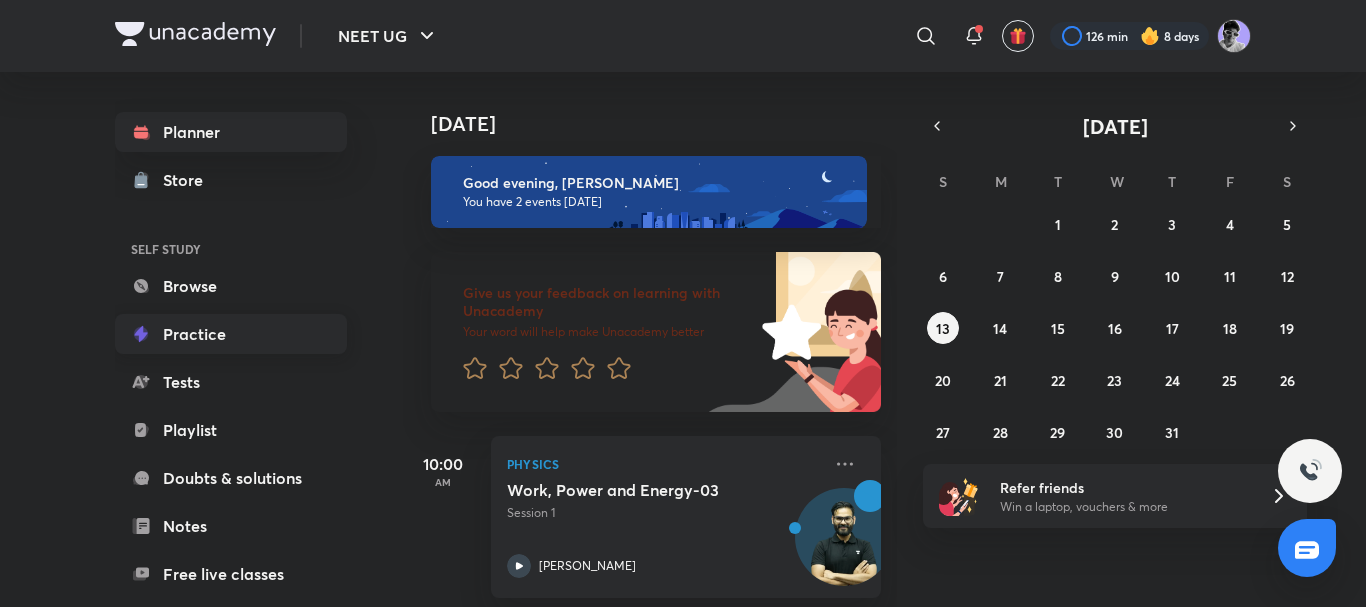click on "Practice" at bounding box center (231, 334) 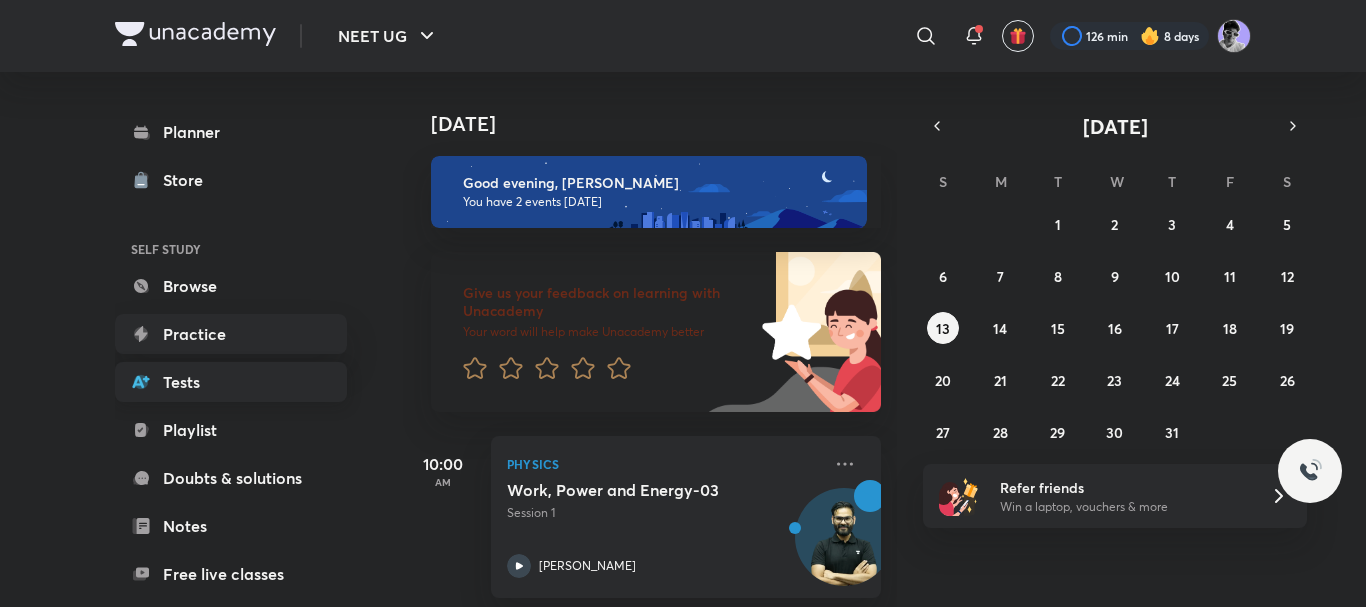 click on "Tests" at bounding box center [231, 382] 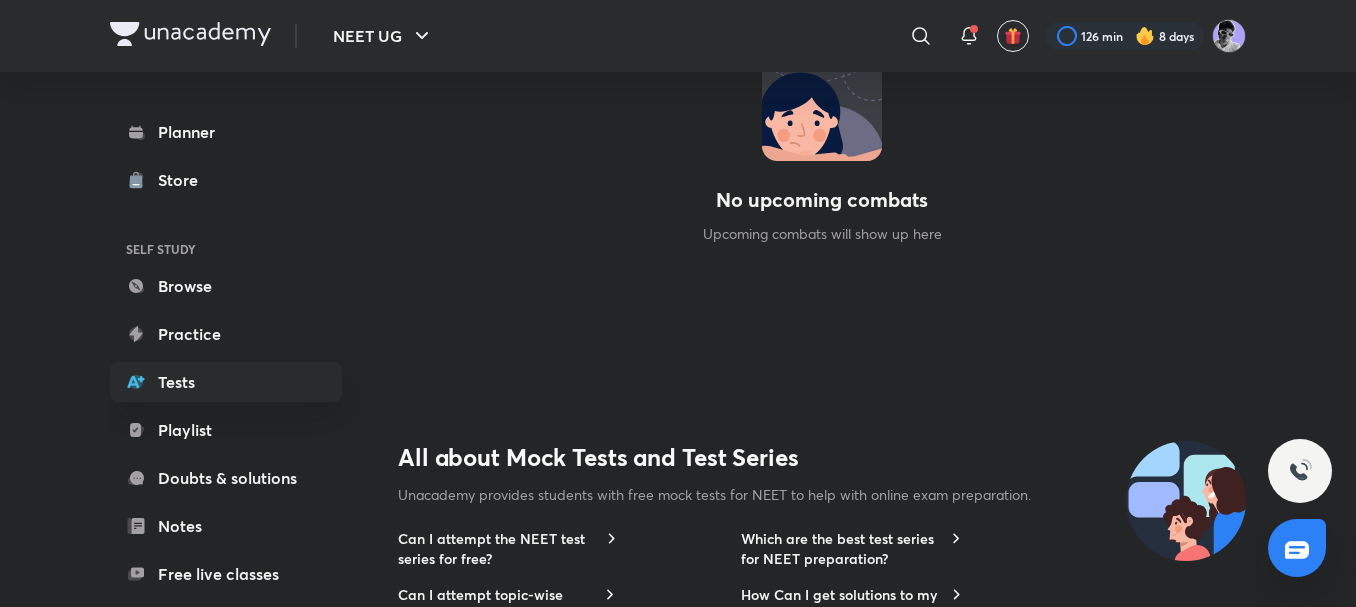 scroll, scrollTop: 1742, scrollLeft: 0, axis: vertical 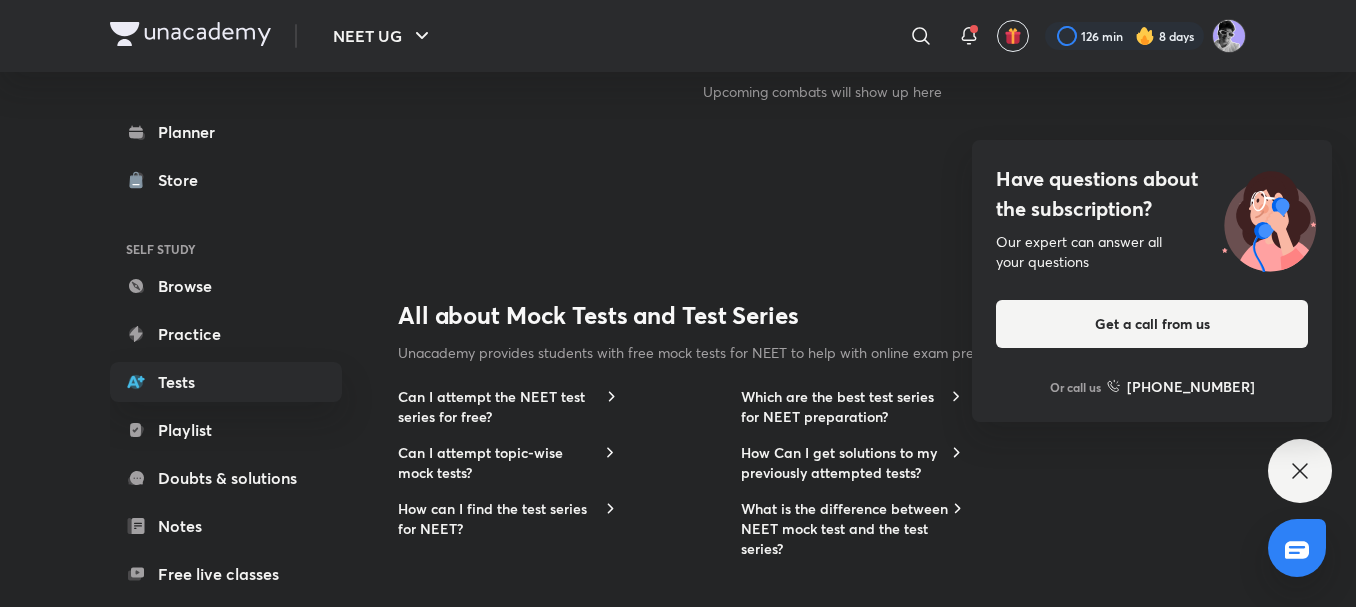 click 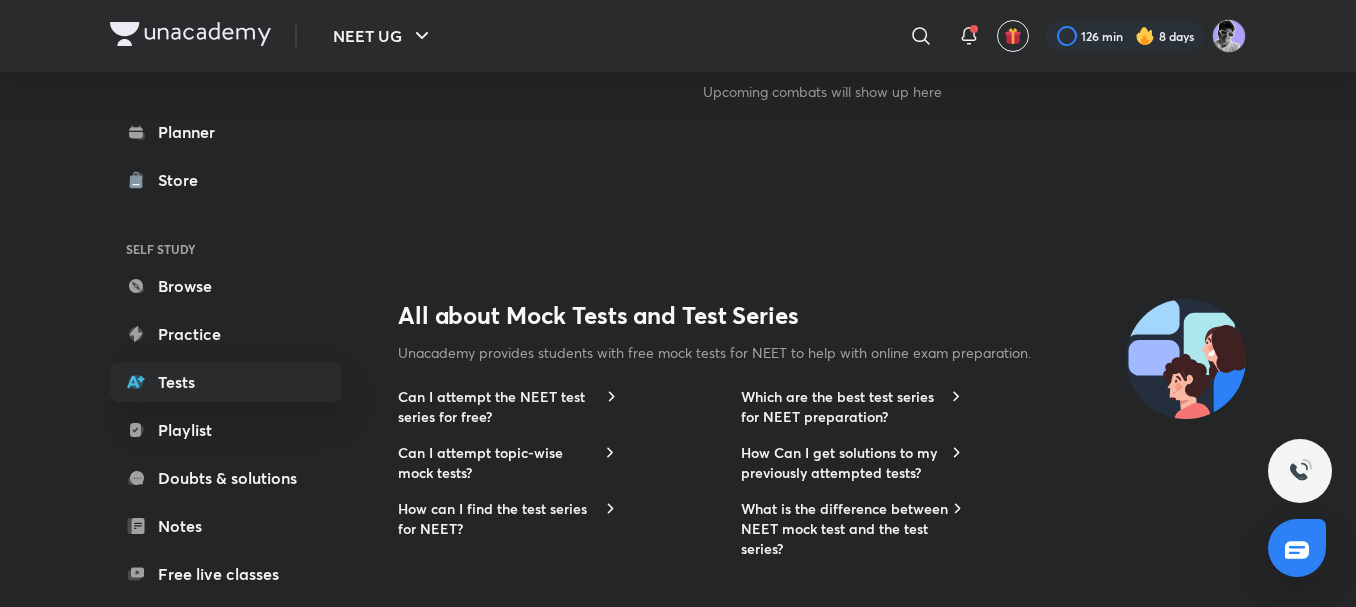 click at bounding box center (1297, 550) 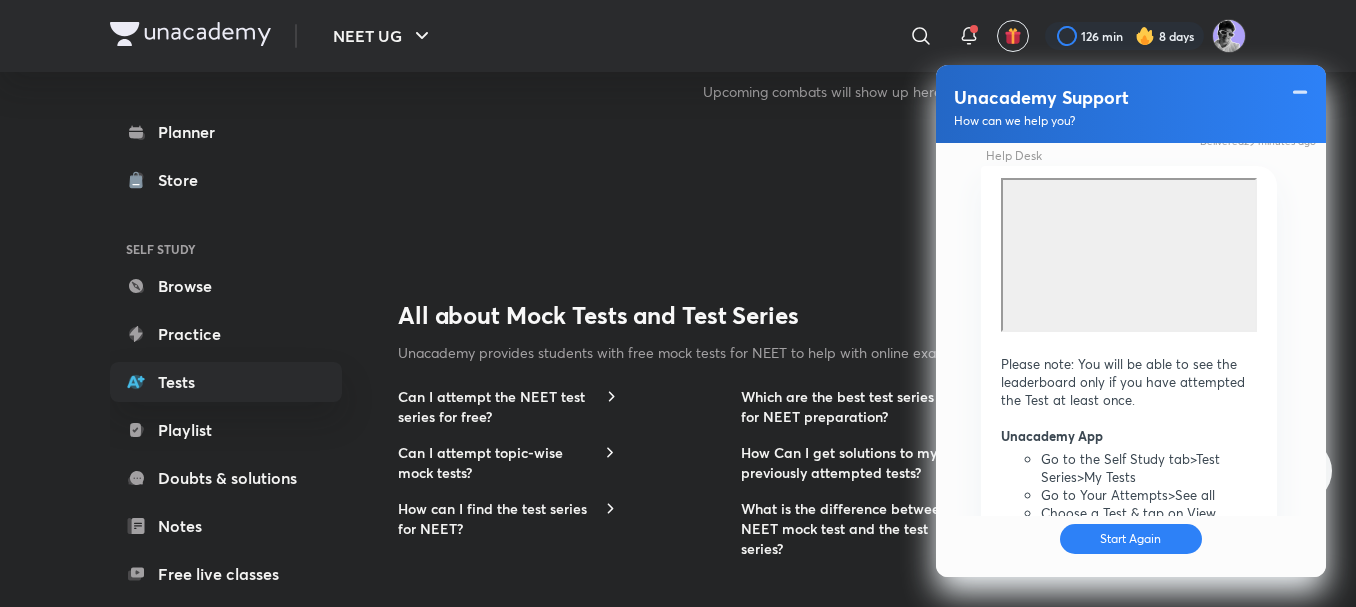 scroll, scrollTop: 2228, scrollLeft: 0, axis: vertical 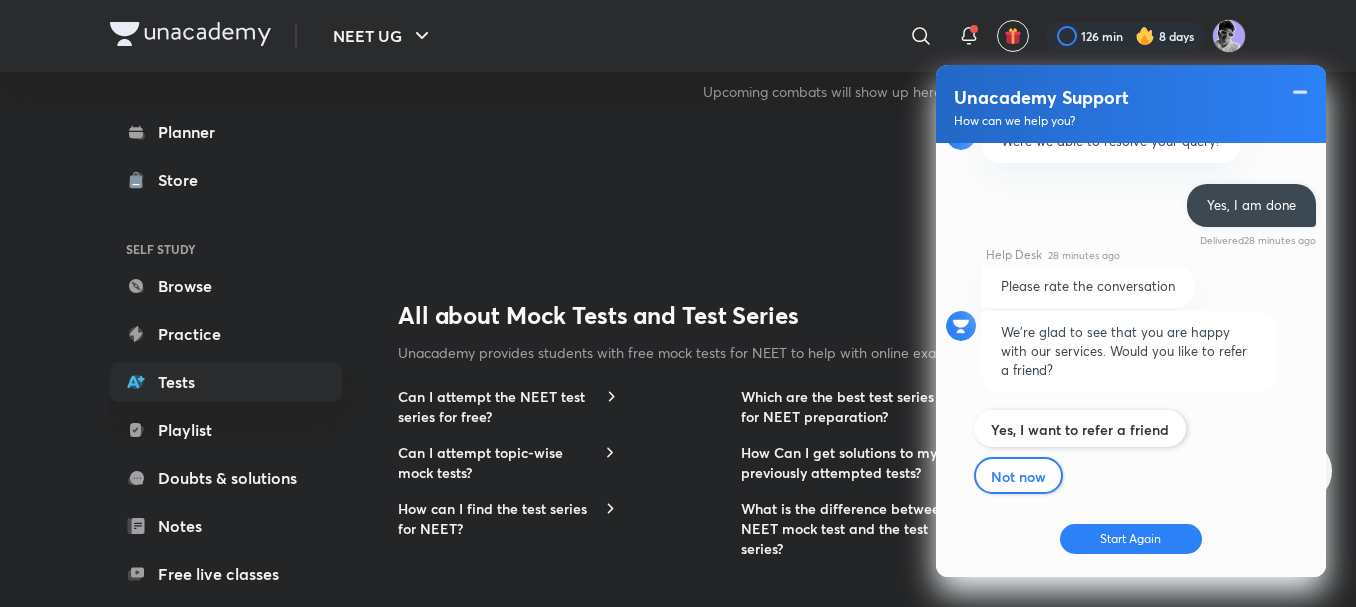 click on "Not now" at bounding box center [1018, 475] 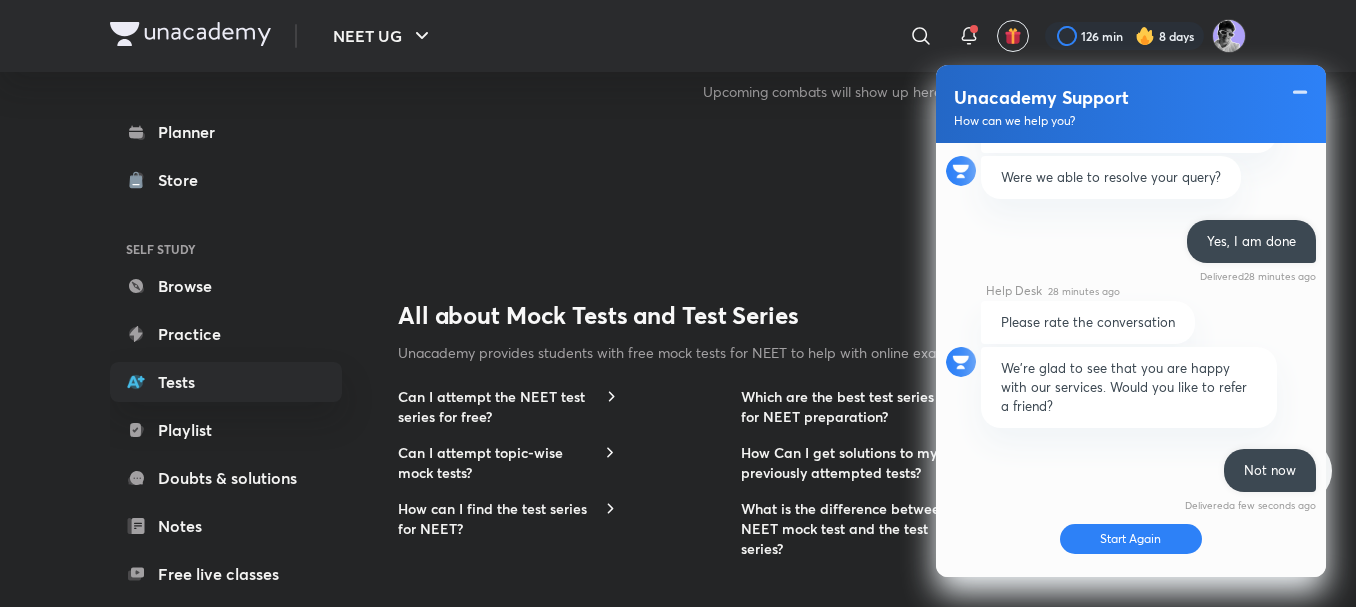 scroll, scrollTop: 2195, scrollLeft: 0, axis: vertical 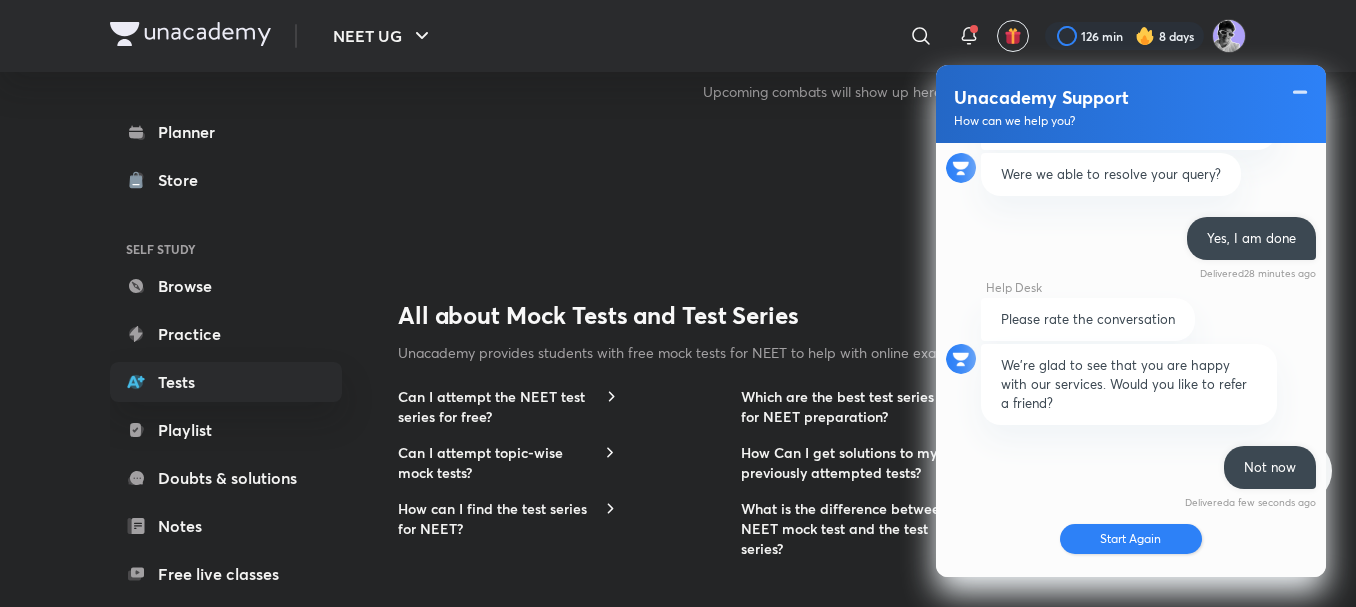 click on "Start Again" at bounding box center [1131, 539] 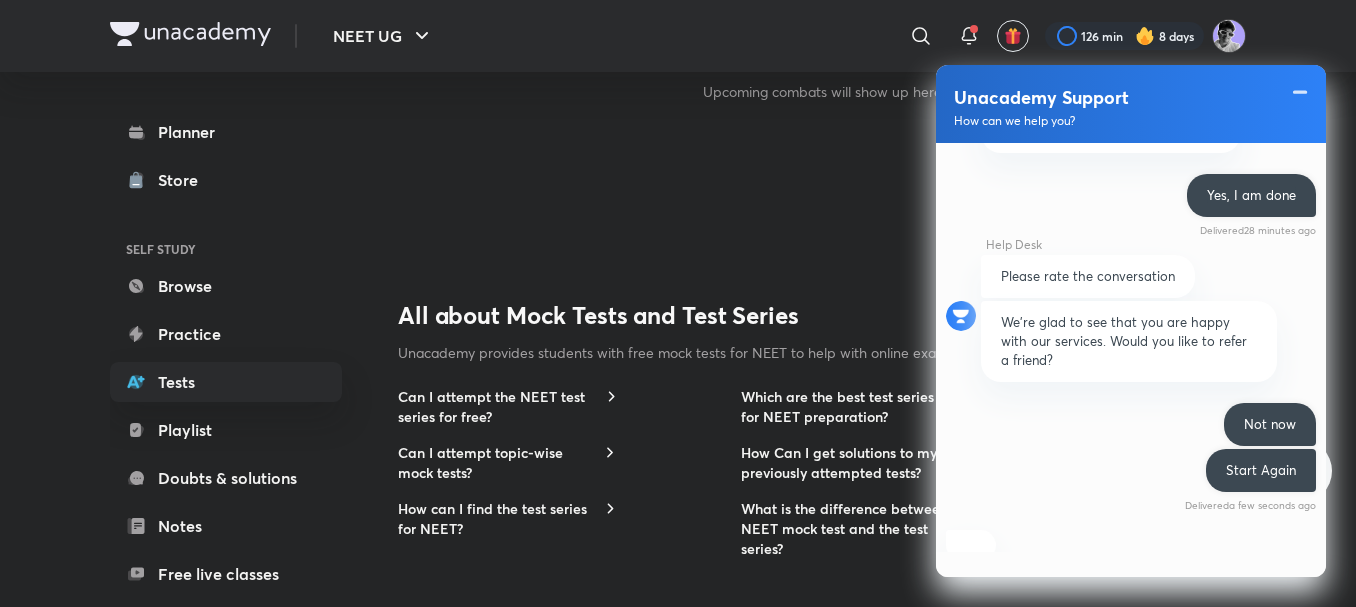 scroll, scrollTop: 2373, scrollLeft: 0, axis: vertical 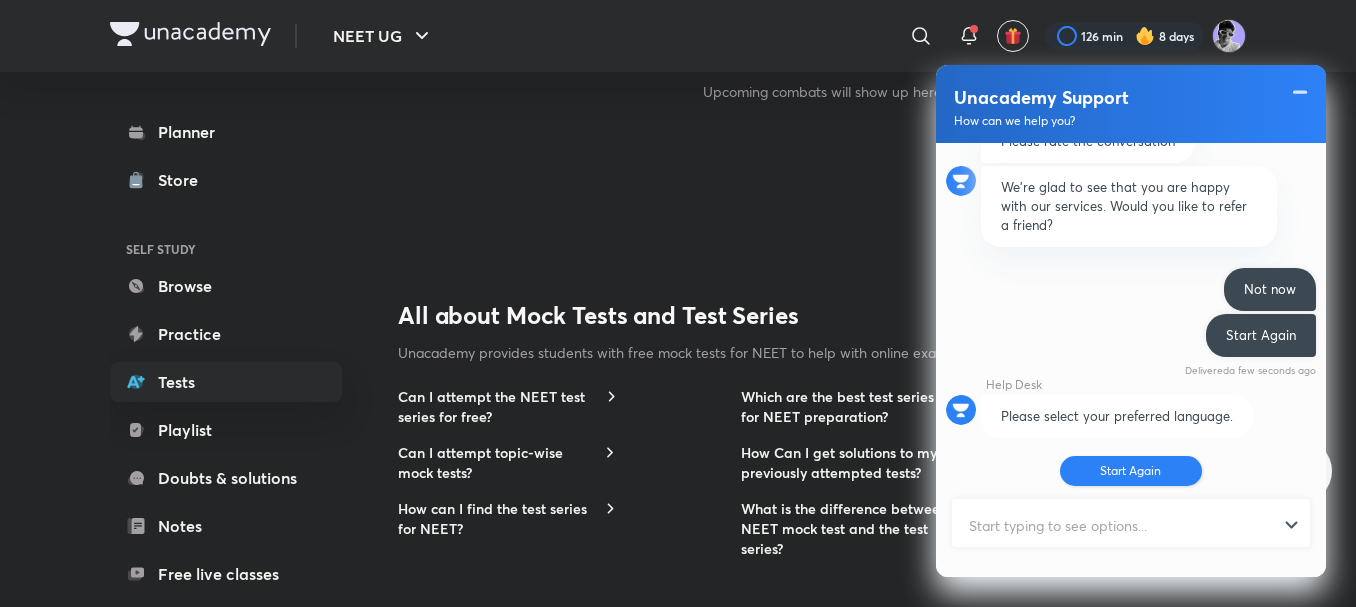 click on "Start Again" at bounding box center [1131, 471] 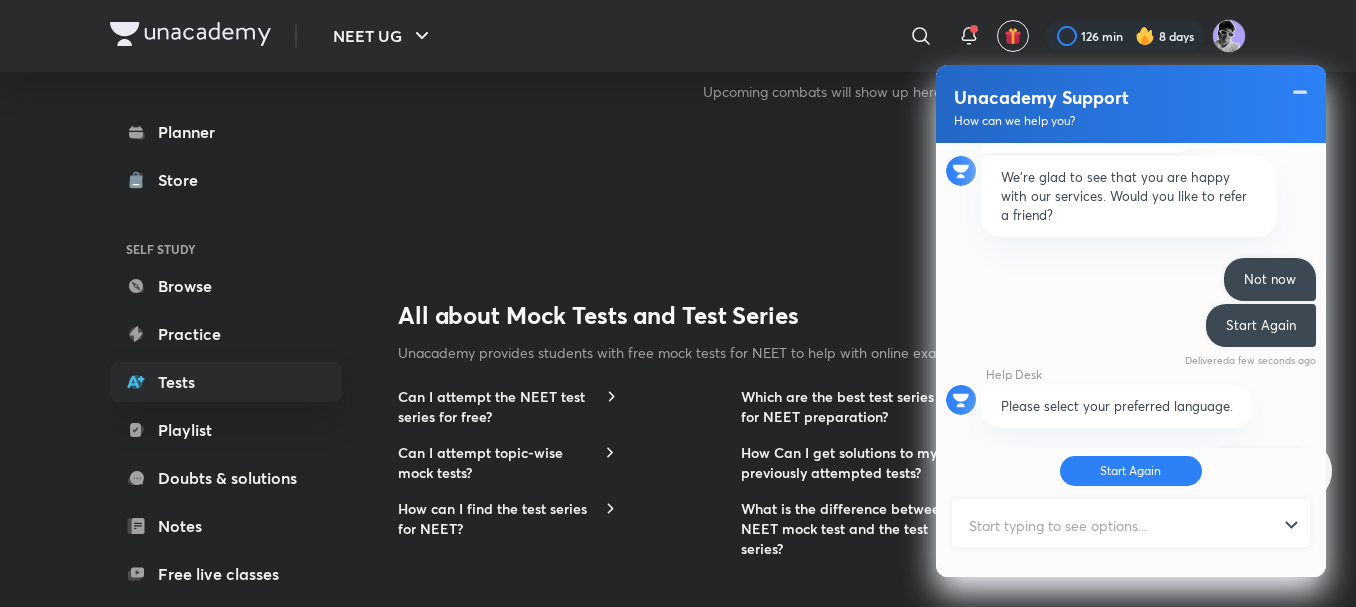scroll, scrollTop: 2518, scrollLeft: 0, axis: vertical 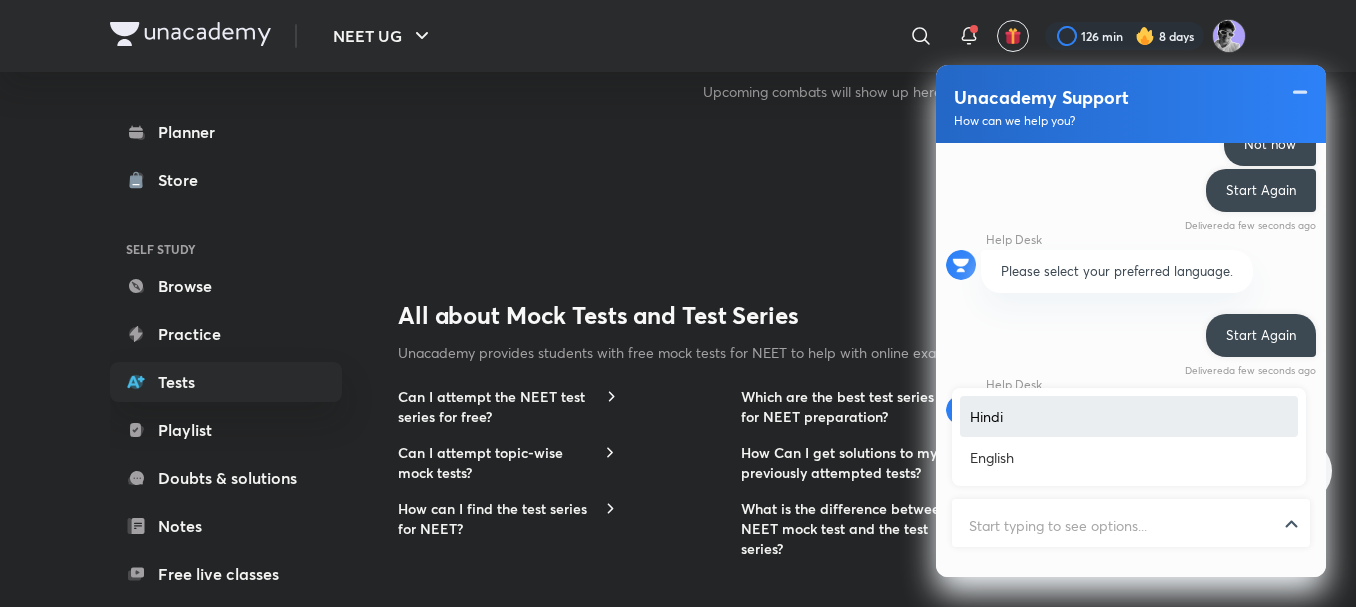 click at bounding box center (1131, 525) 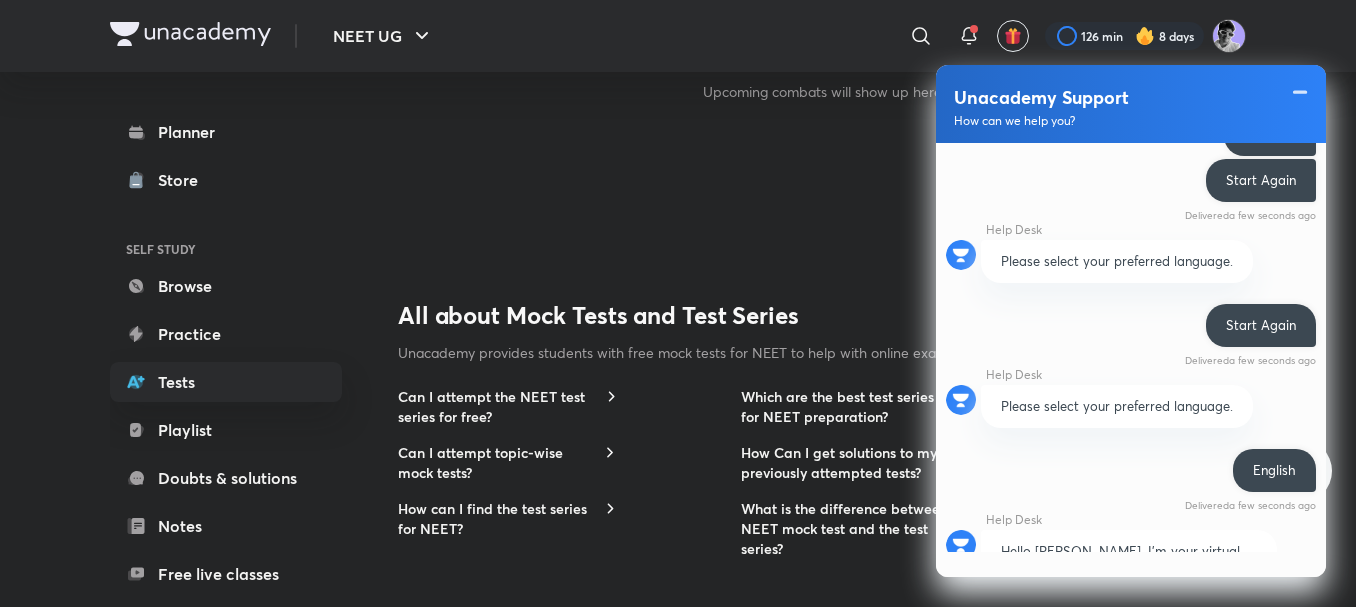 scroll, scrollTop: 2880, scrollLeft: 0, axis: vertical 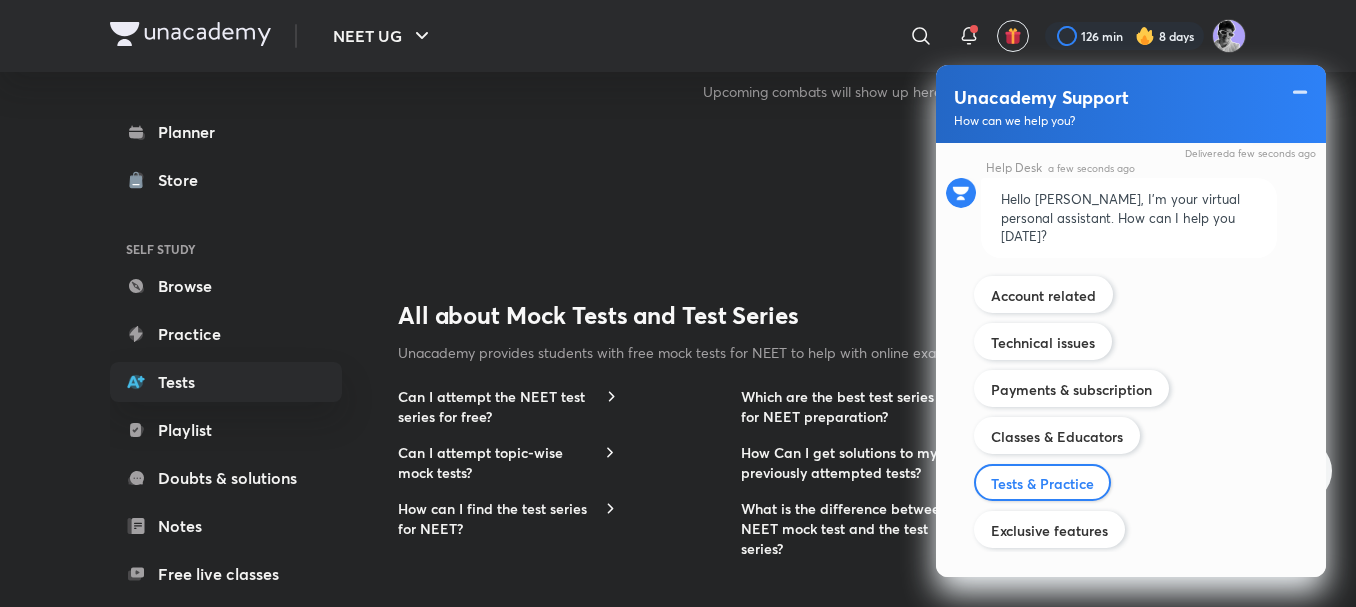 click on "Tests & Practice" at bounding box center (1042, 482) 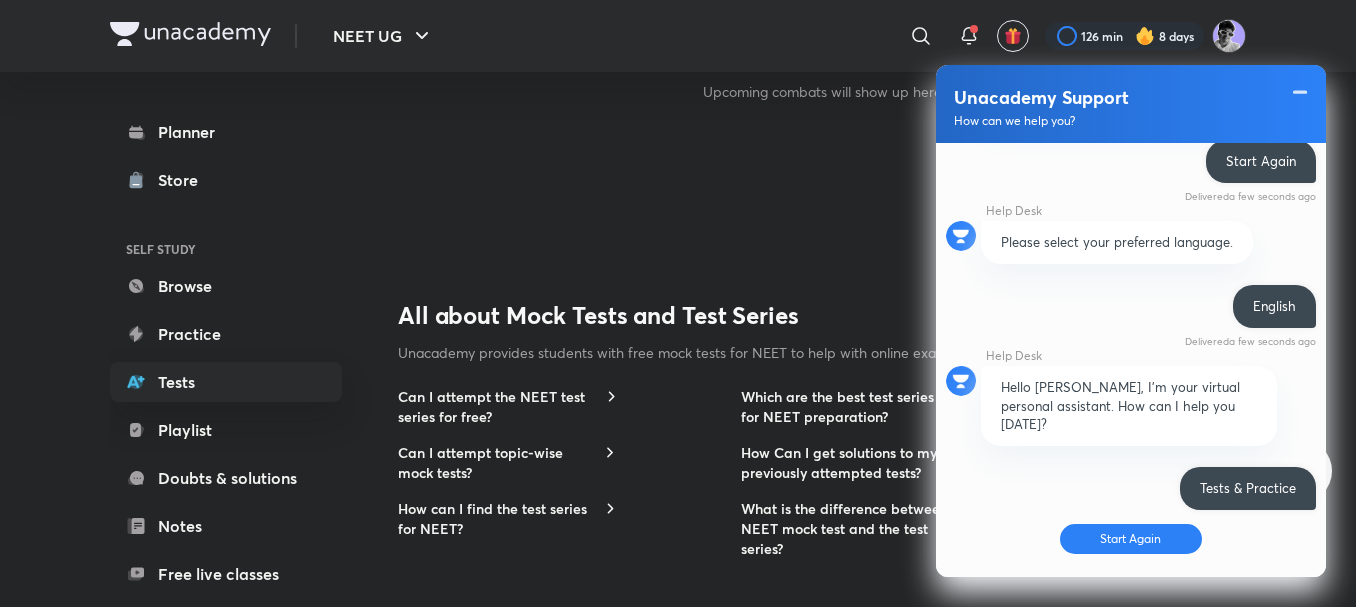 scroll, scrollTop: 3149, scrollLeft: 0, axis: vertical 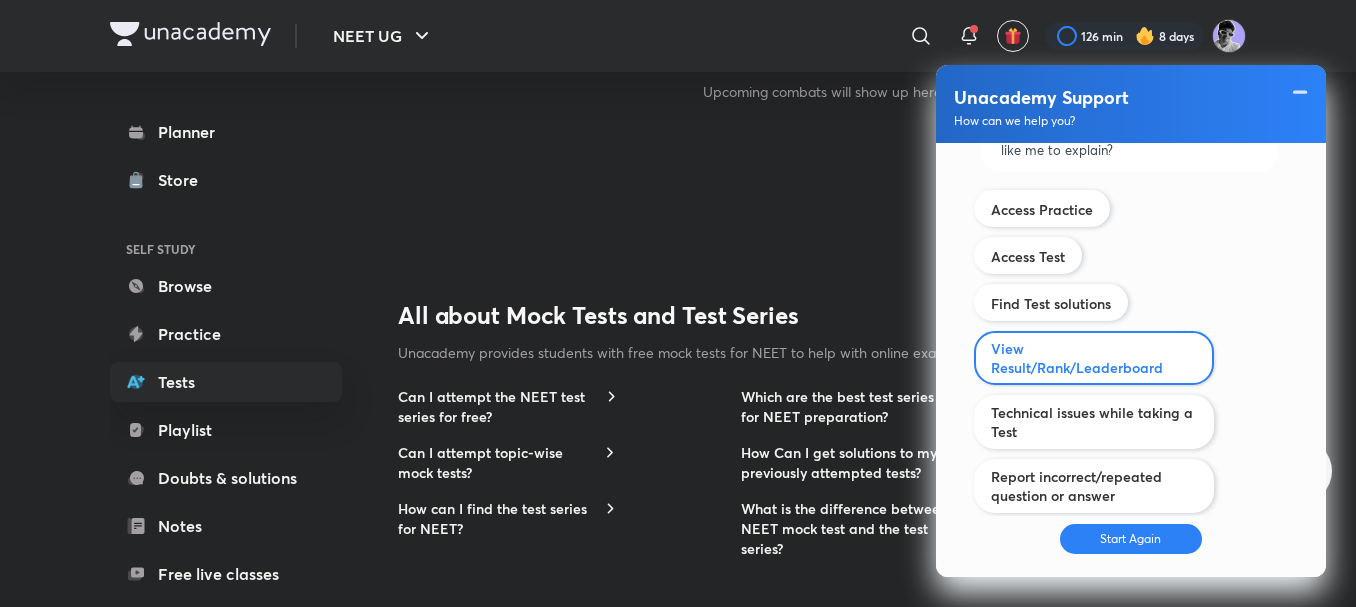click on "View Result/Rank/Leaderboard" at bounding box center (1094, 358) 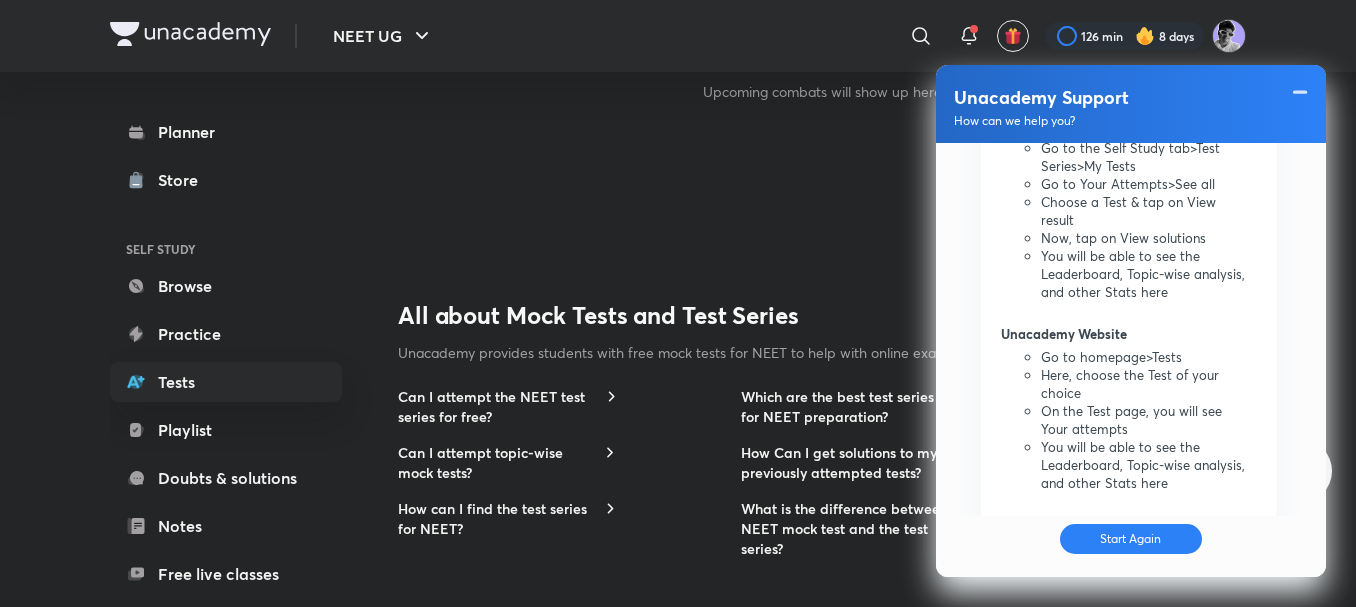 scroll, scrollTop: 3732, scrollLeft: 0, axis: vertical 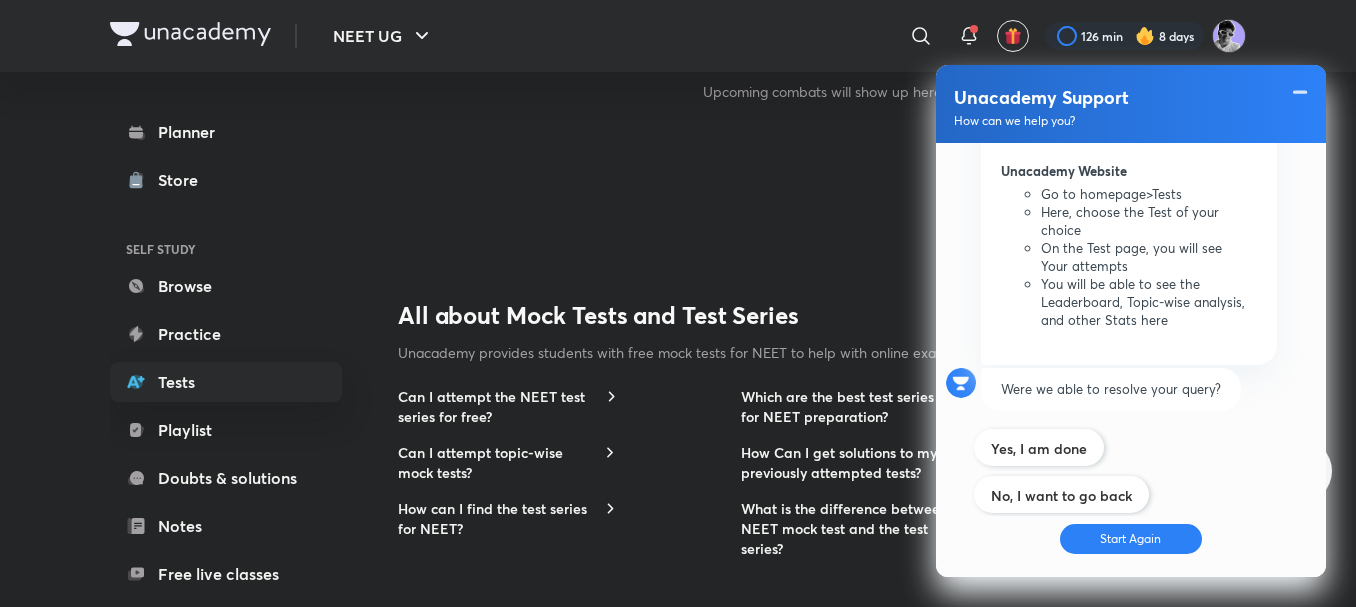 click on "No, I want to go back" at bounding box center (1061, 494) 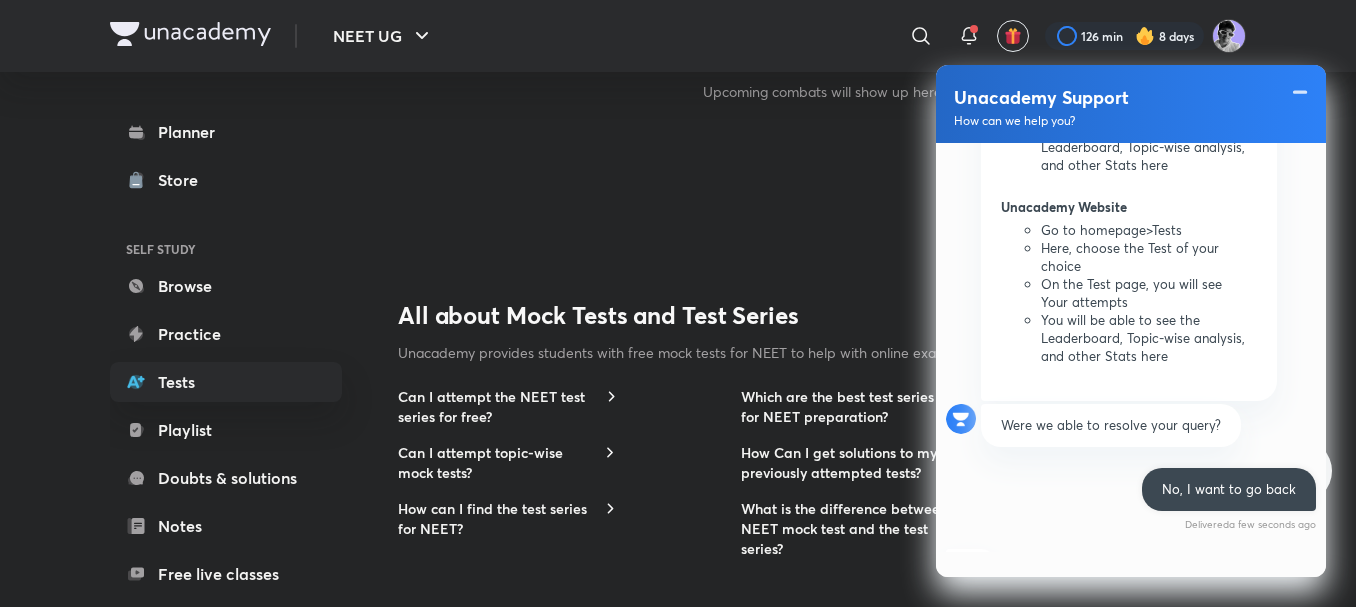 scroll, scrollTop: 4154, scrollLeft: 0, axis: vertical 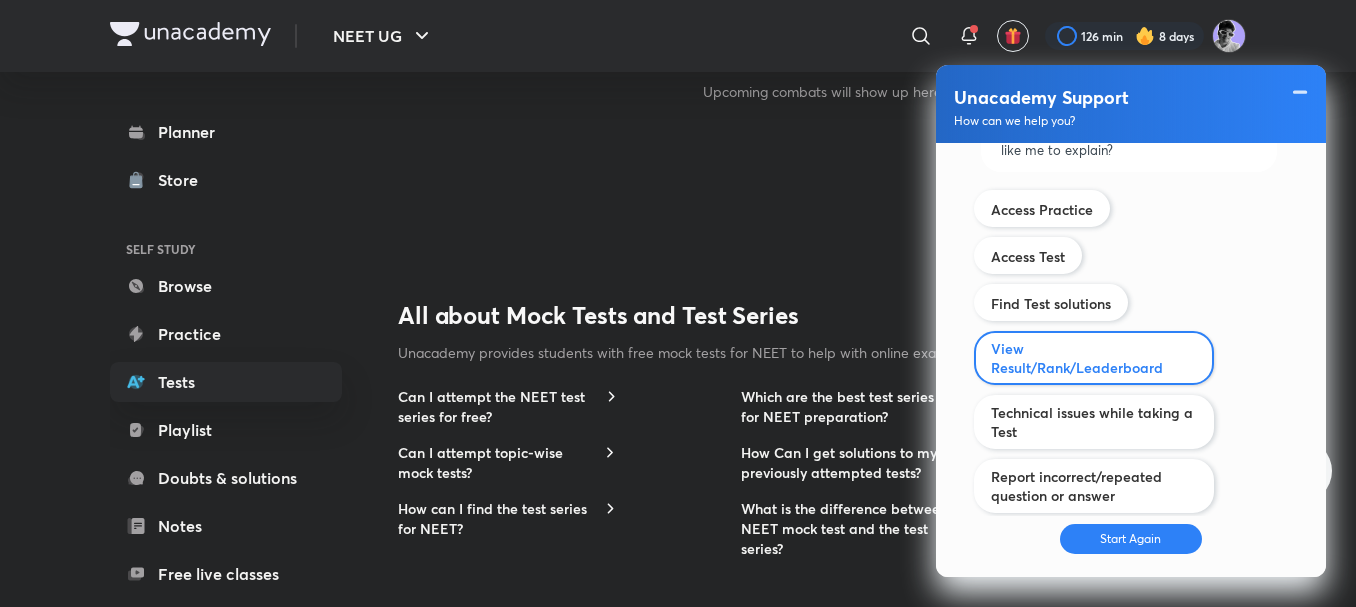 click on "View Result/Rank/Leaderboard" at bounding box center [1094, 358] 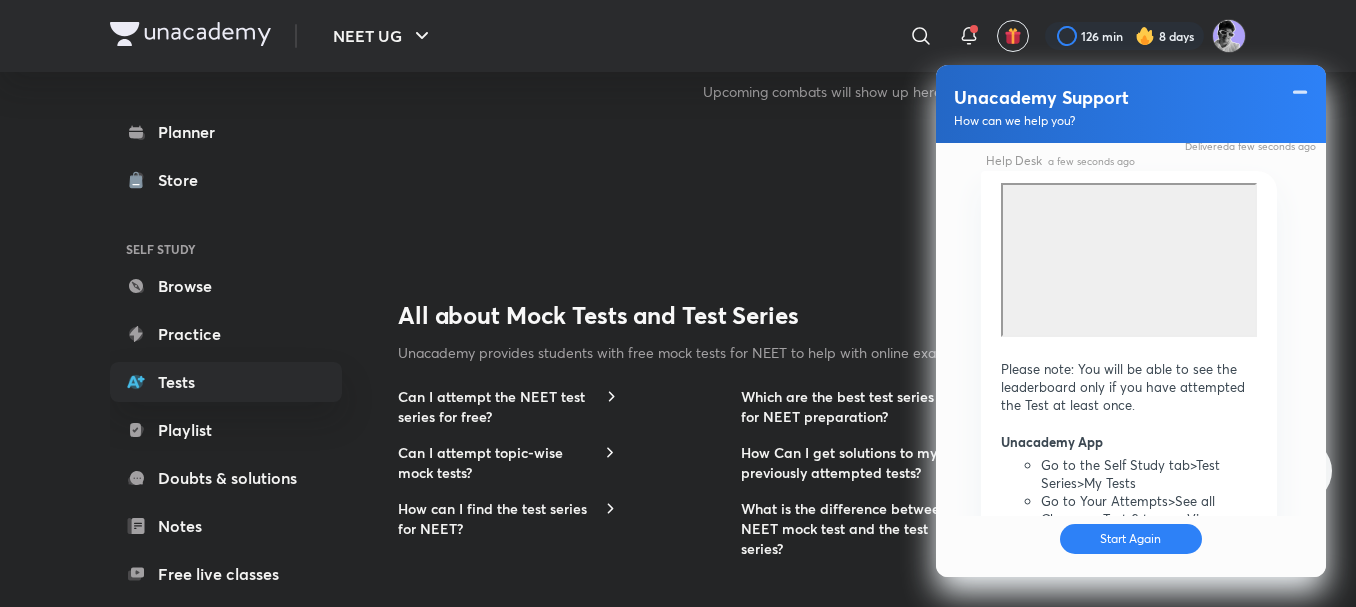 scroll, scrollTop: 4643, scrollLeft: 0, axis: vertical 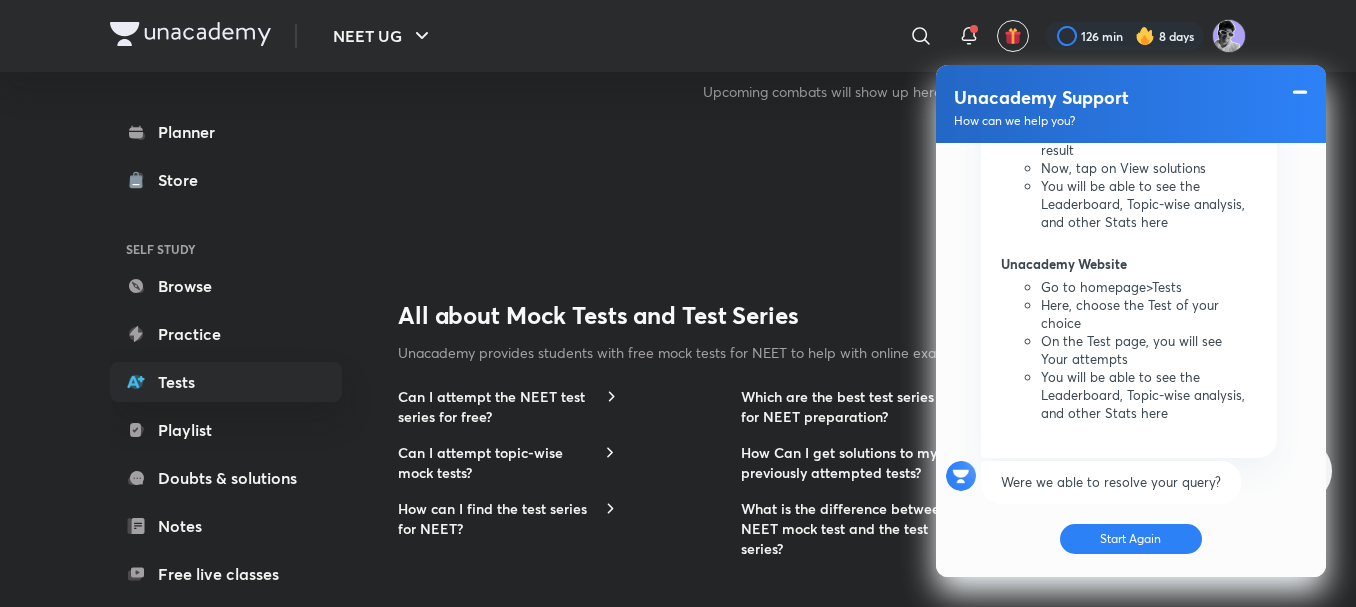 click at bounding box center (1300, 92) 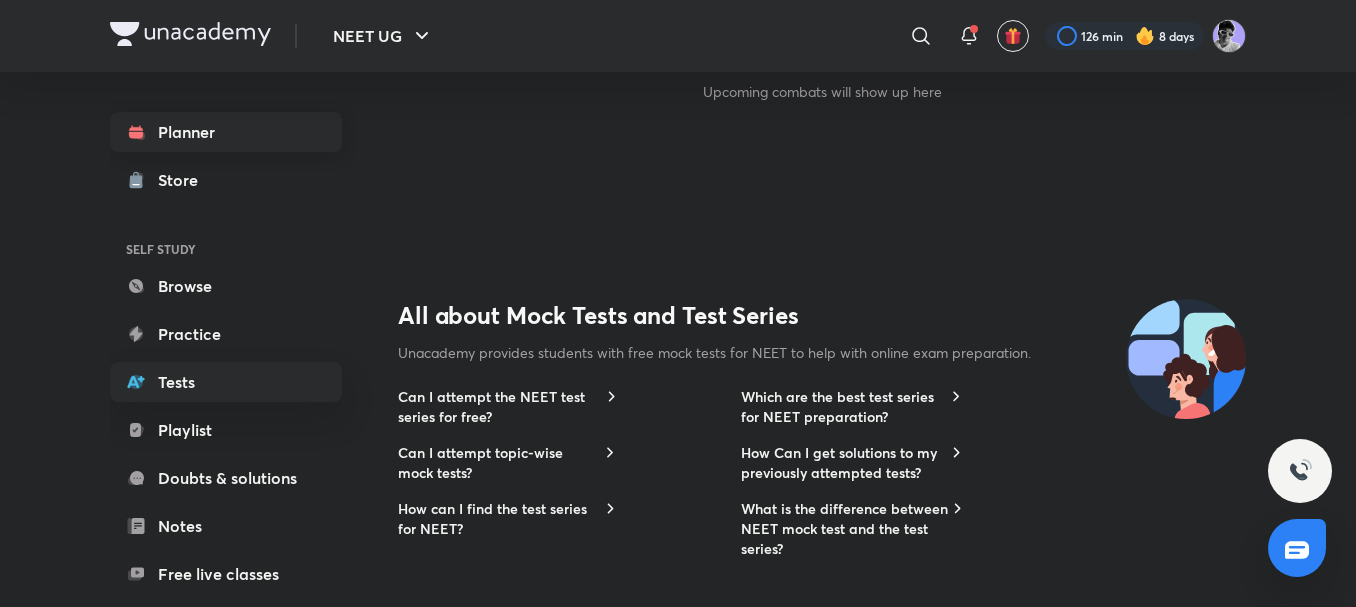 click on "Planner" at bounding box center [226, 132] 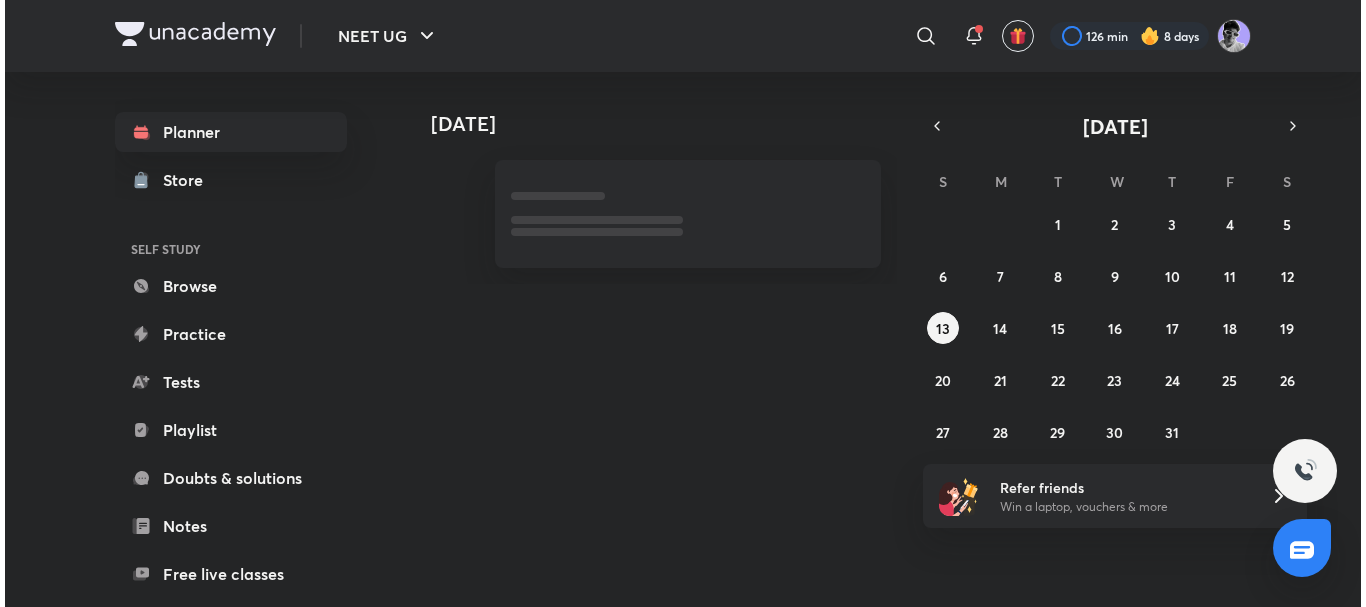 scroll, scrollTop: 0, scrollLeft: 0, axis: both 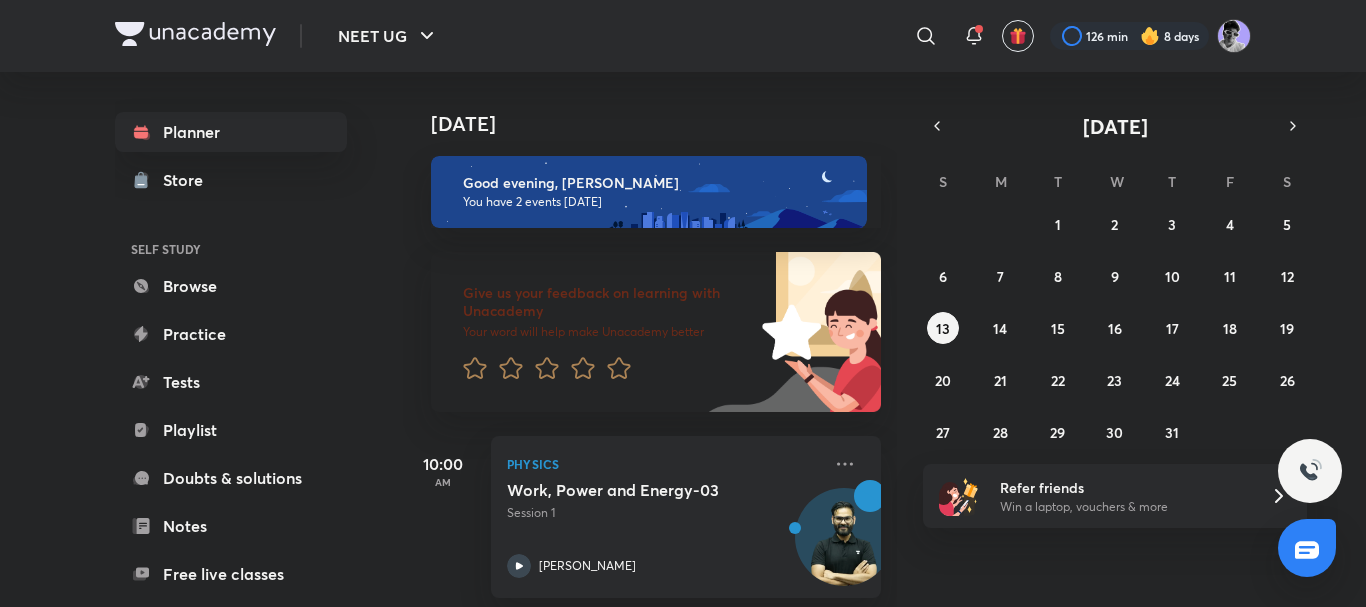 click at bounding box center (195, 34) 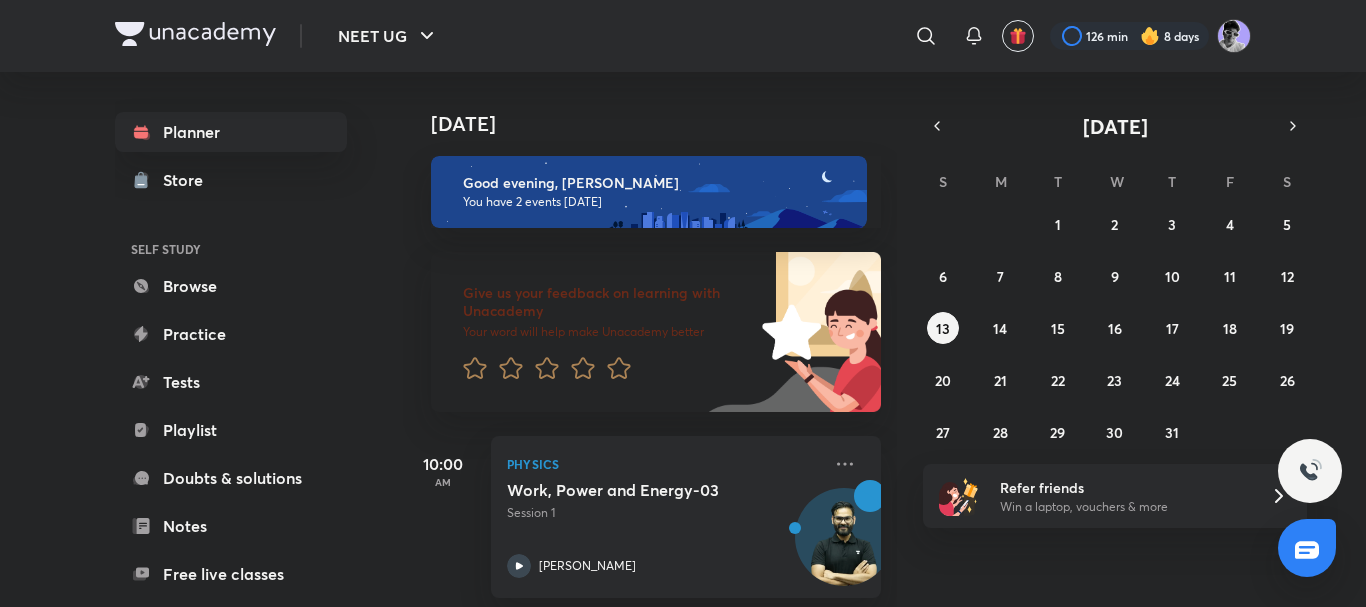scroll, scrollTop: 0, scrollLeft: 0, axis: both 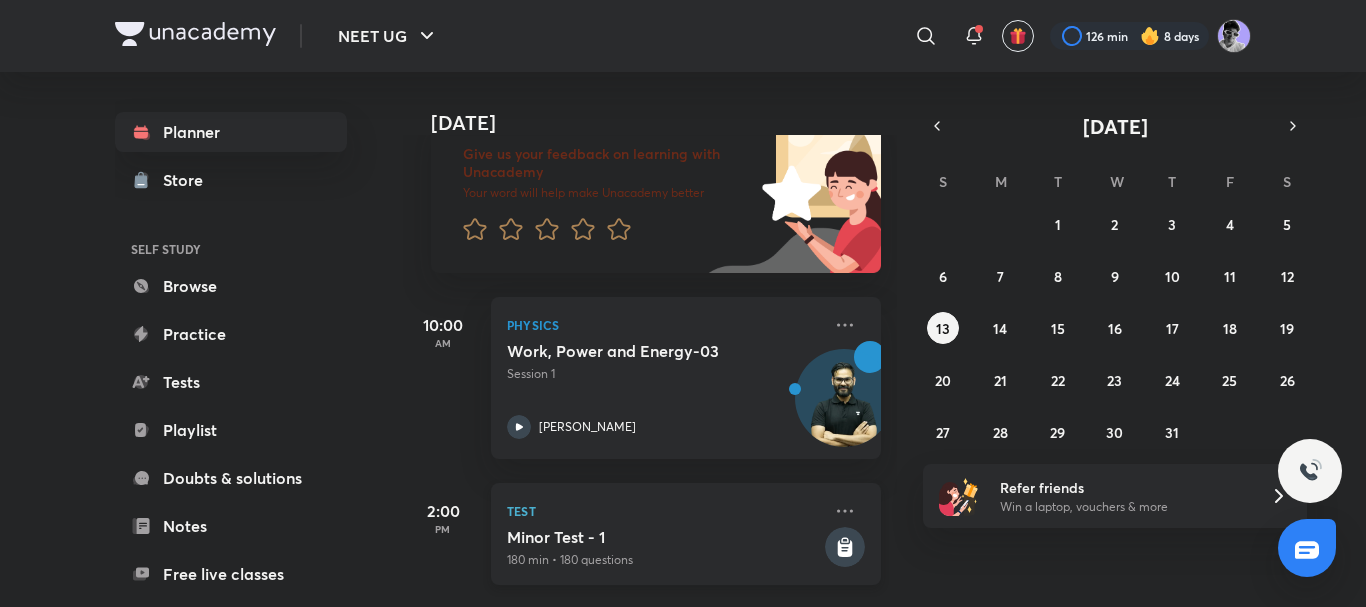 click on "180 min • 180 questions" at bounding box center [664, 560] 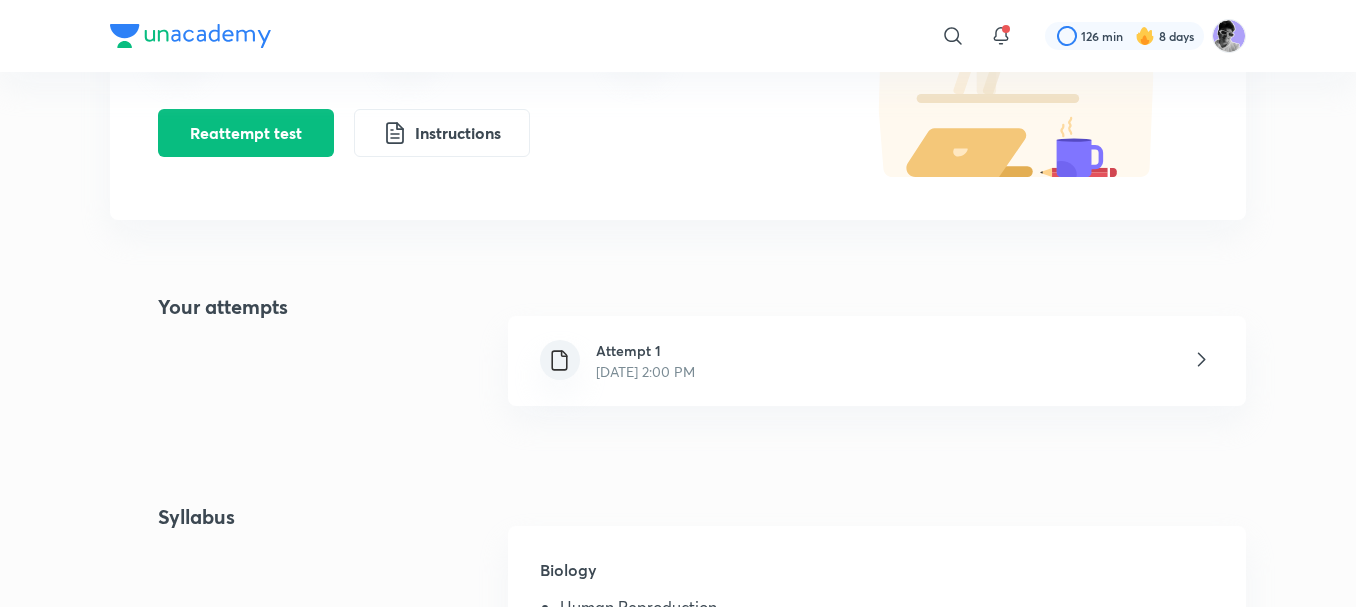 scroll, scrollTop: 0, scrollLeft: 0, axis: both 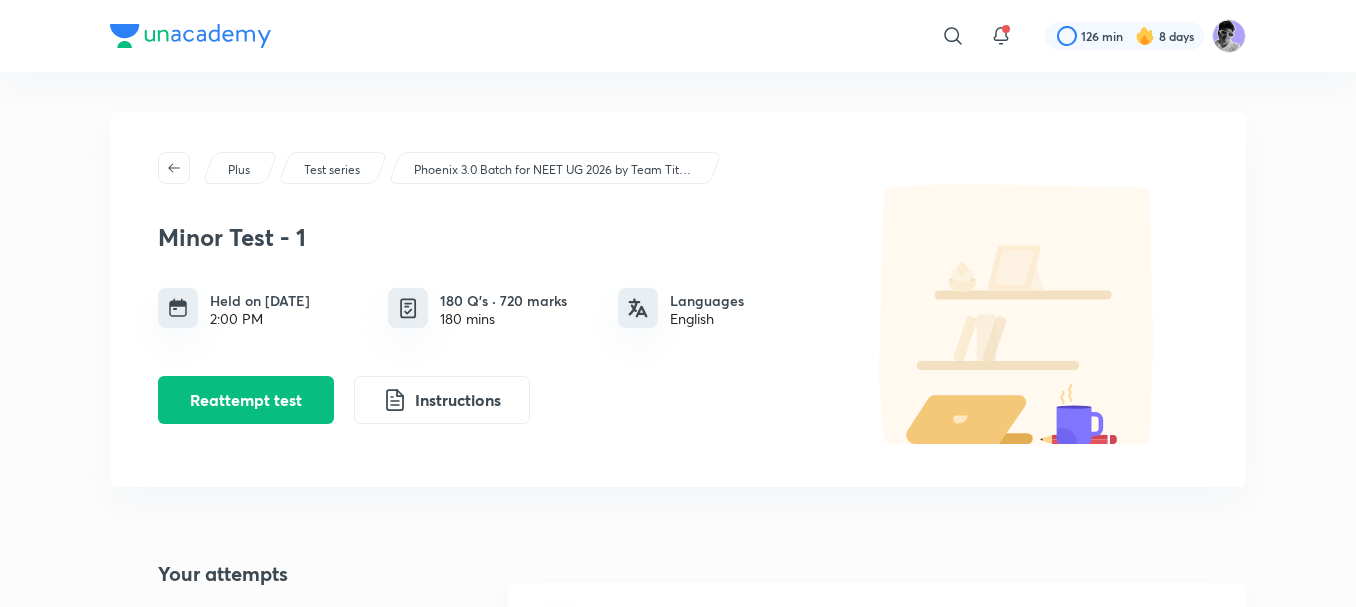 click on "Test series" at bounding box center (332, 170) 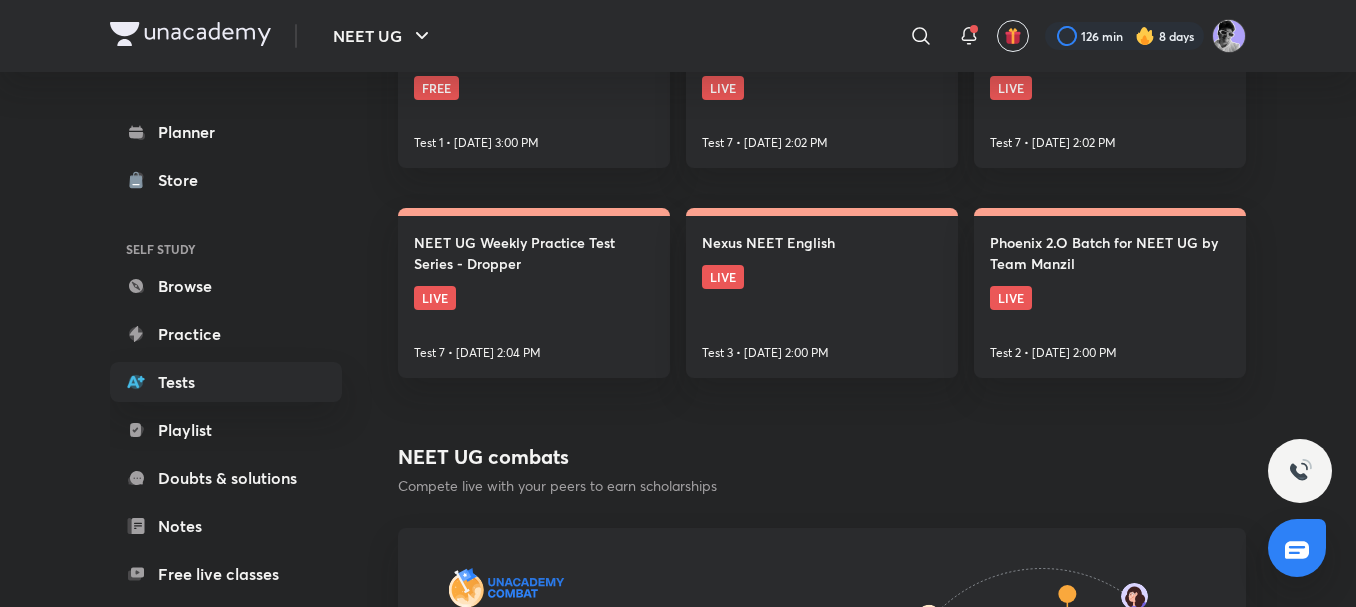 scroll, scrollTop: 267, scrollLeft: 0, axis: vertical 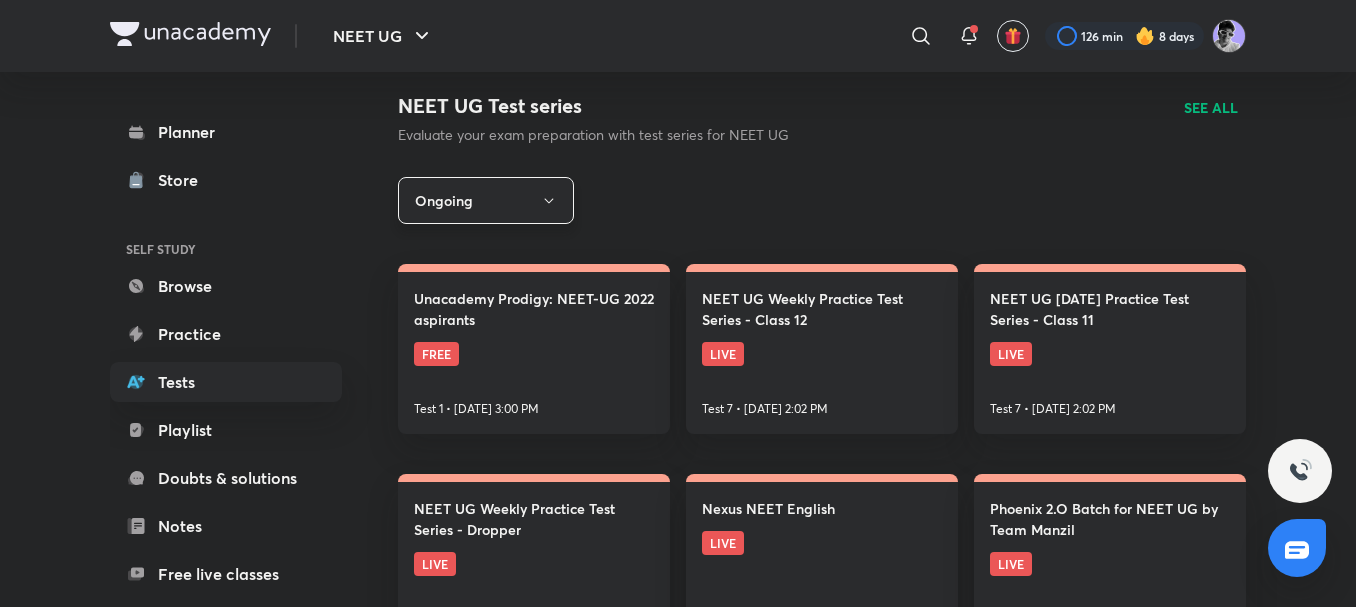 click on "Ongoing" at bounding box center [486, 200] 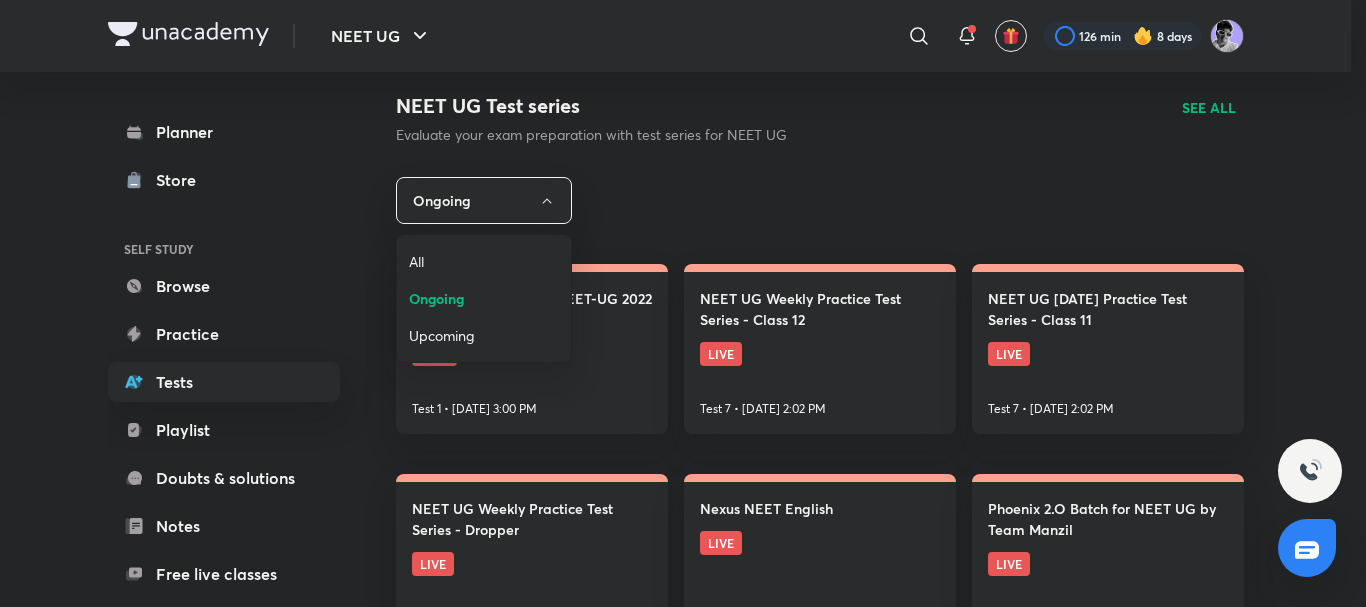 click on "Upcoming" at bounding box center [484, 335] 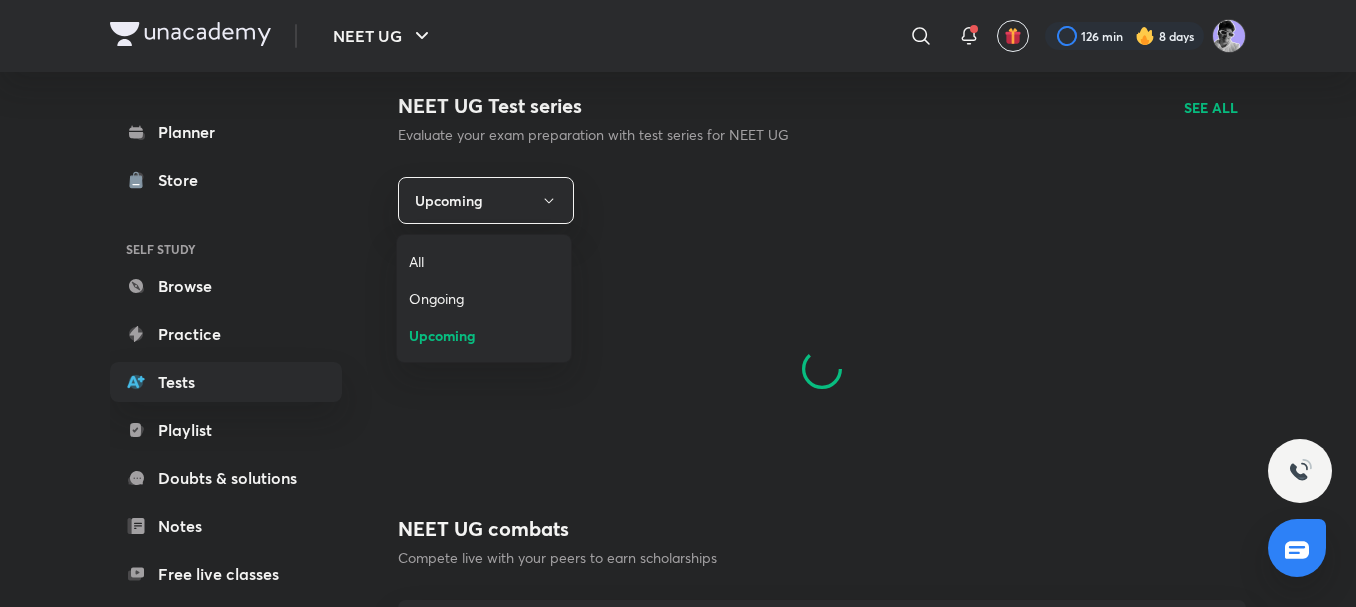 scroll, scrollTop: 0, scrollLeft: 0, axis: both 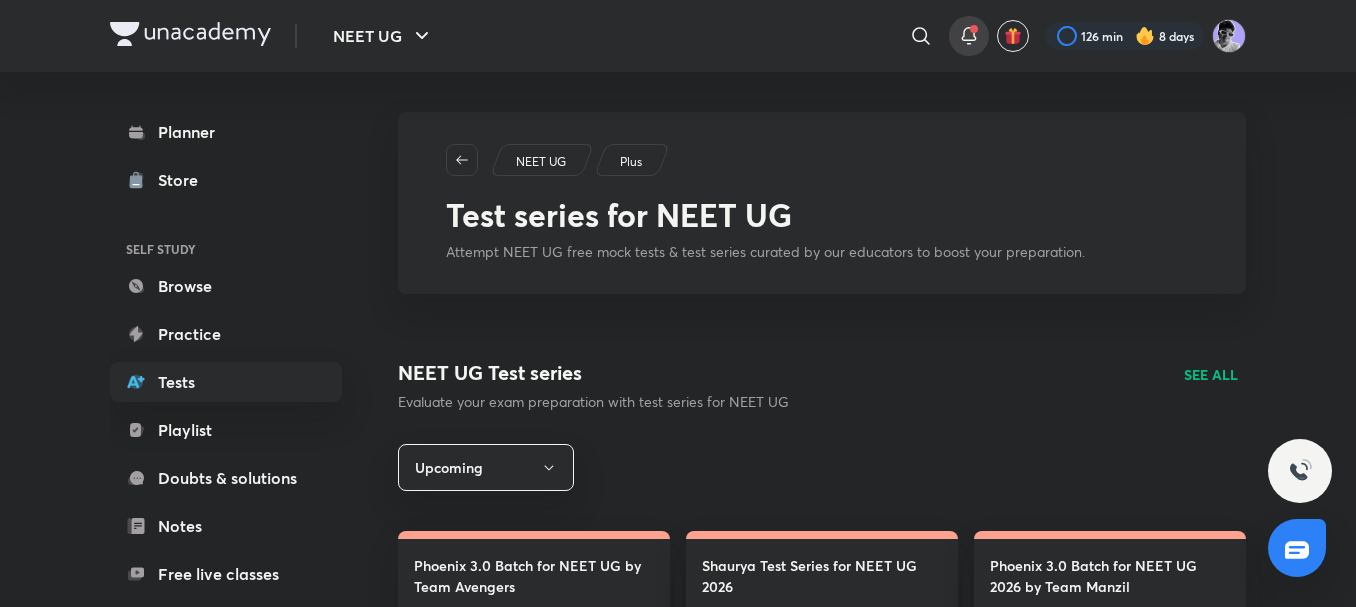 click 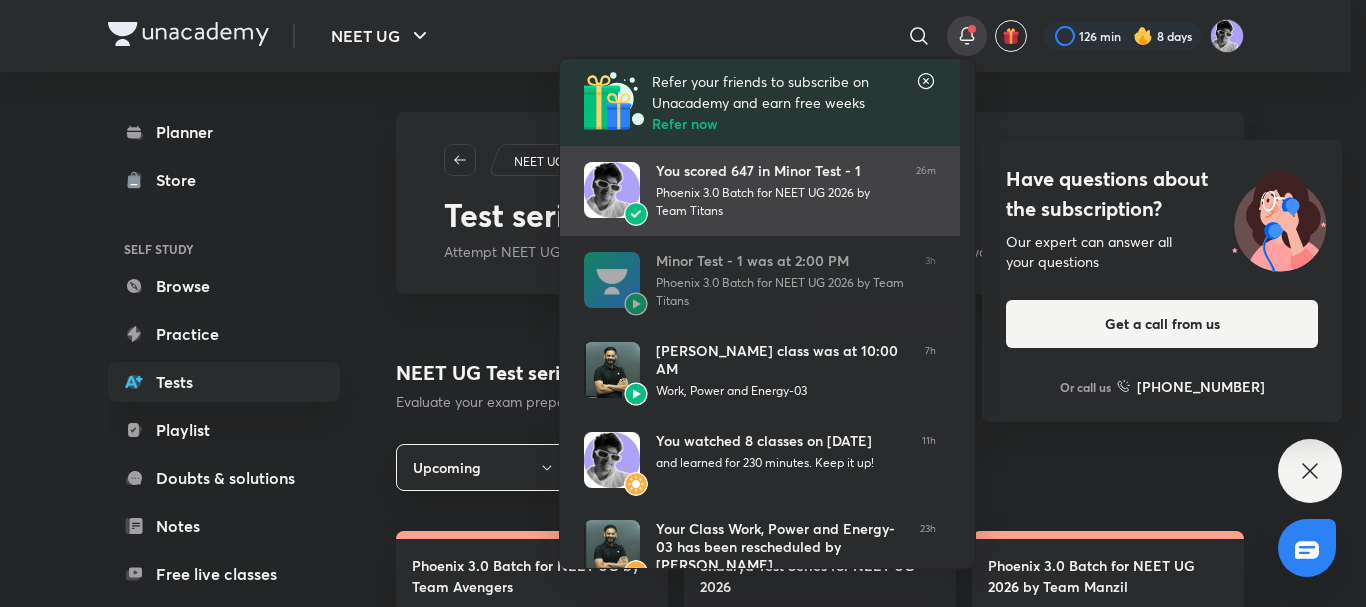 click on "You scored 647 in Minor Test - 1" at bounding box center (778, 171) 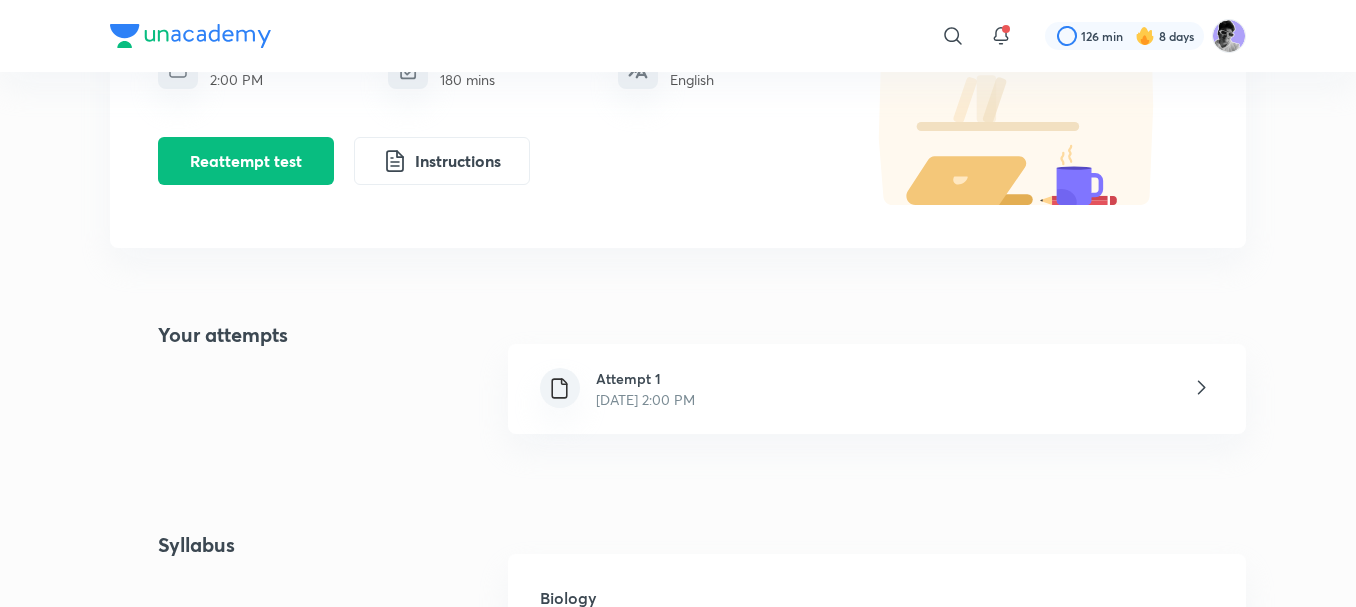 scroll, scrollTop: 0, scrollLeft: 0, axis: both 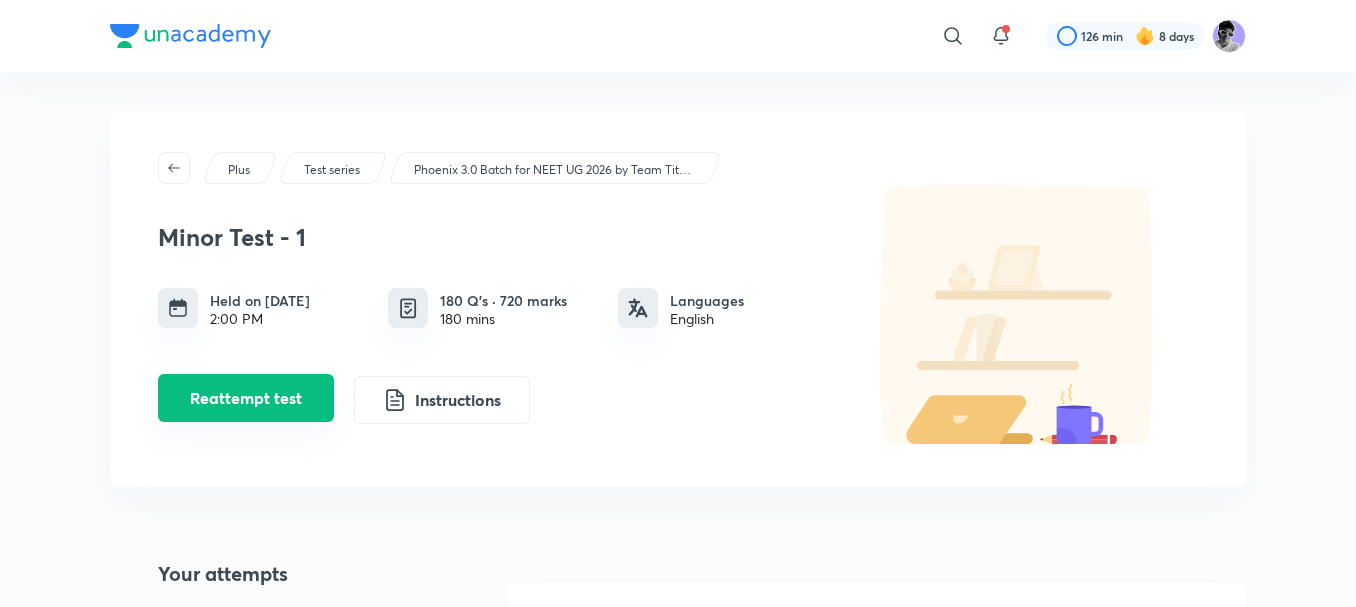 click on "Reattempt test" at bounding box center [246, 398] 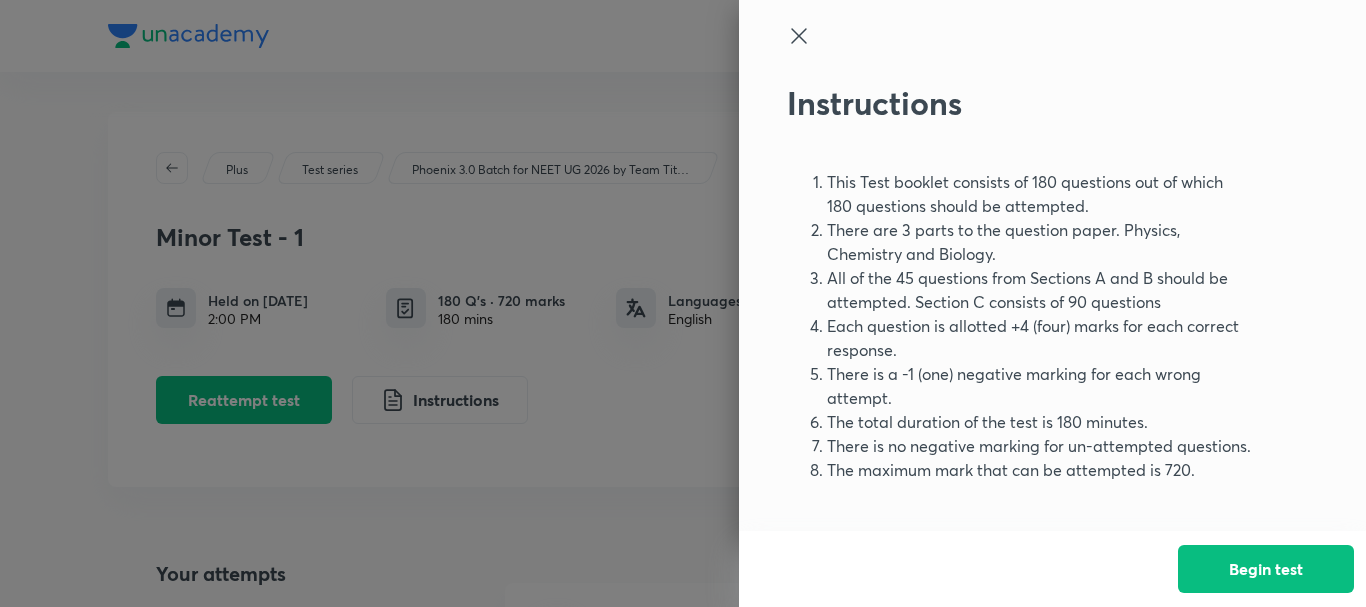click 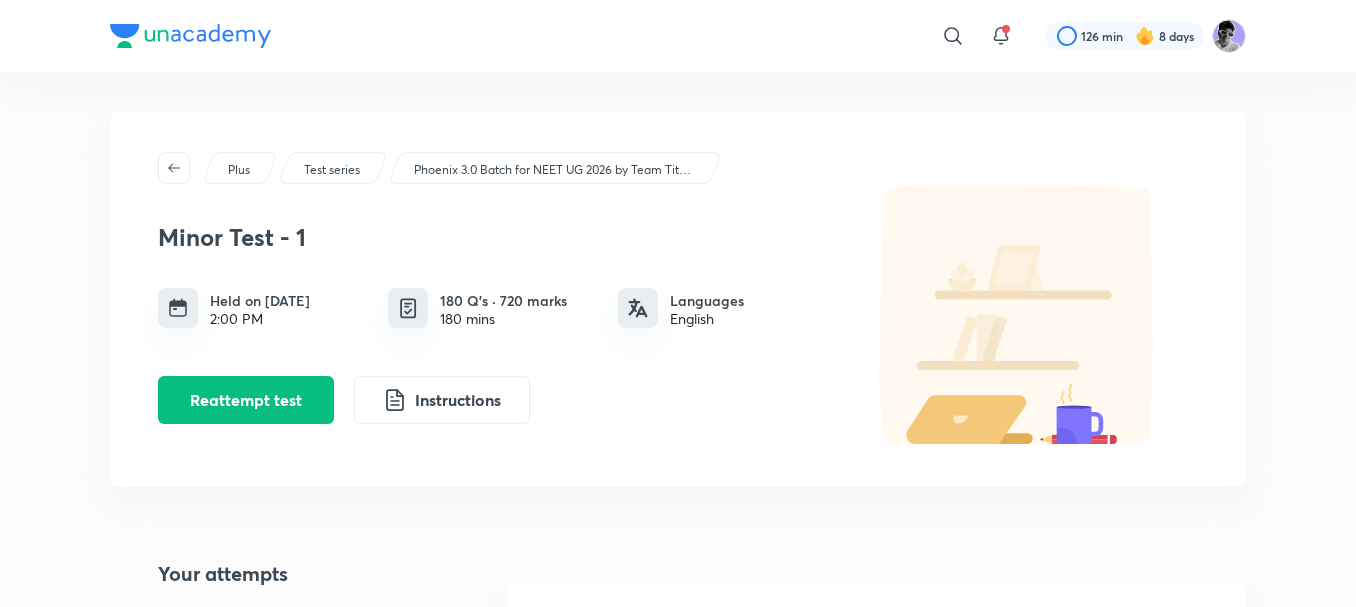click on "Phoenix 3.0 Batch for NEET UG 2026 by Team Titans" at bounding box center [554, 170] 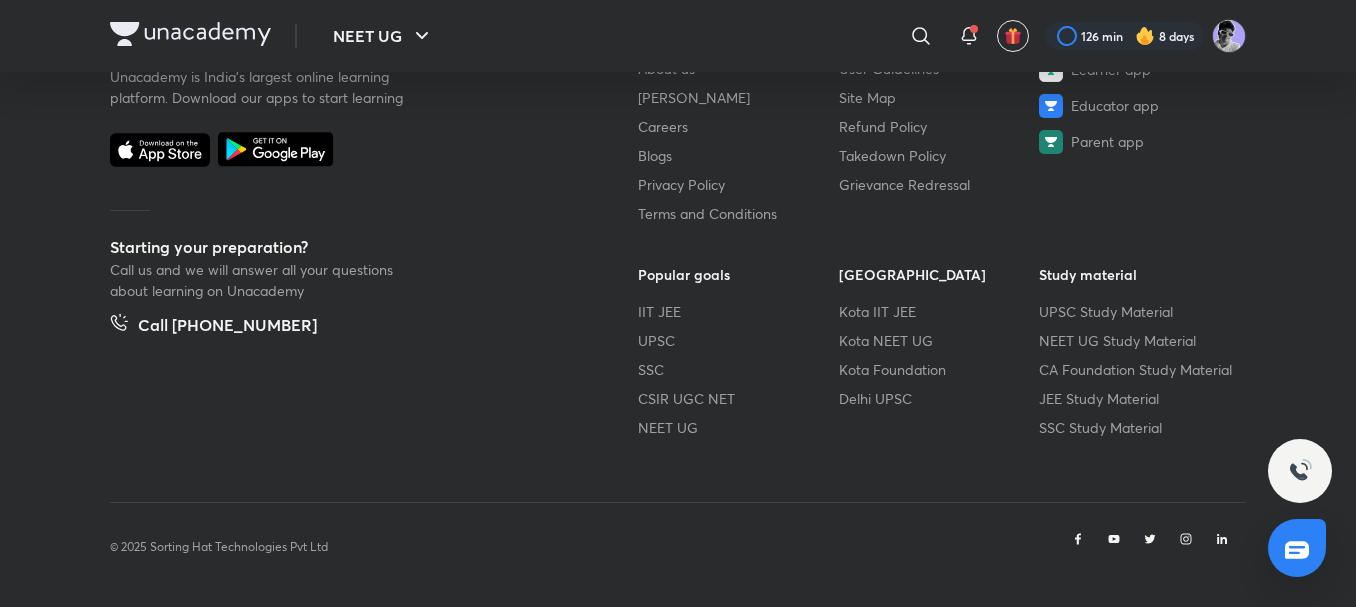 scroll, scrollTop: 928, scrollLeft: 0, axis: vertical 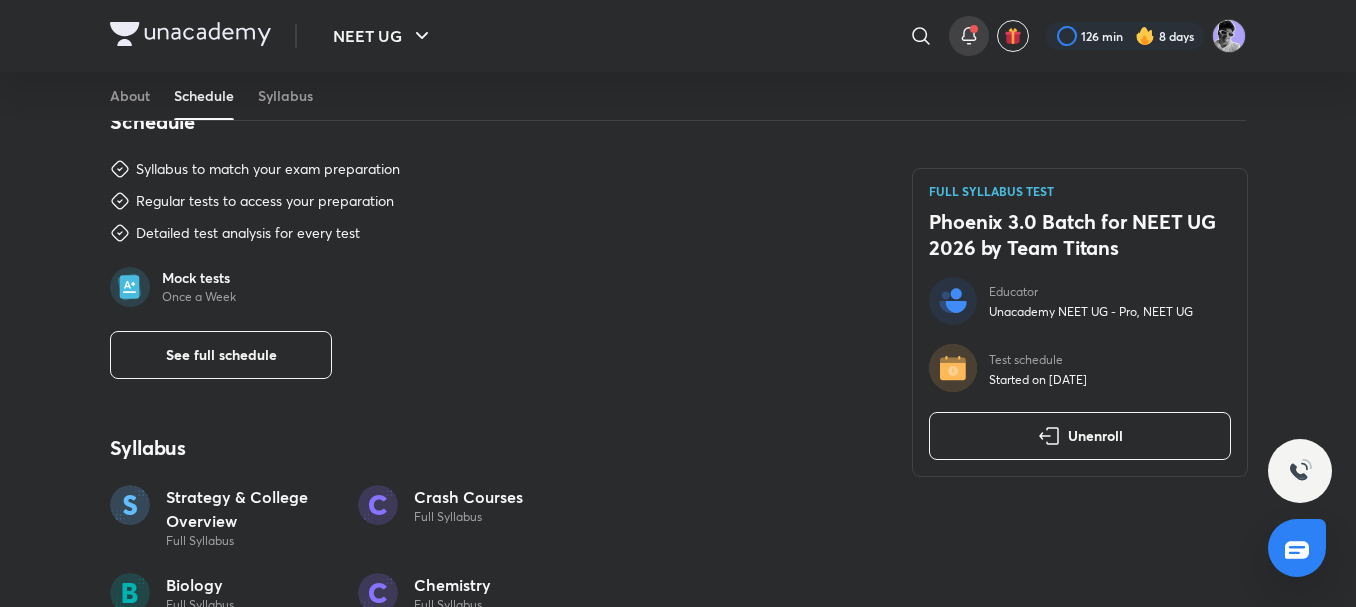 click at bounding box center (969, 36) 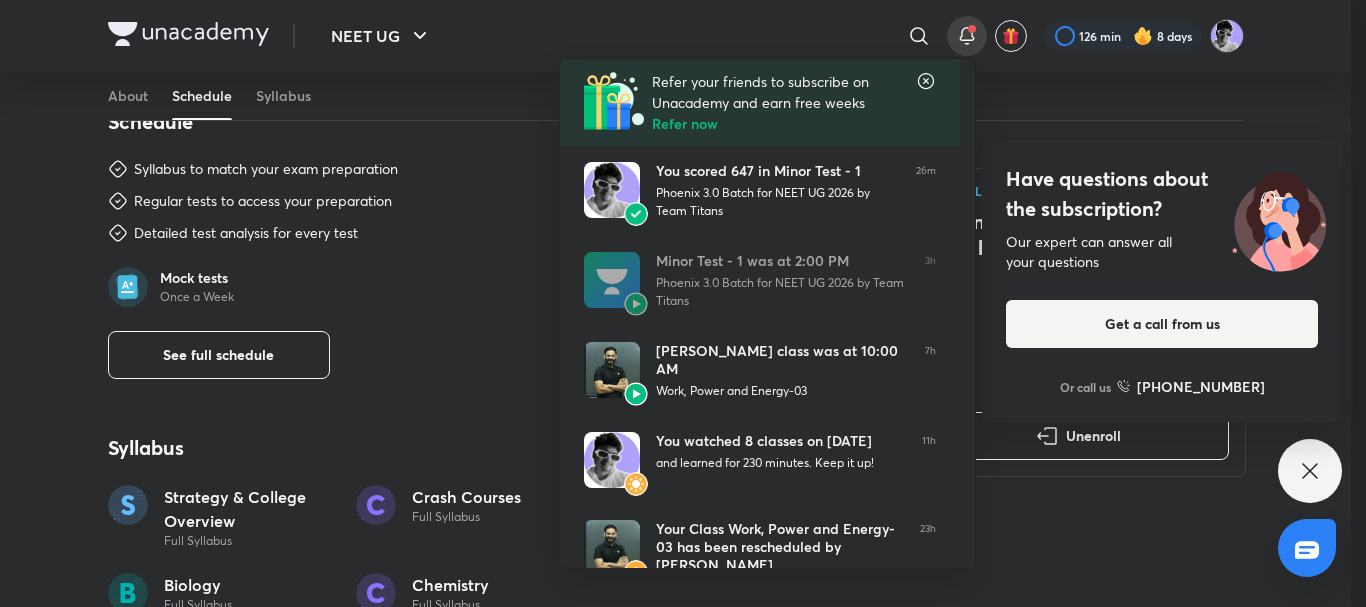 click at bounding box center [683, 303] 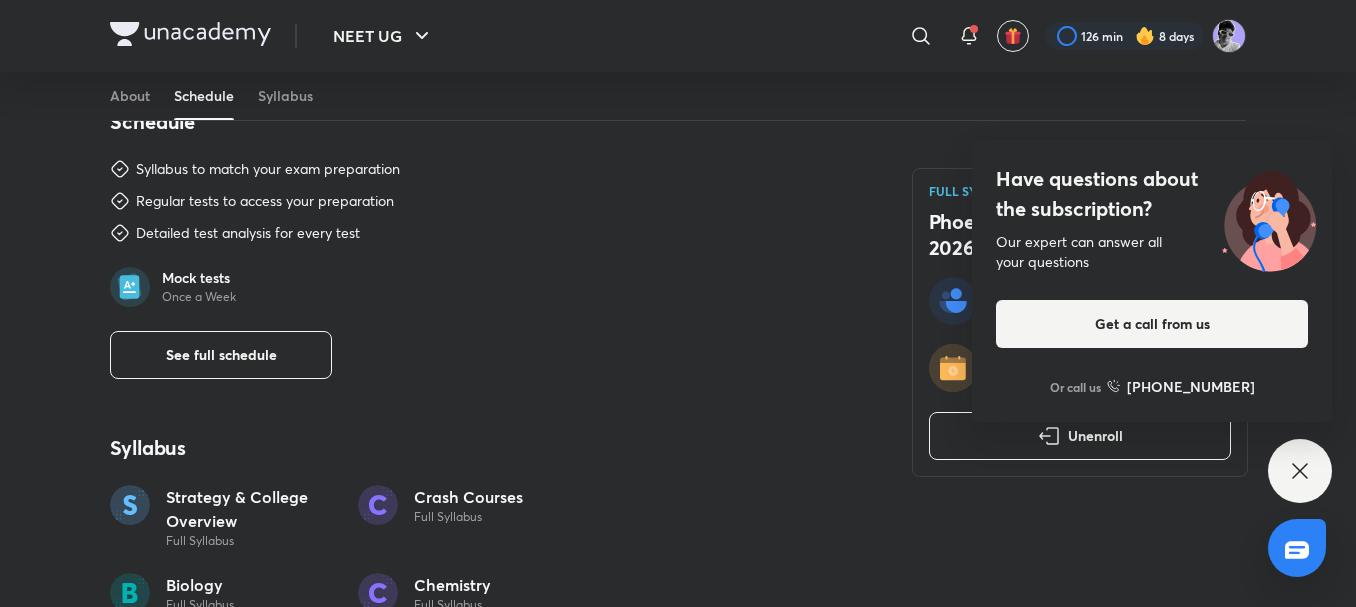 click at bounding box center (1013, 36) 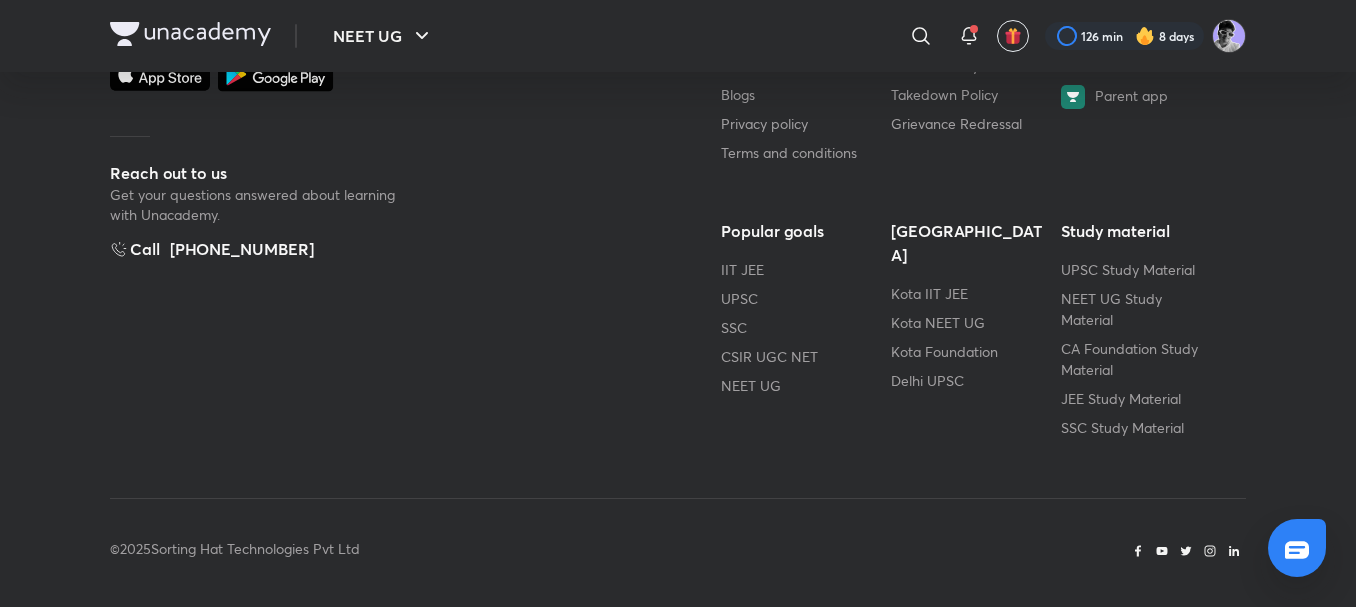 scroll, scrollTop: 0, scrollLeft: 0, axis: both 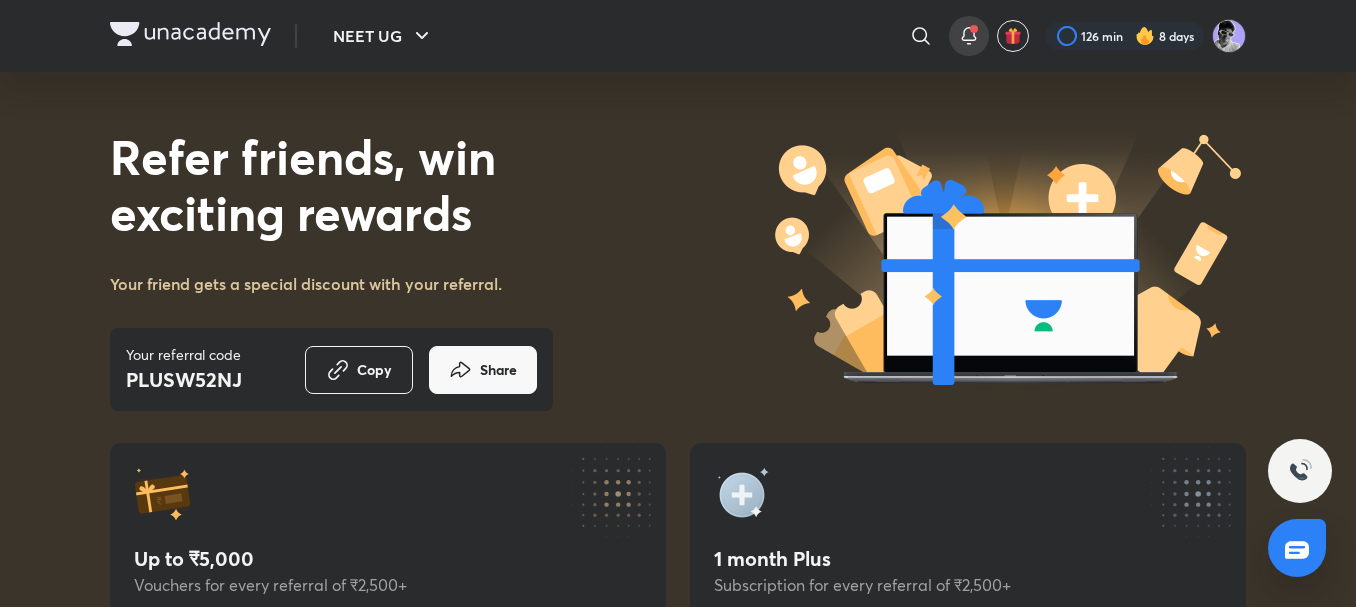 click 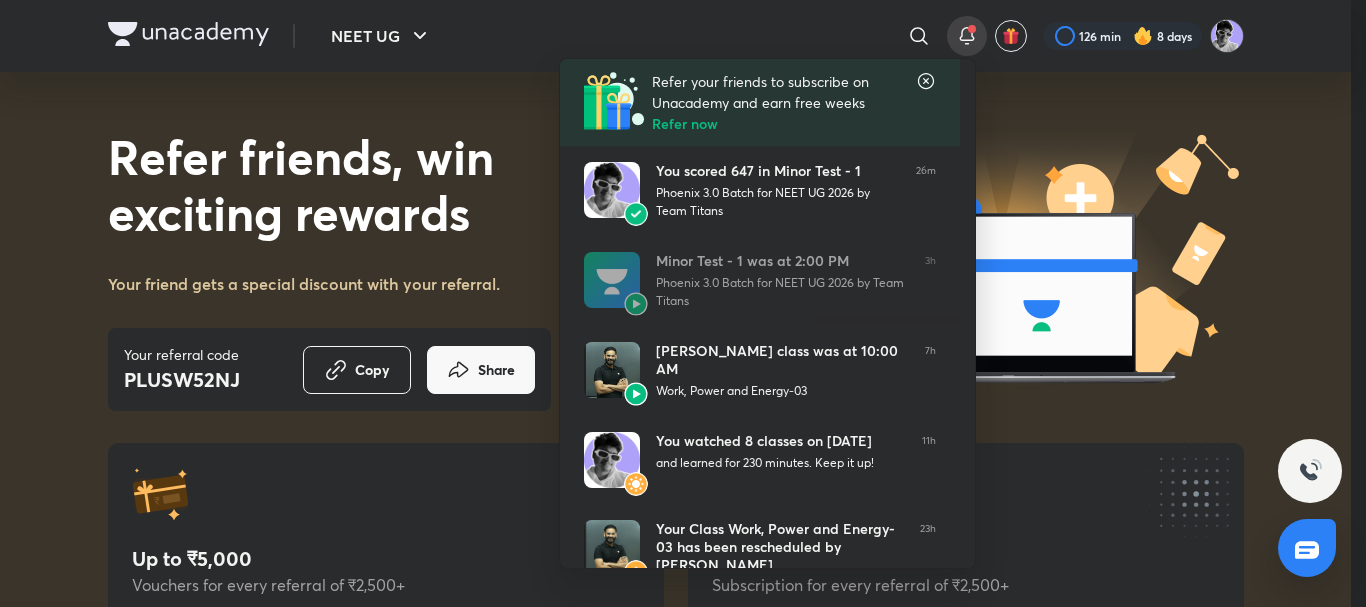 click at bounding box center (683, 303) 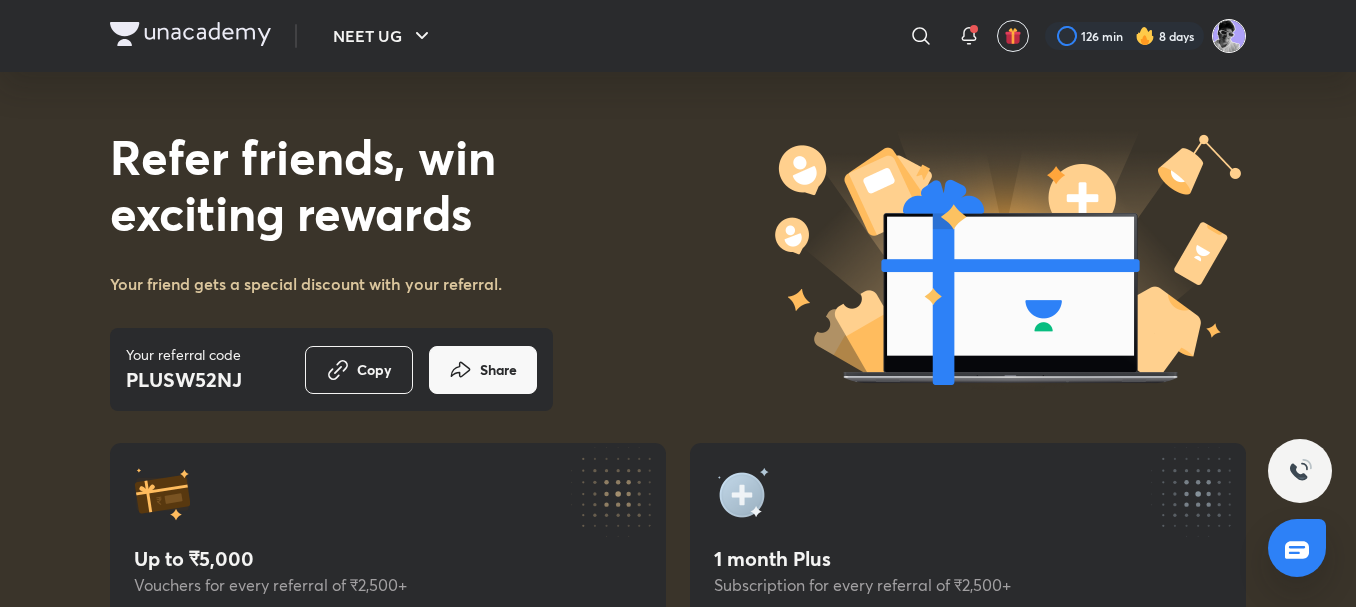 click at bounding box center (1229, 36) 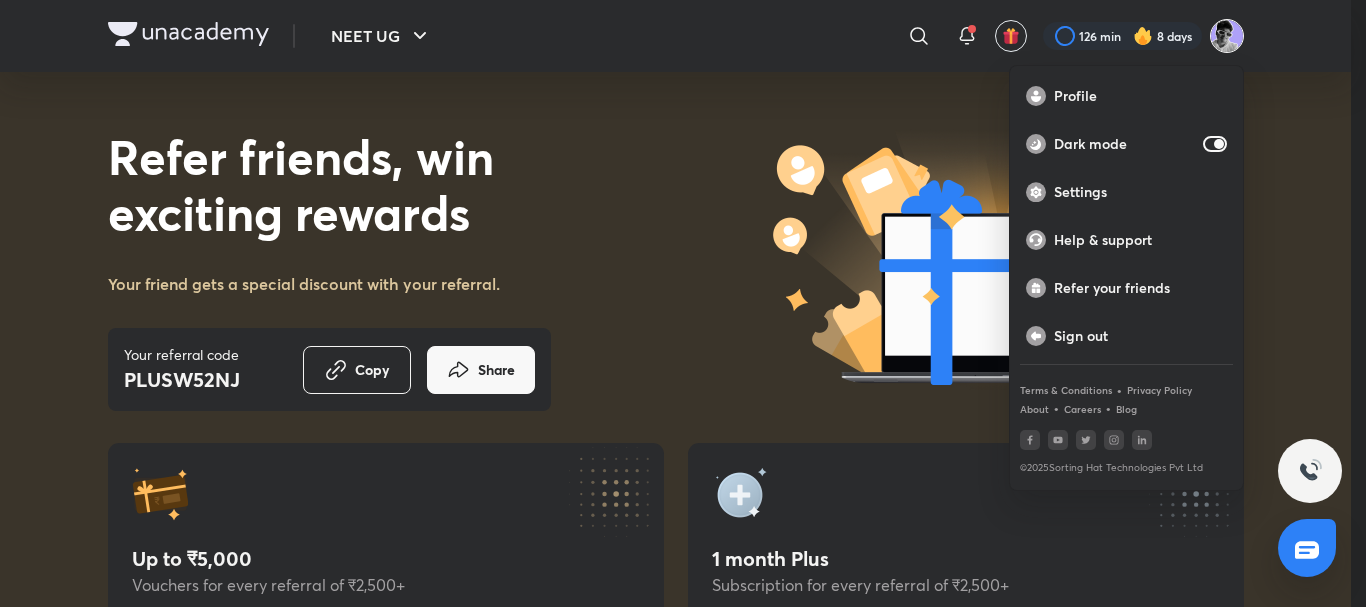 click at bounding box center (683, 303) 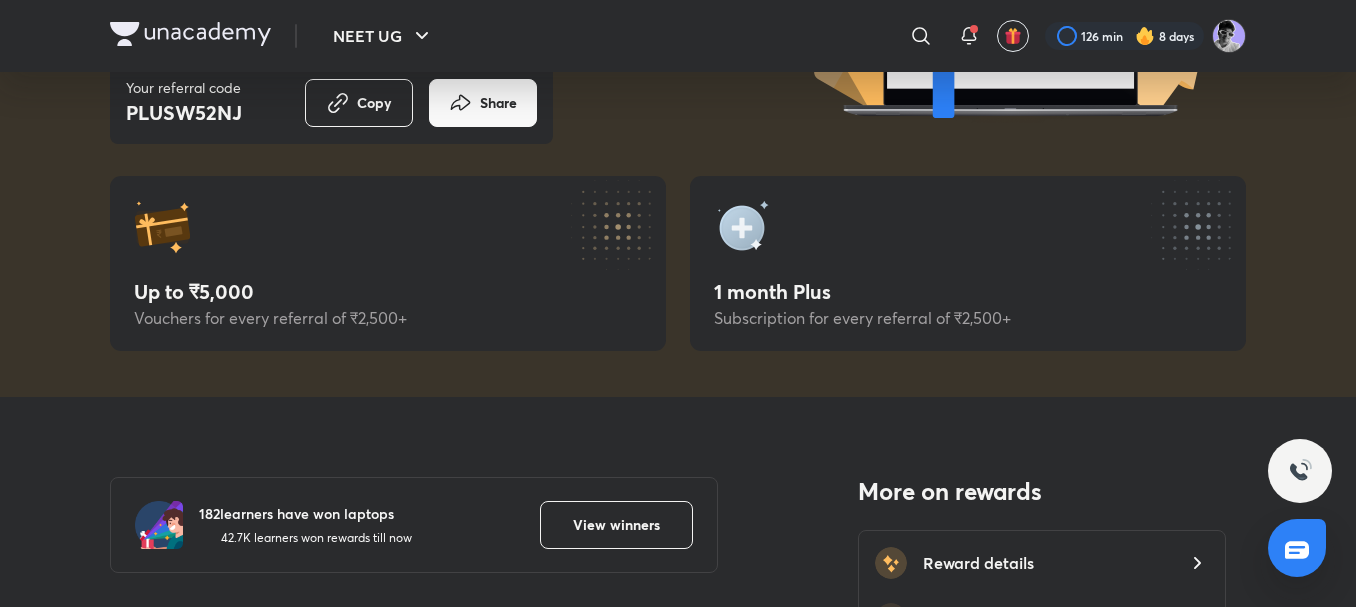 scroll, scrollTop: 0, scrollLeft: 0, axis: both 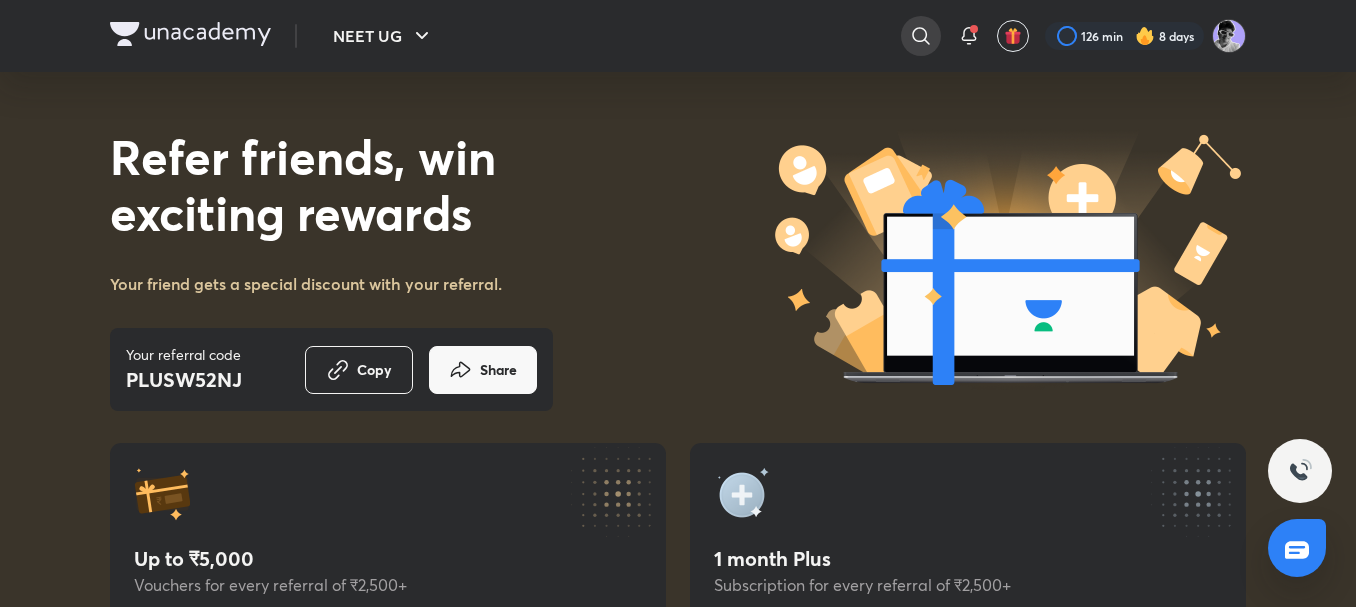 click 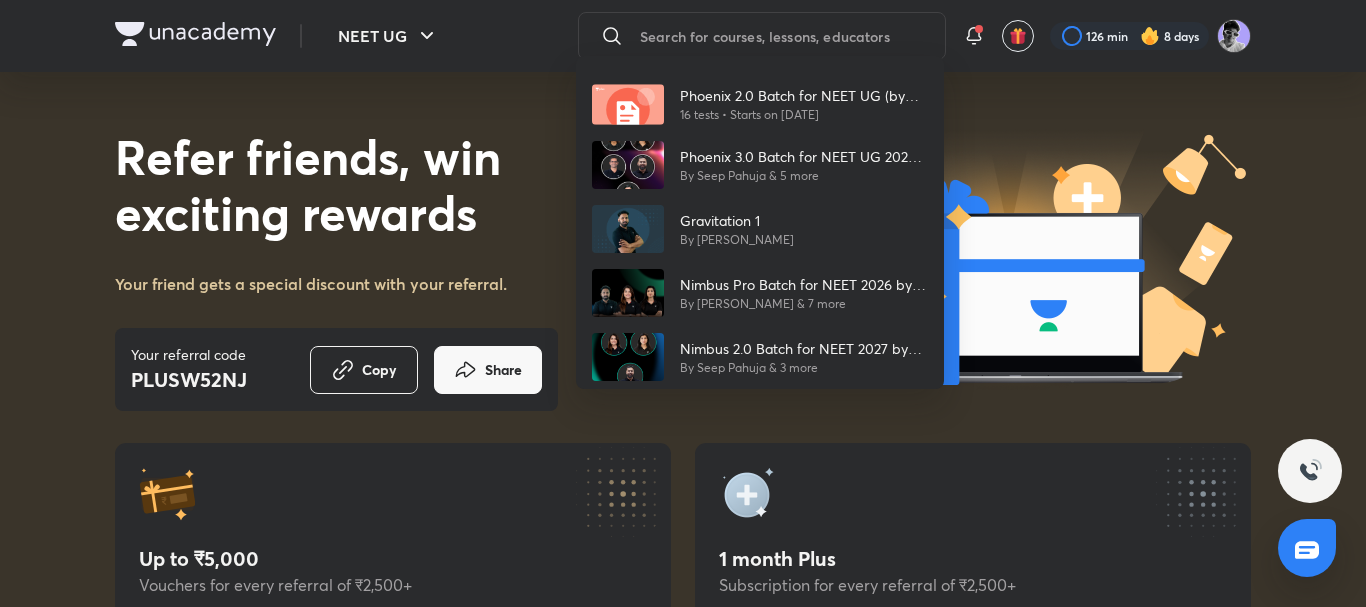click on "Phoenix 2.0 Batch for NEET UG (by Team SKY) 16 tests • Starts on Jun 9, 2024 Phoenix 3.0 Batch for NEET UG 2026 by Team Titans By Seep Pahuja & 5 more Gravitation 1 By Anupam Upadhayay Nimbus Pro Batch for NEET 2026 by Team Titans By Pushkar Kumar & 7 more Nimbus 2.0 Batch for NEET 2027 by Team Titans By Seep Pahuja & 3 more" at bounding box center [683, 303] 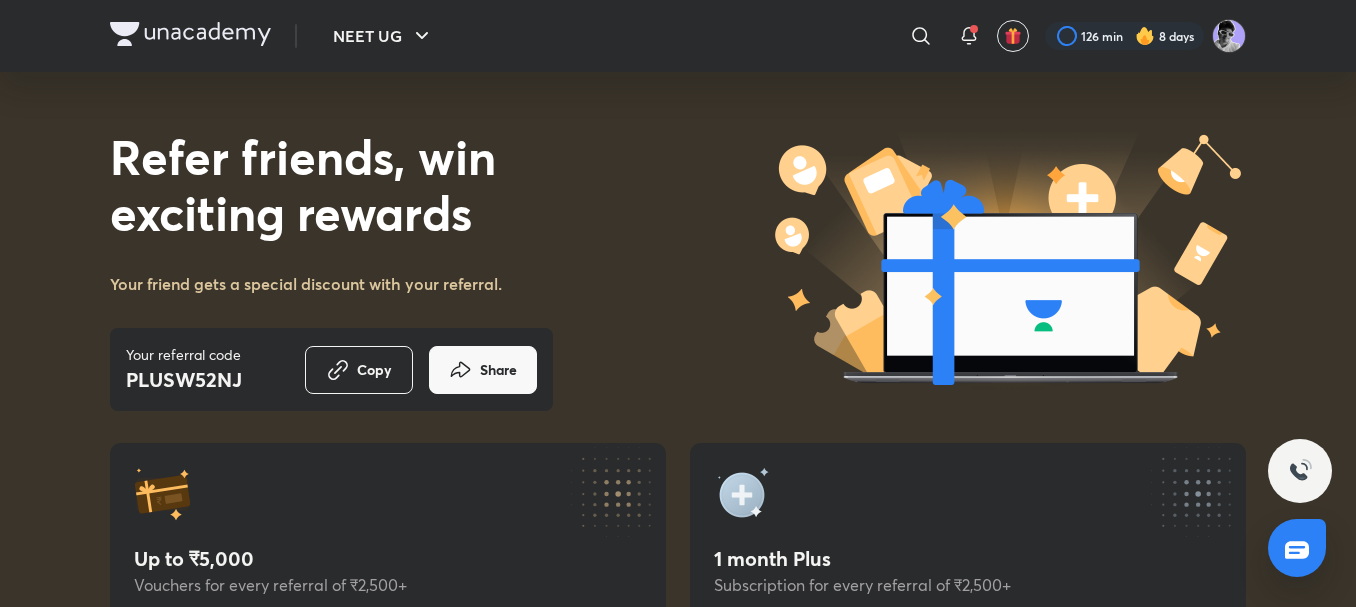 click at bounding box center (190, 34) 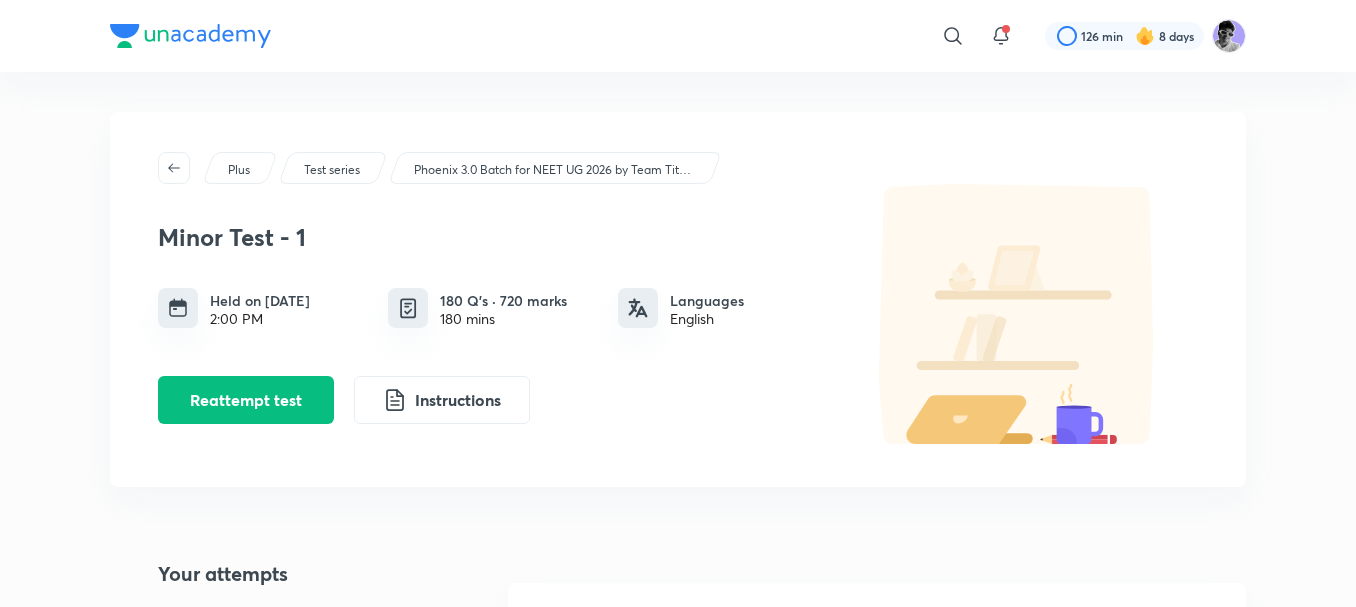 scroll, scrollTop: 0, scrollLeft: 0, axis: both 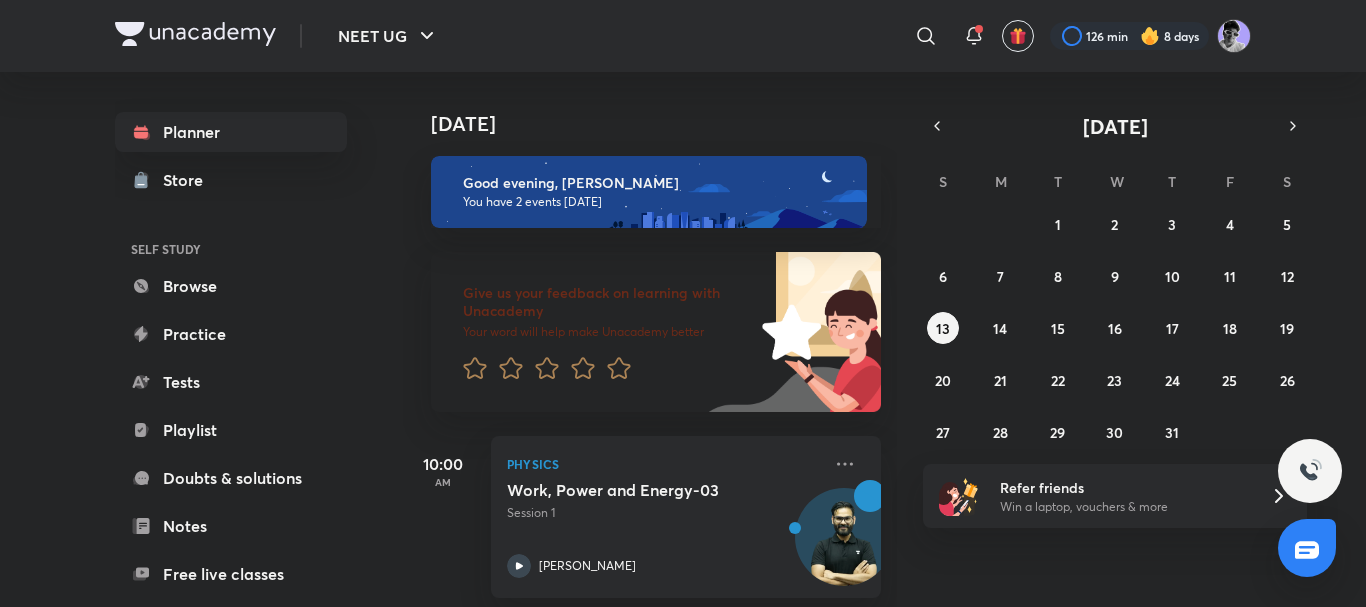click at bounding box center (1310, 471) 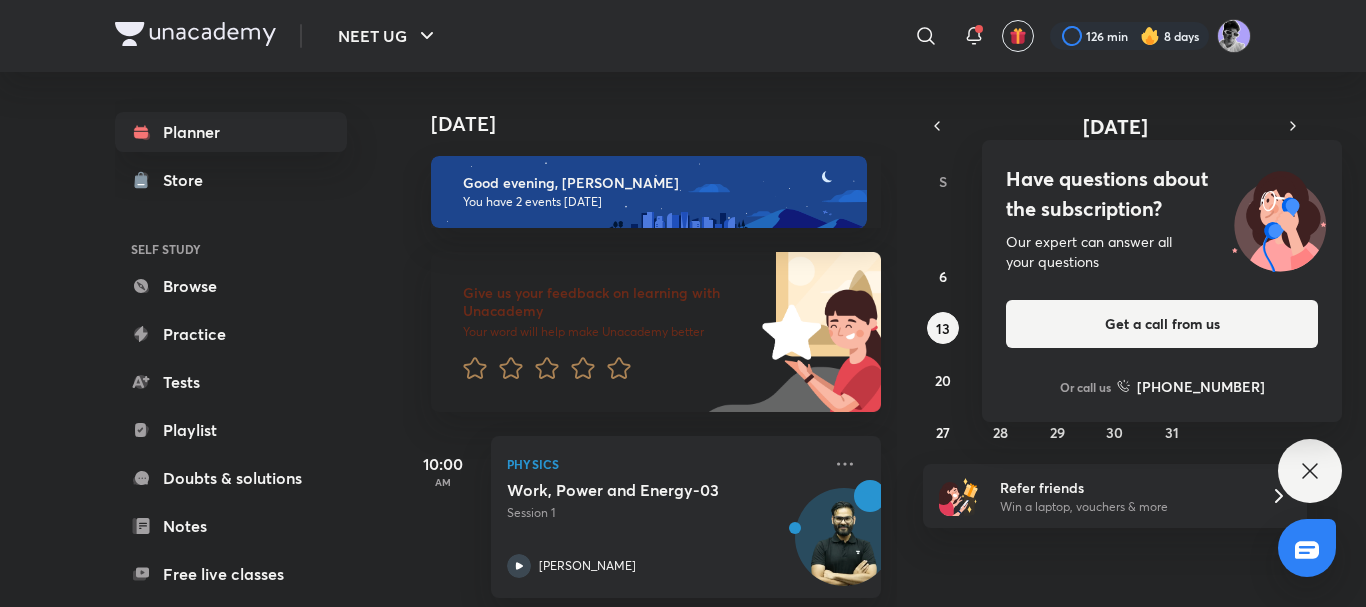 click at bounding box center (1307, 550) 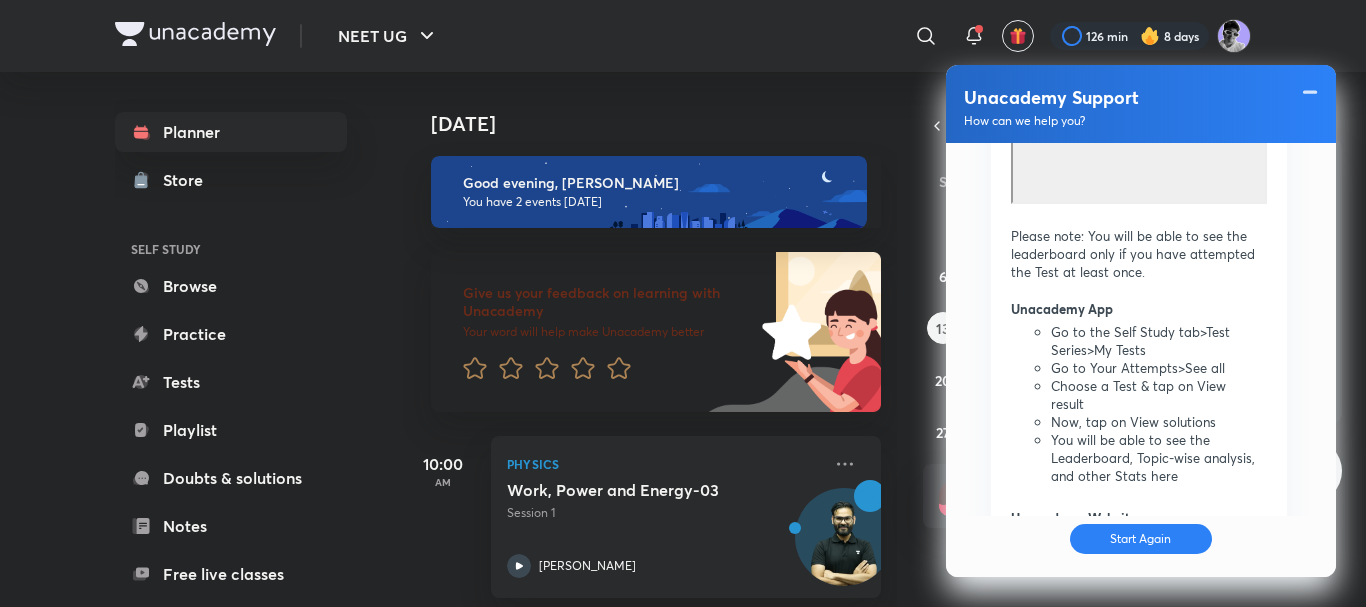 scroll, scrollTop: 1850, scrollLeft: 0, axis: vertical 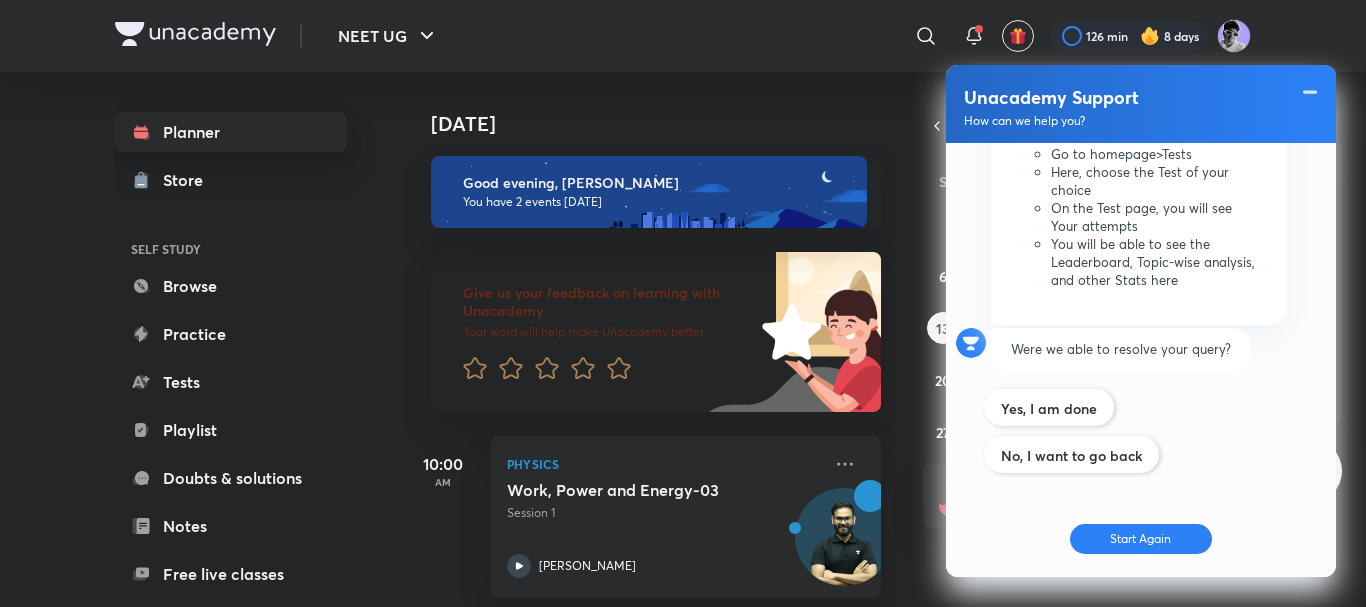 click on "Planner" at bounding box center (231, 132) 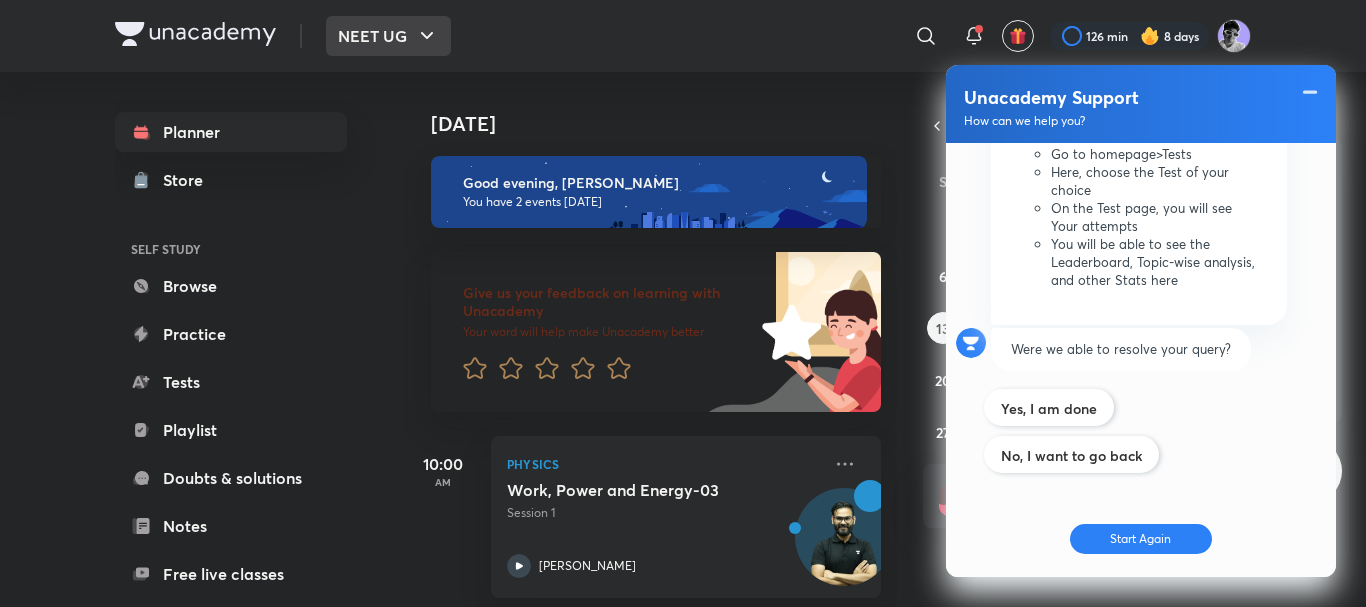 click on "NEET UG" at bounding box center [388, 36] 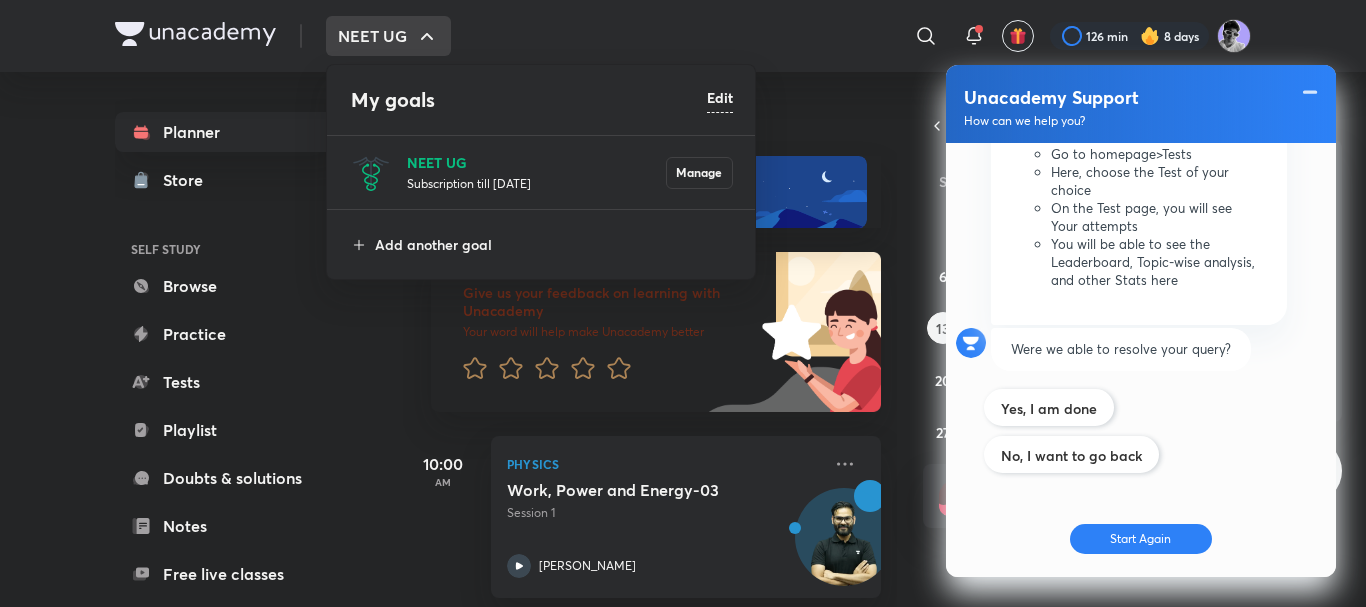 click on "NEET UG" at bounding box center [536, 162] 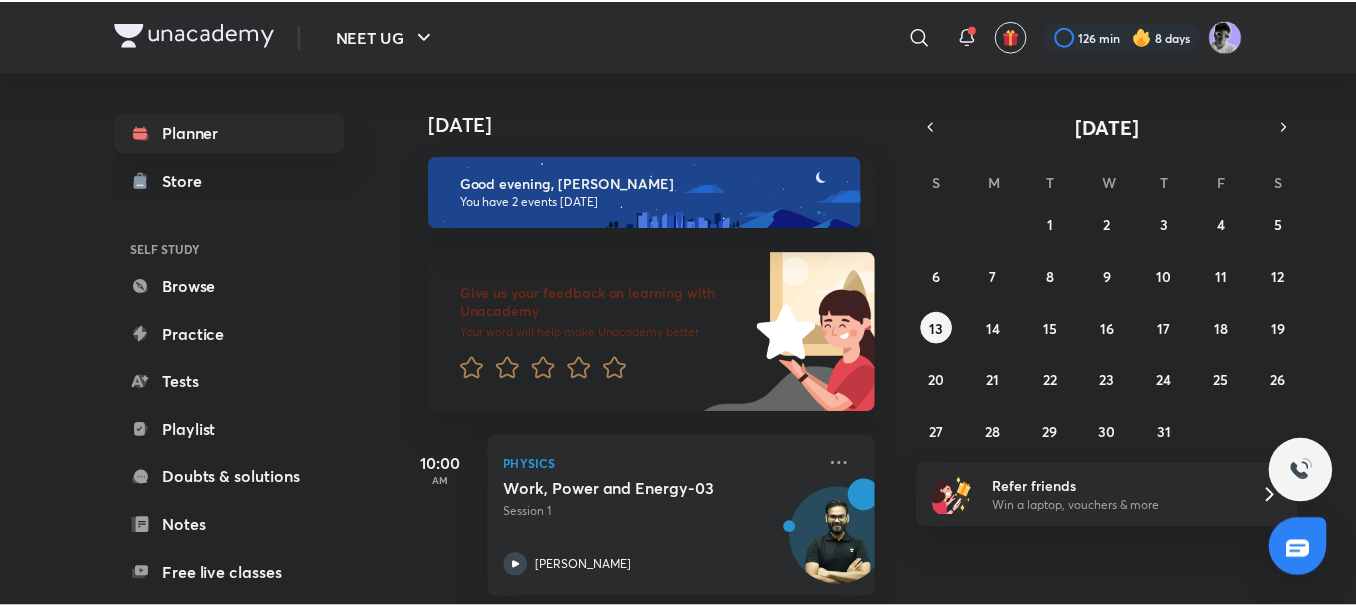 scroll, scrollTop: 154, scrollLeft: 0, axis: vertical 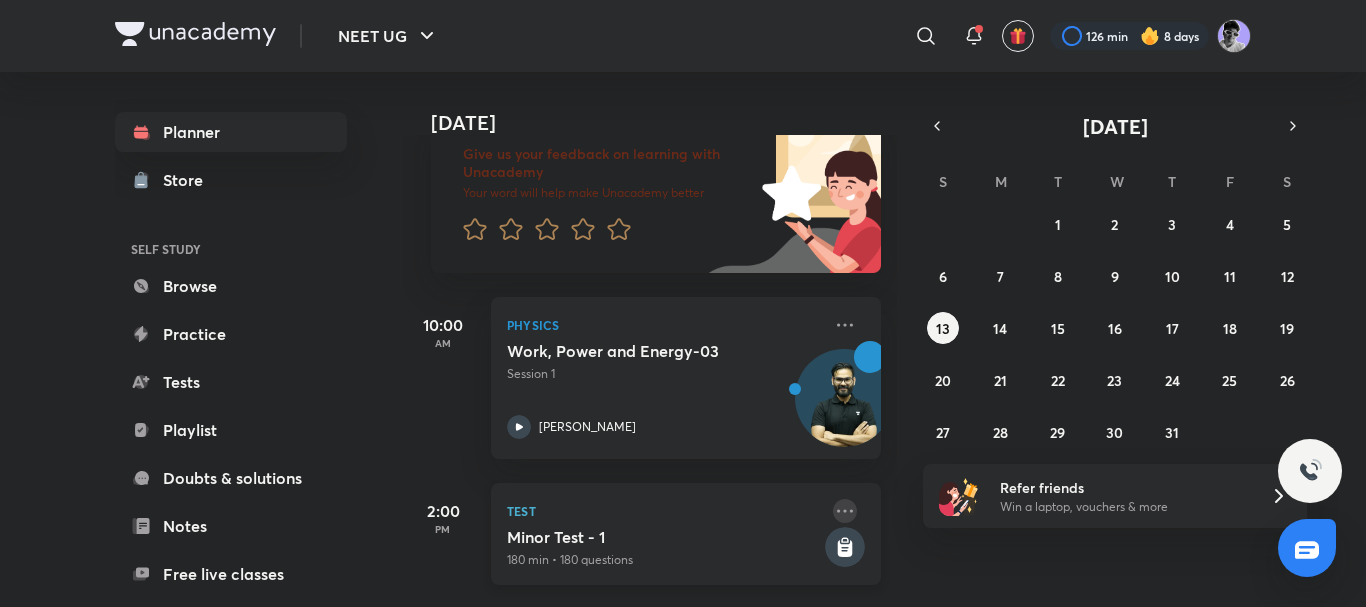 click 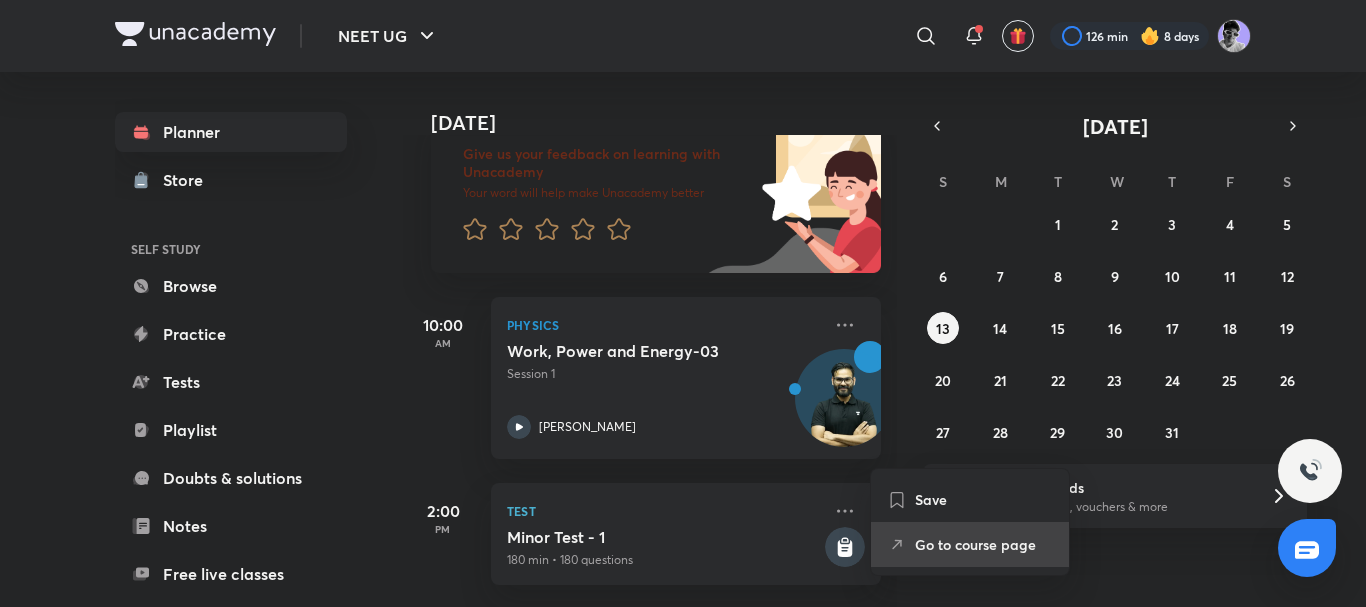 click 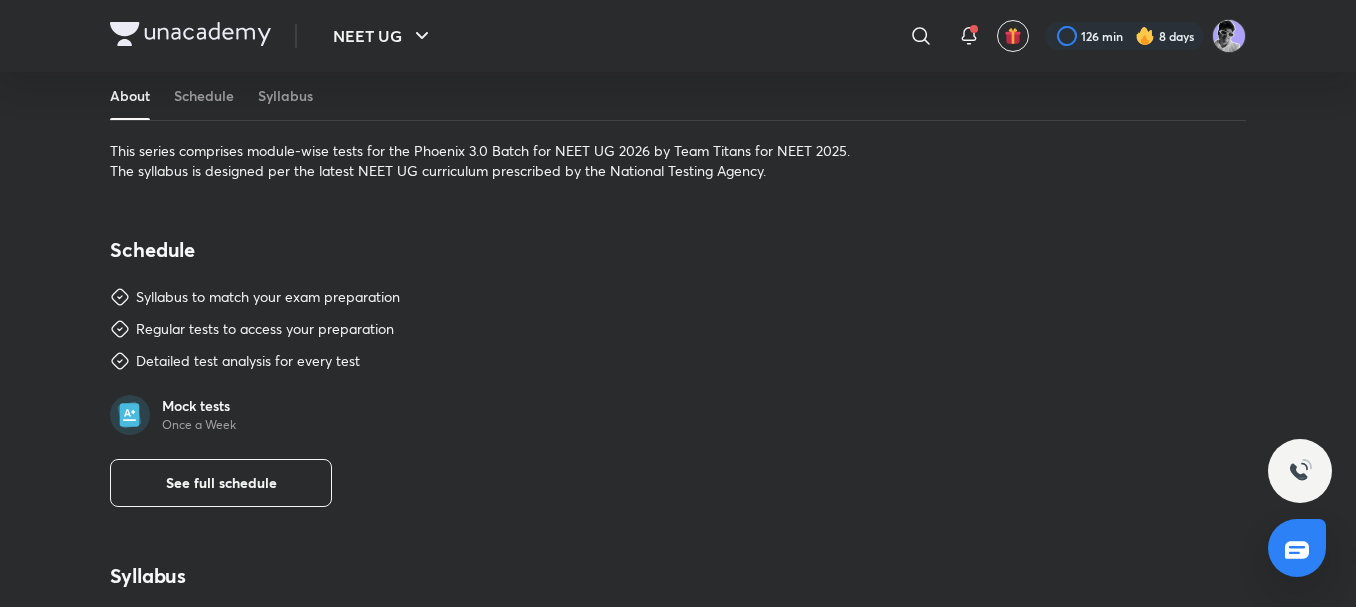 scroll, scrollTop: 0, scrollLeft: 0, axis: both 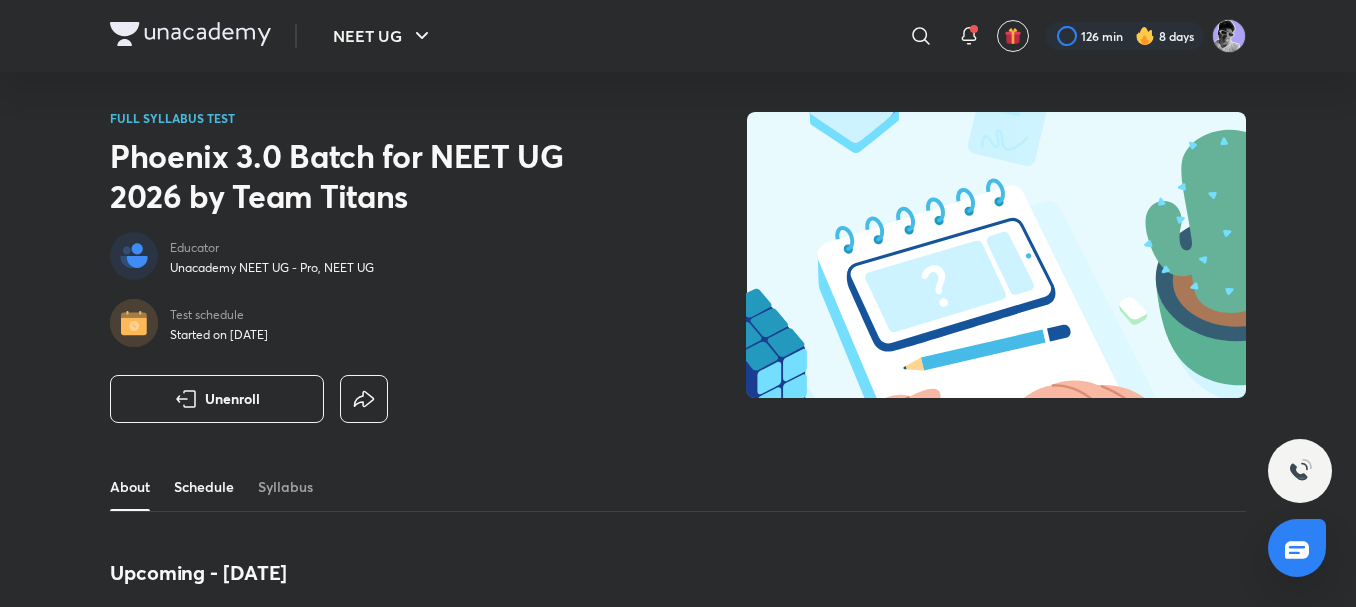 click on "Schedule" at bounding box center [204, 487] 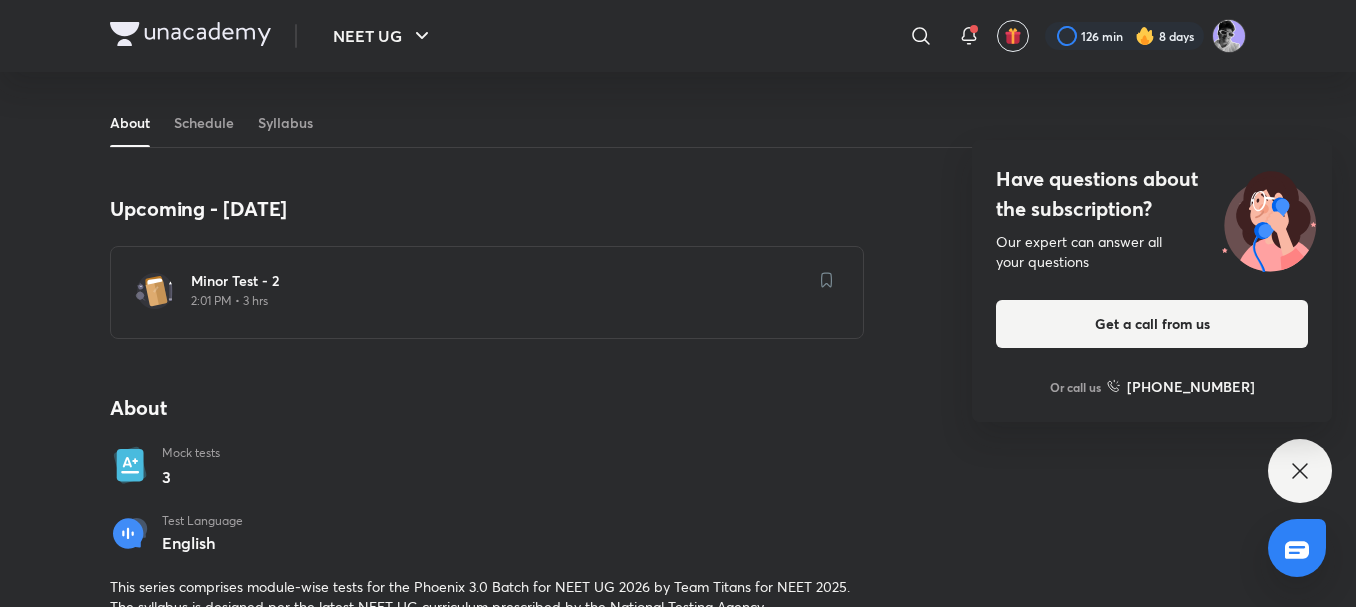 scroll, scrollTop: 97, scrollLeft: 0, axis: vertical 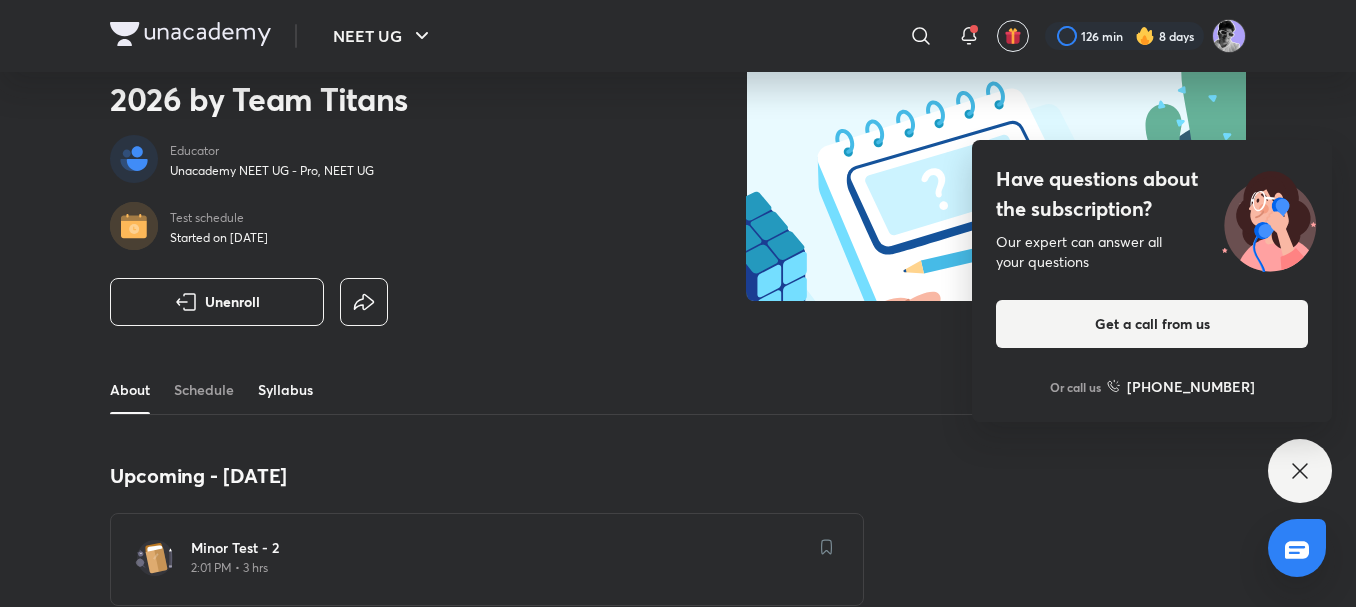 click on "Syllabus" at bounding box center (285, 390) 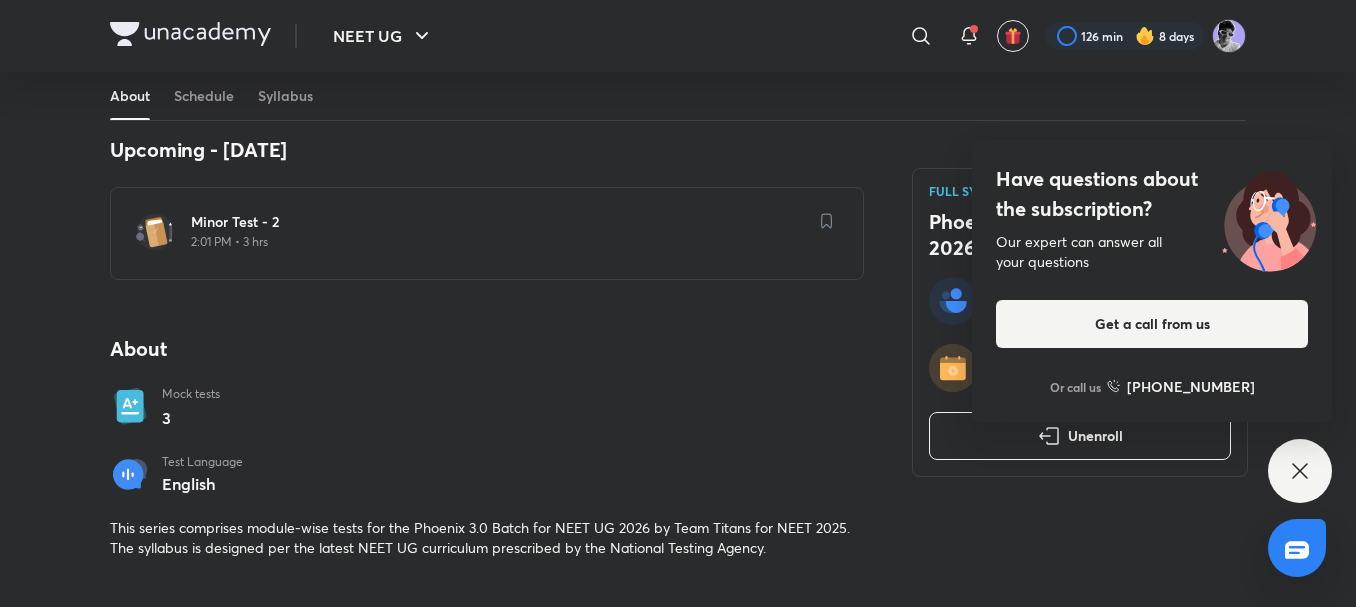 scroll, scrollTop: 0, scrollLeft: 0, axis: both 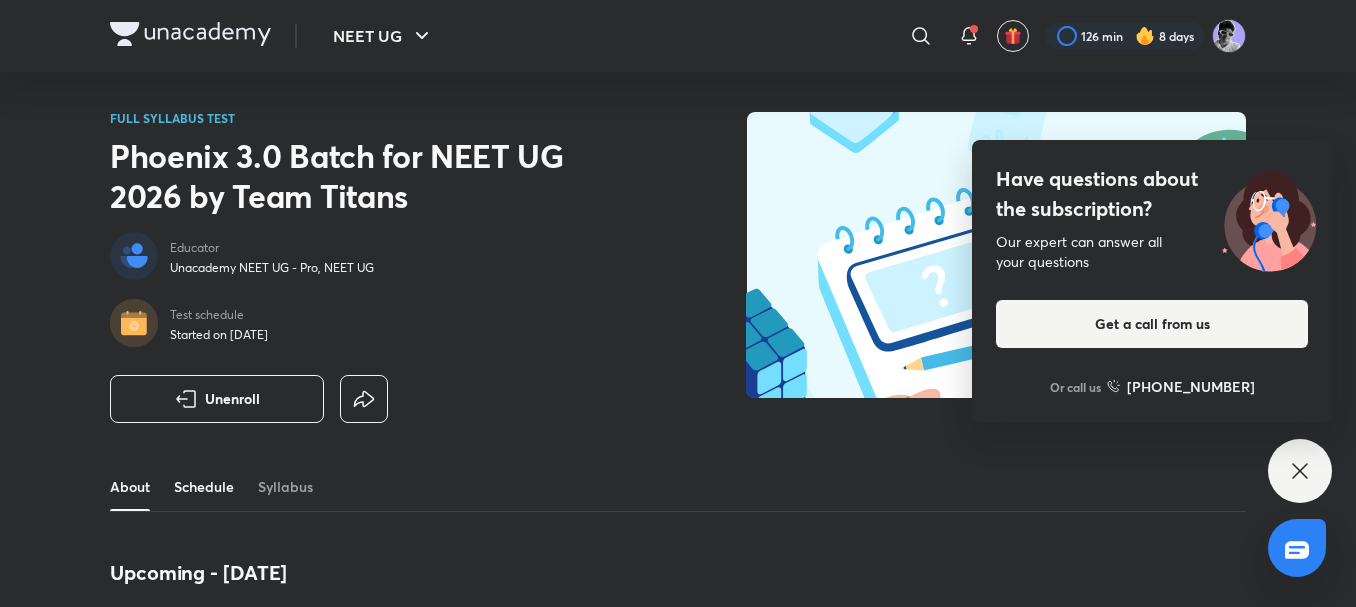 click on "Schedule" at bounding box center (204, 487) 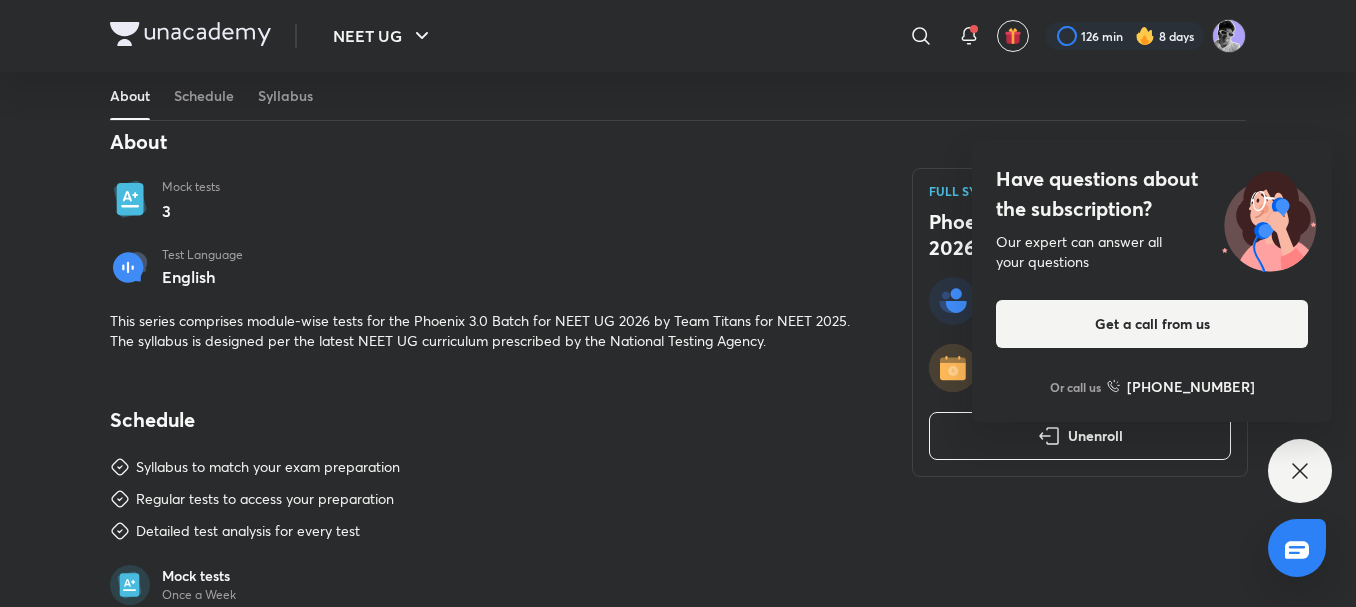 scroll, scrollTop: 97, scrollLeft: 0, axis: vertical 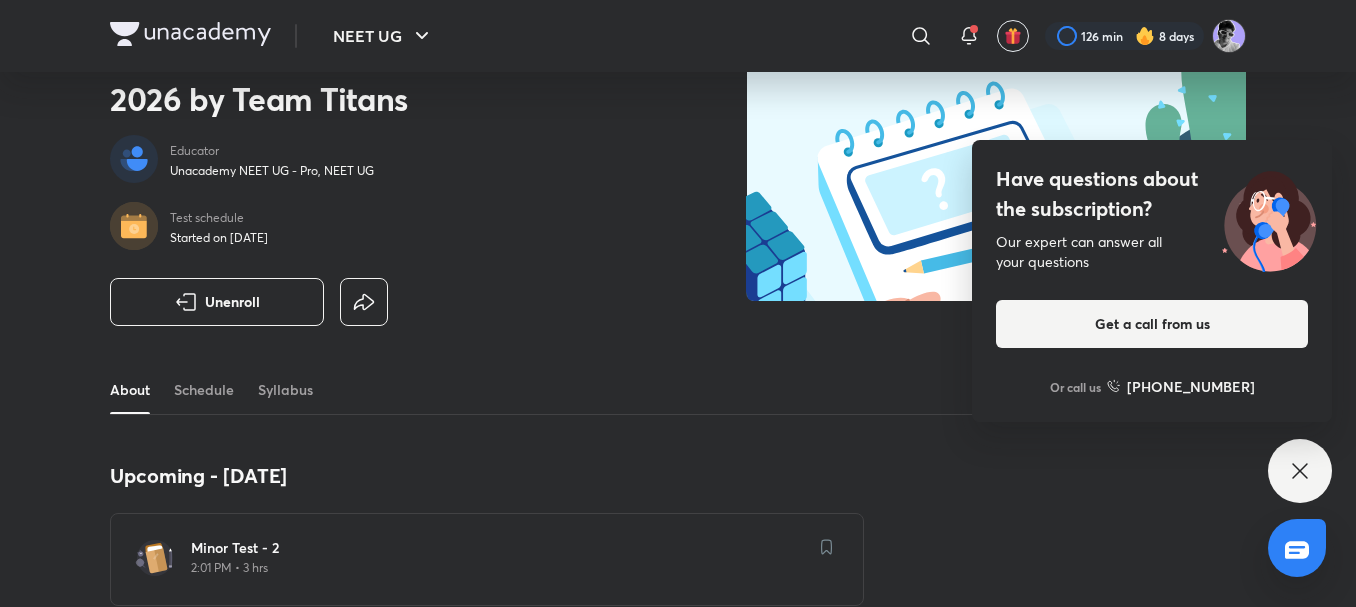 click on "Minor Test - 2" at bounding box center (499, 548) 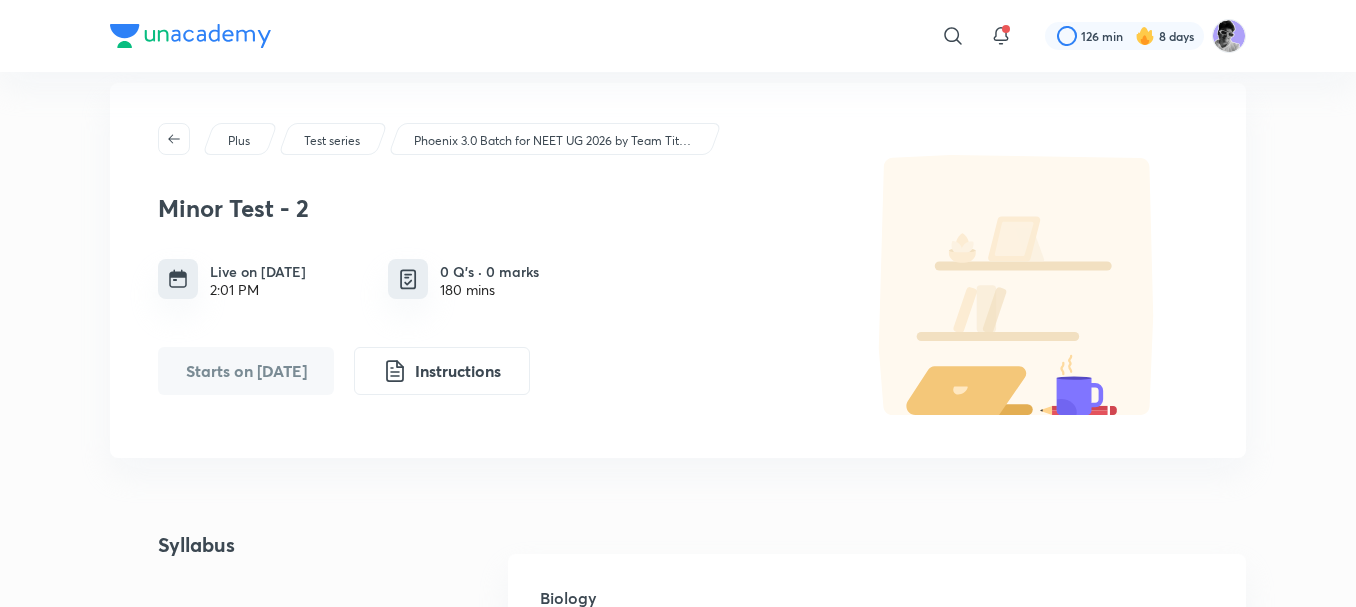 scroll, scrollTop: 0, scrollLeft: 0, axis: both 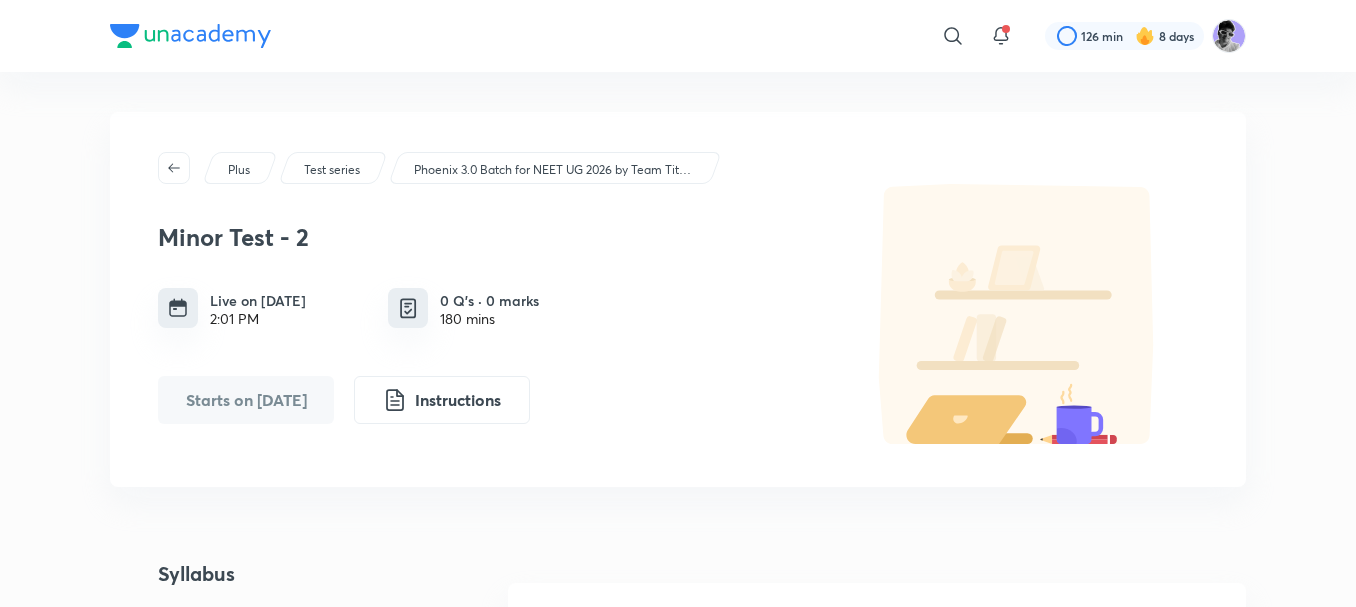 click on "Test series" at bounding box center (333, 168) 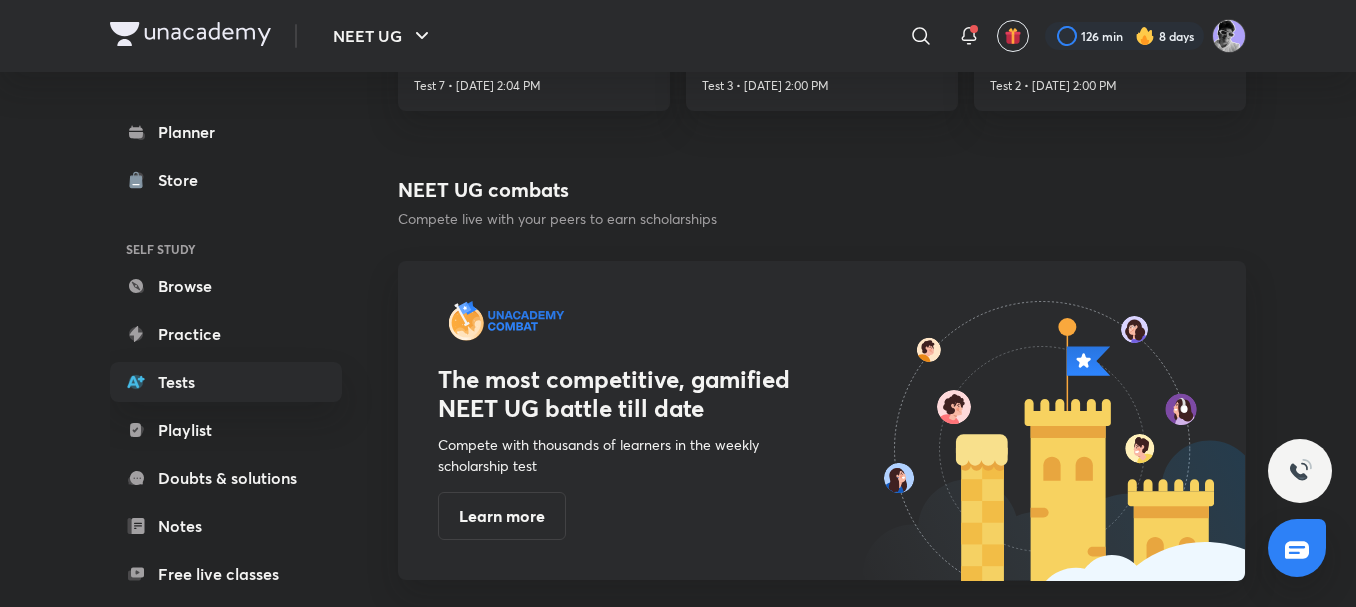 scroll, scrollTop: 0, scrollLeft: 0, axis: both 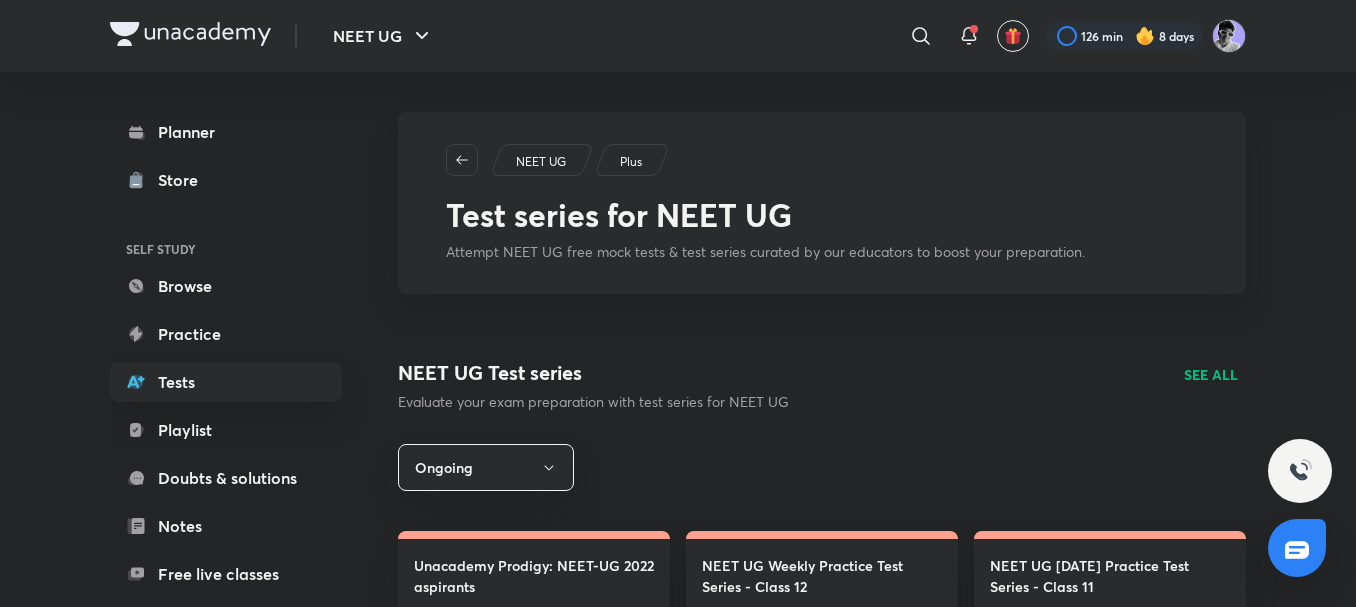 click on "NEET UG Plus Test series for NEET UG Attempt NEET UG free mock tests & test series curated by our educators to boost your preparation. NEET UG Test series Evaluate your exam preparation with test series for NEET UG SEE ALL Ongoing Unacademy Prodigy: NEET-UG 2022 aspirants FREE Test 1 • Apr 25, 3:00 PM ⁠NEET UG Weekly Practice Test Series - Class 12 LIVE Test 7 • Jul 13, 2:02 PM NEET UG Sunday Practice Test Series - Class 11 LIVE Test 7 • Jul 13, 2:02 PM NEET UG Weekly Practice Test Series - Dropper LIVE Test 7 • Jul 13, 2:04 PM Nexus NEET English LIVE Test 3 • Jul 13, 2:00 PM Phoenix 2.O Batch for NEET UG by Team Manzil LIVE Test 2 • Jul 13, 2:00 PM NEET UG combats Compete live with your peers to earn scholarships The most competitive, gamified NEET UG battle till date Compete with thousands of learners in the weekly scholarship test Learn more Upcoming Class 13 No upcoming combats Upcoming combats will show up here All about Mock Tests and Test Series
Can I attempt topic-wise mock tests?" at bounding box center [822, 1230] 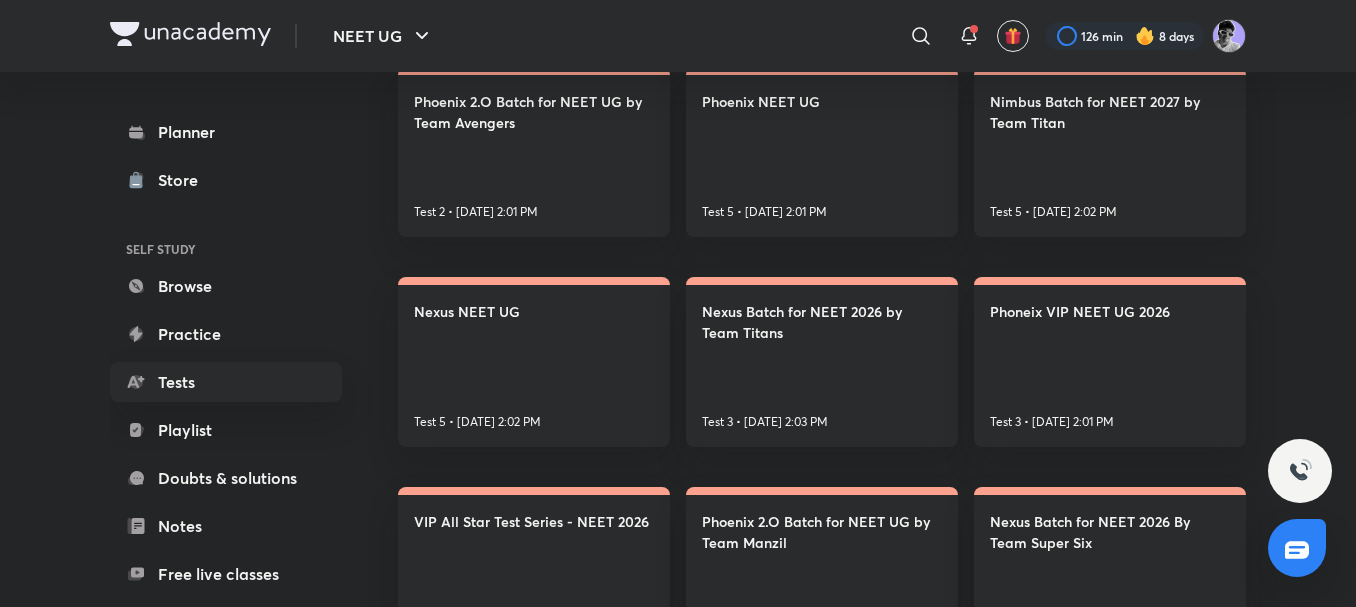 scroll, scrollTop: 1365, scrollLeft: 0, axis: vertical 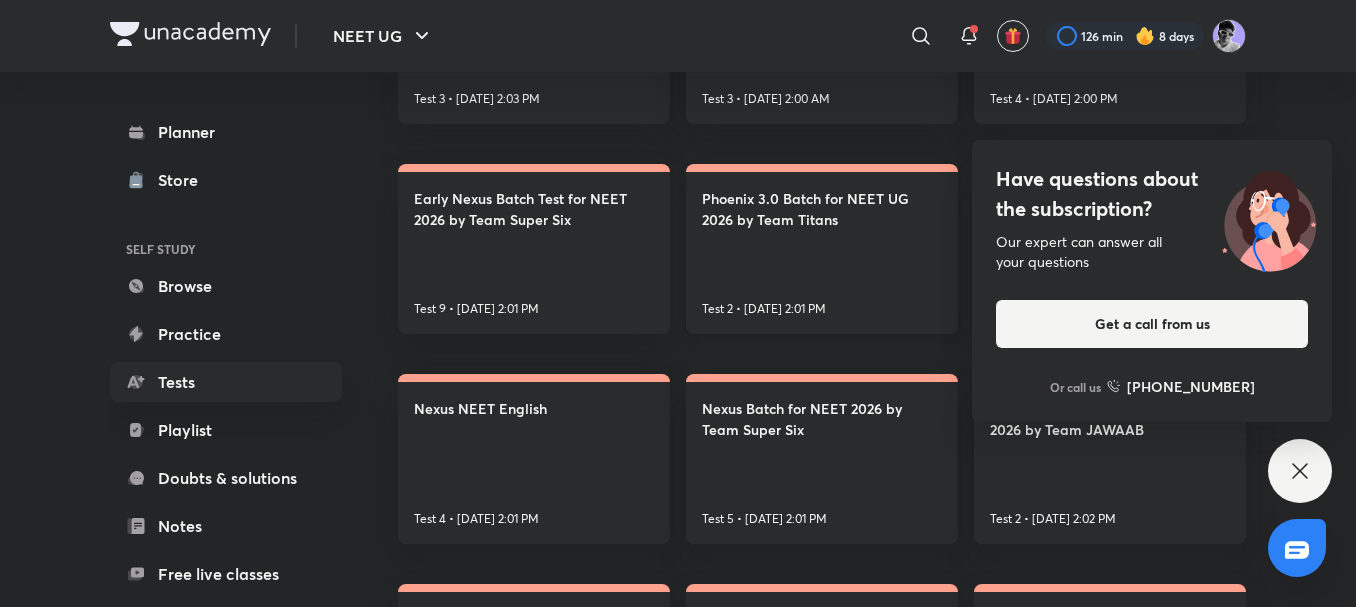 click on "Phoenix 3.0 Batch for NEET UG 2026 by Team Titans Test 2 • Aug 3, 2:01 PM" at bounding box center [822, 249] 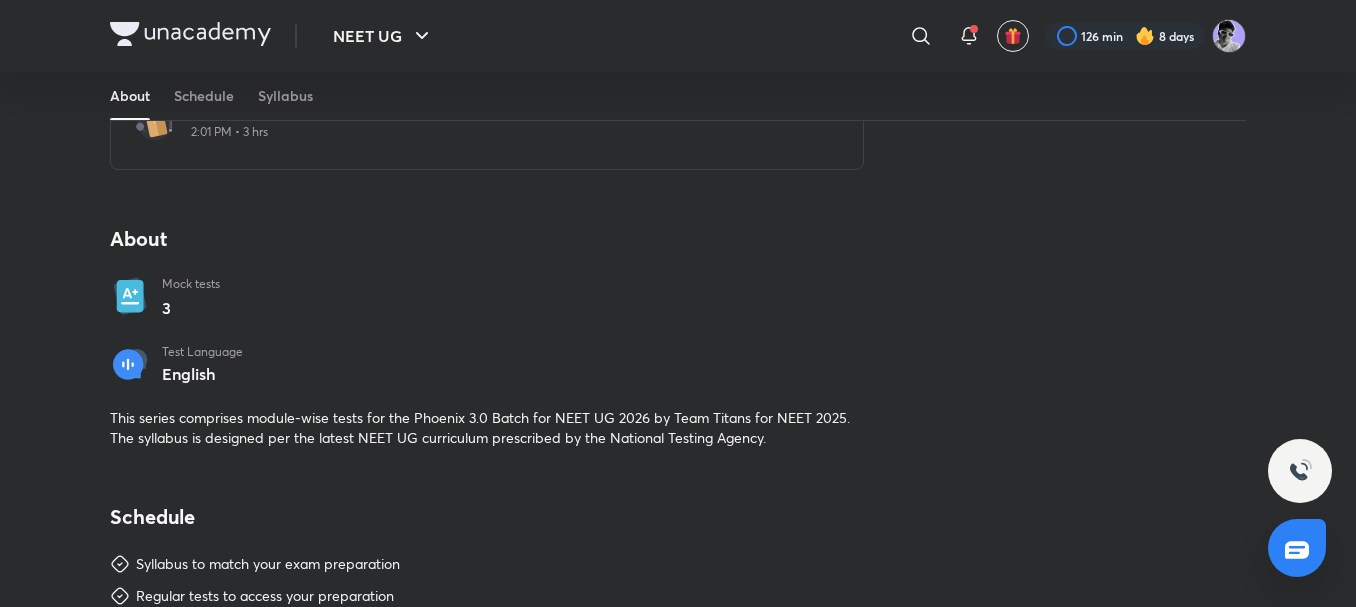 scroll, scrollTop: 267, scrollLeft: 0, axis: vertical 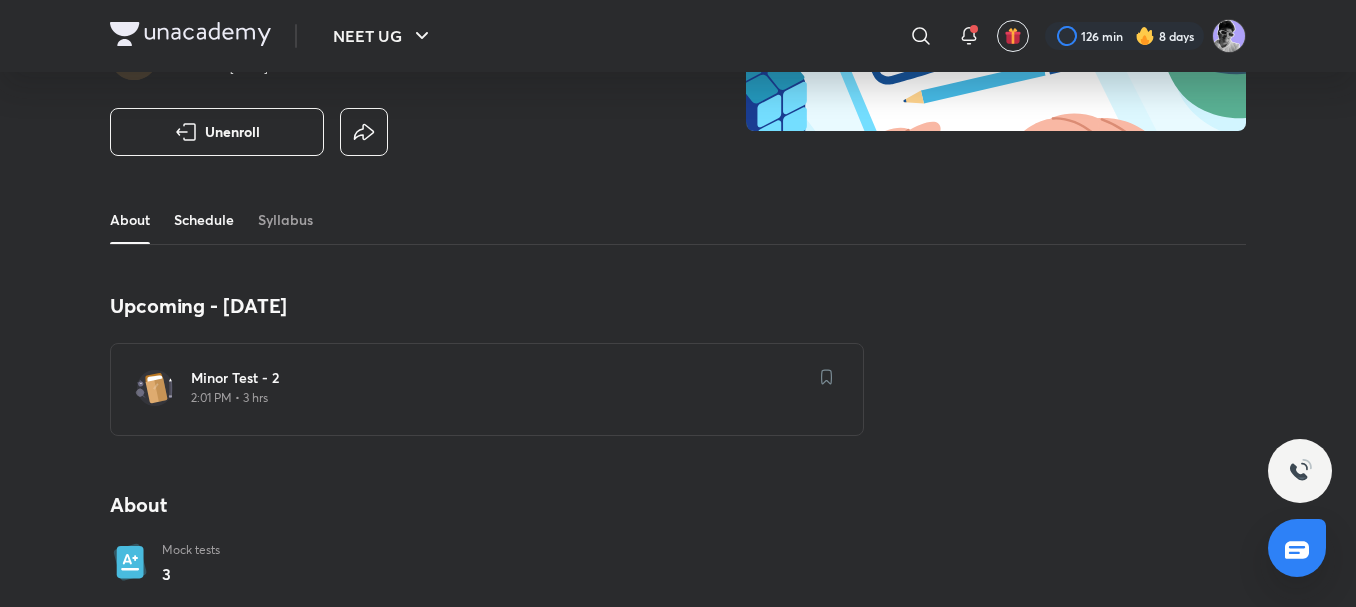 click on "Schedule" at bounding box center [204, 220] 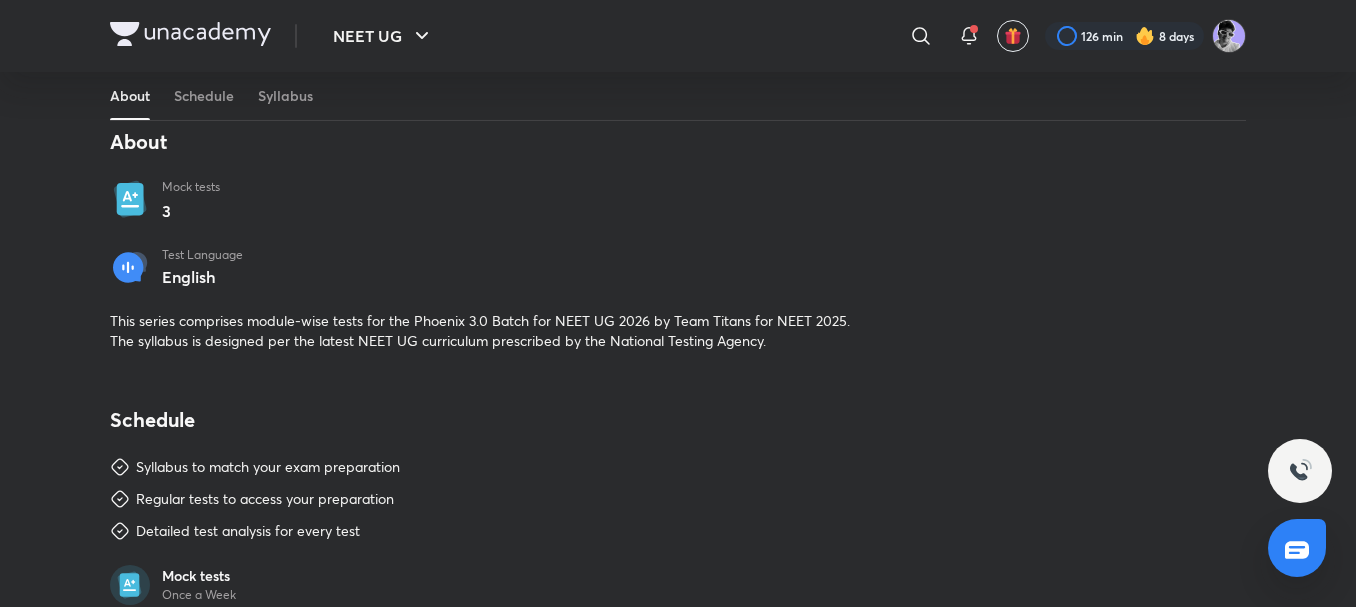 scroll, scrollTop: 97, scrollLeft: 0, axis: vertical 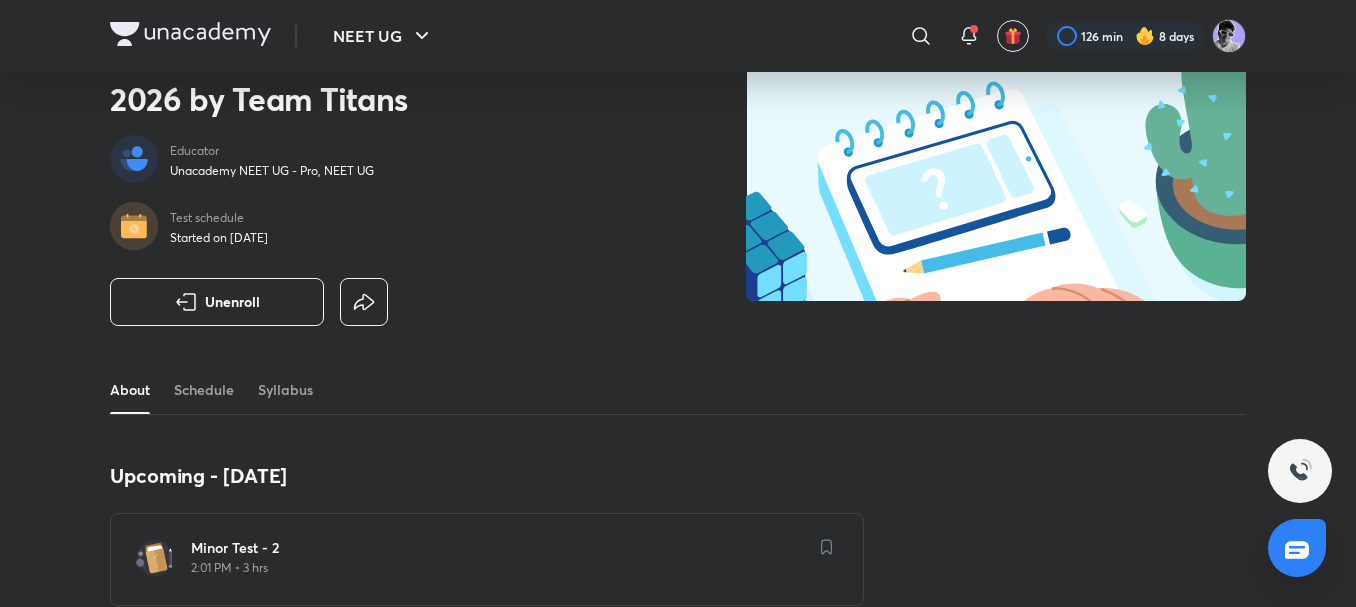 click on "2:01 PM • 3 hrs" at bounding box center [499, 568] 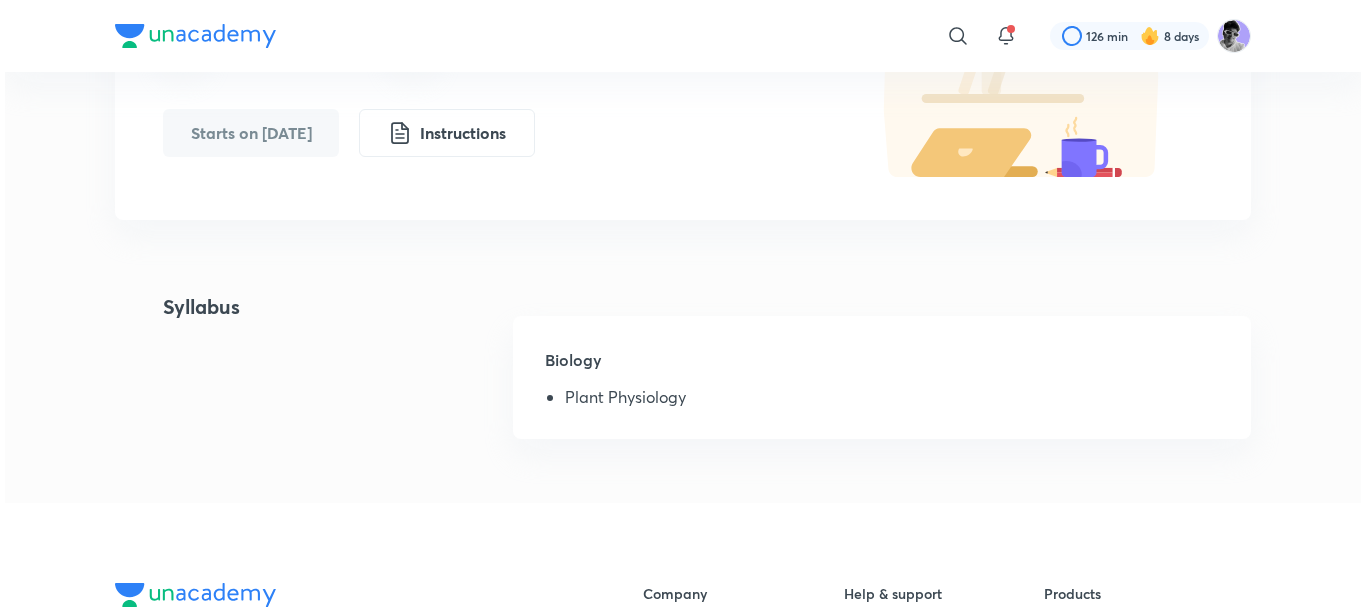 scroll, scrollTop: 0, scrollLeft: 0, axis: both 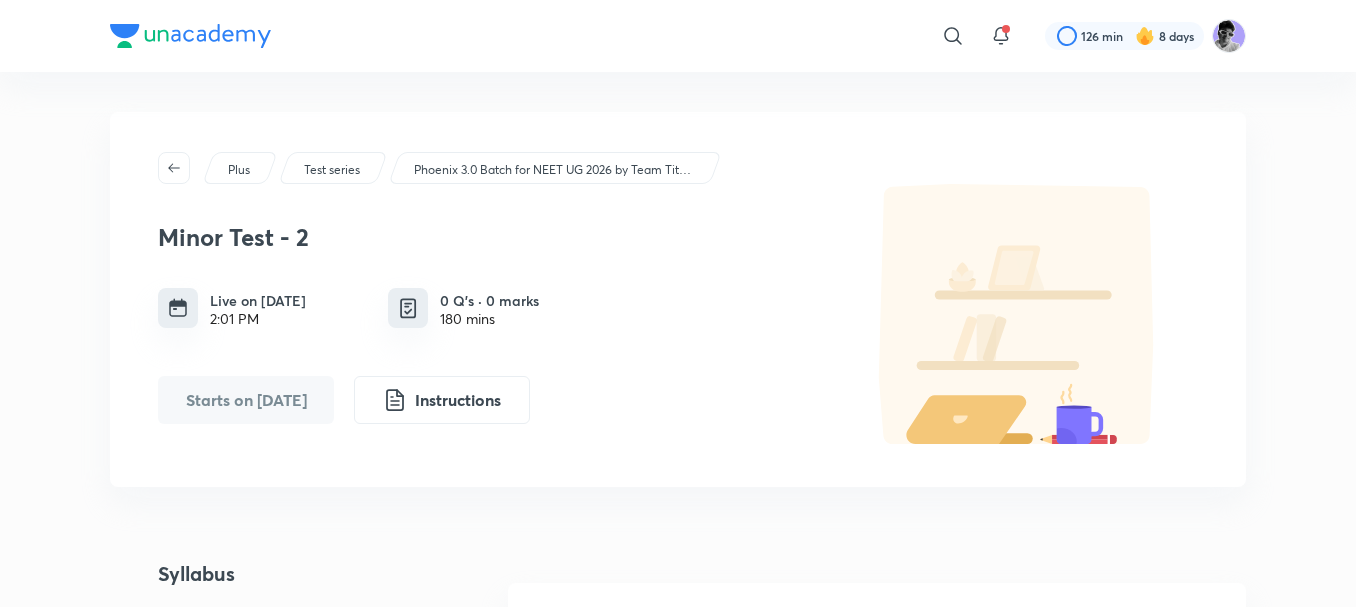 click on "Plus" at bounding box center [240, 168] 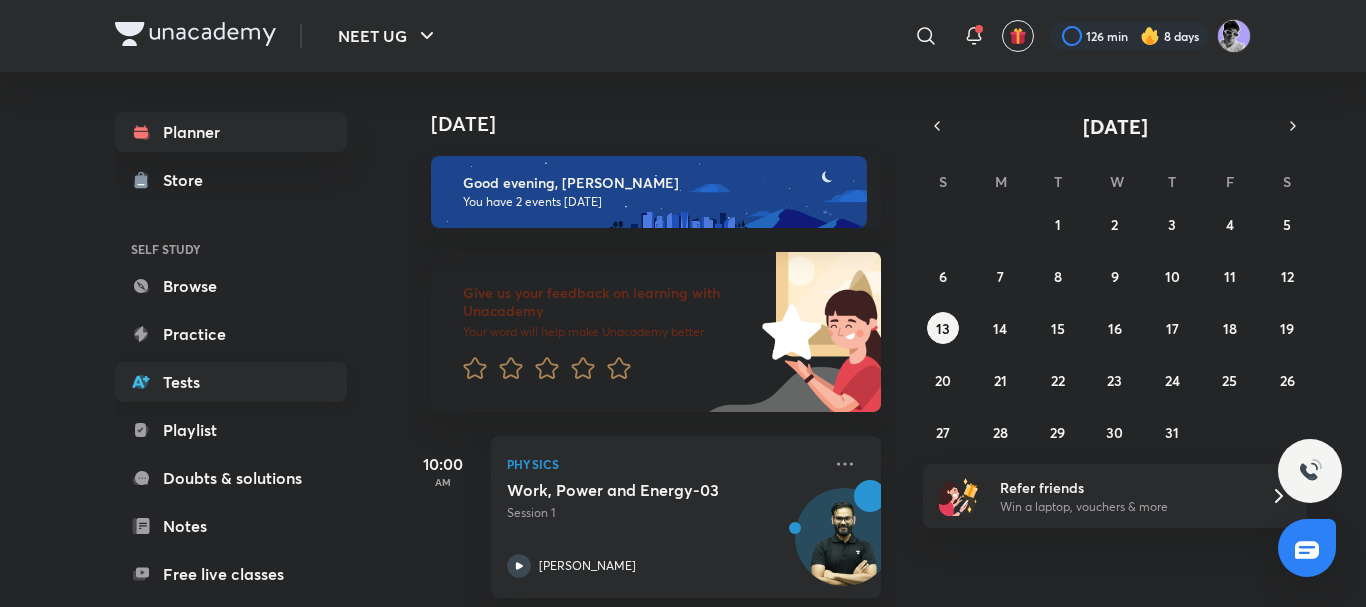 click on "Tests" at bounding box center [231, 382] 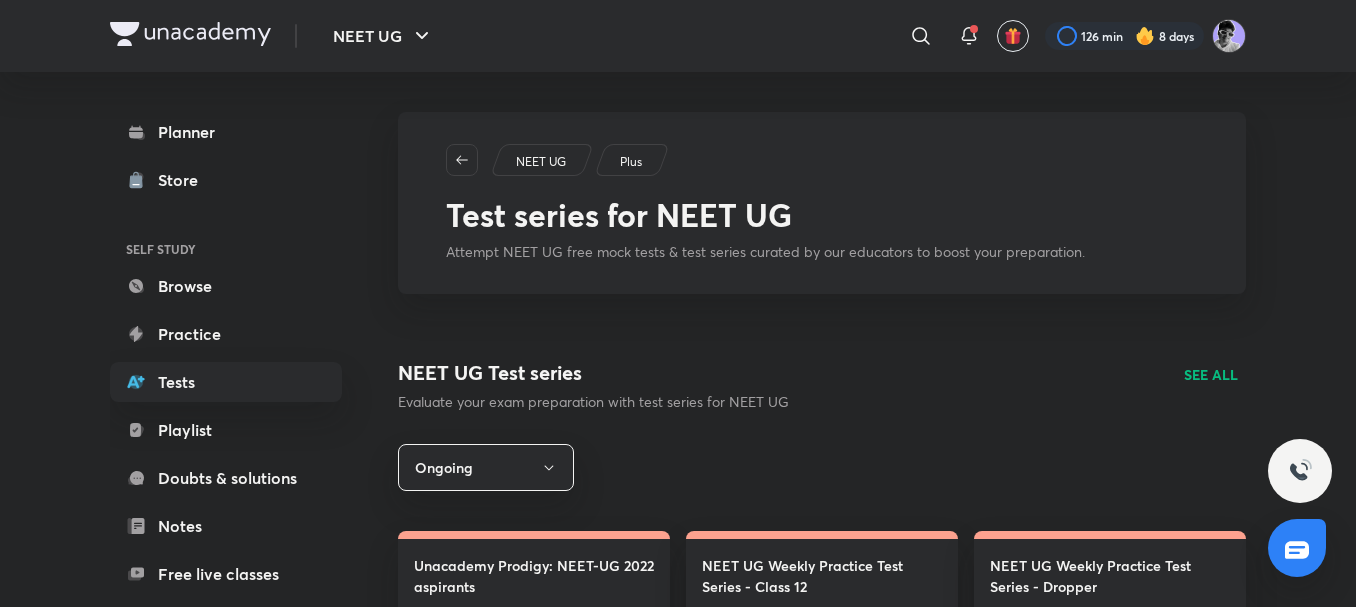 click on "Plus" at bounding box center (632, 160) 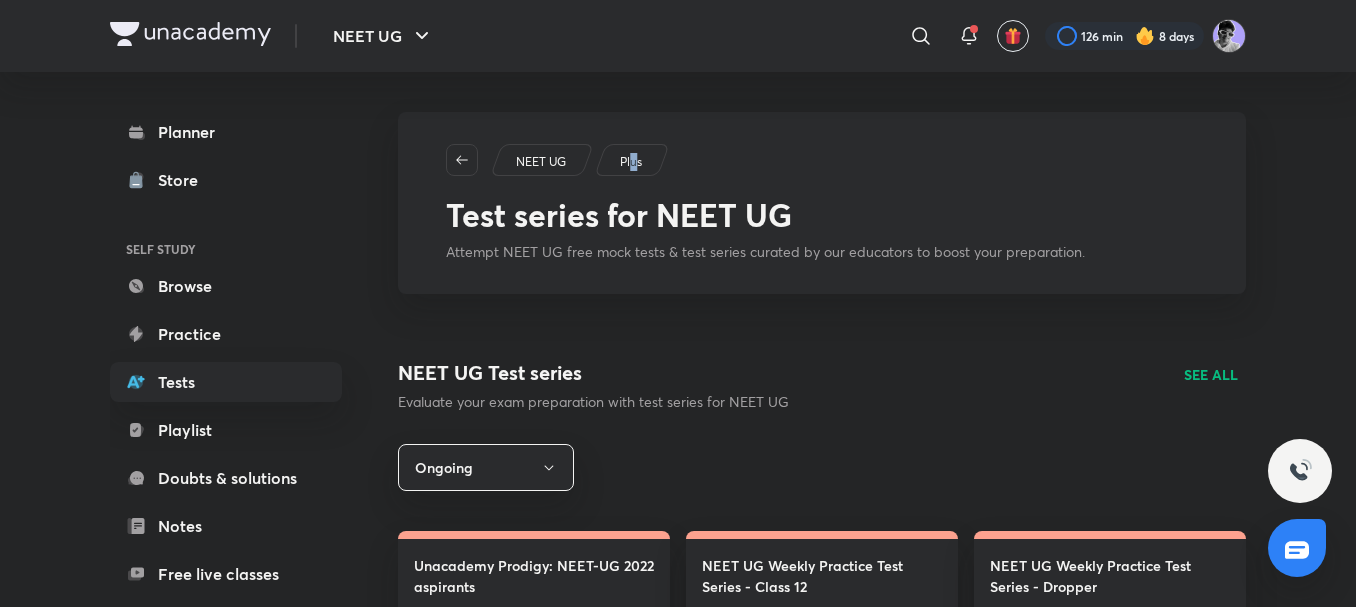 click on "Plus" at bounding box center (632, 160) 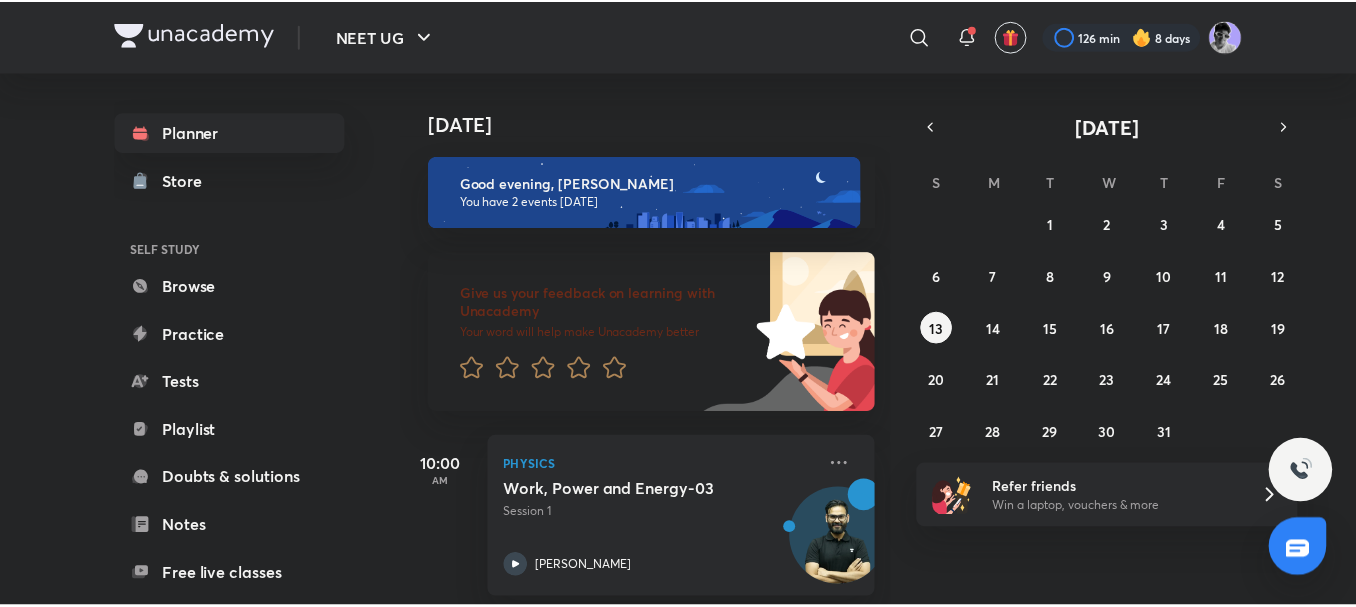 scroll, scrollTop: 154, scrollLeft: 0, axis: vertical 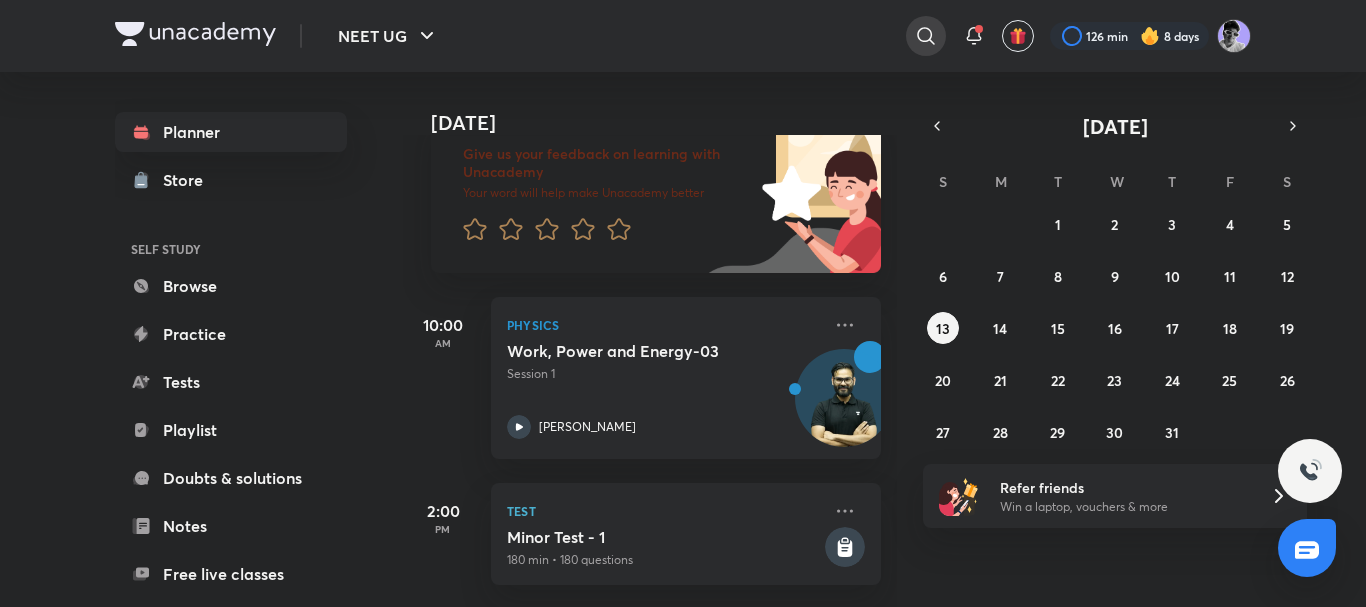 click 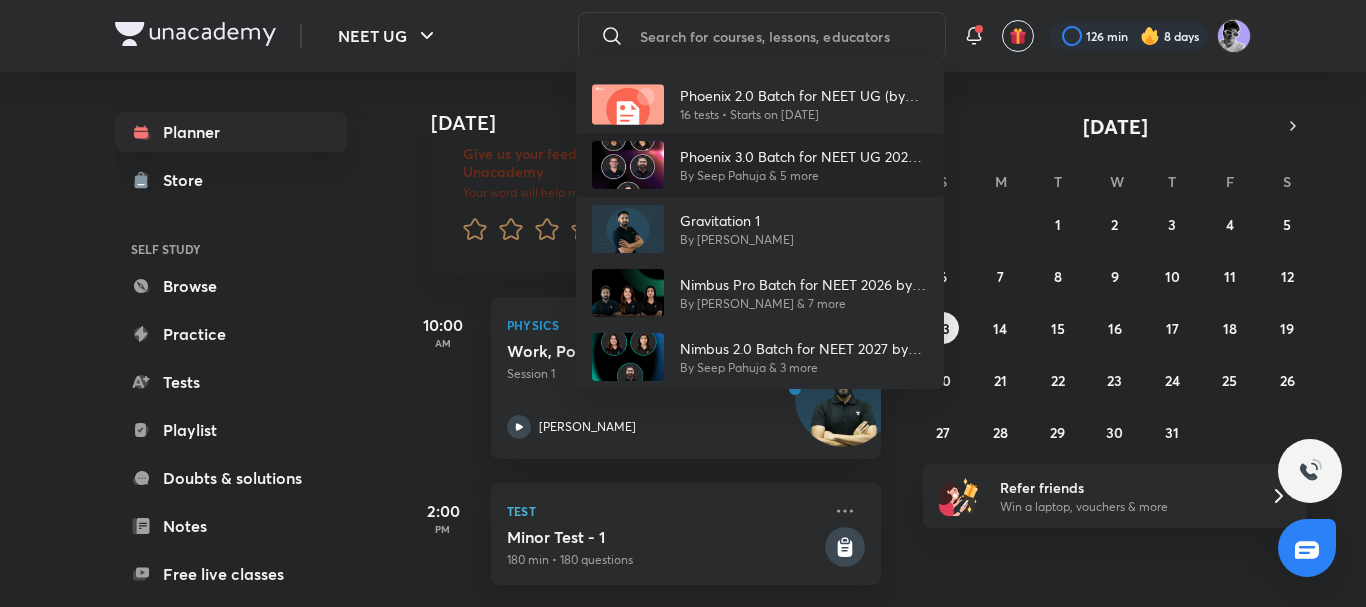 click on "Phoenix 3.0 Batch for NEET UG 2026 by Team Titans" at bounding box center [804, 156] 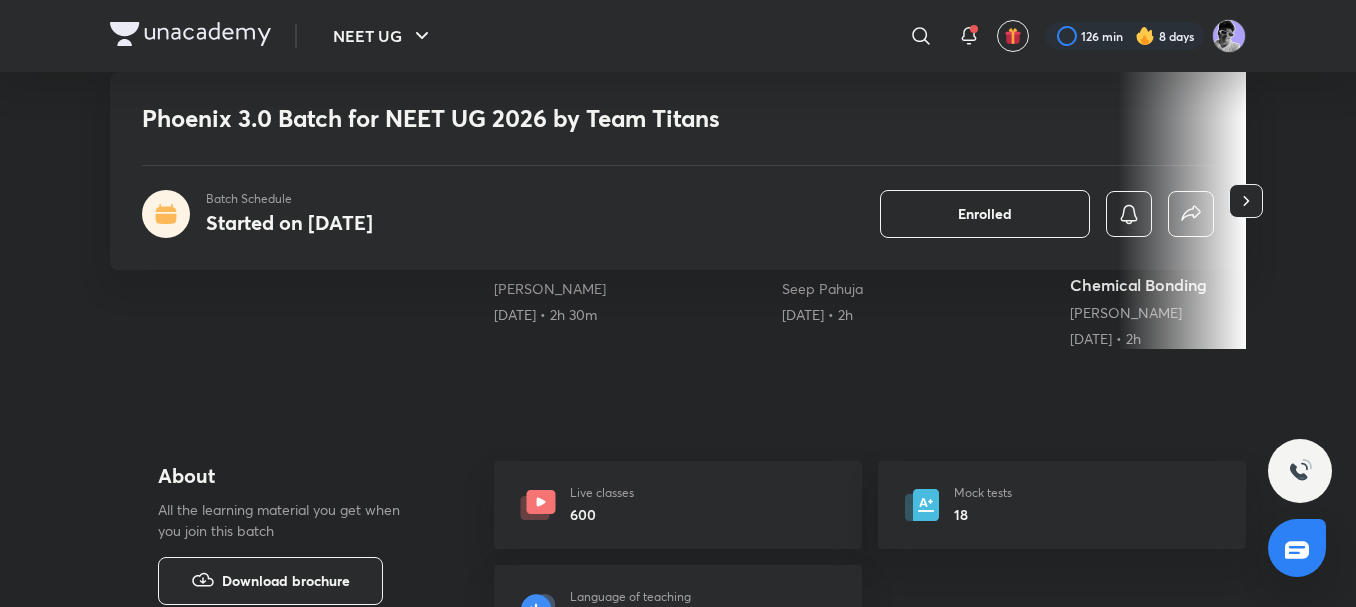 scroll, scrollTop: 1067, scrollLeft: 0, axis: vertical 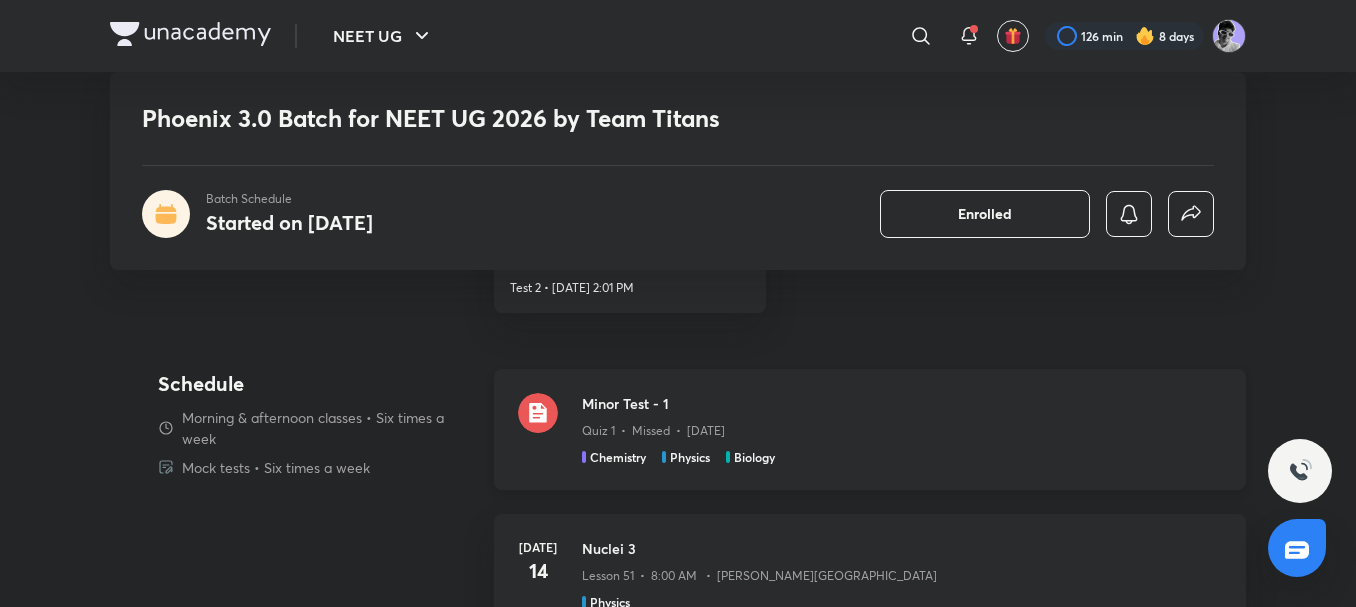 click on "Quiz 1  •  Missed  •  Jul 13" at bounding box center (653, 431) 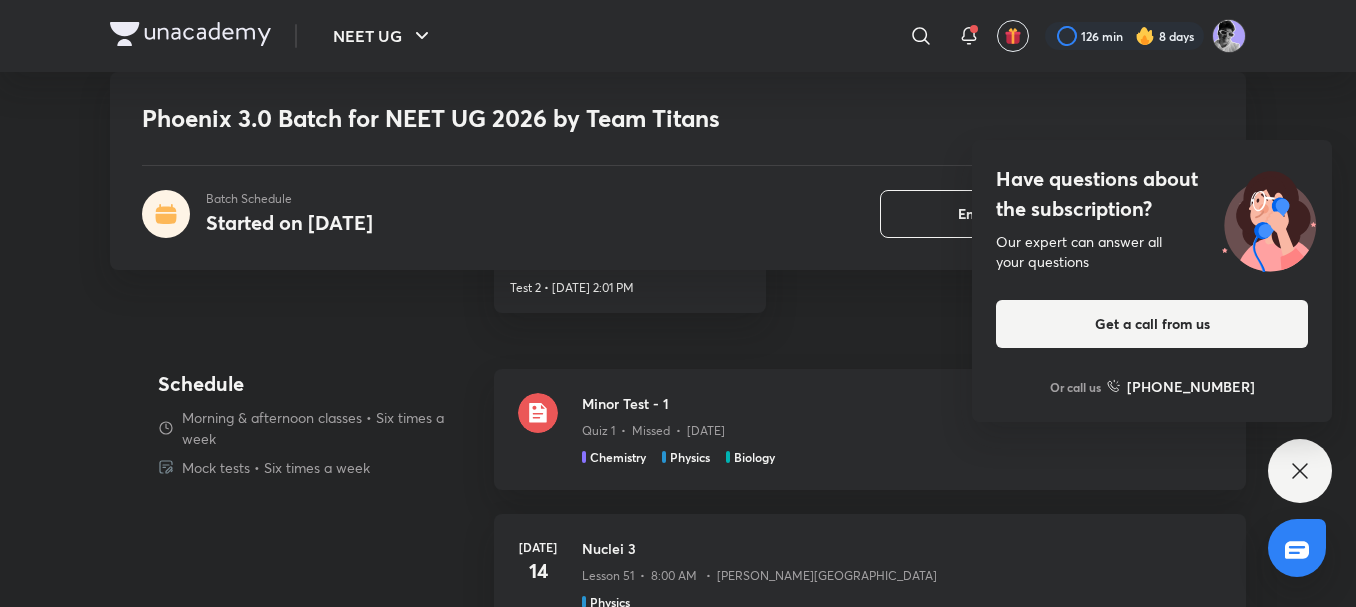 click on "Have questions about the subscription? Our expert can answer all your questions Get a call from us Or call us +91 8585858585" at bounding box center [1300, 471] 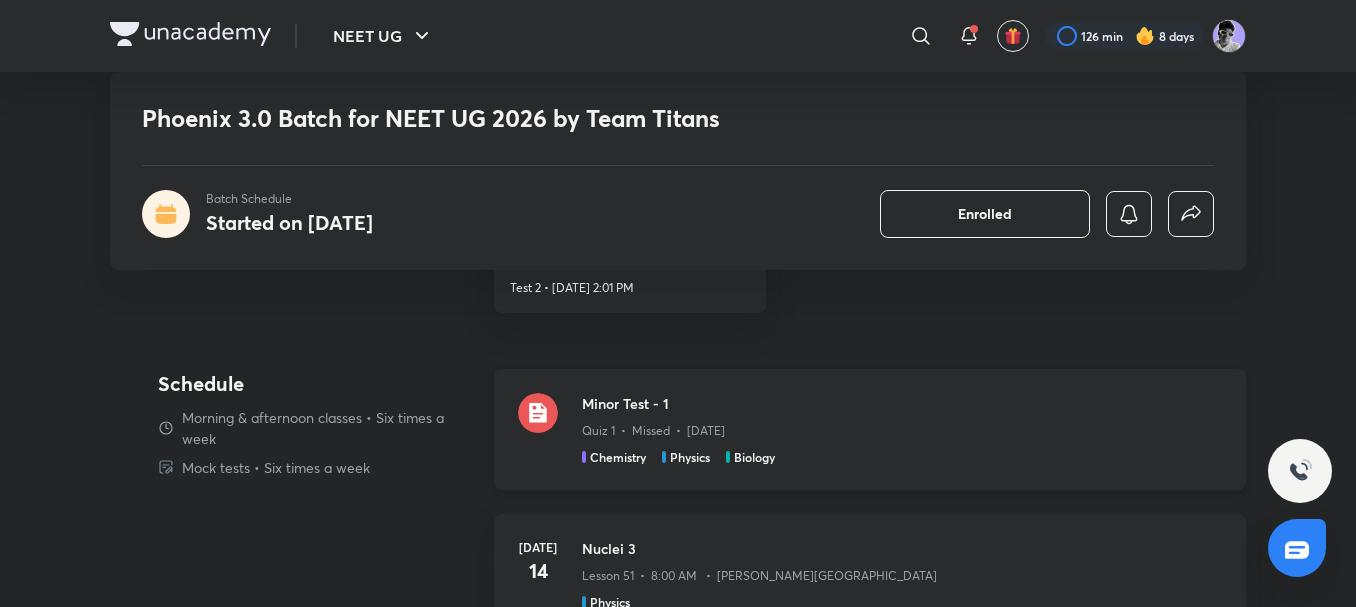 click at bounding box center (538, 413) 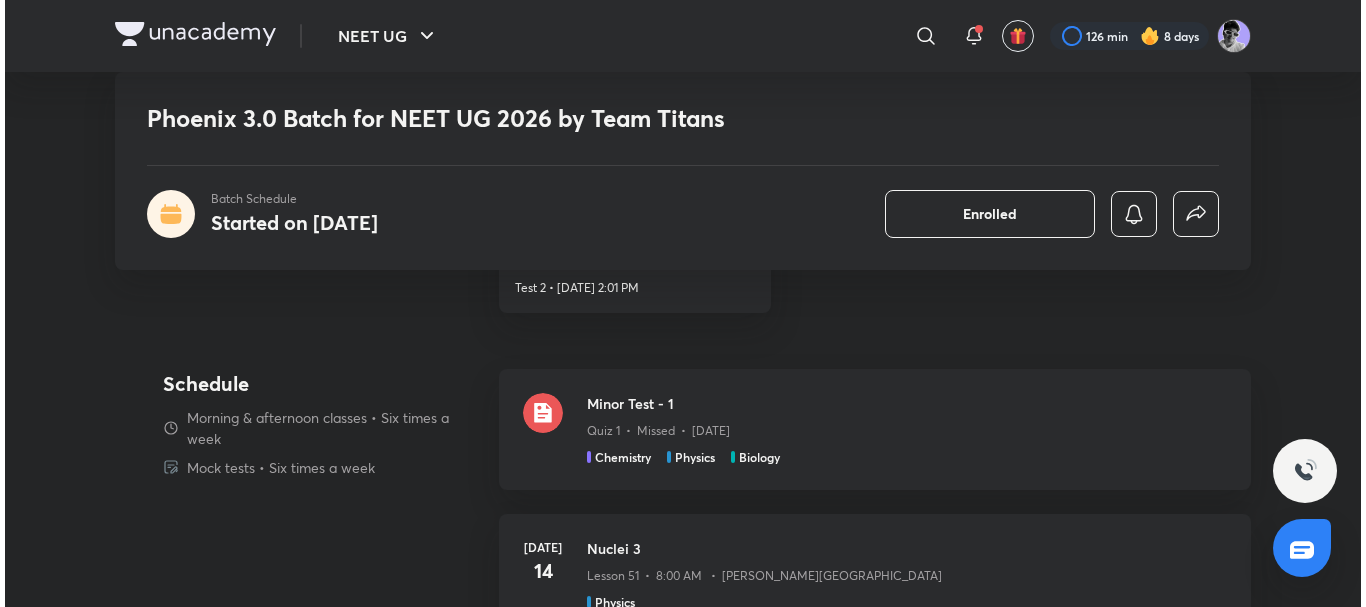 scroll, scrollTop: 0, scrollLeft: 0, axis: both 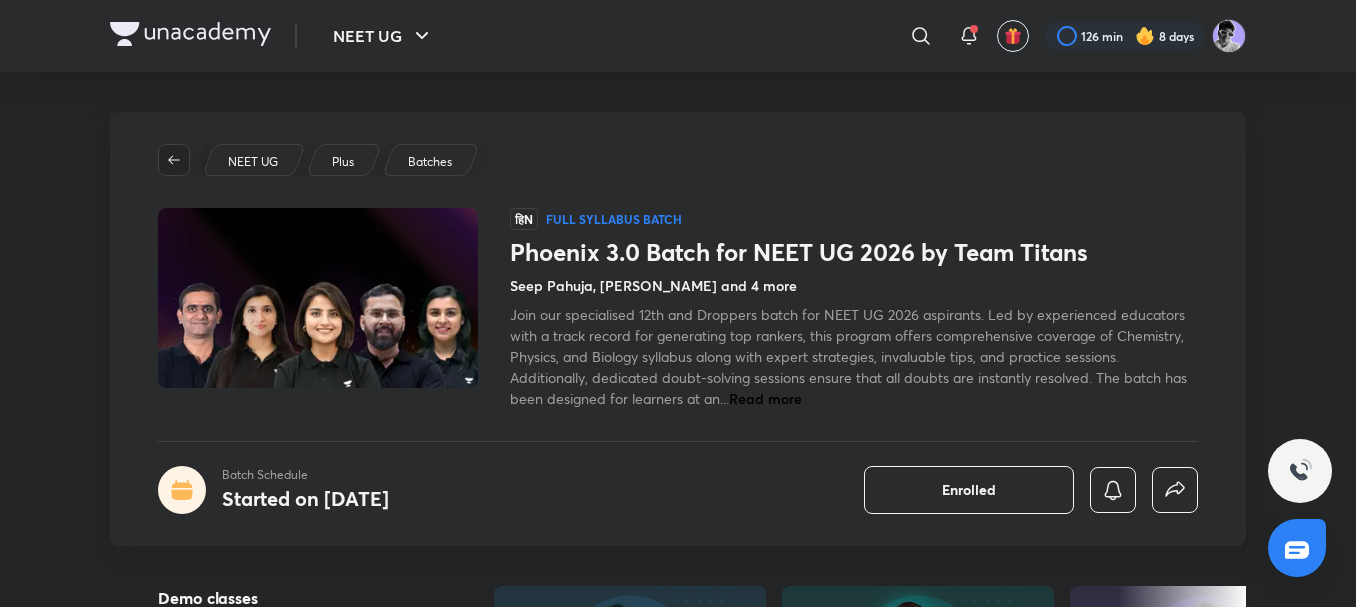 click at bounding box center [174, 160] 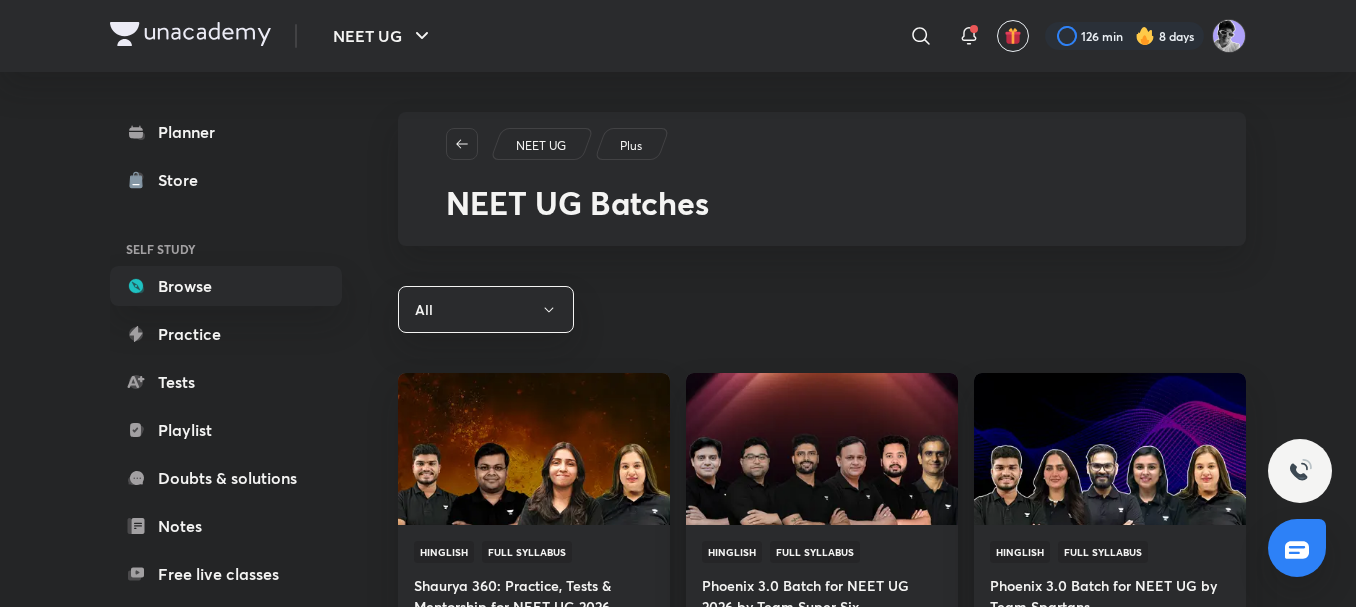 click on "Planner Store SELF STUDY Browse Practice Tests Playlist Doubts & solutions Notes Free live classes 1:1 Live mentorship Unacademy books ME Enrollments Saved" at bounding box center [246, 331] 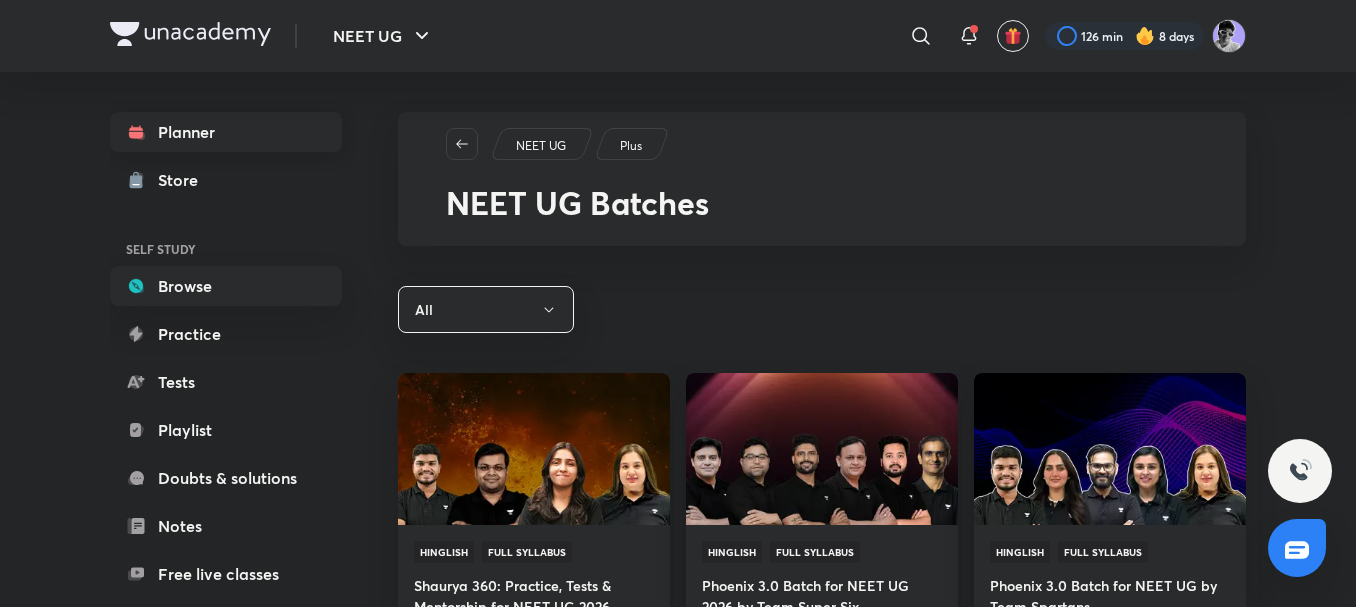 click on "Planner" at bounding box center (226, 132) 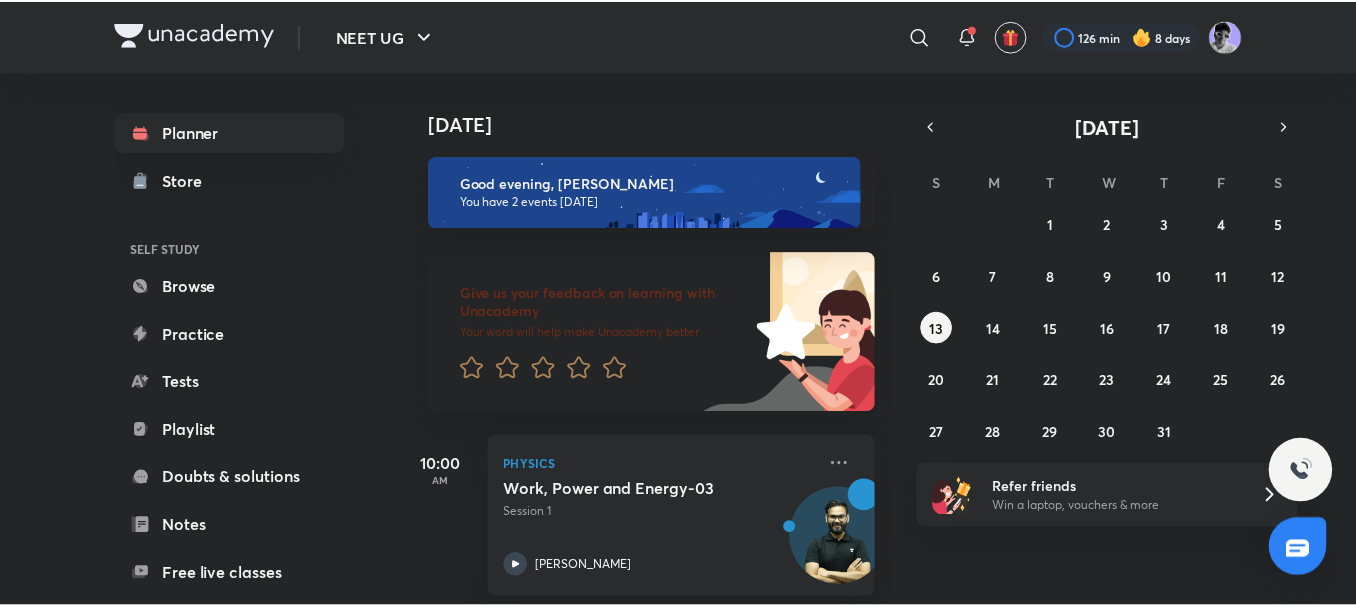 scroll, scrollTop: 154, scrollLeft: 0, axis: vertical 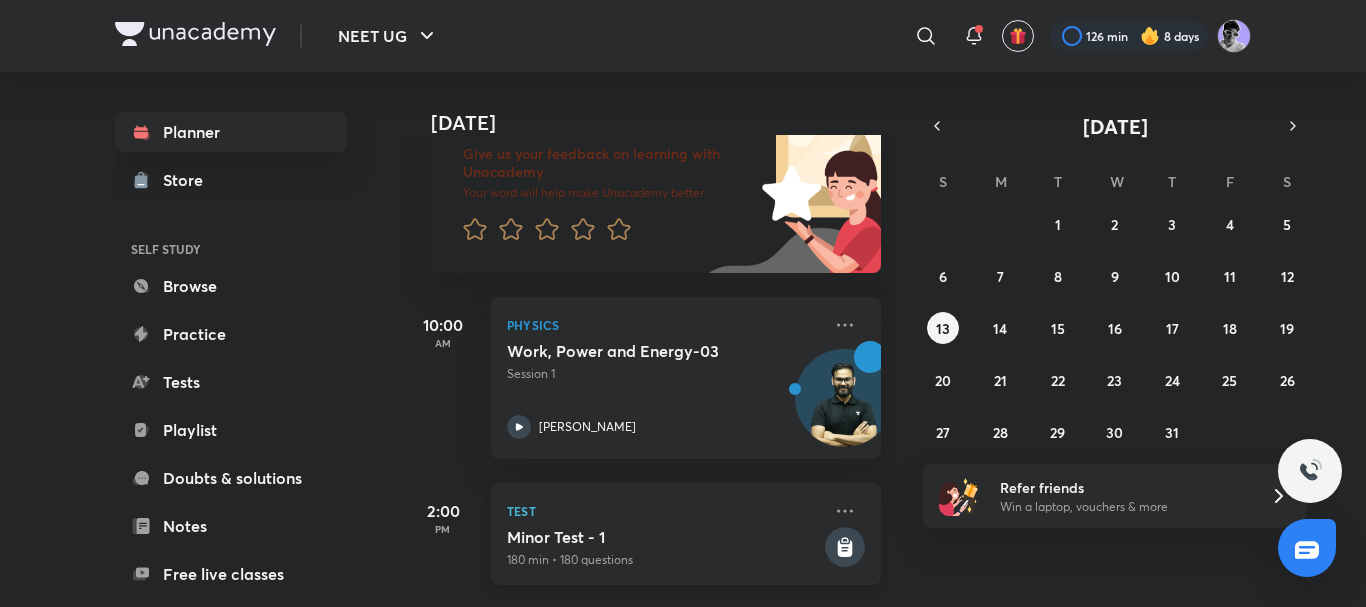click on "Minor Test - 1" at bounding box center (664, 537) 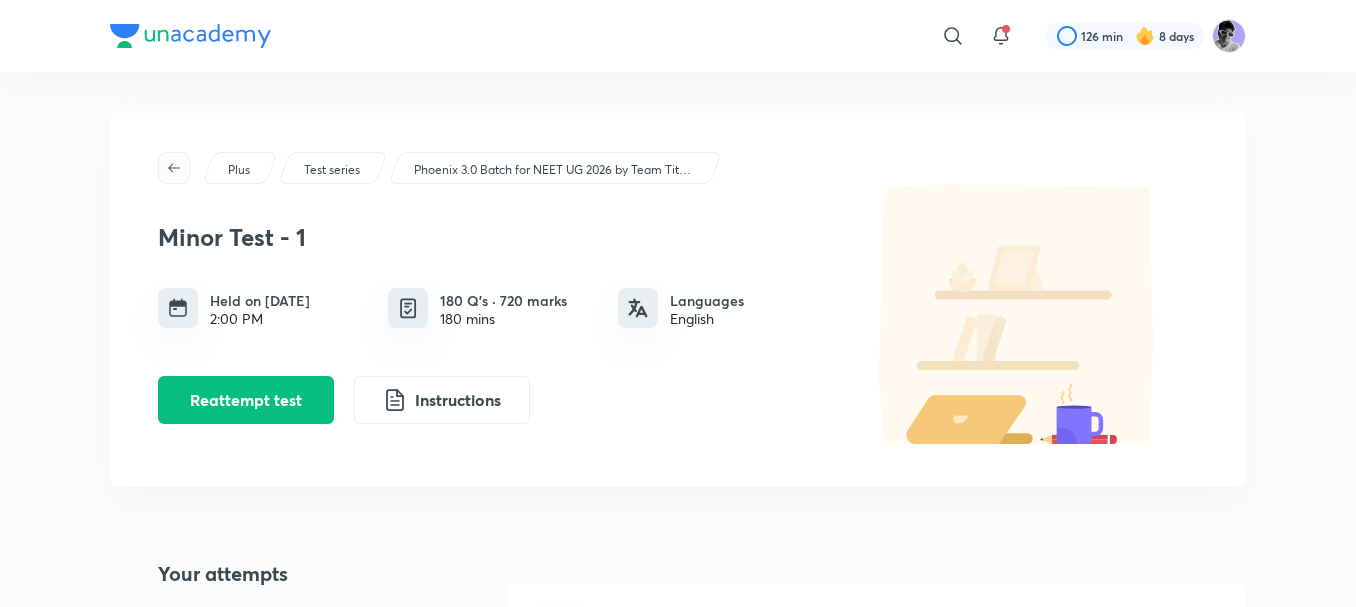 click 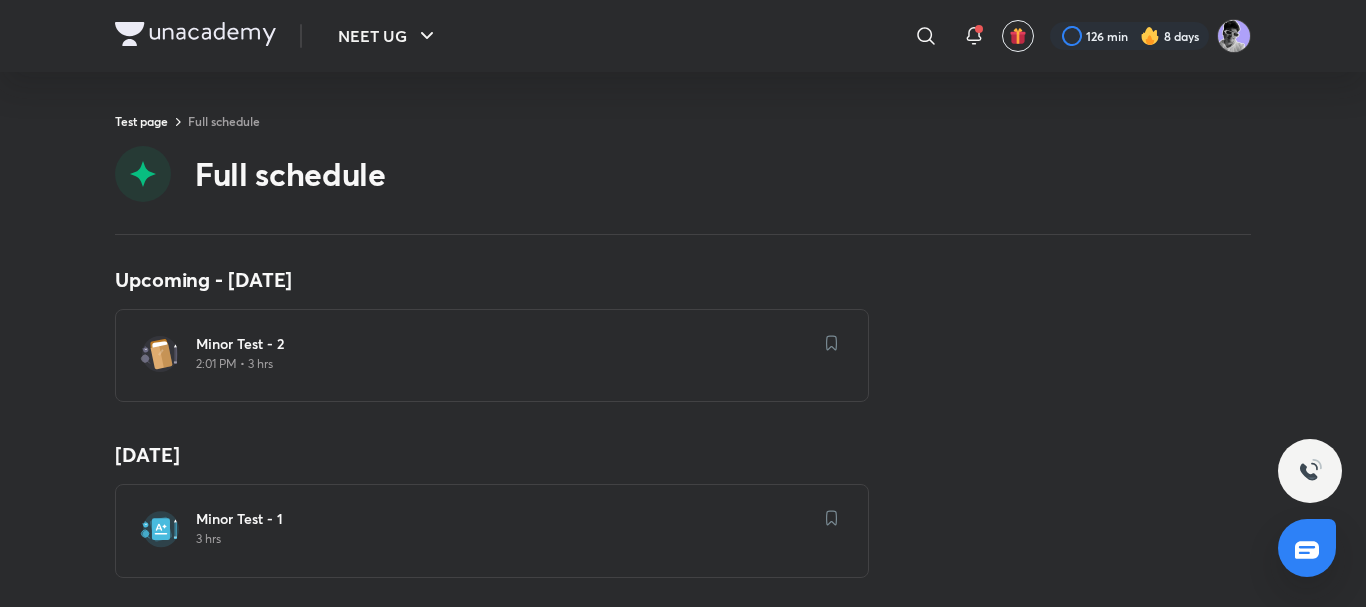 click on "Minor Test - 1" at bounding box center (504, 519) 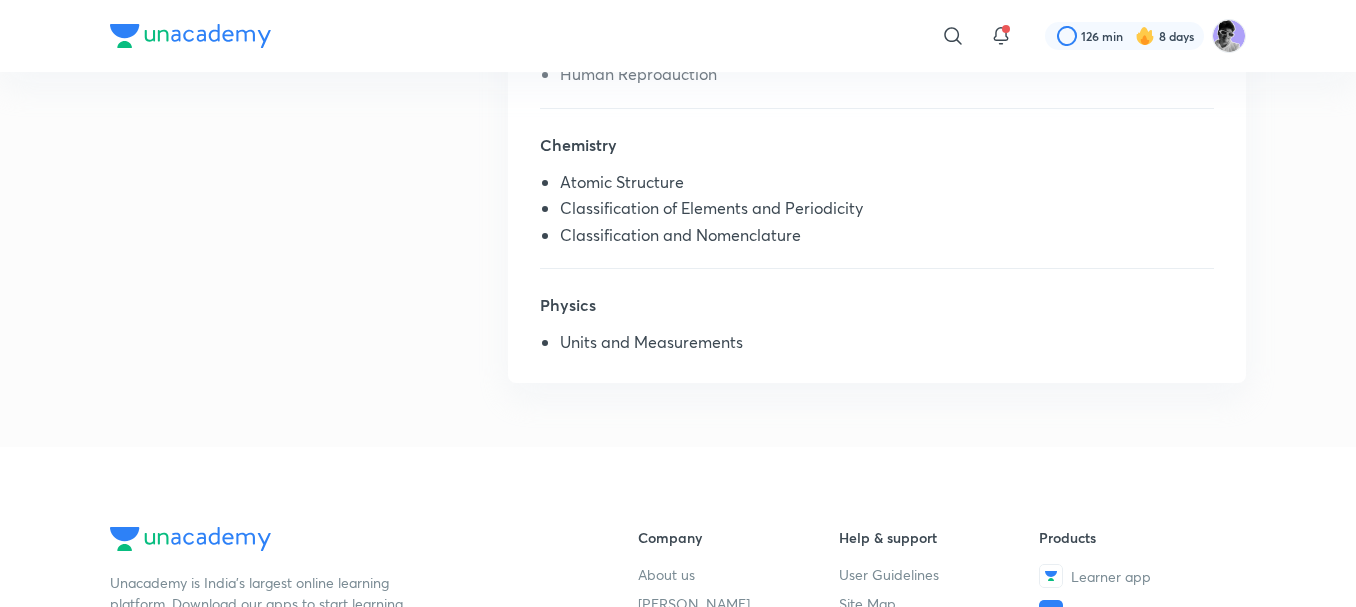 scroll, scrollTop: 267, scrollLeft: 0, axis: vertical 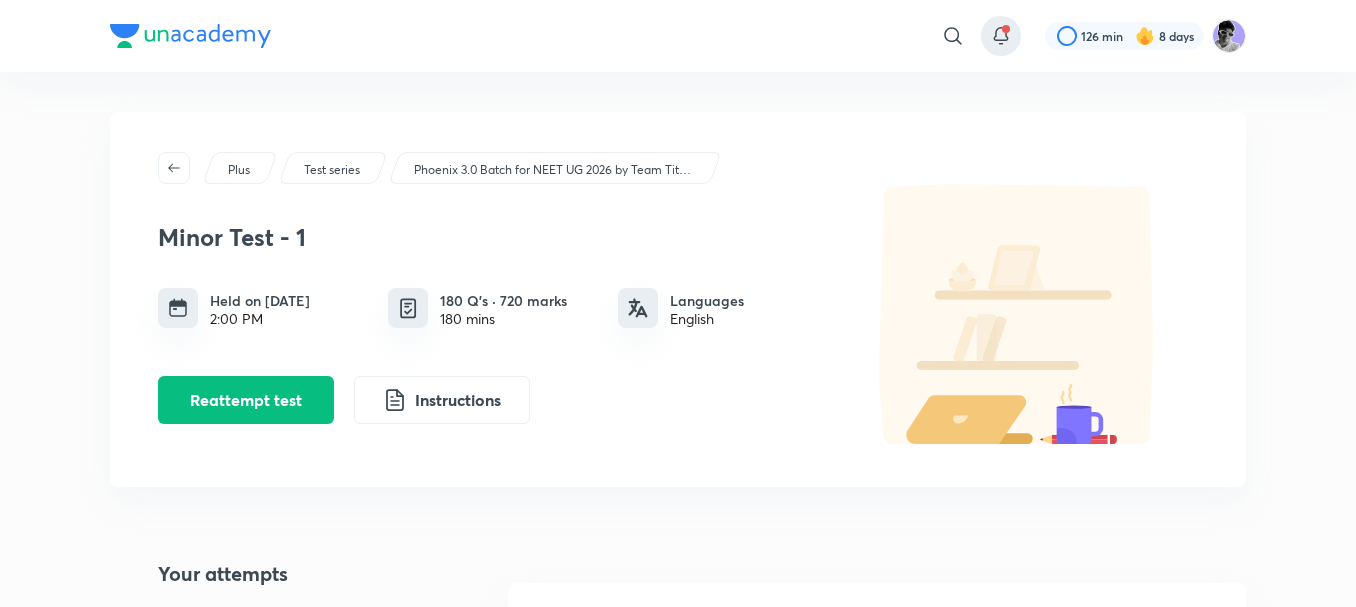 click 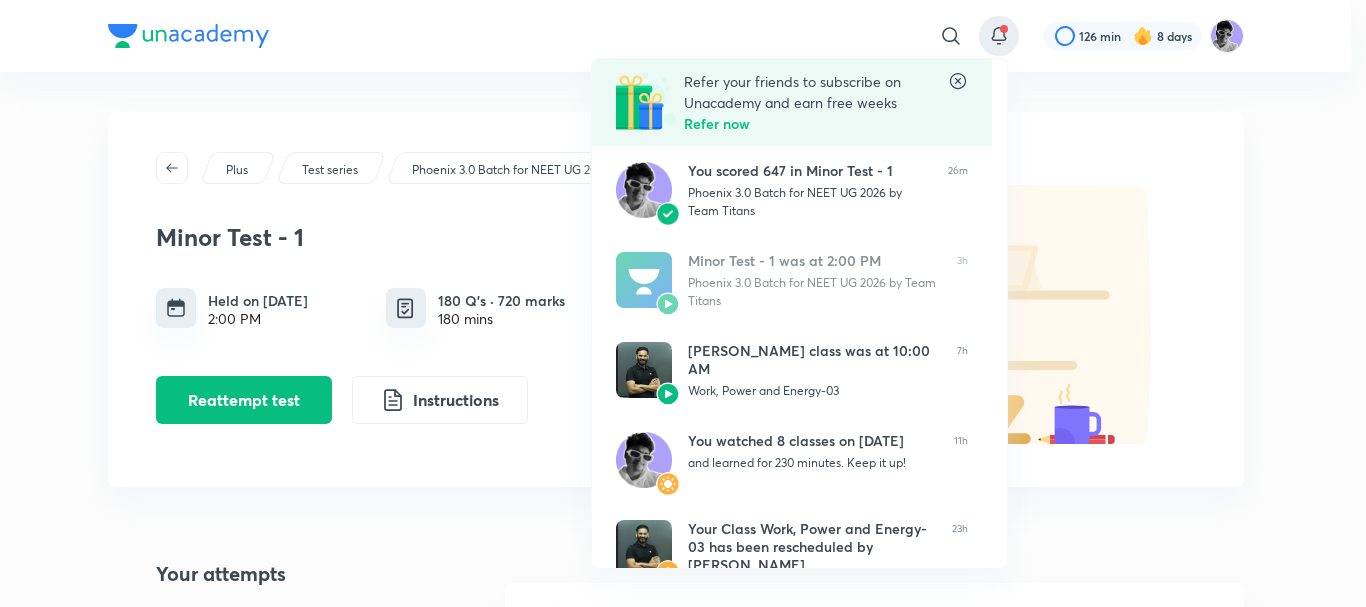 drag, startPoint x: 866, startPoint y: 200, endPoint x: 832, endPoint y: 177, distance: 41.04875 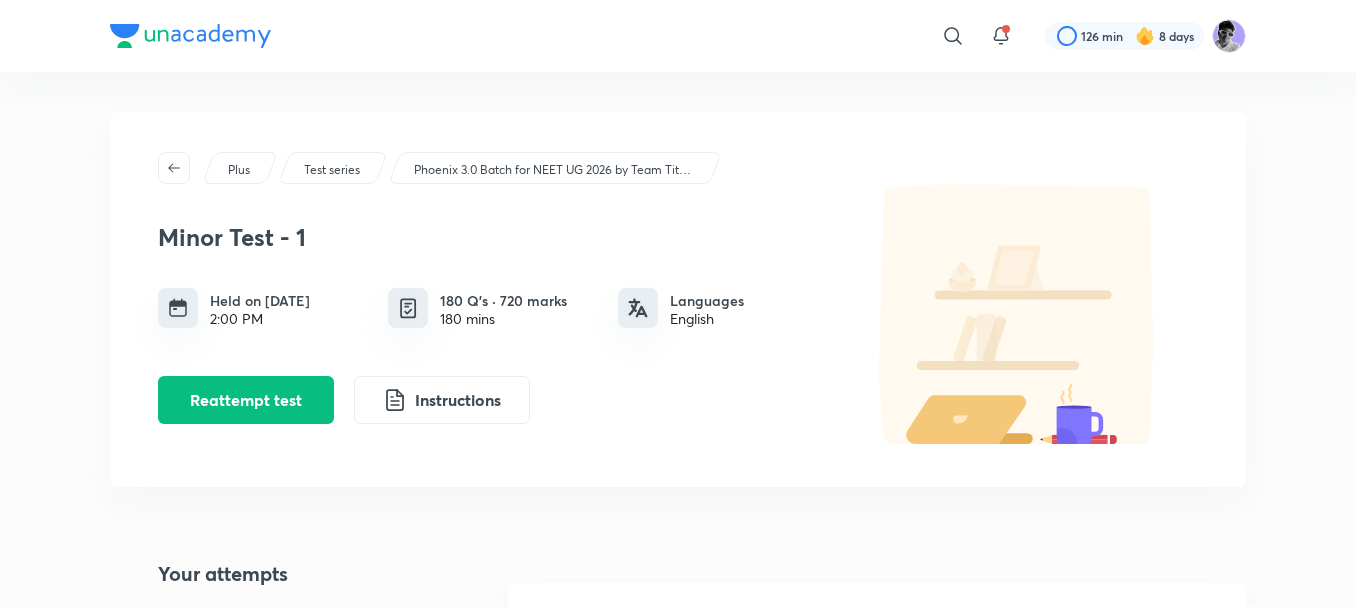 click on "Plus Test series Phoenix 3.0 Batch for NEET UG 2026 by Team Titans" at bounding box center (678, 168) 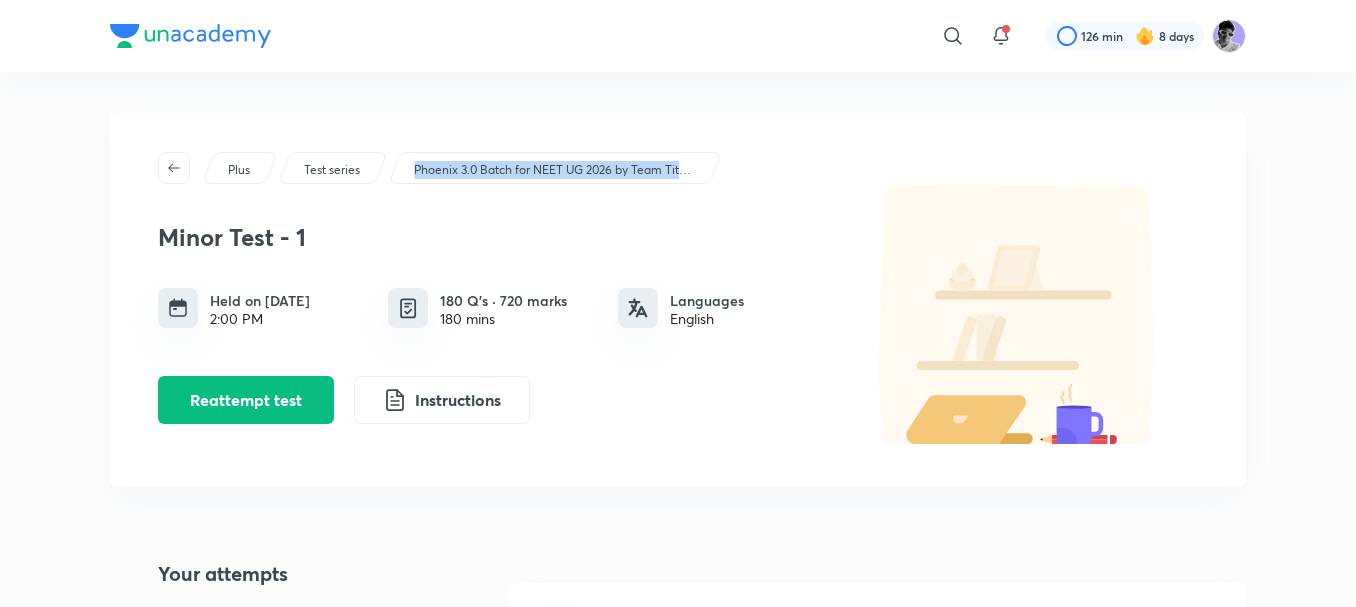 click on "Phoenix 3.0 Batch for NEET UG 2026 by Team Titans" at bounding box center [554, 170] 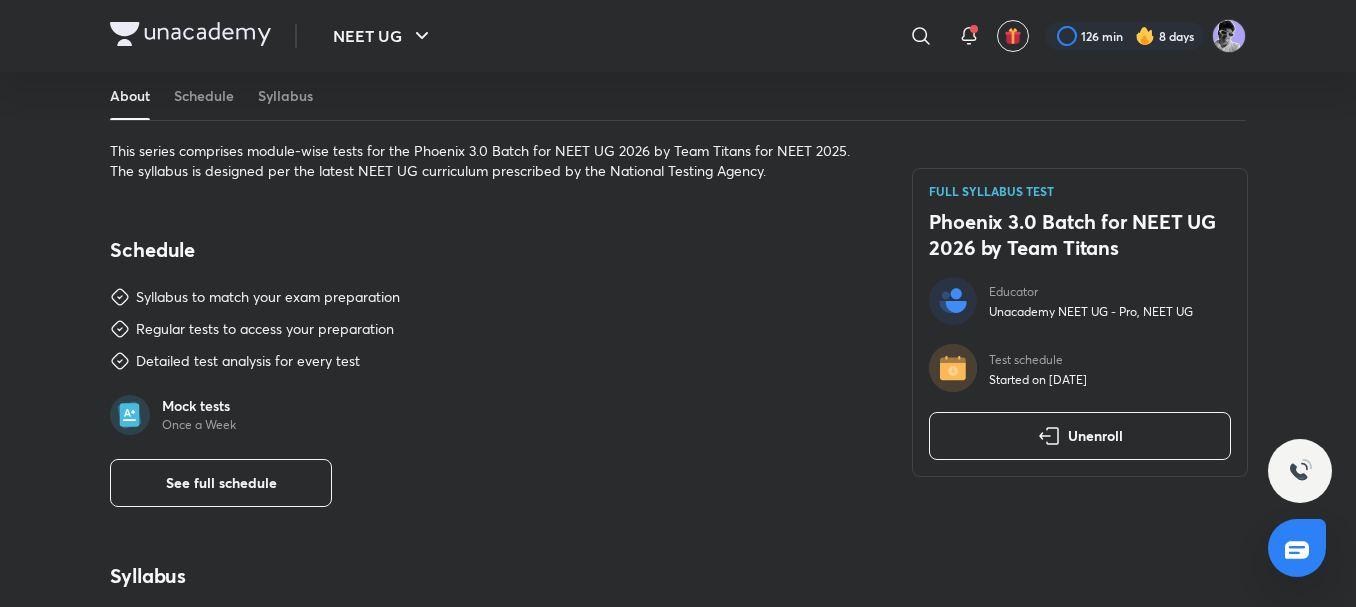 scroll, scrollTop: 0, scrollLeft: 0, axis: both 